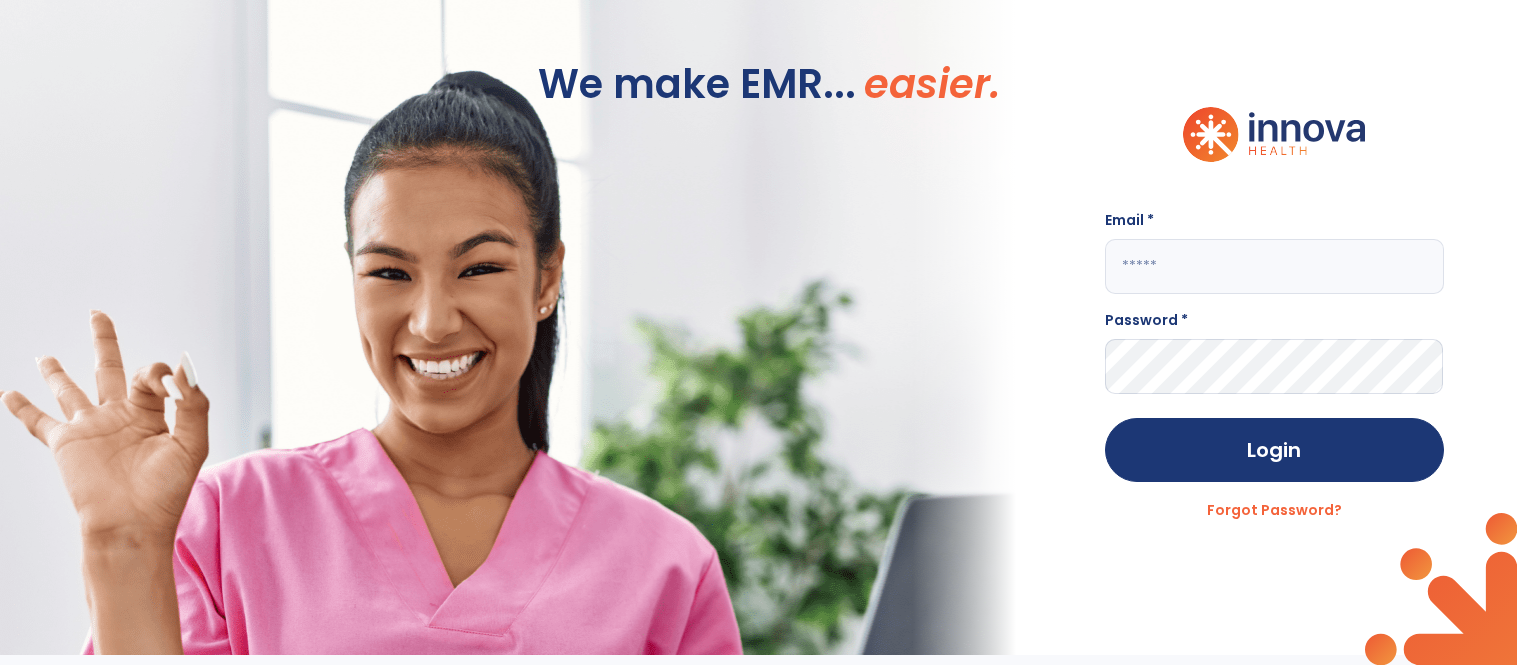 scroll, scrollTop: 0, scrollLeft: 0, axis: both 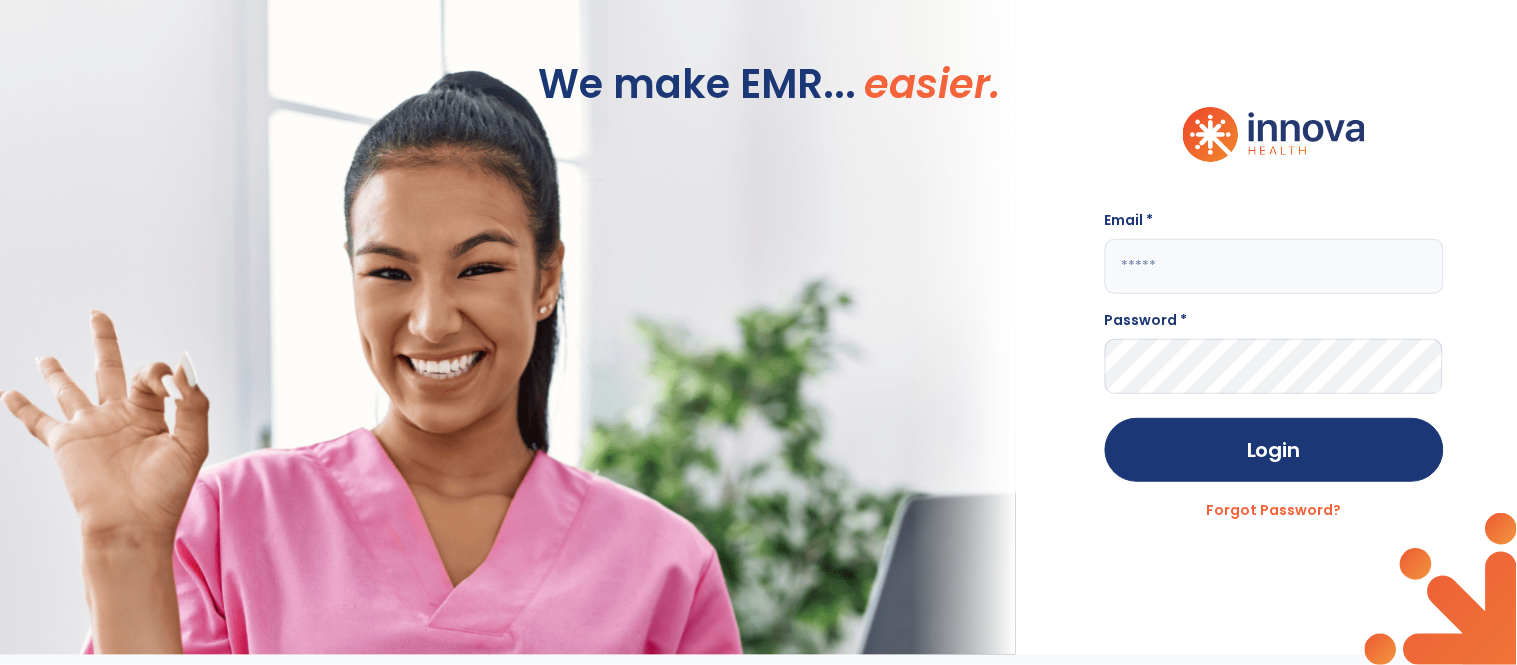 click 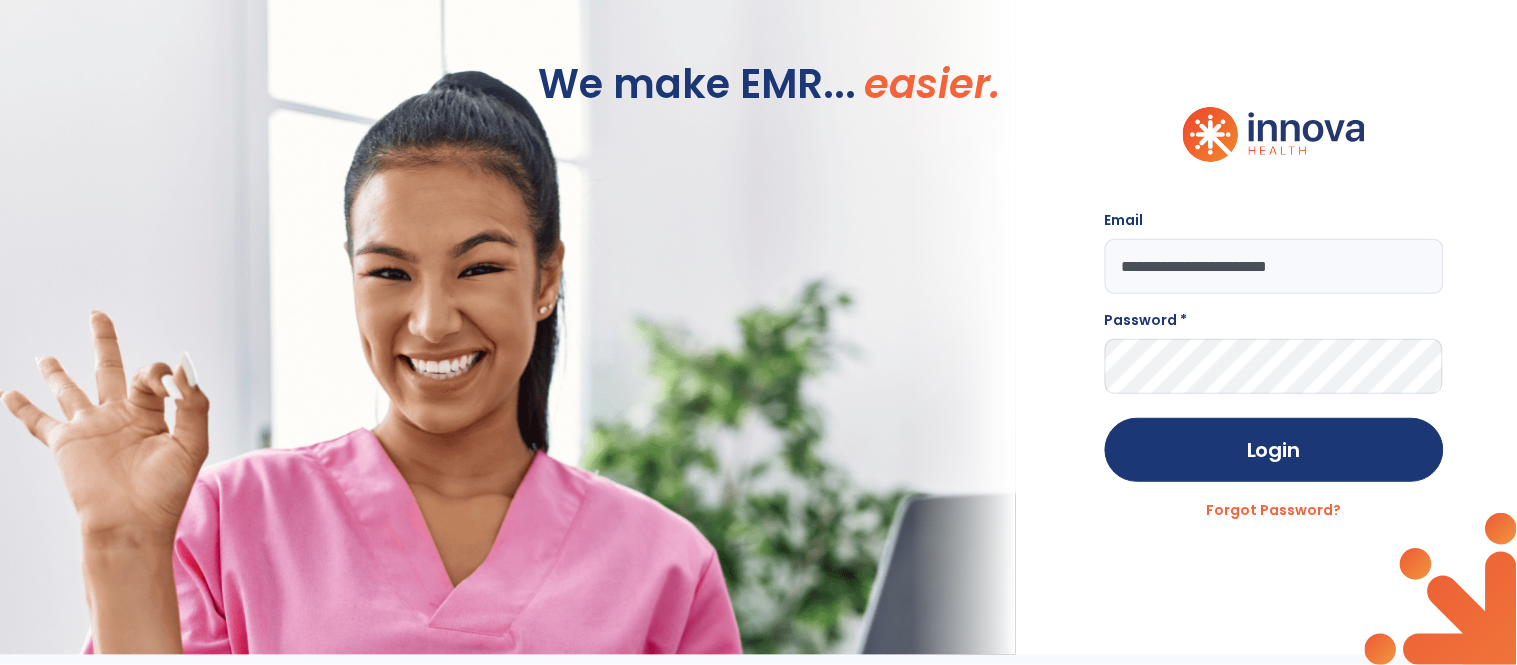 type on "**********" 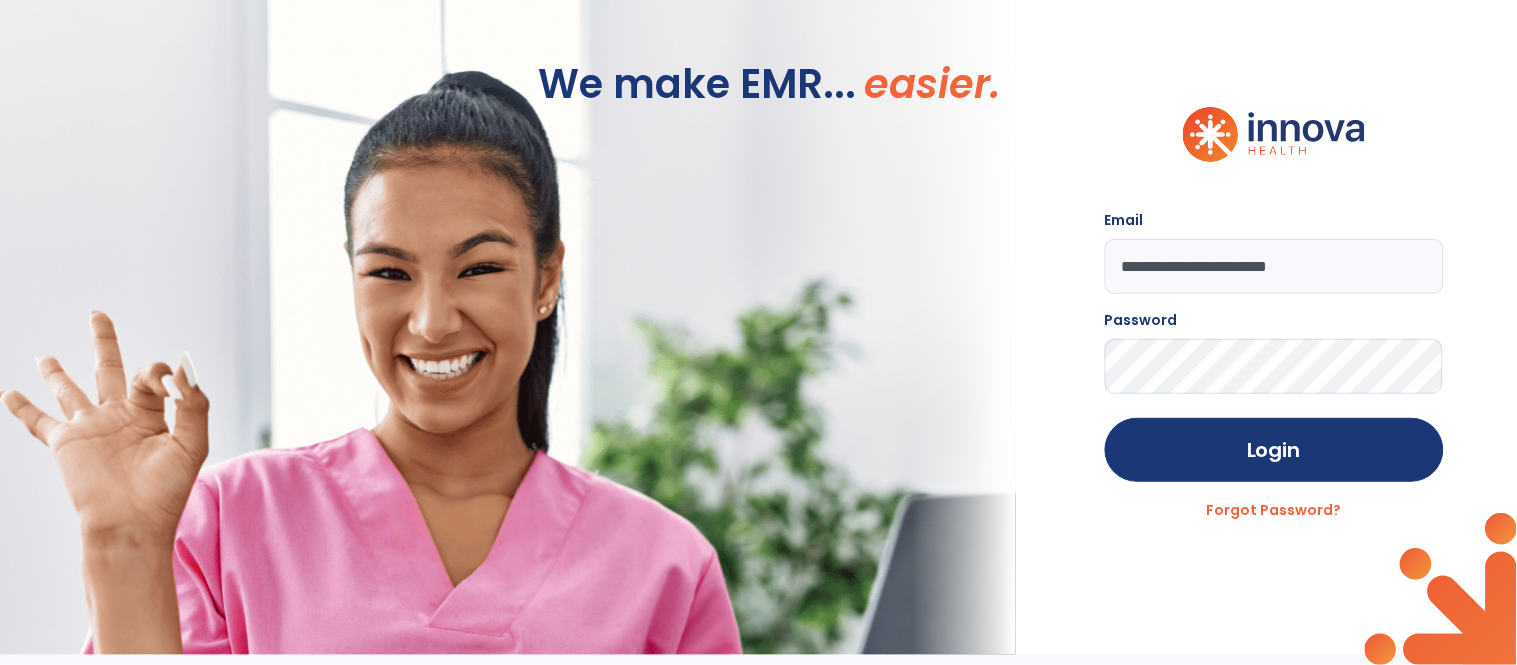 click on "Login" 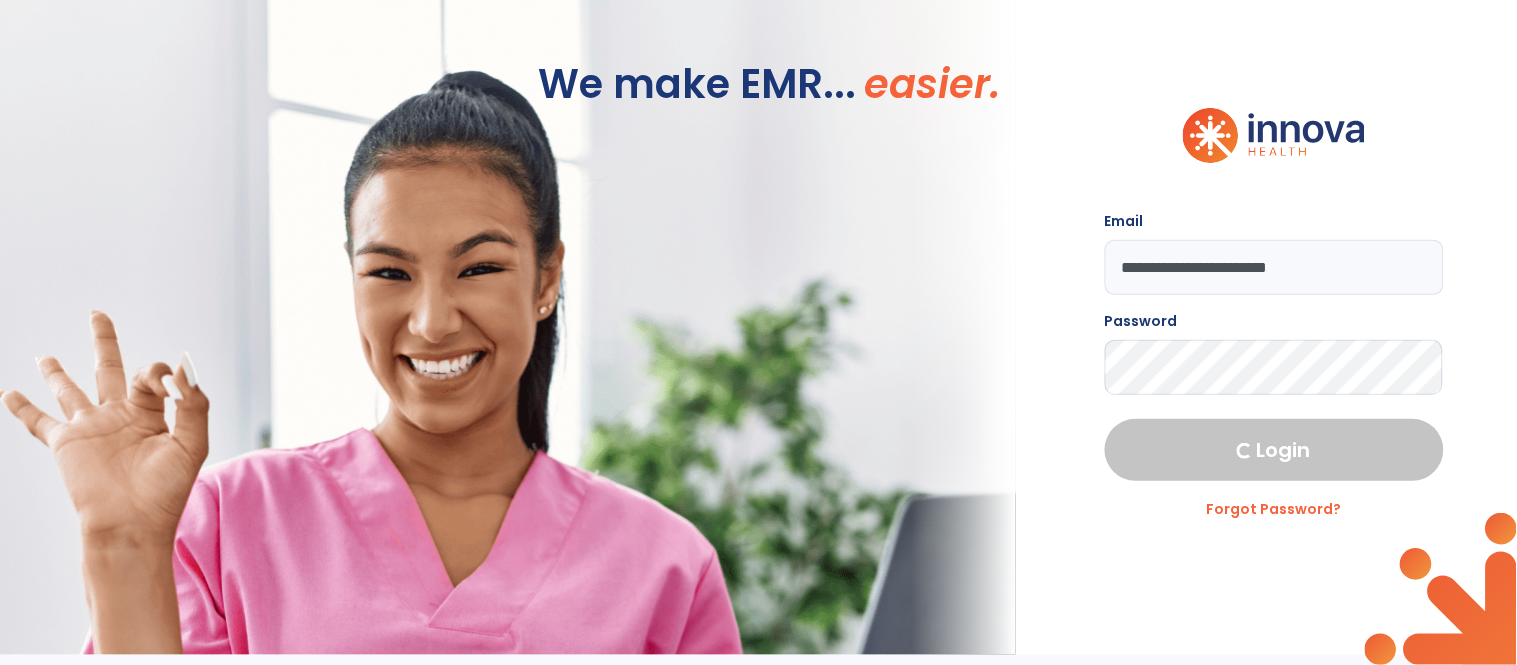select on "****" 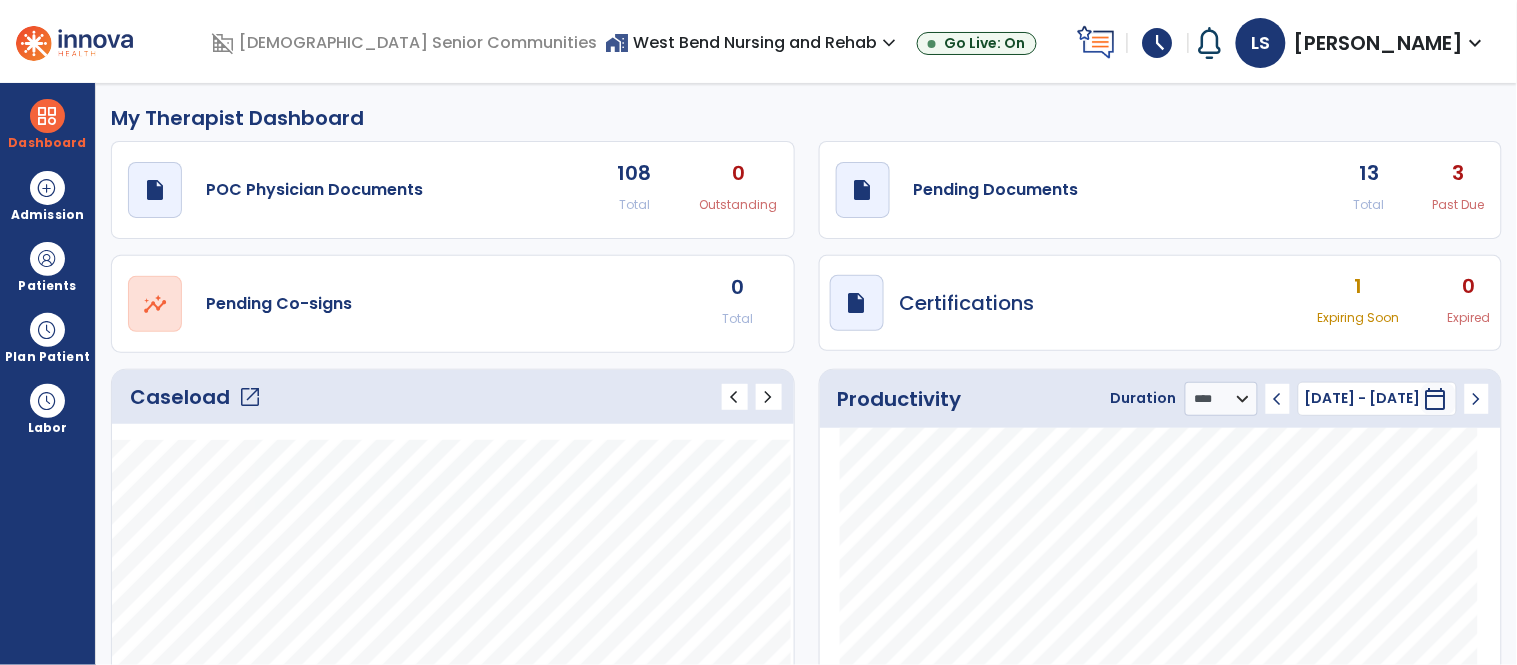 click on "open_in_new" 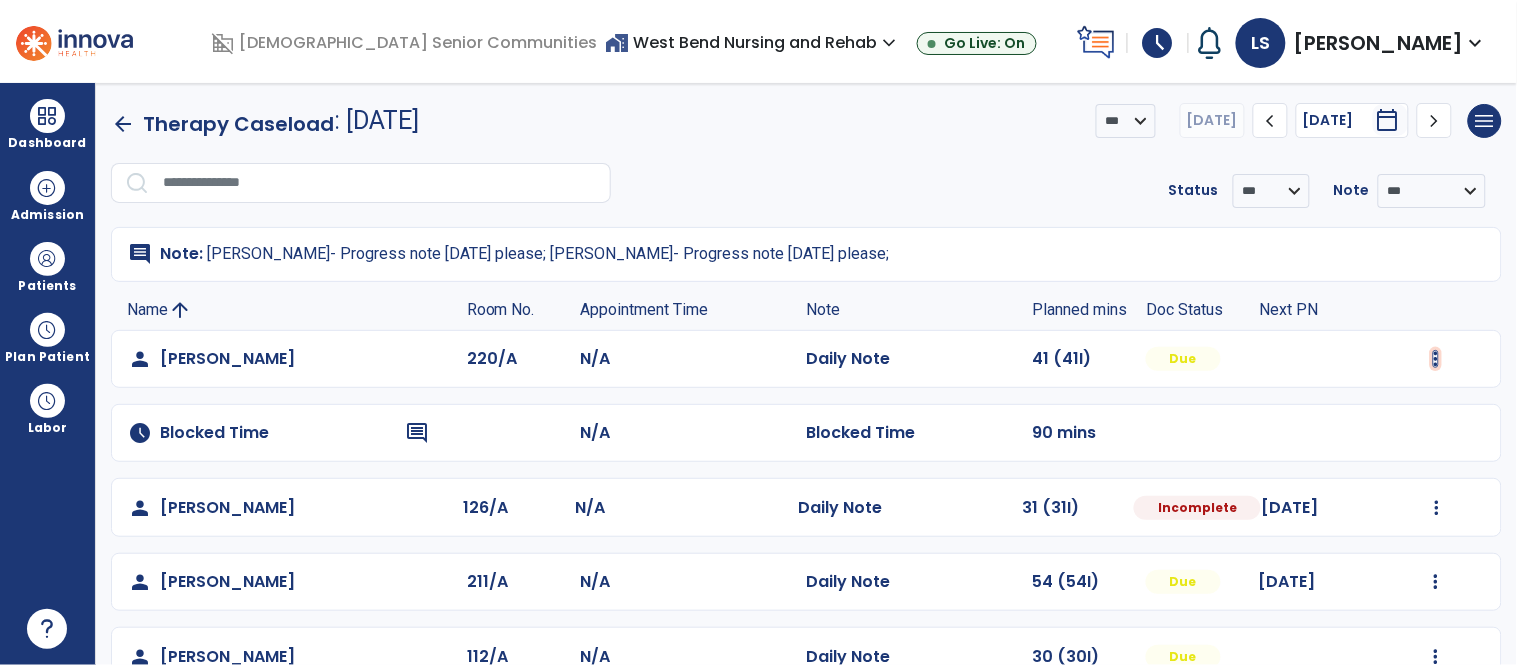 click at bounding box center (1436, 359) 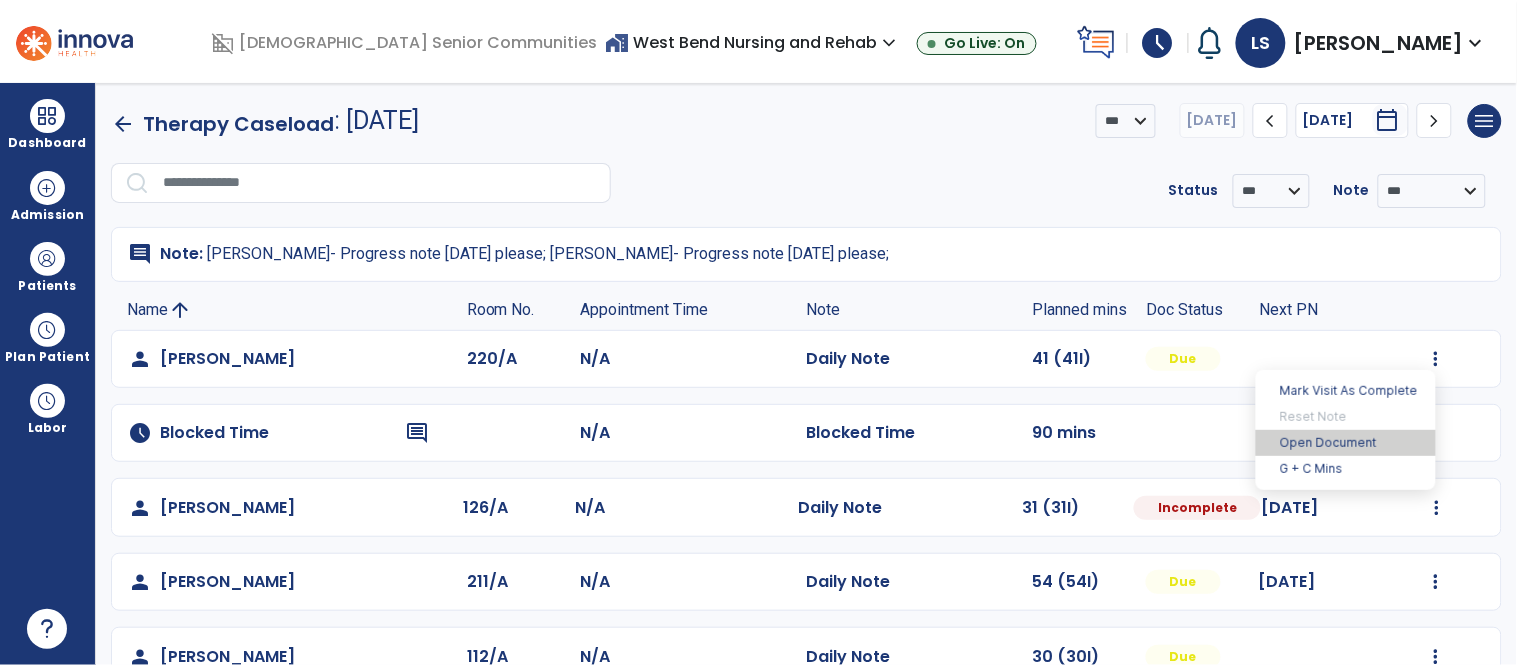 click on "Open Document" at bounding box center [1346, 443] 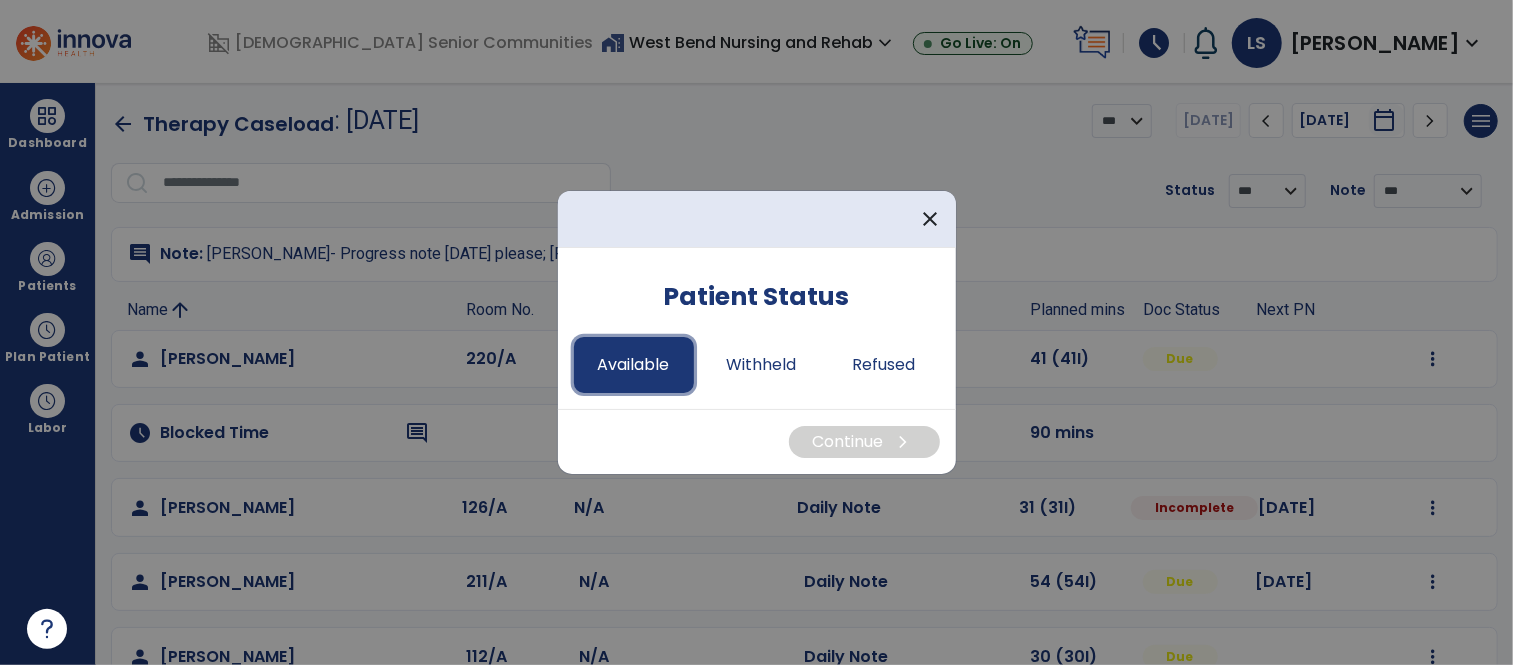 click on "Available" at bounding box center (634, 365) 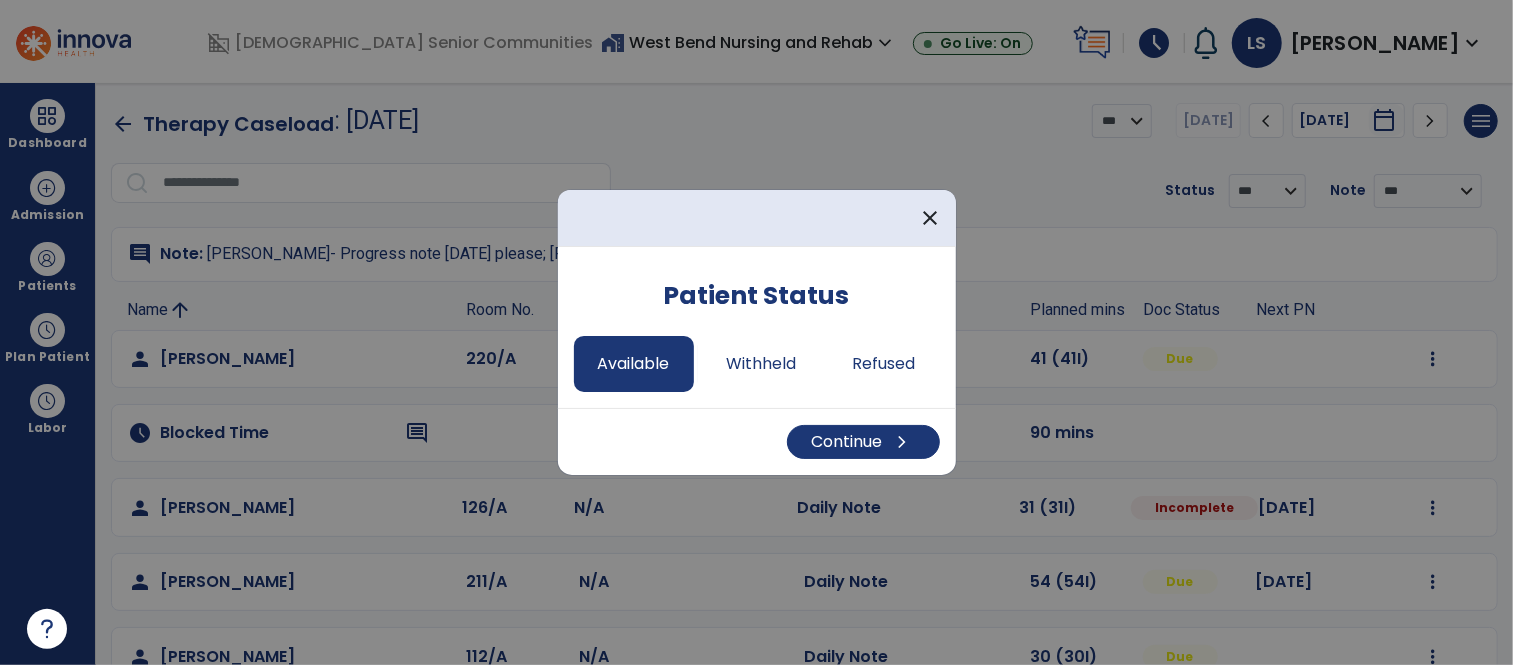 click on "Continue   chevron_right" at bounding box center [757, 441] 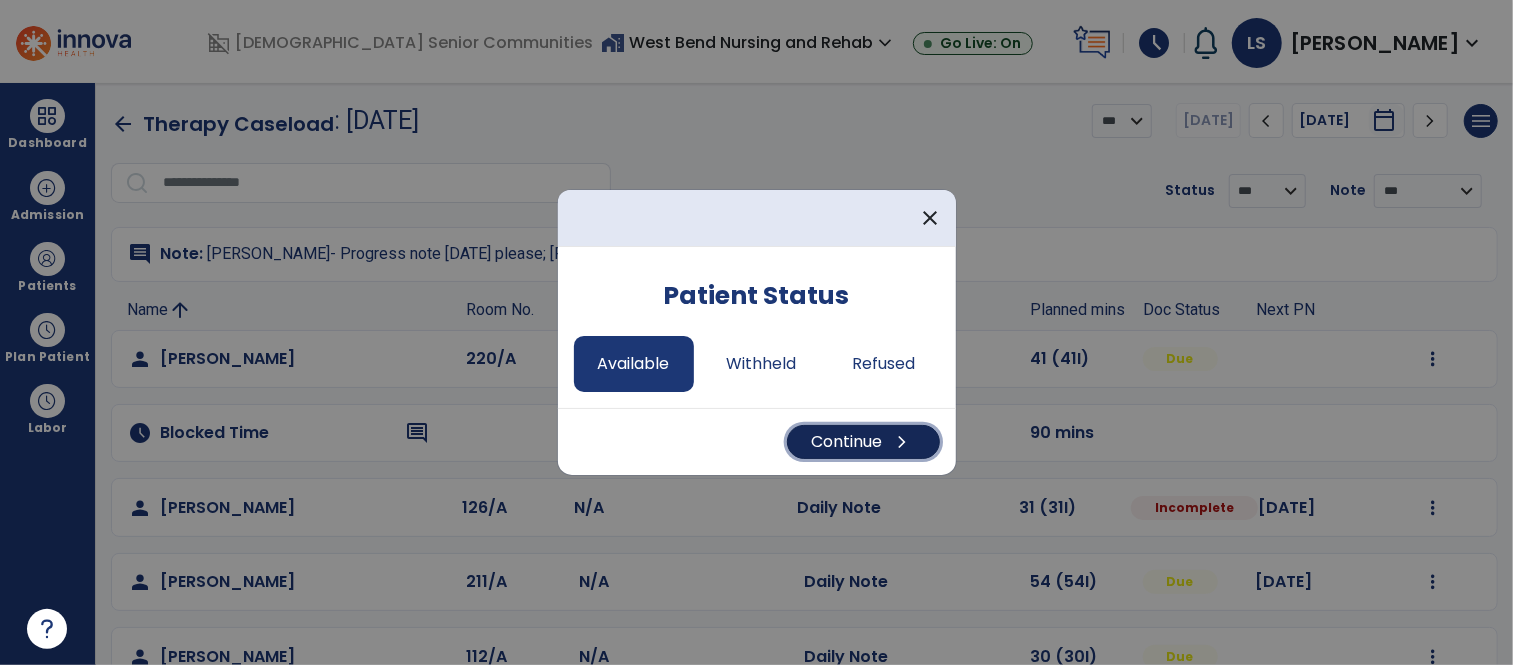 click on "chevron_right" at bounding box center [903, 442] 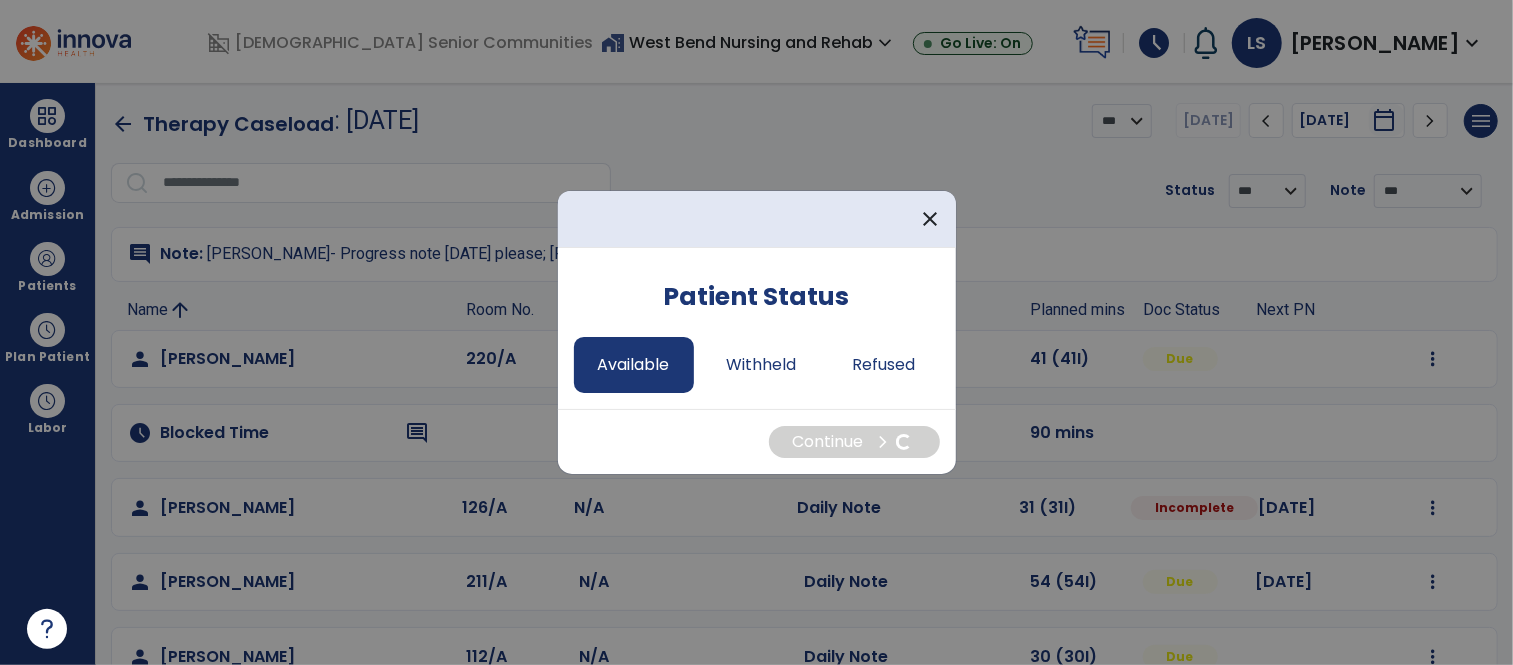 select on "*" 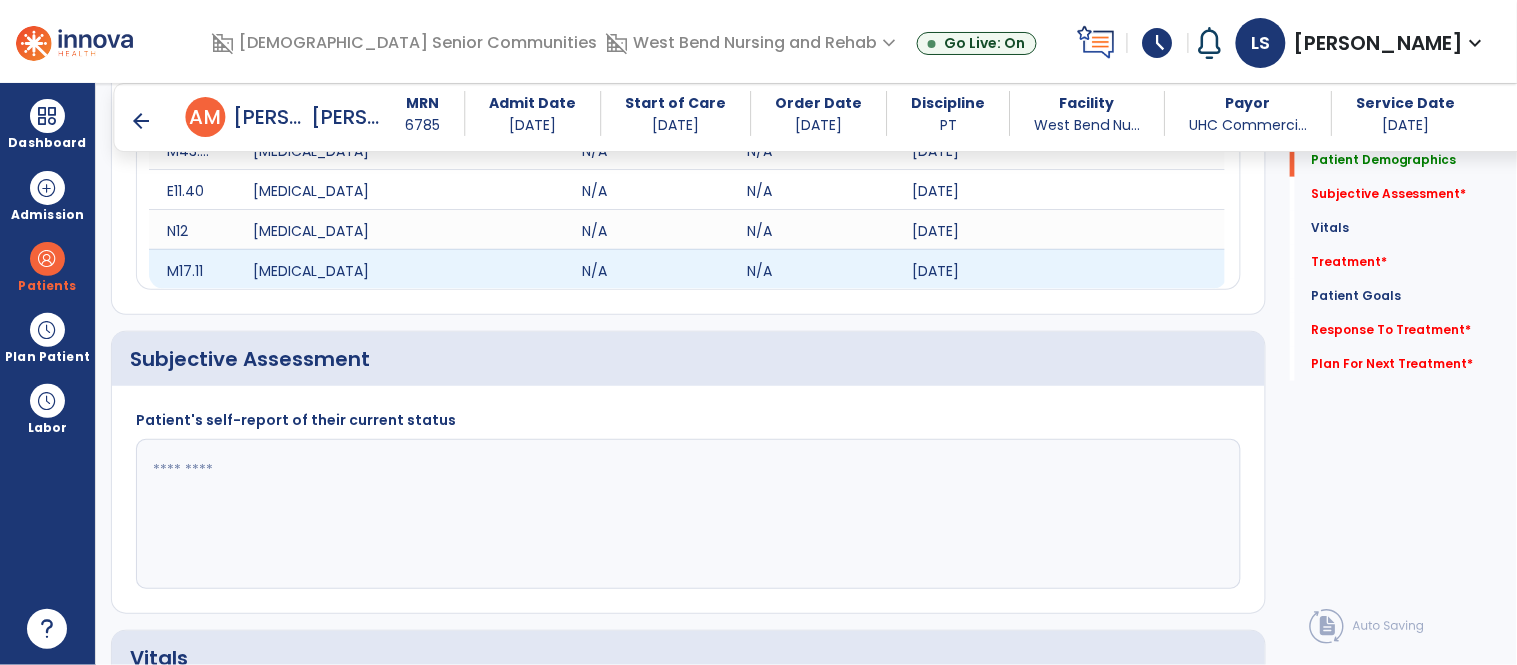 scroll, scrollTop: 371, scrollLeft: 0, axis: vertical 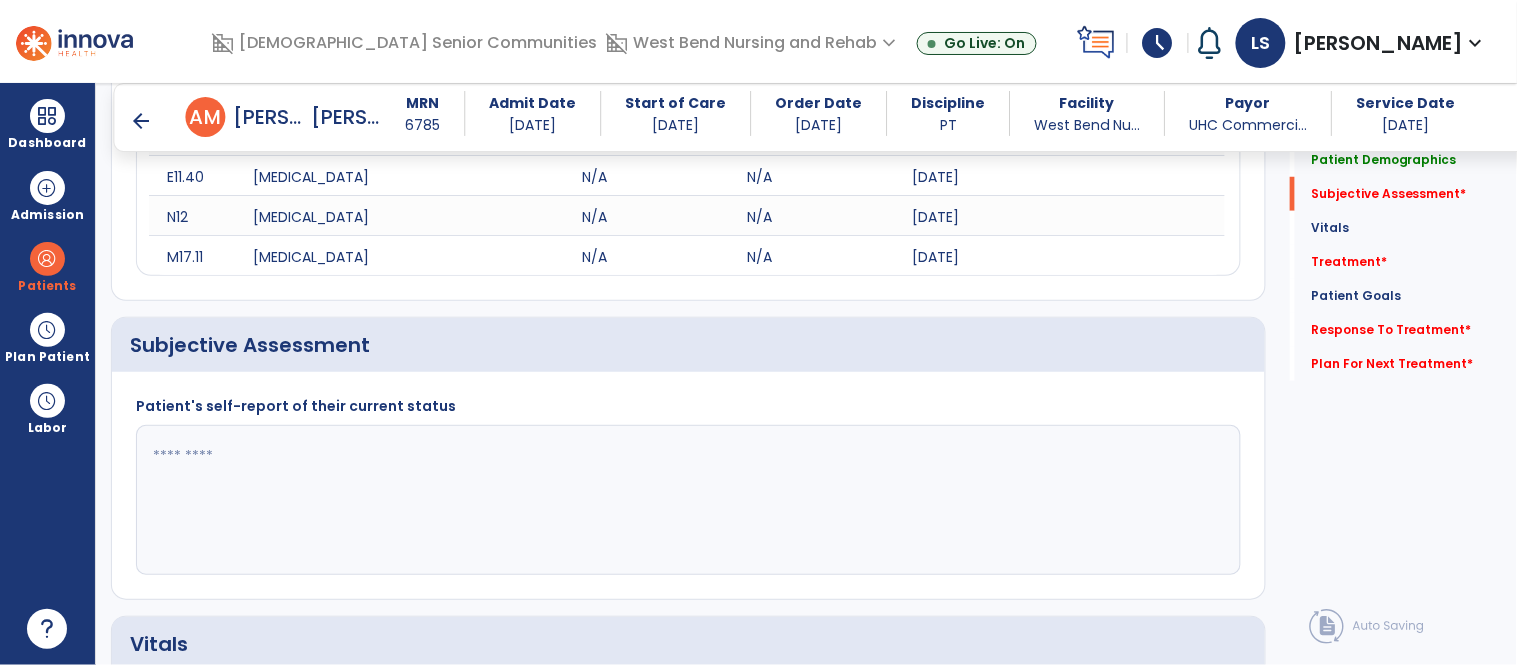 click 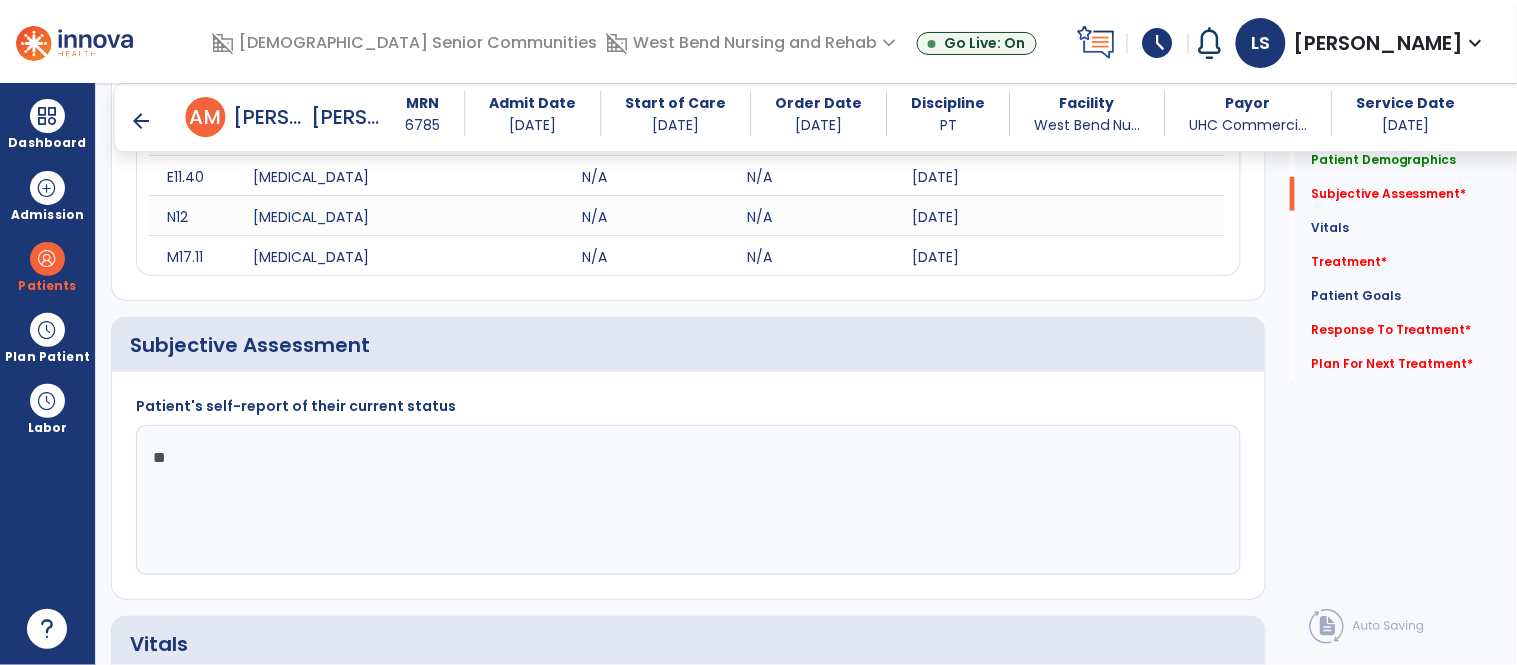 type on "*" 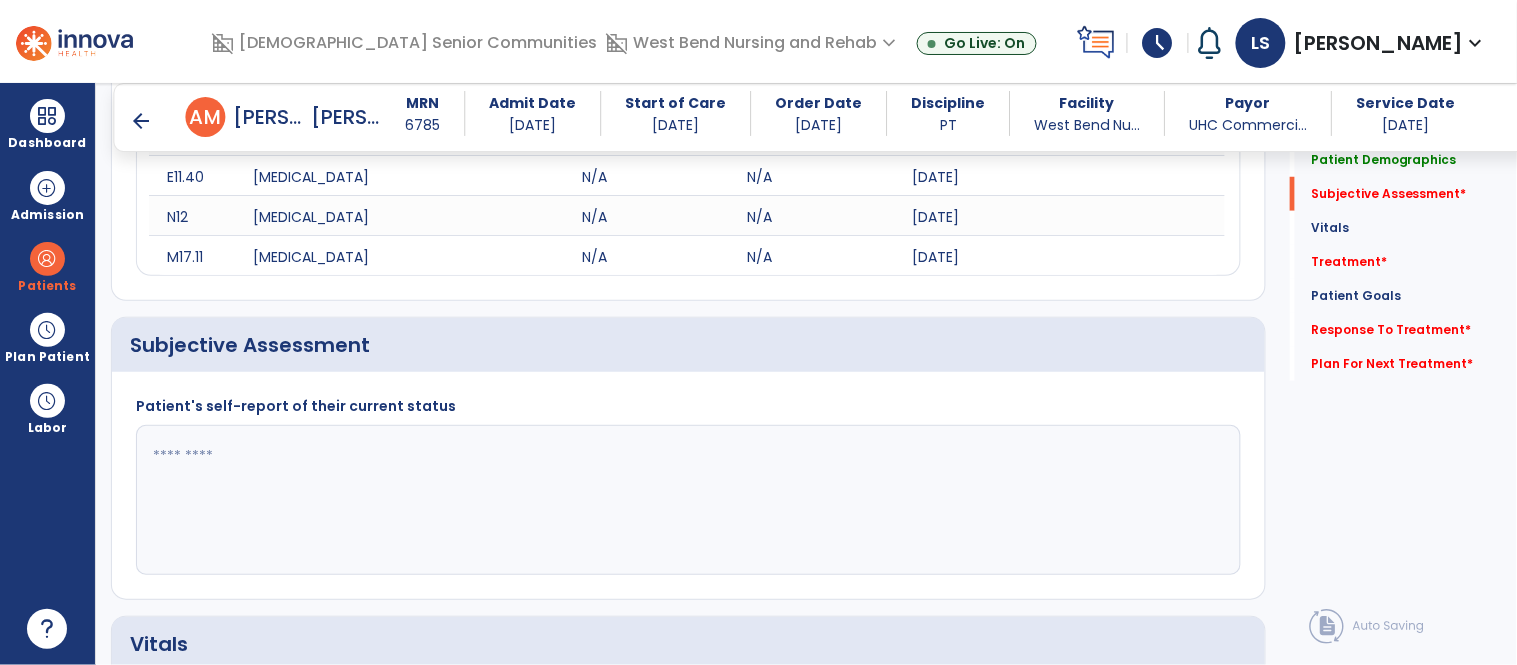 click 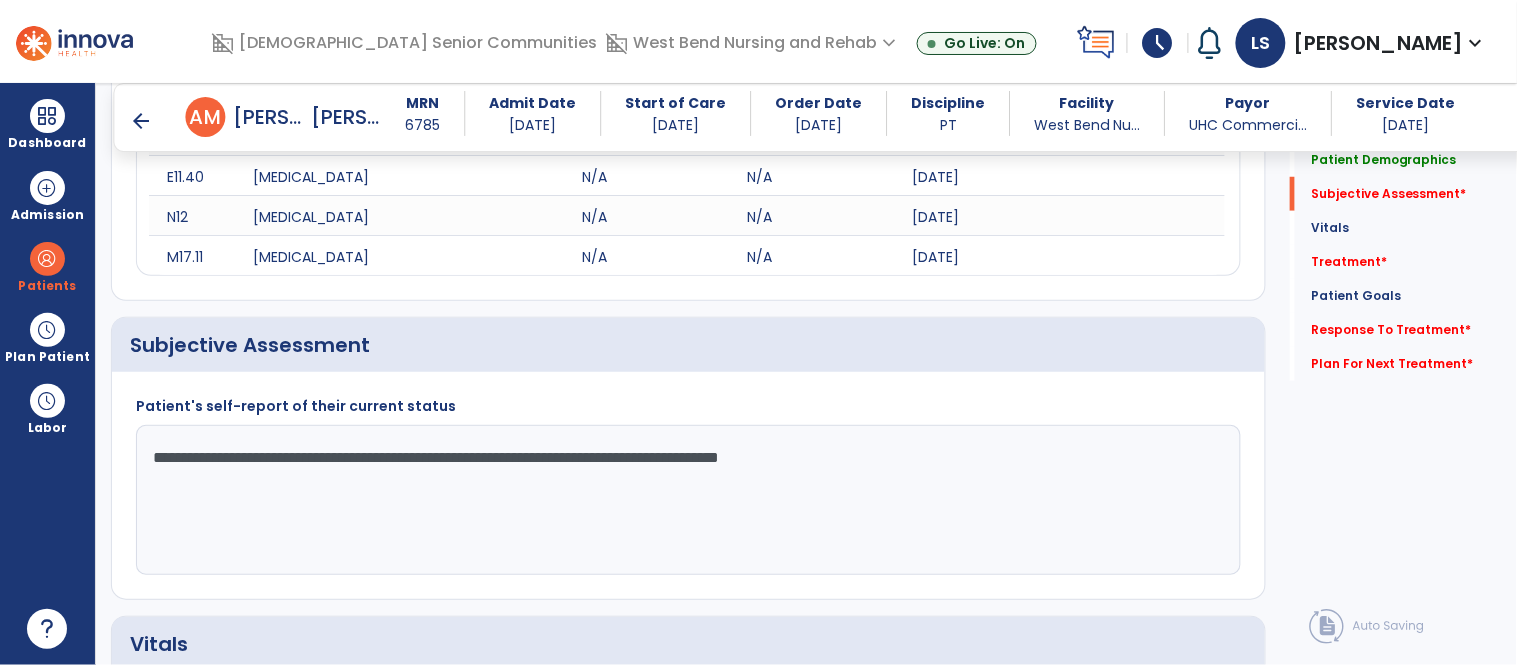 click on "**********" 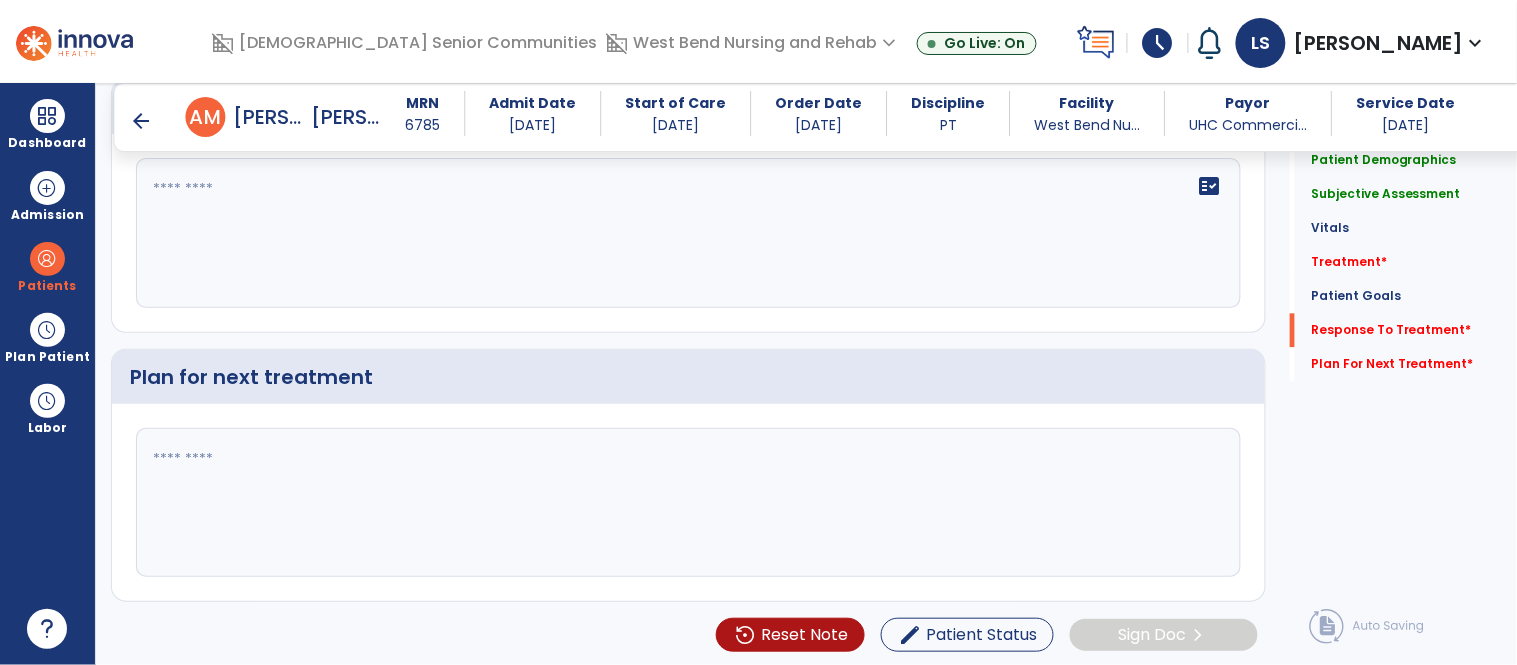 scroll, scrollTop: 3032, scrollLeft: 0, axis: vertical 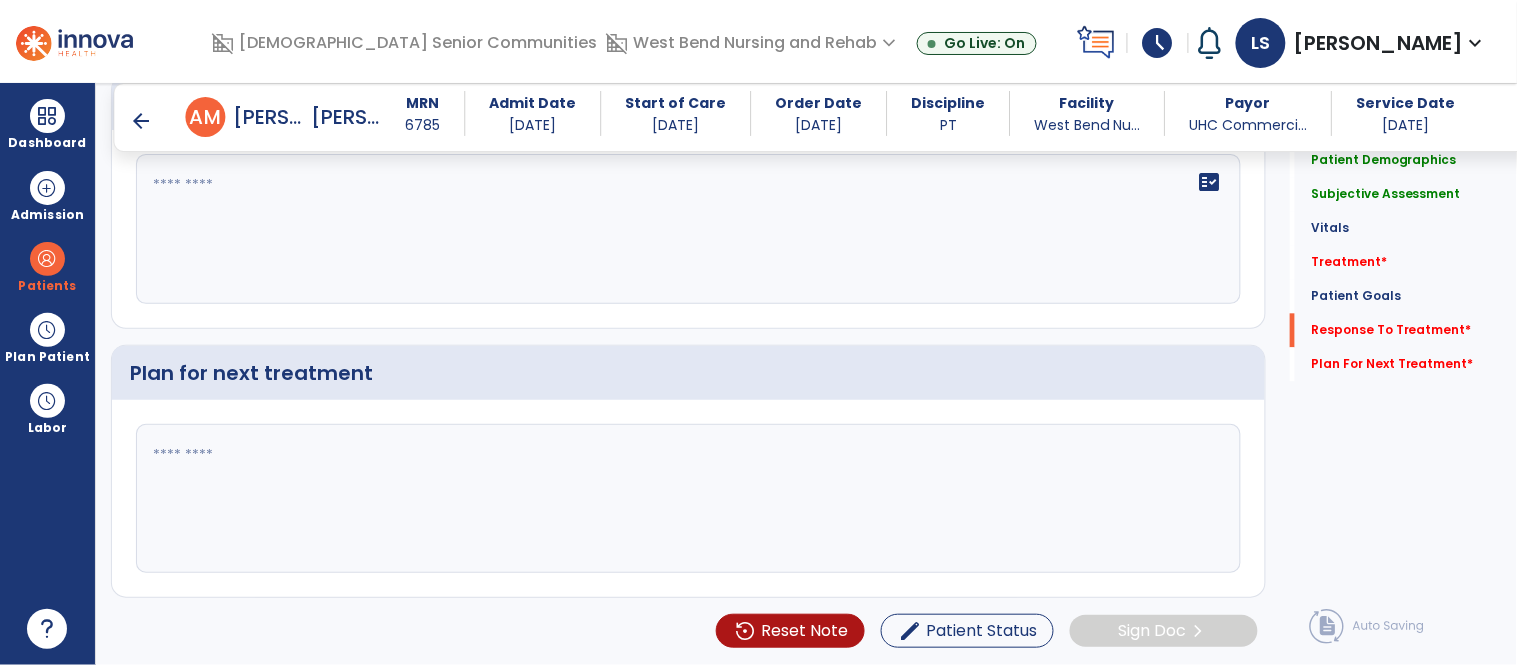 type on "**********" 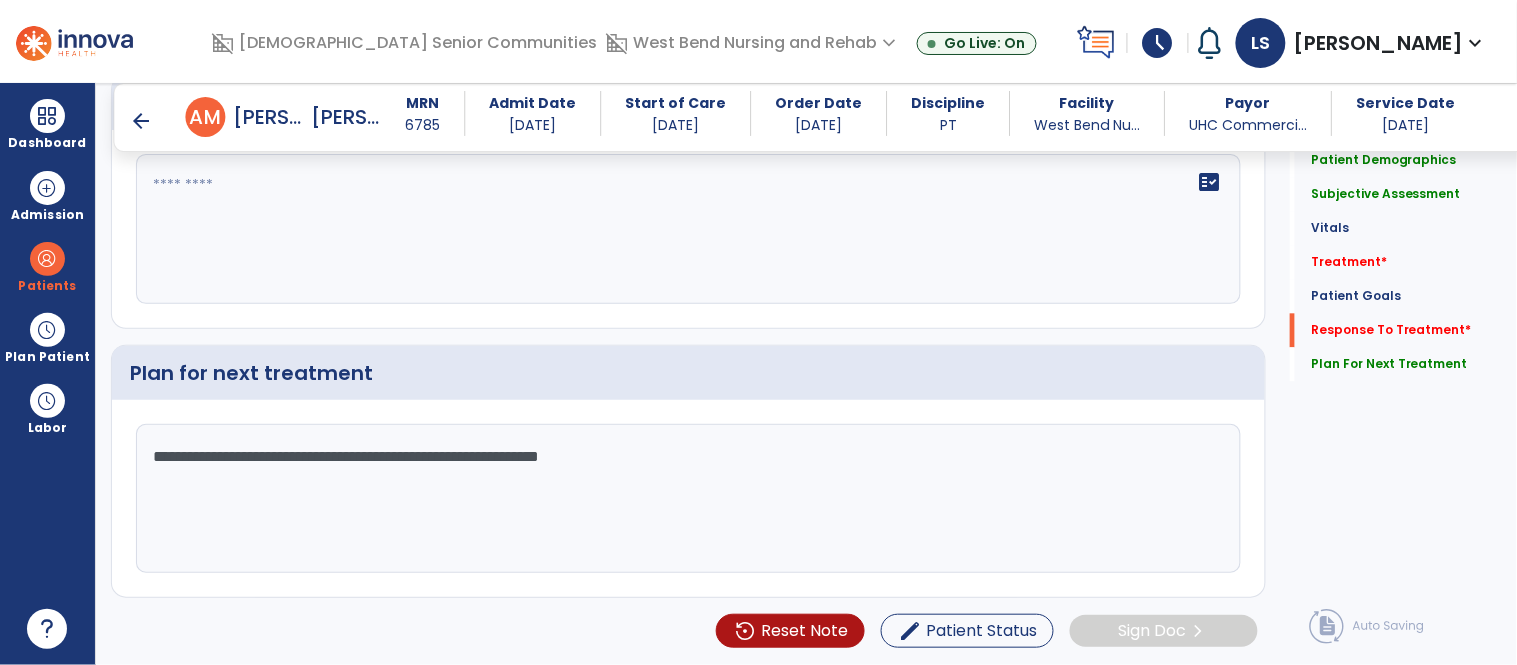 click on "**********" 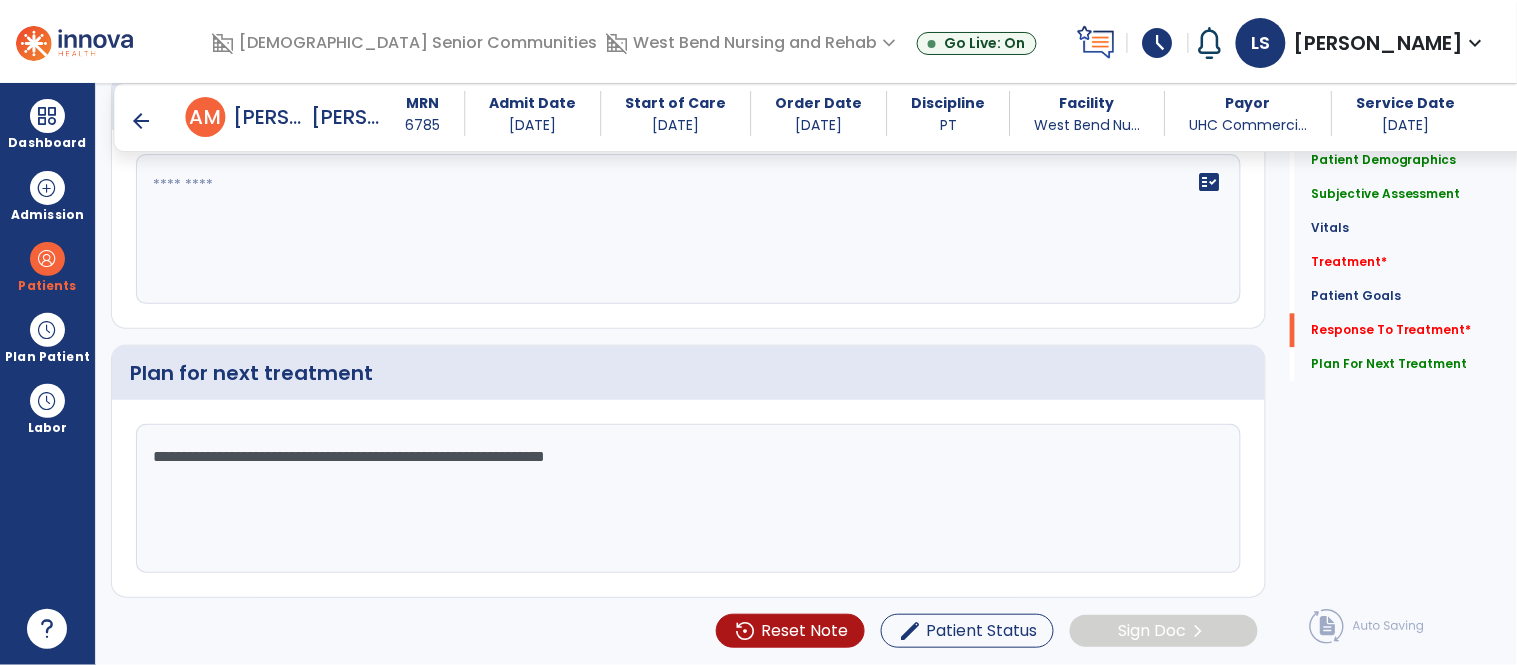 click on "**********" 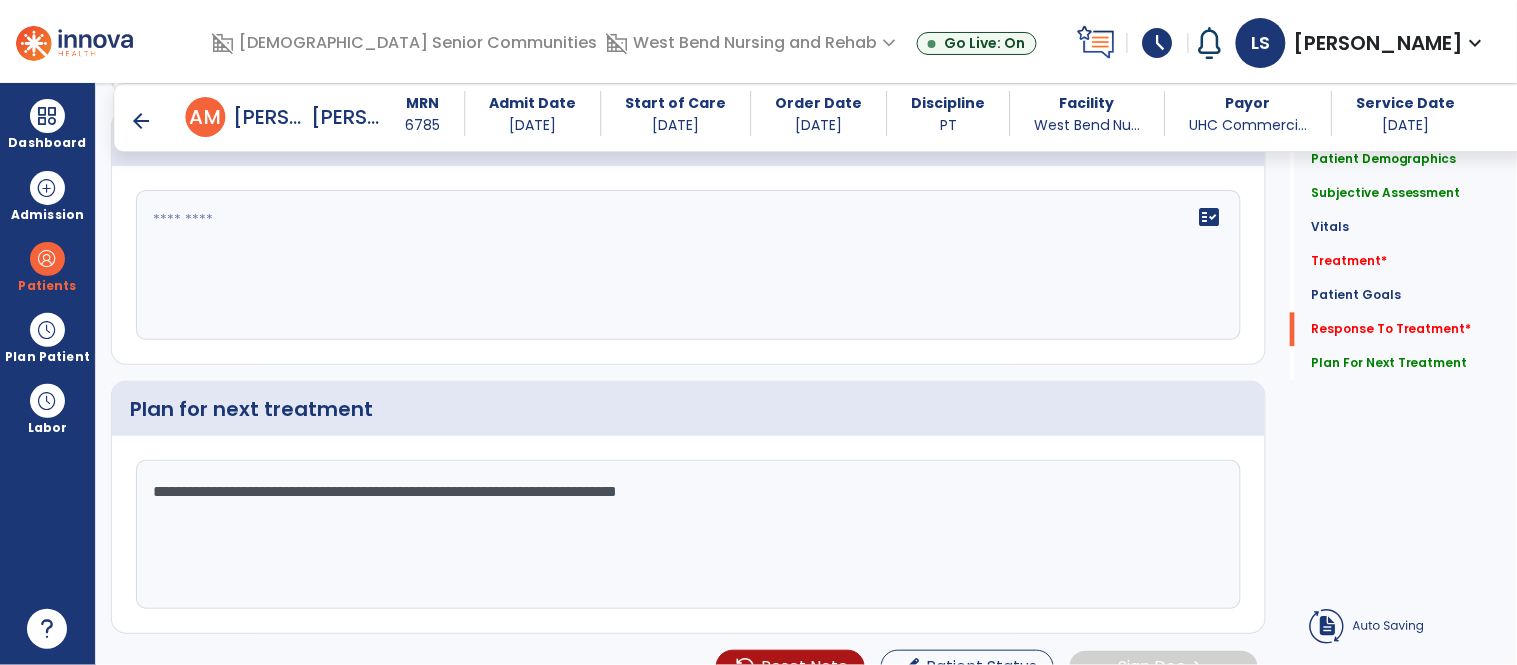 scroll, scrollTop: 2781, scrollLeft: 0, axis: vertical 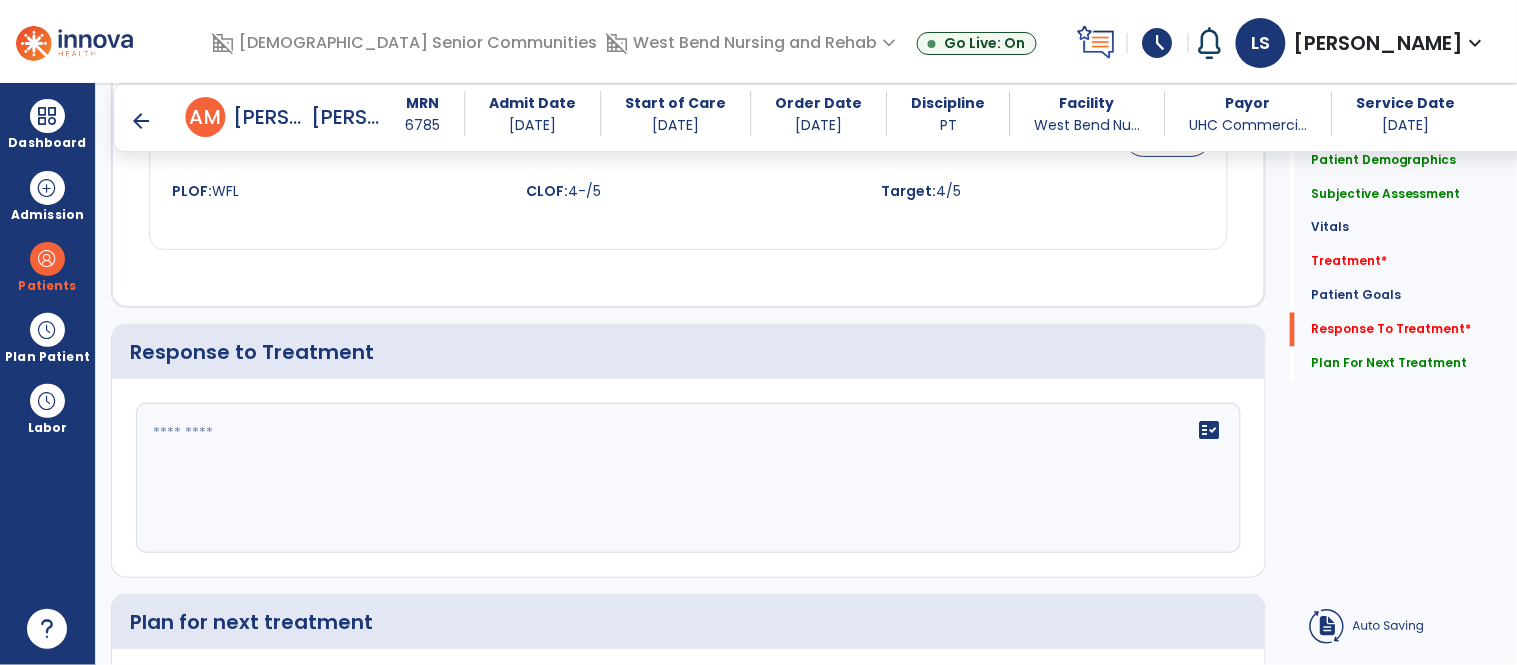 type on "**********" 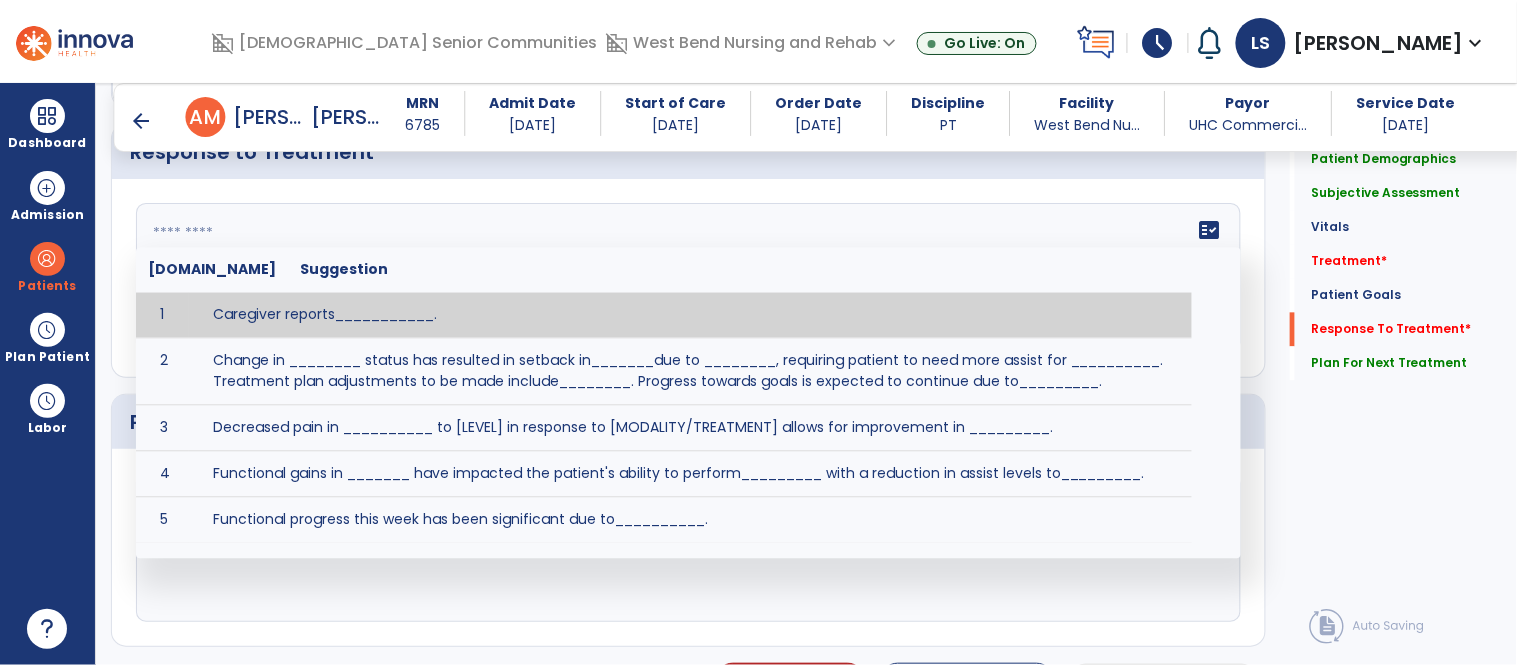 scroll, scrollTop: 2984, scrollLeft: 0, axis: vertical 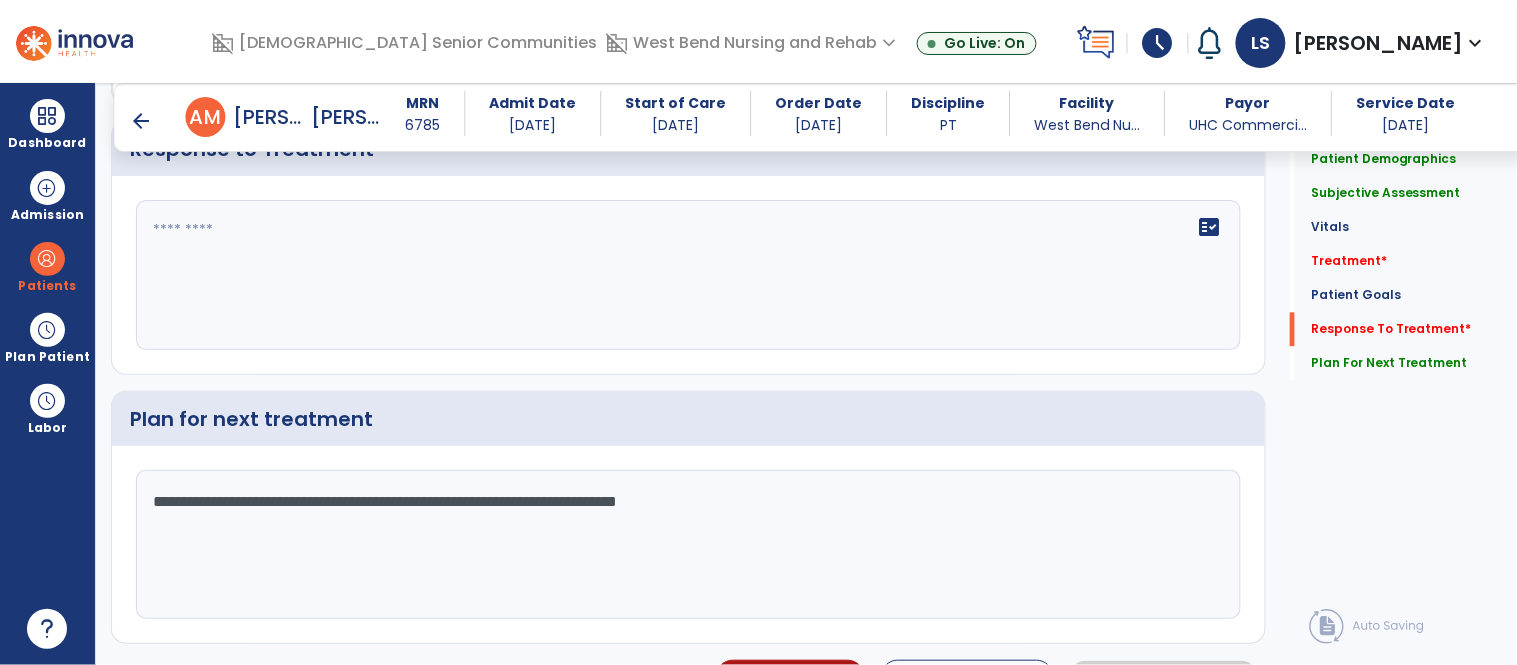 drag, startPoint x: 667, startPoint y: 452, endPoint x: 151, endPoint y: 367, distance: 522.9541 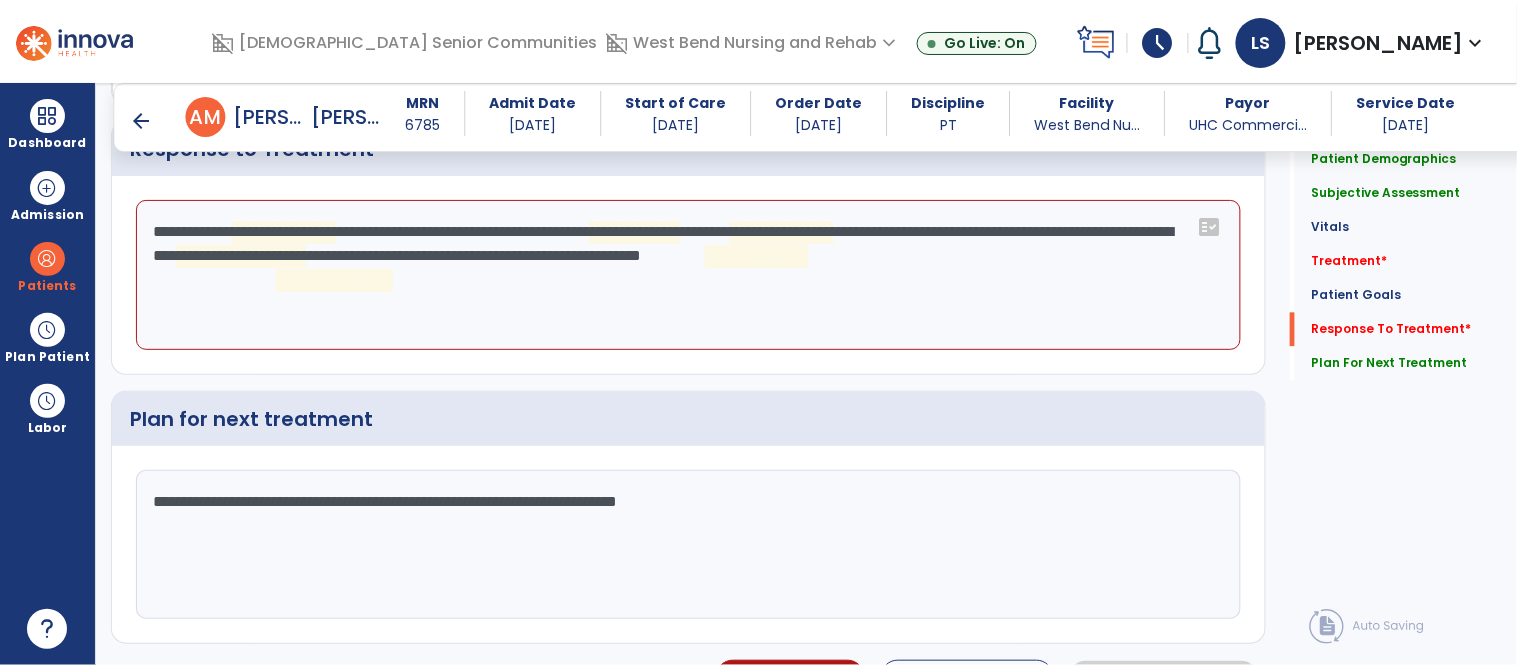 type on "**********" 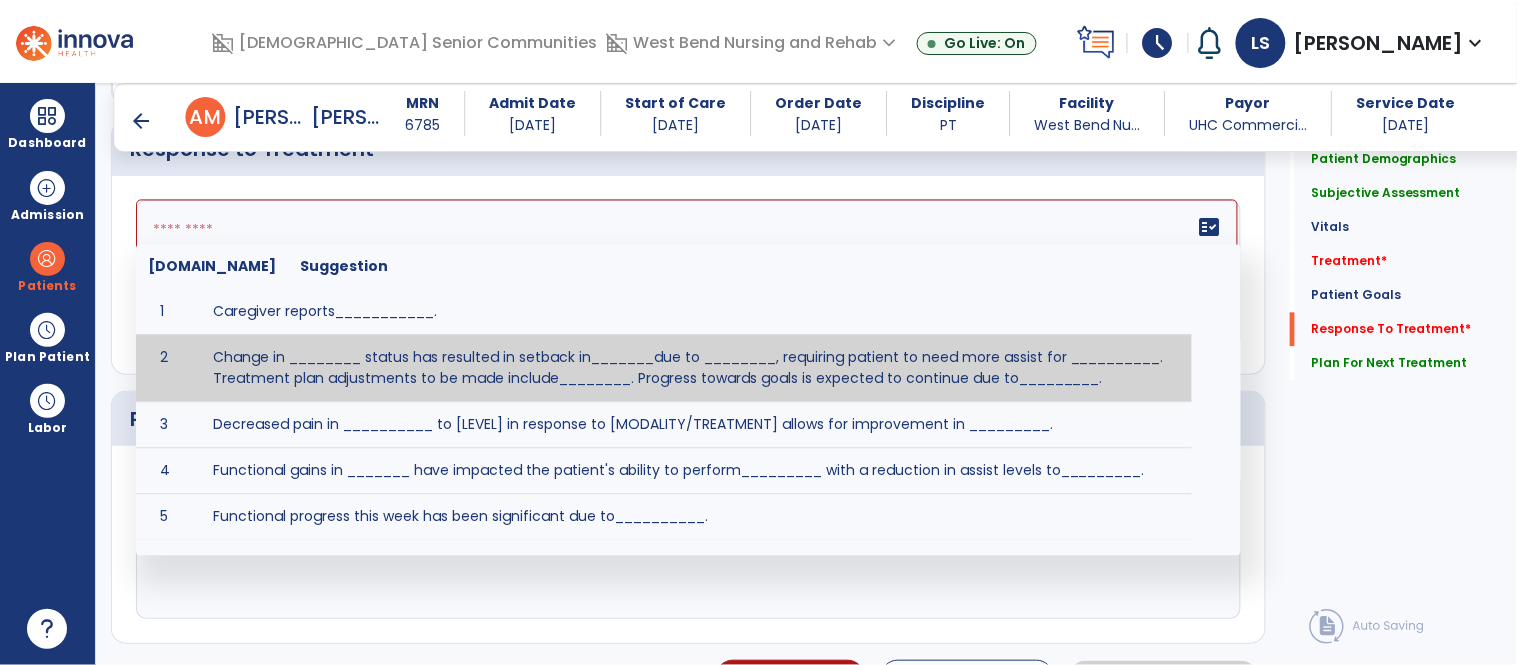 paste on "**********" 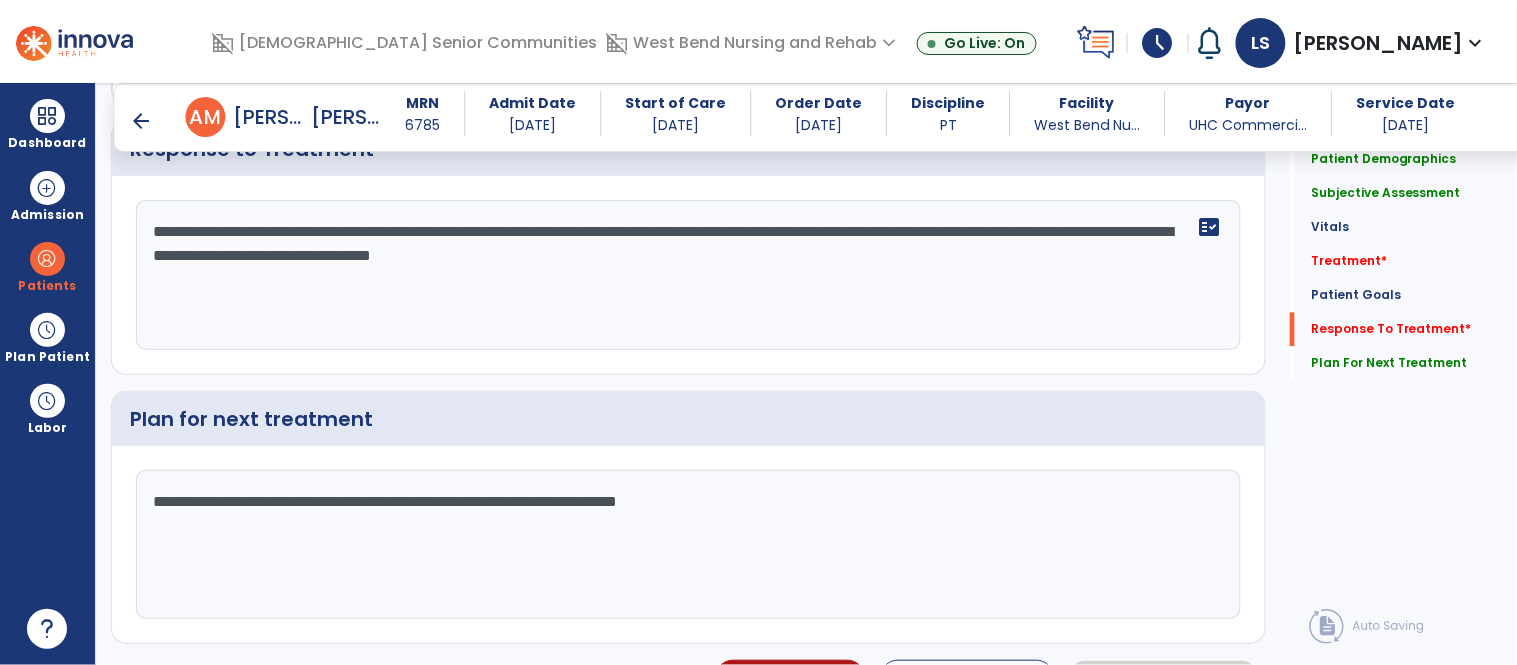 click on "**********" 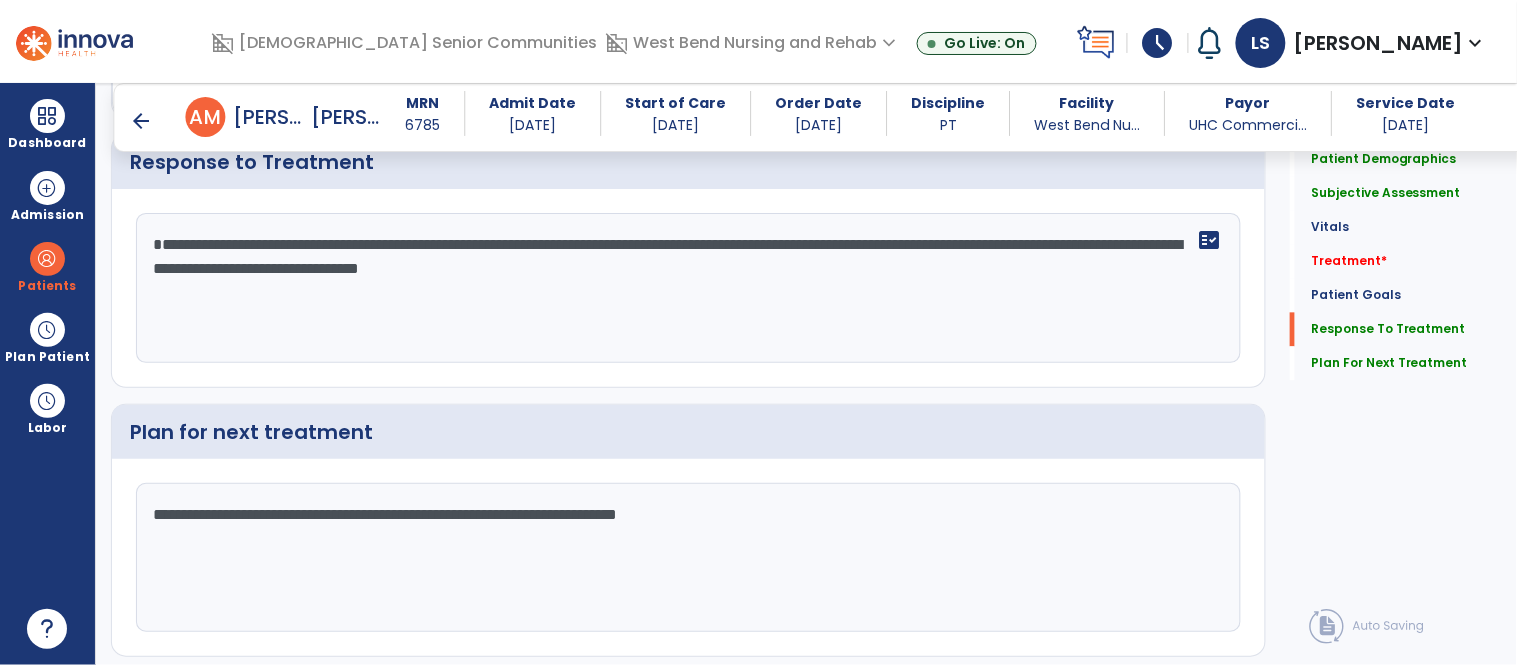 scroll, scrollTop: 2962, scrollLeft: 0, axis: vertical 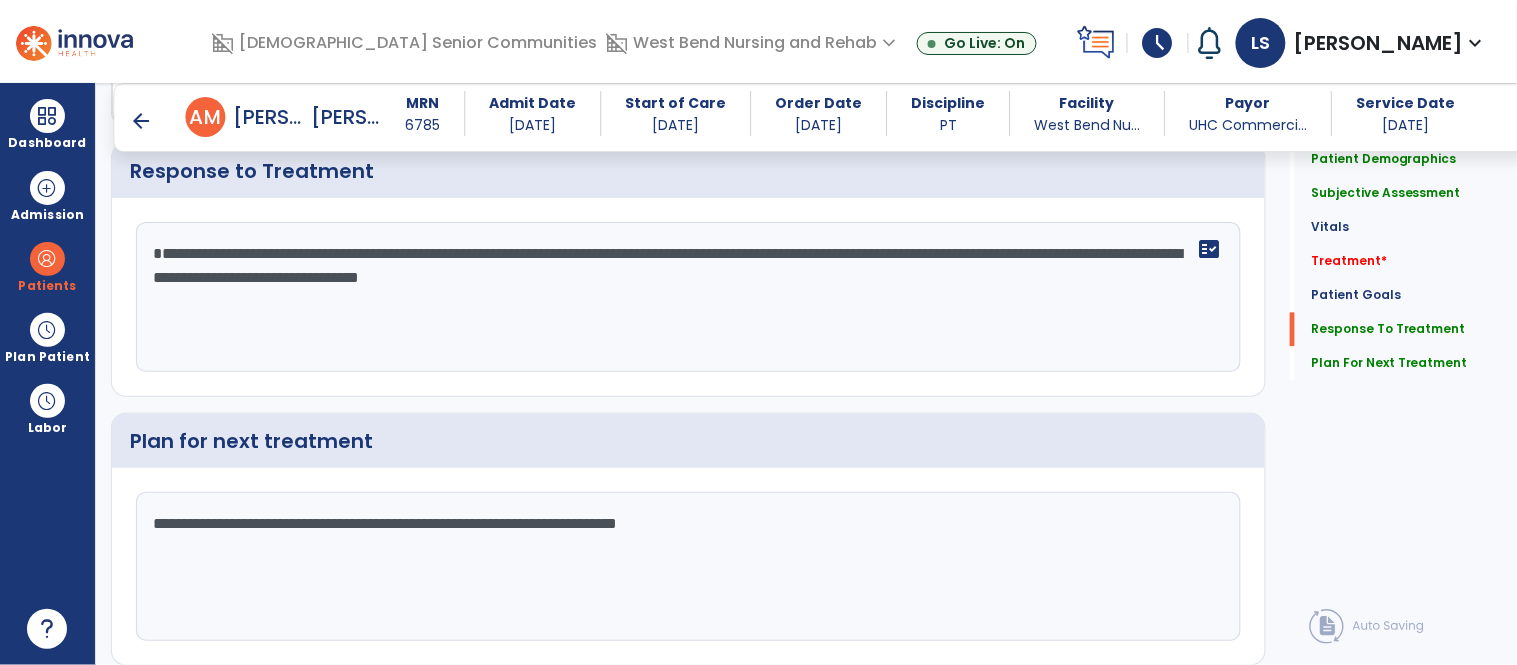 drag, startPoint x: 527, startPoint y: 261, endPoint x: 437, endPoint y: 268, distance: 90.27181 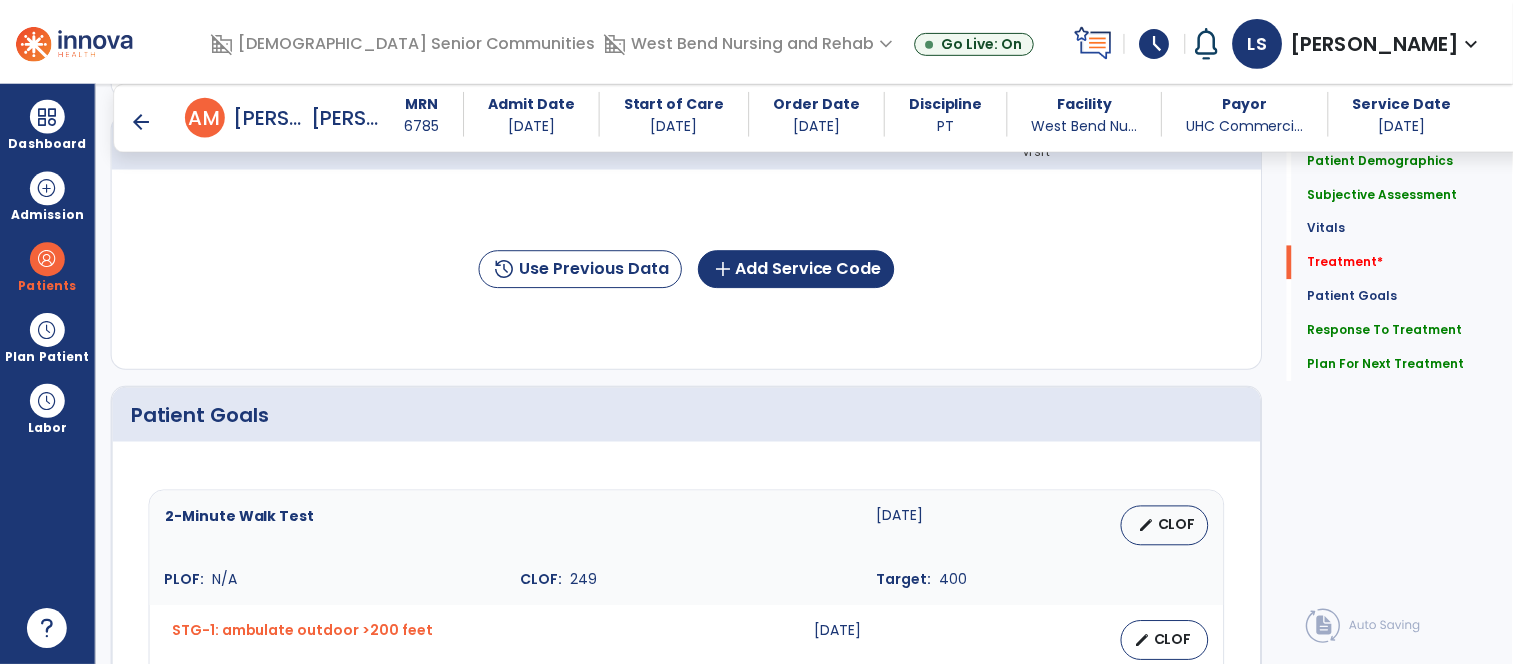 scroll, scrollTop: 1290, scrollLeft: 0, axis: vertical 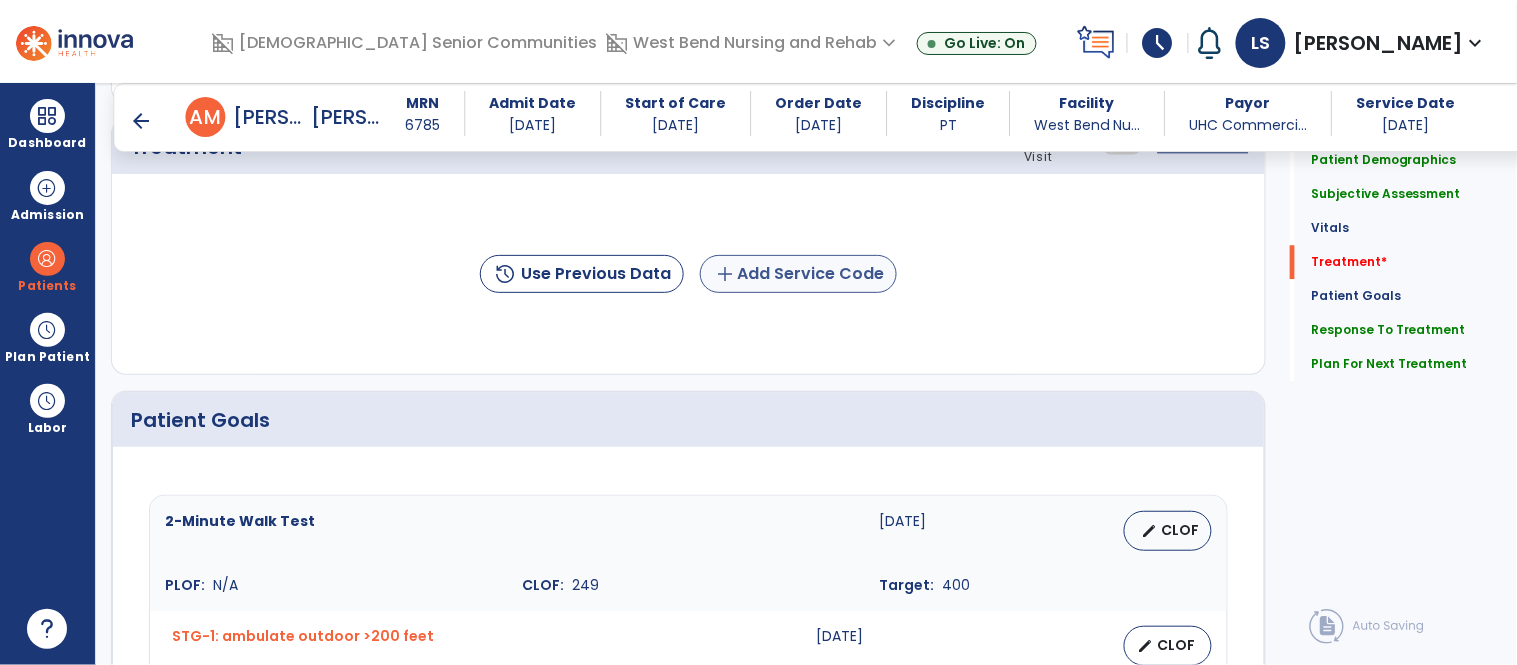 type on "**********" 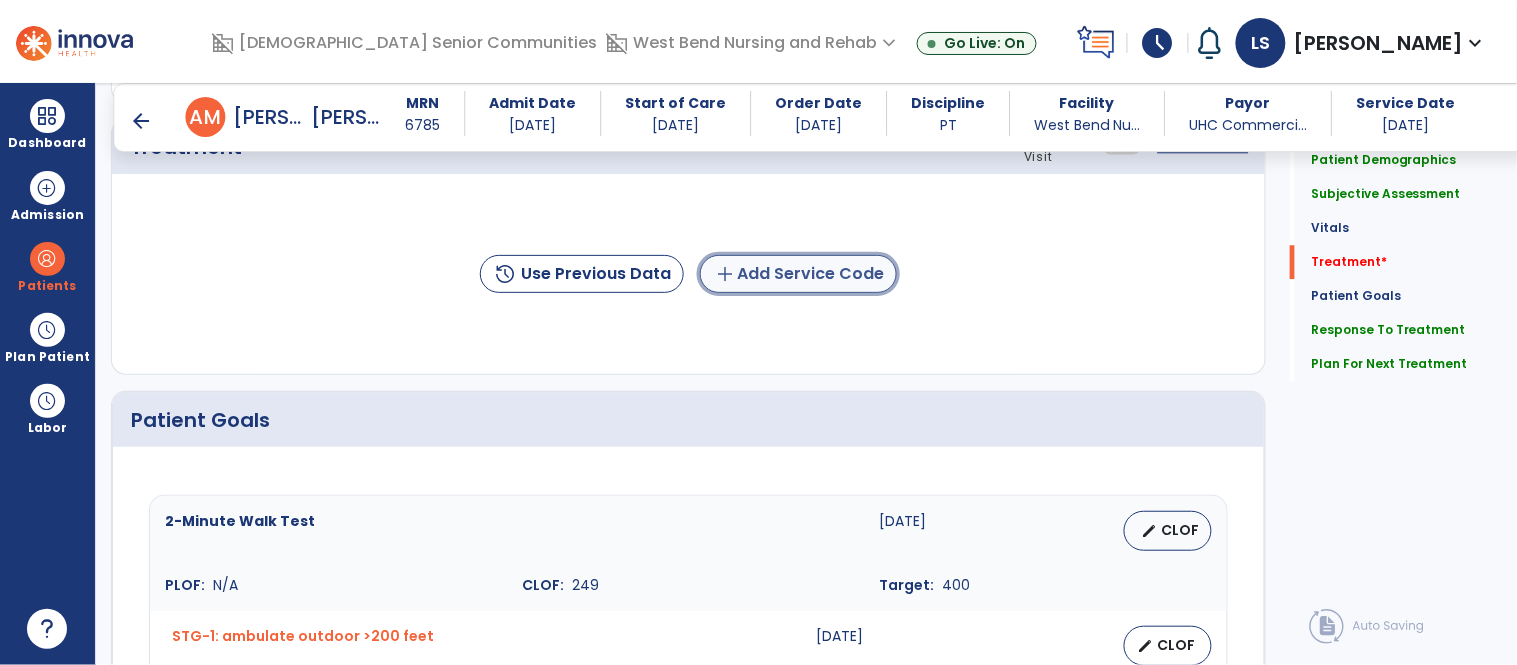 click on "add  Add Service Code" 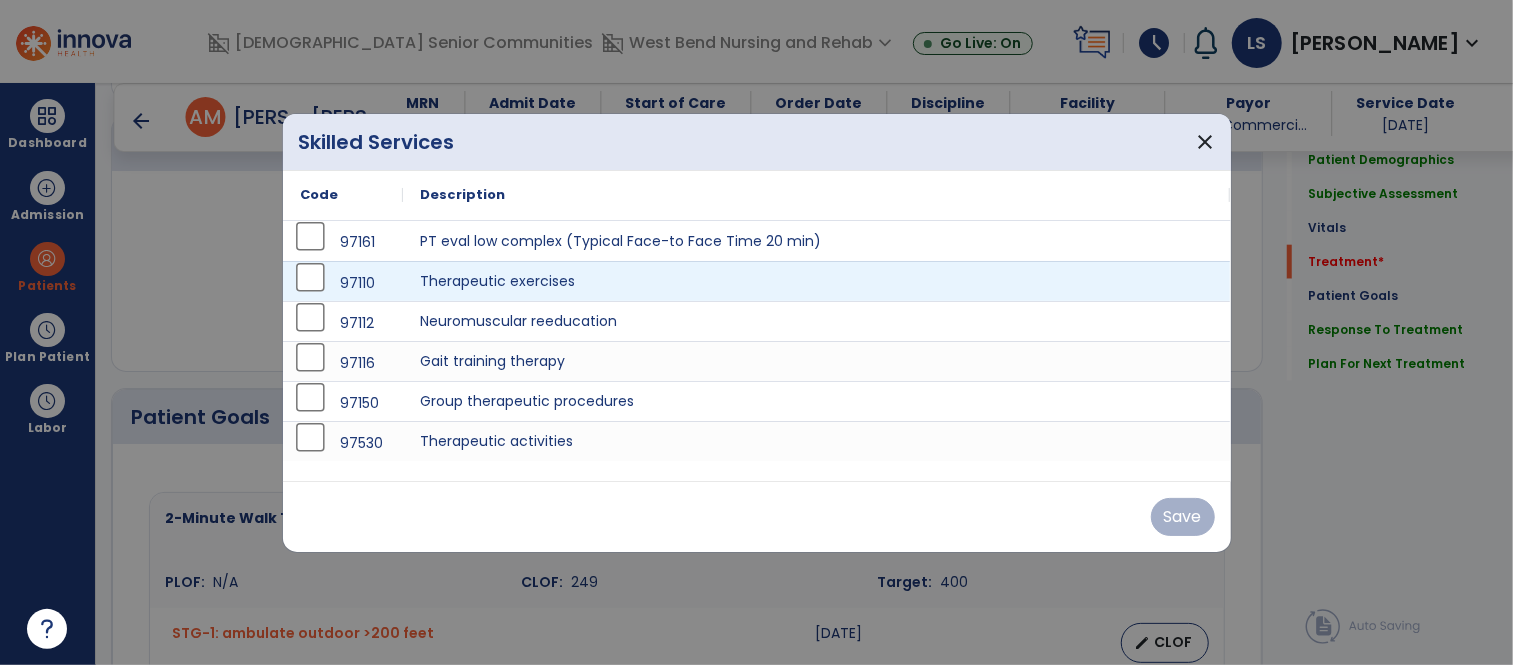 scroll, scrollTop: 1290, scrollLeft: 0, axis: vertical 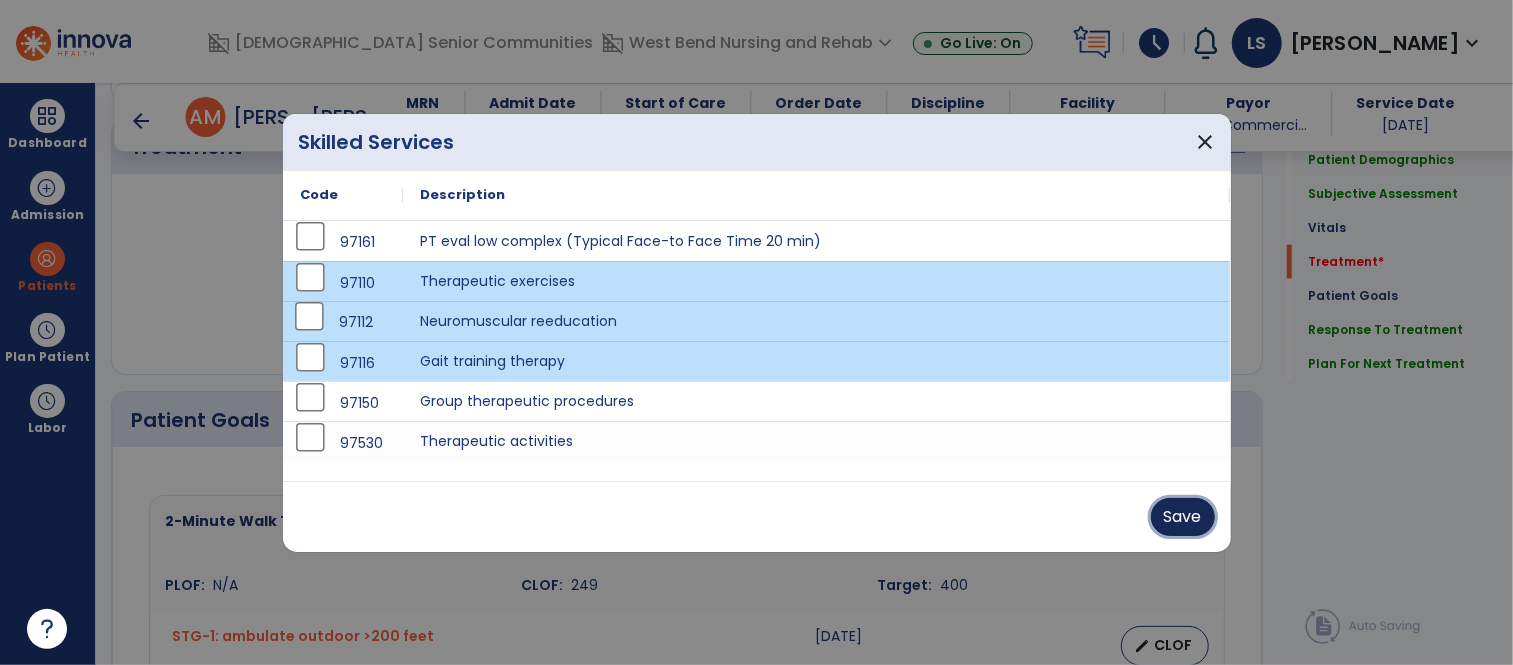 click on "Save" at bounding box center [1183, 517] 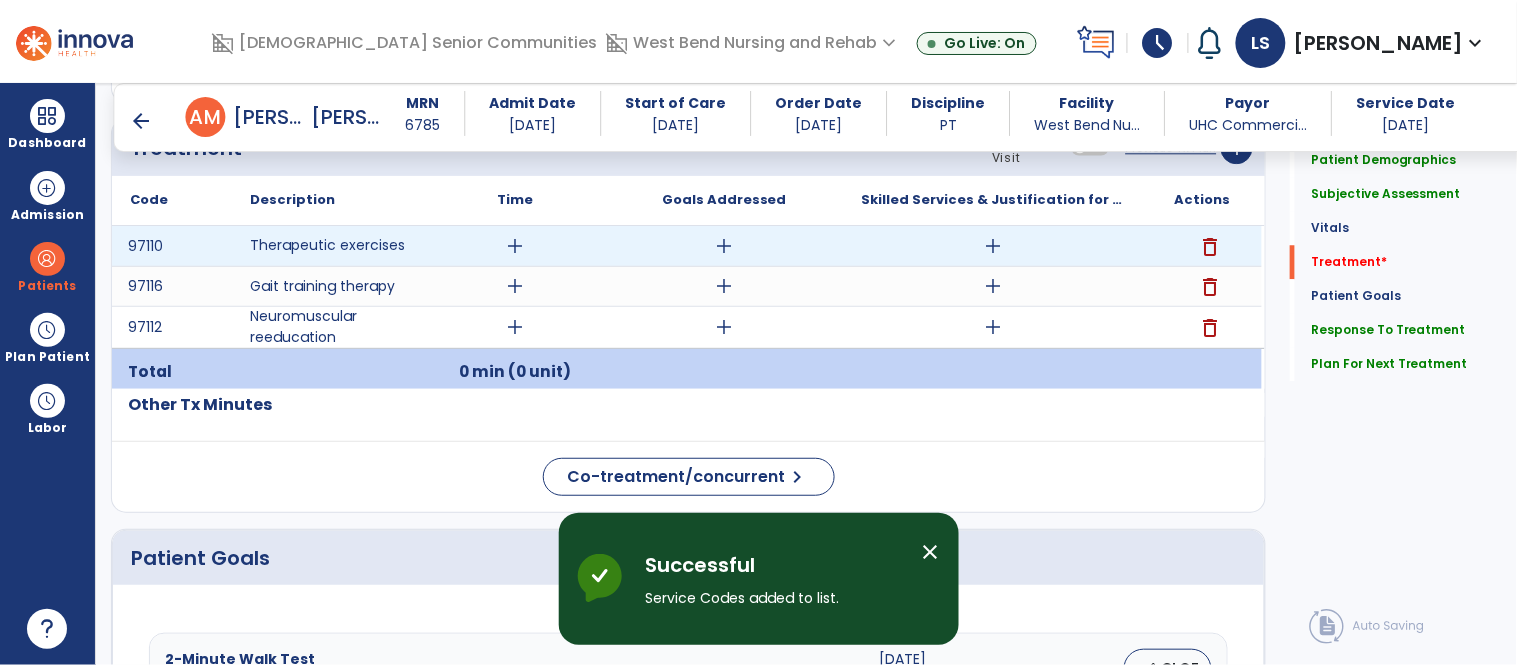 click on "add" at bounding box center (515, 246) 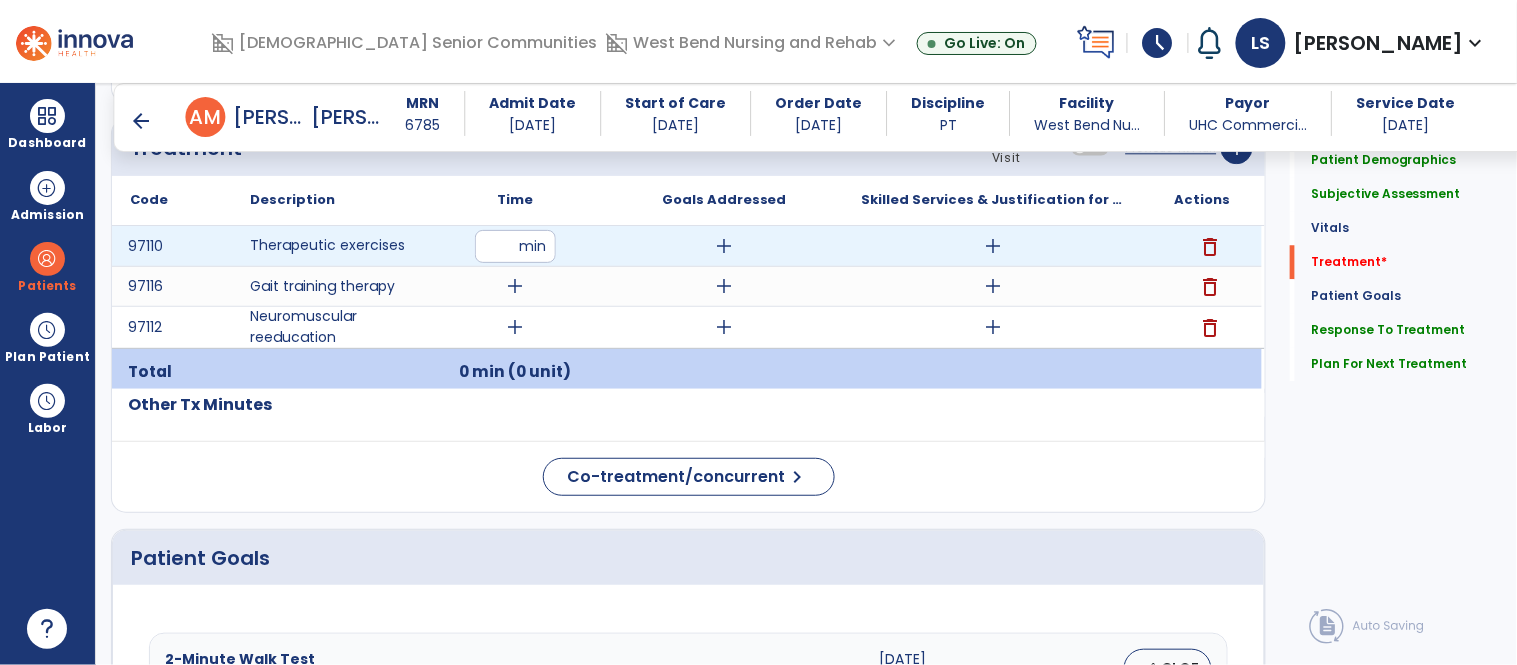 type on "**" 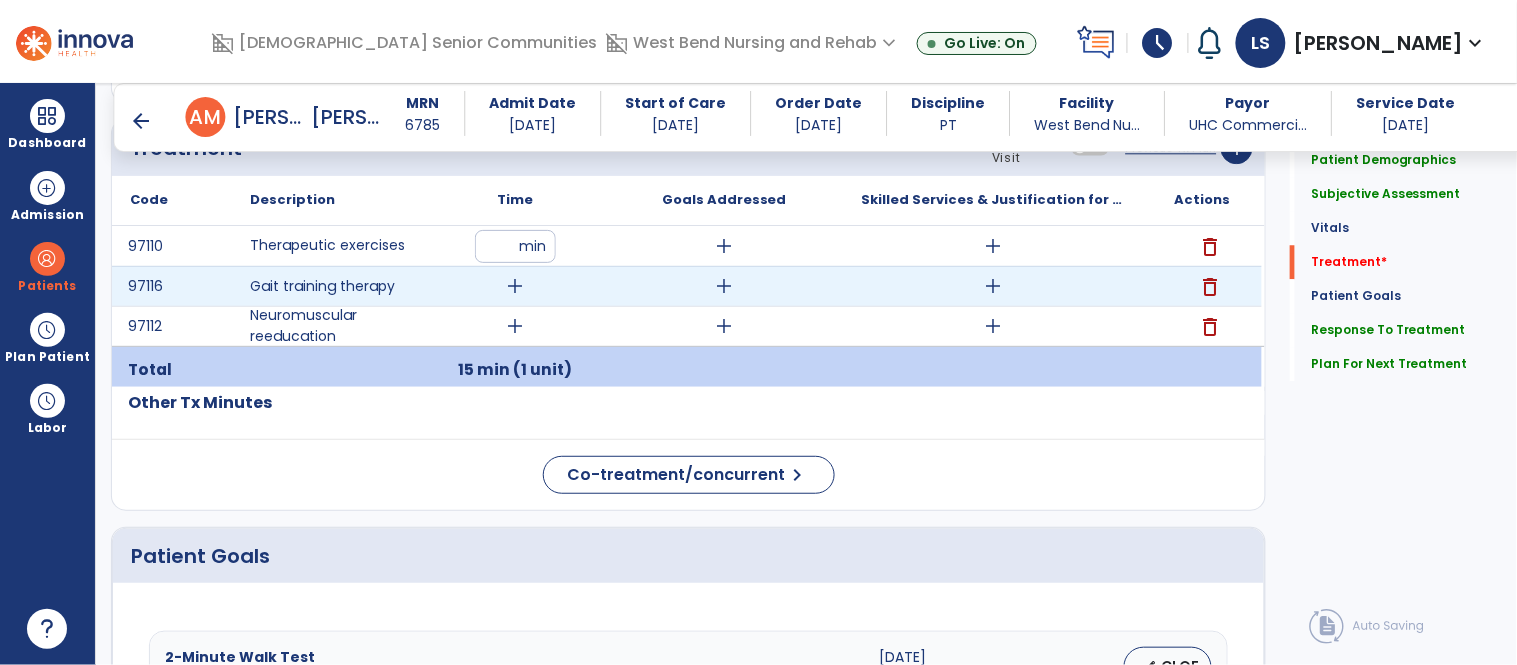 click on "add" at bounding box center [515, 286] 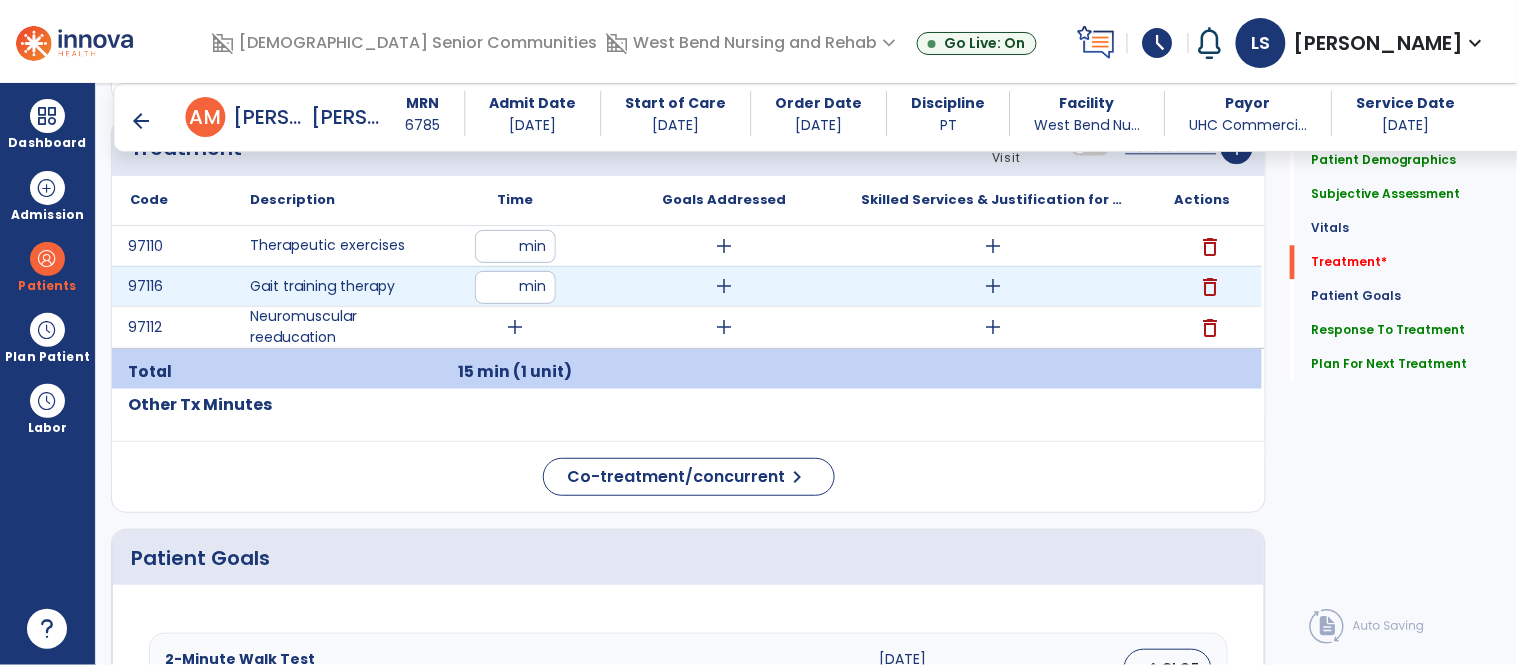 type on "**" 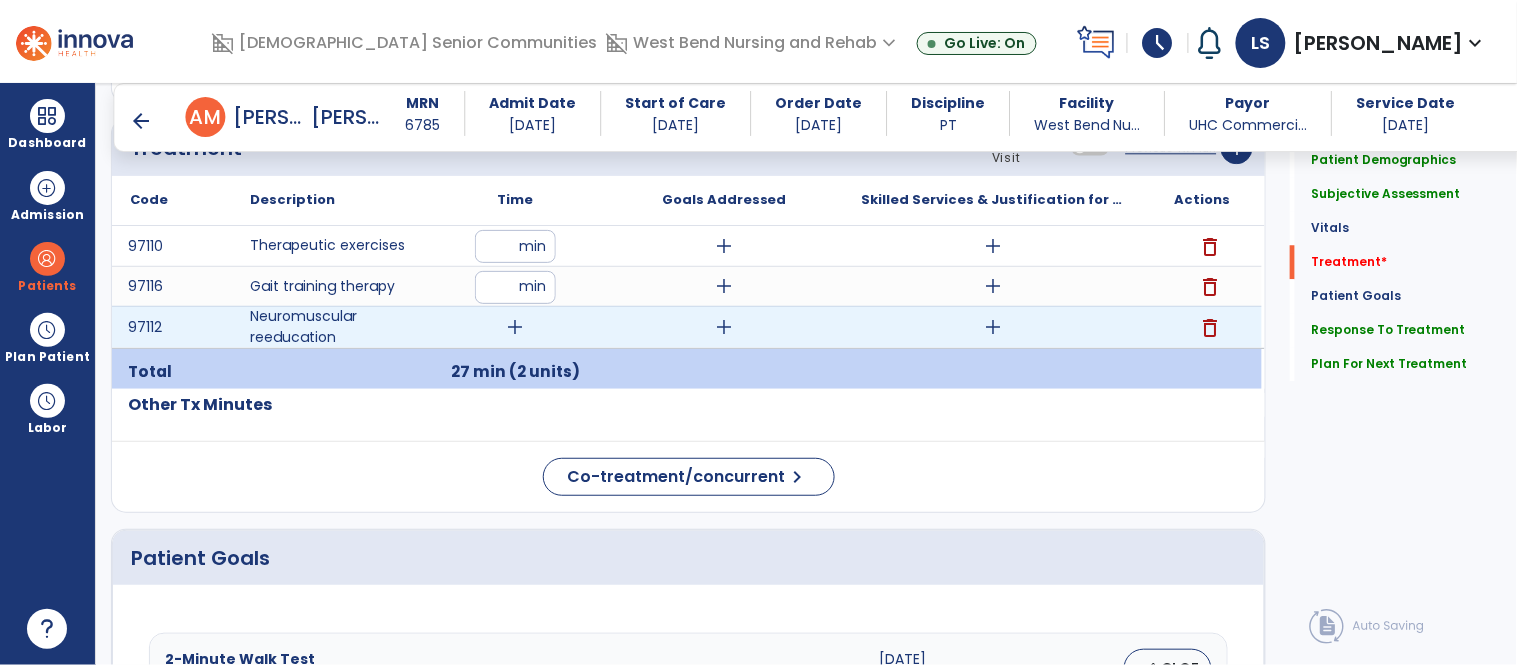 click on "add" at bounding box center [515, 327] 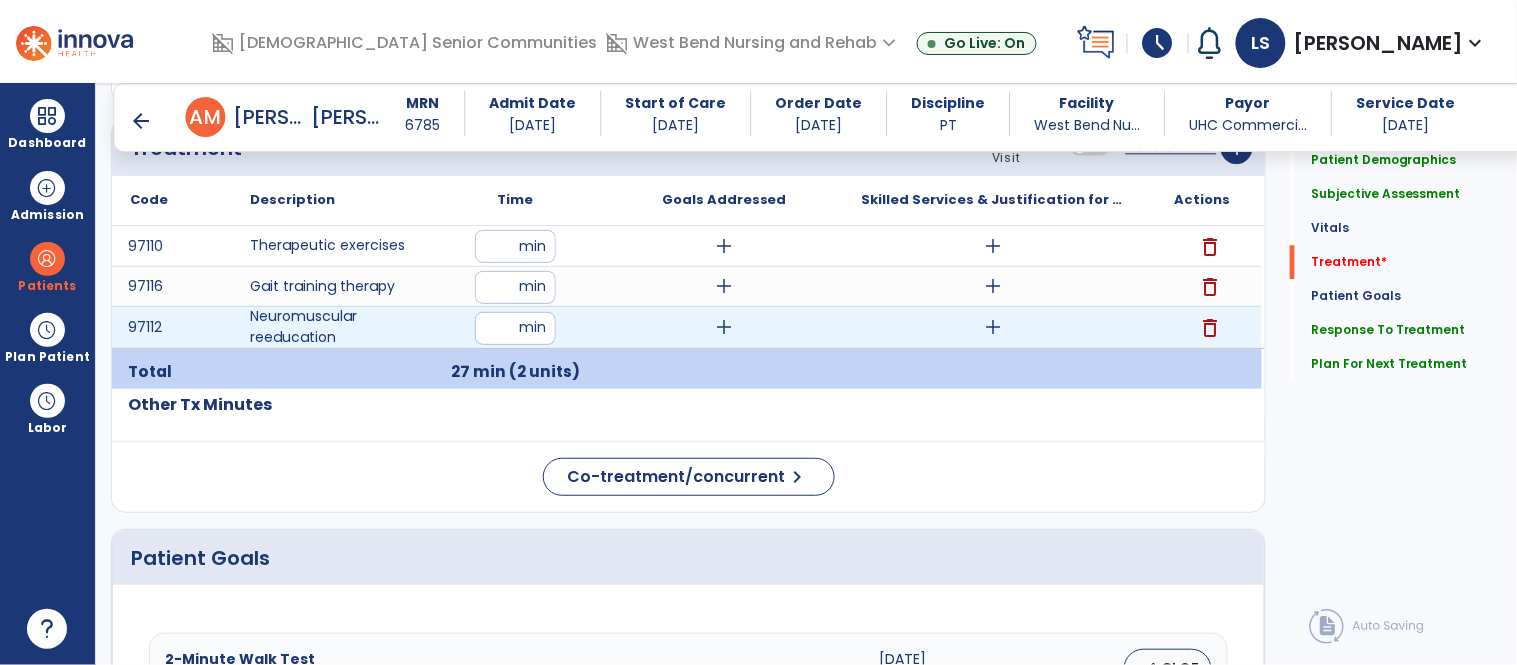 type on "**" 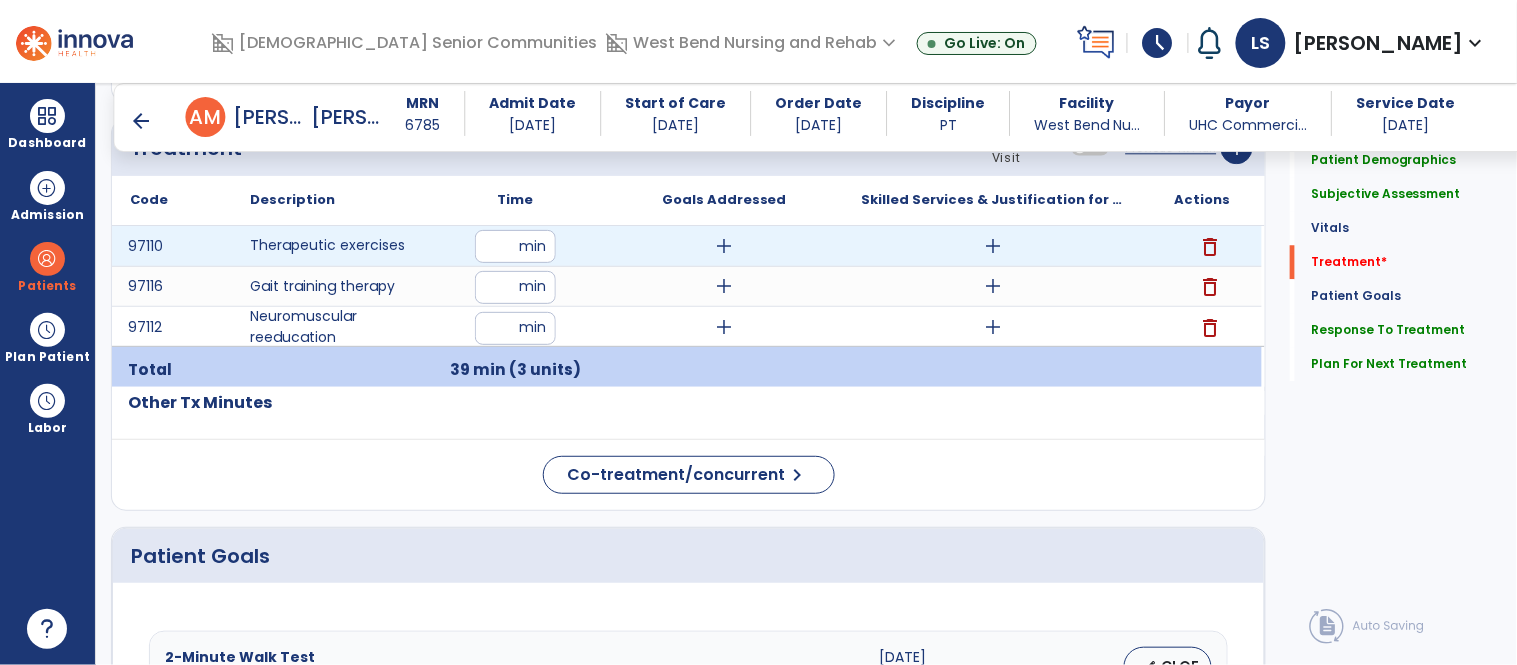 click on "add" at bounding box center (724, 246) 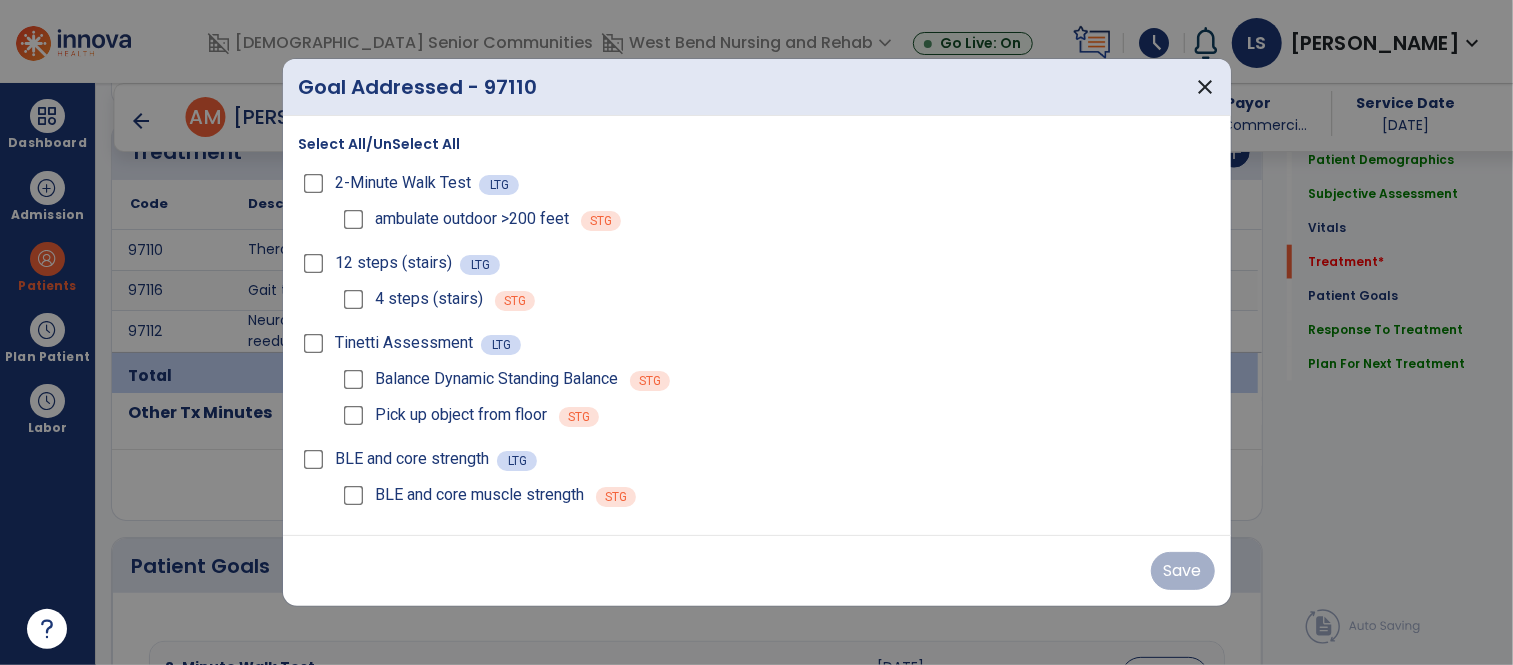scroll, scrollTop: 1290, scrollLeft: 0, axis: vertical 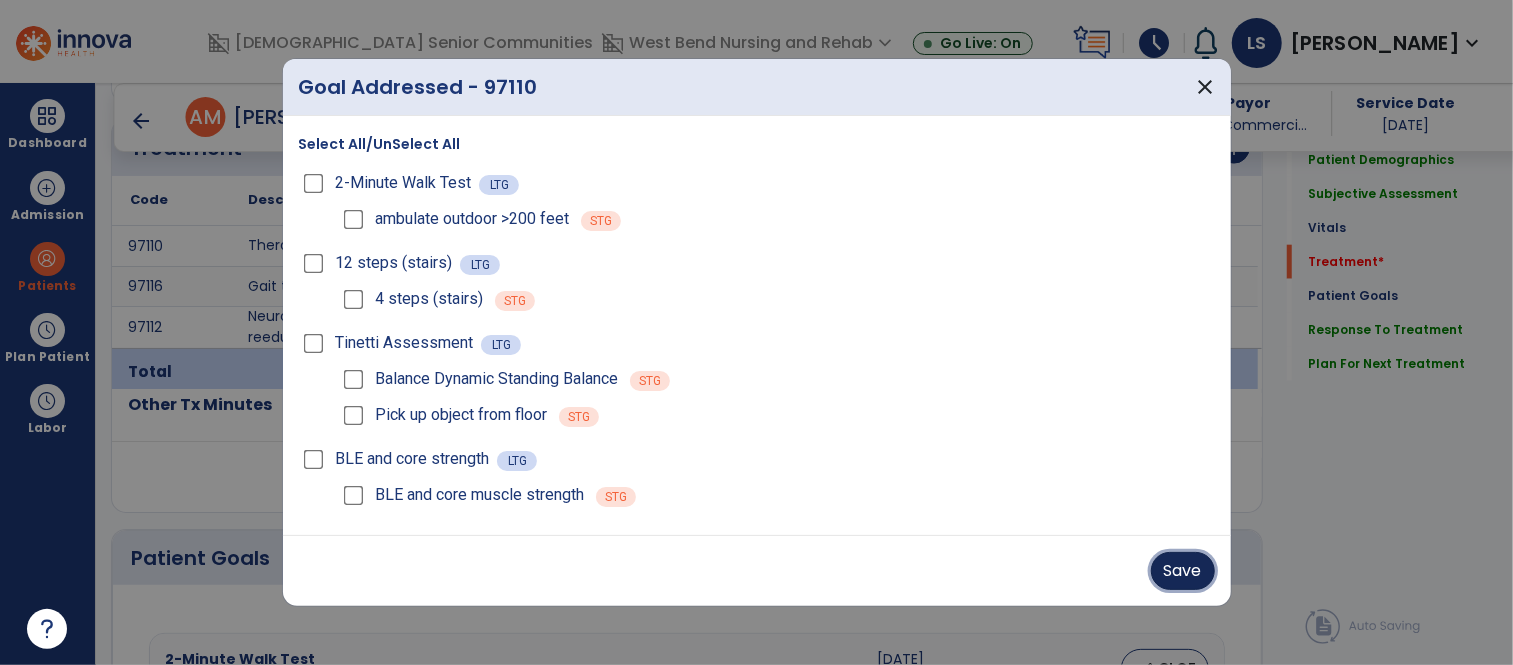 click on "Save" at bounding box center [1183, 571] 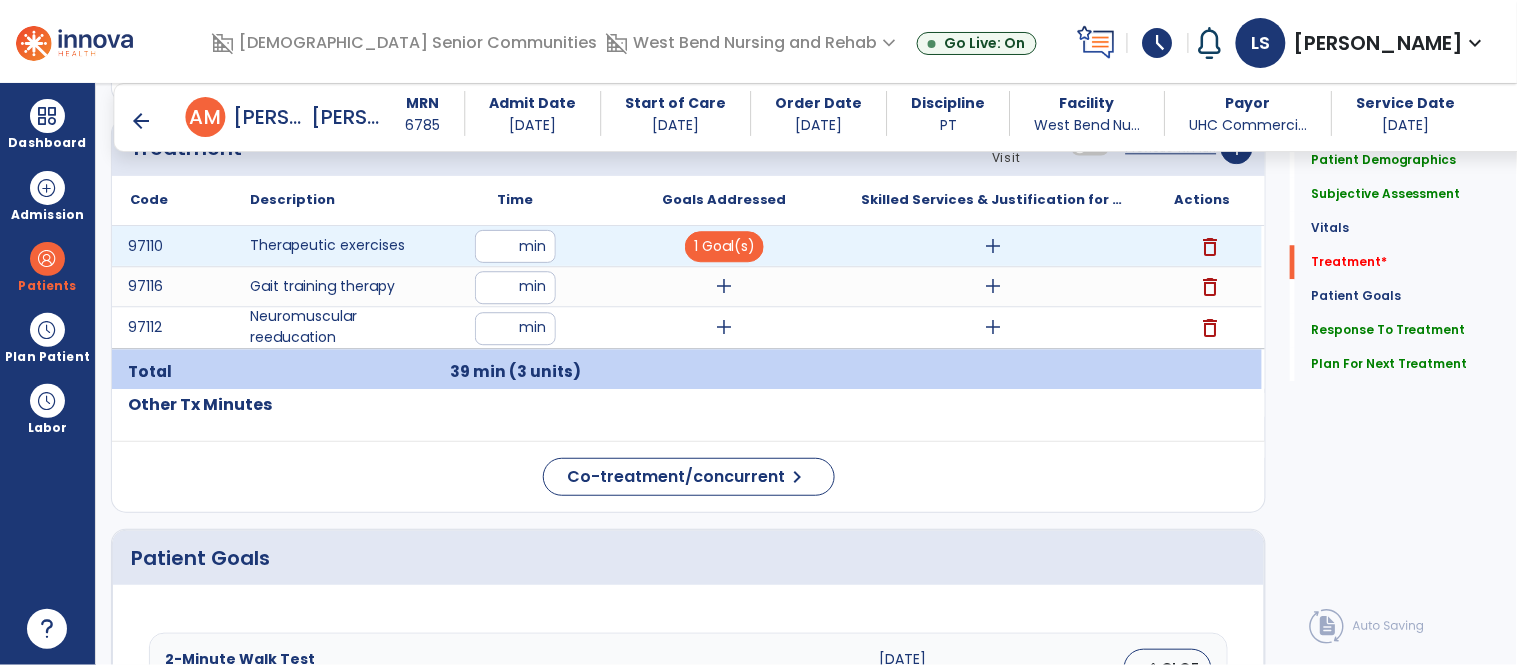 click on "add" at bounding box center (993, 246) 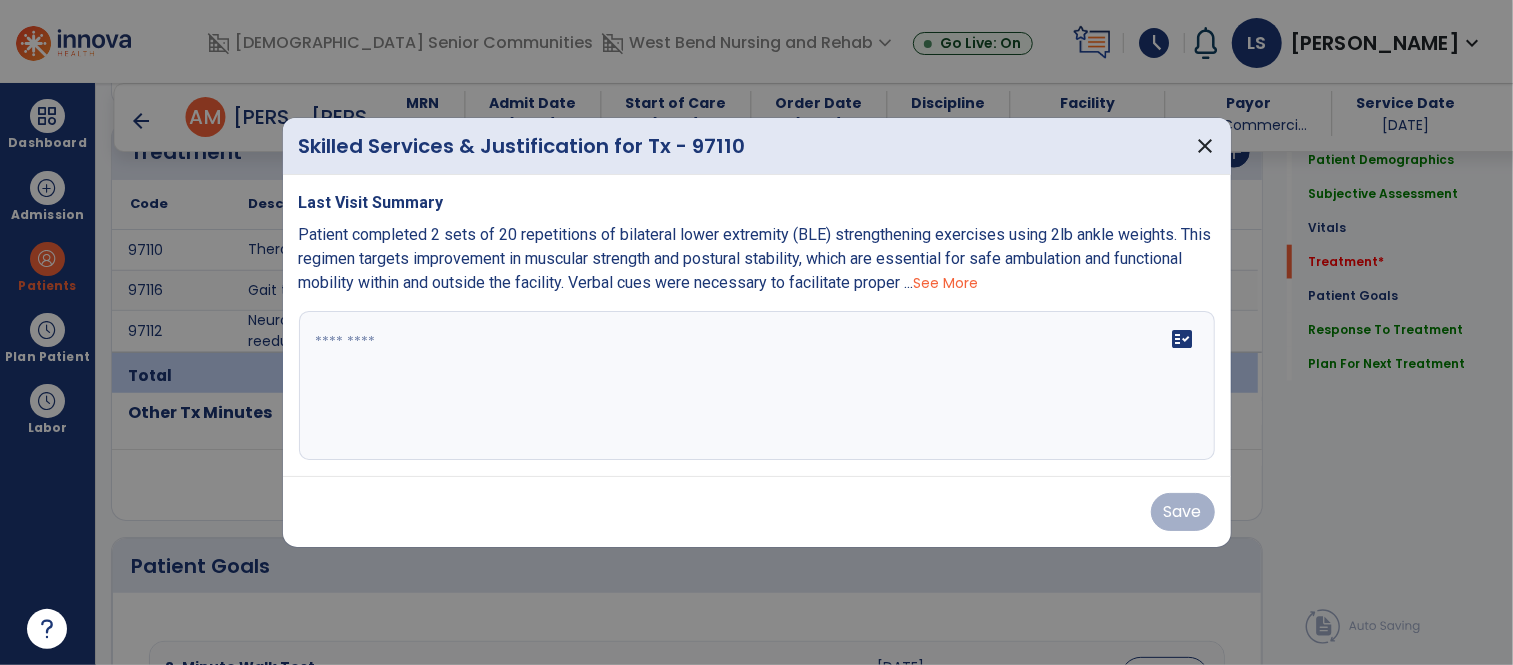 scroll, scrollTop: 1290, scrollLeft: 0, axis: vertical 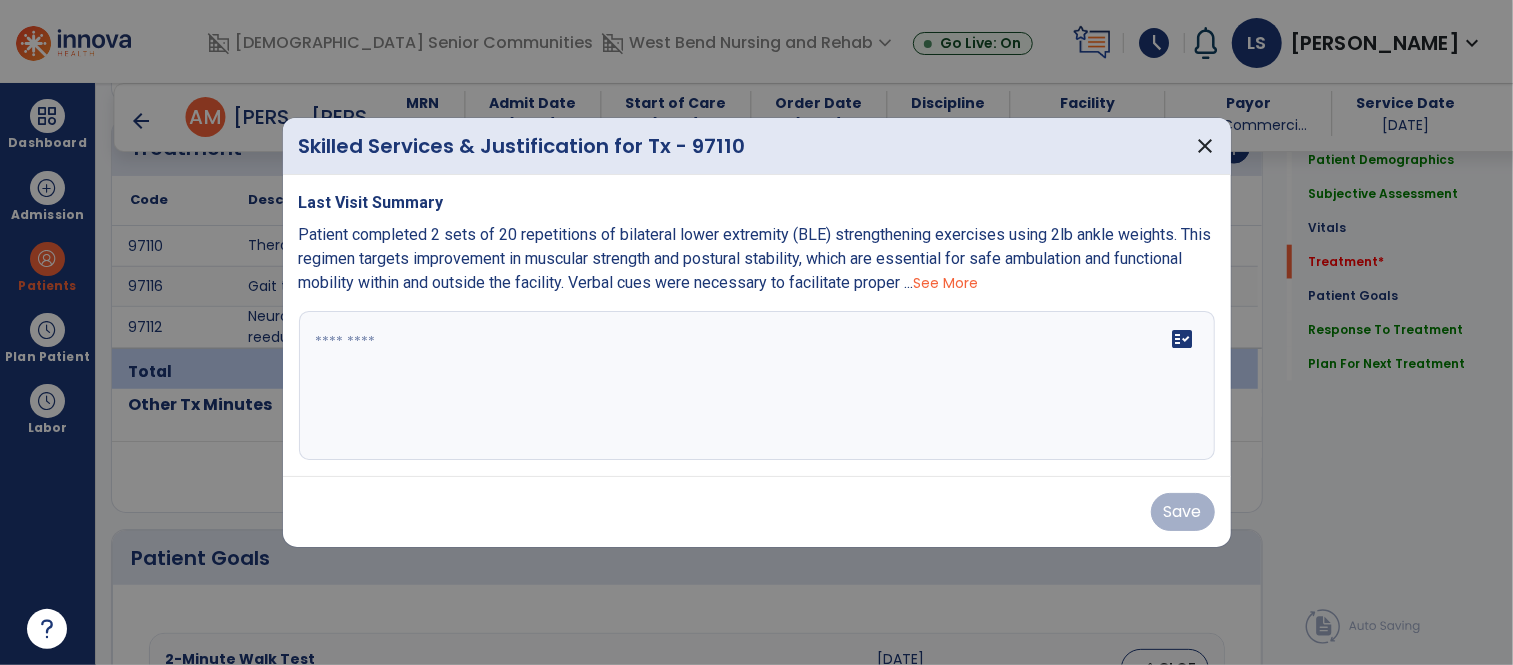 click at bounding box center (757, 386) 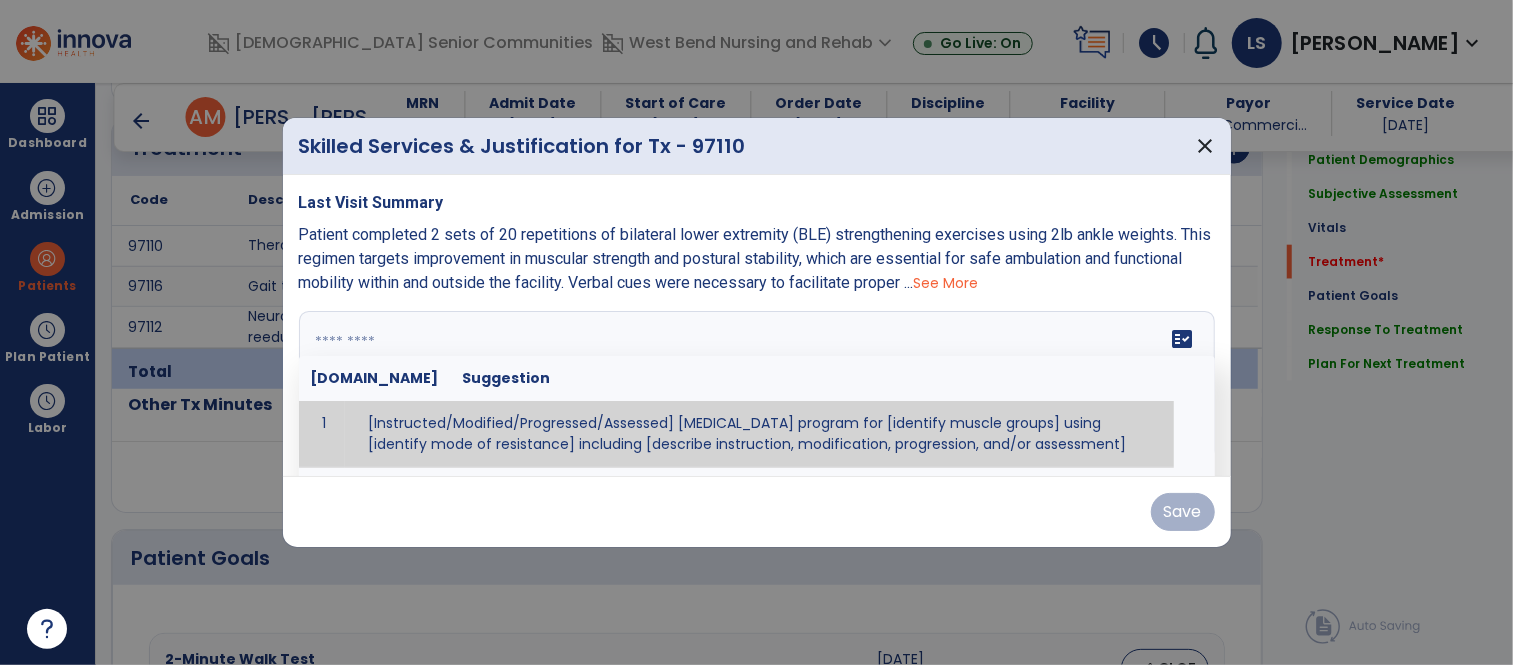 paste on "**********" 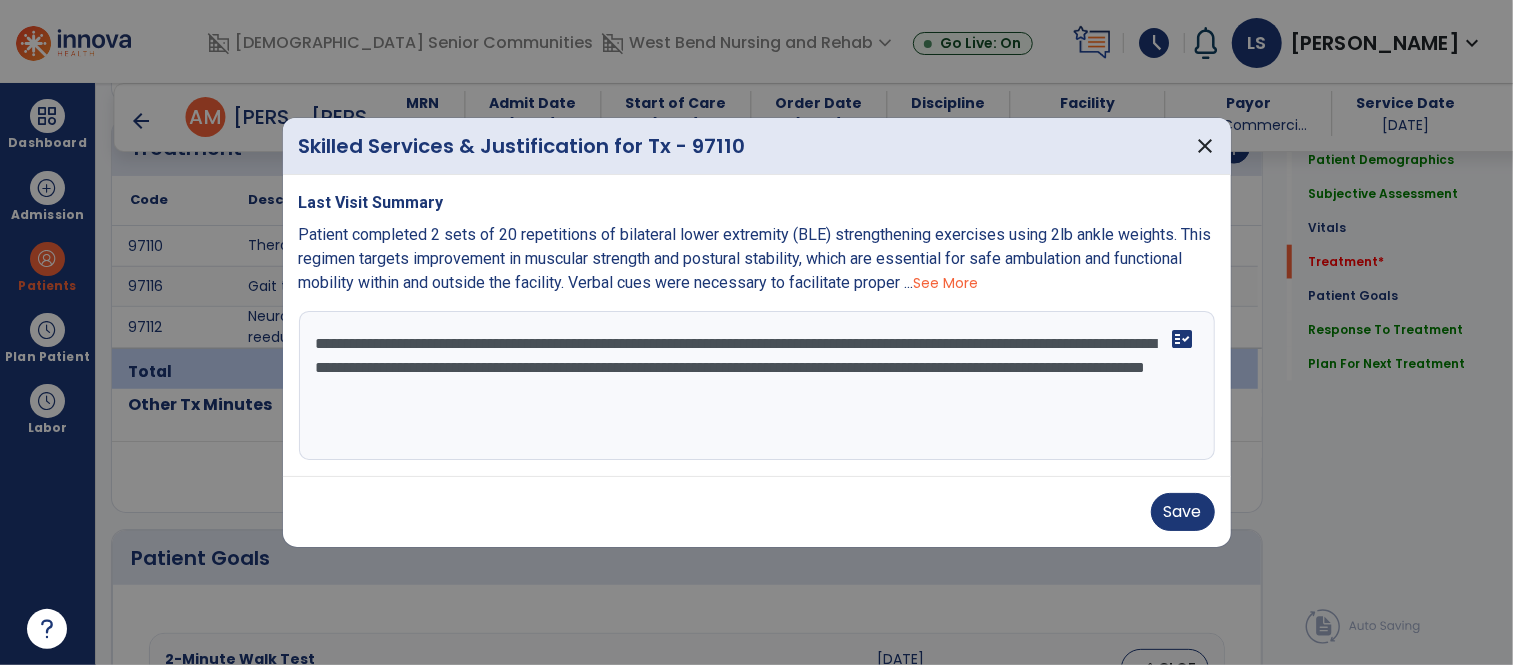 drag, startPoint x: 456, startPoint y: 342, endPoint x: 272, endPoint y: 326, distance: 184.69434 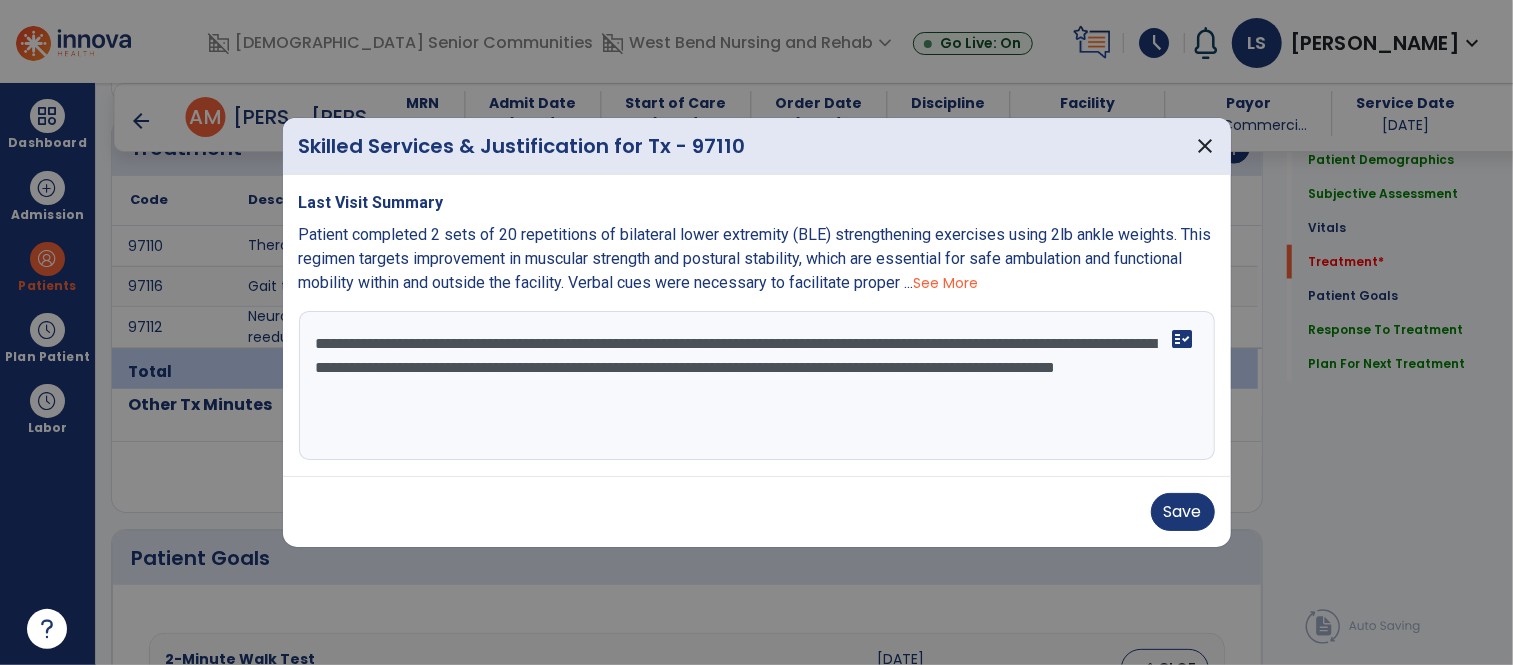 drag, startPoint x: 705, startPoint y: 340, endPoint x: 643, endPoint y: 344, distance: 62.1289 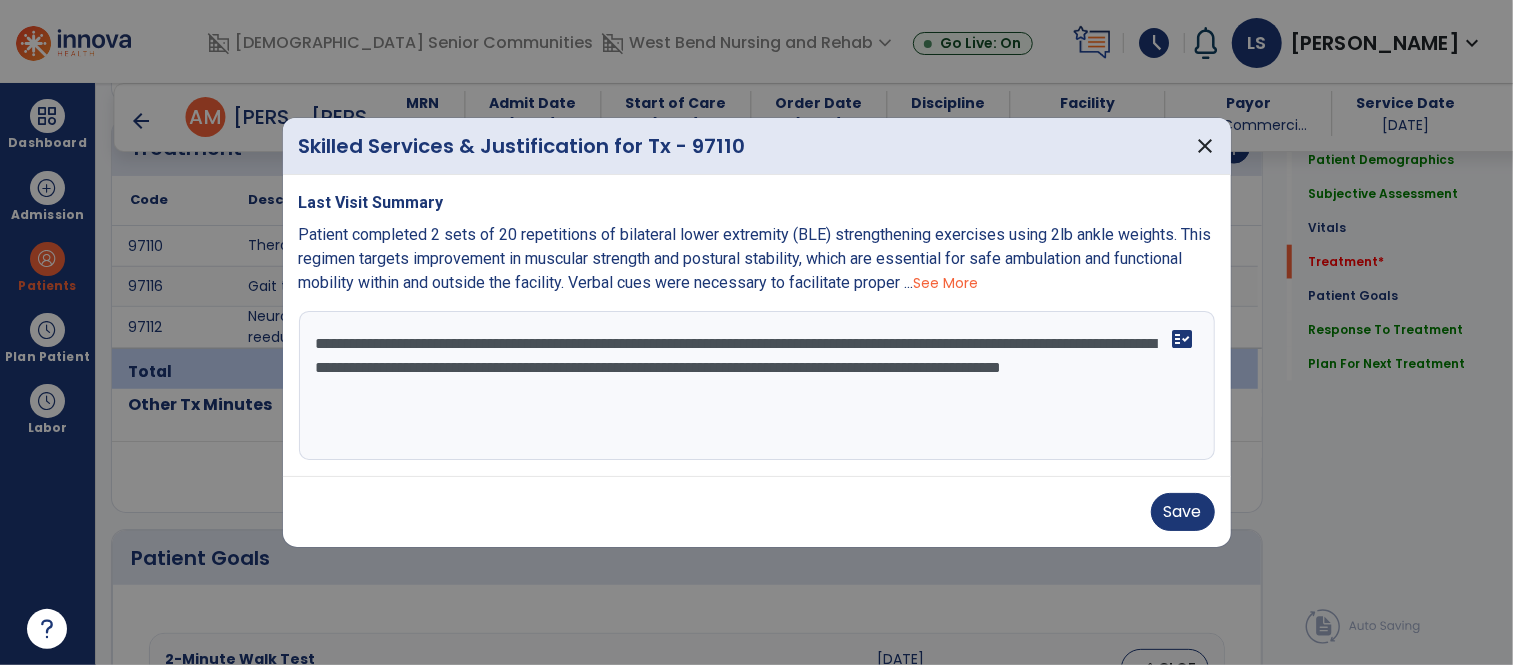 click on "**********" at bounding box center (757, 386) 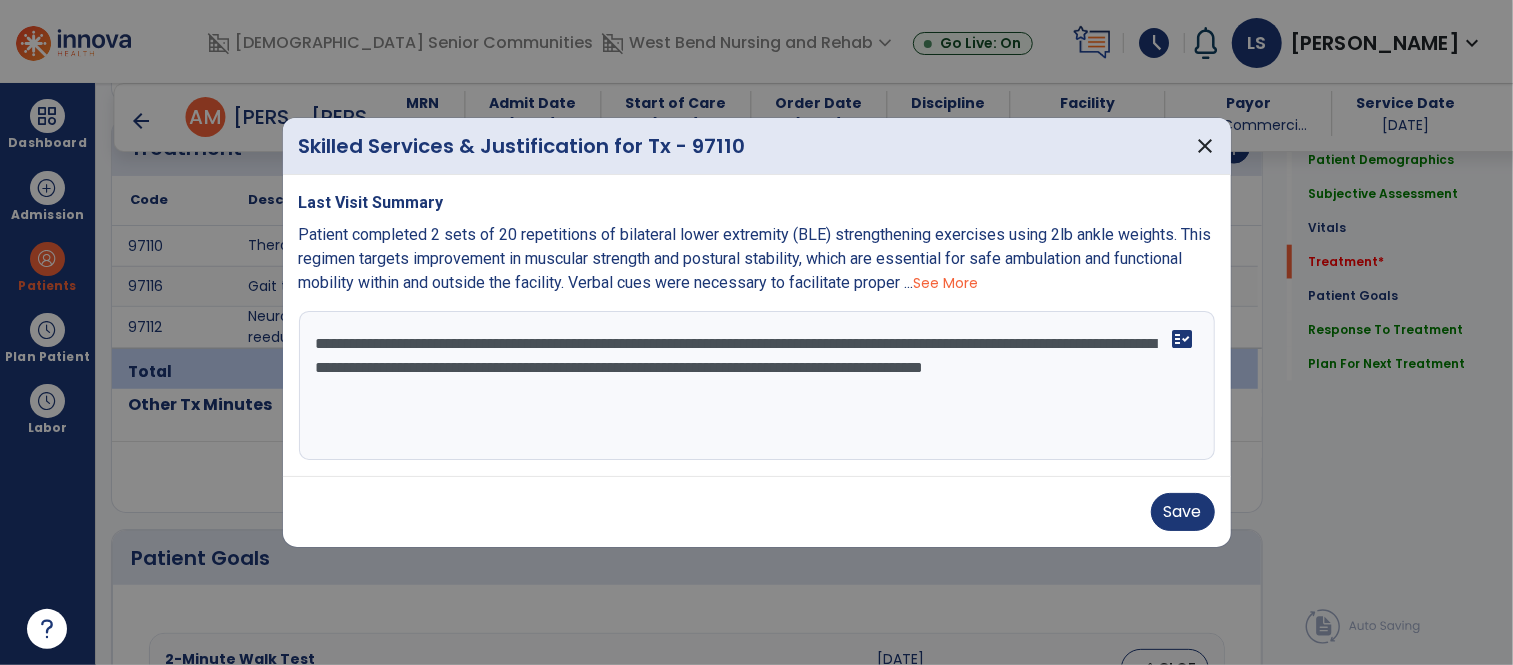 click on "**********" at bounding box center [757, 386] 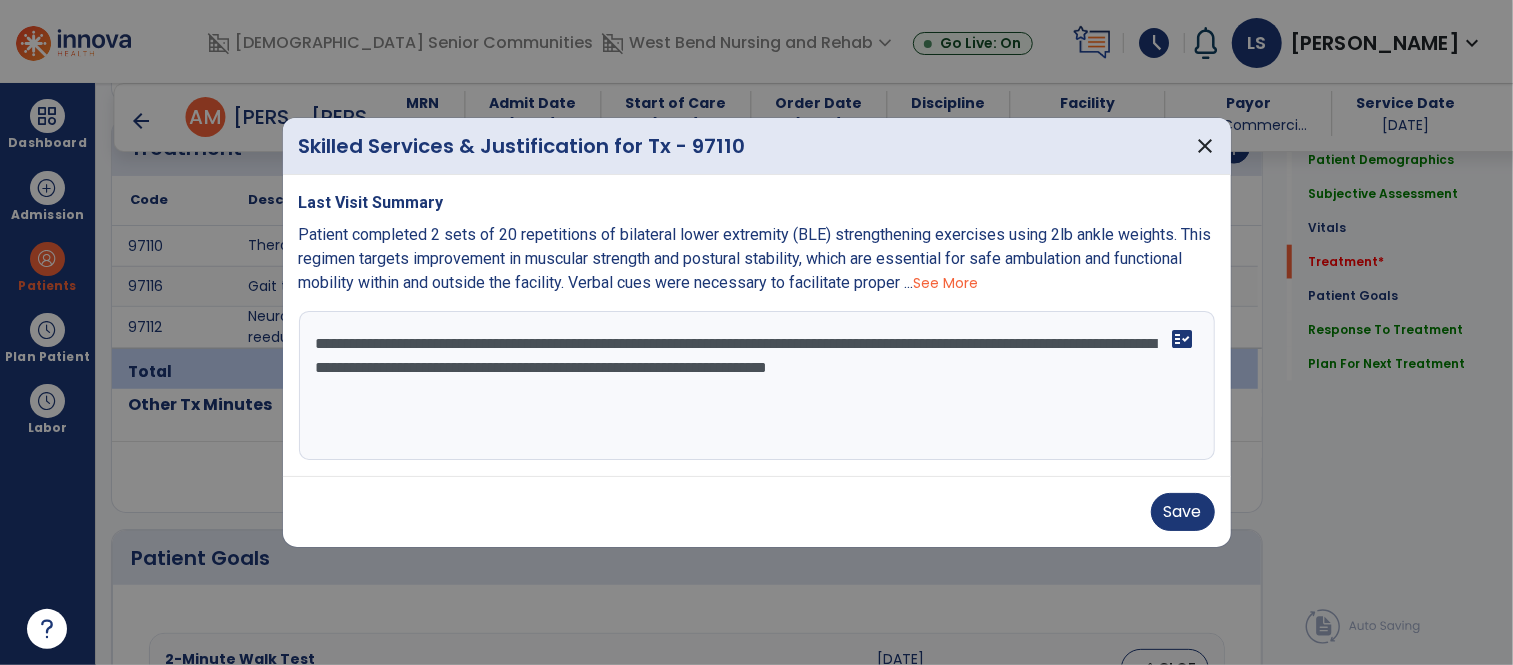 click on "**********" at bounding box center [757, 386] 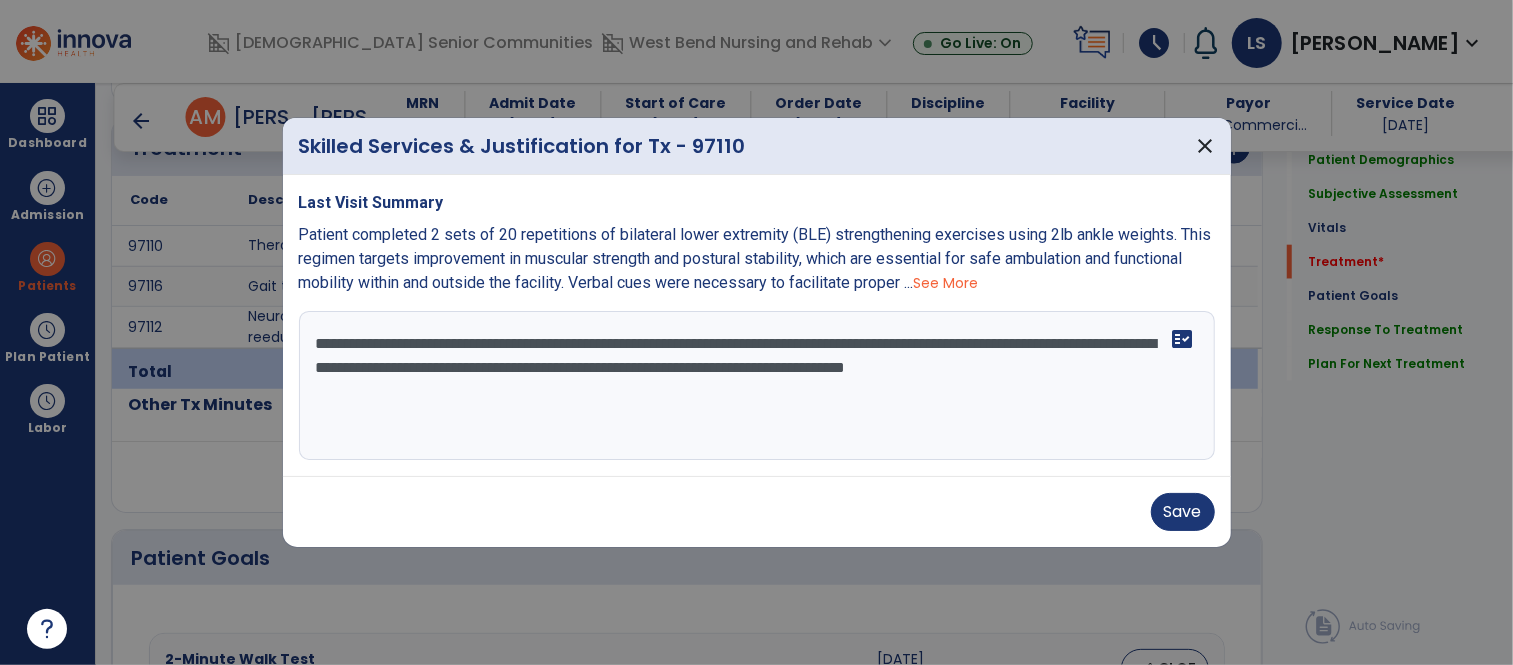 click on "**********" at bounding box center (757, 386) 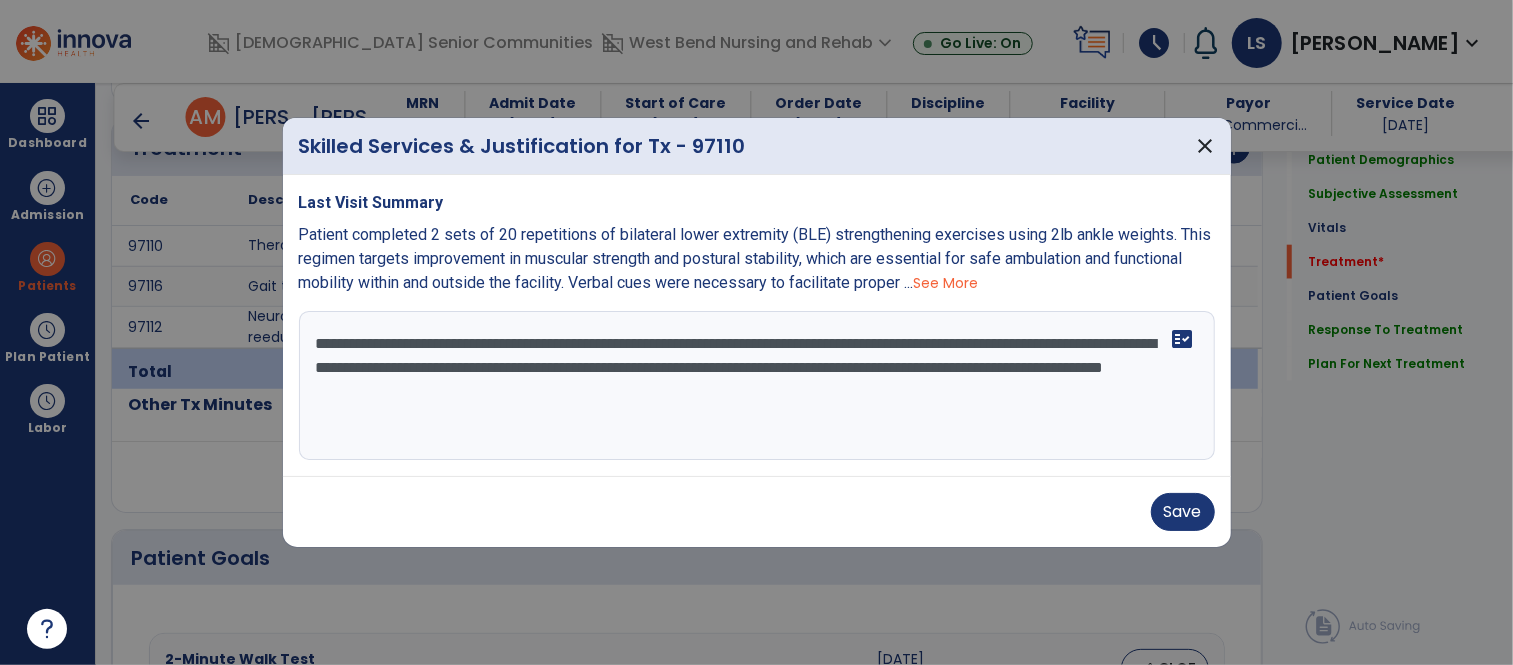 click on "**********" at bounding box center (757, 386) 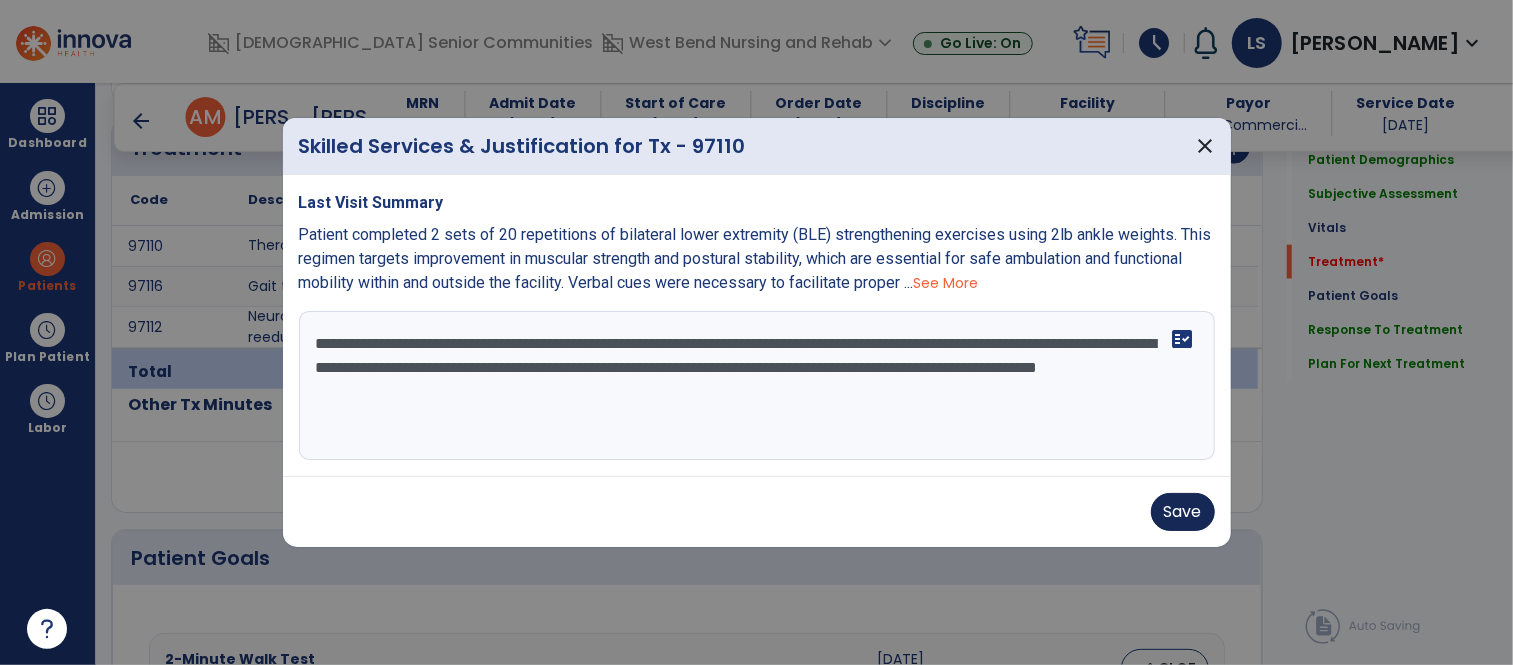 type on "**********" 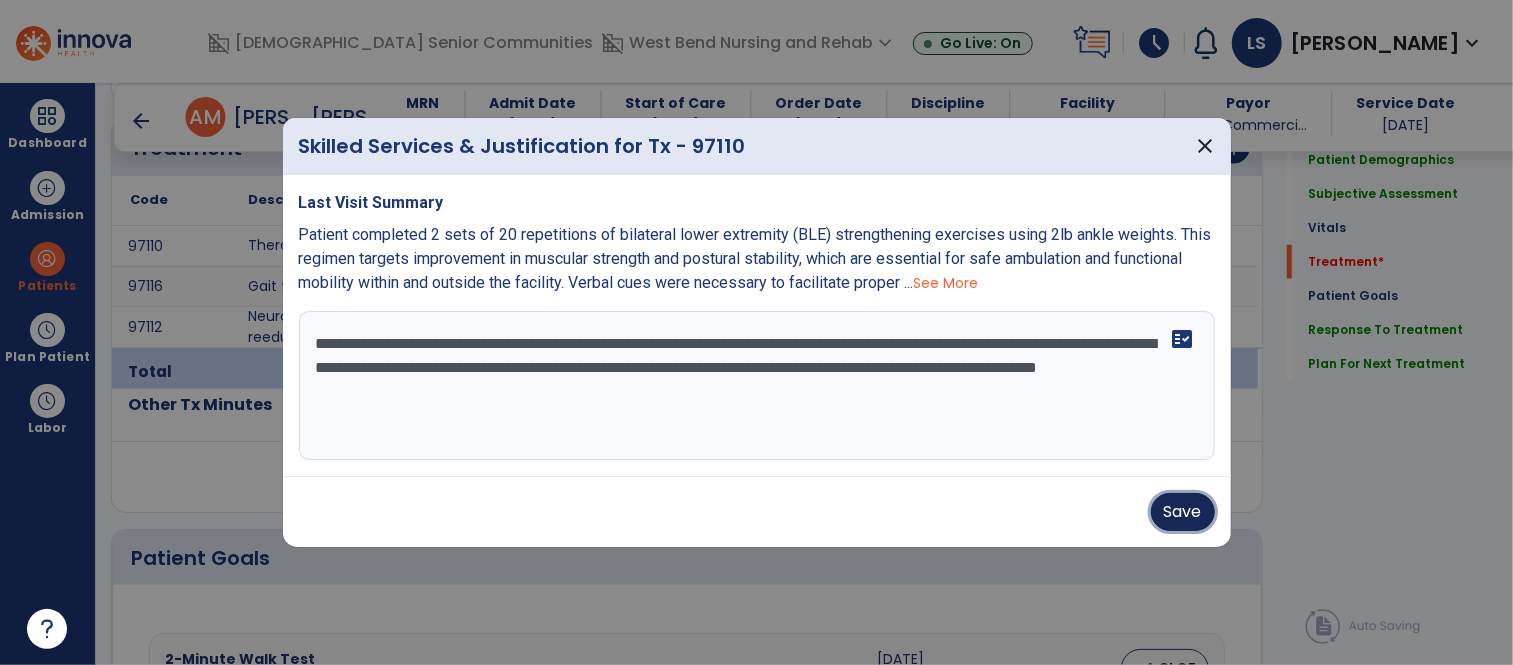 click on "Save" at bounding box center (1183, 512) 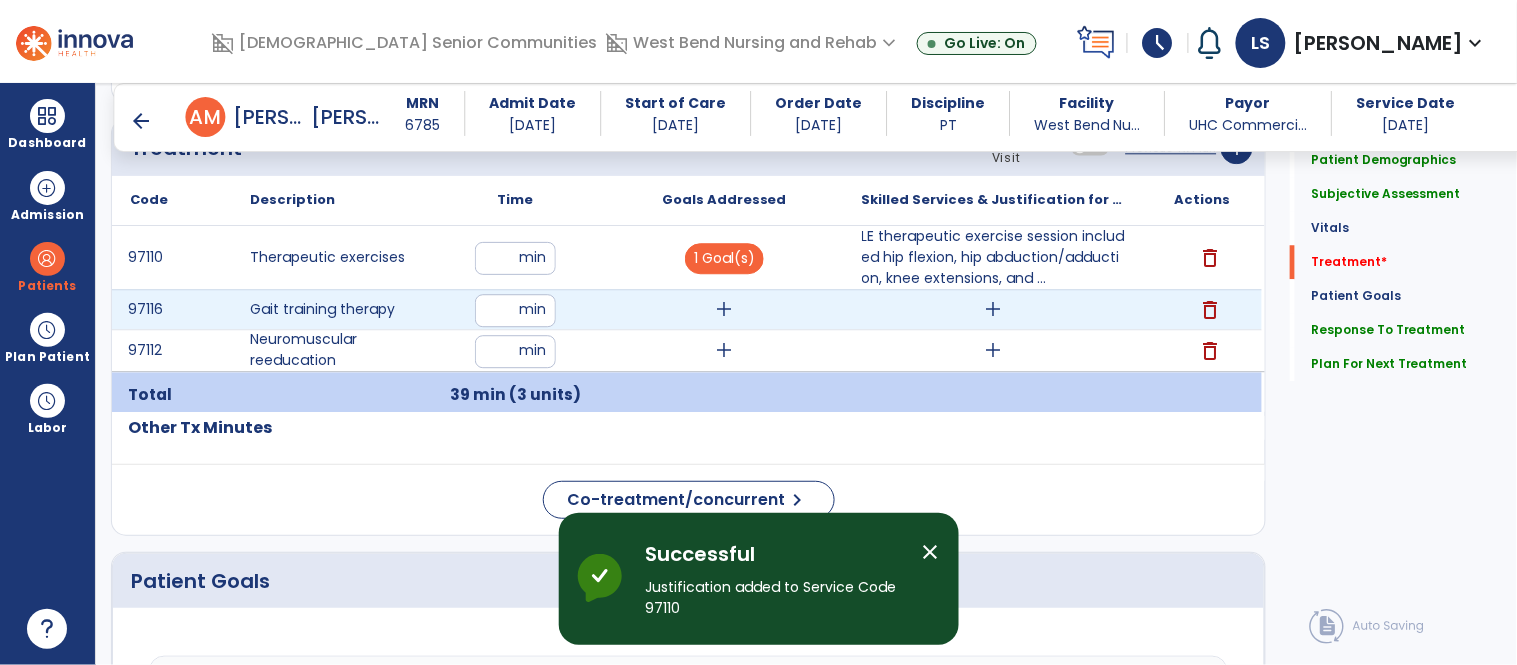 click on "add" at bounding box center [724, 309] 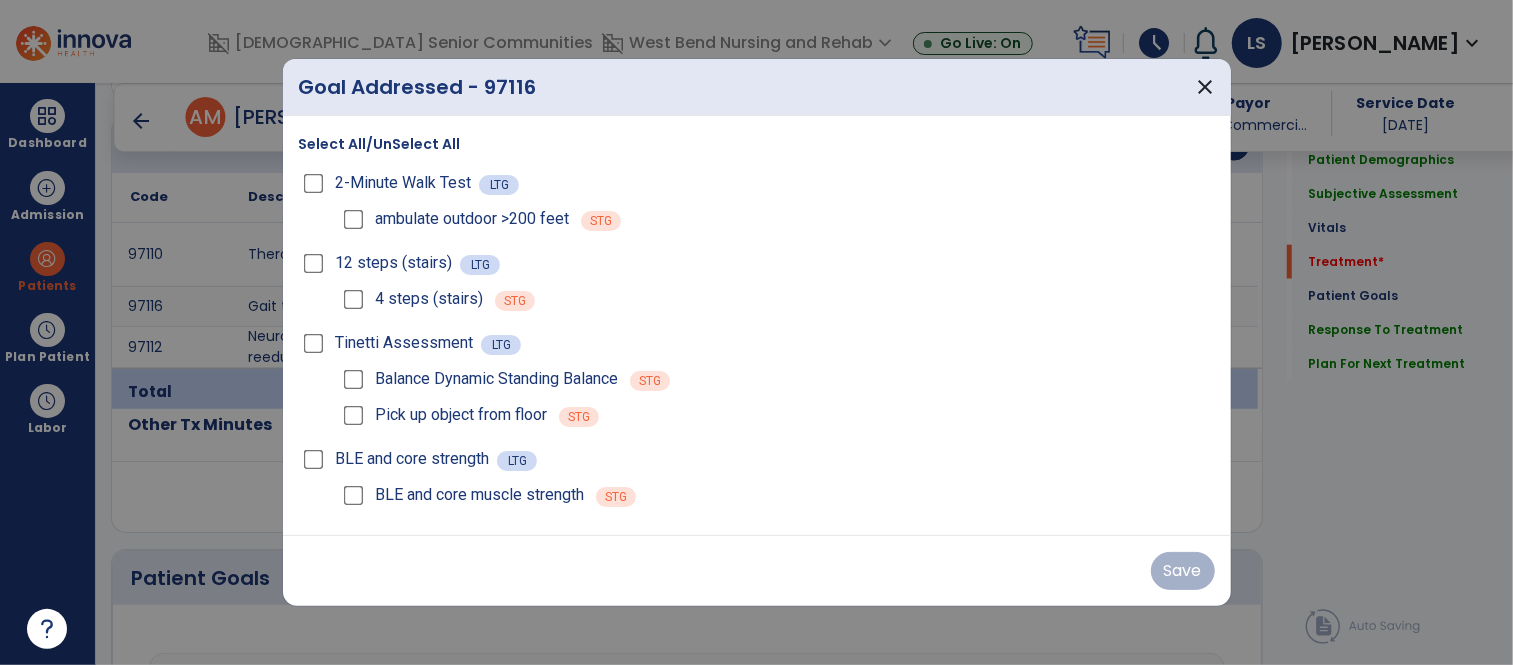 scroll, scrollTop: 1290, scrollLeft: 0, axis: vertical 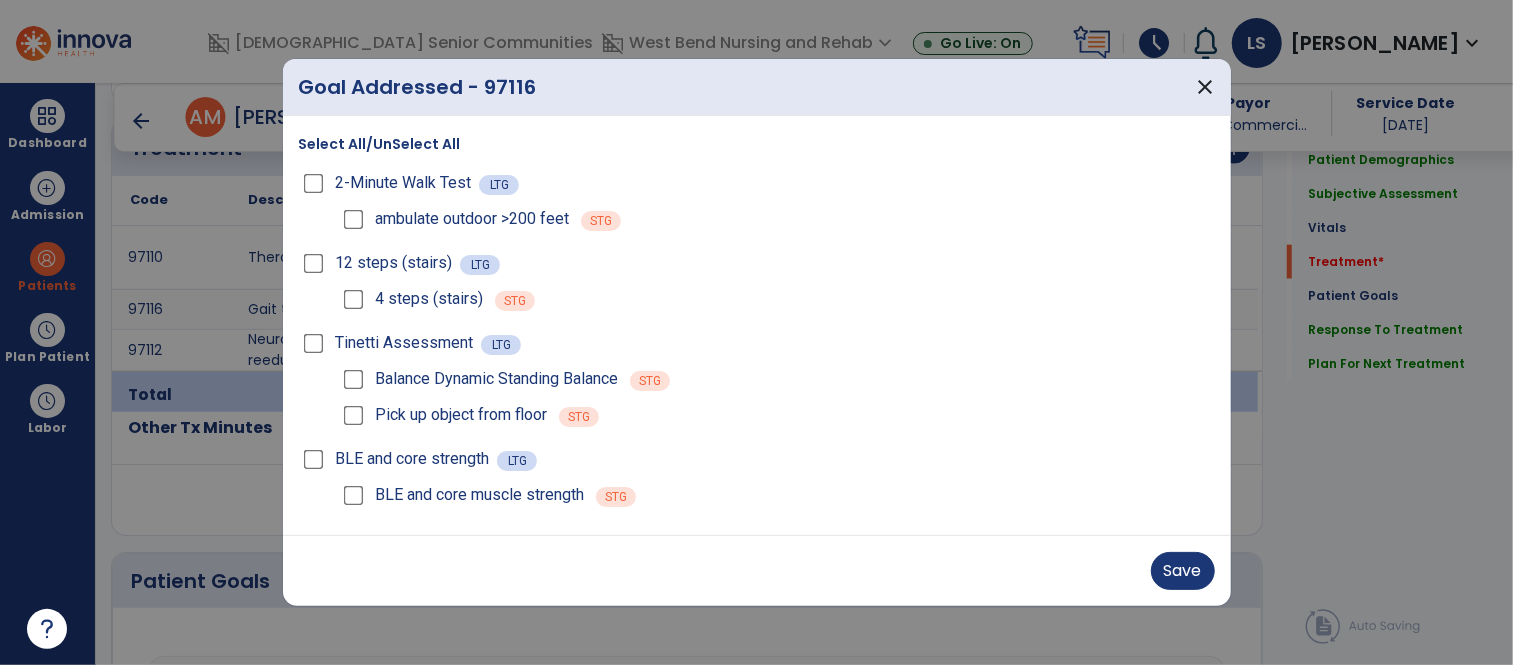 click on "ambulate outdoor >200 feet" at bounding box center [454, 219] 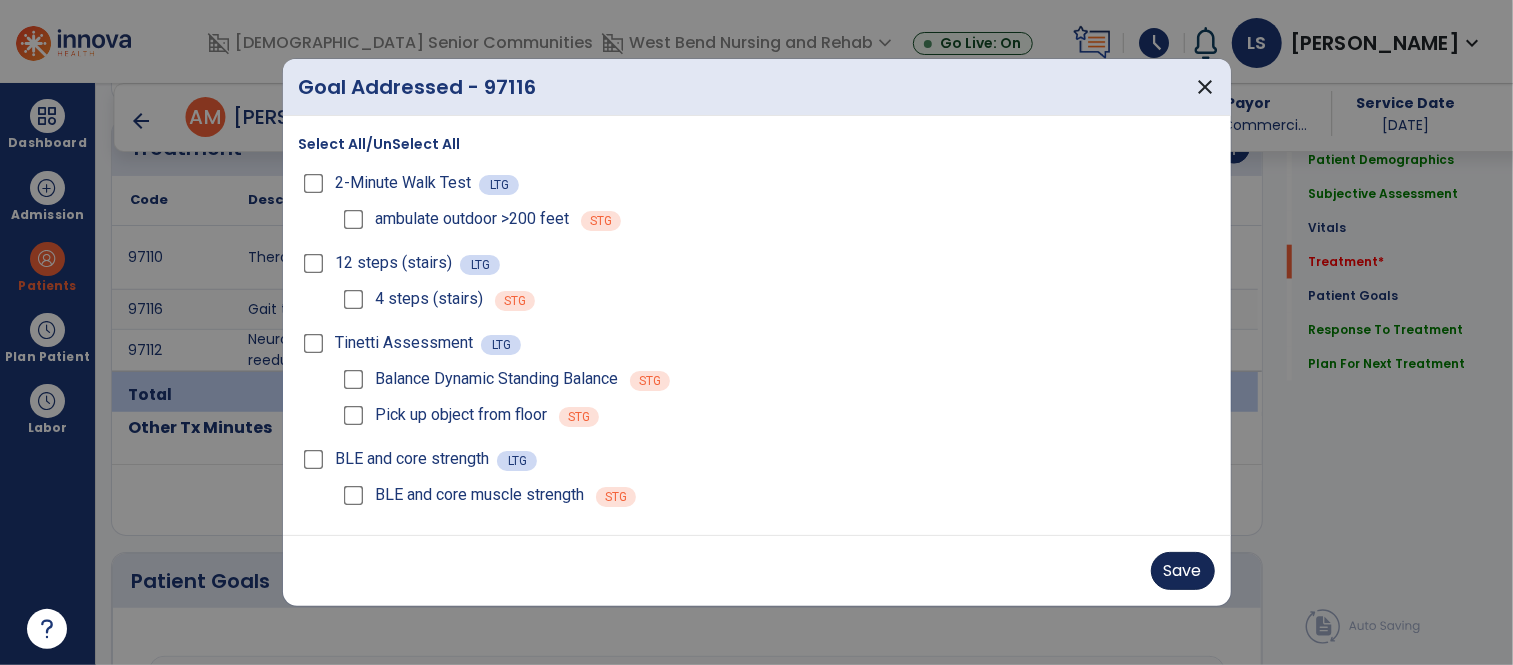 click on "Save" at bounding box center (757, 570) 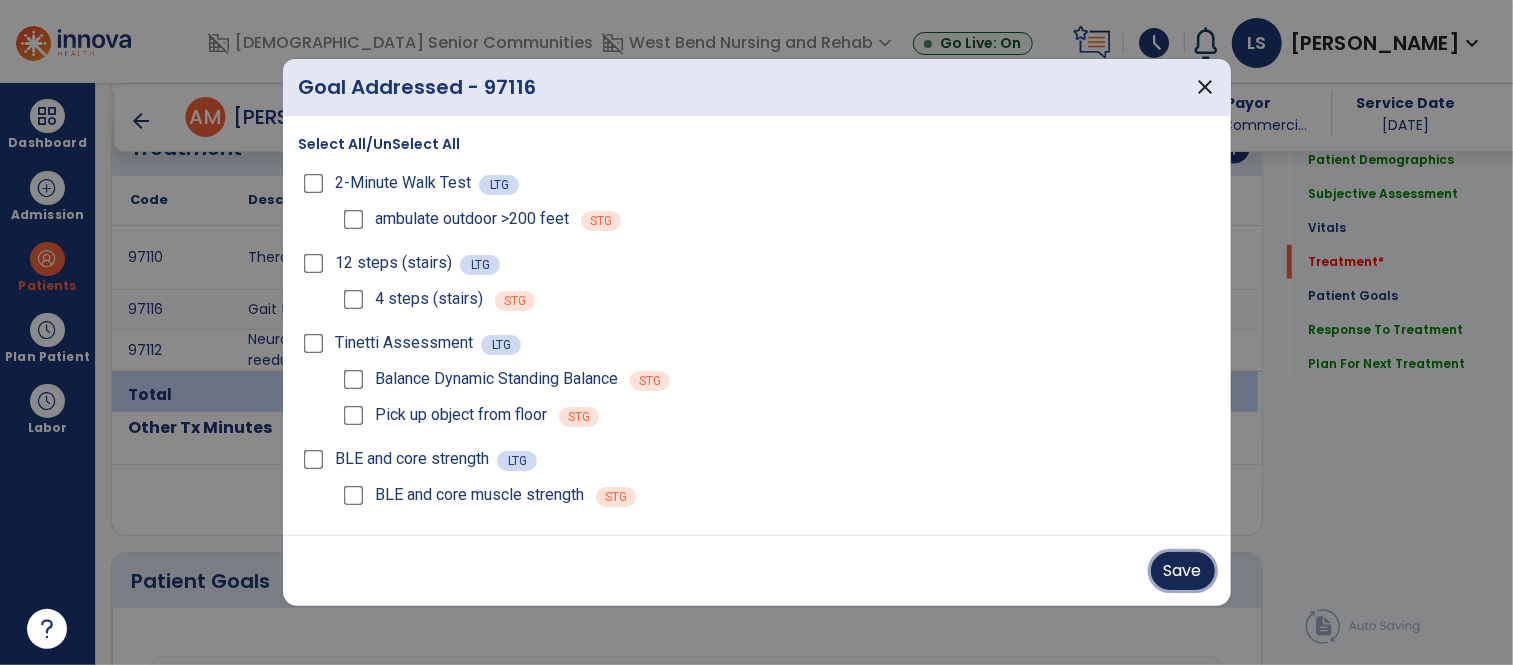 click on "Save" at bounding box center (1183, 571) 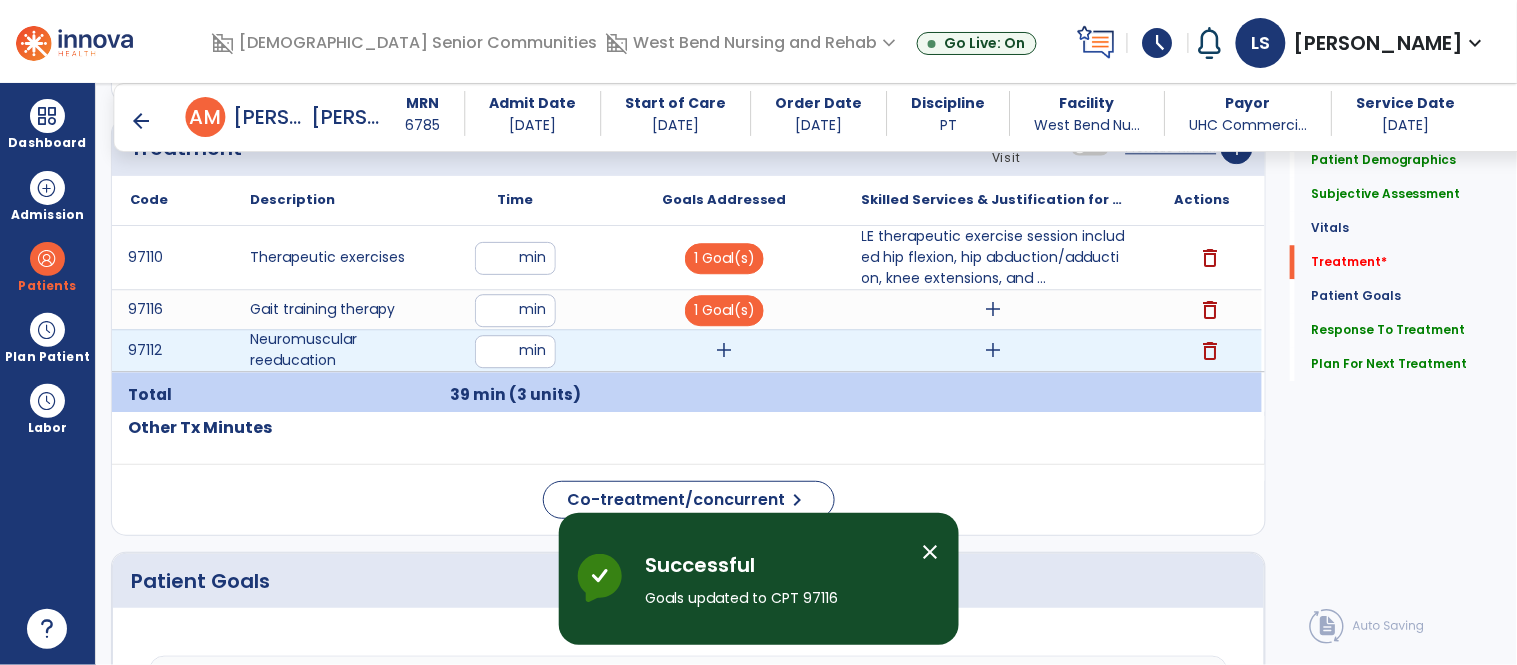 click on "add" at bounding box center (724, 350) 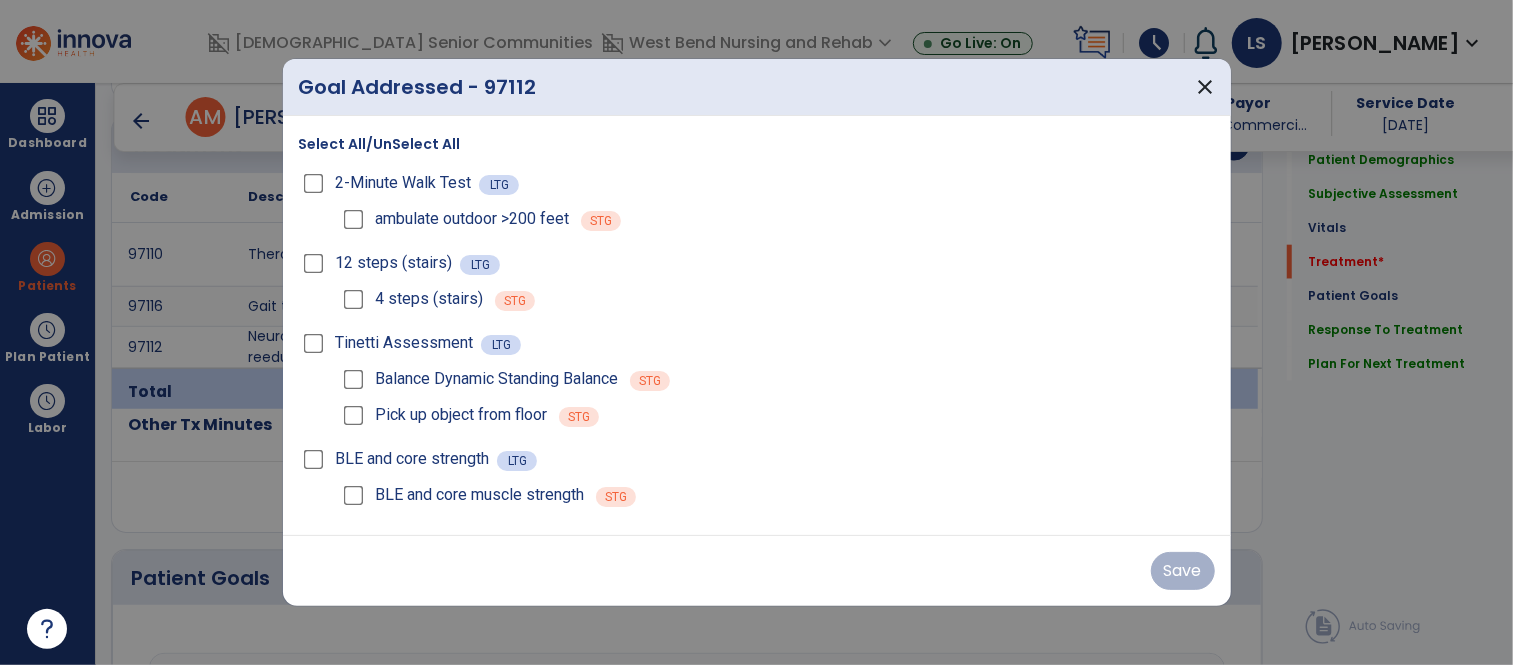 scroll, scrollTop: 1290, scrollLeft: 0, axis: vertical 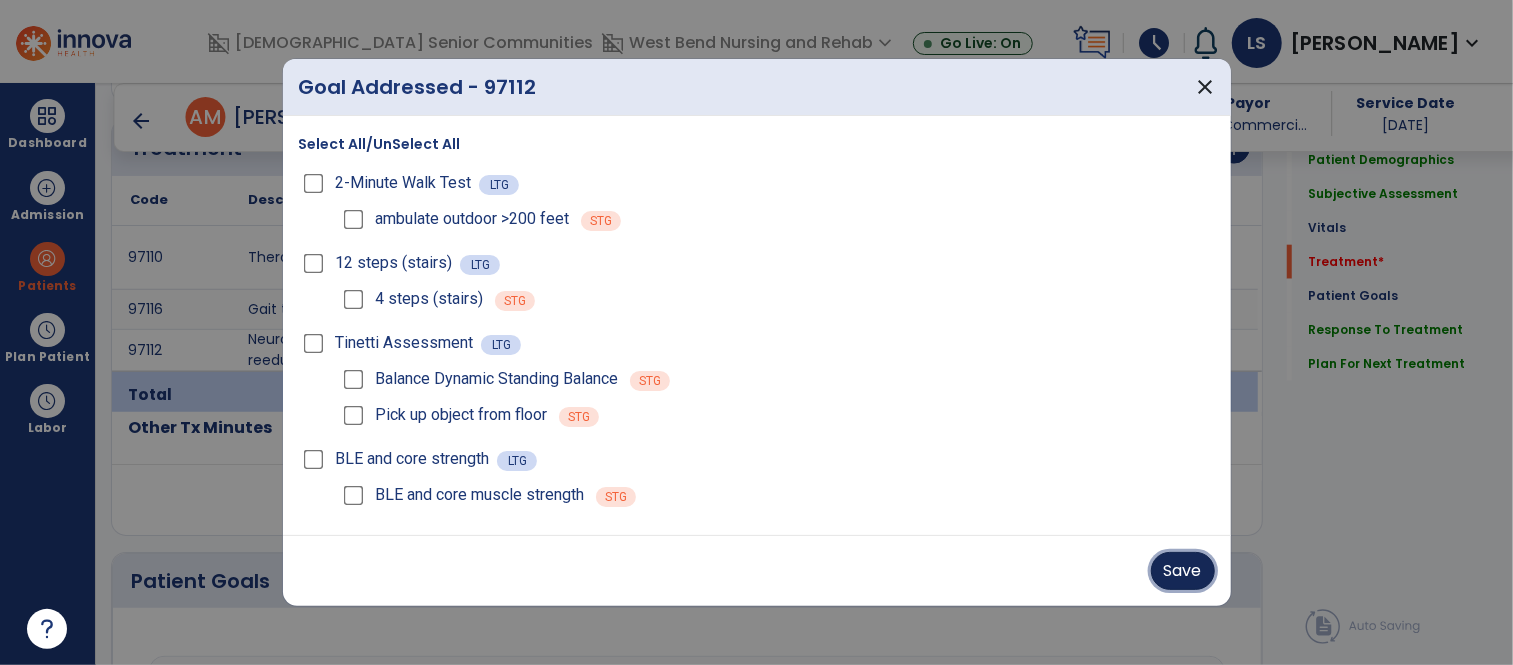 click on "Save" at bounding box center (1183, 571) 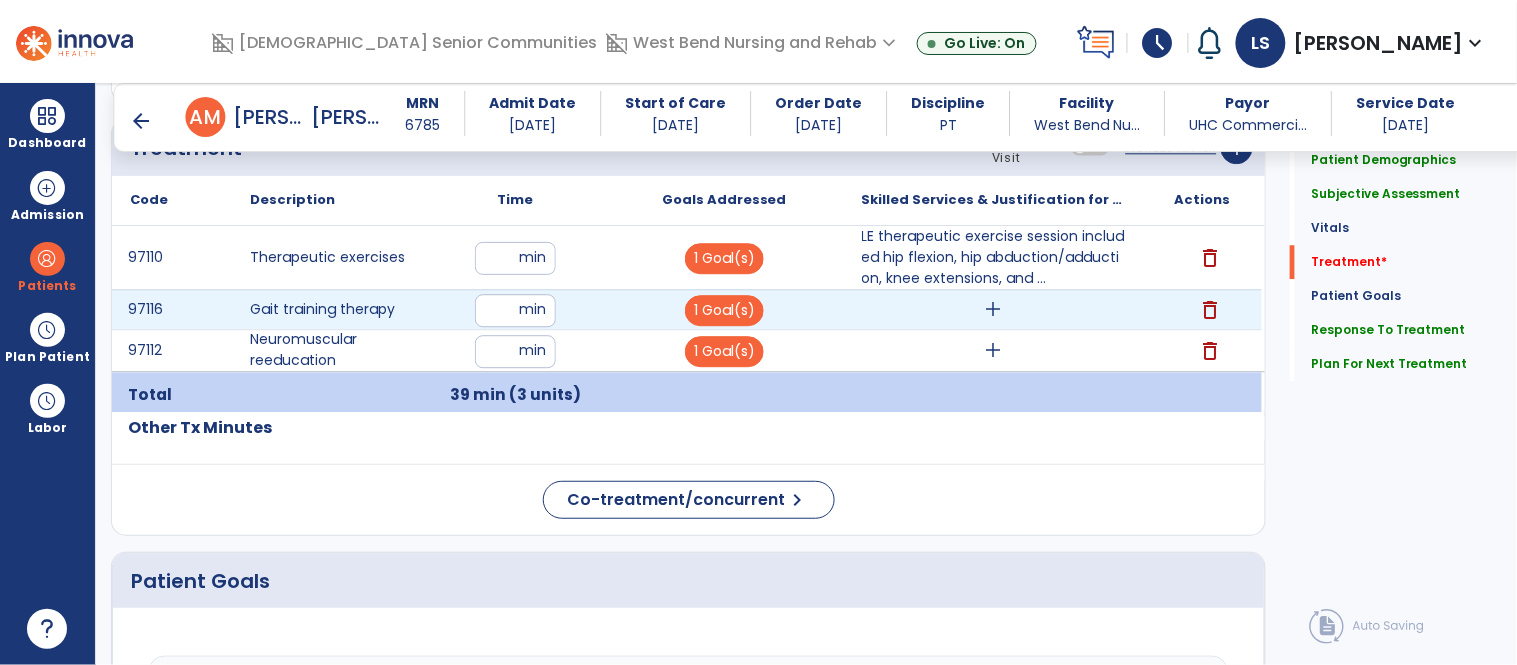 click on "add" at bounding box center [993, 309] 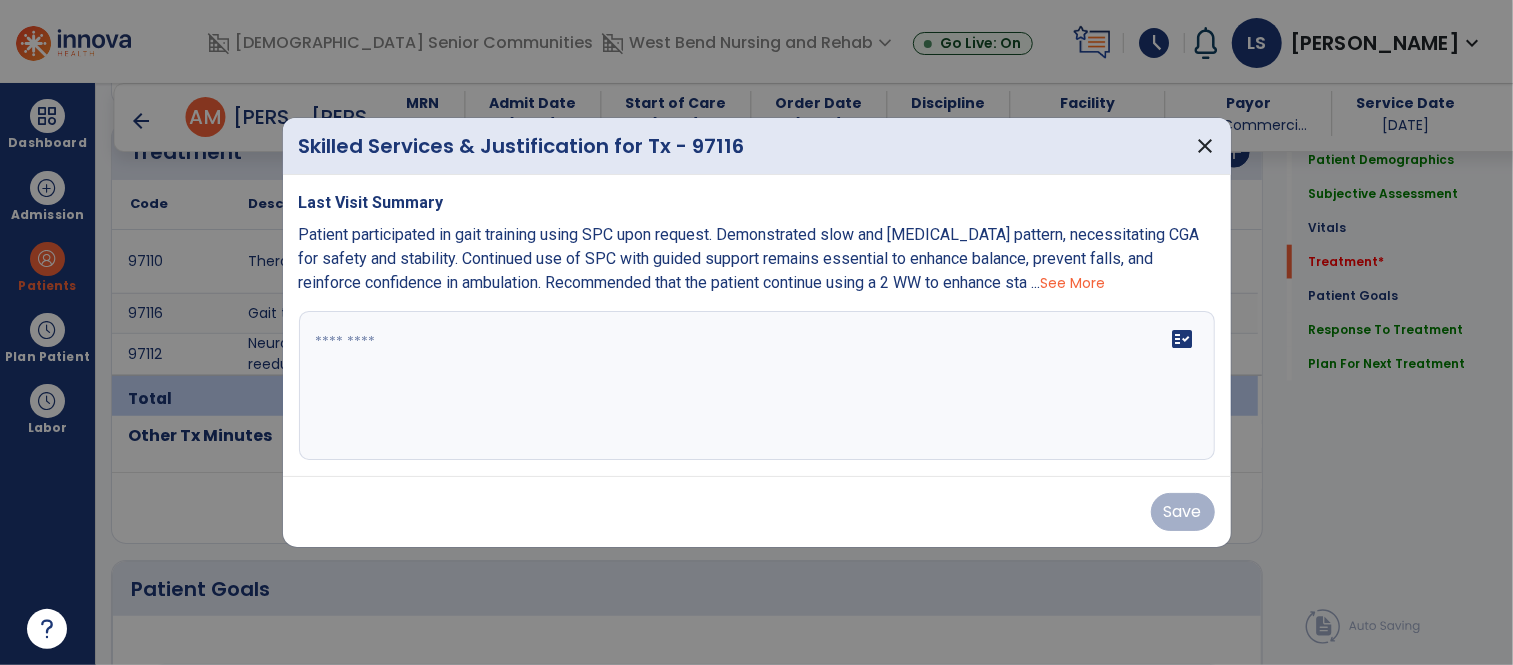 scroll, scrollTop: 1290, scrollLeft: 0, axis: vertical 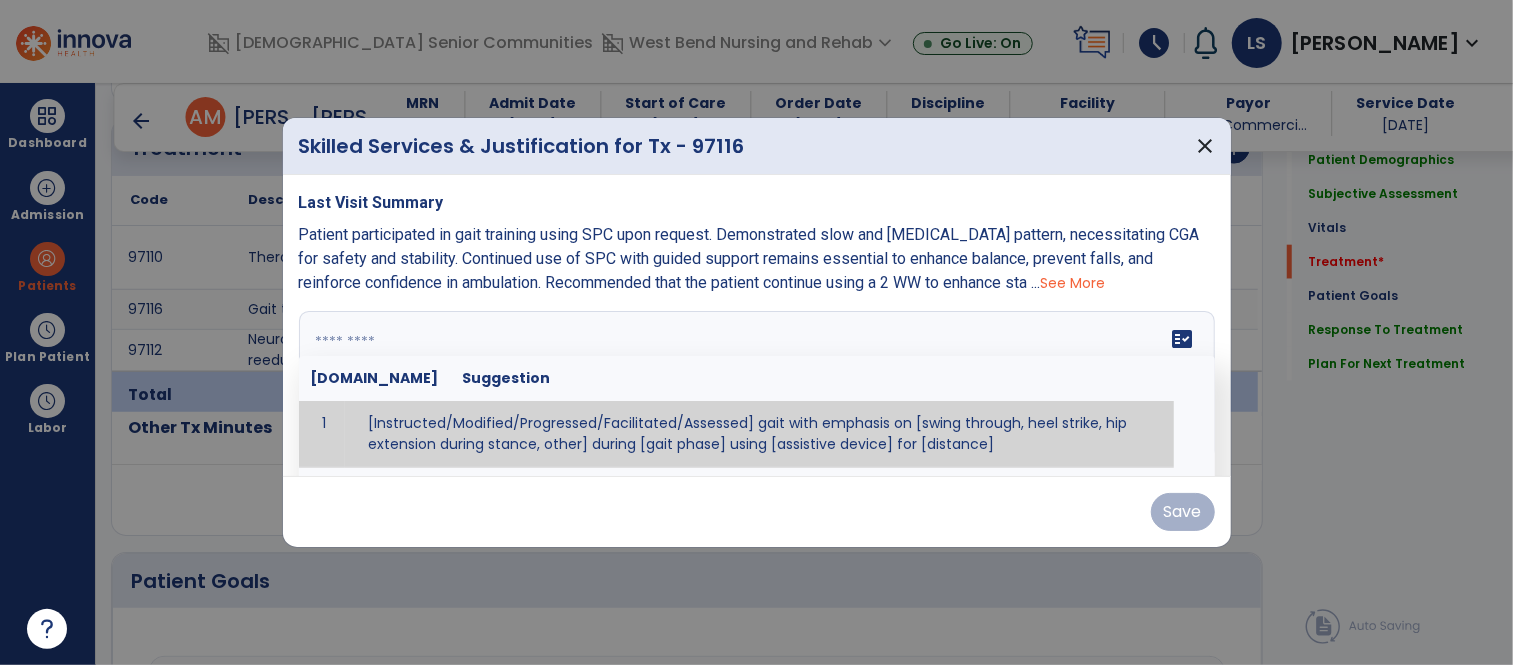 click on "fact_check  Sr.No Suggestion 1 [Instructed/Modified/Progressed/Facilitated/Assessed] gait with emphasis on [swing through, heel strike, hip extension during stance, other] during [gait phase] using [assistive device] for [distance] 2 [Instructed/Modified/Progressed/Facilitated/Assessed] use of [assistive device] and [NWB, PWB, step-to gait pattern, step through gait pattern] 3 [Instructed/Modified/Progressed/Facilitated/Assessed] patient's ability to [ascend/descend # of steps, perform directional changes, walk on even/uneven surfaces, pick-up objects off floor, velocity changes, other] using [assistive device]. 4 [Instructed/Modified/Progressed/Facilitated/Assessed] pre-gait activities including [identify exercise] in order to prepare for gait training. 5" at bounding box center [757, 386] 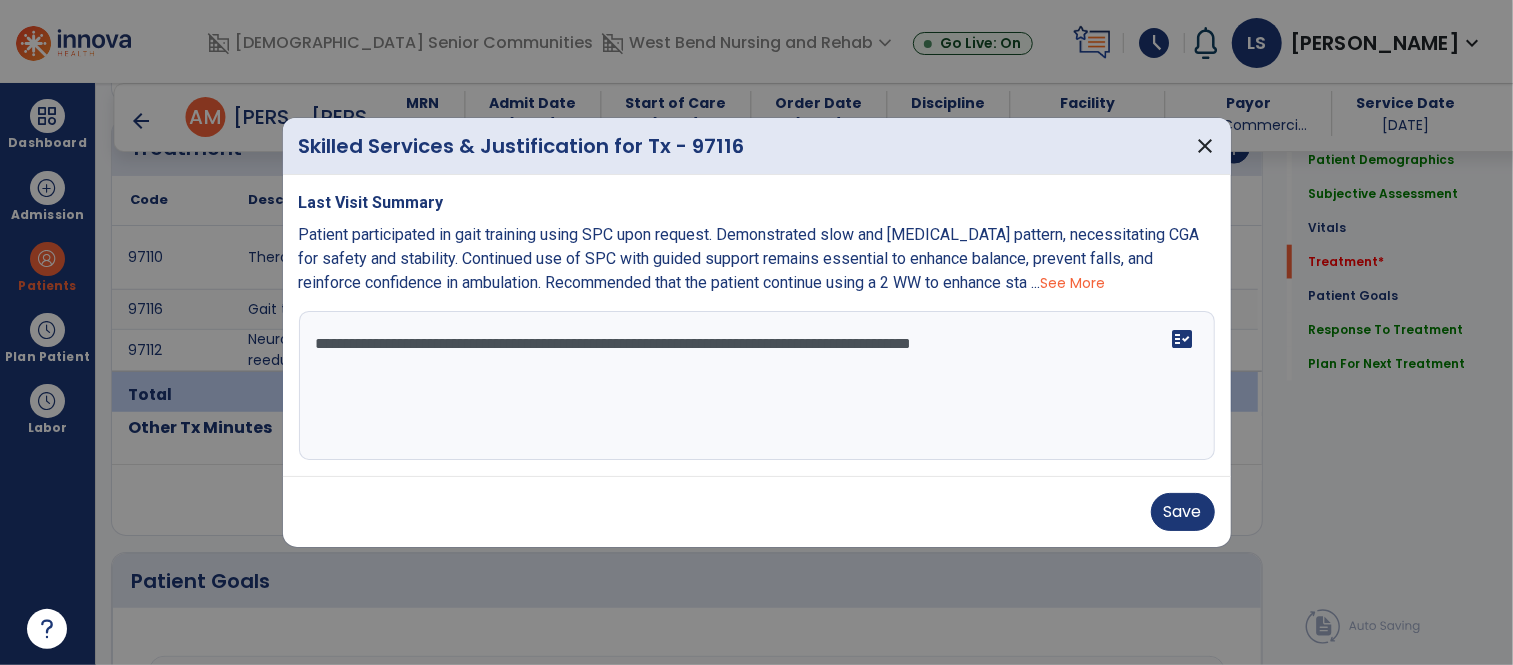 click on "**********" at bounding box center (757, 386) 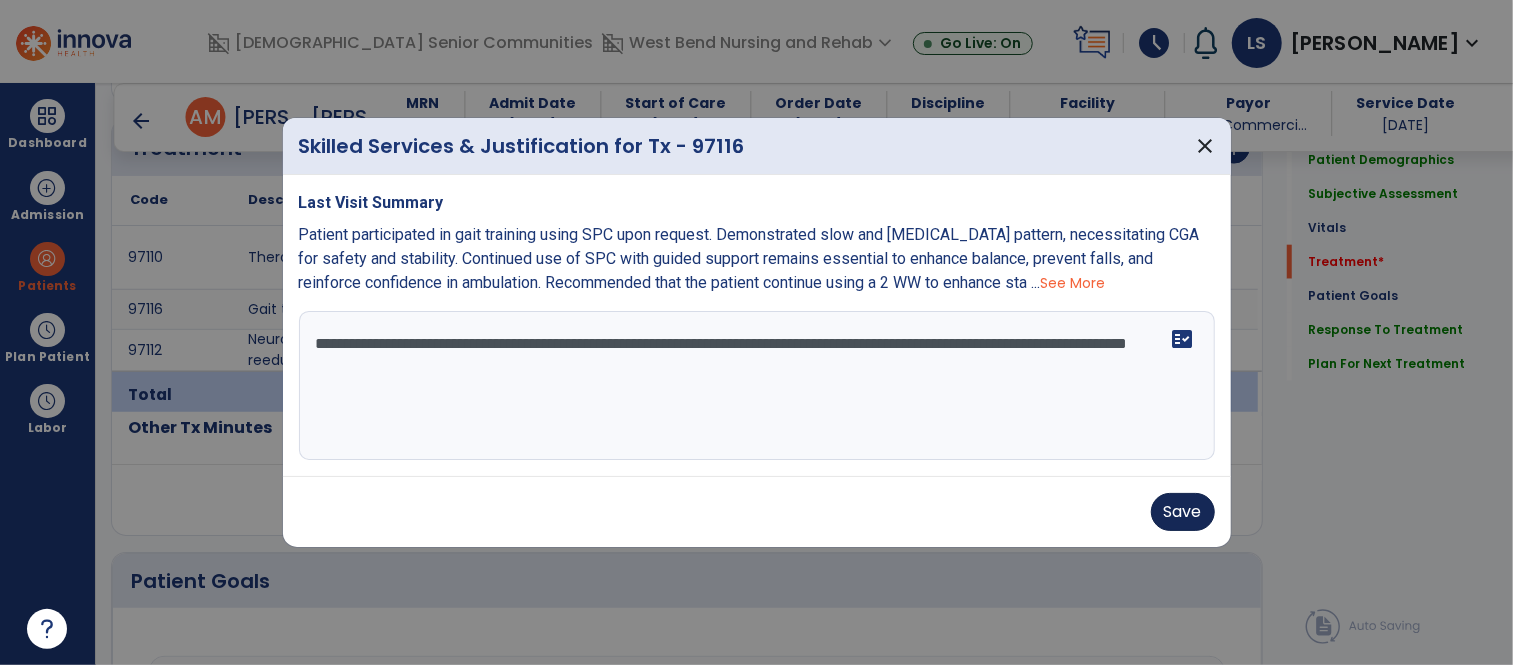 type on "**********" 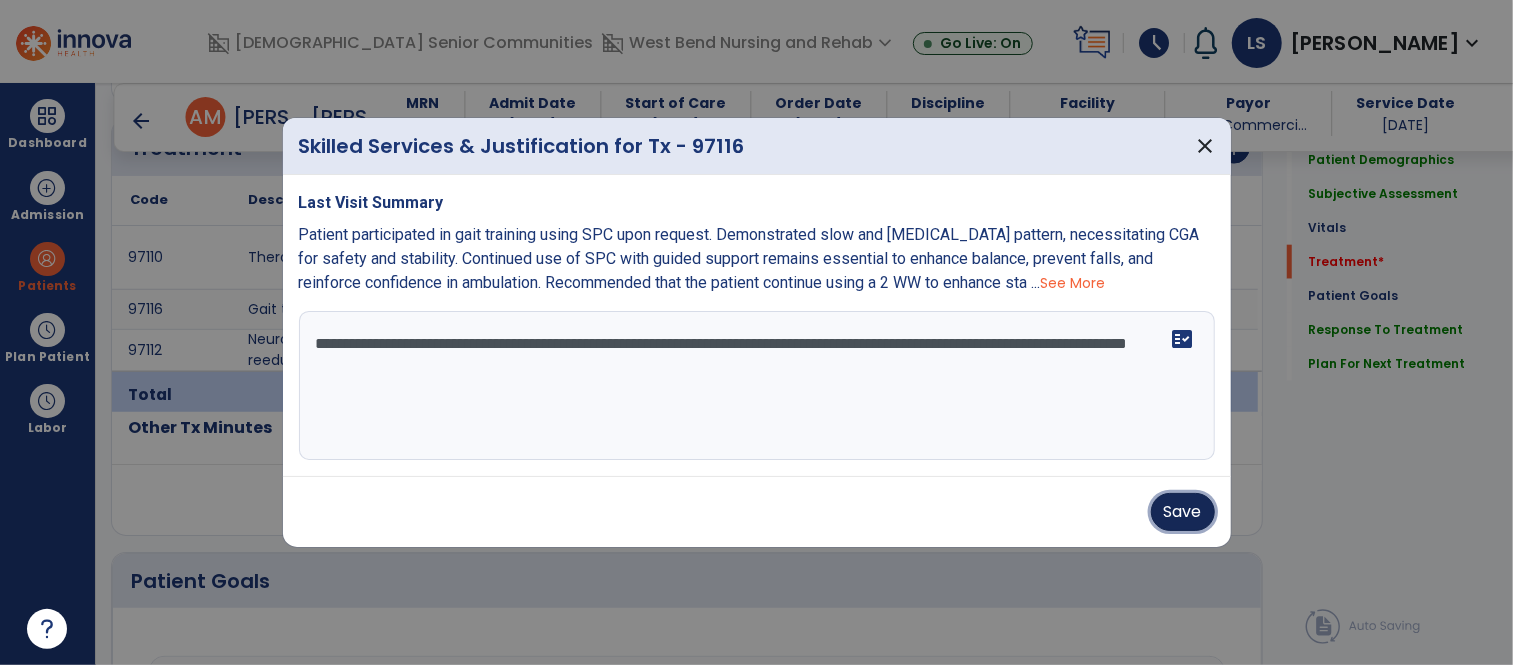 drag, startPoint x: 1196, startPoint y: 511, endPoint x: 1103, endPoint y: 333, distance: 200.83078 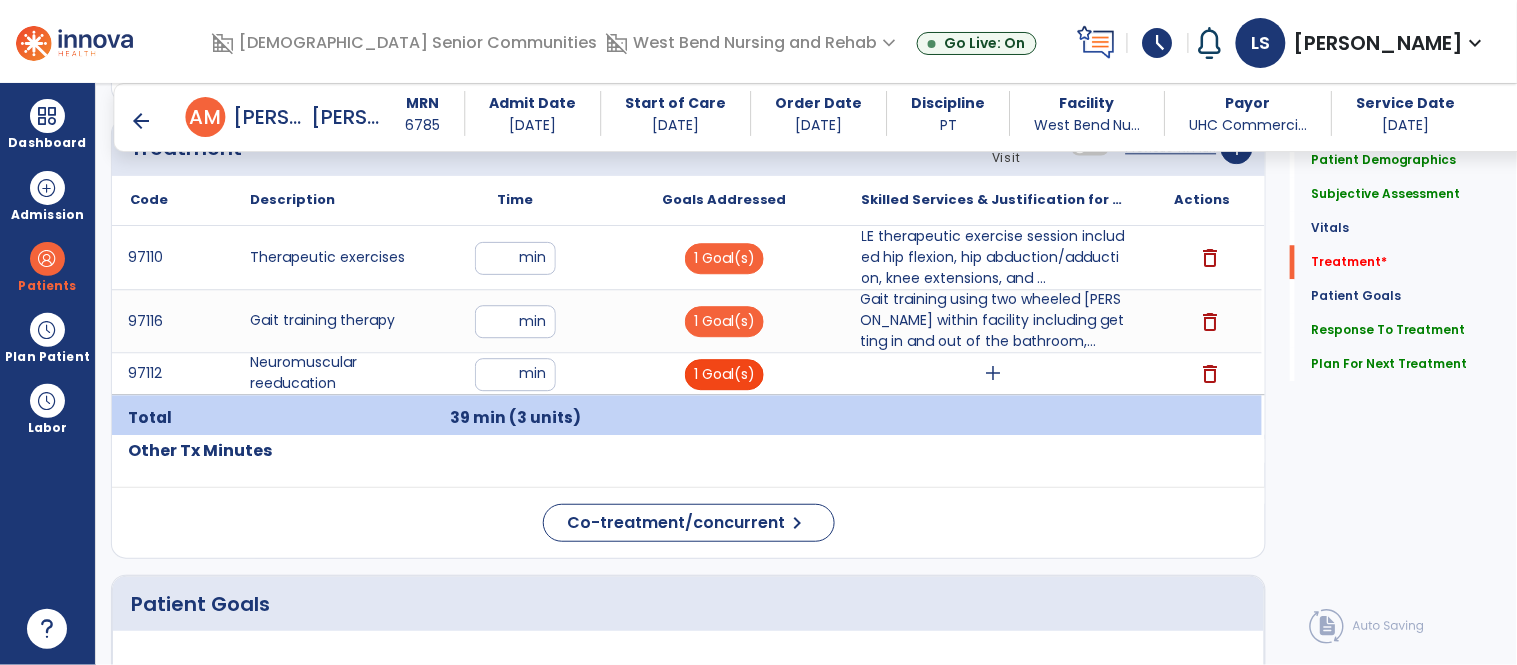 click on "Code
Description
Time" at bounding box center (688, 305) 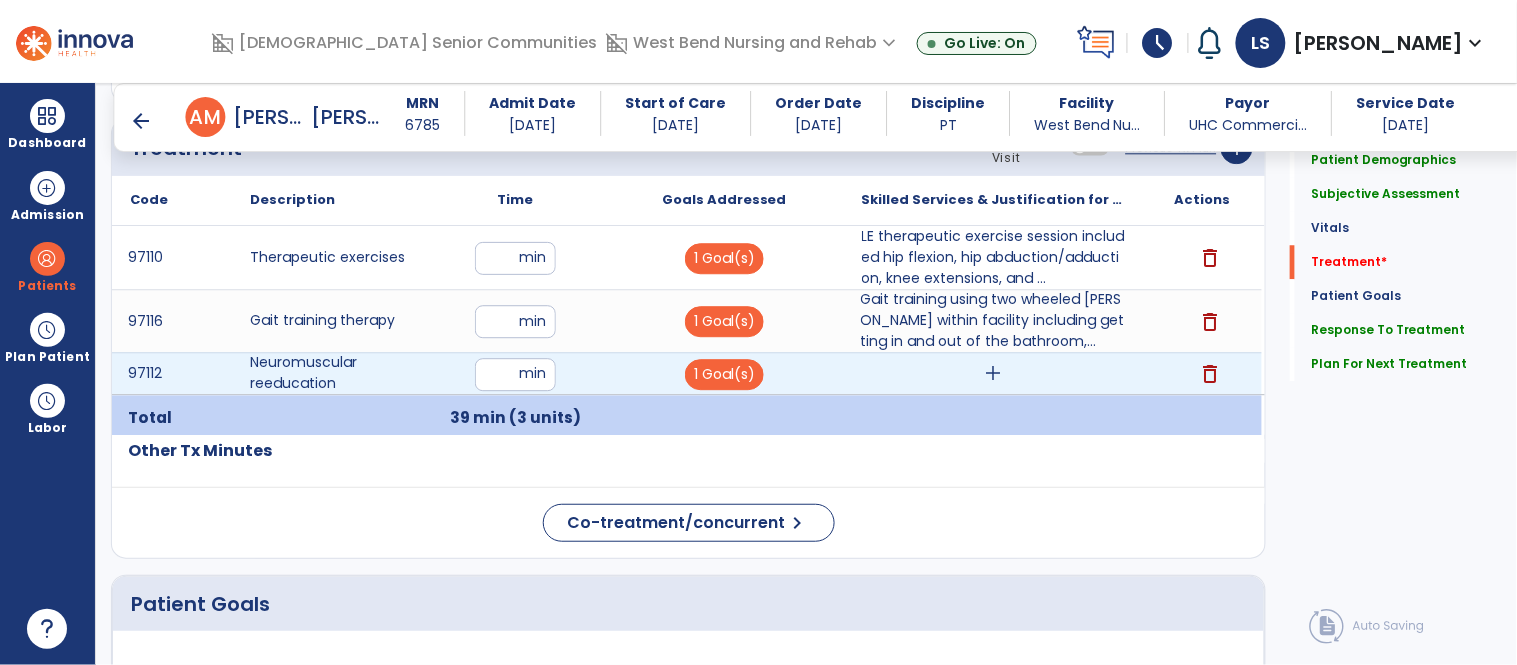click on "add" at bounding box center [993, 373] 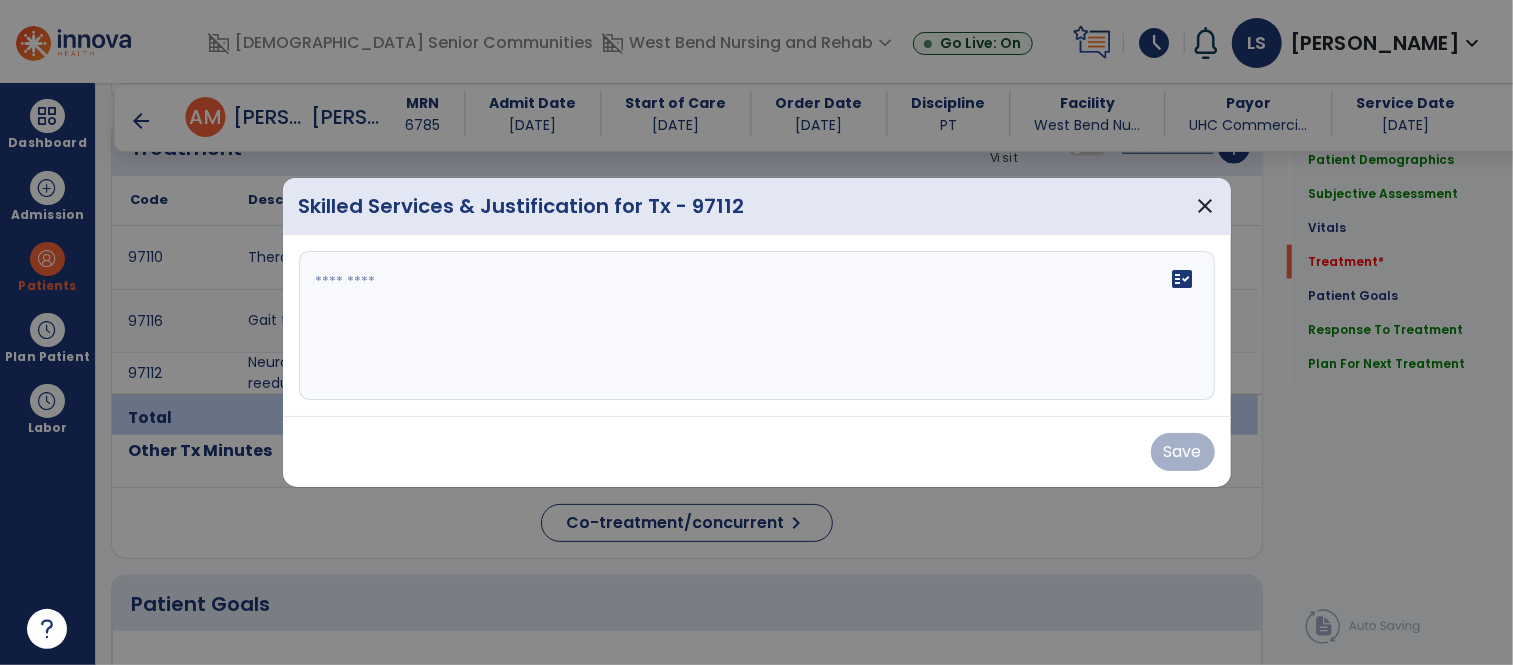 scroll, scrollTop: 1290, scrollLeft: 0, axis: vertical 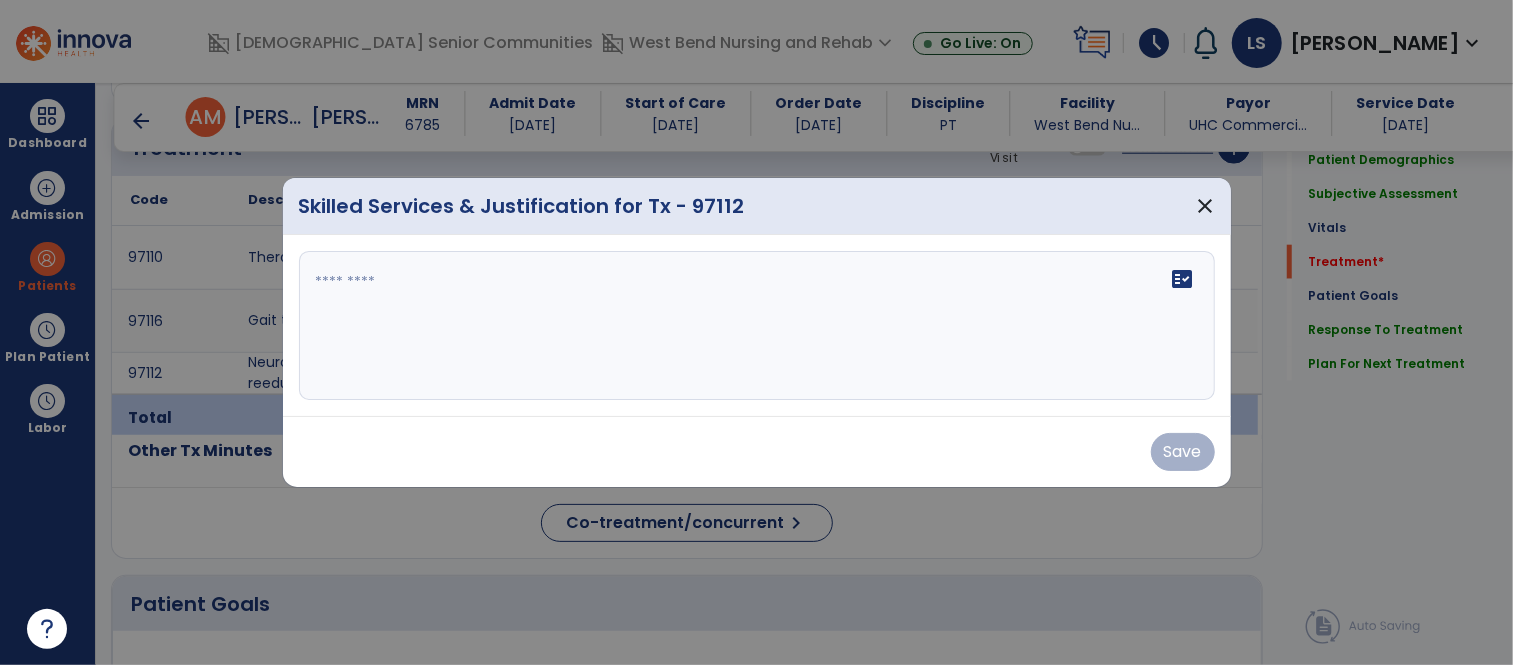 click on "fact_check" at bounding box center [757, 326] 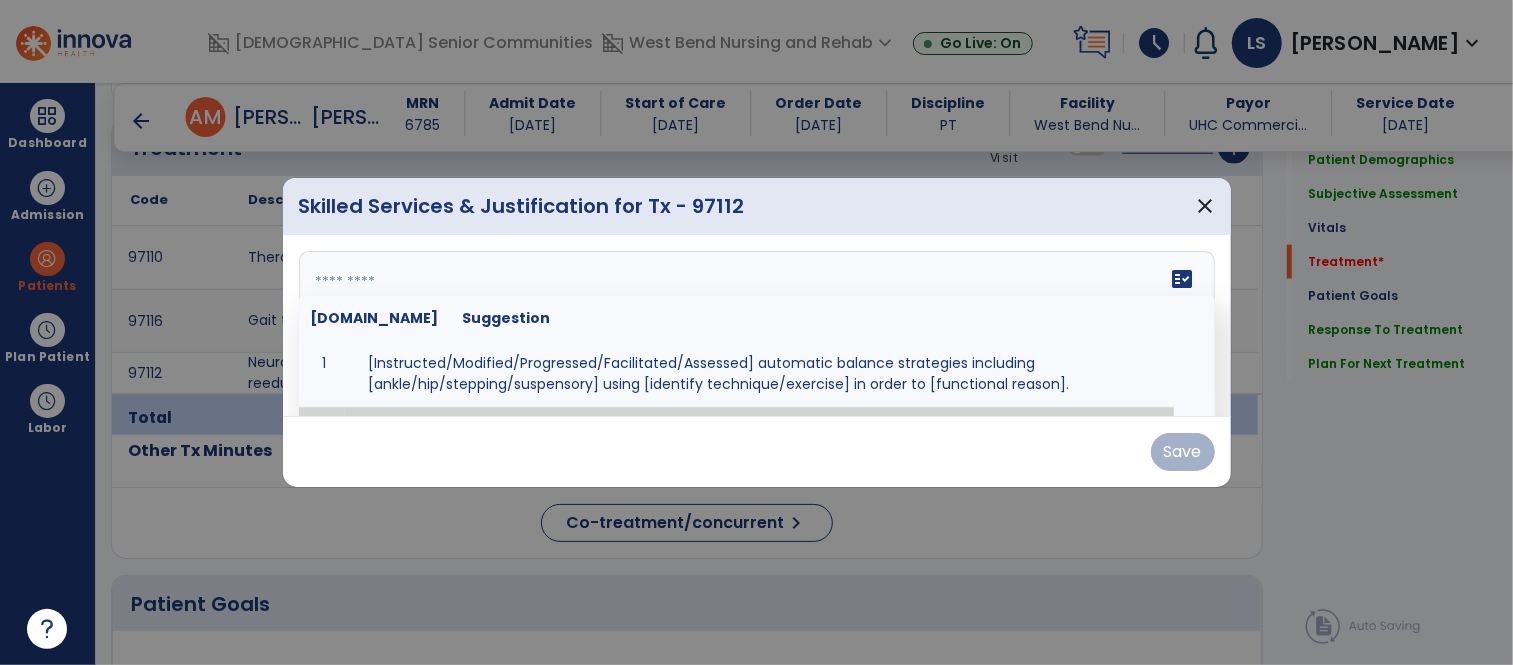 drag, startPoint x: 963, startPoint y: 322, endPoint x: 30, endPoint y: 657, distance: 991.31934 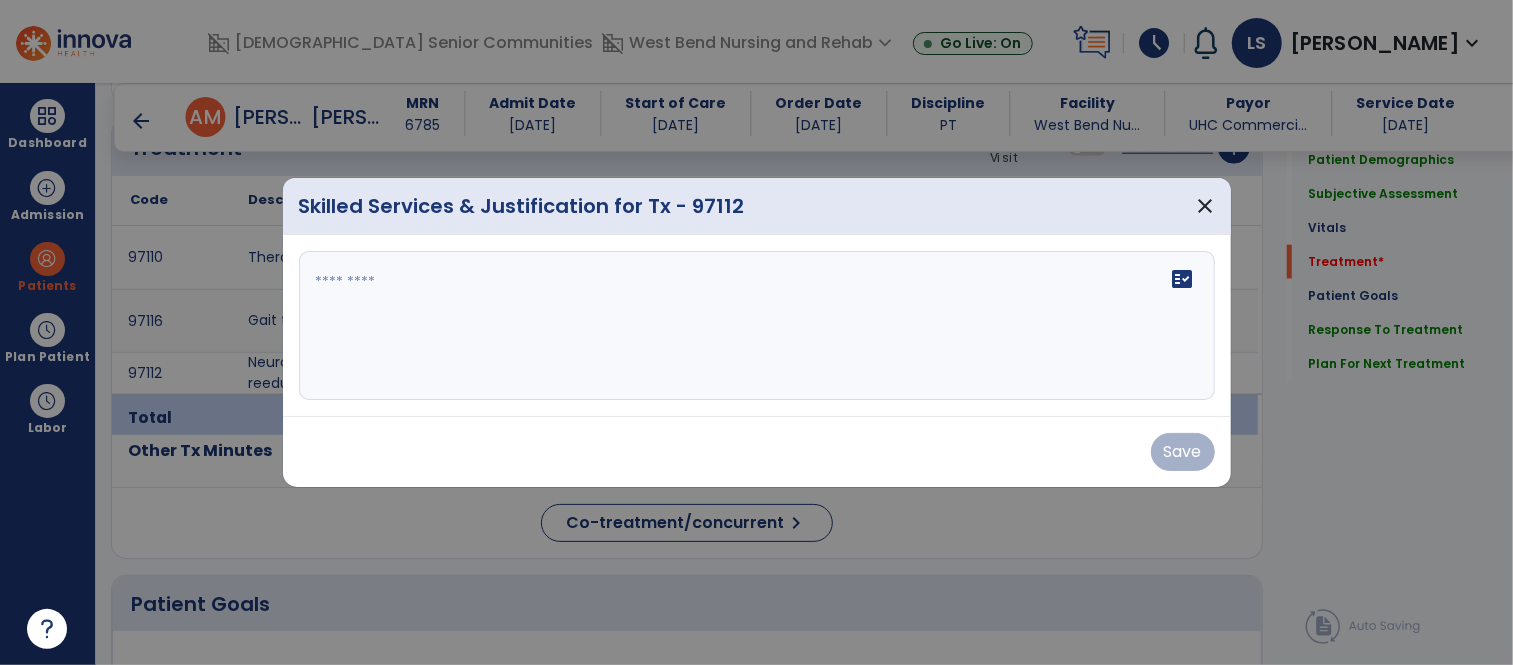 click at bounding box center [756, 332] 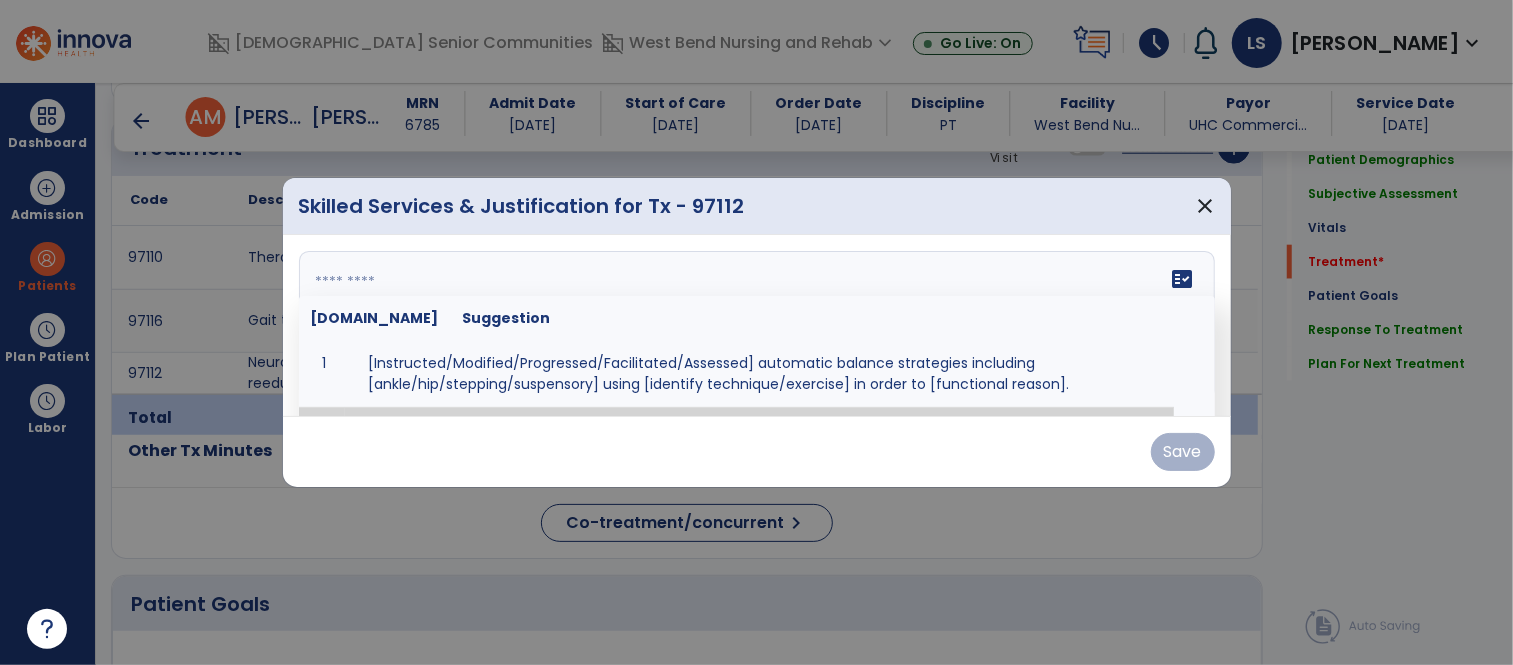 click at bounding box center (754, 326) 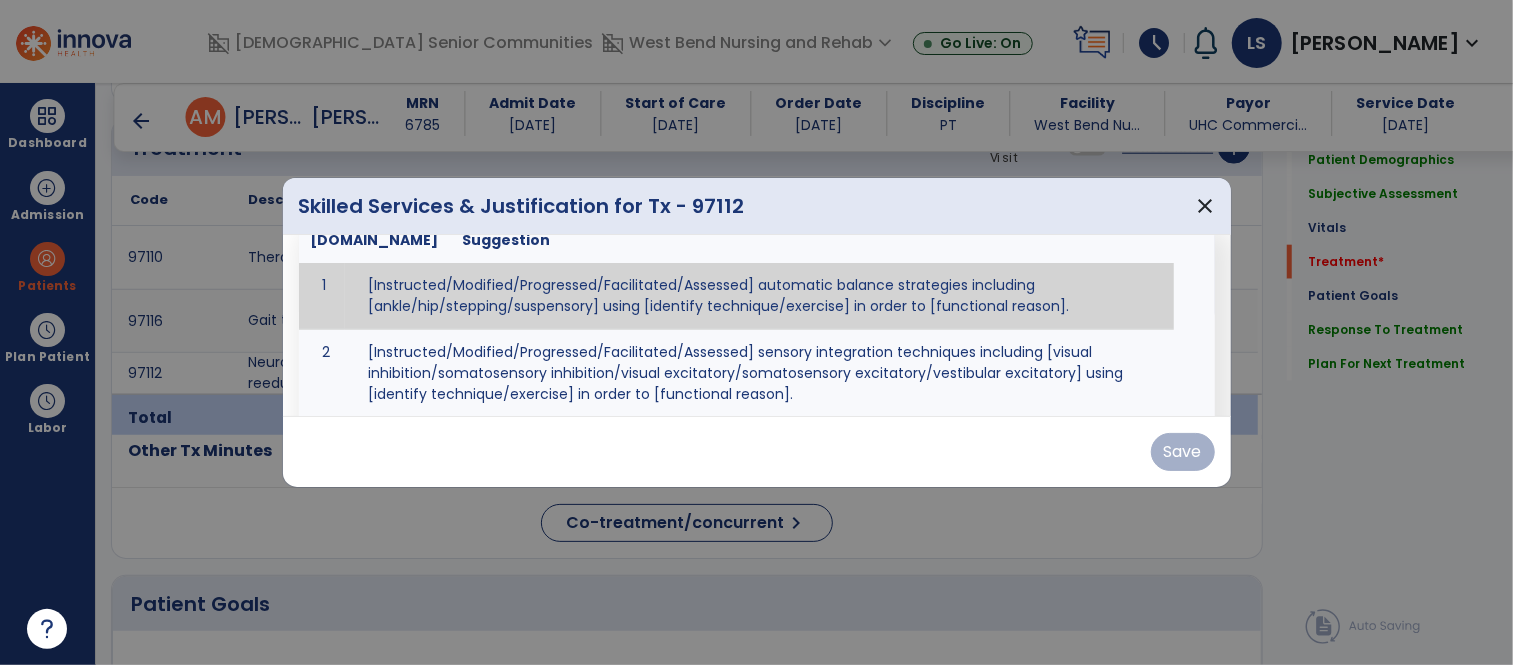 paste on "**********" 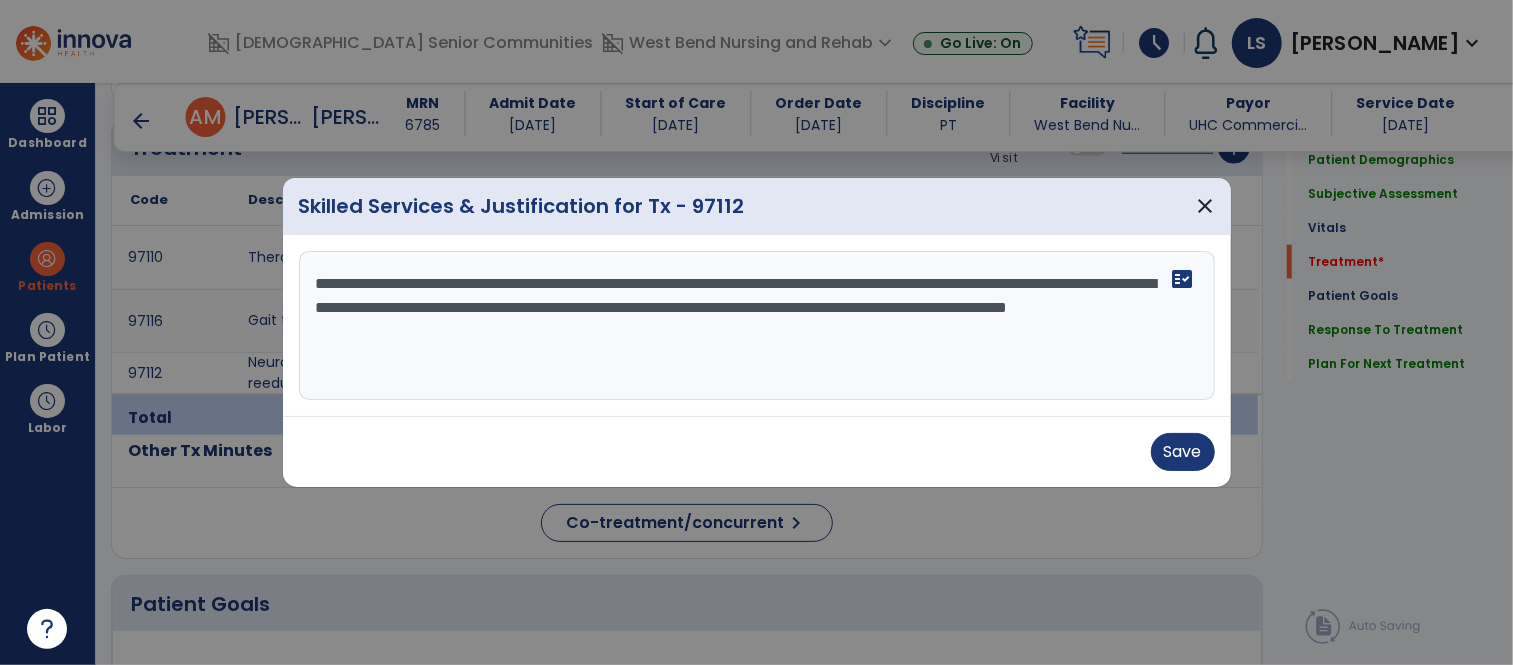 scroll, scrollTop: 0, scrollLeft: 0, axis: both 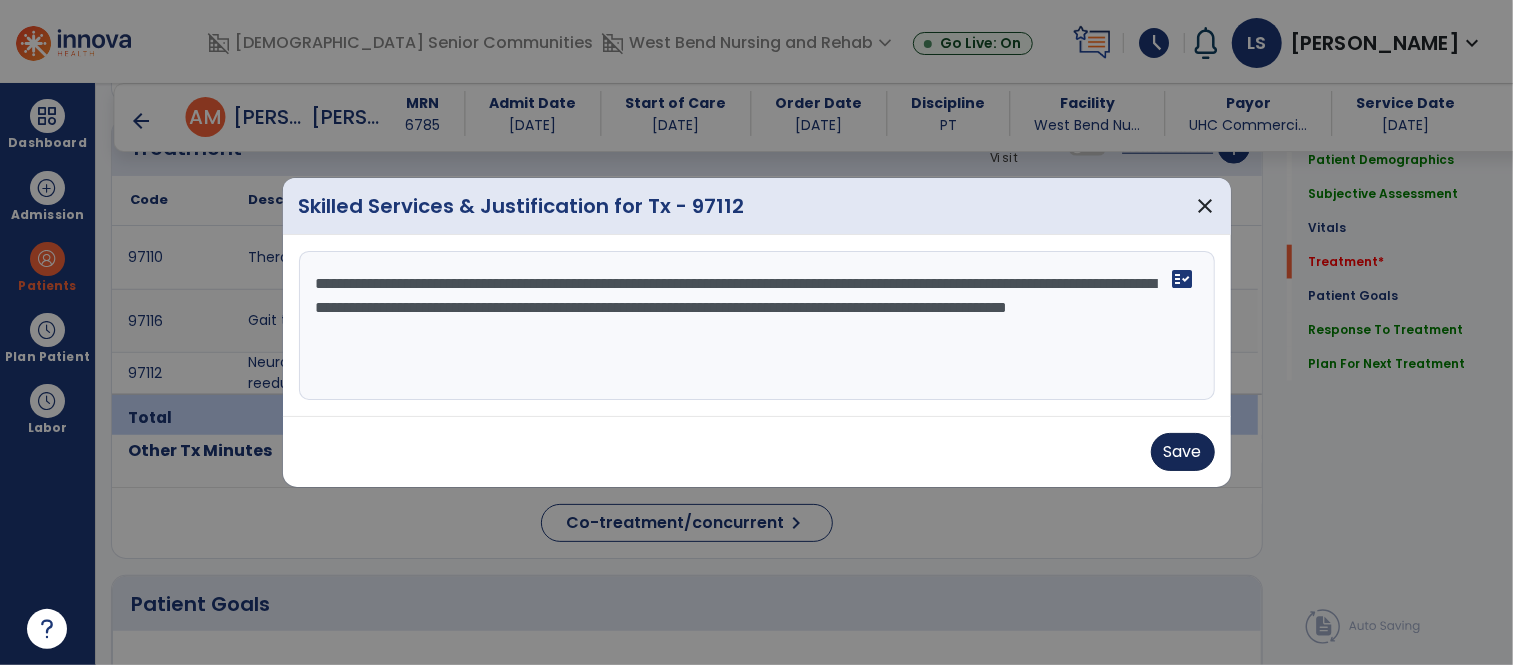 type on "**********" 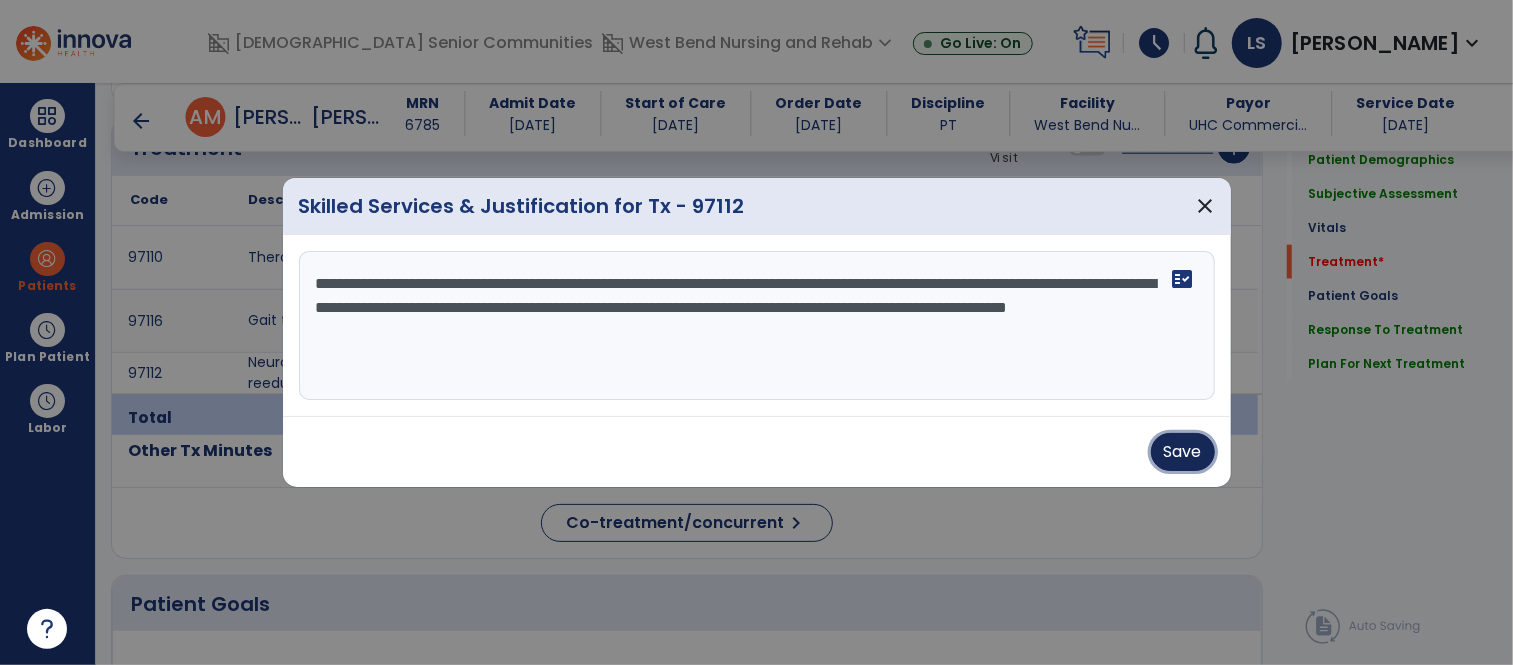 click on "Save" at bounding box center [1183, 452] 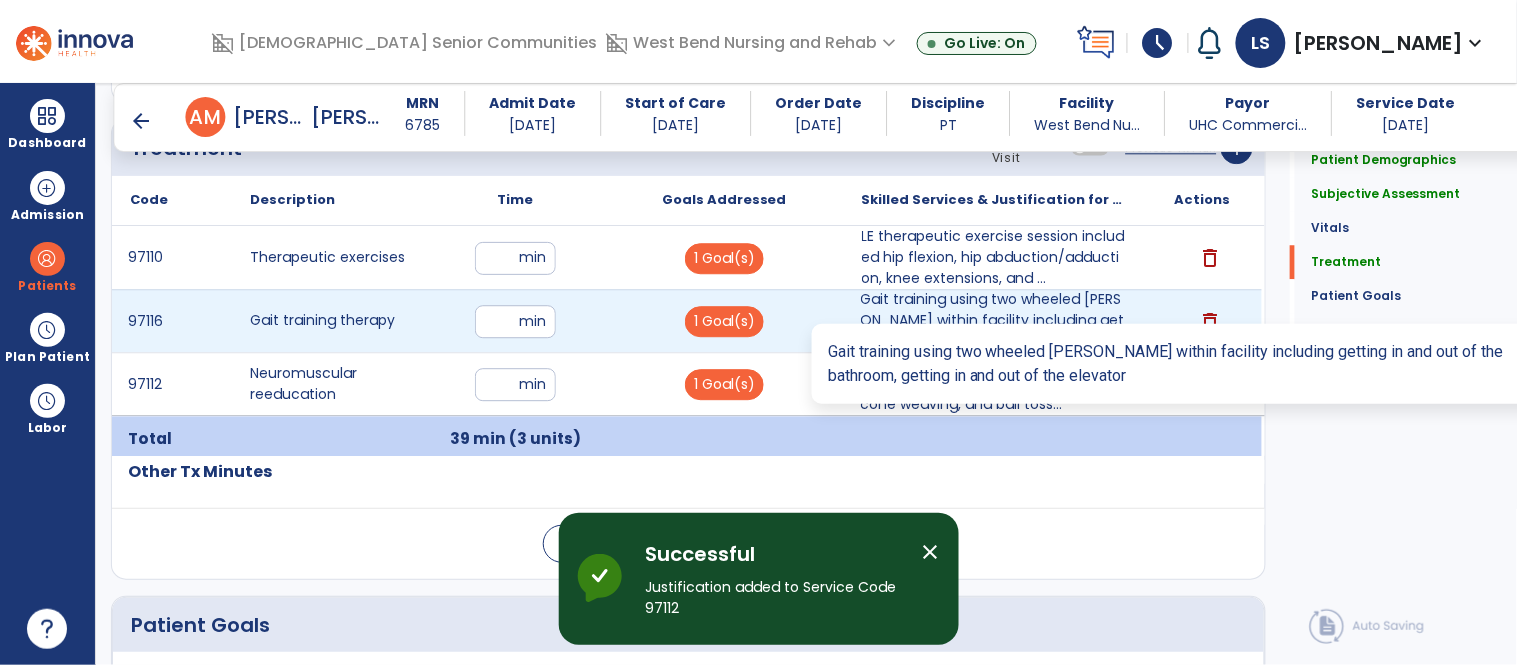 click on "Gait training using two wheeled walker within facility including getting in and out of the bathroom,..." at bounding box center [993, 320] 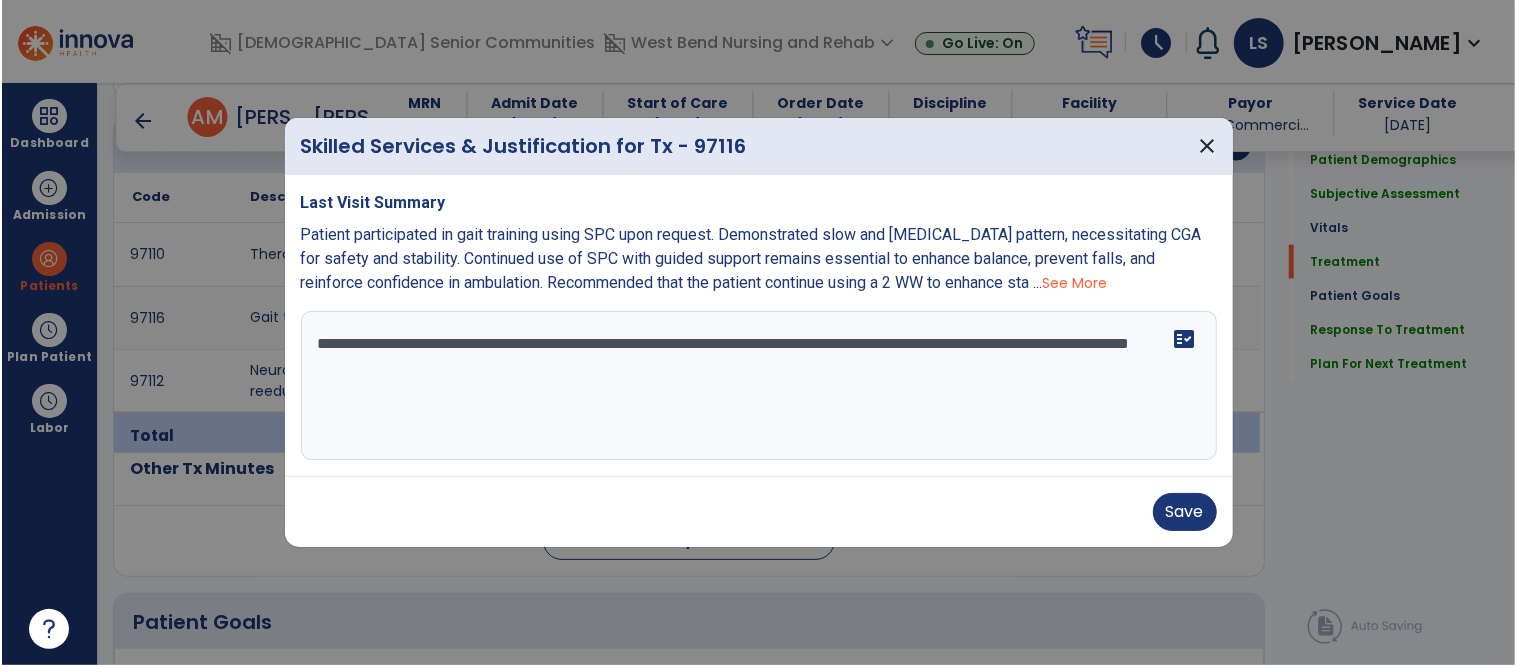 scroll, scrollTop: 1290, scrollLeft: 0, axis: vertical 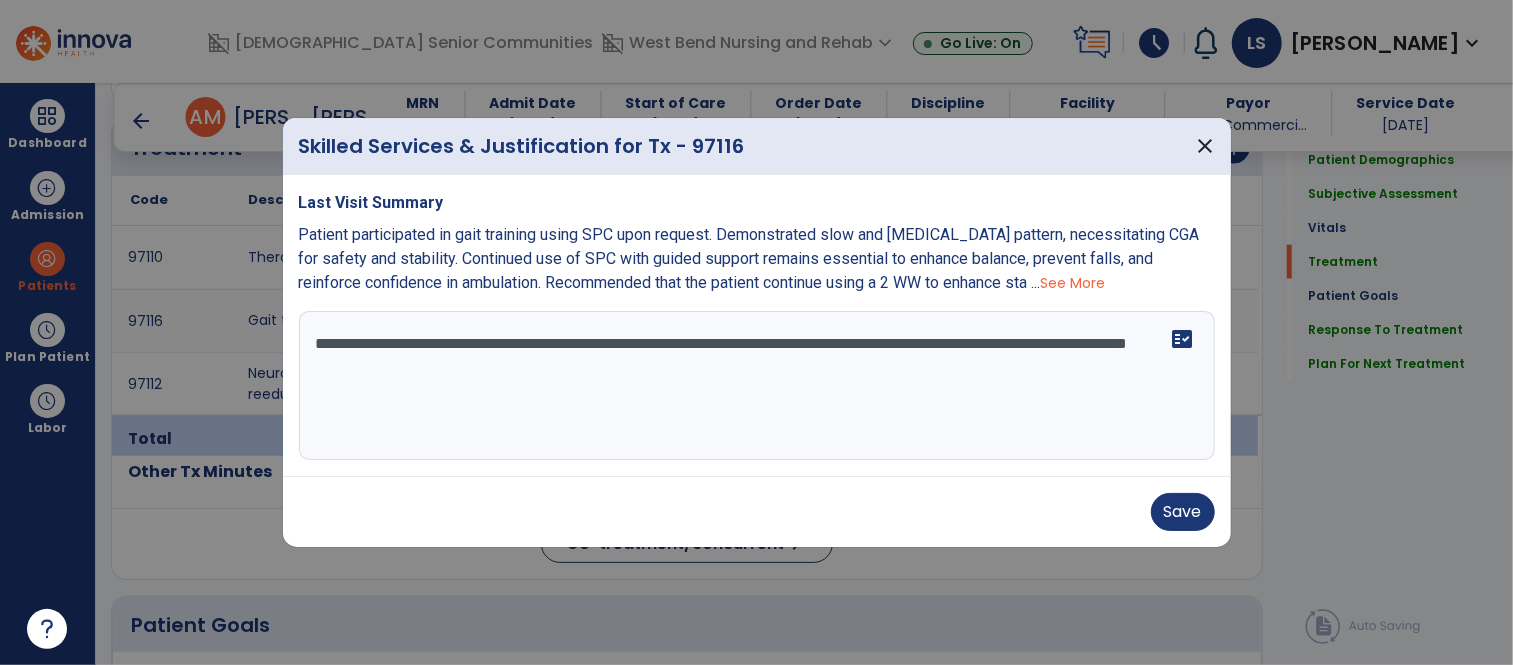 click on "**********" at bounding box center [757, 386] 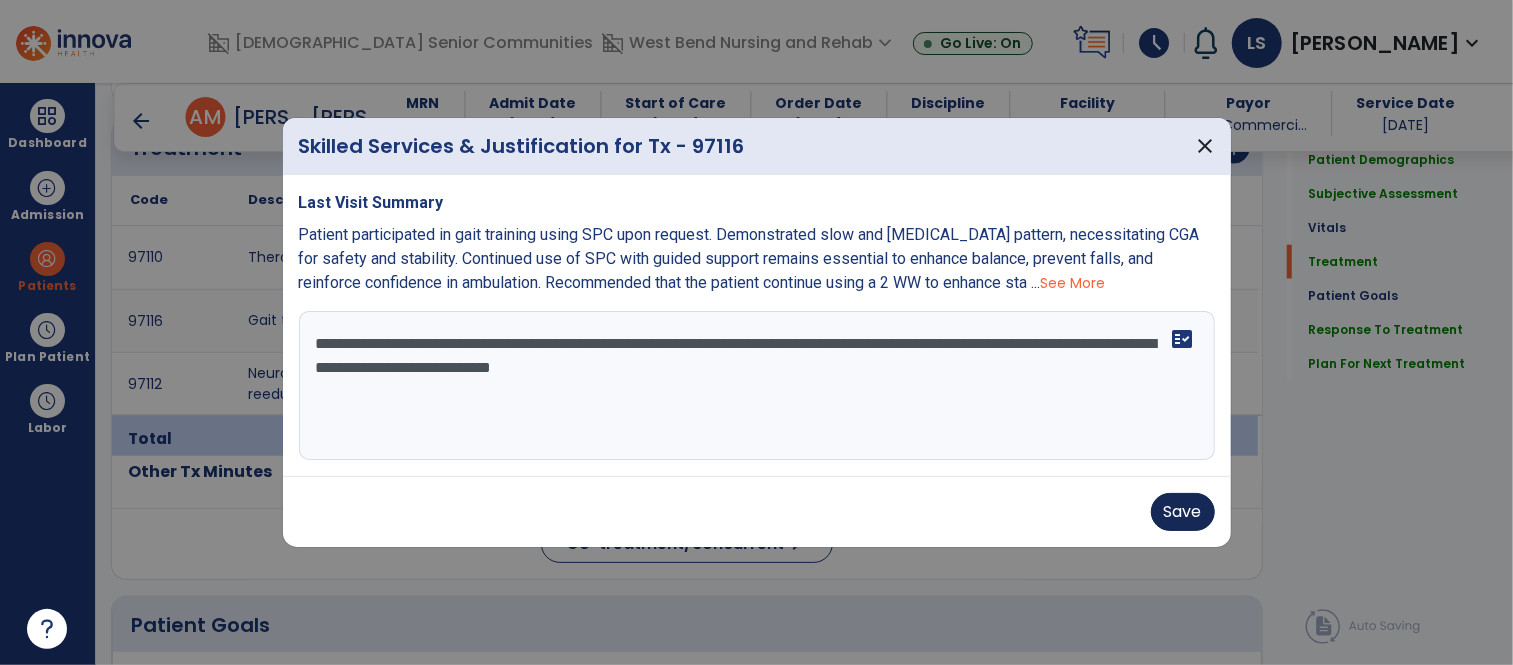 type on "**********" 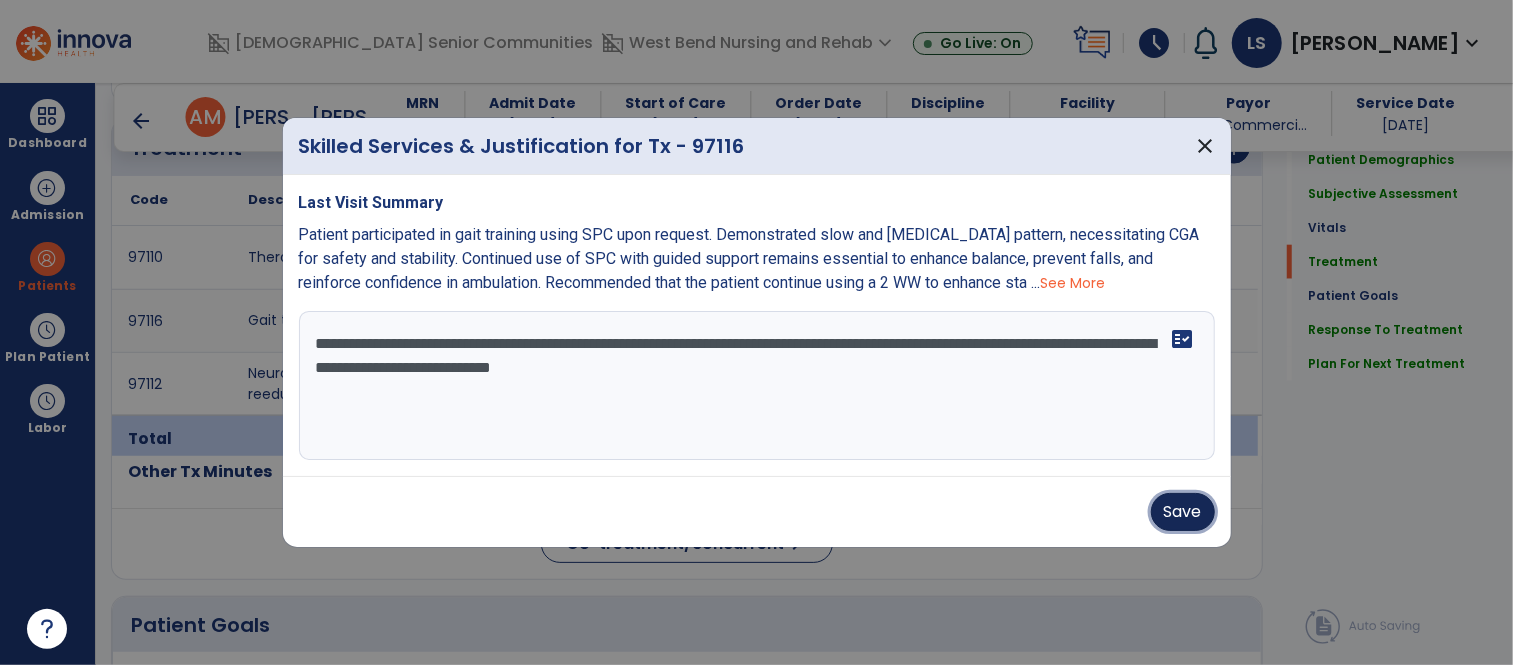 click on "Save" at bounding box center [1183, 512] 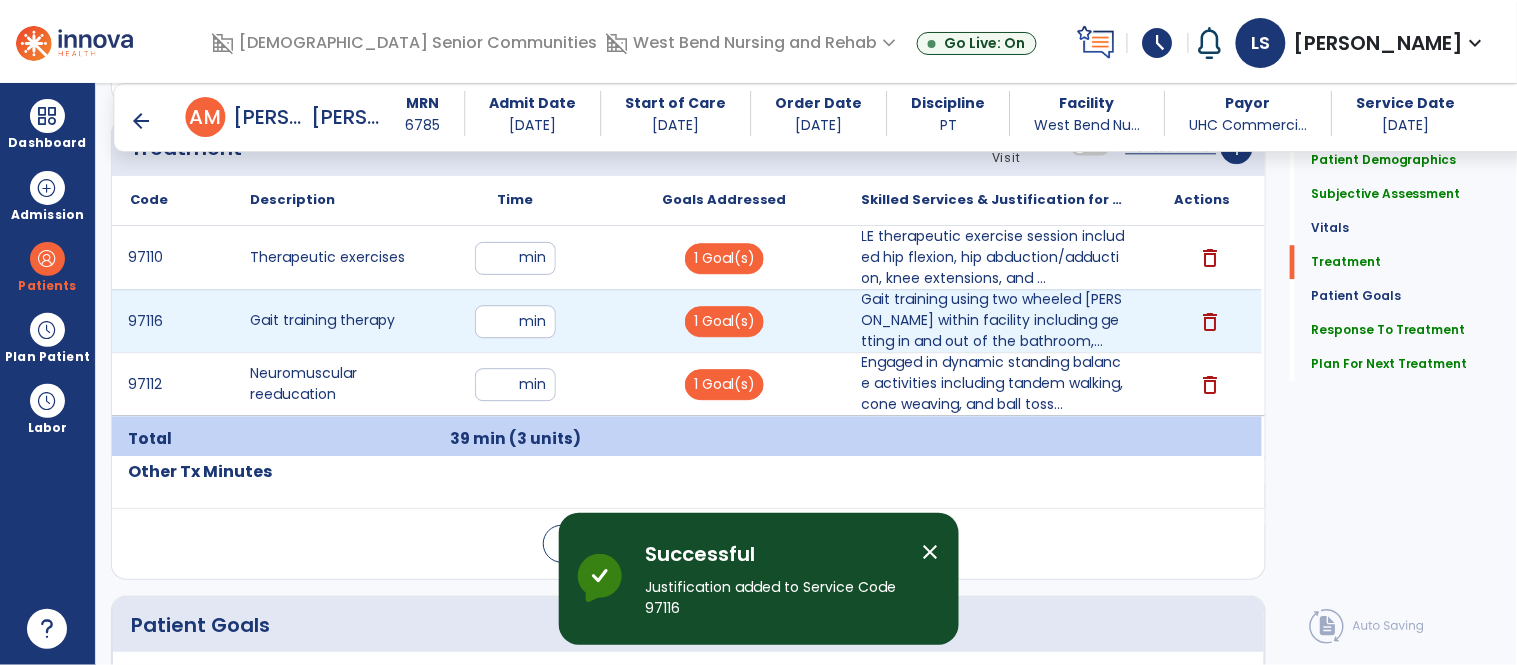 click on "**" at bounding box center [515, 321] 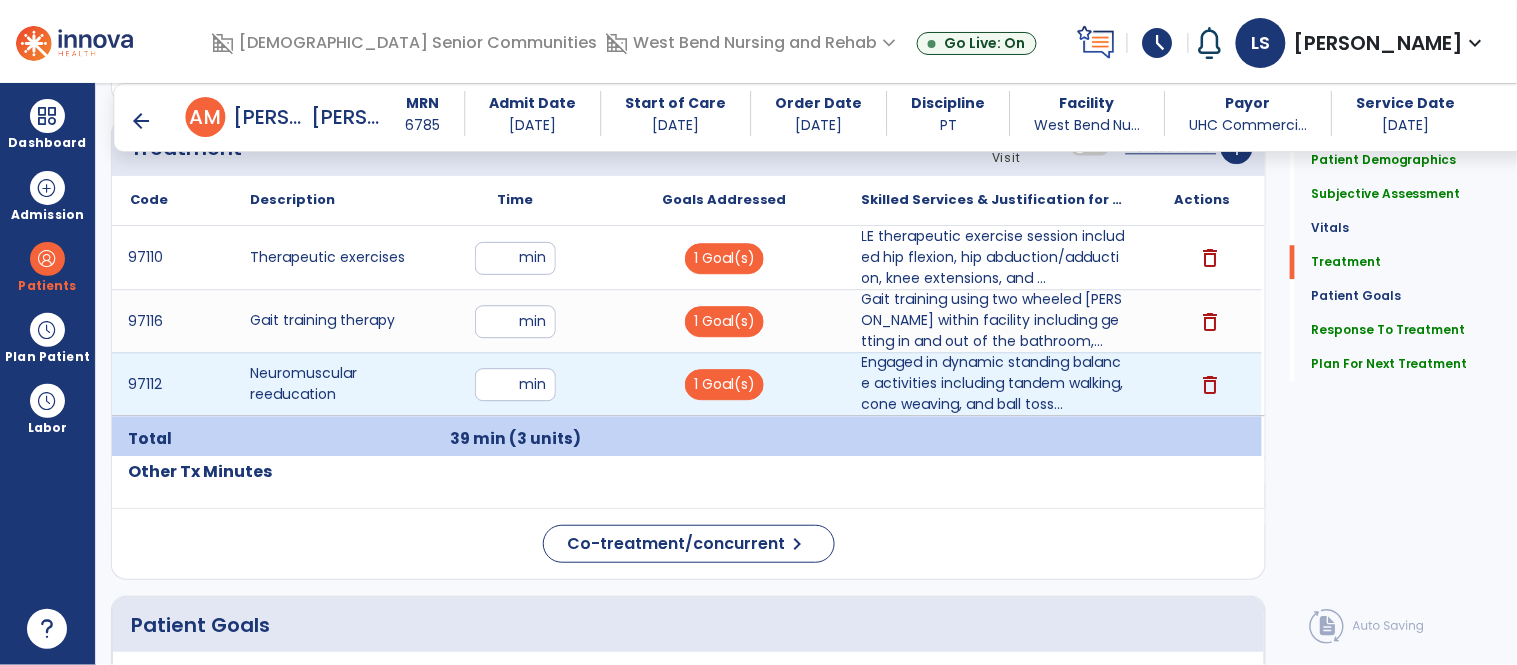 click on "**" at bounding box center (515, 384) 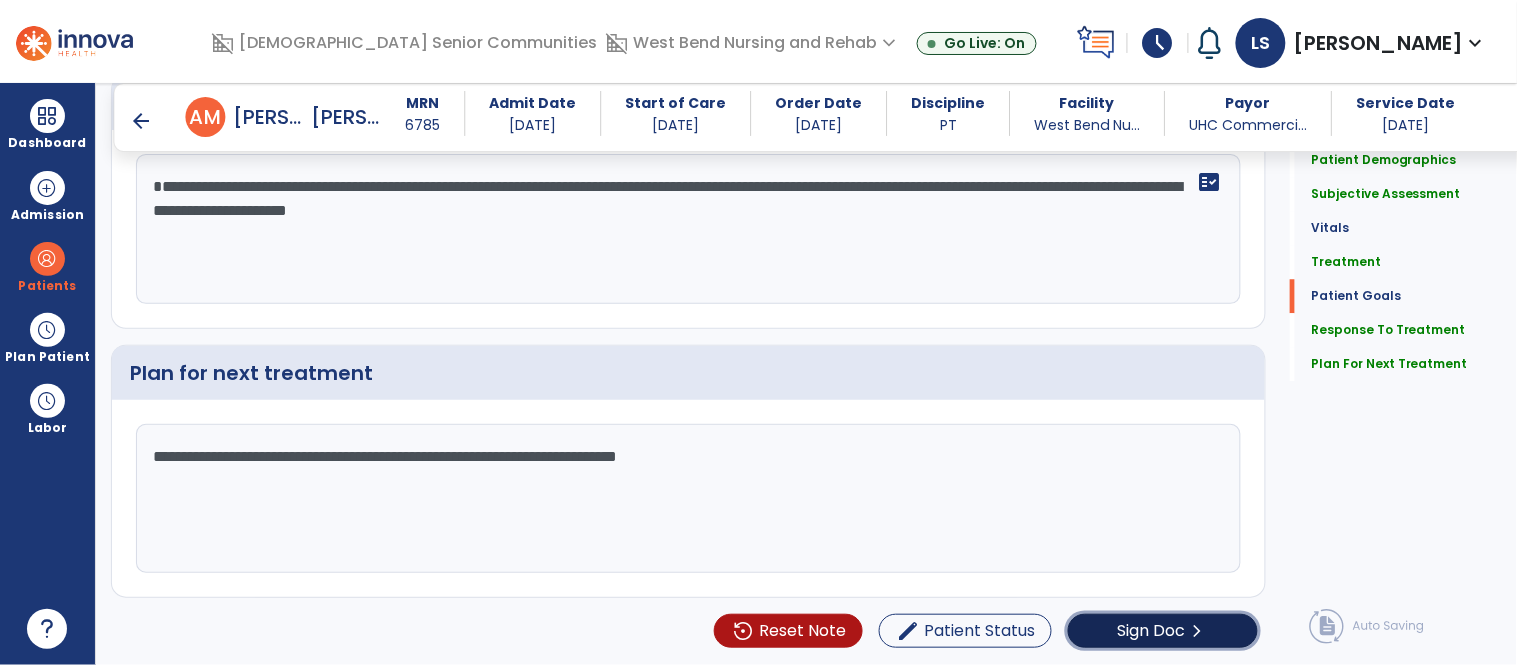 click on "Sign Doc  chevron_right" 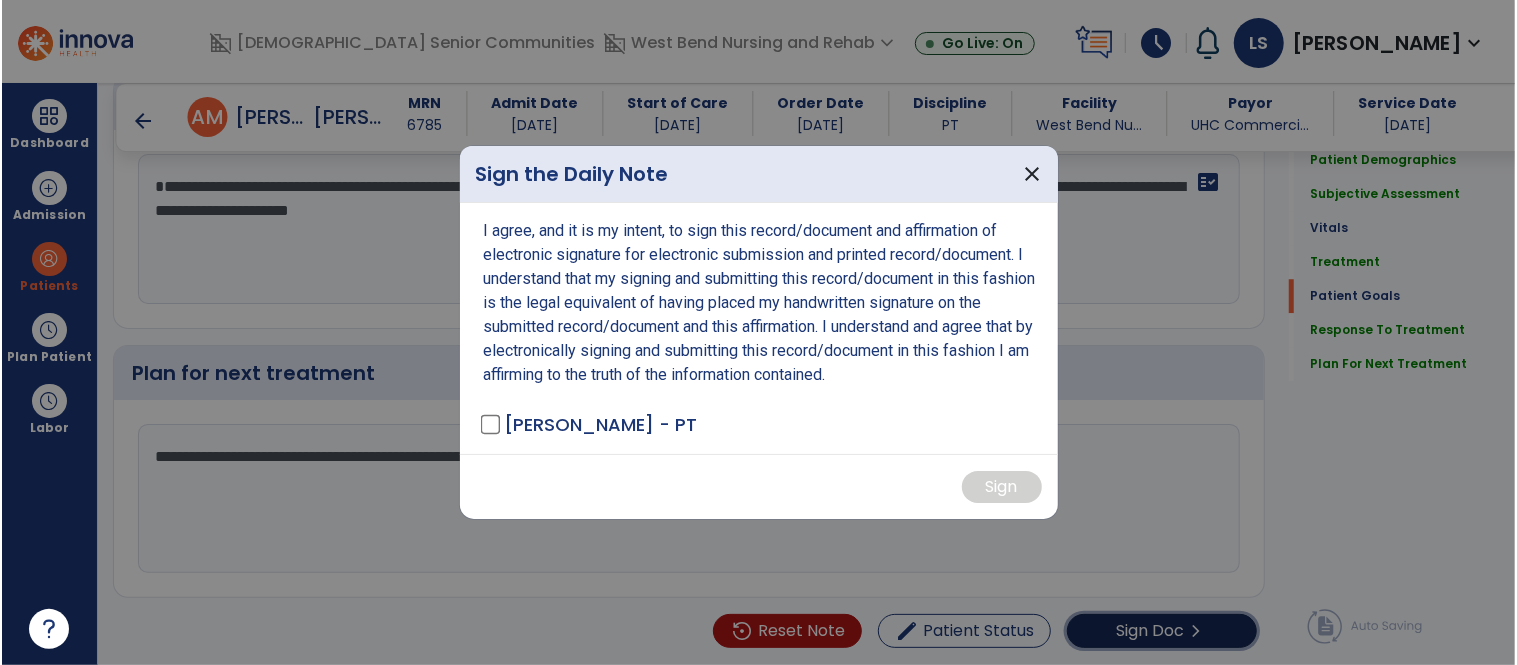 scroll, scrollTop: 3237, scrollLeft: 0, axis: vertical 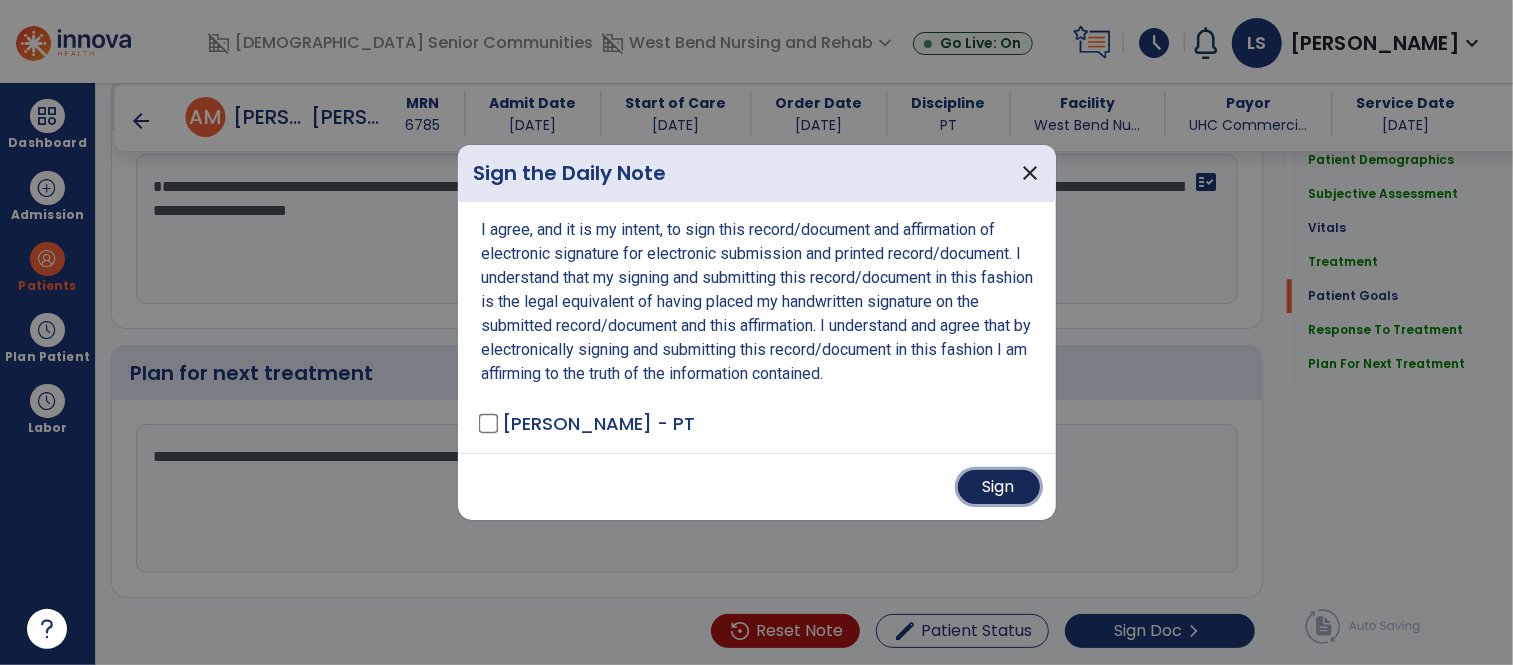 click on "Sign" at bounding box center (999, 487) 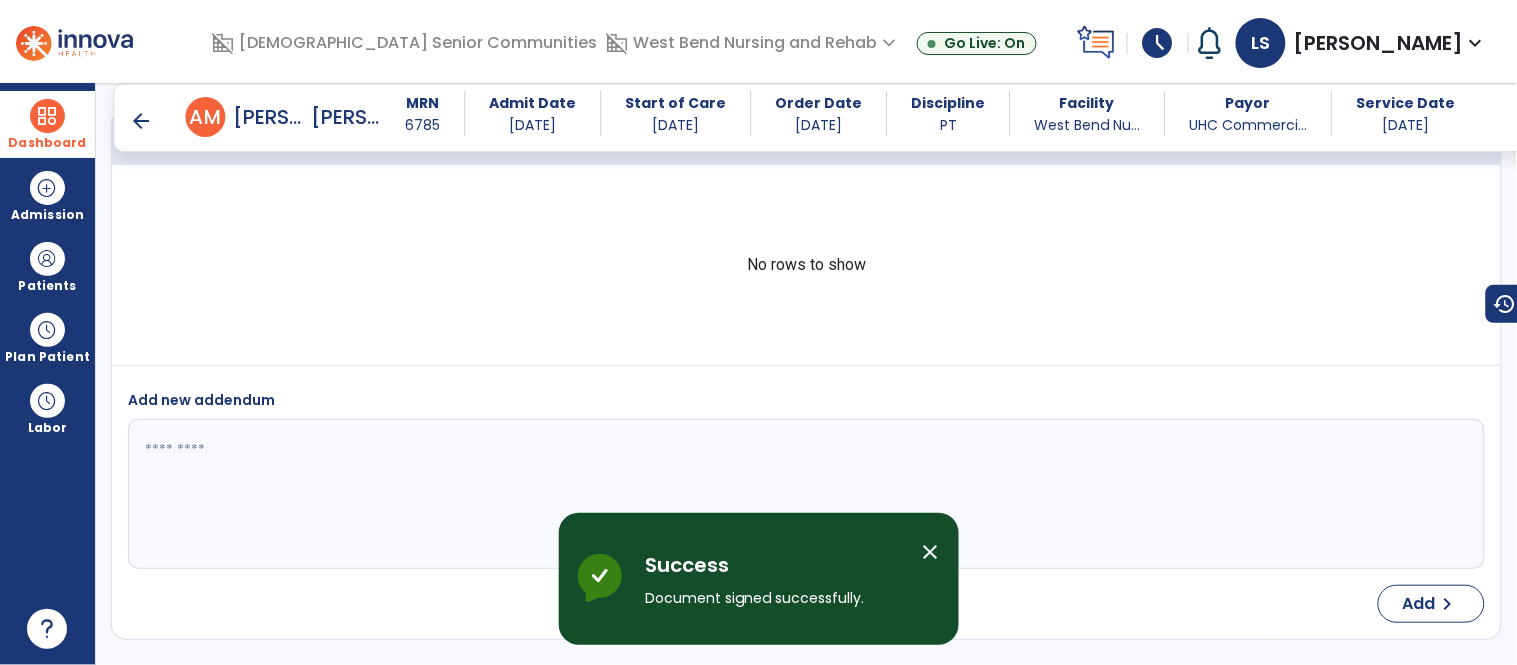 drag, startPoint x: 58, startPoint y: 114, endPoint x: 133, endPoint y: 144, distance: 80.77747 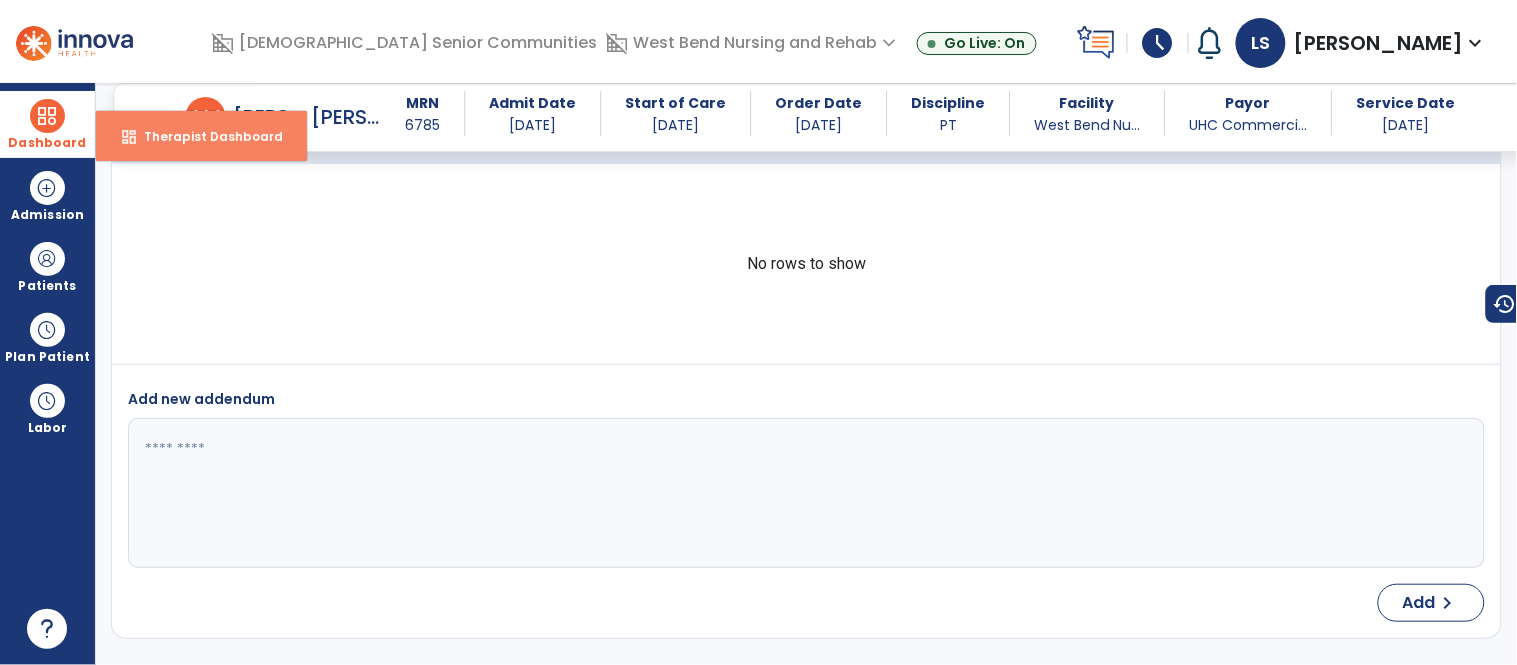 click on "dashboard" at bounding box center [129, 137] 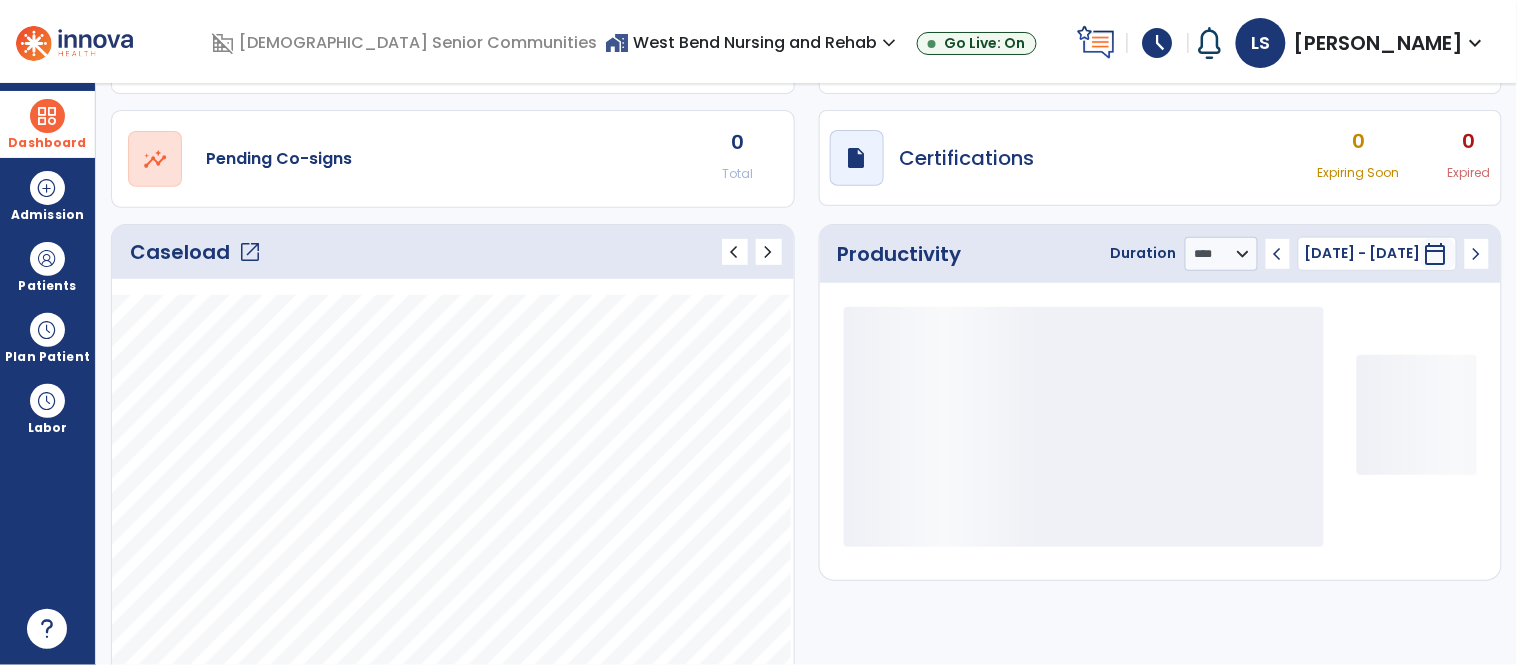 scroll, scrollTop: 145, scrollLeft: 0, axis: vertical 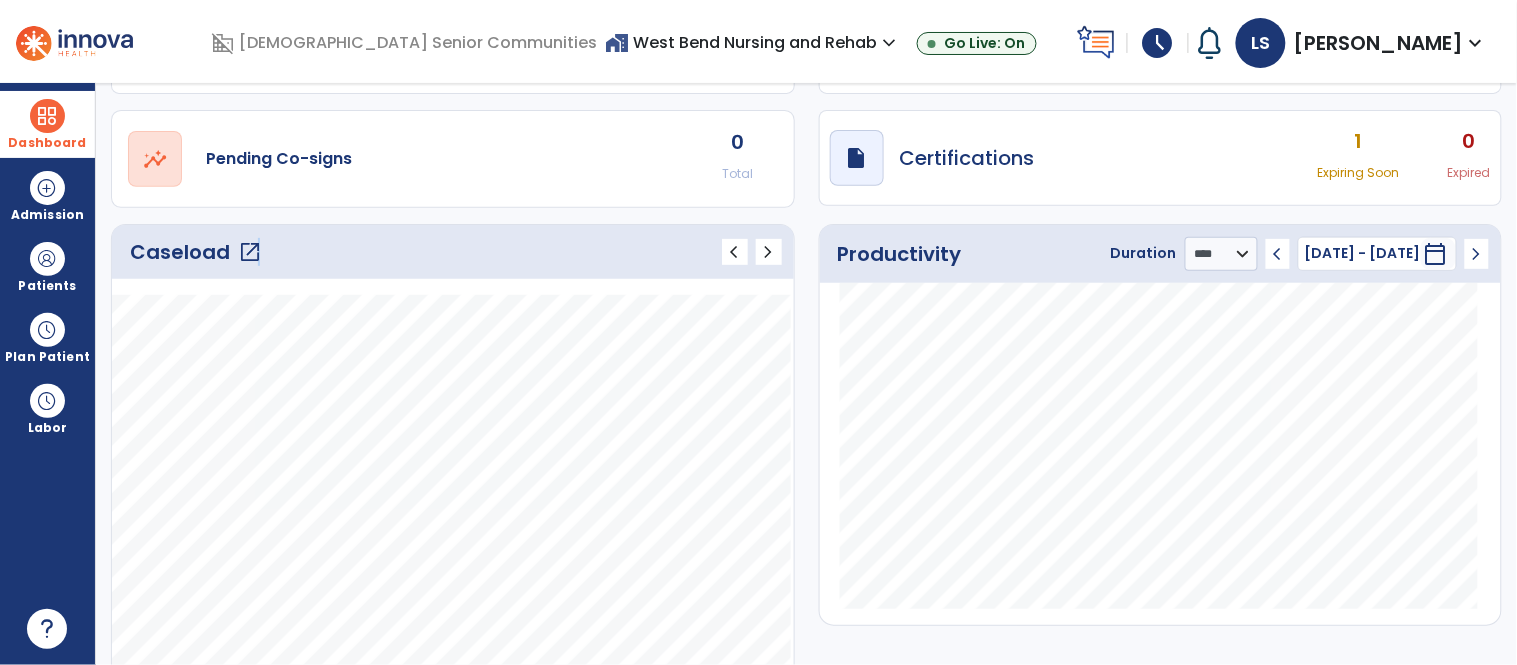 click on "open_in_new" 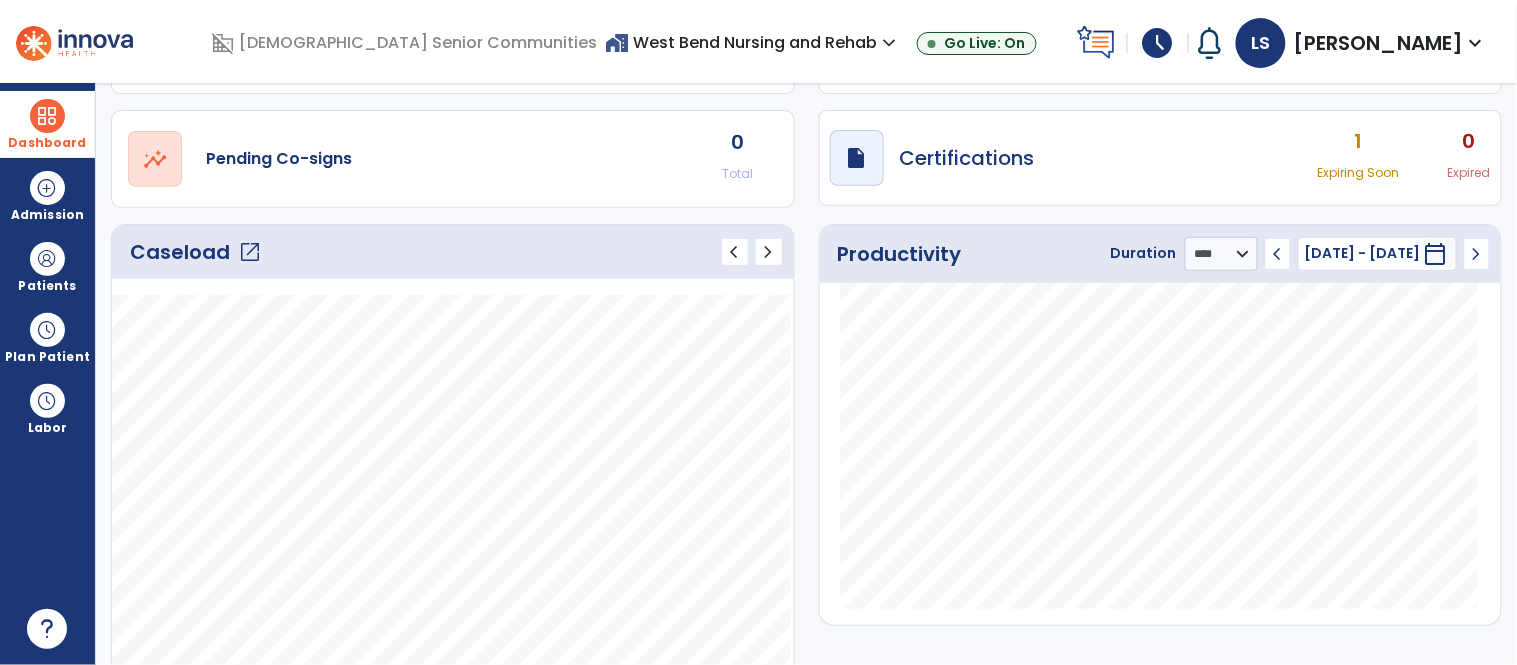 scroll, scrollTop: 15, scrollLeft: 0, axis: vertical 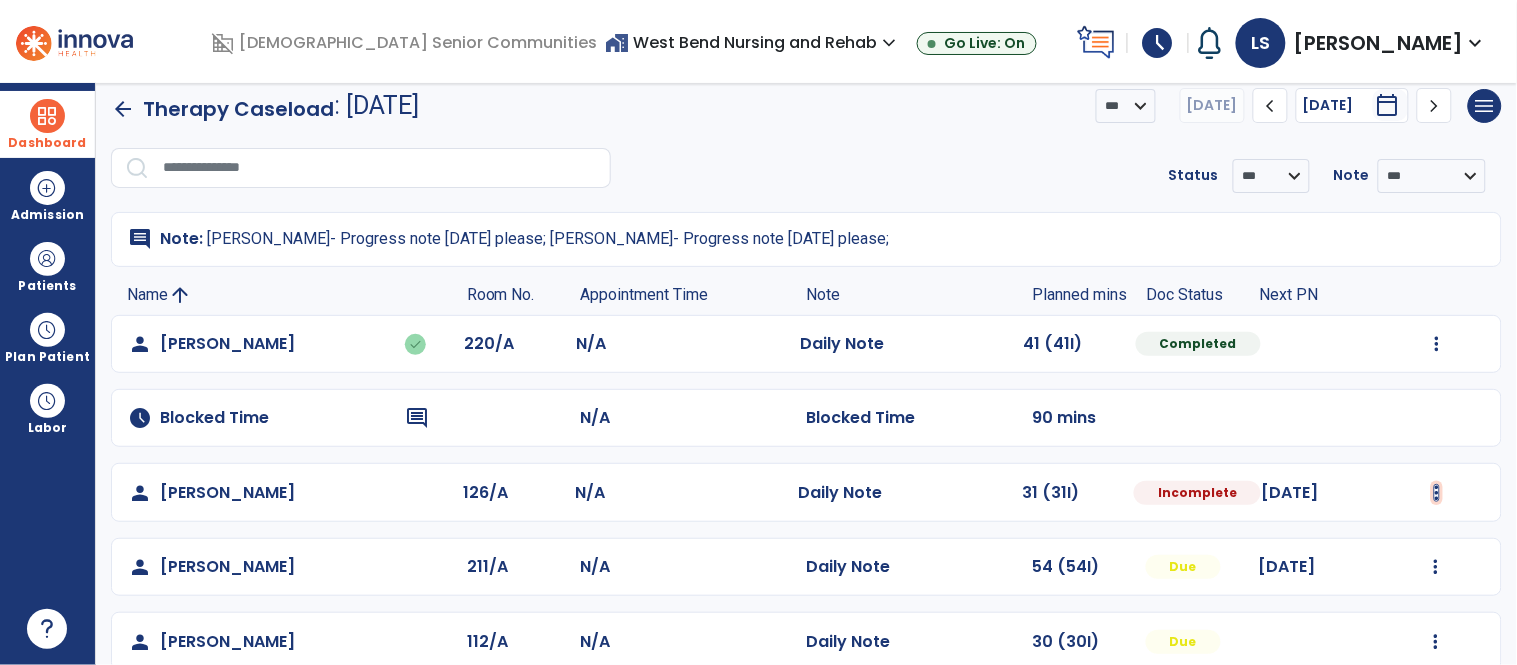 click at bounding box center (1437, 344) 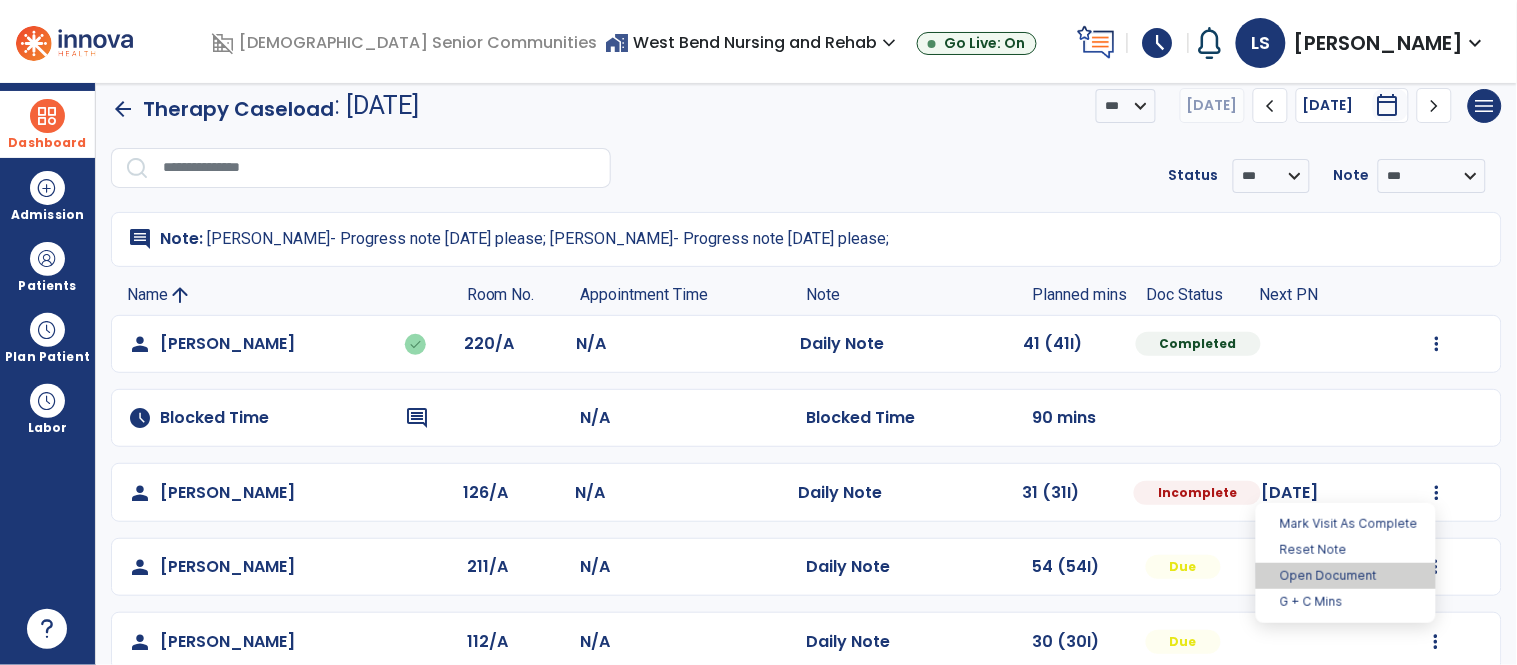 click on "Open Document" at bounding box center (1346, 576) 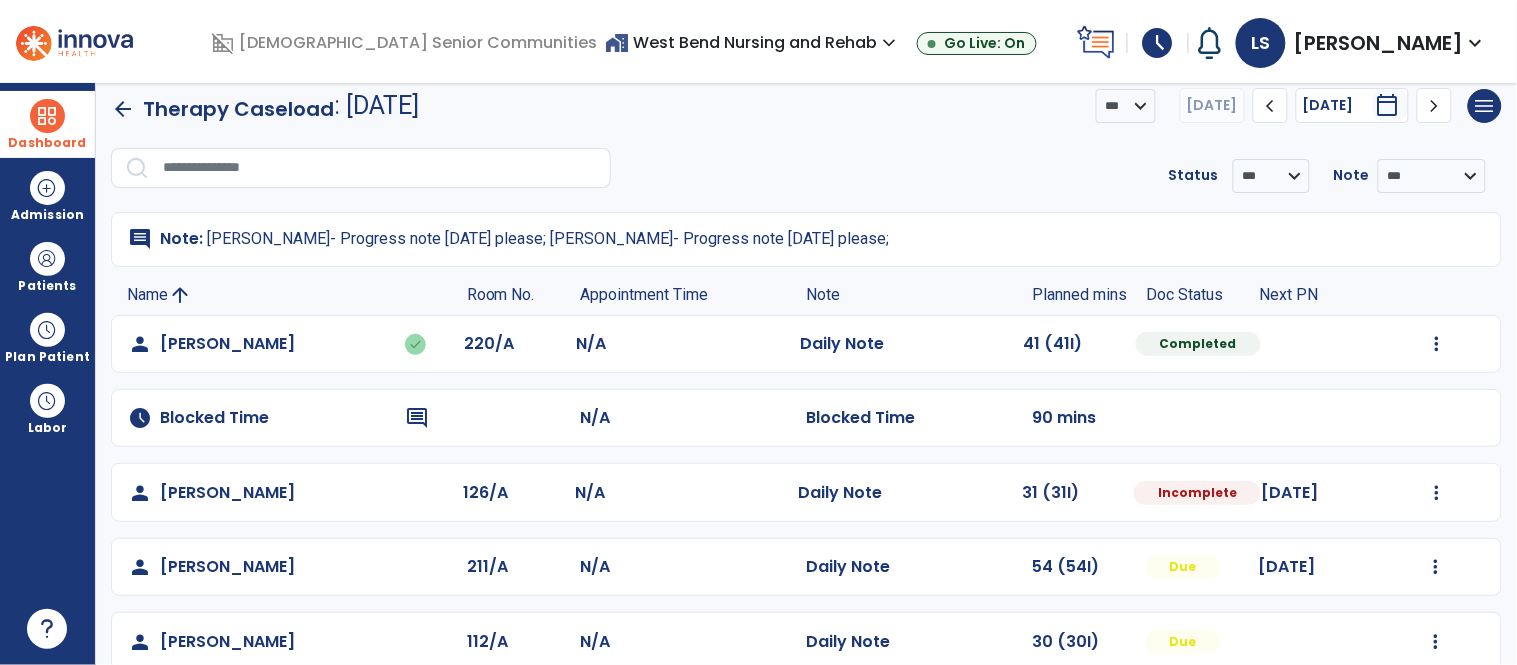 select on "*" 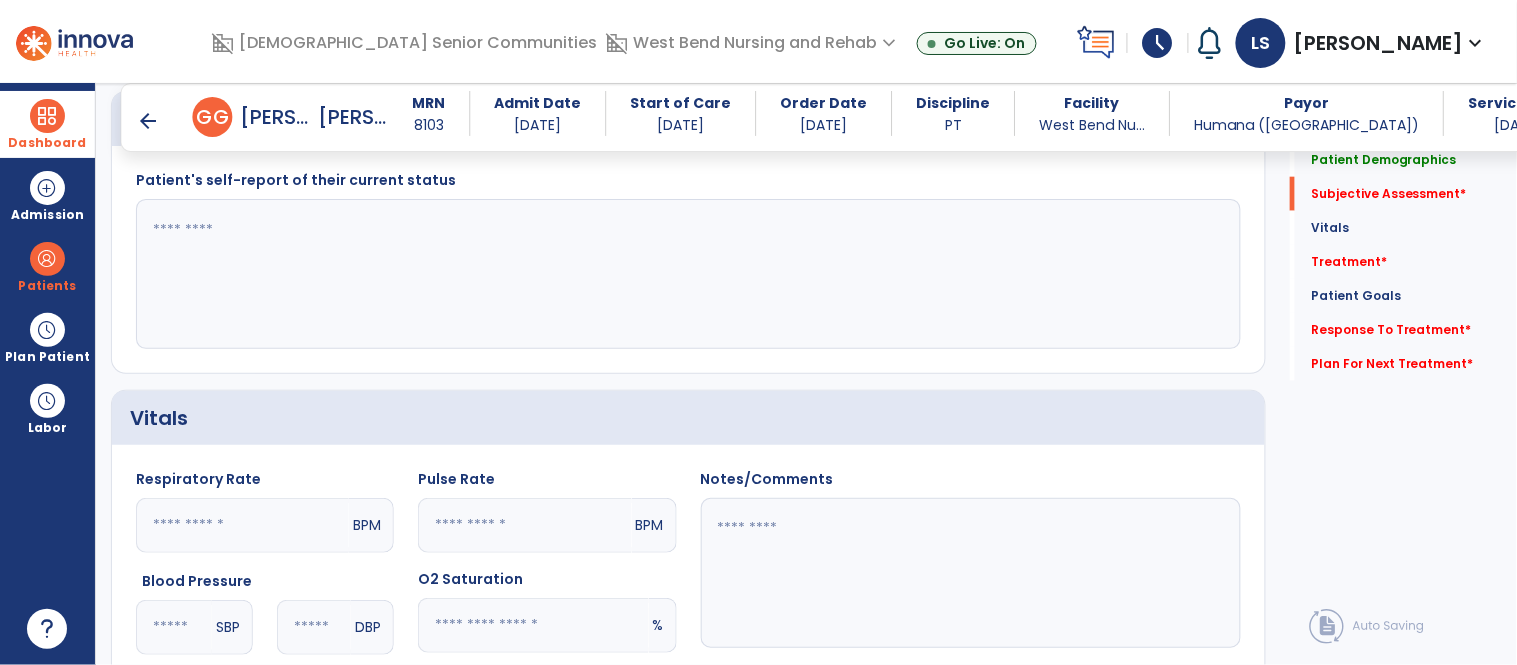 scroll, scrollTop: 460, scrollLeft: 0, axis: vertical 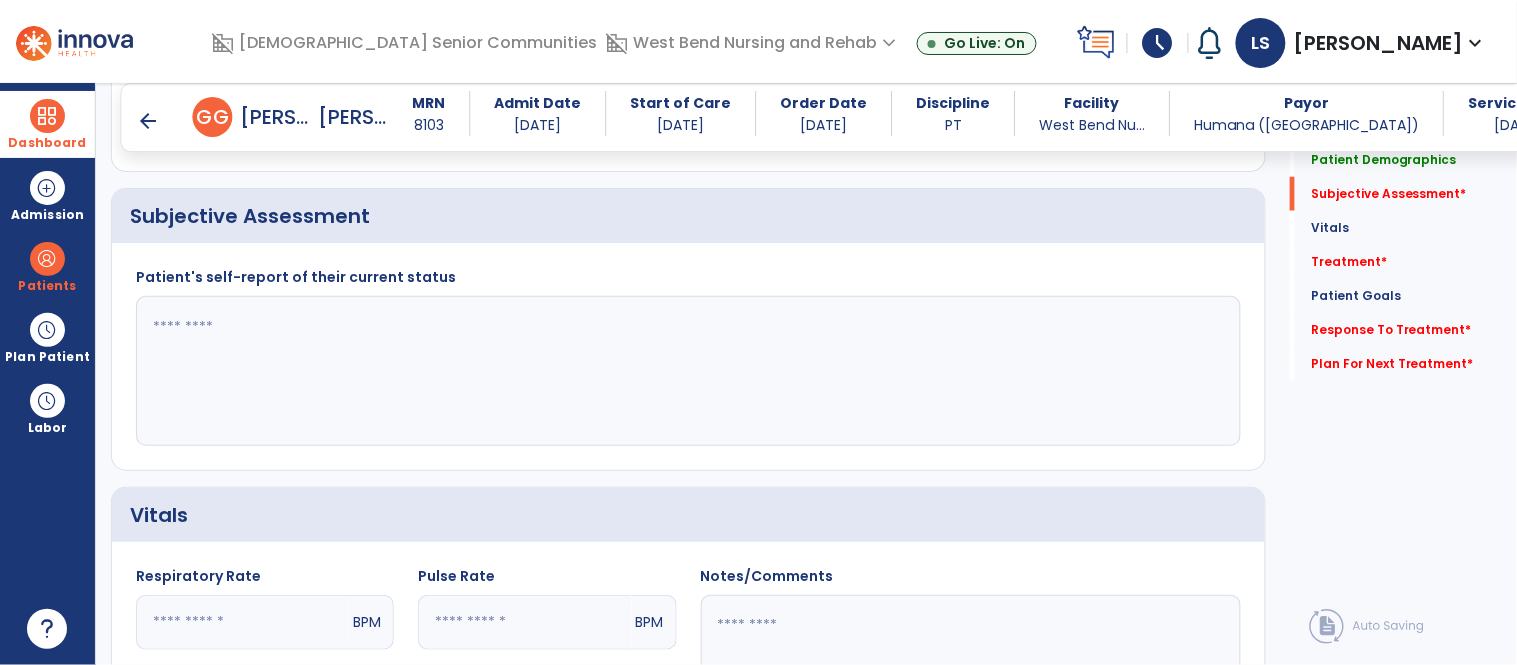 click 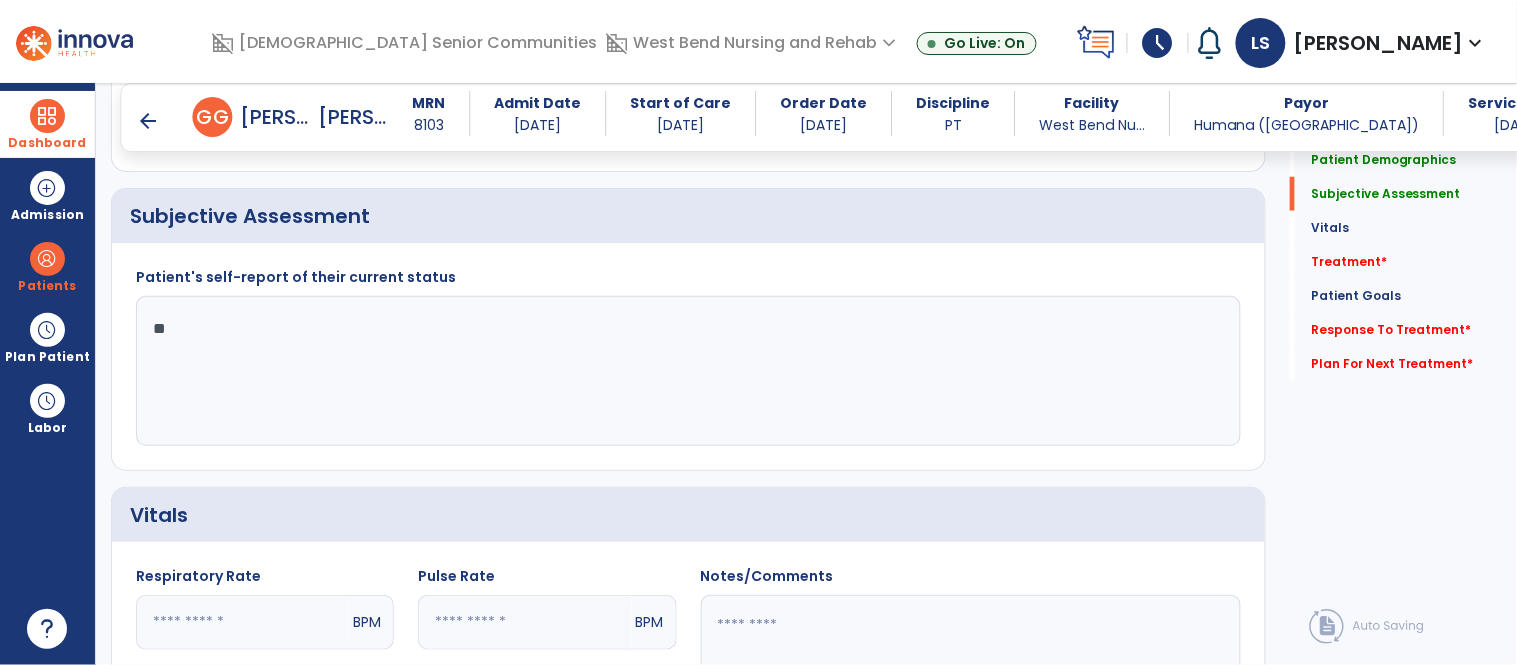 type on "*" 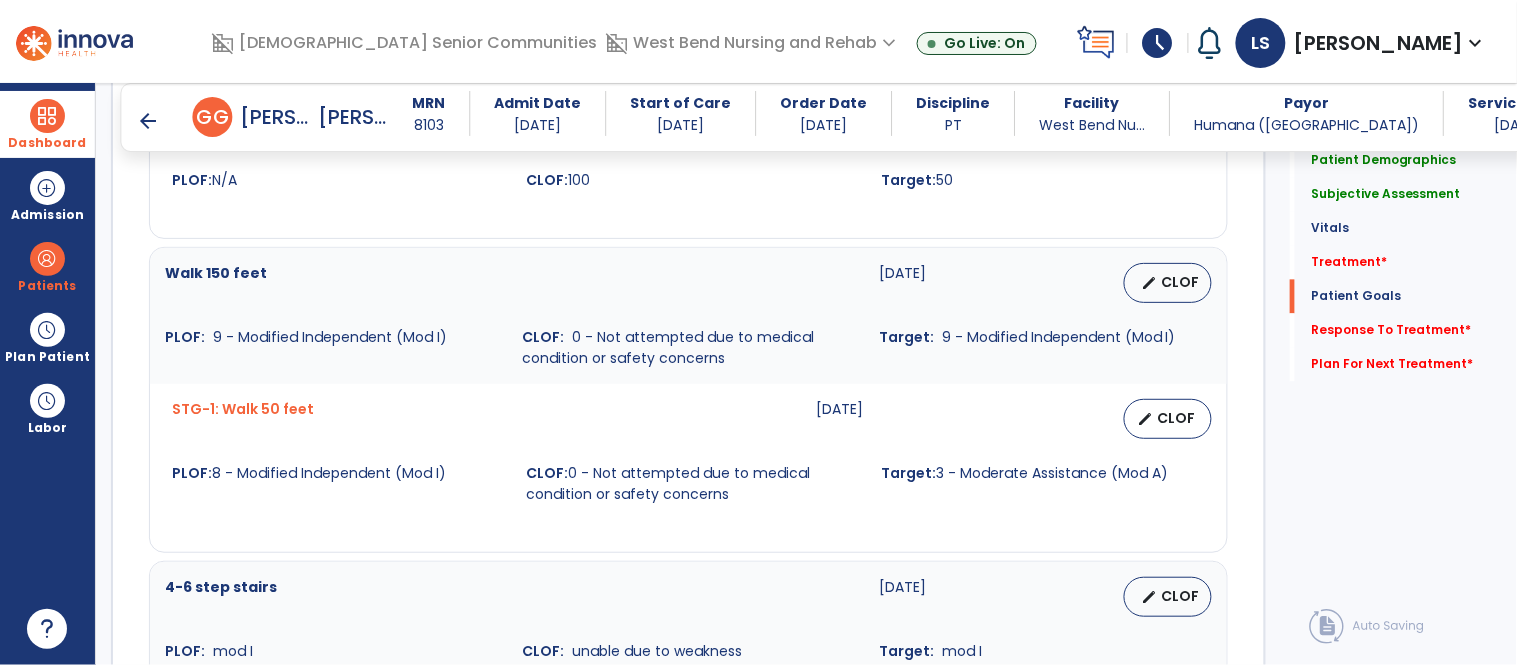 scroll, scrollTop: 3843, scrollLeft: 0, axis: vertical 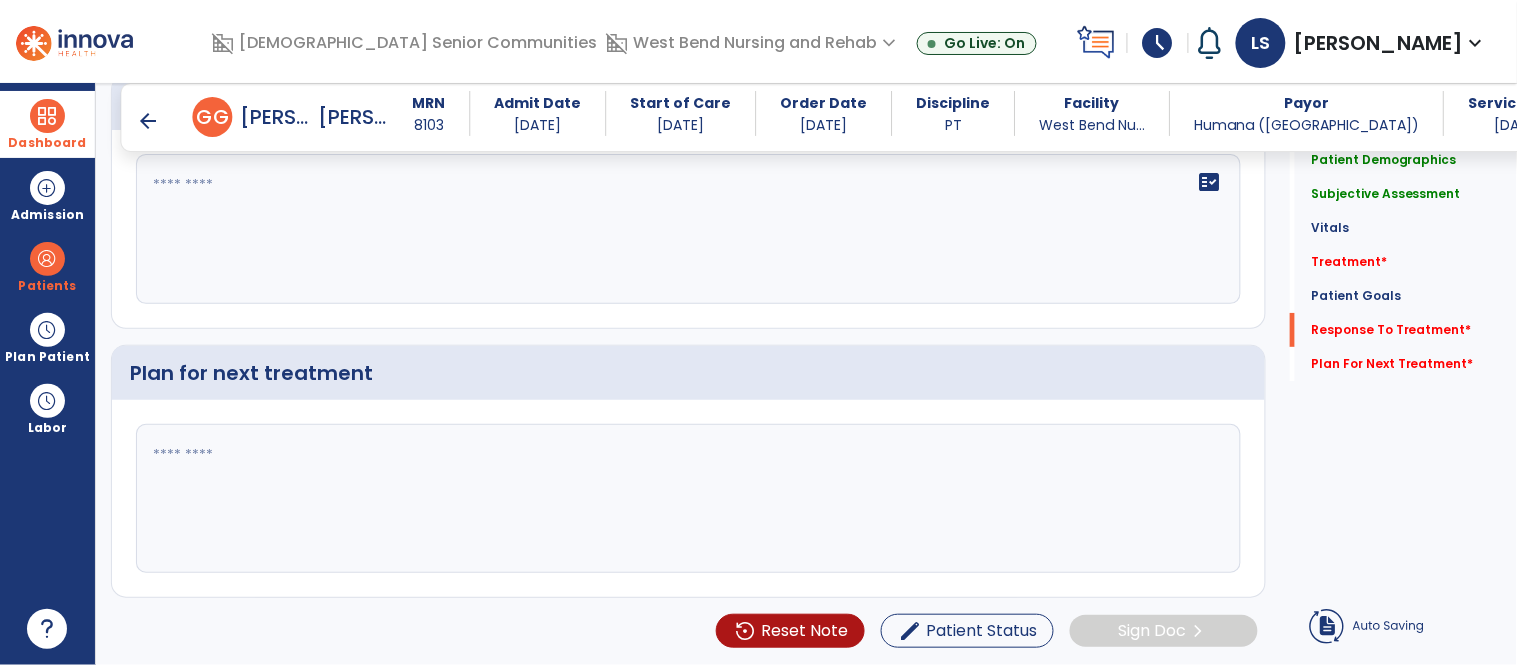 type on "**********" 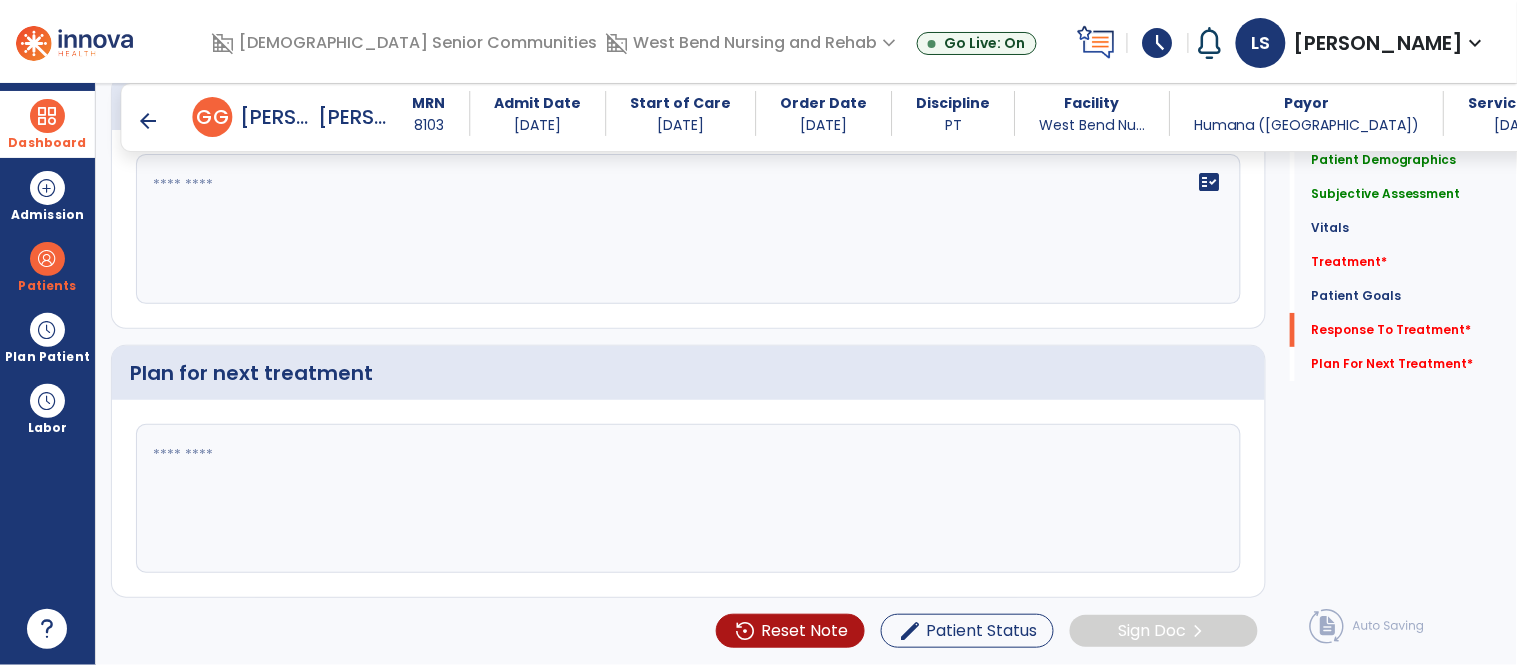 type on "*" 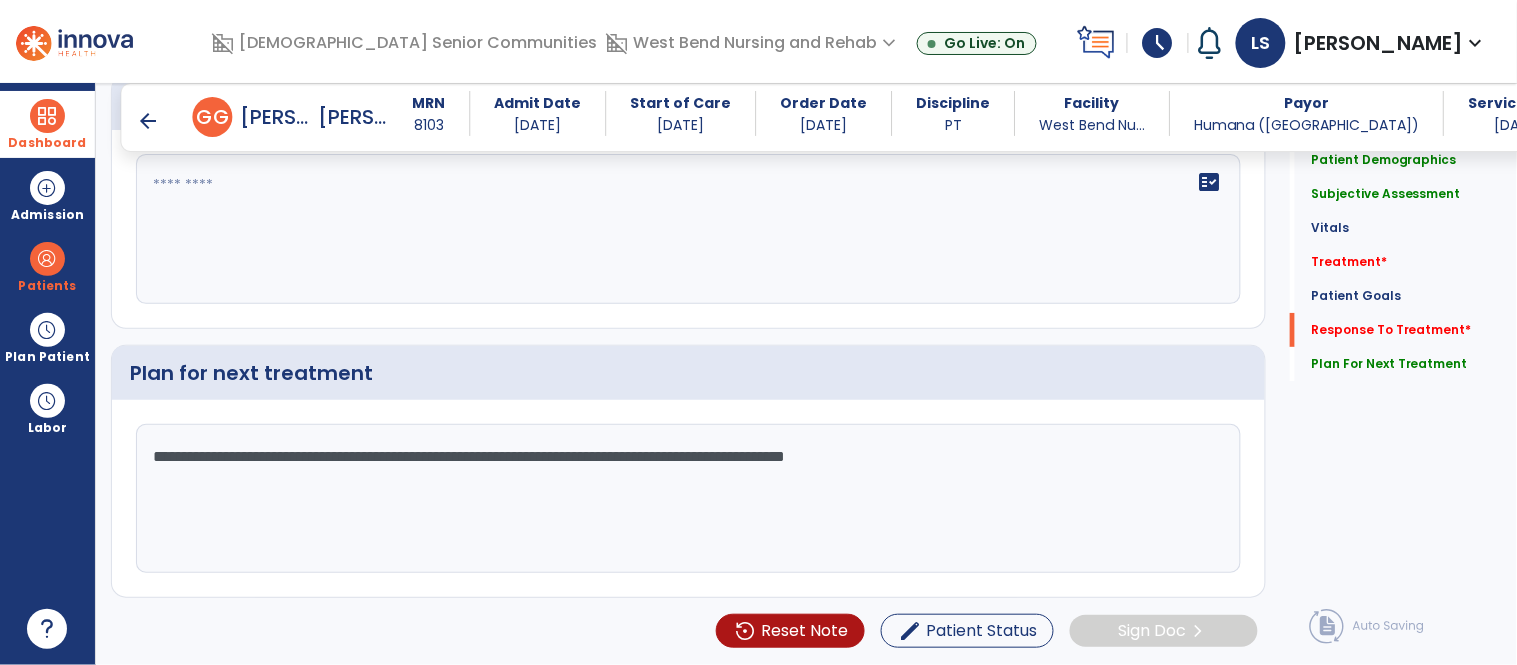 scroll, scrollTop: 3778, scrollLeft: 0, axis: vertical 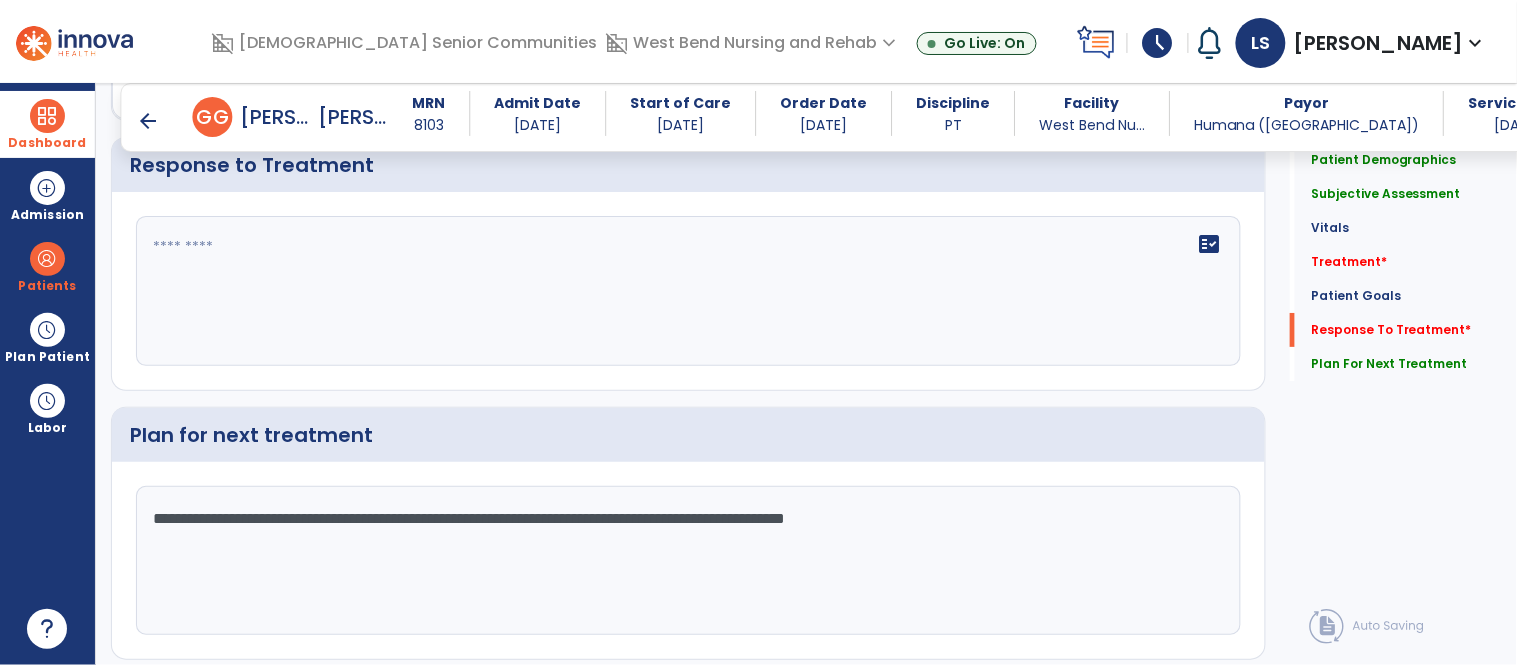 type on "**********" 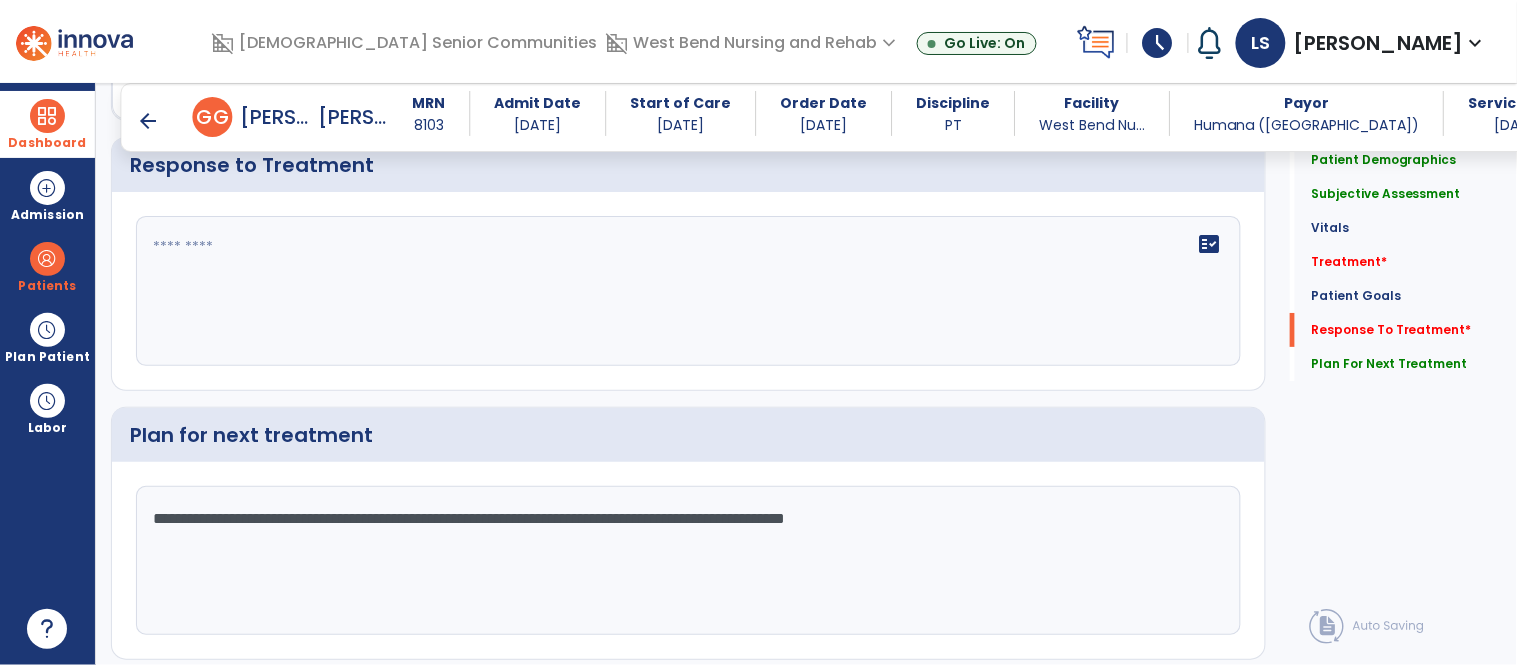 click 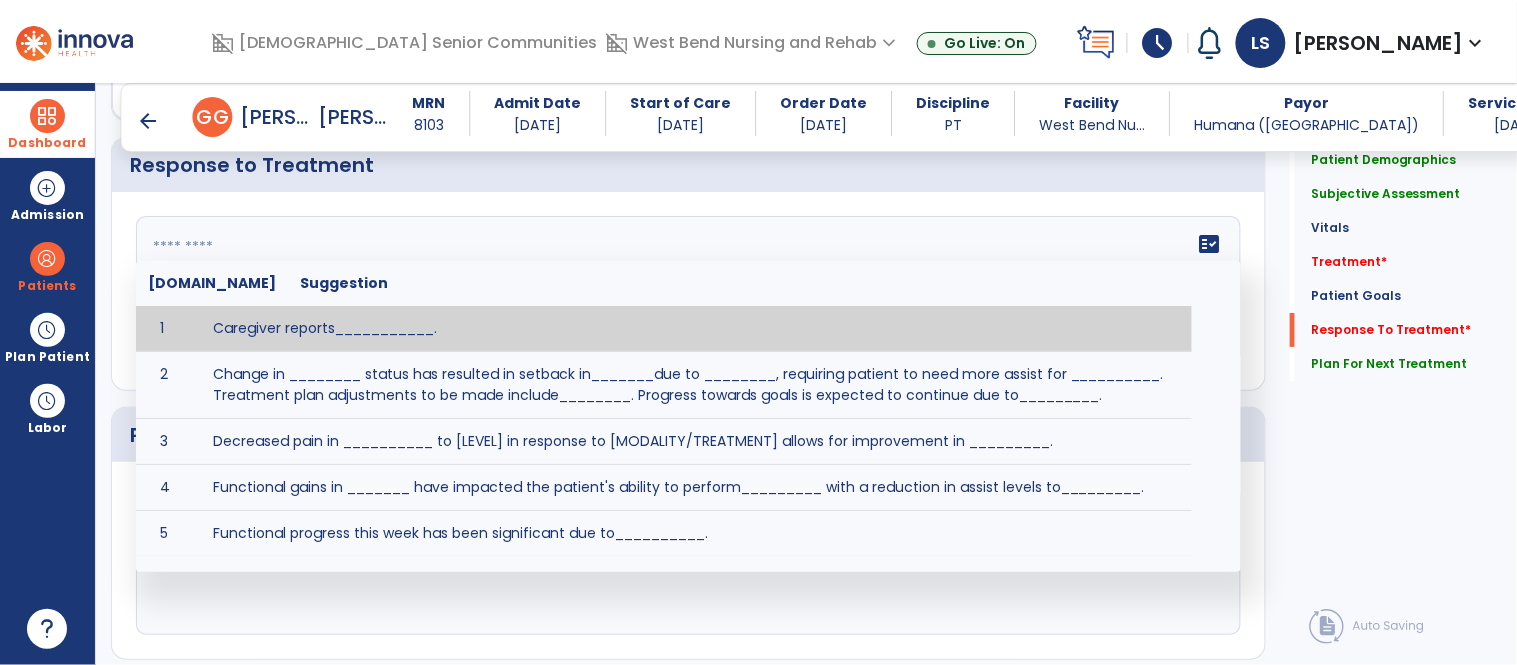 paste on "**********" 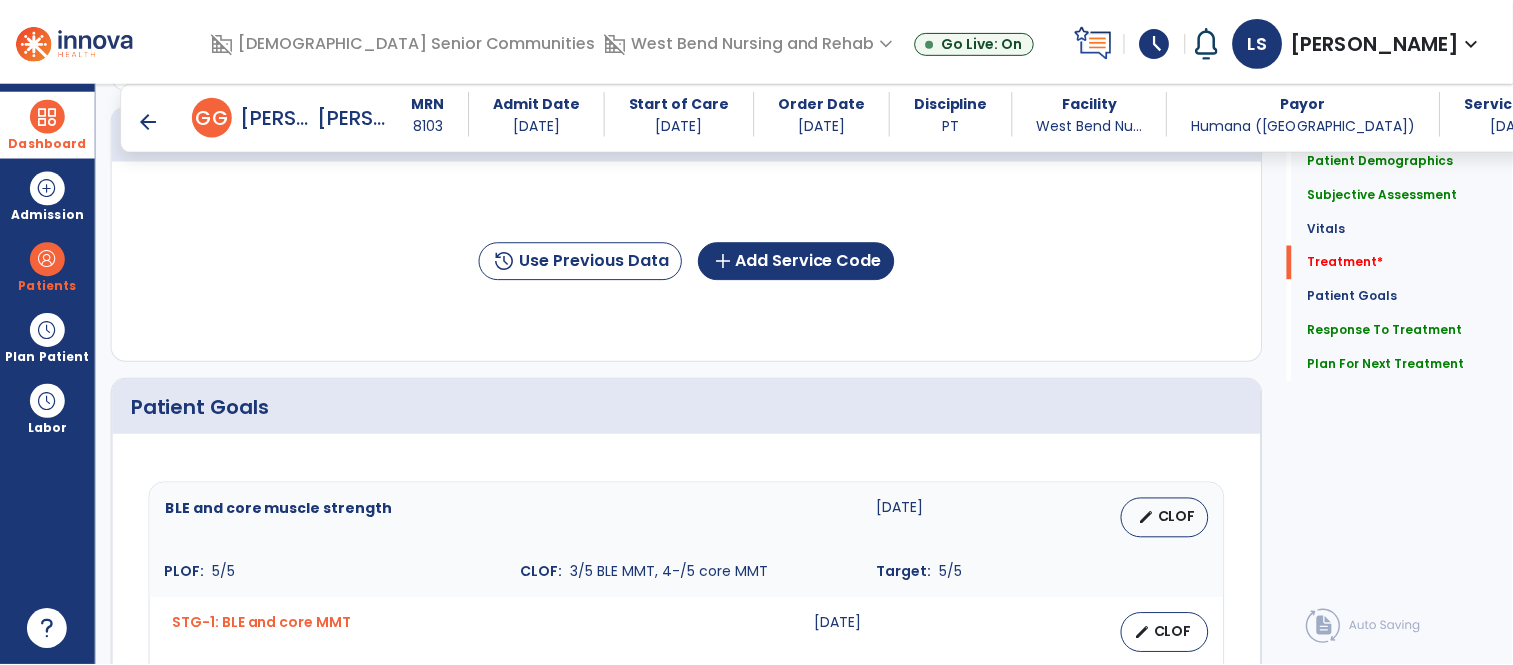 scroll, scrollTop: 1262, scrollLeft: 0, axis: vertical 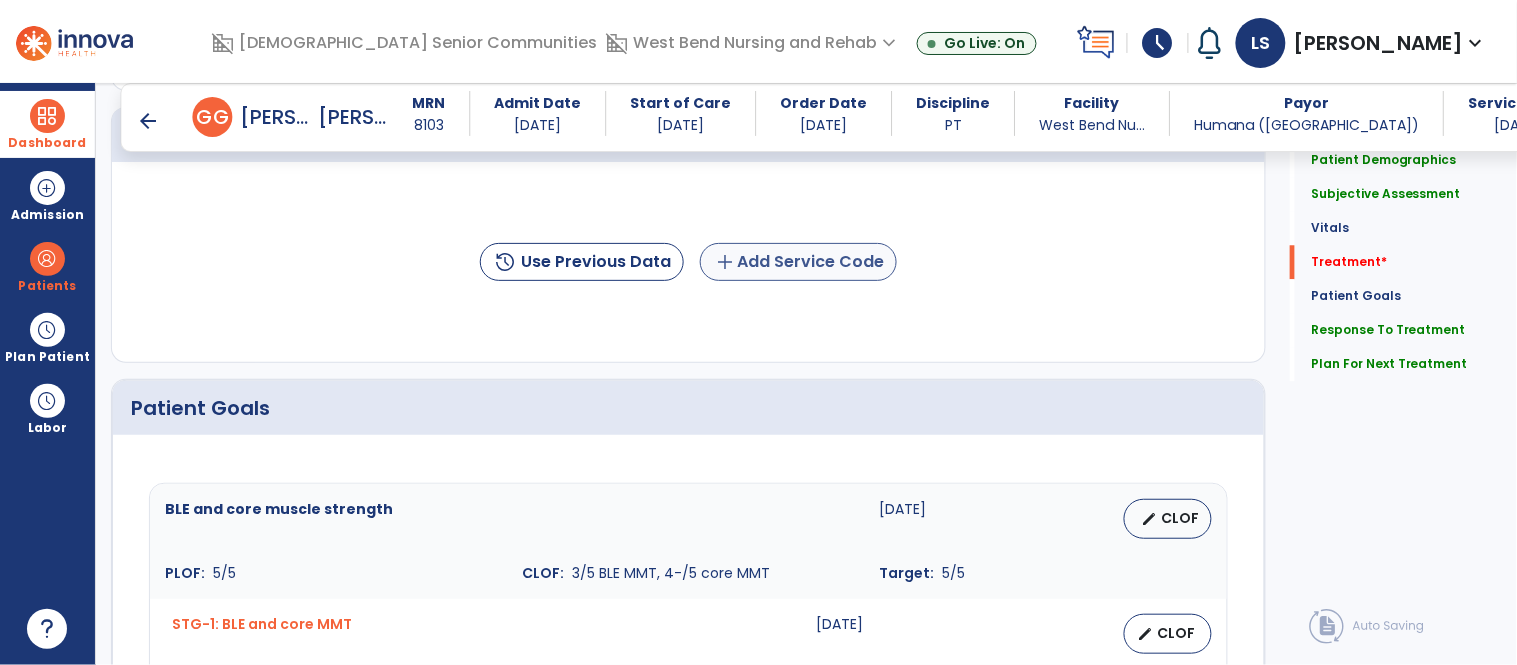 type on "**********" 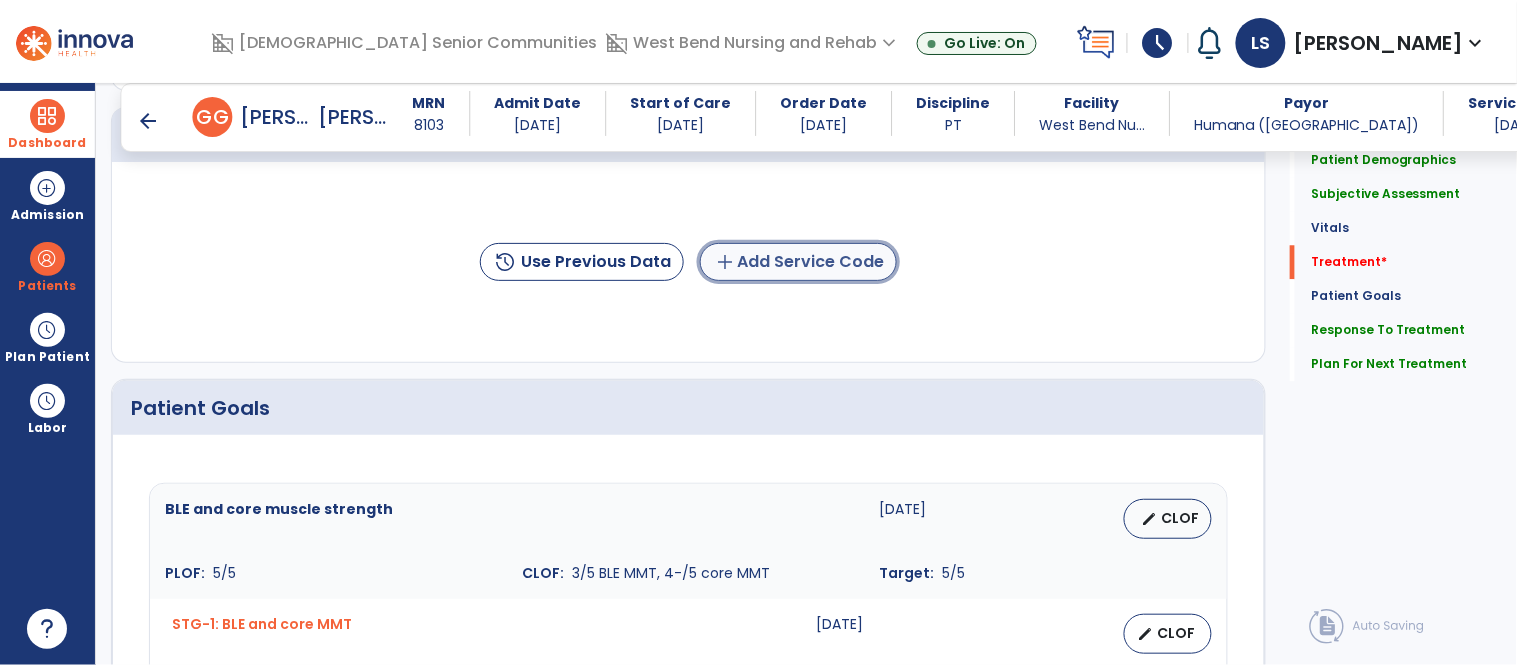 click on "add  Add Service Code" 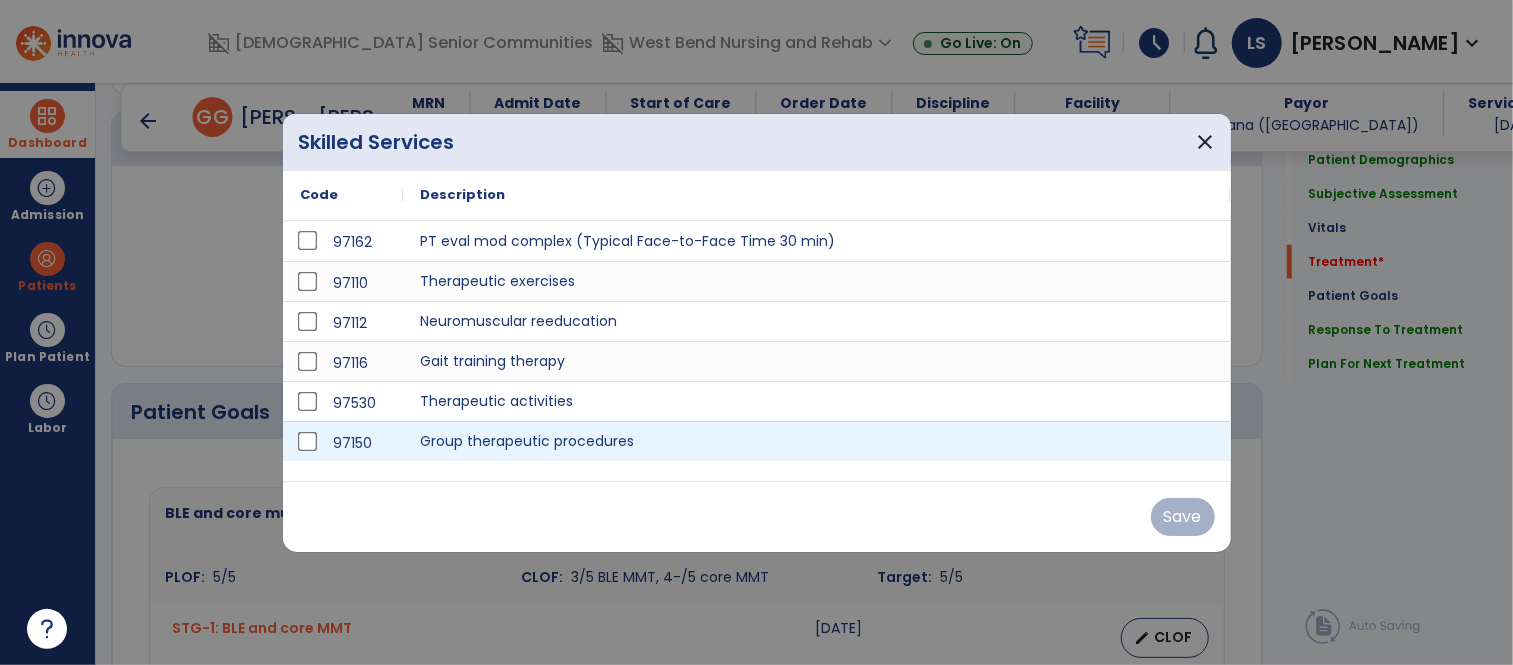 scroll, scrollTop: 1262, scrollLeft: 0, axis: vertical 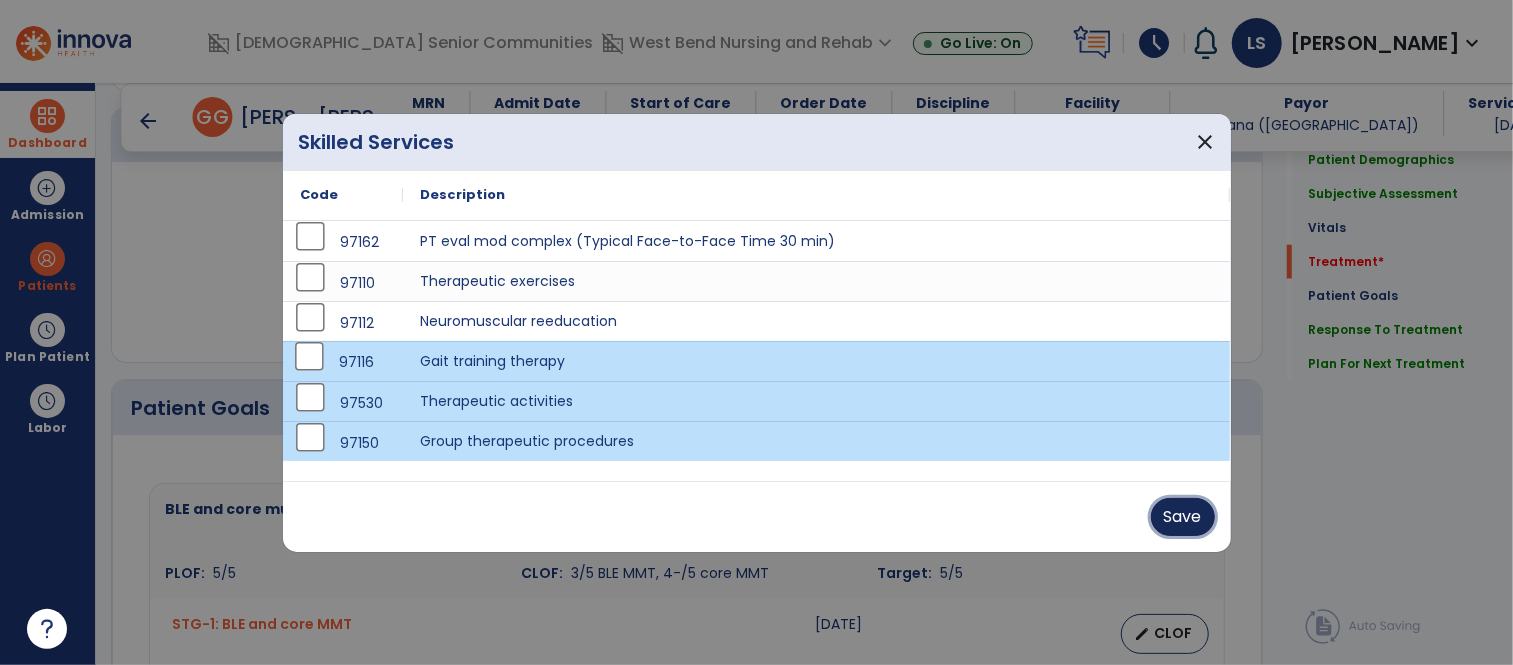 click on "Save" at bounding box center (1183, 517) 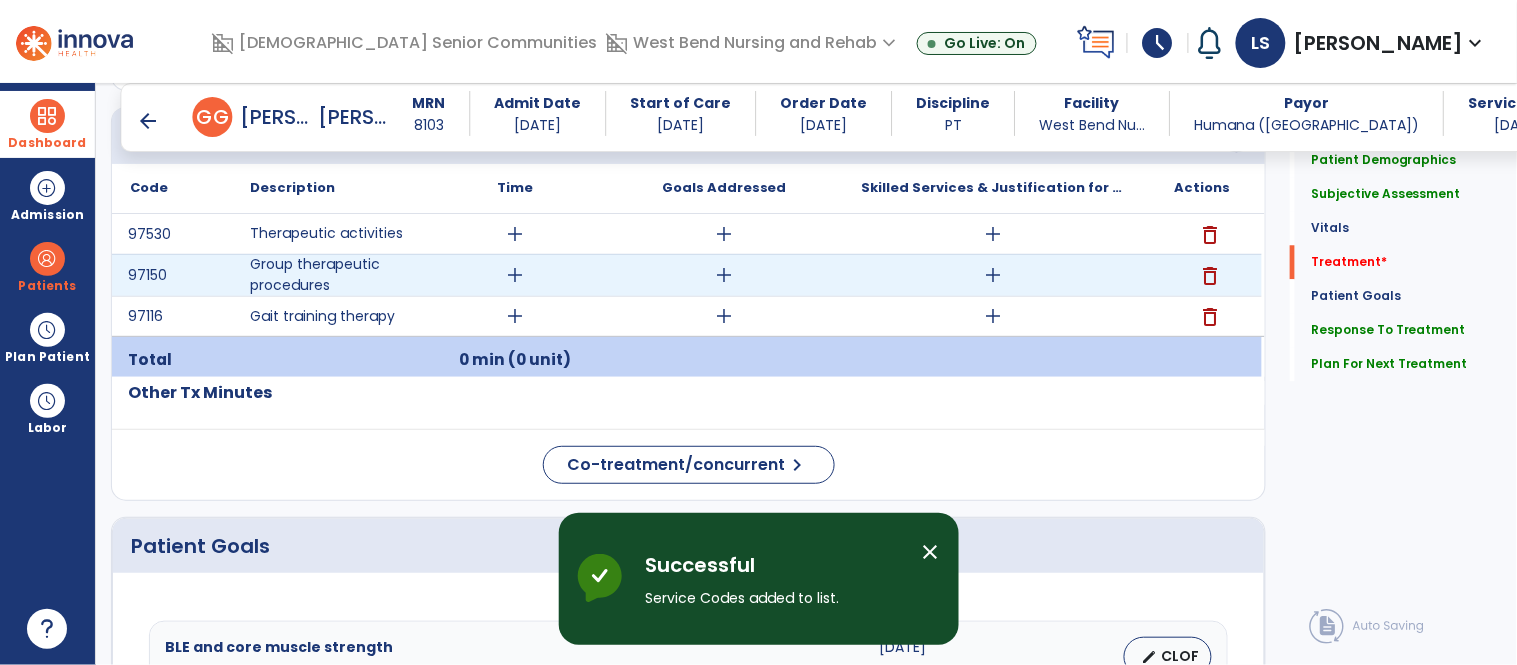 click on "add" at bounding box center [515, 275] 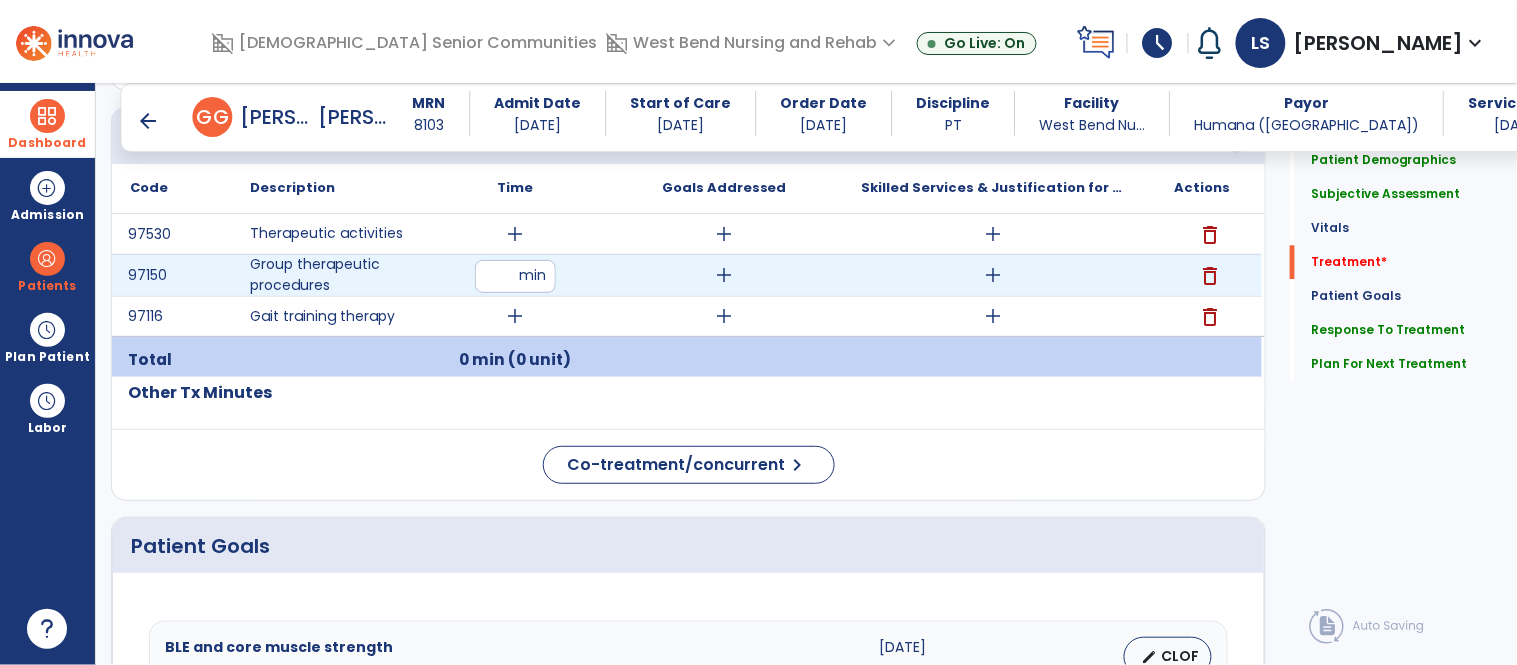 type on "*" 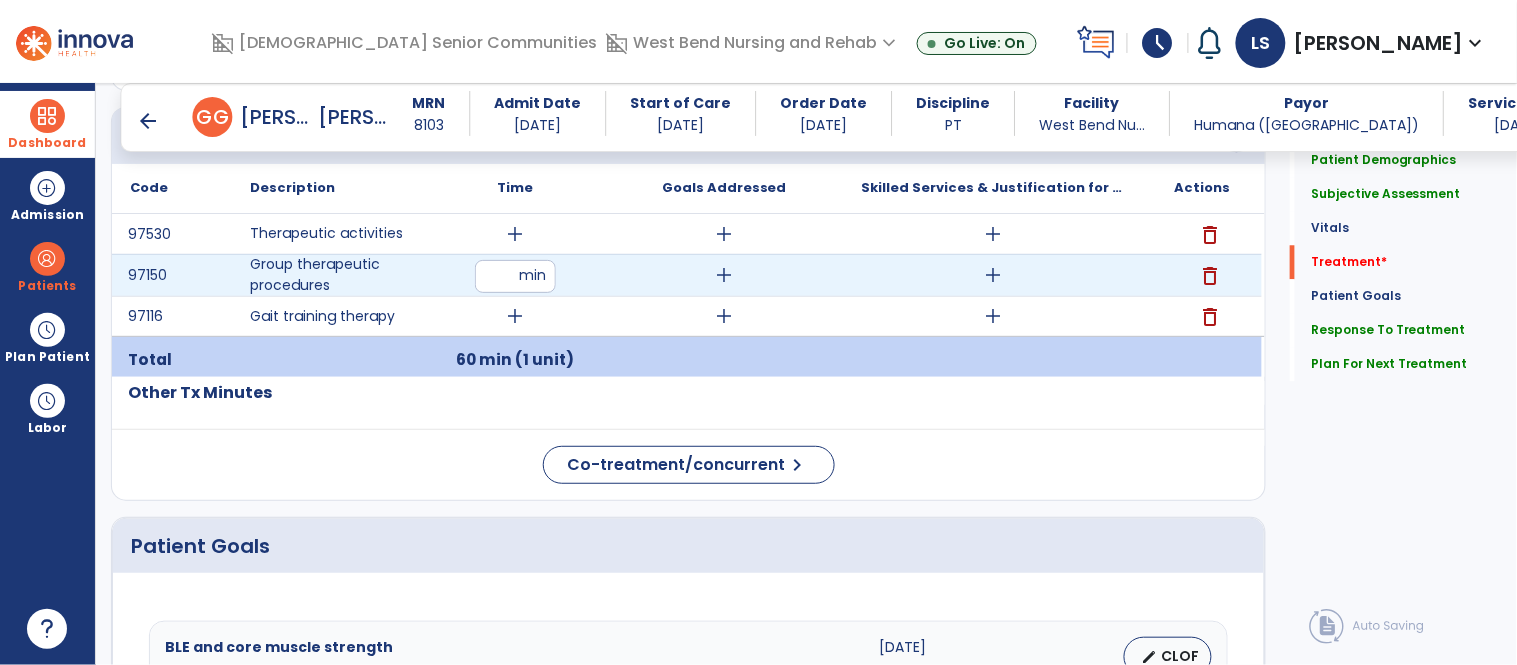 click on "add" at bounding box center [993, 275] 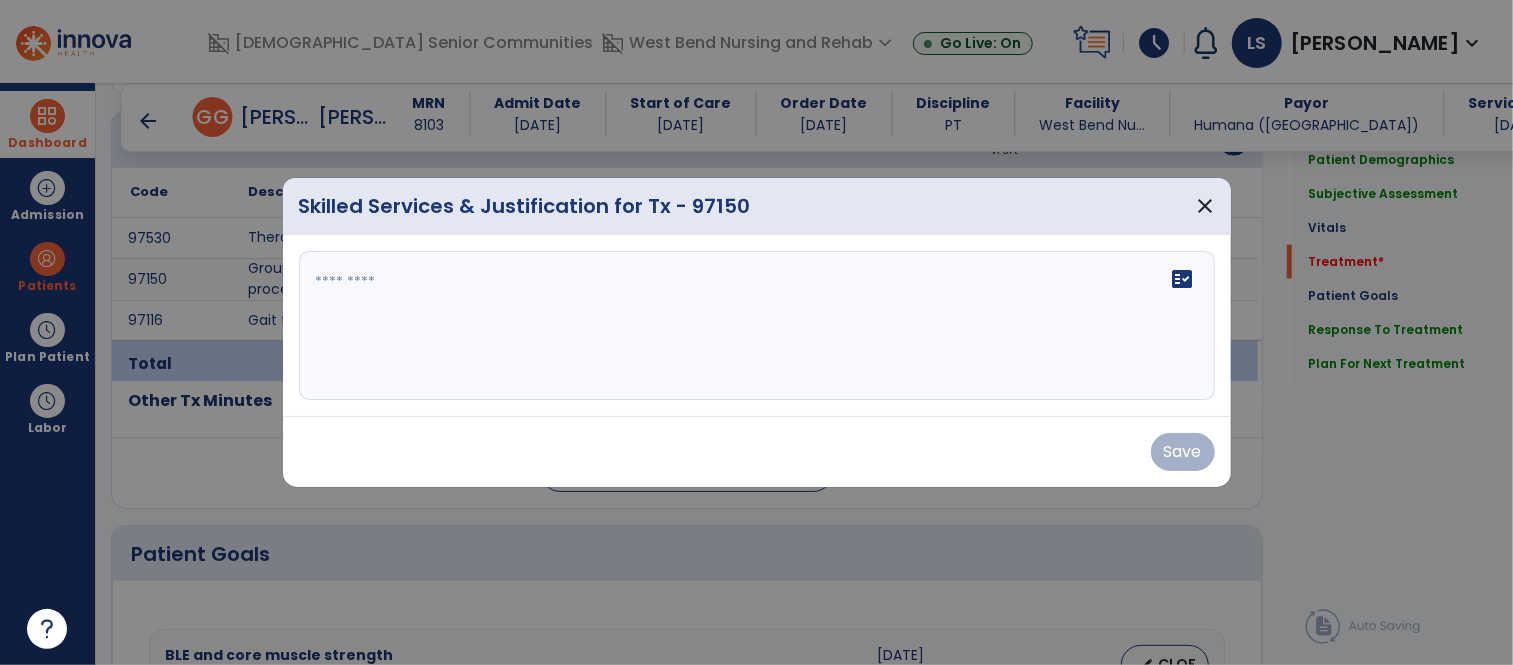 scroll, scrollTop: 1262, scrollLeft: 0, axis: vertical 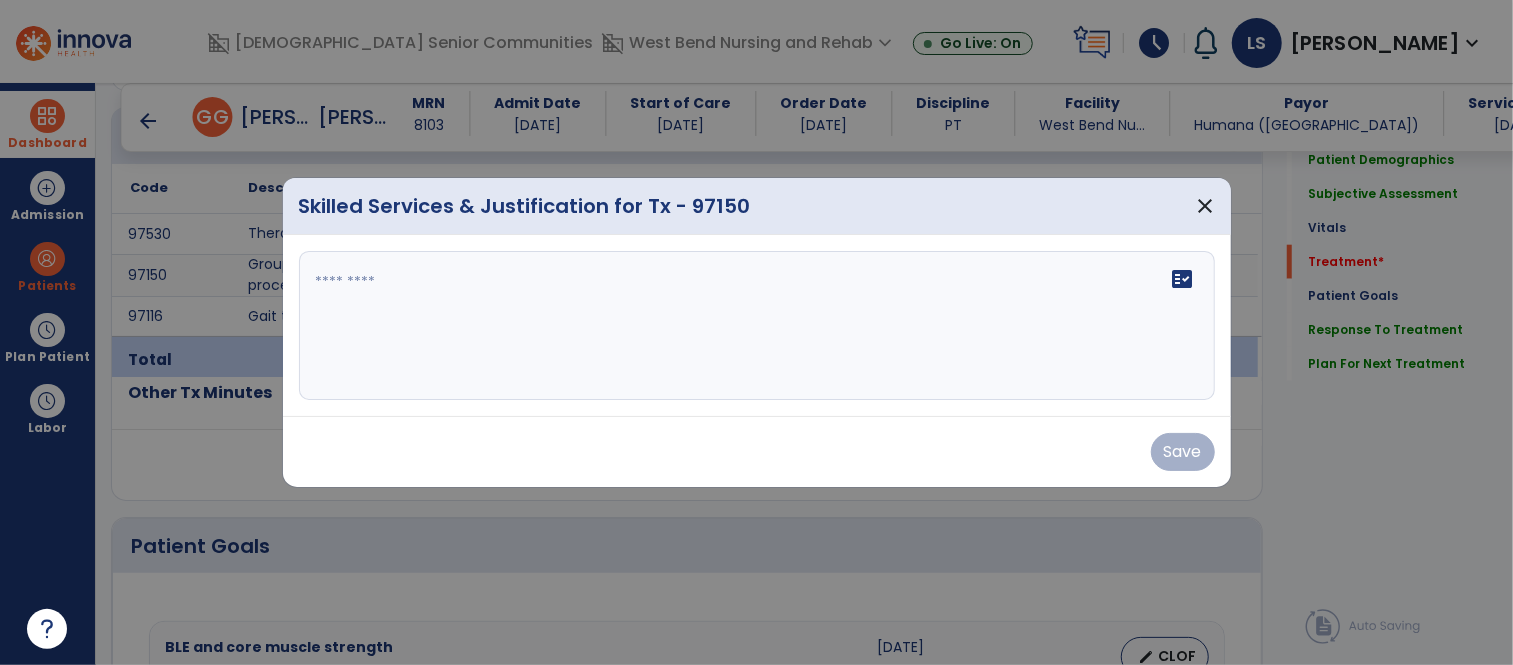 click on "fact_check" at bounding box center [757, 326] 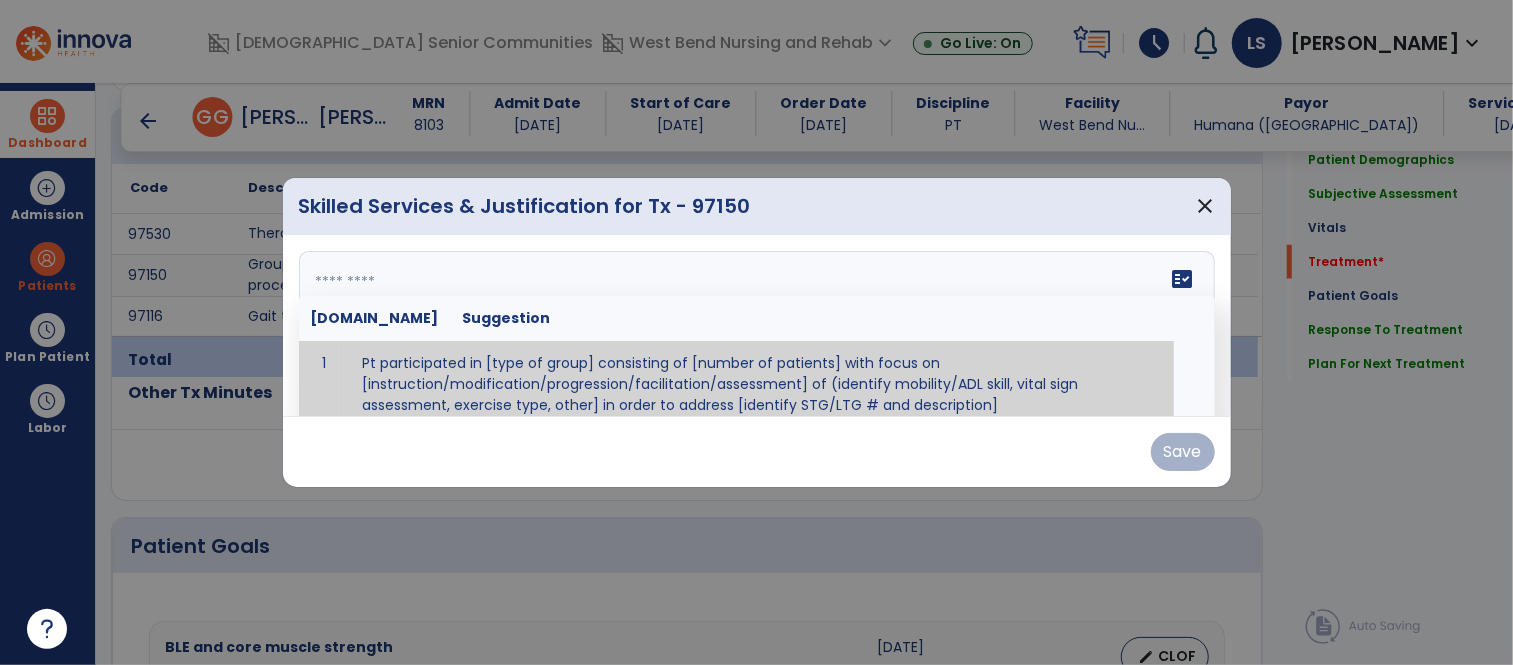 scroll, scrollTop: 11, scrollLeft: 0, axis: vertical 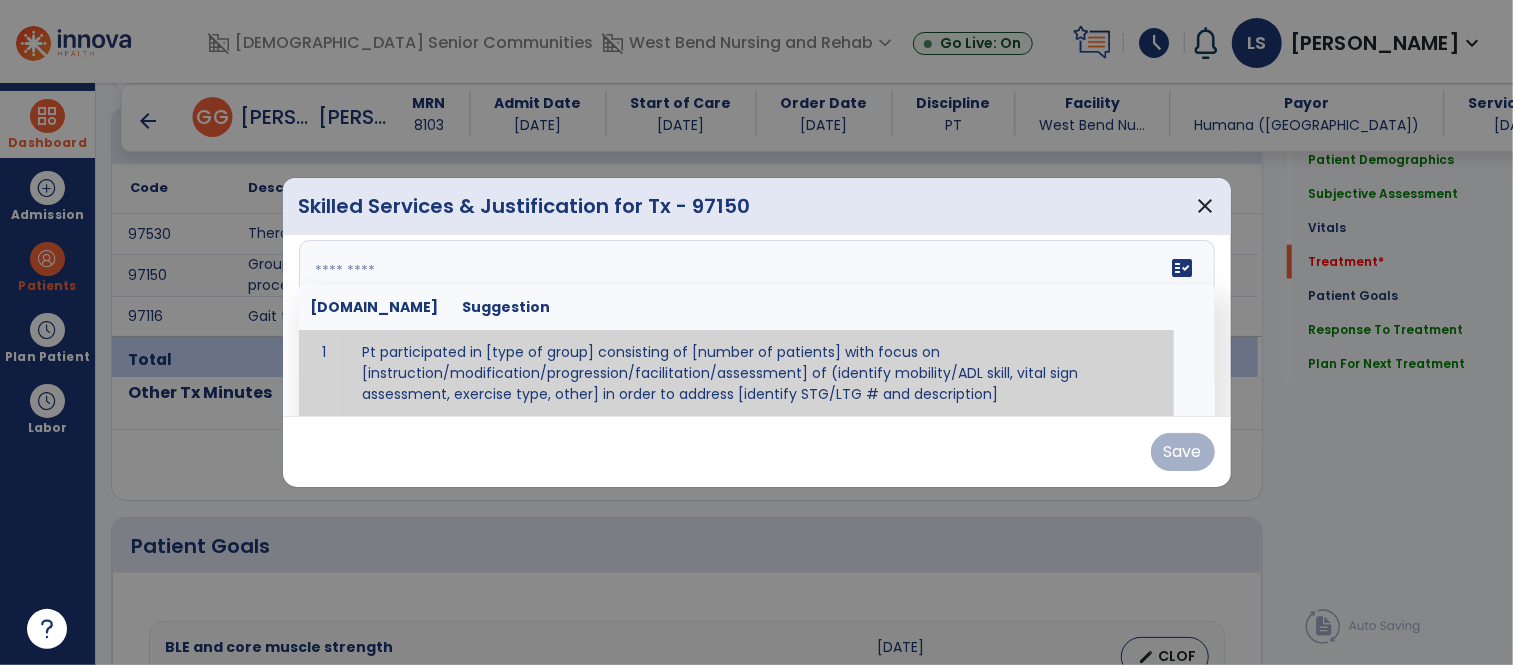 paste on "**********" 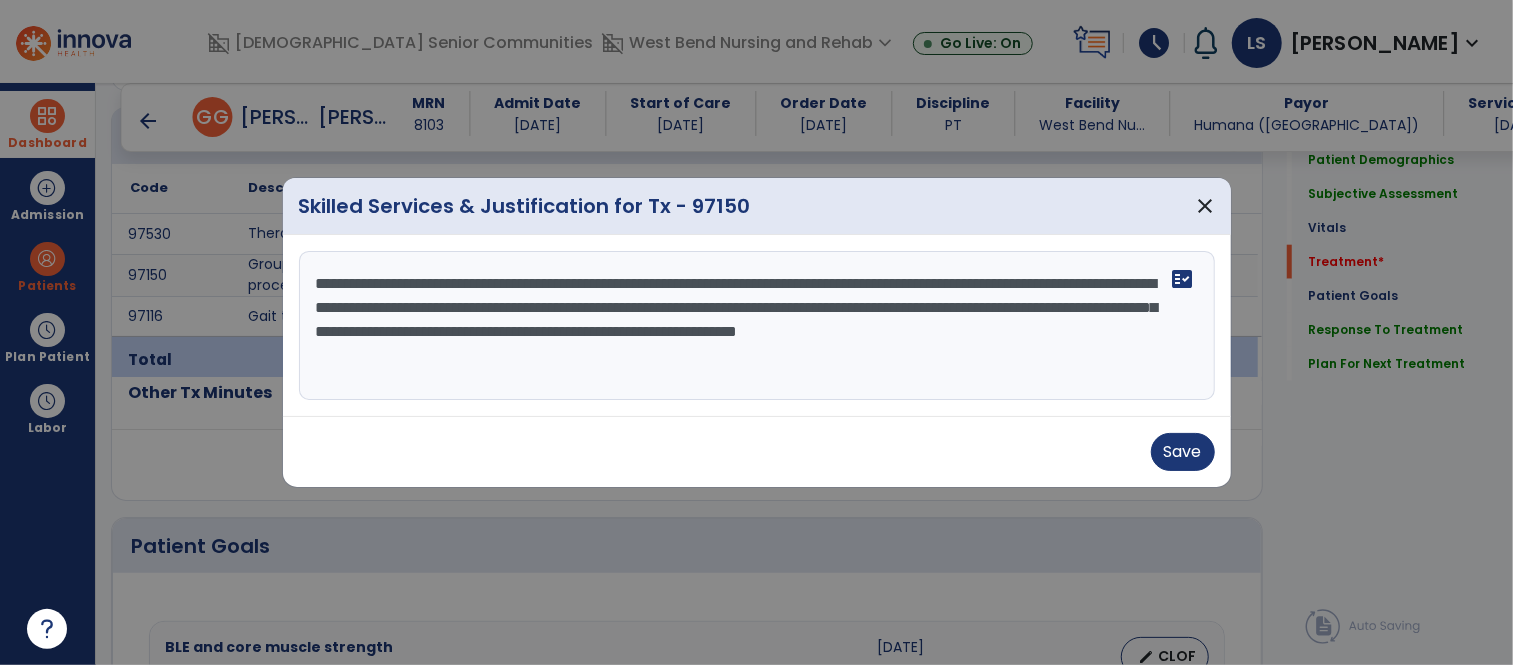 scroll, scrollTop: 0, scrollLeft: 0, axis: both 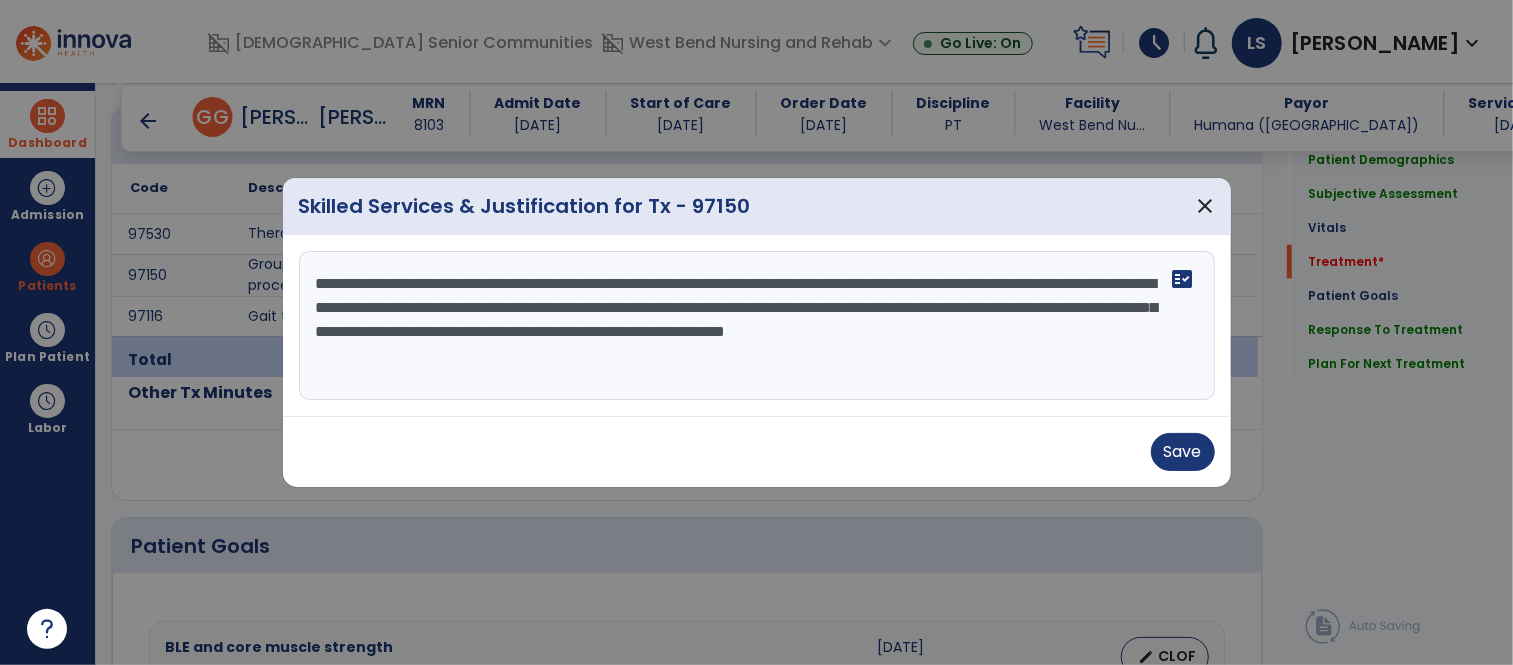 drag, startPoint x: 995, startPoint y: 284, endPoint x: 868, endPoint y: 282, distance: 127.01575 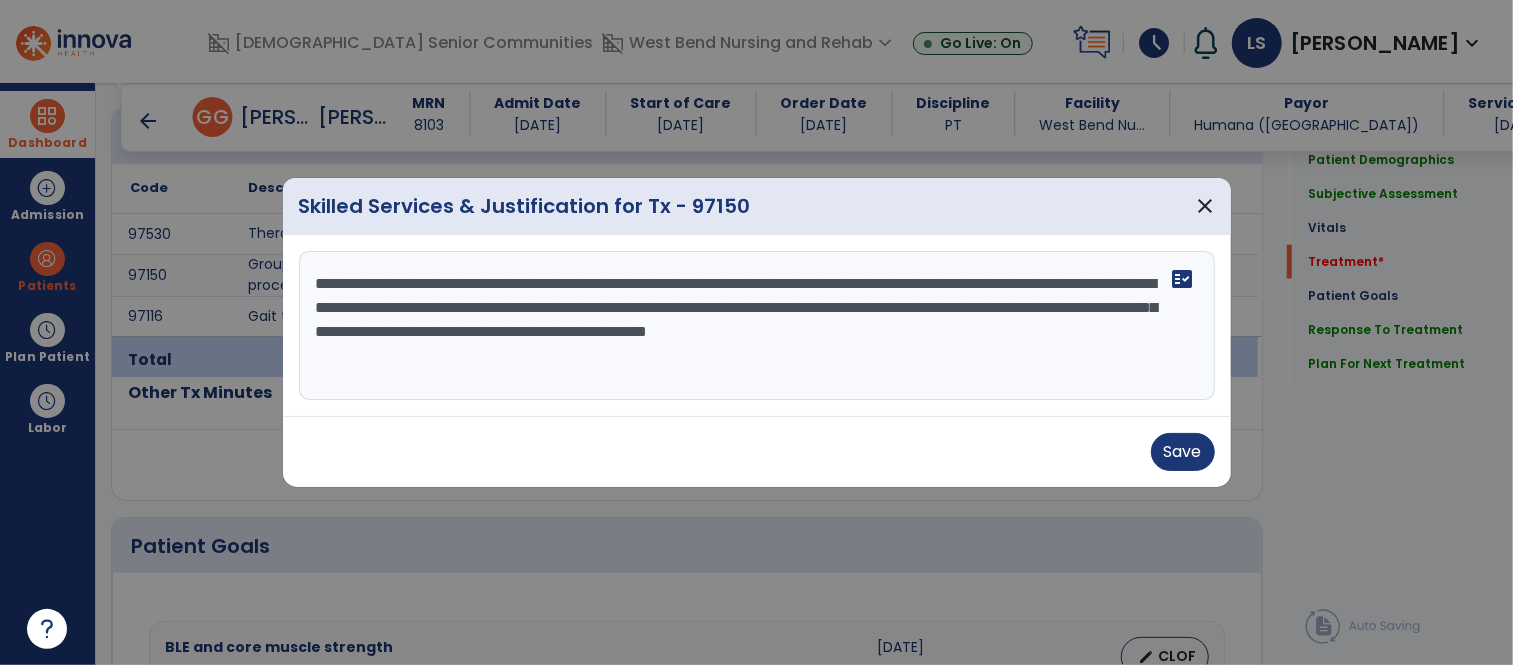 drag, startPoint x: 848, startPoint y: 304, endPoint x: 775, endPoint y: 306, distance: 73.02739 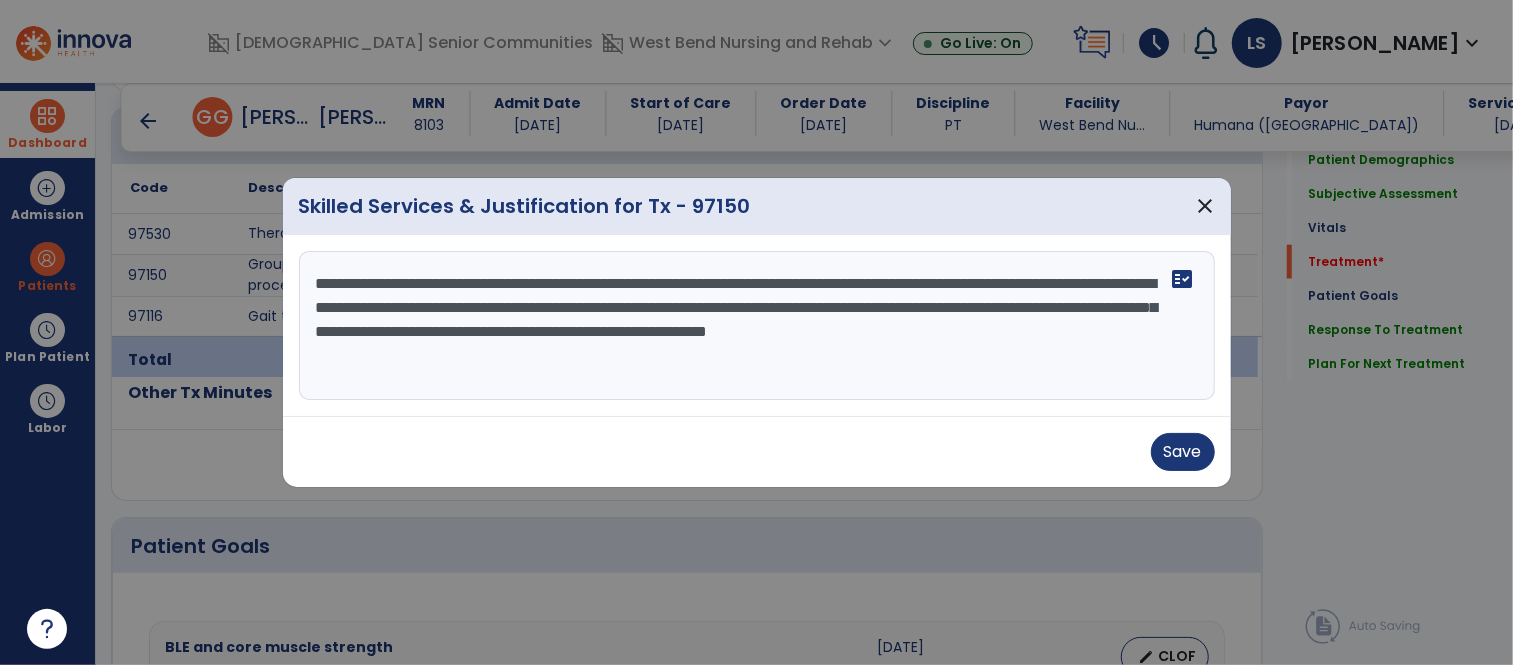 drag, startPoint x: 1122, startPoint y: 303, endPoint x: 1044, endPoint y: 303, distance: 78 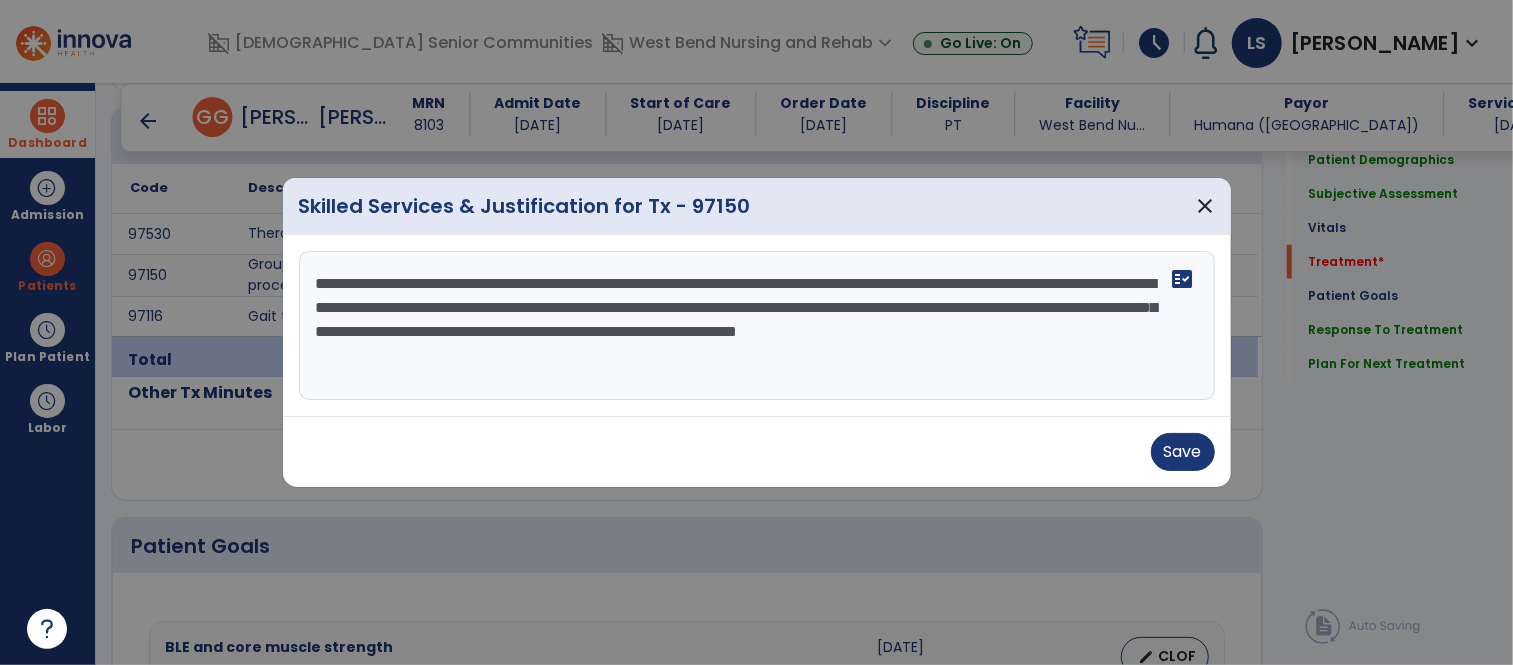 click on "**********" at bounding box center [757, 326] 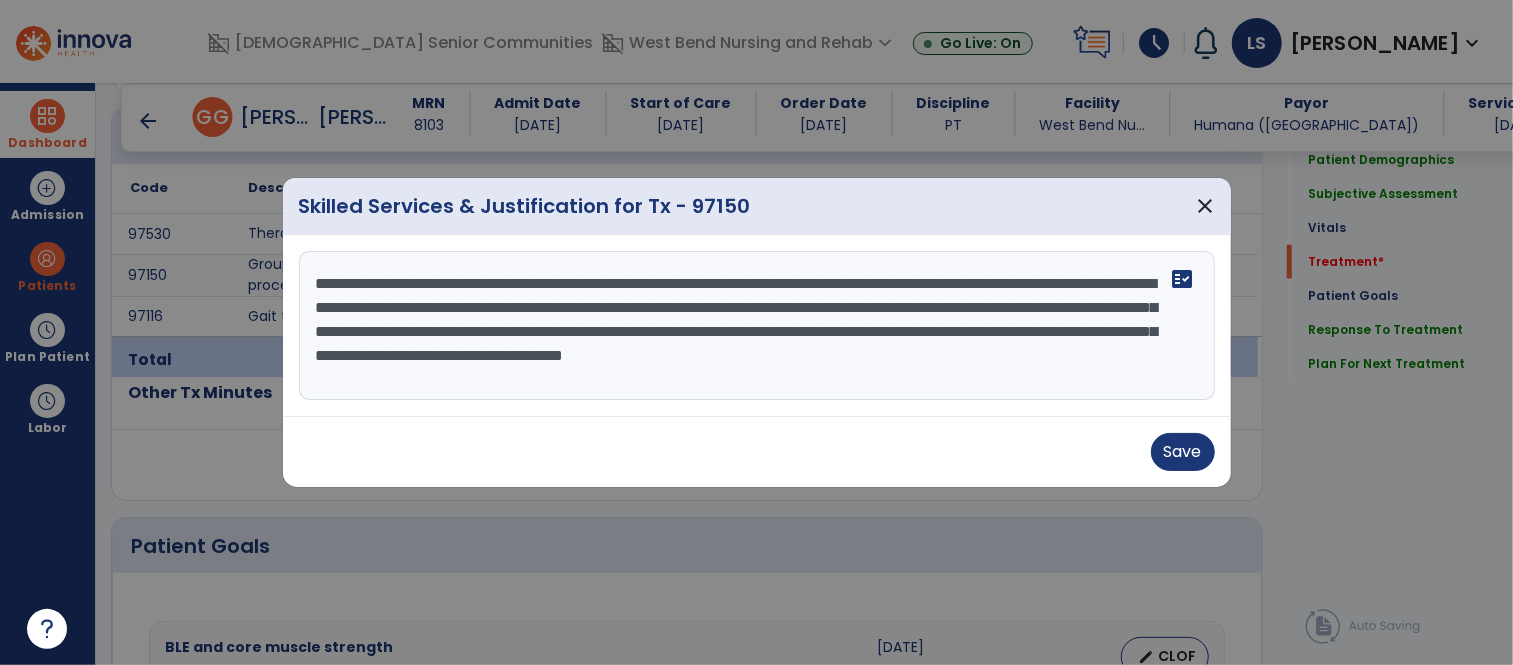drag, startPoint x: 801, startPoint y: 380, endPoint x: 280, endPoint y: 225, distance: 543.5679 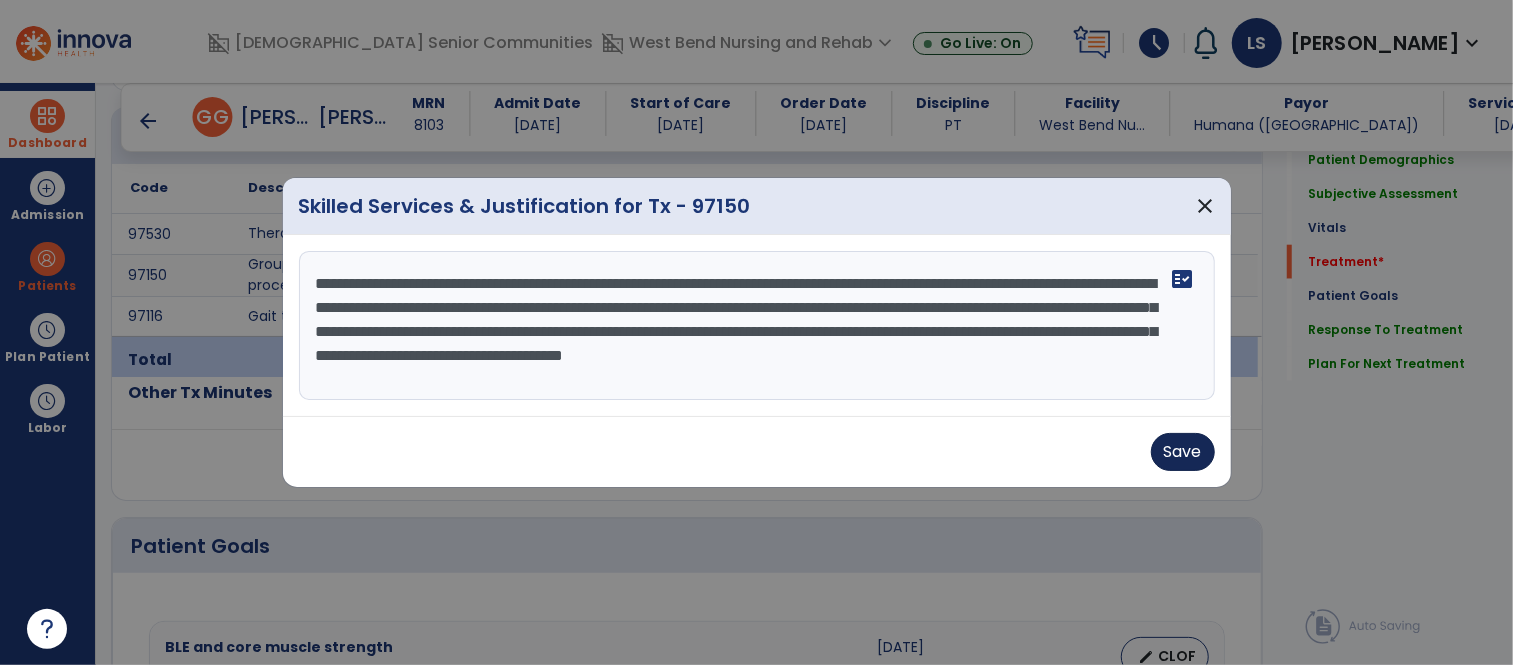 type on "**********" 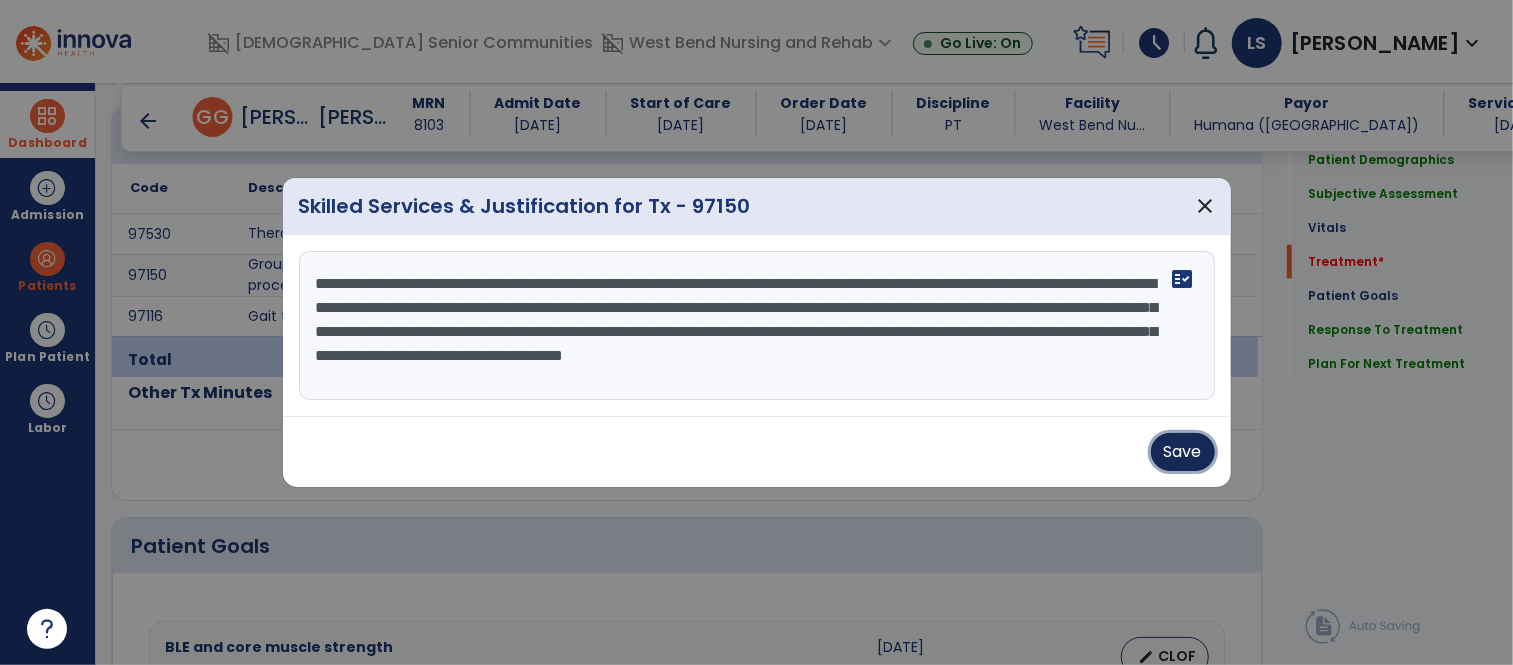 click on "Save" at bounding box center [1183, 452] 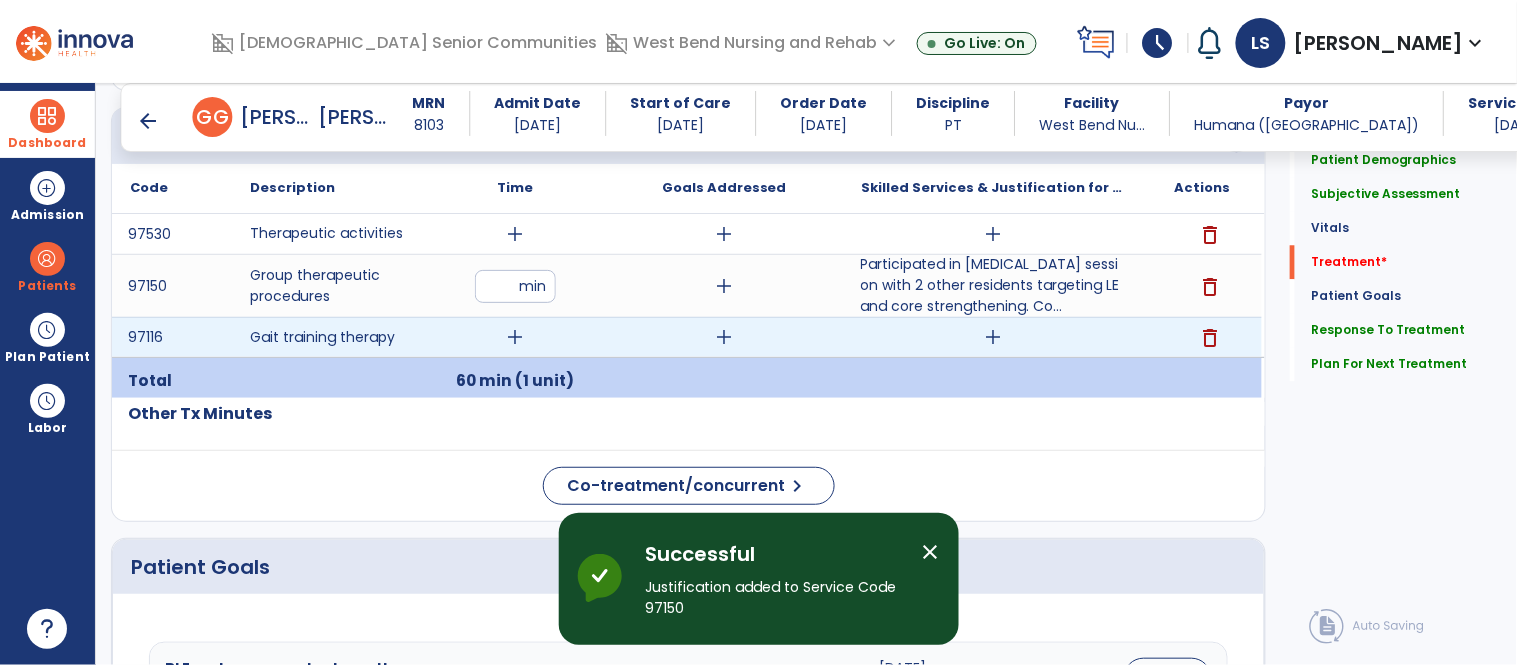 click on "add" at bounding box center (515, 337) 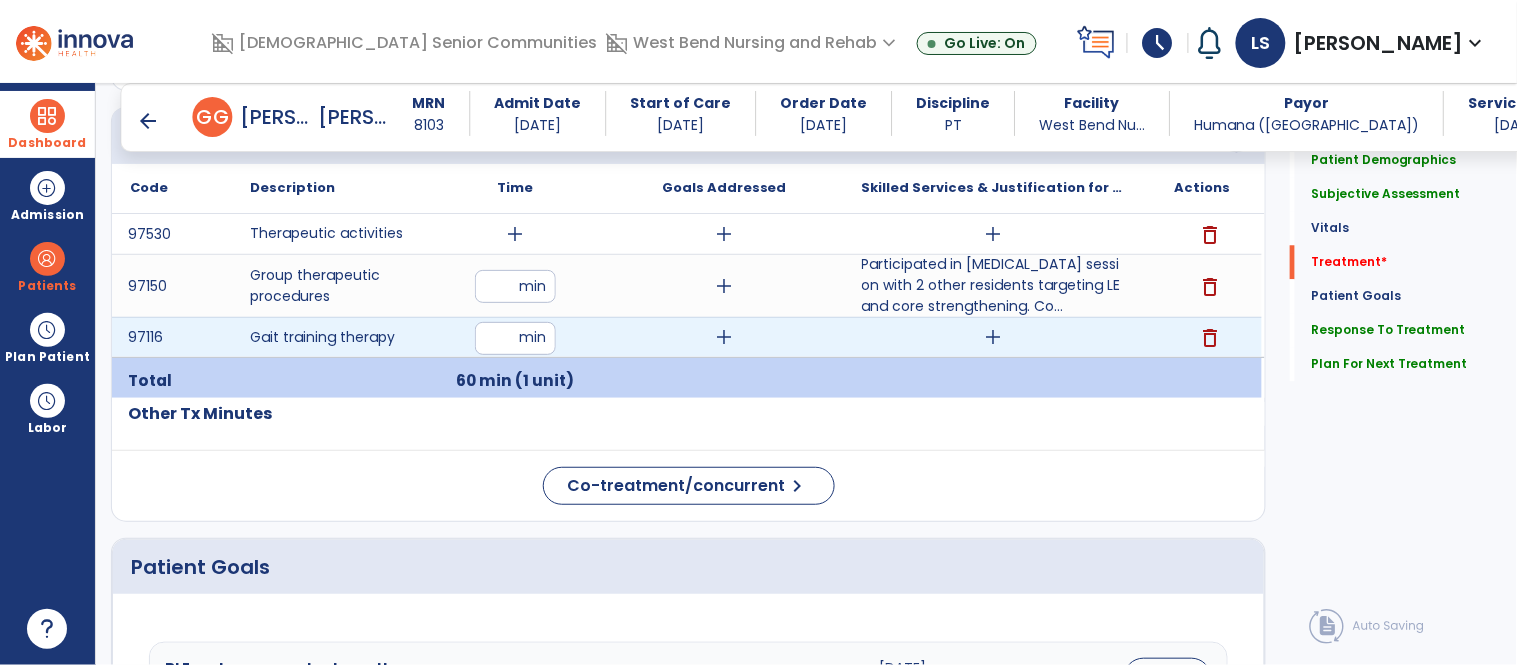 click at bounding box center [515, 338] 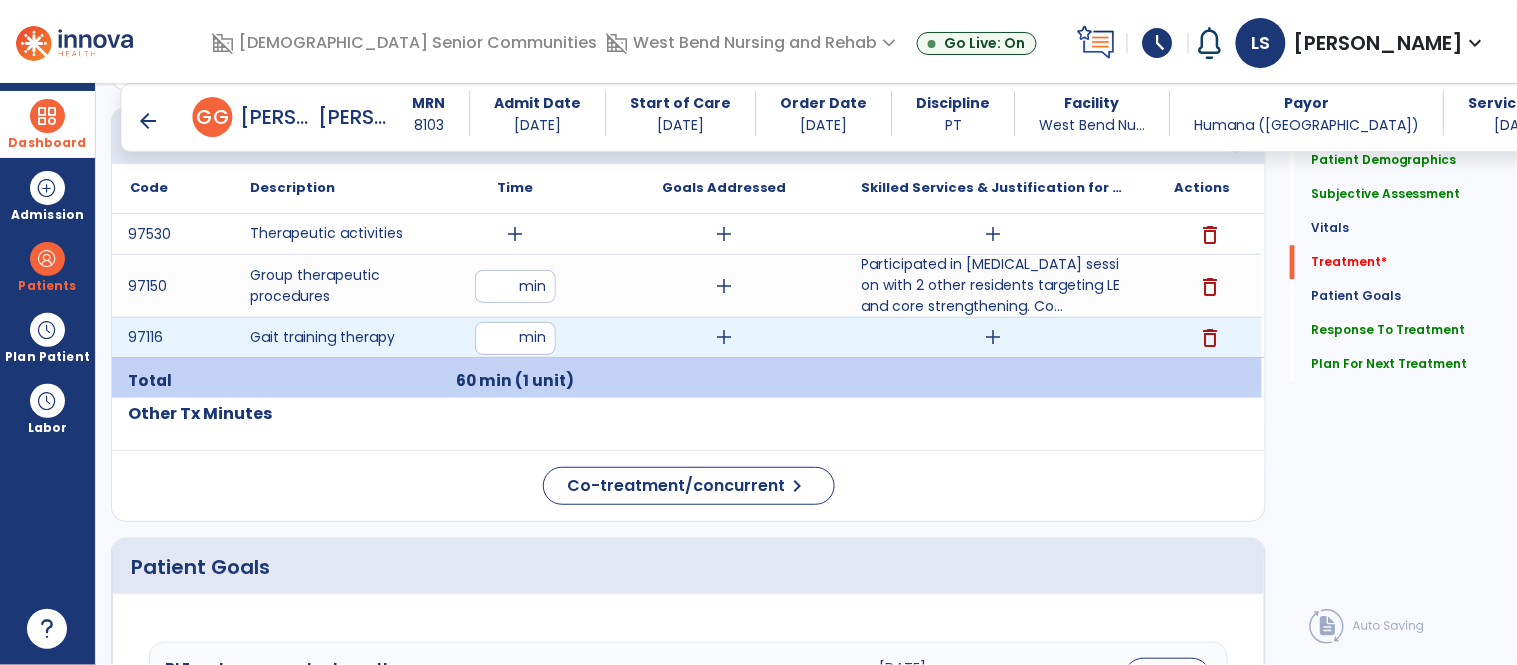 type on "*" 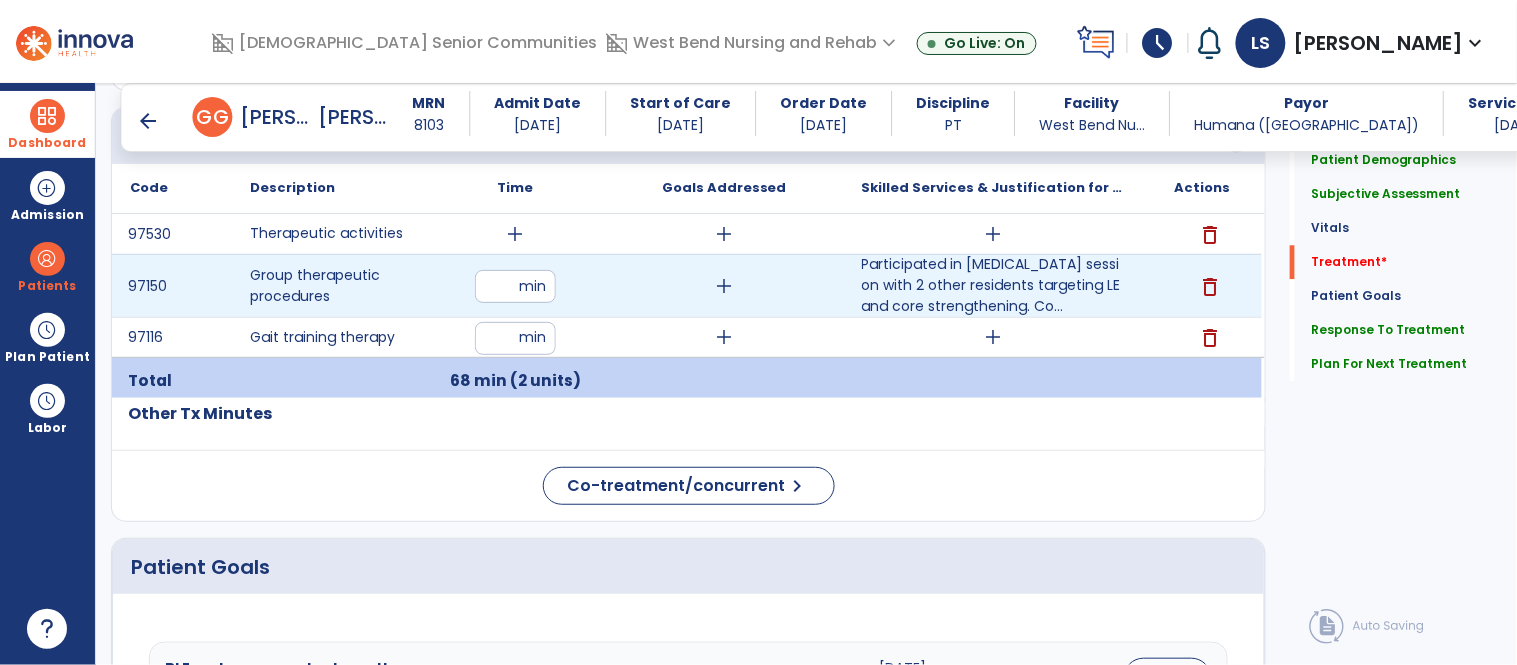 click on "add" at bounding box center (724, 286) 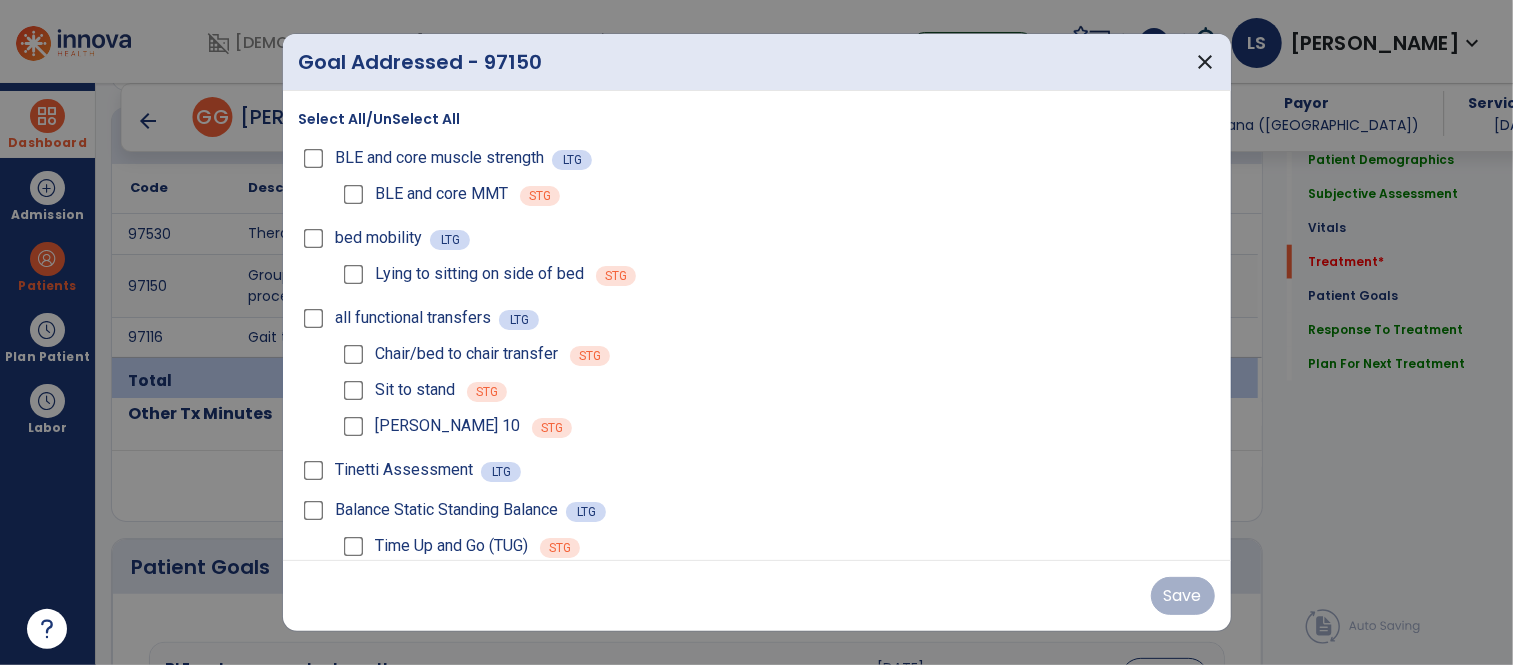 scroll, scrollTop: 1262, scrollLeft: 0, axis: vertical 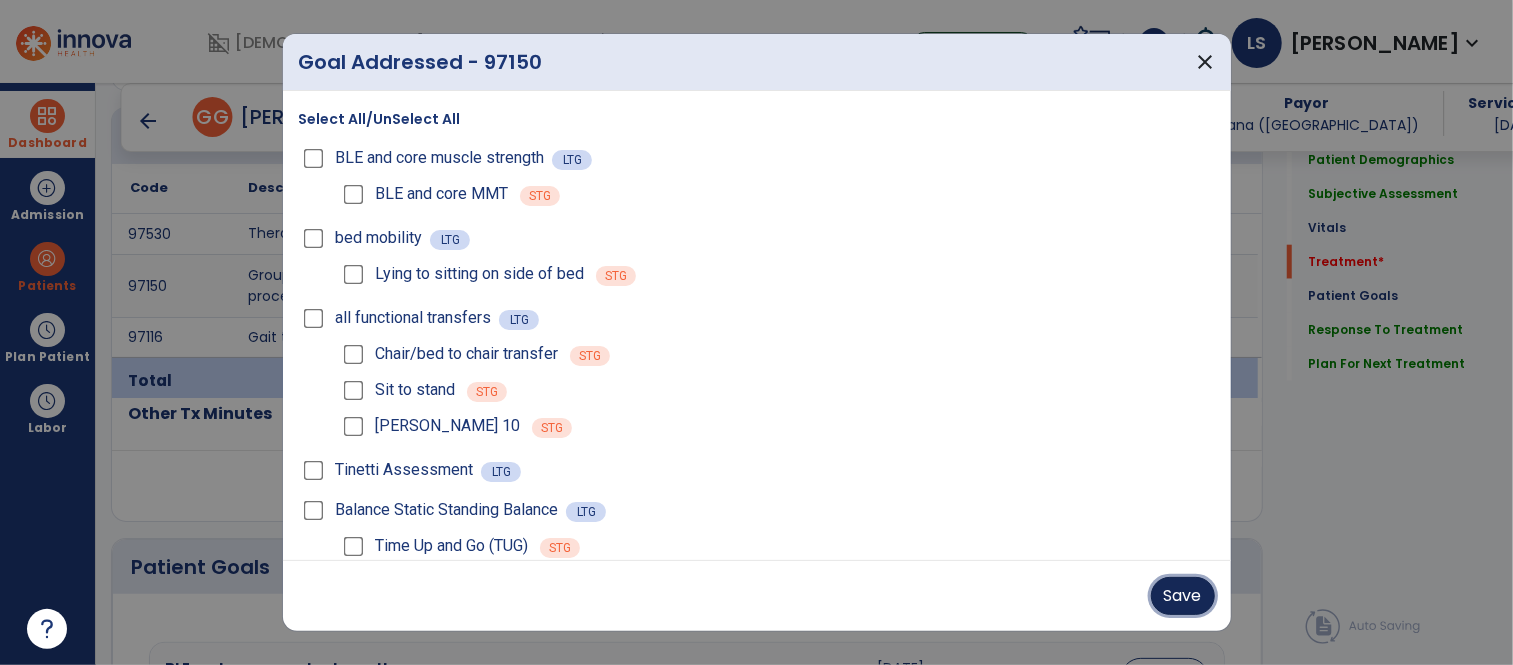 click on "Save" at bounding box center (1183, 596) 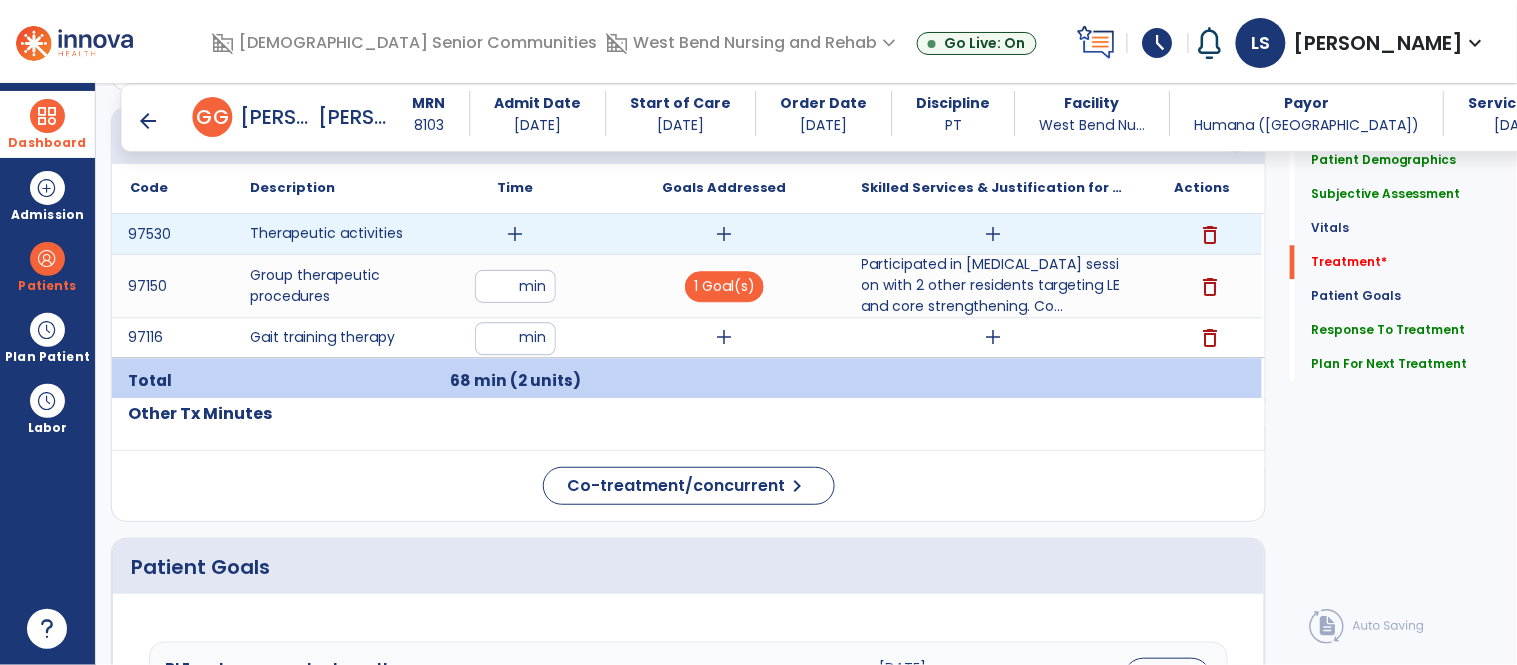 click on "add" at bounding box center (515, 234) 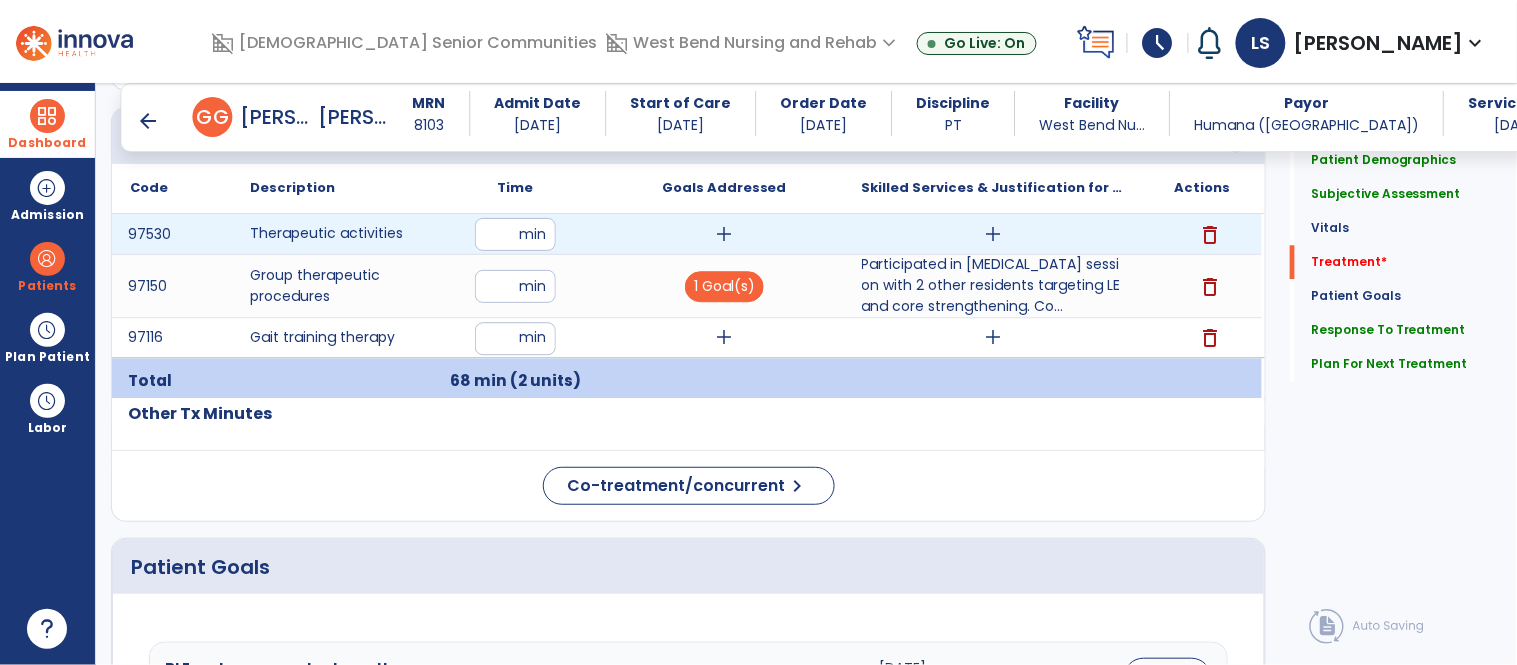 click at bounding box center (515, 234) 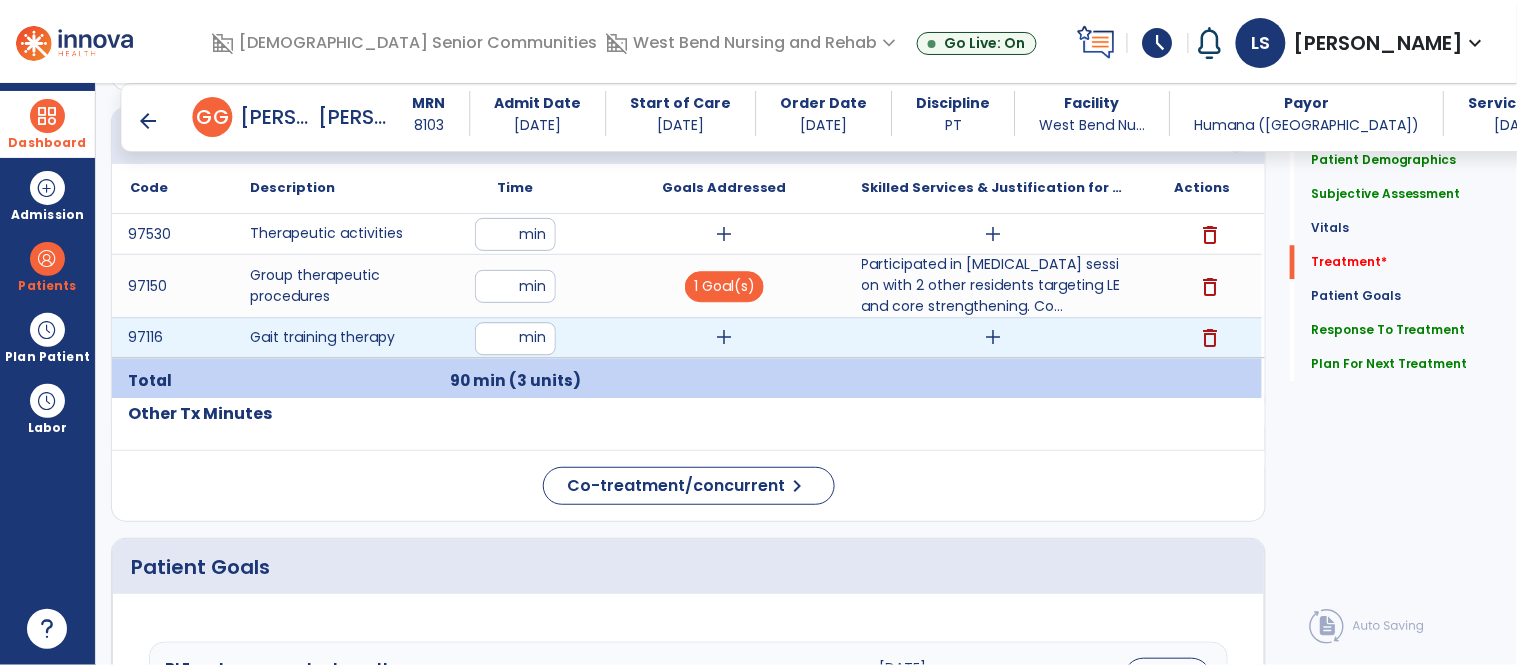 click on "add" at bounding box center [724, 337] 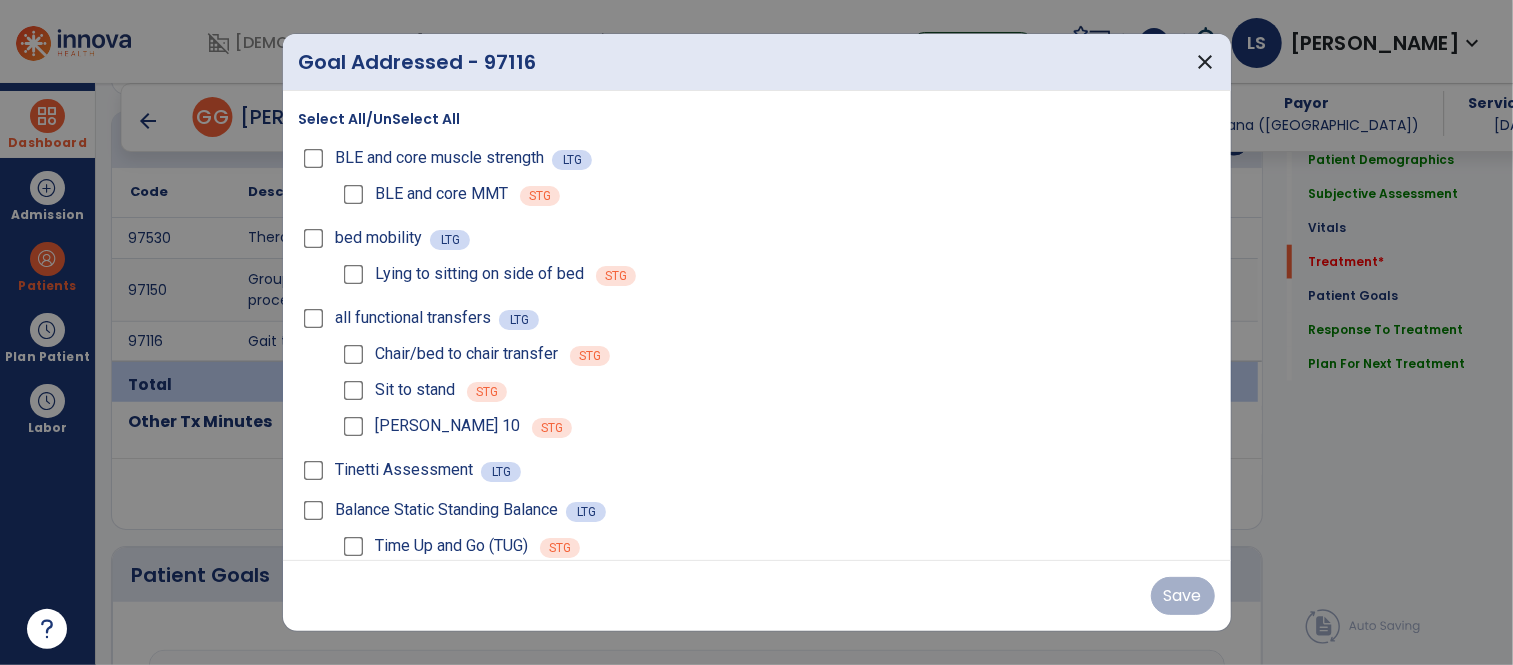 scroll, scrollTop: 1262, scrollLeft: 0, axis: vertical 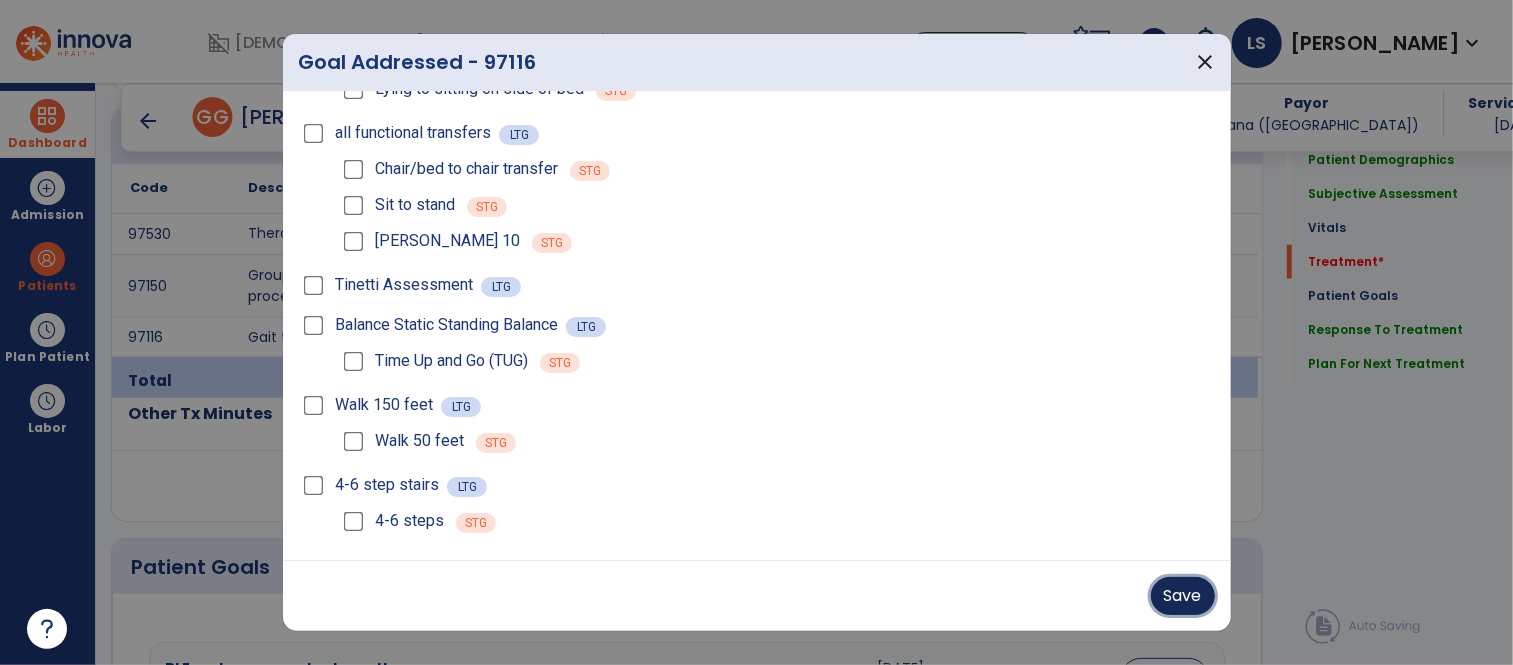 click on "Save" at bounding box center [1183, 596] 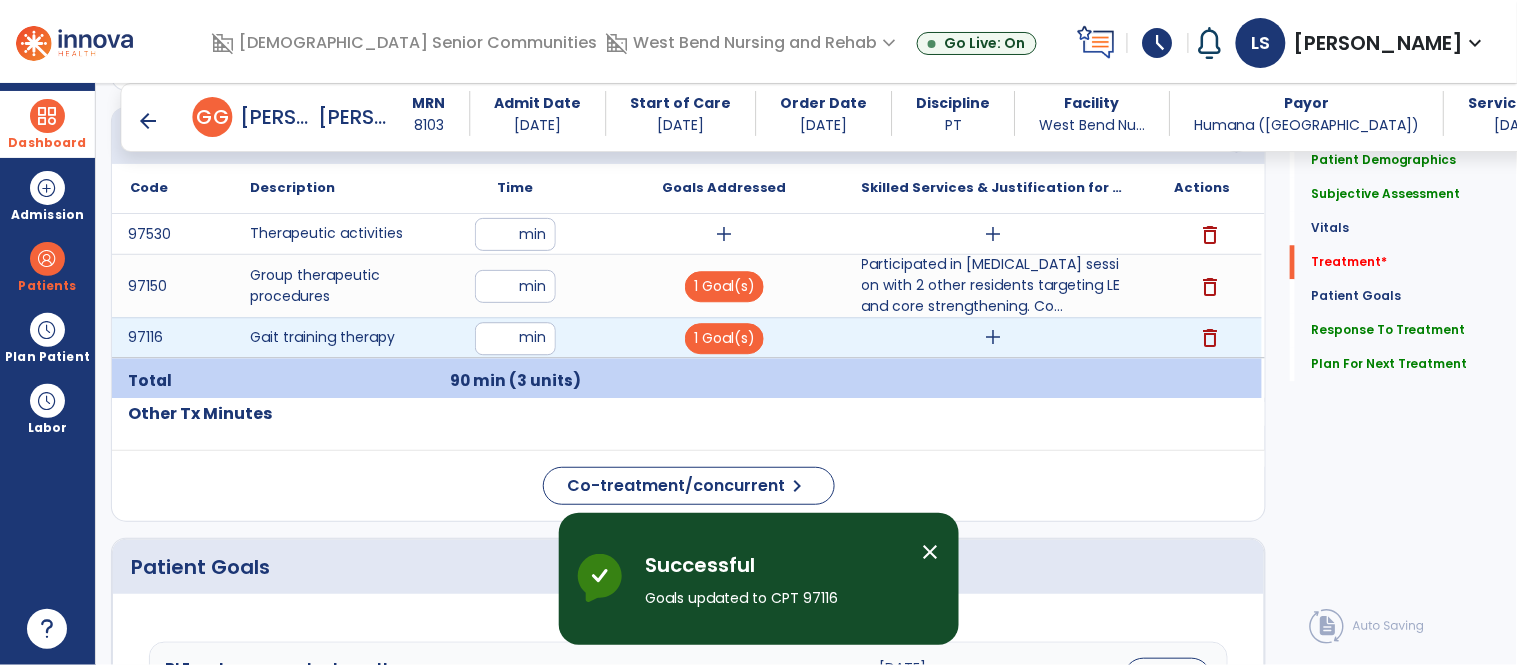 click on "add" at bounding box center [993, 337] 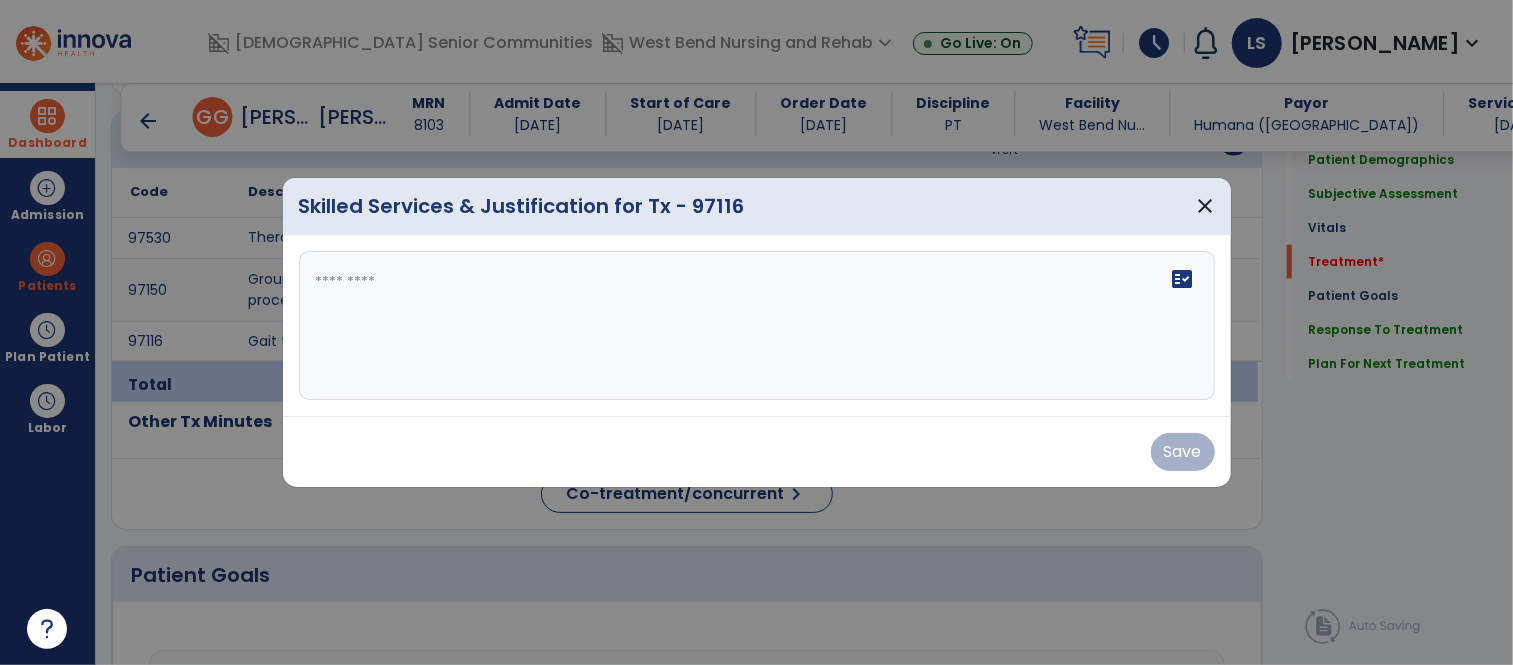 click on "fact_check" at bounding box center (757, 326) 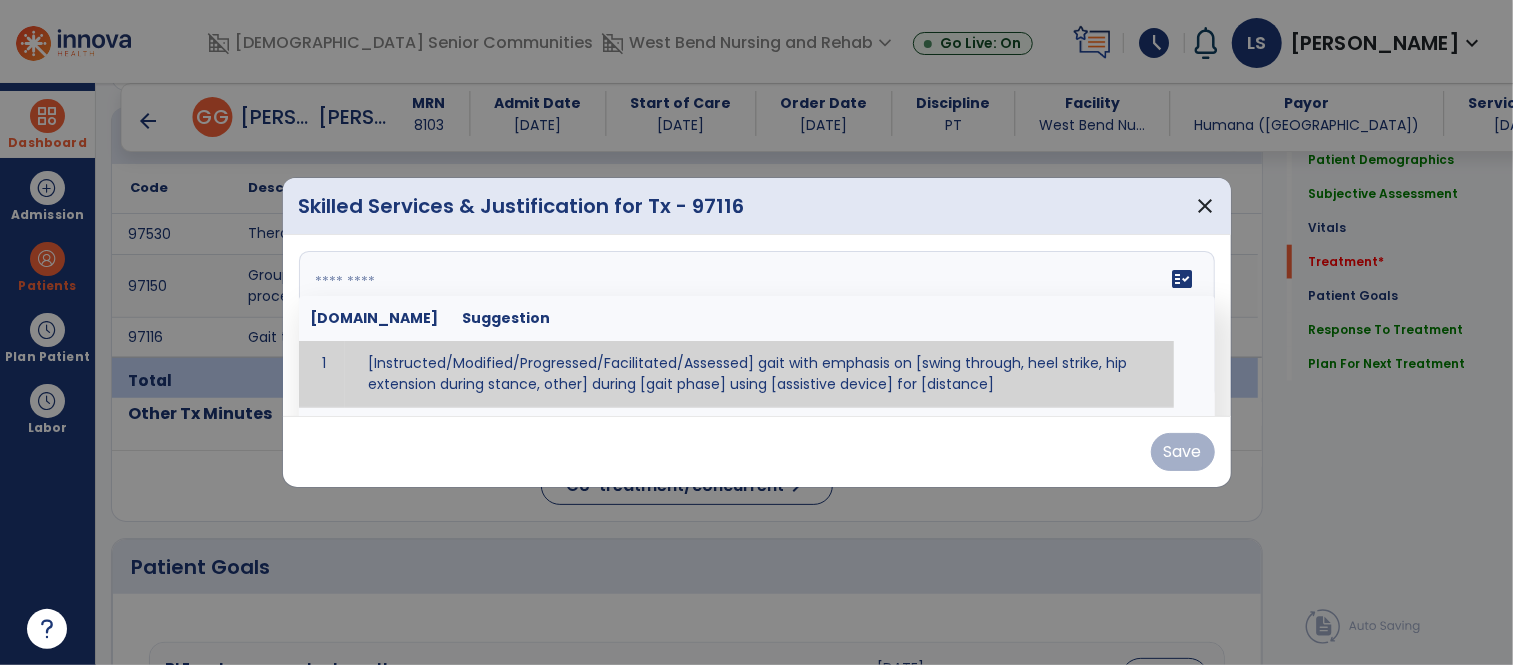 scroll, scrollTop: 1262, scrollLeft: 0, axis: vertical 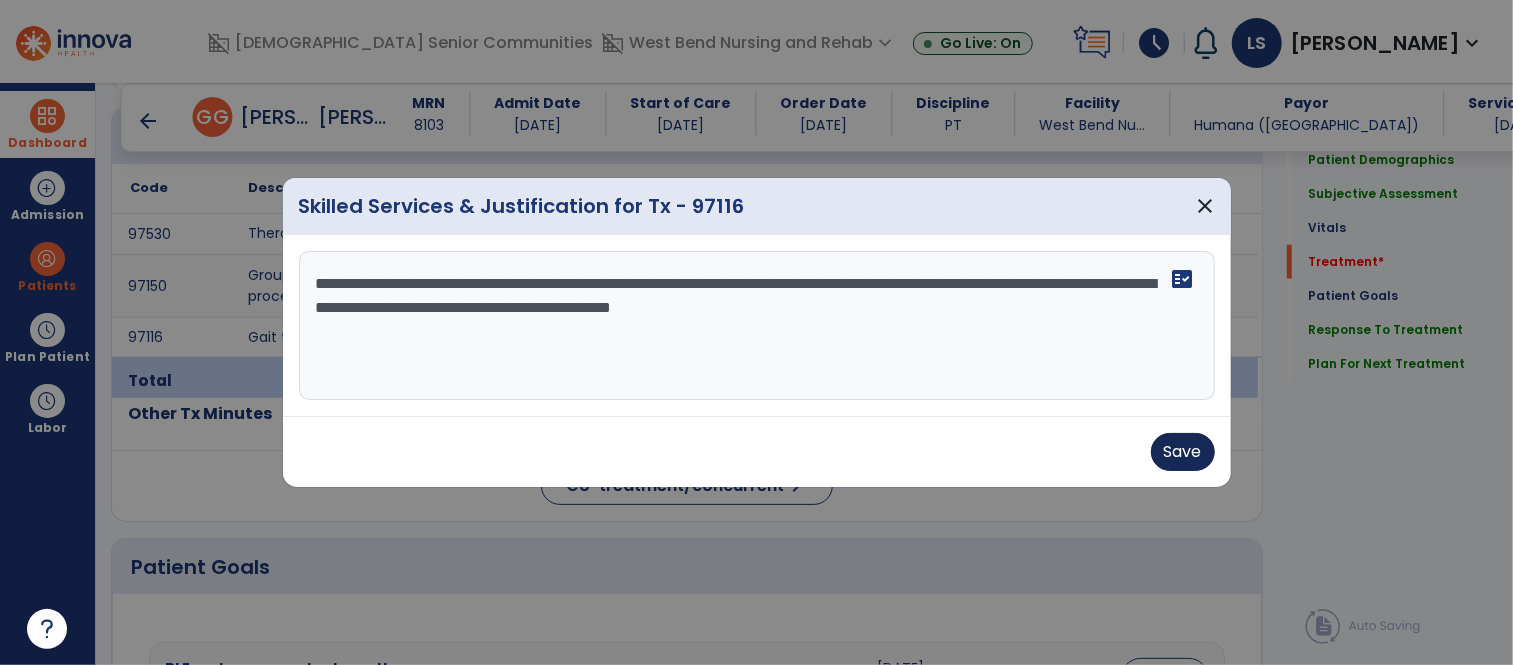 type on "**********" 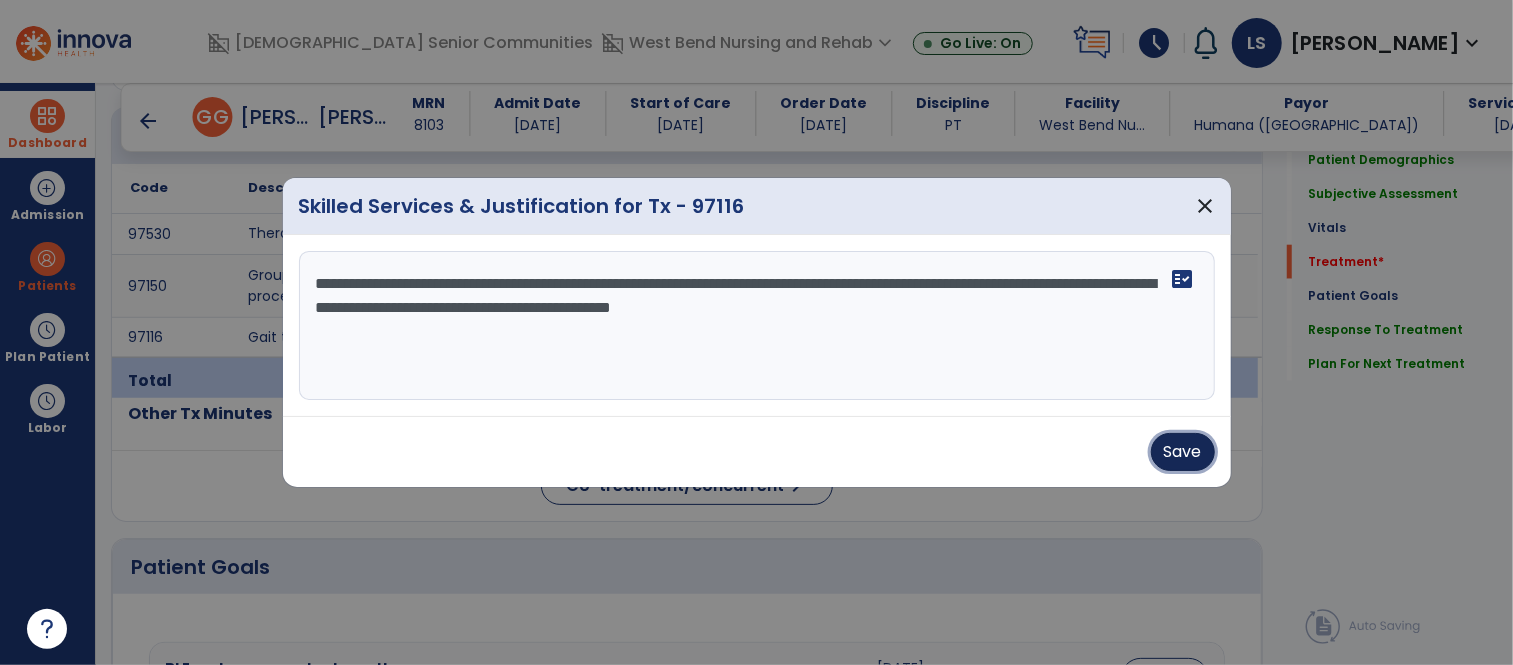 click on "Save" at bounding box center [1183, 452] 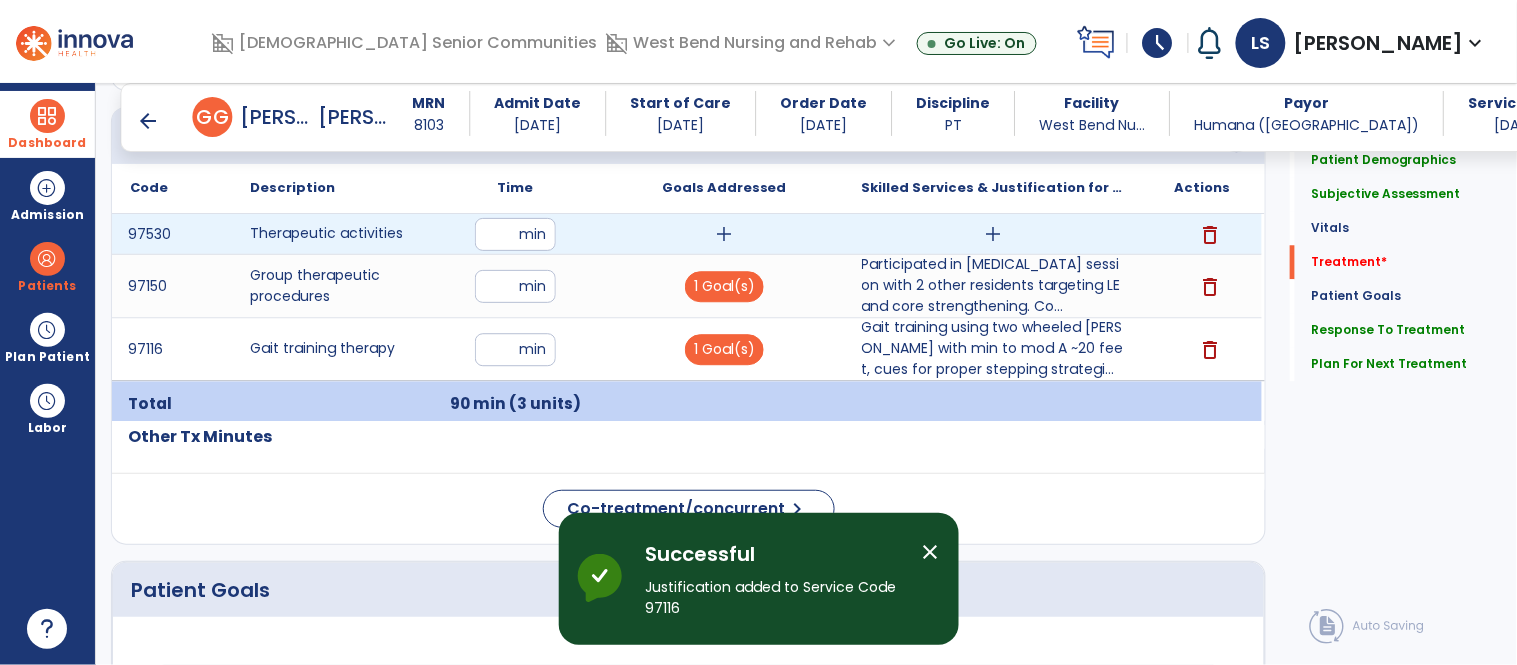 click on "add" at bounding box center (724, 234) 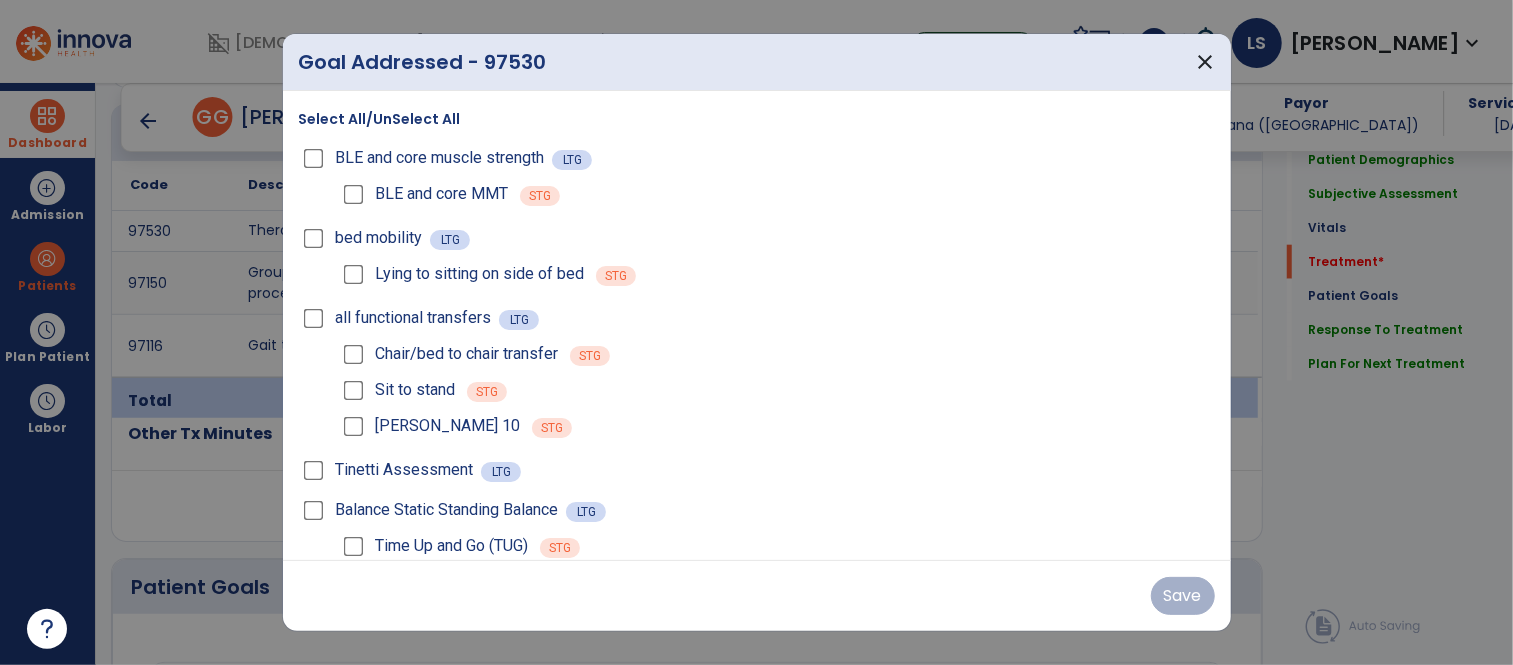 scroll, scrollTop: 1262, scrollLeft: 0, axis: vertical 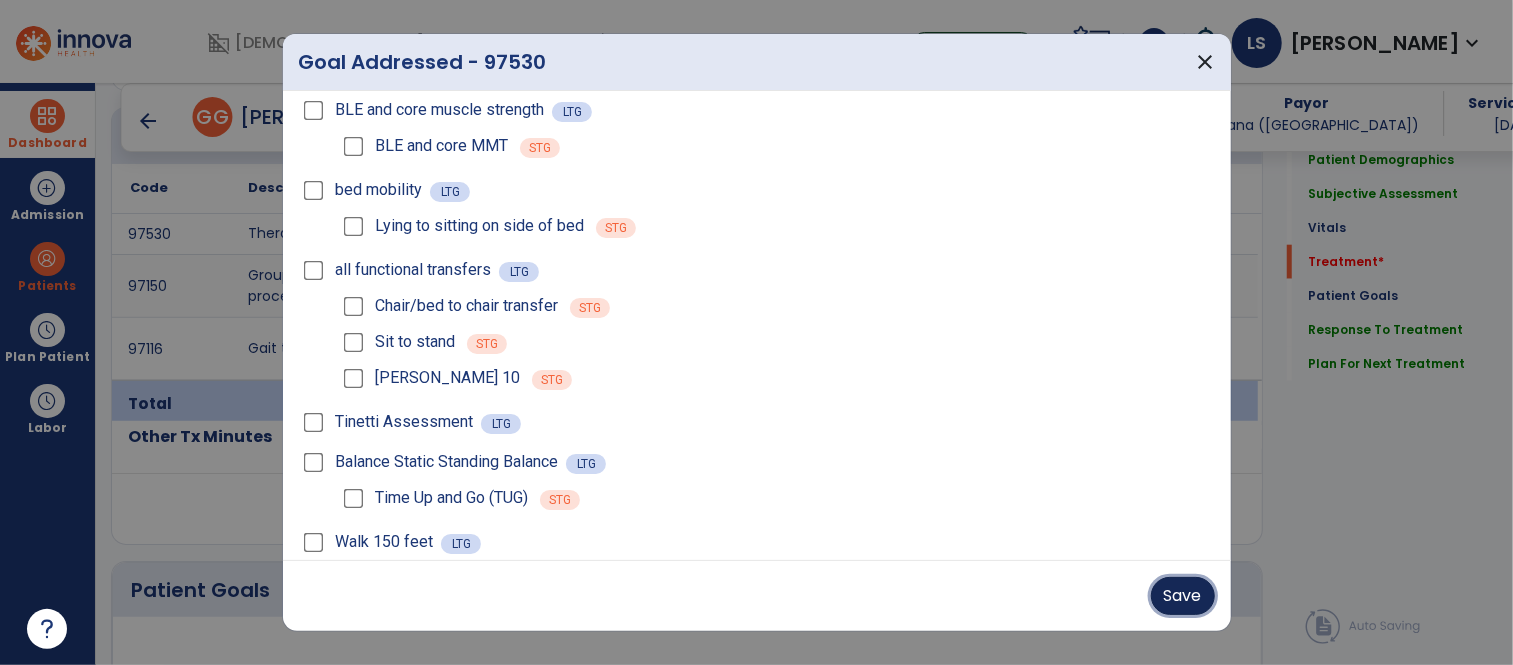click on "Save" at bounding box center [1183, 596] 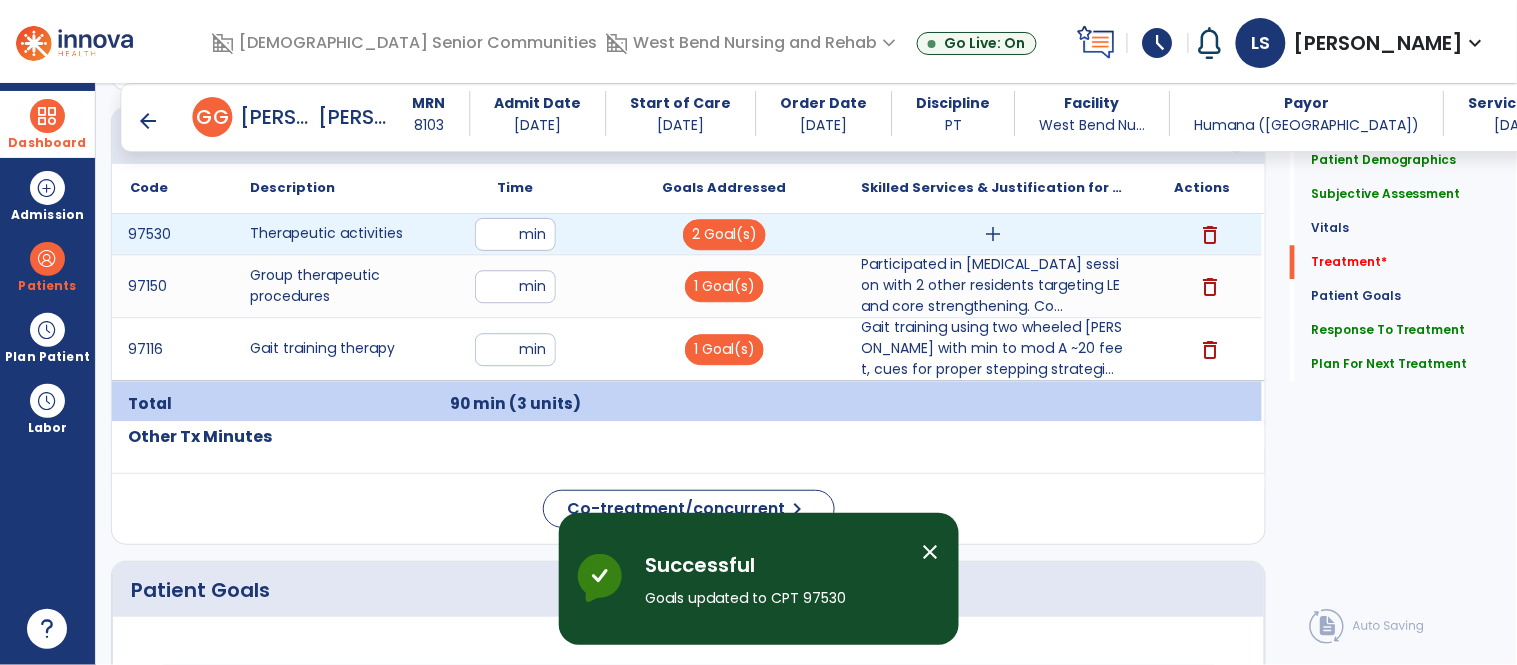 click on "add" at bounding box center (993, 234) 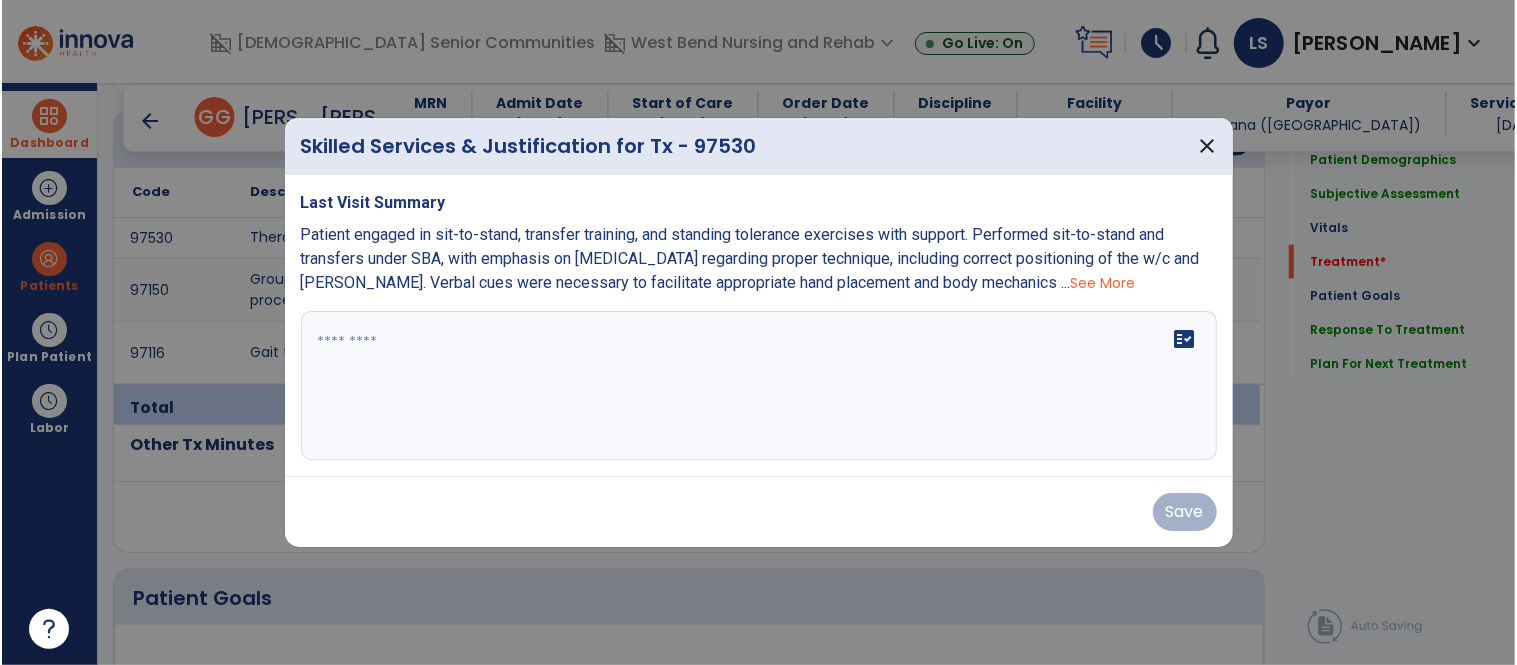 scroll, scrollTop: 1262, scrollLeft: 0, axis: vertical 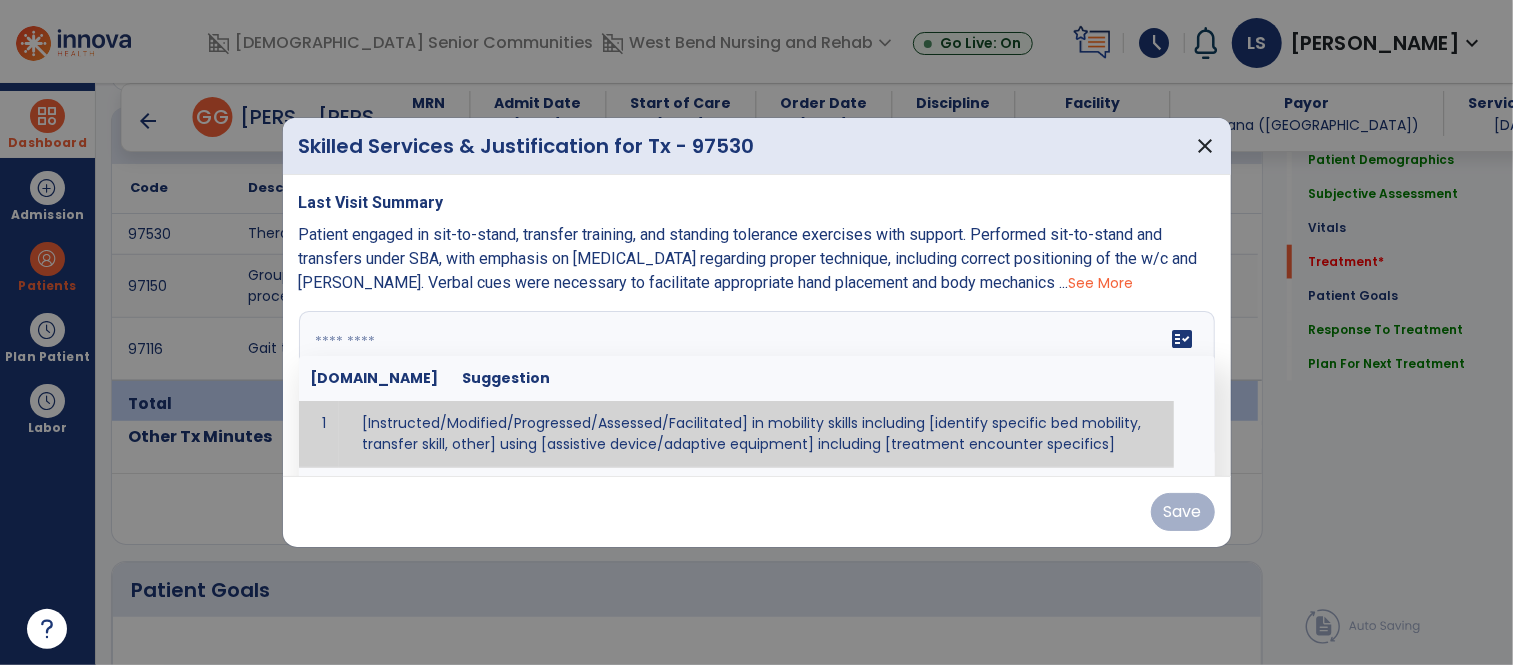 click at bounding box center (754, 386) 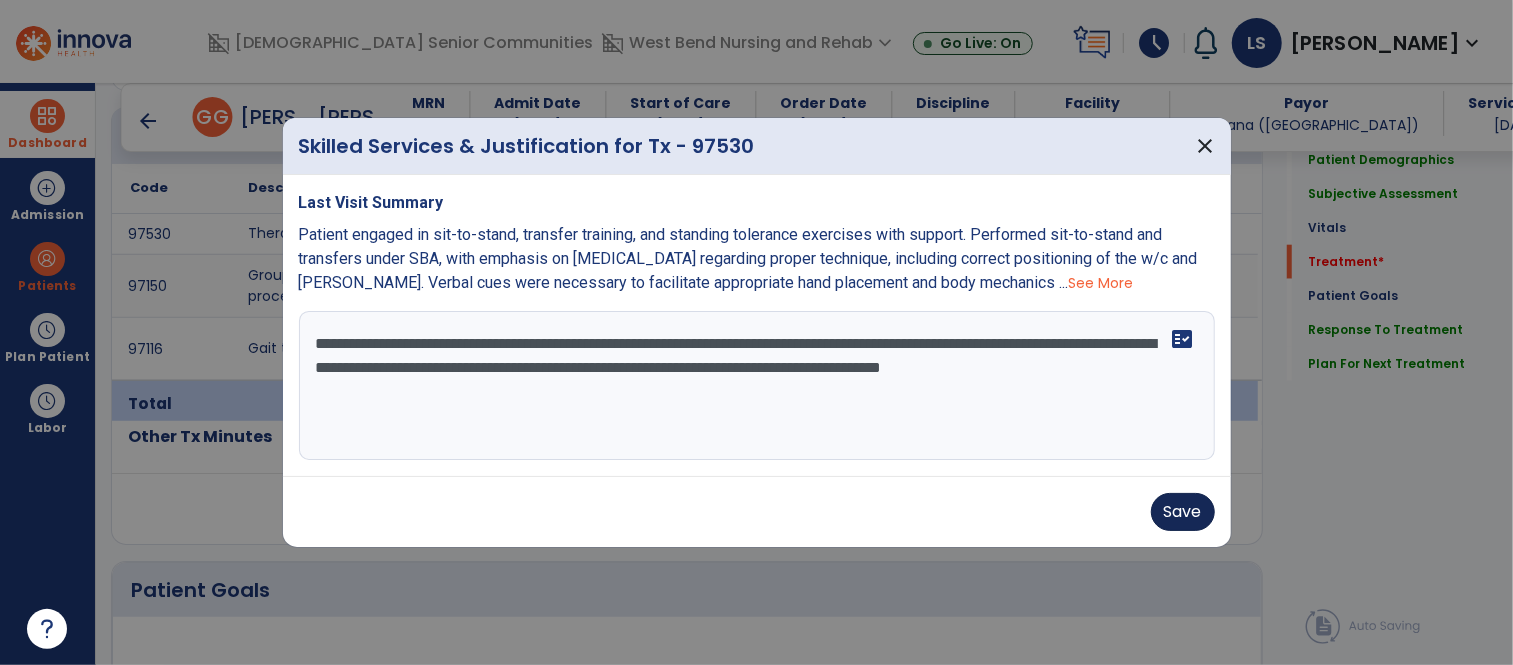 type on "**********" 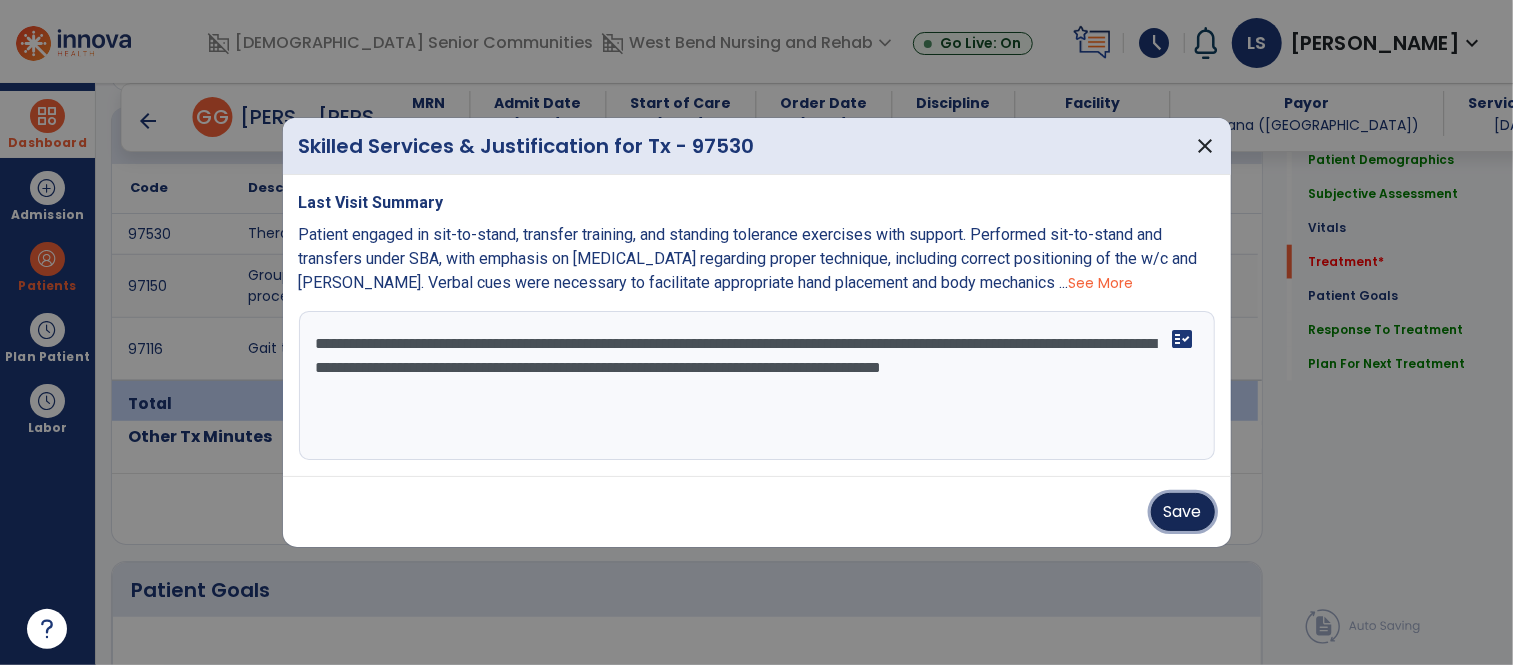 click on "Save" at bounding box center [1183, 512] 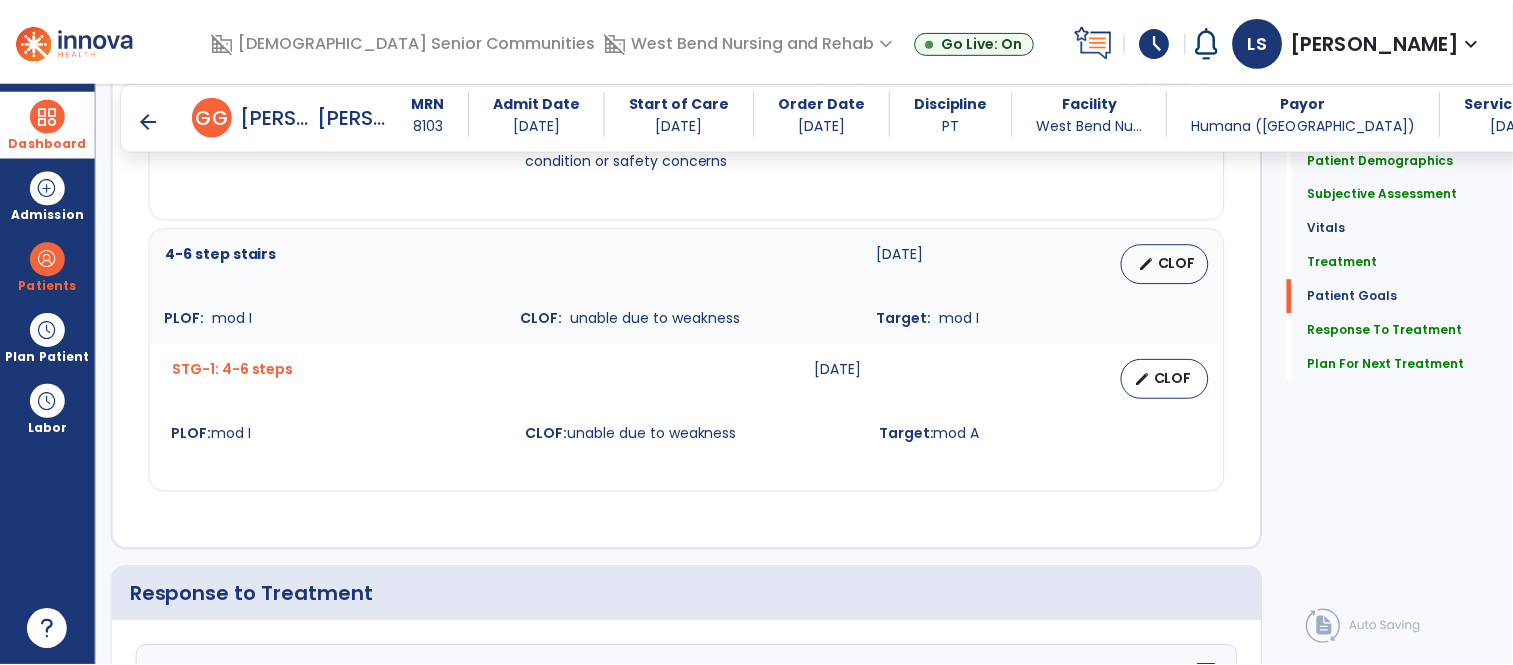 scroll, scrollTop: 4048, scrollLeft: 0, axis: vertical 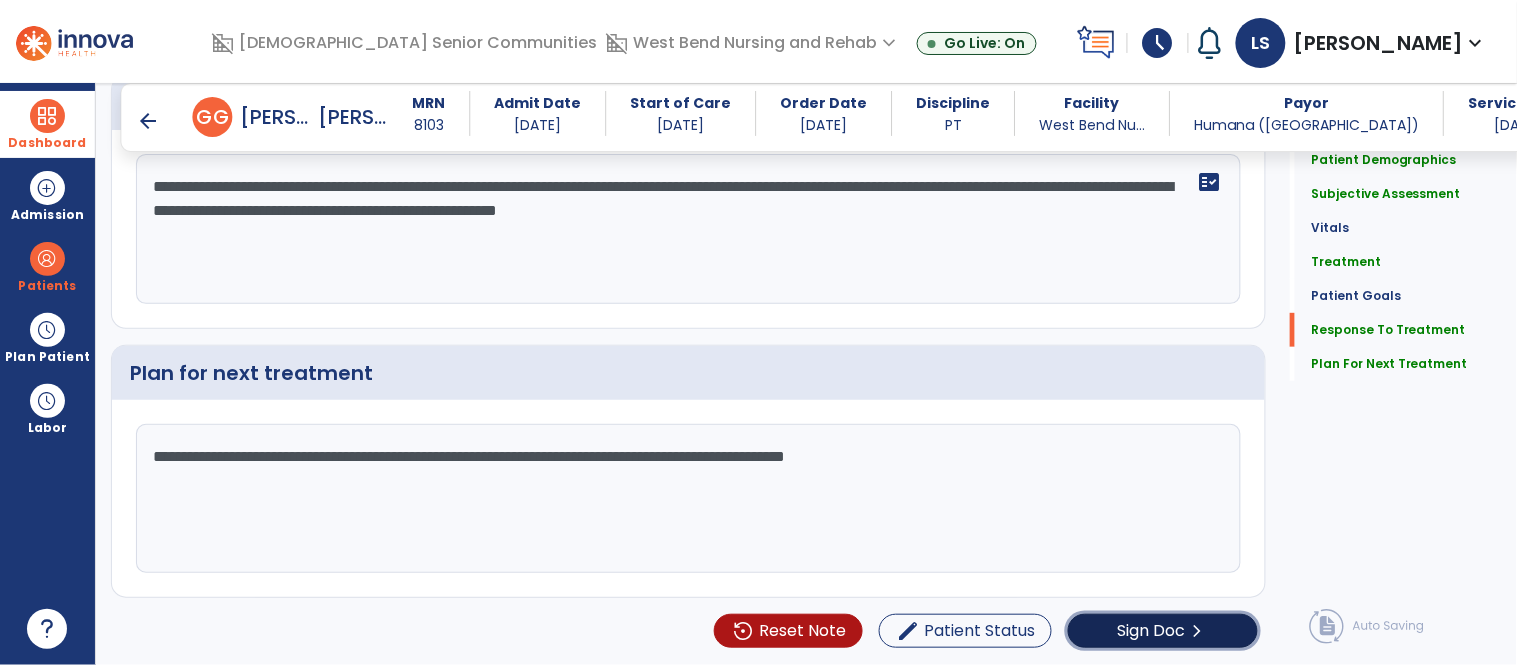 click on "Sign Doc  chevron_right" 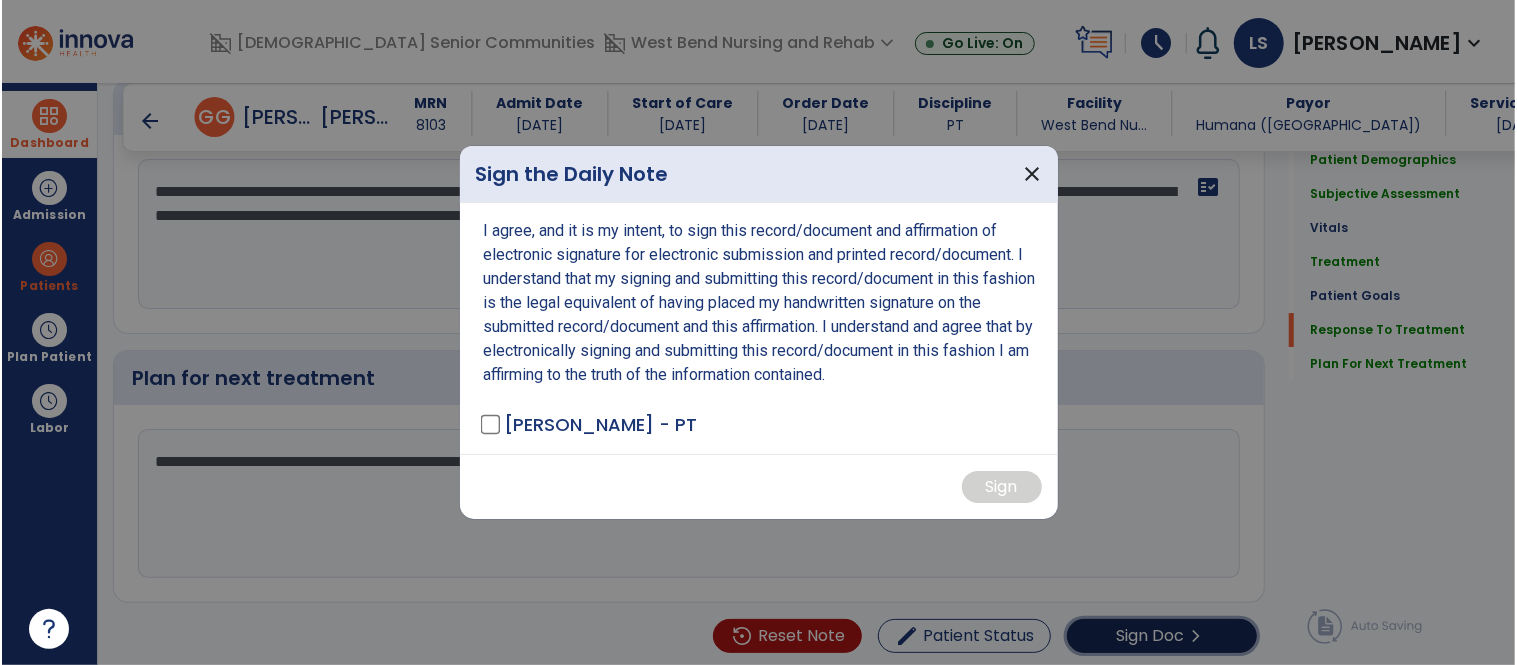 scroll, scrollTop: 4048, scrollLeft: 0, axis: vertical 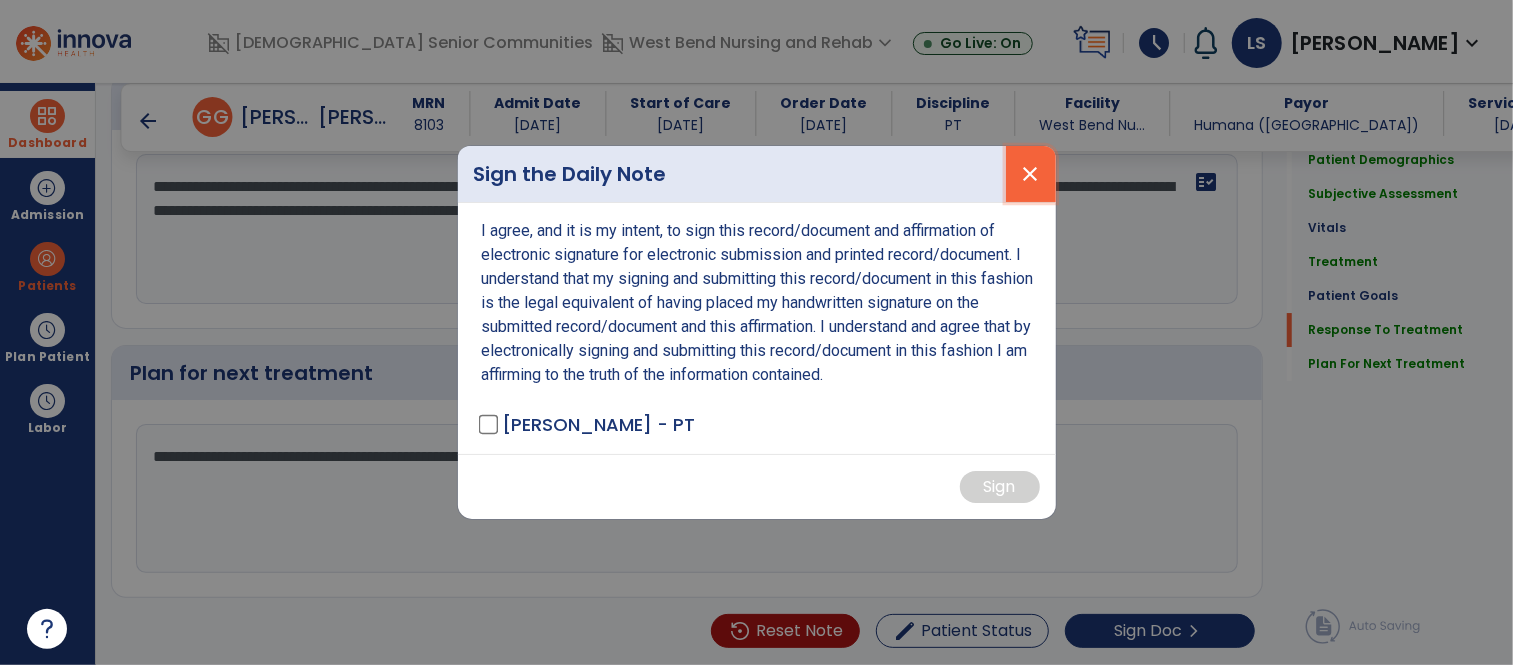click on "close" at bounding box center [1031, 174] 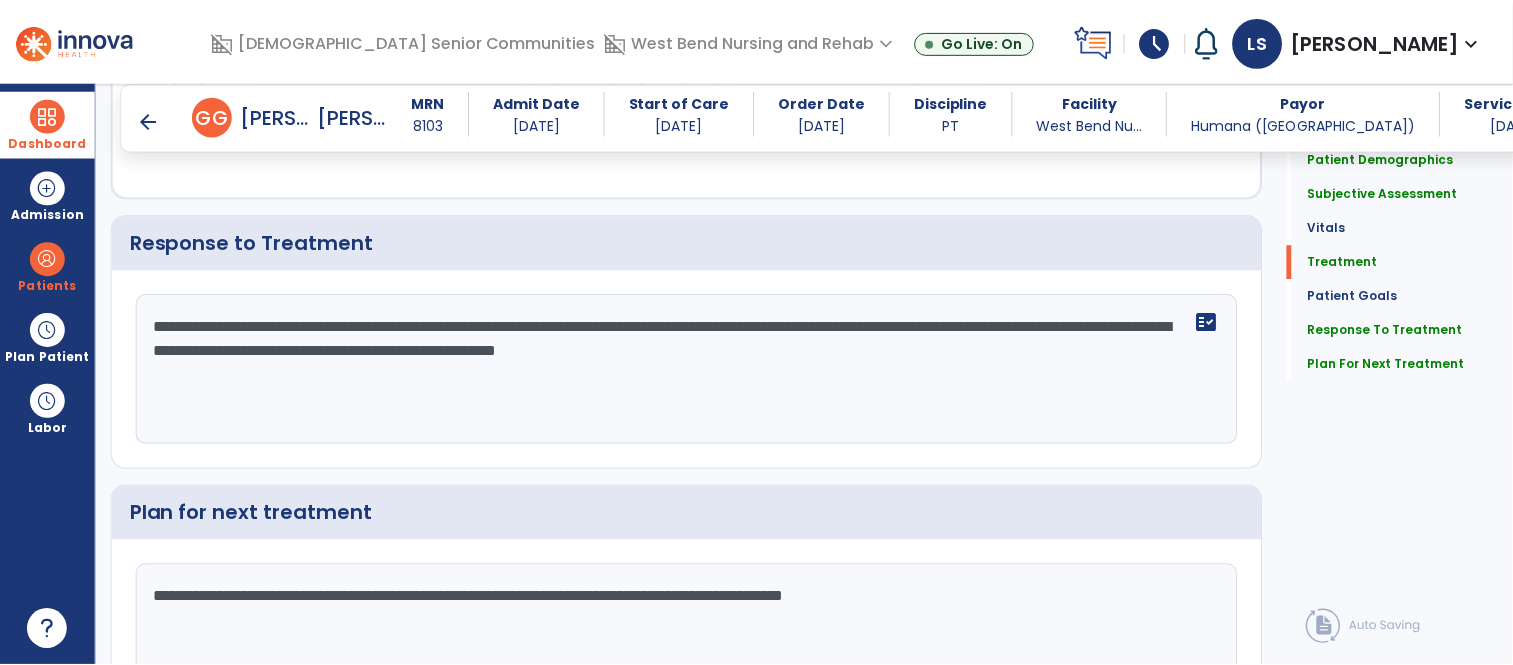 scroll, scrollTop: 4048, scrollLeft: 0, axis: vertical 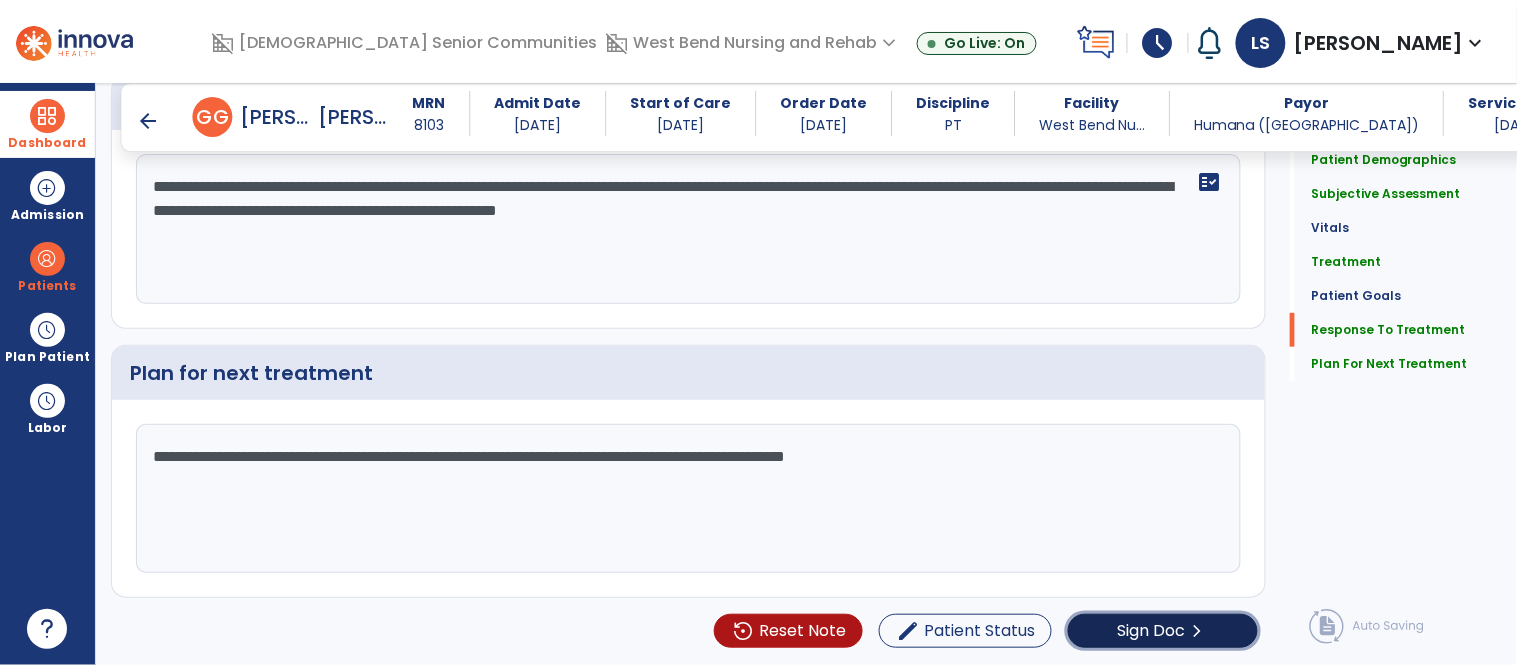 click on "chevron_right" 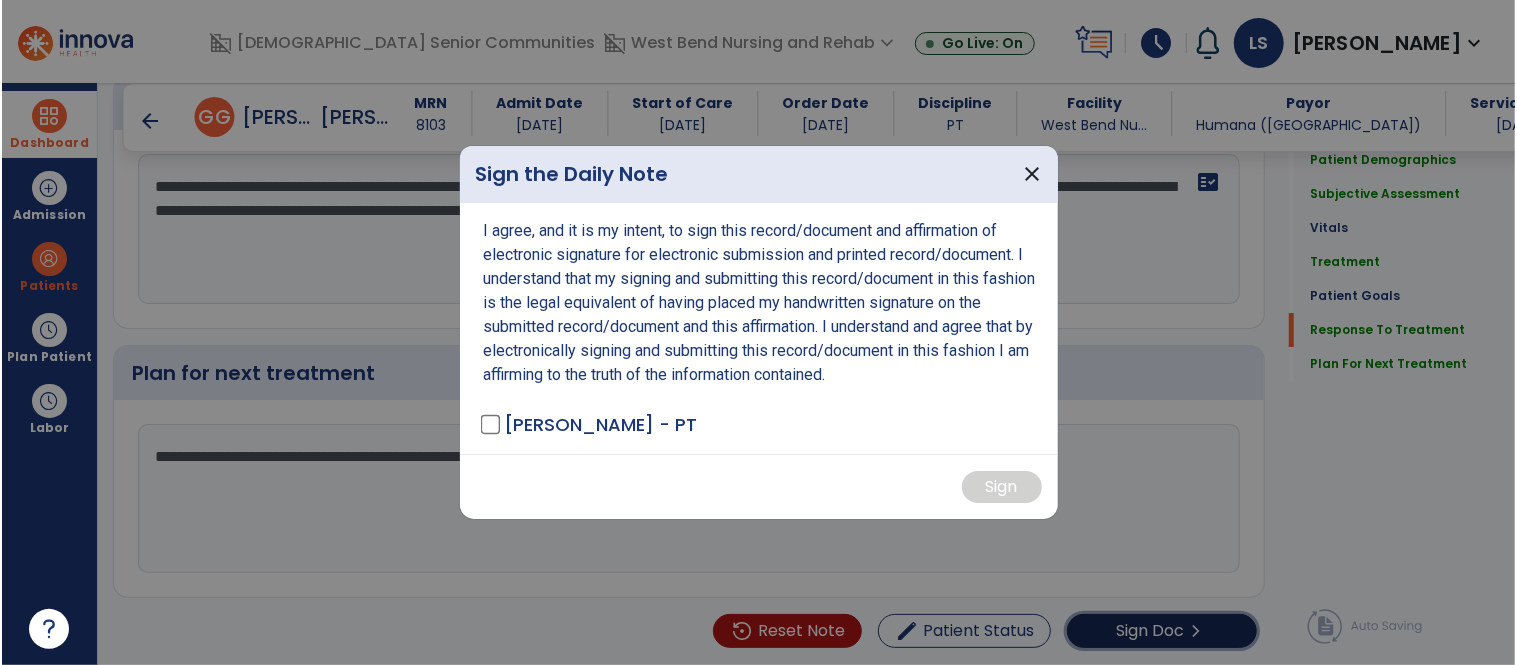 scroll, scrollTop: 4048, scrollLeft: 0, axis: vertical 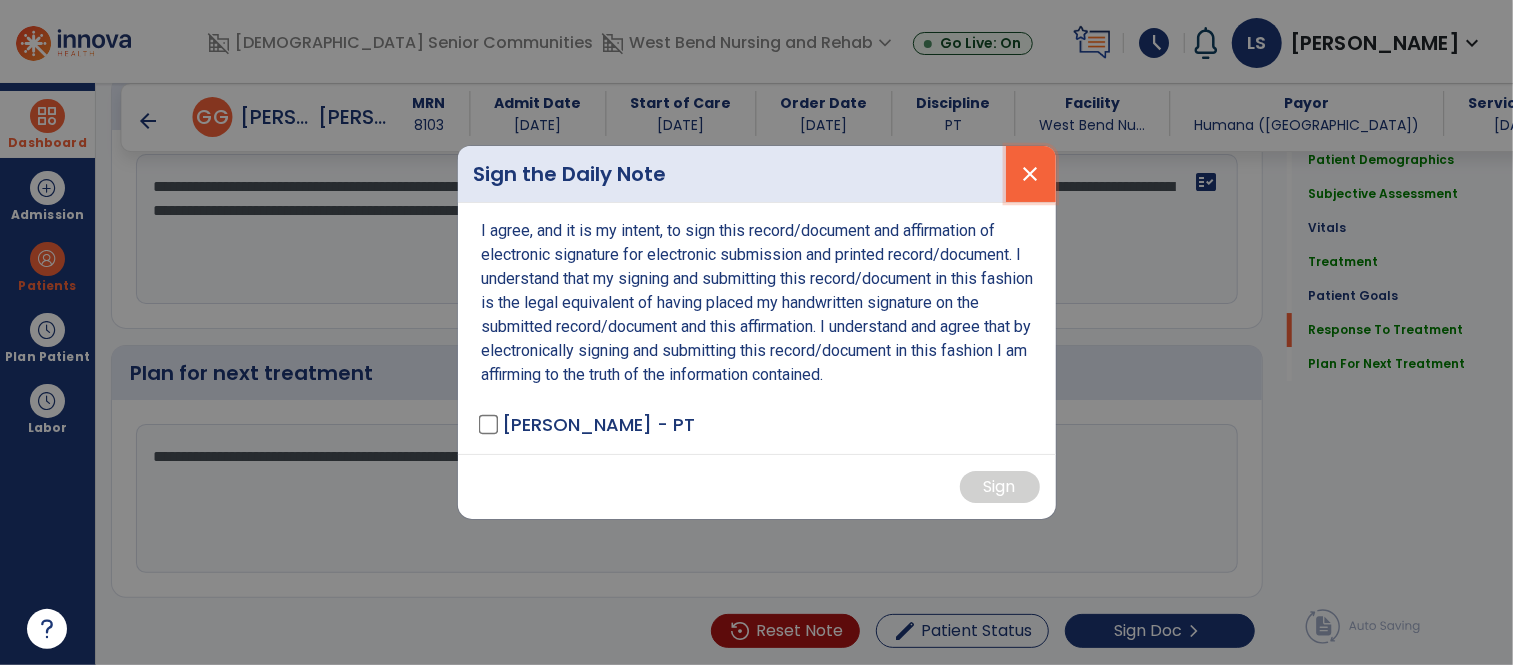 click on "close" at bounding box center [1031, 174] 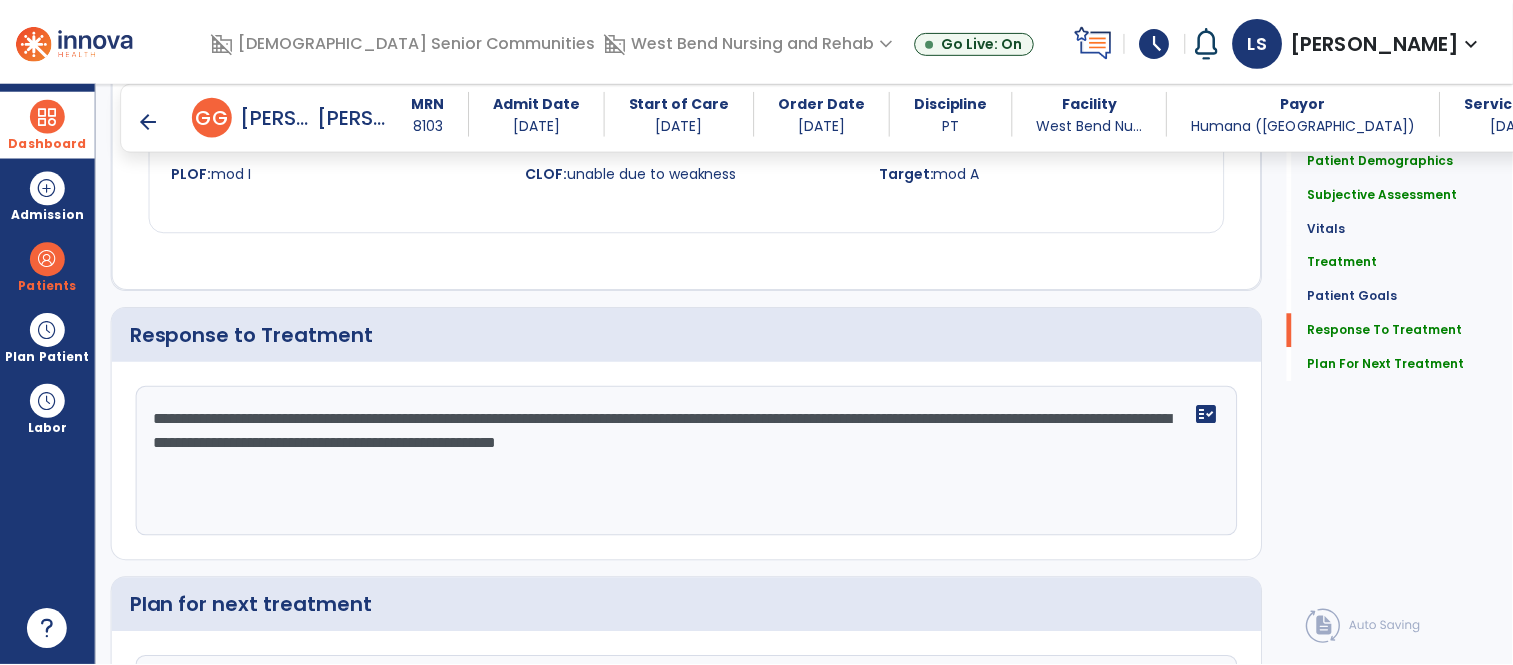 scroll, scrollTop: 4048, scrollLeft: 0, axis: vertical 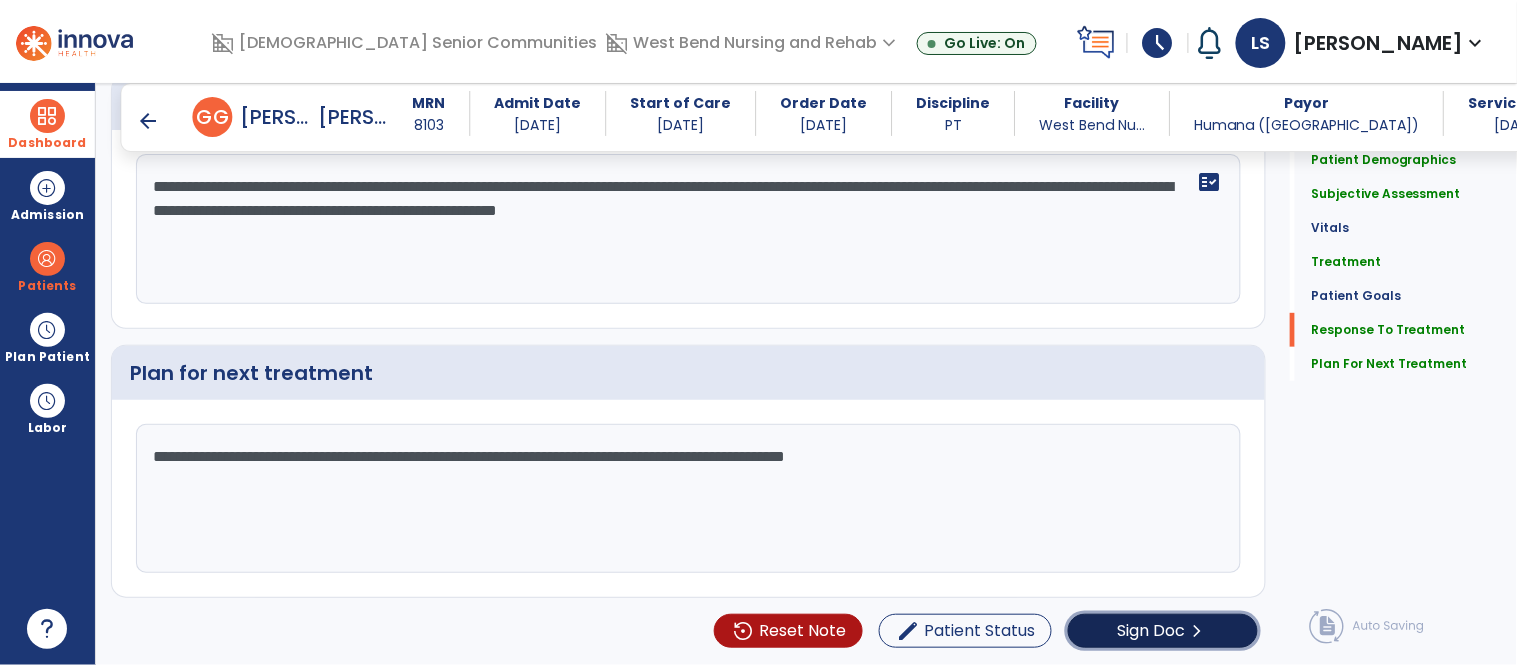 click on "Sign Doc" 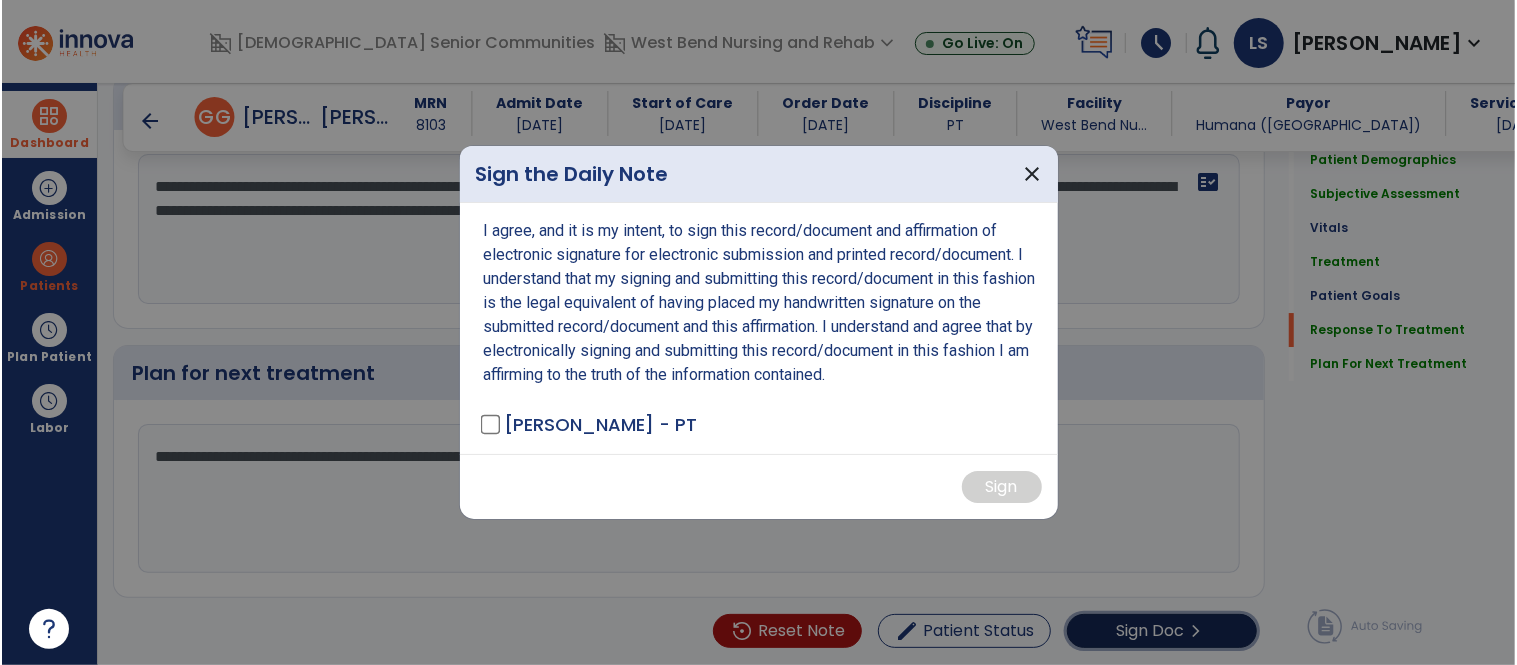 scroll, scrollTop: 4048, scrollLeft: 0, axis: vertical 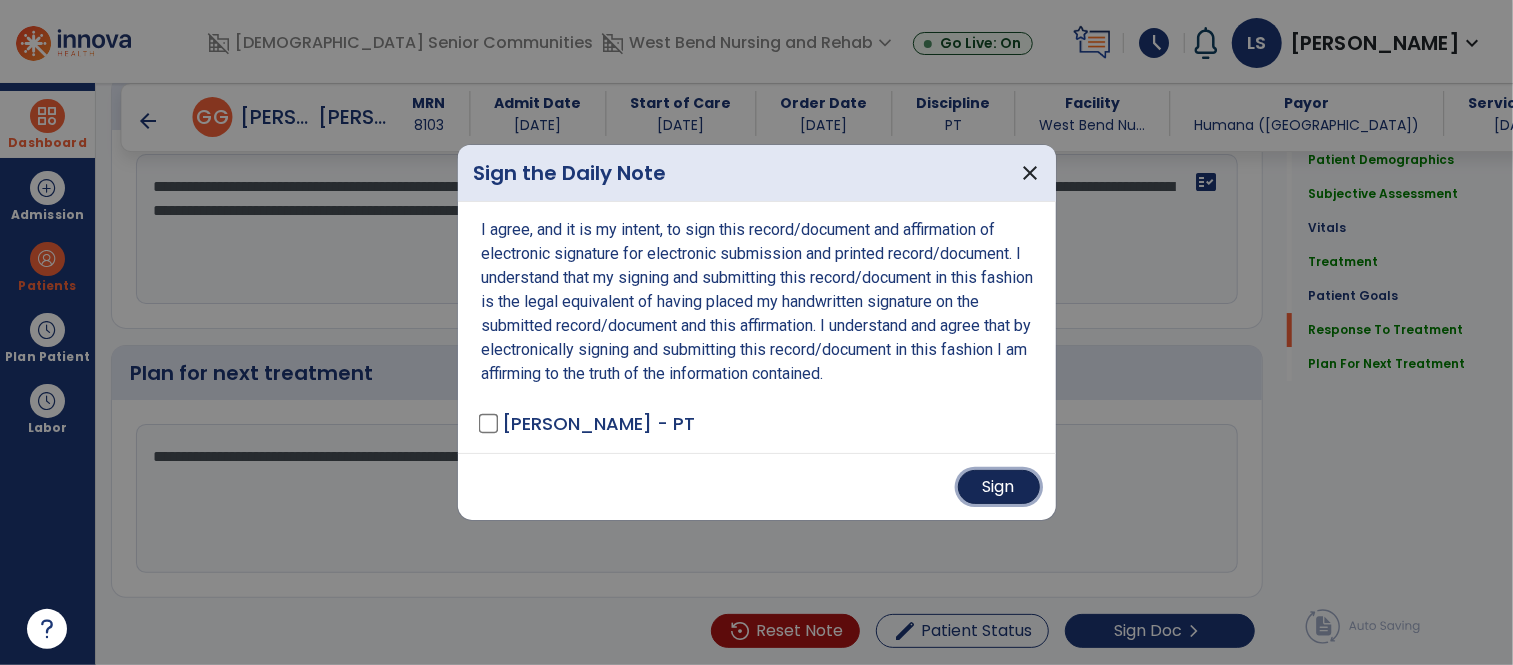 click on "Sign" at bounding box center (999, 487) 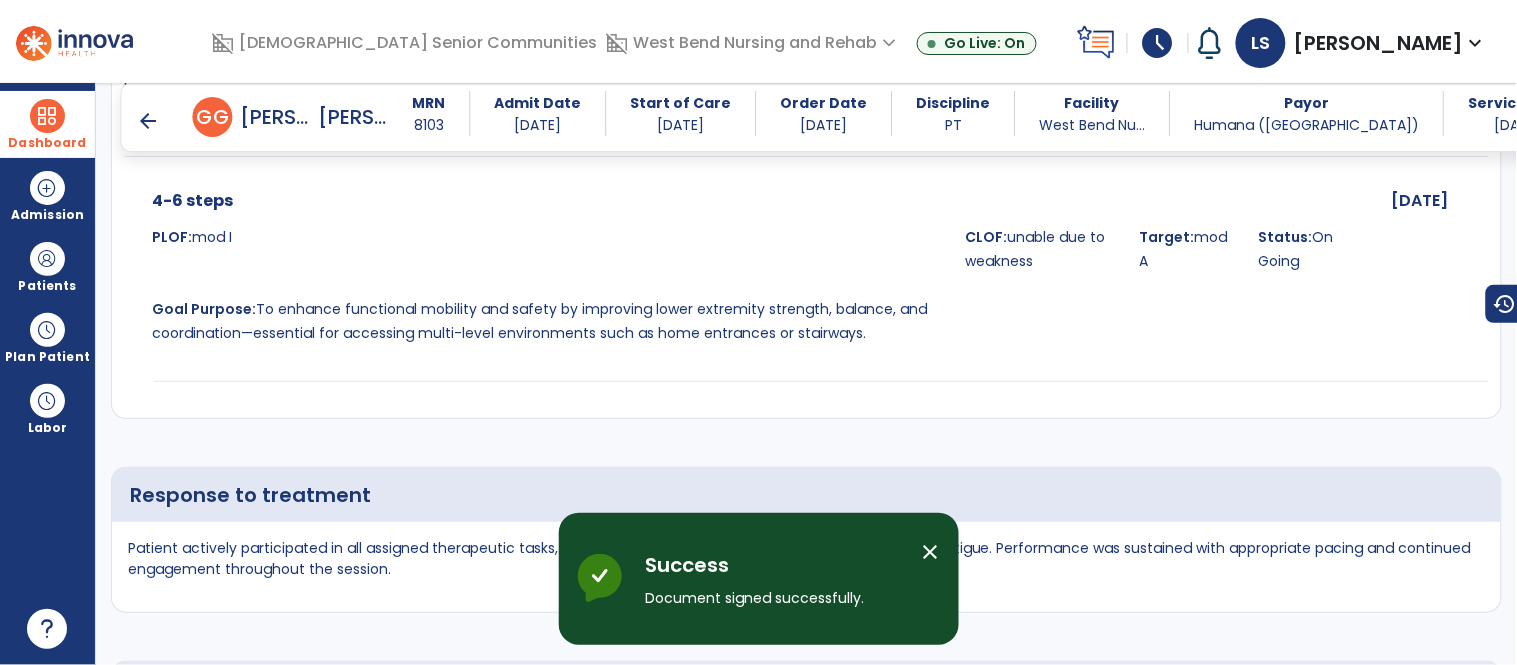scroll, scrollTop: 6602, scrollLeft: 0, axis: vertical 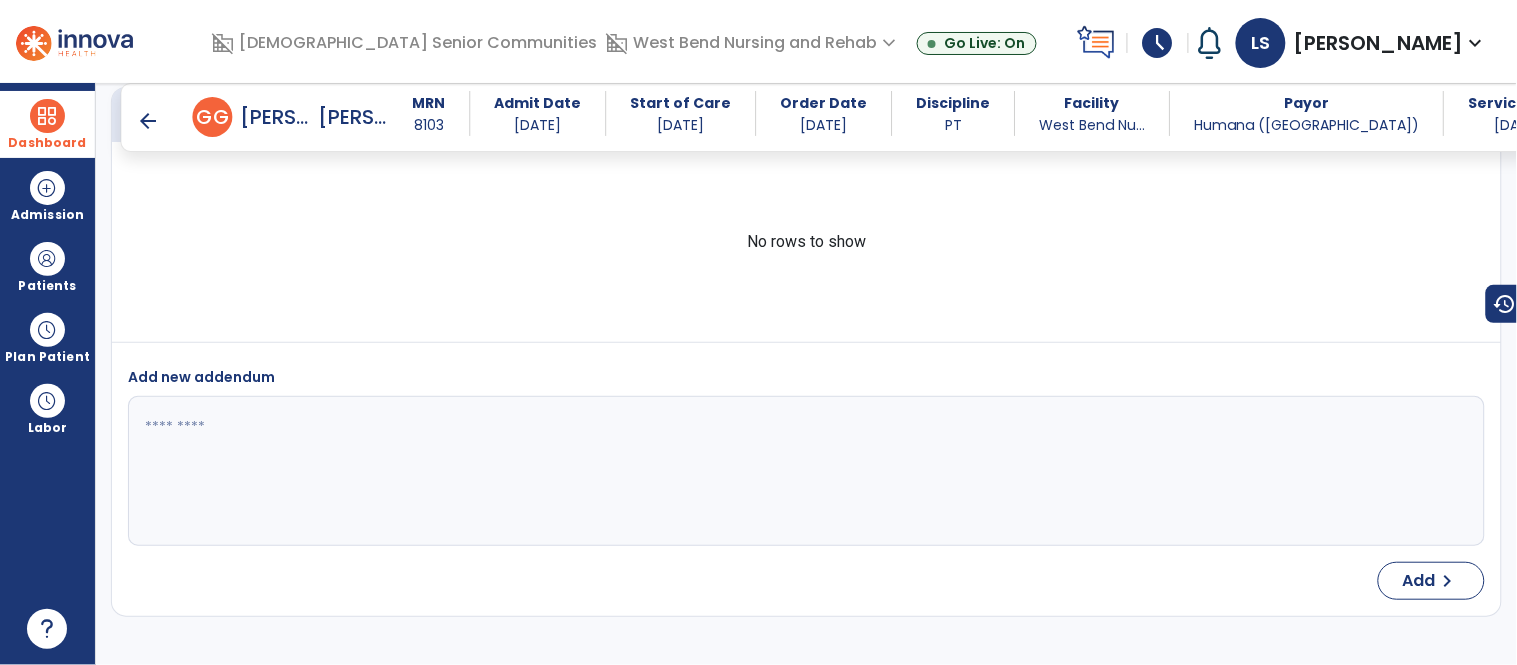 click on "Dashboard" at bounding box center (47, 124) 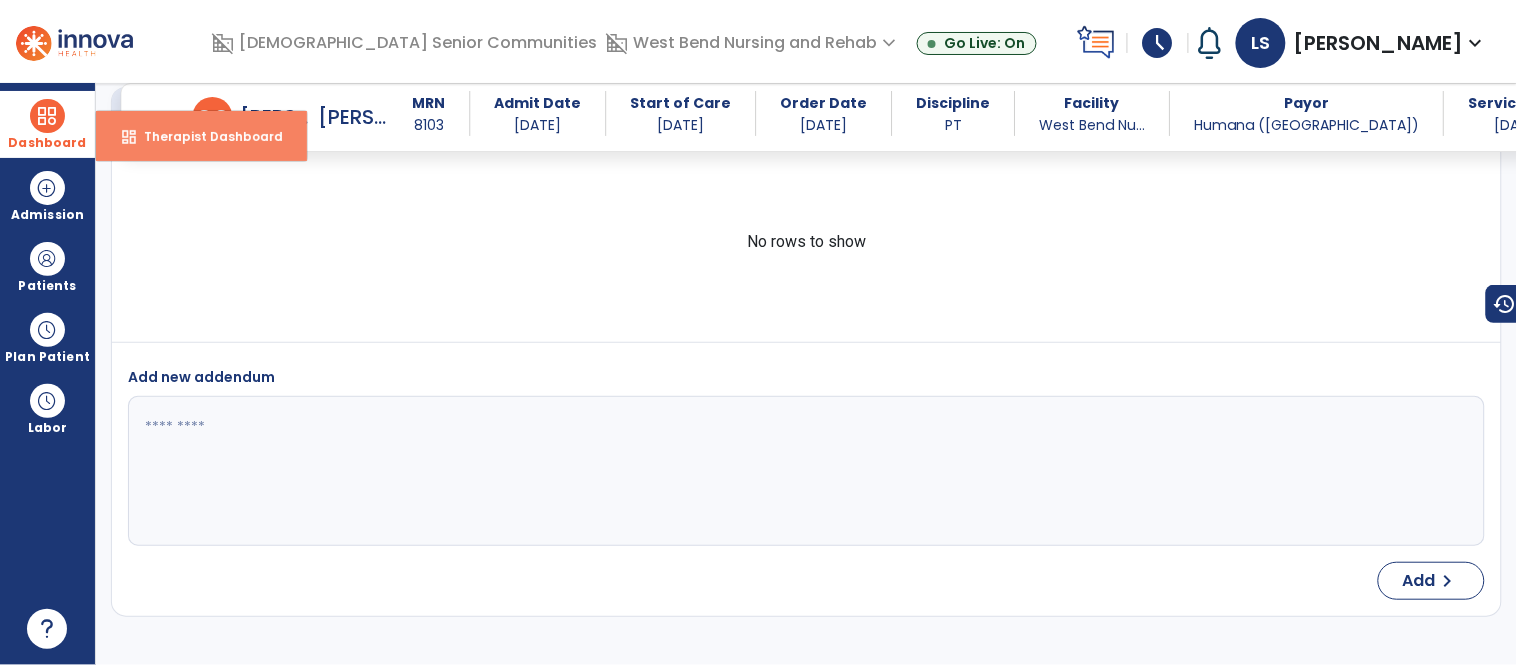 click on "dashboard  Therapist Dashboard" at bounding box center (201, 136) 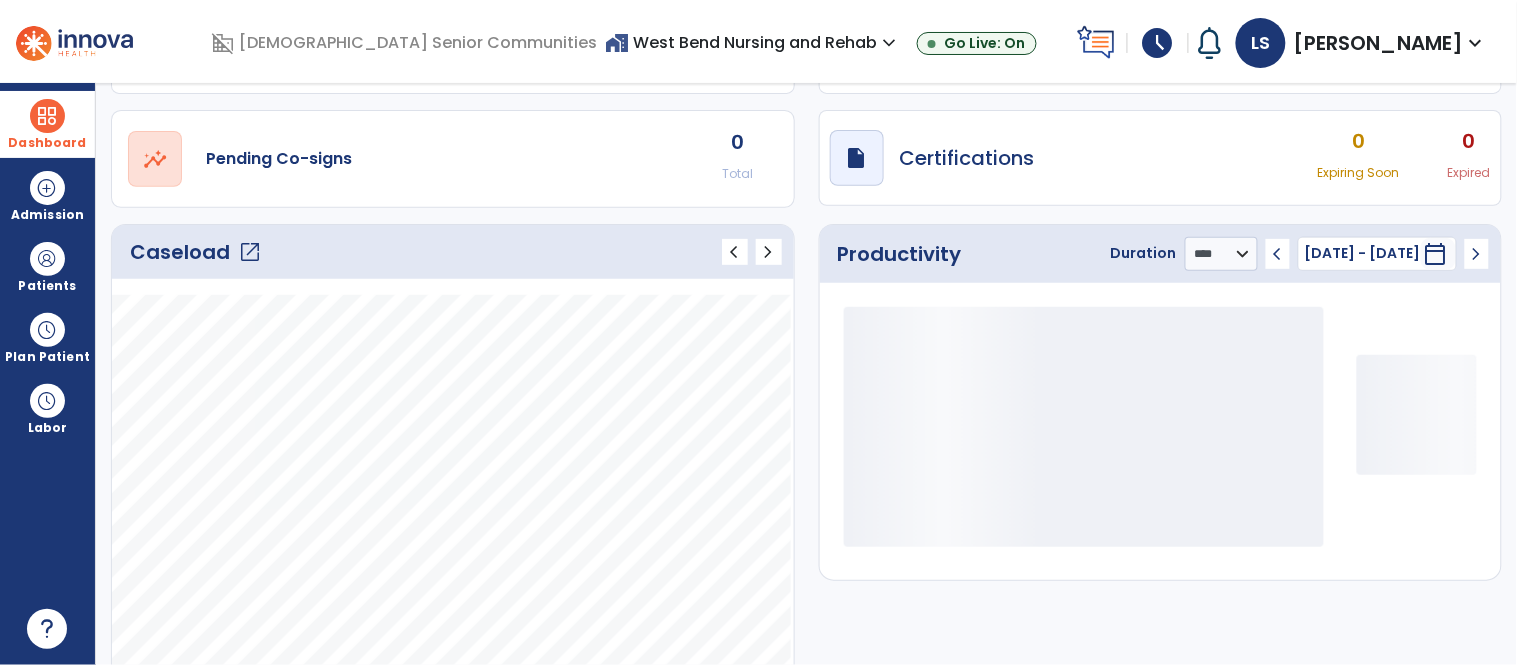 scroll, scrollTop: 145, scrollLeft: 0, axis: vertical 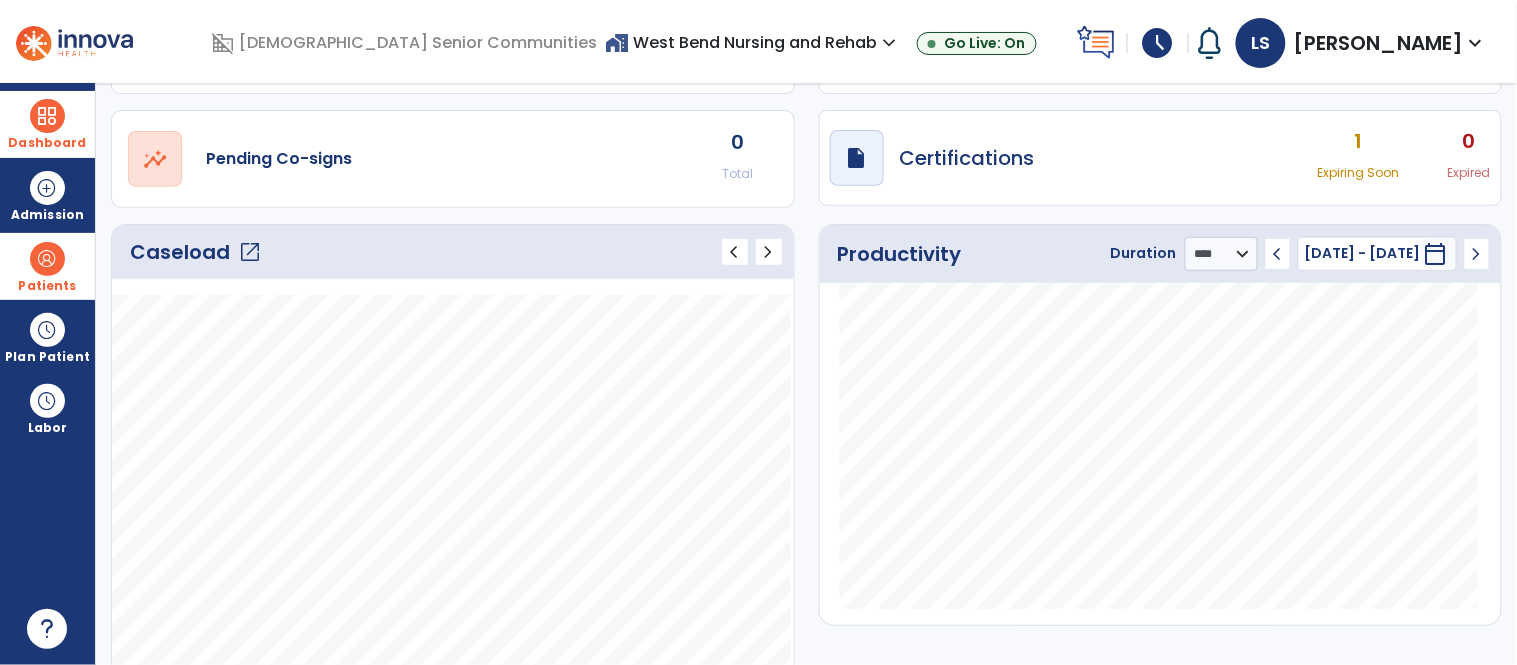 click at bounding box center [47, 259] 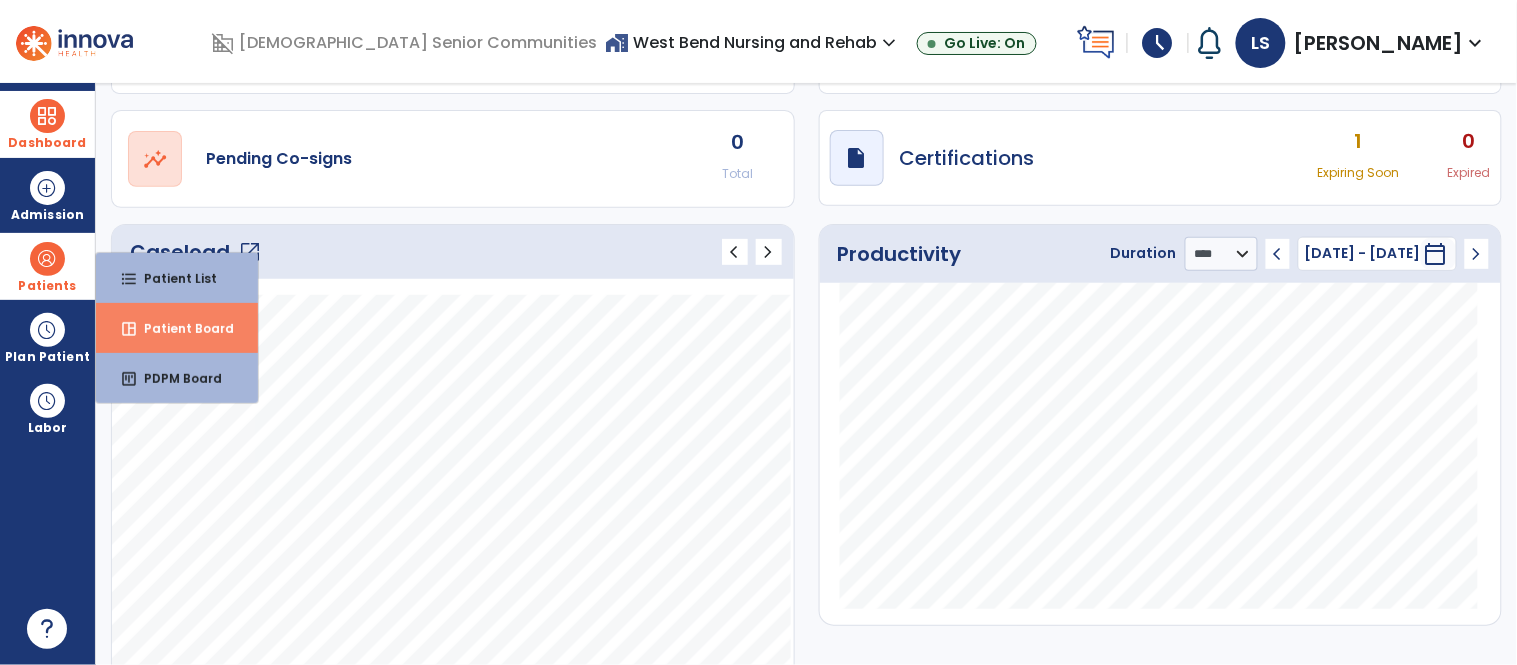 click on "Patient Board" at bounding box center [181, 328] 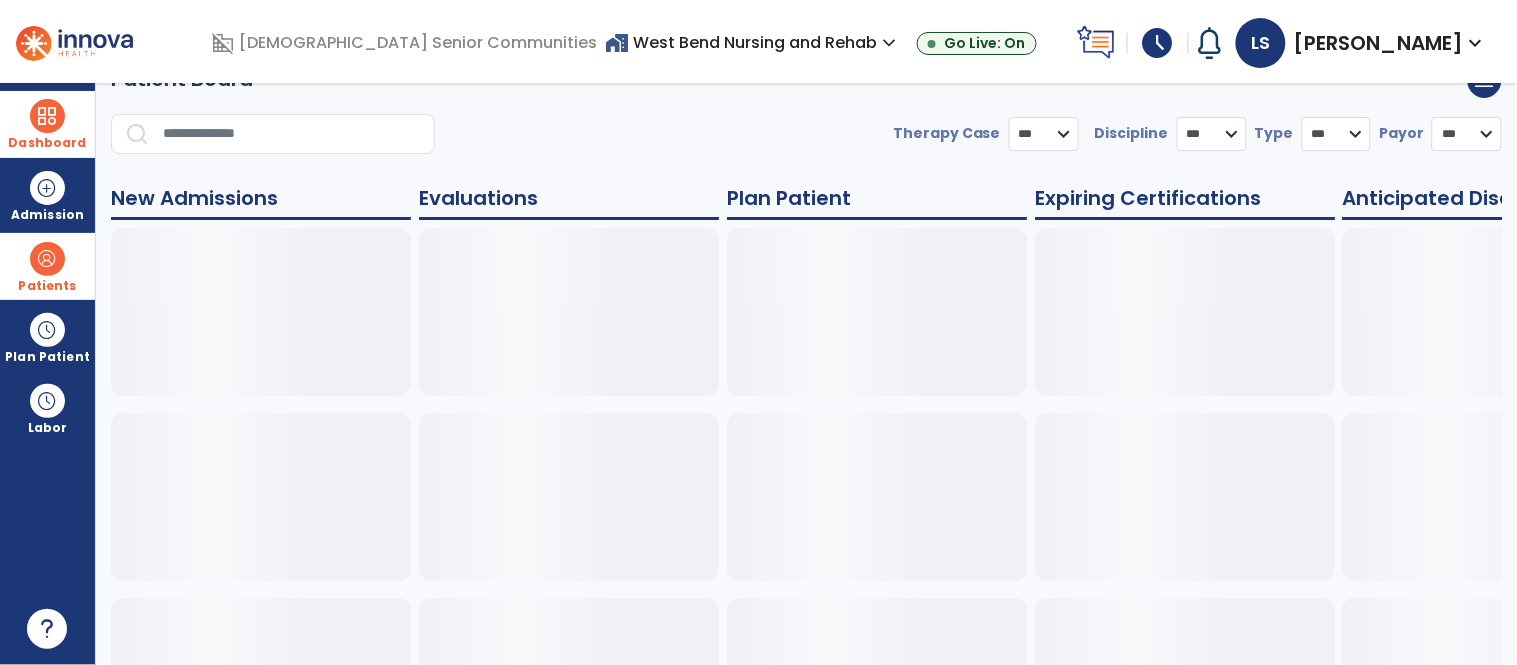 scroll, scrollTop: 40, scrollLeft: 0, axis: vertical 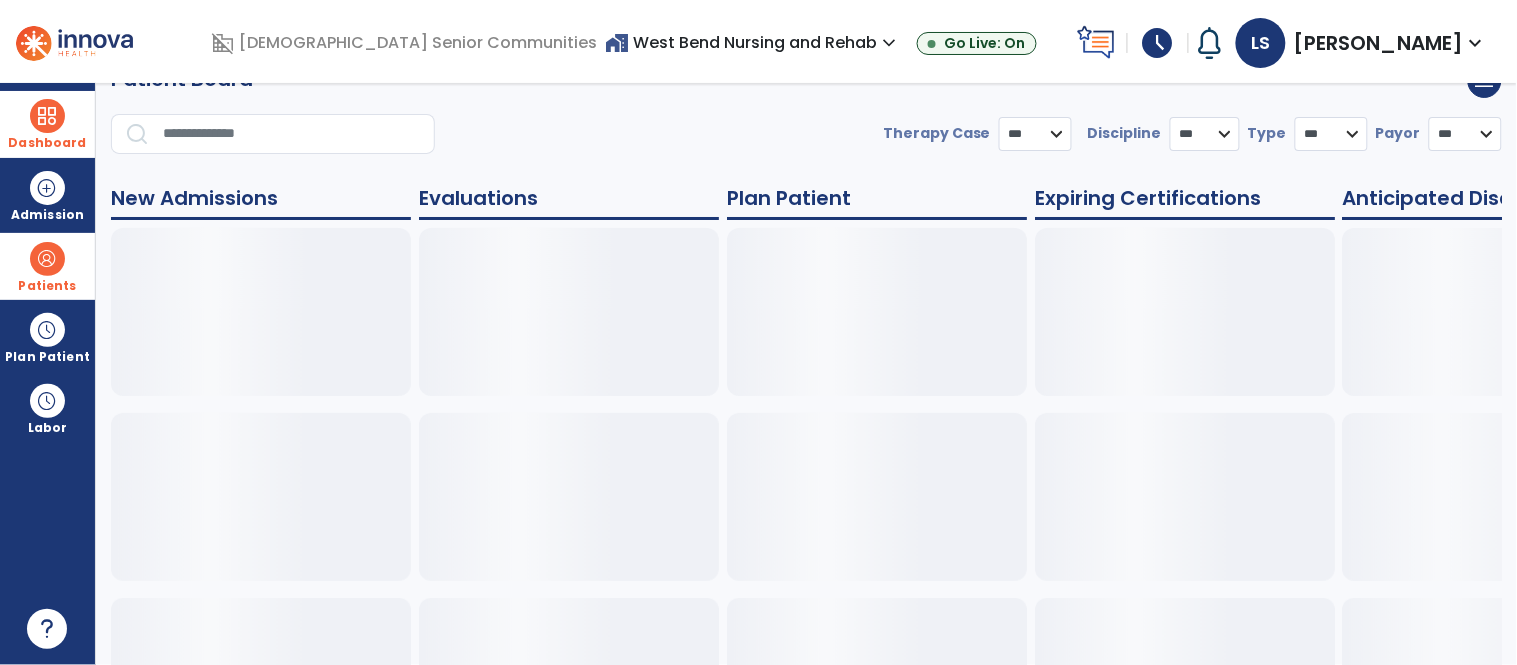select on "***" 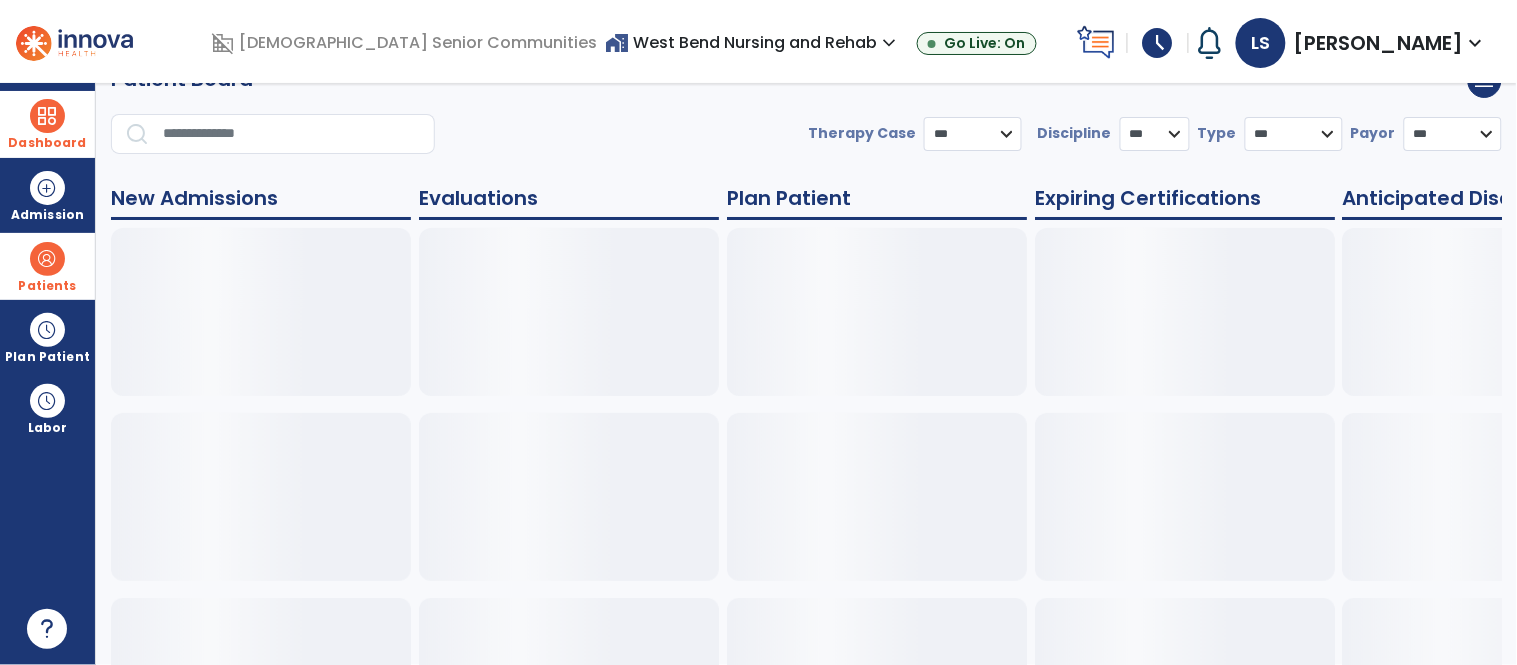 click at bounding box center (47, 259) 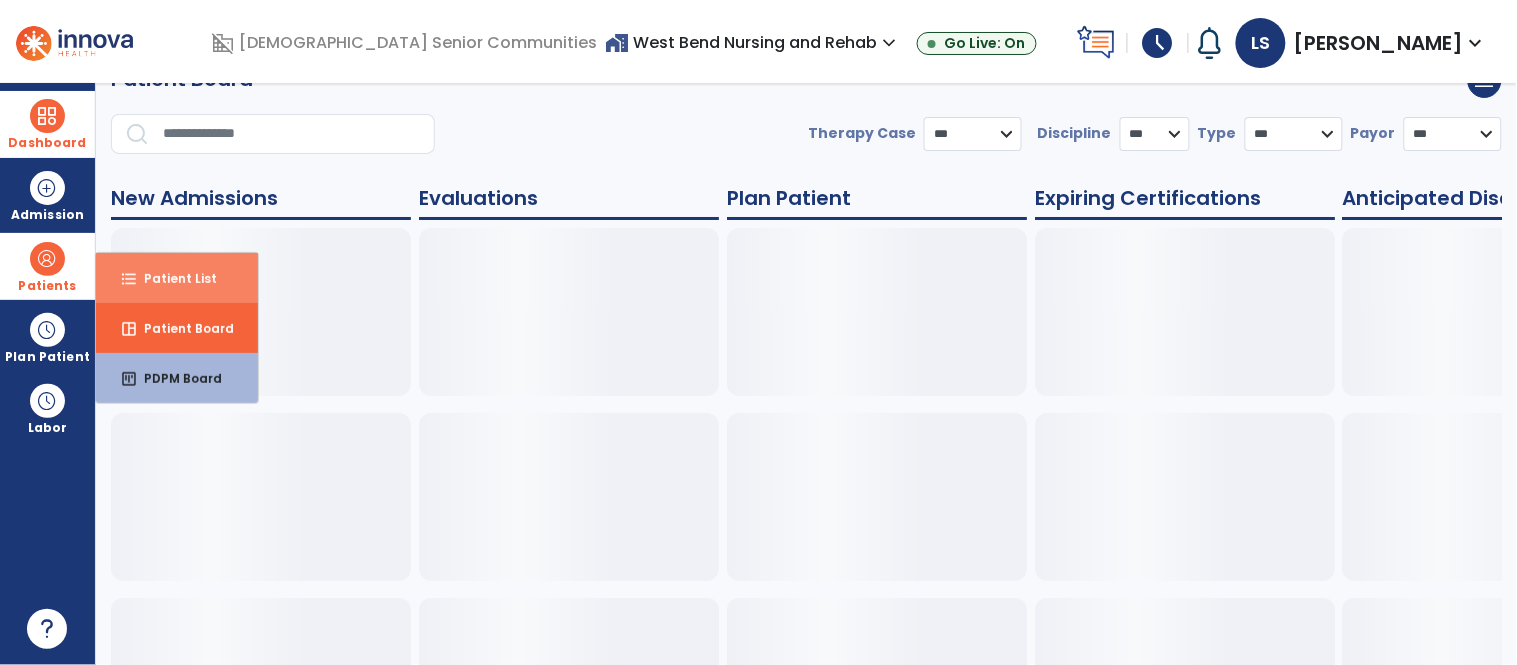 click on "Patient List" at bounding box center (172, 278) 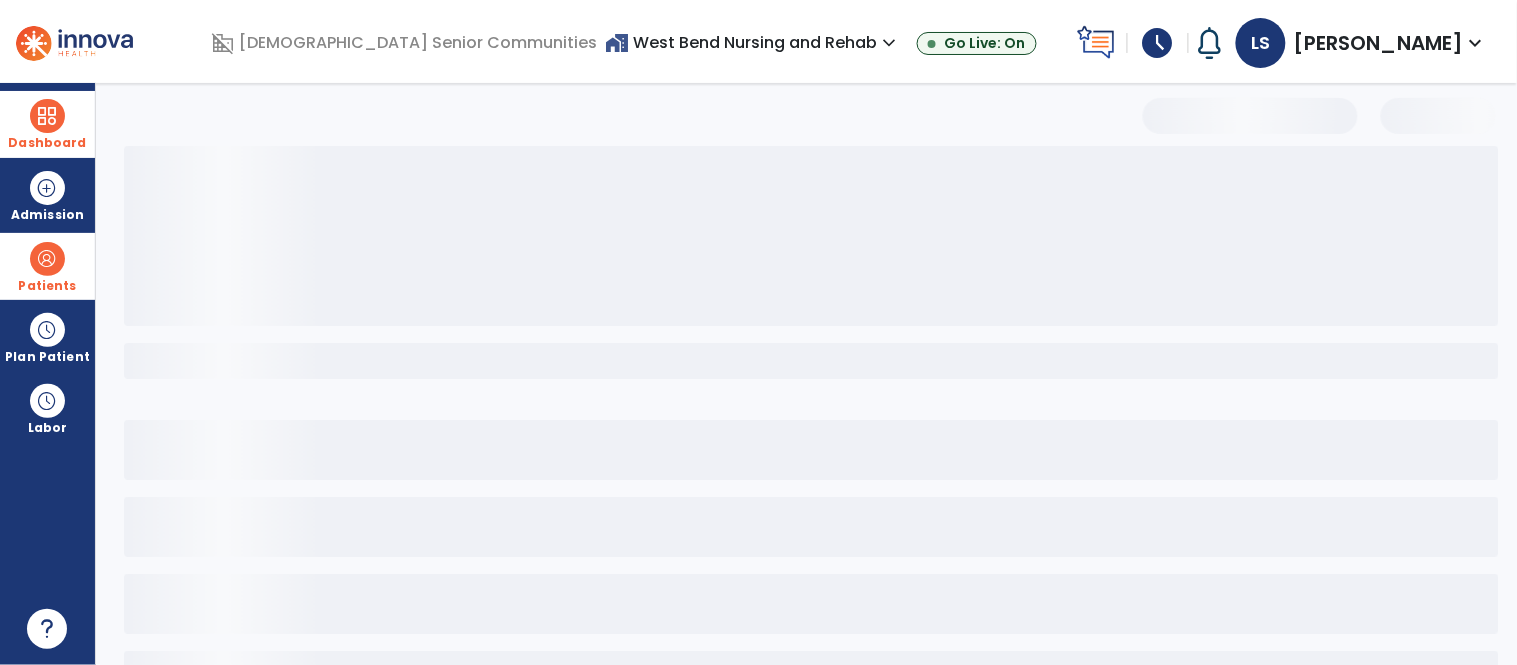 select on "***" 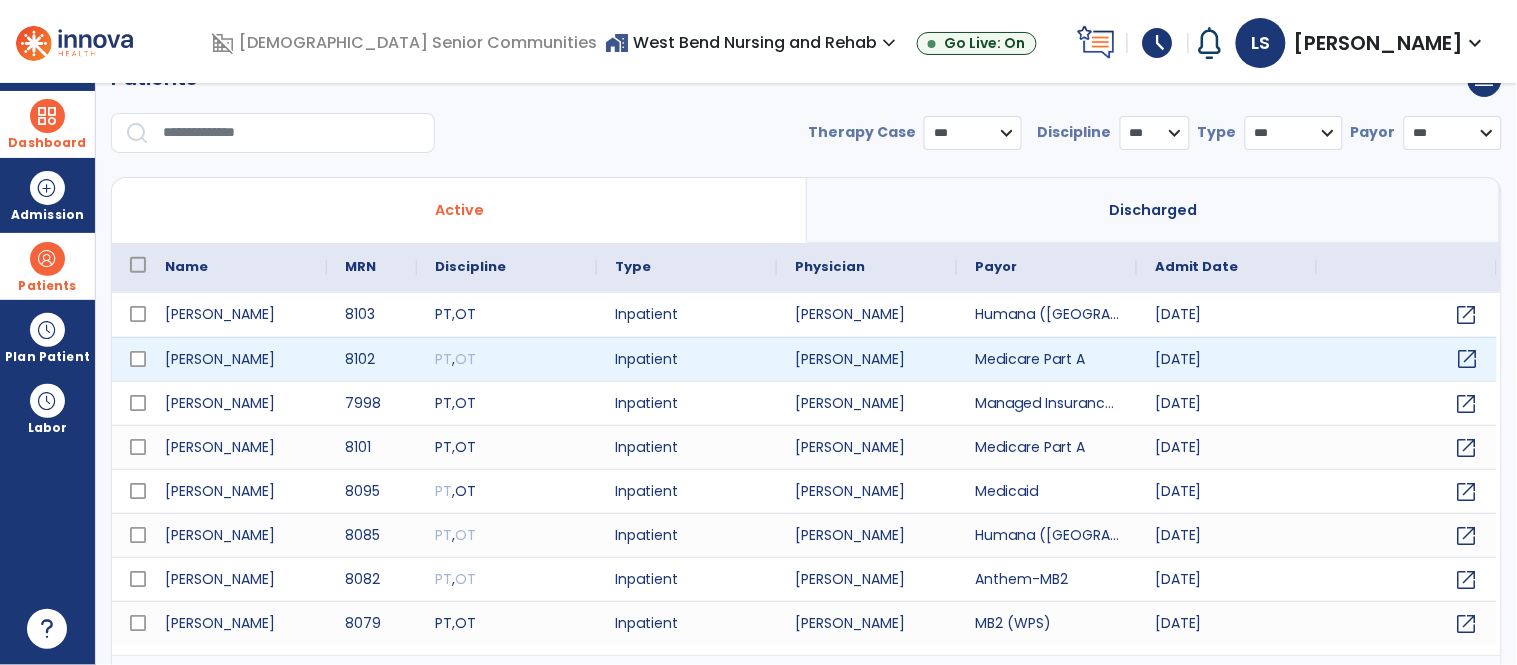 click on "open_in_new" at bounding box center (1468, 359) 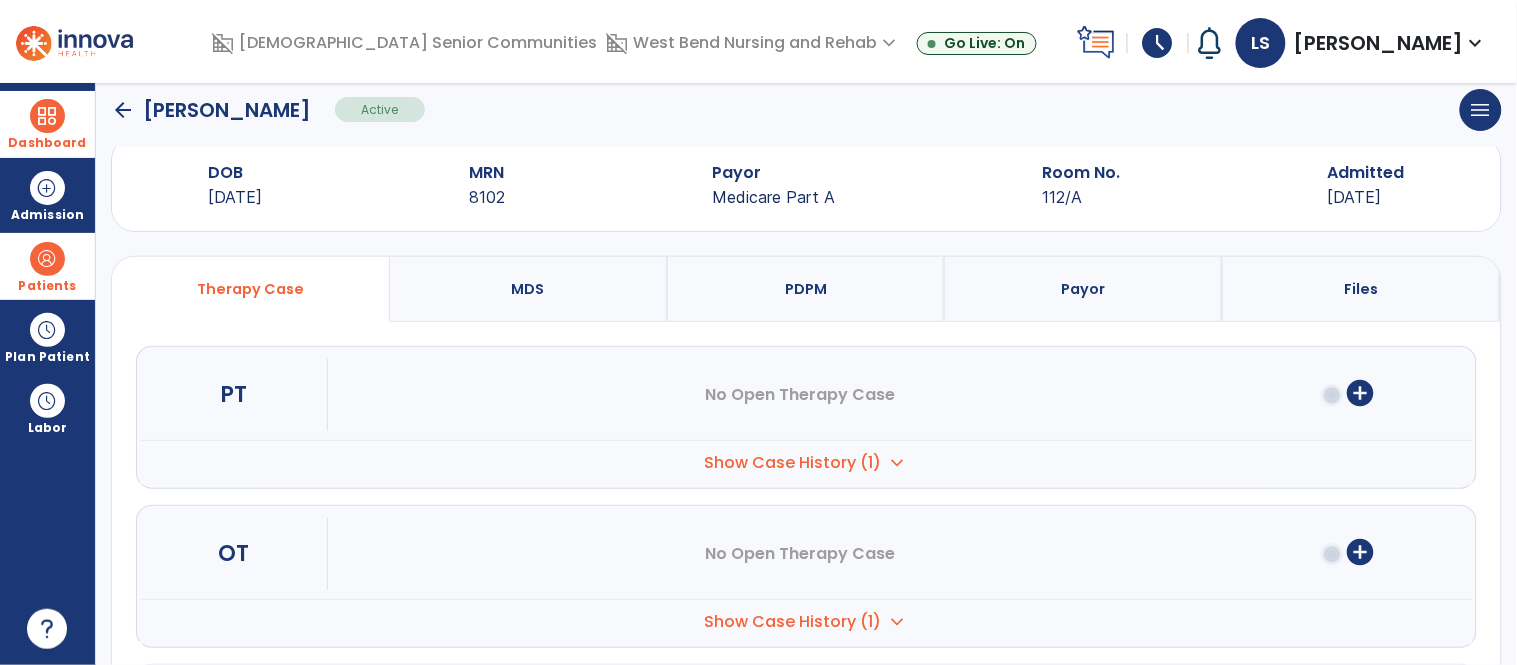 click on "Show Case History (1)" at bounding box center [792, 463] 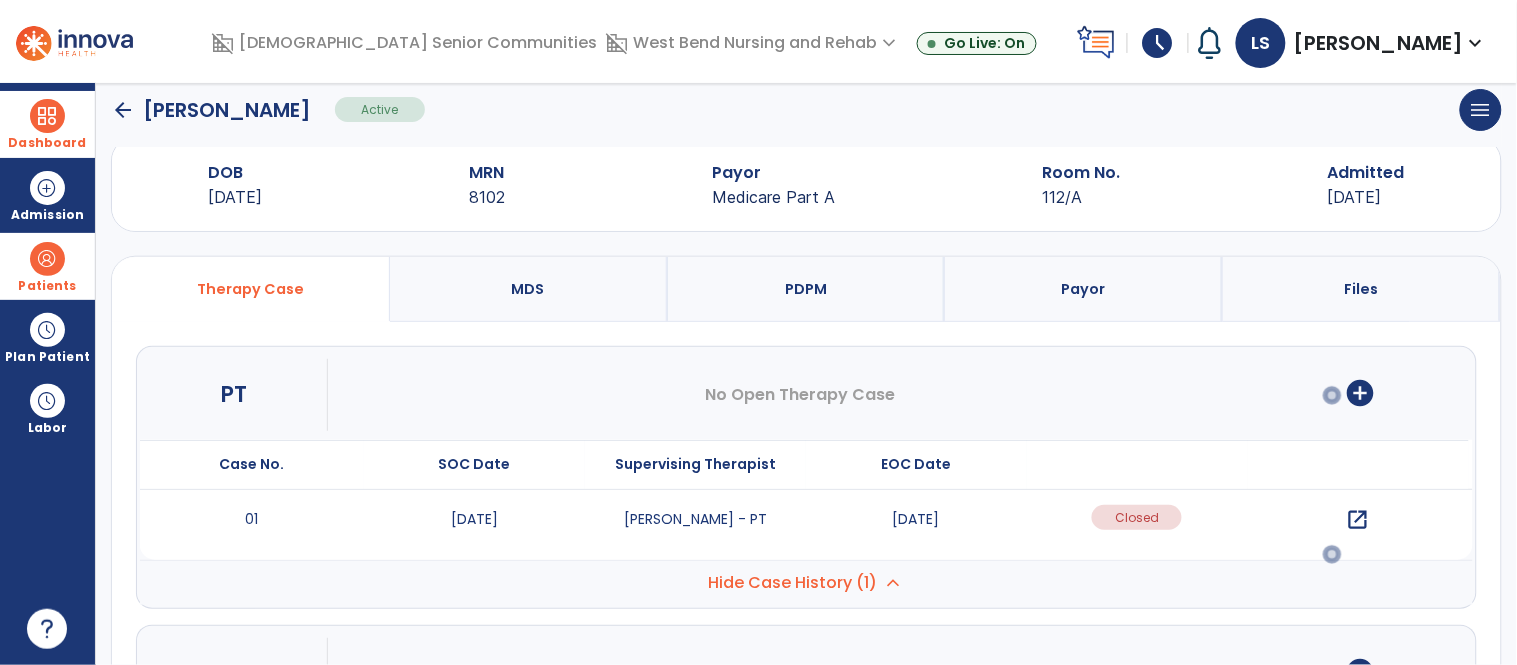 click on "open_in_new" at bounding box center [1358, 520] 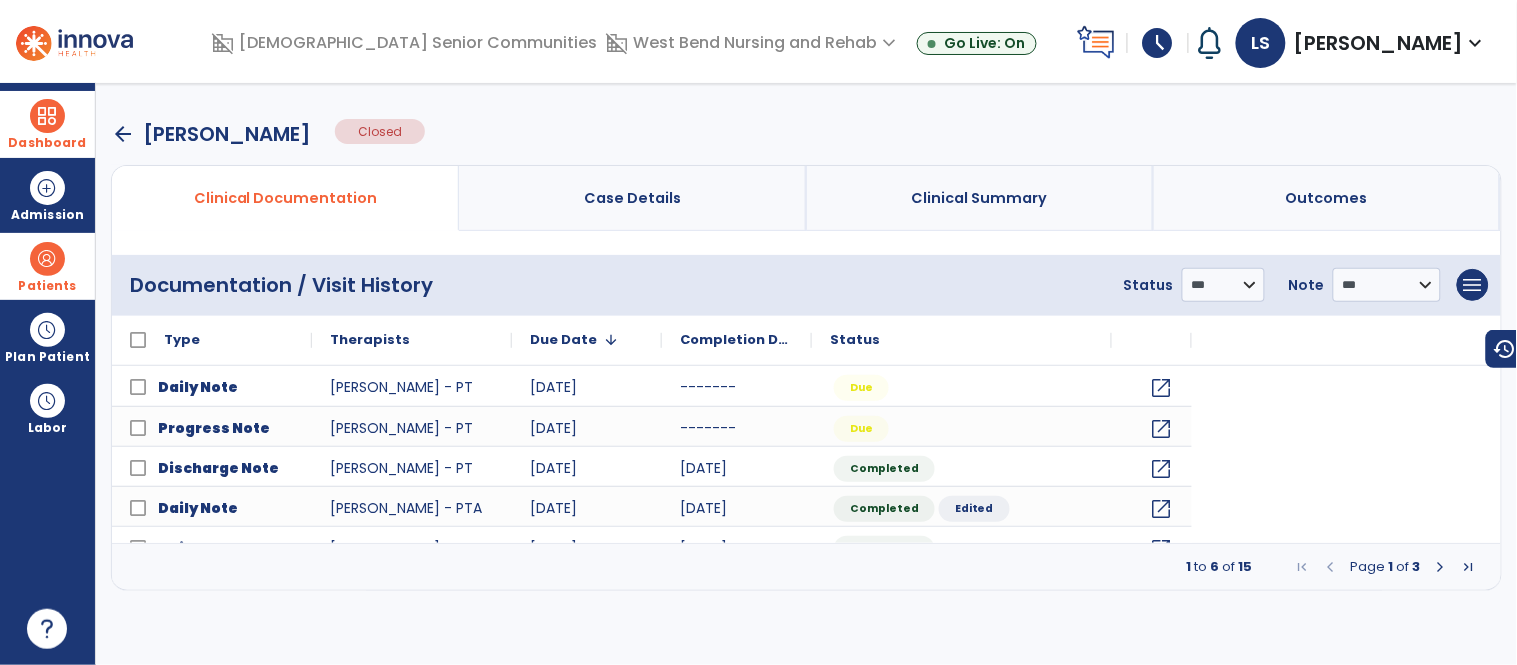 scroll, scrollTop: 0, scrollLeft: 0, axis: both 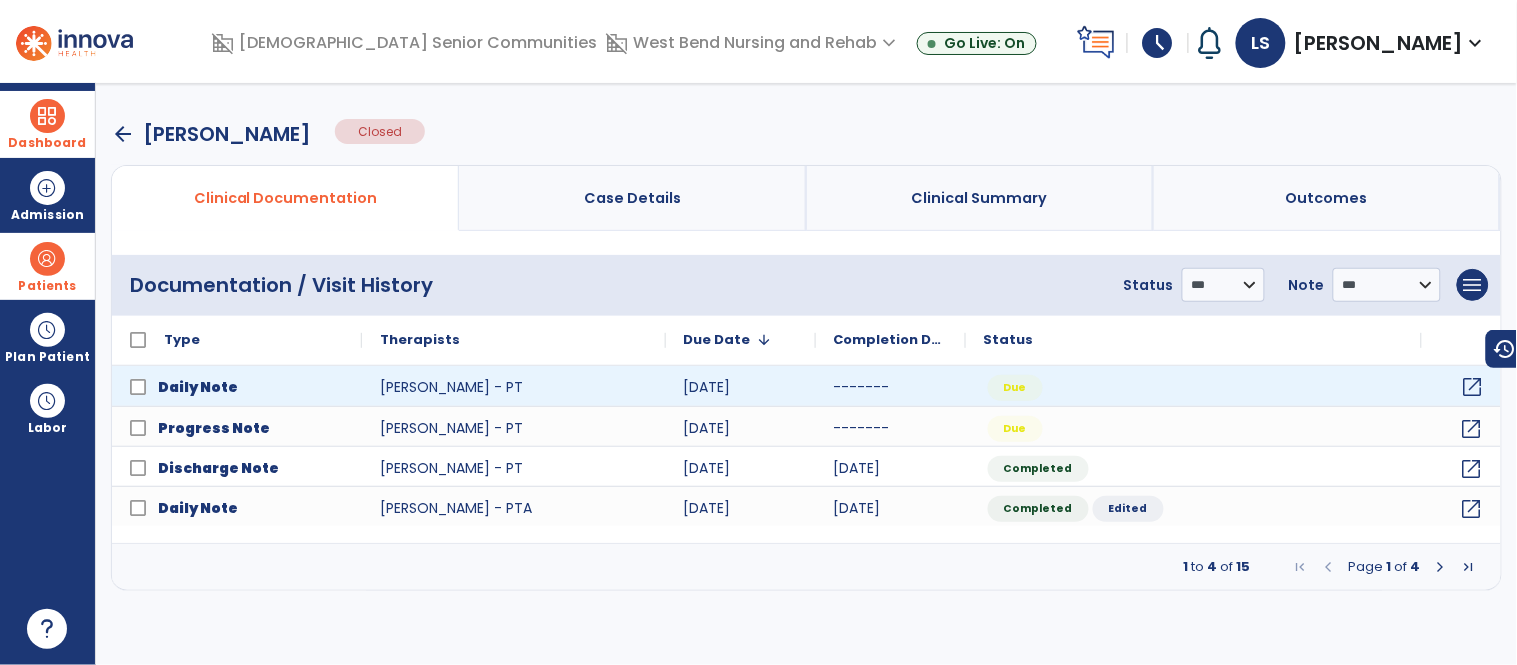 click on "open_in_new" 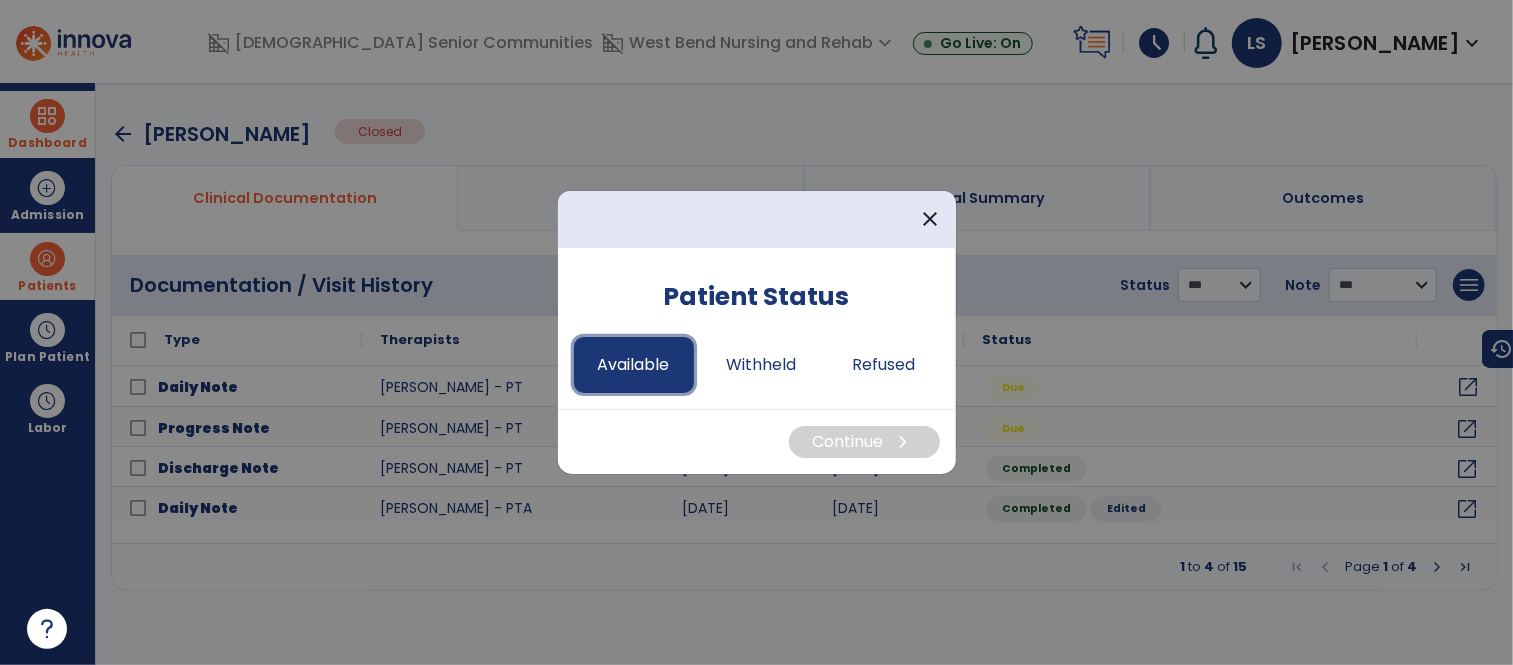 click on "Available" at bounding box center [634, 365] 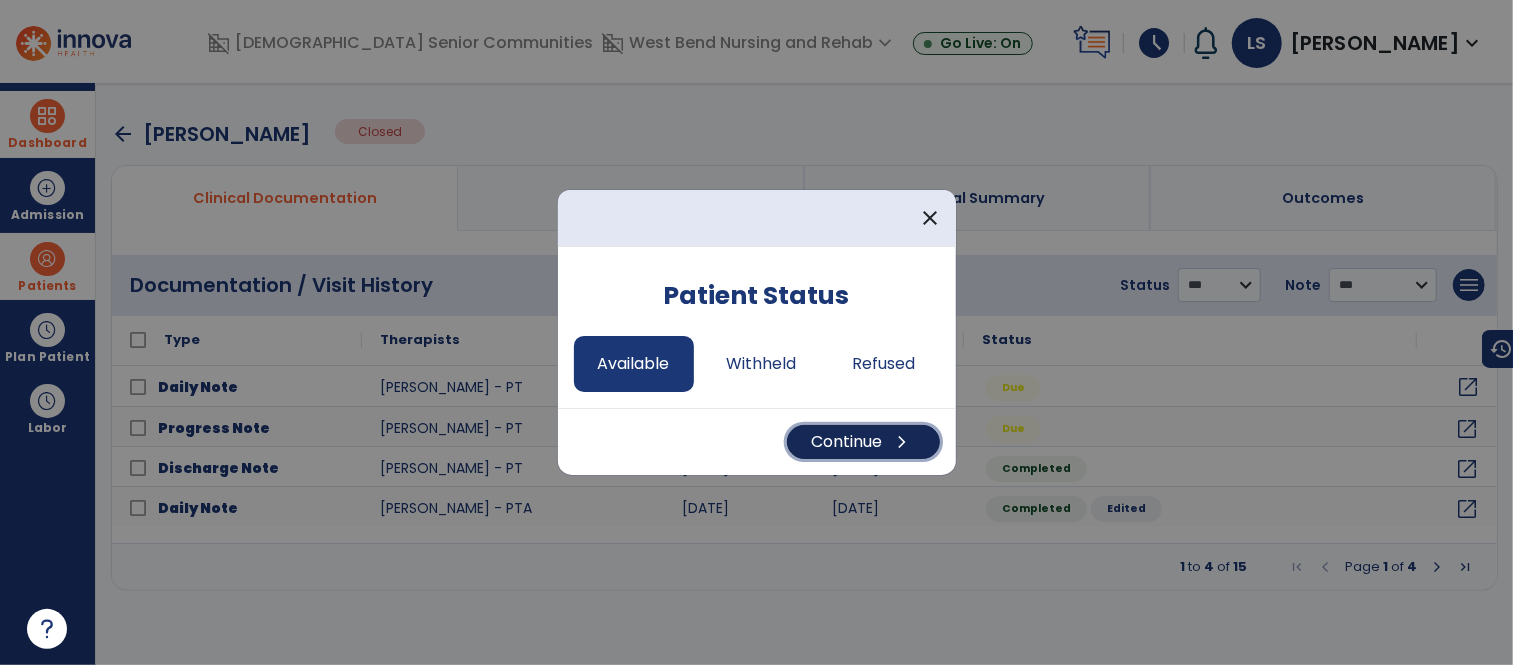 click on "Continue   chevron_right" at bounding box center (863, 442) 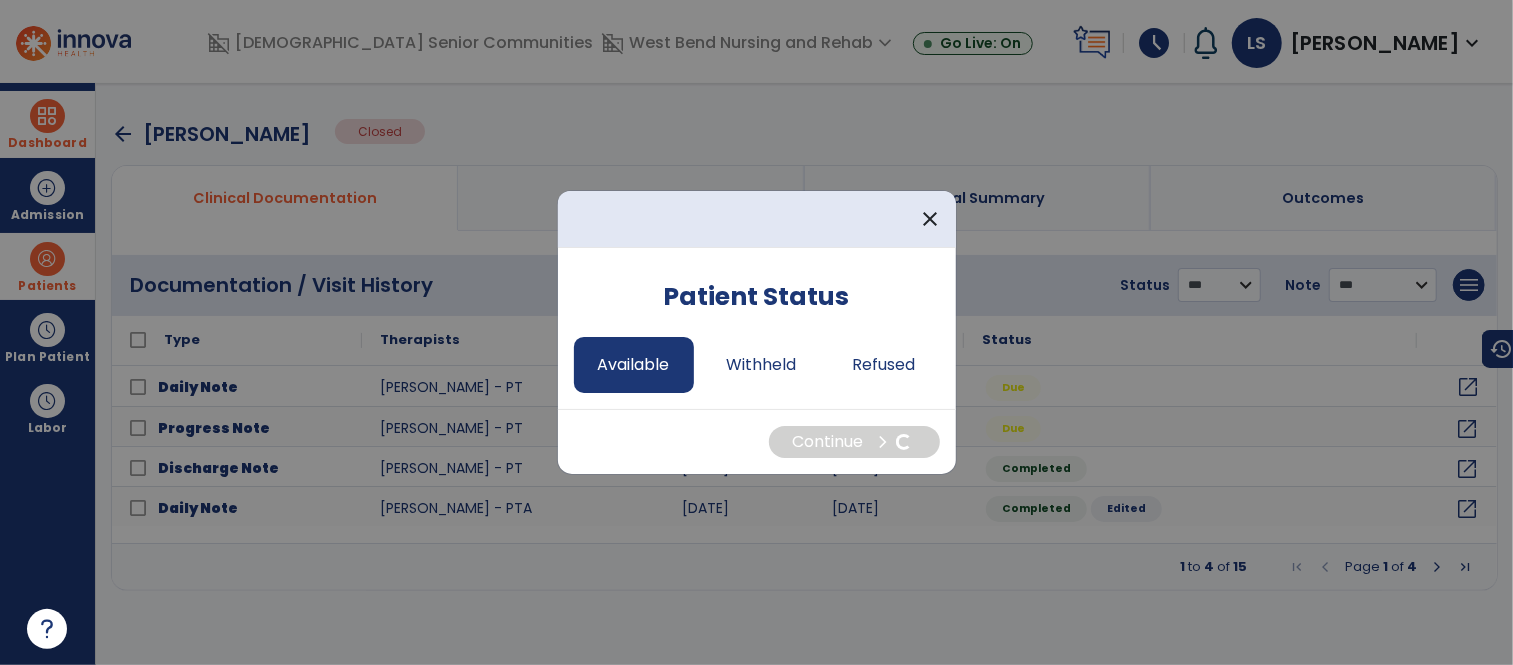 select on "*" 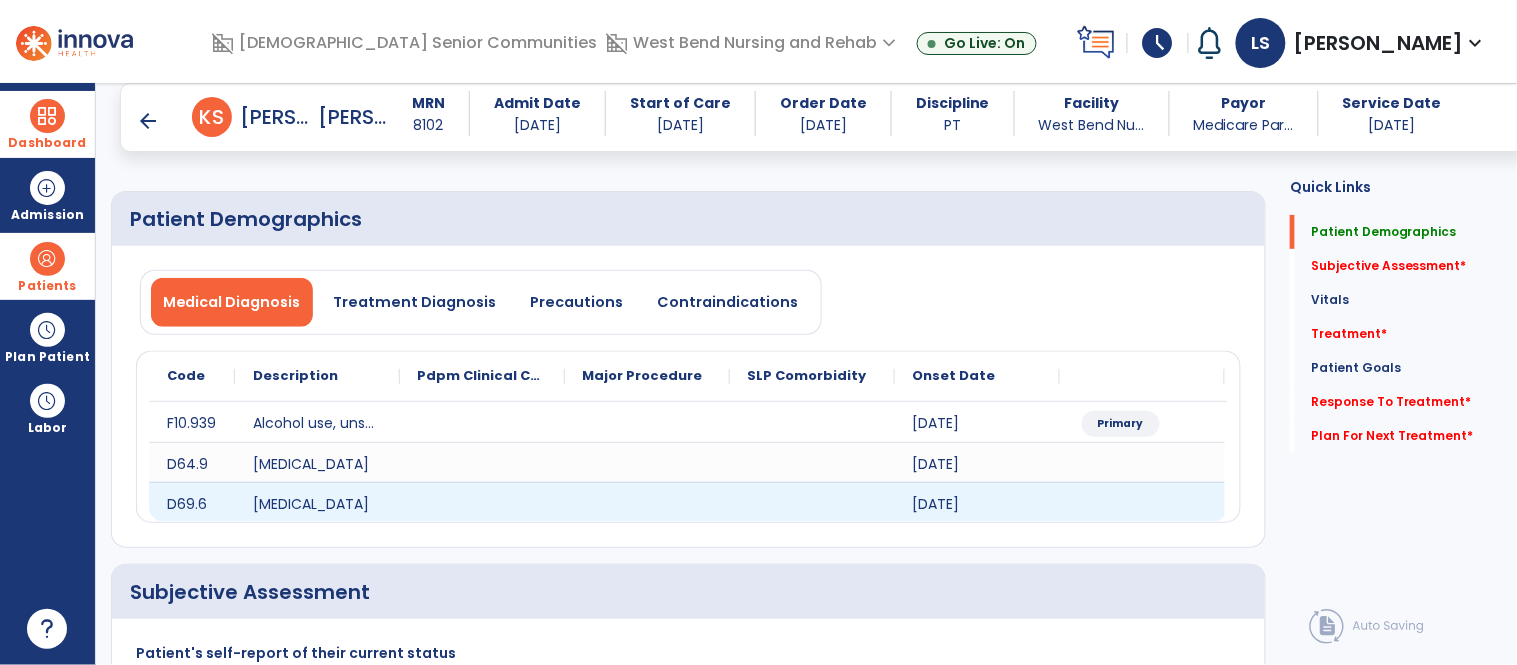 scroll, scrollTop: 181, scrollLeft: 0, axis: vertical 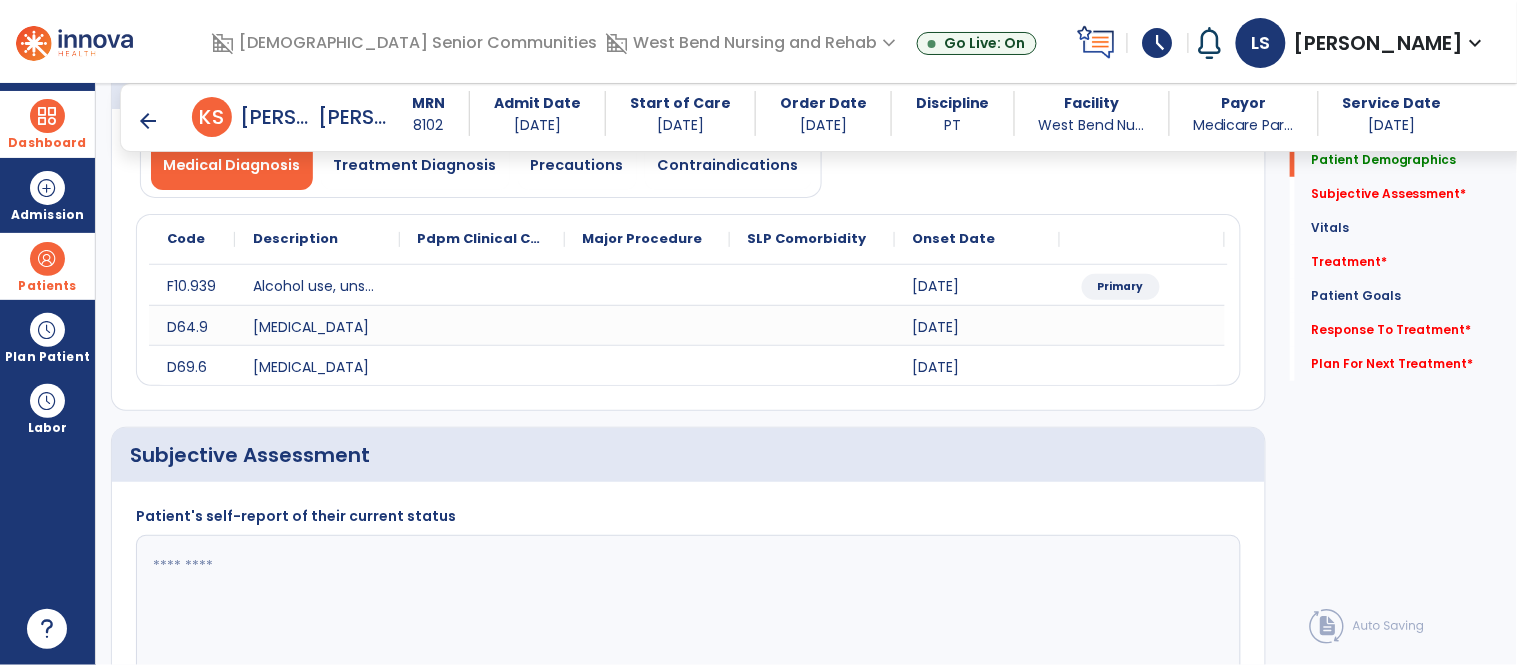 click on "arrow_back" at bounding box center [148, 121] 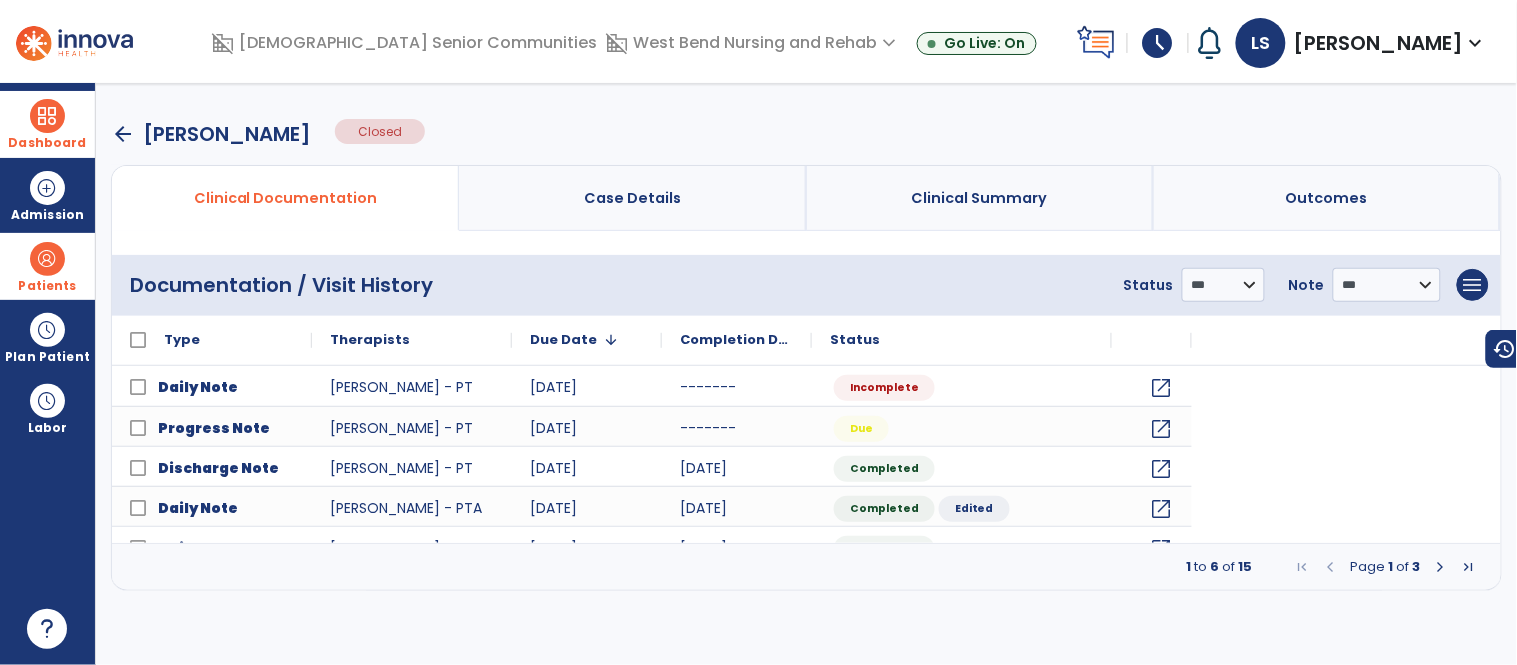 scroll, scrollTop: 0, scrollLeft: 0, axis: both 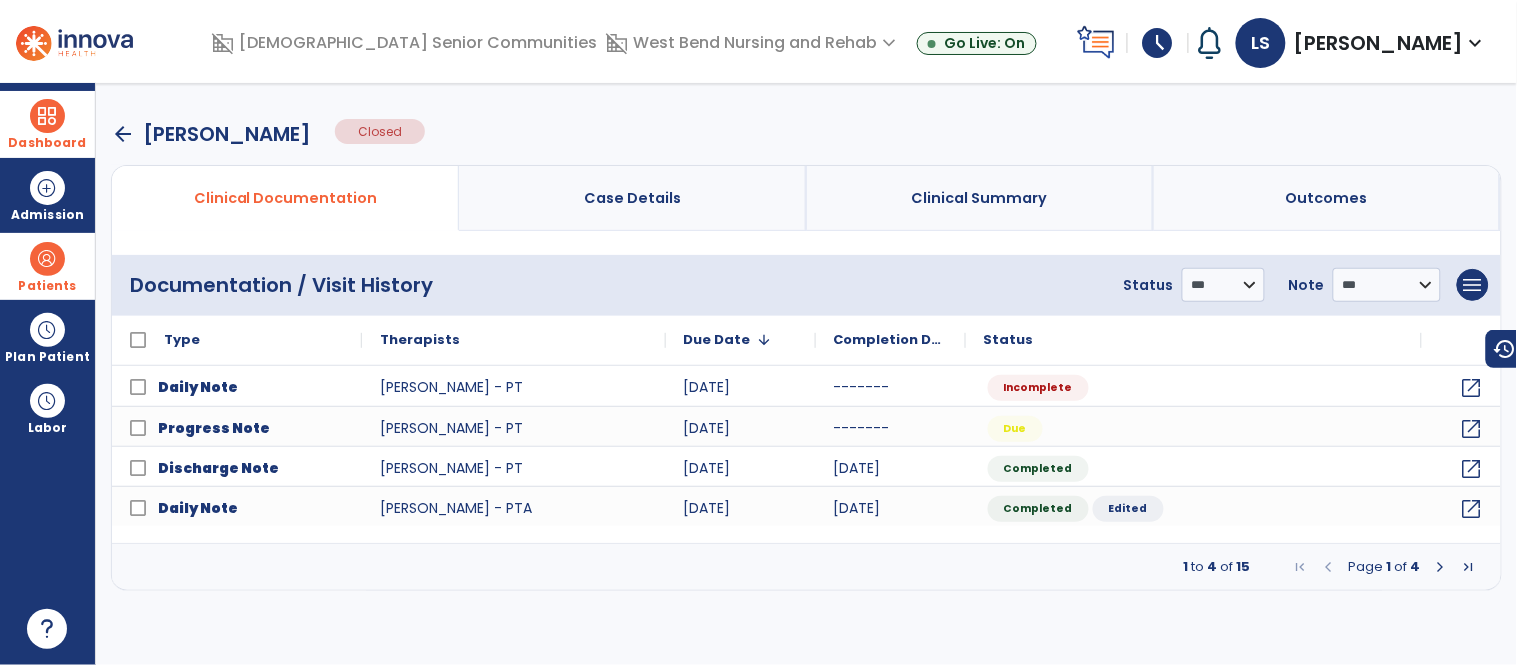 click at bounding box center (1441, 567) 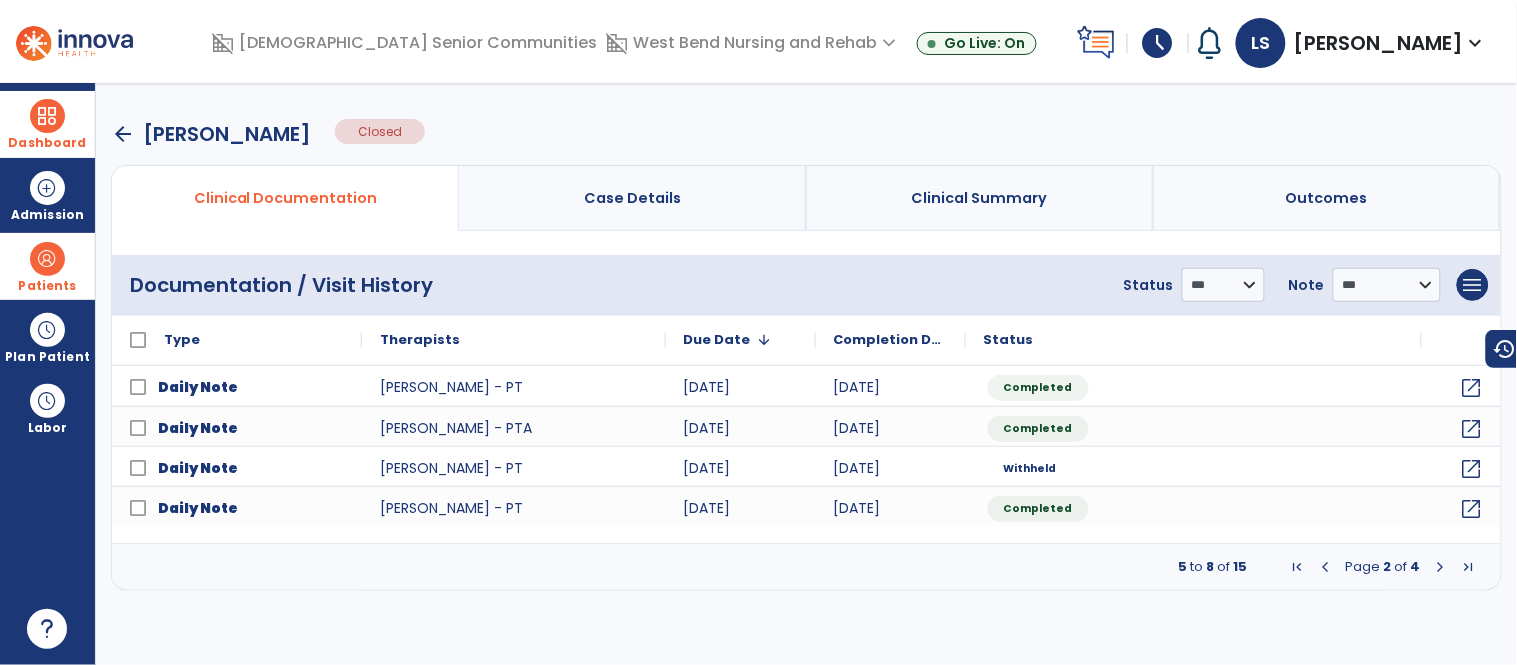 click at bounding box center [1441, 567] 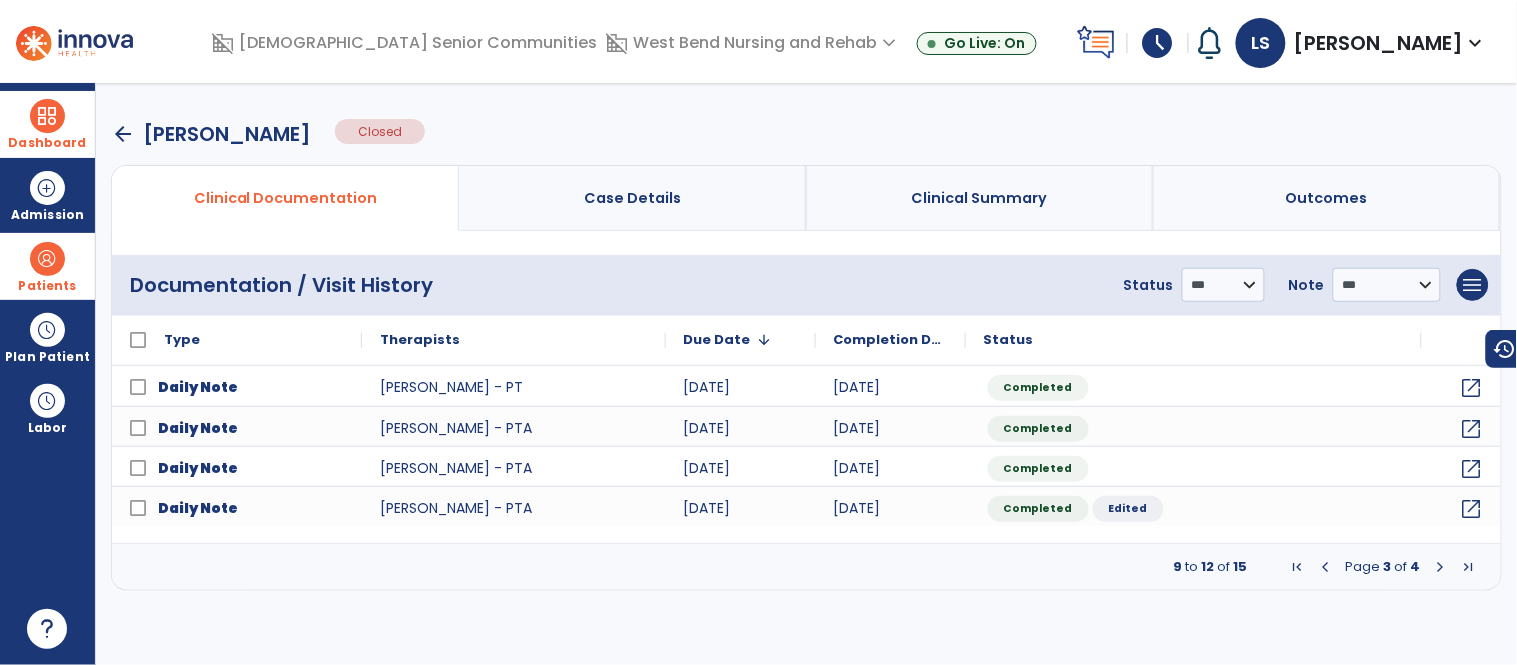 click at bounding box center [1441, 567] 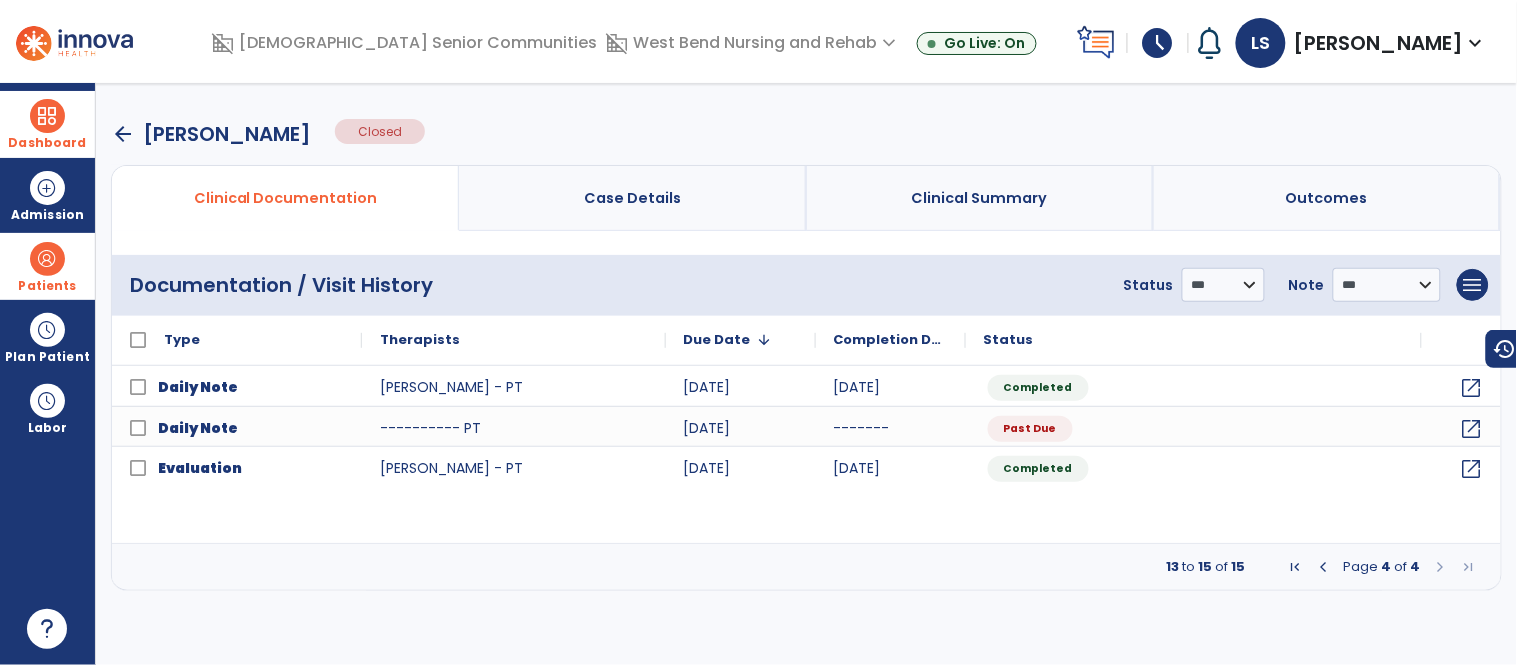 click at bounding box center (1441, 567) 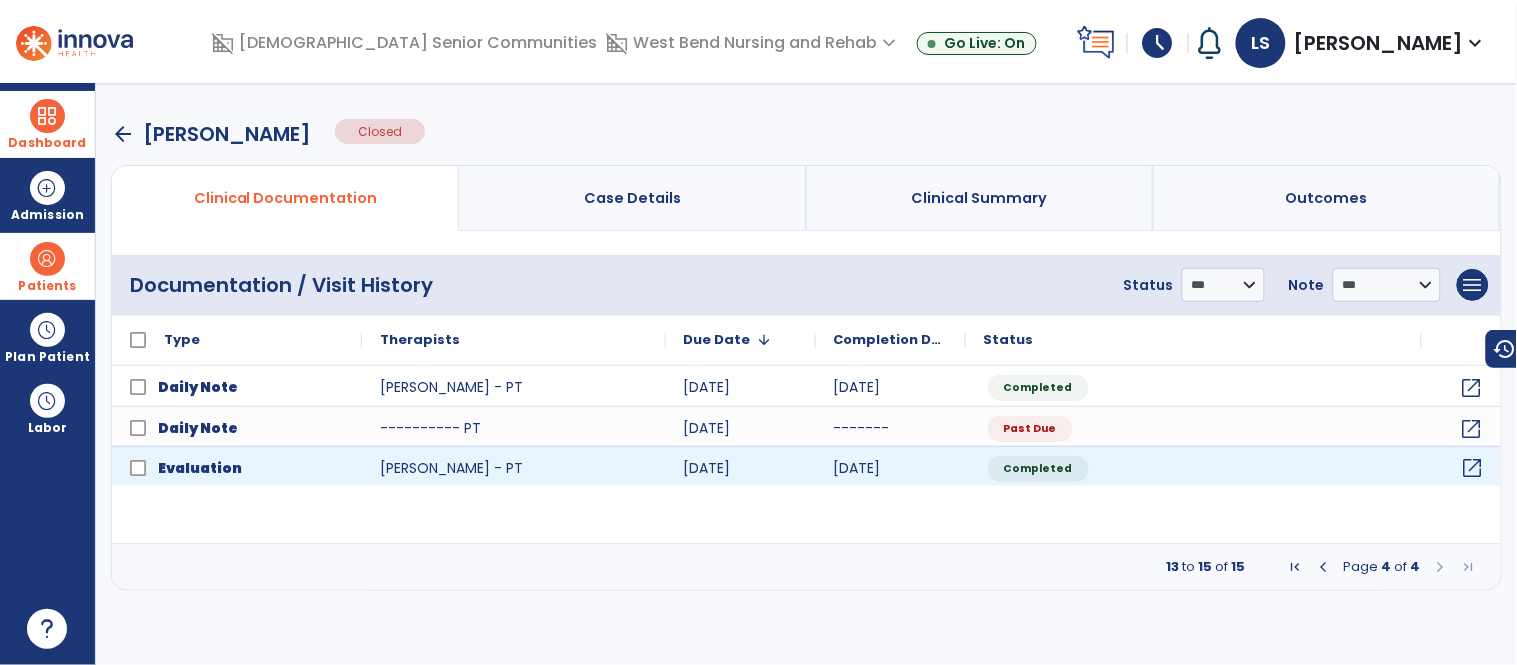 click on "open_in_new" 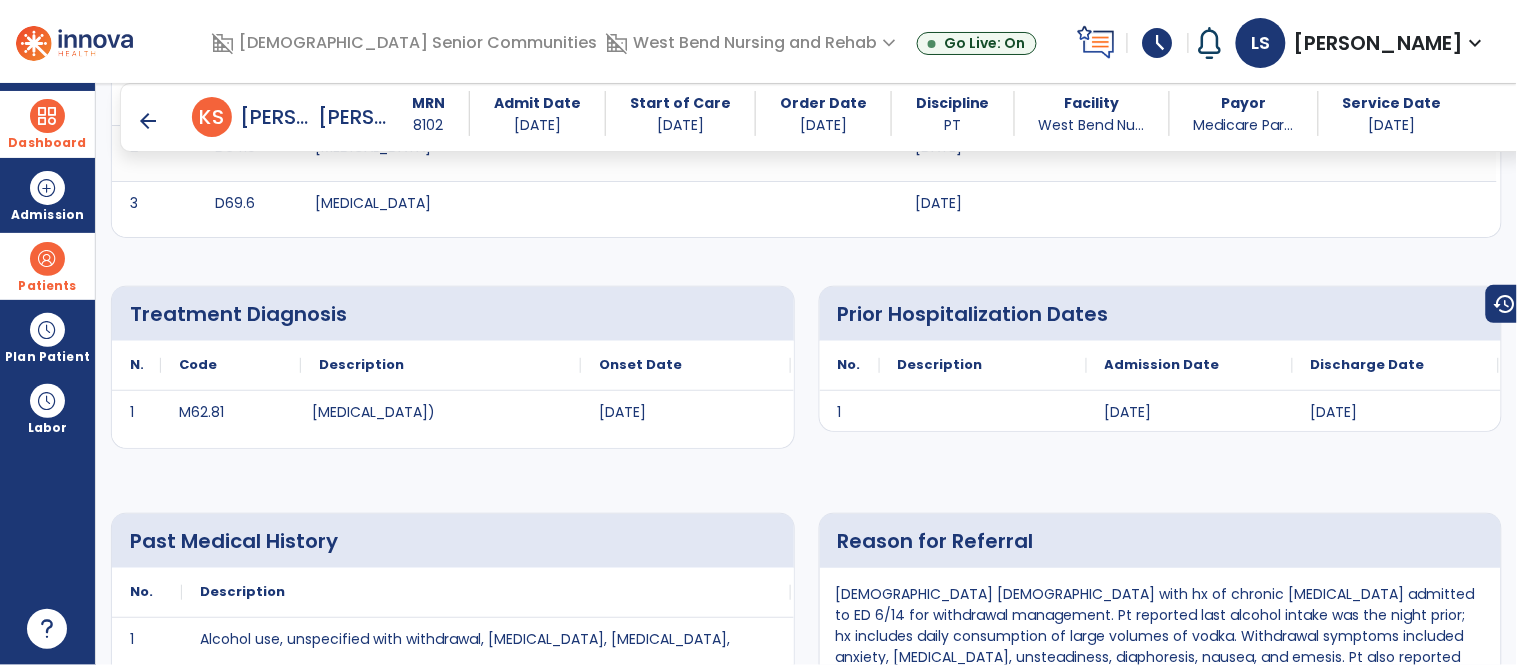 scroll, scrollTop: 108, scrollLeft: 0, axis: vertical 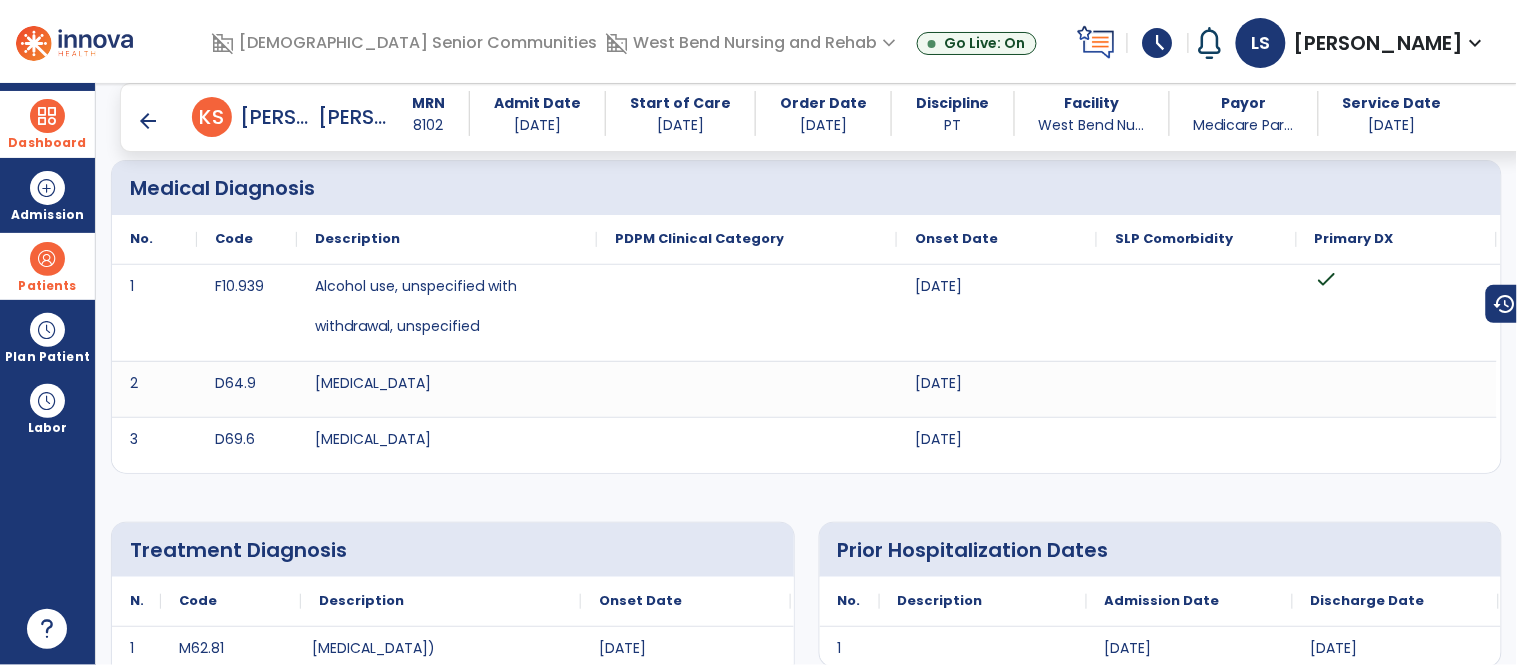 click on "arrow_back" at bounding box center (148, 121) 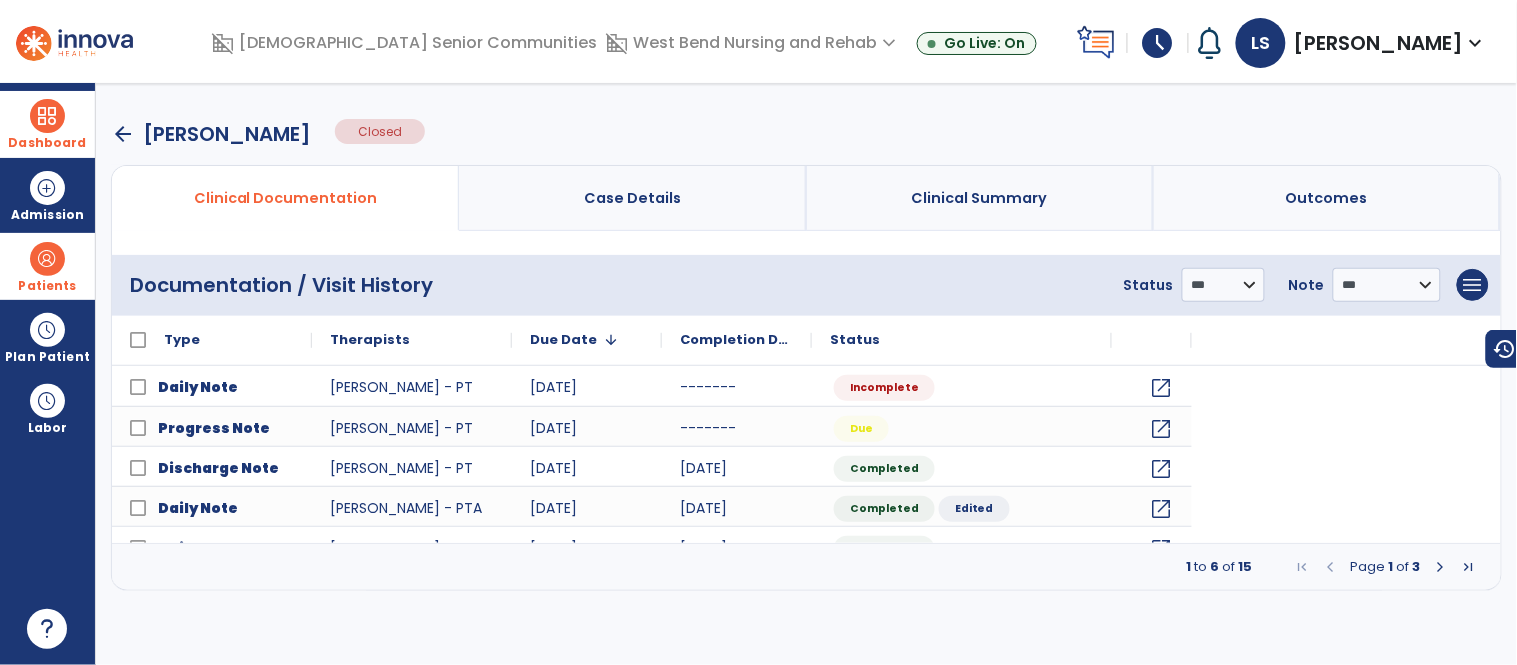 scroll, scrollTop: 0, scrollLeft: 0, axis: both 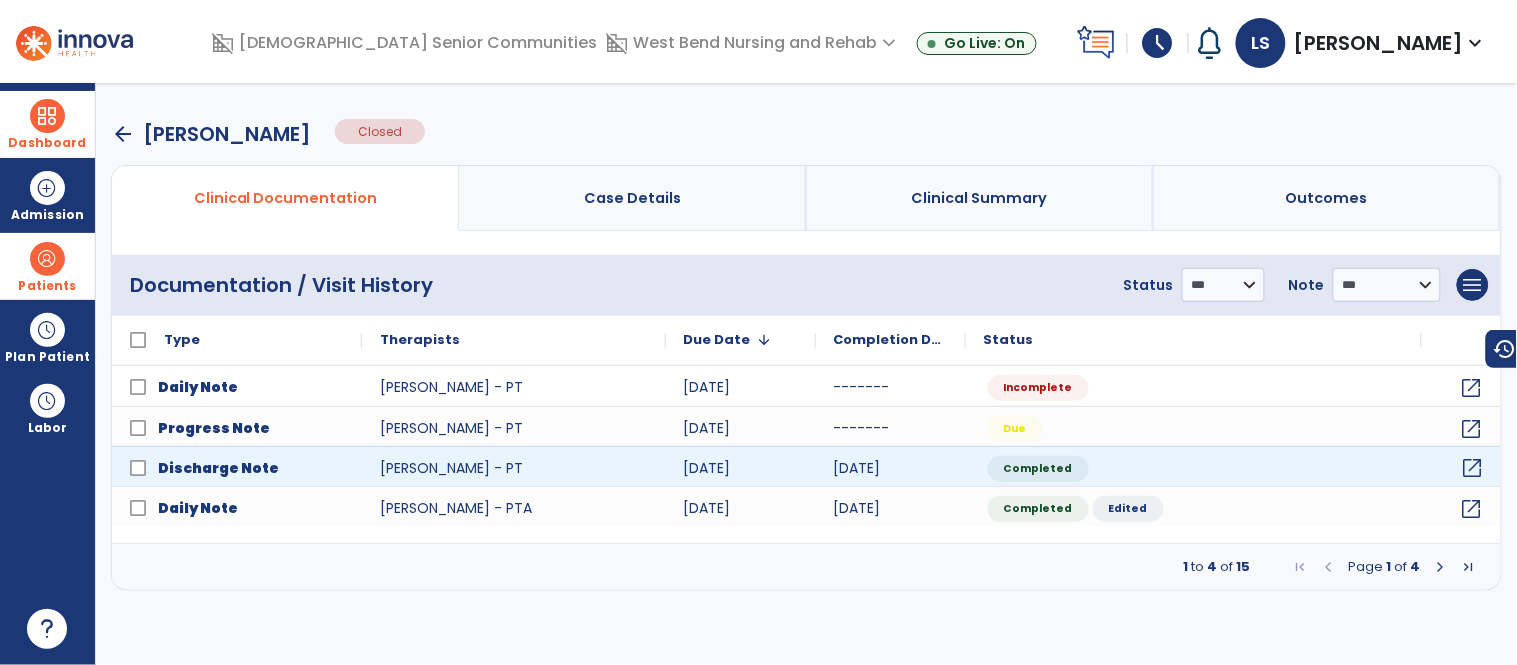 click on "open_in_new" 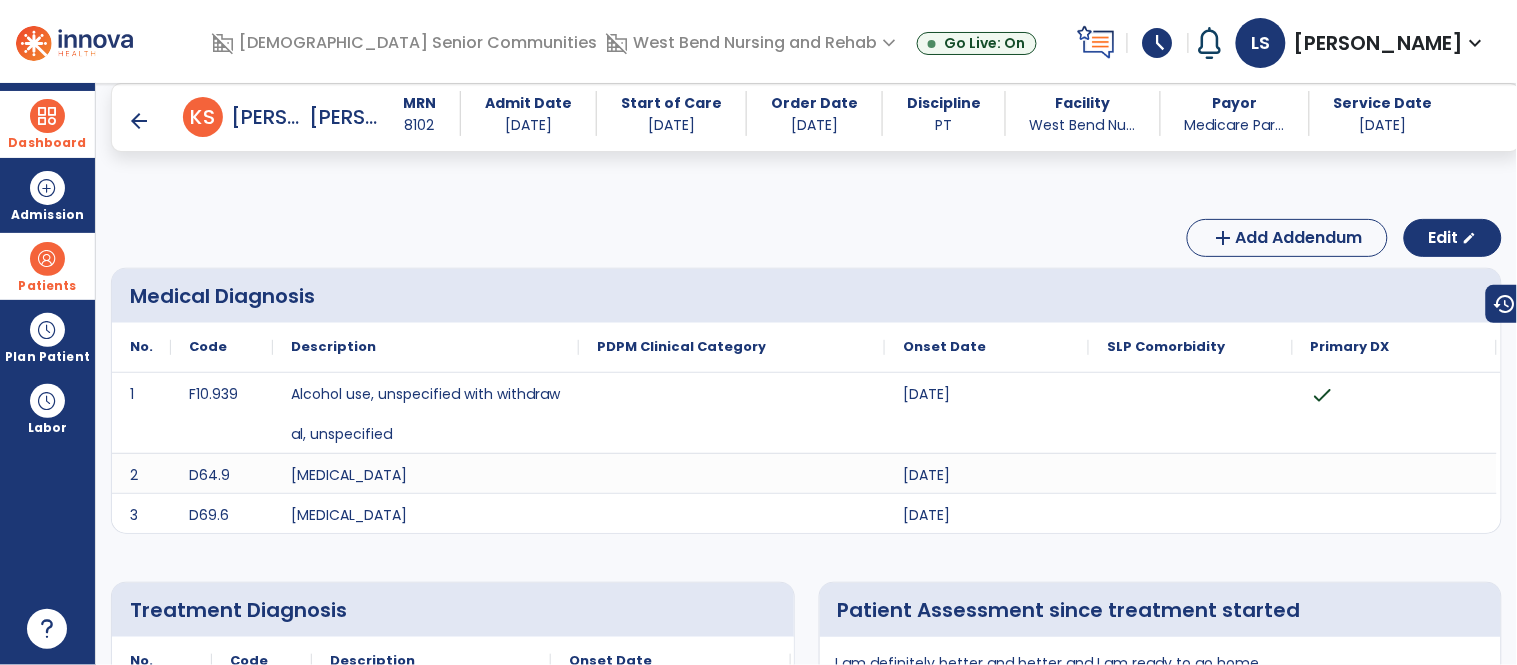 scroll, scrollTop: 321, scrollLeft: 0, axis: vertical 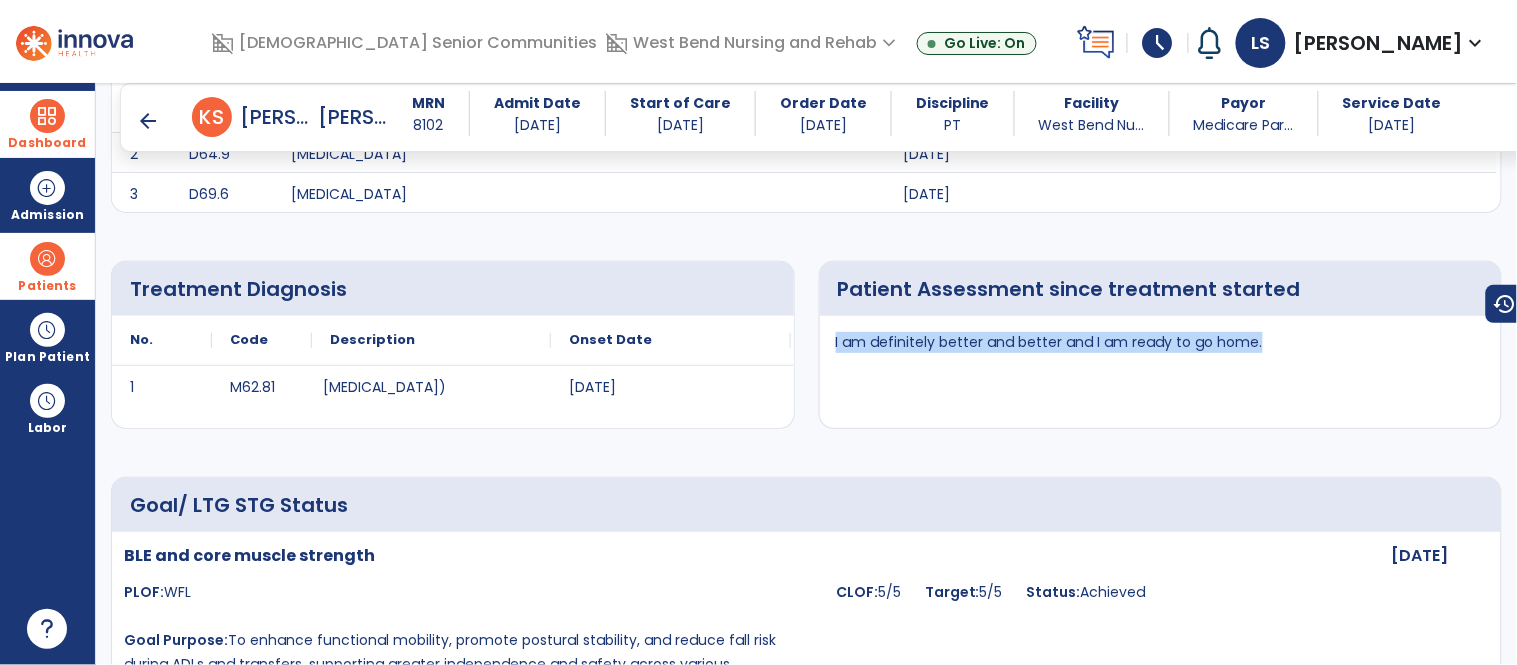 drag, startPoint x: 1258, startPoint y: 342, endPoint x: 824, endPoint y: 355, distance: 434.19467 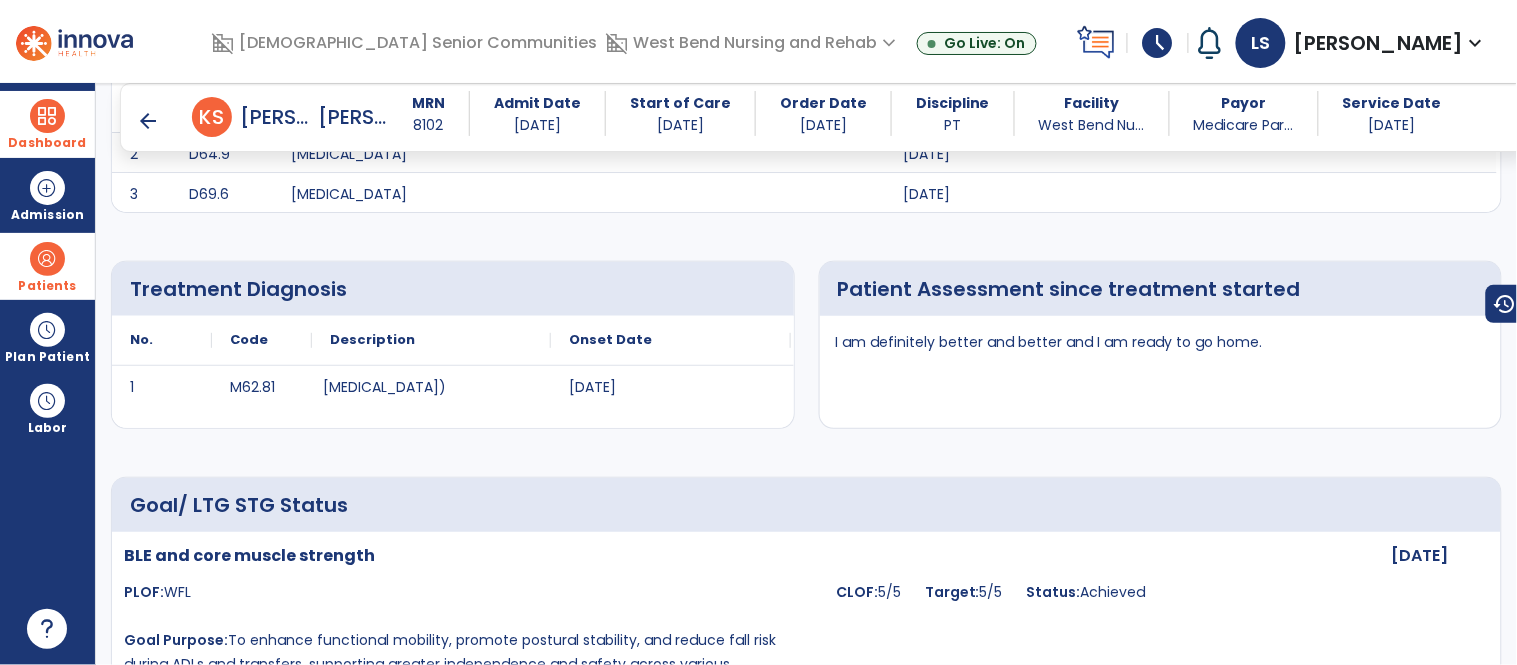 click on "Dashboard" at bounding box center [47, 143] 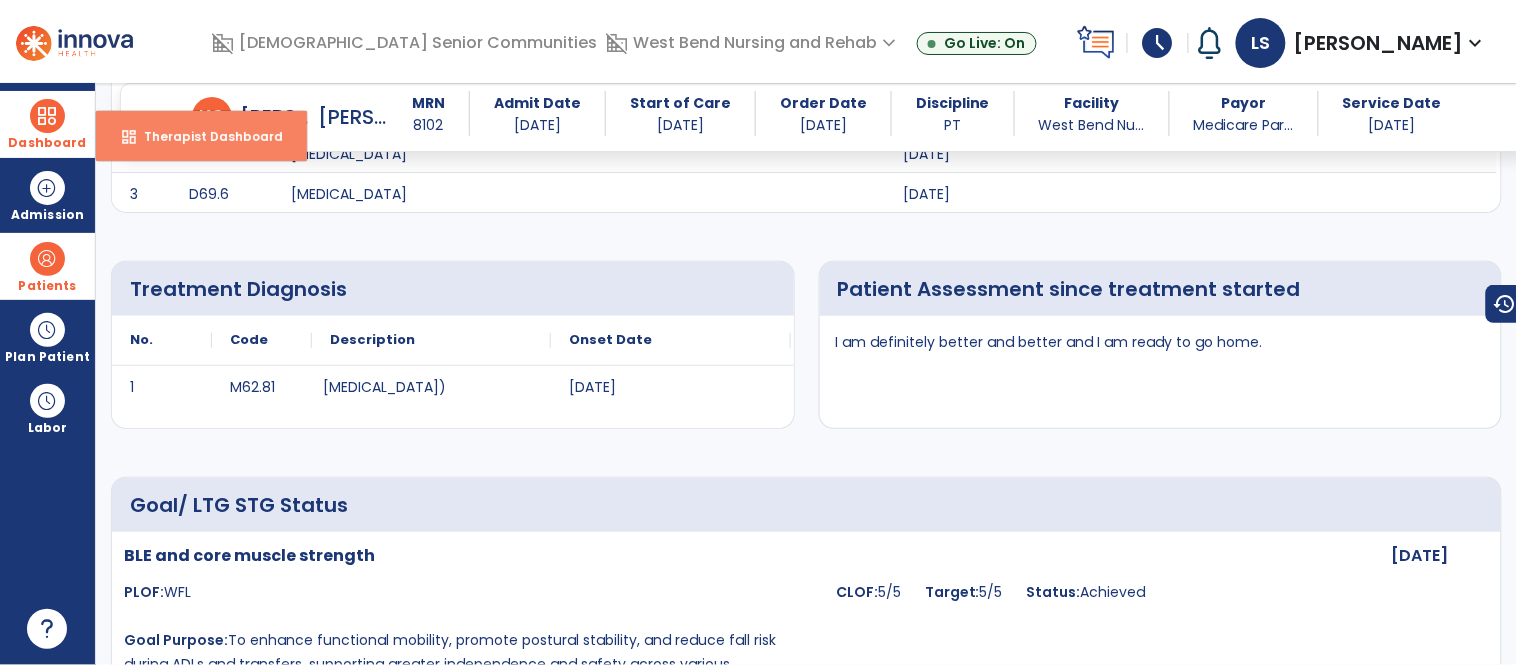 click on "dashboard" at bounding box center [129, 137] 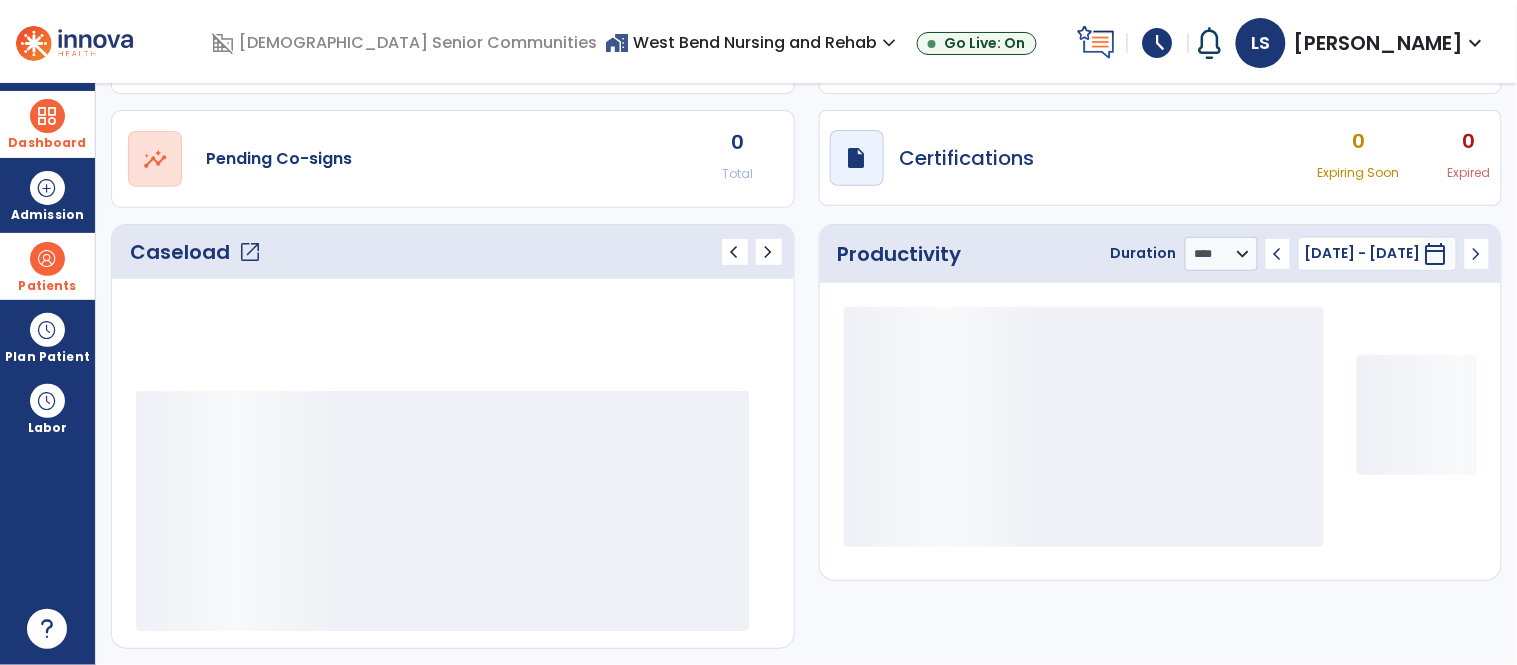 scroll, scrollTop: 145, scrollLeft: 0, axis: vertical 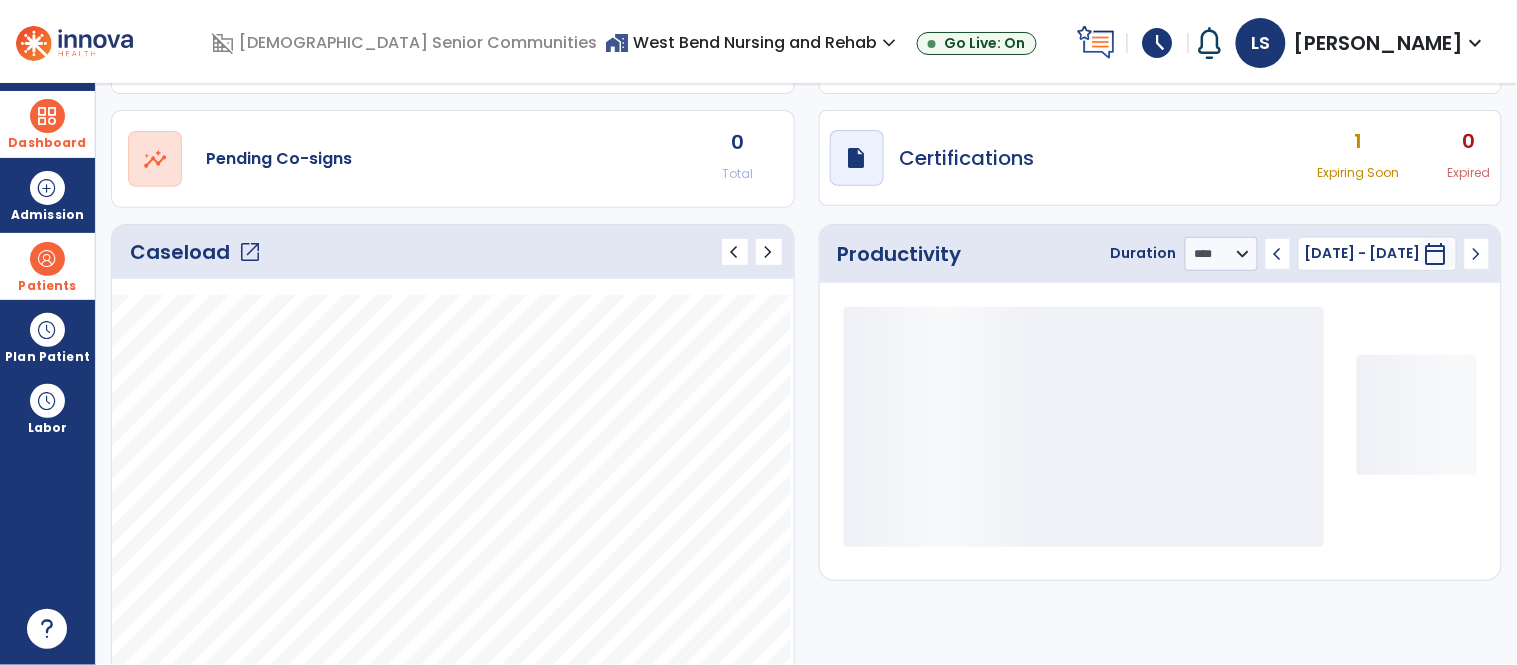 click on "Caseload   open_in_new" 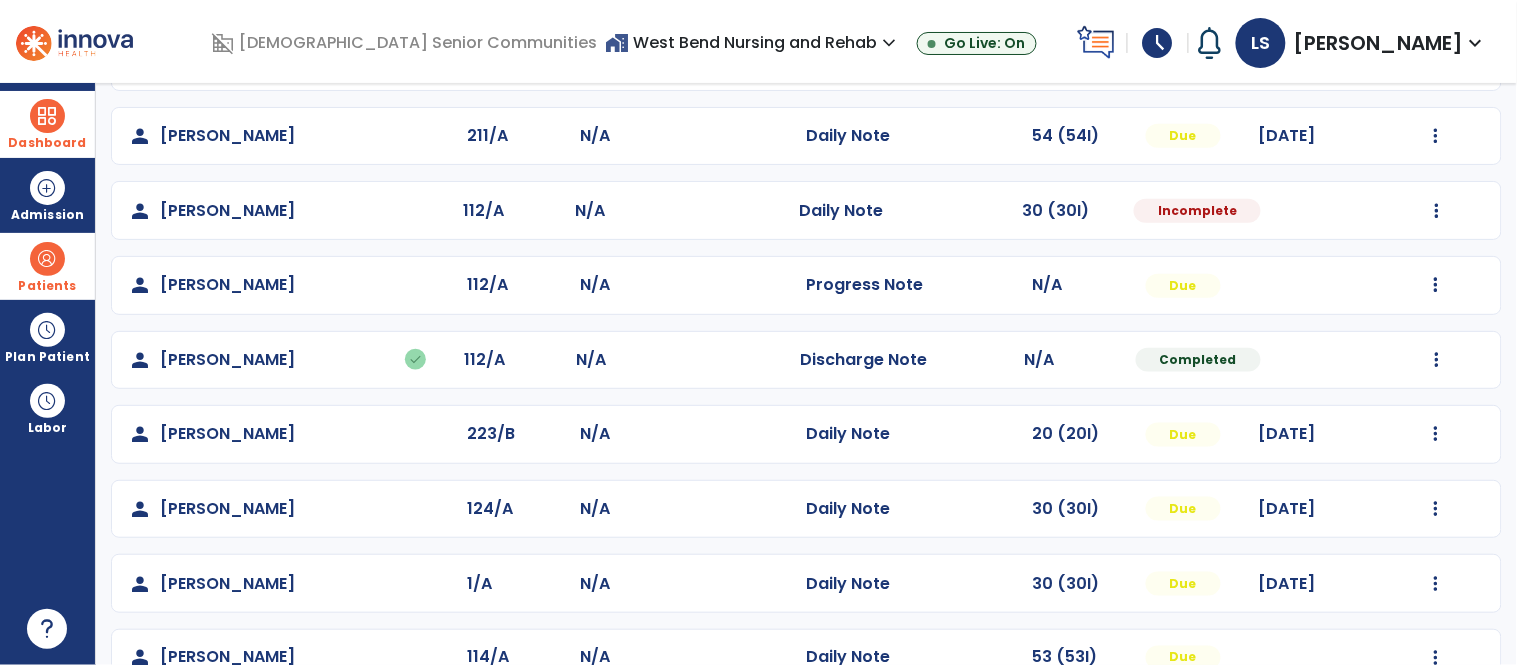 scroll, scrollTop: 340, scrollLeft: 0, axis: vertical 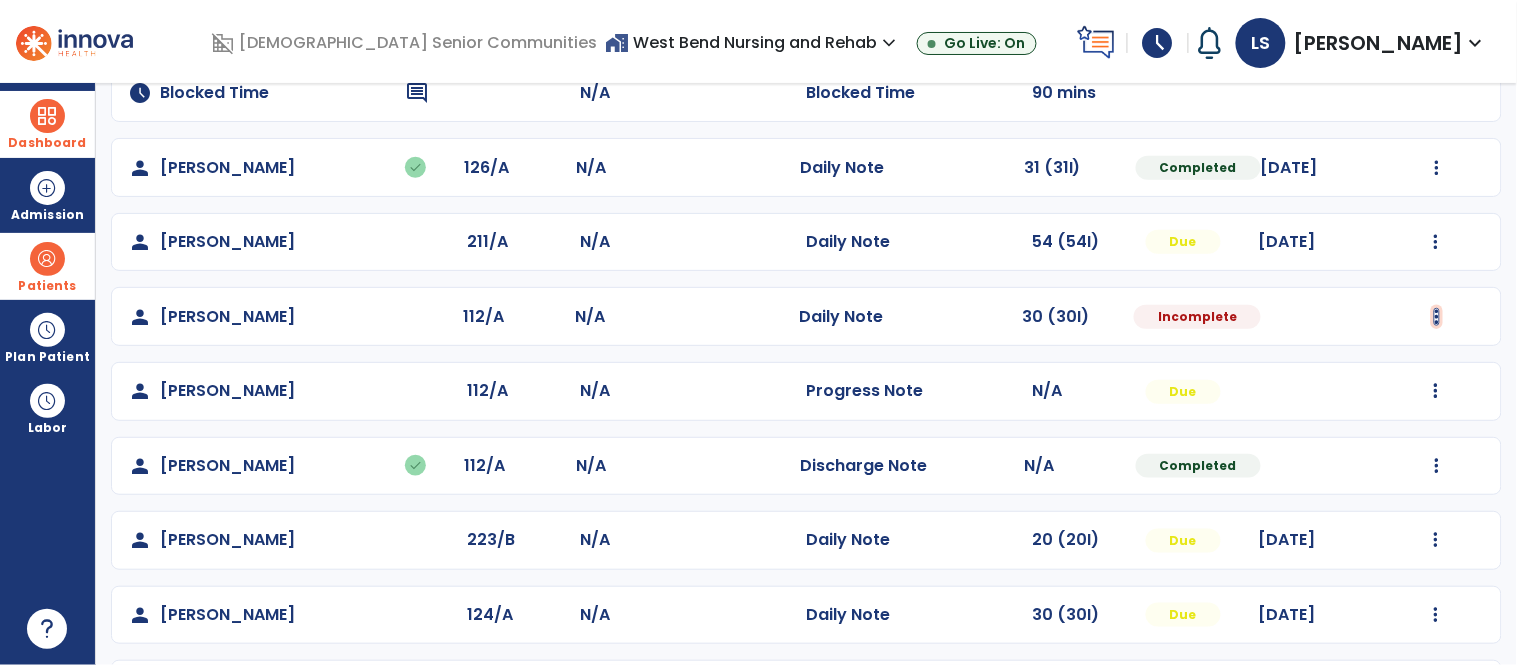 click at bounding box center [1437, 19] 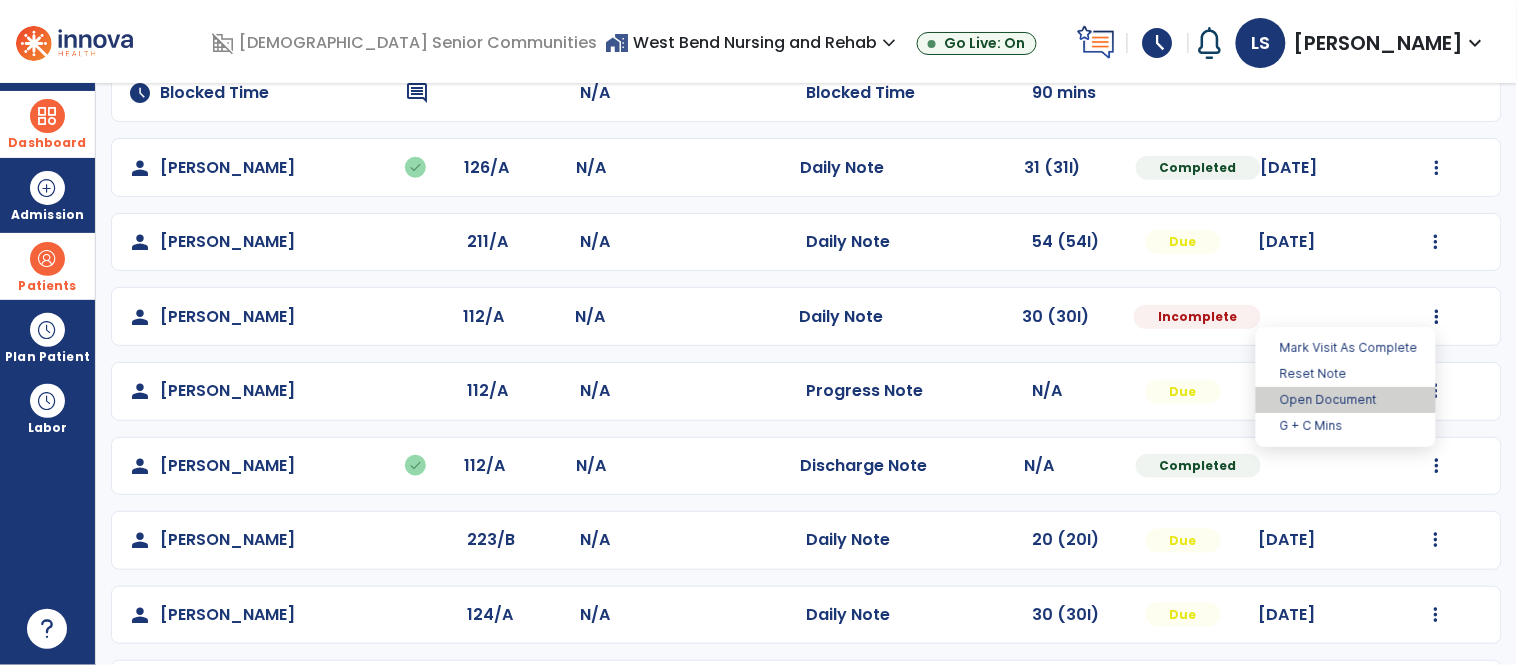 click on "Open Document" at bounding box center (1346, 400) 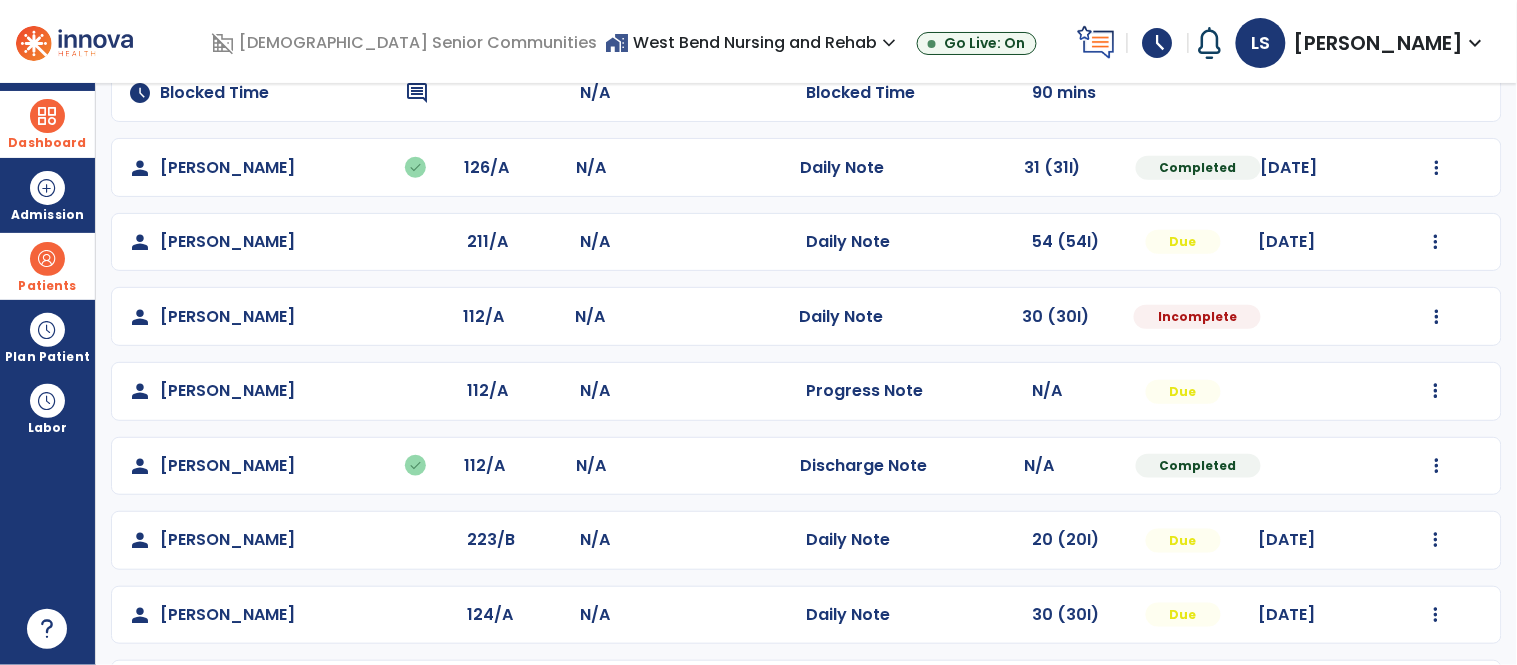 select on "*" 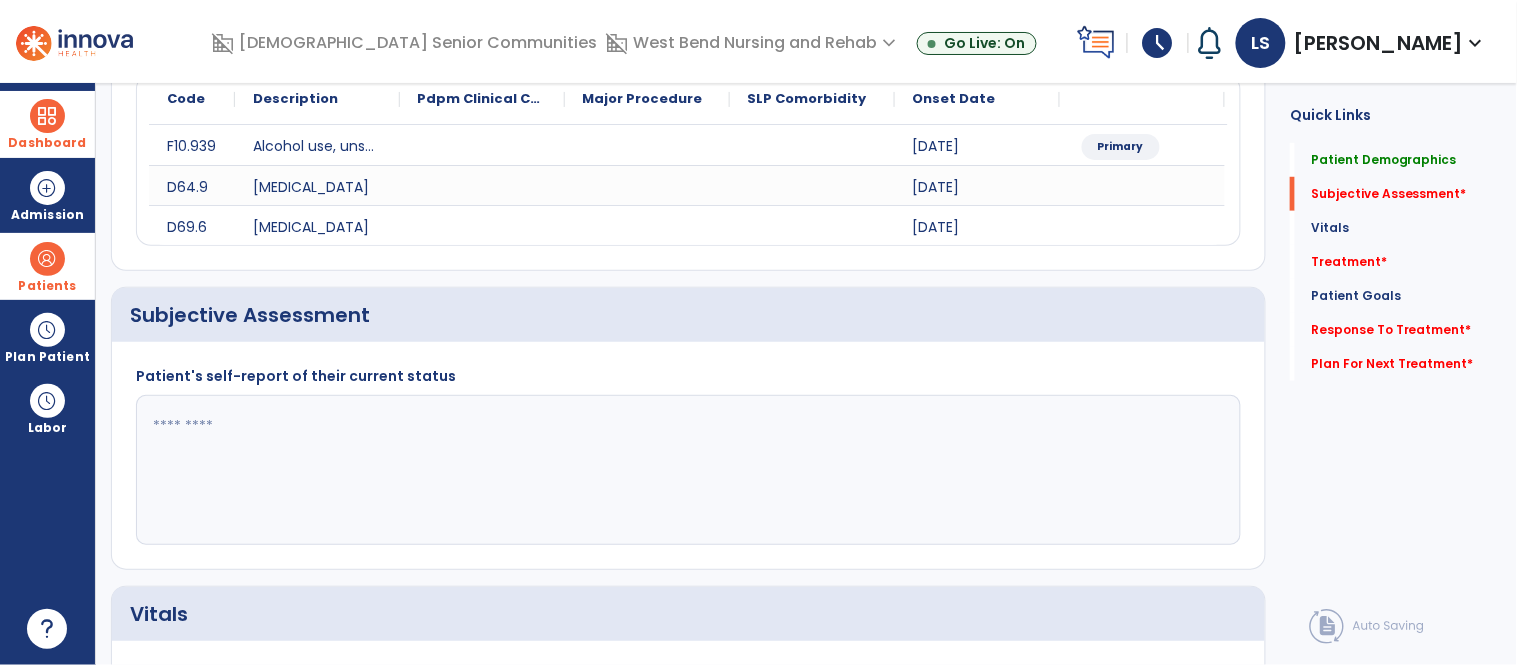 click 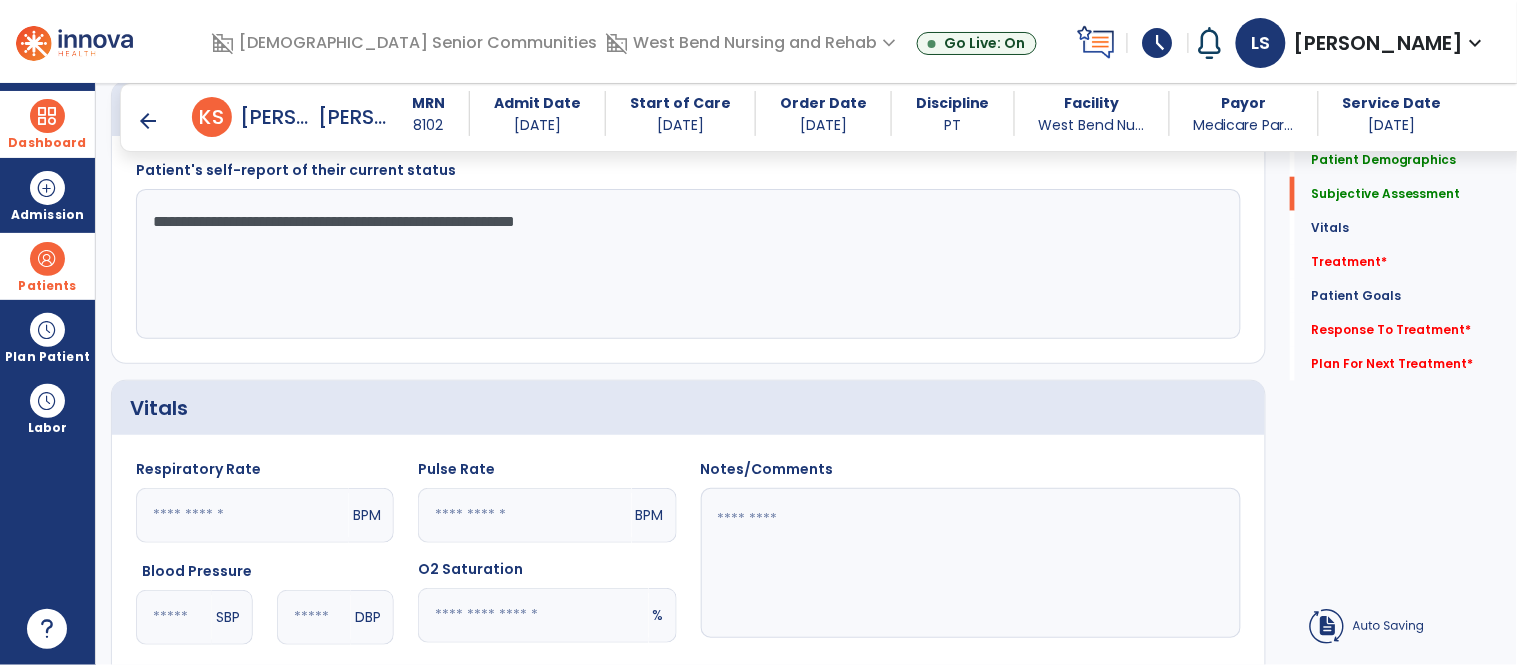 scroll, scrollTop: 528, scrollLeft: 0, axis: vertical 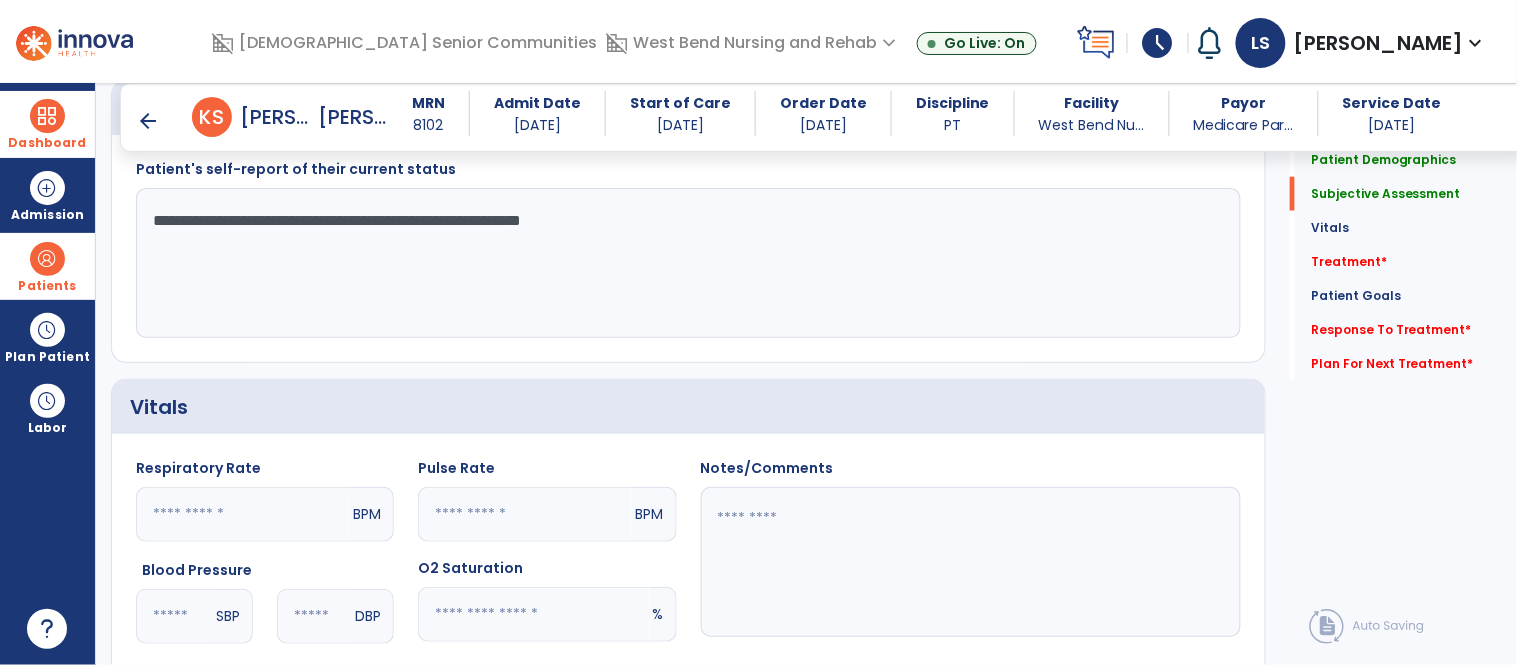 click on "**********" 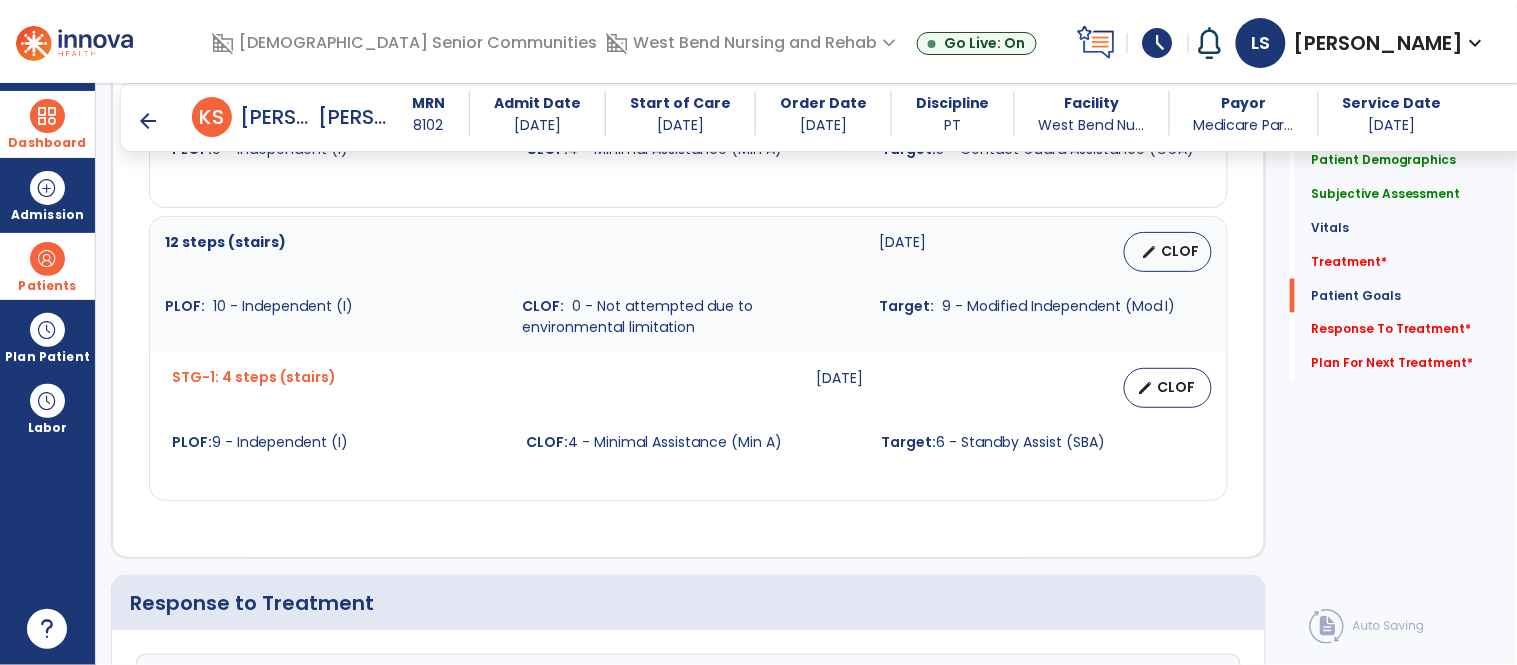 scroll, scrollTop: 3201, scrollLeft: 0, axis: vertical 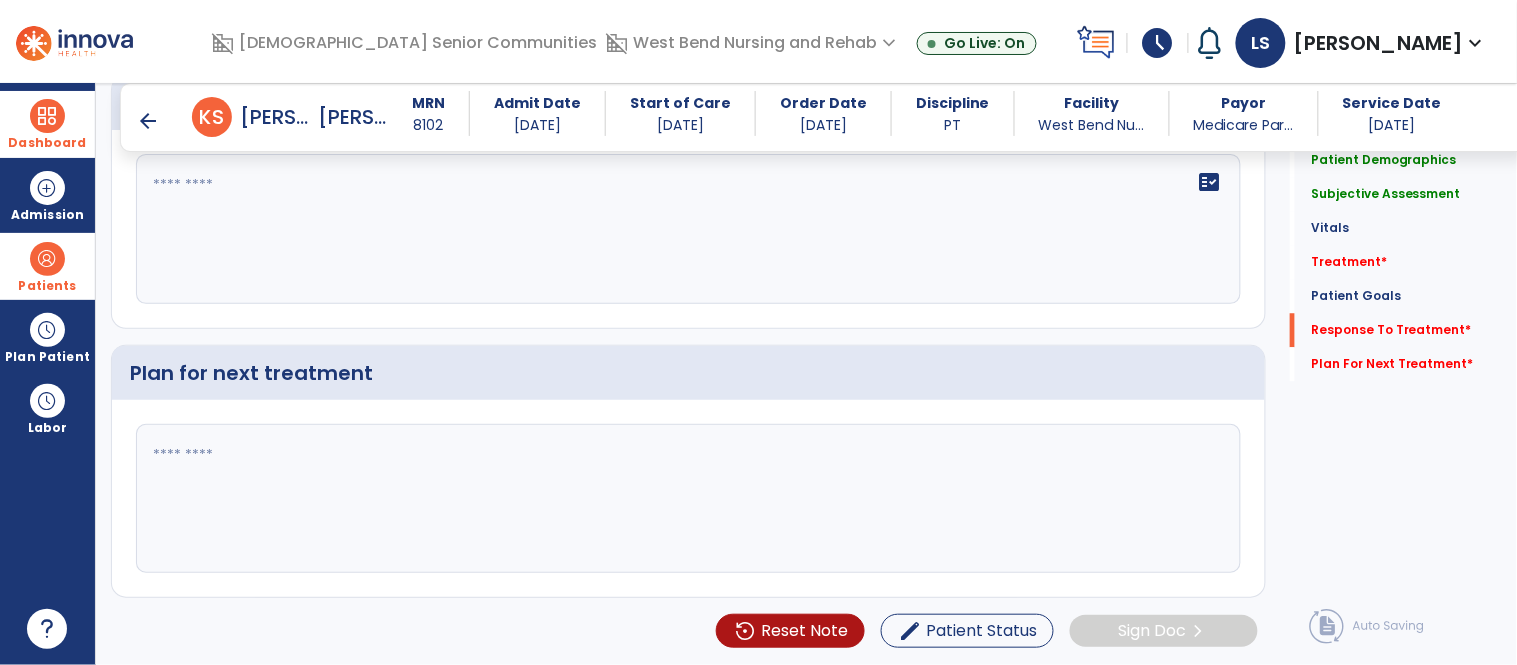 type on "**********" 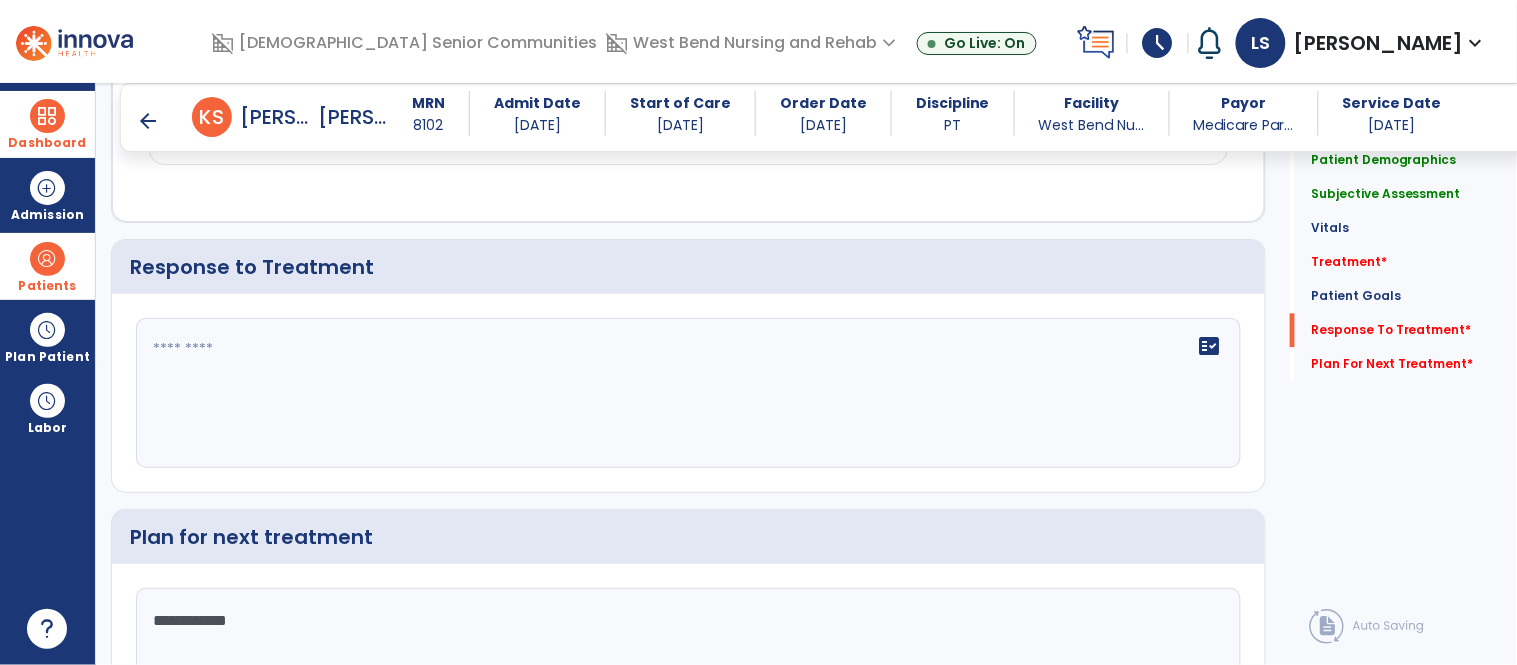 scroll, scrollTop: 3028, scrollLeft: 0, axis: vertical 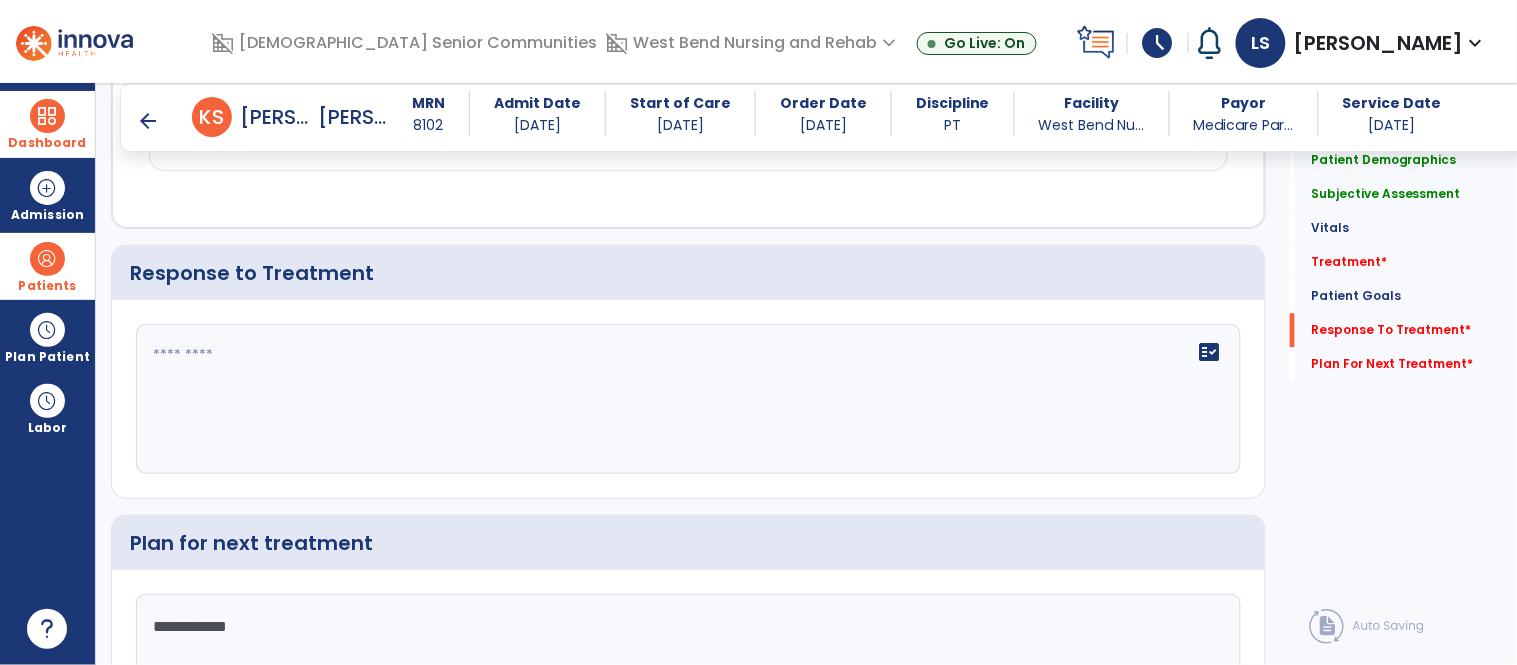 type on "**********" 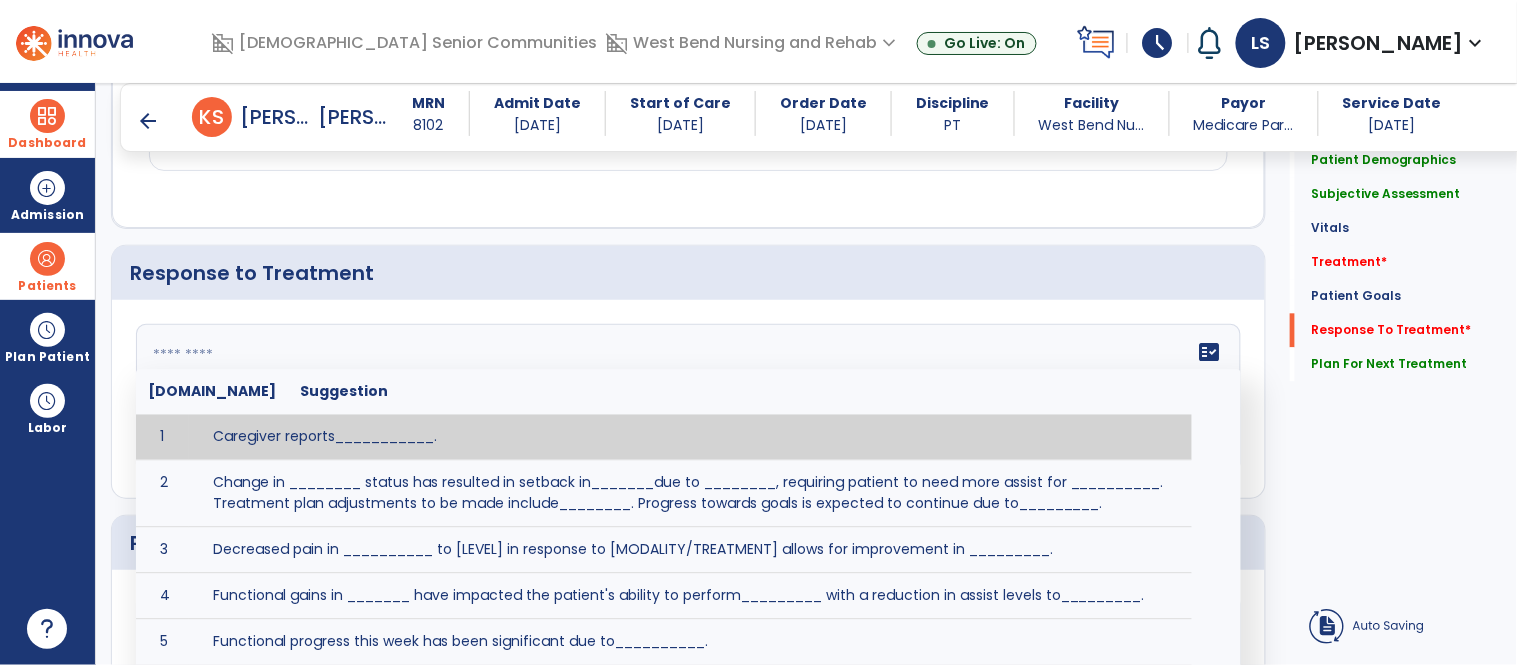 scroll, scrollTop: 191, scrollLeft: 0, axis: vertical 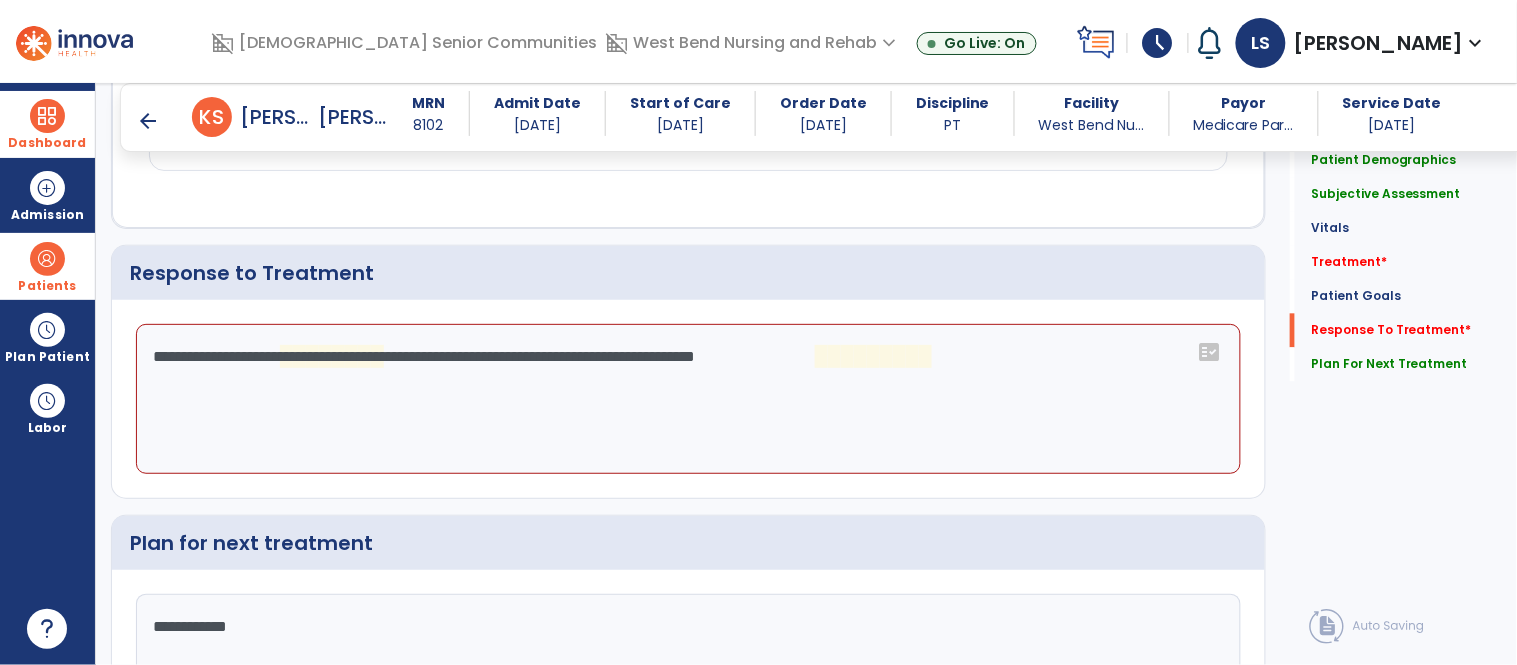 click on "**********" 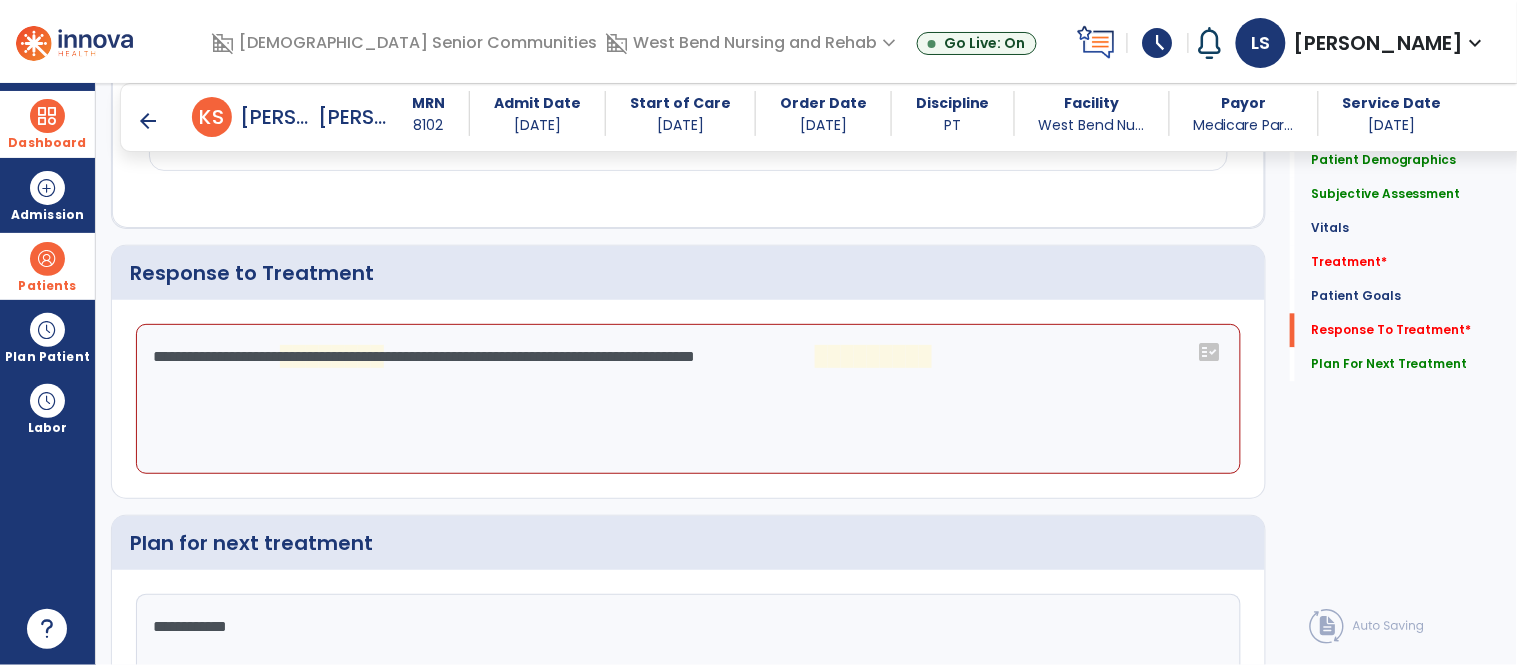 type on "**********" 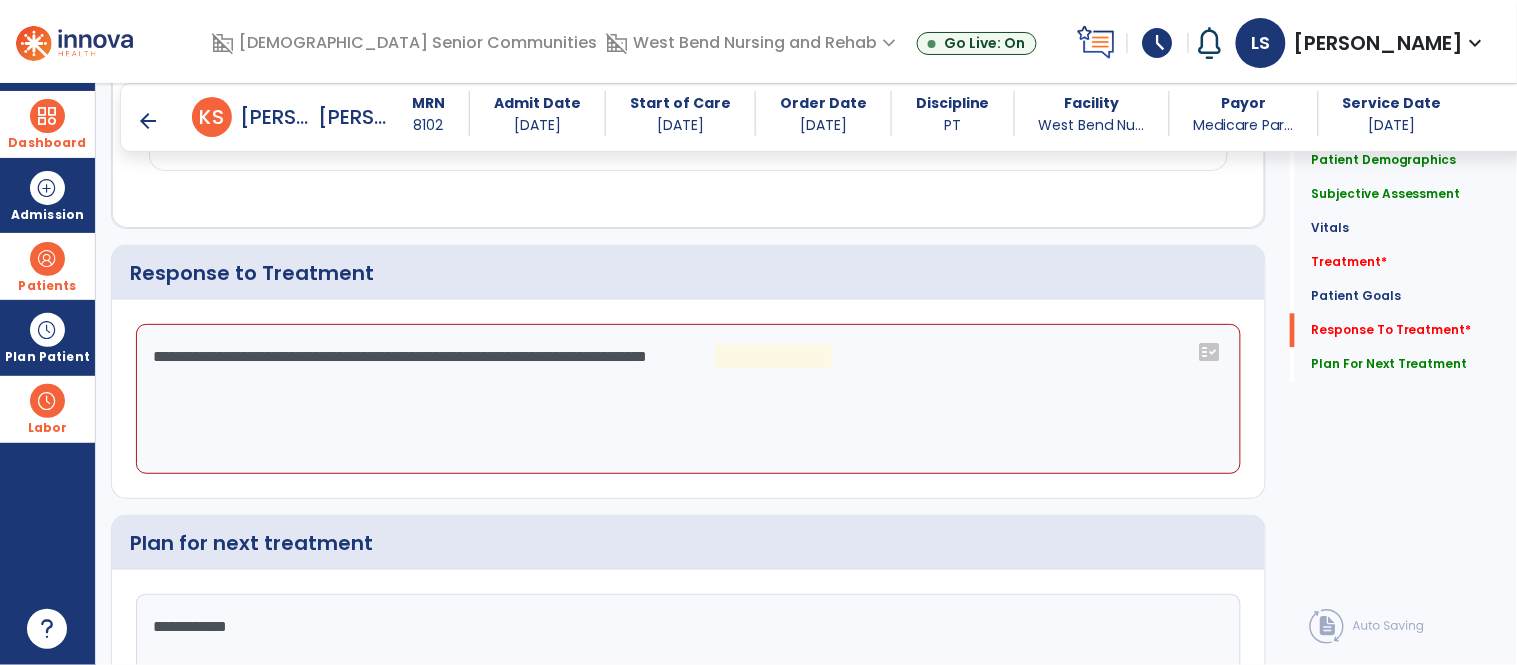 drag, startPoint x: 878, startPoint y: 371, endPoint x: 0, endPoint y: 393, distance: 878.2756 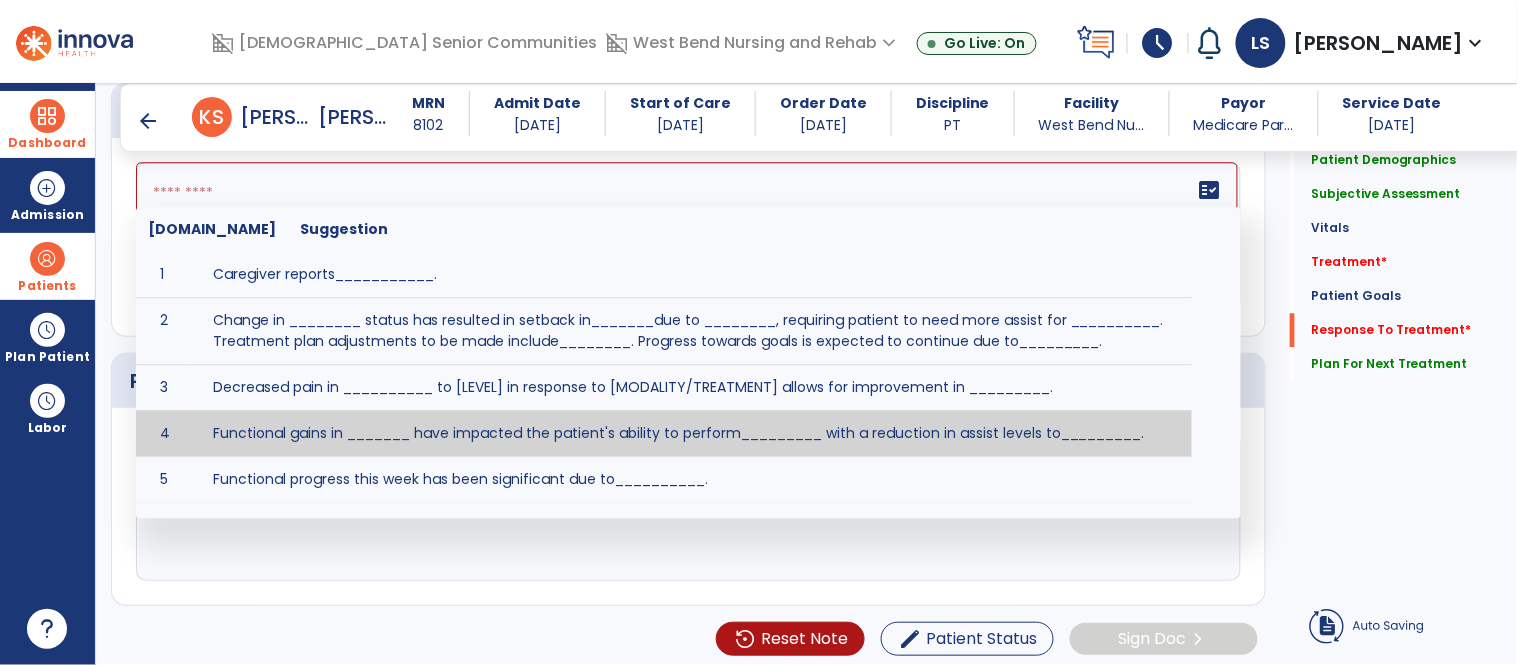 scroll, scrollTop: 3196, scrollLeft: 0, axis: vertical 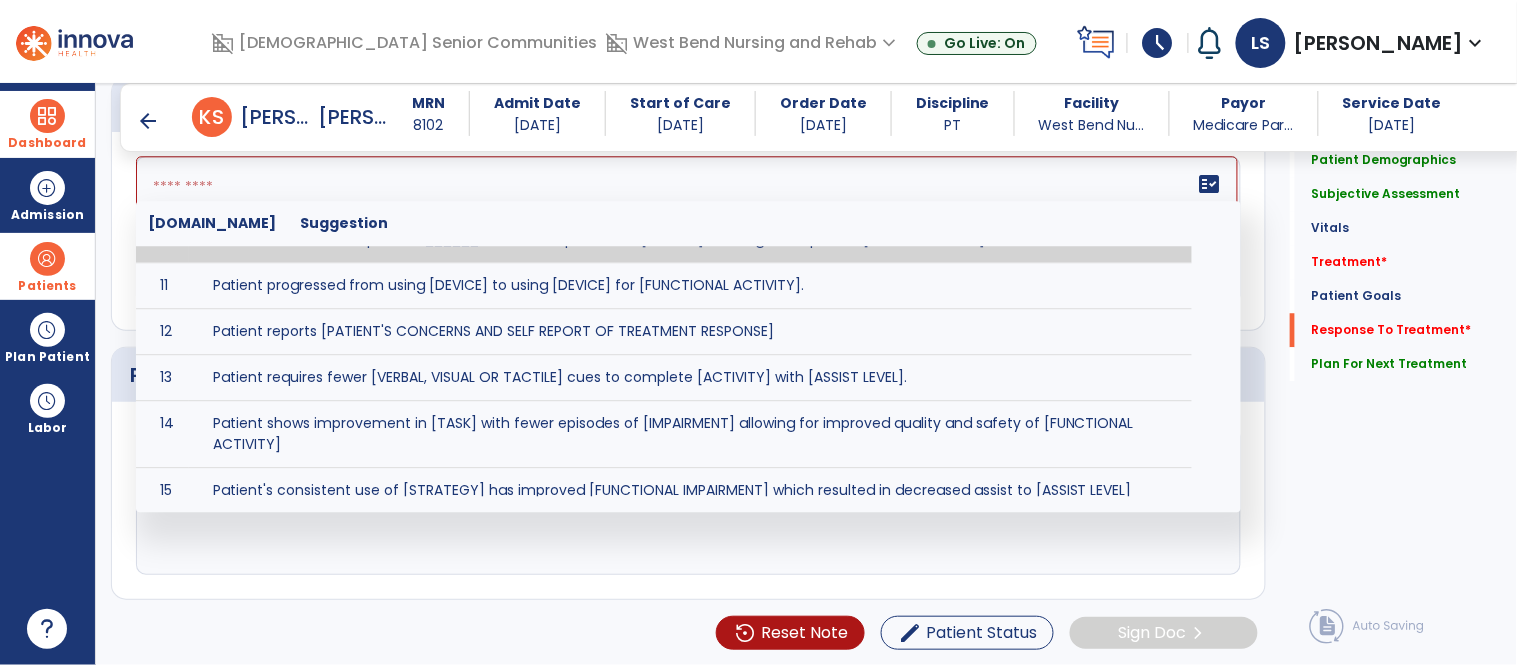 click 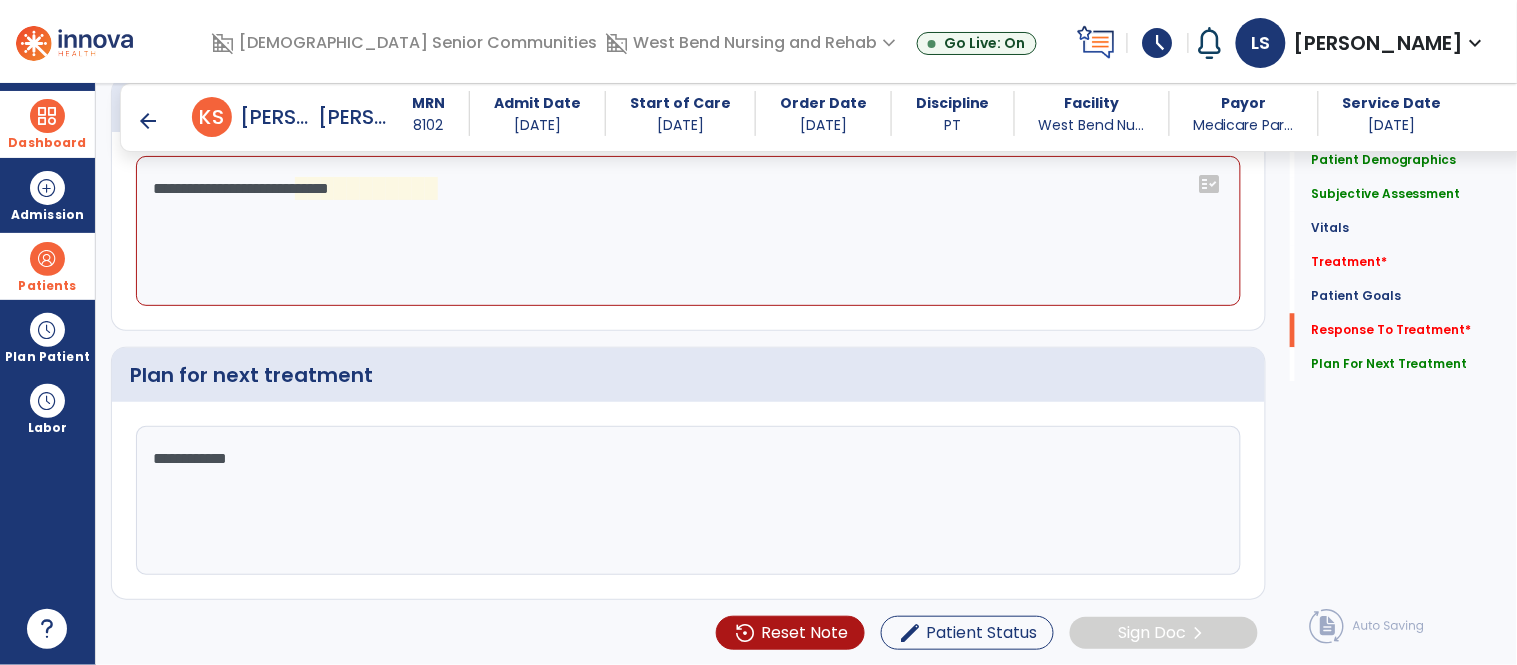 click on "**********" 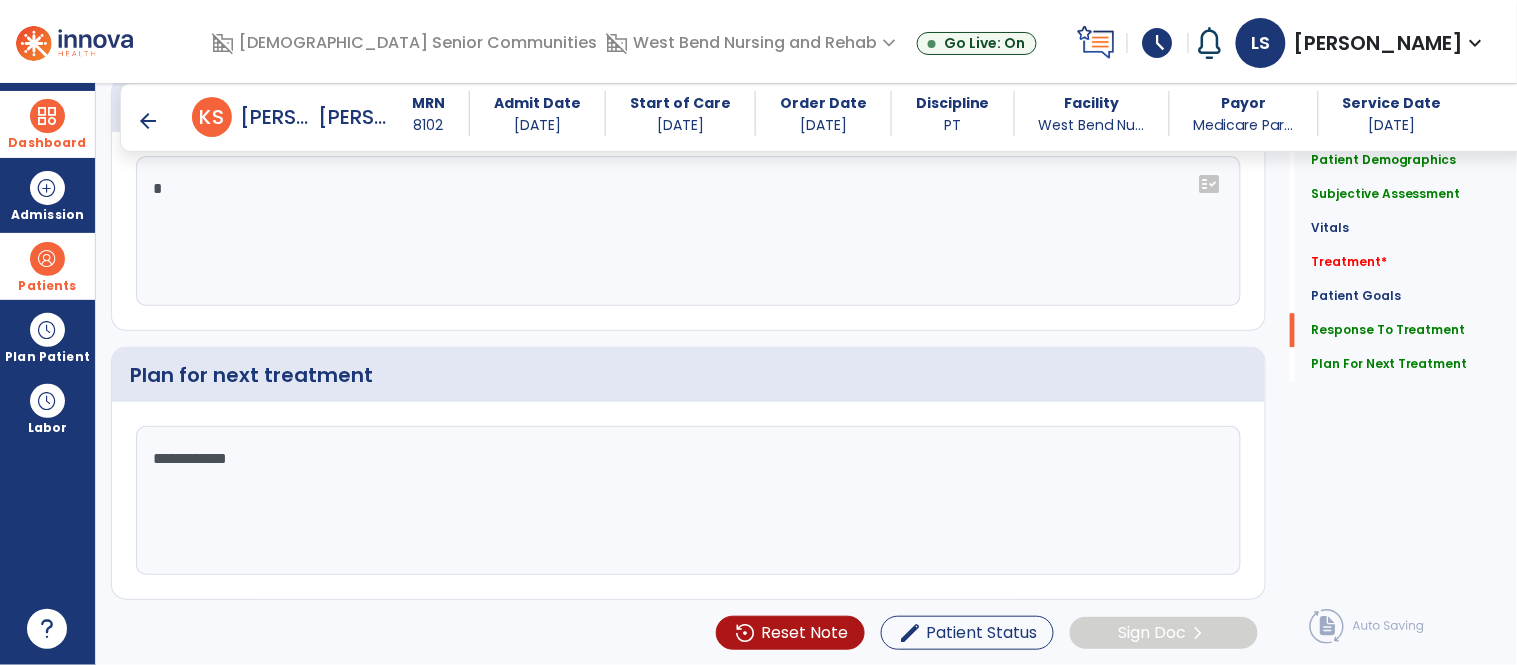paste on "**********" 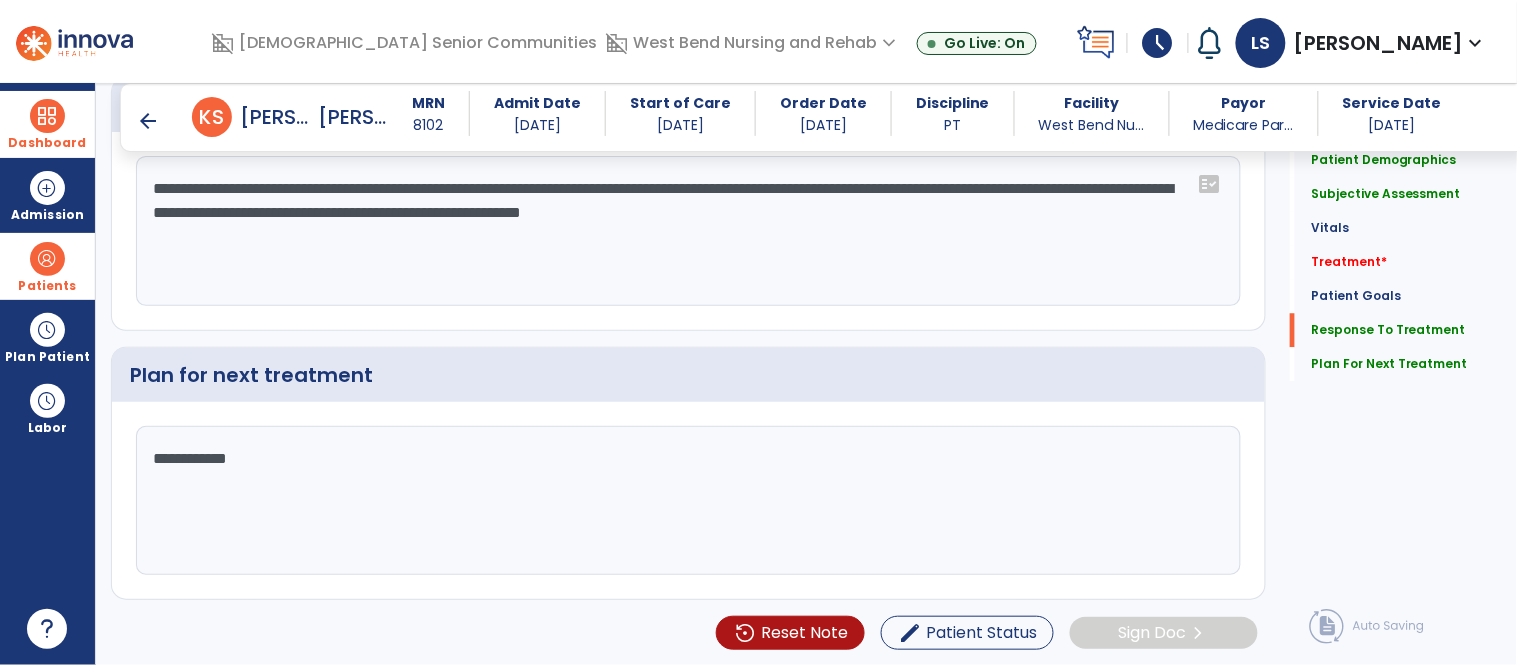 type on "**********" 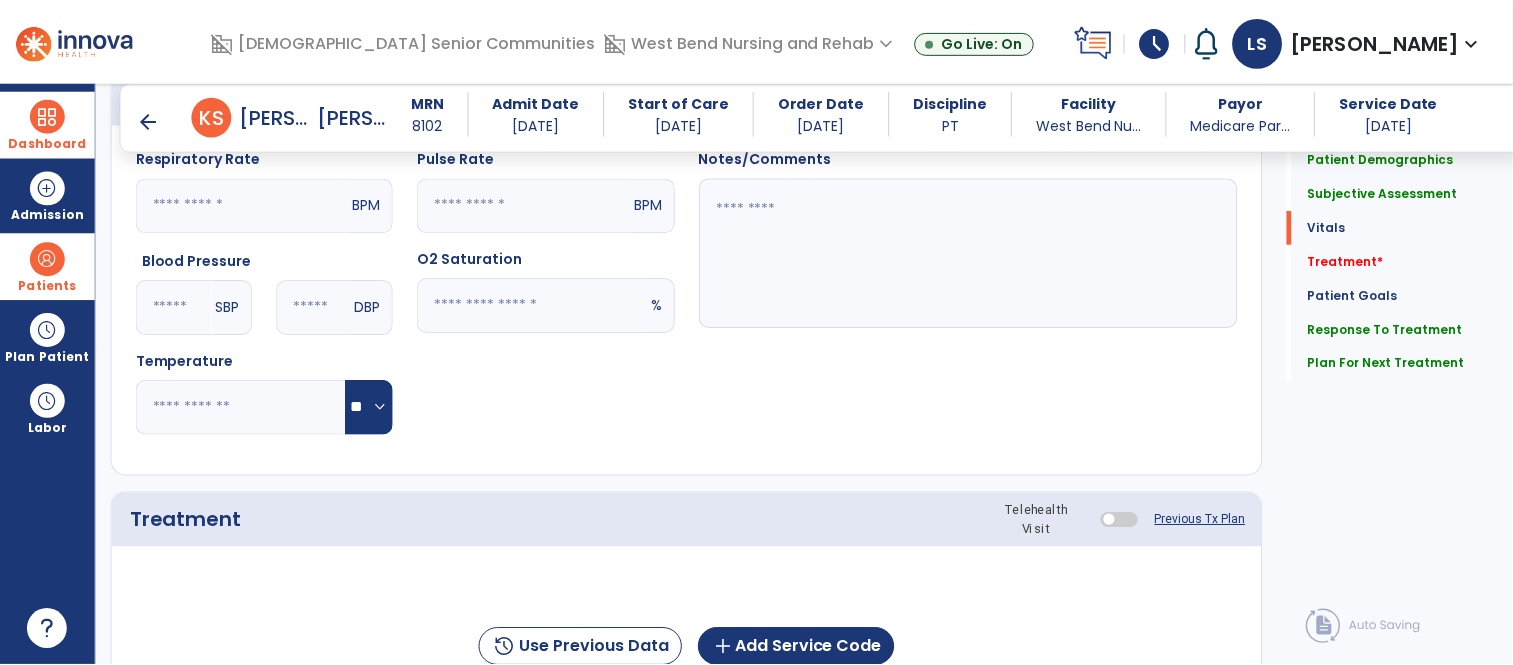 scroll, scrollTop: 825, scrollLeft: 0, axis: vertical 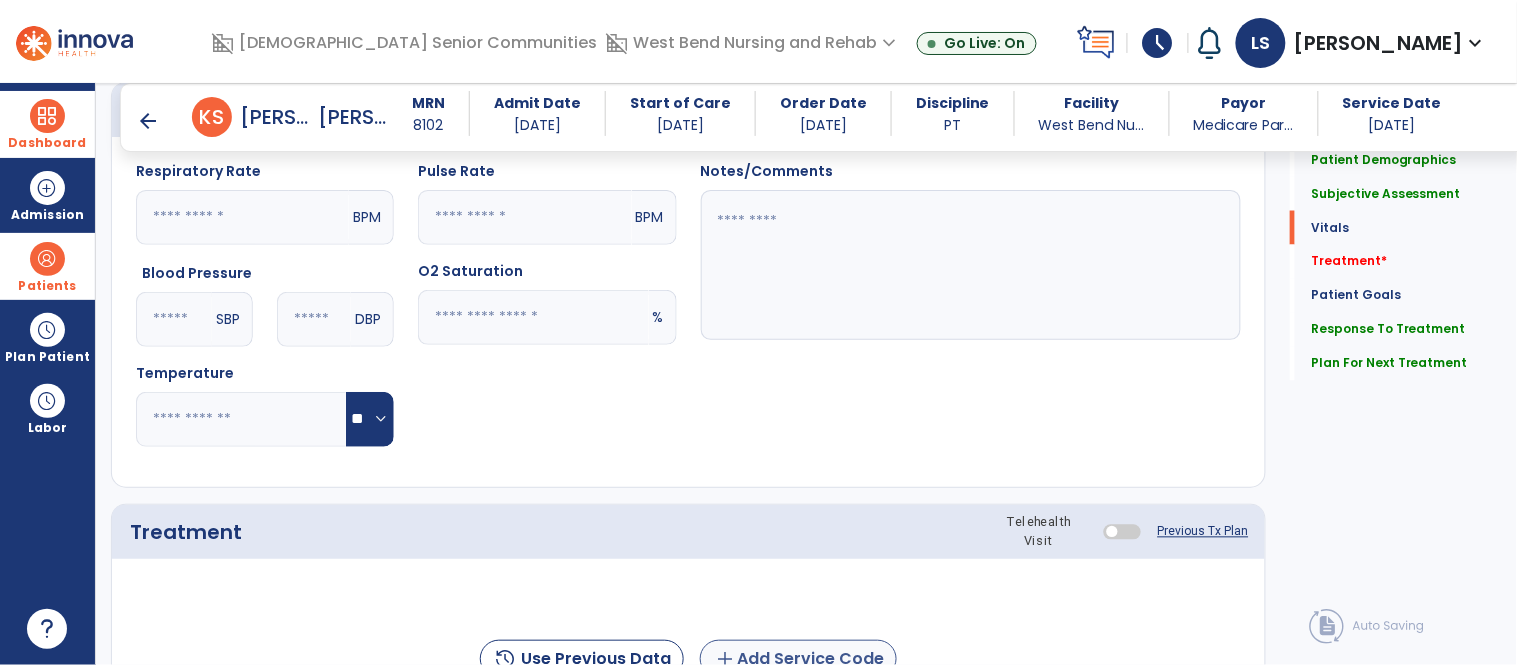 type on "**********" 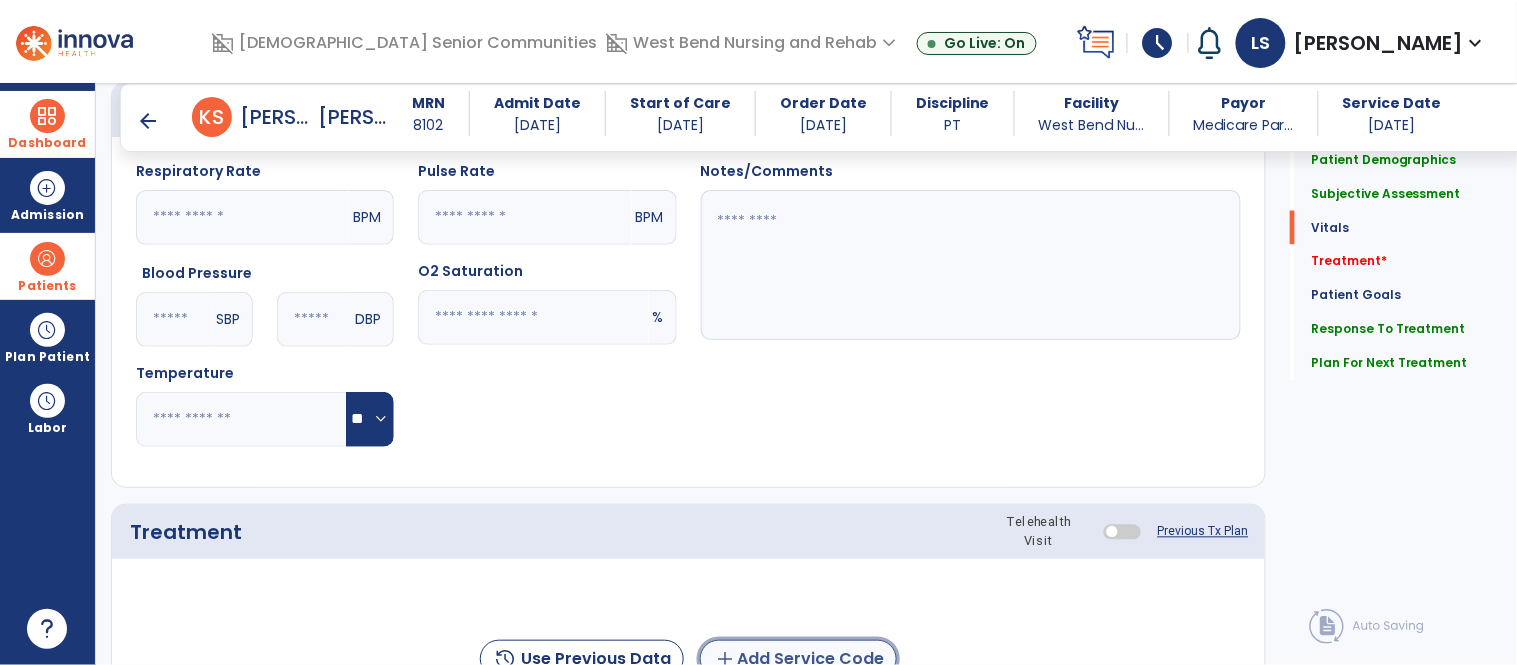click on "add  Add Service Code" 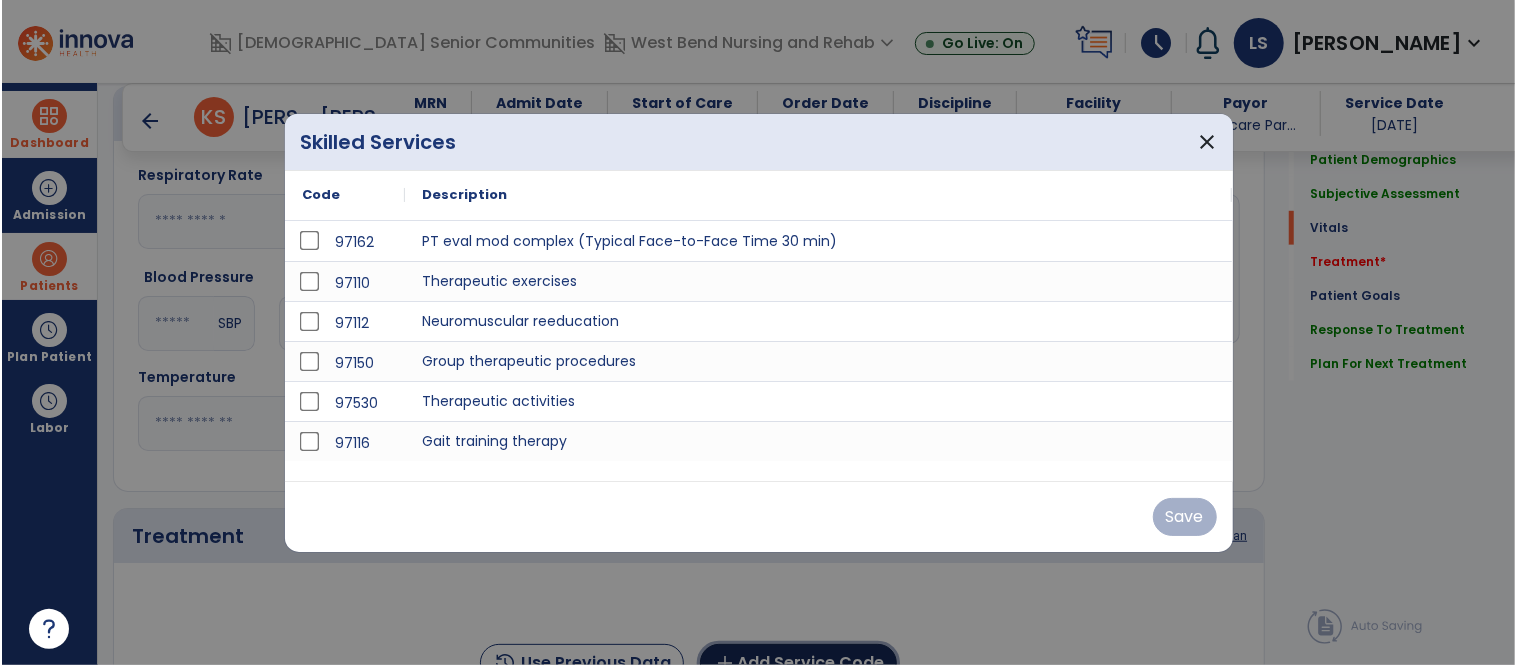 scroll, scrollTop: 825, scrollLeft: 0, axis: vertical 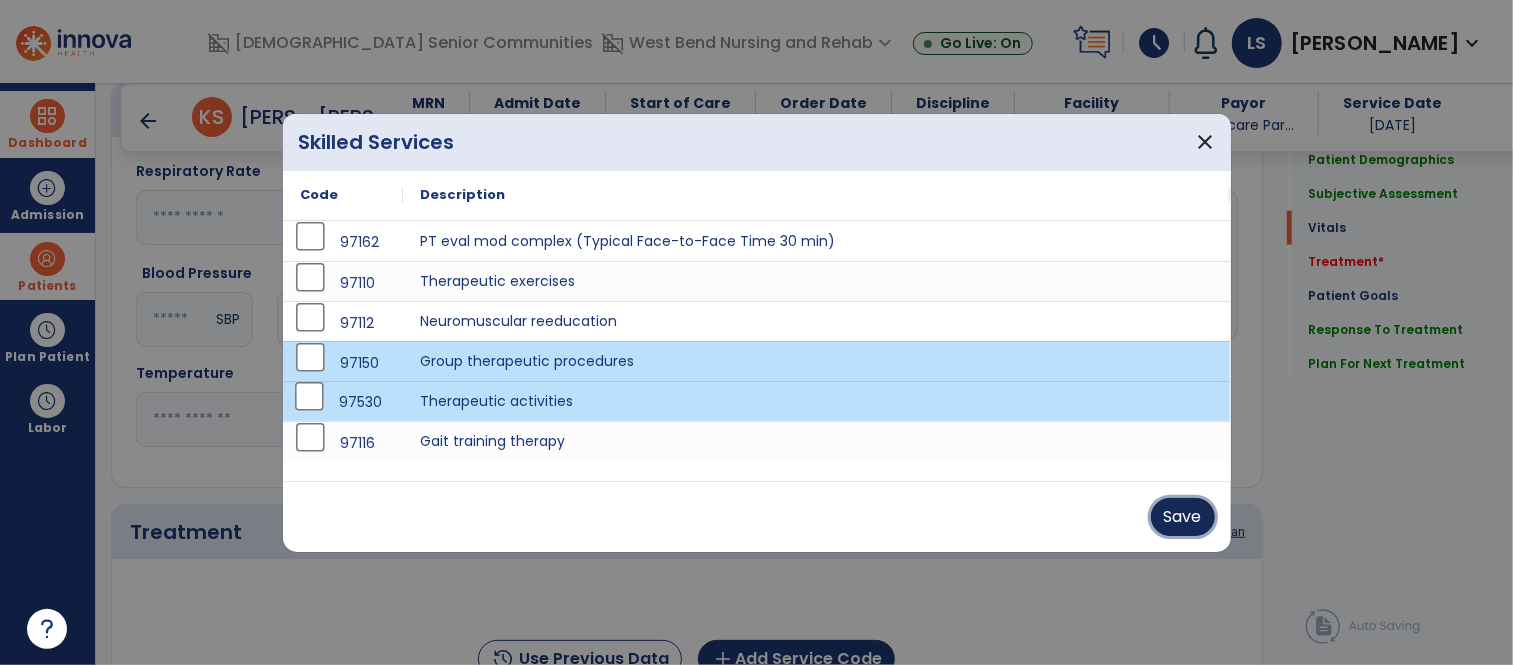 click on "Save" at bounding box center (1183, 517) 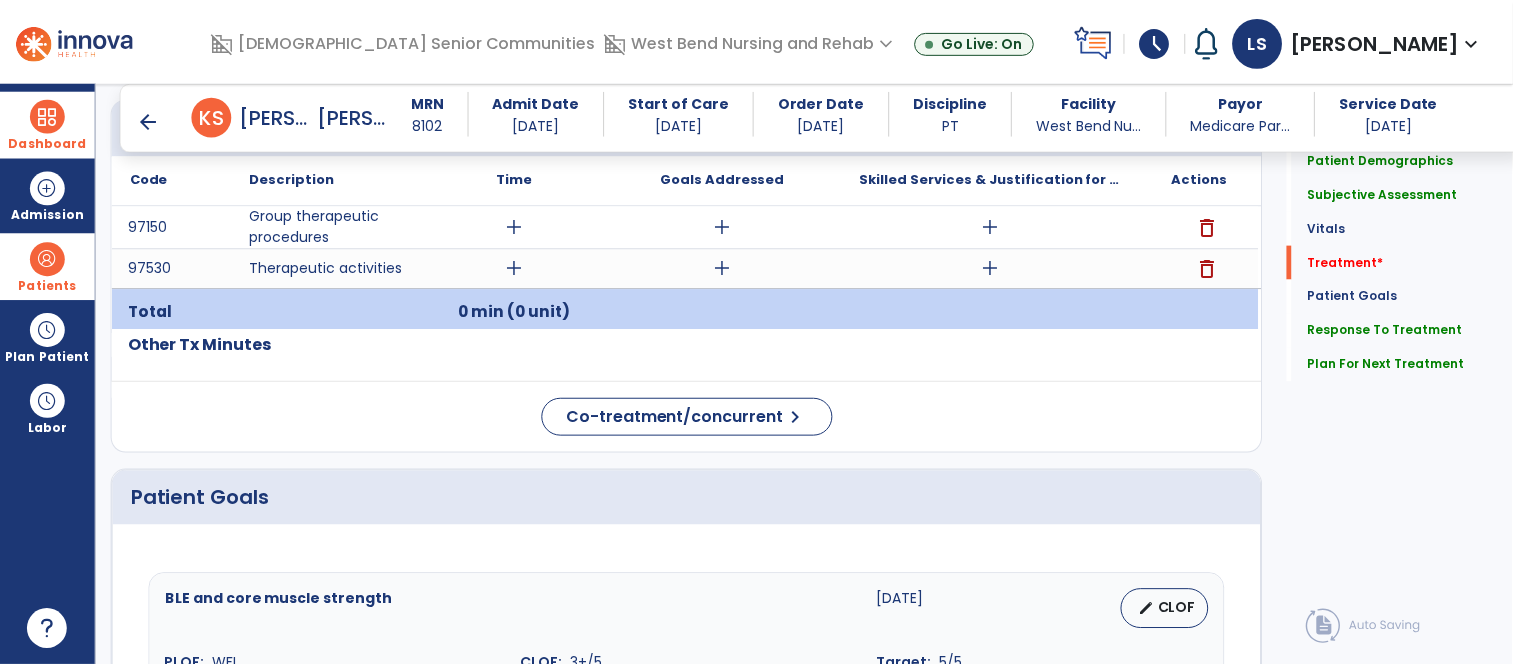 scroll, scrollTop: 1218, scrollLeft: 0, axis: vertical 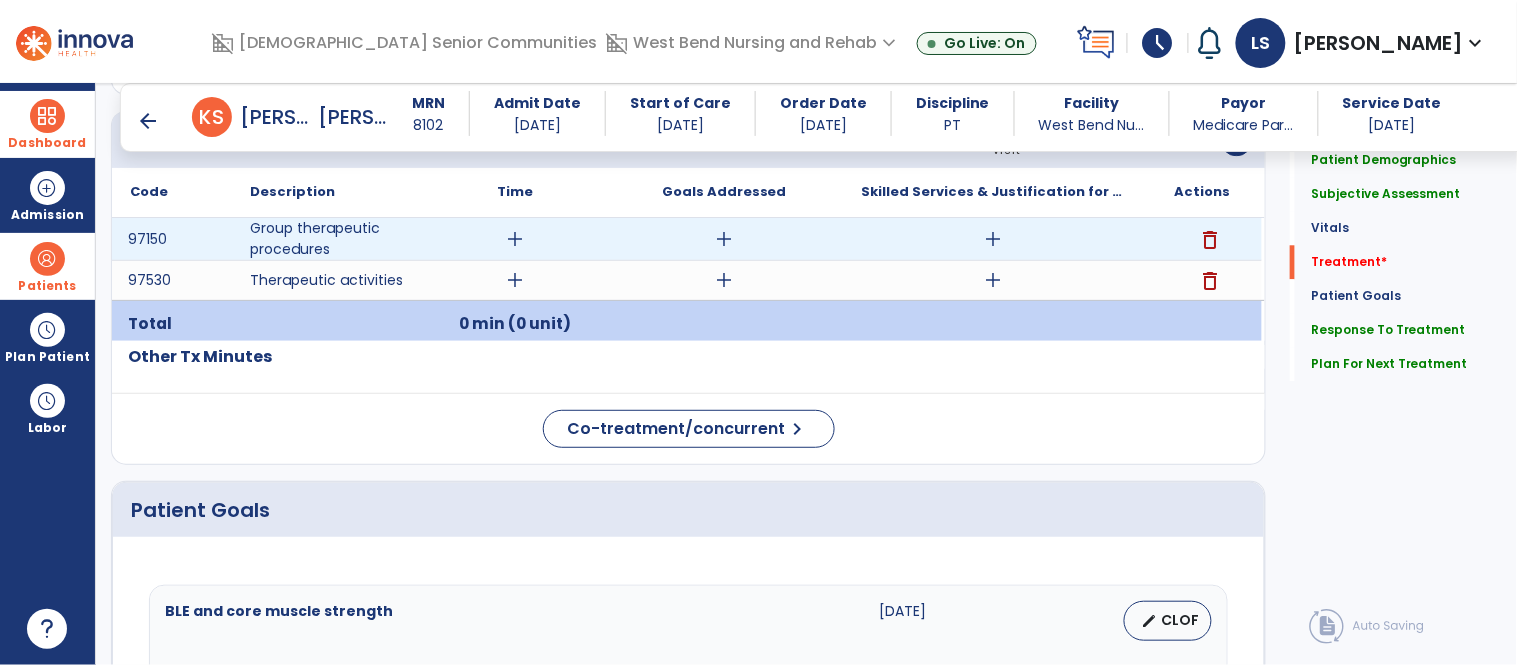 click on "add" at bounding box center (515, 239) 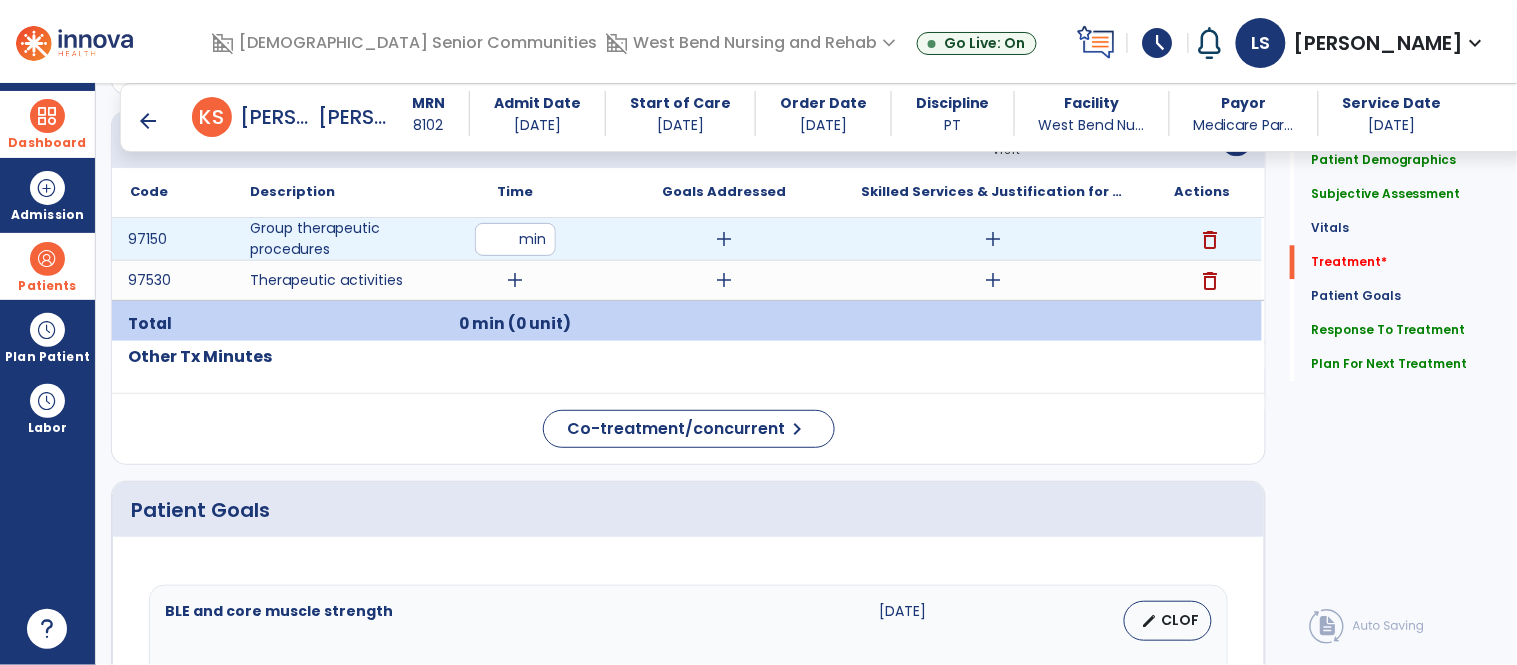 type on "**" 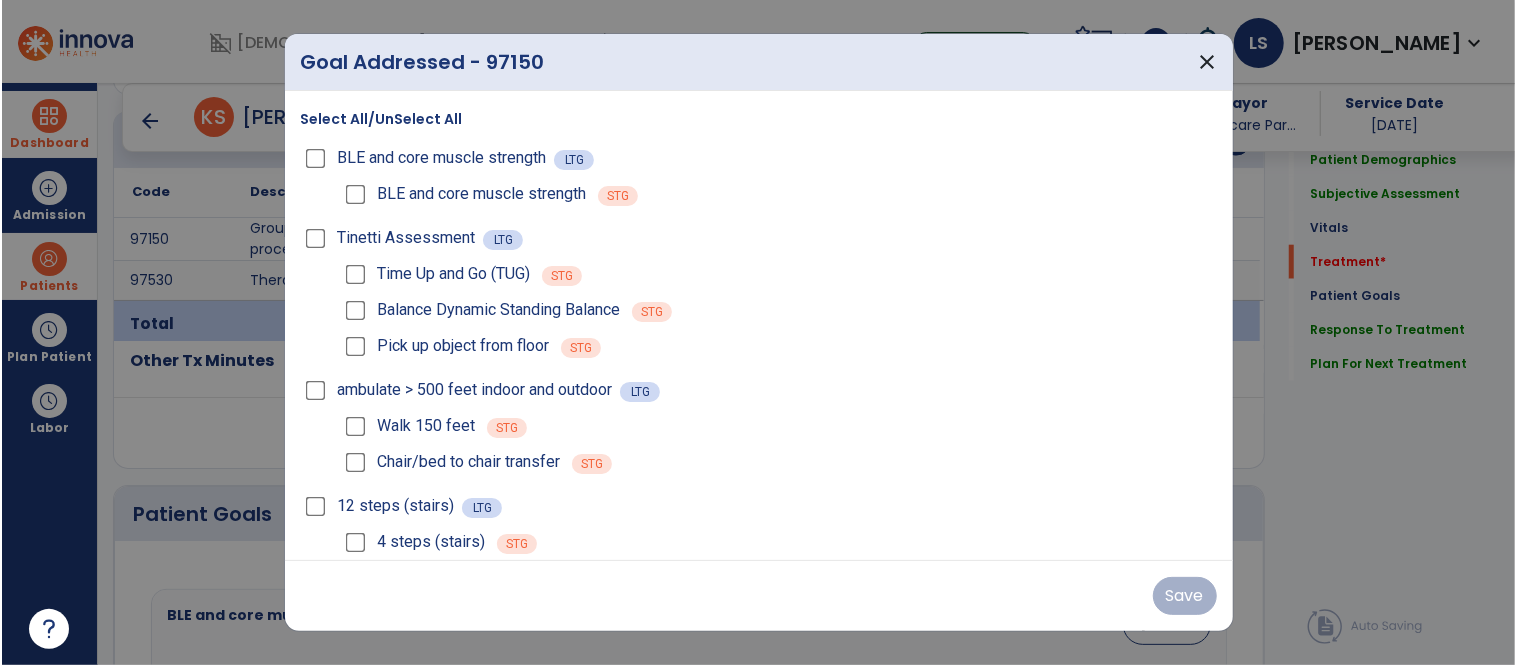scroll, scrollTop: 1218, scrollLeft: 0, axis: vertical 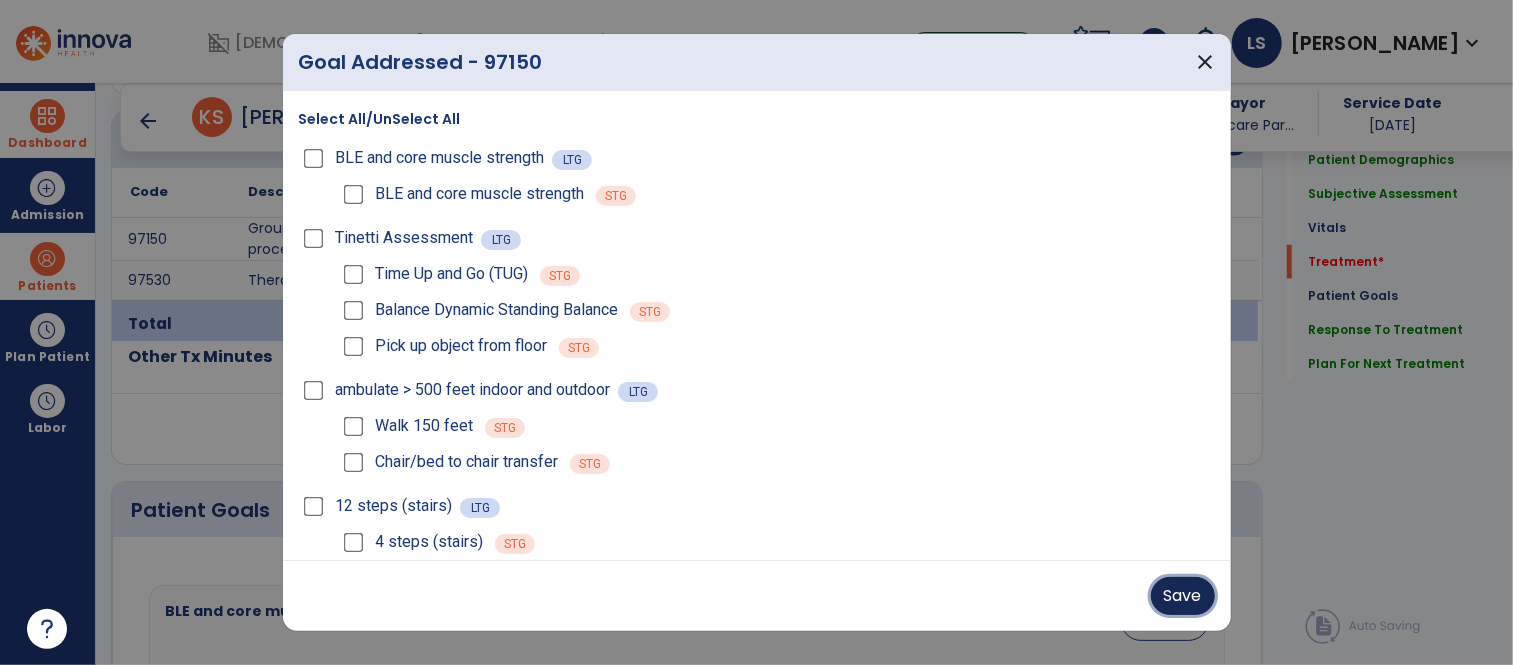 click on "Save" at bounding box center [1183, 596] 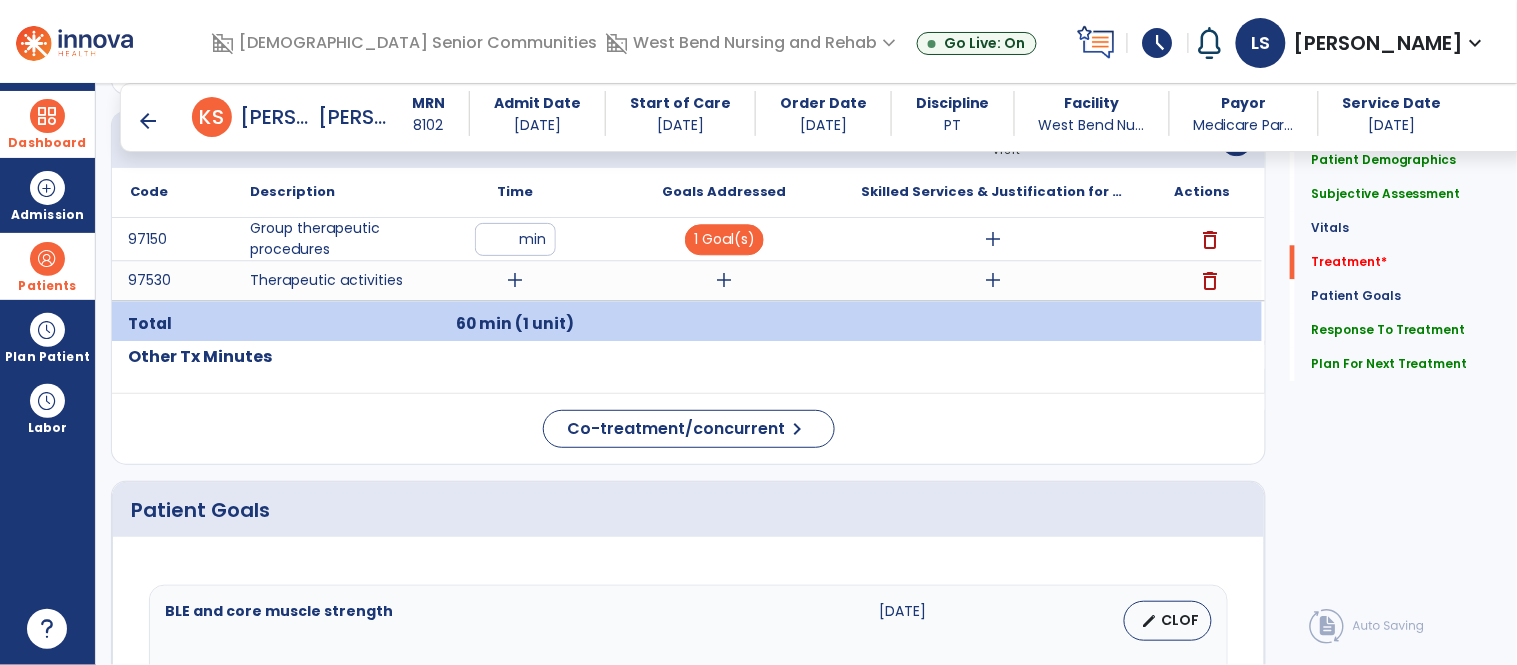 click on "arrow_back" at bounding box center [148, 121] 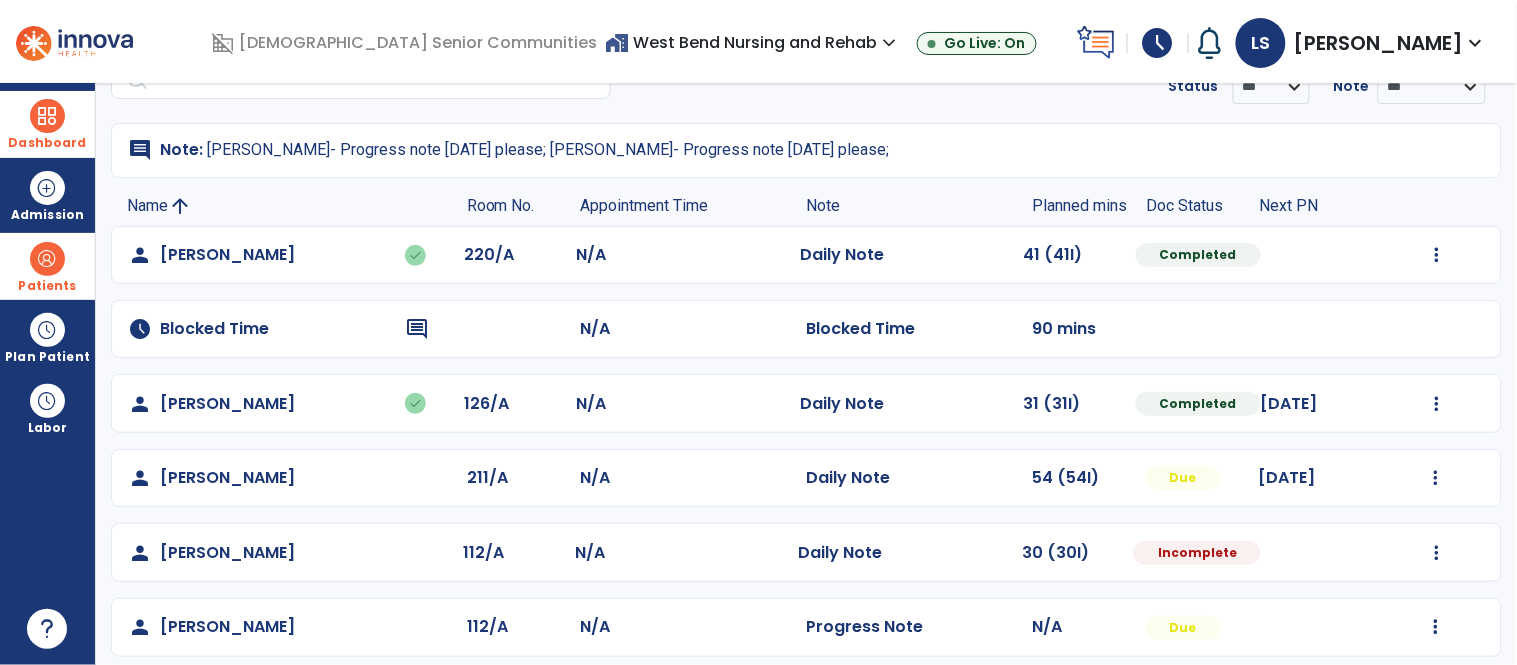 scroll, scrollTop: 114, scrollLeft: 0, axis: vertical 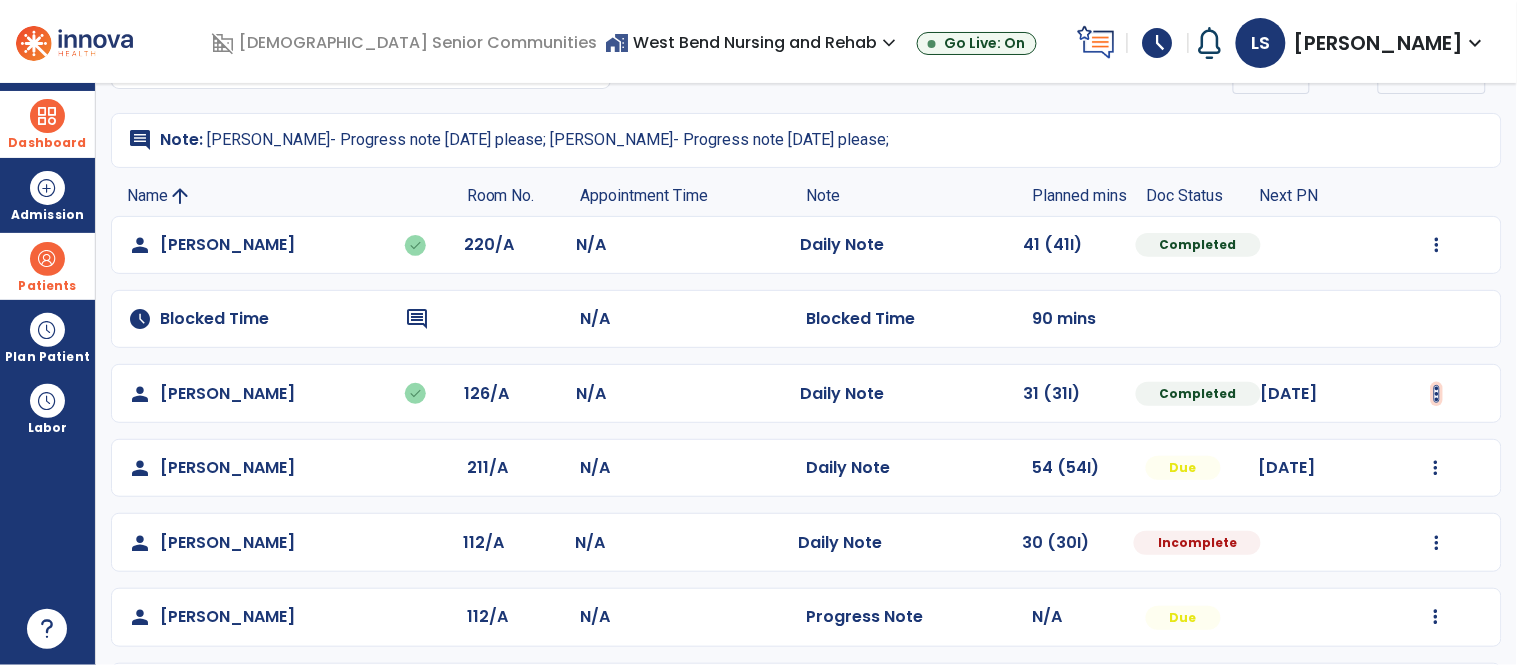 click at bounding box center (1437, 245) 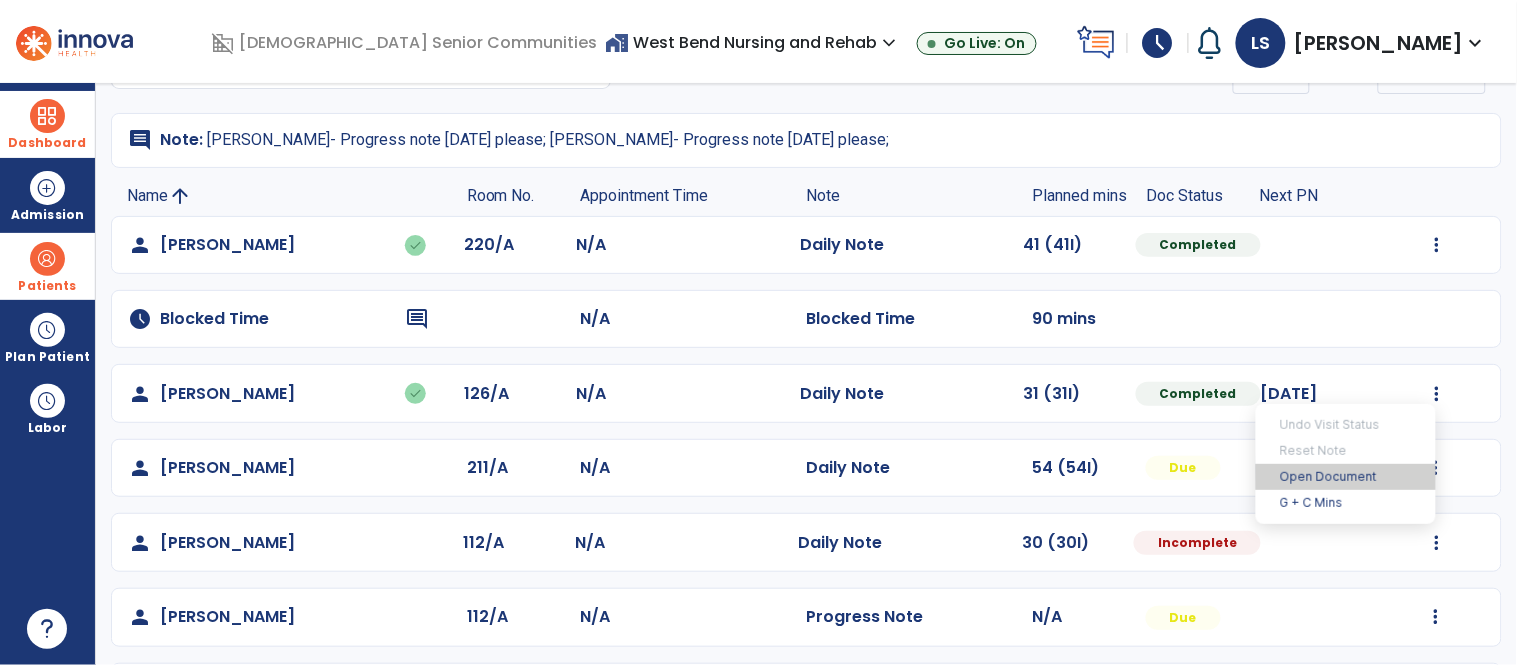 click on "Open Document" at bounding box center [1346, 477] 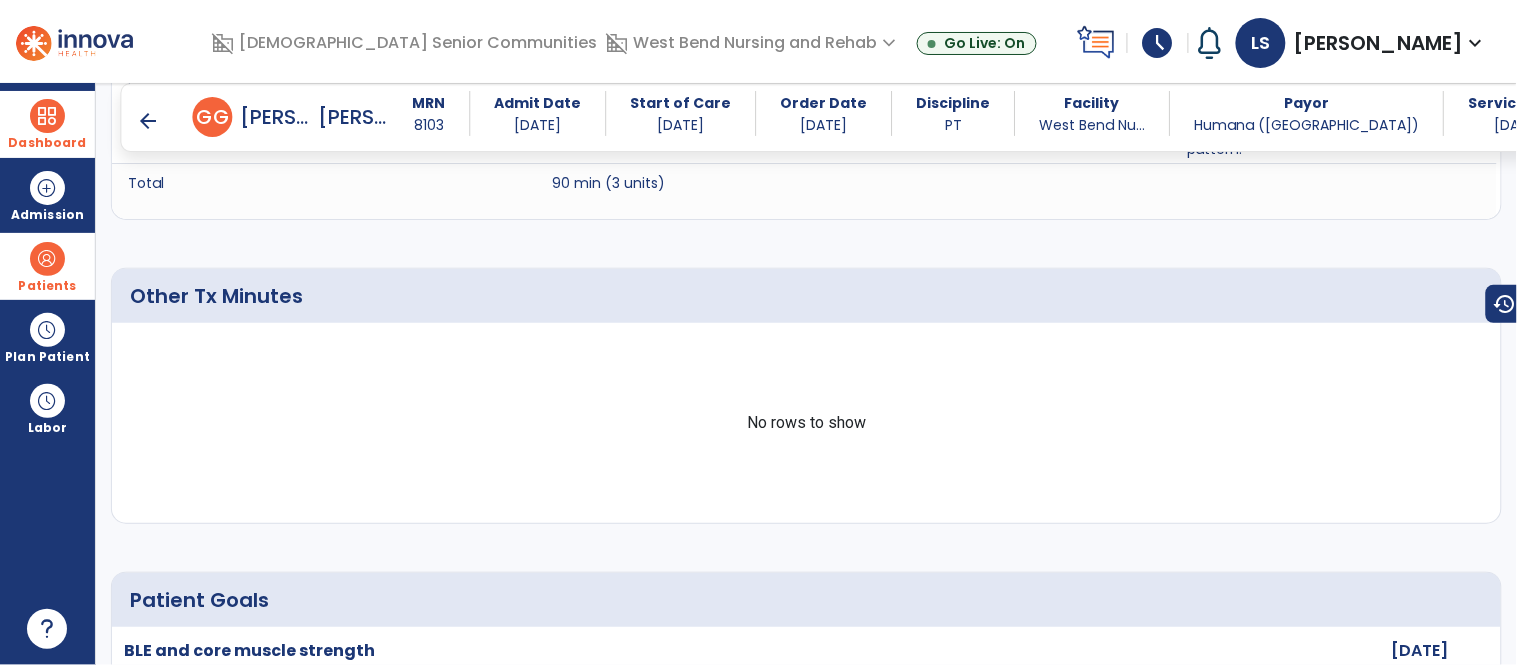 scroll, scrollTop: 1630, scrollLeft: 0, axis: vertical 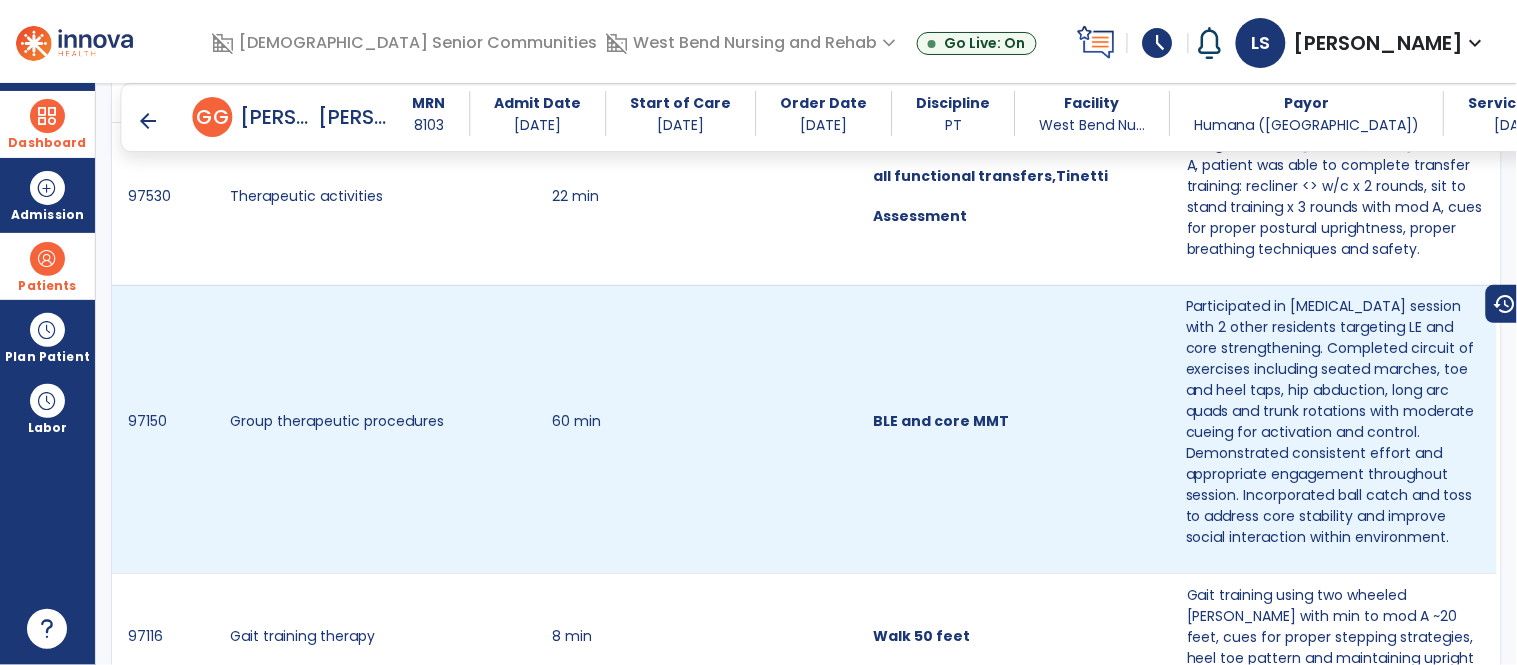 click on "Participated in group therapy session with 2 other residents targeting LE and core strengthening. Completed circuit of exercises including seated marches, toe and heel taps, hip abduction, long arc quads and trunk rotations with moderate cueing for activation and control. Demonstrated consistent effort and appropriate engagement throughout session. Incorporated ball catch and toss to address core stability and improve social interaction within environment." at bounding box center (1336, 422) 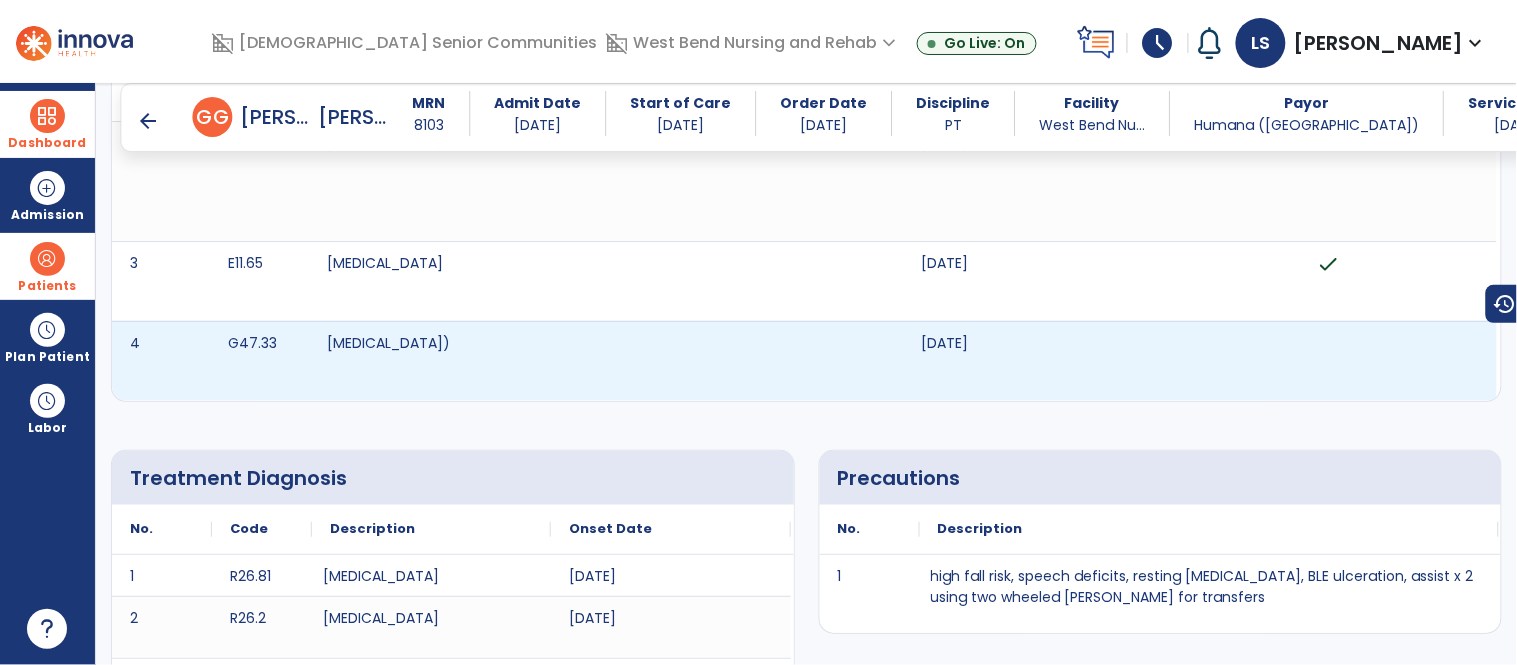 scroll, scrollTop: 0, scrollLeft: 0, axis: both 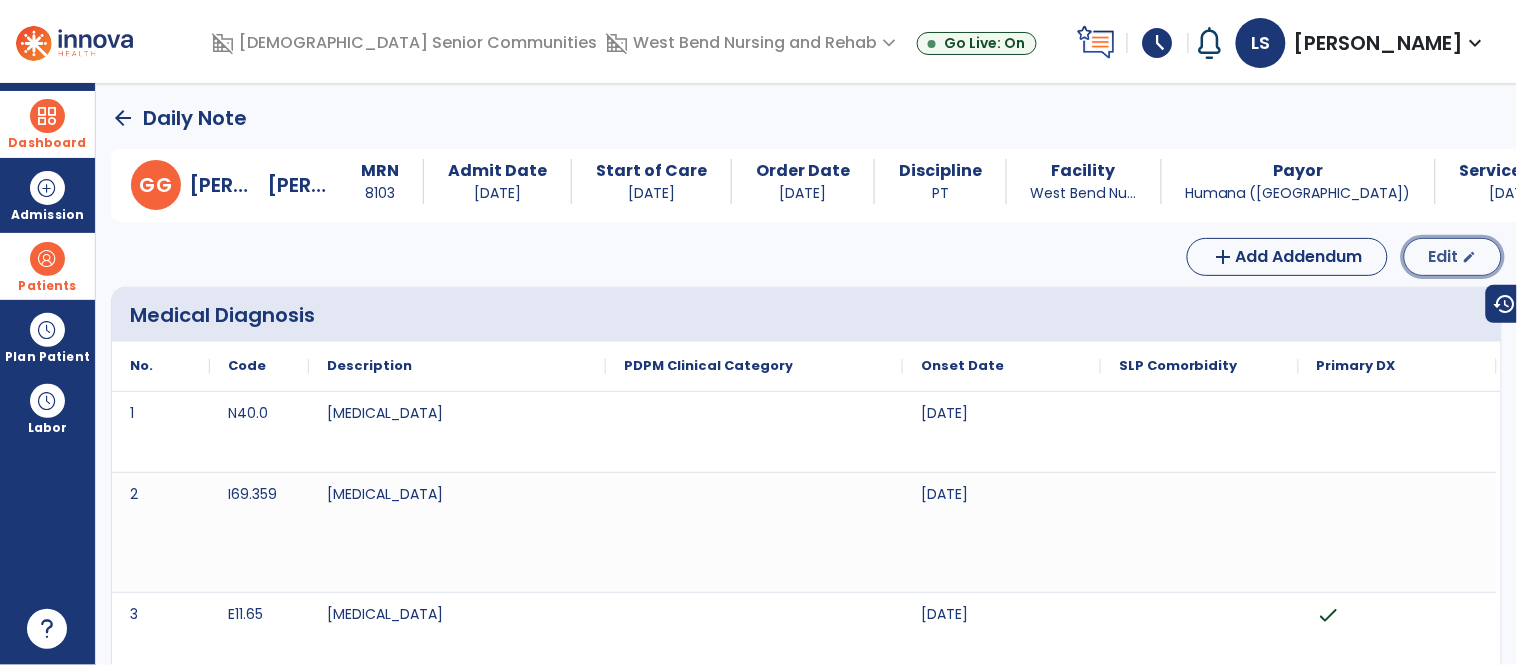 click on "Edit  edit" 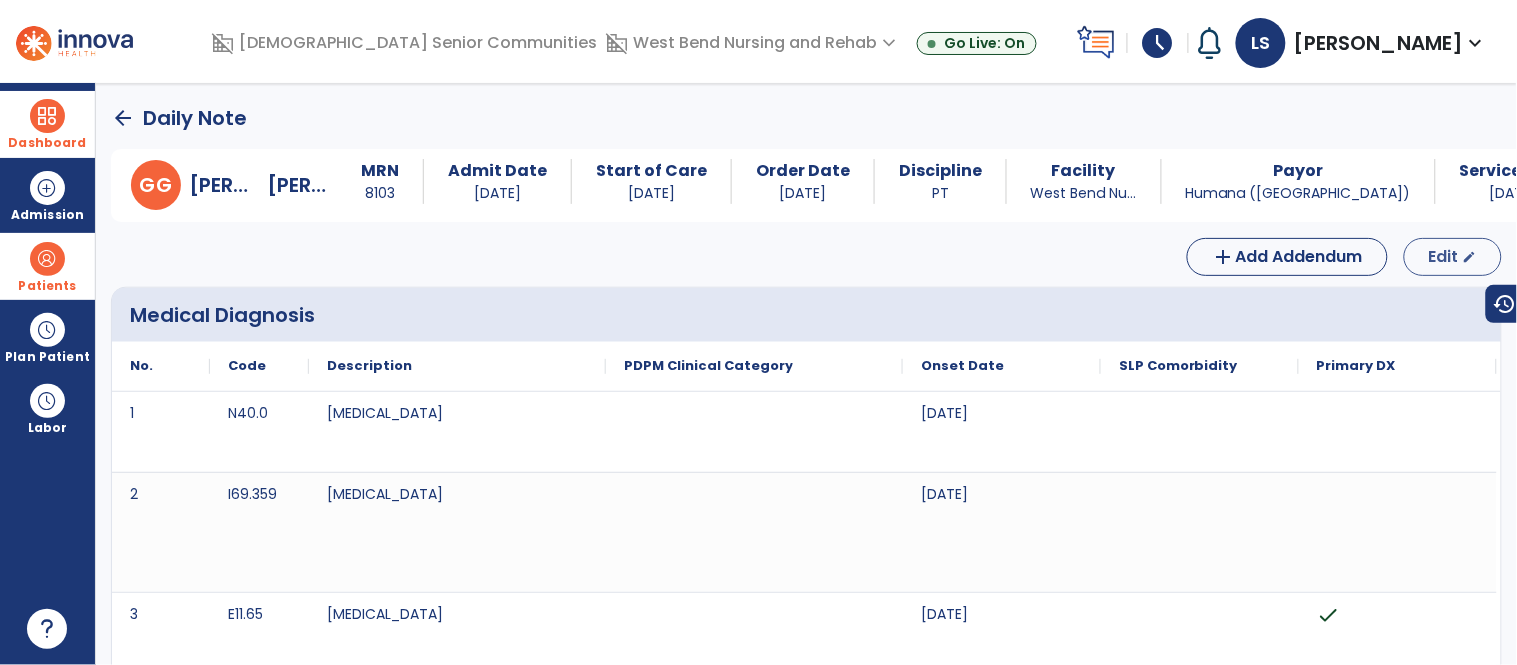select on "*" 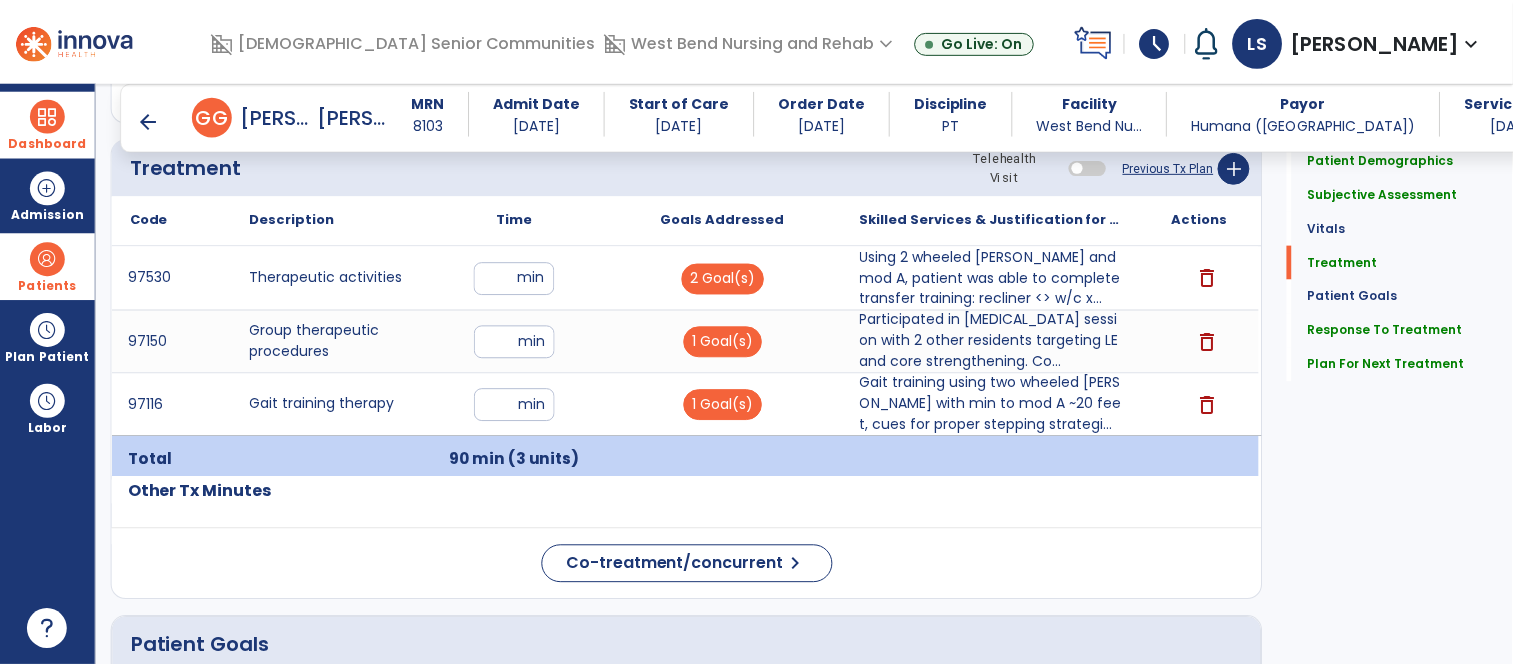 scroll, scrollTop: 1196, scrollLeft: 0, axis: vertical 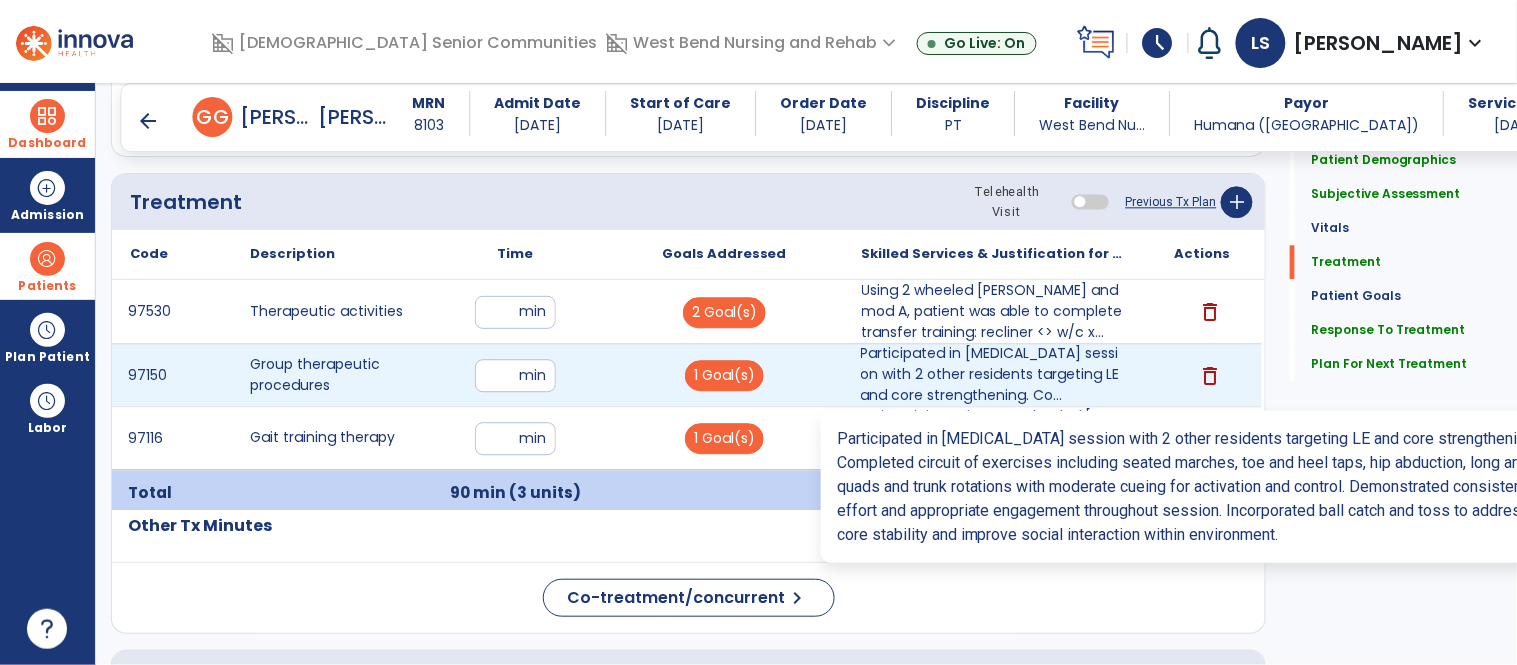 click on "Participated in group therapy session with 2 other residents targeting LE and core strengthening. Co..." at bounding box center [993, 374] 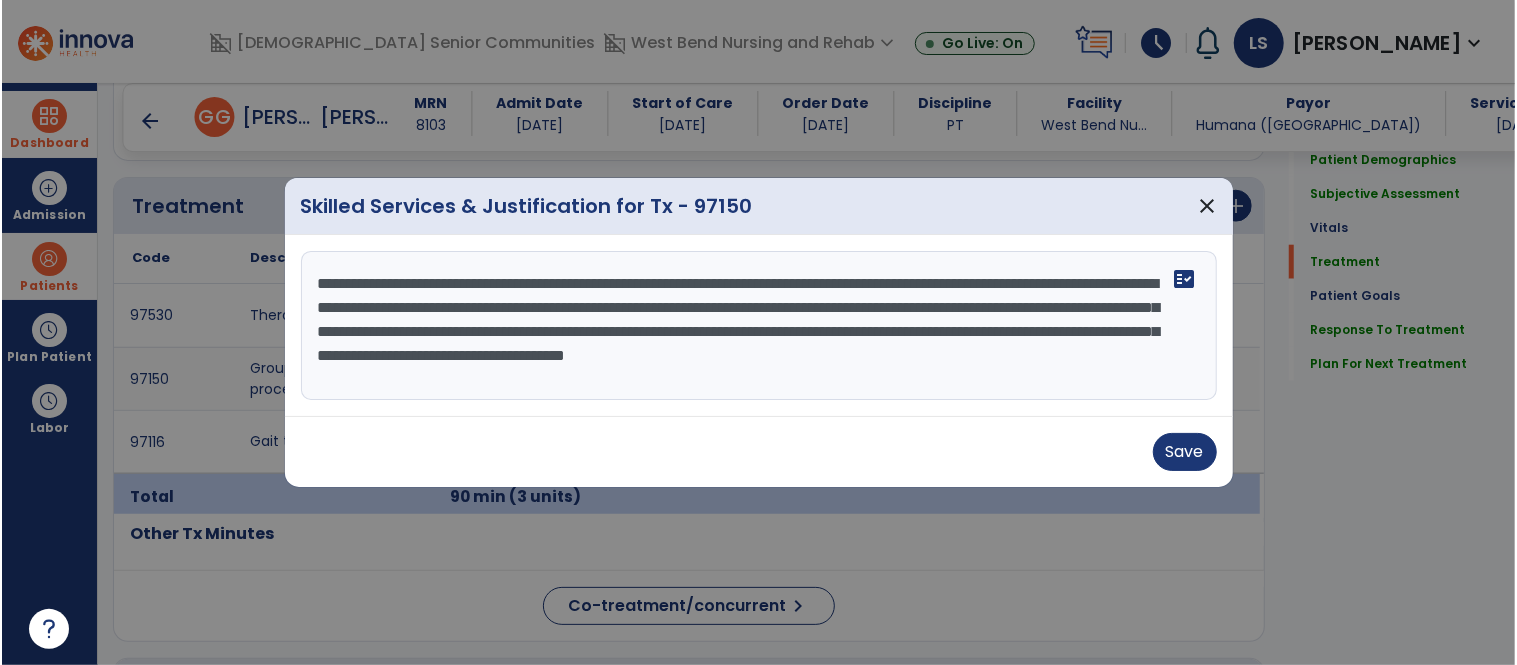 scroll, scrollTop: 1196, scrollLeft: 0, axis: vertical 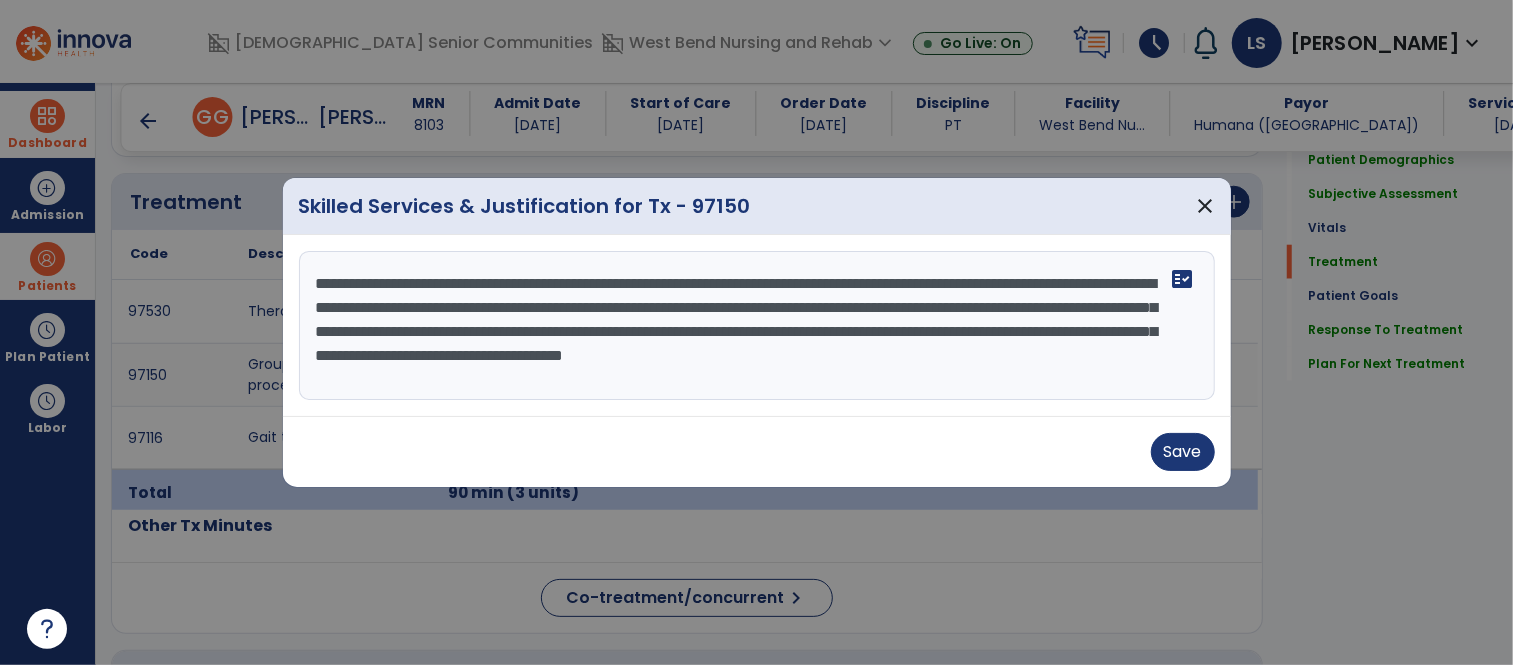 drag, startPoint x: 825, startPoint y: 385, endPoint x: 284, endPoint y: 274, distance: 552.26984 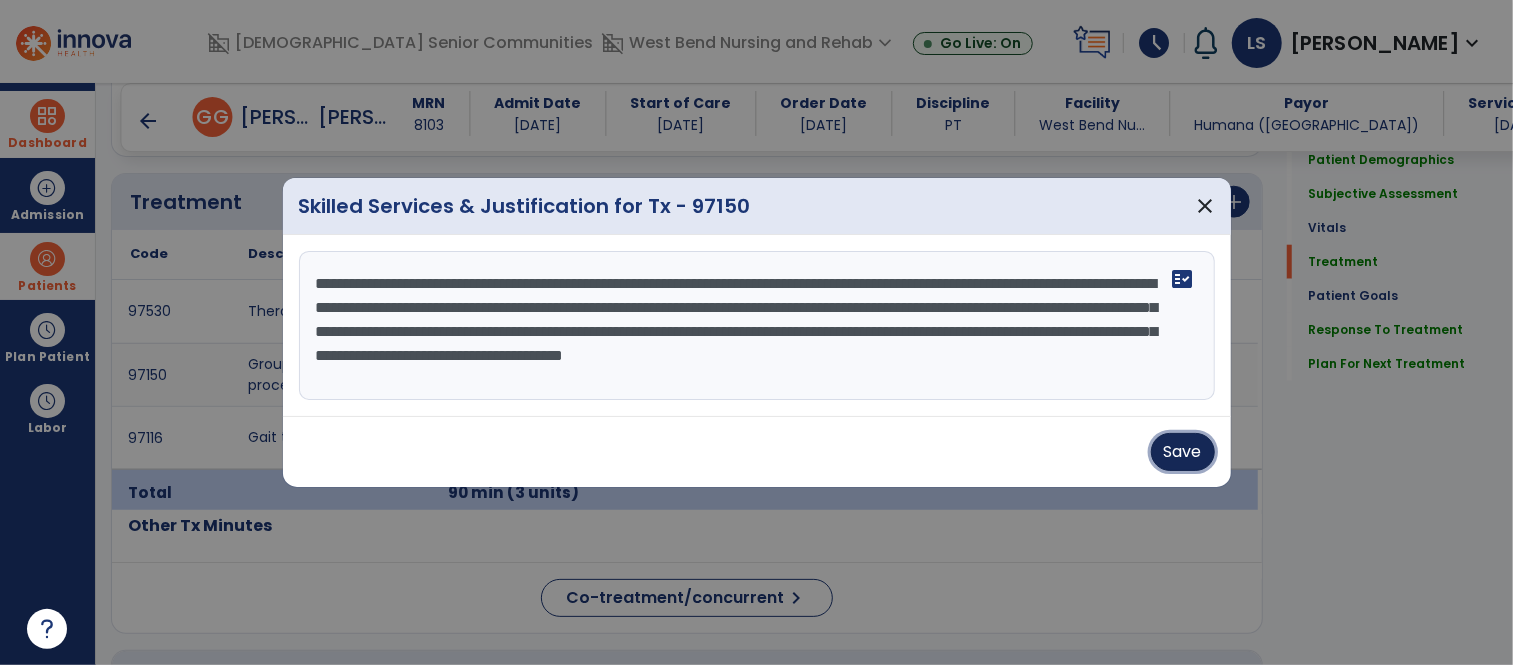 click on "Save" at bounding box center [1183, 452] 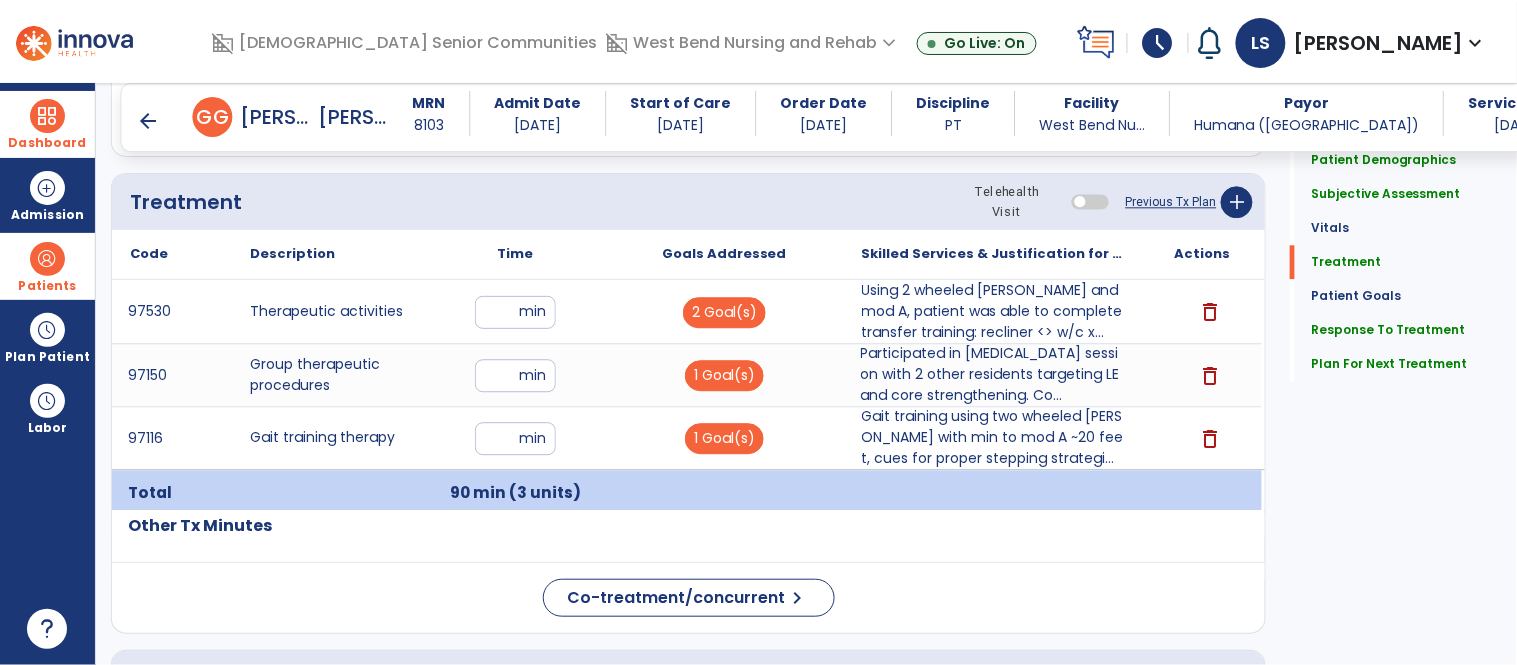 click on "arrow_back" at bounding box center (149, 121) 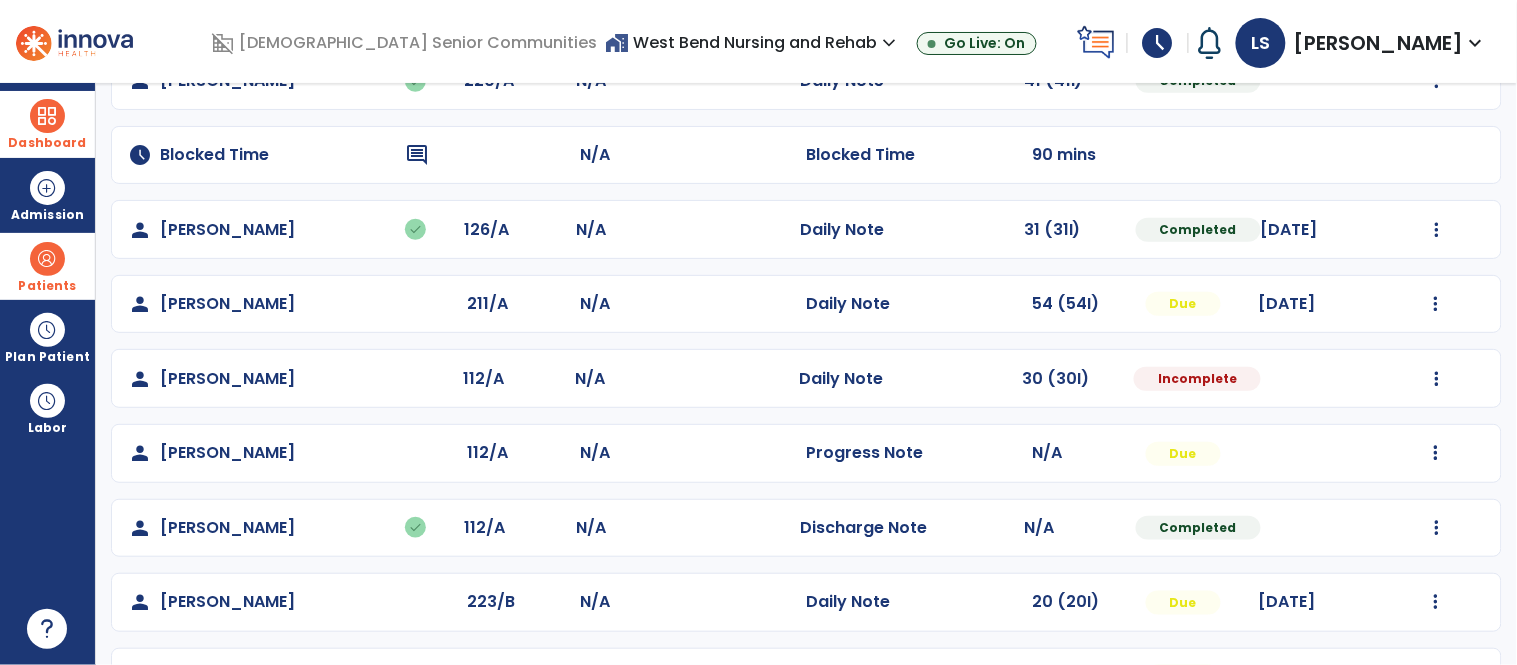 scroll, scrollTop: 311, scrollLeft: 0, axis: vertical 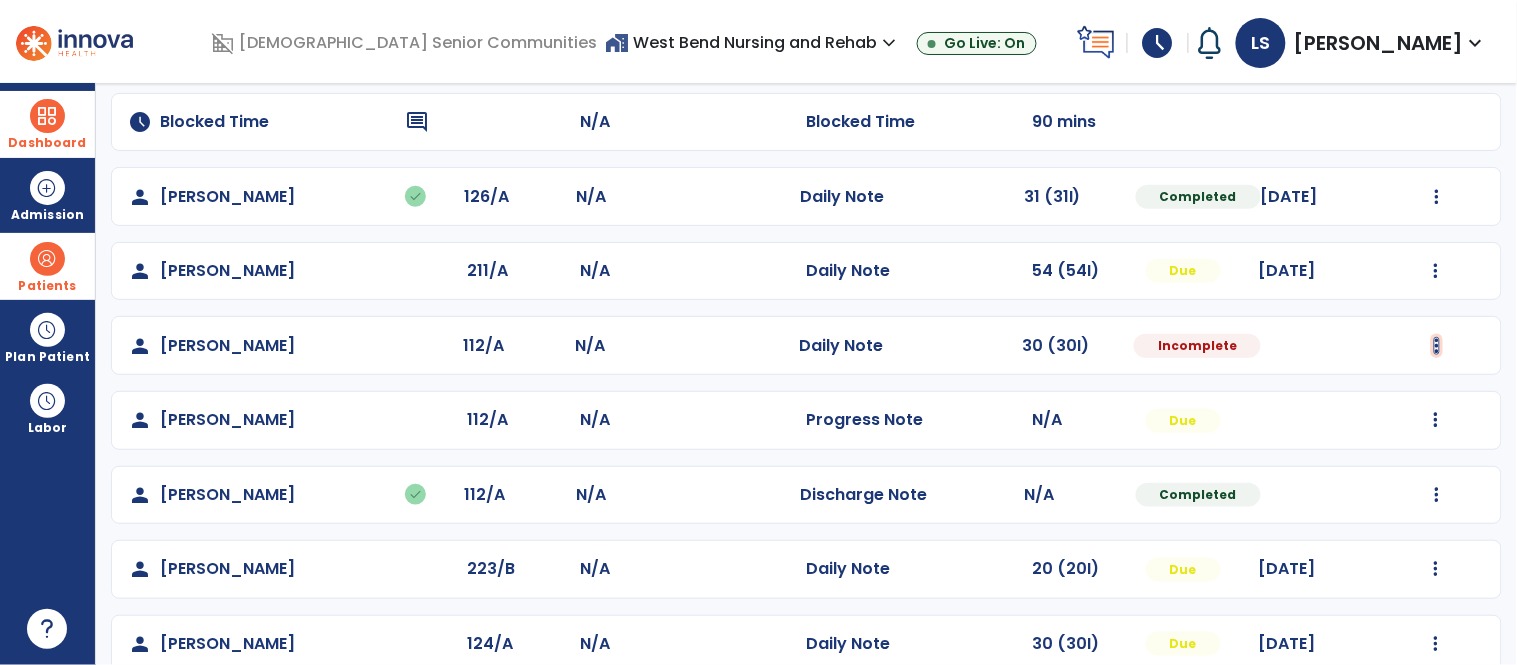 click at bounding box center [1437, 48] 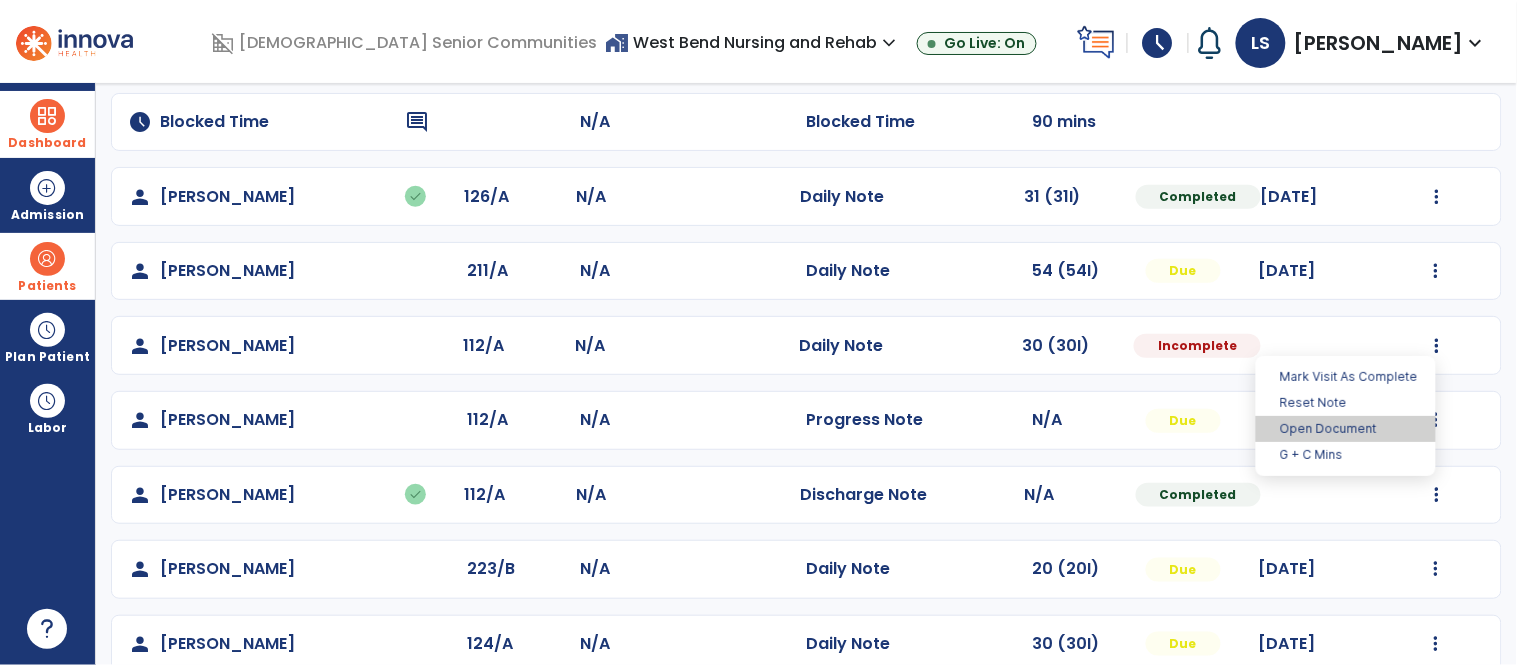 click on "Open Document" at bounding box center (1346, 429) 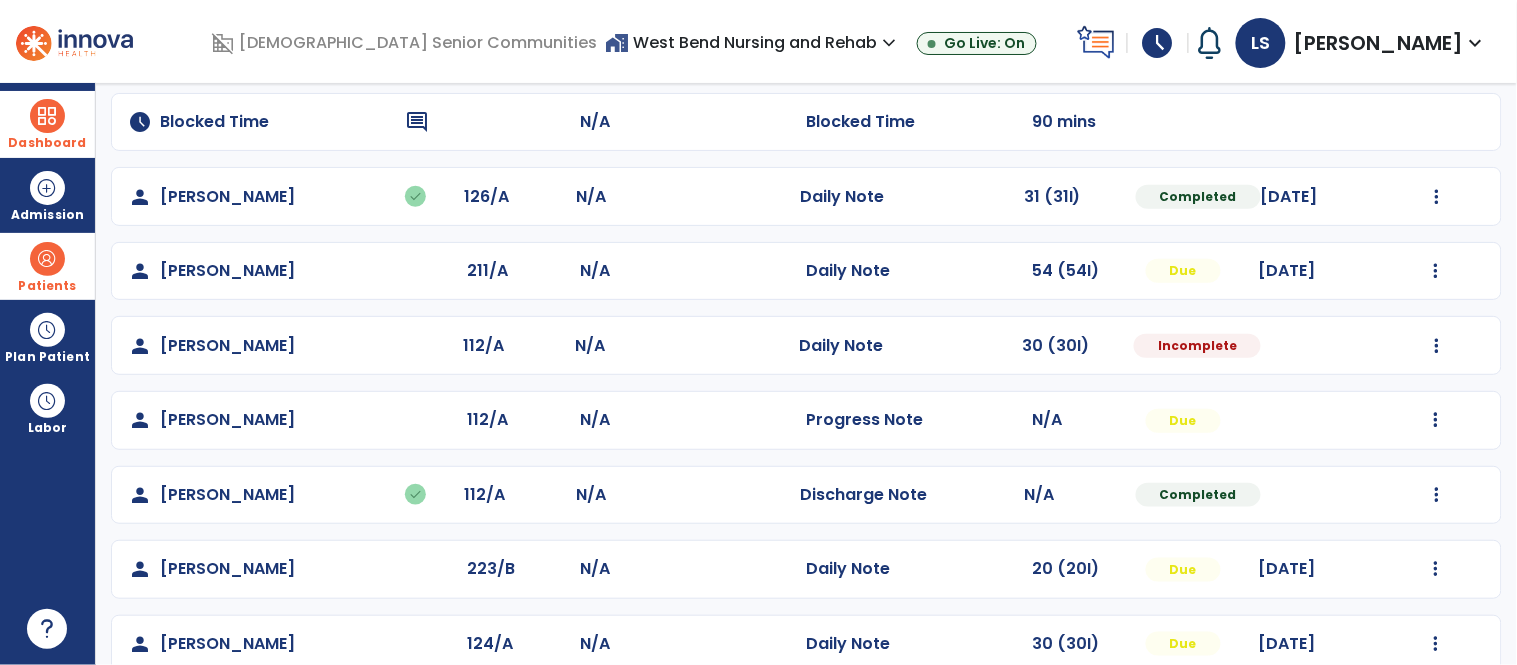 select on "*" 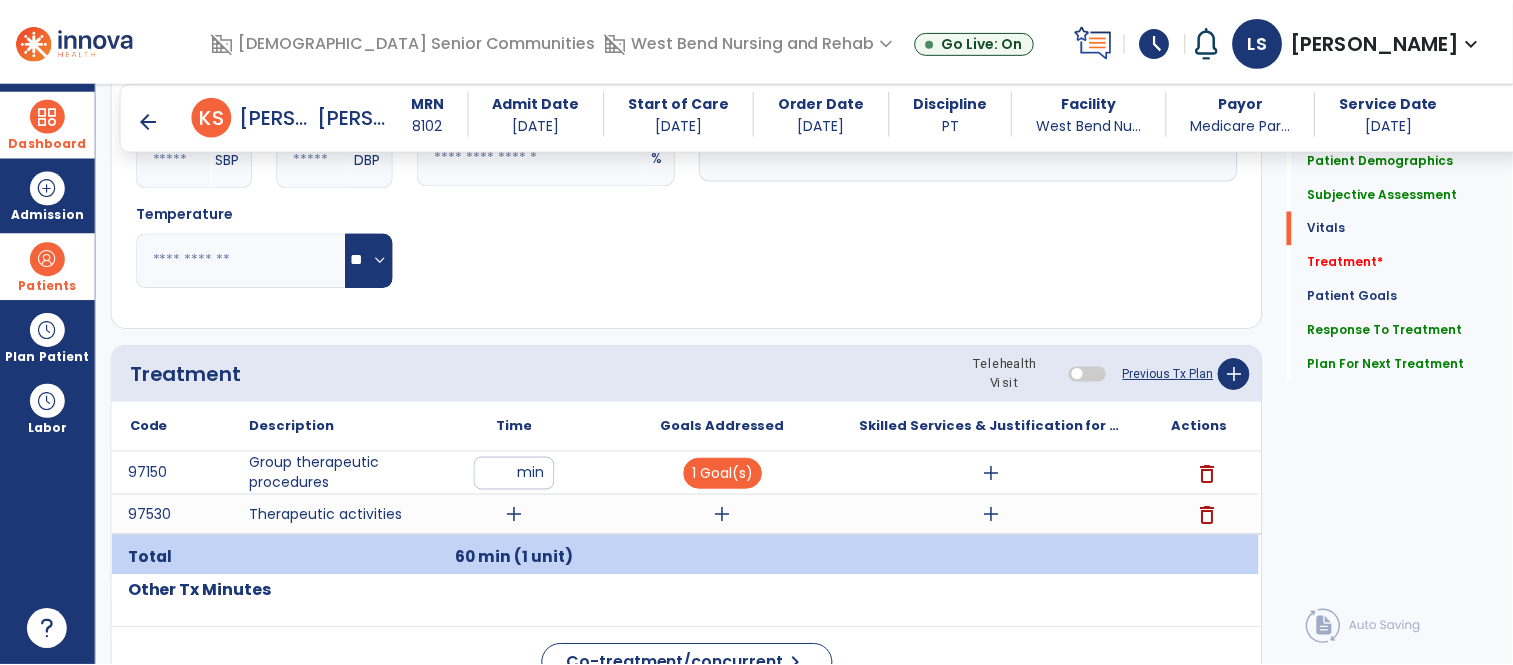 scroll, scrollTop: 996, scrollLeft: 0, axis: vertical 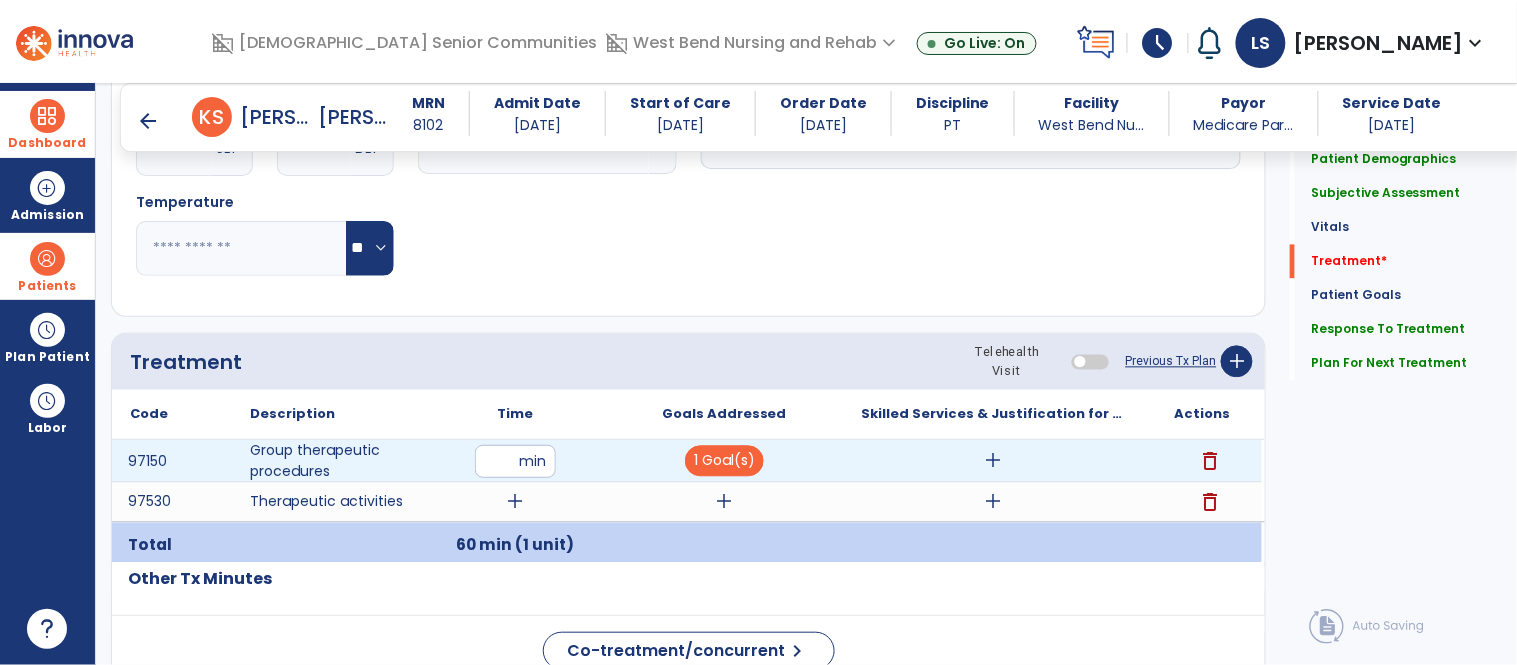 click on "add" at bounding box center [993, 461] 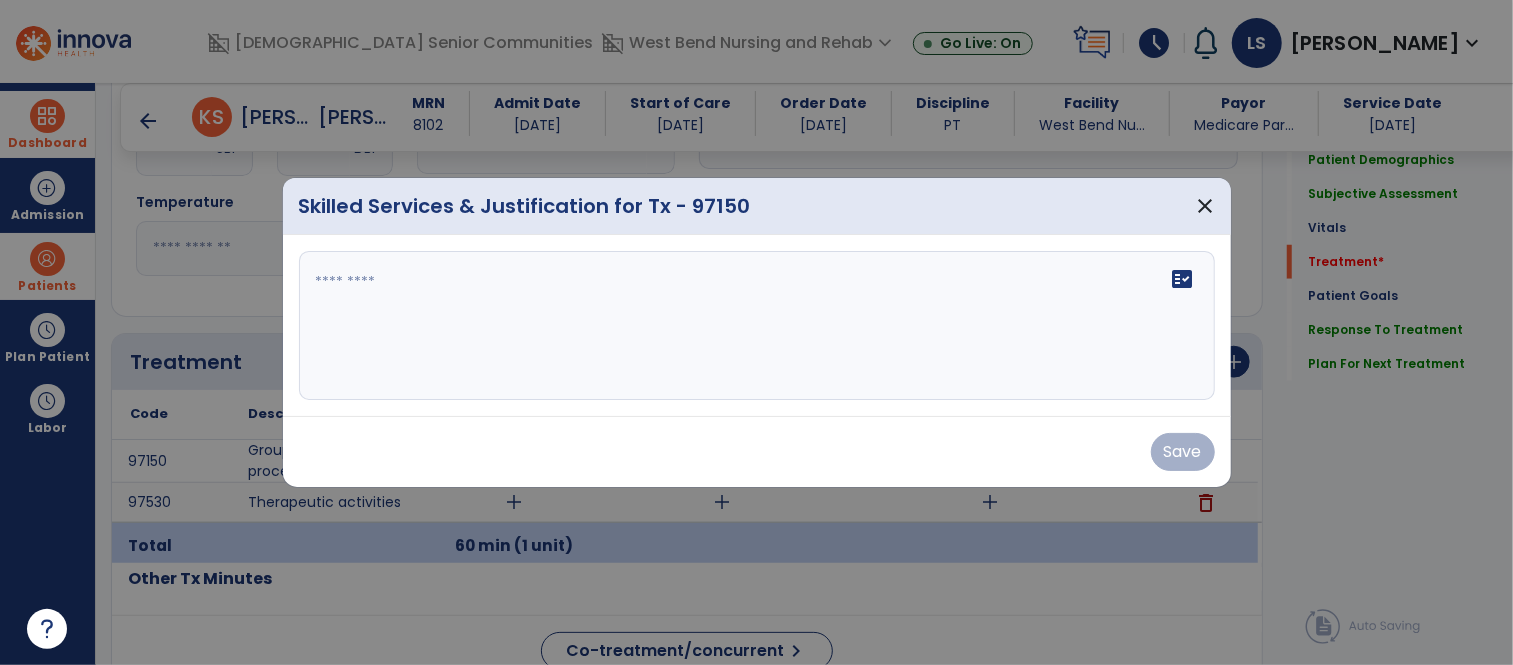scroll, scrollTop: 996, scrollLeft: 0, axis: vertical 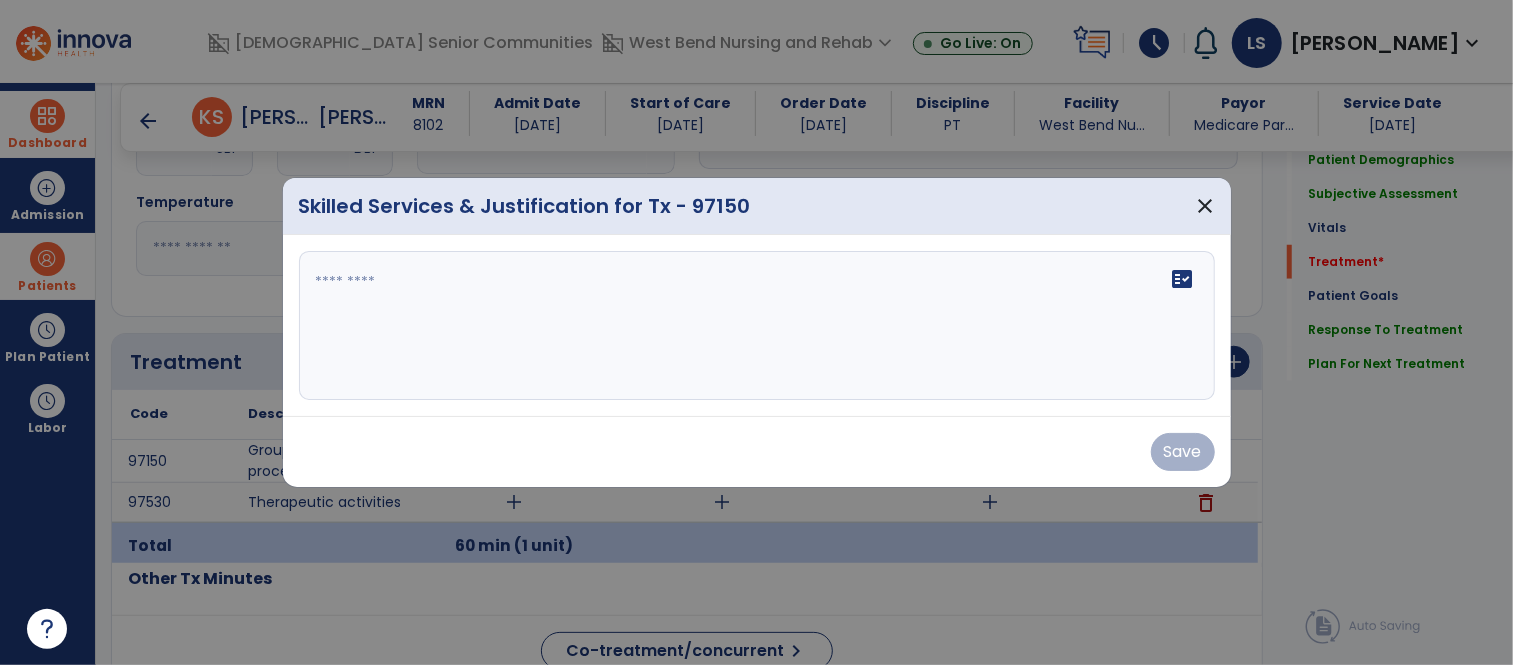 click on "fact_check" at bounding box center (757, 326) 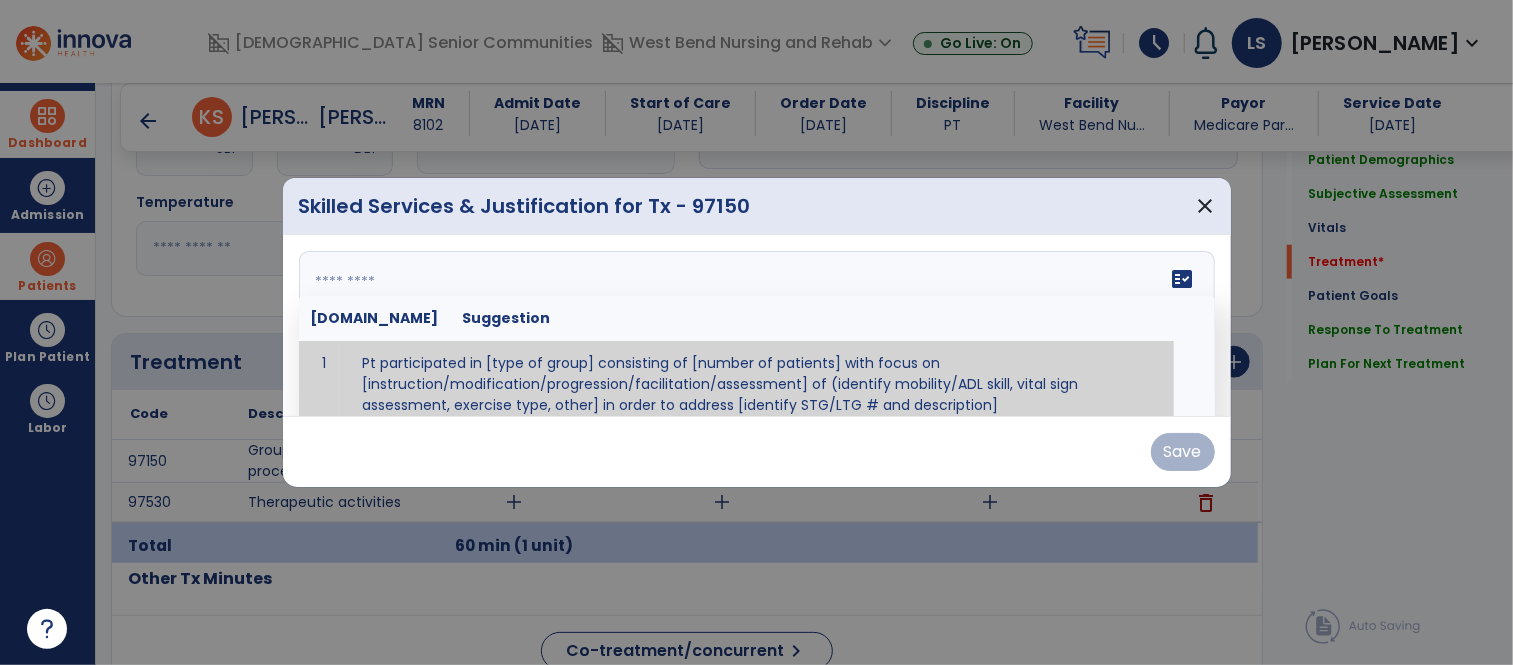 scroll, scrollTop: 11, scrollLeft: 0, axis: vertical 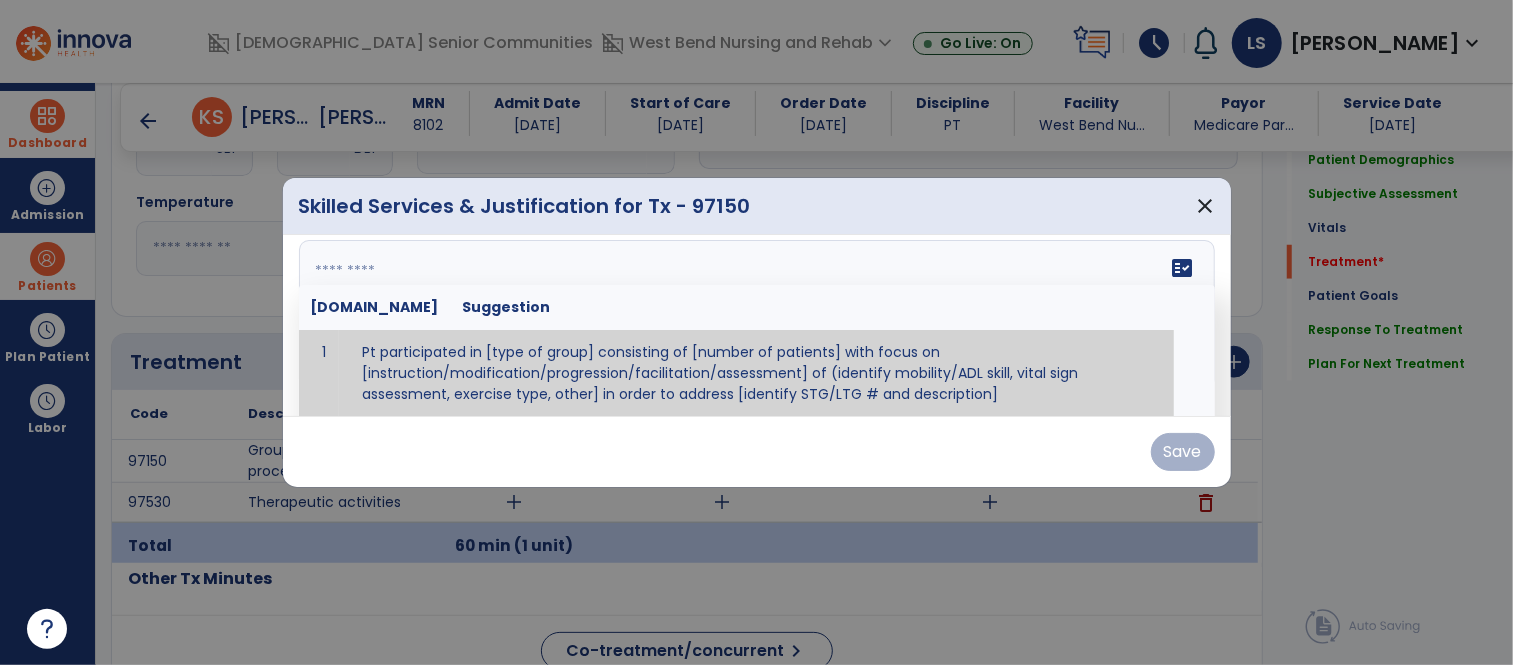 paste on "**********" 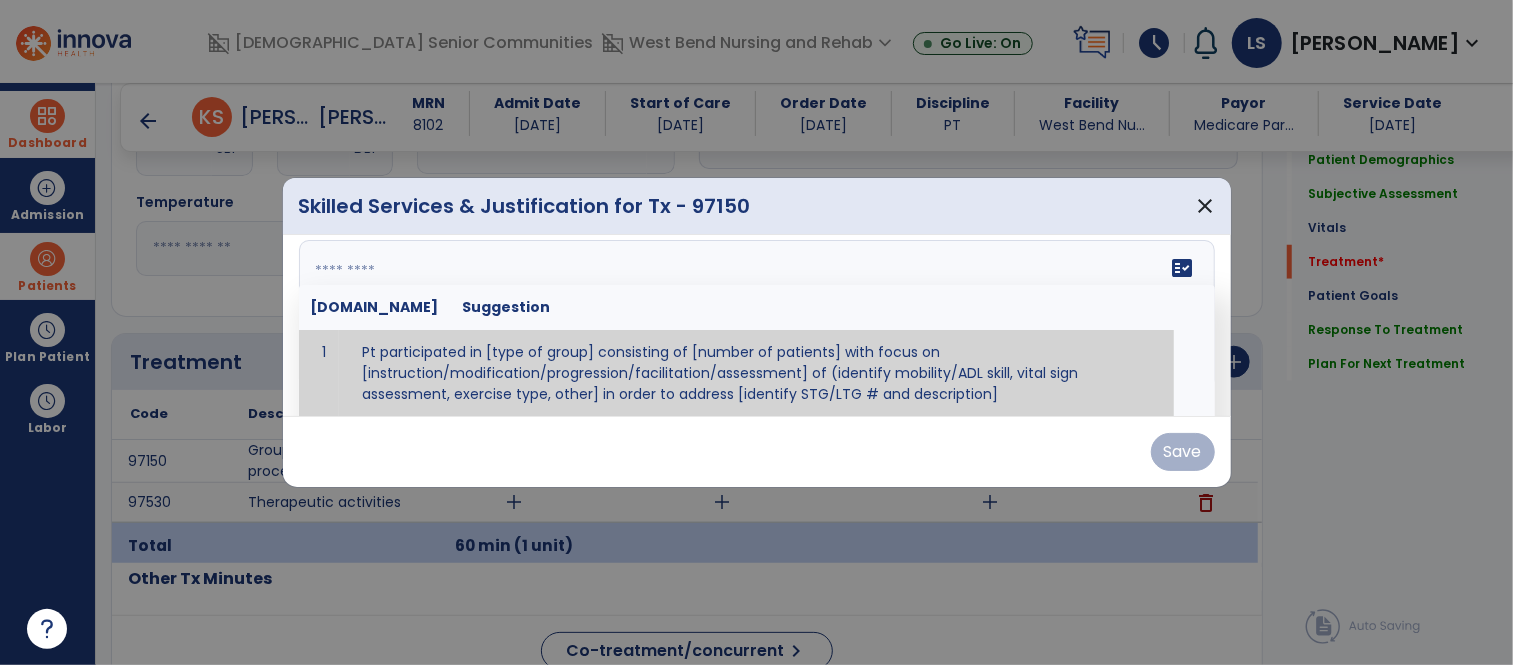type on "**********" 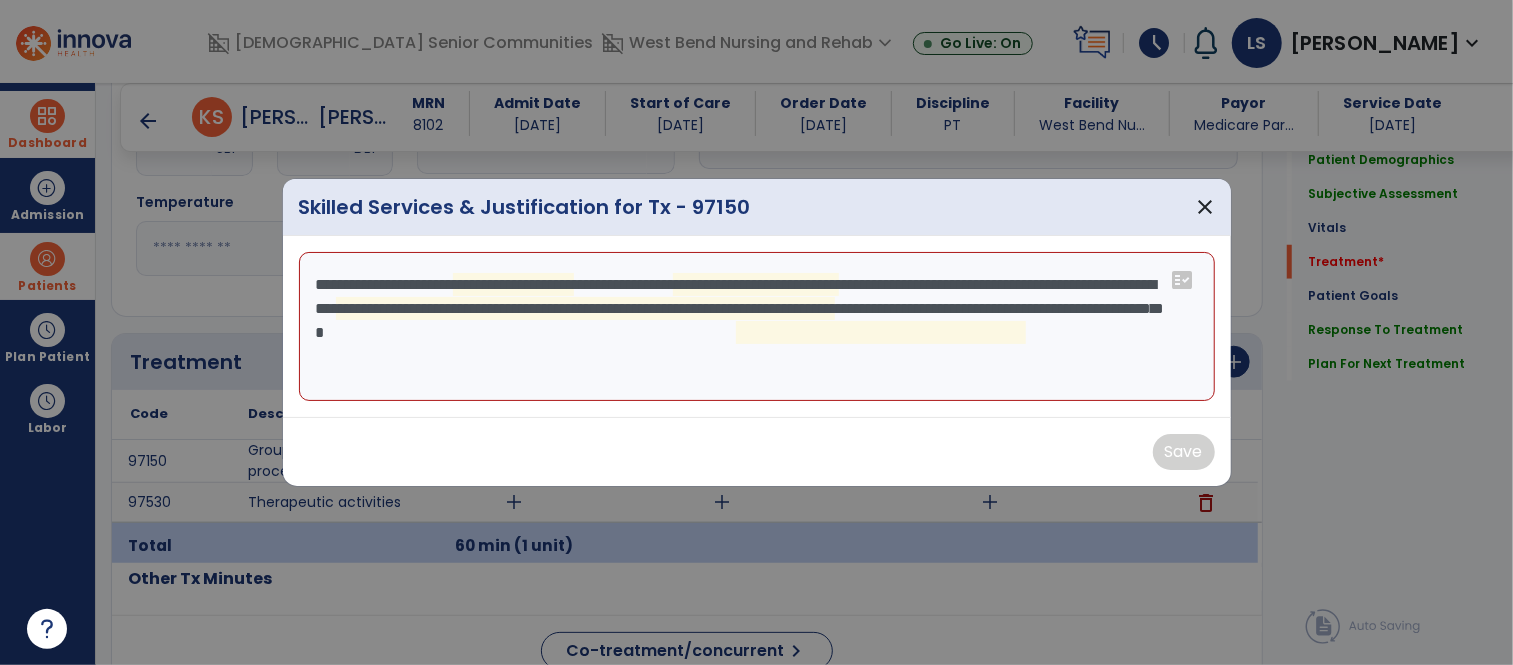 scroll, scrollTop: 0, scrollLeft: 0, axis: both 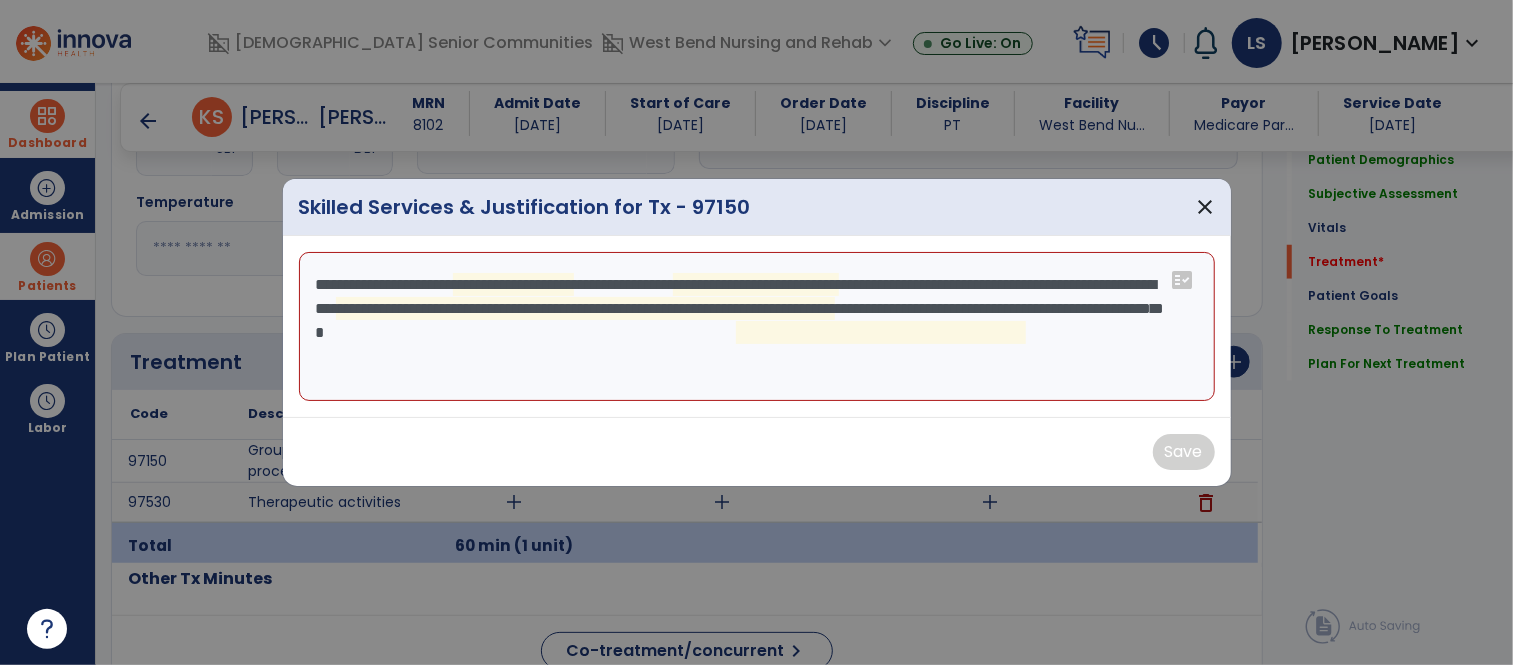 drag, startPoint x: 1038, startPoint y: 351, endPoint x: 424, endPoint y: 187, distance: 635.52496 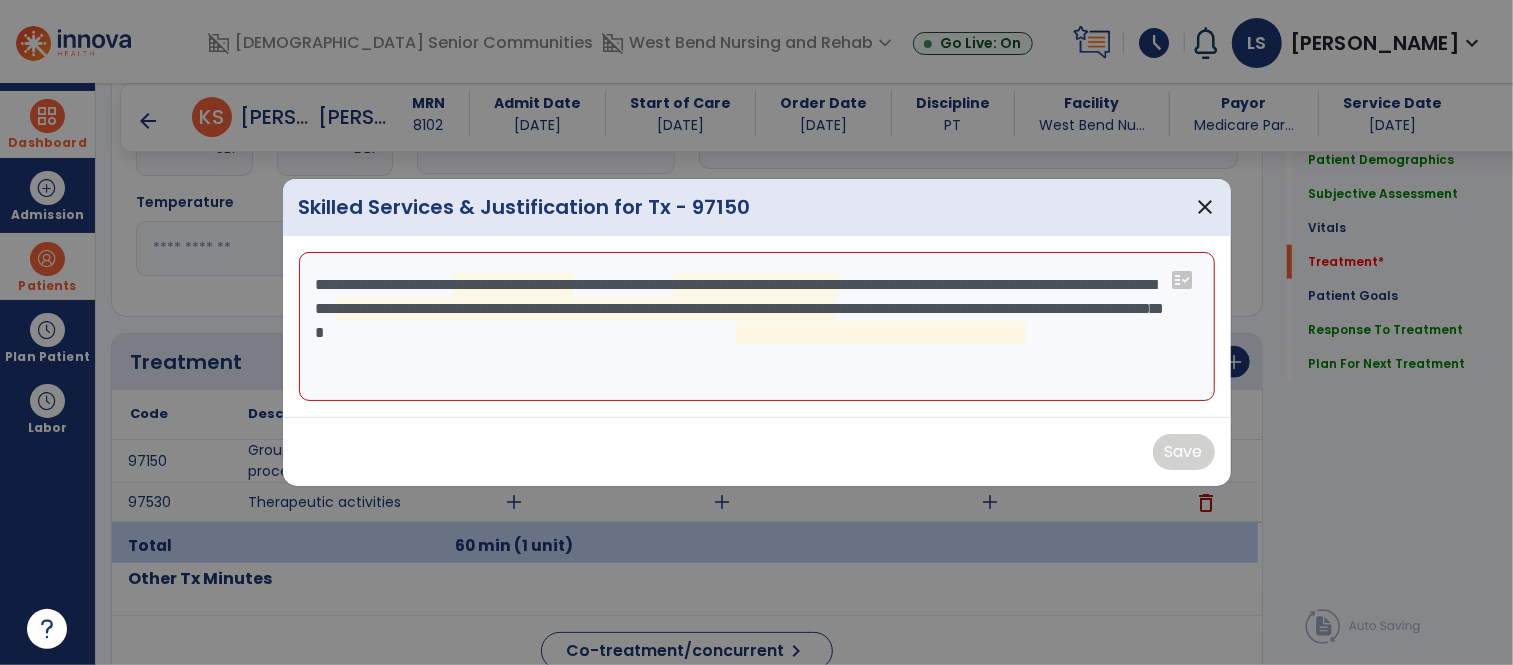 drag, startPoint x: 1091, startPoint y: 331, endPoint x: 237, endPoint y: 220, distance: 861.1835 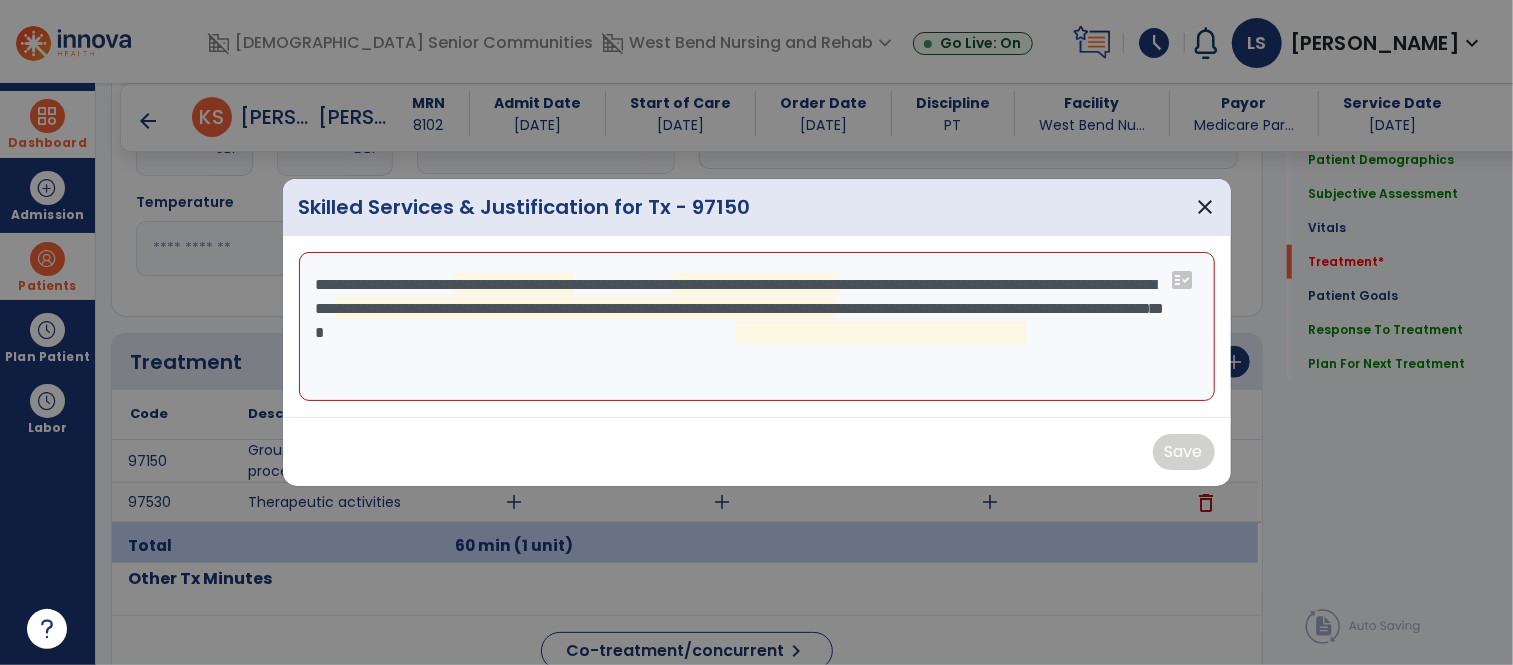 click on "**********" at bounding box center (756, 332) 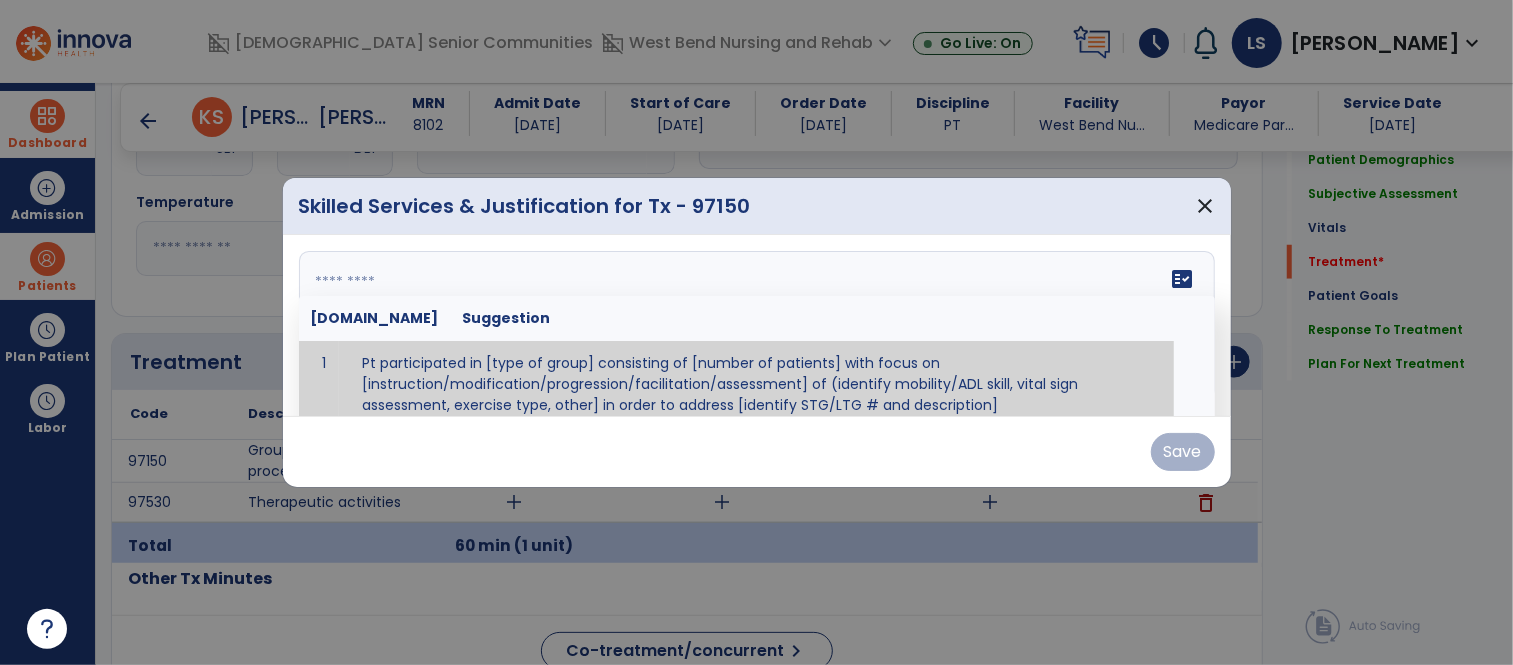 scroll, scrollTop: 11, scrollLeft: 0, axis: vertical 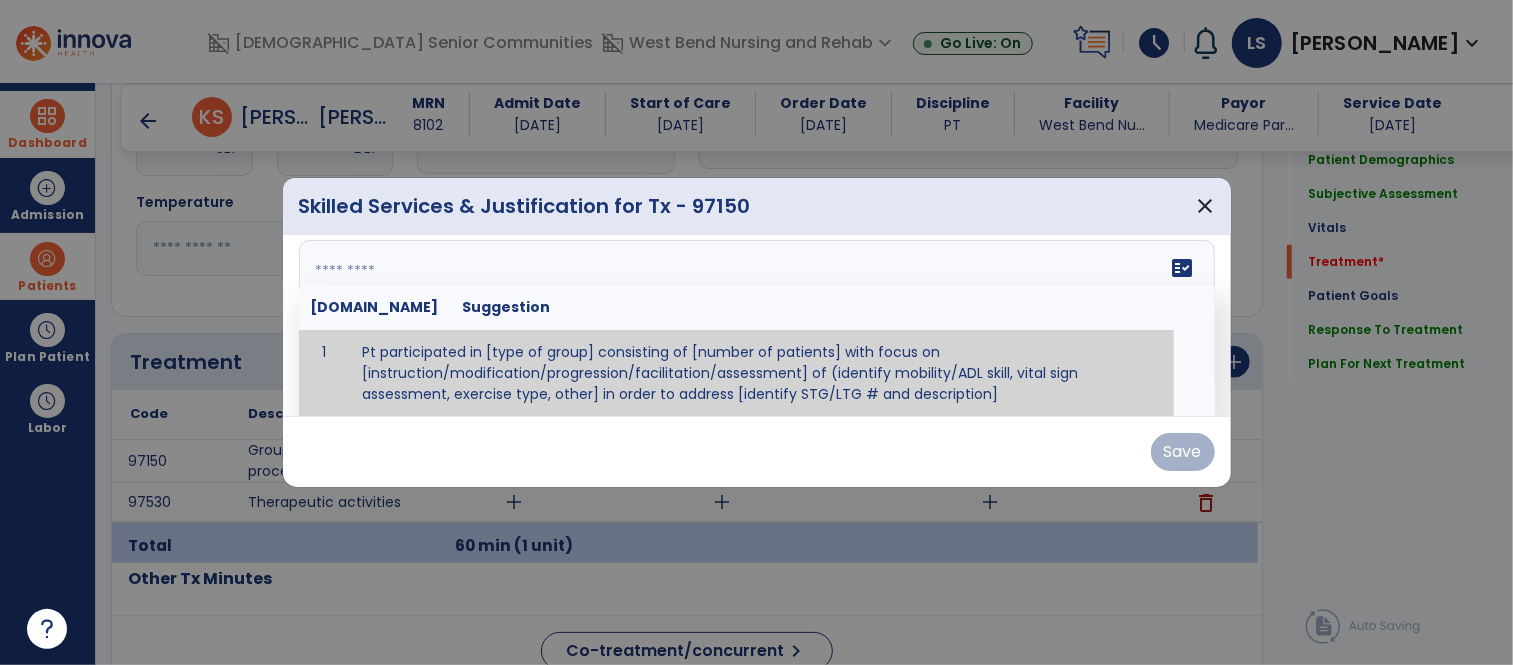 paste on "**********" 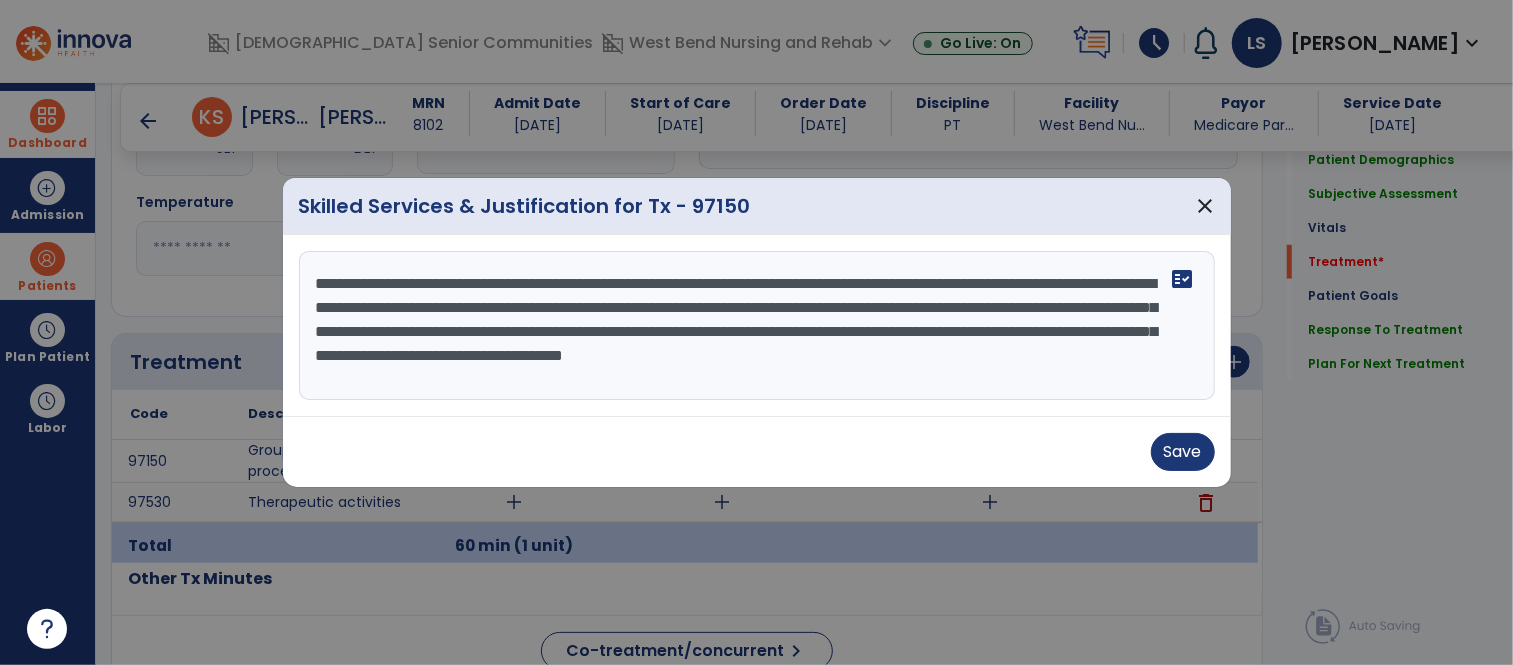 scroll, scrollTop: 0, scrollLeft: 0, axis: both 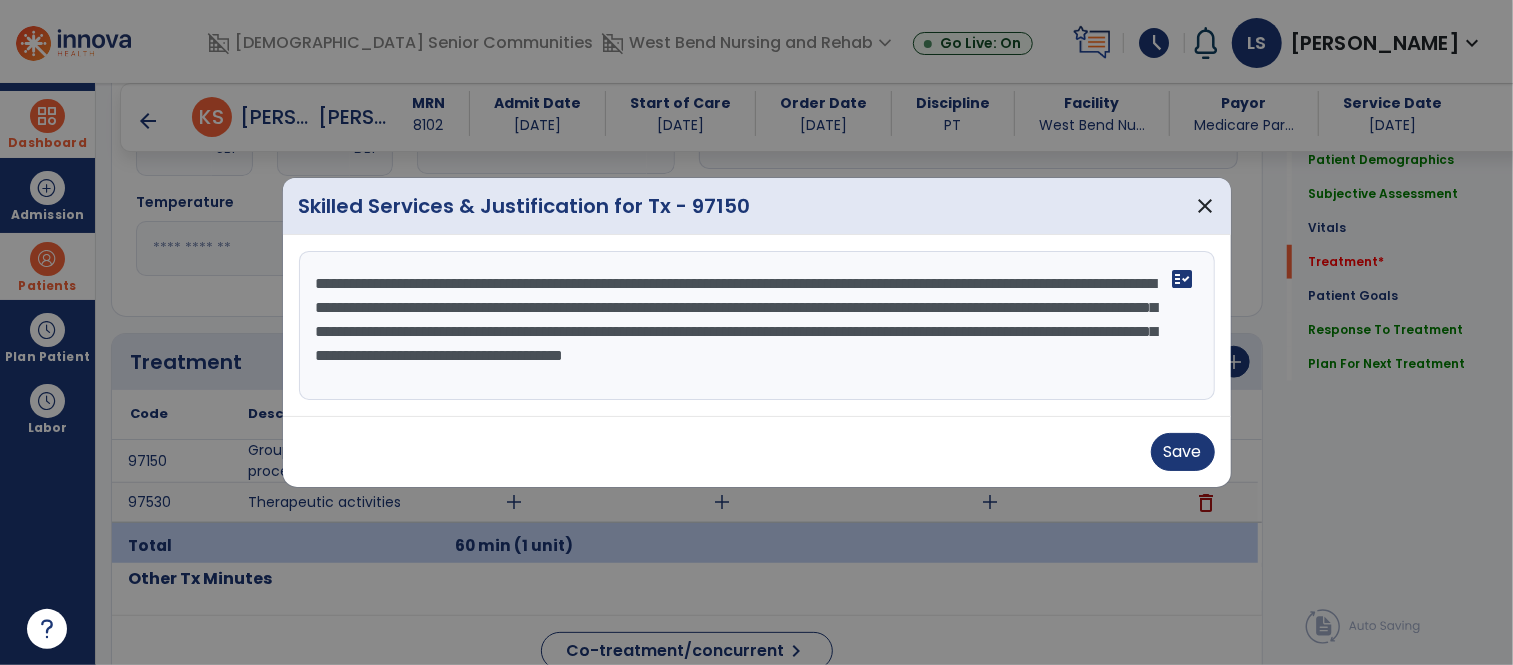 click on "**********" at bounding box center [757, 326] 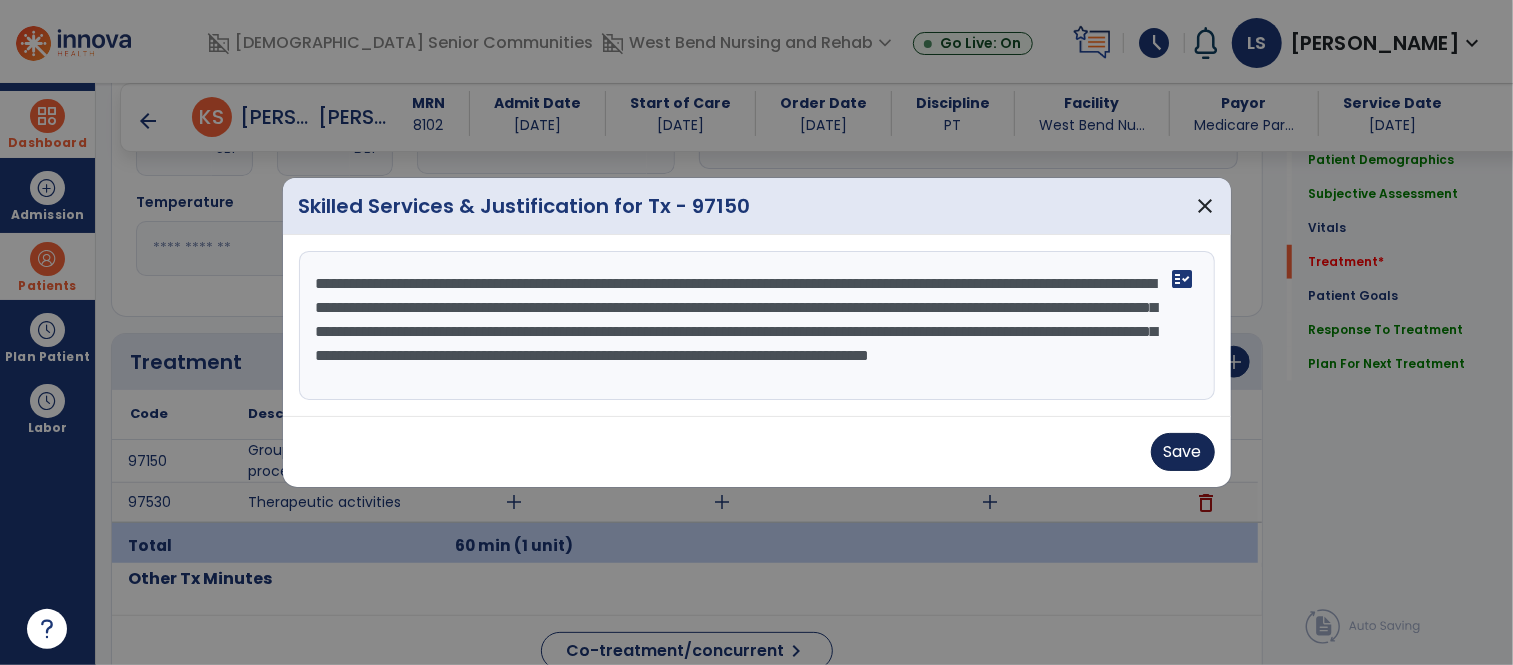 type on "**********" 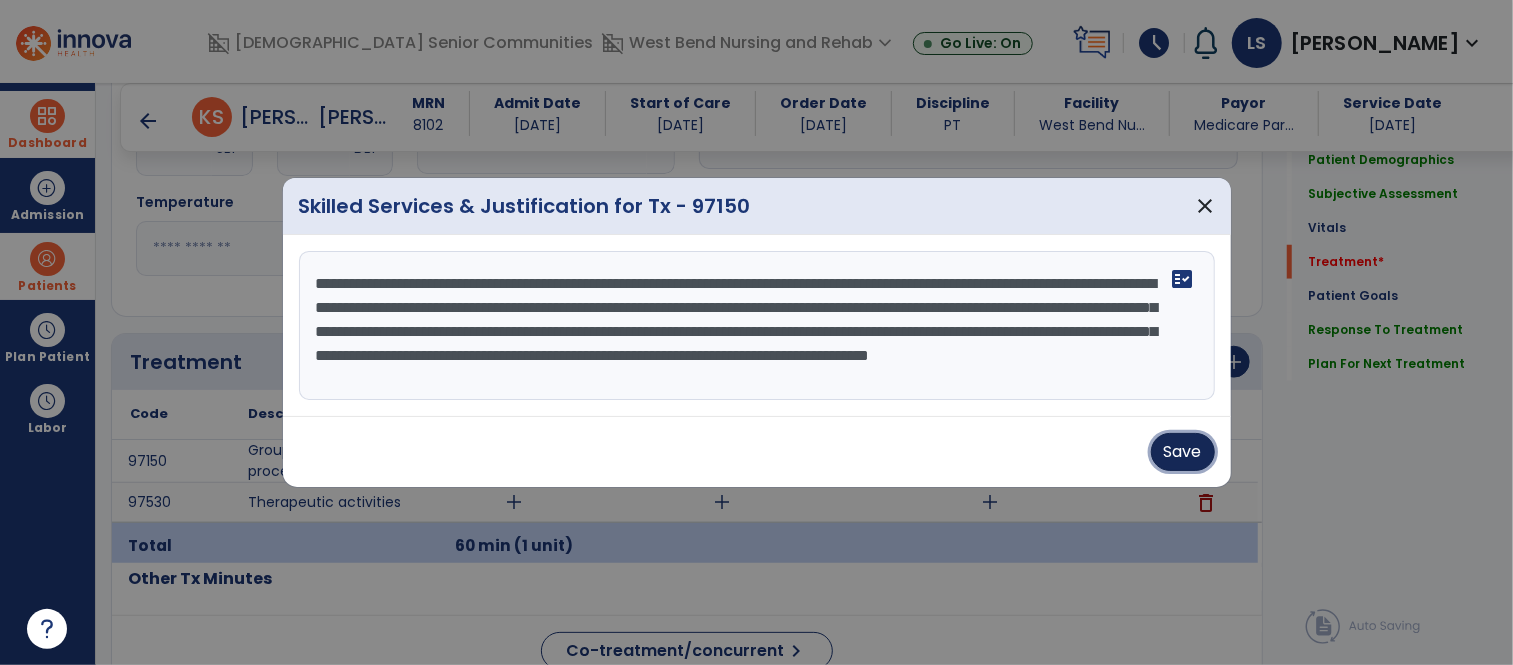 click on "Save" at bounding box center [1183, 452] 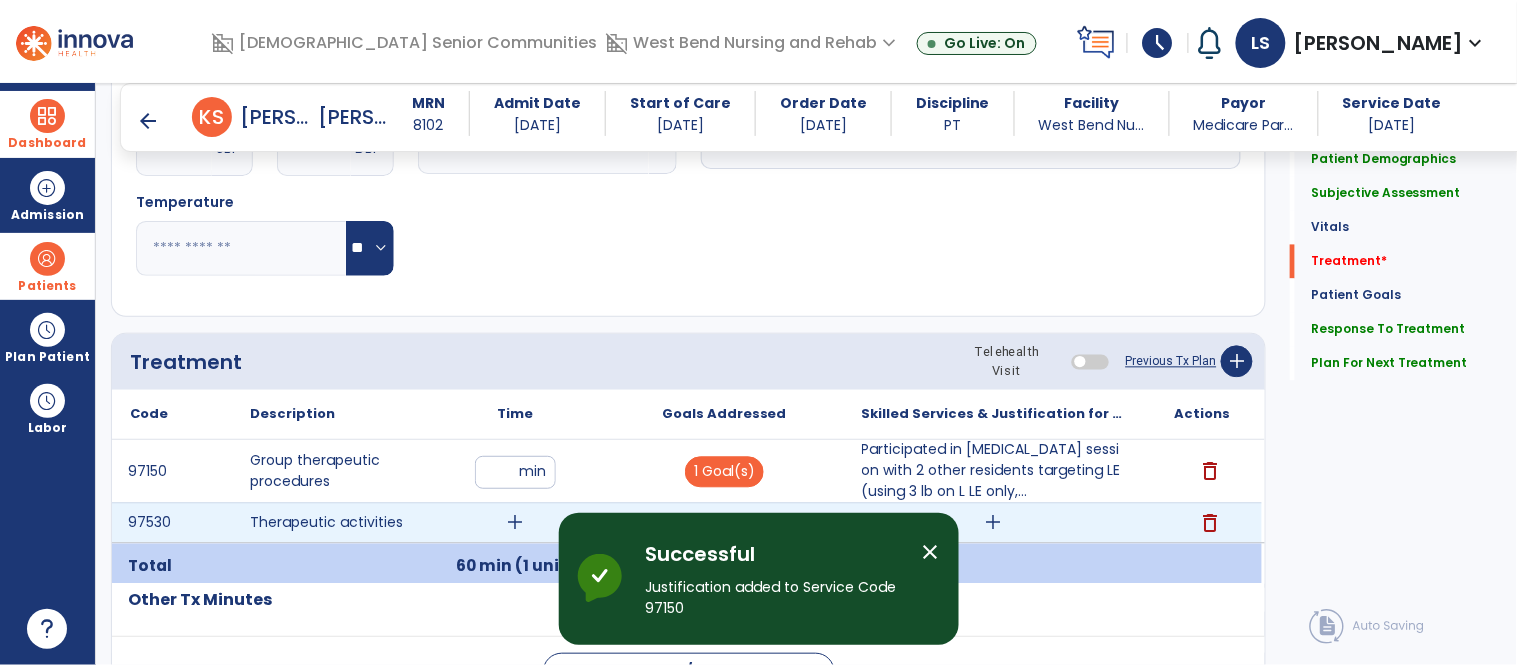 click on "add" at bounding box center [515, 523] 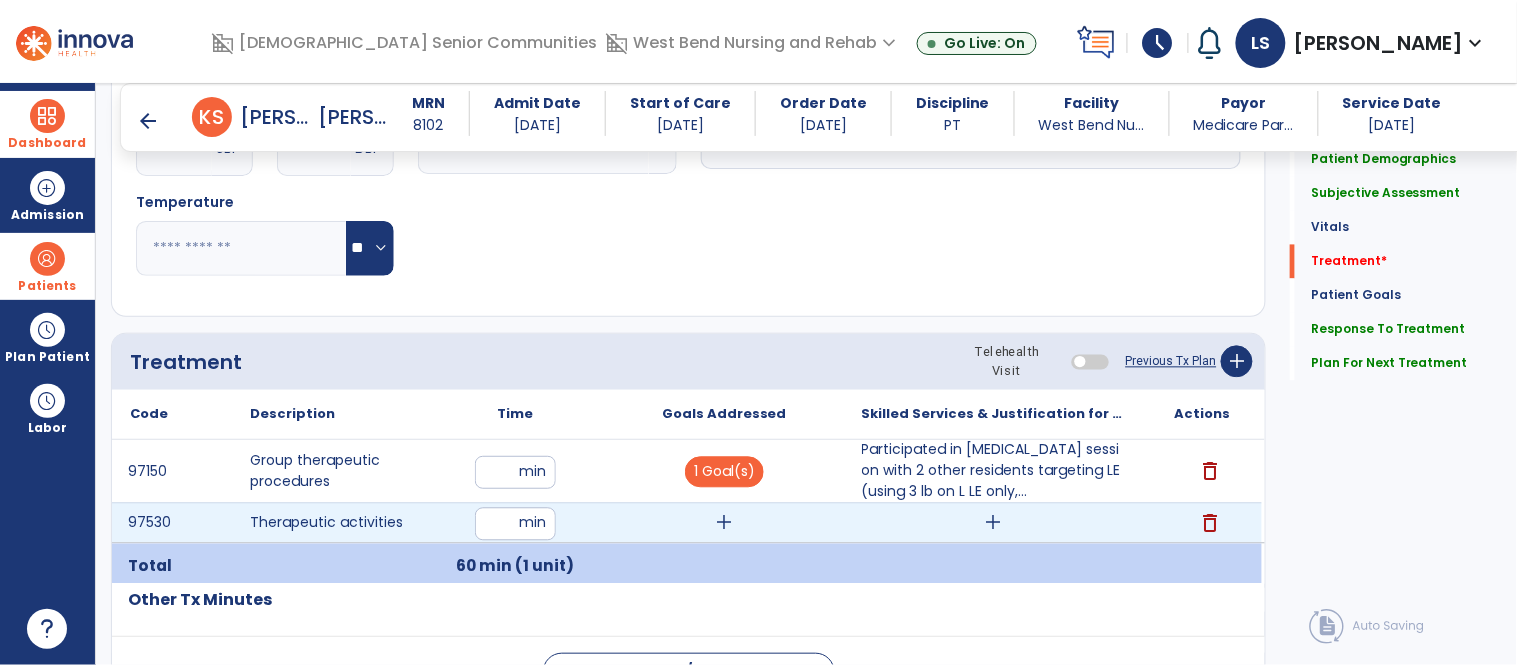 type on "**" 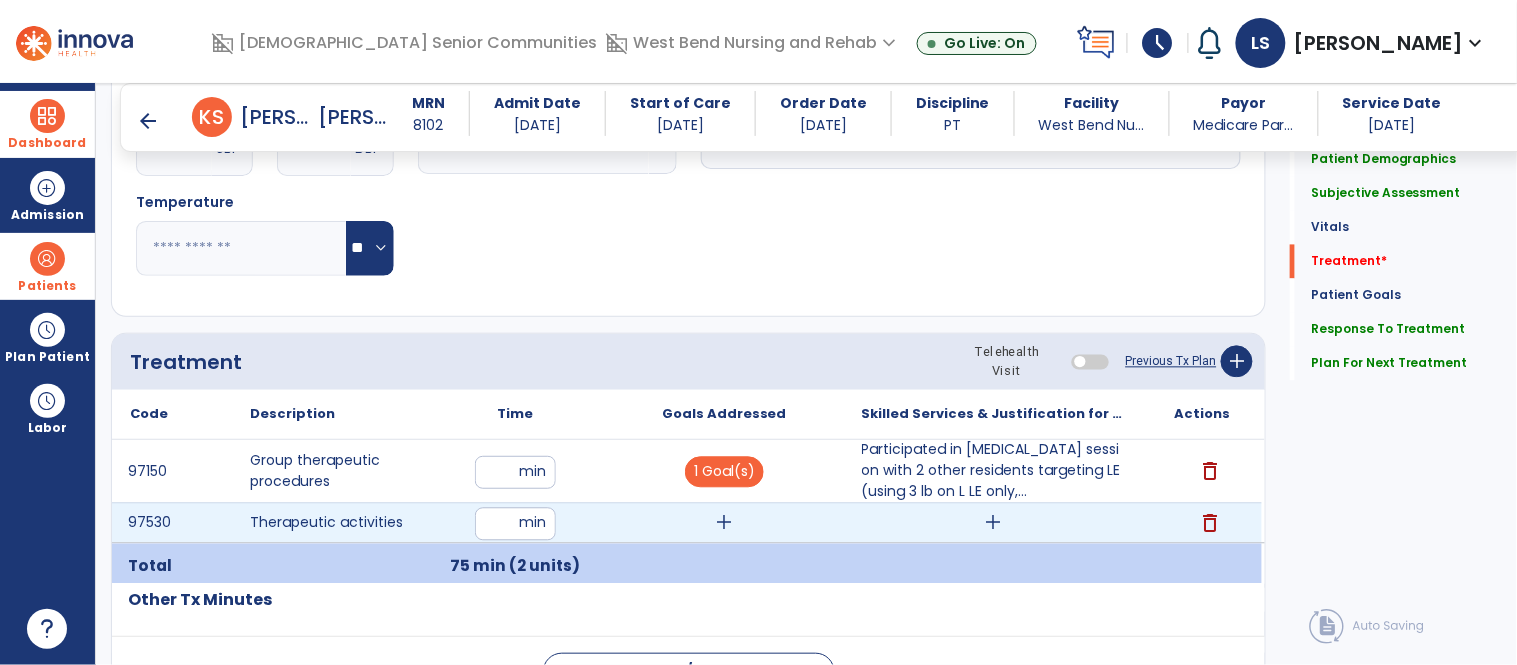 click on "add" at bounding box center (724, 523) 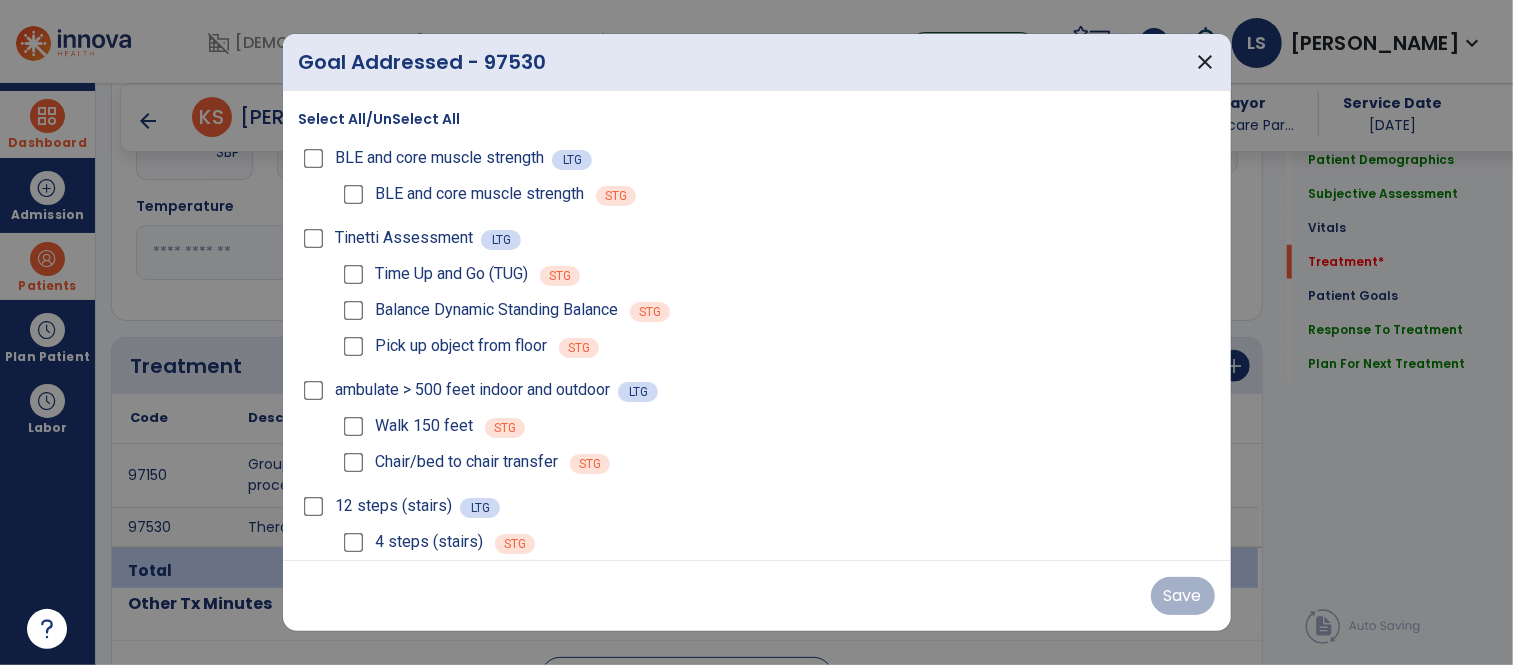 scroll, scrollTop: 996, scrollLeft: 0, axis: vertical 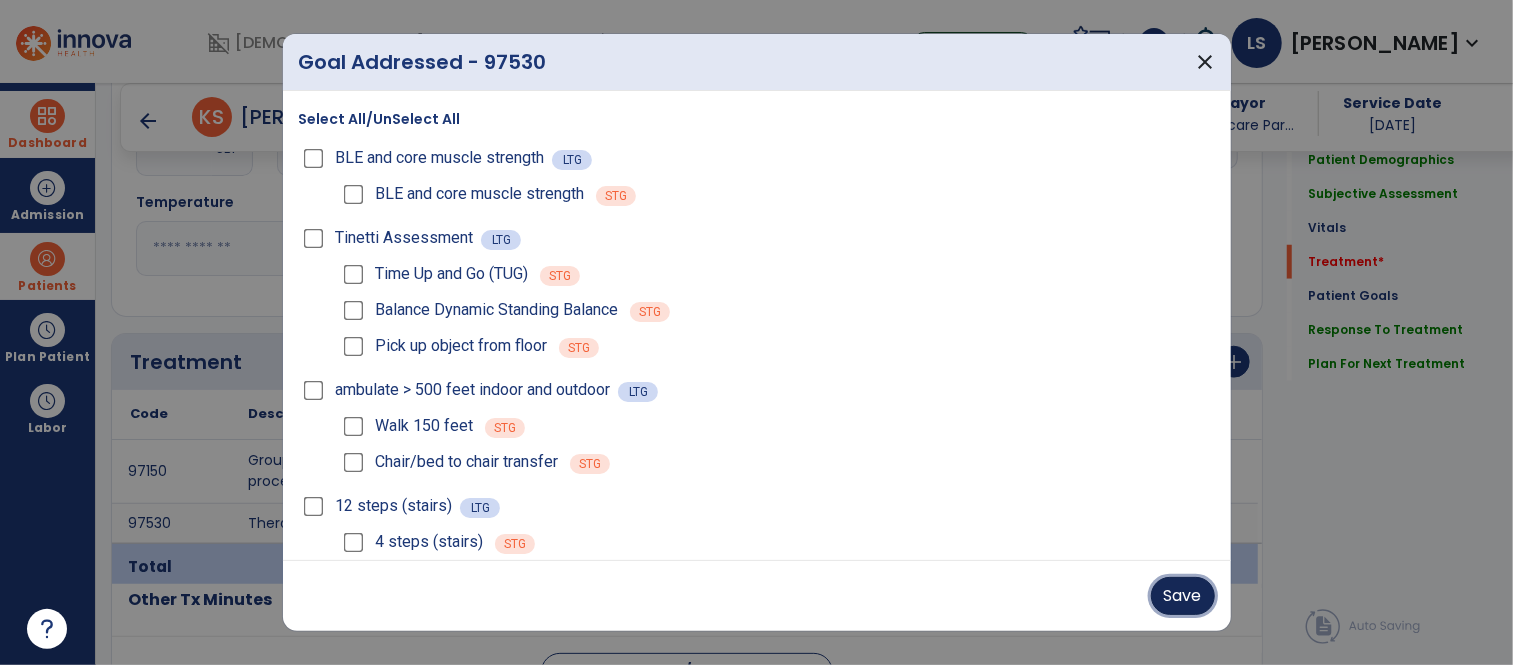click on "Save" at bounding box center (1183, 596) 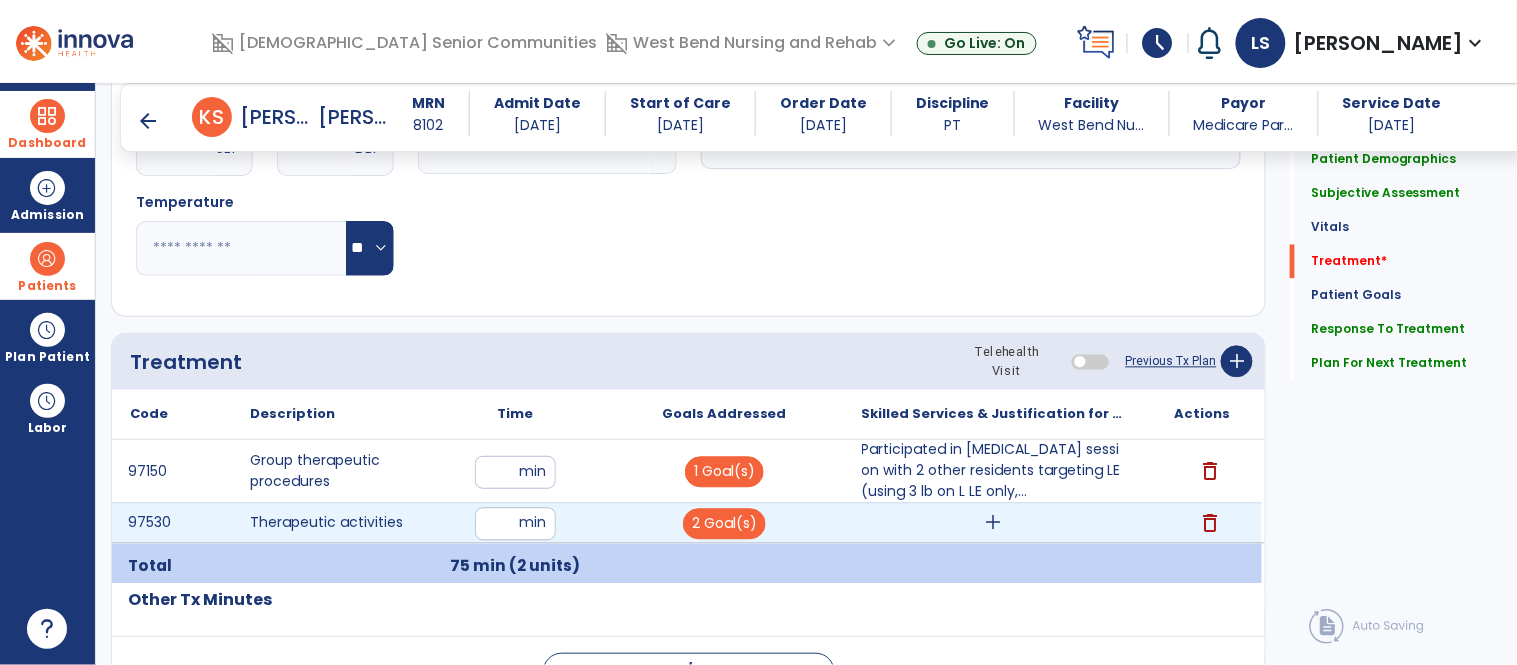 click on "add" at bounding box center (993, 523) 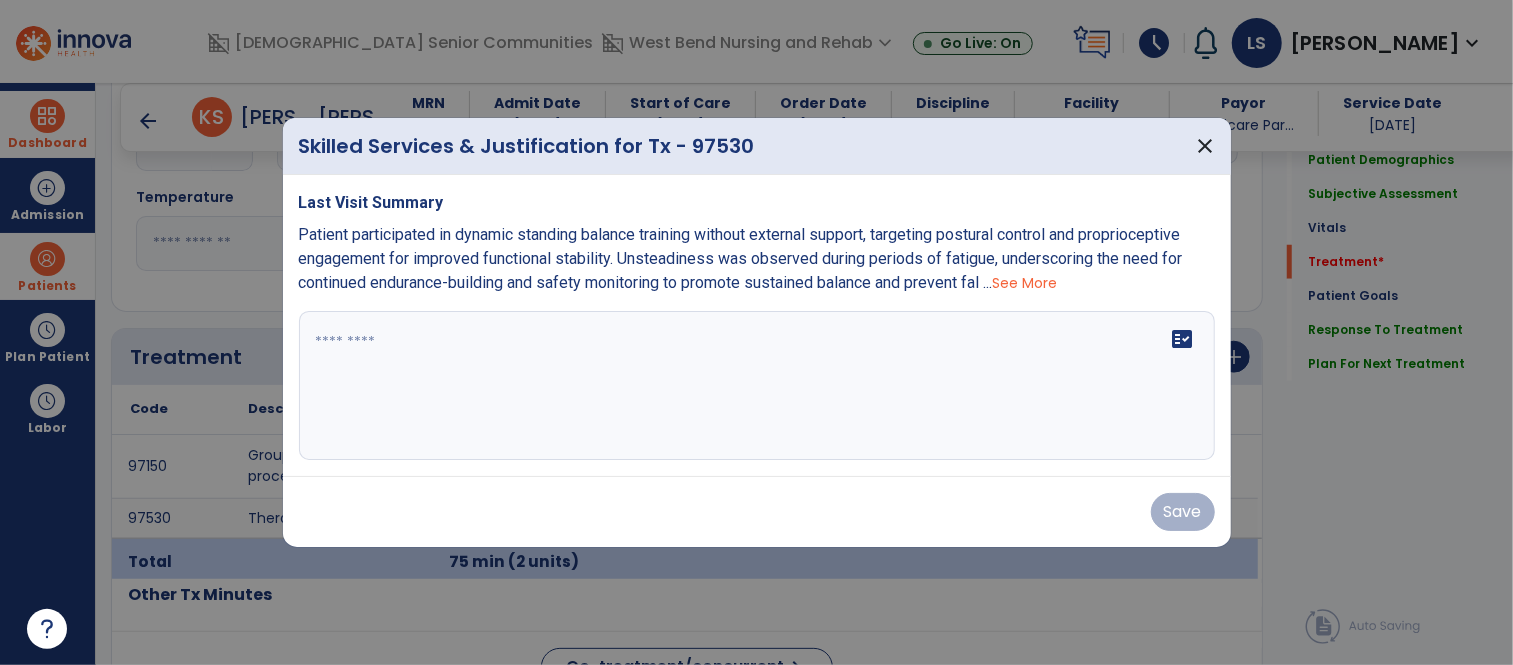 scroll, scrollTop: 996, scrollLeft: 0, axis: vertical 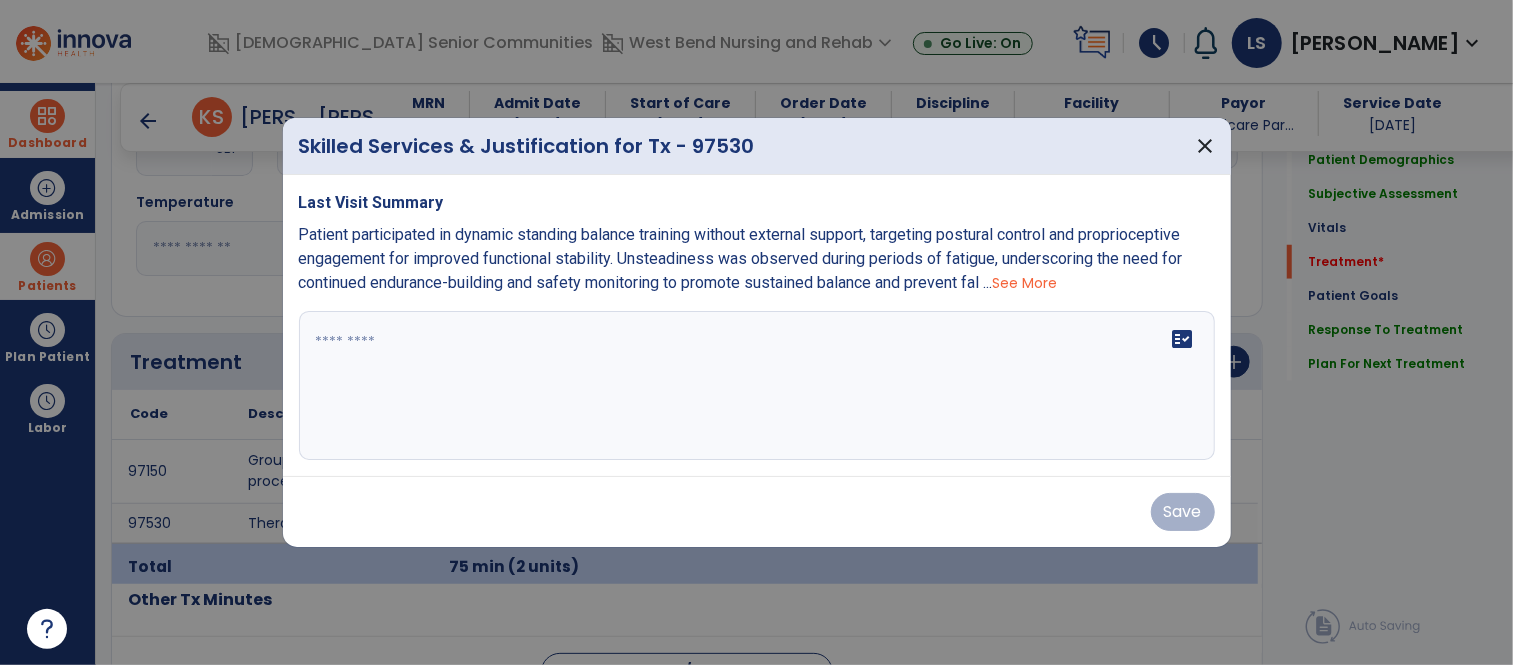 click on "fact_check" at bounding box center (757, 386) 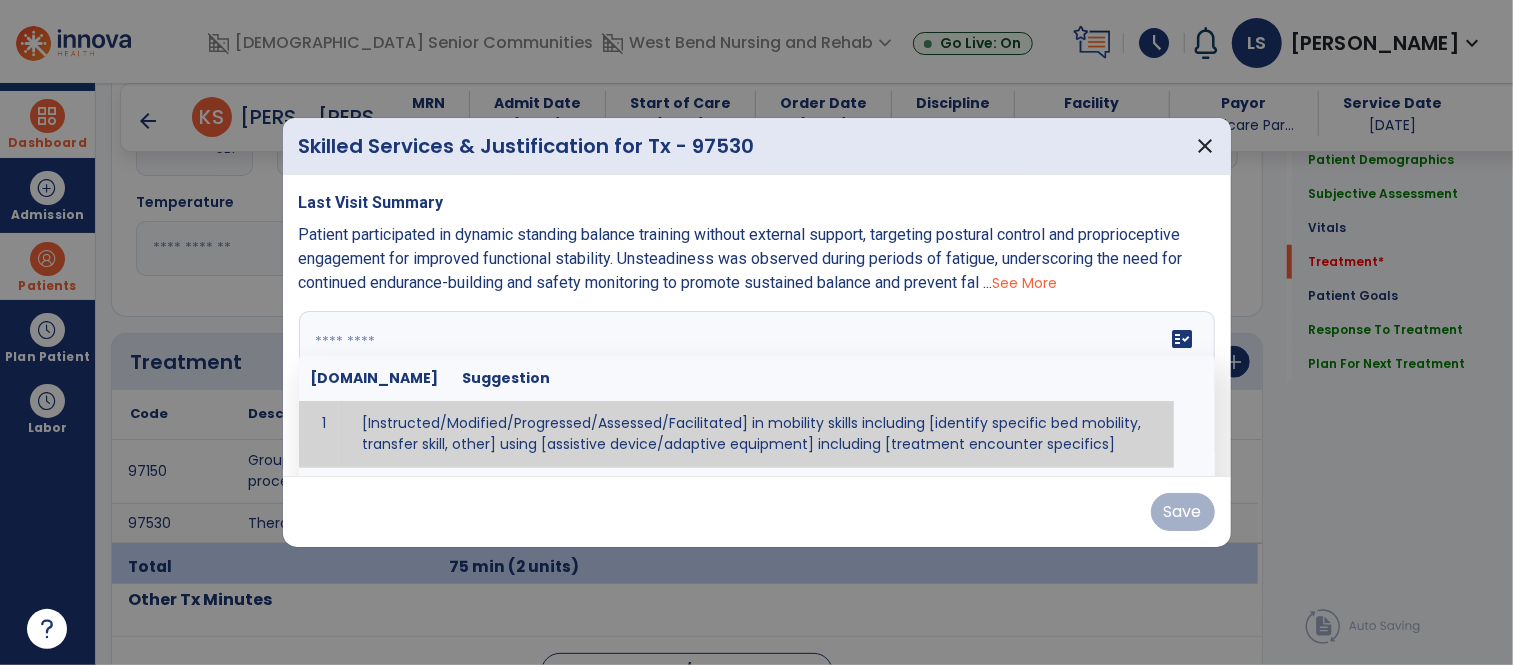 paste on "**********" 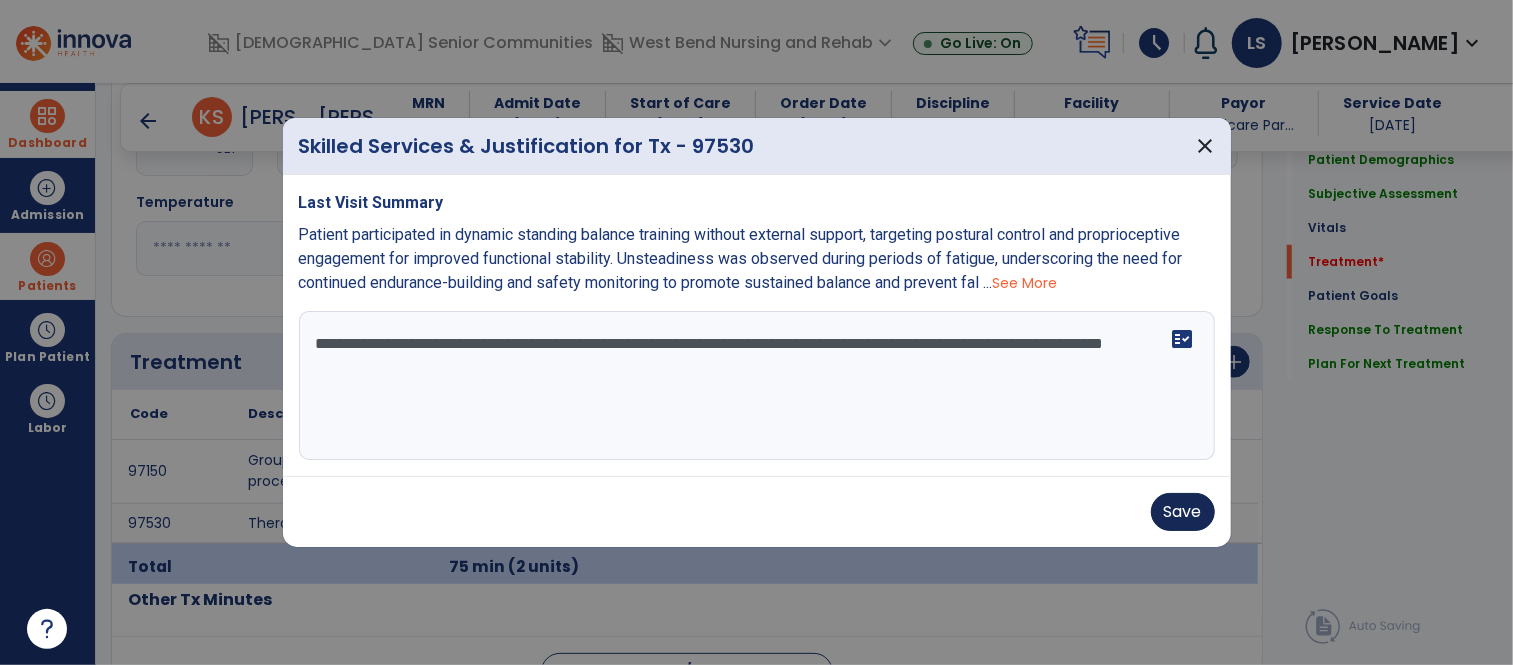 type on "**********" 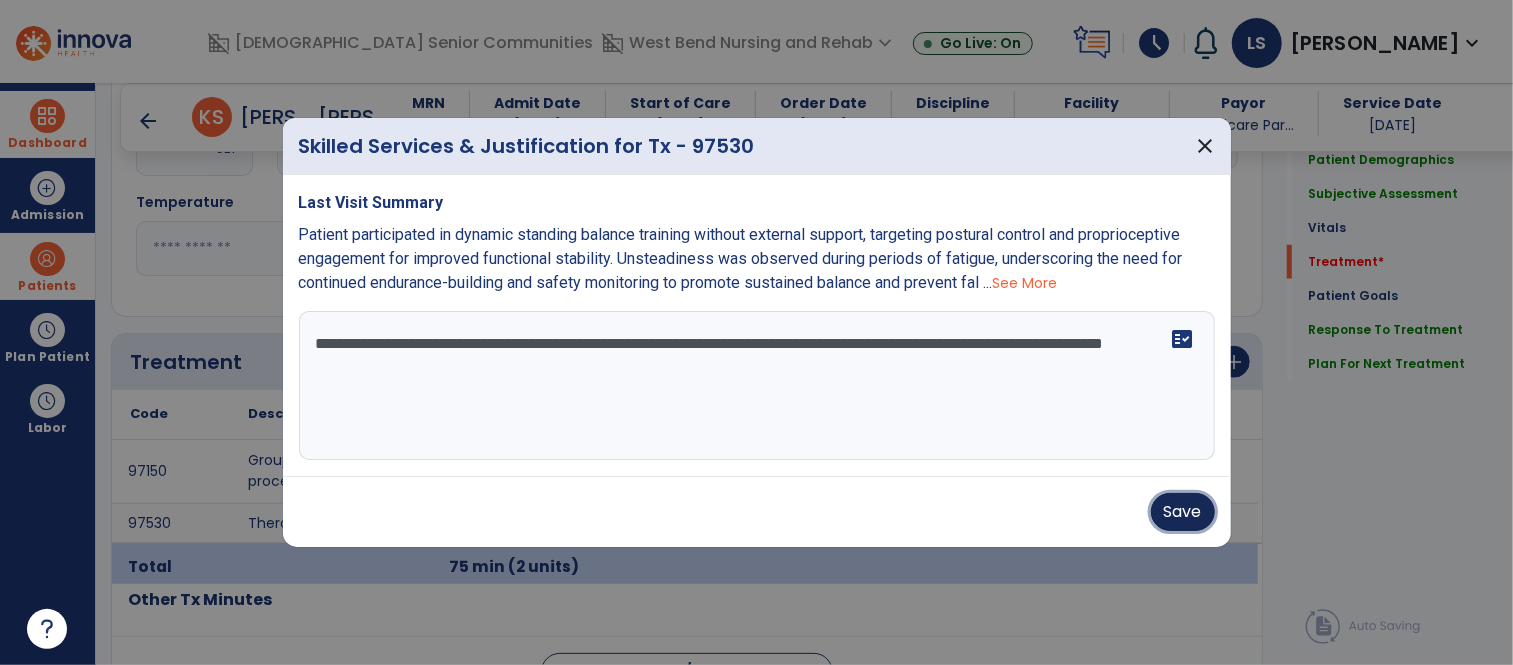 click on "Save" at bounding box center (1183, 512) 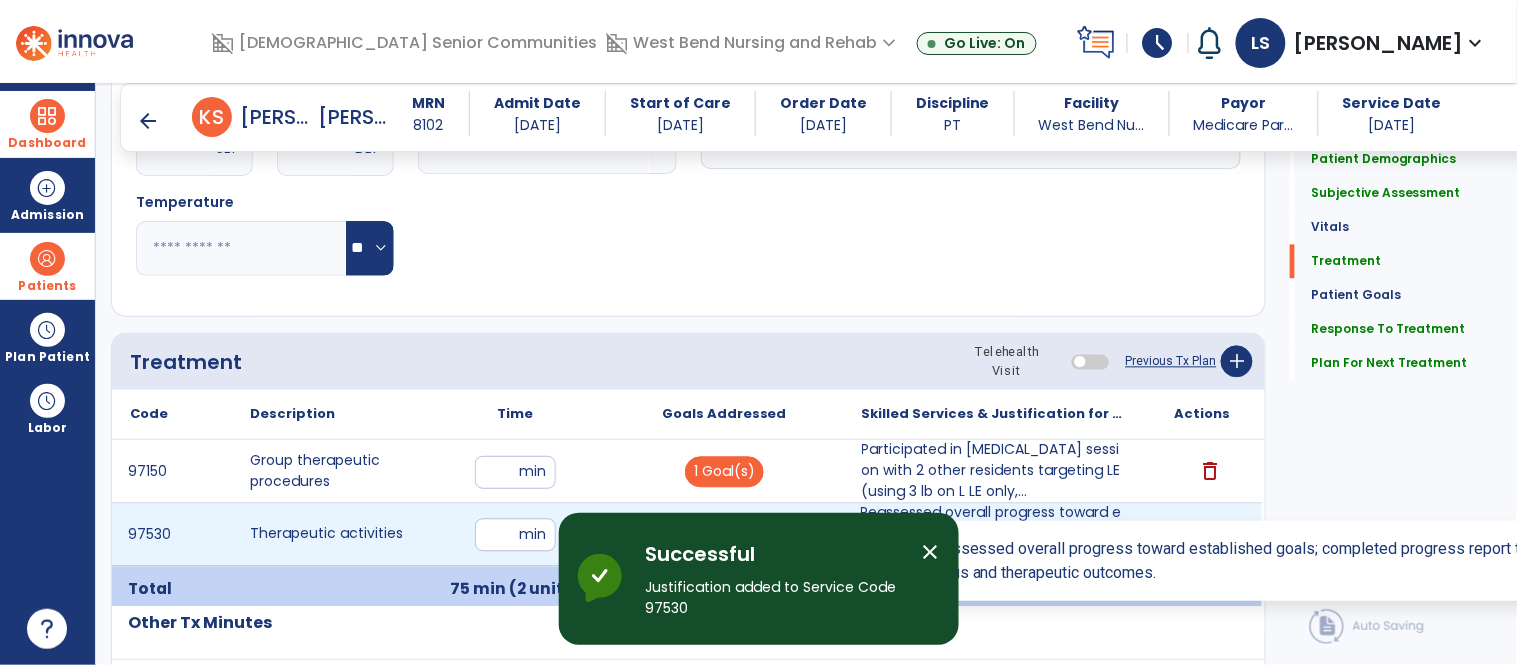 click on "Reassessed overall progress toward established goals; completed progress report to reflect current s..." at bounding box center [993, 534] 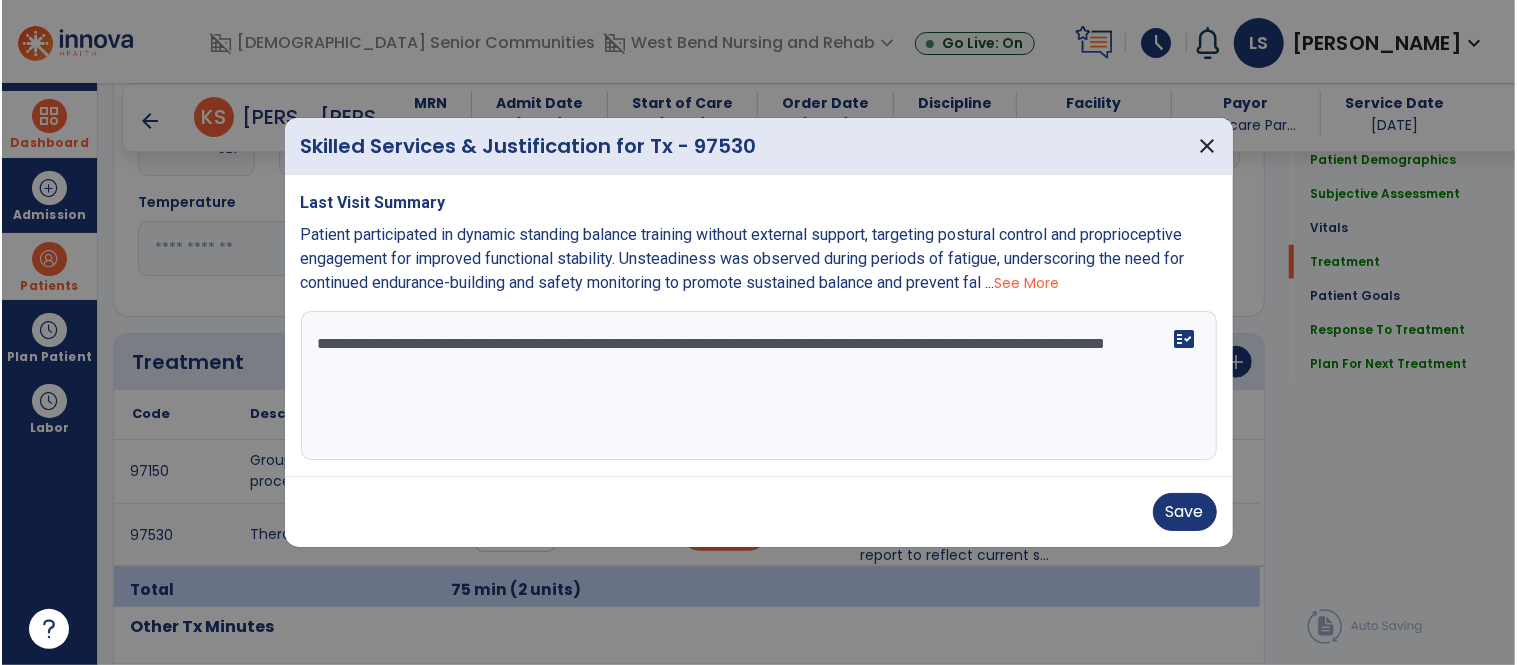 scroll, scrollTop: 996, scrollLeft: 0, axis: vertical 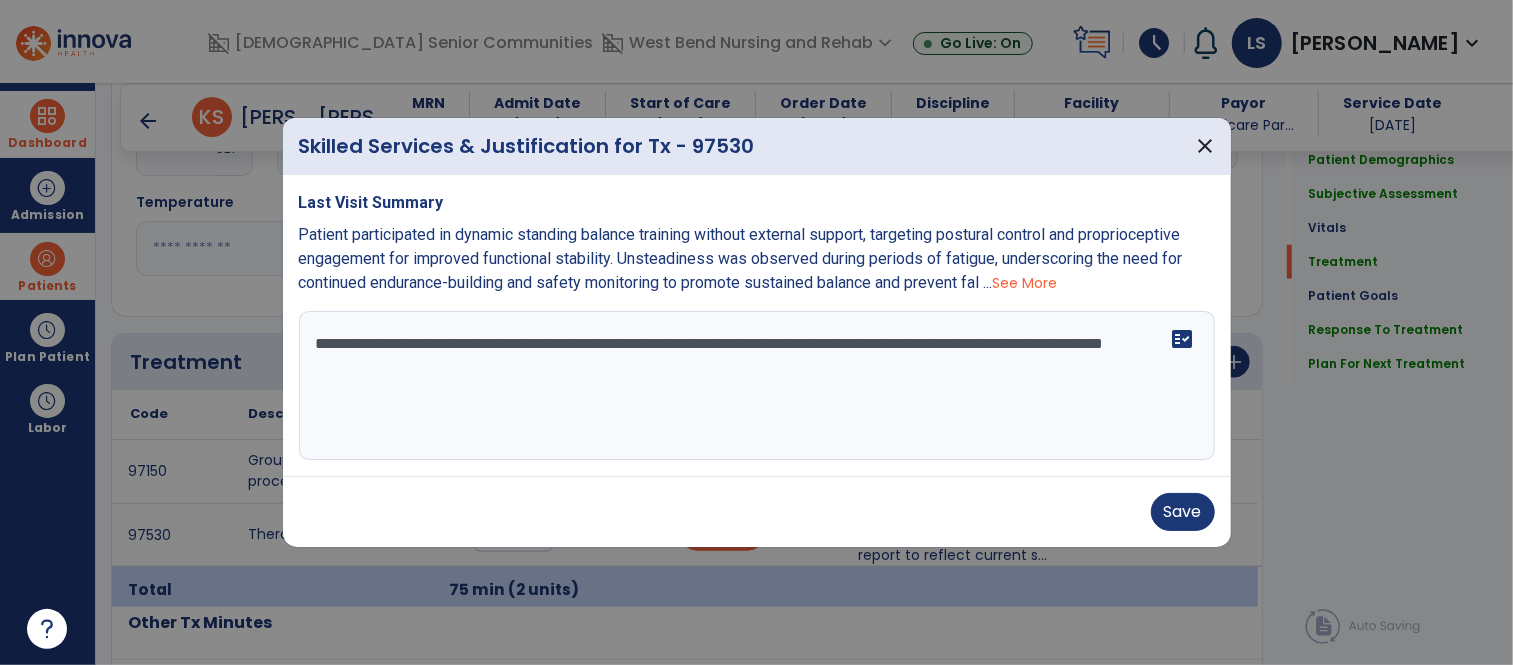 click on "**********" at bounding box center (757, 386) 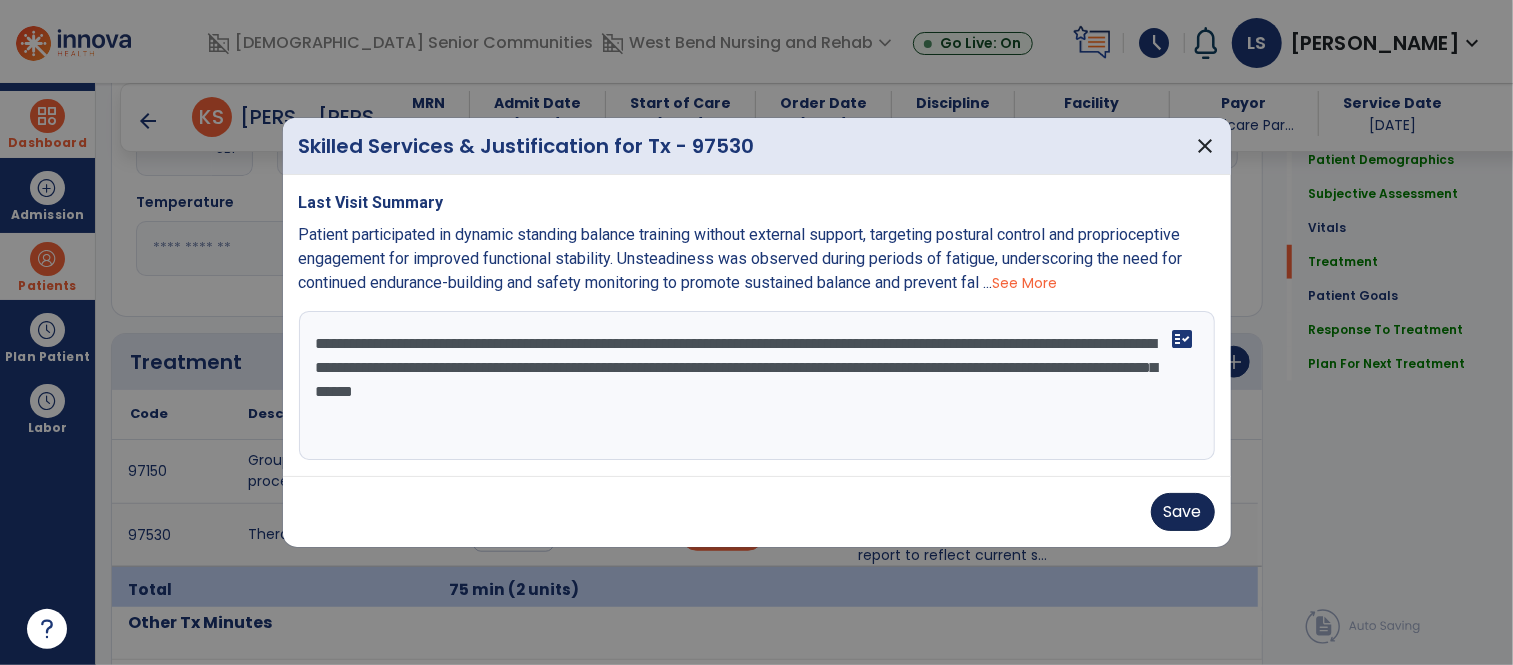 type on "**********" 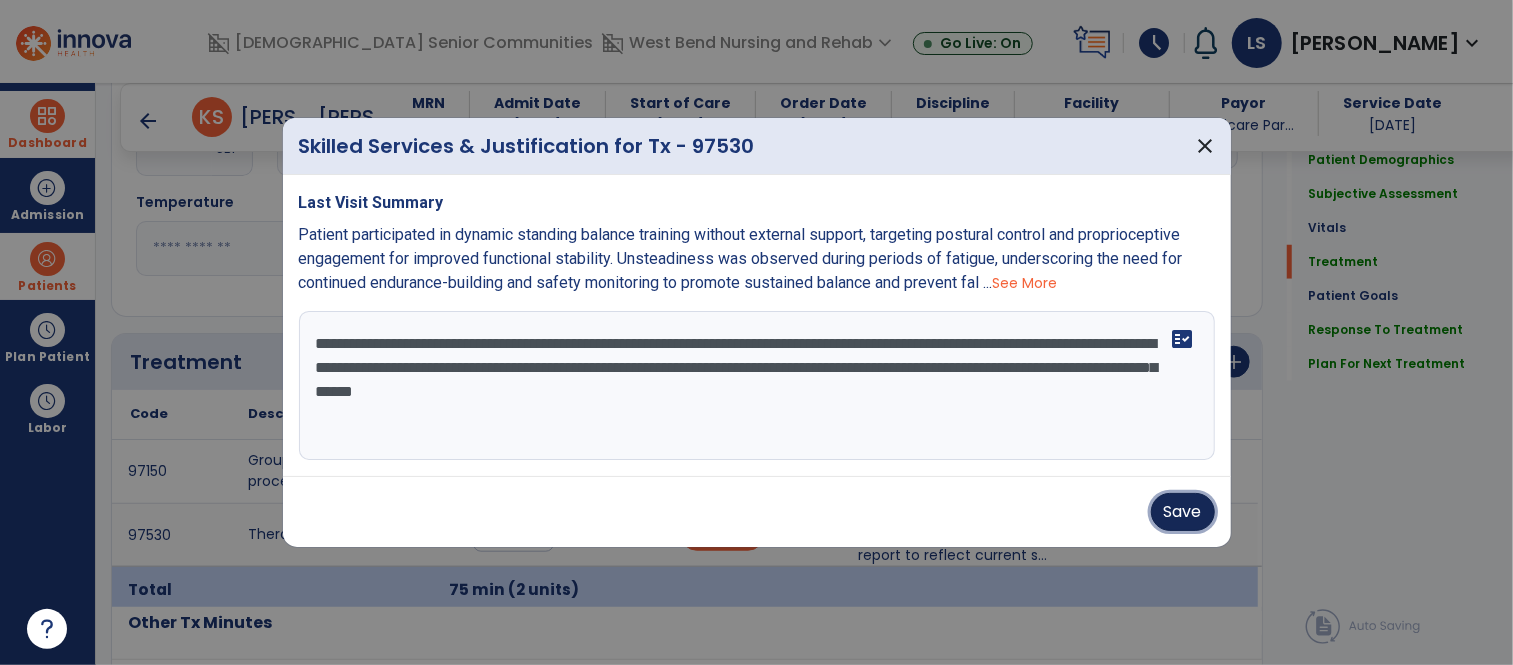 click on "Save" at bounding box center (1183, 512) 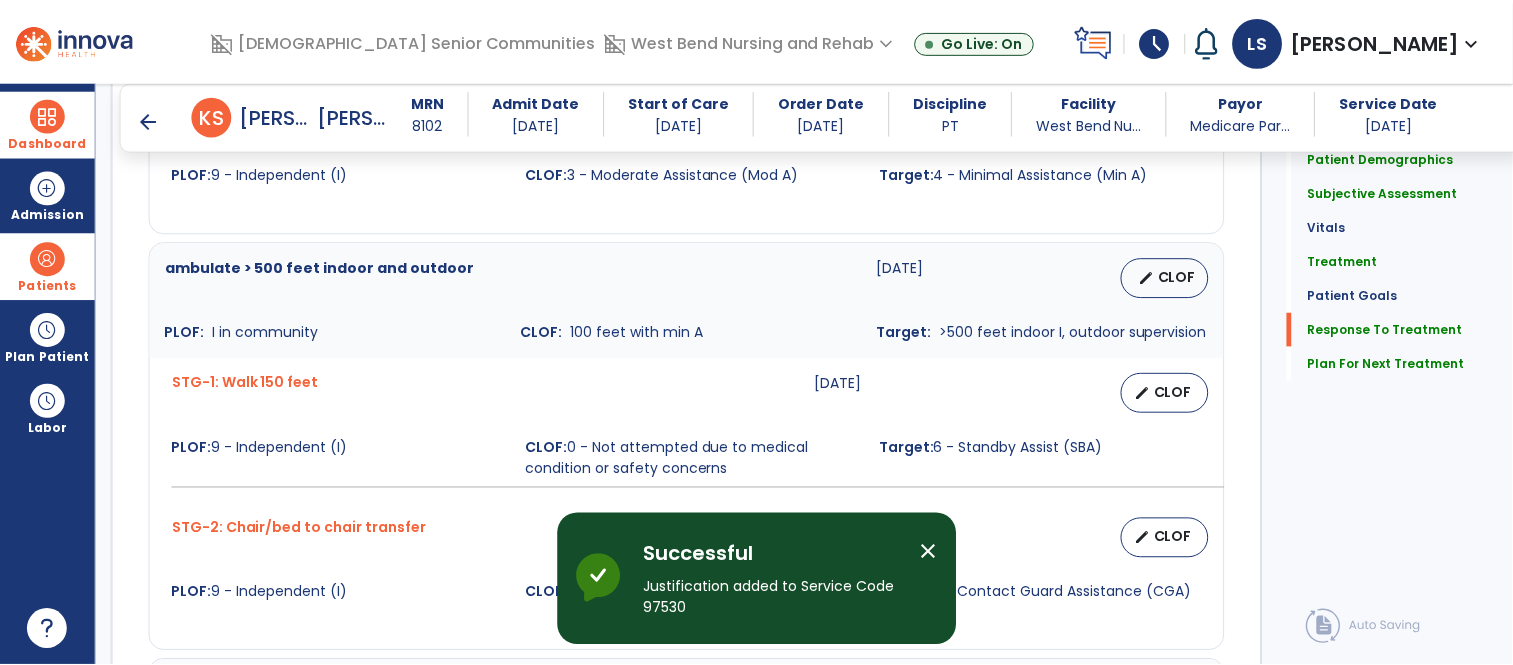 scroll, scrollTop: 3343, scrollLeft: 0, axis: vertical 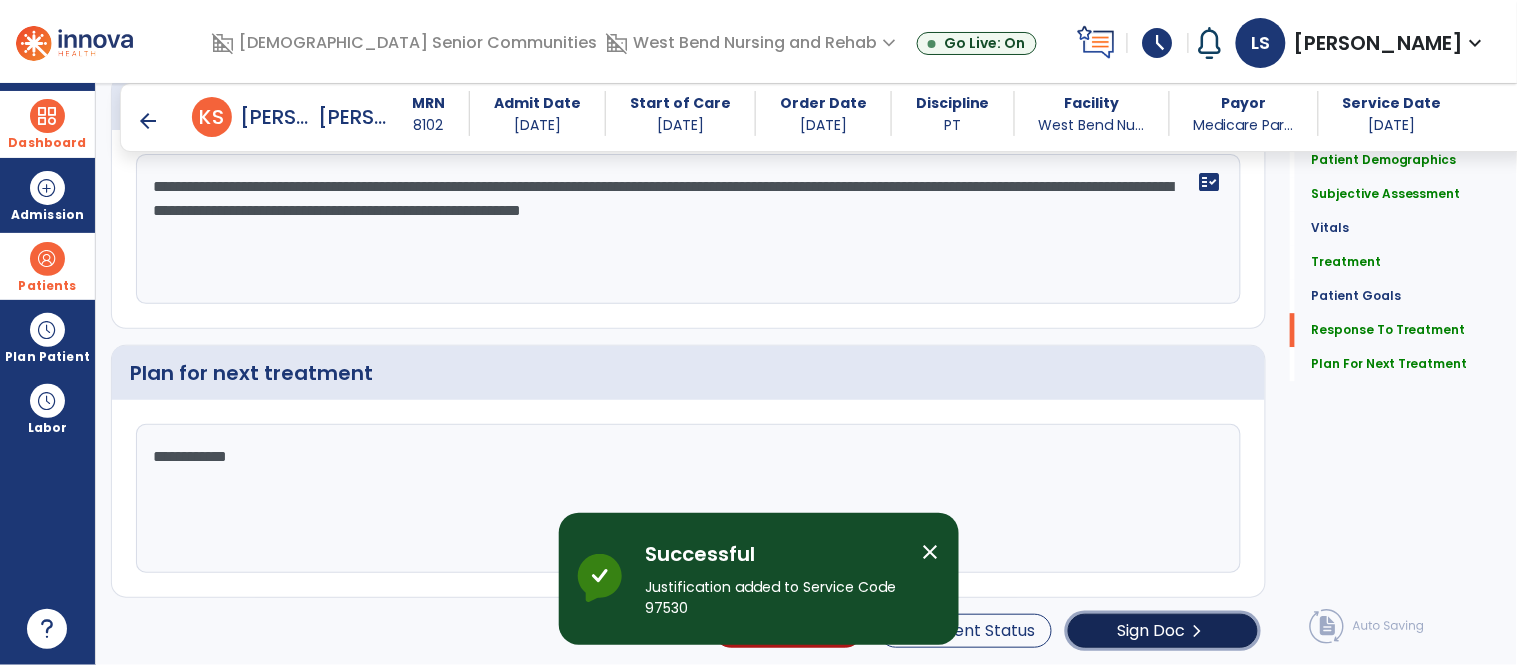 click on "Sign Doc" 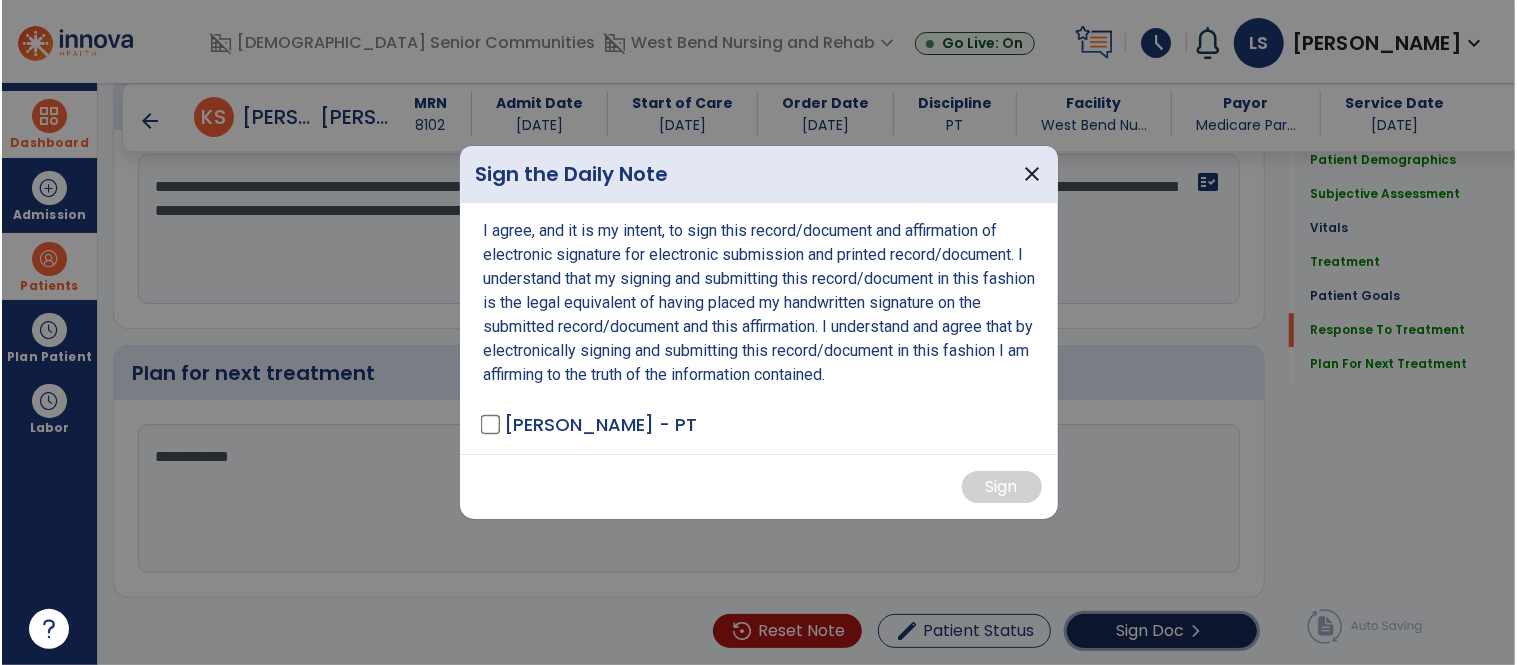 scroll, scrollTop: 3343, scrollLeft: 0, axis: vertical 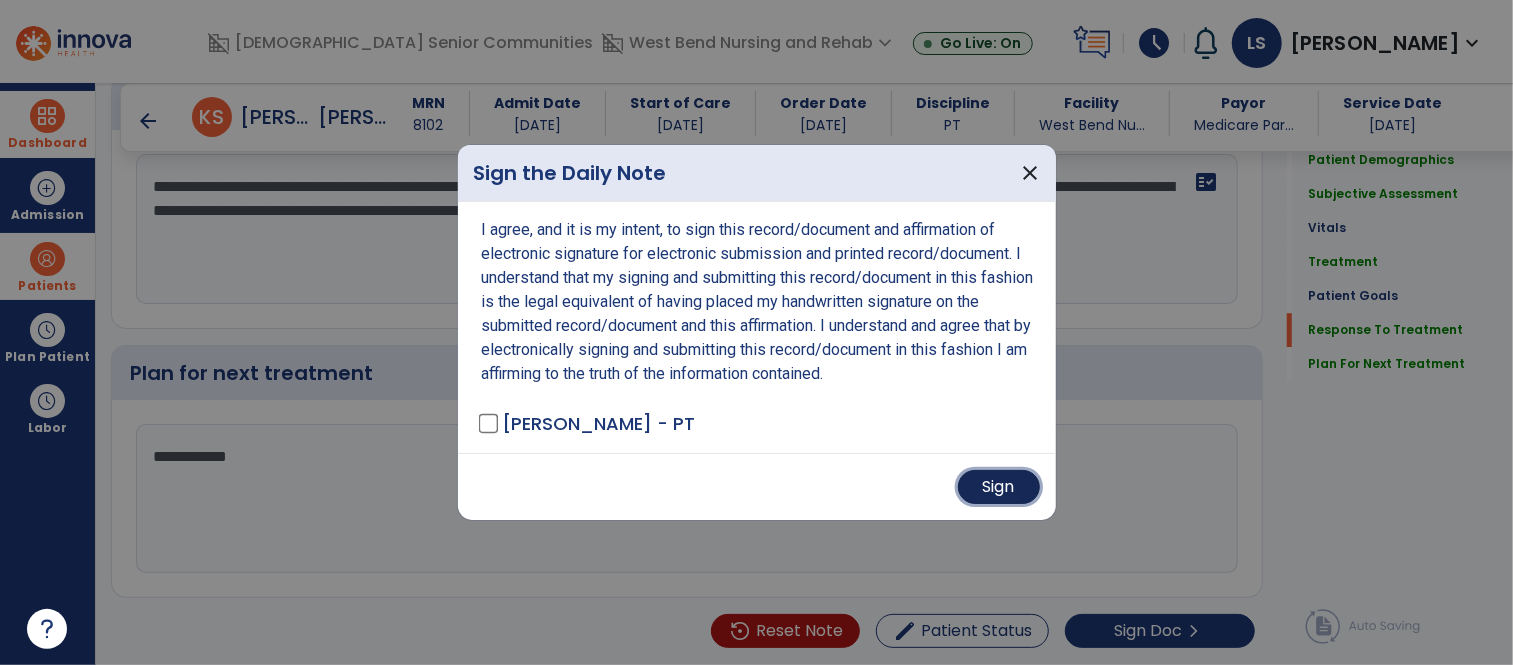 click on "Sign" at bounding box center (999, 487) 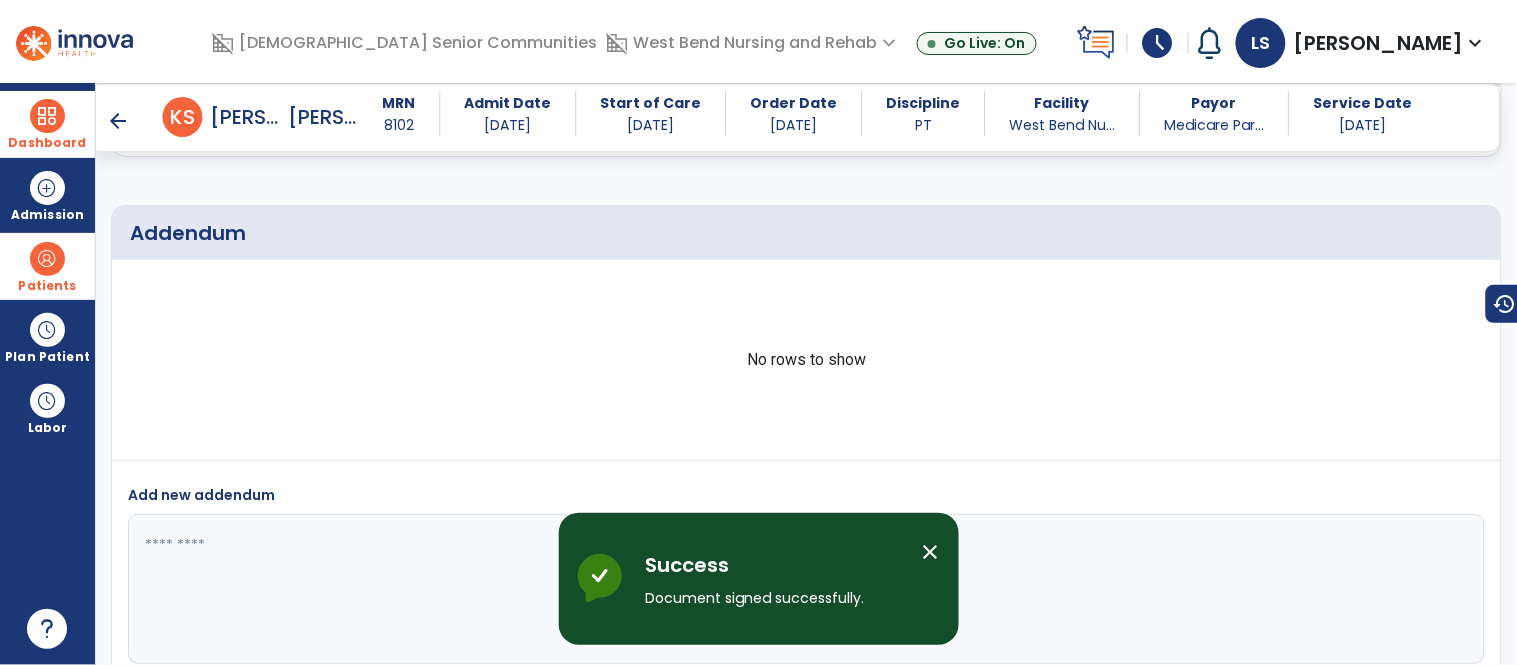 scroll, scrollTop: 5662, scrollLeft: 0, axis: vertical 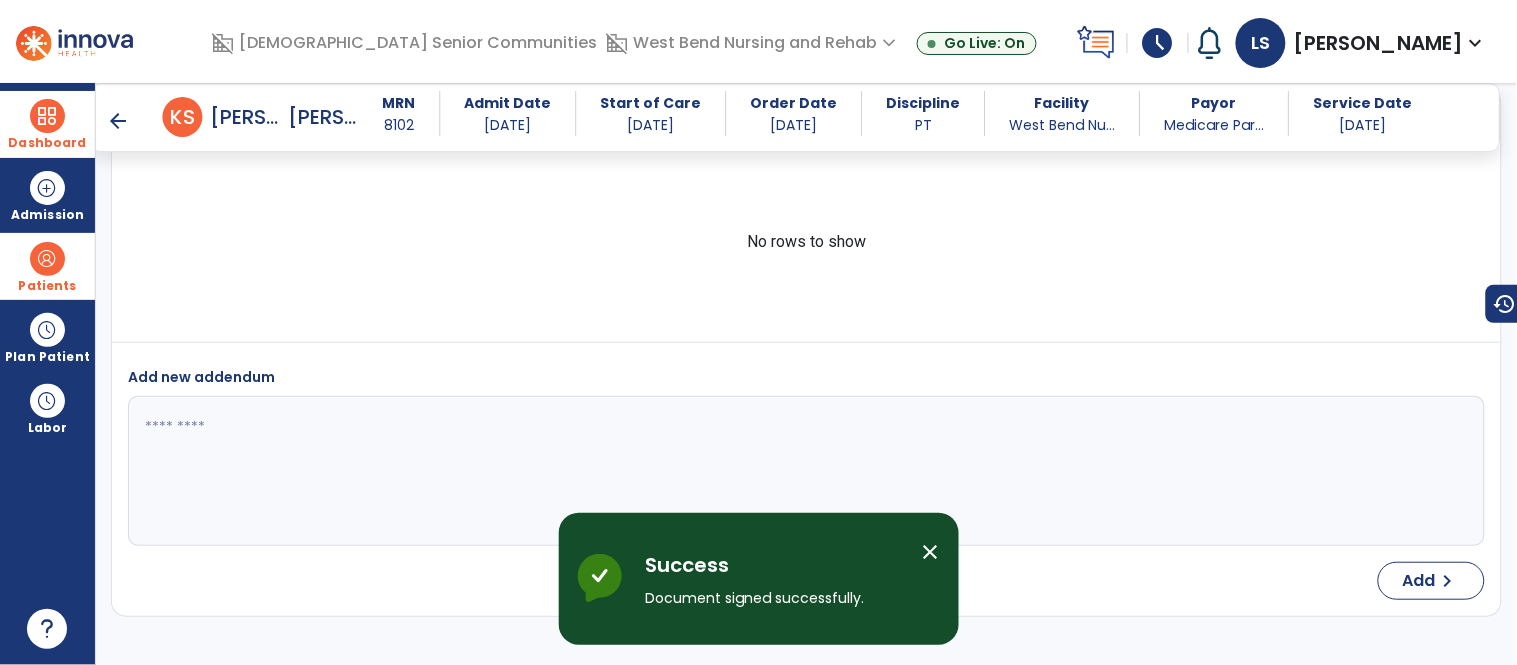 click at bounding box center [47, 116] 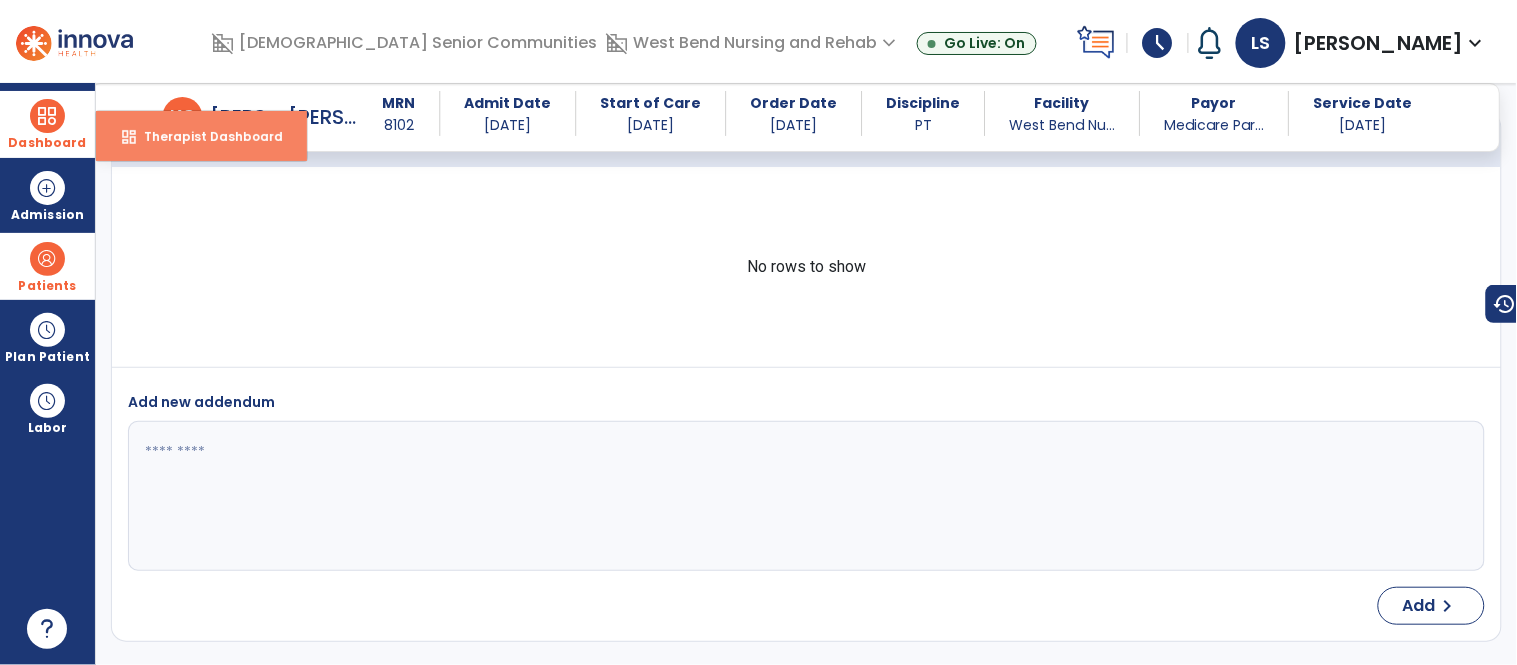 click on "dashboard  Therapist Dashboard" at bounding box center [201, 136] 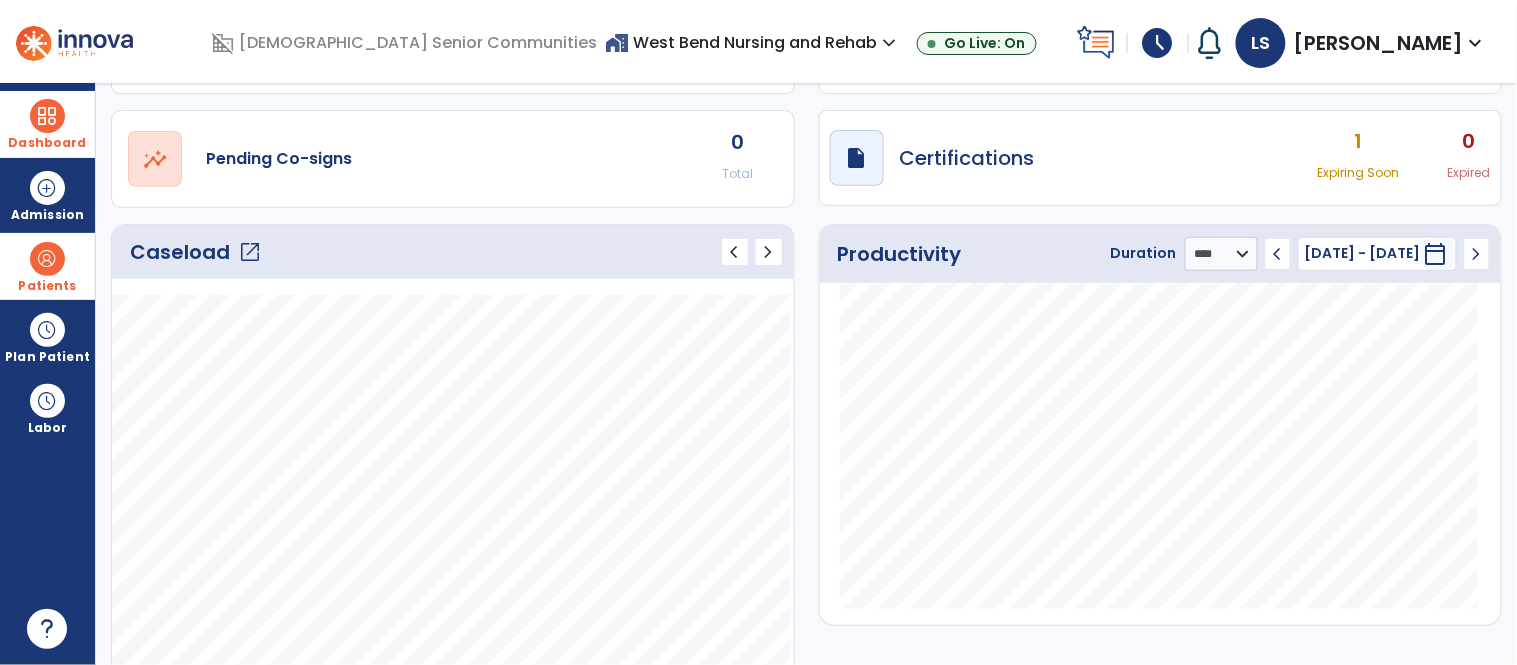 click on "open_in_new" 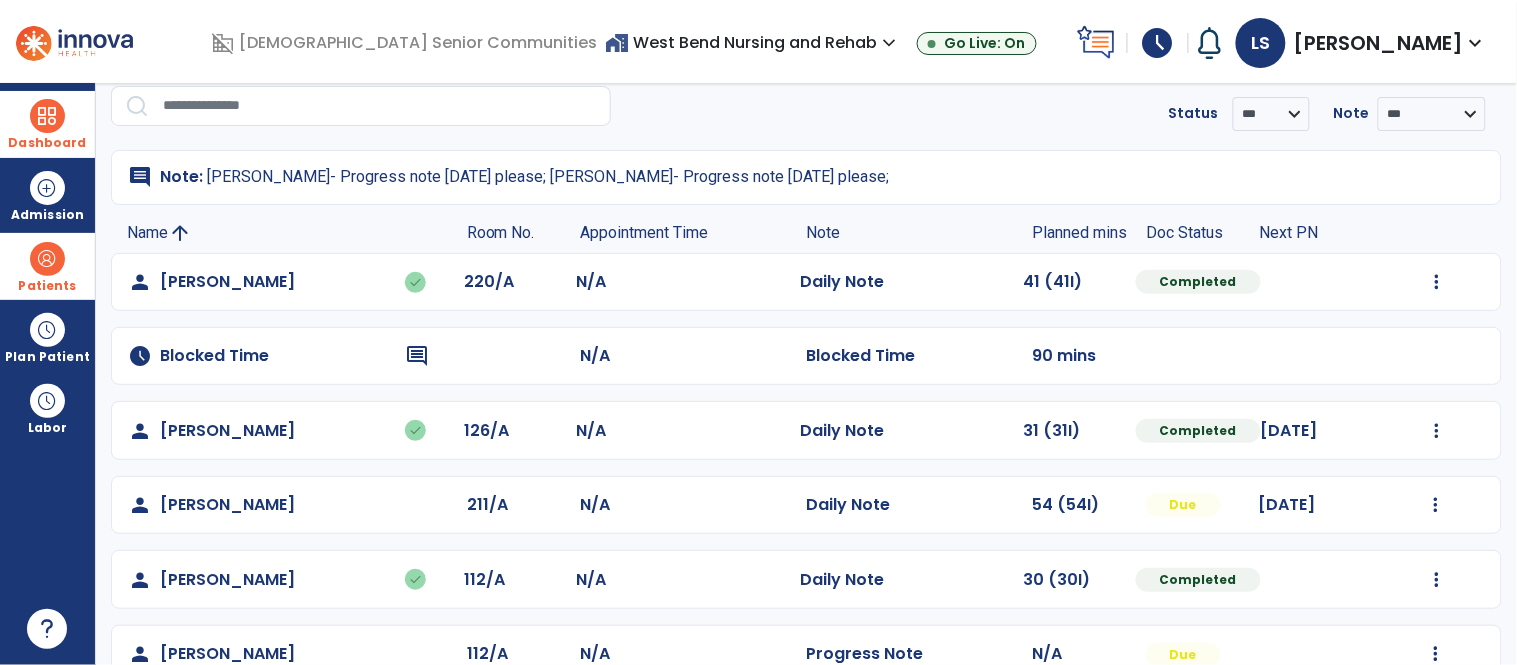 scroll, scrollTop: 638, scrollLeft: 0, axis: vertical 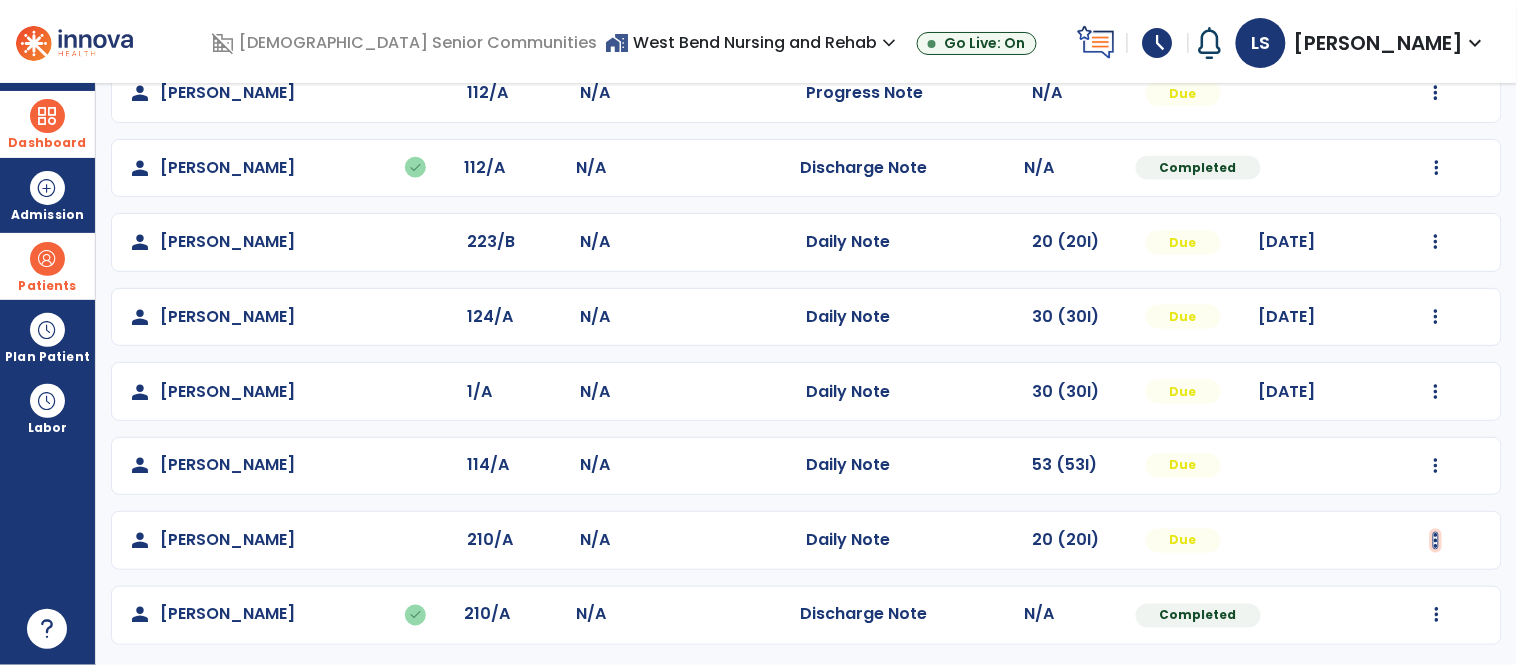 click at bounding box center [1437, -279] 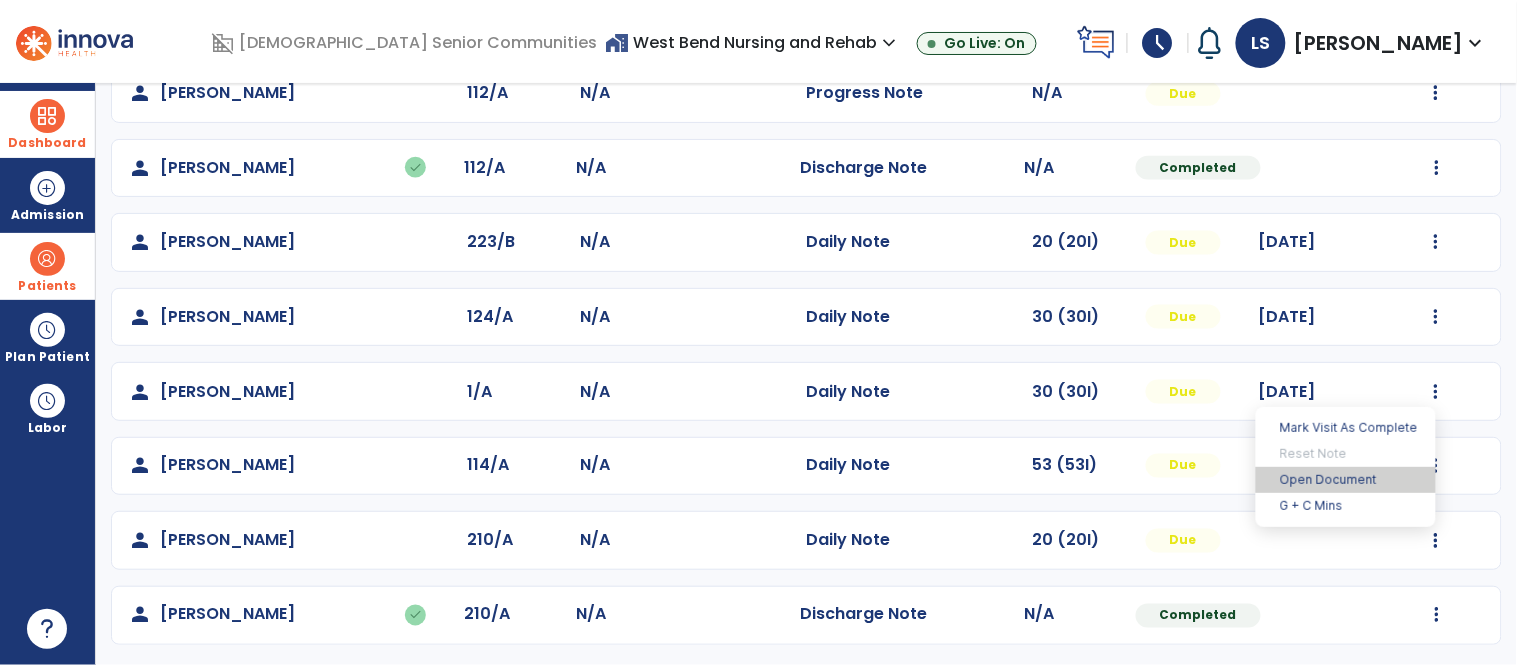 click on "Open Document" at bounding box center (1346, 480) 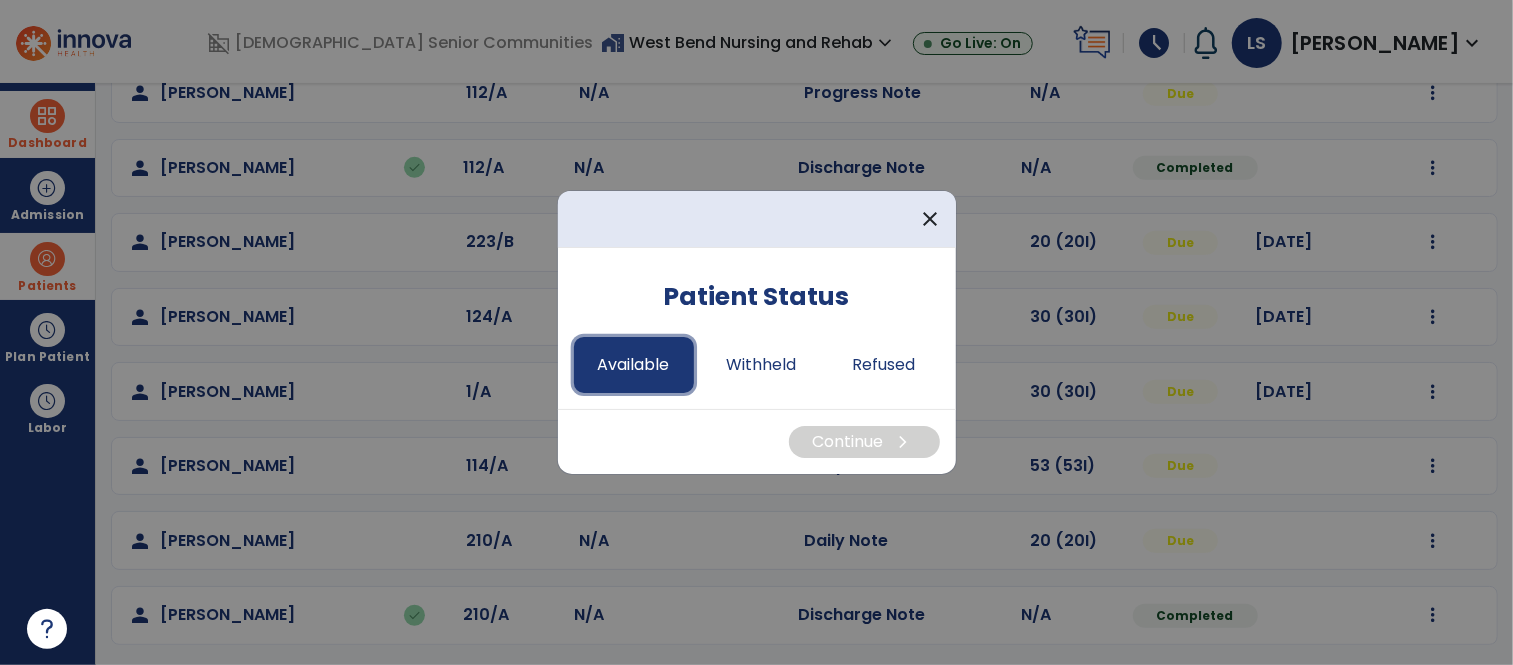 click on "Available" at bounding box center [634, 365] 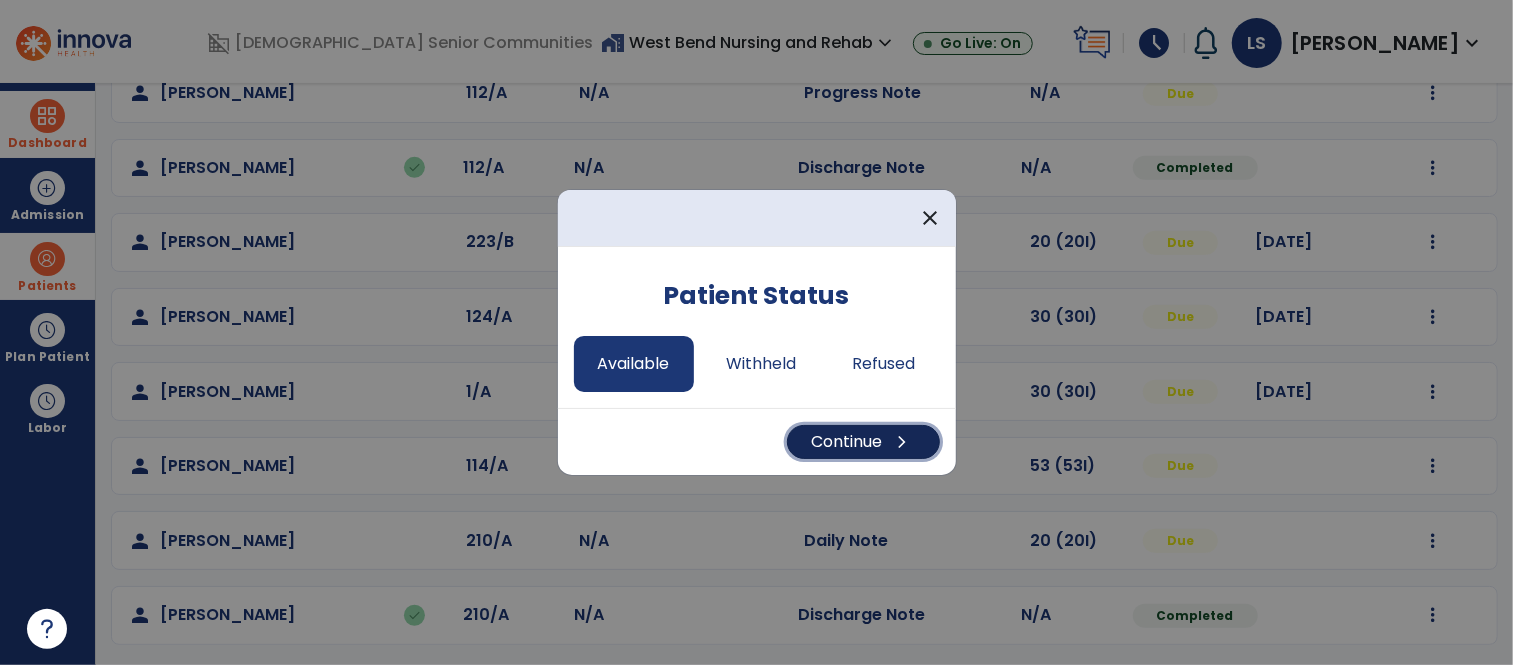 click on "Continue   chevron_right" at bounding box center (863, 442) 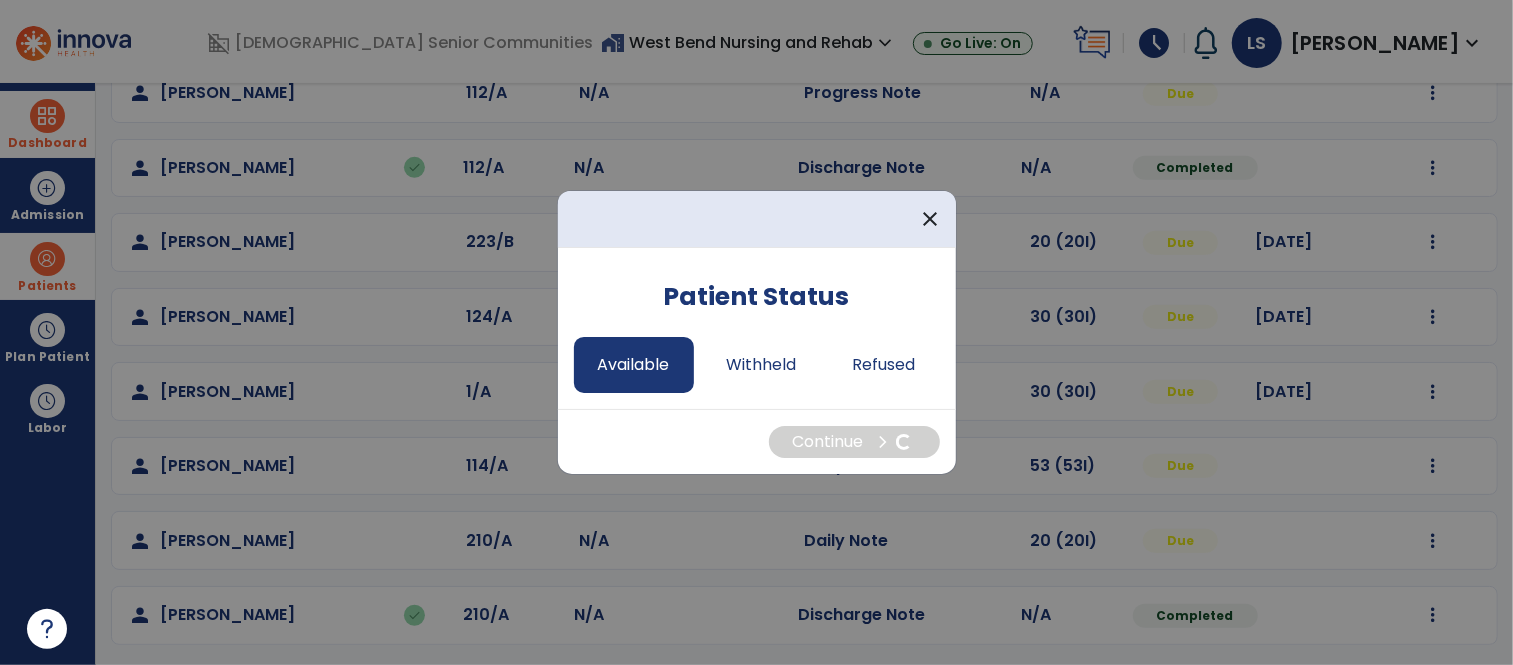 select on "*" 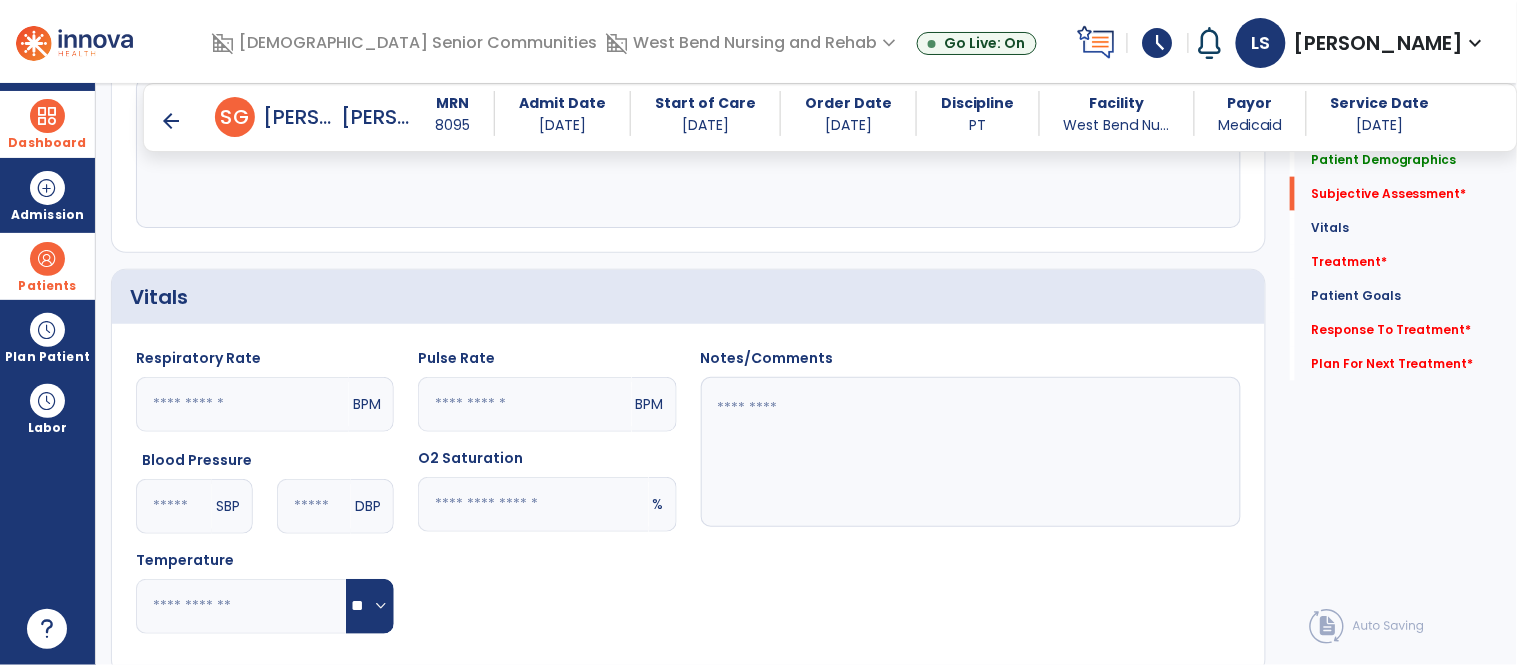 scroll, scrollTop: 218, scrollLeft: 0, axis: vertical 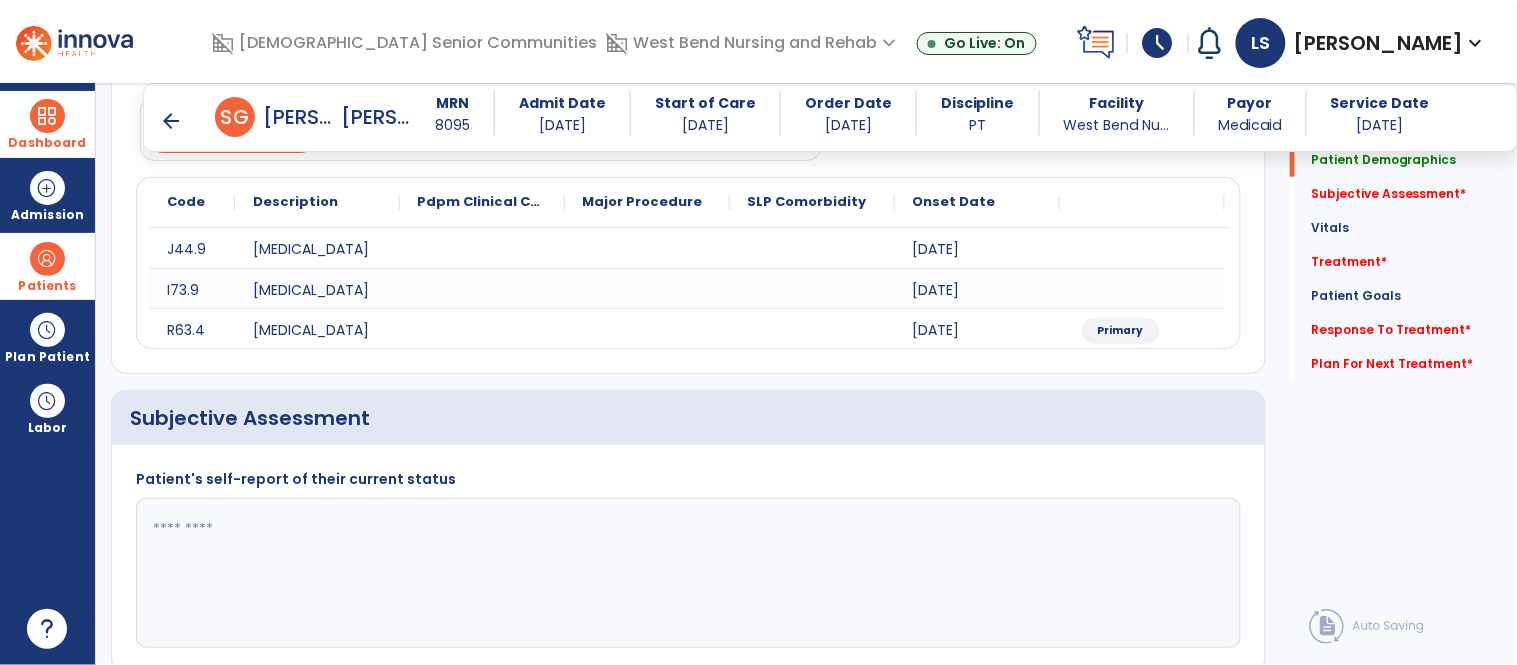 click 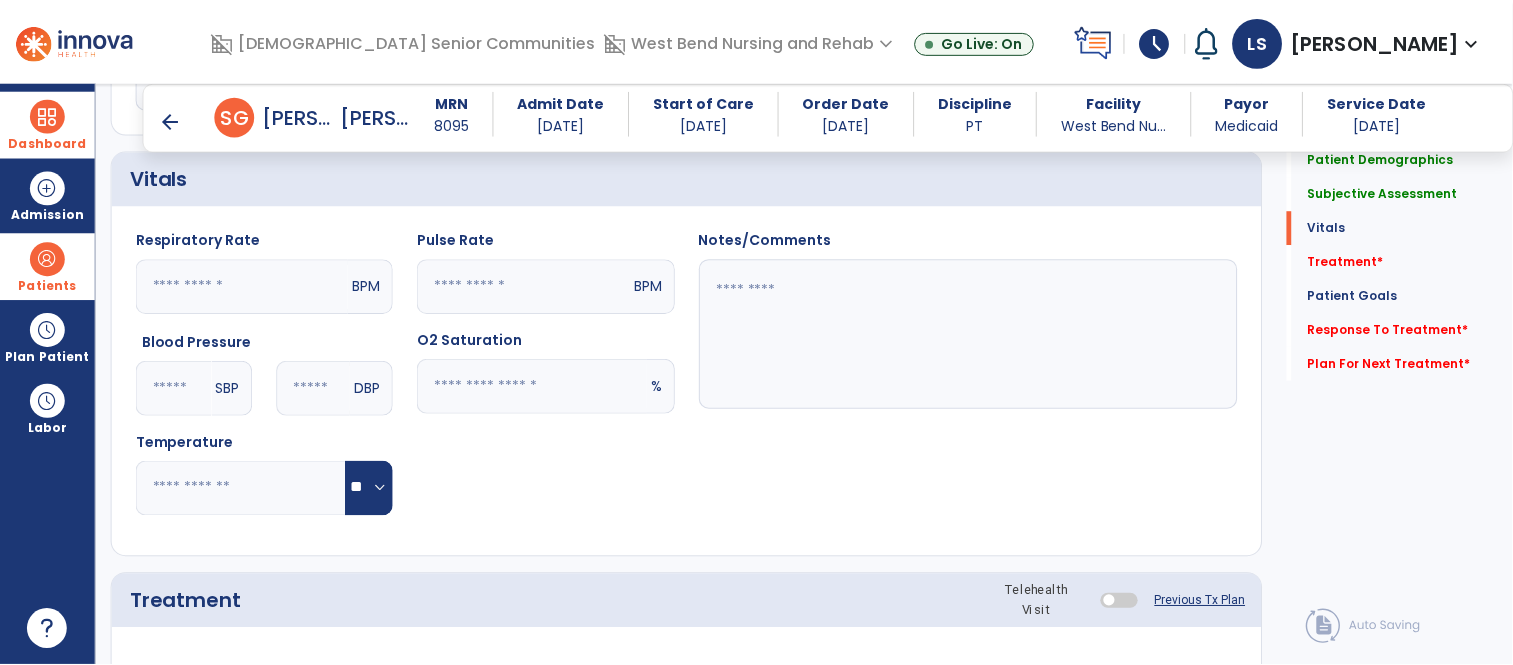 scroll, scrollTop: 1198, scrollLeft: 0, axis: vertical 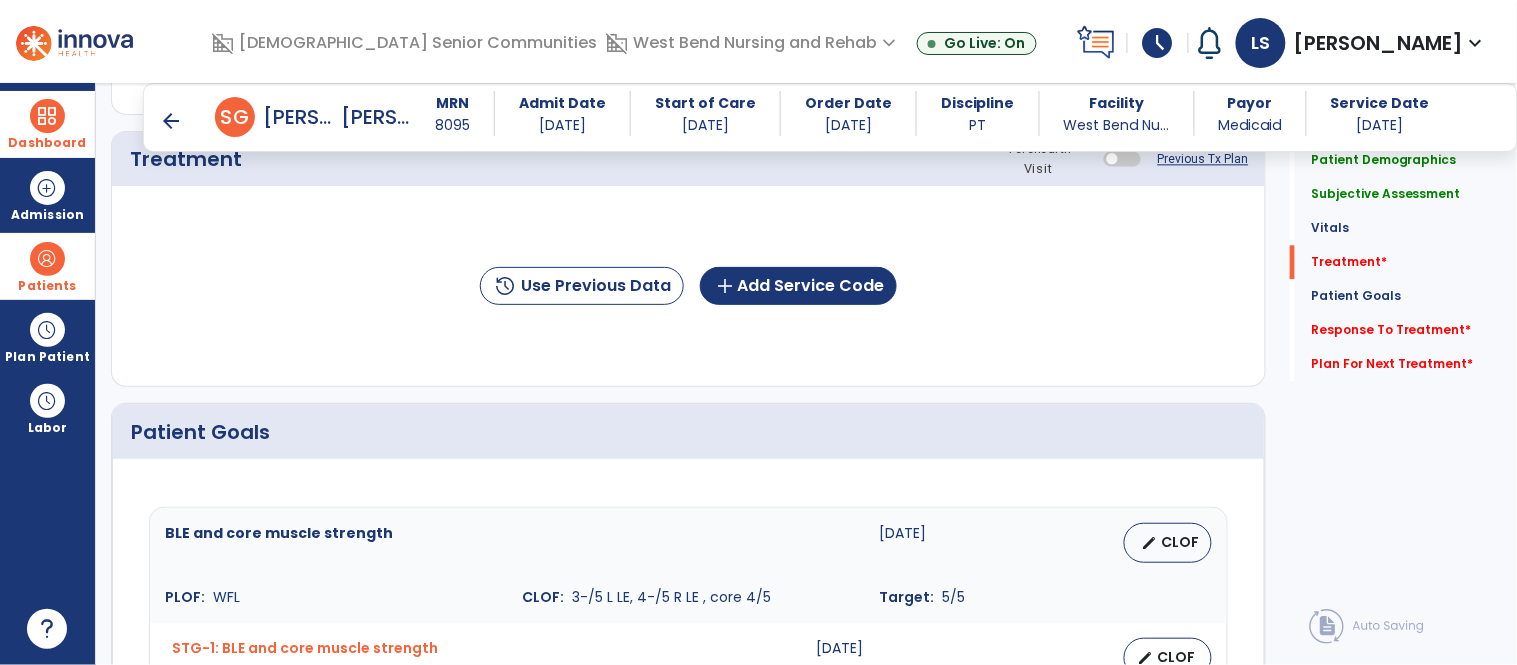 type on "**********" 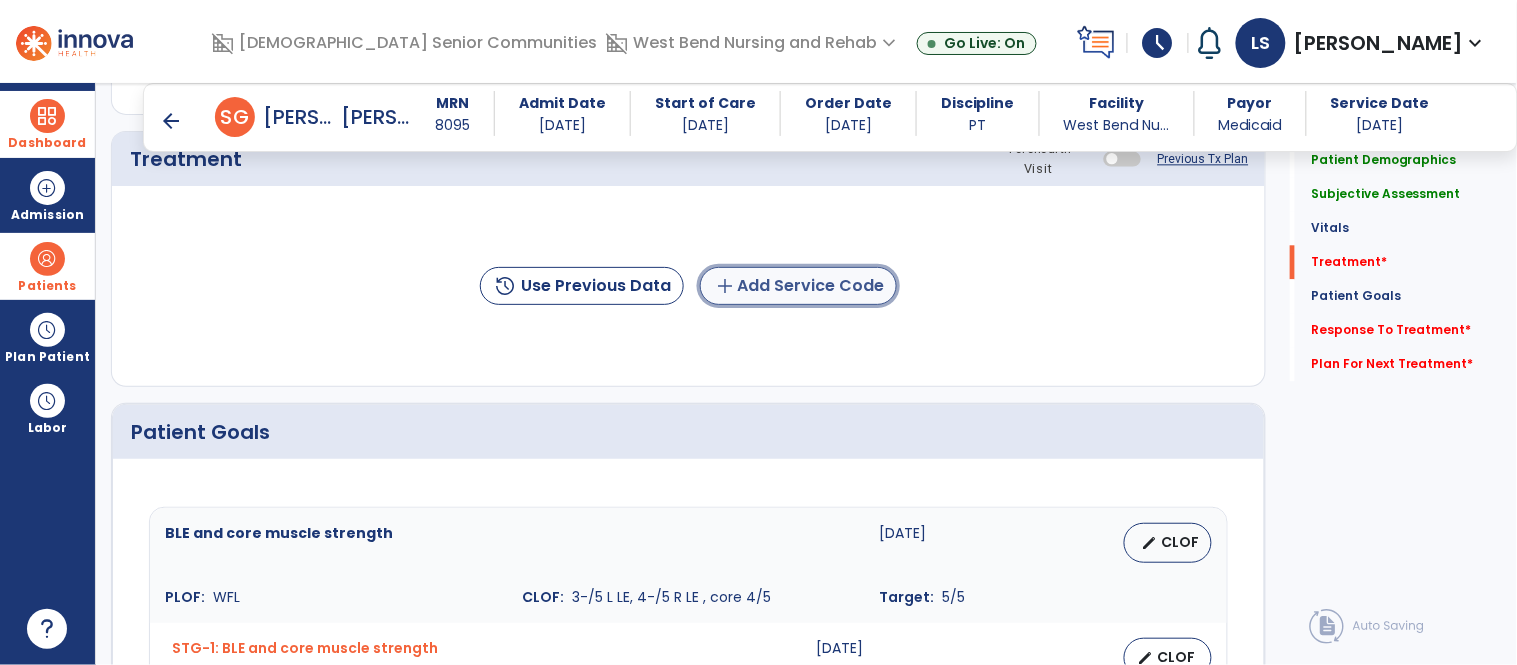 click on "add  Add Service Code" 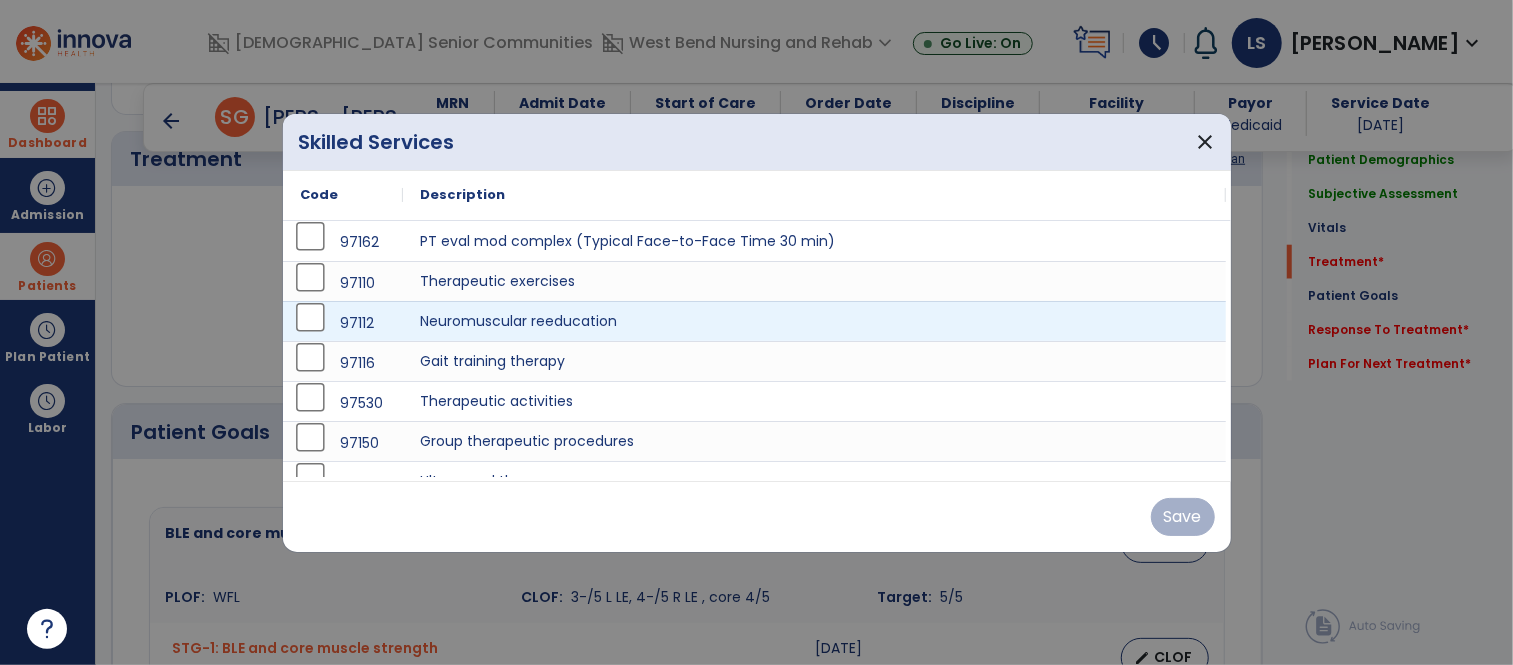 scroll, scrollTop: 1198, scrollLeft: 0, axis: vertical 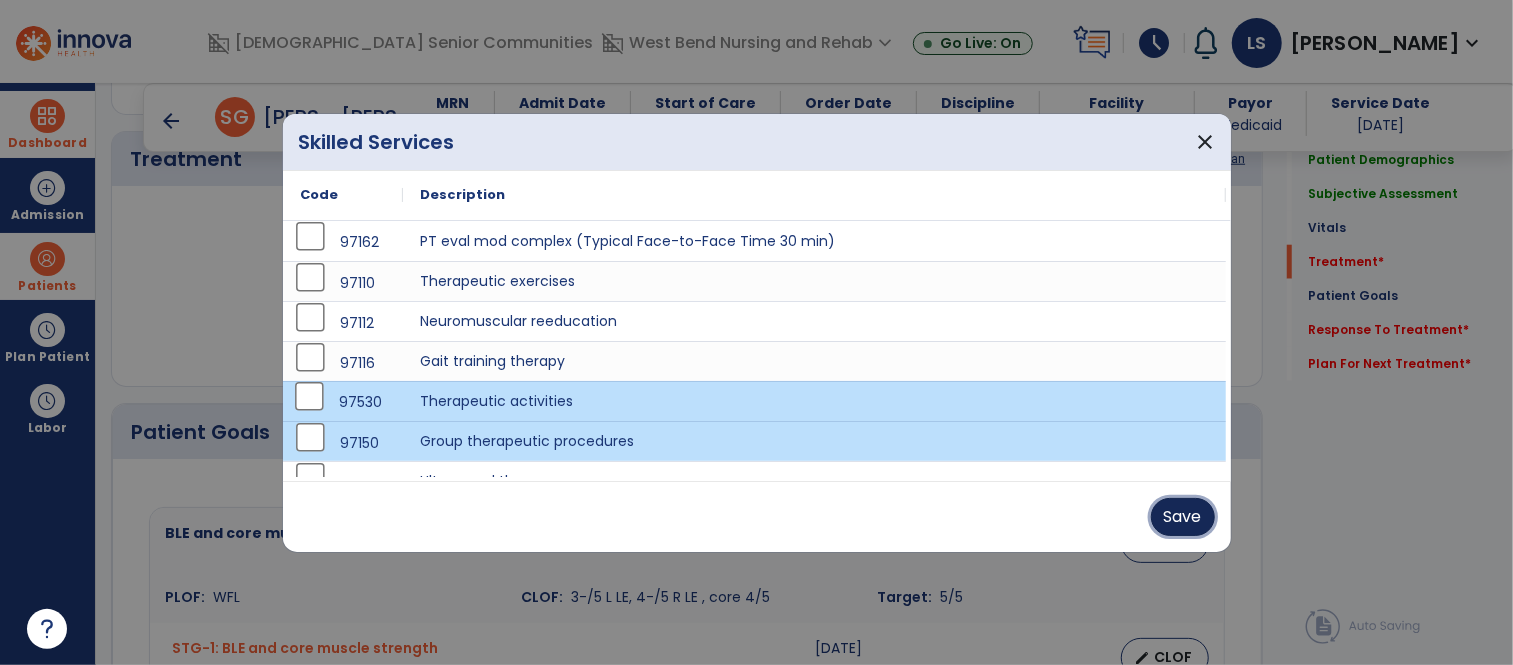click on "Save" at bounding box center [1183, 517] 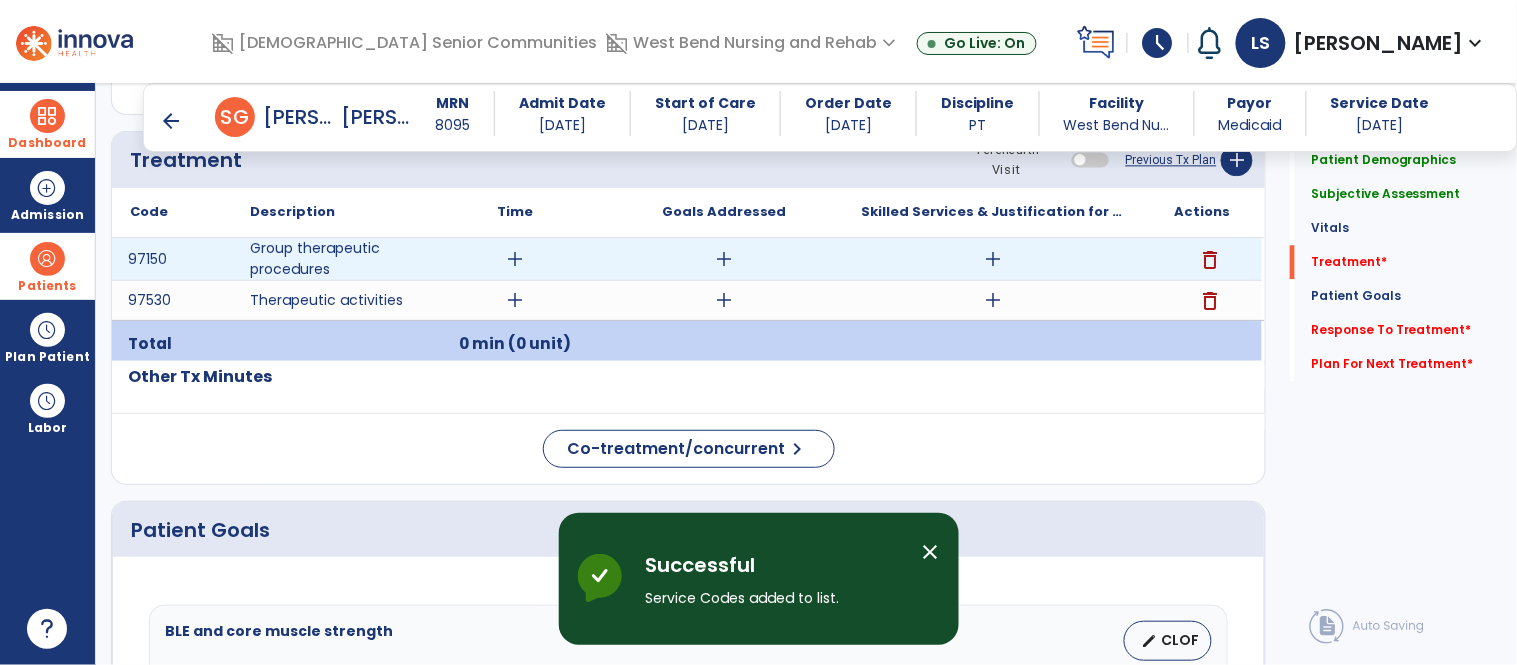 click on "add" at bounding box center [515, 259] 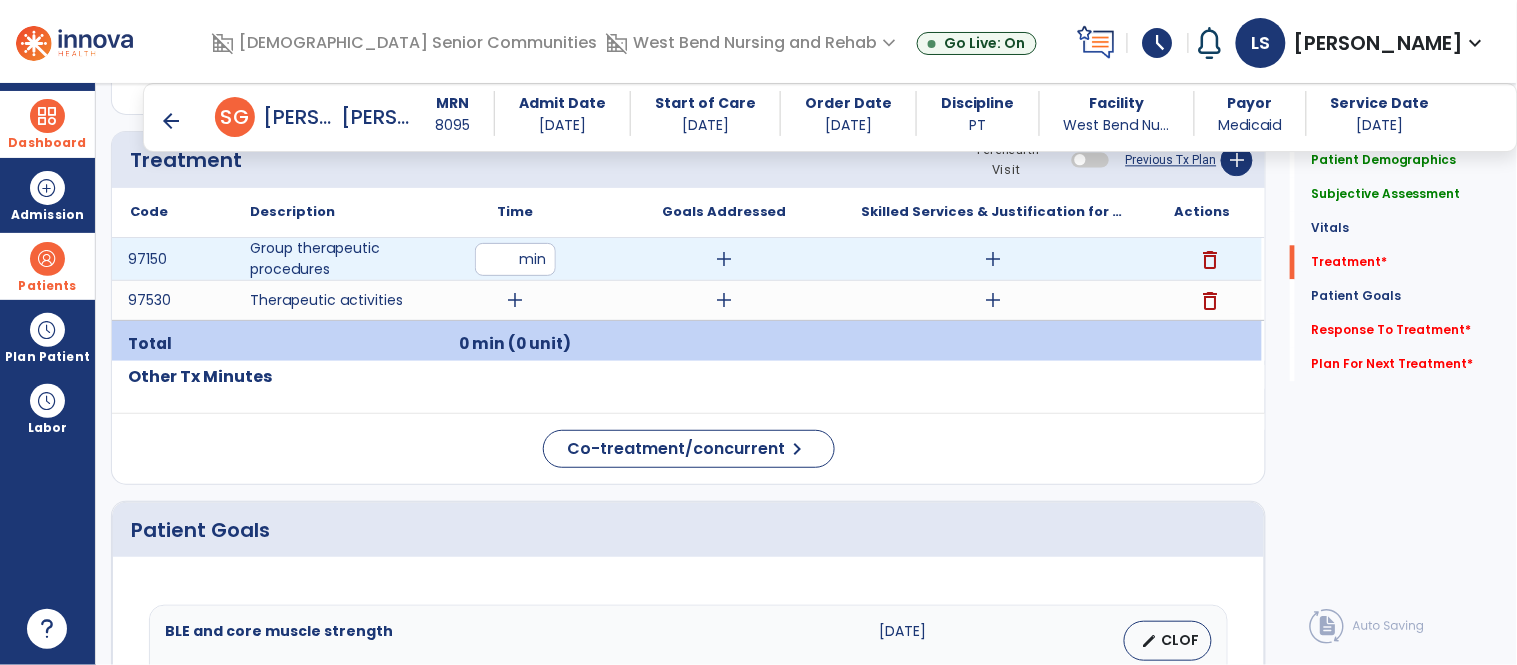 type on "**" 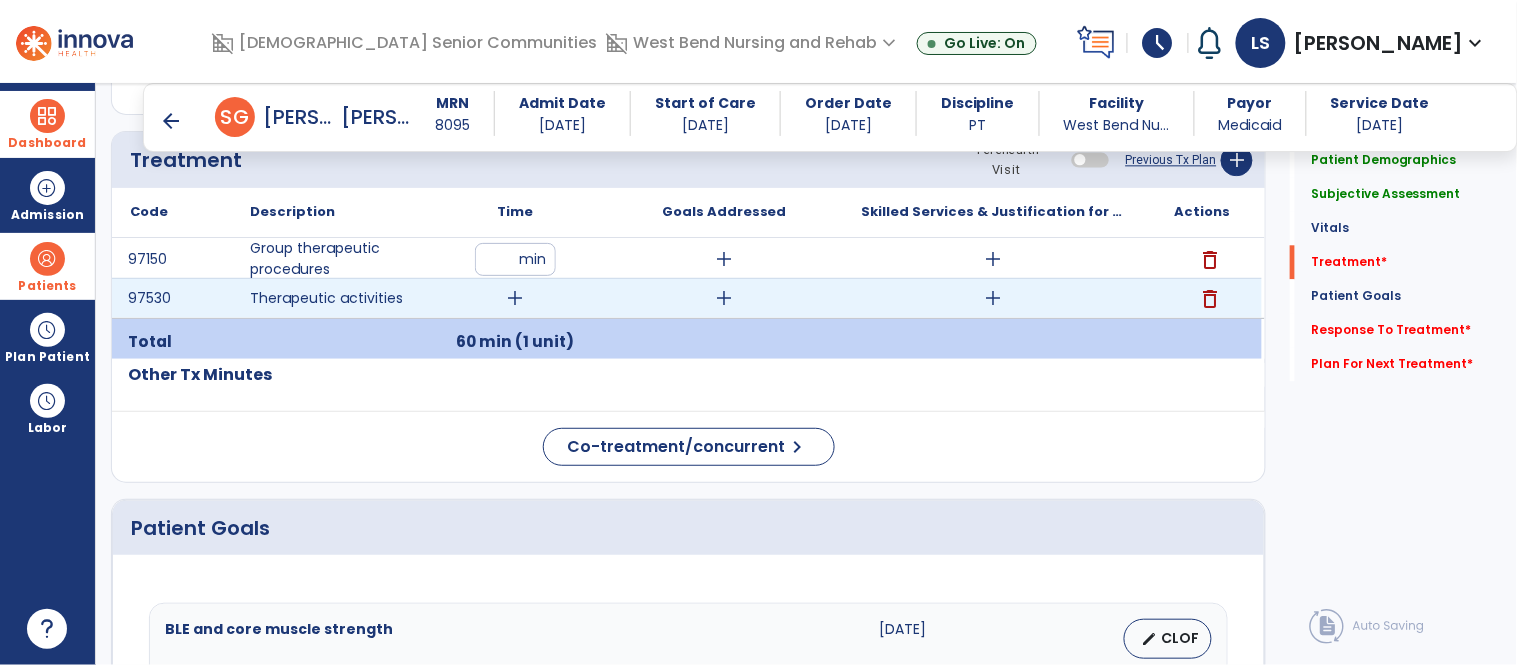 click on "add" at bounding box center (515, 298) 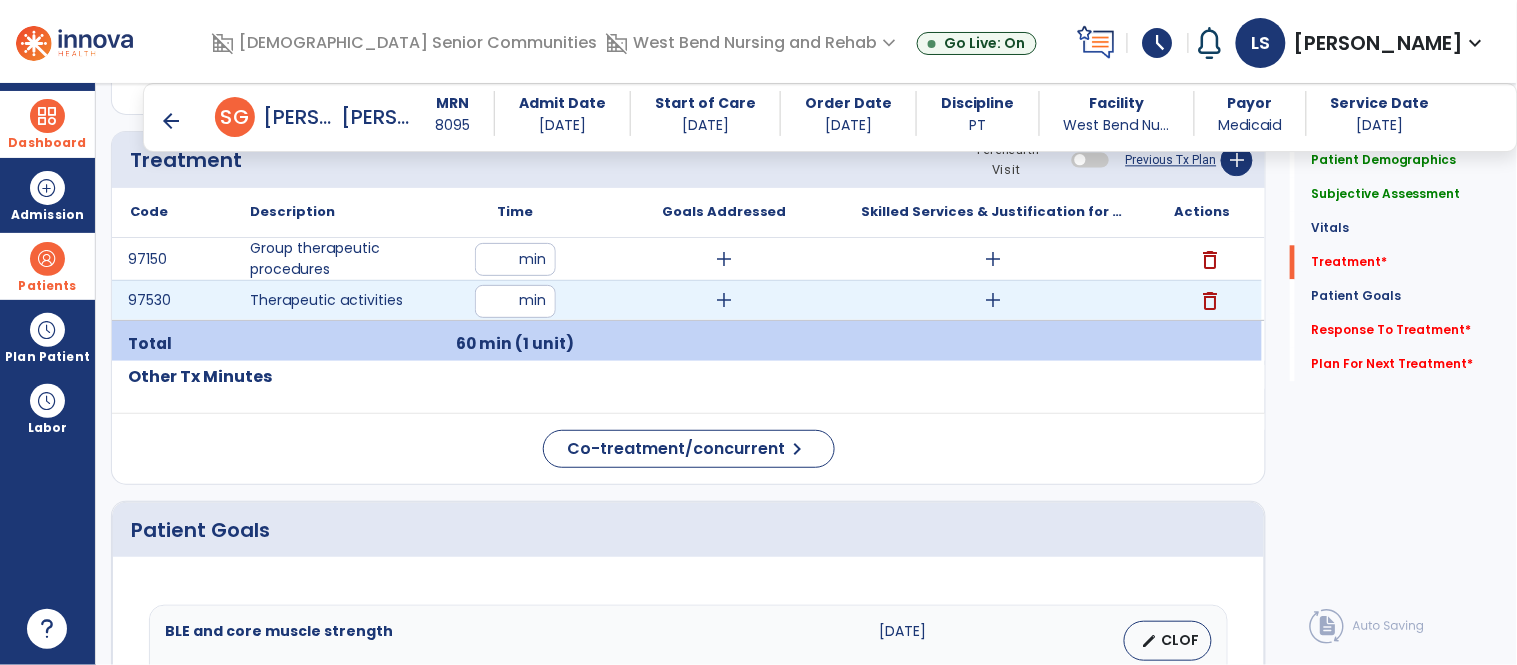 type on "**" 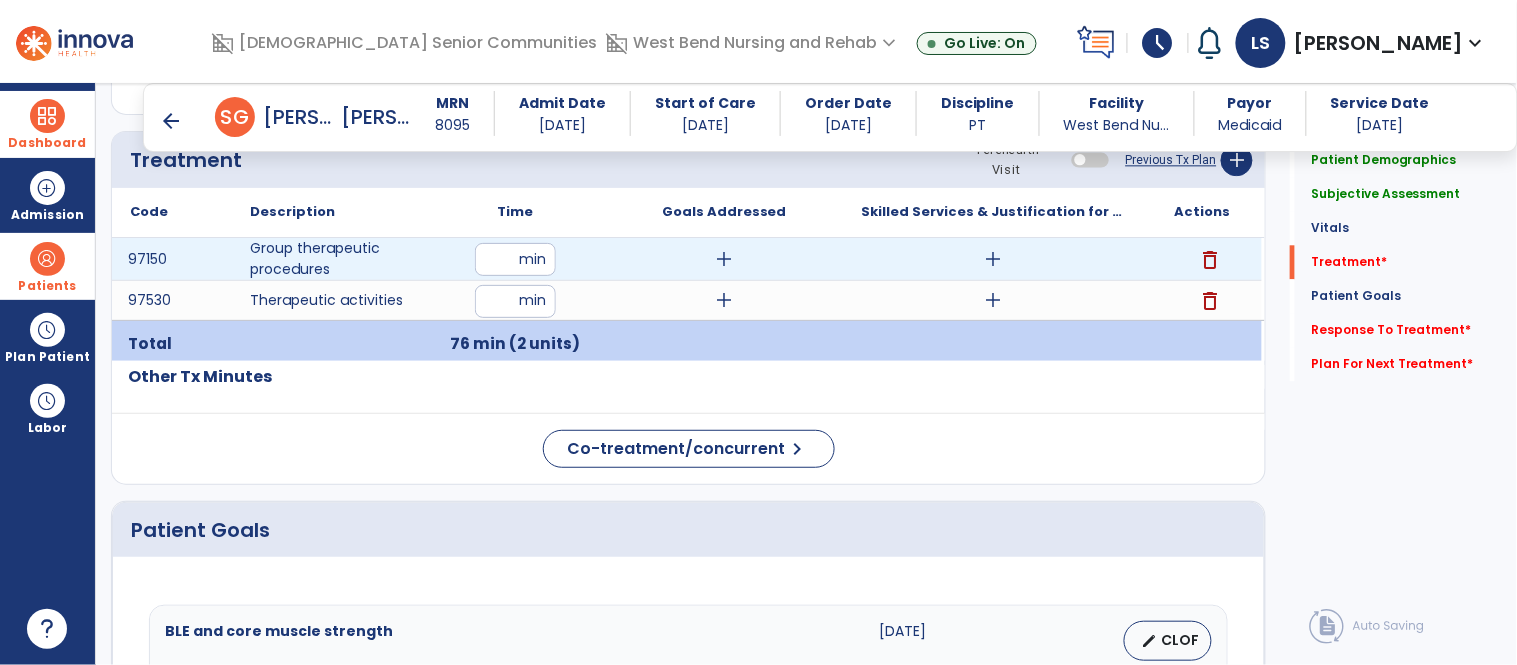 click on "add" at bounding box center [724, 259] 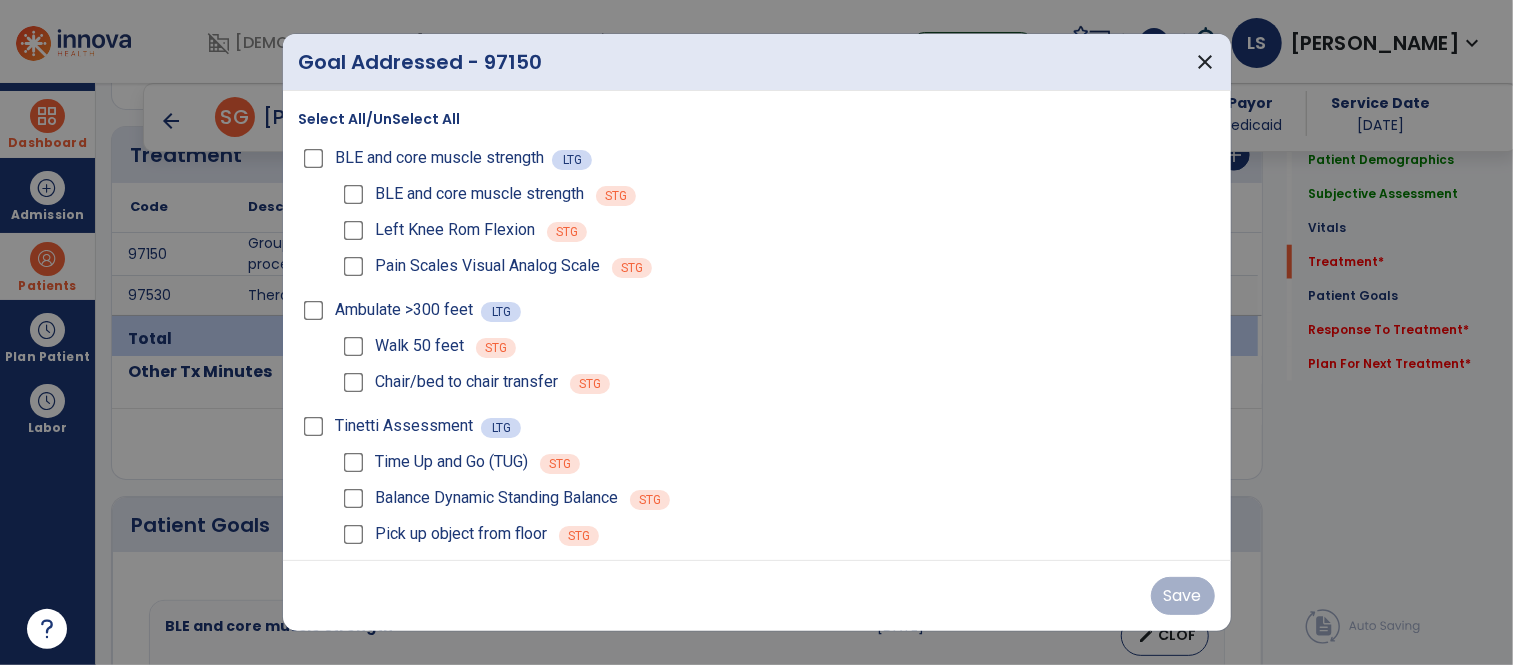 scroll, scrollTop: 1198, scrollLeft: 0, axis: vertical 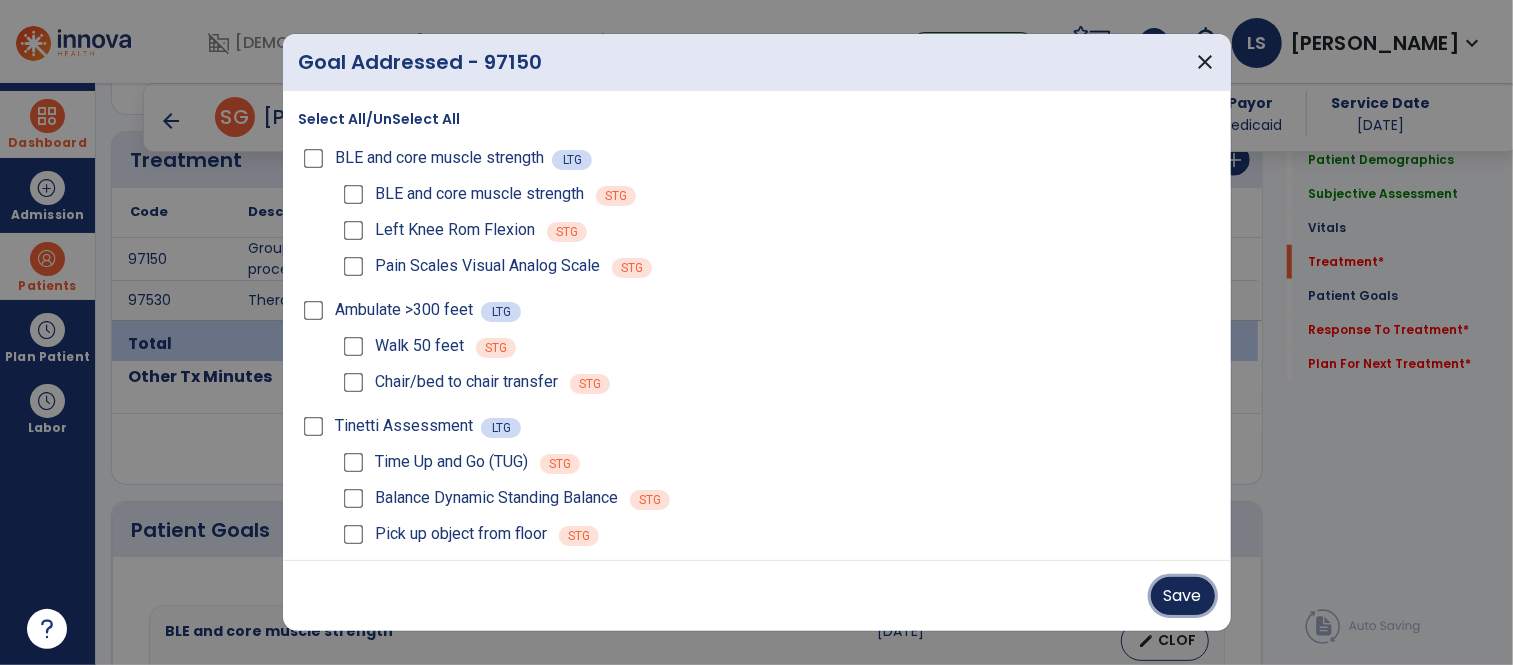 click on "Save" at bounding box center [1183, 596] 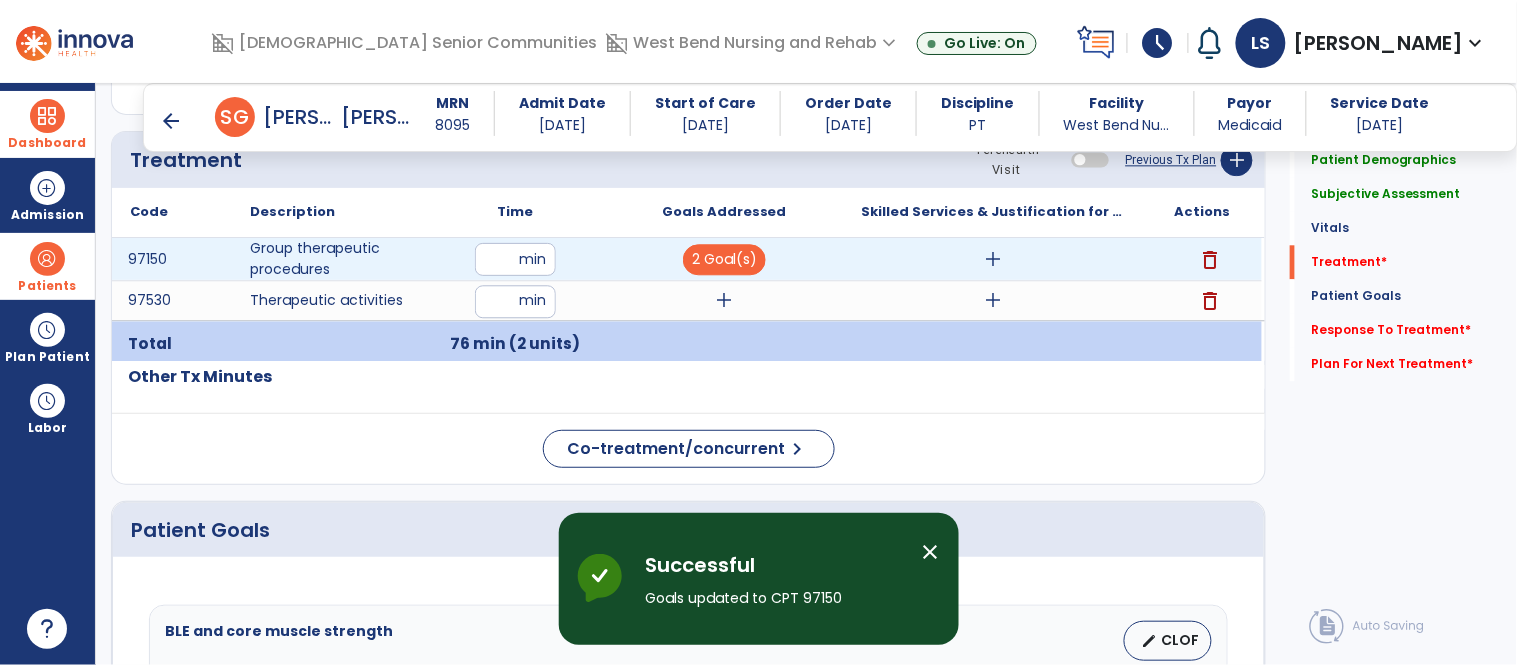 click on "add" at bounding box center [993, 259] 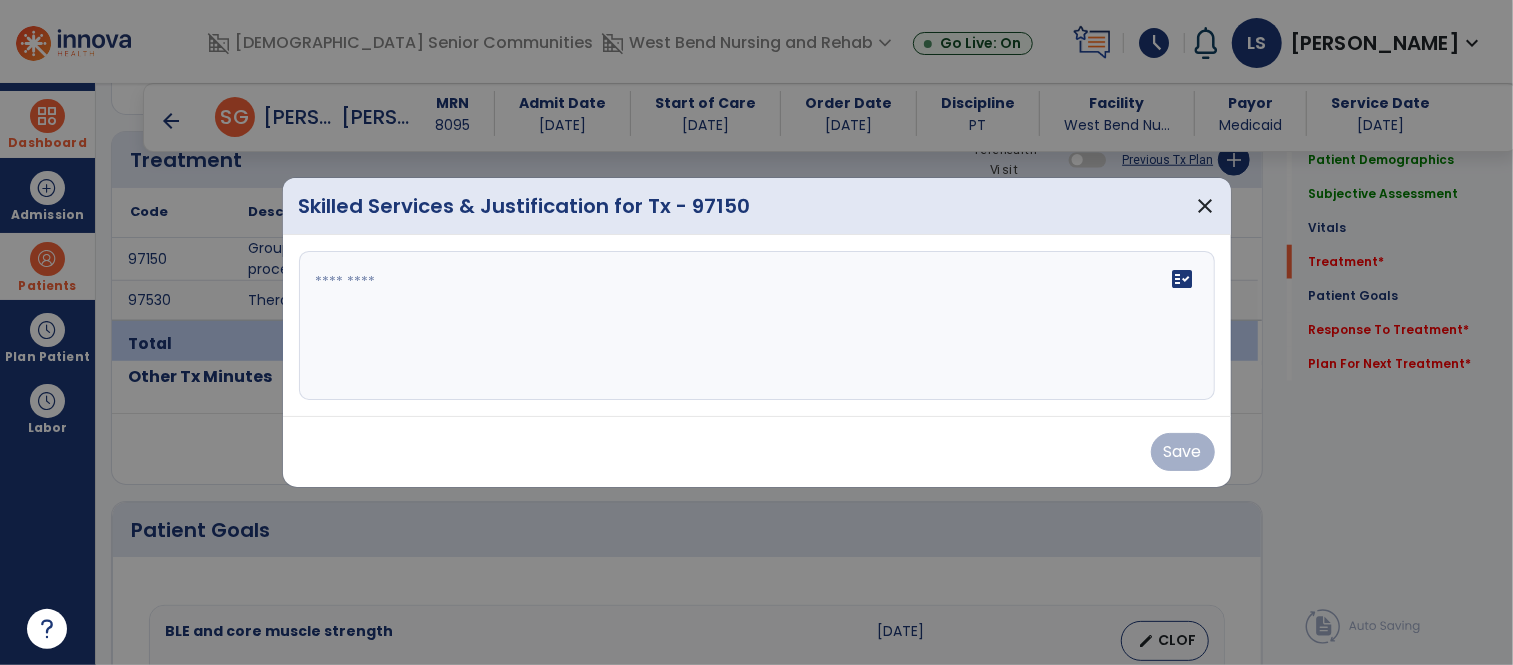 scroll, scrollTop: 1198, scrollLeft: 0, axis: vertical 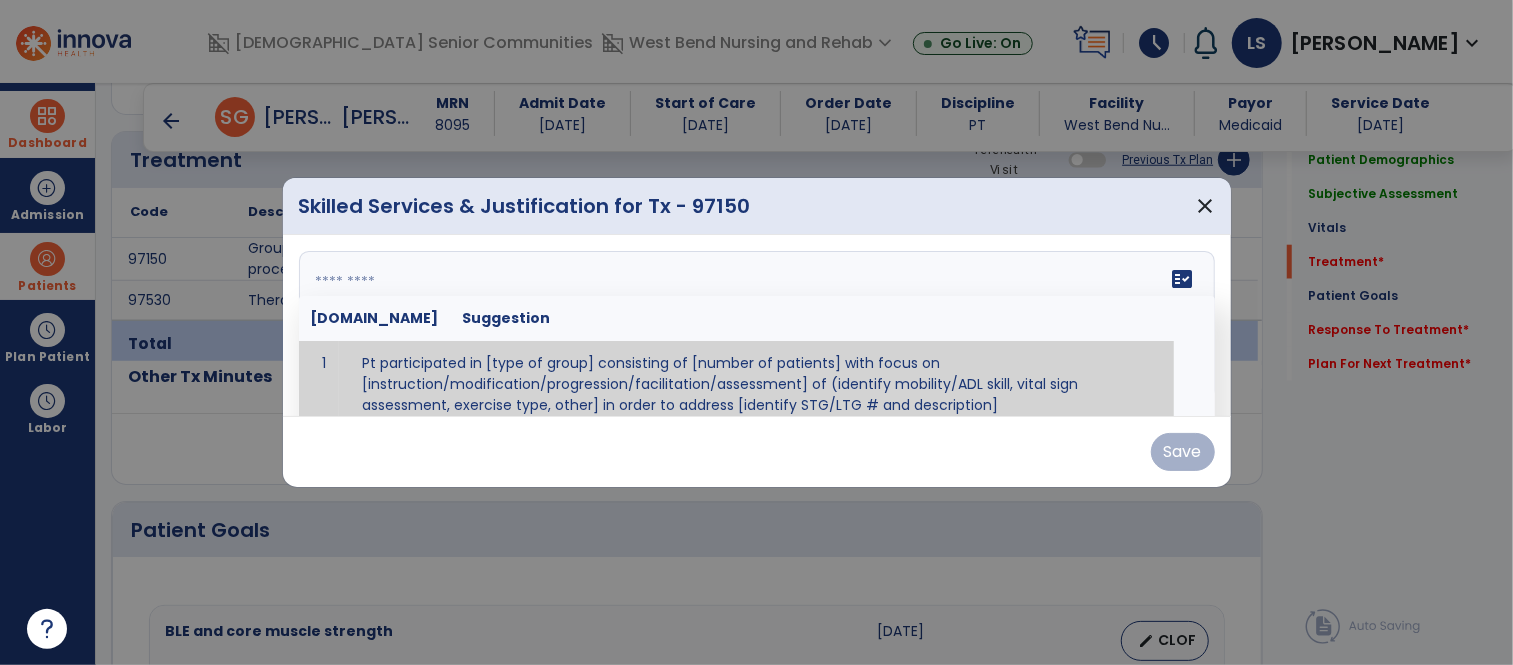 click on "fact_check  Sr.No Suggestion 1 Pt participated in [type of group] consisting of [number of patients] with focus on [instruction/modification/progression/facilitation/assessment] of (identify mobility/ADL skill, vital sign assessment, exercise type, other] in order to address [identify STG/LTG # and description]" at bounding box center (757, 326) 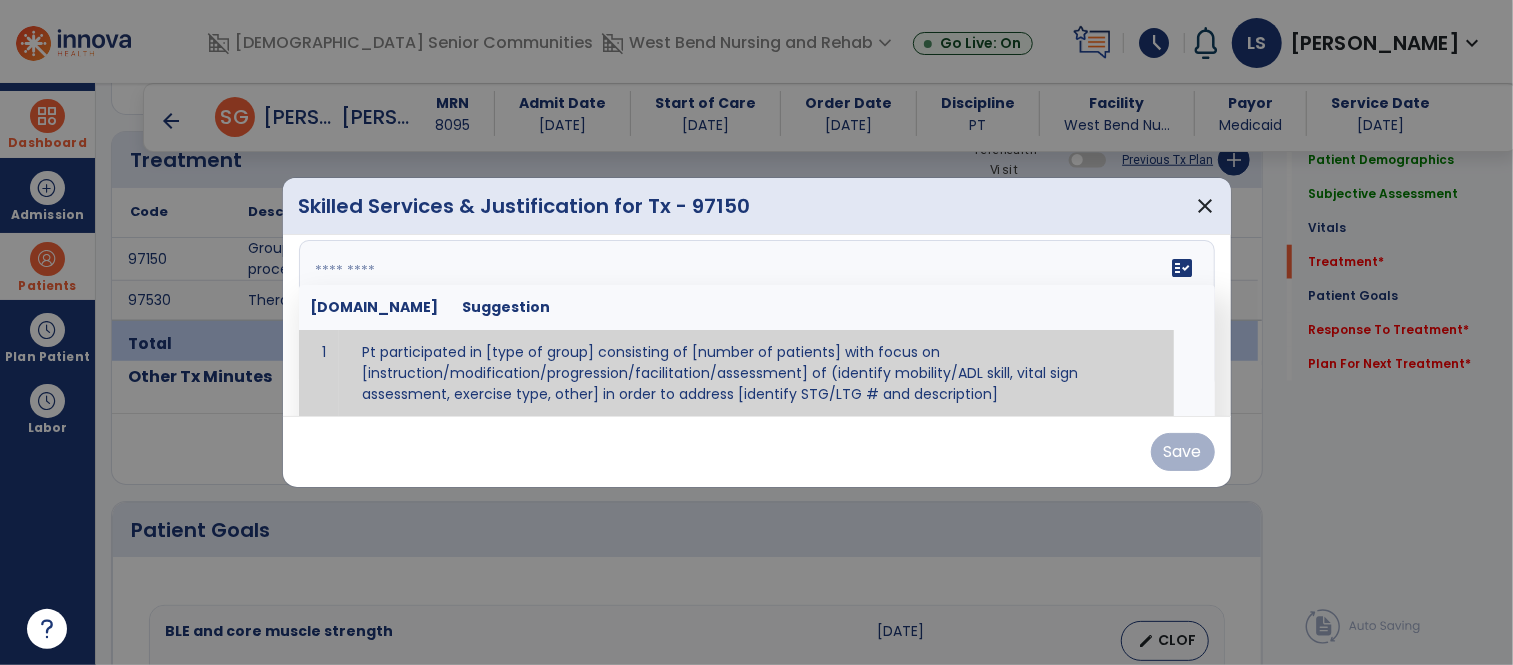 paste on "**********" 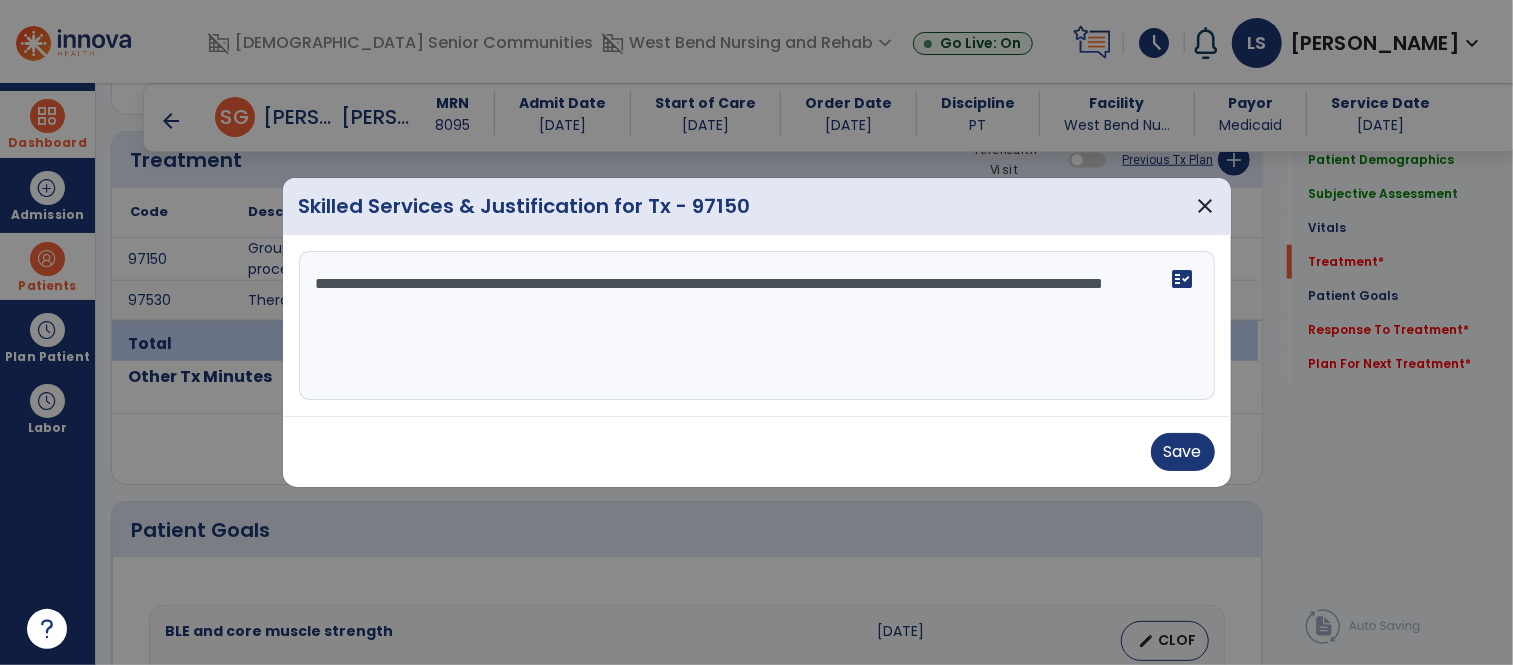 scroll, scrollTop: 0, scrollLeft: 0, axis: both 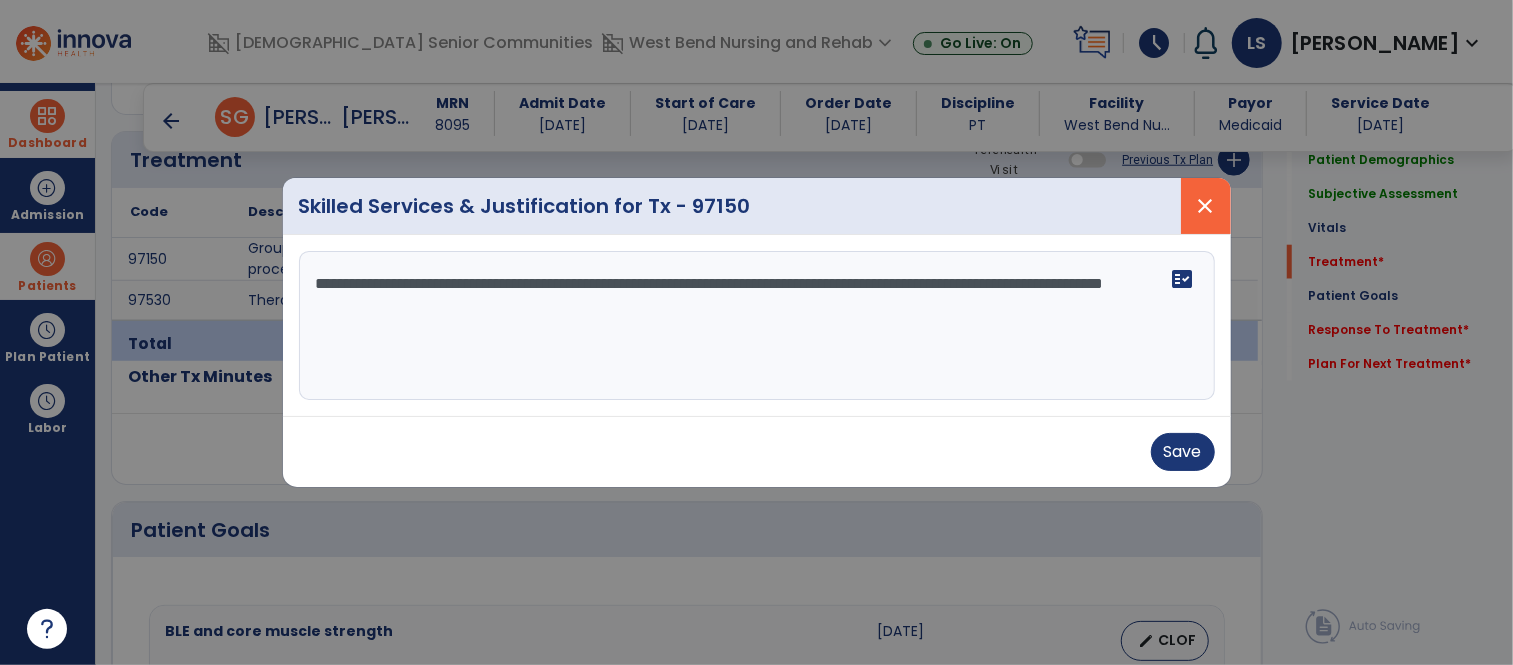 type on "**********" 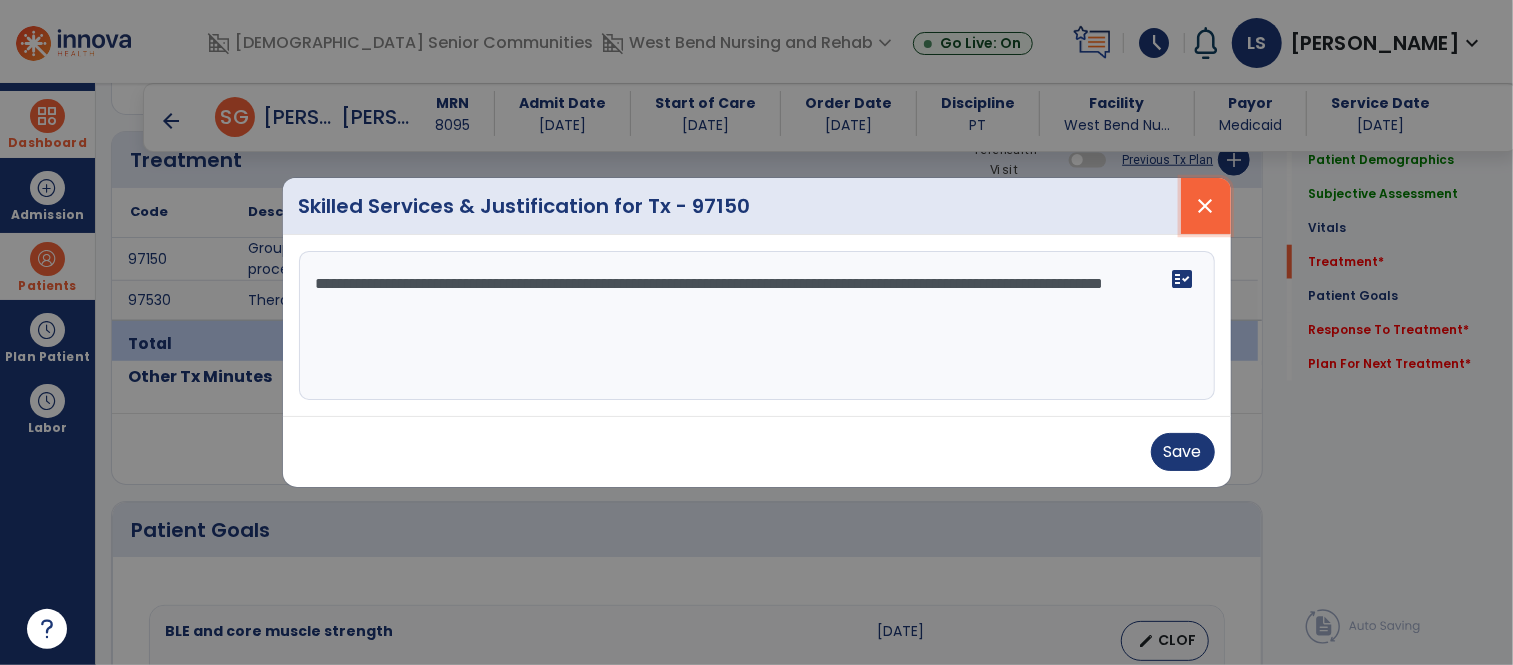 click on "close" at bounding box center (1206, 206) 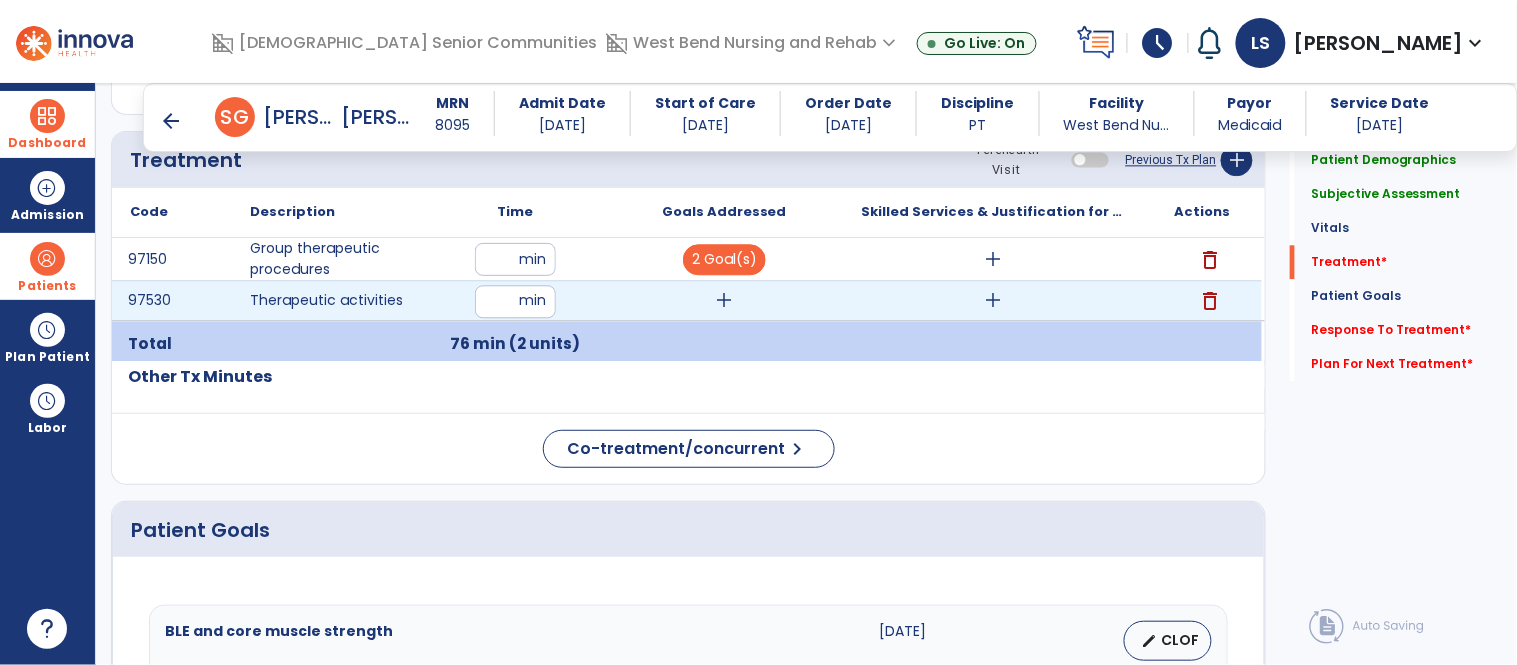 click on "add" at bounding box center [993, 300] 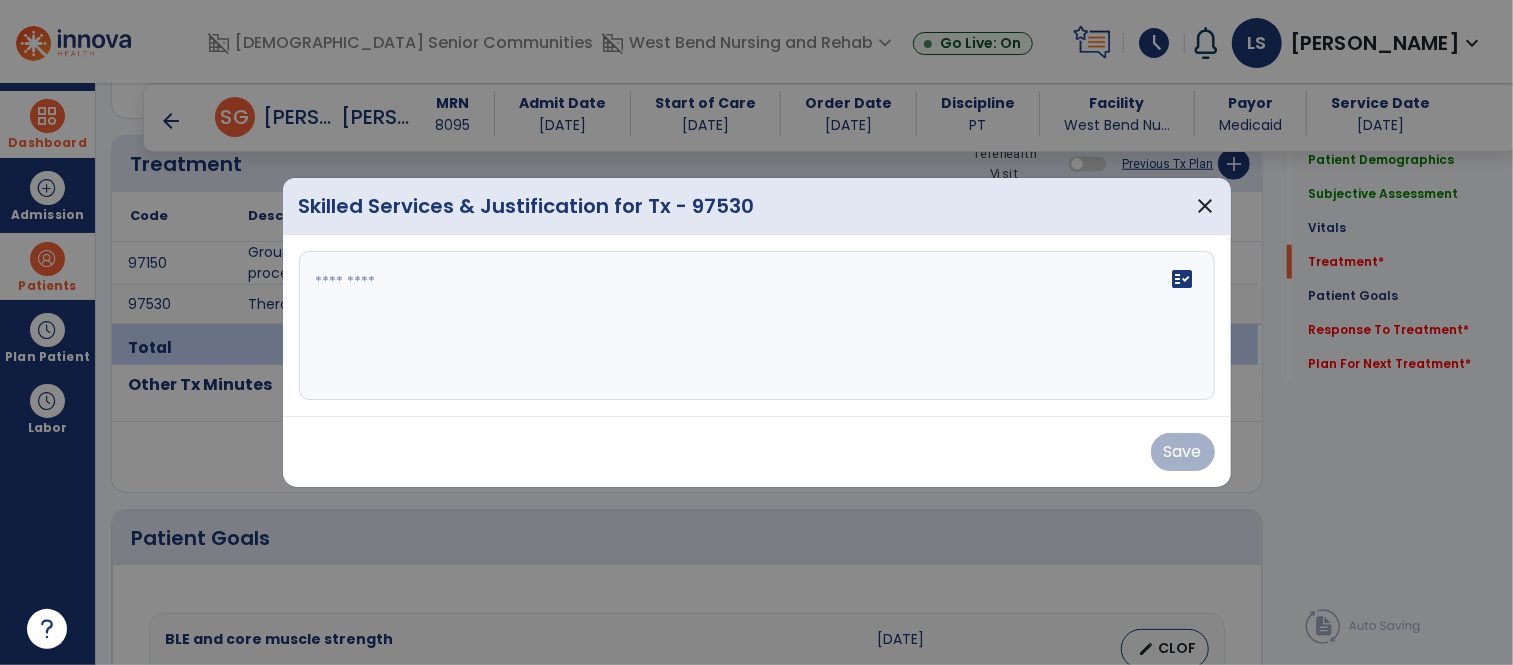 scroll, scrollTop: 1198, scrollLeft: 0, axis: vertical 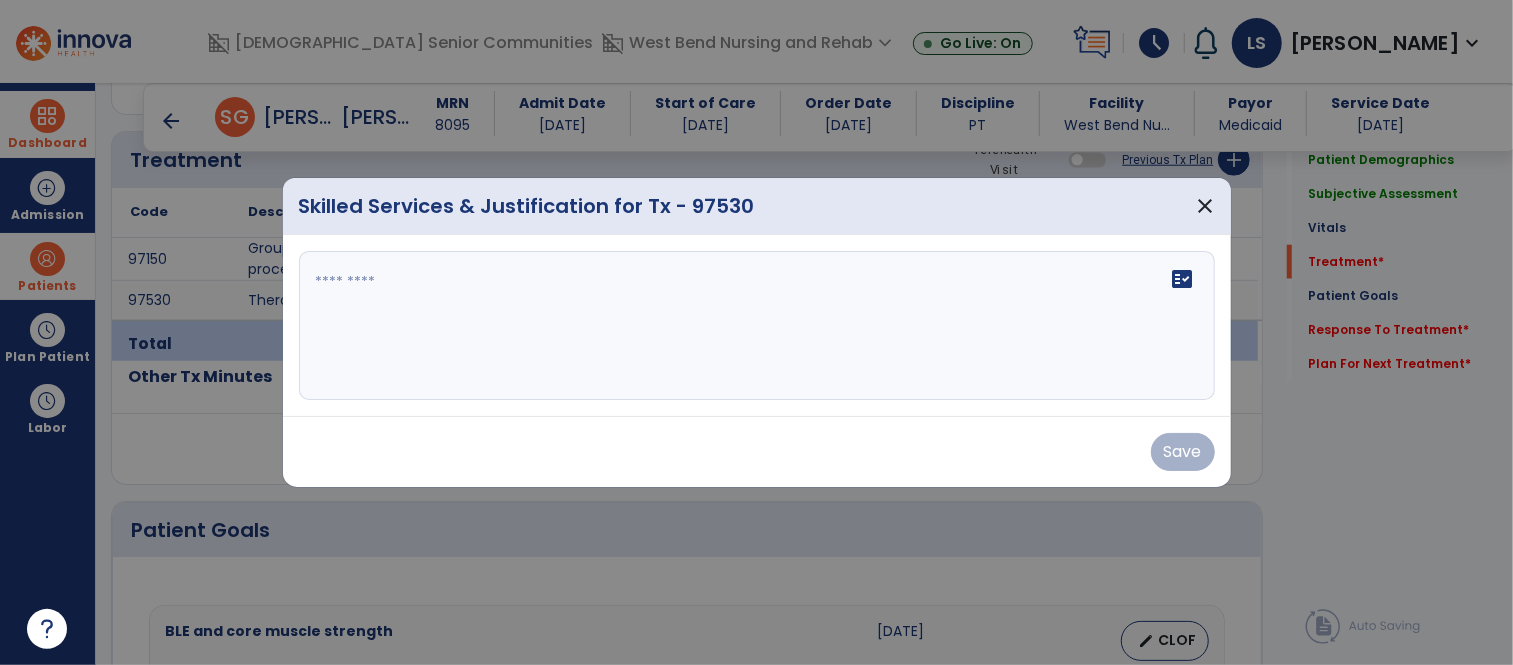 click at bounding box center [757, 326] 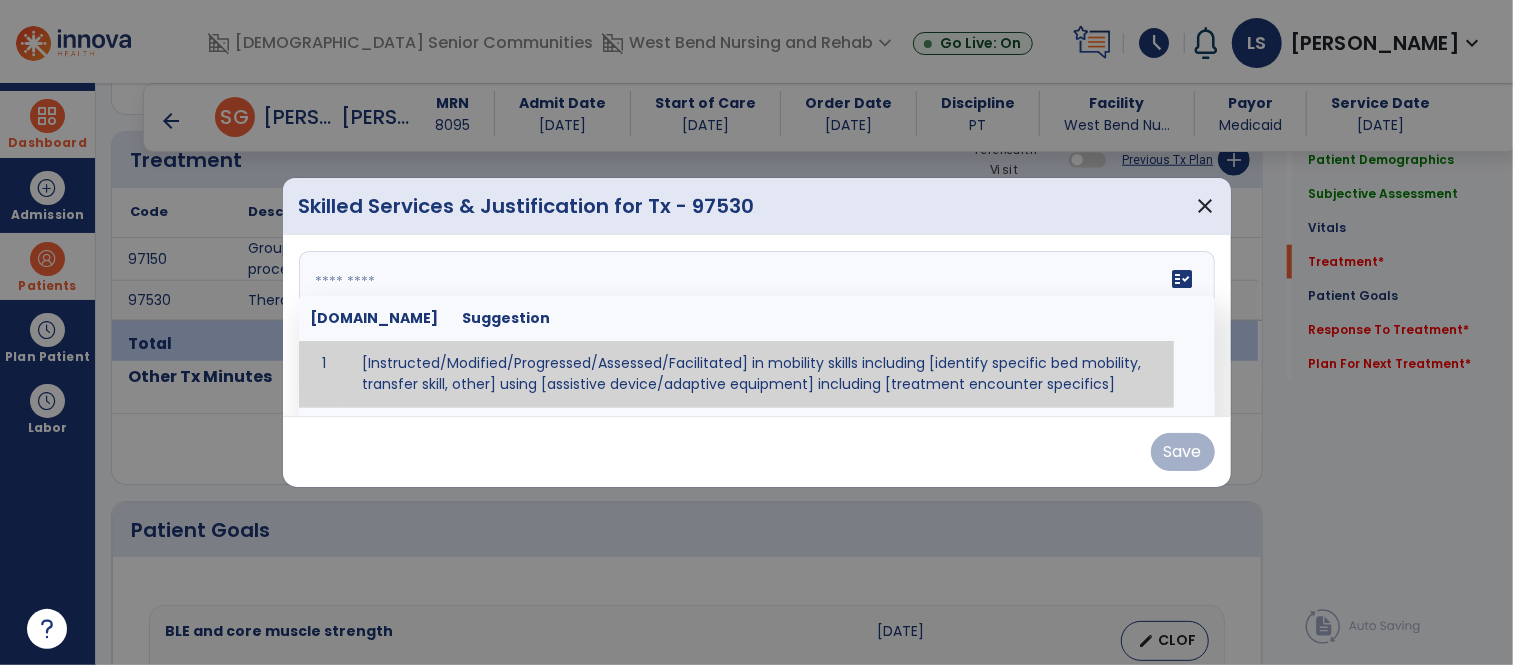 paste on "**********" 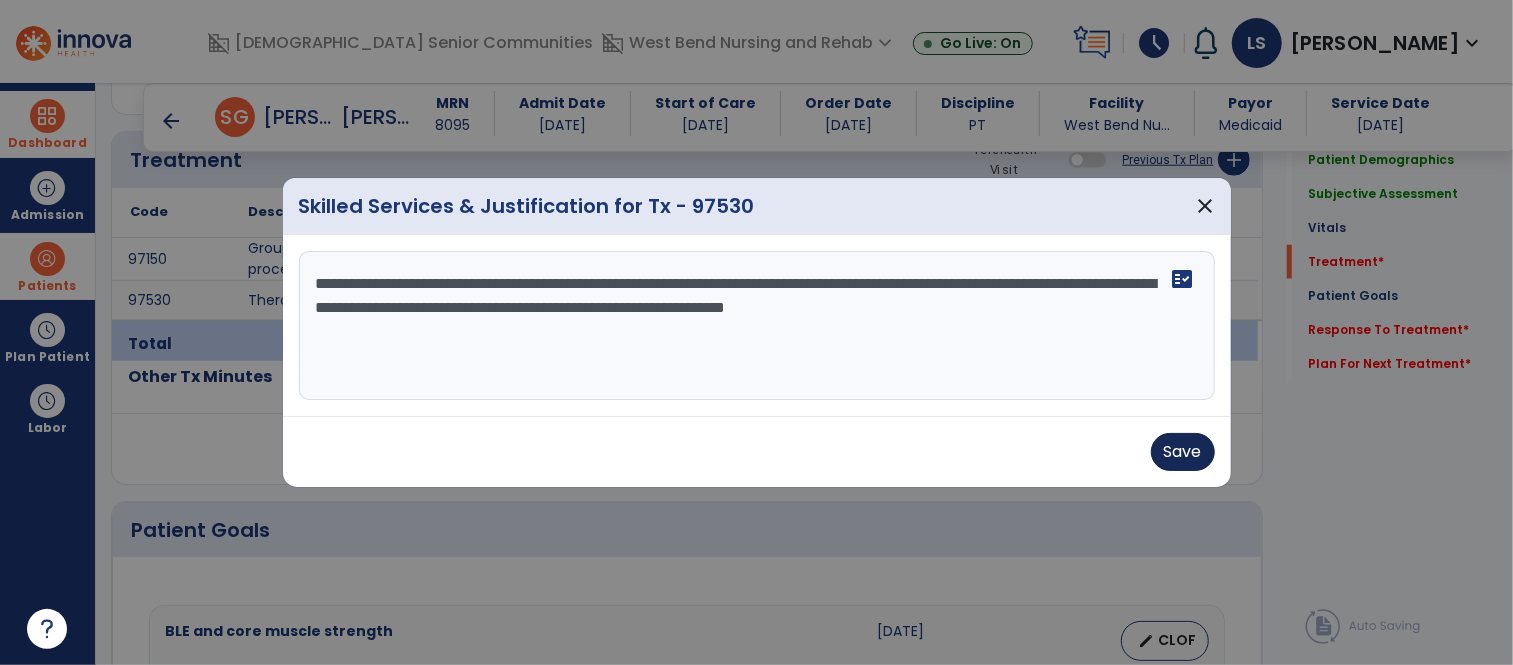 type on "**********" 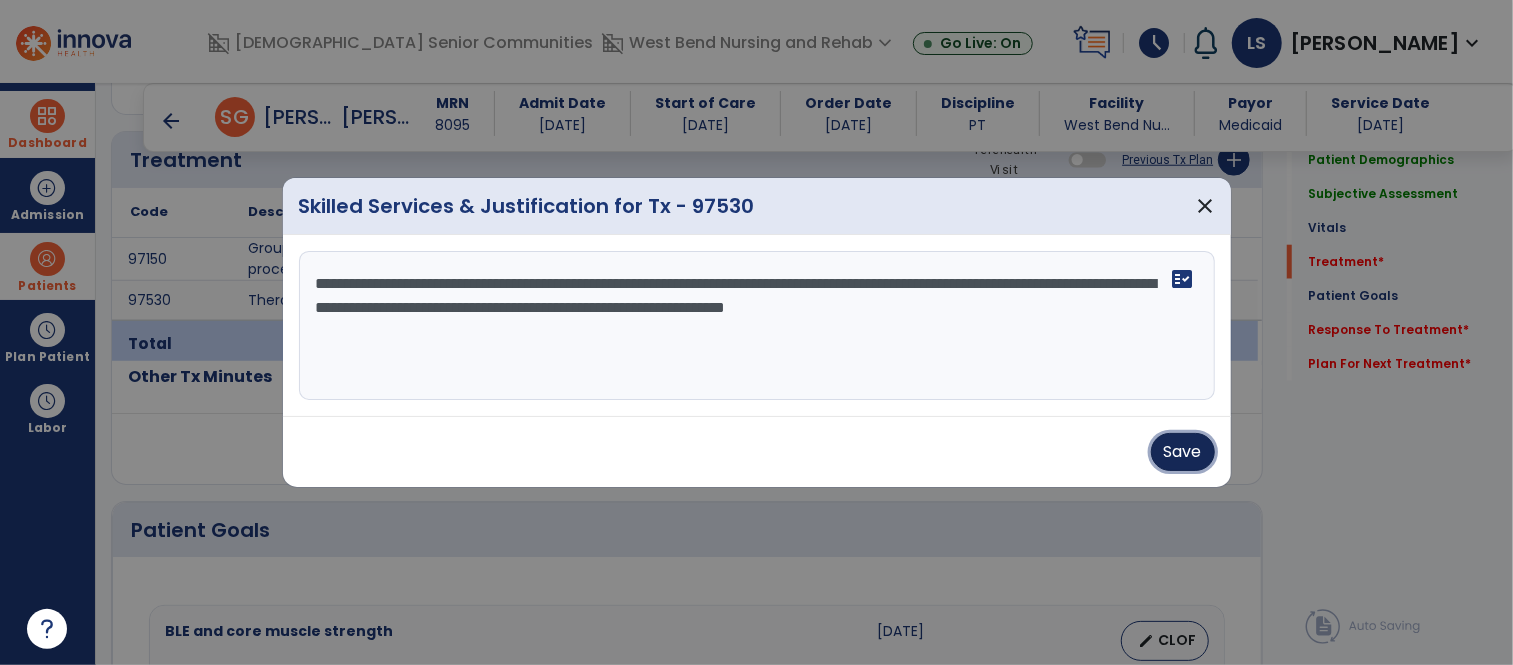 click on "Save" at bounding box center (1183, 452) 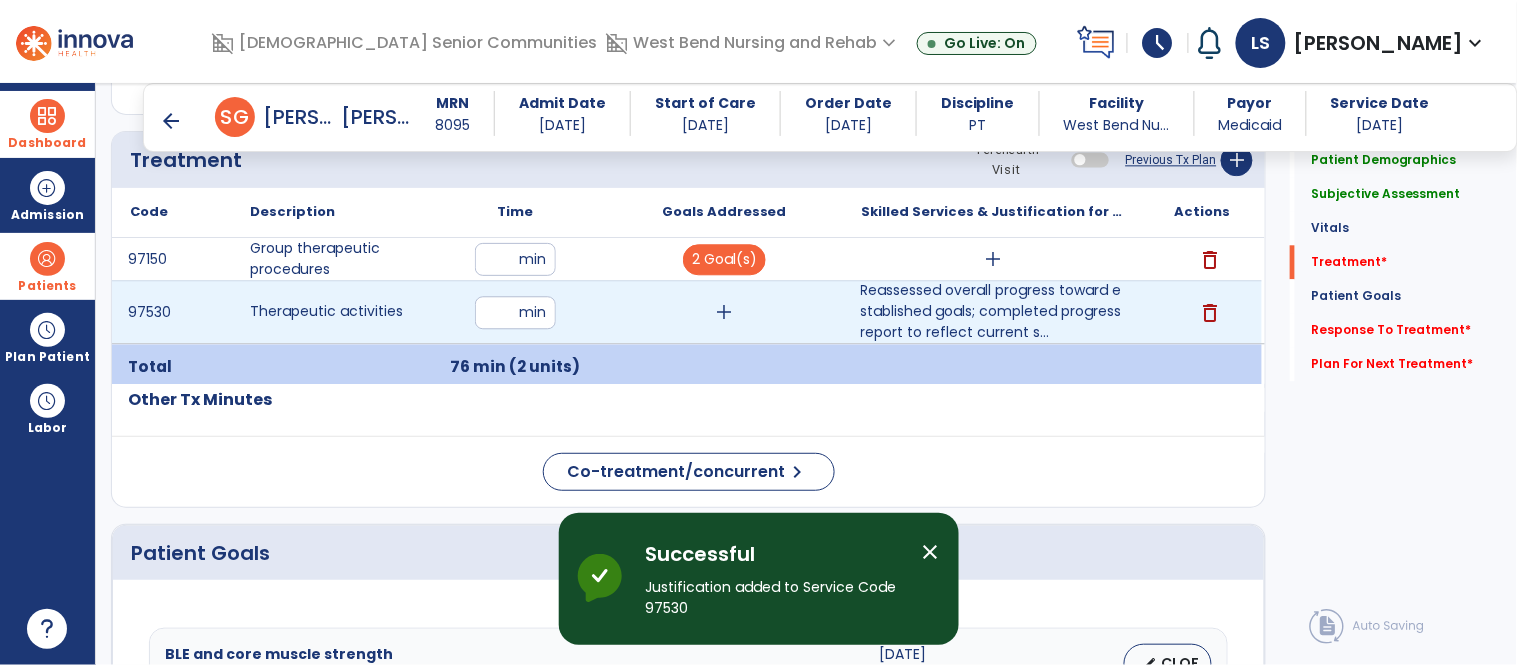 click on "add" at bounding box center [724, 312] 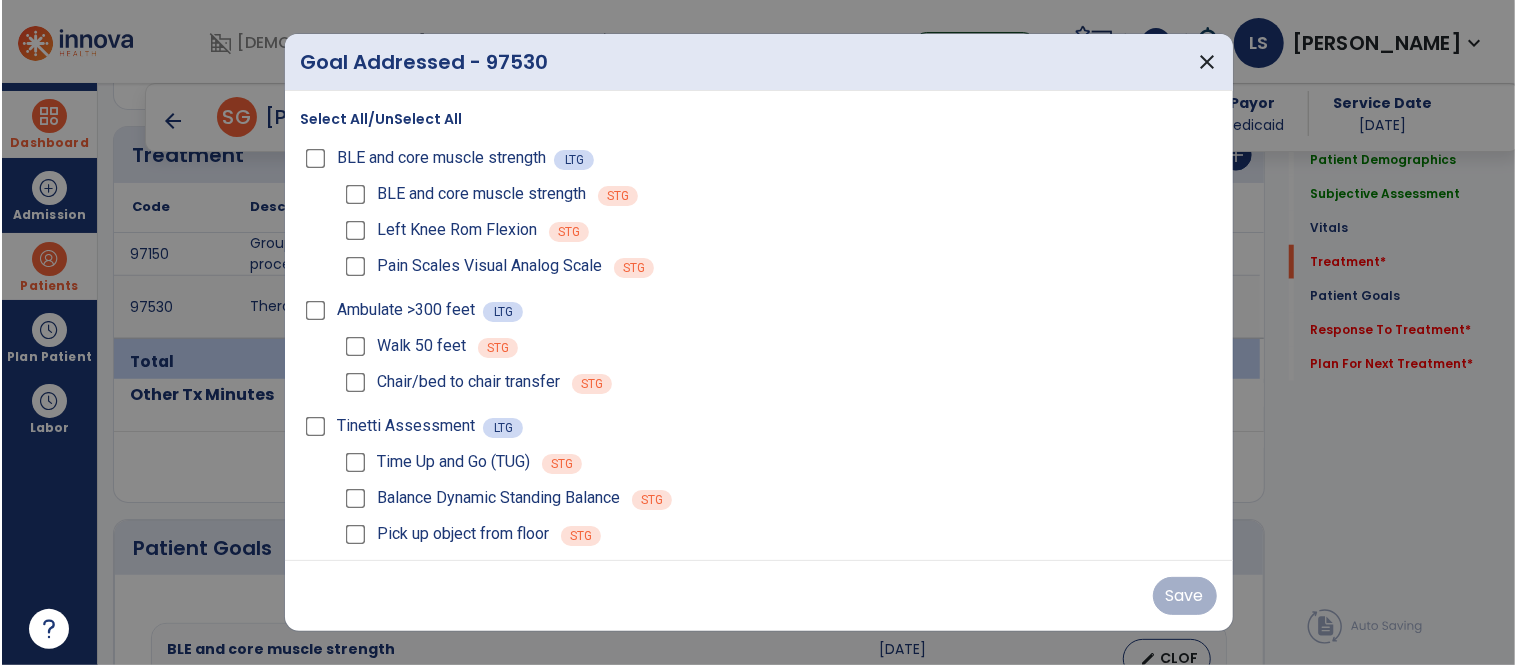 scroll, scrollTop: 1198, scrollLeft: 0, axis: vertical 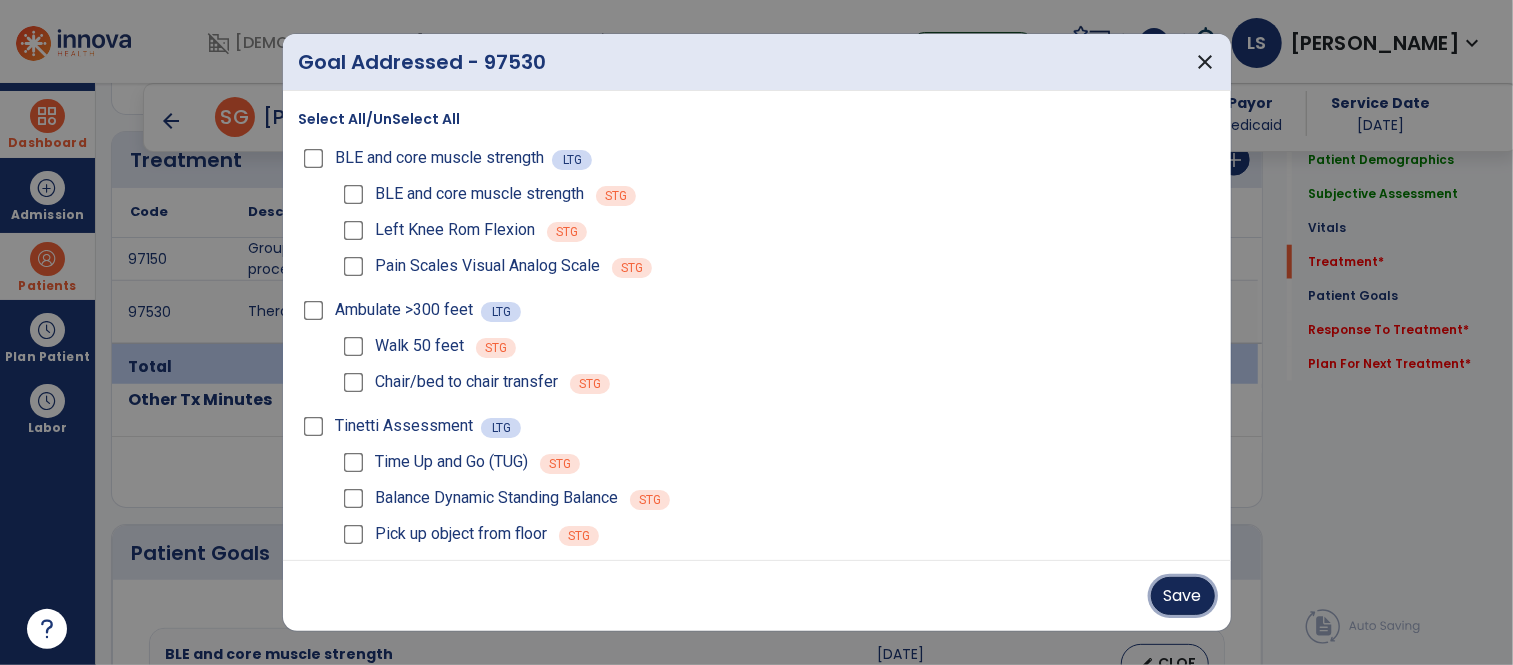 click on "Save" at bounding box center [1183, 596] 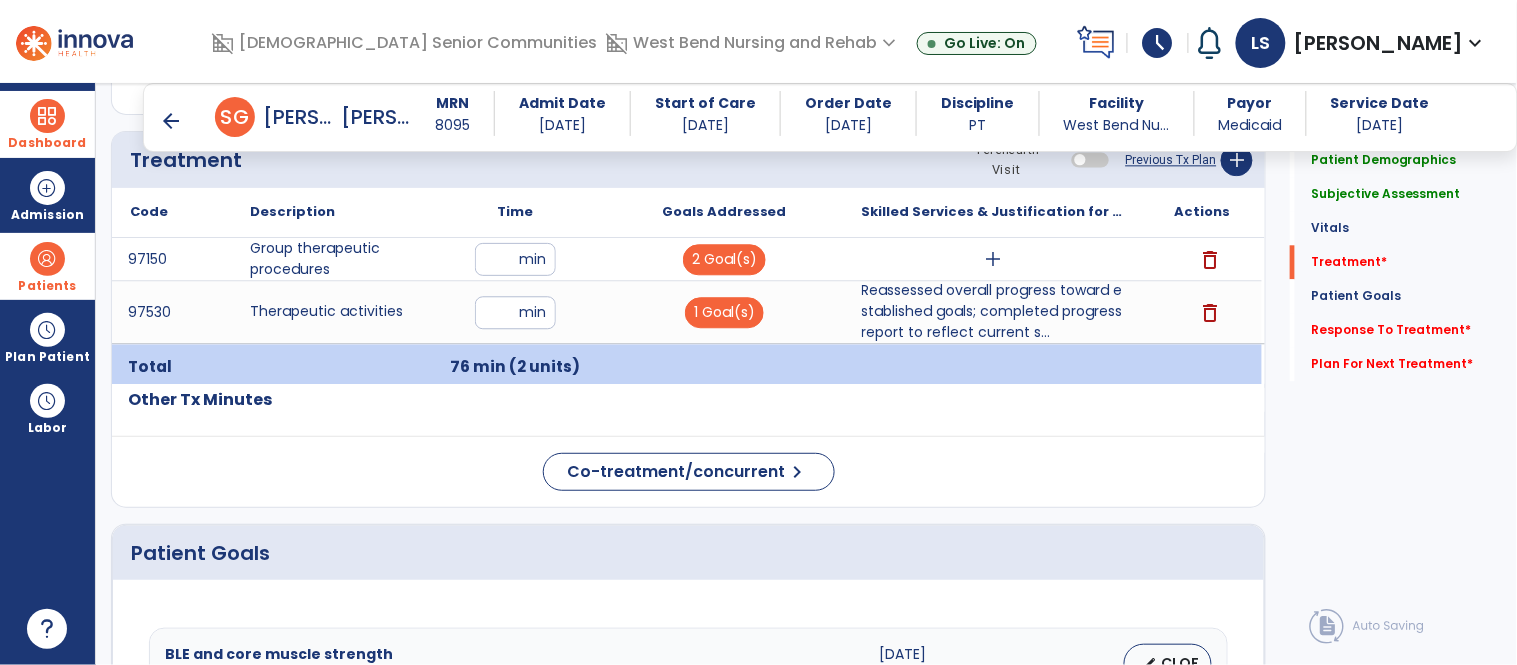 click at bounding box center (47, 116) 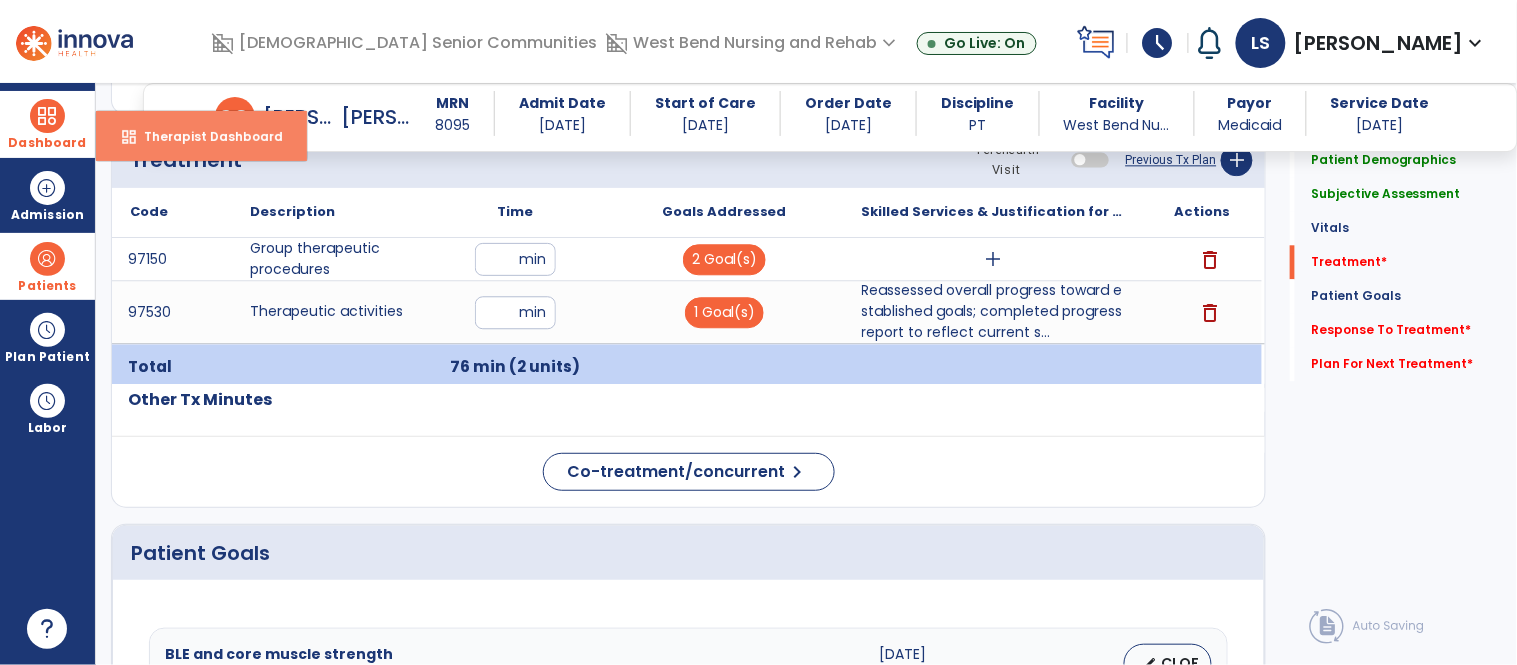 click on "dashboard  Therapist Dashboard" at bounding box center (201, 136) 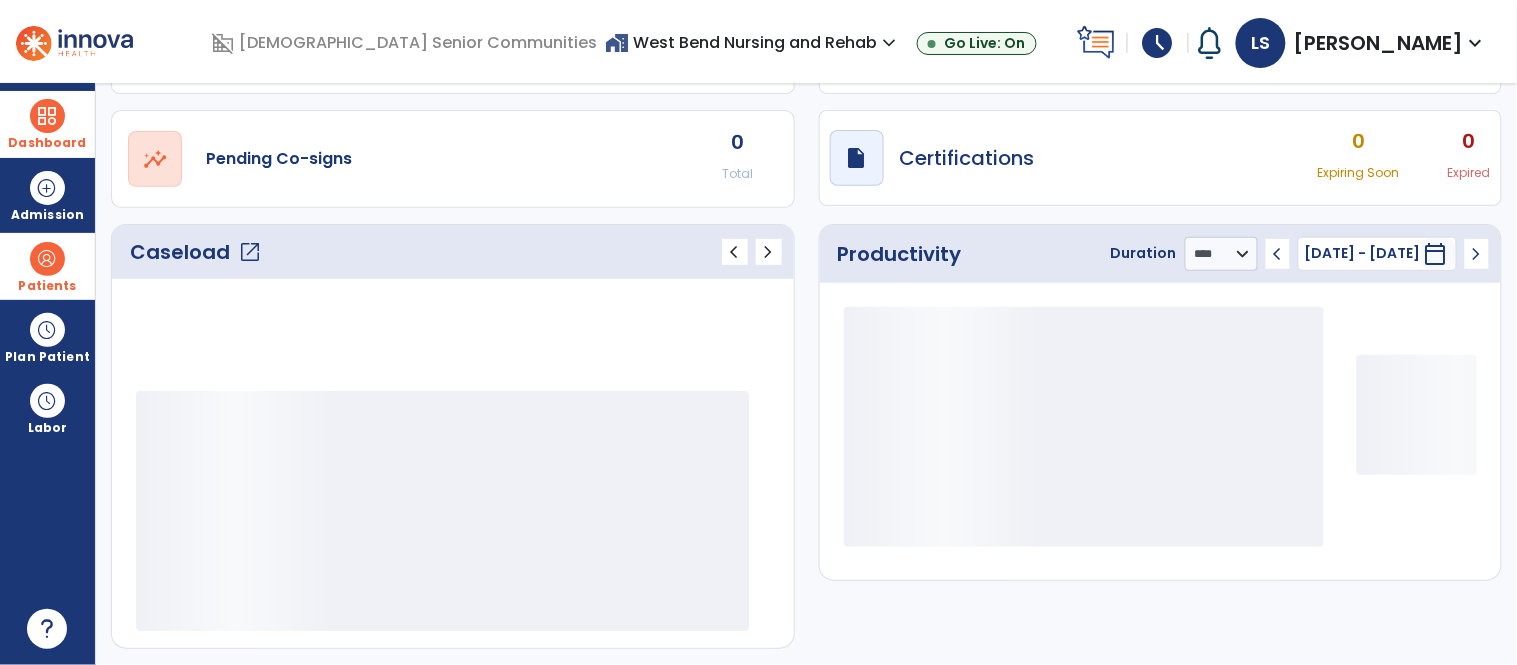 scroll, scrollTop: 145, scrollLeft: 0, axis: vertical 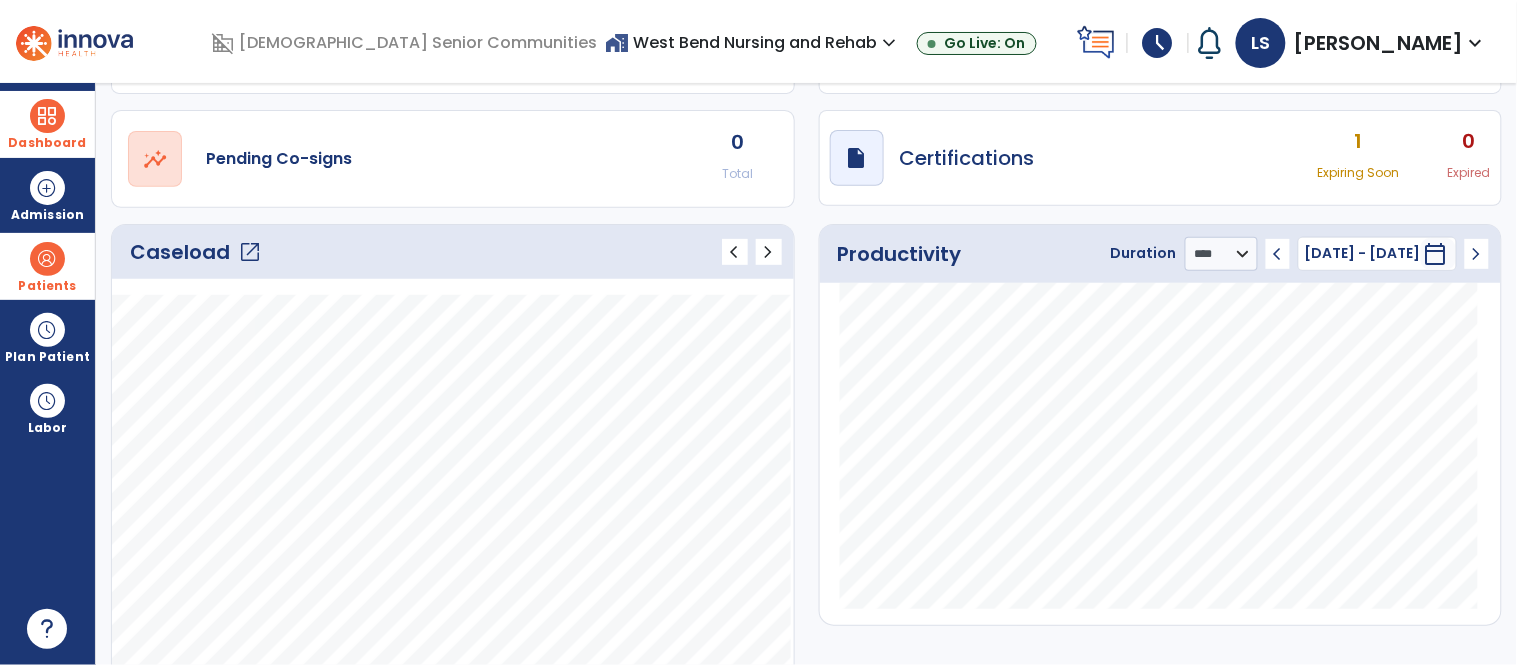 click on "open_in_new" 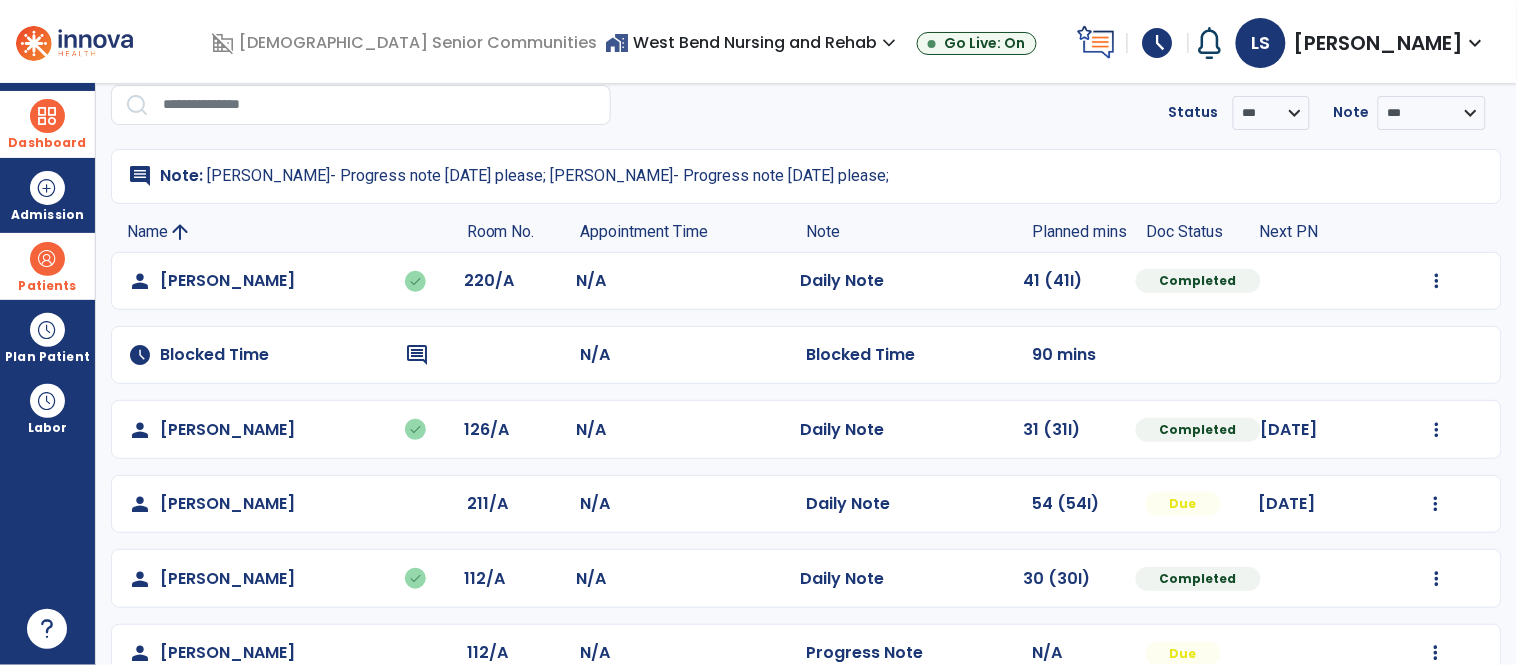 scroll, scrollTop: 80, scrollLeft: 0, axis: vertical 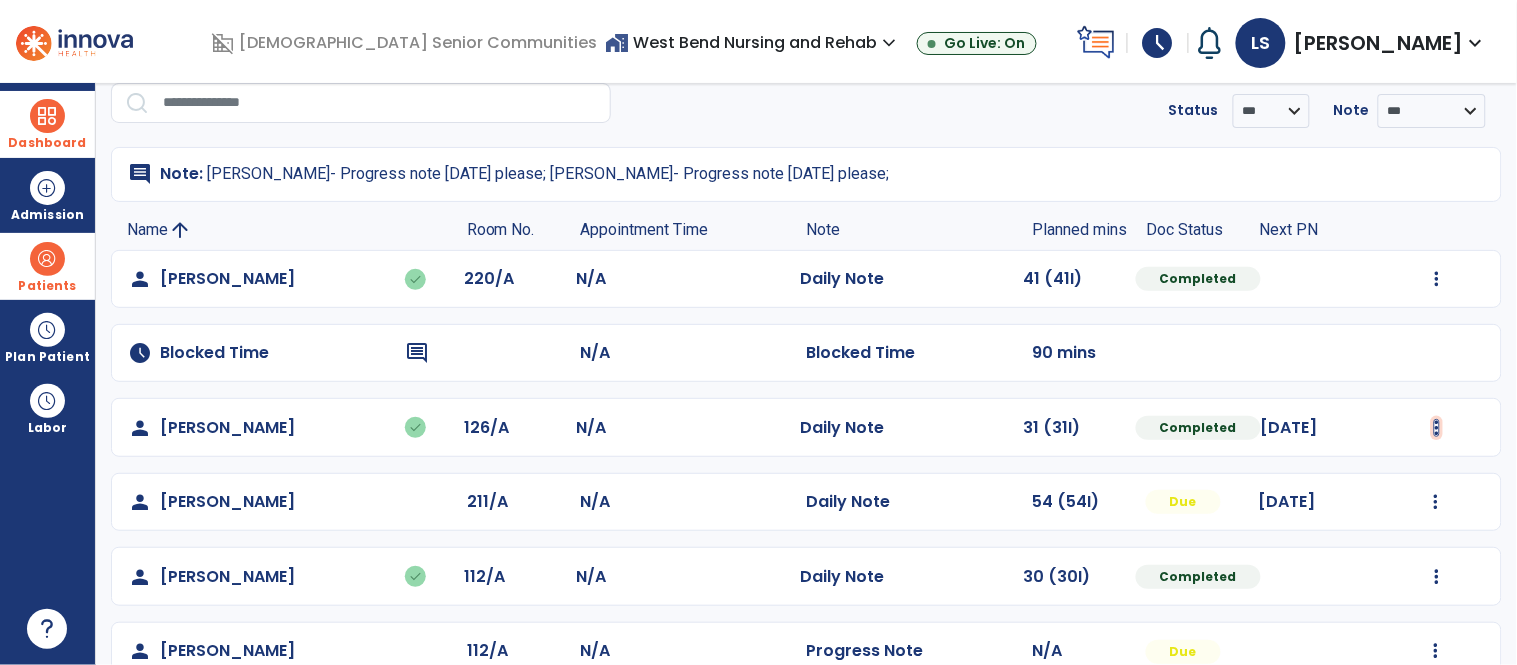 click at bounding box center [1437, 279] 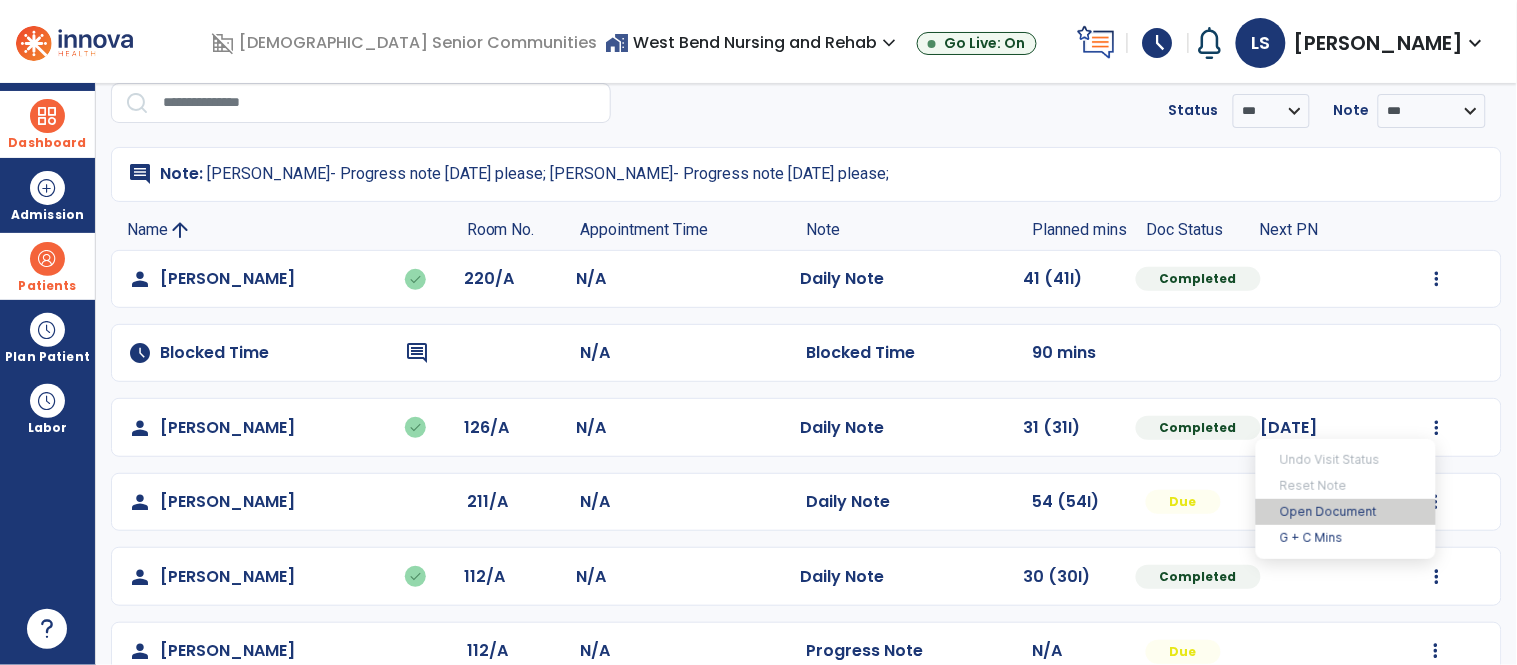 click on "Open Document" at bounding box center (1346, 512) 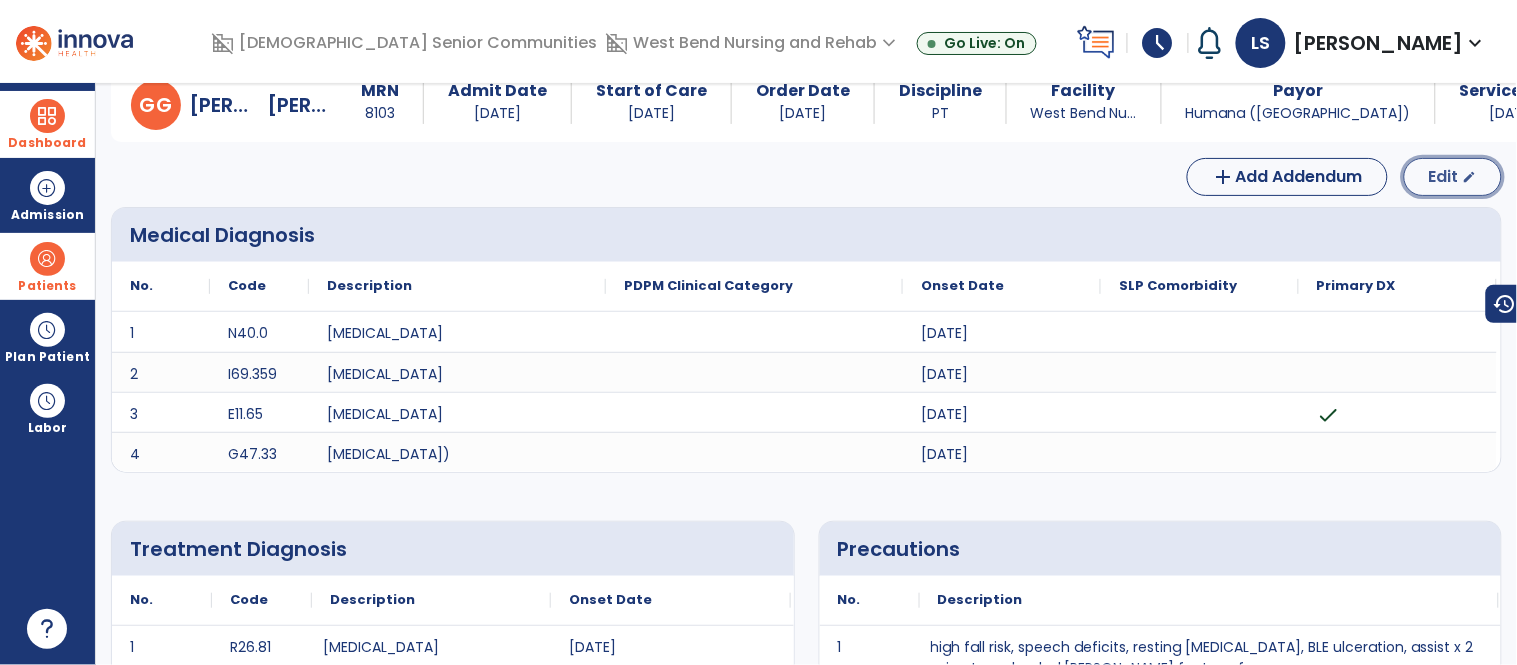 click on "Edit" 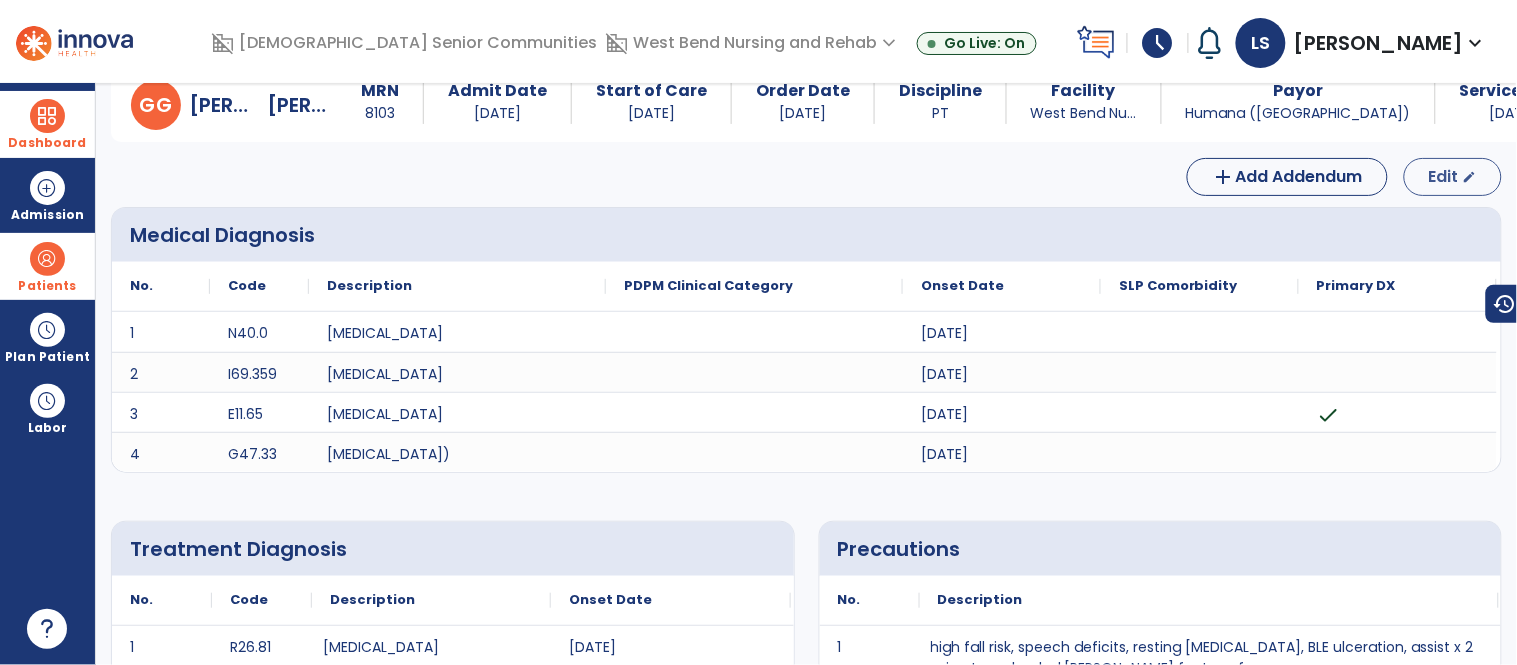 select on "*" 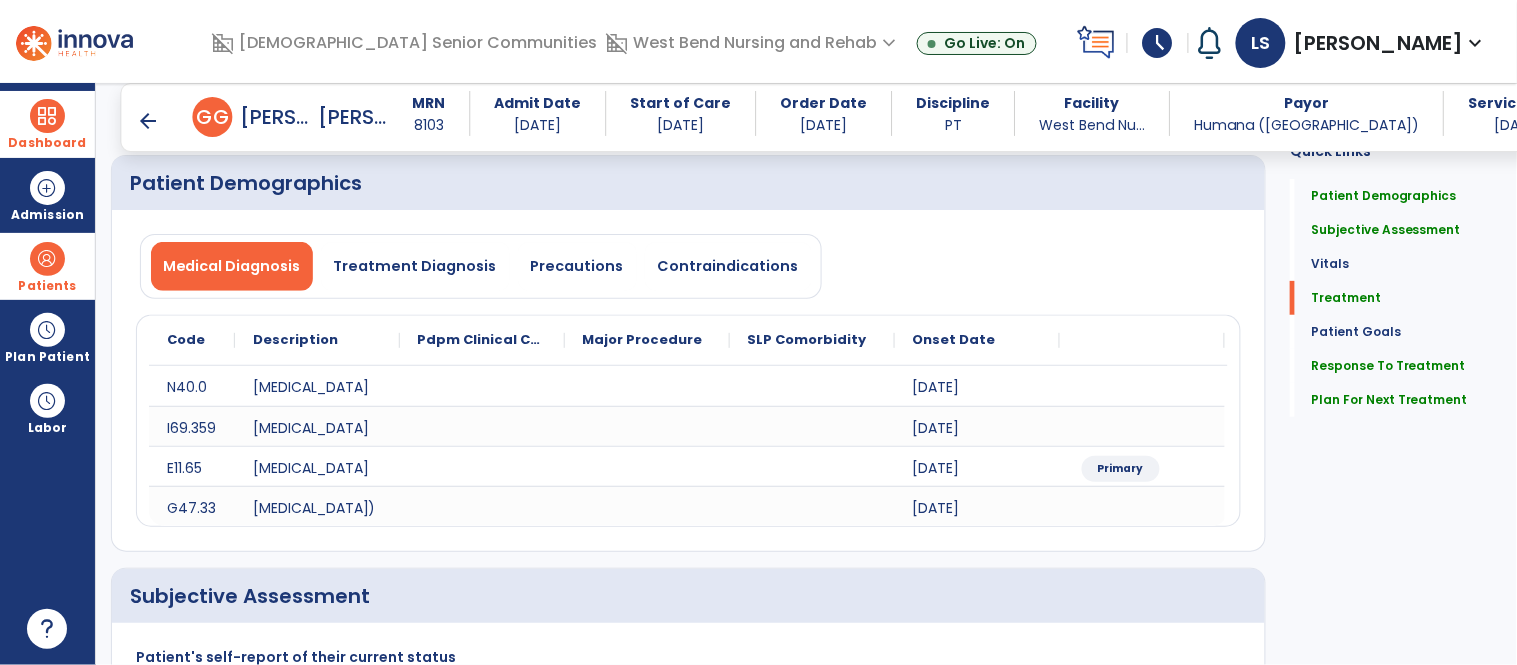scroll, scrollTop: 1062, scrollLeft: 0, axis: vertical 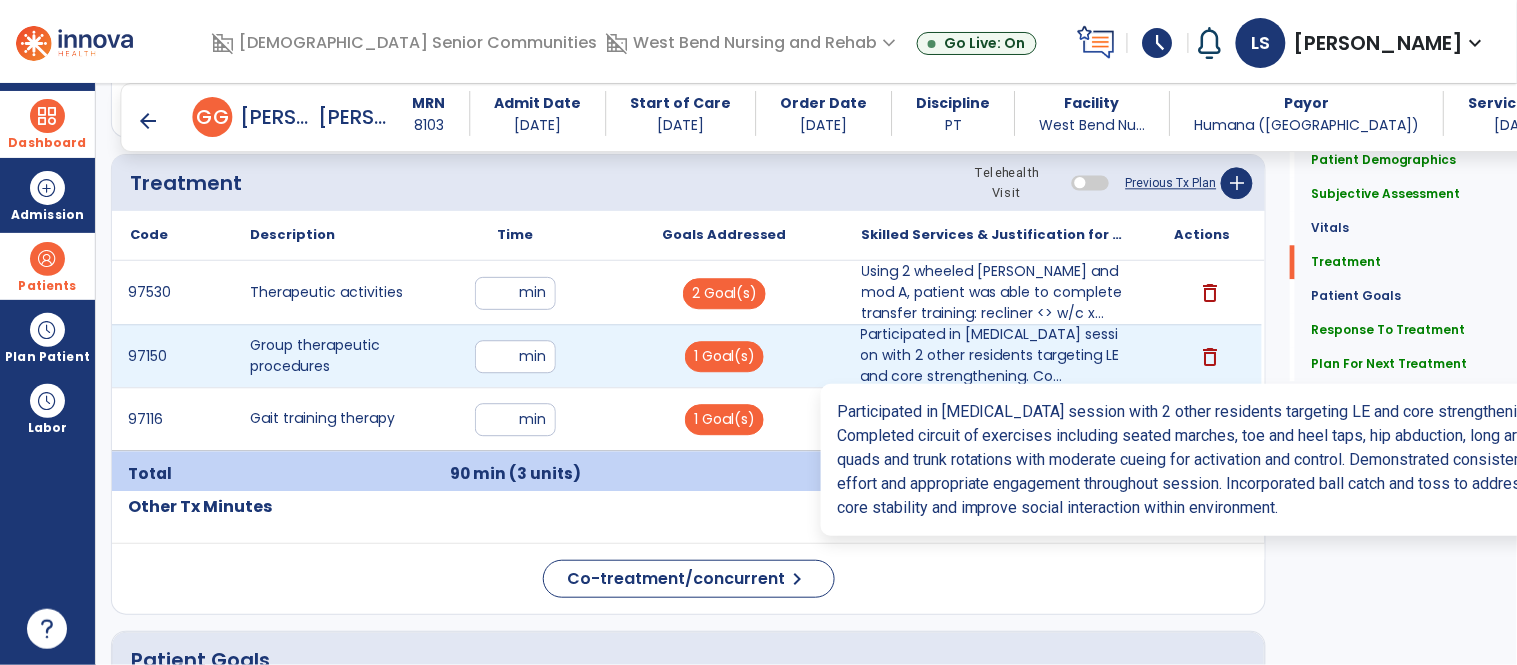 click on "Participated in group therapy session with 2 other residents targeting LE and core strengthening. Co..." at bounding box center [993, 355] 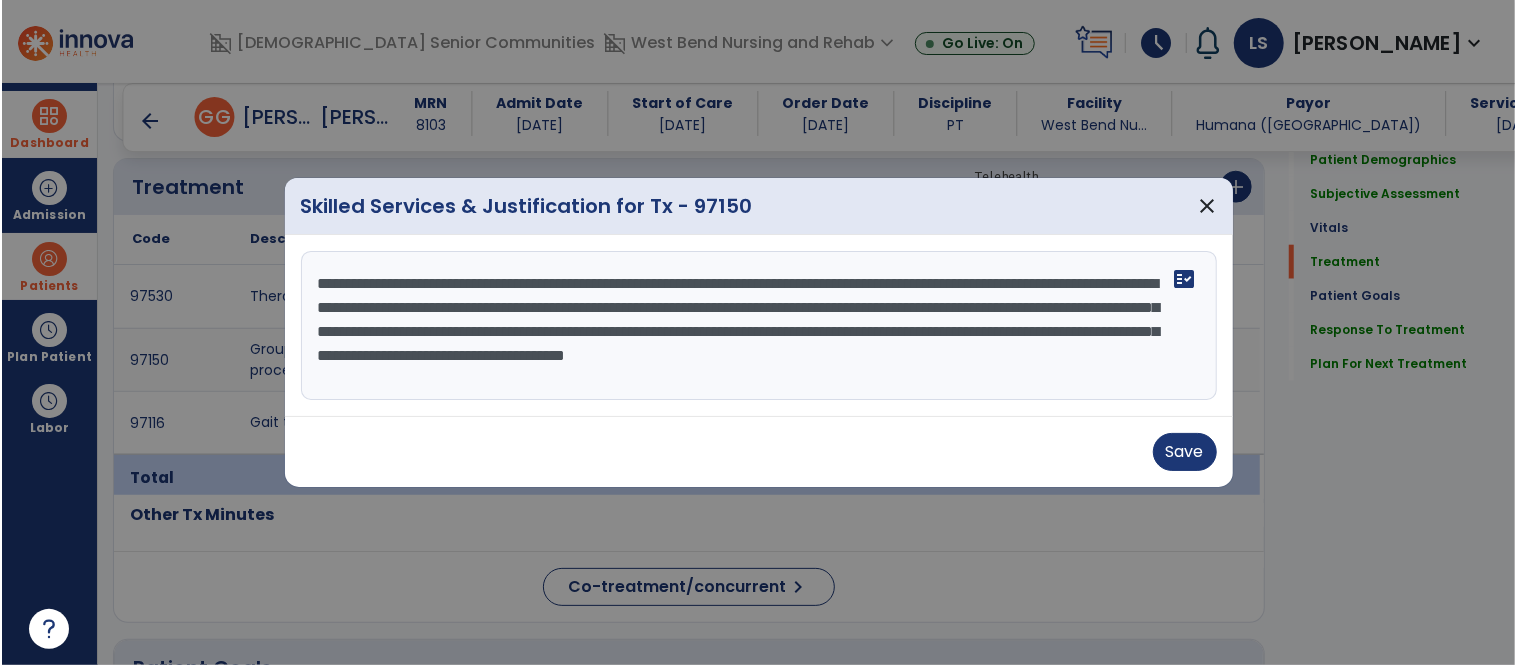 scroll, scrollTop: 1215, scrollLeft: 0, axis: vertical 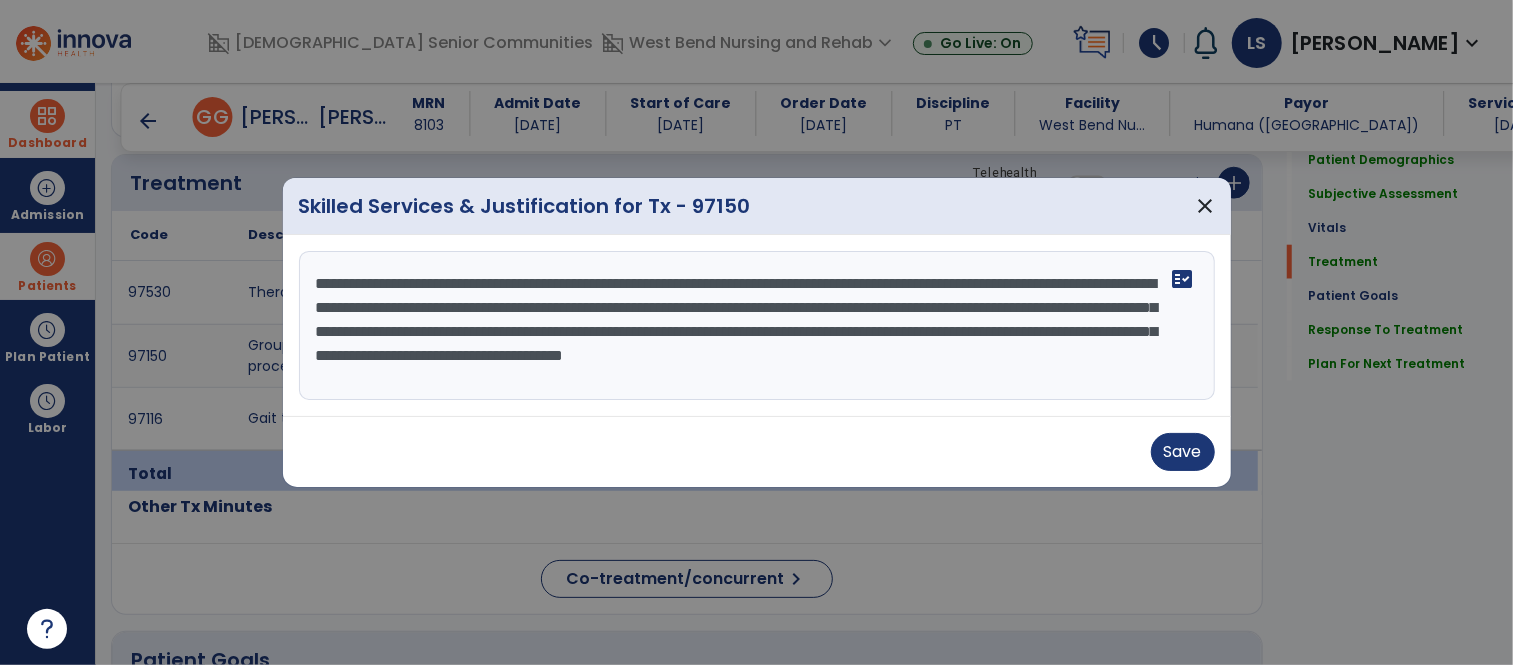 drag, startPoint x: 887, startPoint y: 377, endPoint x: 283, endPoint y: 283, distance: 611.2708 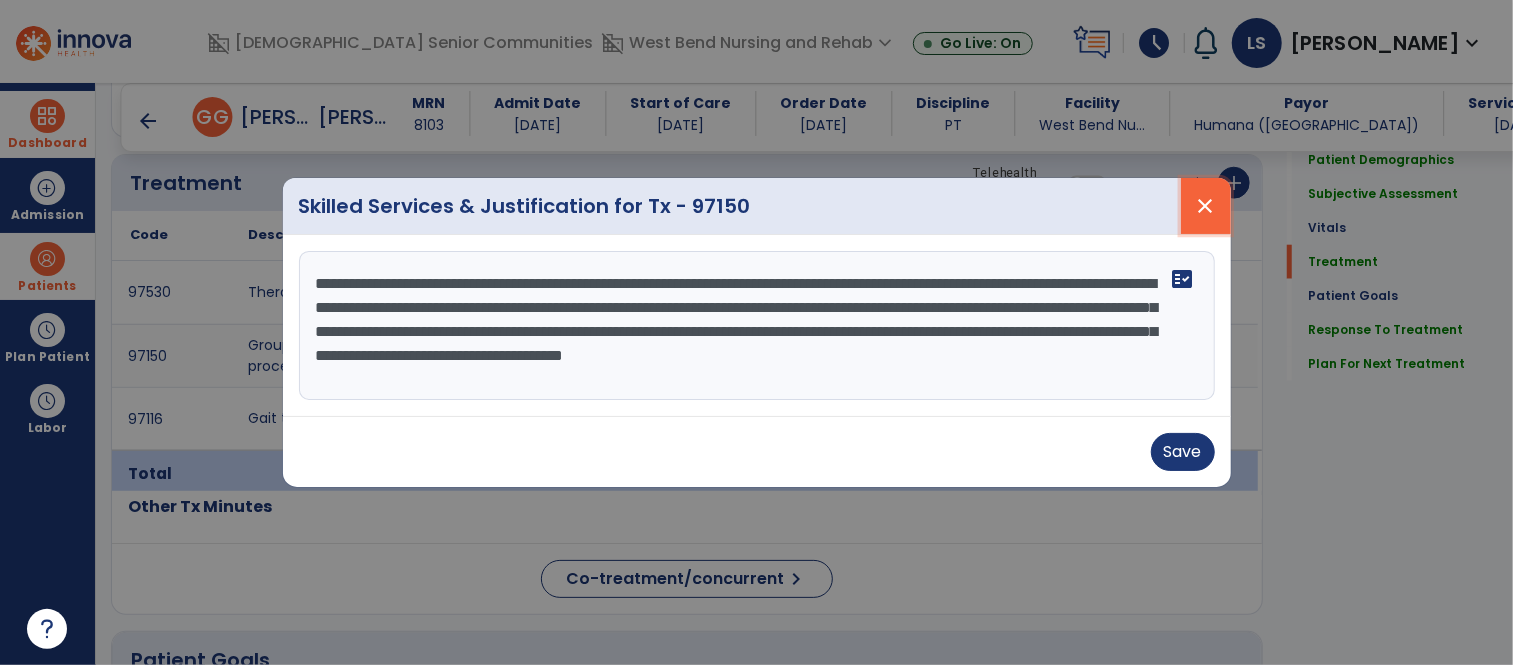 click on "close" at bounding box center [1206, 206] 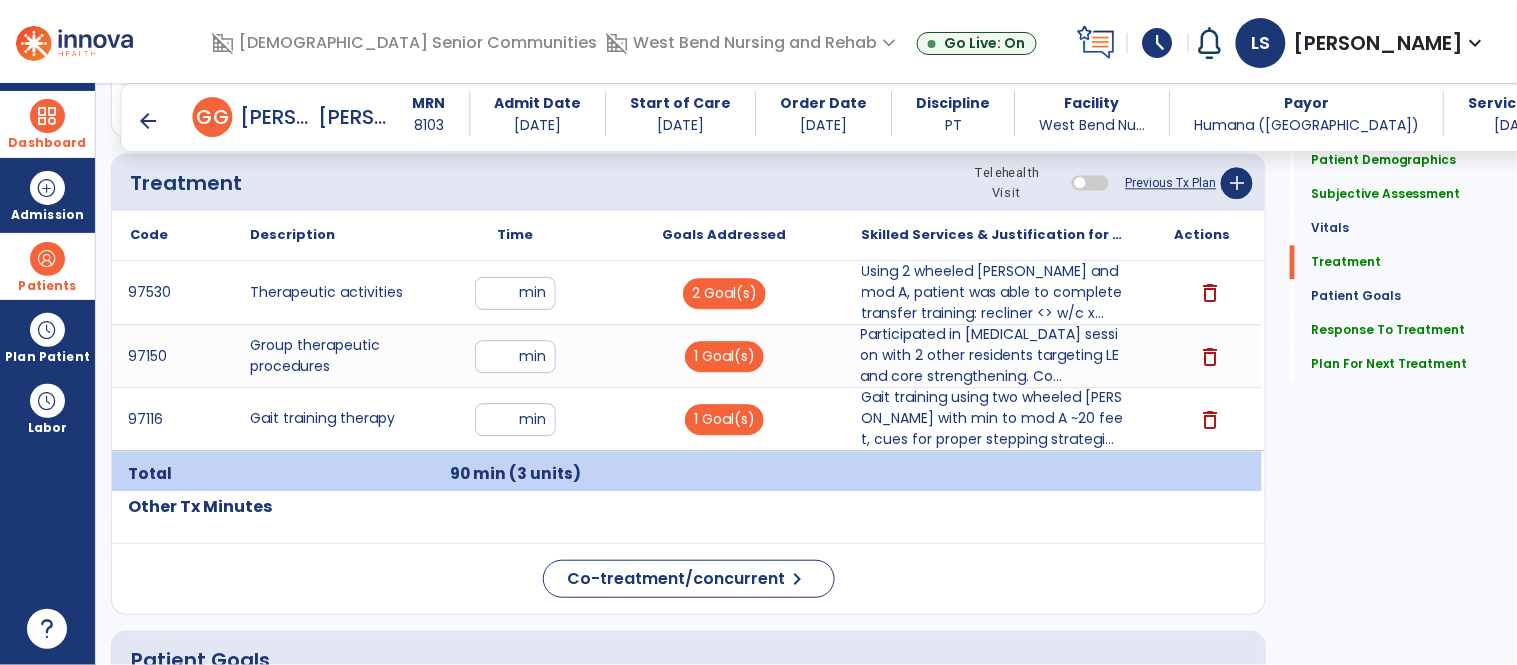 click on "arrow_back" at bounding box center (149, 121) 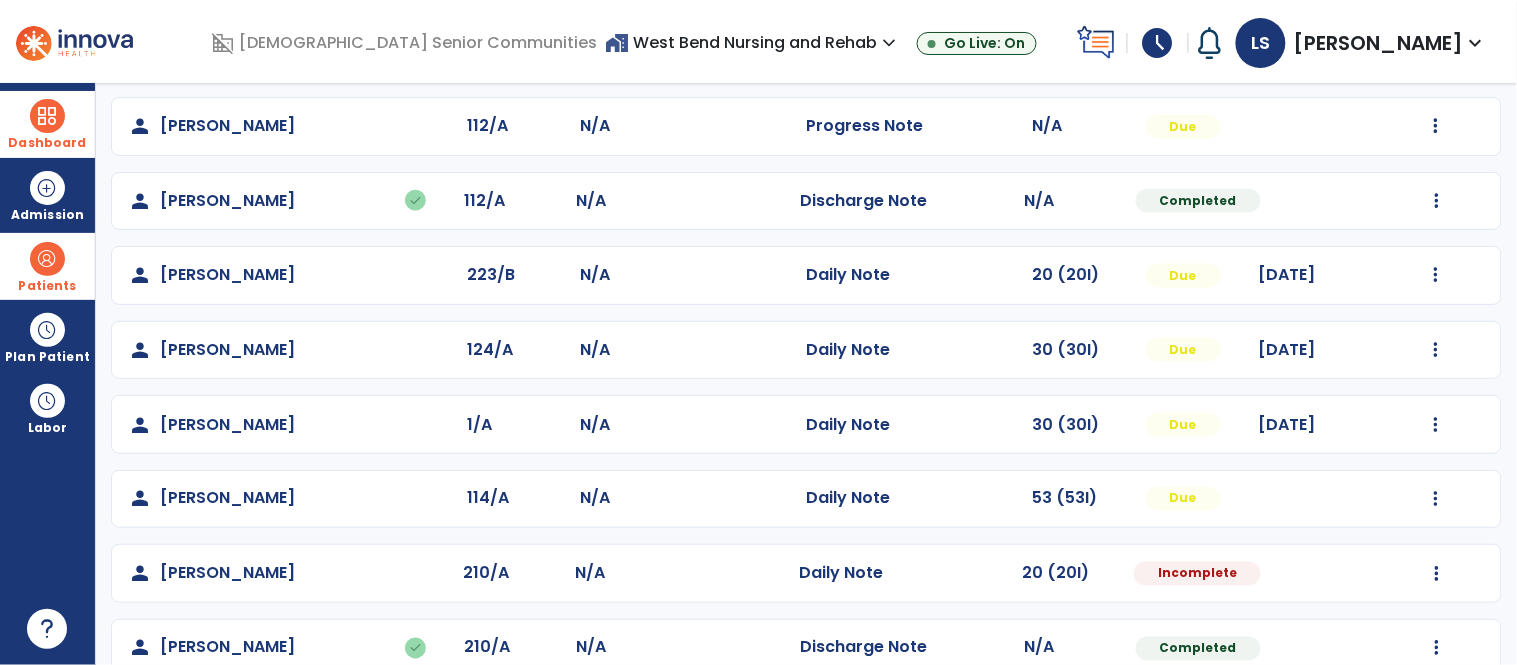 scroll, scrollTop: 638, scrollLeft: 0, axis: vertical 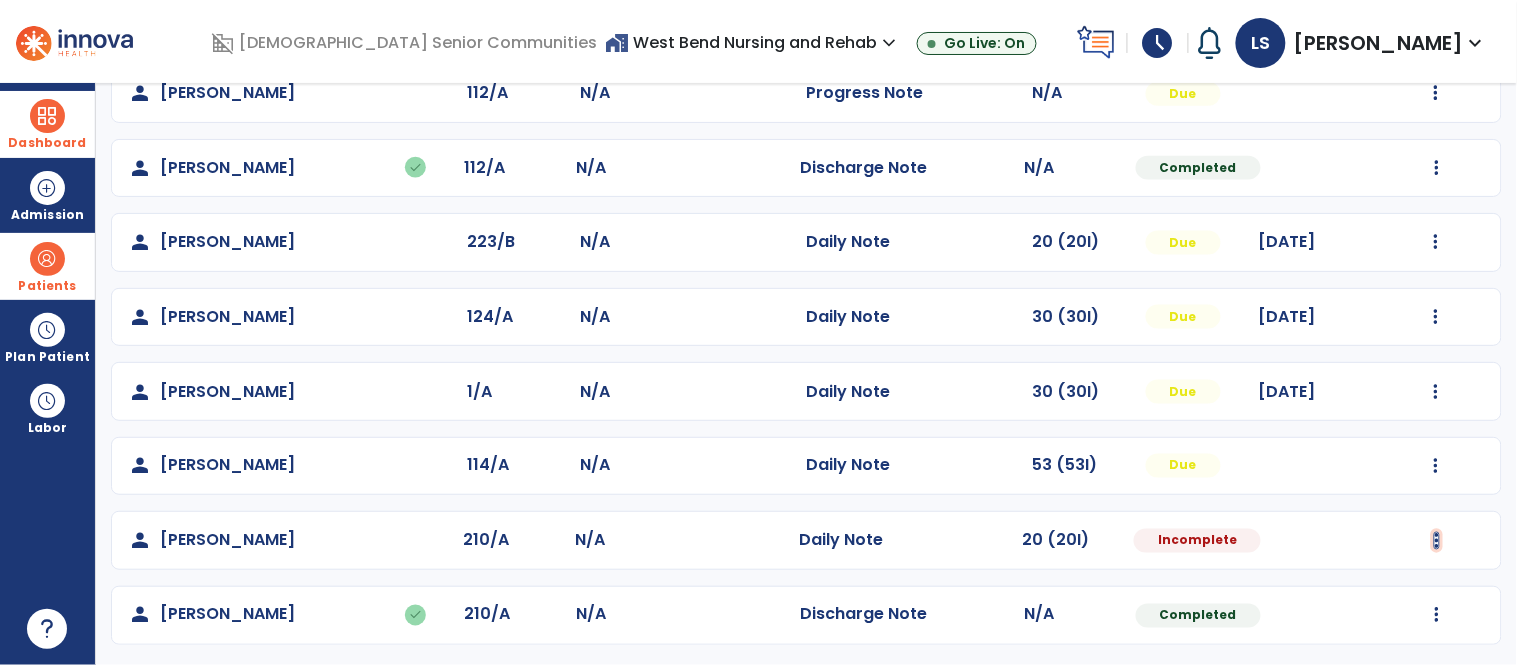 click at bounding box center [1437, -279] 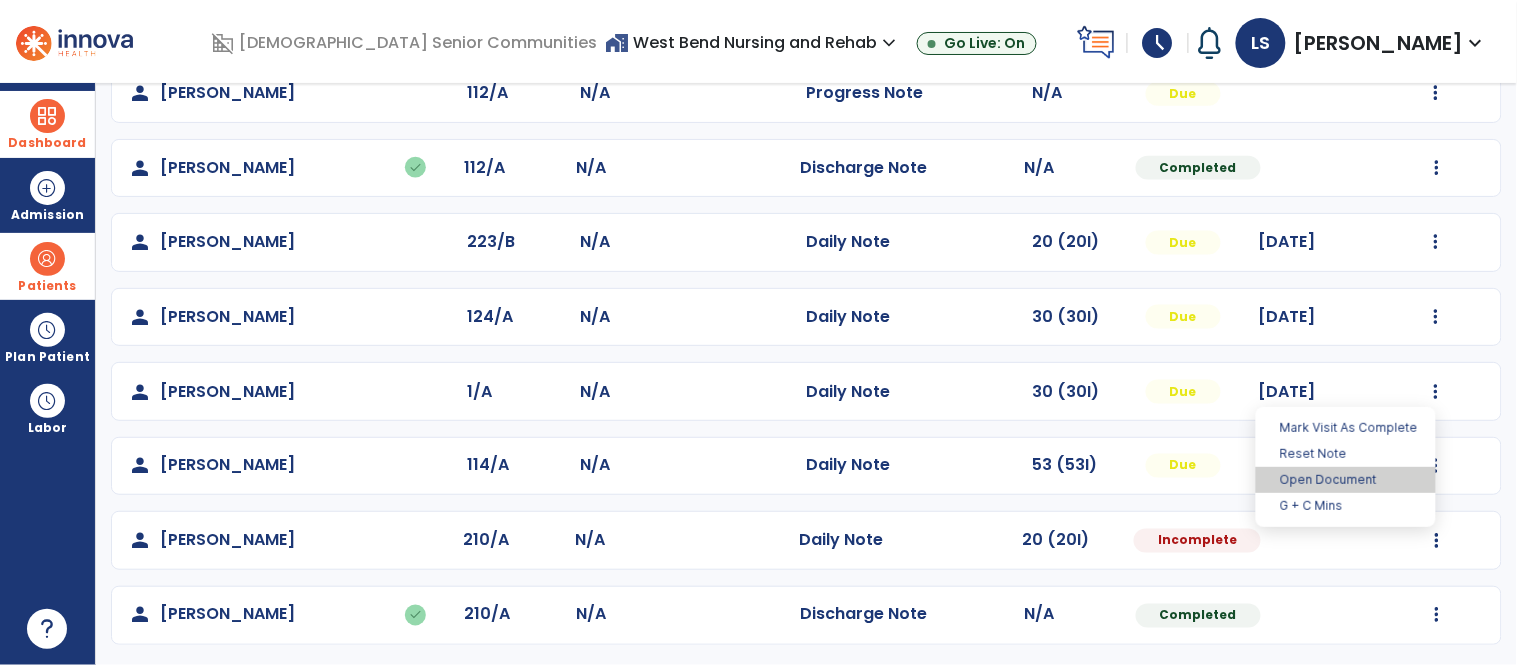 click on "Open Document" at bounding box center (1346, 480) 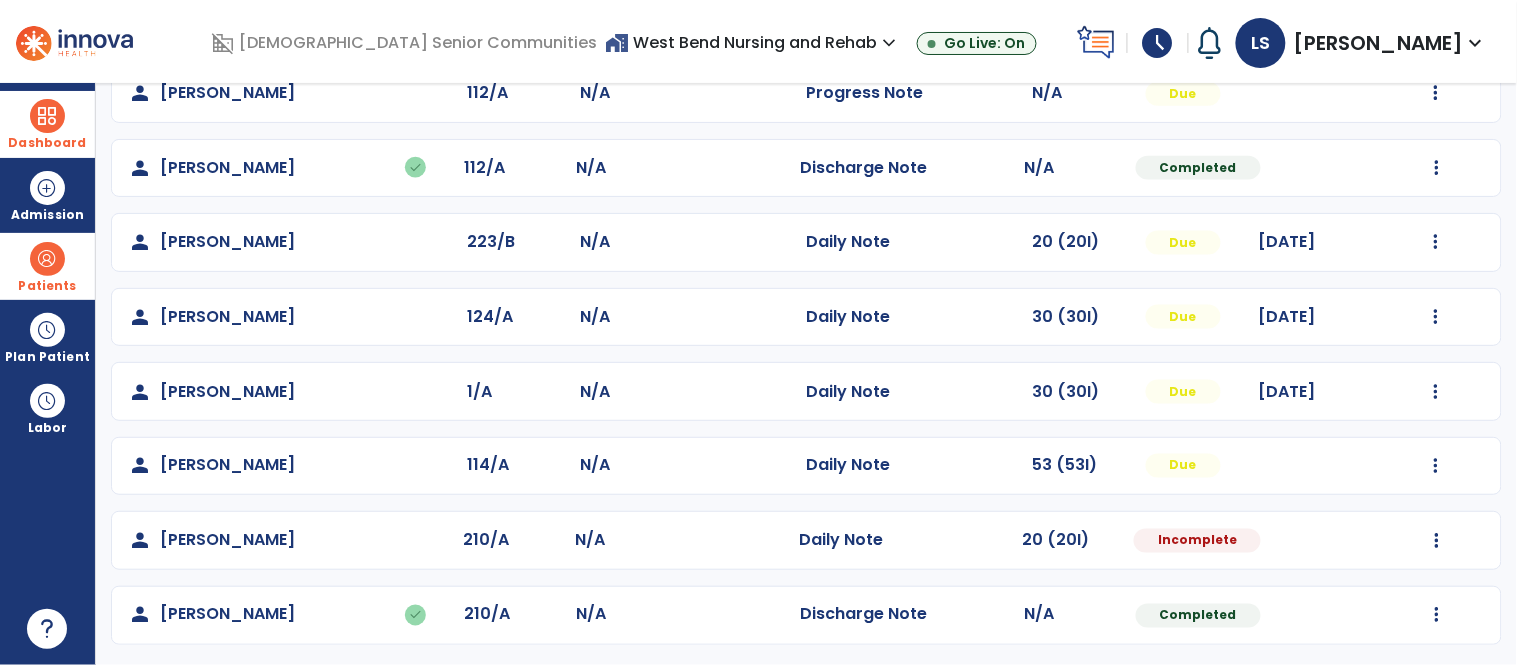 select on "*" 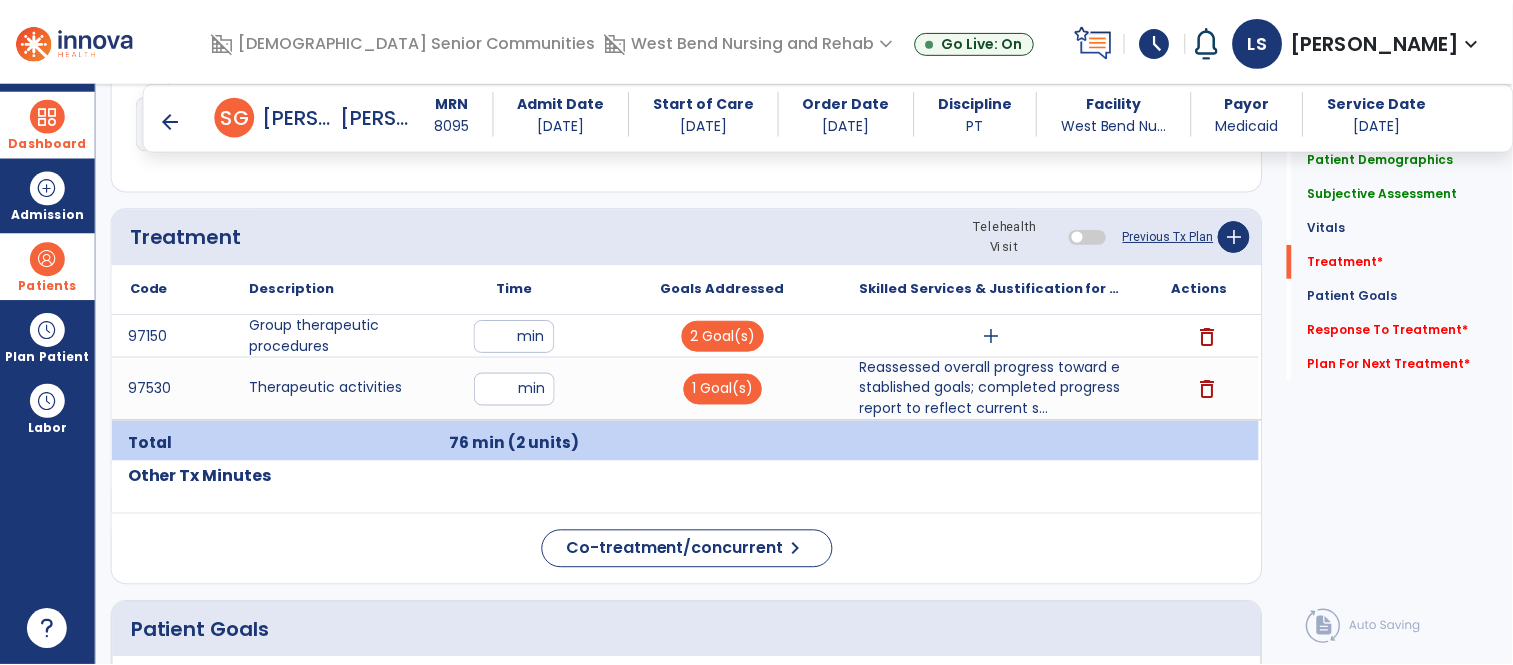 scroll, scrollTop: 1143, scrollLeft: 0, axis: vertical 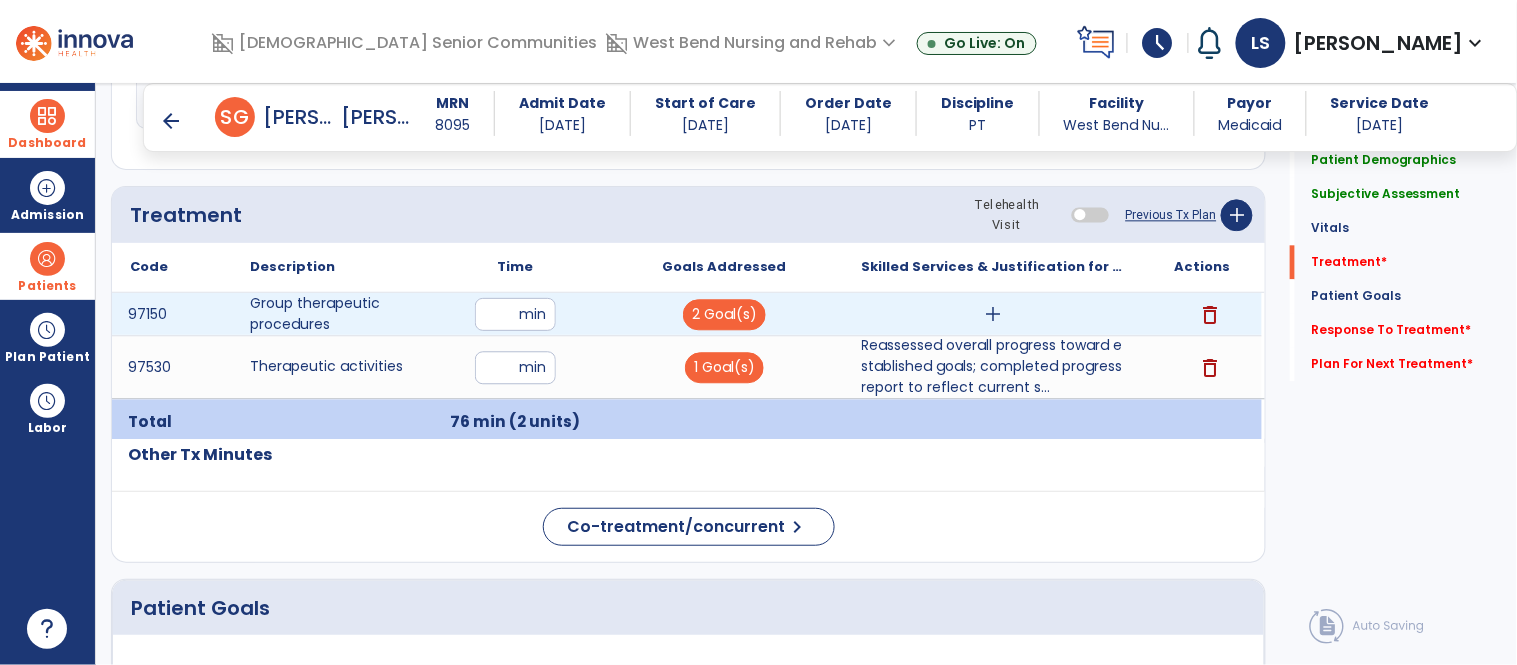 click on "add" at bounding box center (993, 314) 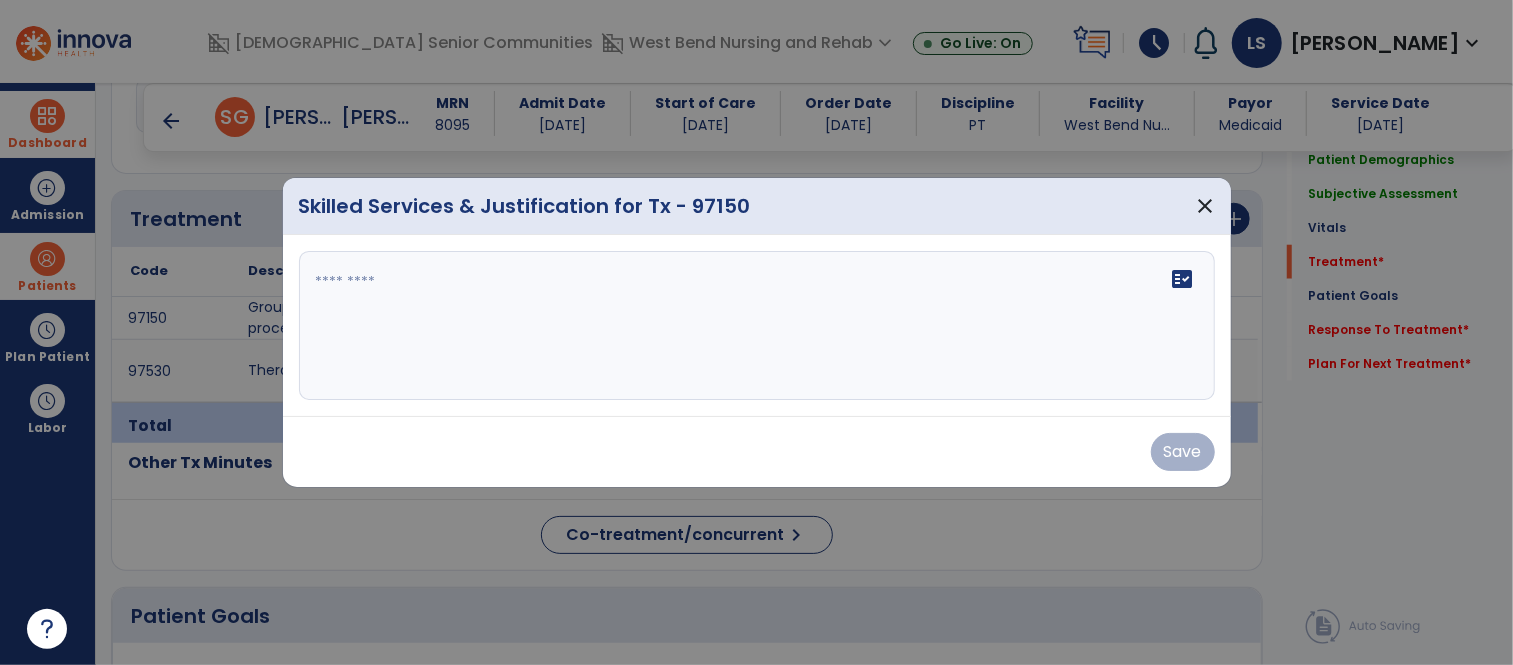 scroll, scrollTop: 1143, scrollLeft: 0, axis: vertical 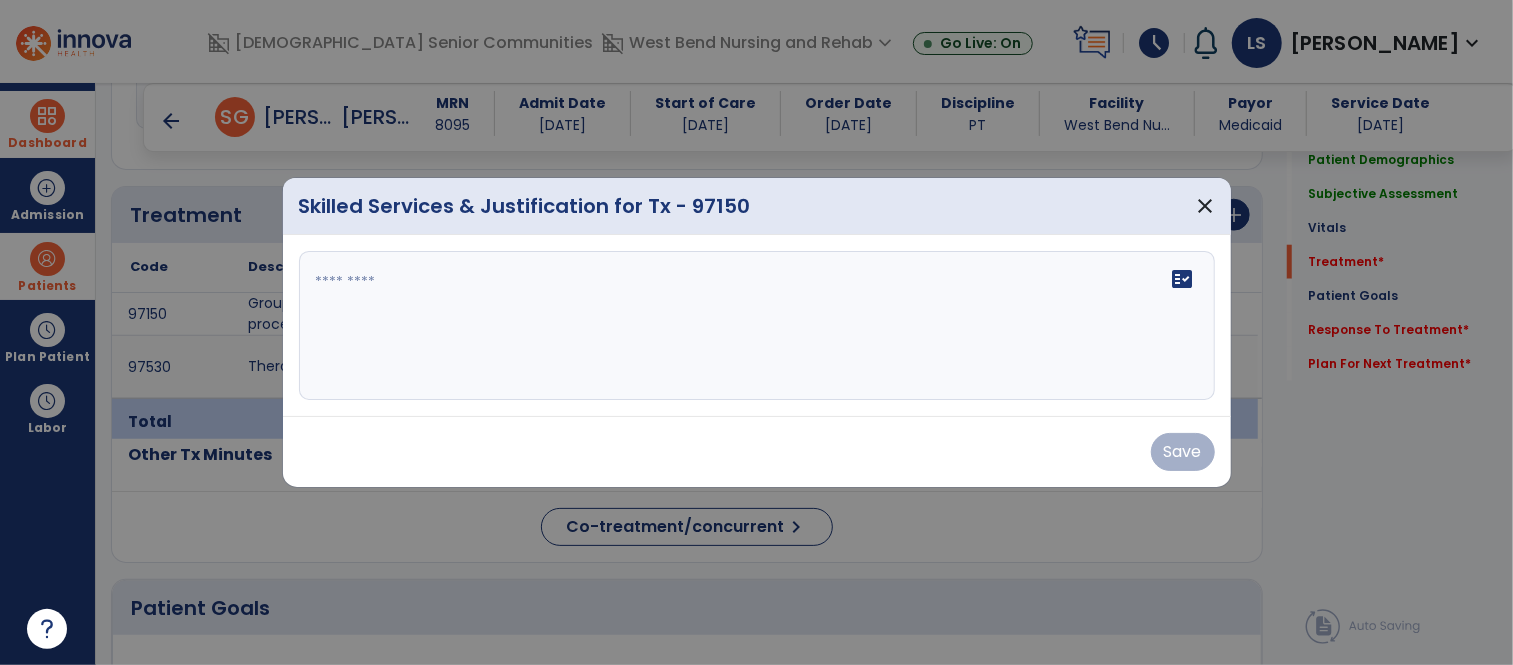 click on "fact_check" at bounding box center [757, 326] 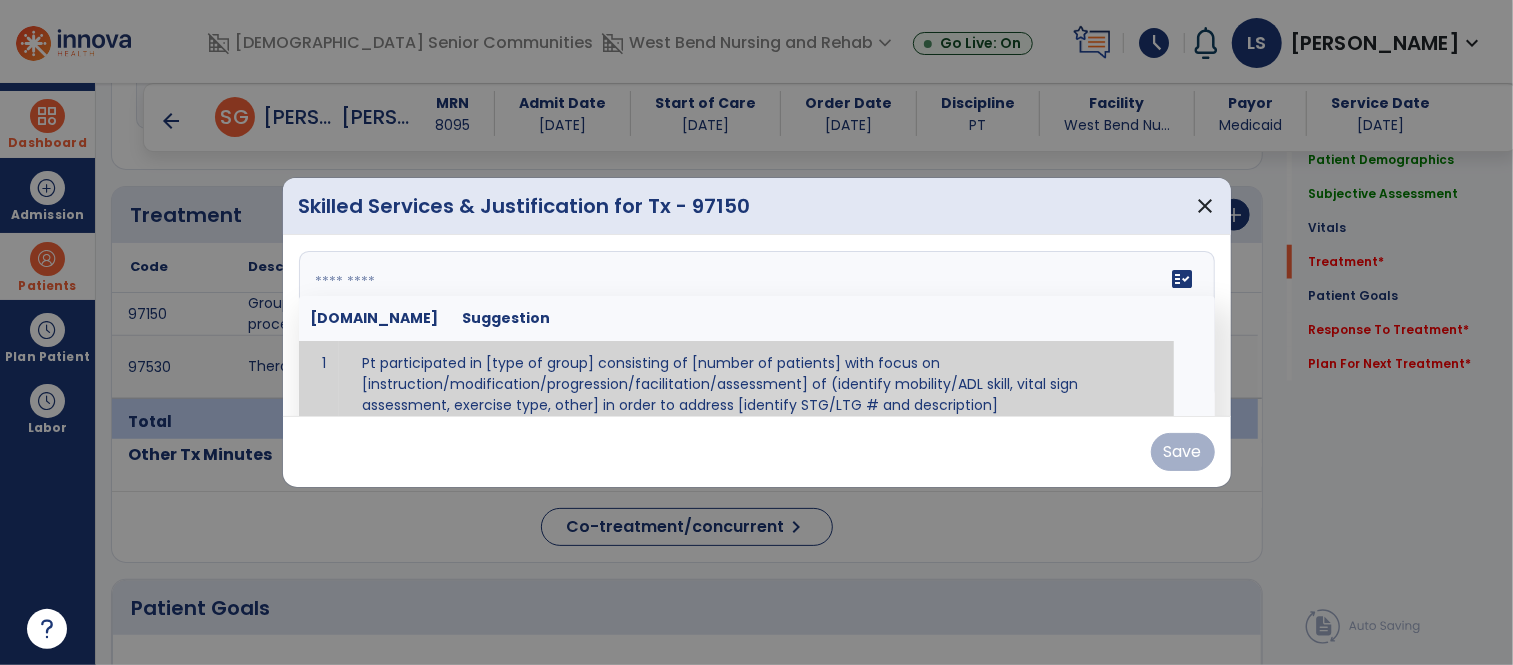 scroll, scrollTop: 11, scrollLeft: 0, axis: vertical 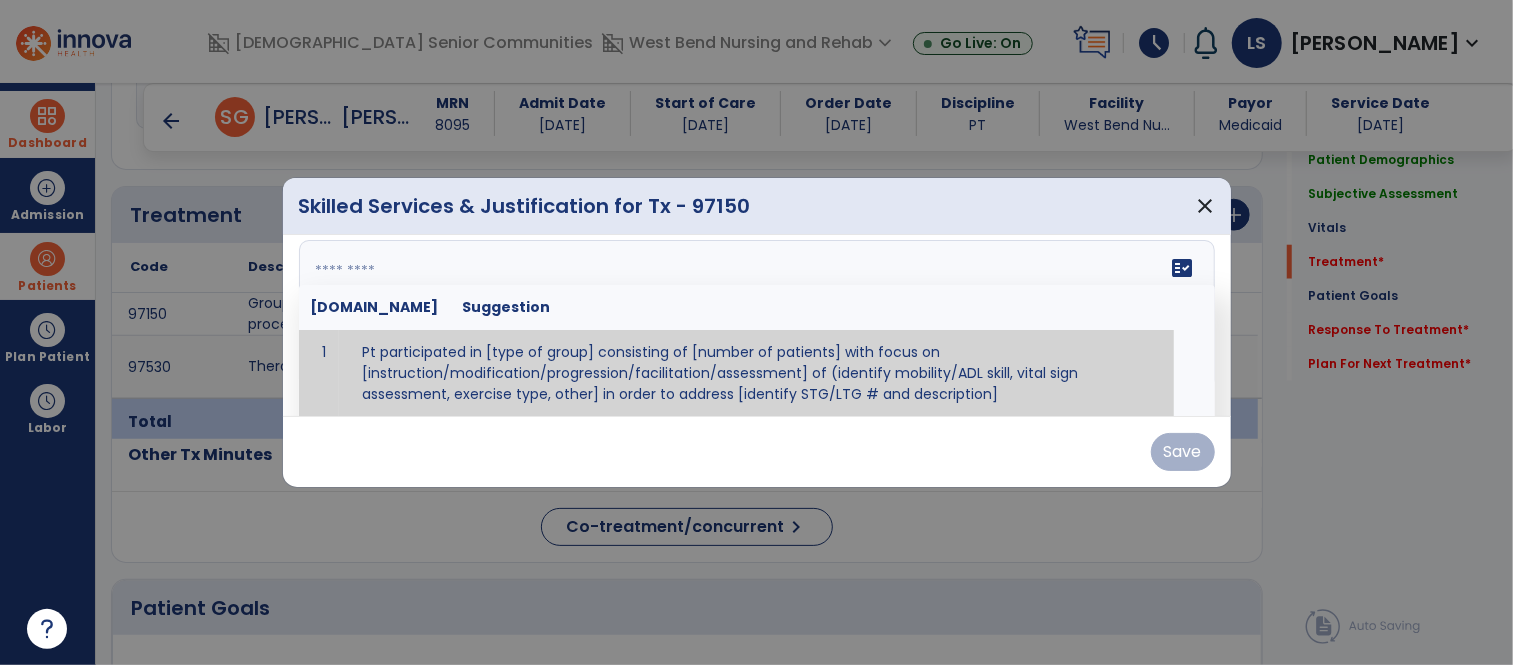 paste on "**********" 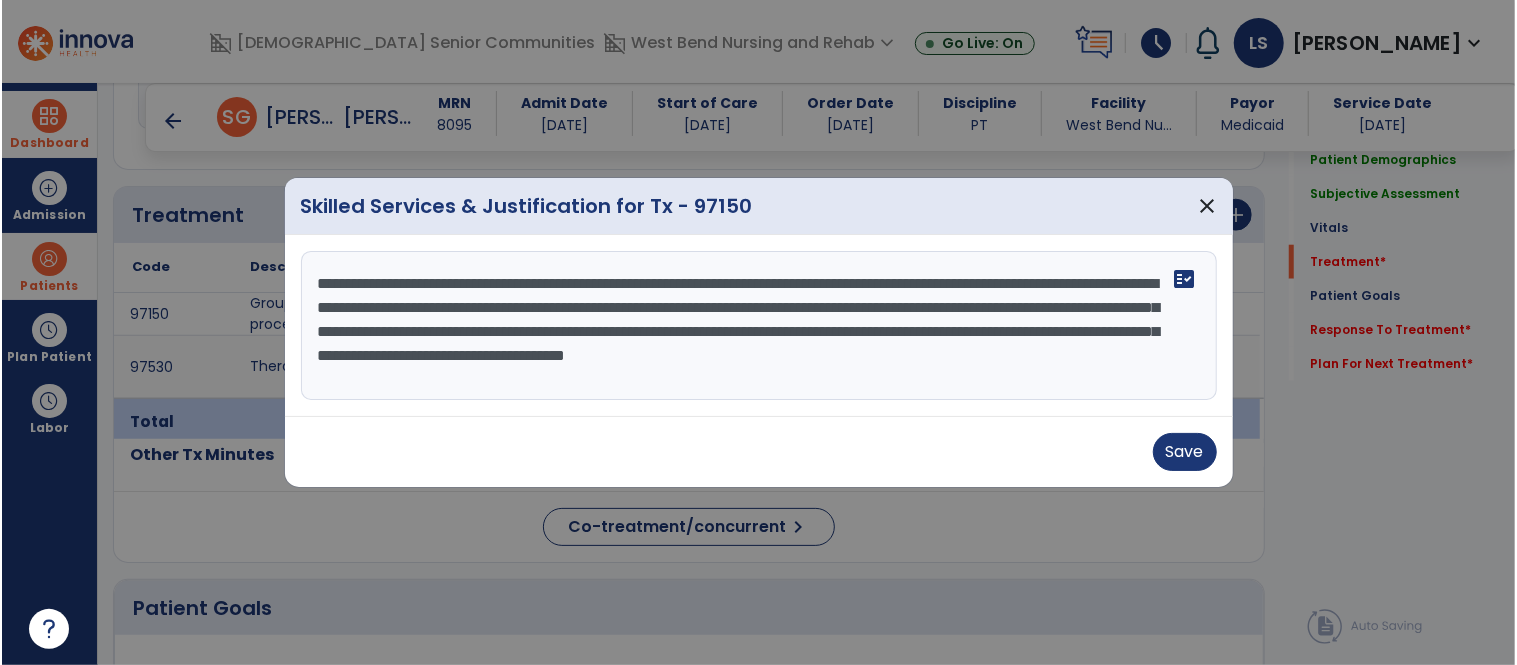 scroll, scrollTop: 0, scrollLeft: 0, axis: both 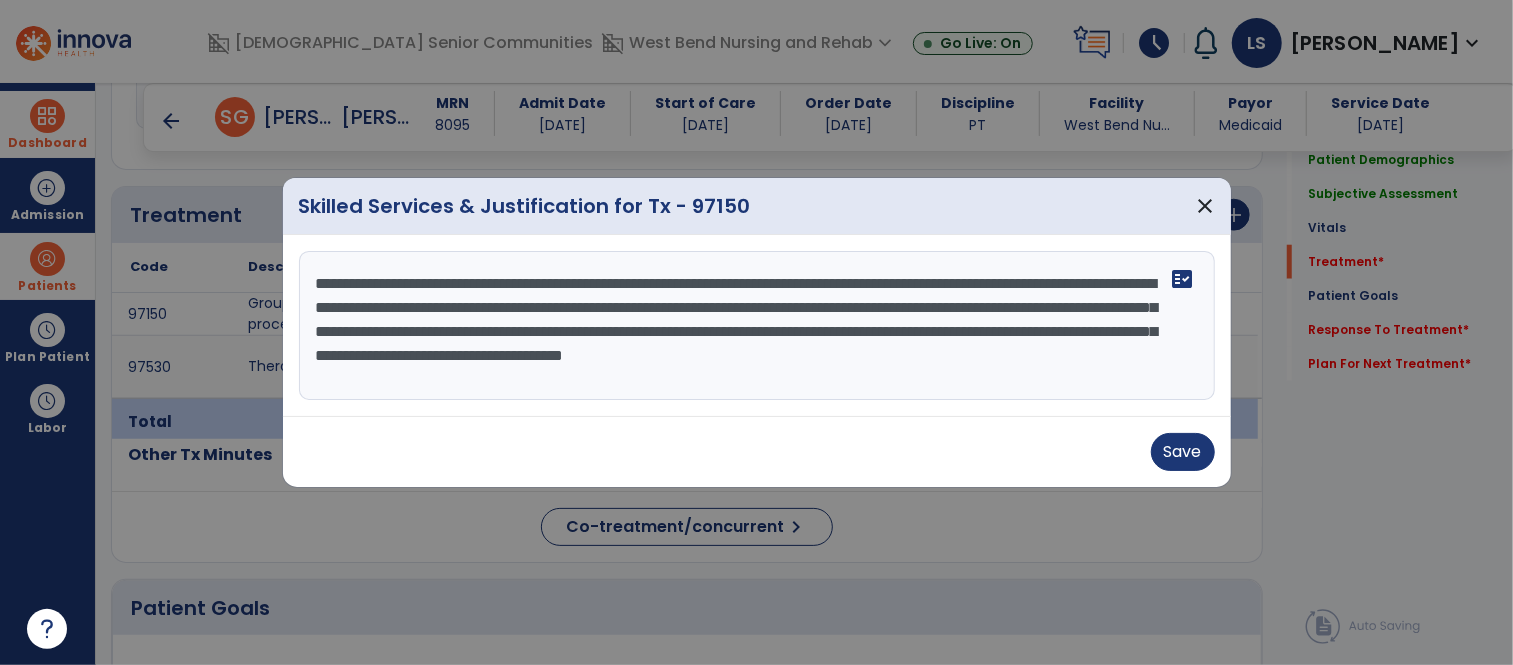 type on "**********" 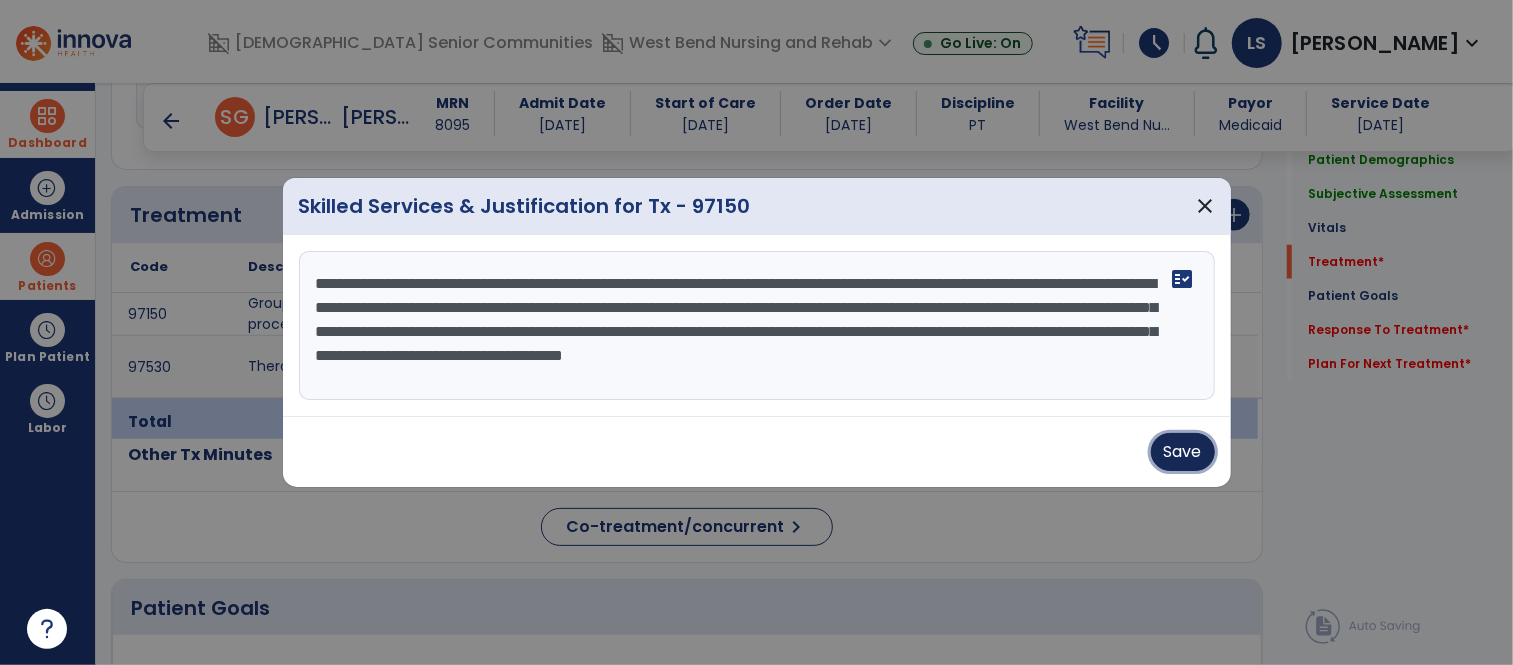 click on "Save" at bounding box center [1183, 452] 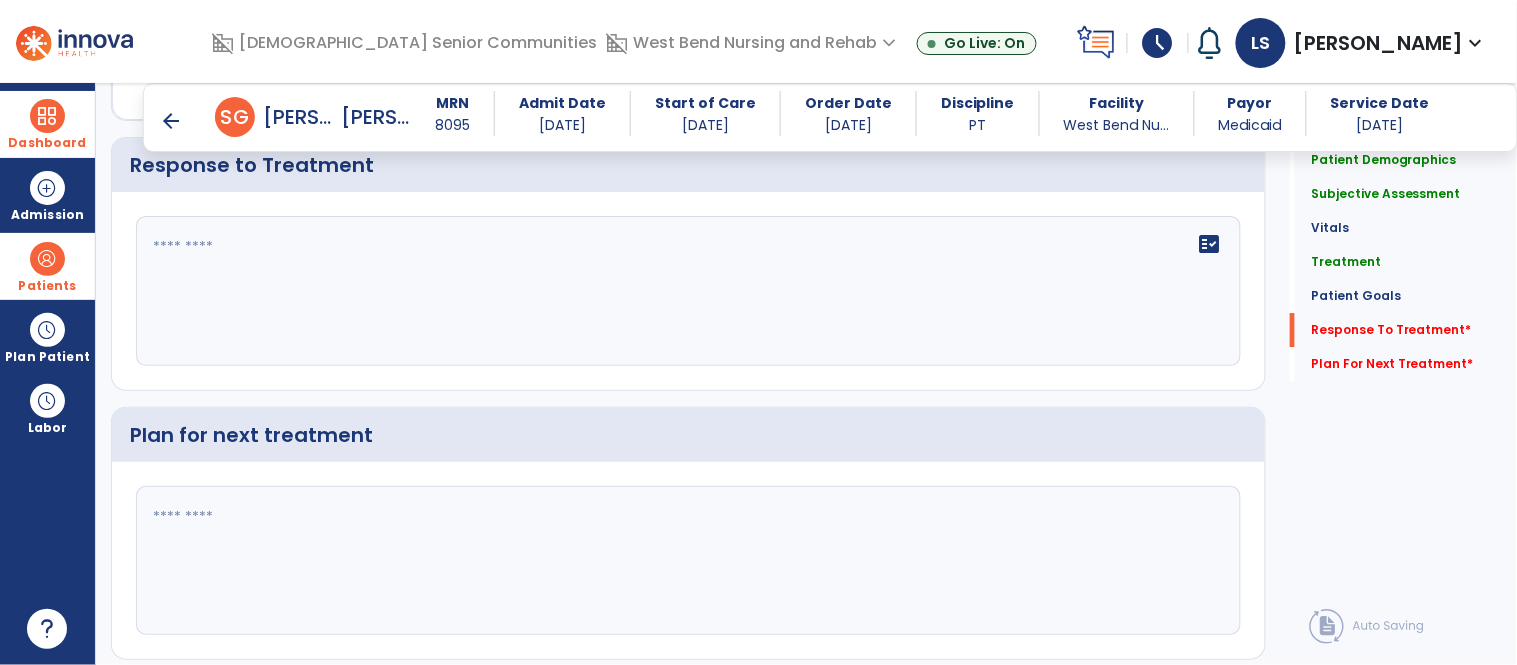 scroll, scrollTop: 3675, scrollLeft: 0, axis: vertical 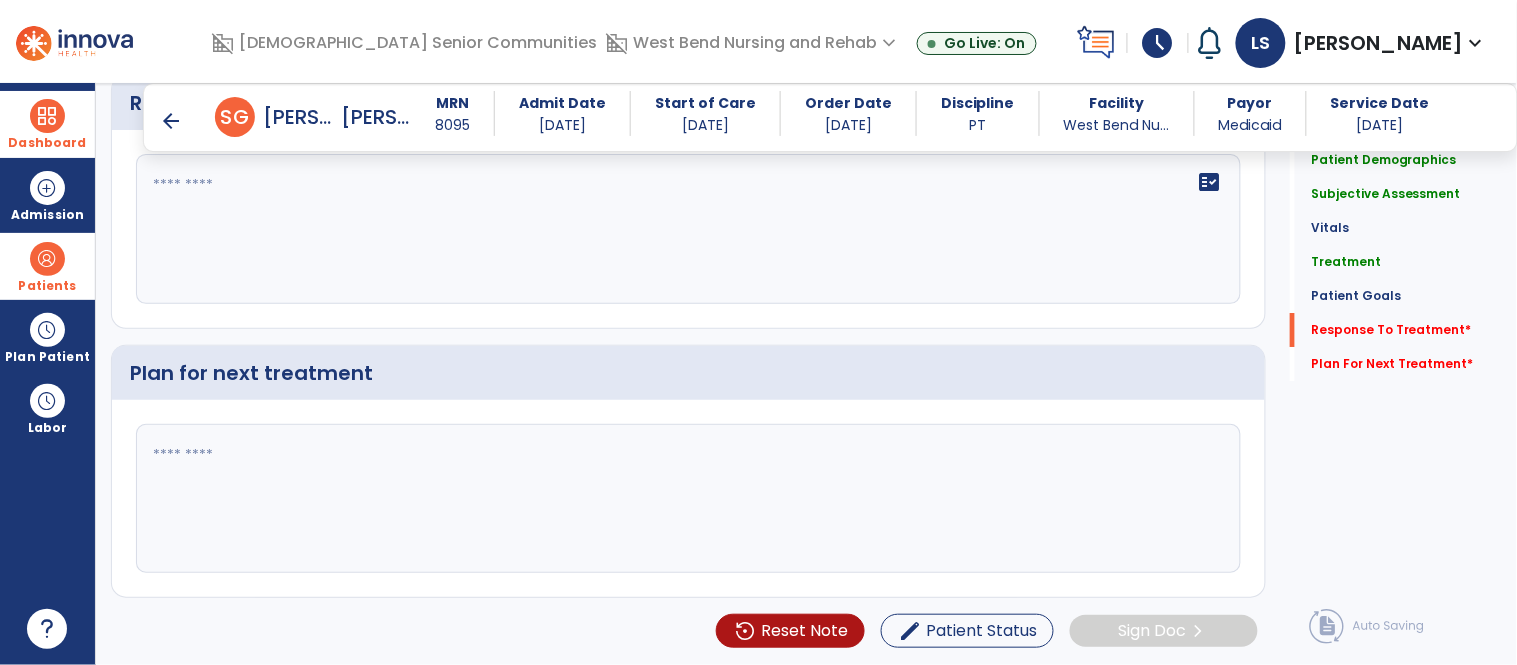 click 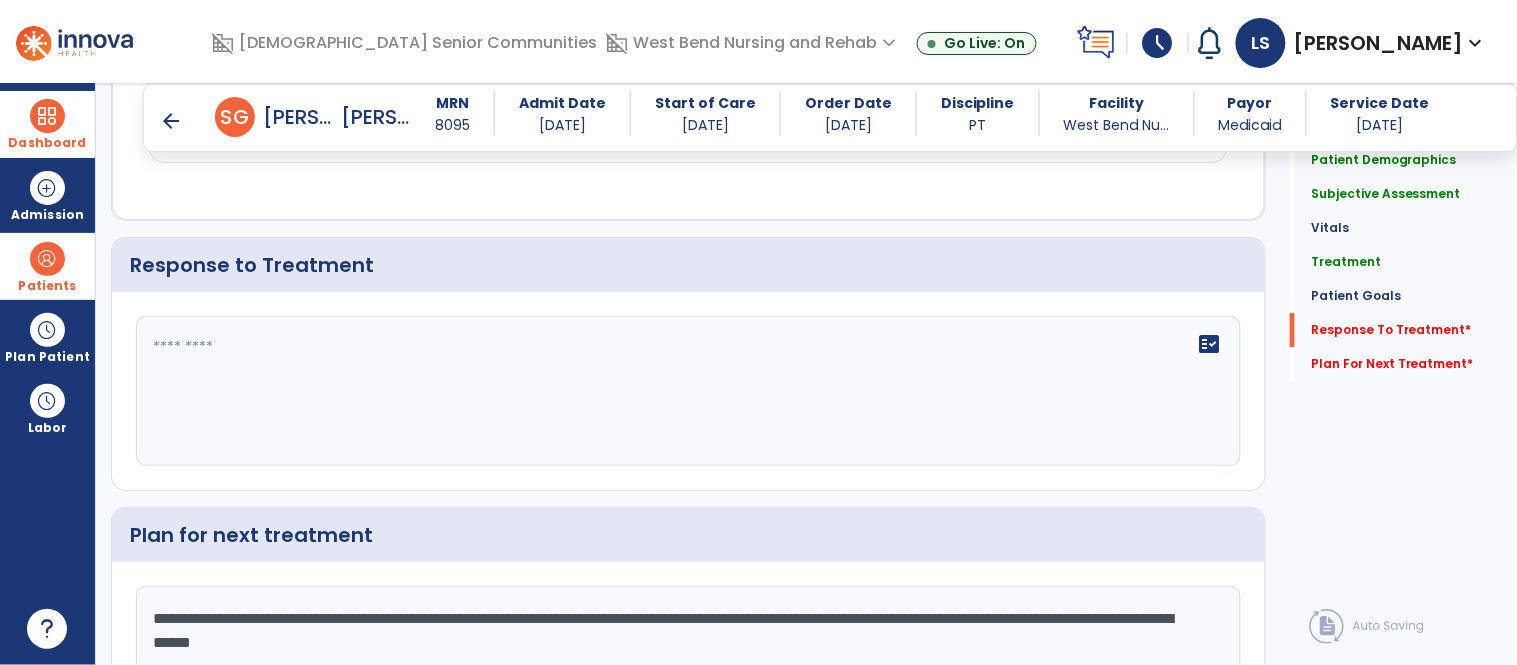 scroll, scrollTop: 3466, scrollLeft: 0, axis: vertical 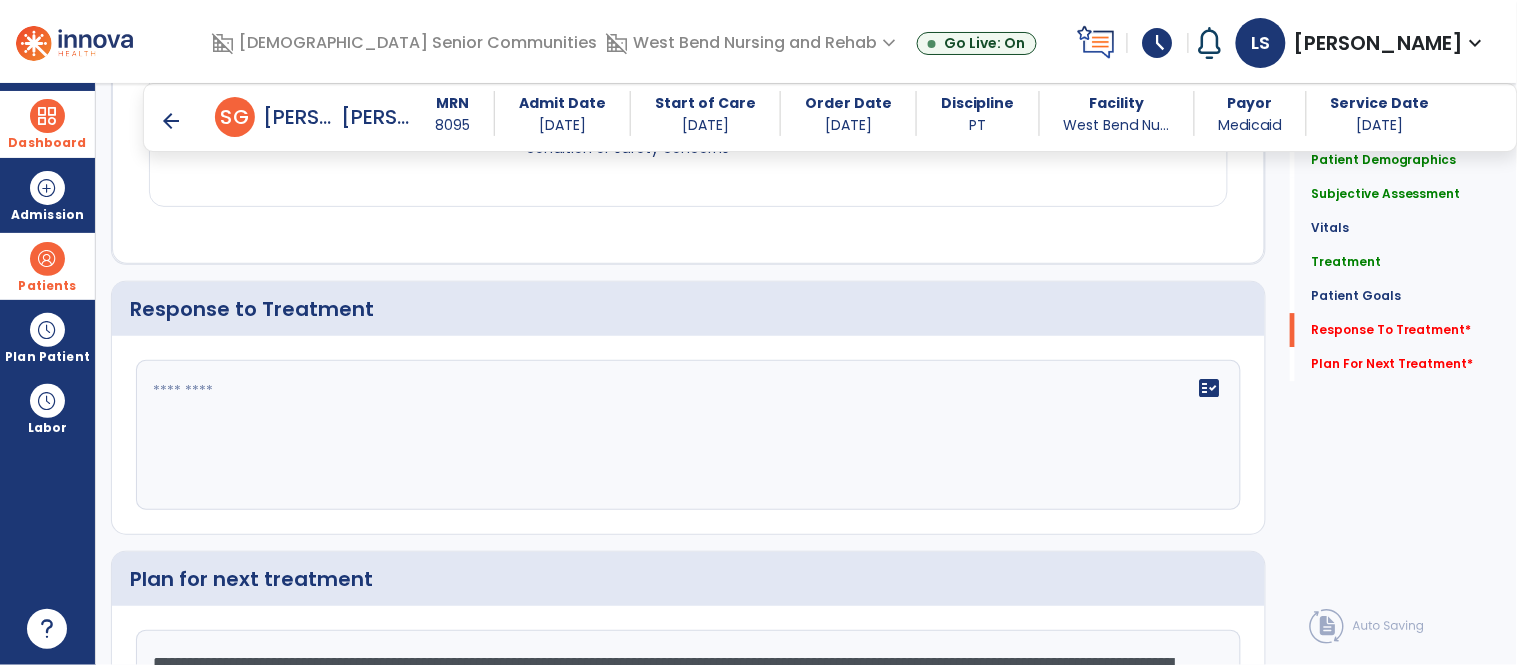 type on "**********" 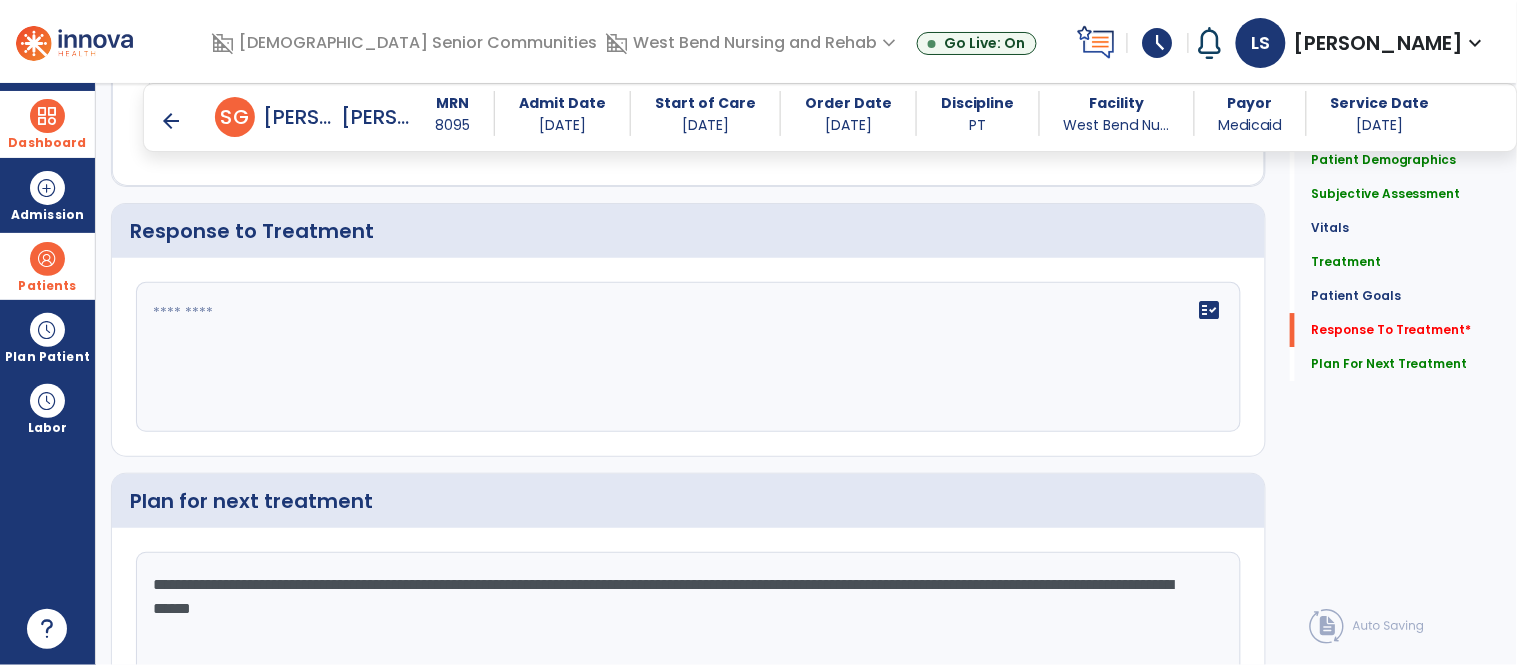 scroll, scrollTop: 3665, scrollLeft: 0, axis: vertical 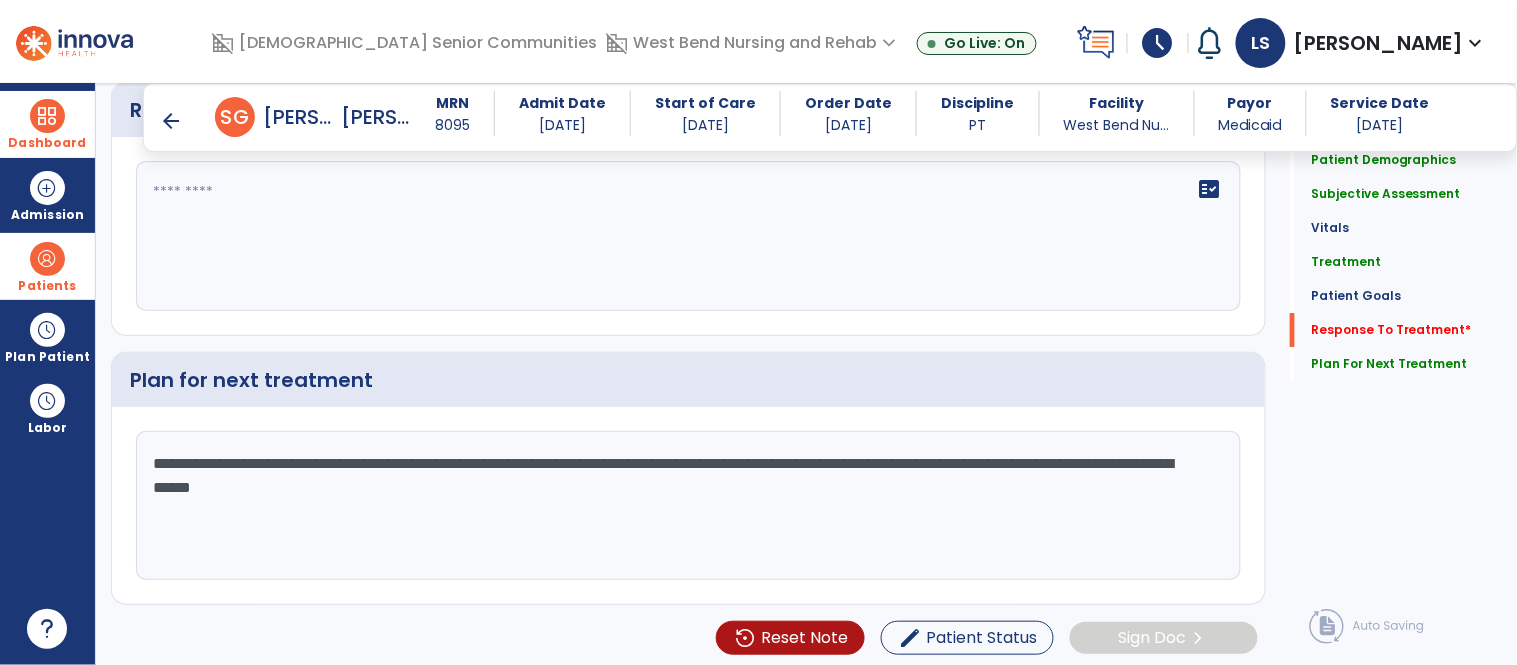drag, startPoint x: 736, startPoint y: 506, endPoint x: 129, endPoint y: 448, distance: 609.7647 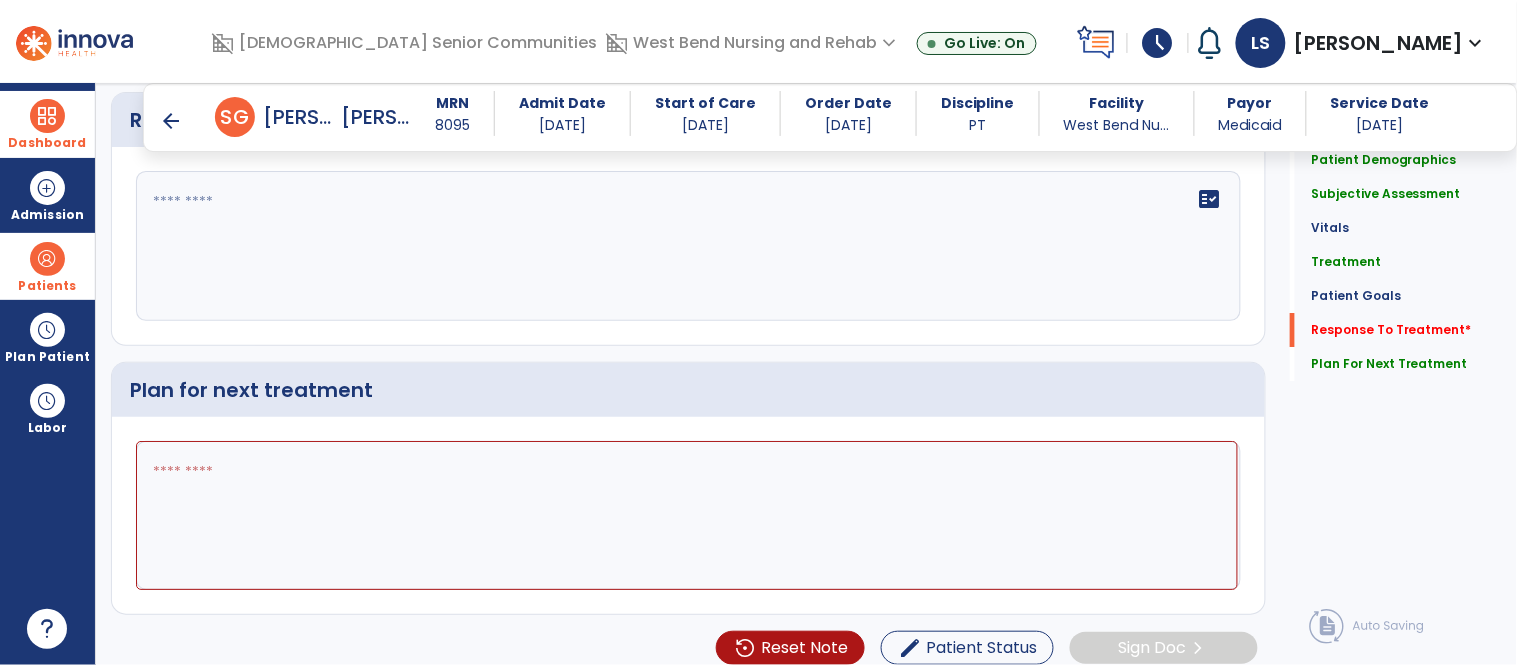 type 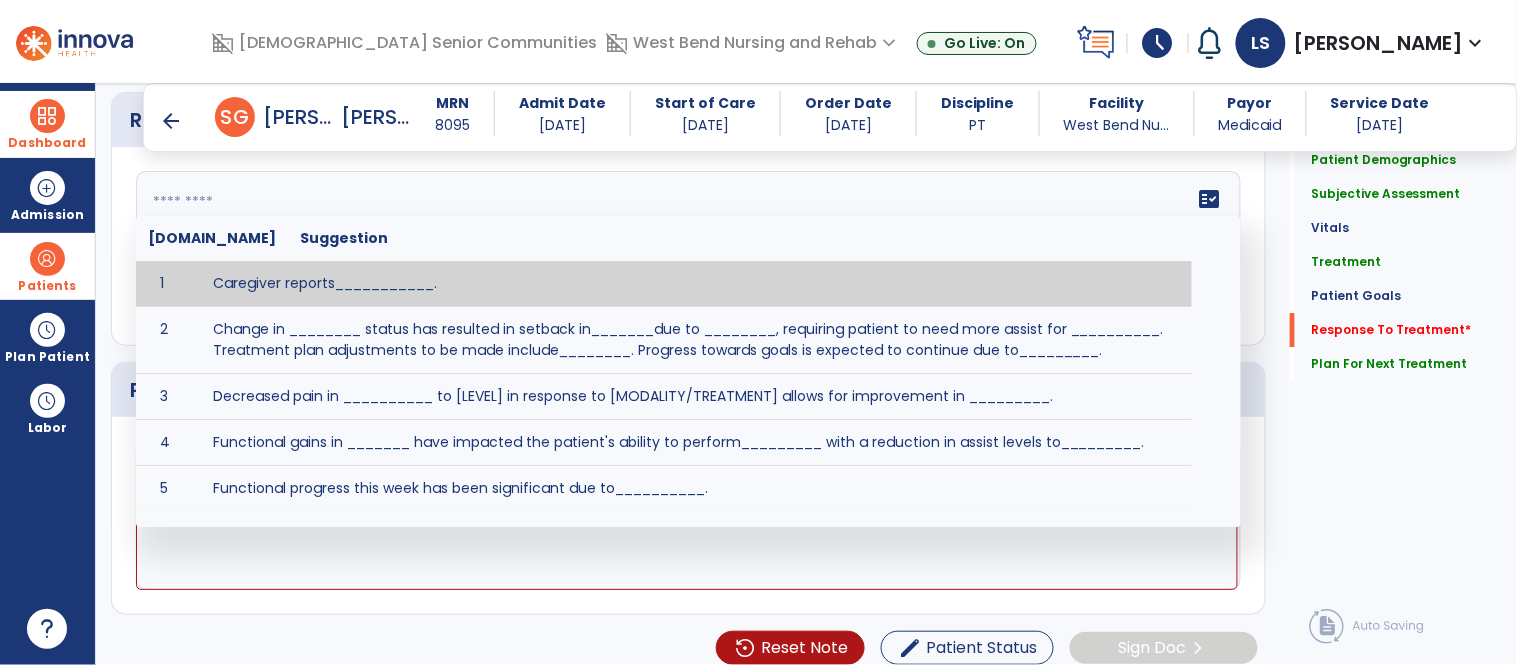 paste on "**********" 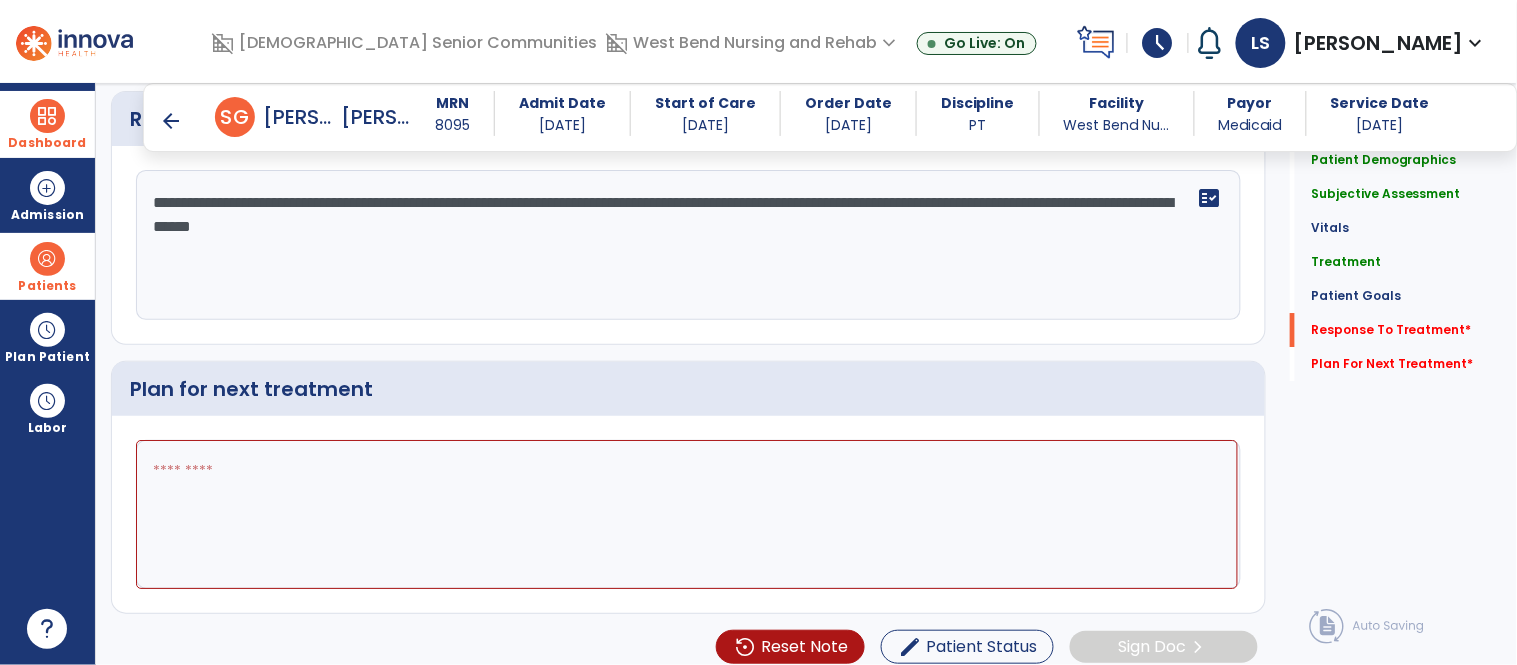 type on "**********" 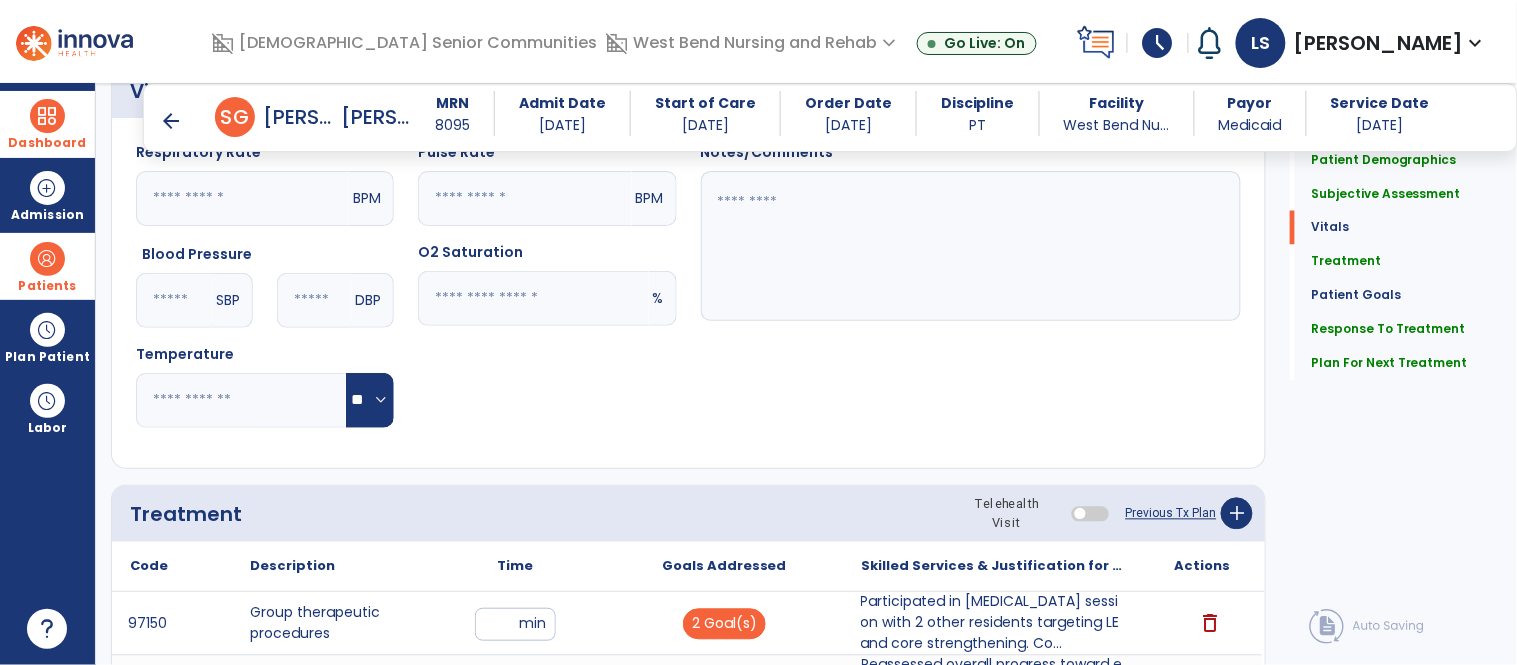 scroll, scrollTop: 675, scrollLeft: 0, axis: vertical 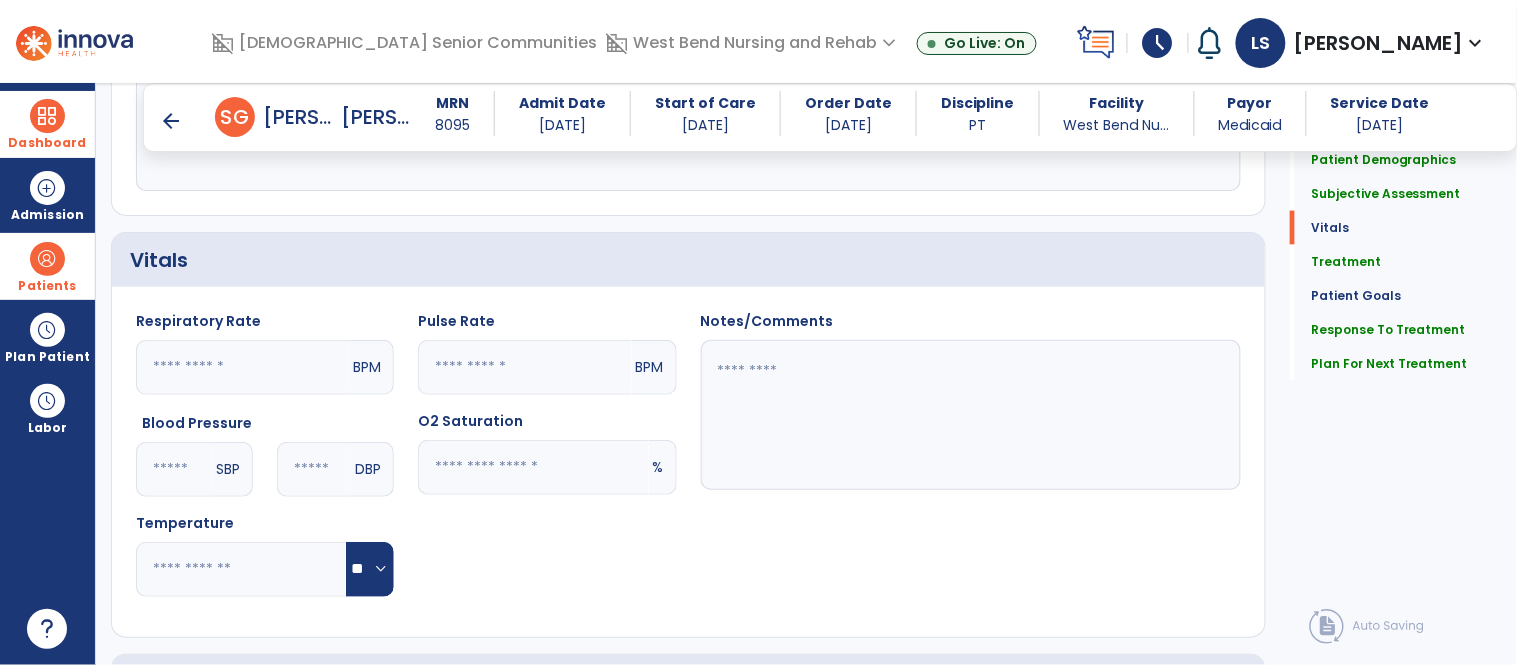 type on "**********" 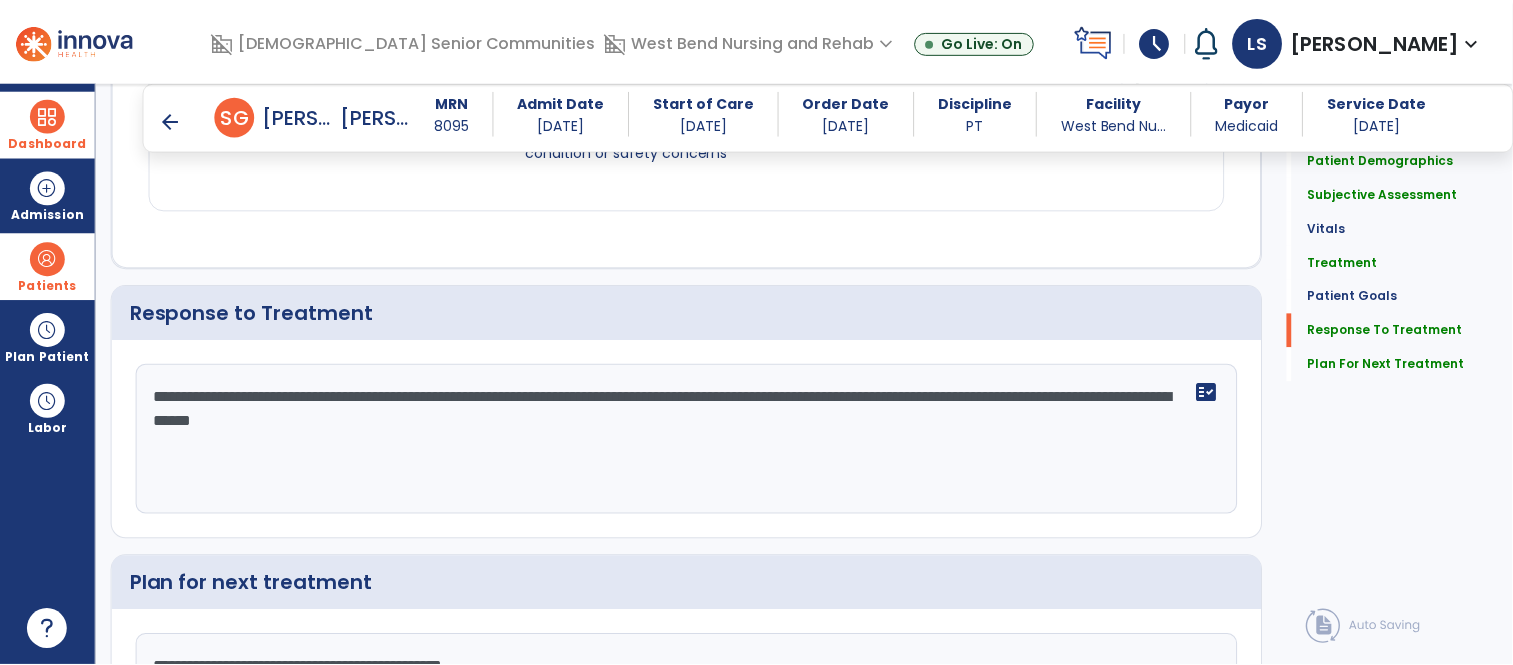 scroll, scrollTop: 3675, scrollLeft: 0, axis: vertical 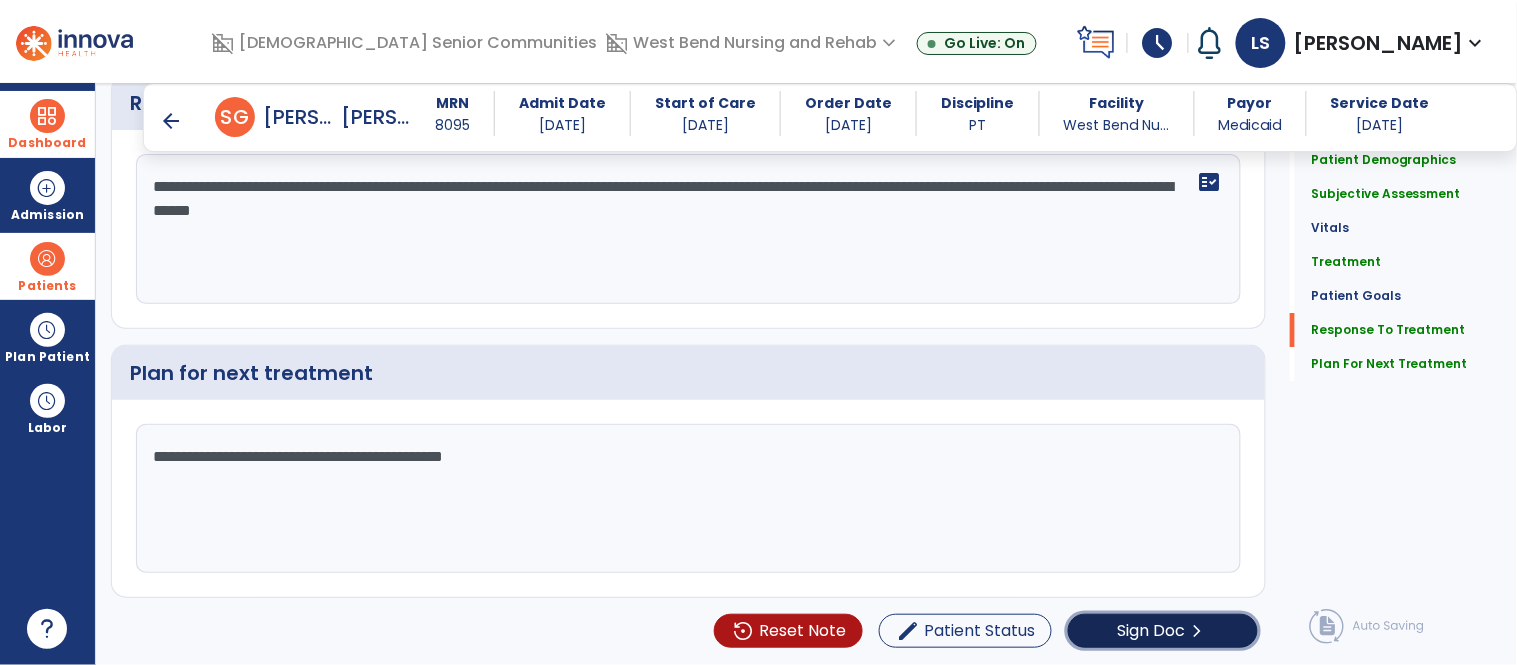 click on "Sign Doc" 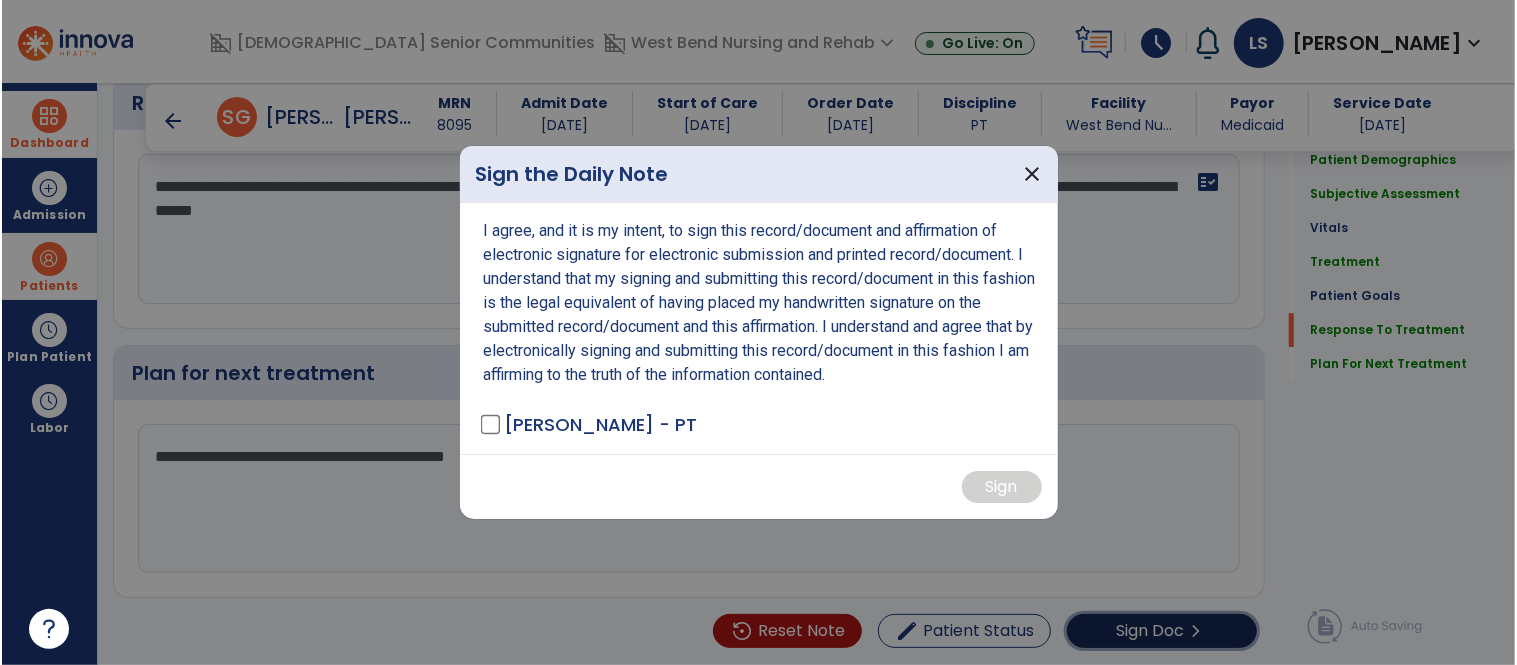 scroll, scrollTop: 3675, scrollLeft: 0, axis: vertical 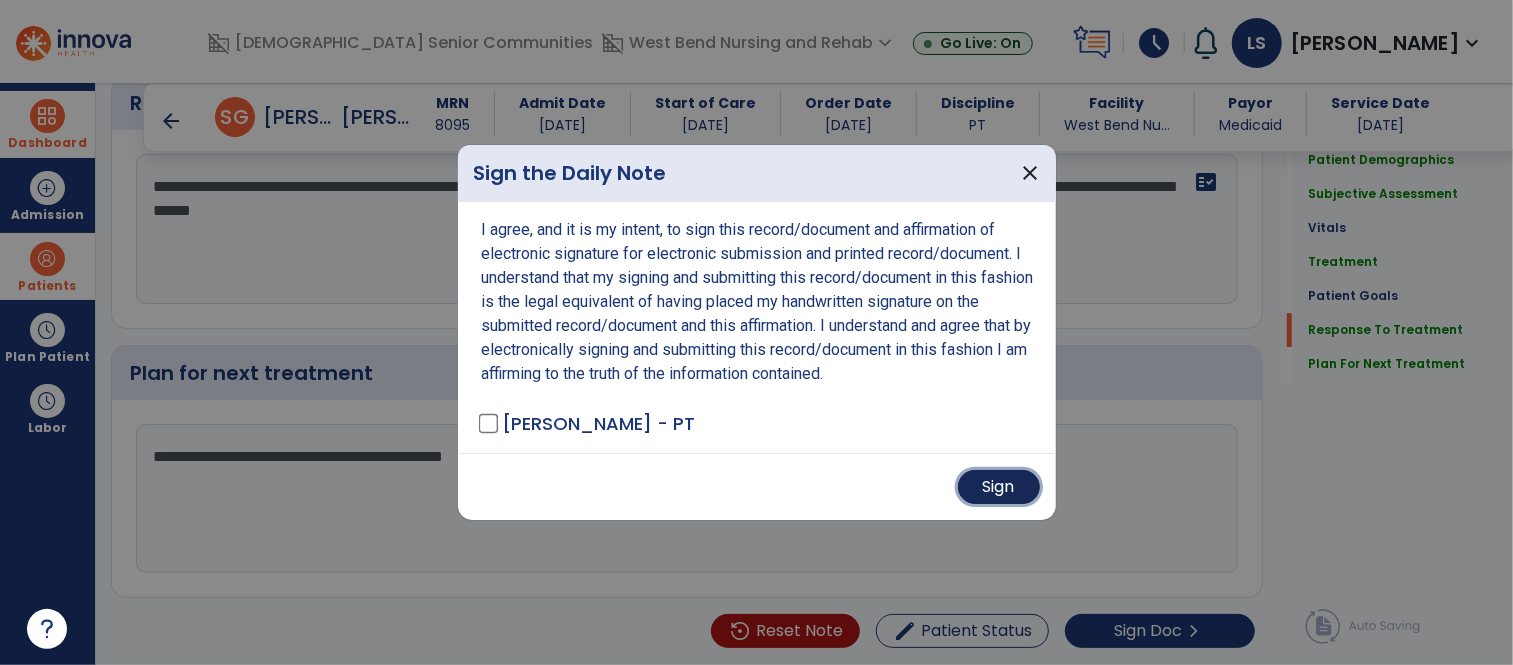 click on "Sign" at bounding box center [999, 487] 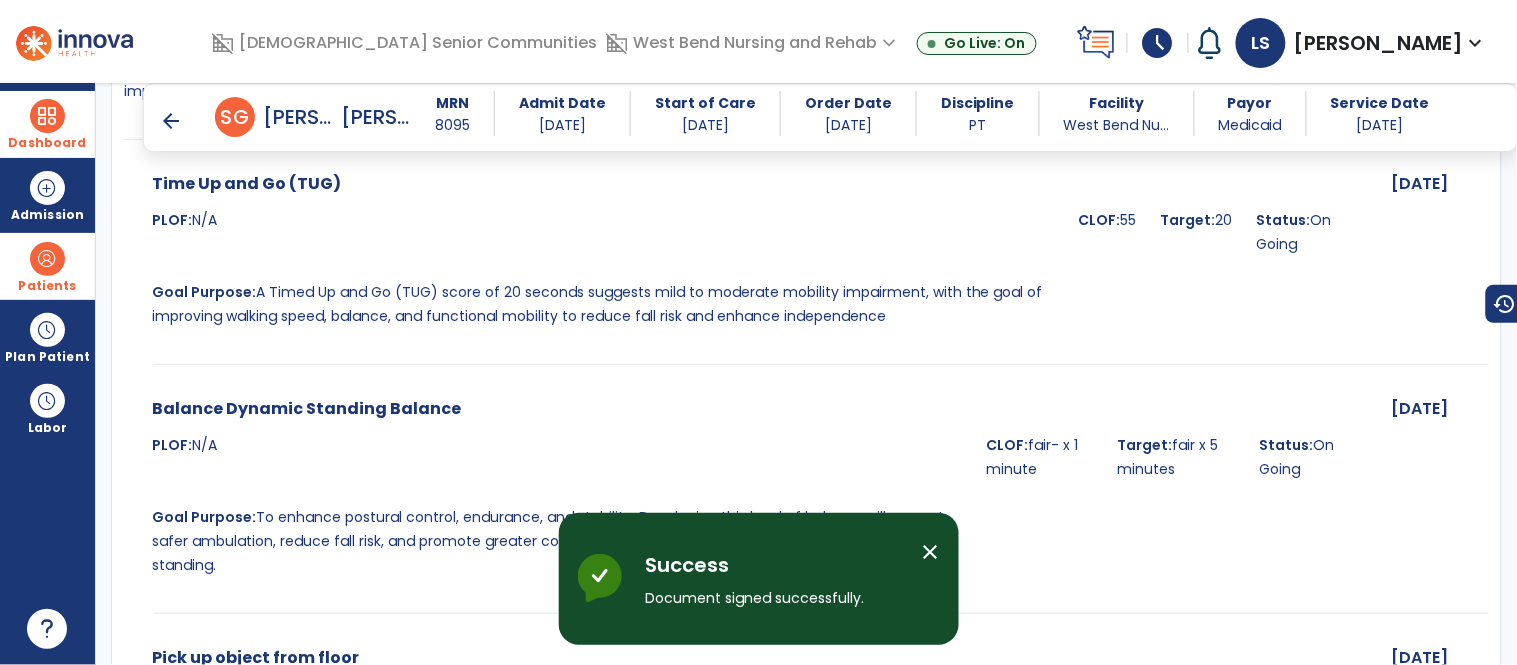click at bounding box center (47, 116) 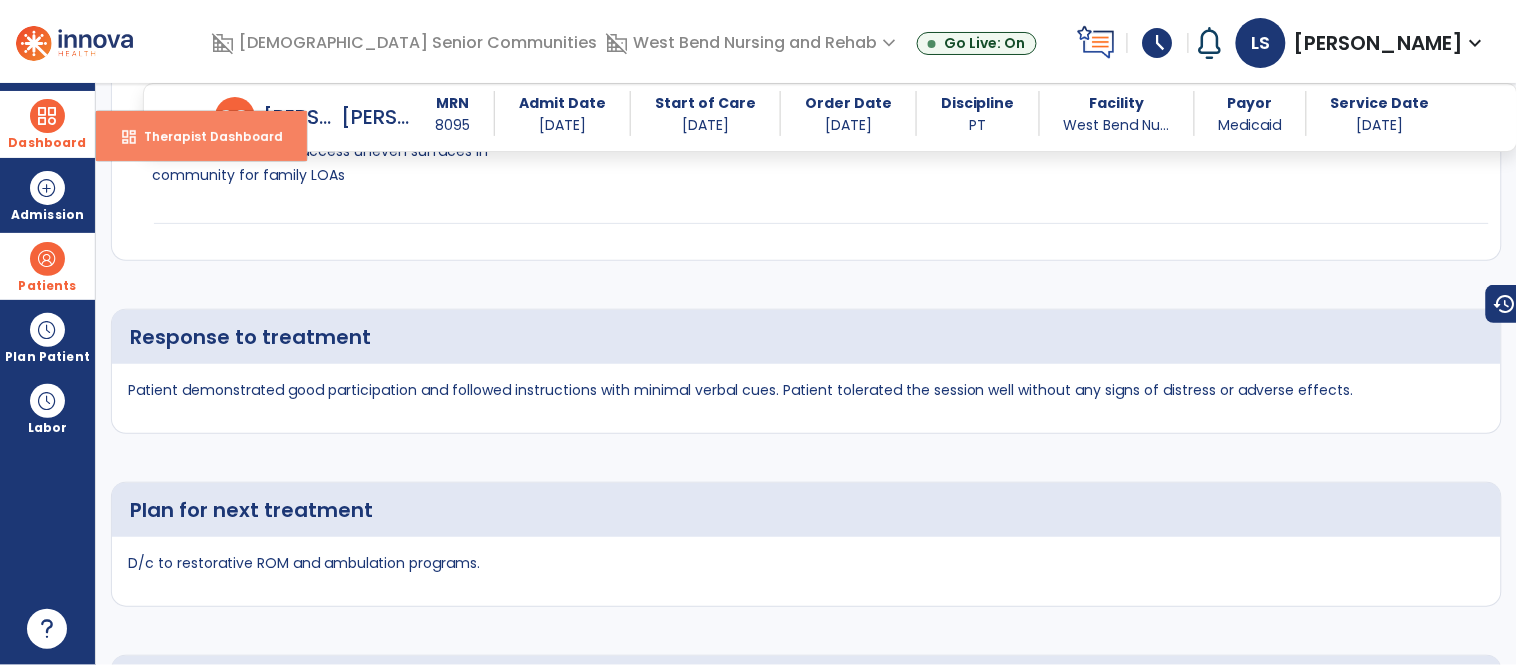 click on "dashboard  Therapist Dashboard" at bounding box center (201, 136) 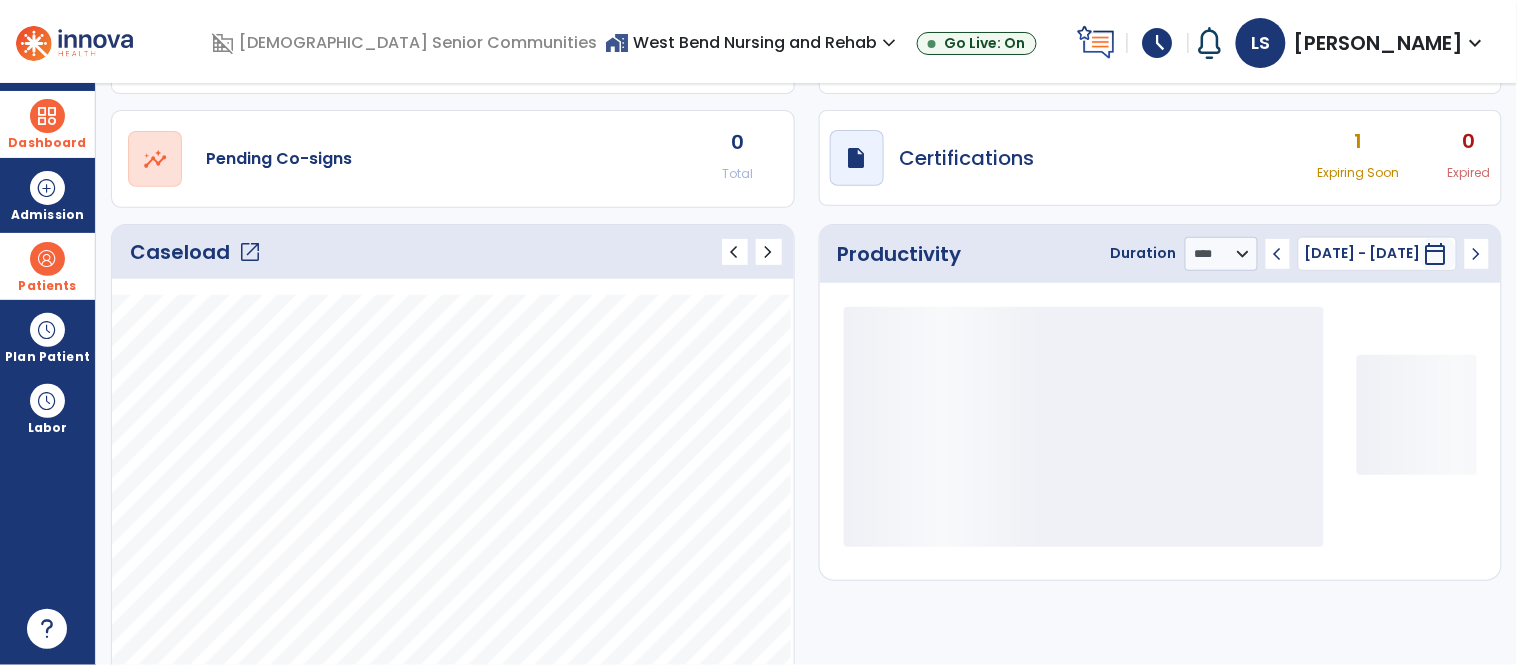 click on "open_in_new" 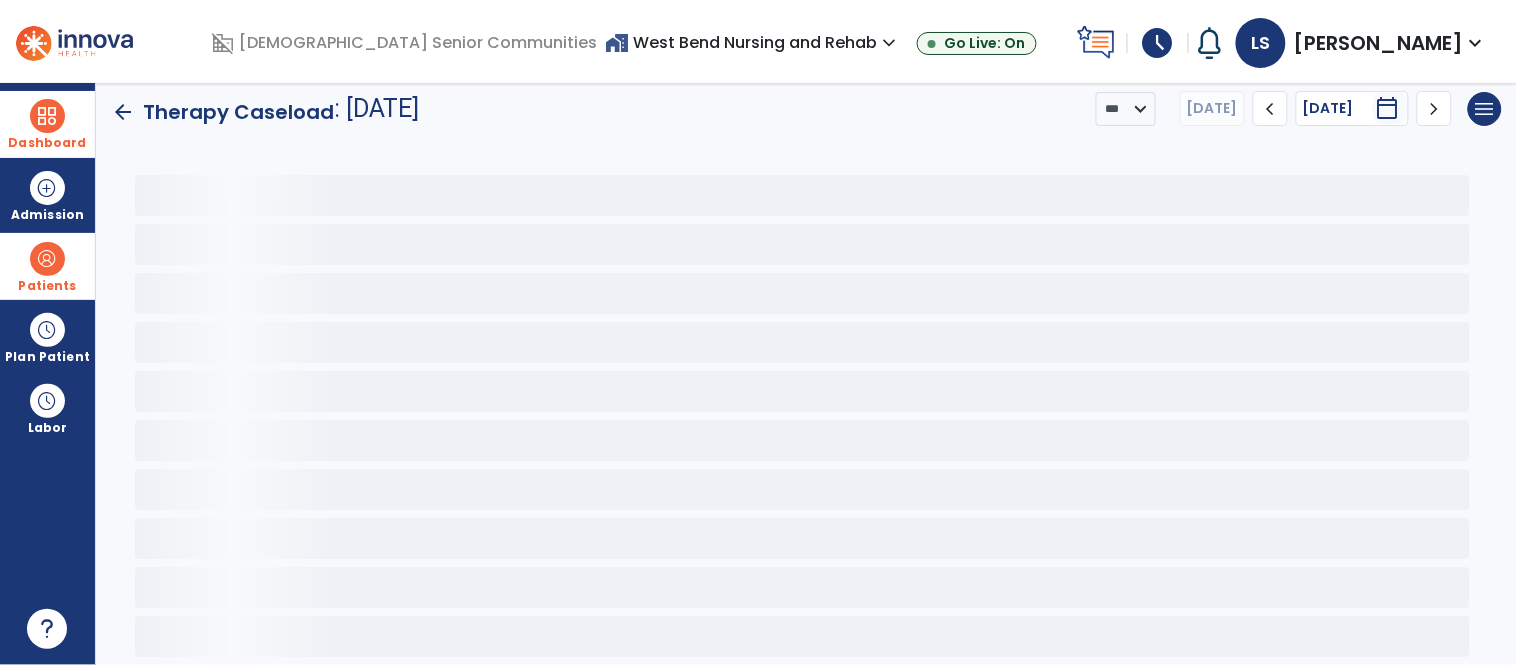 scroll, scrollTop: 15, scrollLeft: 0, axis: vertical 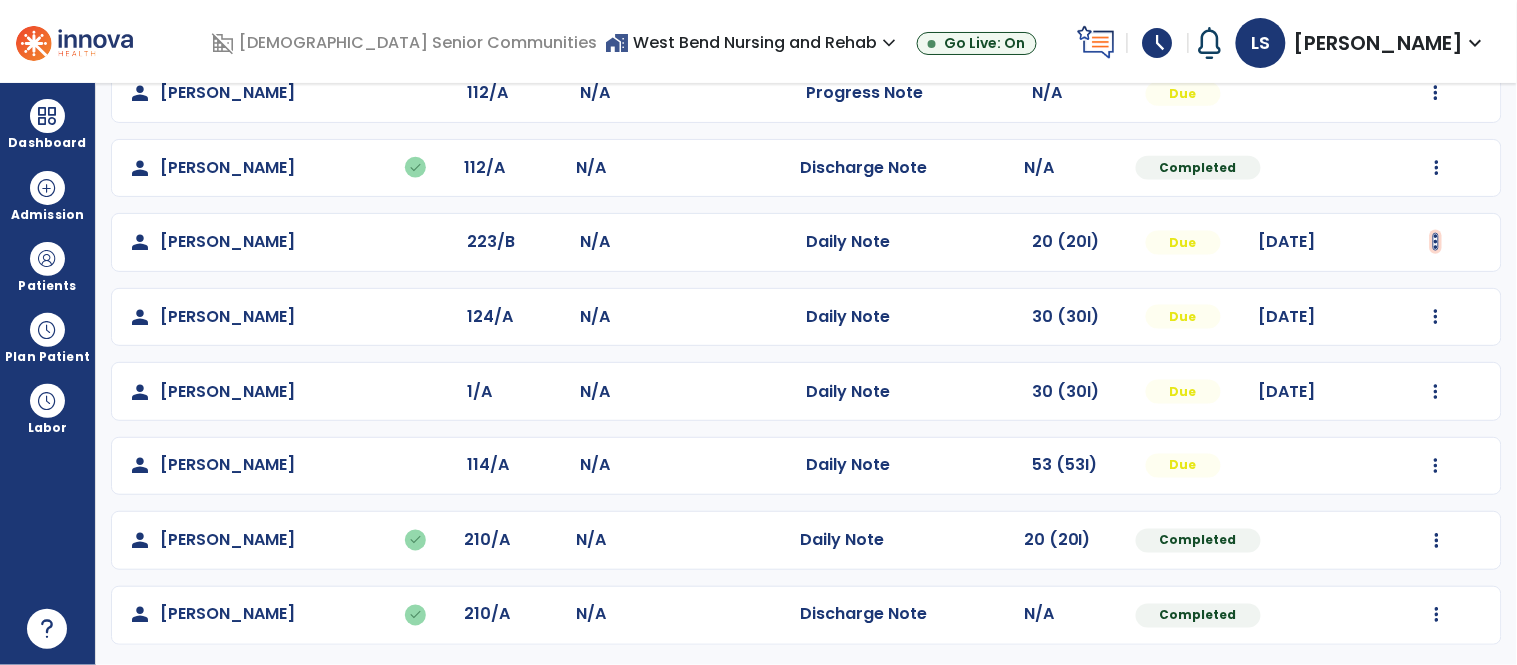 click at bounding box center [1437, -279] 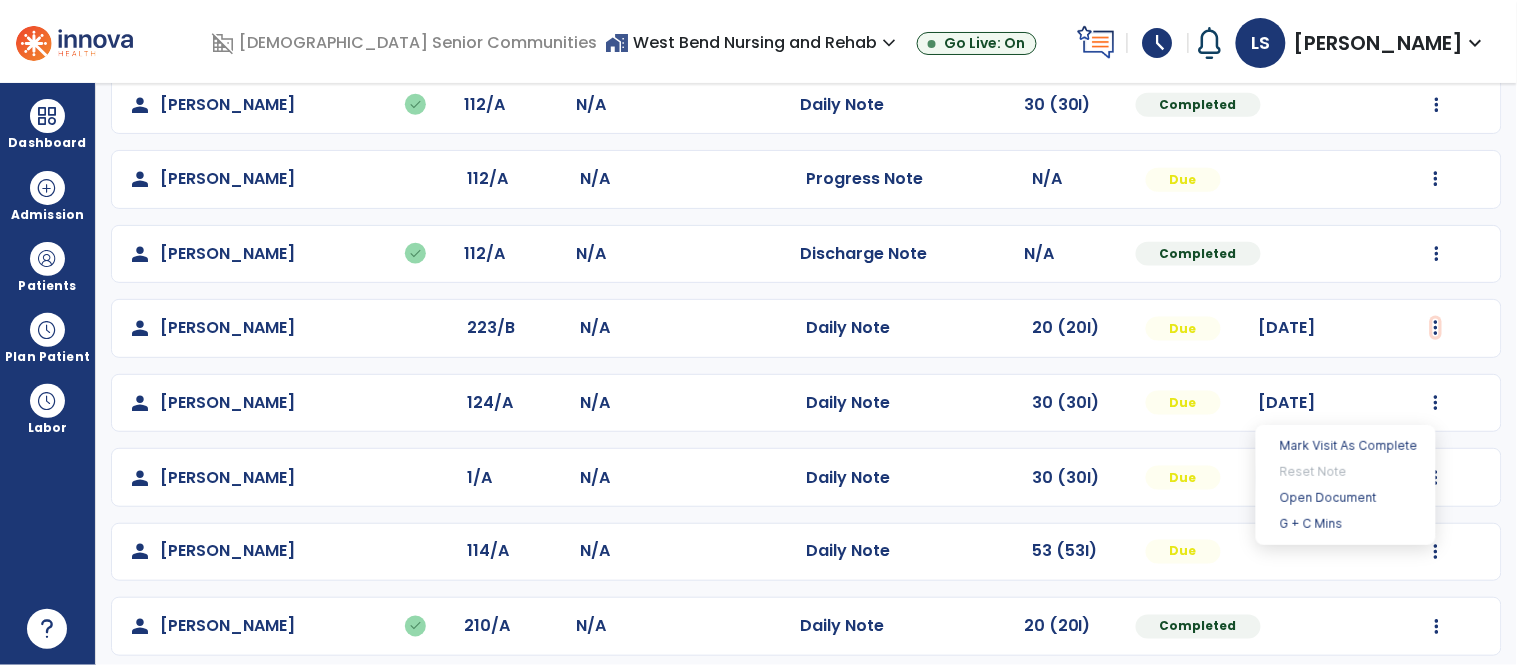 scroll, scrollTop: 595, scrollLeft: 0, axis: vertical 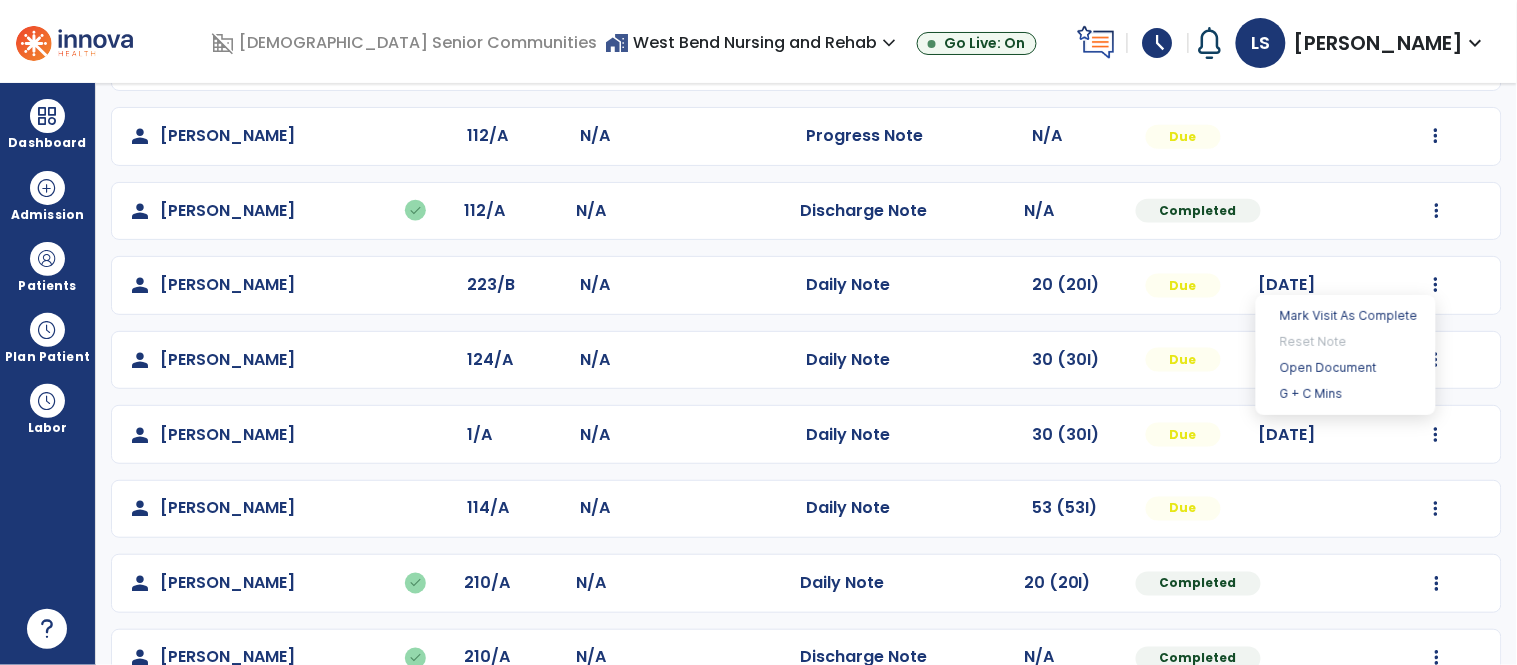 click on "person   Newcomer, Gary  124/A N/A  Daily Note   30 (30I)  Due 07/15/2025  Mark Visit As Complete   Reset Note   Open Document   G + C Mins" 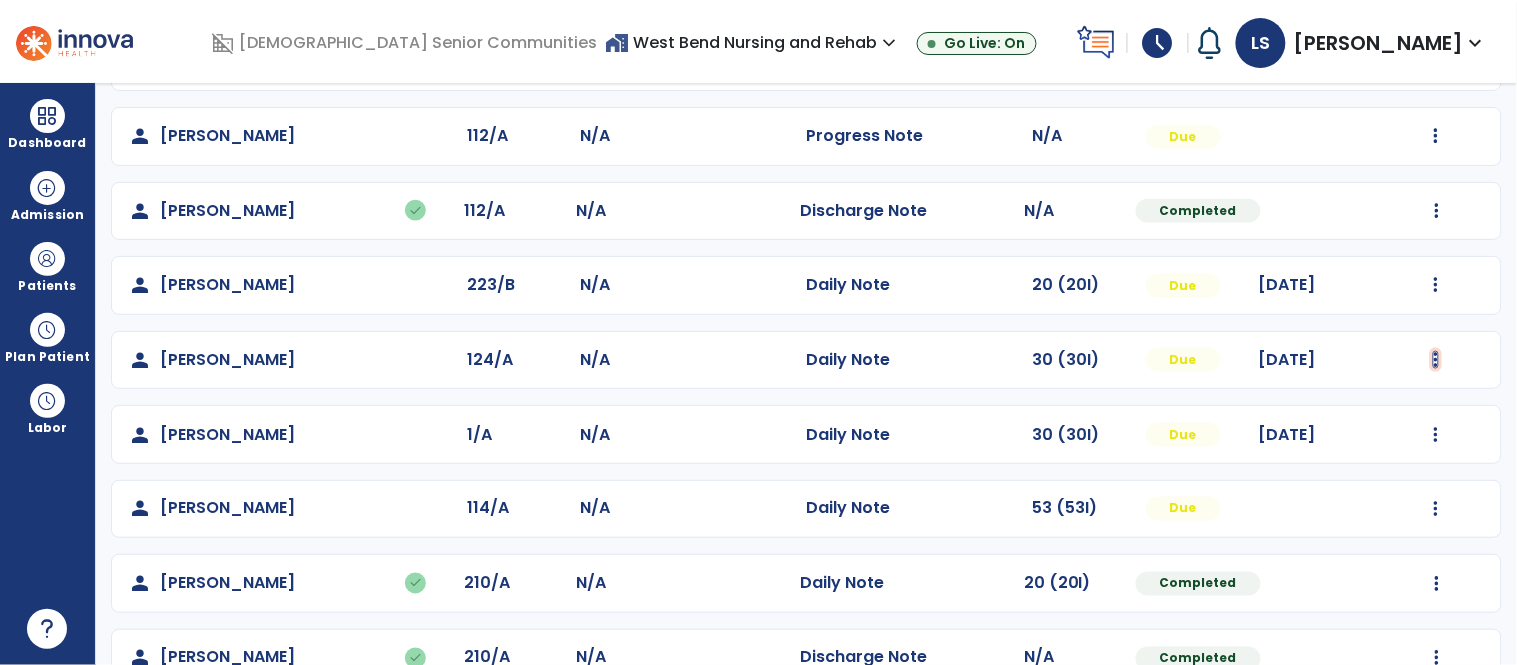 click at bounding box center [1437, -236] 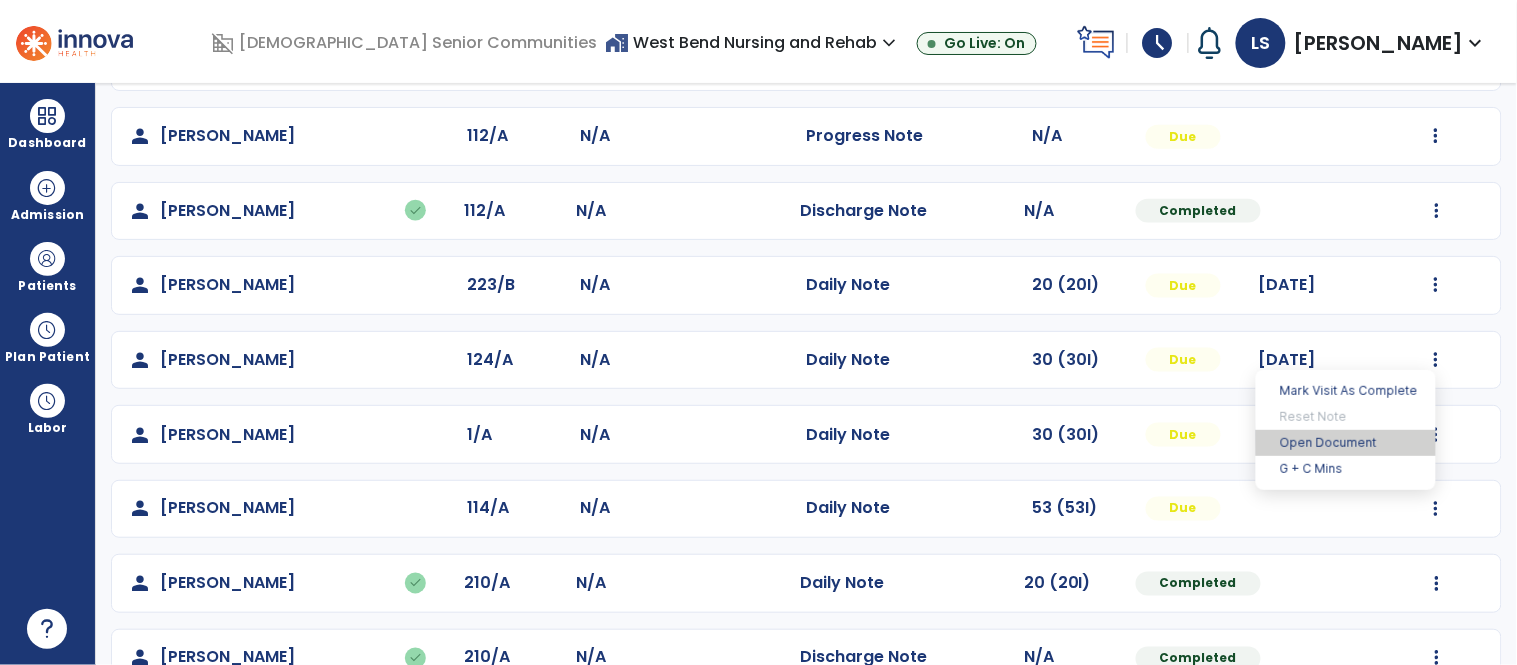 click on "Open Document" at bounding box center [1346, 443] 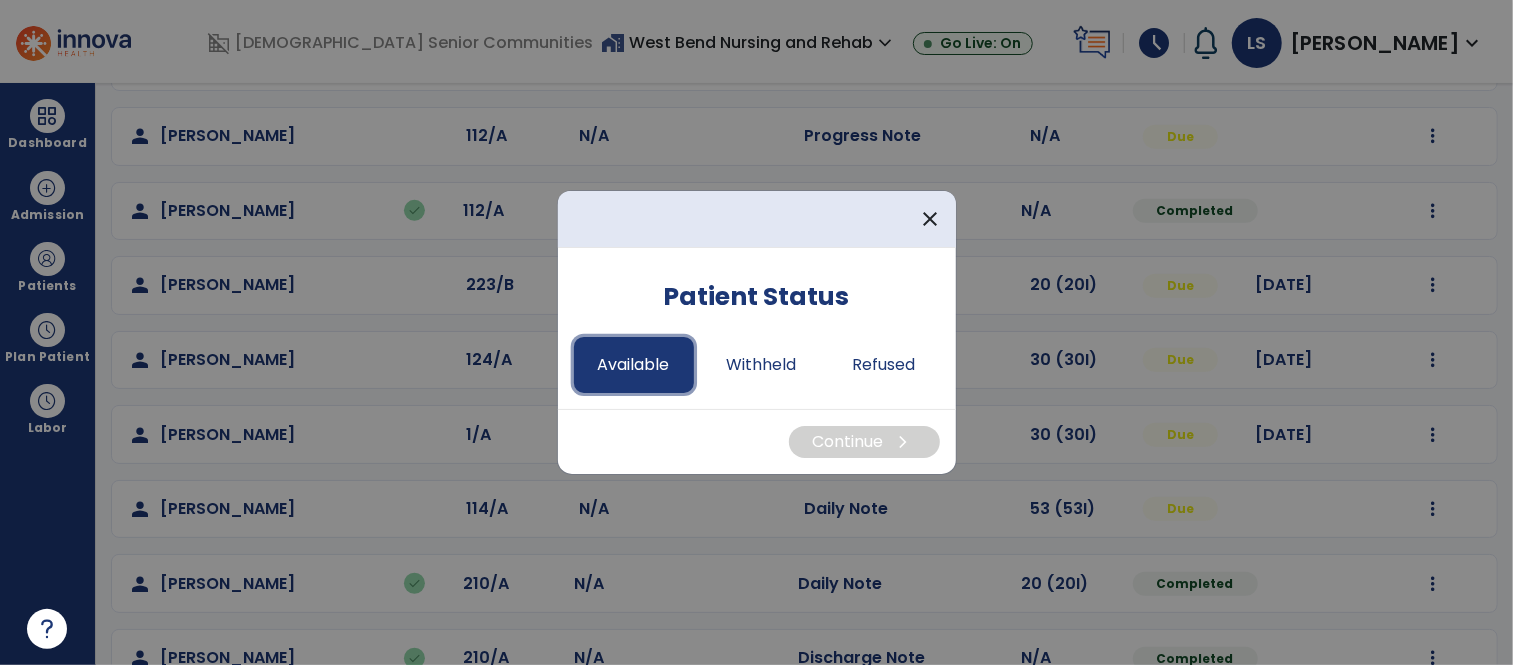 click on "Available" at bounding box center (634, 365) 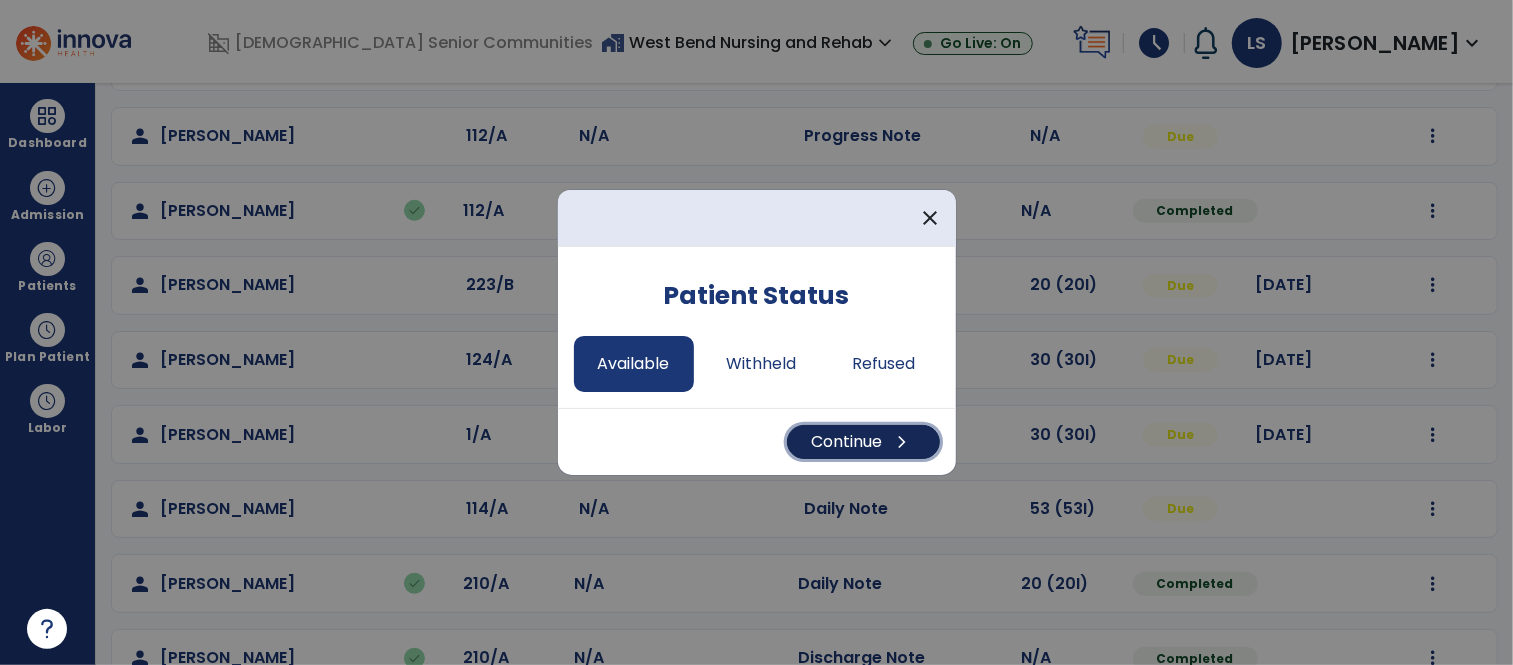 click on "Continue   chevron_right" at bounding box center [863, 442] 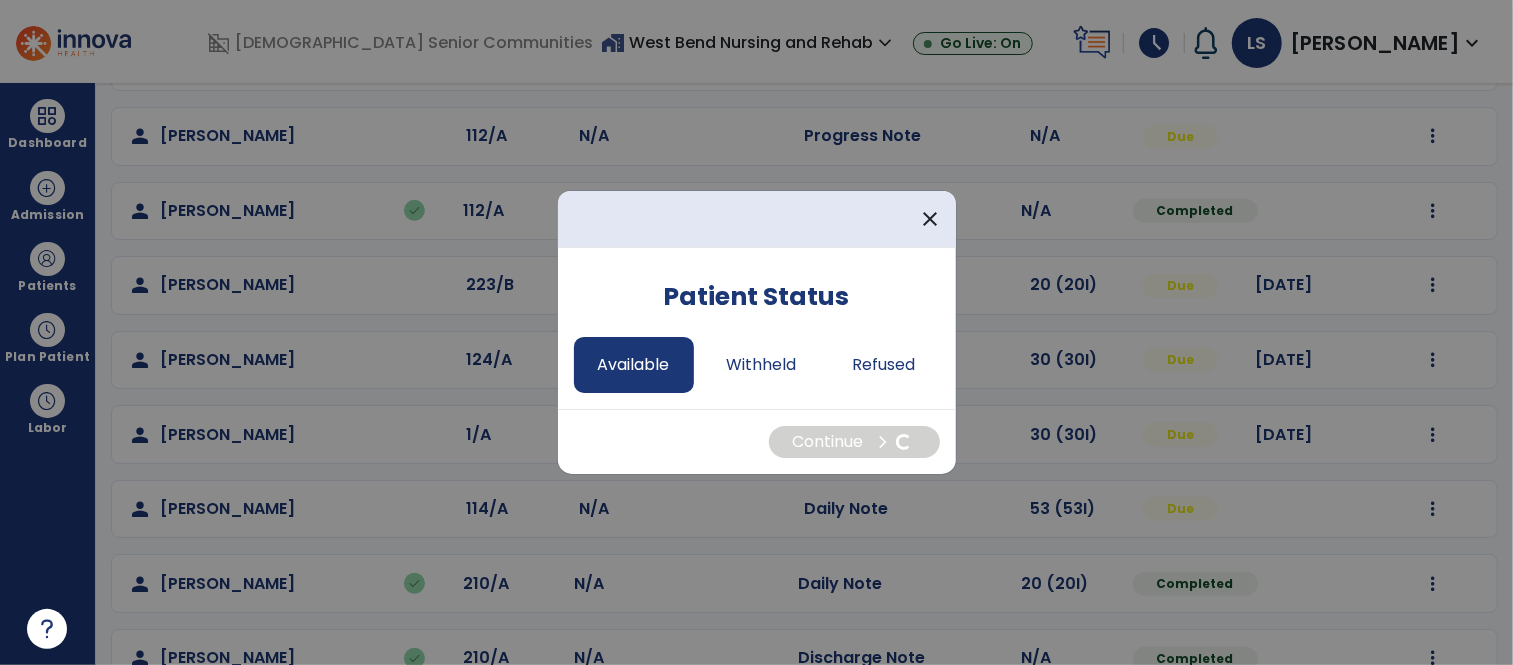 select on "*" 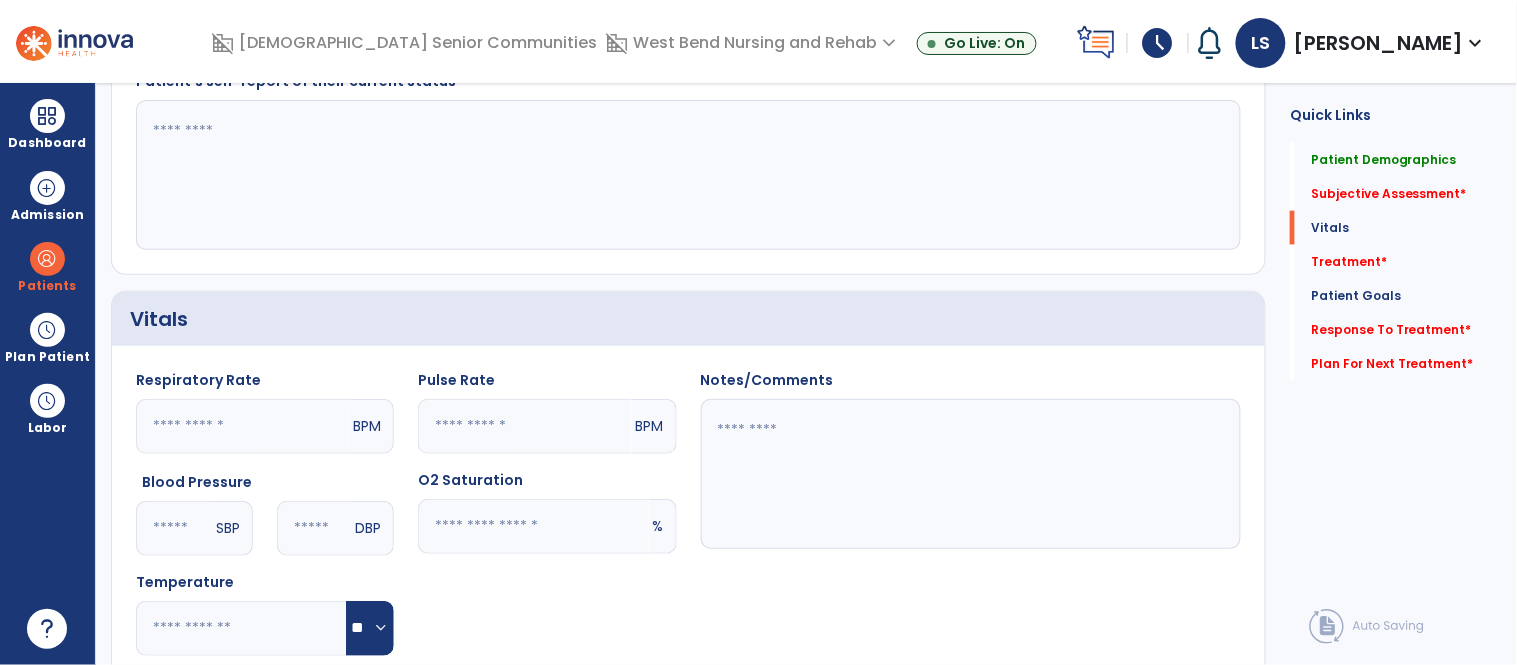 click 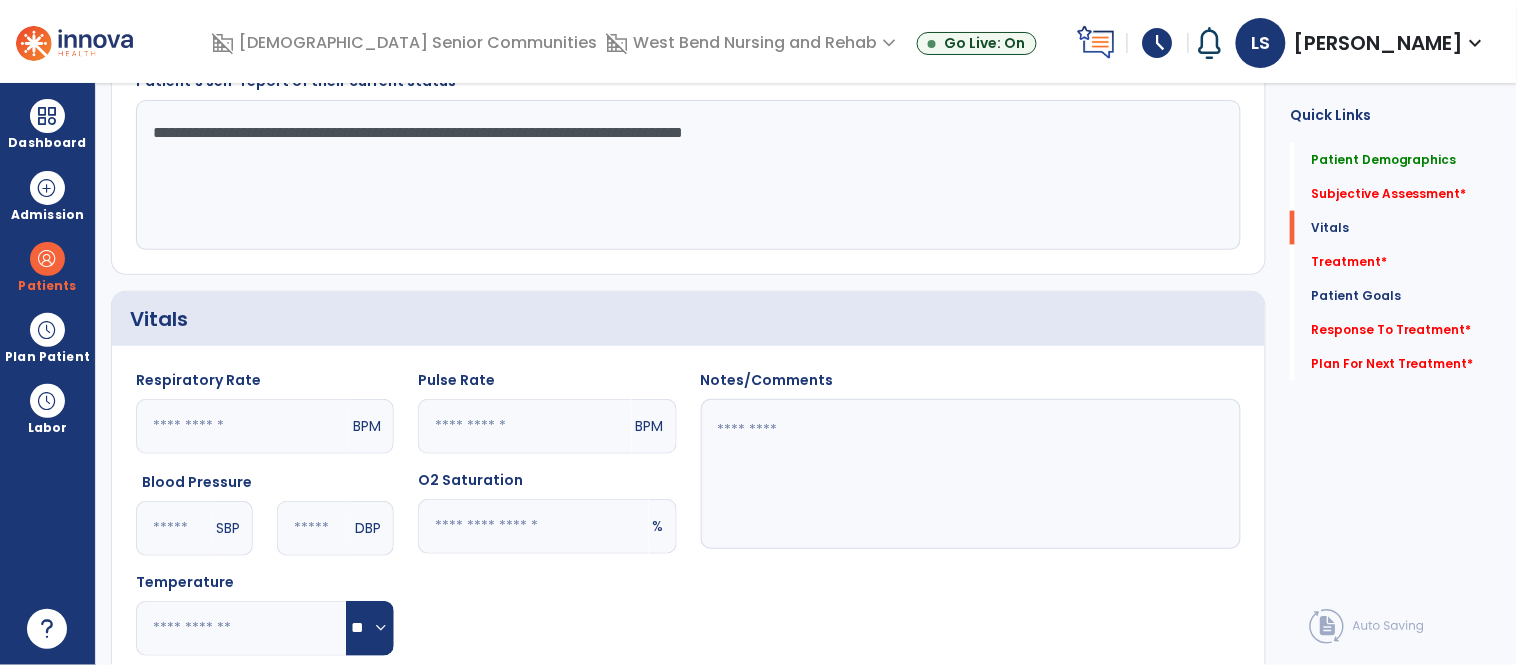 drag, startPoint x: 154, startPoint y: 139, endPoint x: 342, endPoint y: 106, distance: 190.8743 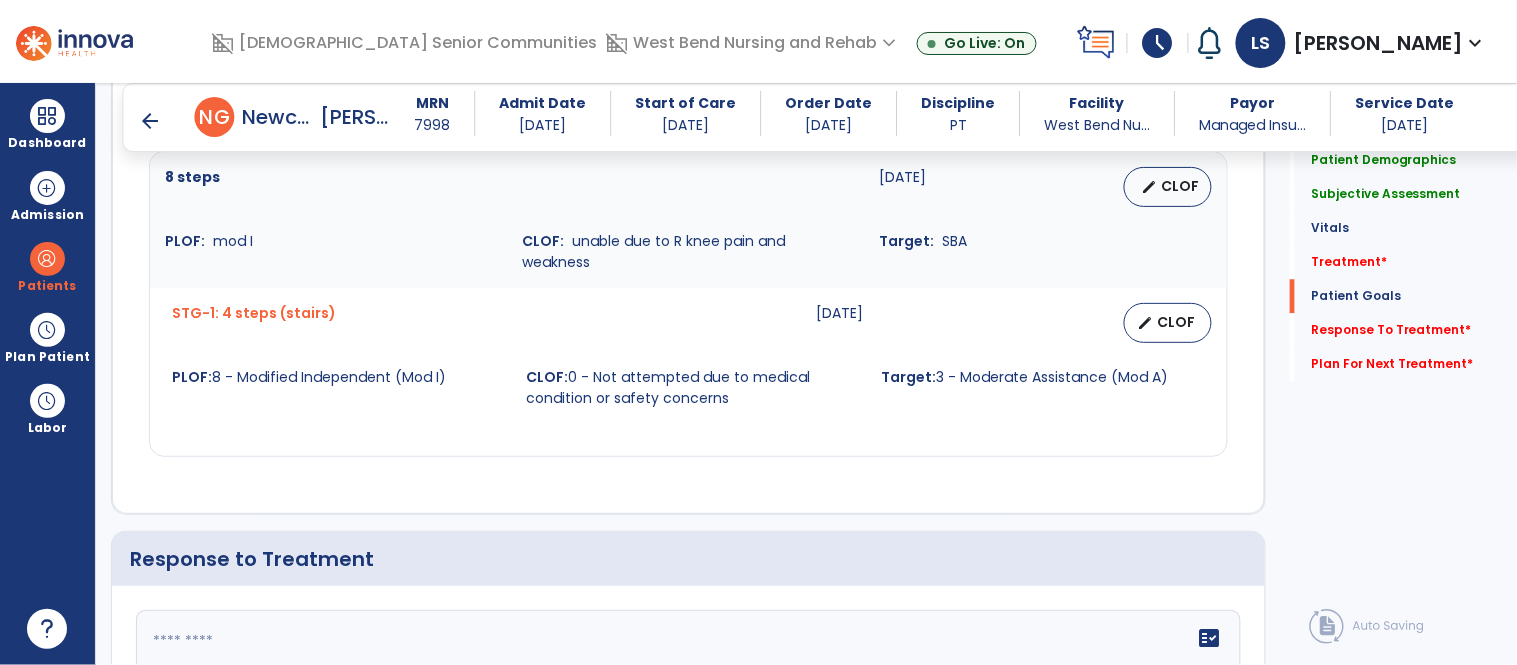 scroll, scrollTop: 3641, scrollLeft: 0, axis: vertical 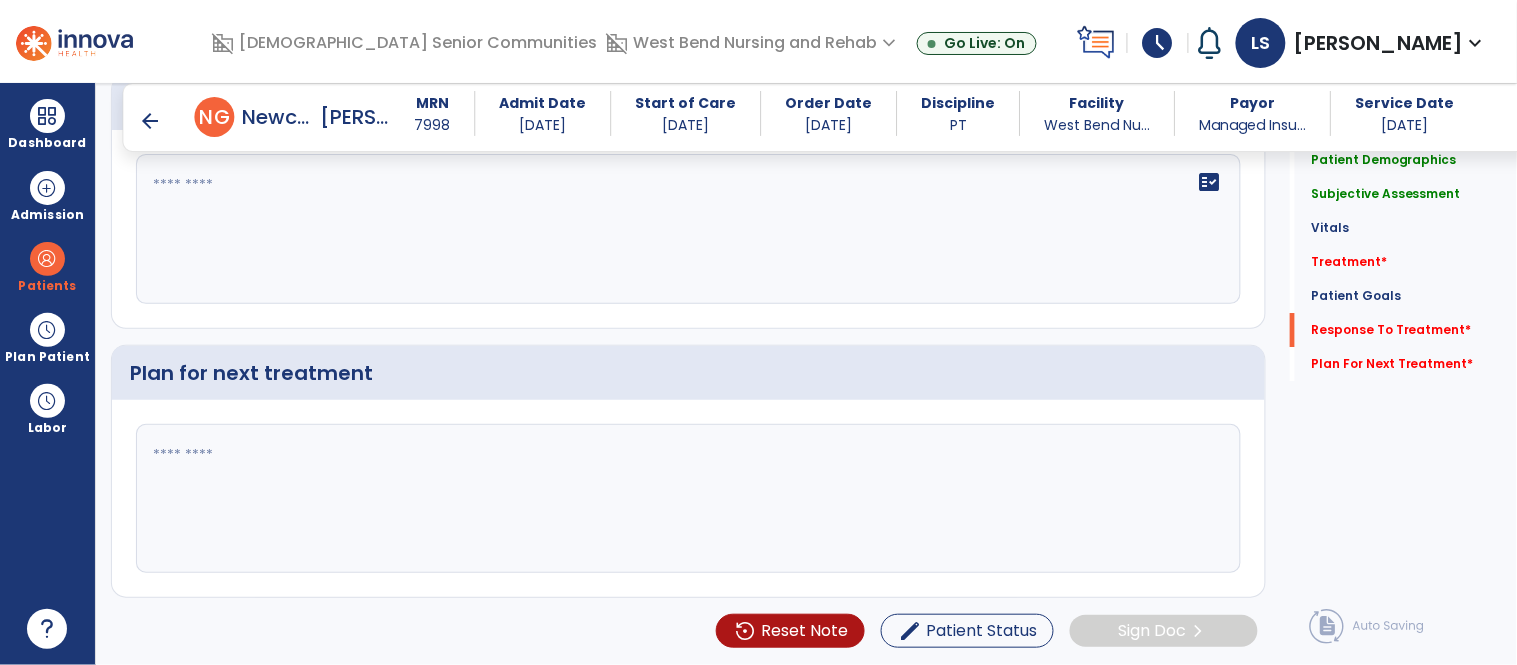 type on "**********" 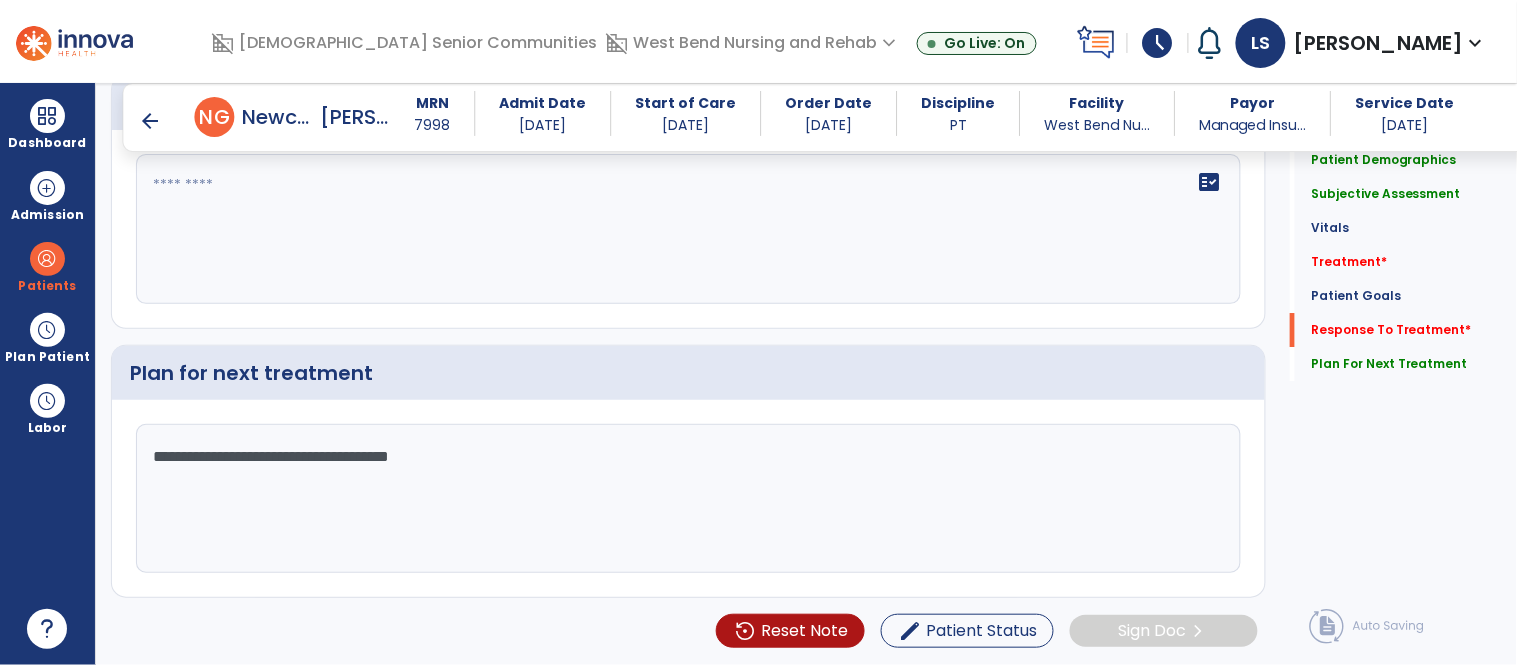 click on "**********" 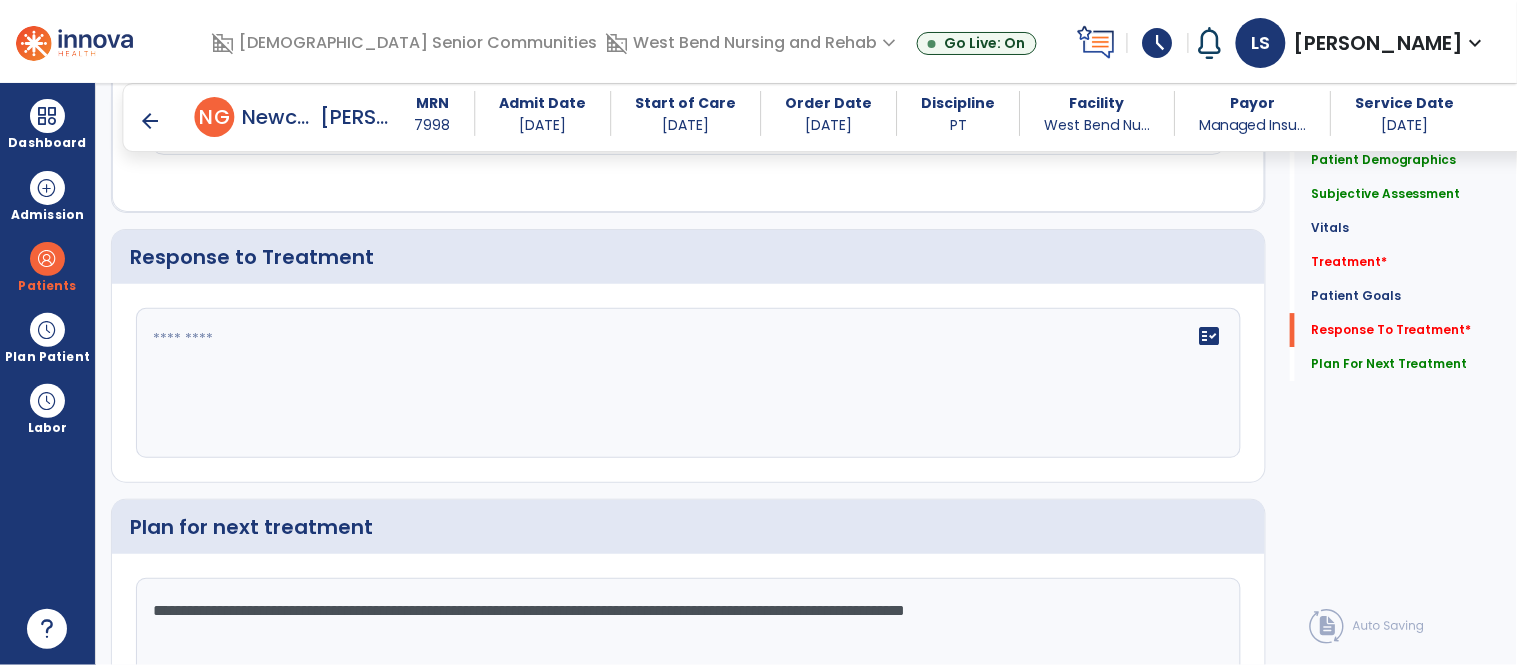 scroll, scrollTop: 3483, scrollLeft: 0, axis: vertical 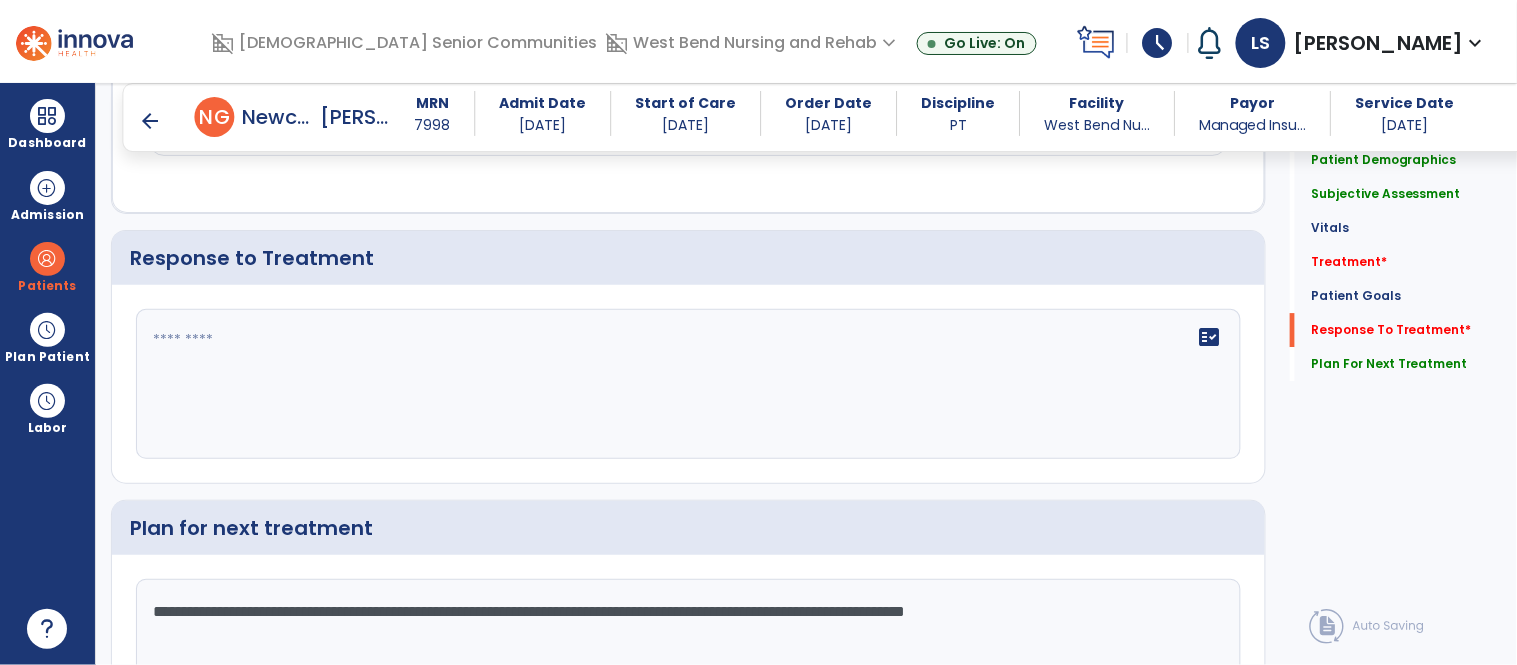 type on "**********" 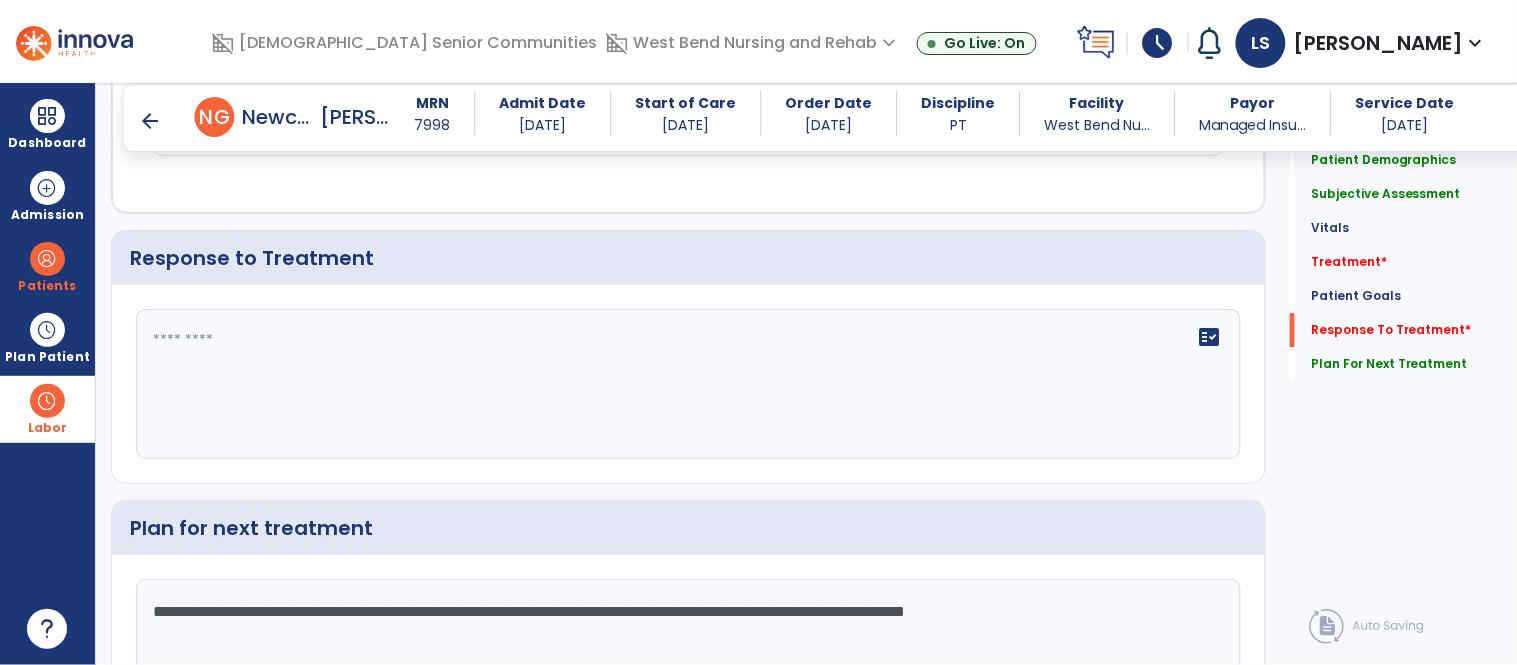 click on "Labor  content_paste_go  Timecards" at bounding box center (47, 409) 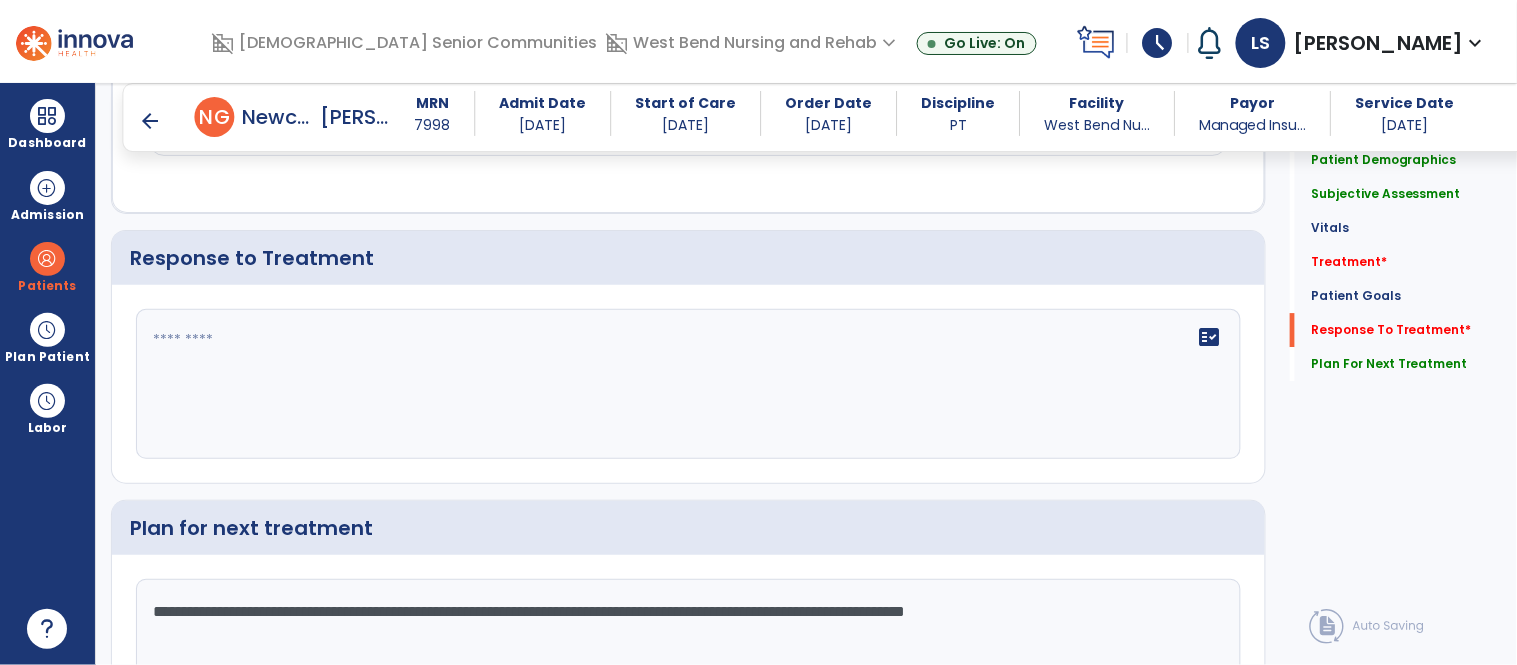 click 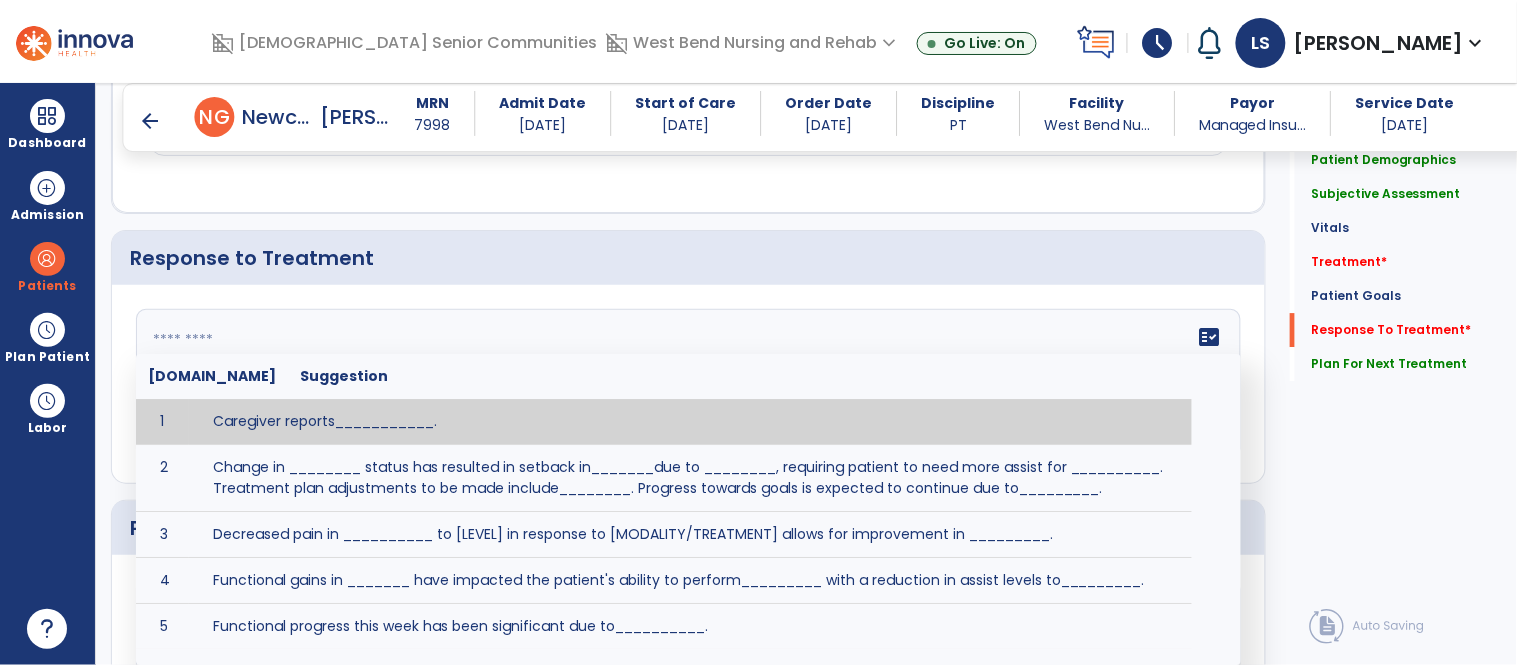 paste on "**********" 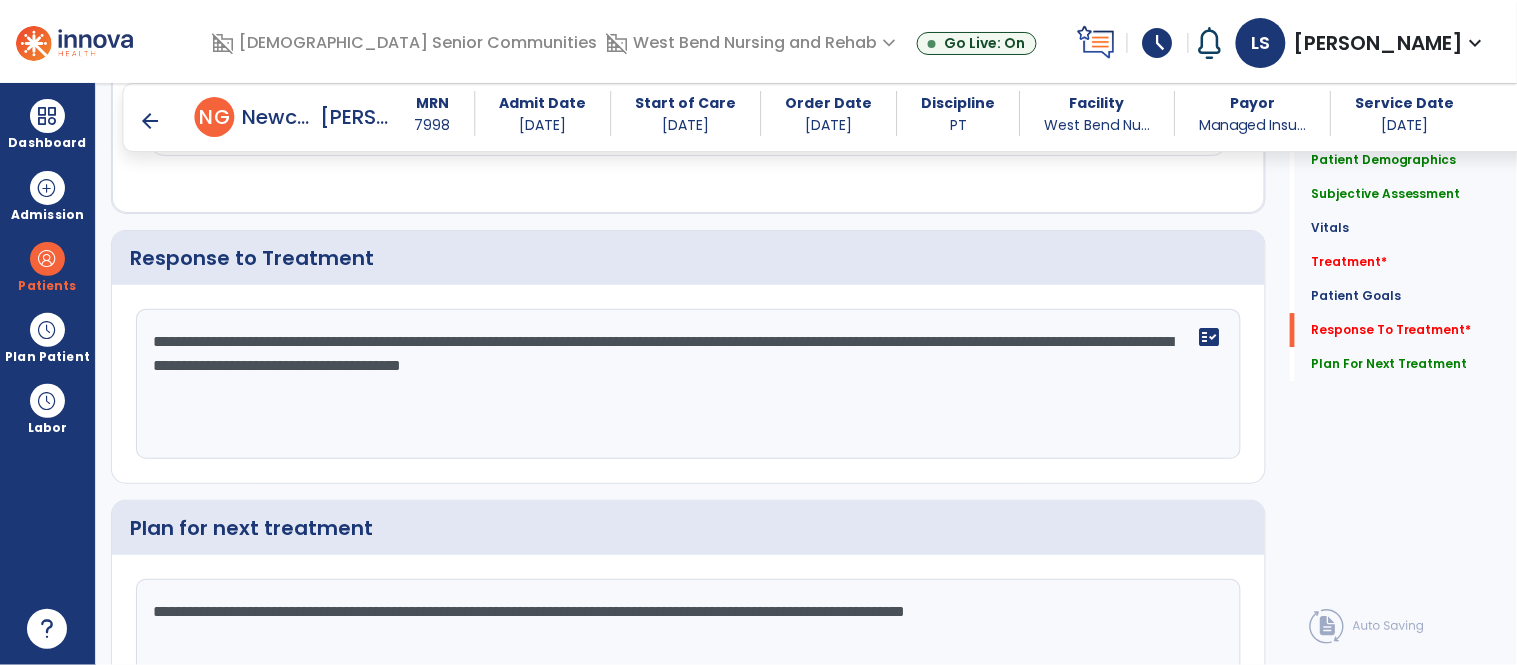 click on "**********" 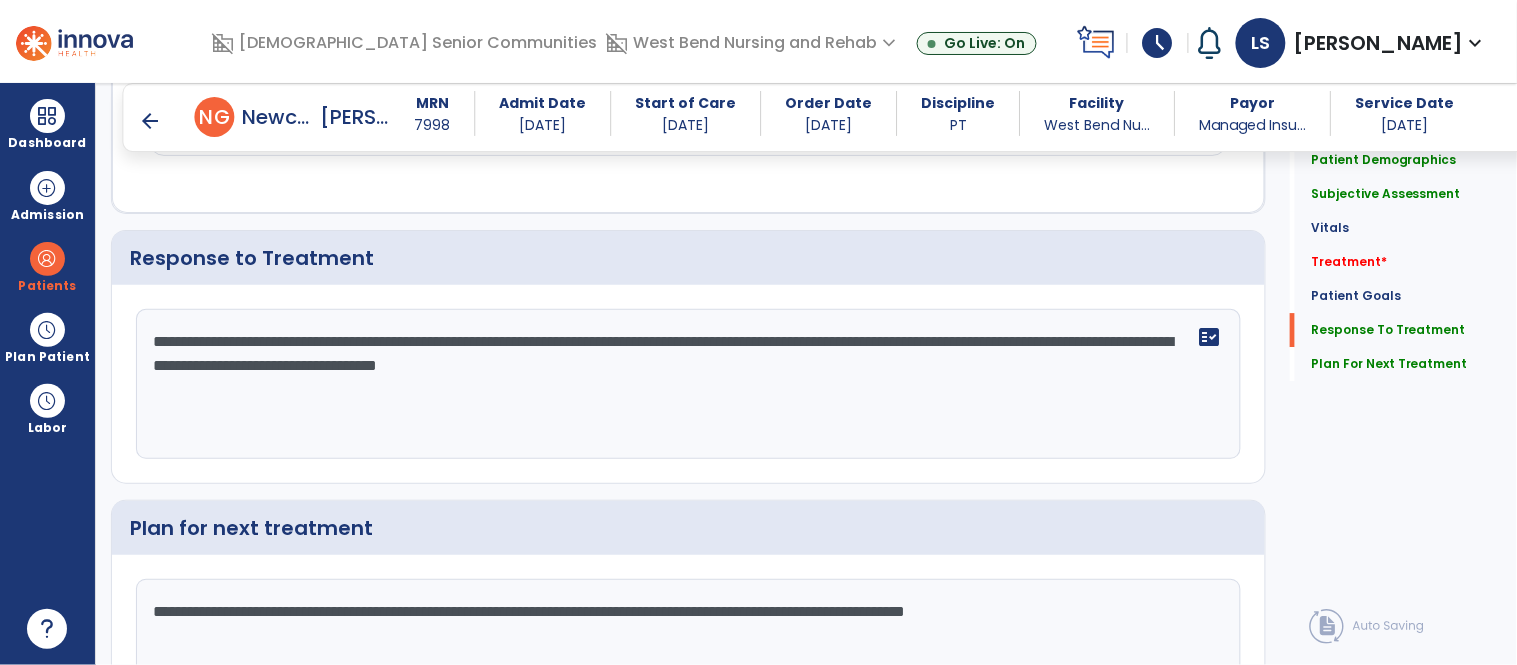 click on "**********" 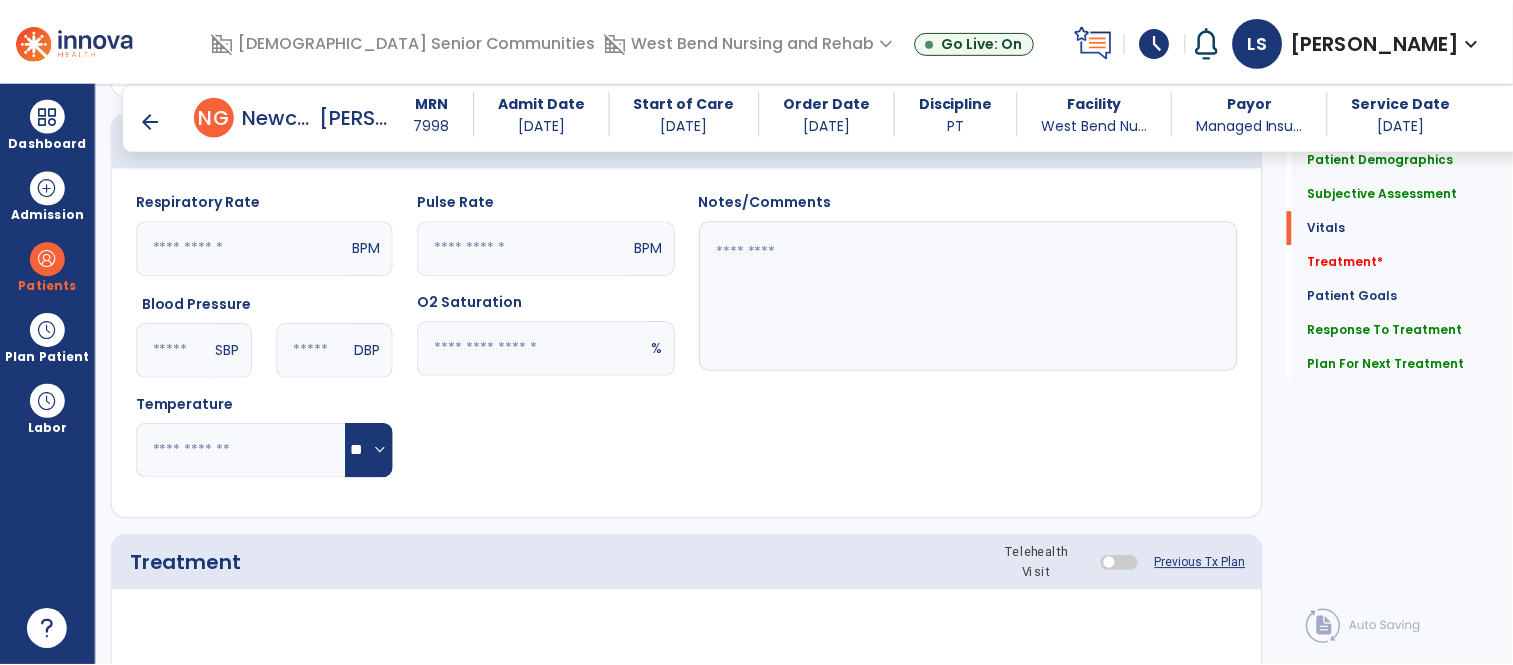 scroll, scrollTop: 910, scrollLeft: 0, axis: vertical 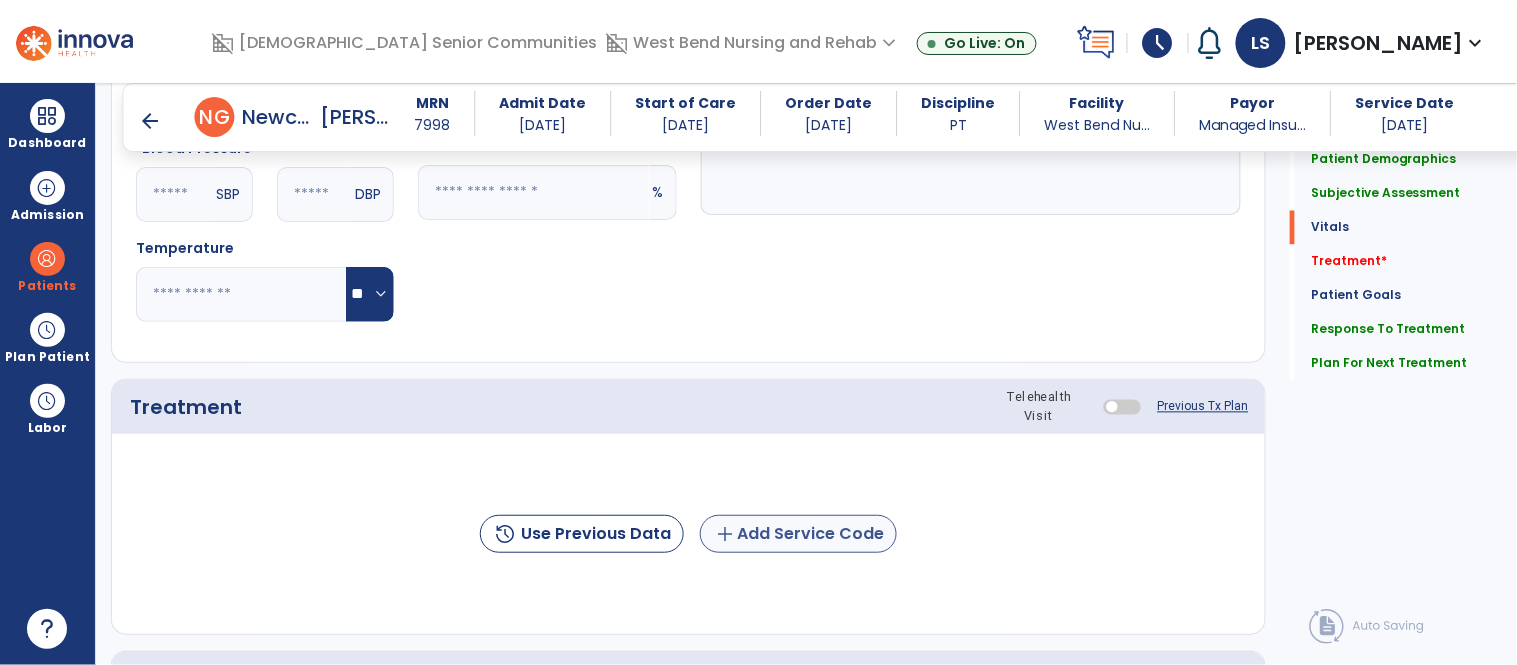 type on "**********" 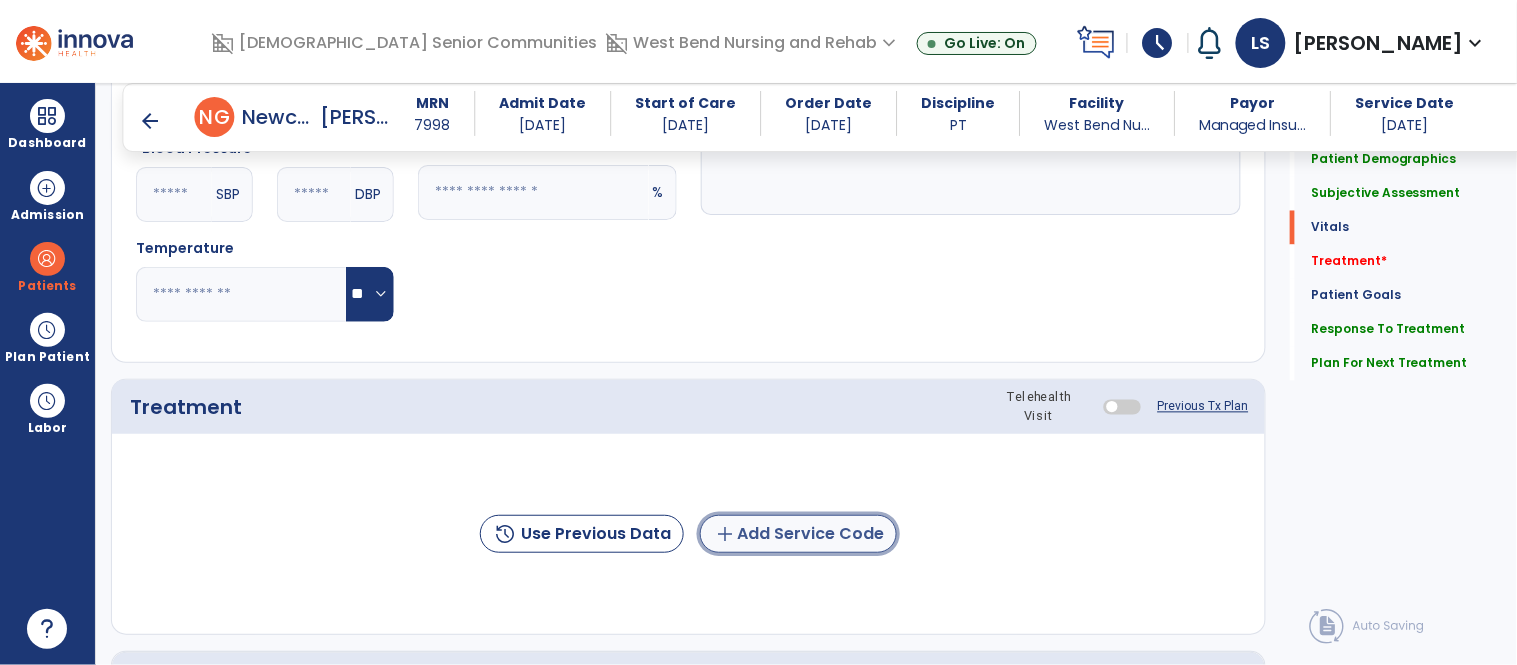 click on "add  Add Service Code" 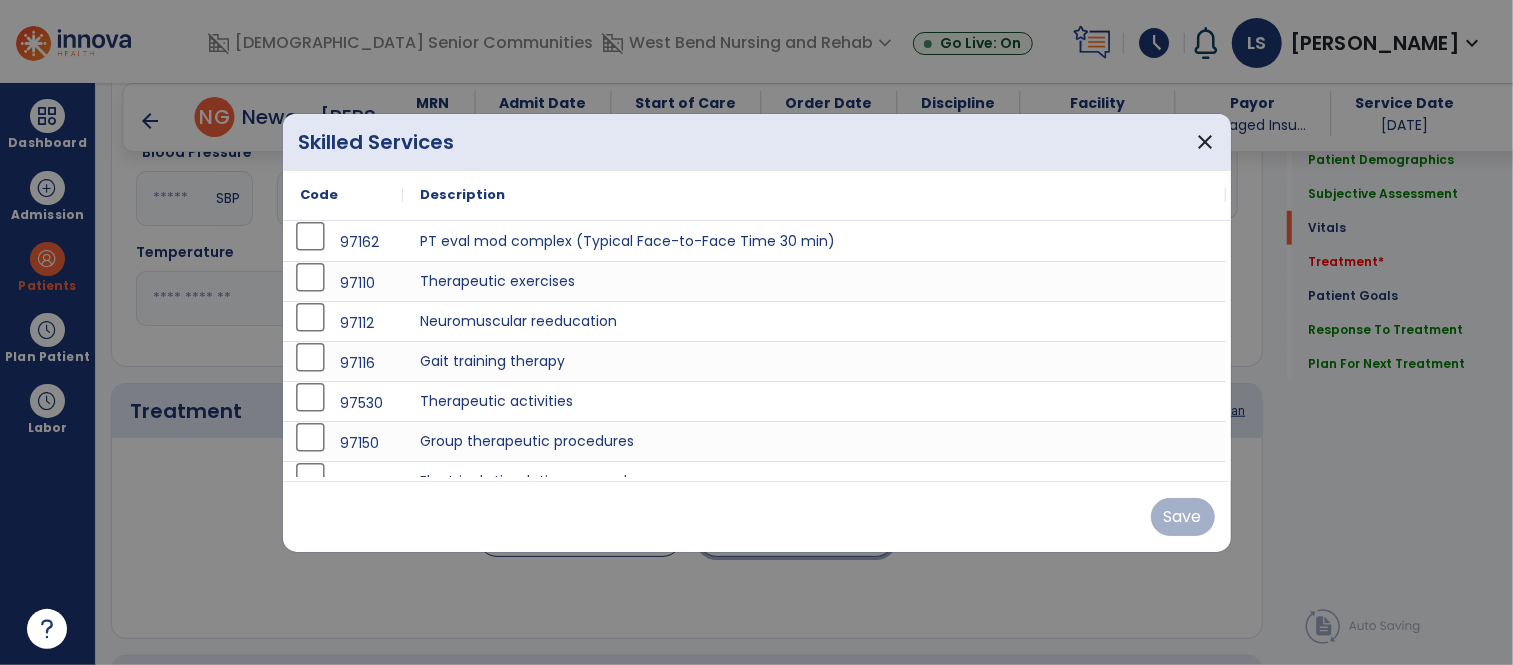 scroll, scrollTop: 910, scrollLeft: 0, axis: vertical 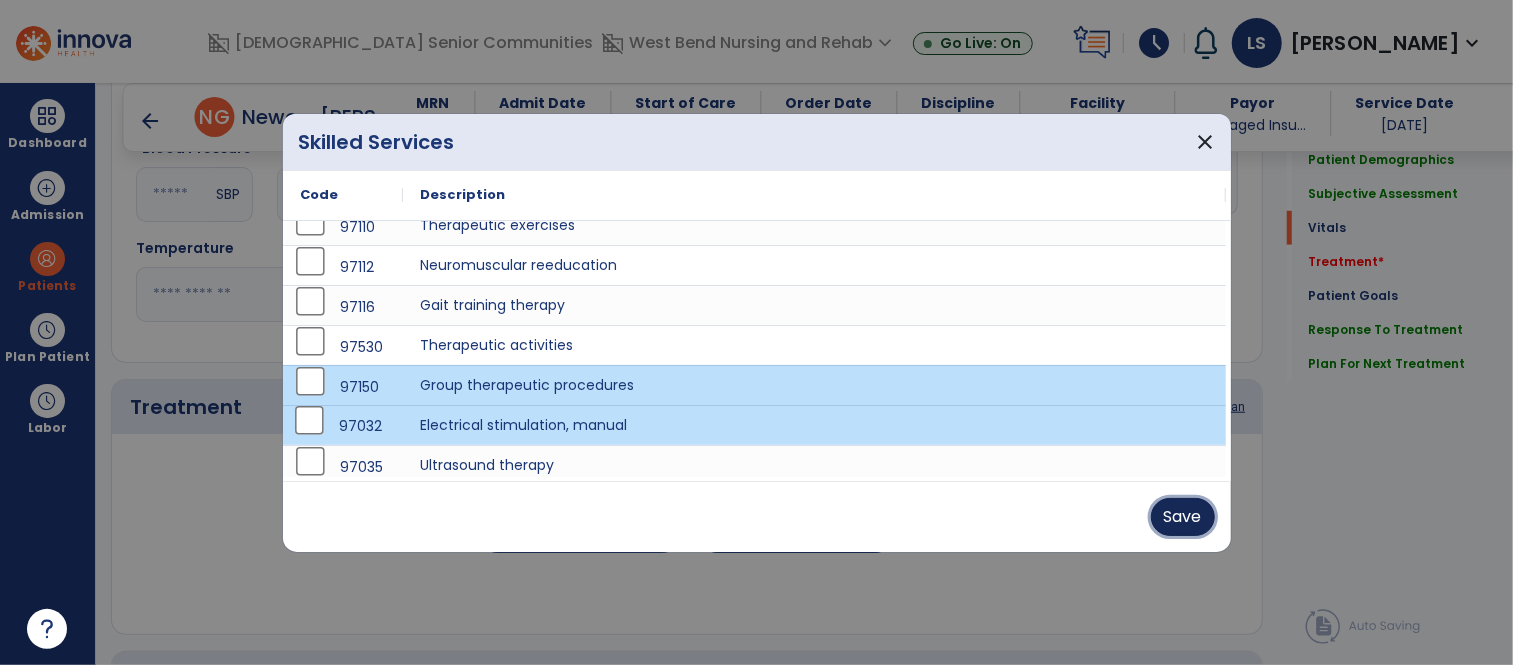 click on "Save" at bounding box center (1183, 517) 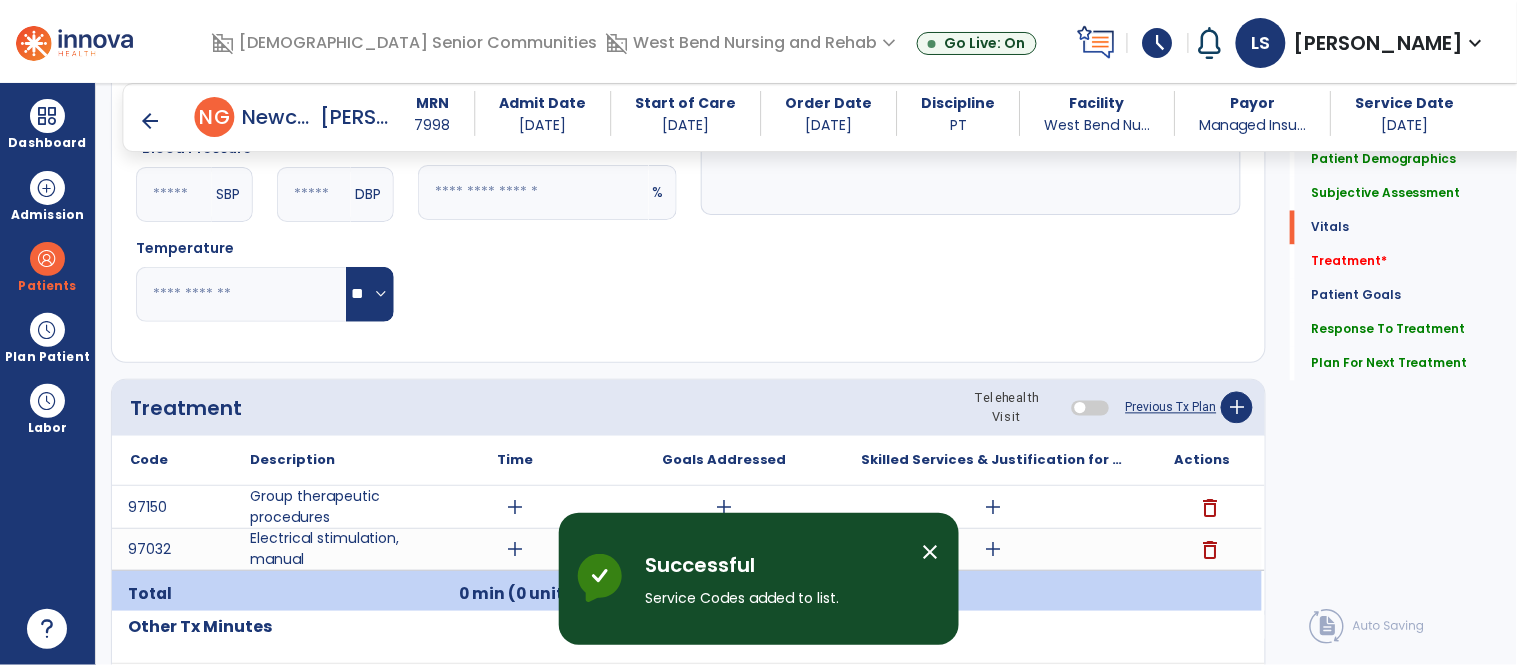 click on "close" at bounding box center [939, 555] 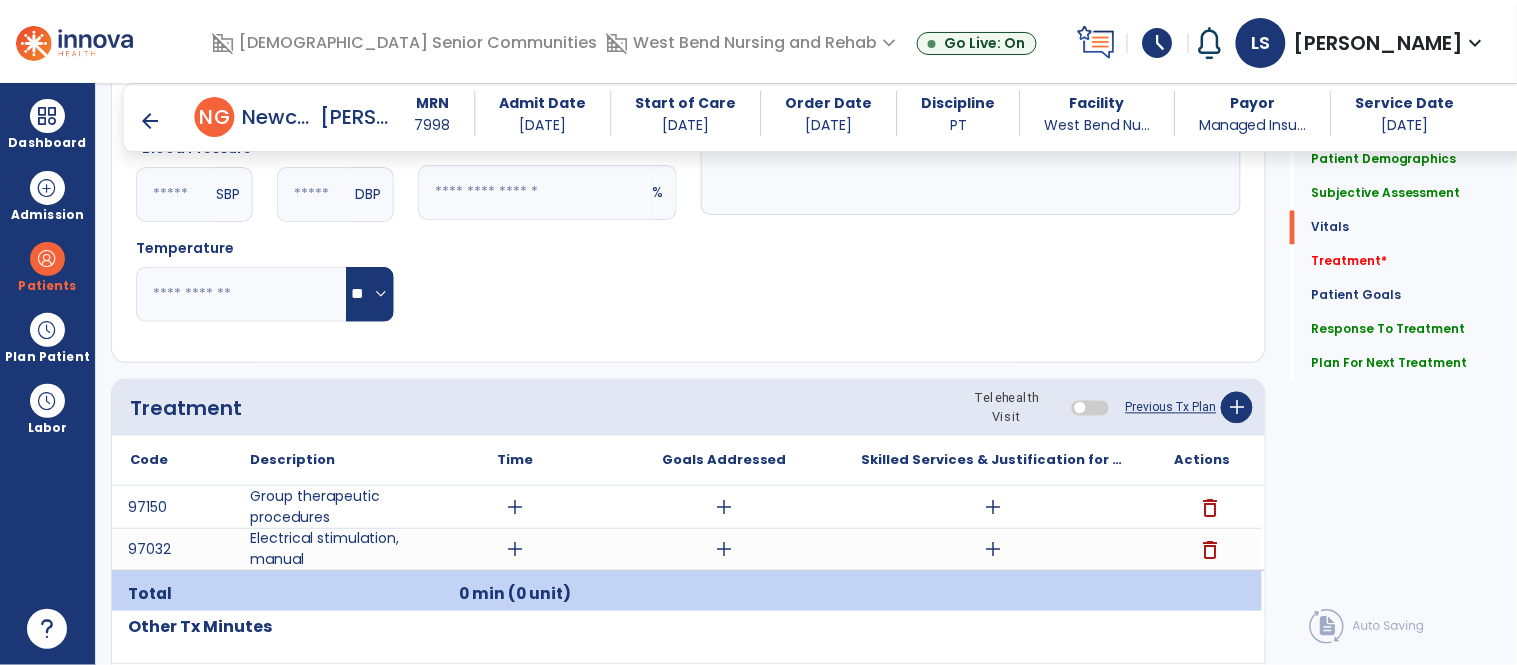 click on "add" at bounding box center [515, 507] 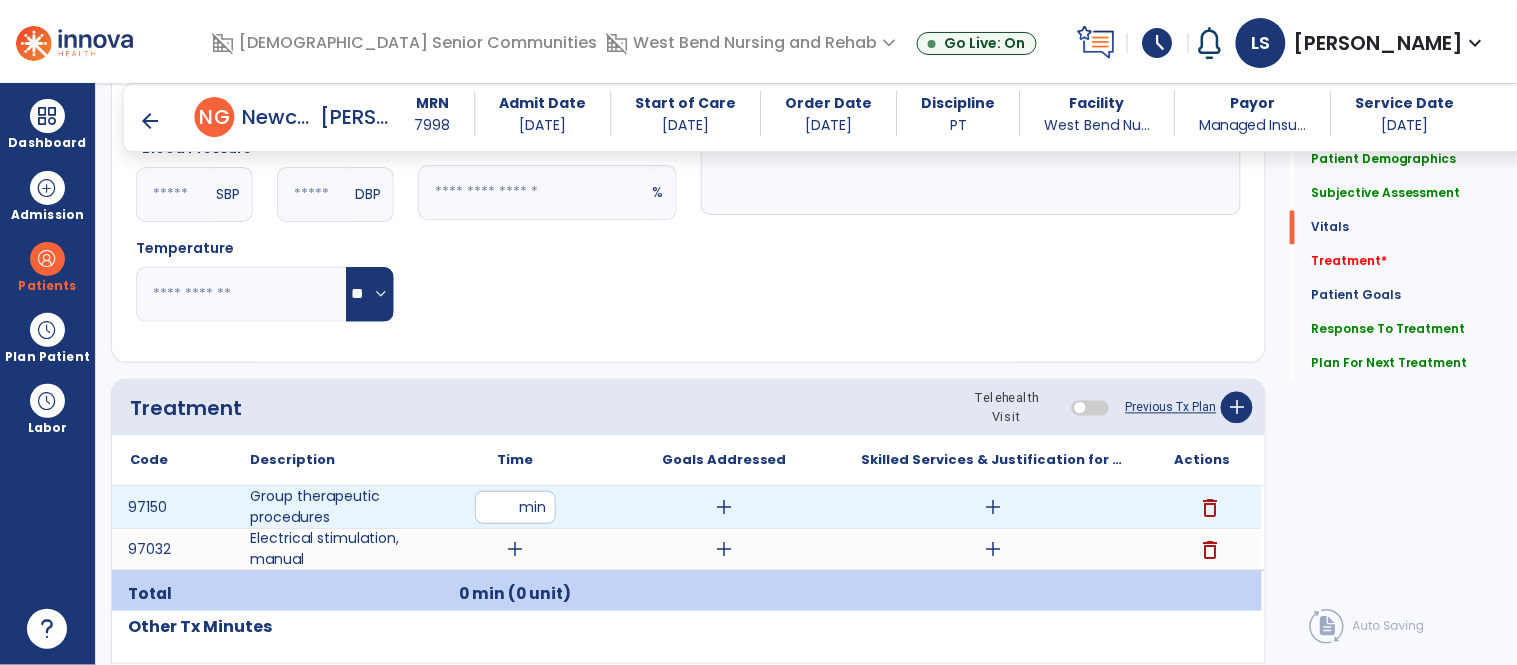 type on "**" 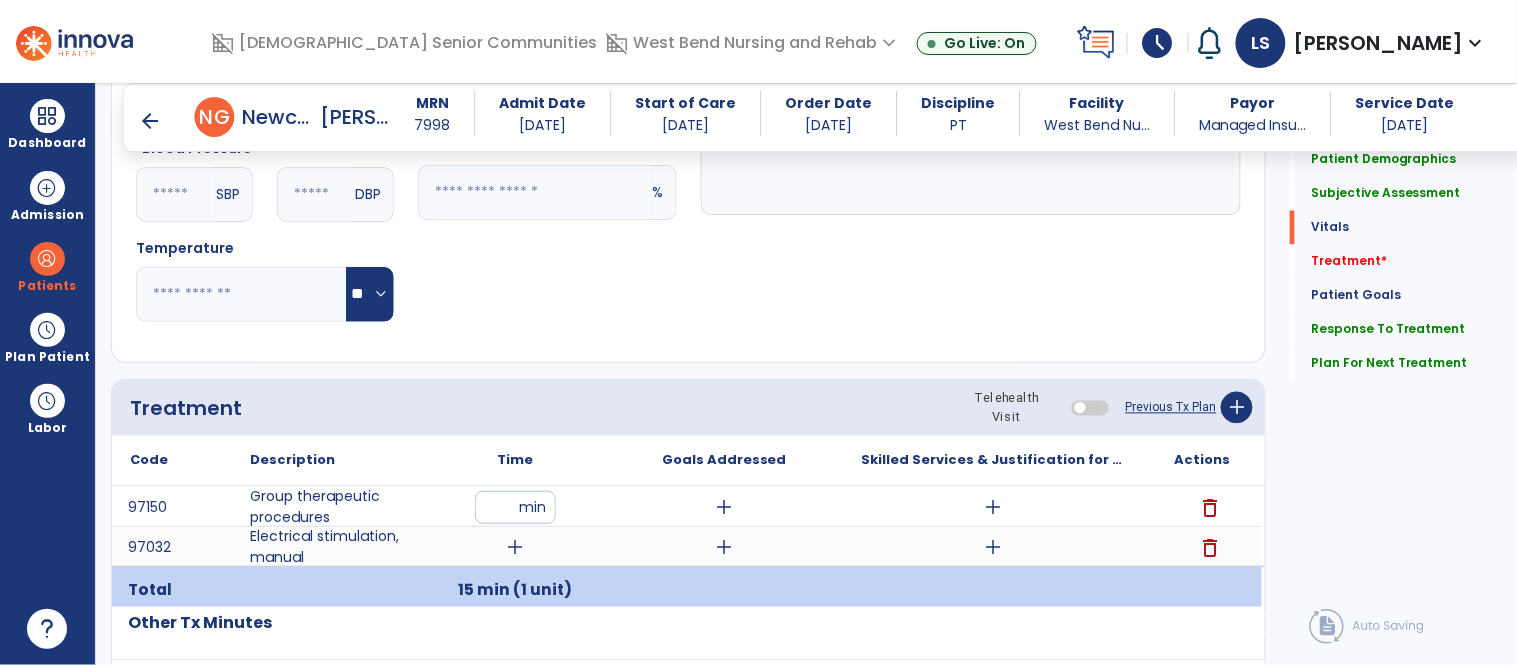 click on "add" at bounding box center (515, 547) 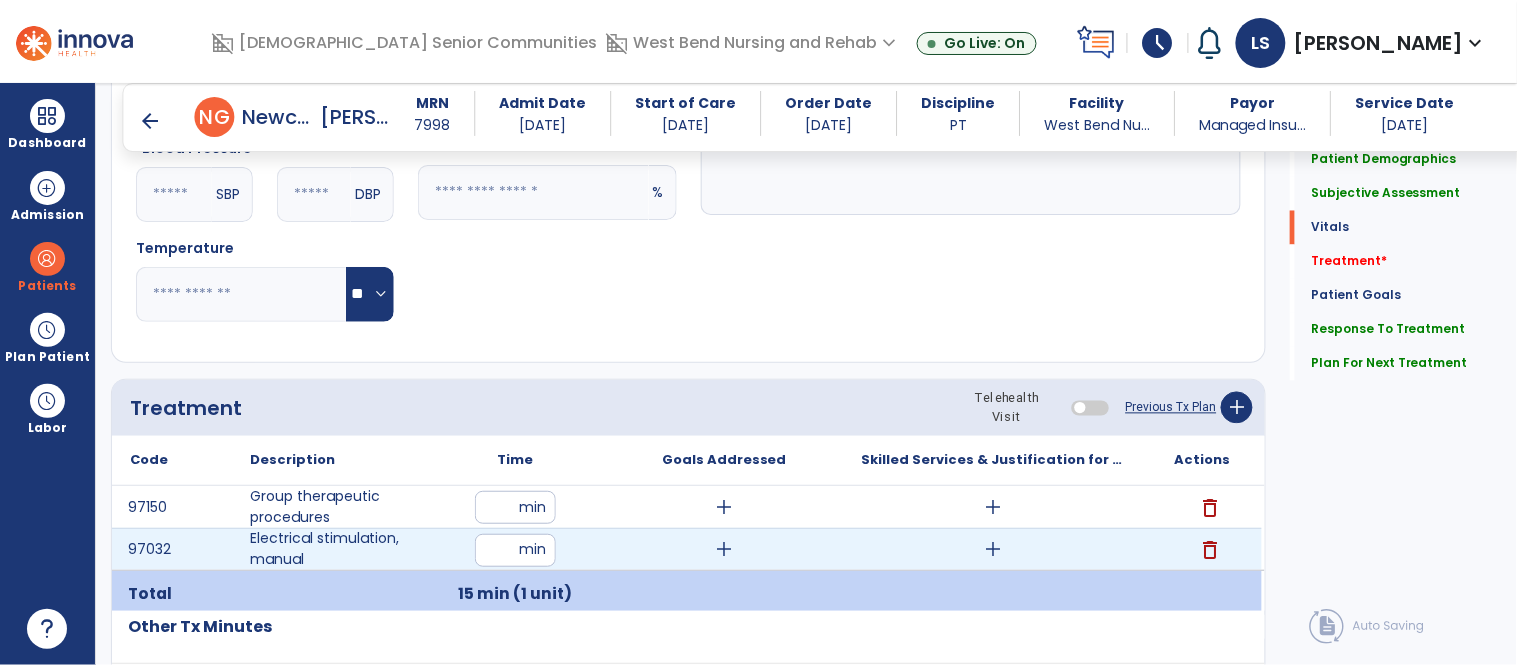 type on "**" 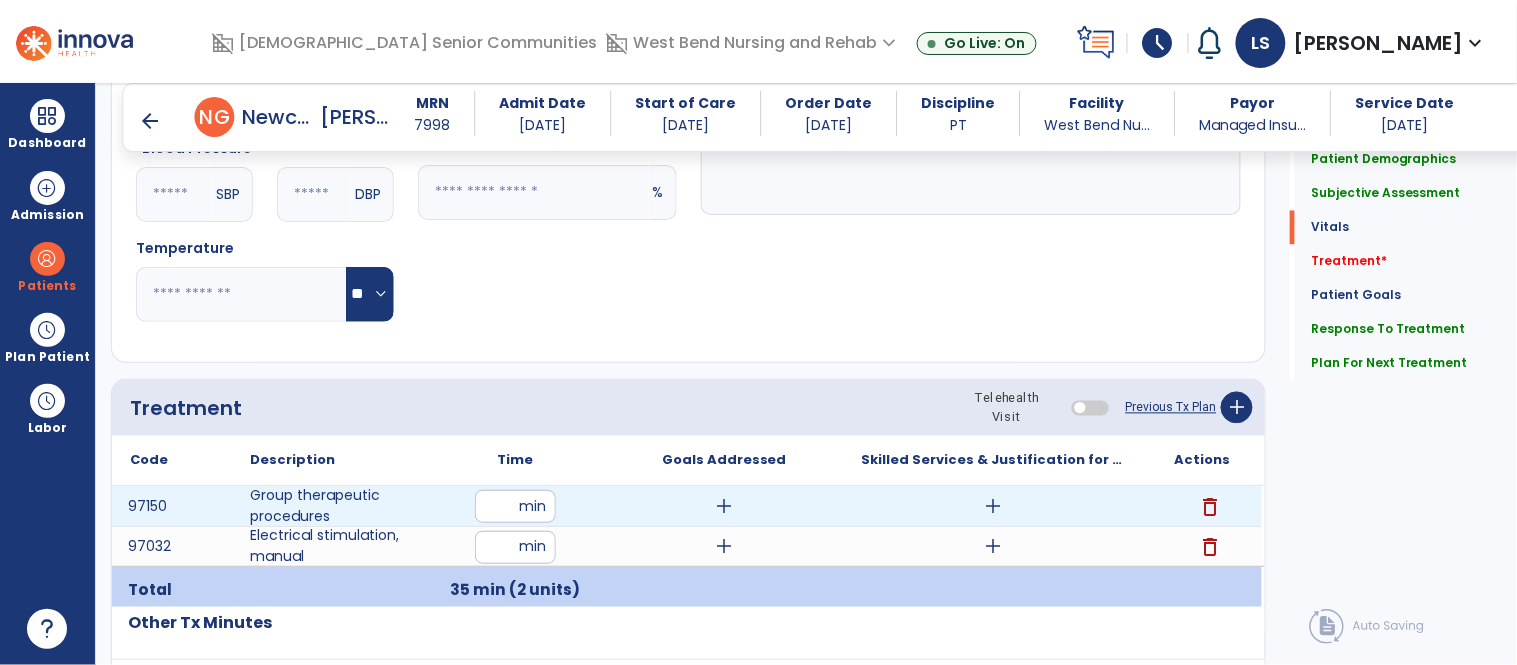 click on "add" at bounding box center (724, 506) 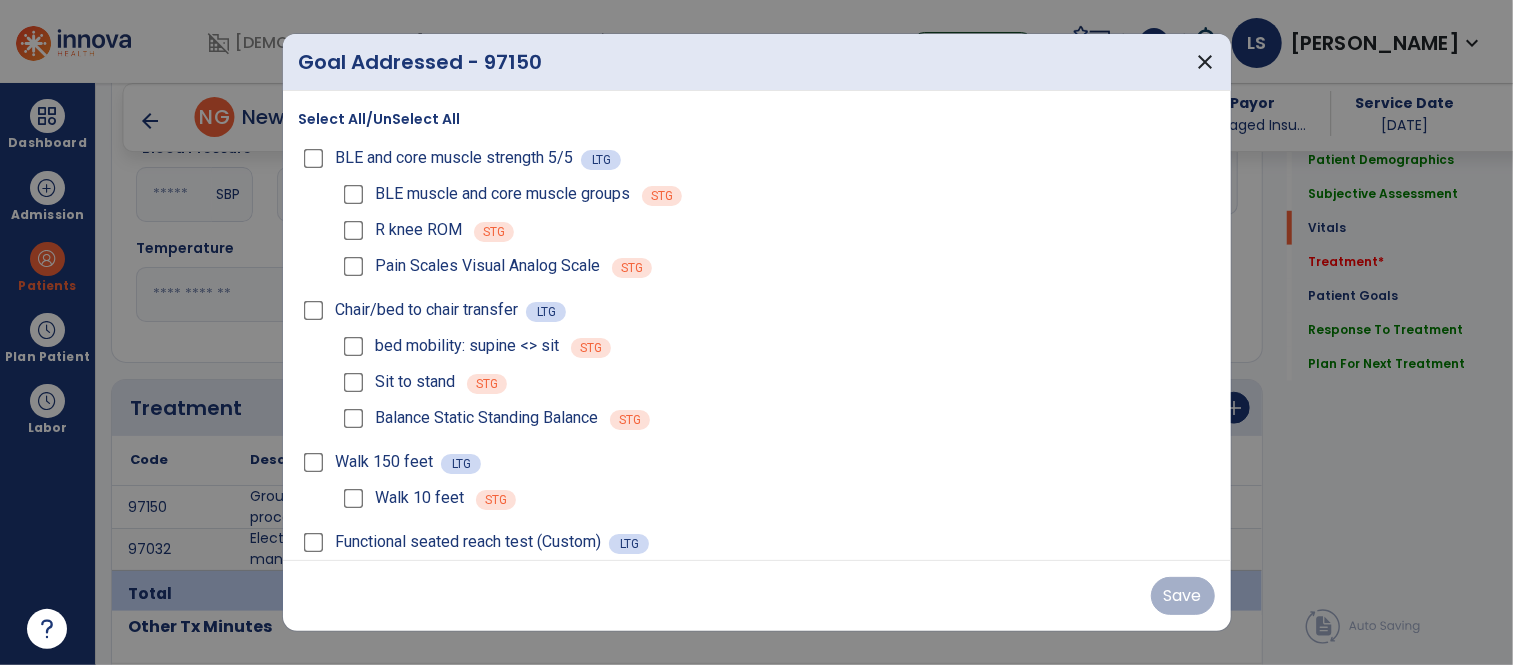 scroll, scrollTop: 910, scrollLeft: 0, axis: vertical 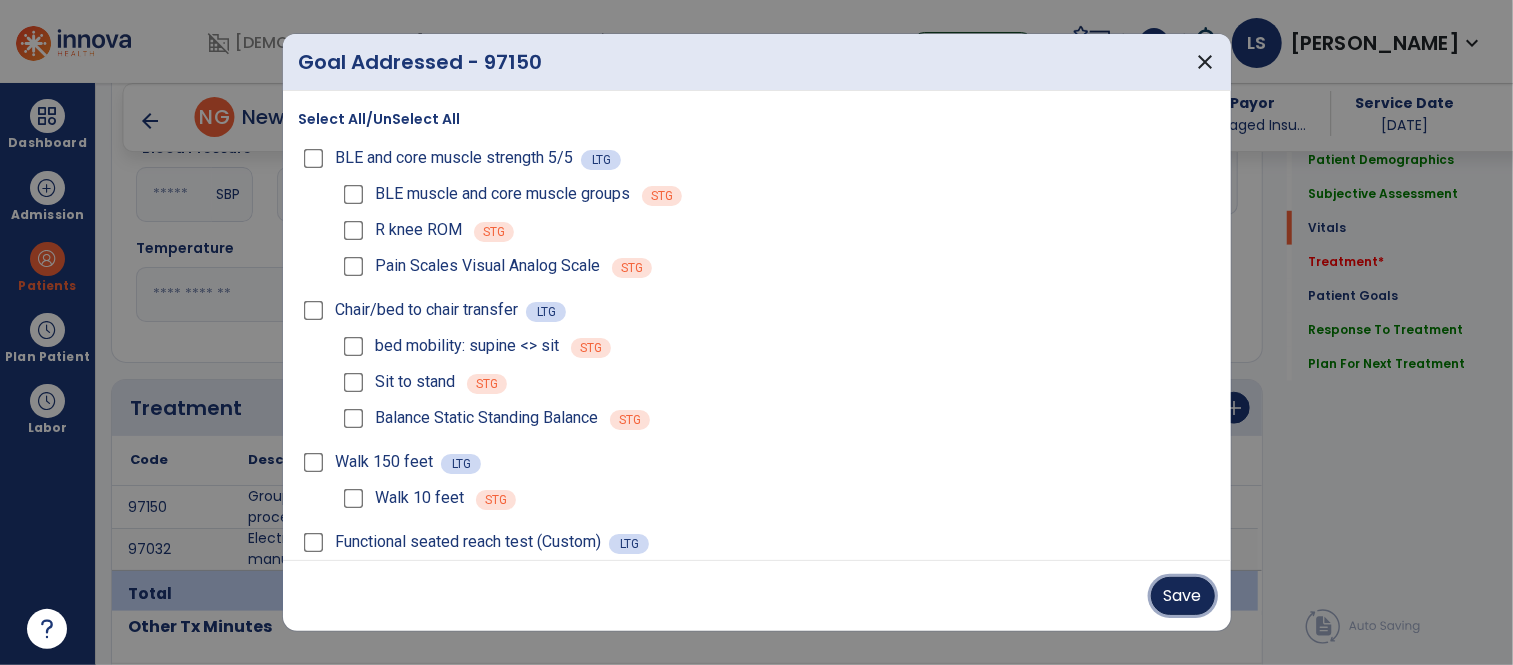 click on "Save" at bounding box center [1183, 596] 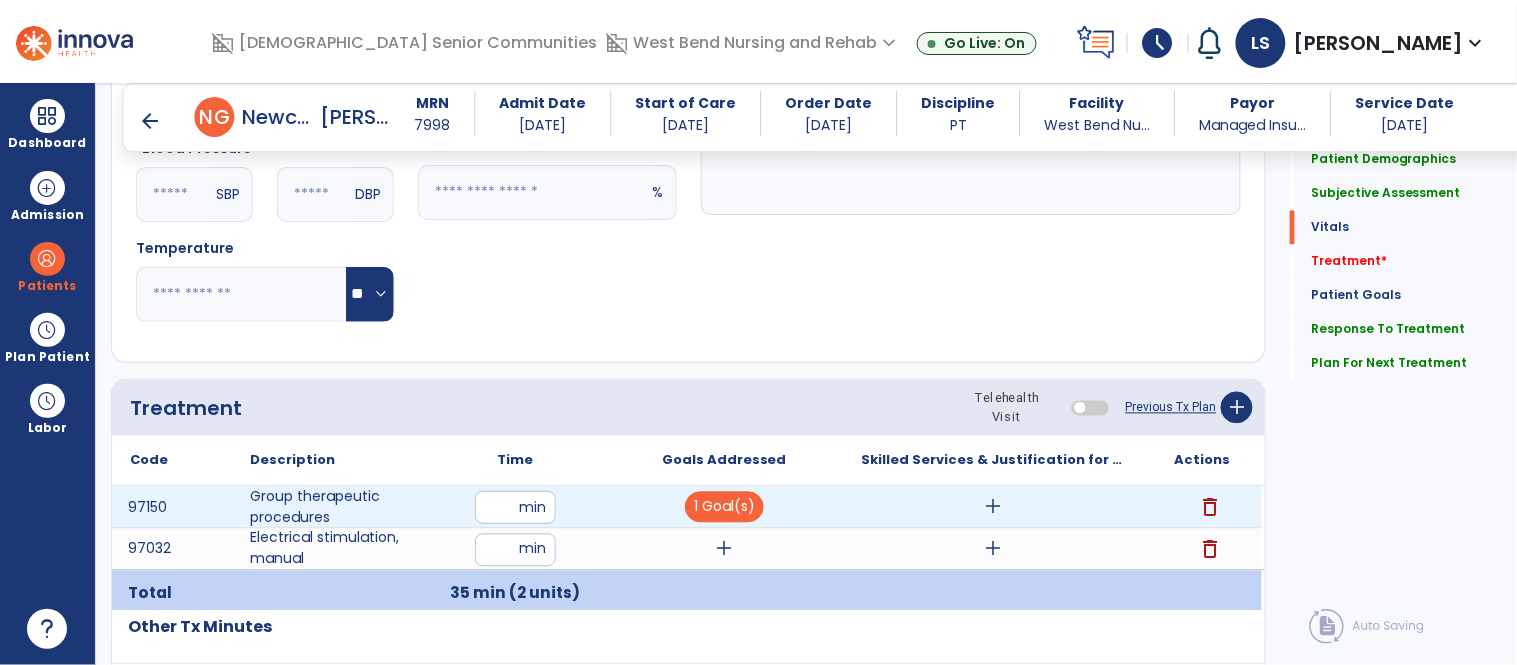 click on "add" at bounding box center [993, 507] 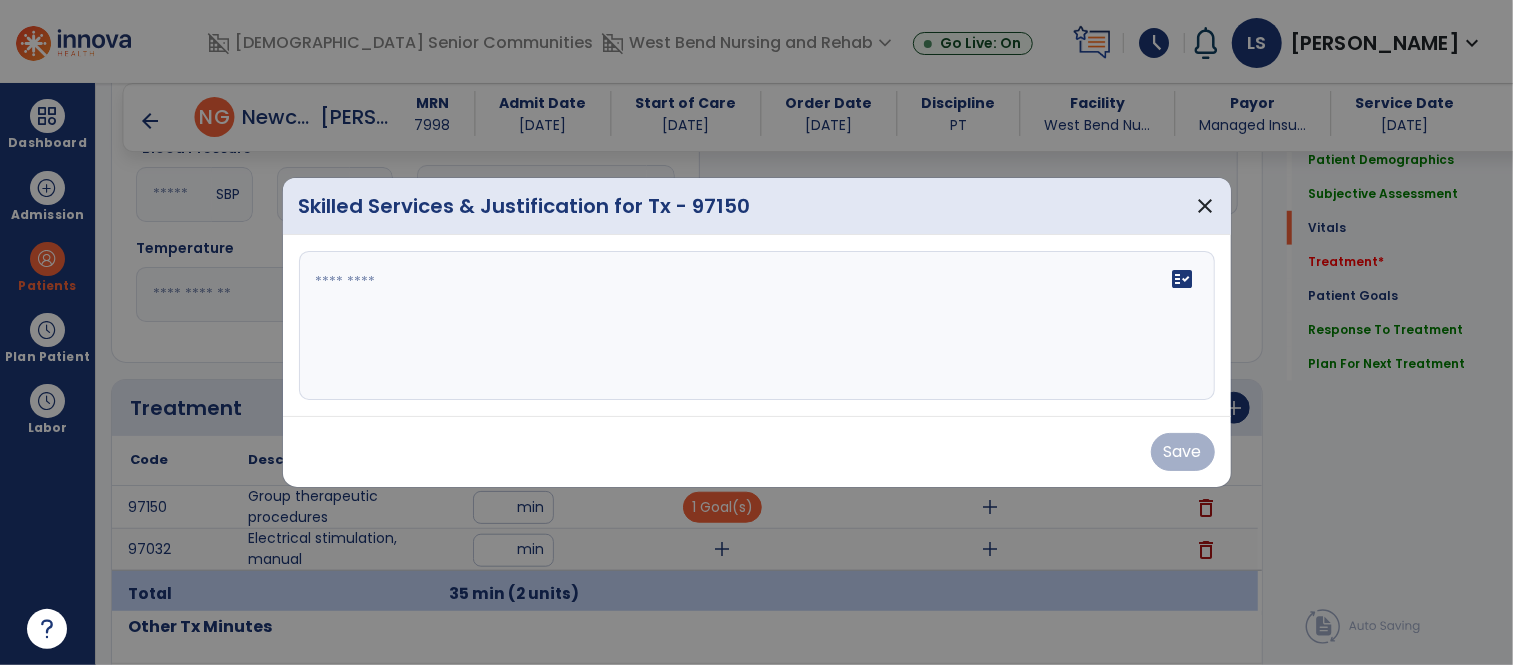 scroll, scrollTop: 910, scrollLeft: 0, axis: vertical 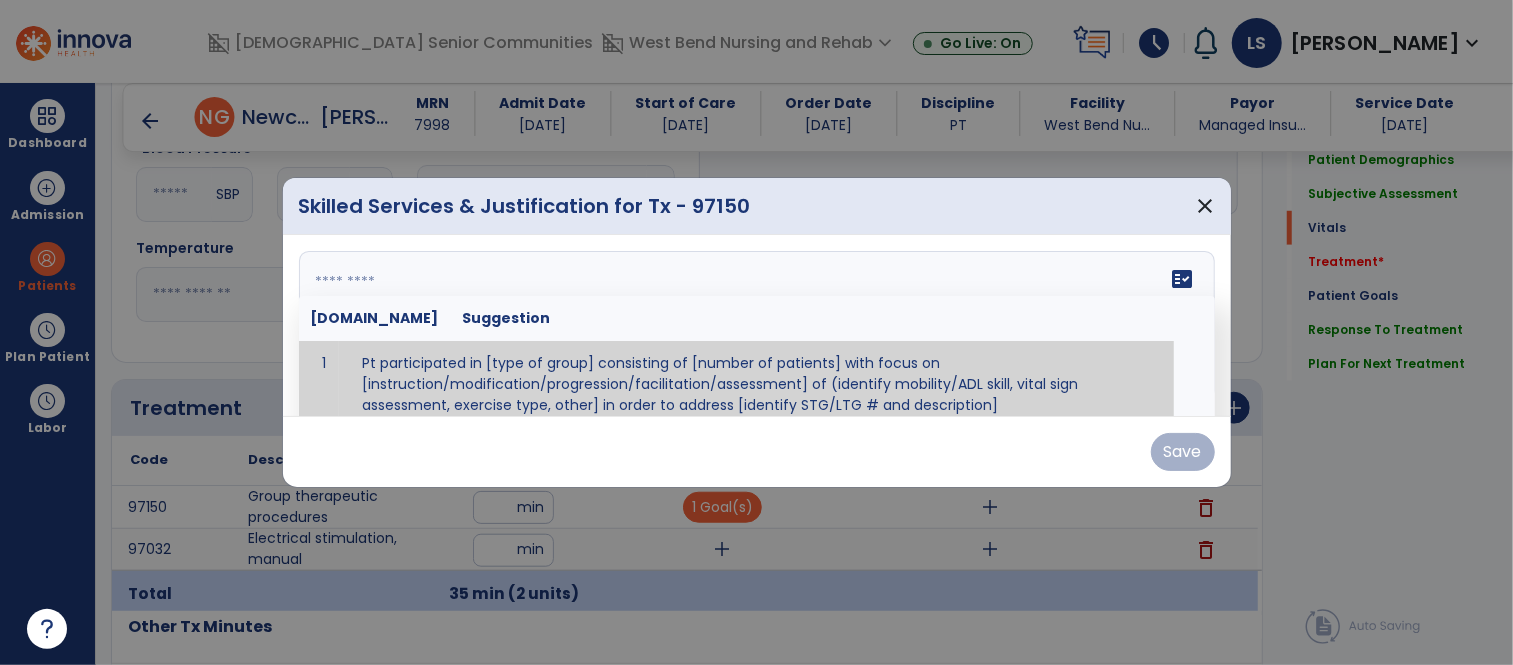 click on "fact_check  Sr.No Suggestion 1 Pt participated in [type of group] consisting of [number of patients] with focus on [instruction/modification/progression/facilitation/assessment] of (identify mobility/ADL skill, vital sign assessment, exercise type, other] in order to address [identify STG/LTG # and description]" at bounding box center (757, 326) 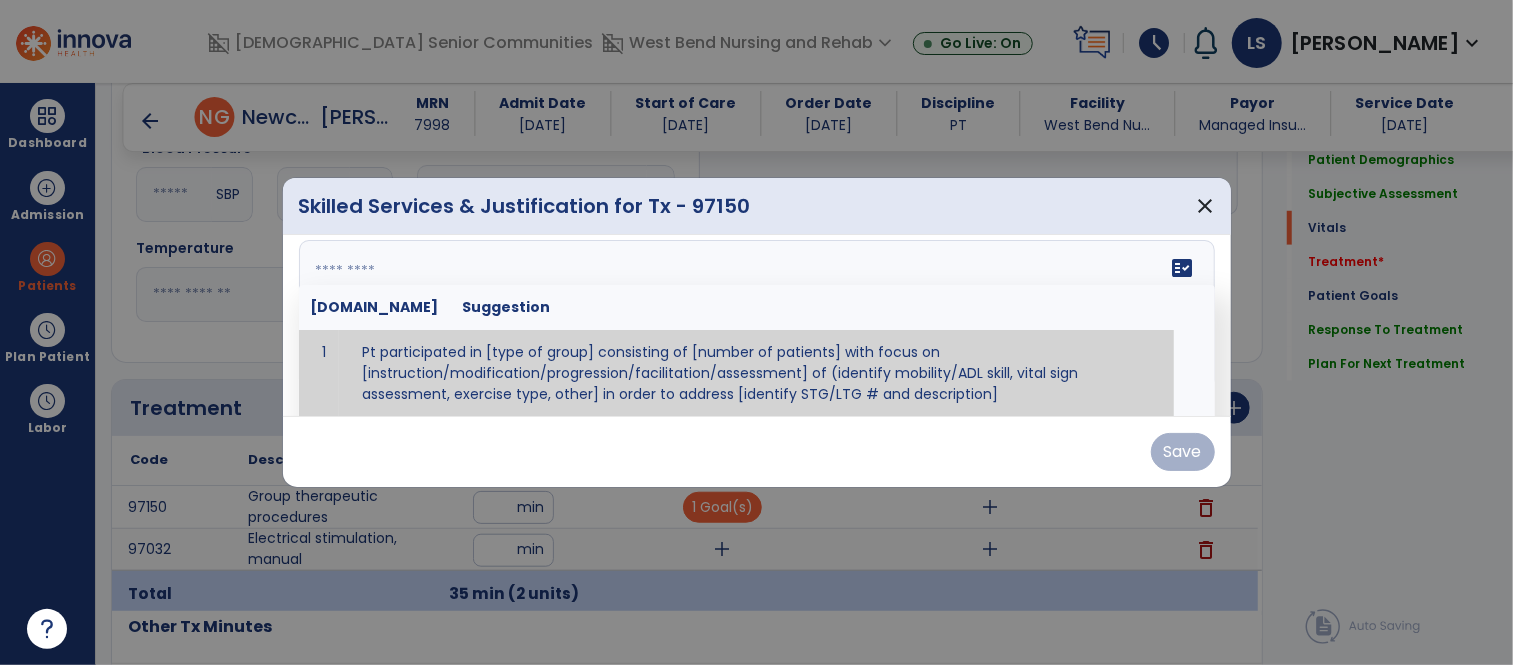 paste on "**********" 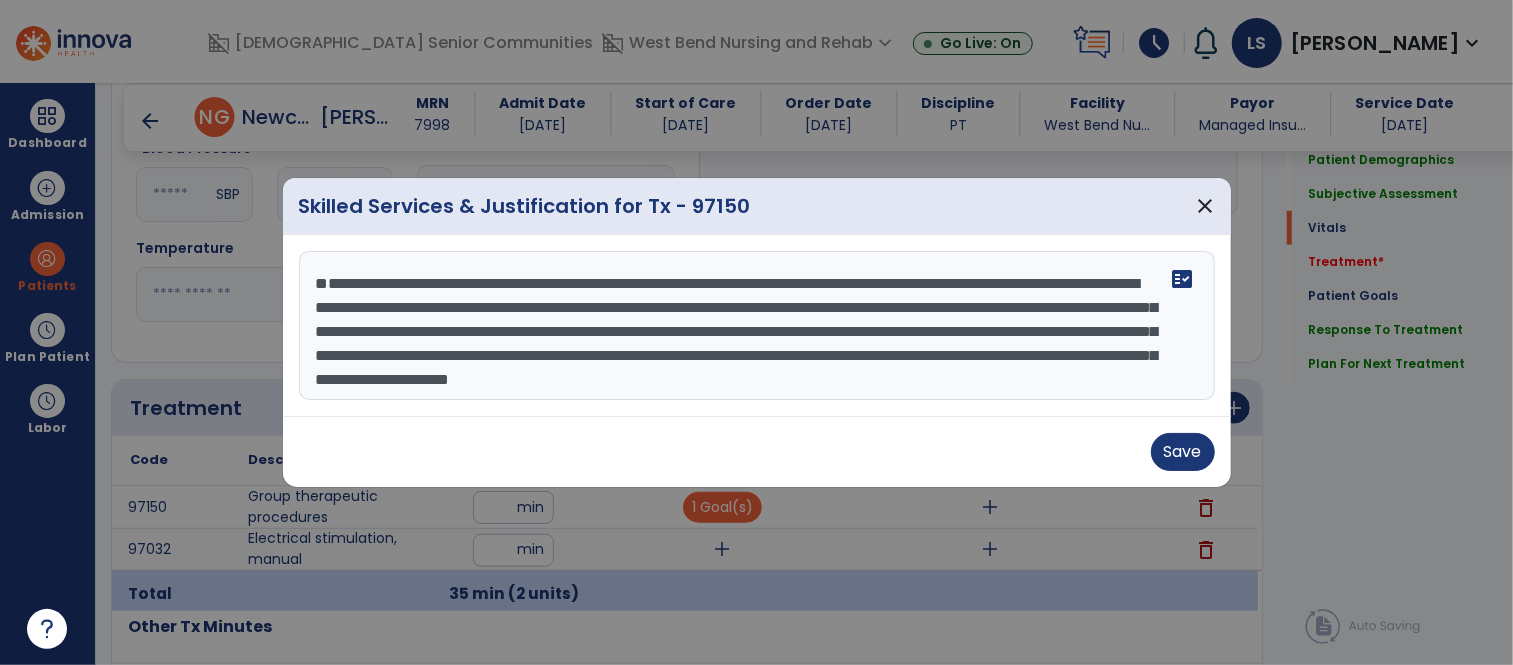 scroll, scrollTop: 62, scrollLeft: 0, axis: vertical 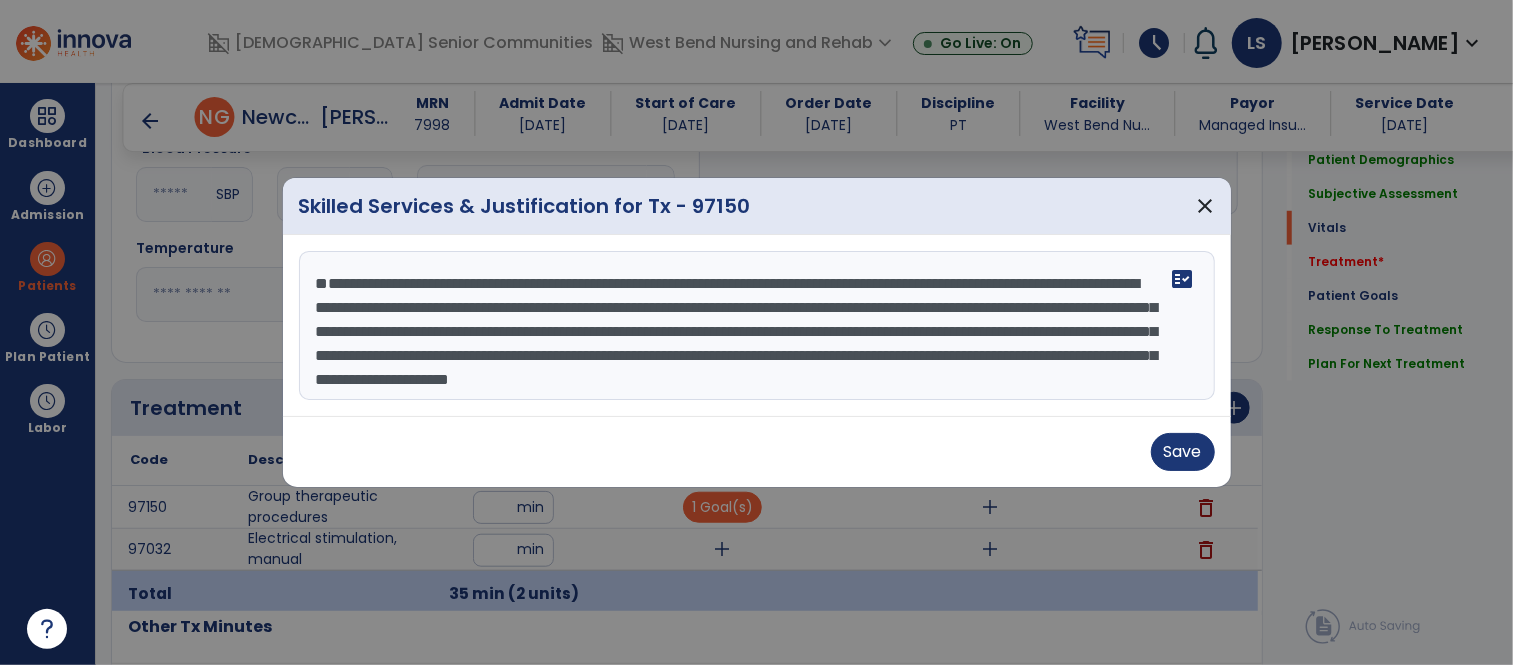 click on "**********" at bounding box center [754, 326] 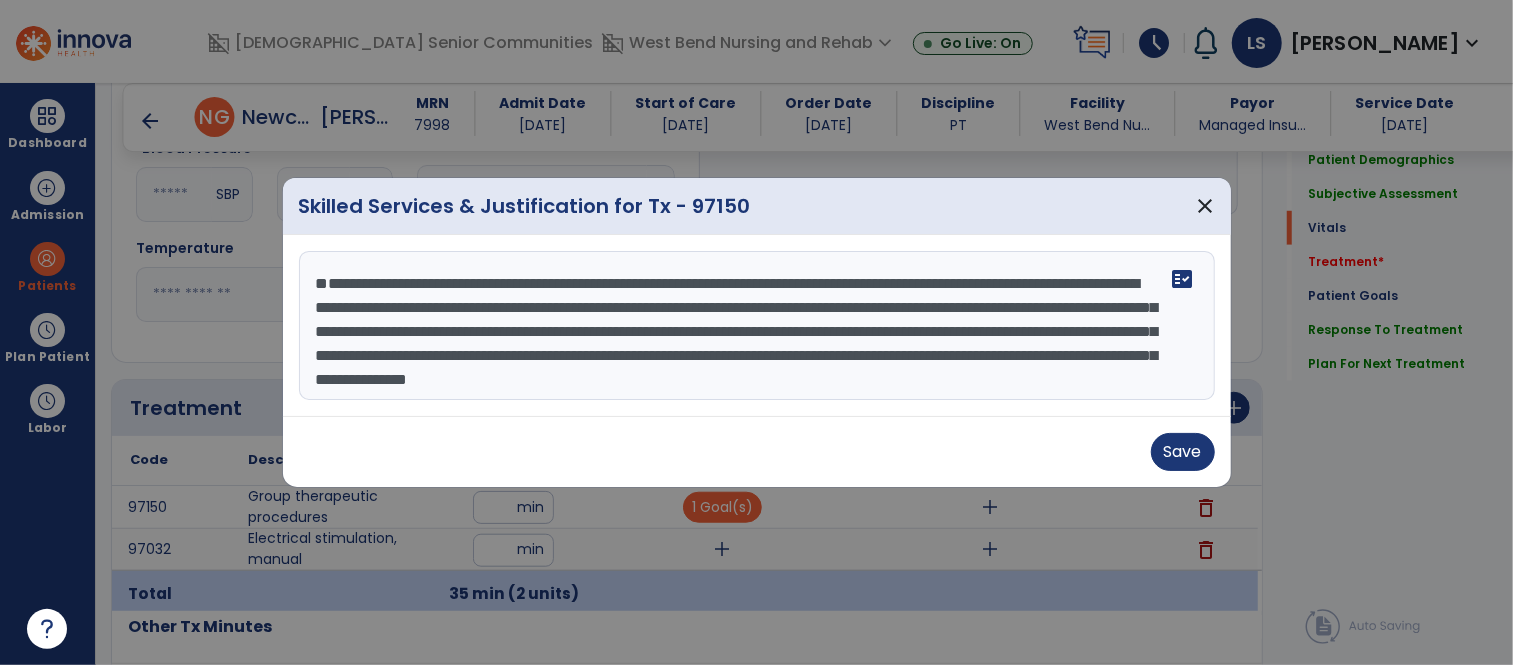 drag, startPoint x: 717, startPoint y: 341, endPoint x: 550, endPoint y: 399, distance: 176.78519 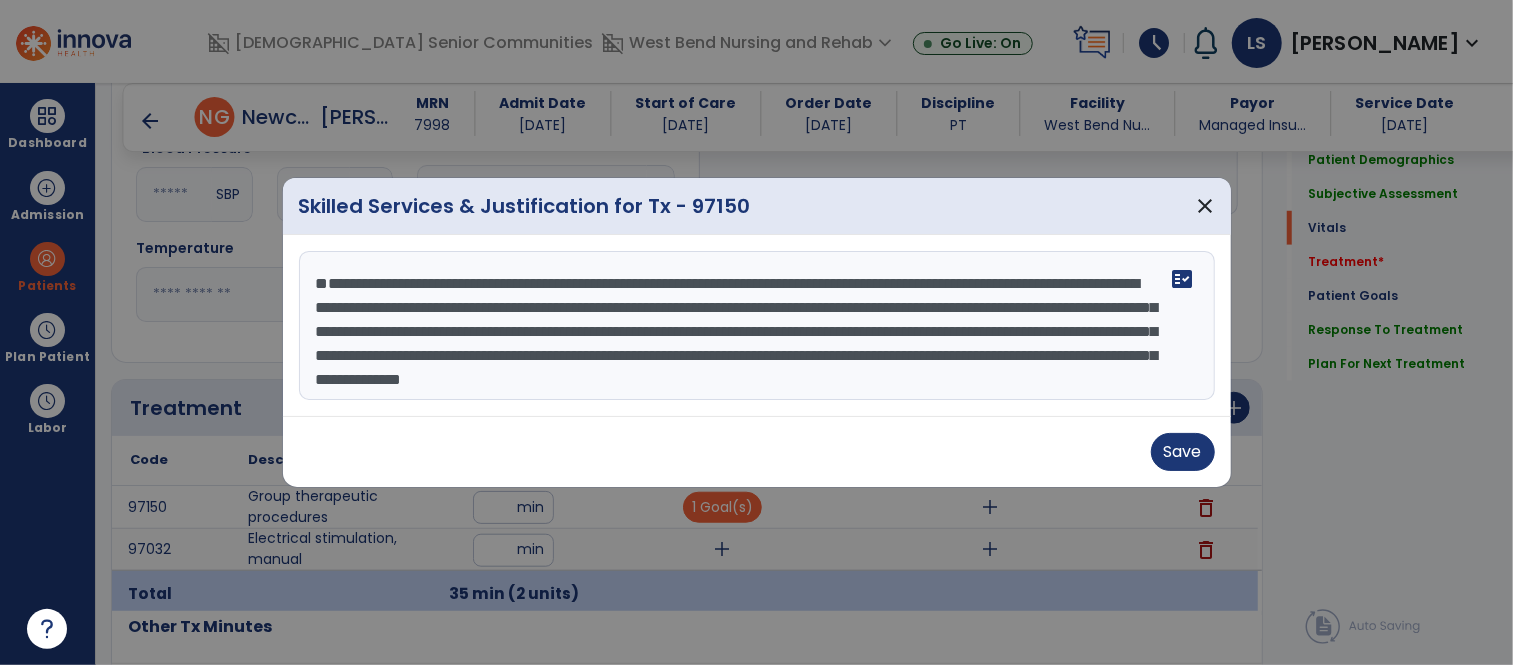 scroll, scrollTop: 72, scrollLeft: 0, axis: vertical 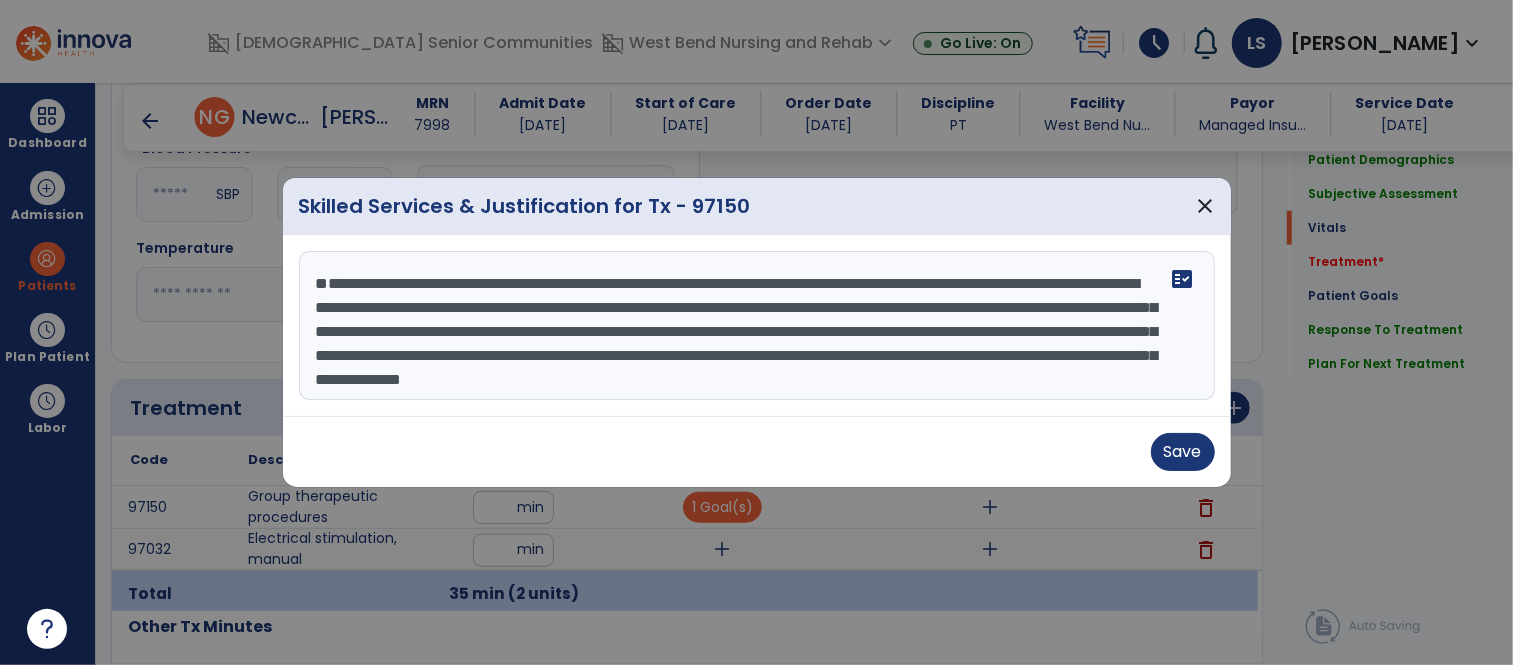 drag, startPoint x: 721, startPoint y: 343, endPoint x: 546, endPoint y: 356, distance: 175.4822 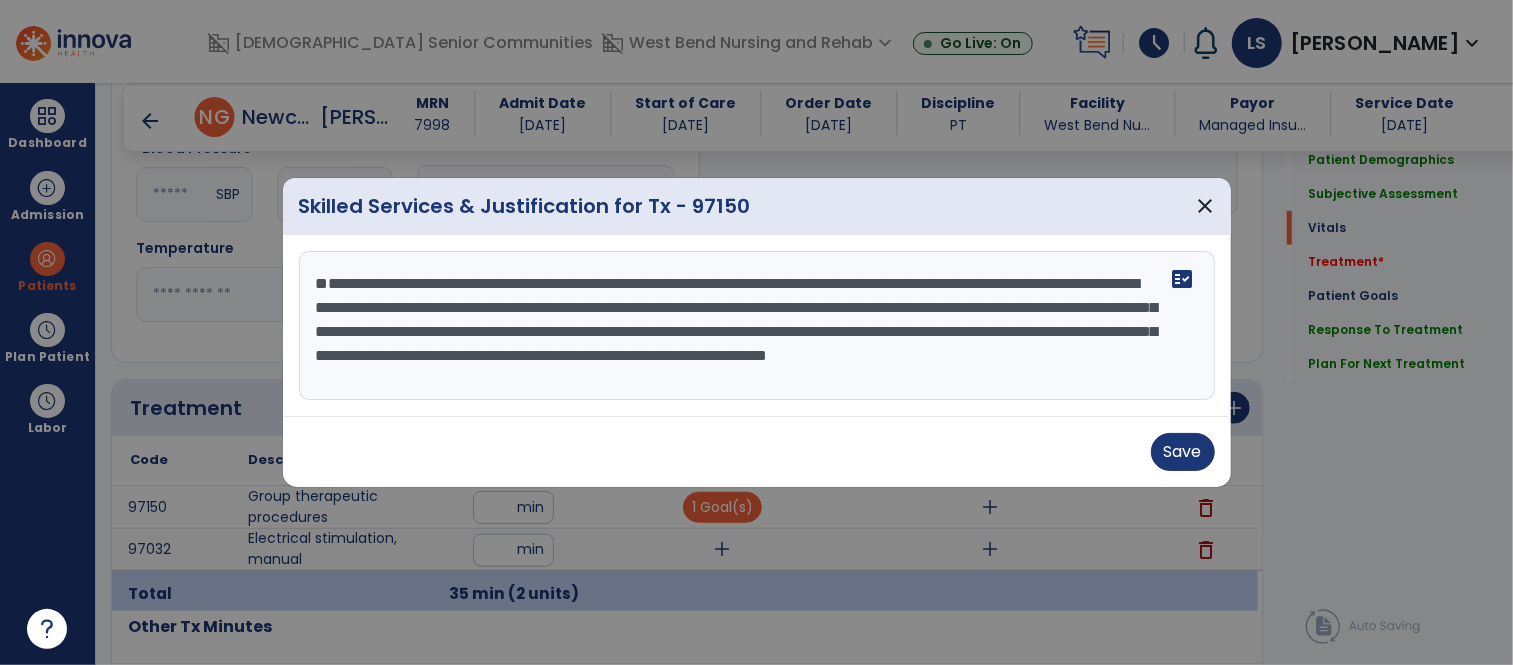 scroll, scrollTop: 47, scrollLeft: 0, axis: vertical 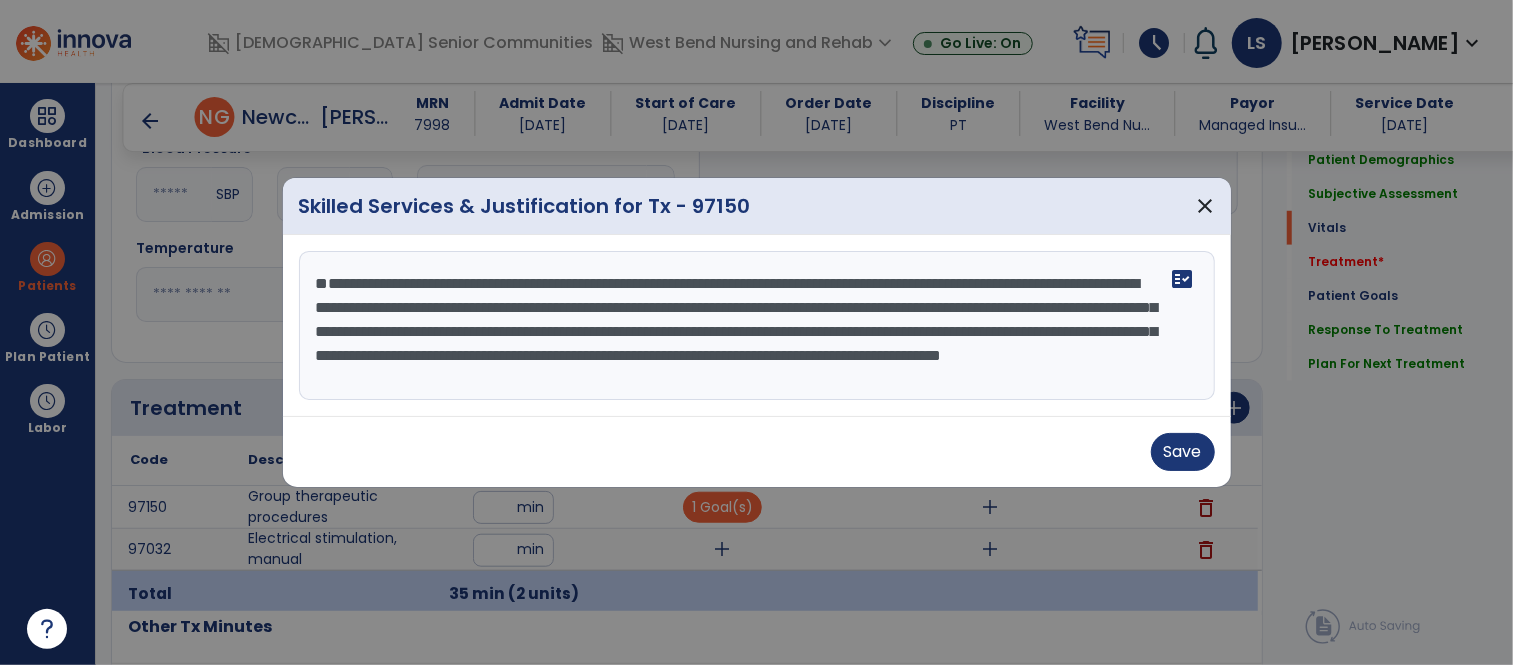 click on "**********" at bounding box center (754, 326) 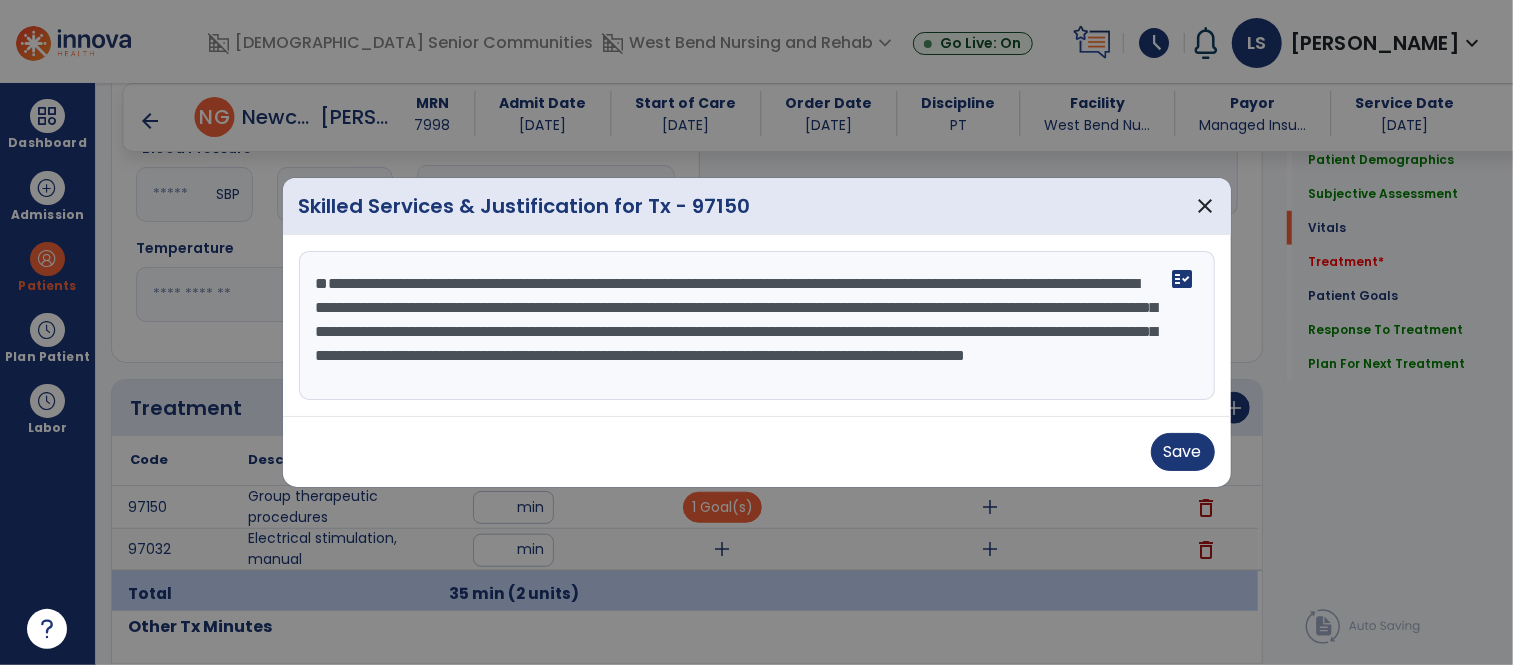 drag, startPoint x: 1025, startPoint y: 333, endPoint x: 1050, endPoint y: 328, distance: 25.495098 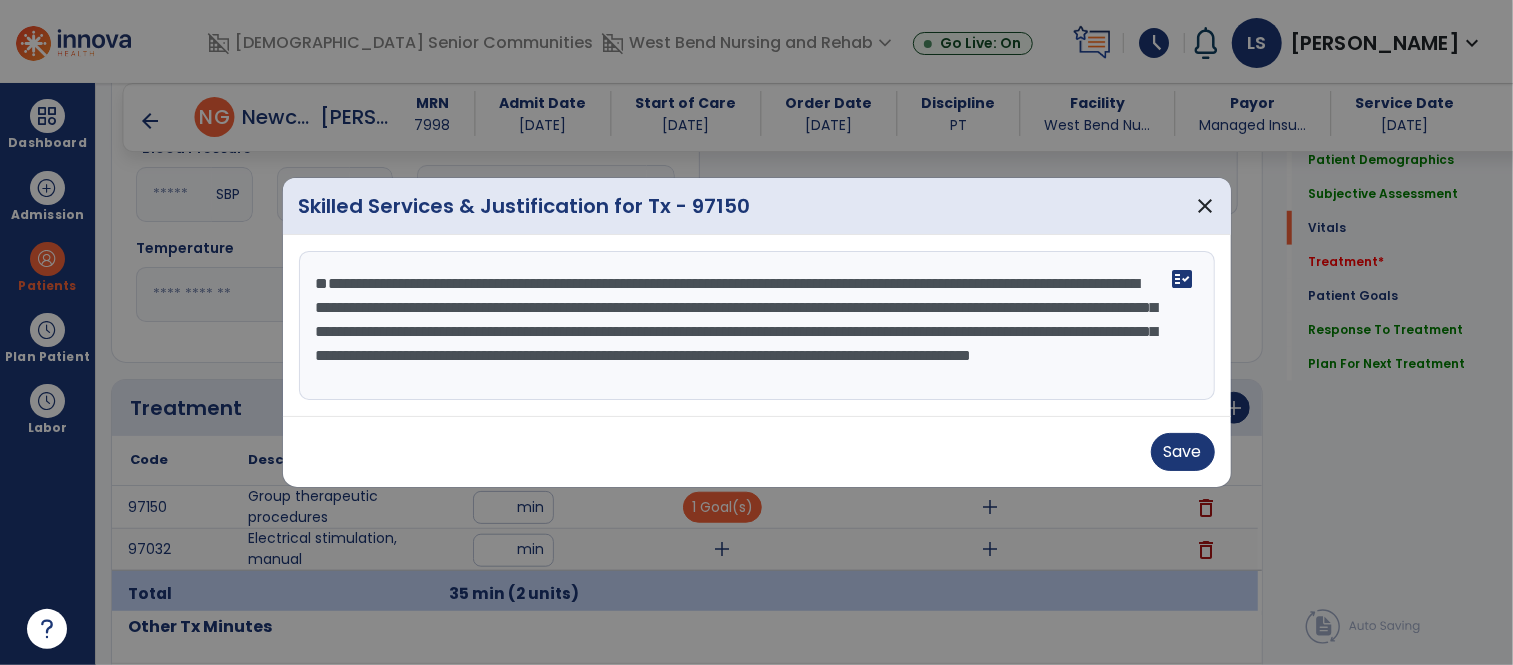 click on "**********" at bounding box center [754, 326] 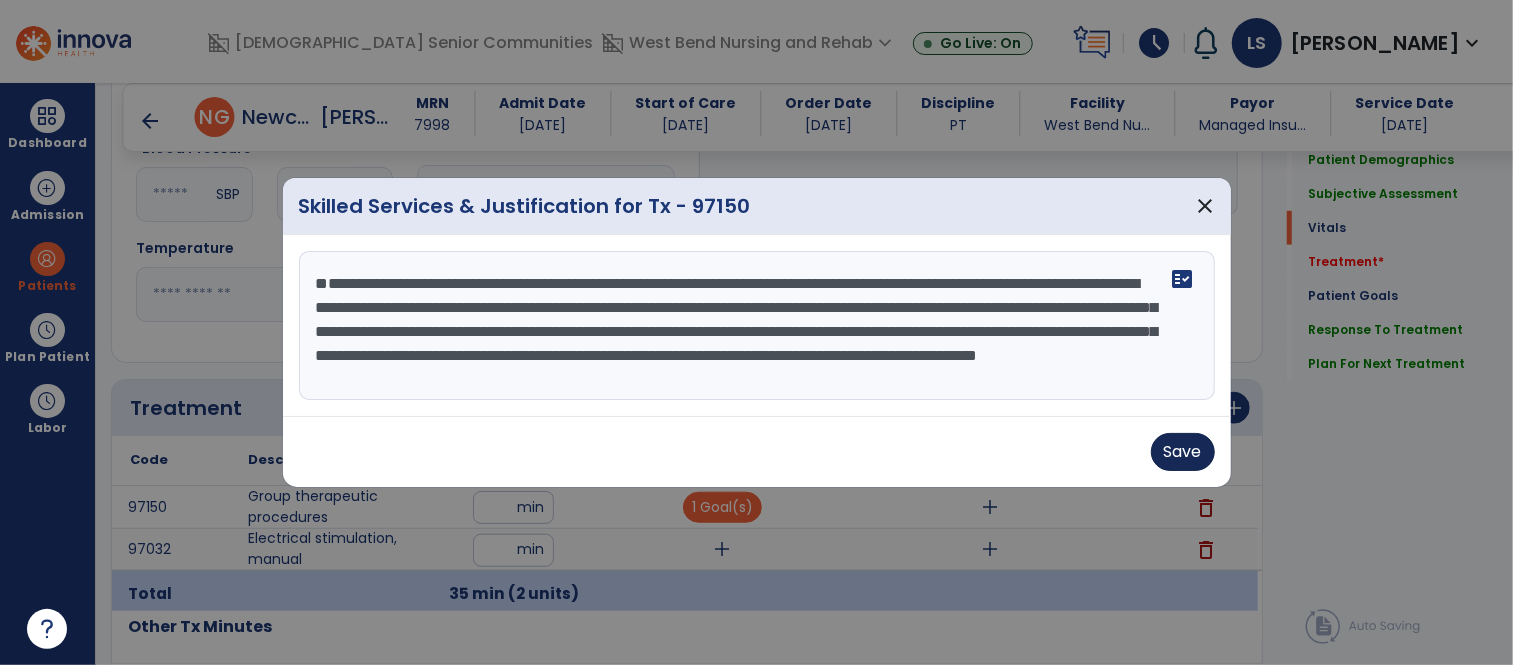 type on "**********" 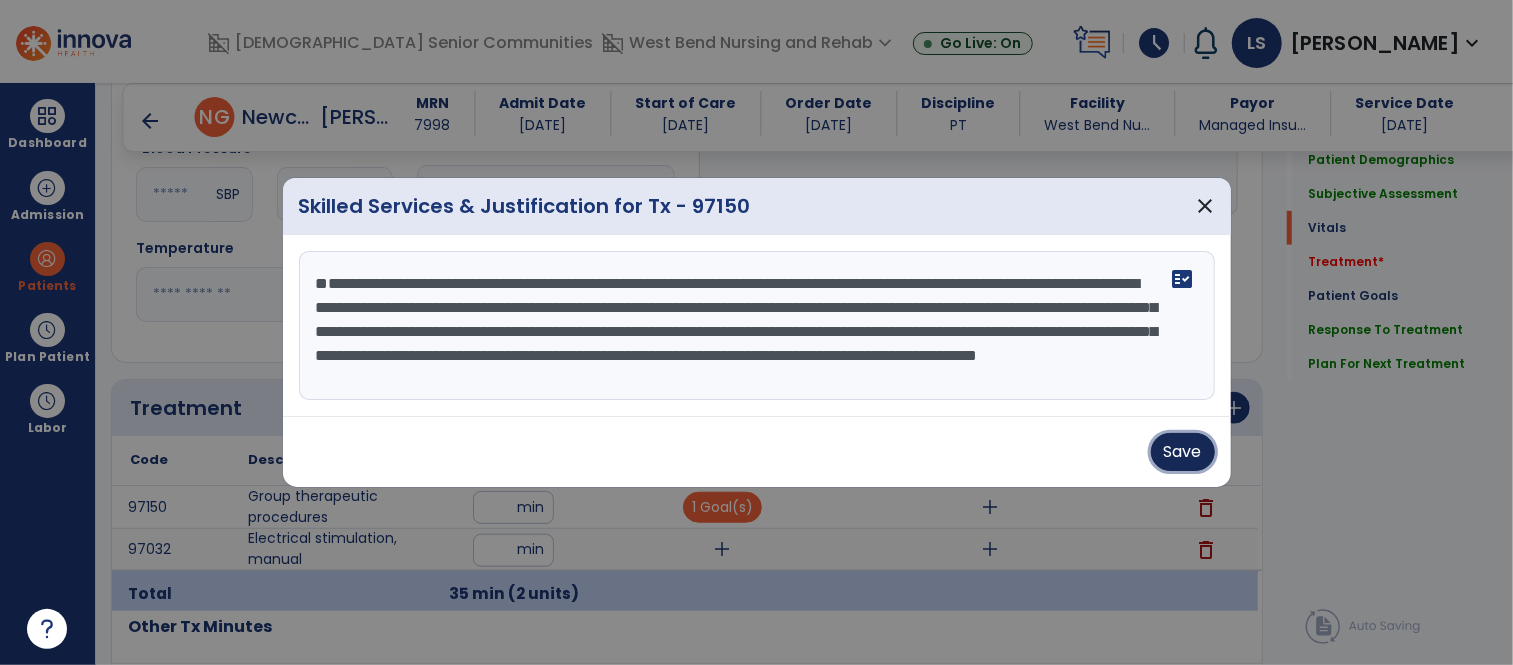 click on "Save" at bounding box center (1183, 452) 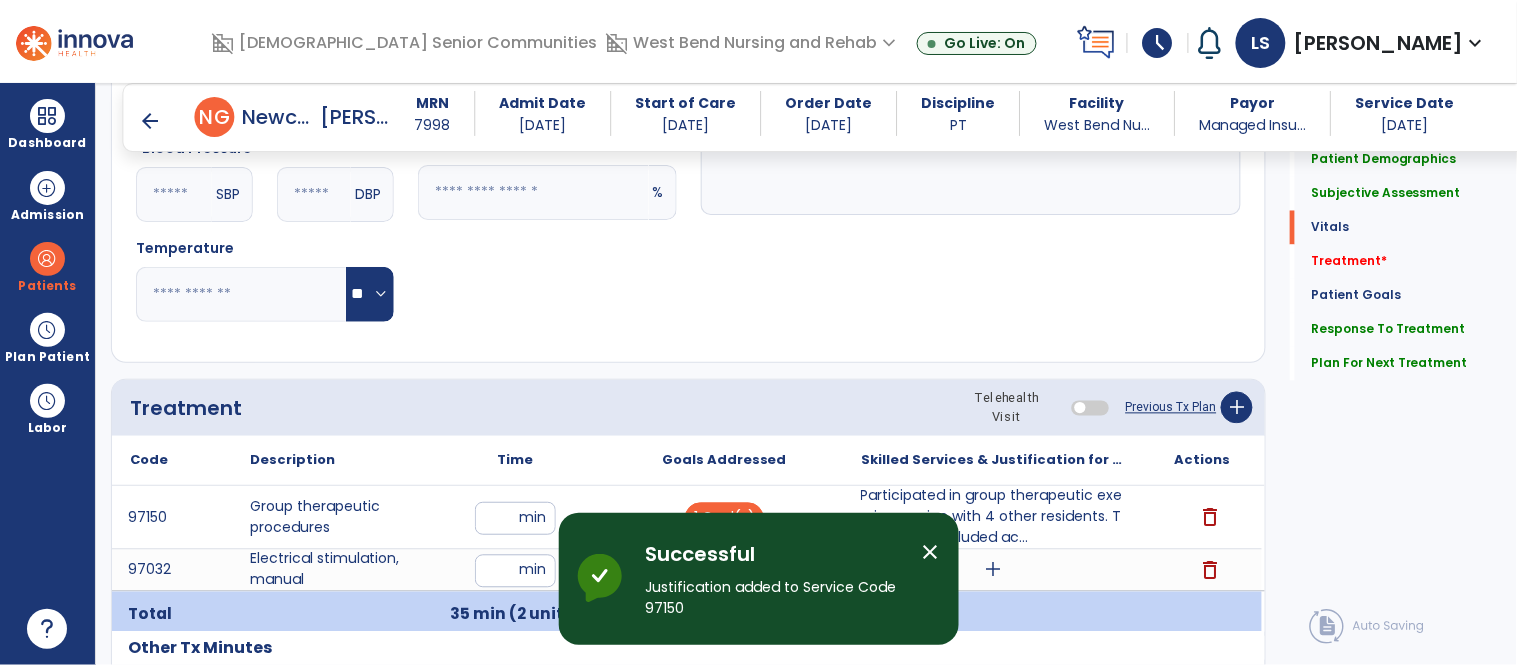 click on "close" at bounding box center (931, 552) 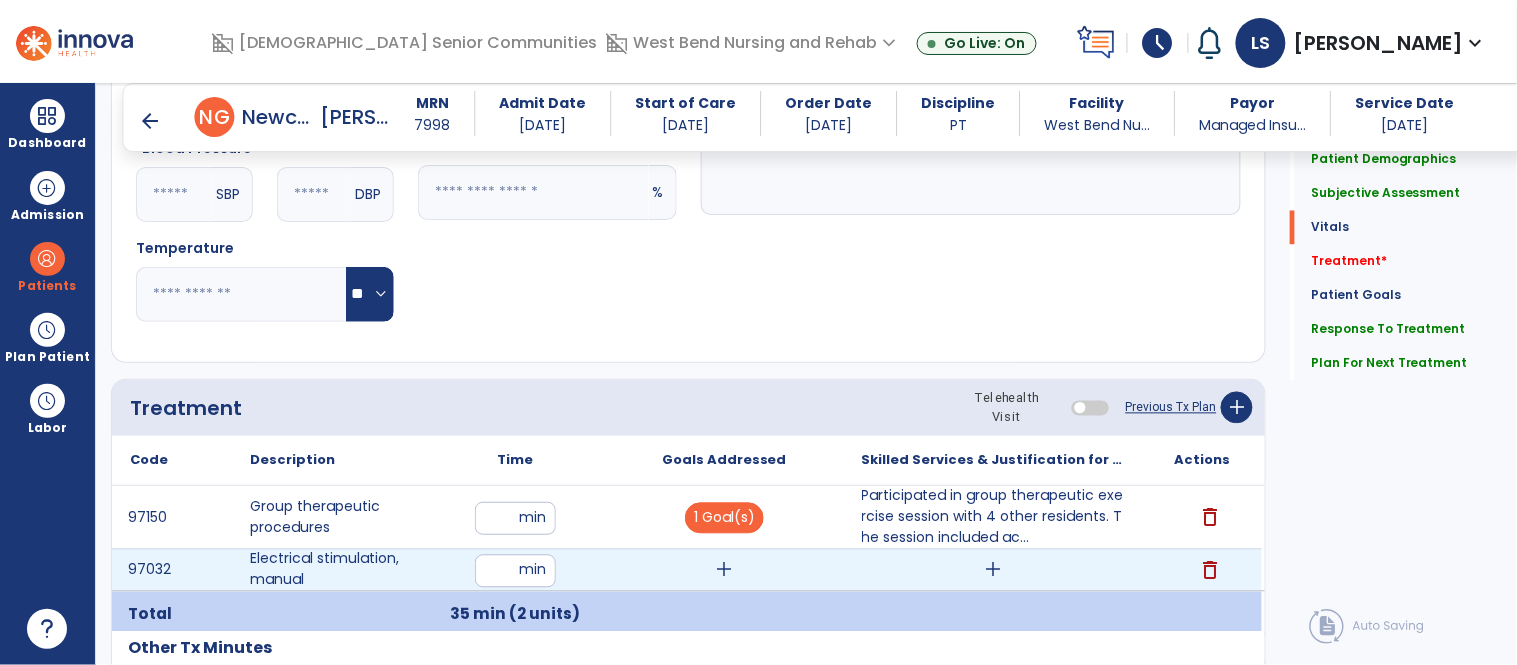 click on "add" at bounding box center [724, 570] 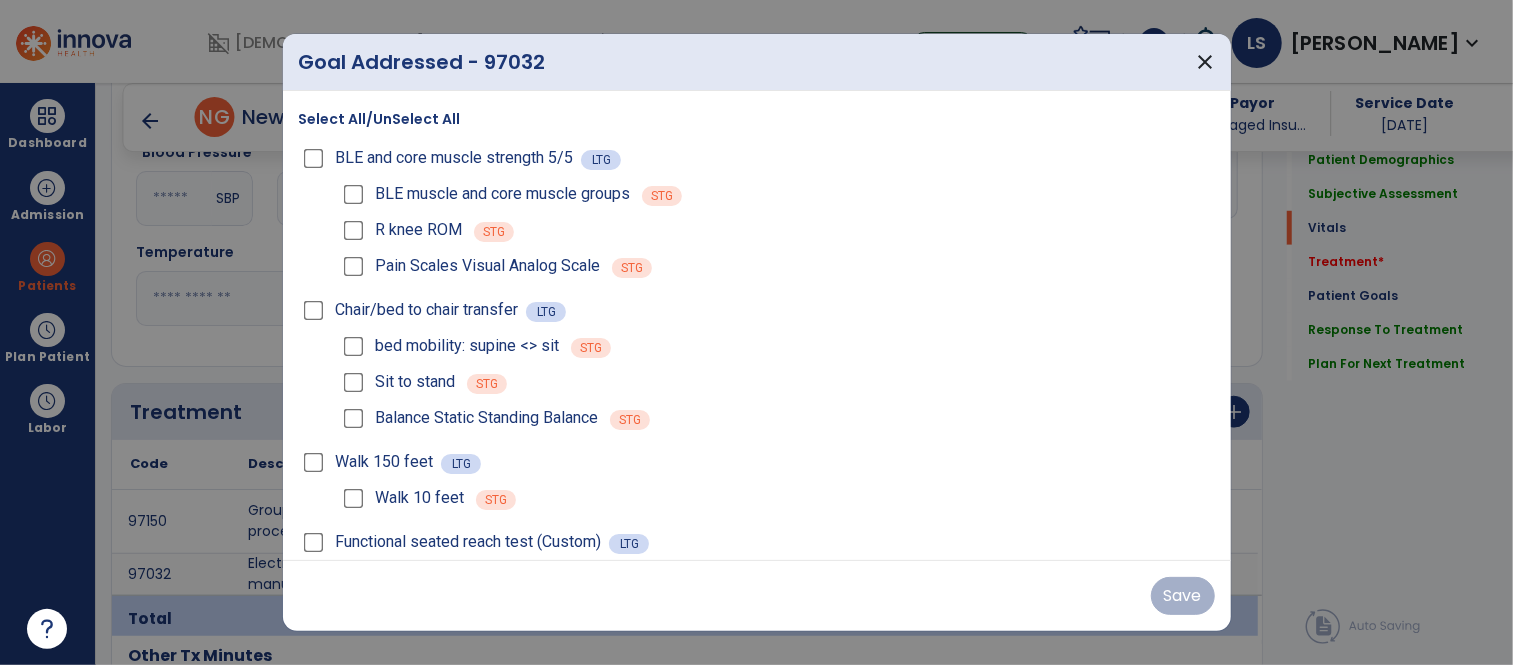 scroll, scrollTop: 910, scrollLeft: 0, axis: vertical 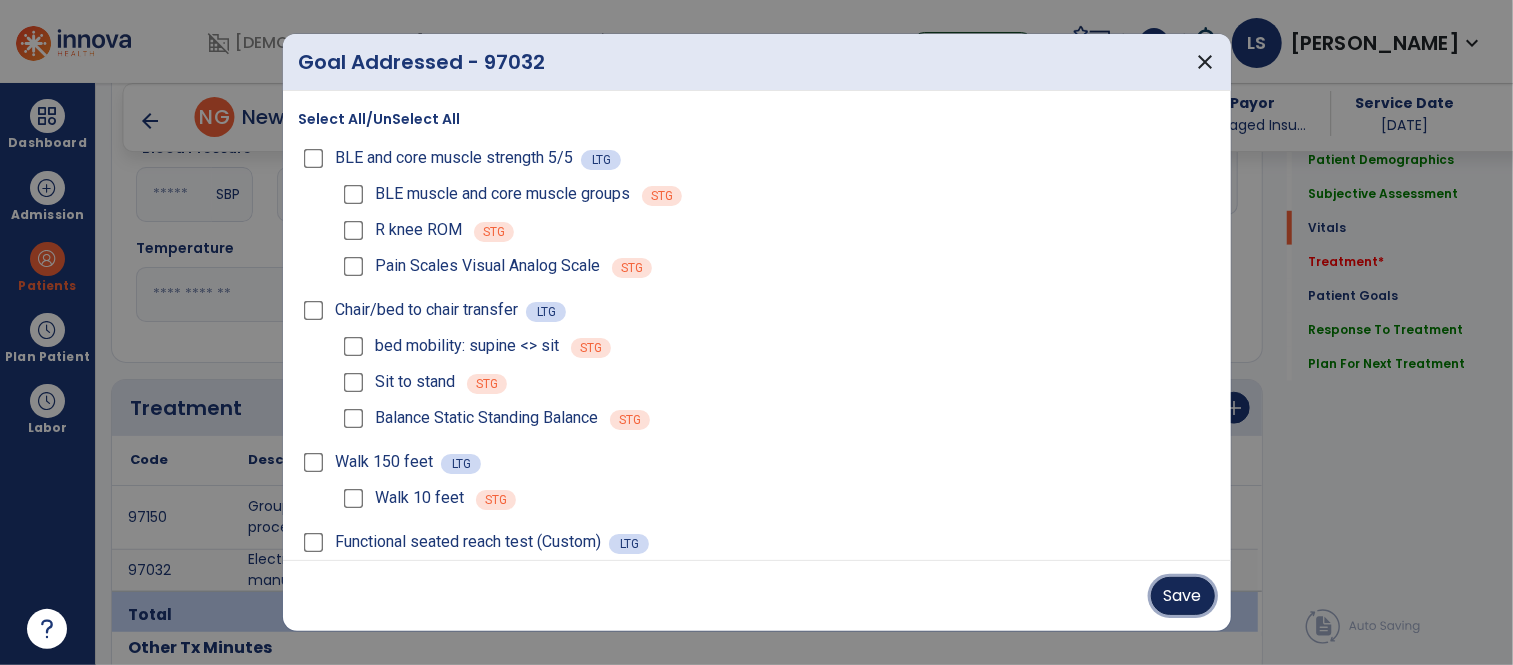 click on "Save" at bounding box center [1183, 596] 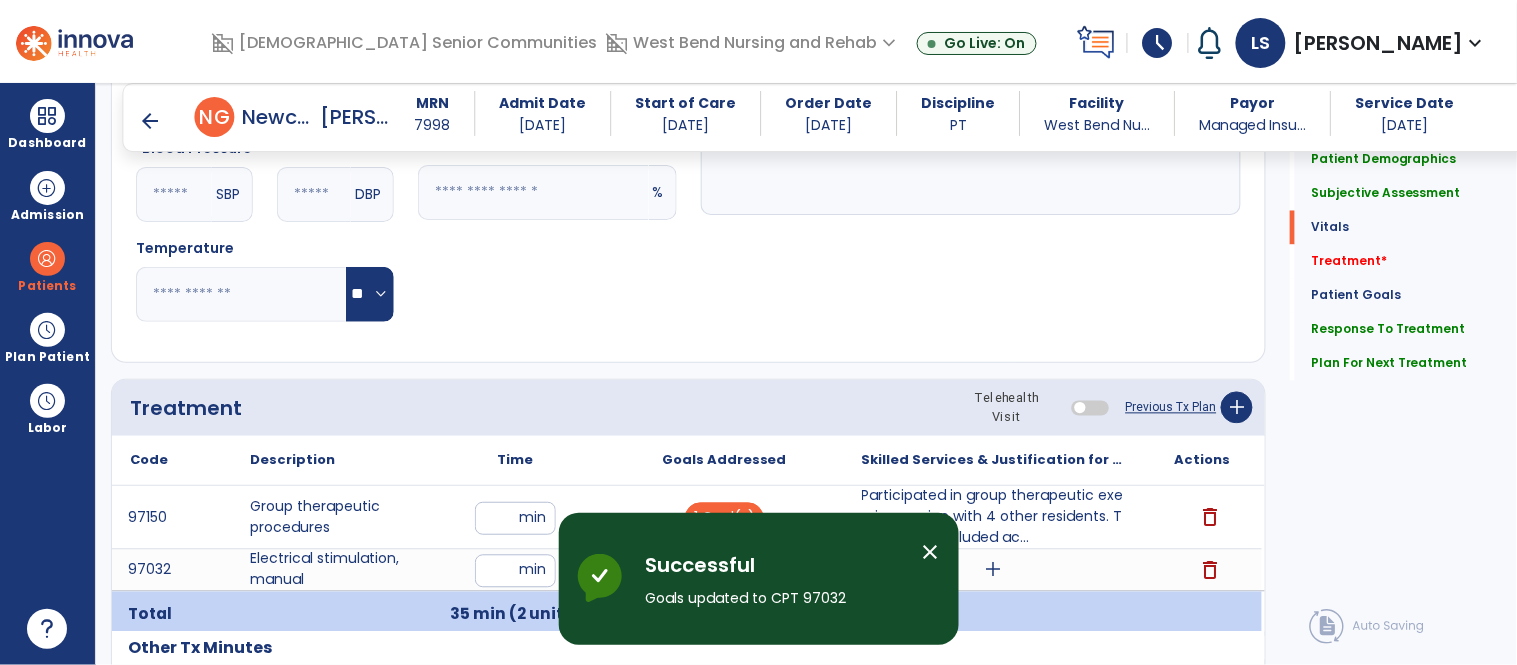 click on "close" at bounding box center [931, 552] 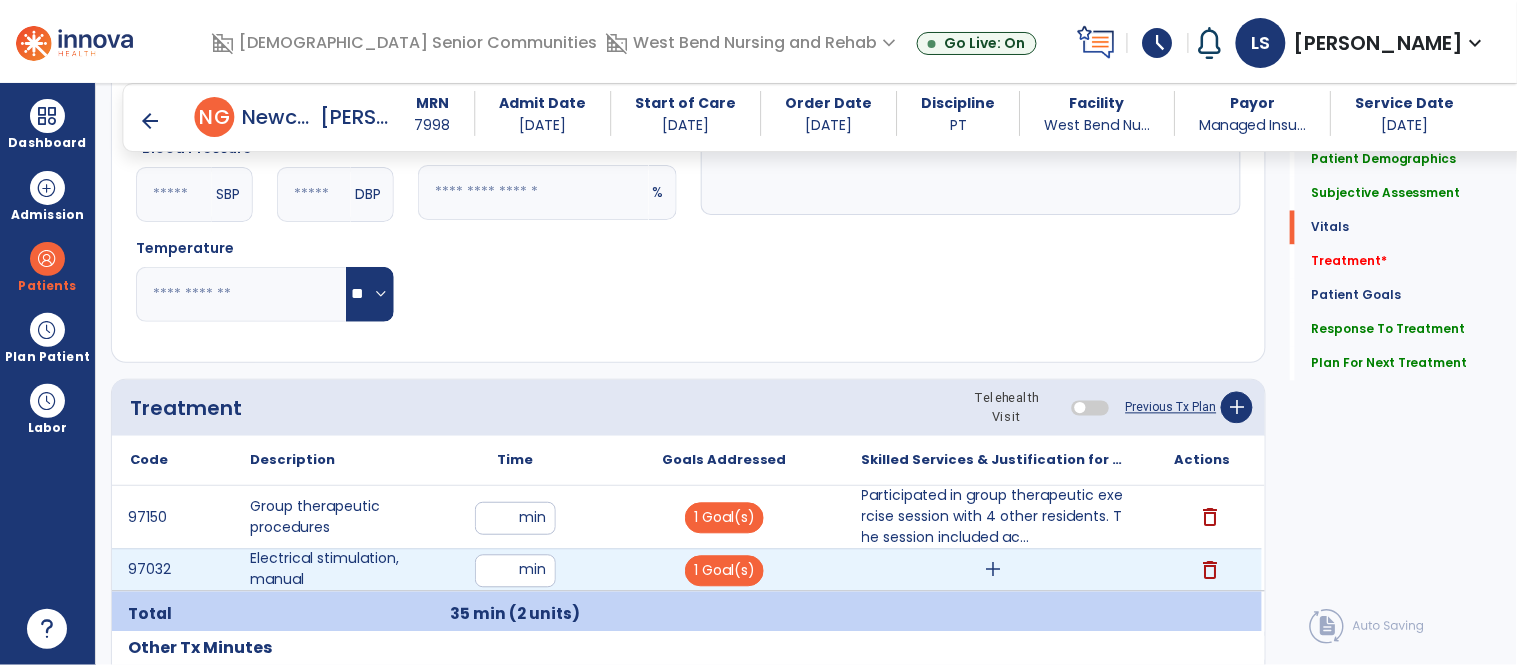 click on "add" at bounding box center (993, 570) 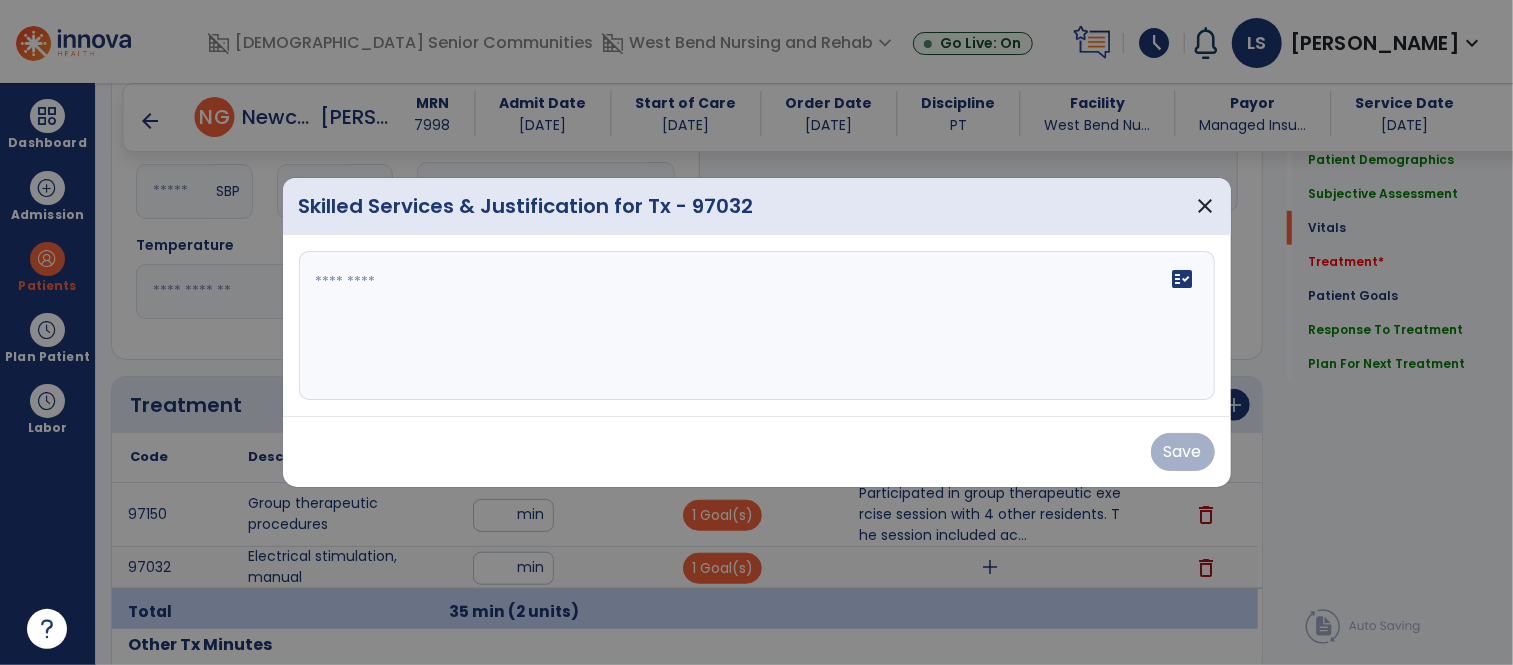 scroll, scrollTop: 910, scrollLeft: 0, axis: vertical 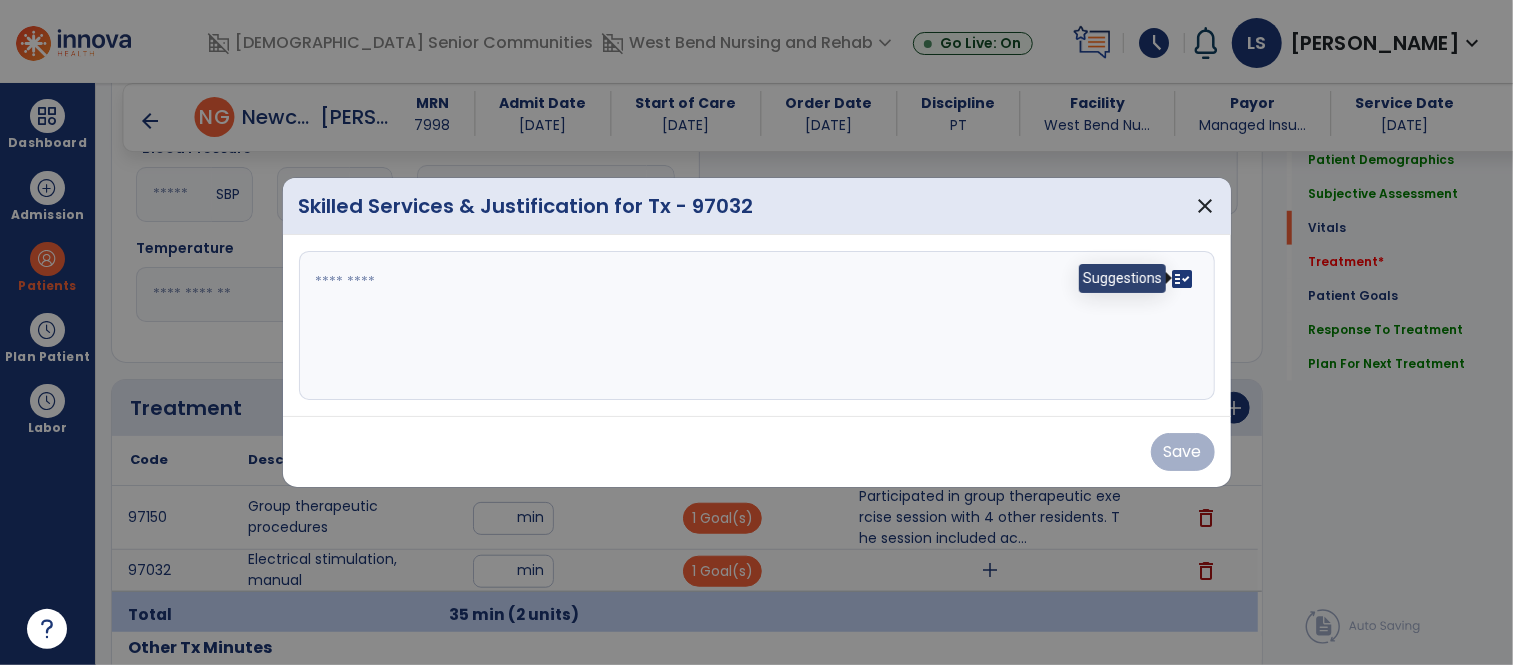 click on "fact_check" at bounding box center [1183, 279] 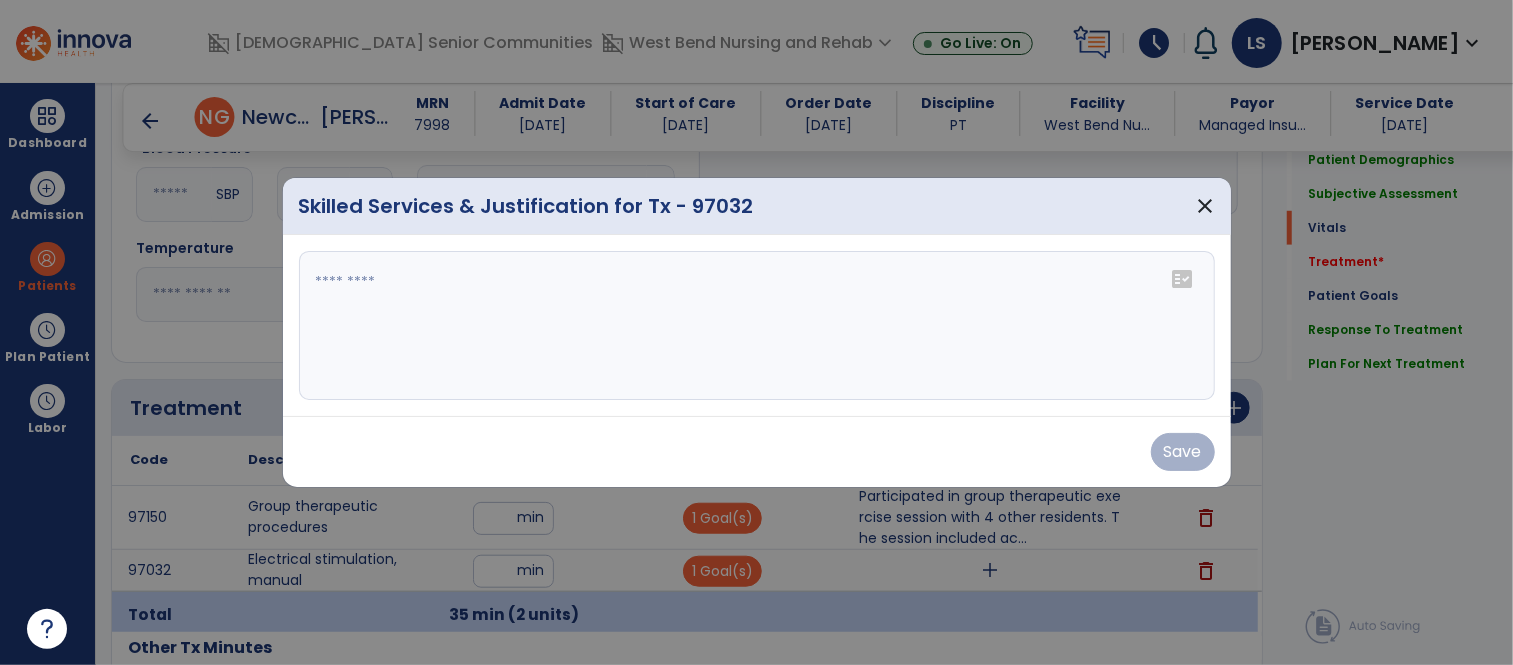 click on "fact_check" at bounding box center [1183, 279] 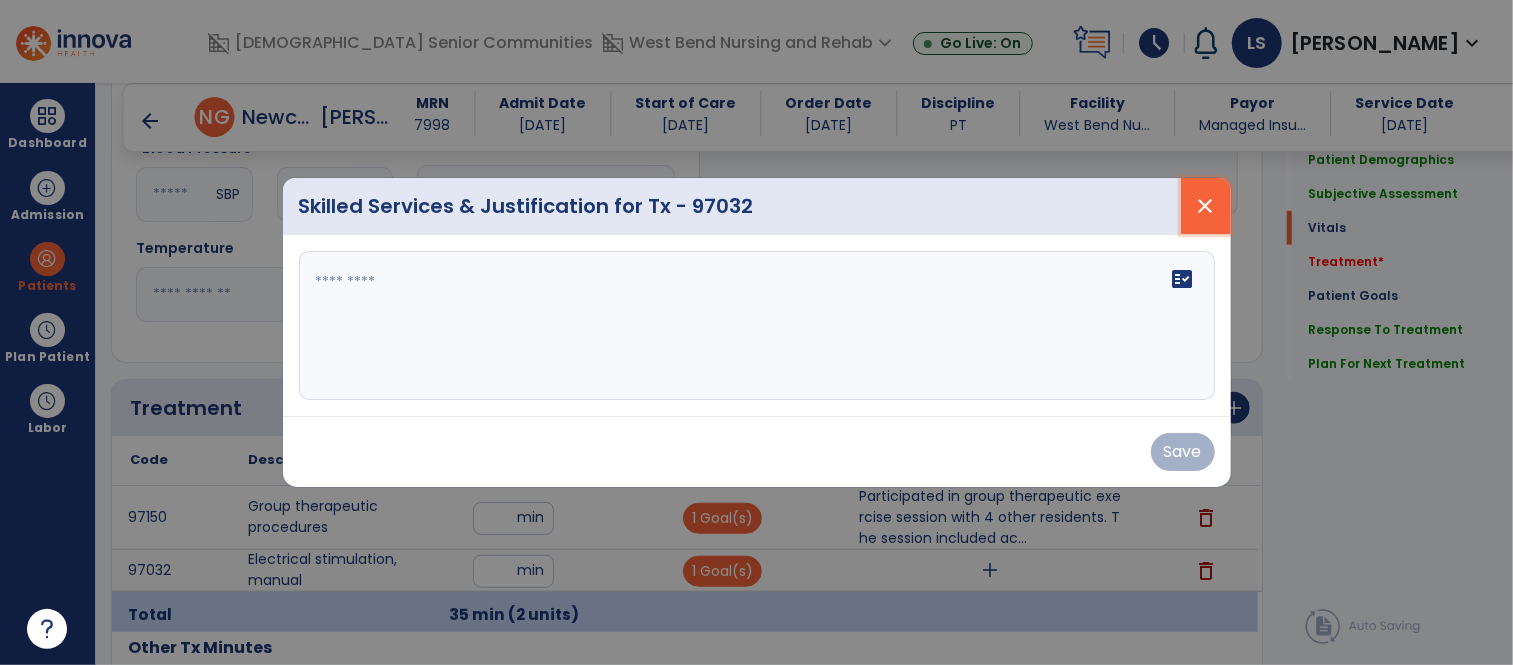 click on "close" at bounding box center [1206, 206] 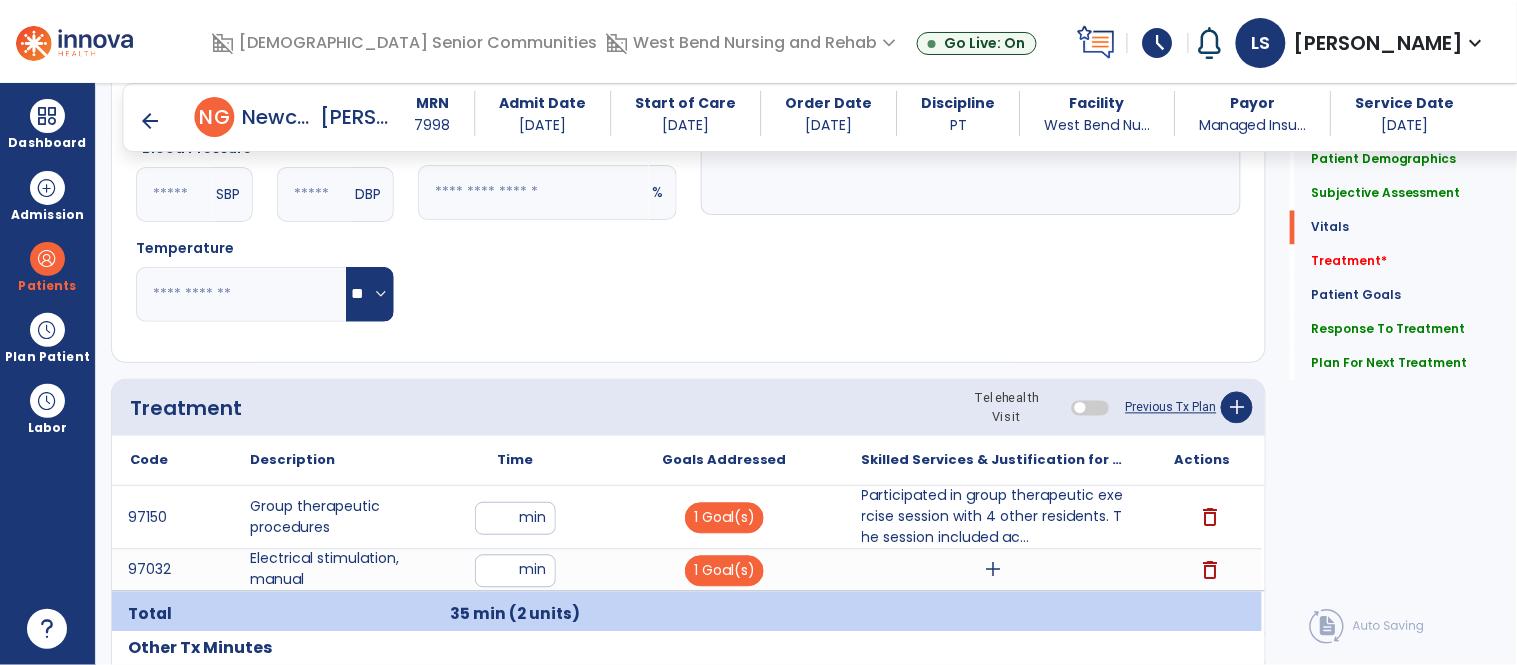 click on "add" at bounding box center (993, 570) 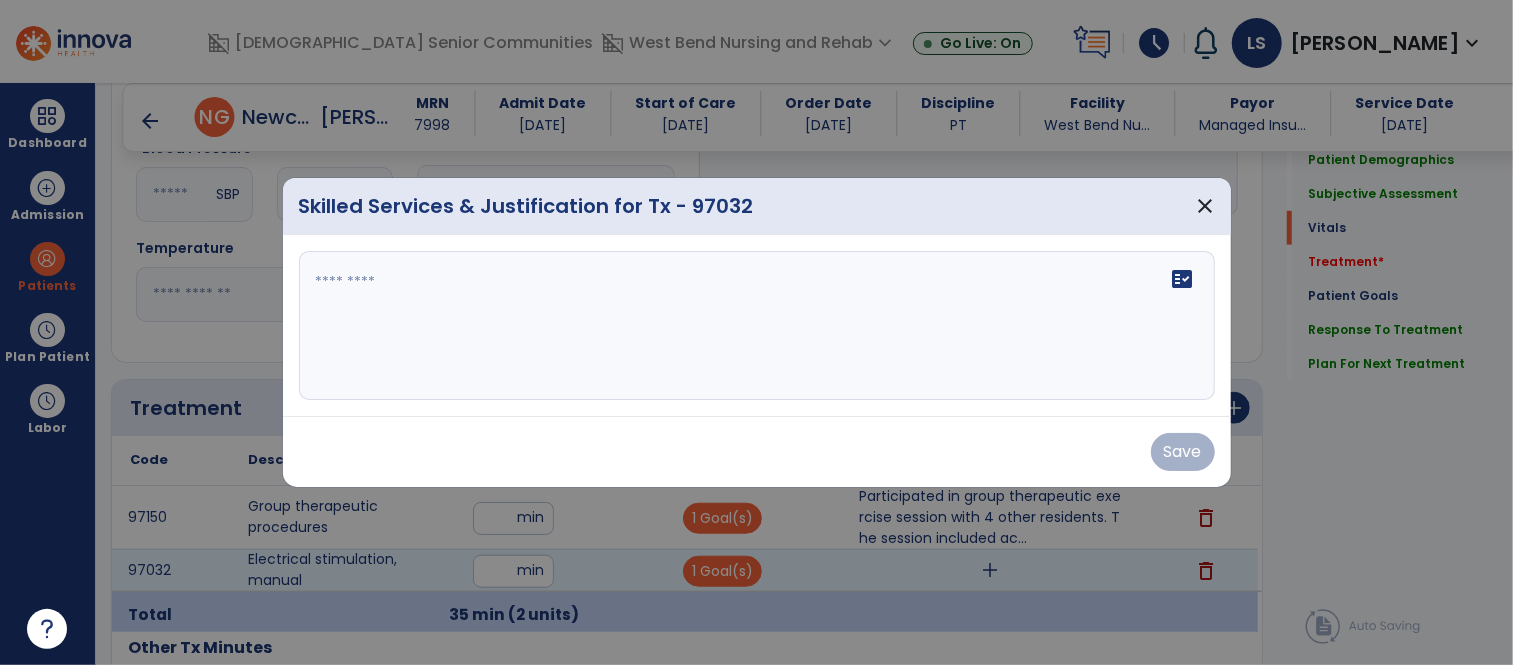 scroll, scrollTop: 910, scrollLeft: 0, axis: vertical 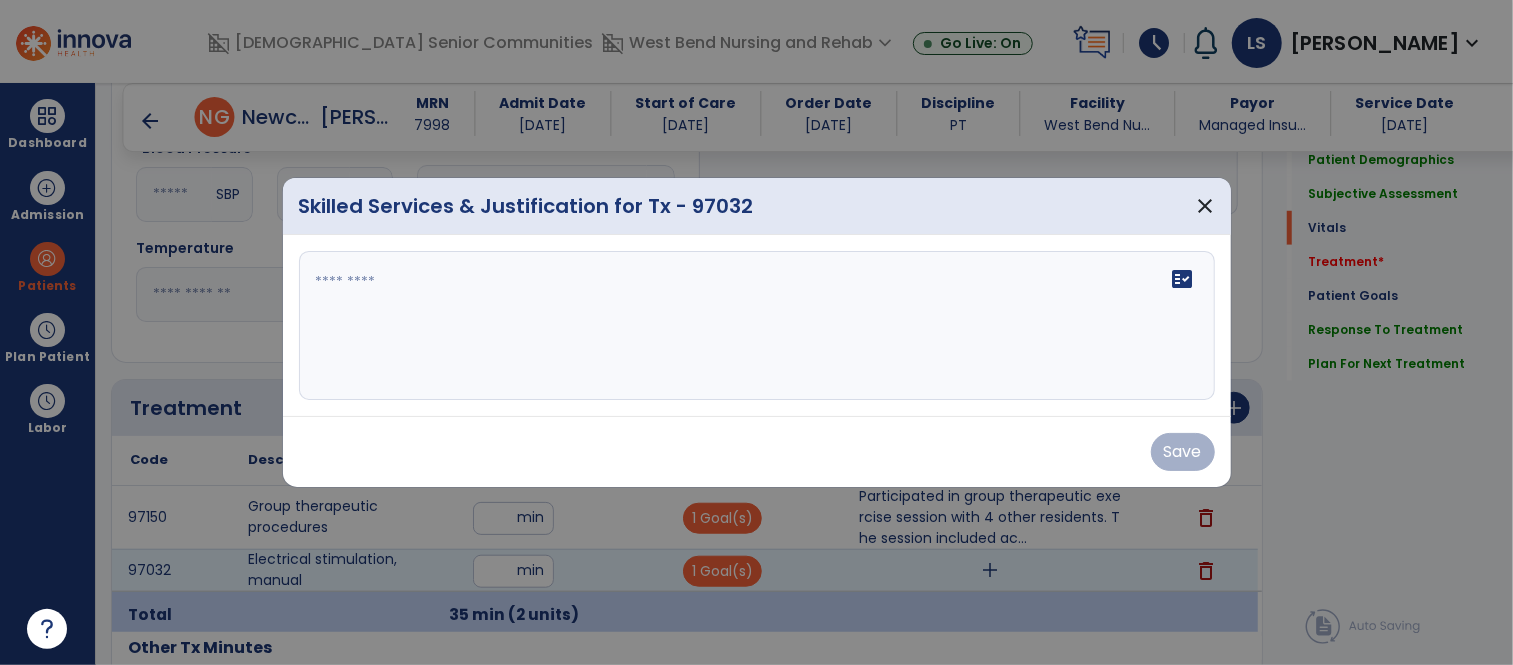 click on "fact_check" at bounding box center [757, 326] 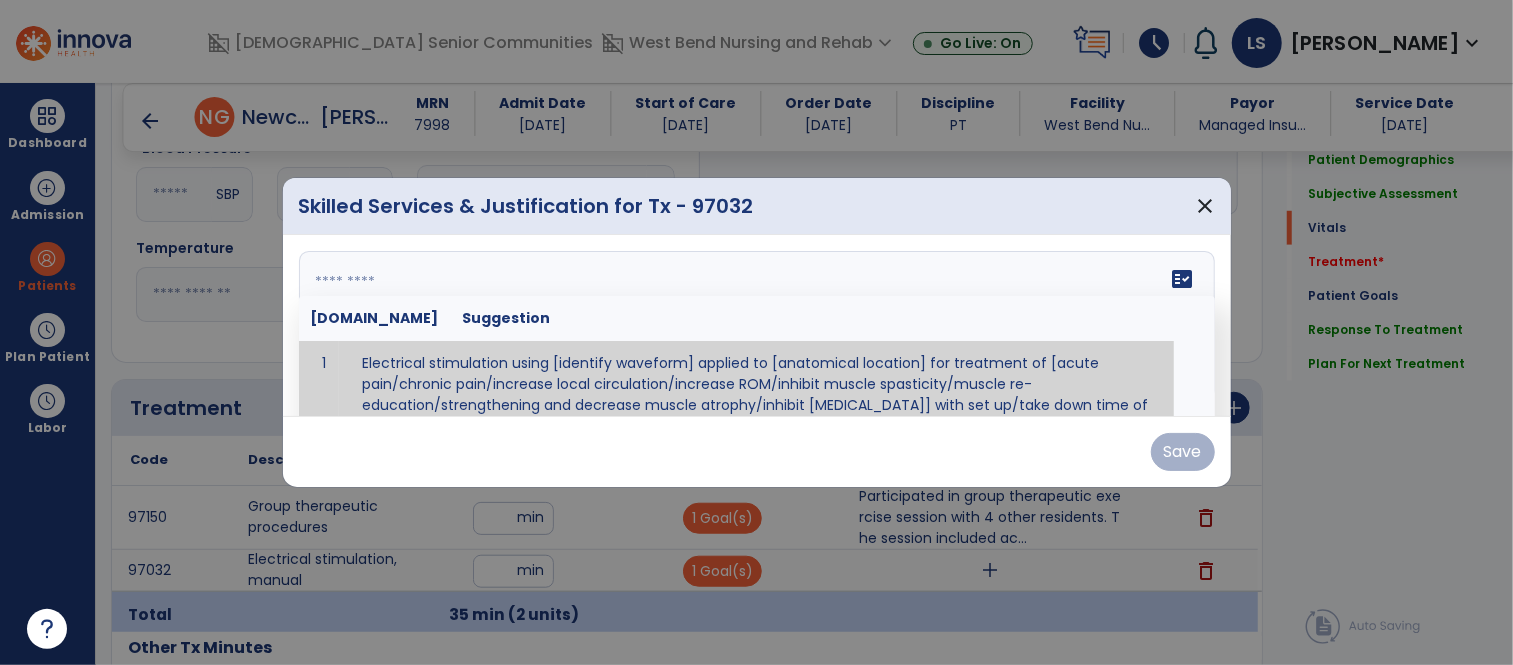 scroll, scrollTop: 53, scrollLeft: 0, axis: vertical 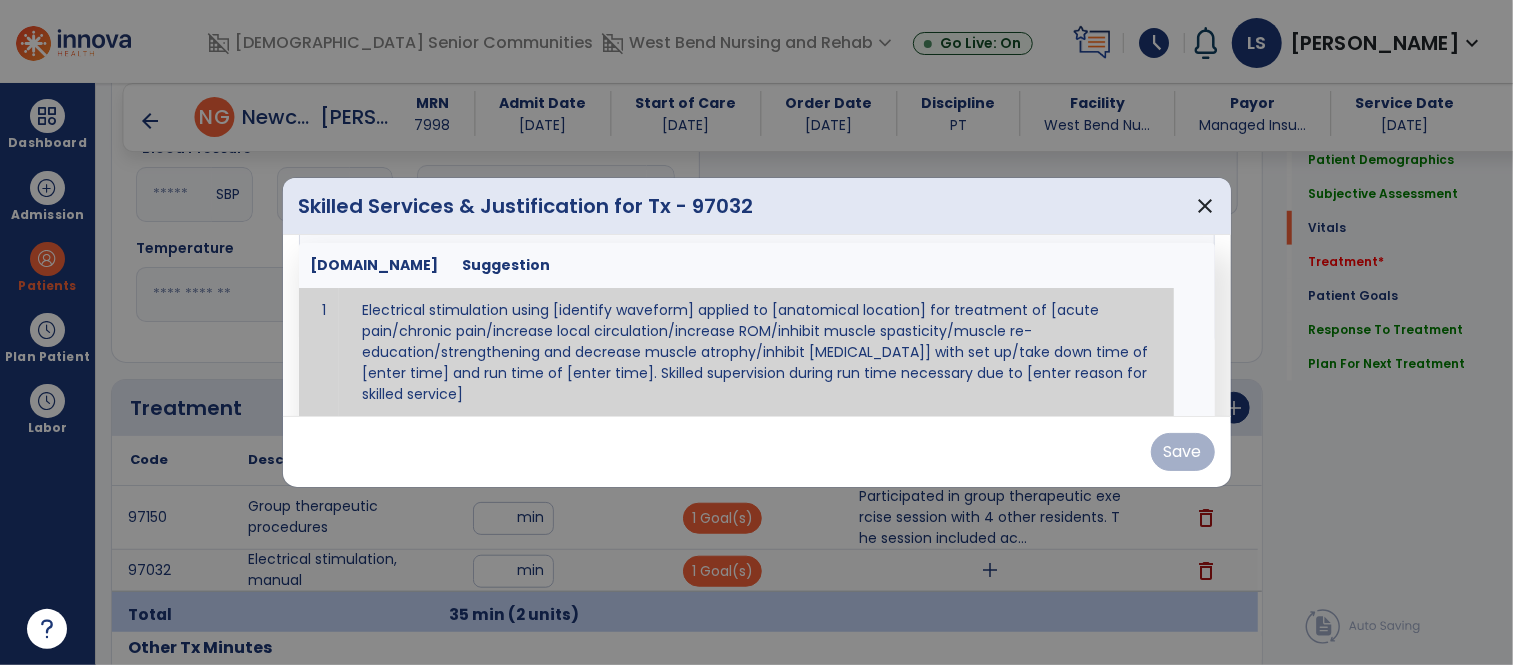 paste on "**********" 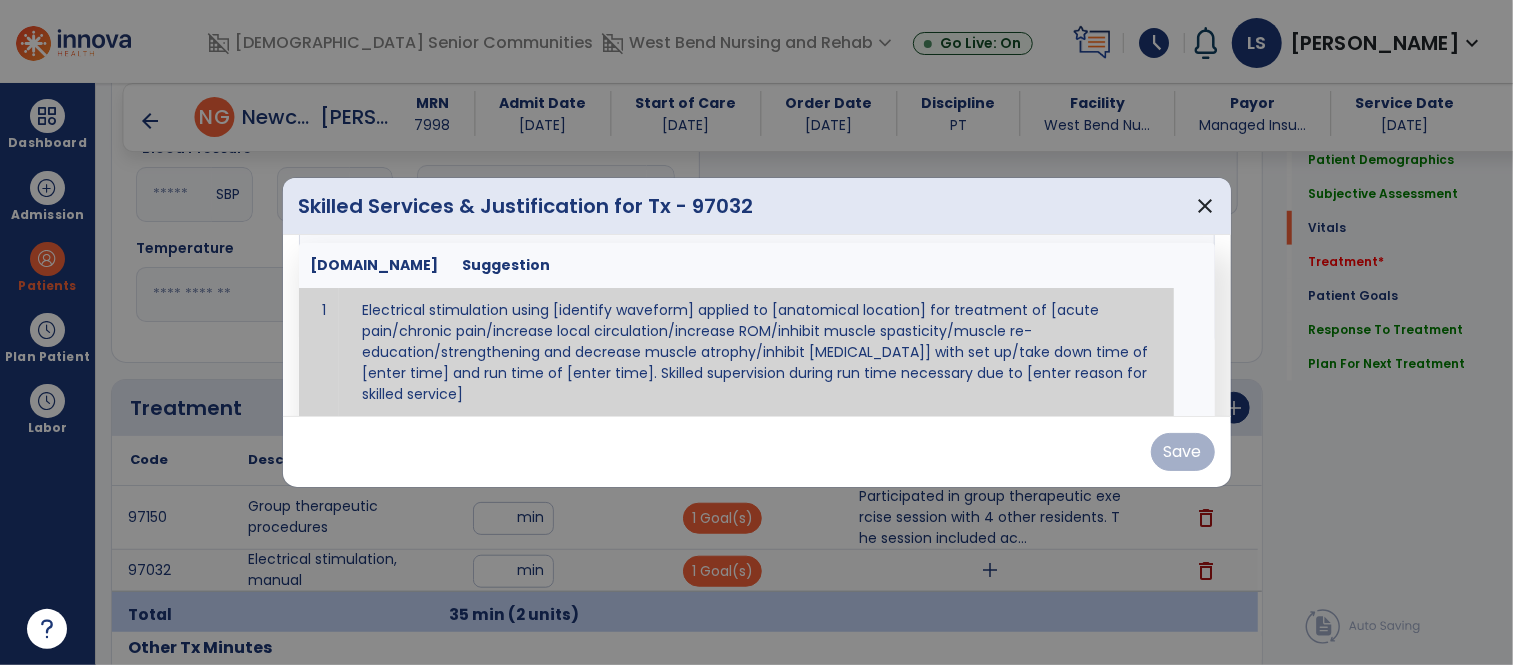 type on "**********" 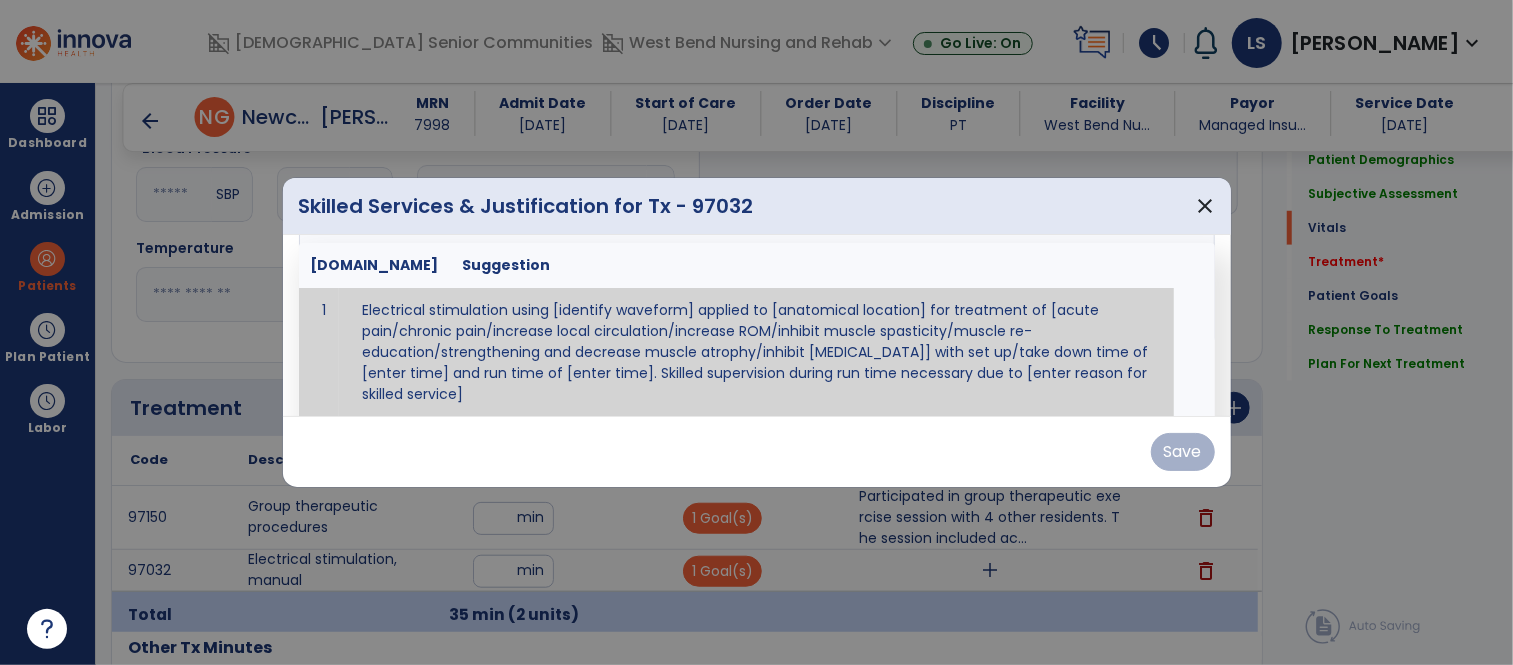 scroll, scrollTop: 62, scrollLeft: 0, axis: vertical 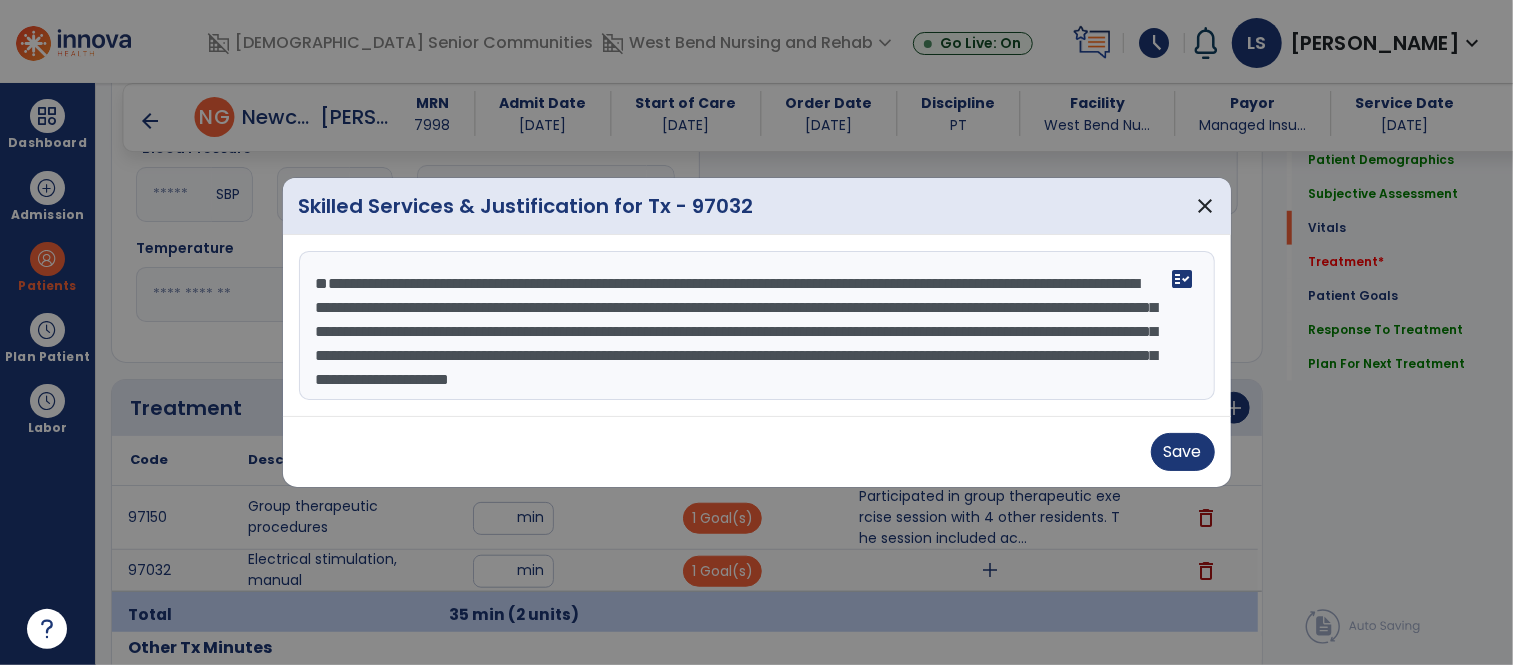 drag, startPoint x: 914, startPoint y: 387, endPoint x: 416, endPoint y: 189, distance: 535.9179 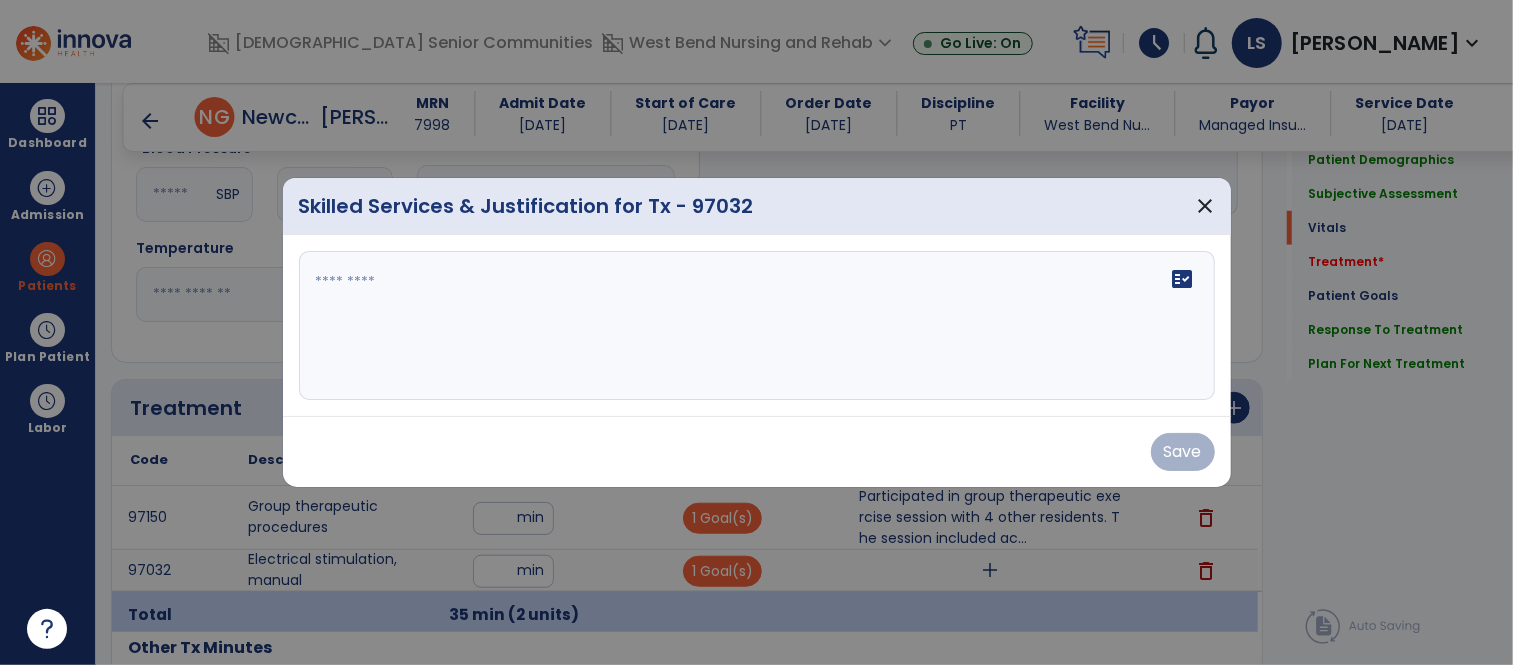 click at bounding box center (756, 332) 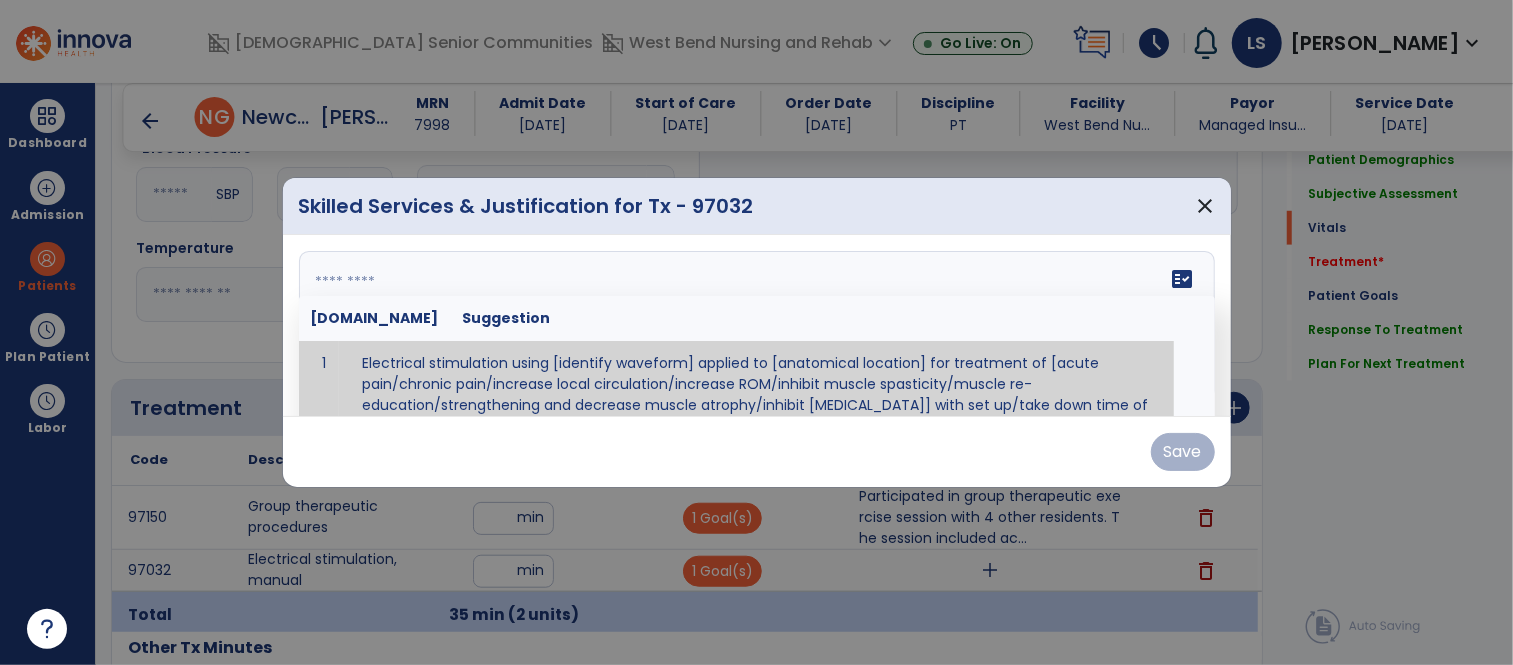 scroll, scrollTop: 53, scrollLeft: 0, axis: vertical 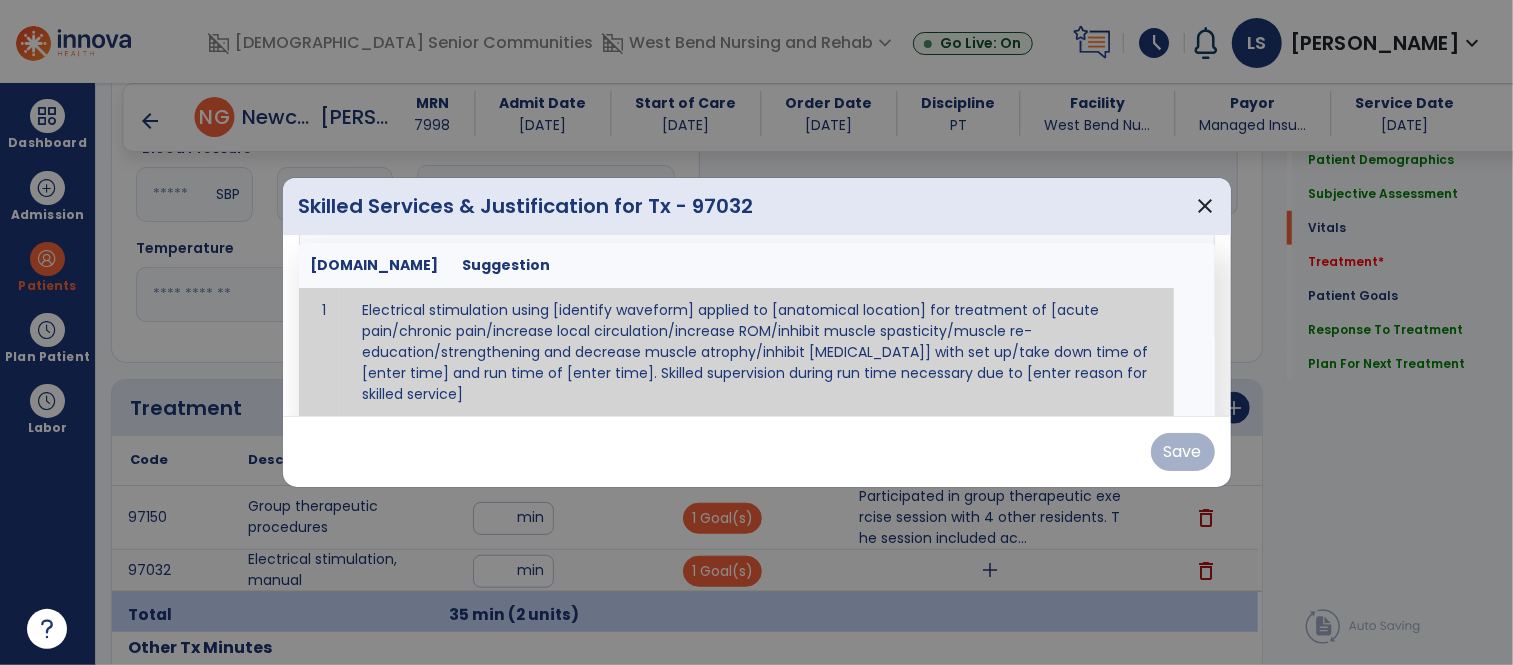 paste on "**********" 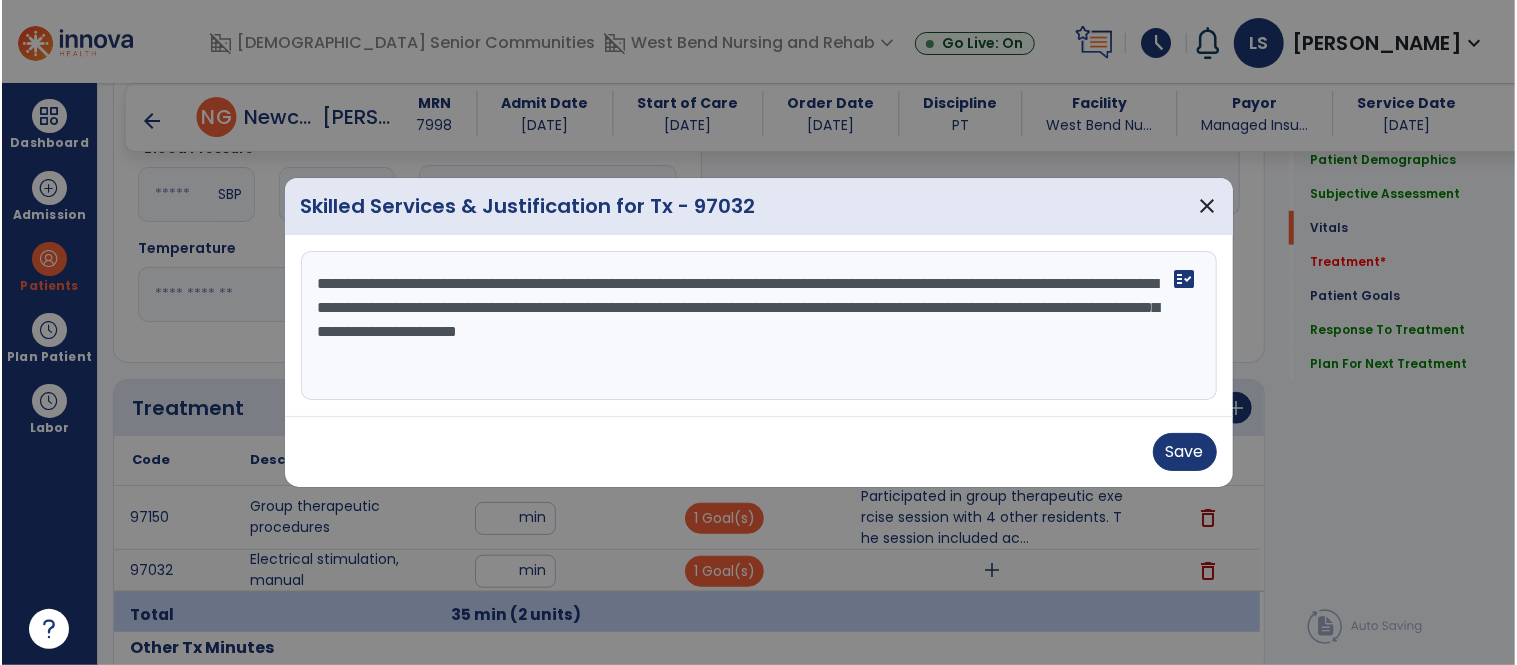 scroll, scrollTop: 0, scrollLeft: 0, axis: both 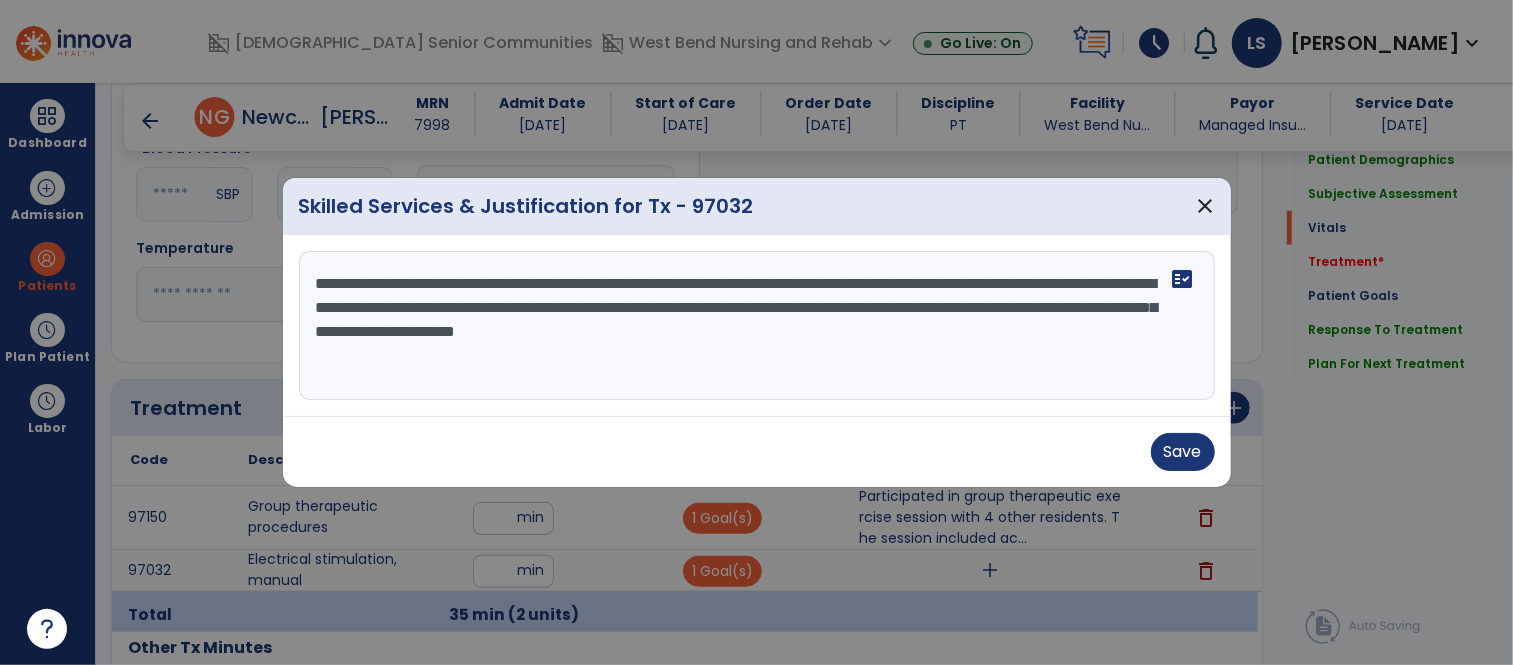 click on "**********" at bounding box center (757, 326) 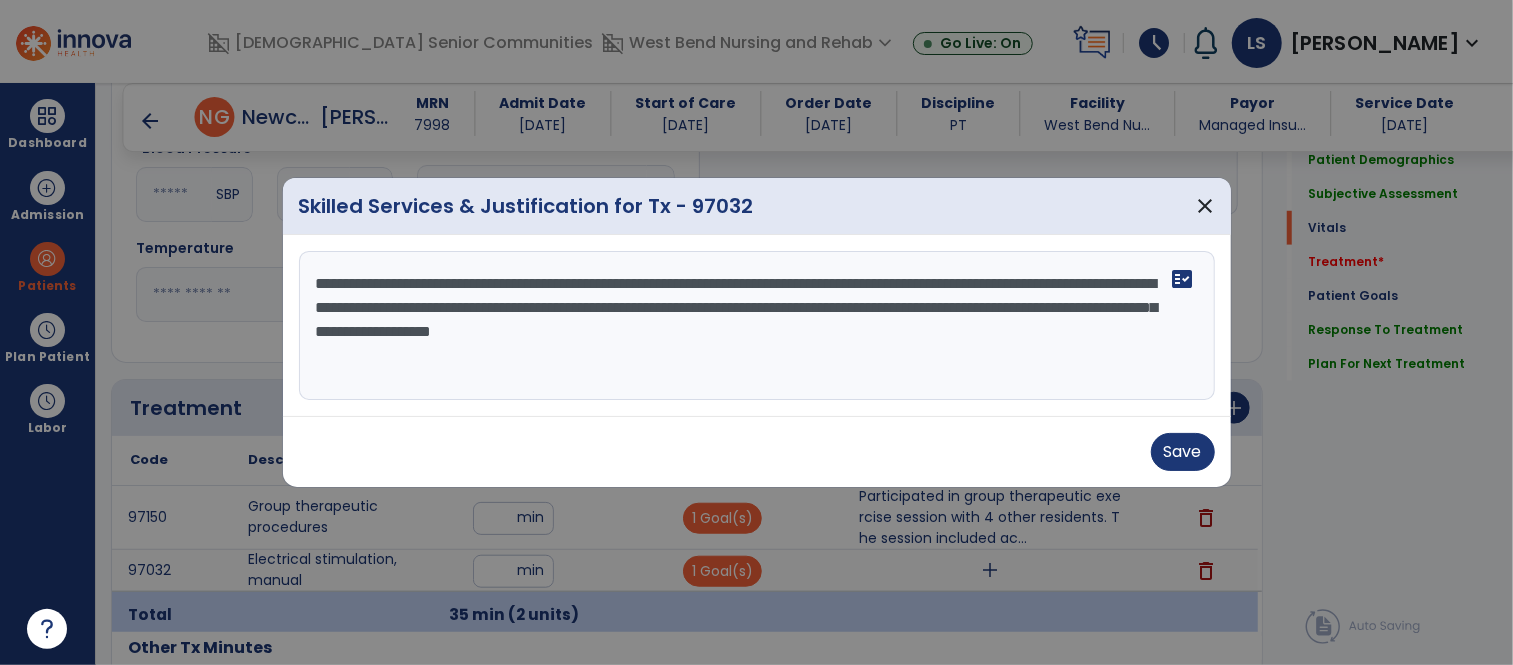 drag, startPoint x: 842, startPoint y: 281, endPoint x: 461, endPoint y: 297, distance: 381.33582 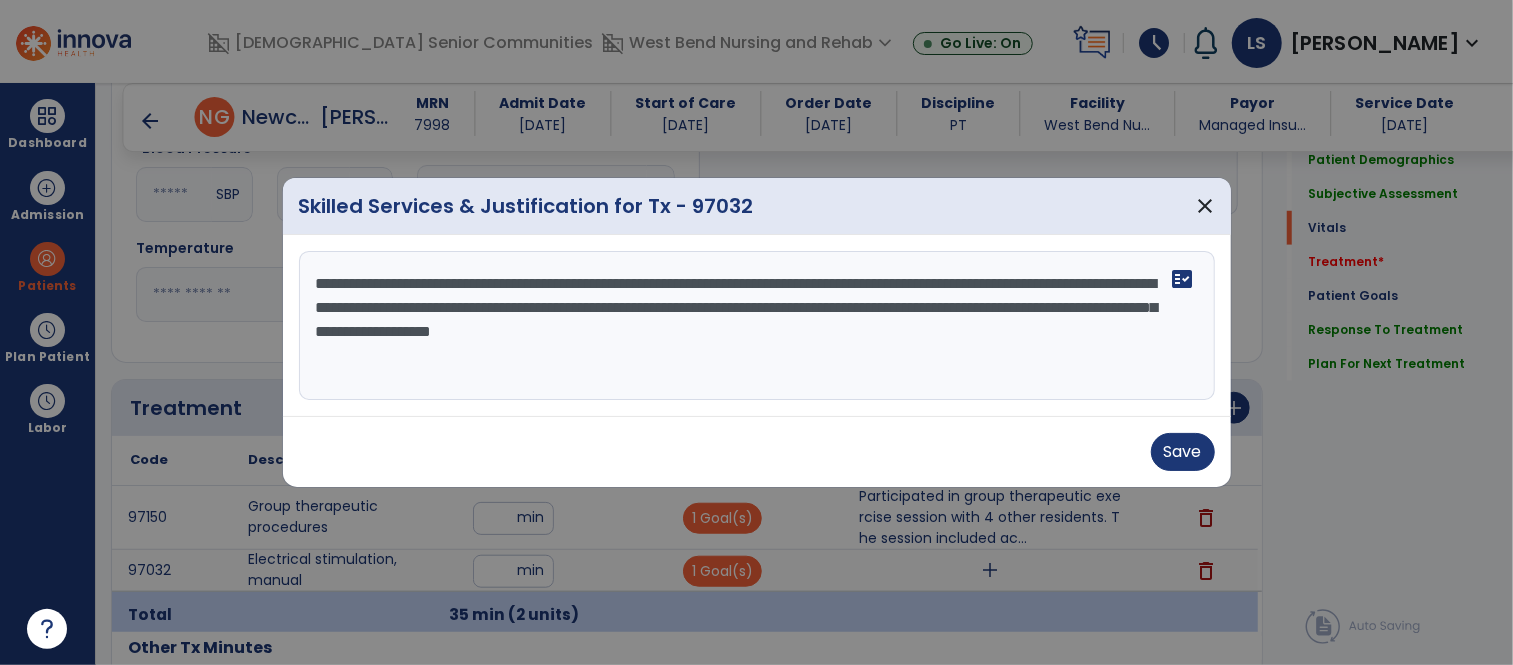 click on "**********" at bounding box center [757, 326] 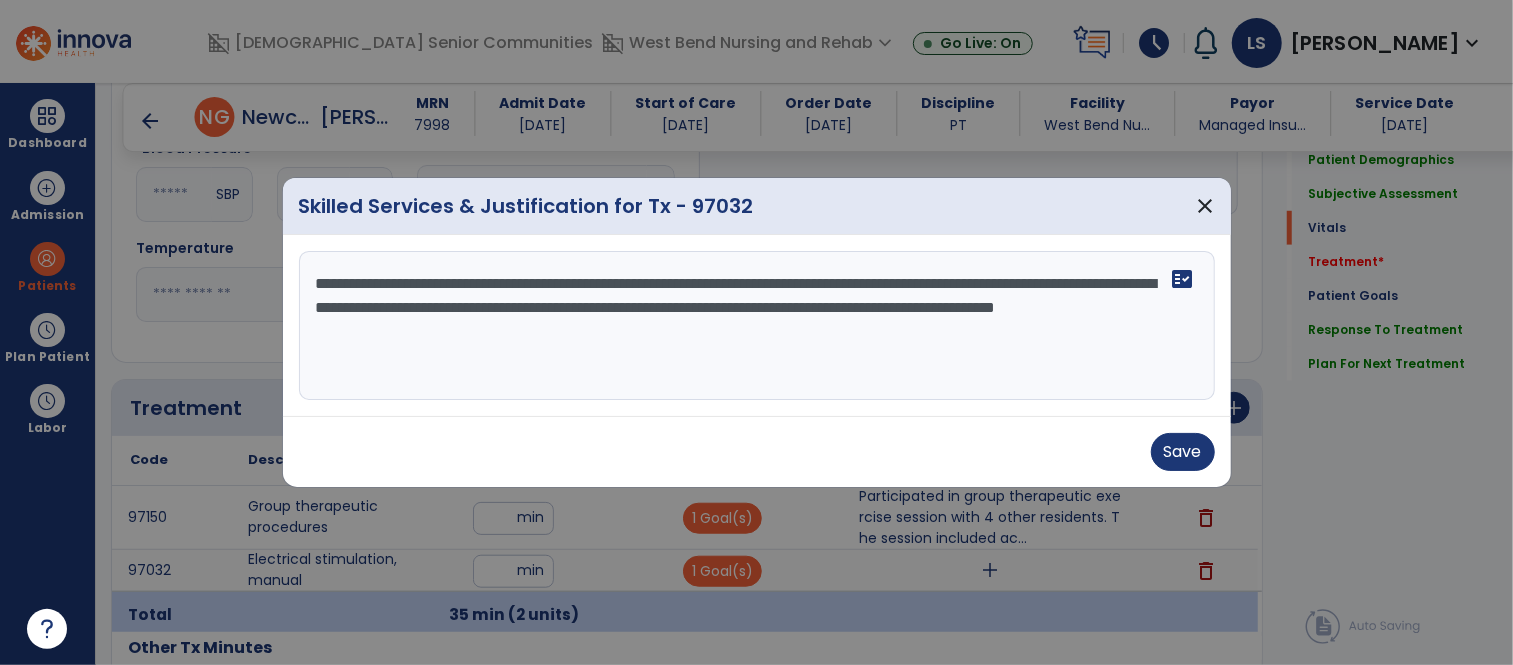 drag, startPoint x: 825, startPoint y: 302, endPoint x: 852, endPoint y: 296, distance: 27.658634 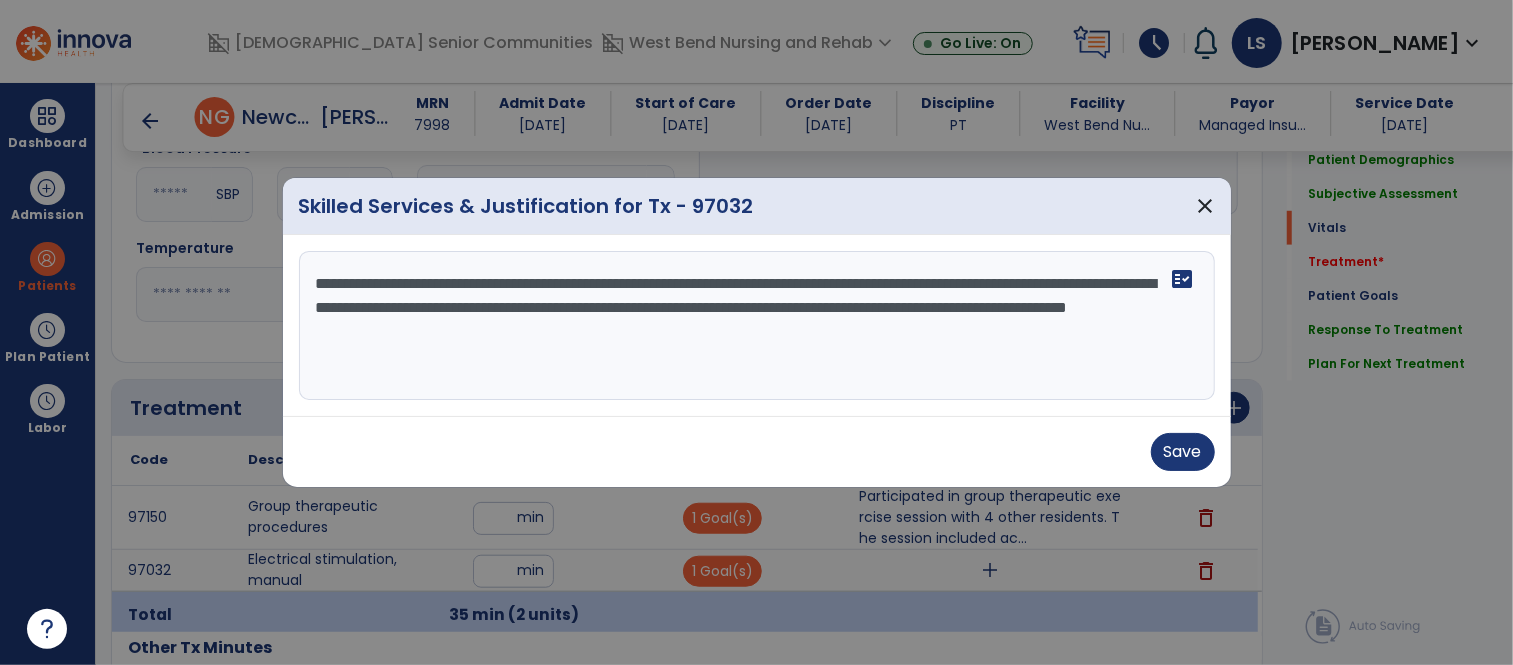 click on "**********" at bounding box center (757, 326) 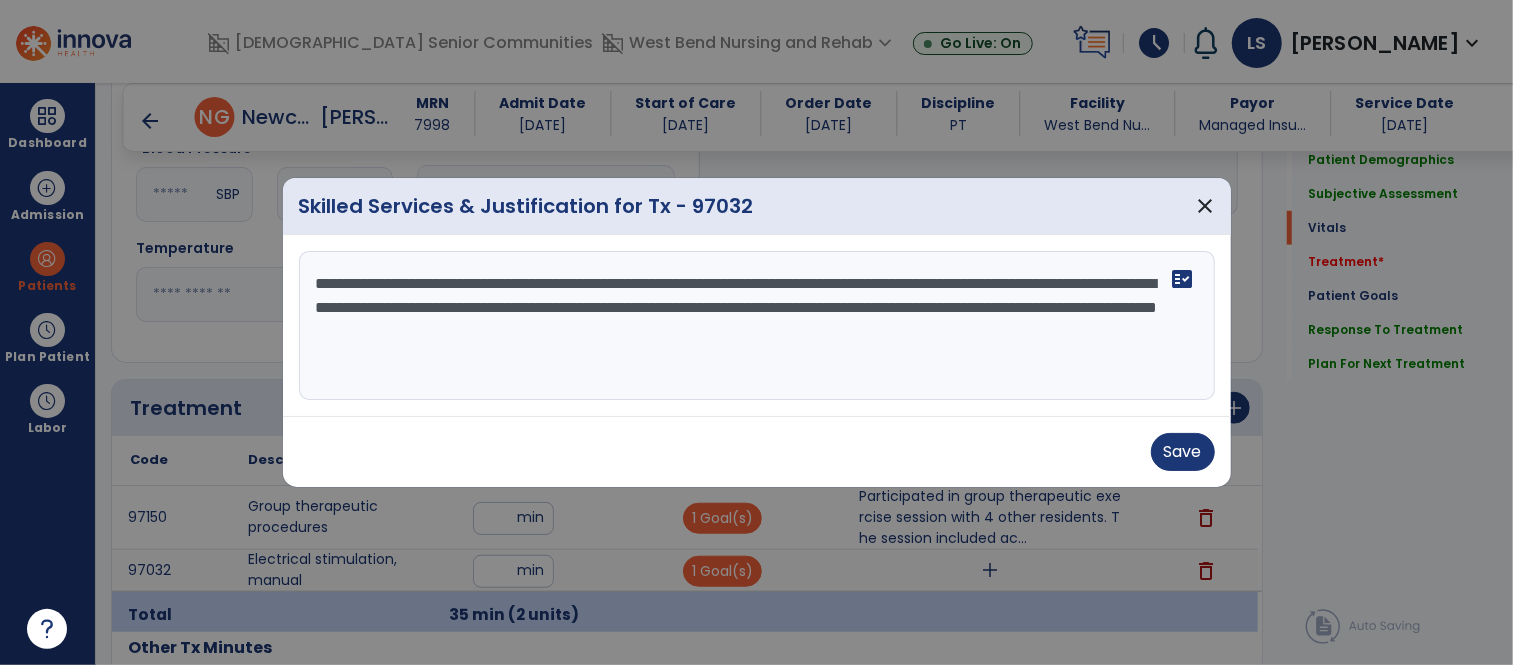 click on "**********" at bounding box center (757, 326) 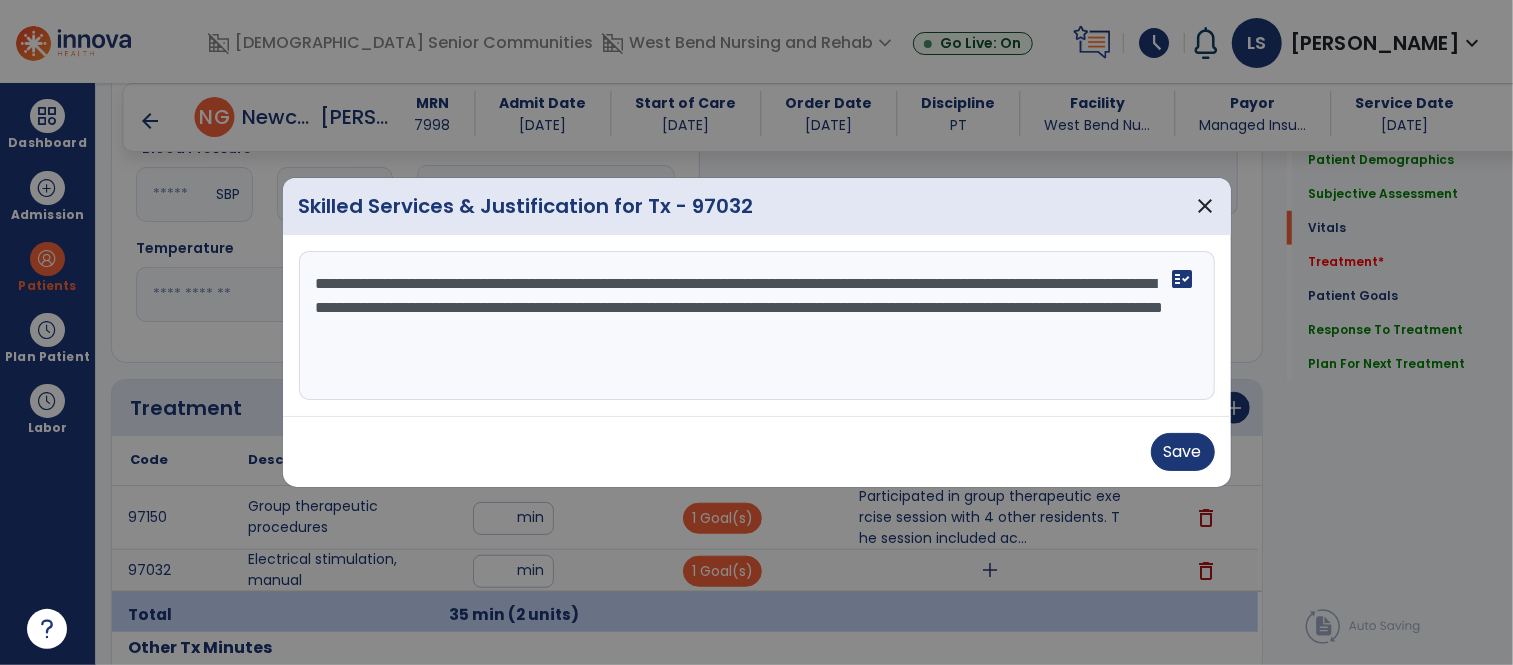 click on "**********" at bounding box center (757, 326) 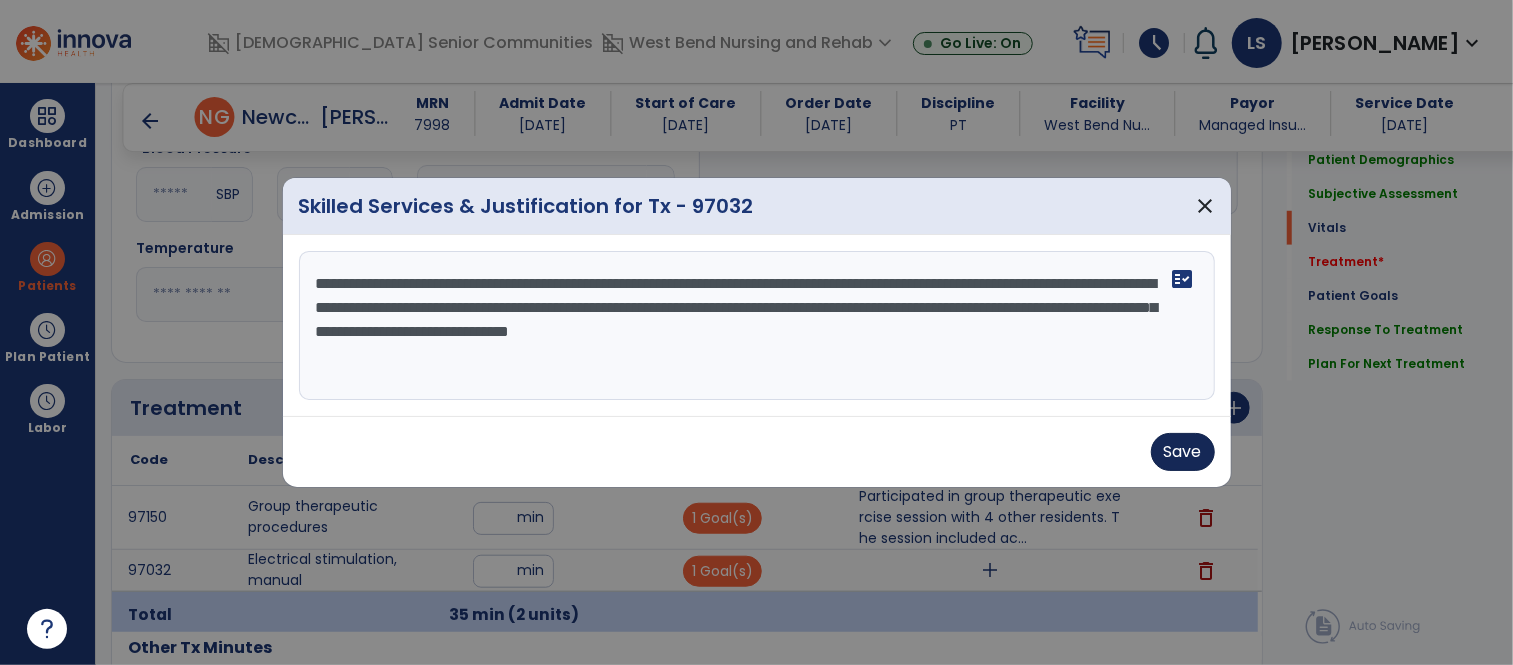 type on "**********" 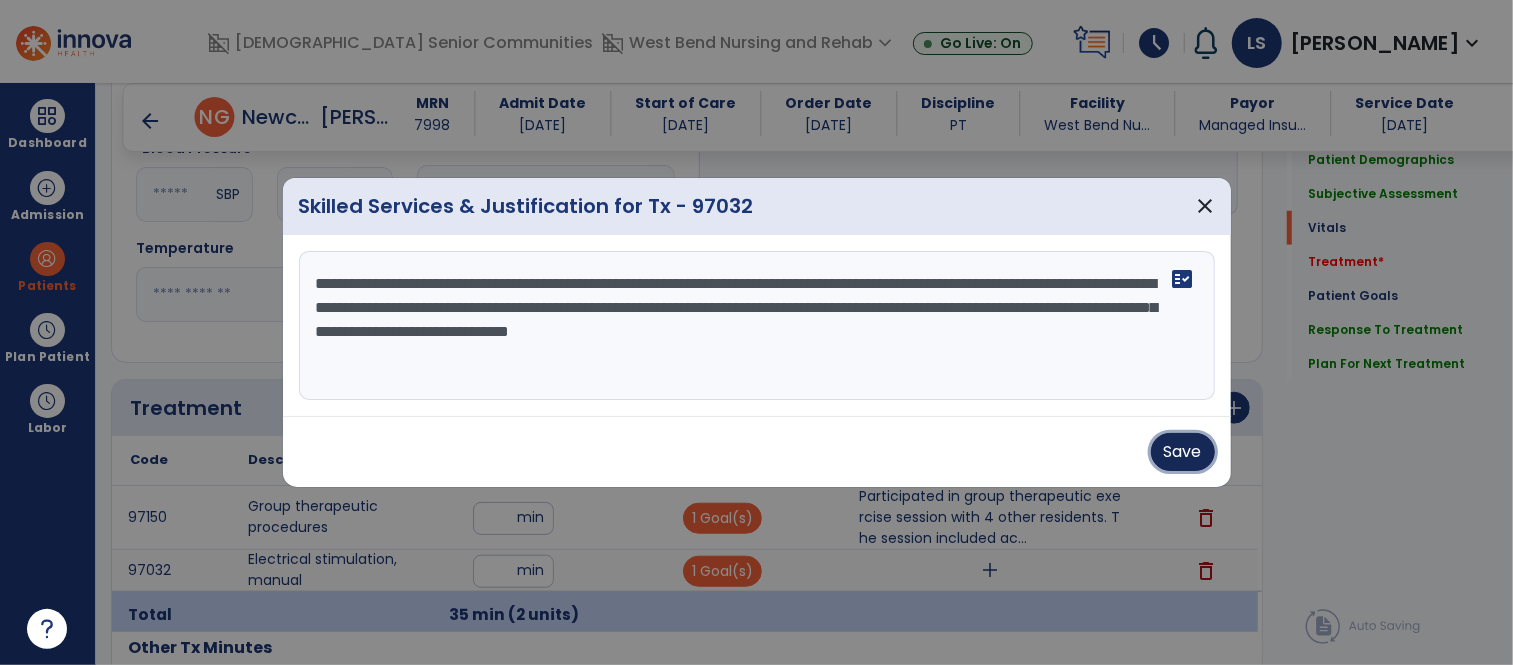 click on "Save" at bounding box center (1183, 452) 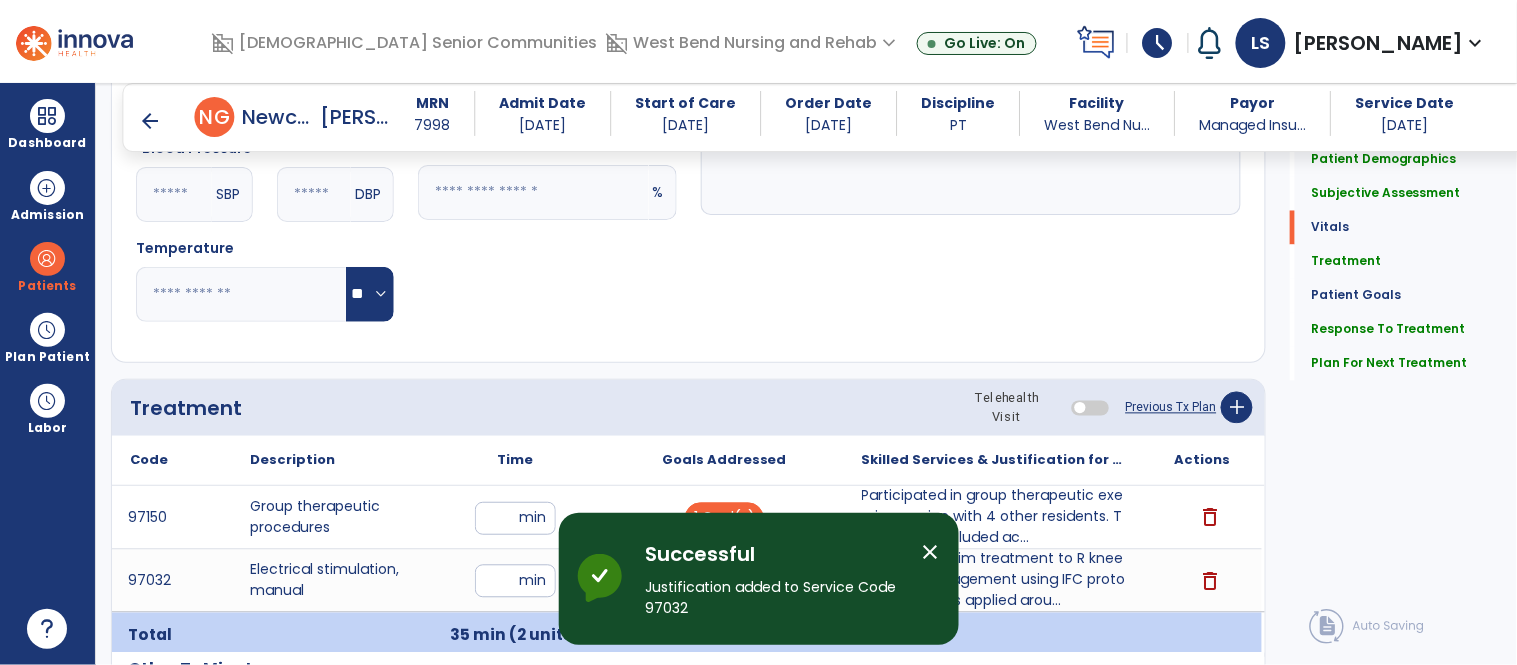 click on "close" at bounding box center [939, 555] 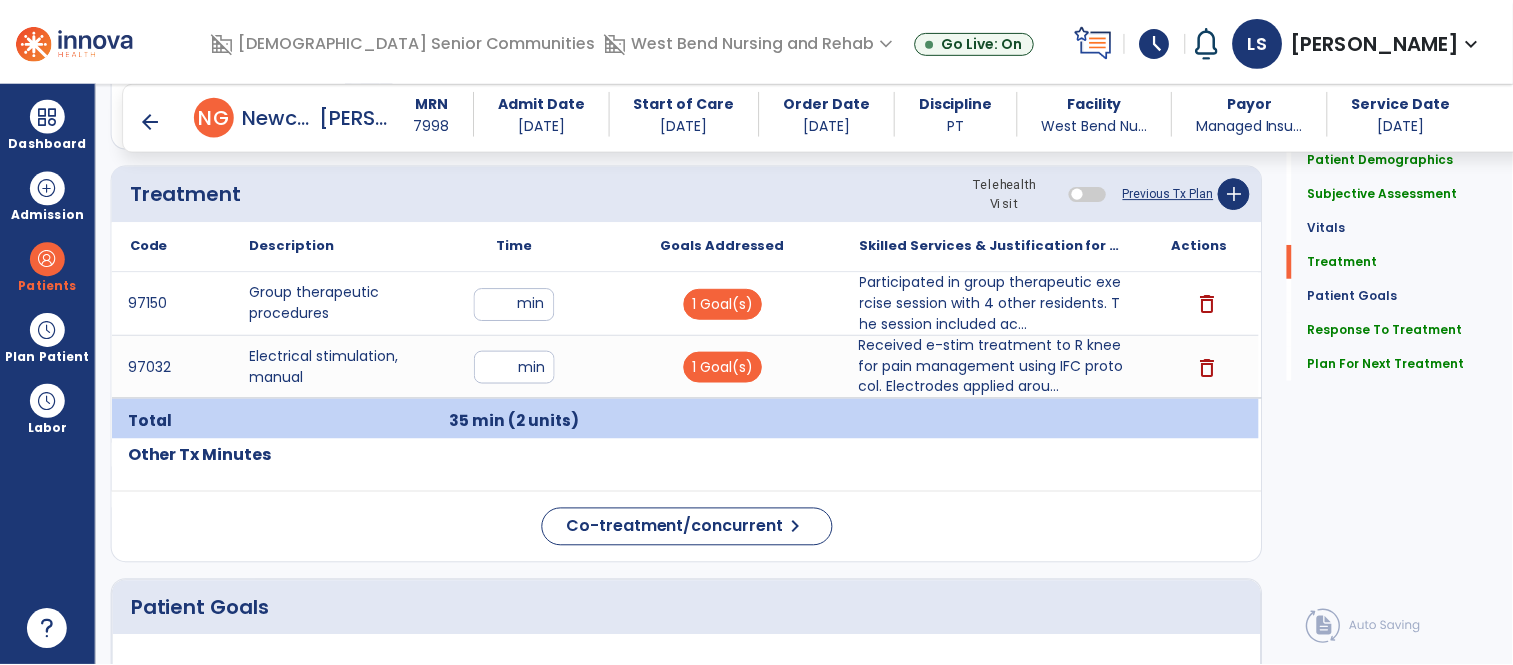 scroll, scrollTop: 1131, scrollLeft: 0, axis: vertical 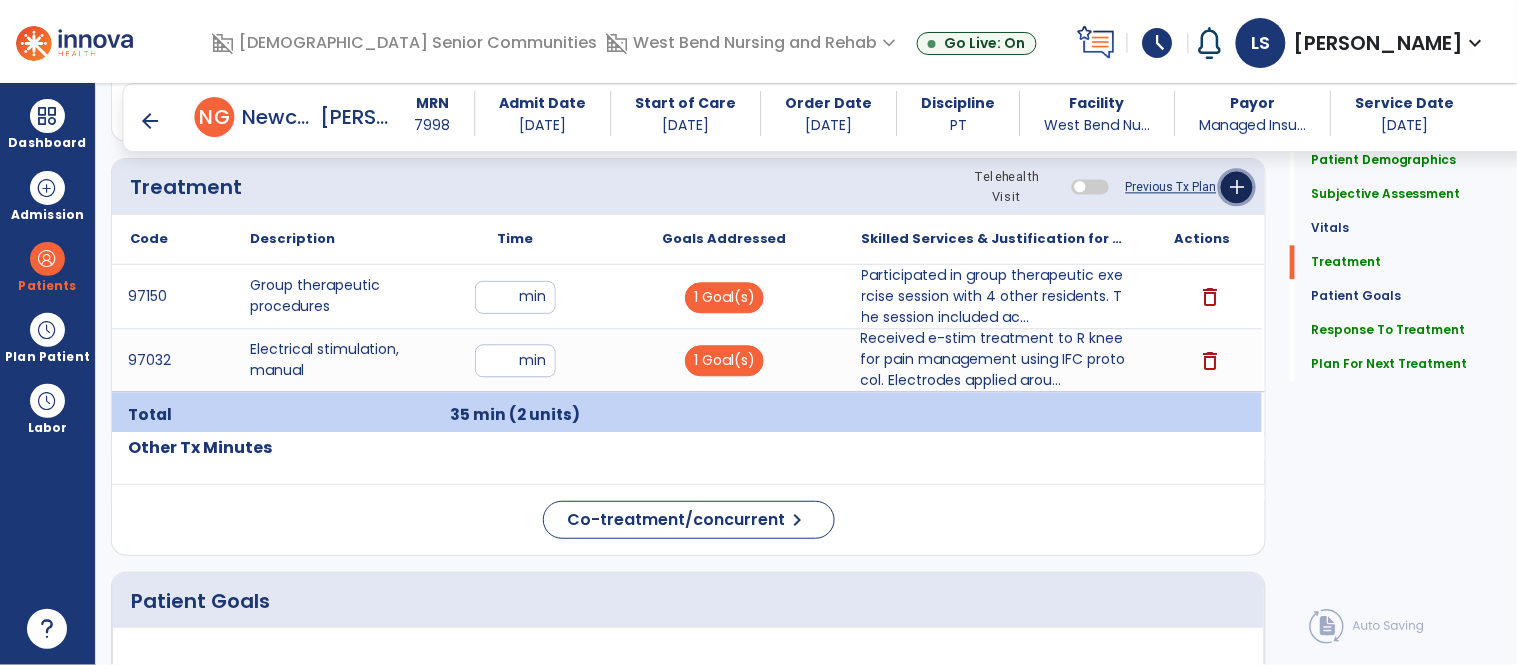 click on "add" 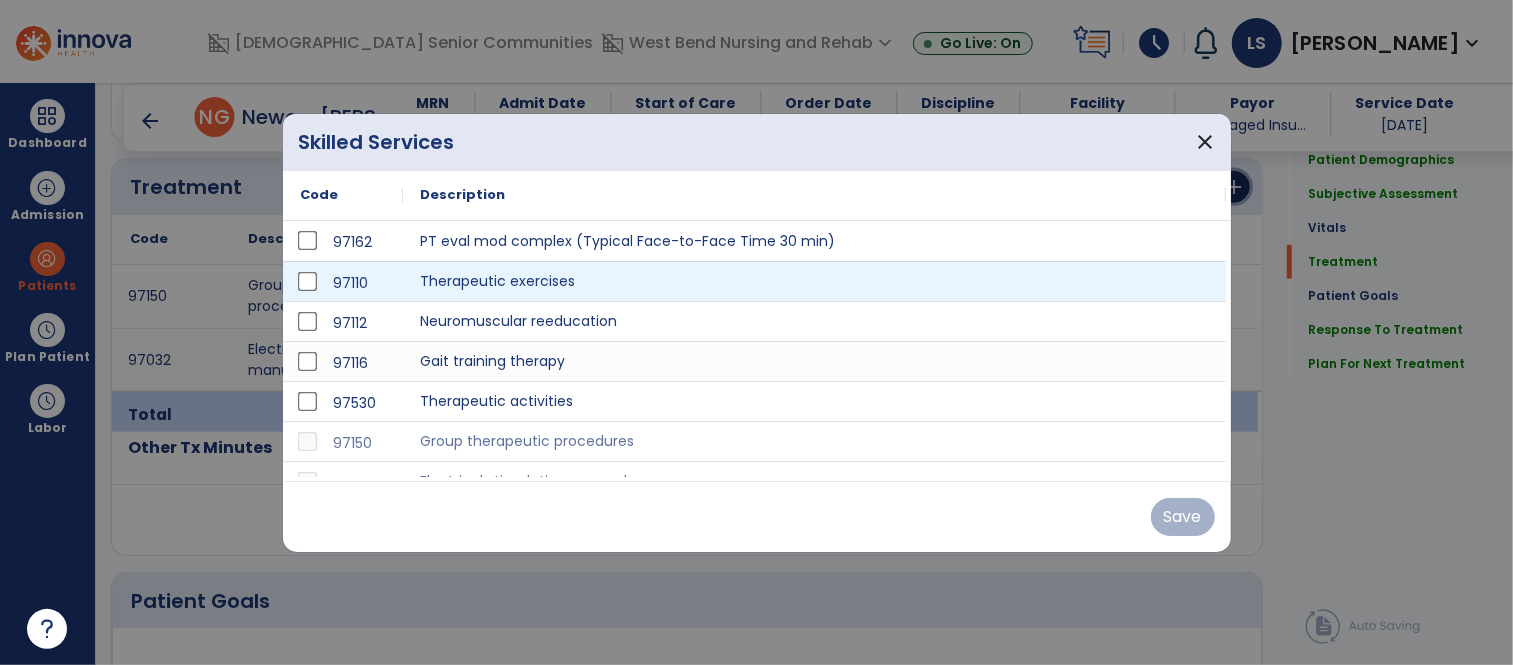 scroll, scrollTop: 1131, scrollLeft: 0, axis: vertical 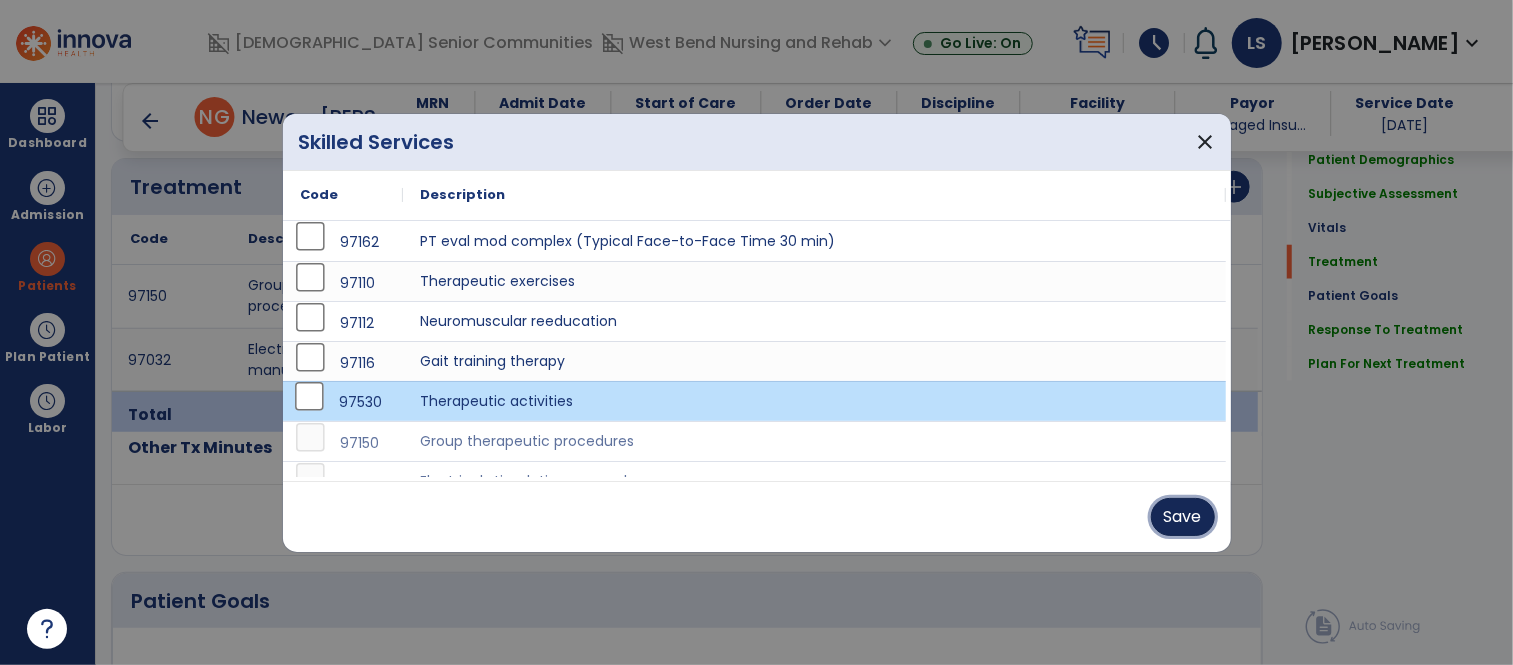 click on "Save" at bounding box center (1183, 517) 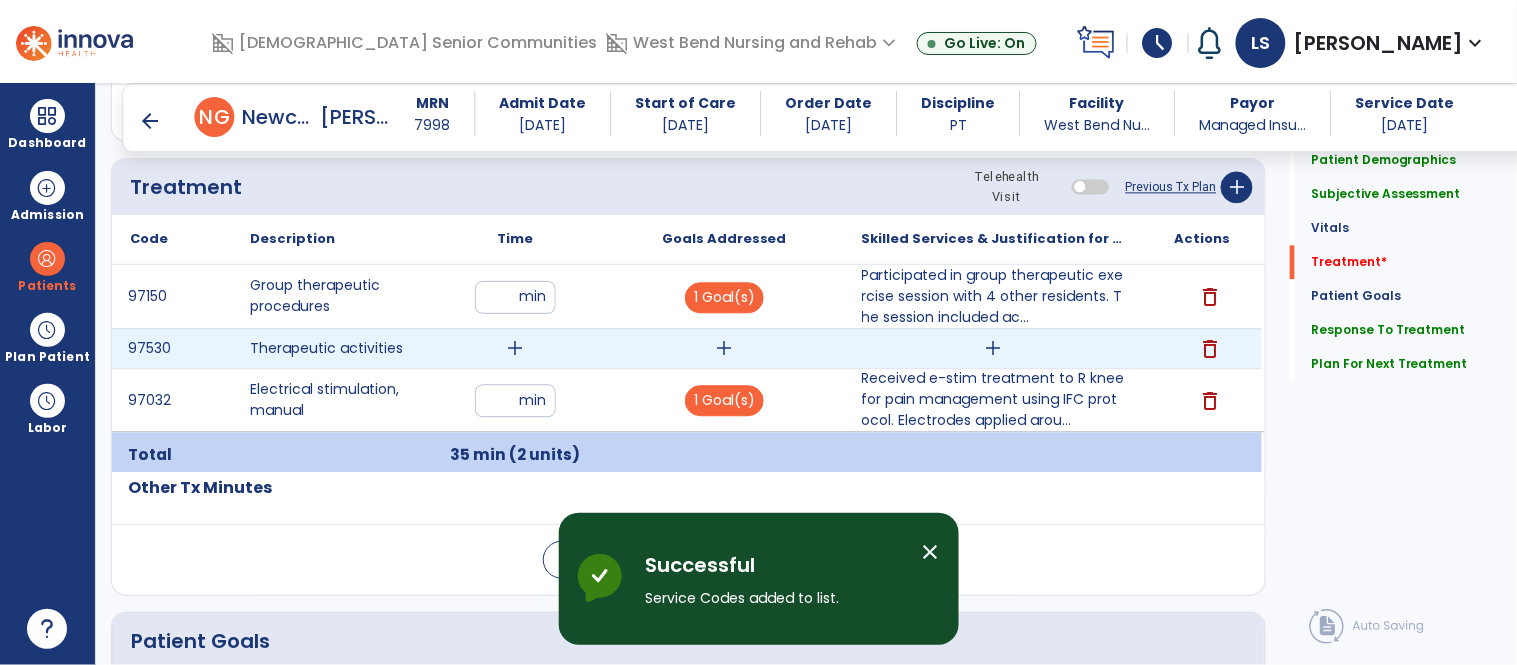 click on "add" at bounding box center [515, 348] 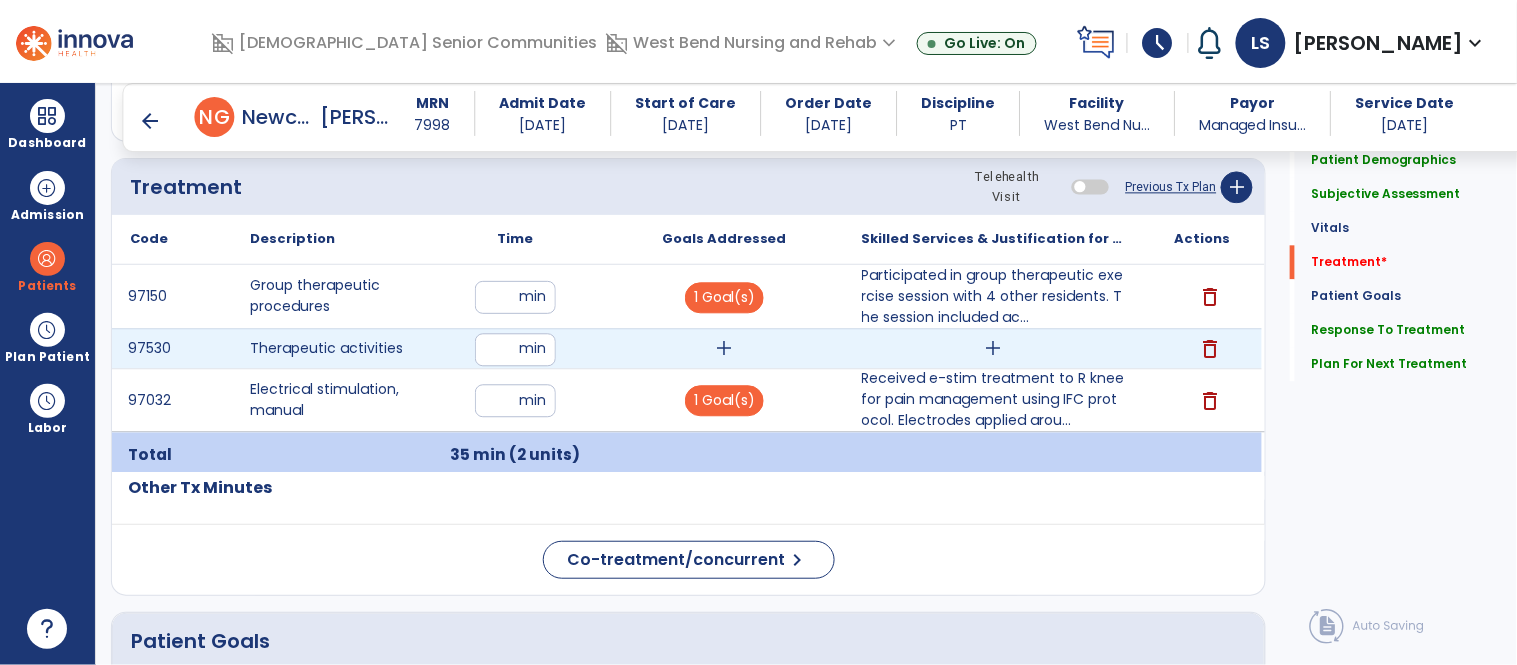 click at bounding box center (515, 349) 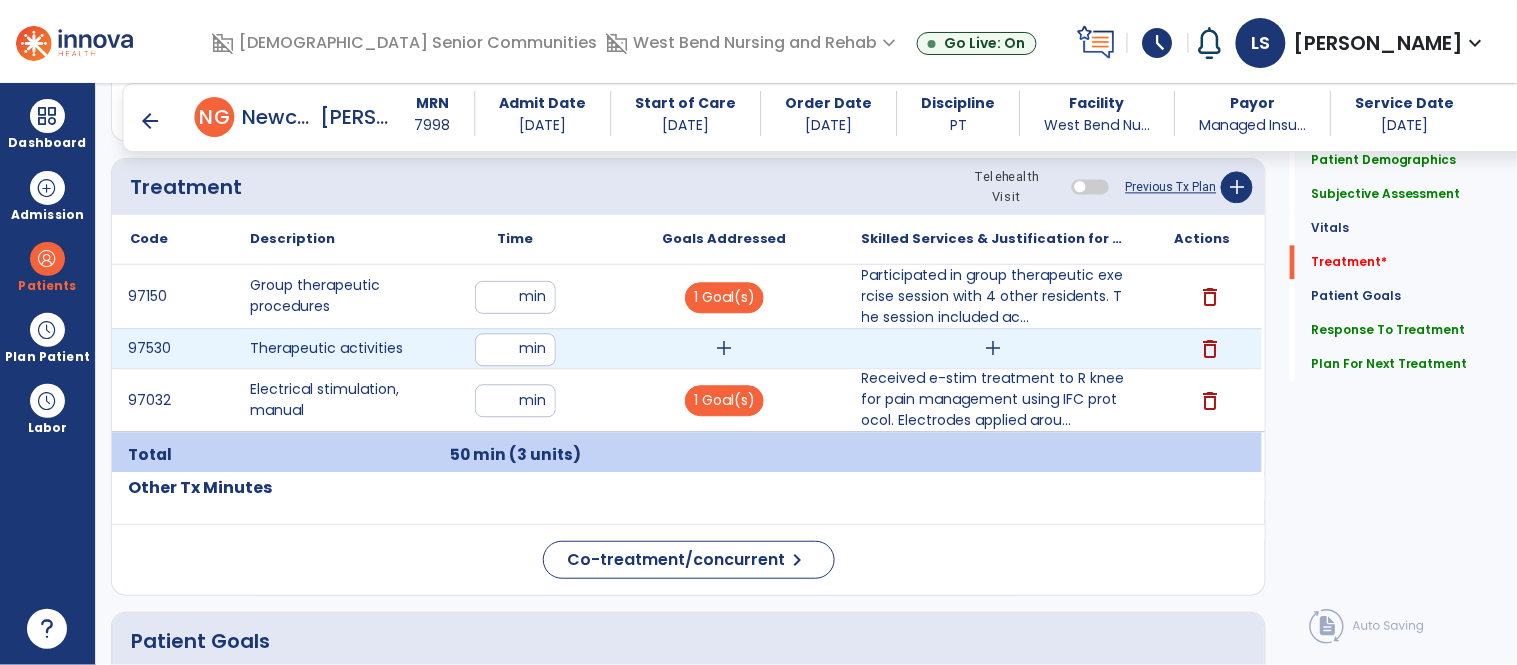 click on "add" at bounding box center (724, 348) 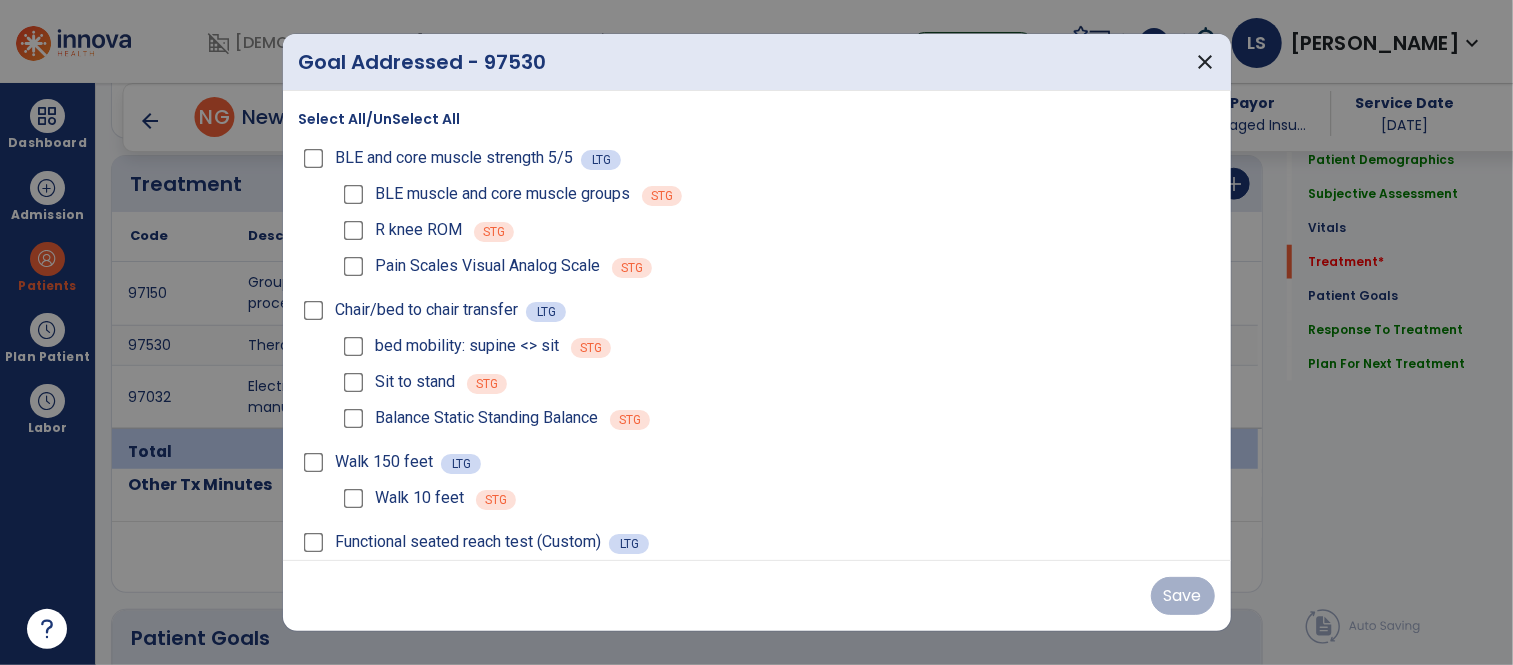 scroll, scrollTop: 1131, scrollLeft: 0, axis: vertical 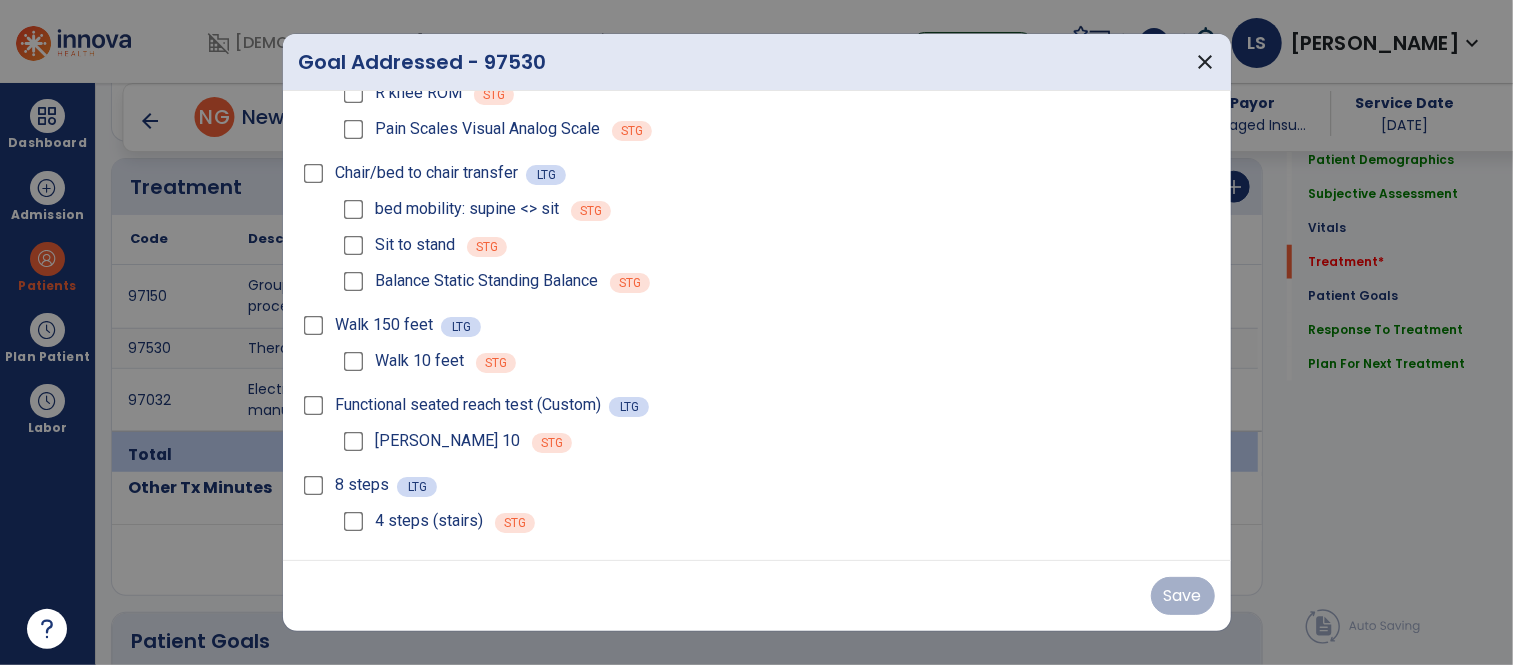 click on "Select All/UnSelect All BLE and core muscle strength 5/5   LTG  BLE muscle and core muscle groups   STG  R knee ROM   STG  Pain Scales  Visual Analog Scale  STG  Chair/bed to chair transfer  LTG  bed mobility: supine <> sit   STG  Sit to stand  STG  Balance  Static Standing Balance  STG  Walk 150 feet  LTG  Walk 10 feet  STG  Functional seated reach test  (Custom)  LTG  Borg CR 10  STG  8 steps   LTG  4 steps (stairs)  STG" at bounding box center [757, 325] 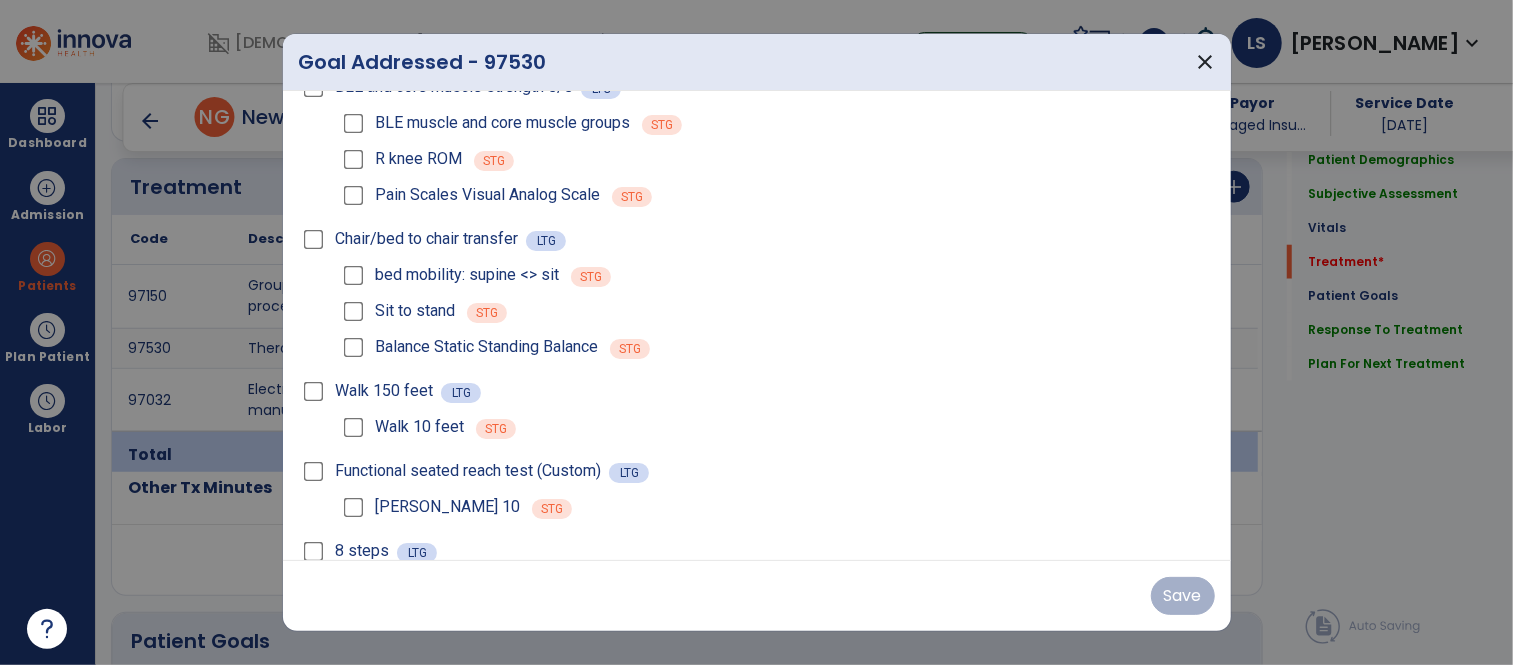 scroll, scrollTop: 0, scrollLeft: 0, axis: both 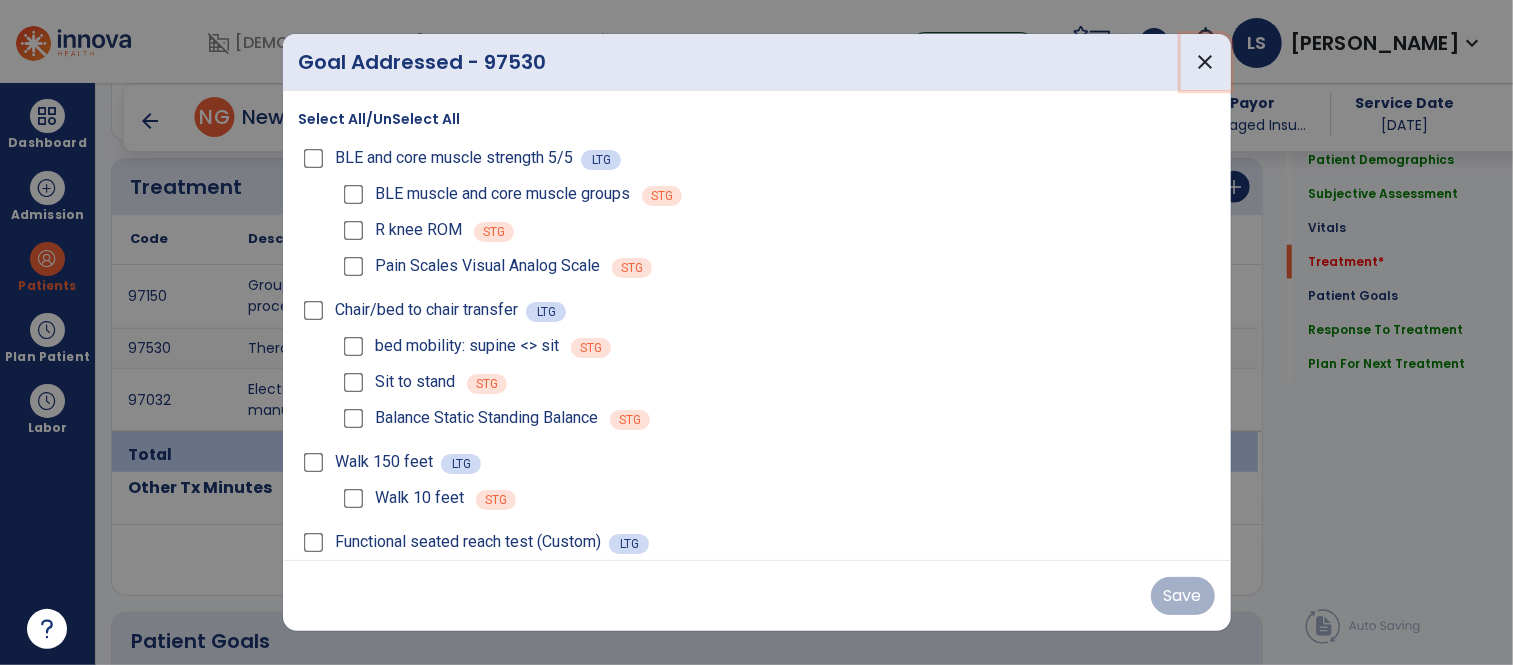 click on "close" at bounding box center (1206, 62) 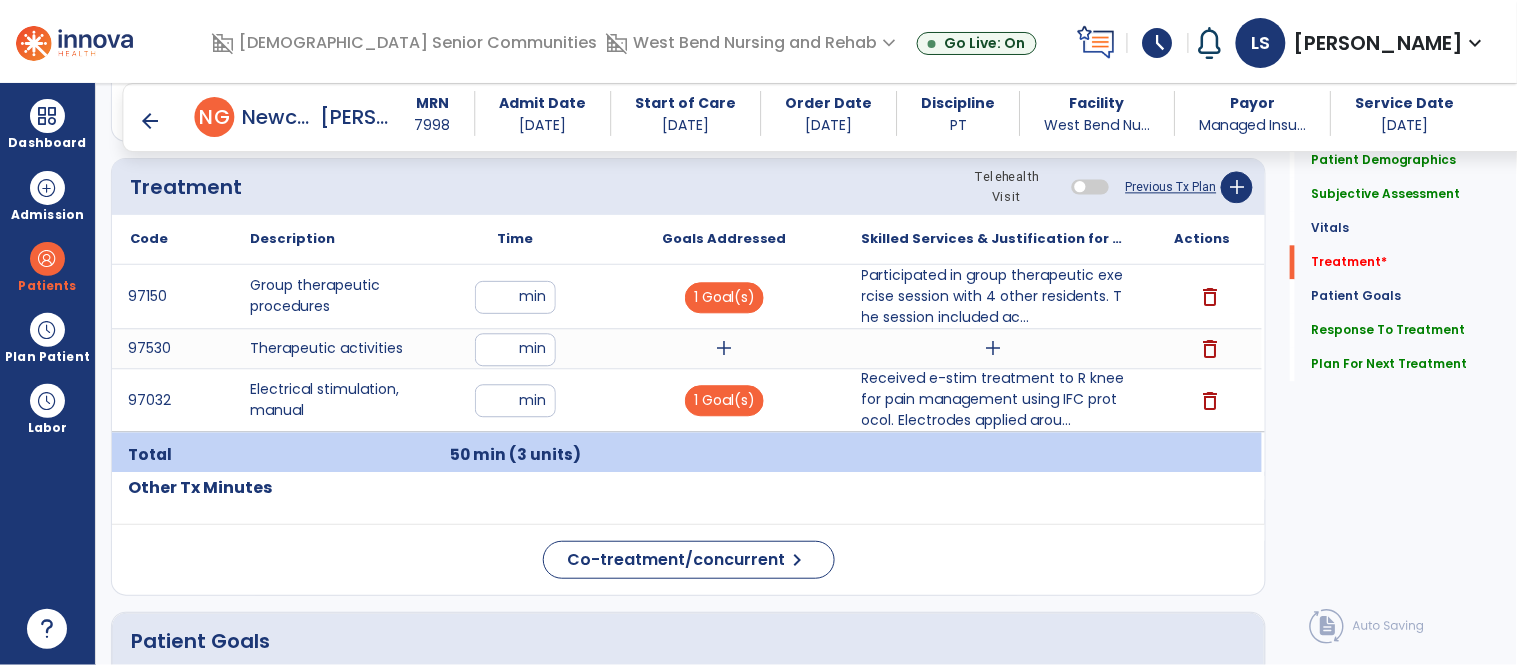 click on "Co-treatment/concurrent  chevron_right" 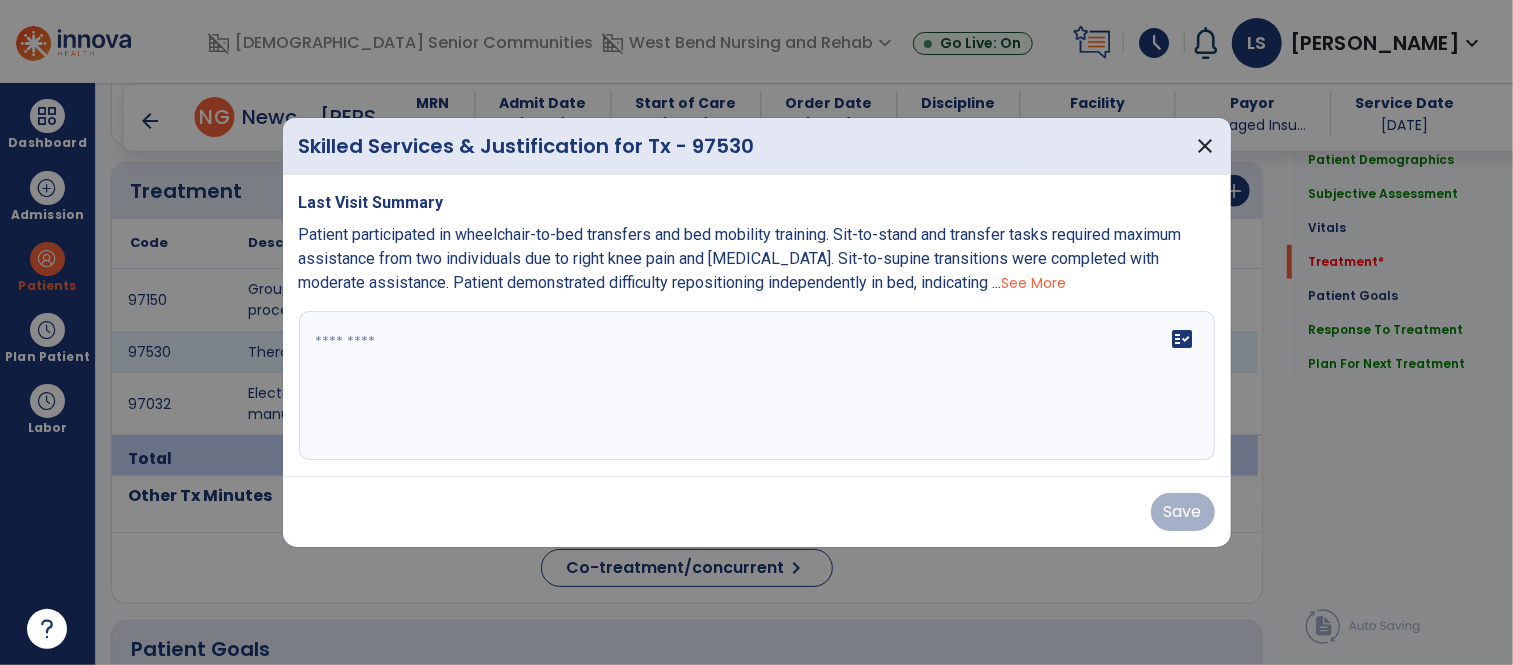 click on "fact_check" at bounding box center (757, 386) 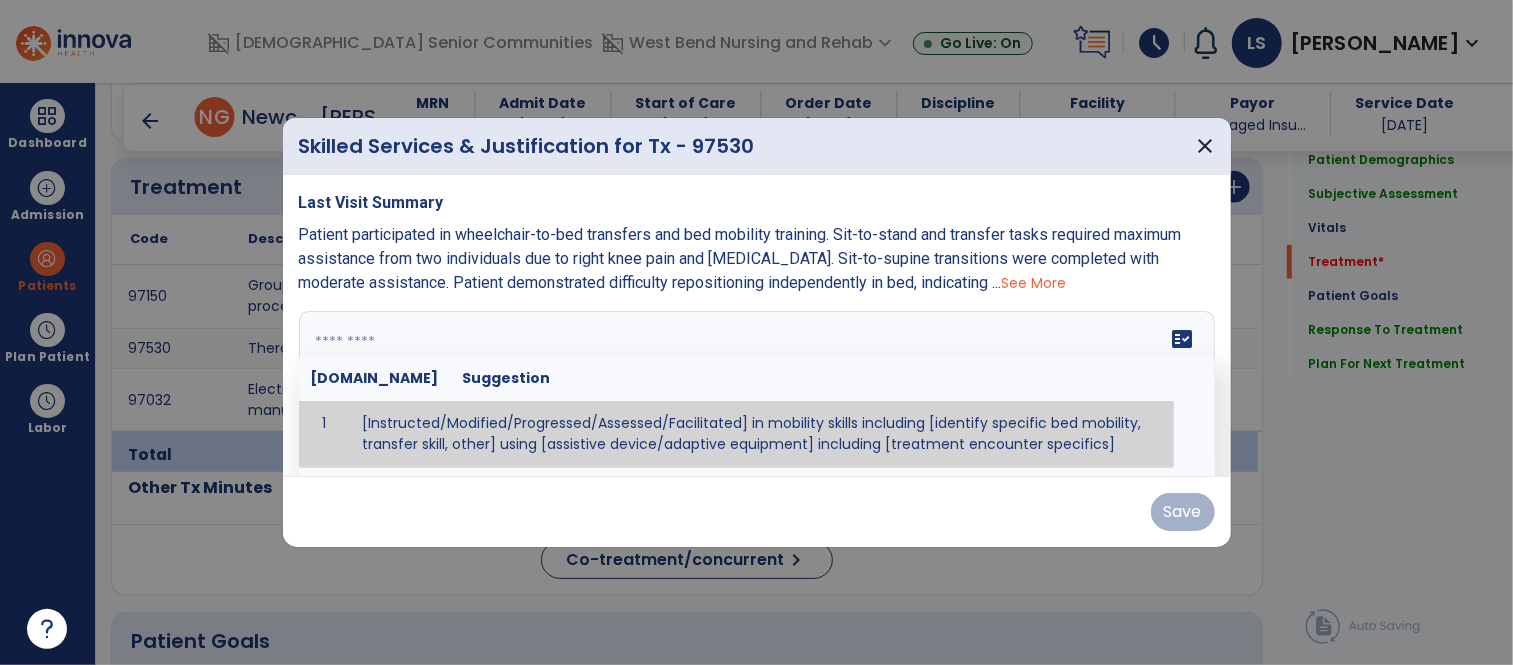 paste on "**********" 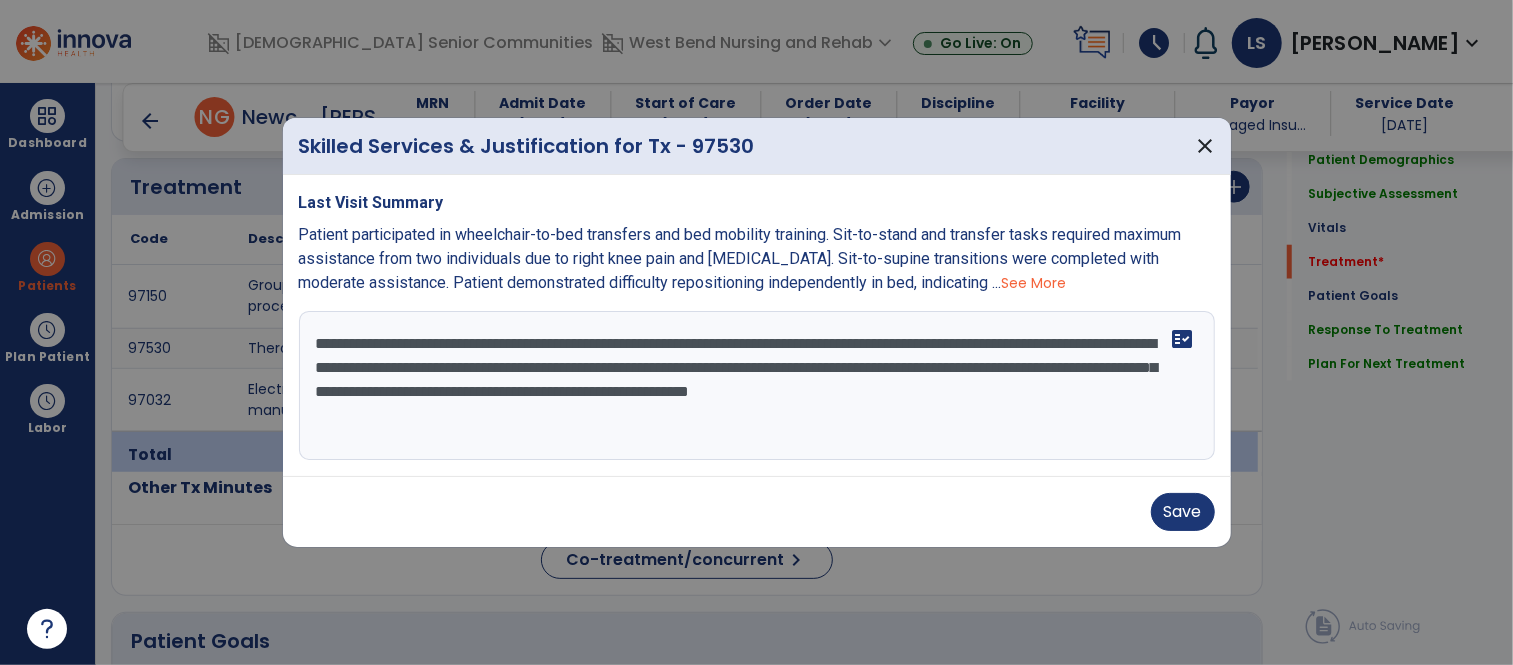 click on "**********" at bounding box center (757, 386) 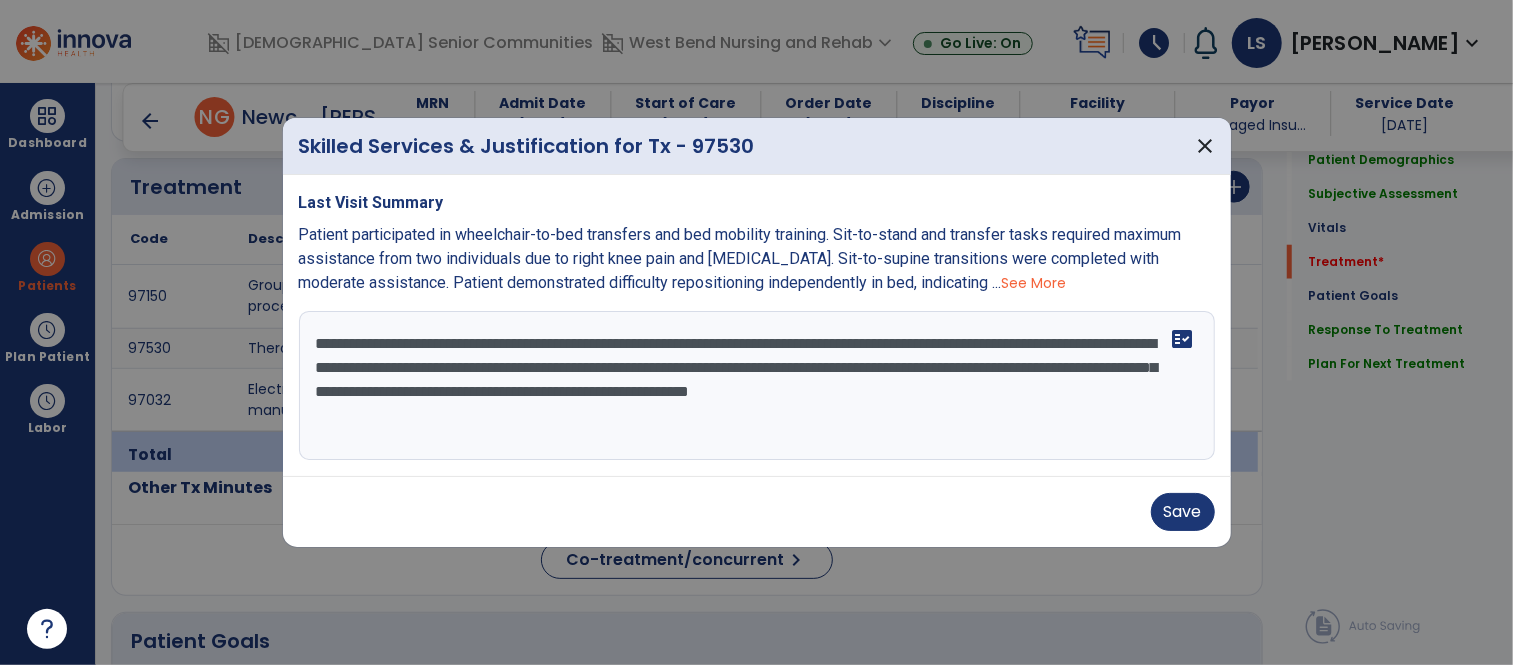 click on "**********" at bounding box center [757, 386] 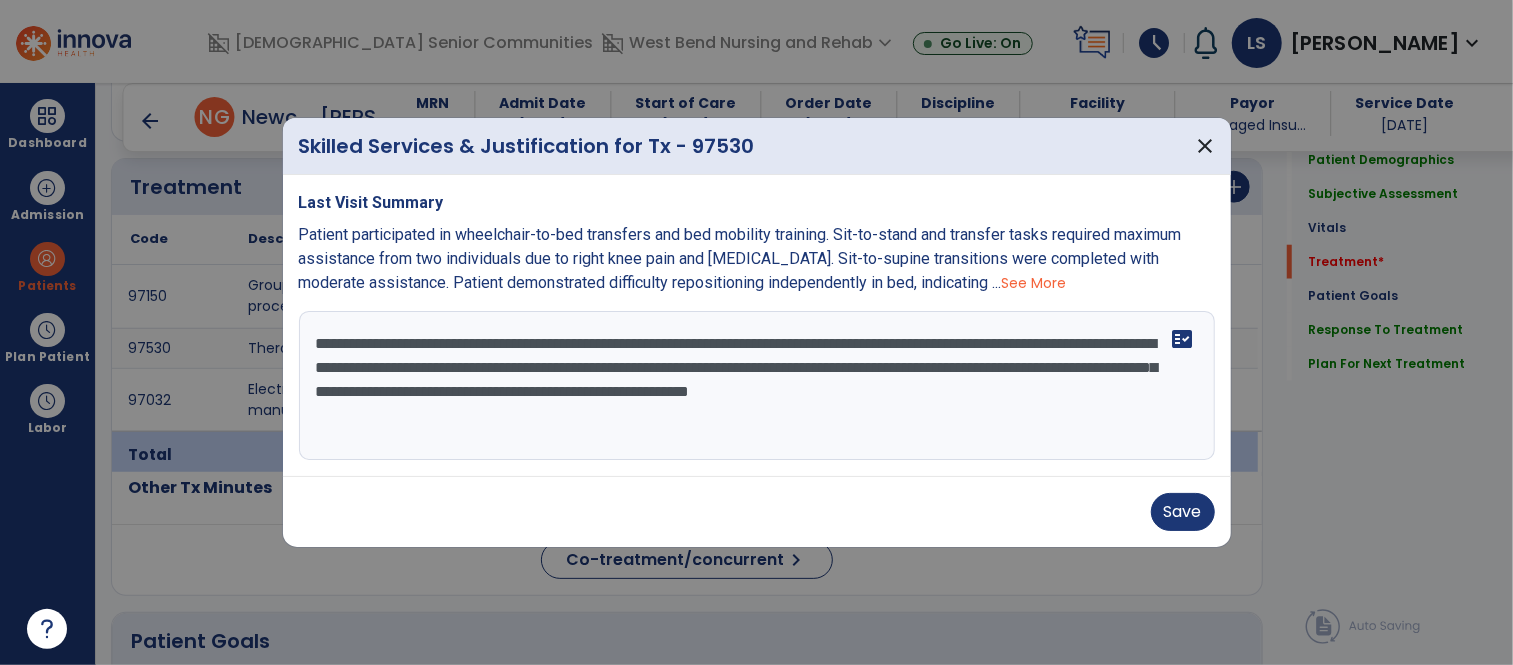 drag, startPoint x: 1010, startPoint y: 343, endPoint x: 418, endPoint y: 365, distance: 592.4086 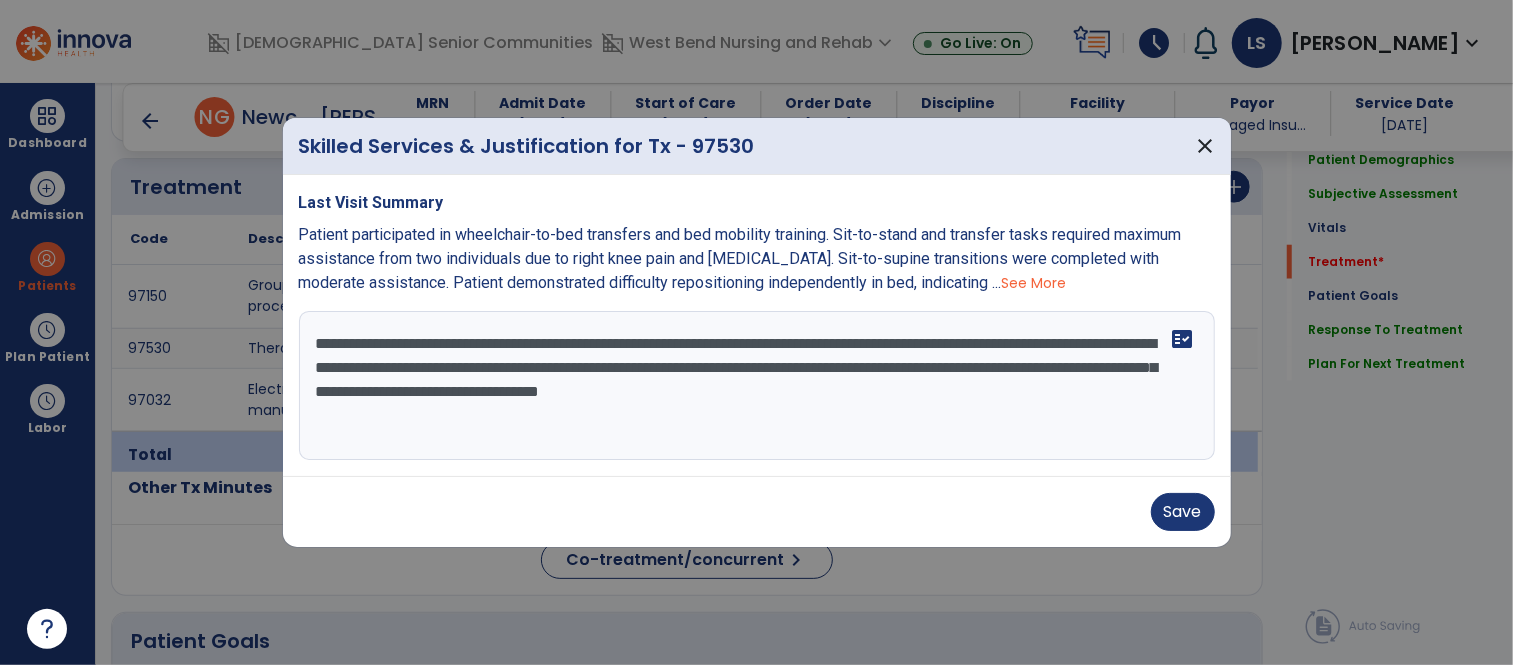 click on "**********" at bounding box center (757, 386) 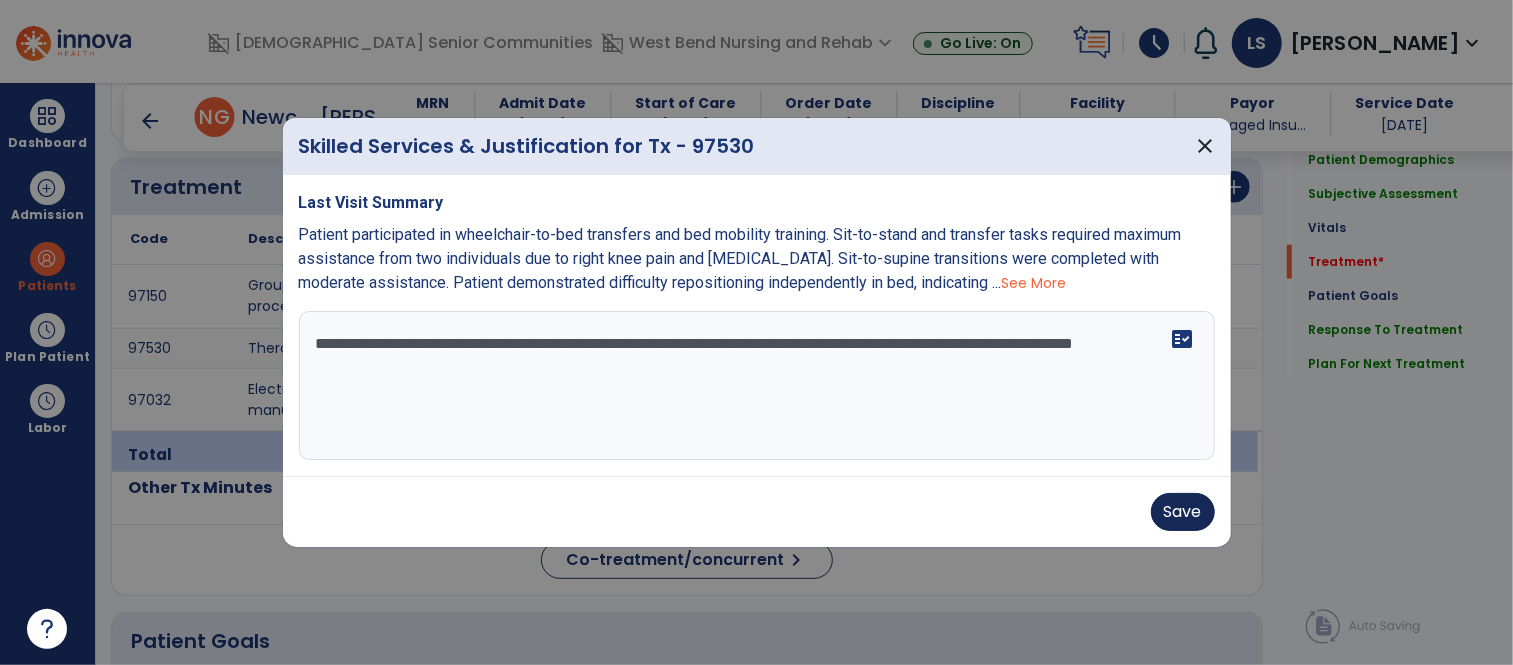 type on "**********" 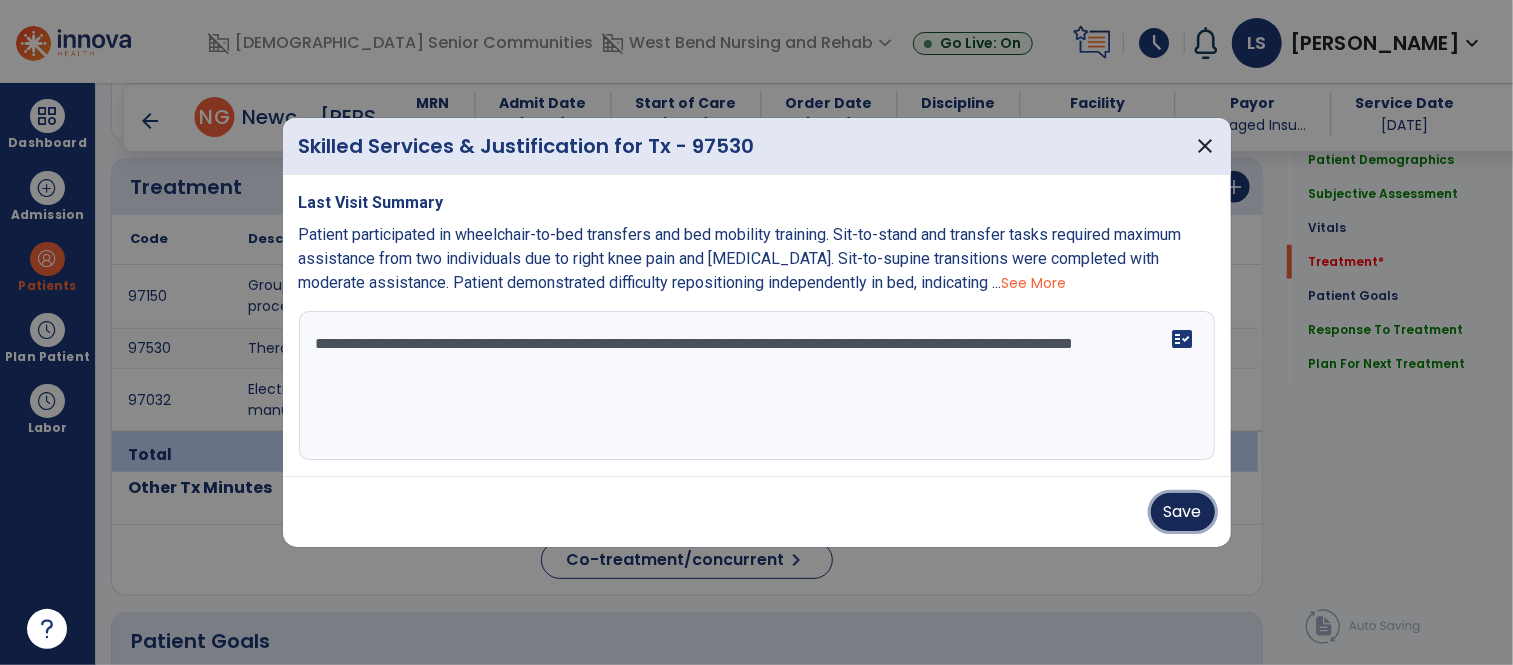 click on "Save" at bounding box center [1183, 512] 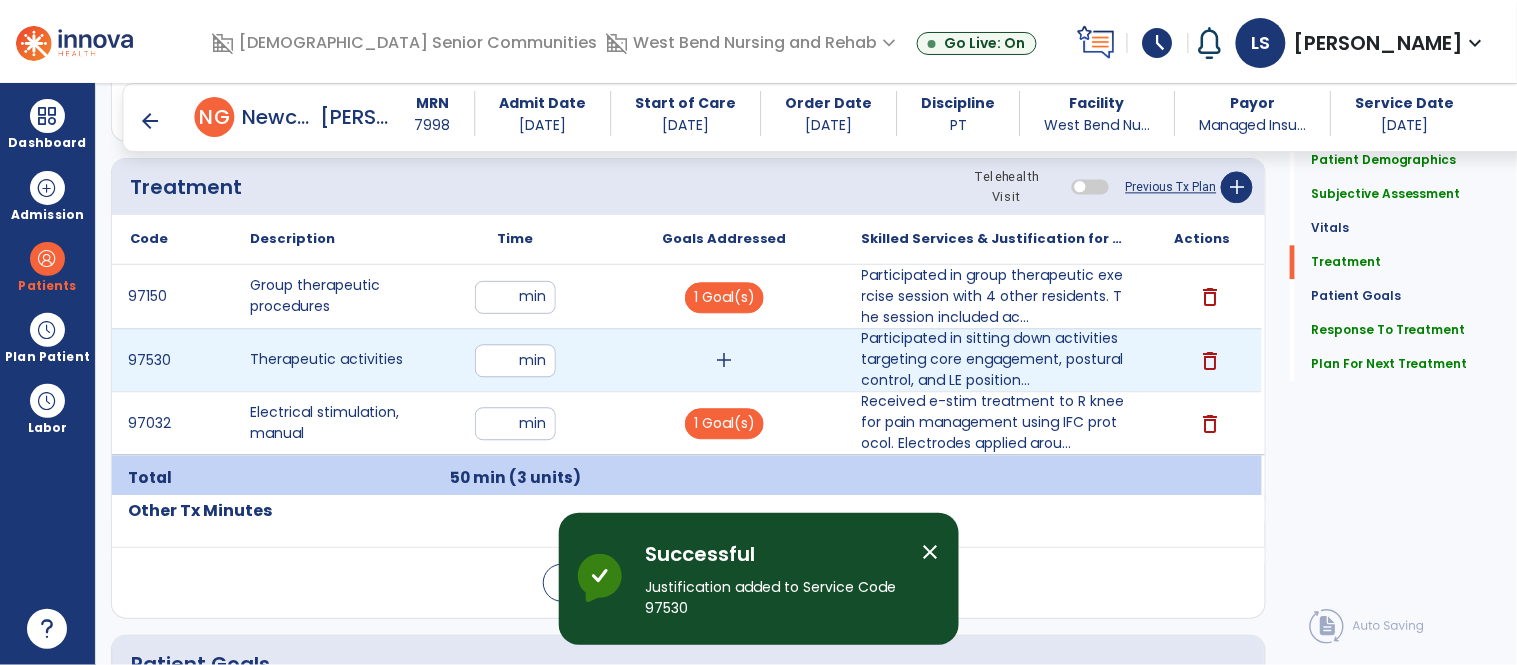 click on "add" at bounding box center (724, 360) 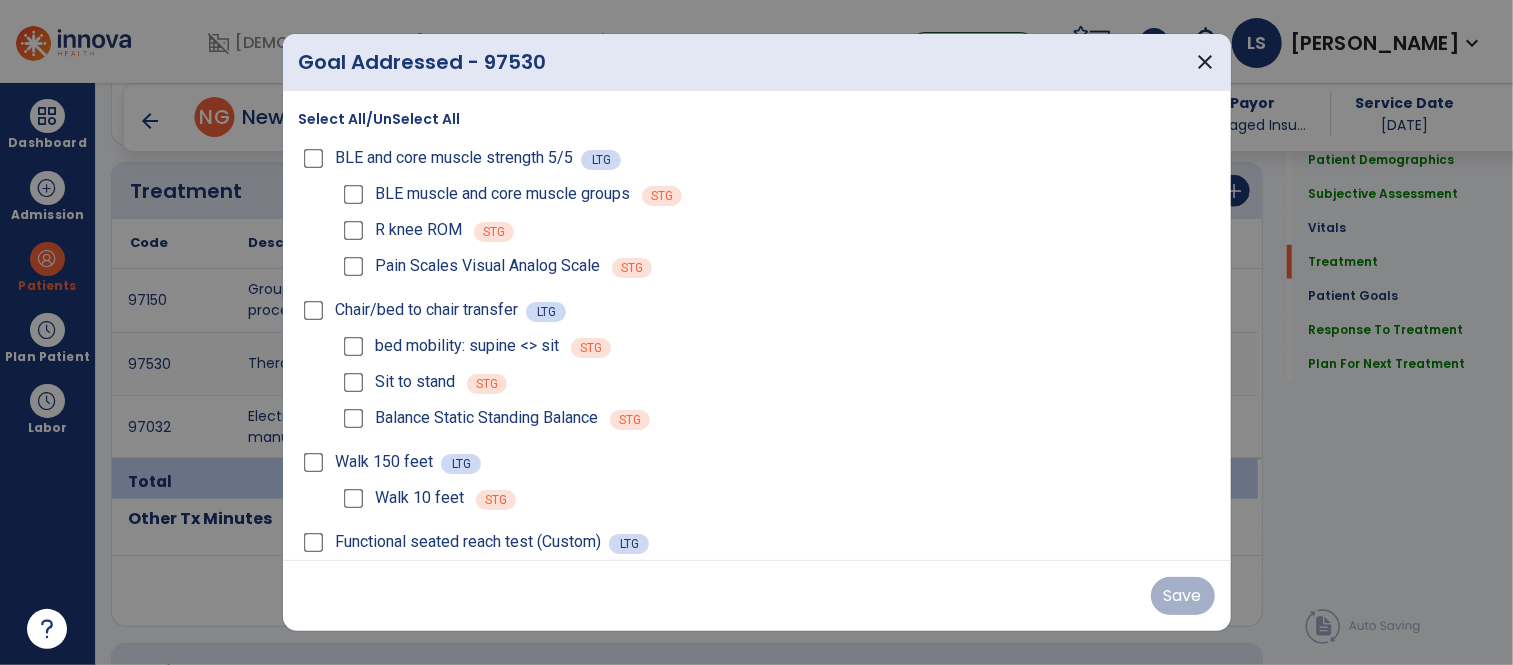 scroll, scrollTop: 1131, scrollLeft: 0, axis: vertical 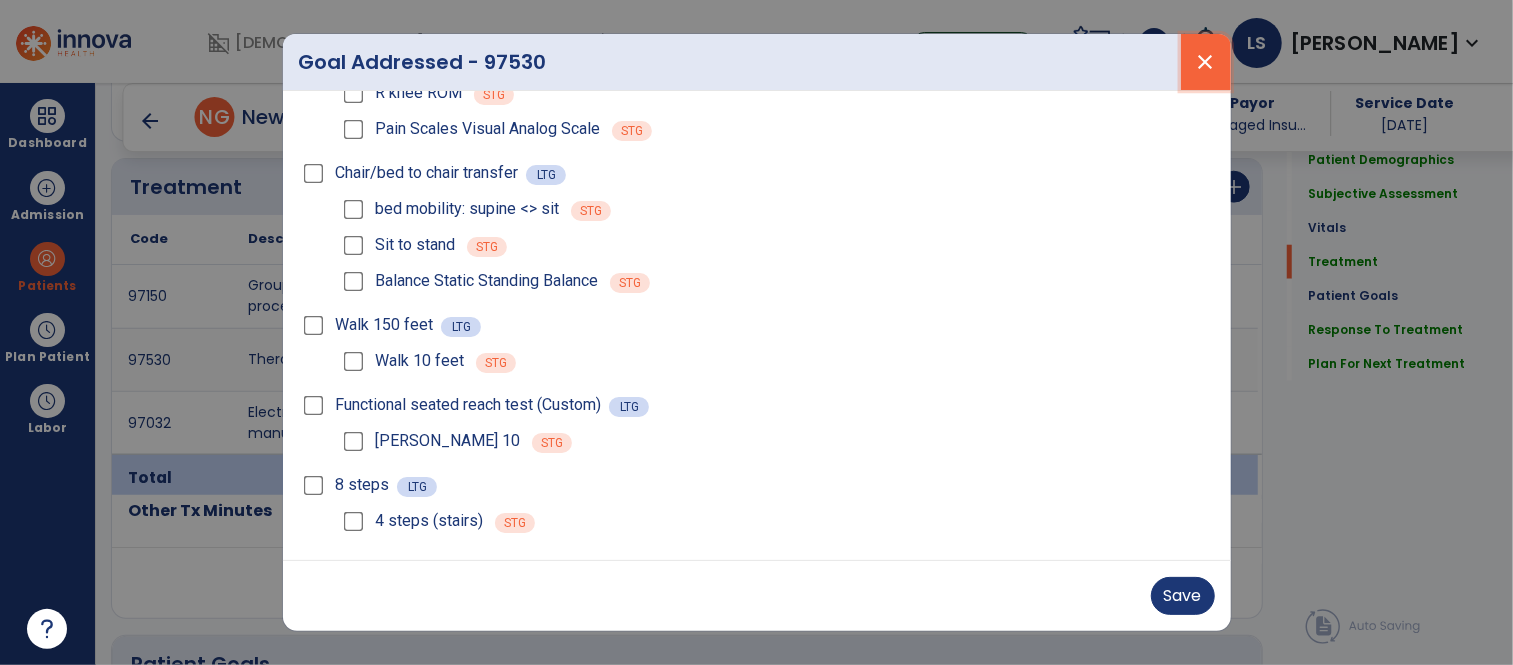 click on "close" at bounding box center (1206, 62) 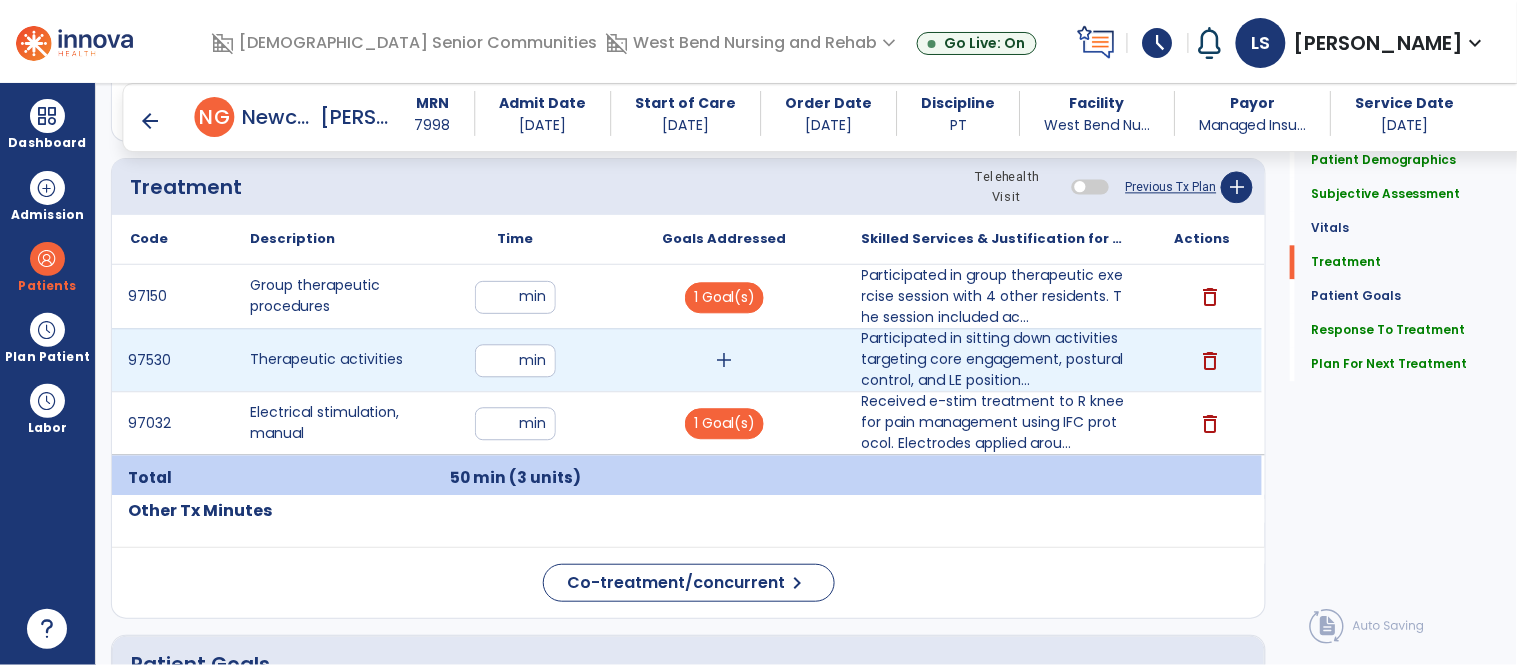 click on "add" at bounding box center [724, 360] 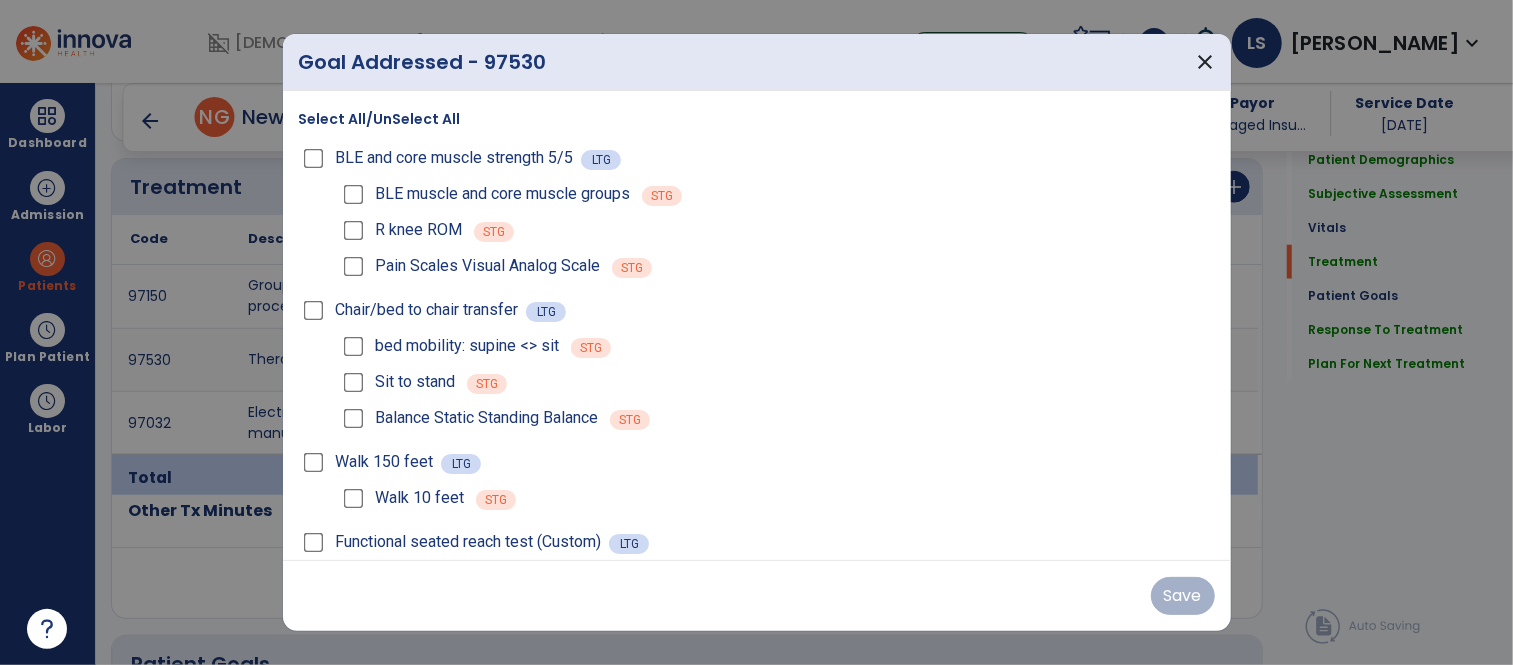 scroll, scrollTop: 1131, scrollLeft: 0, axis: vertical 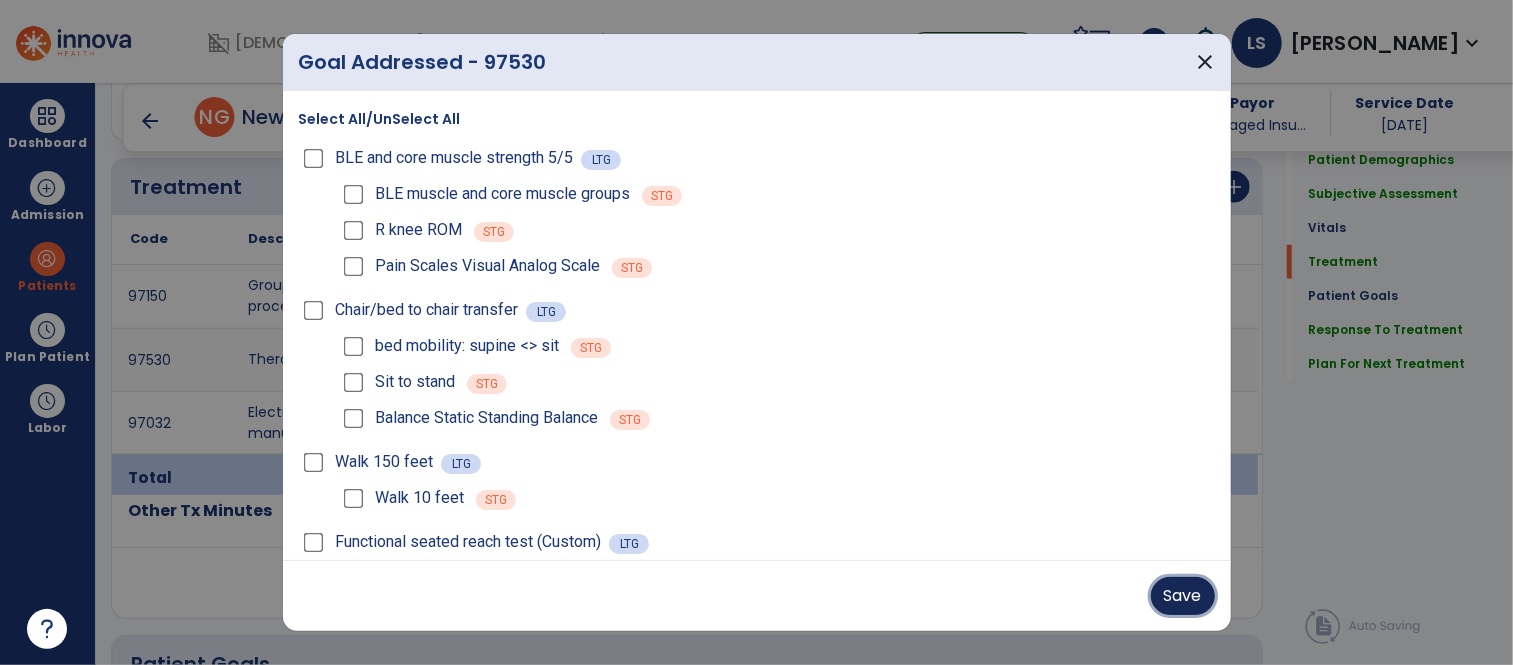 click on "Save" at bounding box center (1183, 596) 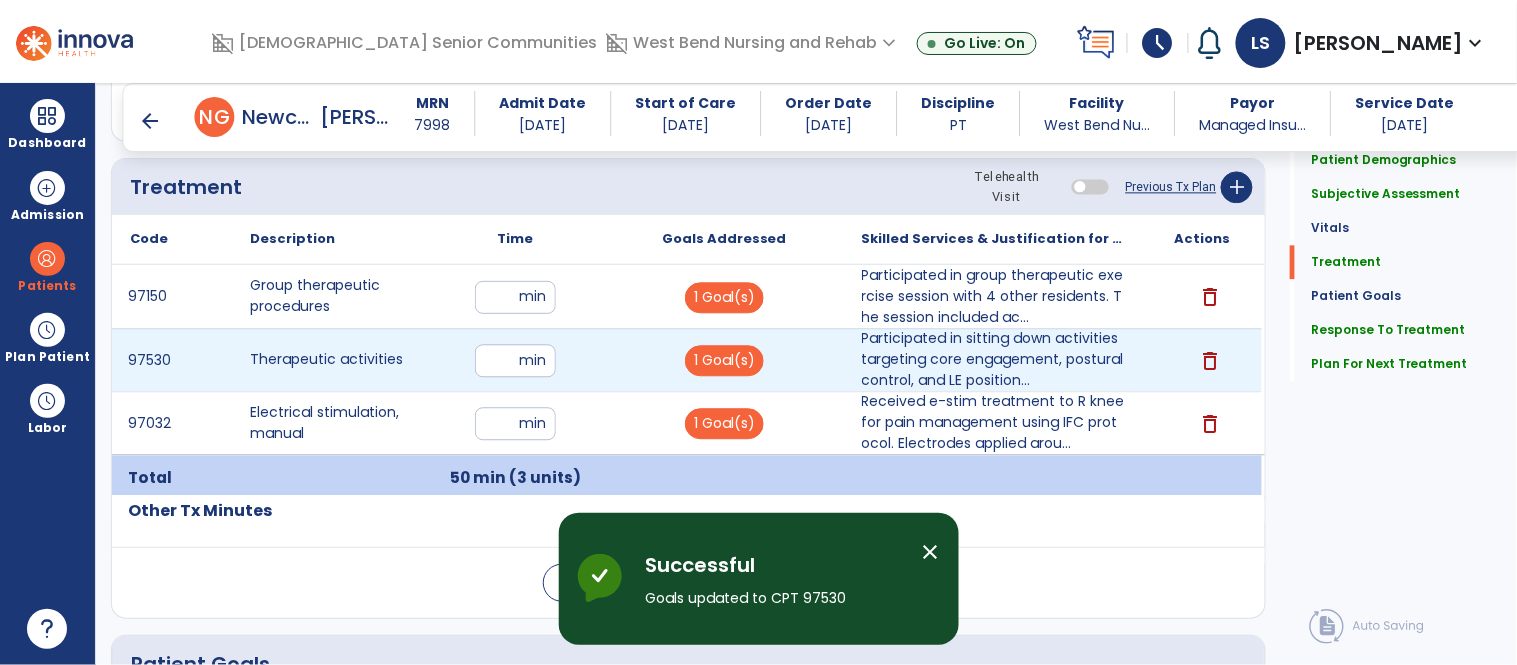 click on "1 Goal(s)" at bounding box center [724, 360] 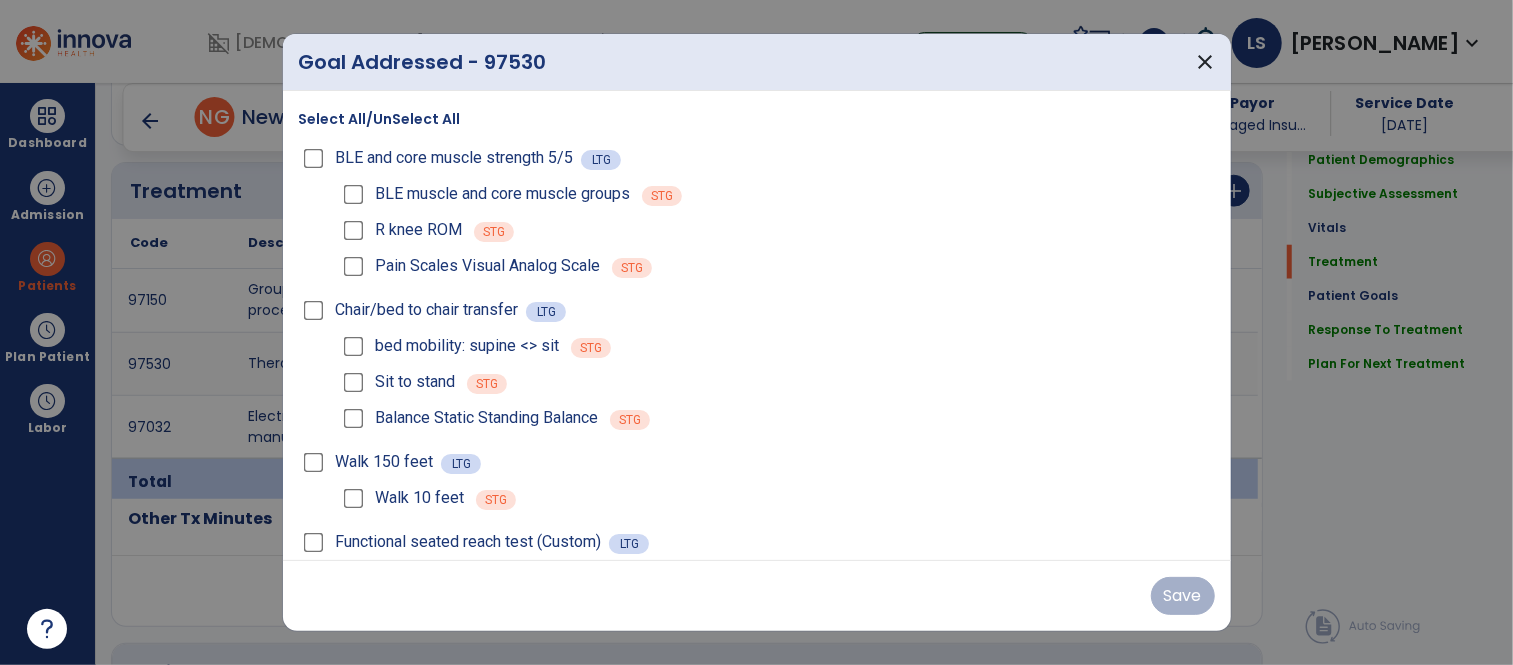scroll, scrollTop: 1131, scrollLeft: 0, axis: vertical 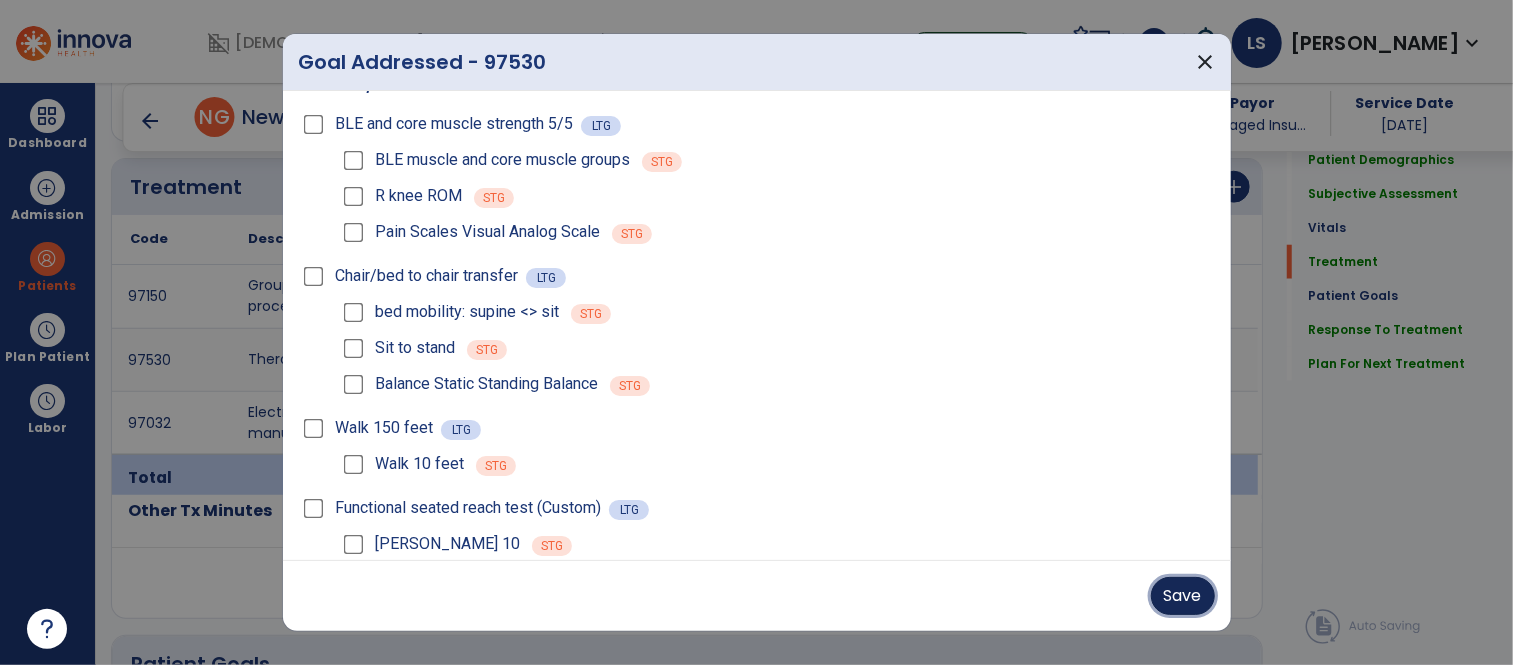 click on "Save" at bounding box center [1183, 596] 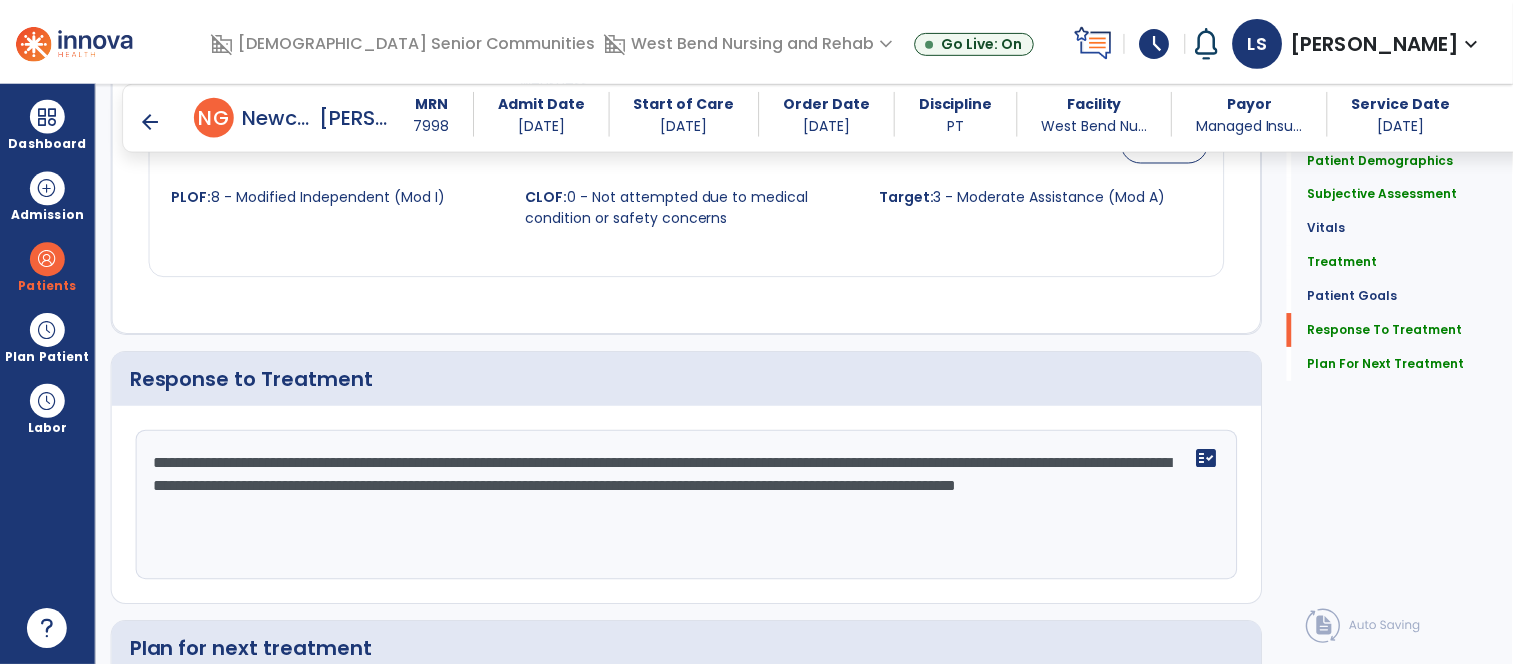 scroll, scrollTop: 3846, scrollLeft: 0, axis: vertical 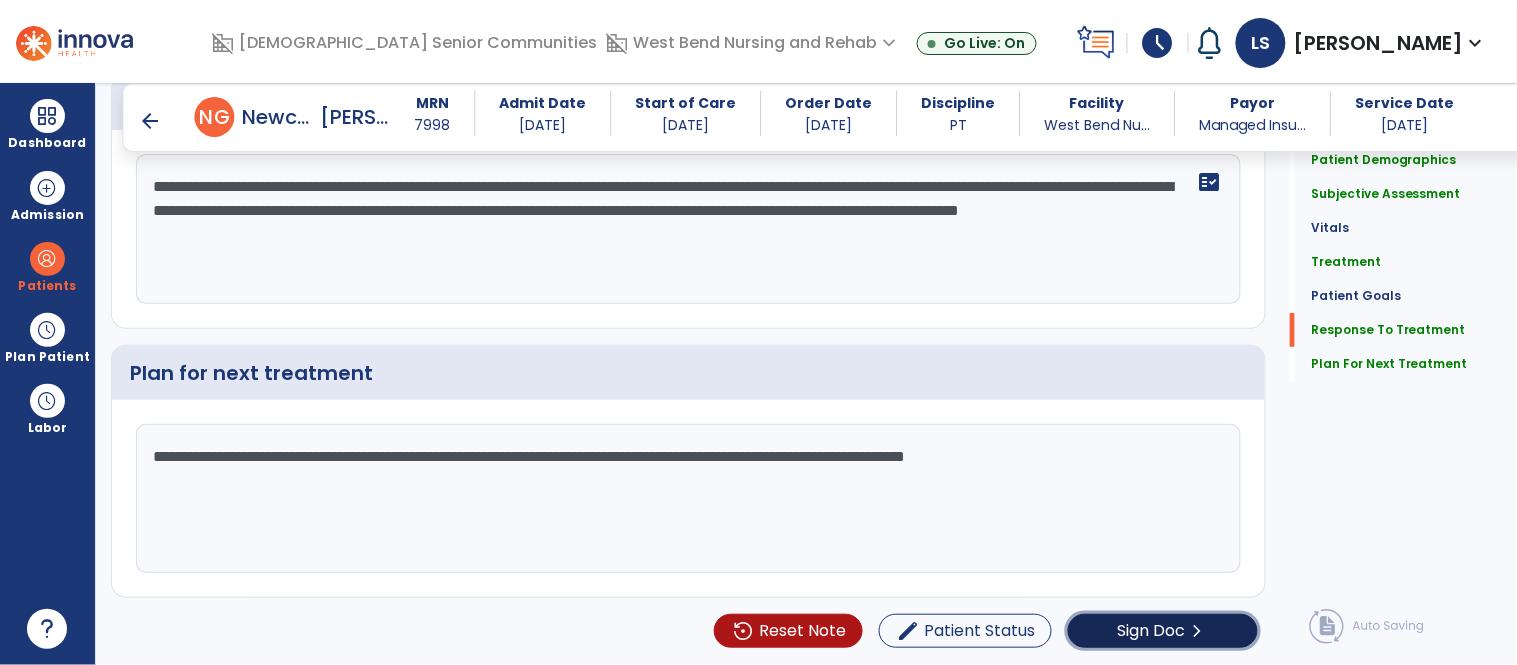 click on "Sign Doc" 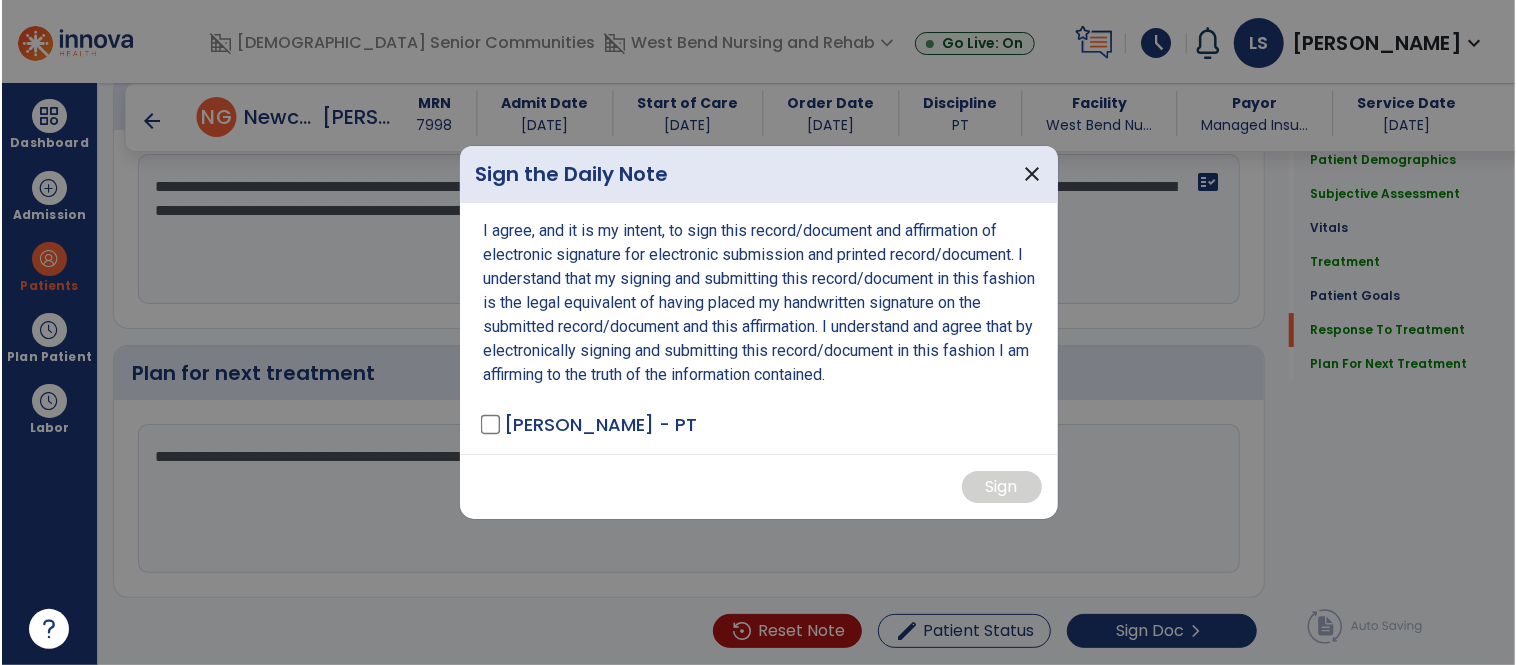 scroll, scrollTop: 3846, scrollLeft: 0, axis: vertical 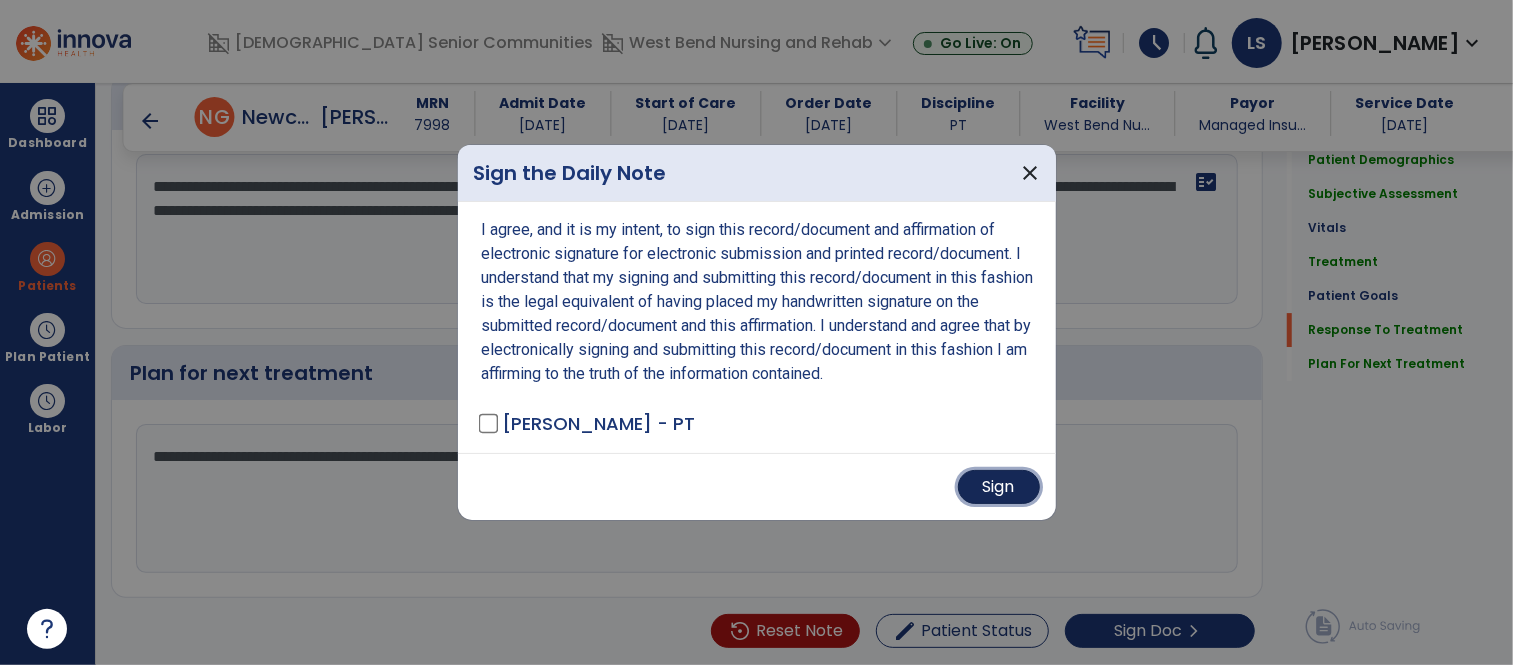 click on "Sign" at bounding box center [999, 487] 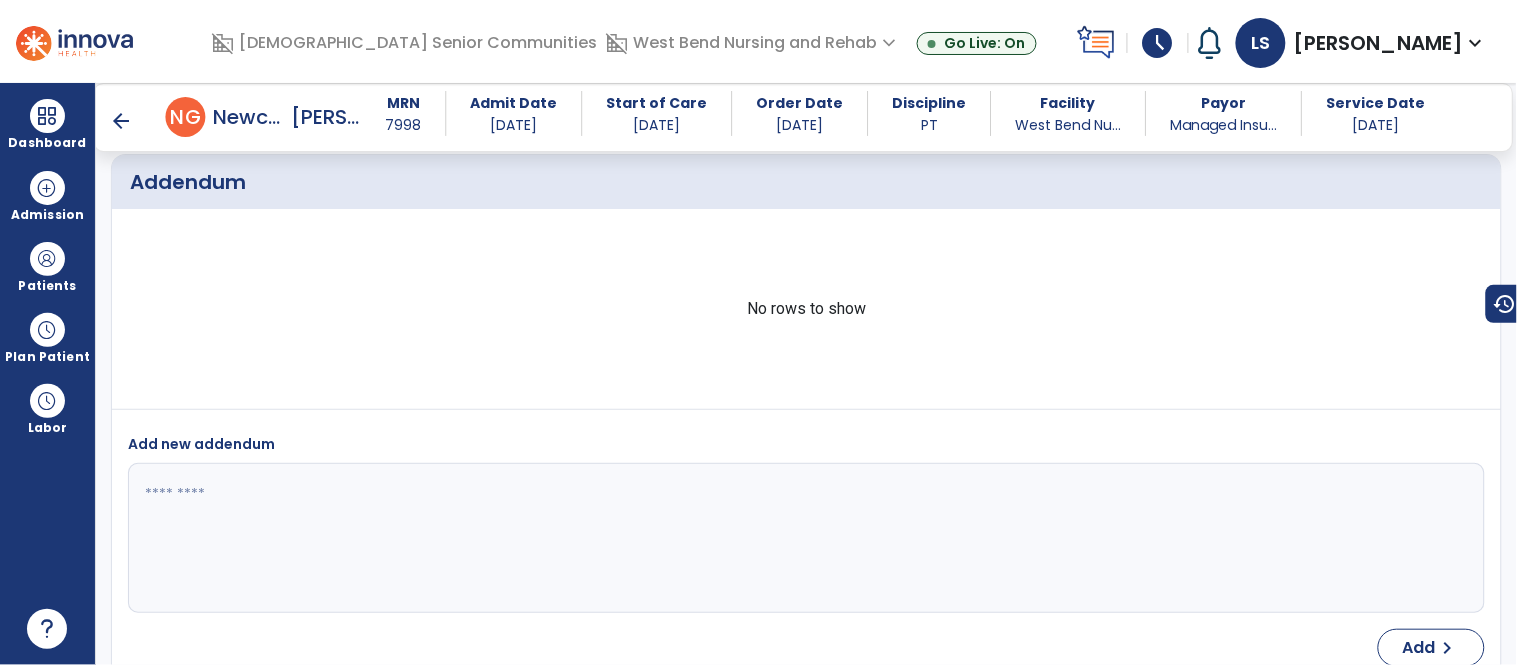 scroll, scrollTop: 6270, scrollLeft: 0, axis: vertical 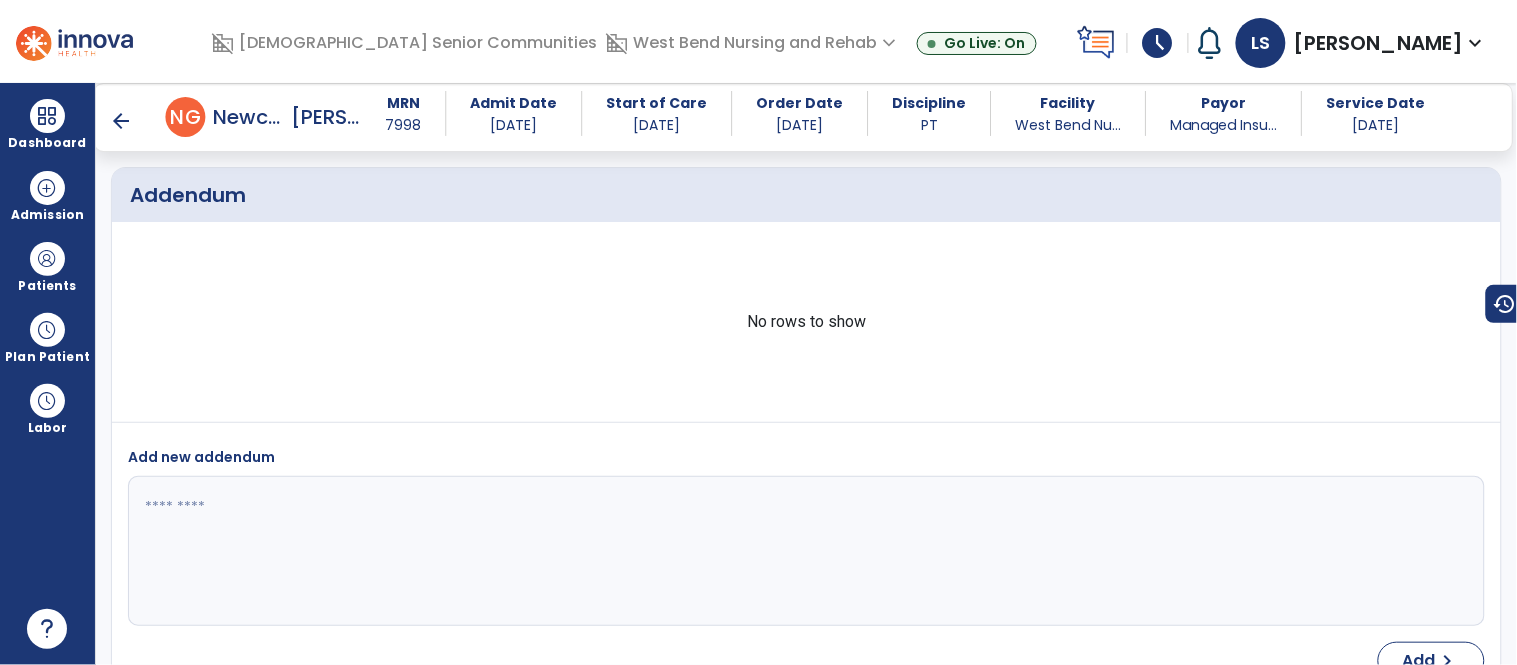 drag, startPoint x: 851, startPoint y: 472, endPoint x: 860, endPoint y: 479, distance: 11.401754 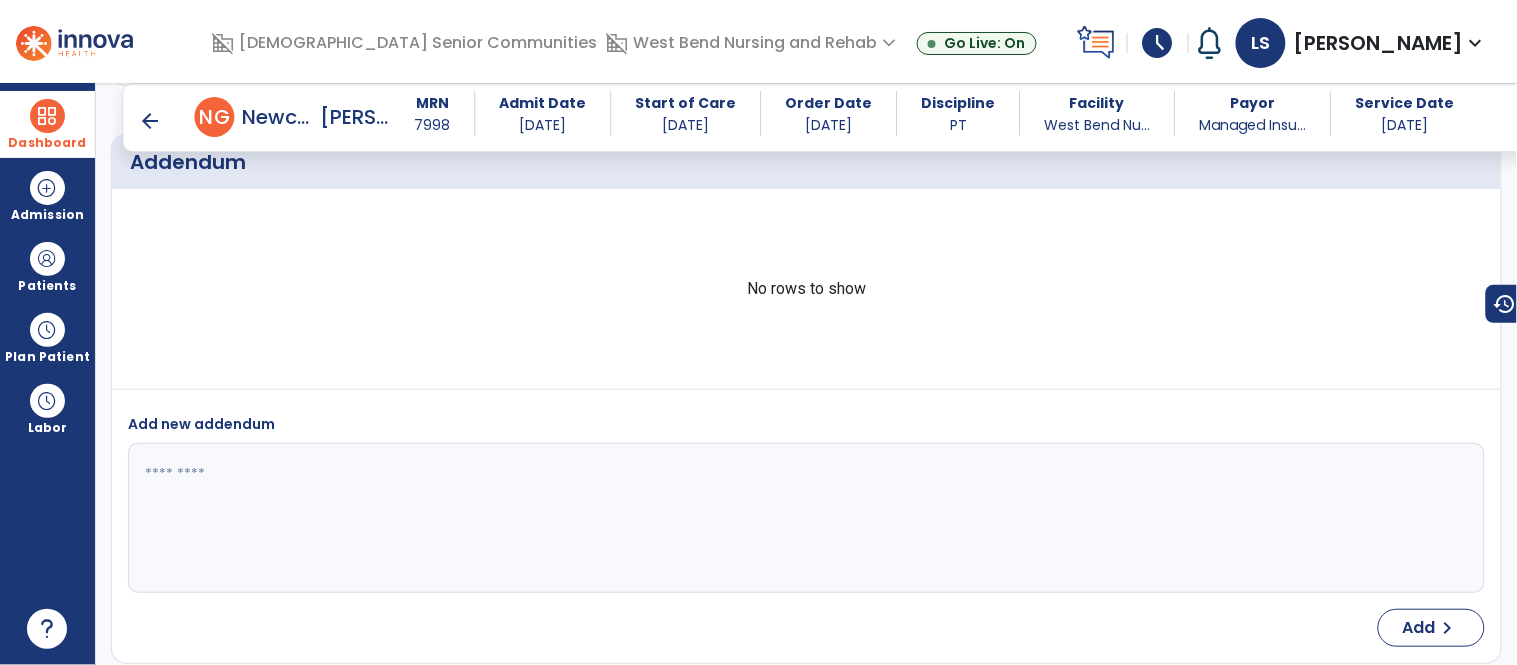 scroll, scrollTop: 6292, scrollLeft: 0, axis: vertical 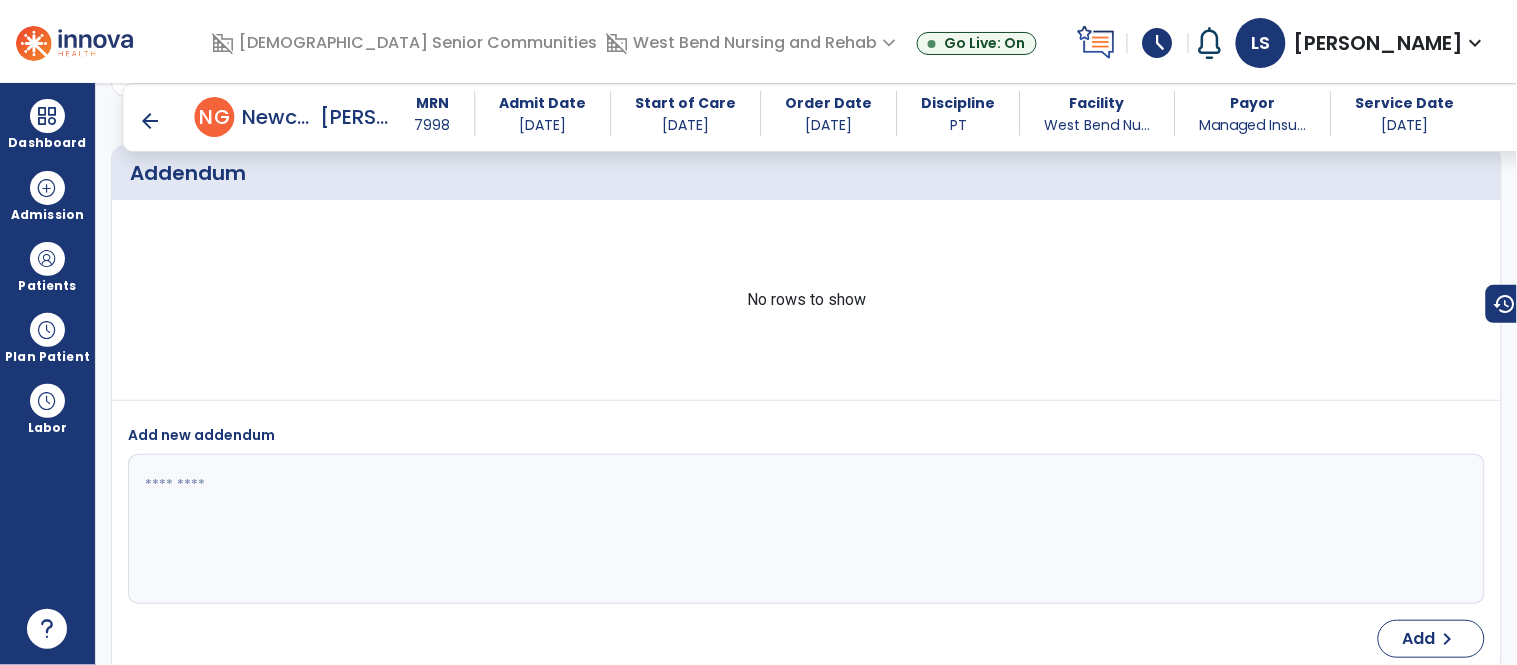 click on "arrow_back" at bounding box center [151, 121] 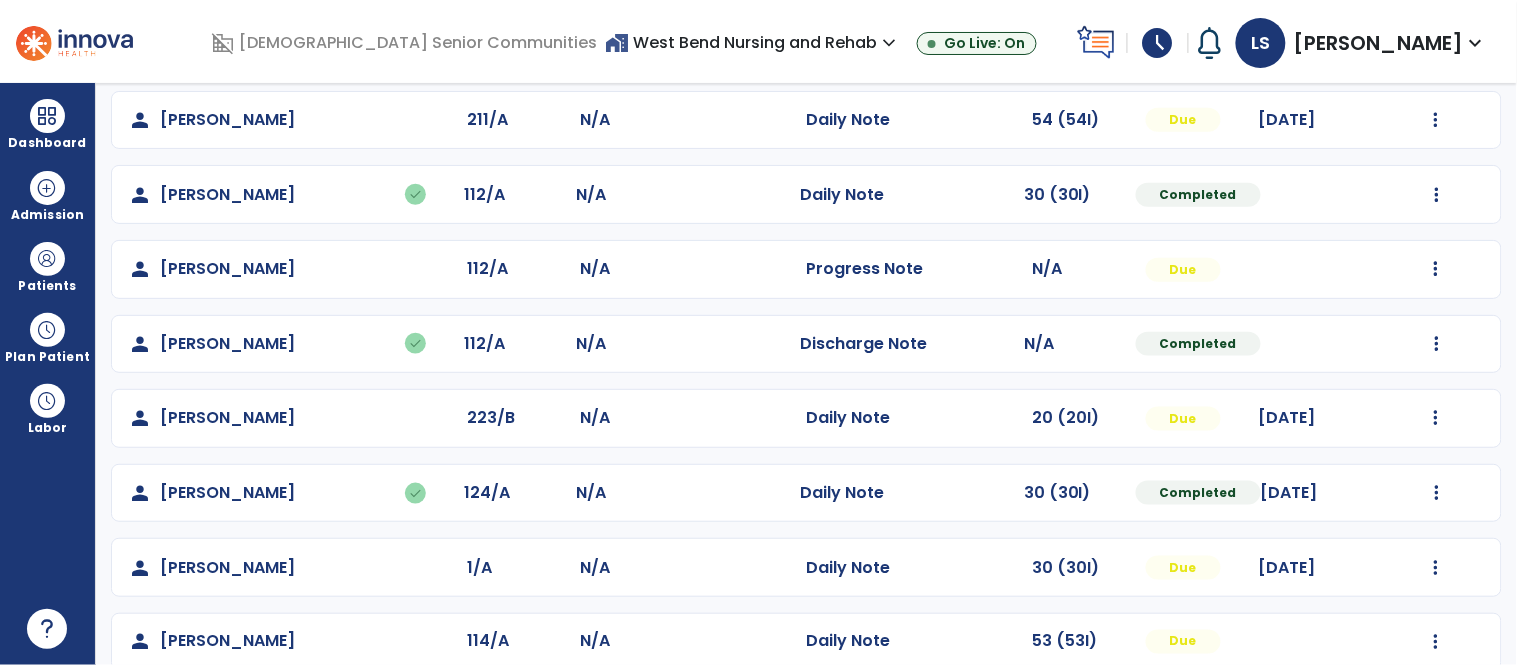 scroll, scrollTop: 464, scrollLeft: 0, axis: vertical 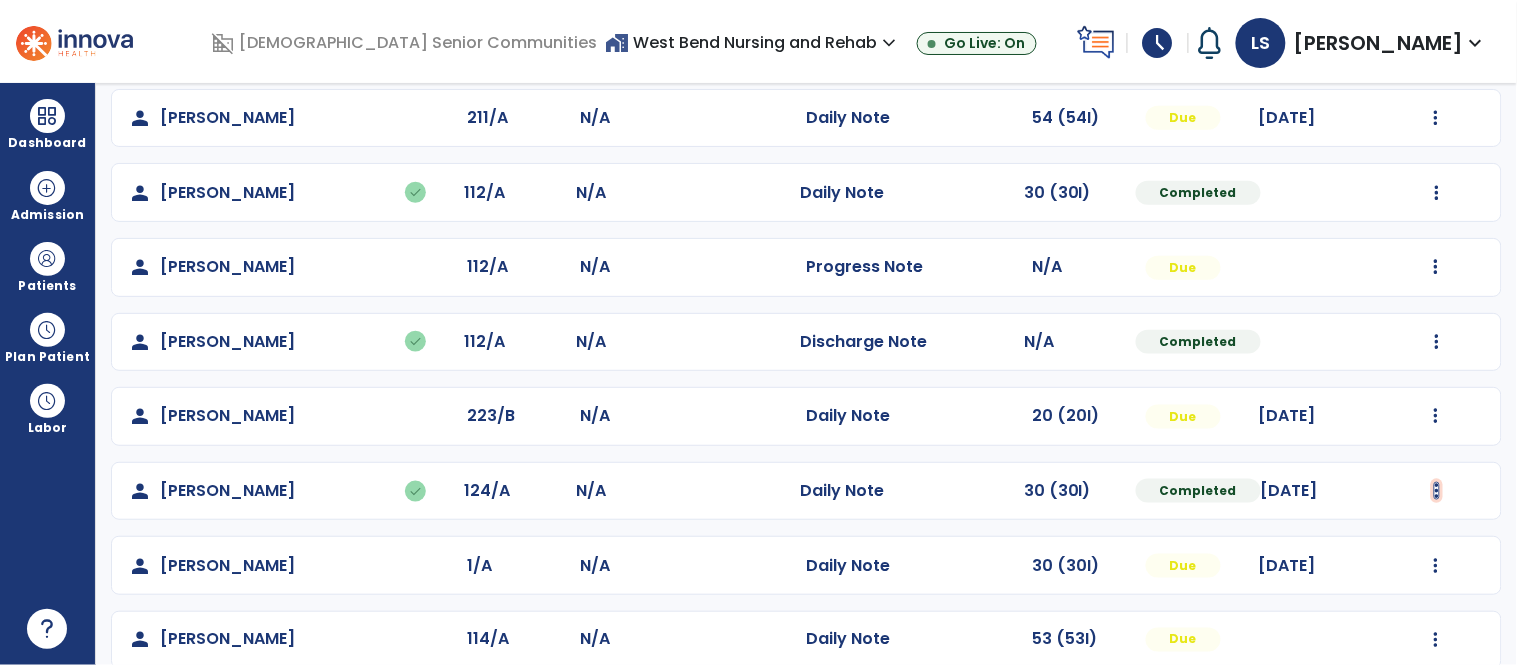 click at bounding box center [1437, -105] 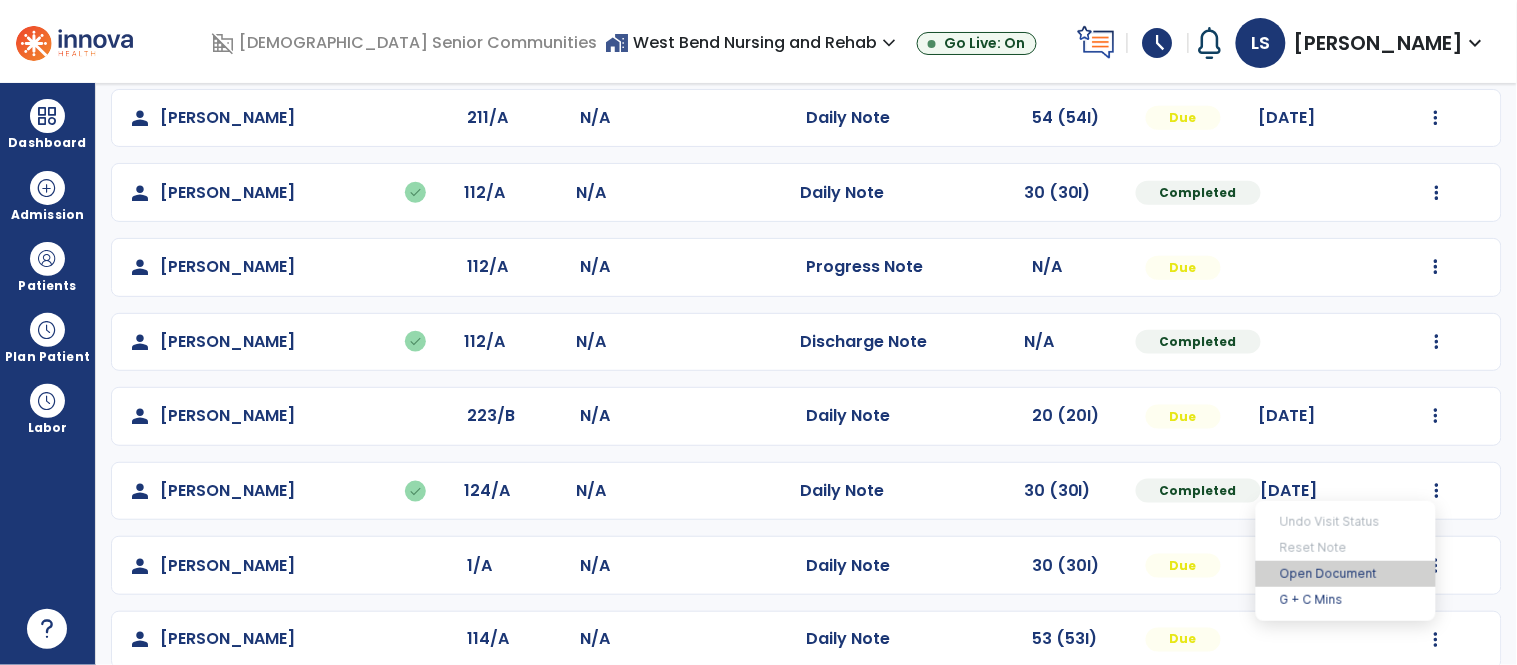 click on "Open Document" at bounding box center (1346, 574) 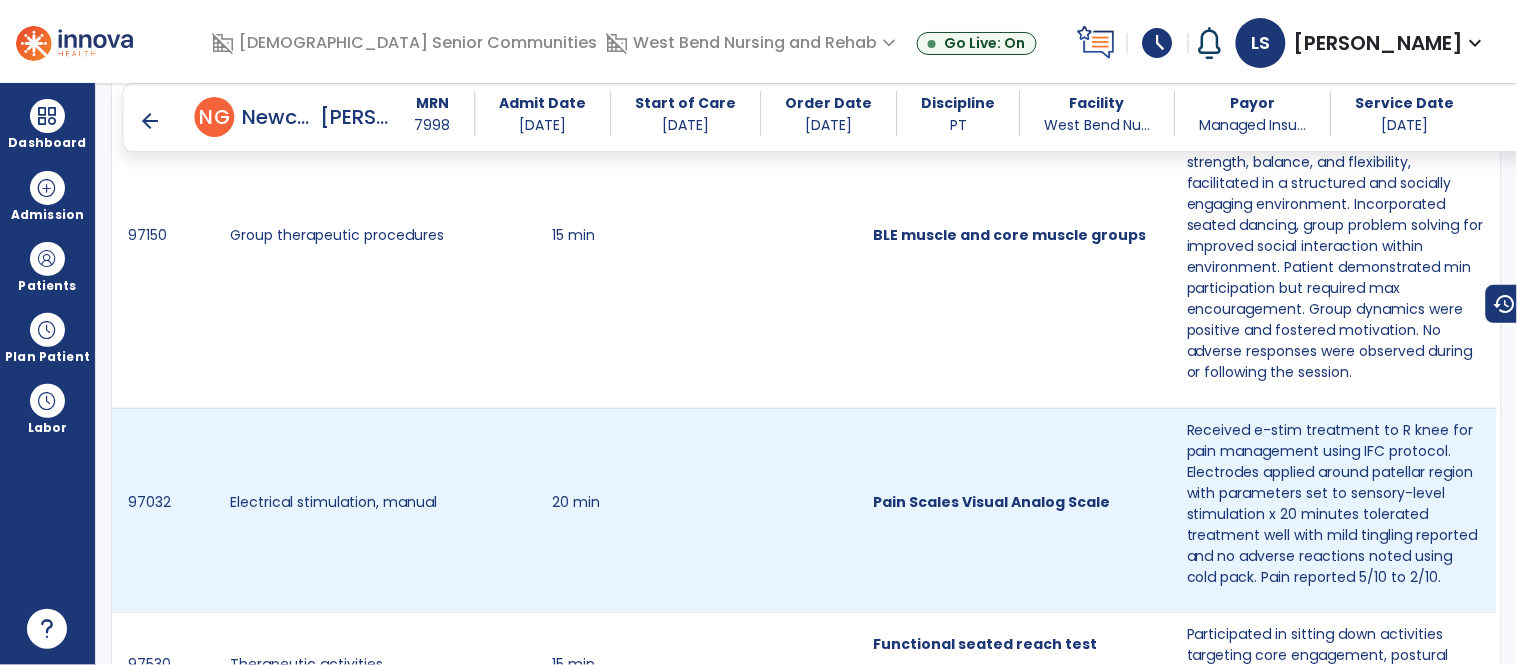 scroll, scrollTop: 1163, scrollLeft: 0, axis: vertical 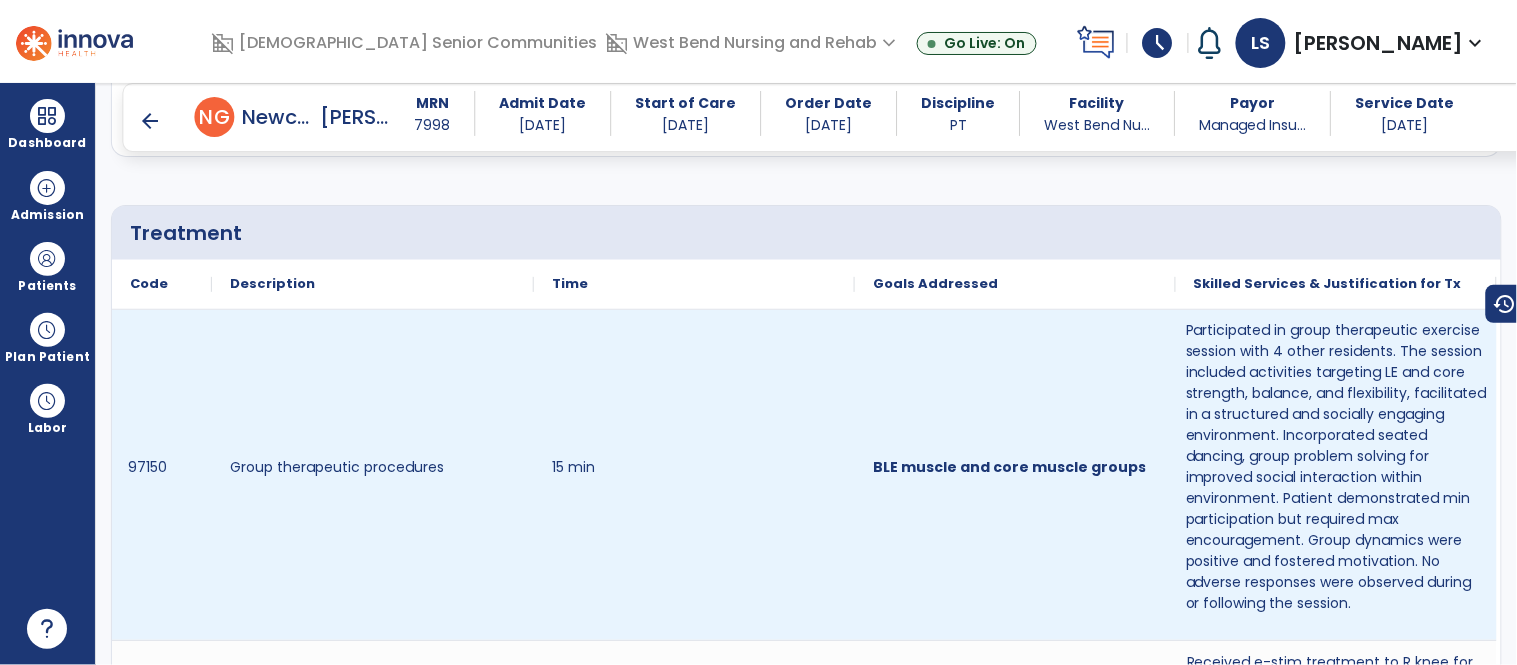 click on "Participated in group therapeutic exercise session with 4 other residents. The session included activities targeting LE and core strength, balance, and flexibility, facilitated in a structured and socially engaging environment. Incorporated seated dancing, group problem solving for improved social interaction within environment.  Patient demonstrated min participation but required max encouragement. Group dynamics were positive and fostered motivation. No adverse responses were observed during or following the session." at bounding box center [1336, 467] 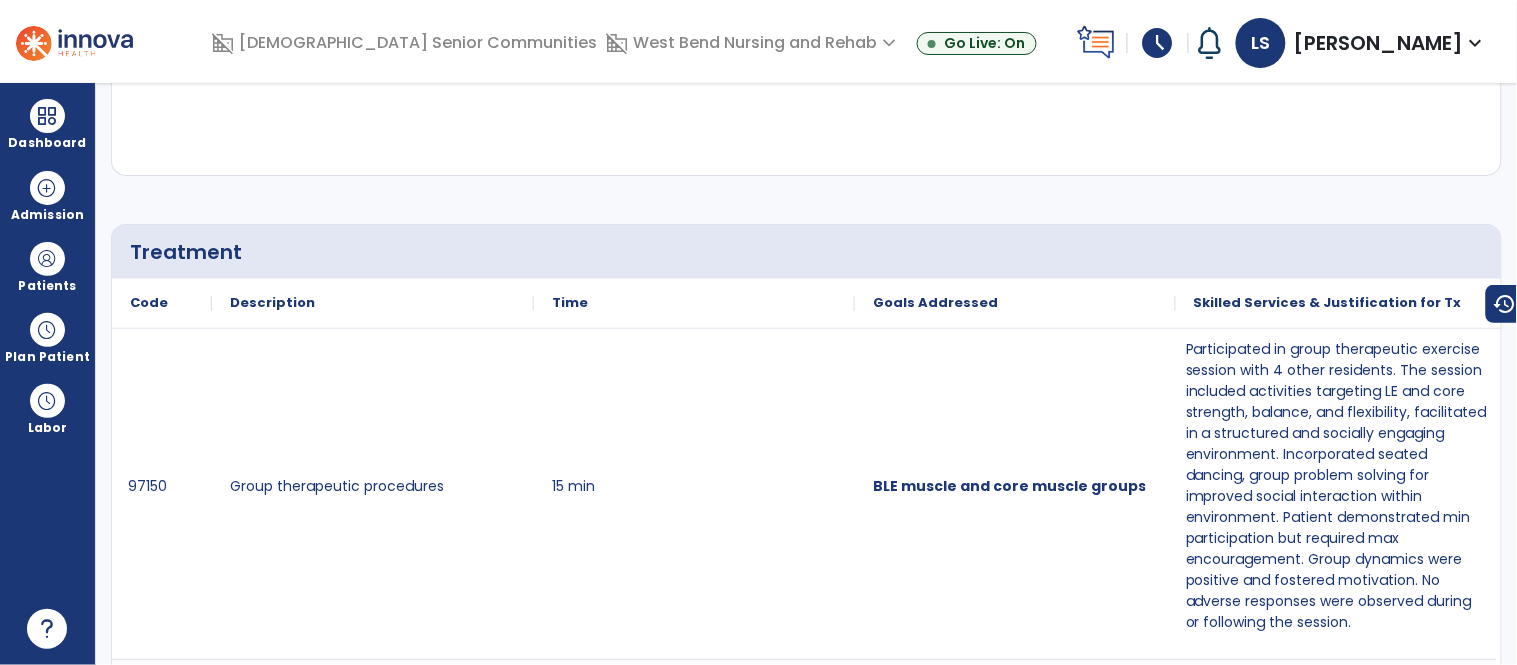 scroll, scrollTop: 0, scrollLeft: 0, axis: both 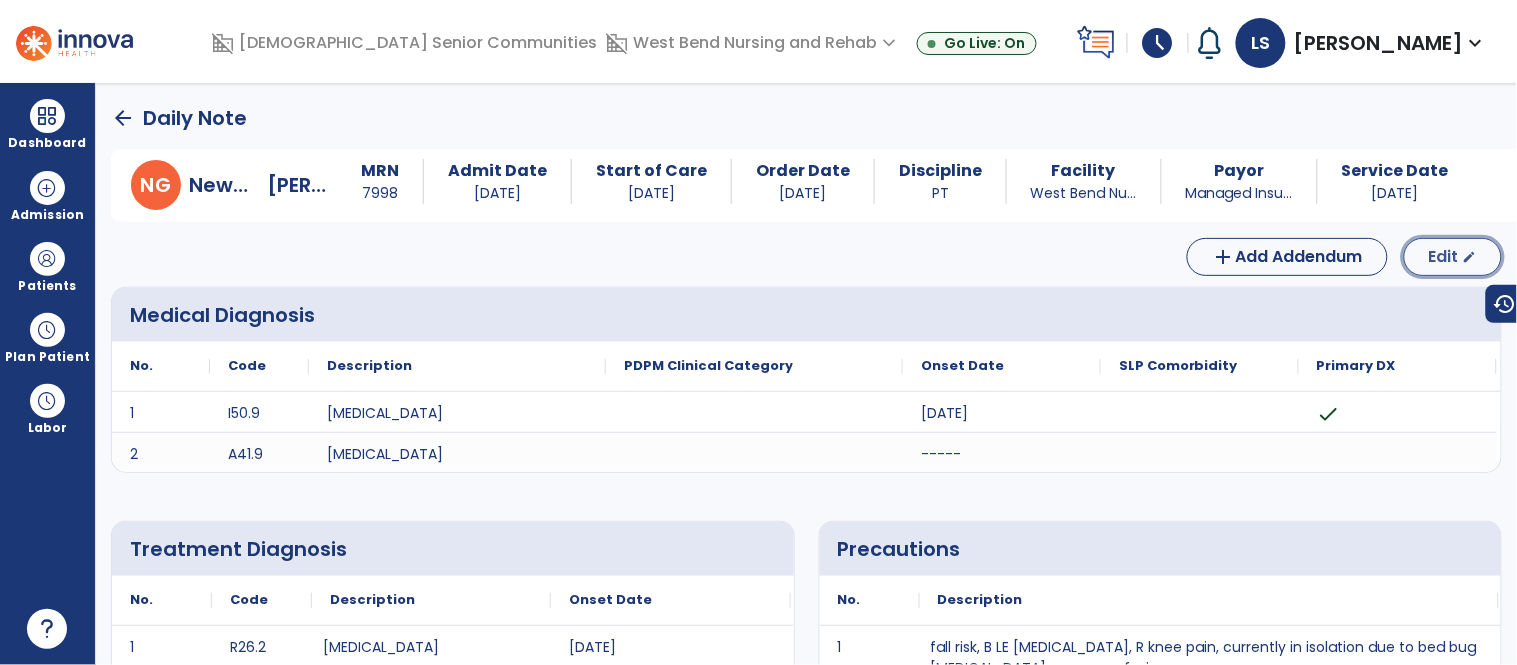 click on "Edit  edit" 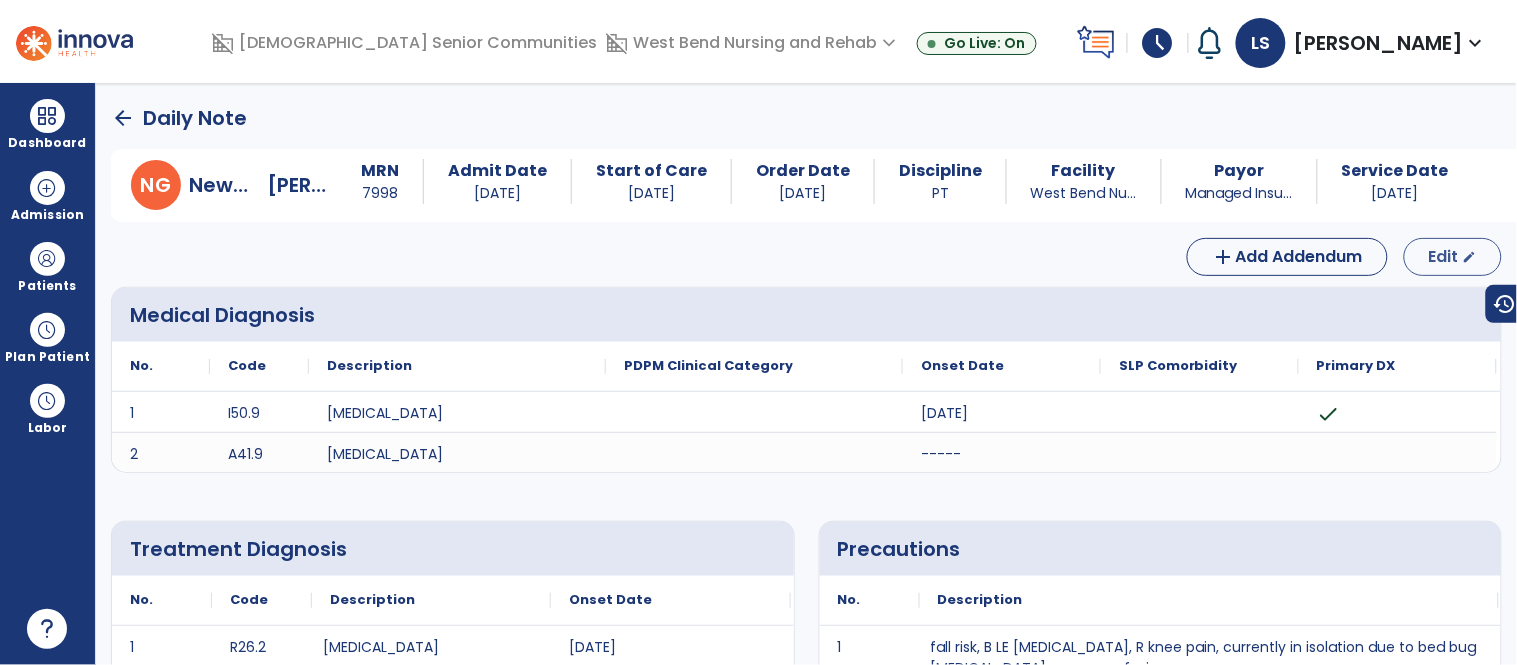 select on "*" 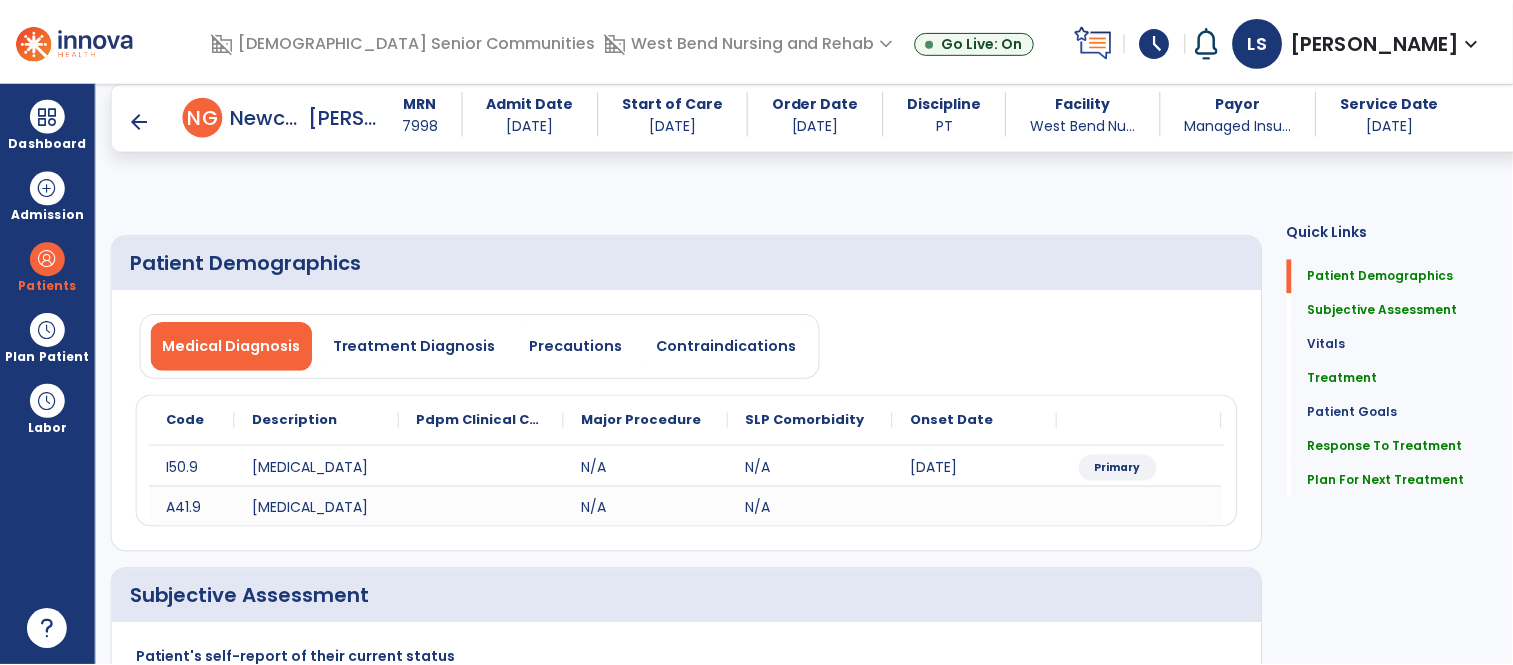 scroll, scrollTop: 1081, scrollLeft: 0, axis: vertical 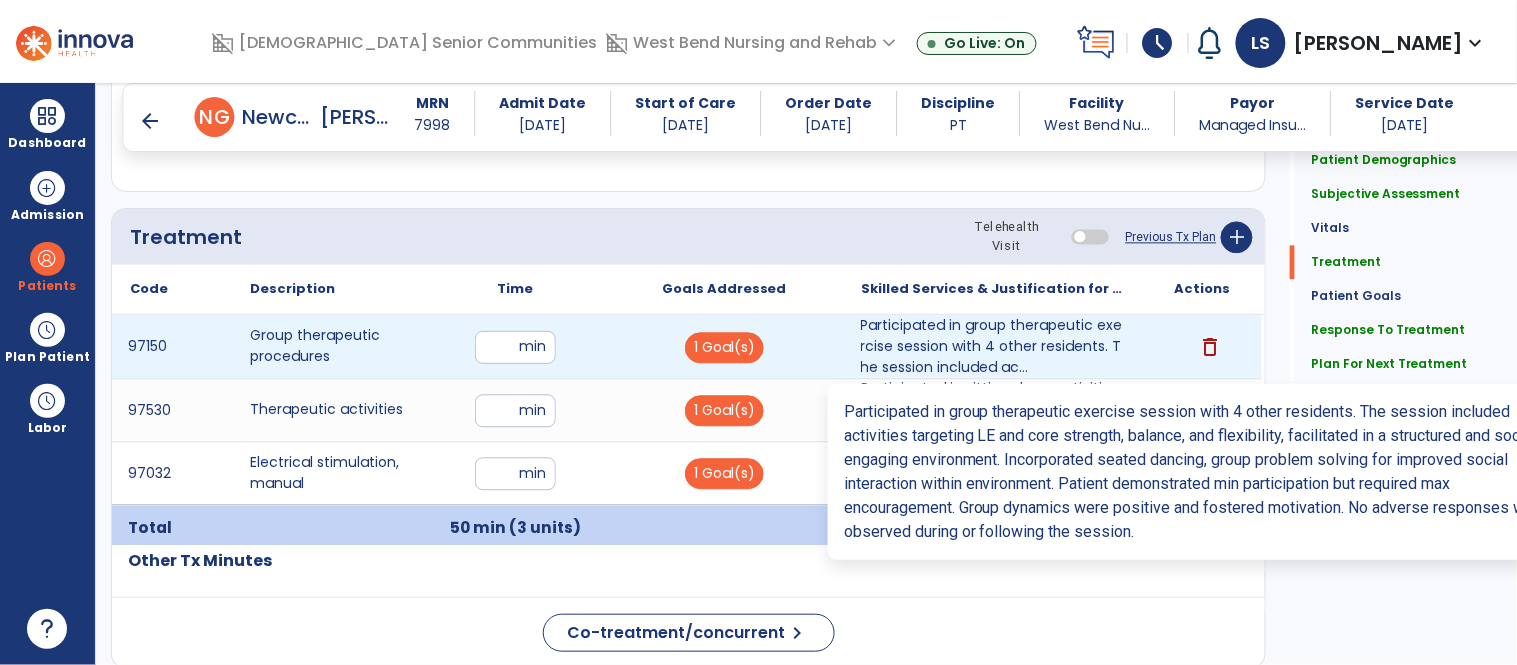 click on "Participated in group therapeutic exercise session with 4 other residents. The session included ac..." at bounding box center [993, 346] 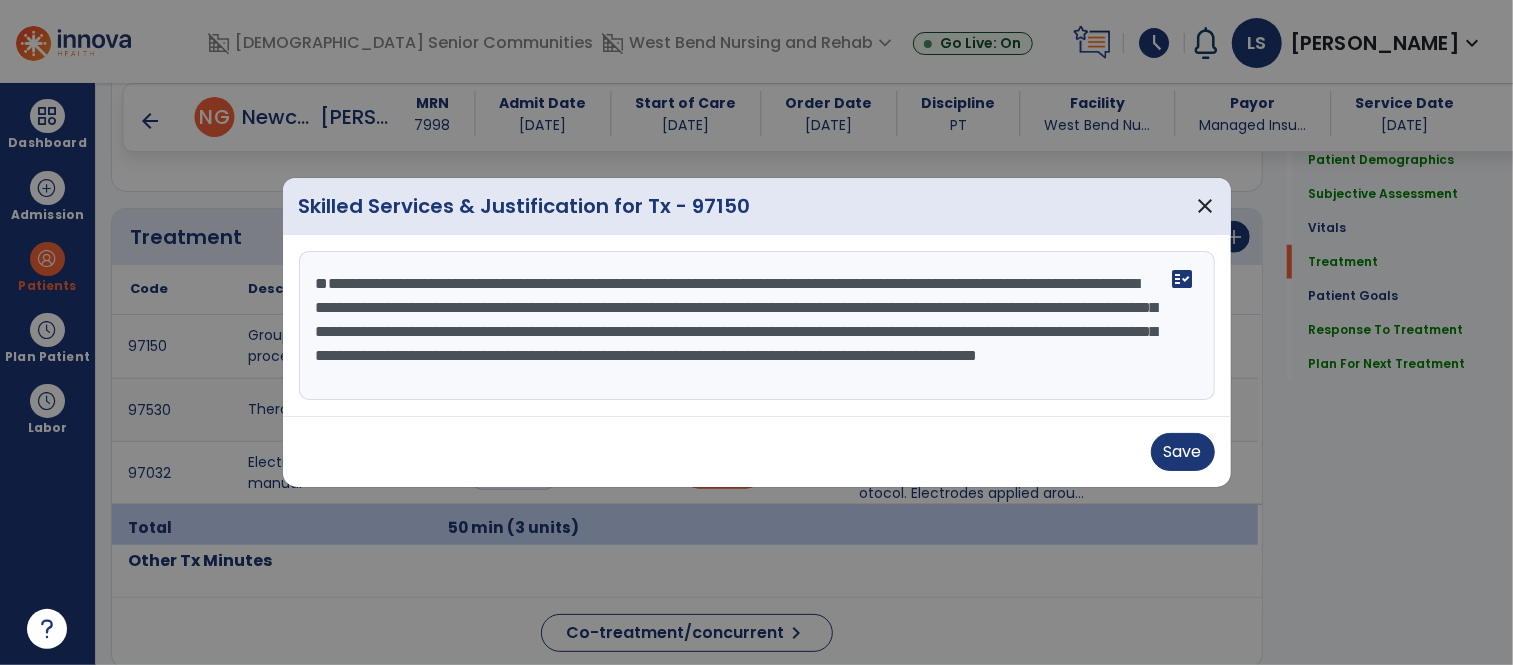 scroll, scrollTop: 1081, scrollLeft: 0, axis: vertical 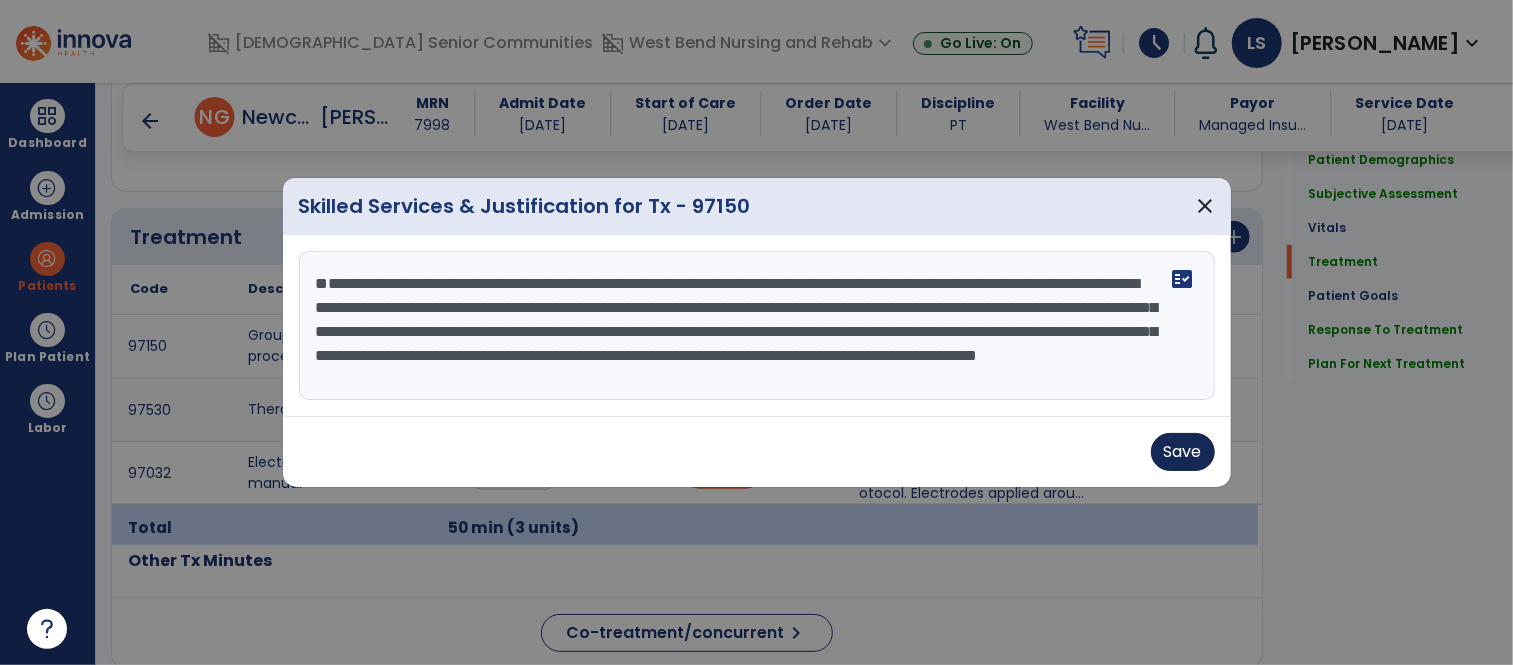 type on "**********" 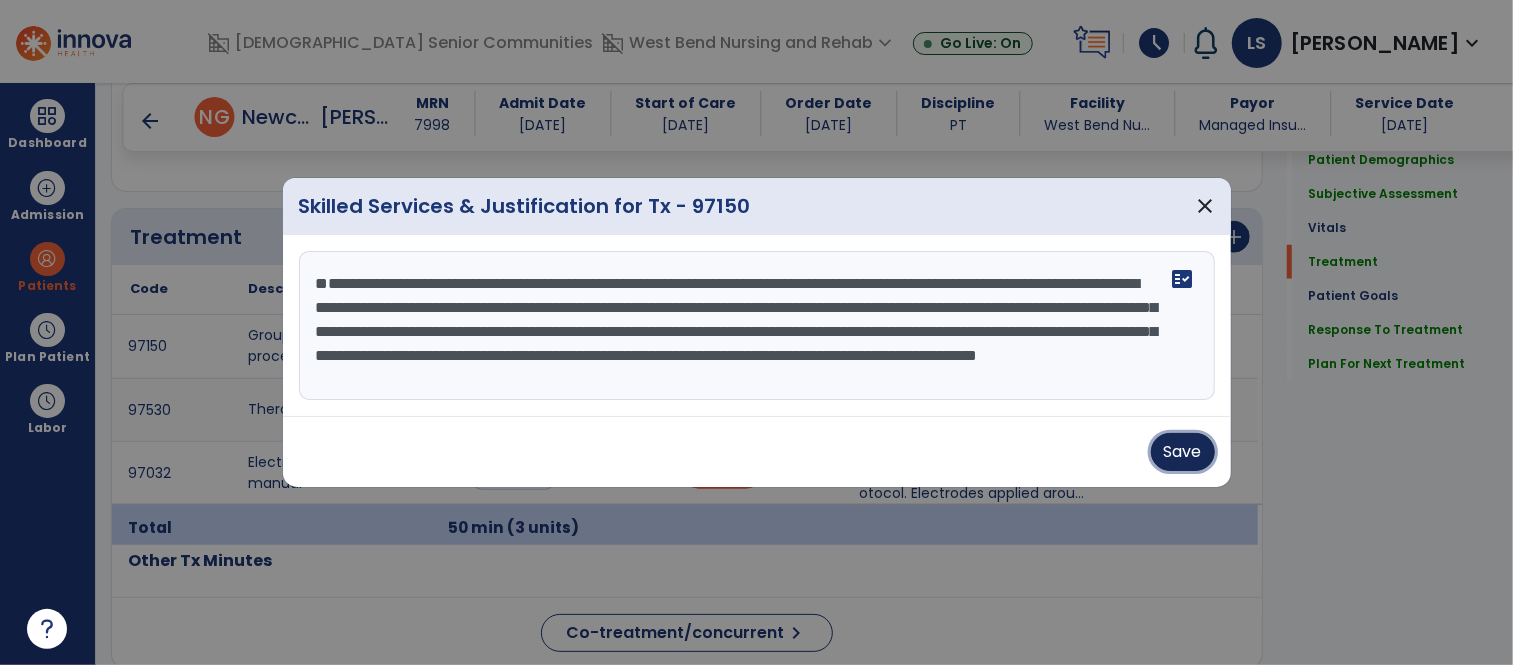 drag, startPoint x: 1156, startPoint y: 446, endPoint x: 1089, endPoint y: 447, distance: 67.00746 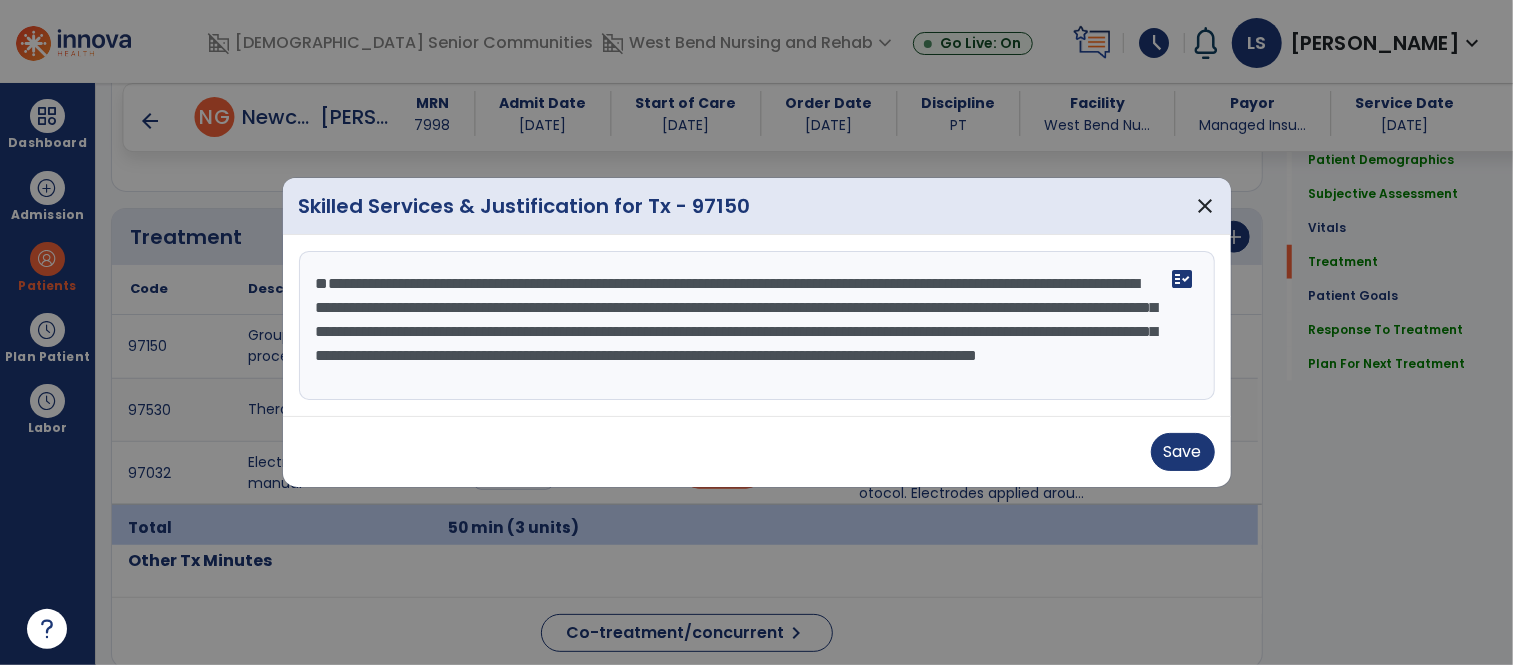 scroll, scrollTop: 72, scrollLeft: 0, axis: vertical 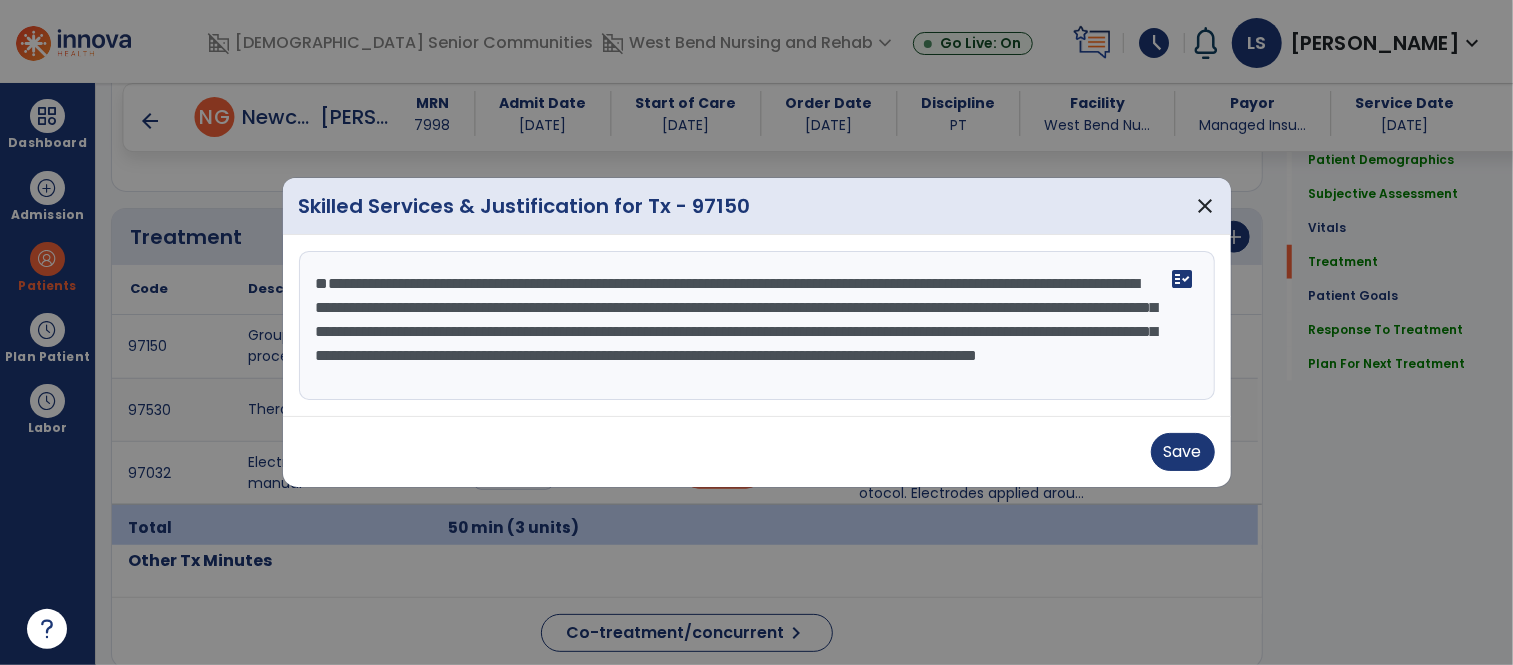 click on "**********" at bounding box center [757, 326] 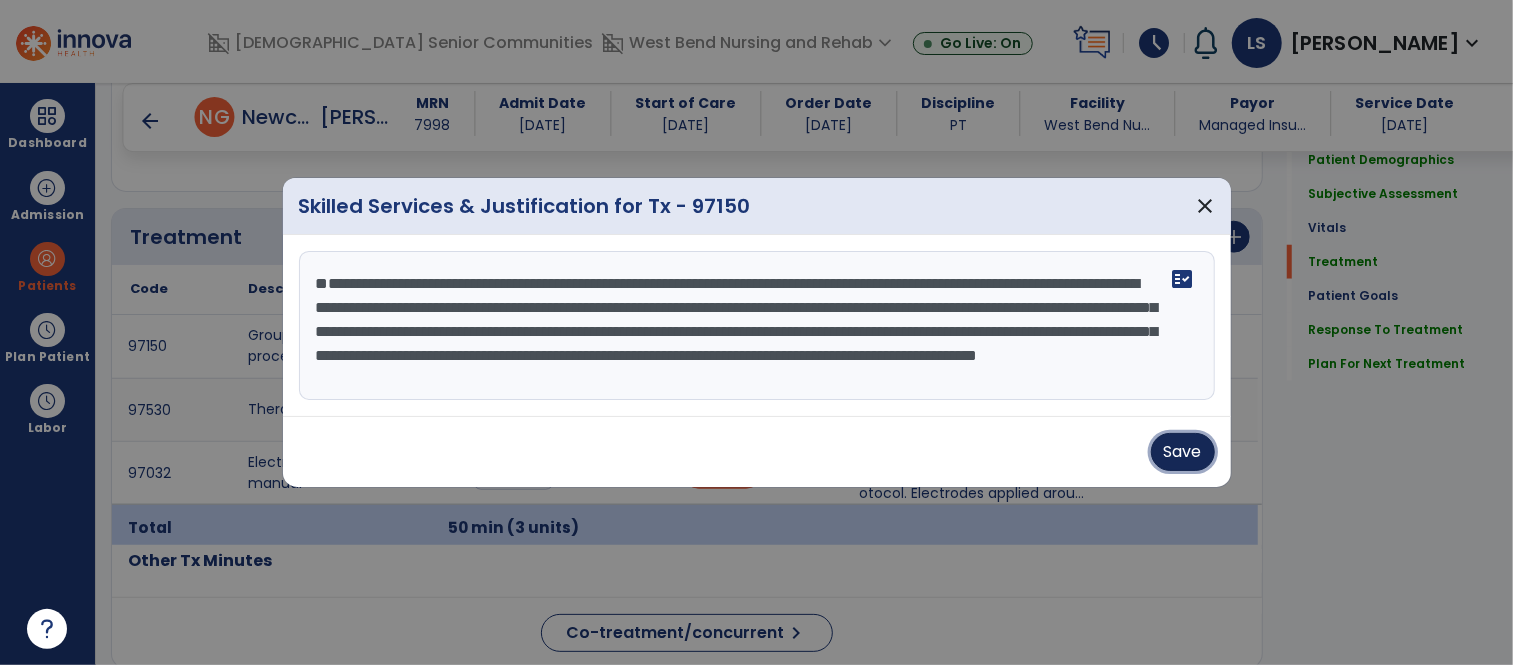 click on "Save" at bounding box center [1183, 452] 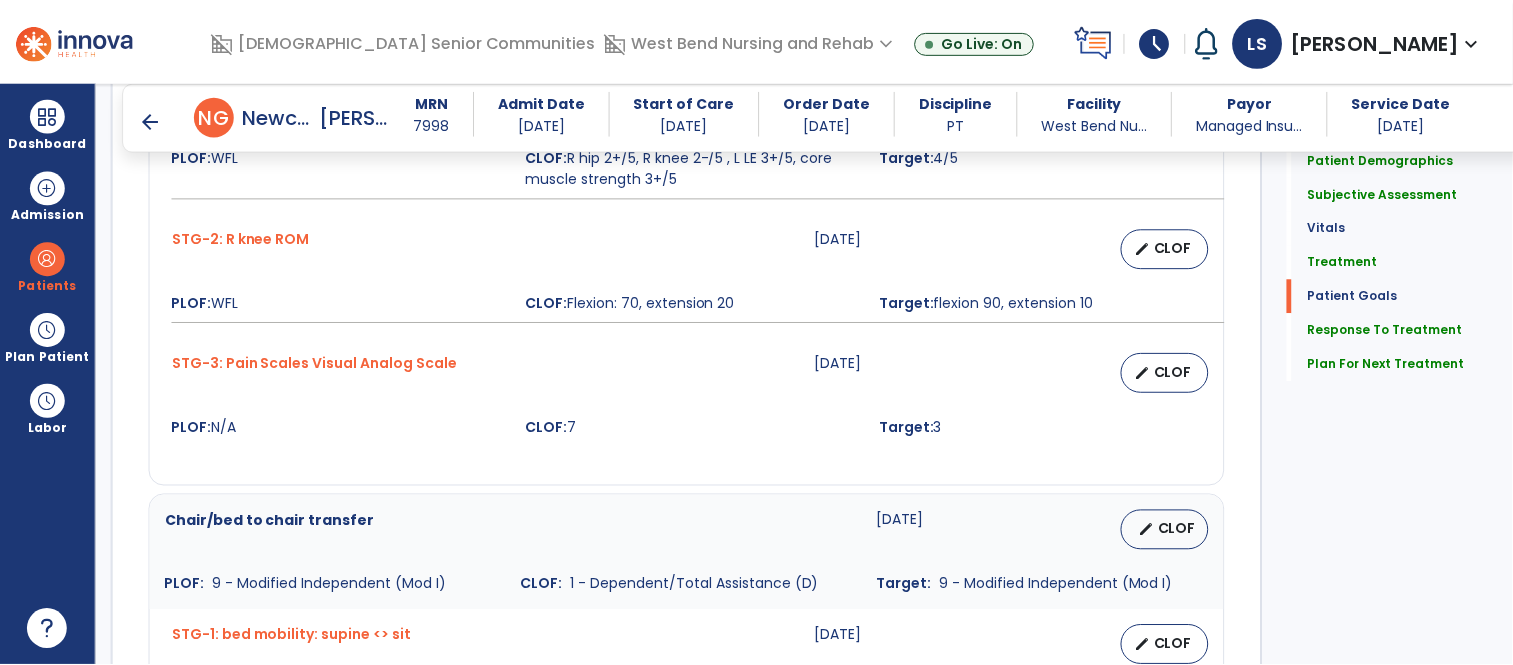 scroll, scrollTop: 3846, scrollLeft: 0, axis: vertical 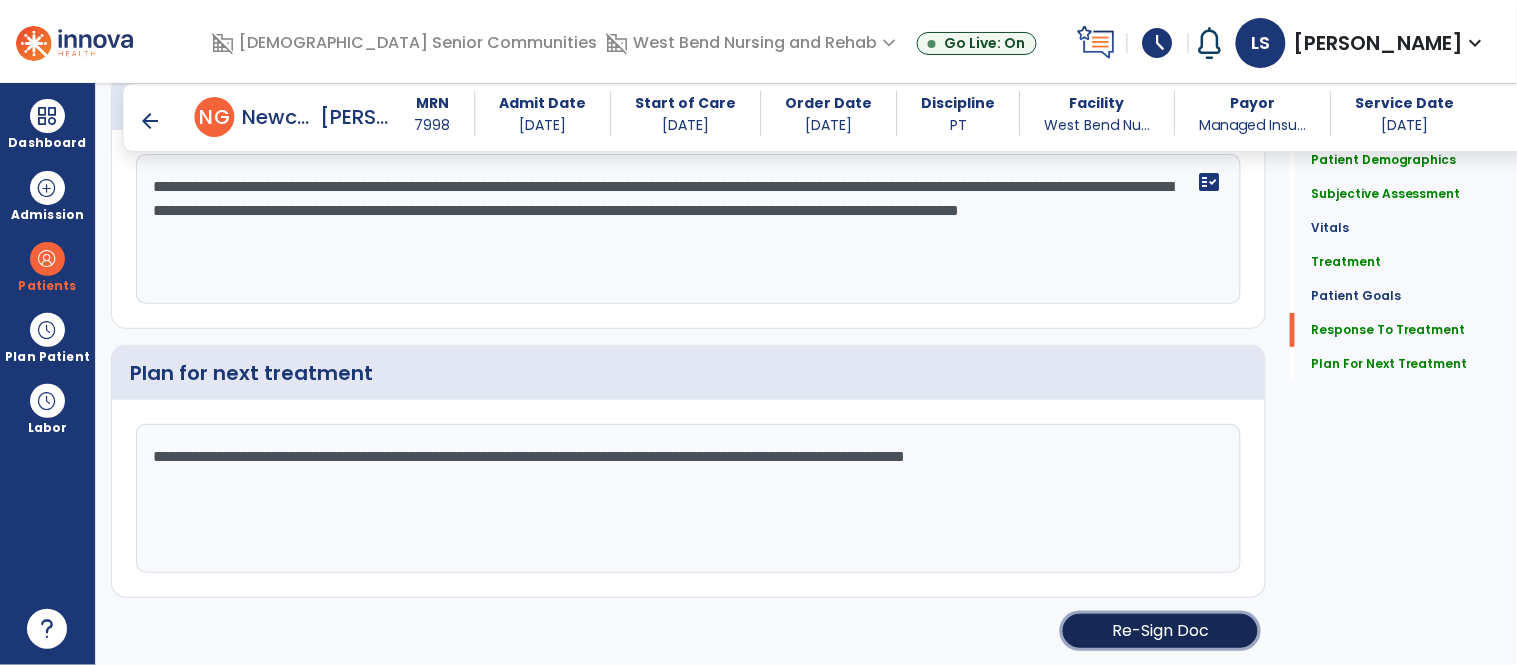 click on "Re-Sign Doc" 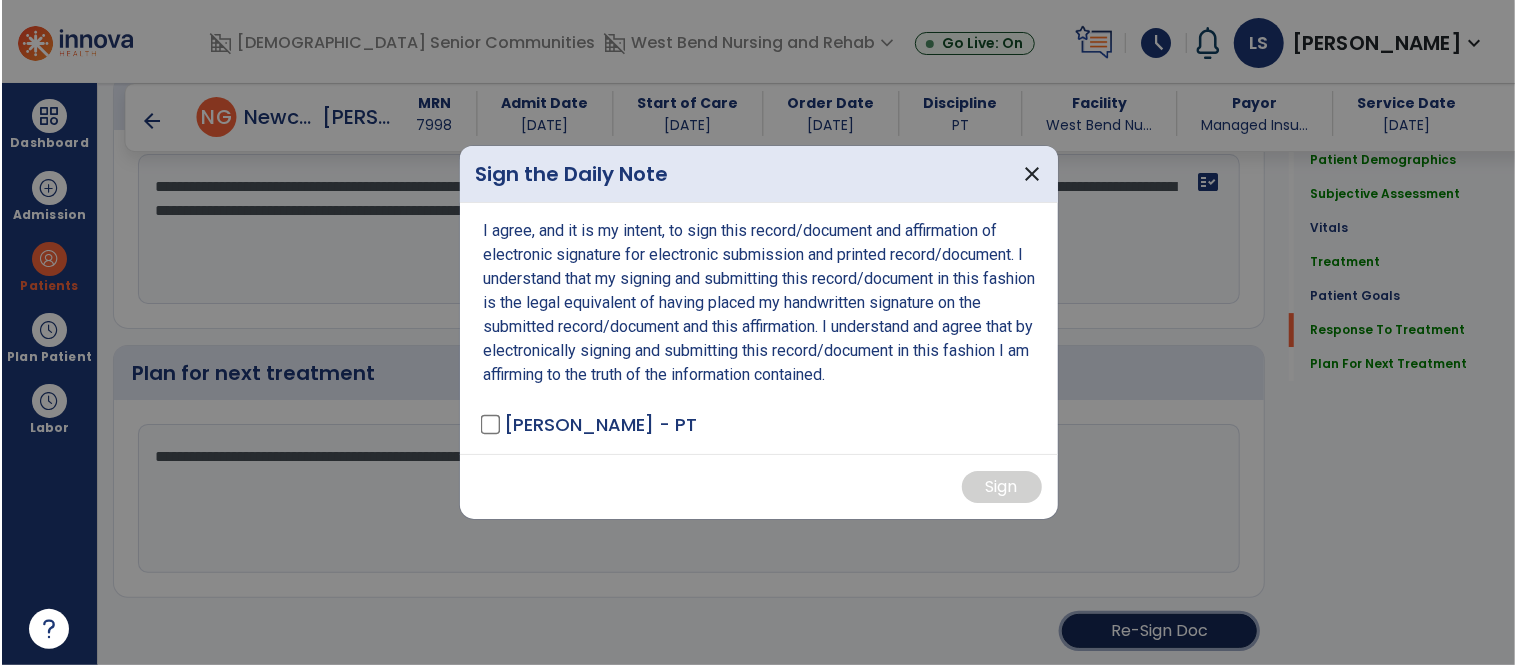 scroll, scrollTop: 3846, scrollLeft: 0, axis: vertical 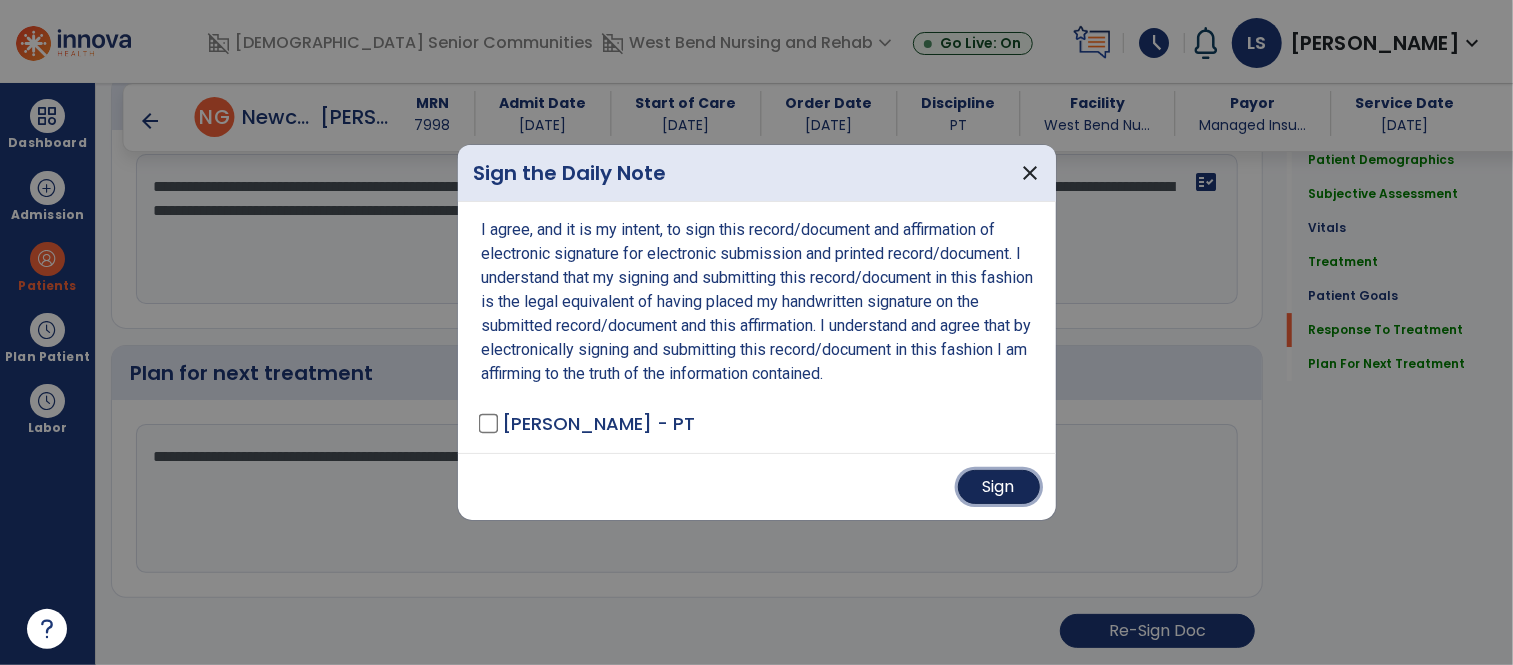 click on "Sign" at bounding box center [999, 487] 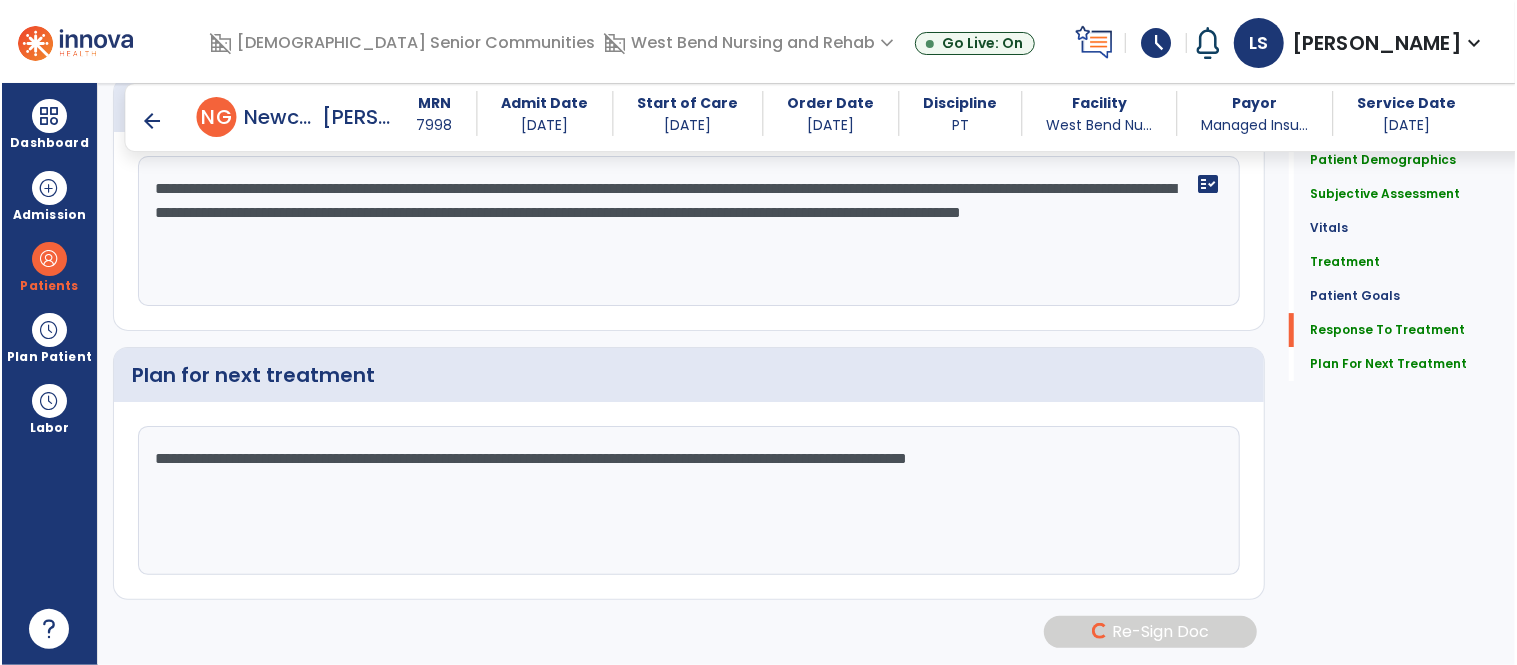 scroll, scrollTop: 3844, scrollLeft: 0, axis: vertical 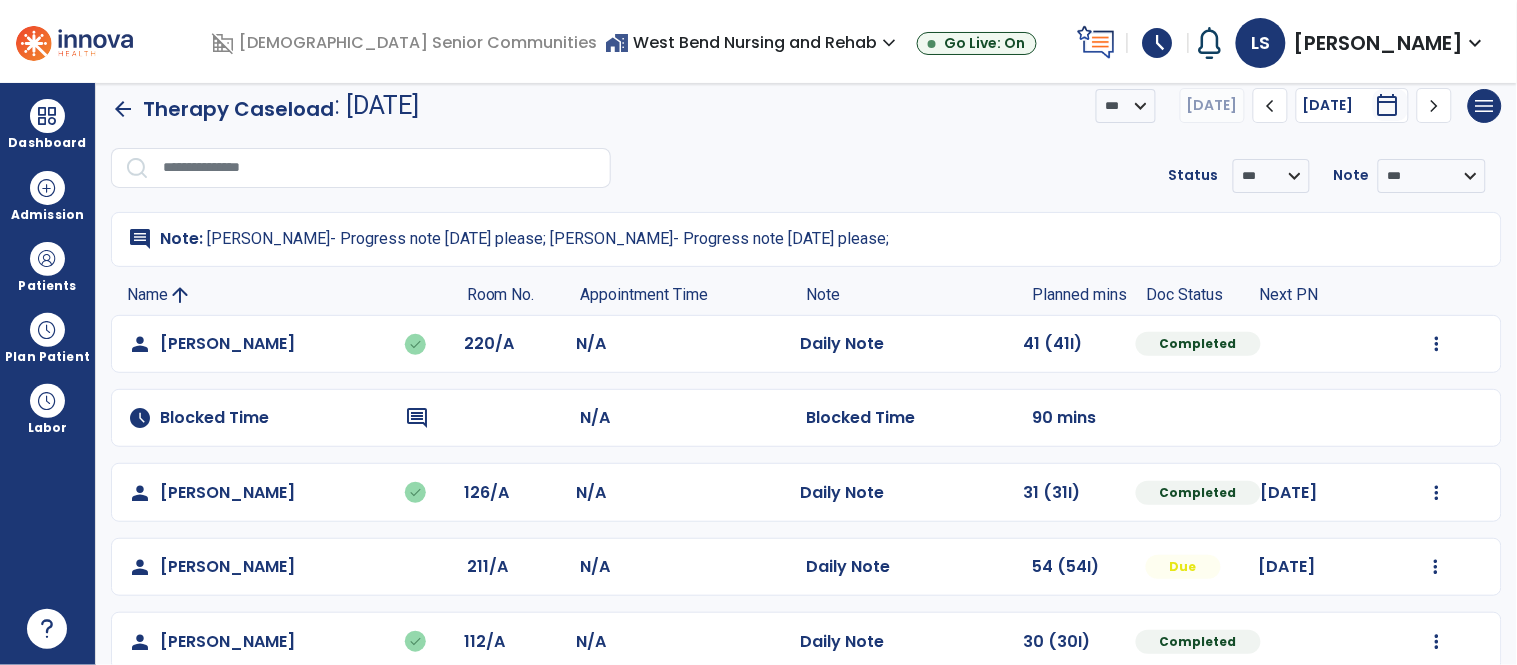 click 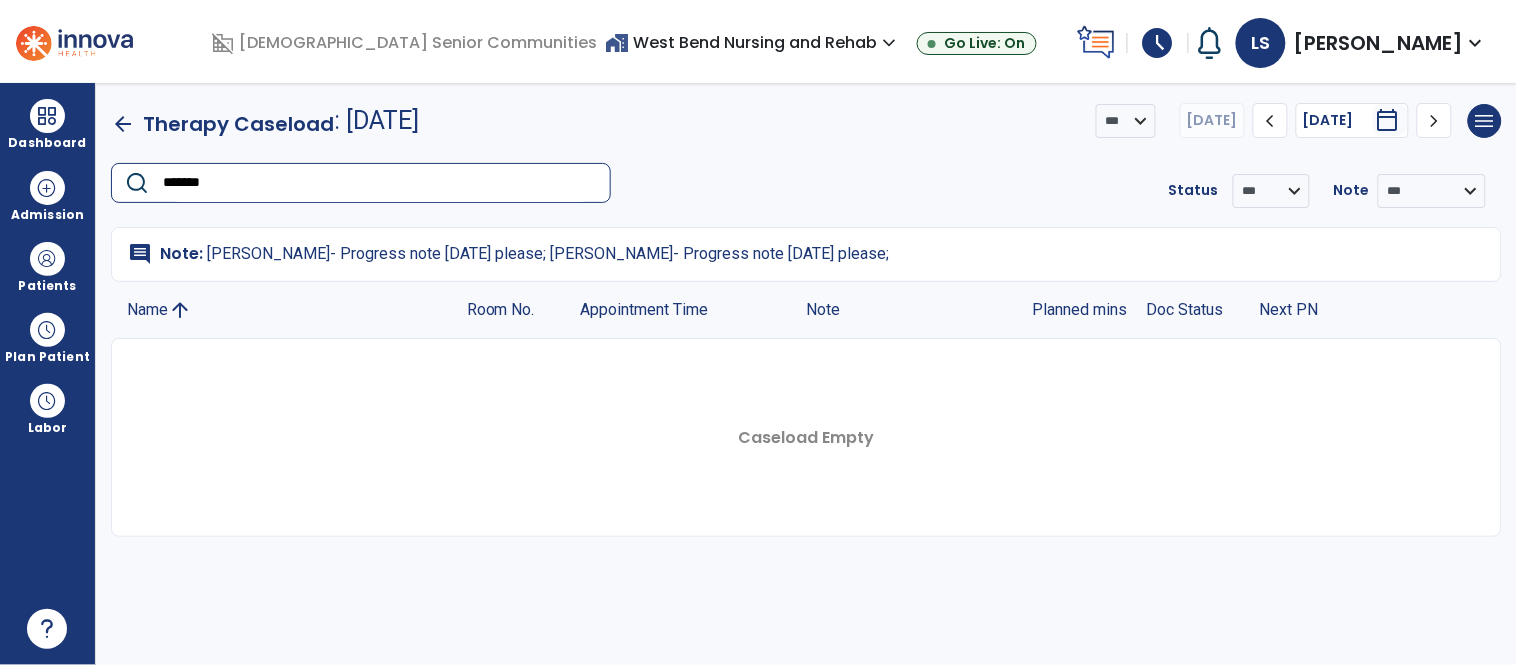 scroll, scrollTop: 0, scrollLeft: 0, axis: both 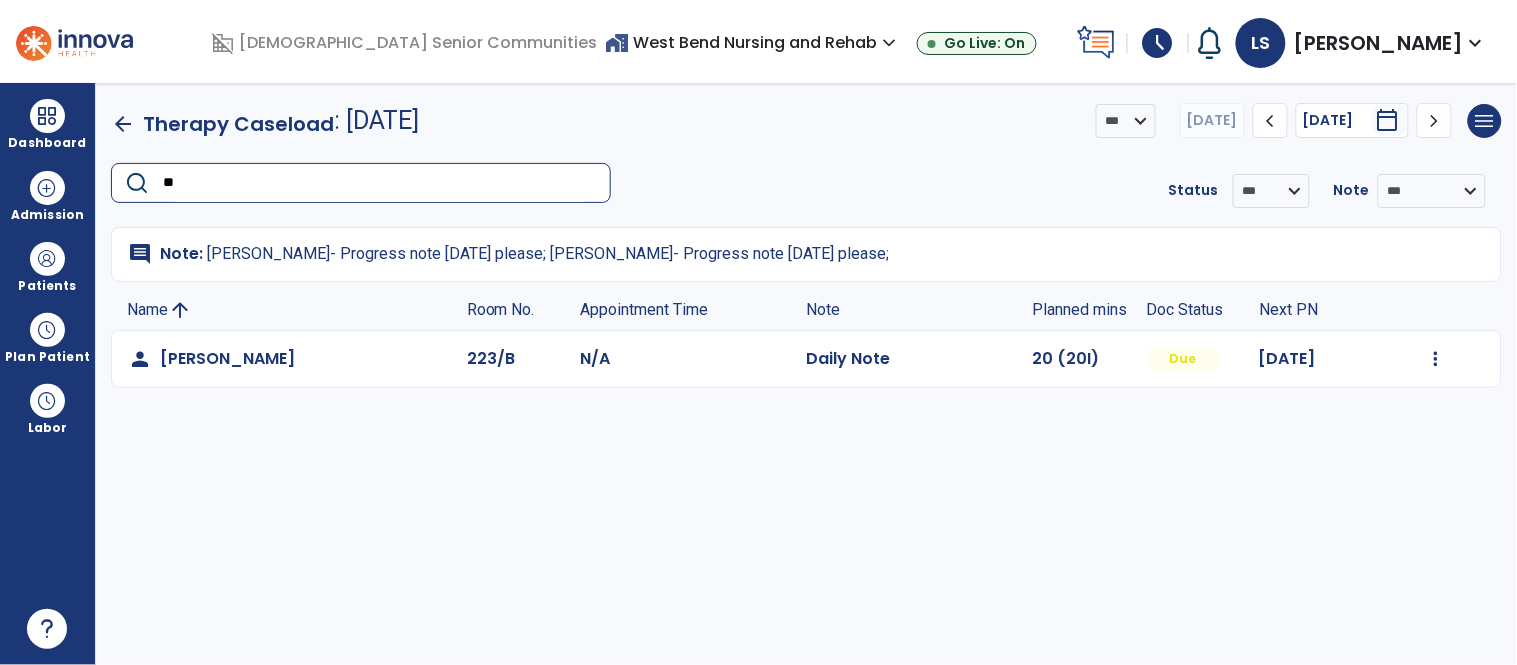 type on "*" 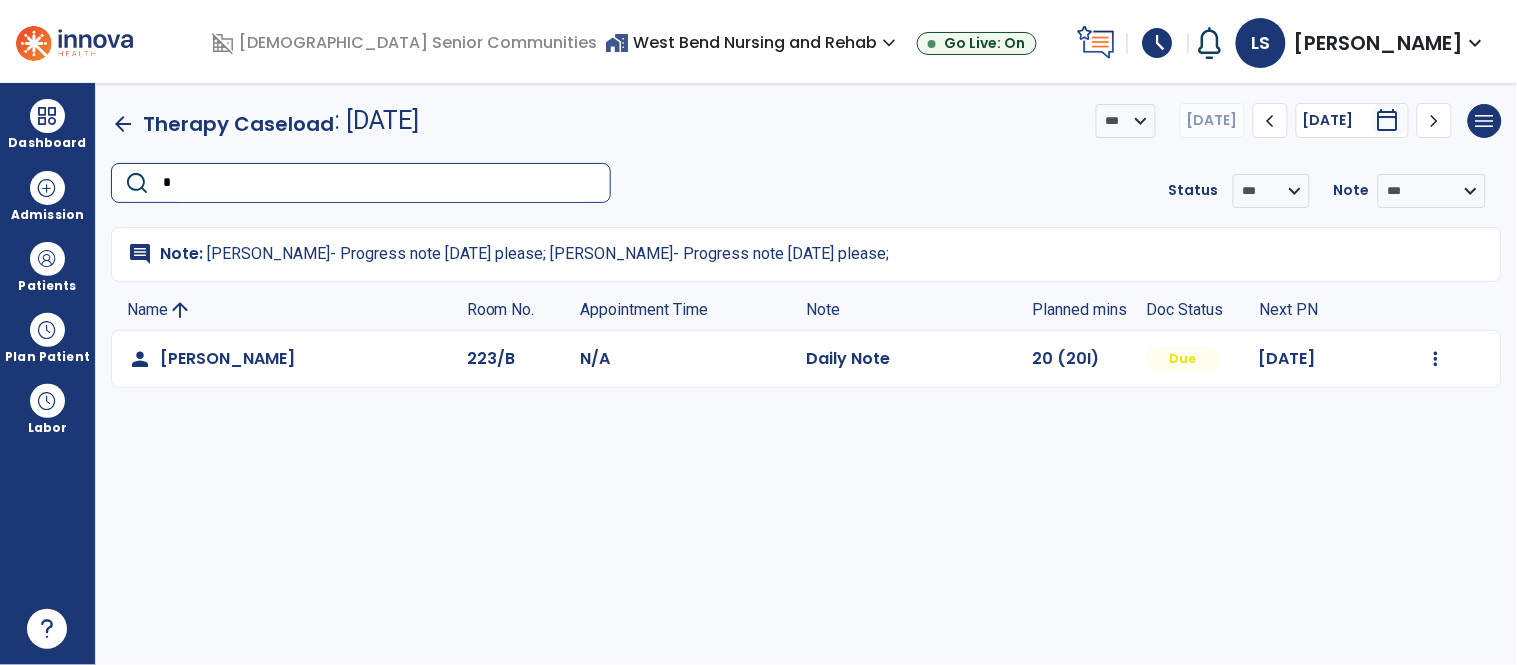 type 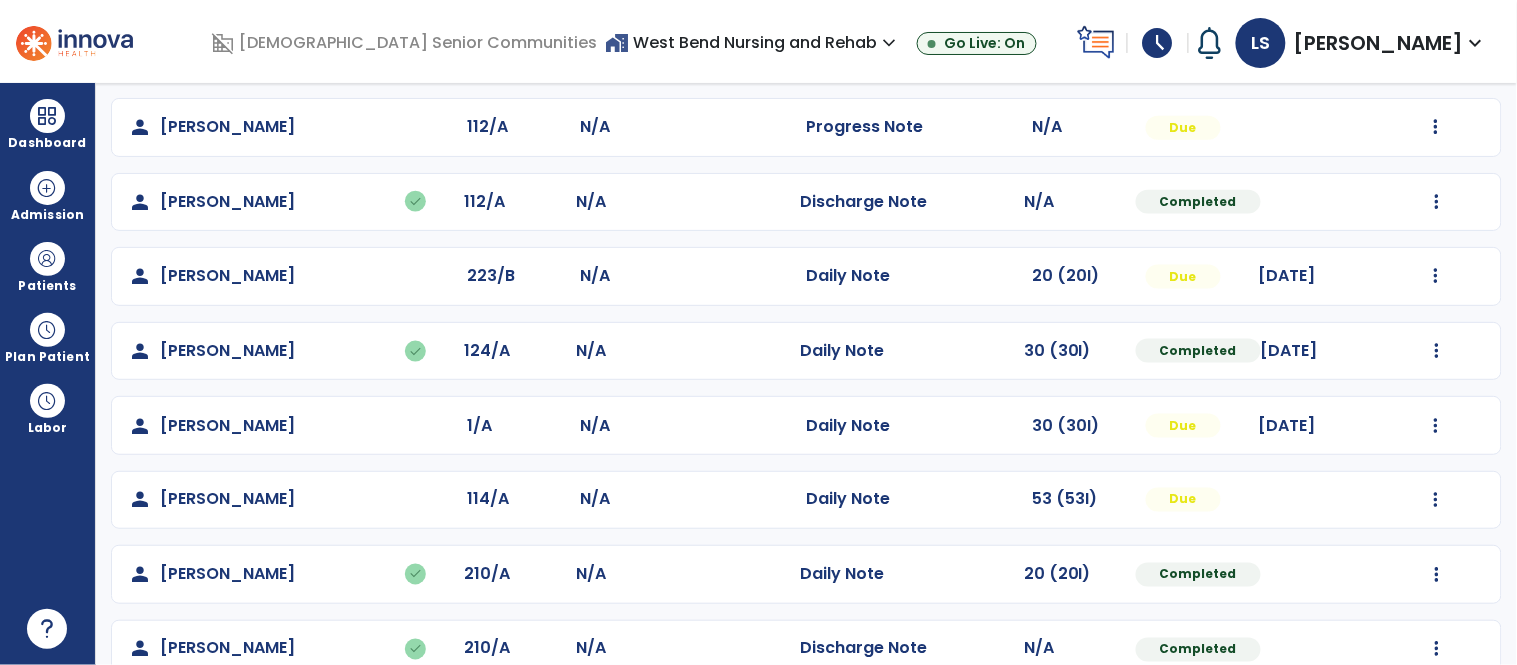 scroll, scrollTop: 638, scrollLeft: 0, axis: vertical 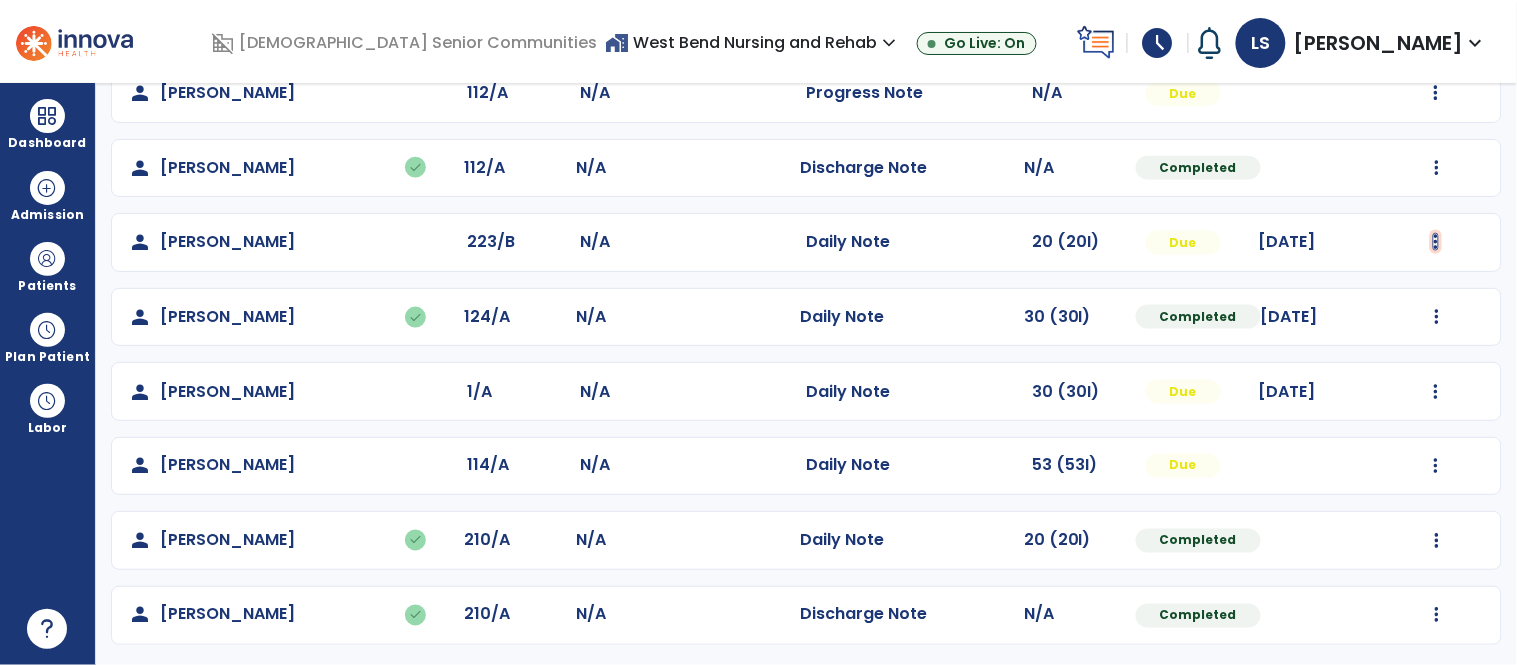 click at bounding box center (1437, -279) 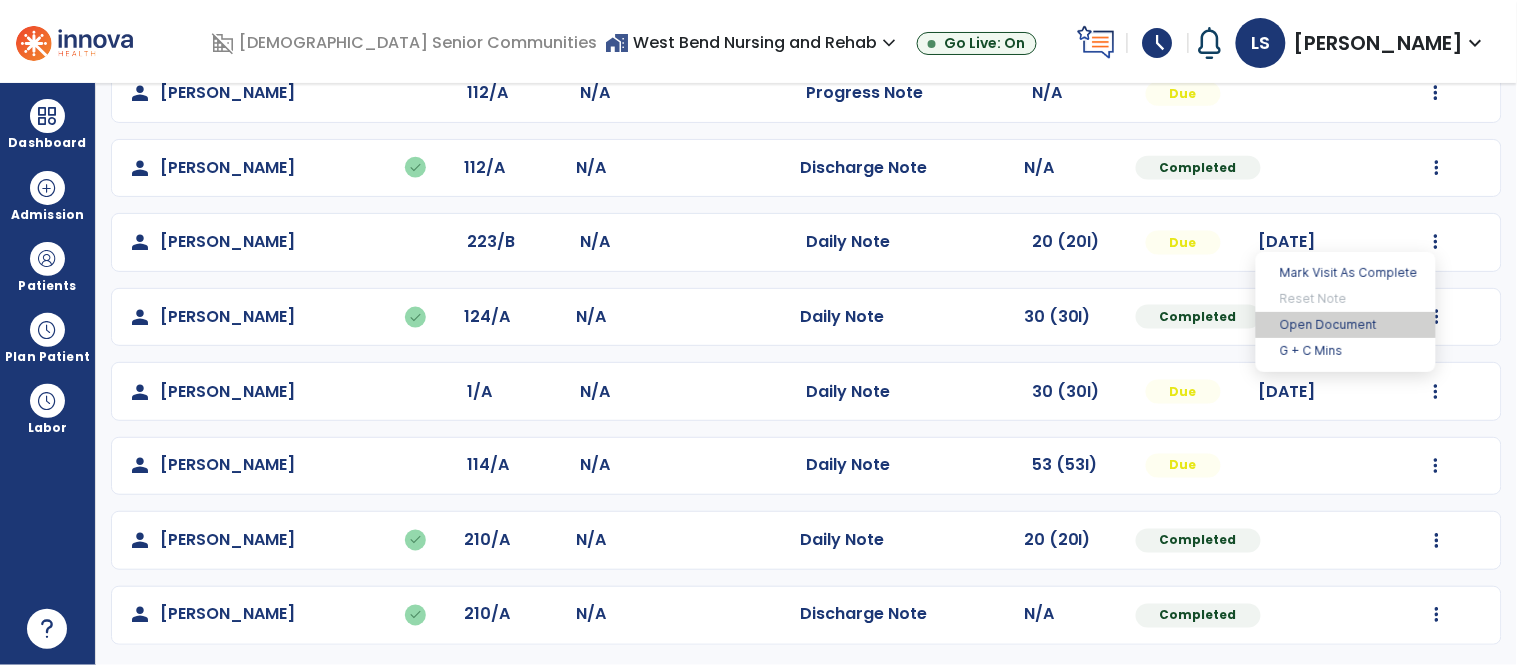 click on "Open Document" at bounding box center [1346, 325] 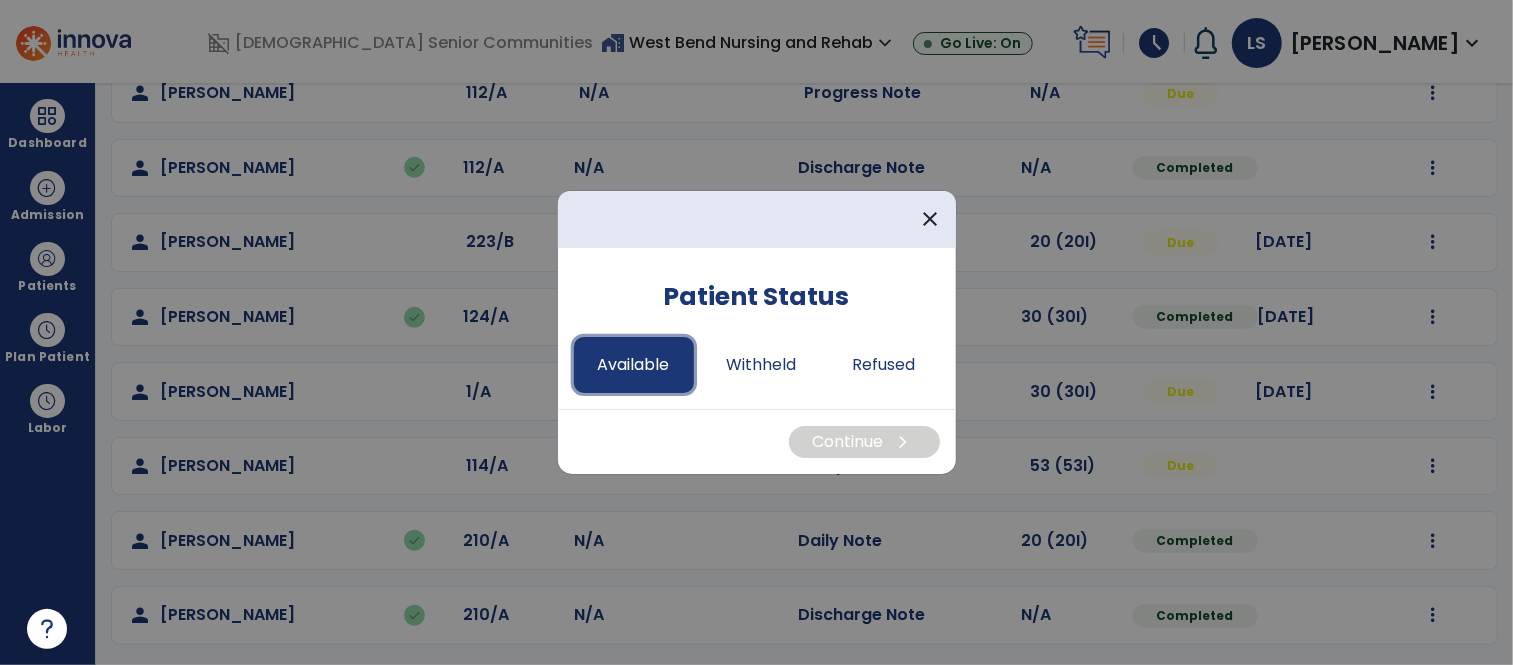 click on "Available" at bounding box center [634, 365] 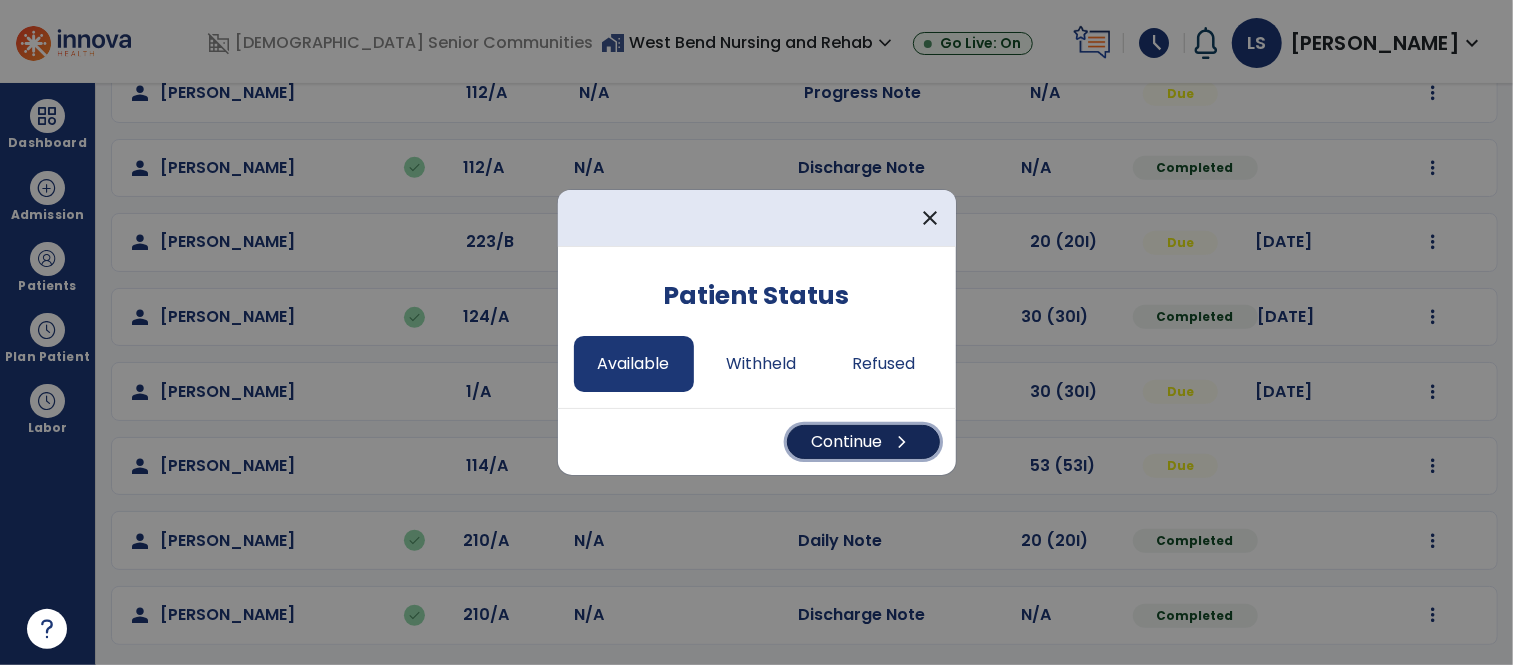 click on "chevron_right" at bounding box center (903, 442) 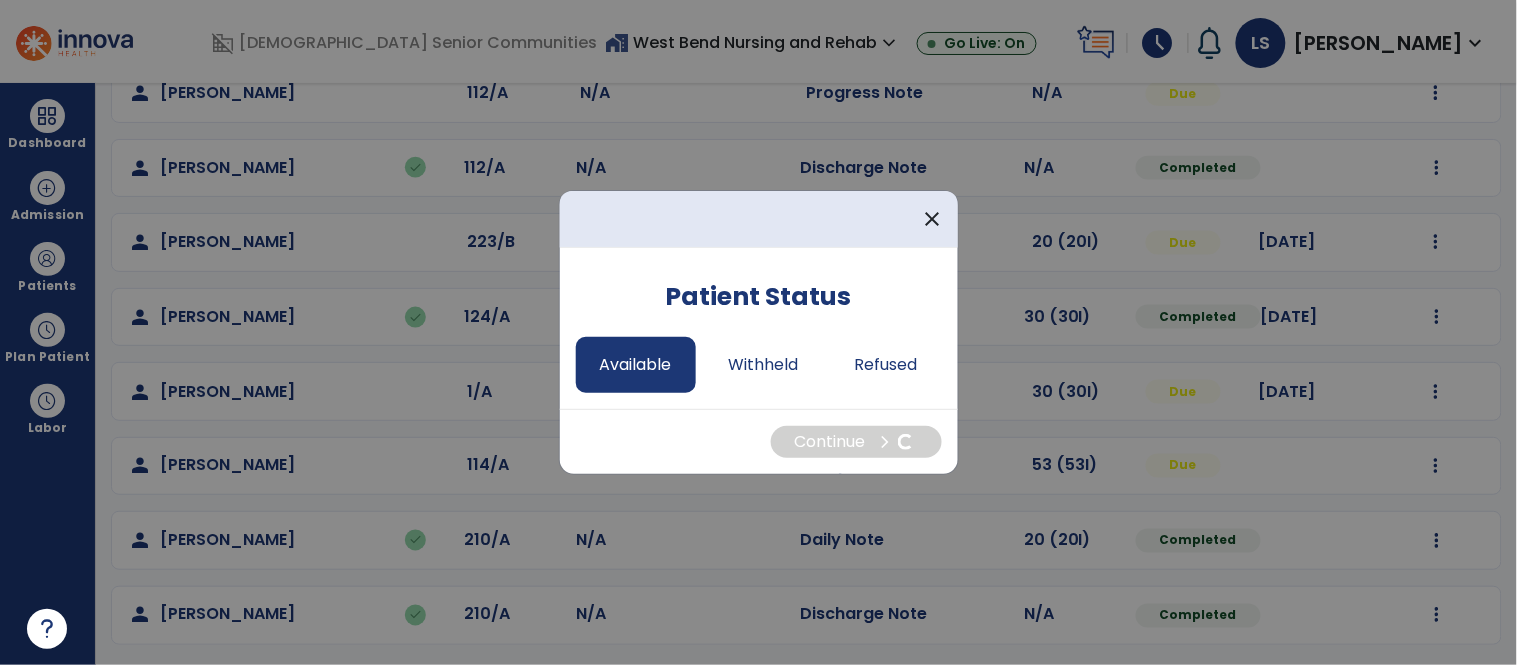 select on "*" 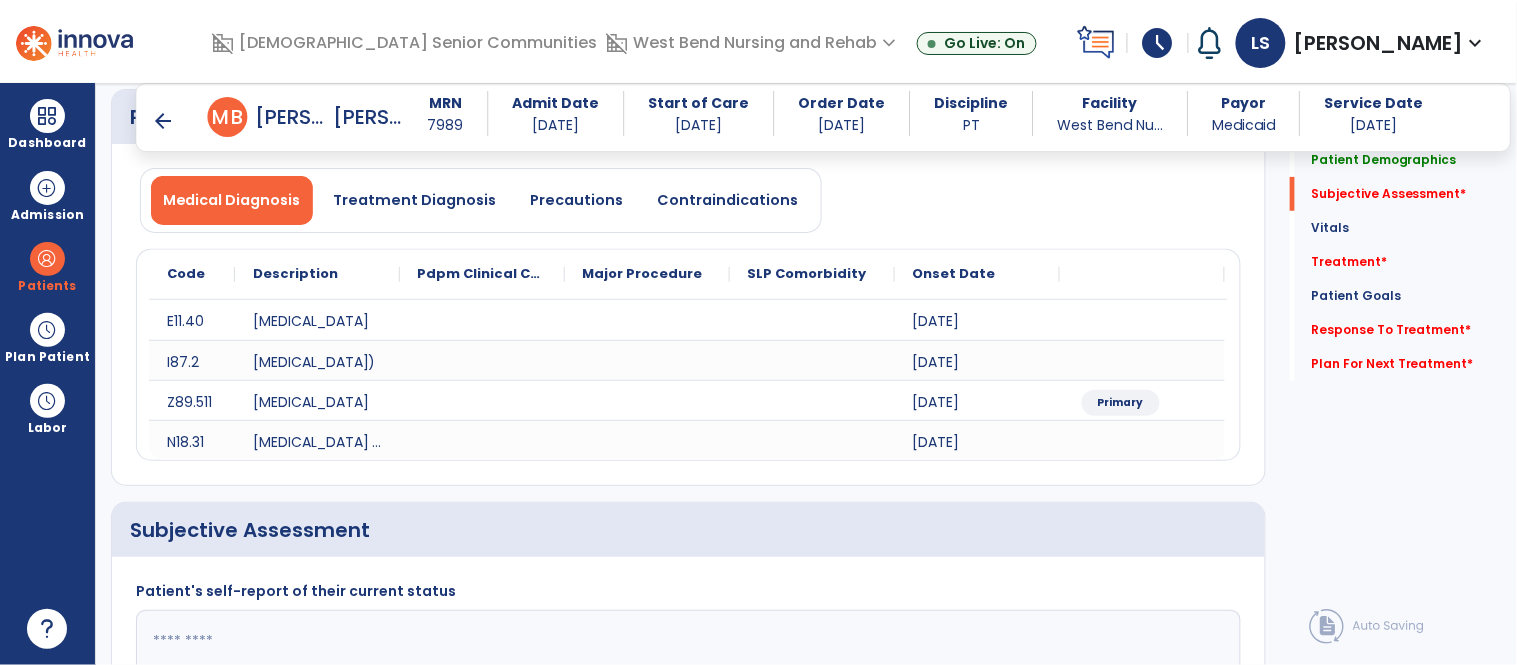 scroll, scrollTop: 475, scrollLeft: 0, axis: vertical 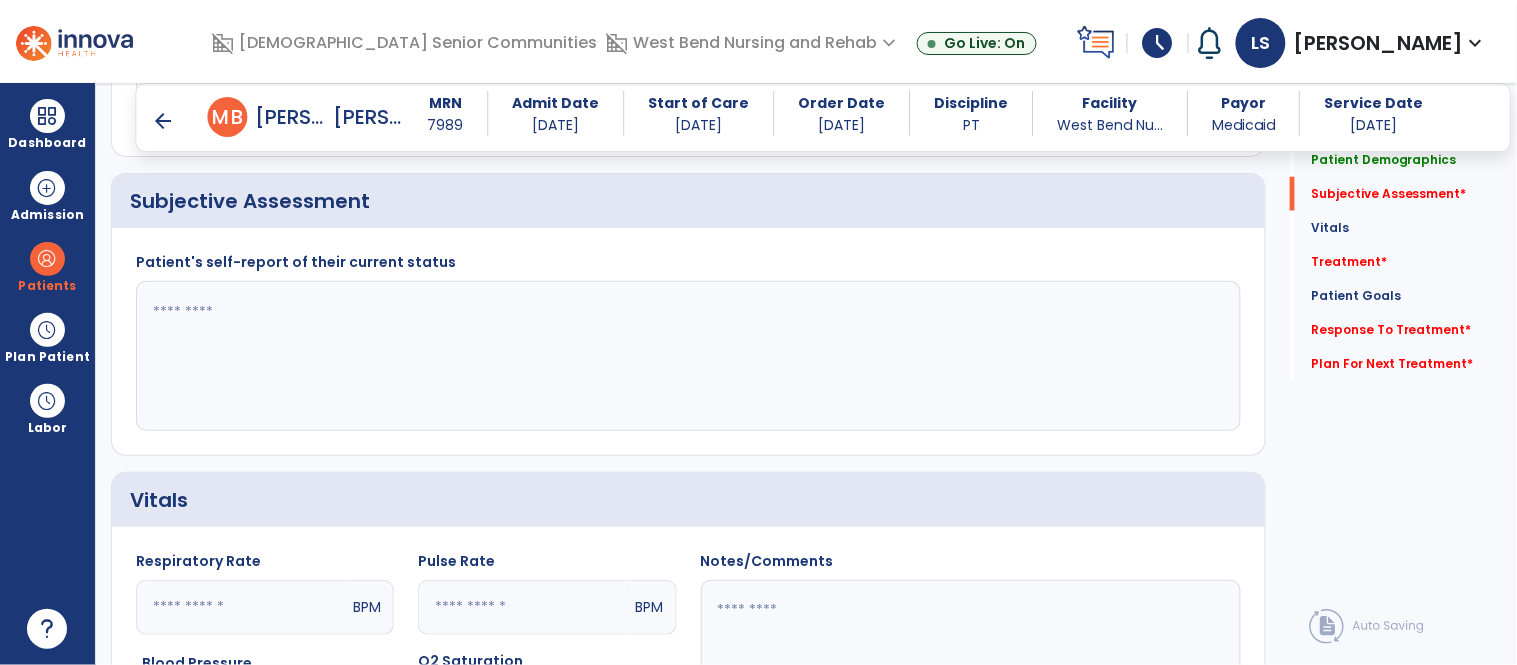 click 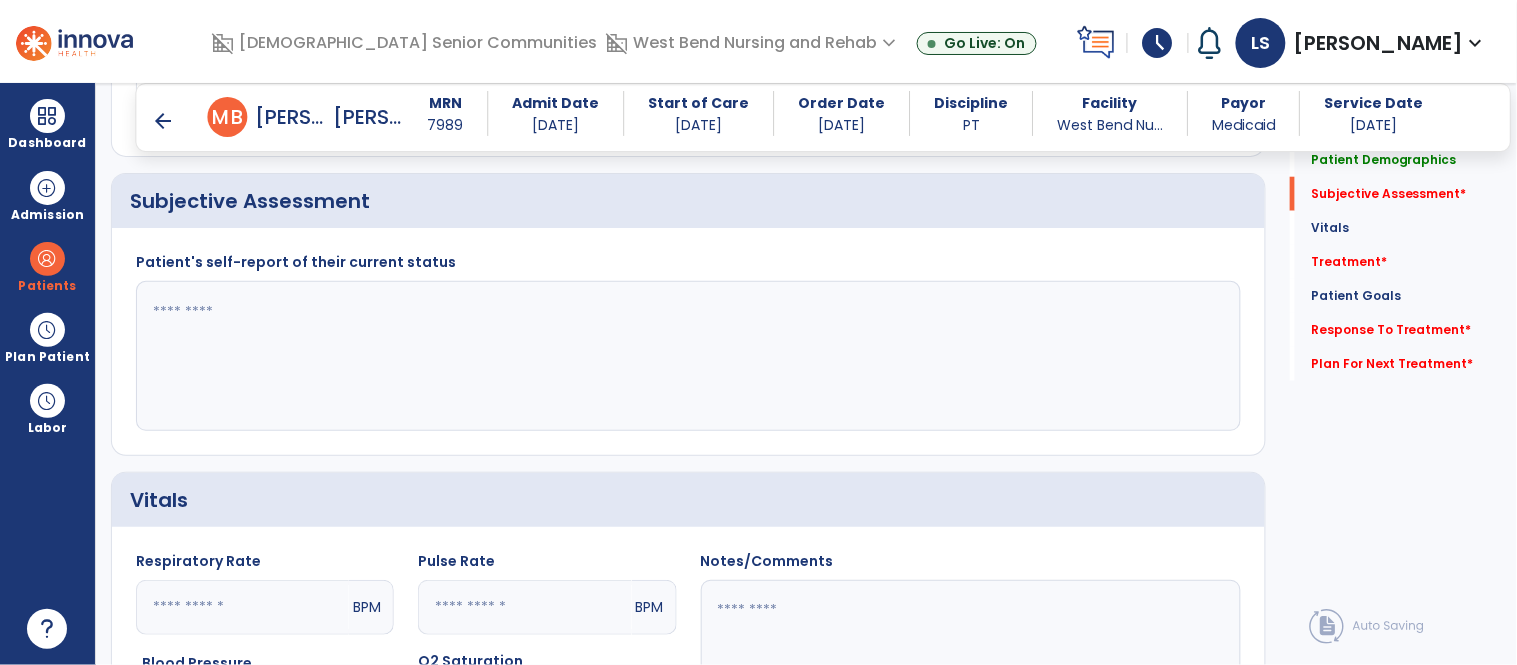 click 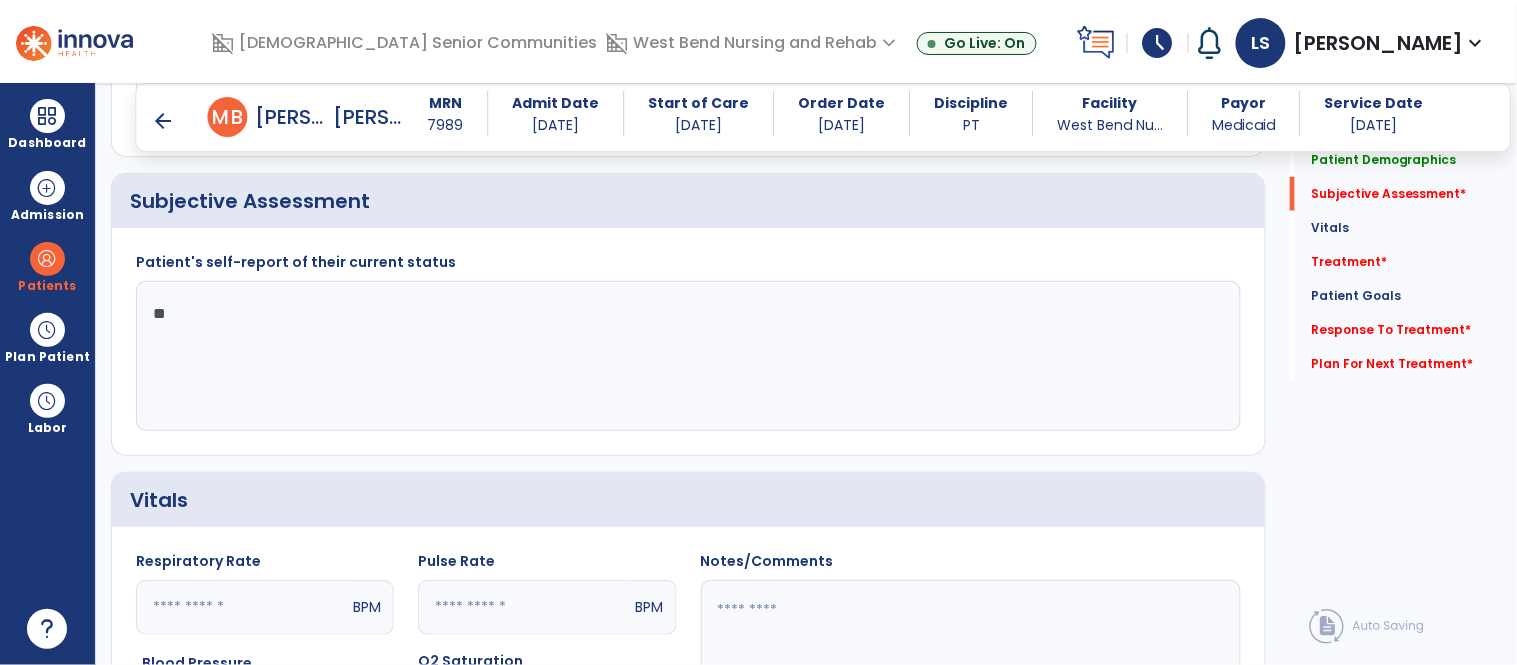 type on "*" 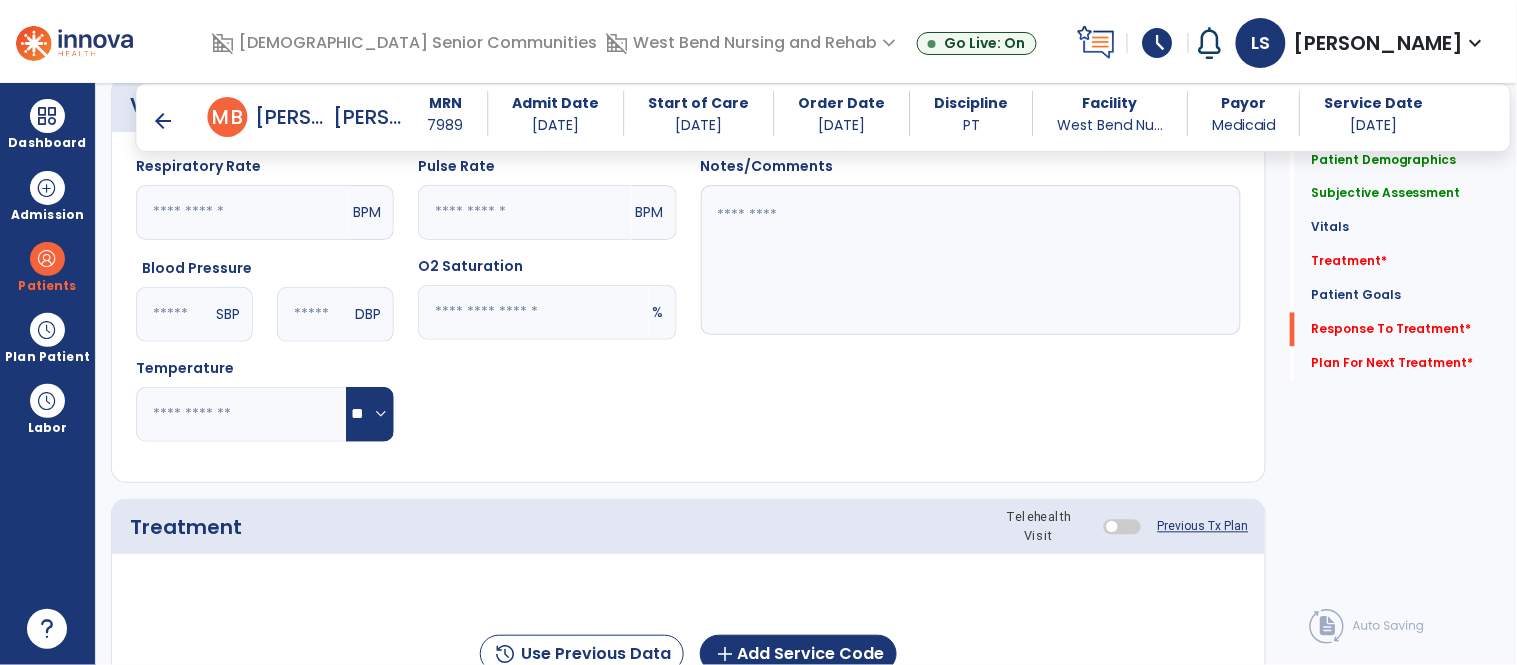 scroll, scrollTop: 3113, scrollLeft: 0, axis: vertical 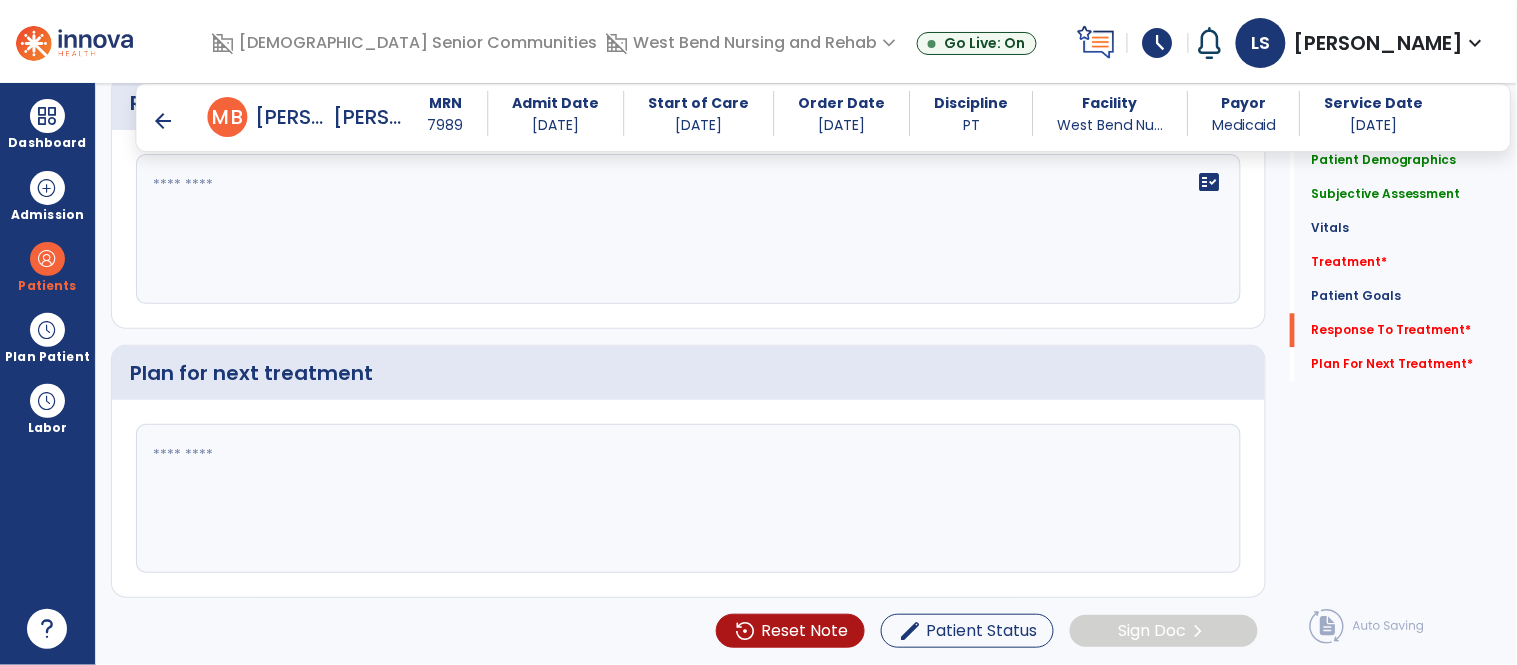 type on "**********" 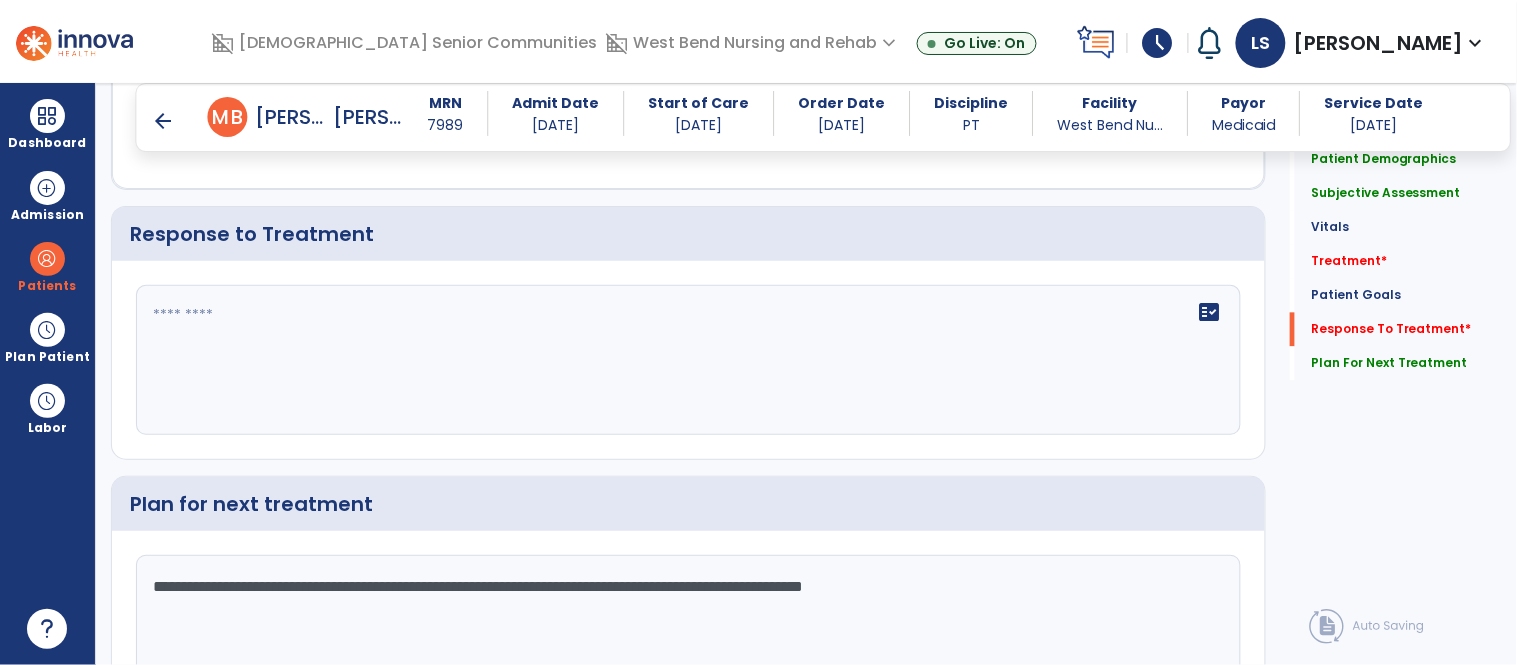 scroll, scrollTop: 2933, scrollLeft: 0, axis: vertical 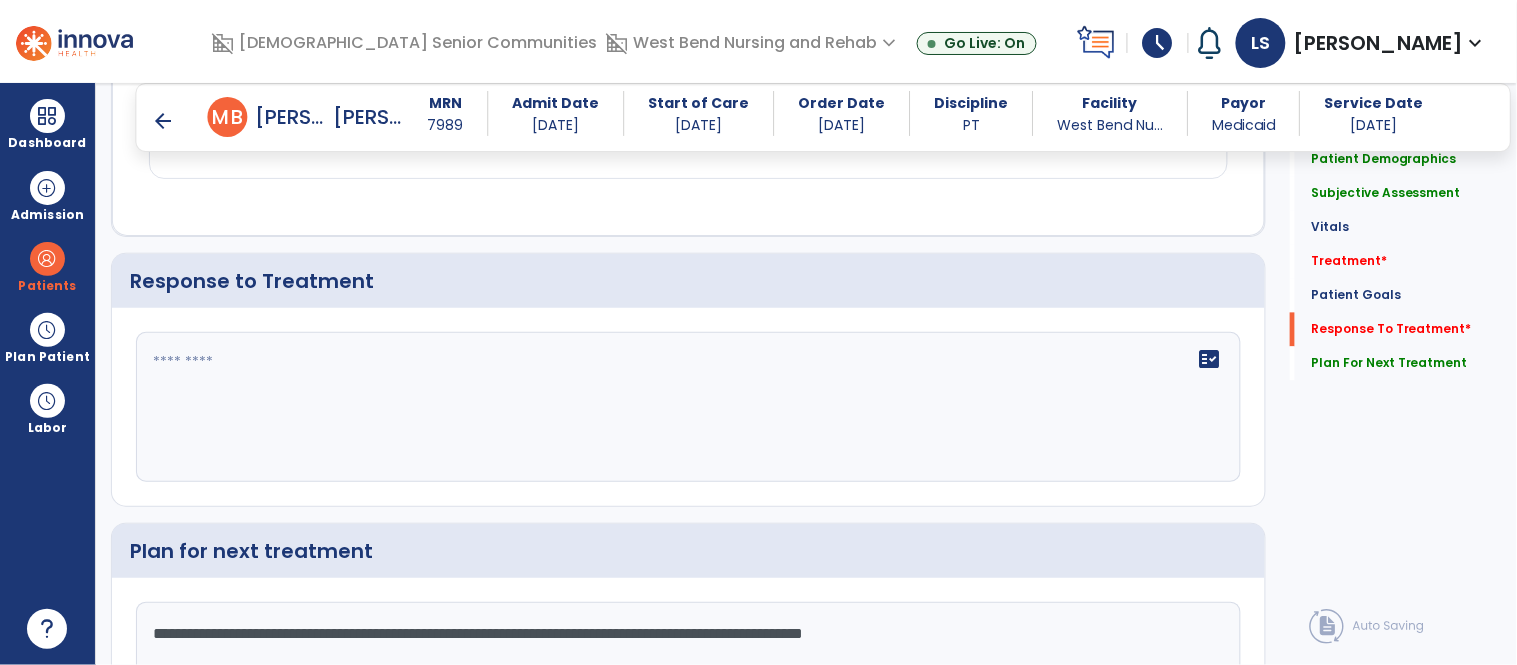 type on "**********" 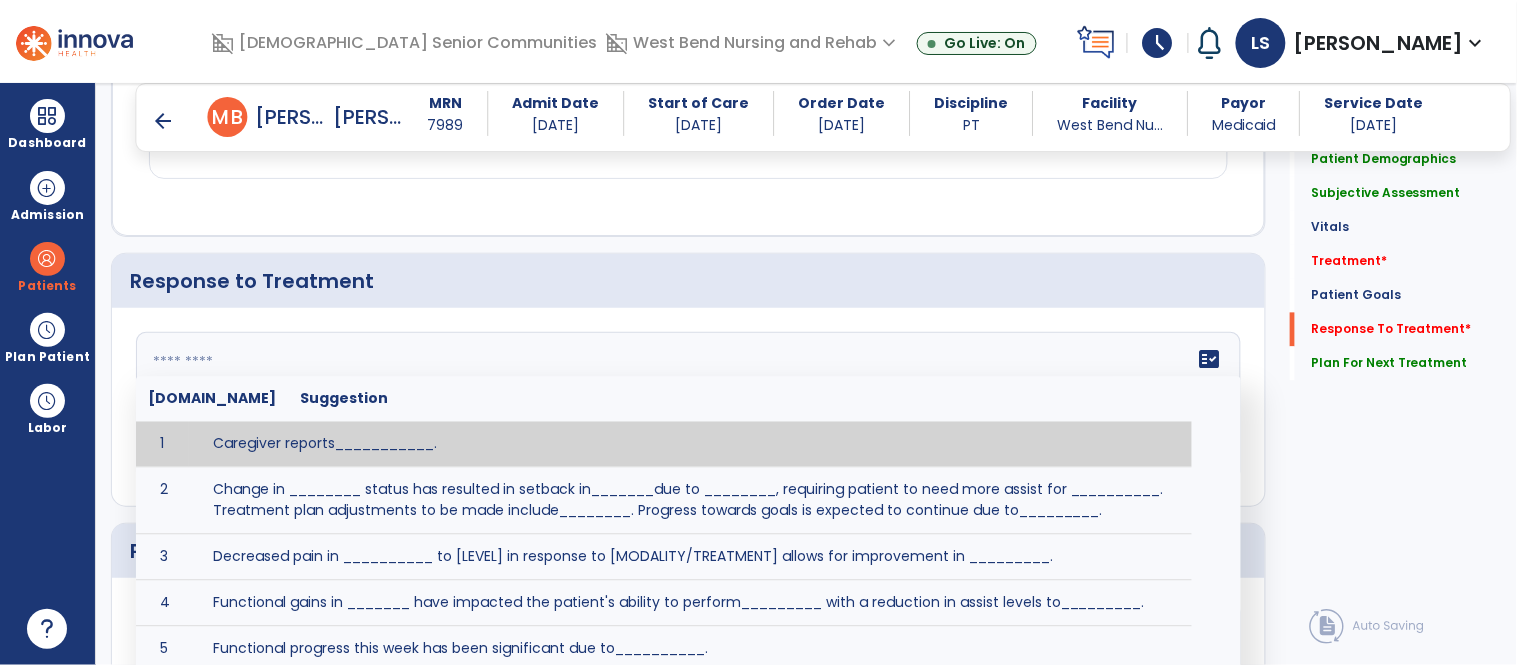 click on "fact_check  [DOMAIN_NAME] Suggestion 1 Caregiver reports___________. 2 Change in ________ status has resulted in setback in_______due to ________, requiring patient to need more assist for __________.   Treatment plan adjustments to be made include________.  Progress towards goals is expected to continue due to_________. 3 Decreased pain in __________ to [LEVEL] in response to [MODALITY/TREATMENT] allows for improvement in _________. 4 Functional gains in _______ have impacted the patient's ability to perform_________ with a reduction in assist levels to_________. 5 Functional progress this week has been significant due to__________. 6 Gains in ________ have improved the patient's ability to perform ______with decreased levels of assist to___________. 7 Improvement in ________allows patient to tolerate higher levels of challenges in_________. 8 Pain in [AREA] has decreased to [LEVEL] in response to [TREATMENT/MODALITY], allowing fore ease in completing__________. 9 10 11 12 13 14 15 16 17 18 19 20 21" 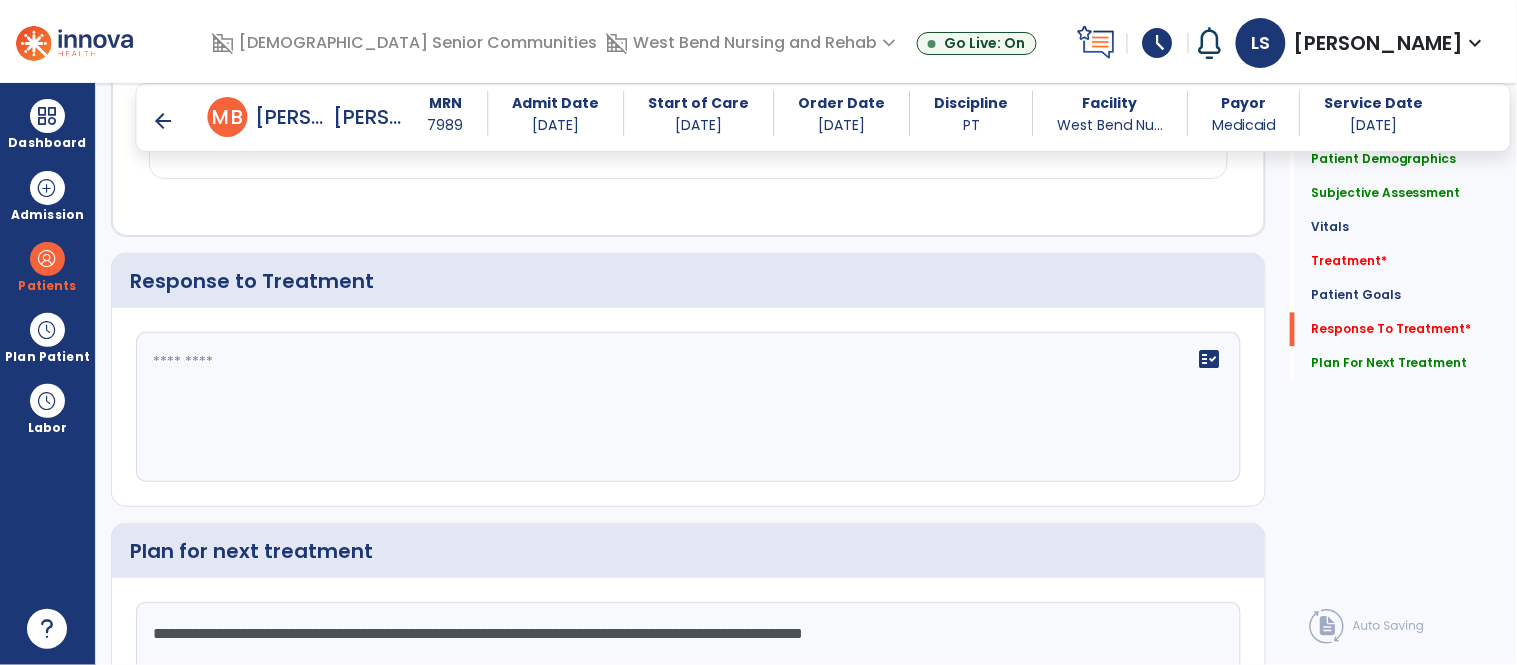 click 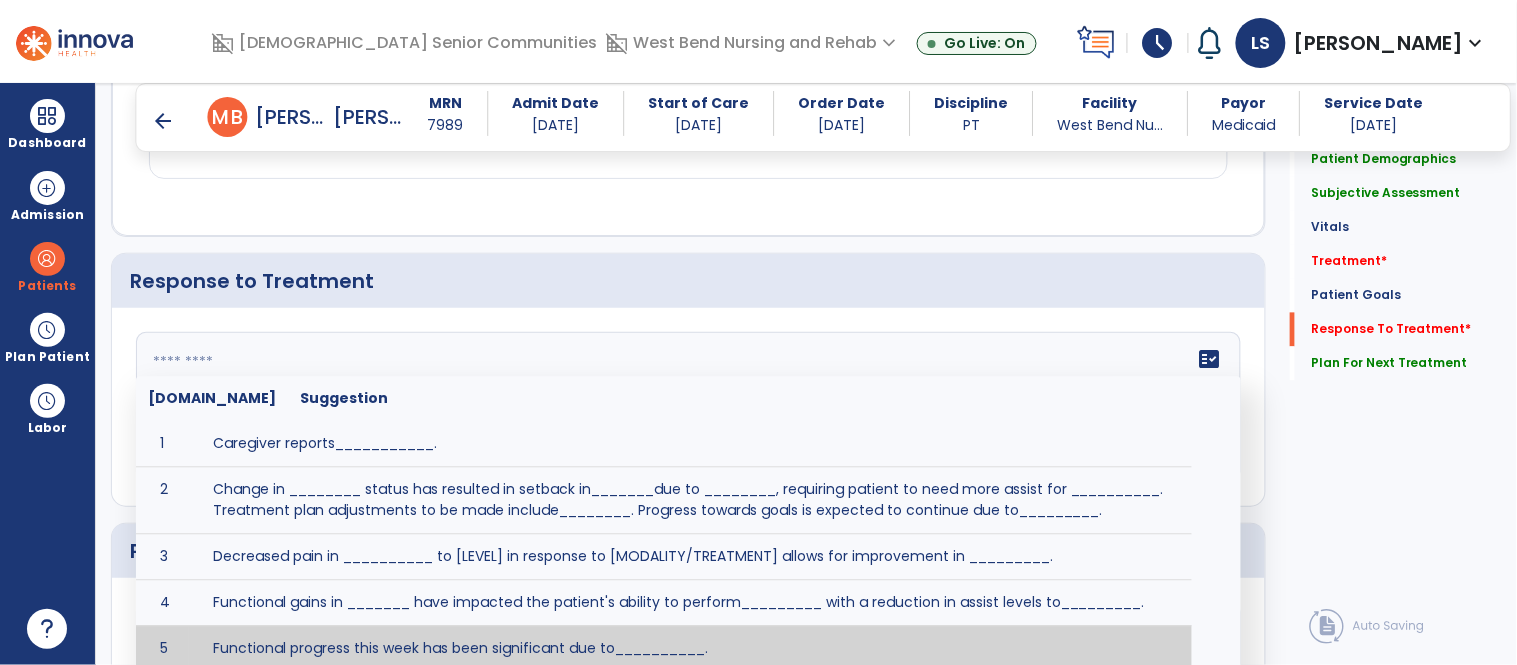 scroll, scrollTop: 2942, scrollLeft: 0, axis: vertical 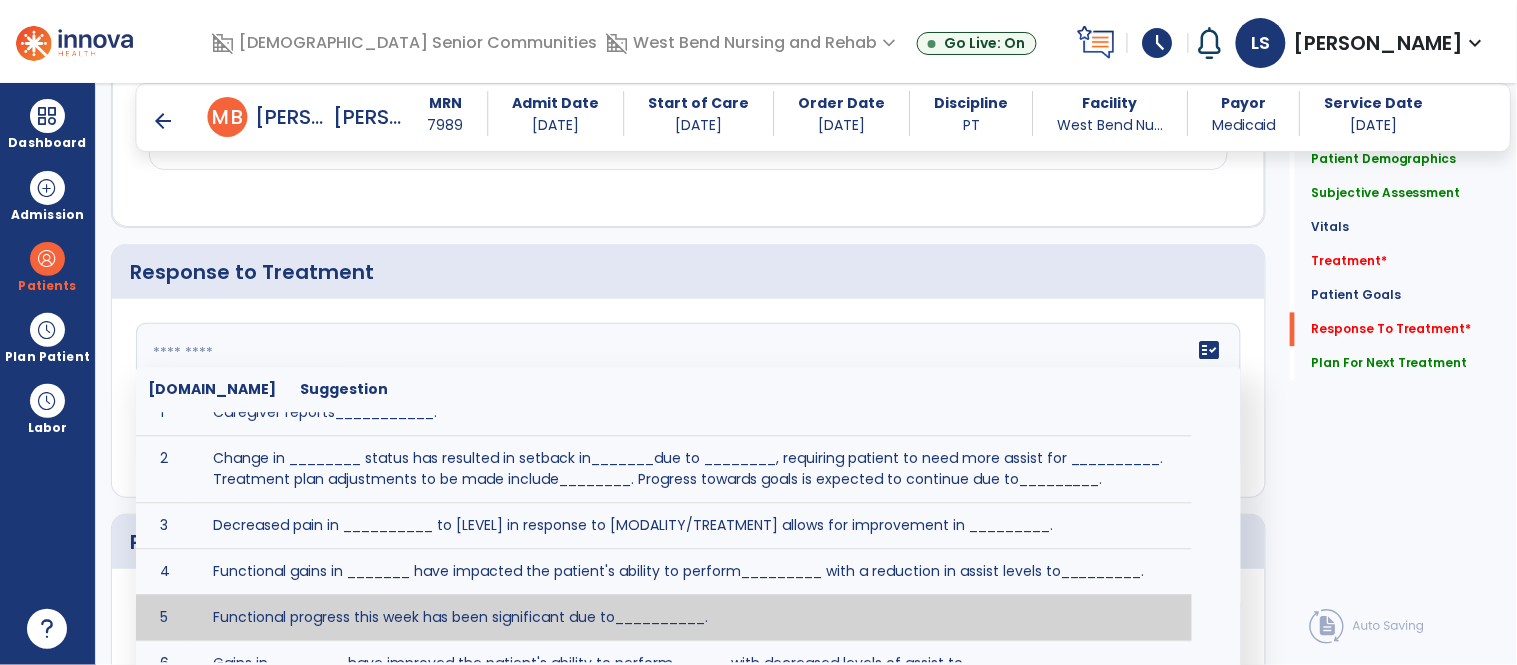 paste on "**********" 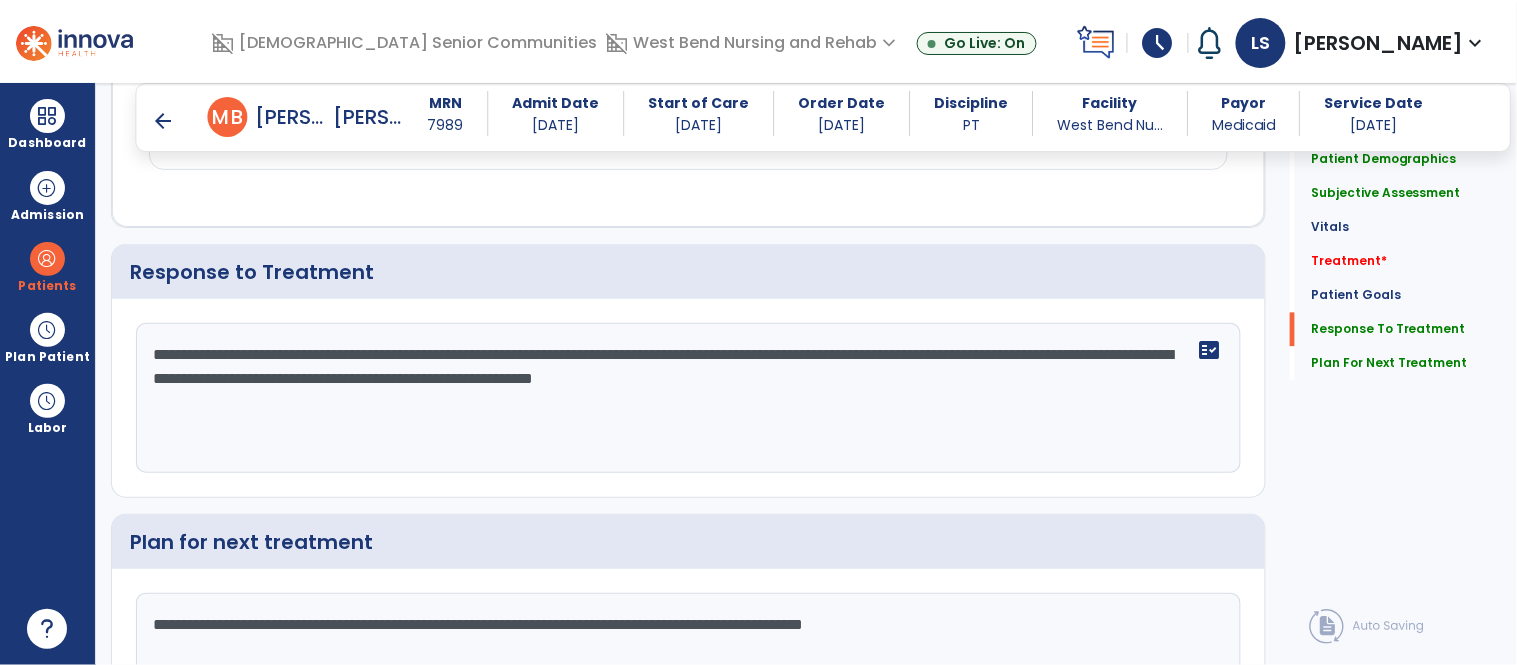 drag, startPoint x: 273, startPoint y: 382, endPoint x: 120, endPoint y: 399, distance: 153.94154 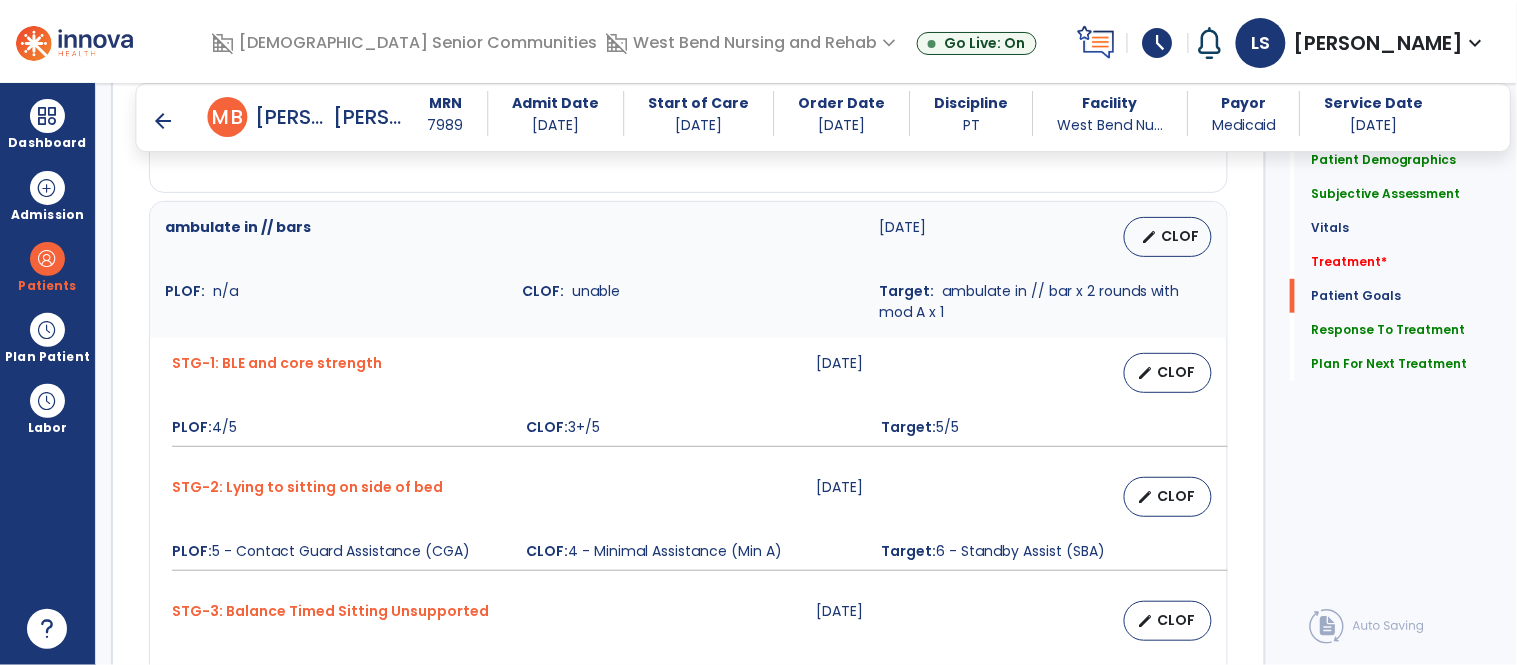 scroll, scrollTop: 1927, scrollLeft: 0, axis: vertical 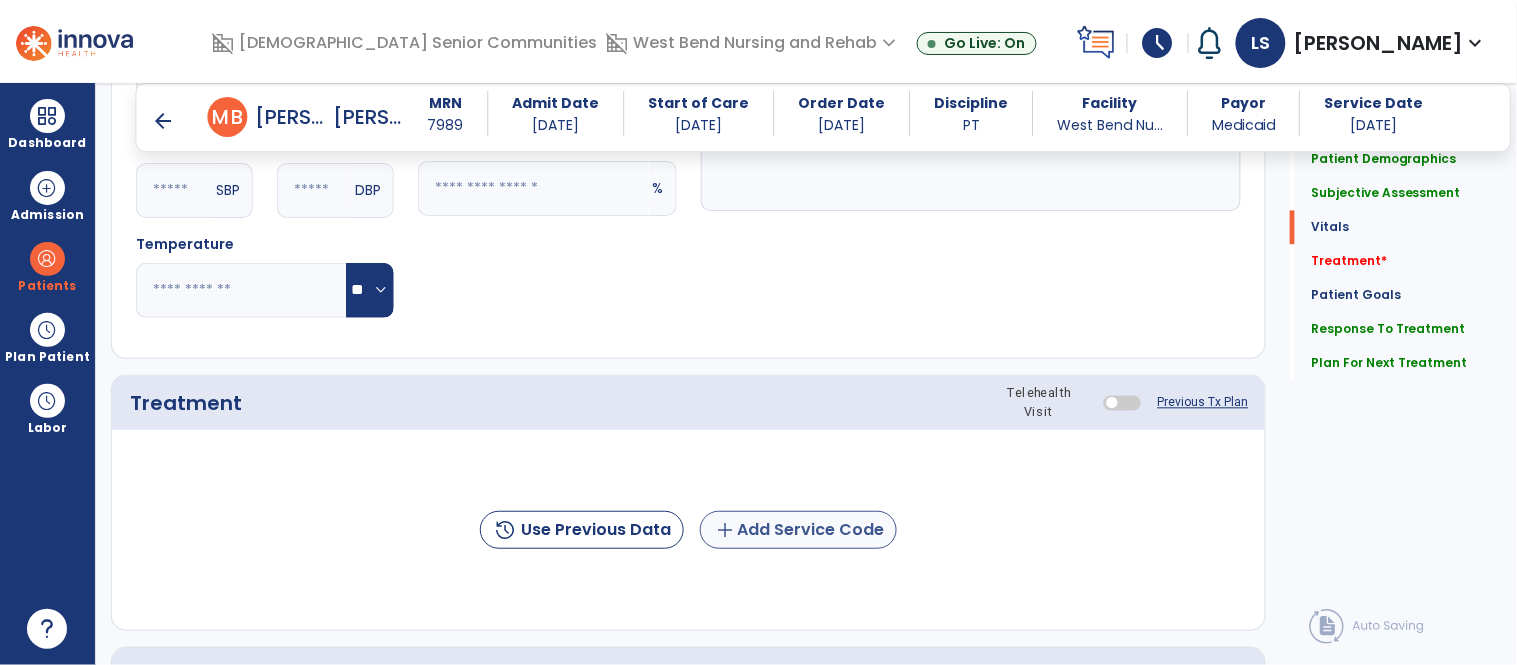 type on "**********" 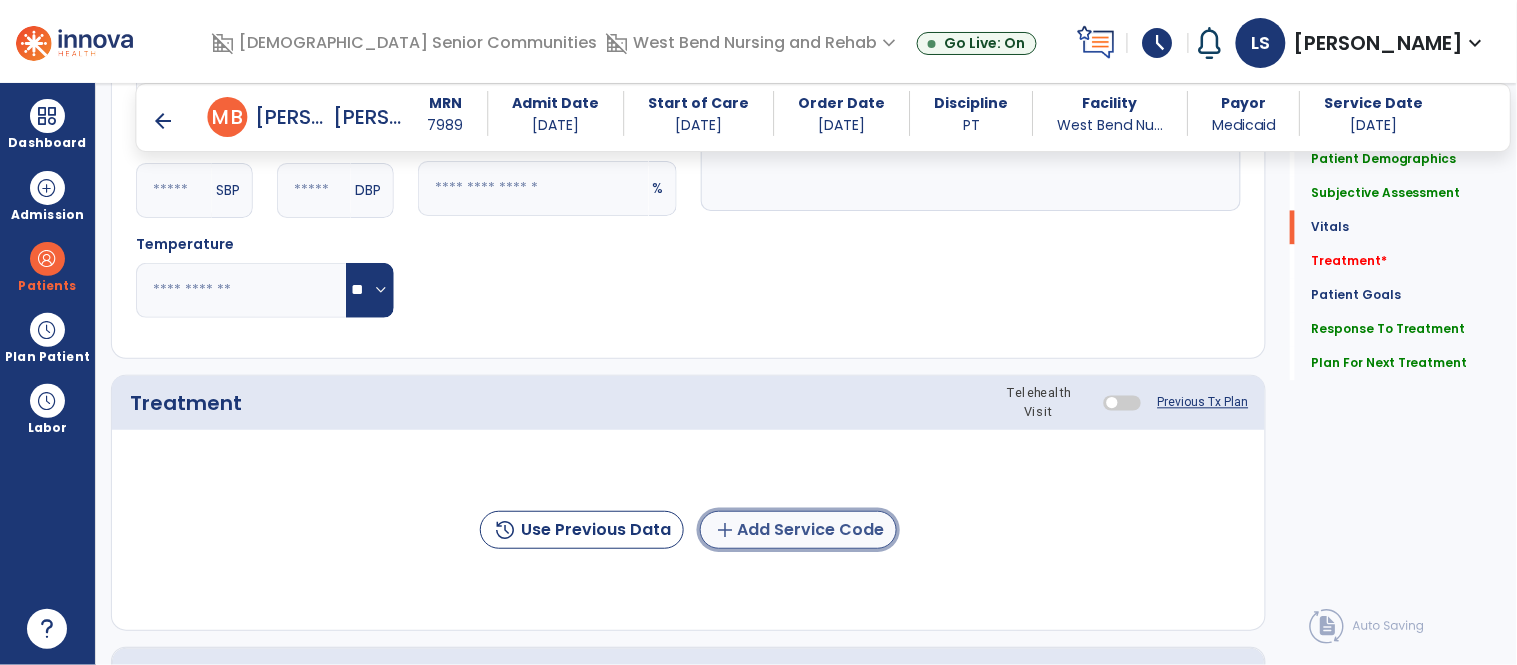 click on "add  Add Service Code" 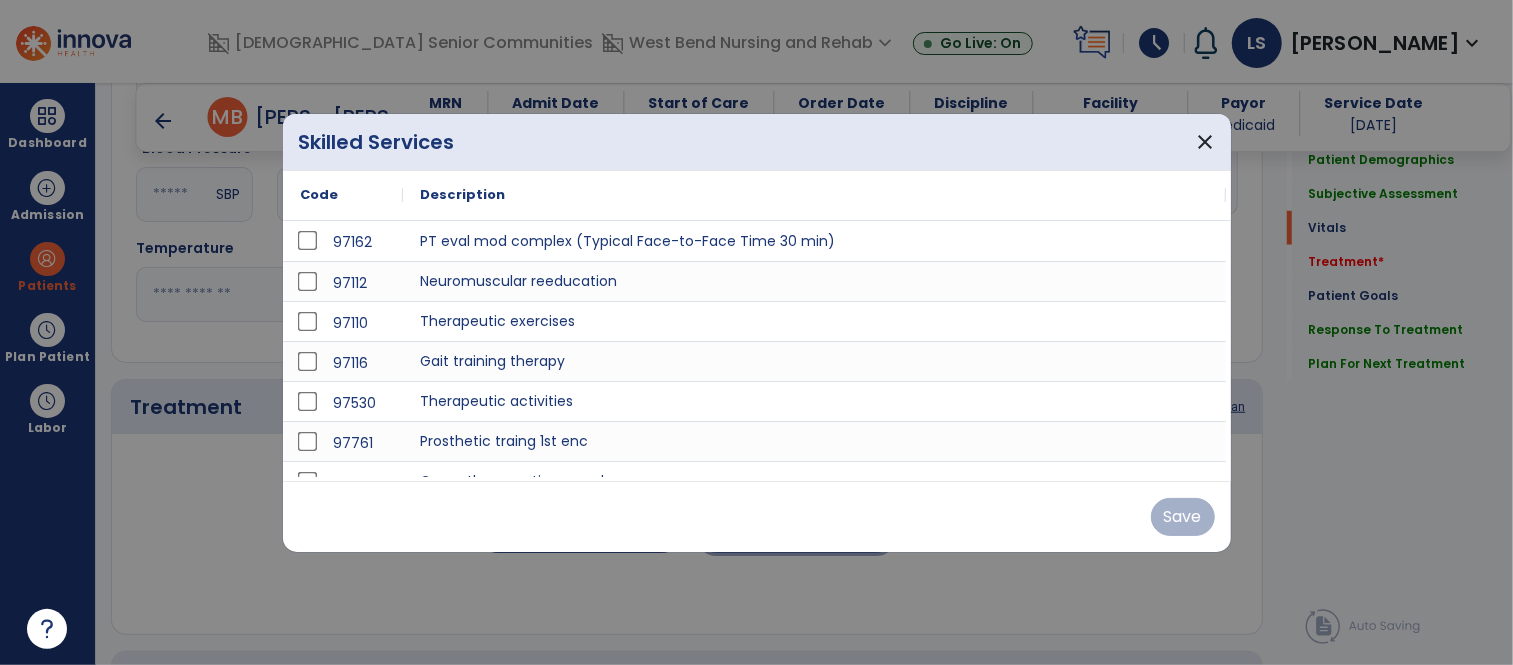 scroll, scrollTop: 994, scrollLeft: 0, axis: vertical 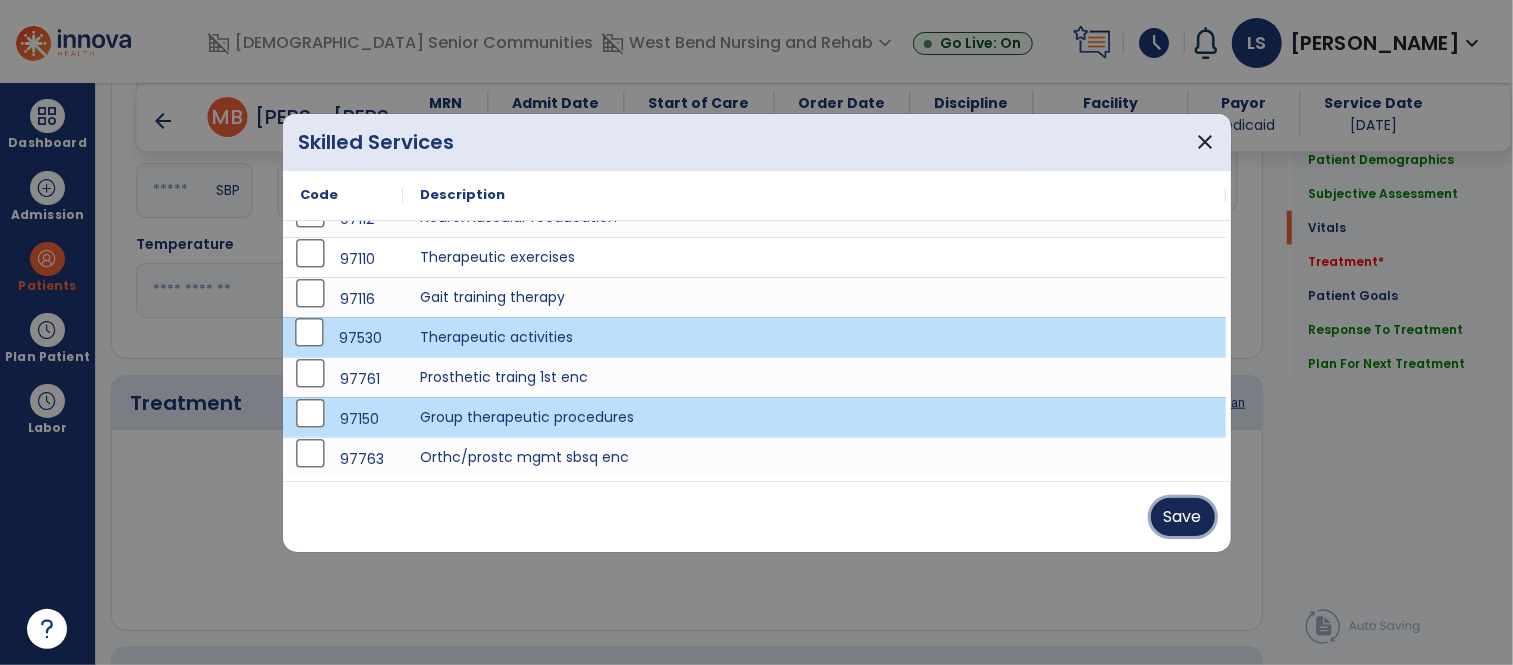 click on "Save" at bounding box center (1183, 517) 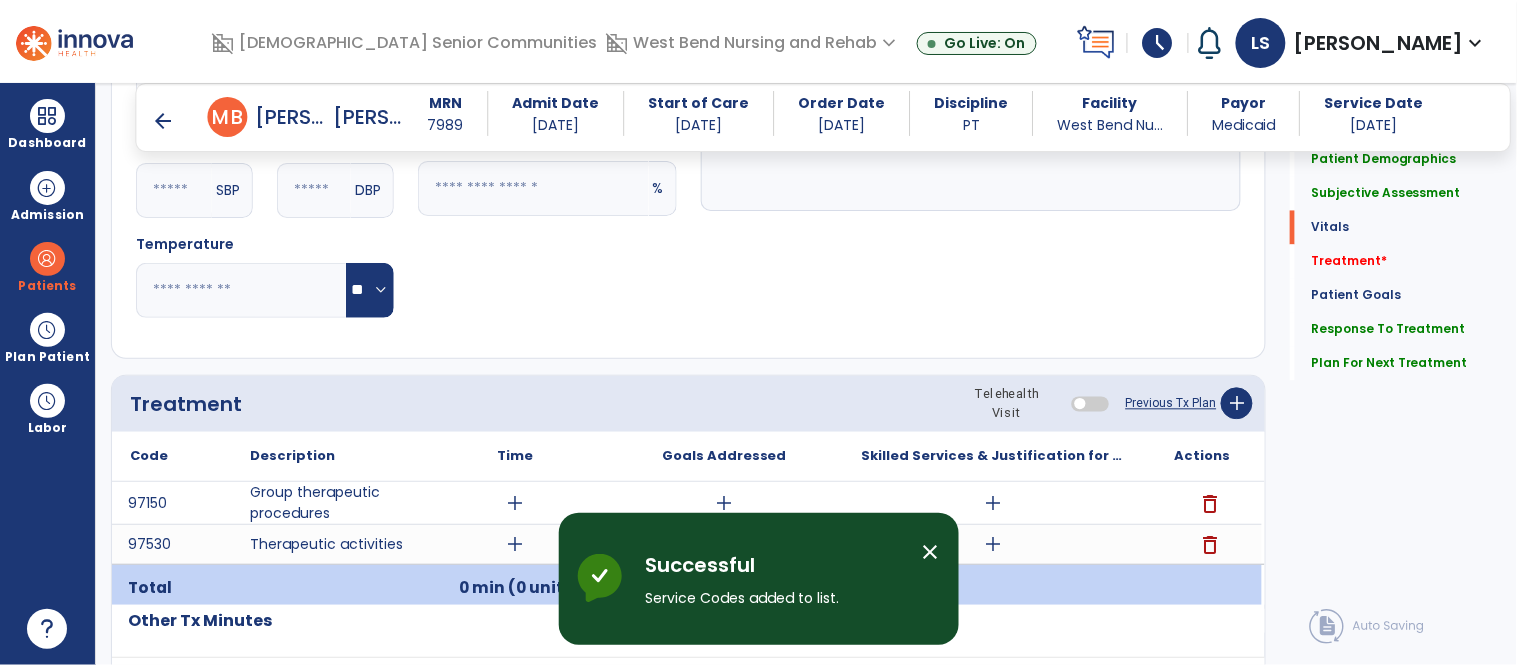 click on "add" at bounding box center (515, 503) 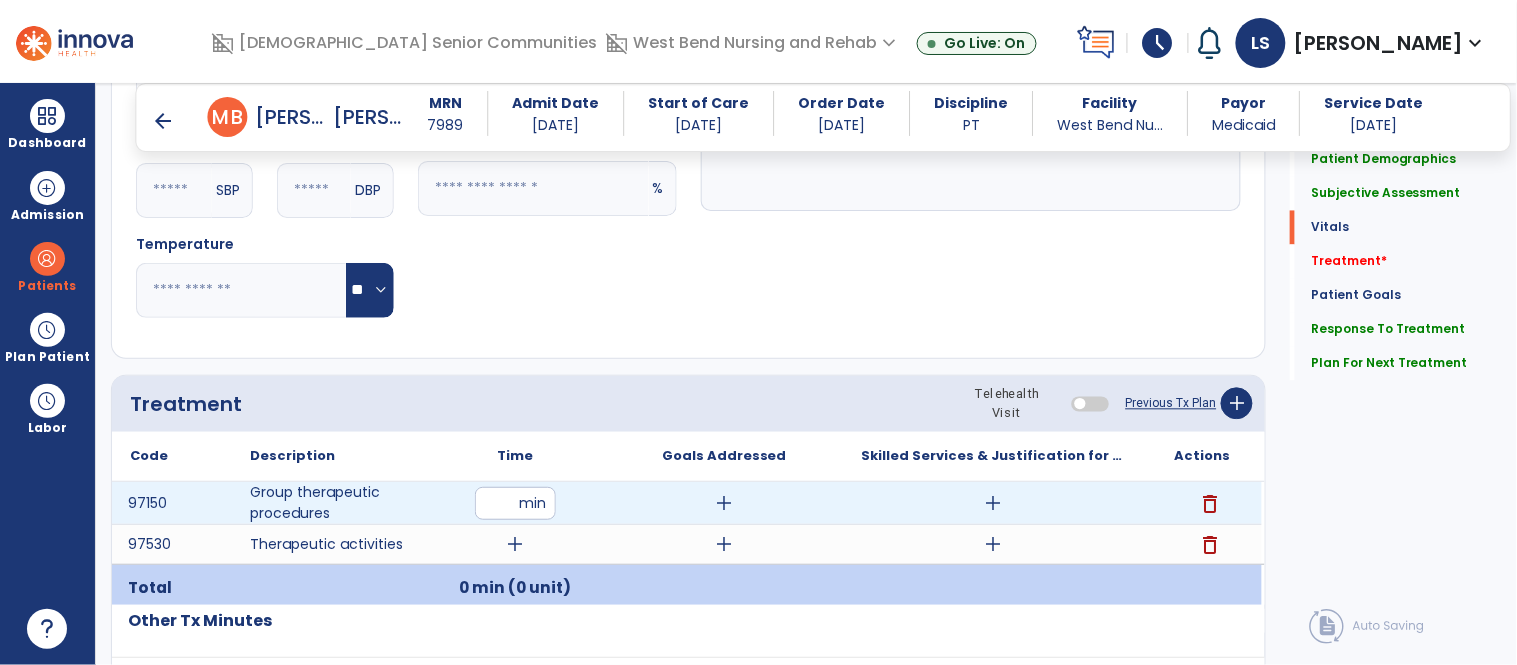 type on "**" 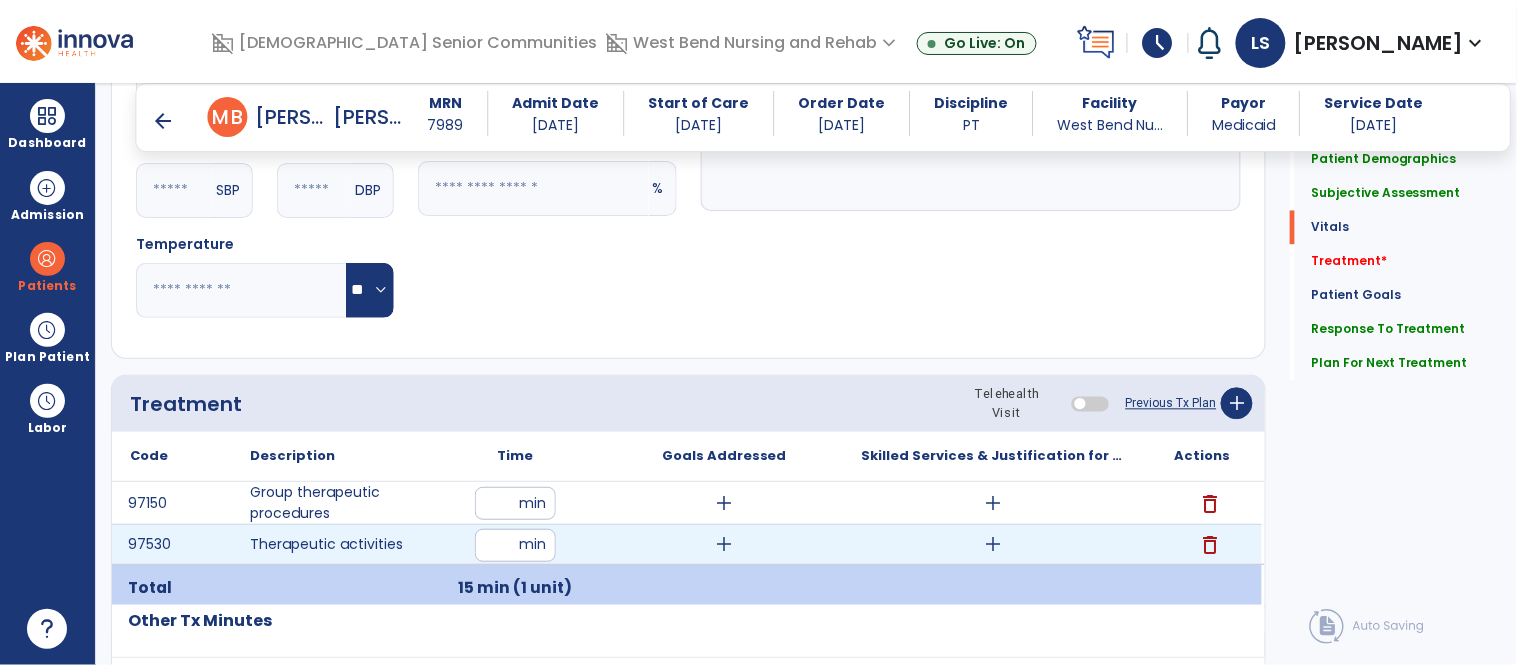 type on "**" 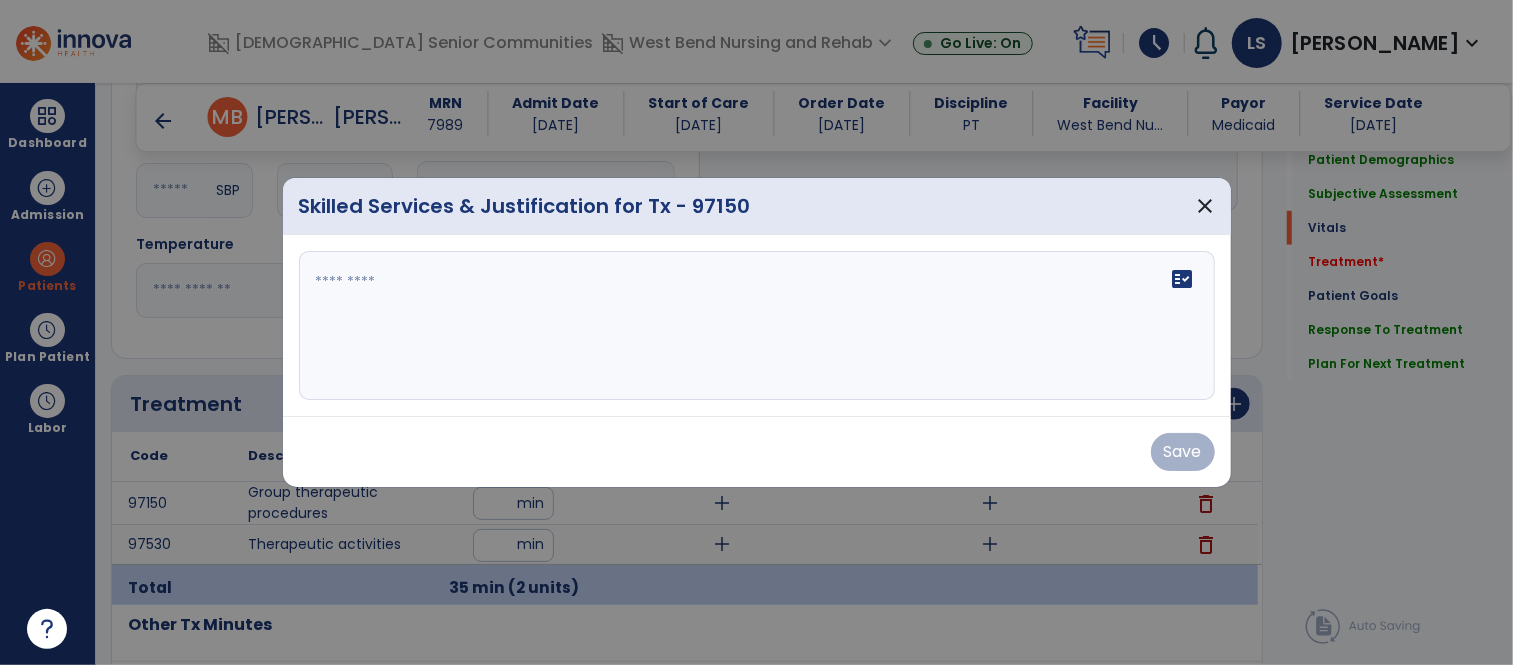 scroll, scrollTop: 994, scrollLeft: 0, axis: vertical 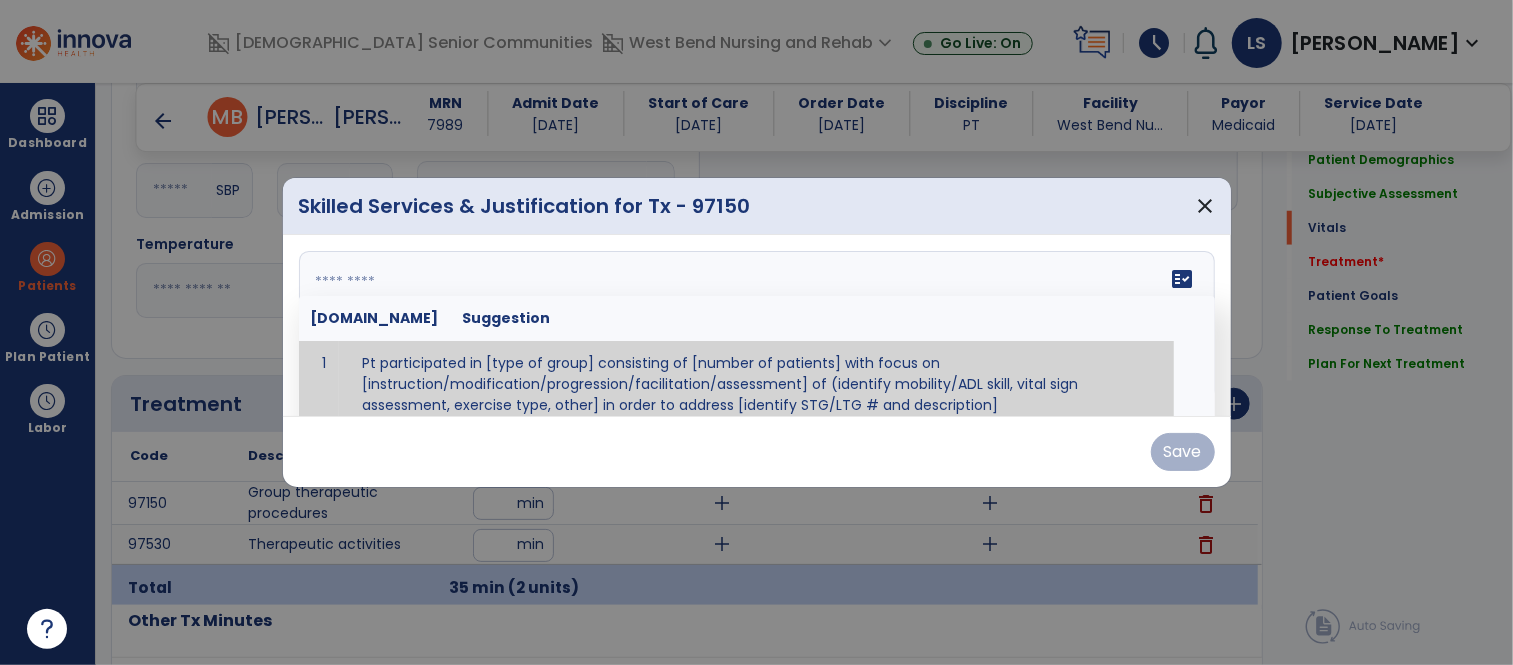 click on "fact_check  Sr.No Suggestion 1 Pt participated in [type of group] consisting of [number of patients] with focus on [instruction/modification/progression/facilitation/assessment] of (identify mobility/ADL skill, vital sign assessment, exercise type, other] in order to address [identify STG/LTG # and description]" at bounding box center (757, 326) 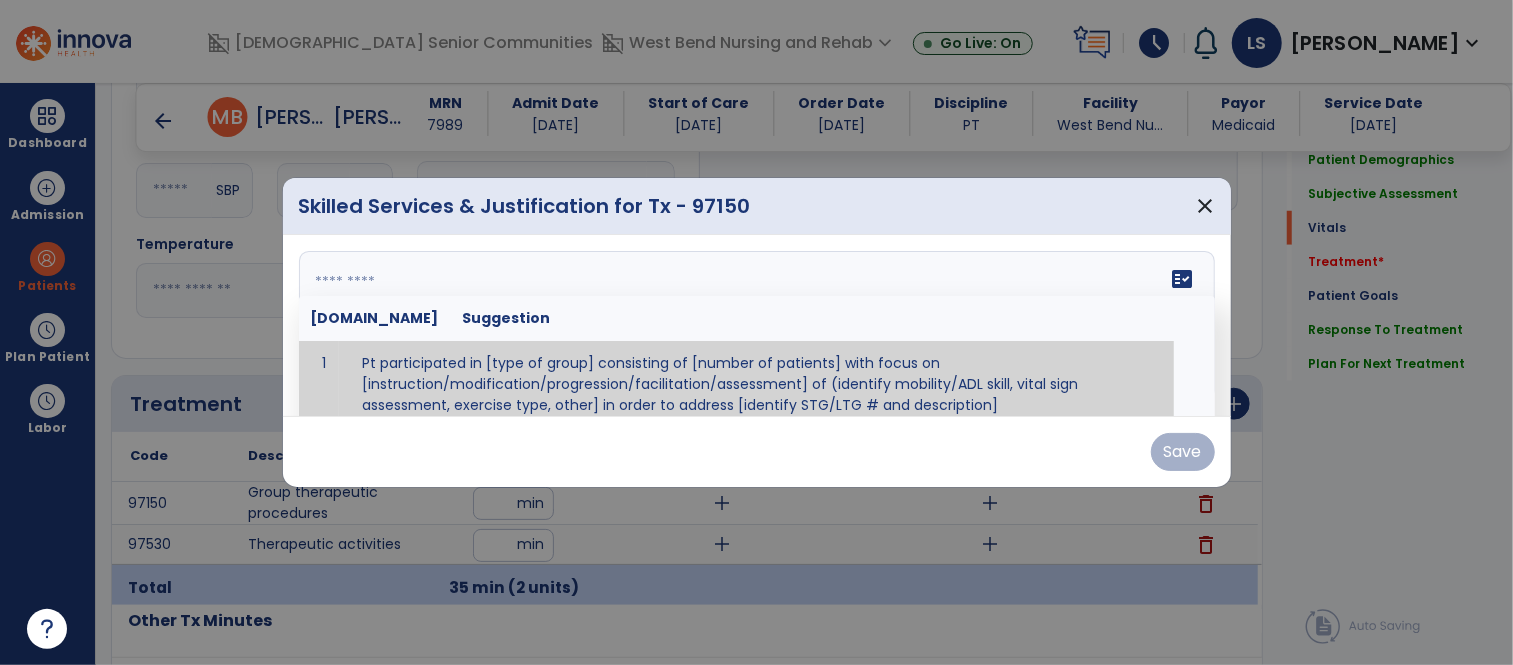 scroll, scrollTop: 11, scrollLeft: 0, axis: vertical 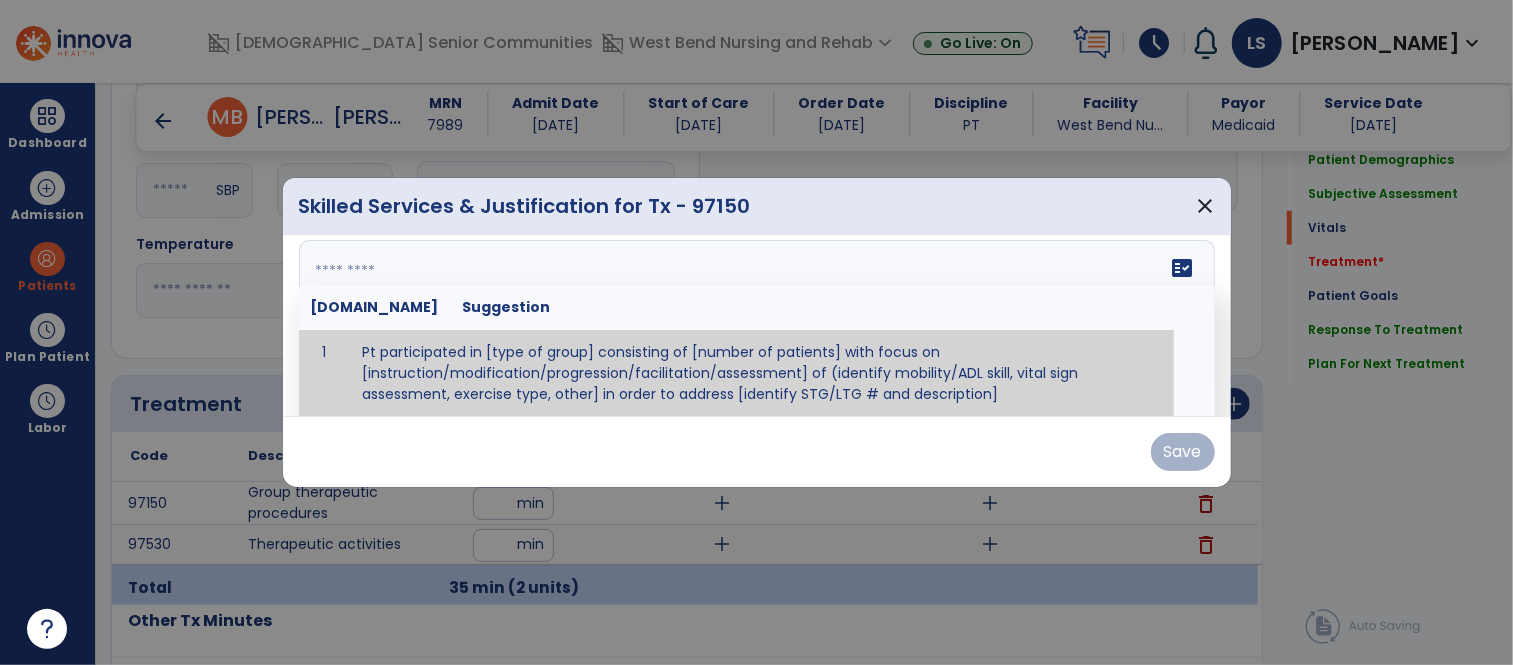 paste on "**********" 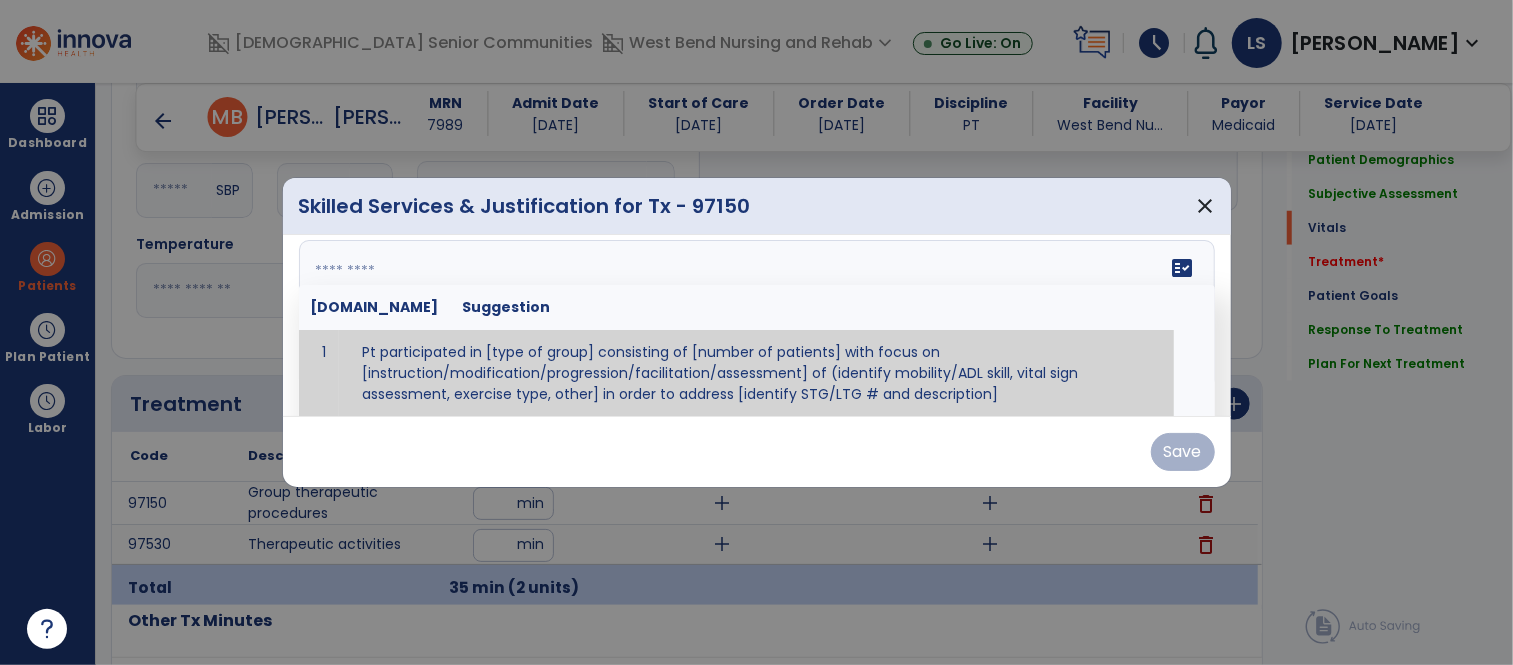 type on "**********" 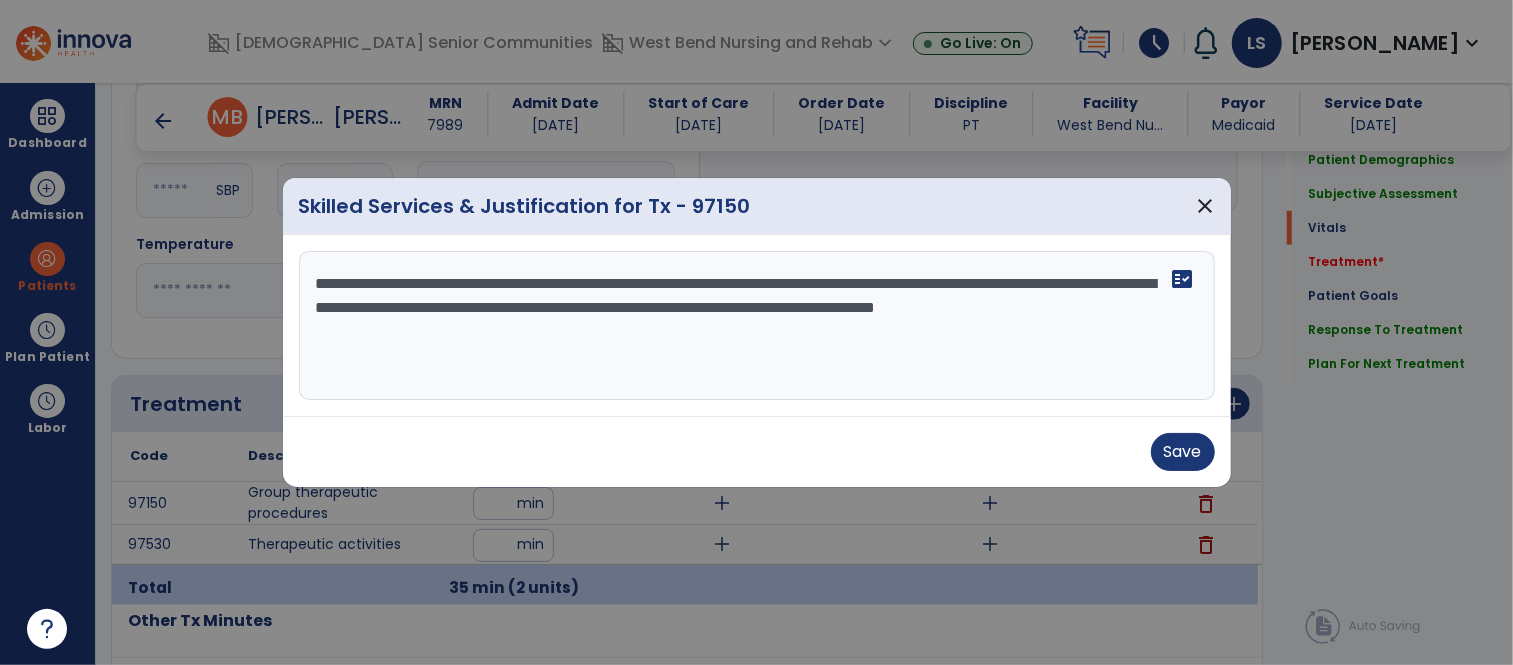 scroll, scrollTop: 0, scrollLeft: 0, axis: both 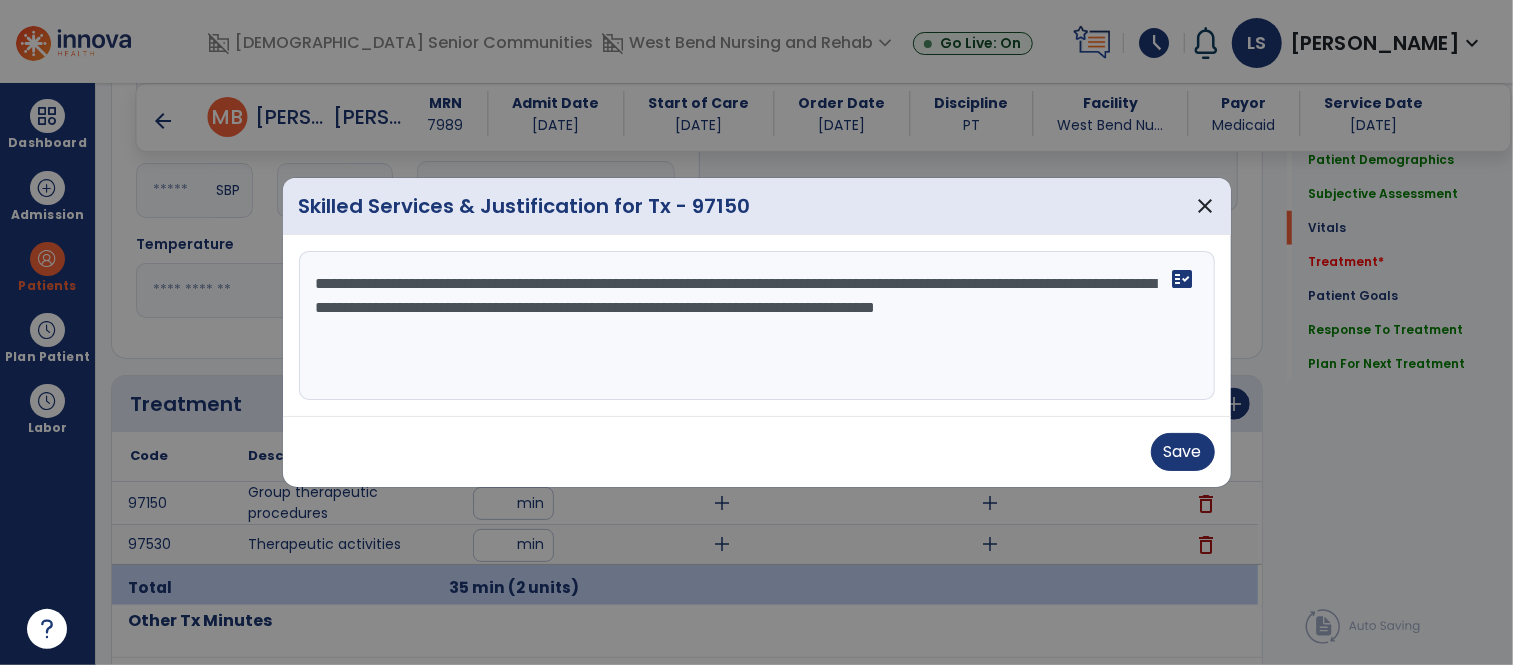 drag, startPoint x: 668, startPoint y: 341, endPoint x: 257, endPoint y: 210, distance: 431.37222 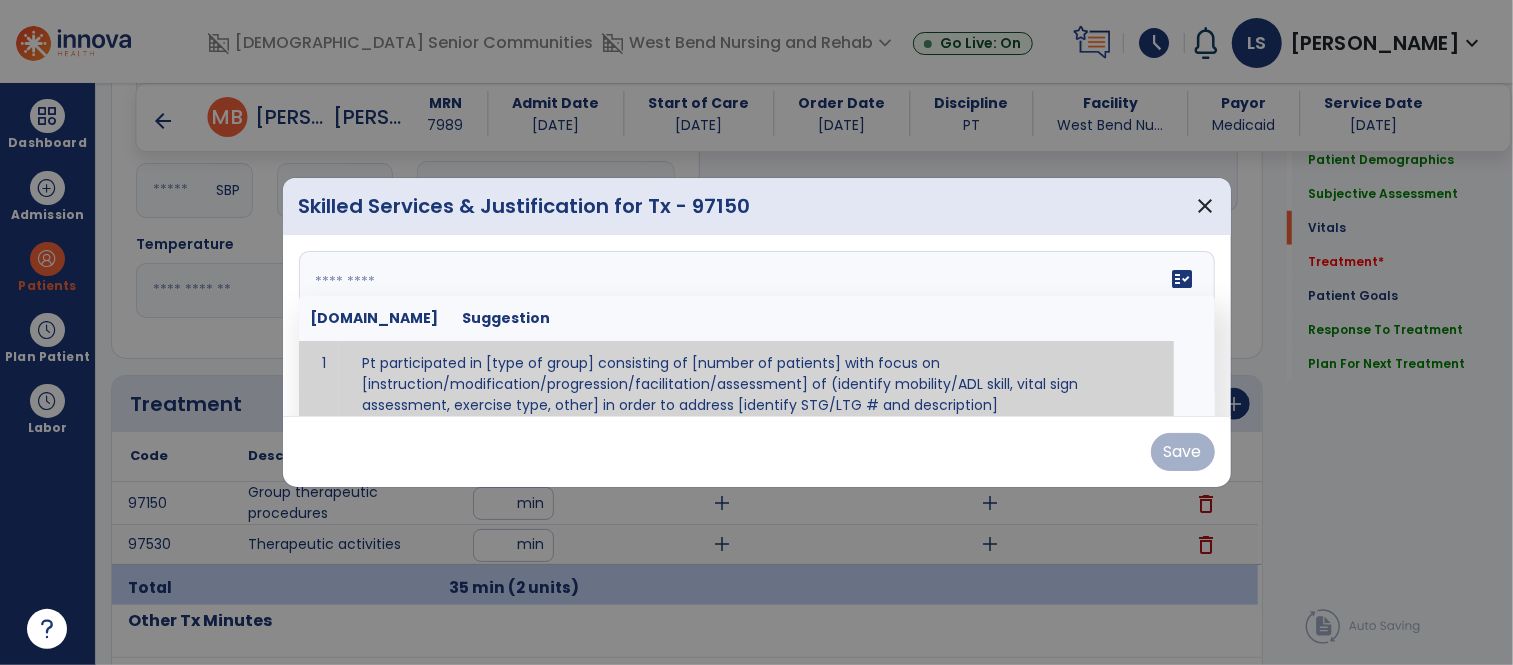 click at bounding box center [754, 326] 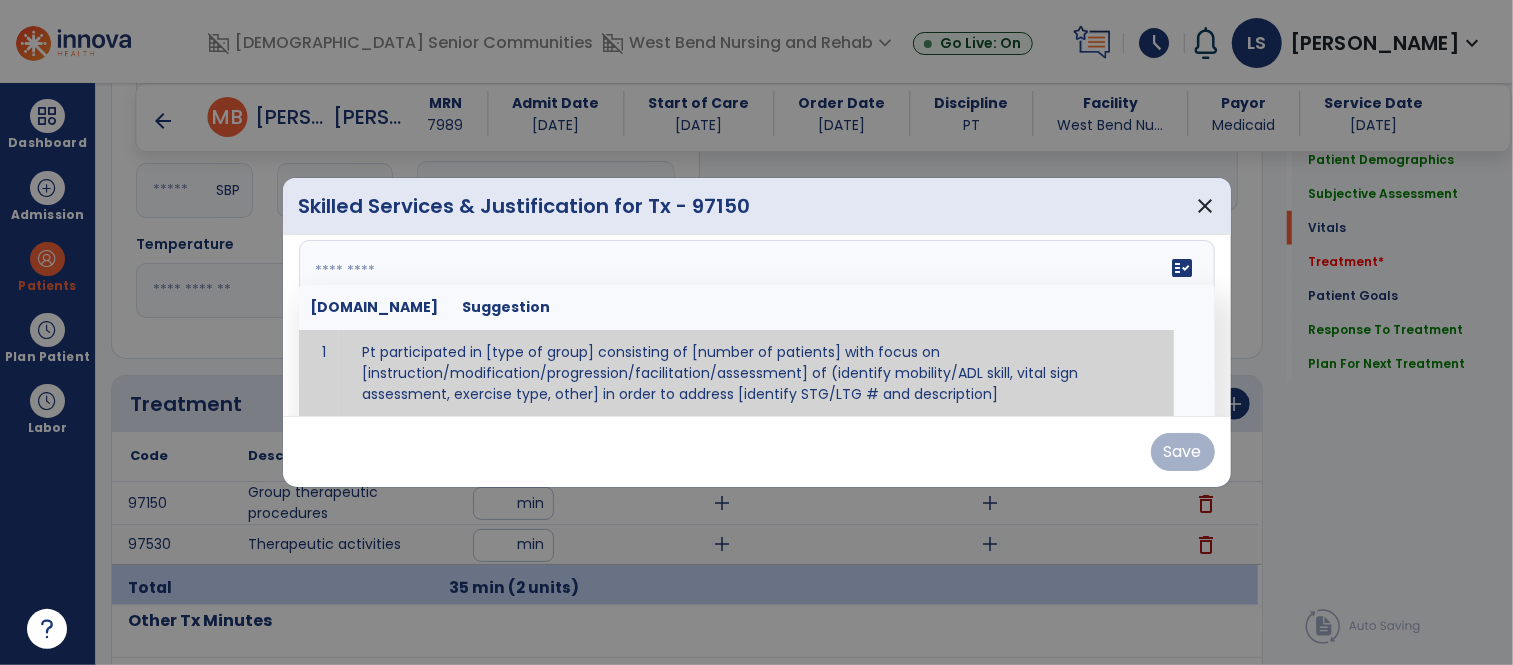 paste on "**********" 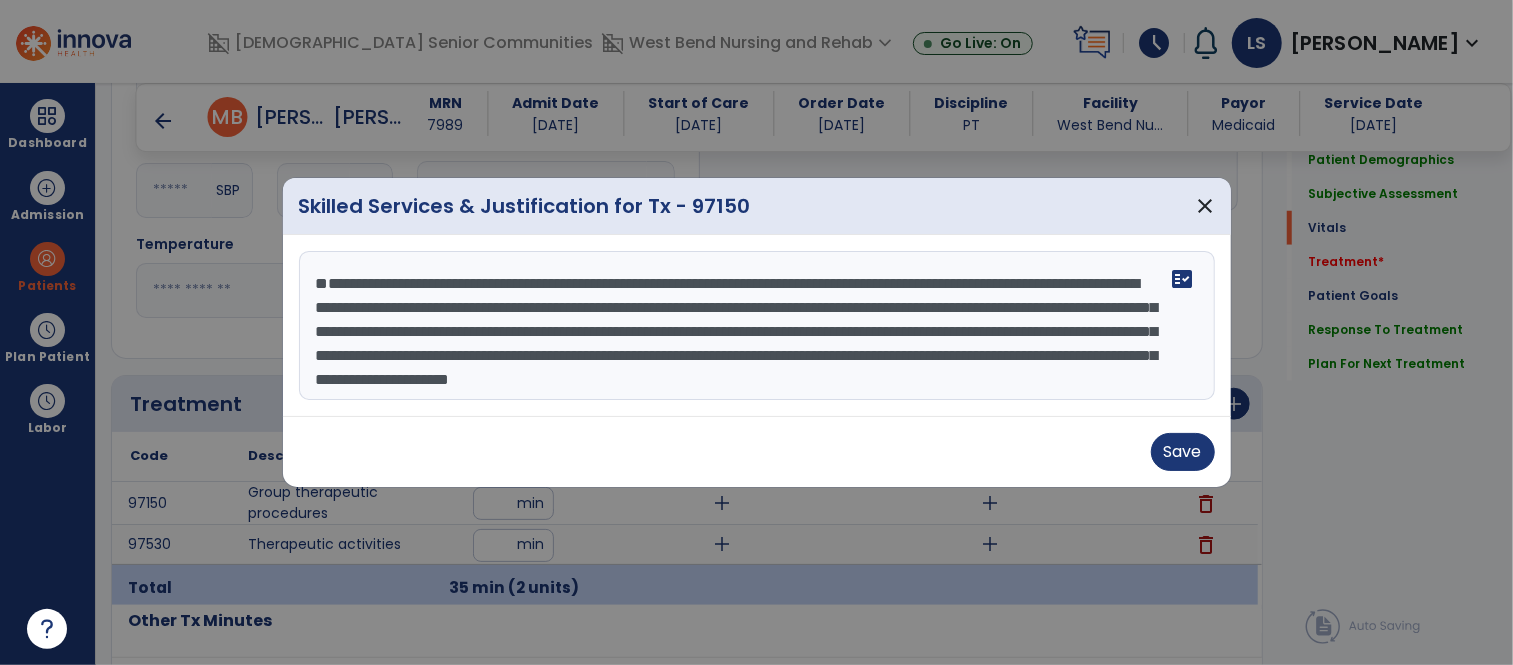 scroll, scrollTop: 62, scrollLeft: 0, axis: vertical 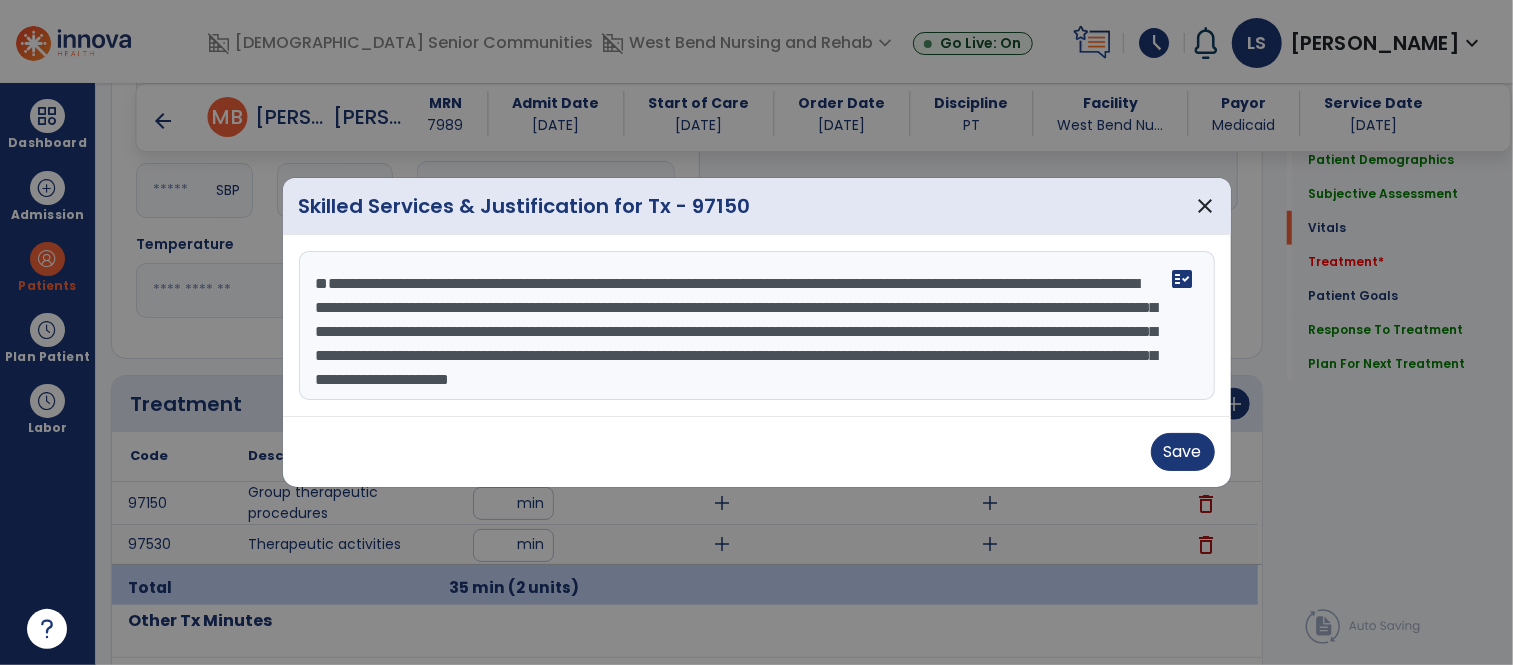 click on "**********" at bounding box center (757, 326) 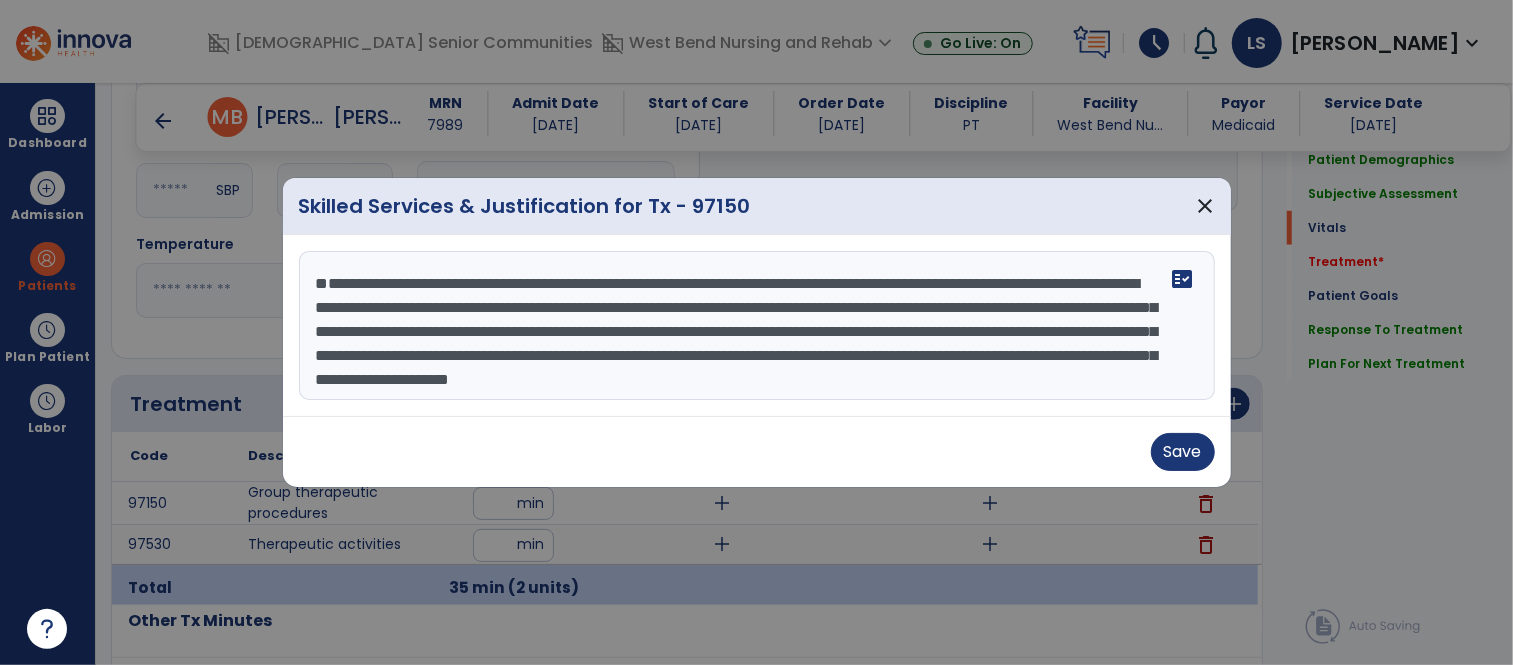 scroll, scrollTop: 72, scrollLeft: 0, axis: vertical 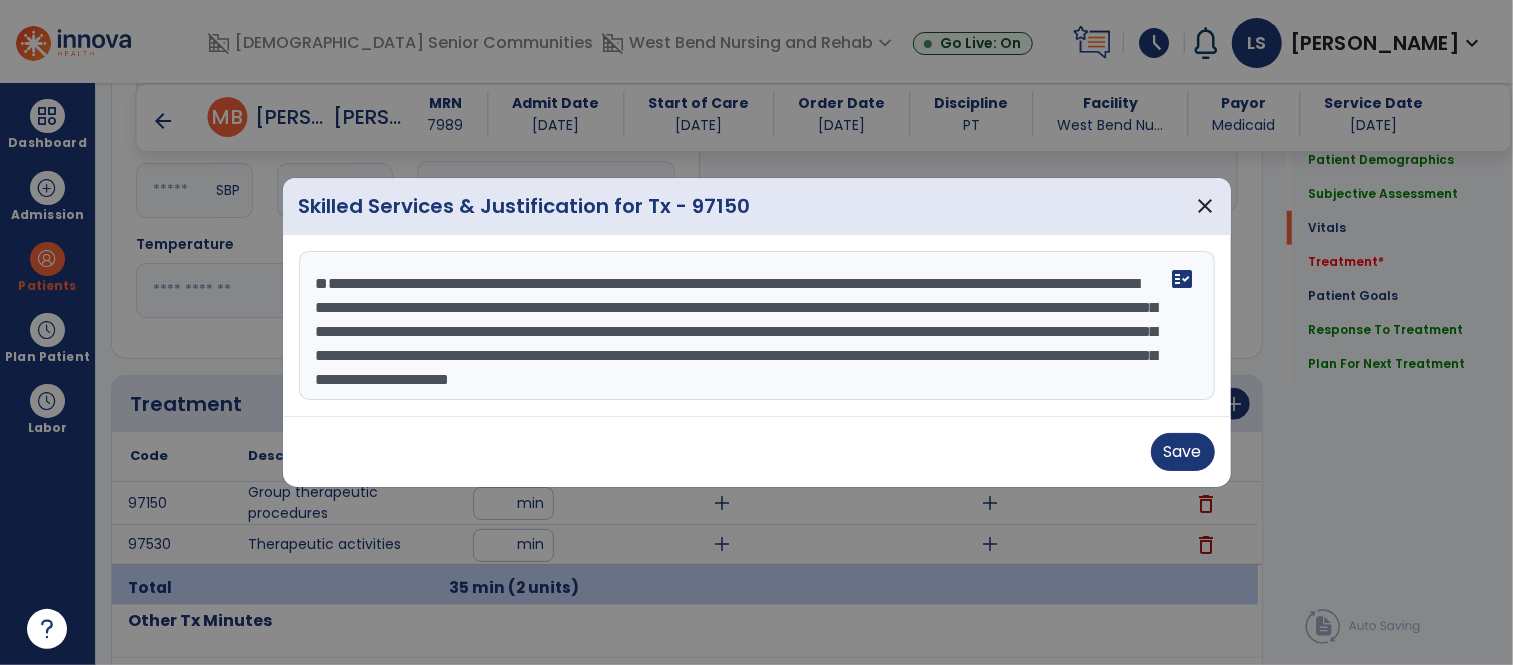 click on "**********" at bounding box center (757, 326) 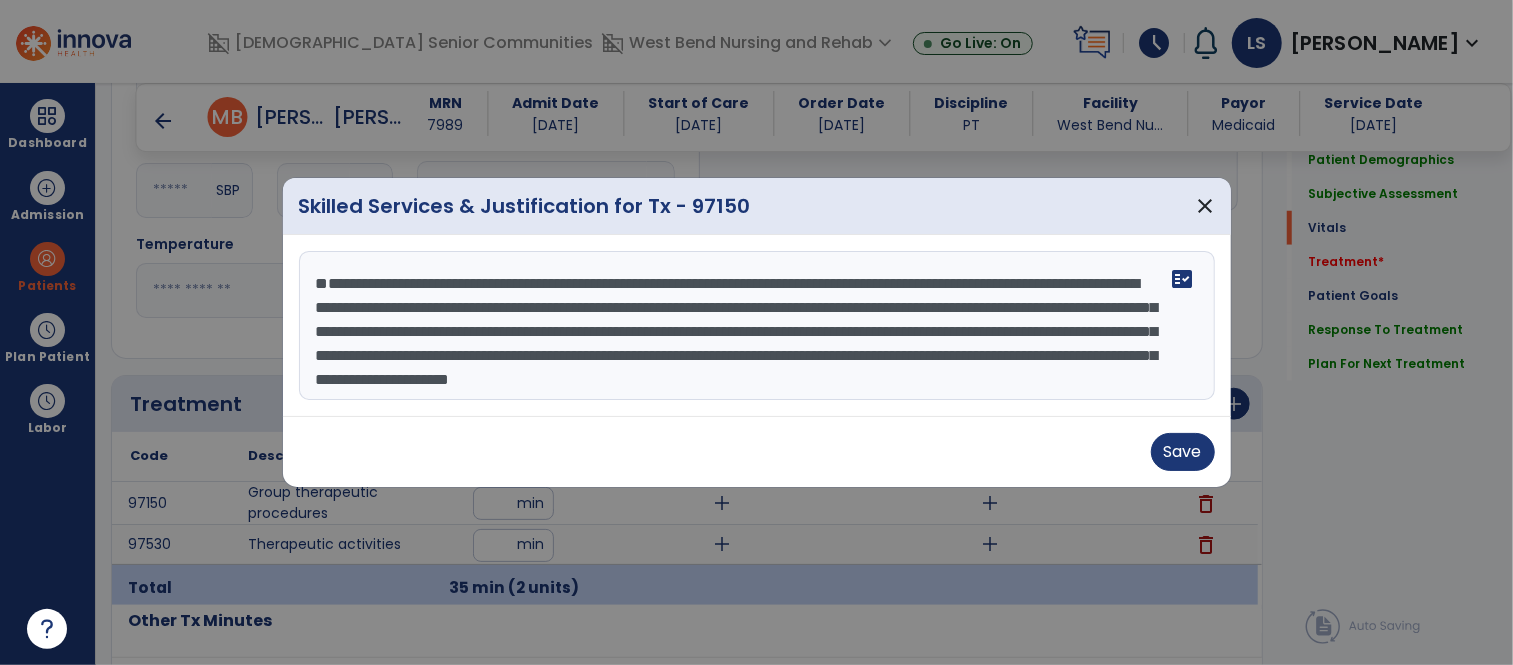 drag, startPoint x: 522, startPoint y: 357, endPoint x: 635, endPoint y: 354, distance: 113.03982 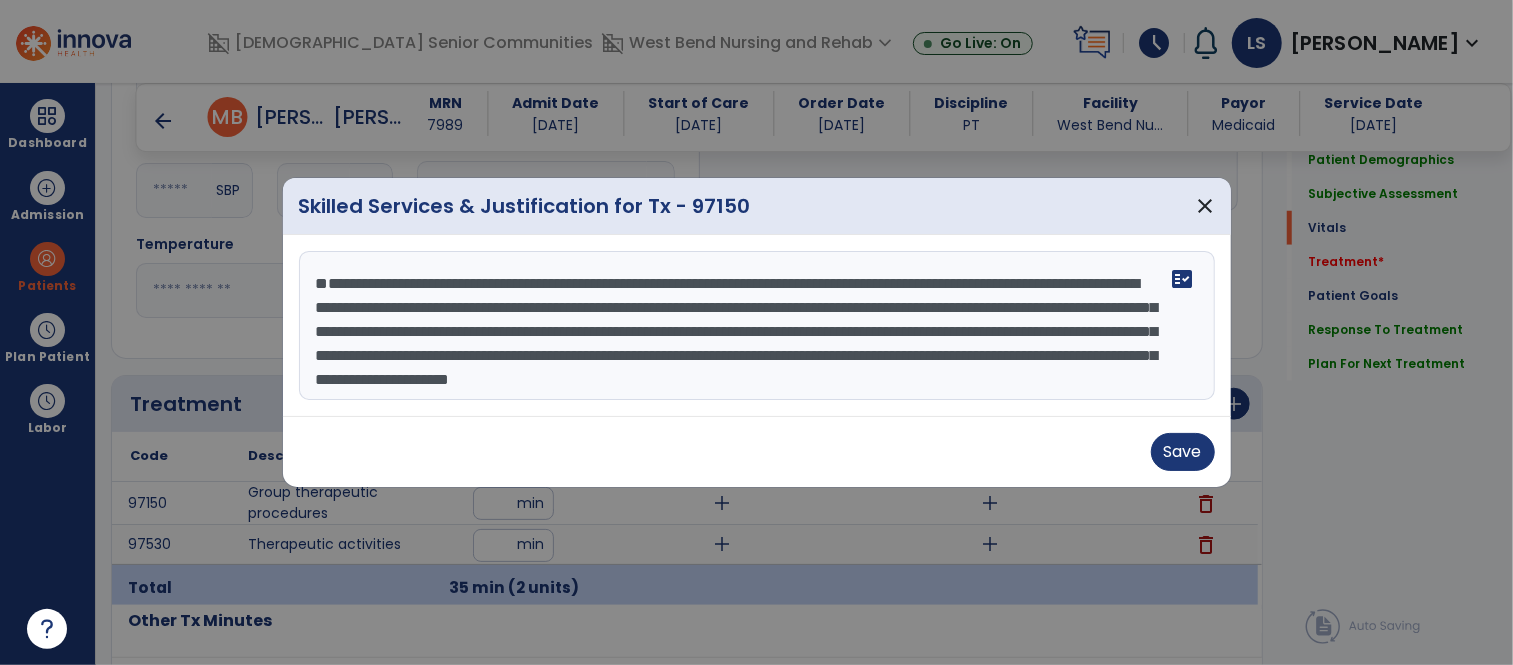 click on "**********" at bounding box center (757, 326) 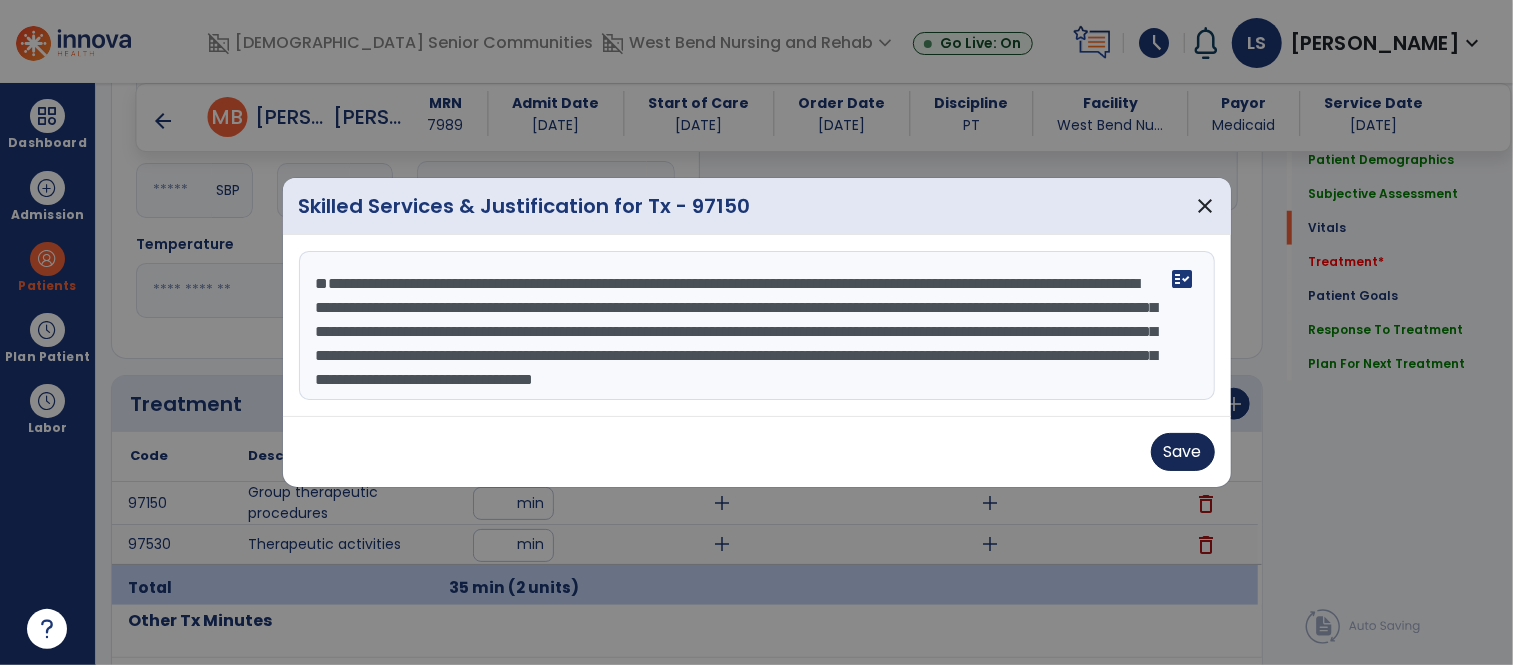 type on "**********" 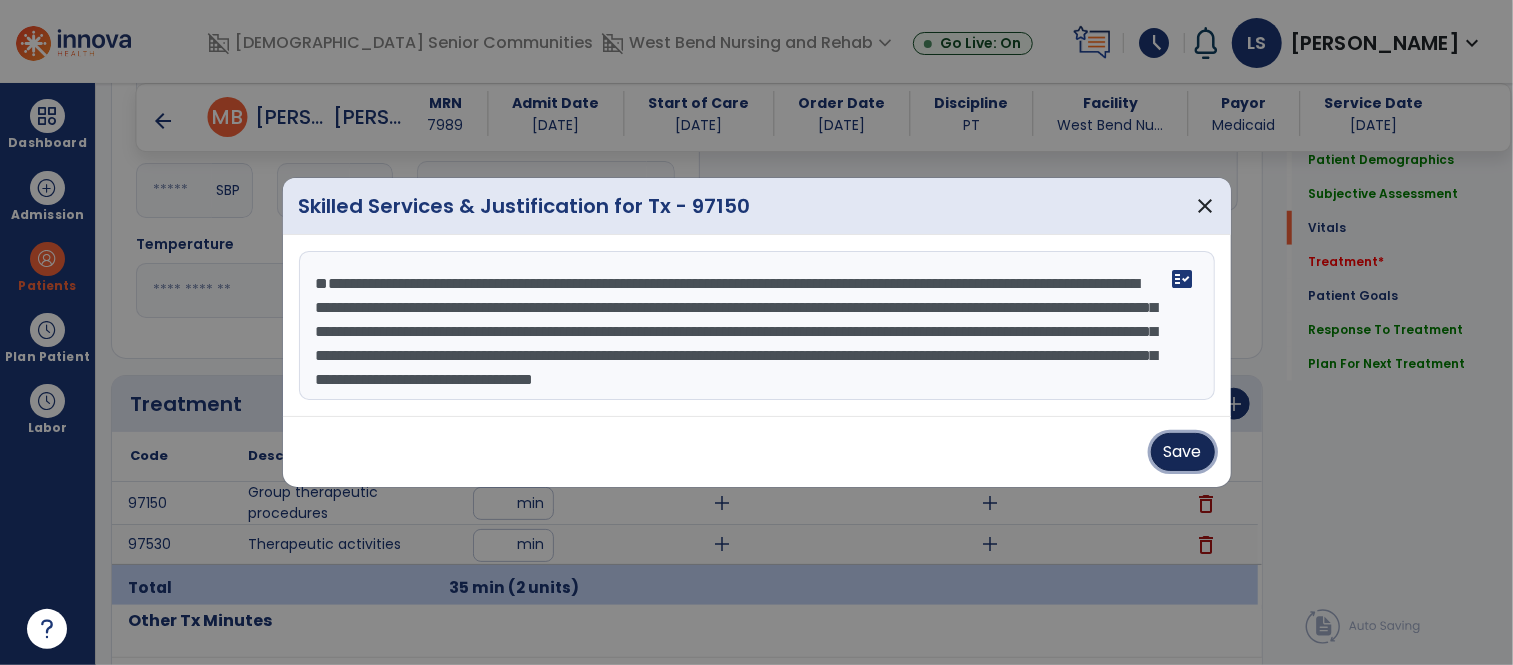 click on "Save" at bounding box center (1183, 452) 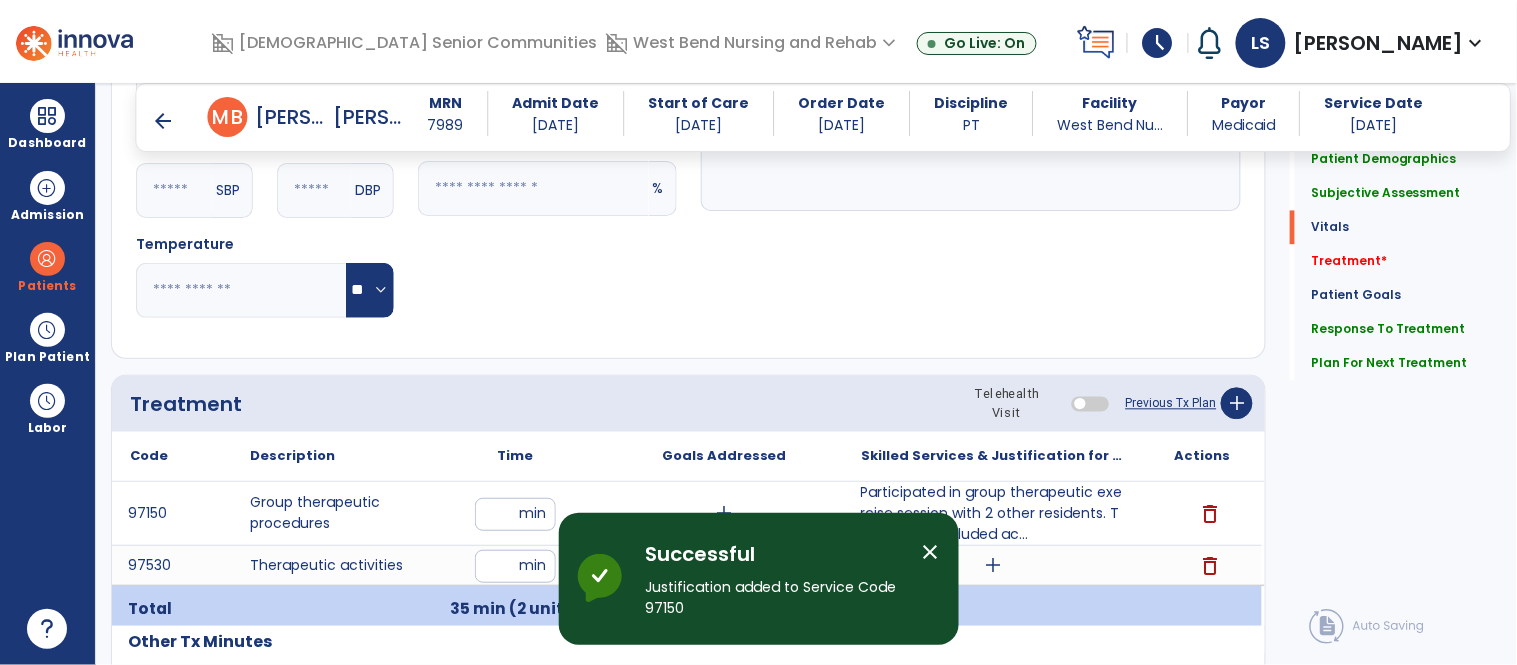 click on "close" at bounding box center [931, 552] 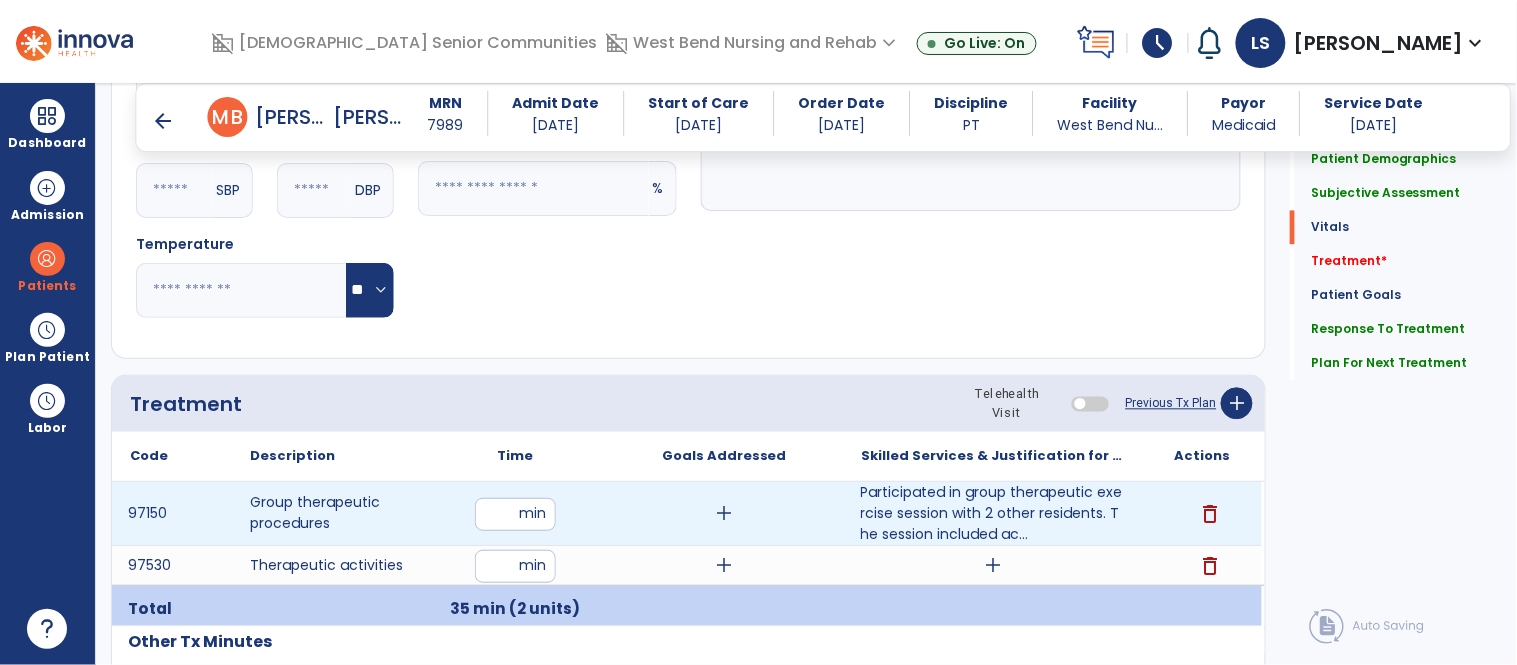 click on "add" at bounding box center [724, 513] 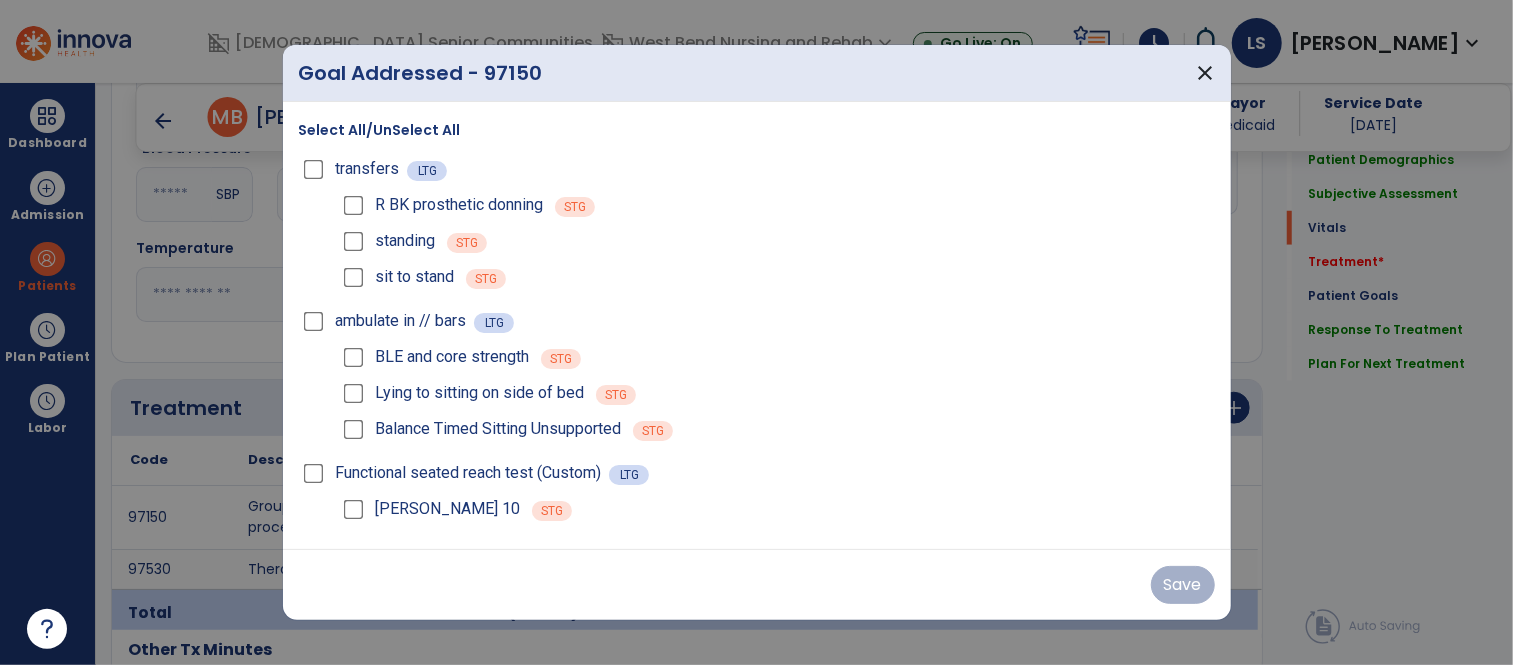 scroll, scrollTop: 994, scrollLeft: 0, axis: vertical 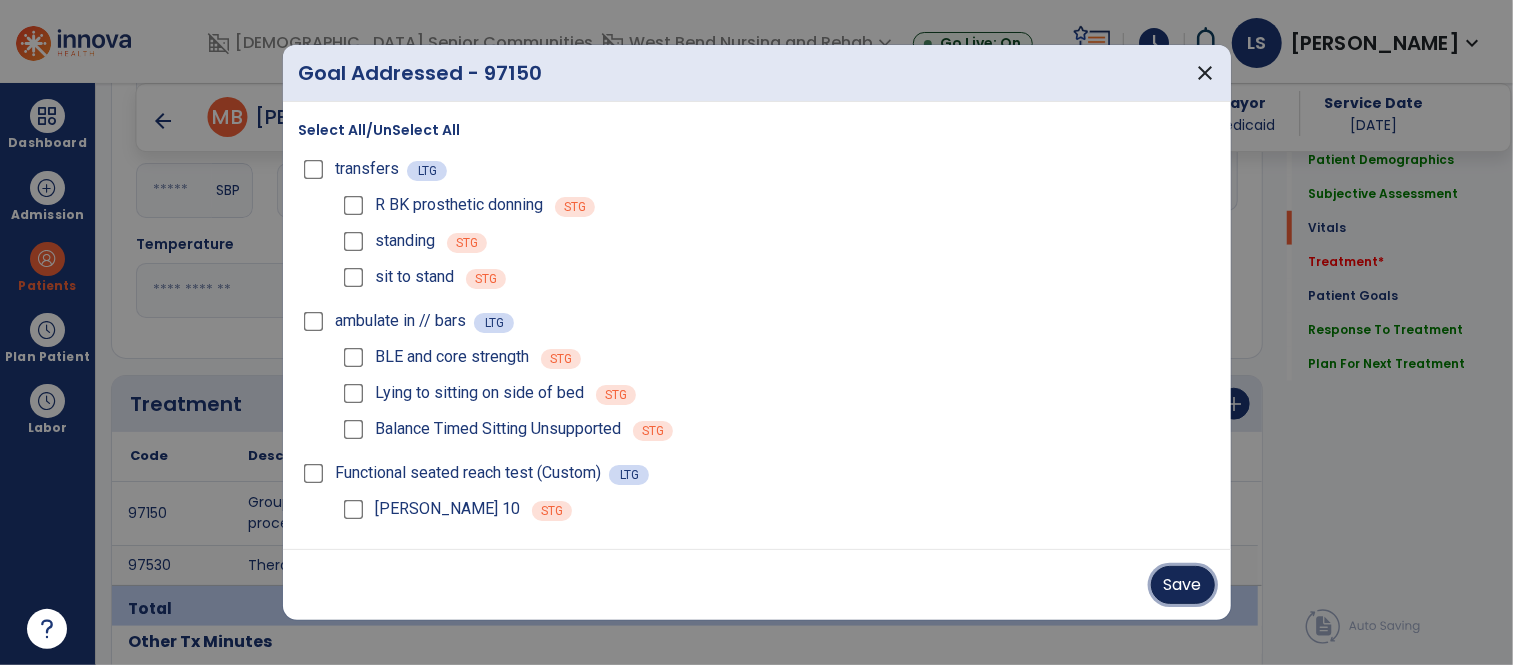 drag, startPoint x: 1179, startPoint y: 577, endPoint x: 818, endPoint y: 450, distance: 382.68787 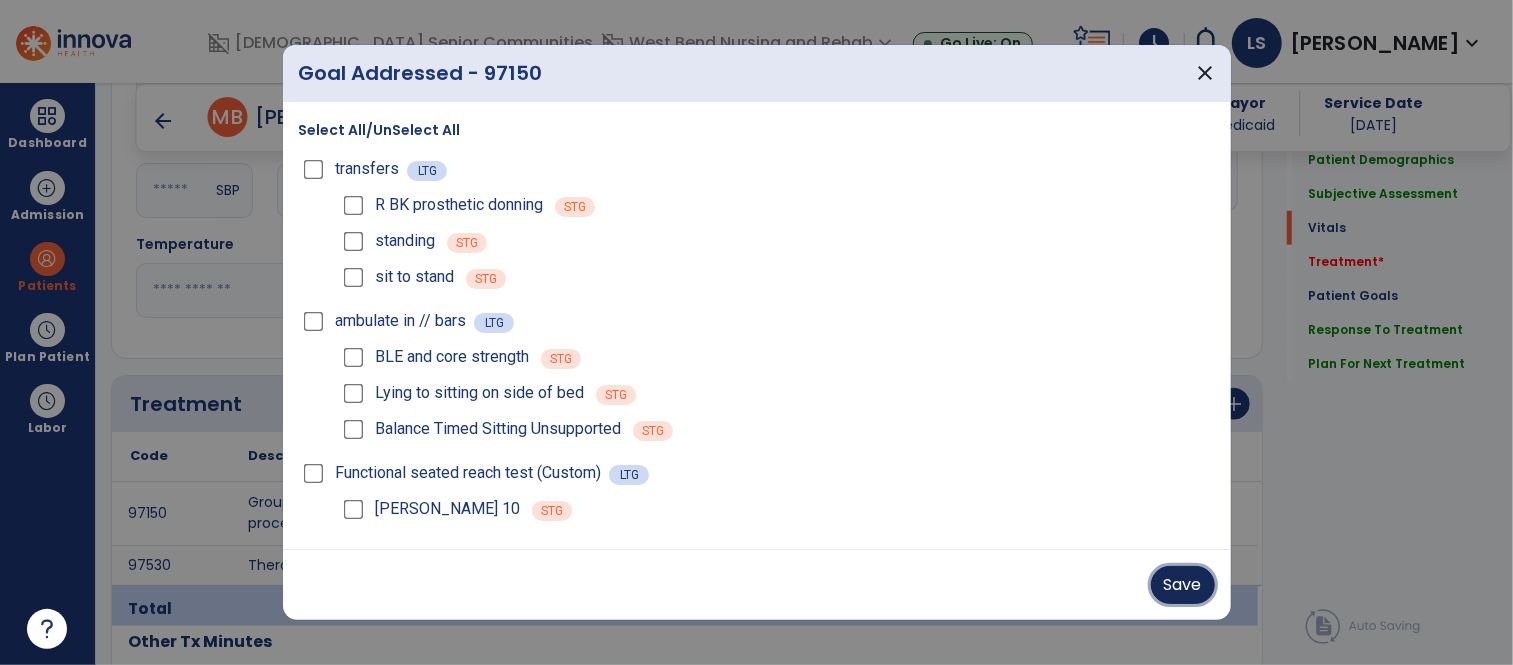 click on "Save" at bounding box center (1183, 585) 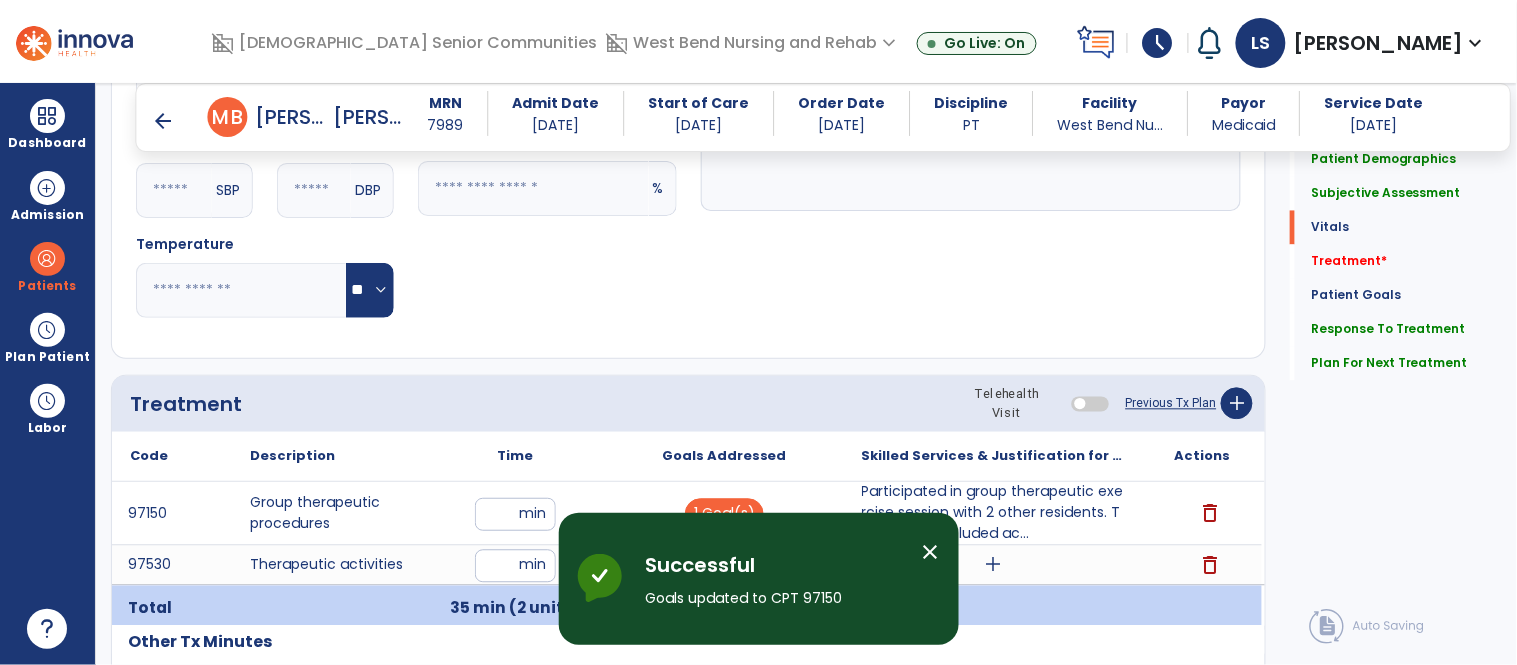 click on "close" at bounding box center (931, 552) 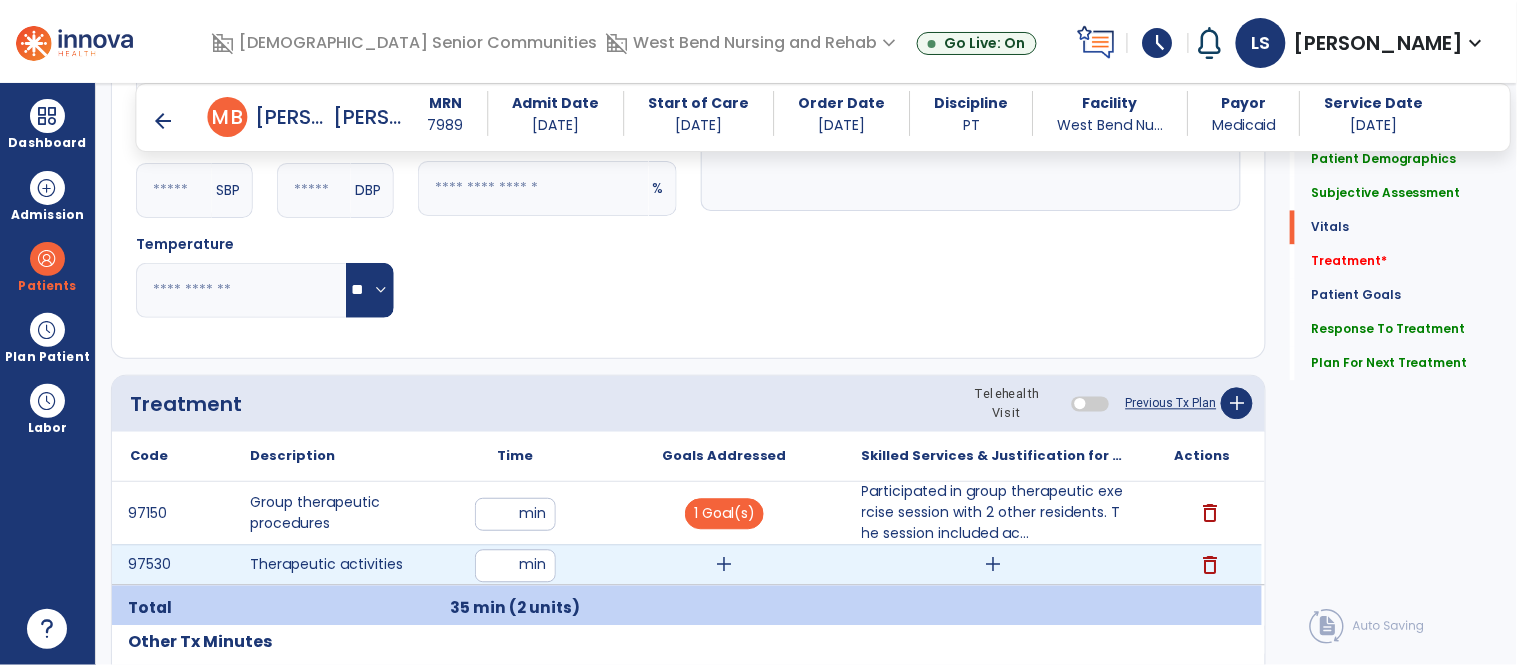 click on "add" at bounding box center (724, 565) 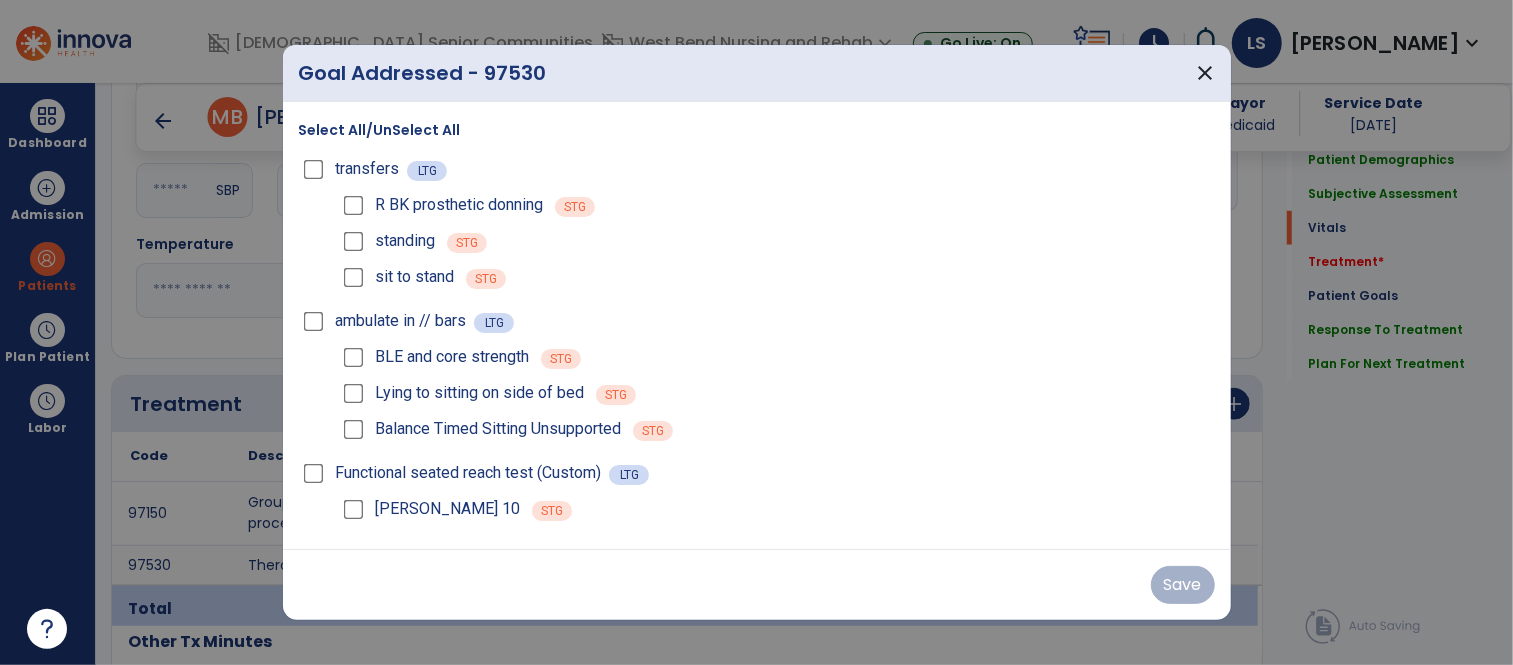 scroll, scrollTop: 994, scrollLeft: 0, axis: vertical 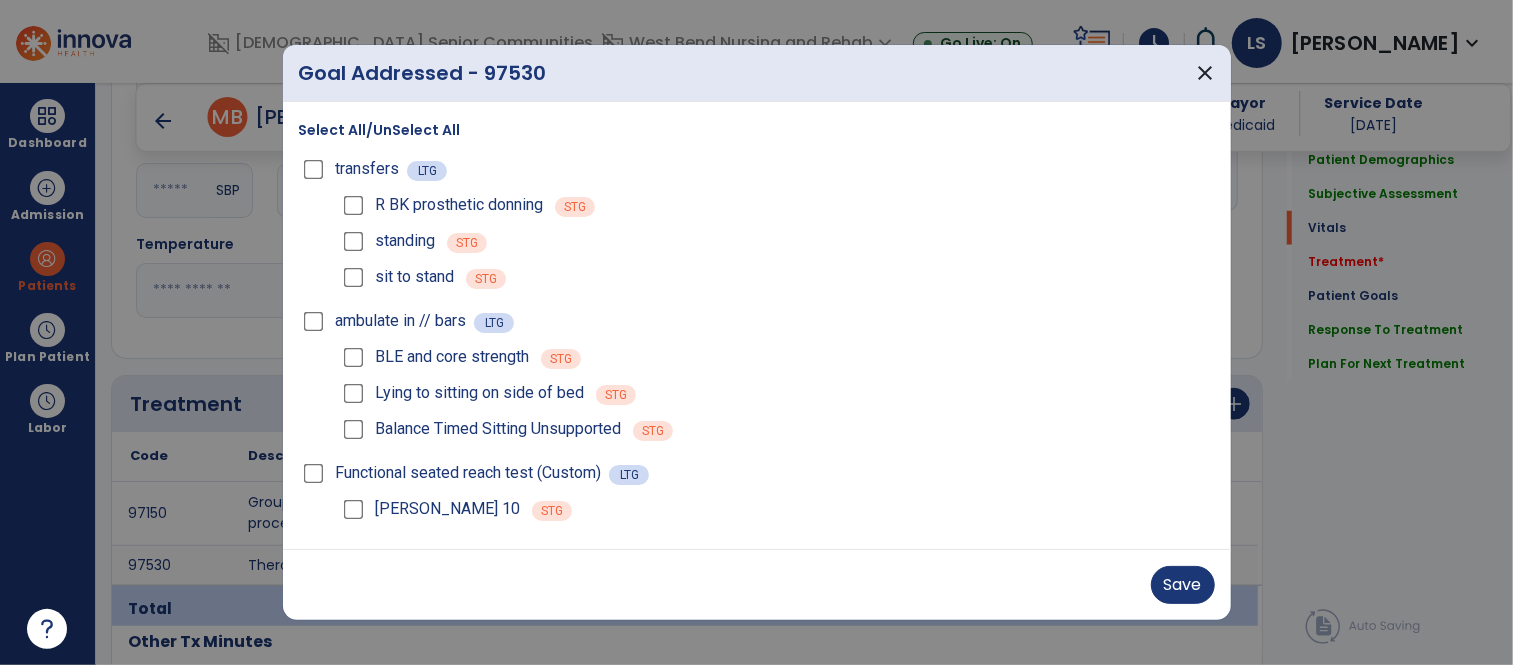 click on "Save" at bounding box center [757, 584] 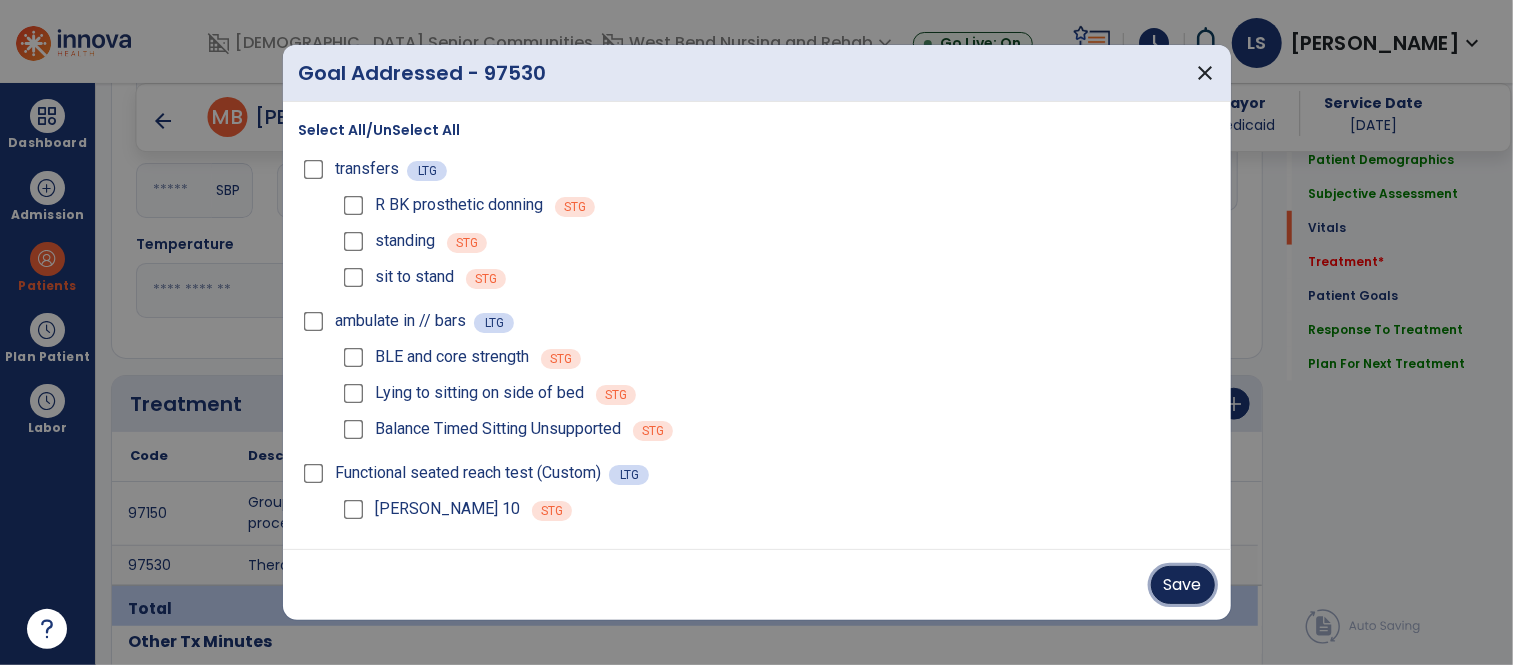drag, startPoint x: 1189, startPoint y: 592, endPoint x: 630, endPoint y: 567, distance: 559.5588 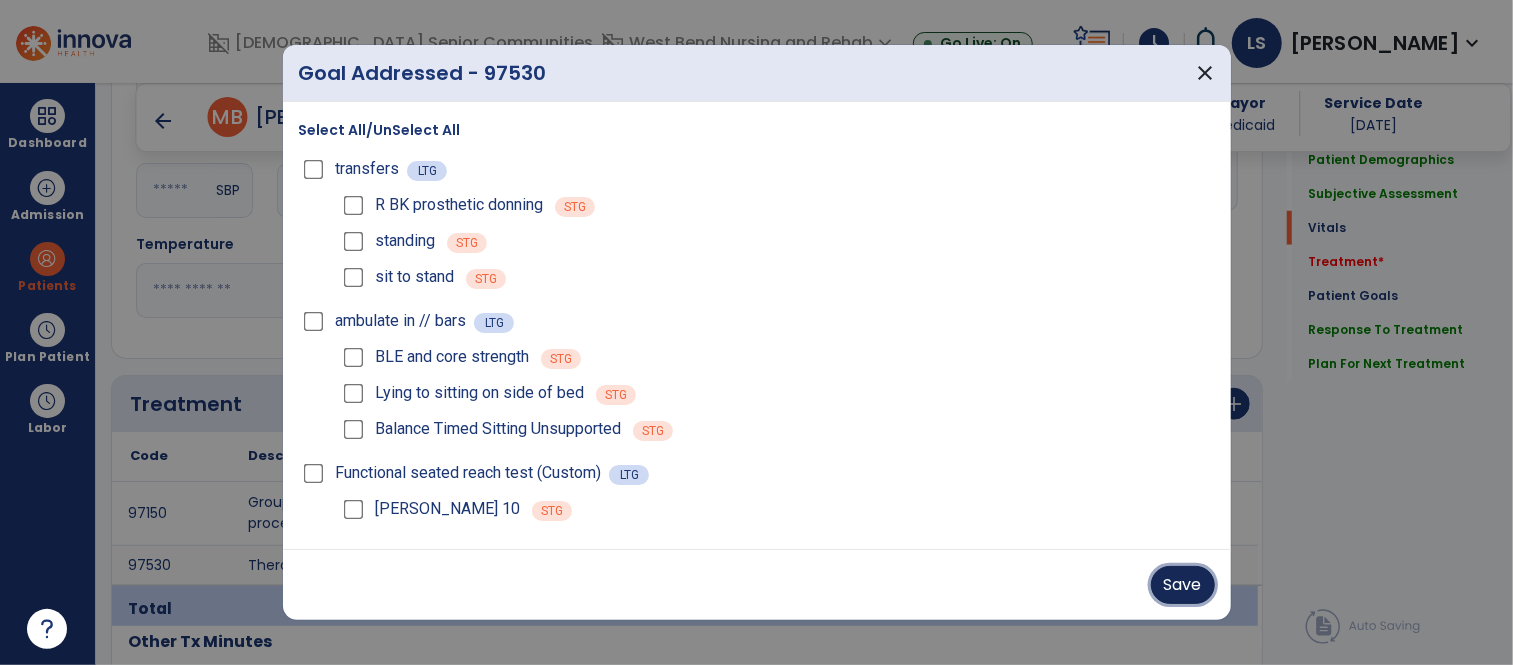 click on "Goal Addressed - 97530   close  Select All/UnSelect All transfers   LTG  R BK prosthetic donning   STG  standing   STG  sit to stand   STG  ambulate in // bars  LTG  BLE and core strength  STG  Lying to sitting on side of bed  STG  Balance  Timed Sitting Unsupported  STG  Functional seated reach test (Custom)  LTG  Borg CR 10  STG   Save" at bounding box center (757, 332) 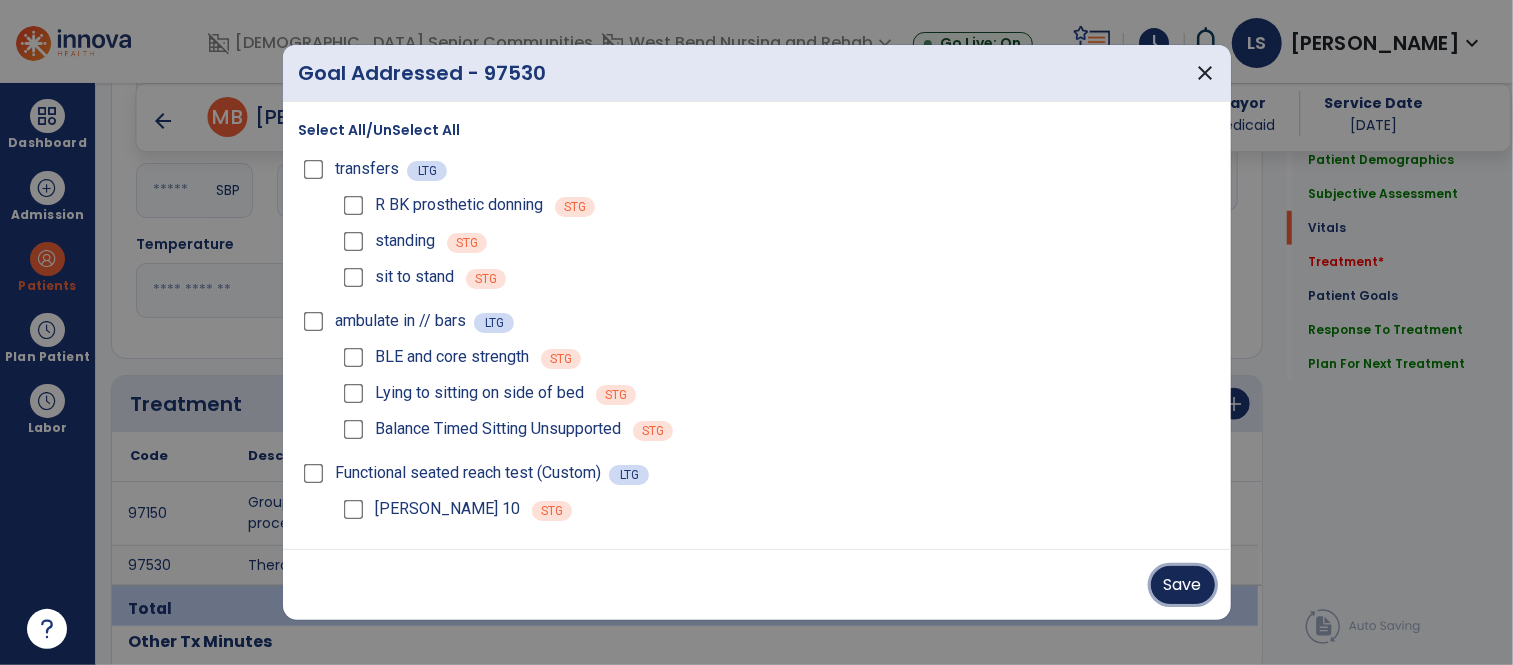 click on "Save" at bounding box center (1183, 585) 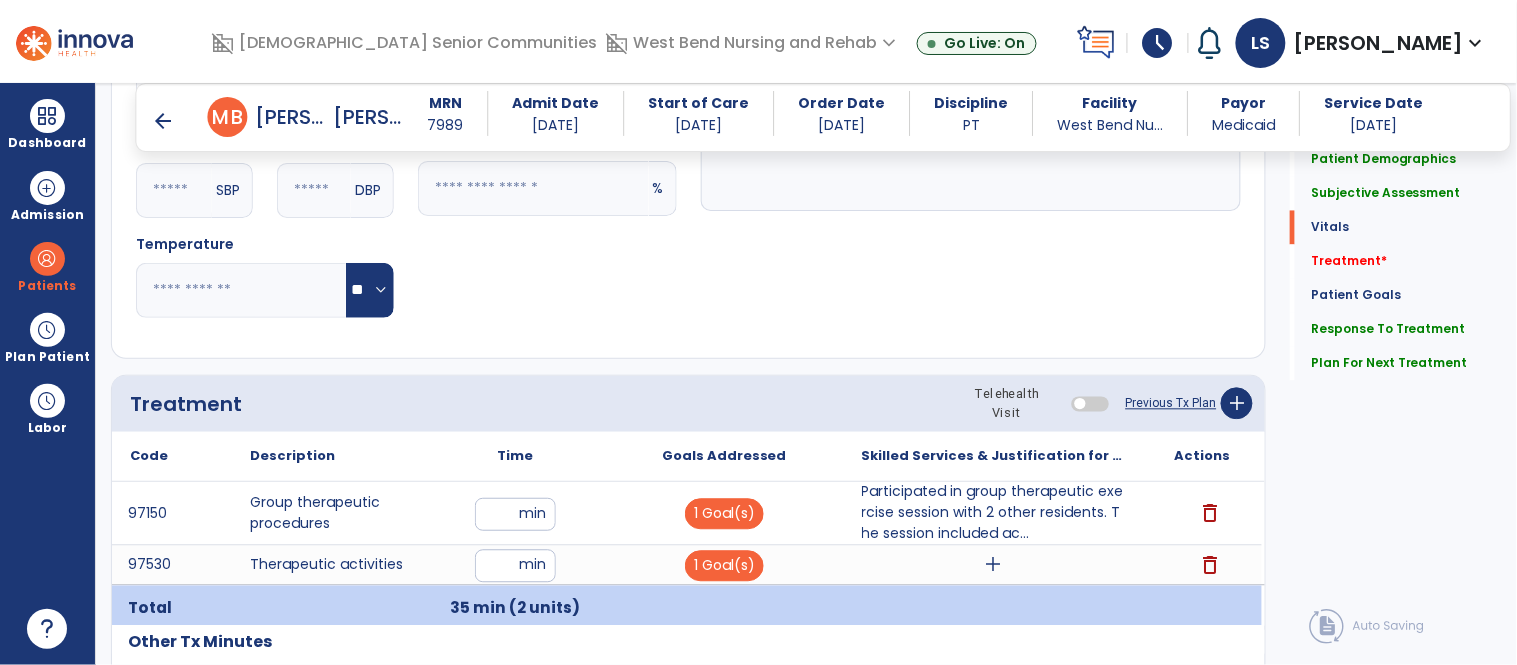 click on "Other Tx Minutes" 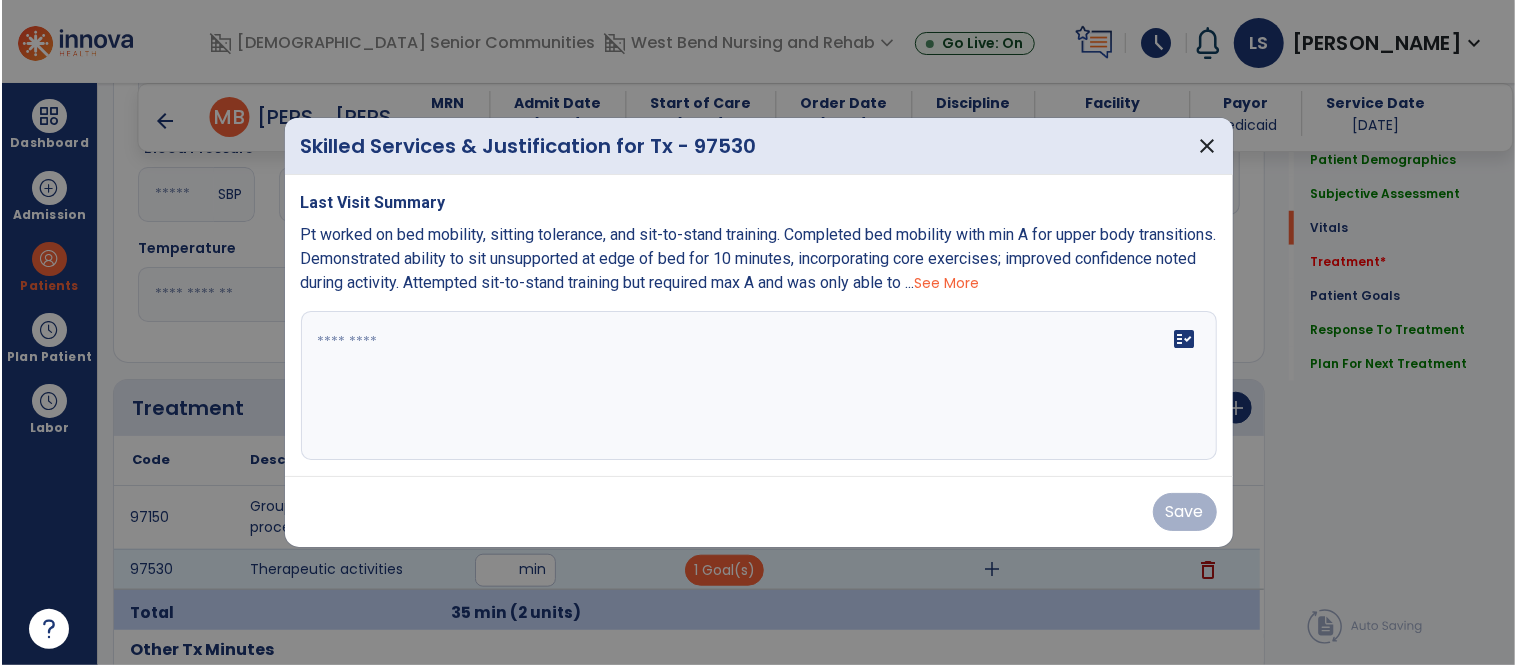 scroll, scrollTop: 994, scrollLeft: 0, axis: vertical 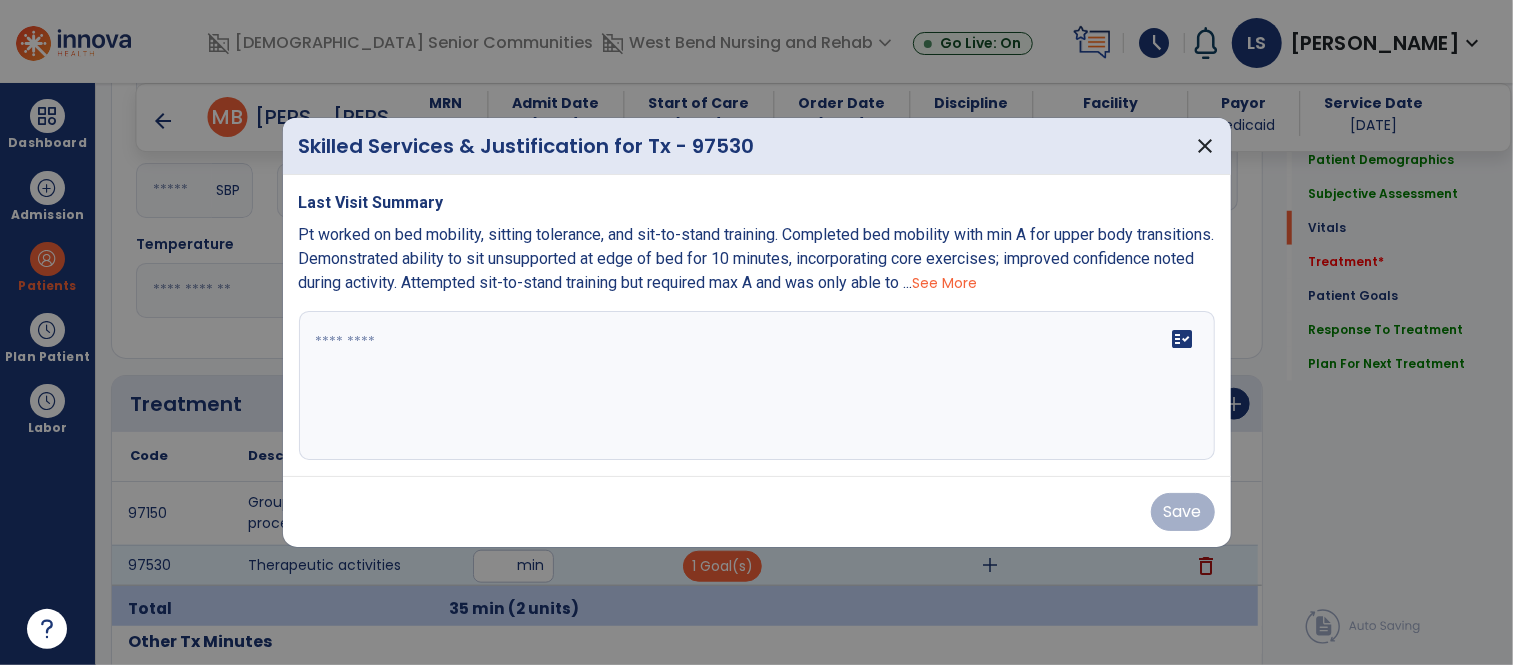 click at bounding box center [757, 386] 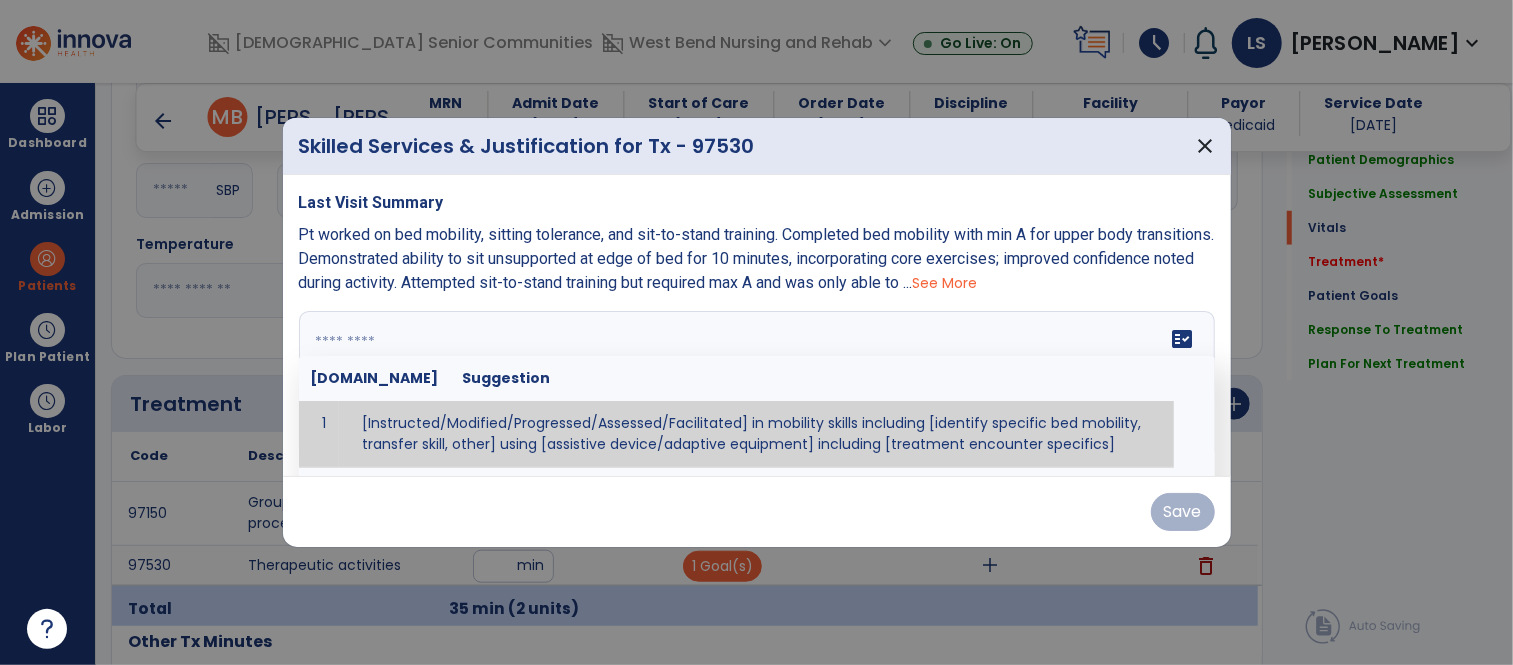 paste on "**********" 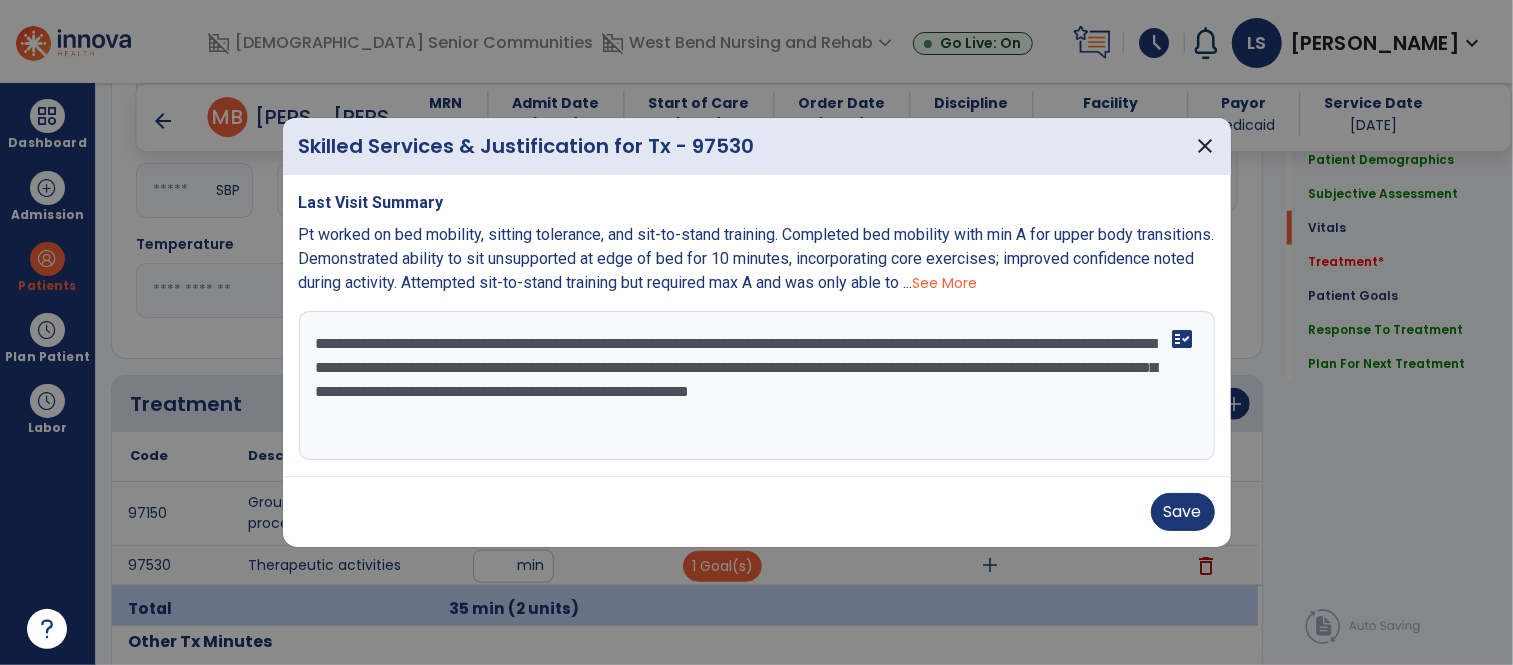 drag, startPoint x: 425, startPoint y: 364, endPoint x: 698, endPoint y: 394, distance: 274.6434 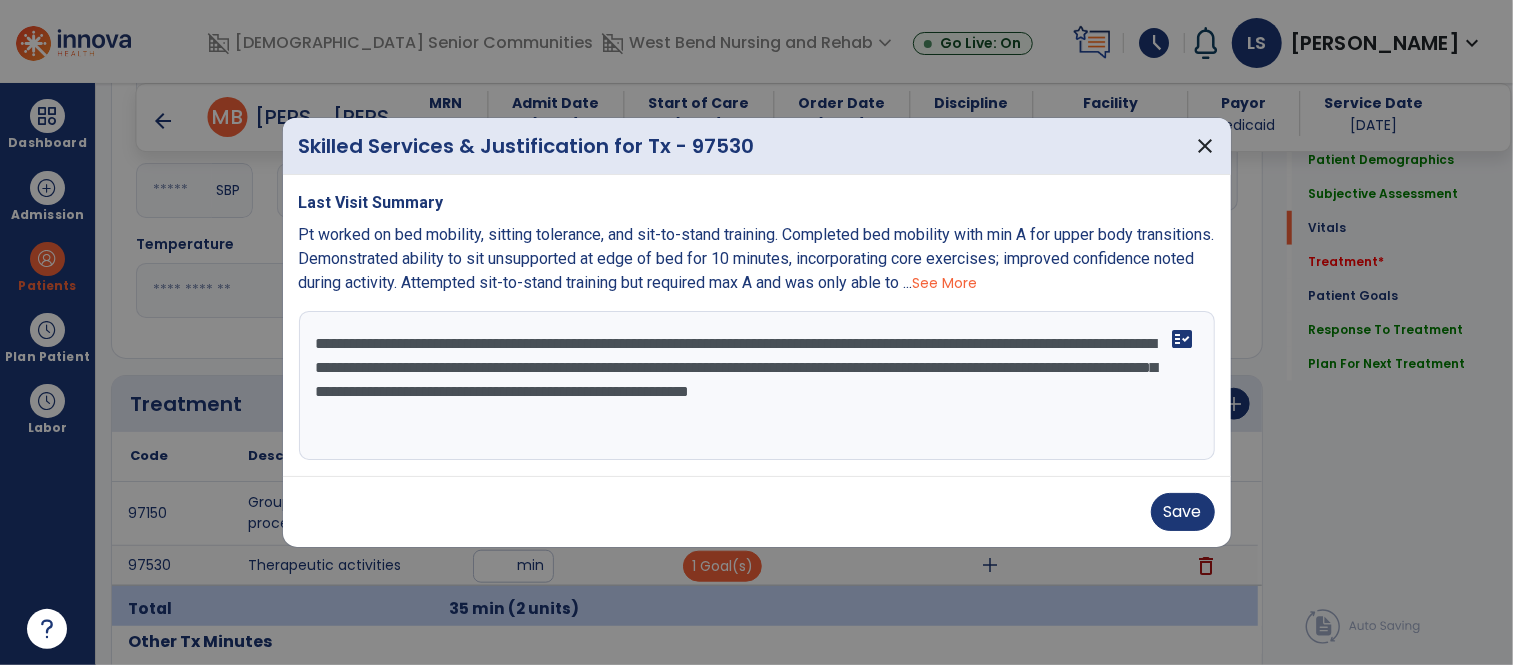 click on "**********" at bounding box center (757, 386) 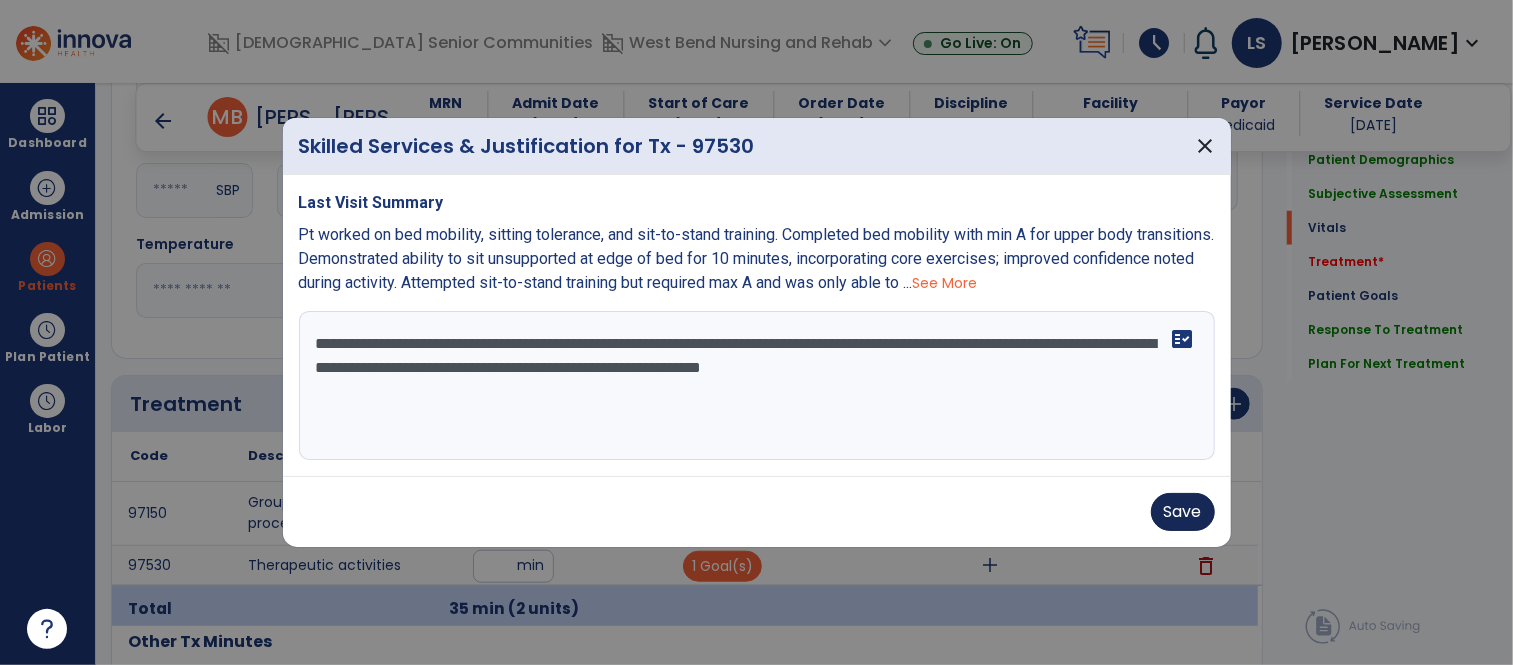type on "**********" 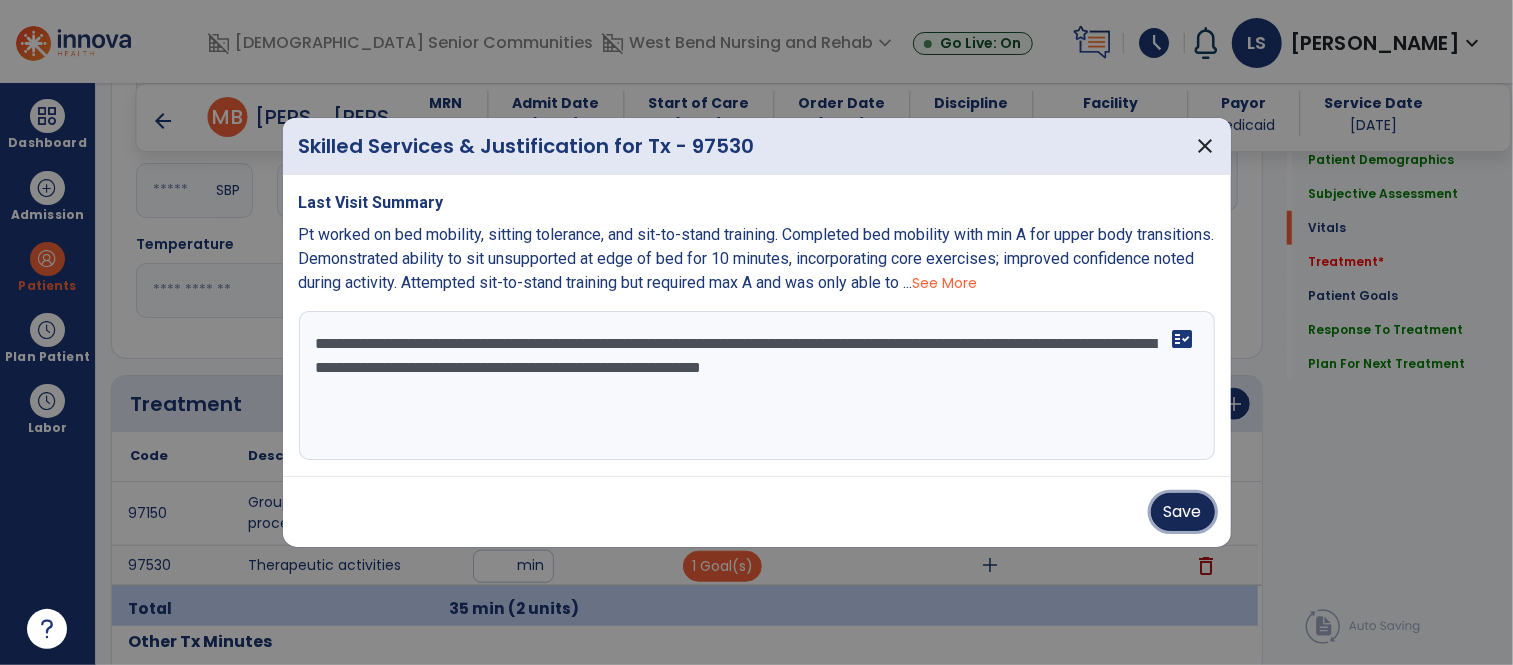drag, startPoint x: 1173, startPoint y: 508, endPoint x: 1194, endPoint y: 498, distance: 23.259407 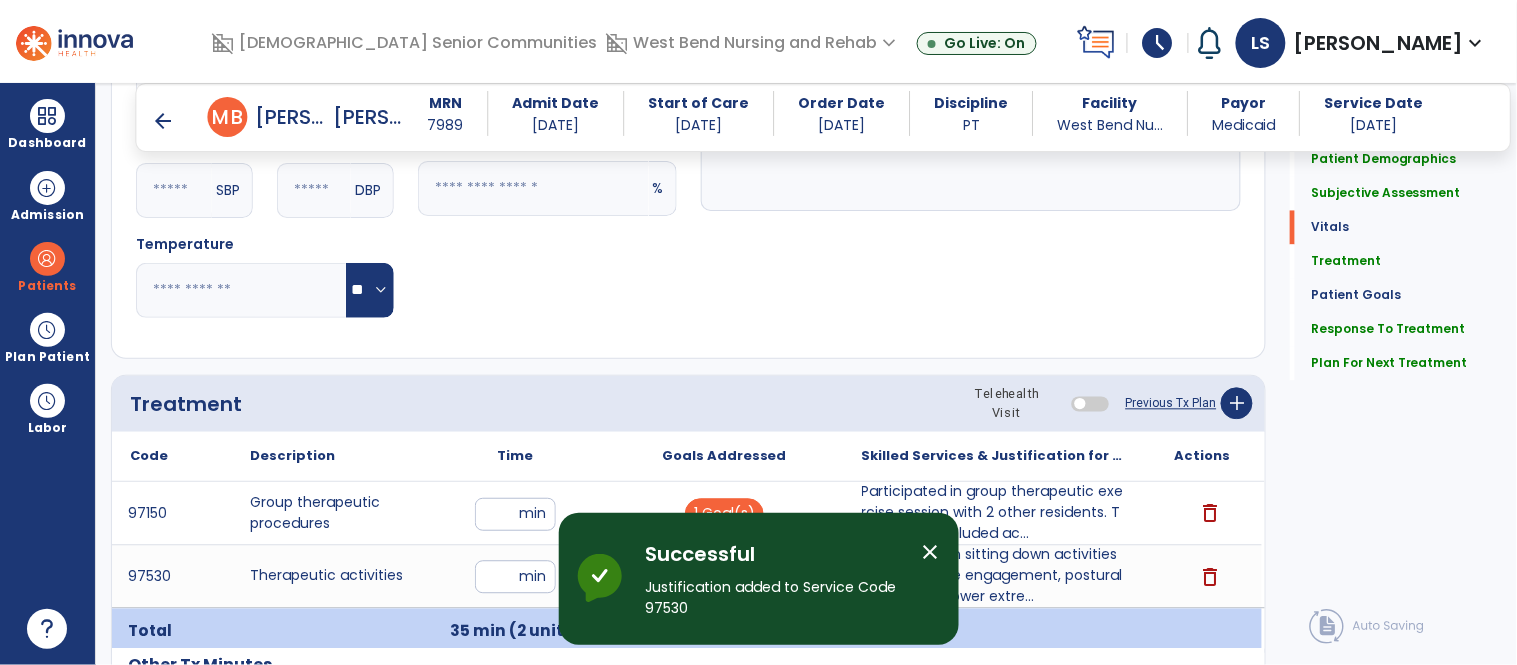 click on "close" at bounding box center [931, 552] 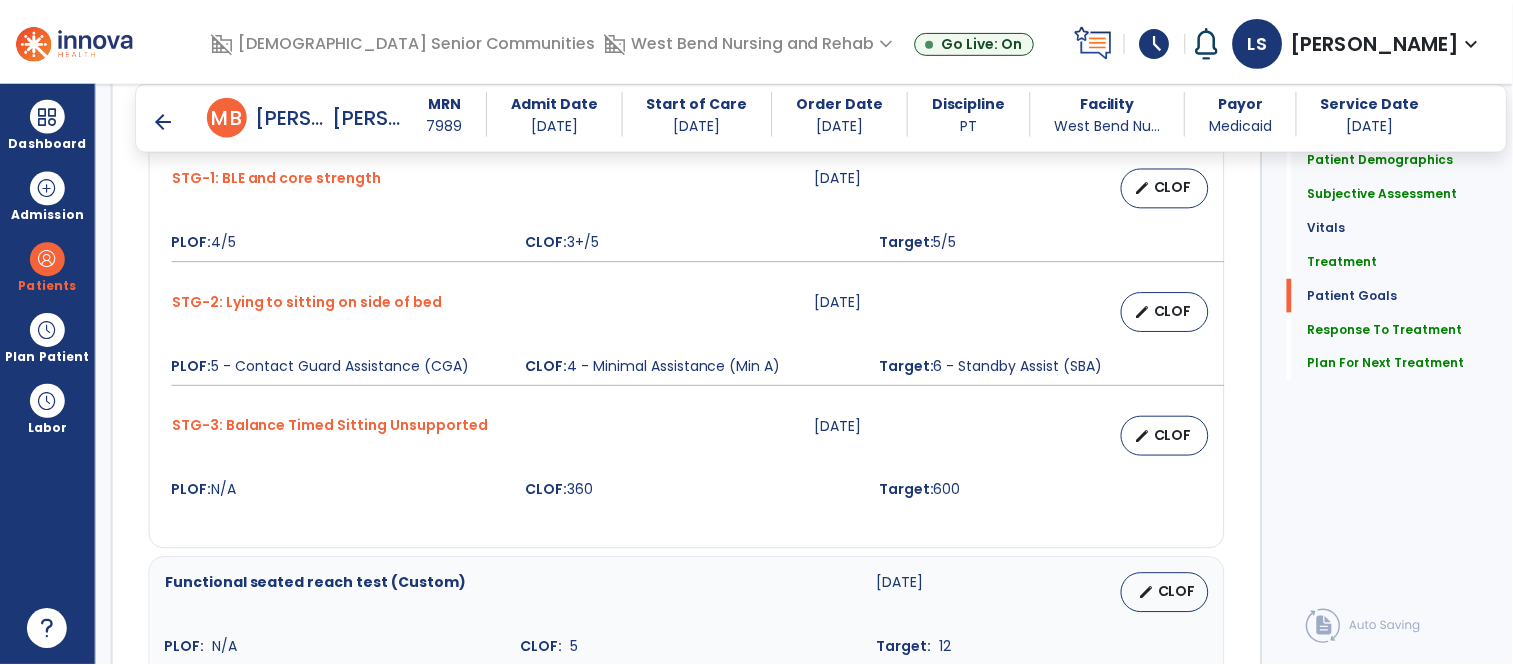 scroll, scrollTop: 3255, scrollLeft: 0, axis: vertical 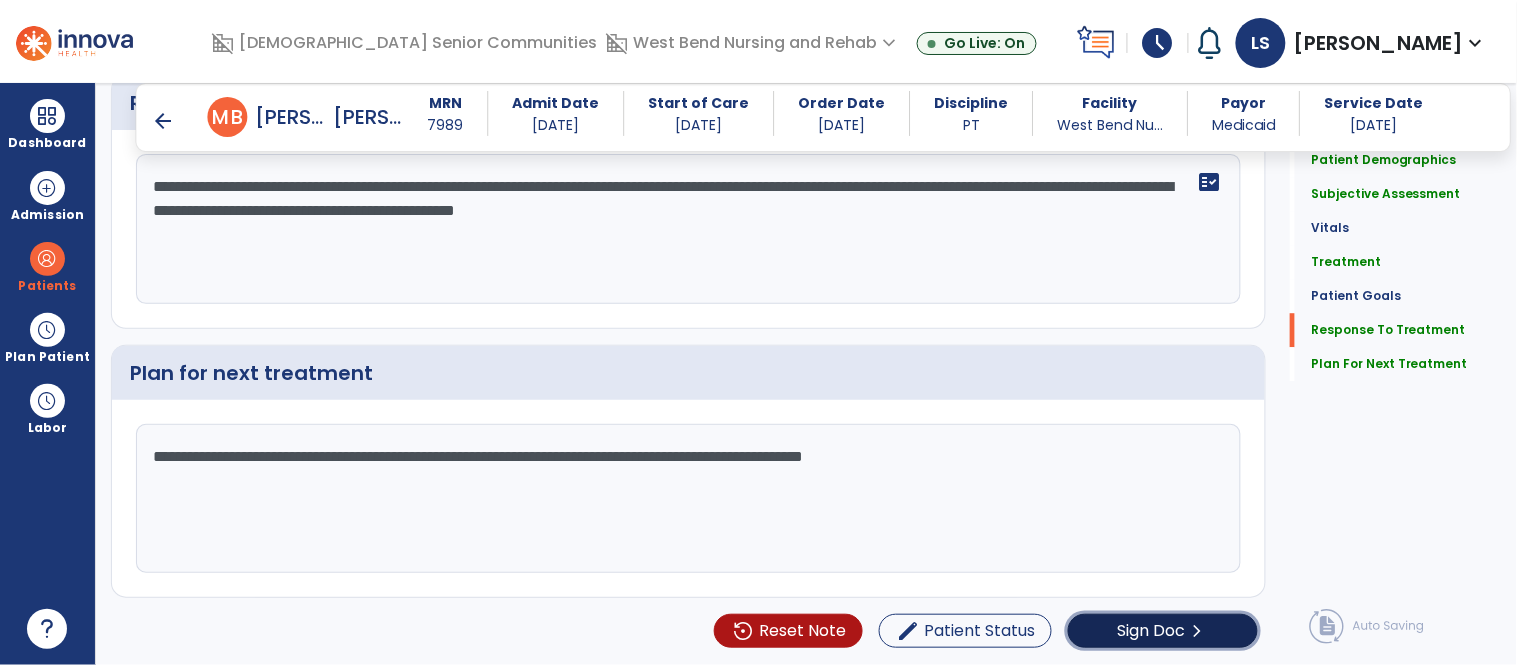 click on "Sign Doc" 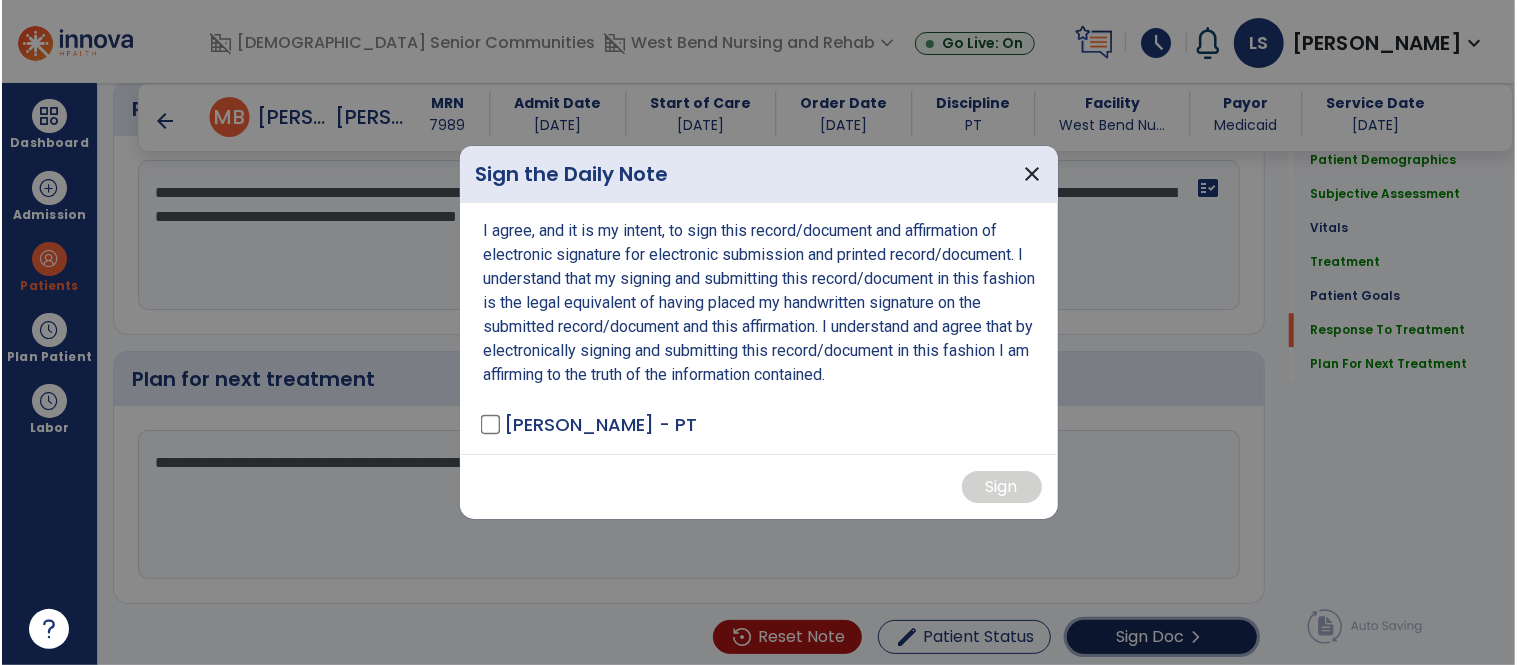 scroll, scrollTop: 3255, scrollLeft: 0, axis: vertical 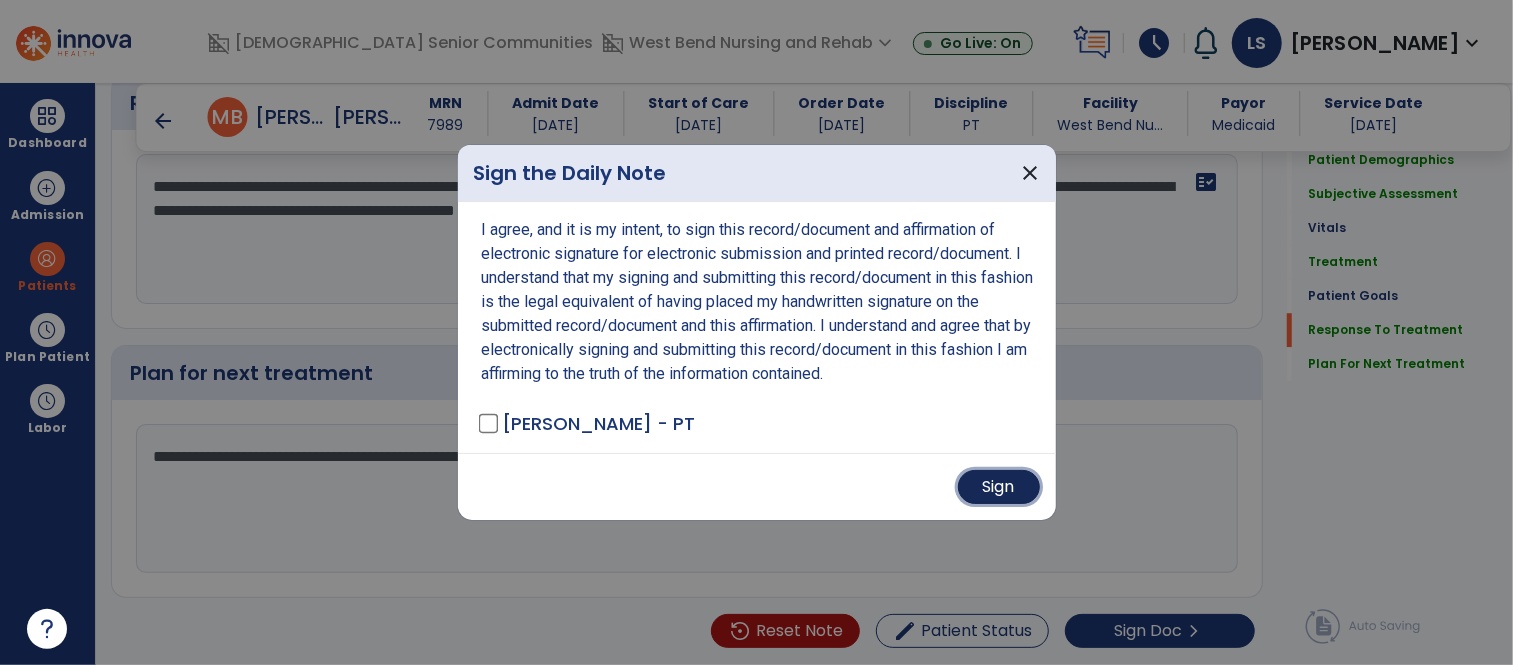click on "Sign" at bounding box center (999, 487) 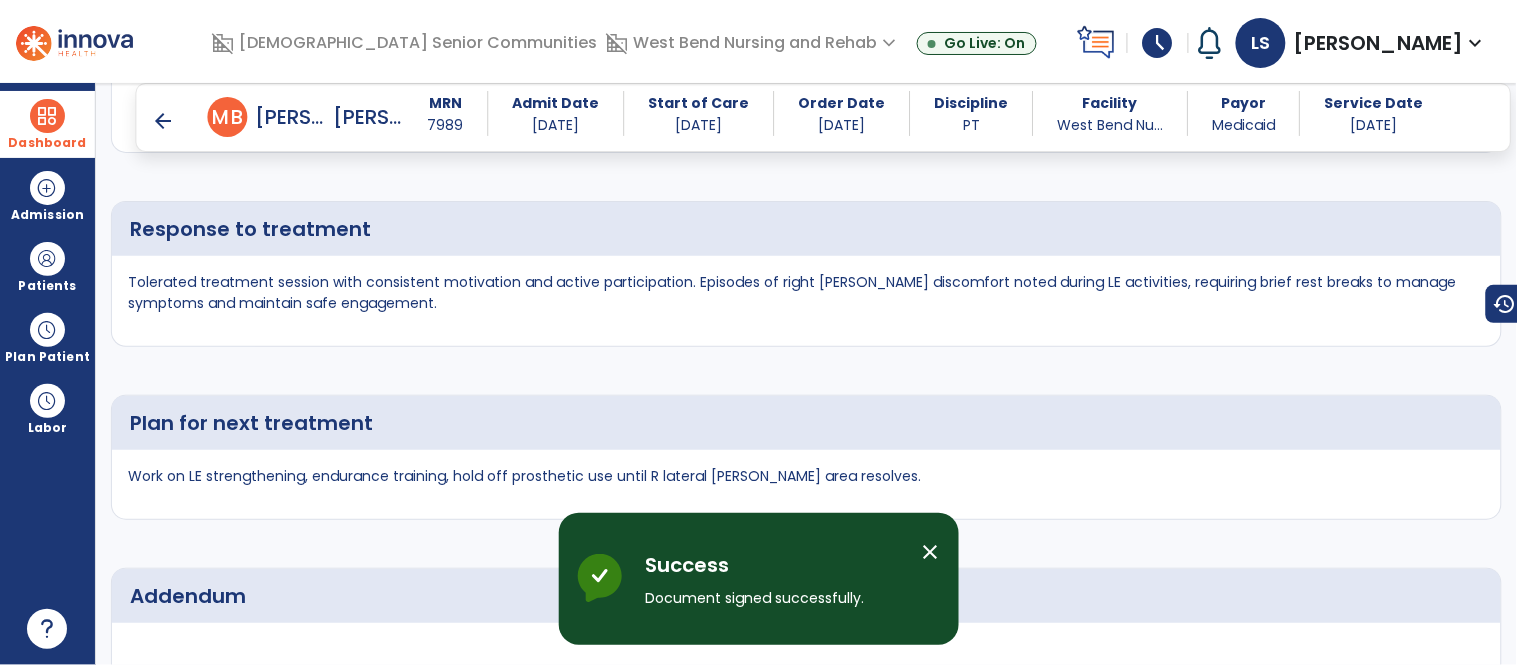 click on "Dashboard" at bounding box center (47, 143) 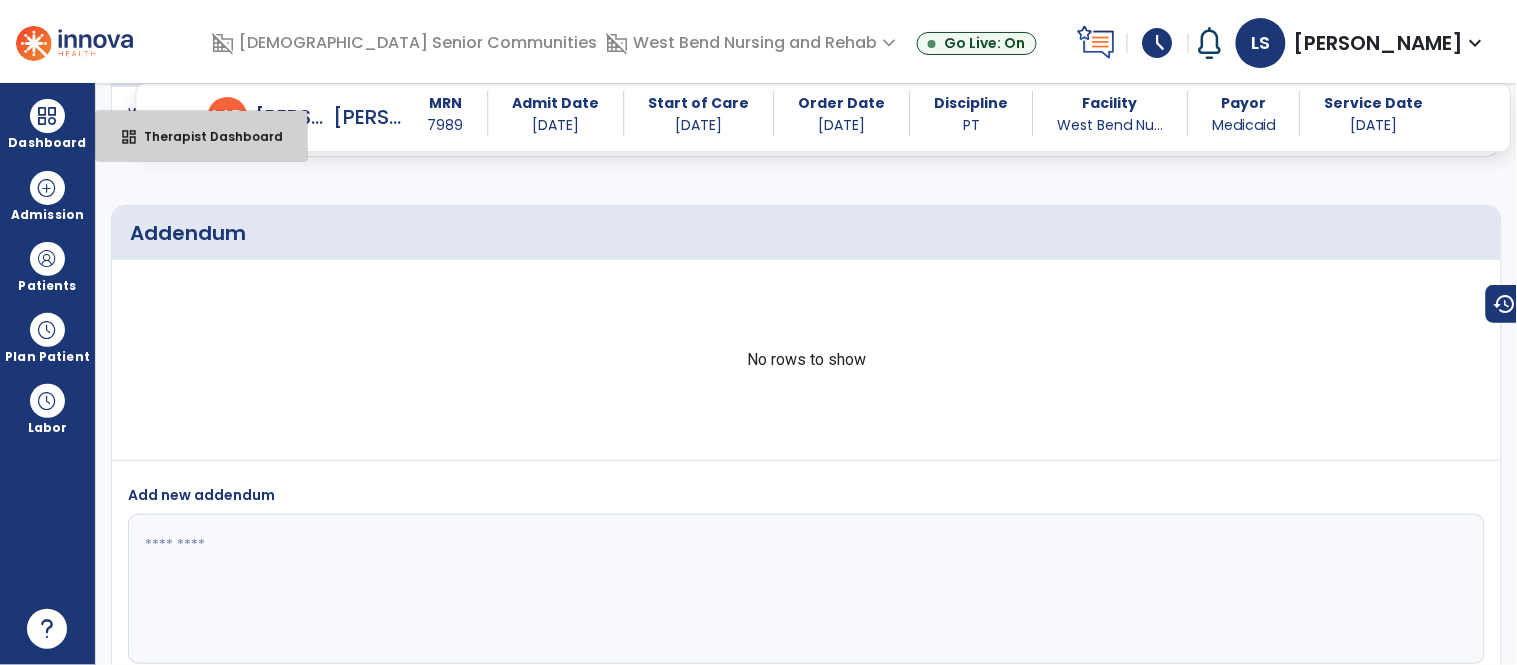 click on "dashboard  Therapist Dashboard" at bounding box center (201, 136) 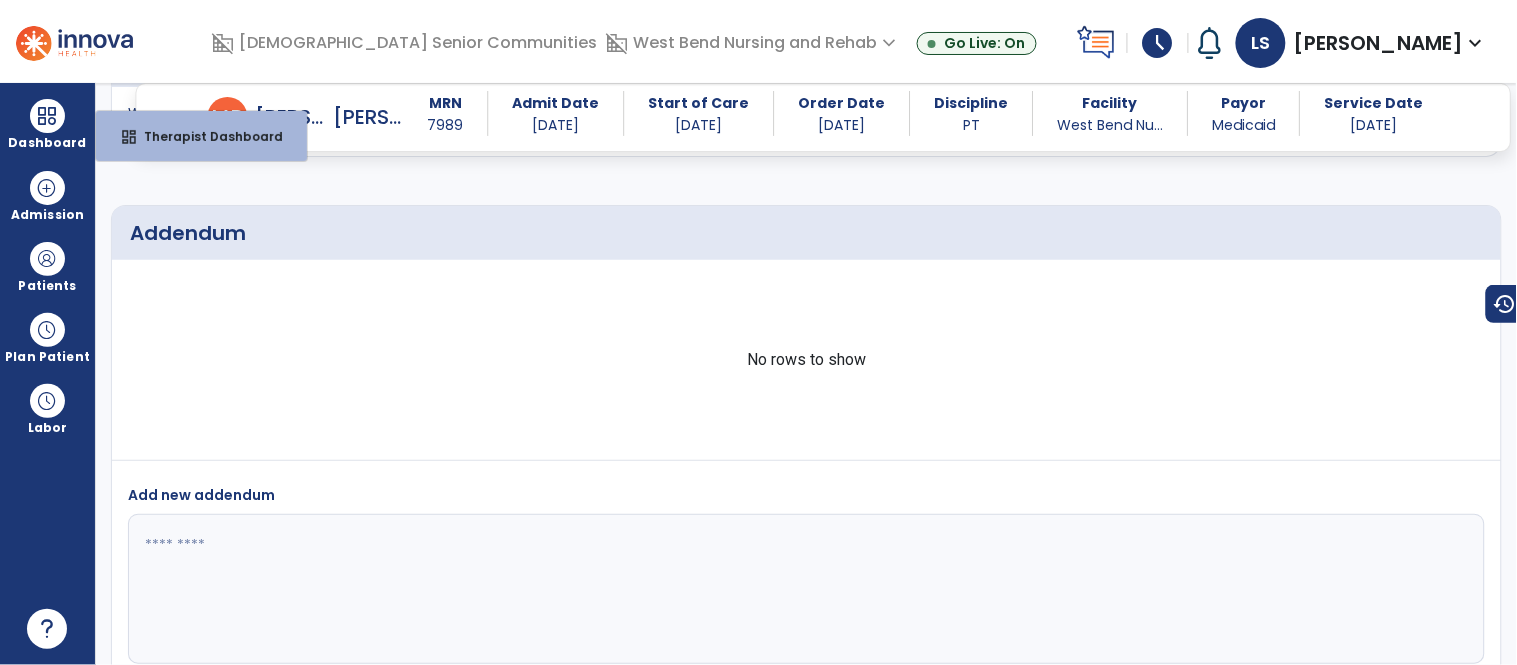 select on "****" 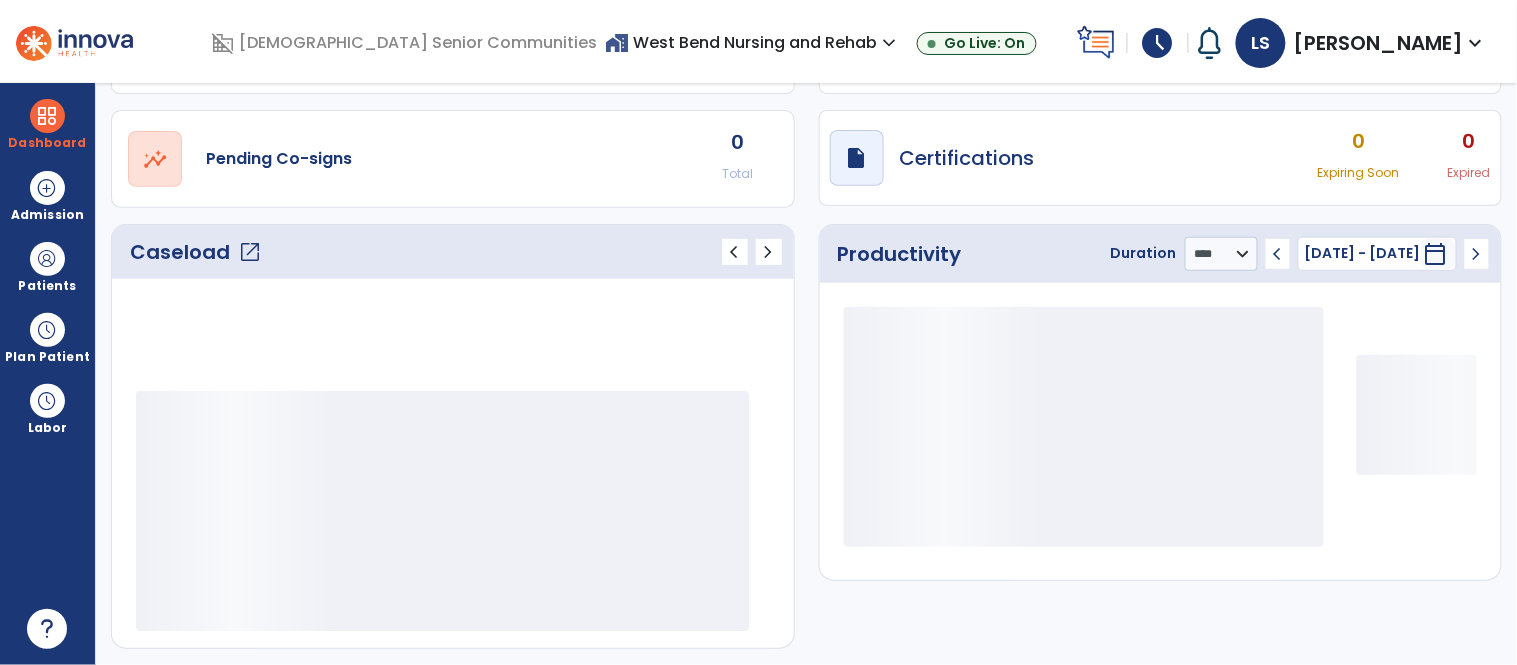 scroll, scrollTop: 145, scrollLeft: 0, axis: vertical 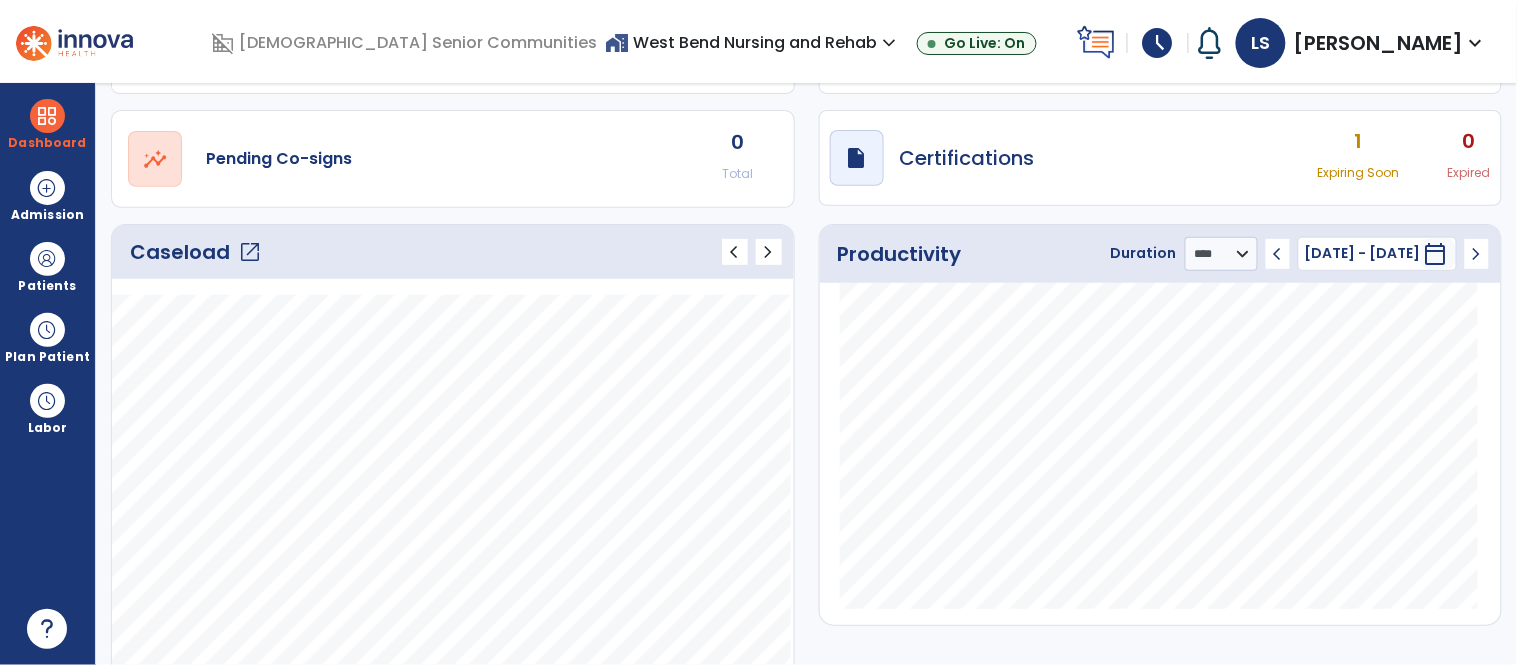click on "open_in_new" 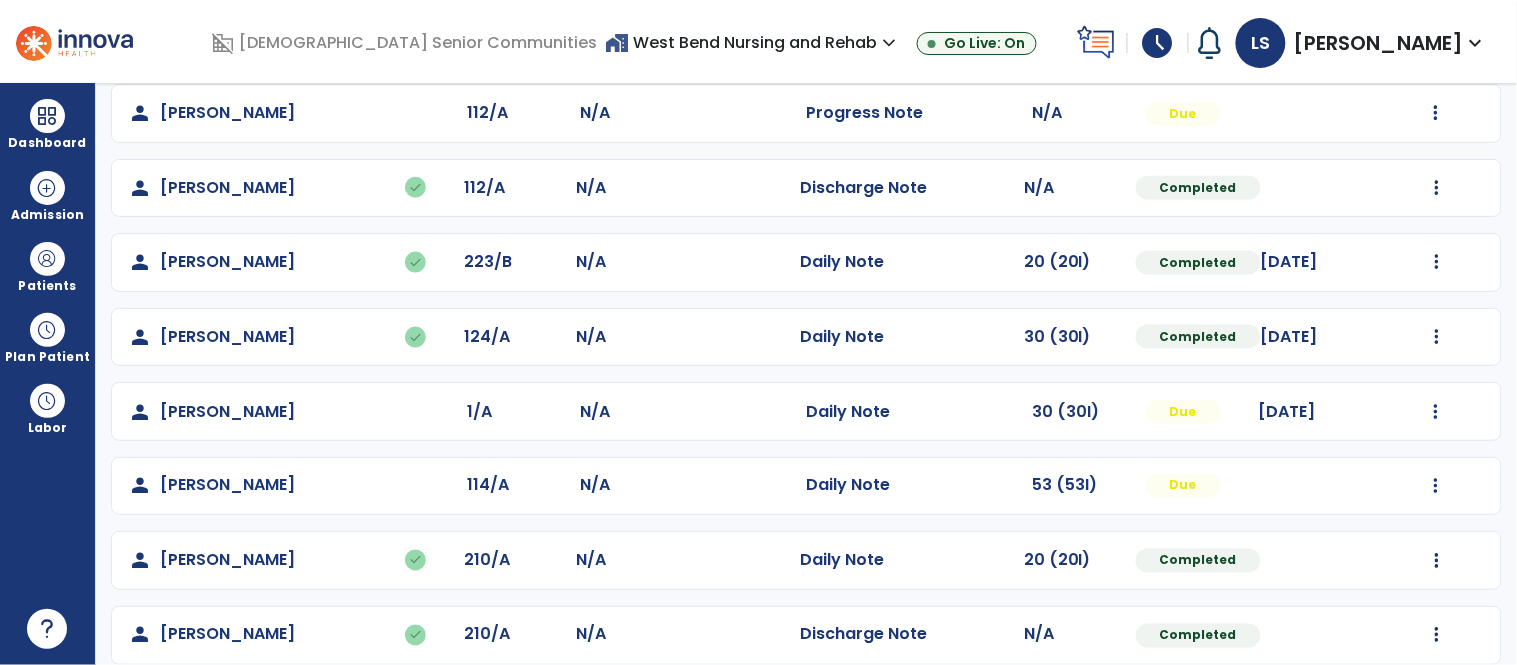scroll, scrollTop: 638, scrollLeft: 0, axis: vertical 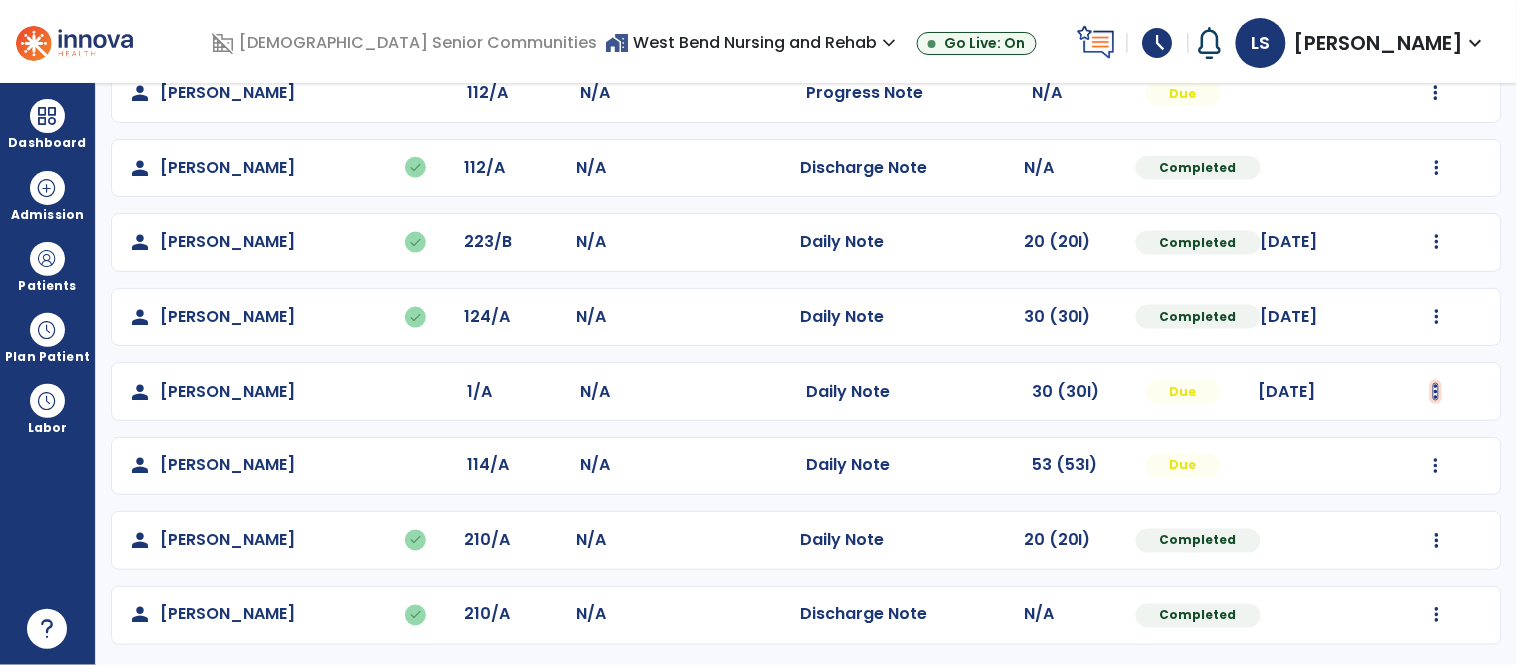 click at bounding box center [1437, -279] 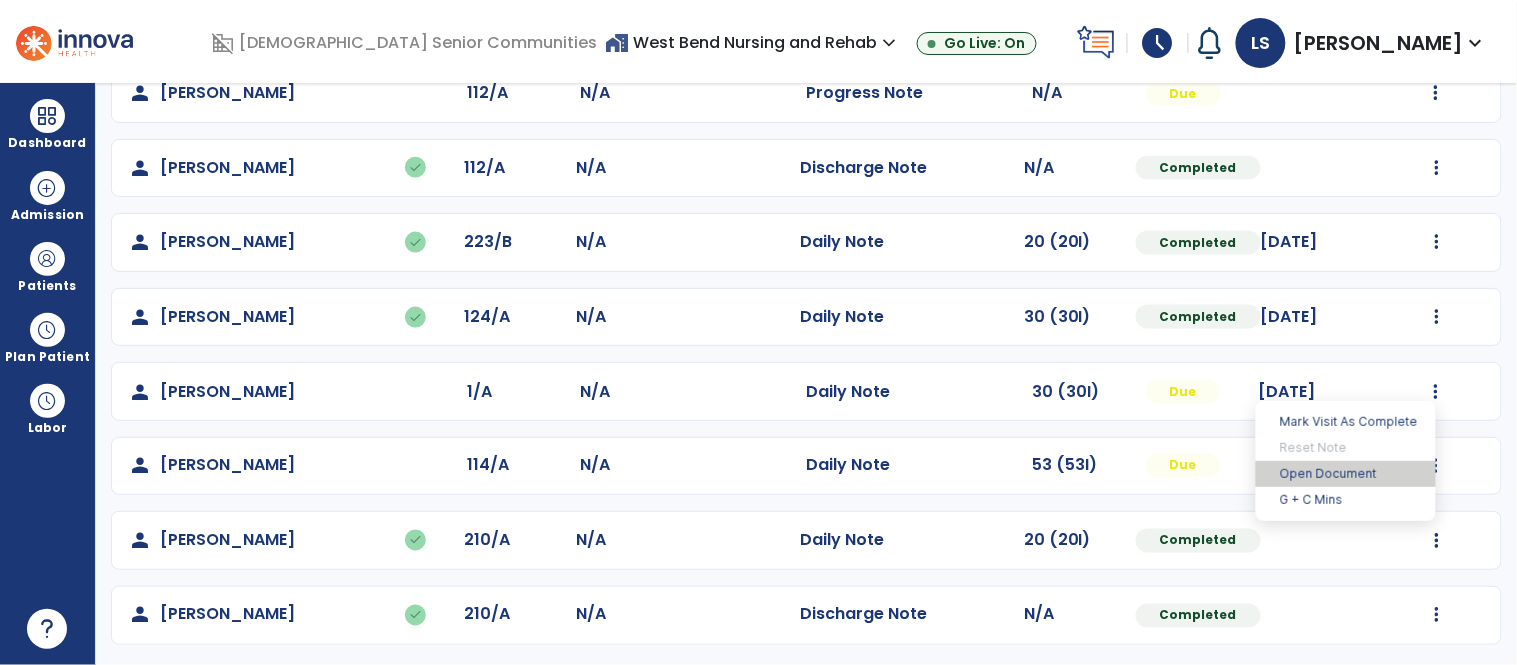 click on "Open Document" at bounding box center (1346, 474) 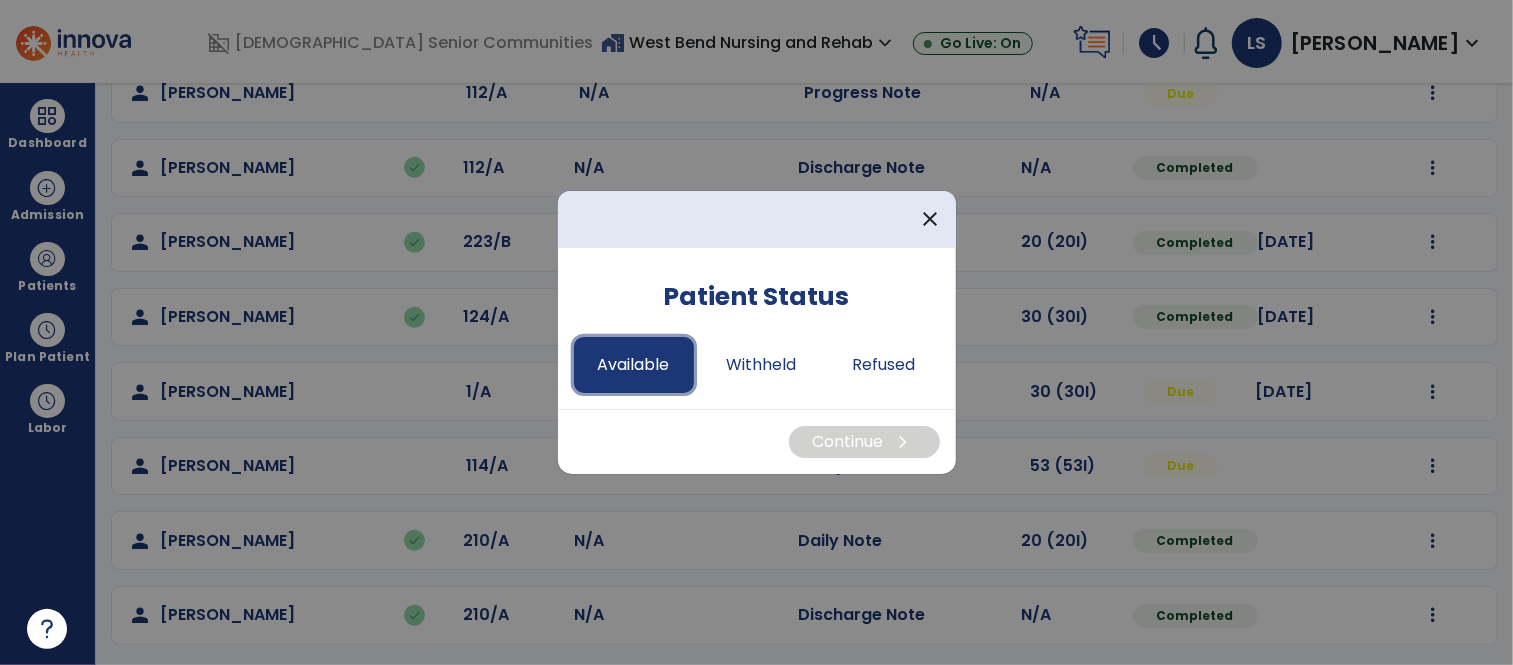 click on "Available" at bounding box center [634, 365] 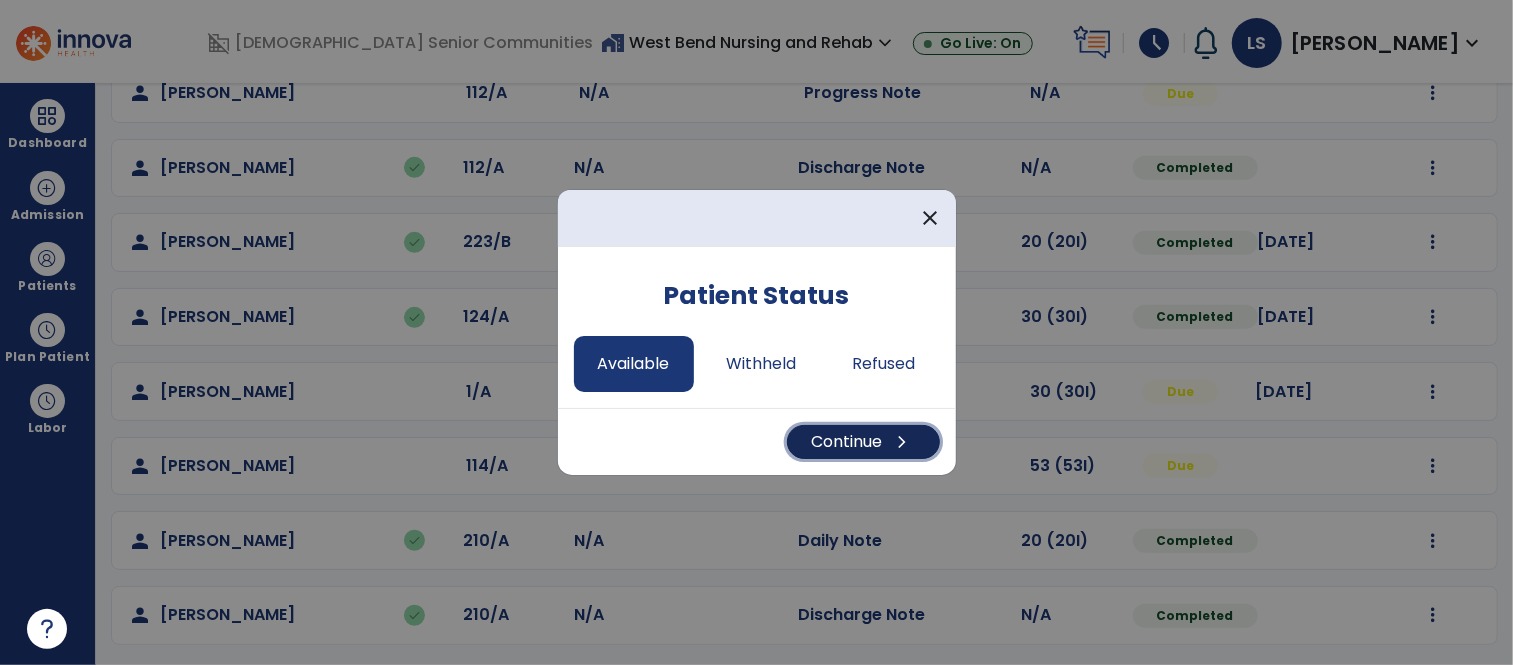 click on "Continue   chevron_right" at bounding box center [863, 442] 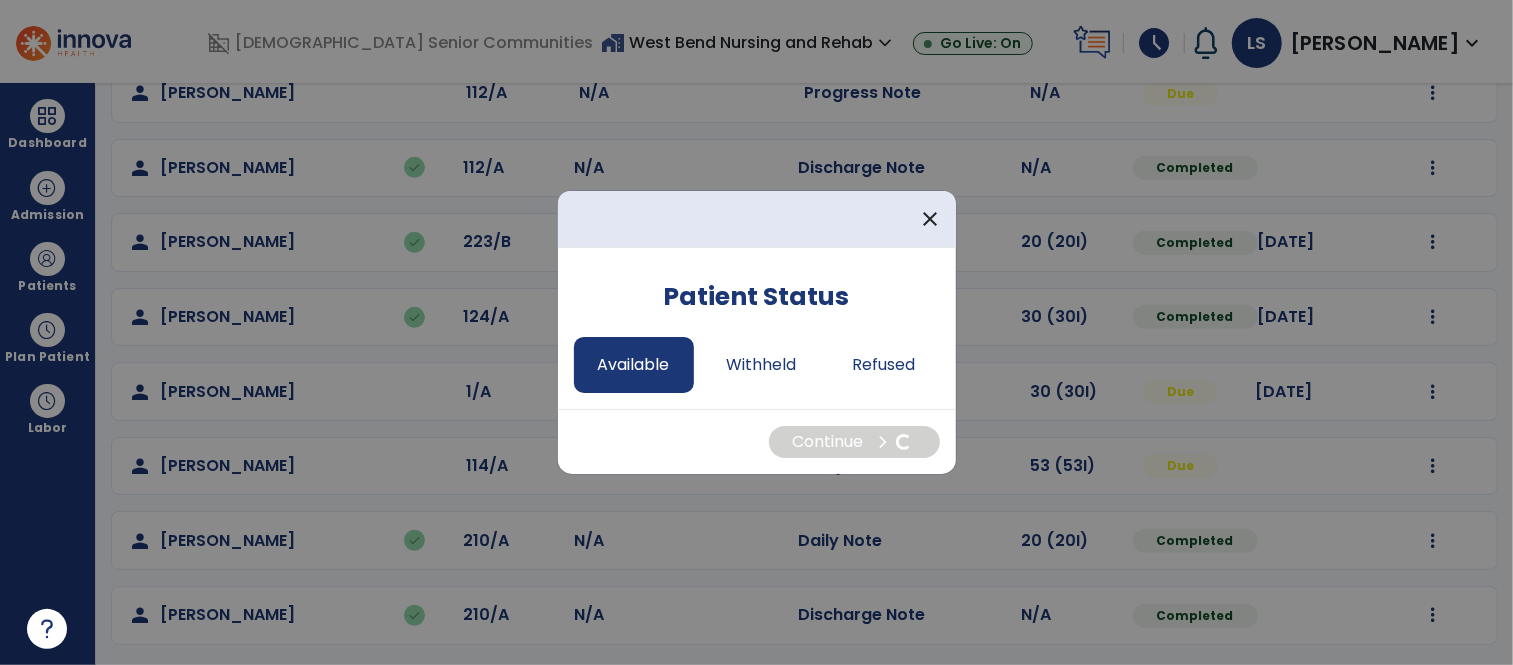 select on "*" 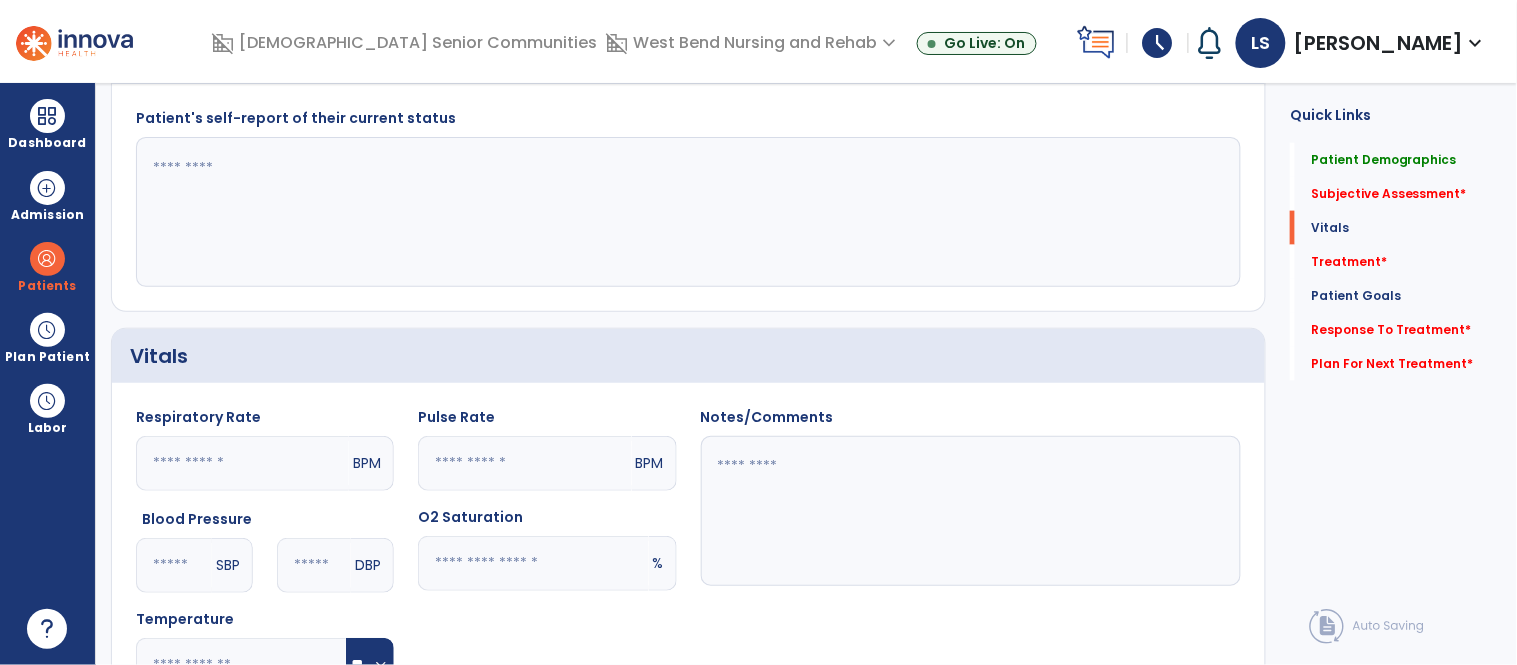 click 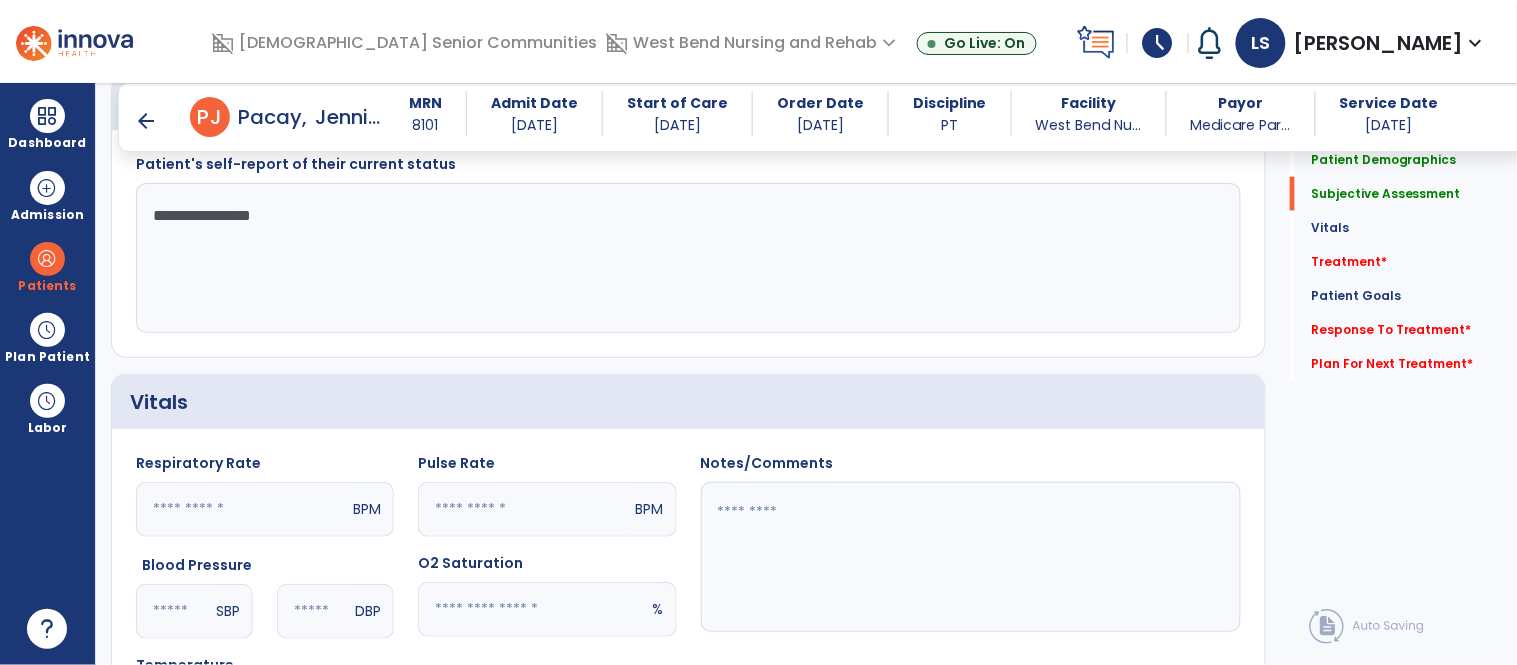 scroll, scrollTop: 462, scrollLeft: 0, axis: vertical 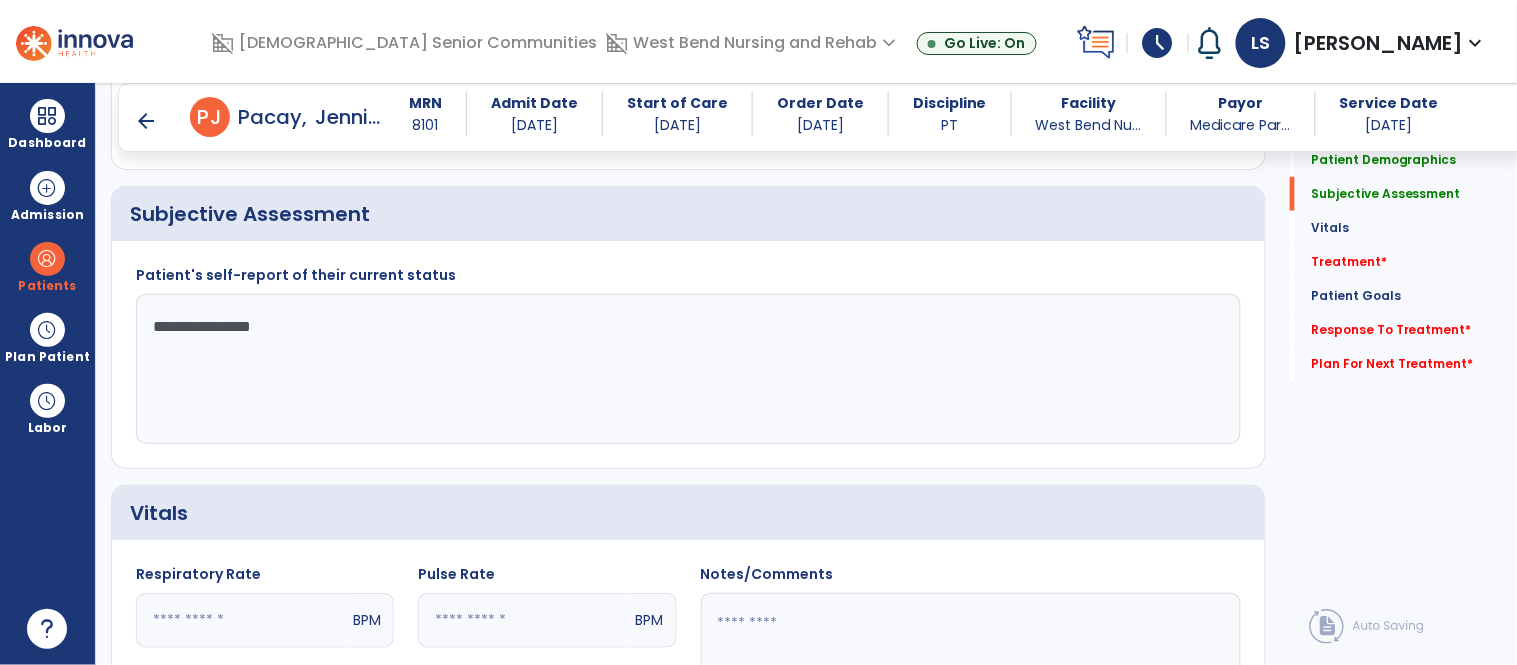 click on "**********" 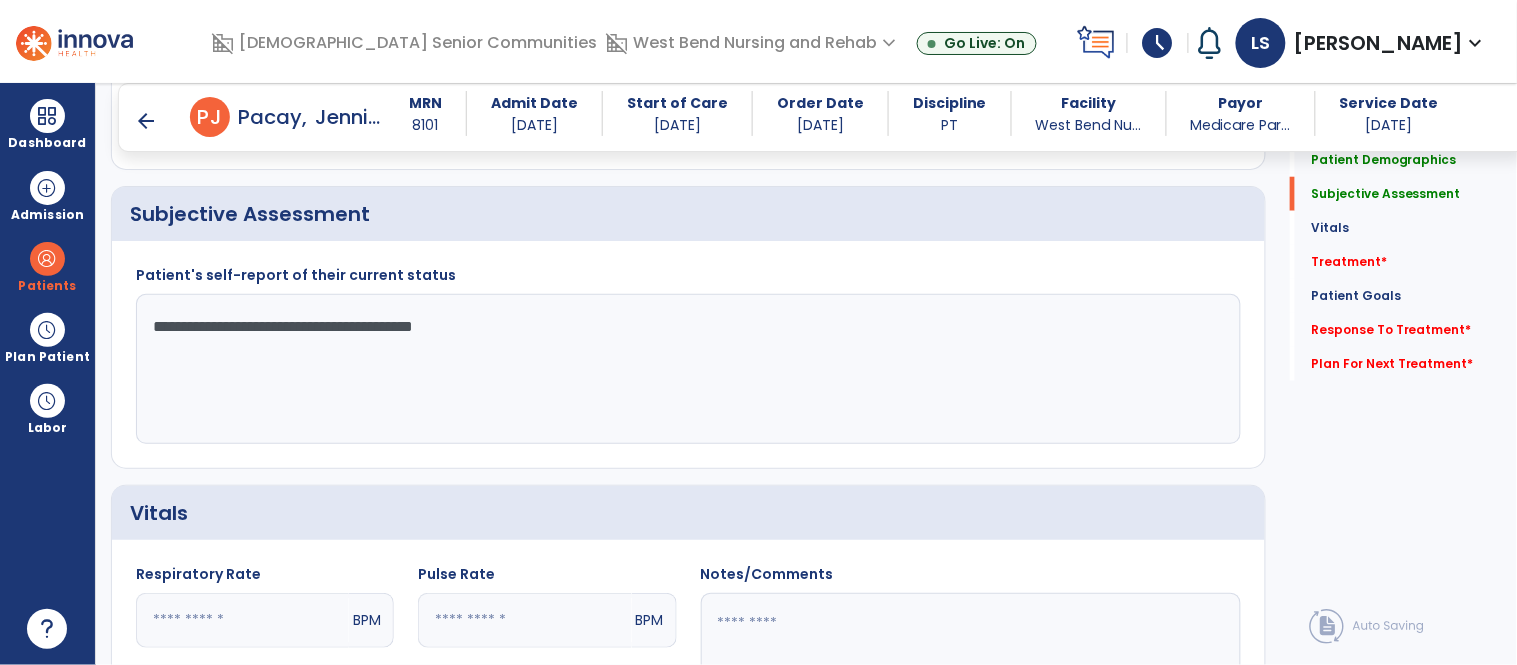 click on "**********" 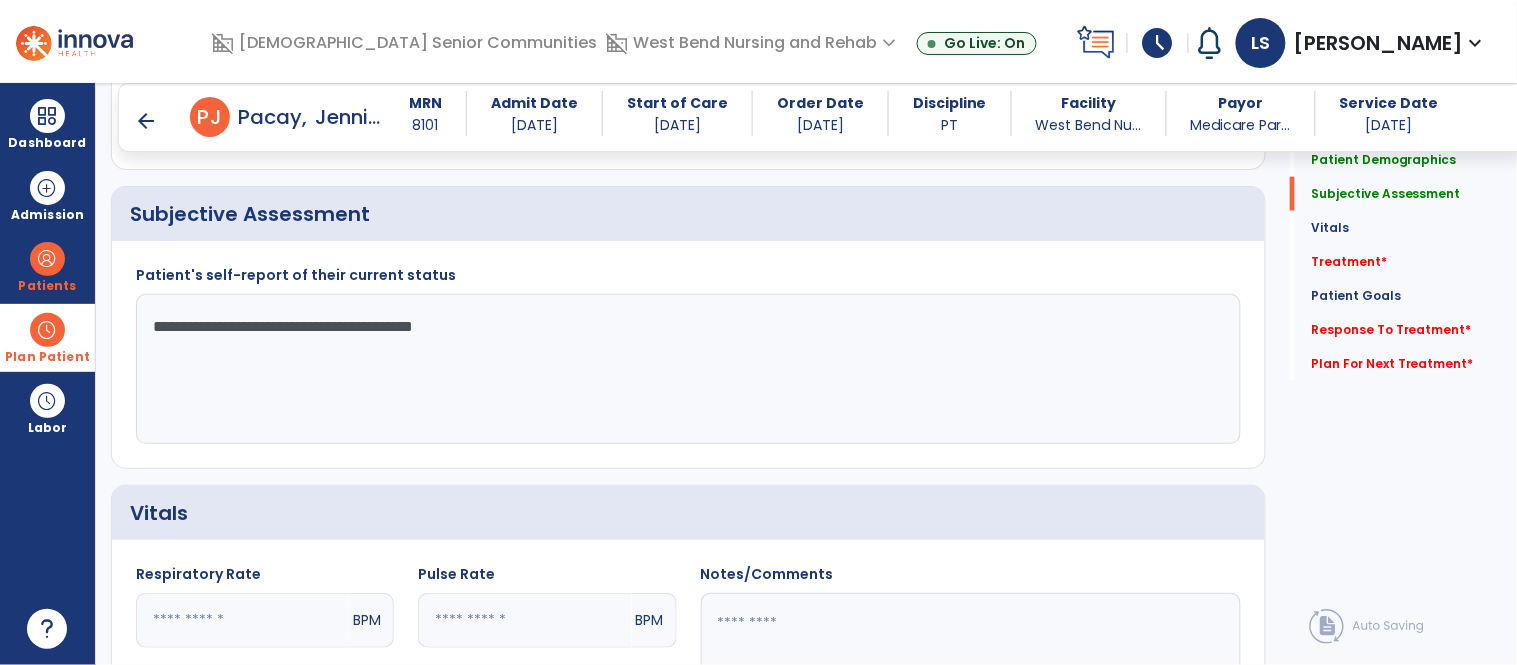drag, startPoint x: 771, startPoint y: 391, endPoint x: 49, endPoint y: 359, distance: 722.7088 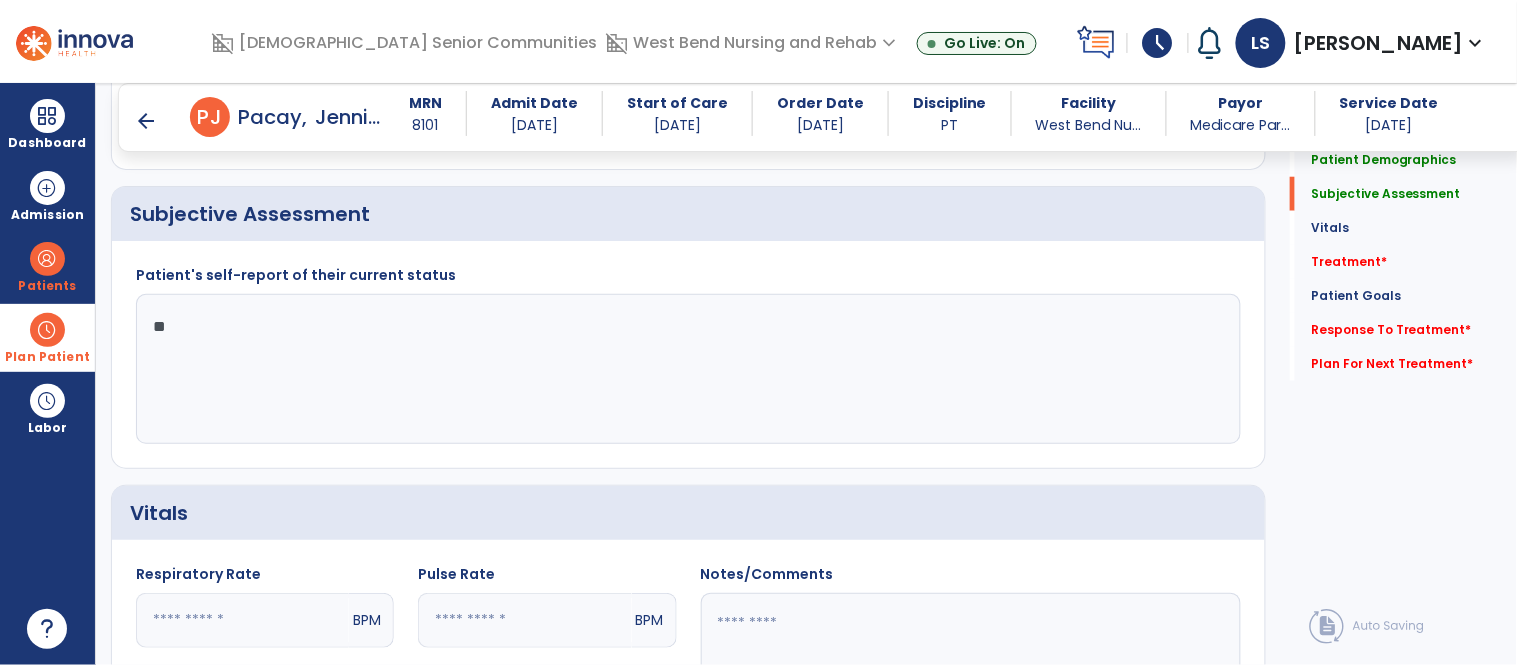 type on "*" 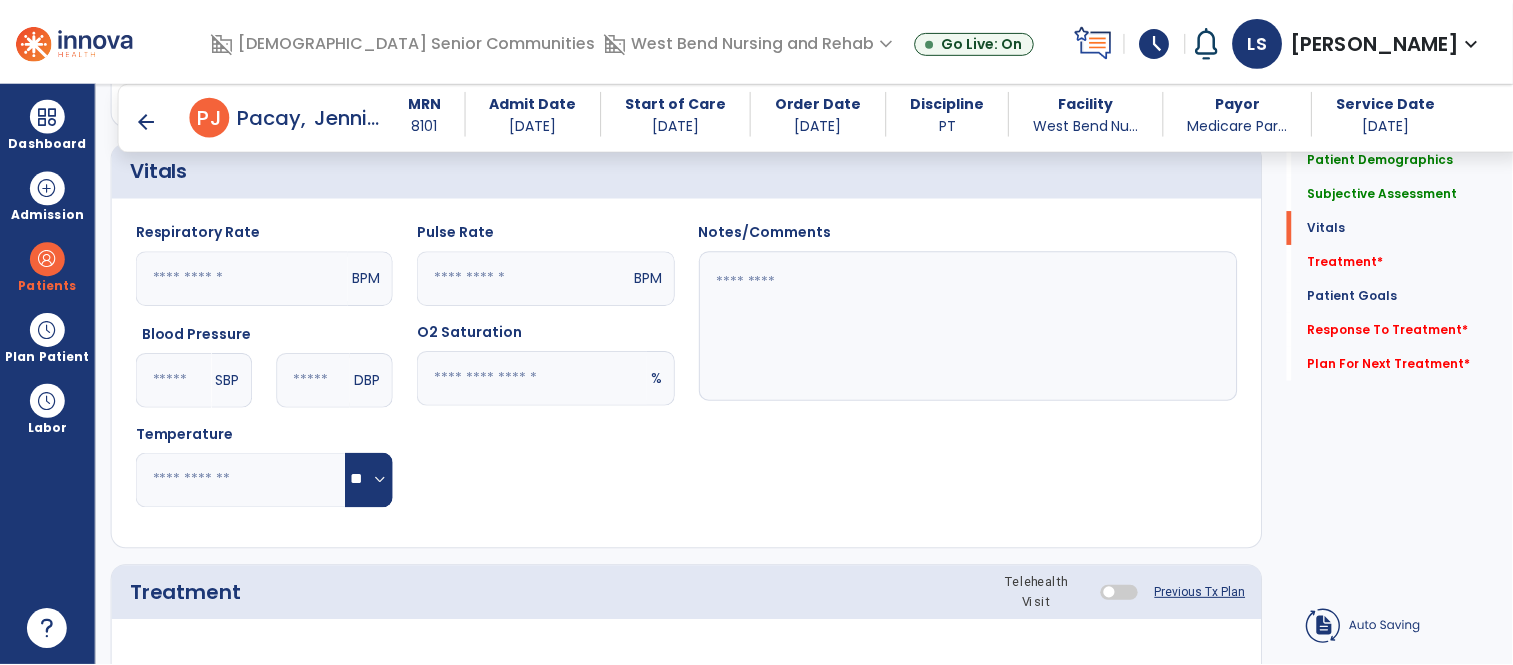 scroll, scrollTop: 941, scrollLeft: 0, axis: vertical 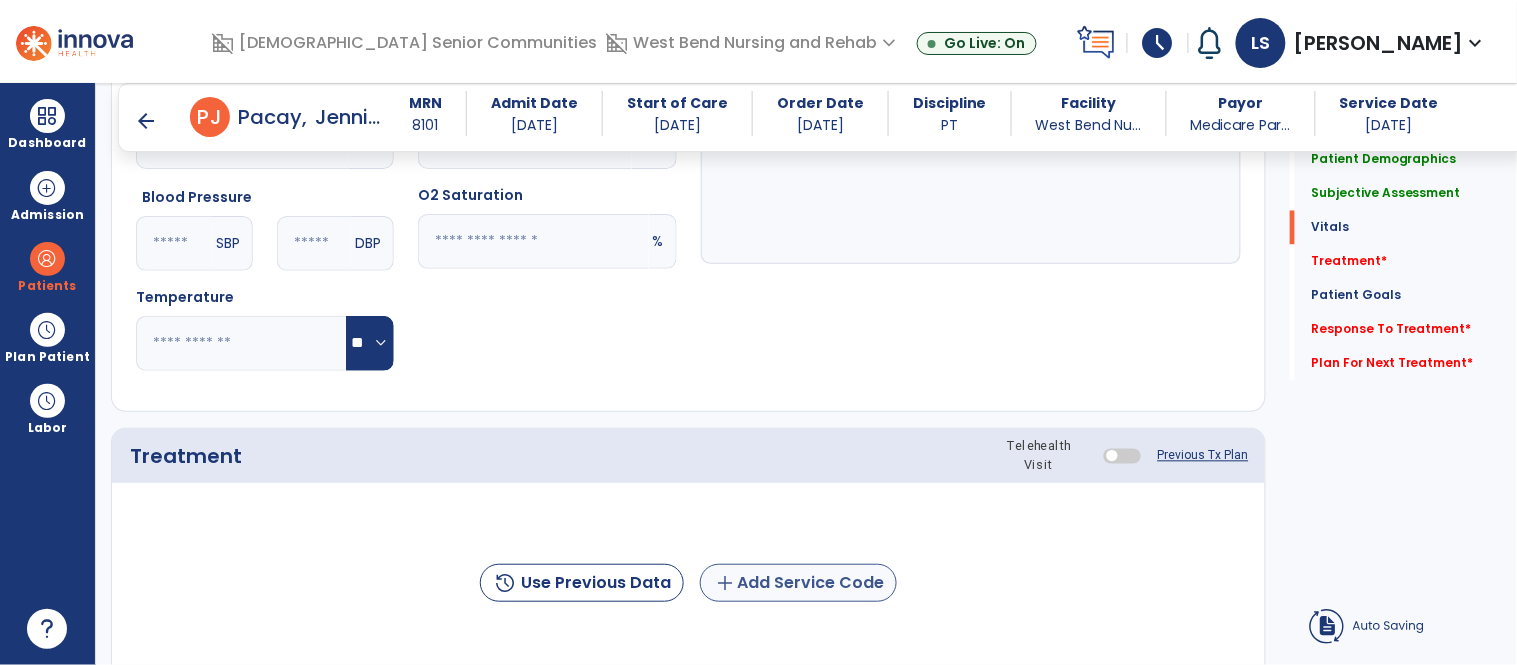 type on "**********" 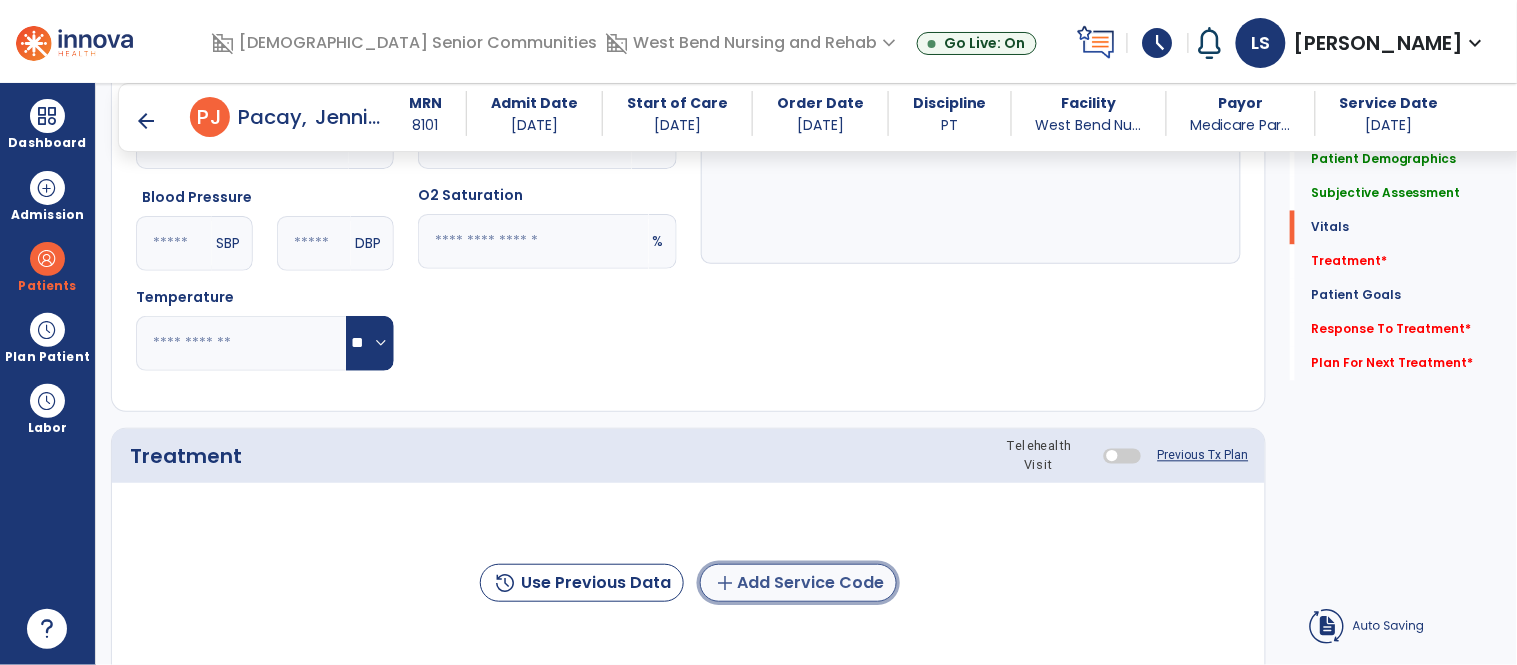 click on "add  Add Service Code" 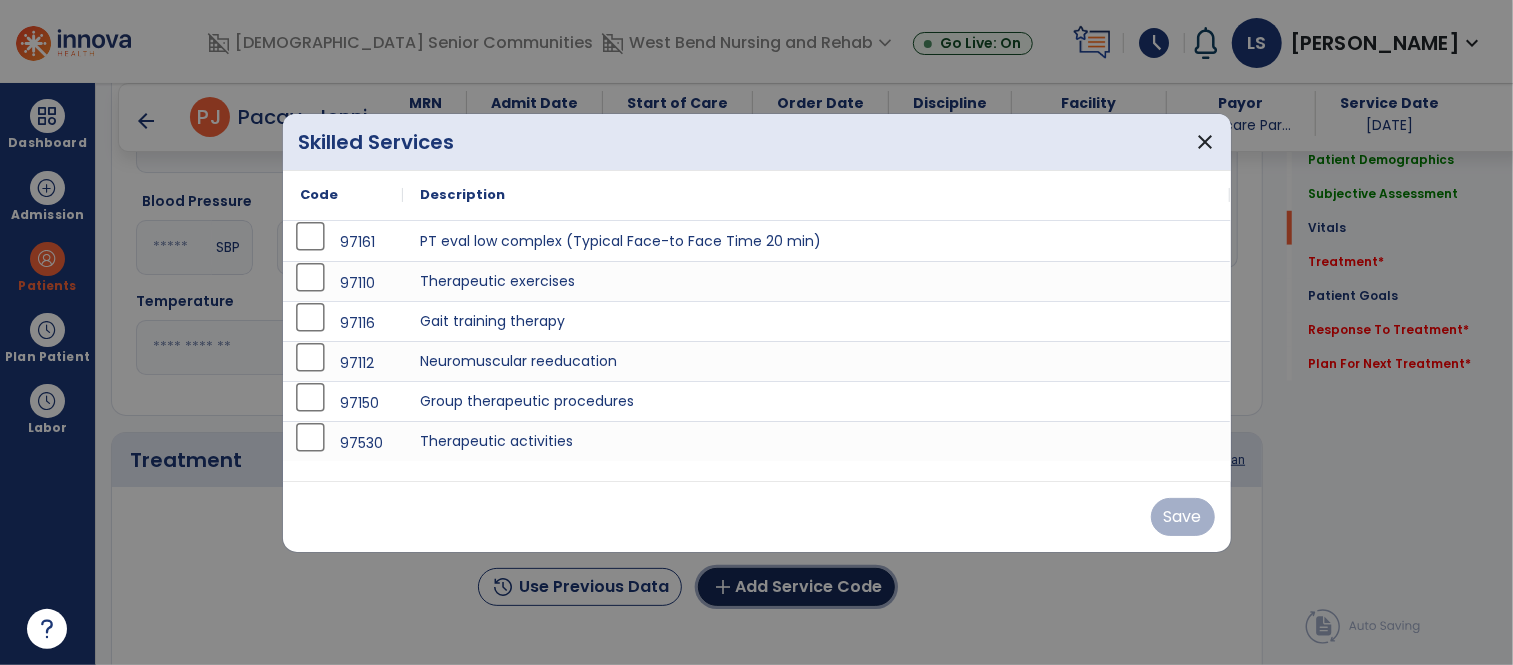 scroll, scrollTop: 941, scrollLeft: 0, axis: vertical 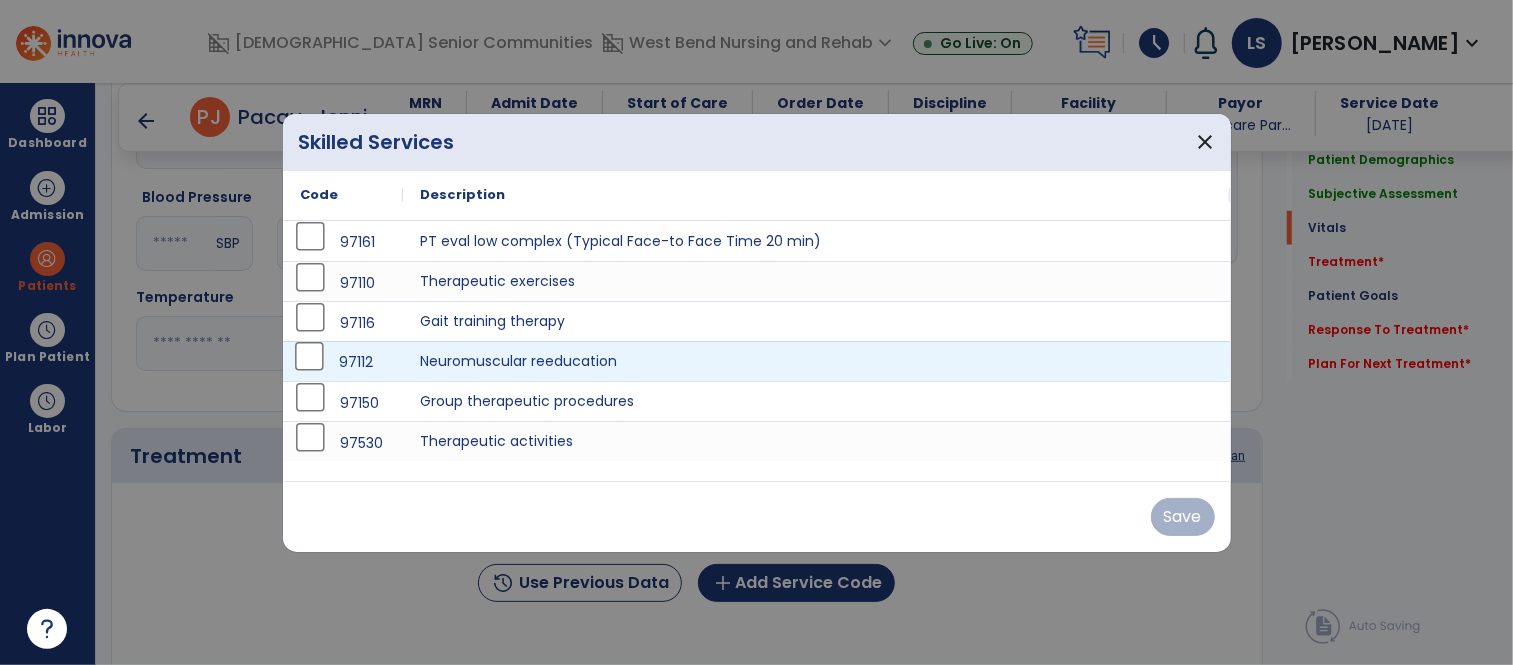 click on "97112" at bounding box center [343, 362] 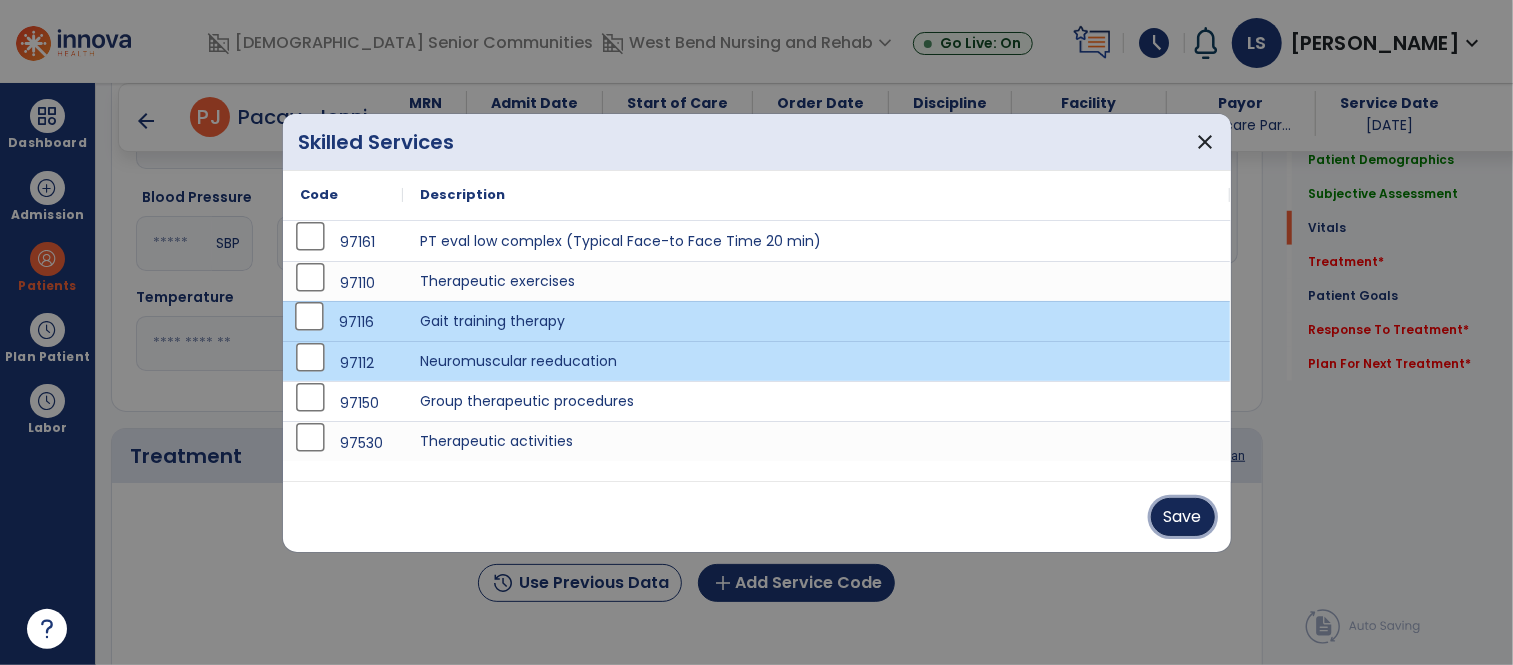 click on "Save" at bounding box center [1183, 517] 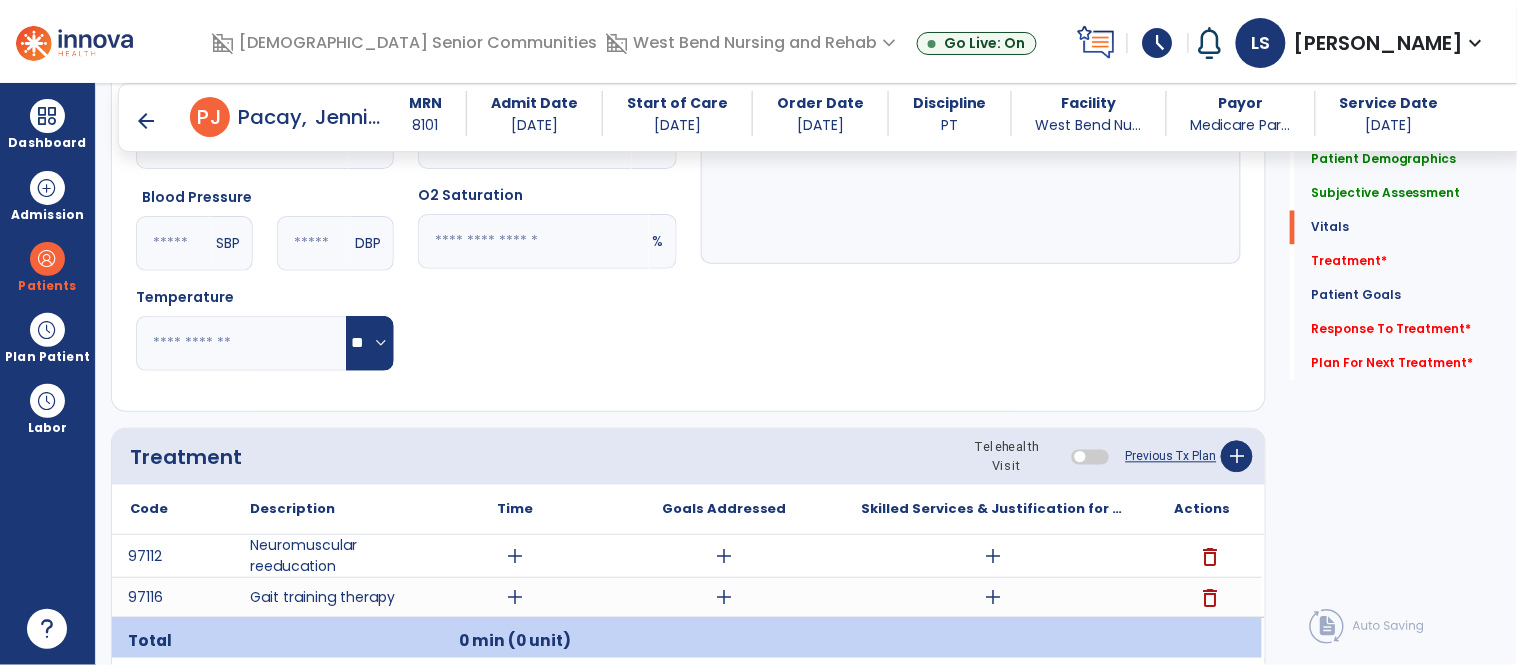 click on "Treatment Telehealth Visit  Previous Tx Plan   add
Code
Description
Time" 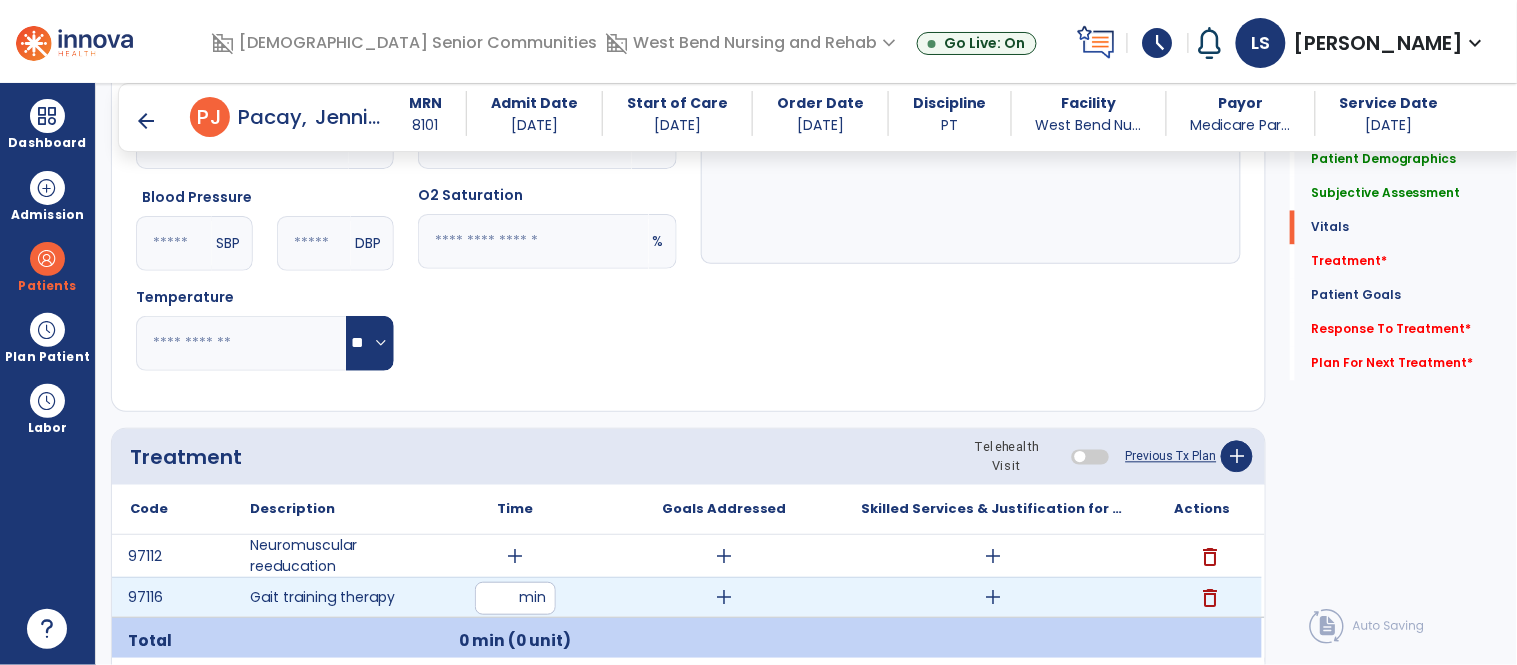 type on "**" 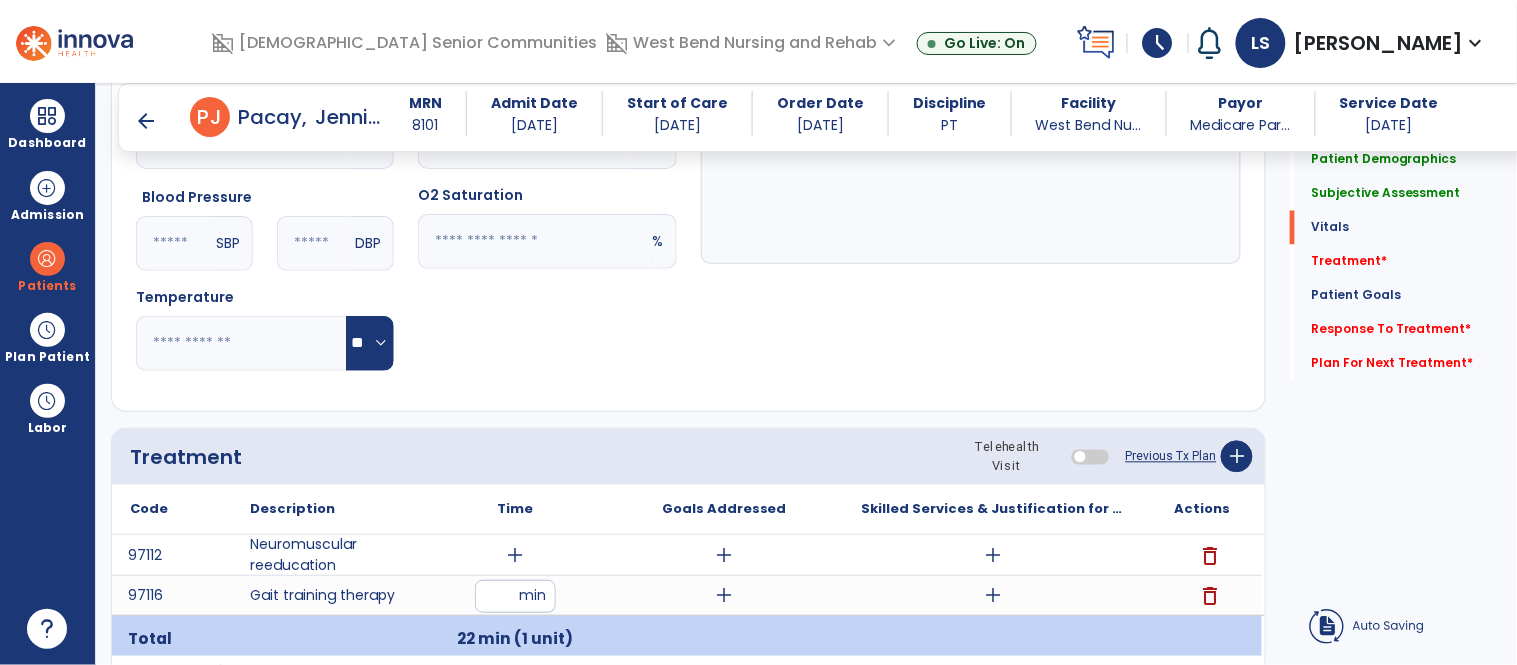 click on "add" at bounding box center [515, 555] 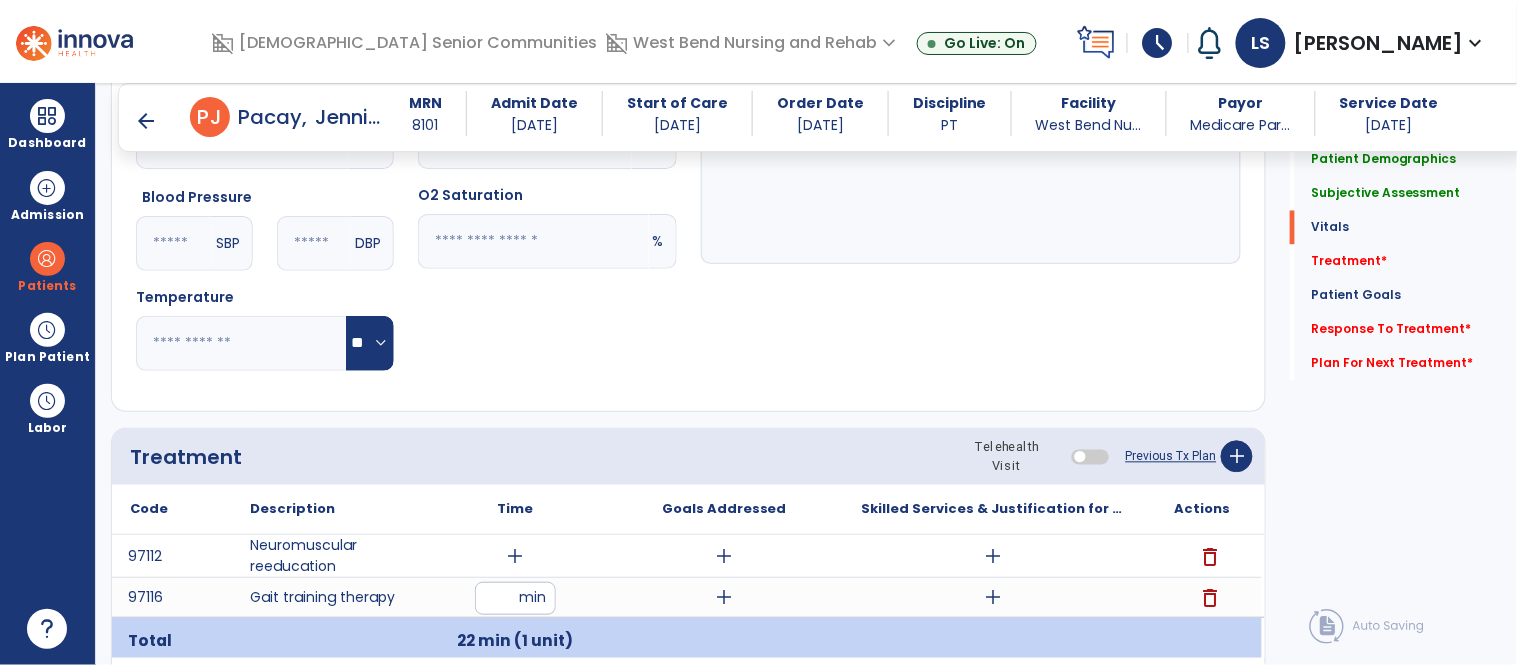 click on "add" at bounding box center [515, 556] 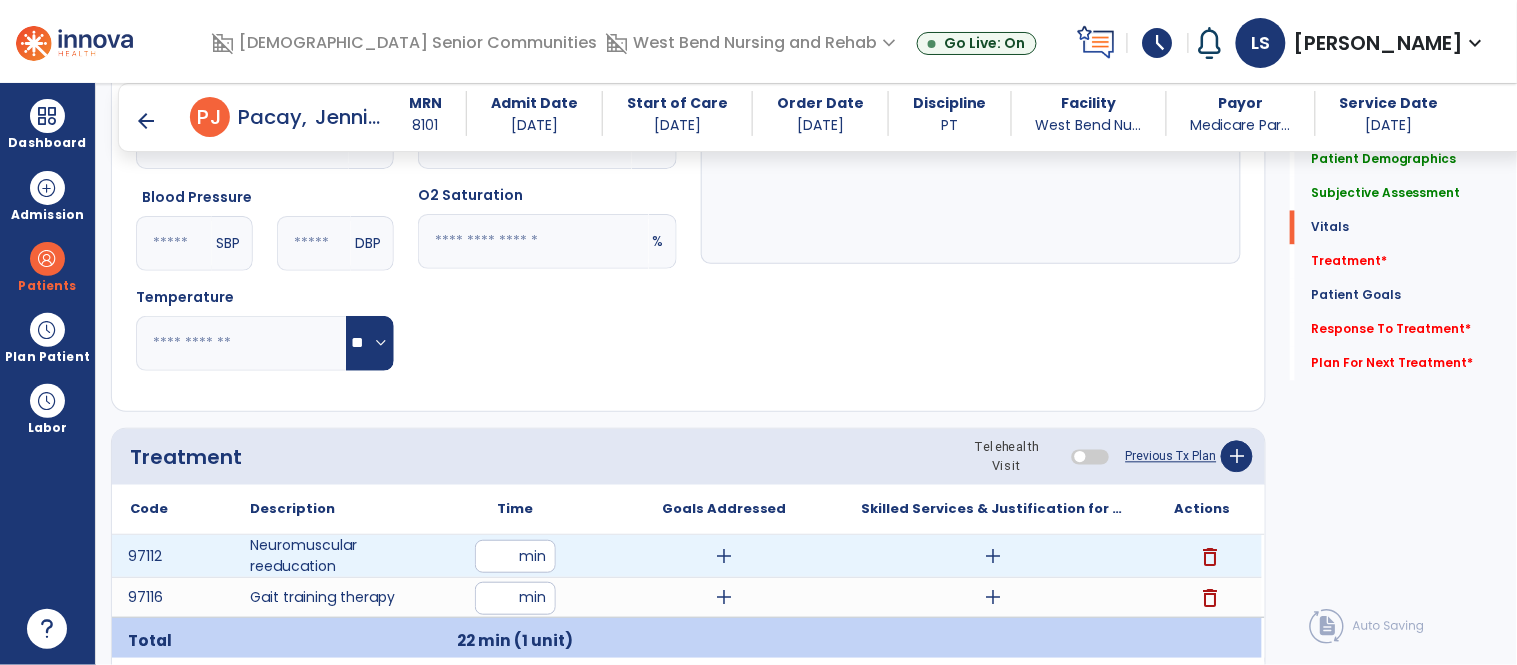 click at bounding box center [515, 556] 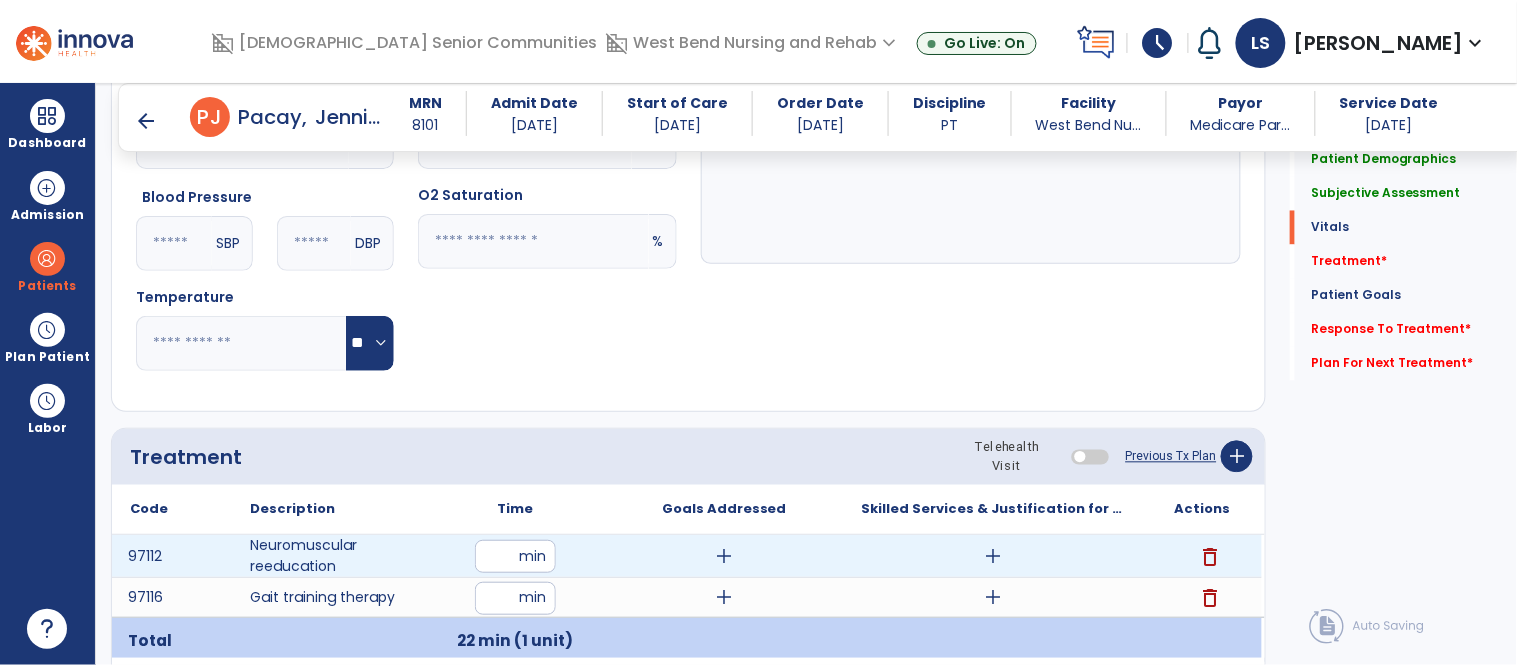 type on "*" 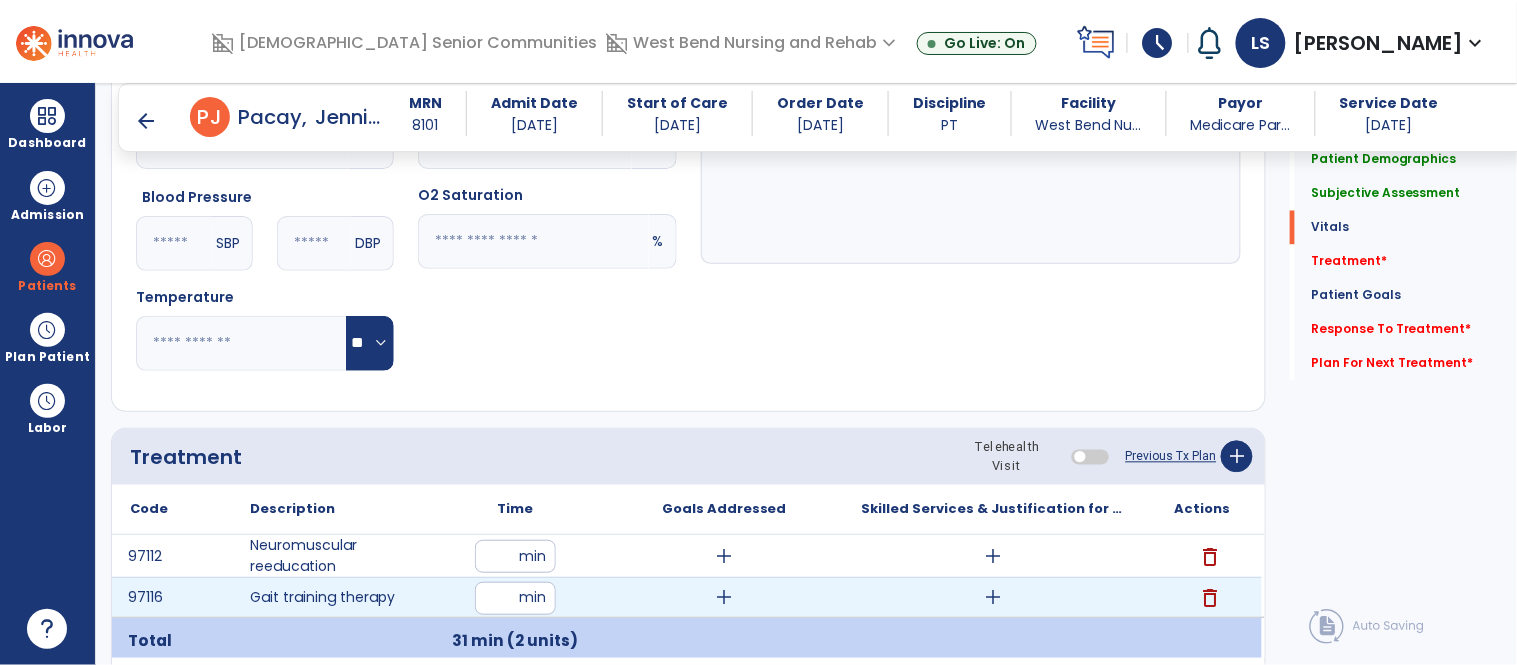 click on "add" at bounding box center [724, 597] 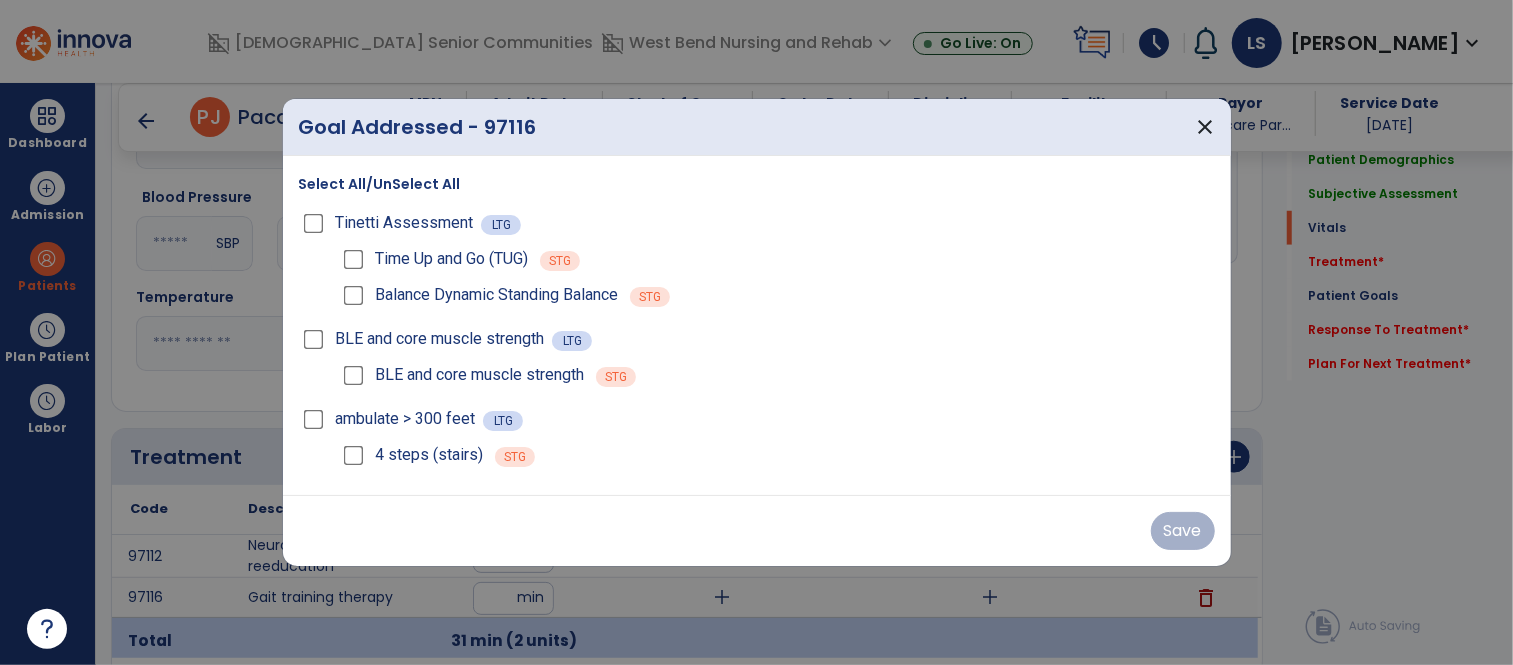 scroll, scrollTop: 941, scrollLeft: 0, axis: vertical 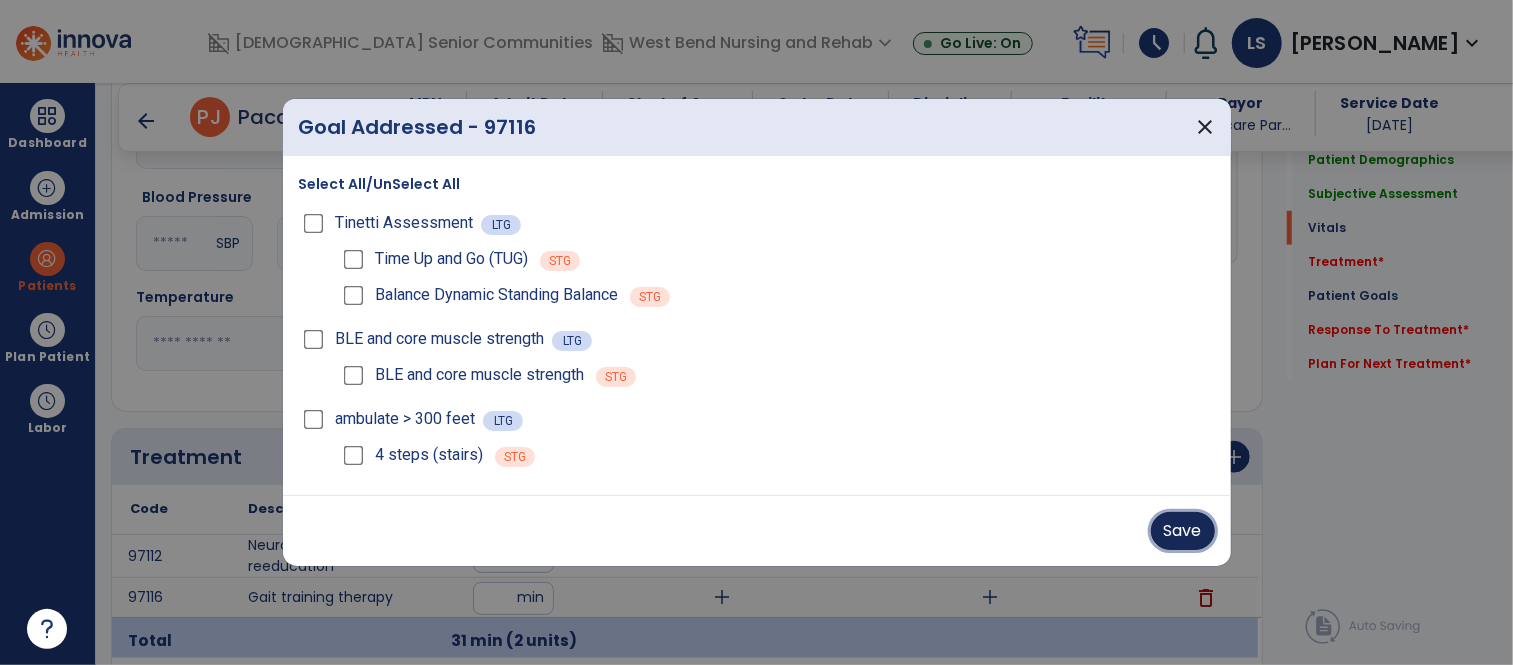 click on "Save" at bounding box center [1183, 531] 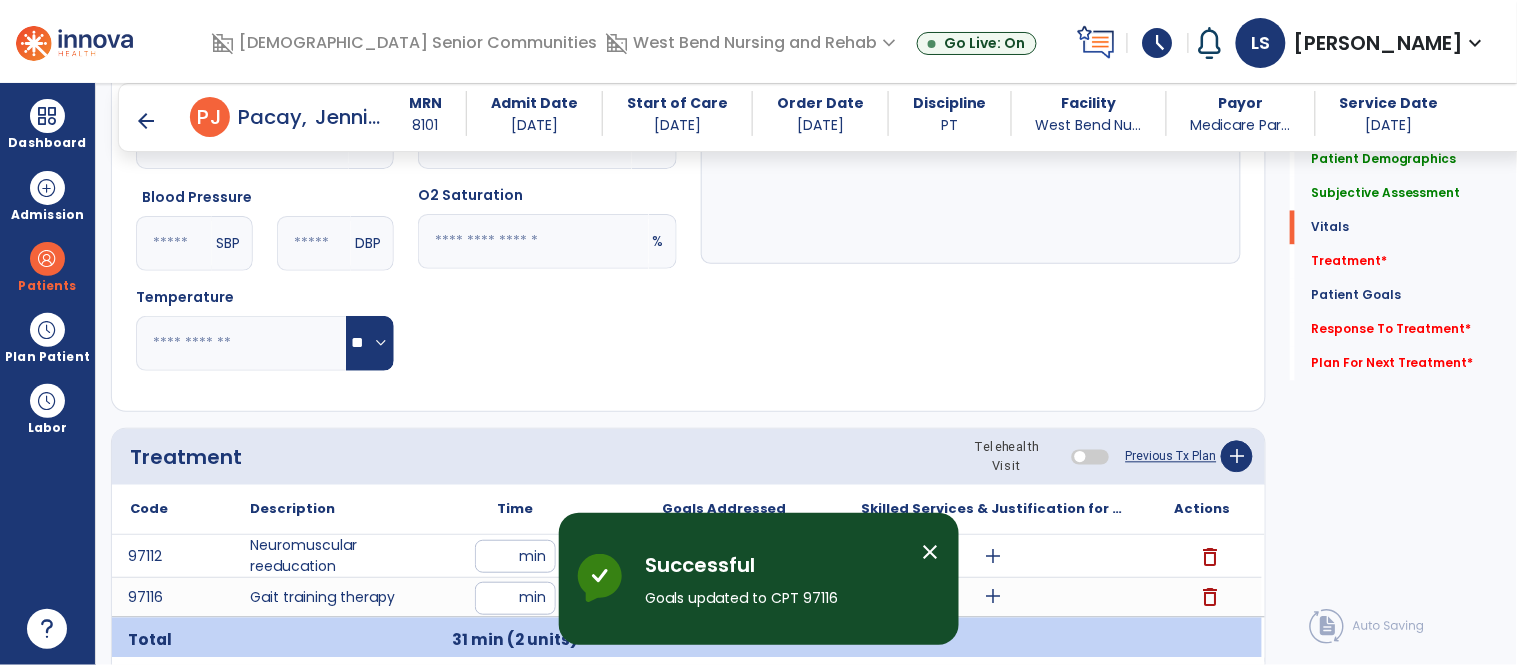 click on "close" at bounding box center [931, 552] 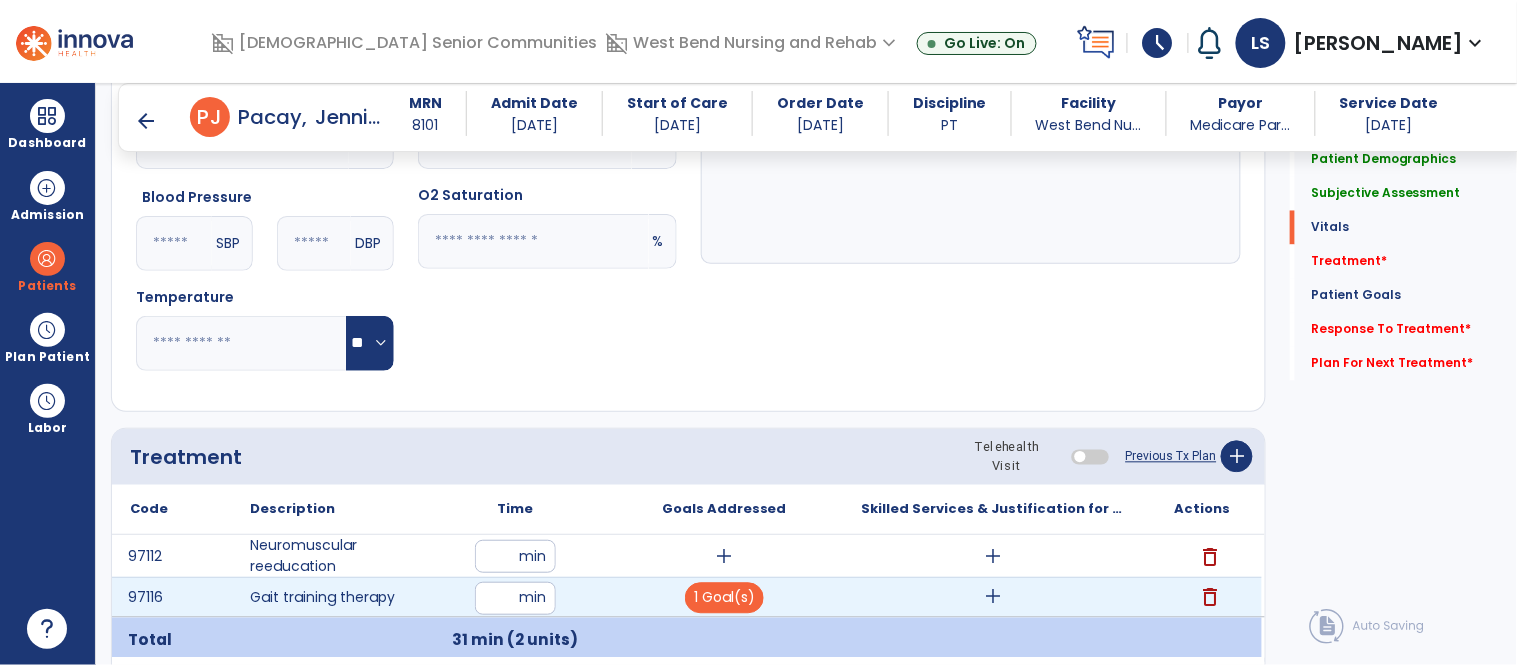 click on "add" at bounding box center [993, 597] 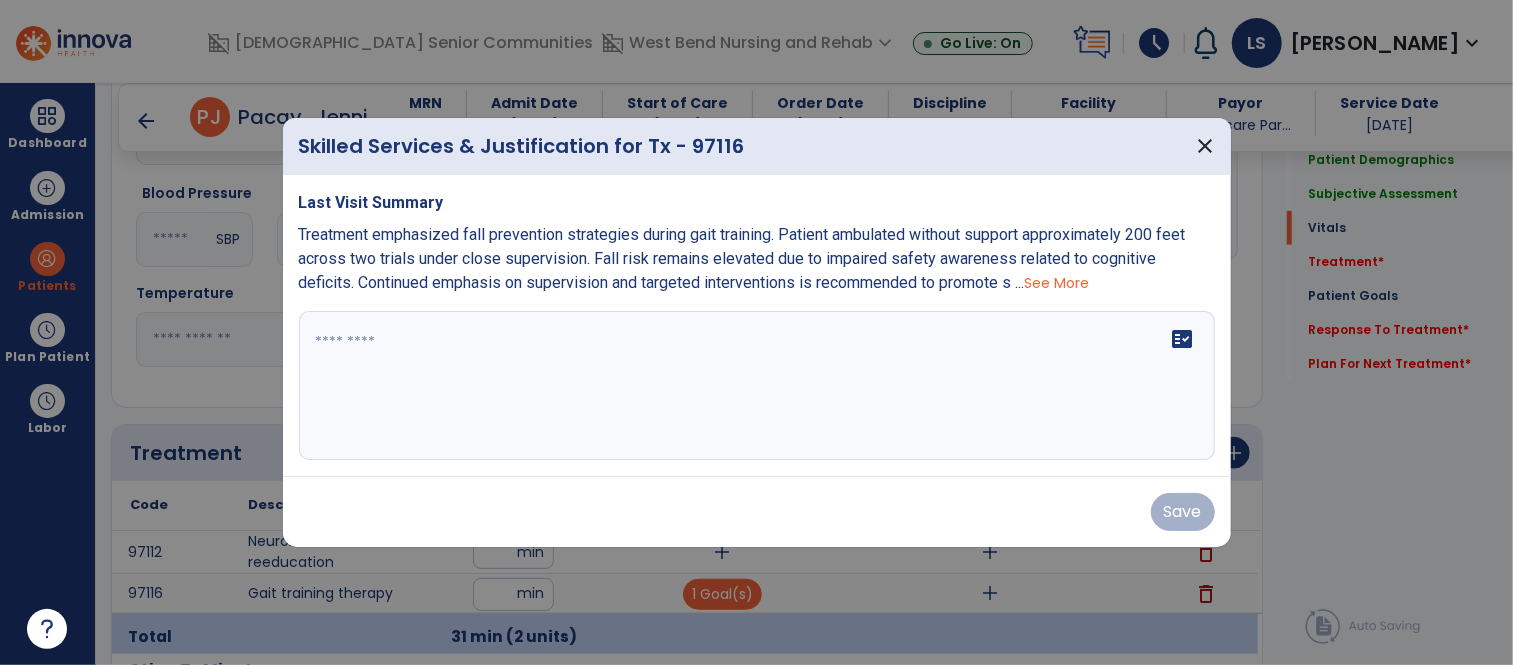 scroll, scrollTop: 941, scrollLeft: 0, axis: vertical 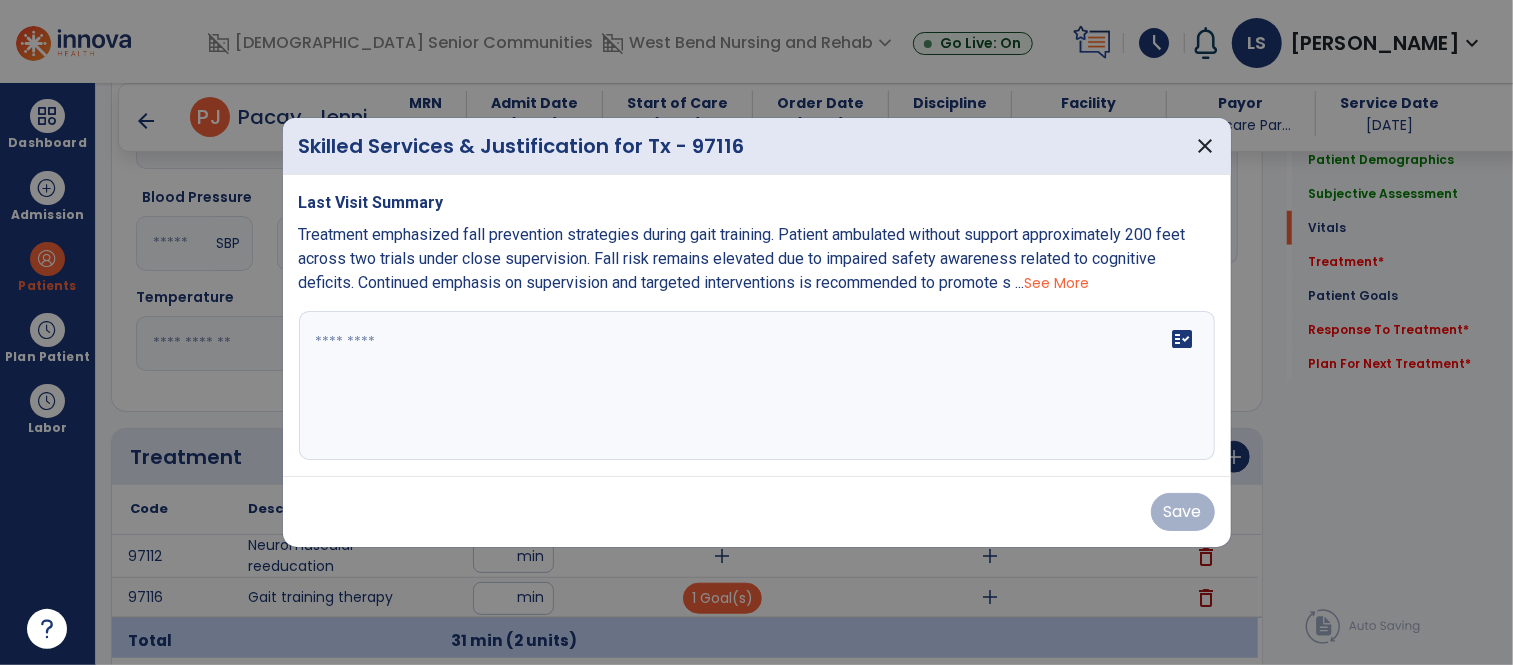 click on "fact_check" at bounding box center [757, 386] 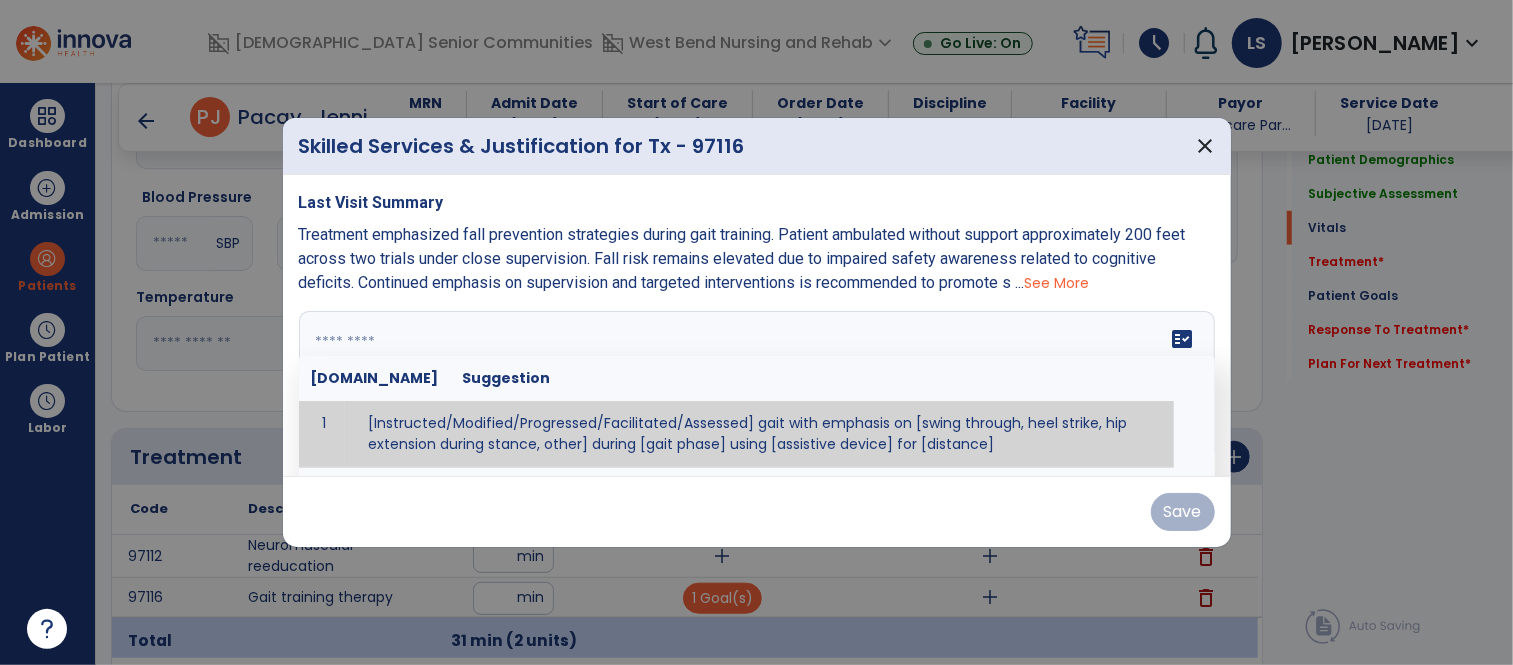 paste on "**********" 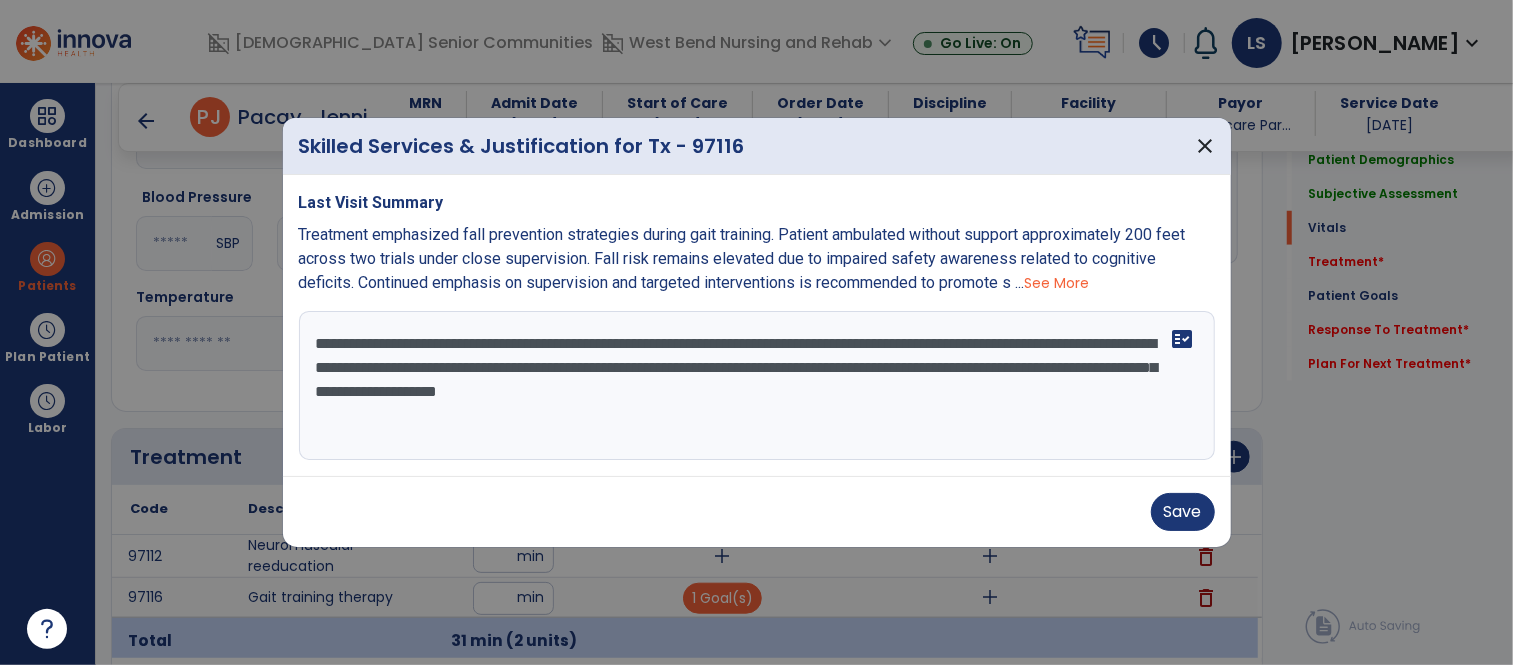 drag, startPoint x: 678, startPoint y: 342, endPoint x: 556, endPoint y: 349, distance: 122.20065 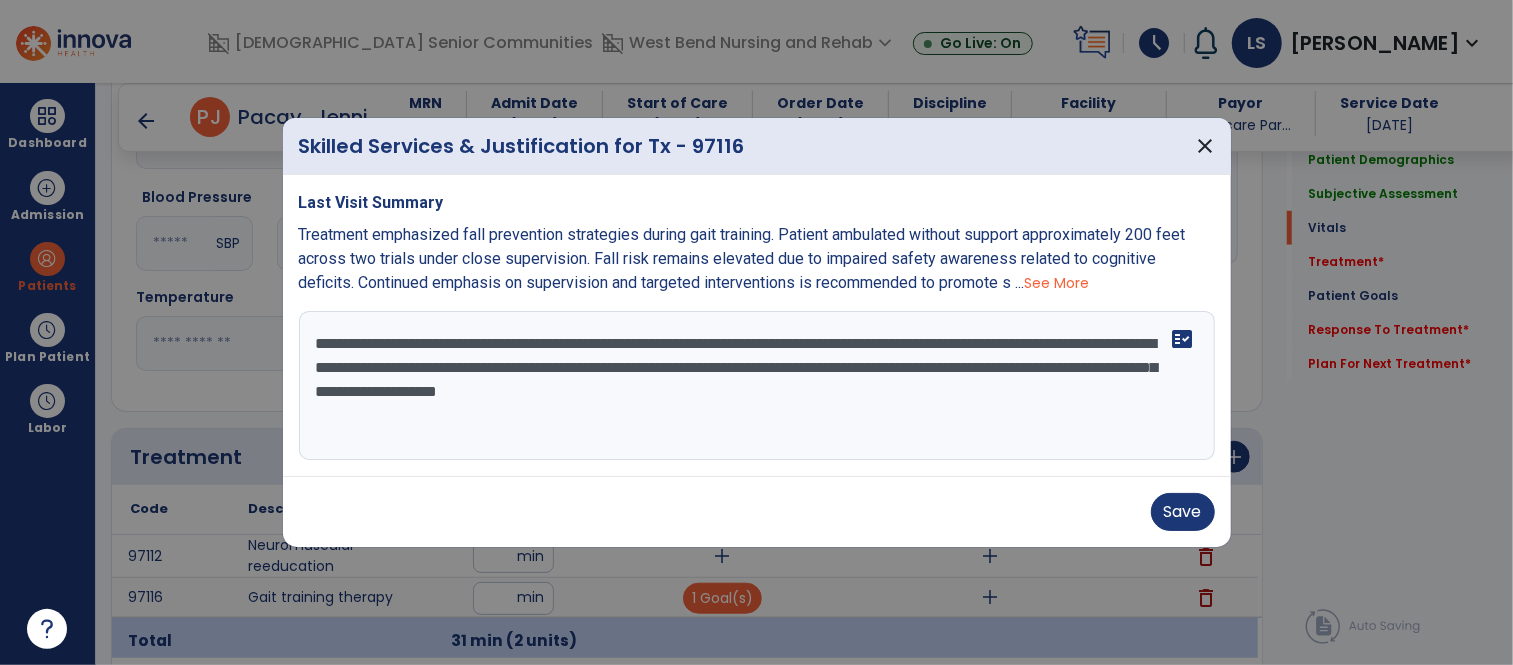 click on "**********" at bounding box center (757, 386) 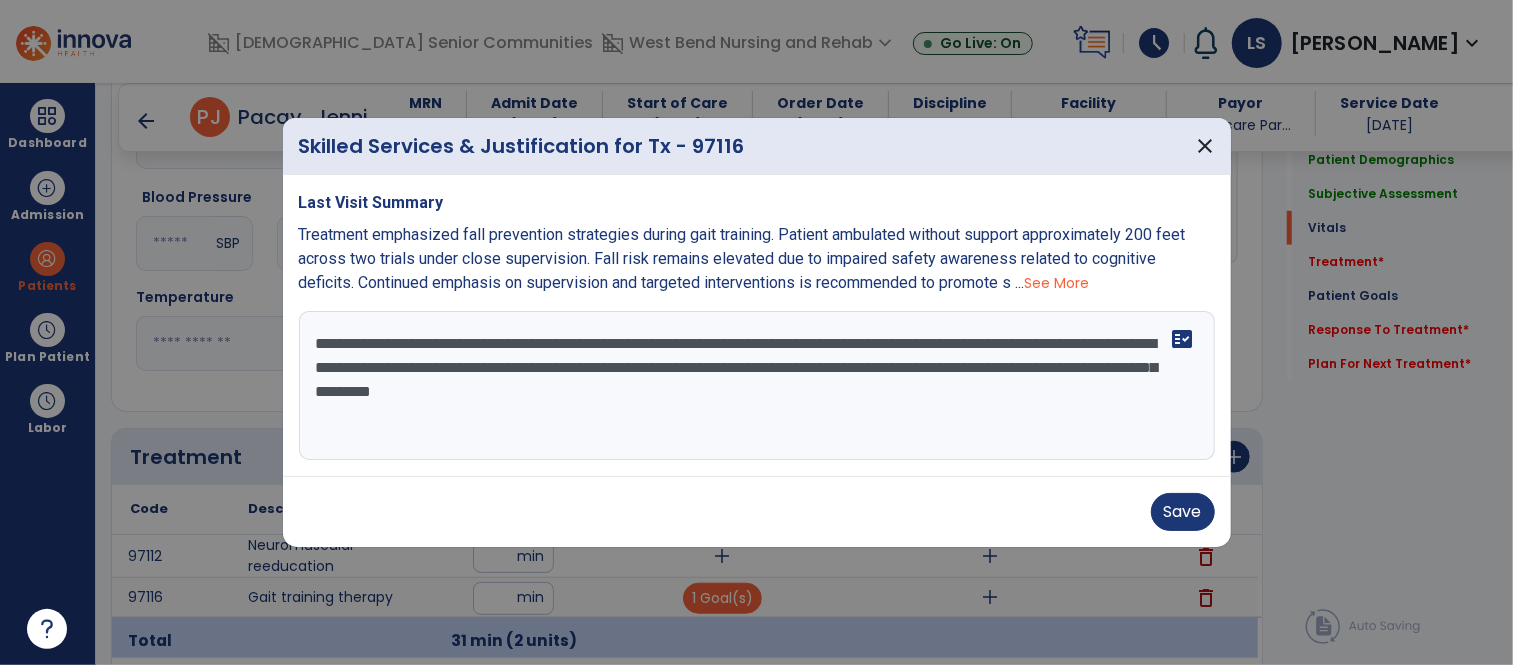 click on "**********" at bounding box center (757, 386) 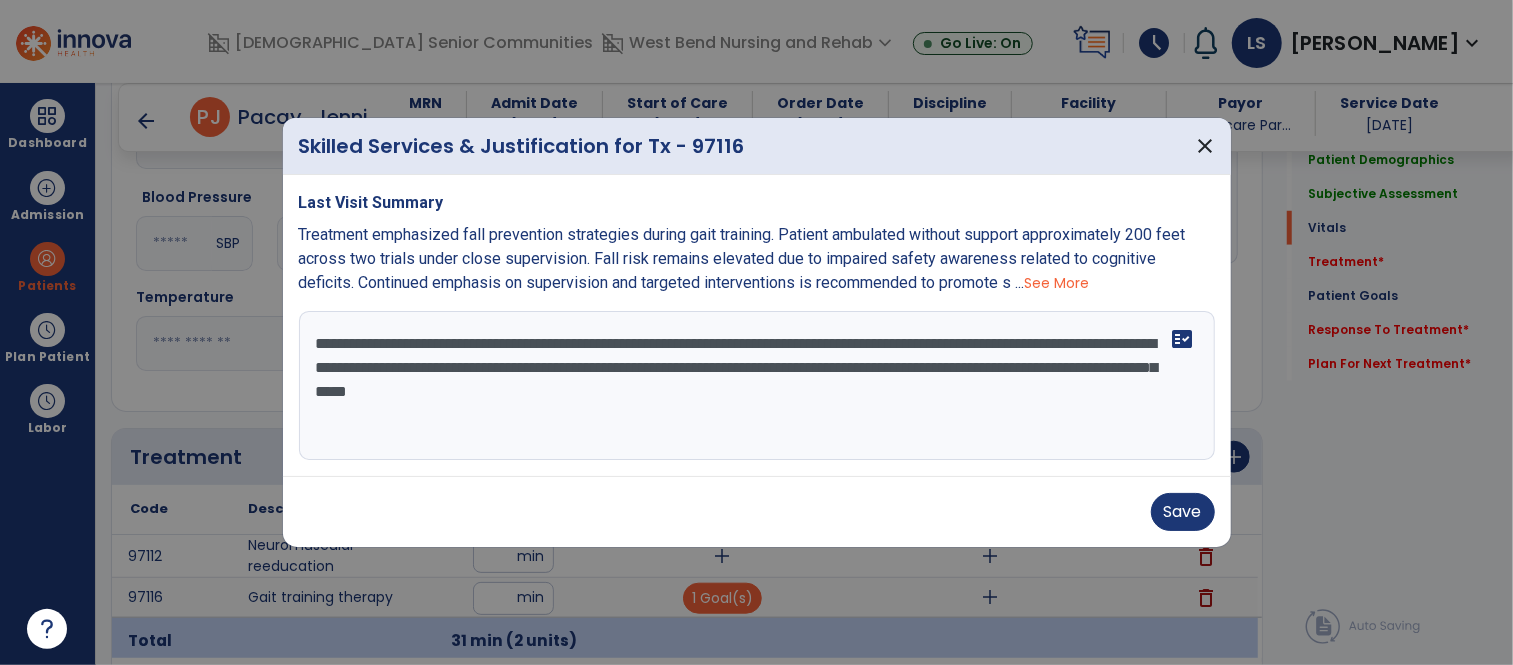 click on "**********" at bounding box center [757, 386] 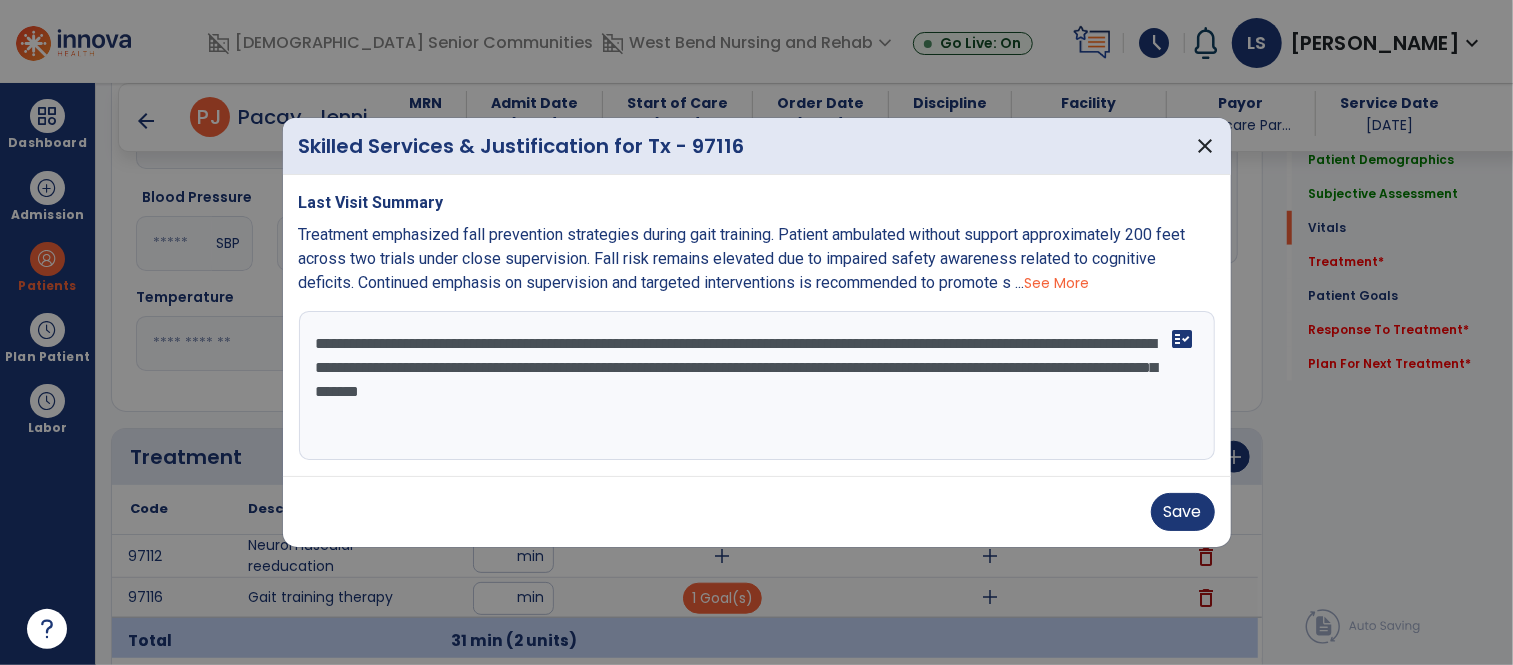 click on "**********" at bounding box center [757, 386] 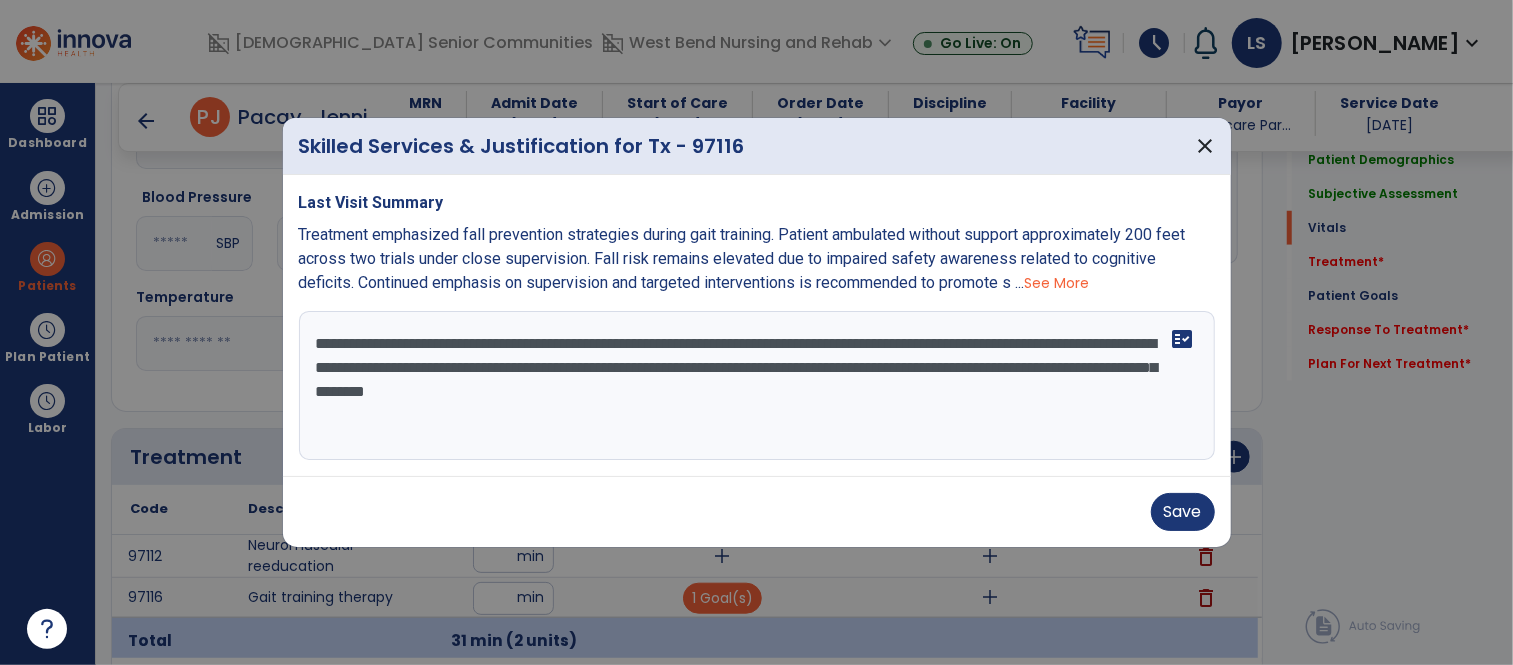 click on "**********" at bounding box center (757, 386) 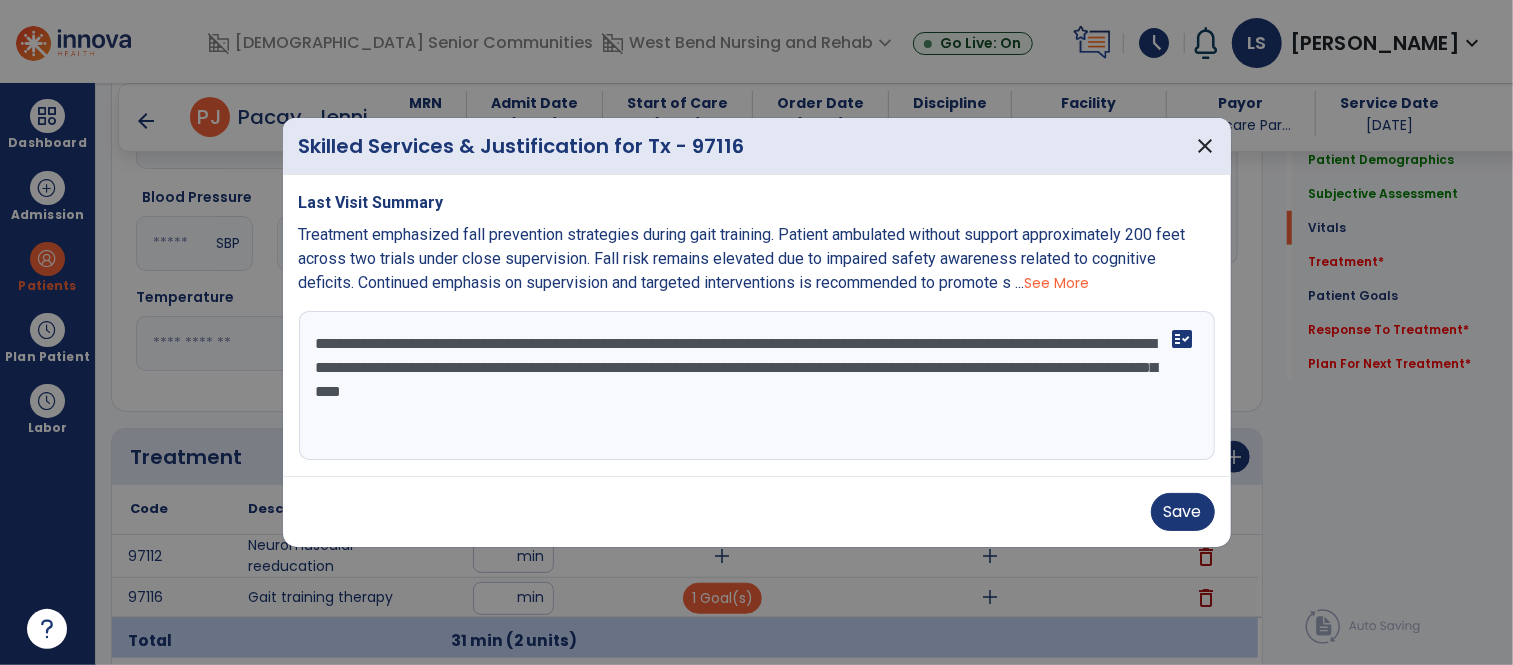 click on "**********" at bounding box center [757, 386] 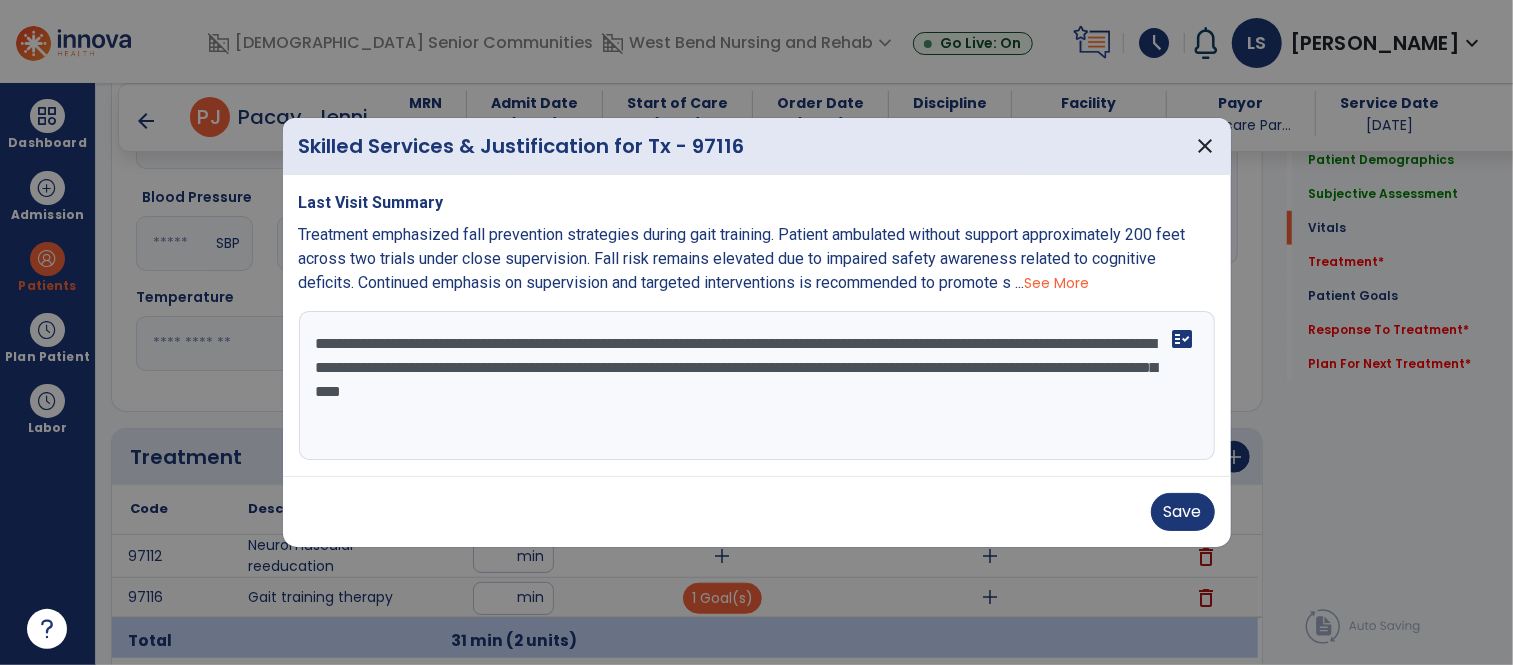 drag, startPoint x: 1050, startPoint y: 369, endPoint x: 418, endPoint y: 401, distance: 632.80963 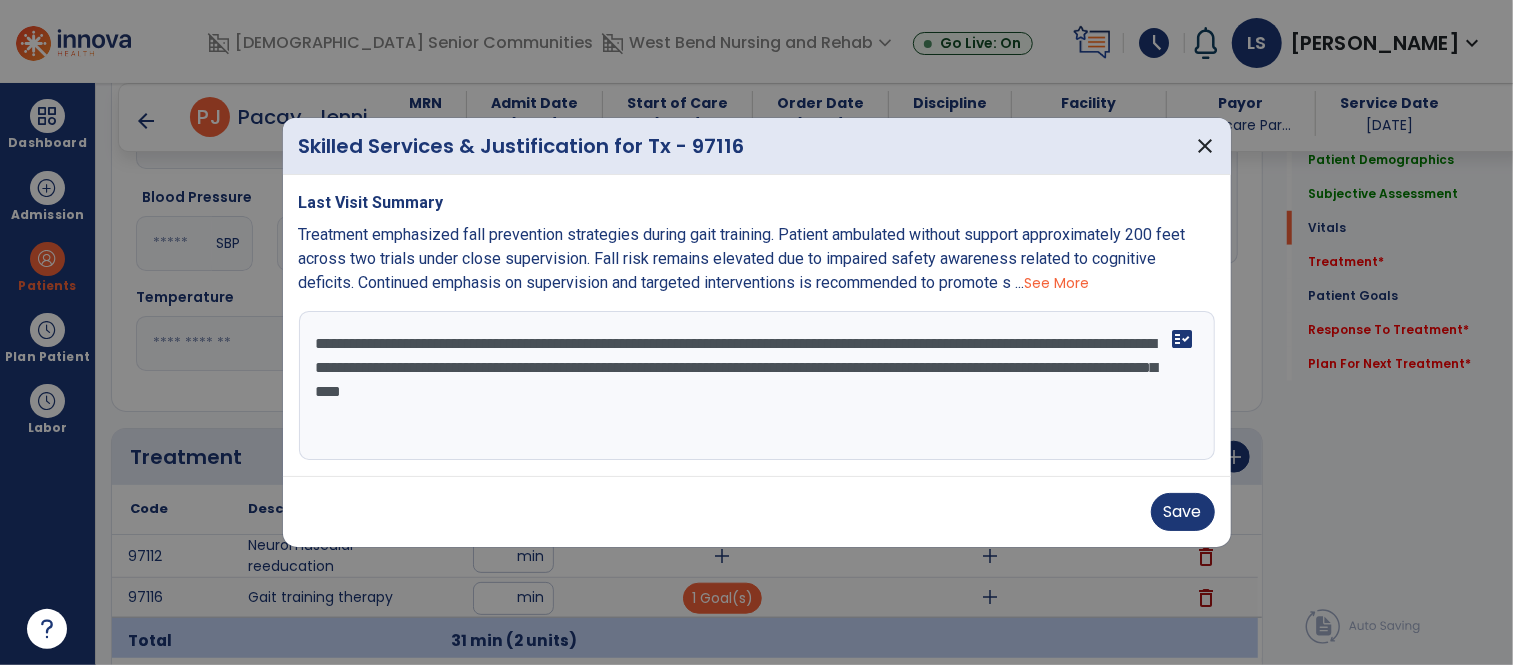 click on "**********" at bounding box center (757, 386) 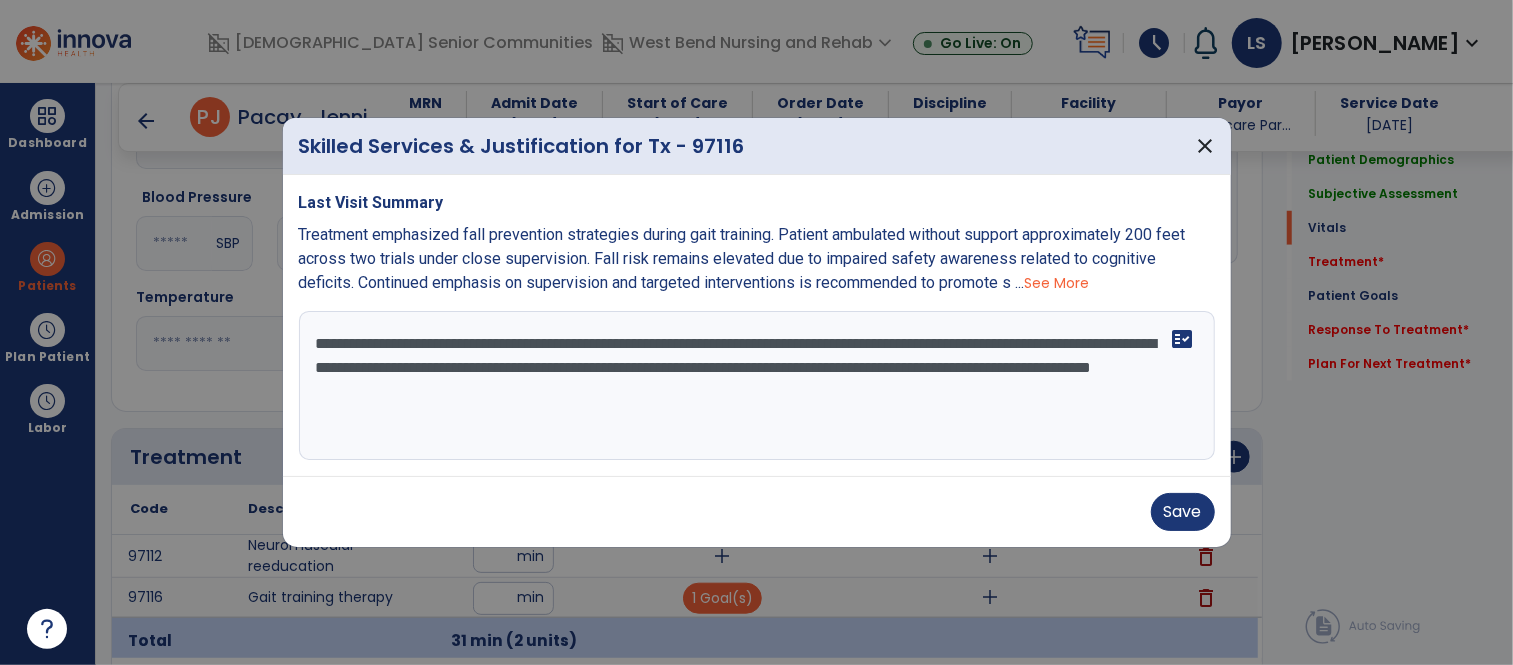 click on "**********" at bounding box center (757, 386) 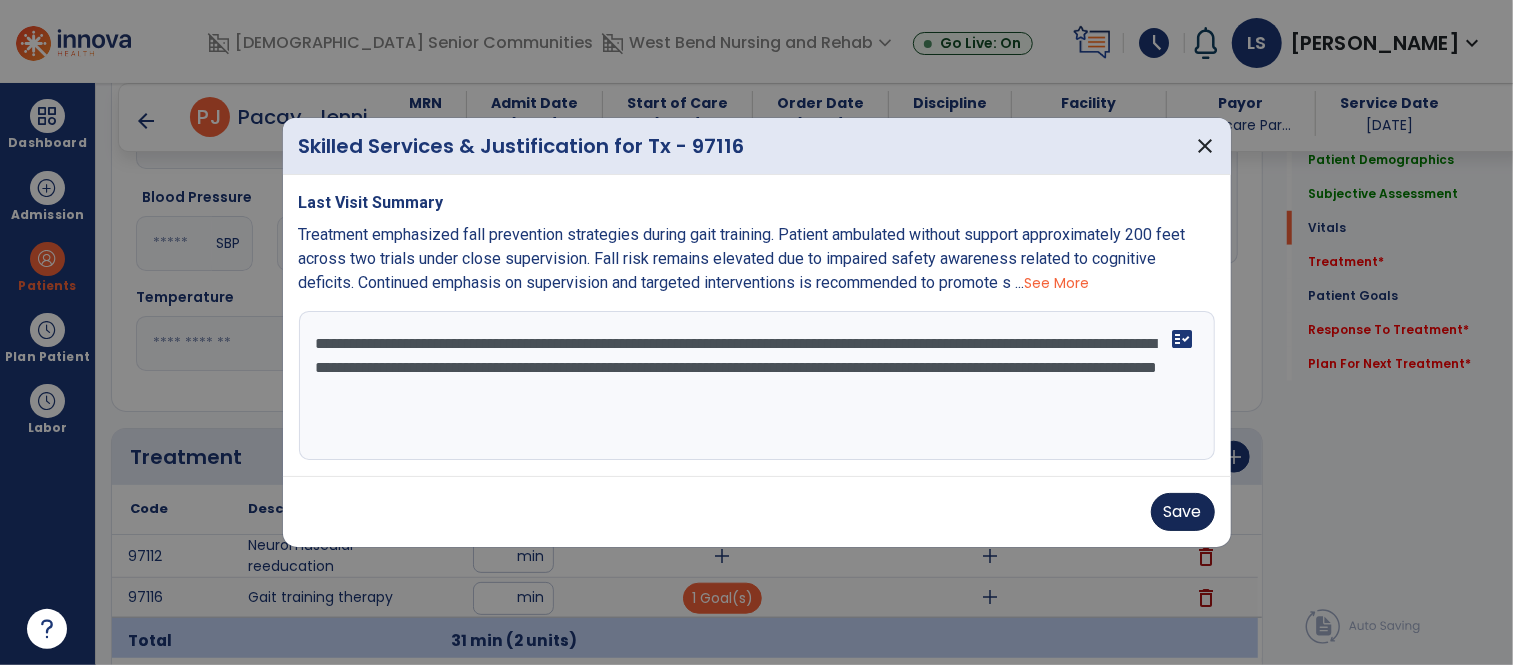 type on "**********" 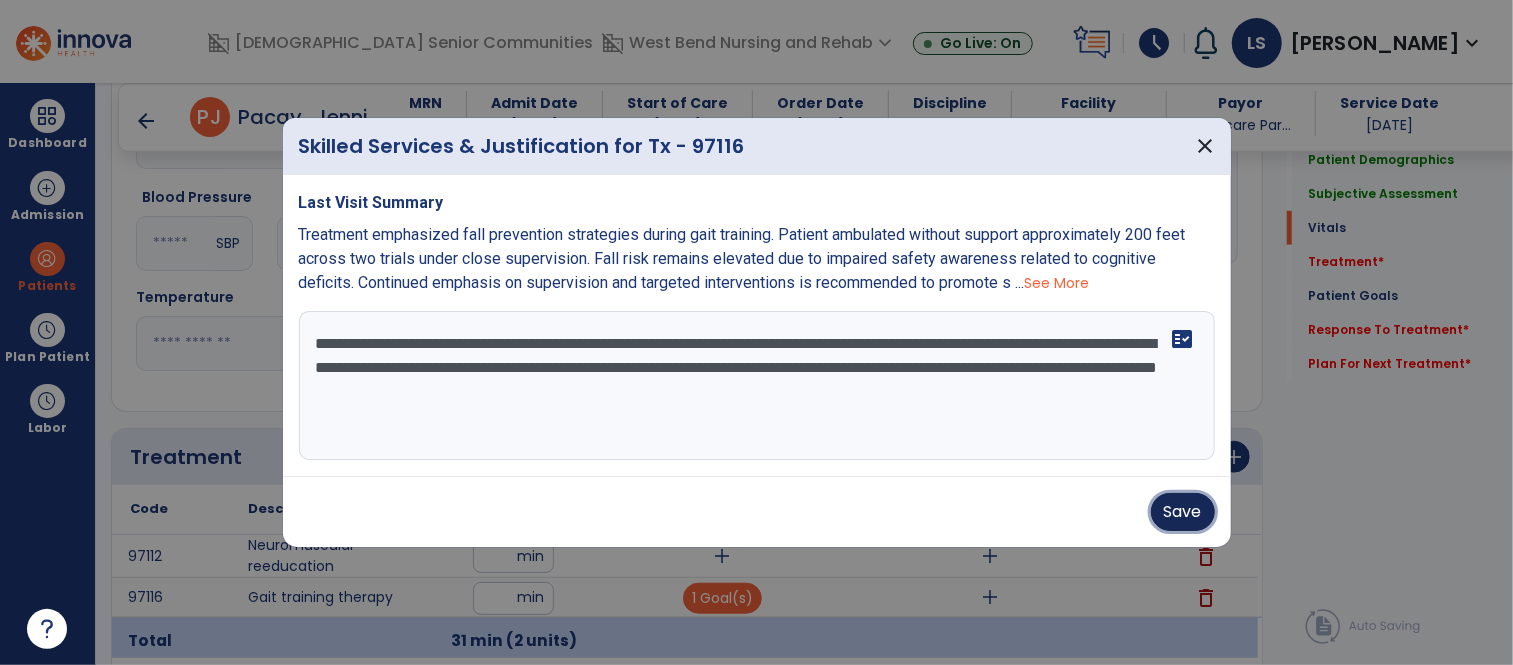 click on "Save" at bounding box center (1183, 512) 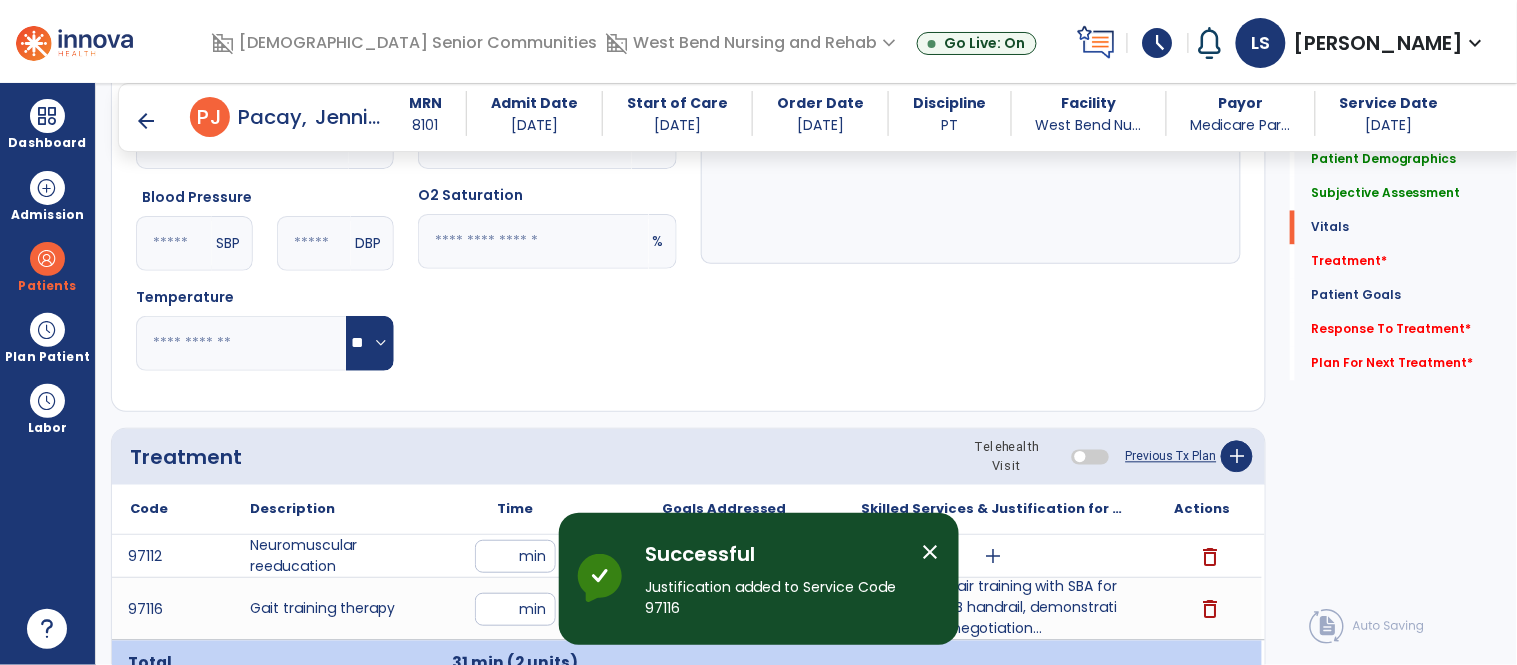click on "close" at bounding box center [931, 552] 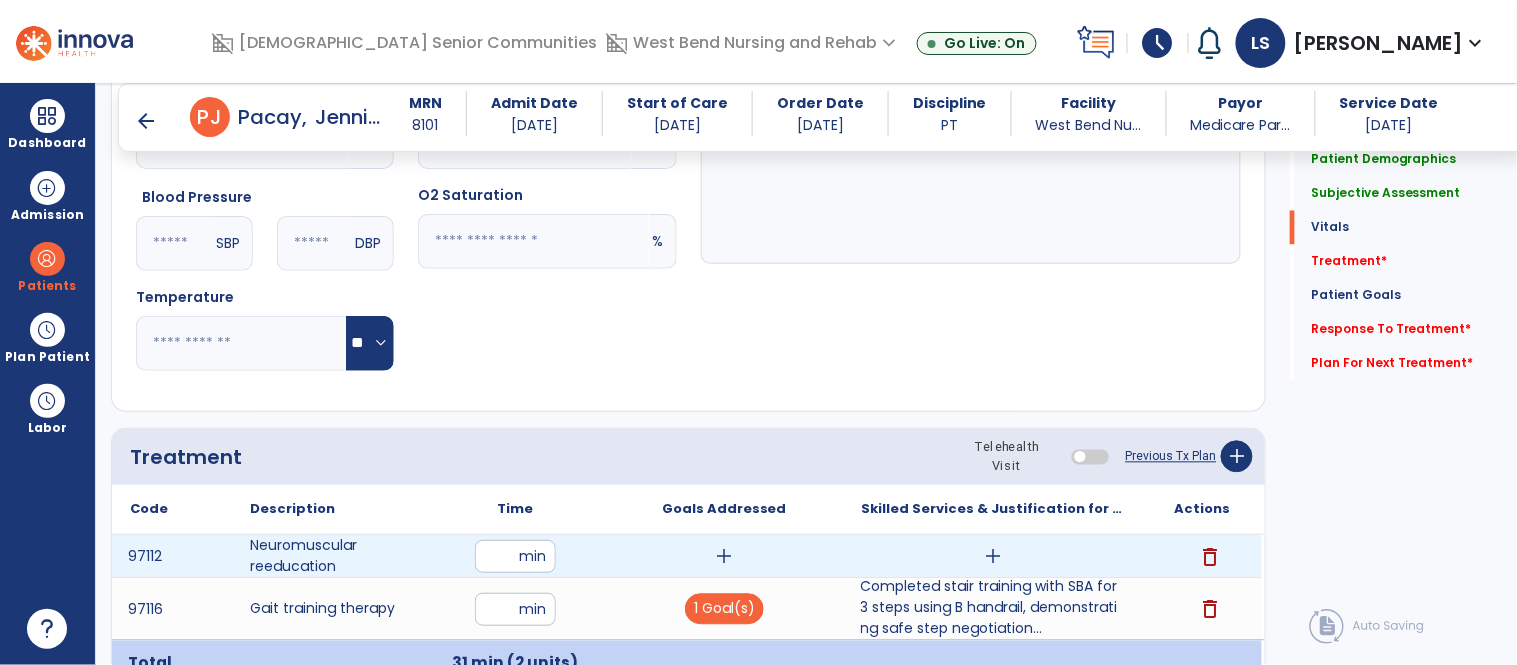 click on "add" at bounding box center (724, 556) 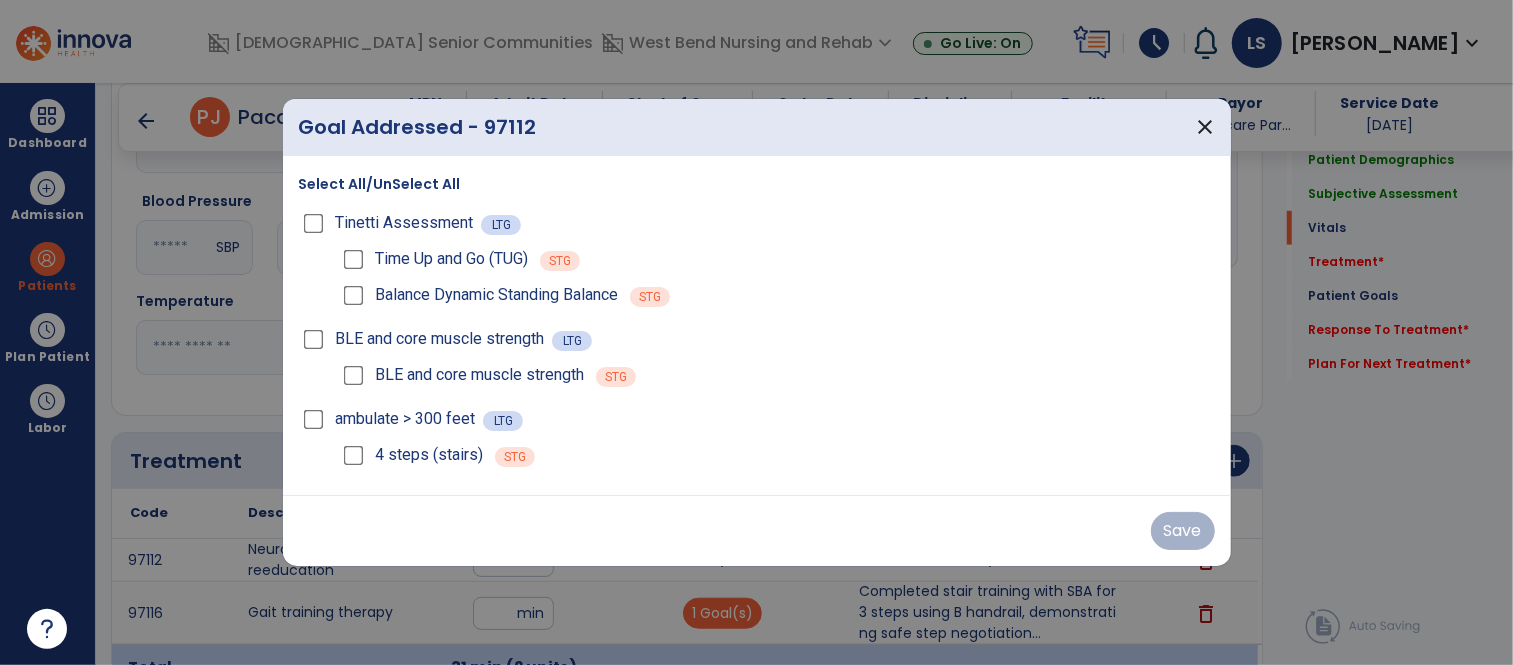 scroll, scrollTop: 941, scrollLeft: 0, axis: vertical 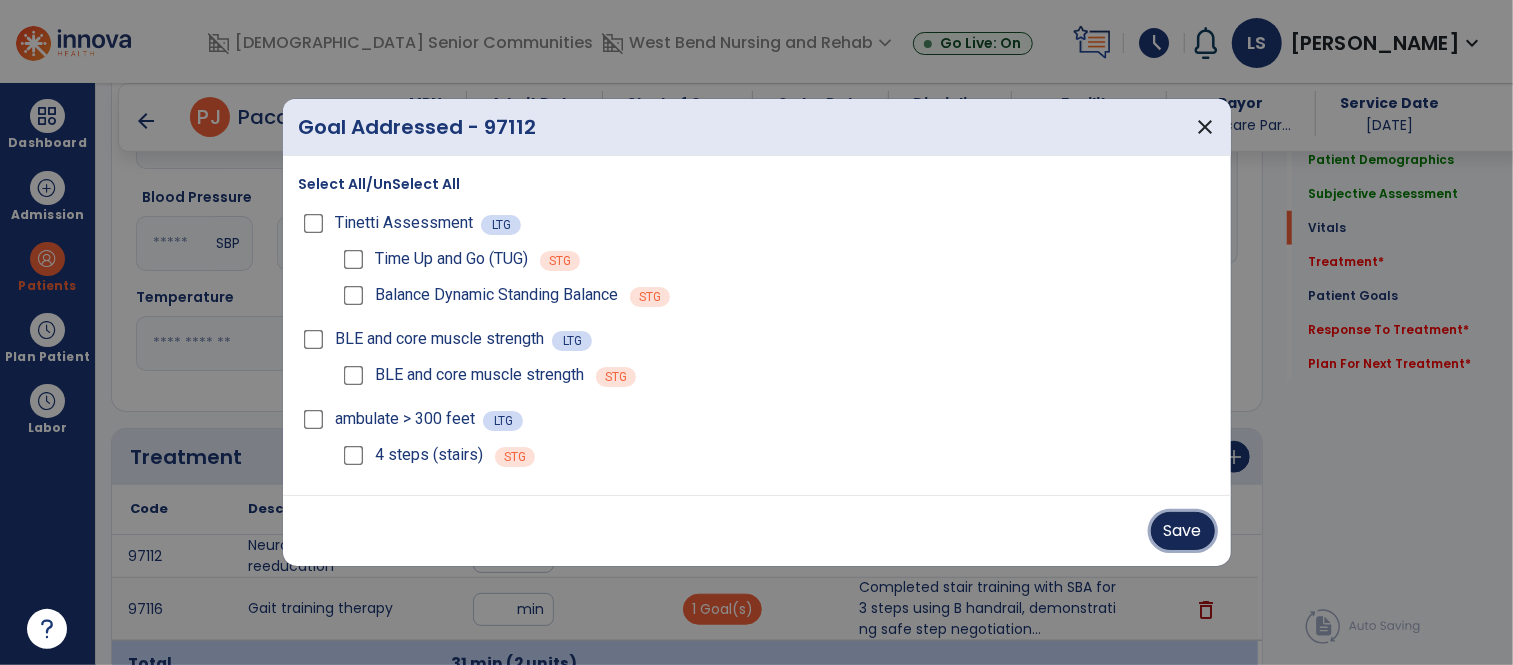 drag, startPoint x: 1154, startPoint y: 517, endPoint x: 1006, endPoint y: 525, distance: 148.21606 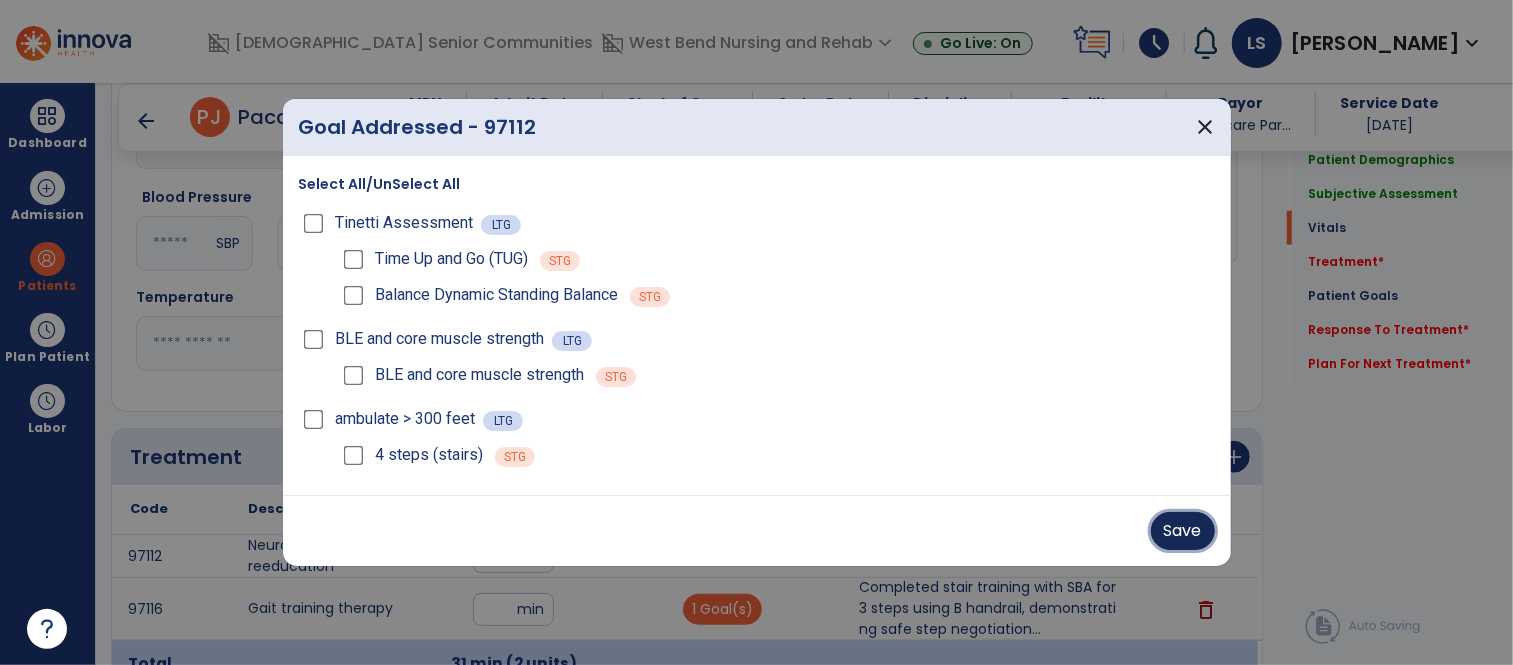 click on "Save" at bounding box center [1183, 531] 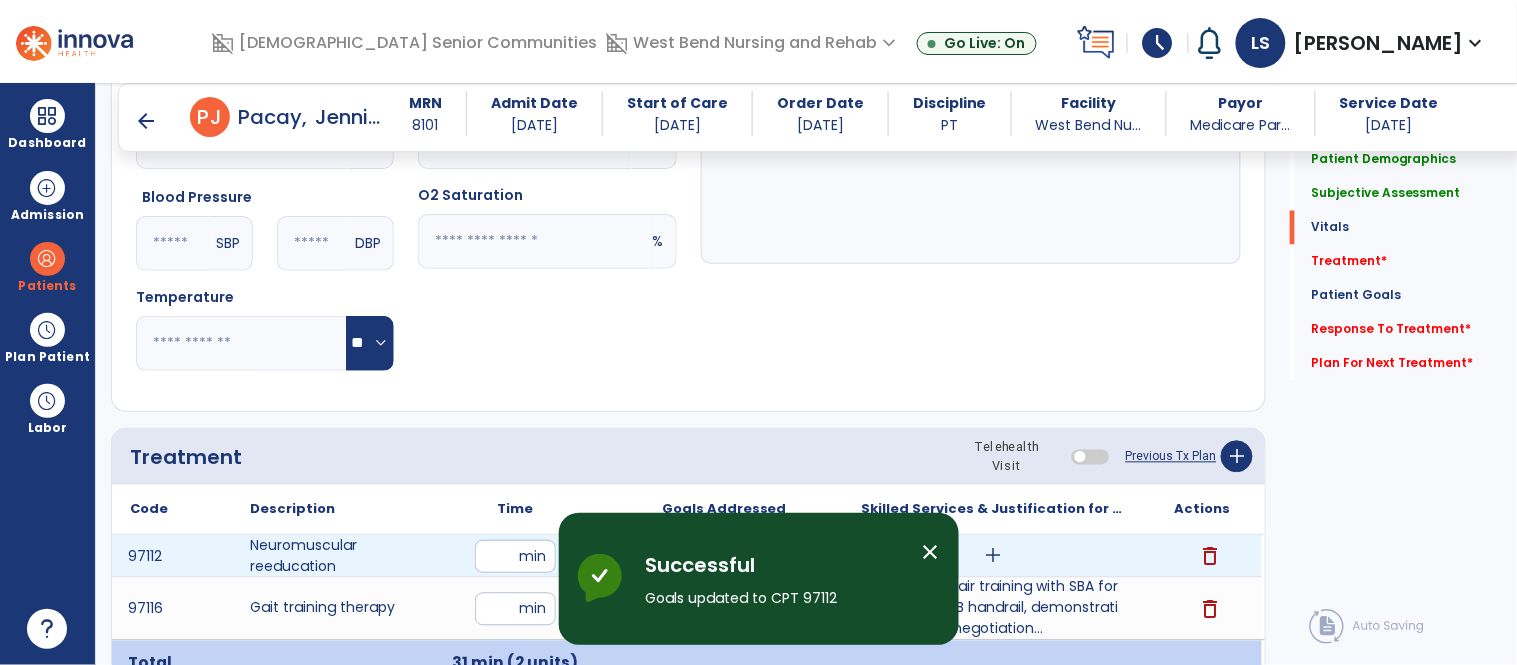 click on "add" at bounding box center (993, 556) 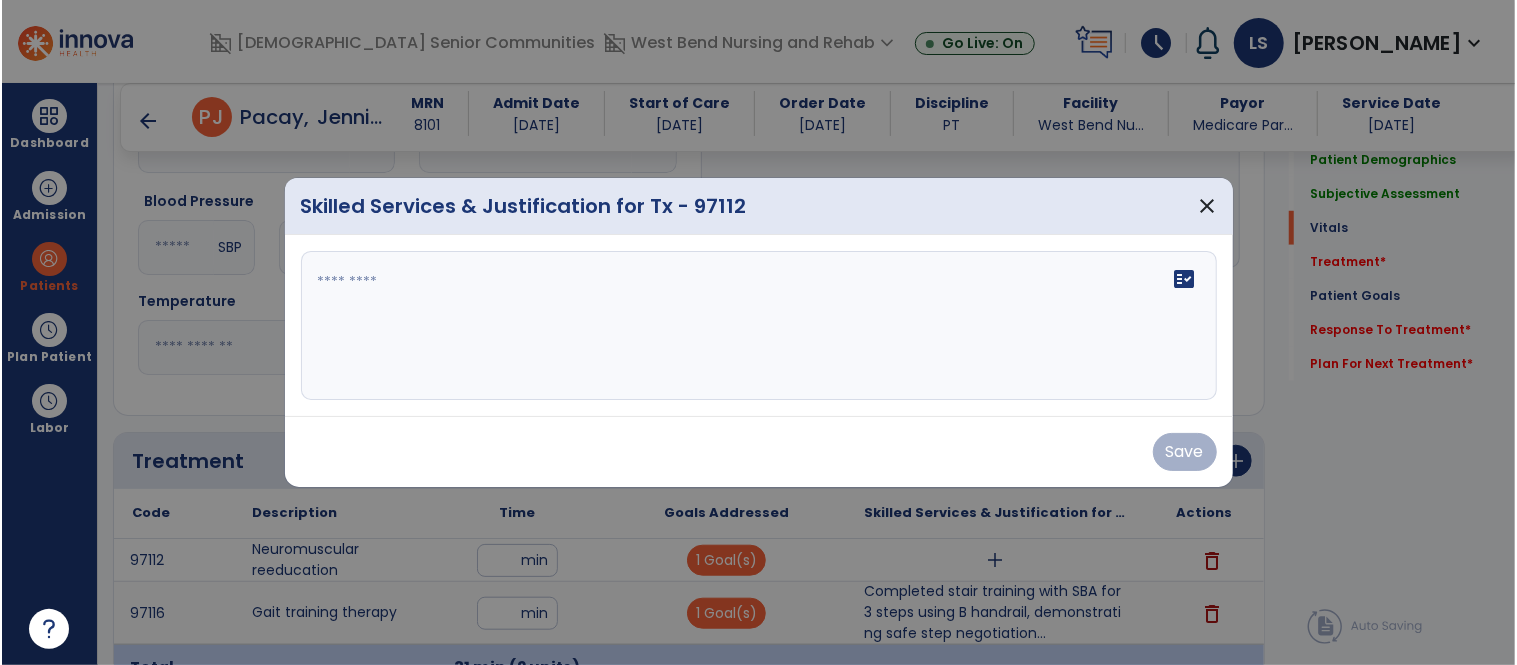 scroll, scrollTop: 941, scrollLeft: 0, axis: vertical 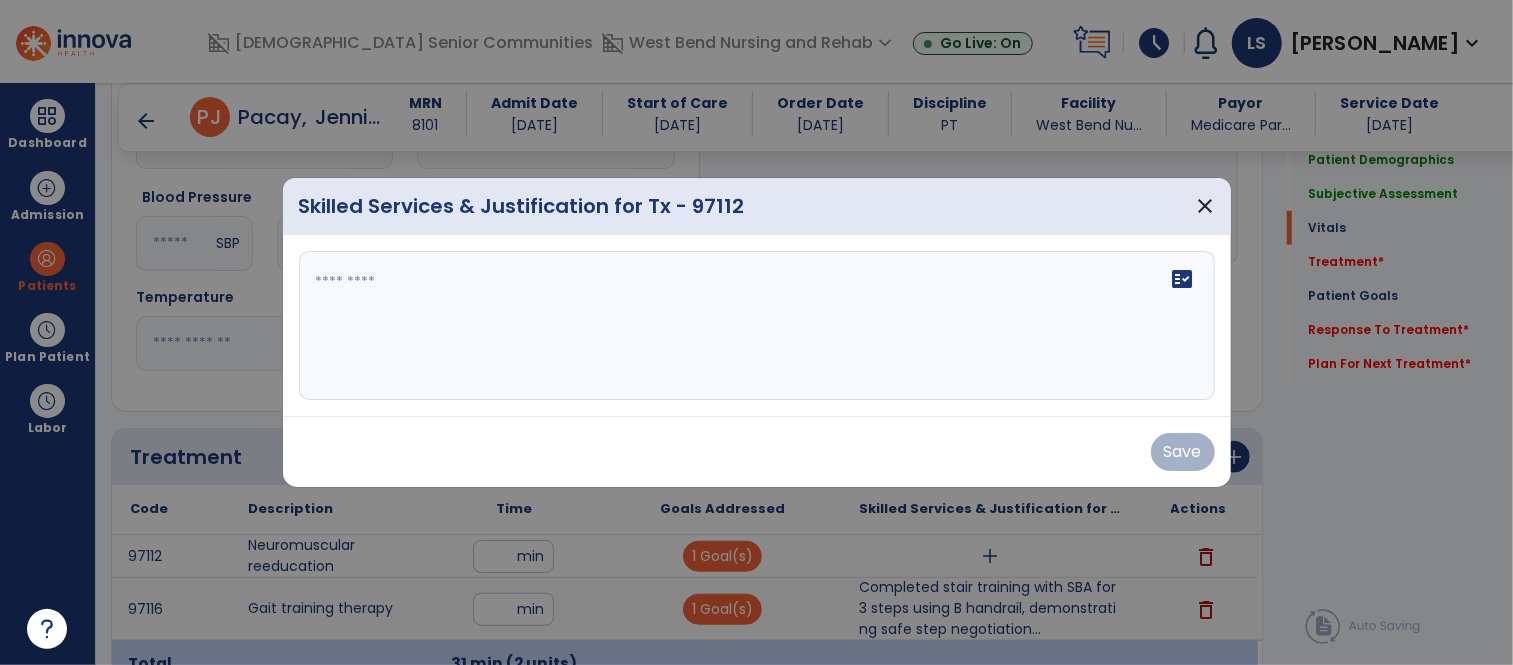 click on "fact_check" at bounding box center (757, 326) 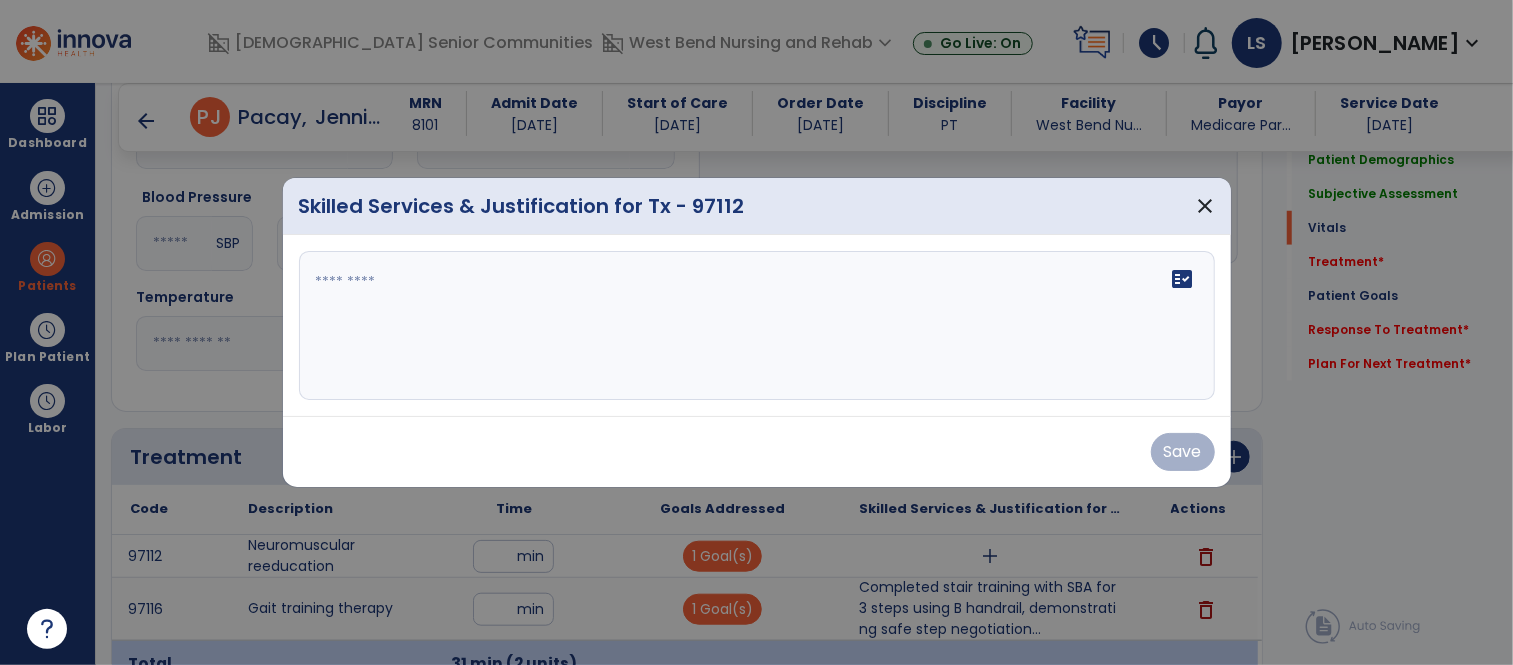 click at bounding box center [756, 332] 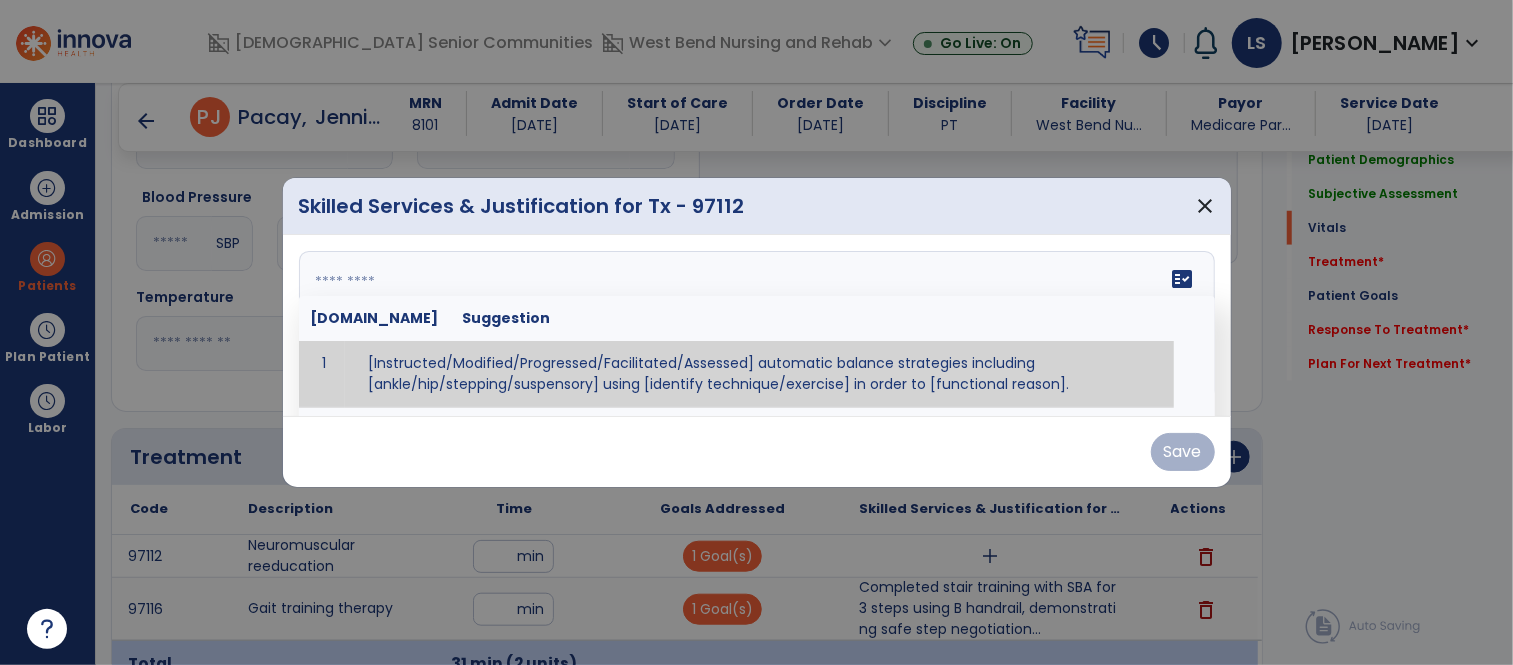 paste on "**********" 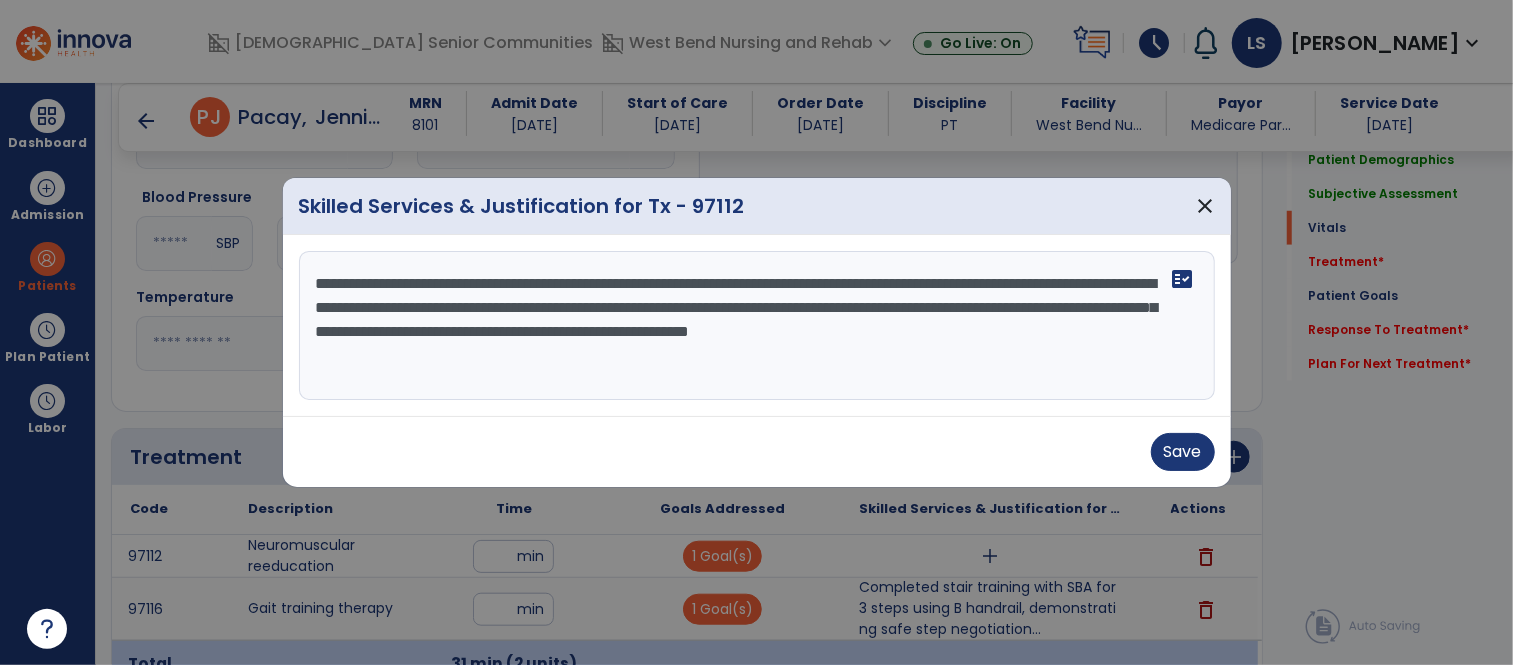 drag, startPoint x: 1093, startPoint y: 306, endPoint x: 434, endPoint y: 337, distance: 659.72876 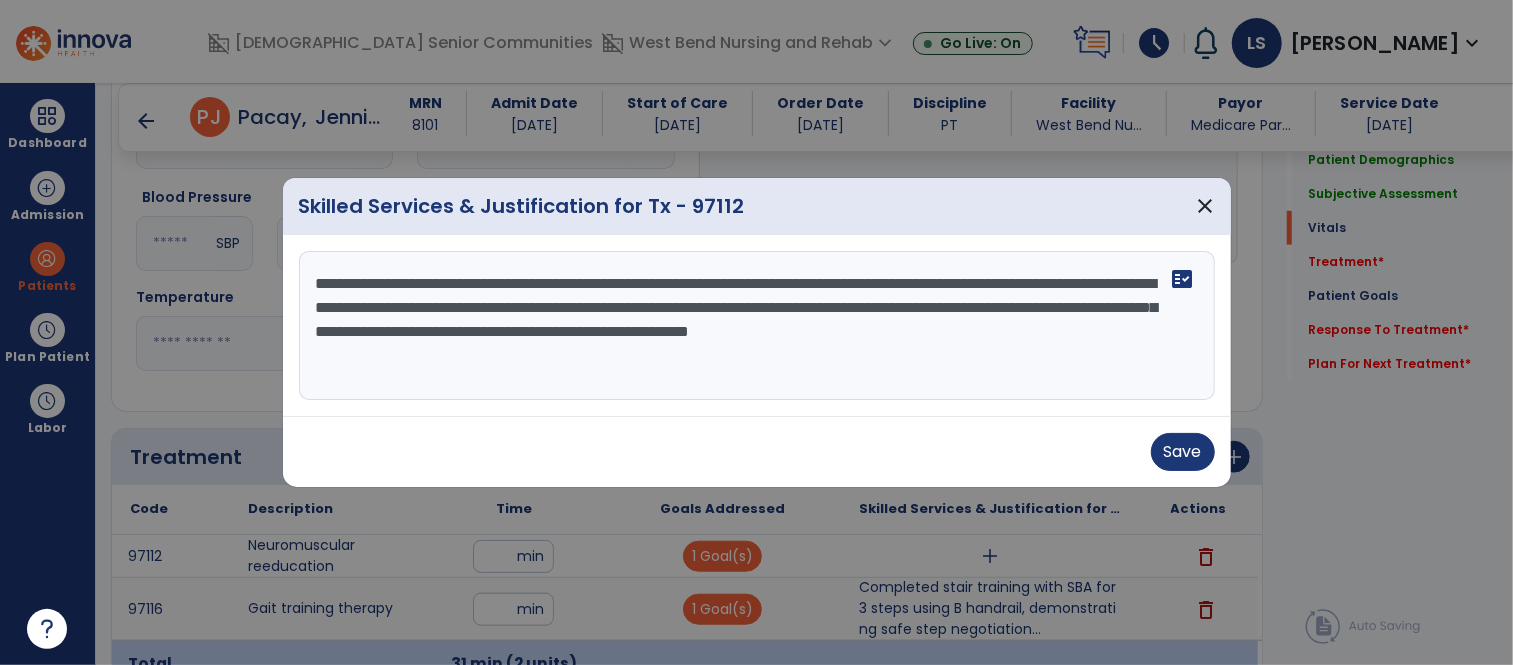 click on "**********" at bounding box center [757, 326] 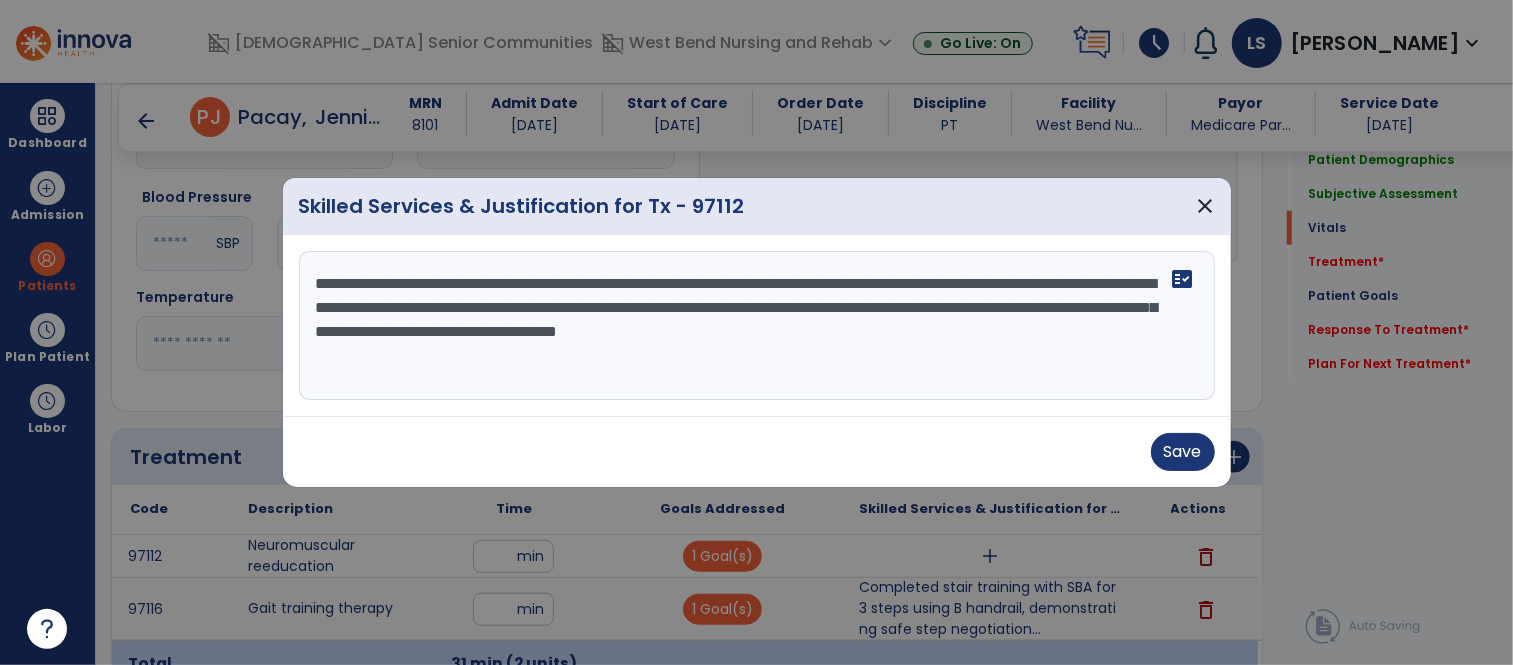 drag, startPoint x: 757, startPoint y: 386, endPoint x: 803, endPoint y: 392, distance: 46.389652 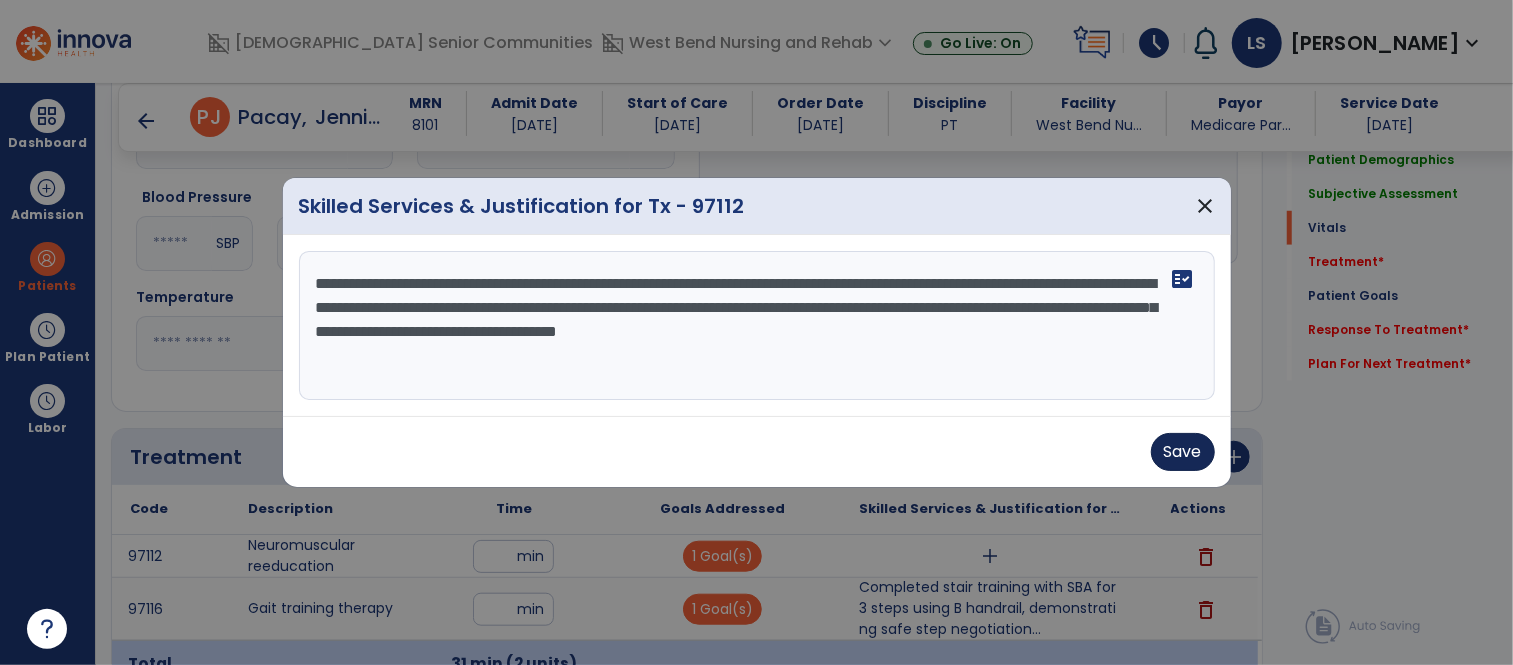 type on "**********" 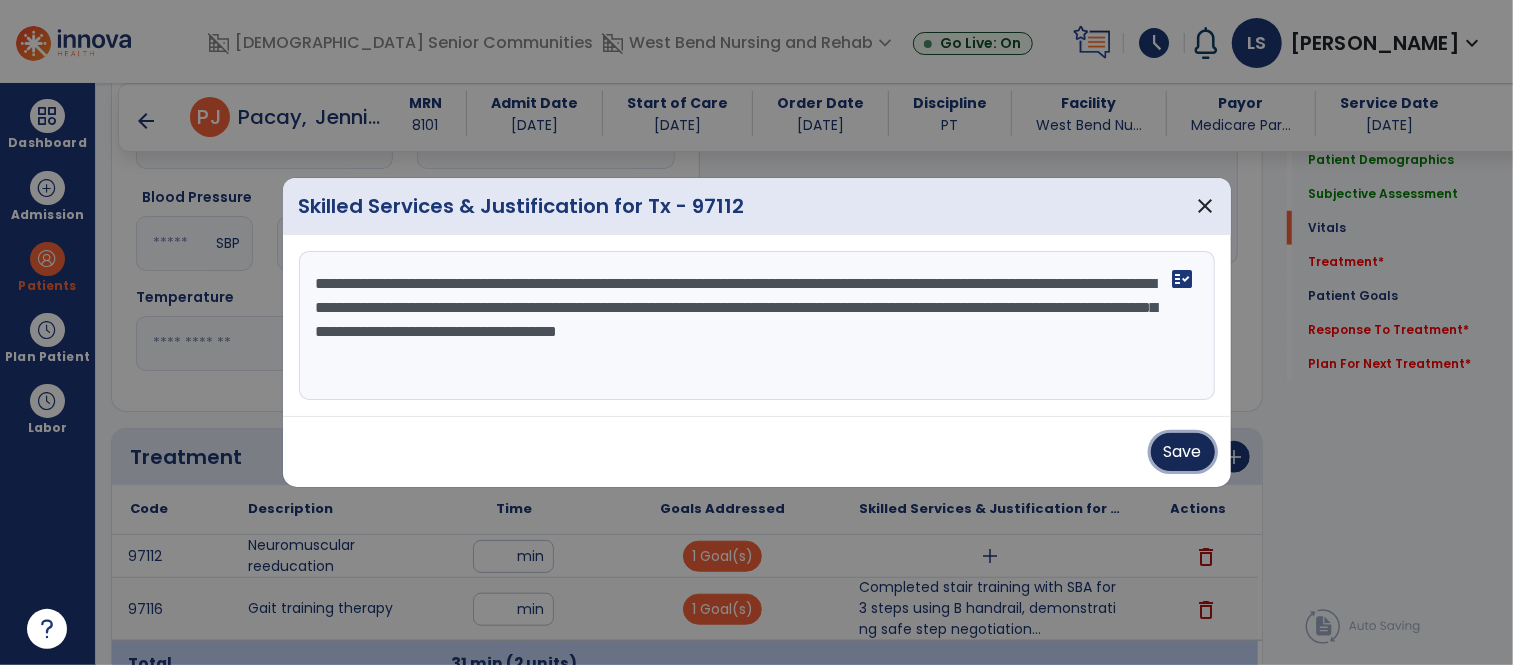 drag, startPoint x: 1192, startPoint y: 458, endPoint x: 1029, endPoint y: 428, distance: 165.73775 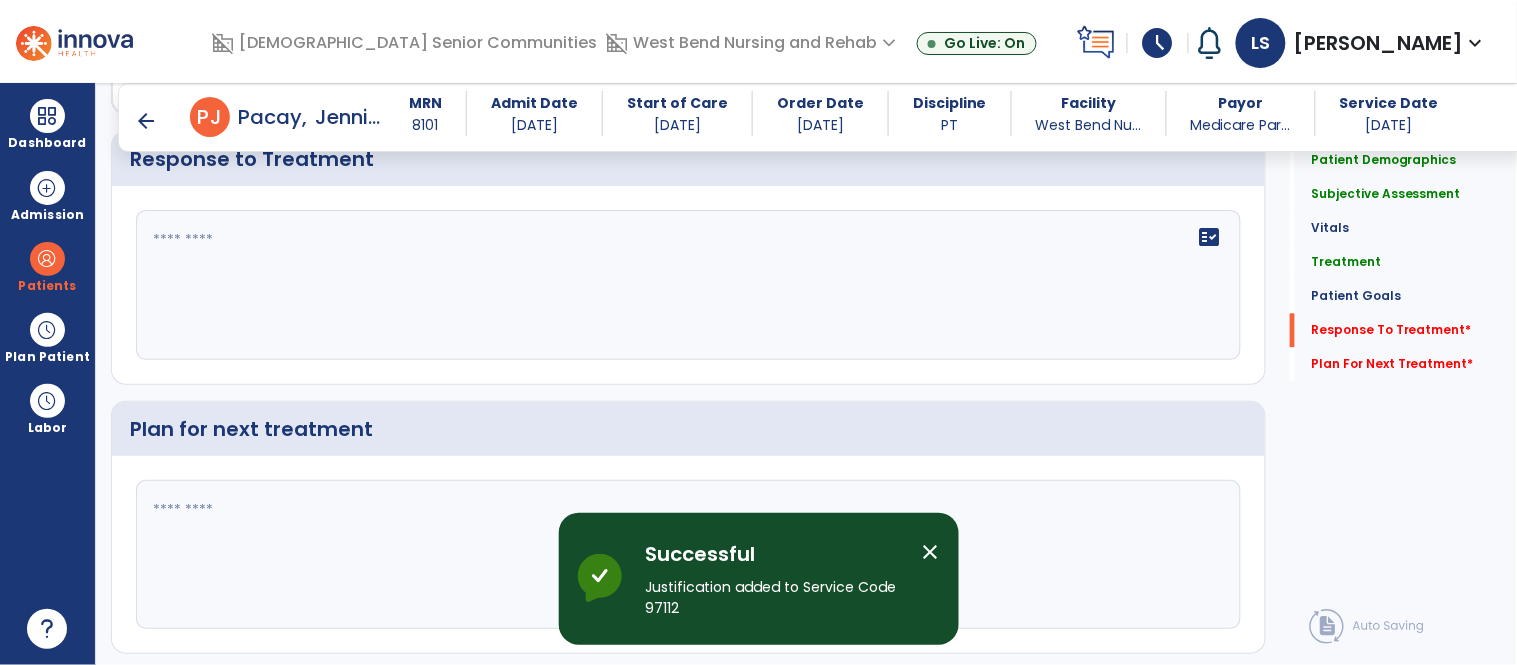 scroll, scrollTop: 3004, scrollLeft: 0, axis: vertical 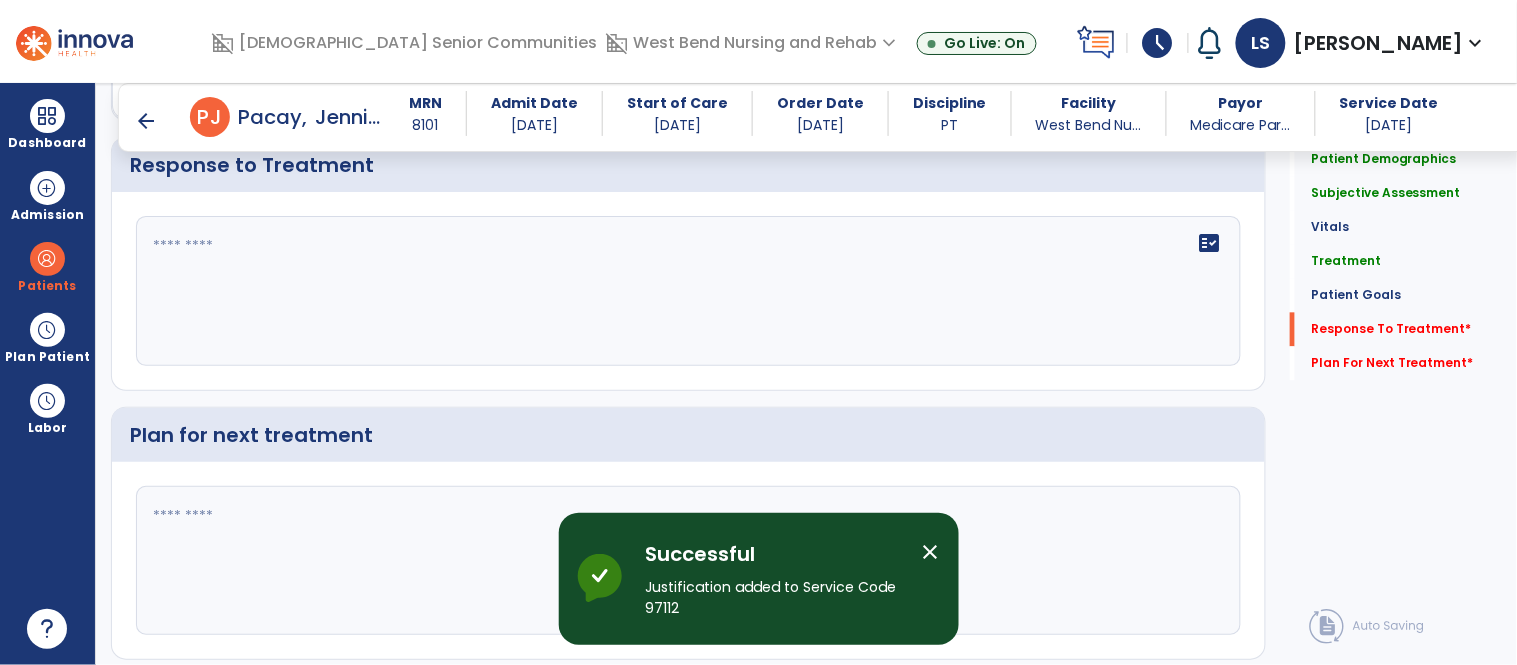 click on "fact_check" 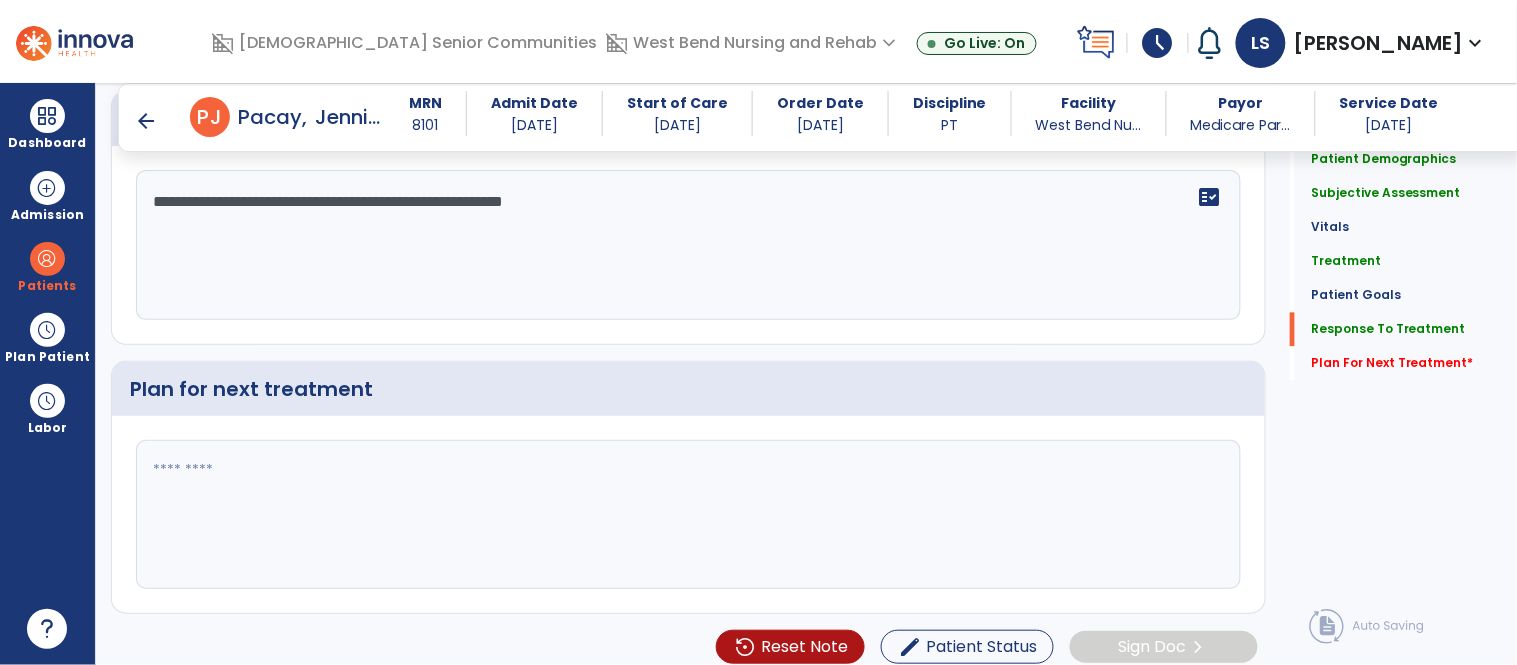 type on "**********" 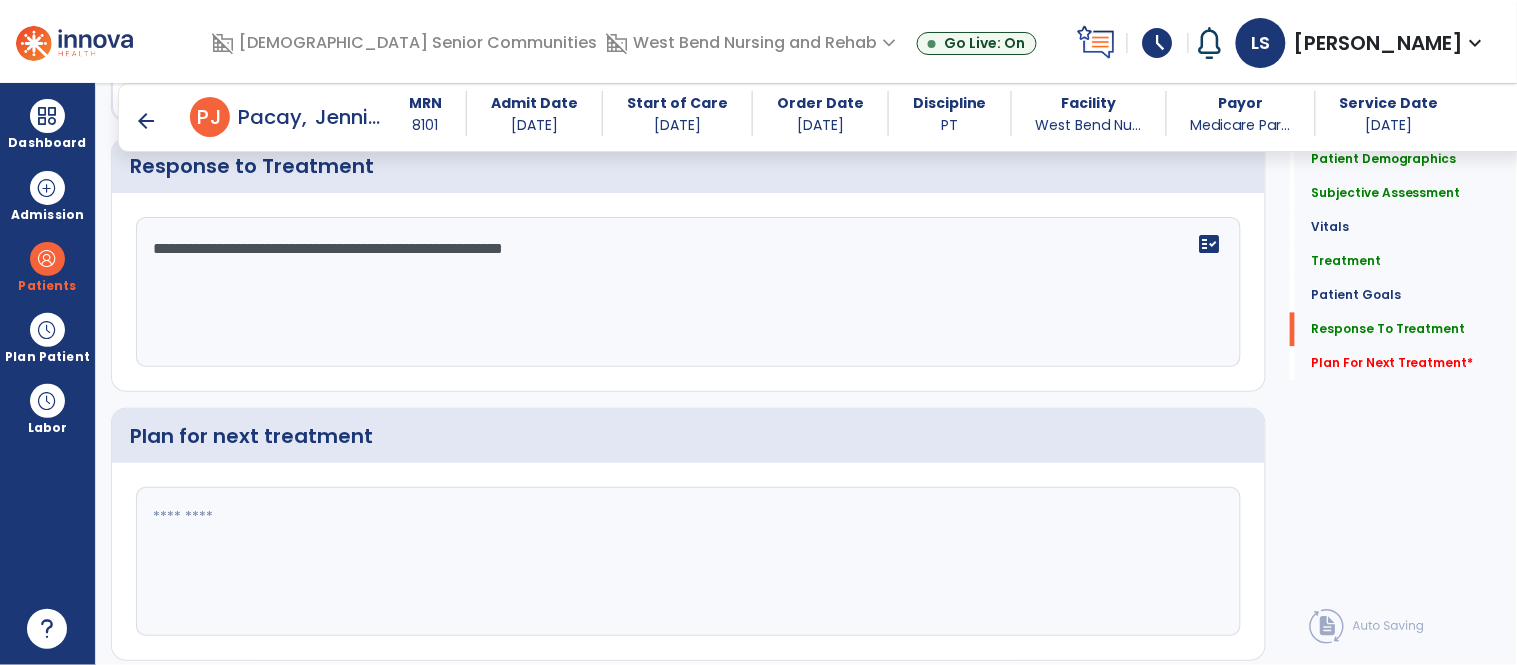 click 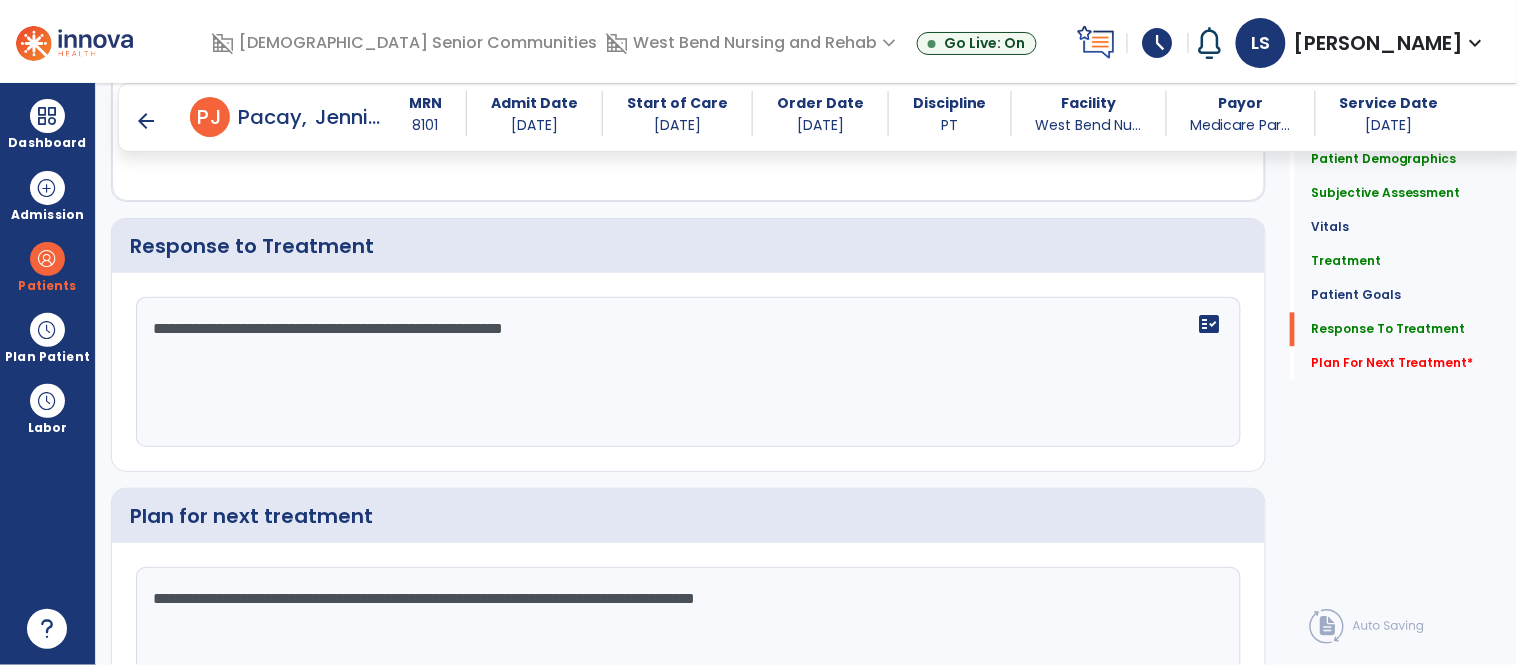scroll, scrollTop: 2917, scrollLeft: 0, axis: vertical 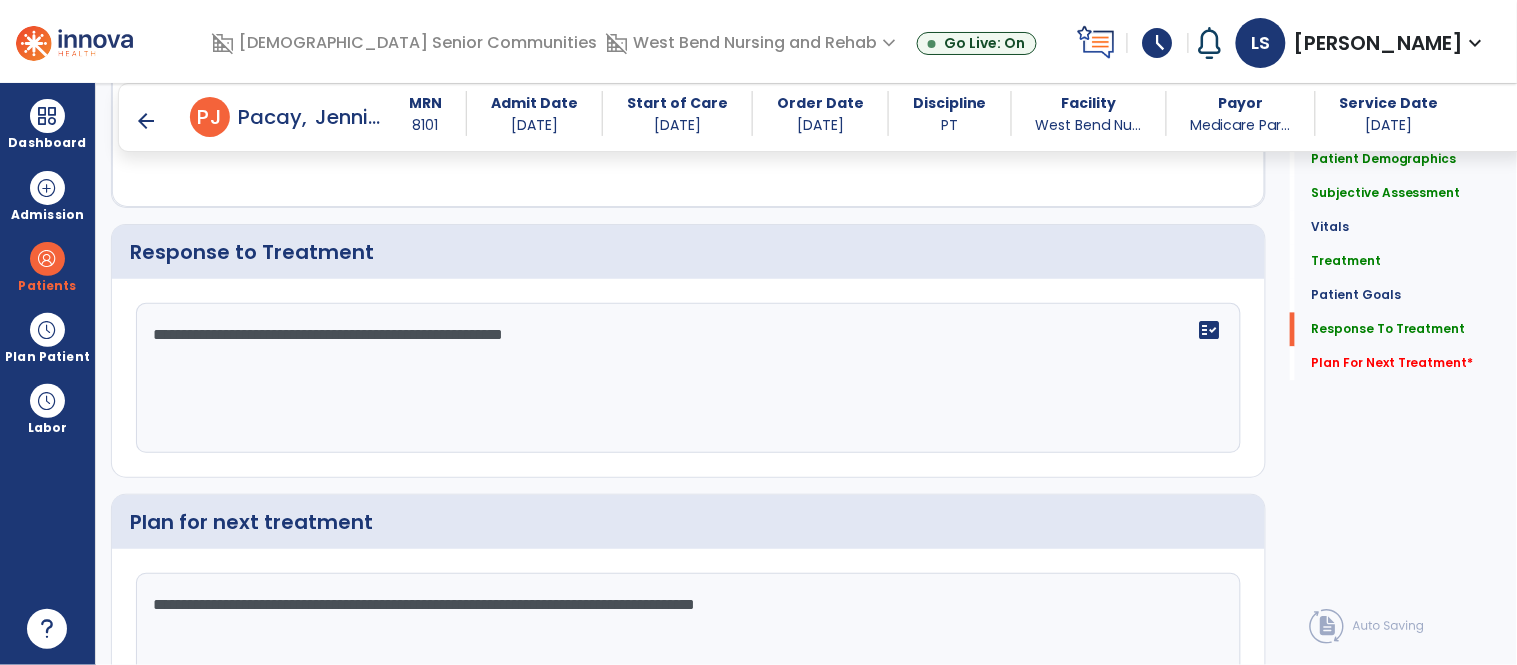 type on "**********" 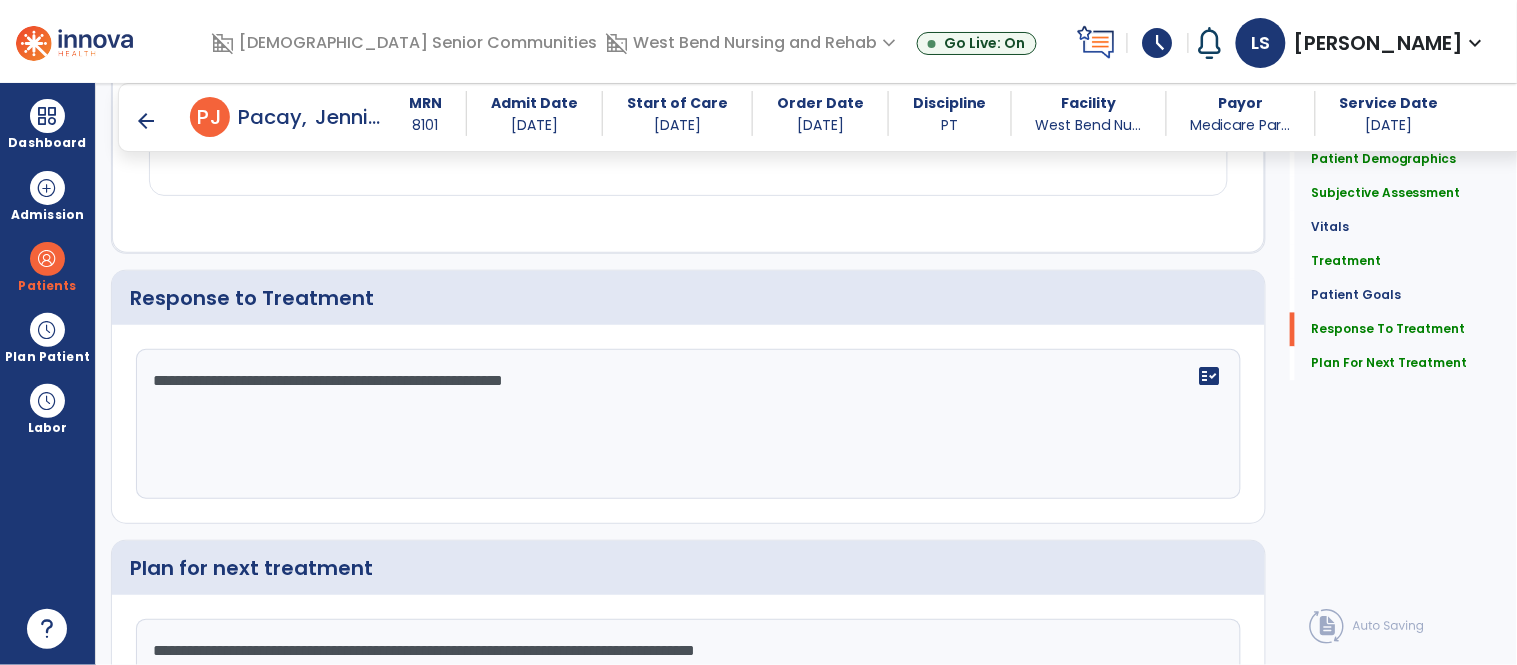 scroll, scrollTop: 2917, scrollLeft: 0, axis: vertical 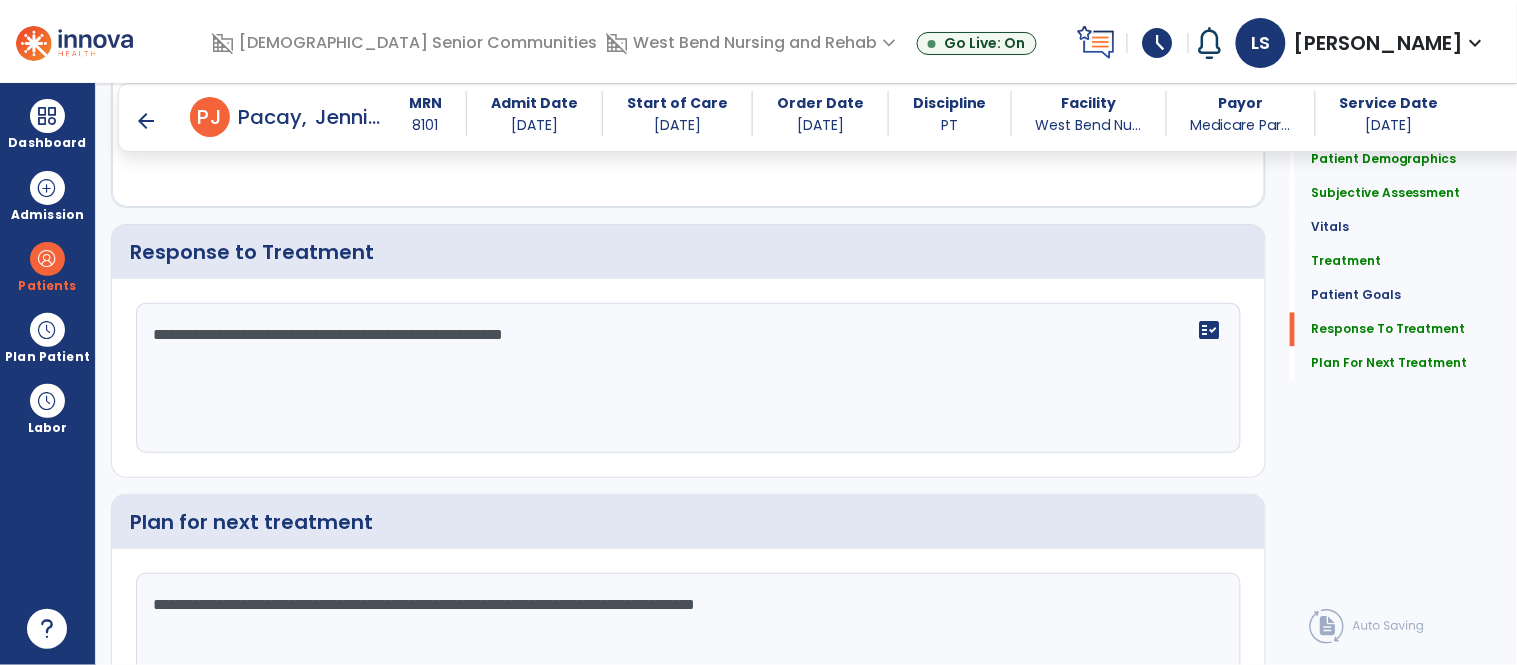 drag, startPoint x: 750, startPoint y: 349, endPoint x: 101, endPoint y: 293, distance: 651.41156 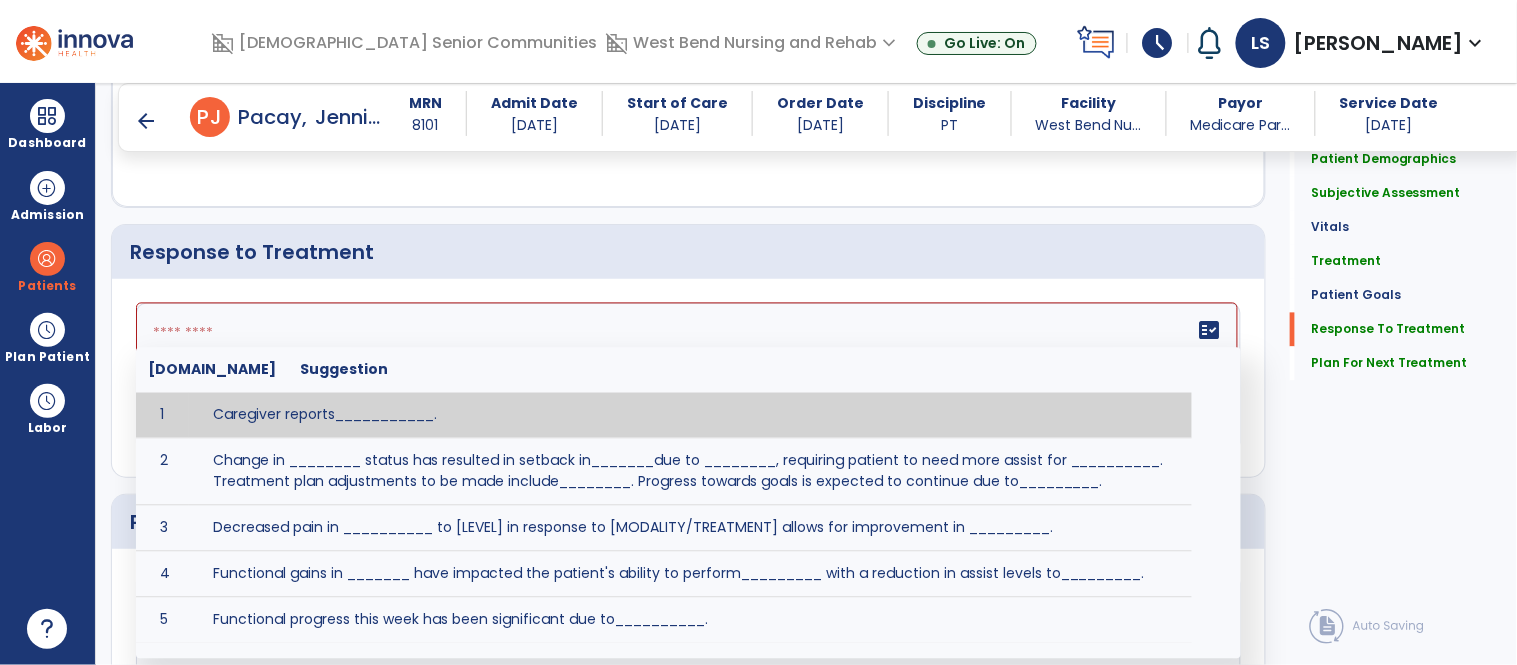 click 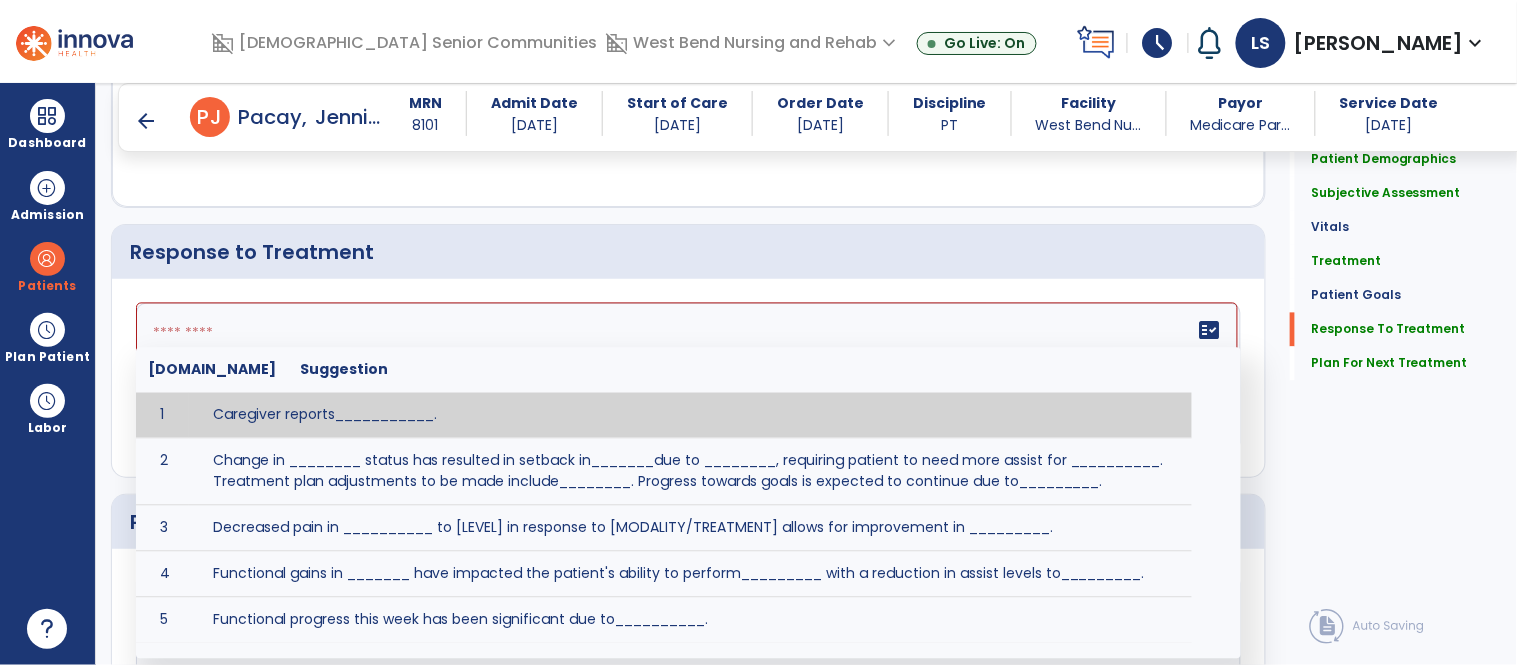 paste on "**********" 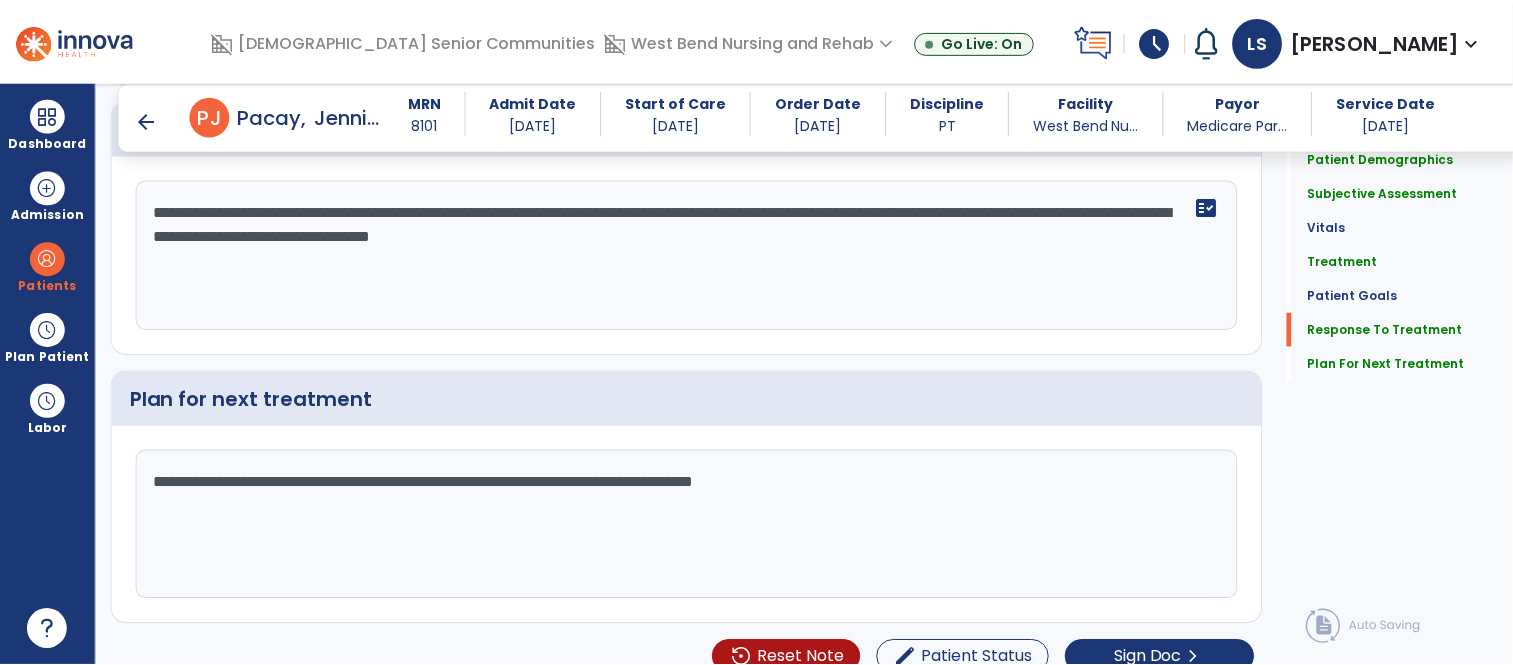 scroll, scrollTop: 3062, scrollLeft: 0, axis: vertical 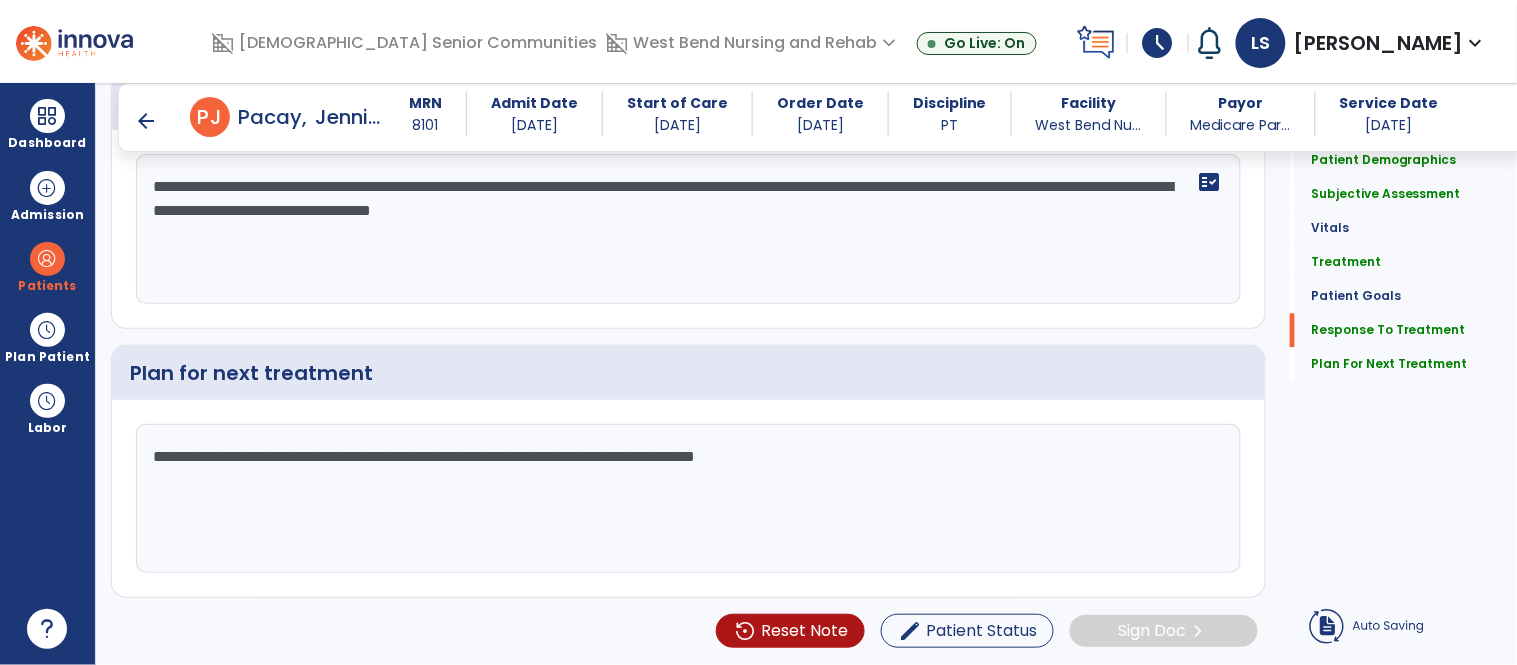 type on "**********" 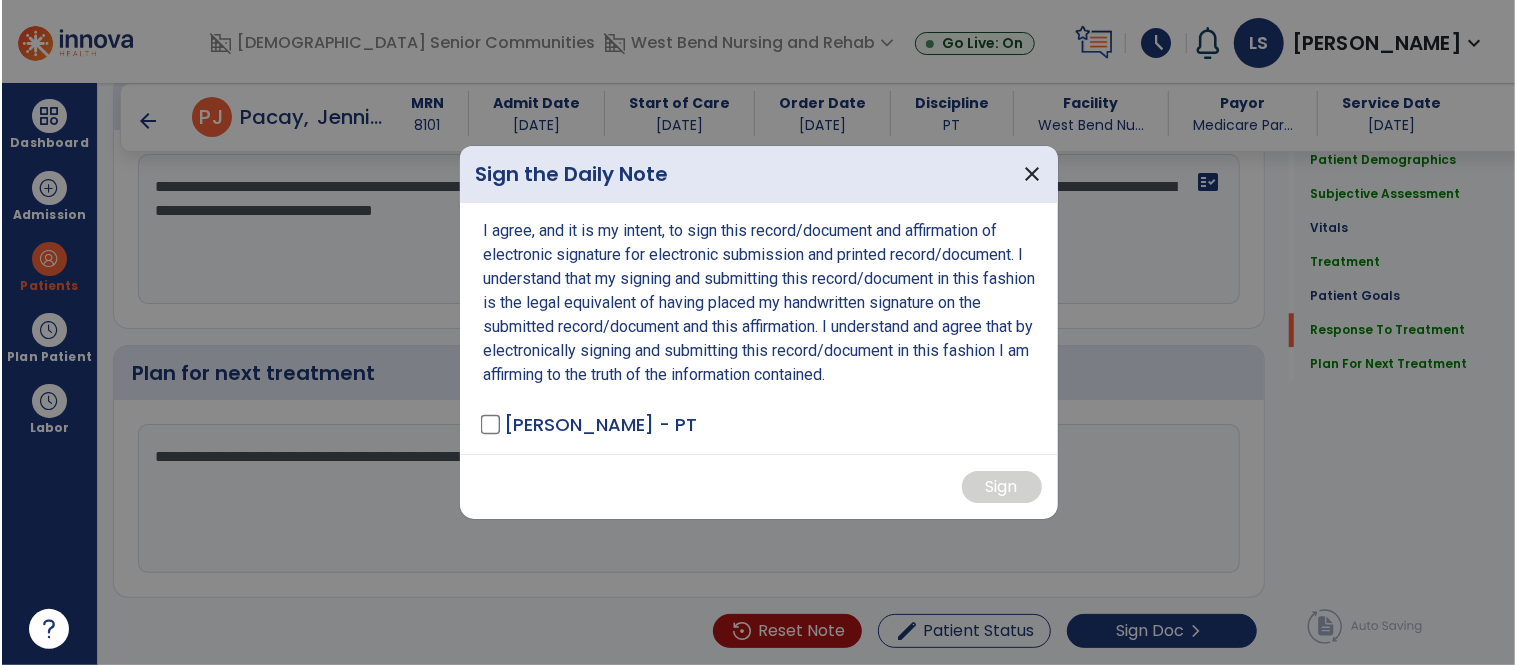 scroll, scrollTop: 3062, scrollLeft: 0, axis: vertical 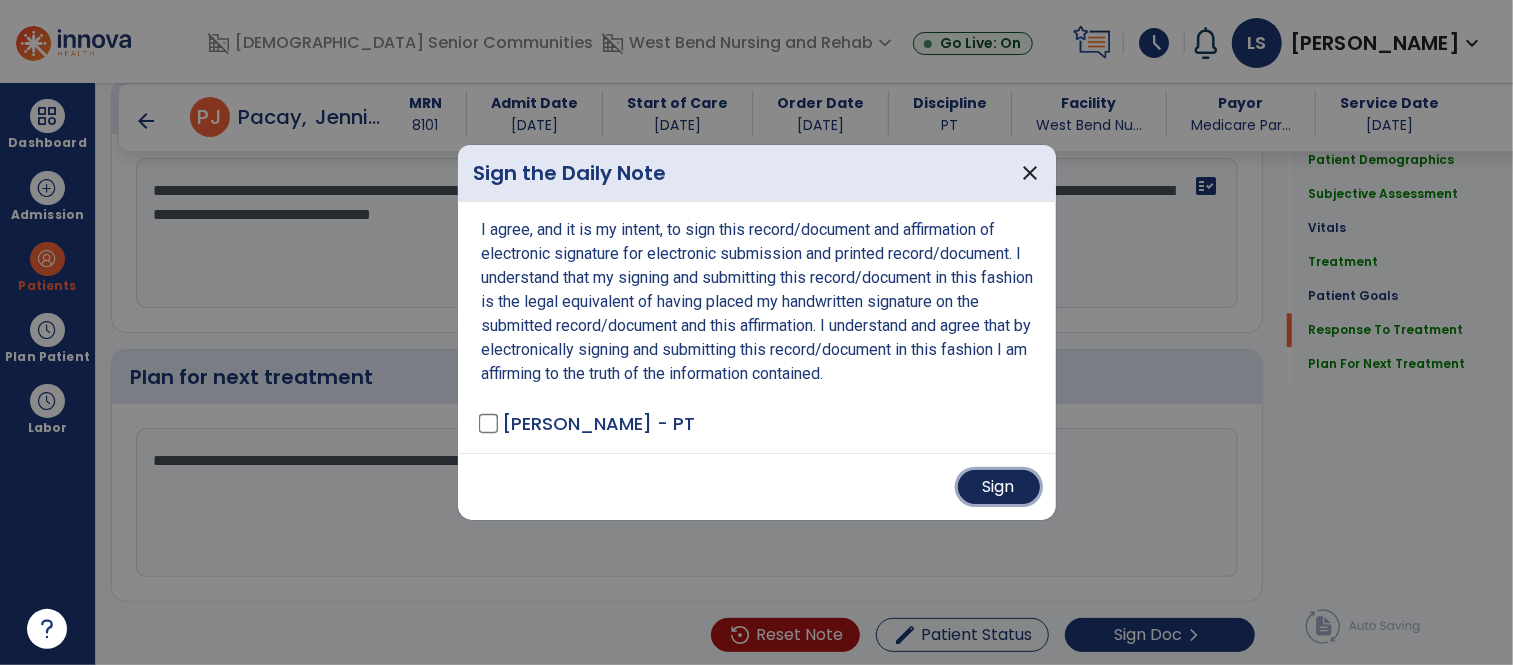 click on "Sign" at bounding box center (999, 487) 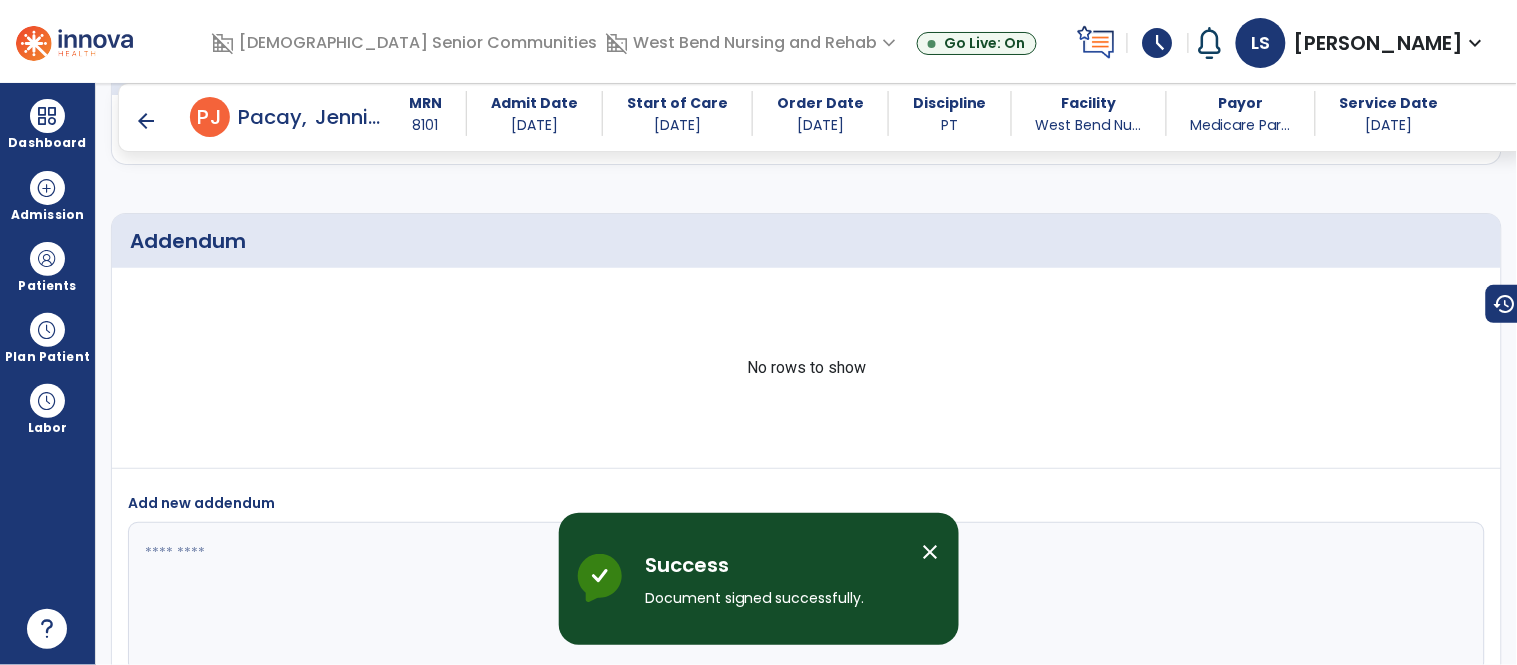 scroll, scrollTop: 4901, scrollLeft: 0, axis: vertical 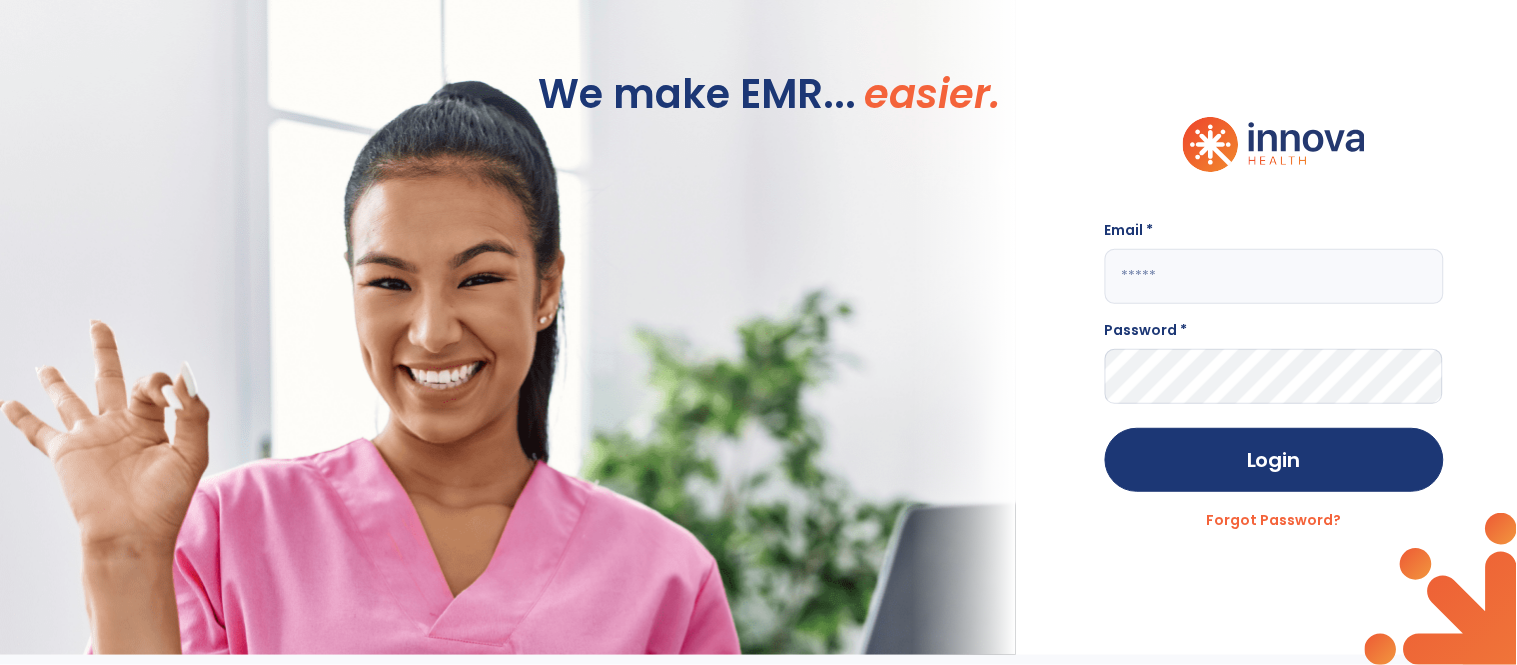 click 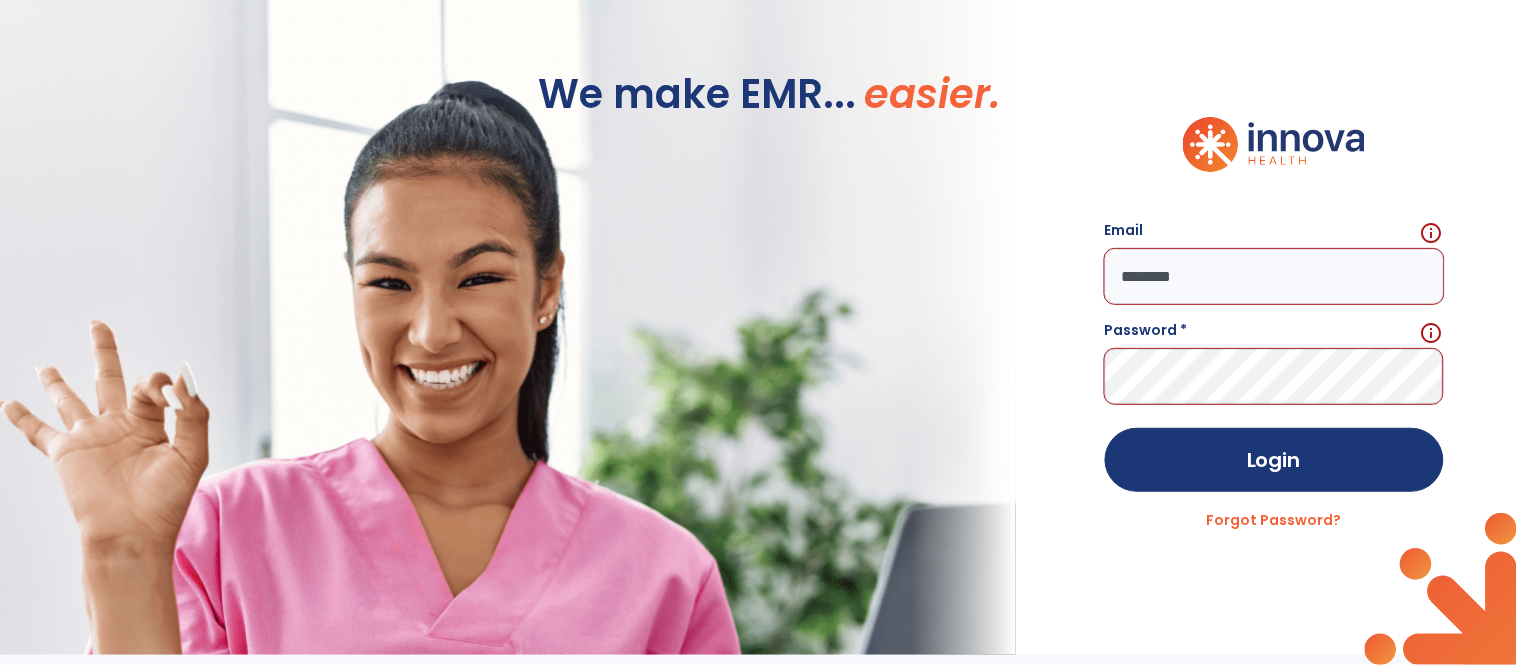 click on "********" 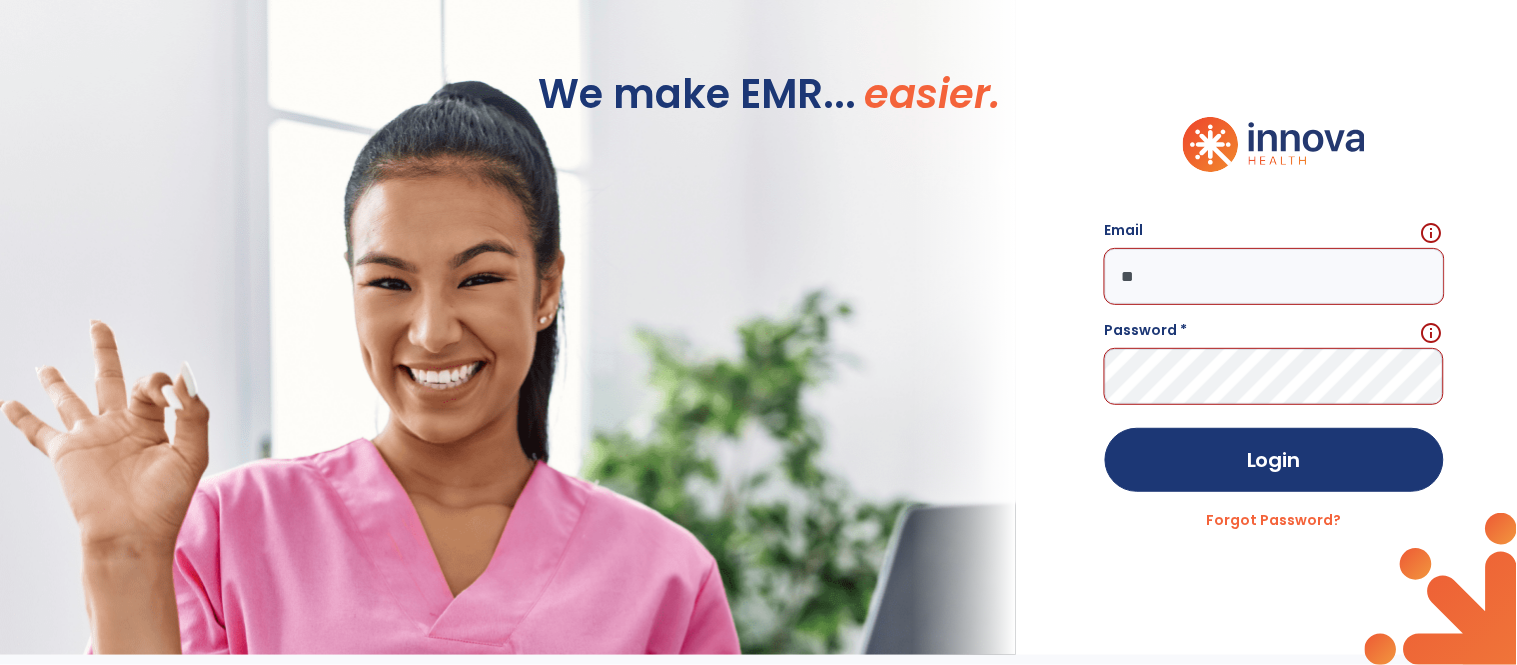 type on "*" 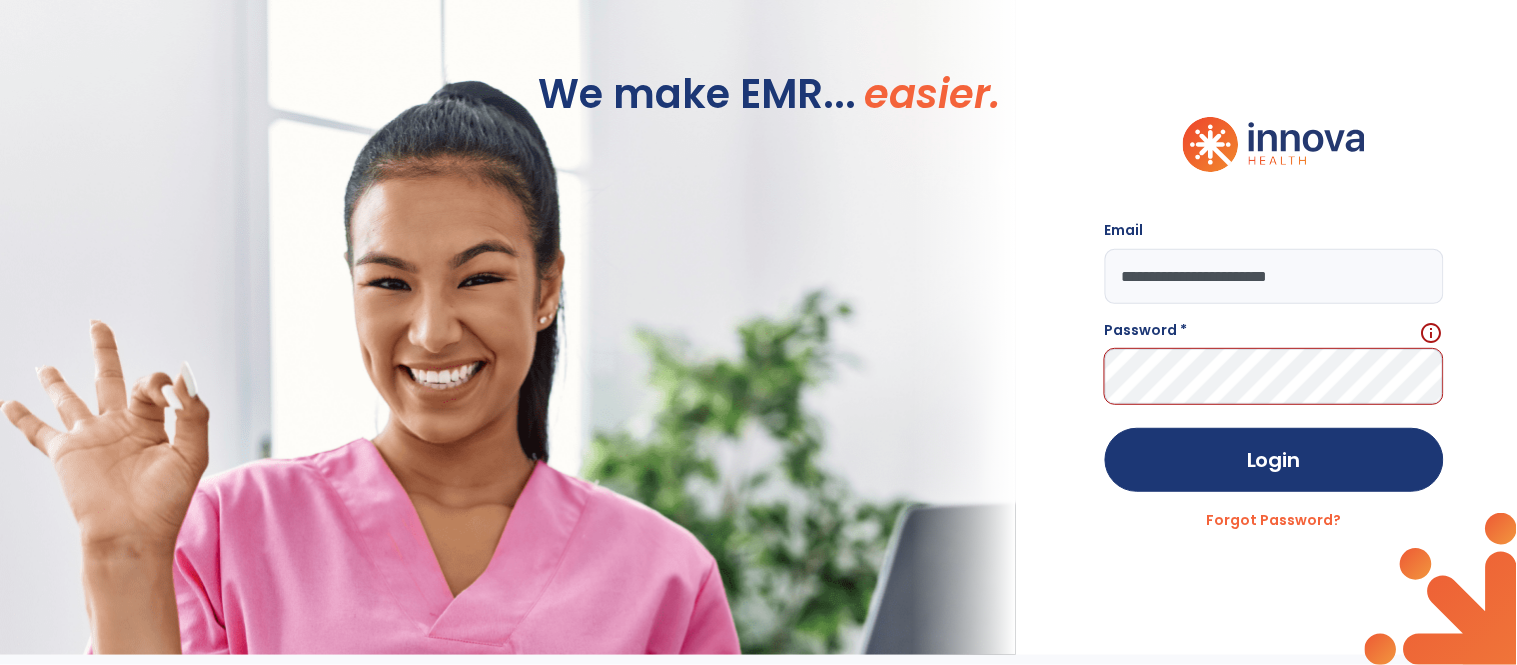 type on "**********" 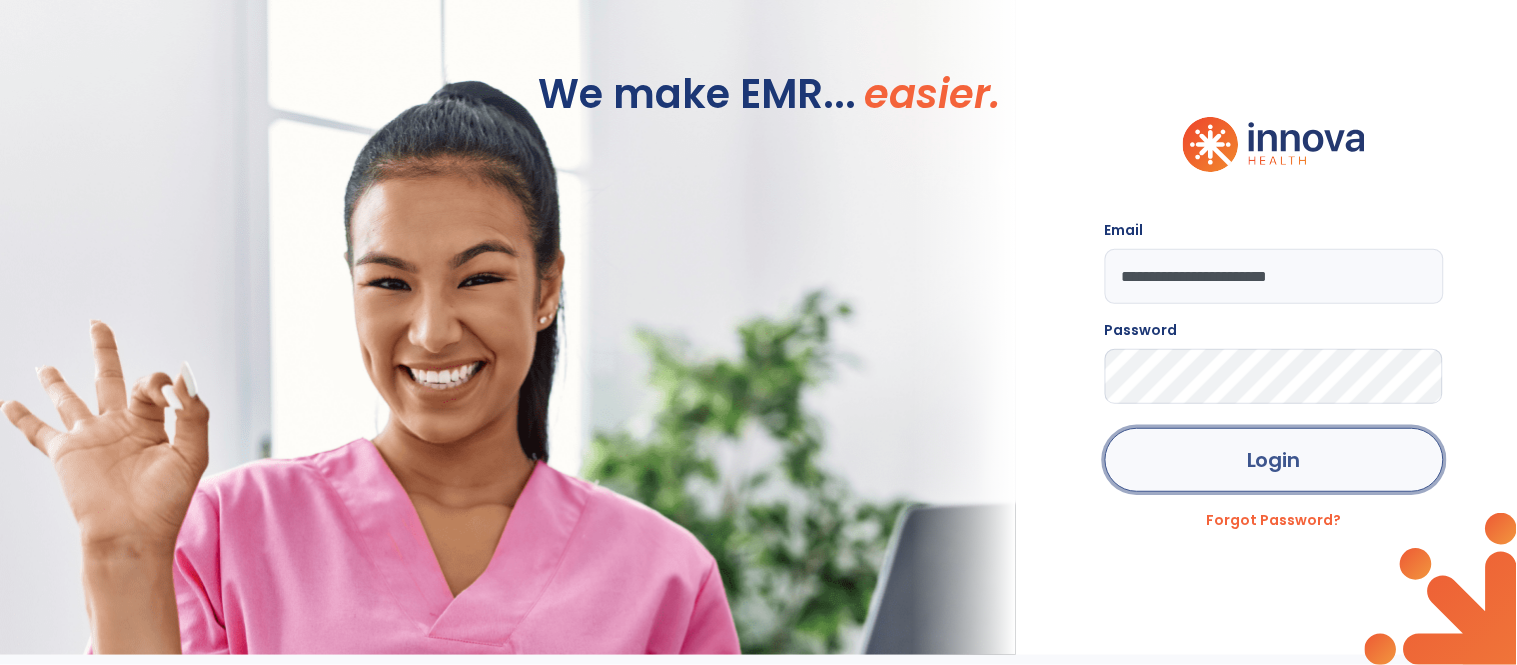 click on "Login" 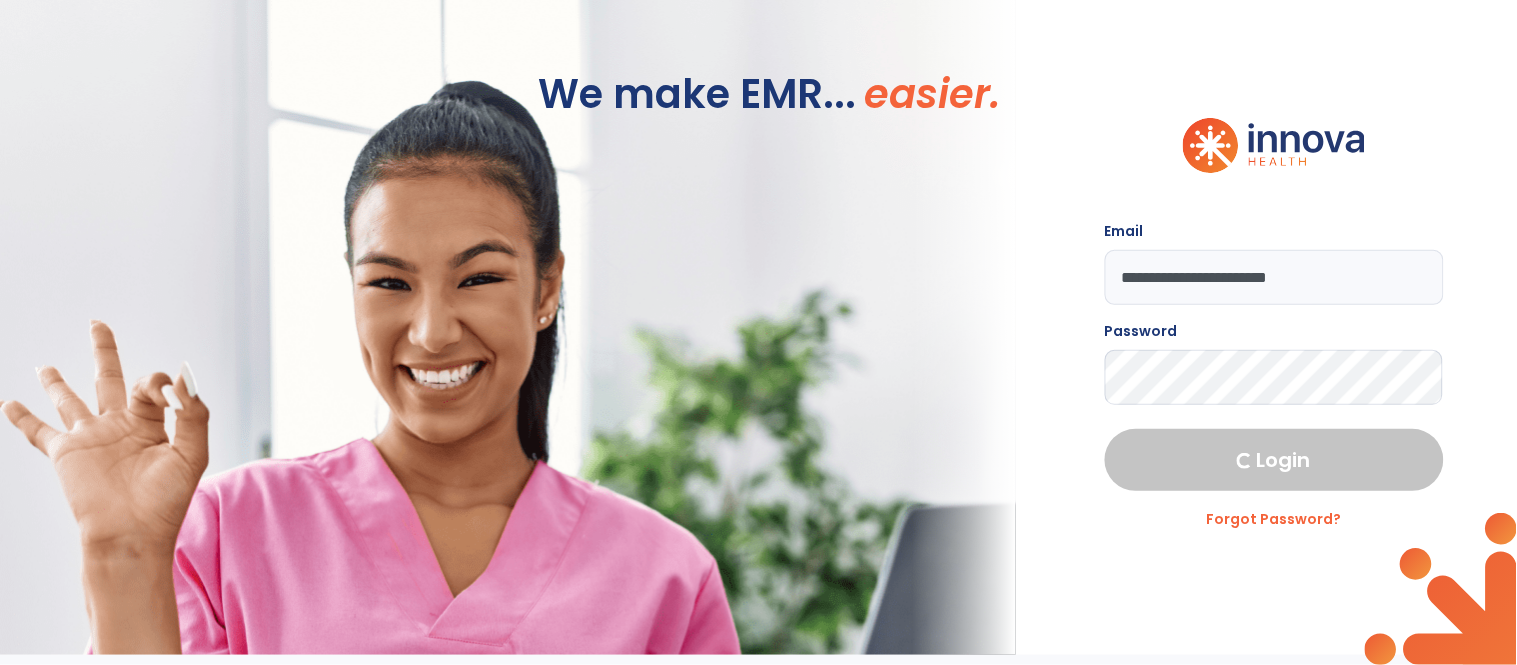 select on "****" 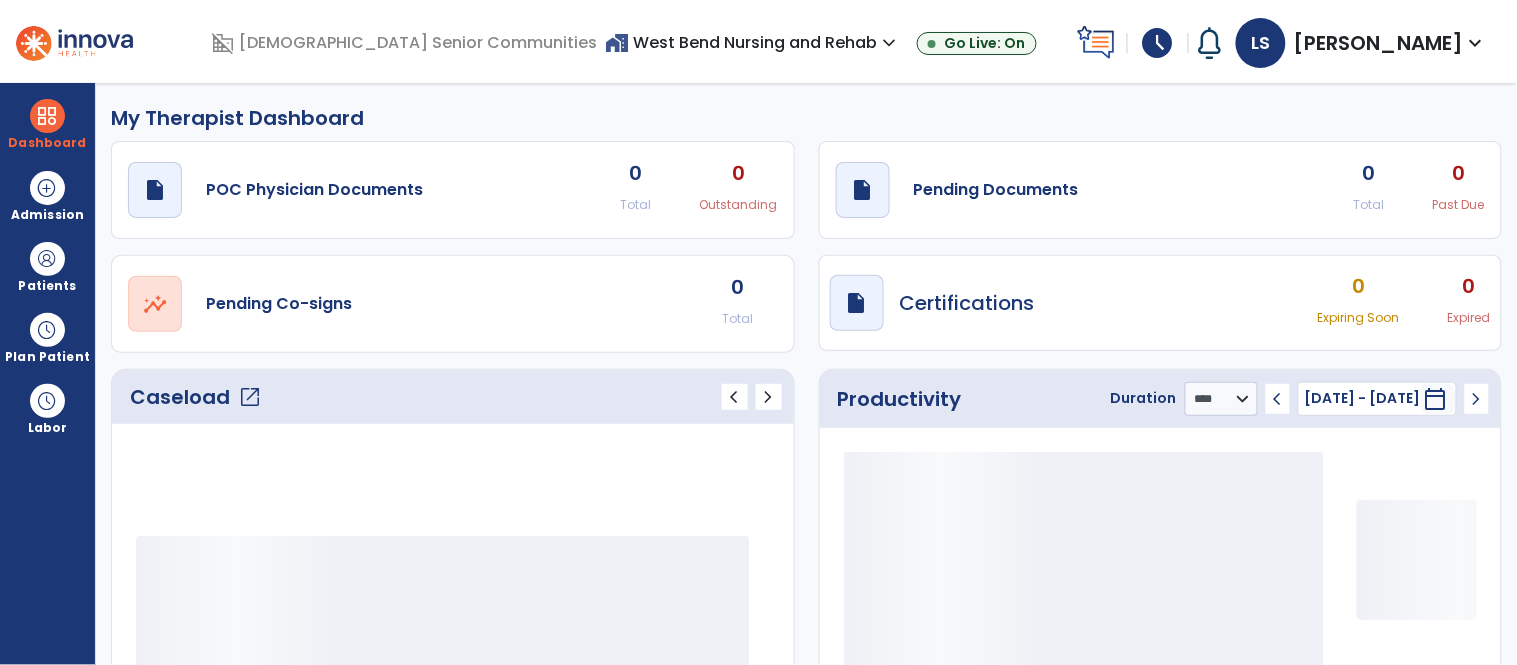 scroll, scrollTop: 0, scrollLeft: 0, axis: both 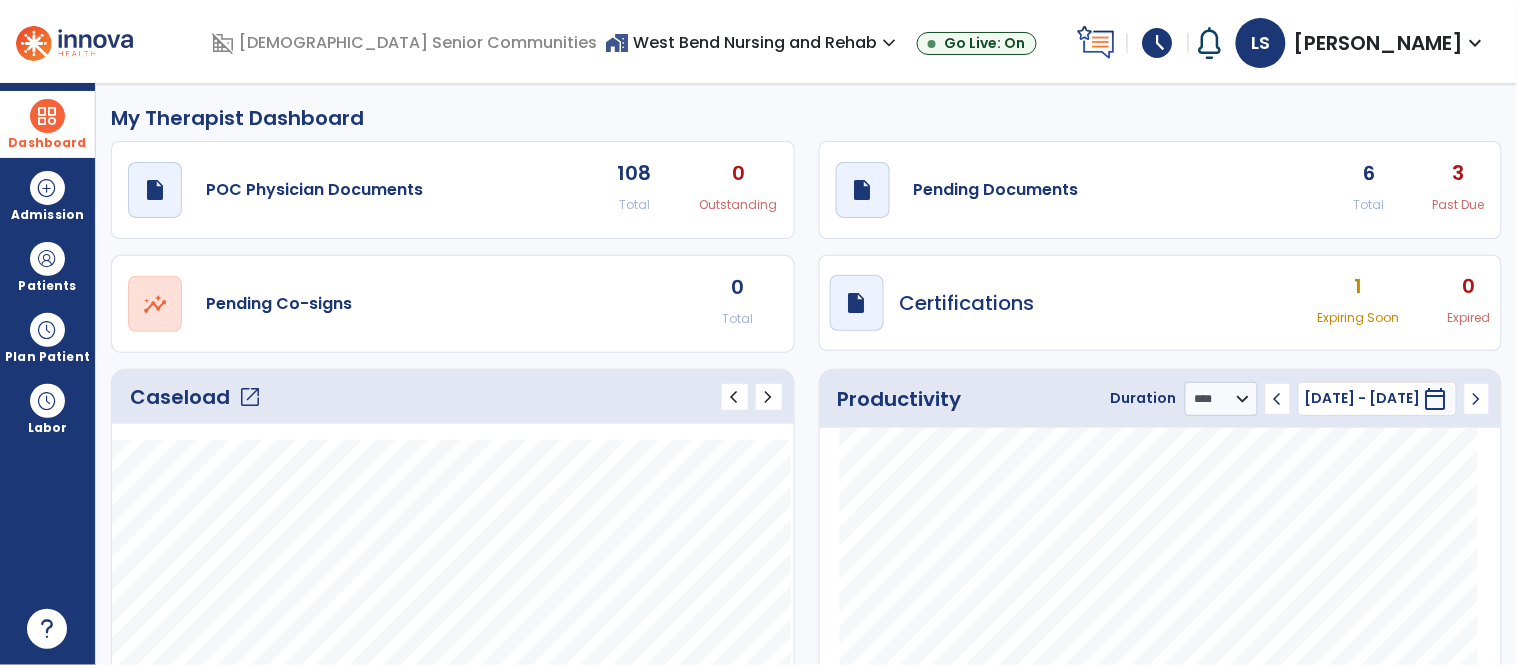 click on "Dashboard" at bounding box center [47, 124] 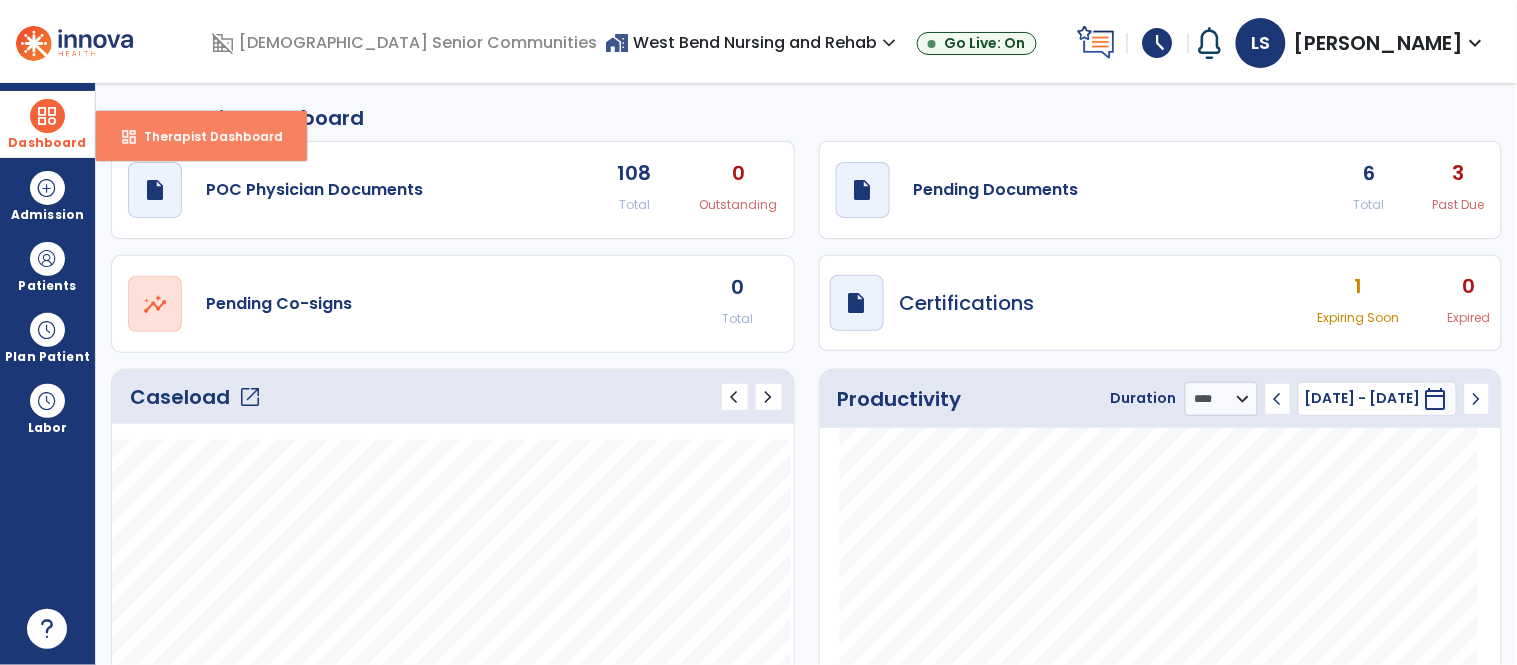 click on "dashboard  Therapist Dashboard" at bounding box center (201, 136) 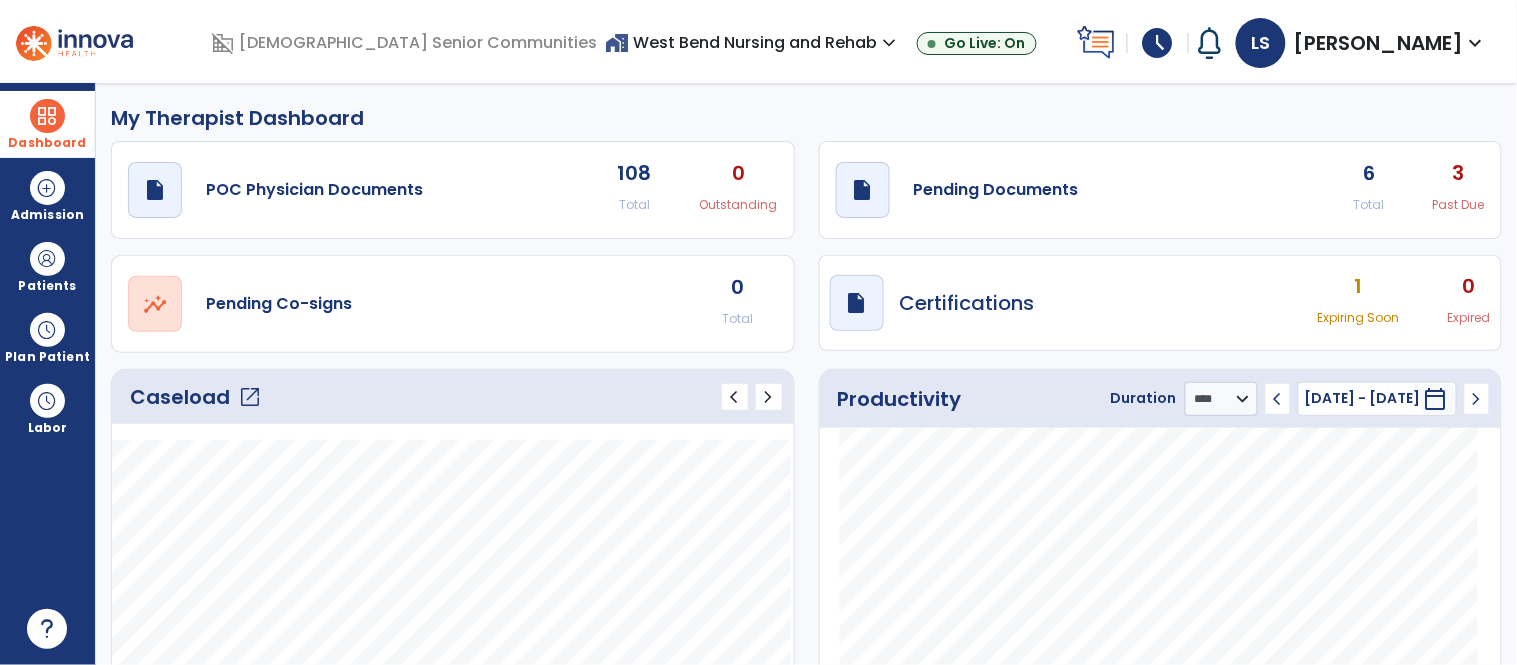 click on "open_in_new" 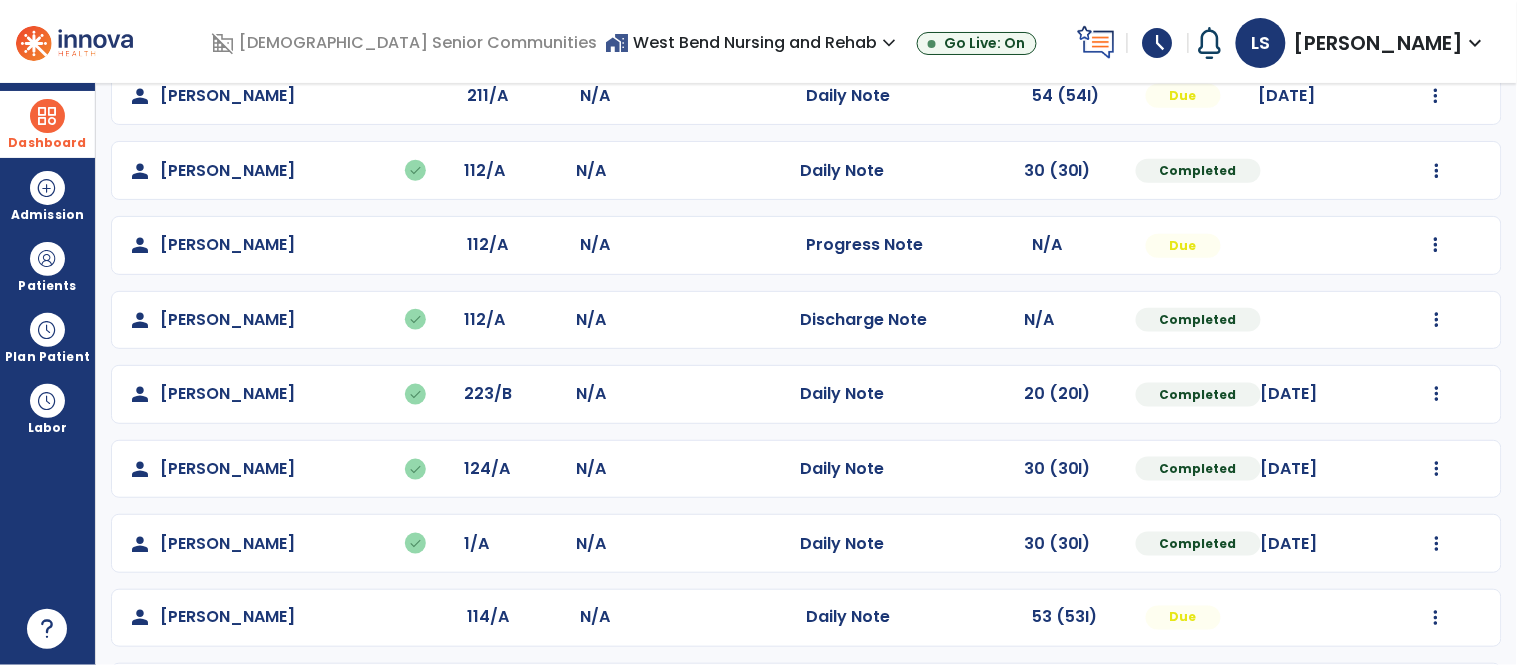 scroll, scrollTop: 0, scrollLeft: 0, axis: both 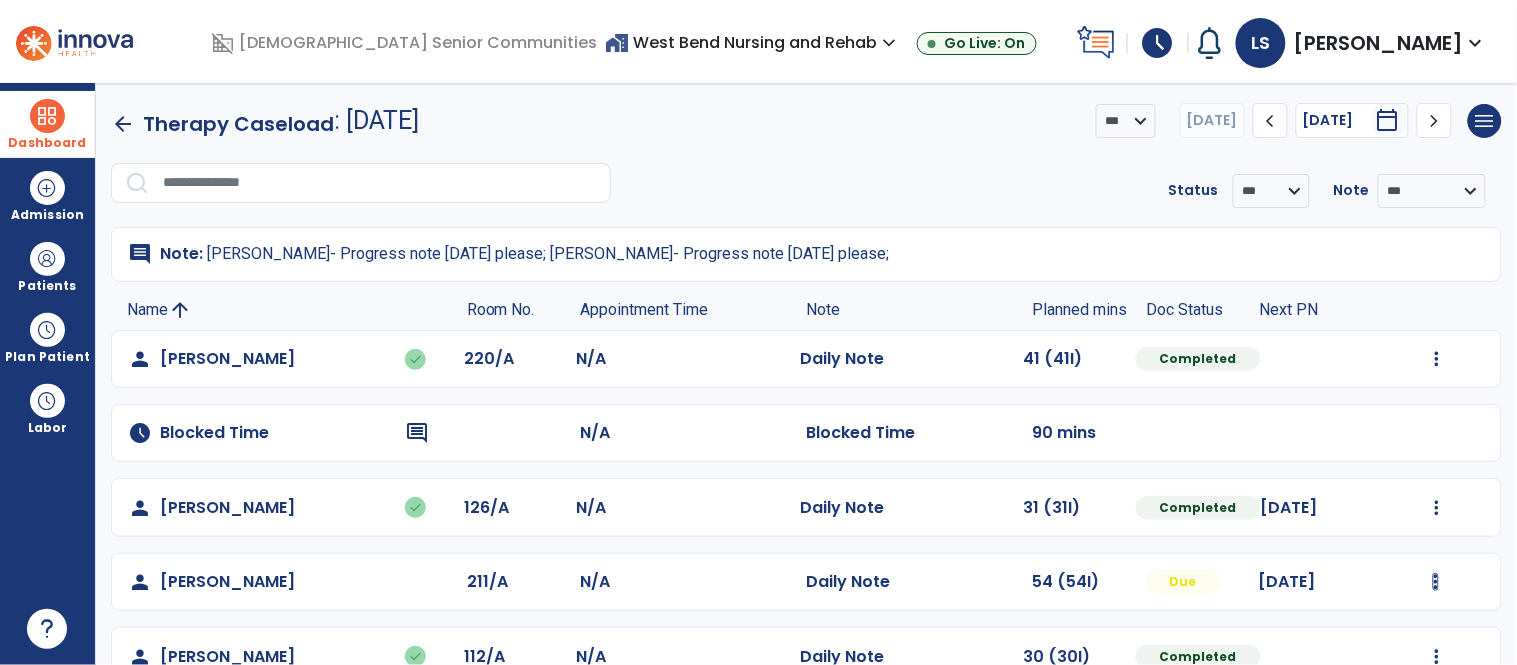 click on "Mark Visit As Complete   Reset Note   Open Document   G + C Mins" 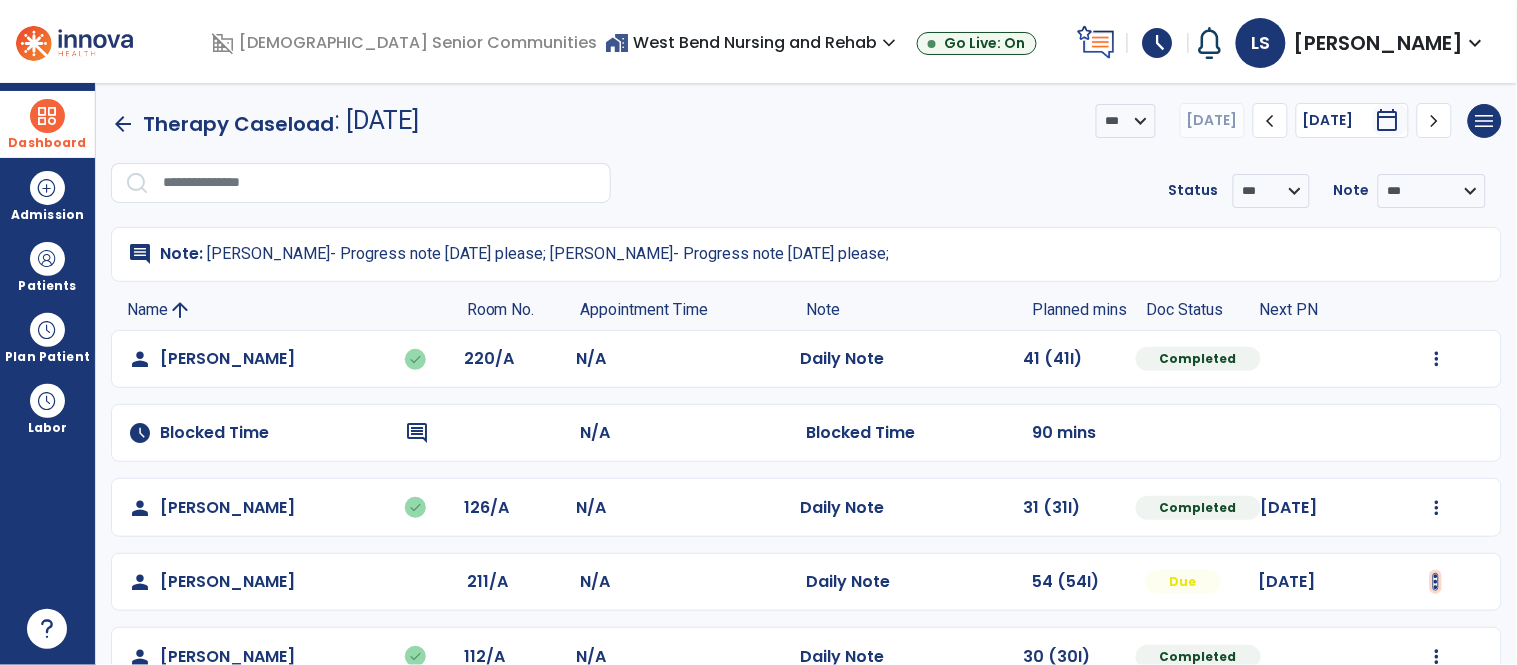 click at bounding box center (1437, 359) 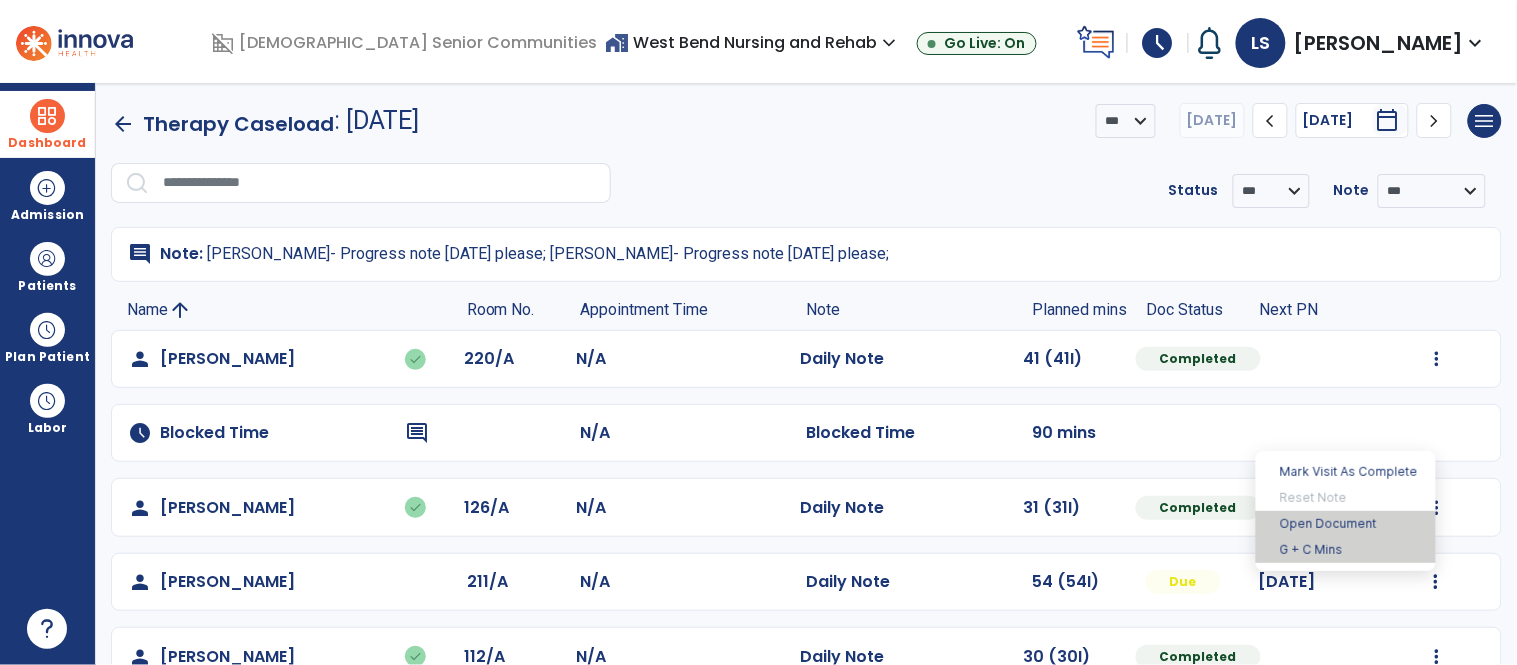 drag, startPoint x: 1359, startPoint y: 526, endPoint x: 1337, endPoint y: 542, distance: 27.202942 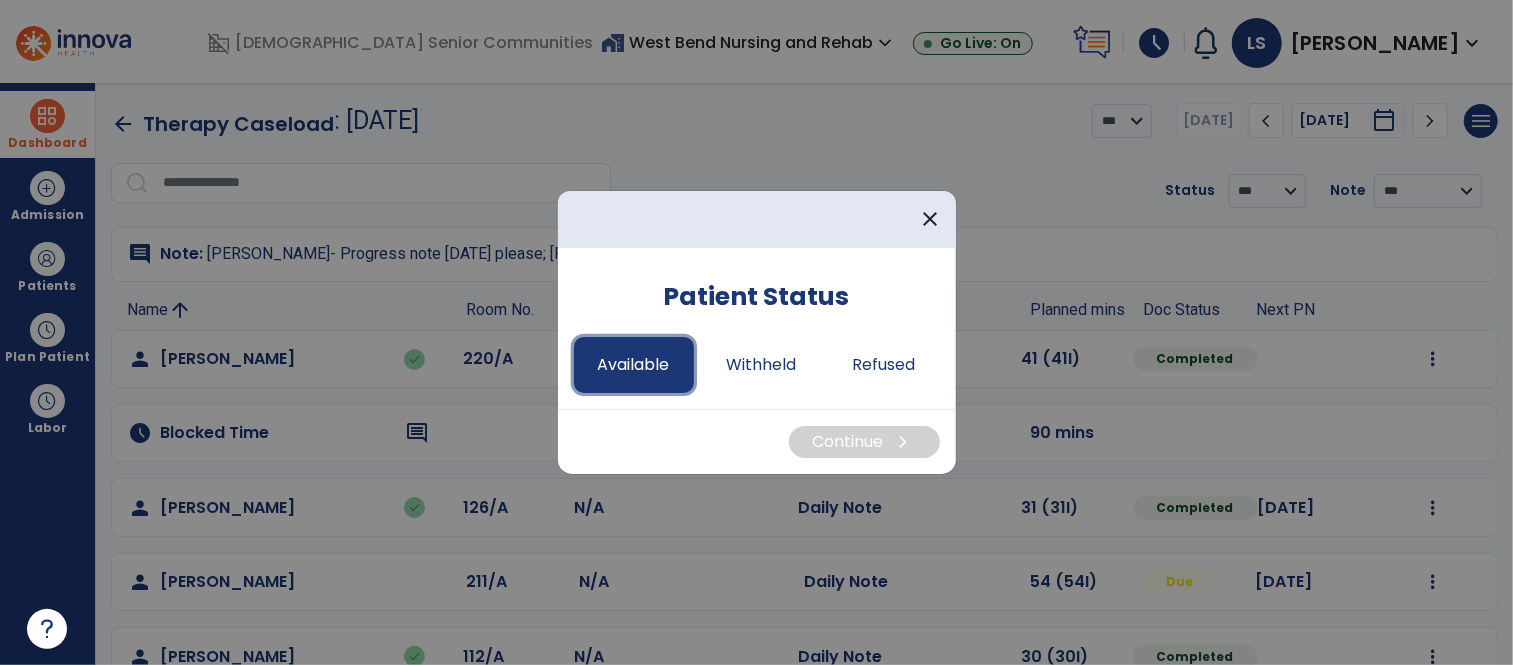 click on "Available" at bounding box center (634, 365) 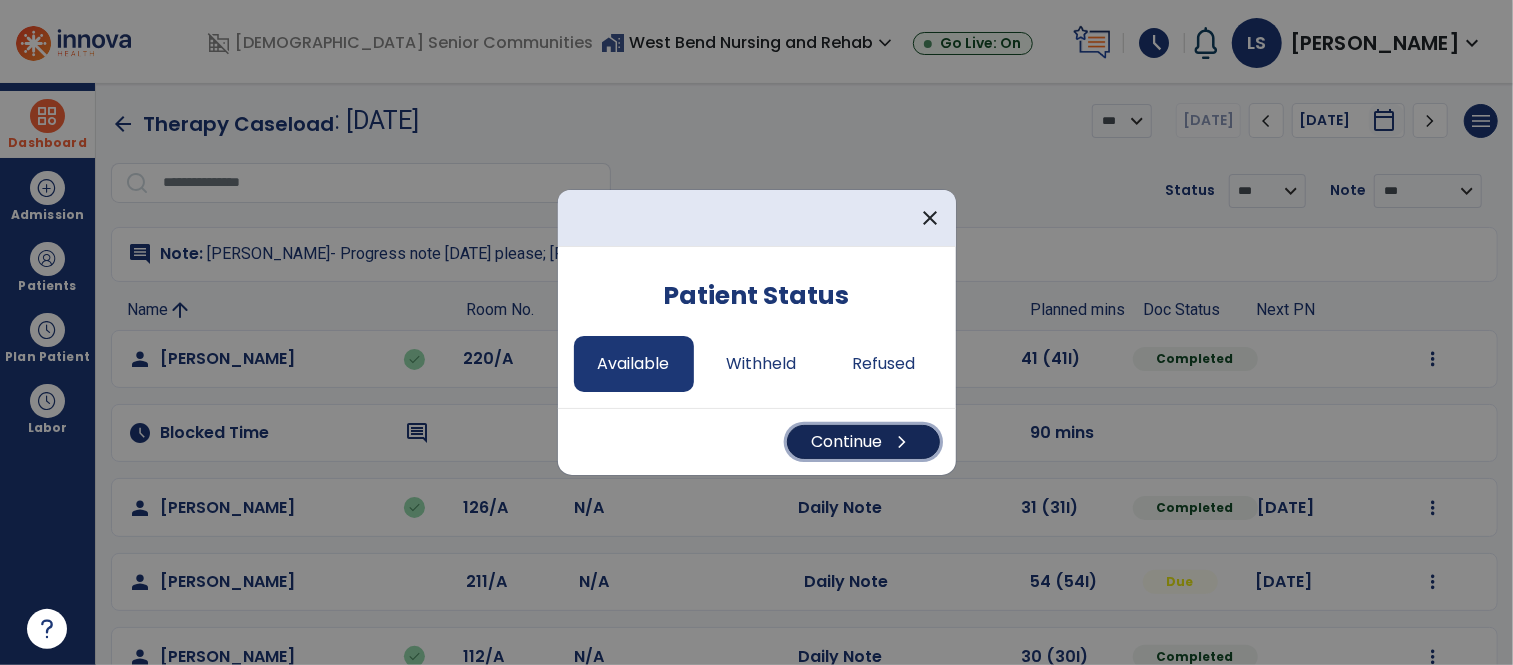click on "Continue   chevron_right" at bounding box center (863, 442) 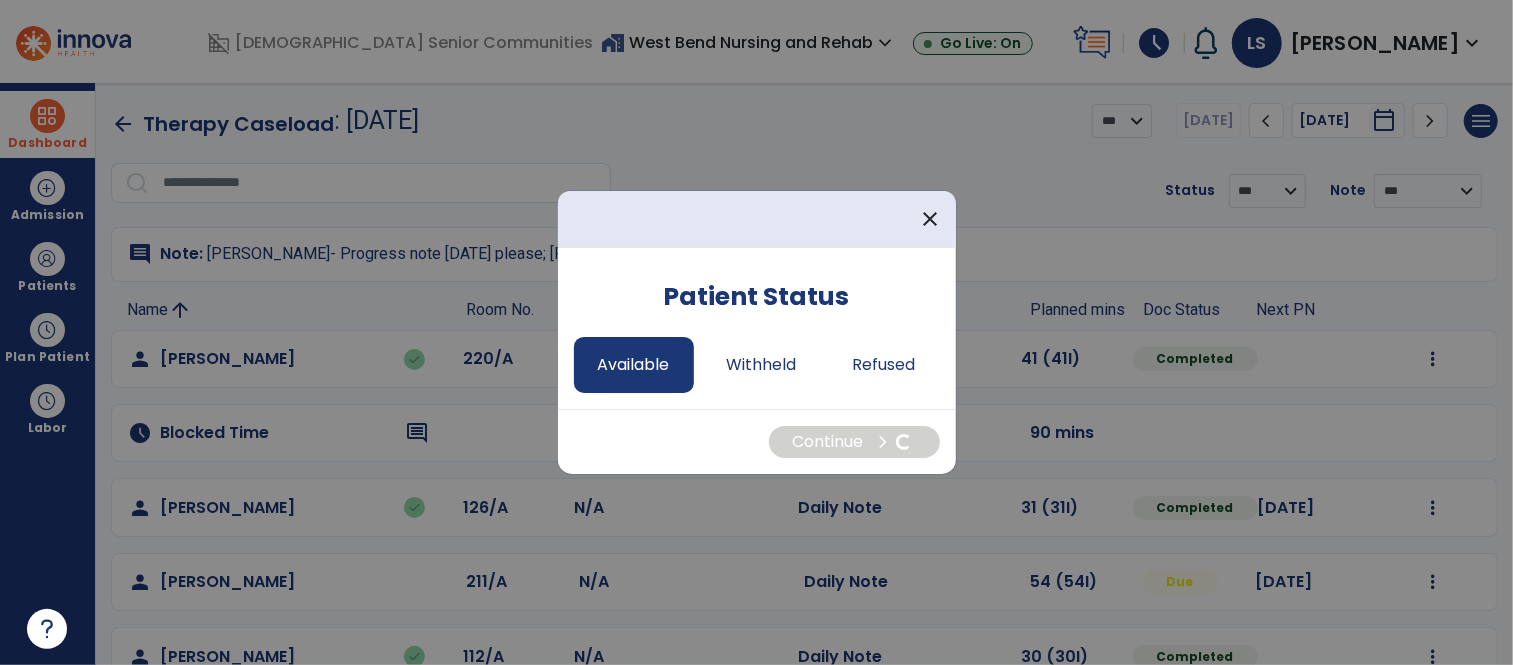 select on "*" 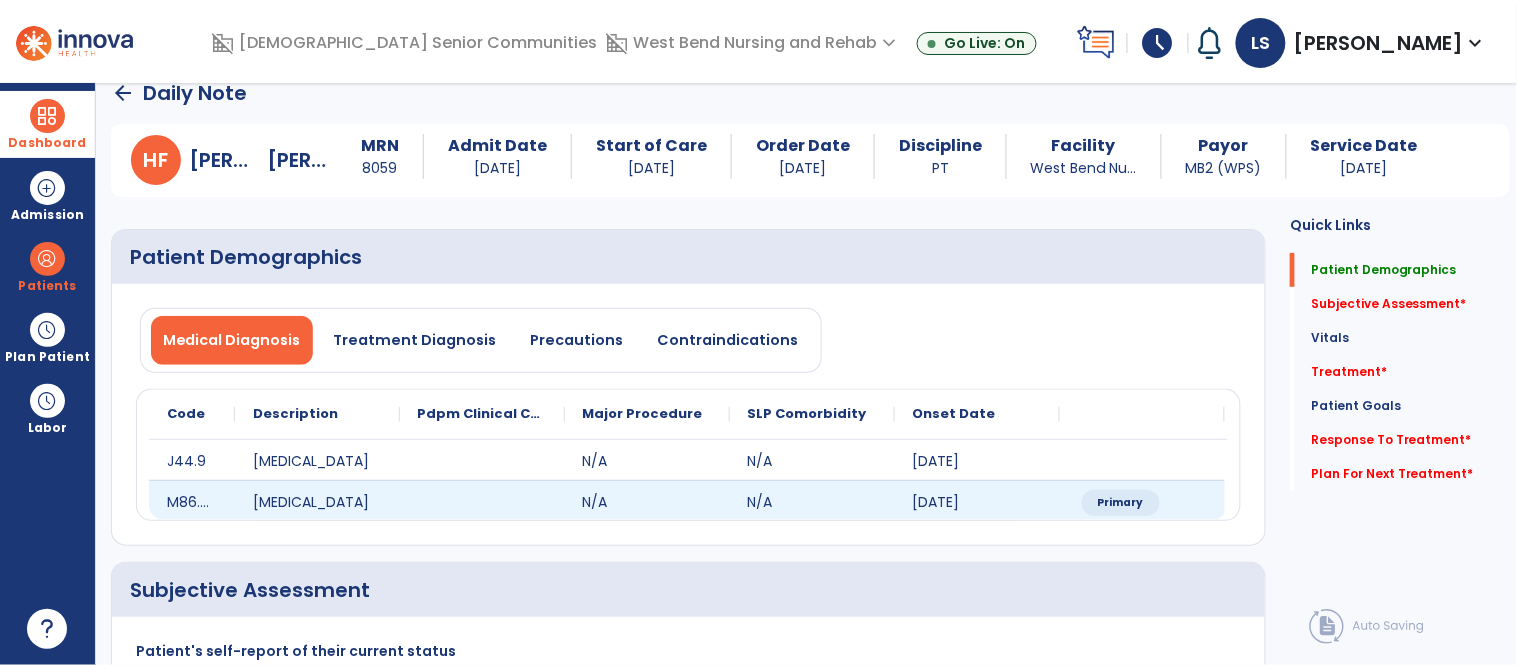 scroll, scrollTop: 117, scrollLeft: 0, axis: vertical 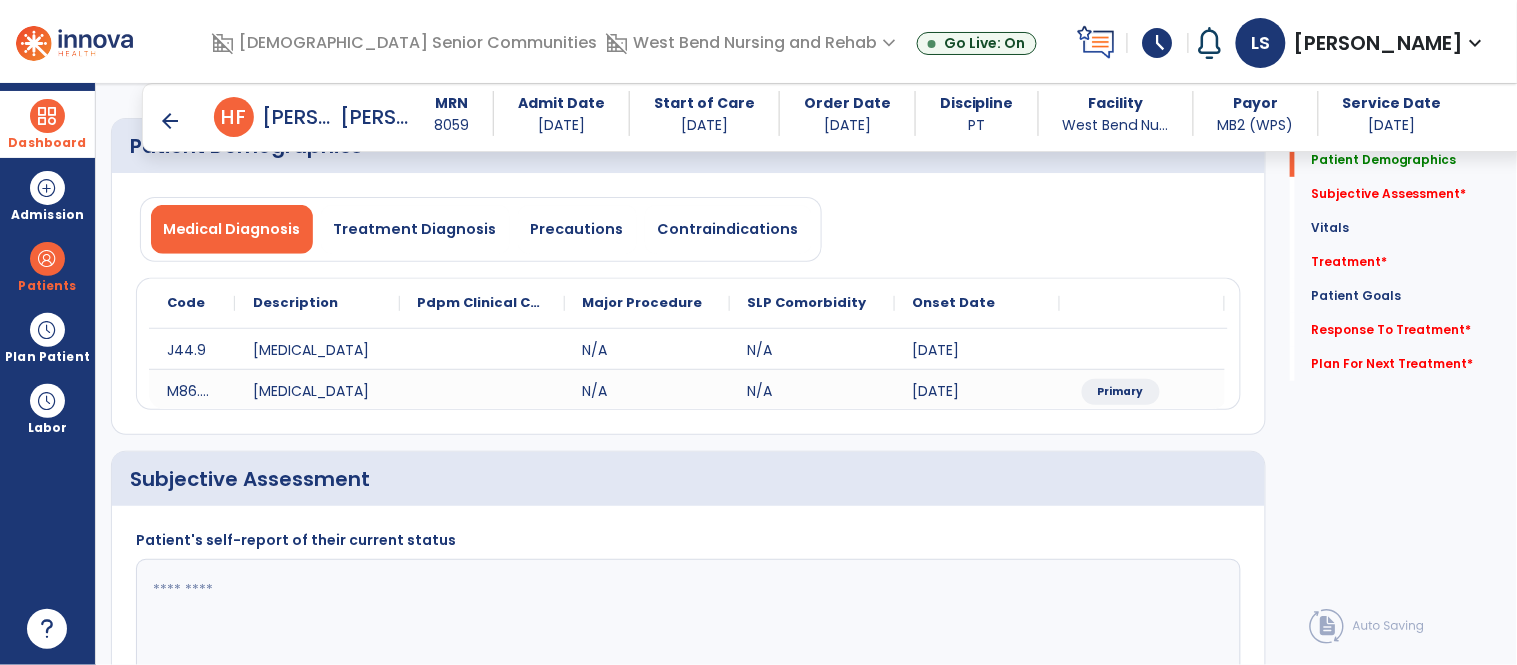 click 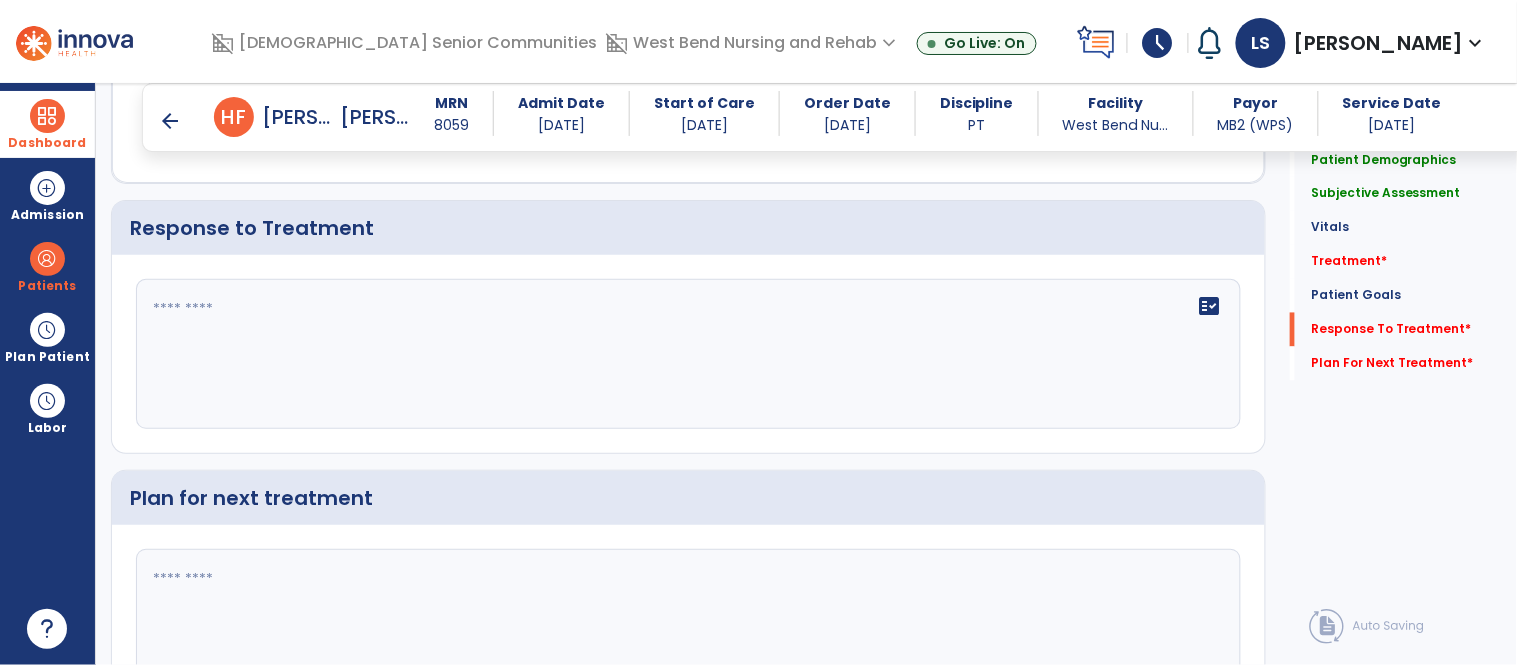 scroll, scrollTop: 2838, scrollLeft: 0, axis: vertical 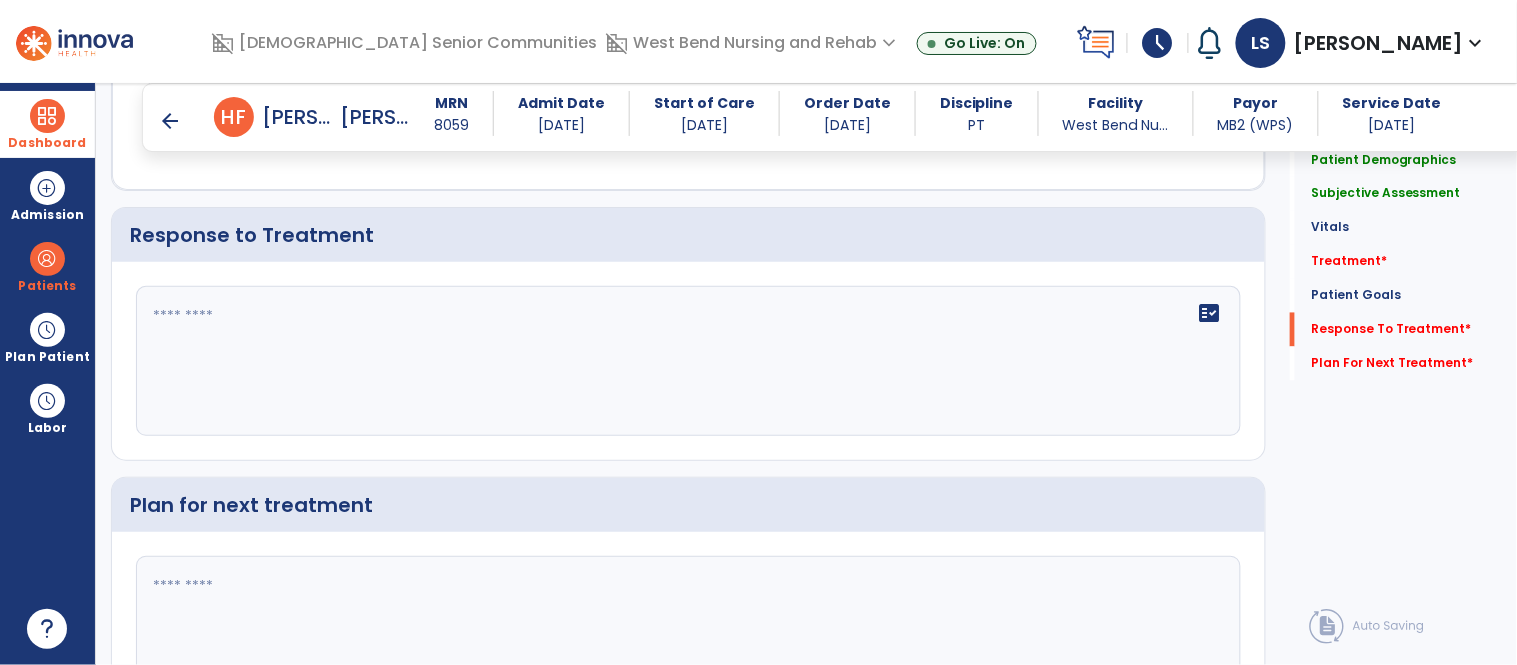 type on "**********" 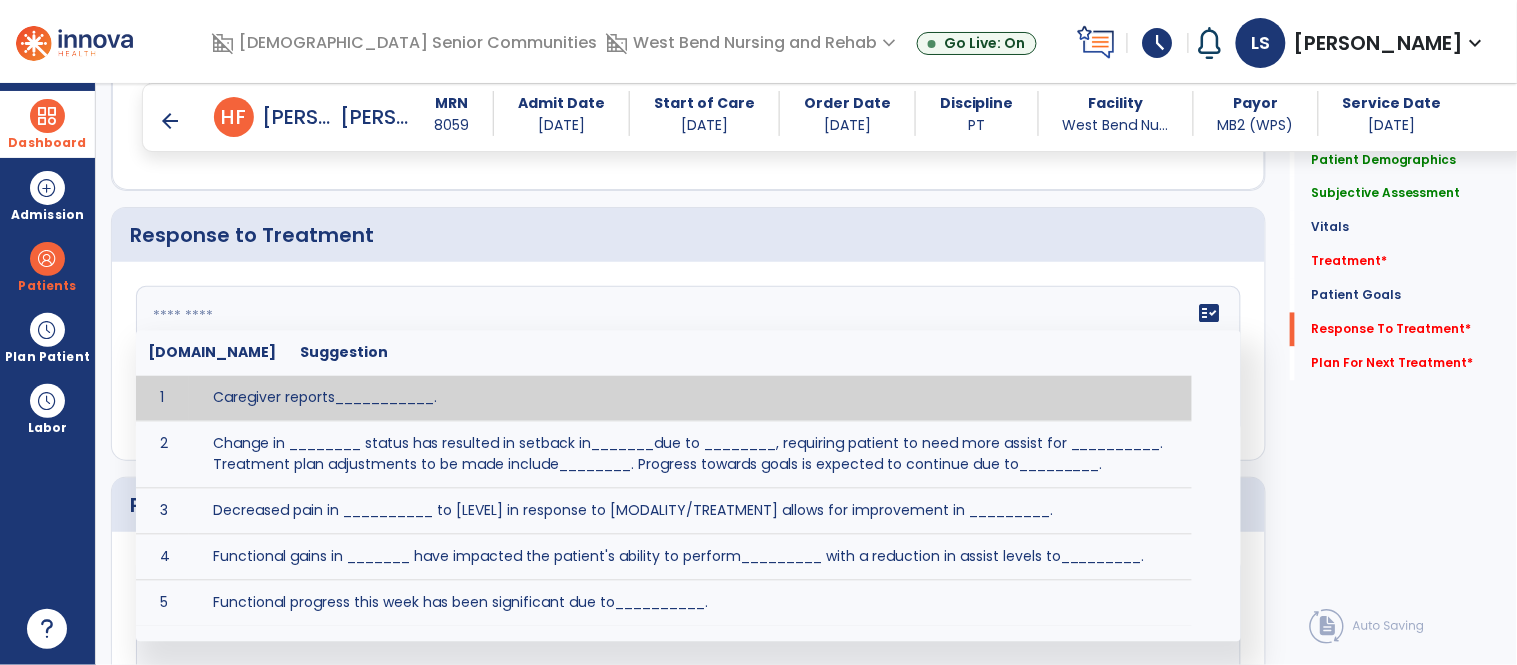 click on "fact_check  [DOMAIN_NAME] Suggestion 1 Caregiver reports___________. 2 Change in ________ status has resulted in setback in_______due to ________, requiring patient to need more assist for __________.   Treatment plan adjustments to be made include________.  Progress towards goals is expected to continue due to_________. 3 Decreased pain in __________ to [LEVEL] in response to [MODALITY/TREATMENT] allows for improvement in _________. 4 Functional gains in _______ have impacted the patient's ability to perform_________ with a reduction in assist levels to_________. 5 Functional progress this week has been significant due to__________. 6 Gains in ________ have improved the patient's ability to perform ______with decreased levels of assist to___________. 7 Improvement in ________allows patient to tolerate higher levels of challenges in_________. 8 Pain in [AREA] has decreased to [LEVEL] in response to [TREATMENT/MODALITY], allowing fore ease in completing__________. 9 10 11 12 13 14 15 16 17 18 19 20 21" 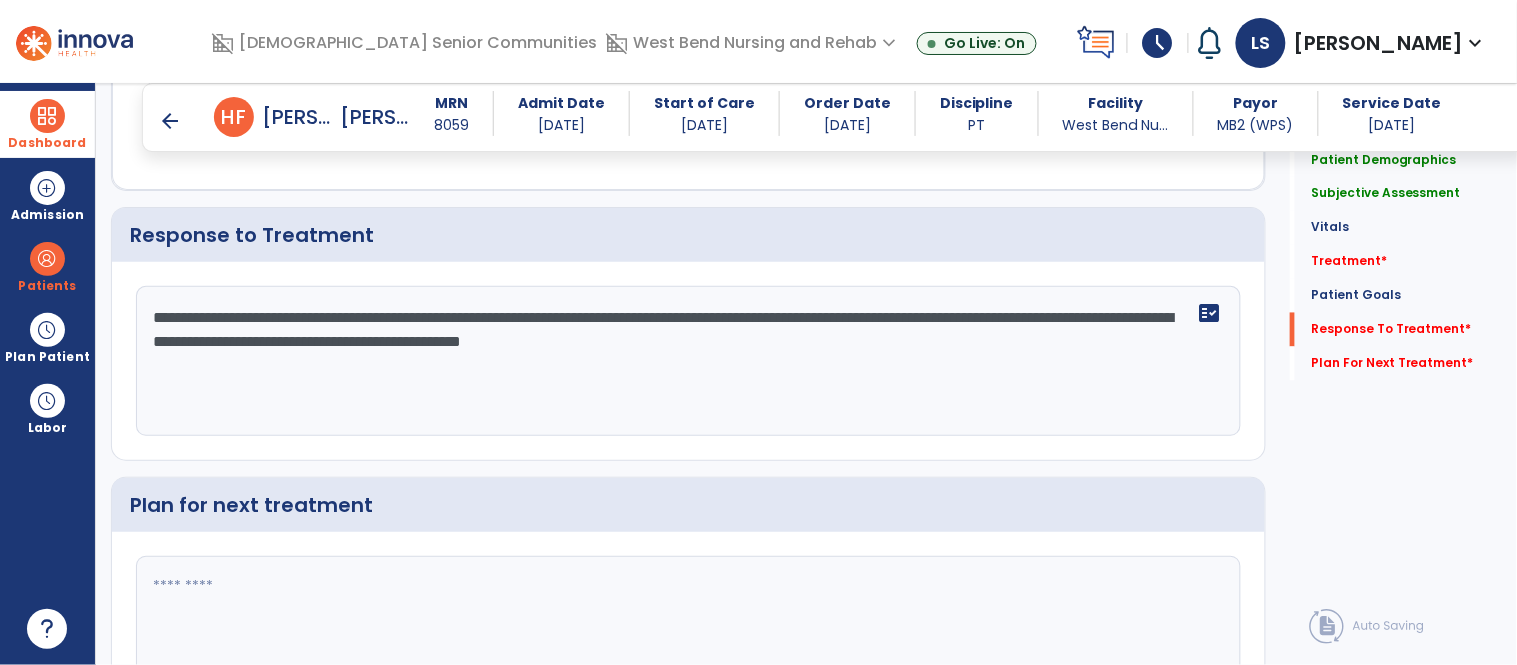 type on "**********" 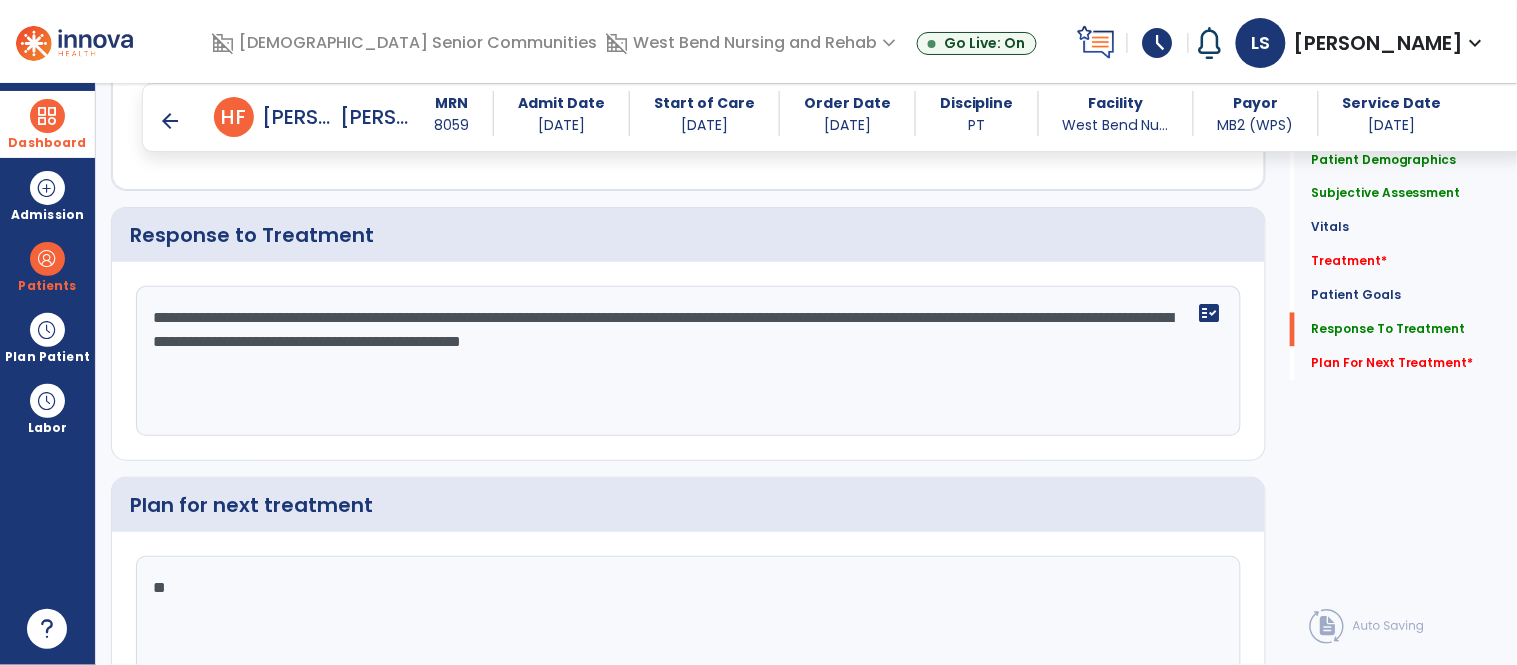 type on "*" 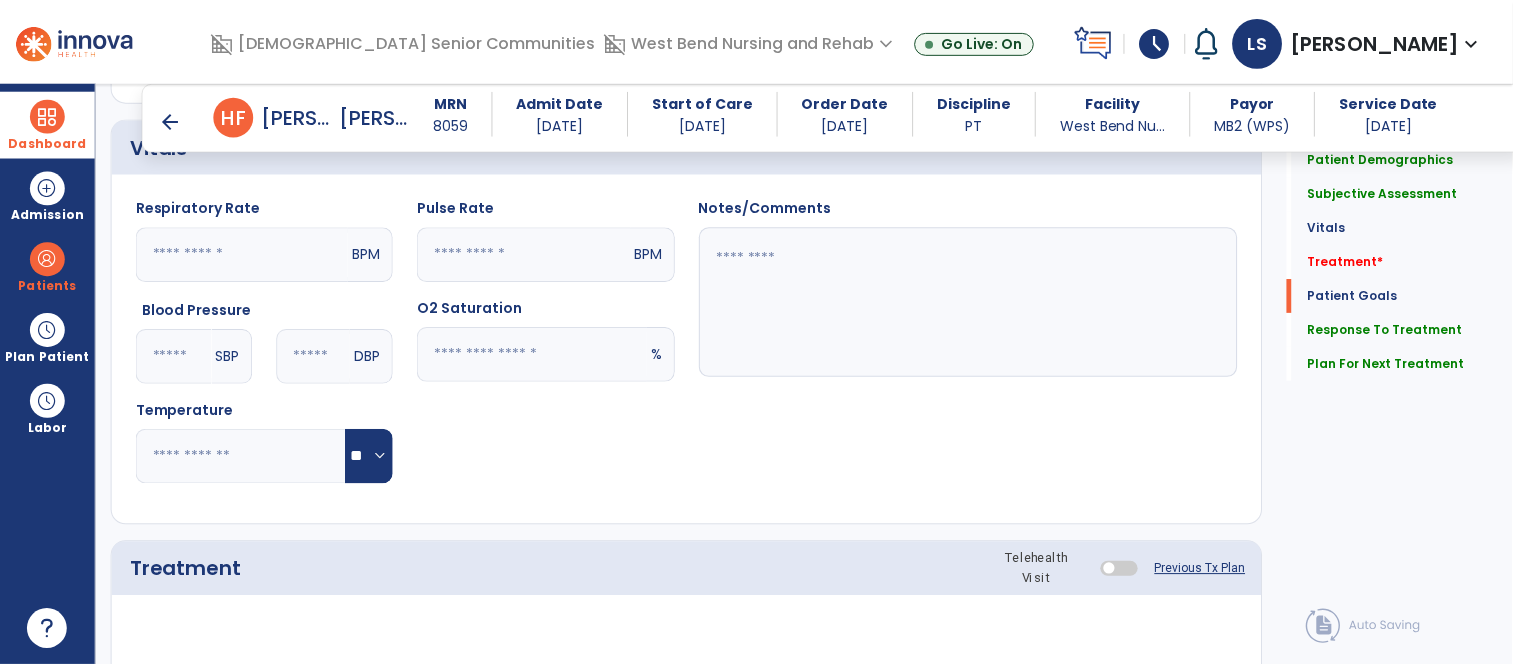 scroll, scrollTop: 1233, scrollLeft: 0, axis: vertical 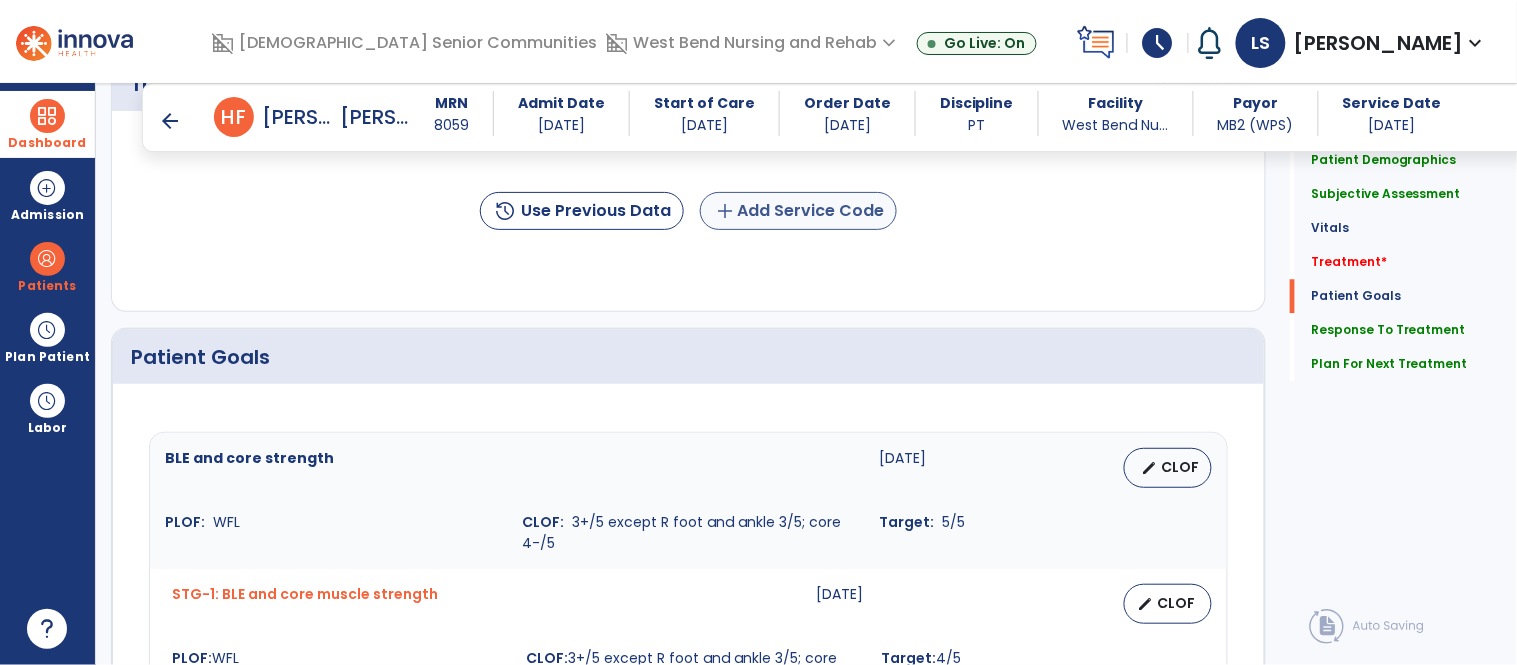 type on "**********" 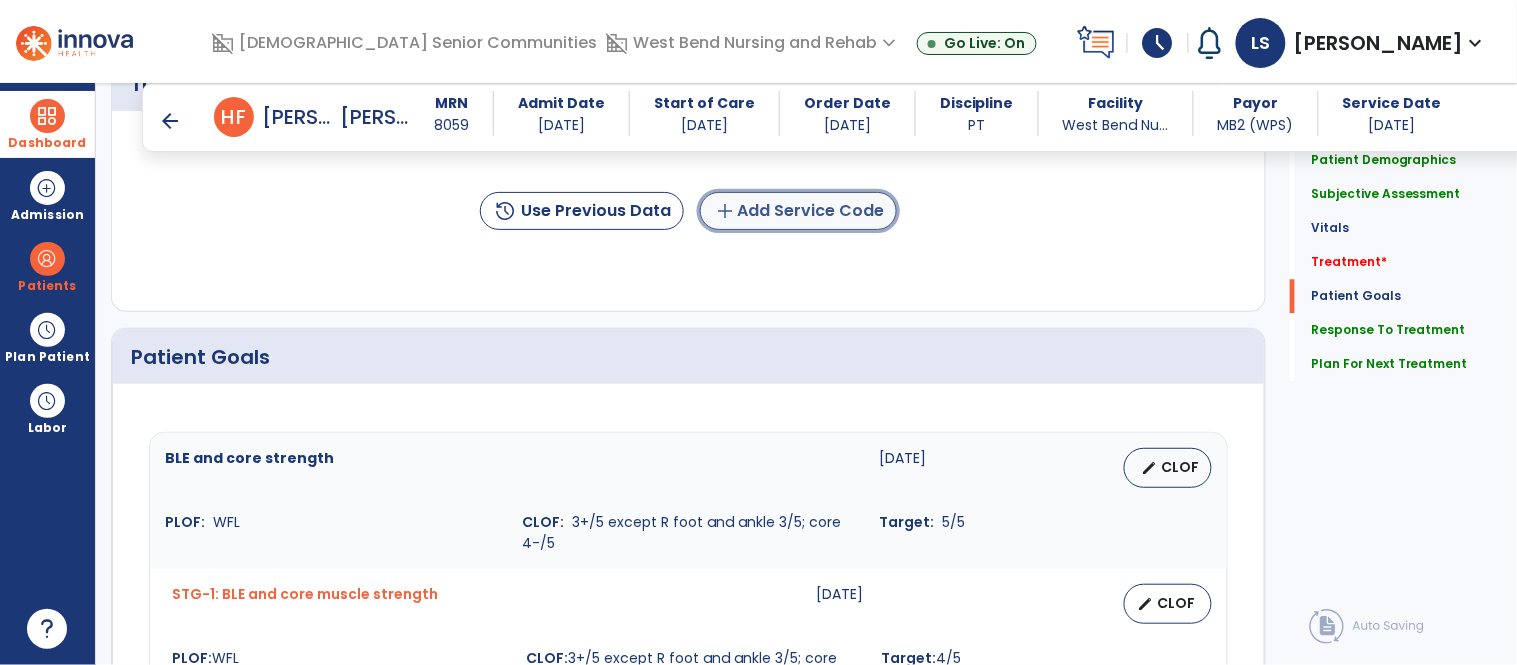 click on "add  Add Service Code" 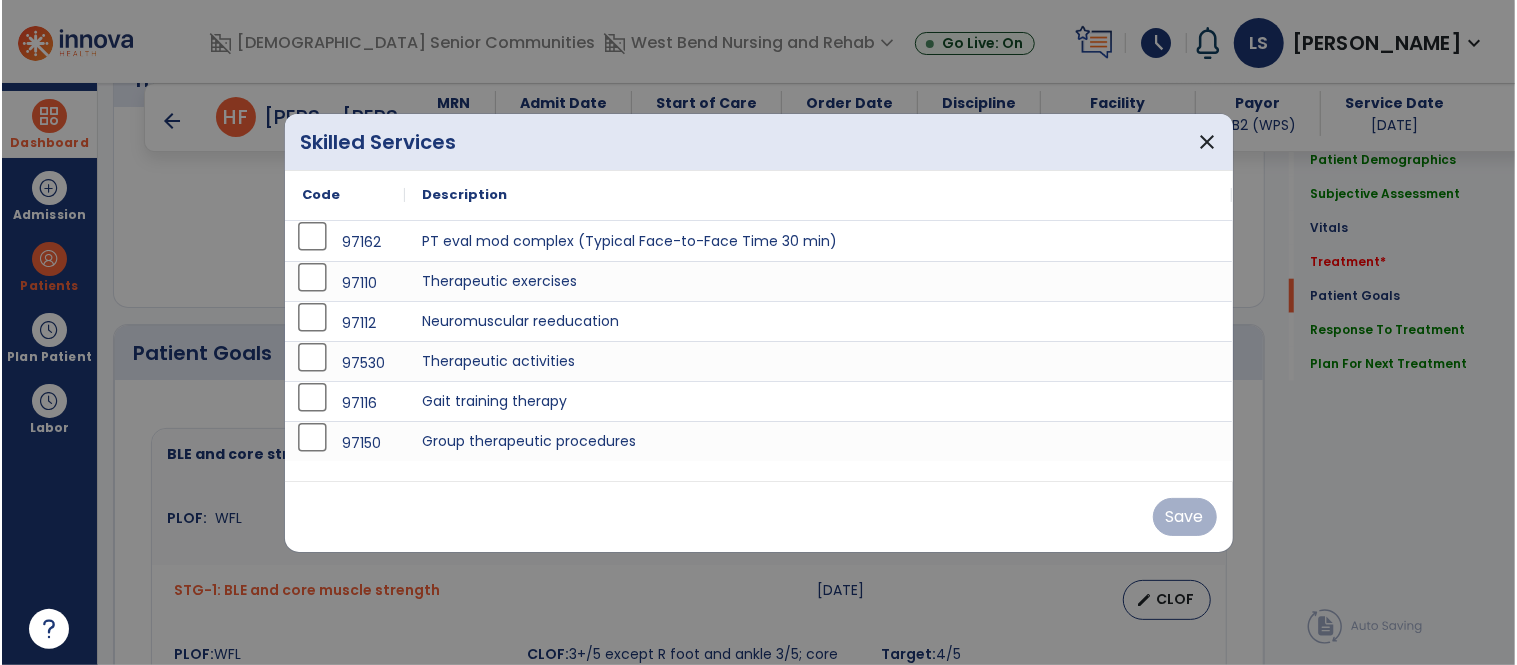 scroll, scrollTop: 1233, scrollLeft: 0, axis: vertical 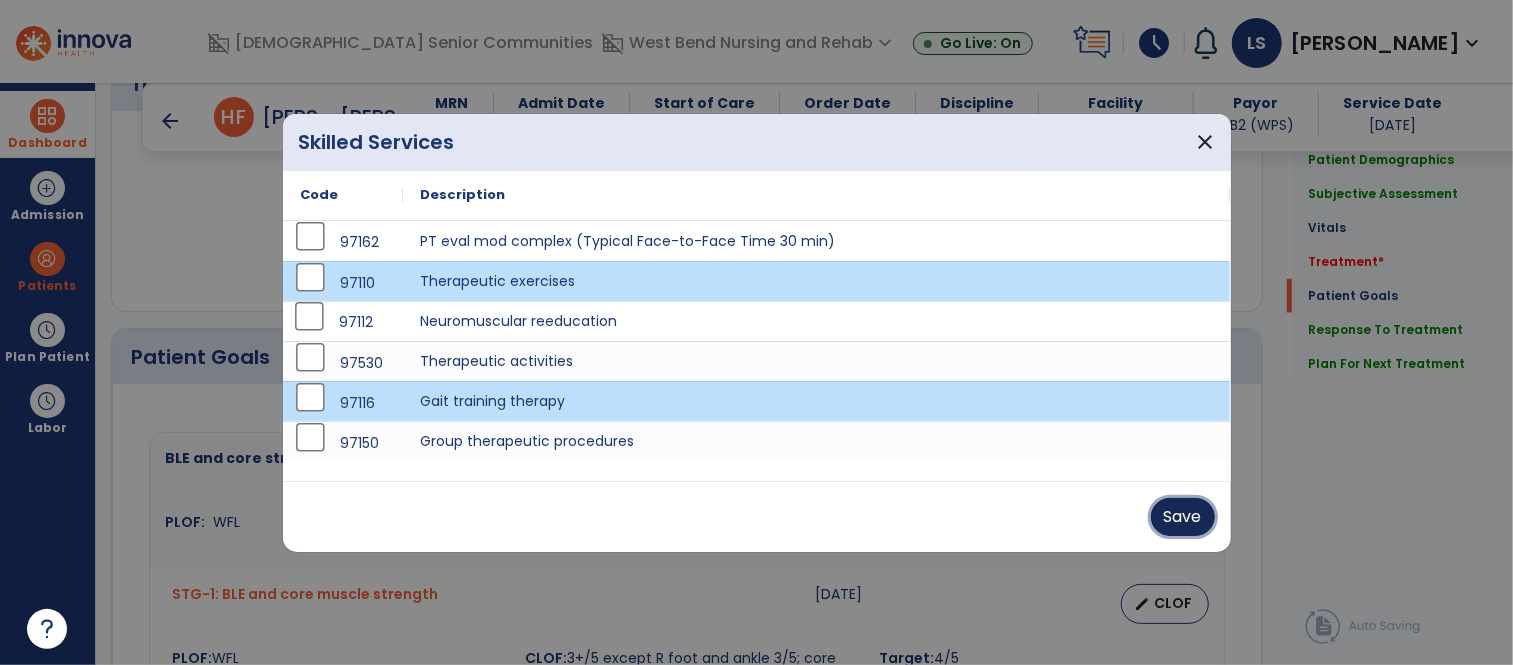 click on "Save" at bounding box center (1183, 517) 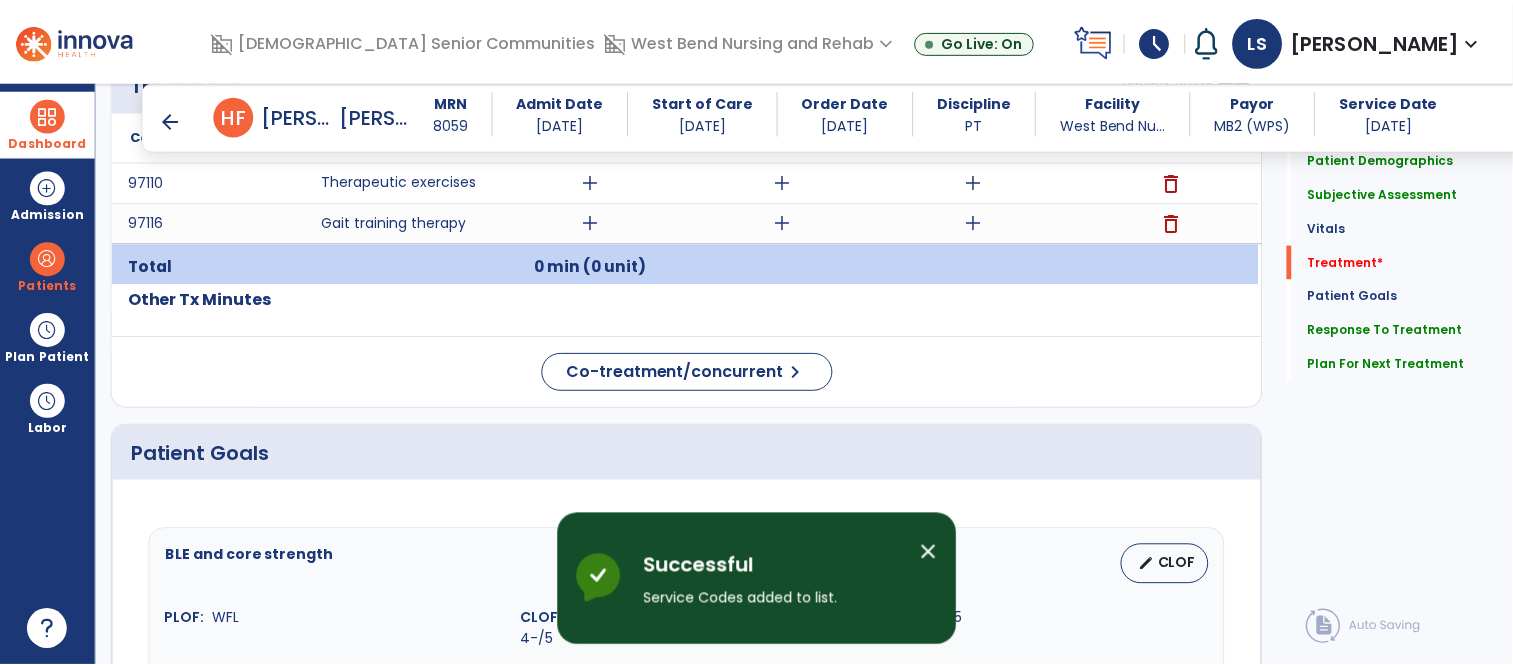 scroll, scrollTop: 1234, scrollLeft: 0, axis: vertical 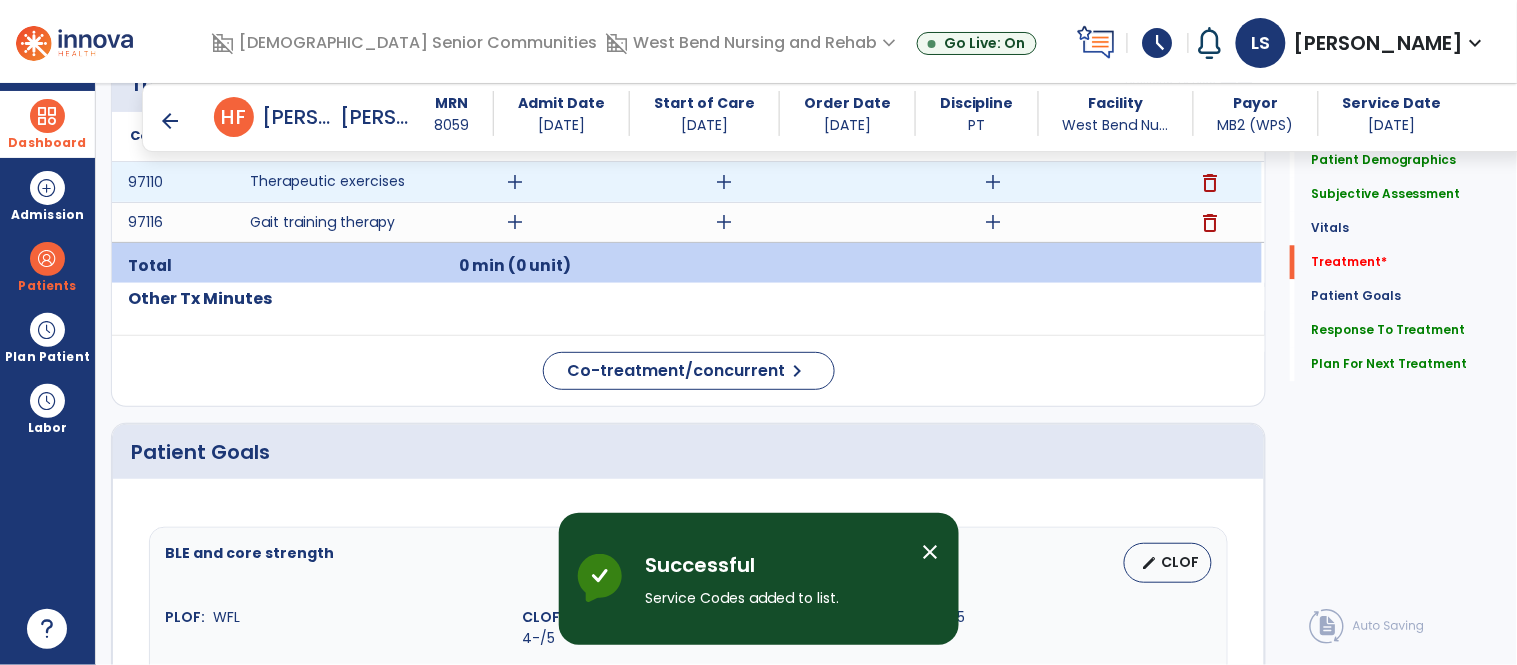 click on "add" at bounding box center [515, 182] 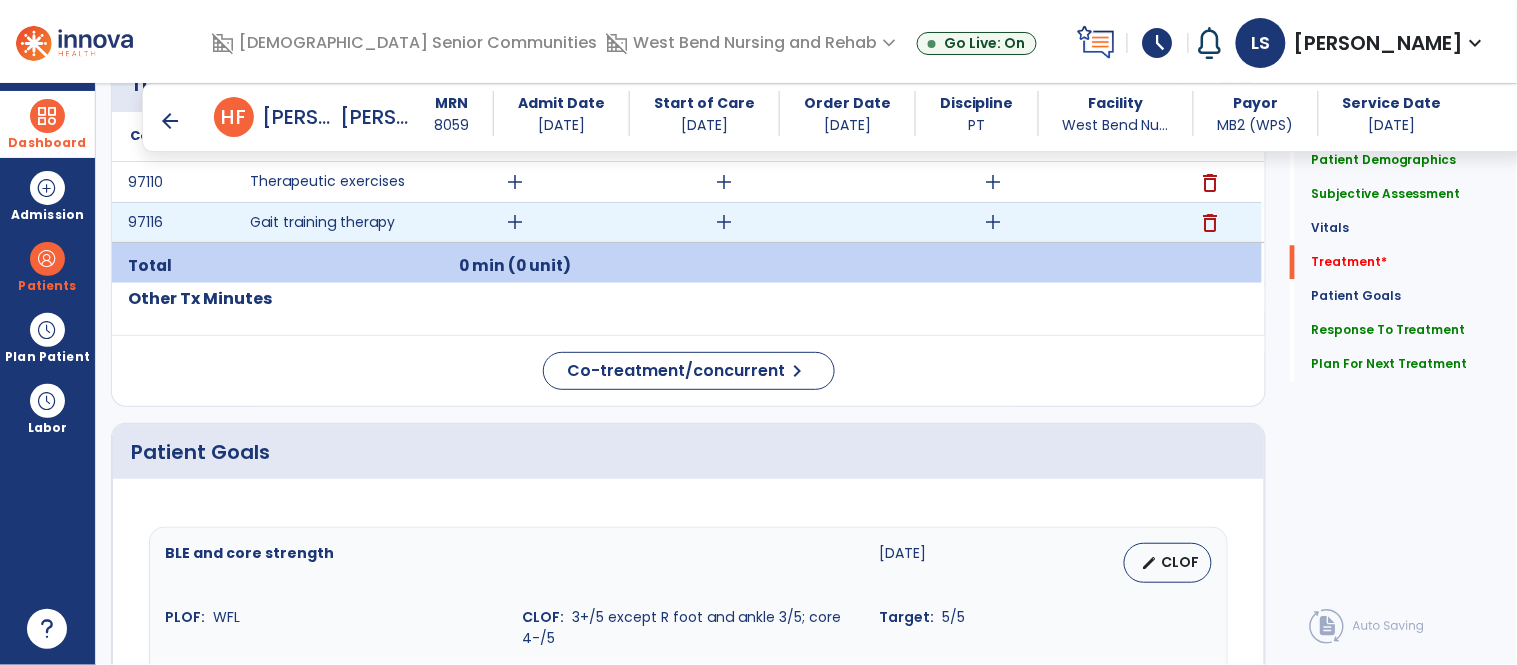 click on "add" at bounding box center [515, 222] 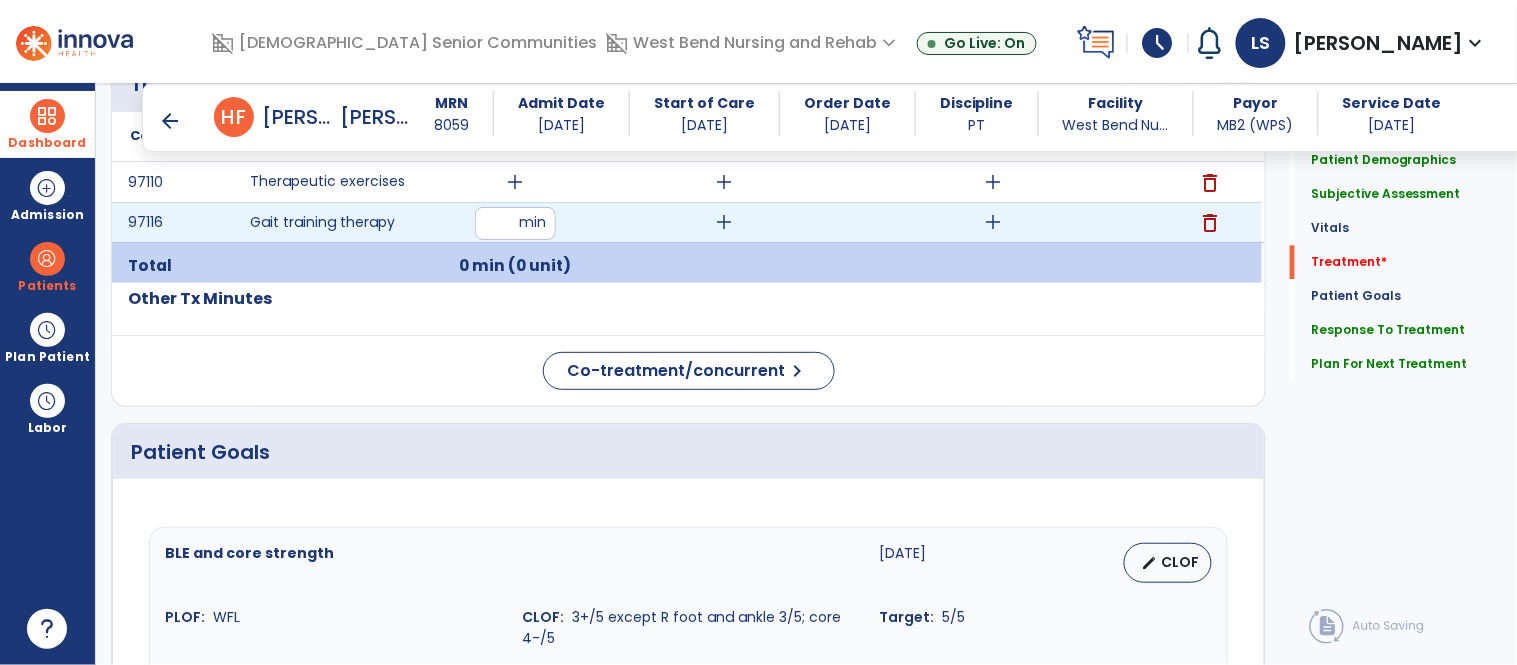 type on "**" 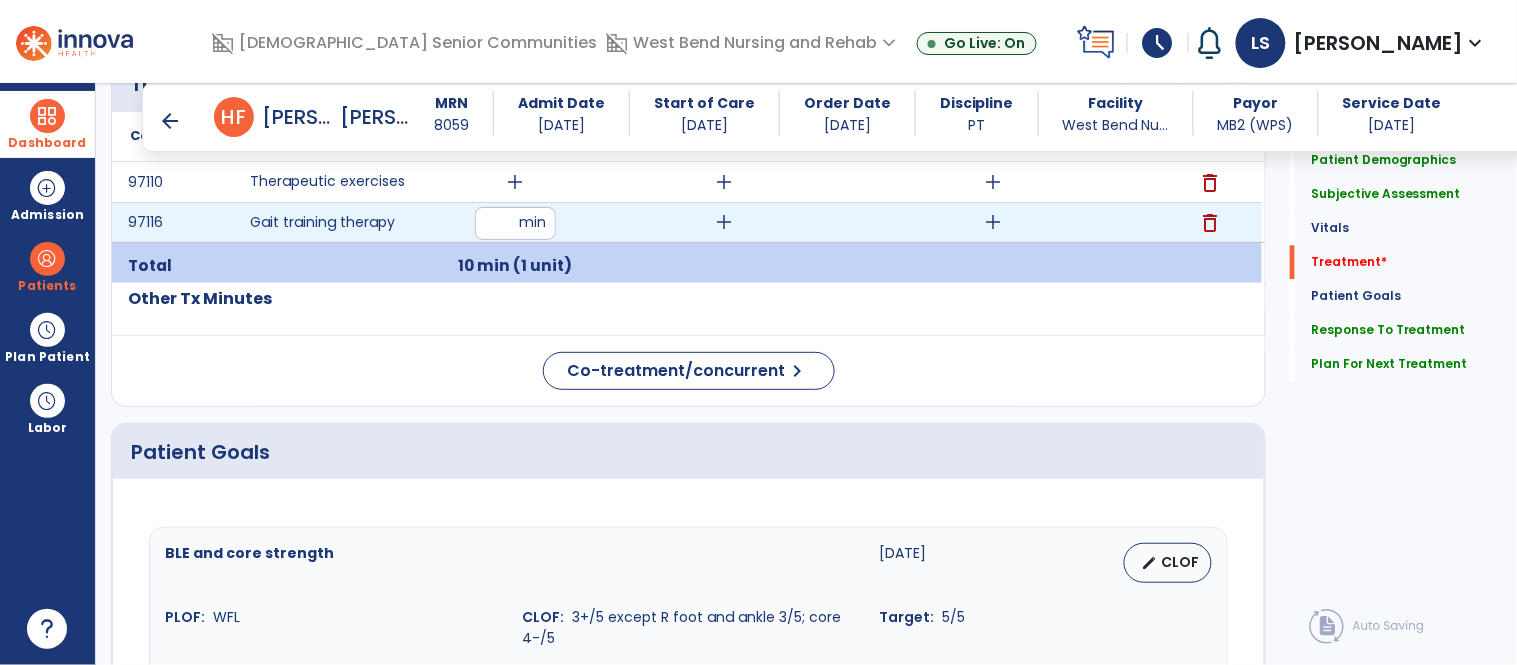 click on "add" at bounding box center (993, 222) 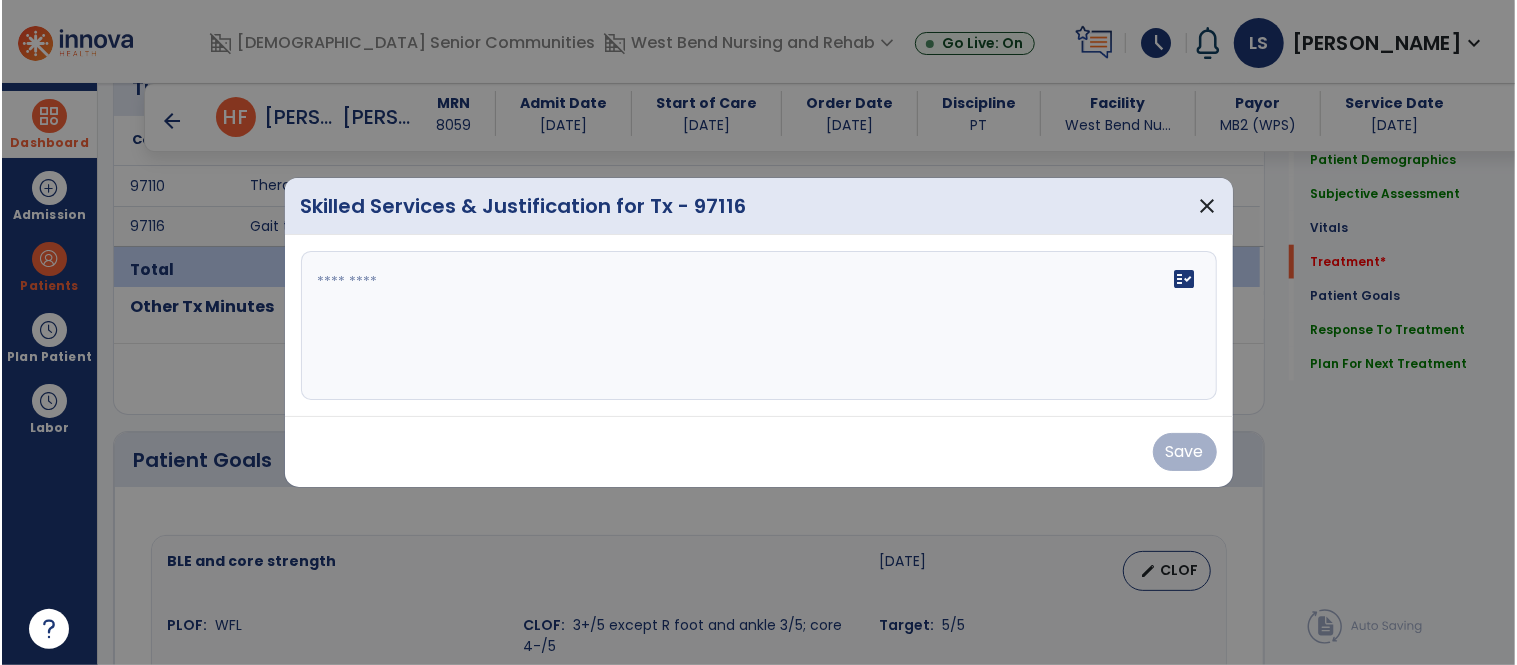 scroll, scrollTop: 1234, scrollLeft: 0, axis: vertical 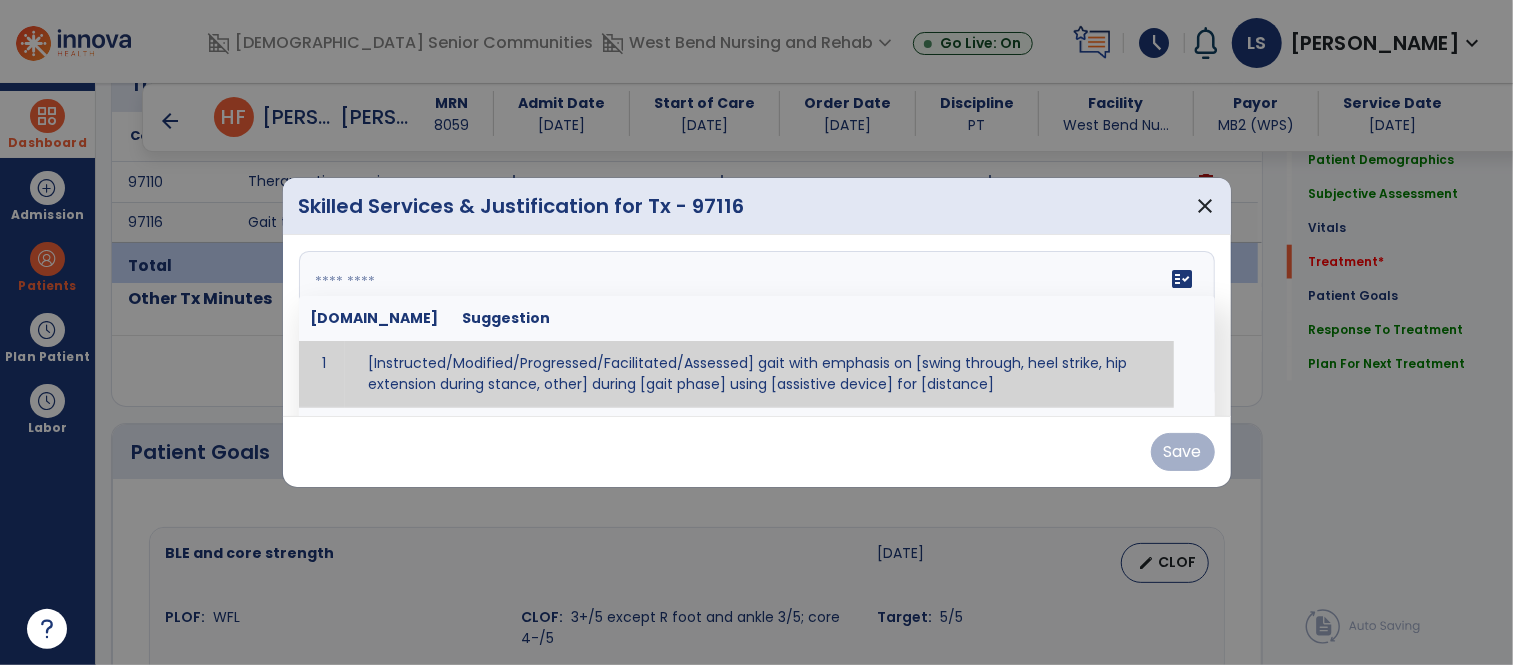 click on "fact_check  Sr.No Suggestion 1 [Instructed/Modified/Progressed/Facilitated/Assessed] gait with emphasis on [swing through, heel strike, hip extension during stance, other] during [gait phase] using [assistive device] for [distance] 2 [Instructed/Modified/Progressed/Facilitated/Assessed] use of [assistive device] and [NWB, PWB, step-to gait pattern, step through gait pattern] 3 [Instructed/Modified/Progressed/Facilitated/Assessed] patient's ability to [ascend/descend # of steps, perform directional changes, walk on even/uneven surfaces, pick-up objects off floor, velocity changes, other] using [assistive device]. 4 [Instructed/Modified/Progressed/Facilitated/Assessed] pre-gait activities including [identify exercise] in order to prepare for gait training. 5" at bounding box center [757, 326] 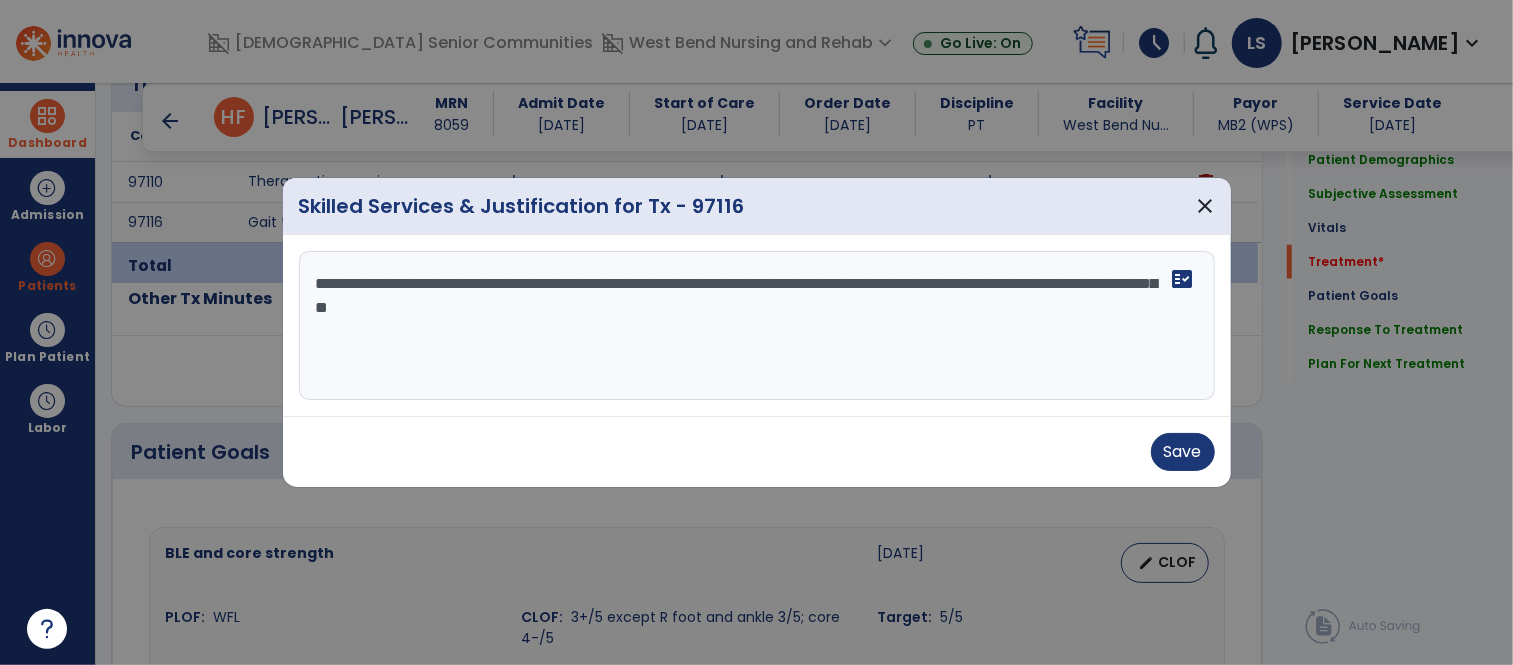 click on "**********" at bounding box center [757, 326] 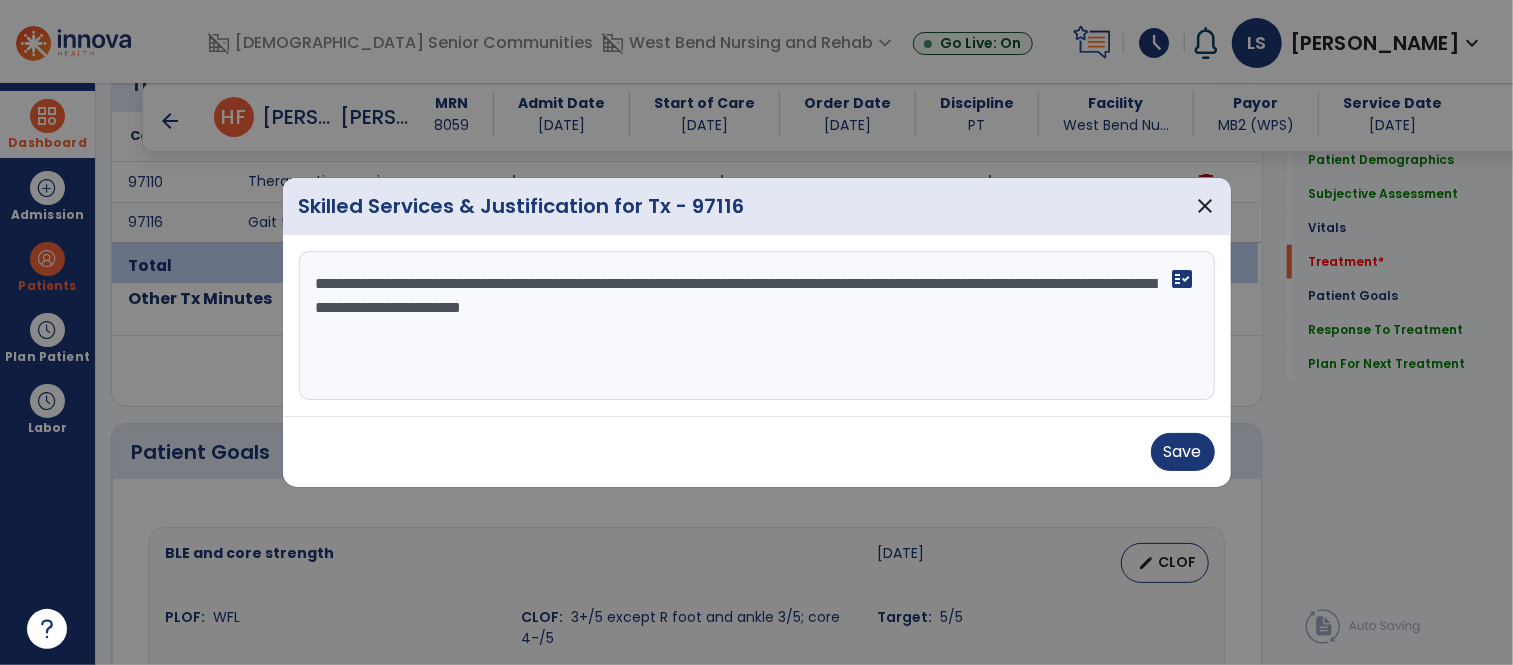 click on "**********" at bounding box center [757, 326] 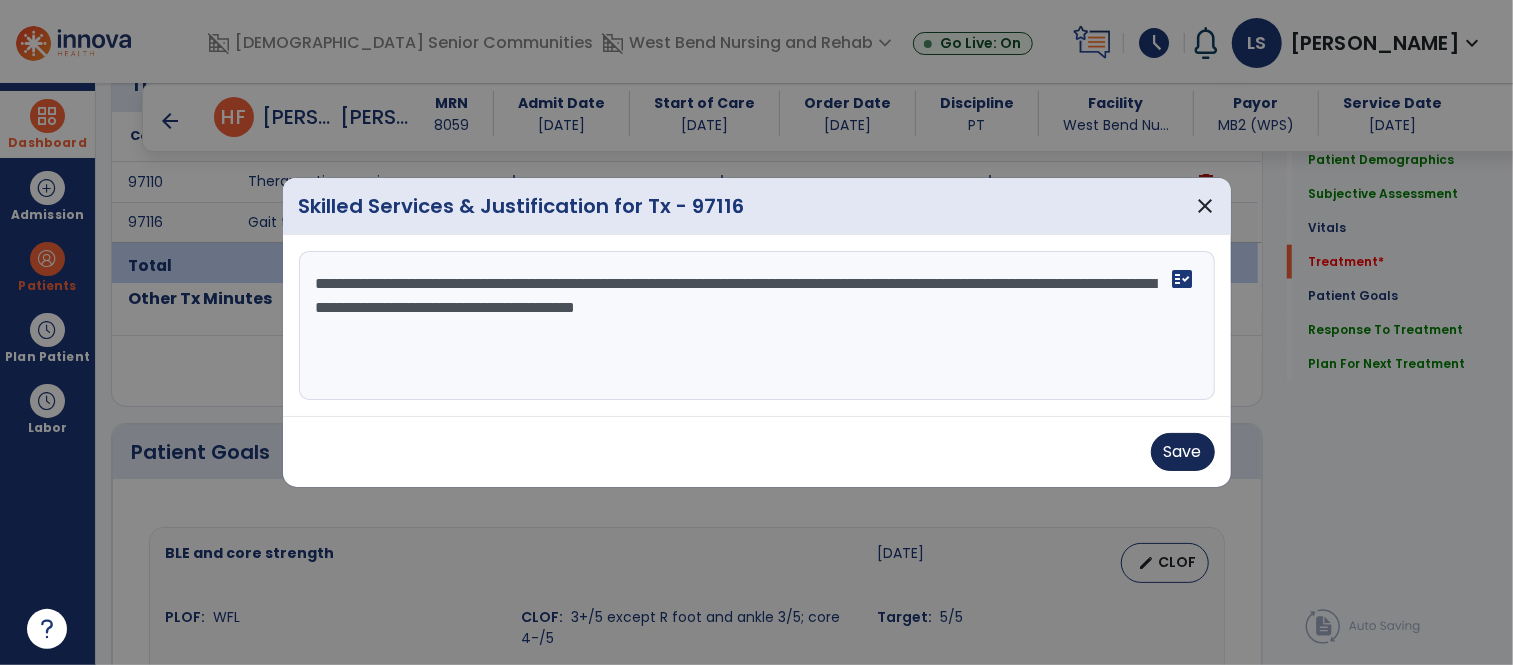 type on "**********" 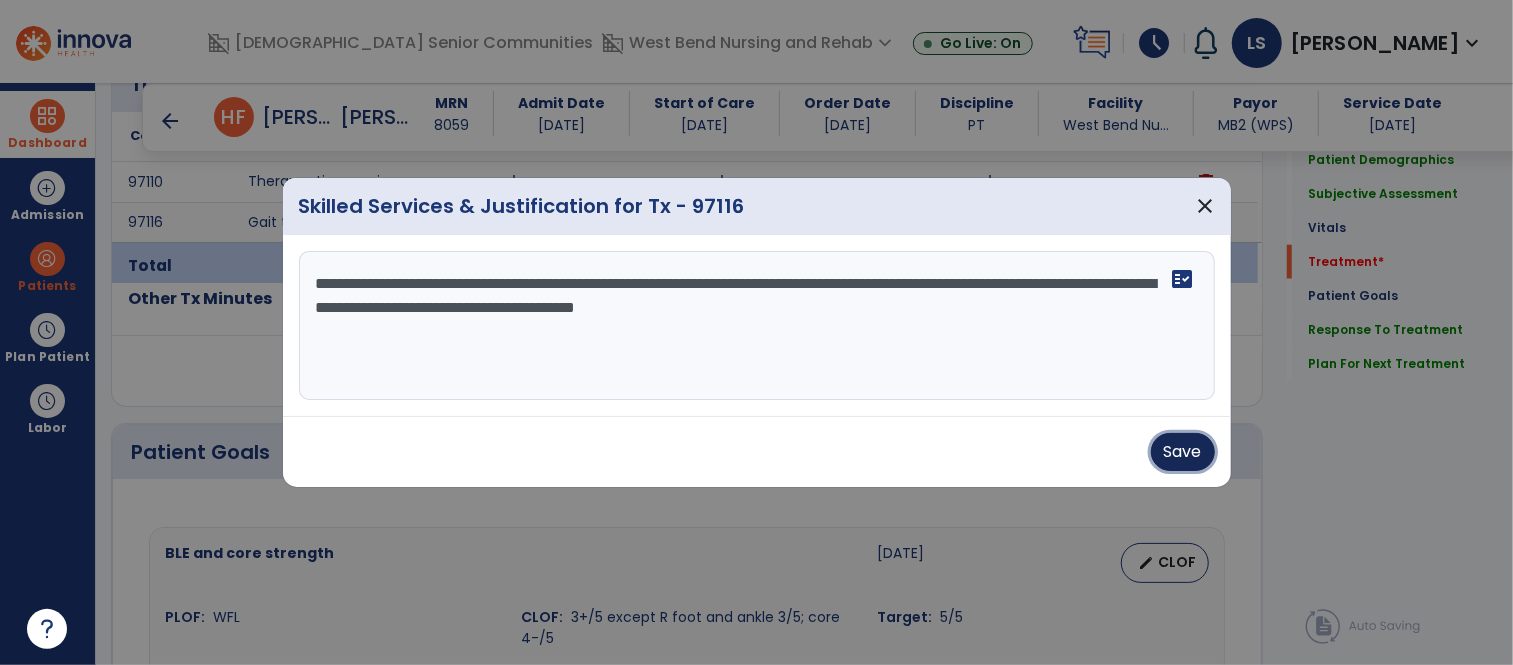 click on "Save" at bounding box center [1183, 452] 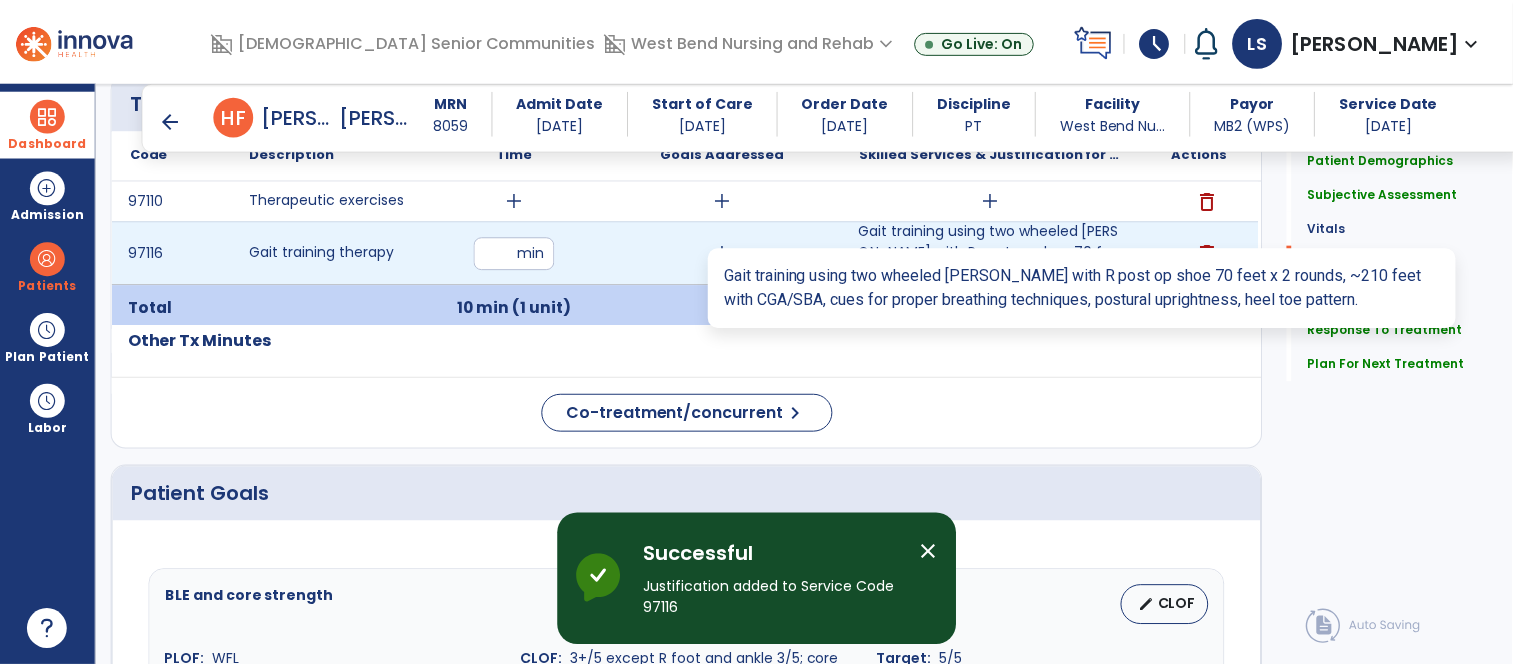 scroll, scrollTop: 1212, scrollLeft: 0, axis: vertical 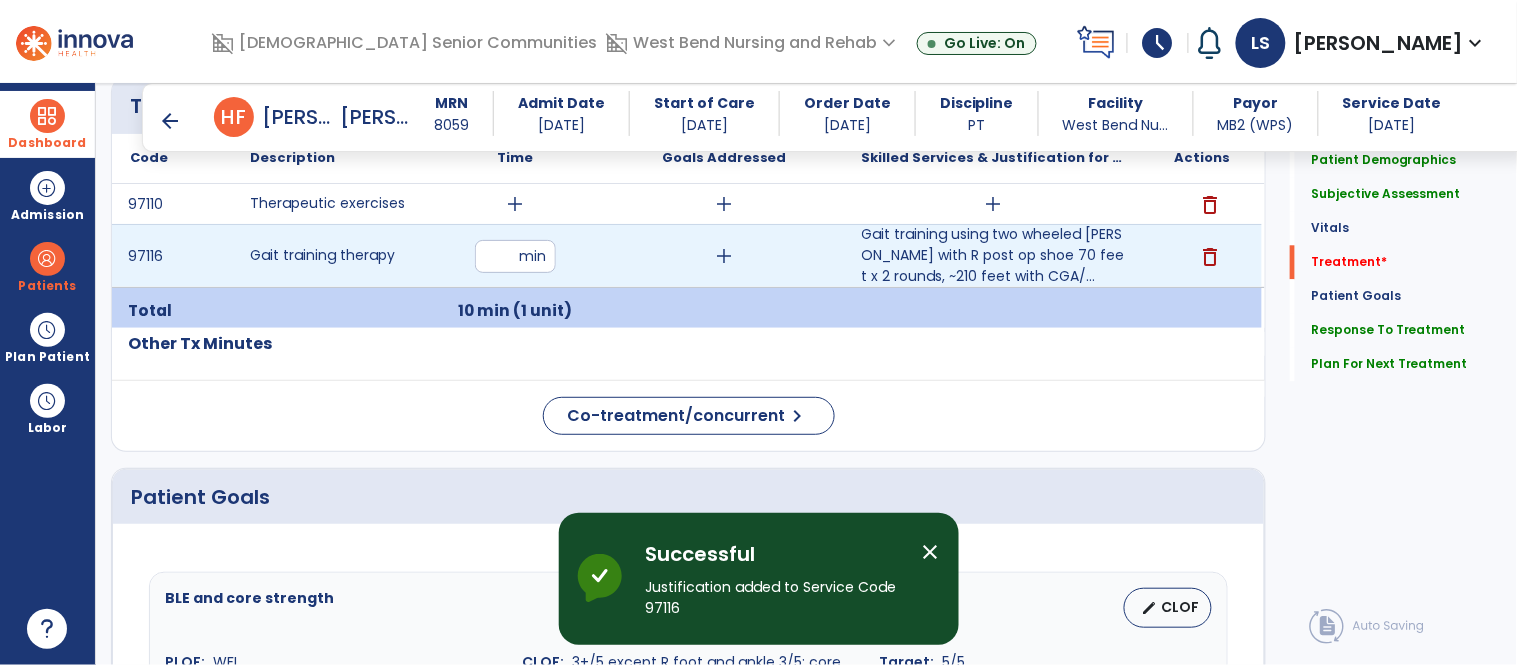 click on "add" at bounding box center [724, 256] 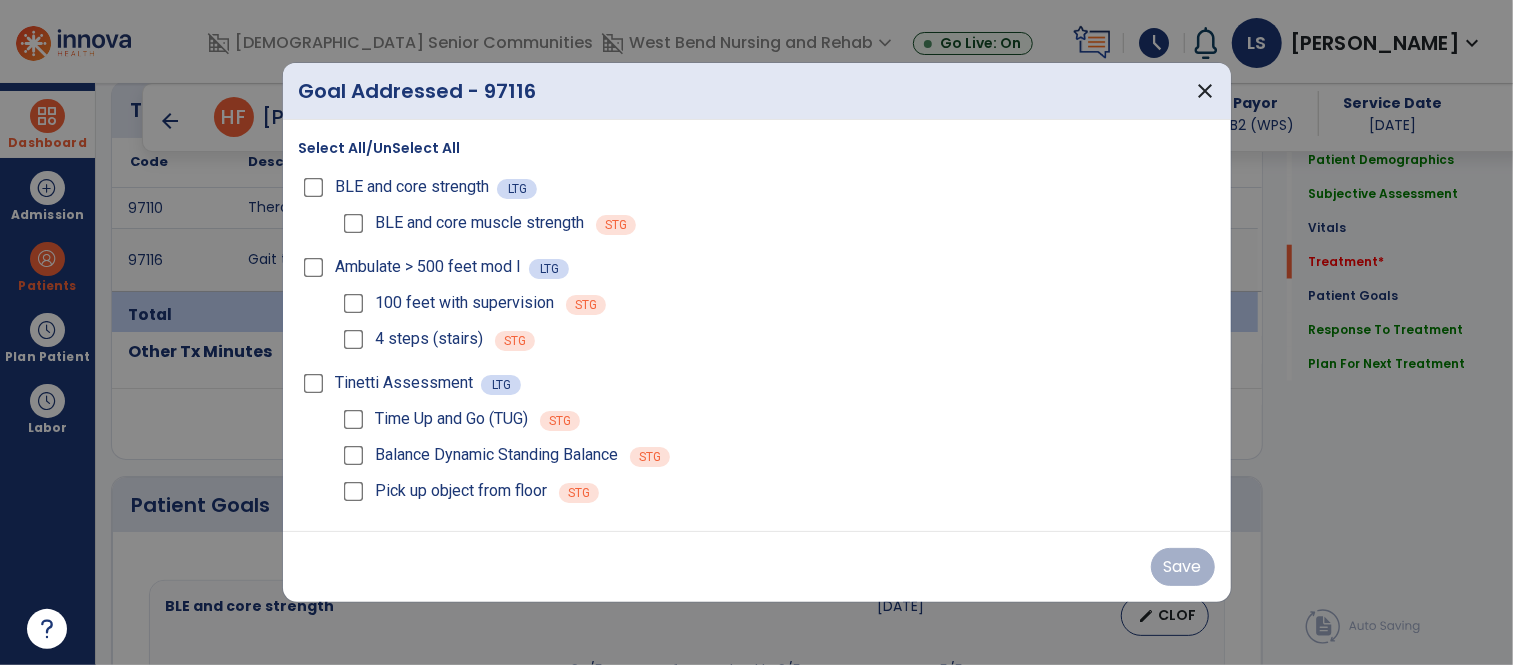 scroll, scrollTop: 1212, scrollLeft: 0, axis: vertical 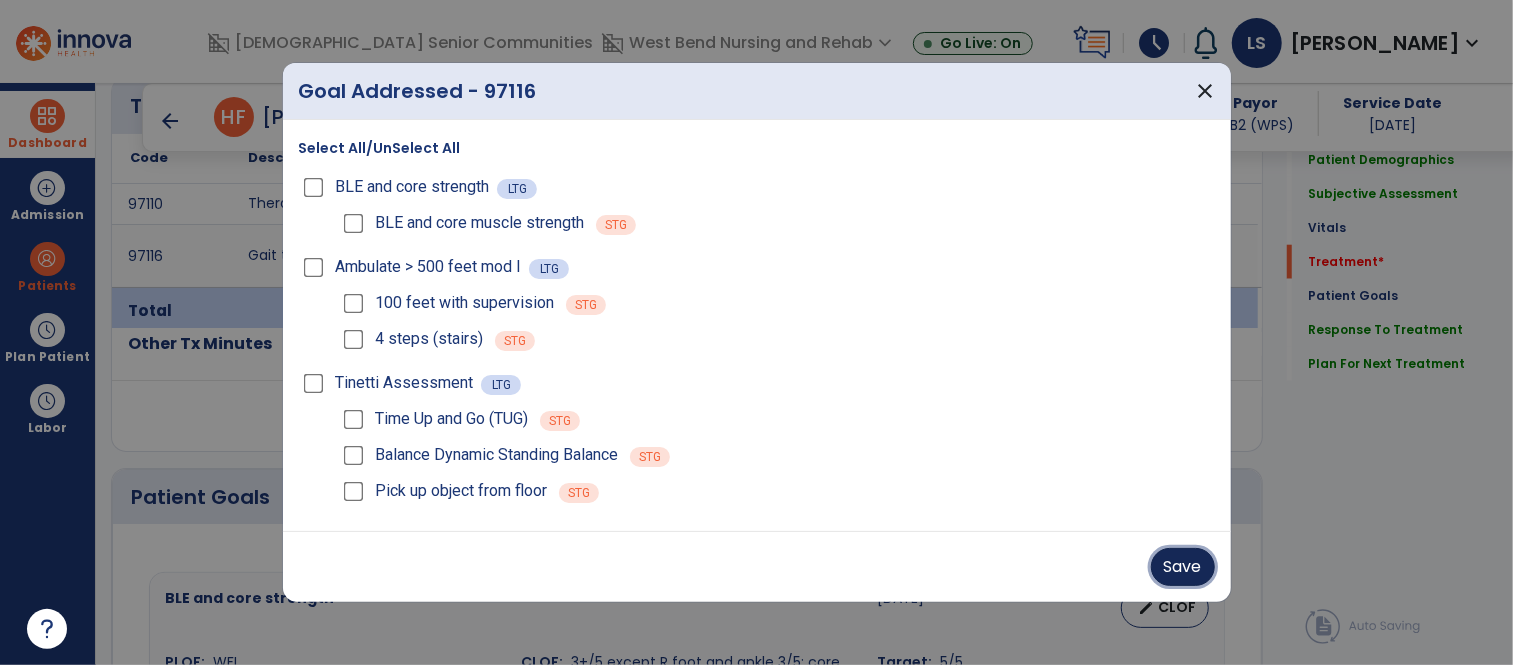 click on "Save" at bounding box center [1183, 567] 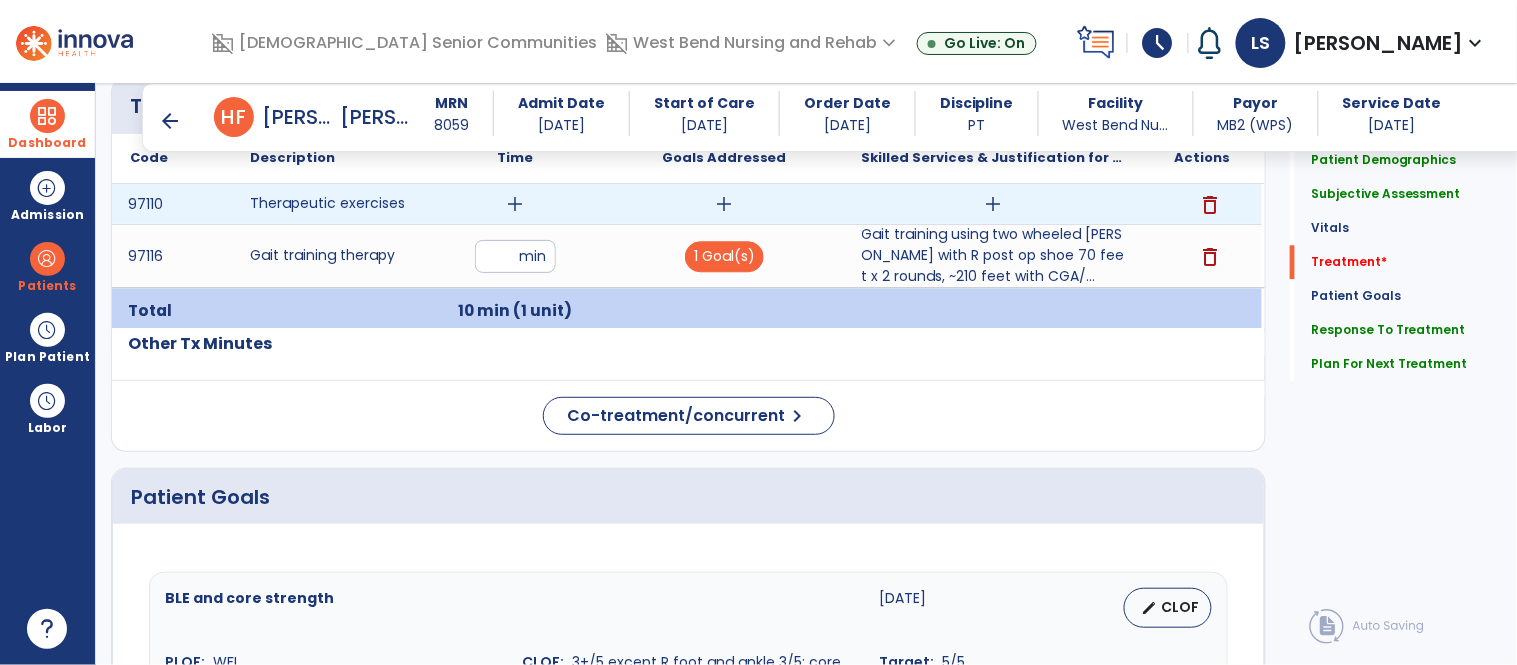 click on "add" at bounding box center (515, 204) 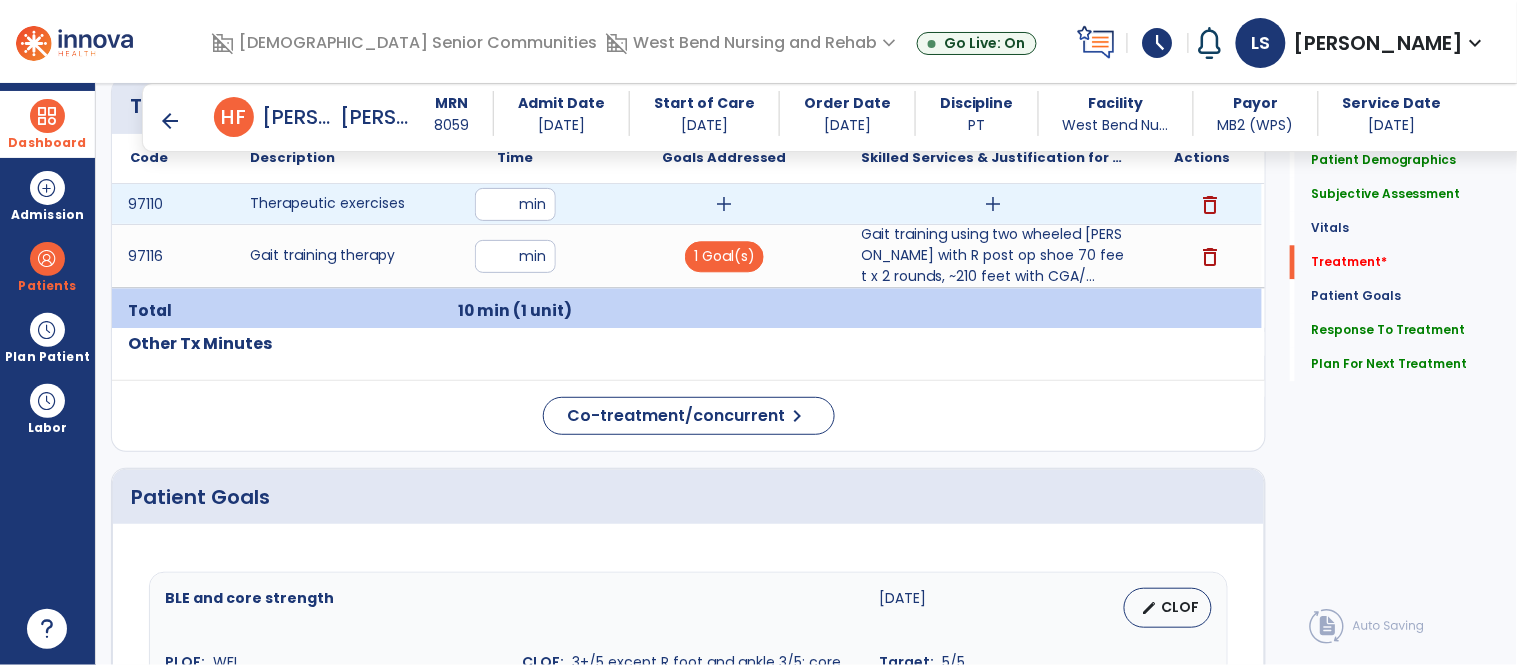 type on "**" 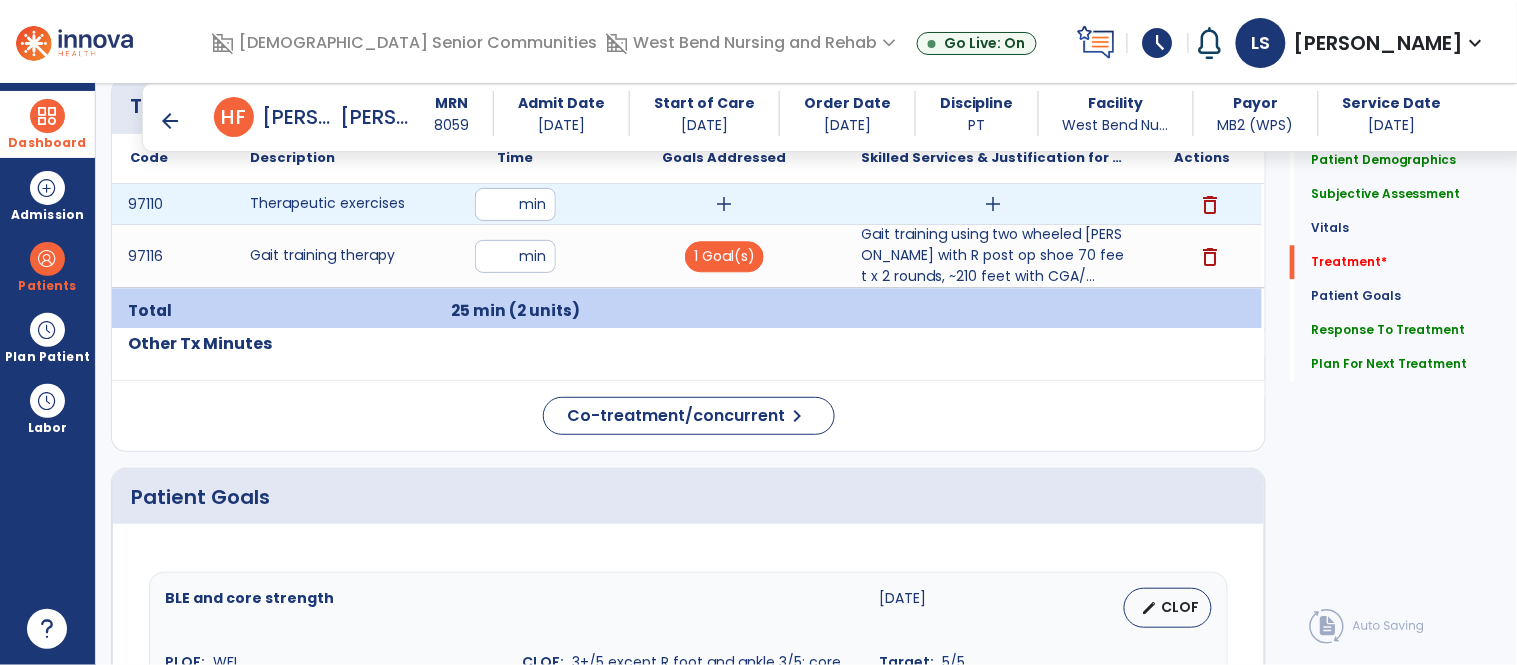 click on "add" at bounding box center [724, 204] 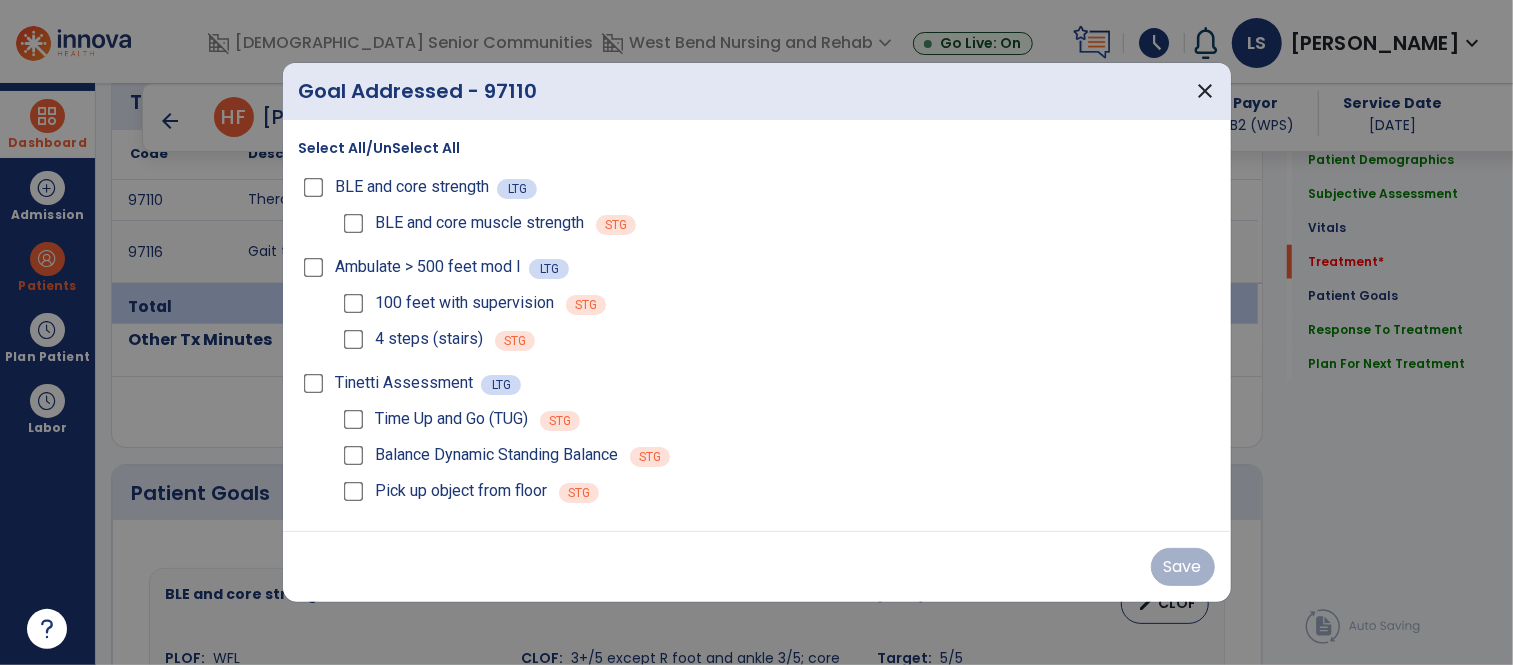 scroll, scrollTop: 1212, scrollLeft: 0, axis: vertical 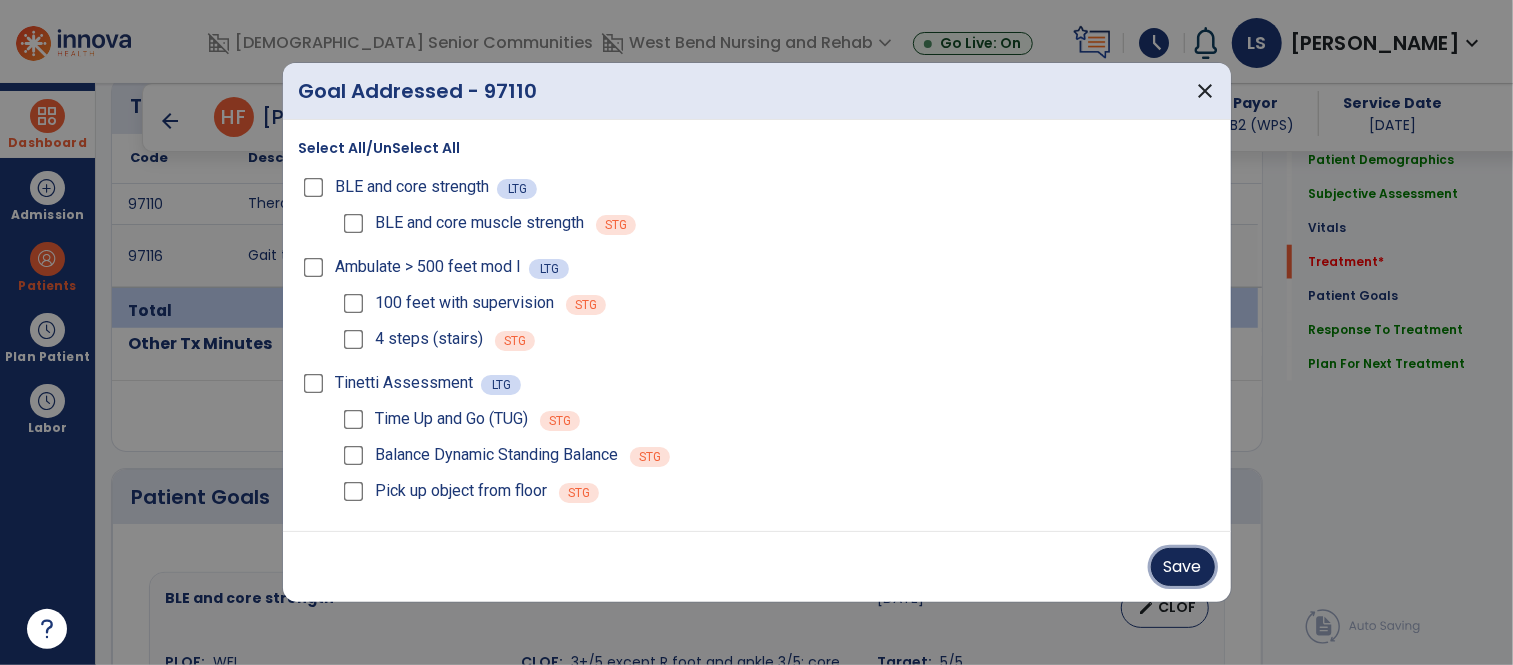 click on "Save" at bounding box center (1183, 567) 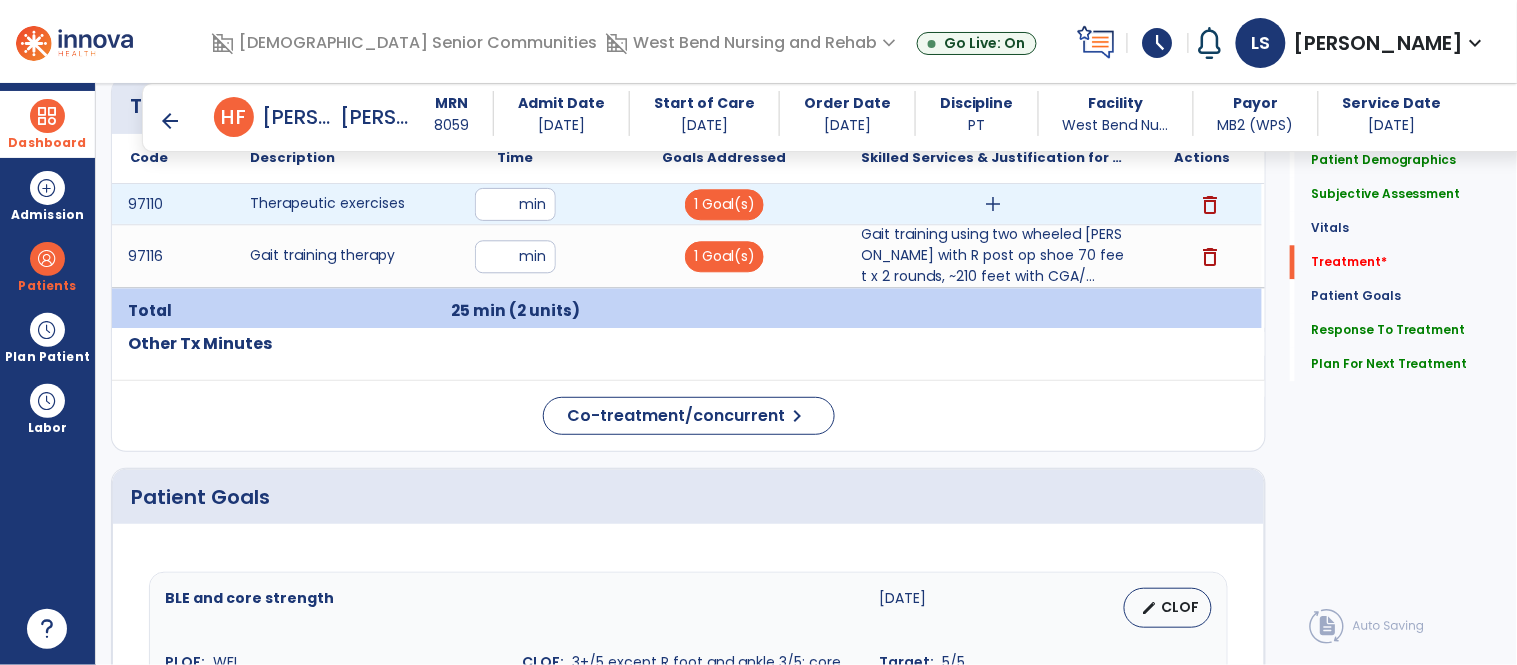 click on "add" at bounding box center (993, 204) 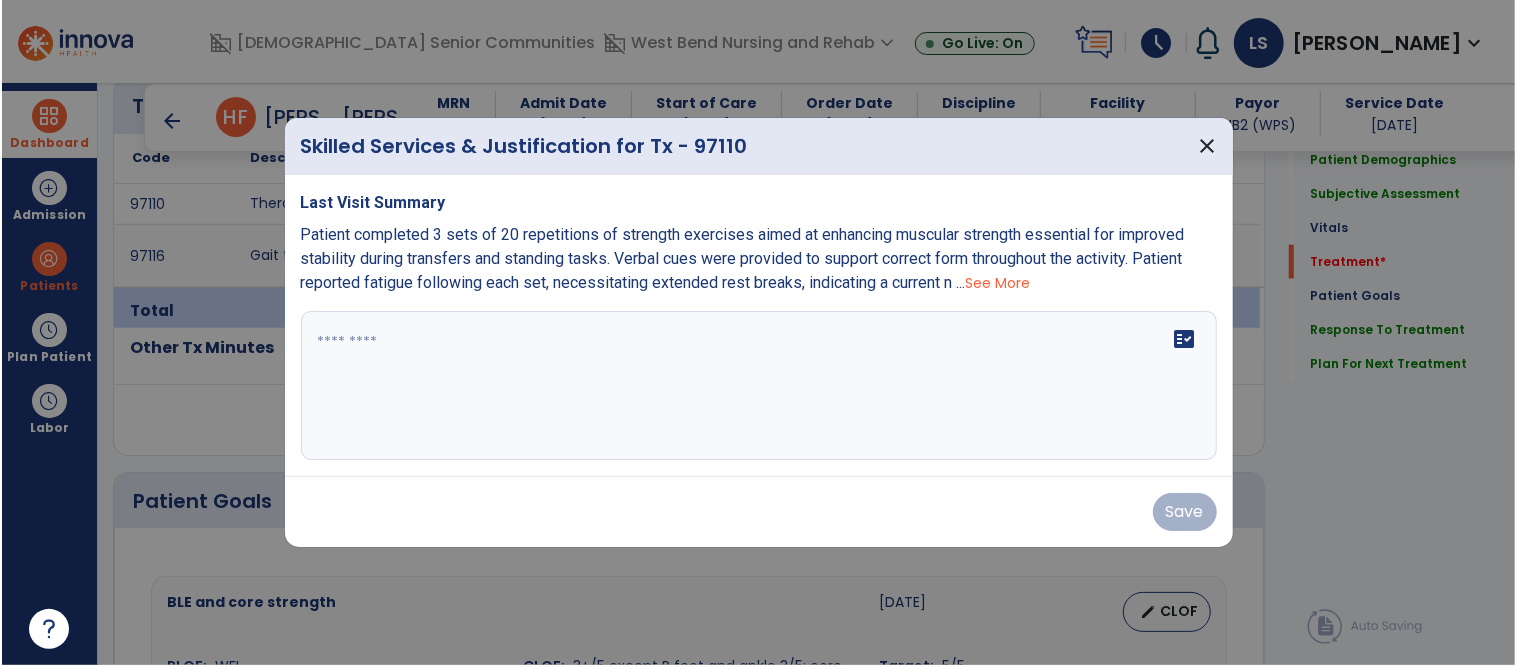 scroll, scrollTop: 1212, scrollLeft: 0, axis: vertical 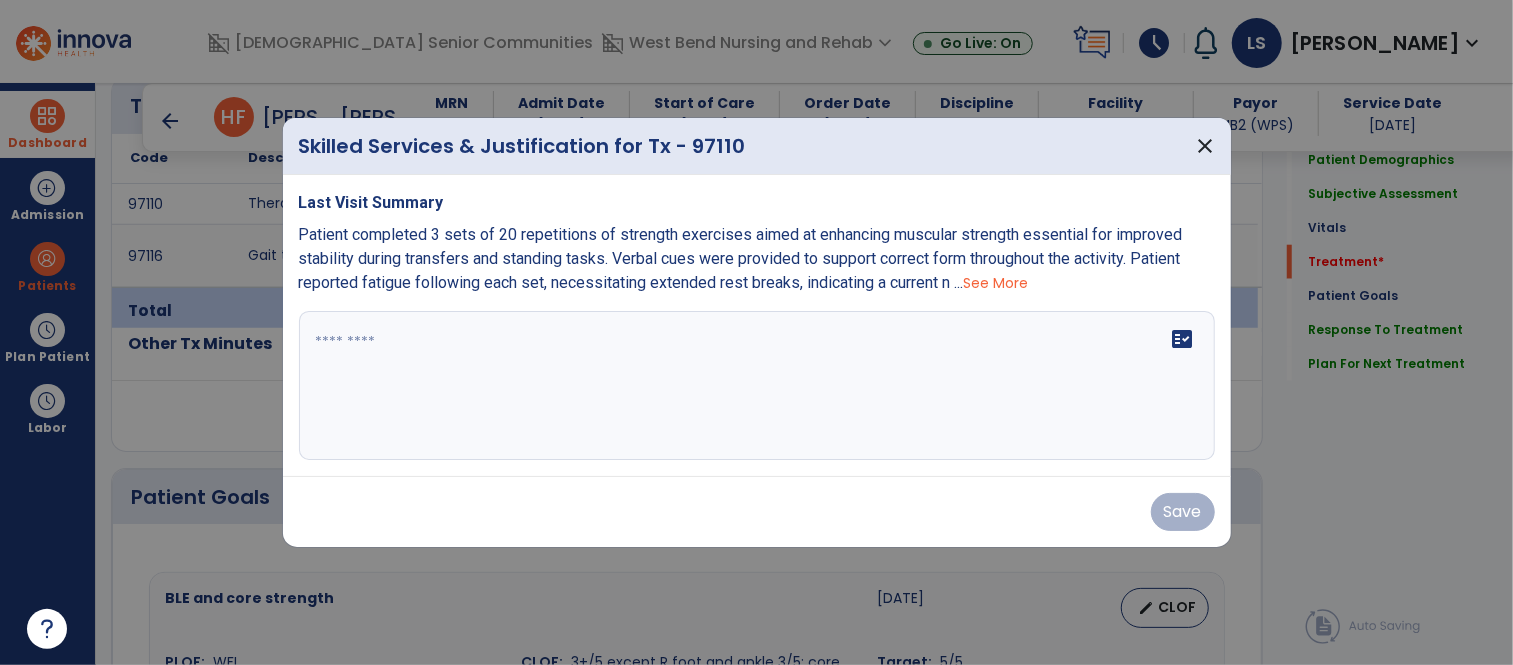 click at bounding box center [757, 386] 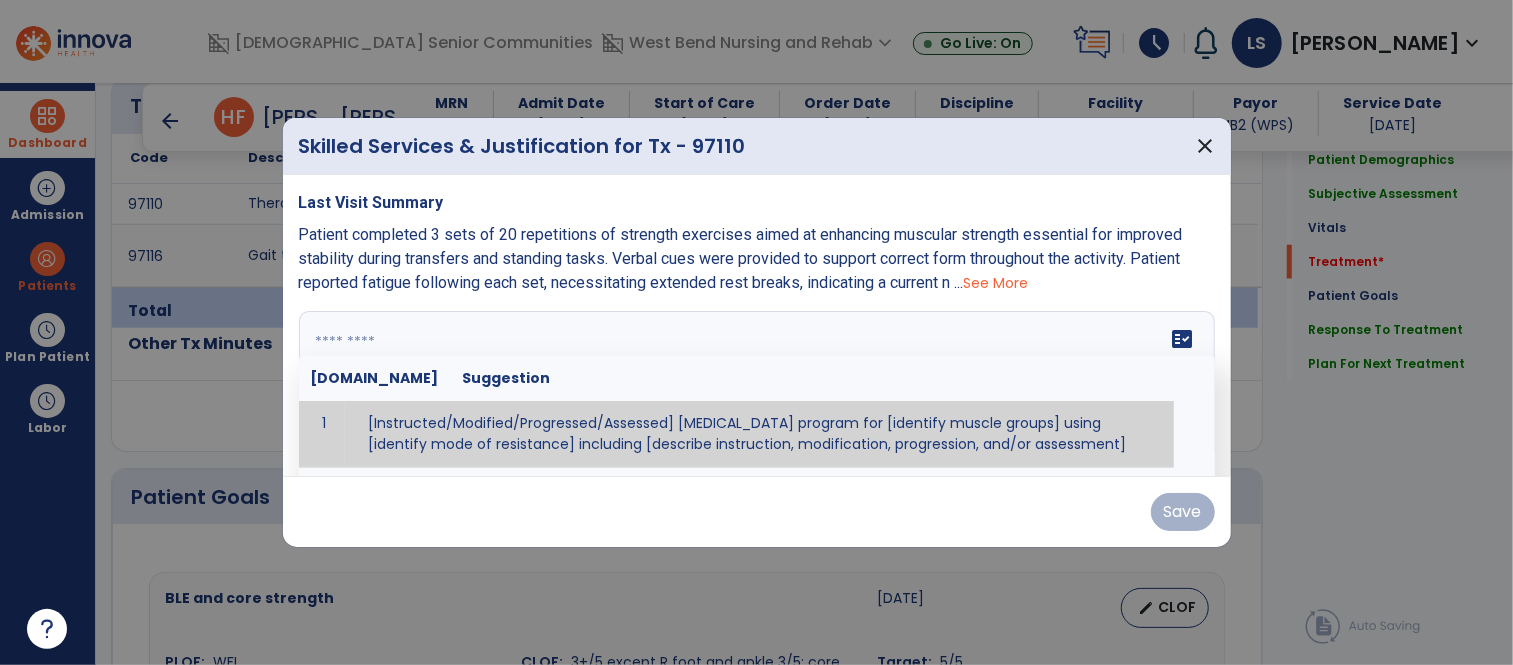 paste on "**********" 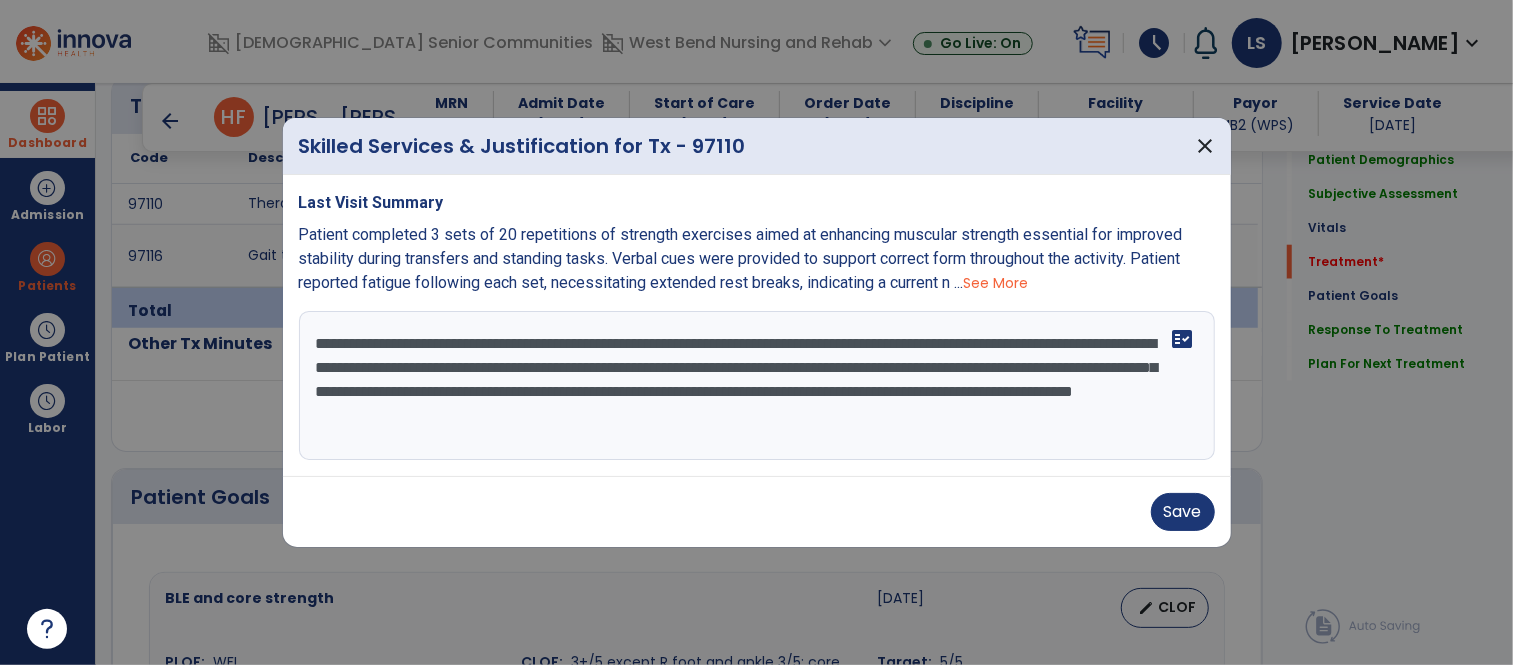 click on "**********" at bounding box center [757, 386] 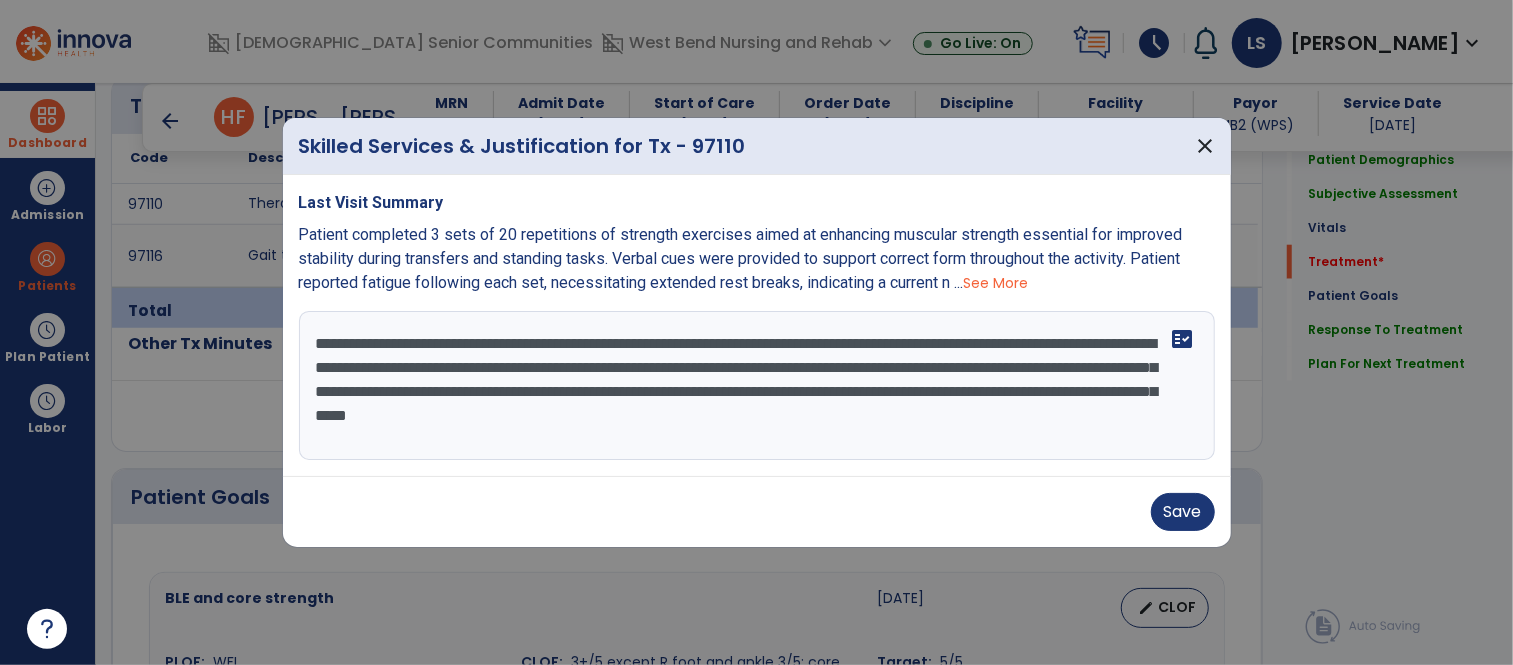 click on "**********" at bounding box center (757, 386) 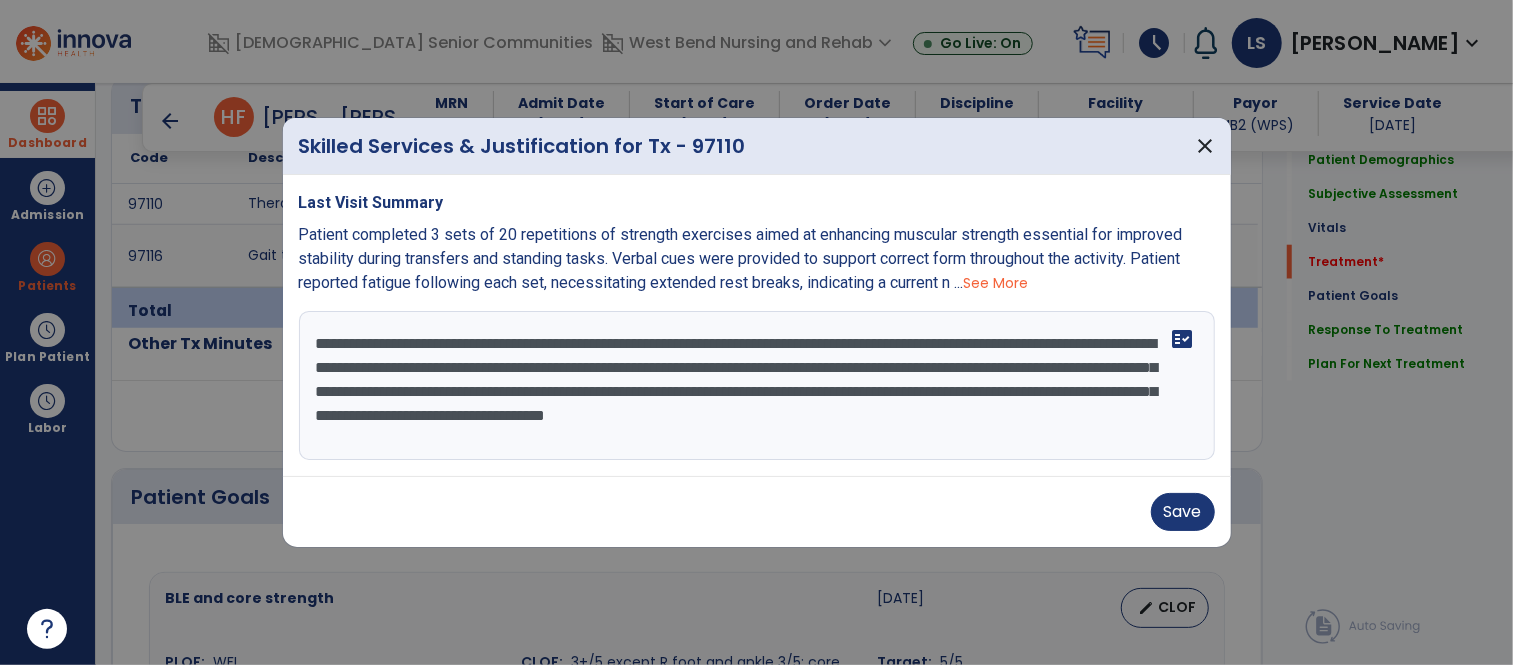 click on "**********" at bounding box center [757, 386] 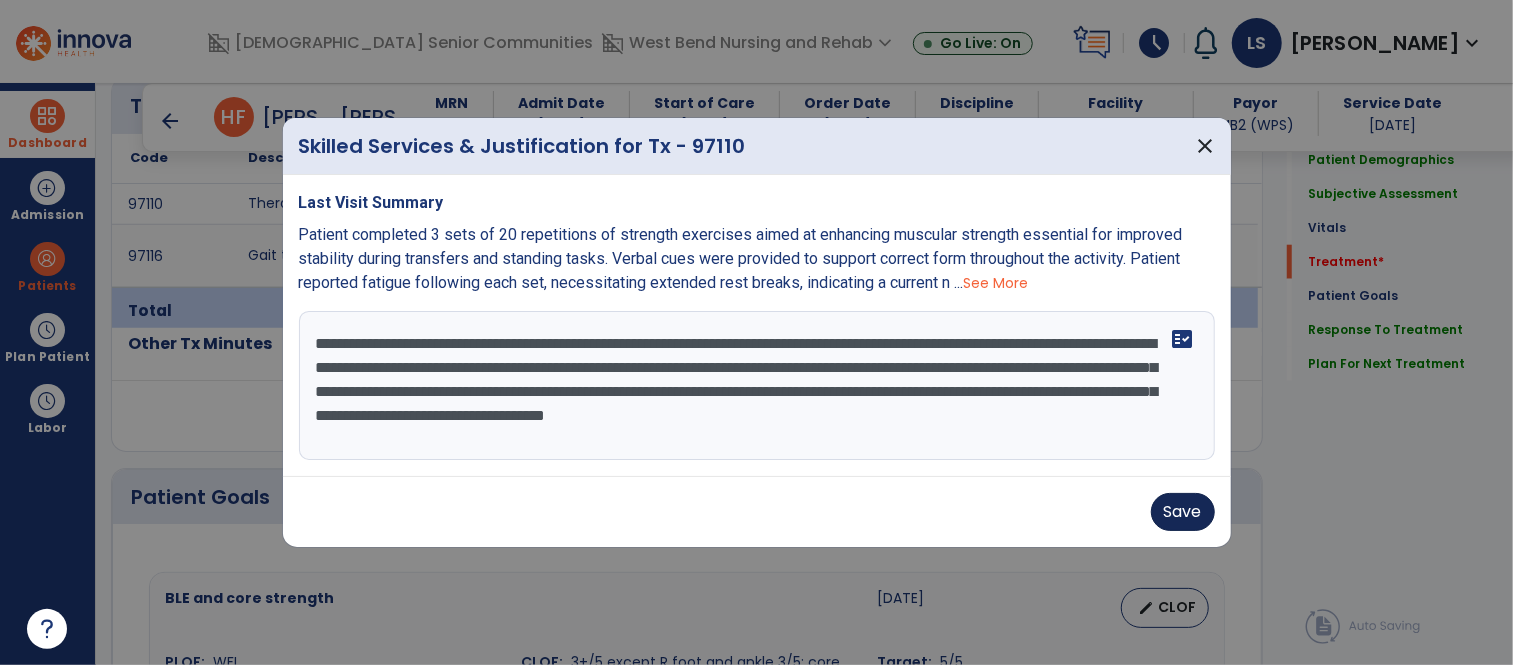 type on "**********" 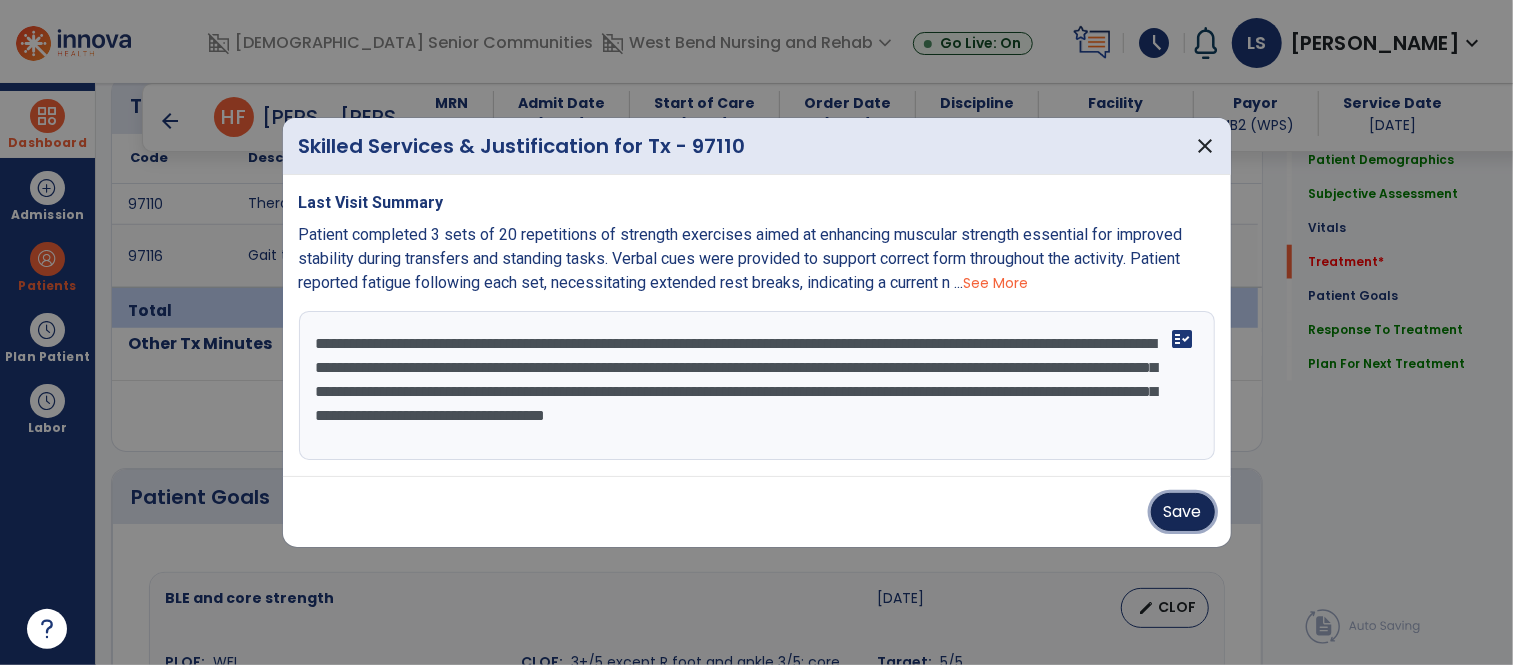 click on "Save" at bounding box center [1183, 512] 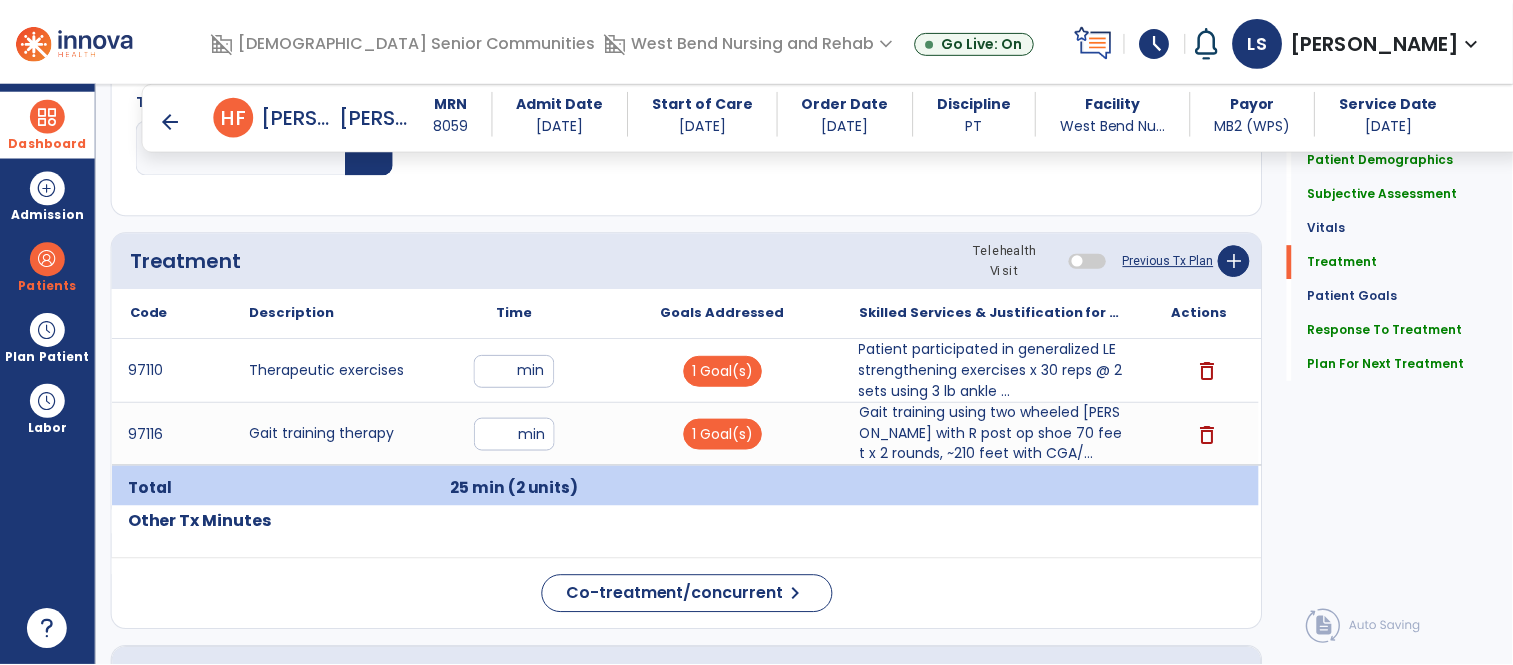 scroll, scrollTop: 1056, scrollLeft: 0, axis: vertical 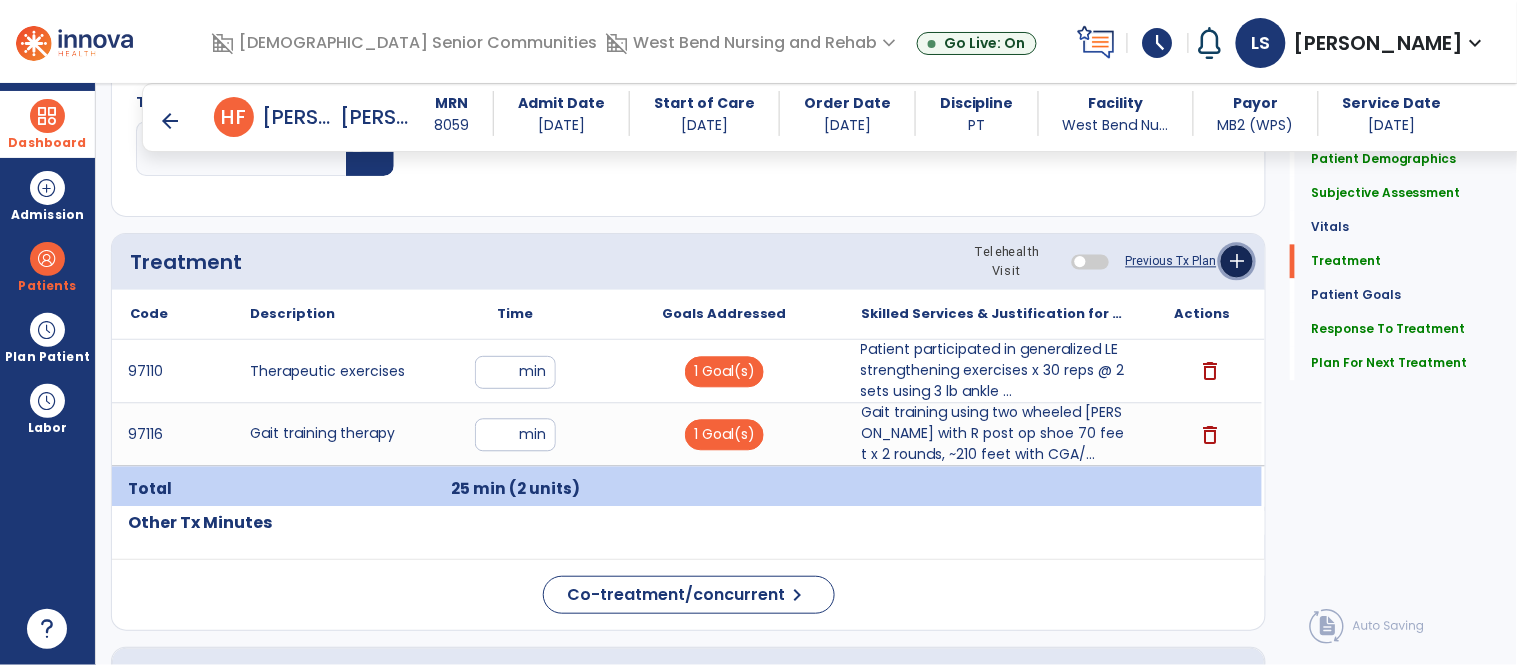 click on "add" 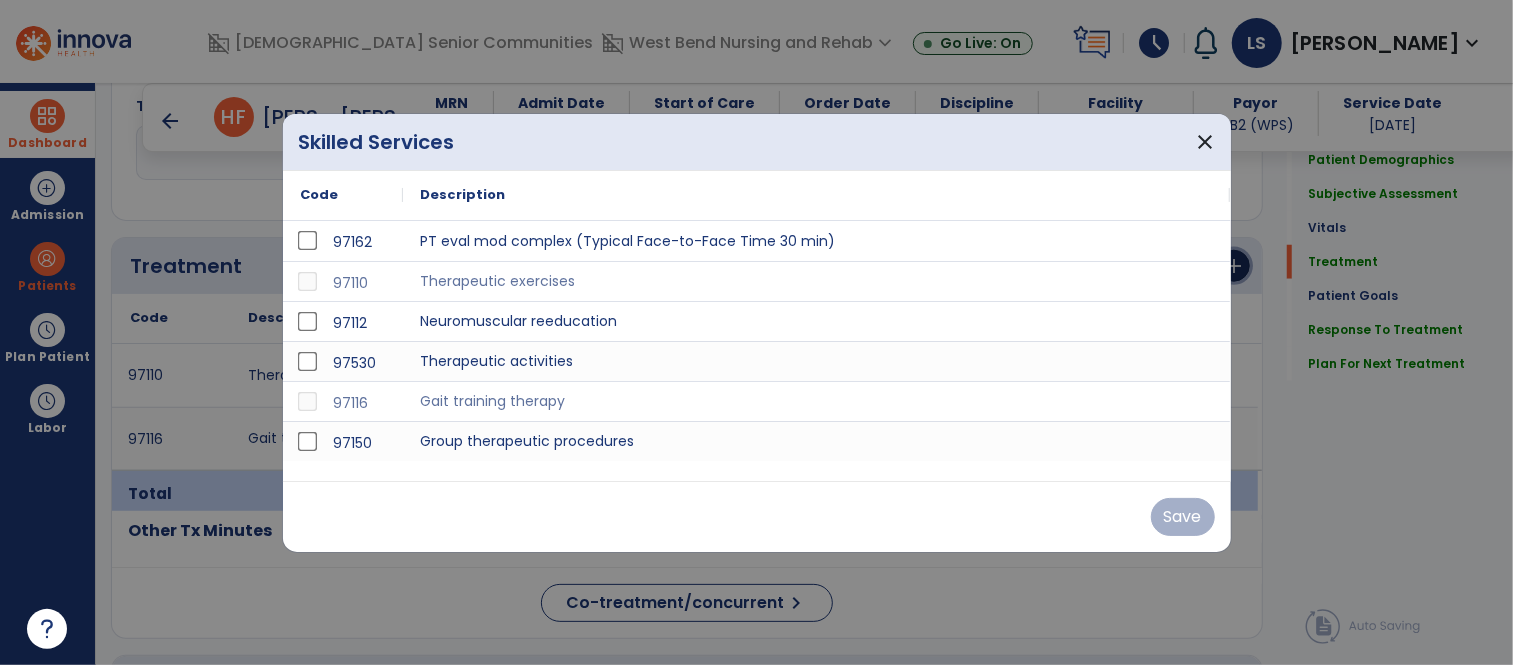 scroll, scrollTop: 1056, scrollLeft: 0, axis: vertical 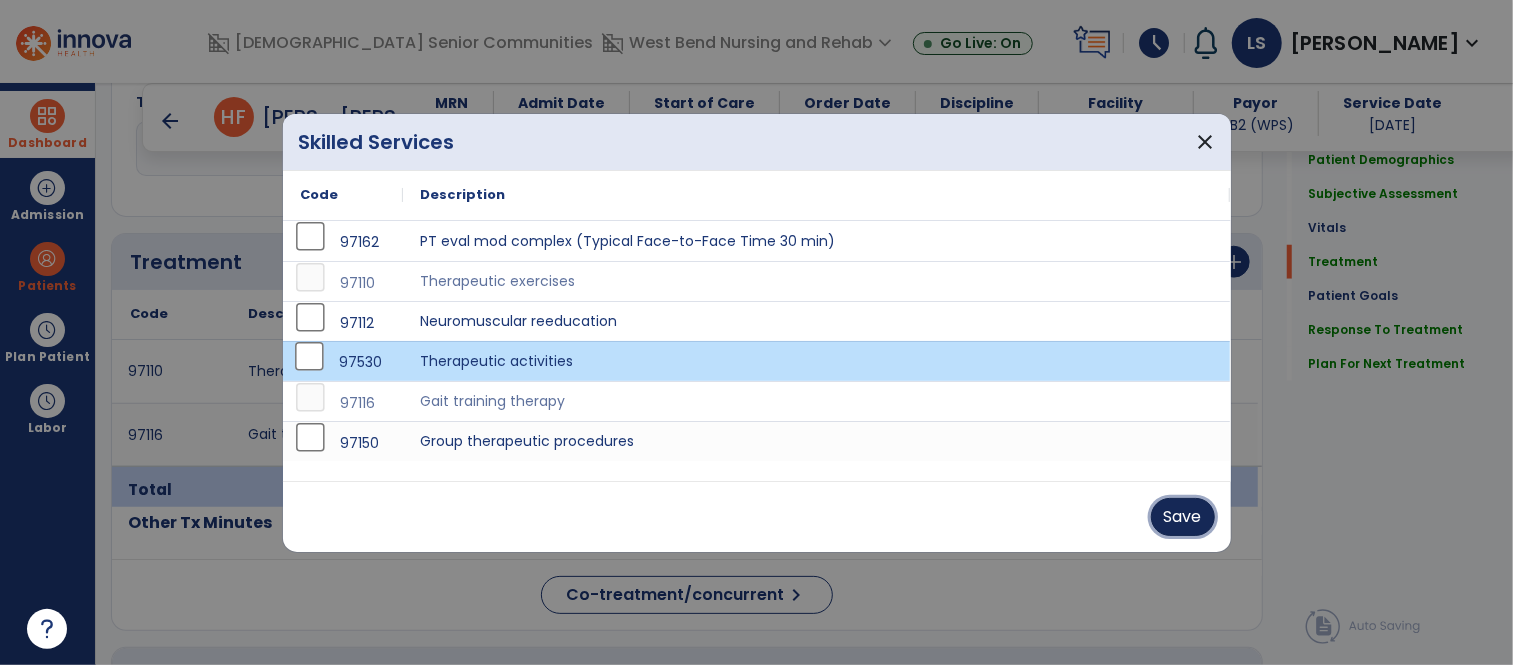 click on "Save" at bounding box center [1183, 517] 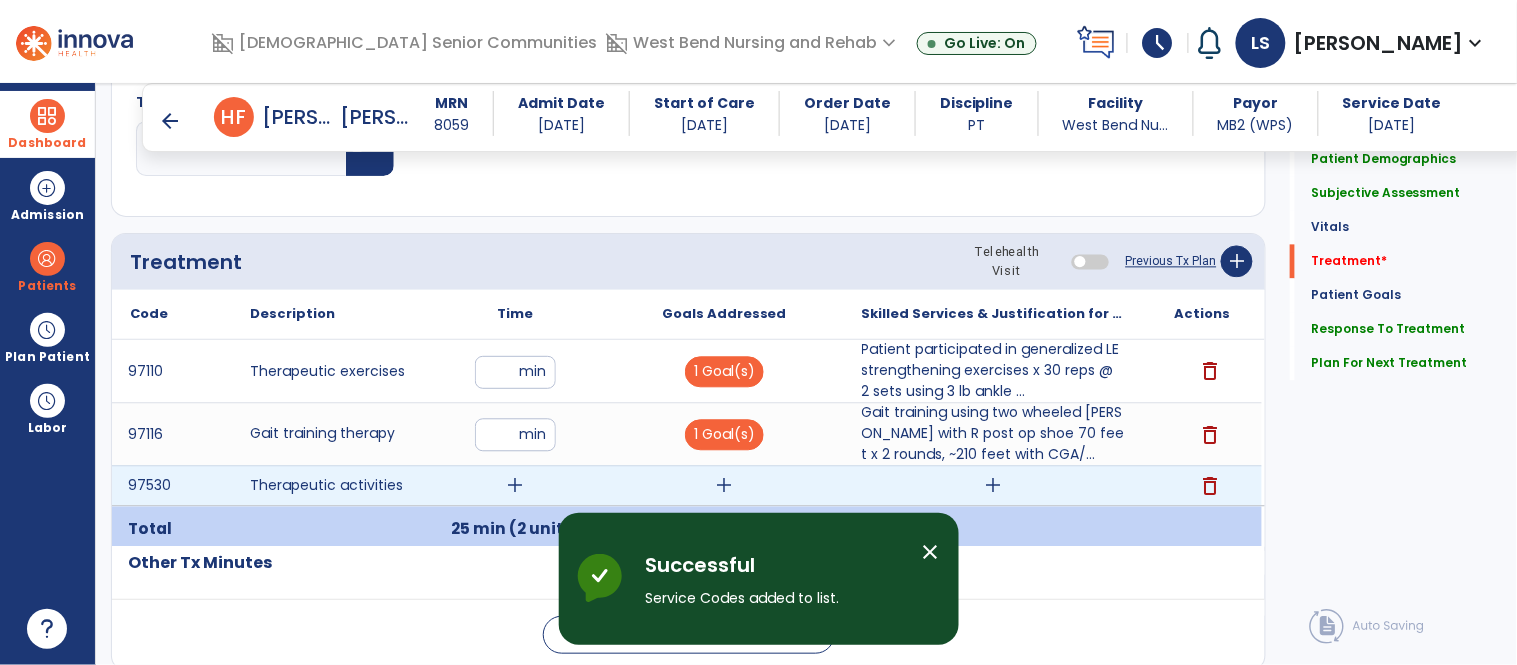 click on "add" at bounding box center [515, 486] 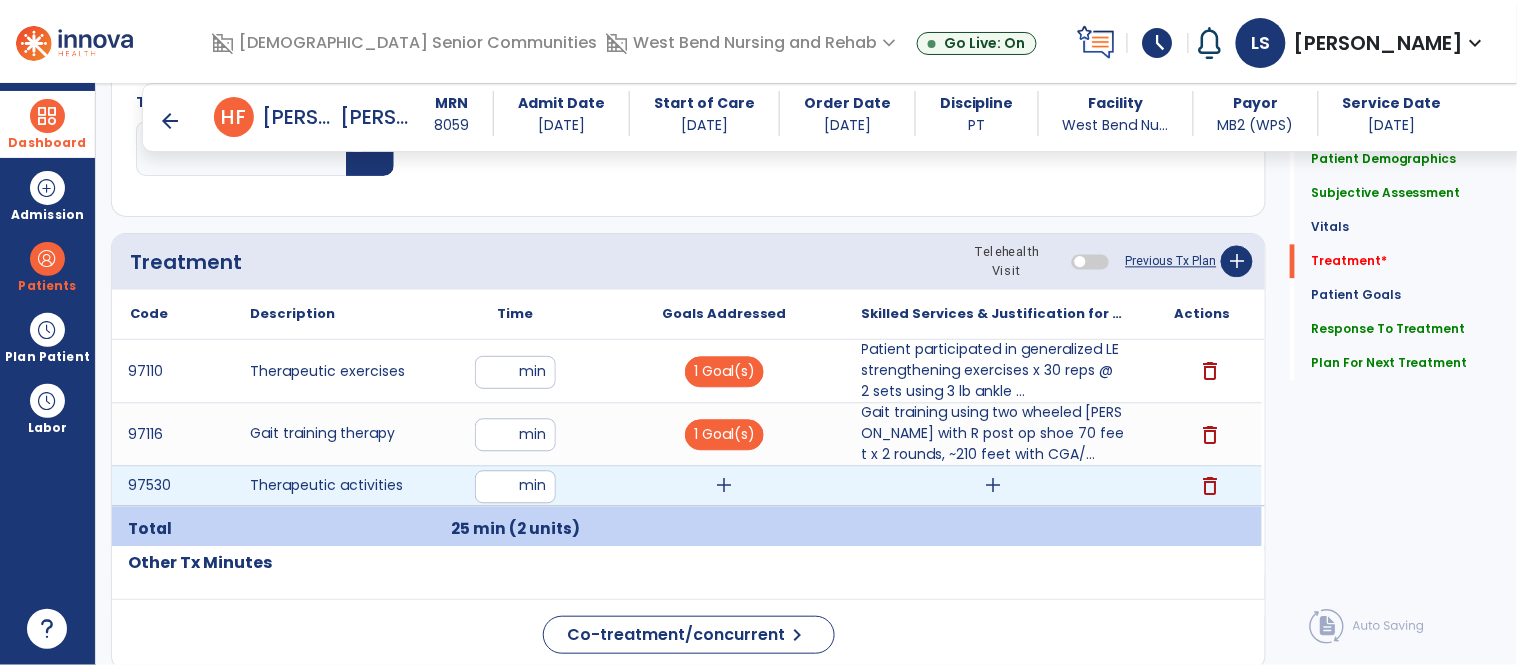 type on "**" 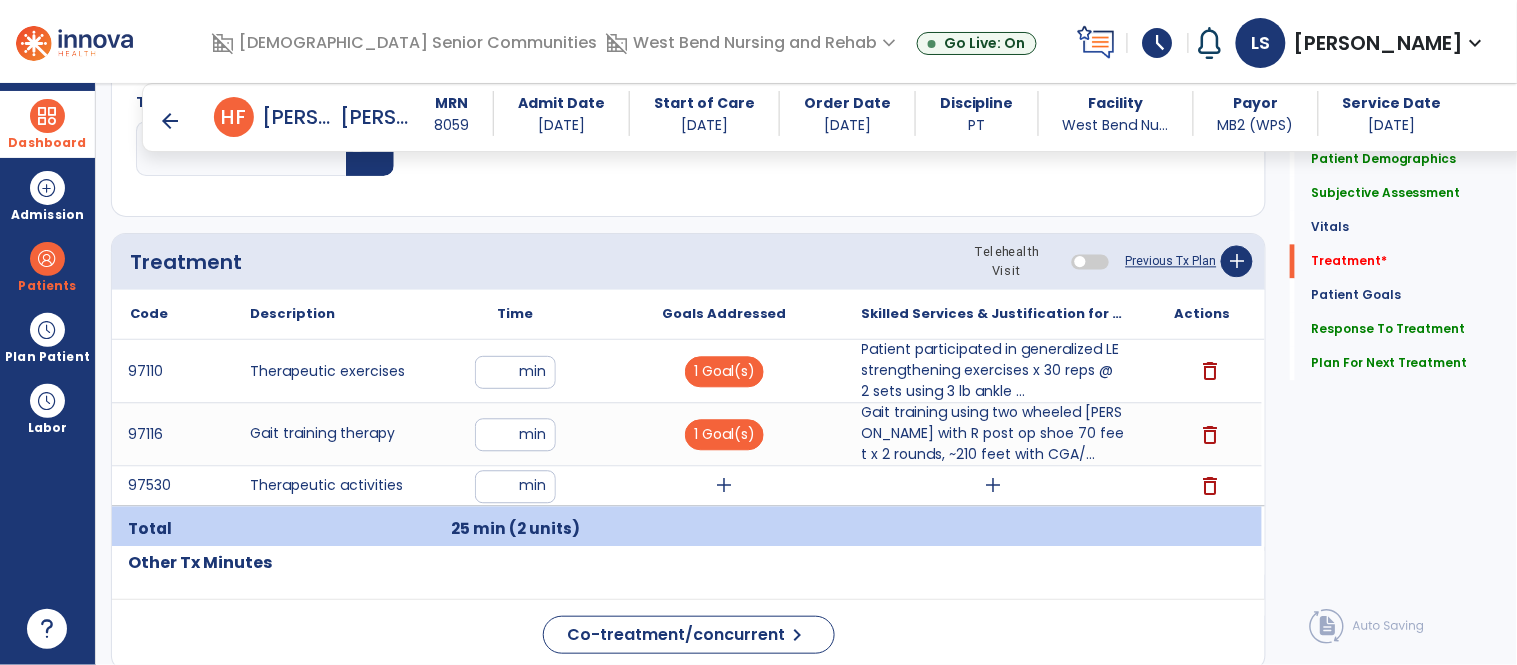 click on "Code
Description
Time" 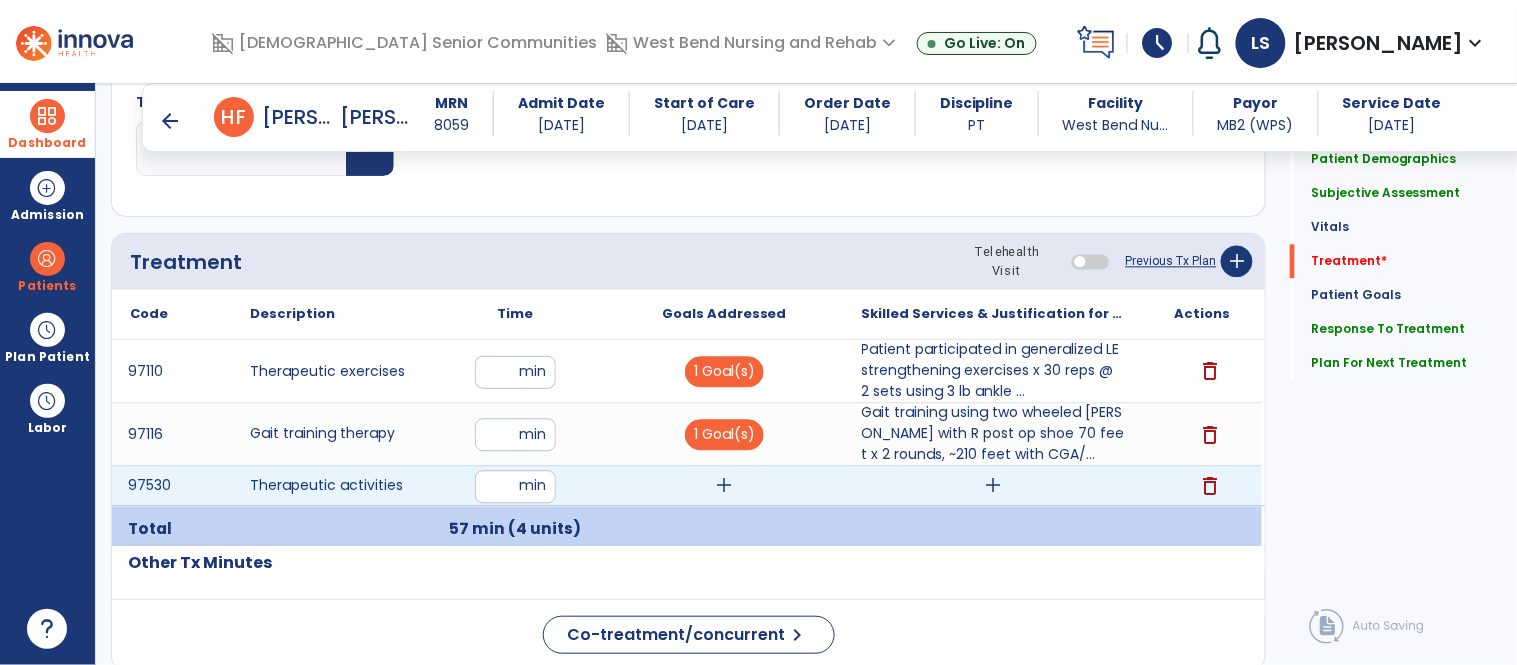 click on "**" at bounding box center [515, 487] 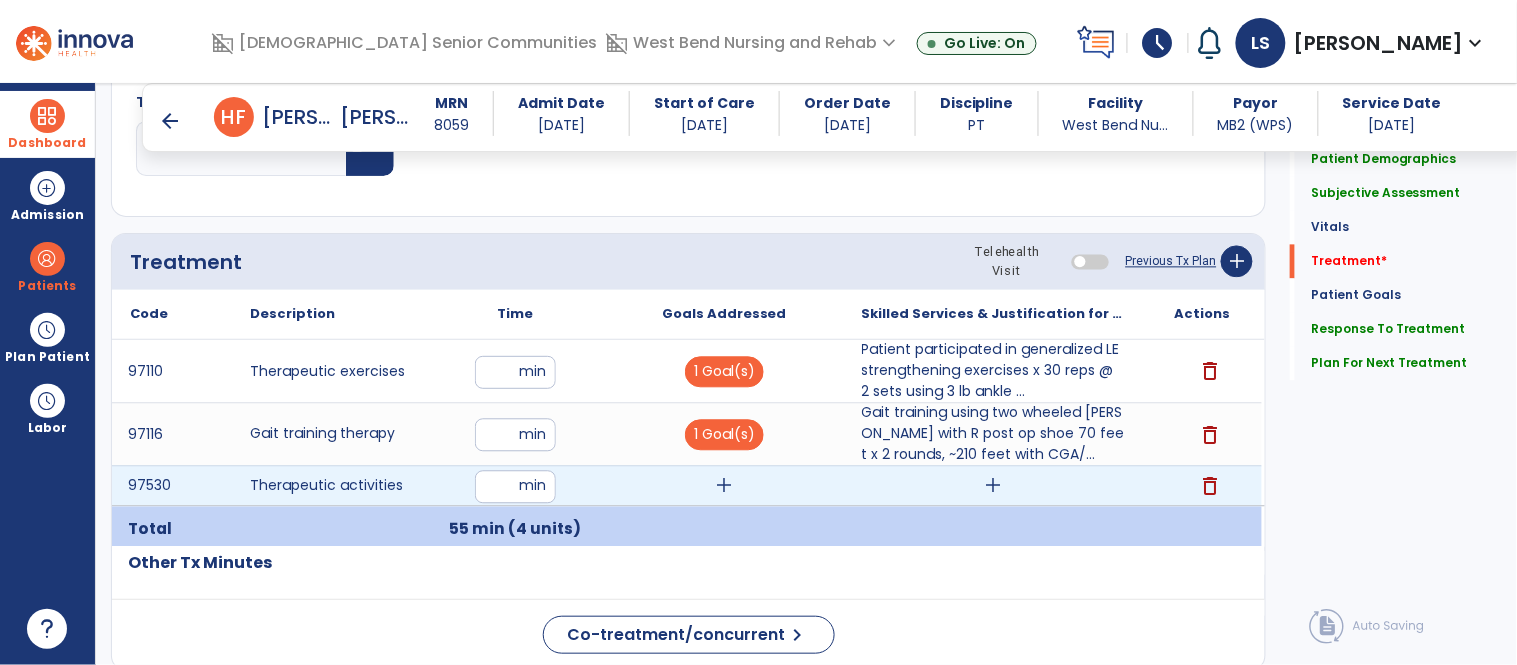 click on "add" at bounding box center (724, 486) 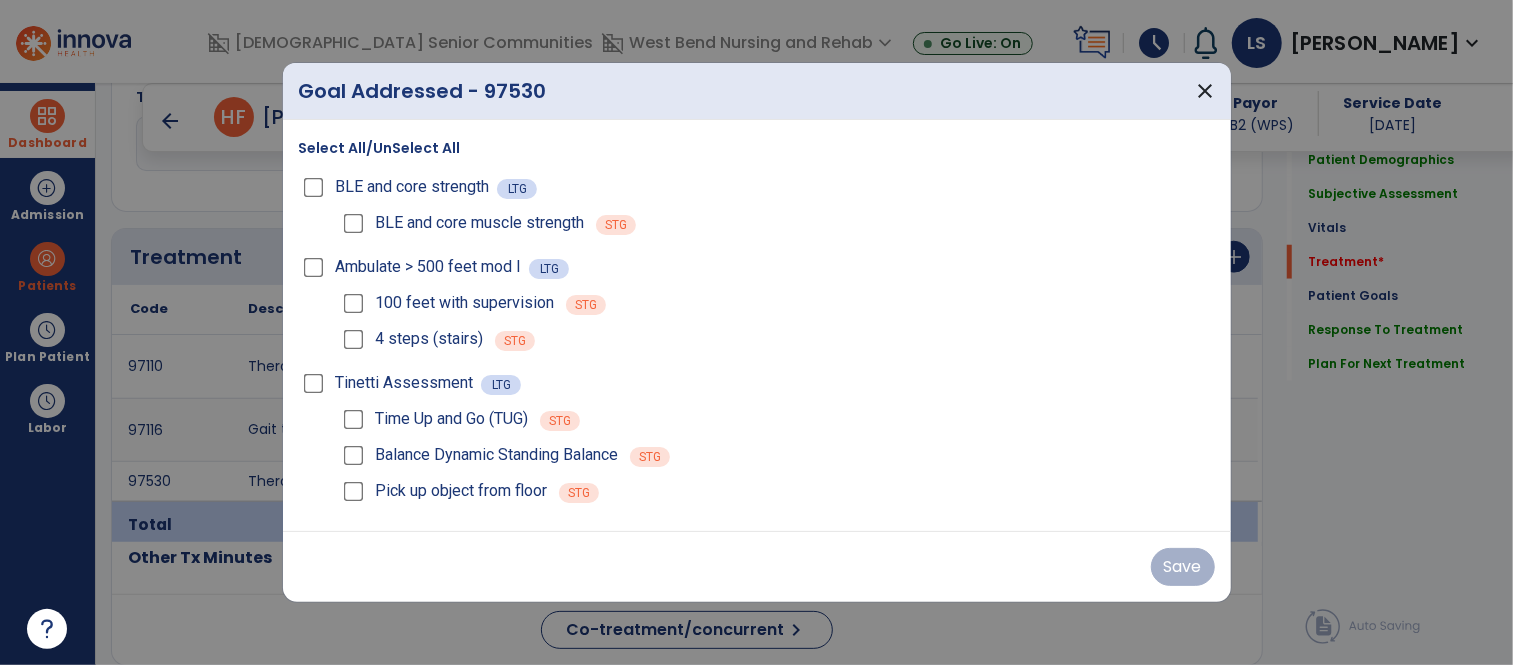 scroll, scrollTop: 1056, scrollLeft: 0, axis: vertical 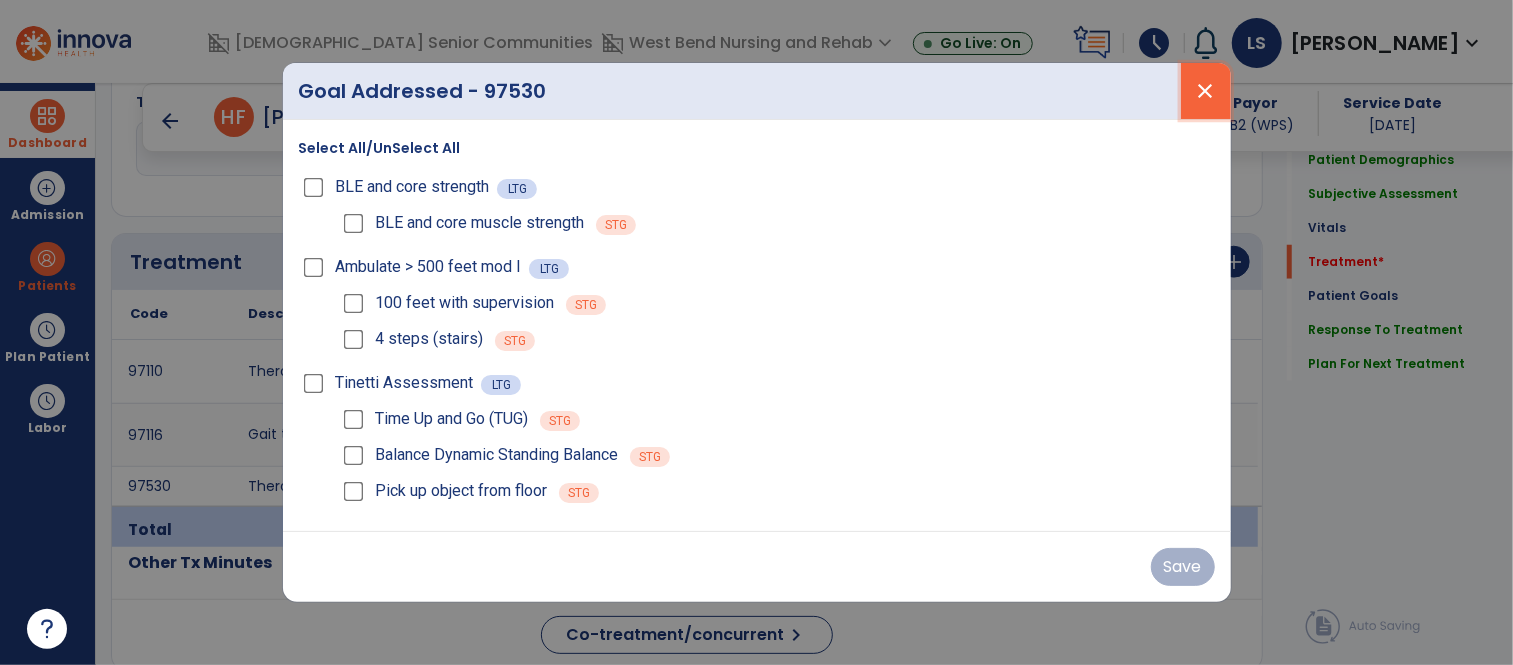 click on "close" at bounding box center [1206, 91] 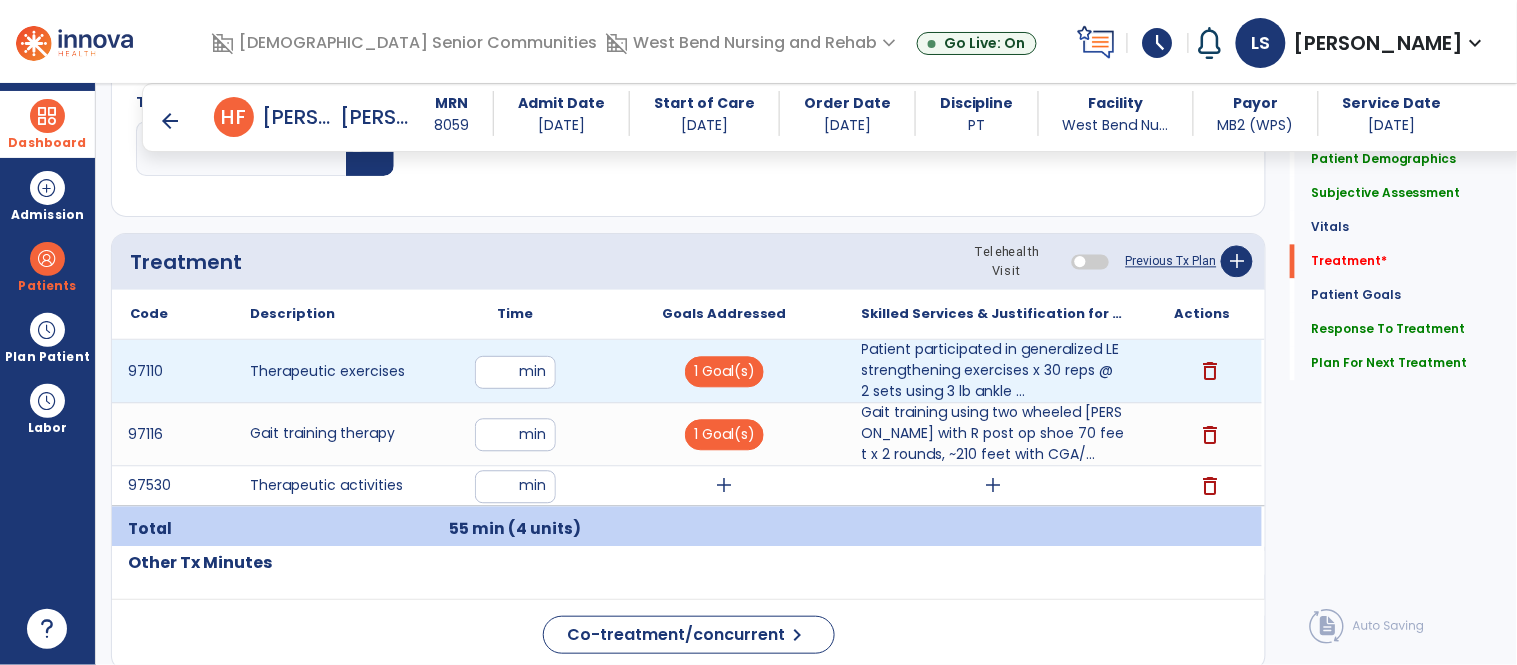 drag, startPoint x: 516, startPoint y: 369, endPoint x: 463, endPoint y: 380, distance: 54.129475 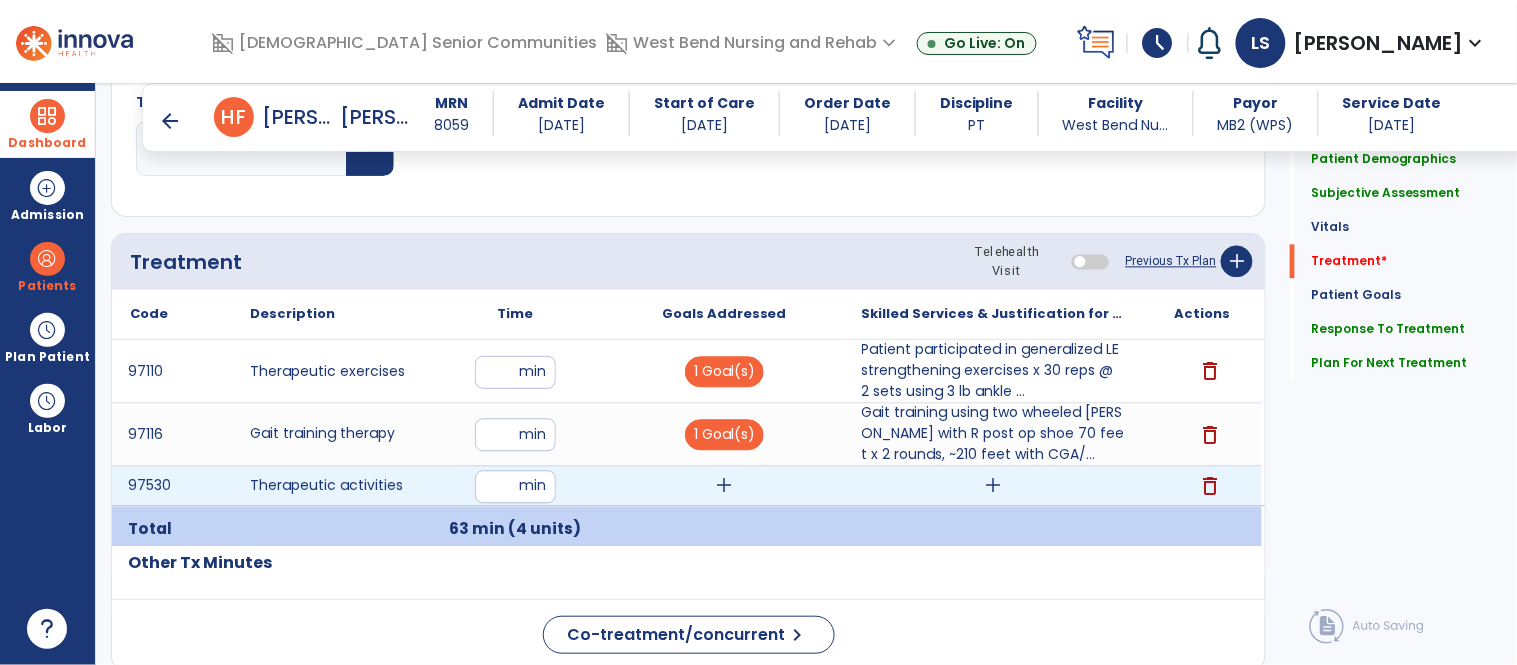click on "**" at bounding box center (515, 487) 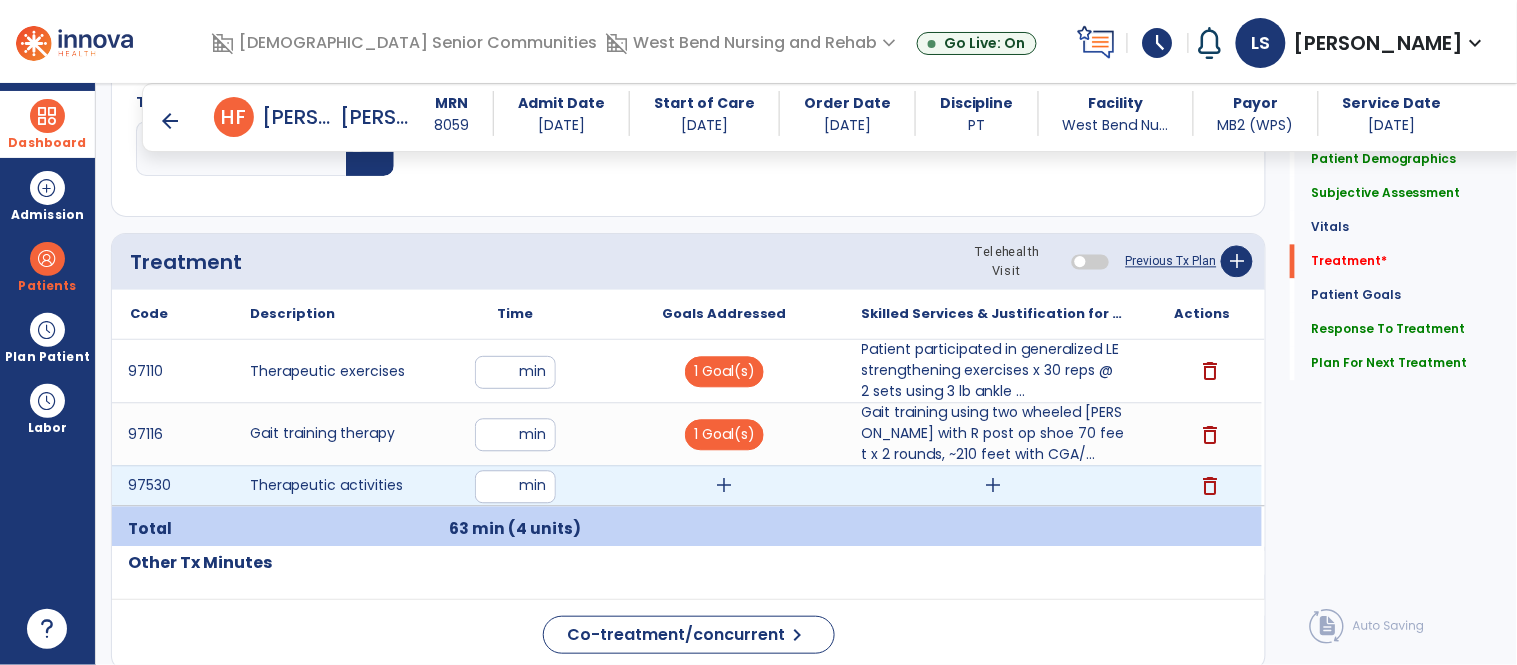 type on "*" 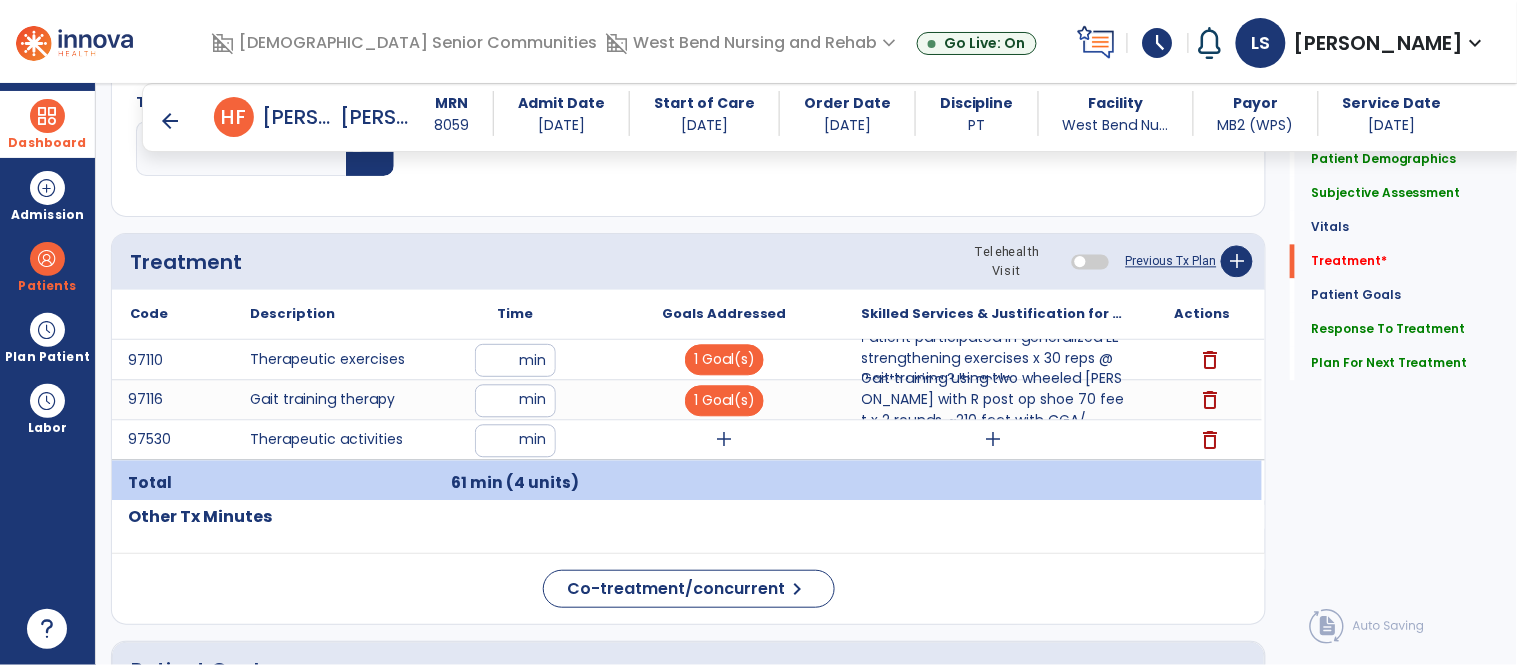click at bounding box center (724, 484) 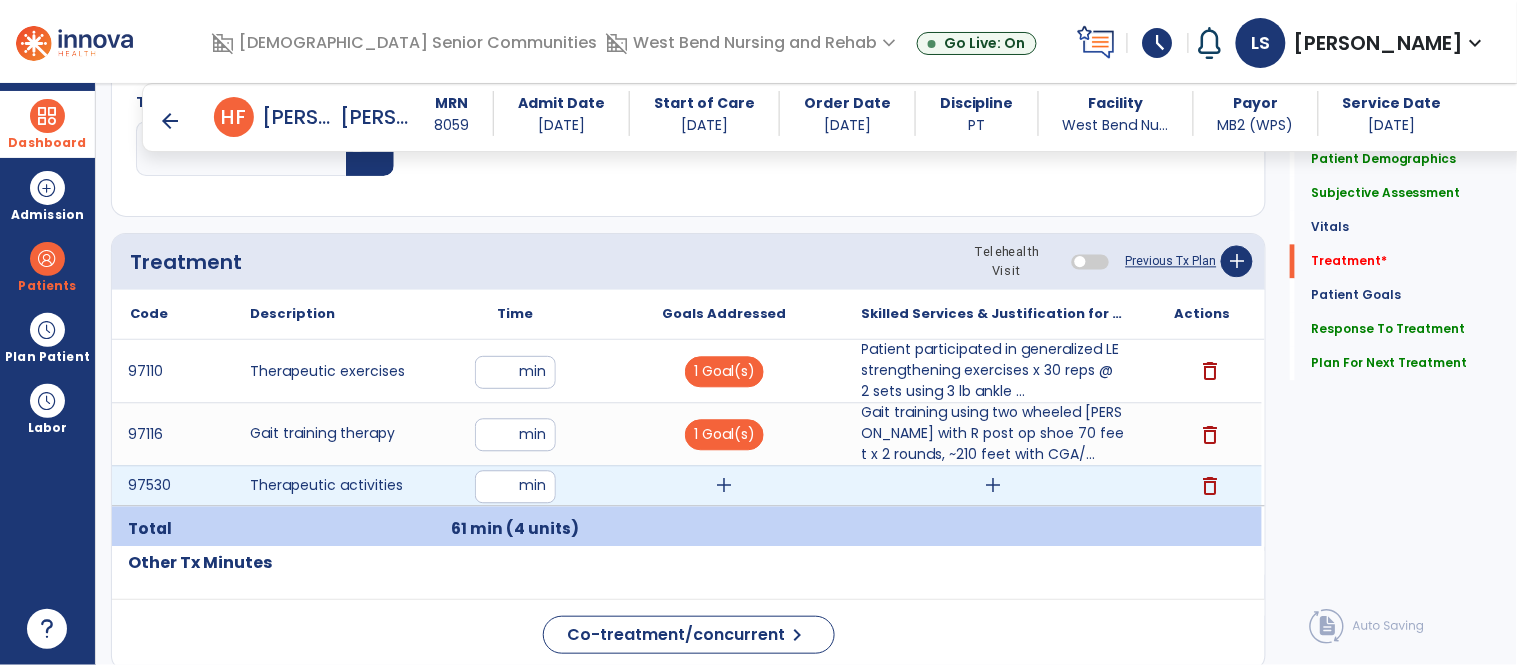 click on "add" at bounding box center [724, 486] 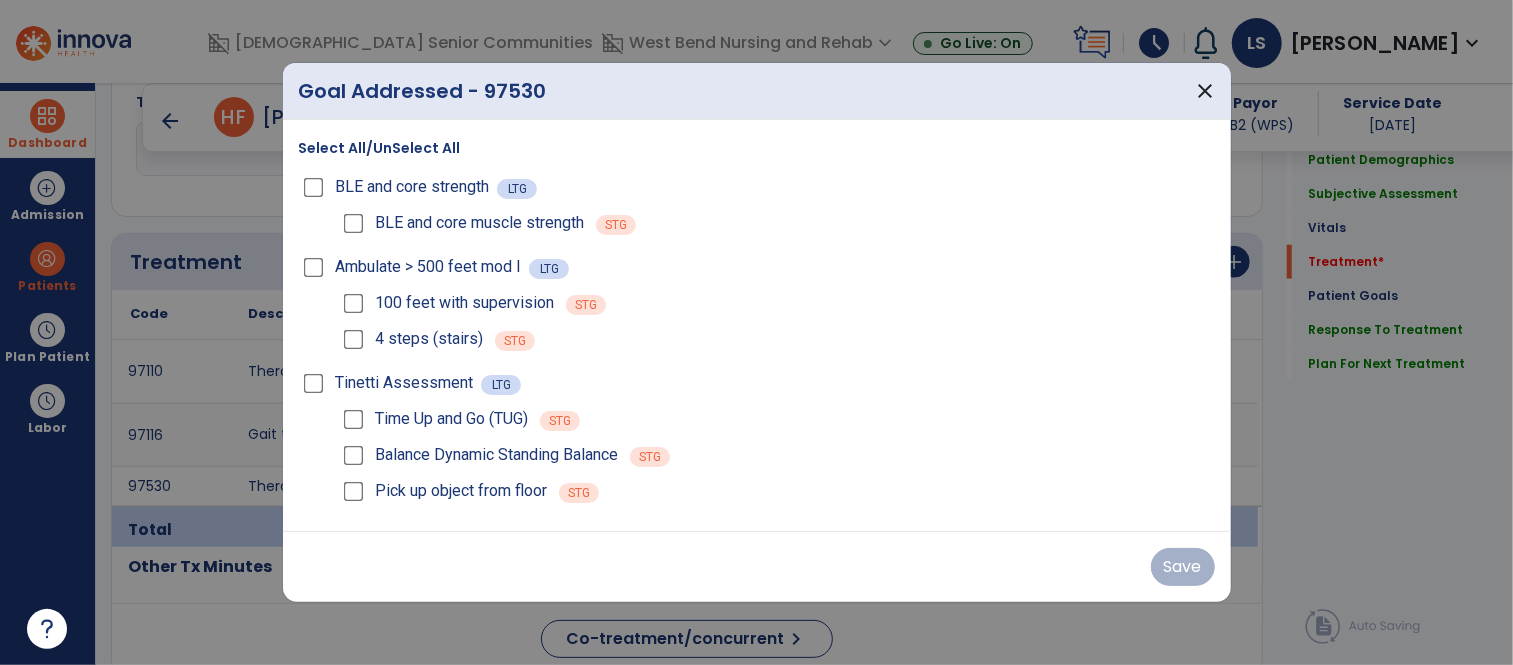 scroll, scrollTop: 1056, scrollLeft: 0, axis: vertical 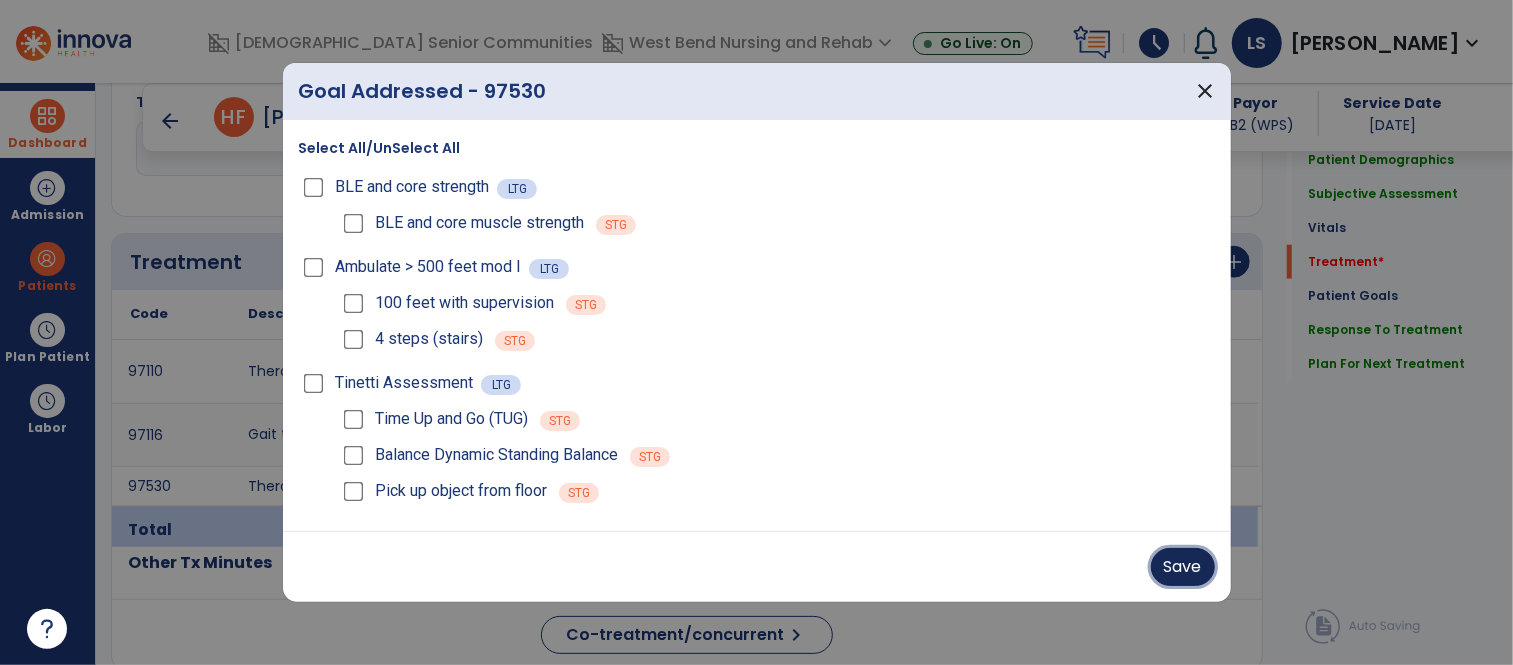 click on "Save" at bounding box center (1183, 567) 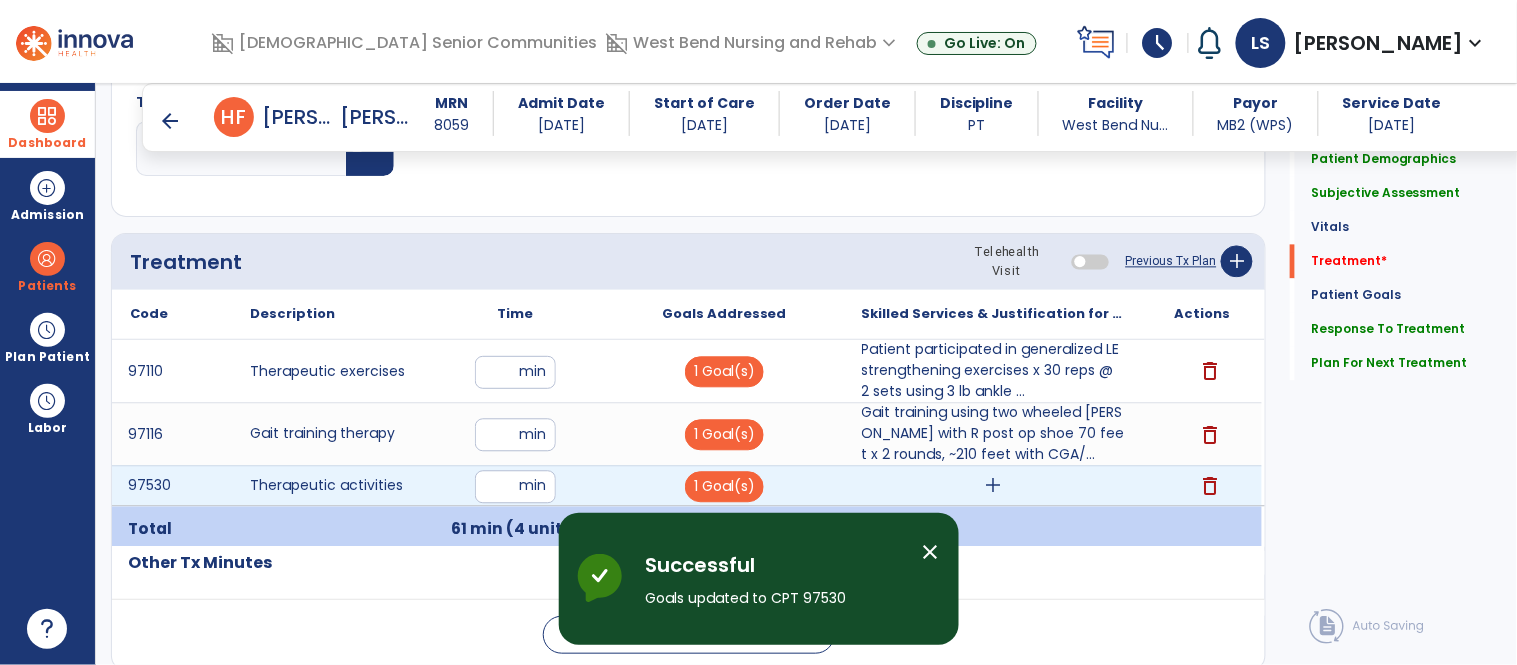 click on "add" at bounding box center (993, 486) 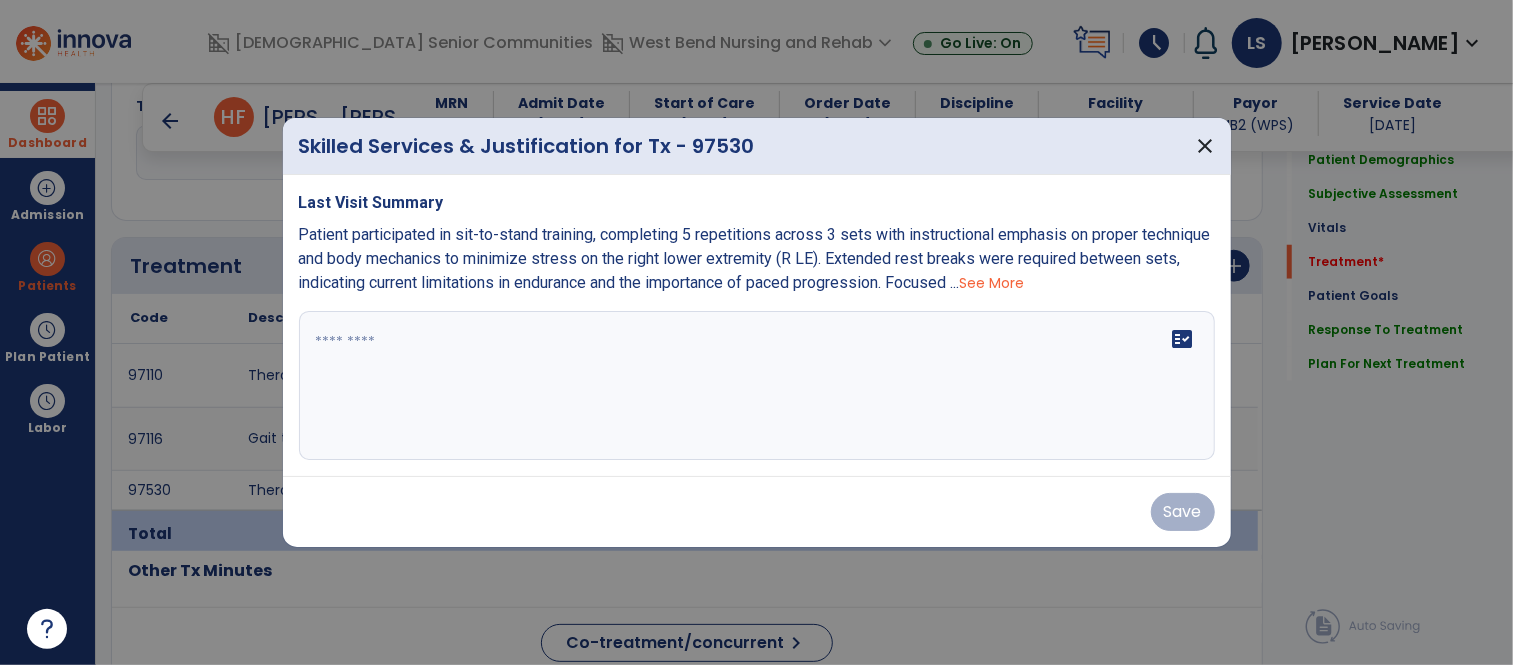 scroll, scrollTop: 1056, scrollLeft: 0, axis: vertical 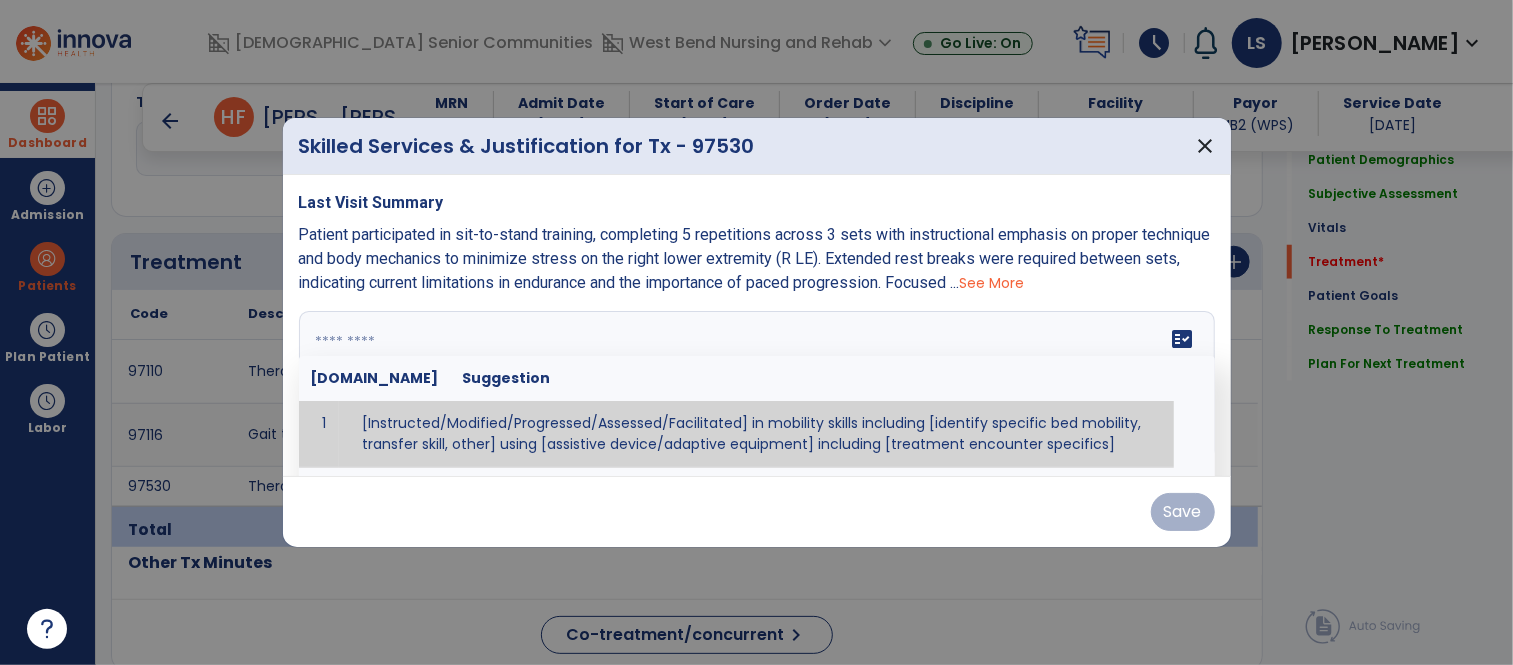 click on "fact_check  Sr.No Suggestion 1 [Instructed/Modified/Progressed/Assessed/Facilitated] in mobility skills including [identify specific bed mobility, transfer skill, other] using [assistive device/adaptive equipment] including [treatment encounter specifics]" at bounding box center (757, 386) 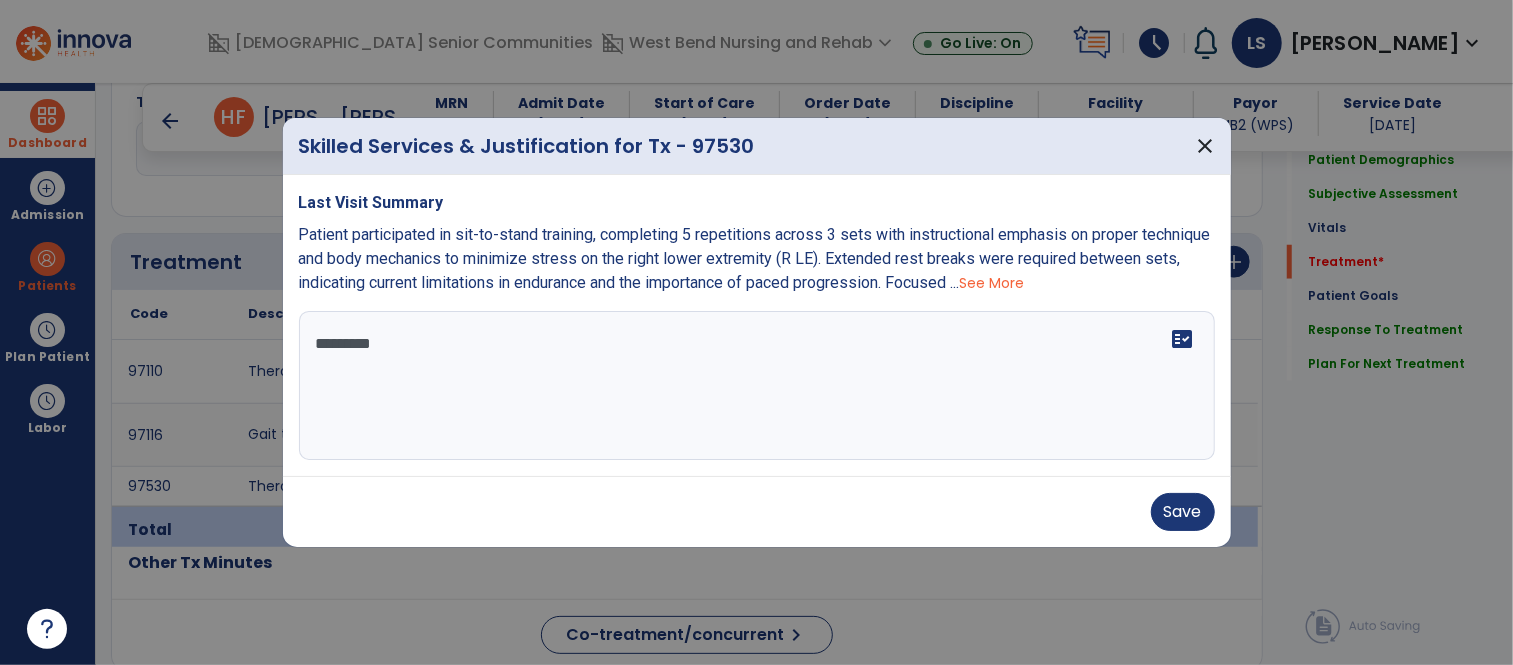 type on "**********" 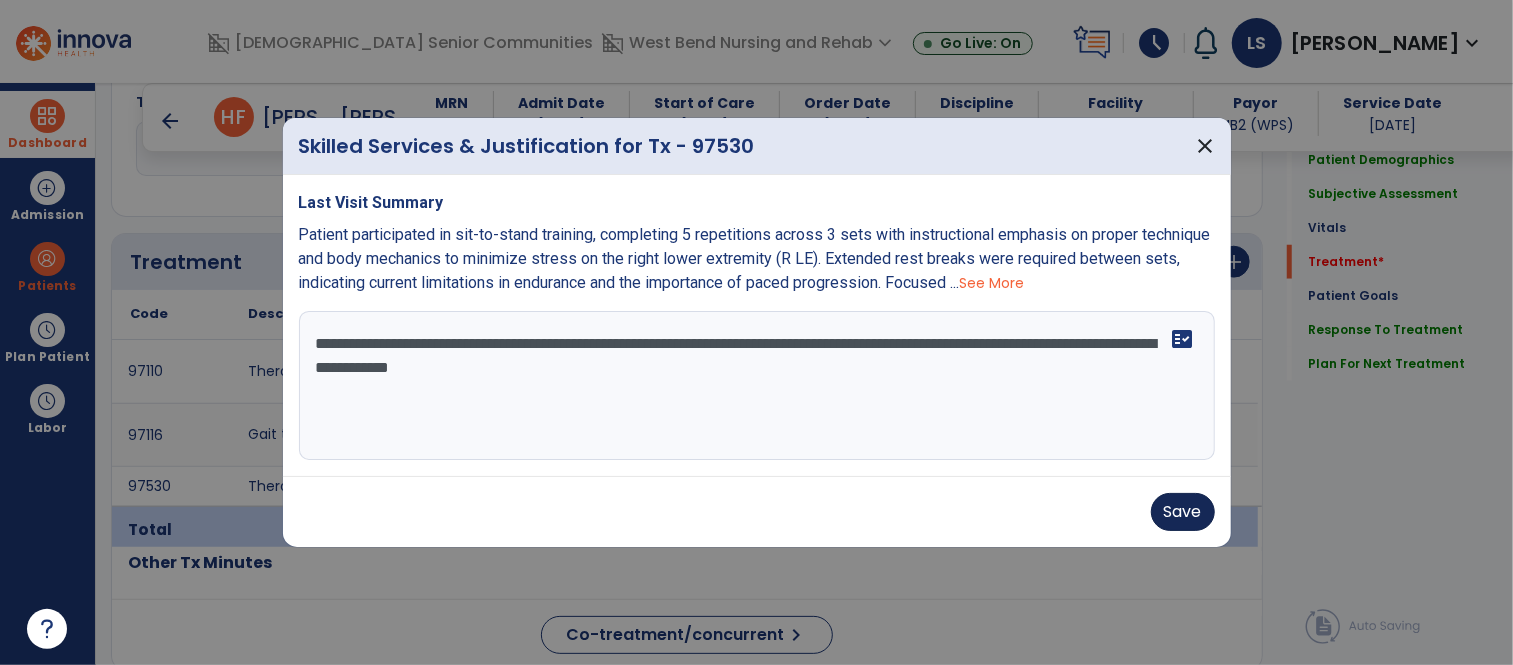 type on "**********" 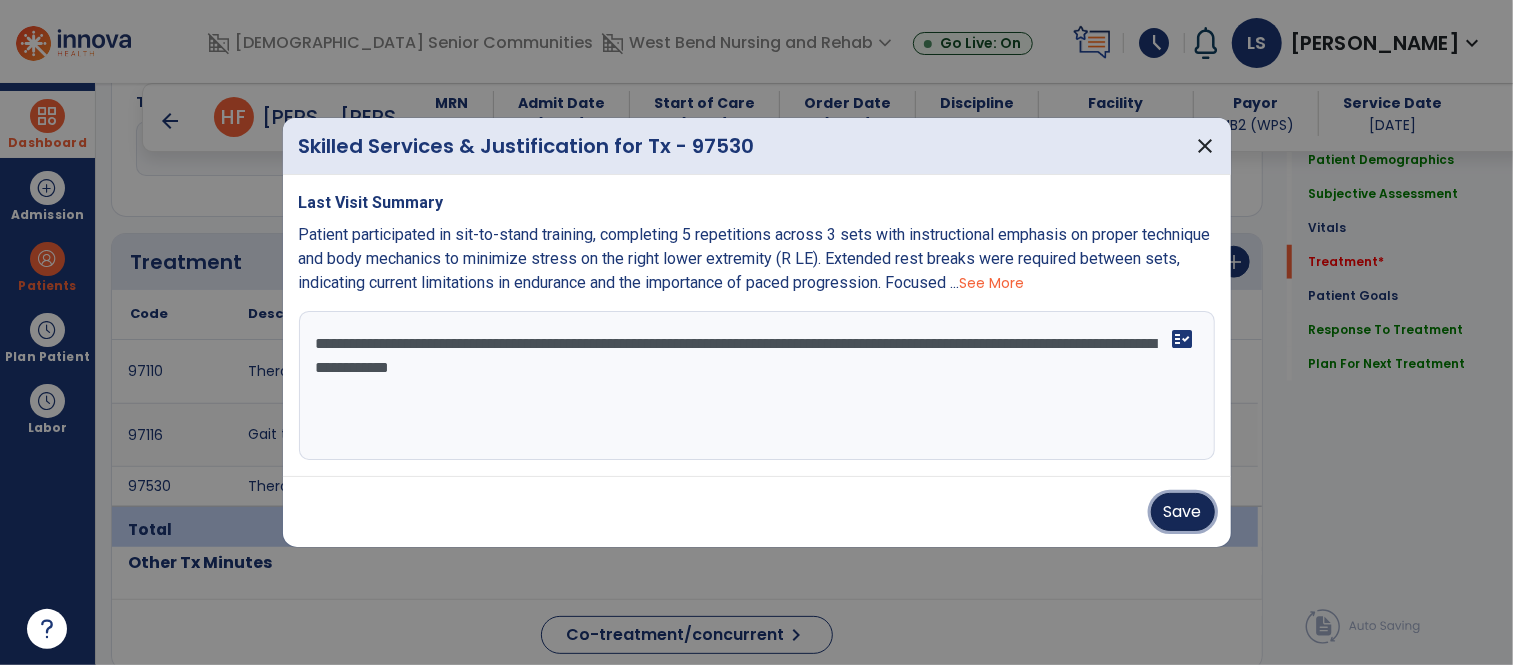 click on "Save" at bounding box center [1183, 512] 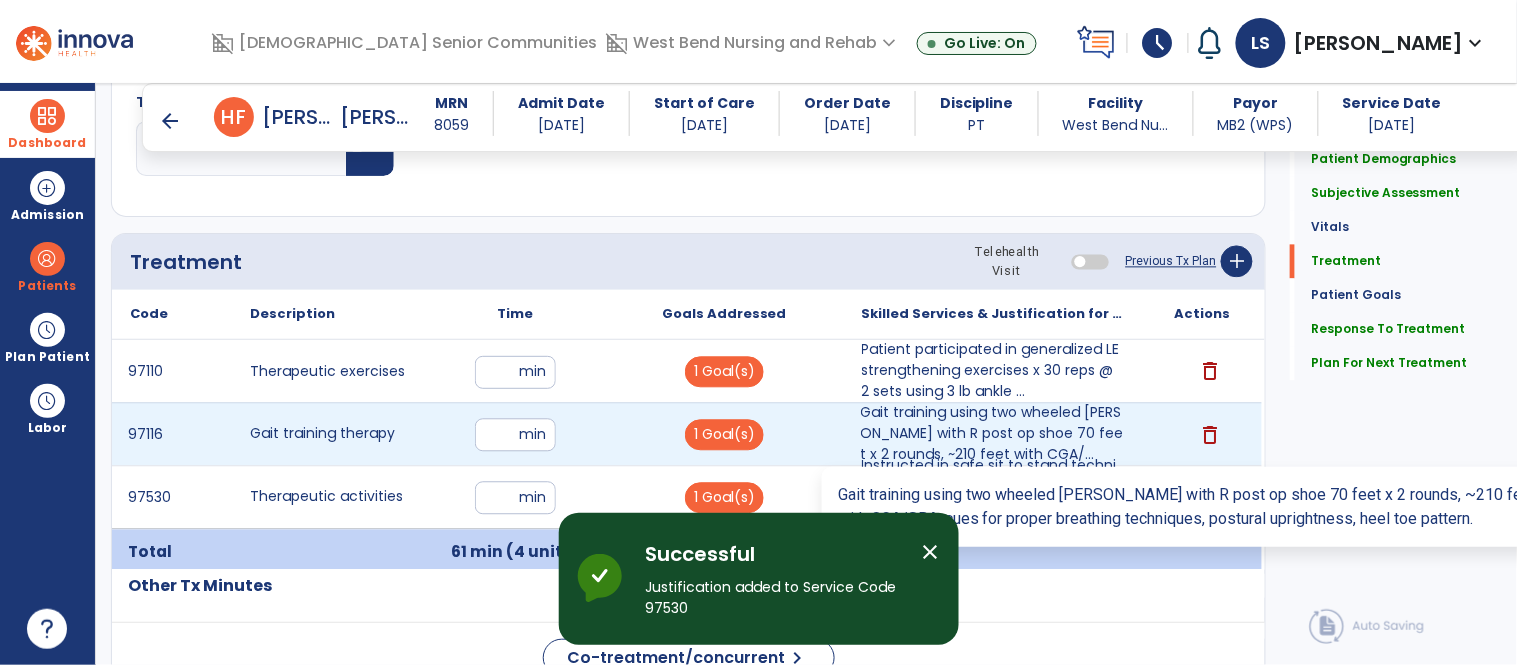 click on "Gait training using two wheeled [PERSON_NAME]  with R post op shoe  70 feet x 2 rounds, ~210 feet with CGA/..." at bounding box center [993, 434] 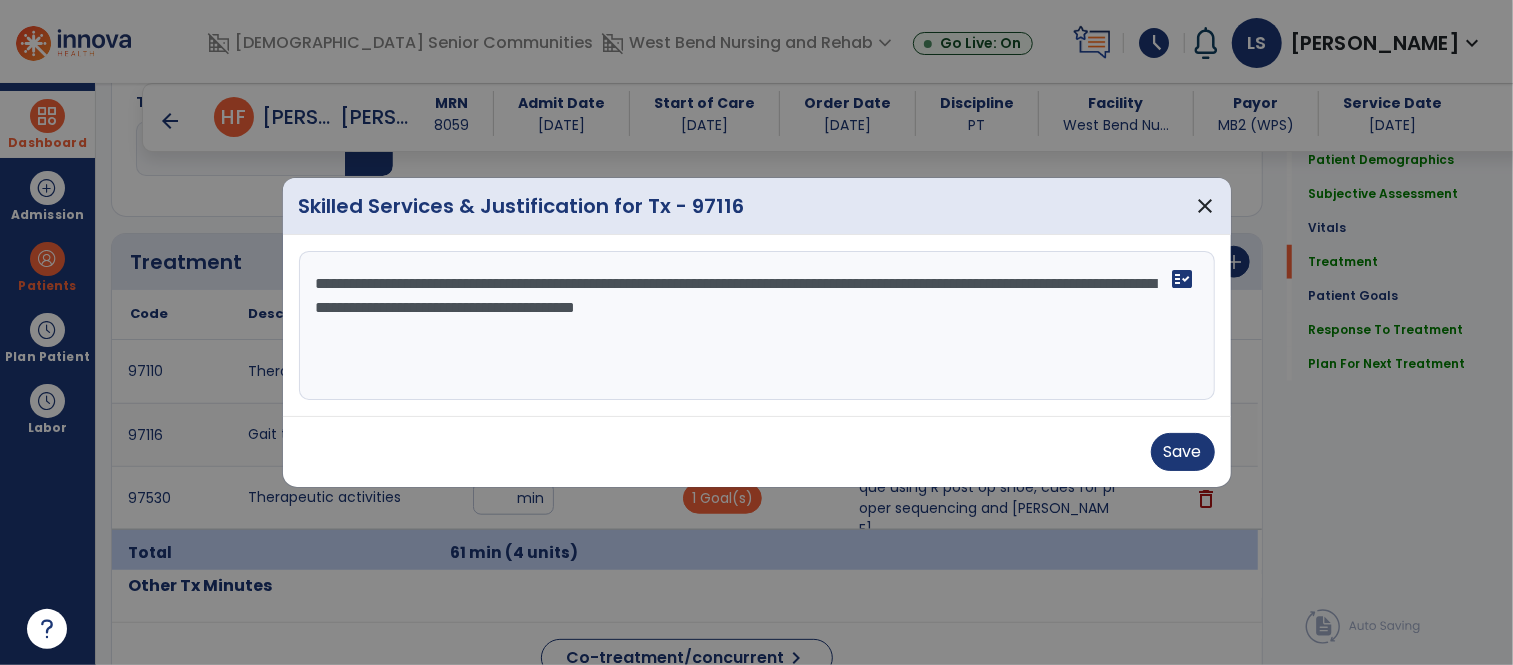 scroll, scrollTop: 1056, scrollLeft: 0, axis: vertical 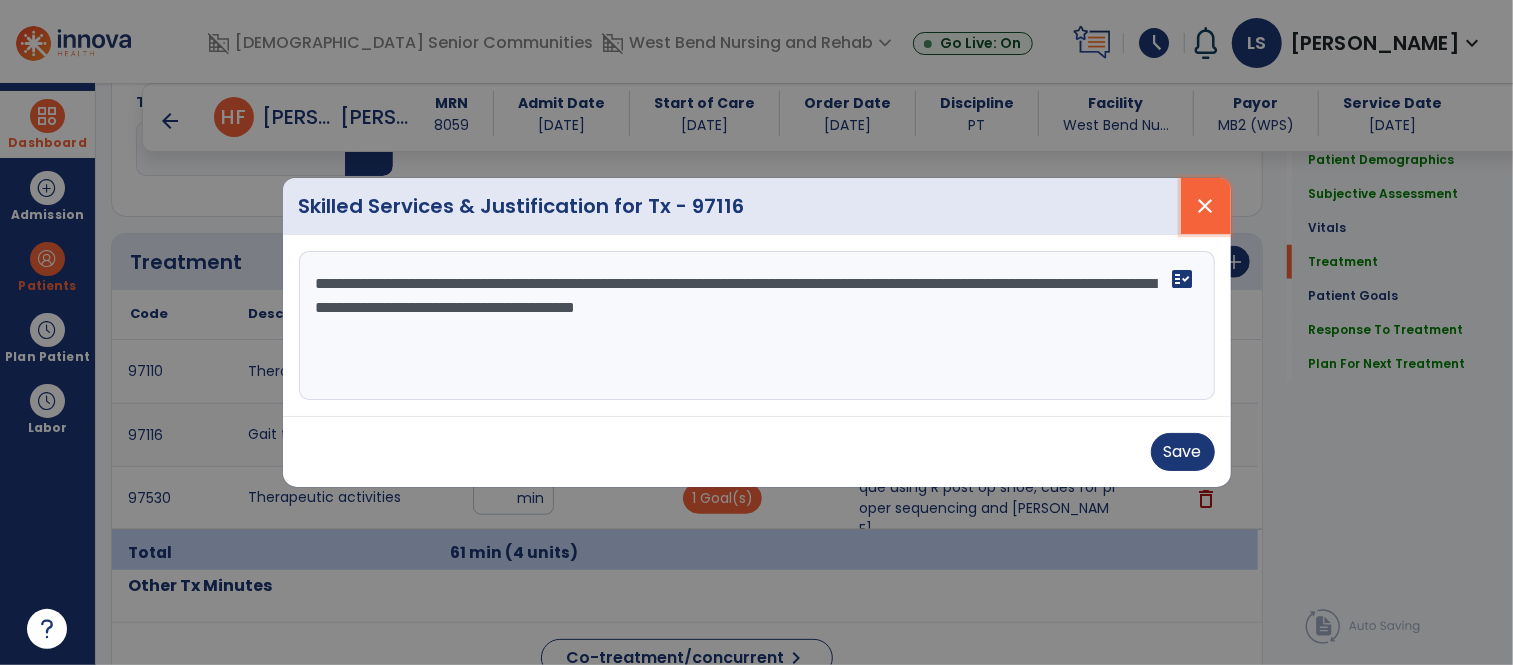 click on "close" at bounding box center [1206, 206] 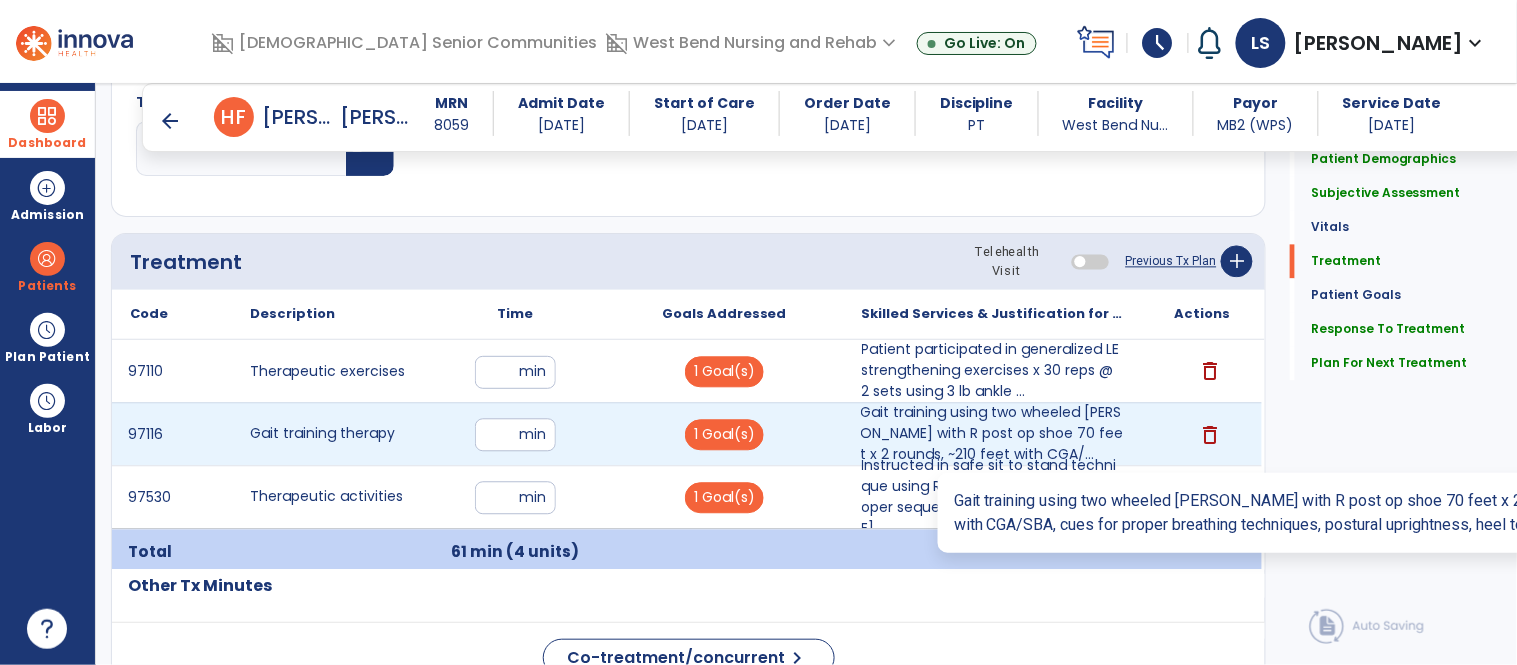 click on "Gait training using two wheeled [PERSON_NAME]  with R post op shoe  70 feet x 2 rounds, ~210 feet with CGA/..." at bounding box center [993, 434] 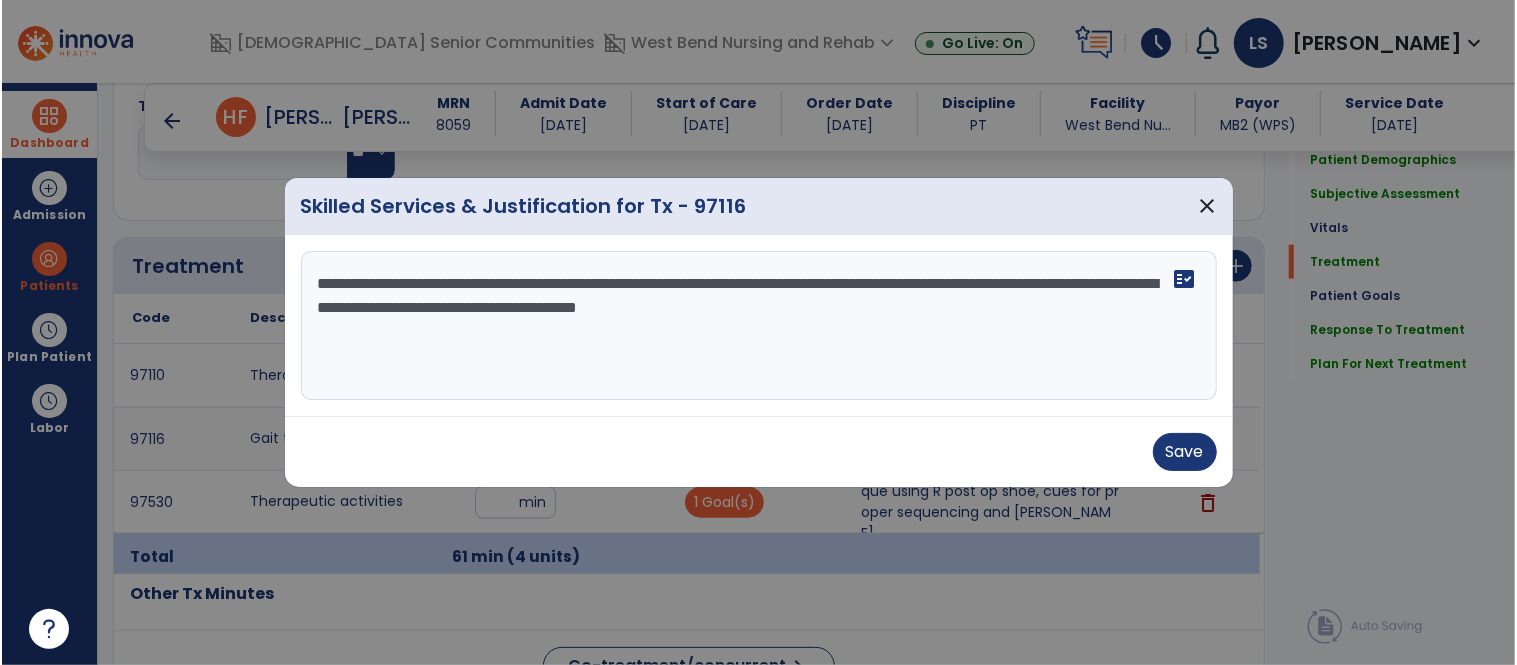 scroll, scrollTop: 1056, scrollLeft: 0, axis: vertical 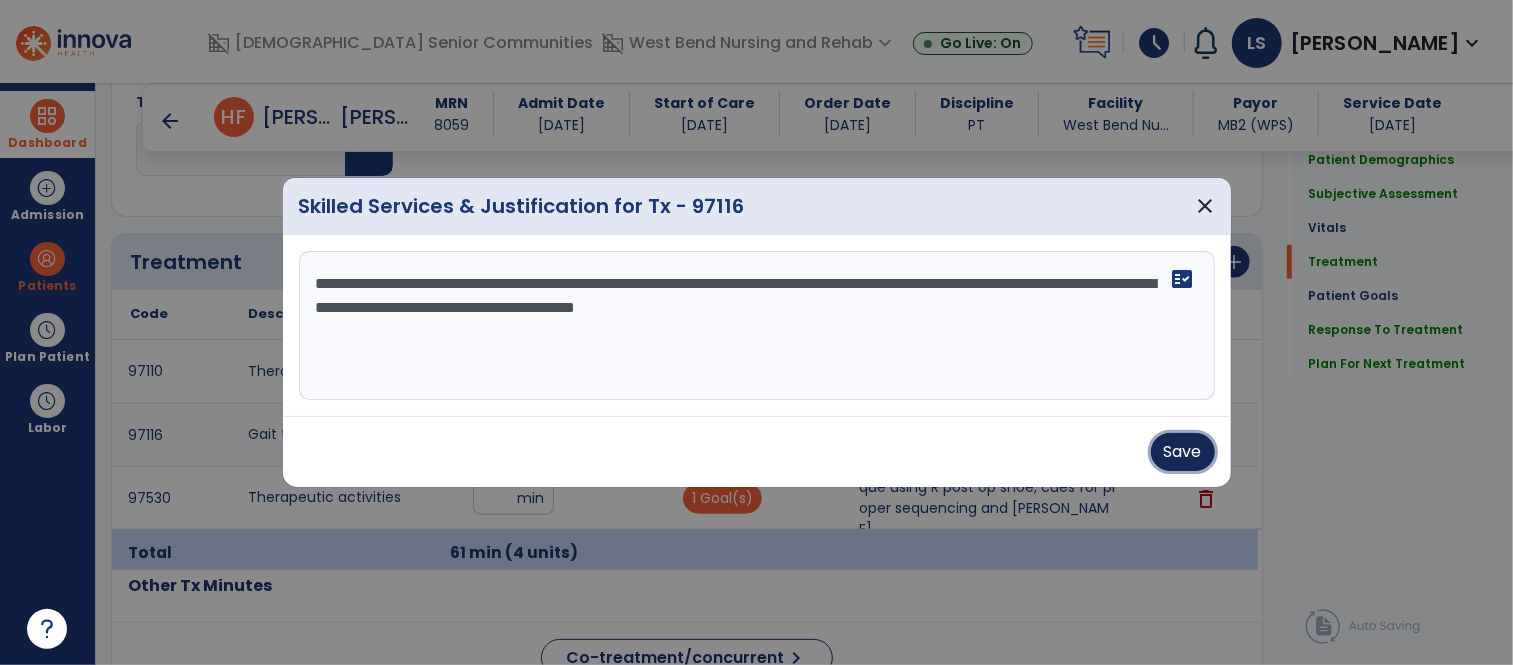 click on "Save" at bounding box center (1183, 452) 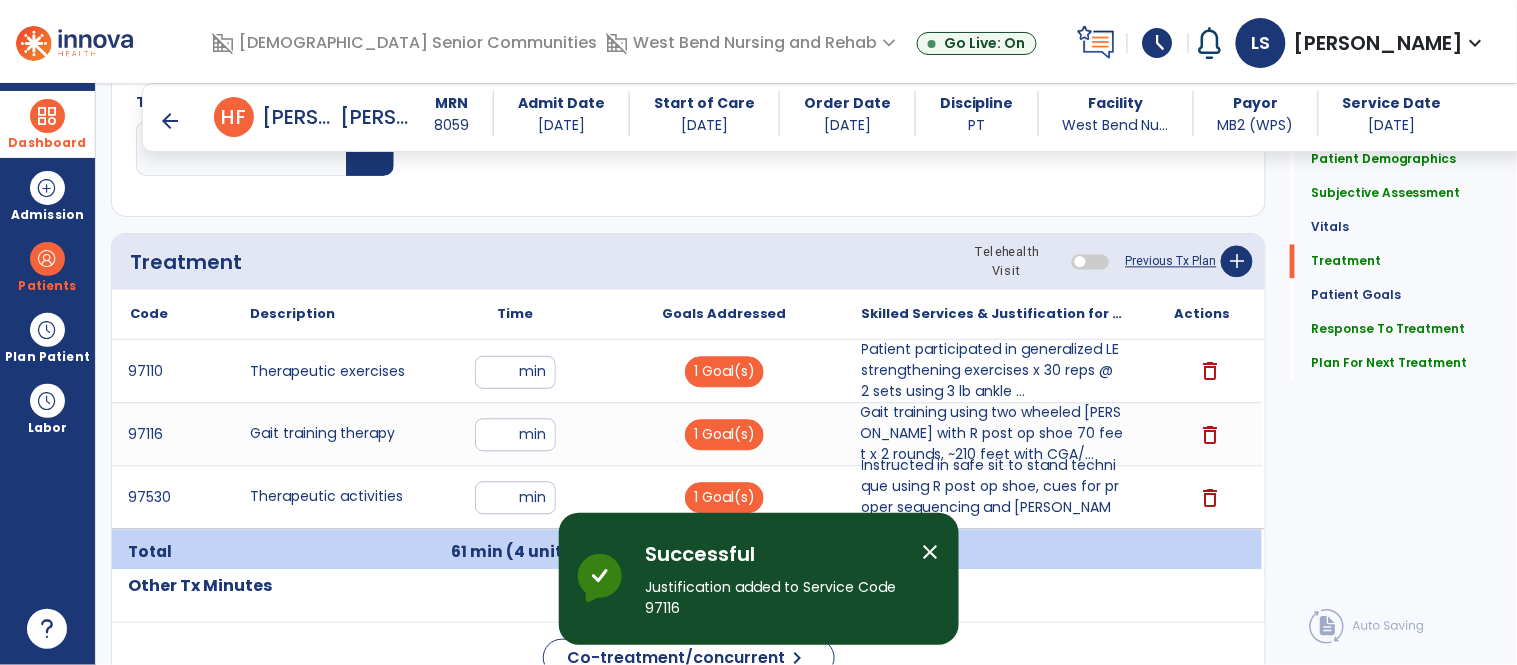 click on "close" at bounding box center [931, 552] 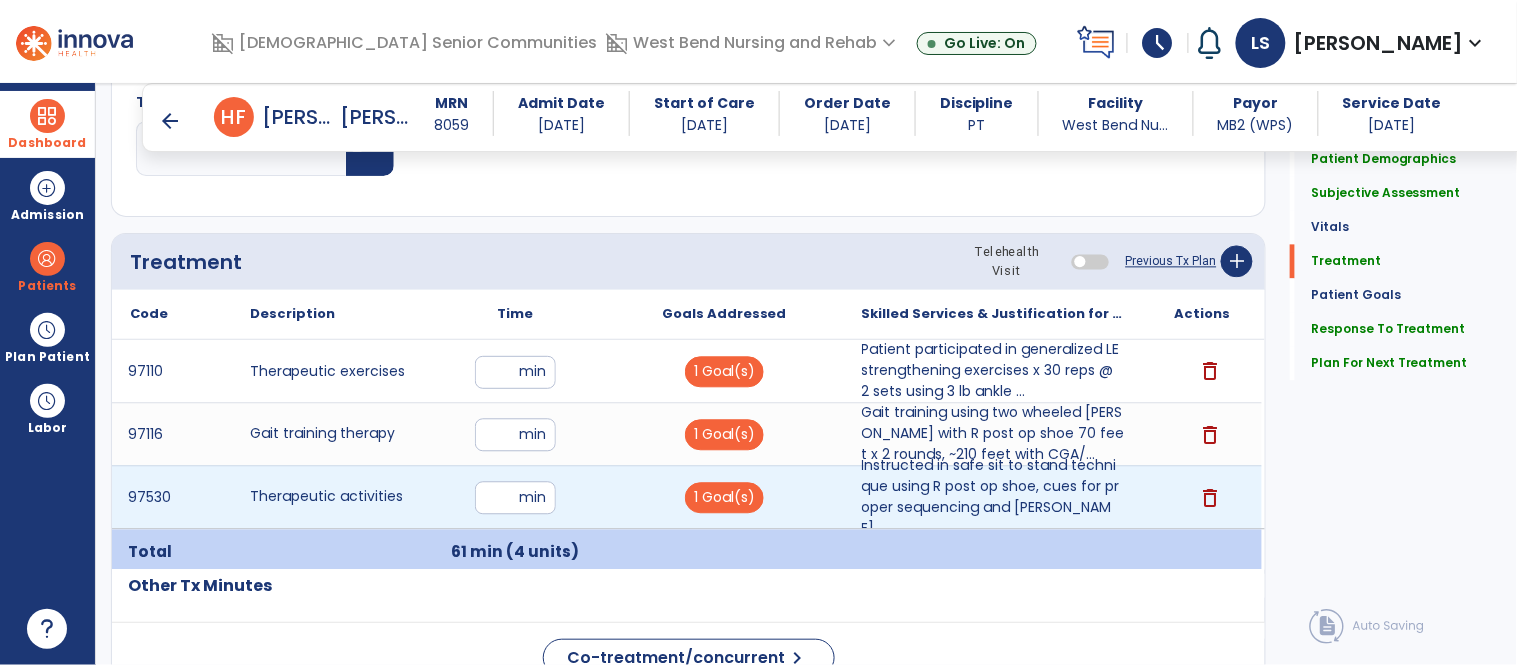 click on "**" at bounding box center (515, 498) 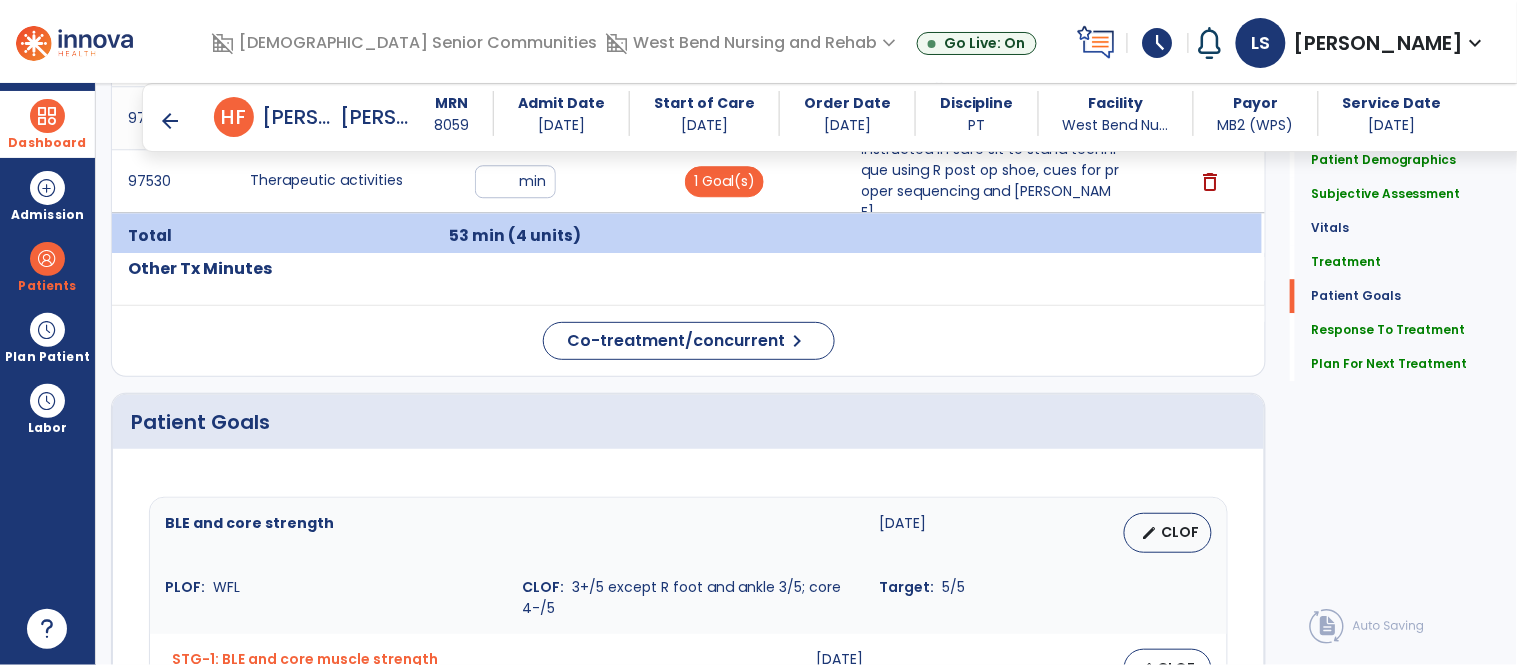 scroll, scrollTop: 1094, scrollLeft: 0, axis: vertical 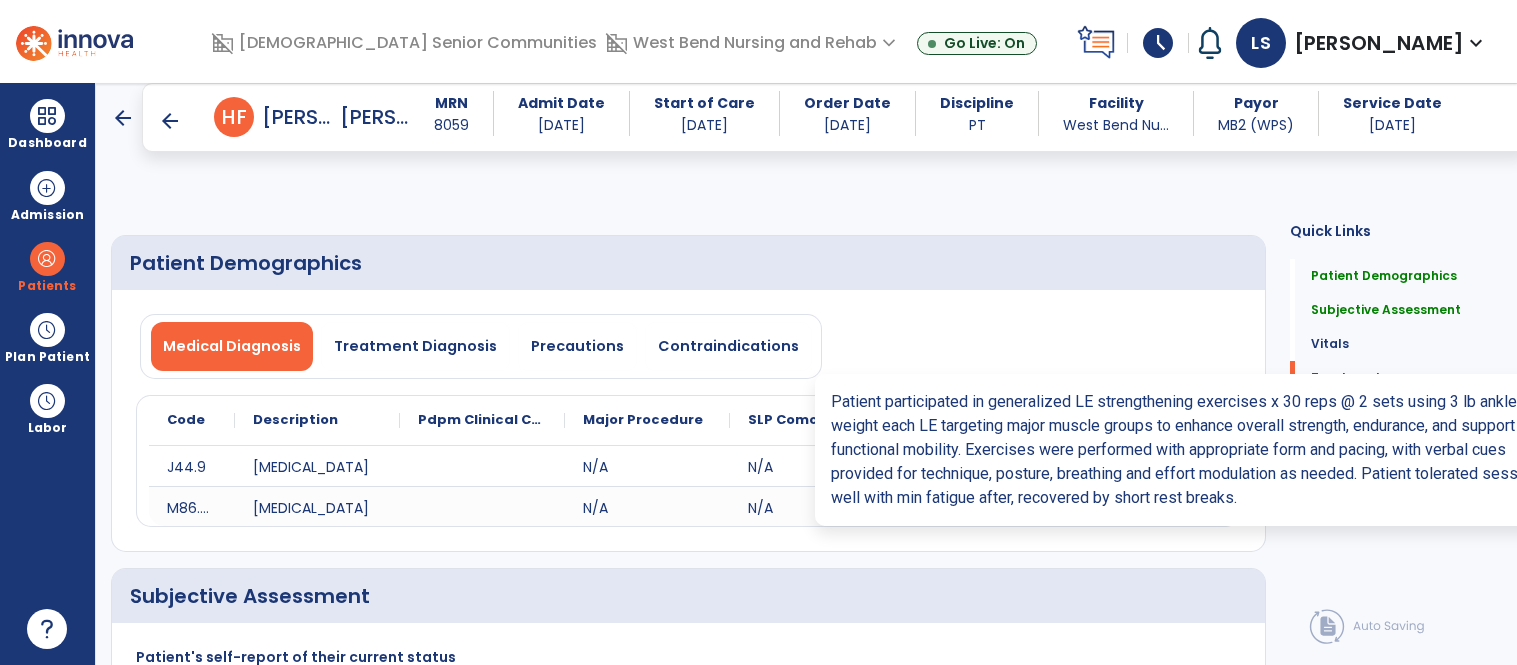 select on "*" 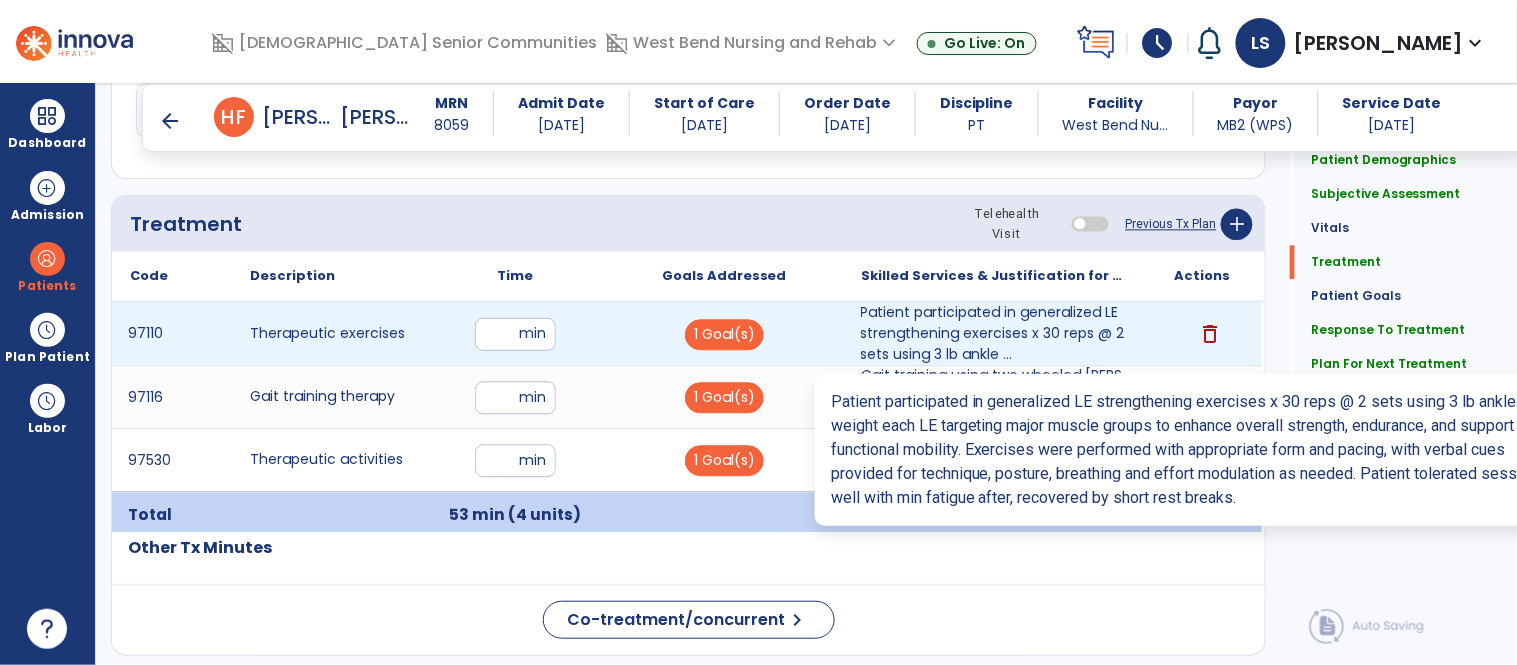 click on "Patient participated in generalized LE strengthening exercises x 30 reps @ 2 sets  using 3 lb ankle ..." at bounding box center [993, 333] 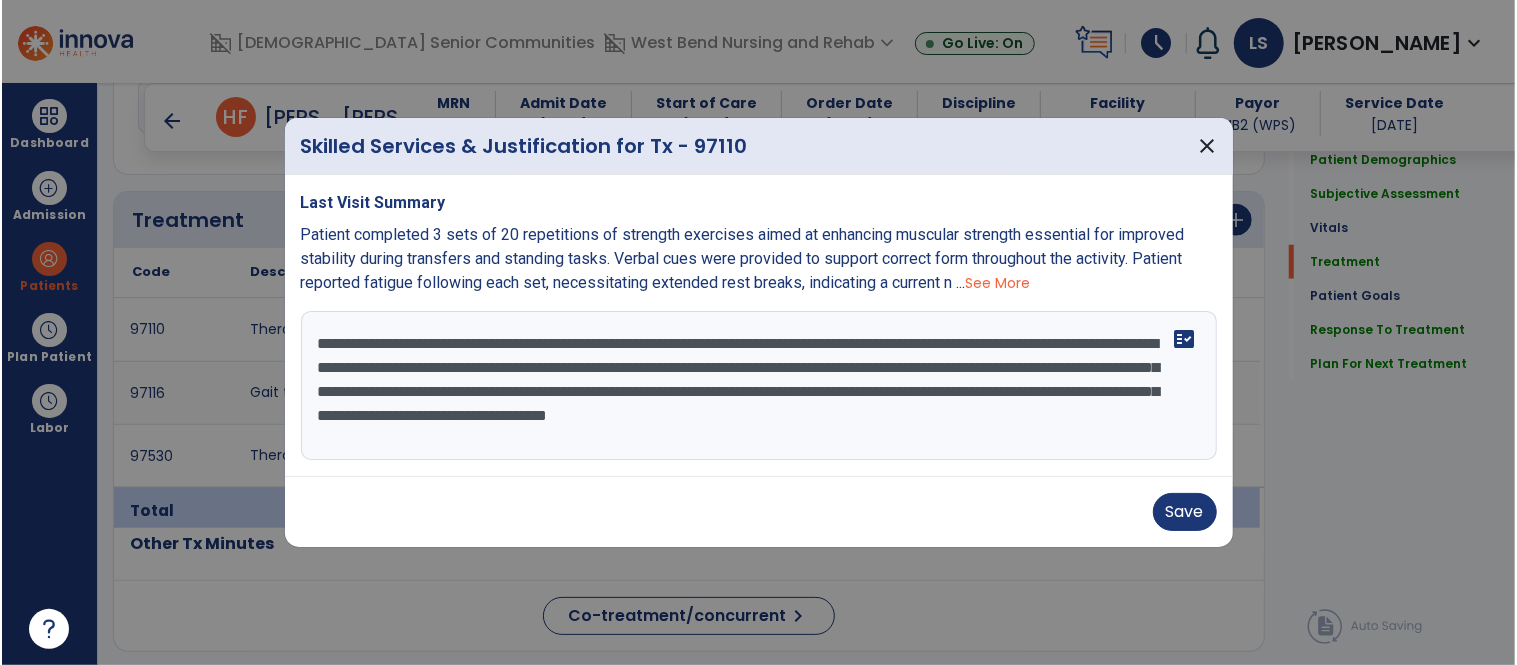 scroll, scrollTop: 1094, scrollLeft: 0, axis: vertical 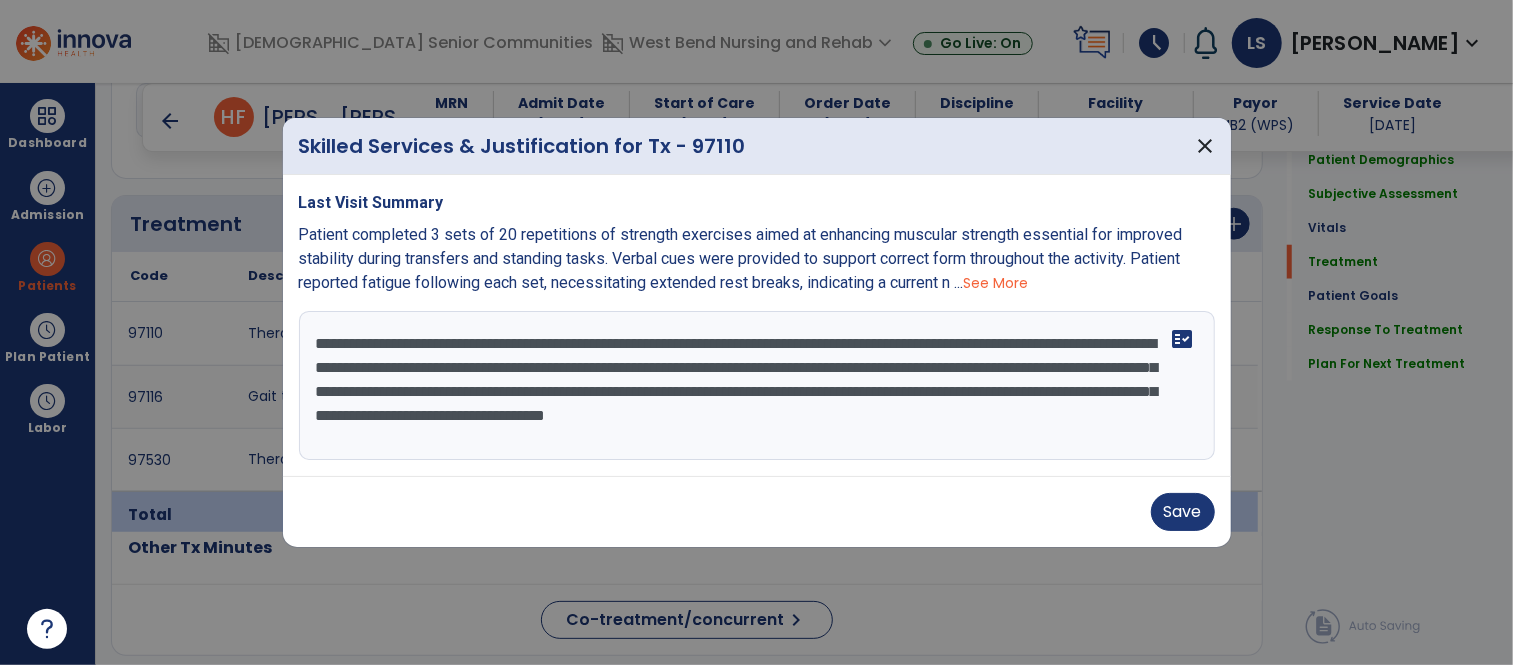 click on "**********" at bounding box center (757, 386) 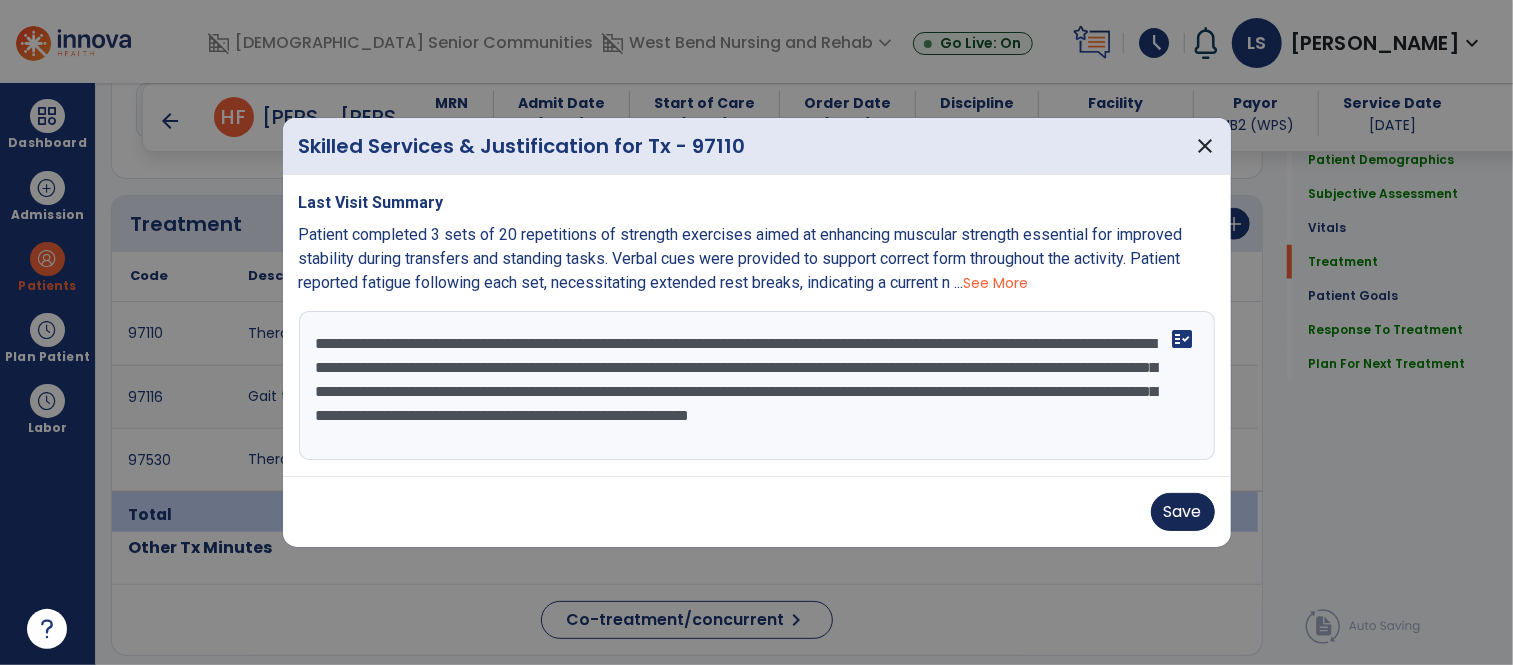 type on "**********" 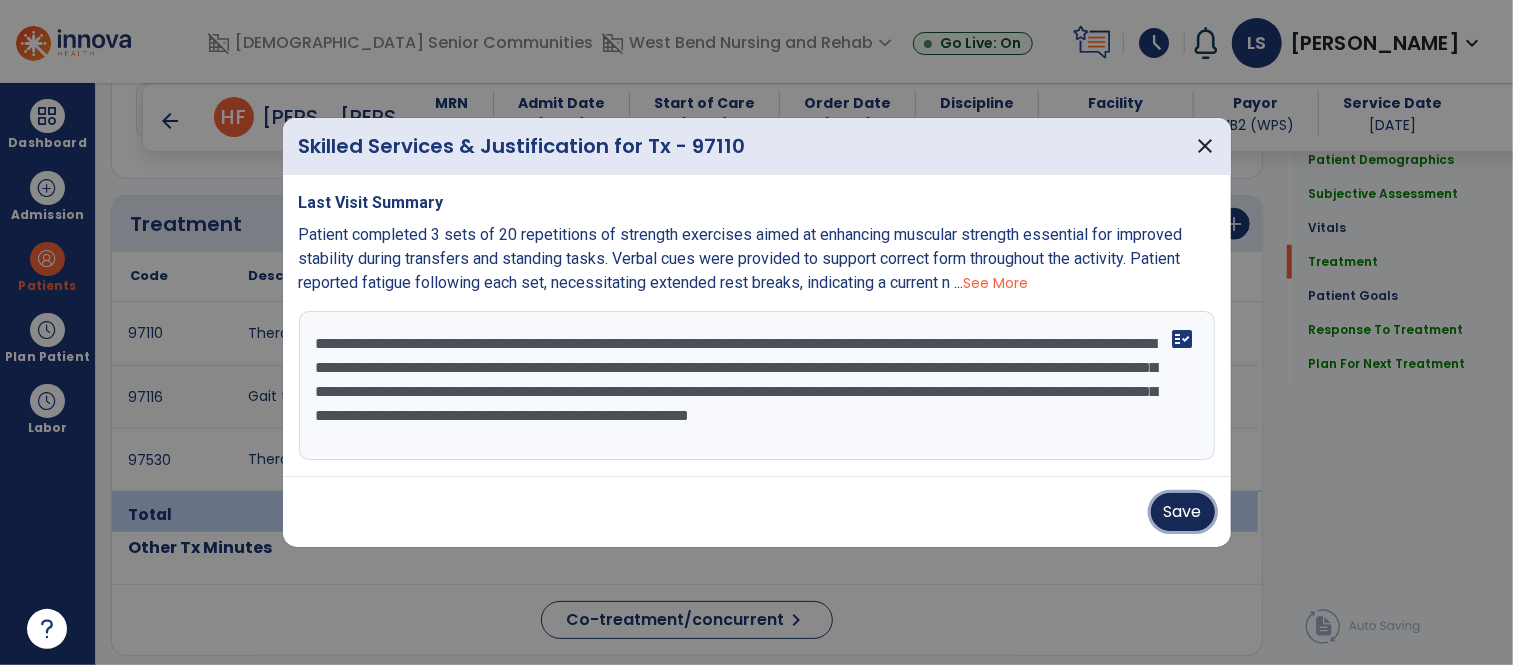 click on "Save" at bounding box center [1183, 512] 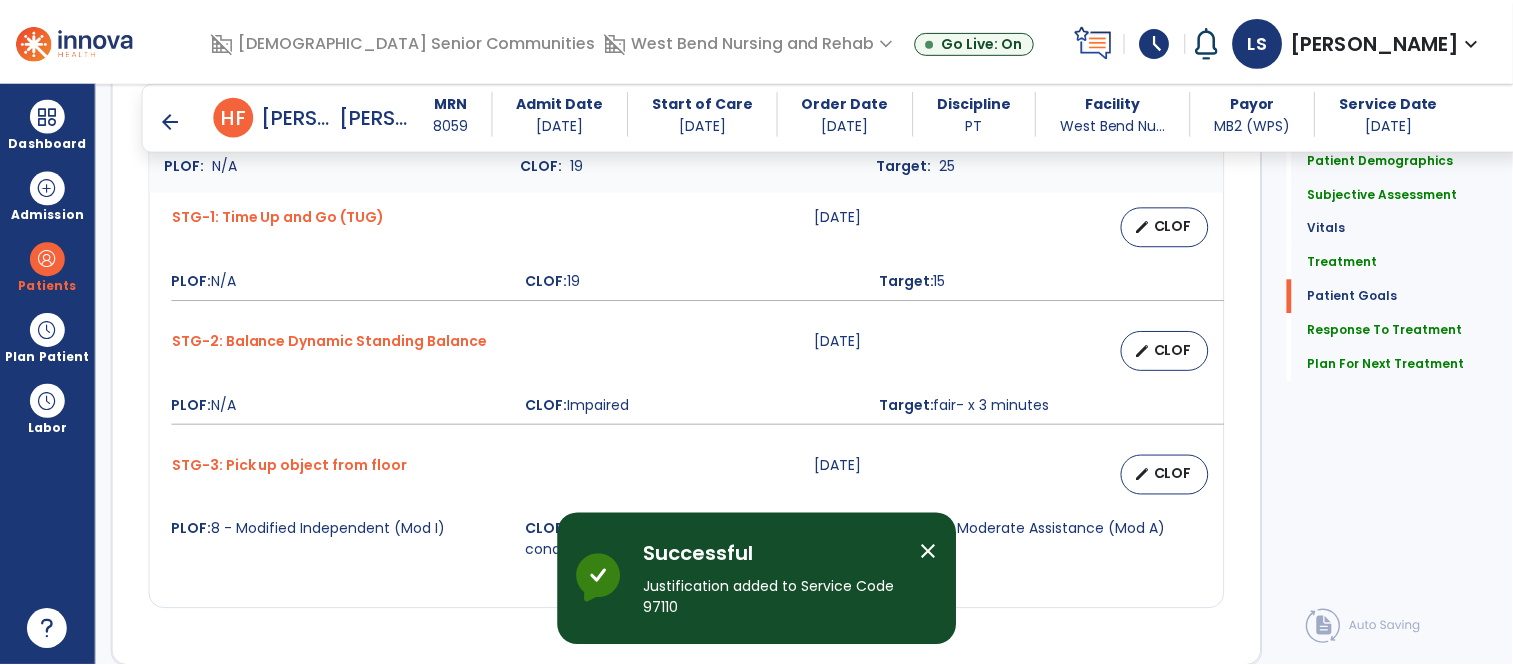 scroll, scrollTop: 3177, scrollLeft: 0, axis: vertical 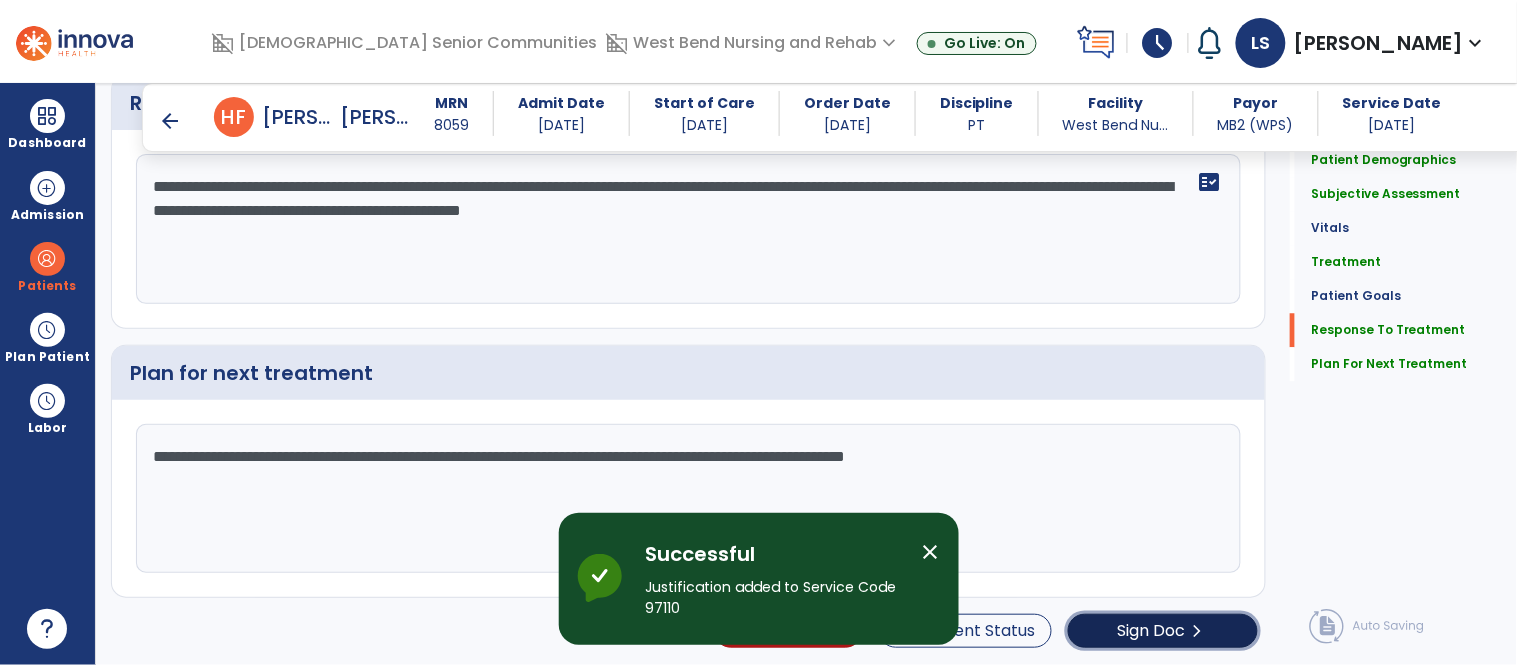 click on "chevron_right" 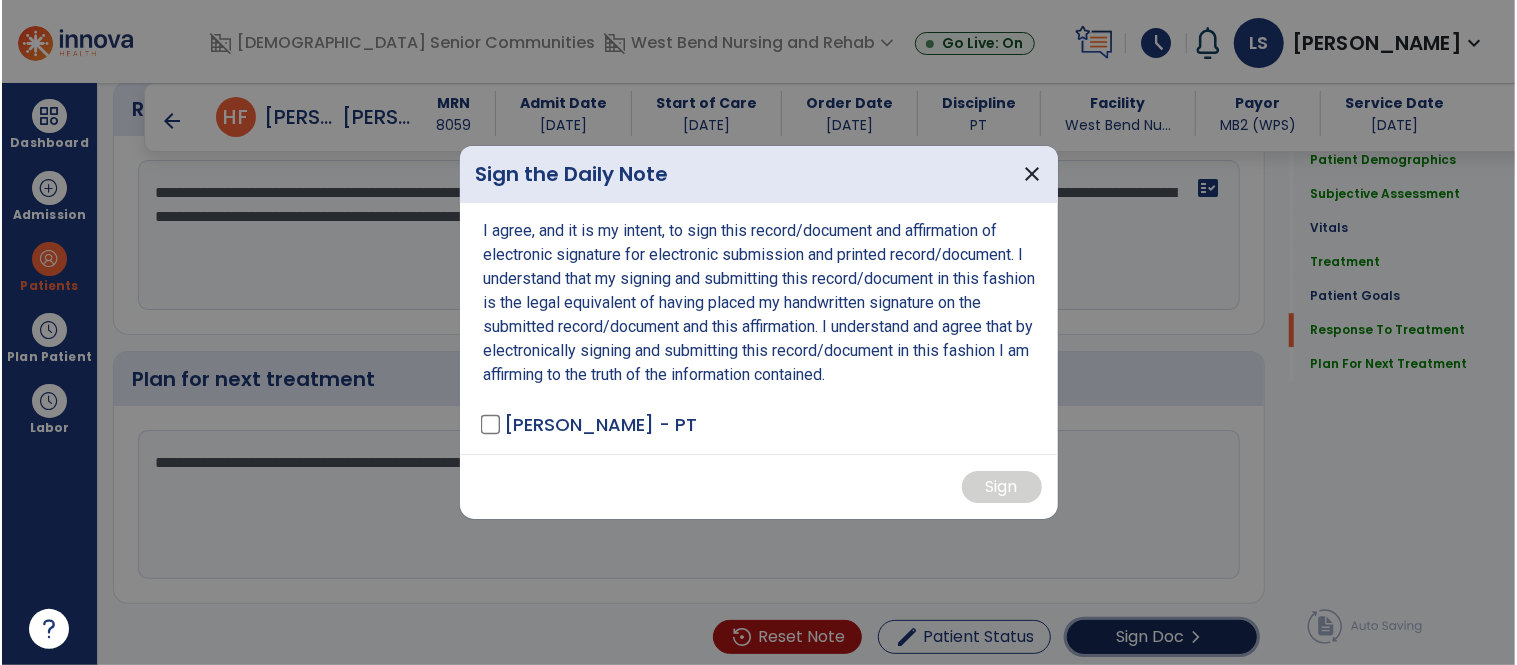 scroll, scrollTop: 3177, scrollLeft: 0, axis: vertical 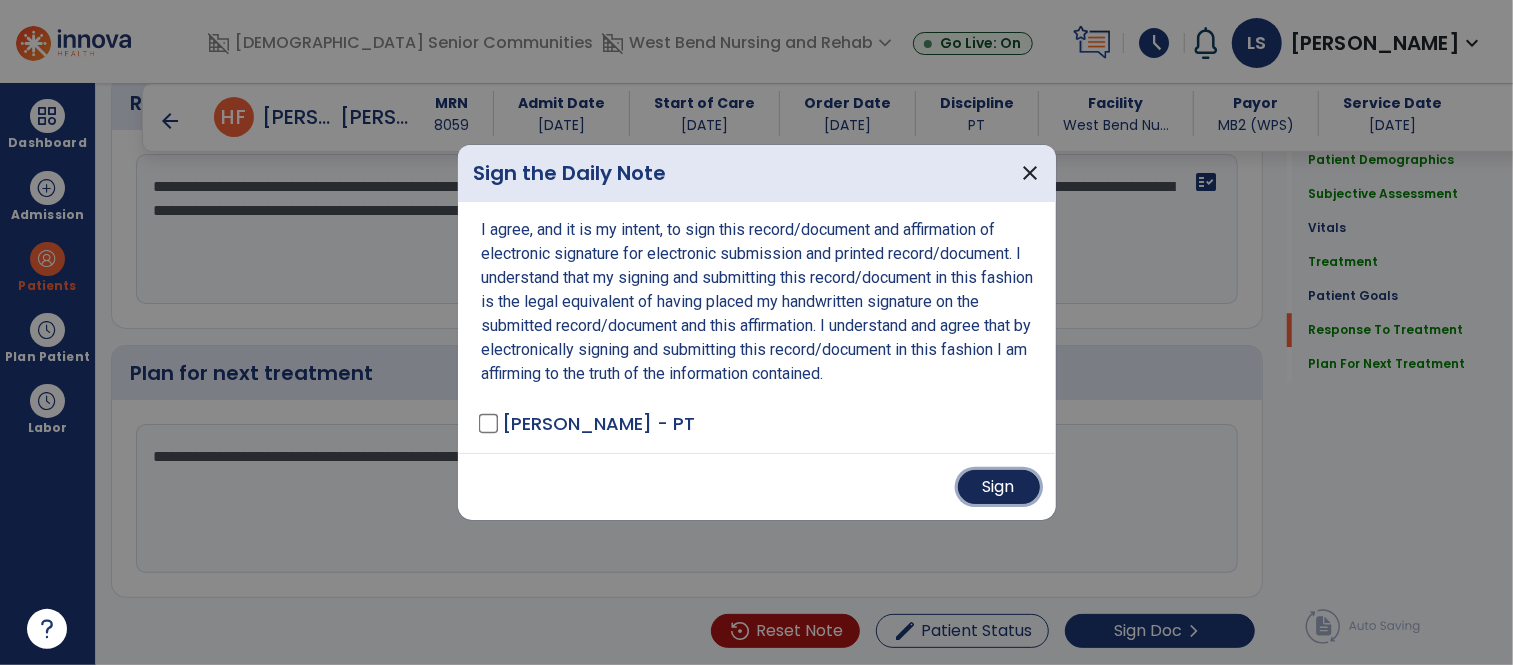 click on "Sign" at bounding box center (999, 487) 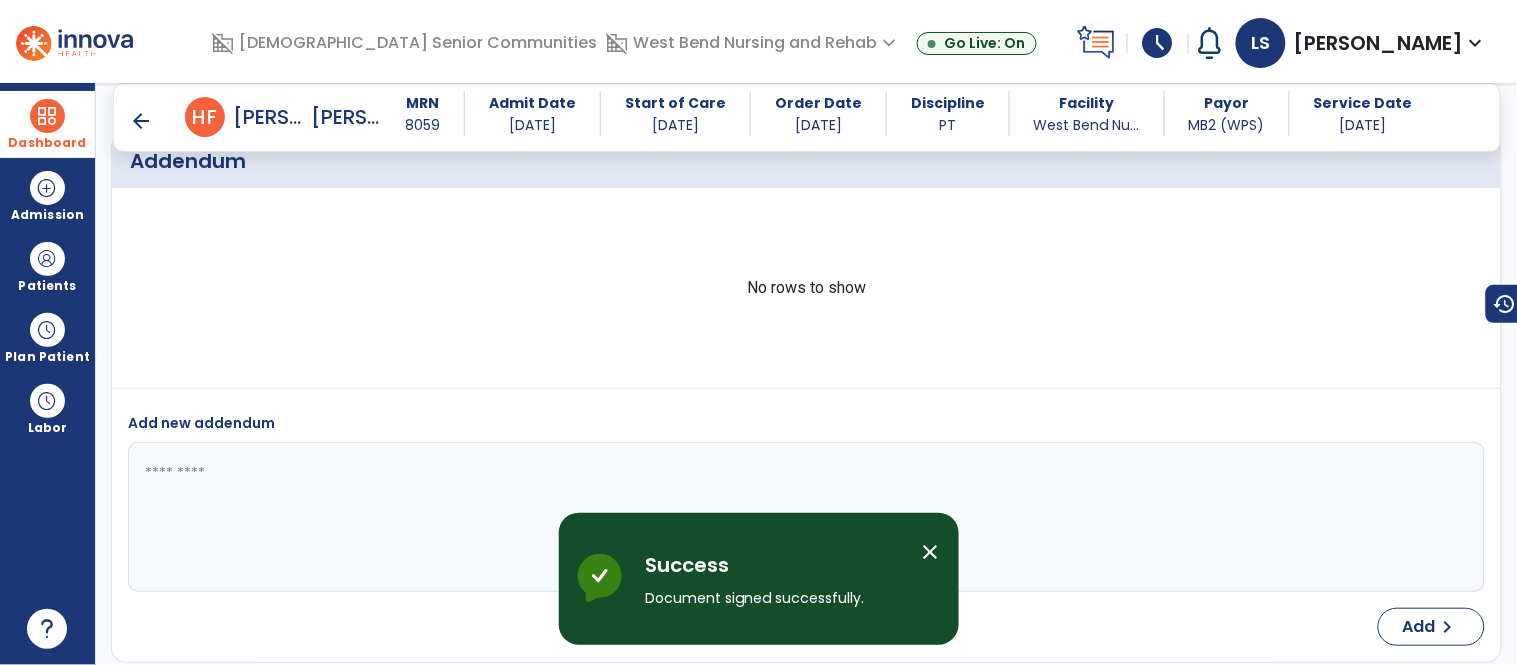 click on "Dashboard" at bounding box center [47, 124] 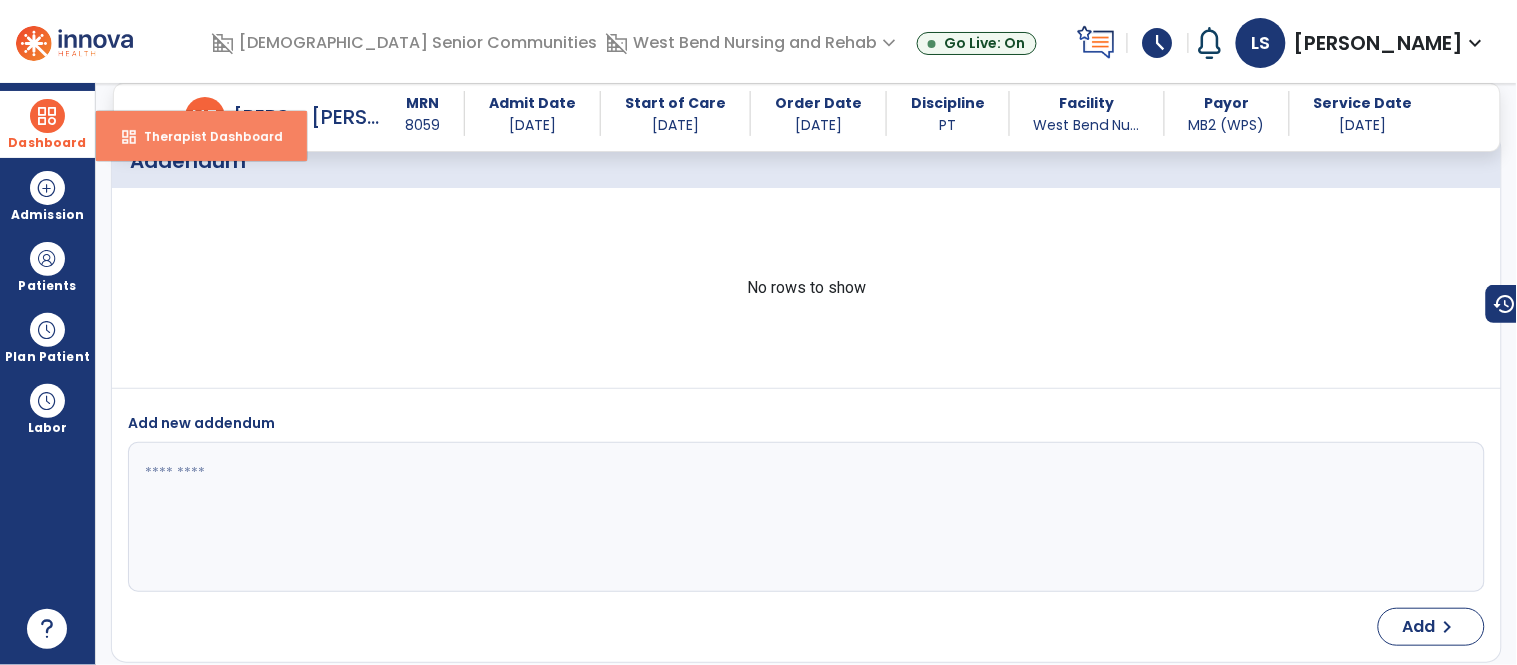 click on "dashboard  Therapist Dashboard" at bounding box center [201, 136] 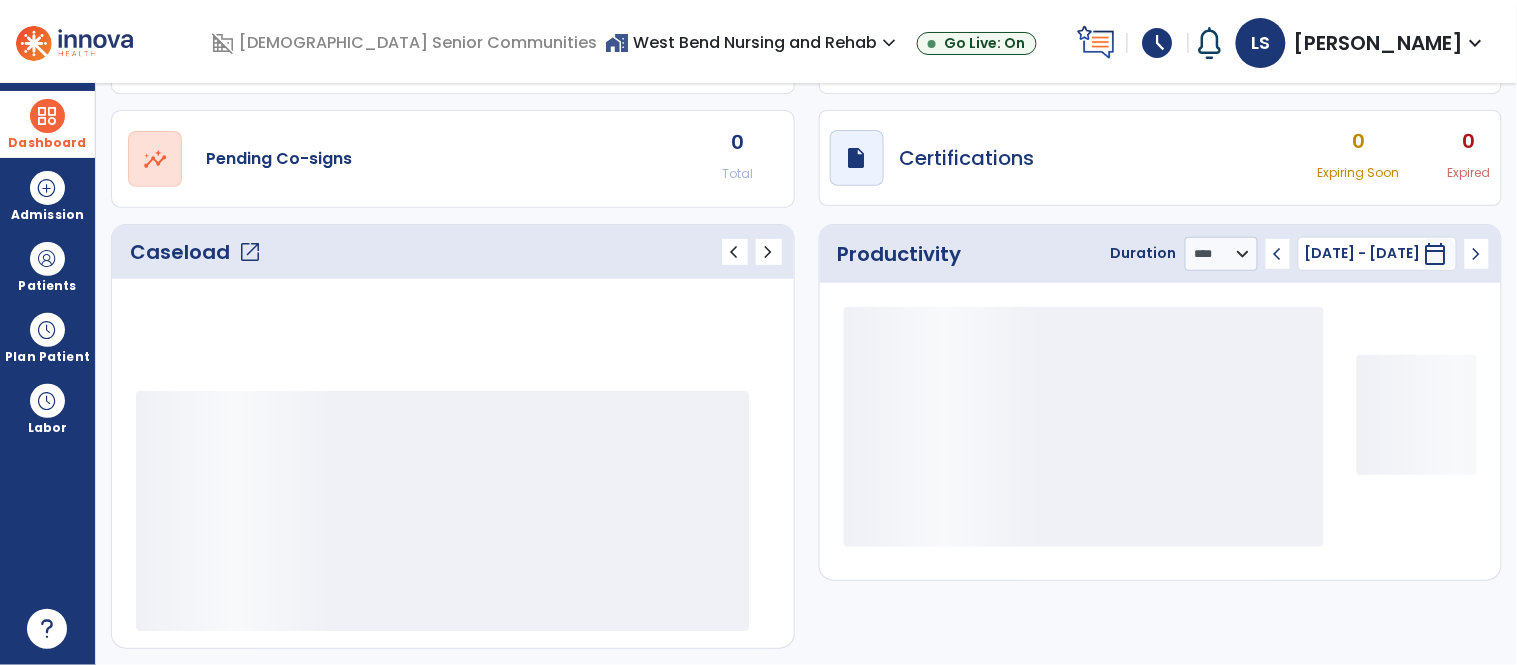 scroll, scrollTop: 145, scrollLeft: 0, axis: vertical 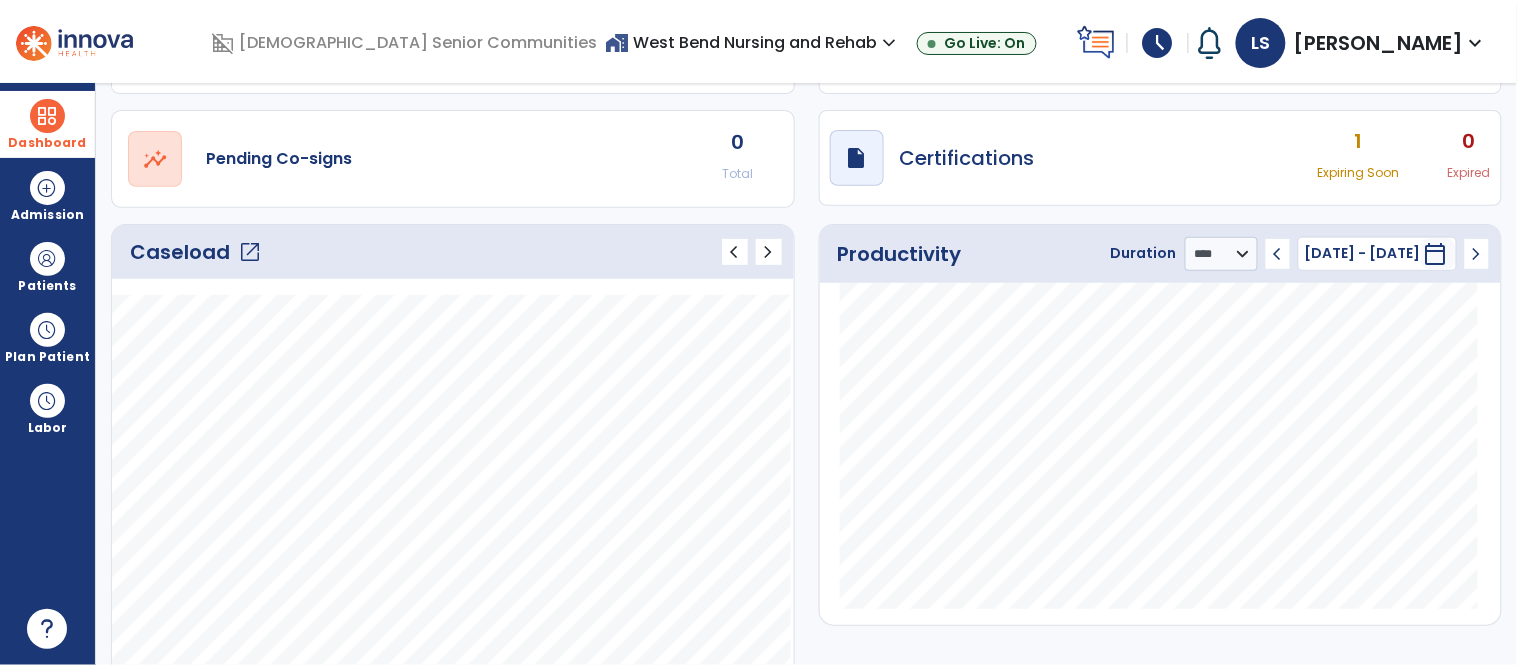 click on "open_in_new" 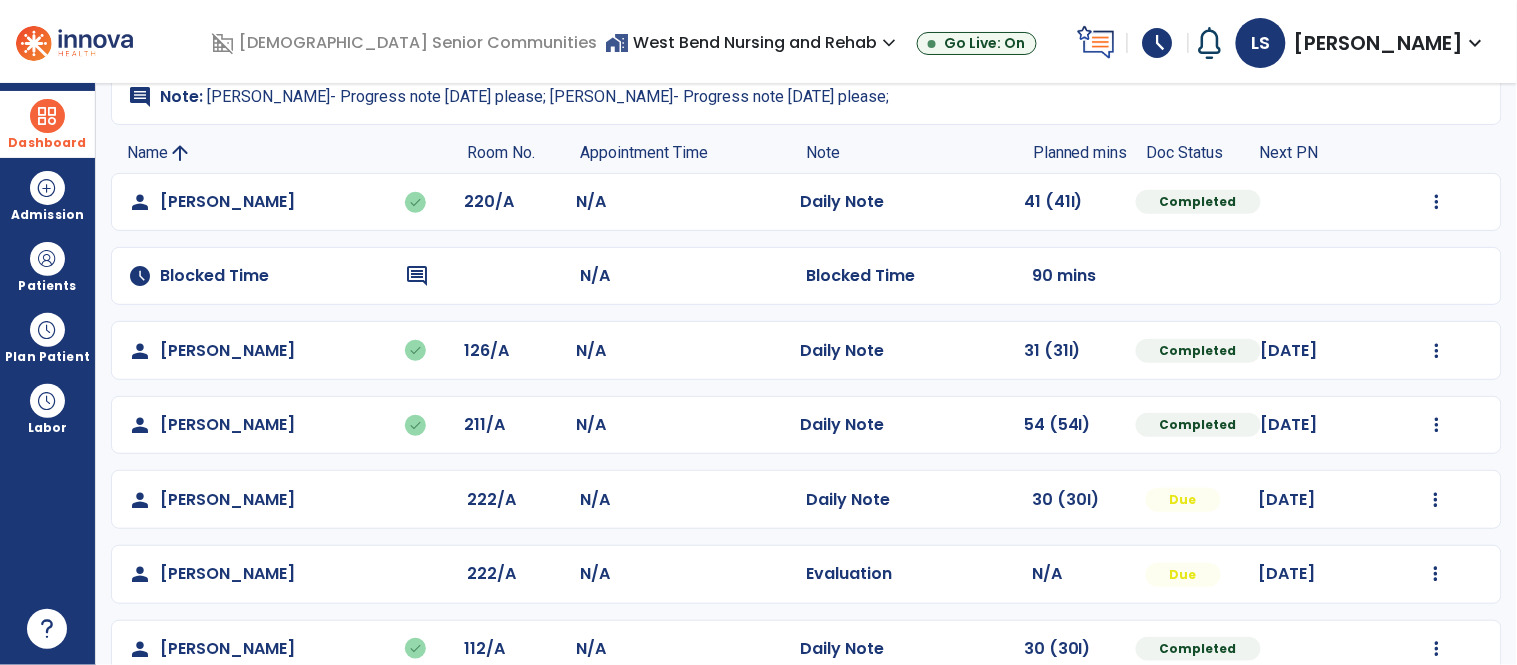 scroll, scrollTop: 161, scrollLeft: 0, axis: vertical 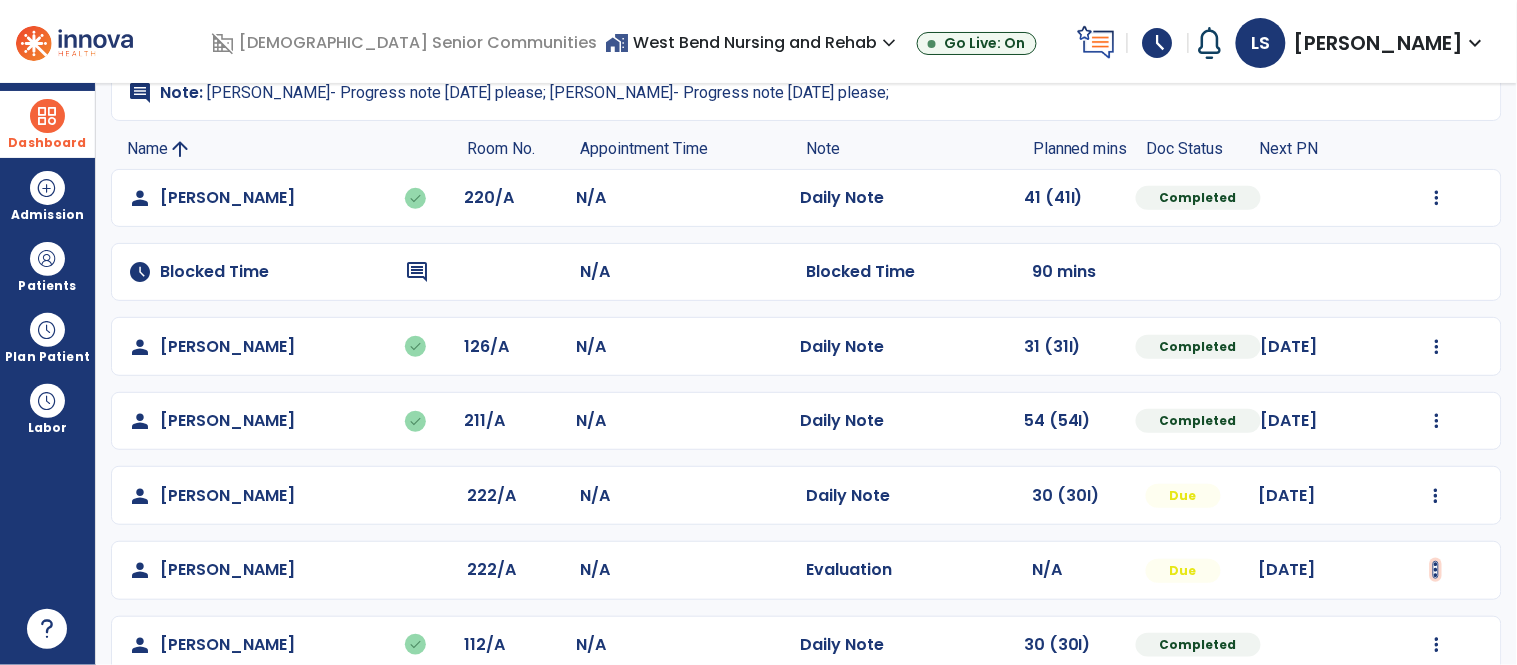 click at bounding box center [1437, 198] 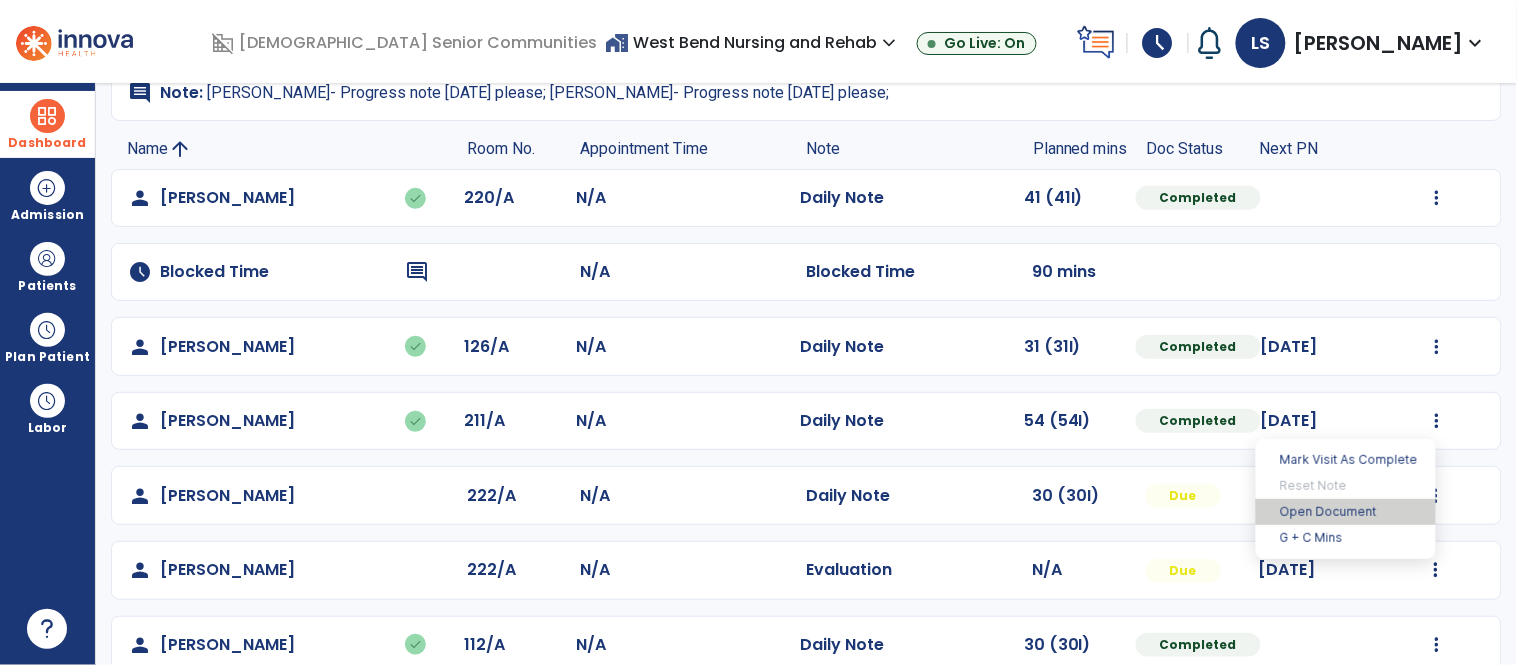 click on "Open Document" at bounding box center (1346, 512) 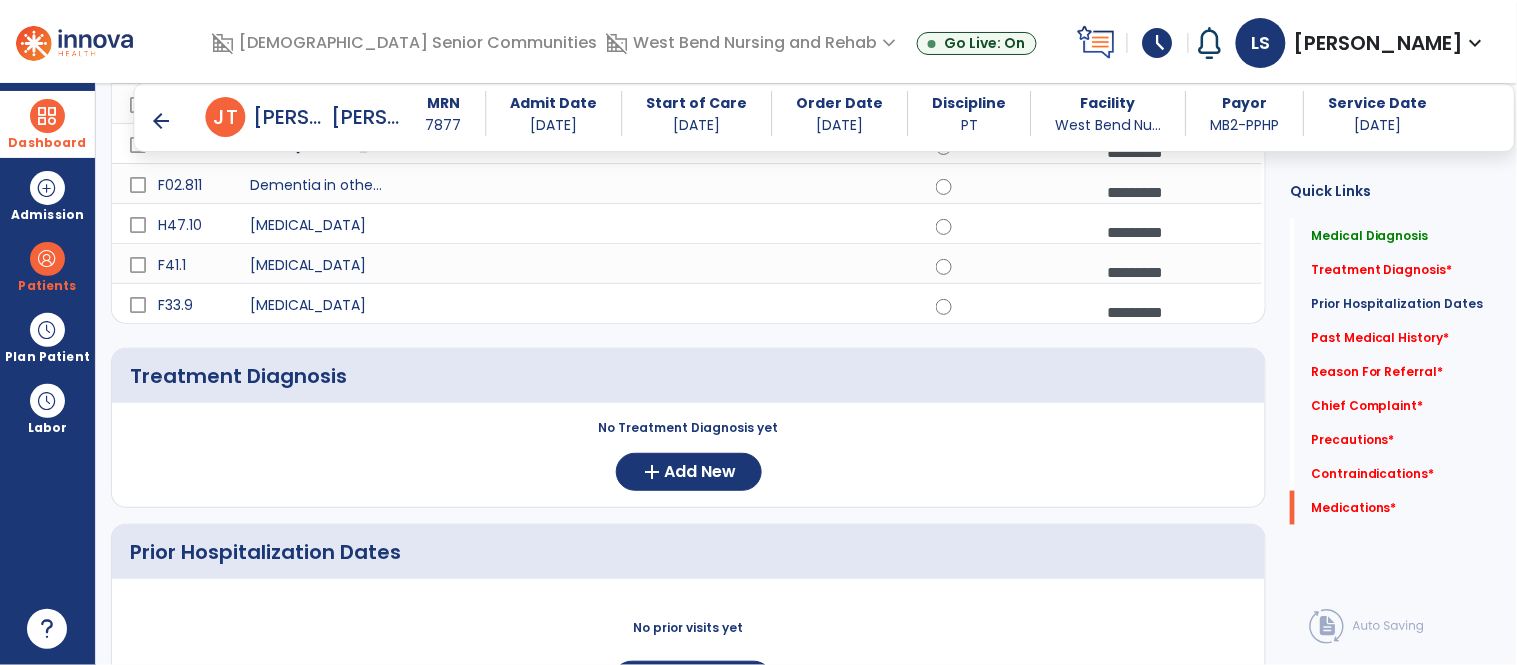 scroll, scrollTop: 1864, scrollLeft: 0, axis: vertical 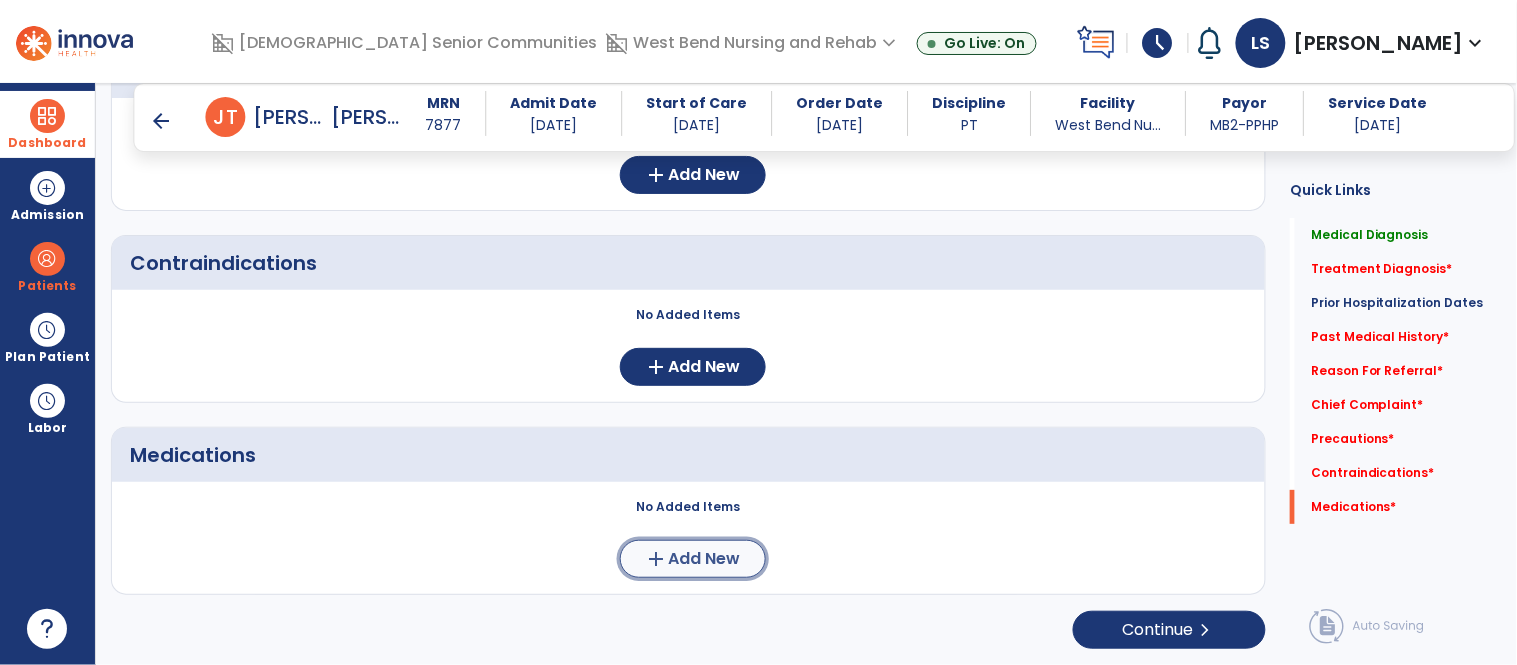 click on "Add New" 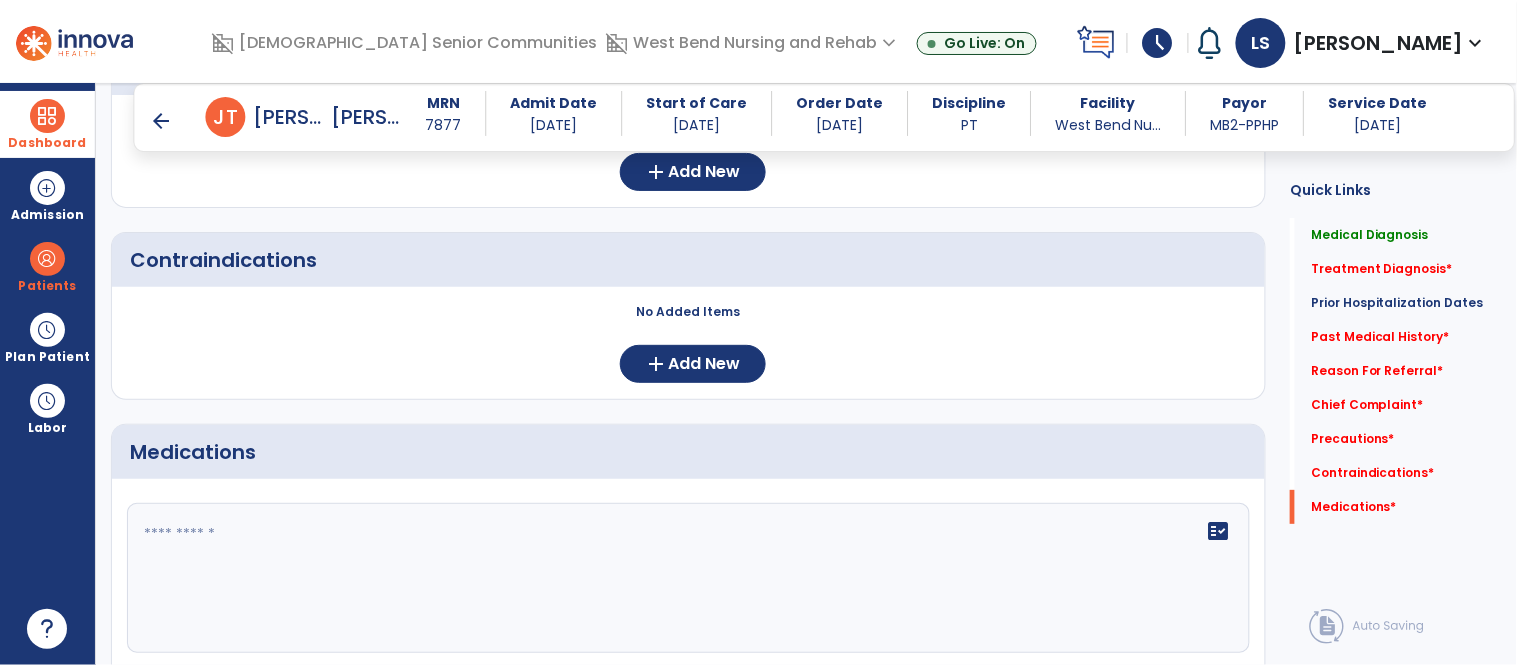 click on "fact_check" 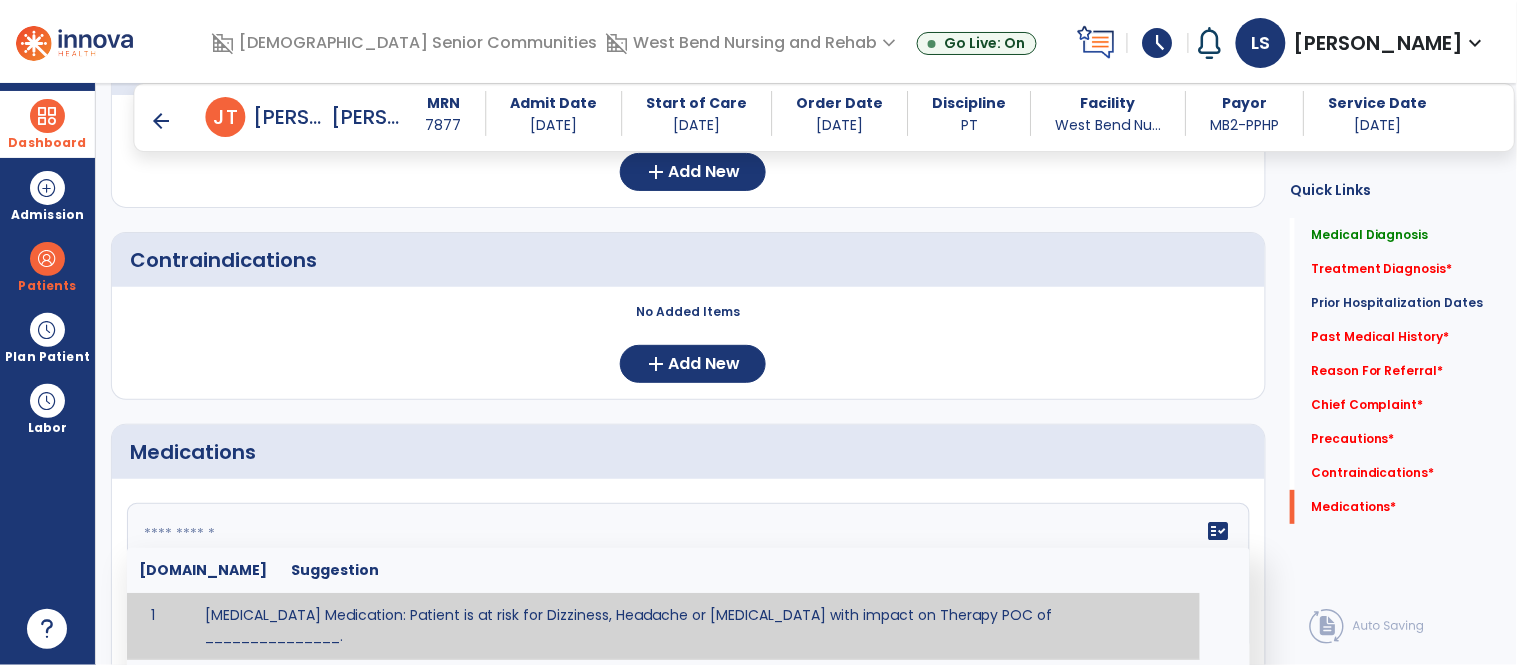 paste on "**********" 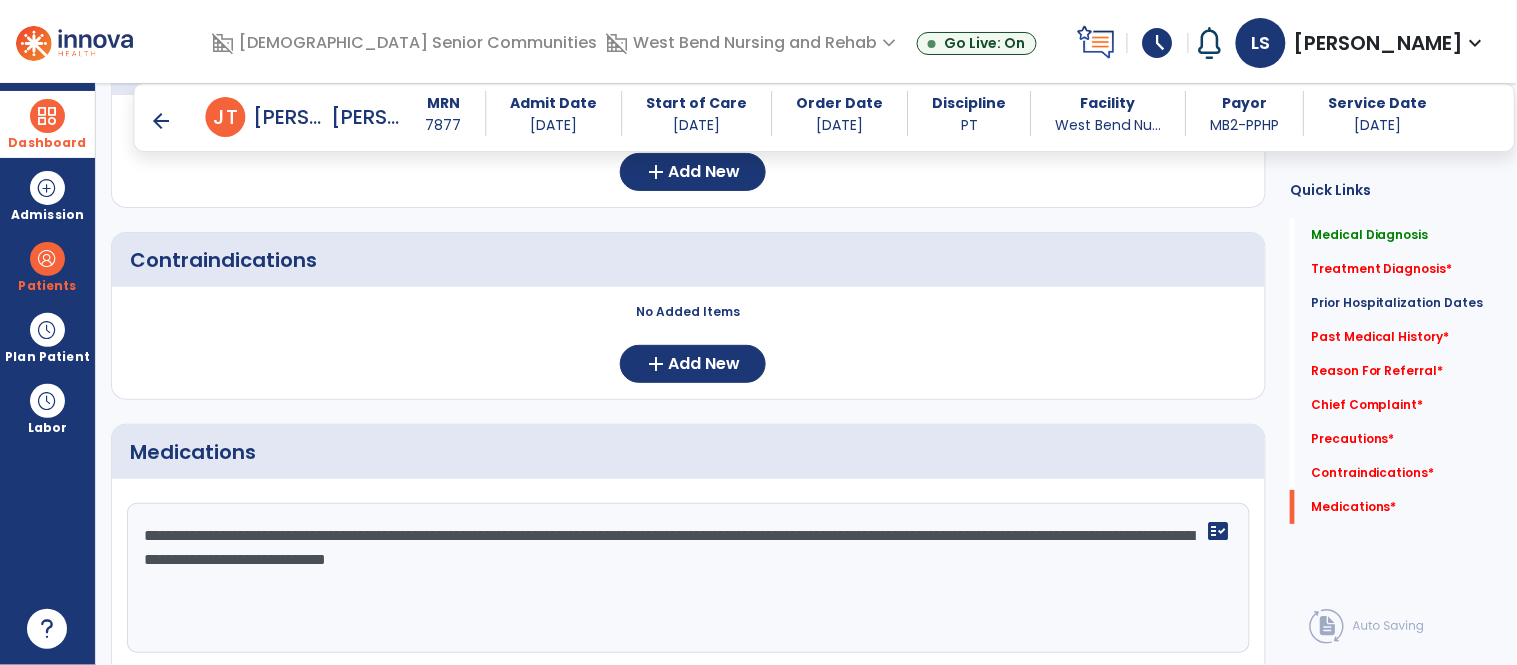paste on "**********" 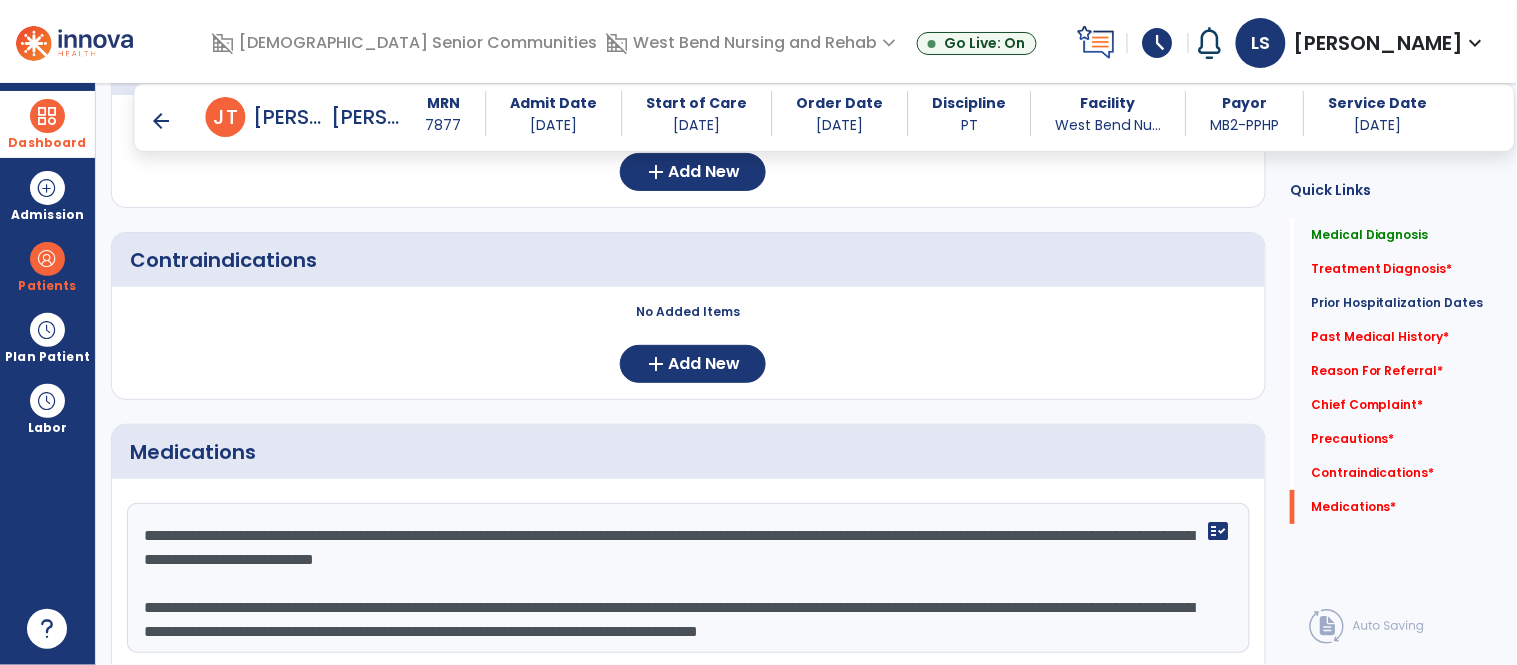 scroll, scrollTop: 15, scrollLeft: 0, axis: vertical 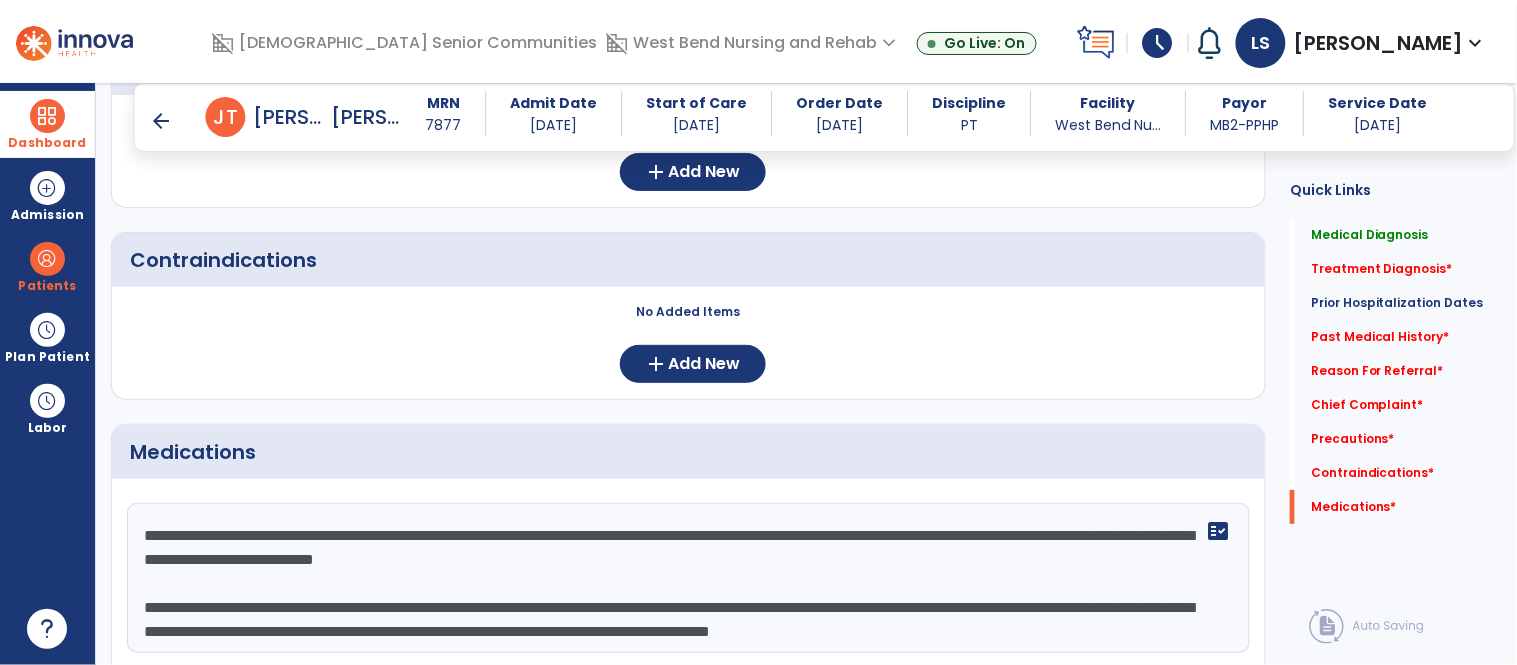 type on "**********" 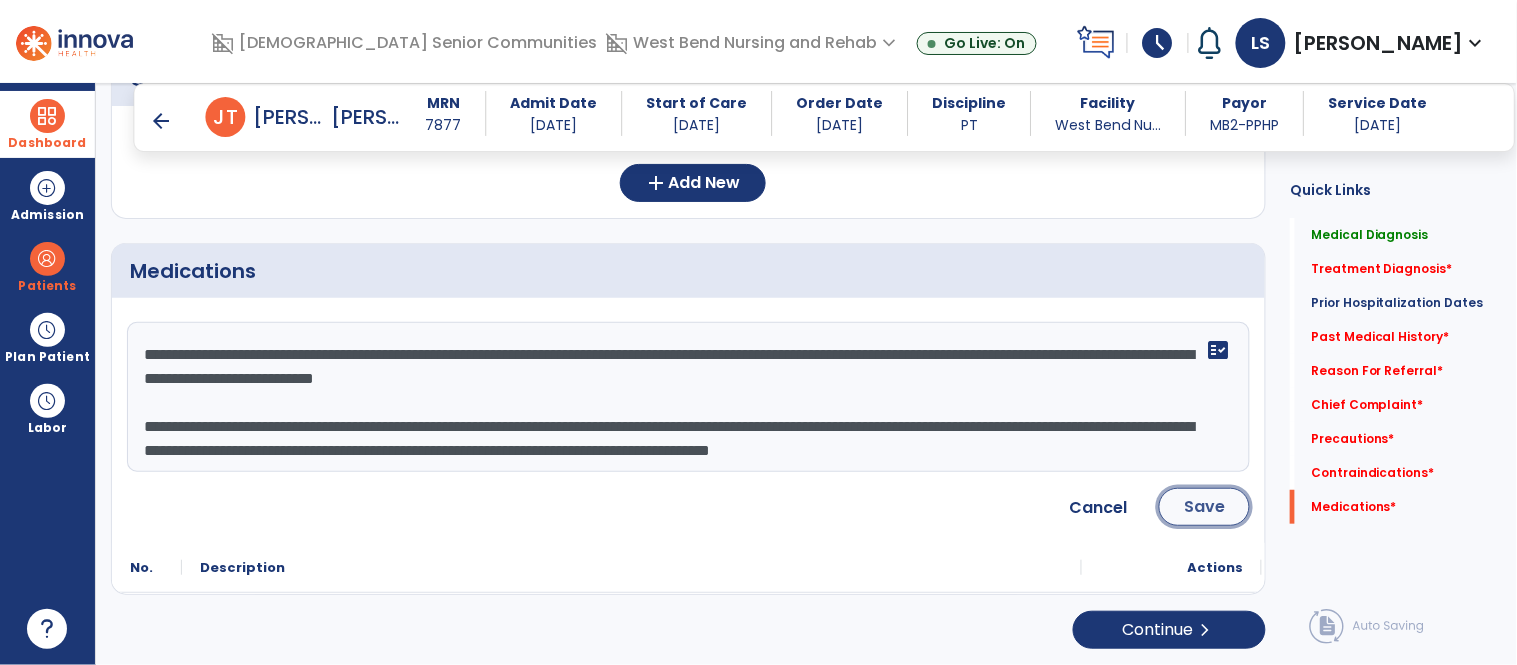 click on "Save" 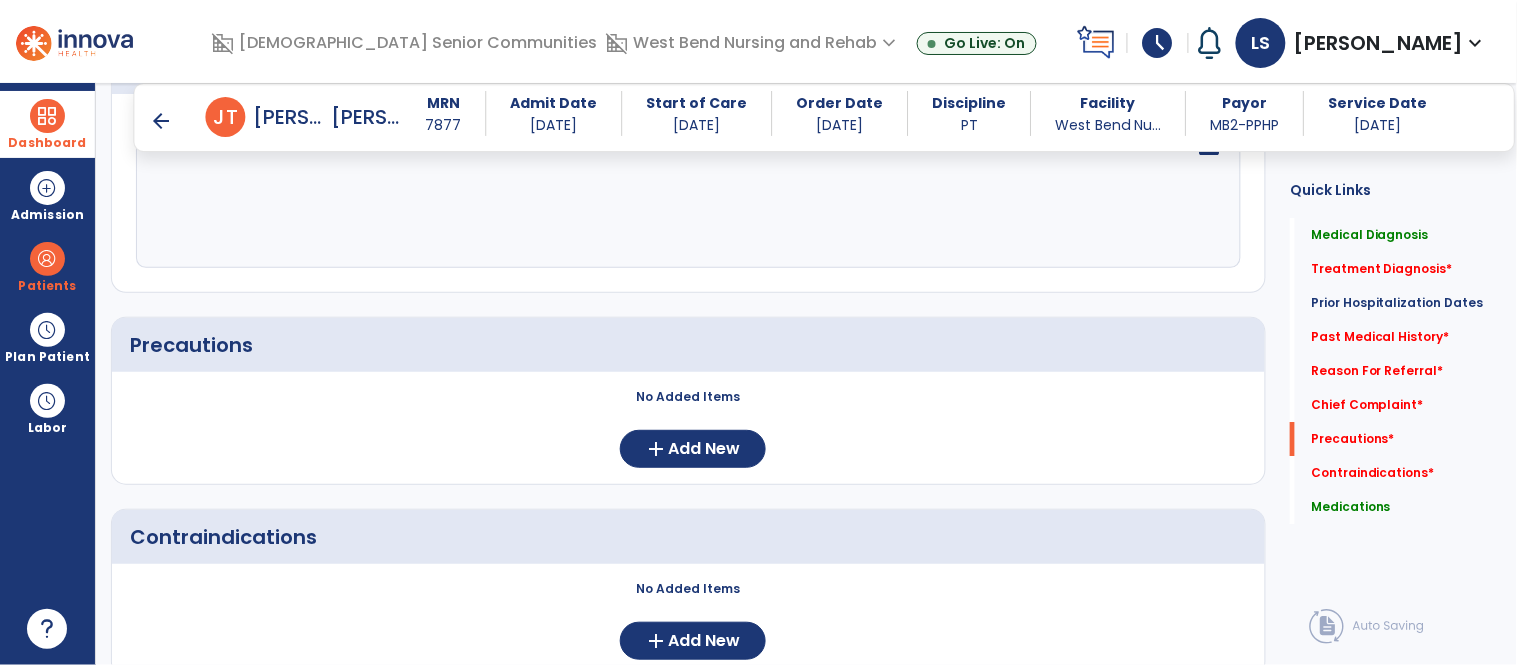 scroll, scrollTop: 1571, scrollLeft: 0, axis: vertical 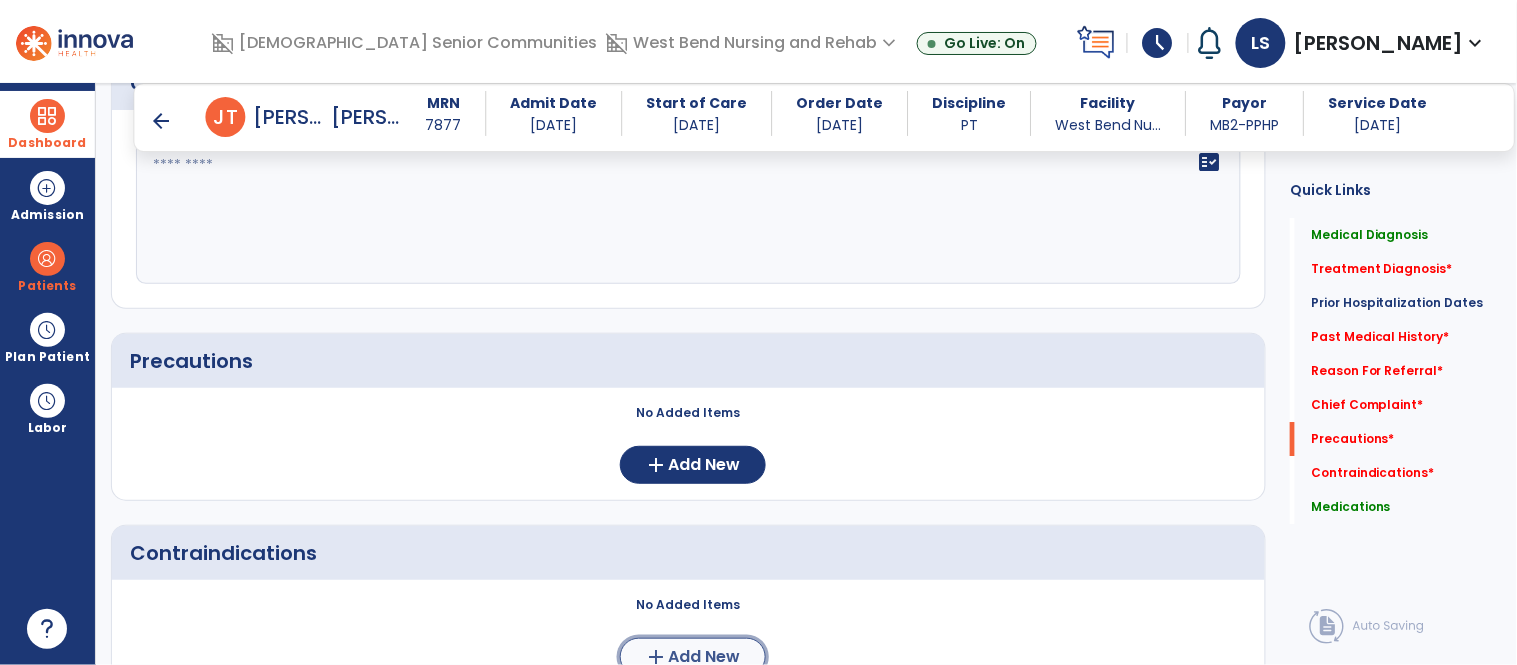 click on "Add New" 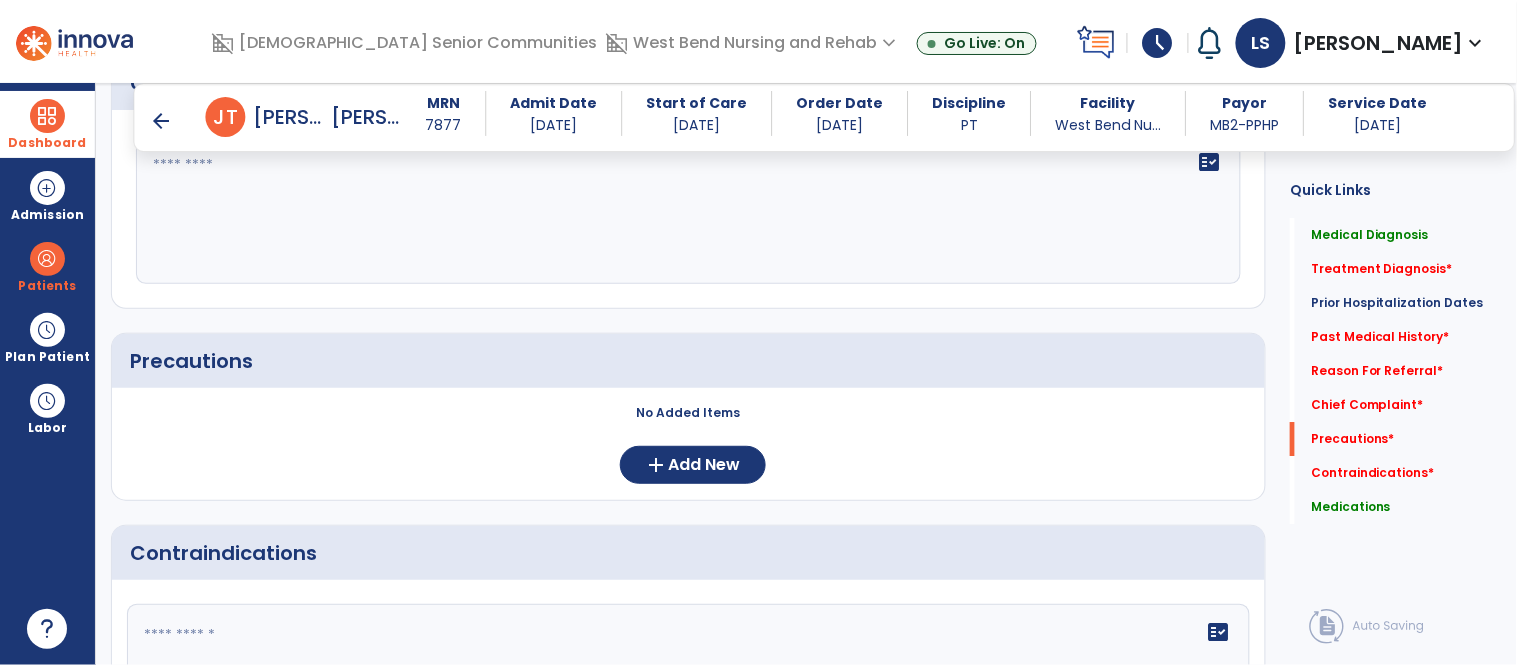 drag, startPoint x: 720, startPoint y: 655, endPoint x: 571, endPoint y: 640, distance: 149.75313 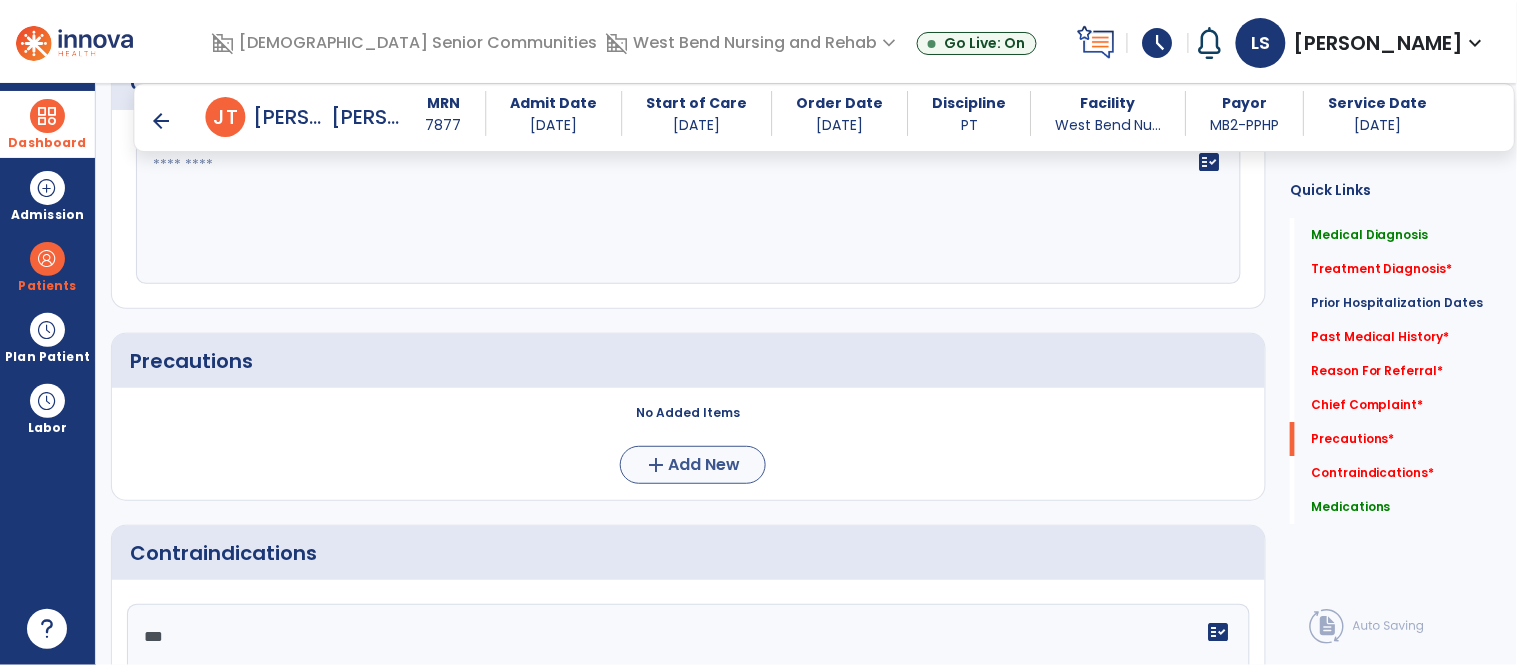 type on "***" 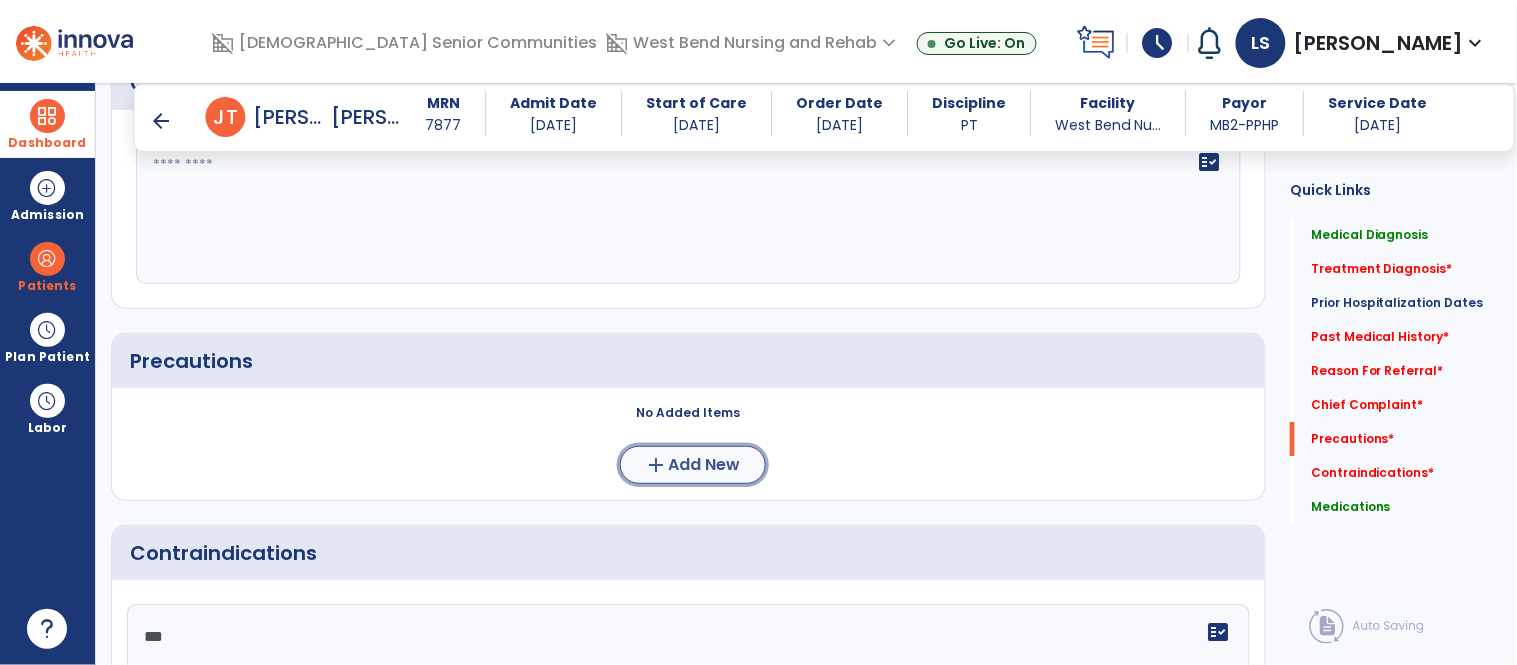 click on "Add New" 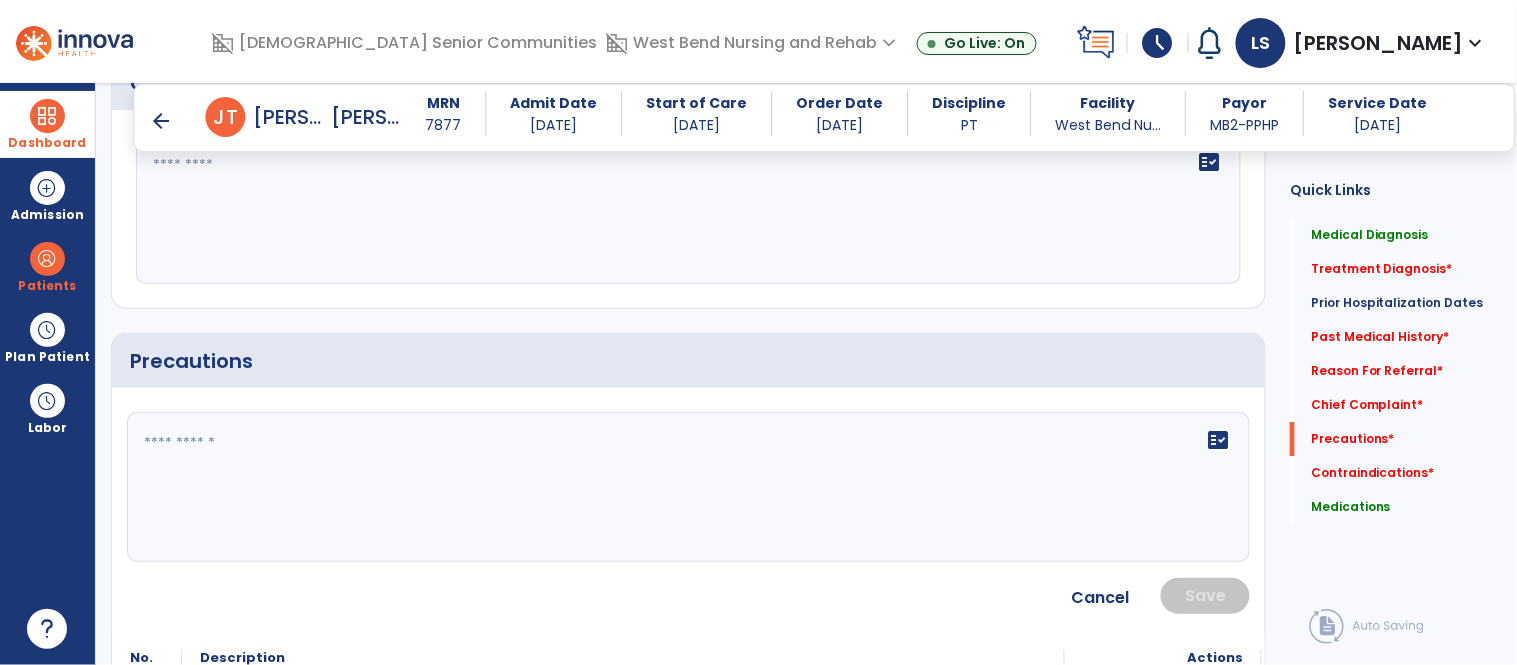 click on "fact_check" 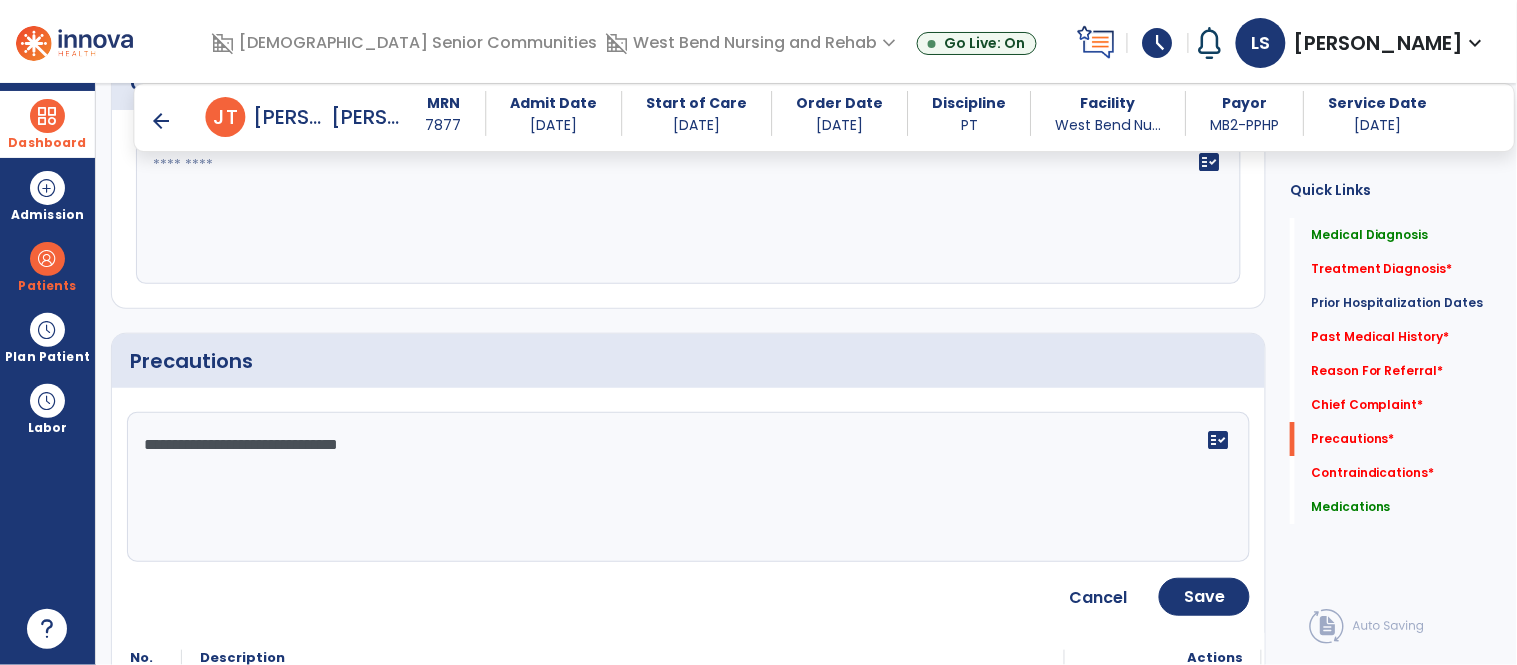 click on "**********" 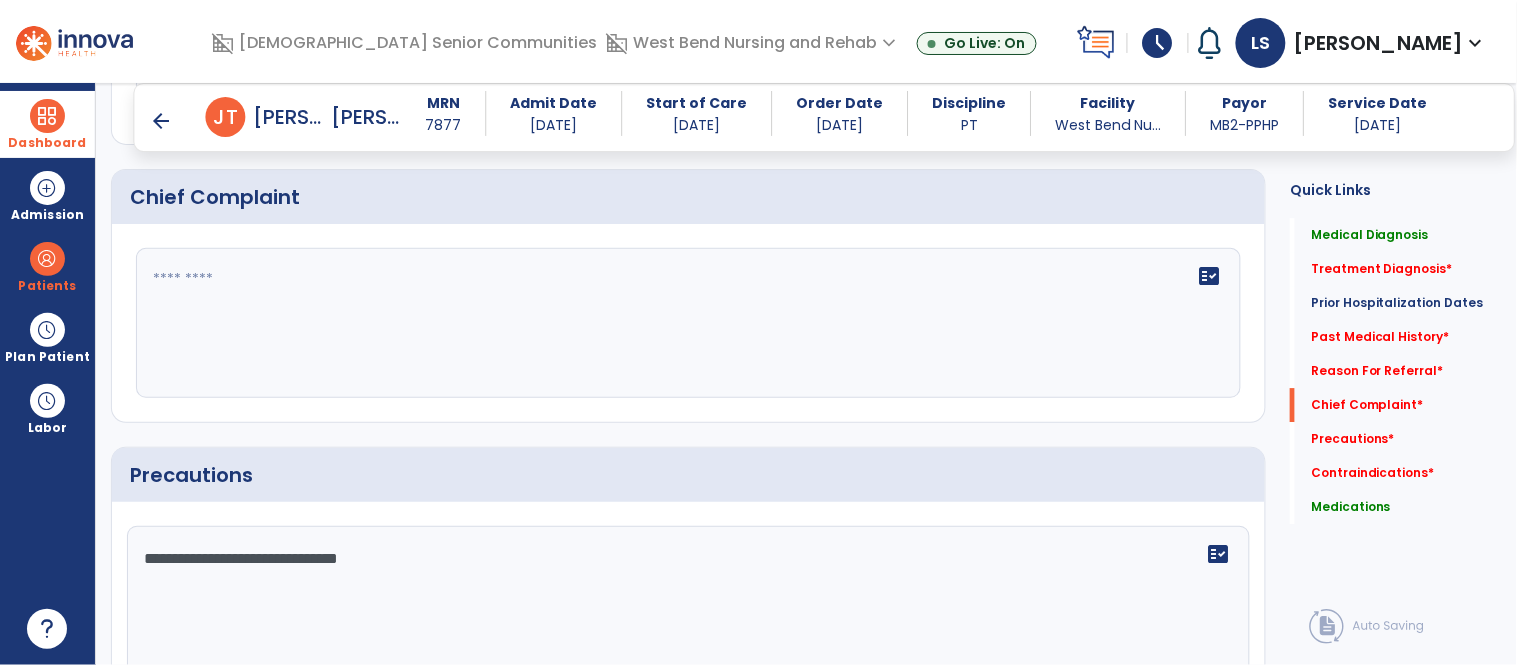 scroll, scrollTop: 1408, scrollLeft: 0, axis: vertical 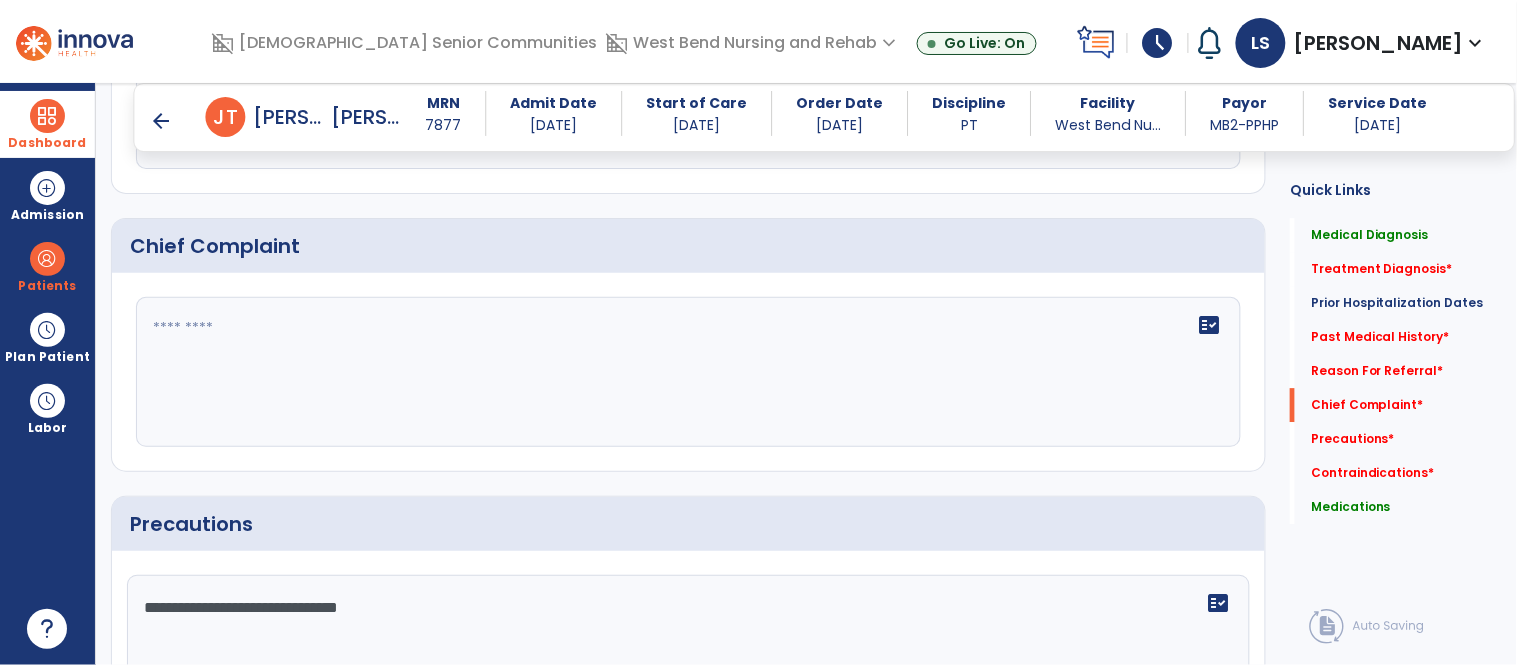 type on "**********" 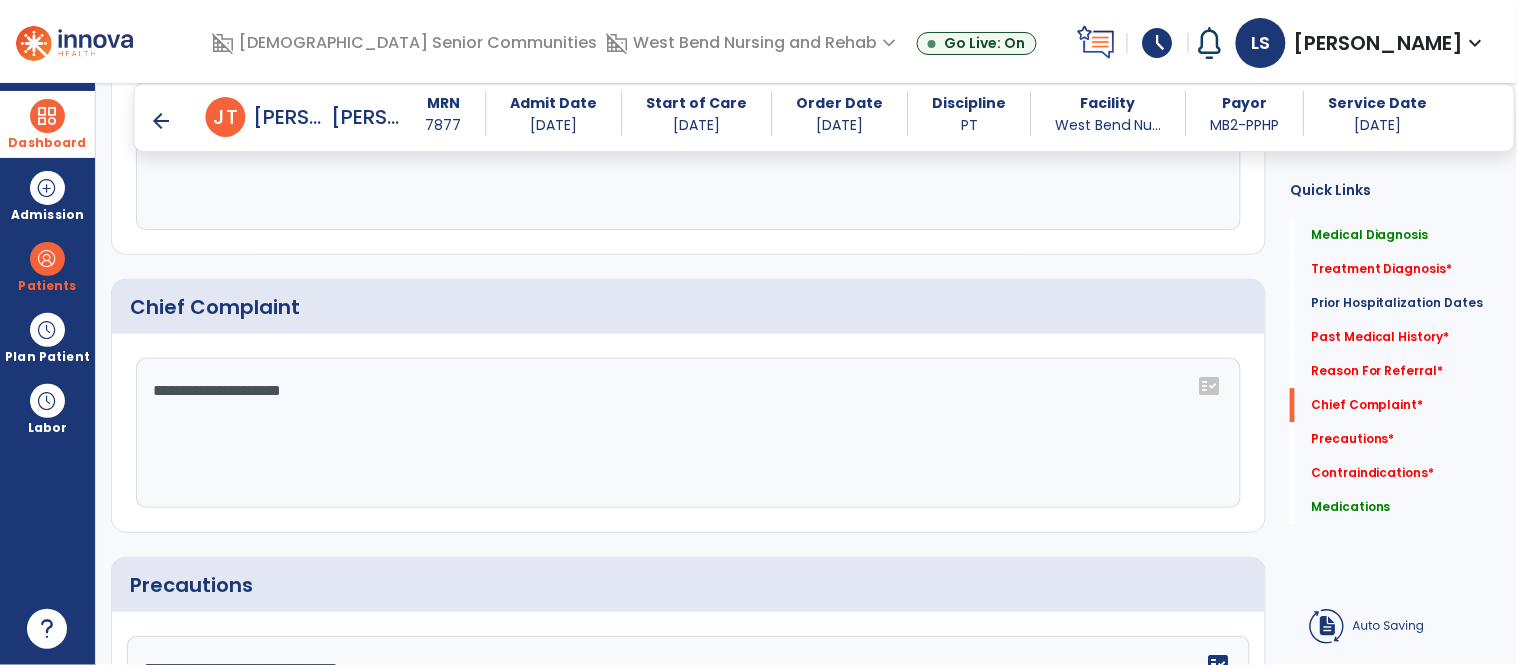 scroll, scrollTop: 1277, scrollLeft: 0, axis: vertical 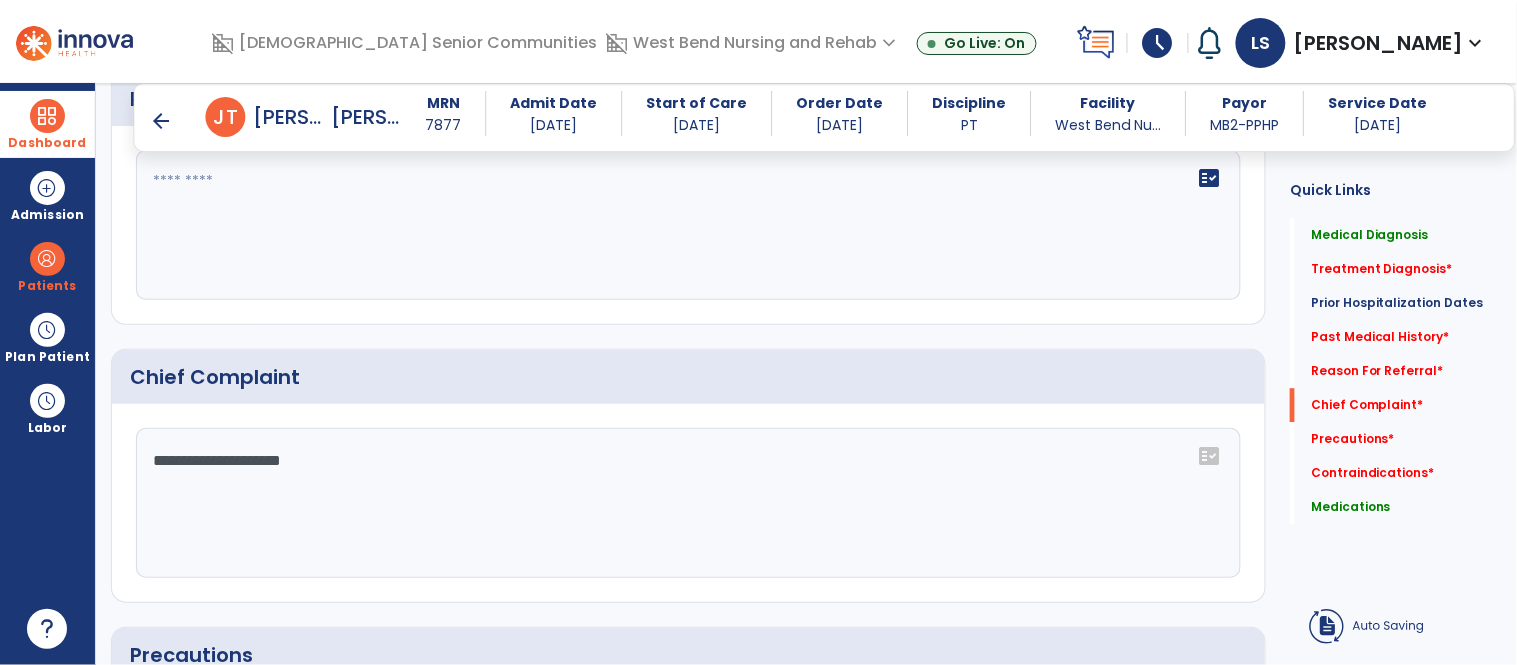 type on "**********" 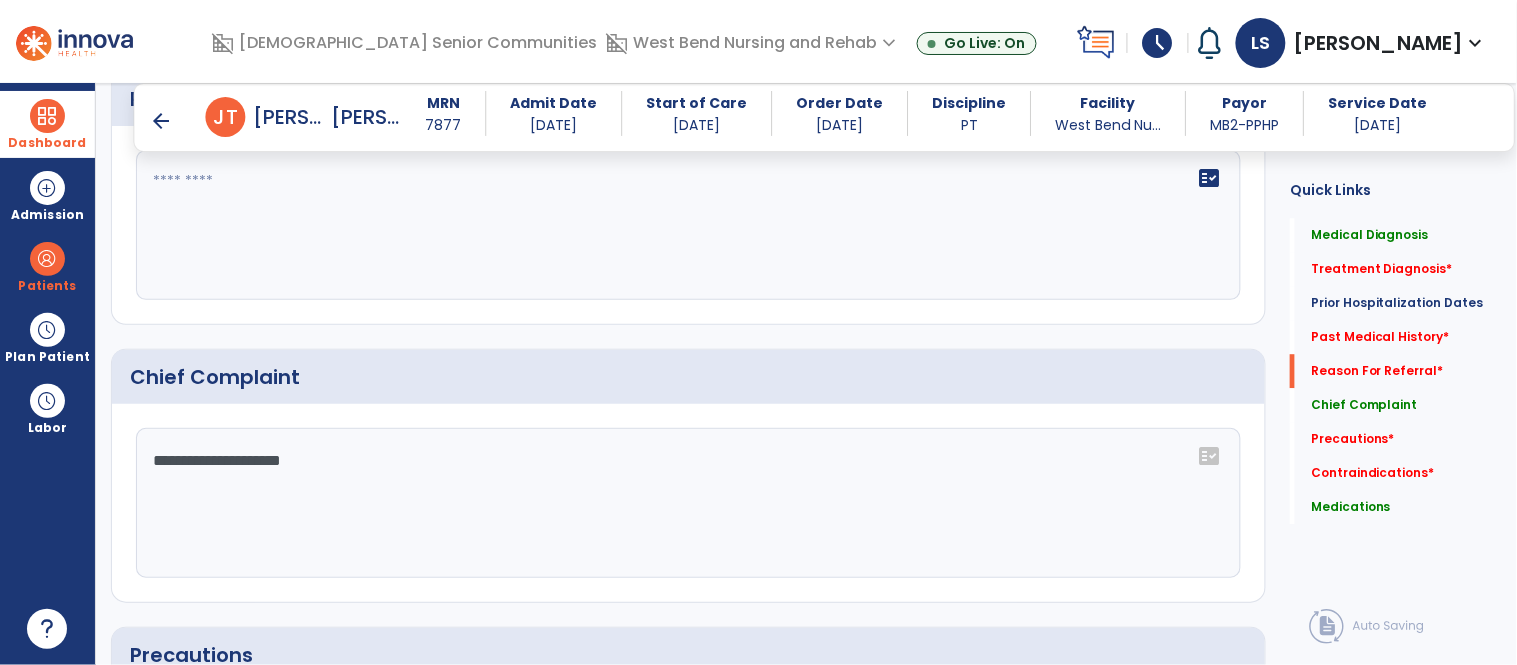 scroll, scrollTop: 1154, scrollLeft: 0, axis: vertical 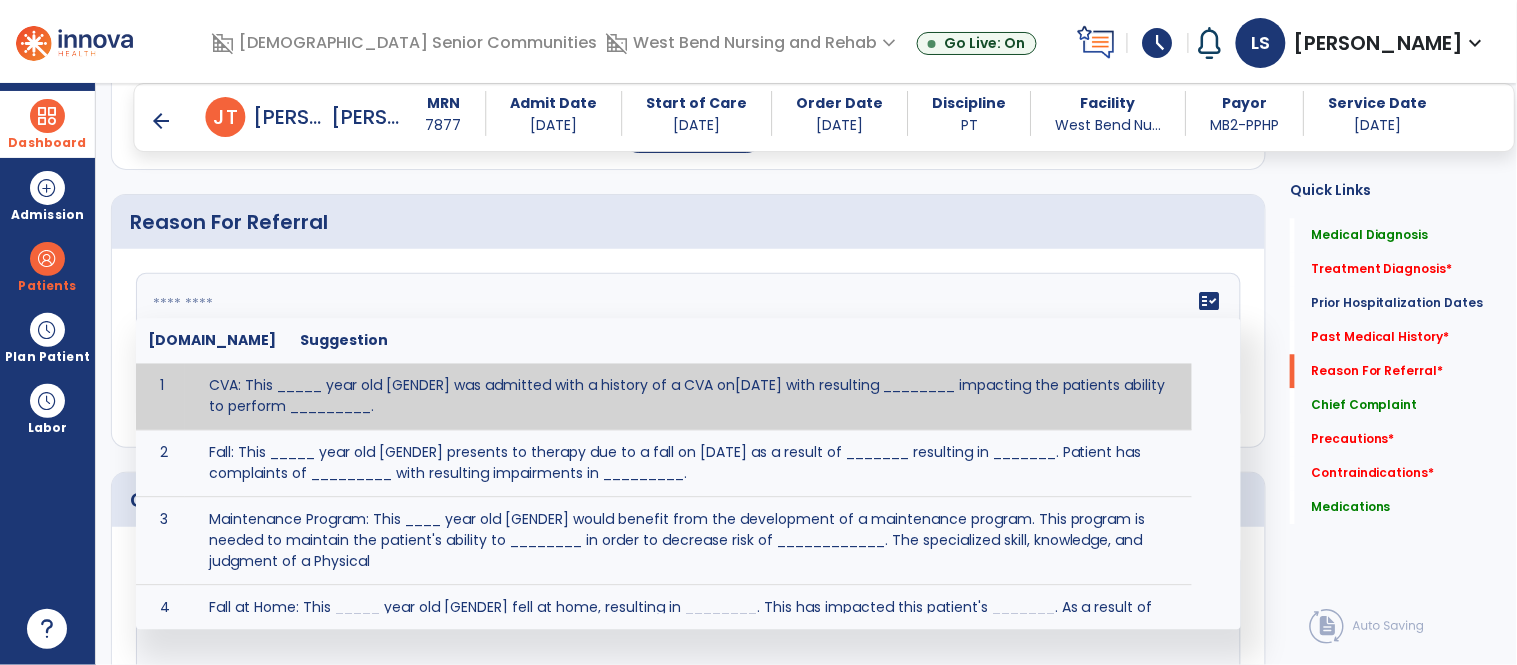 click on "fact_check  [DOMAIN_NAME] Suggestion 1 CVA: This _____ year old [GENDER] was admitted with a history of a CVA on[DATE] with resulting ________ impacting the patients ability to perform _________. 2 Fall: This _____ year old [GENDER] presents to therapy due to a fall on [DATE] as a result of _______ resulting in _______.  Patient has complaints of _________ with resulting impairments in _________. 3 Maintenance Program: This ____ year old [GENDER] would benefit from the development of a maintenance program.  This program is needed to maintain the patient's ability to ________ in order to decrease risk of ____________.  The specialized skill, knowledge, and judgment of a Physical  4 Fall at Home: This _____ year old [GENDER] fell at home, resulting  in ________.  This has impacted this patient's _______.  As a result of these noted limitations in functional activities, this patient is unable to safely return to home.  This patient requires skilled therapy in order to improve safety and function. 5 6 7 8 9 10" 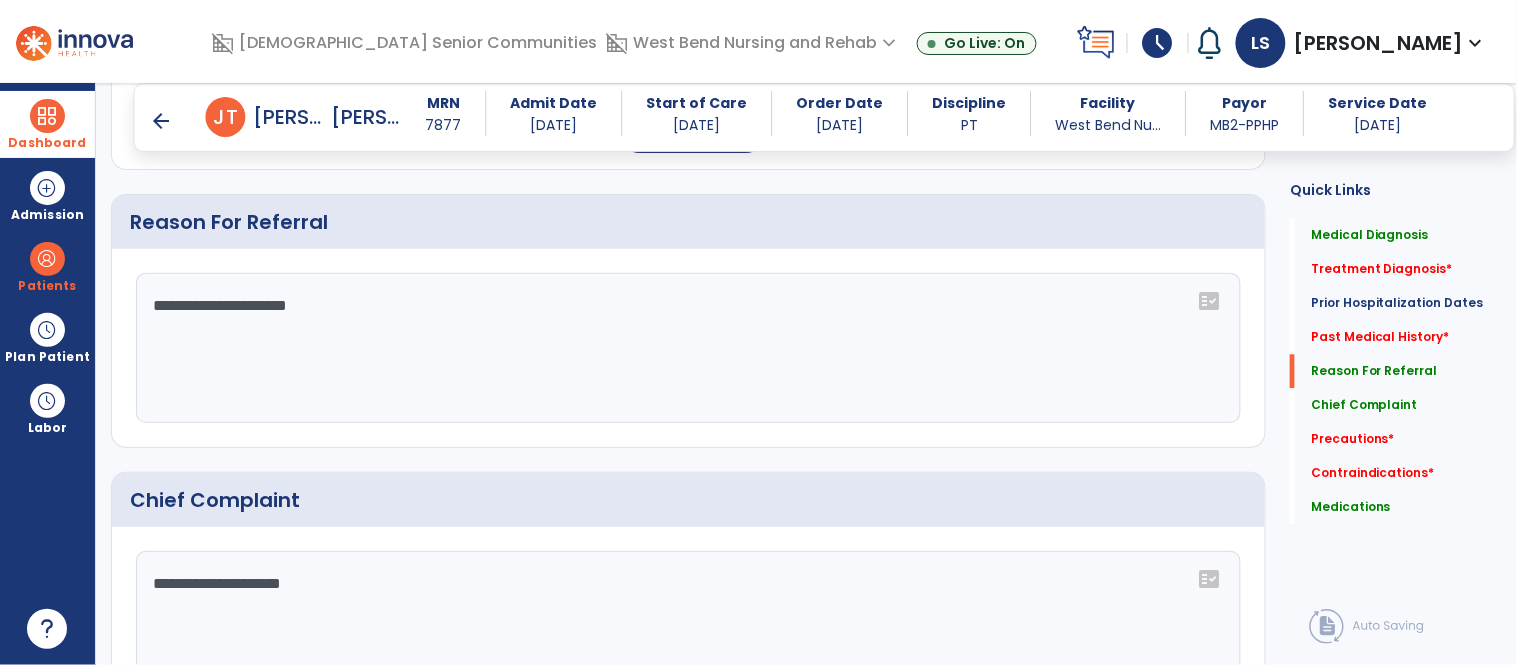 type on "**********" 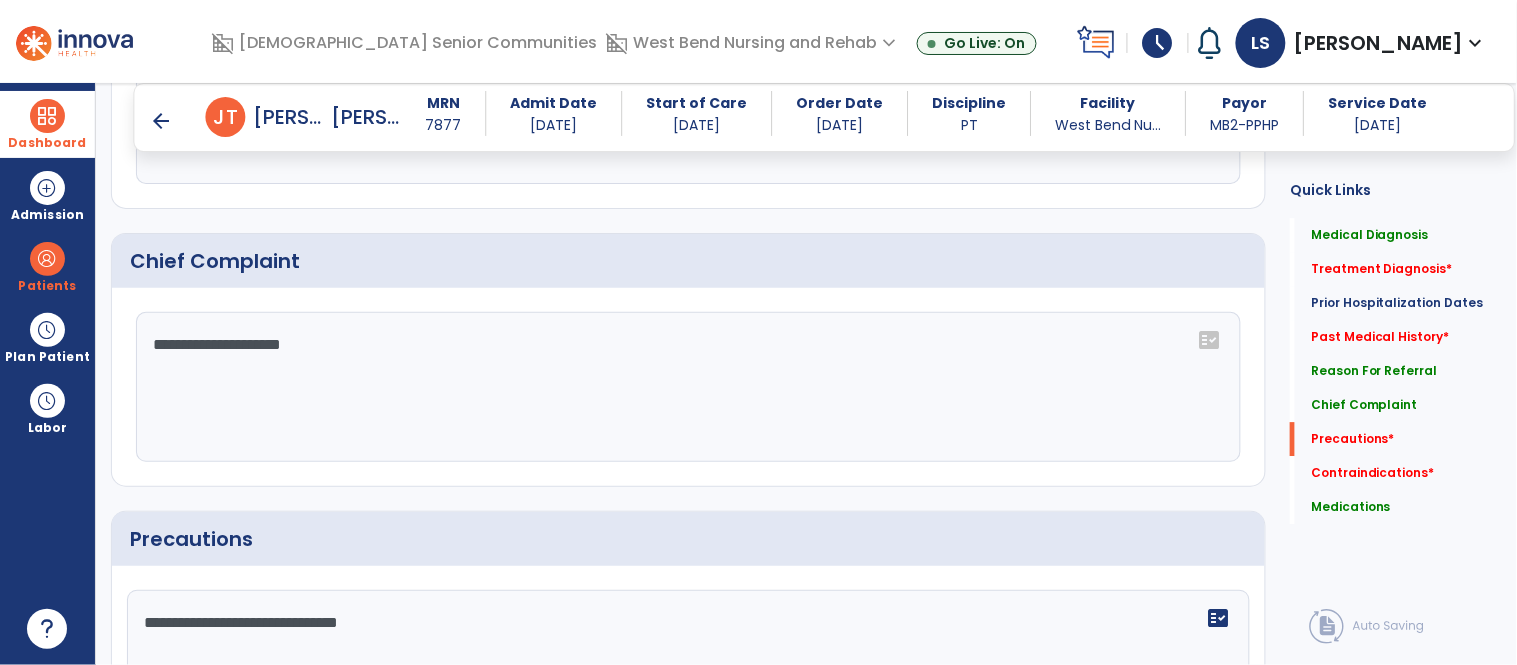 scroll, scrollTop: 1650, scrollLeft: 0, axis: vertical 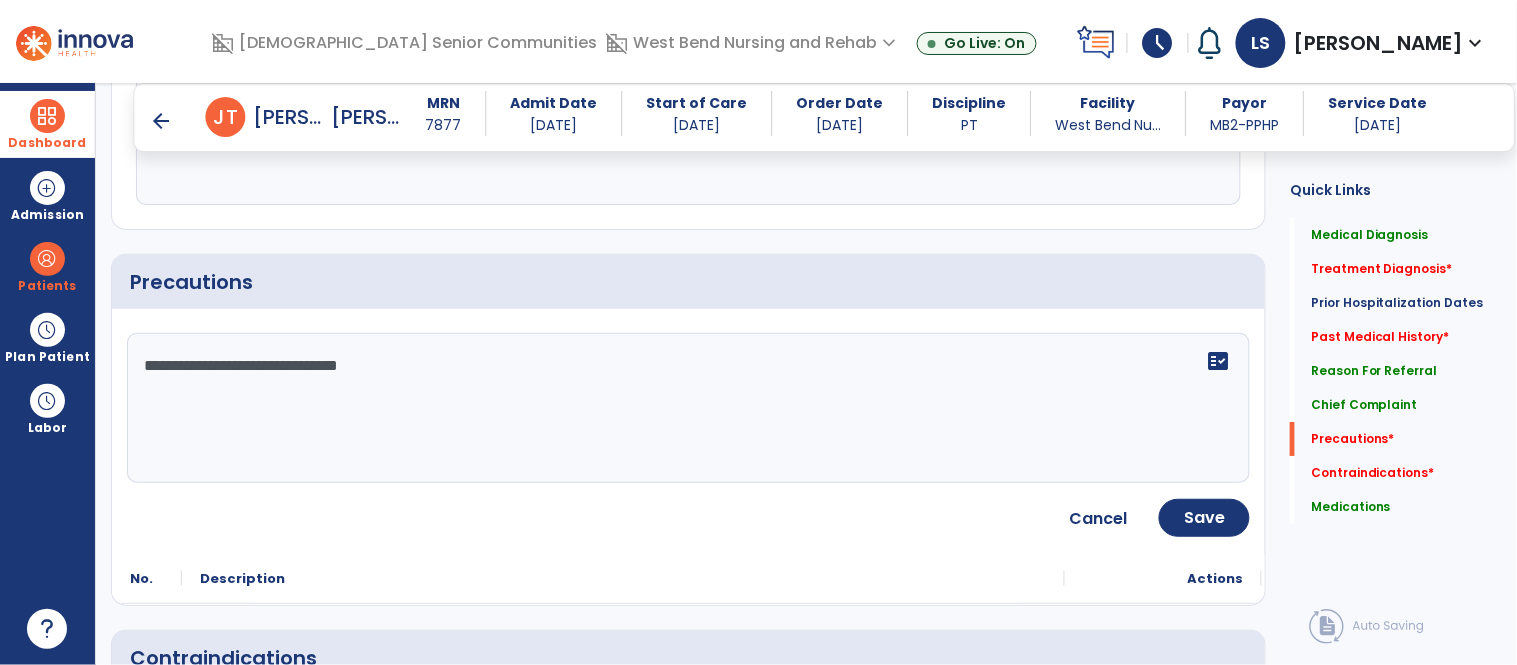click on "**********" 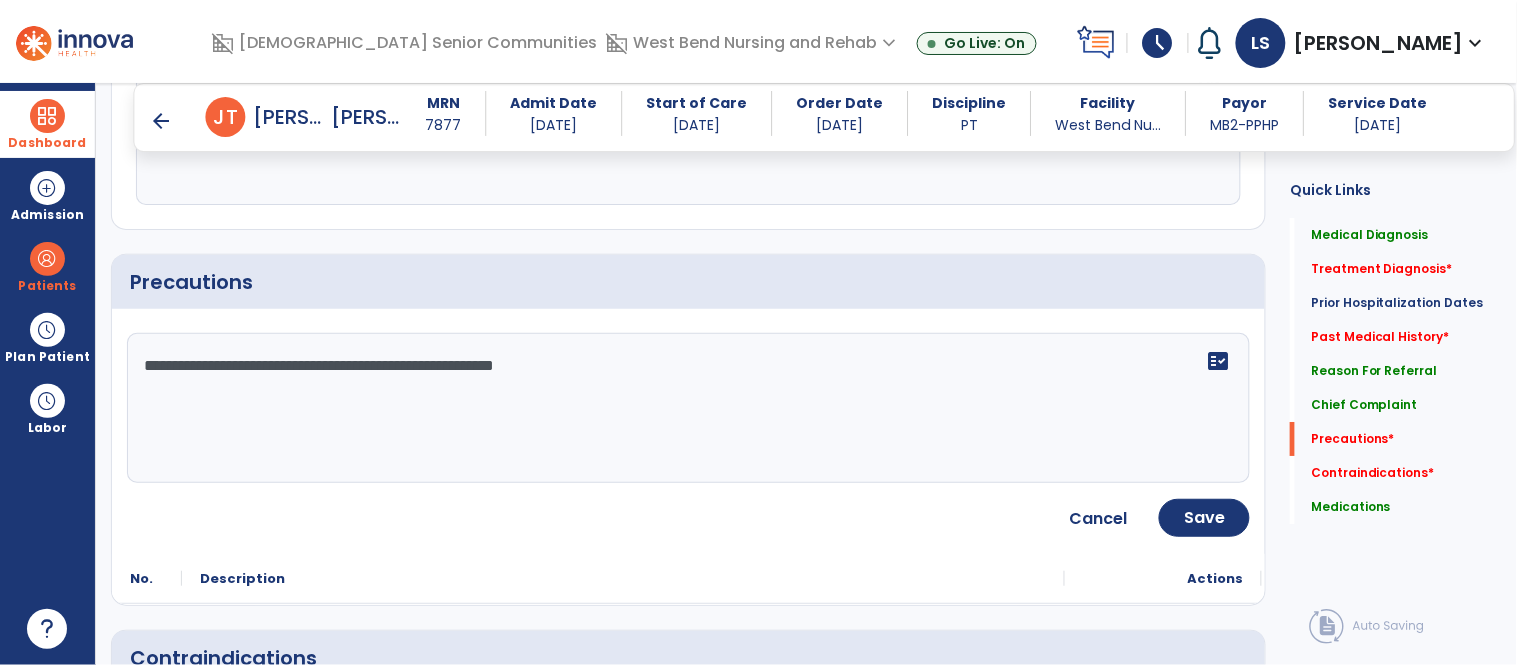 type on "**********" 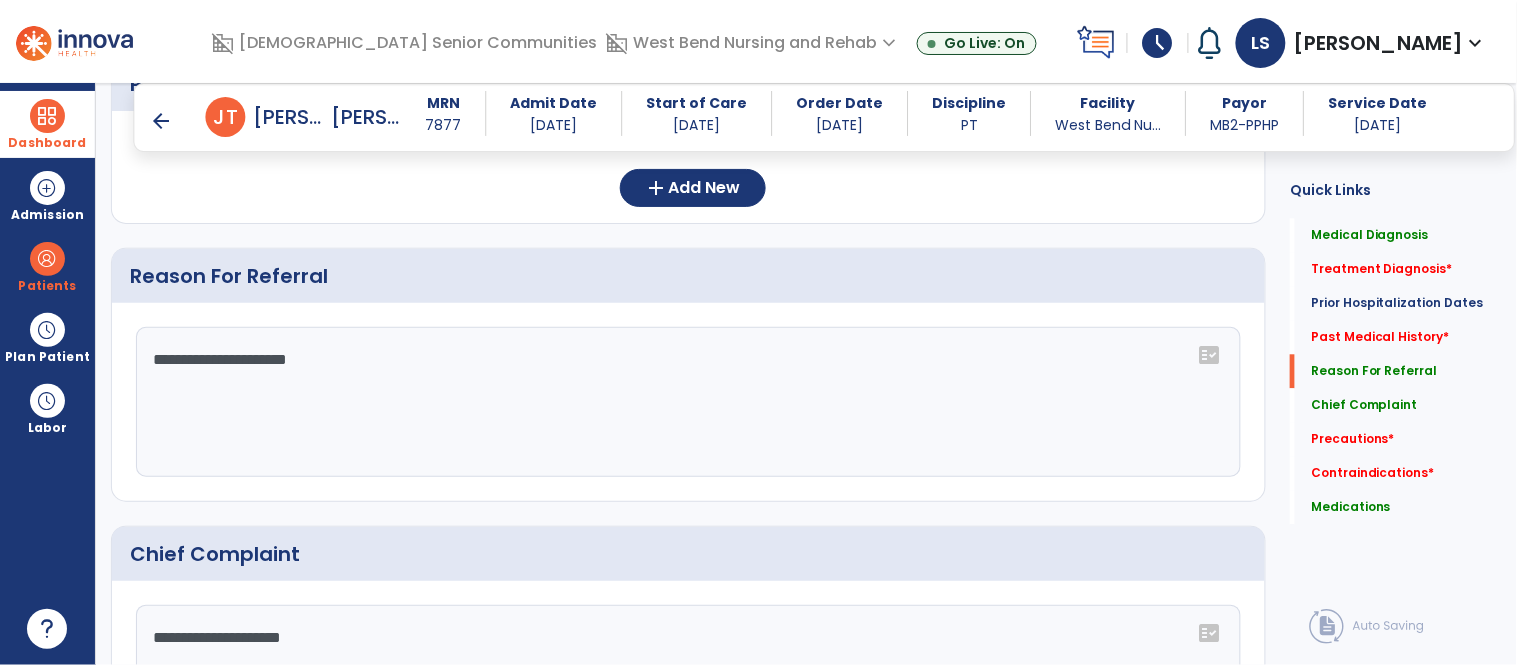 scroll, scrollTop: 1087, scrollLeft: 0, axis: vertical 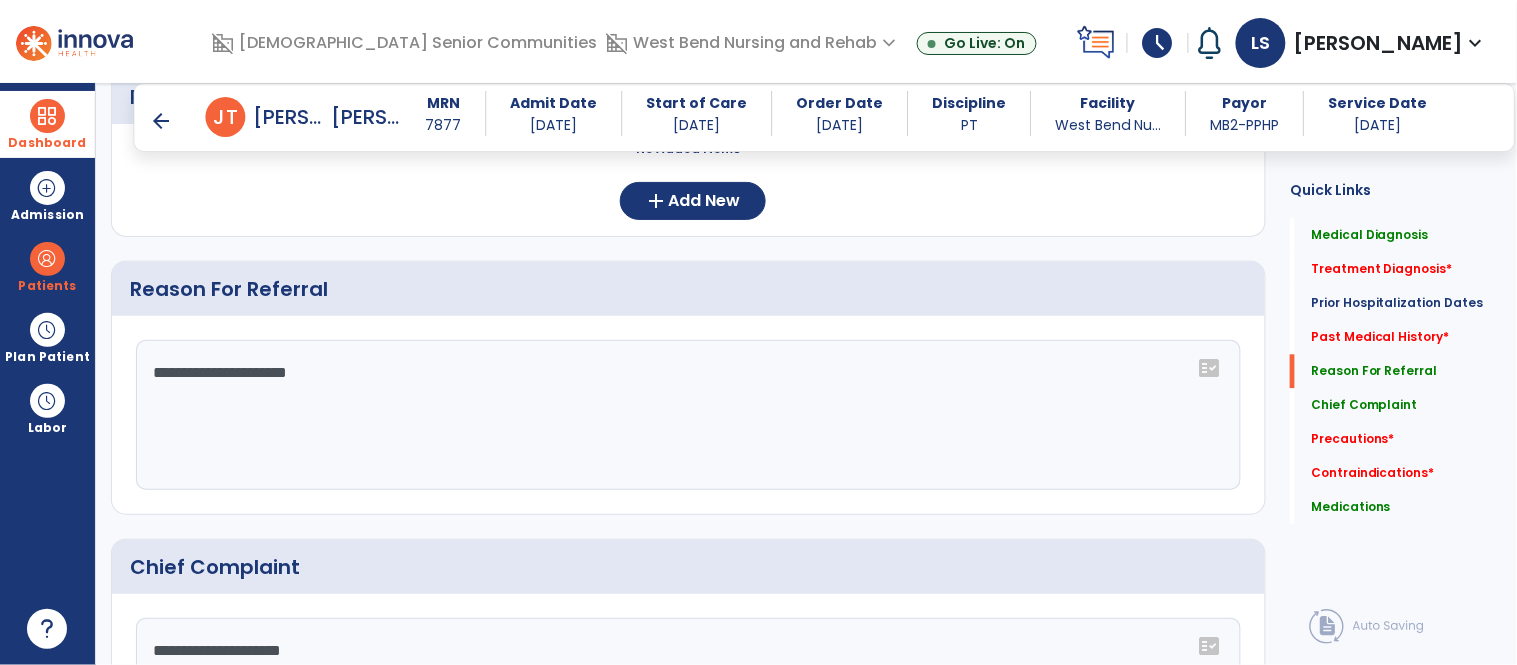 click on "**********" 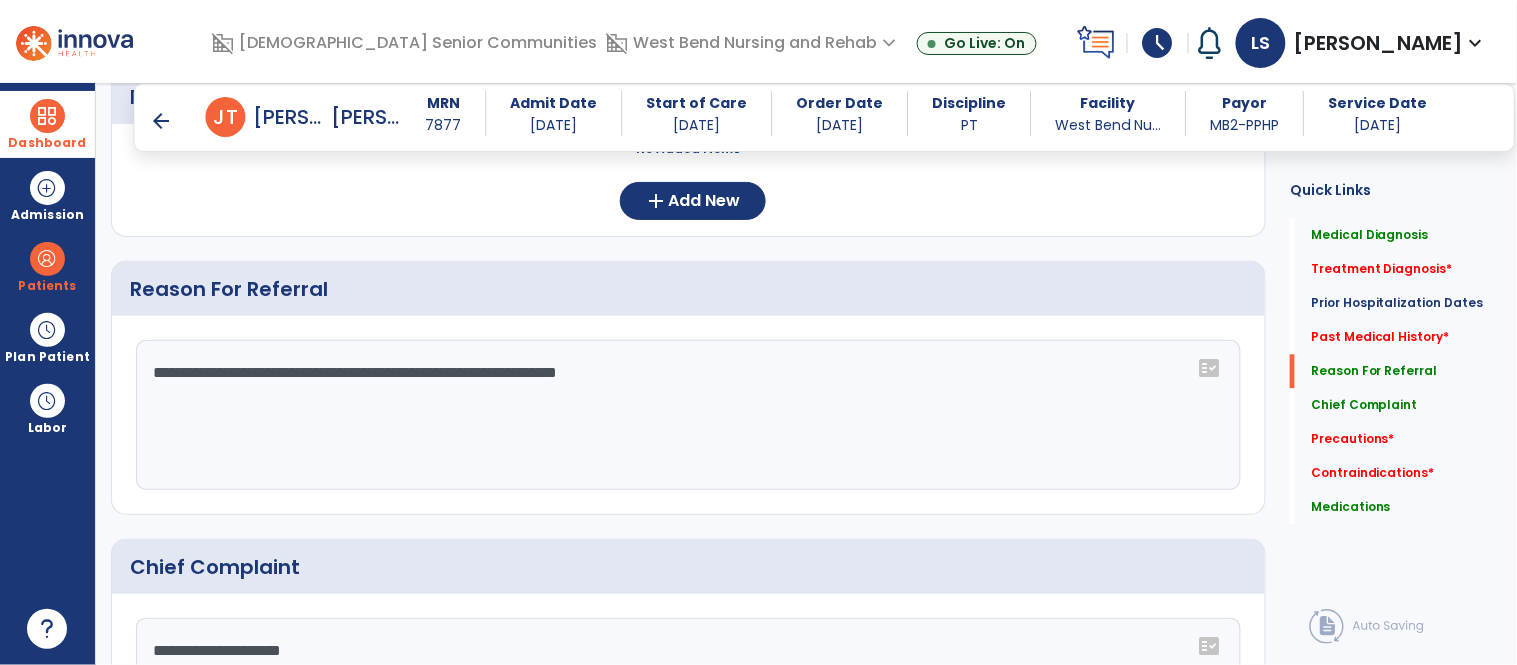 paste on "**********" 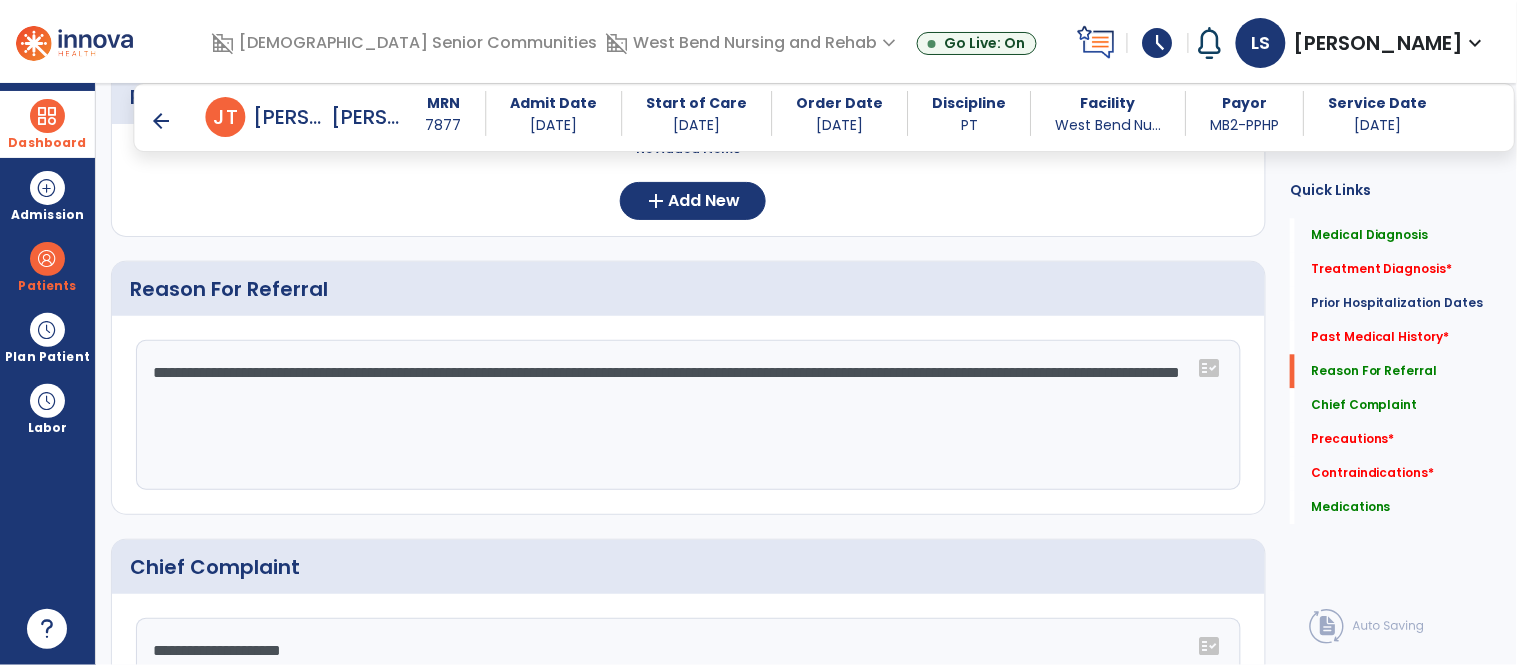 drag, startPoint x: 822, startPoint y: 384, endPoint x: 671, endPoint y: 369, distance: 151.74321 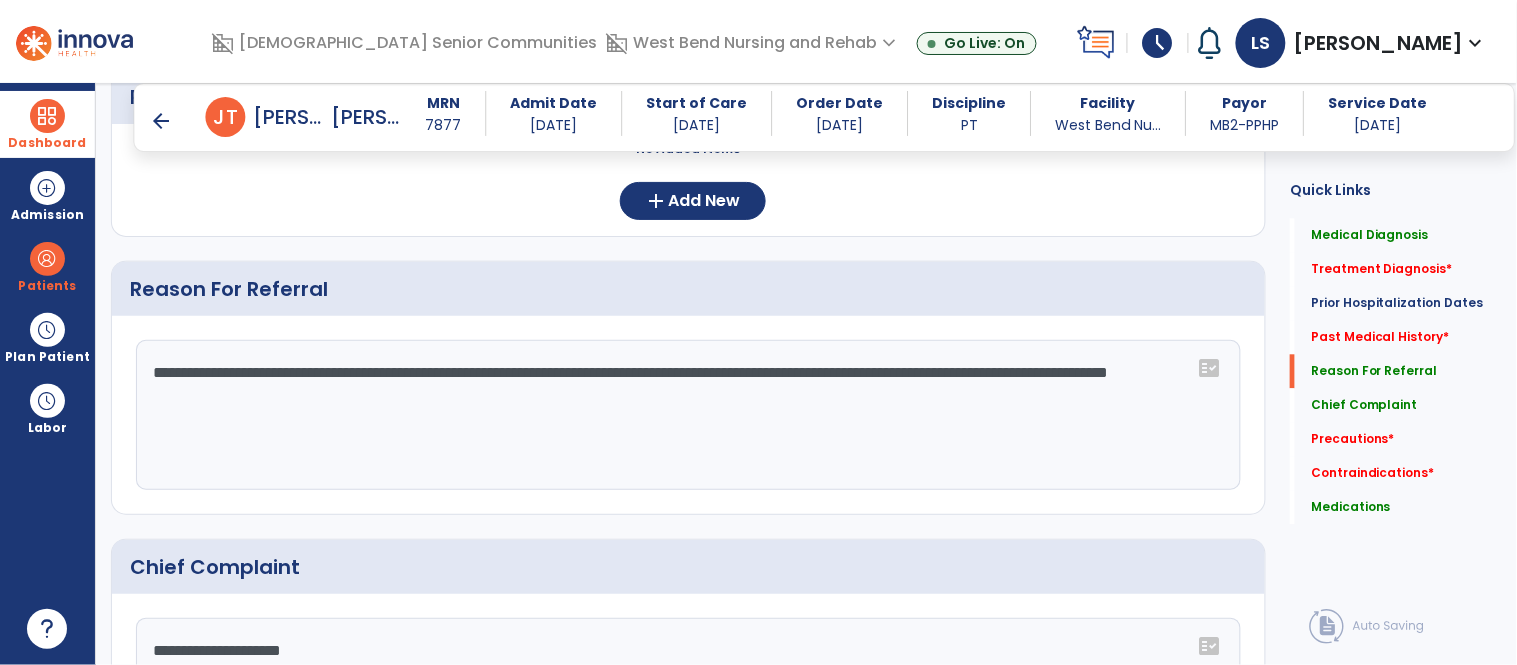 type on "**********" 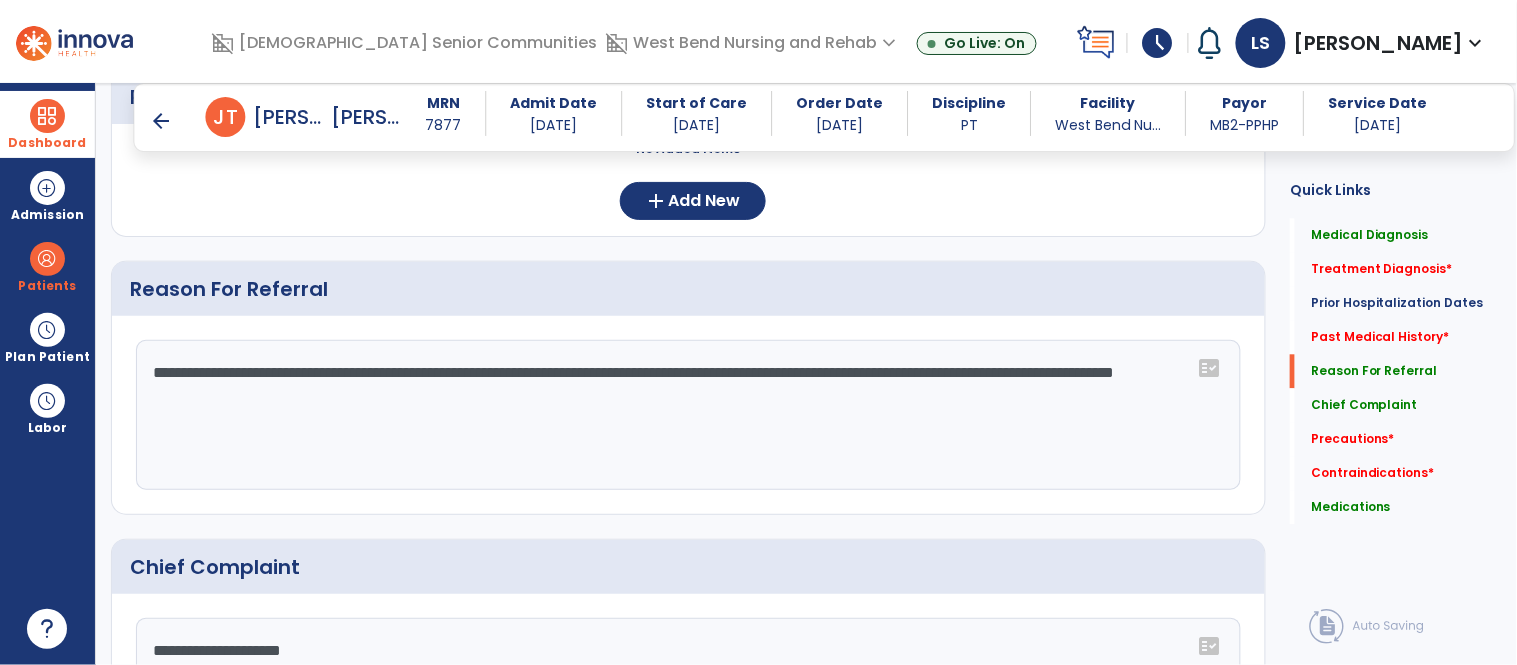 drag, startPoint x: 783, startPoint y: 433, endPoint x: 128, endPoint y: 359, distance: 659.1669 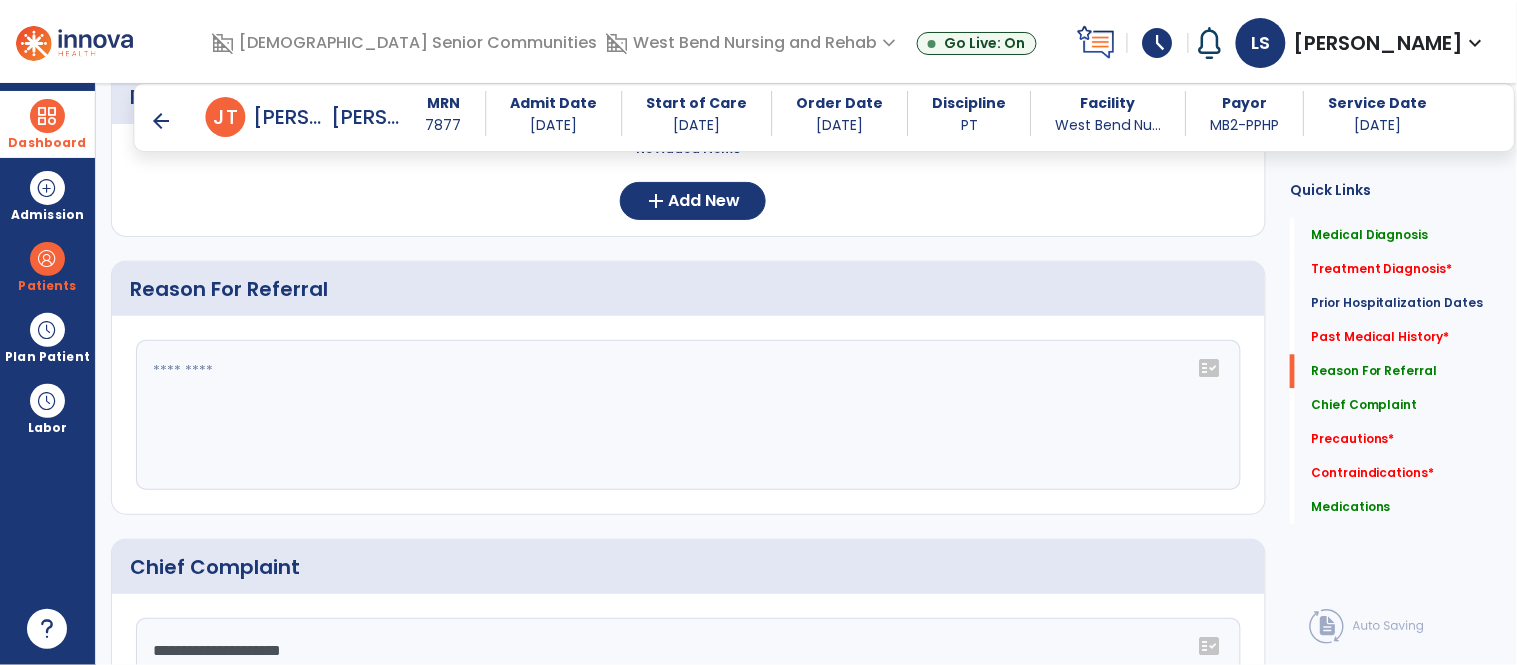 click 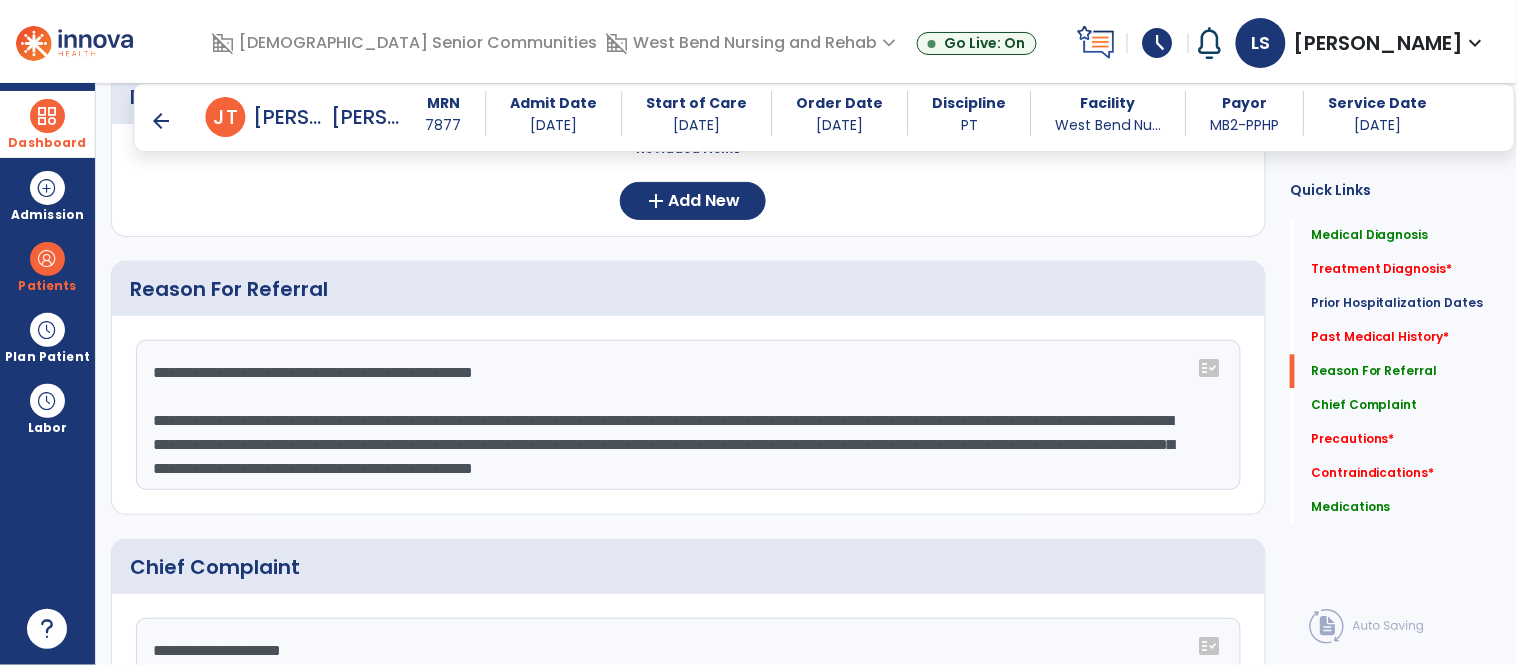scroll, scrollTop: 63, scrollLeft: 0, axis: vertical 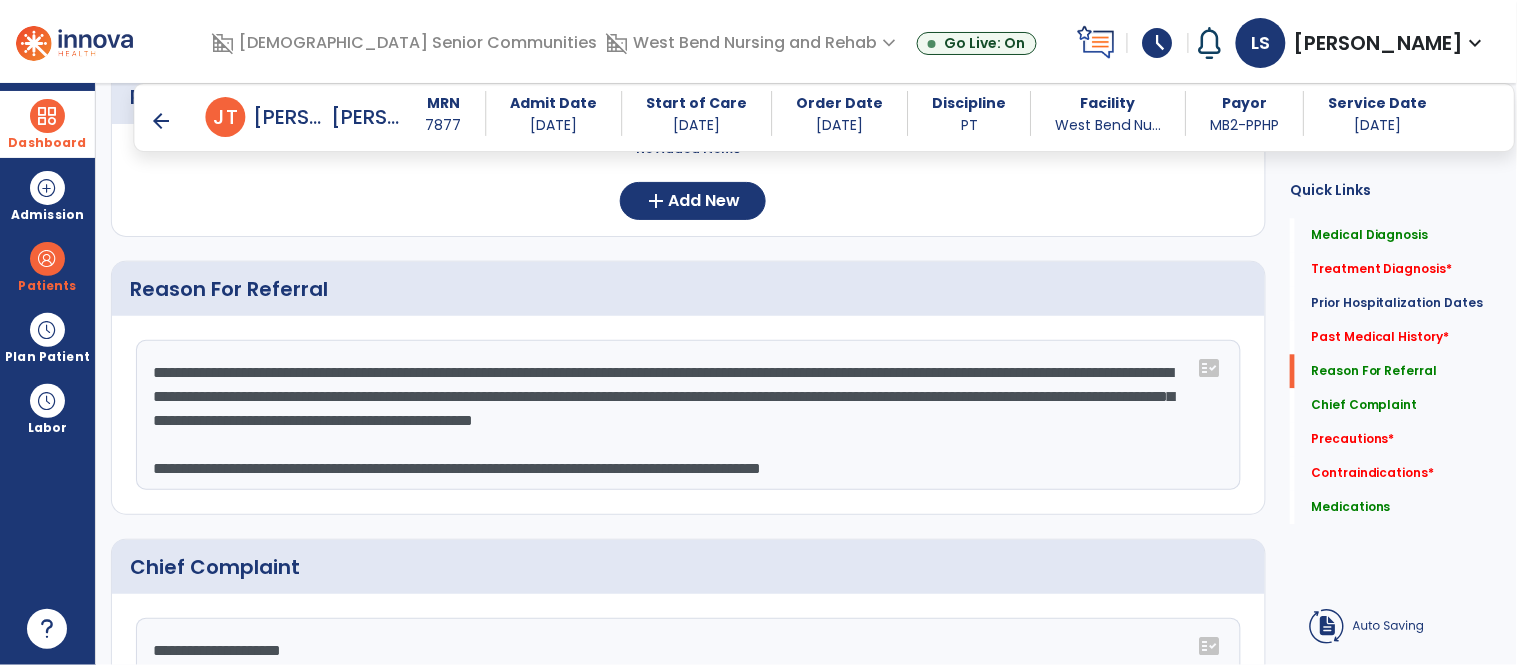 drag, startPoint x: 394, startPoint y: 447, endPoint x: 1095, endPoint y: 554, distance: 709.1192 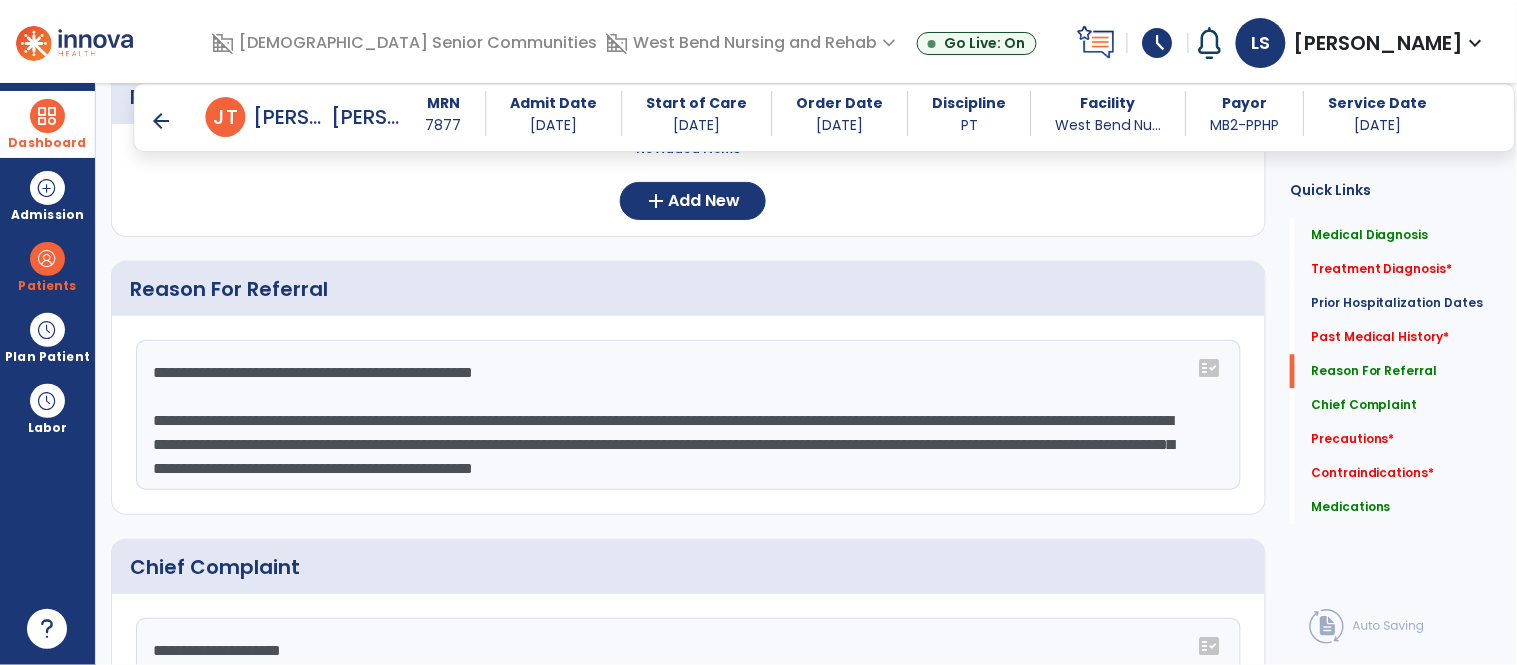 scroll, scrollTop: 24, scrollLeft: 0, axis: vertical 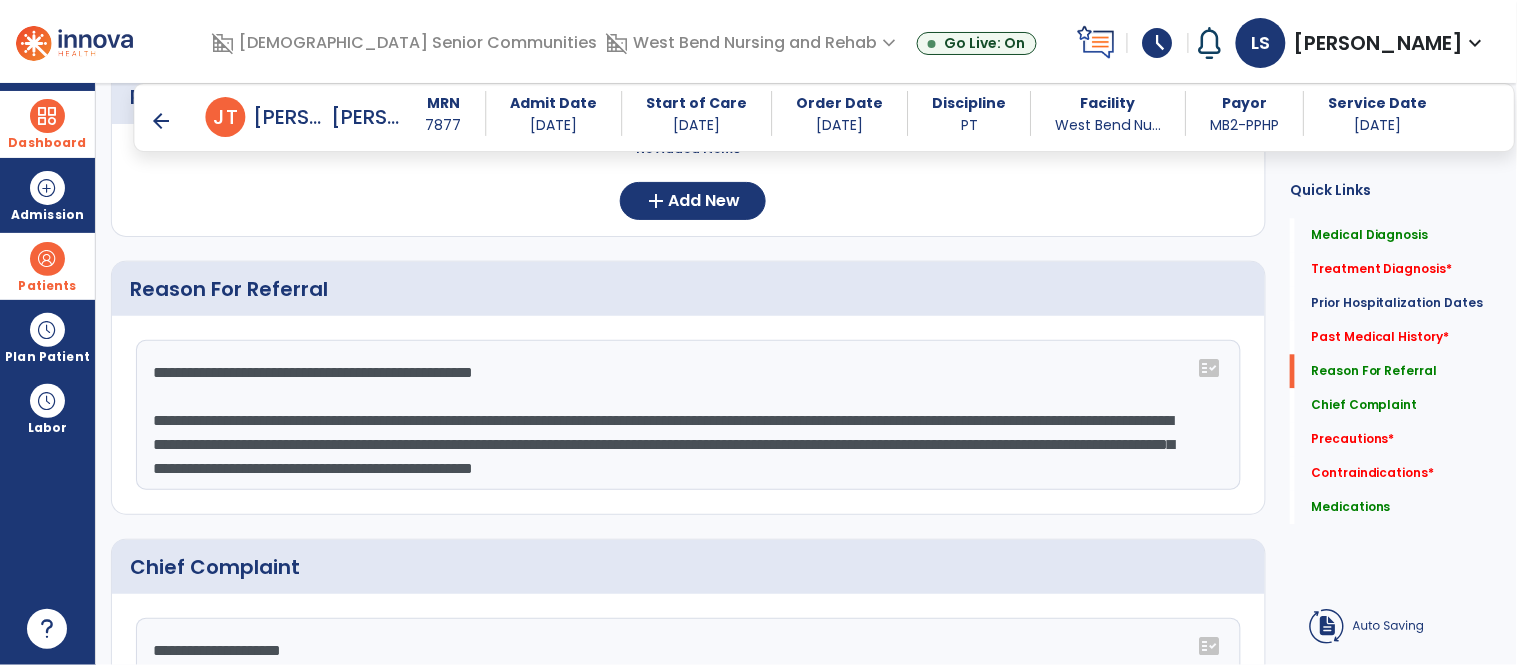 drag, startPoint x: 603, startPoint y: 348, endPoint x: 34, endPoint y: 297, distance: 571.281 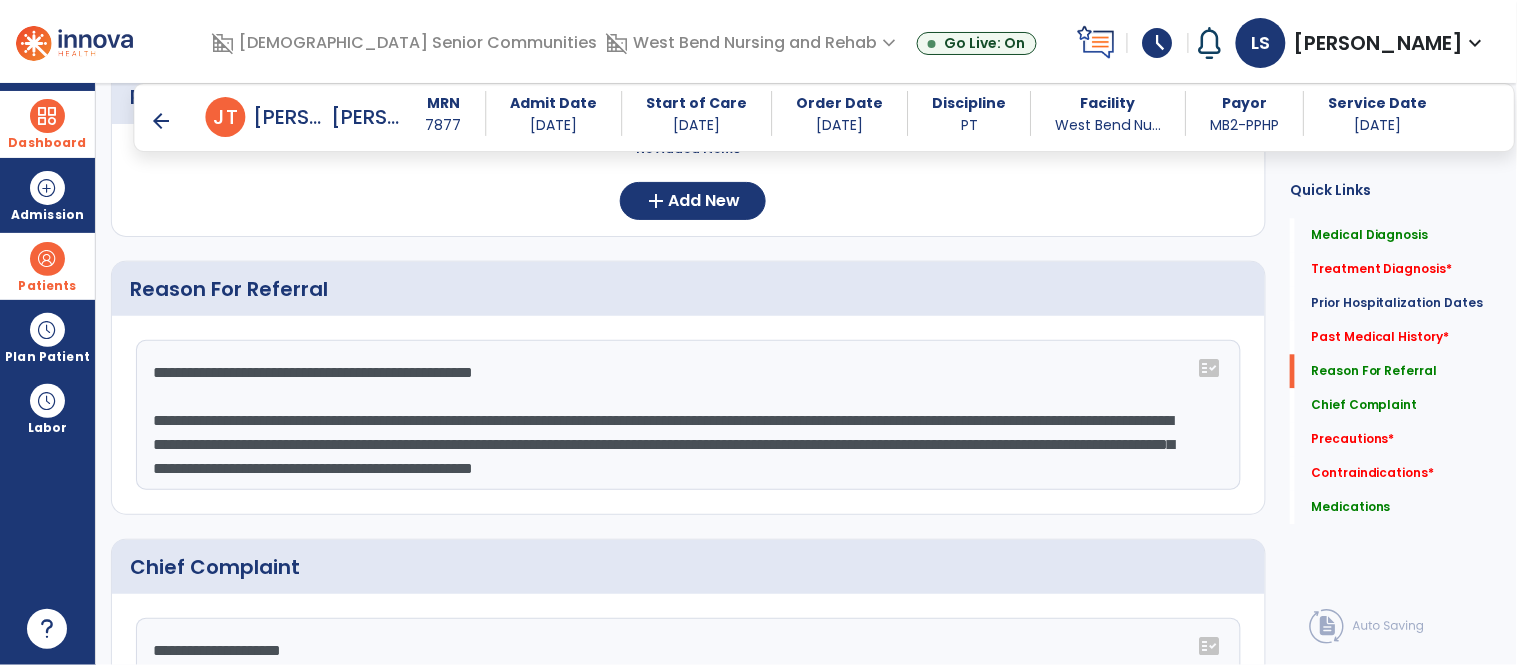 scroll, scrollTop: 0, scrollLeft: 0, axis: both 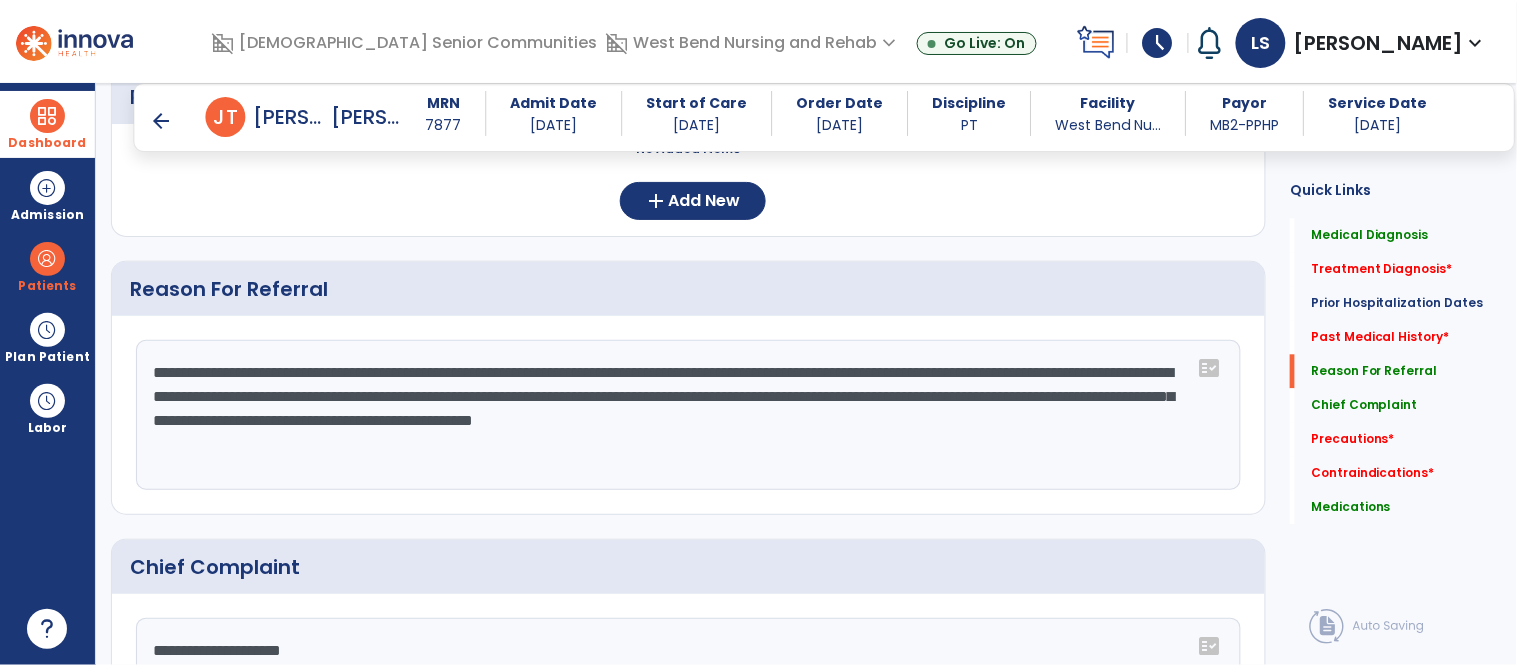 drag, startPoint x: 910, startPoint y: 377, endPoint x: 772, endPoint y: 378, distance: 138.00362 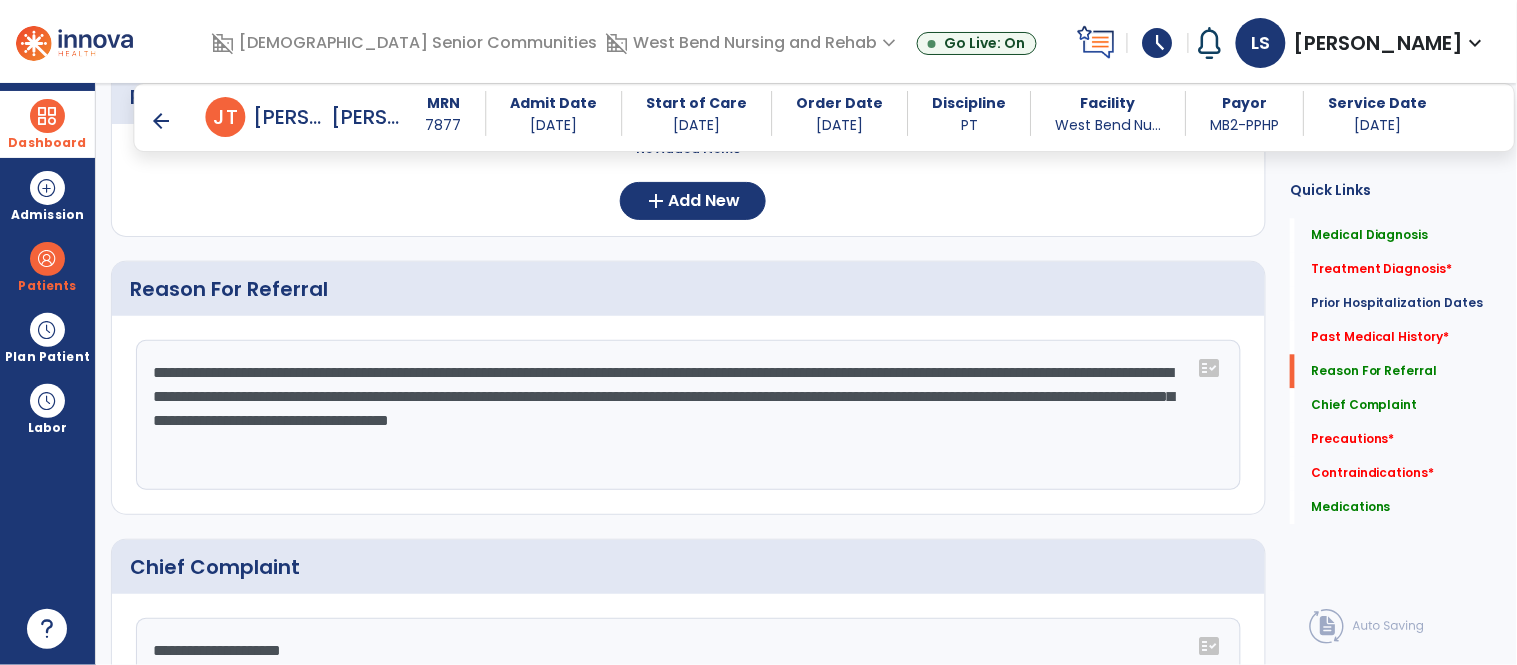 click on "**********" 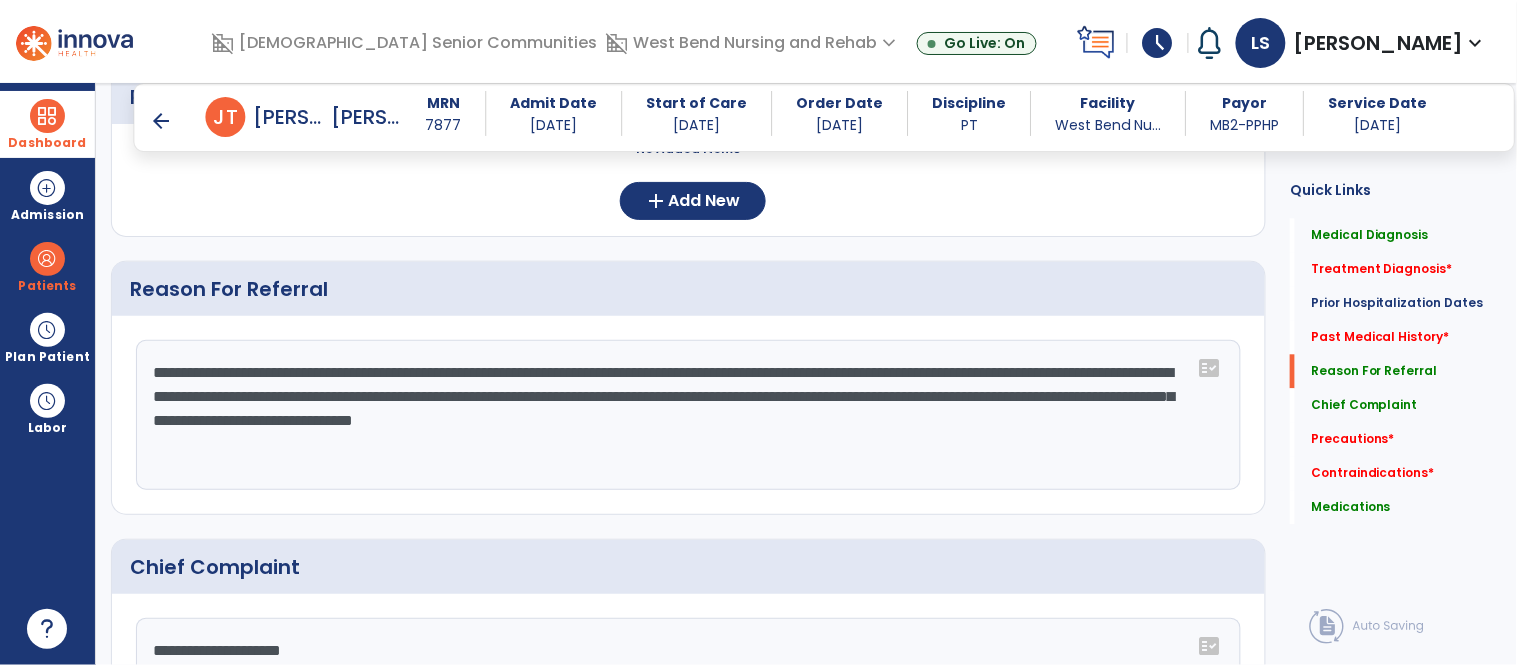drag, startPoint x: 934, startPoint y: 399, endPoint x: 795, endPoint y: 395, distance: 139.05754 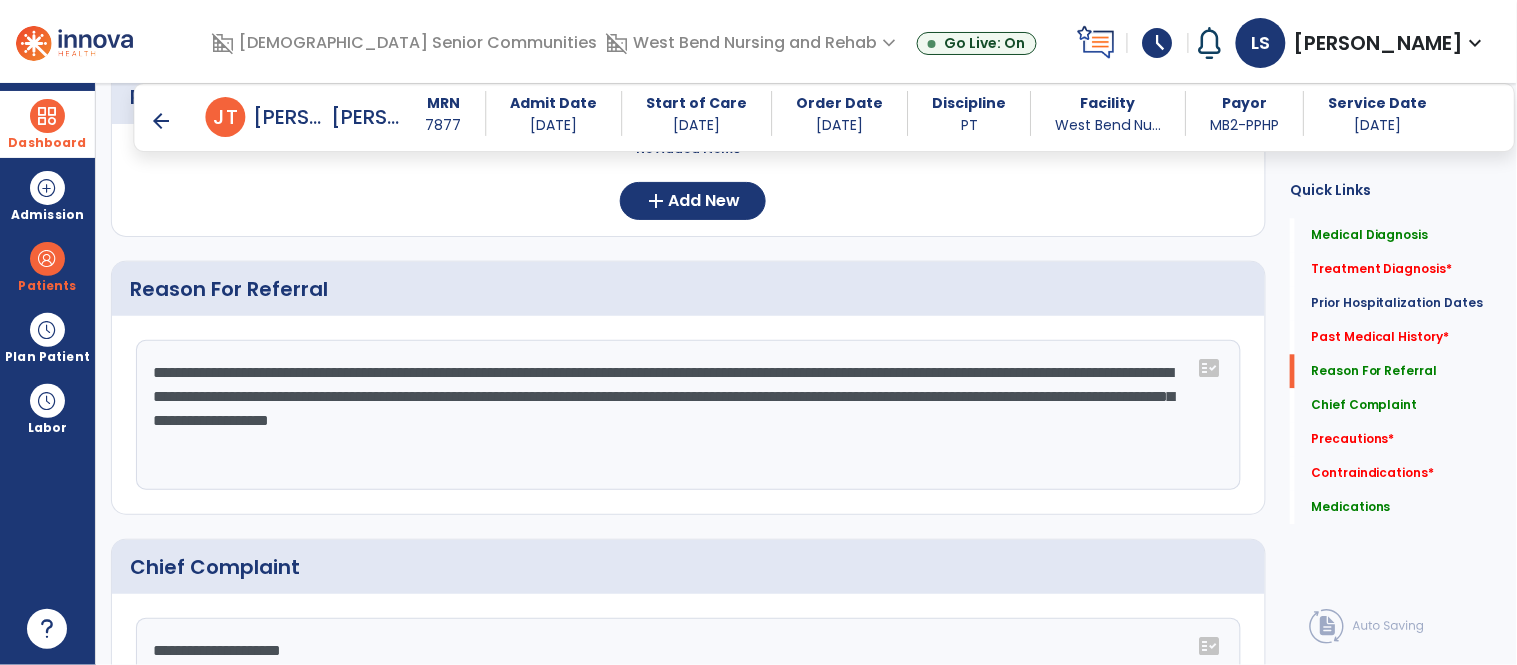 click on "**********" 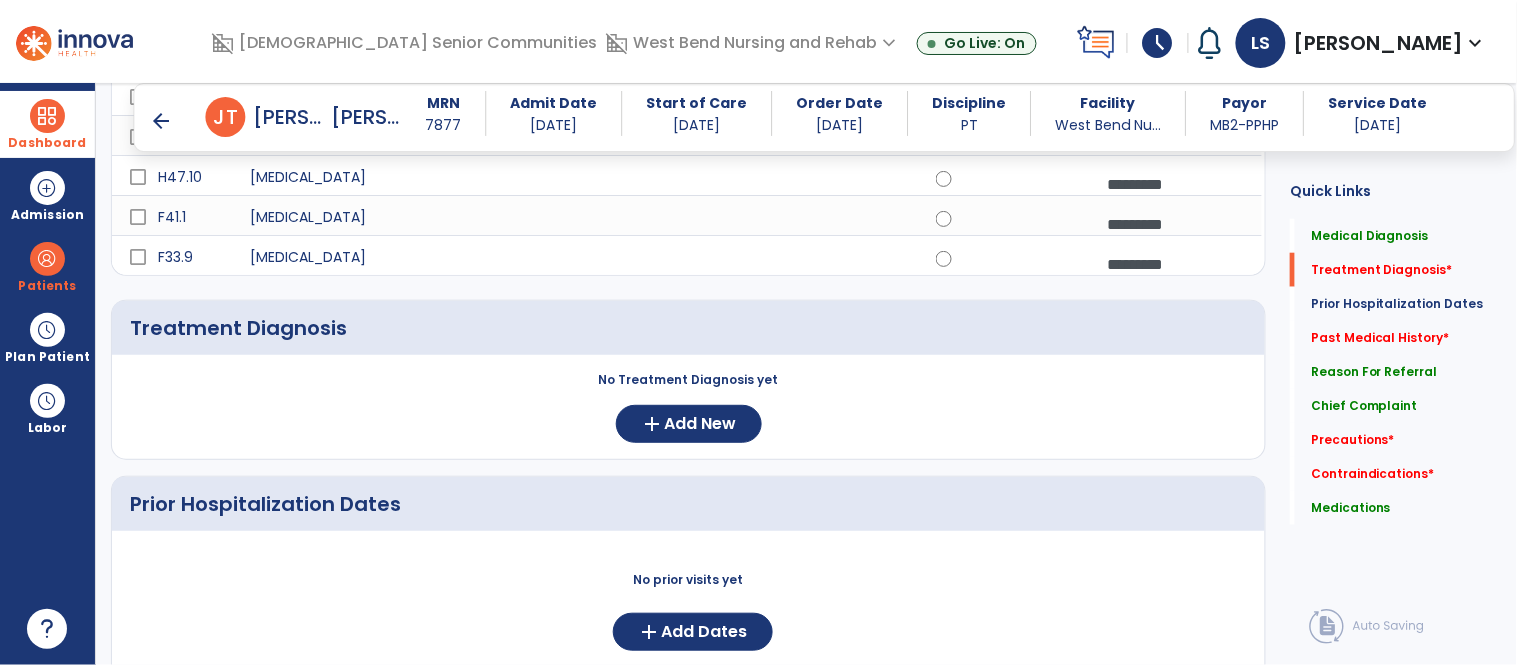 scroll, scrollTop: 564, scrollLeft: 0, axis: vertical 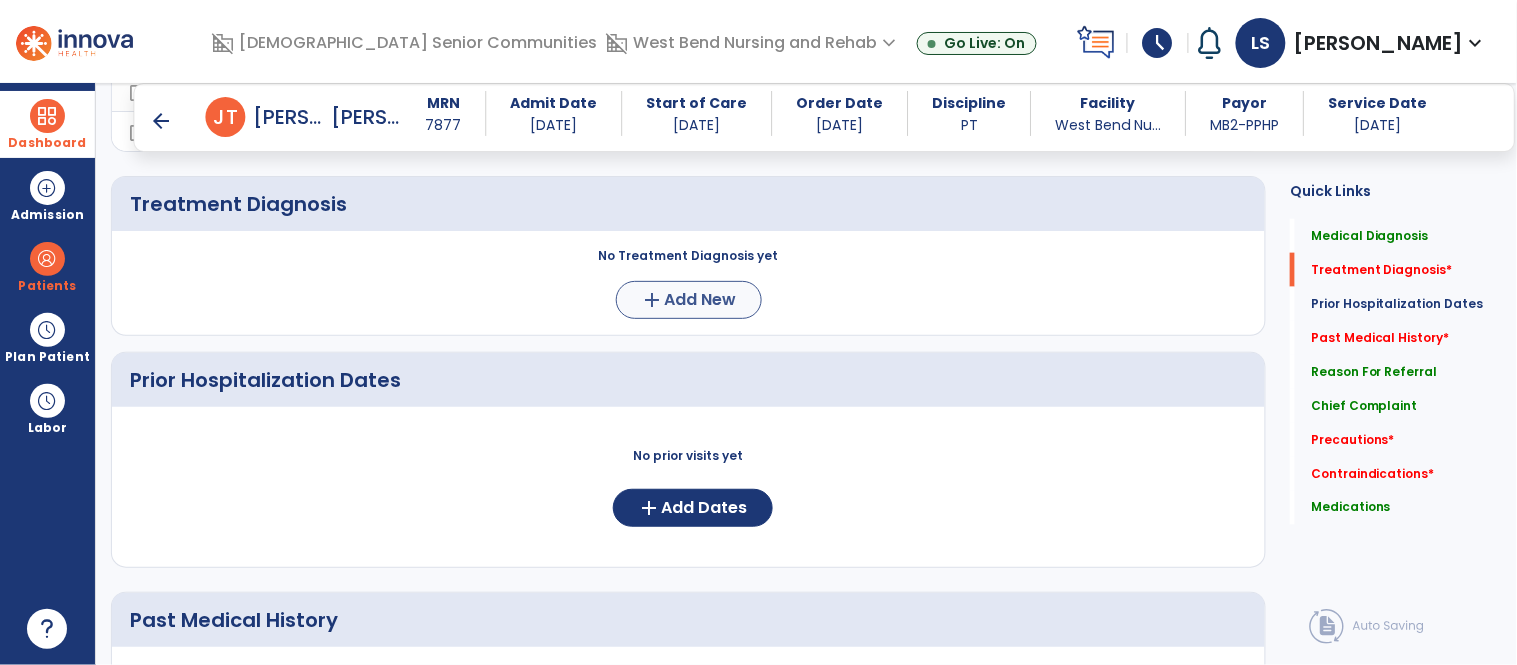 type on "**********" 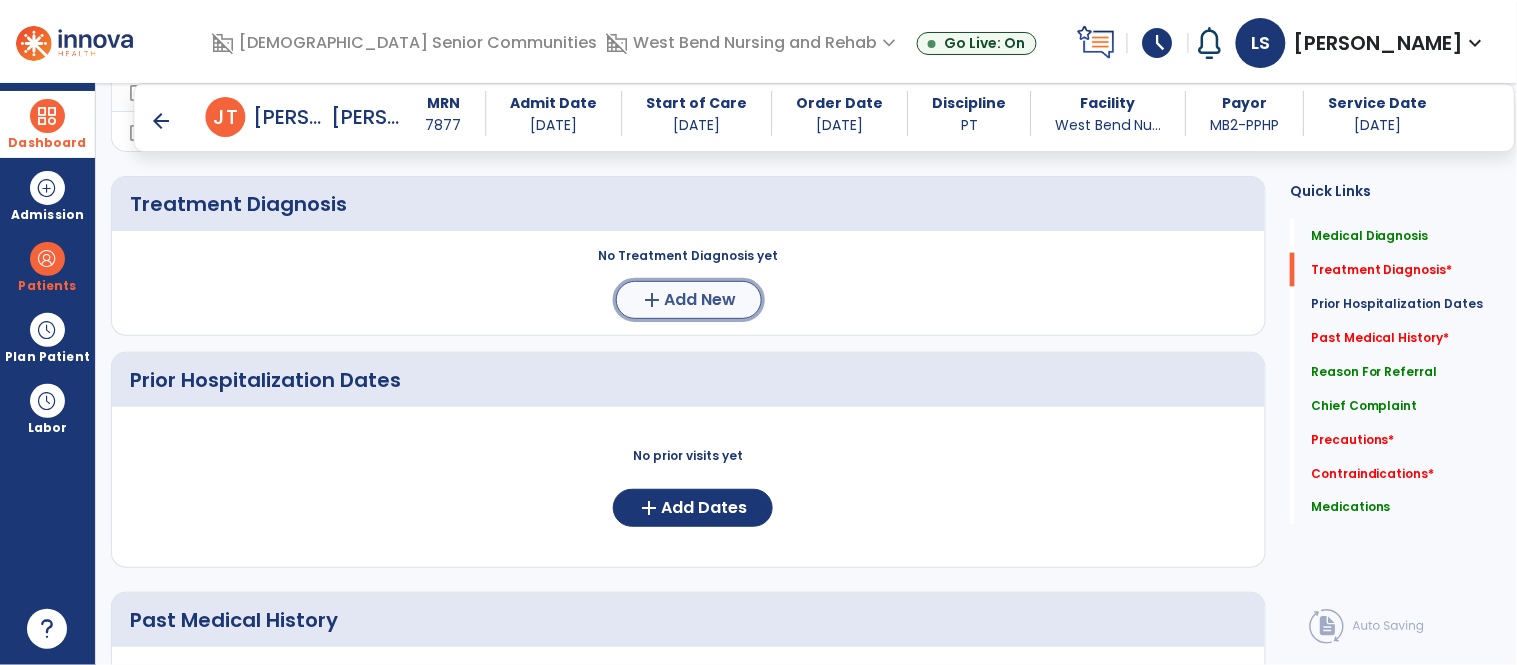 click on "add  Add New" 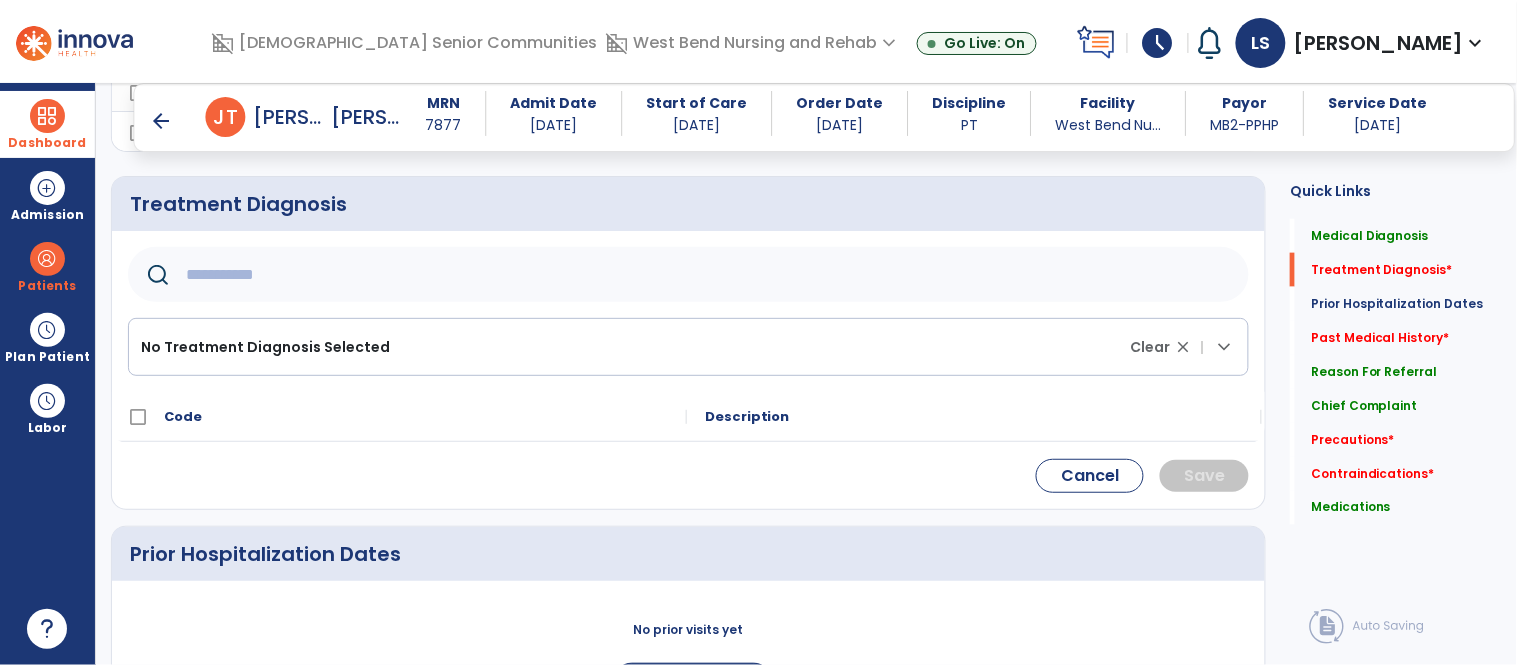 click 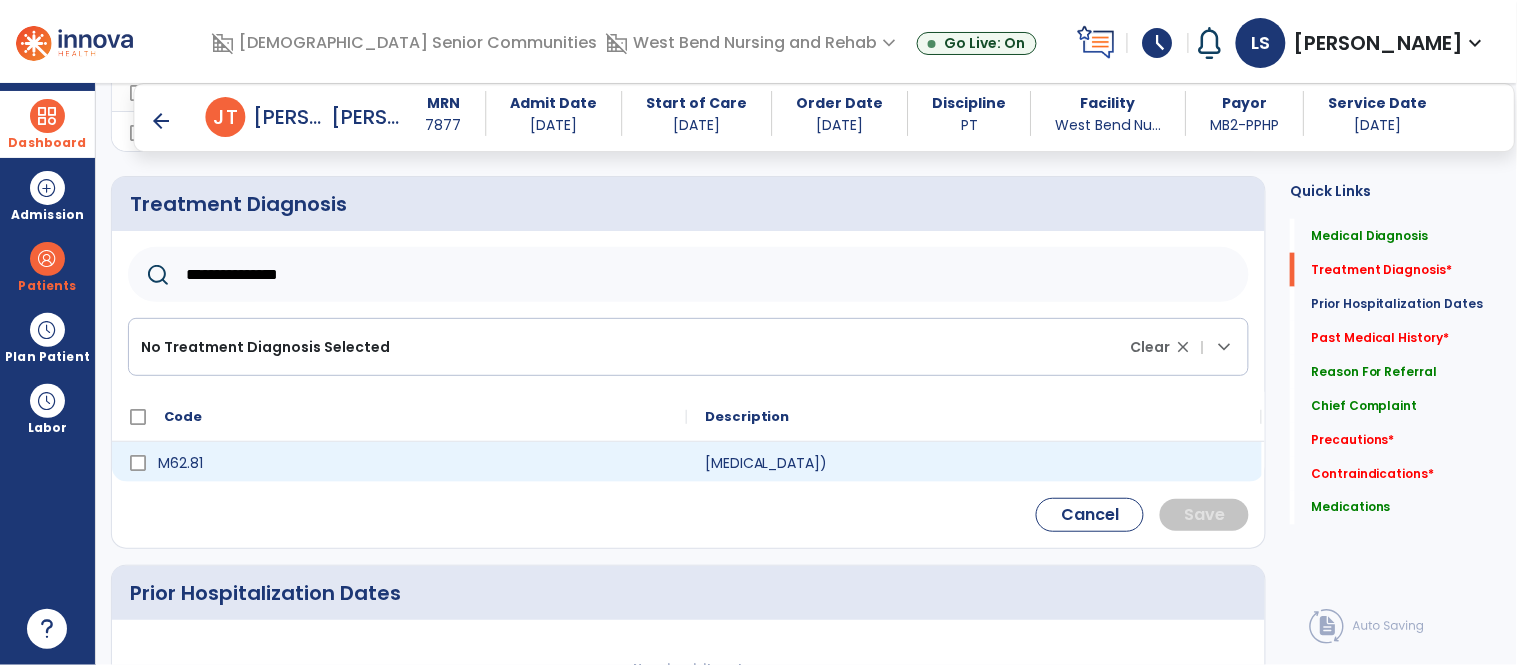 type on "**********" 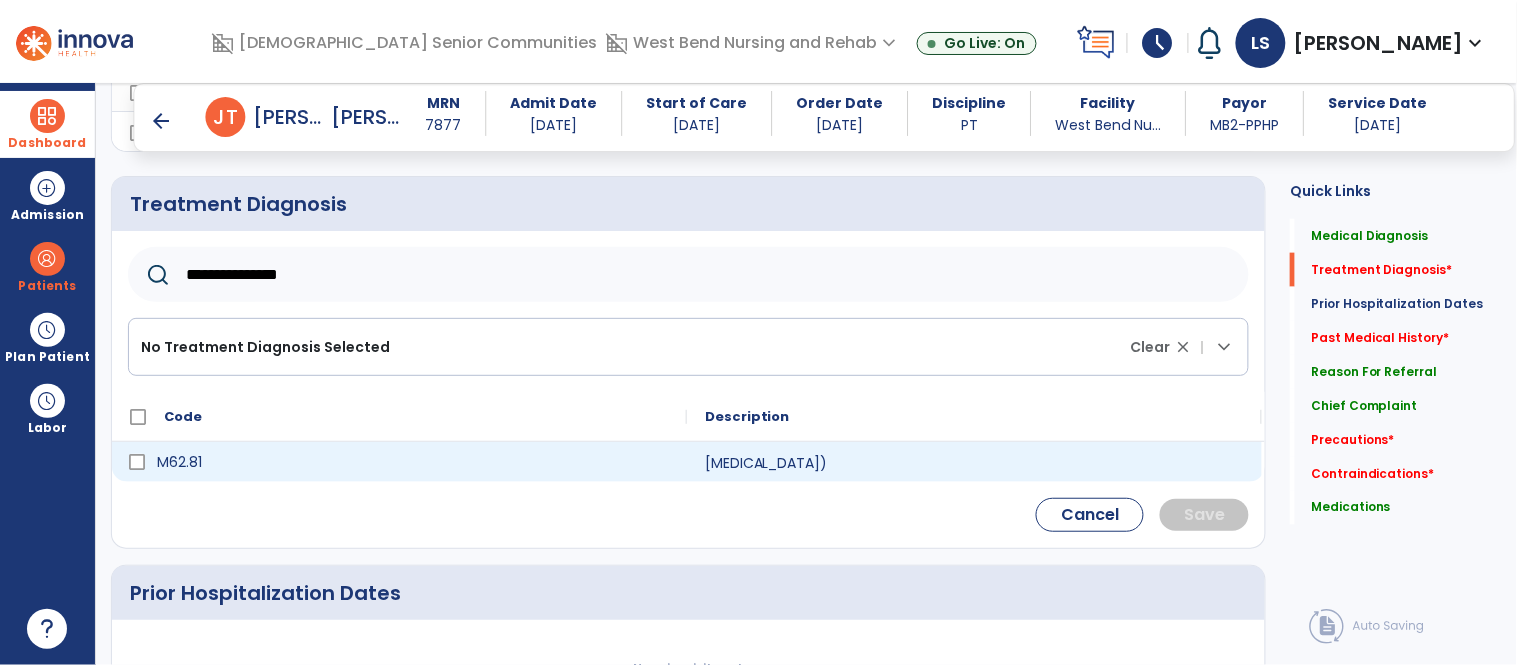 click on "M62.81" 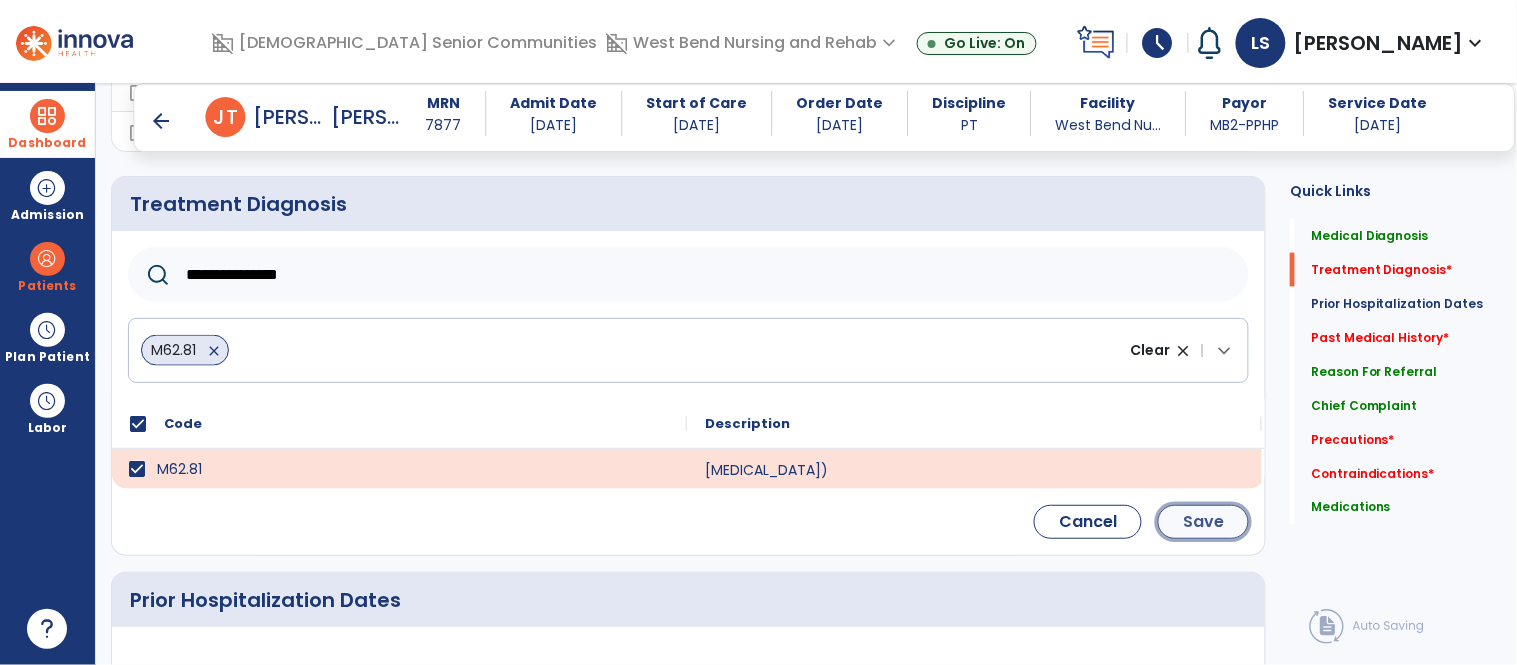 click on "Save" 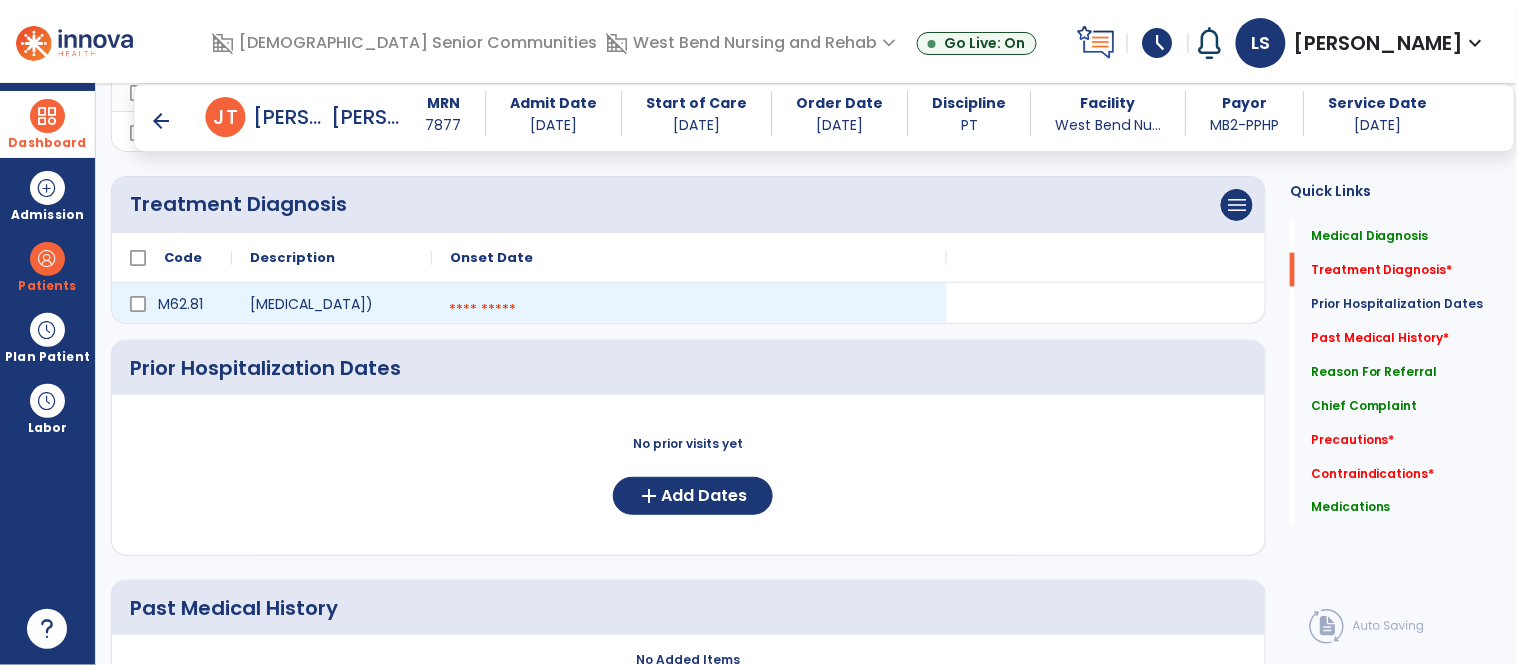 click at bounding box center [689, 310] 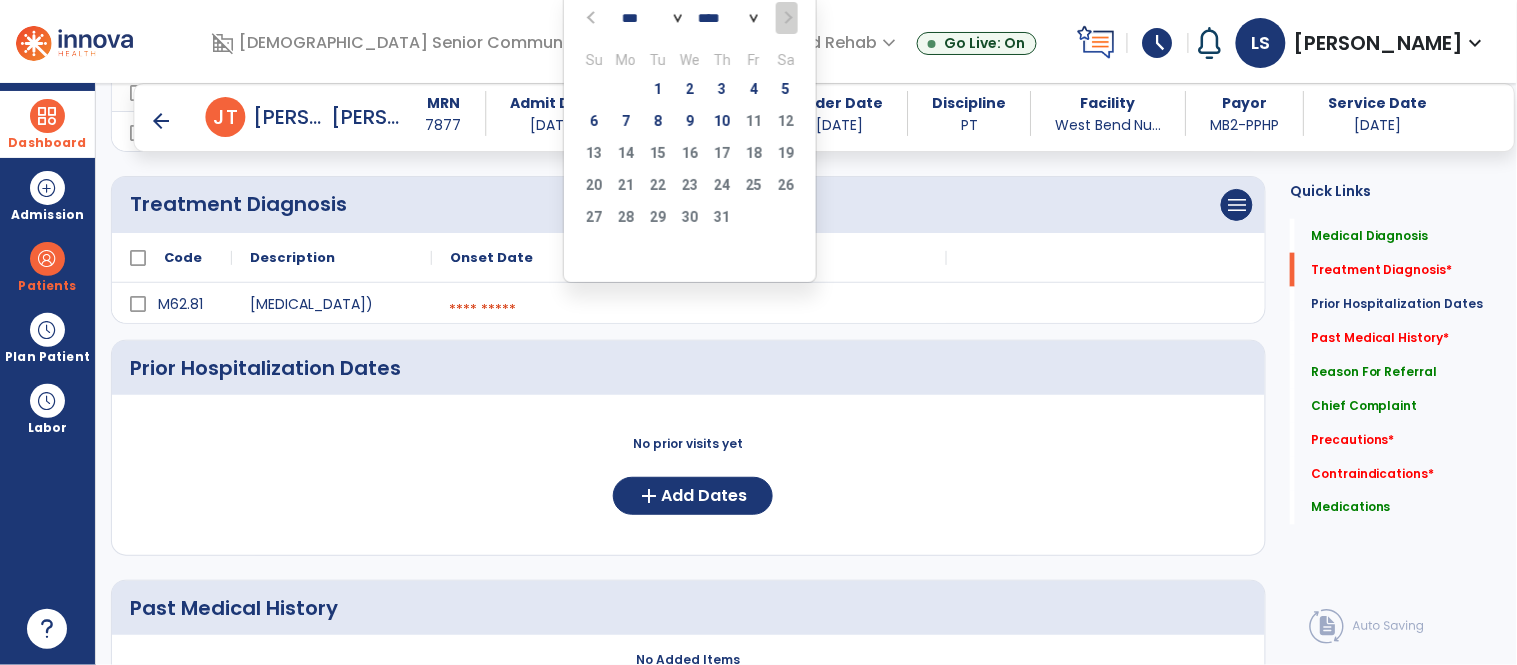 click 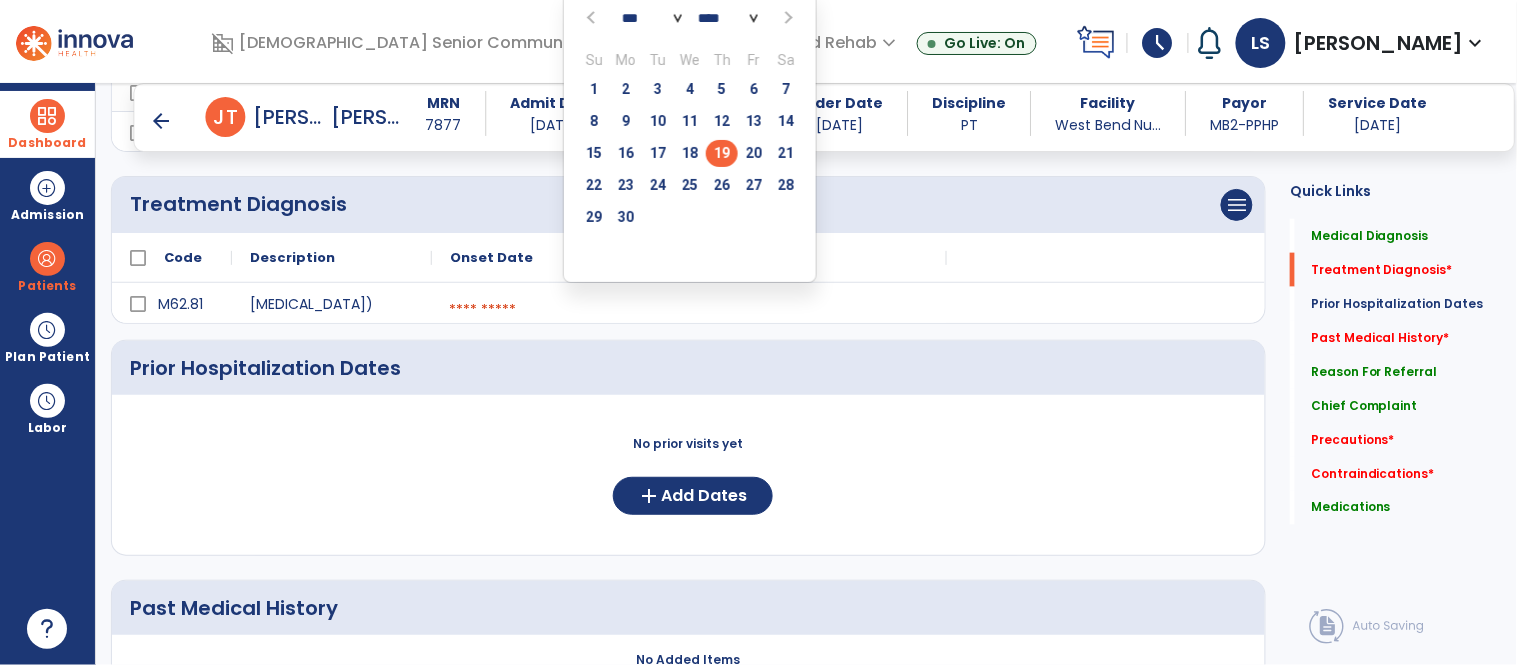 click on "19" 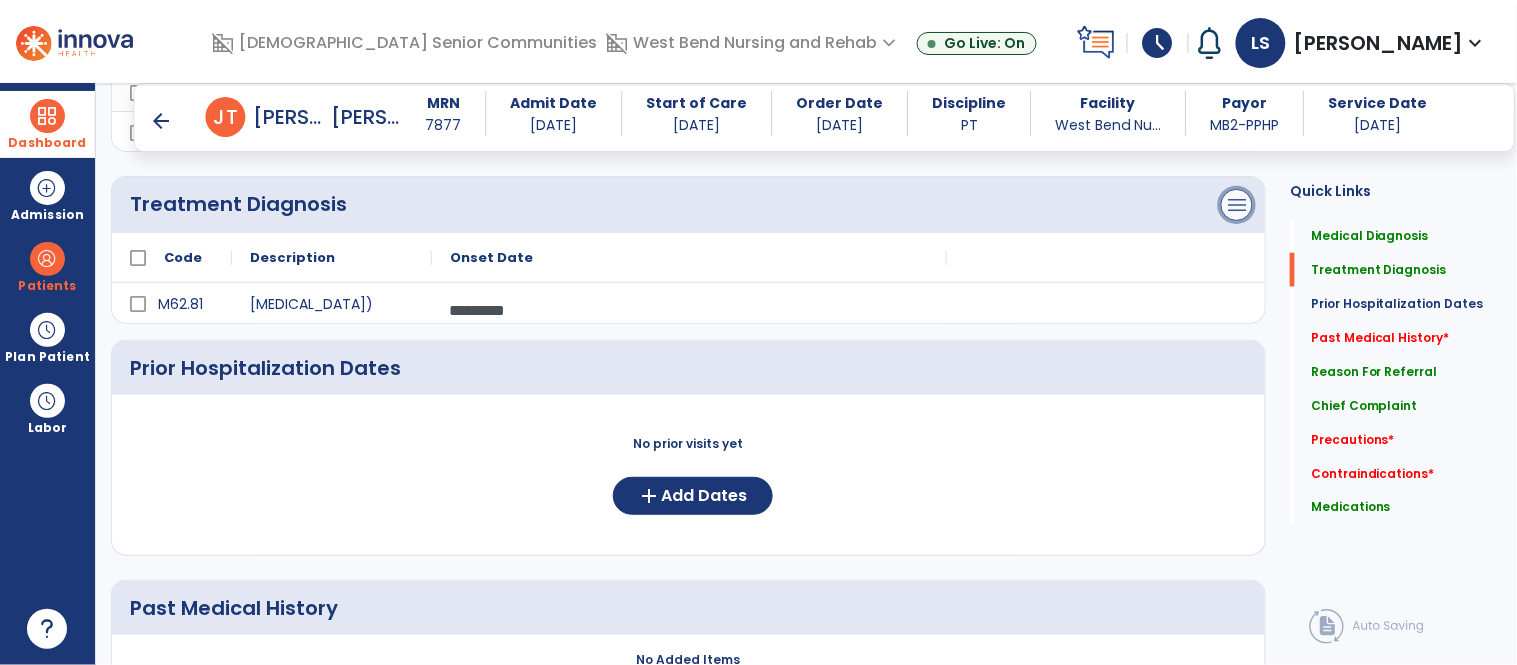 click on "menu" at bounding box center [1237, -207] 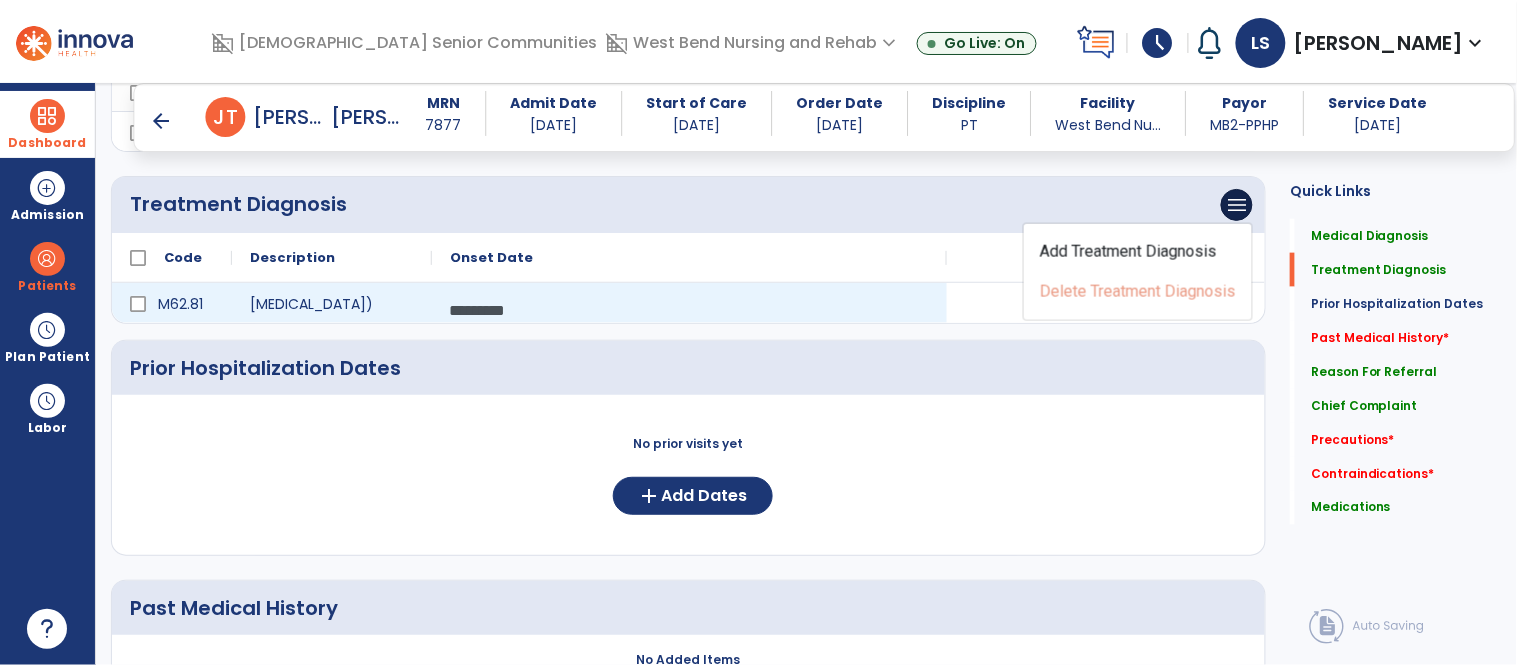 drag, startPoint x: 796, startPoint y: 311, endPoint x: 1039, endPoint y: 305, distance: 243.07407 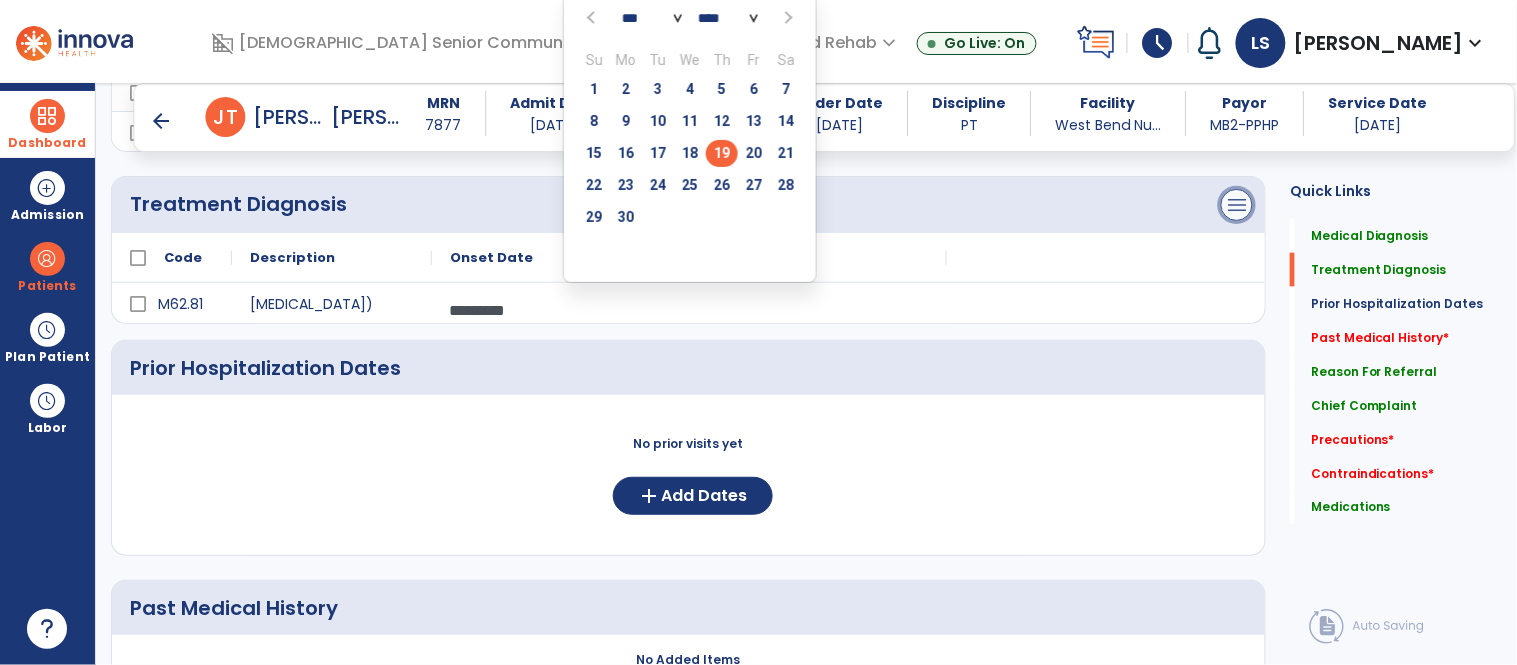 click on "menu" at bounding box center (1237, -207) 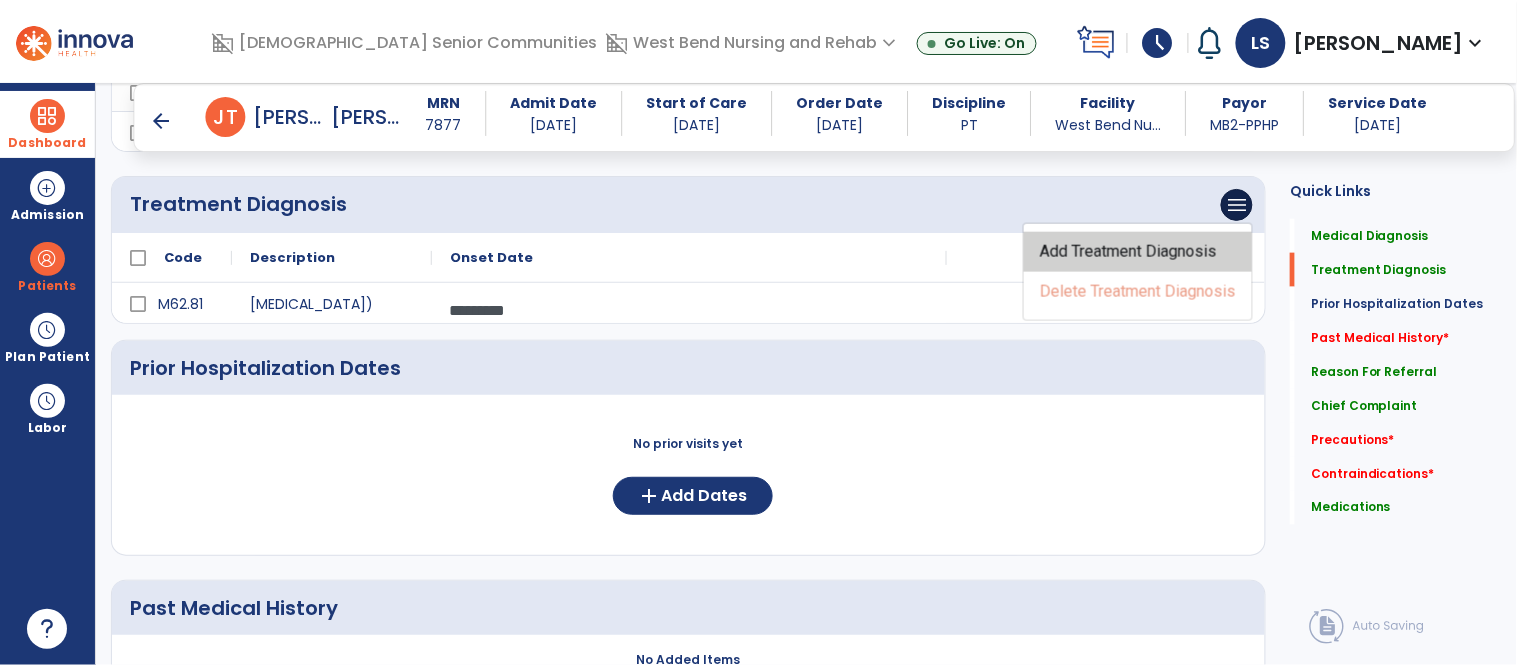 click on "Add Treatment Diagnosis" 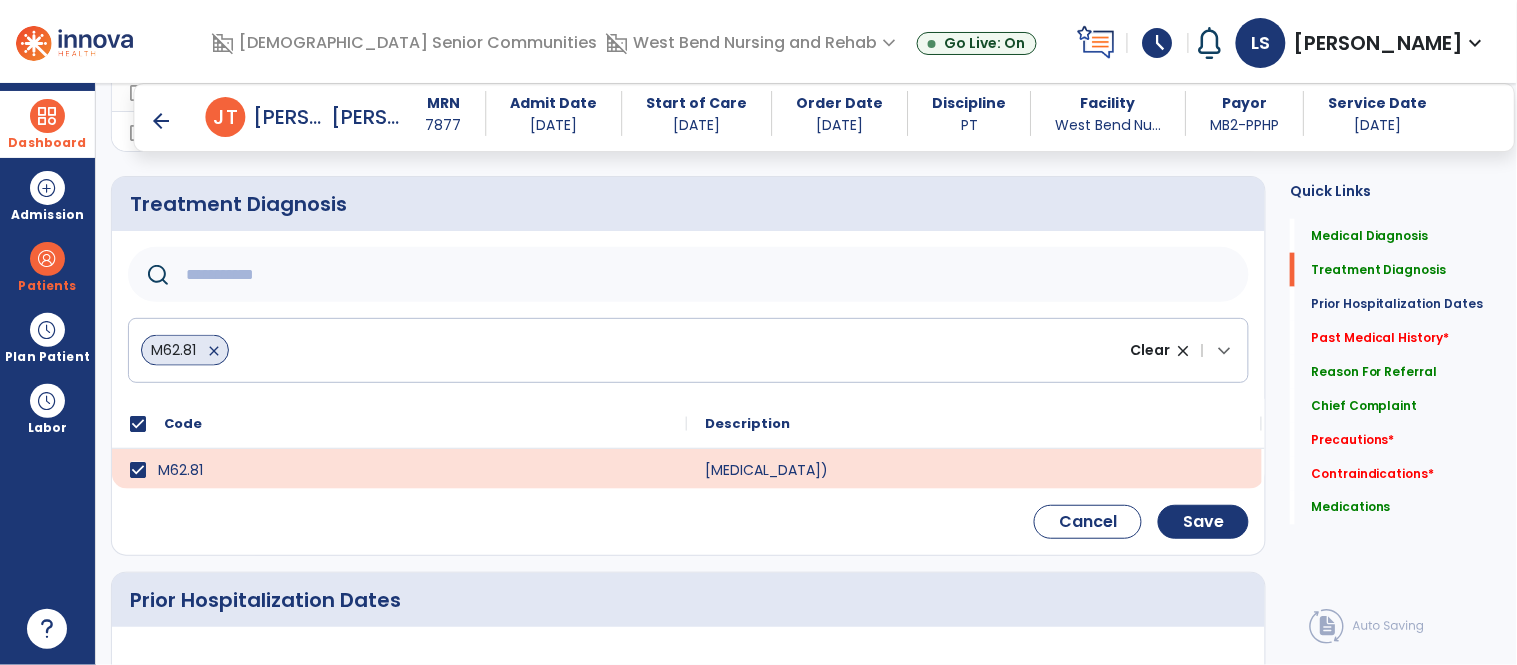 click 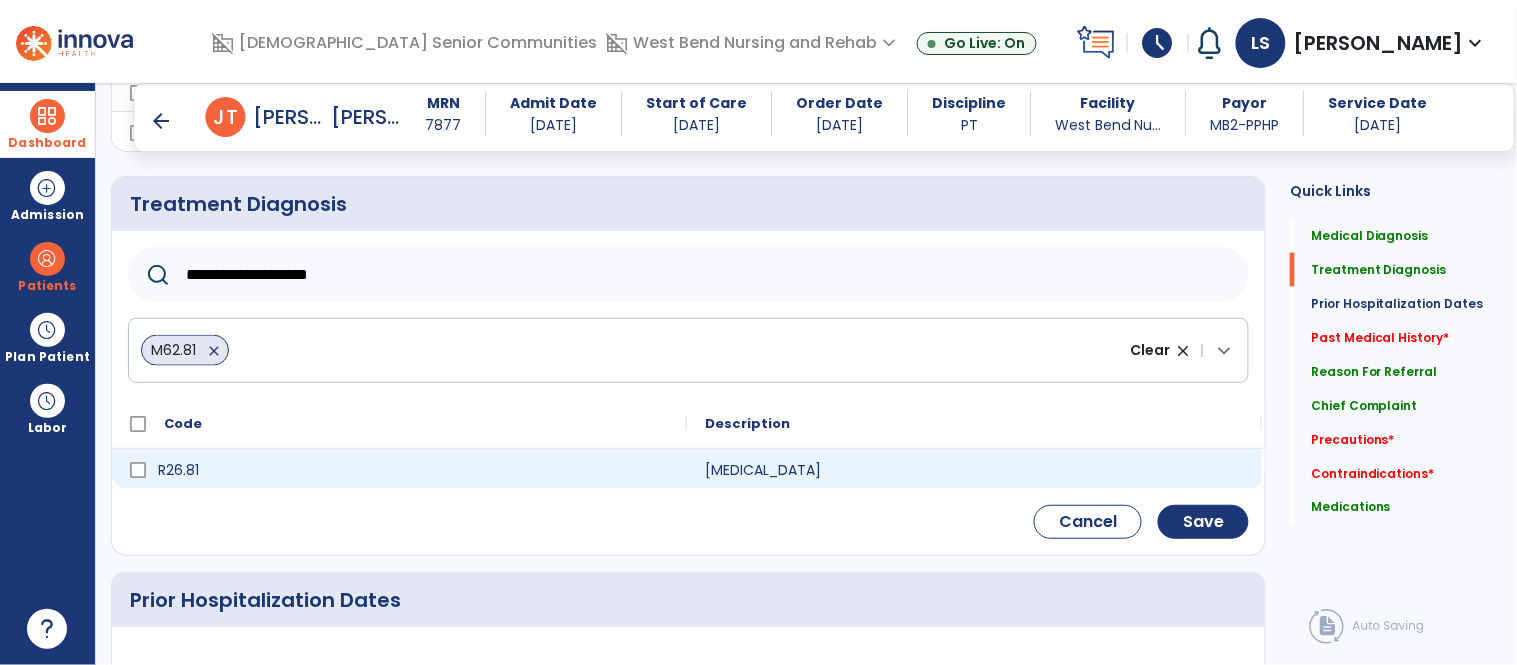 type on "**********" 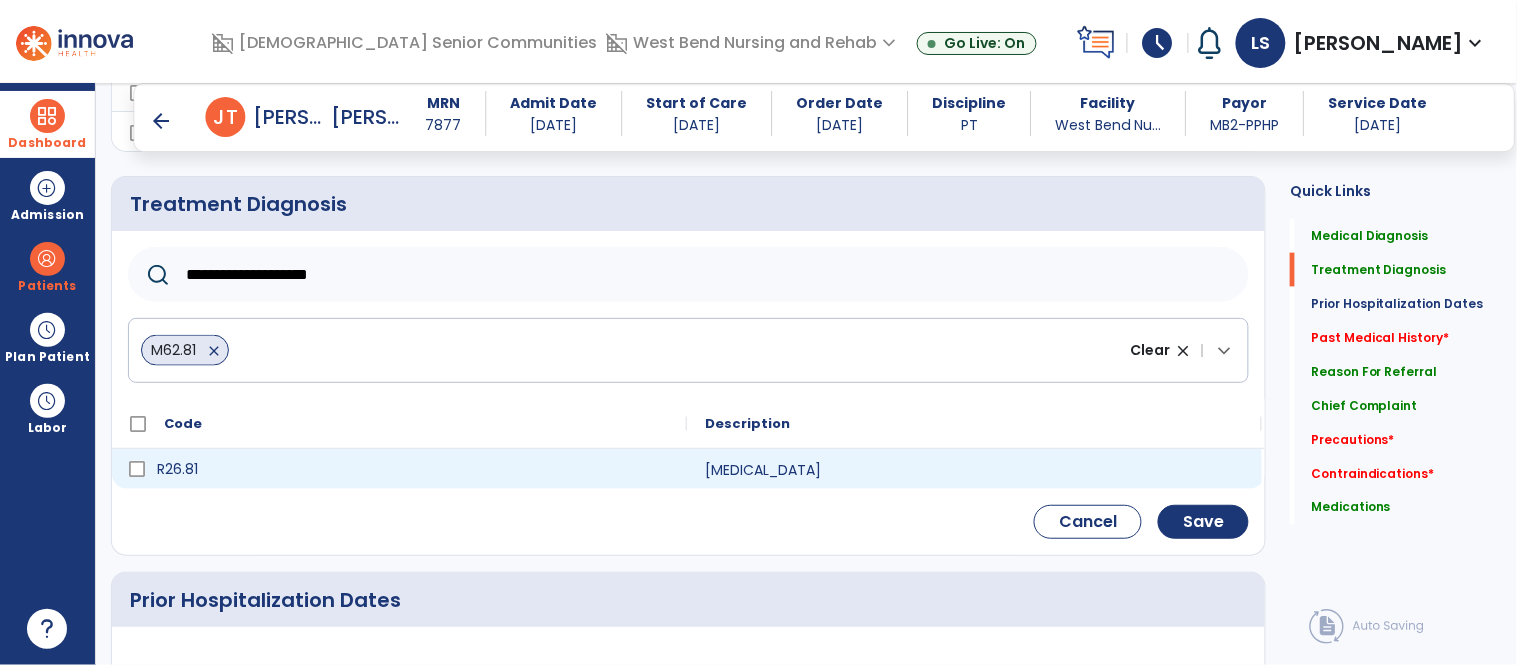 click on "R26.81" 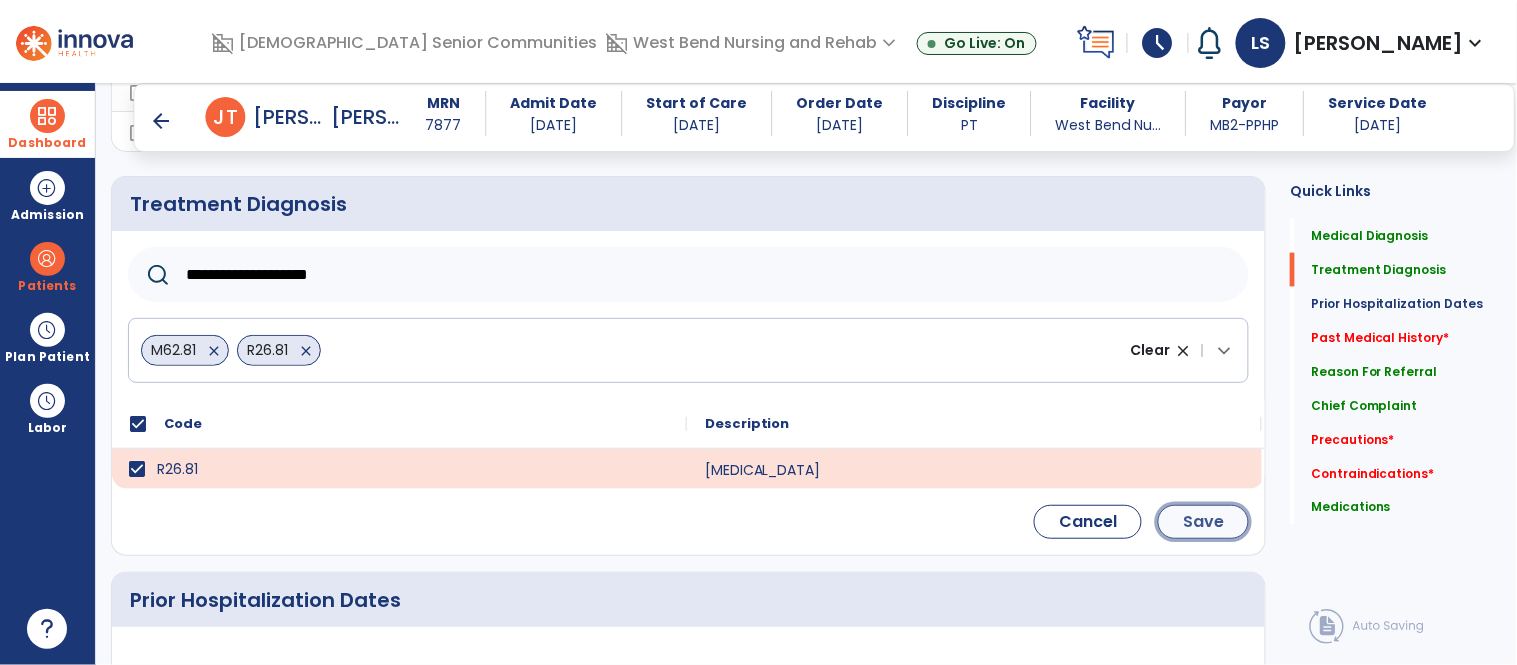click on "Save" 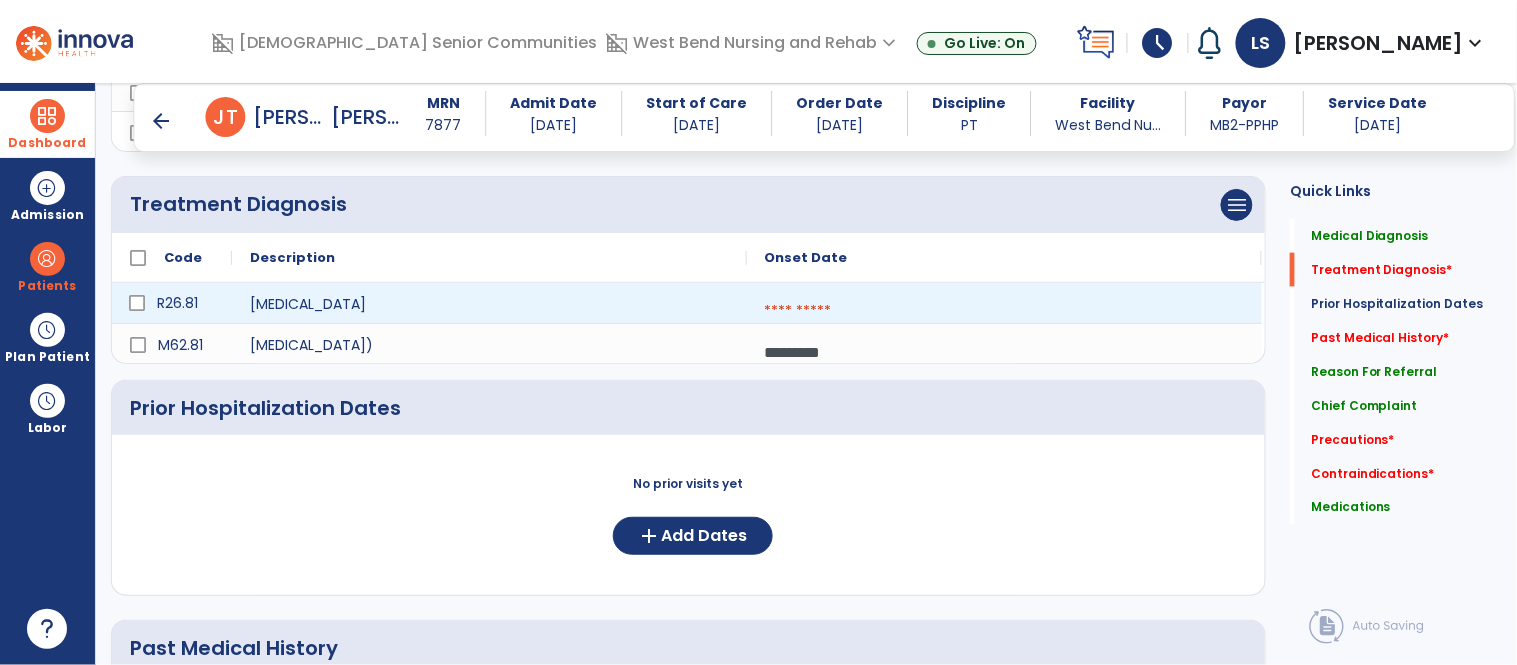 click at bounding box center [1004, 311] 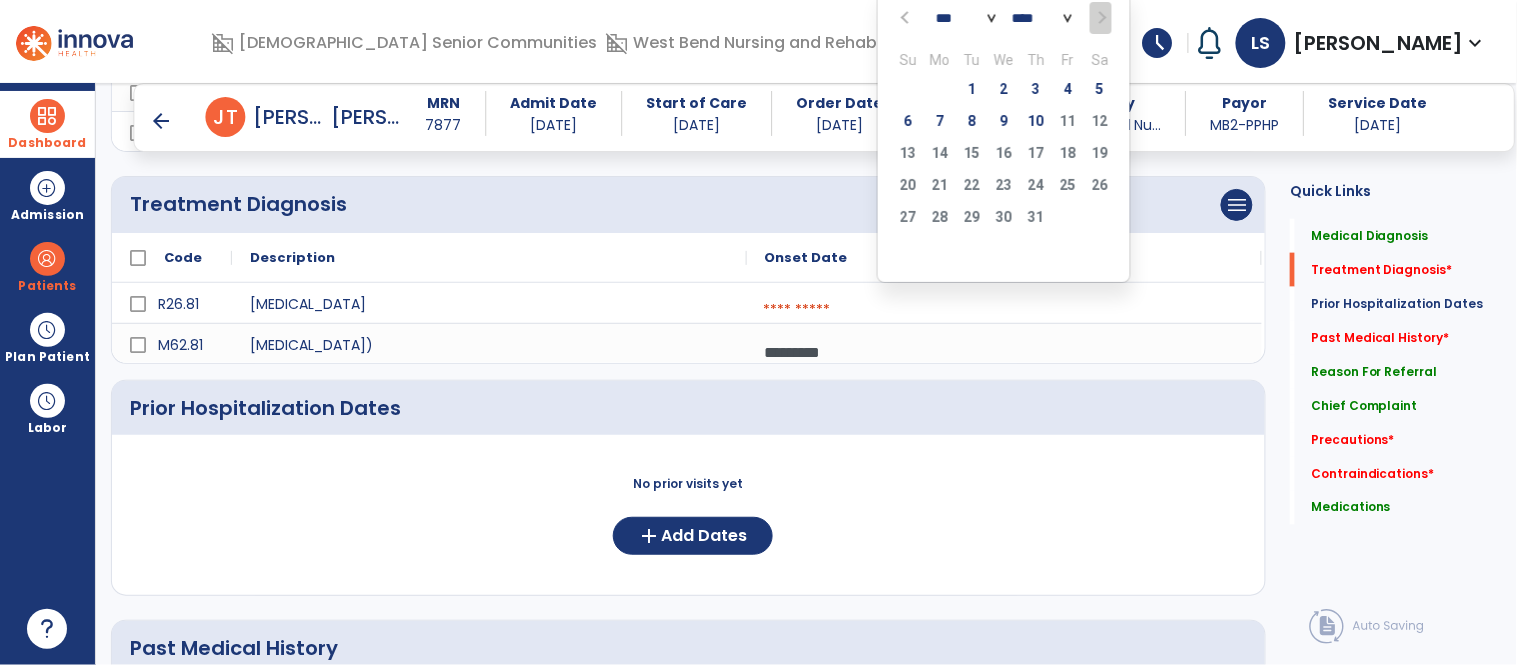 click 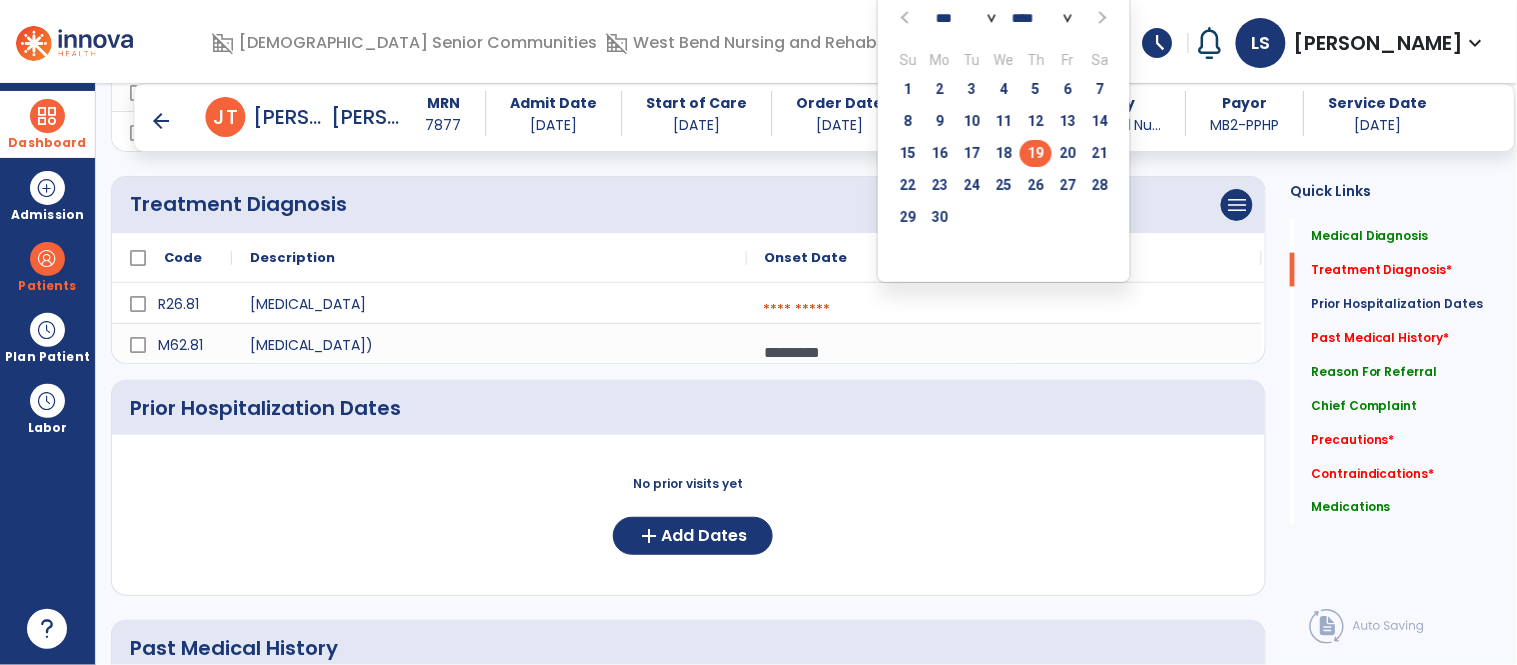 click on "19" 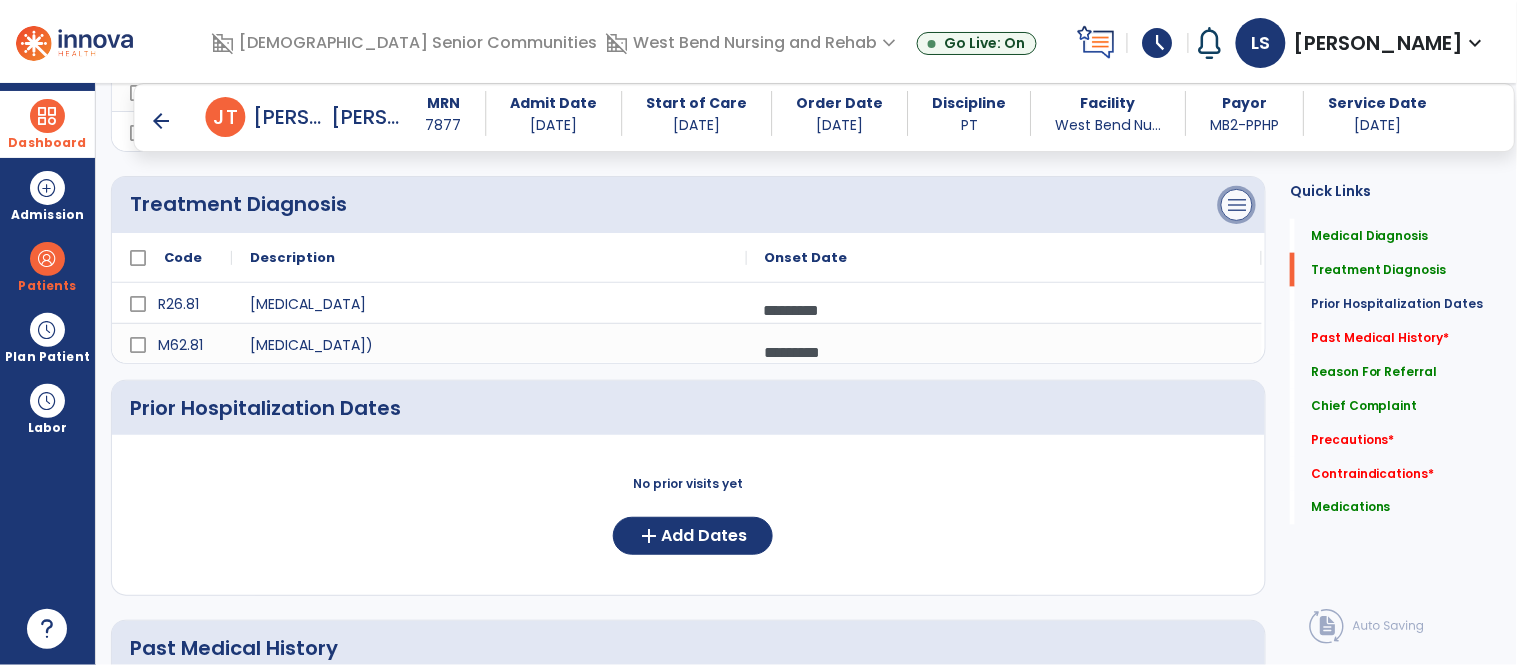 click on "menu" at bounding box center (1237, -207) 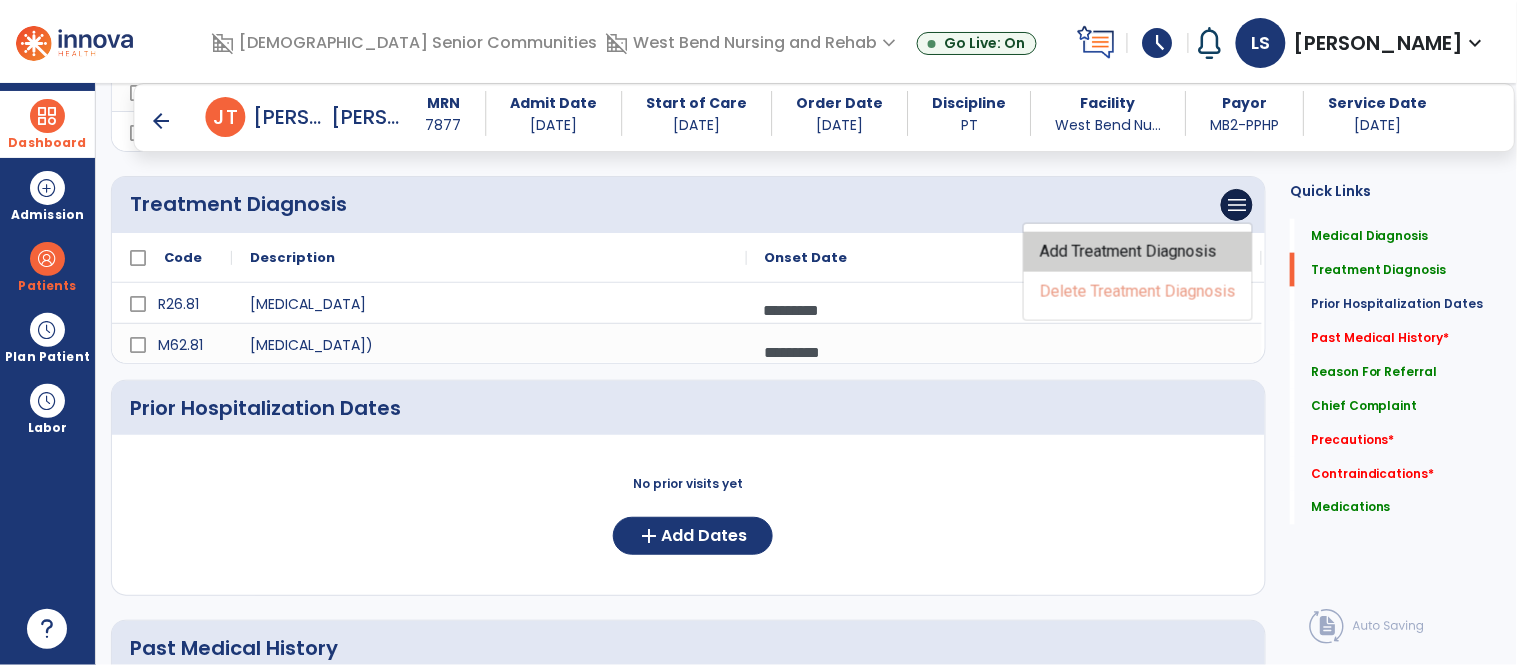 click on "Add Treatment Diagnosis" 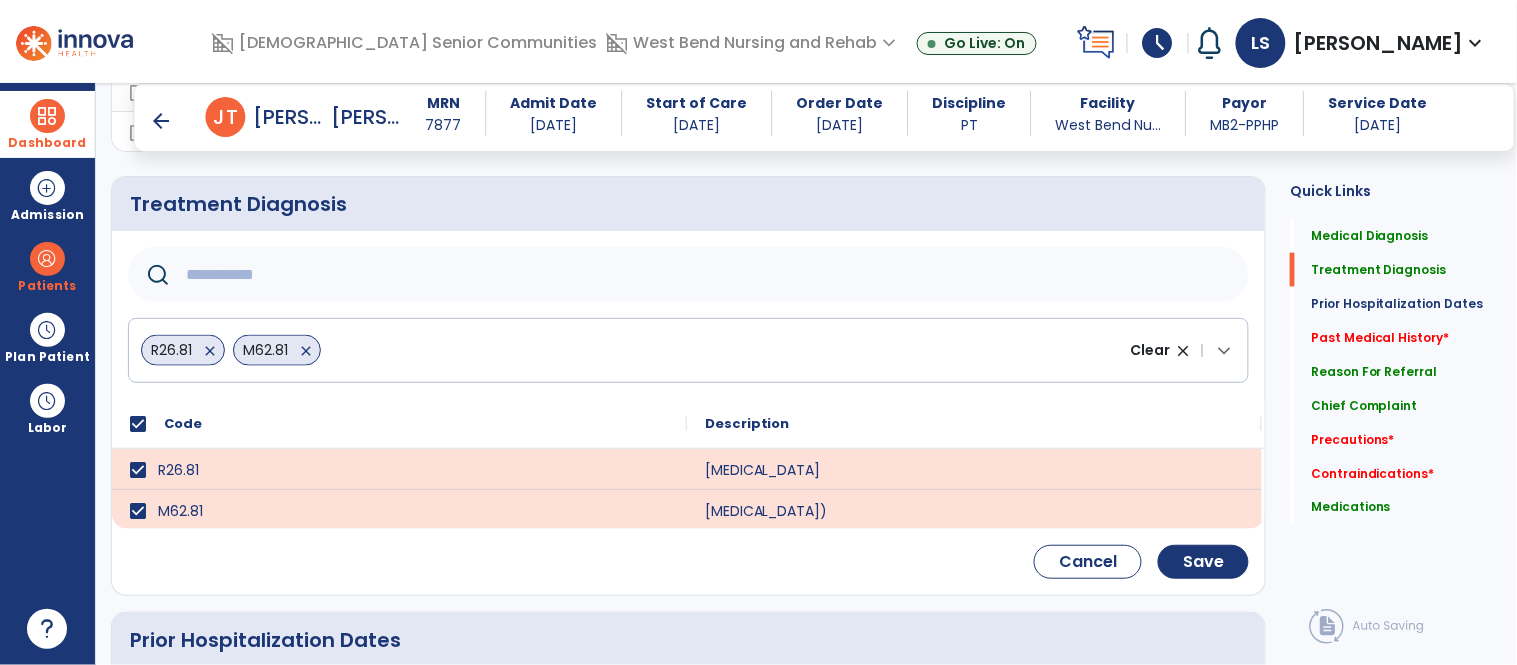 click 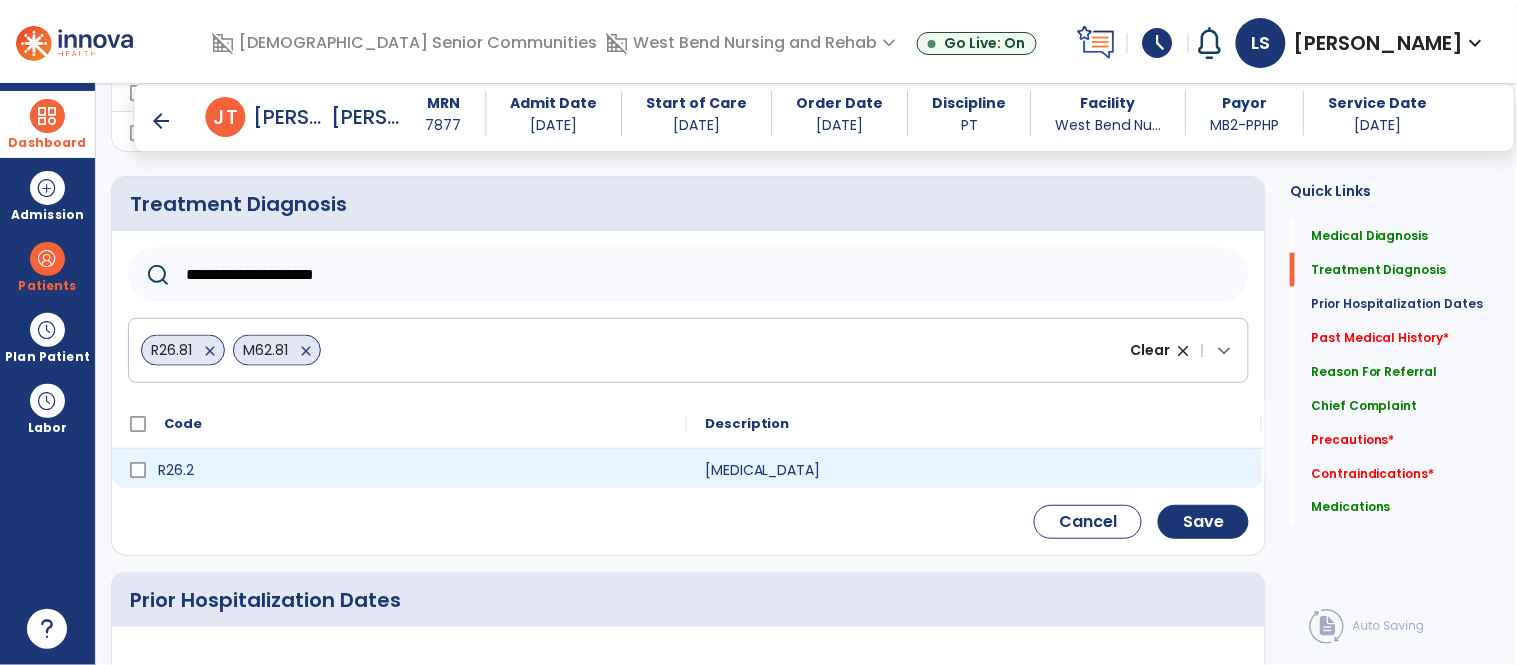 type on "**********" 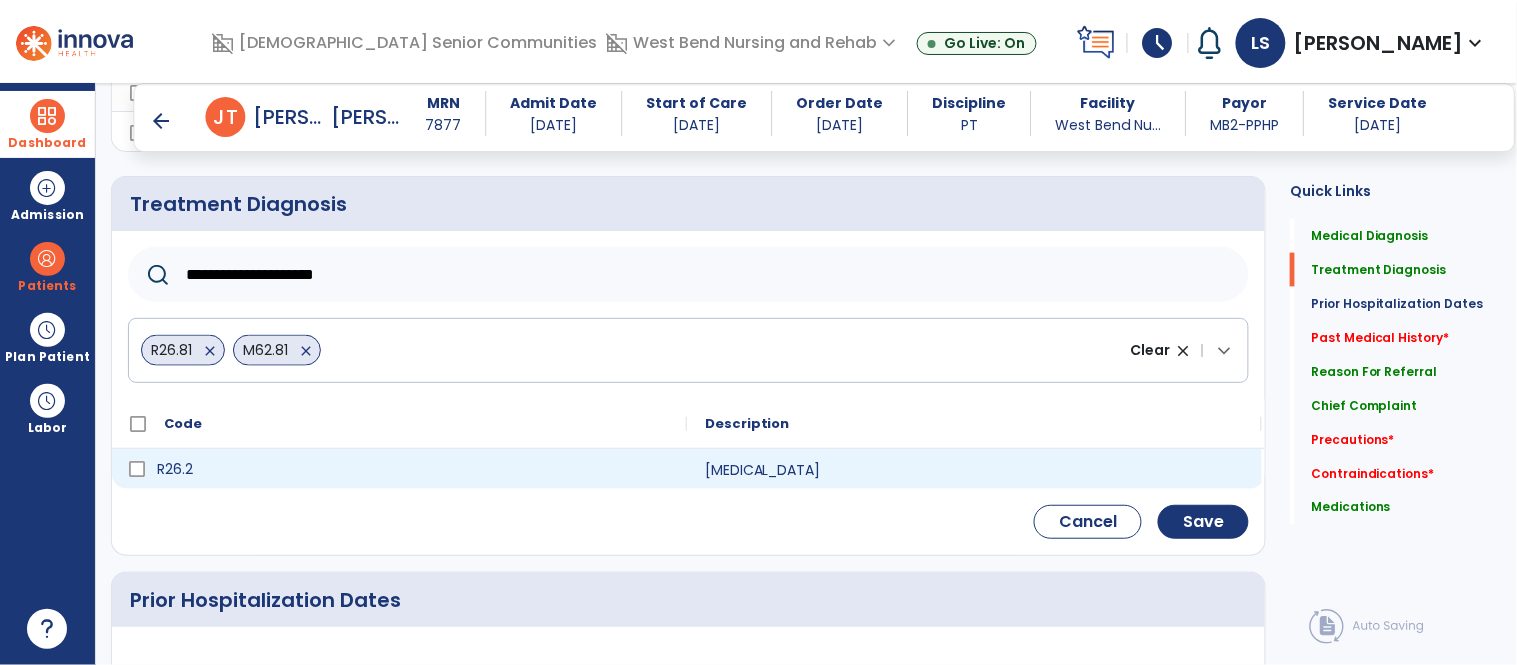 click on "R26.2" 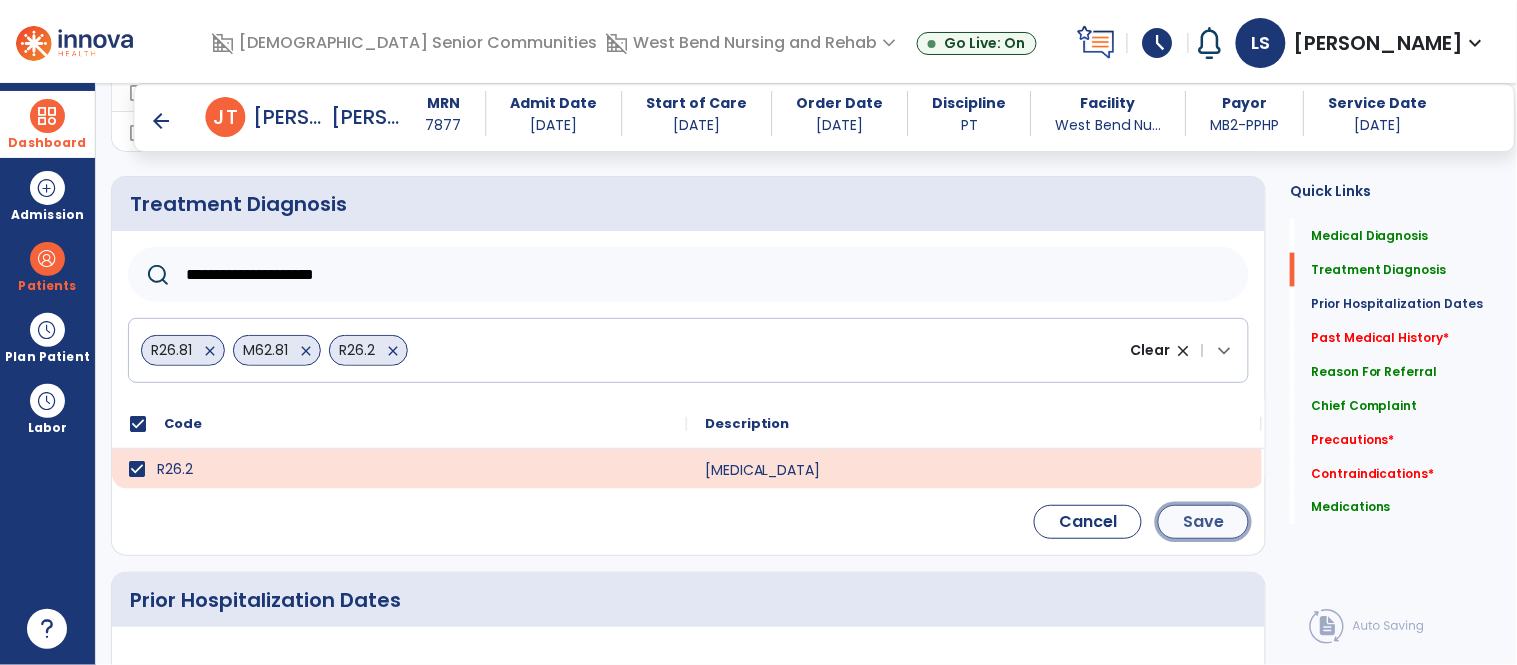 click on "Save" 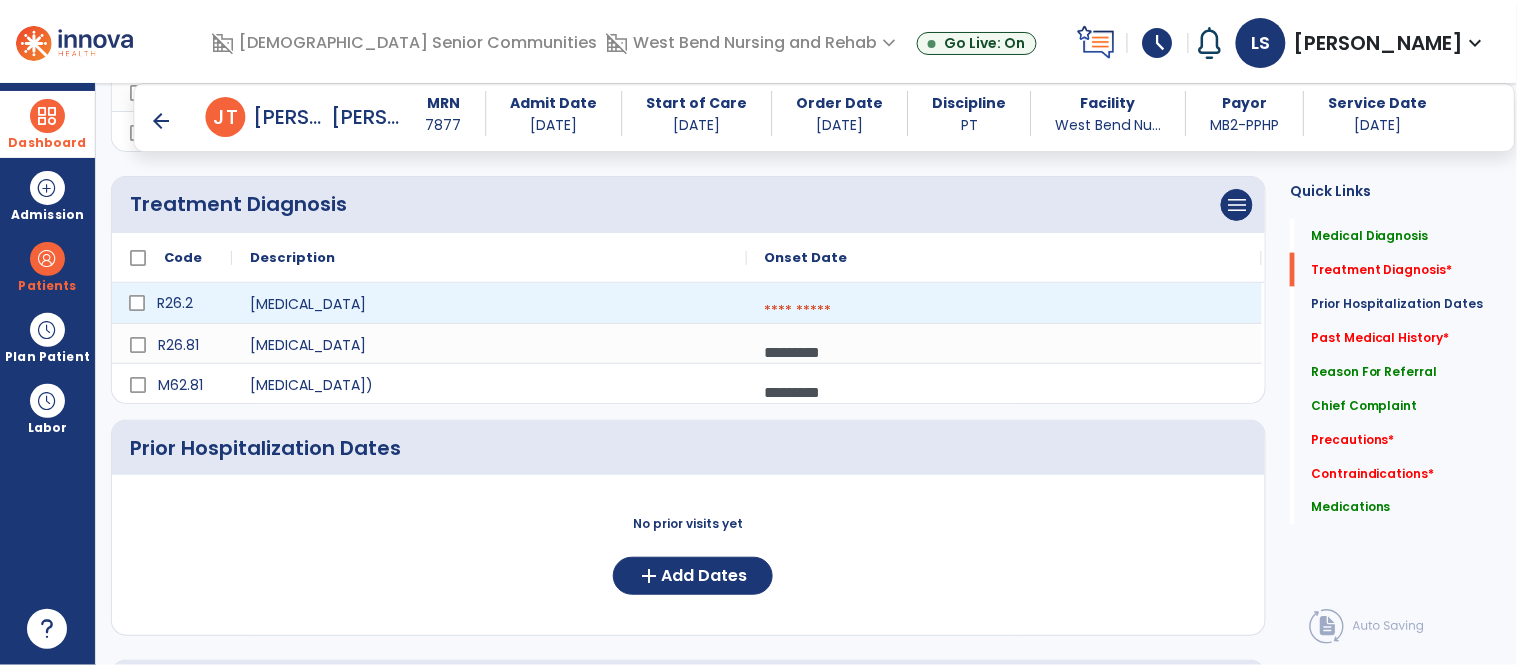 click at bounding box center (1004, 311) 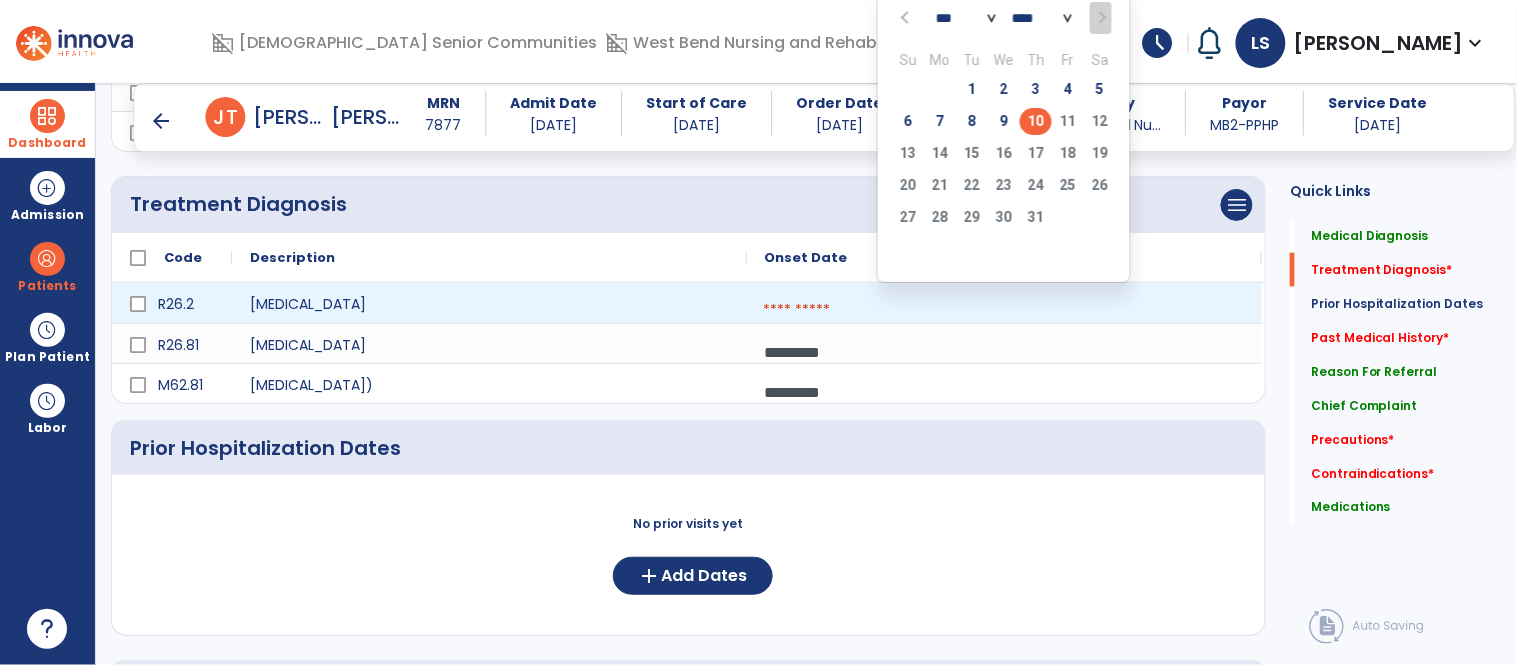 click at bounding box center (1004, 310) 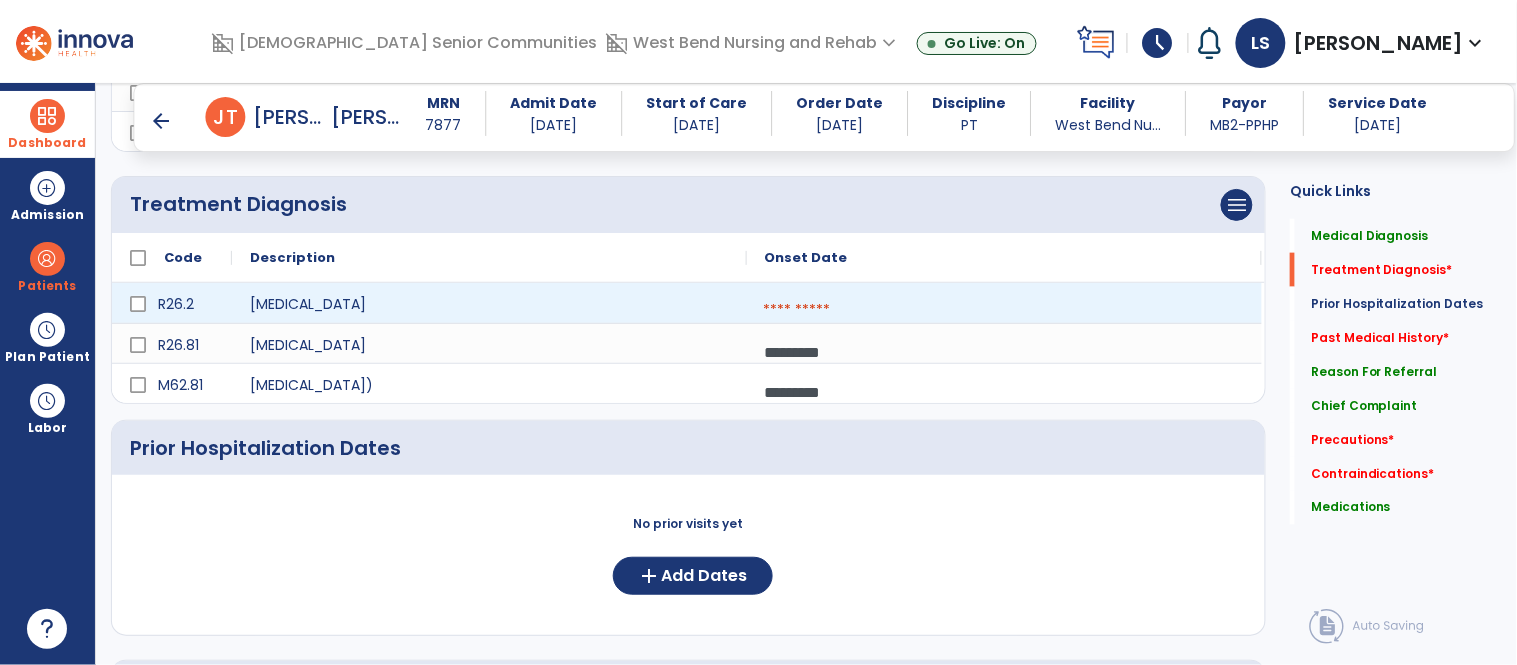 click at bounding box center [1004, 310] 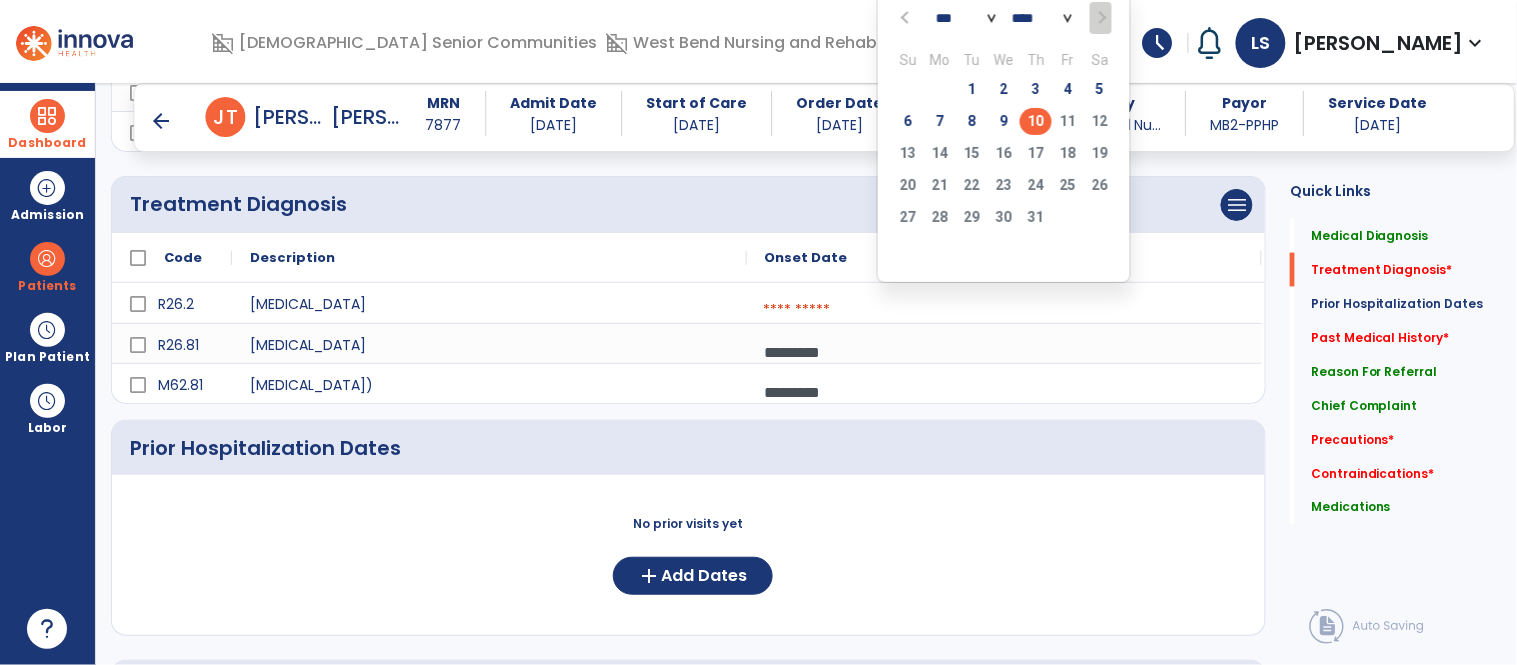 click 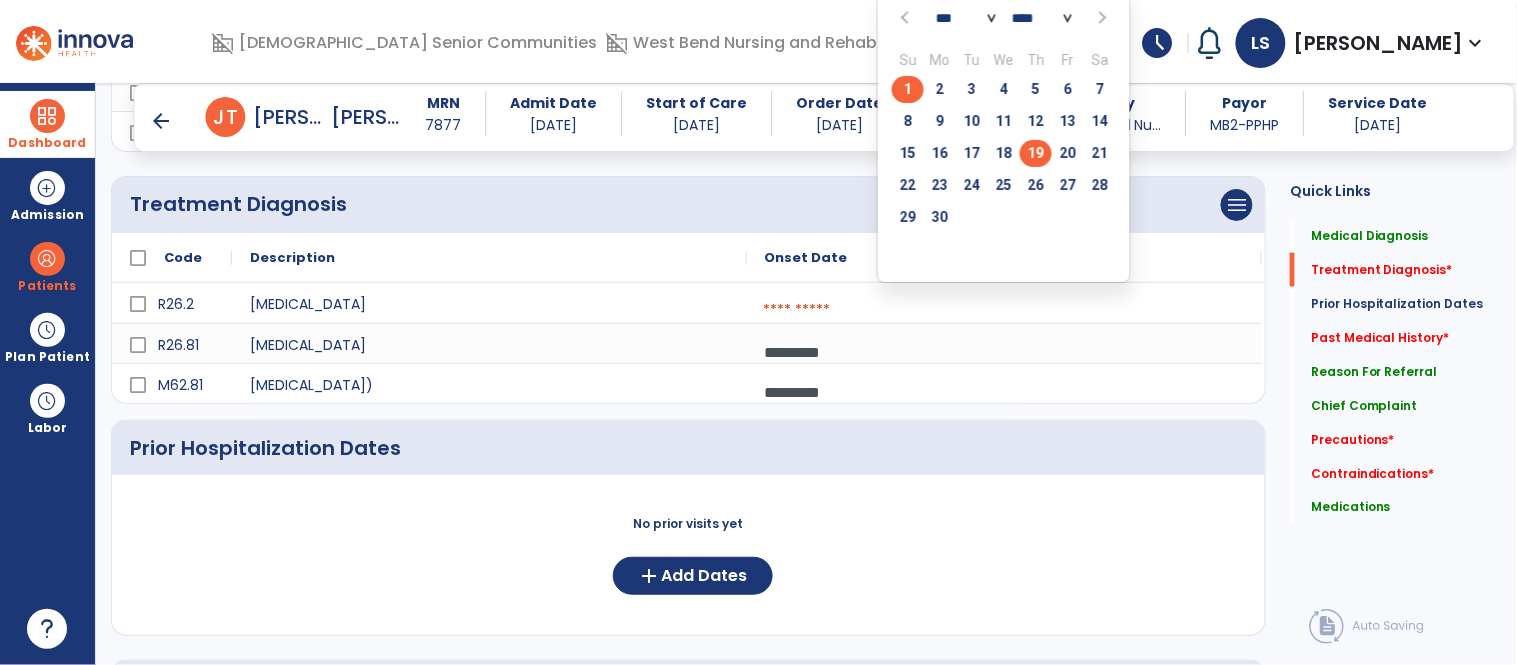 click on "19" 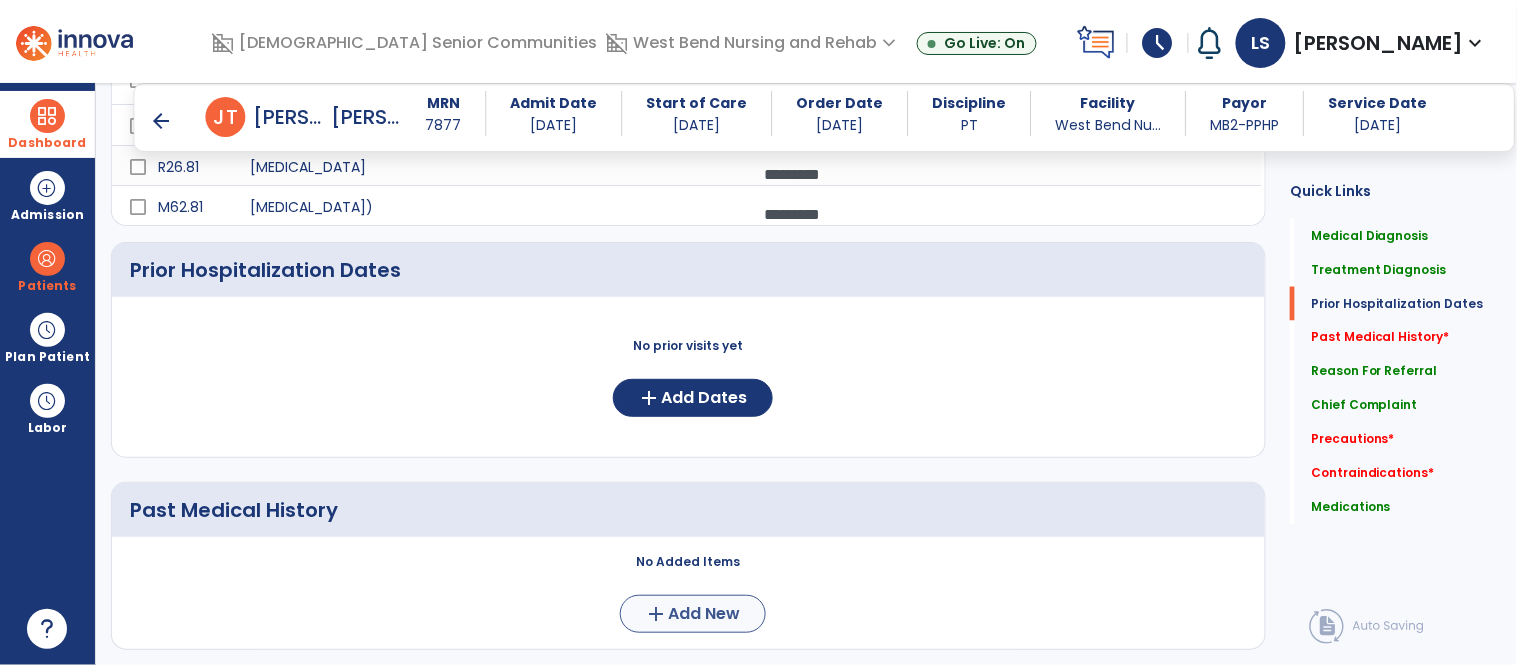 scroll, scrollTop: 916, scrollLeft: 0, axis: vertical 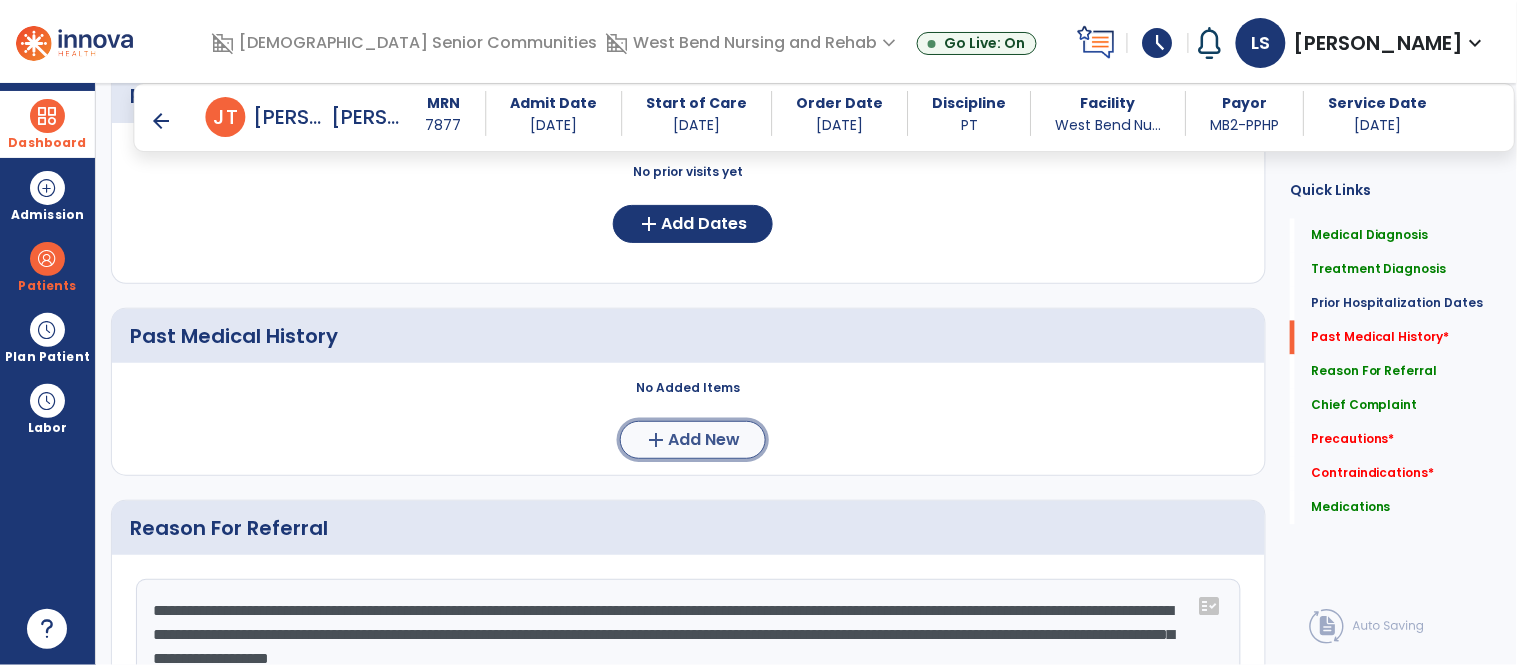click on "Add New" 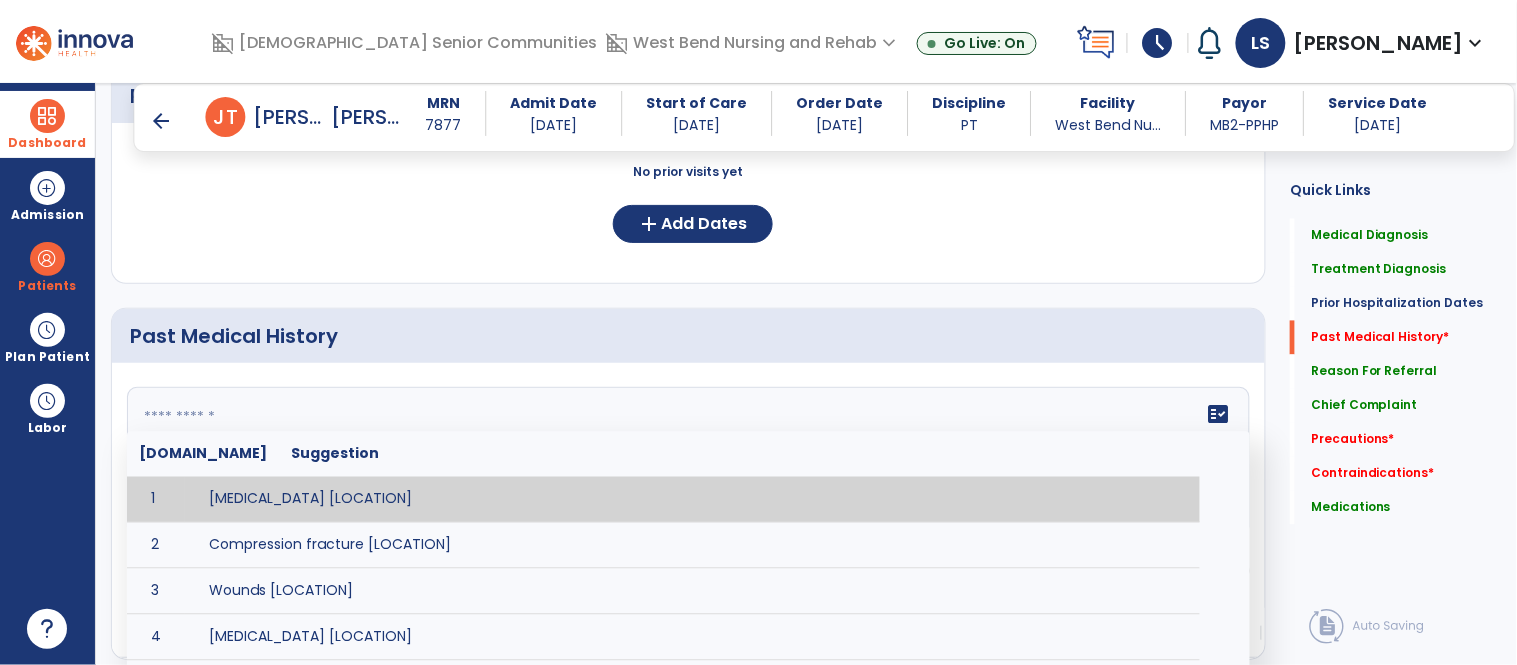 click on "fact_check  [DOMAIN_NAME] Suggestion 1 [MEDICAL_DATA] [LOCATION] 2 Compression fracture [LOCATION] 3 Wounds [LOCATION] 4 [MEDICAL_DATA] [LOCATION] 5 [MEDICAL_DATA] [MEDICAL_DATA] [LOCATION] 6 [MEDICAL_DATA] tear [LOCATION] 7 ACL tear surgically repaired [LOCATION] 8 [MEDICAL_DATA] (AKA) [LOCATION] 9 Below knee [MEDICAL_DATA] (BKE) [LOCATION] 10 [MEDICAL_DATA] (SITE/TYPE) 11 Surgery (TYPE) 12 AAA ([MEDICAL_DATA]) 13 [MEDICAL_DATA] tear [LOCATION] 14 [MEDICAL_DATA] 15 AIDS (Acquired [MEDICAL_DATA] Syndrome) 16 [MEDICAL_DATA] 17 [MEDICAL_DATA] 18 [MEDICAL_DATA] 19 Anxiety 20 ASHD ([MEDICAL_DATA]) 21 [MEDICAL_DATA] 22 [MEDICAL_DATA] 23 [MEDICAL_DATA] 24 [MEDICAL_DATA] 25 [MEDICAL_DATA] Bypass Graft (CABG) 26 CAD ([MEDICAL_DATA]) 27 [MEDICAL_DATA] 28 [MEDICAL_DATA] 29 [MEDICAL_DATA] 30 [MEDICAL_DATA] 31 COPD ([MEDICAL_DATA]) 32 CRPS ([MEDICAL_DATA]) 33 CVA (Cerebrovascular Accident) 34 CVI ([MEDICAL_DATA]) 35 DDD ([MEDICAL_DATA])" 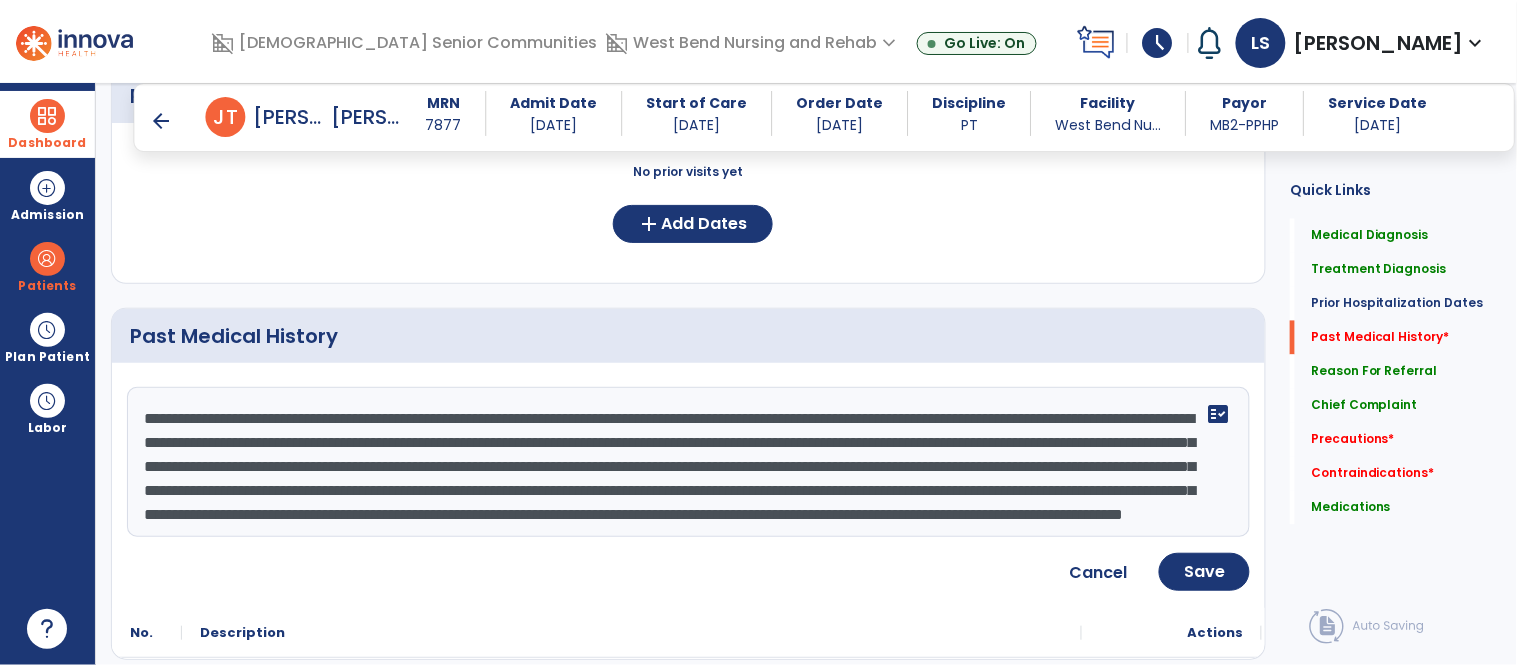 scroll, scrollTop: 38, scrollLeft: 0, axis: vertical 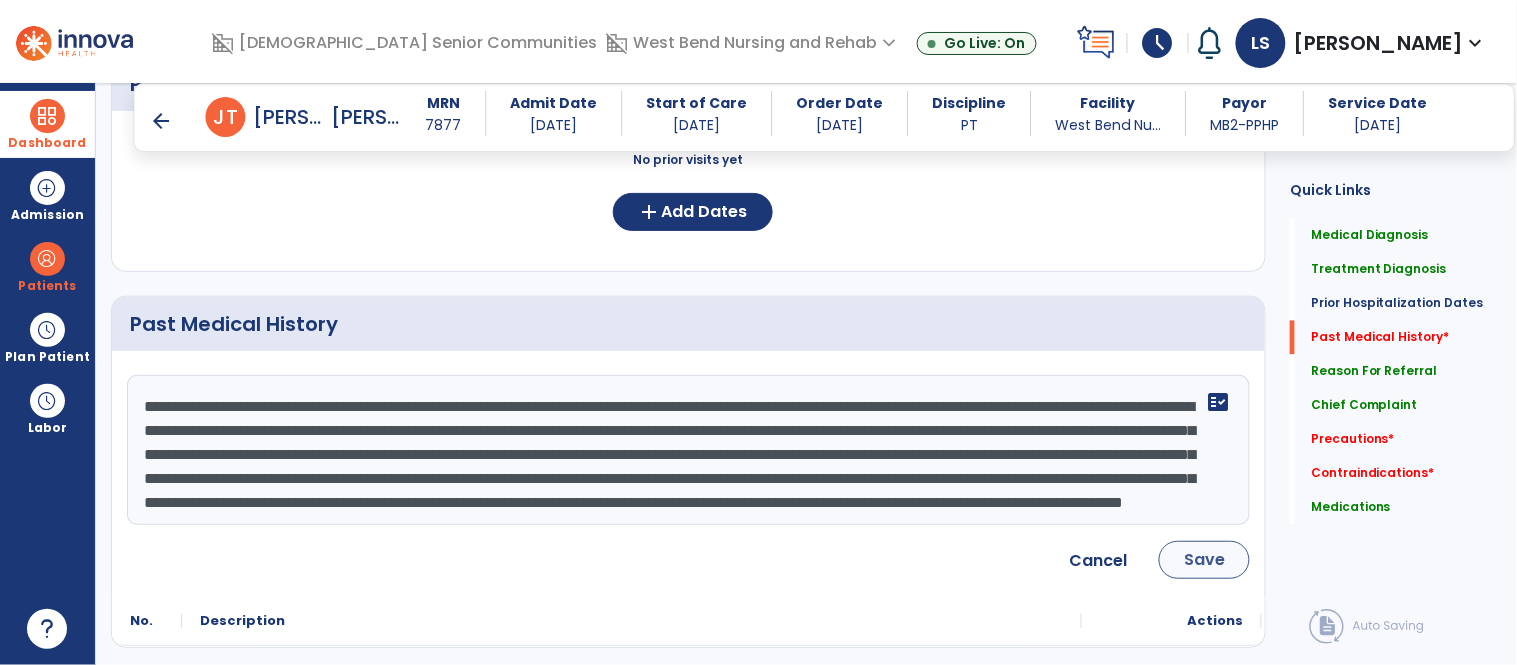 type on "**********" 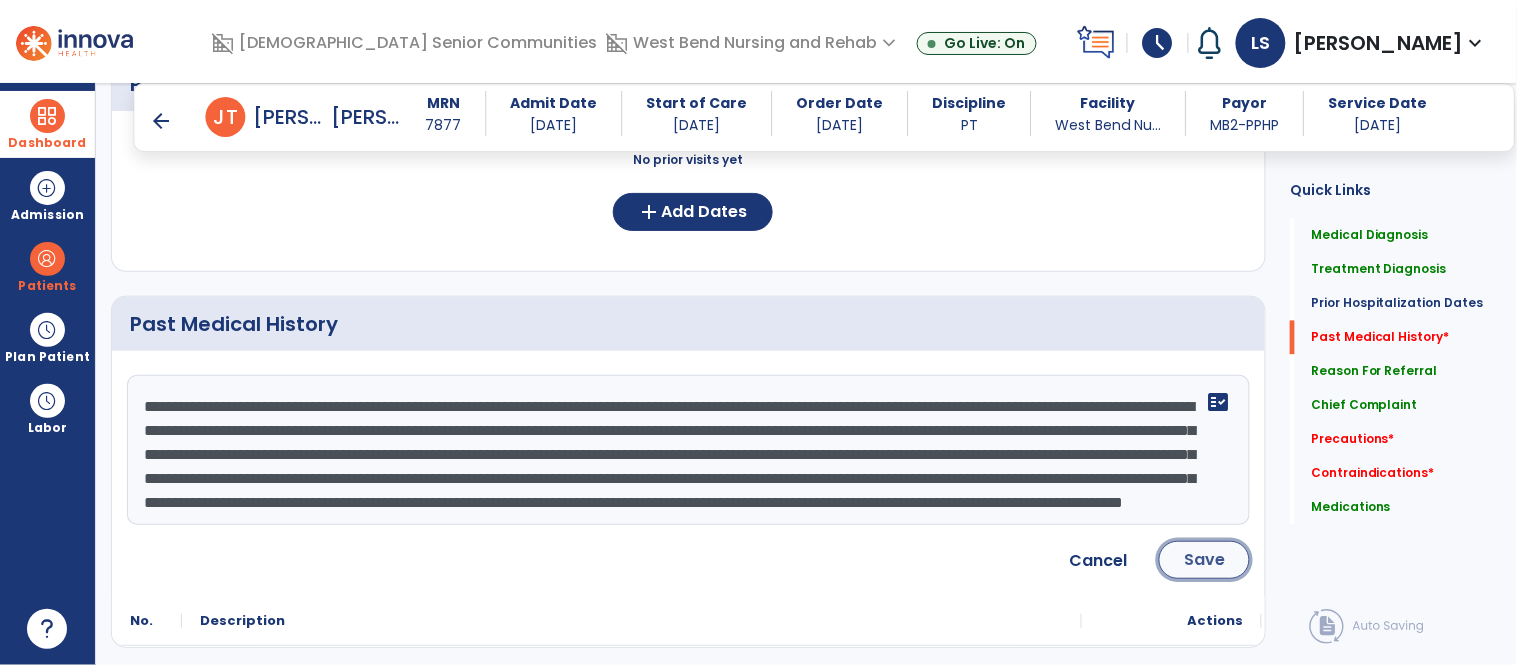 click on "Save" 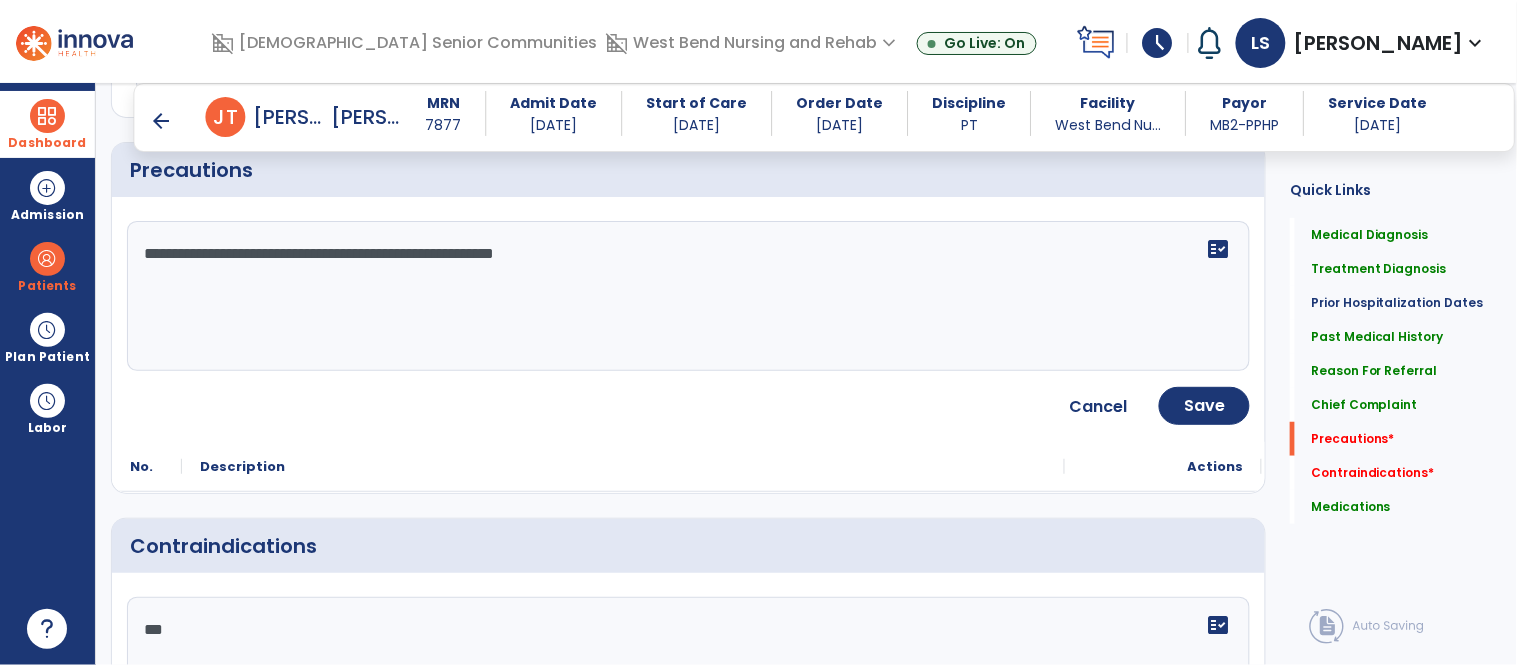 scroll, scrollTop: 2066, scrollLeft: 0, axis: vertical 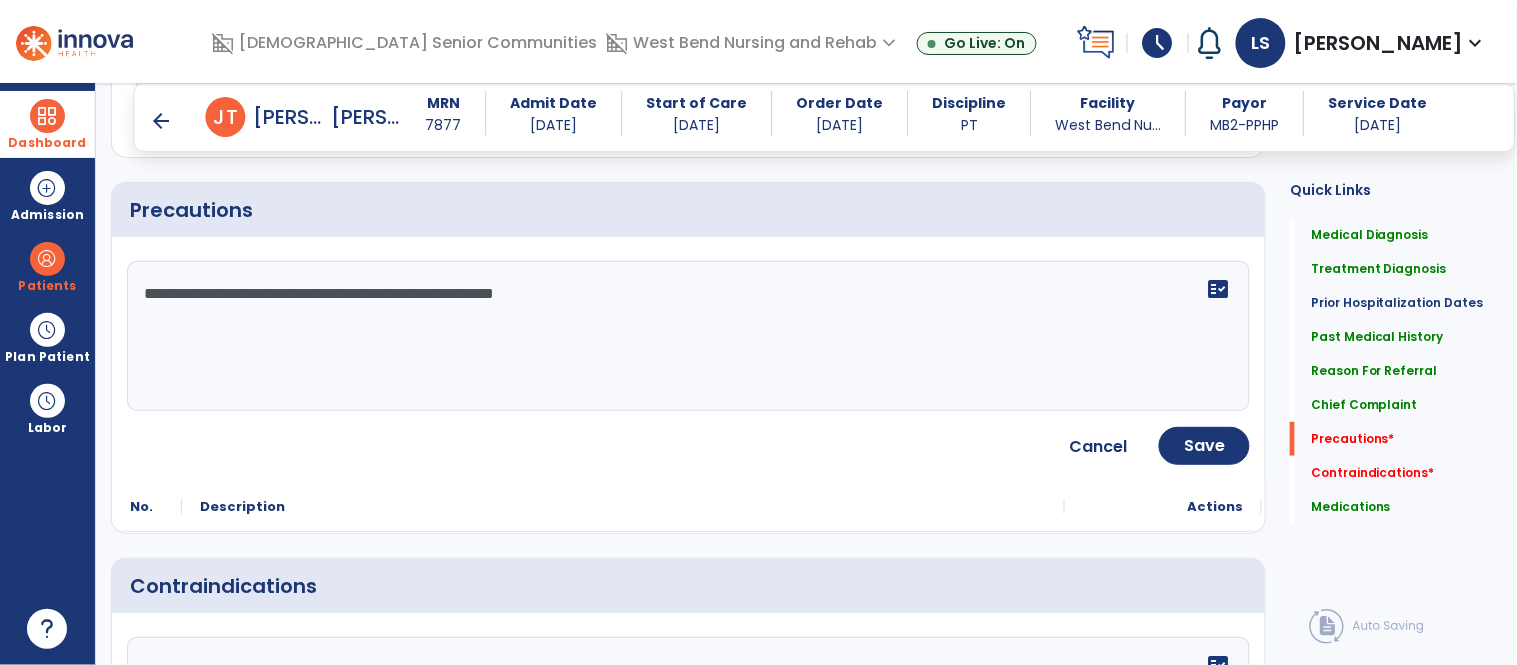 click on "**********" 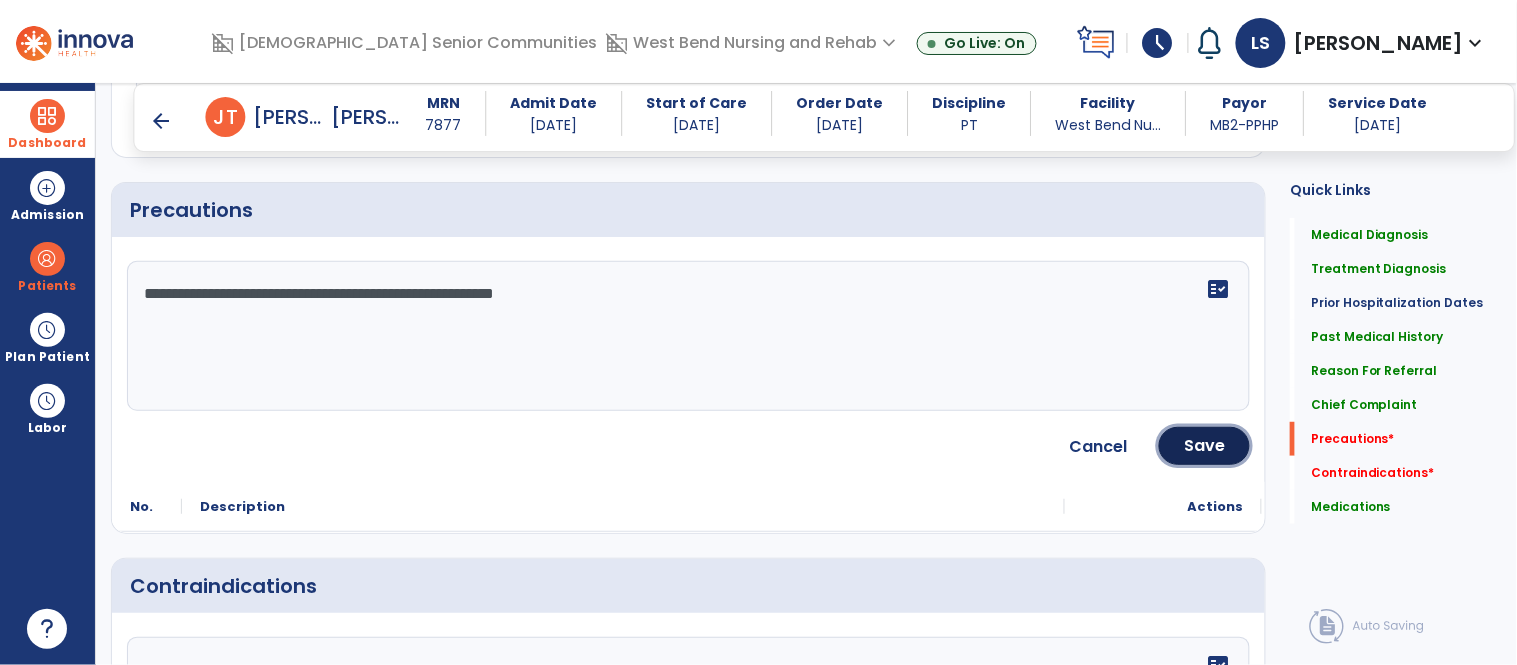 click on "Save" 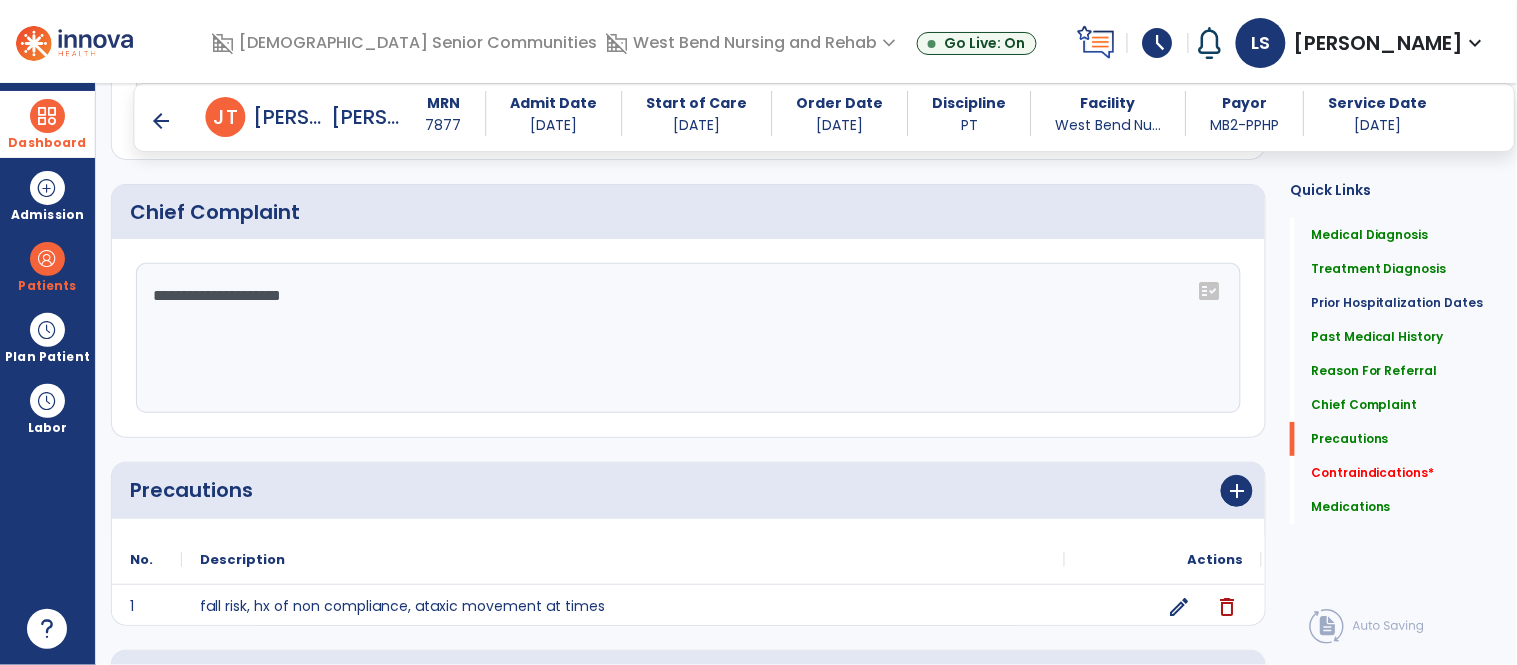 scroll, scrollTop: 2101, scrollLeft: 0, axis: vertical 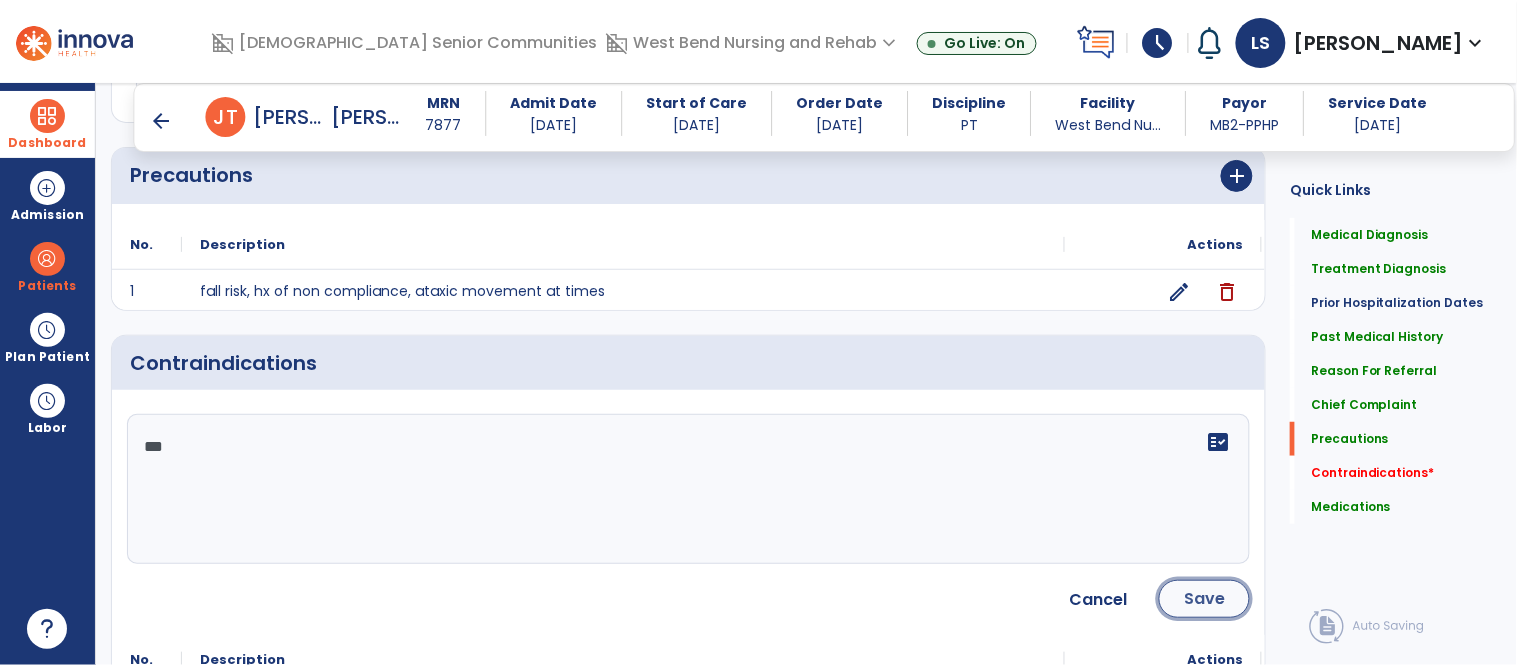 click on "Save" 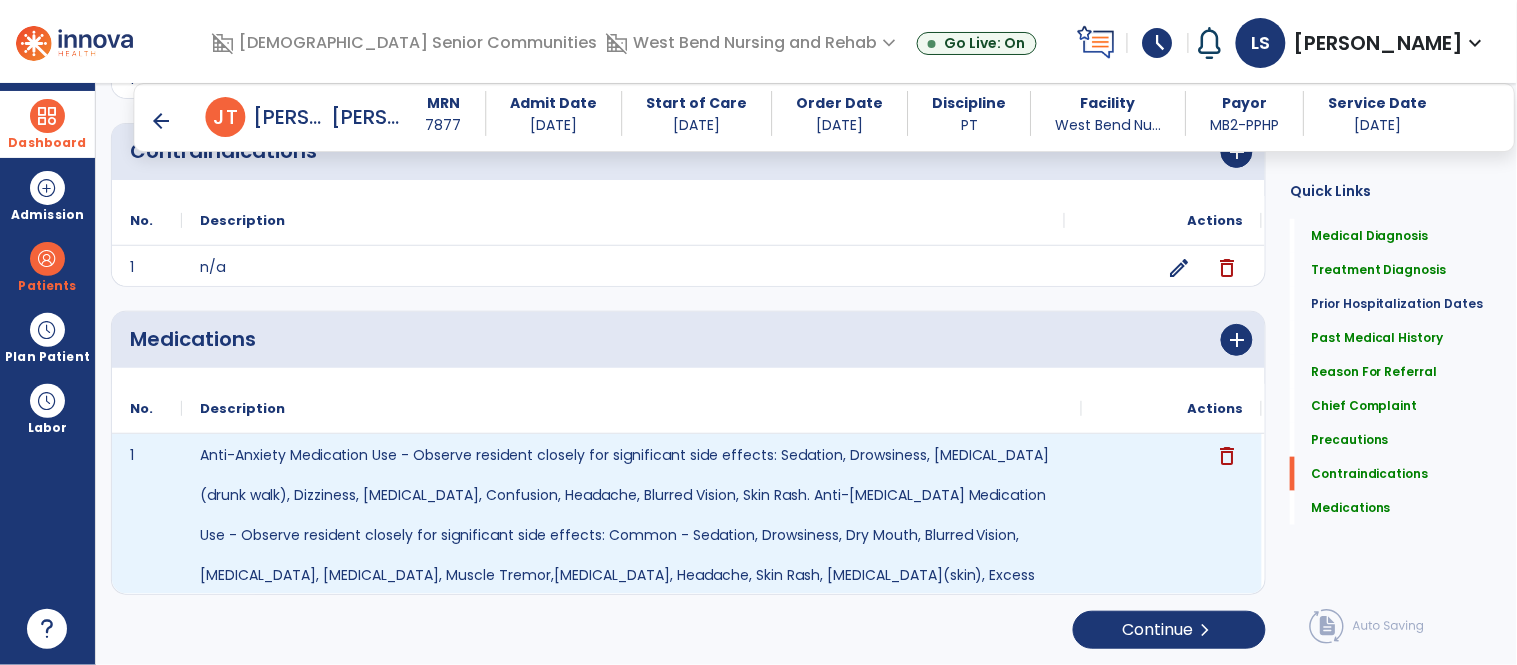scroll, scrollTop: 2315, scrollLeft: 0, axis: vertical 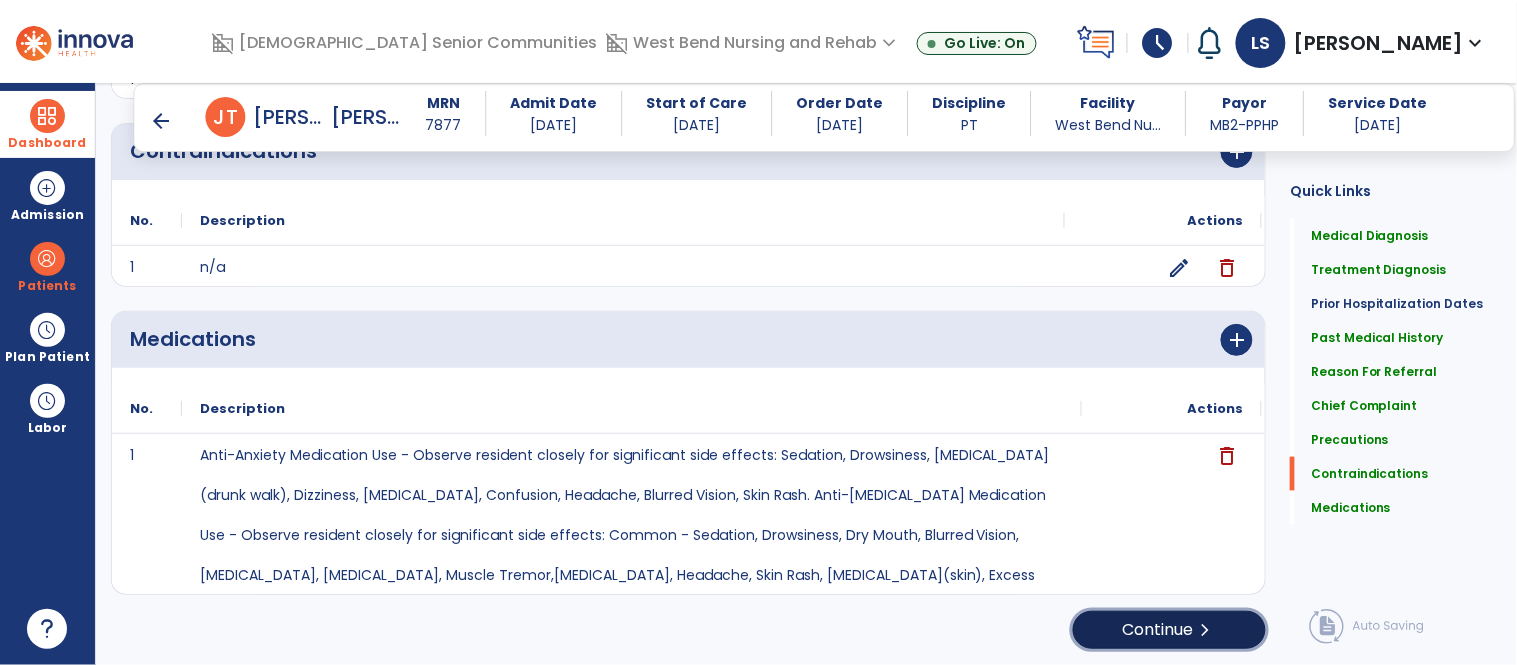 click on "Continue  chevron_right" 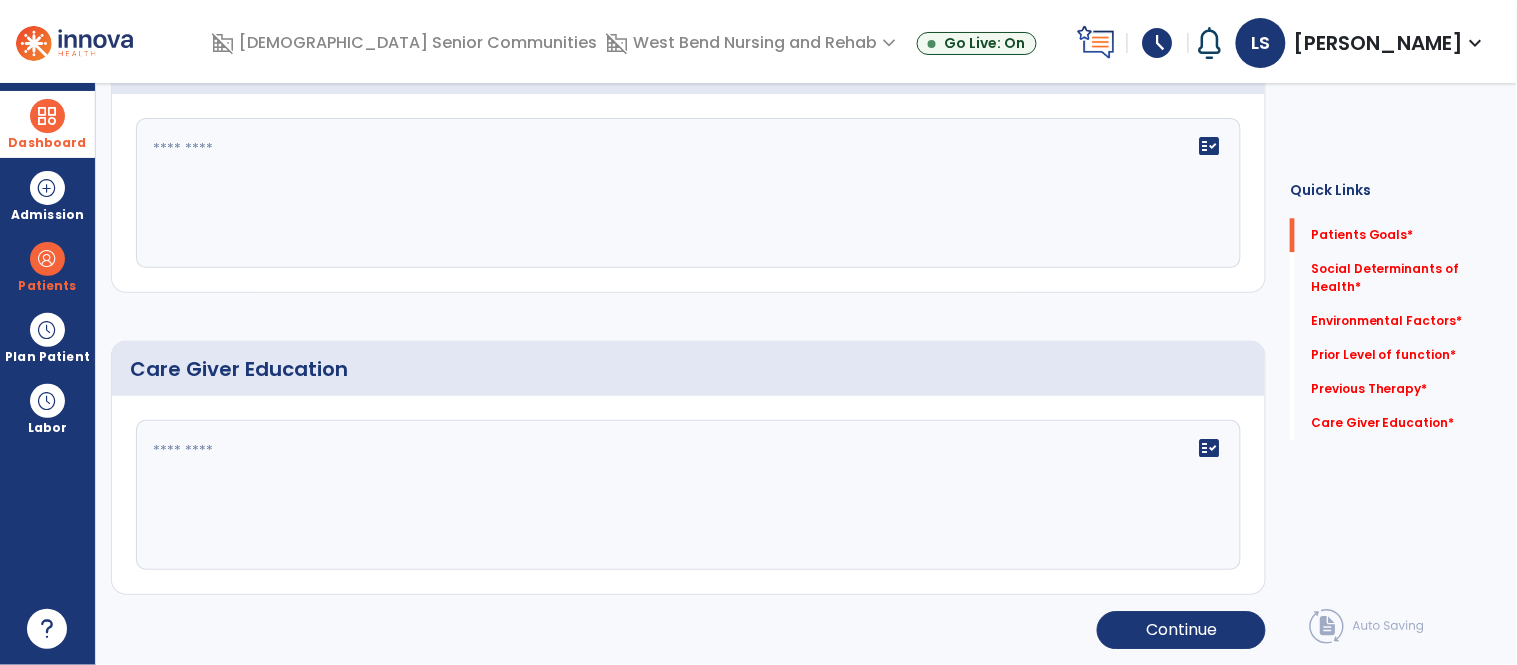 scroll, scrollTop: 28, scrollLeft: 0, axis: vertical 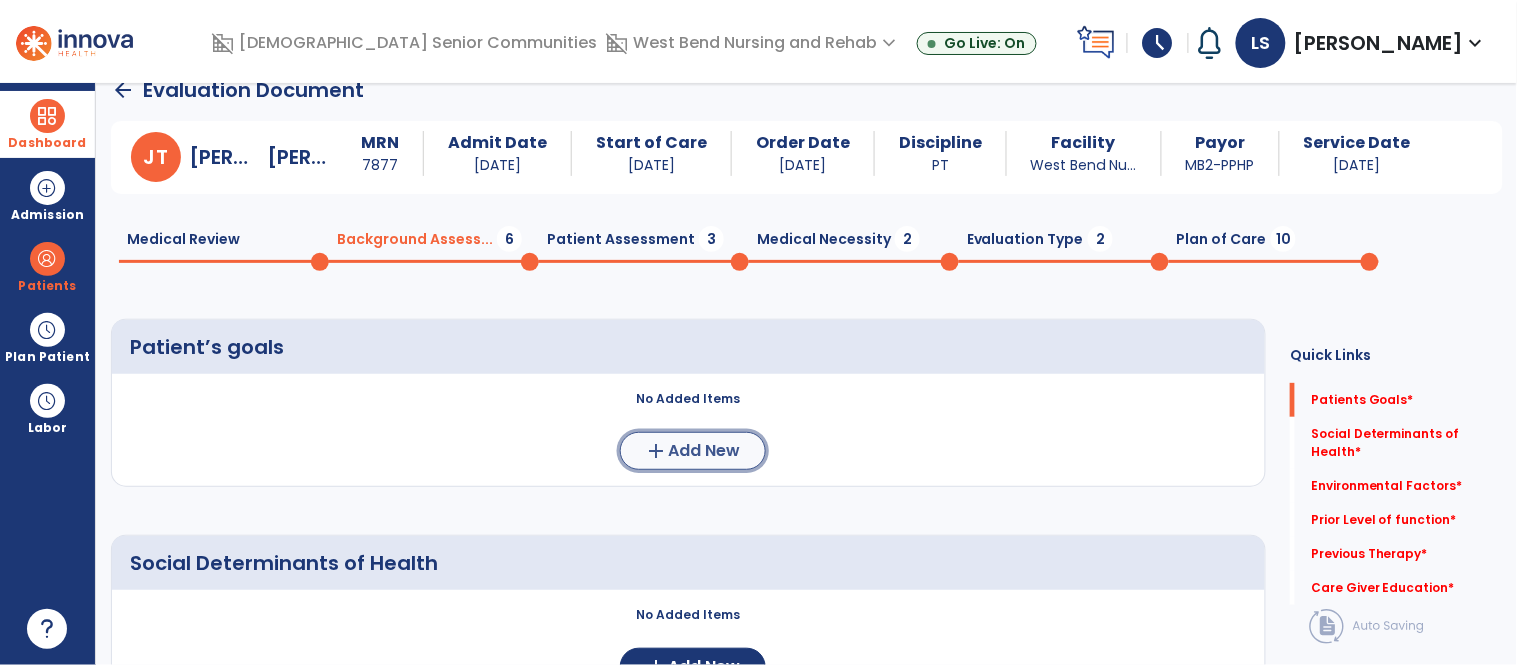 click on "Add New" 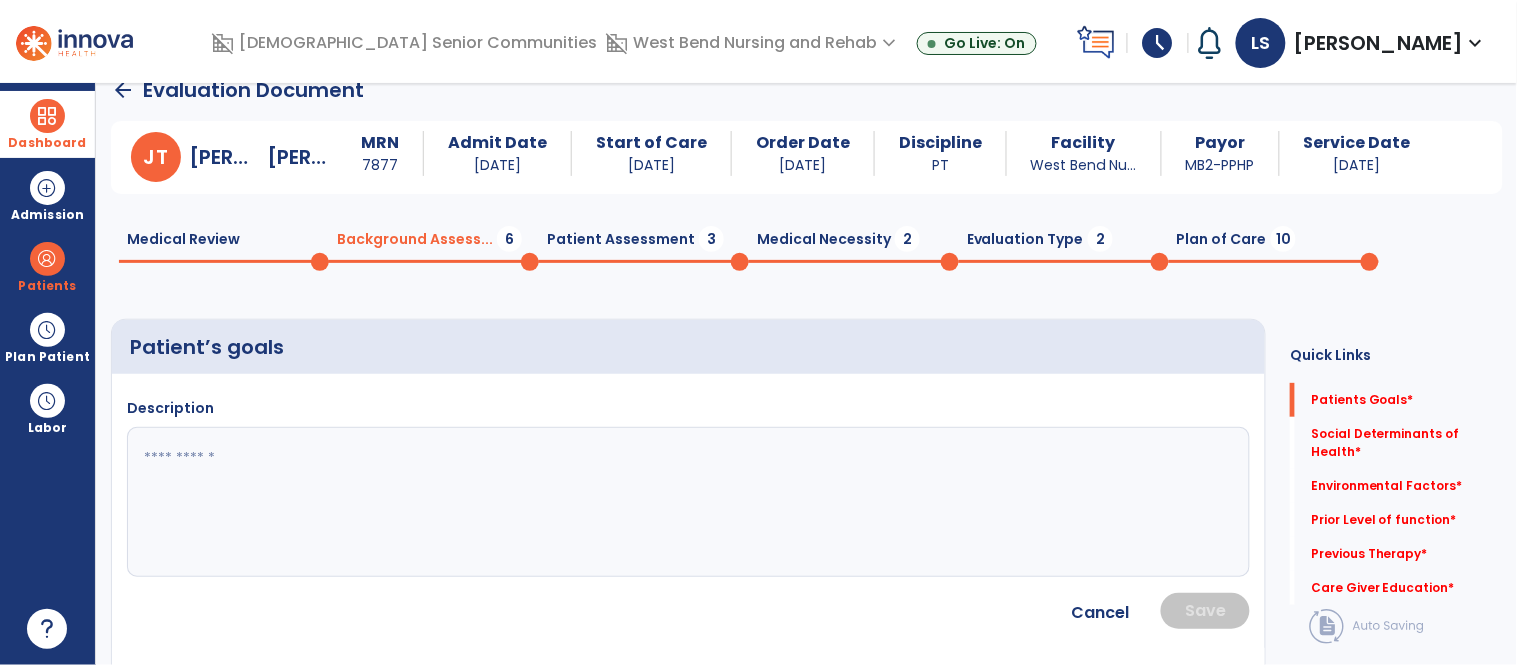 click 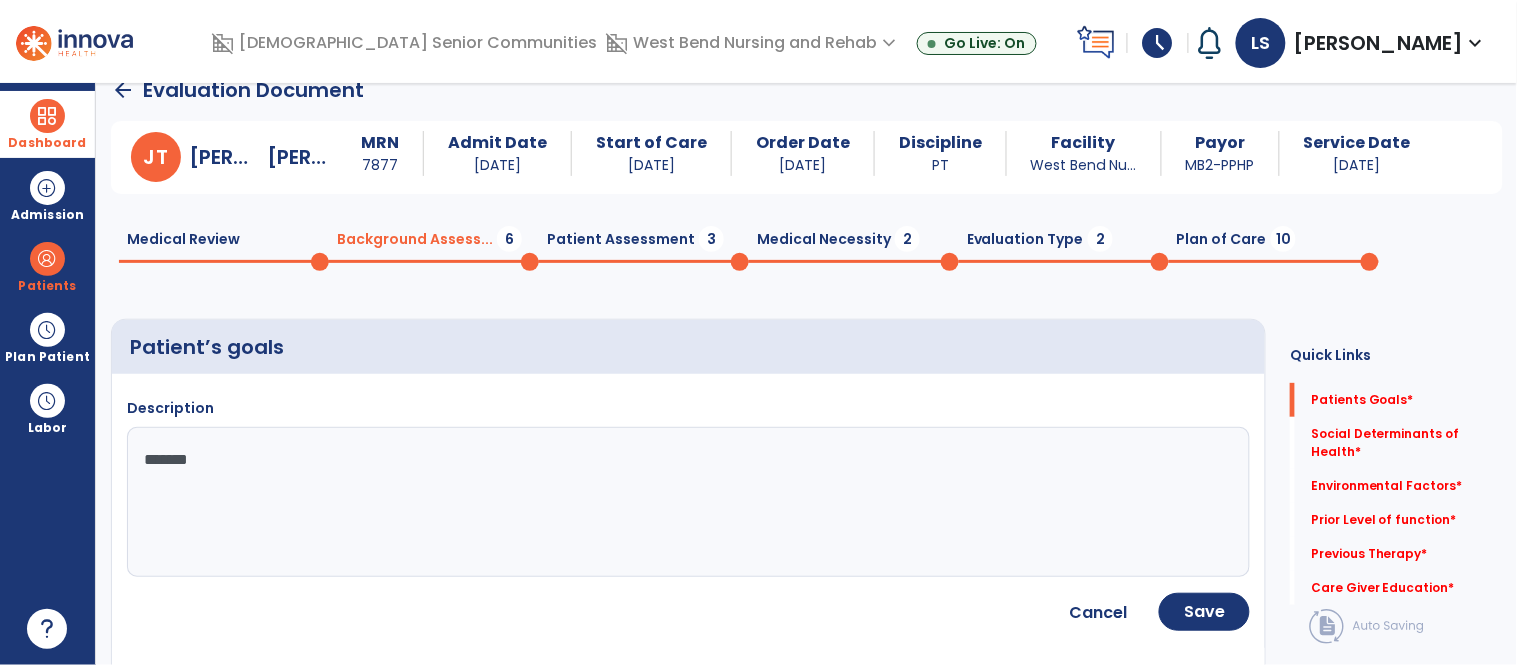 click on "******" 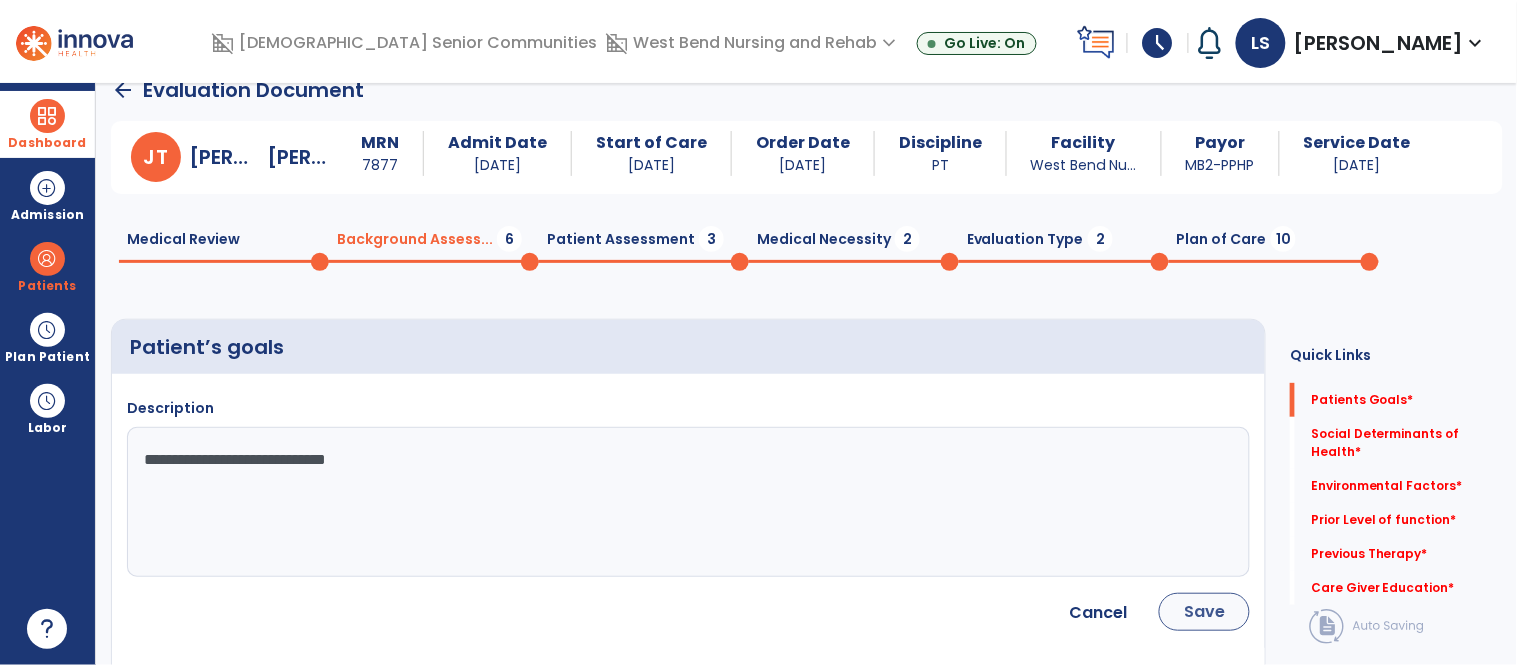 type on "**********" 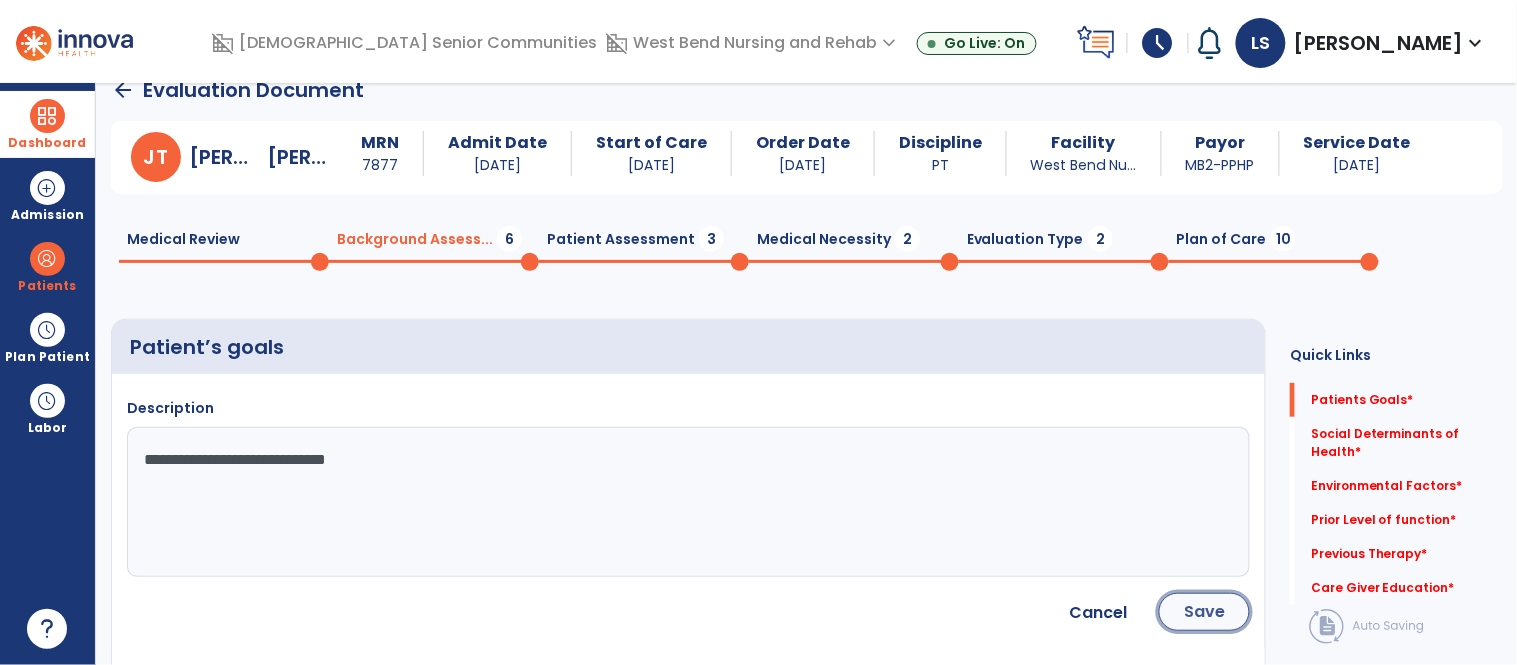 click on "Save" 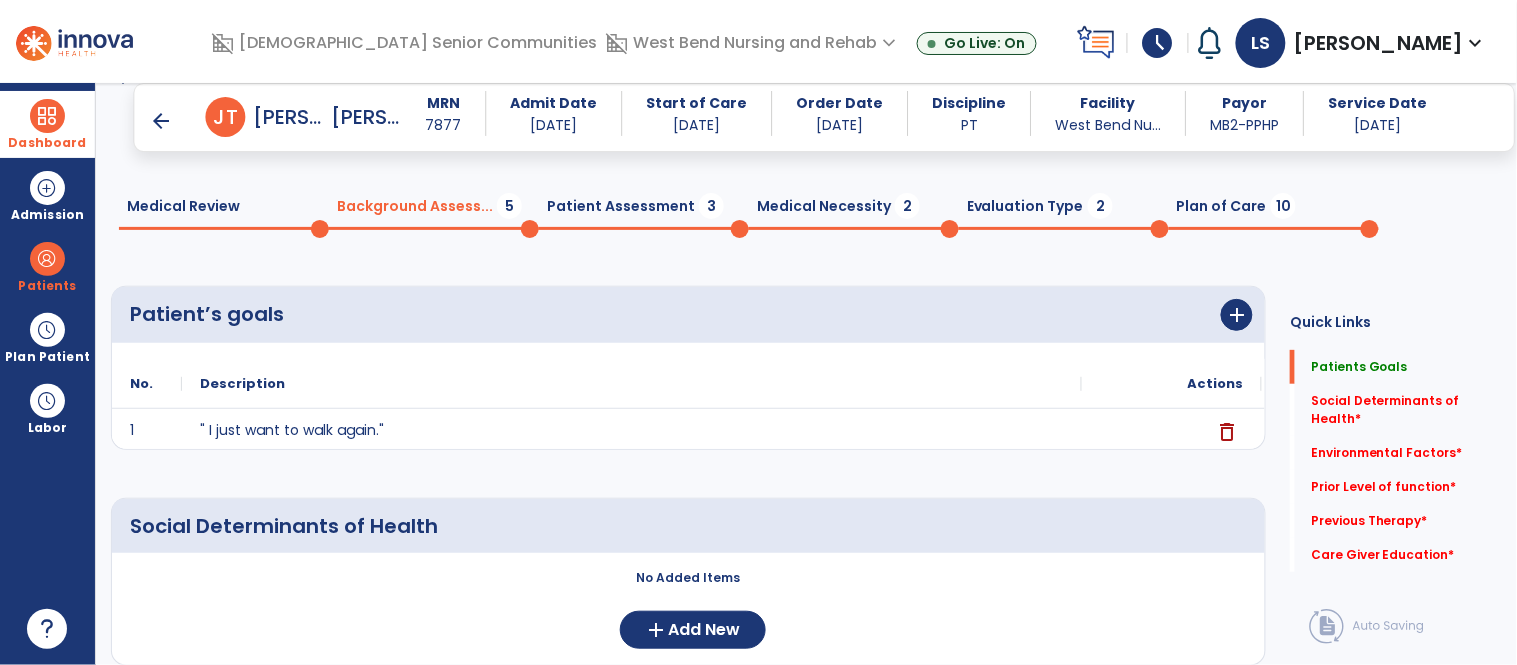 scroll, scrollTop: 146, scrollLeft: 0, axis: vertical 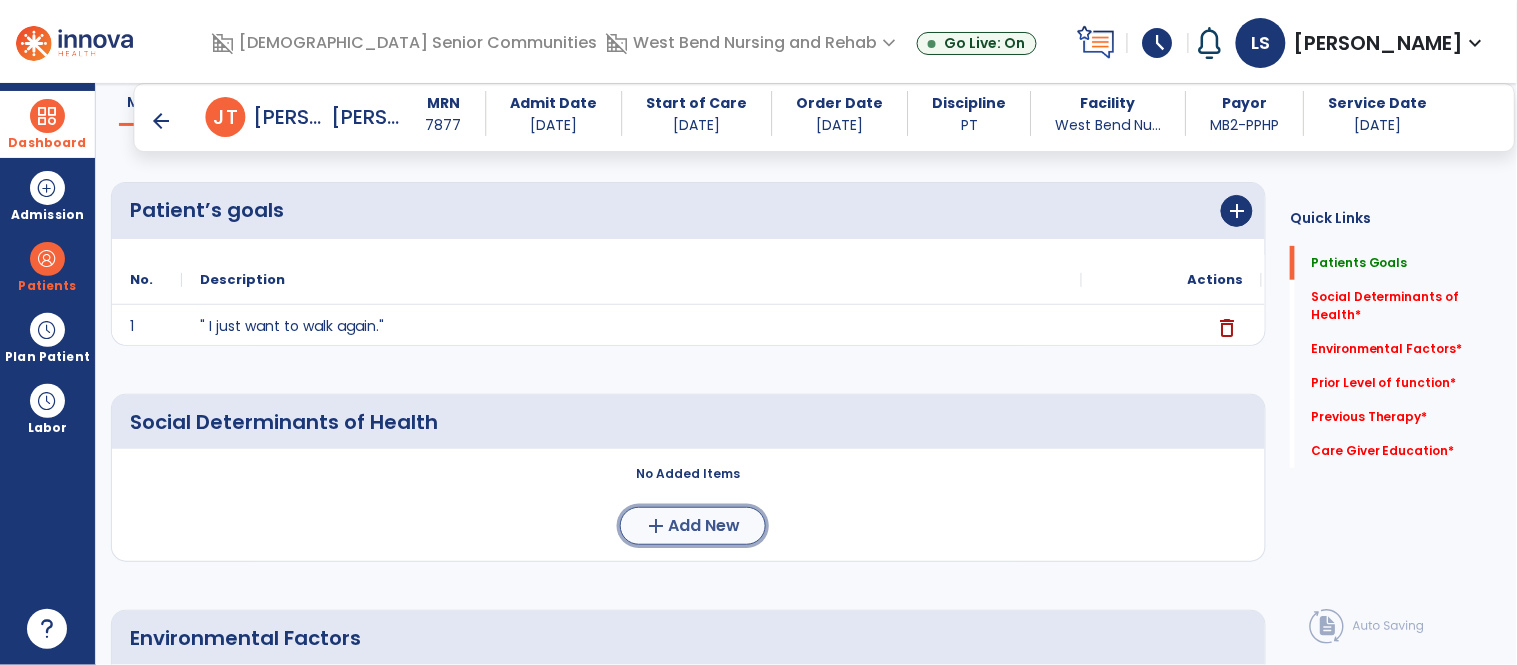 click on "add  Add New" 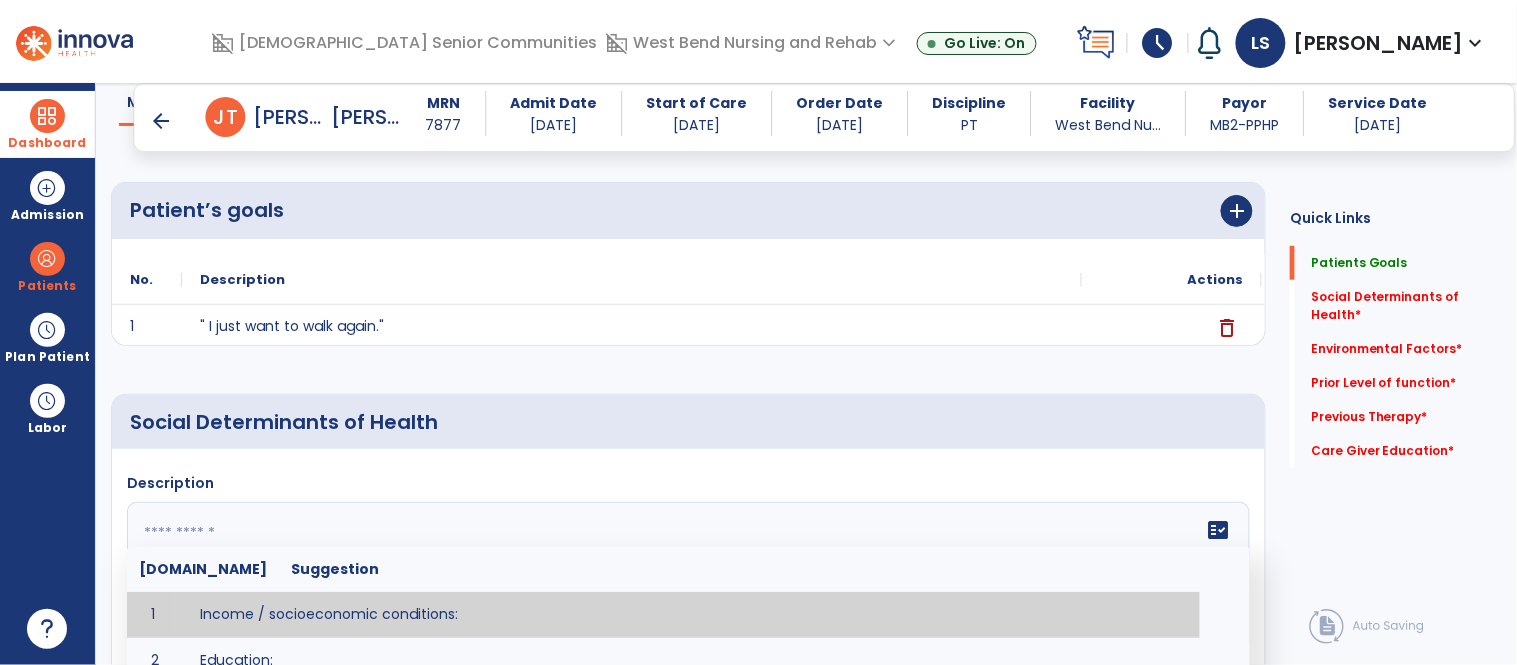 click on "fact_check  [DOMAIN_NAME] Suggestion 1 Income / socioeconomic conditions:  2 Education:  3 Unemployment and job insecurity:  4 Working life conditions:  5 Food insecurity:  6 Housing, basic amenities and the environment:  7 Early childhood development:  8 Social inclusion and non-discrimination: 9 Structural conflict: 10 Access to affordable health services of decent quality:" 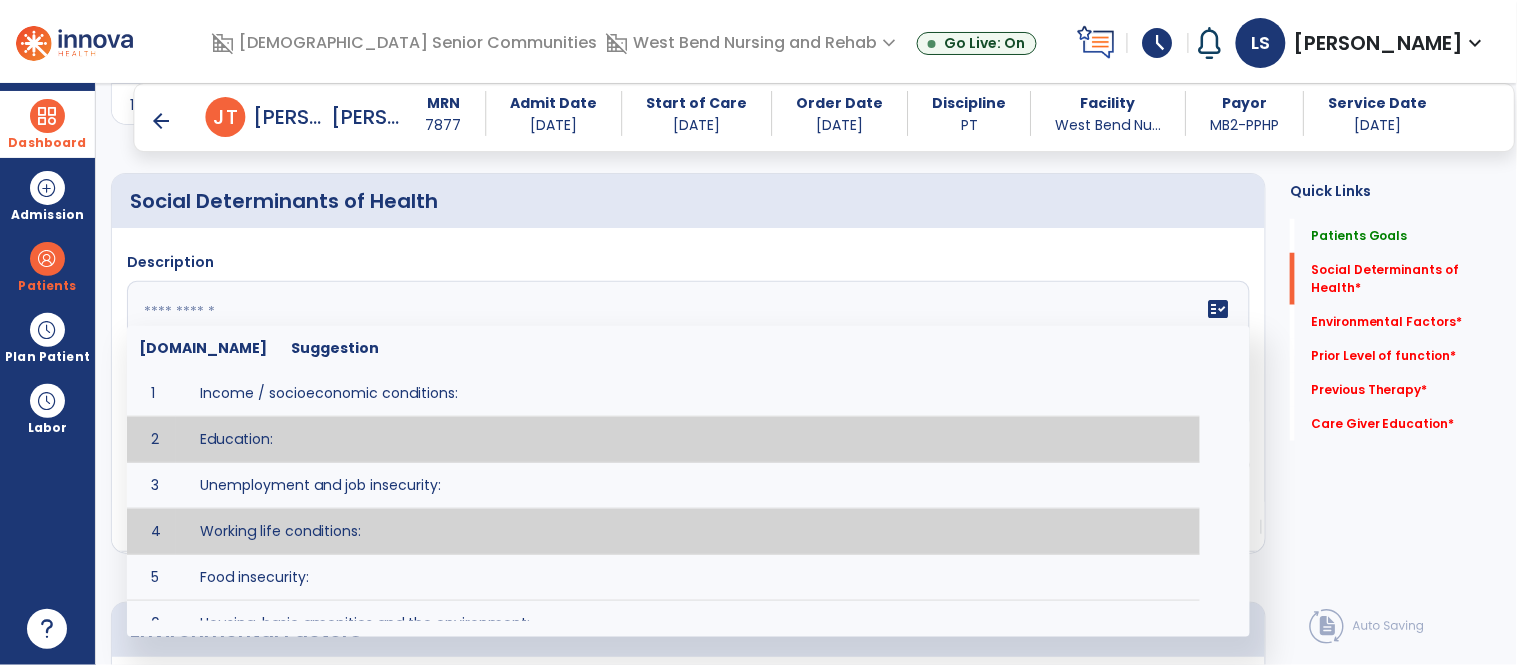 scroll, scrollTop: 392, scrollLeft: 0, axis: vertical 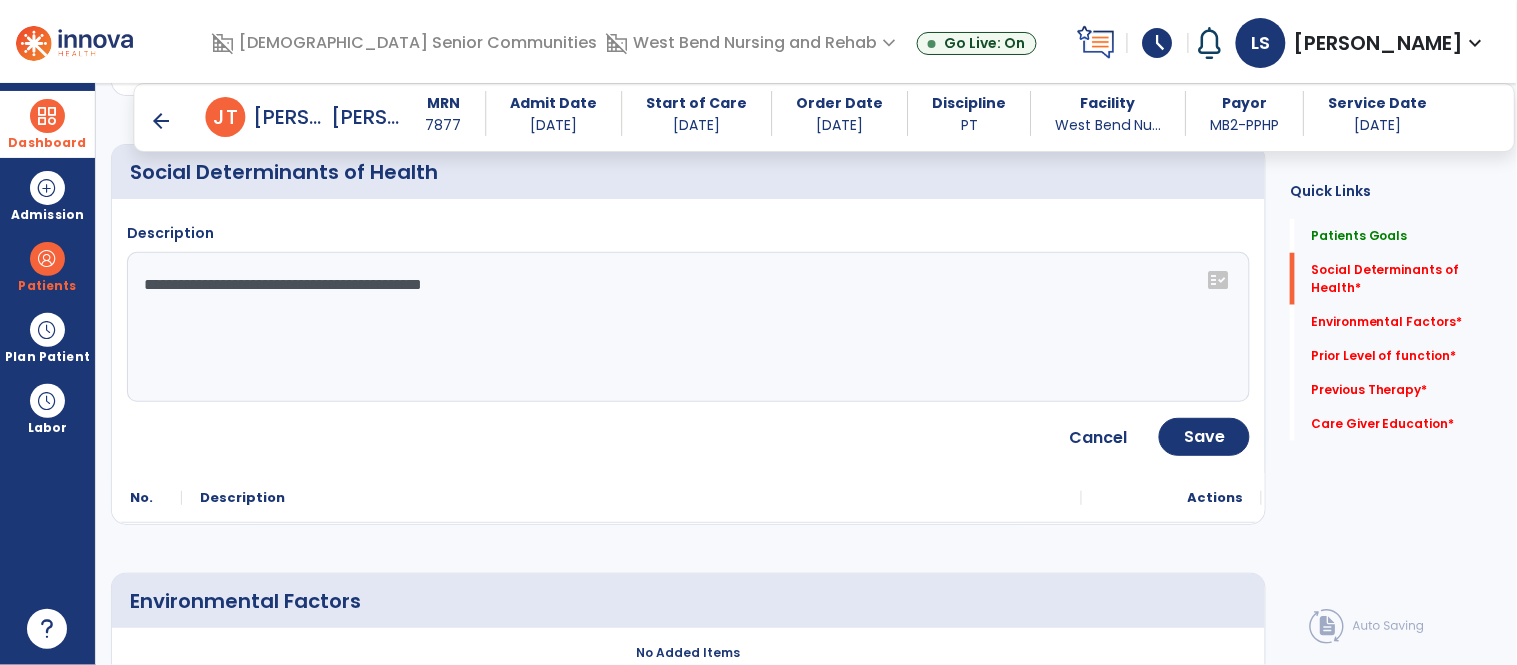 click on "**********" 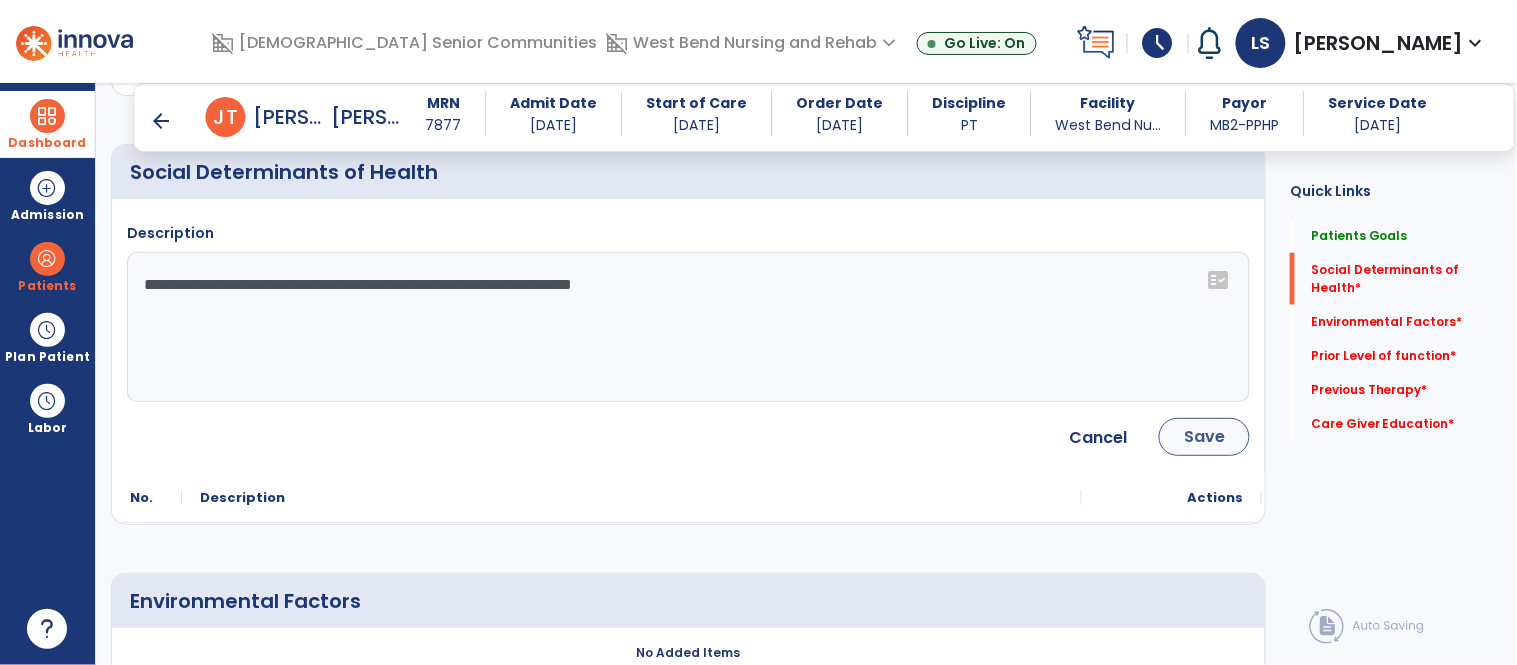 type on "**********" 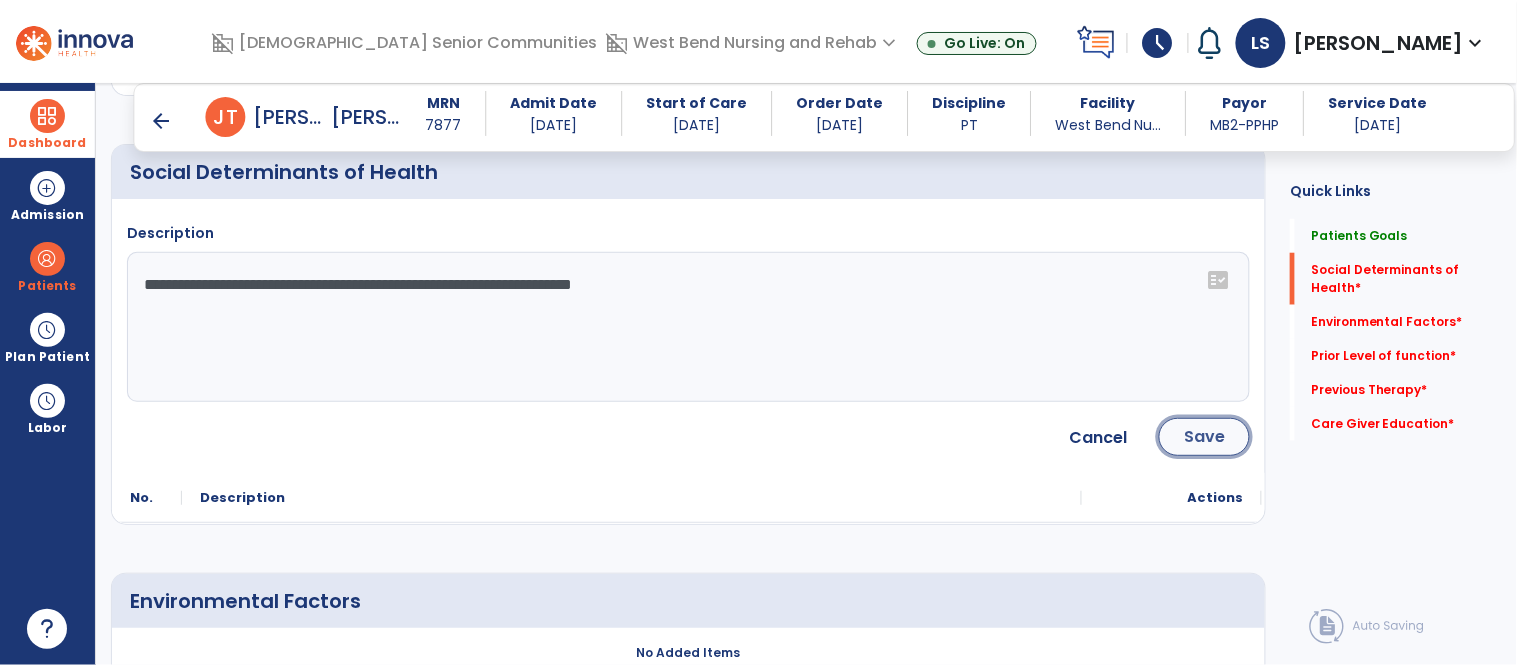 click on "Save" 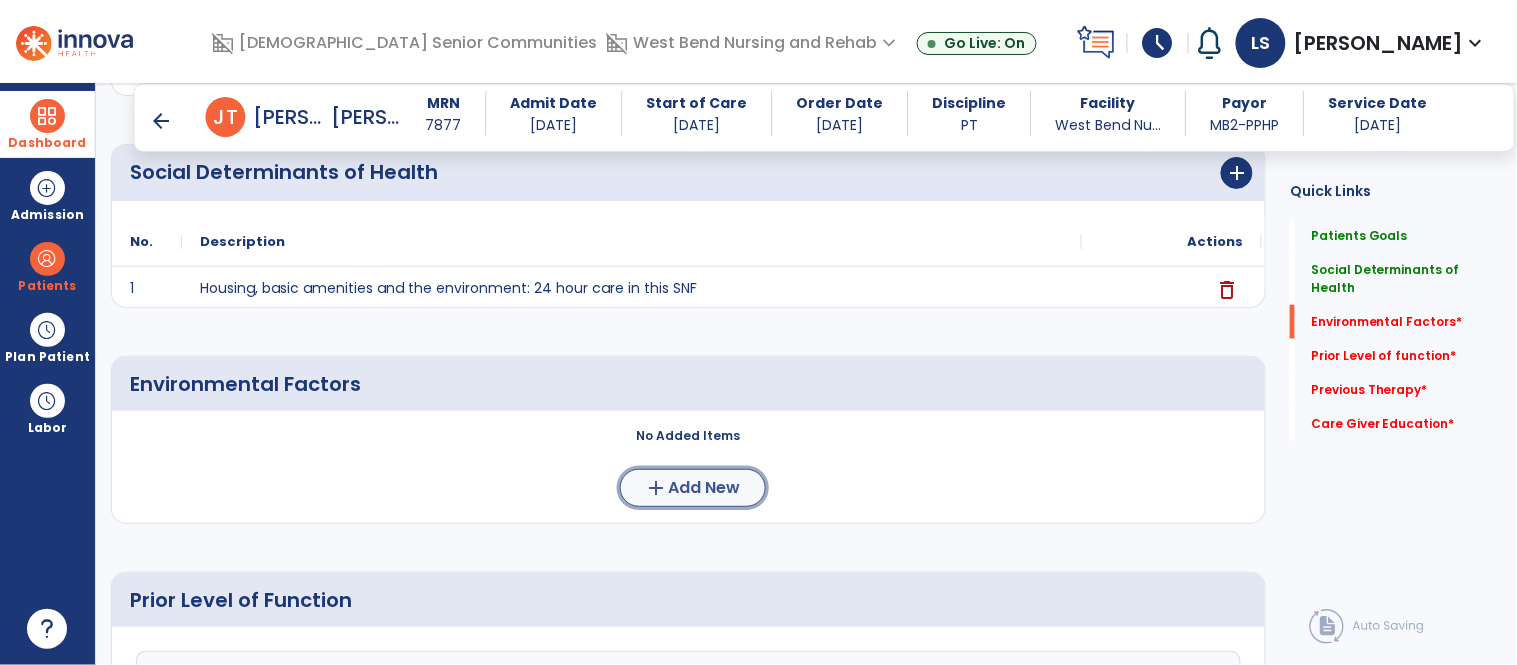 click on "add  Add New" 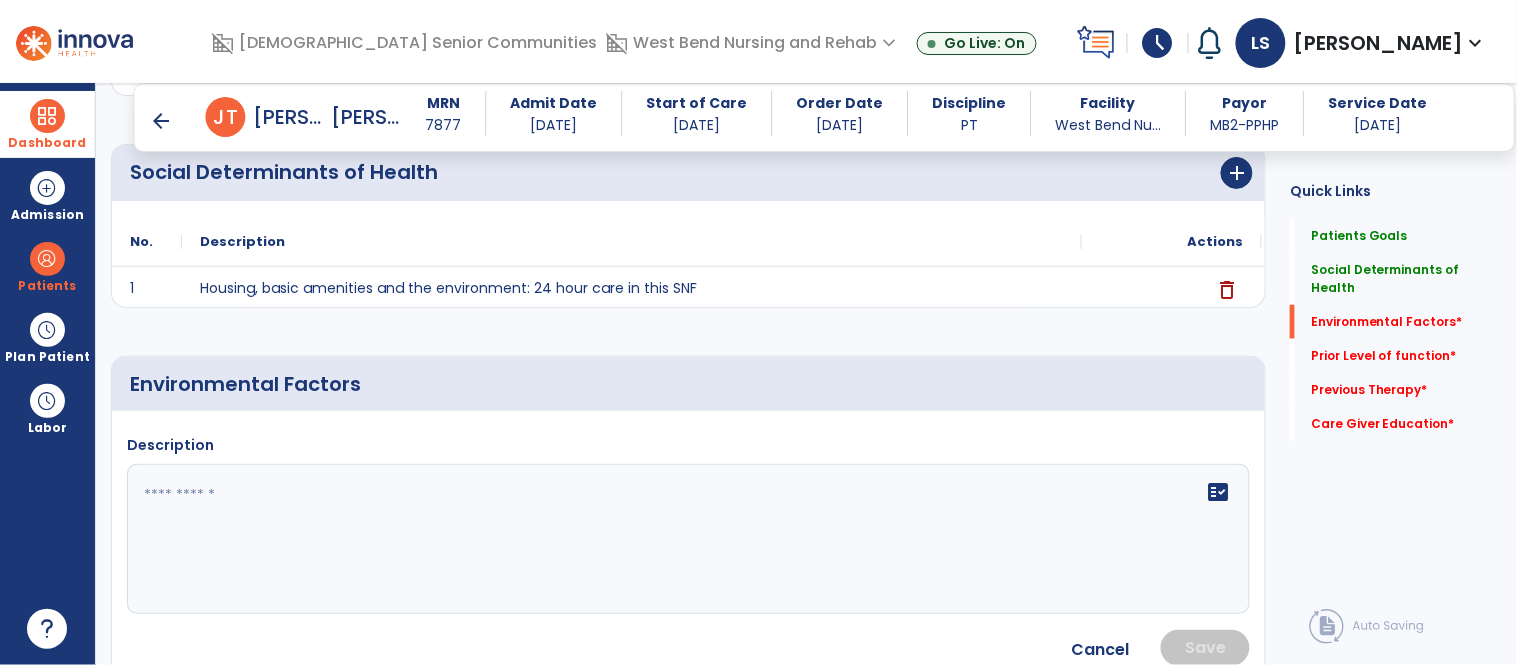 click on "fact_check" 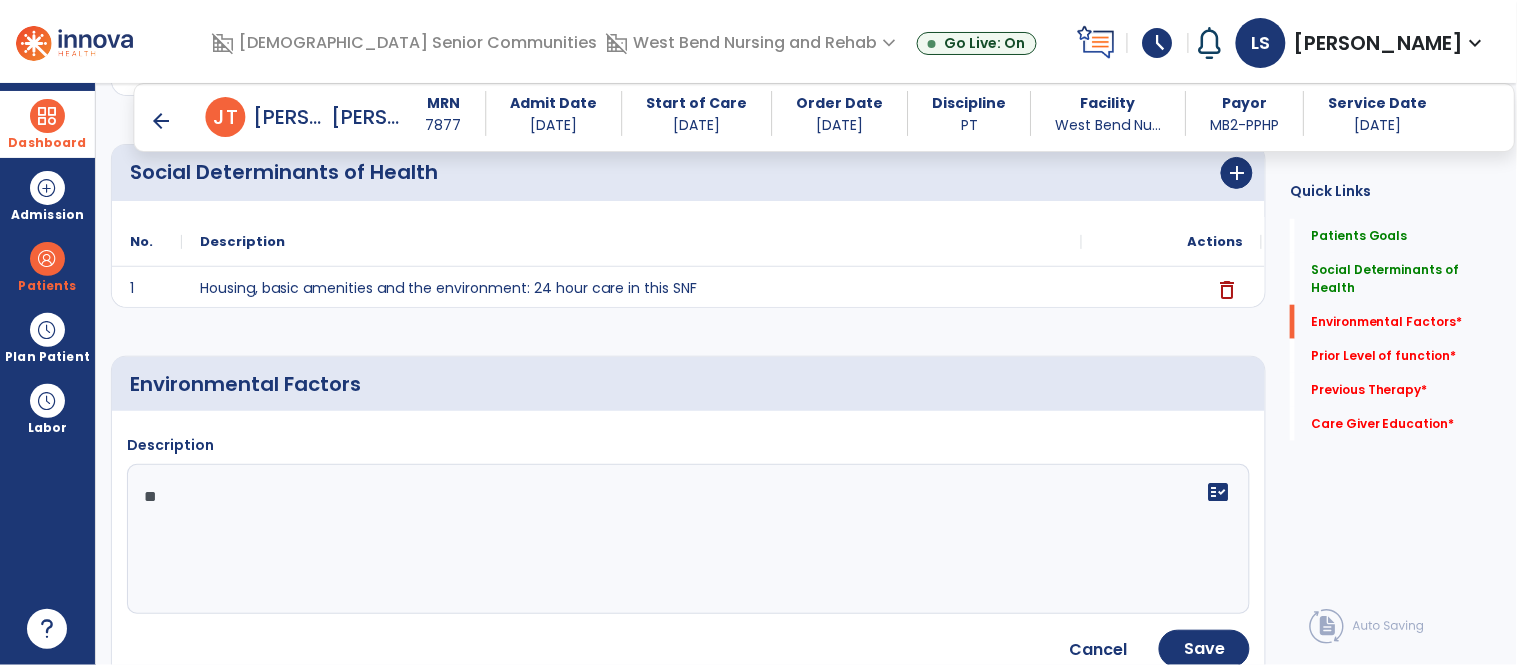 type on "*" 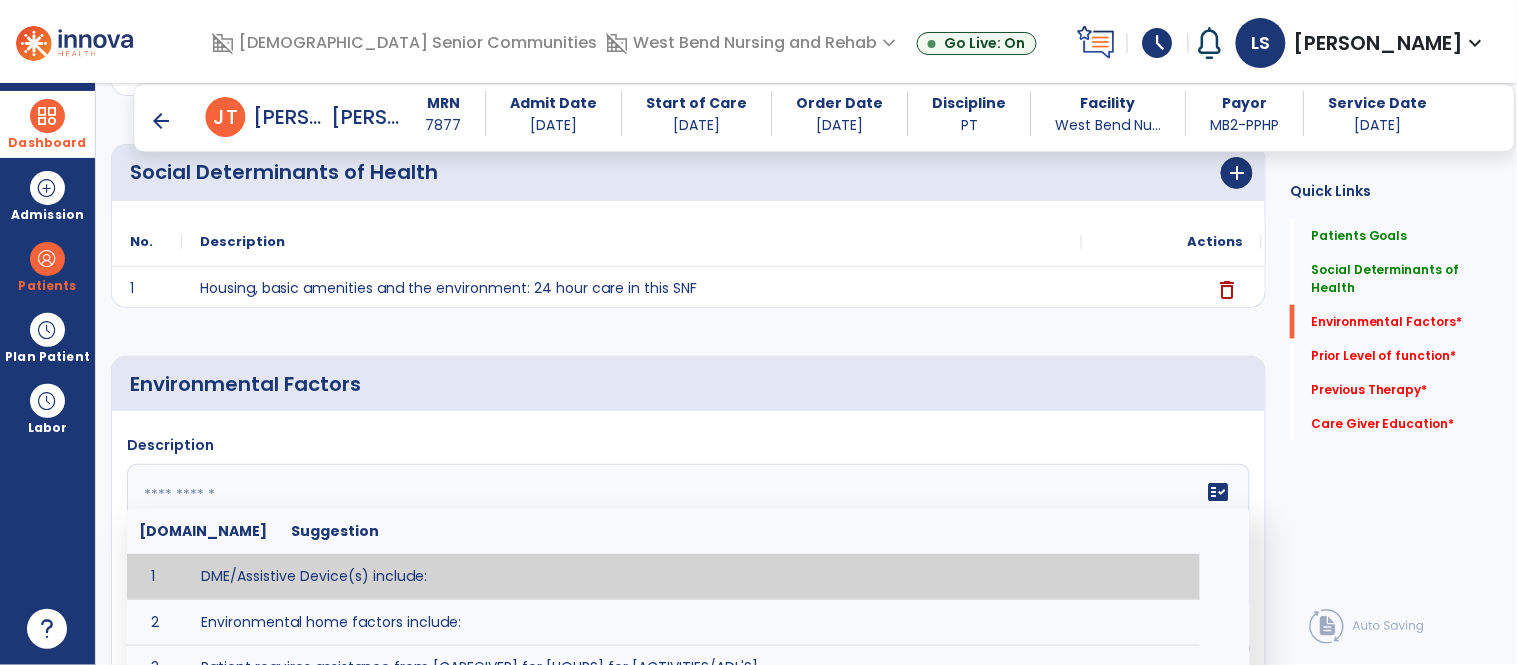 scroll, scrollTop: 385, scrollLeft: 0, axis: vertical 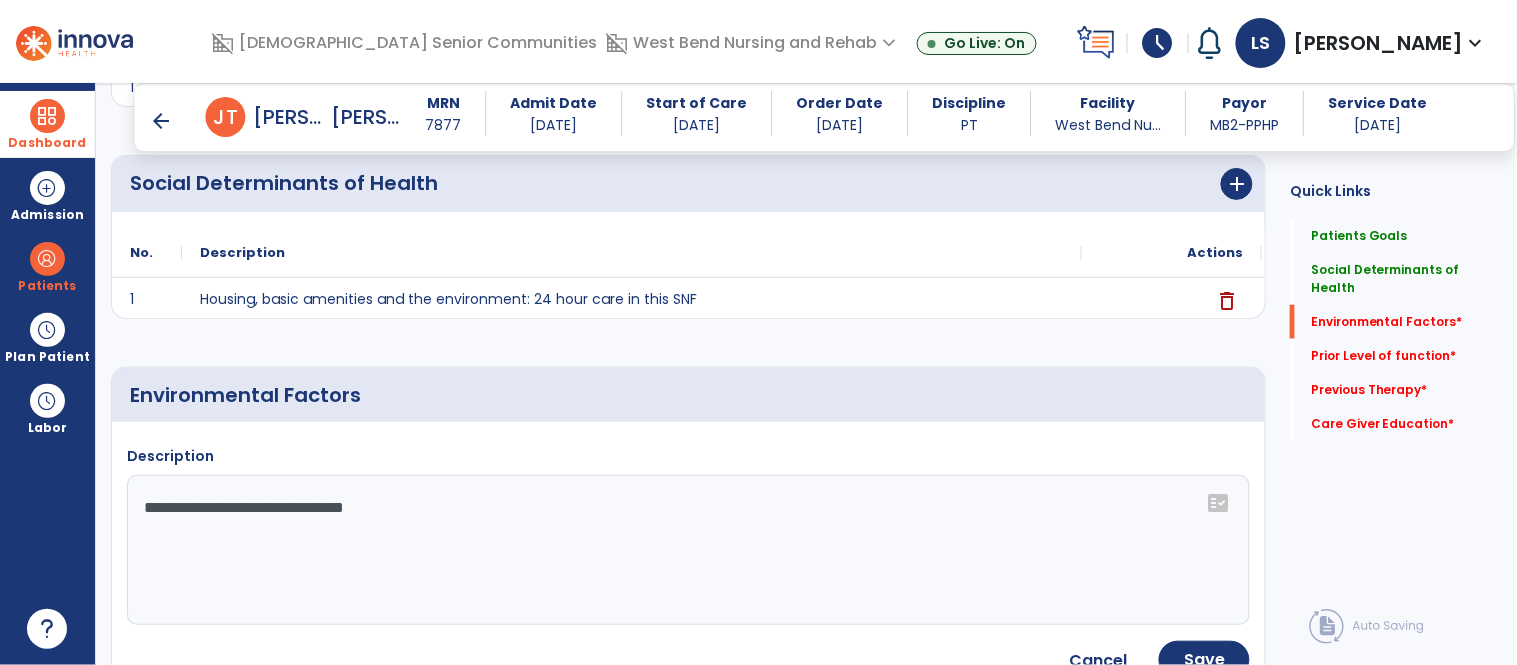 click on "**********" 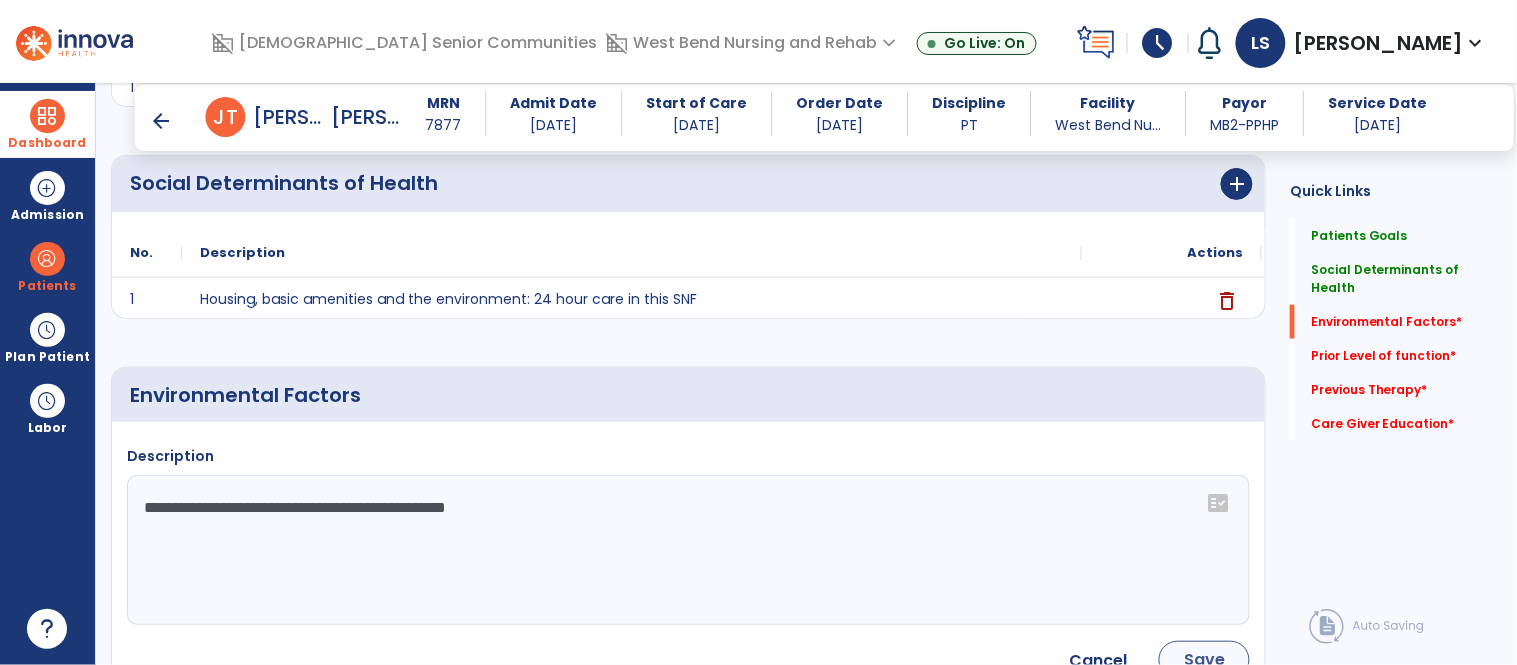 type on "**********" 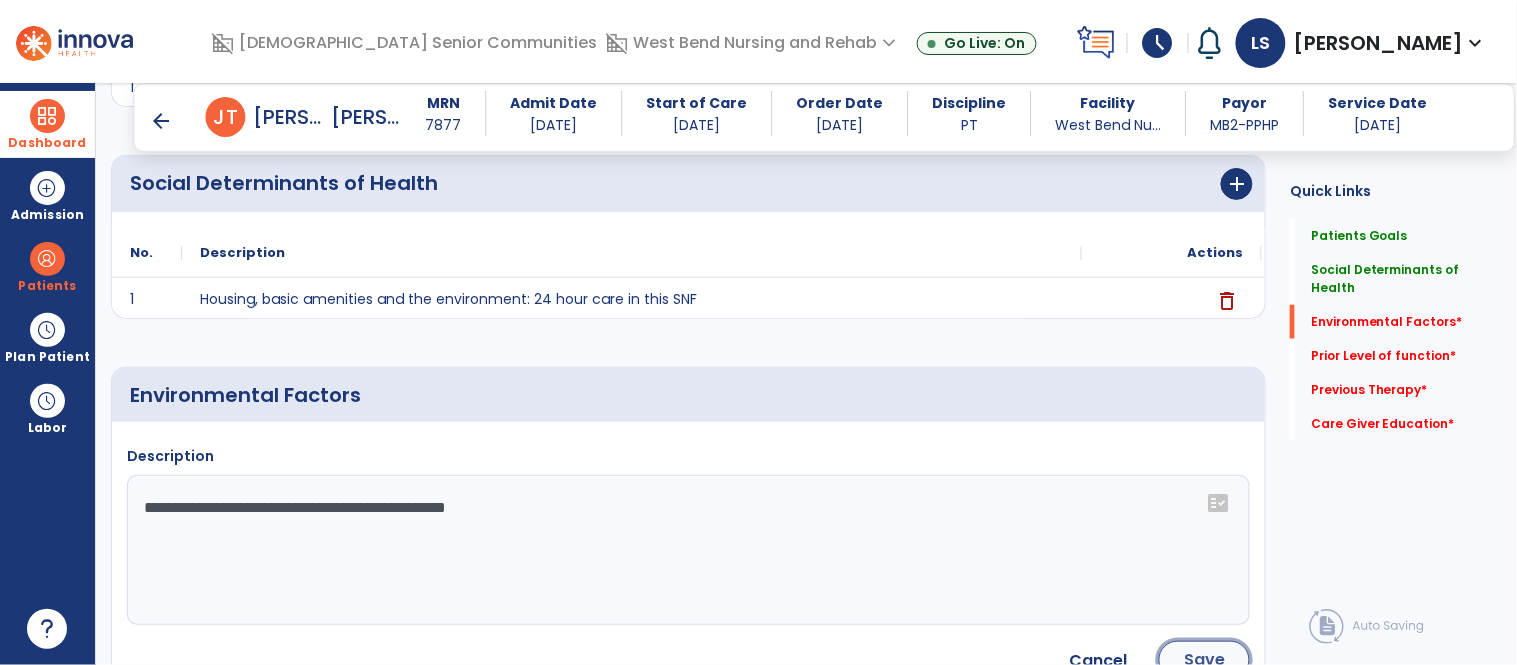 click on "Save" 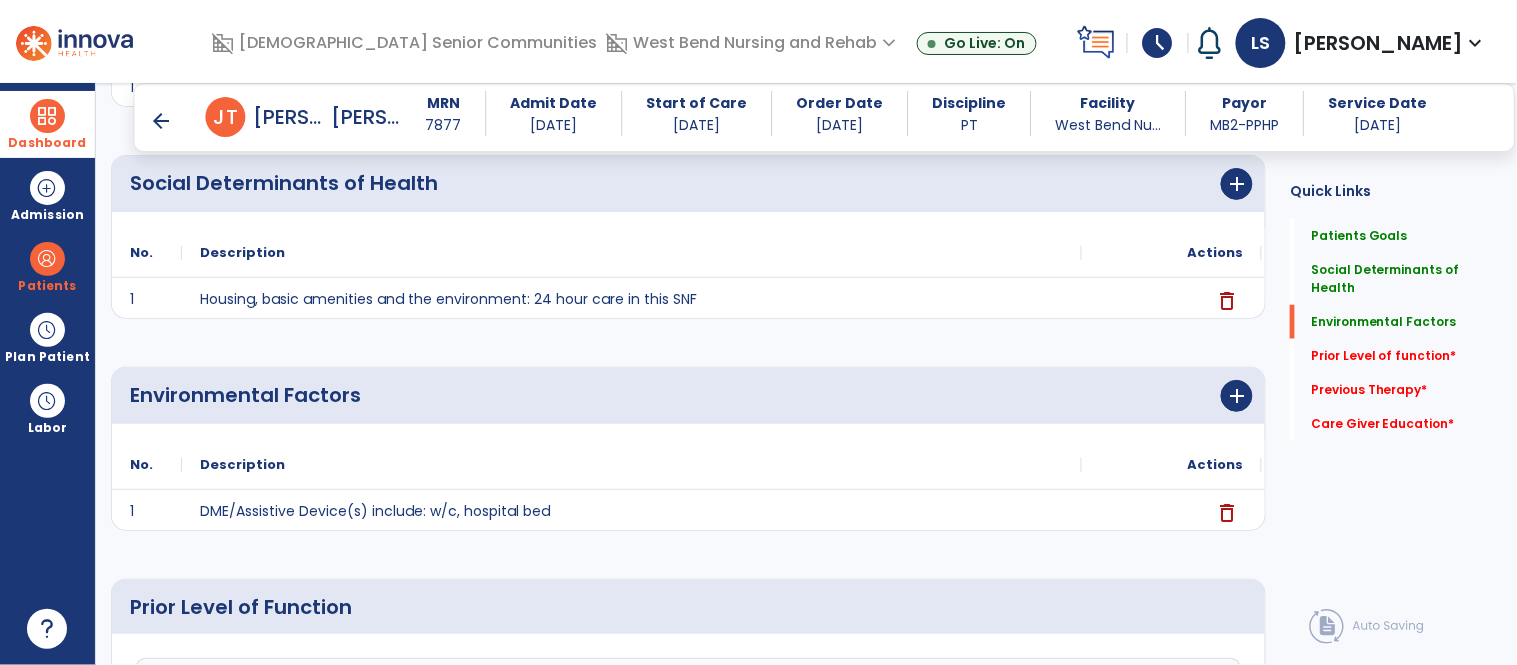 scroll, scrollTop: 524, scrollLeft: 0, axis: vertical 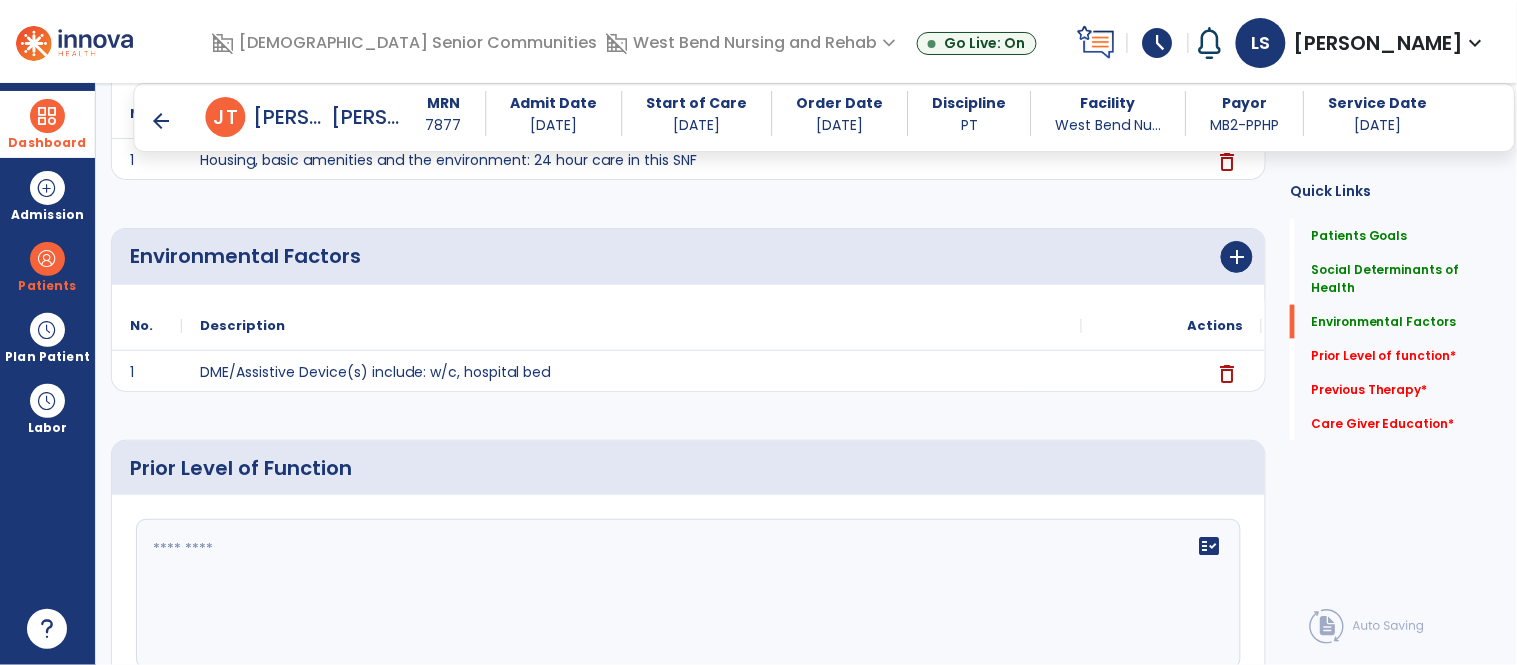 click on "fact_check" 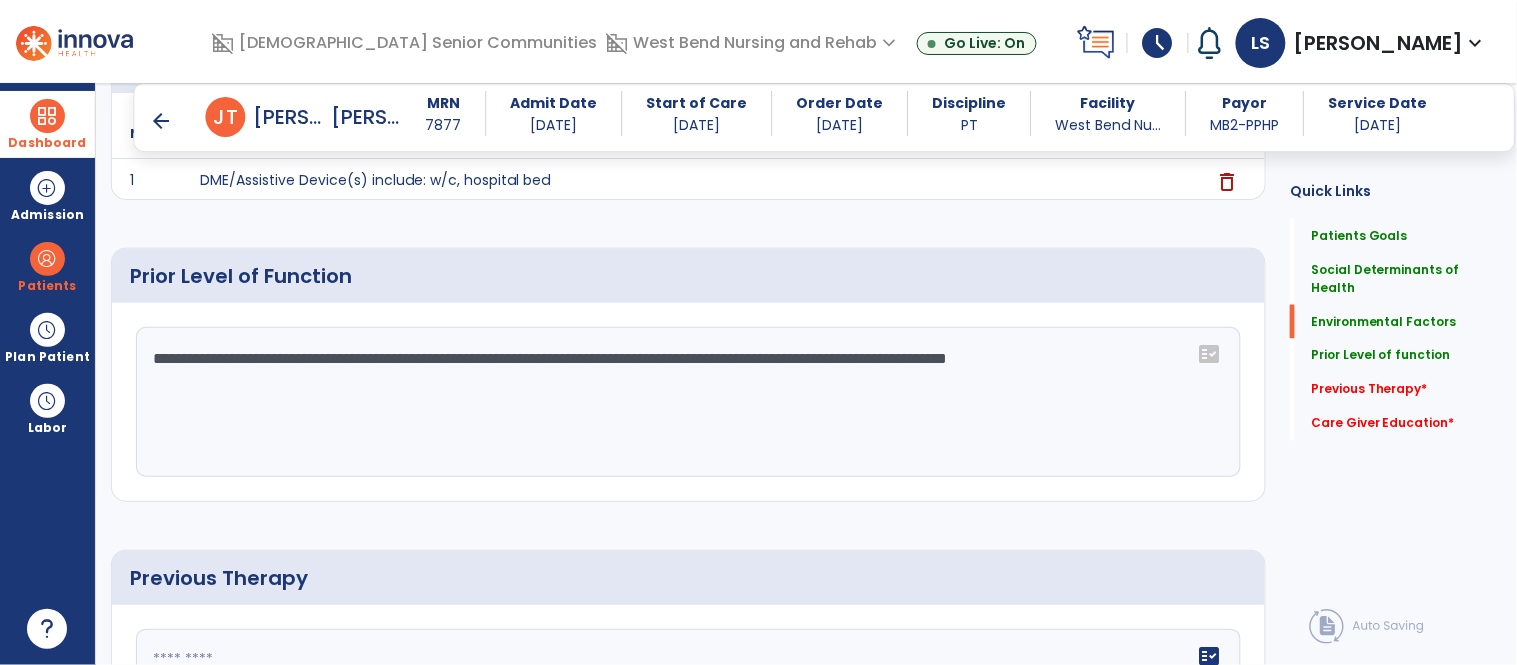 scroll, scrollTop: 805, scrollLeft: 0, axis: vertical 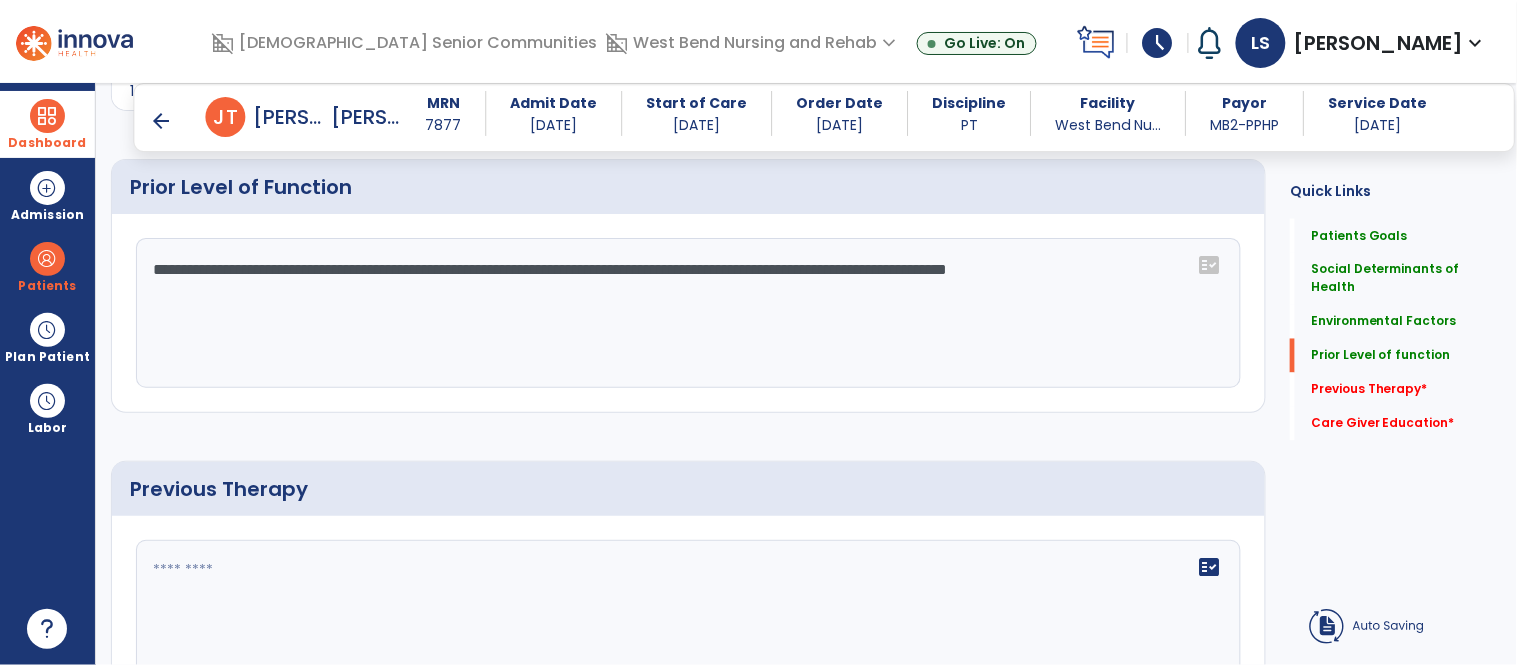 type on "**********" 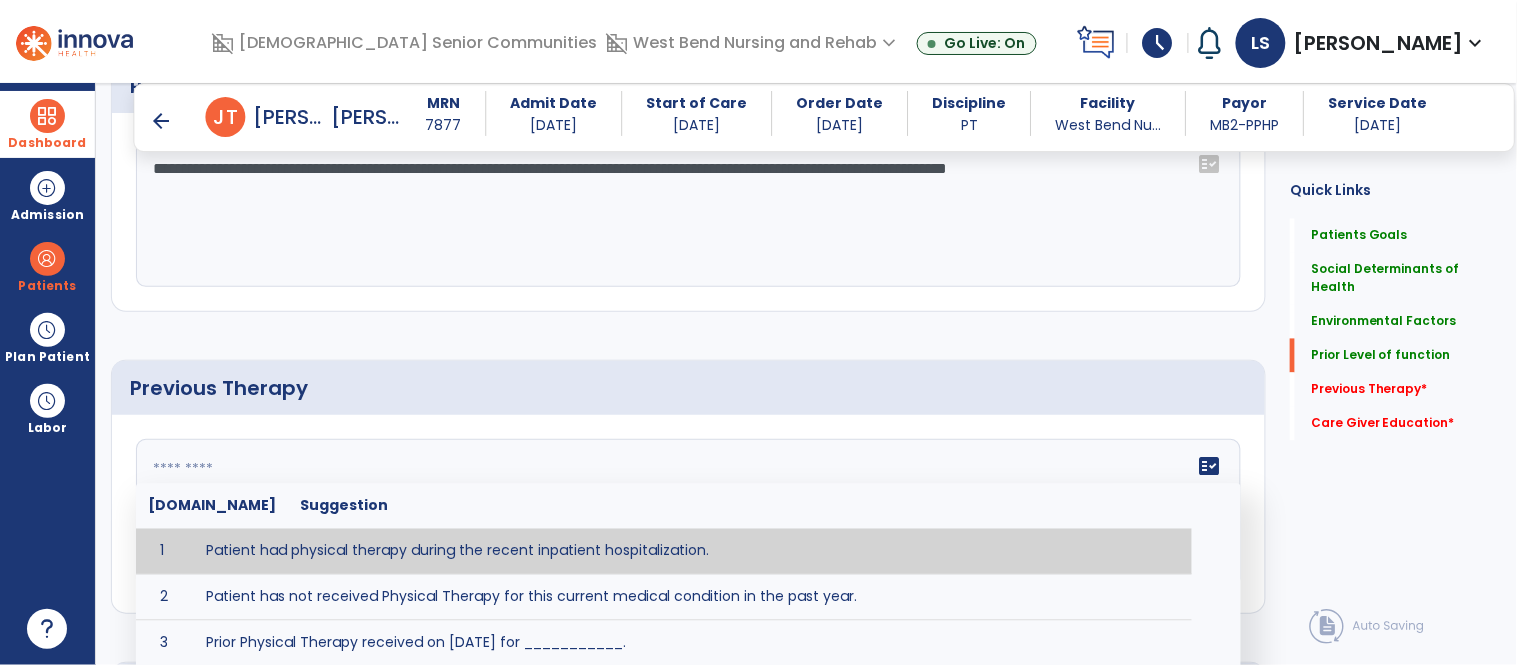 scroll, scrollTop: 920, scrollLeft: 0, axis: vertical 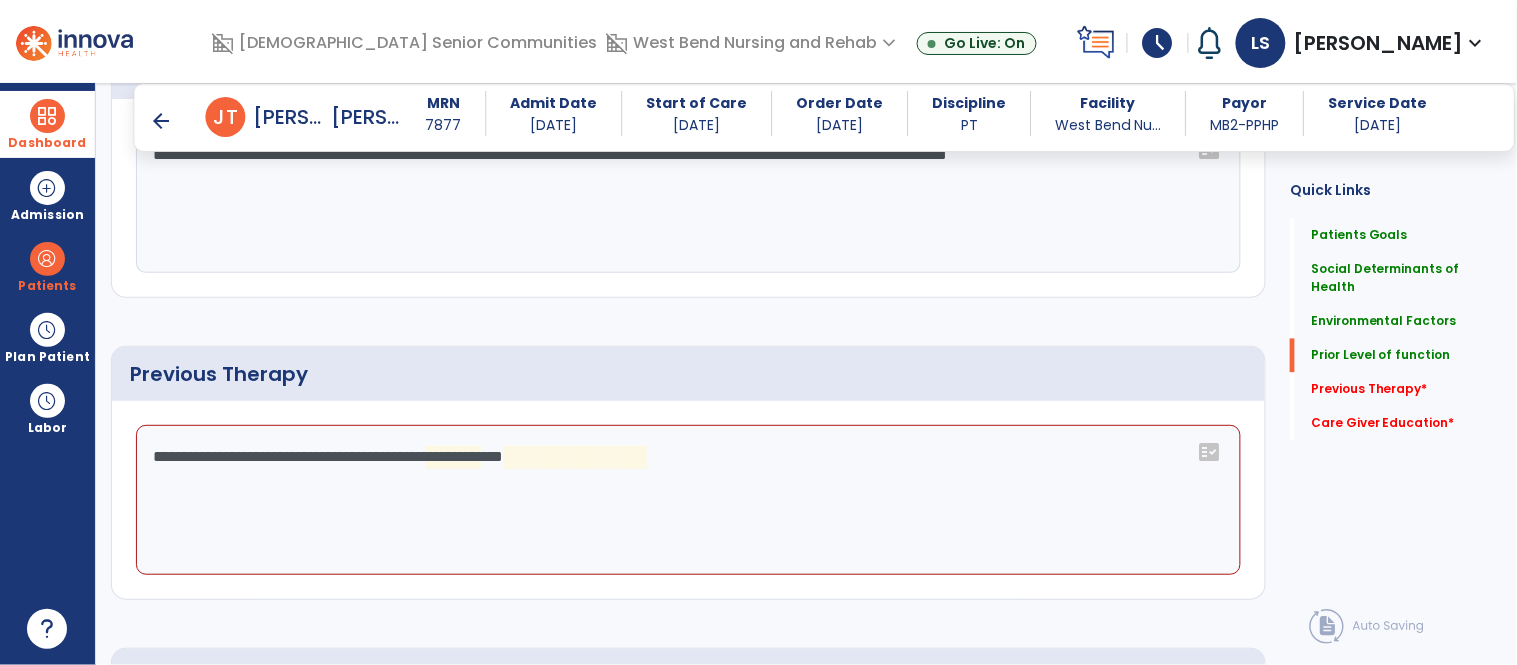 click on "**********" 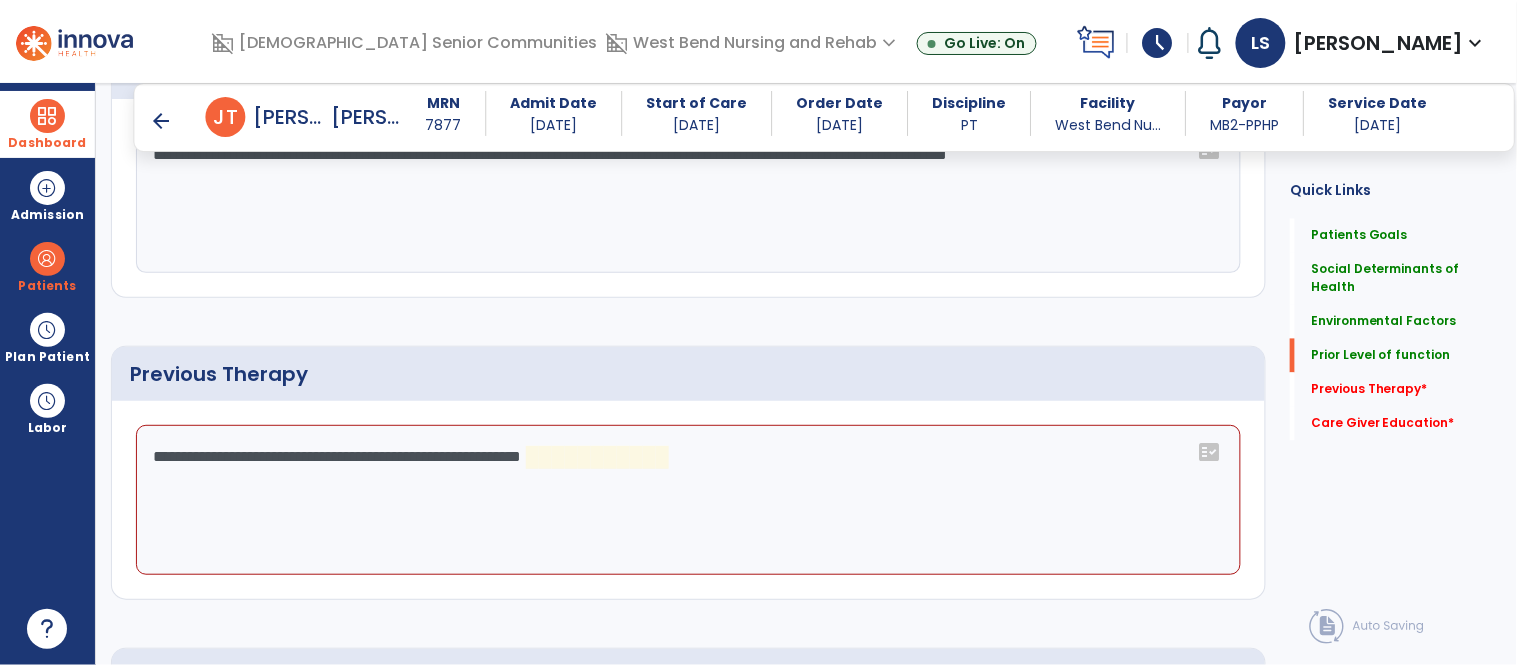 click on "**********" 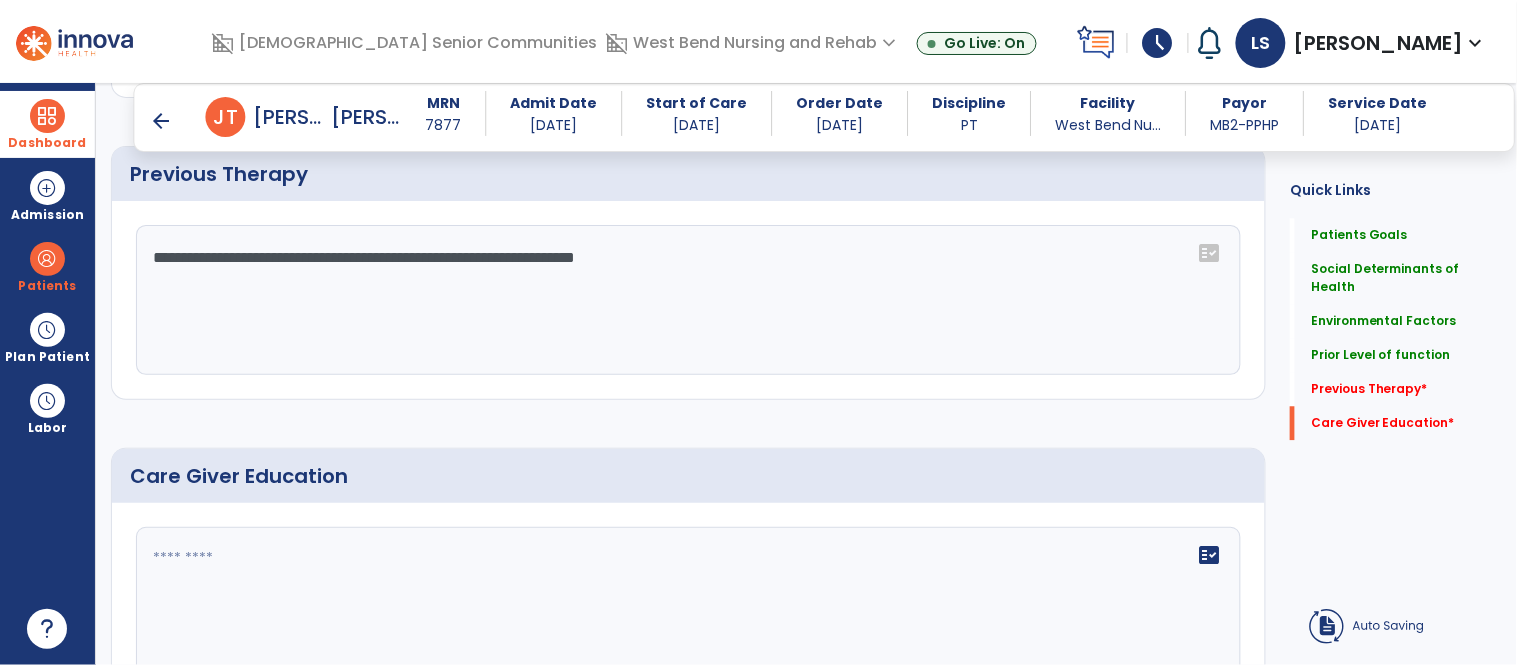 scroll, scrollTop: 1160, scrollLeft: 0, axis: vertical 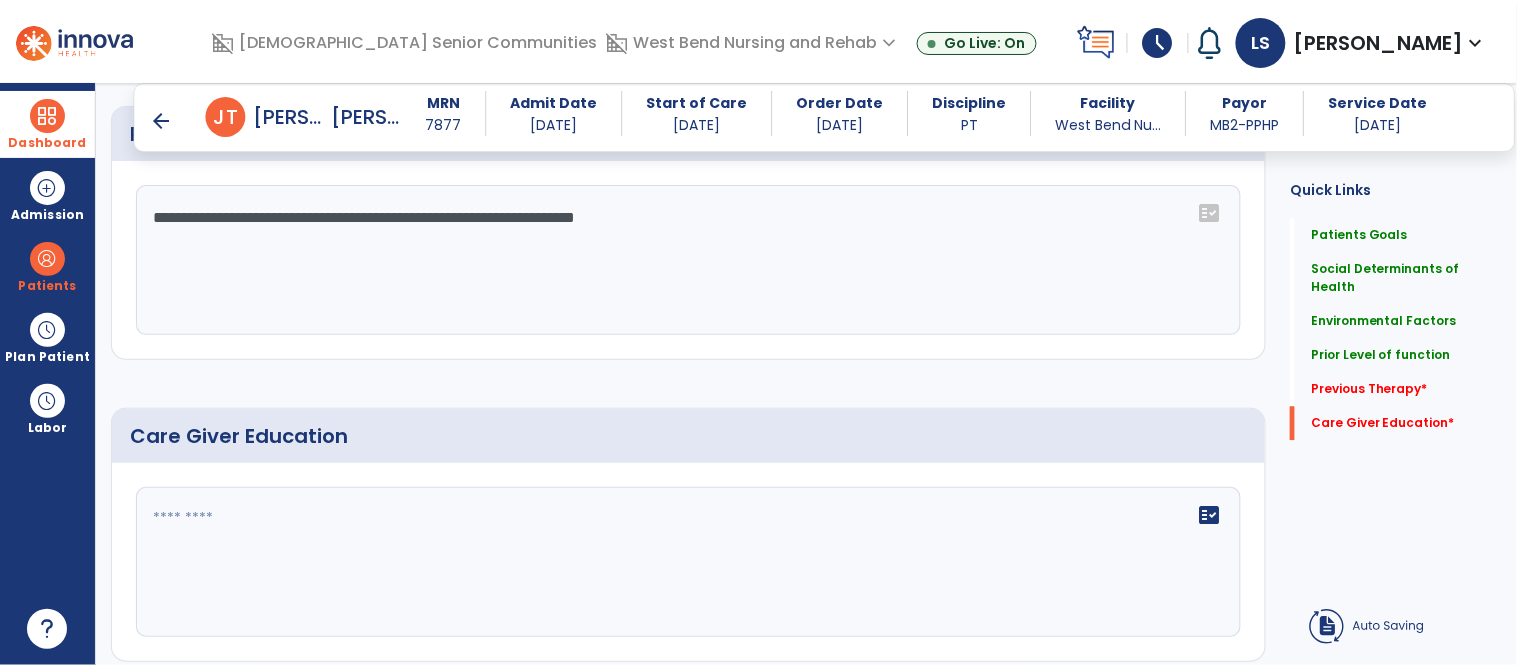 type on "**********" 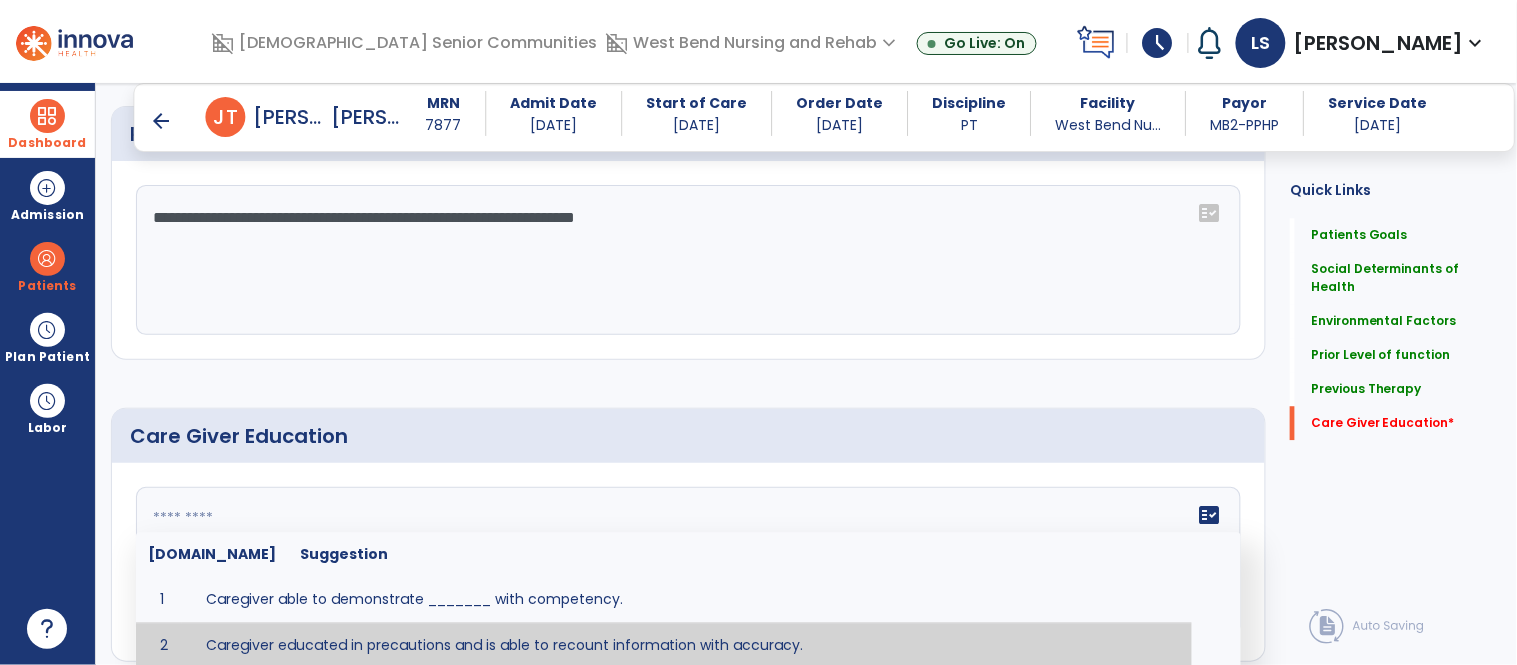 scroll, scrollTop: 1148, scrollLeft: 0, axis: vertical 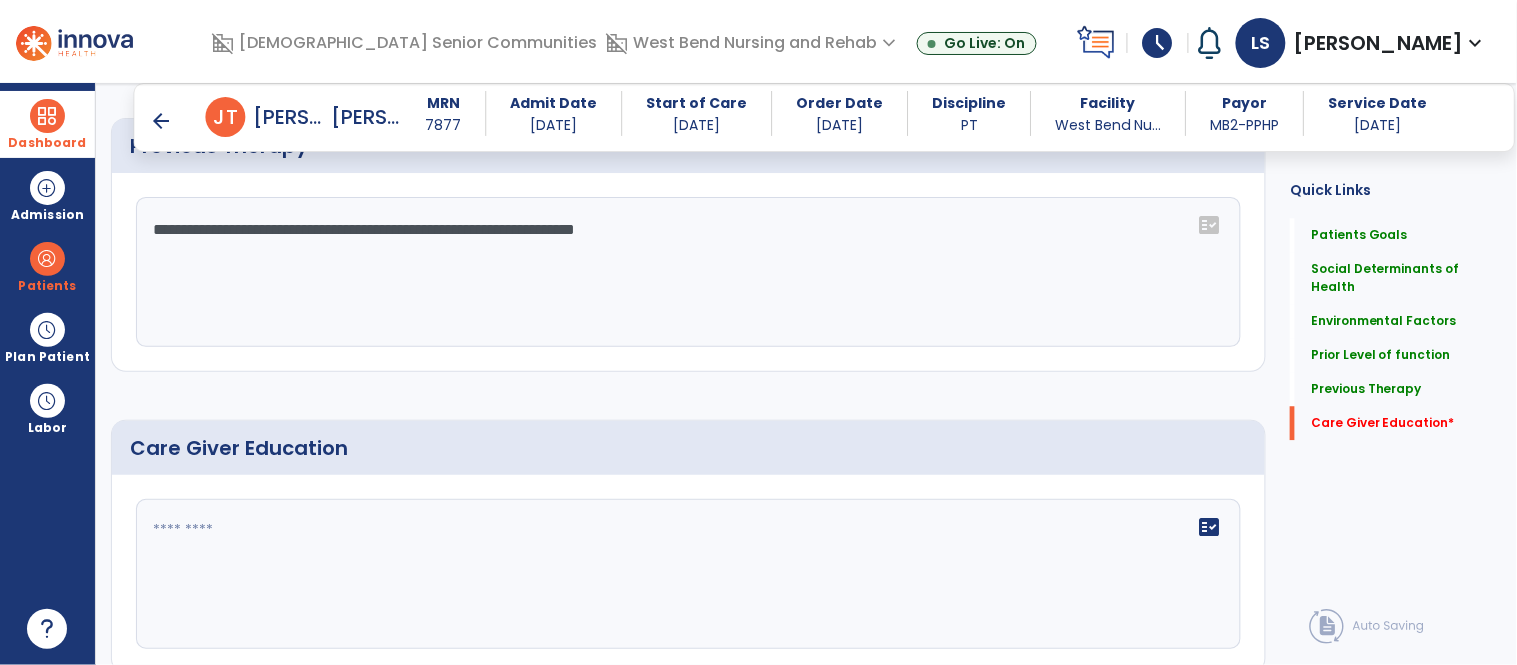 click 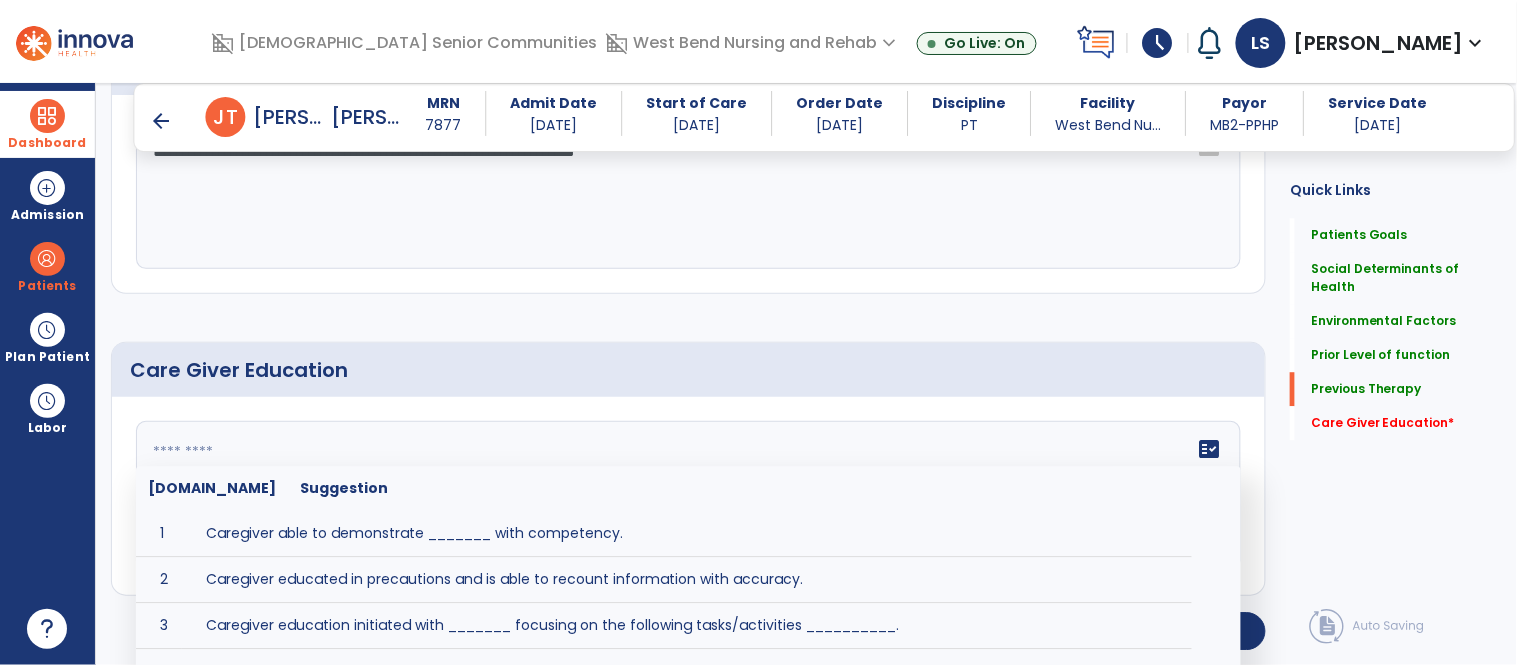 scroll, scrollTop: 1241, scrollLeft: 0, axis: vertical 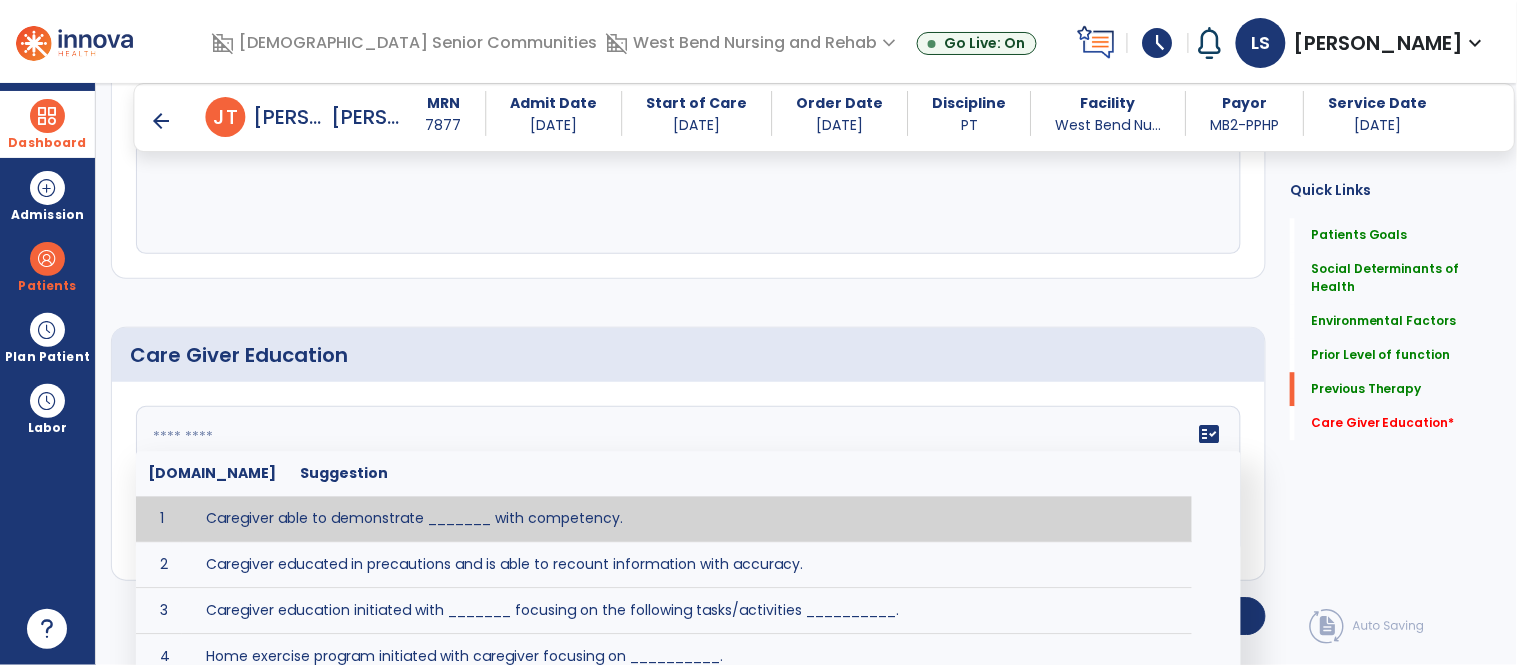 click 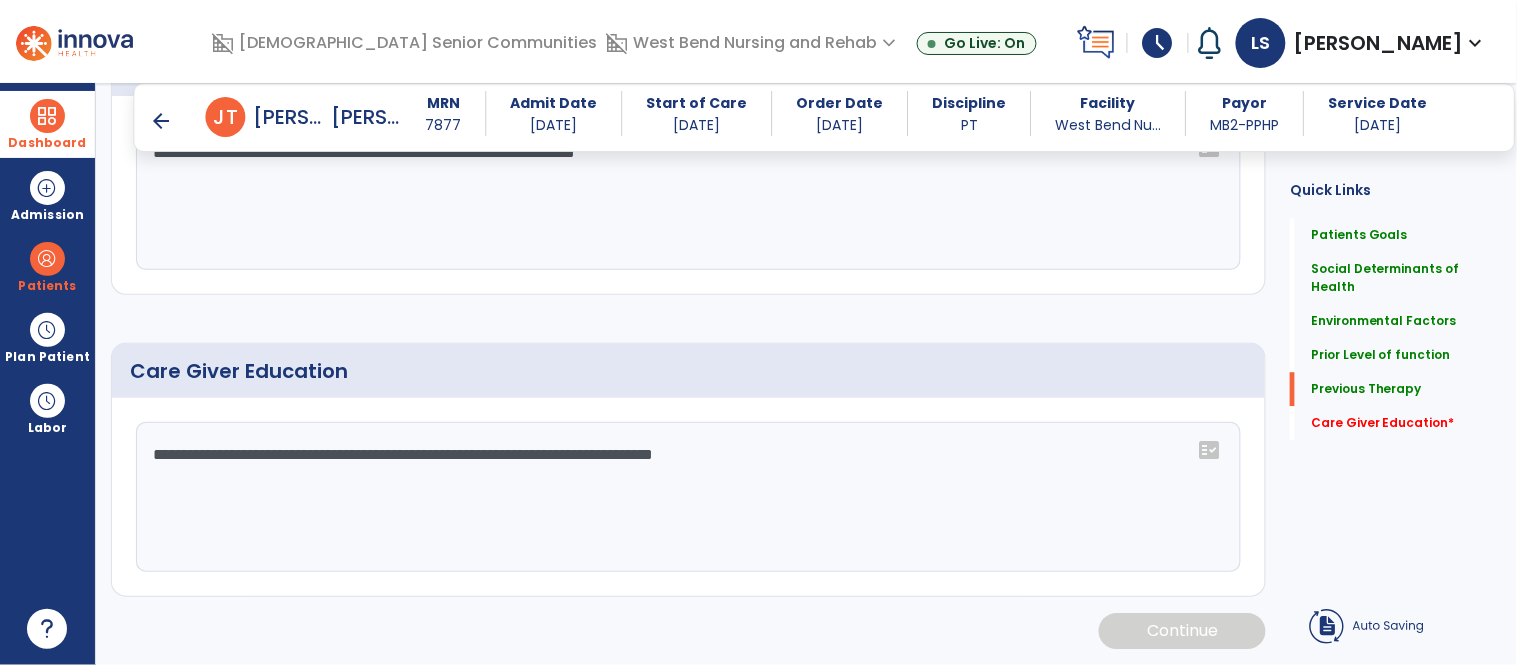 scroll, scrollTop: 1226, scrollLeft: 0, axis: vertical 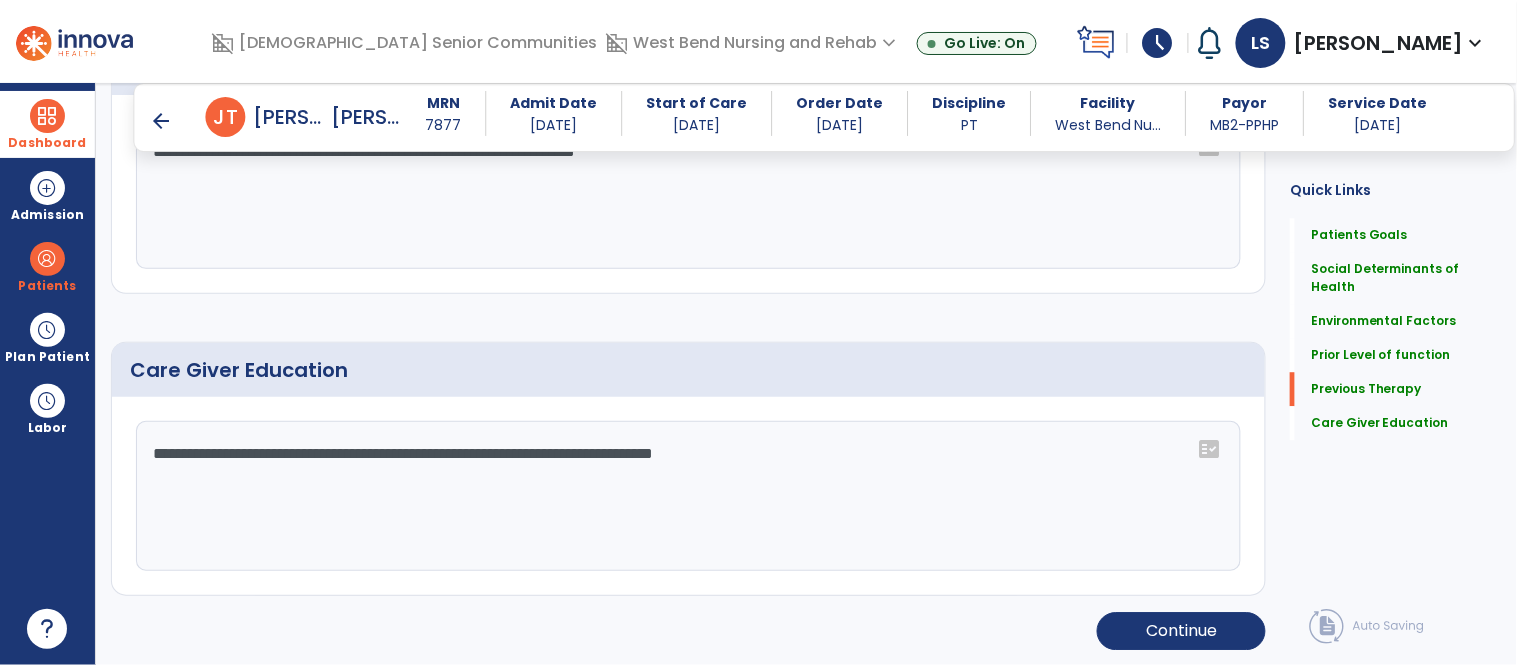 drag, startPoint x: 948, startPoint y: 489, endPoint x: 34, endPoint y: 450, distance: 914.83167 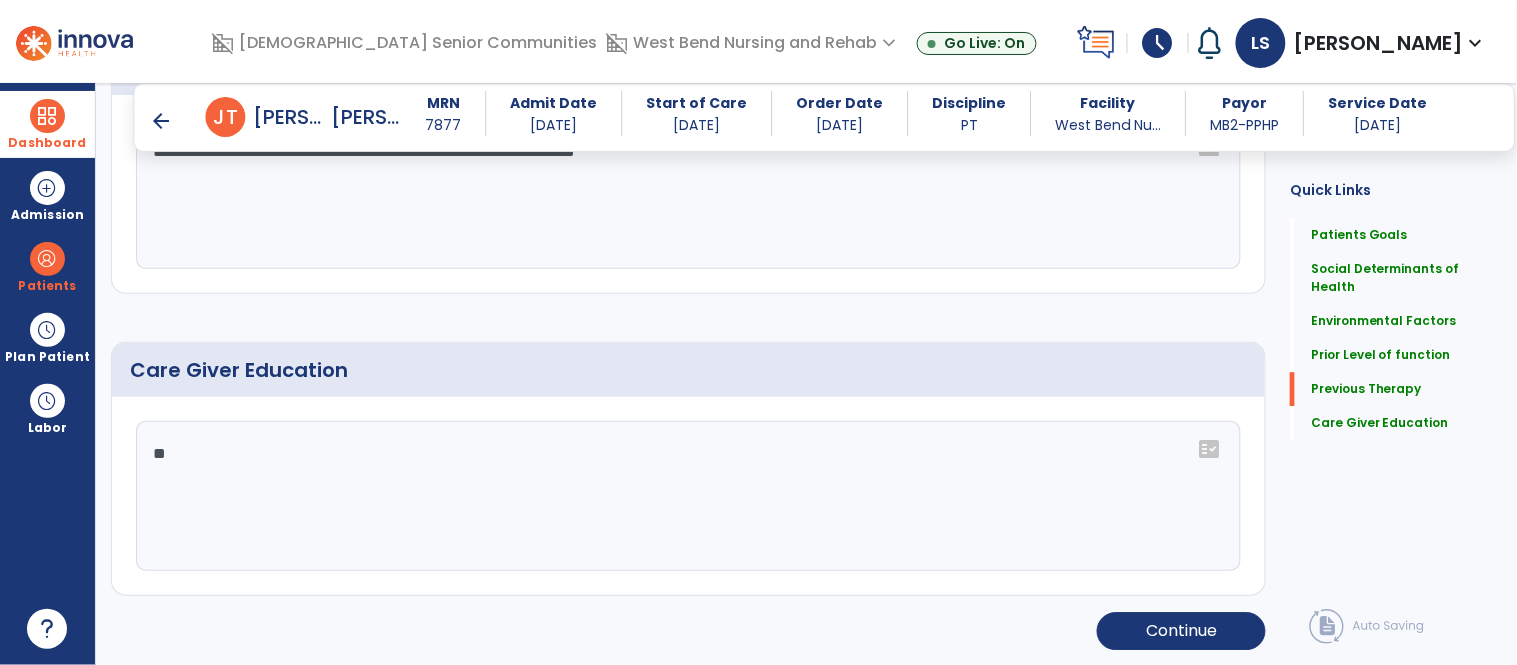 type on "*" 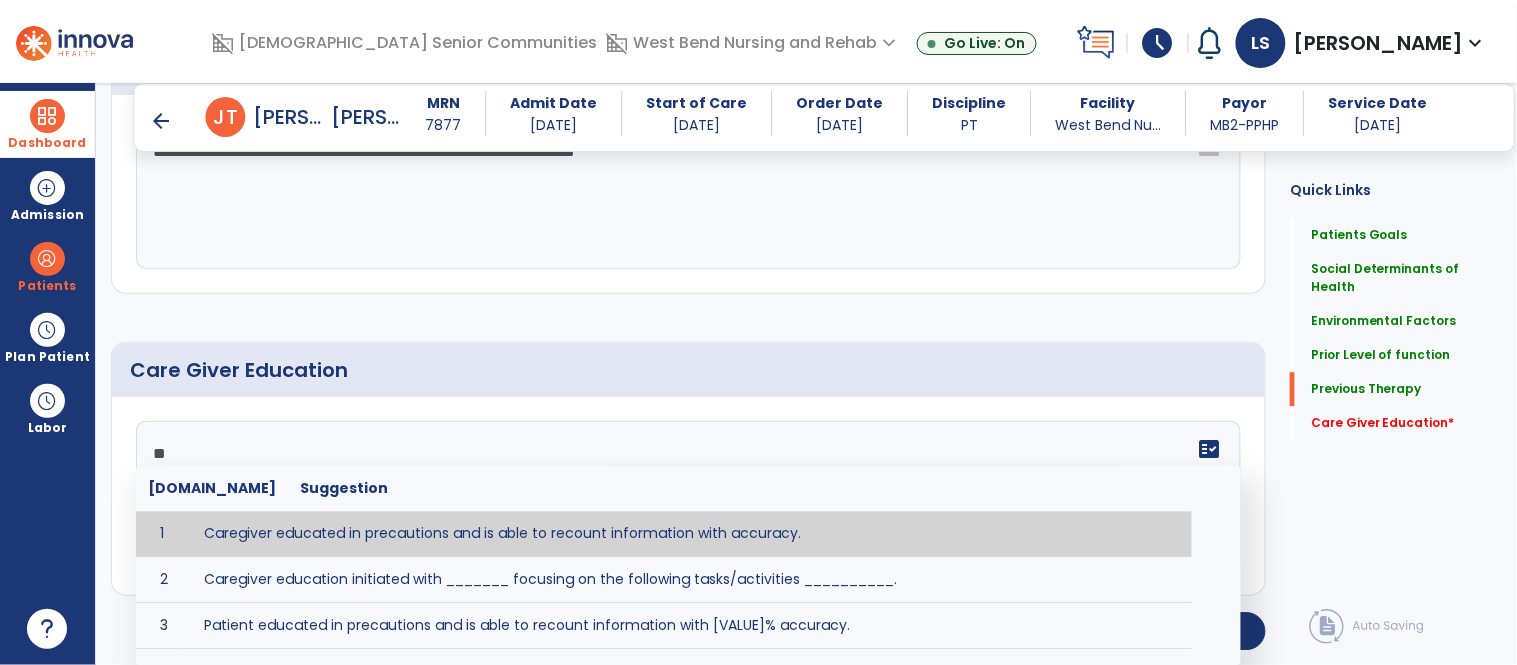 type on "*" 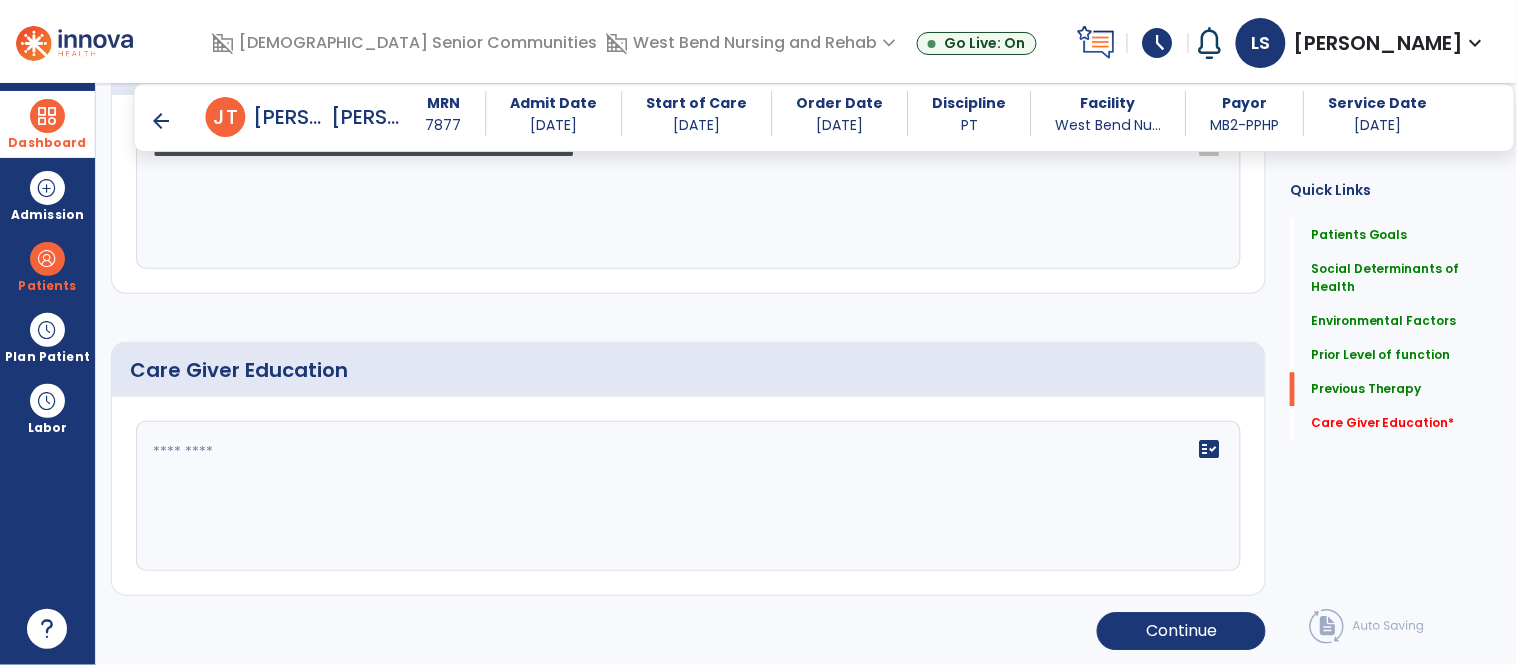click on "**********" 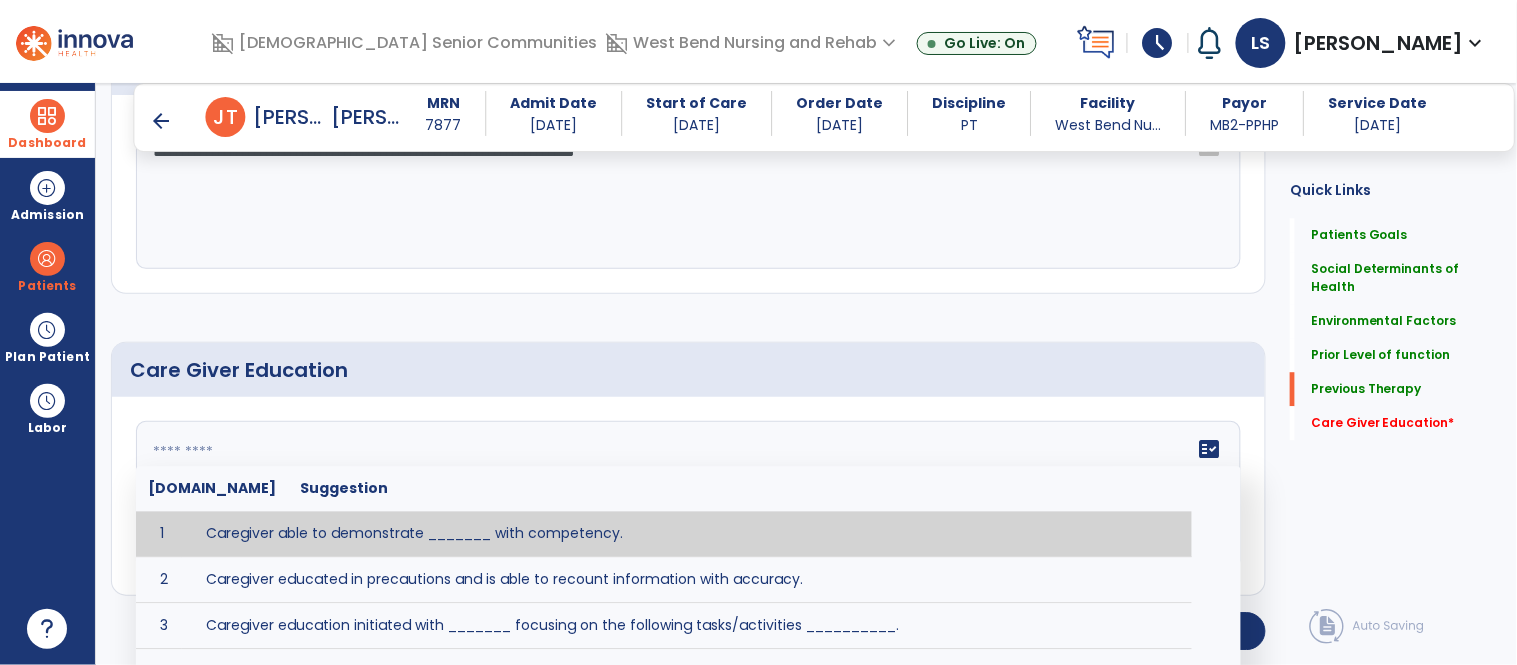 click on "fact_check  [DOMAIN_NAME] Suggestion 1 Caregiver able to demonstrate _______ with competency. 2 Caregiver educated in precautions and is able to recount information with accuracy. 3 Caregiver education initiated with _______ focusing on the following tasks/activities __________. 4 Home exercise program initiated with caregiver focusing on __________. 5 Patient educated in precautions and is able to recount information with [VALUE]% accuracy." 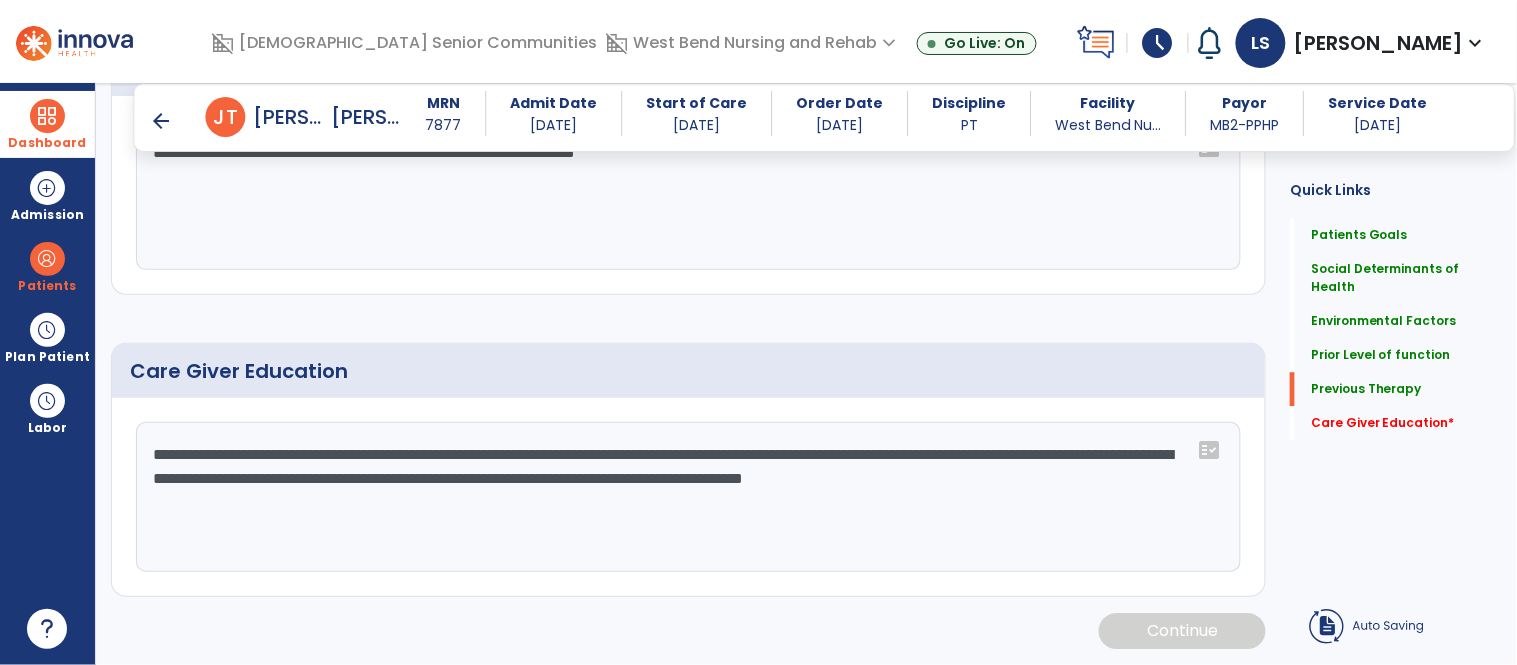 type on "**********" 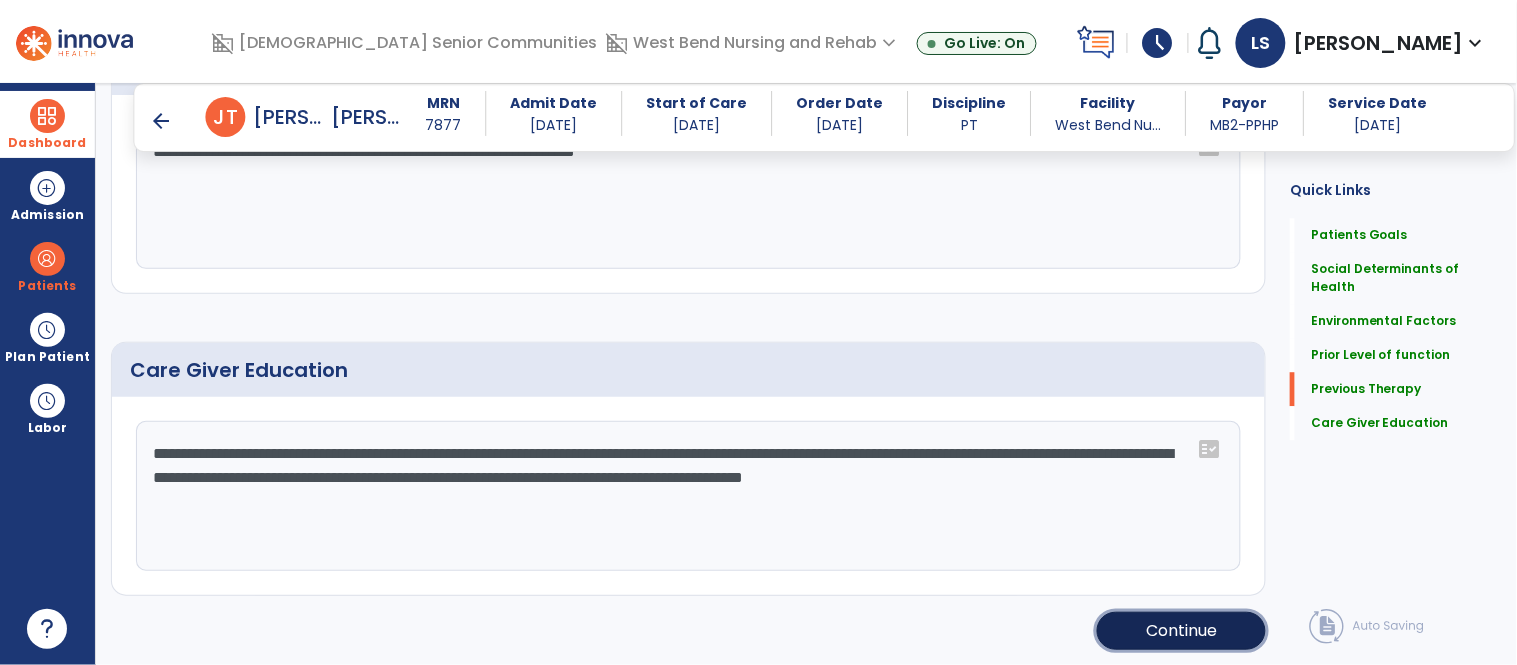 click on "Continue" 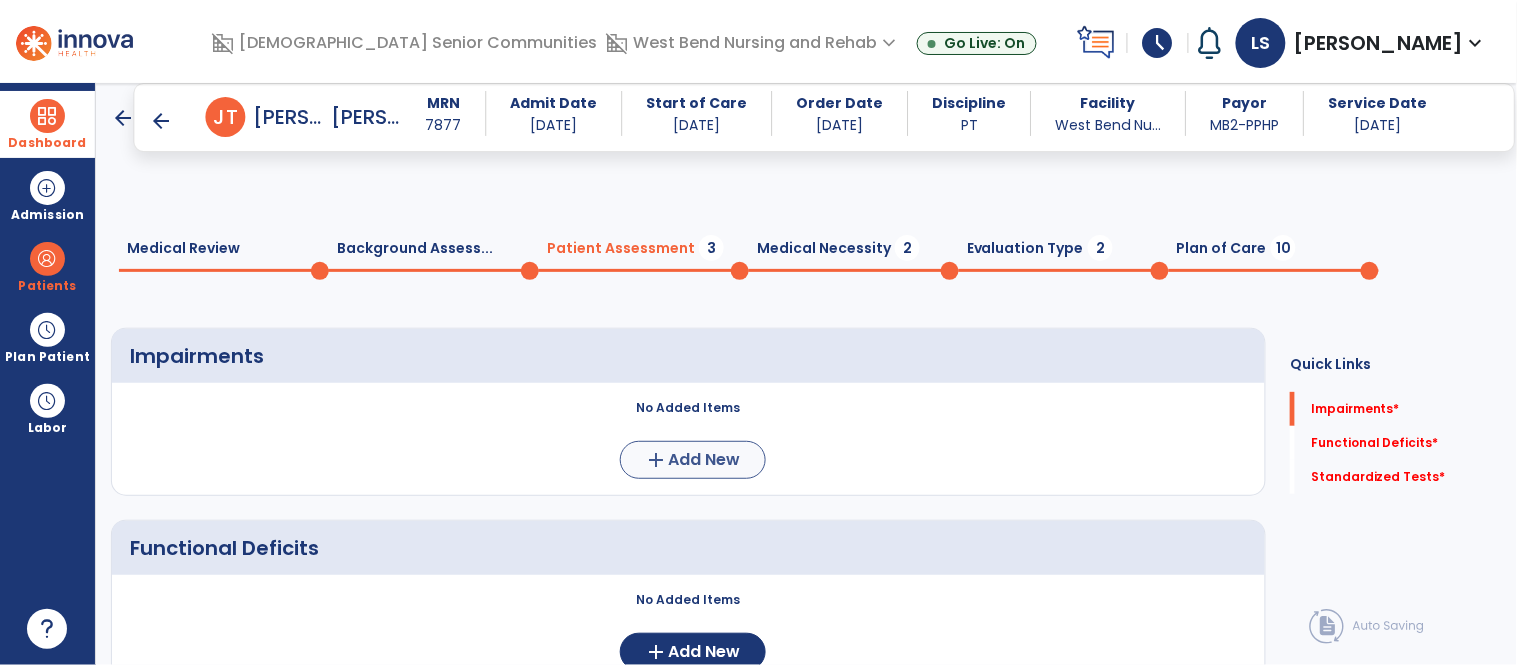 scroll, scrollTop: 127, scrollLeft: 0, axis: vertical 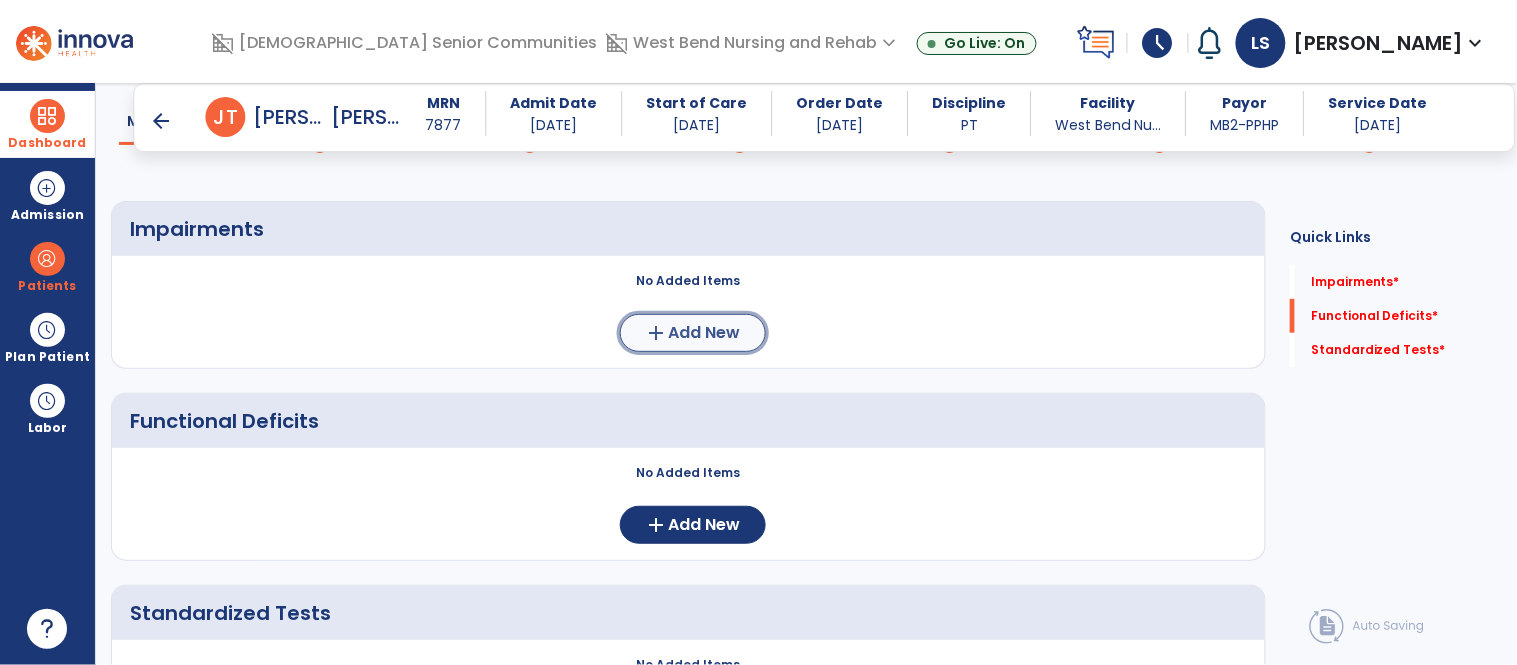 click on "Add New" 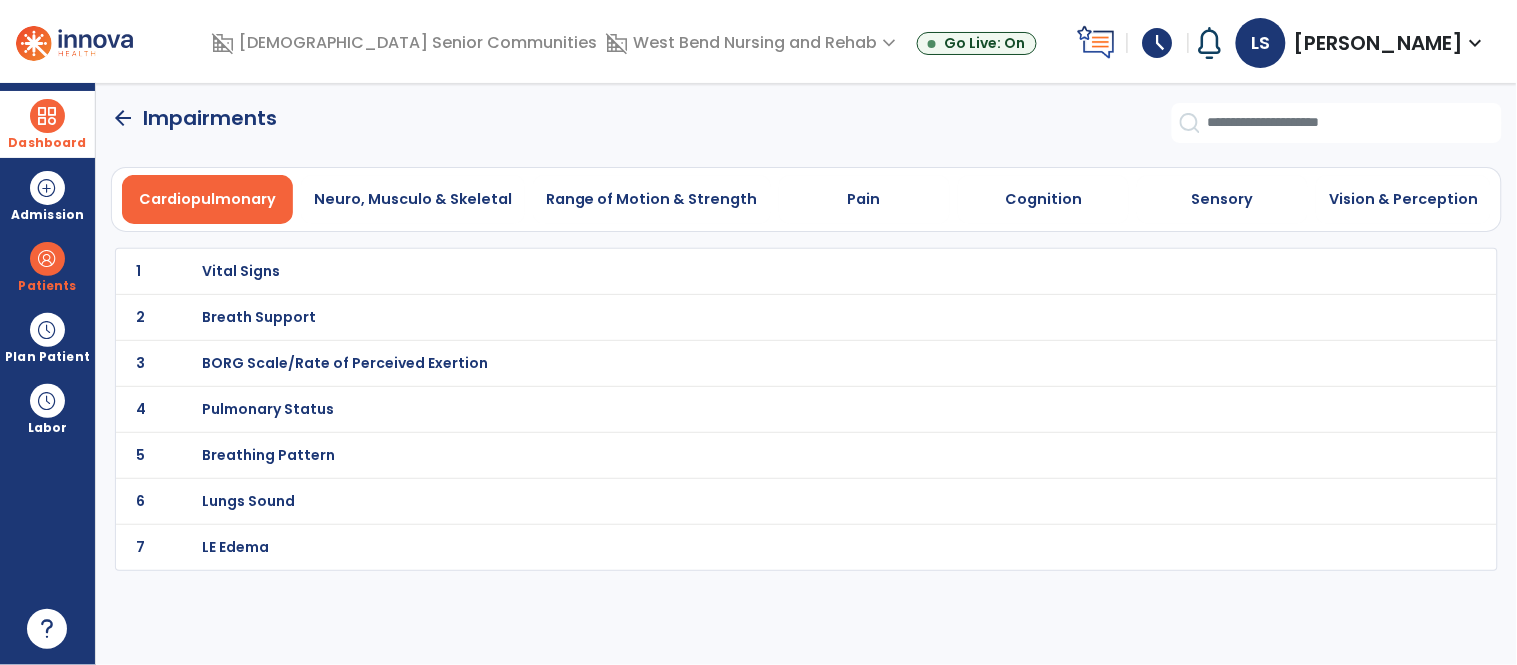 scroll, scrollTop: 0, scrollLeft: 0, axis: both 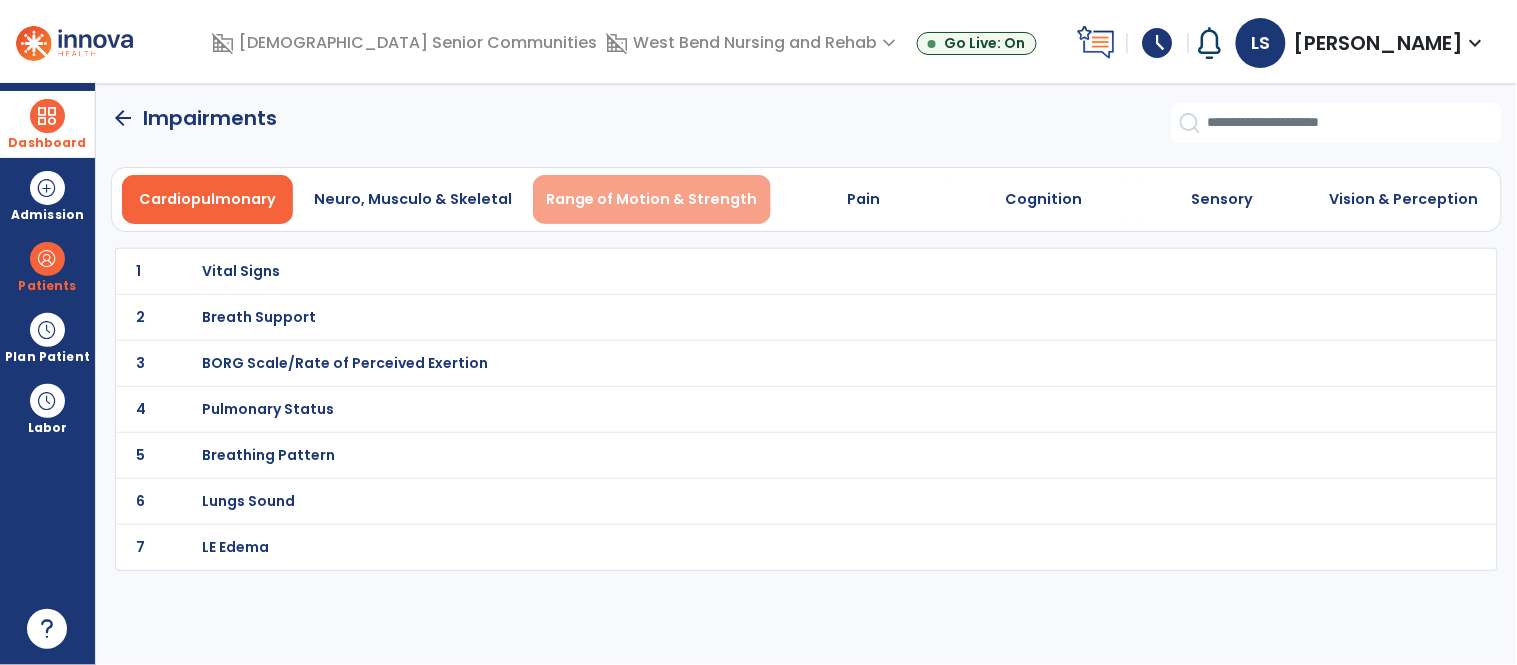 click on "Range of Motion & Strength" at bounding box center (652, 199) 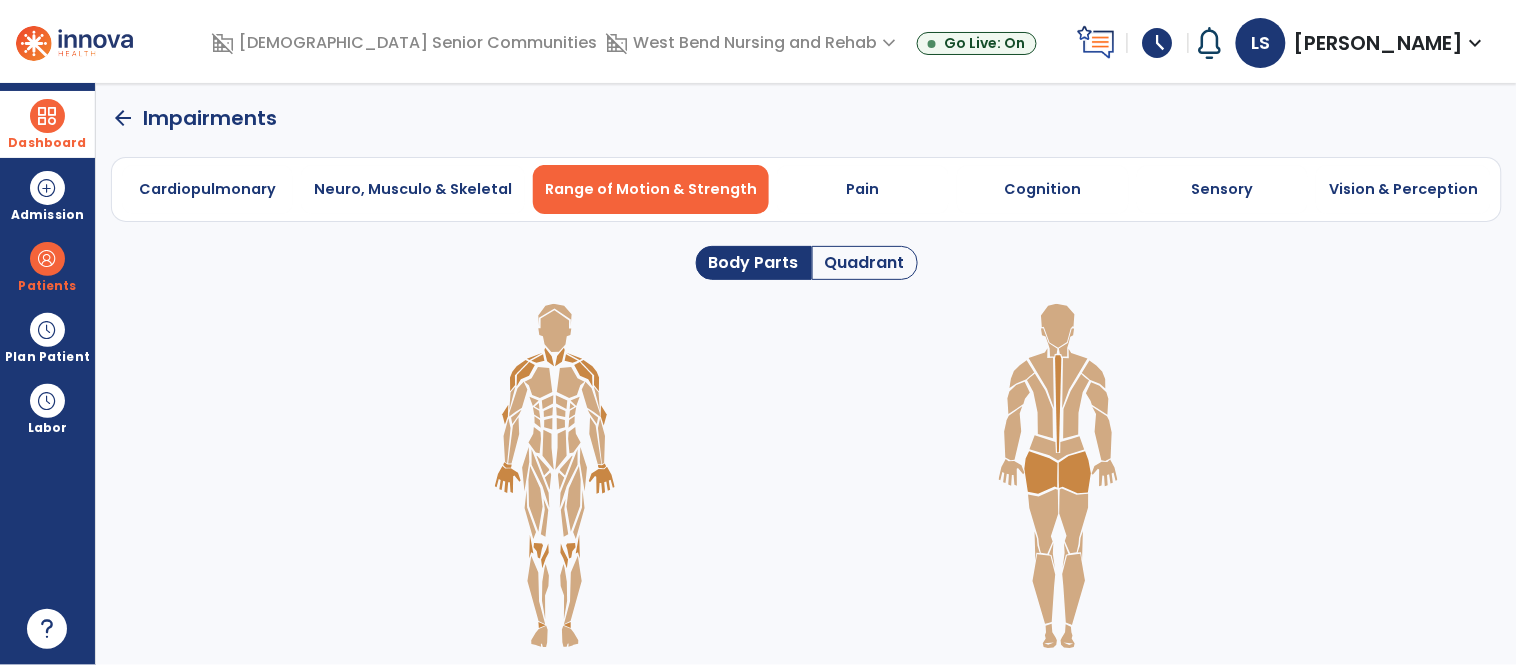 click on "Quadrant" 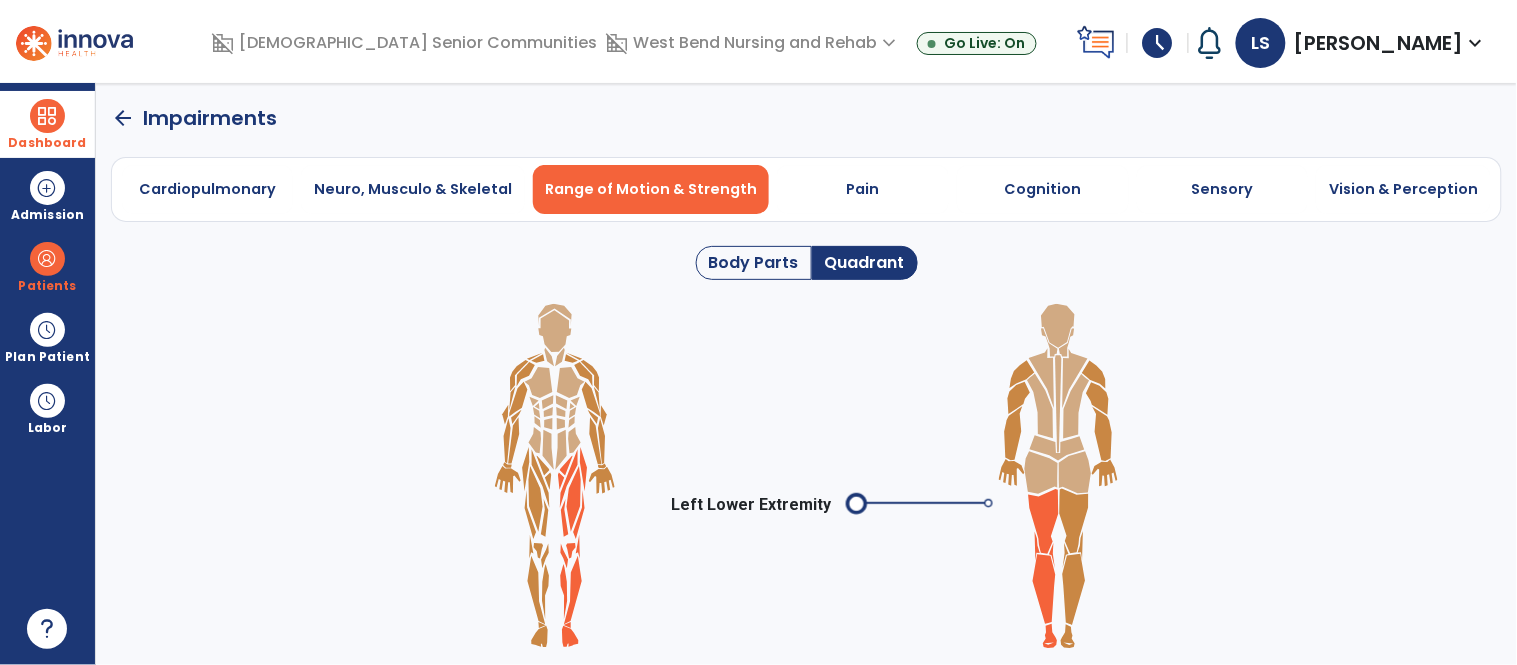 click 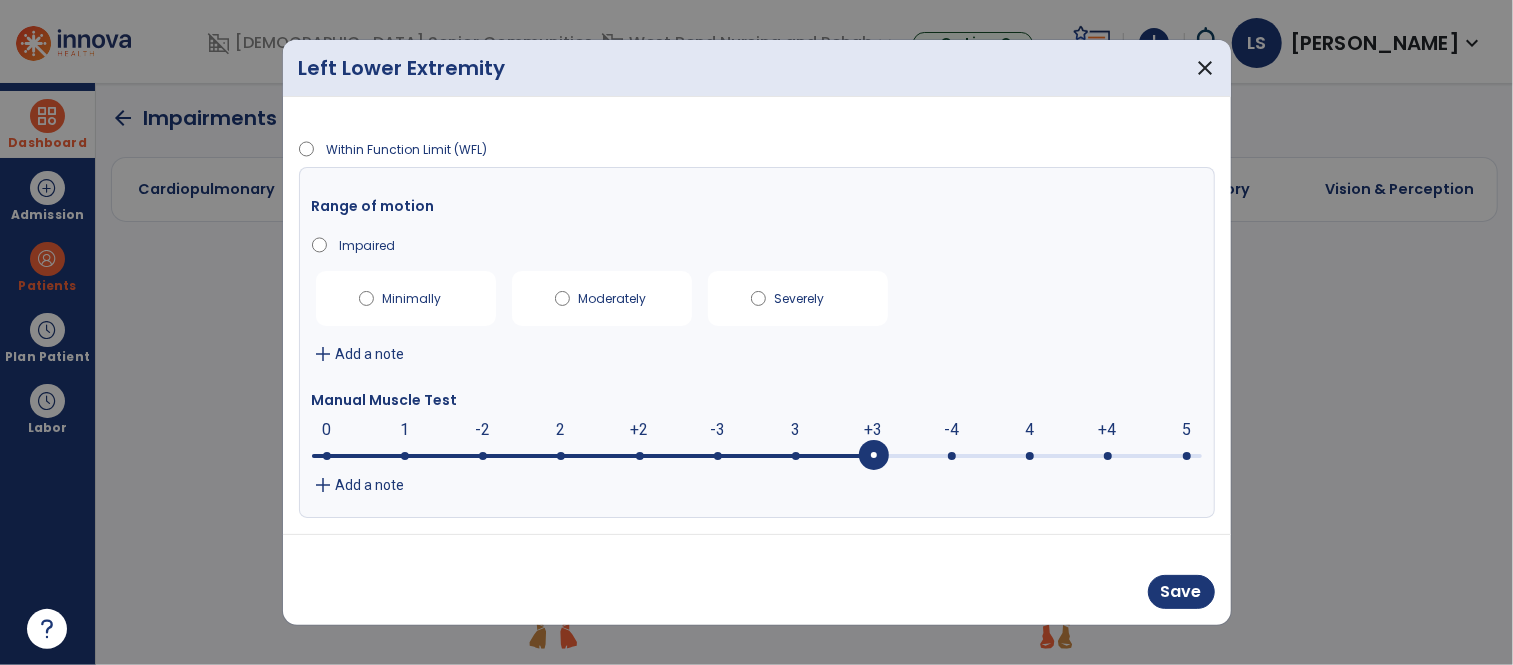 click at bounding box center [757, 456] 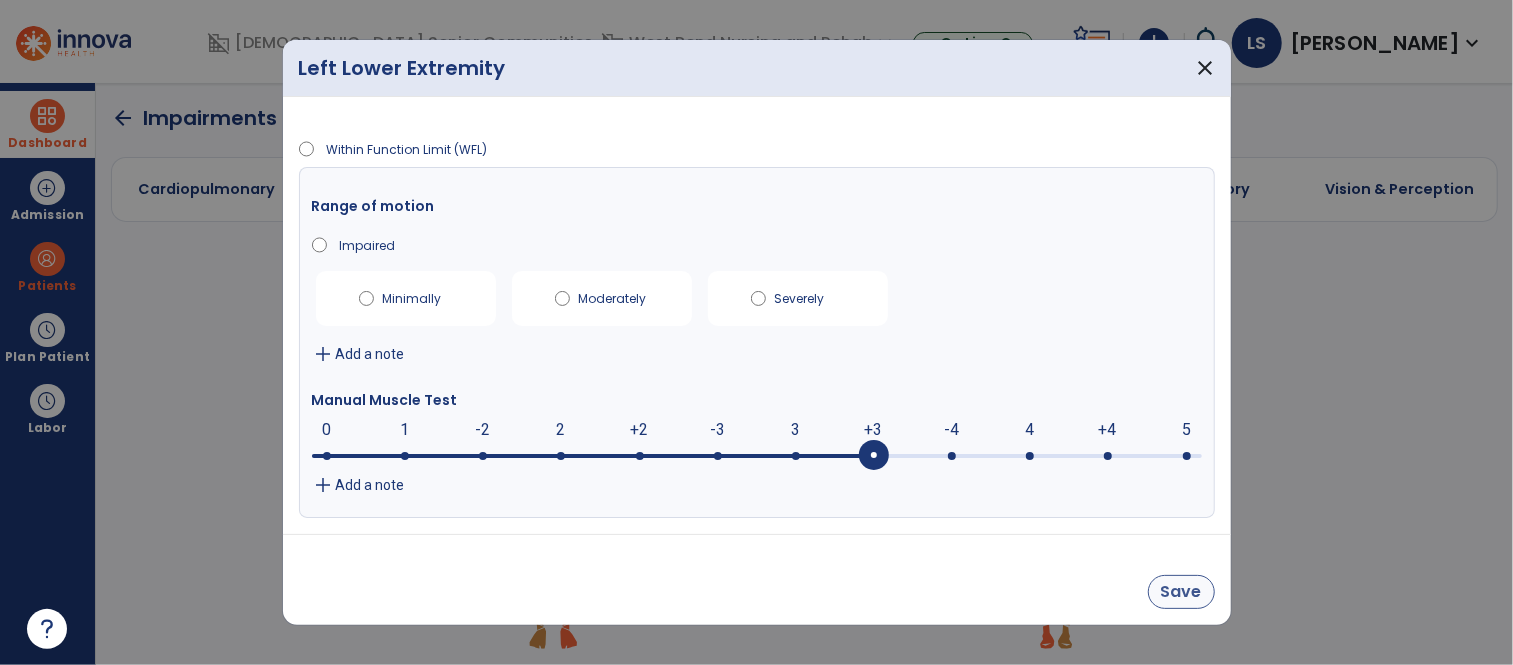 click on "Save" at bounding box center [757, 579] 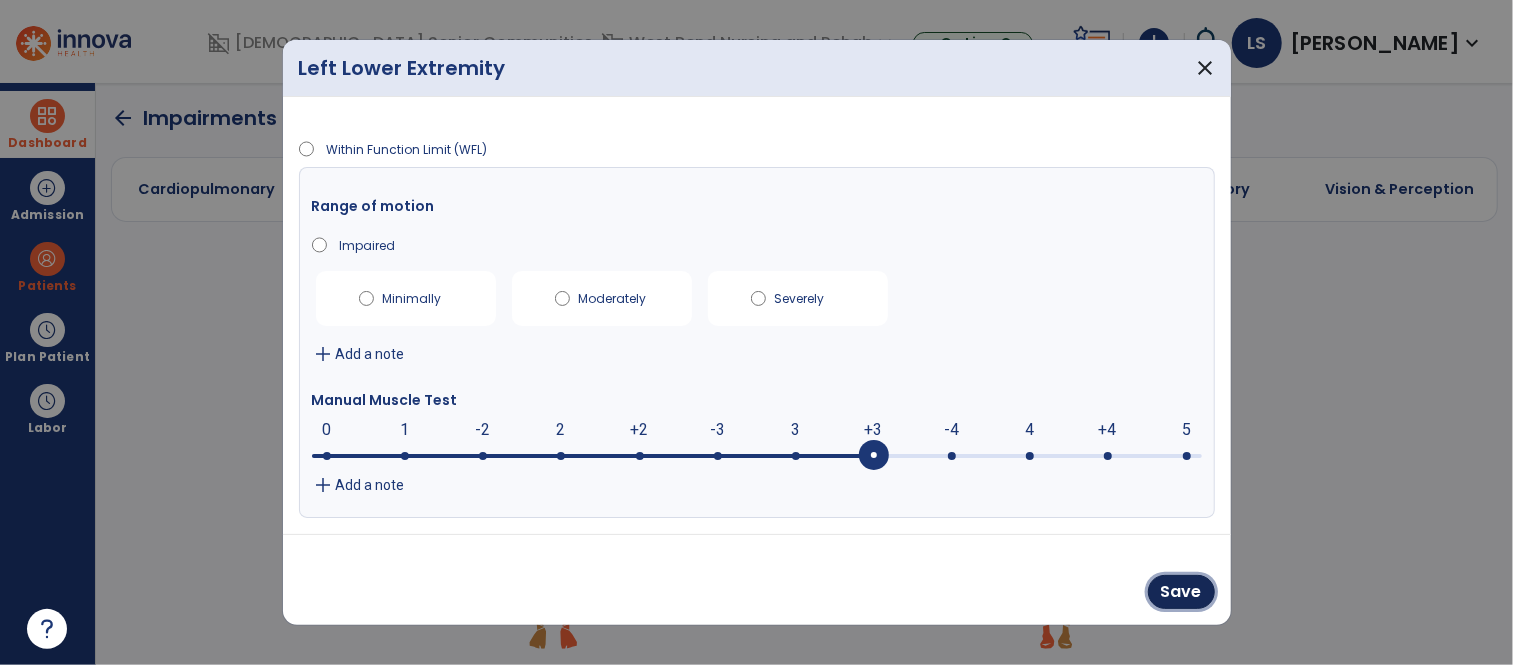 click on "Save" at bounding box center (1181, 592) 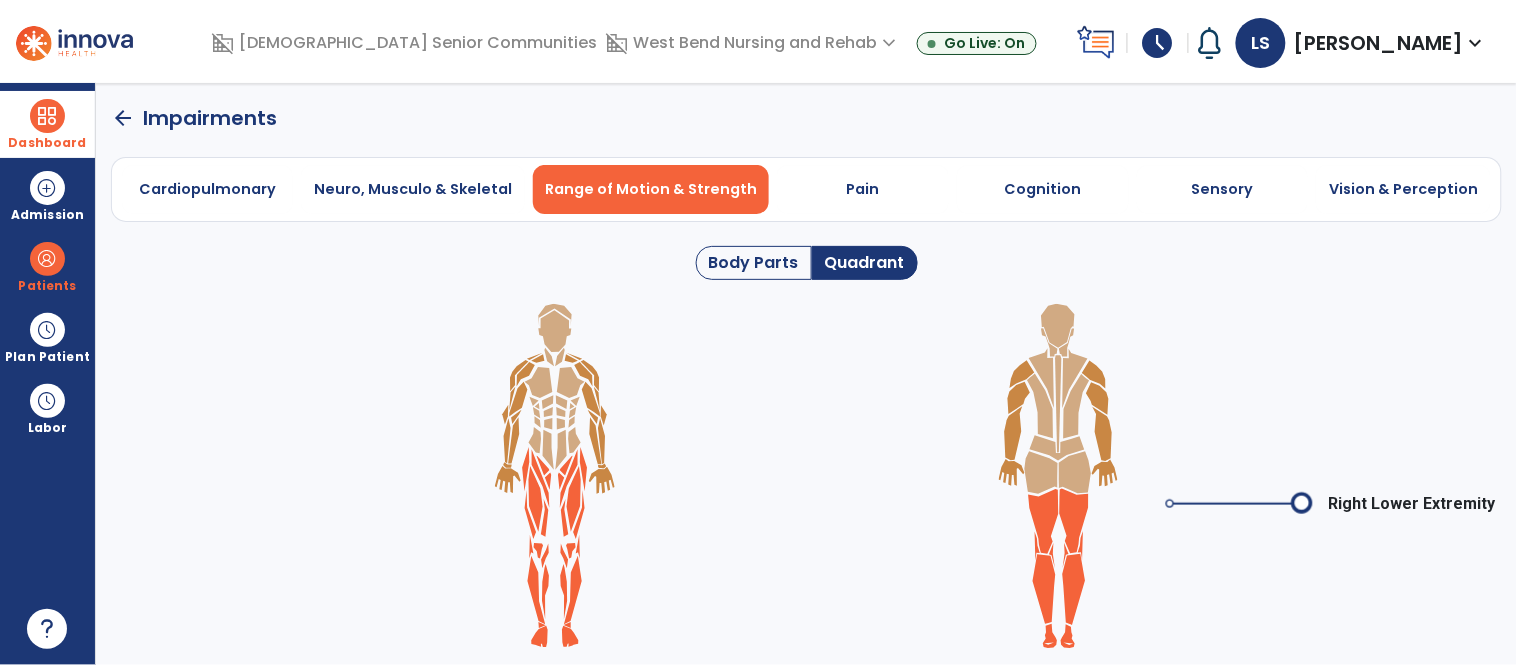 drag, startPoint x: 1081, startPoint y: 534, endPoint x: 1090, endPoint y: 525, distance: 12.727922 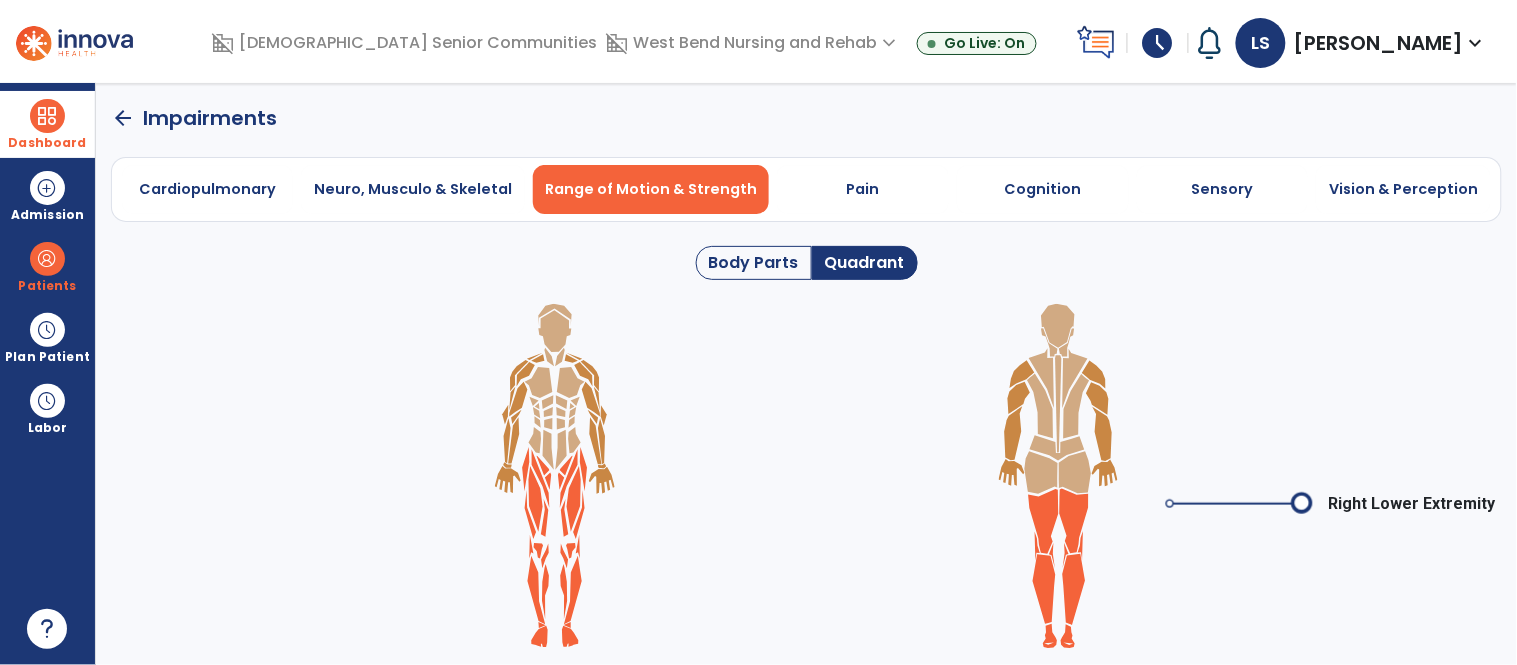 click 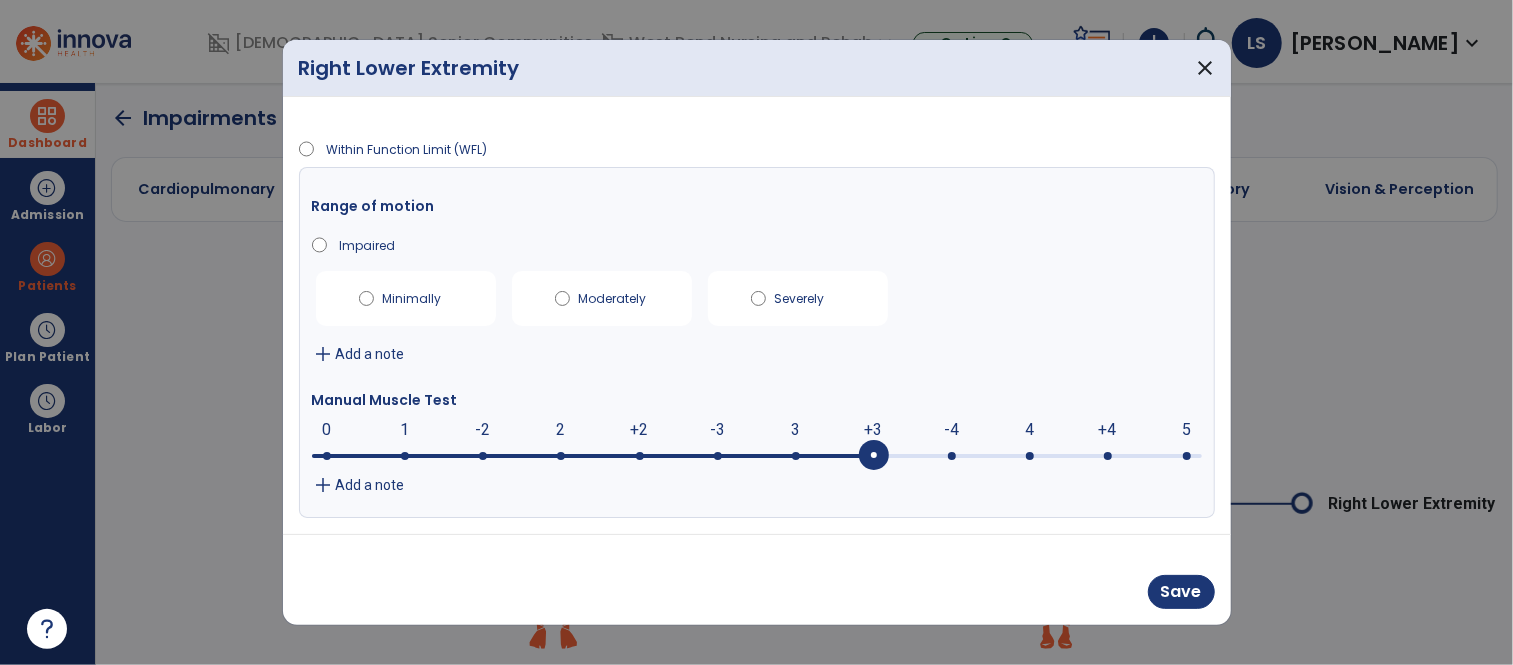 click at bounding box center [757, 454] 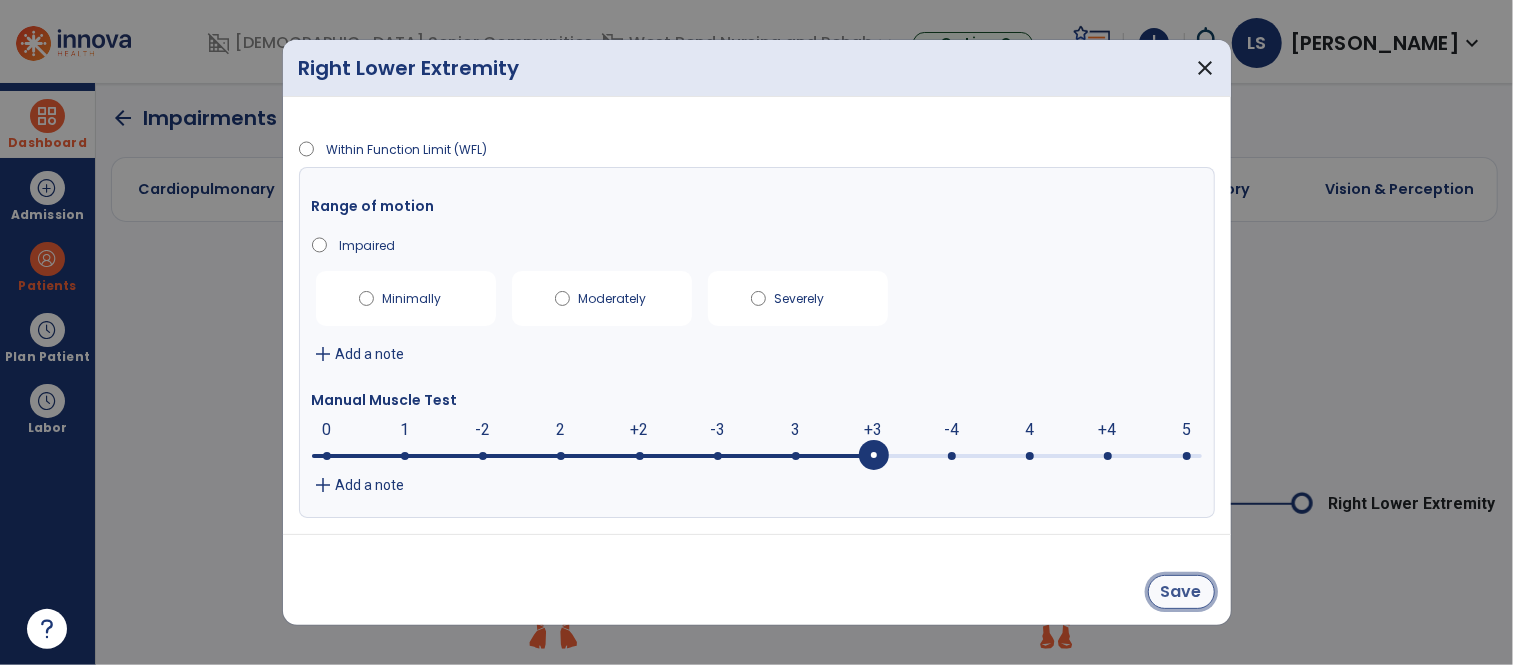 click on "Save" at bounding box center (1181, 592) 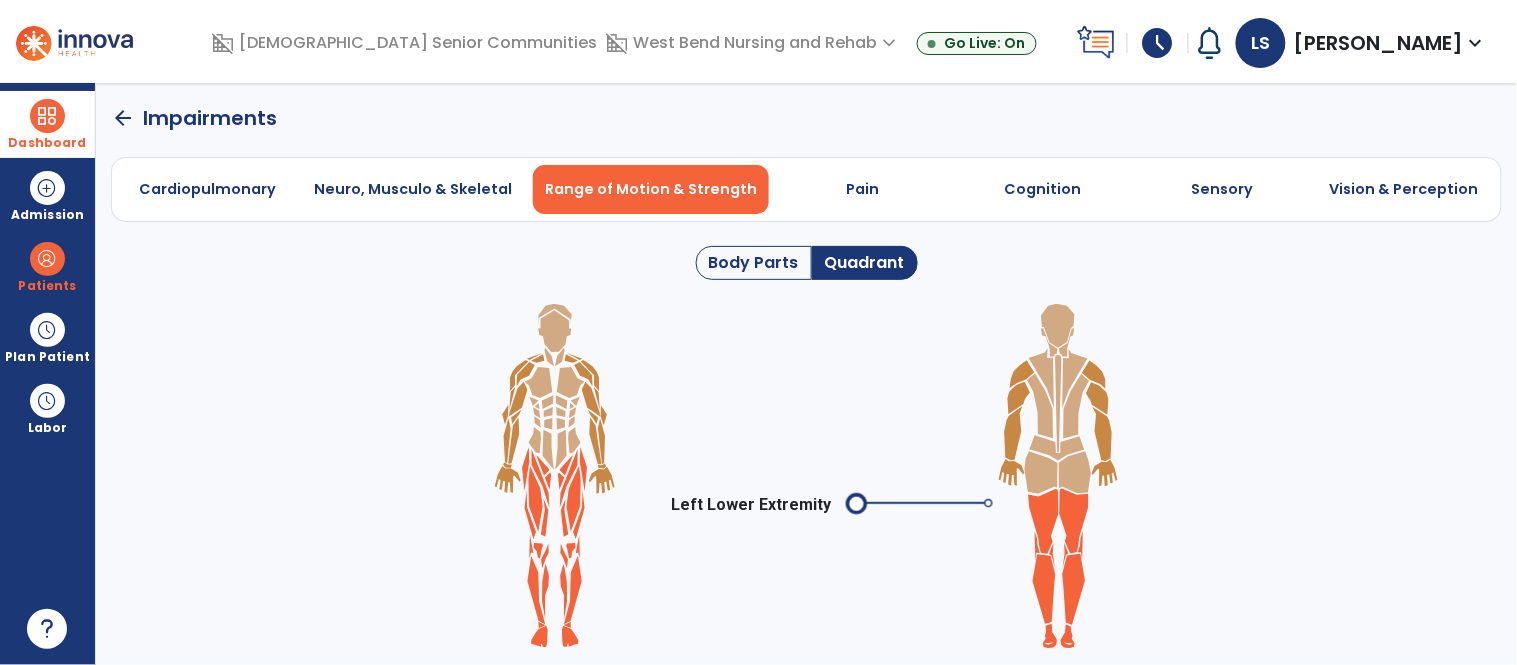 click 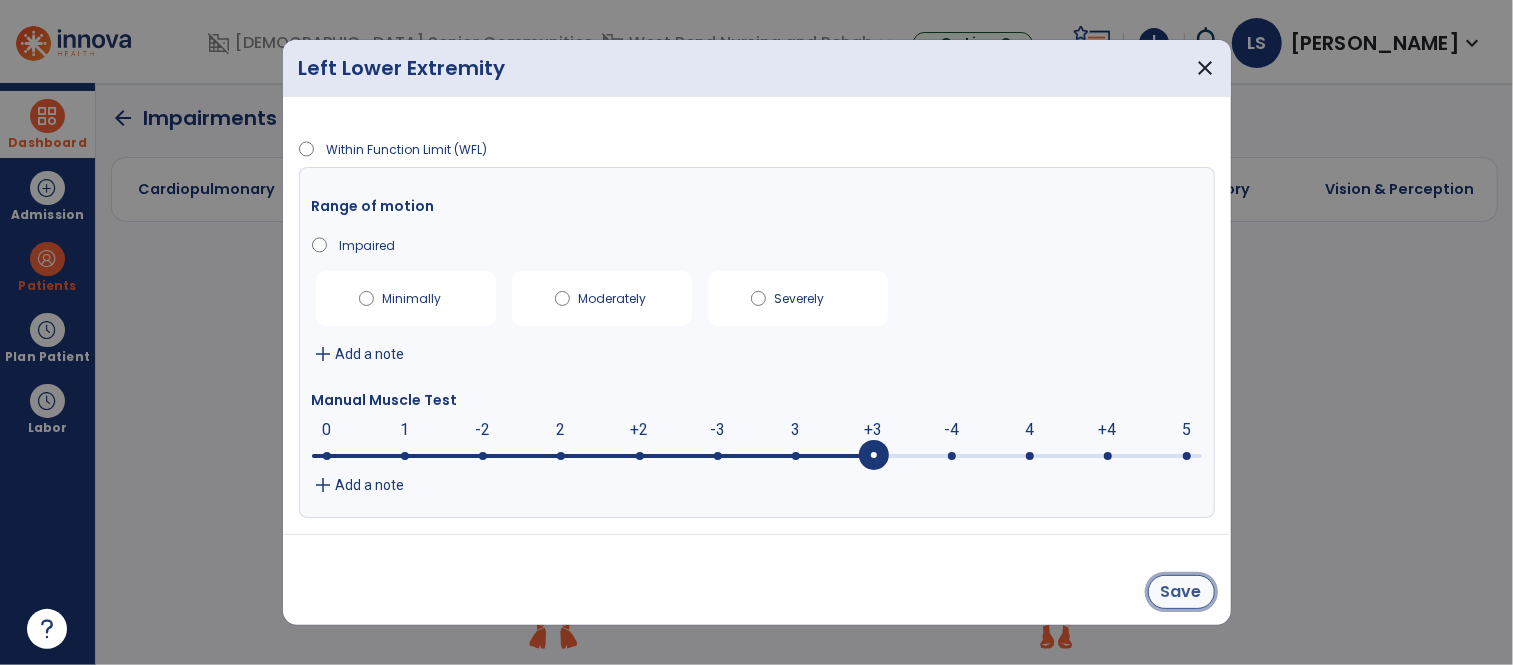 click on "Save" at bounding box center [1181, 592] 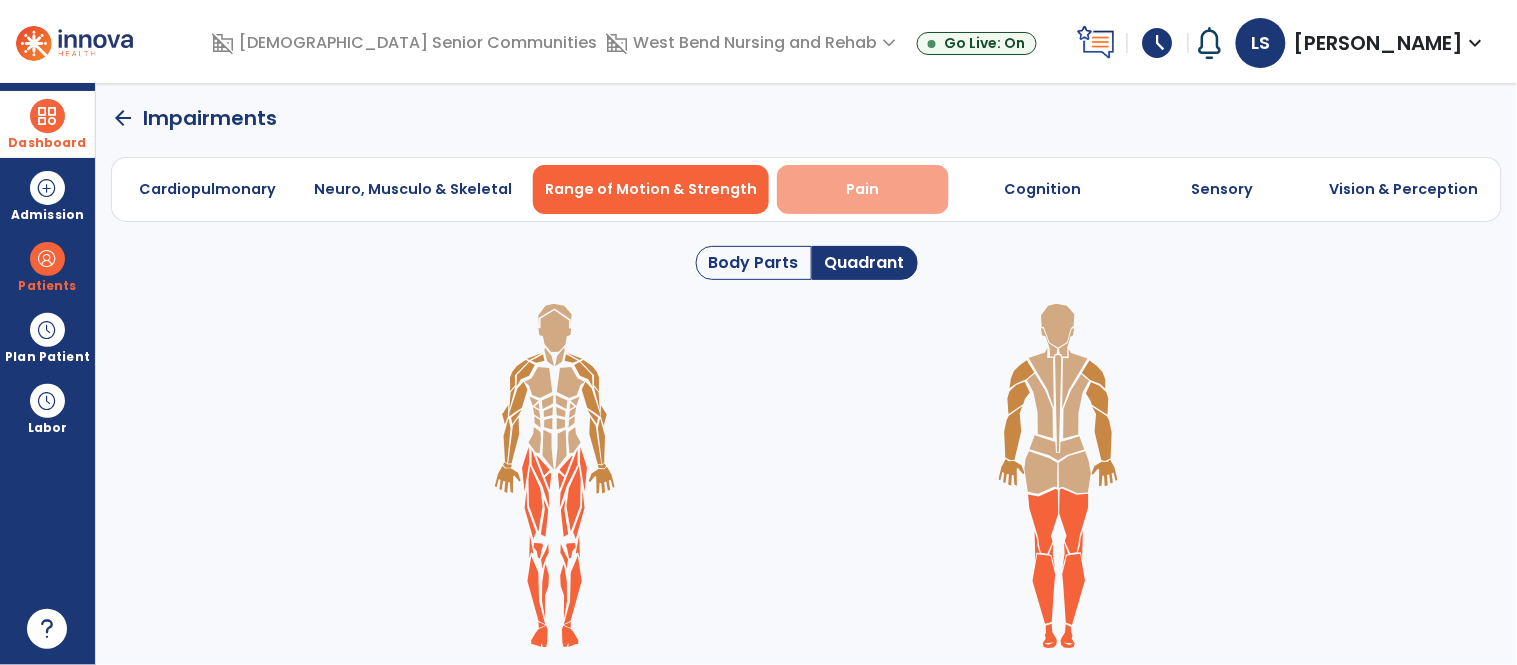 click on "Pain" at bounding box center [863, 189] 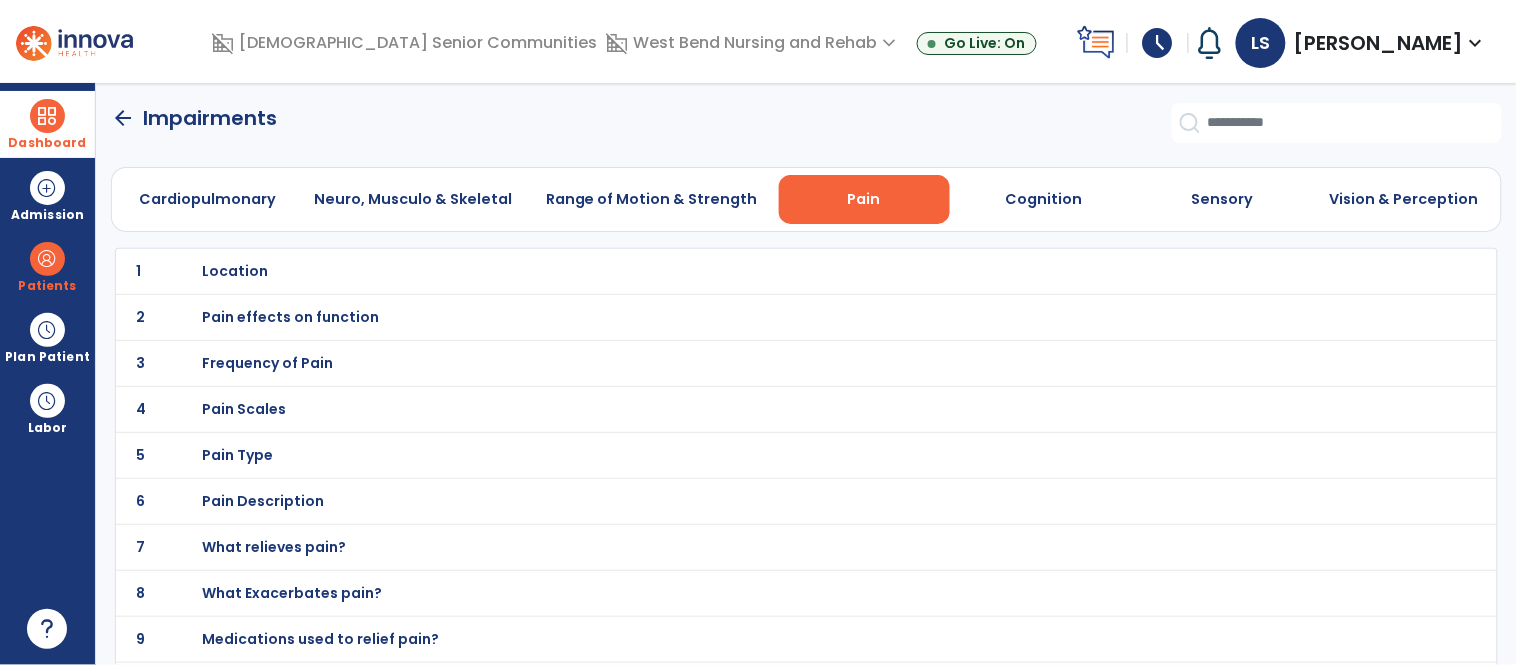 click on "arrow_back" 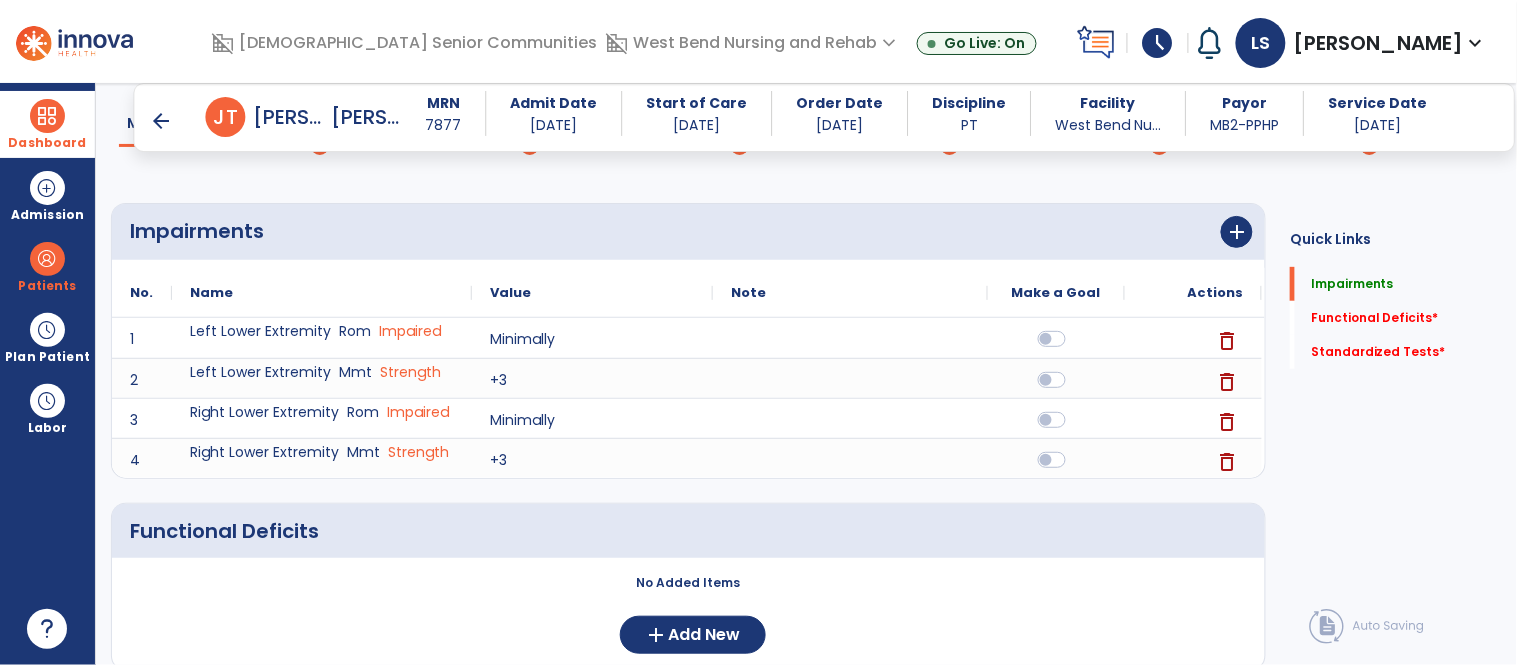 scroll, scrollTop: 393, scrollLeft: 0, axis: vertical 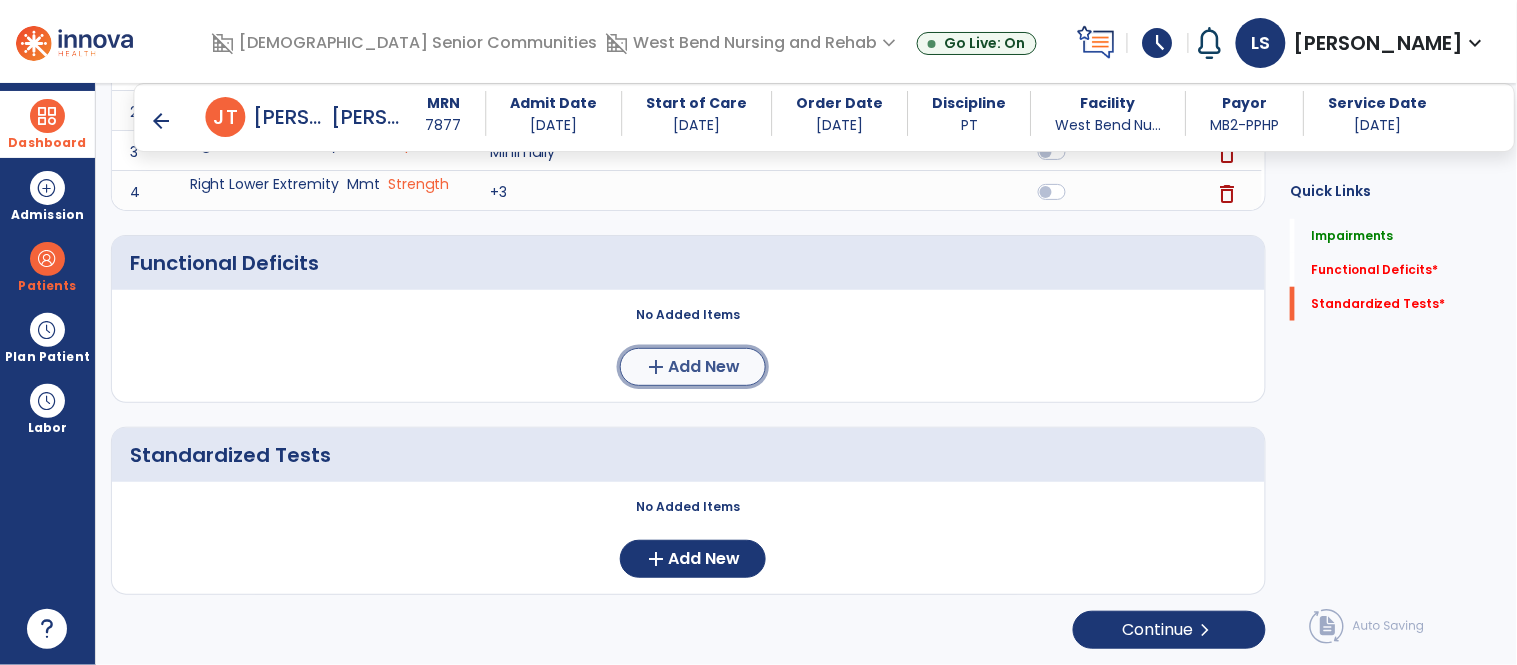click on "add  Add New" 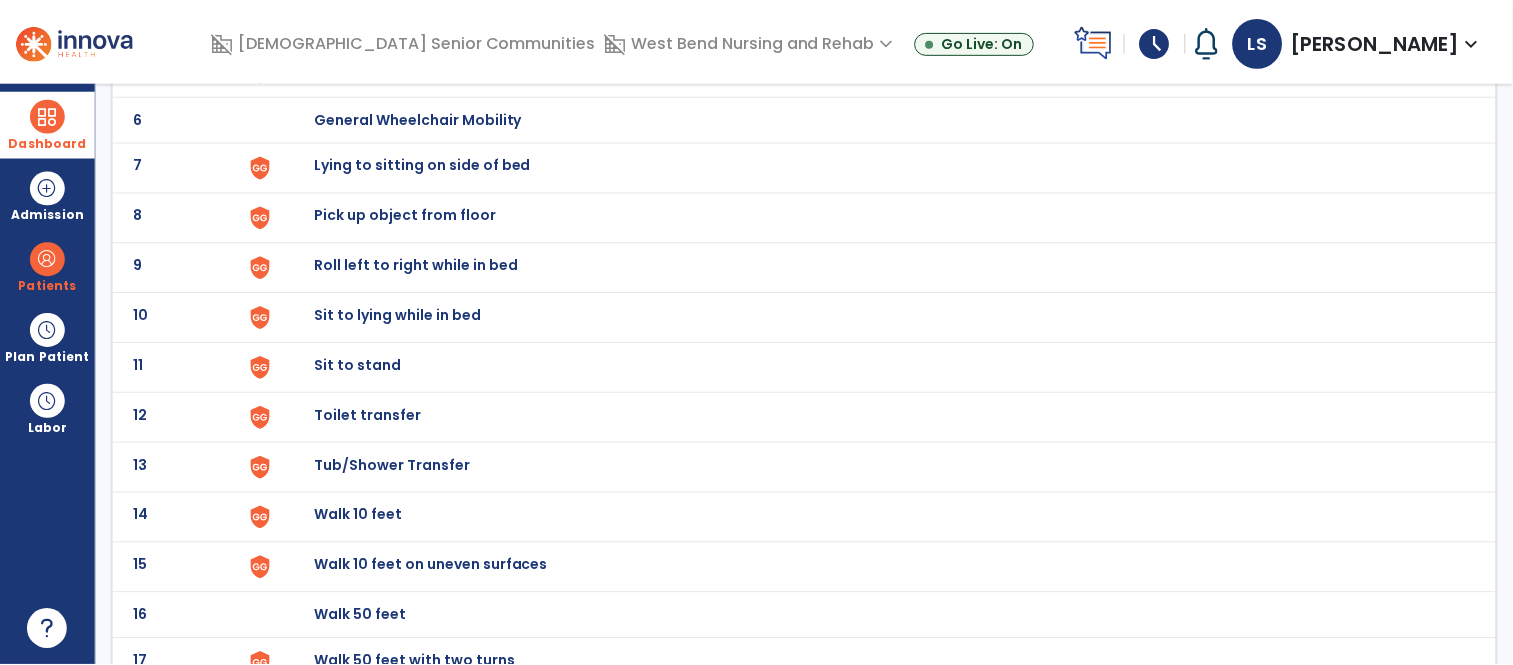 scroll, scrollTop: 0, scrollLeft: 0, axis: both 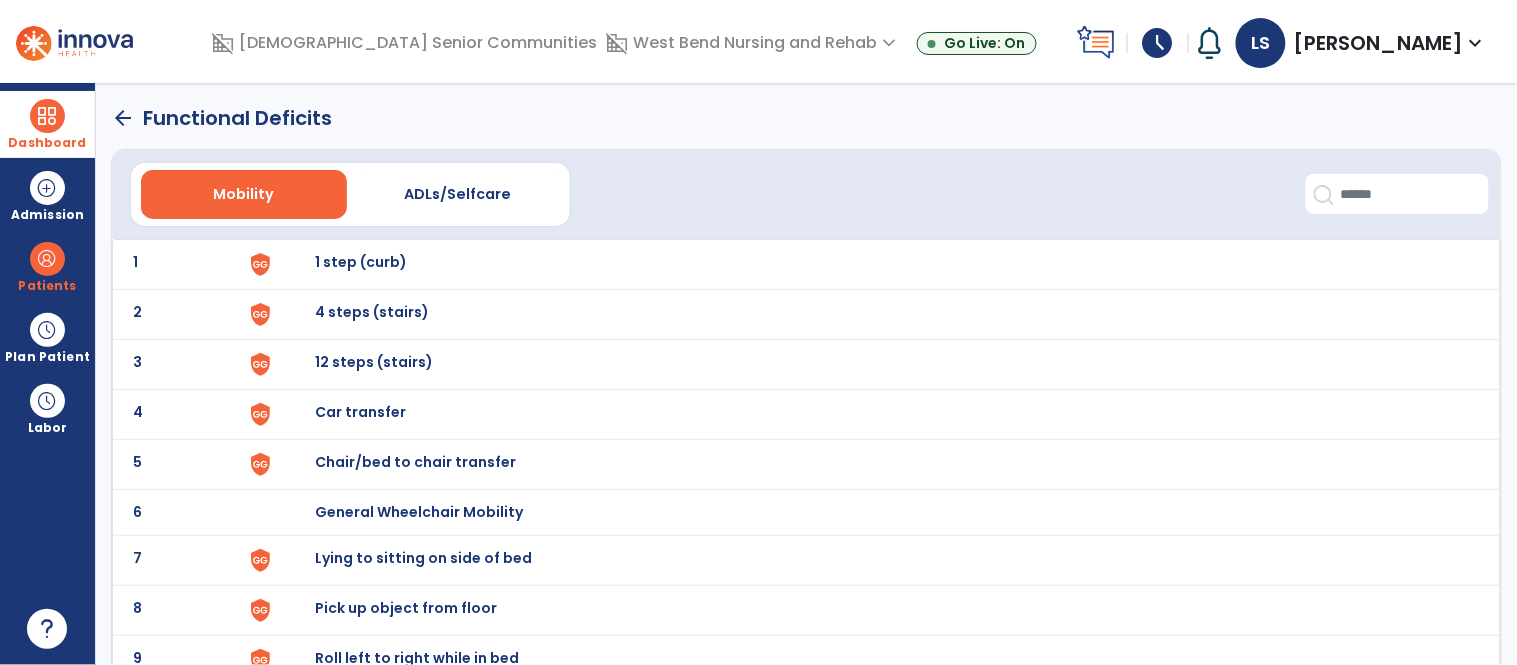click on "Chair/bed to chair transfer" at bounding box center (877, 264) 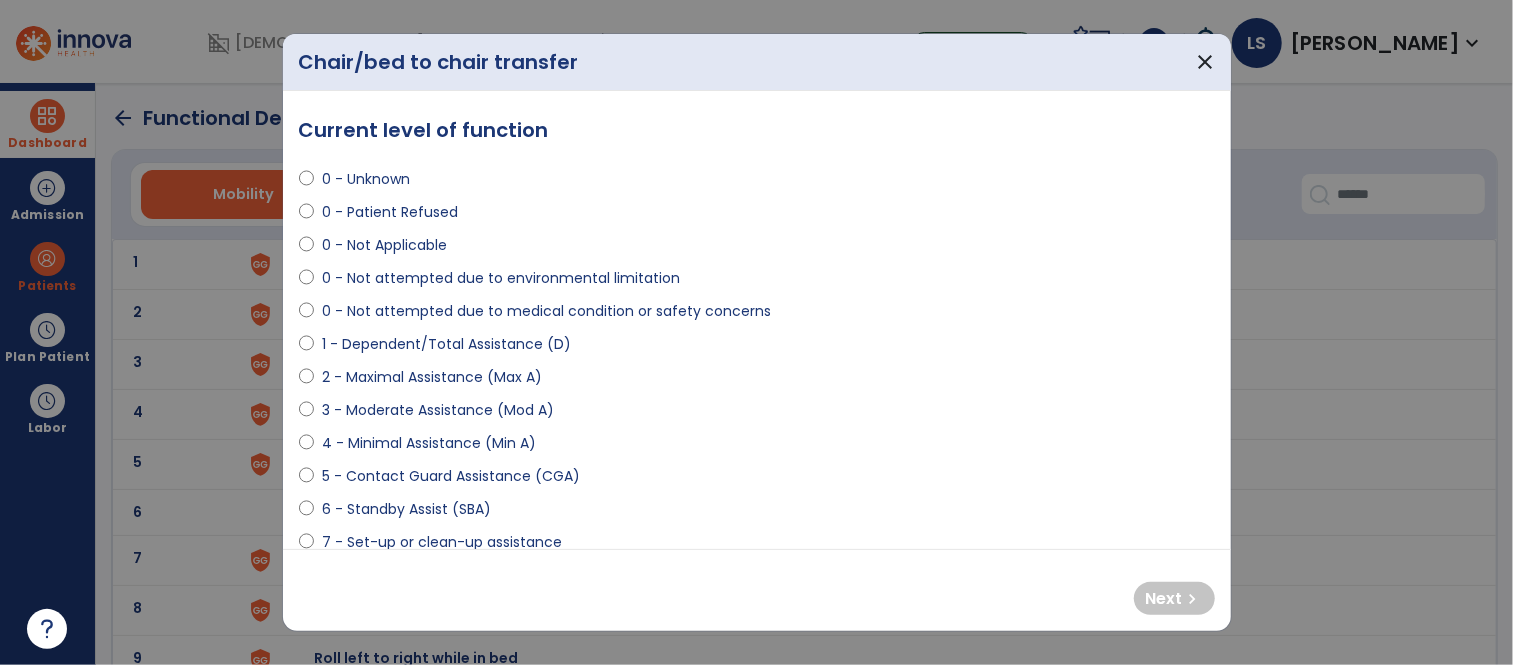 select on "**********" 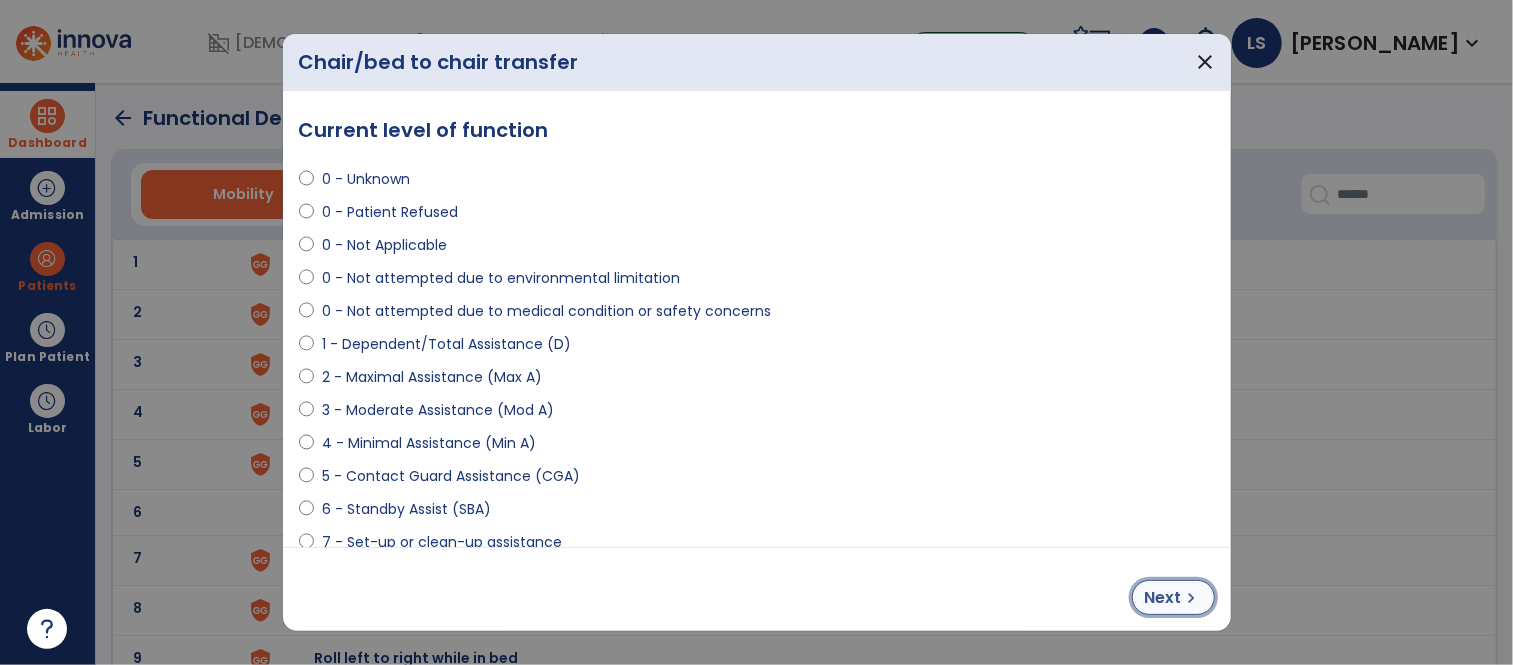 click on "Next" at bounding box center (1163, 598) 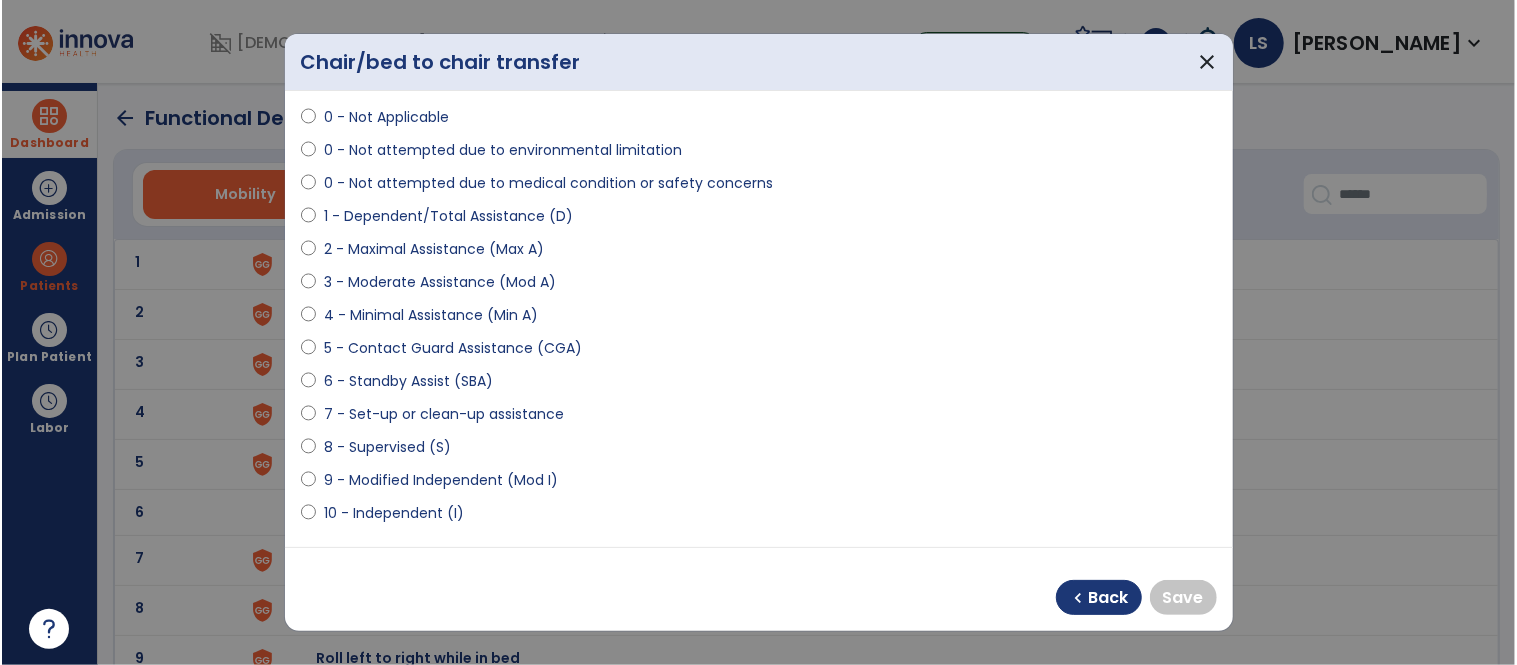 scroll, scrollTop: 140, scrollLeft: 0, axis: vertical 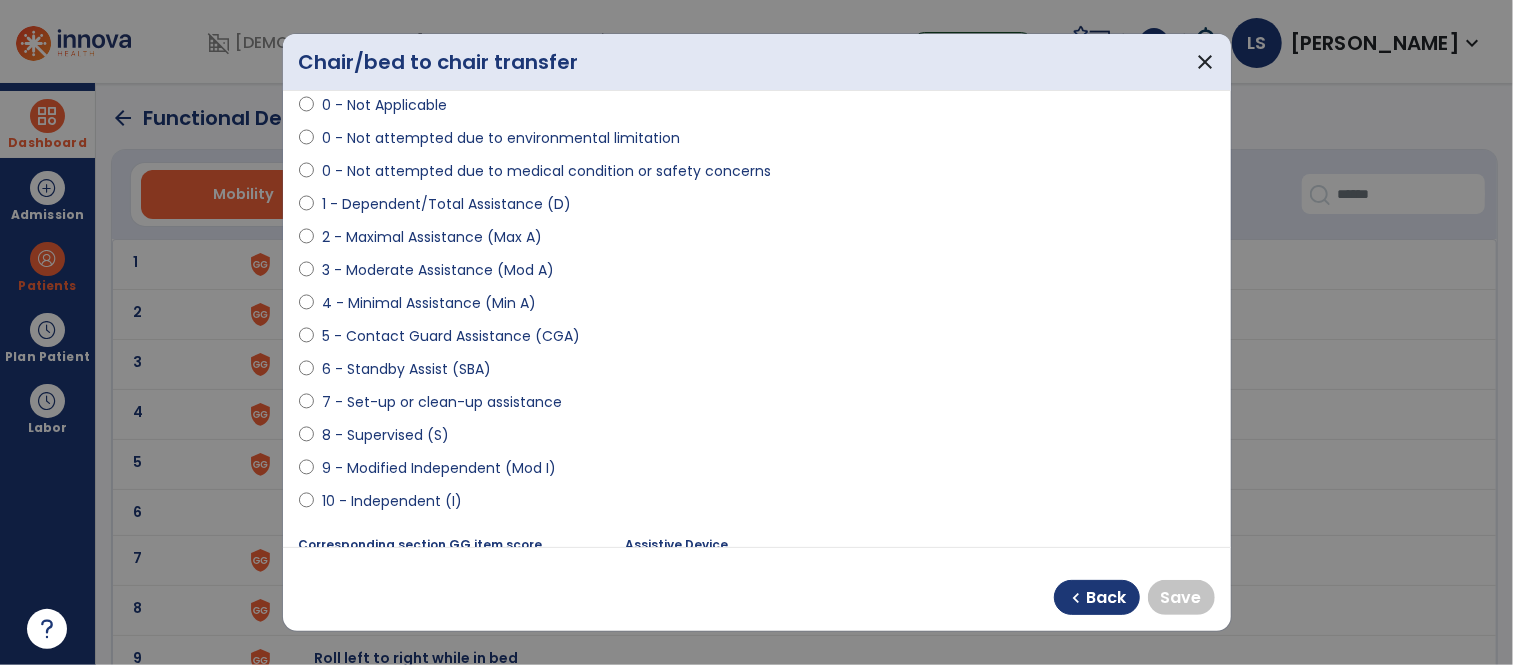 select on "**********" 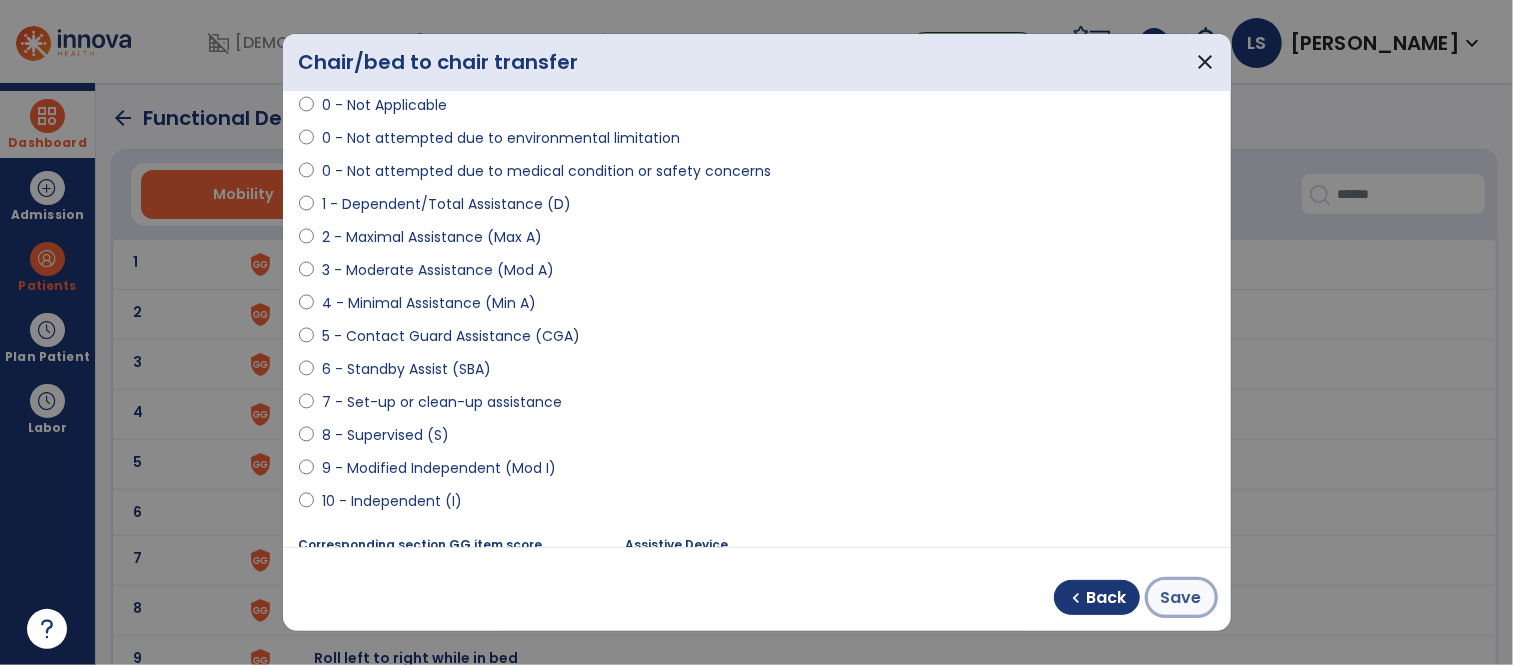click on "Save" at bounding box center [1181, 597] 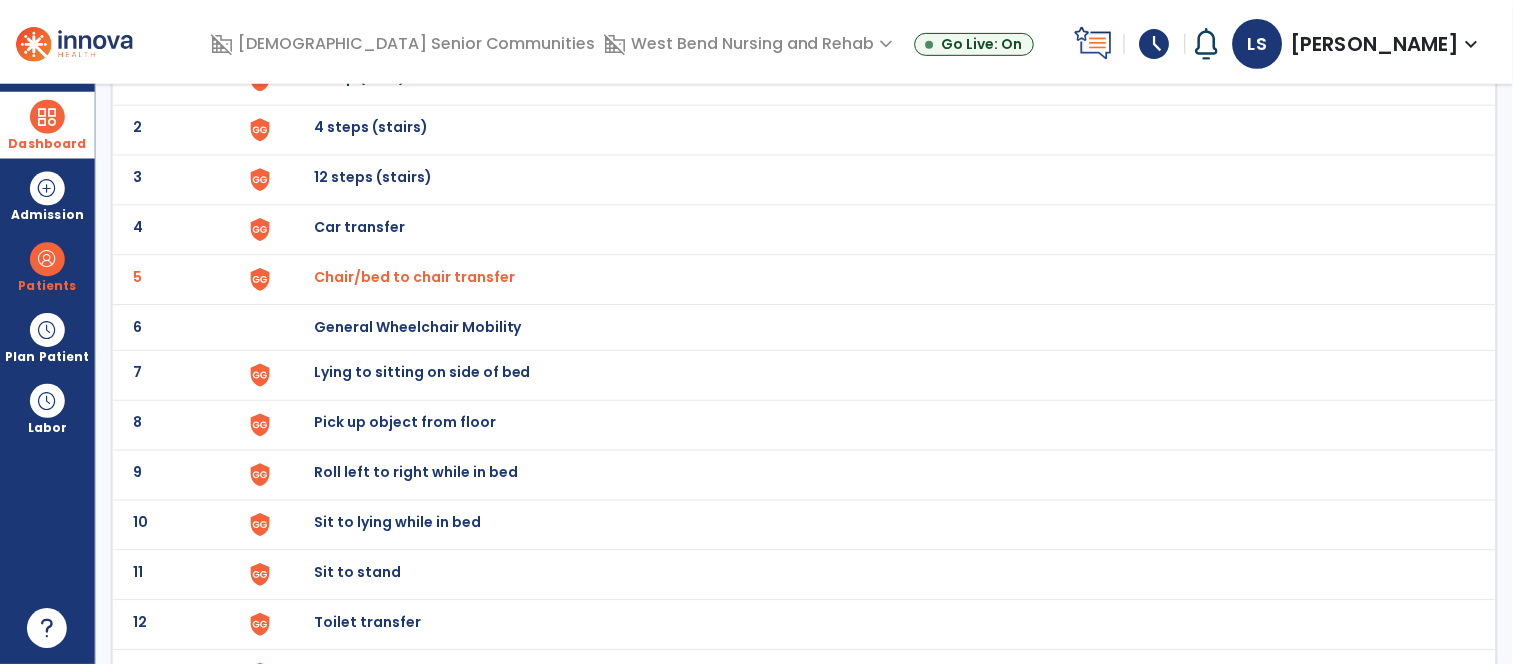 scroll, scrollTop: 198, scrollLeft: 0, axis: vertical 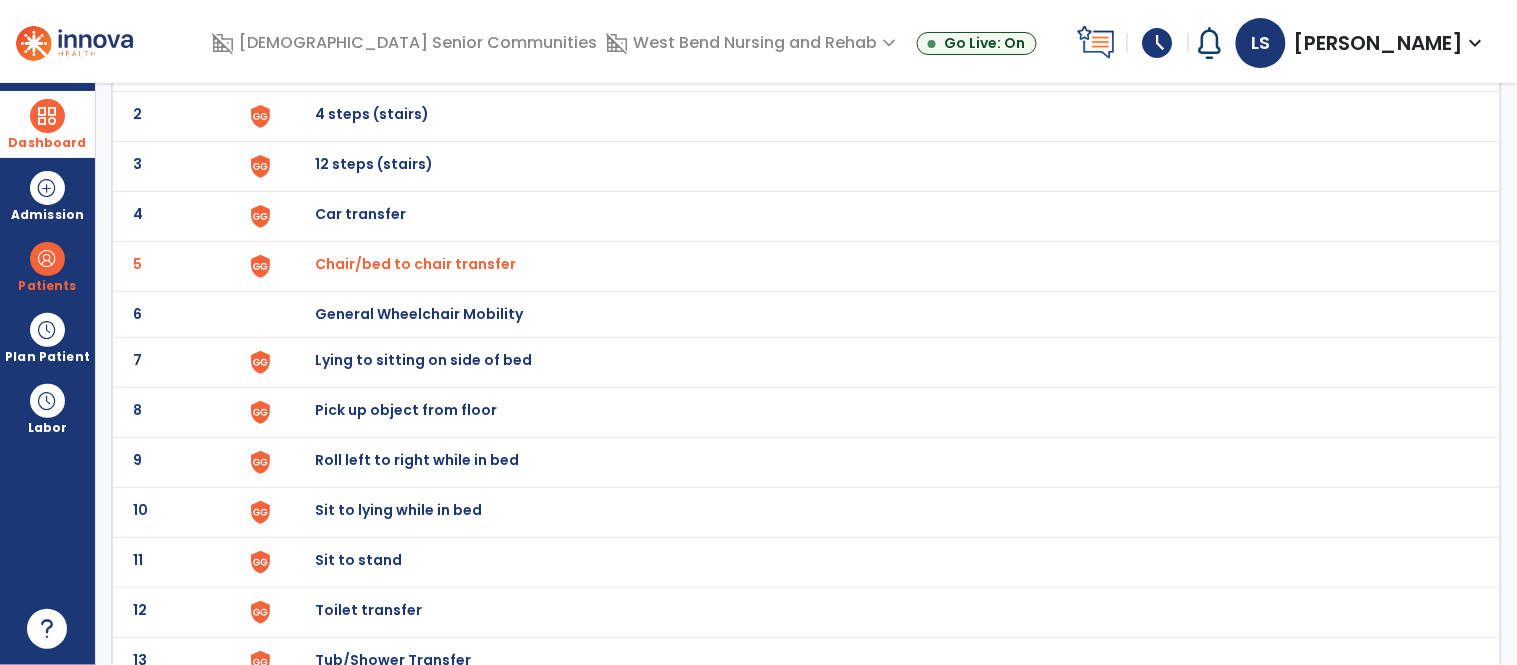 click on "Sit to stand" at bounding box center (877, 66) 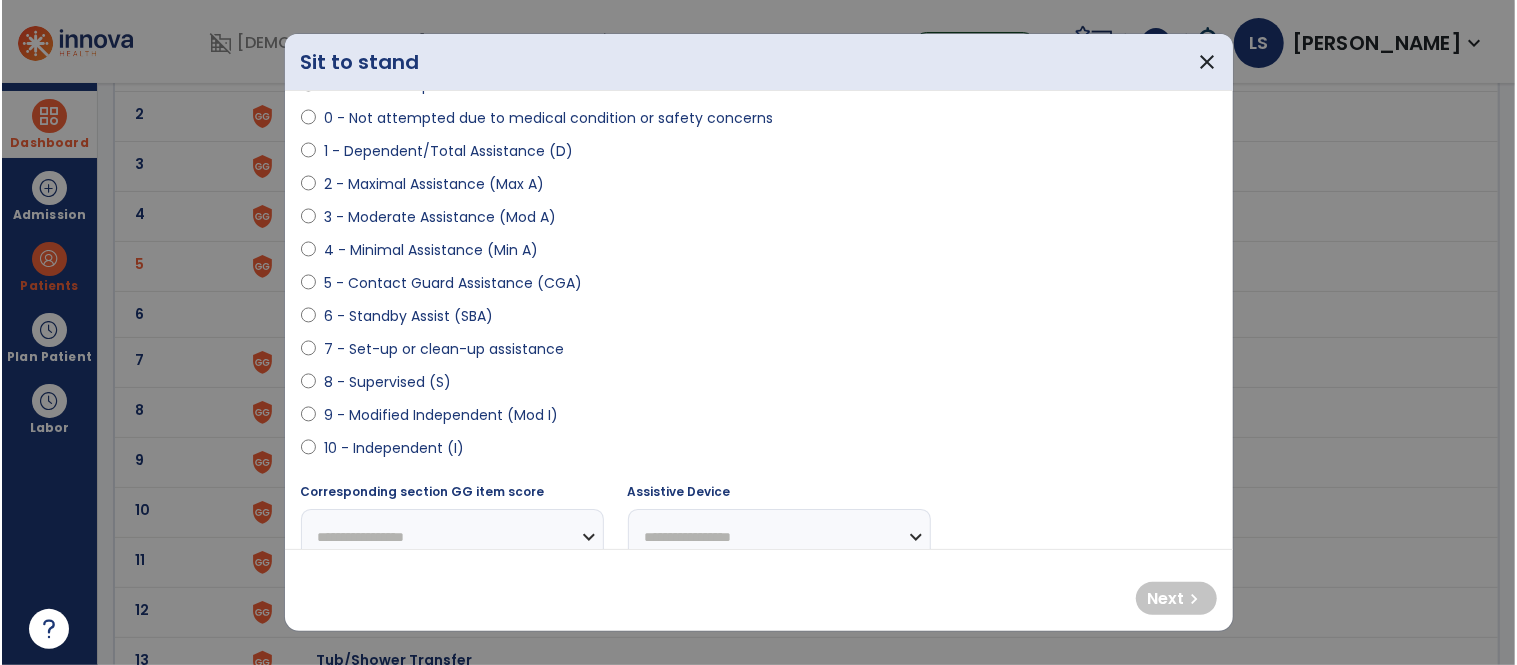 scroll, scrollTop: 194, scrollLeft: 0, axis: vertical 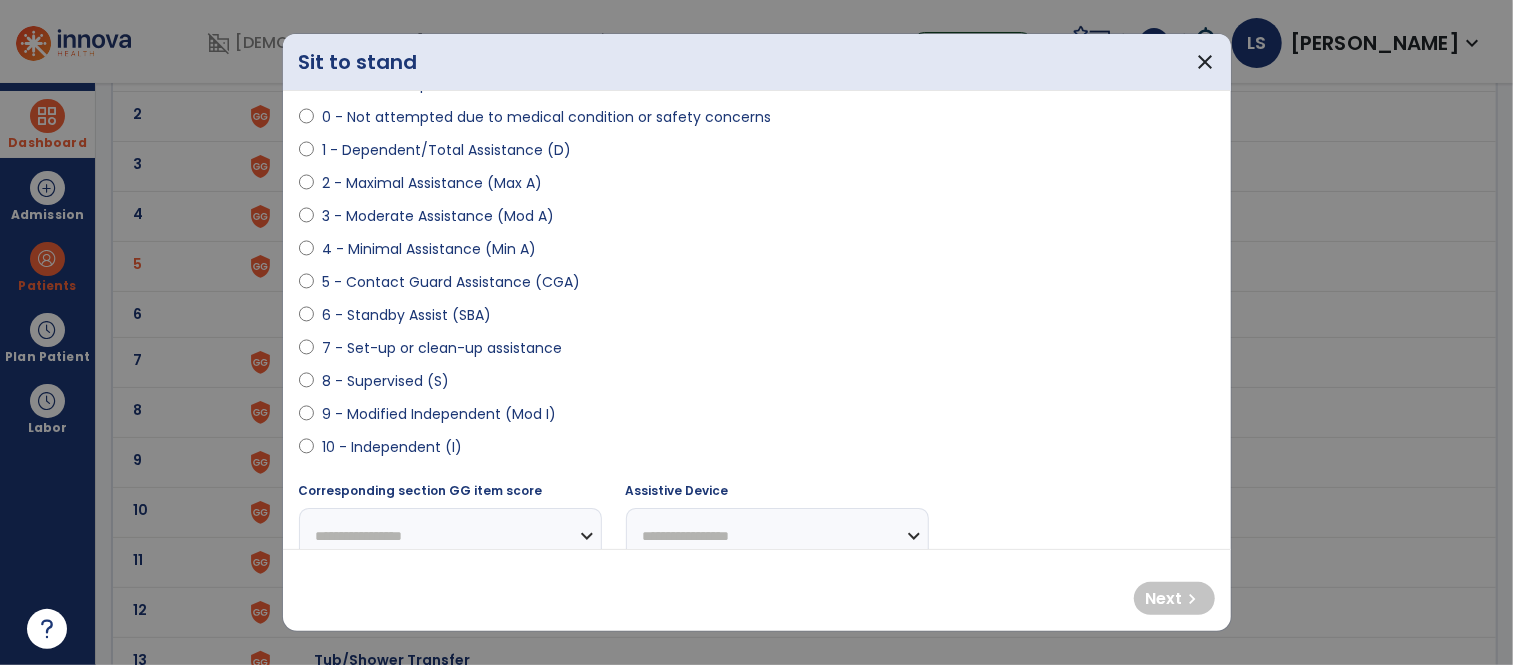 select on "**********" 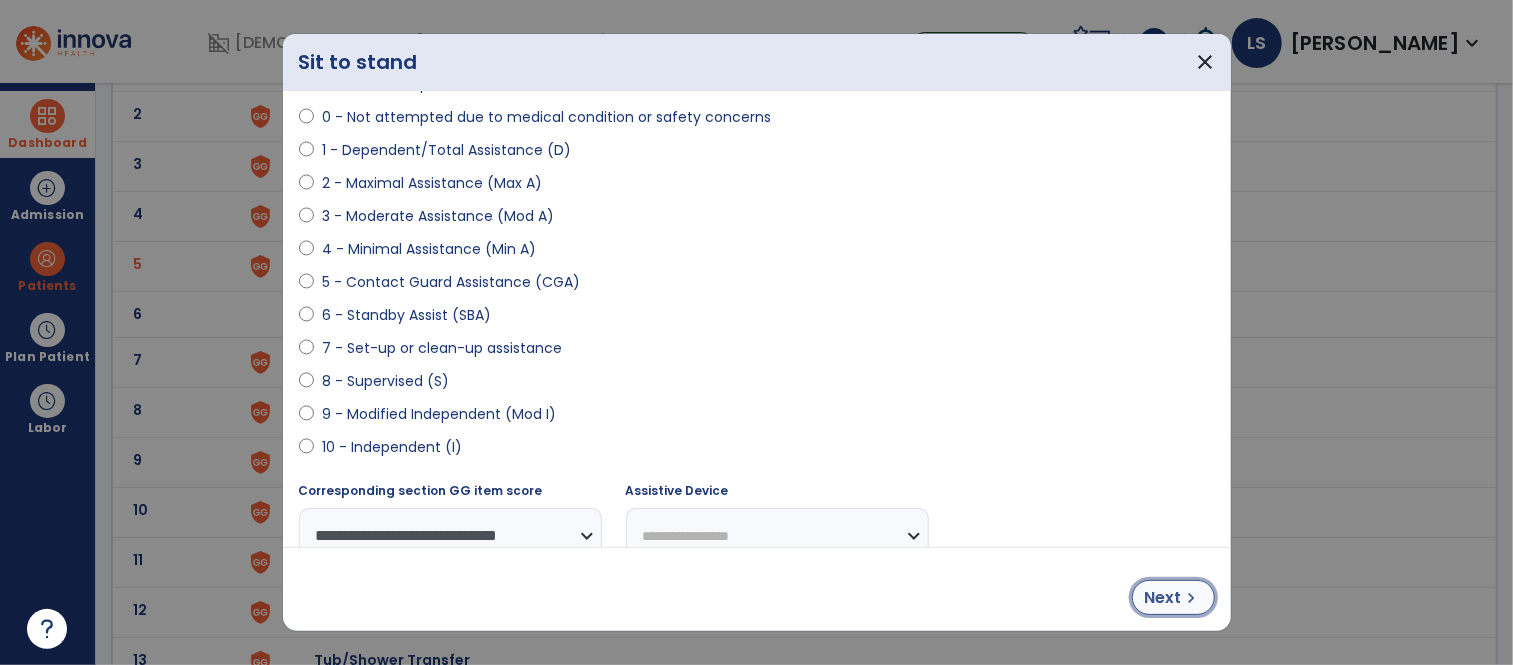 click on "Next" at bounding box center [1163, 598] 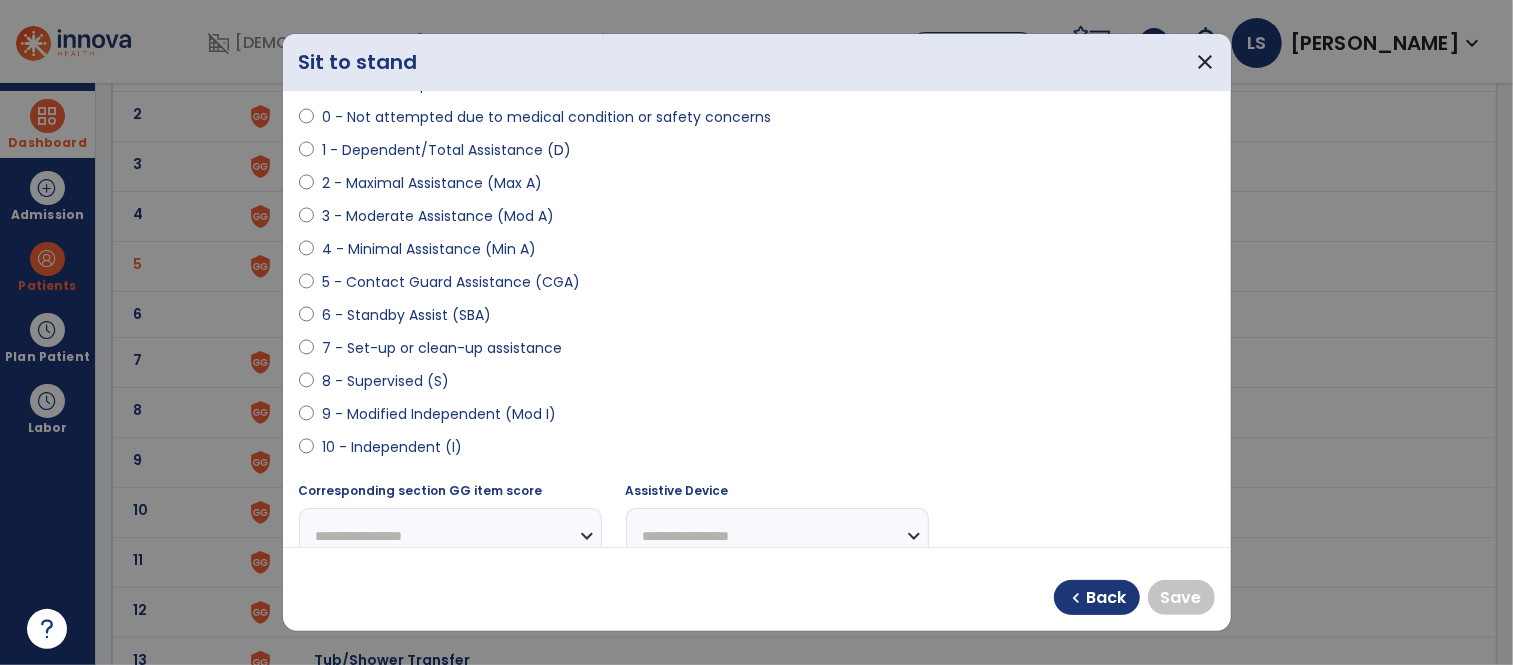 select on "**********" 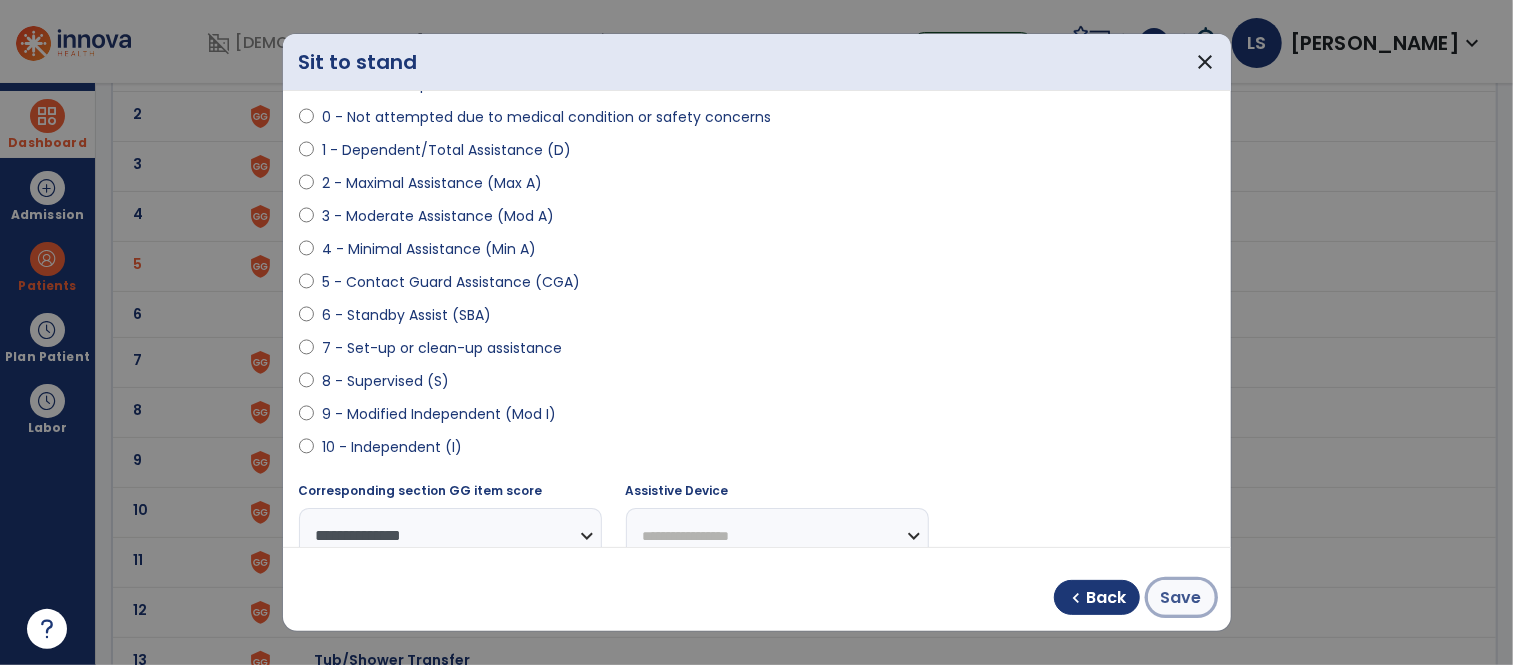 click on "Save" at bounding box center (1181, 598) 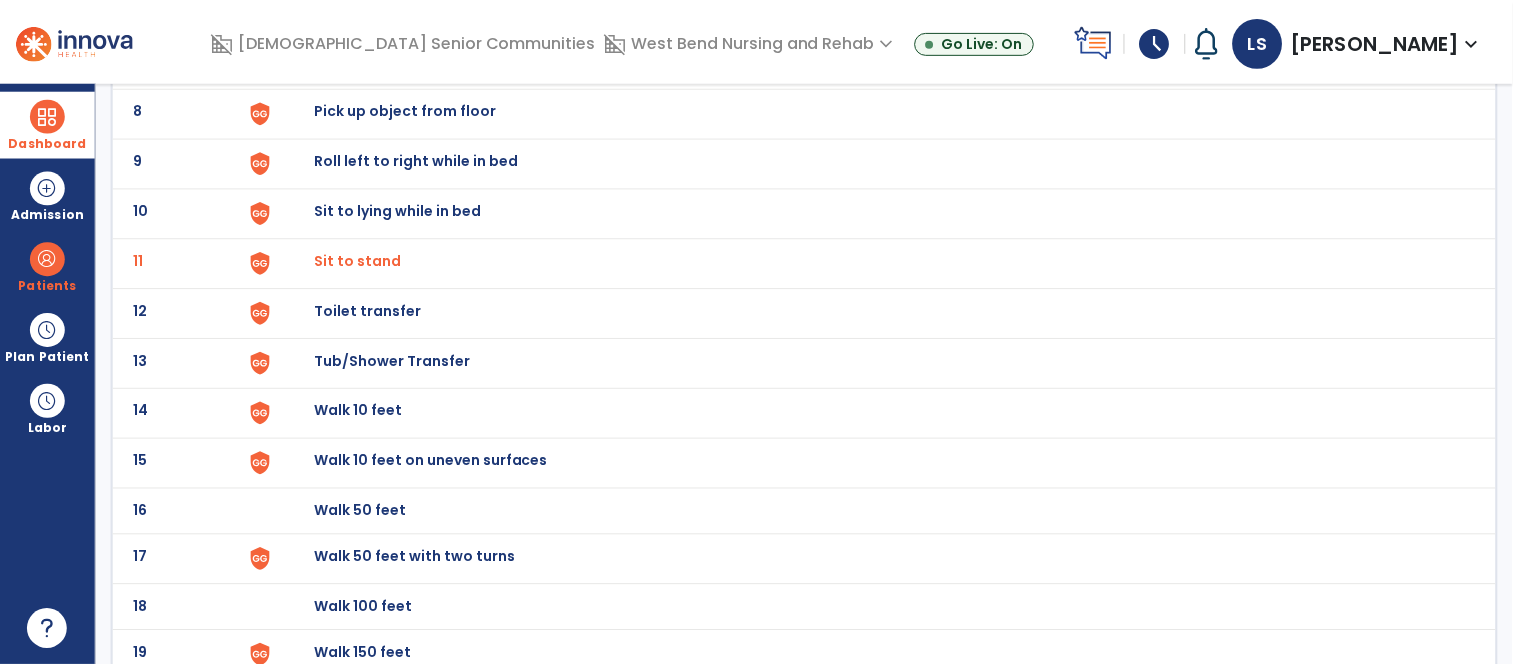 scroll, scrollTop: 501, scrollLeft: 0, axis: vertical 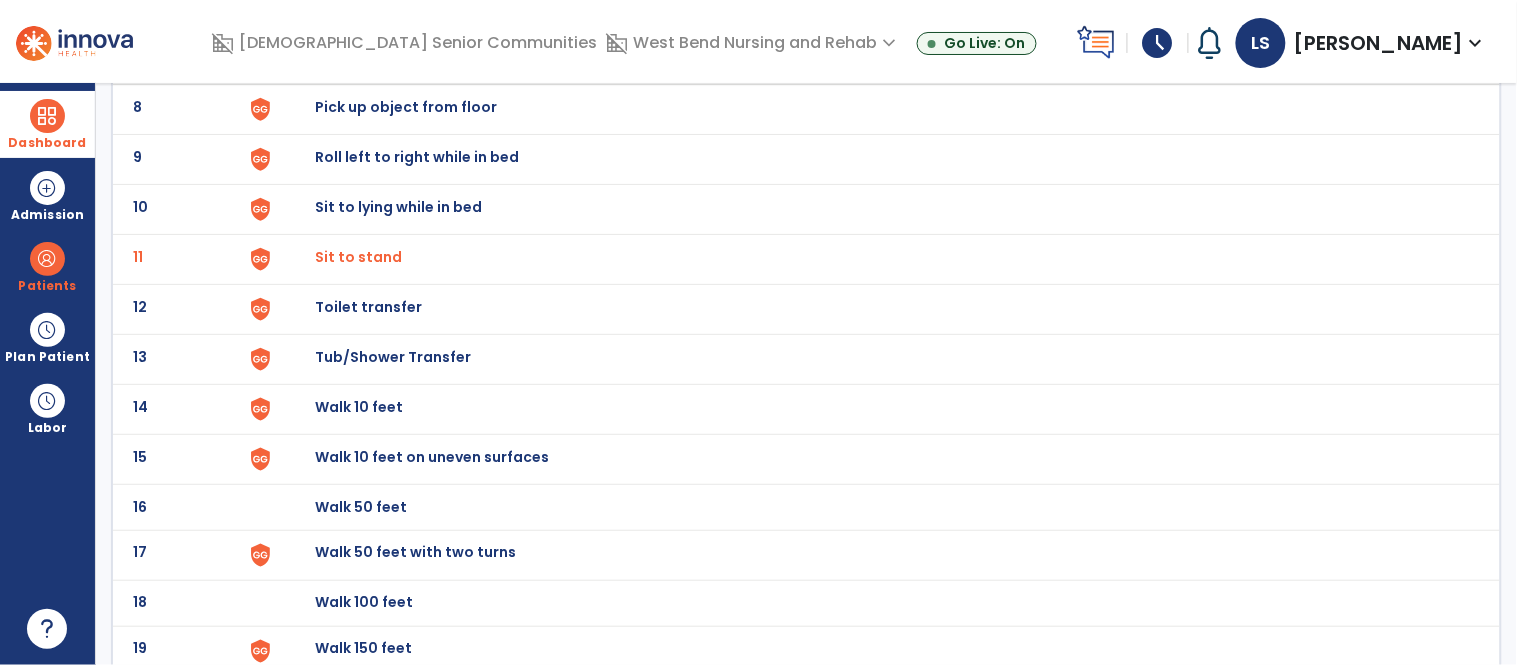 click on "Walk 10 feet" at bounding box center [877, -237] 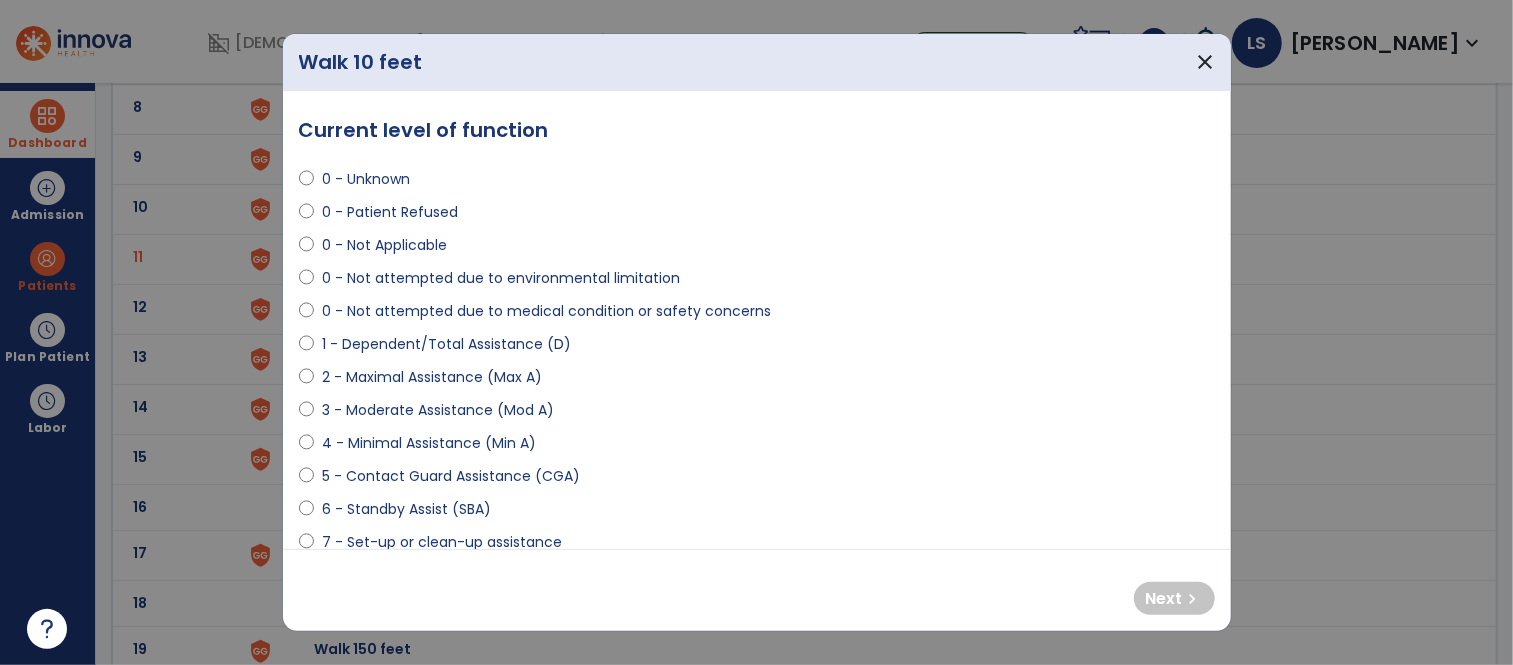 select on "**********" 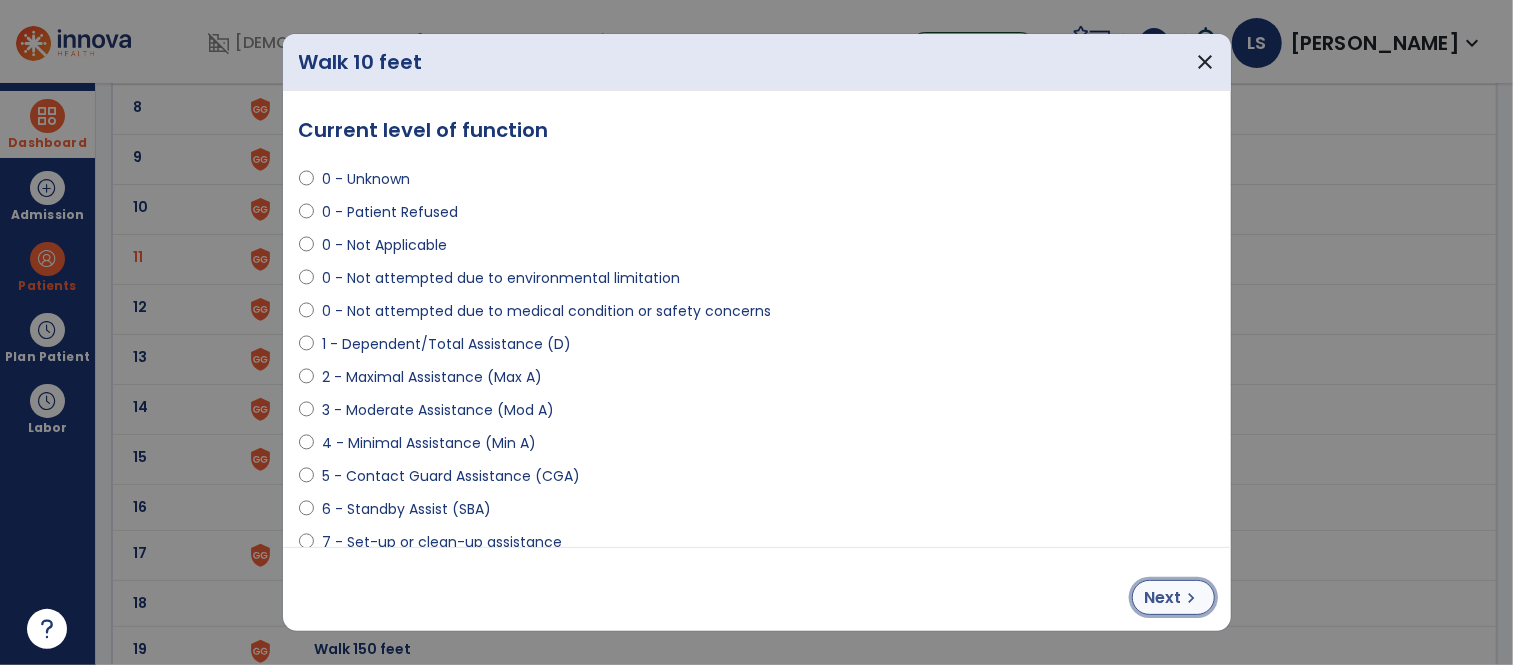 click on "Next" at bounding box center [1163, 598] 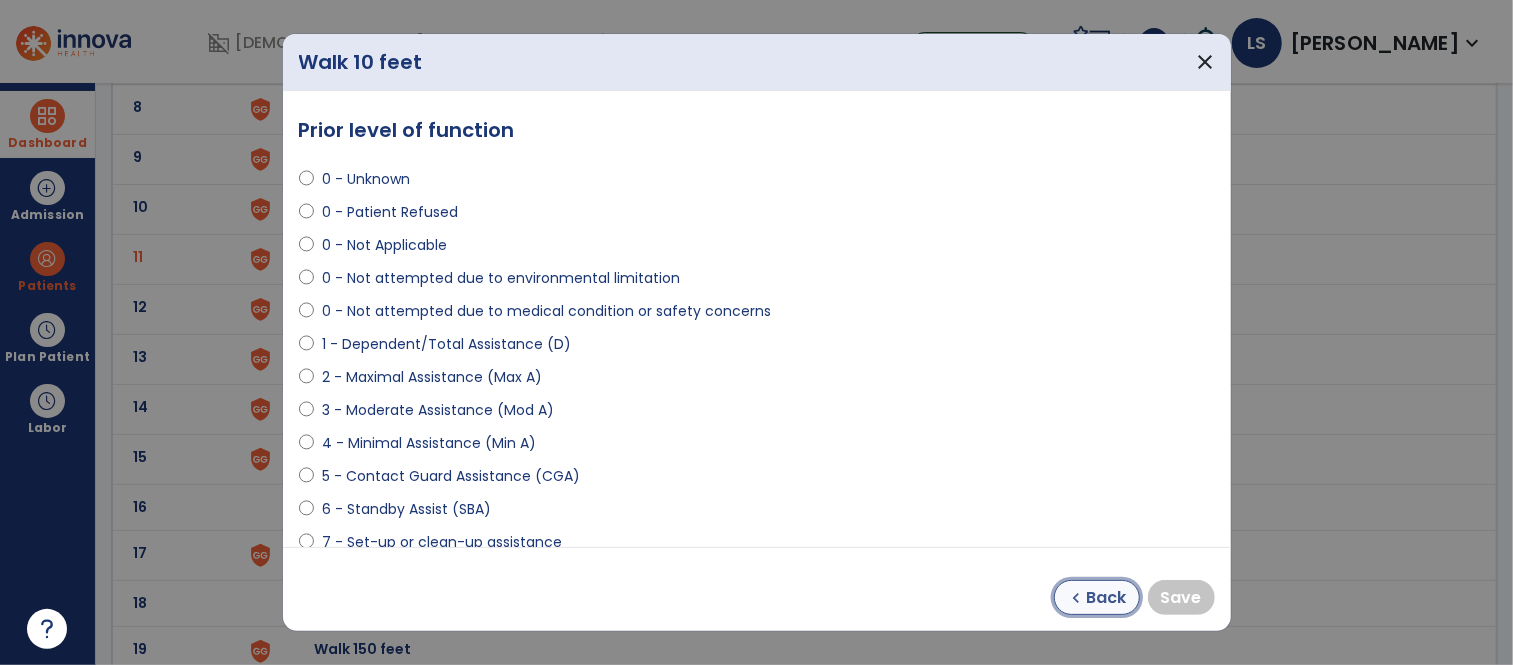 click on "Back" at bounding box center [1107, 598] 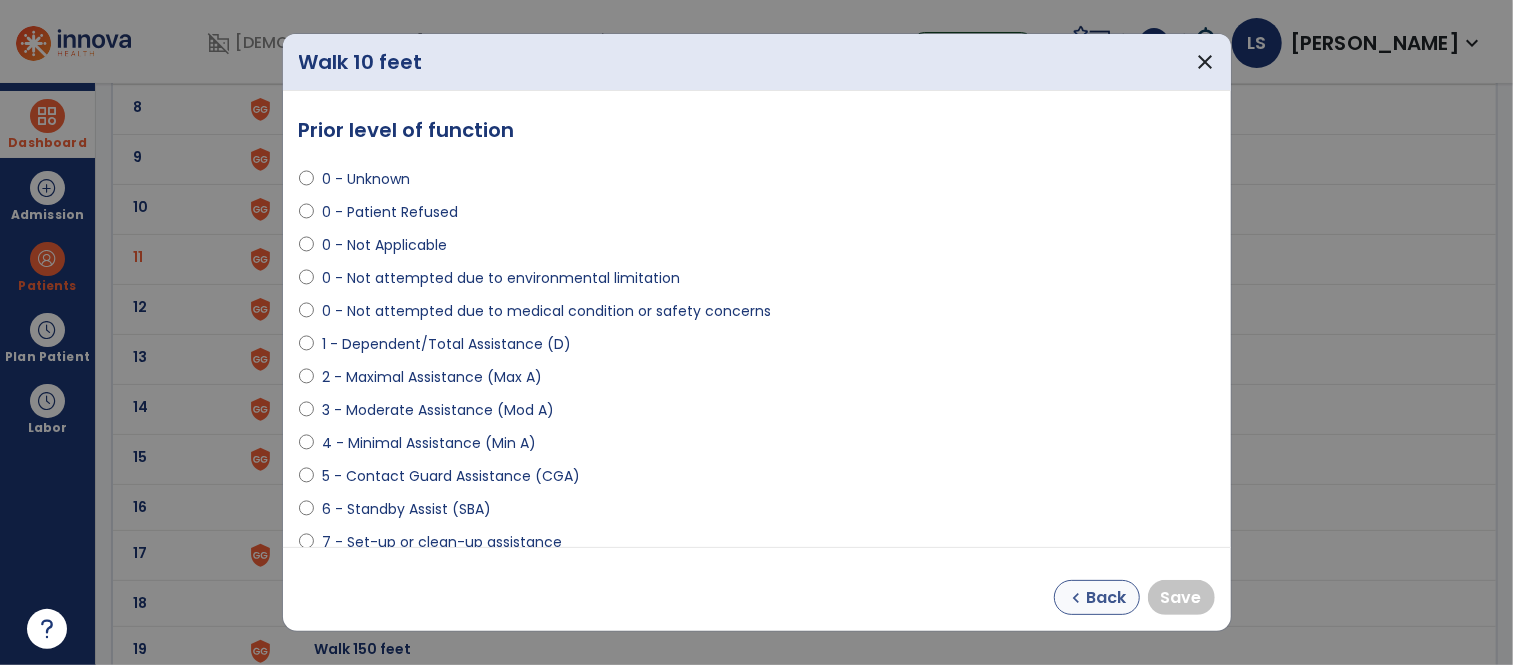 select on "**********" 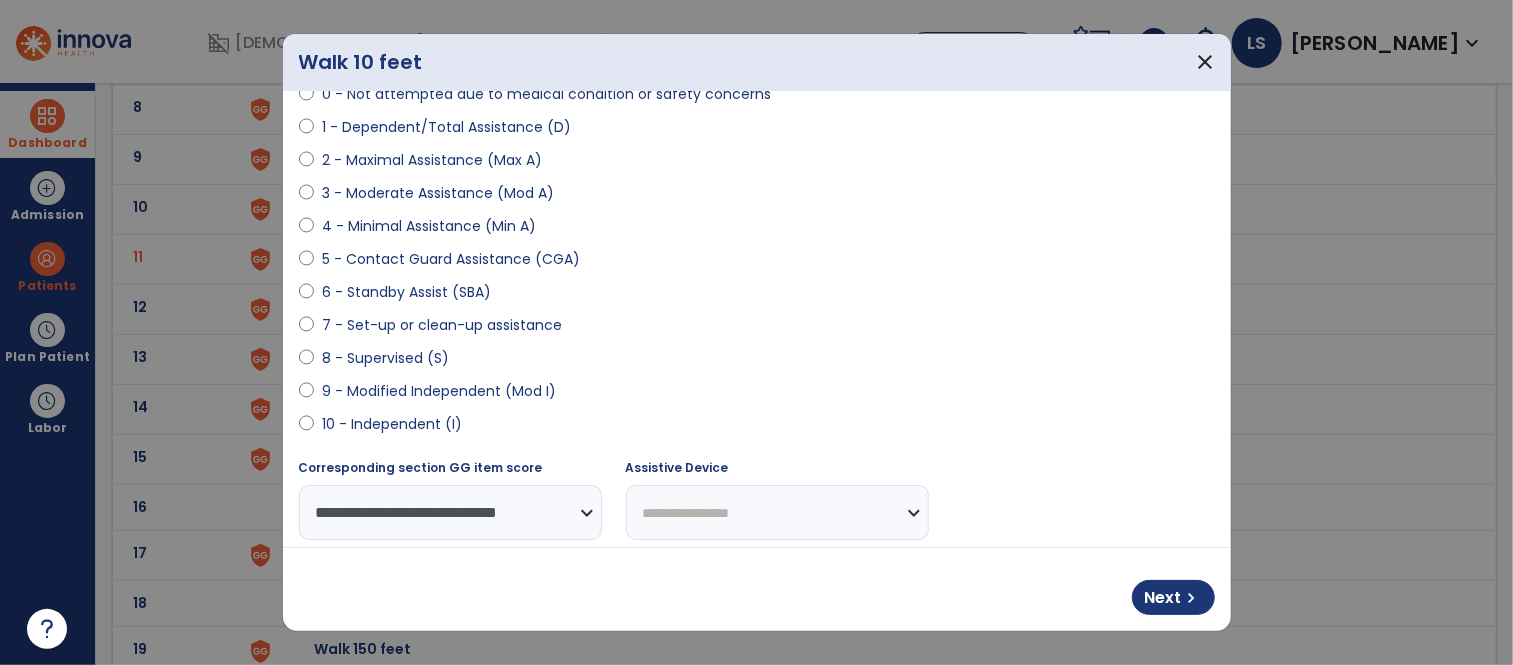 scroll, scrollTop: 234, scrollLeft: 0, axis: vertical 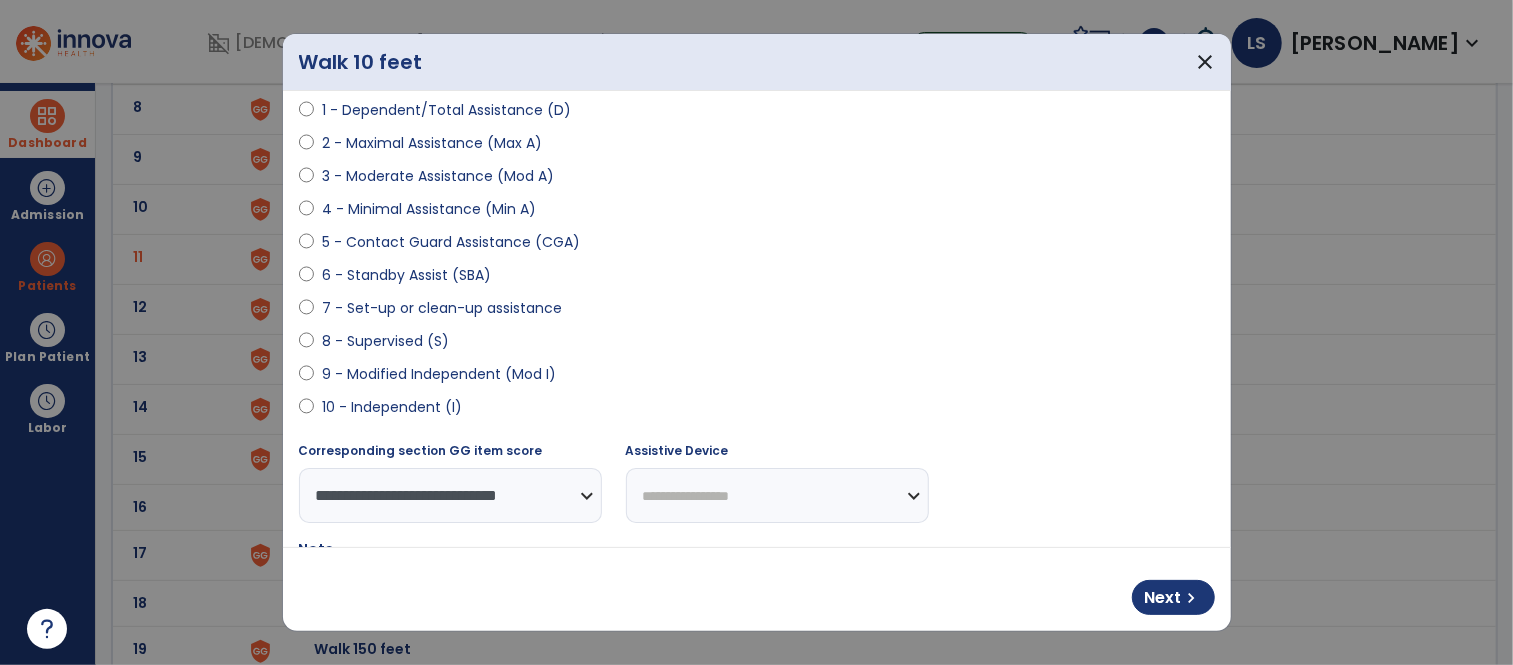 click on "**********" at bounding box center [777, 495] 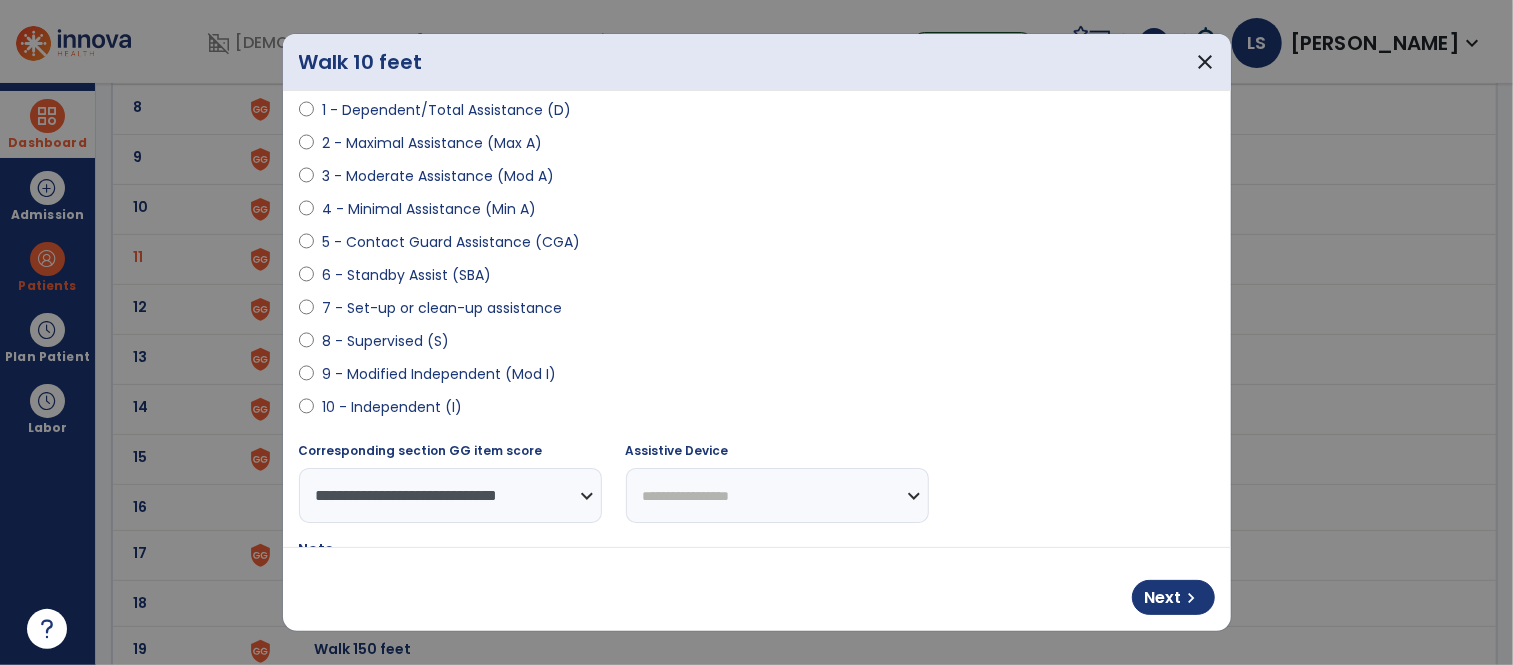 select on "**********" 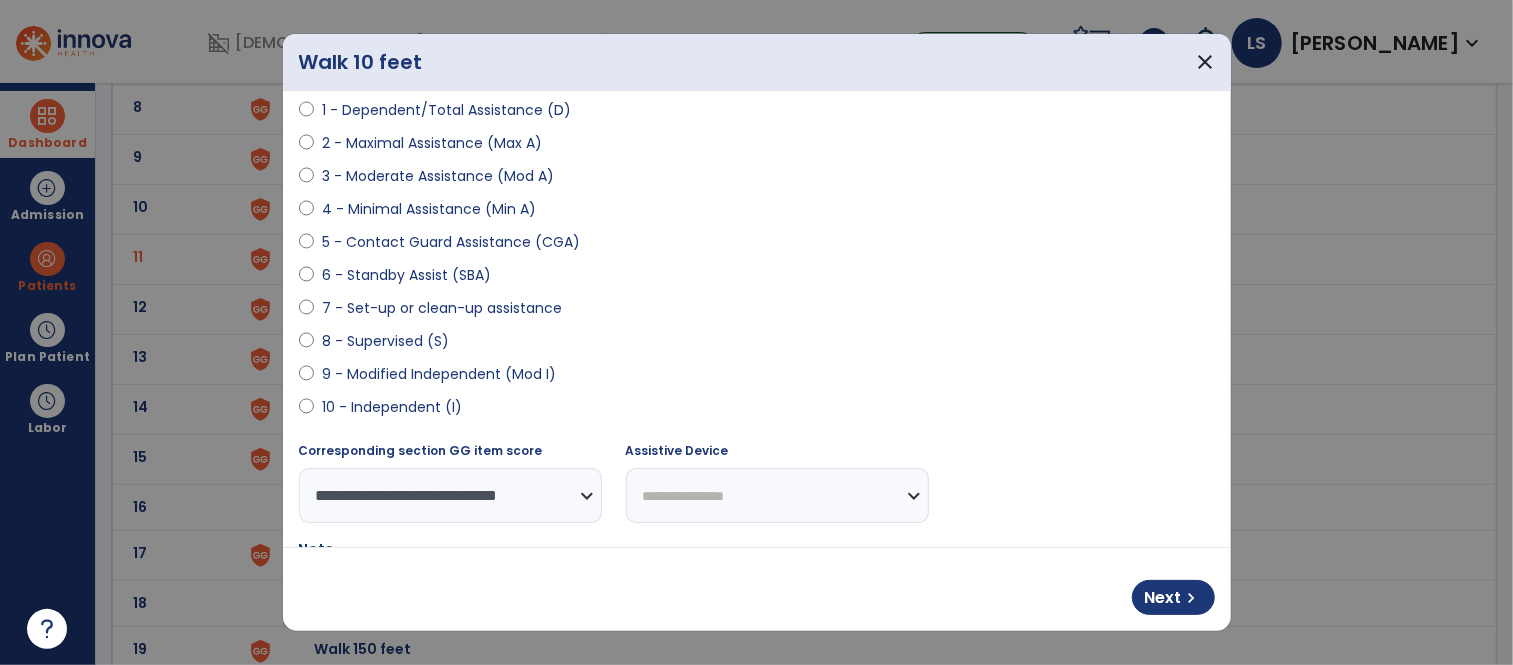 click on "**********" at bounding box center [777, 495] 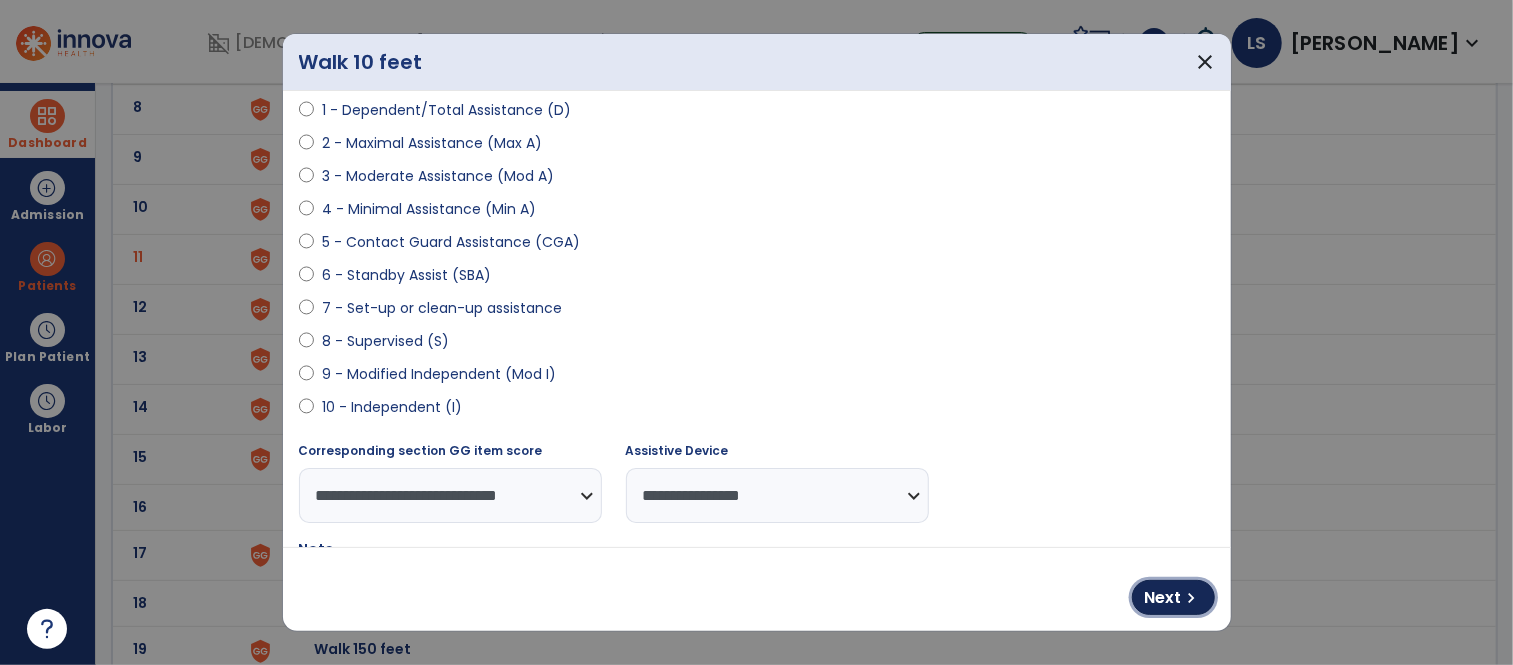 click on "Next  chevron_right" at bounding box center (1173, 597) 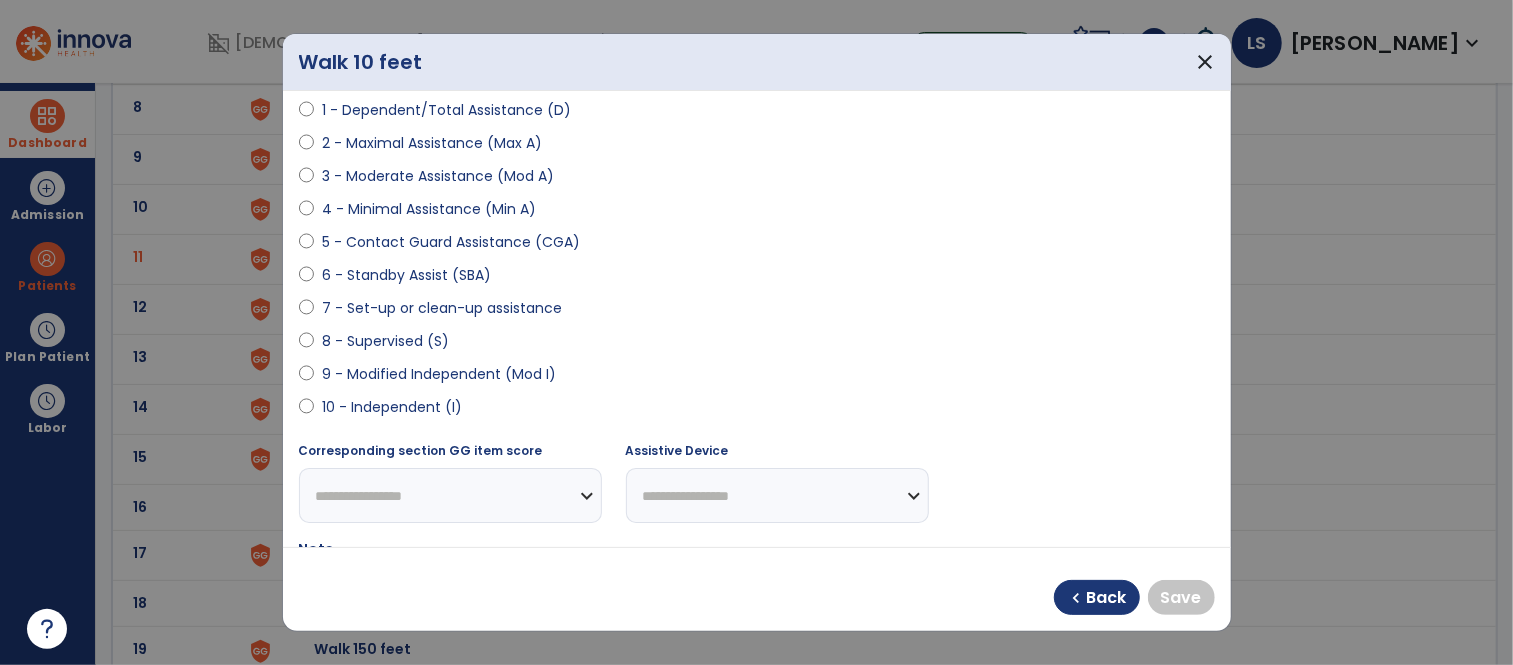 select on "**********" 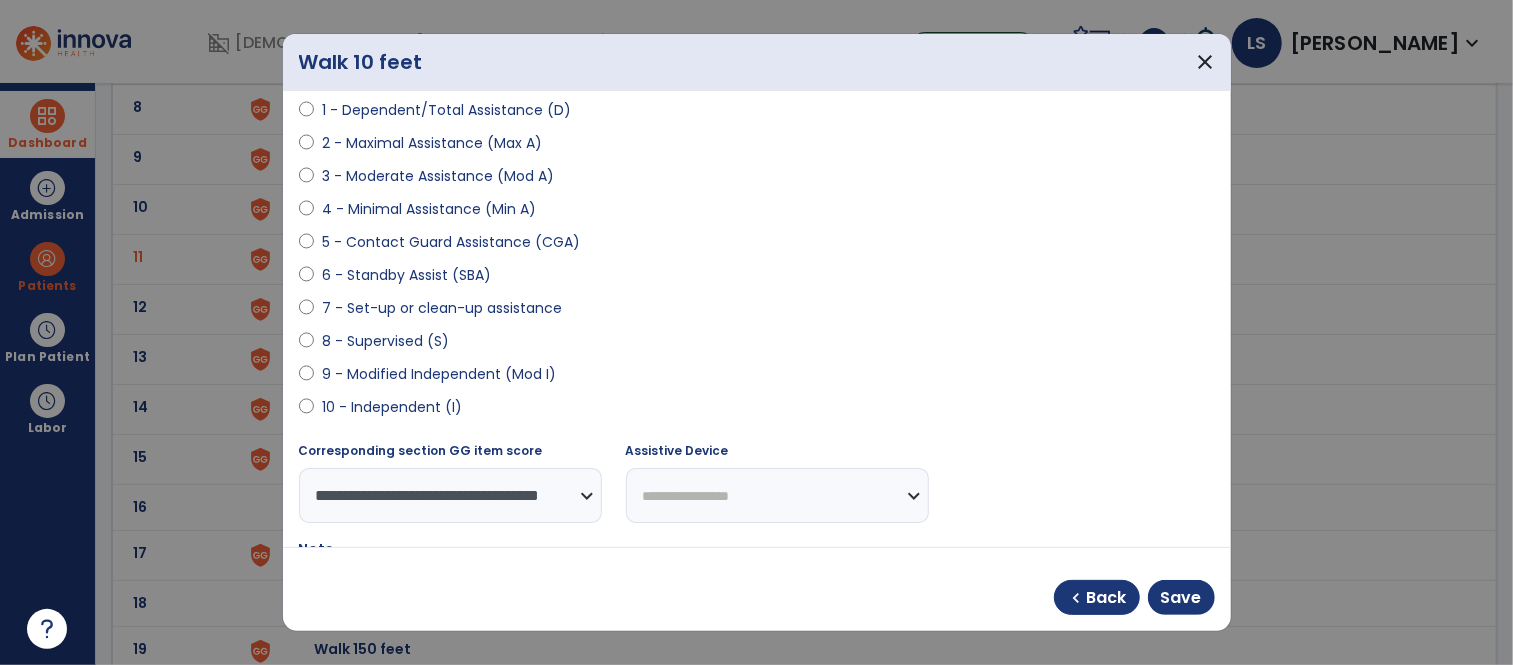 click on "**********" at bounding box center (777, 495) 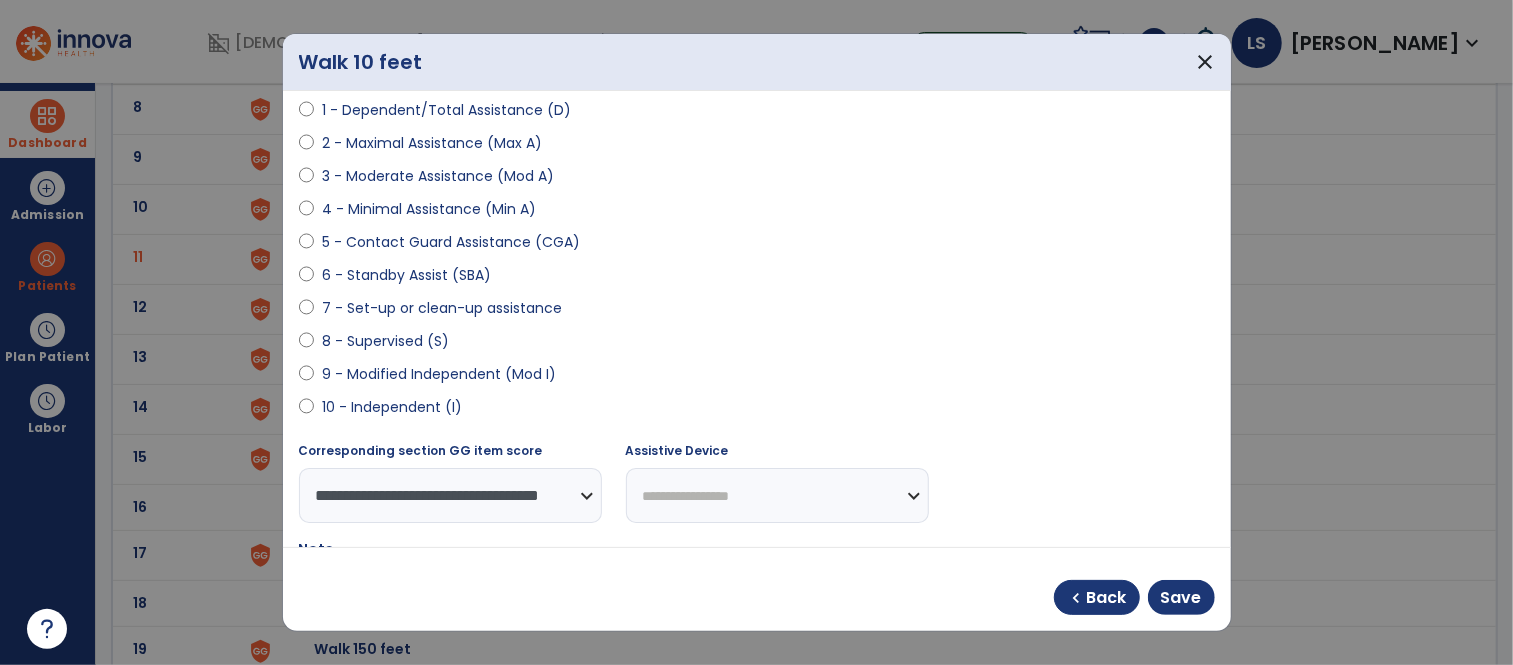 select on "**********" 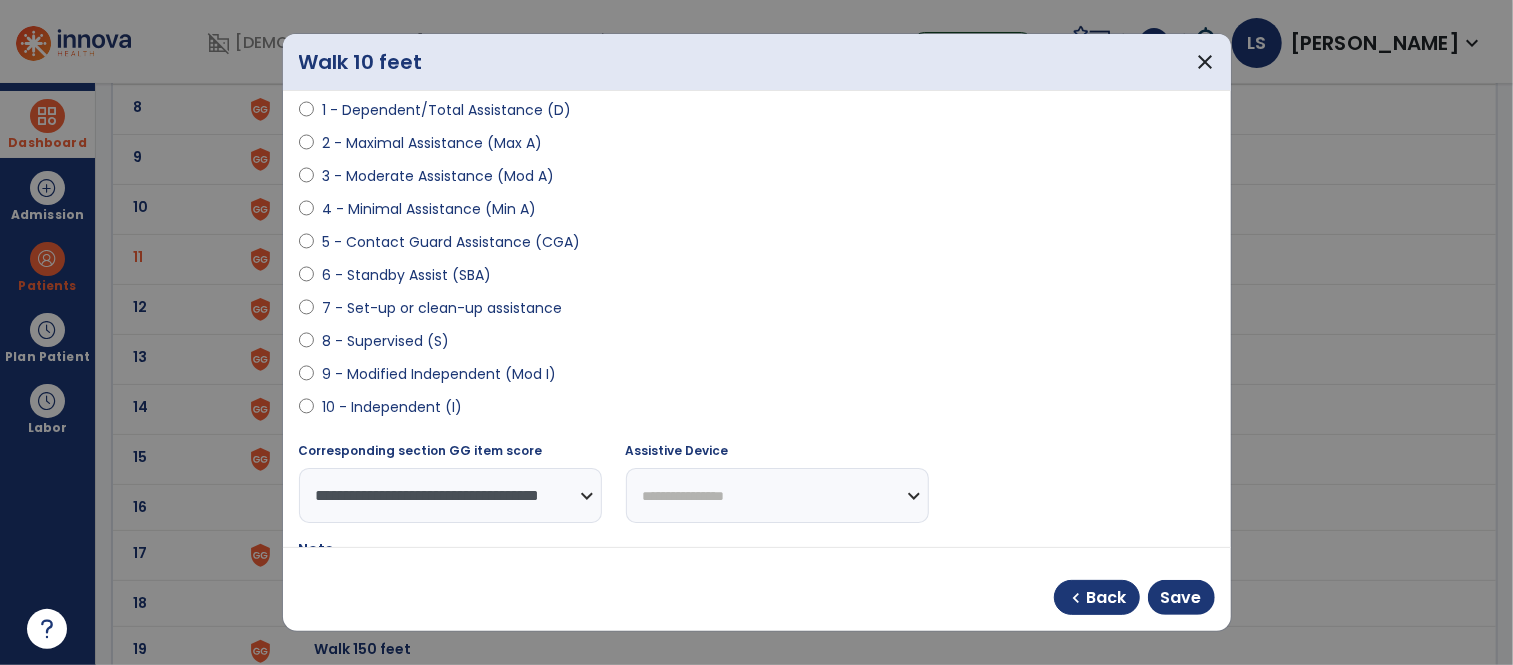 click on "**********" at bounding box center [777, 495] 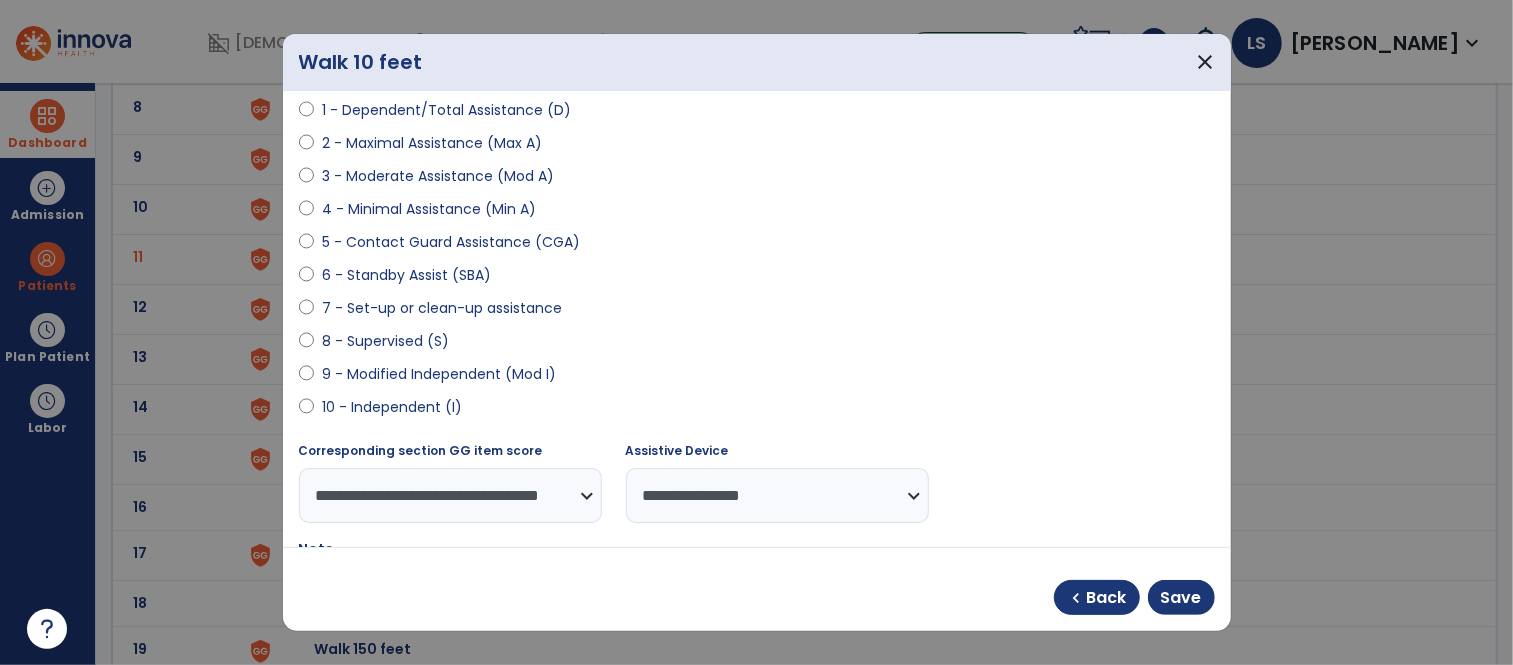 click on "chevron_left  Back Save" at bounding box center [757, 589] 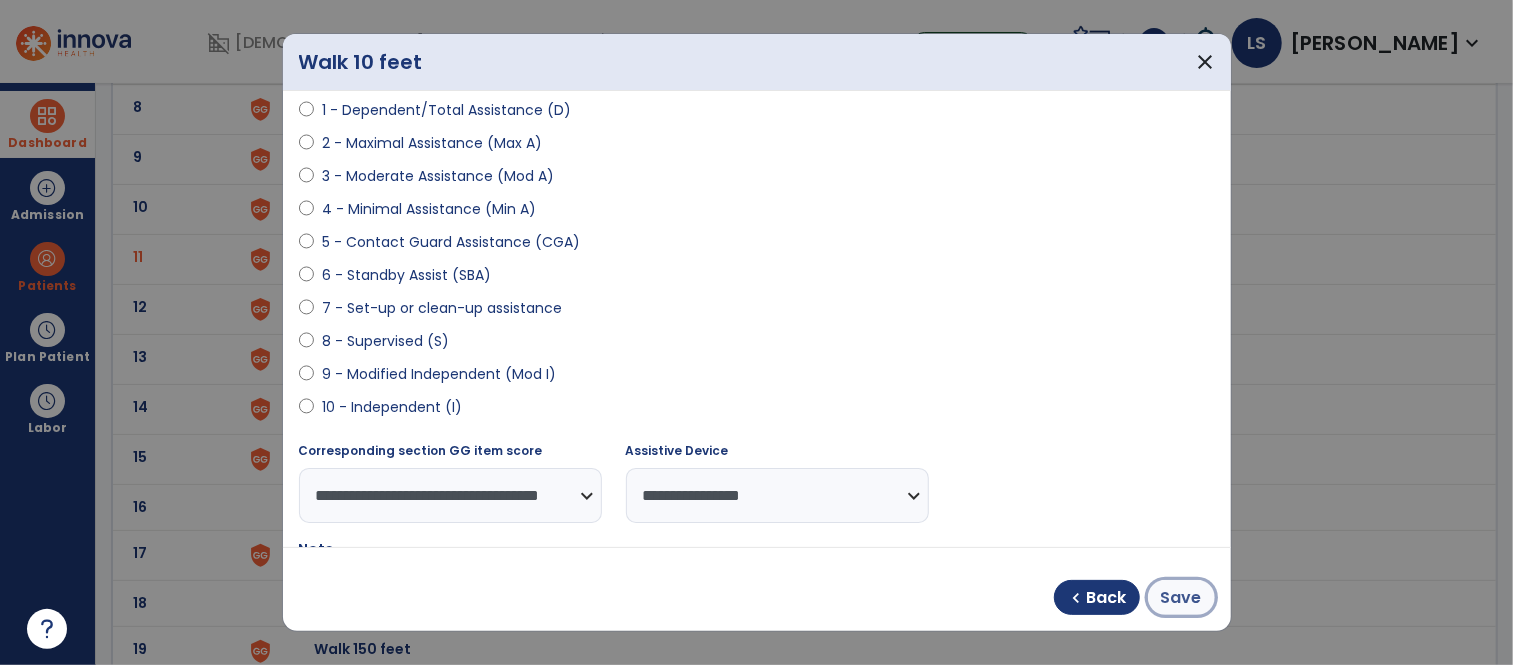 click on "Save" at bounding box center (1181, 597) 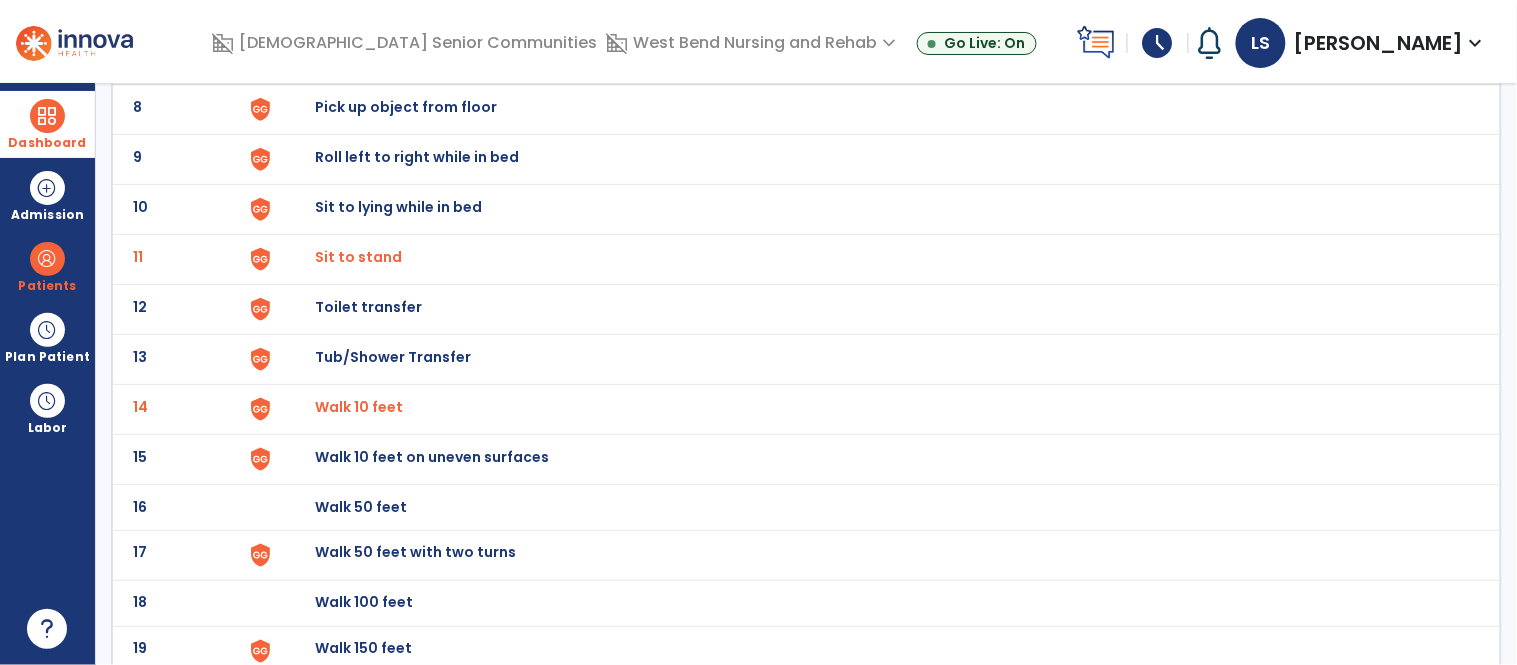 click on "16 Walk 50 feet" 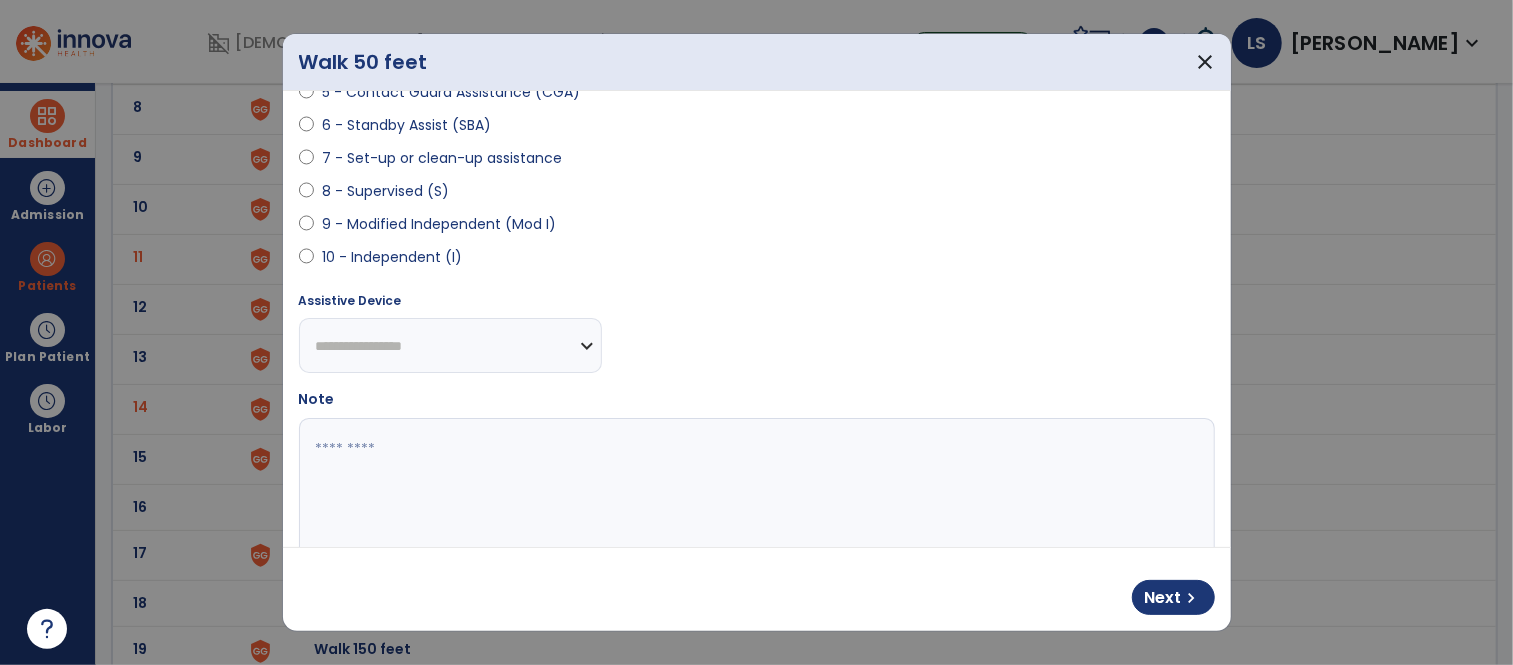 scroll, scrollTop: 407, scrollLeft: 0, axis: vertical 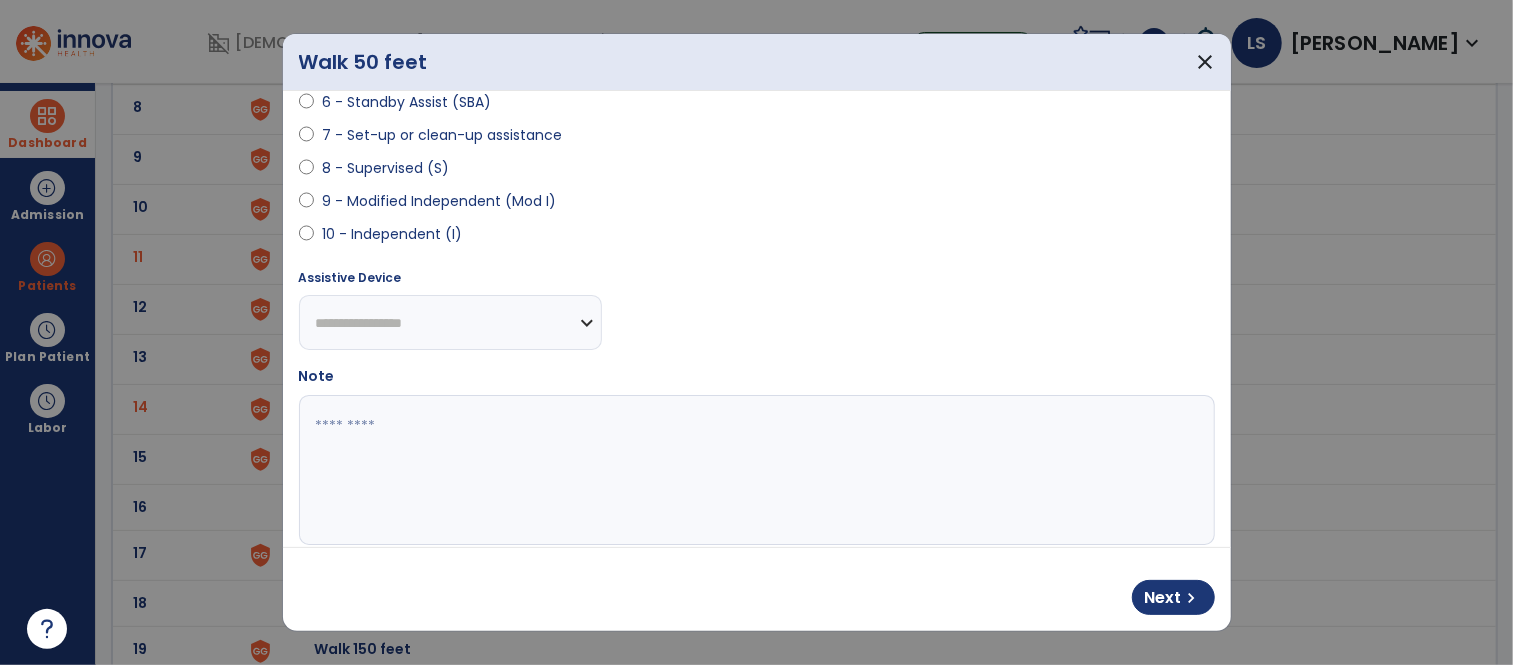 click on "**********" at bounding box center (450, 322) 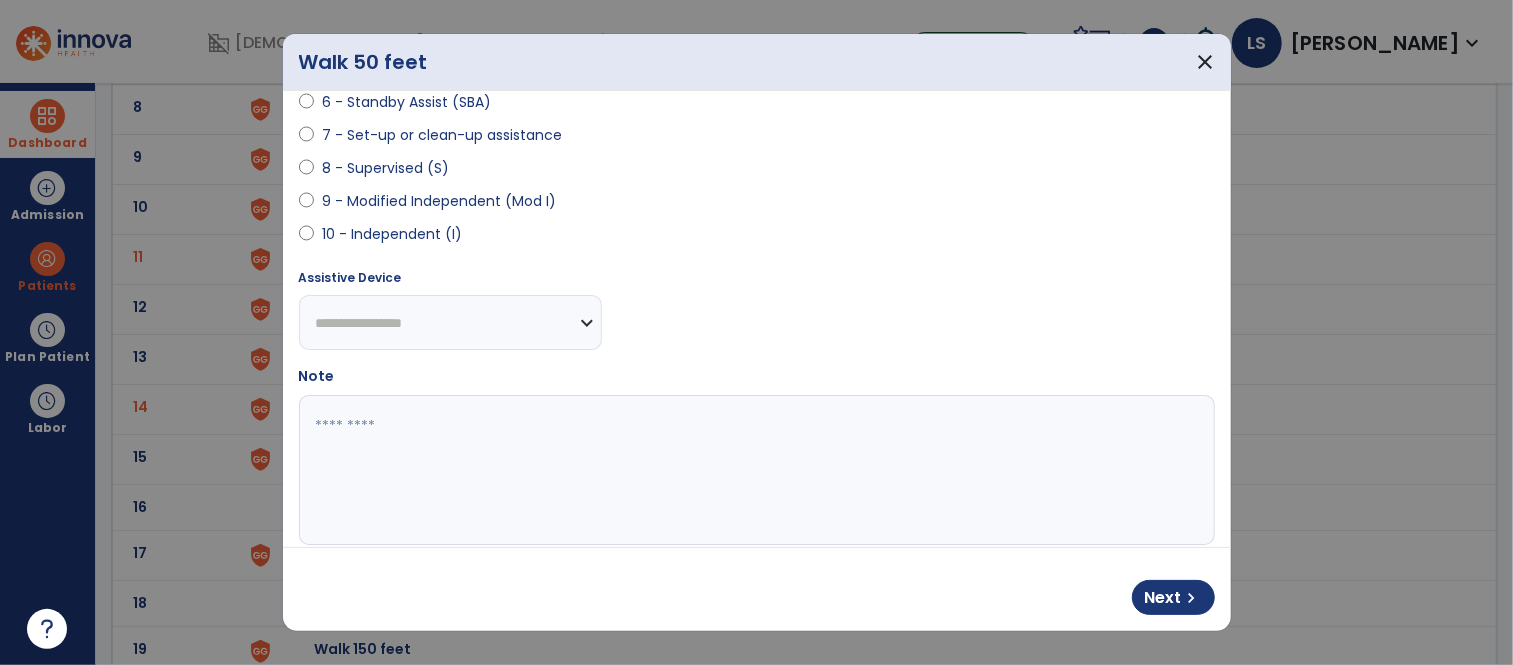 select on "**********" 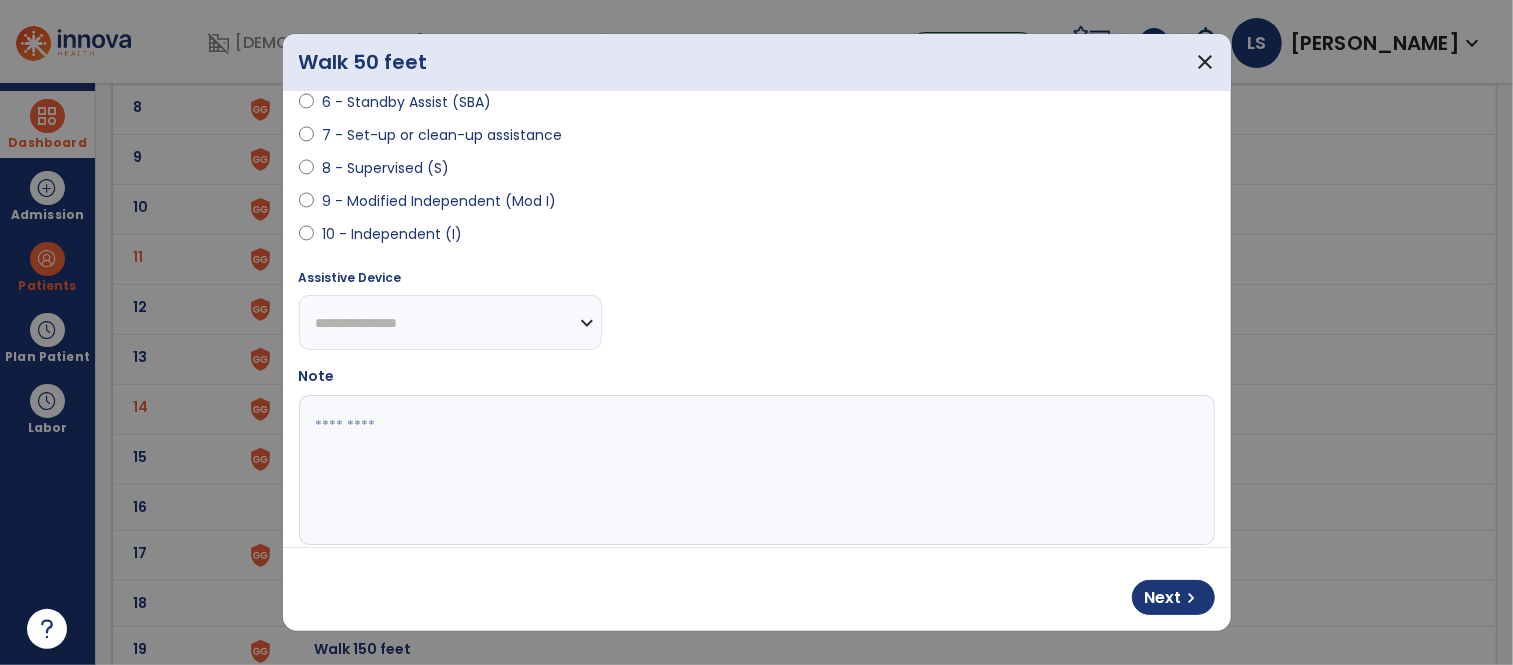 click on "**********" at bounding box center [450, 322] 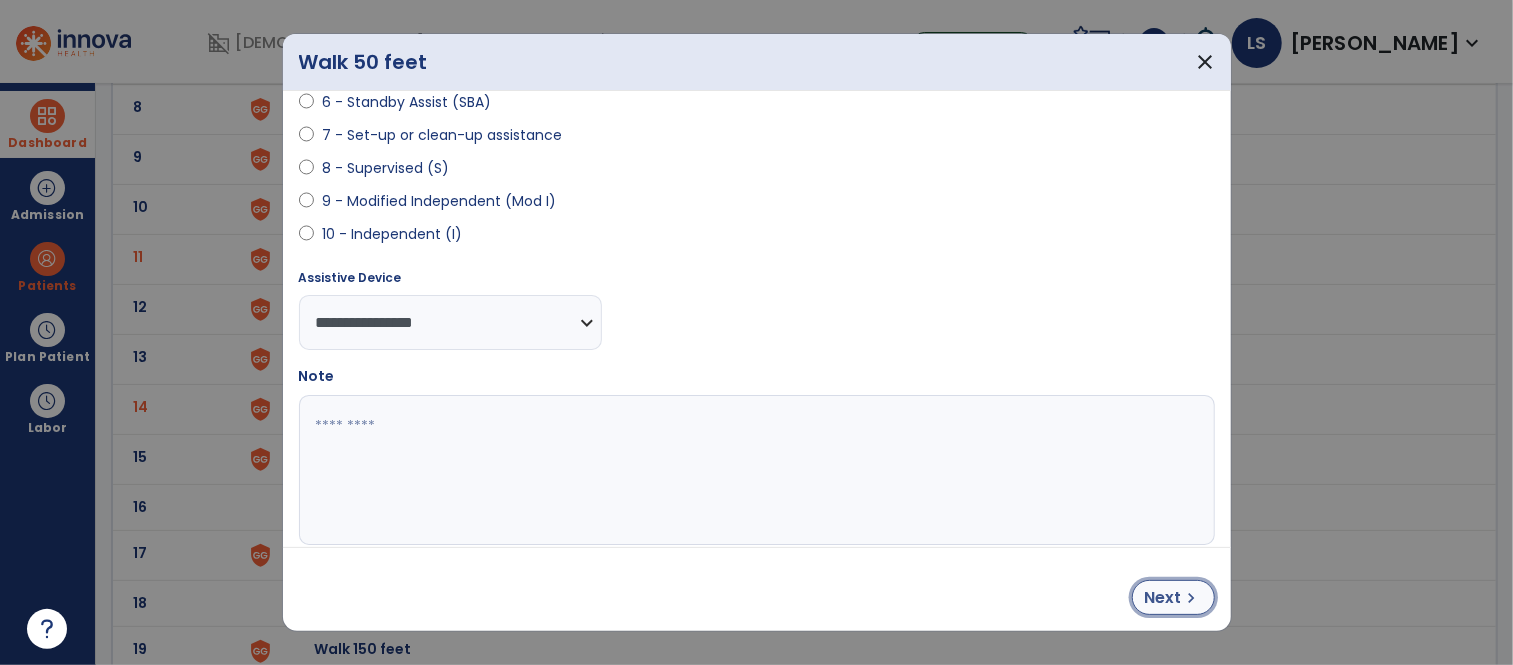 click on "Next" at bounding box center [1163, 598] 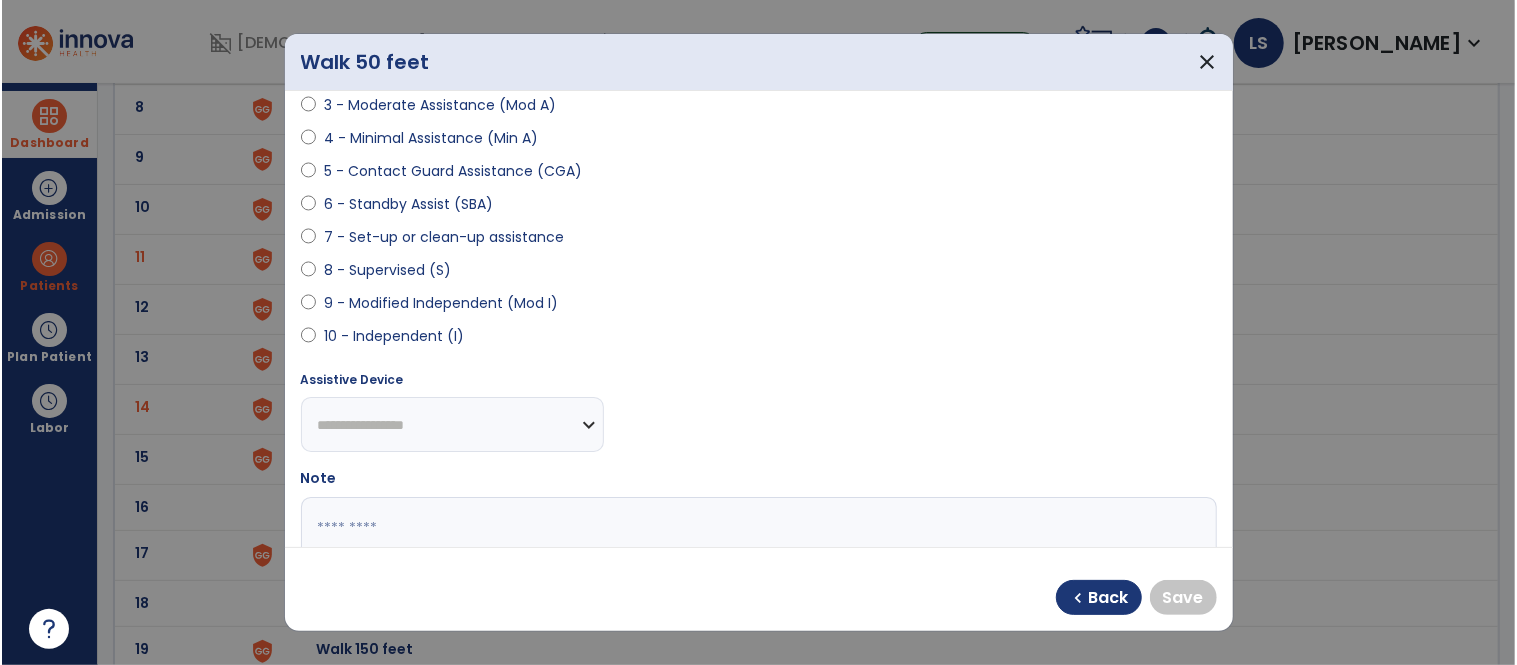 scroll, scrollTop: 303, scrollLeft: 0, axis: vertical 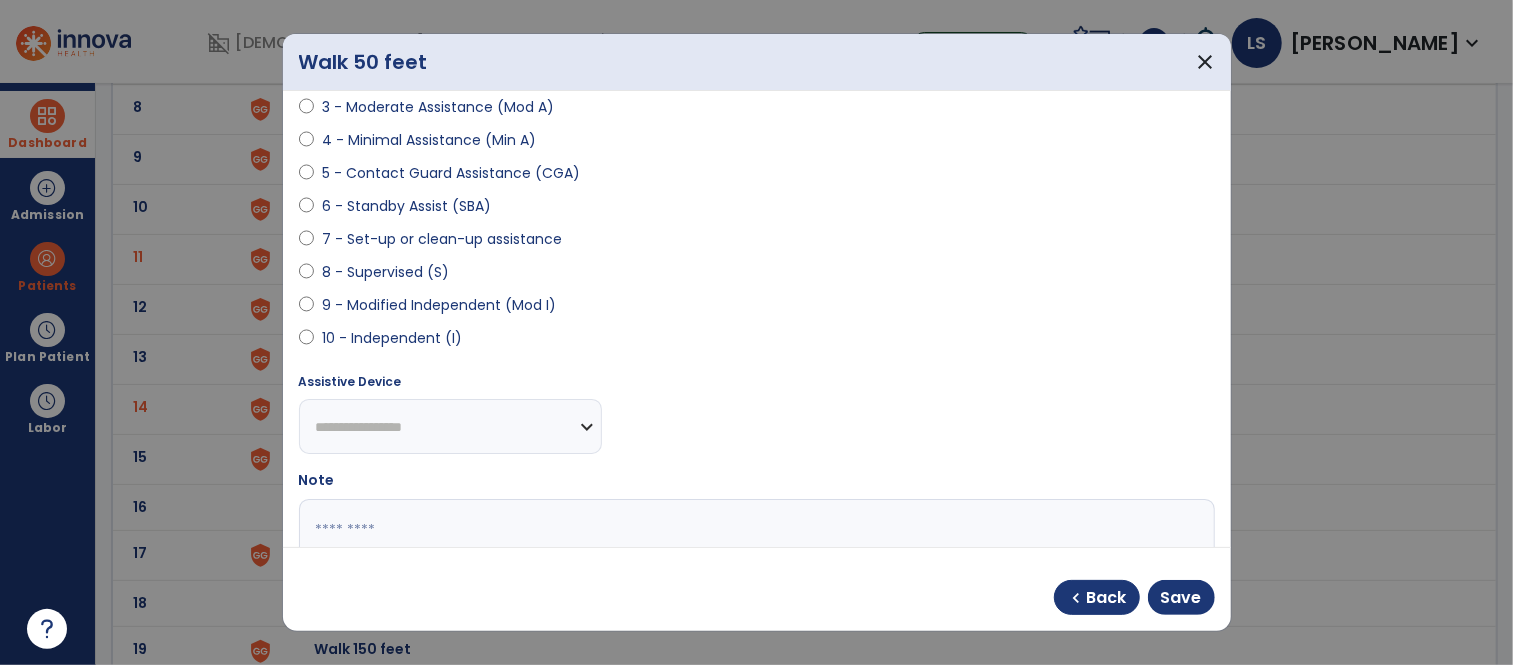 click on "**********" at bounding box center (450, 426) 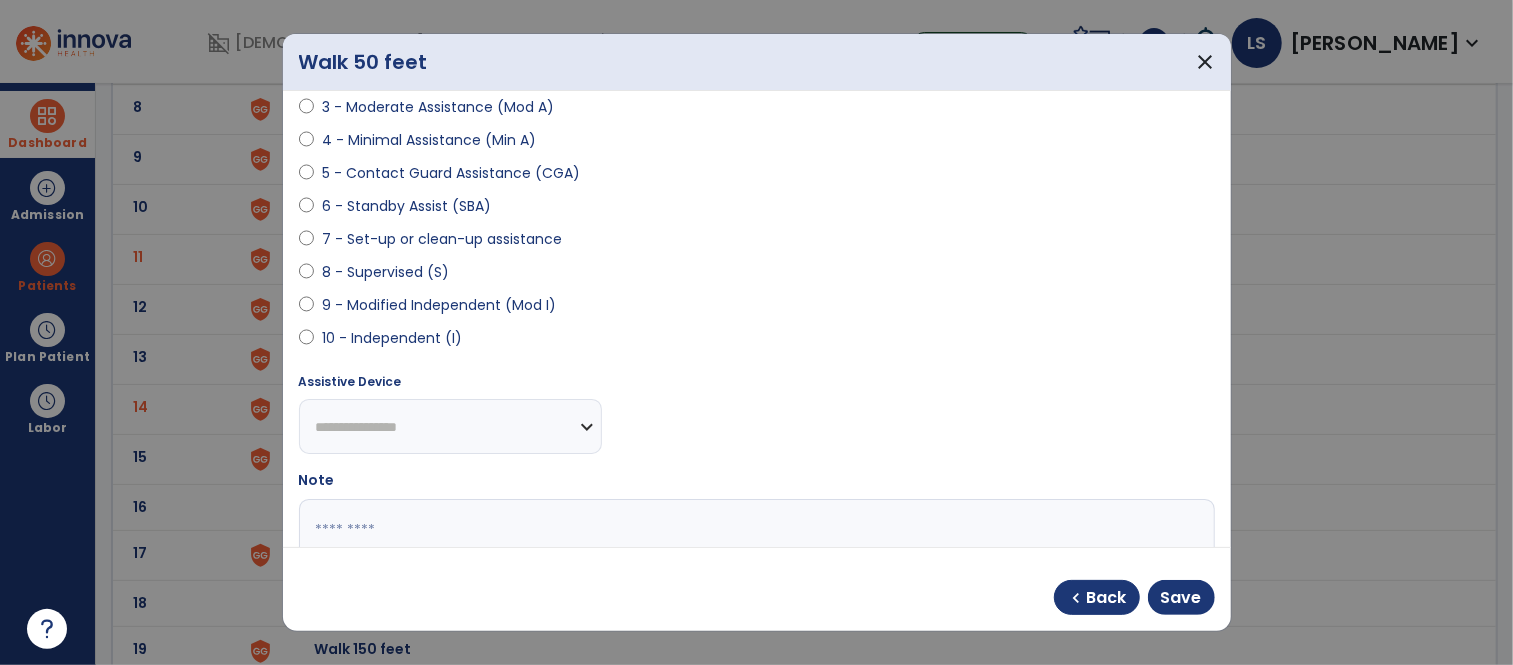 click on "**********" at bounding box center [450, 426] 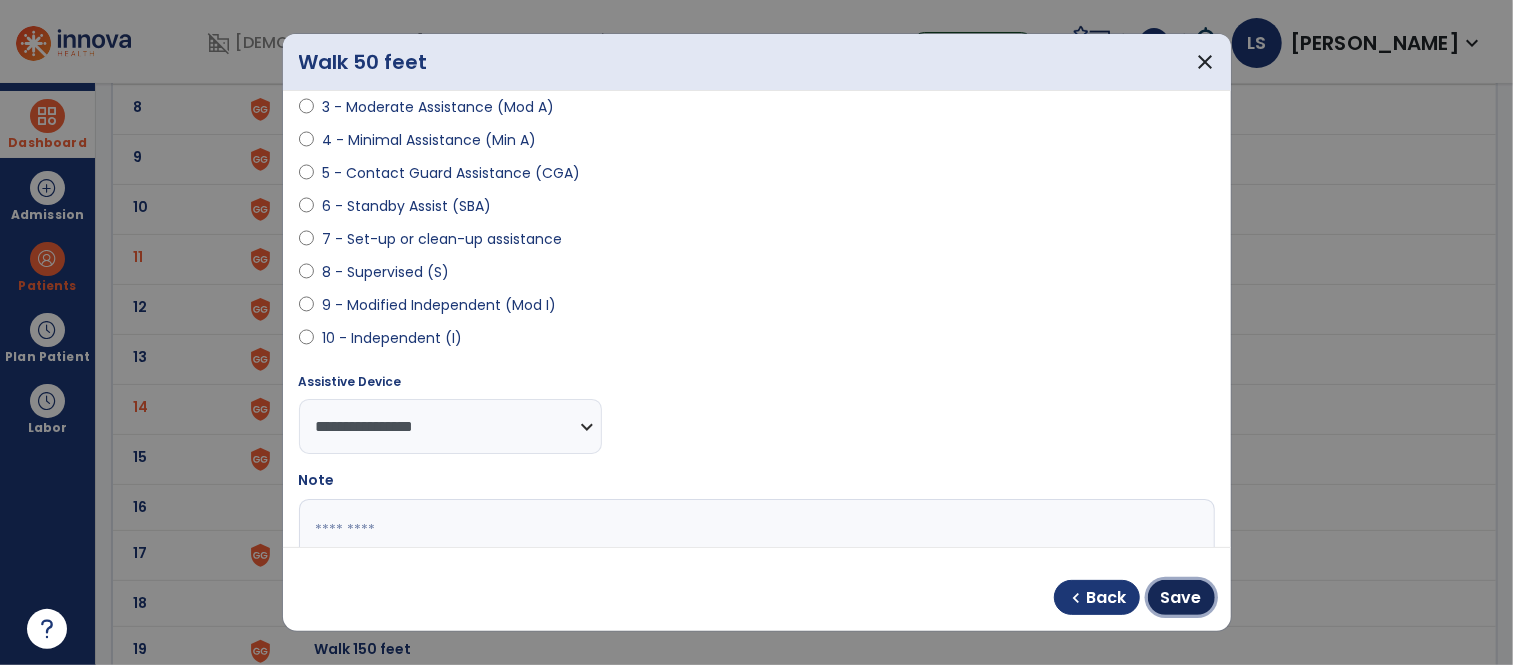 click on "Save" at bounding box center [1181, 598] 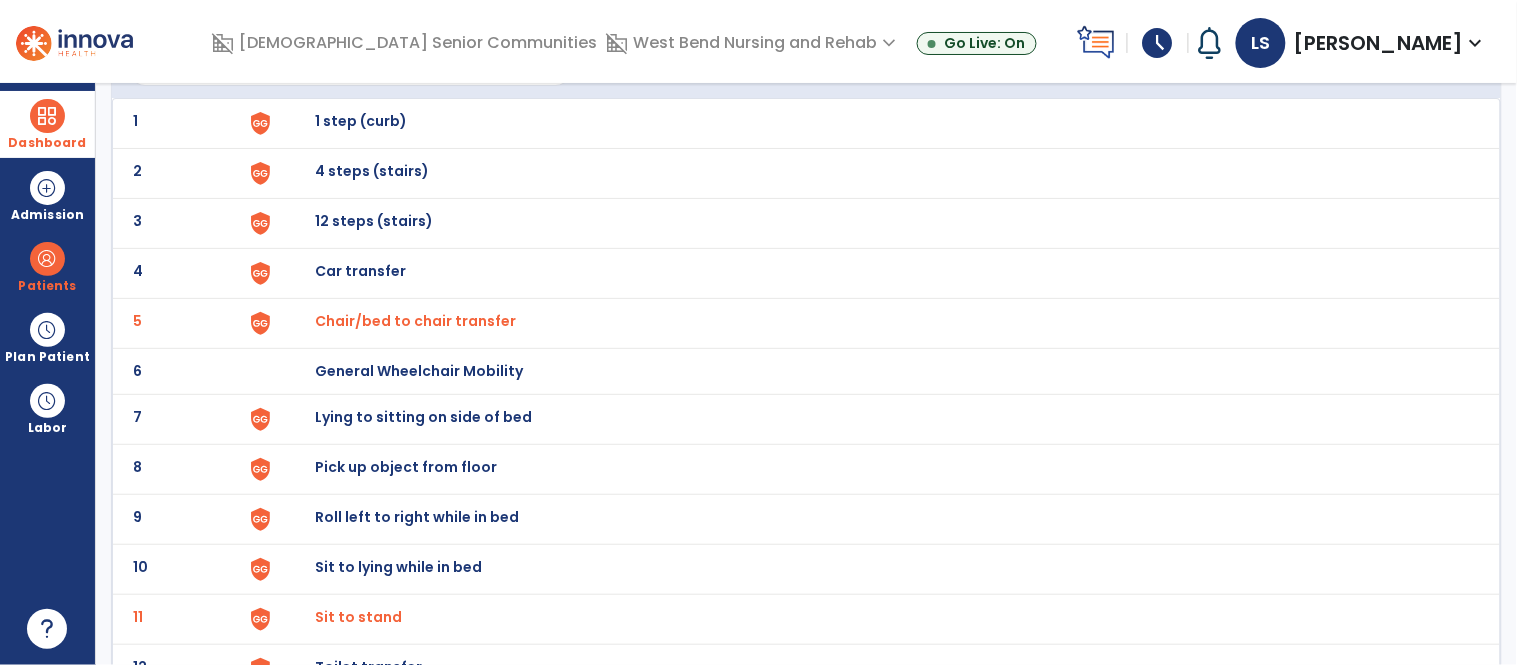 scroll, scrollTop: 0, scrollLeft: 0, axis: both 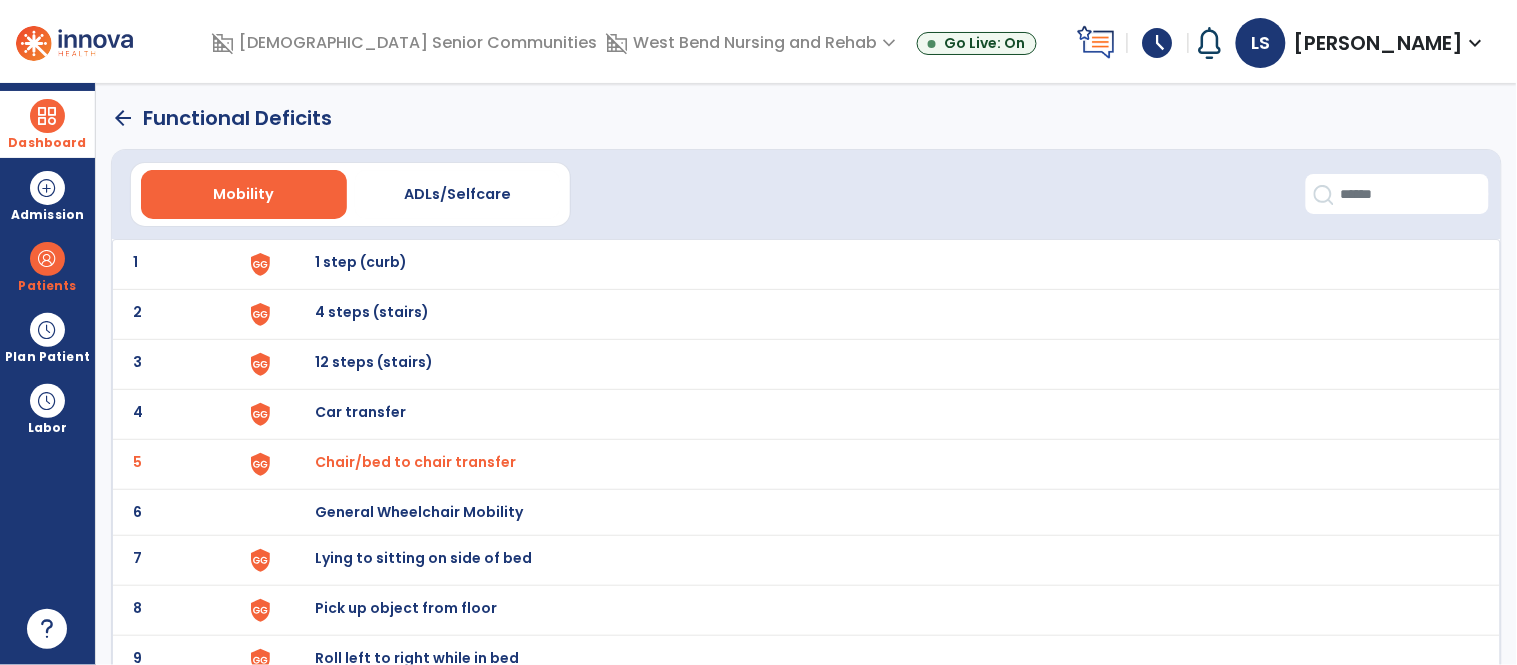 click on "arrow_back" 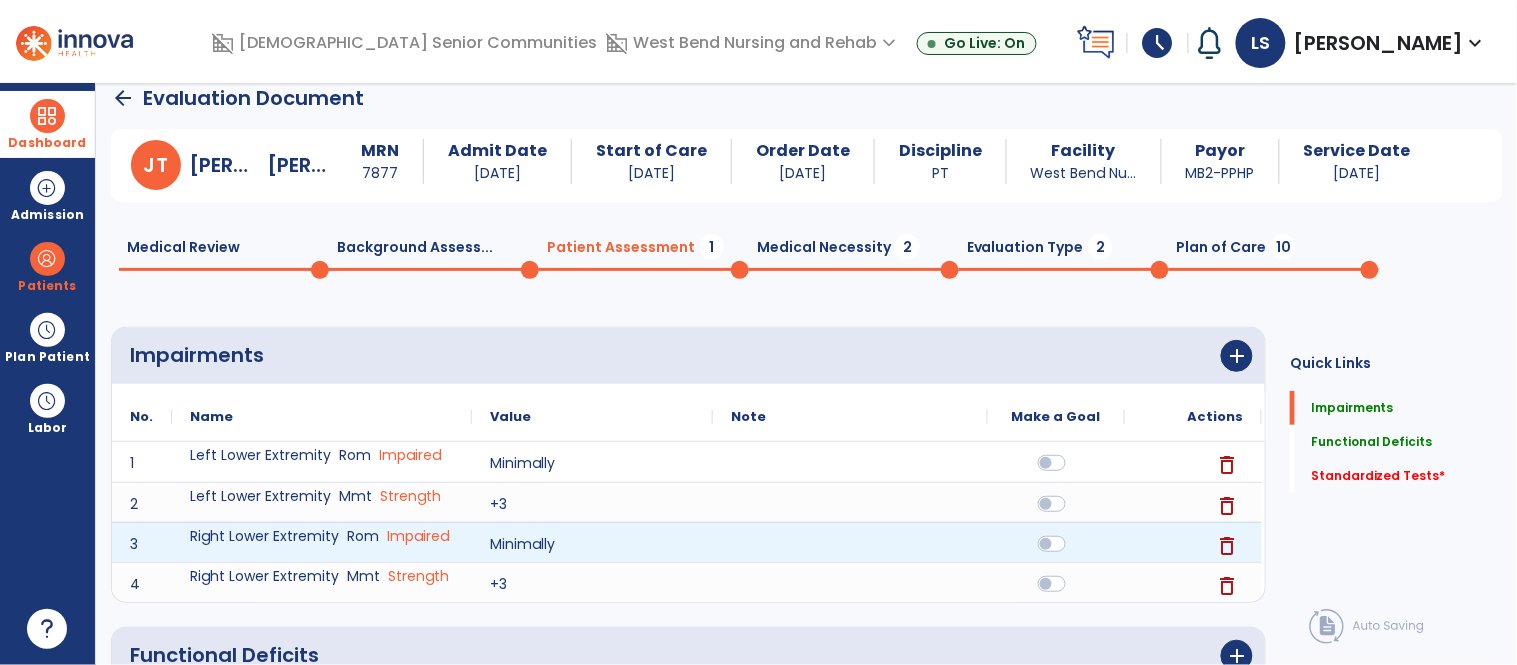 scroll, scrollTop: 31, scrollLeft: 0, axis: vertical 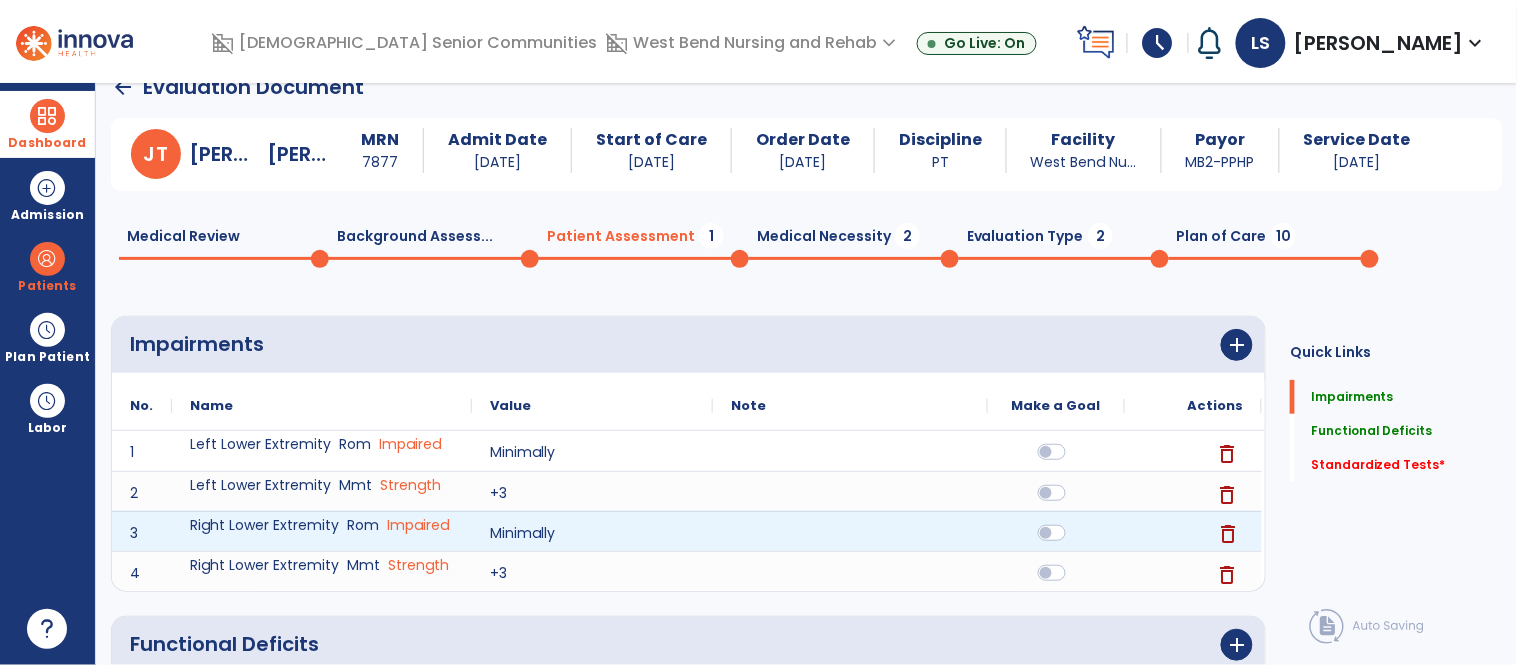 click on "delete" 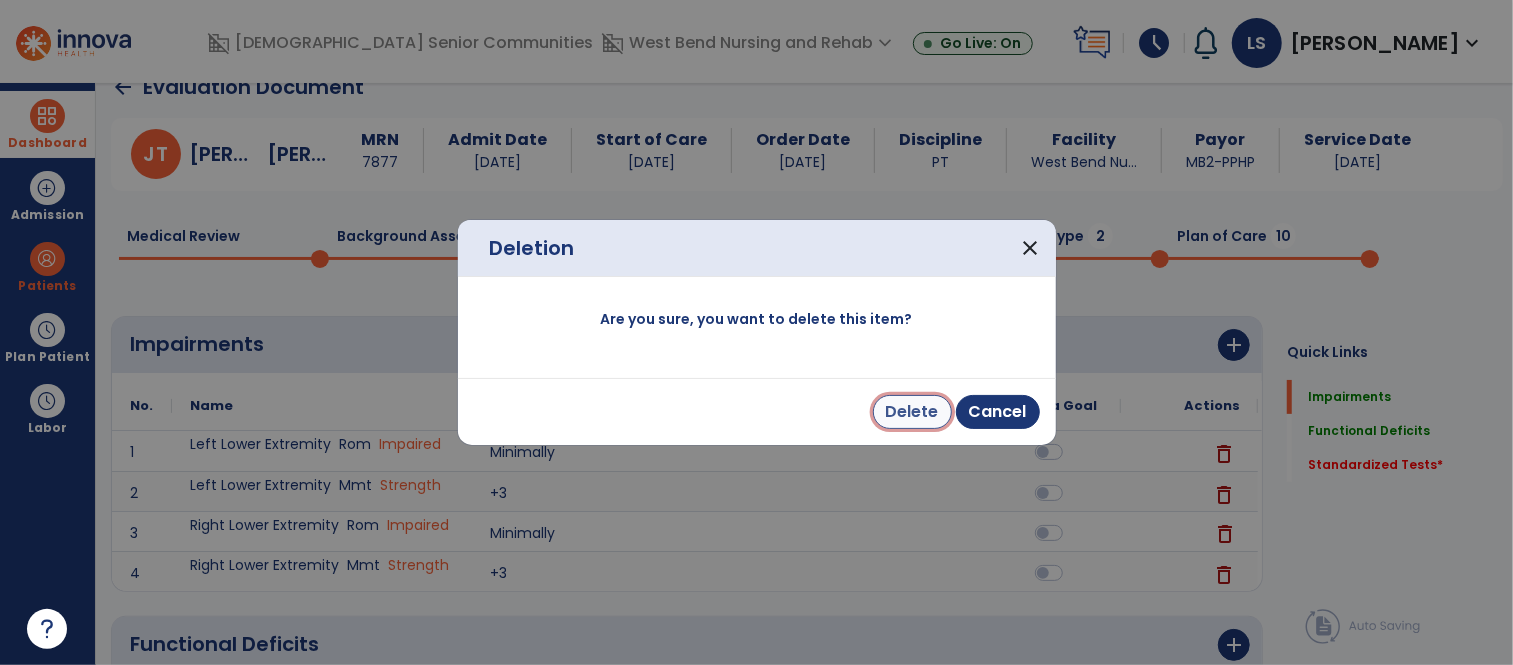 click on "Delete" at bounding box center (912, 412) 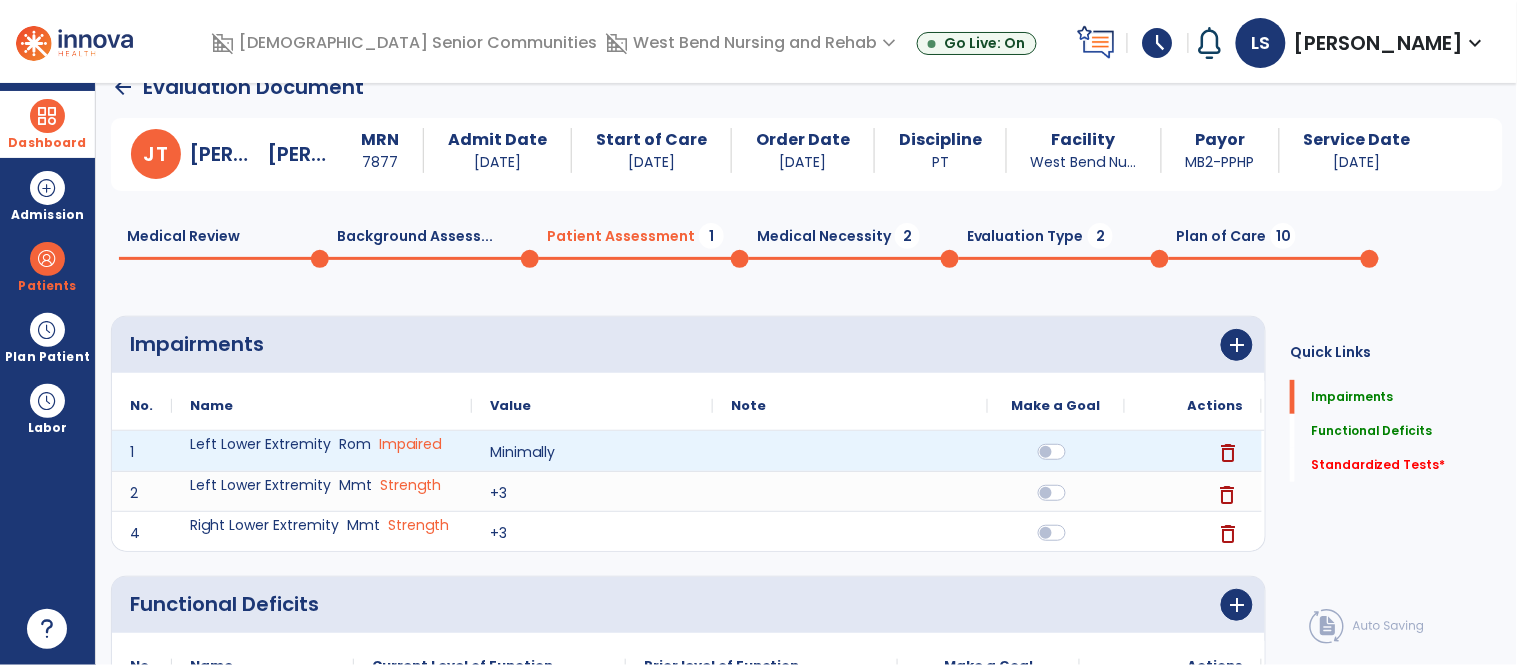 click on "delete" 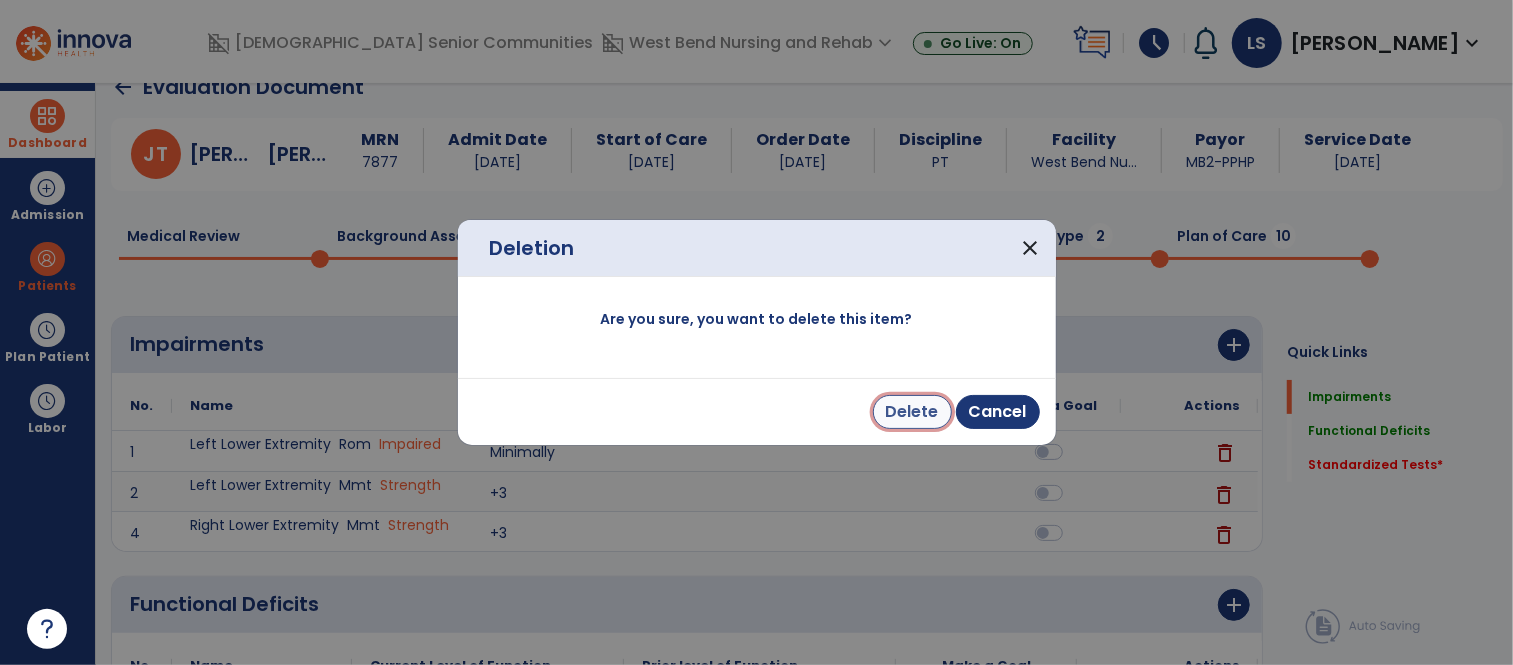 click on "Delete" at bounding box center [912, 412] 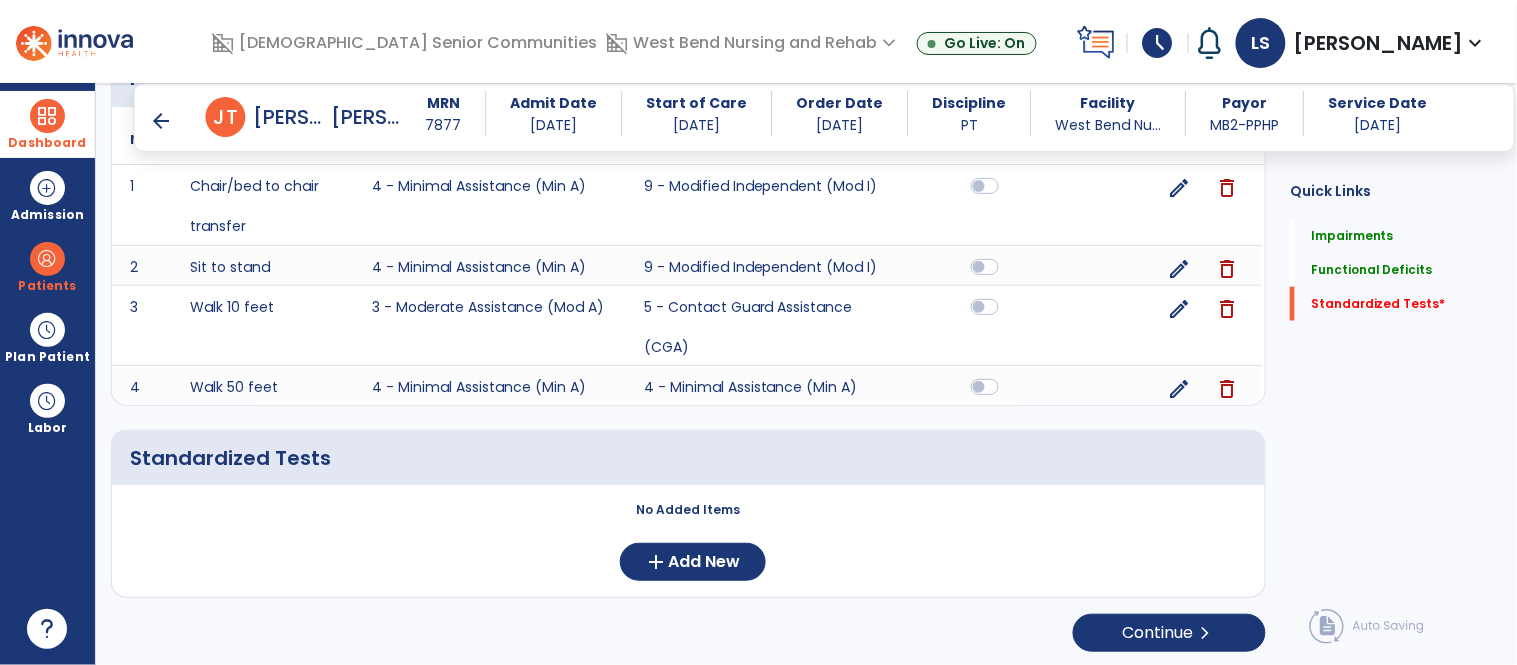 scroll, scrollTop: 502, scrollLeft: 0, axis: vertical 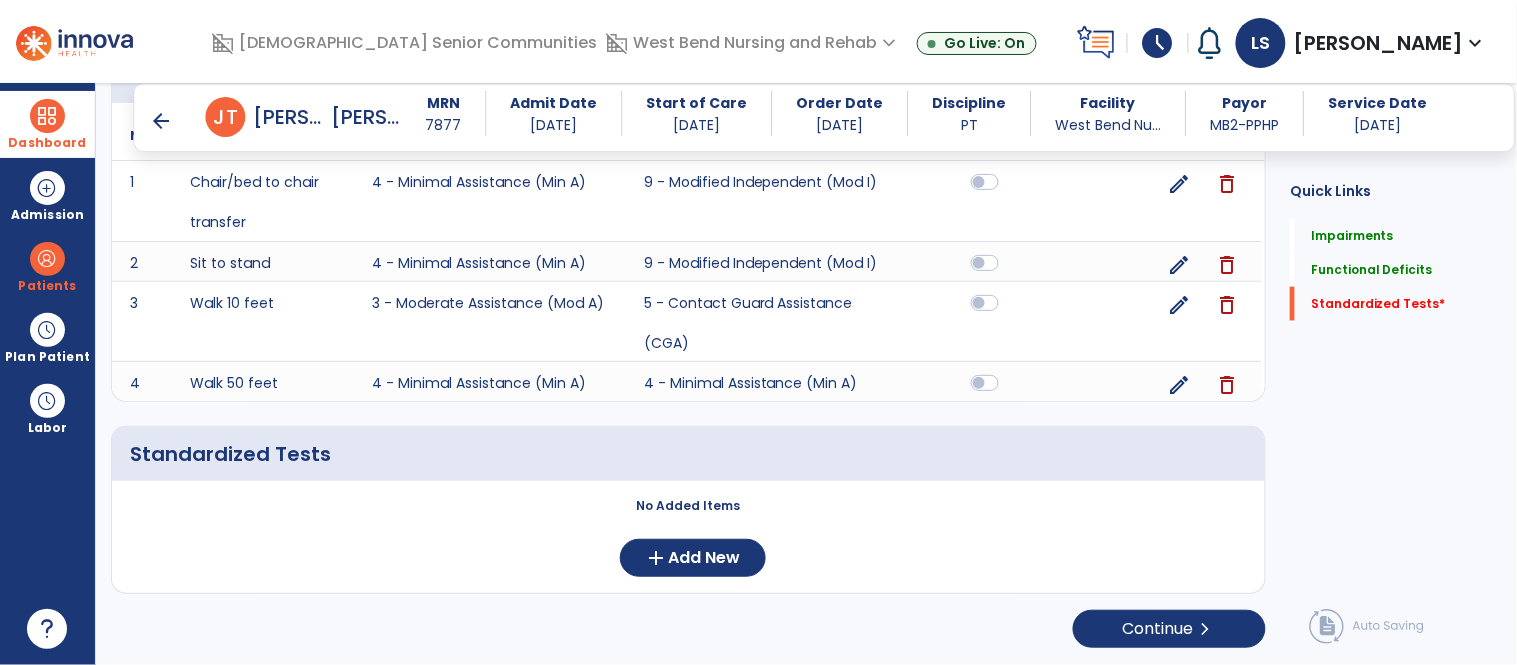 click on "No Added Items  add  Add New" 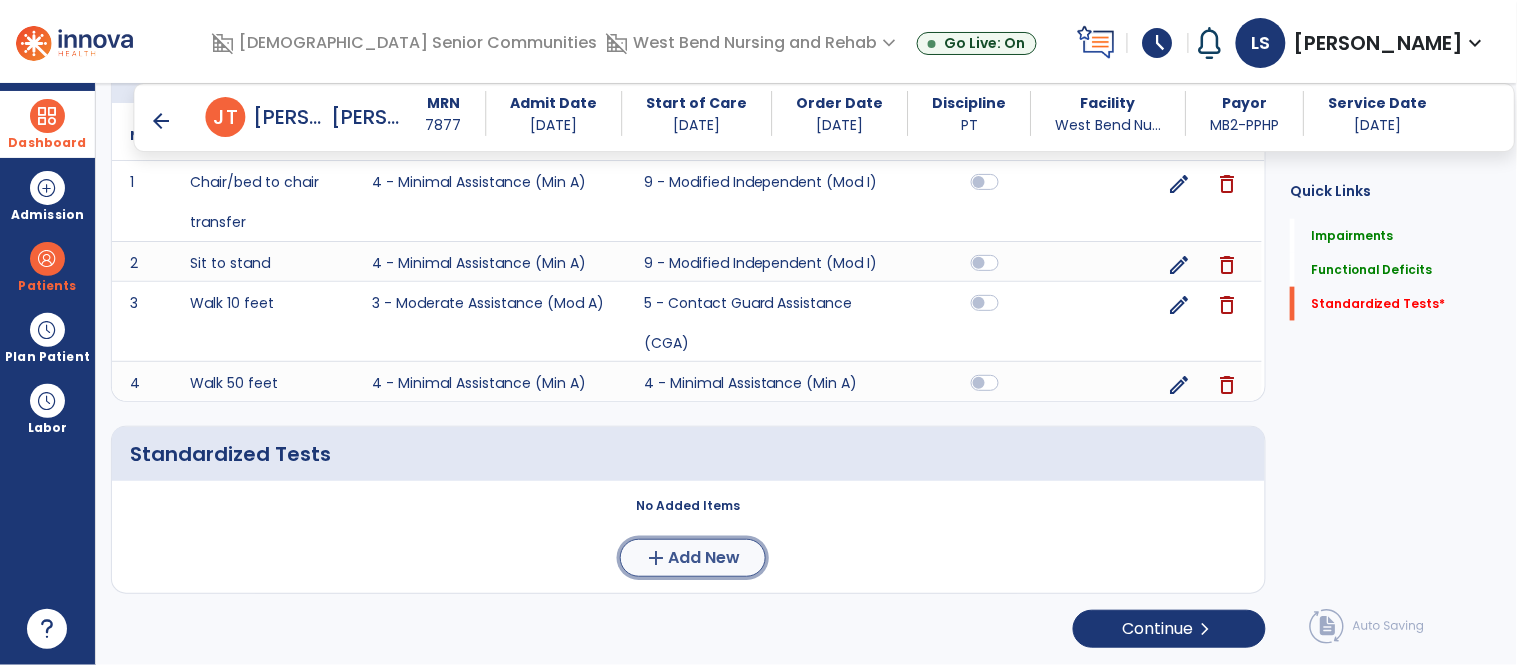 click on "Add New" 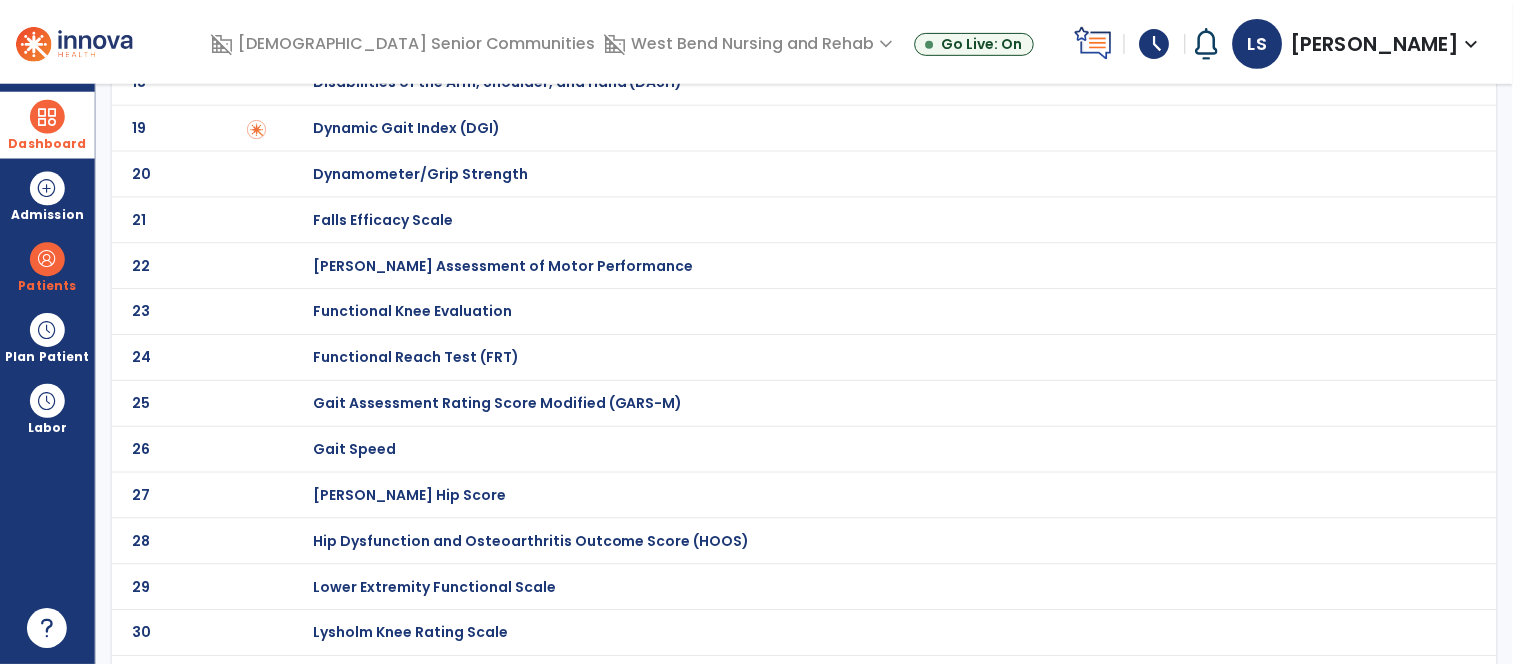 scroll, scrollTop: 0, scrollLeft: 0, axis: both 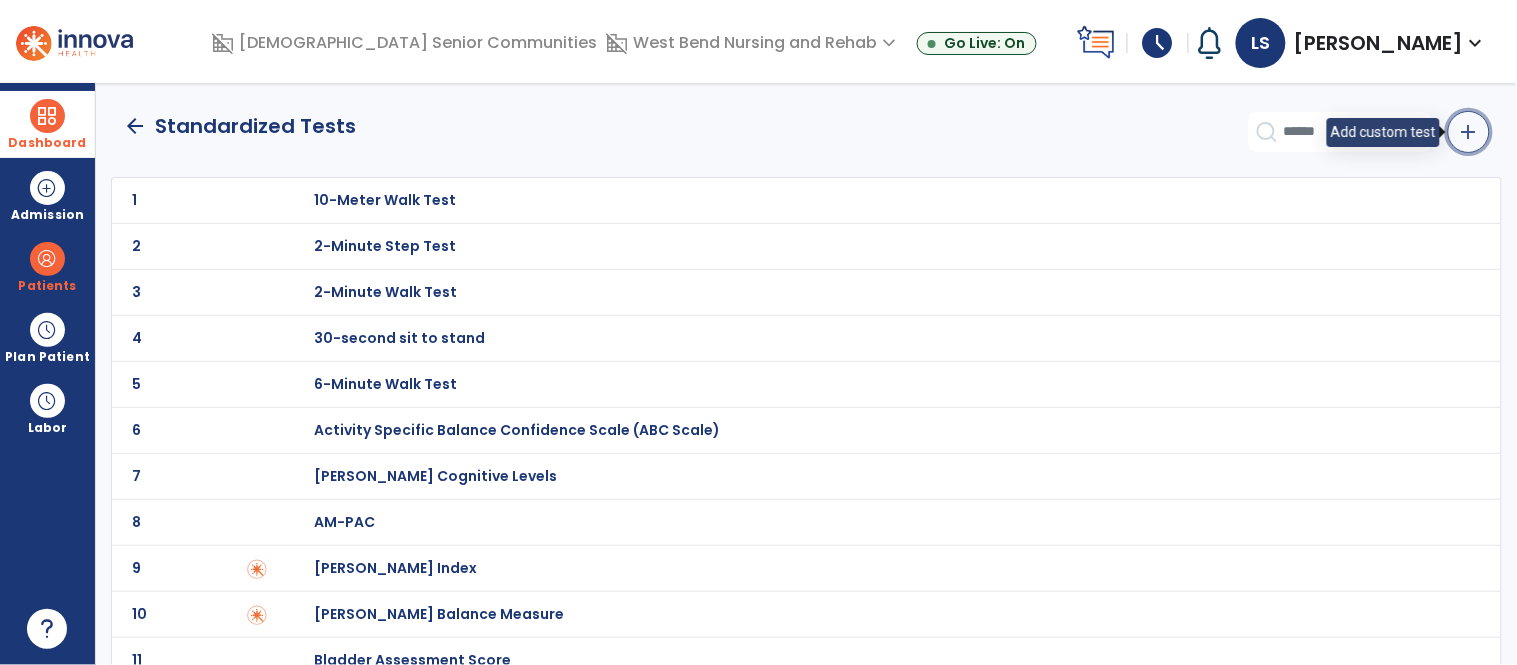 click on "add" 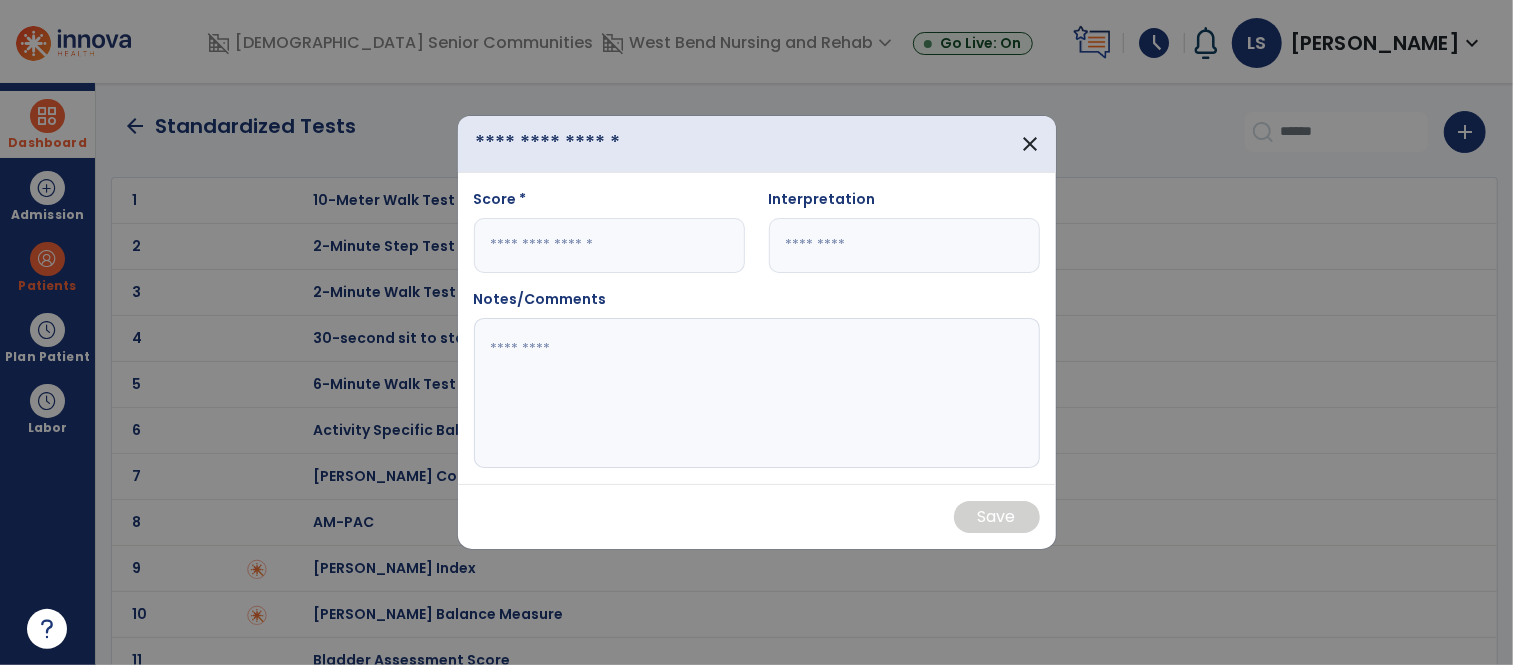 click at bounding box center (587, 143) 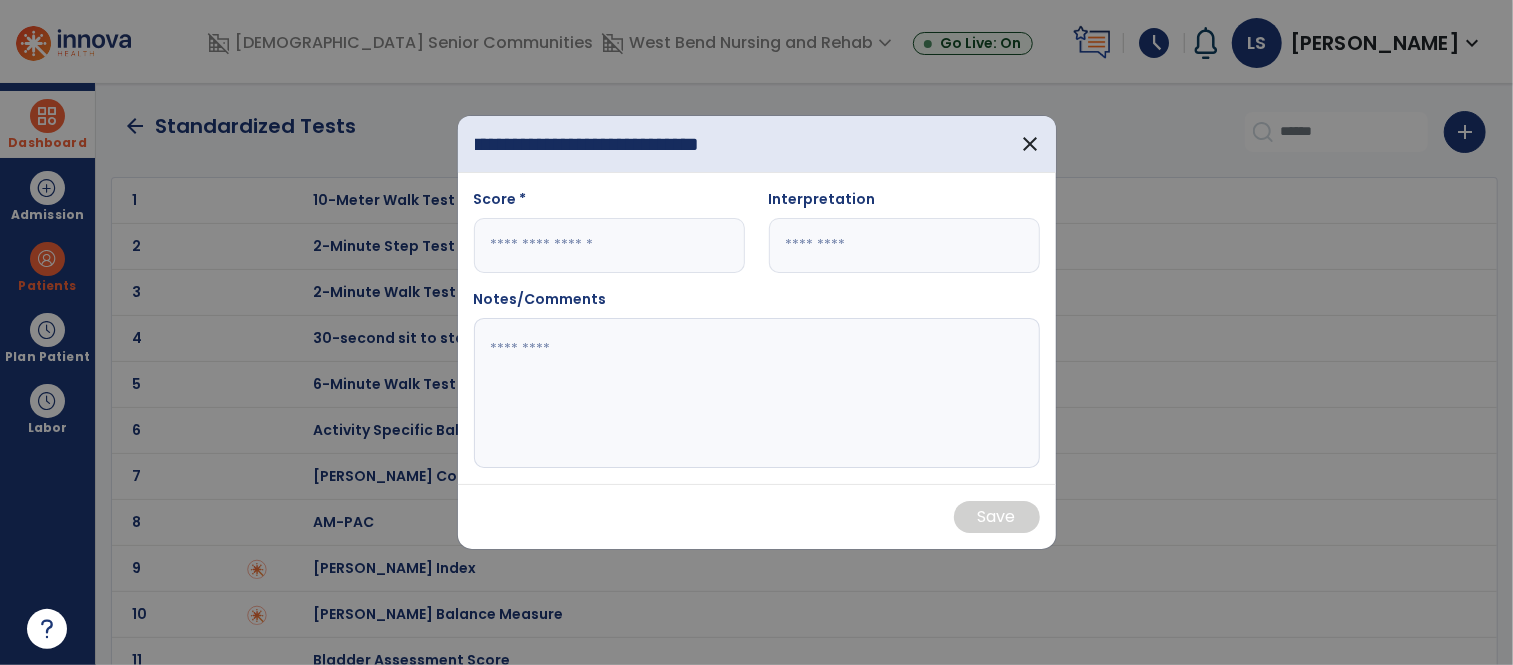 scroll, scrollTop: 0, scrollLeft: 34, axis: horizontal 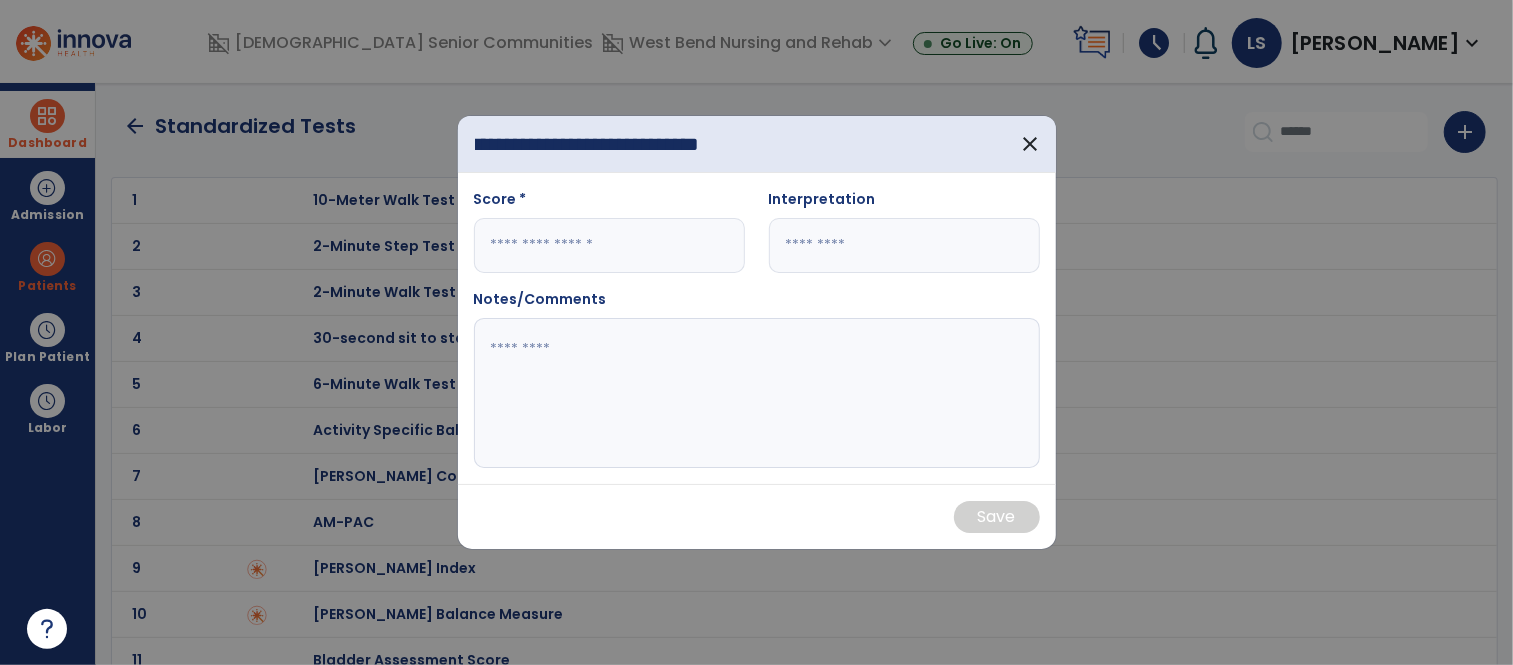 type on "**********" 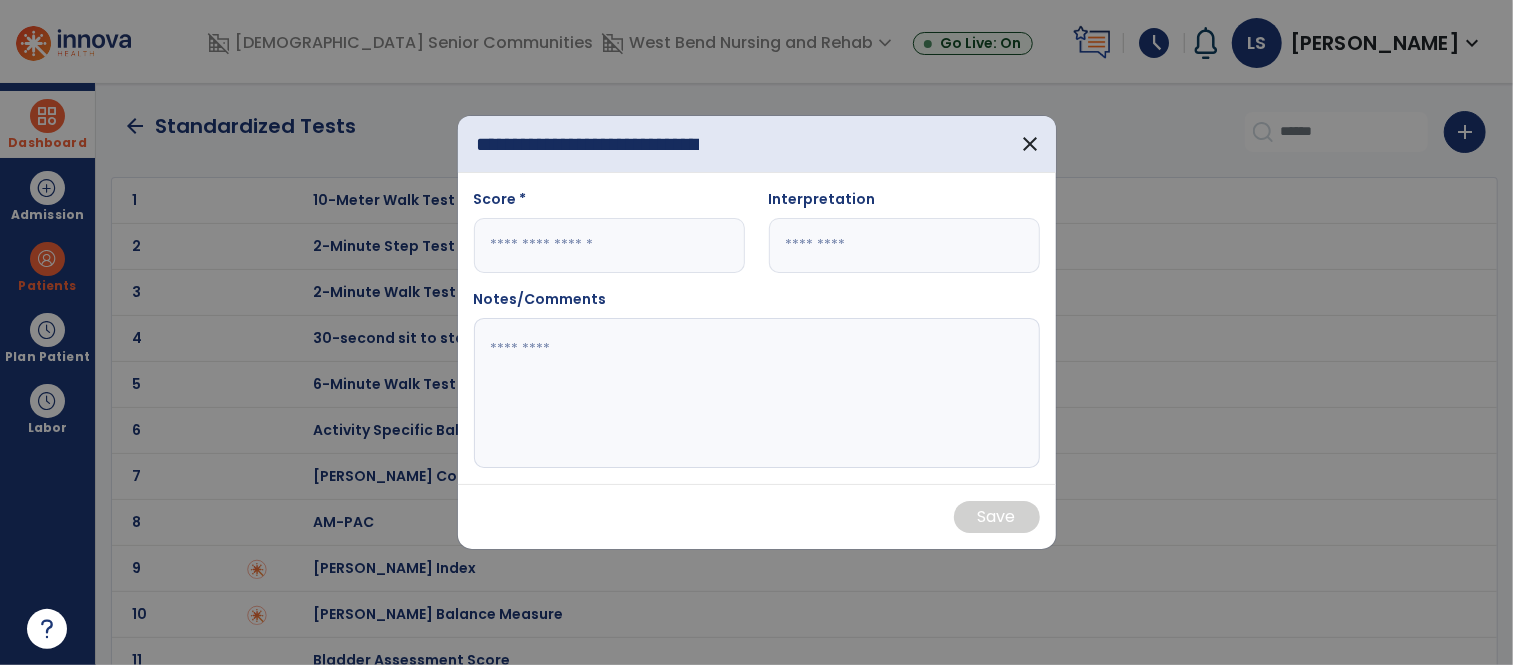 click at bounding box center (609, 245) 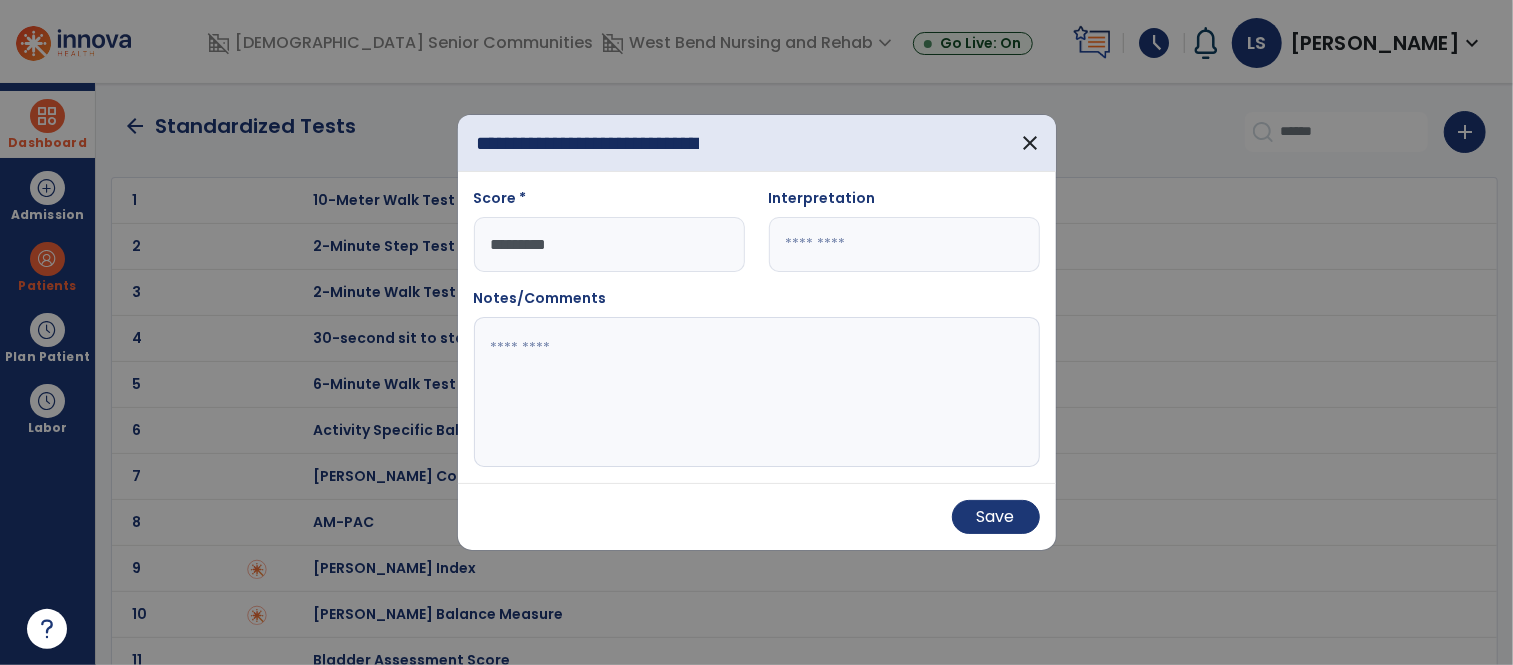 click at bounding box center (756, 332) 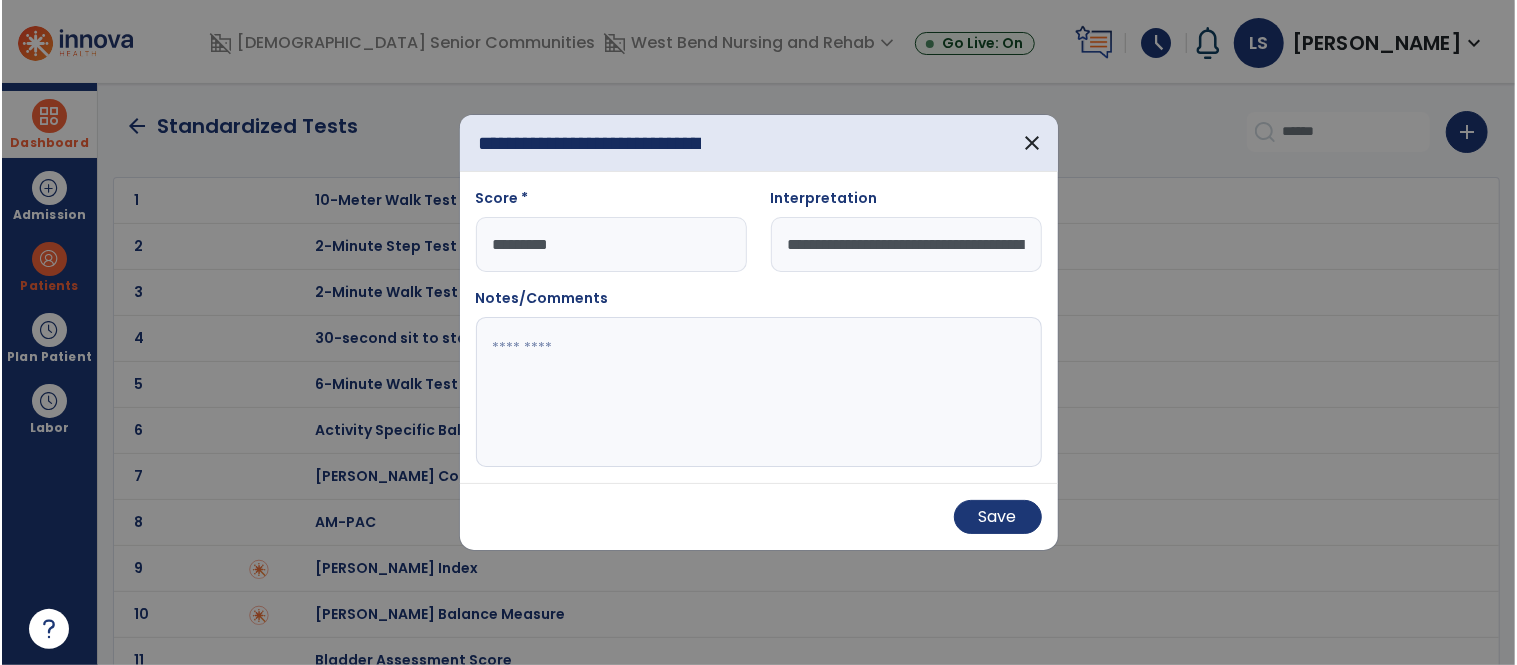 scroll, scrollTop: 0, scrollLeft: 1231, axis: horizontal 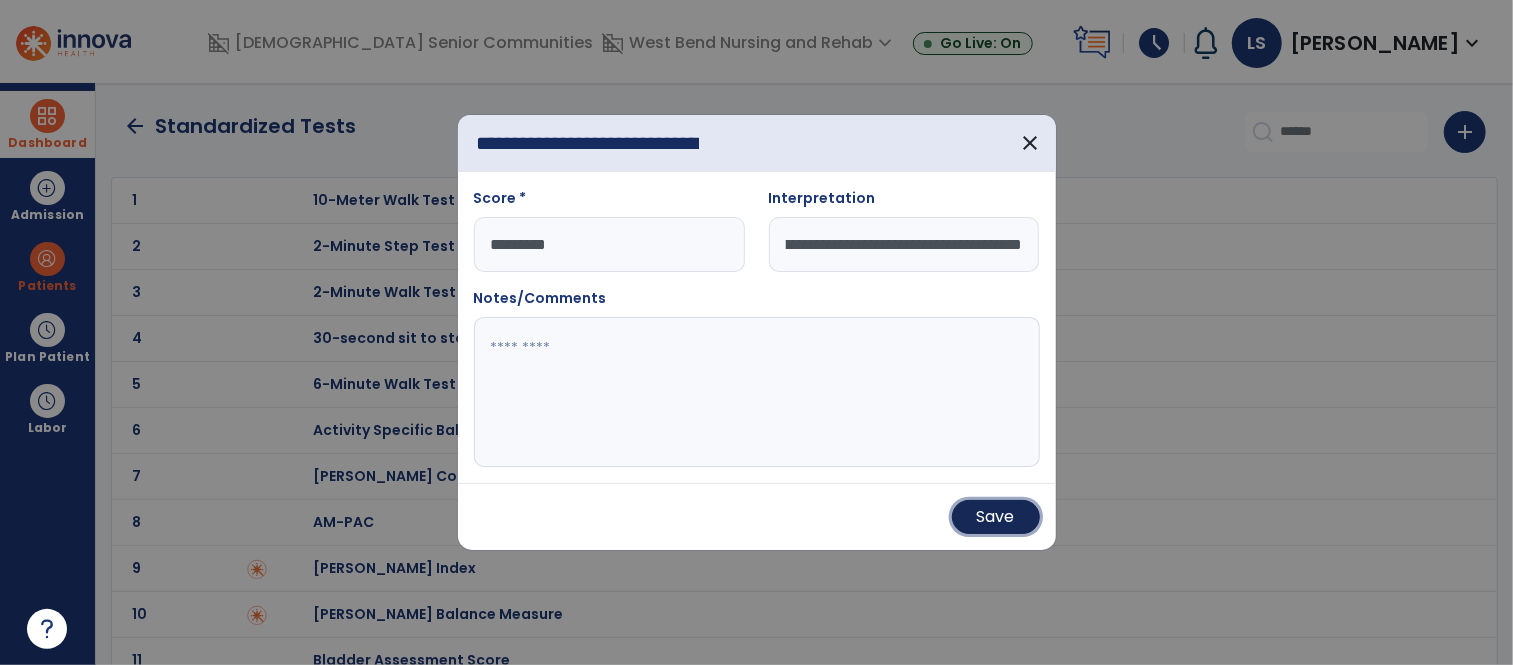 click on "Save" at bounding box center [996, 517] 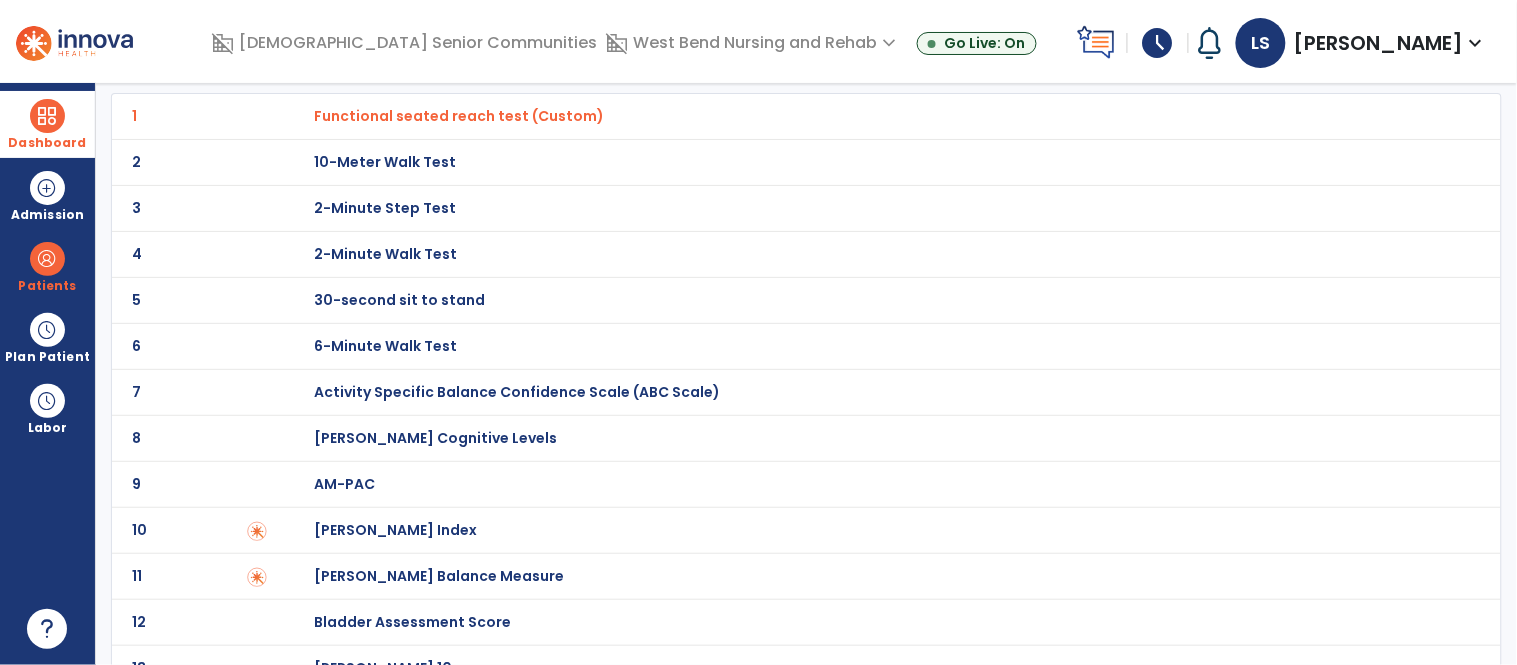 scroll, scrollTop: 243, scrollLeft: 0, axis: vertical 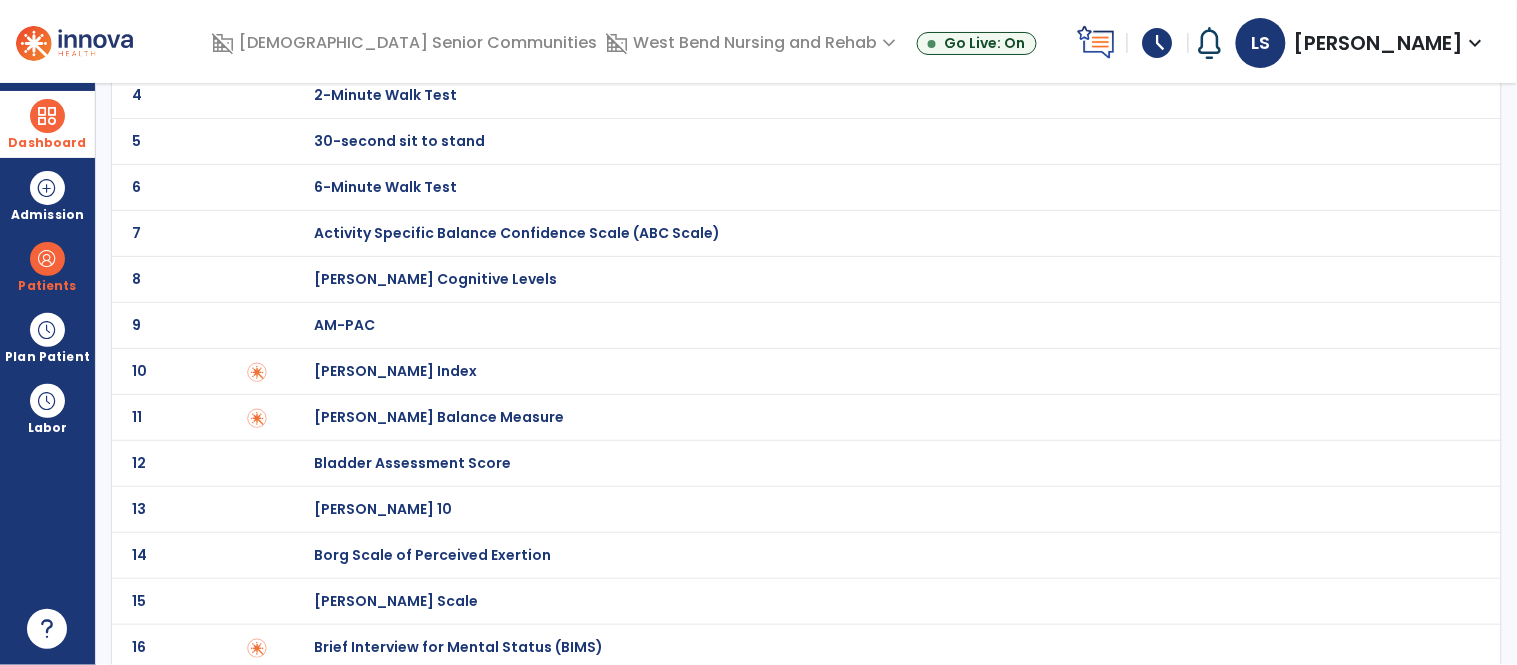 click on "[PERSON_NAME] 10" at bounding box center [877, -43] 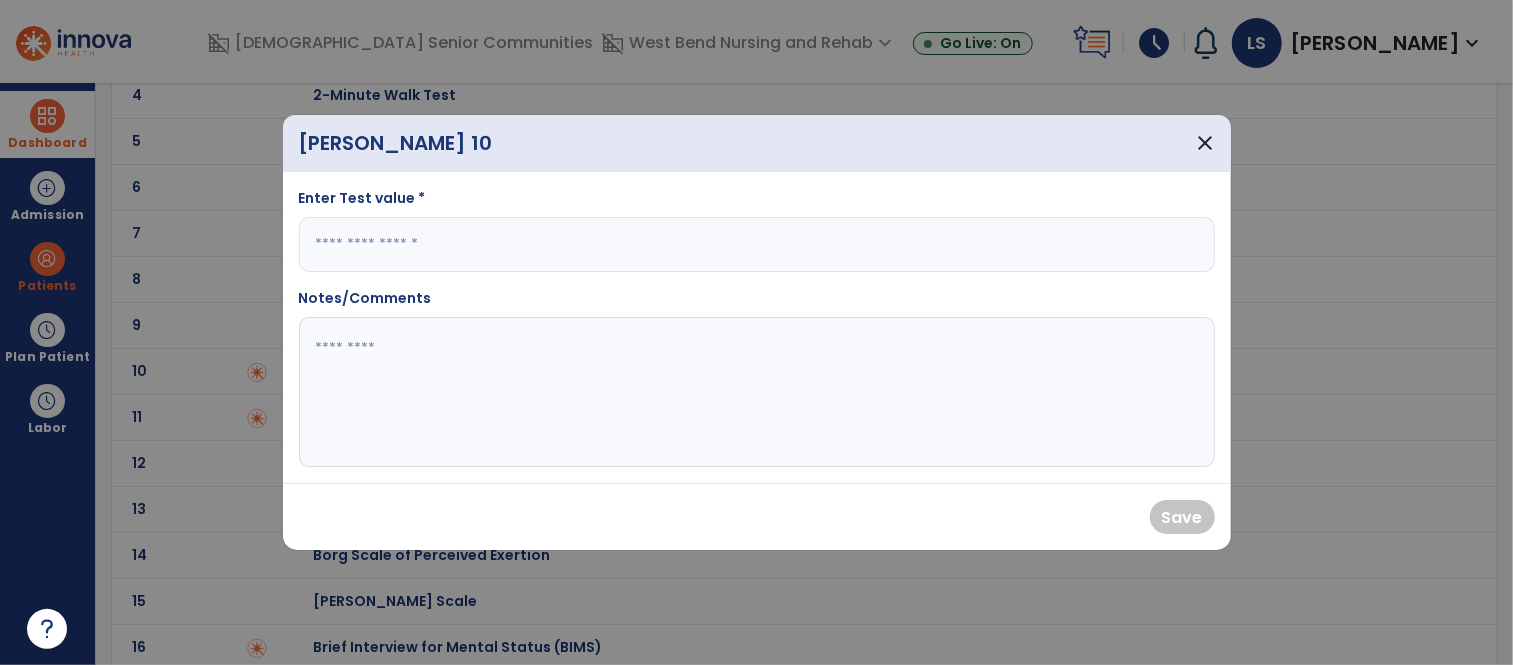 click at bounding box center [756, 332] 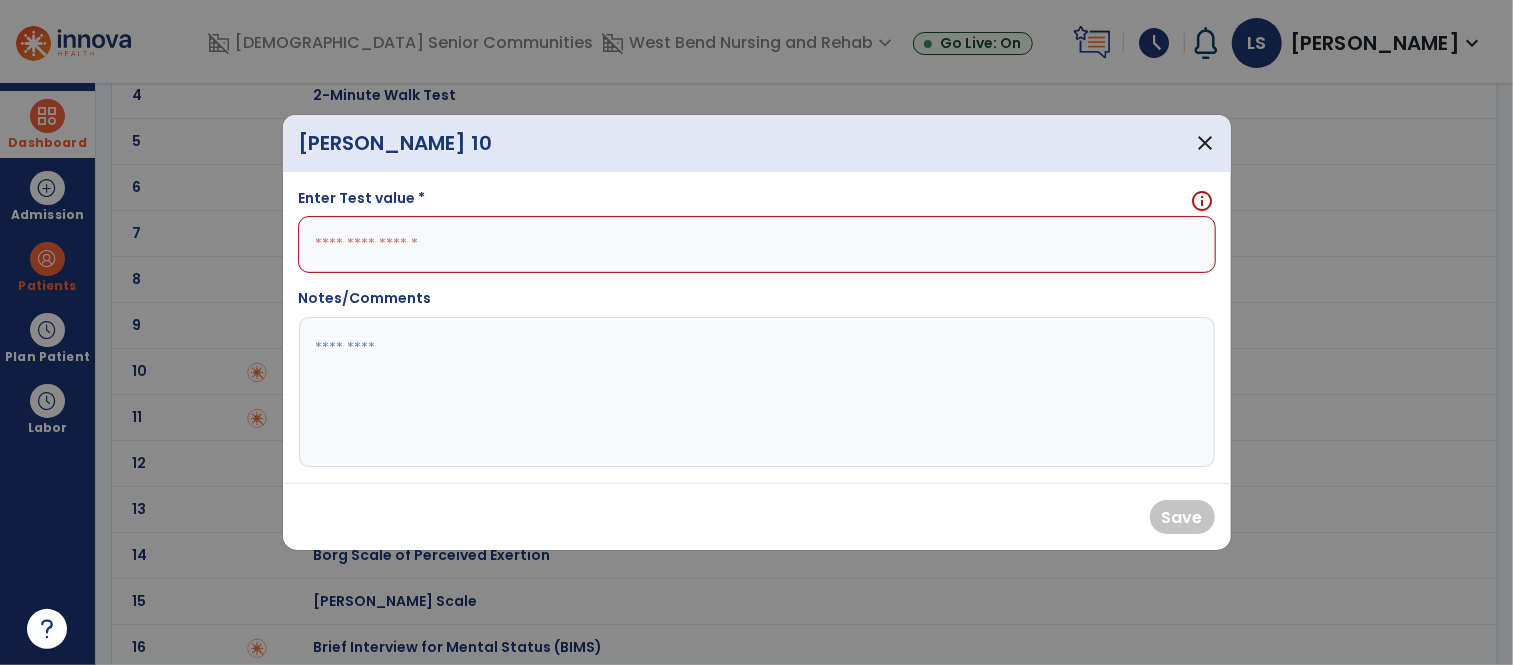 paste on "**********" 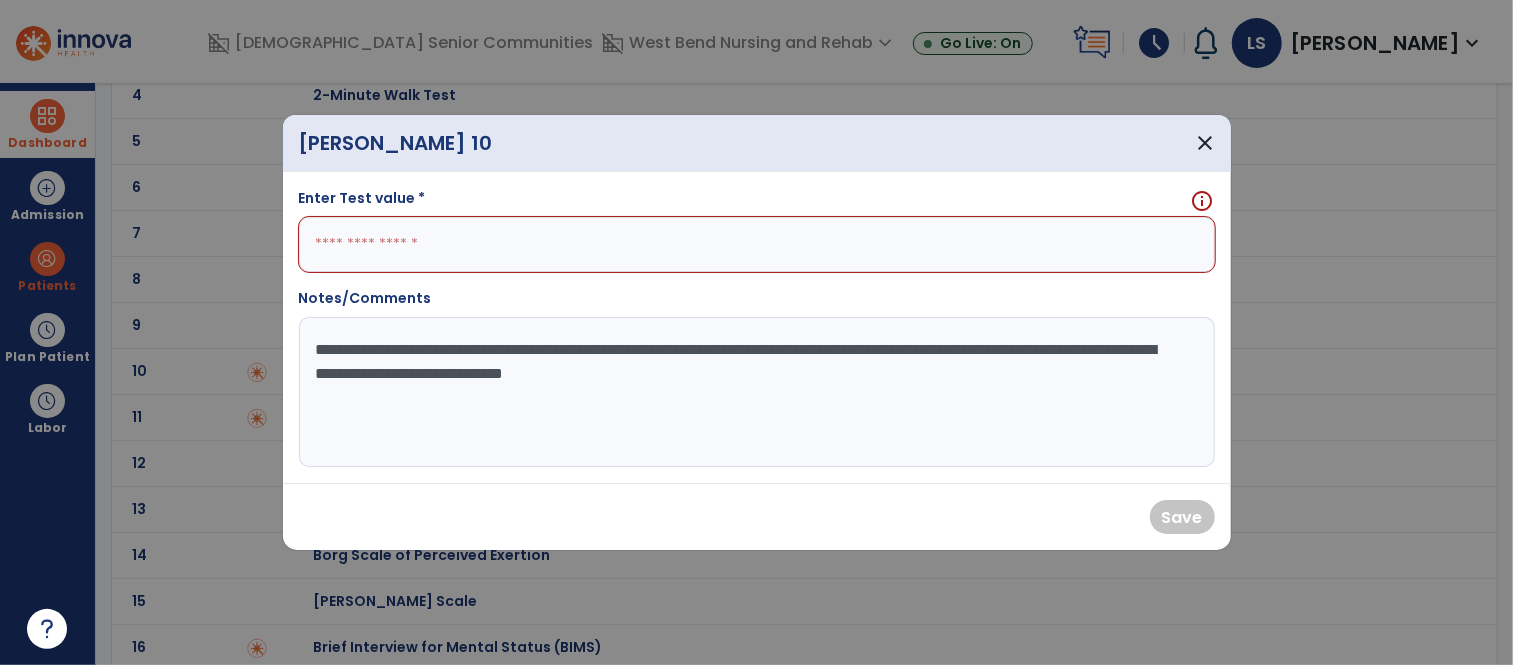 type on "**********" 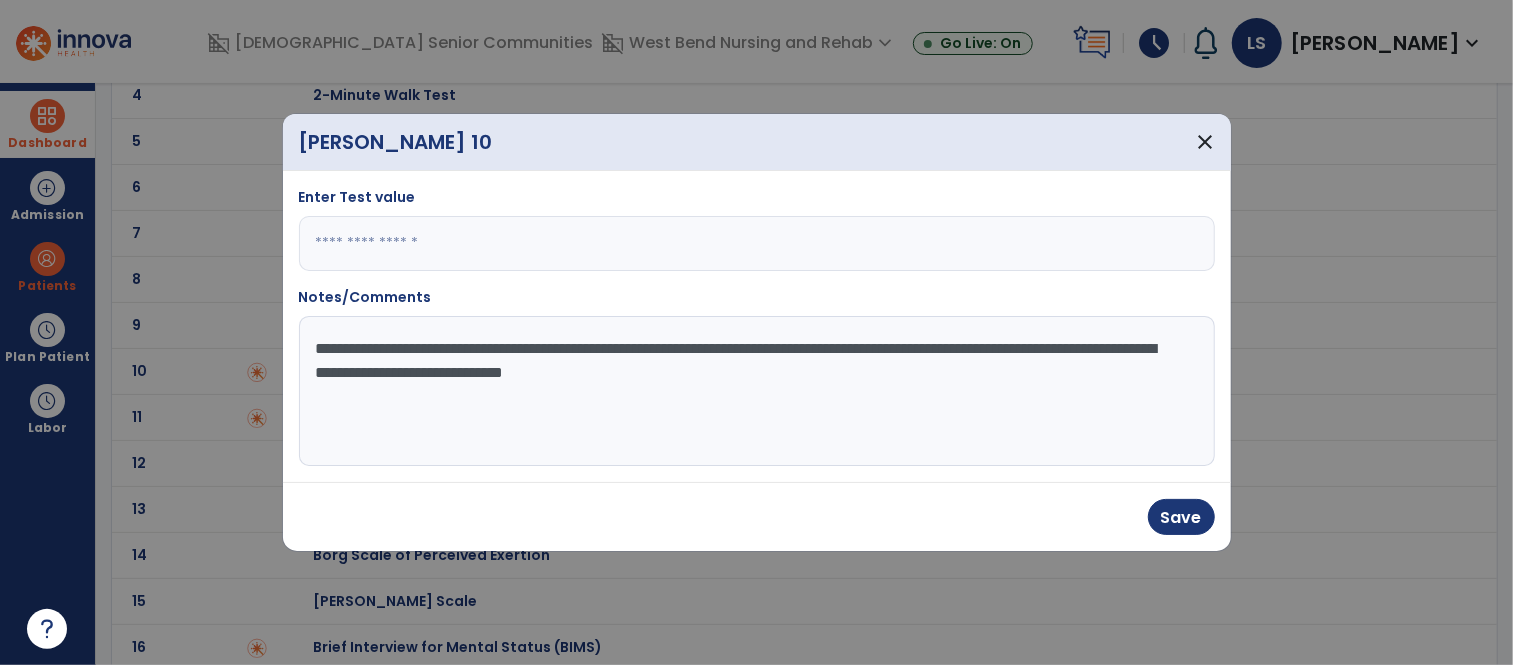 type on "*" 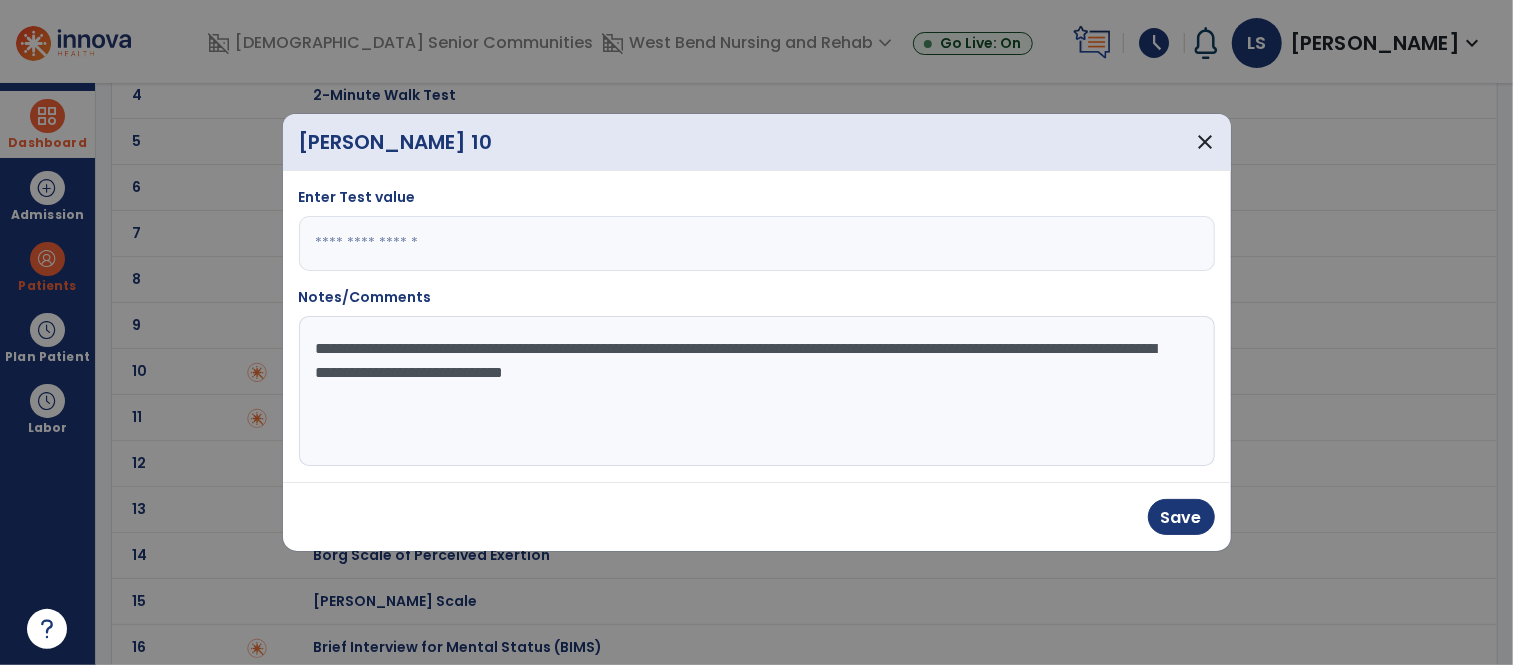 click on "**********" 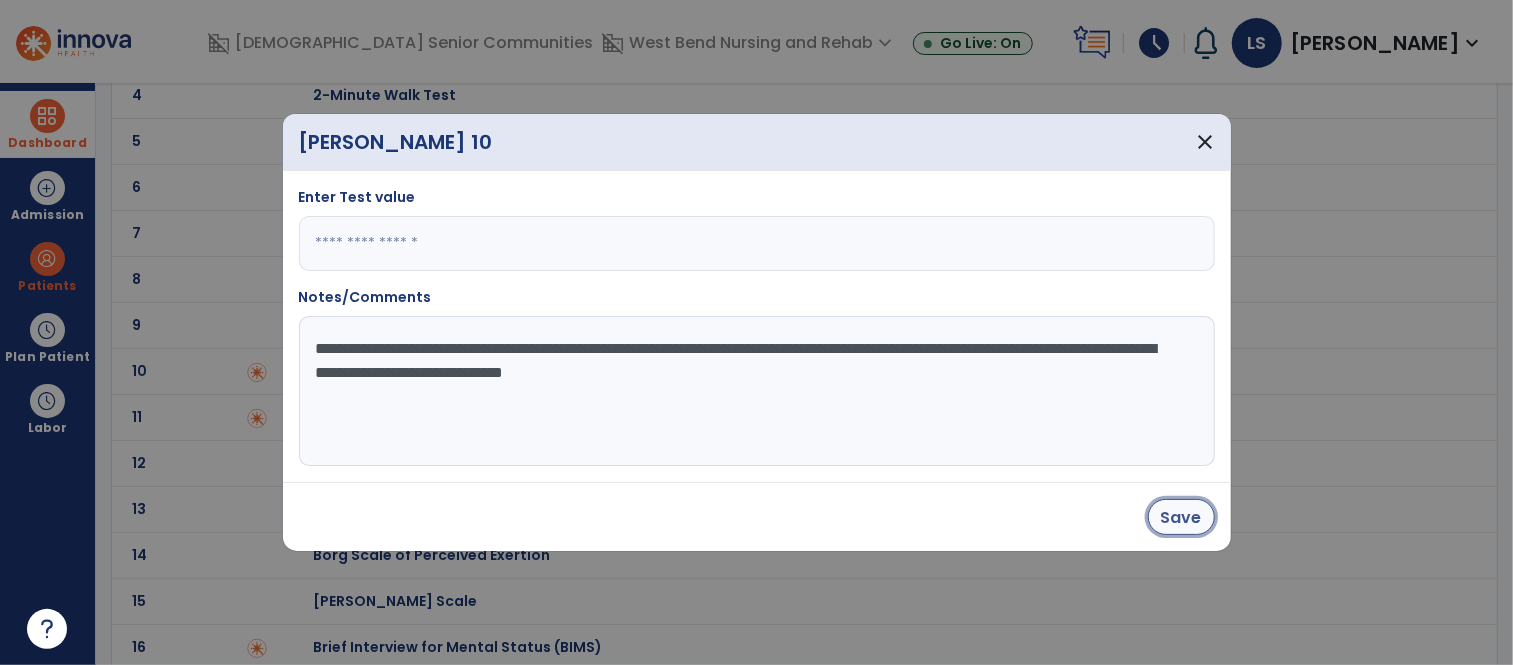 click on "Save" at bounding box center [1181, 517] 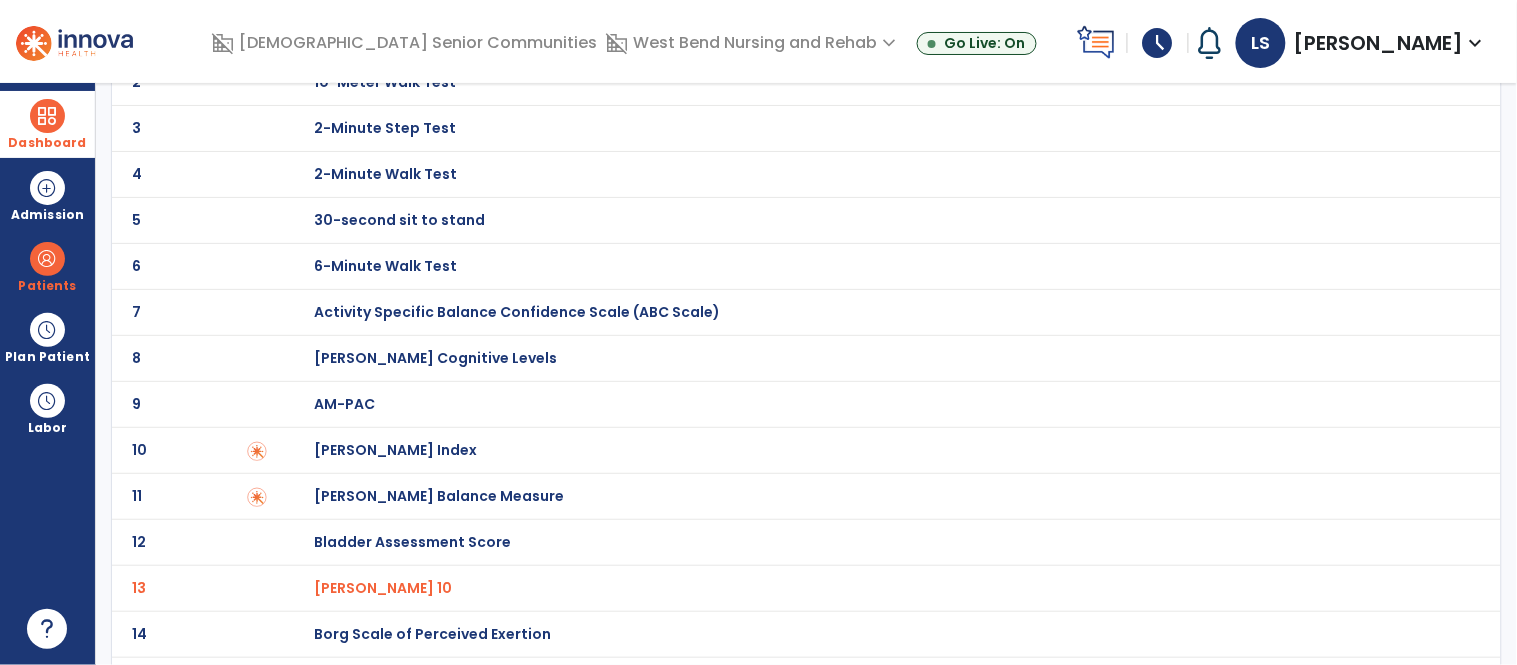 scroll, scrollTop: 0, scrollLeft: 0, axis: both 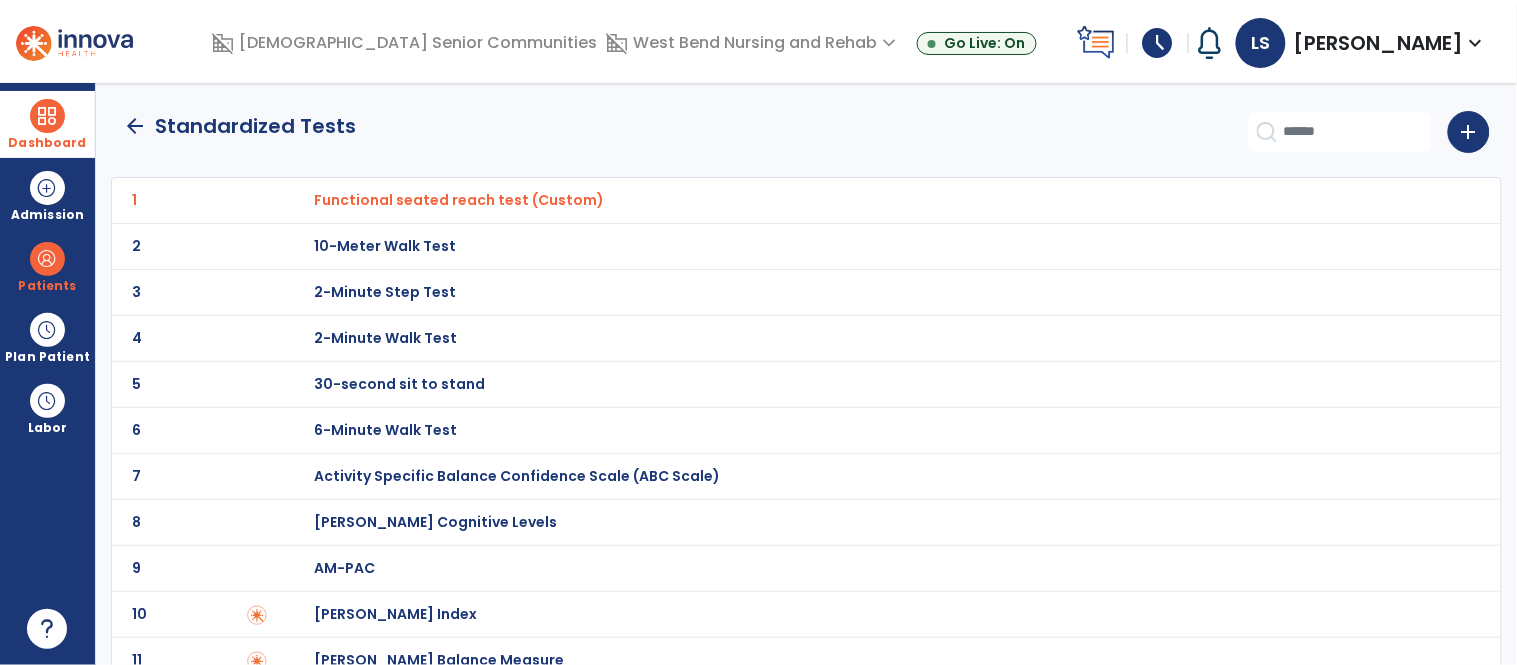 click on "arrow_back" 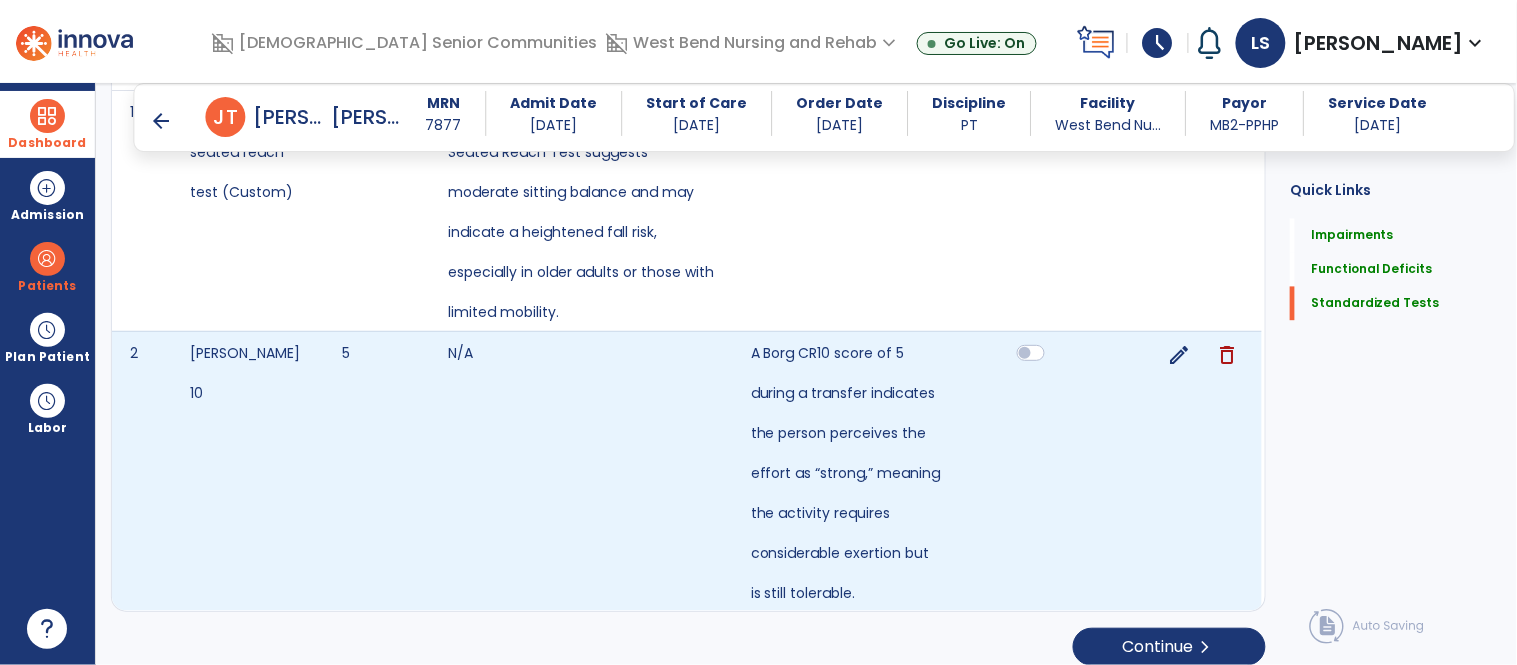 scroll, scrollTop: 970, scrollLeft: 0, axis: vertical 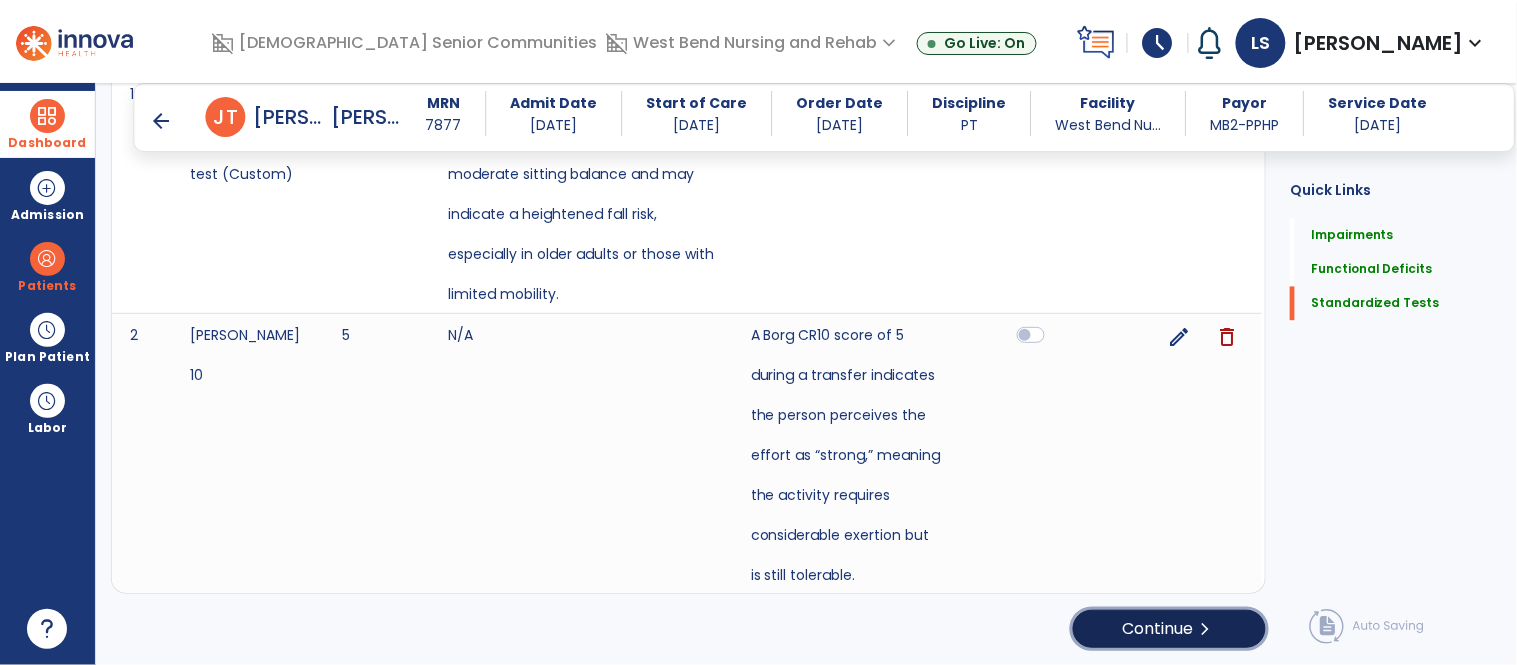 click on "Continue  chevron_right" 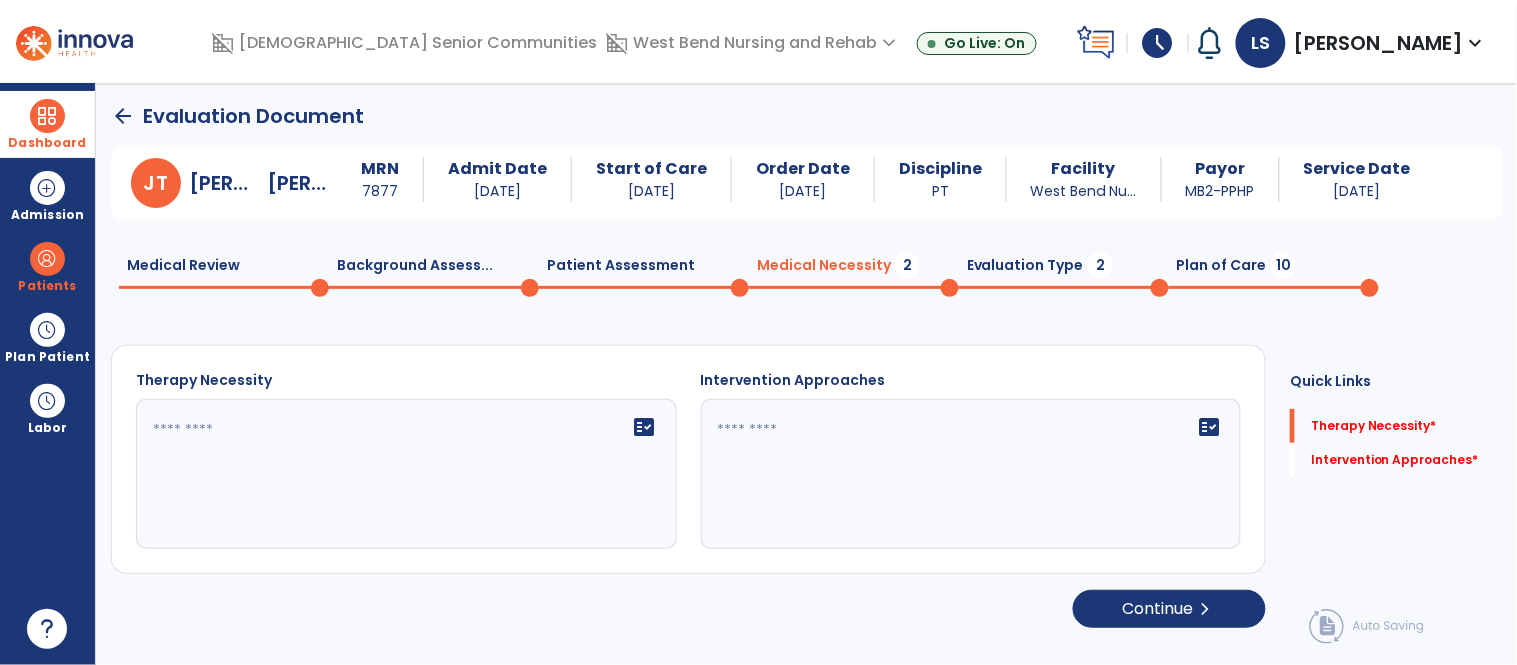 scroll, scrollTop: 0, scrollLeft: 0, axis: both 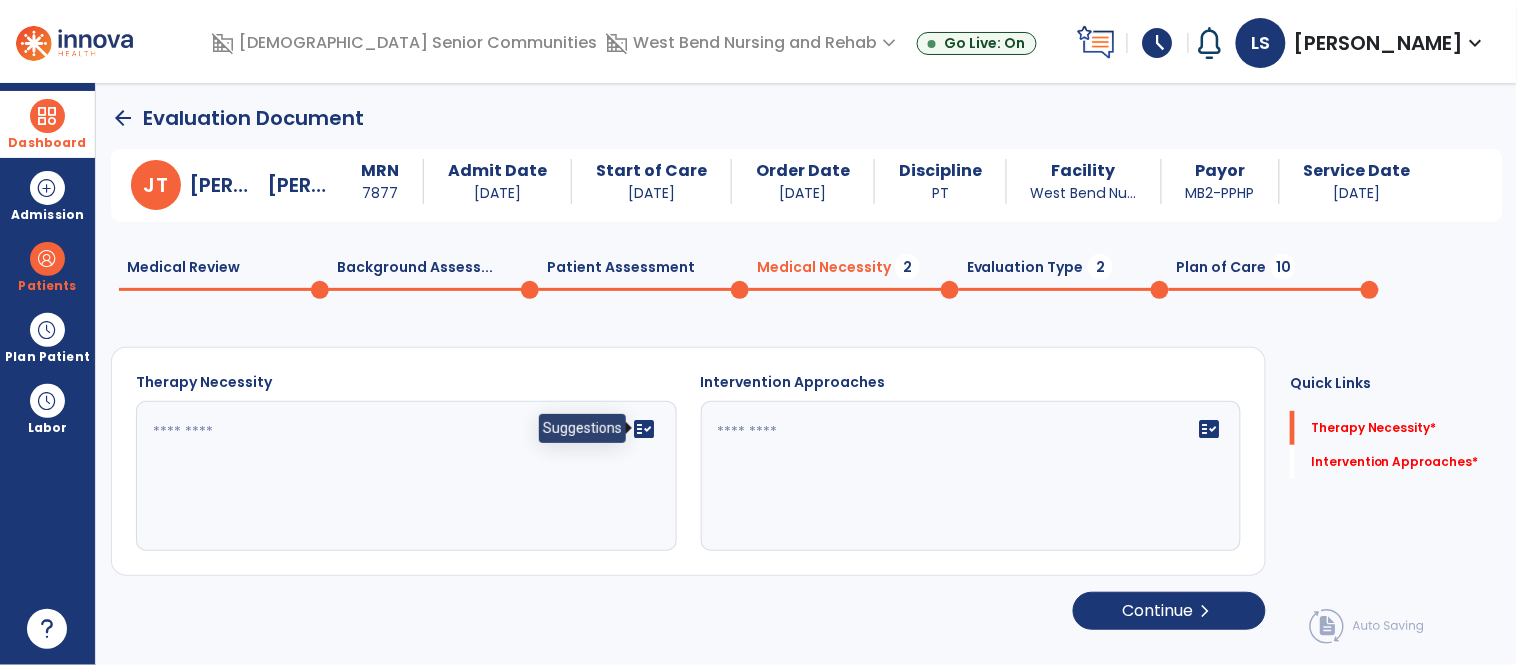 click on "fact_check" 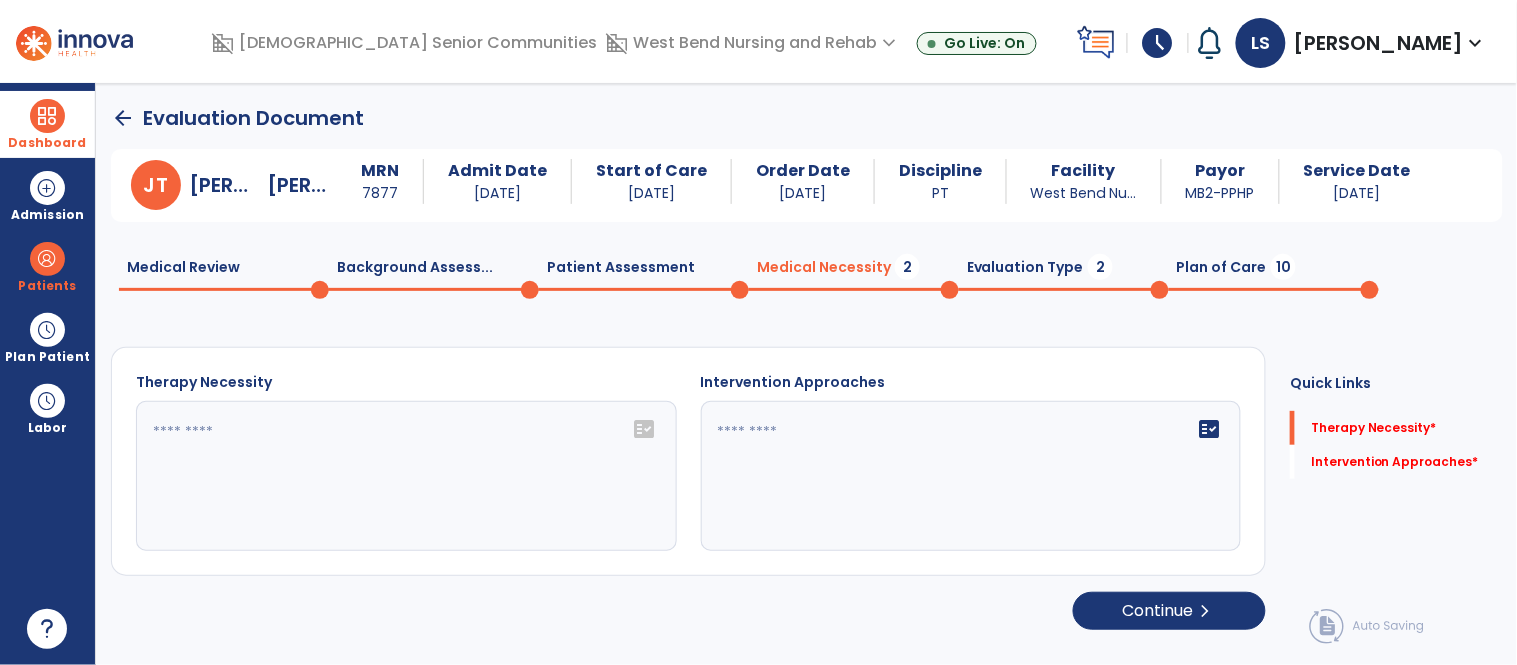 click on "fact_check" 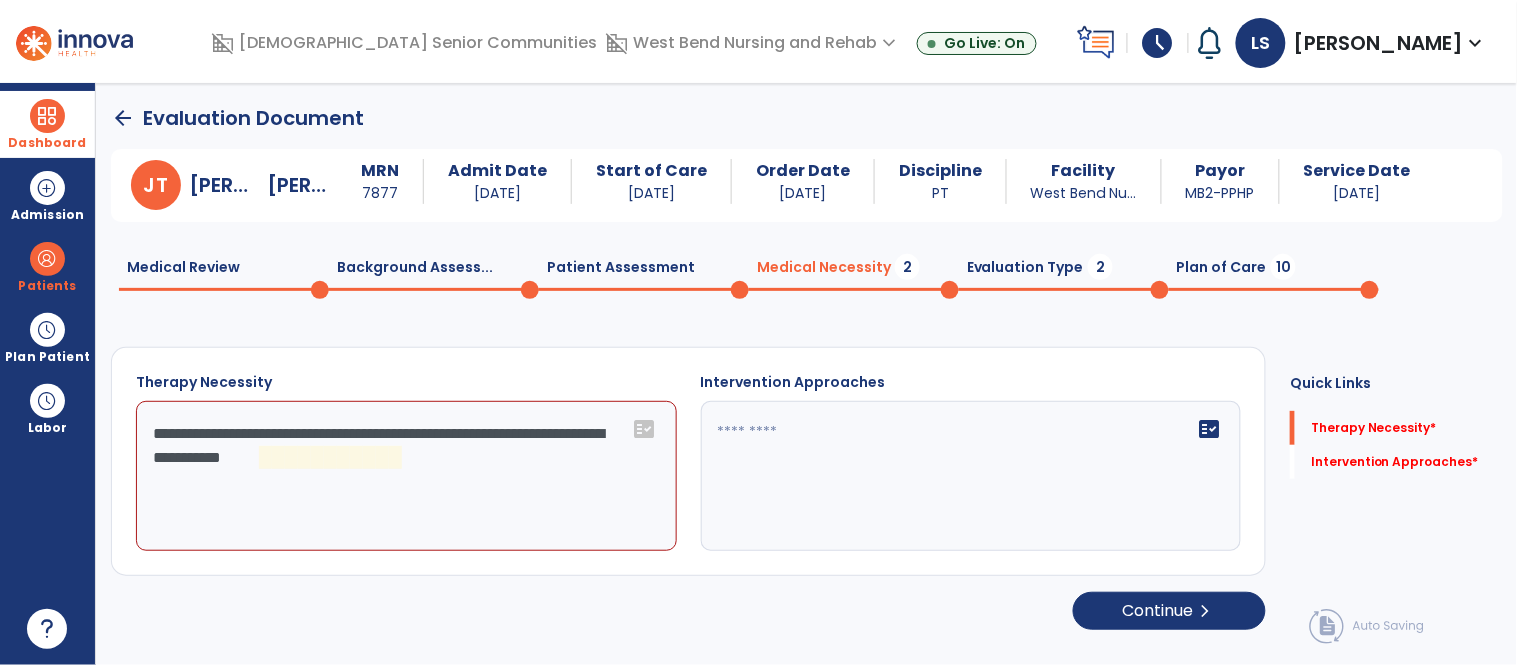 click on "**********" 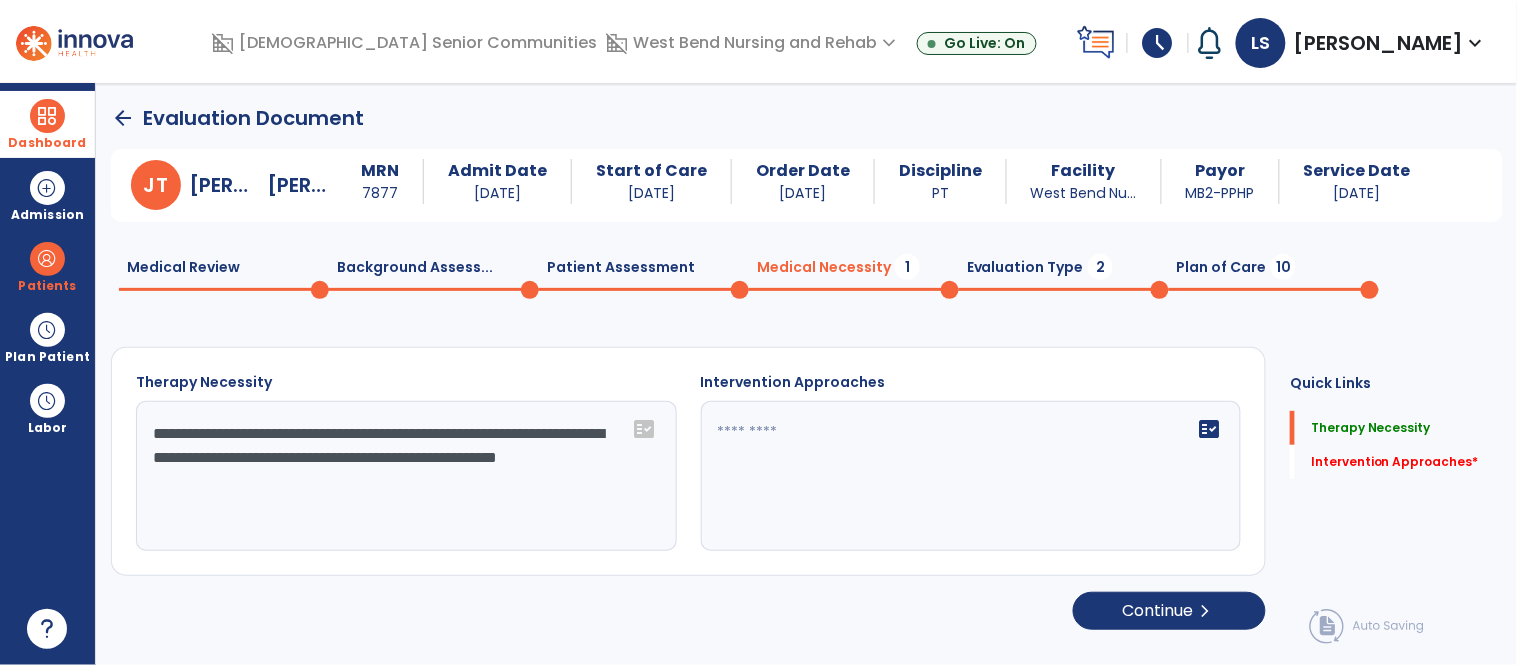 type on "**********" 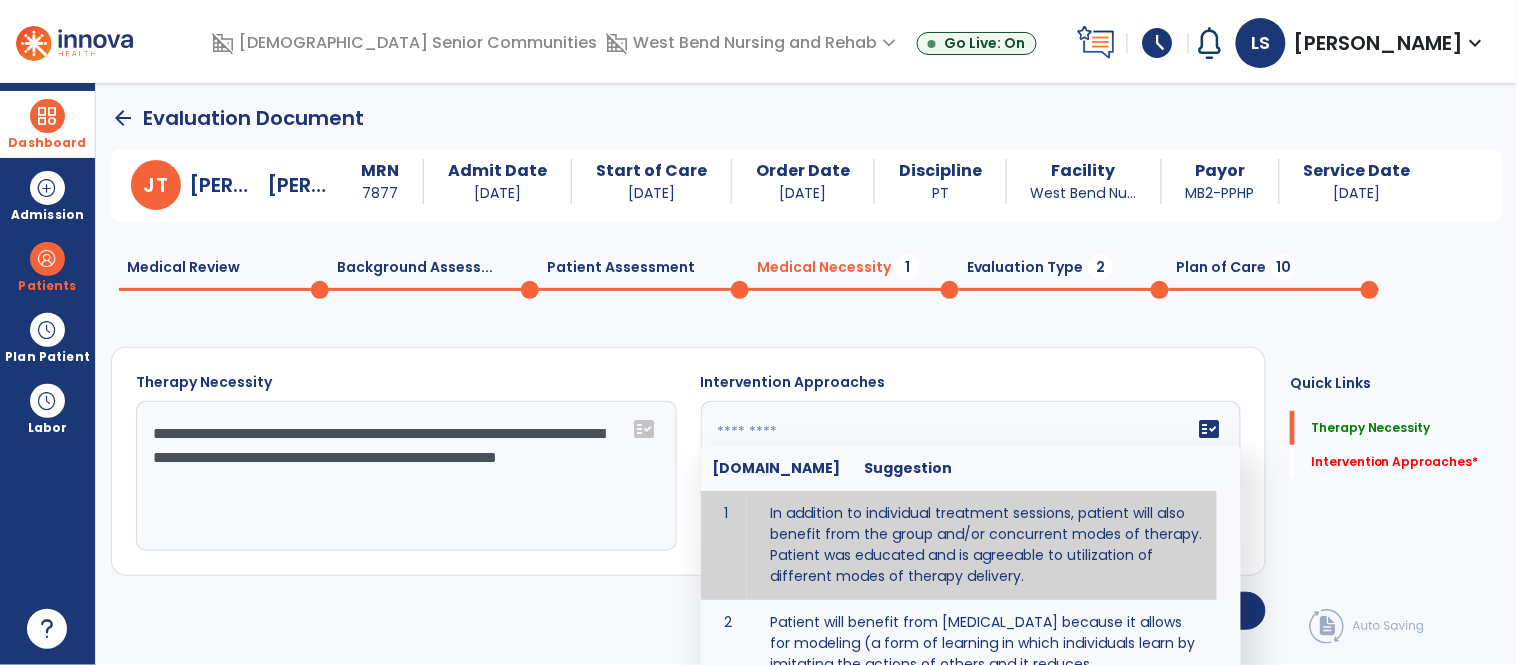click on "fact_check  [DOMAIN_NAME] Suggestion 1 In addition to individual treatment sessions, patient will also benefit from the group and/or concurrent modes of therapy. Patient was educated and is agreeable to utilization of different modes of therapy delivery. 2 Patient will benefit from [MEDICAL_DATA] because it allows for modeling (a form of learning in which individuals learn by imitating the actions of others and it reduces [MEDICAL_DATA] and enhances coping mechanisms. 3 Patient will benefit from [MEDICAL_DATA] to: Create a network that promotes growth and learning by enabling patients to receive and give support and to share experiences from different points of view. 4 Patient will benefit from group/concurrent therapy because it is supported by evidence to promote increased patient engagement and sustainable outcomes. 5 Patient will benefit from group/concurrent therapy to: Promote independence and minimize dependence." 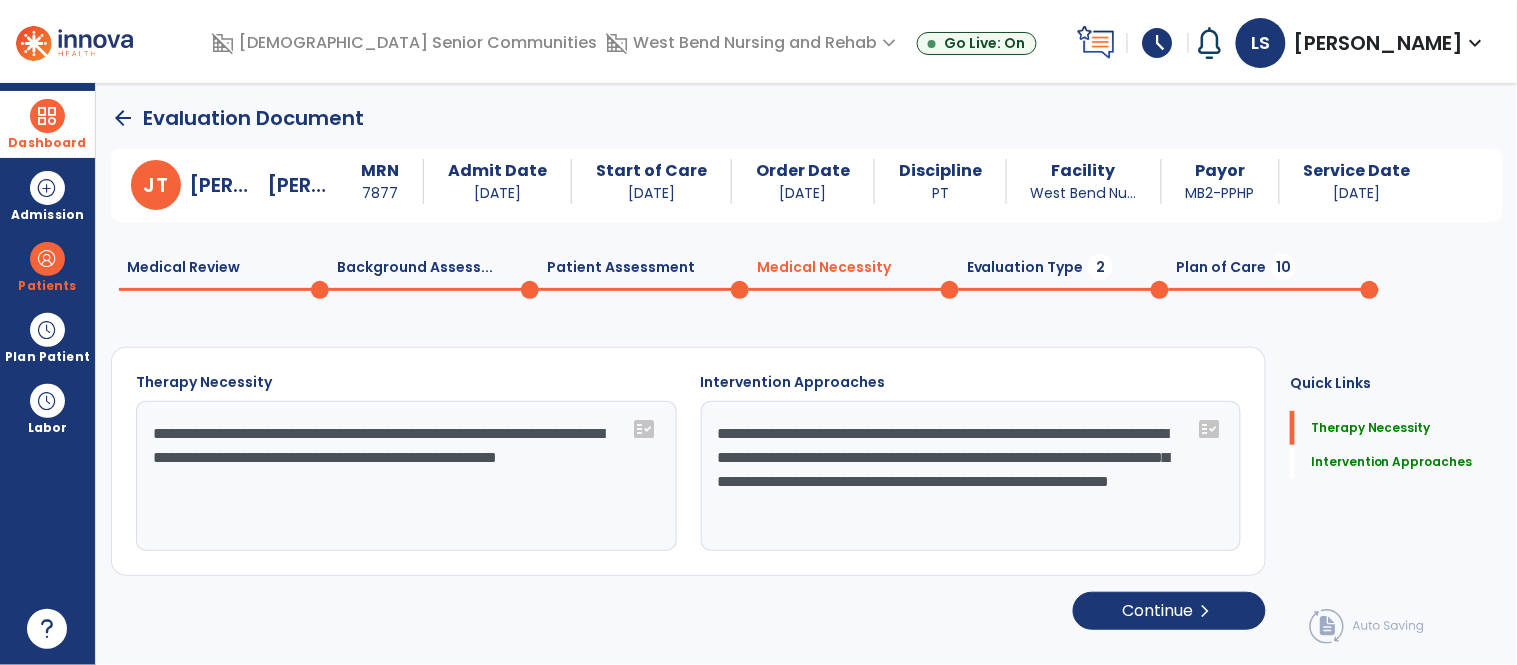 click on "**********" 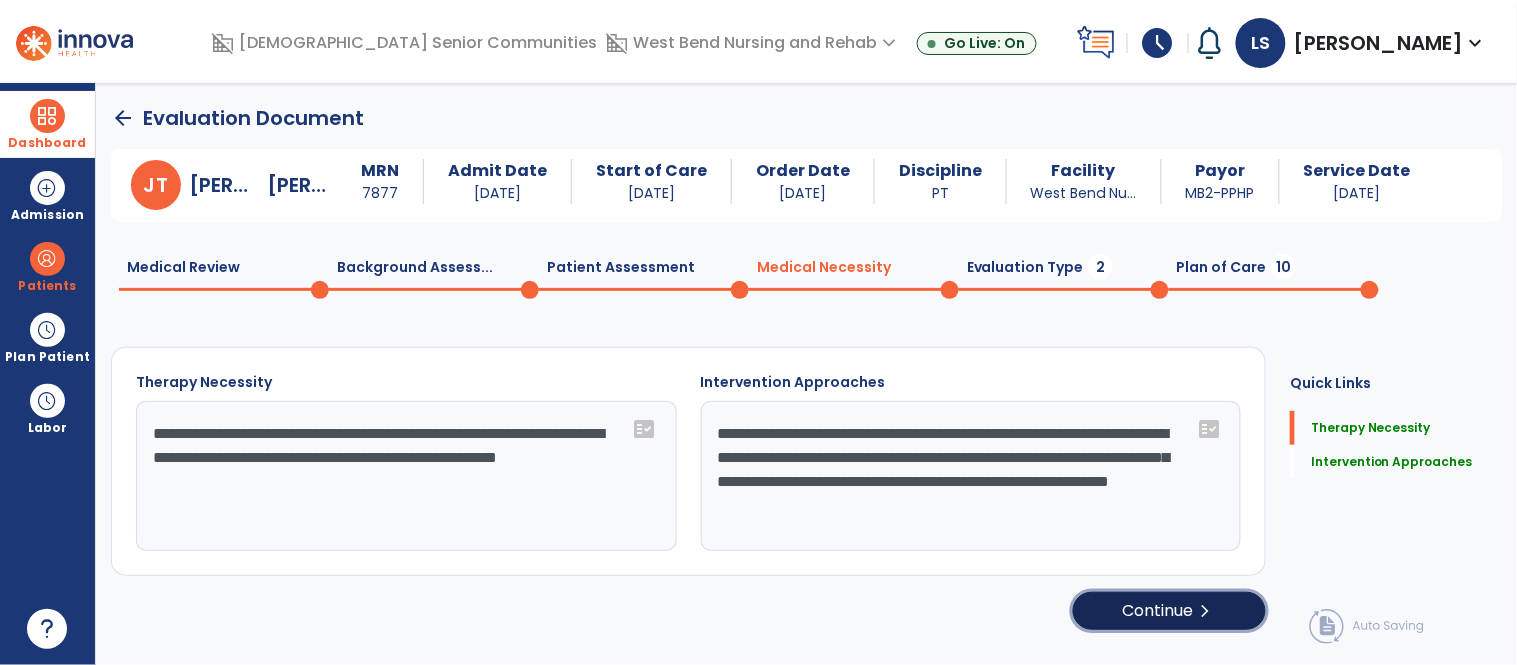 click on "Continue  chevron_right" 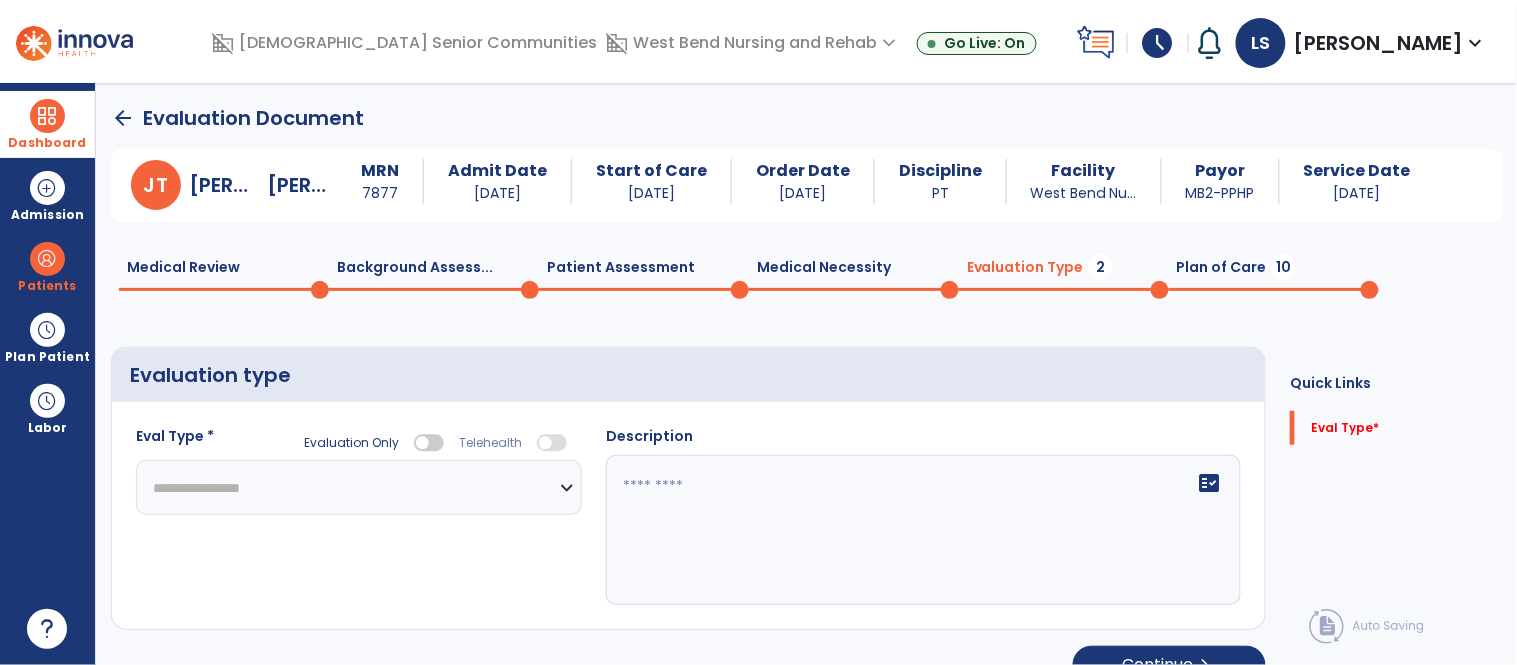click on "**********" 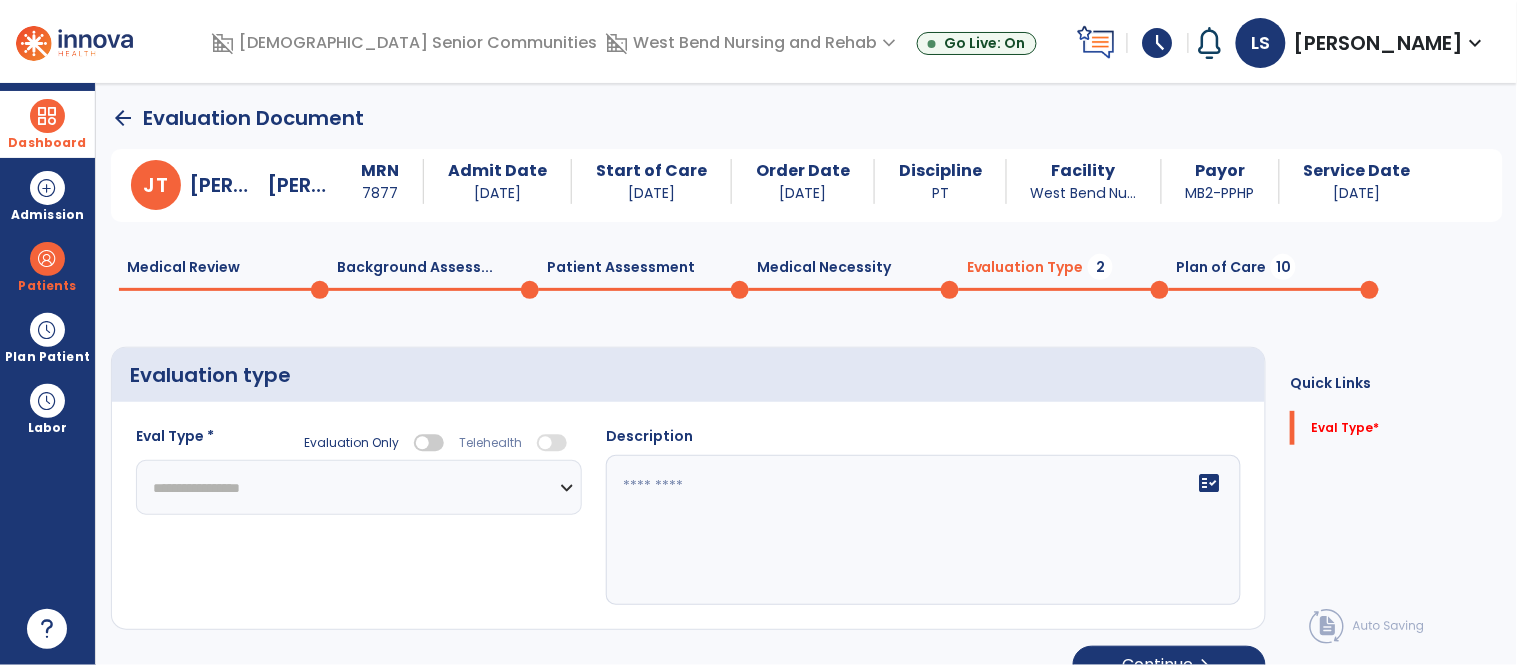 select on "**********" 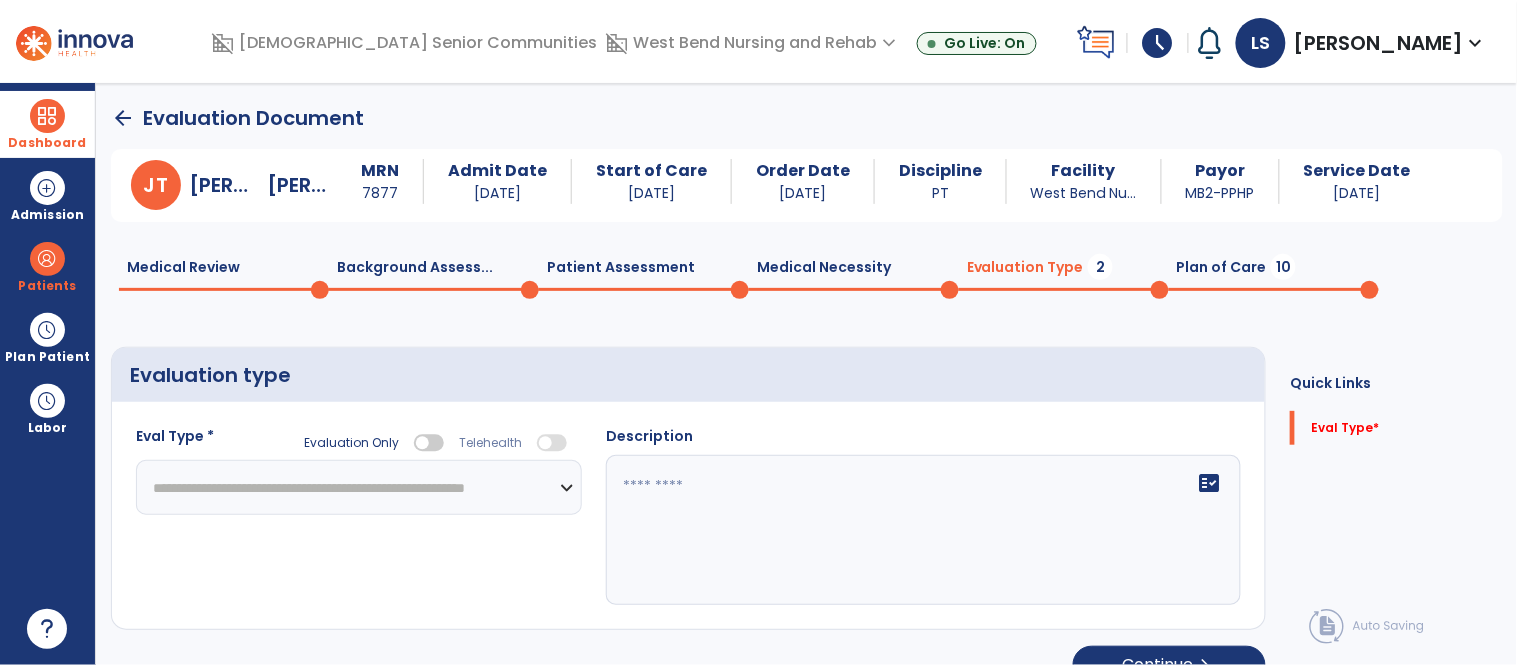click on "**********" 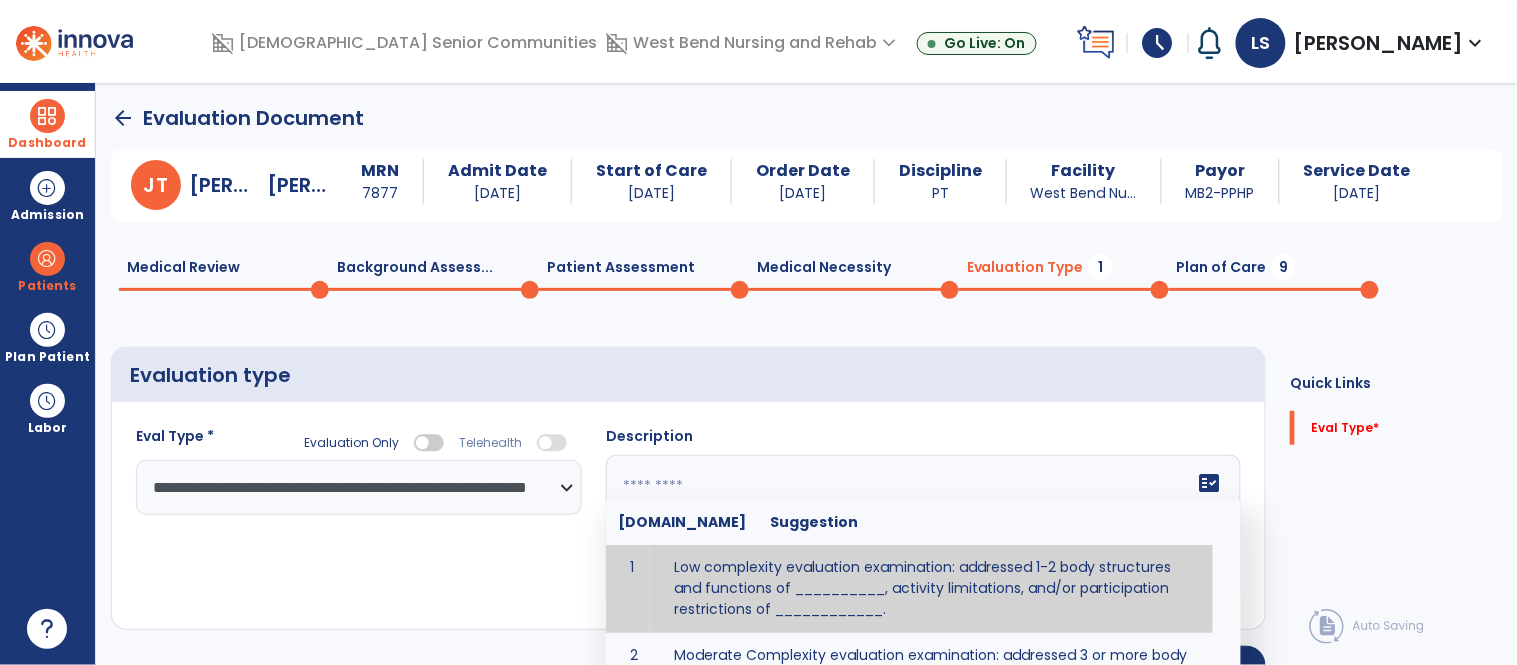click 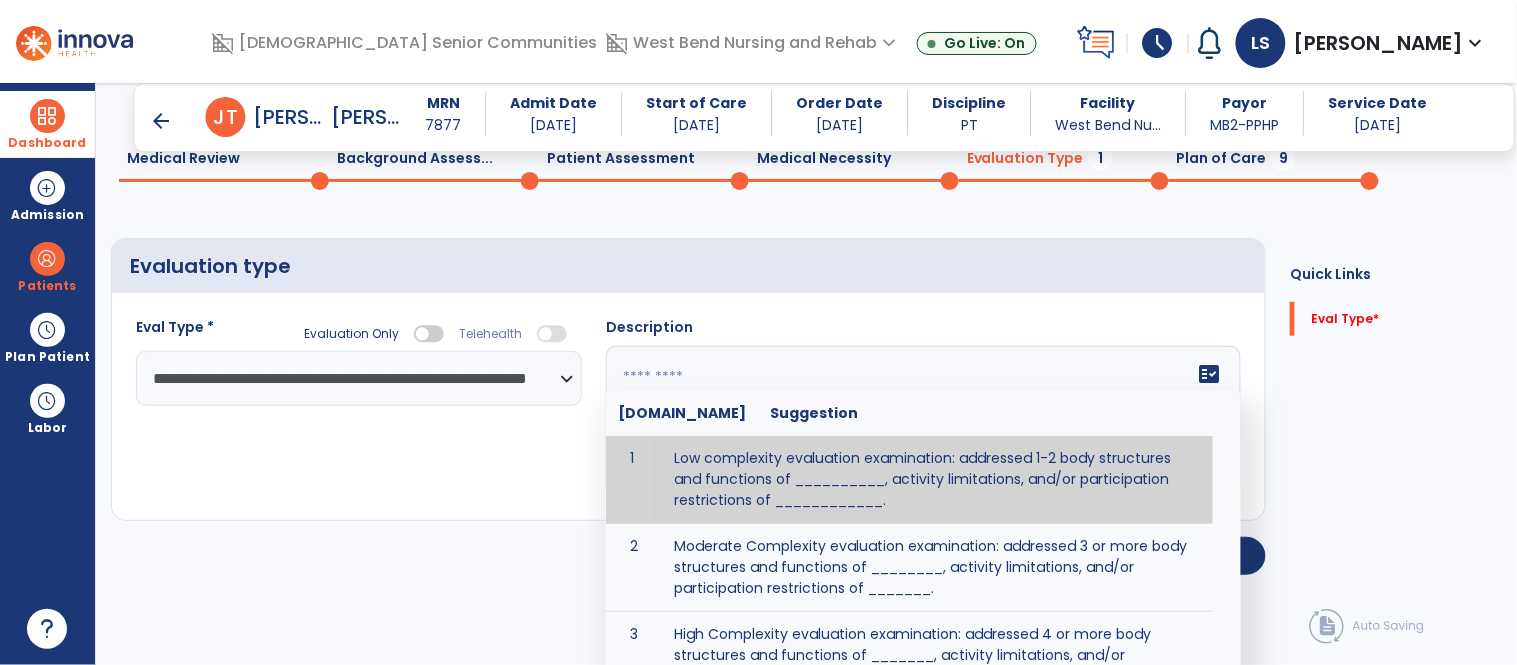 scroll, scrollTop: 101, scrollLeft: 0, axis: vertical 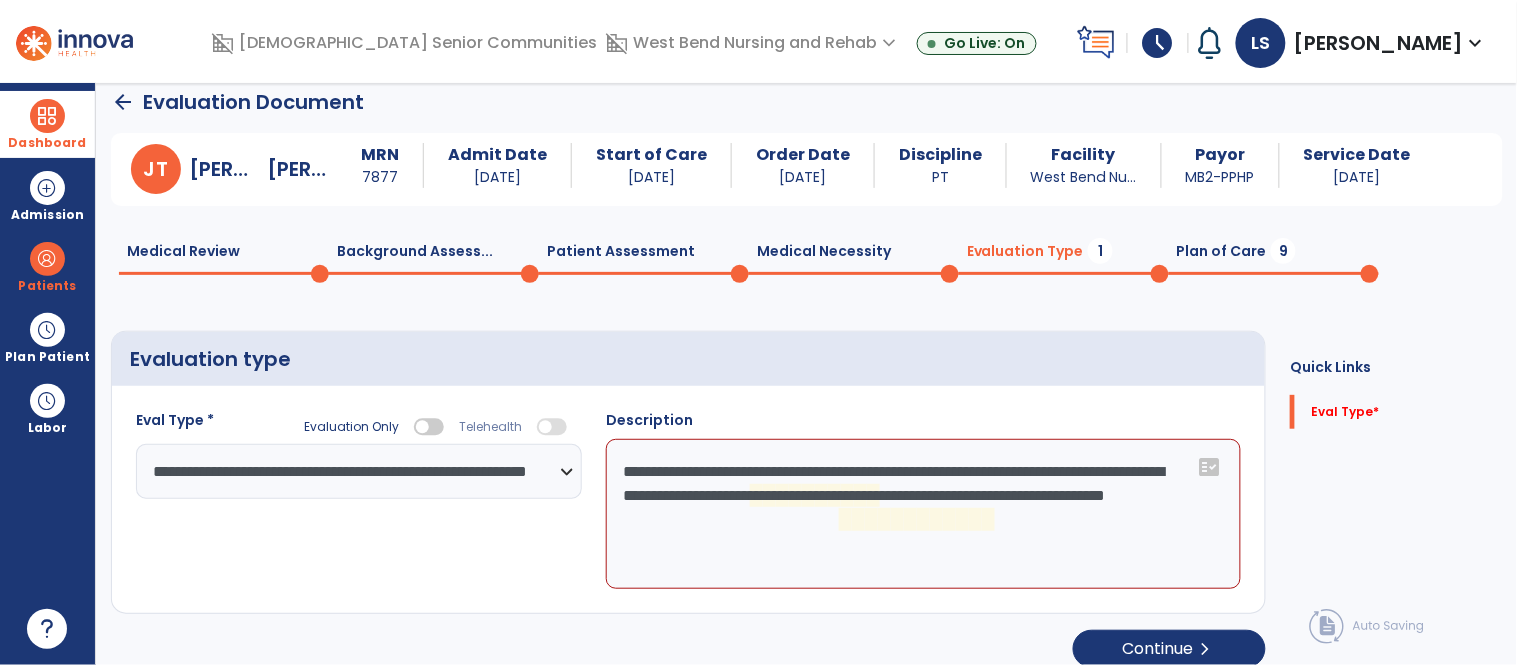 click on "**********" 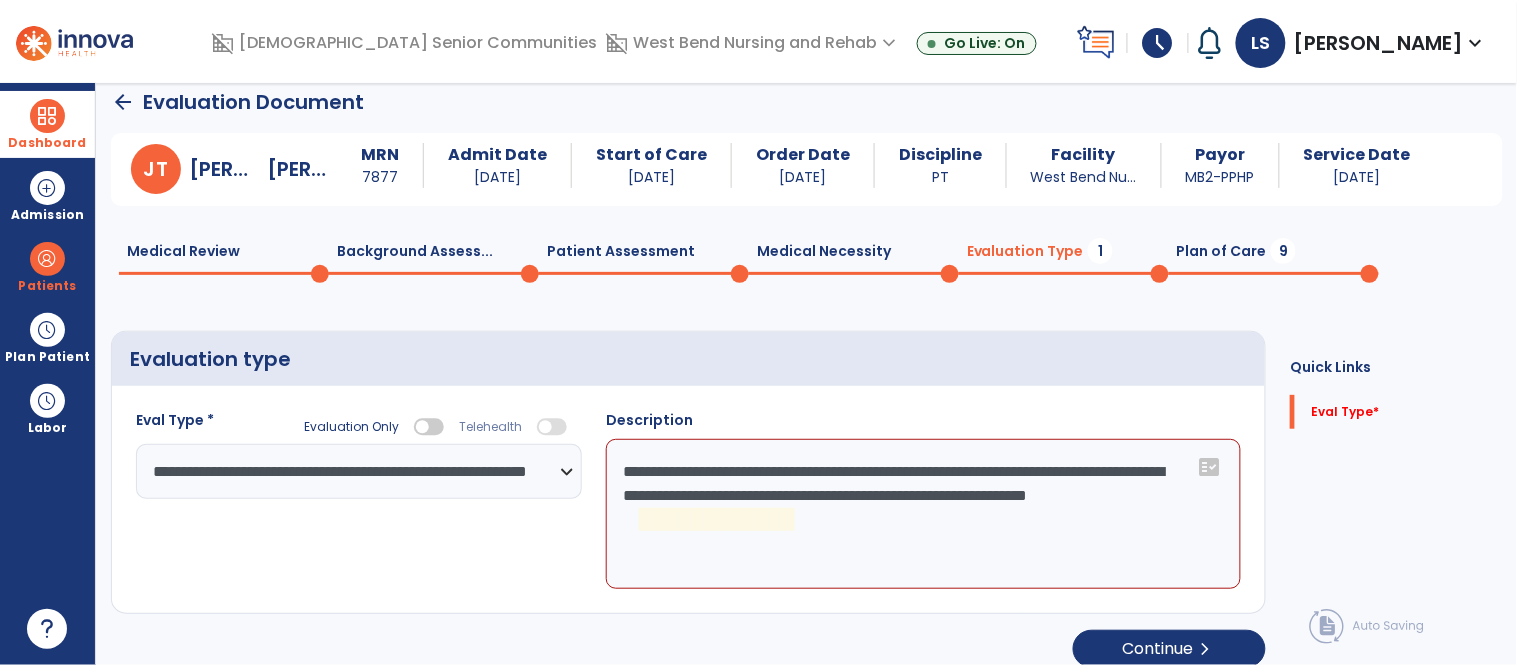 click on "**********" 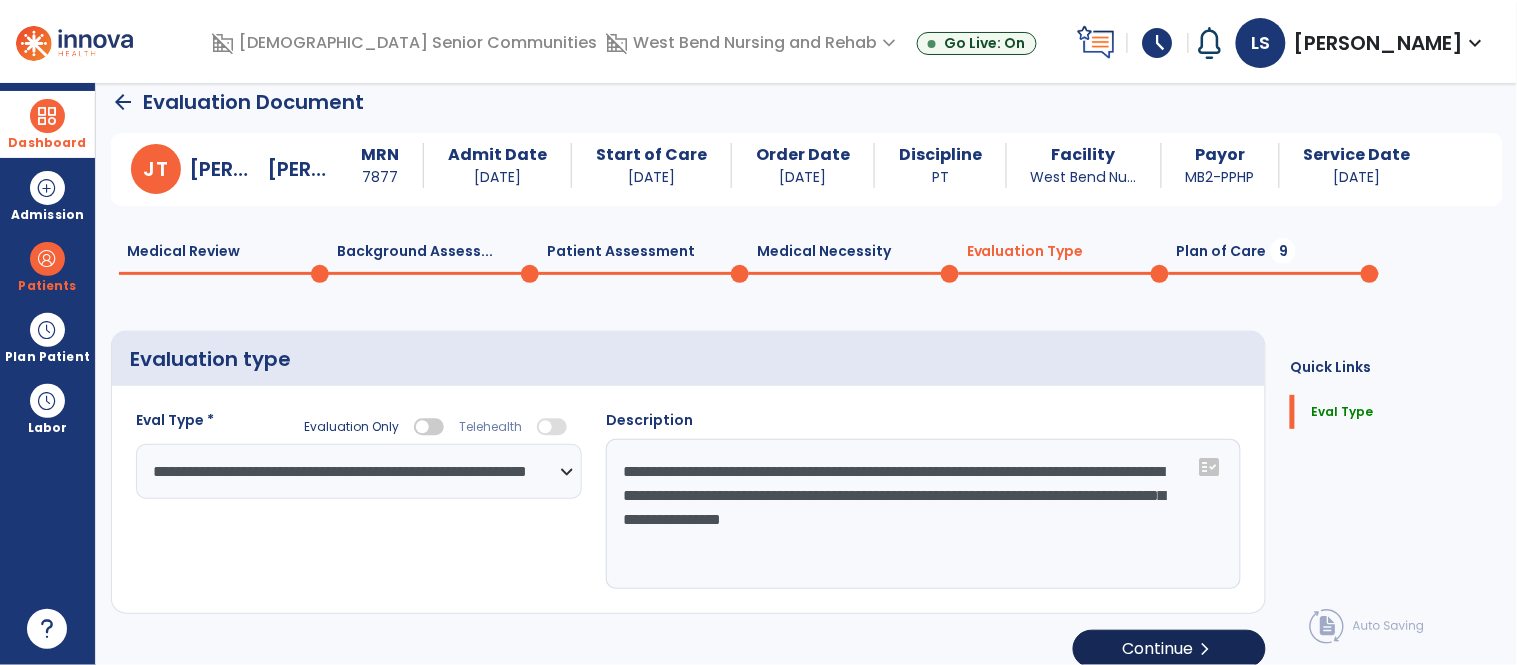 type on "**********" 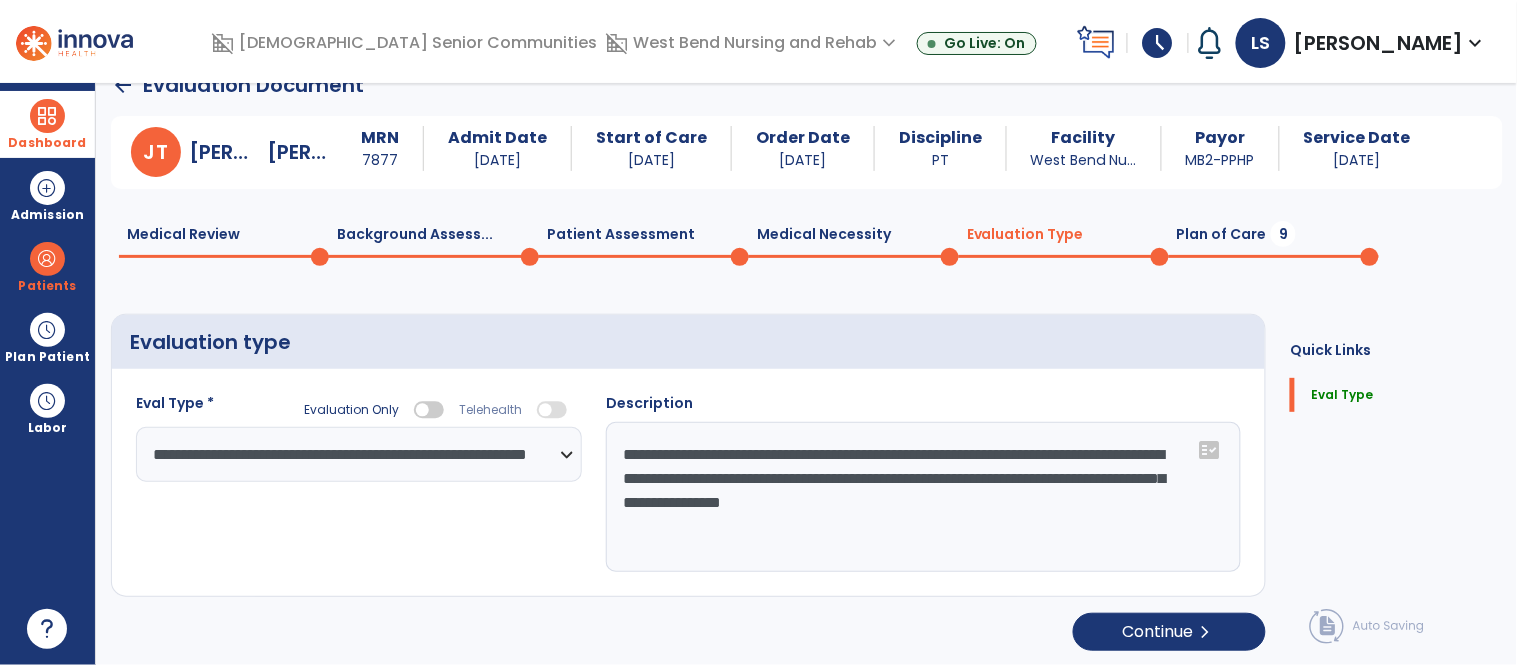 scroll, scrollTop: 35, scrollLeft: 0, axis: vertical 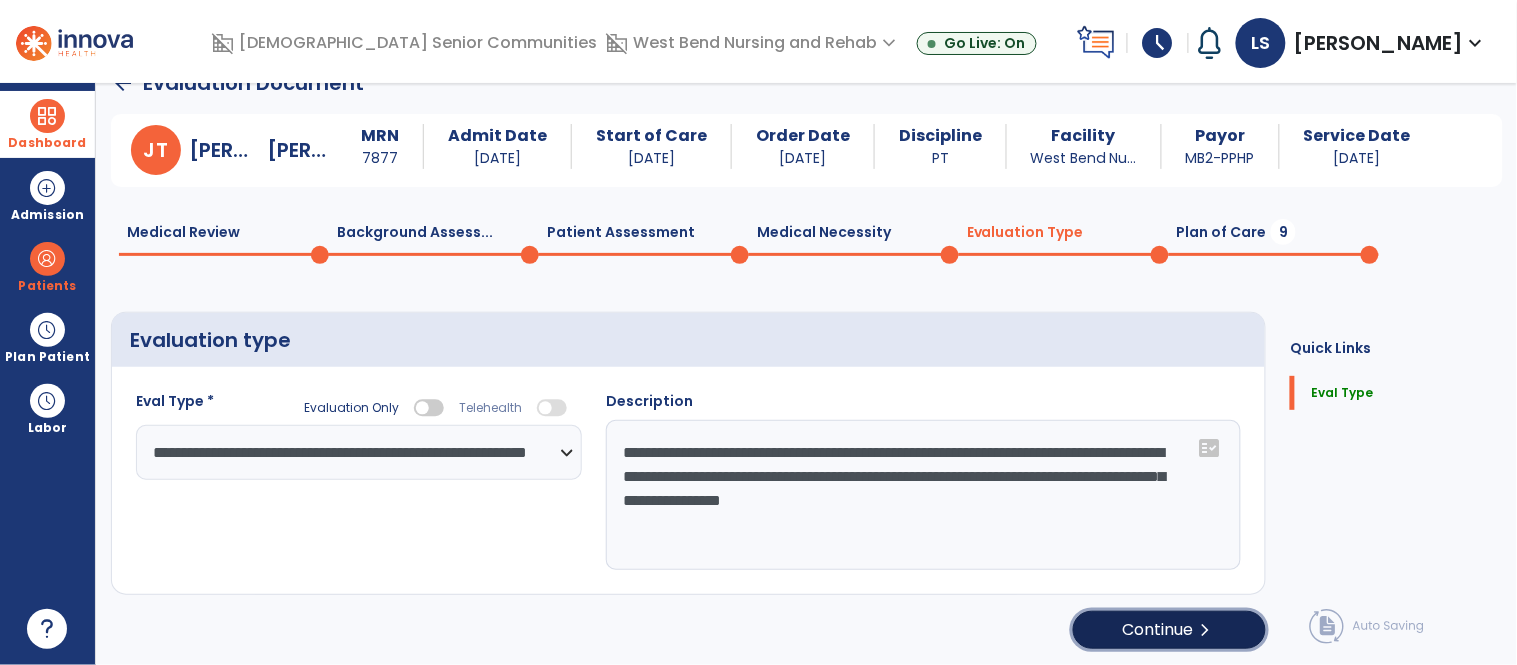 click on "Continue  chevron_right" 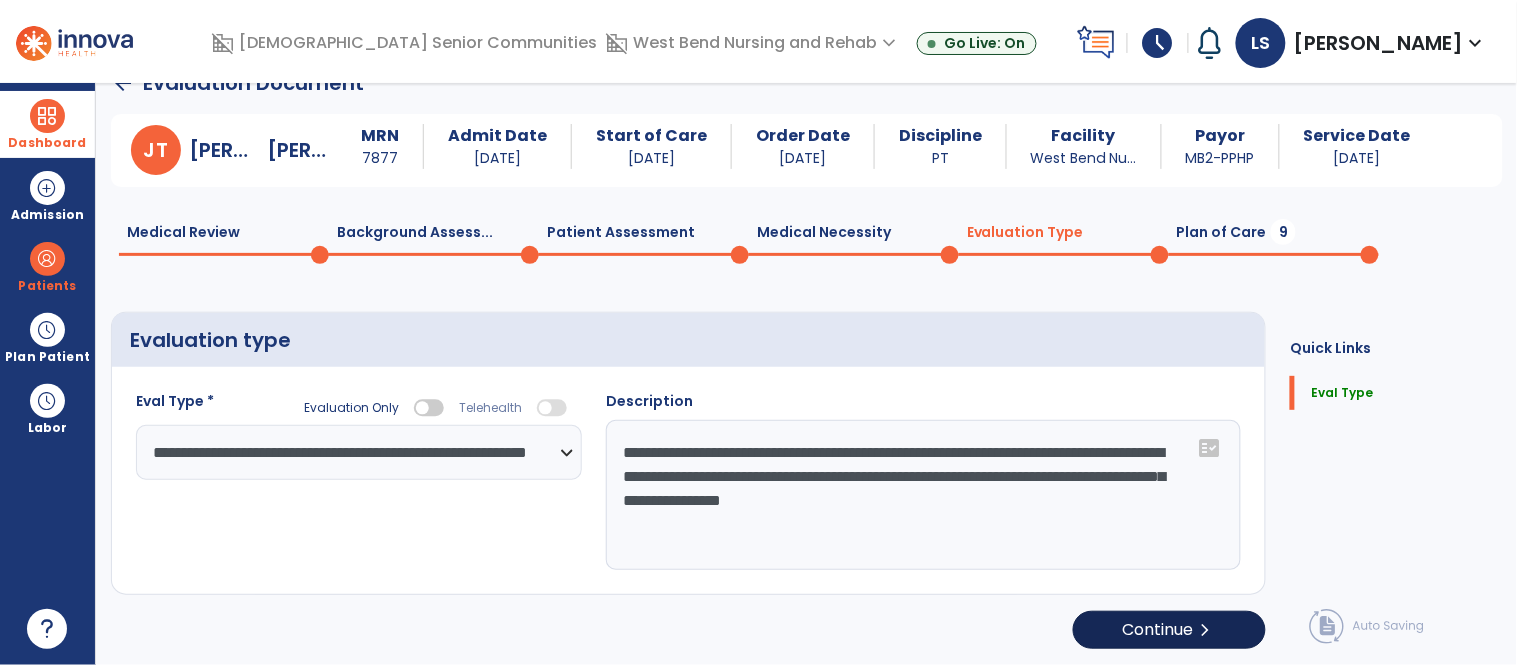 select on "*****" 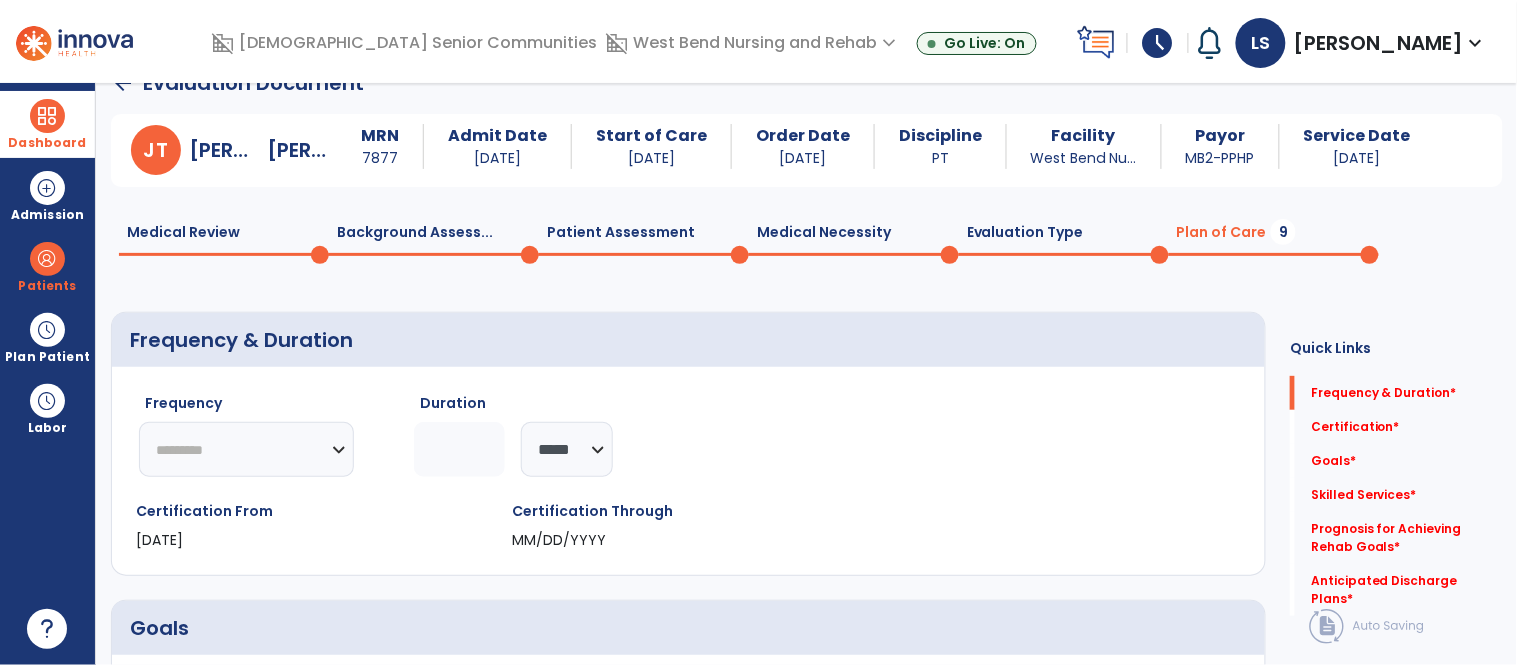 click on "********* ** ** ** ** ** ** **" 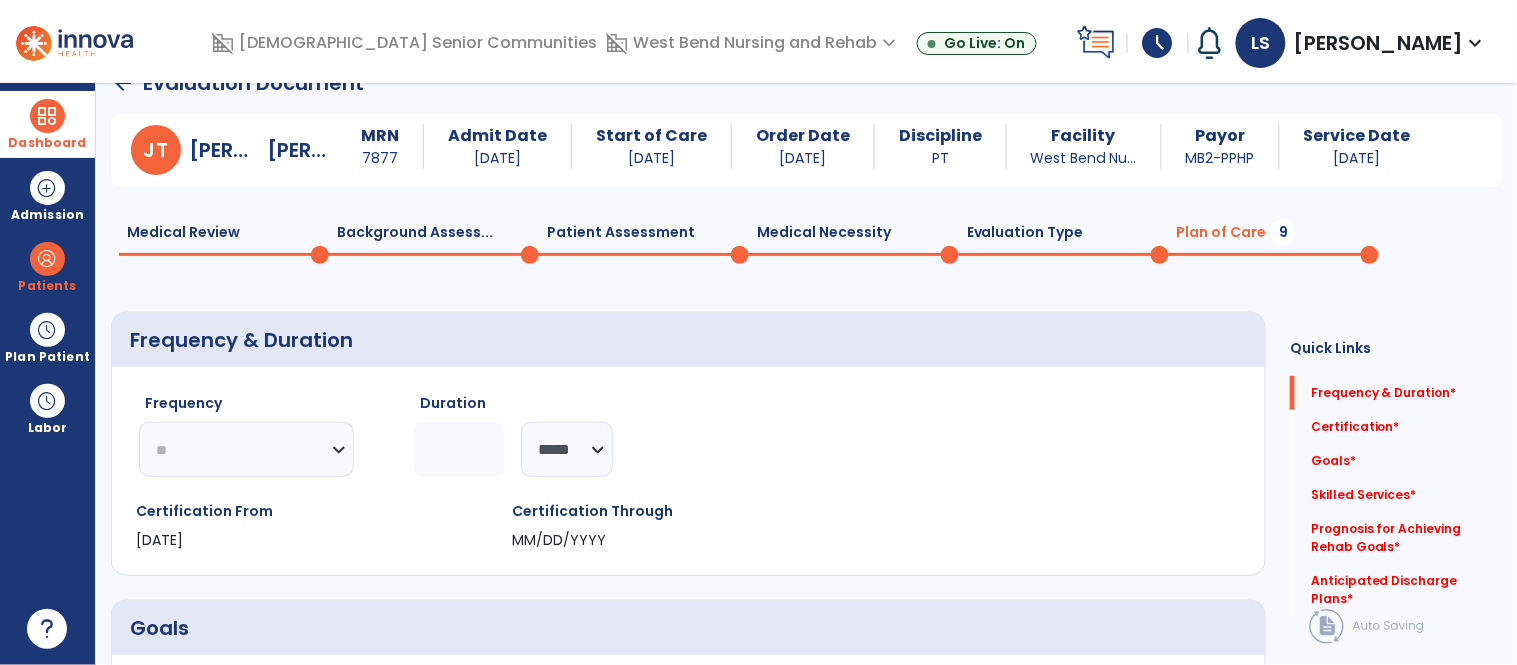 click on "********* ** ** ** ** ** ** **" 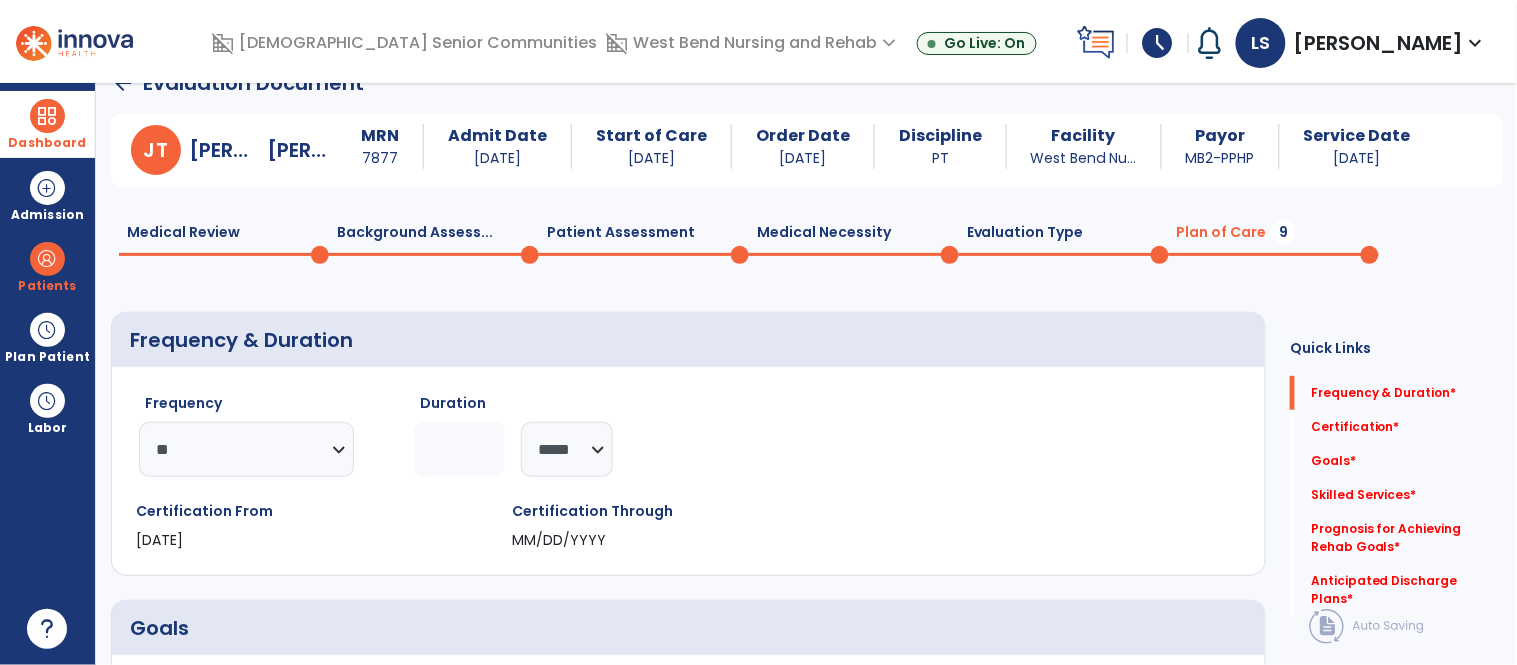click 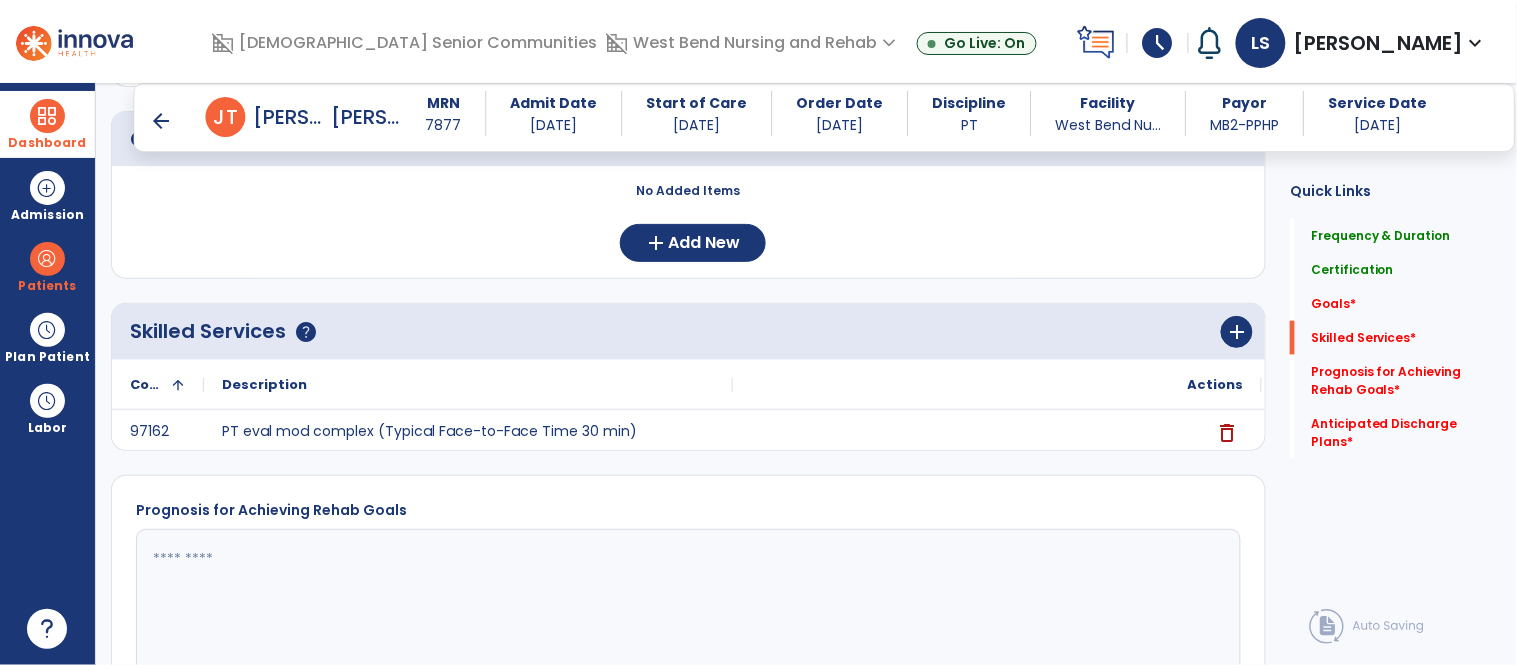 scroll, scrollTop: 468, scrollLeft: 0, axis: vertical 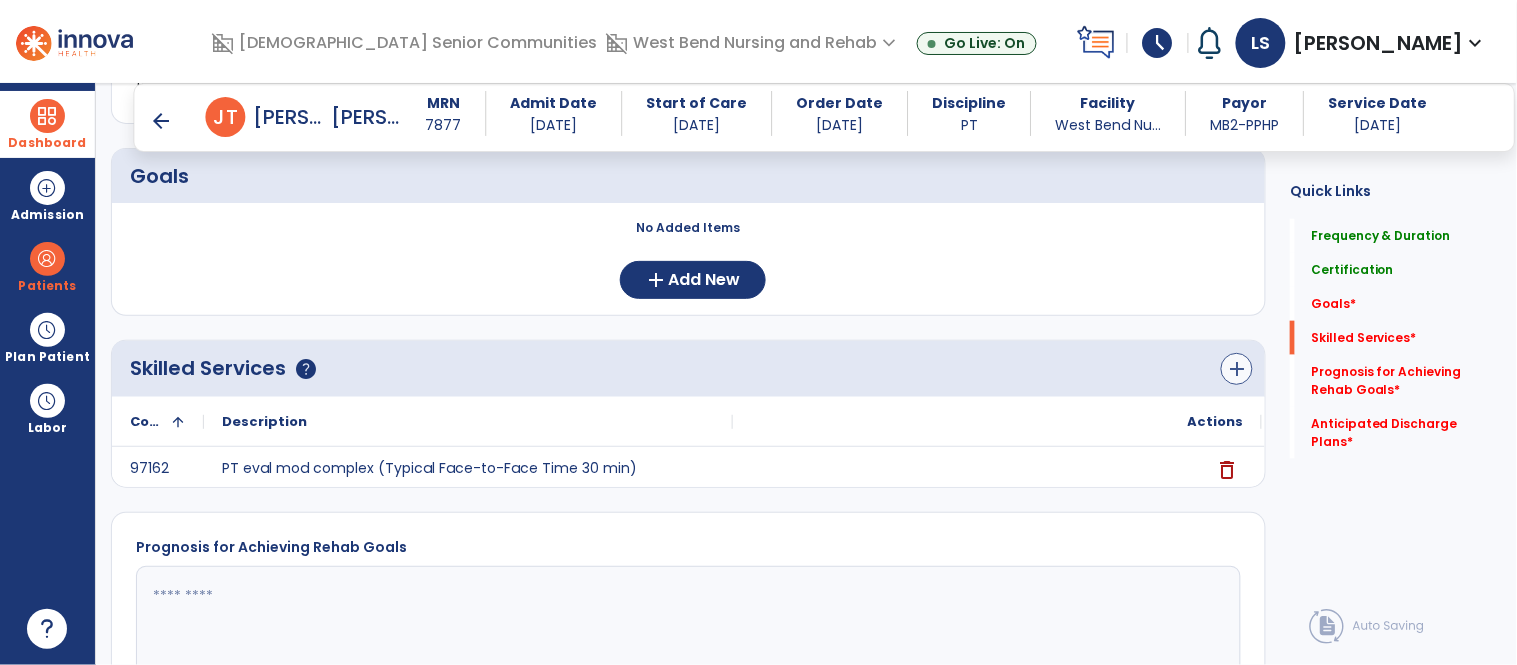 type on "**" 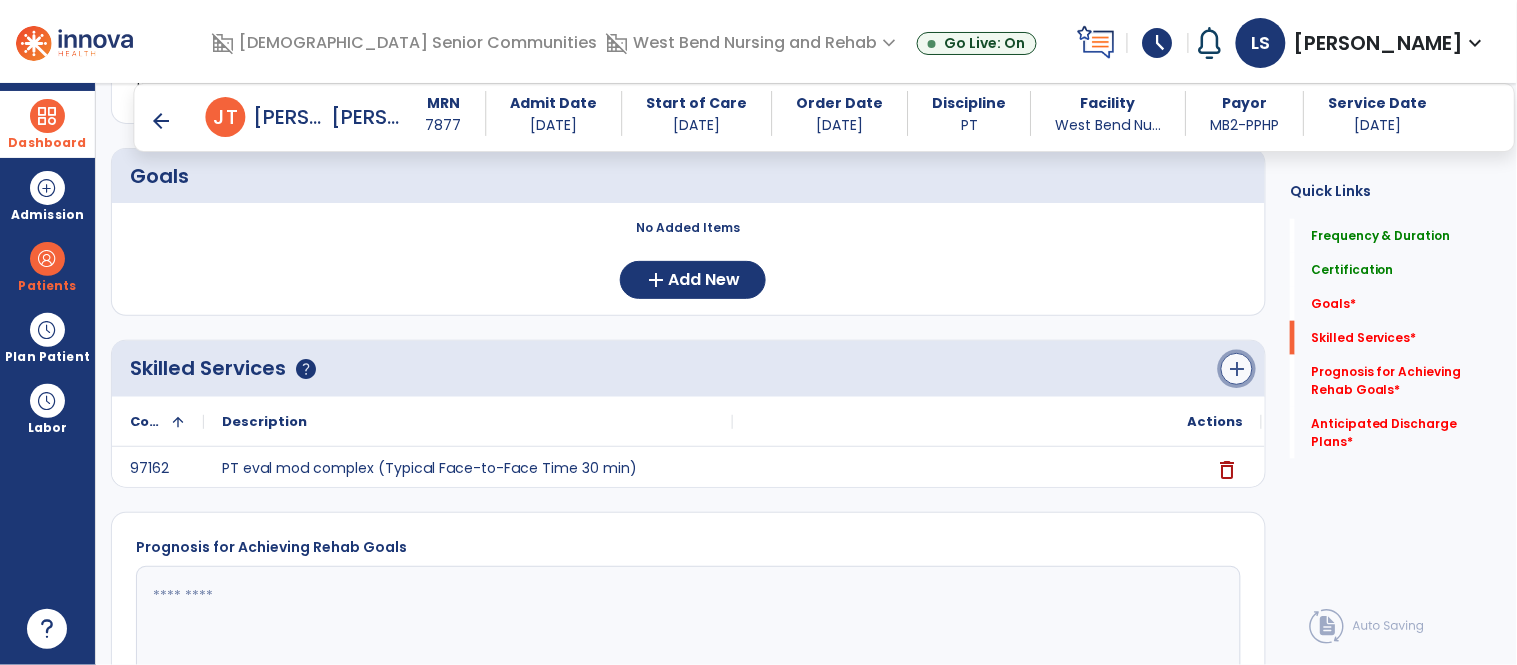 click on "add" 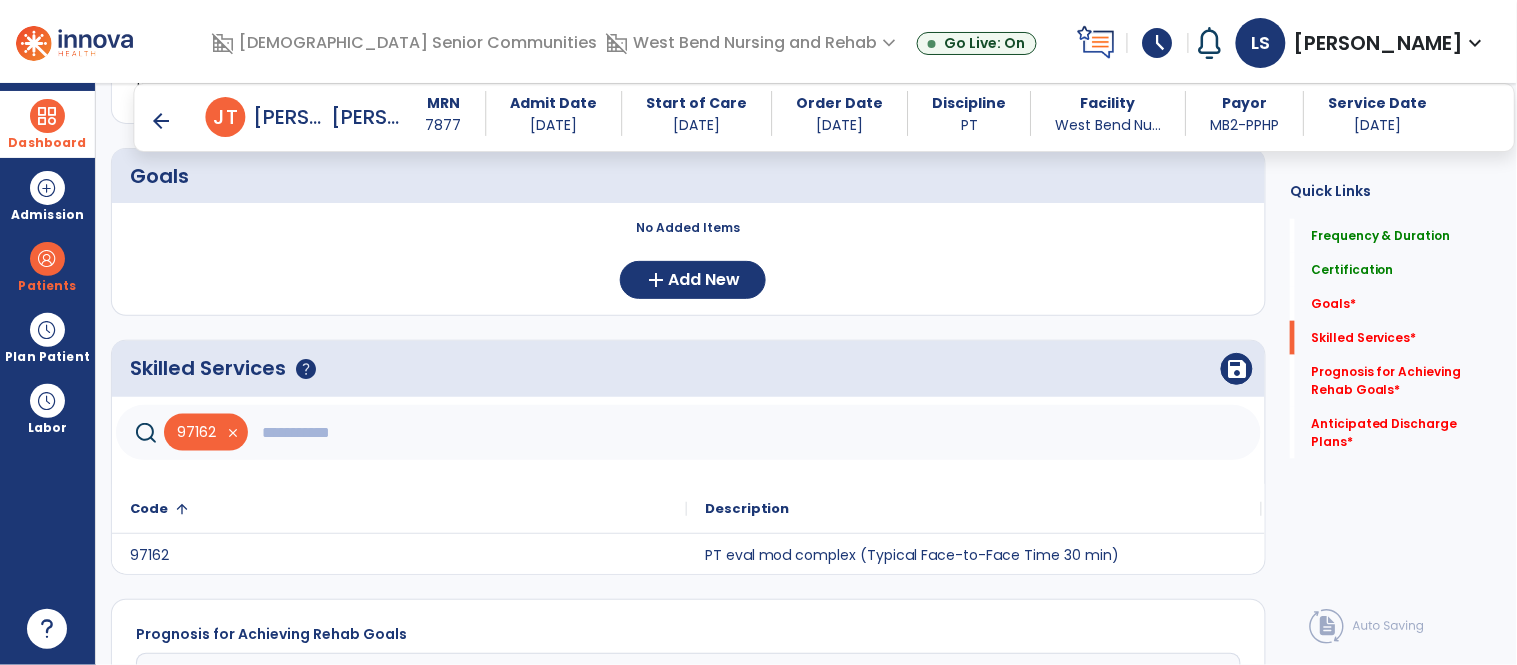 click 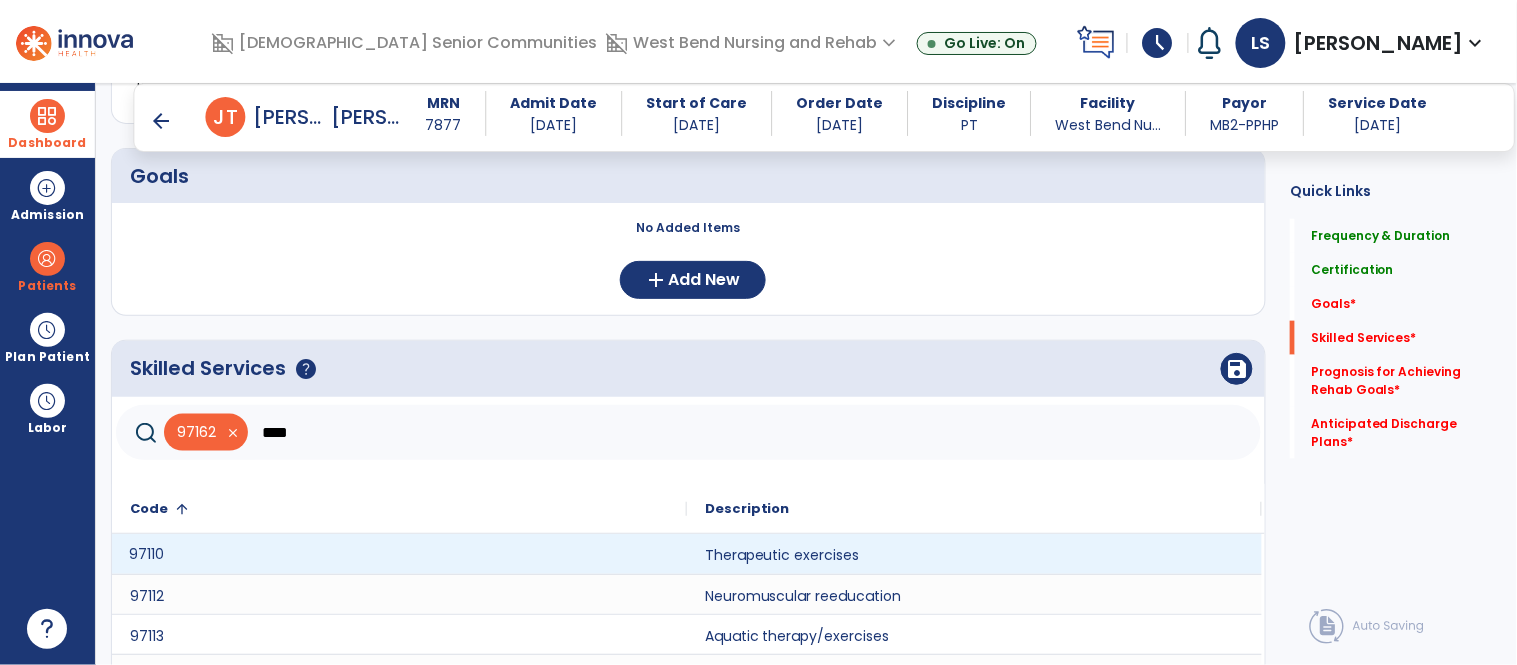 click on "97110" 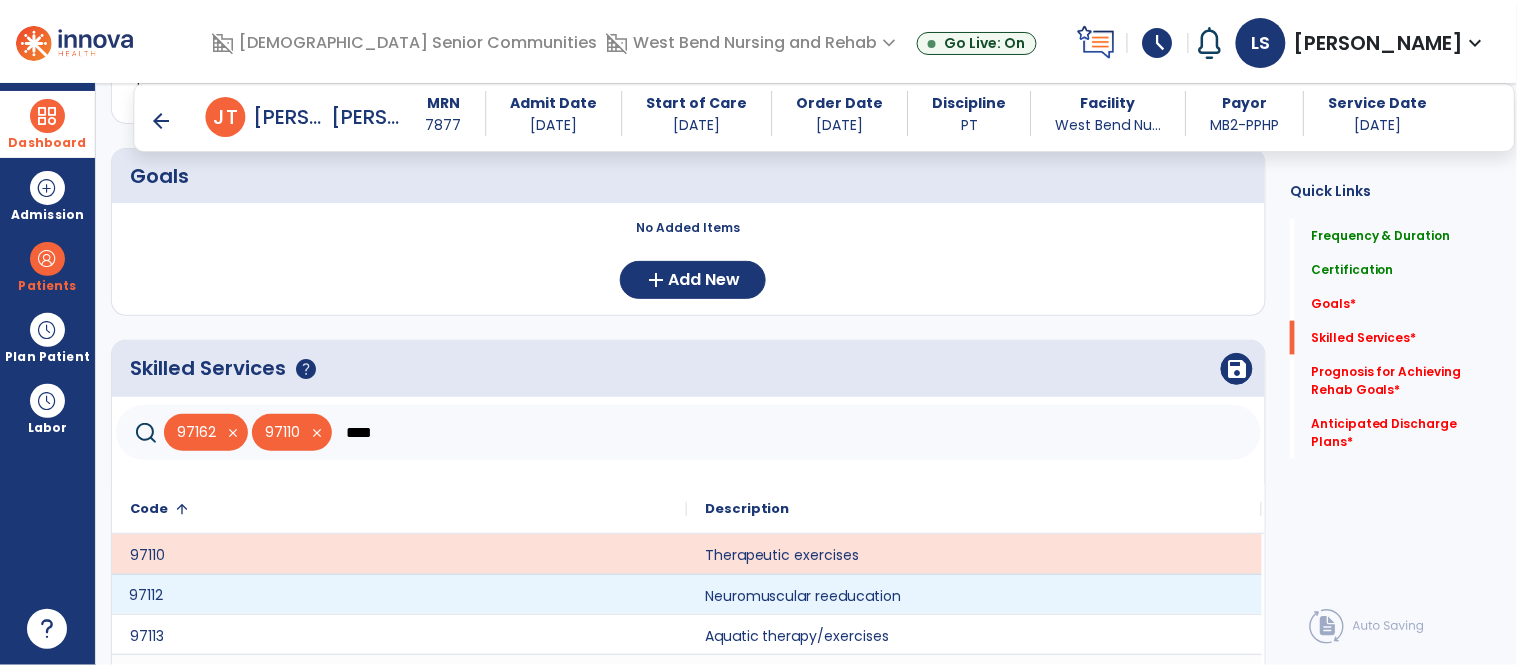 click on "97112" 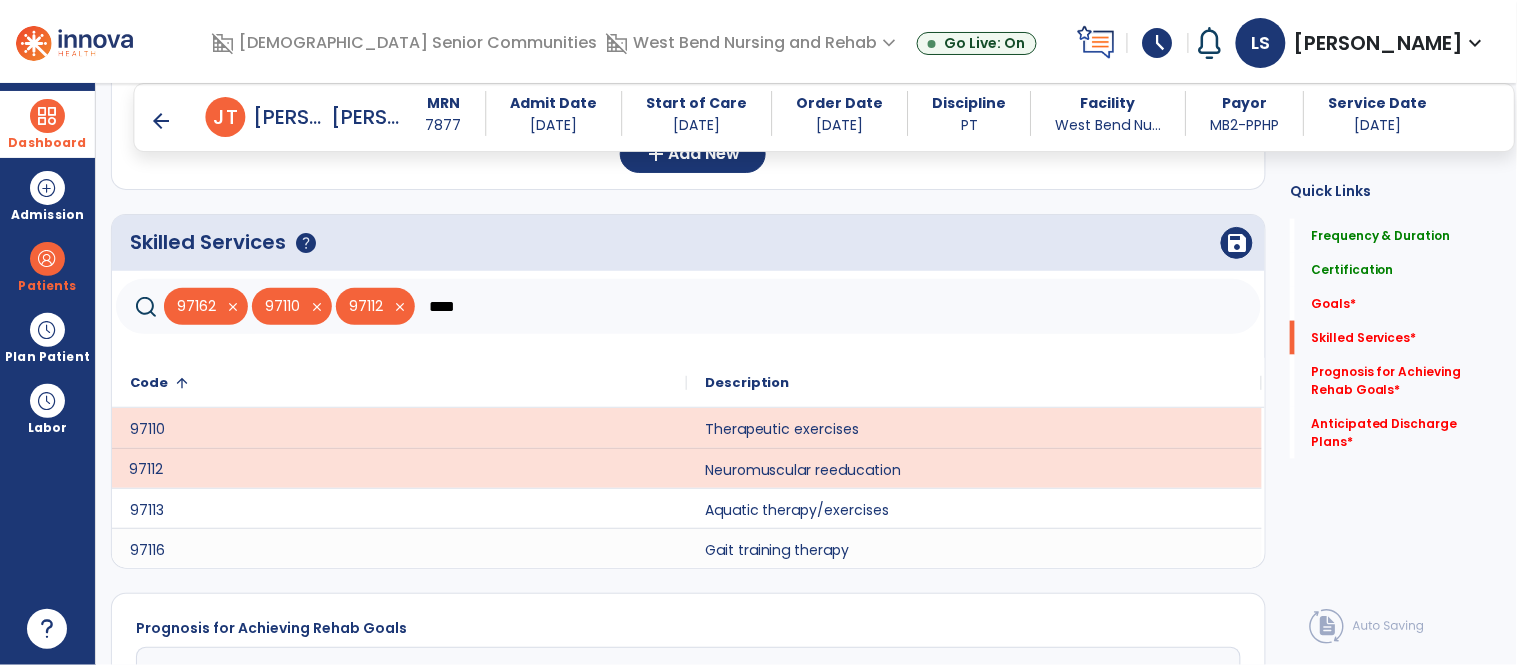 scroll, scrollTop: 634, scrollLeft: 0, axis: vertical 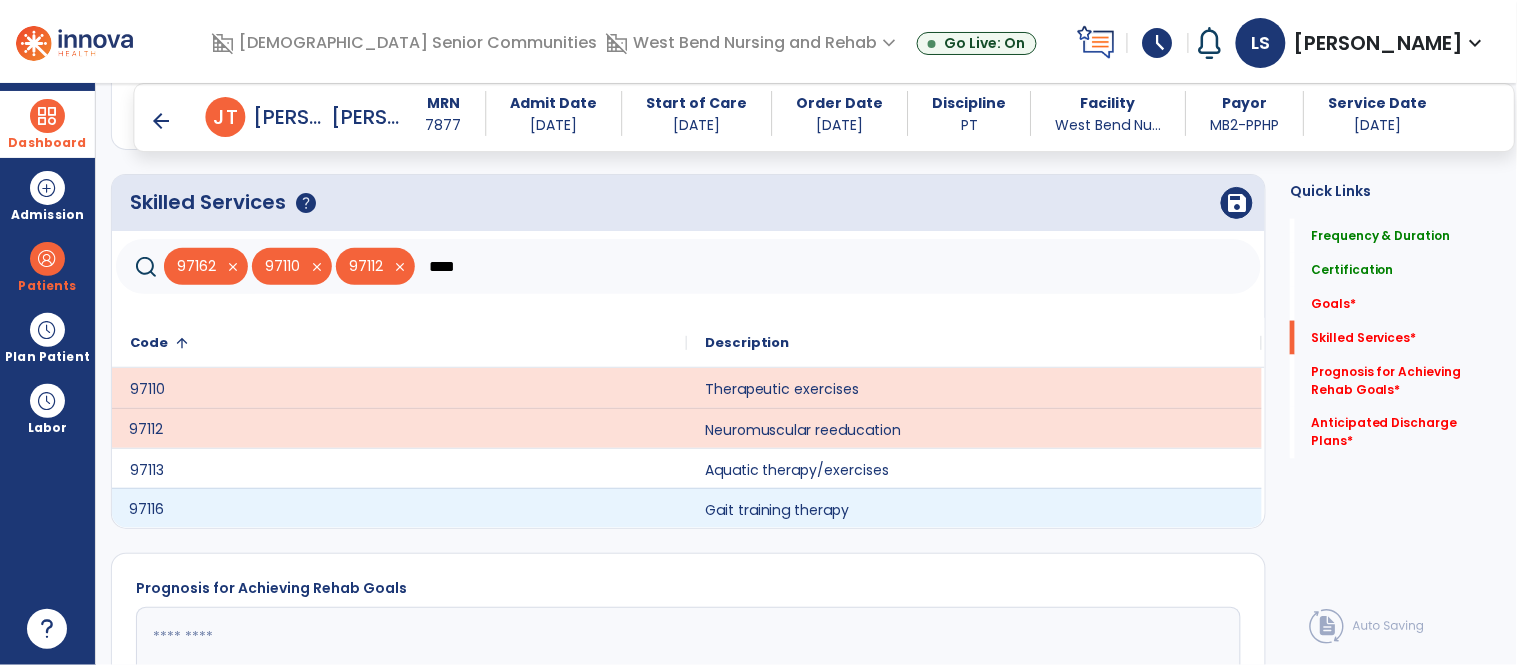click on "97116" 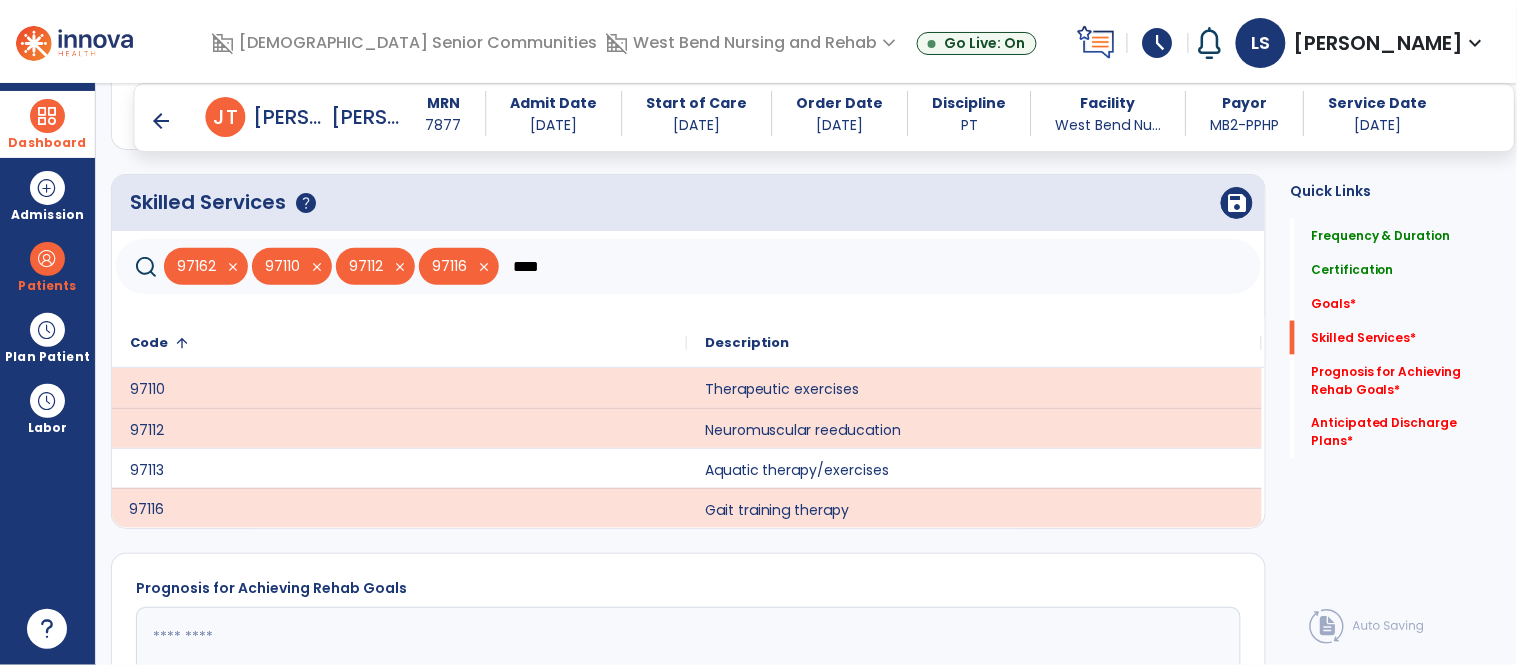 click on "****" 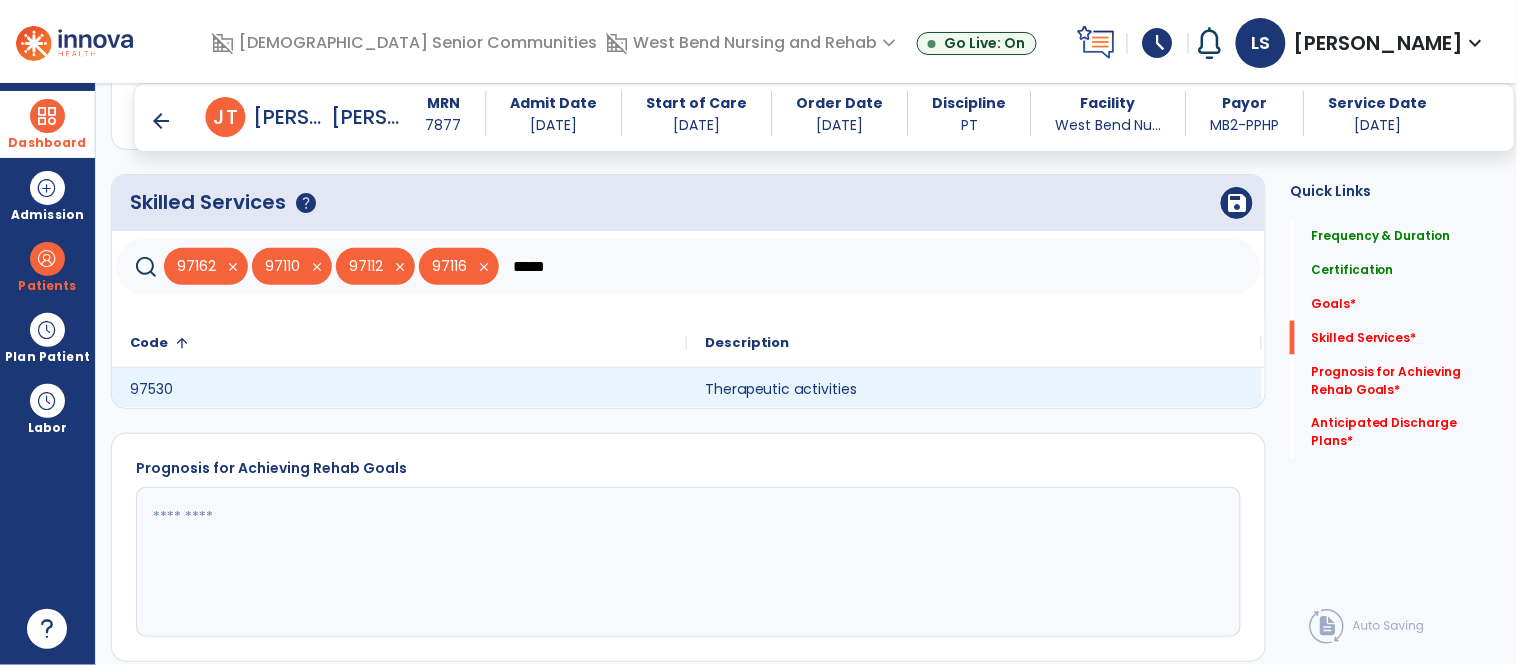type on "*****" 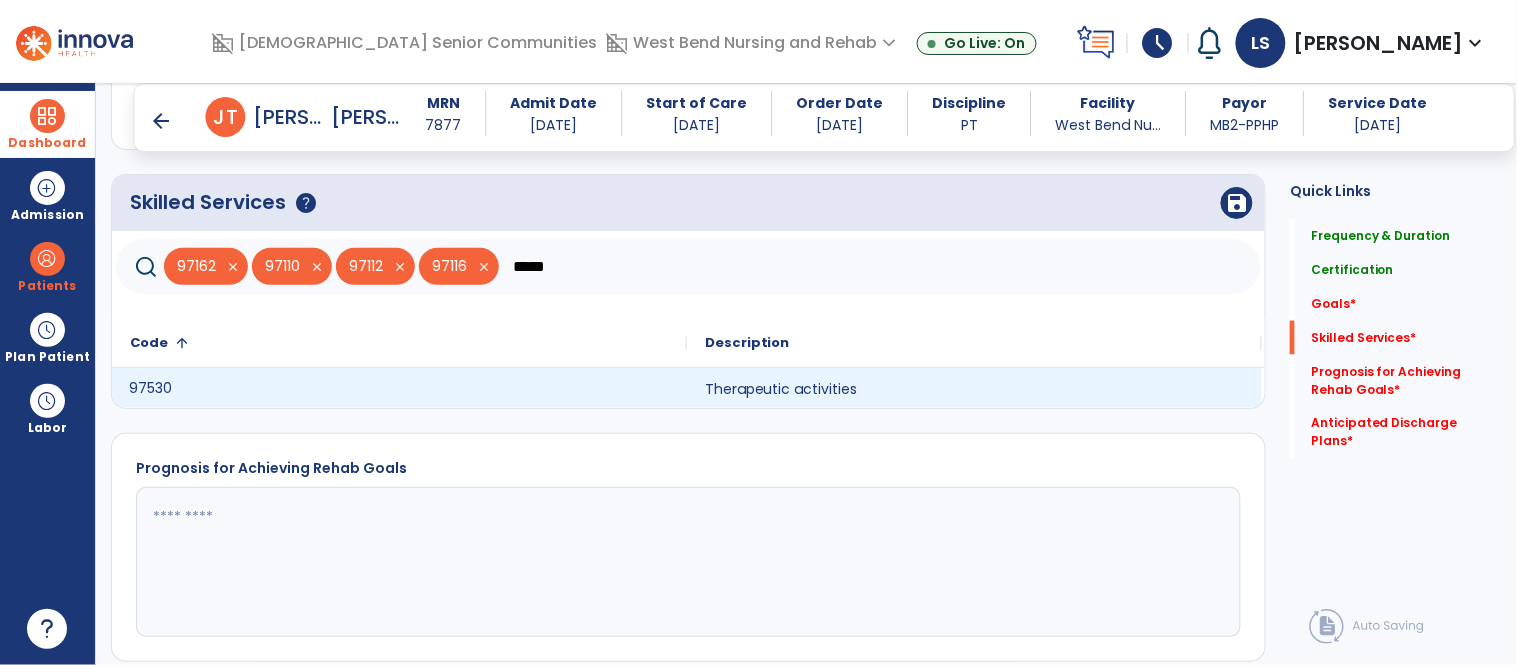 click on "97530" 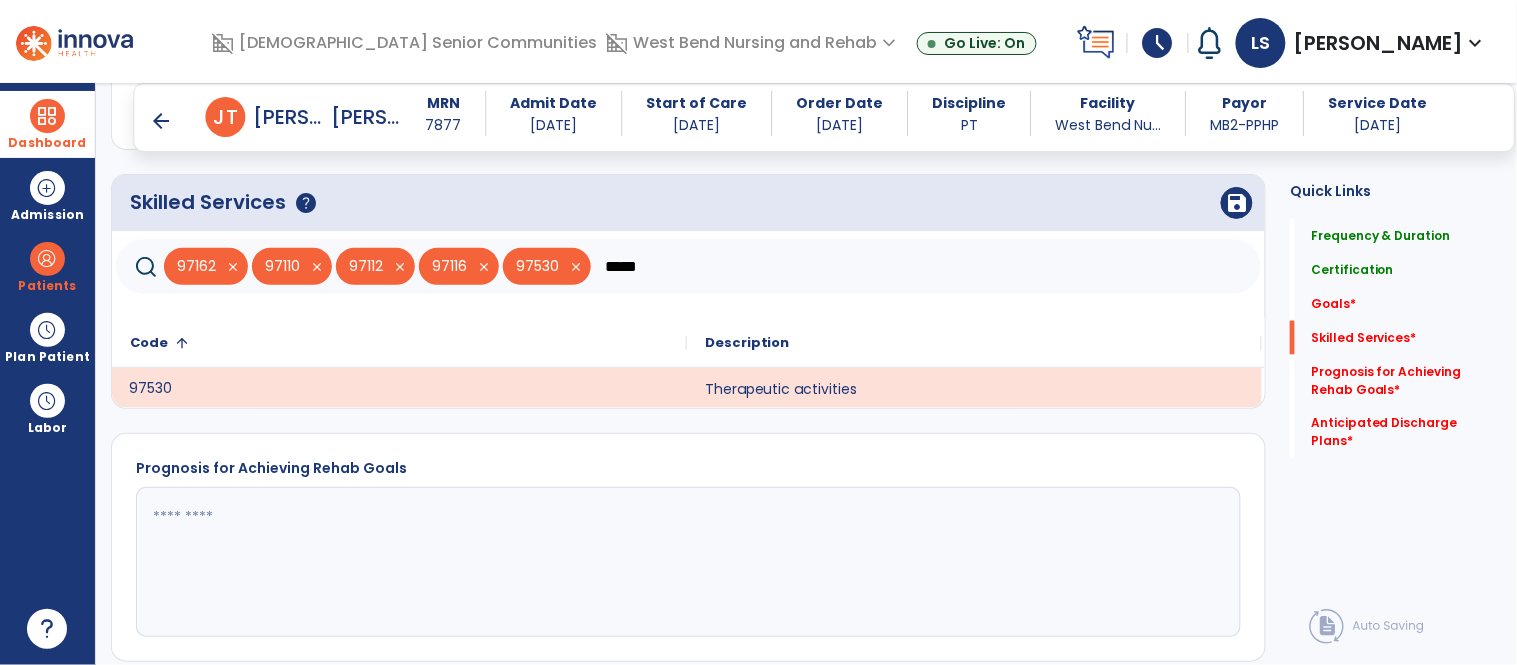 click 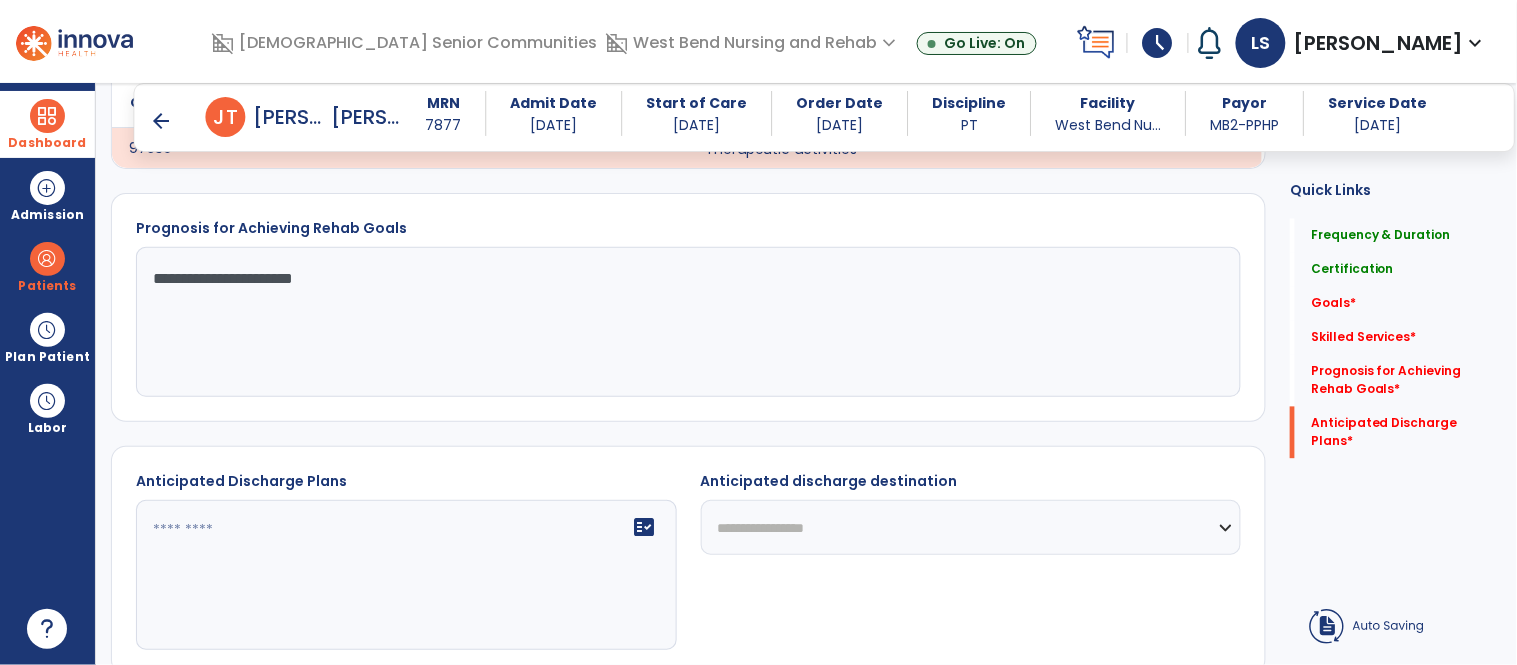 scroll, scrollTop: 875, scrollLeft: 0, axis: vertical 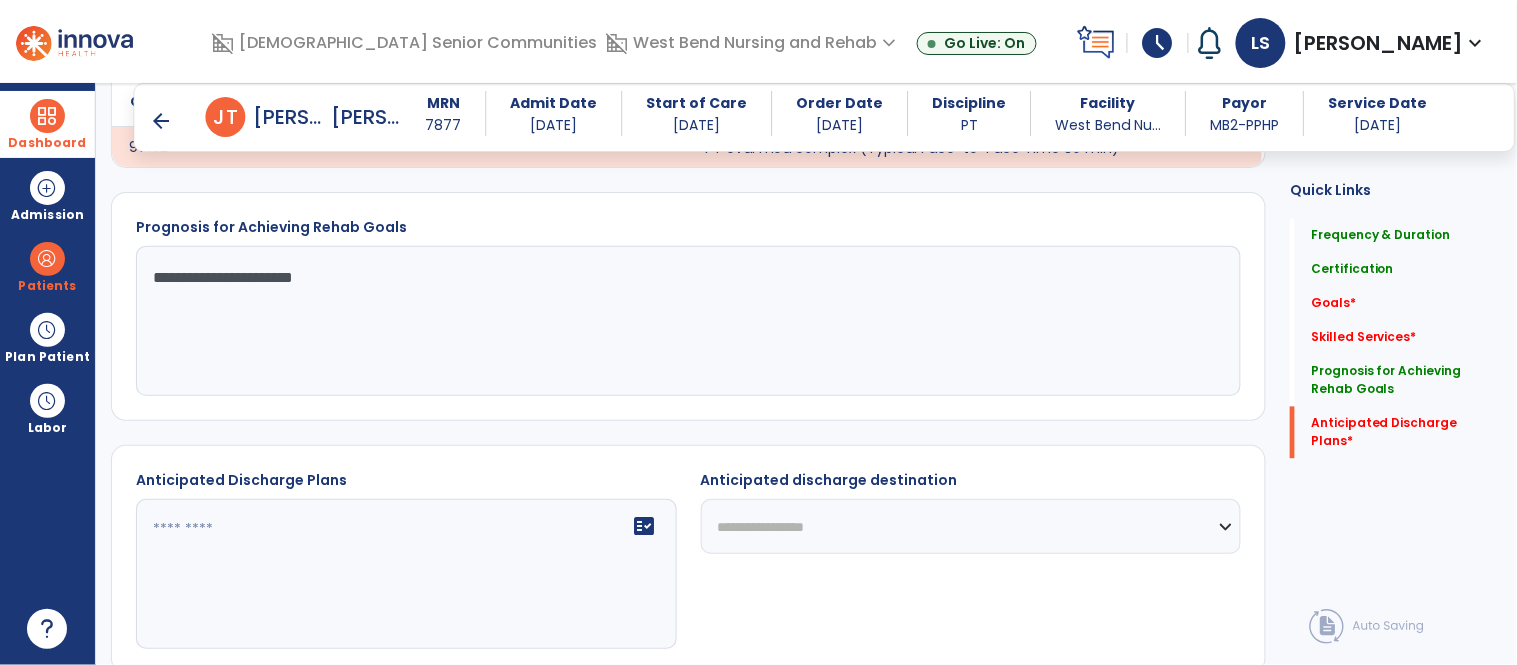 type on "**********" 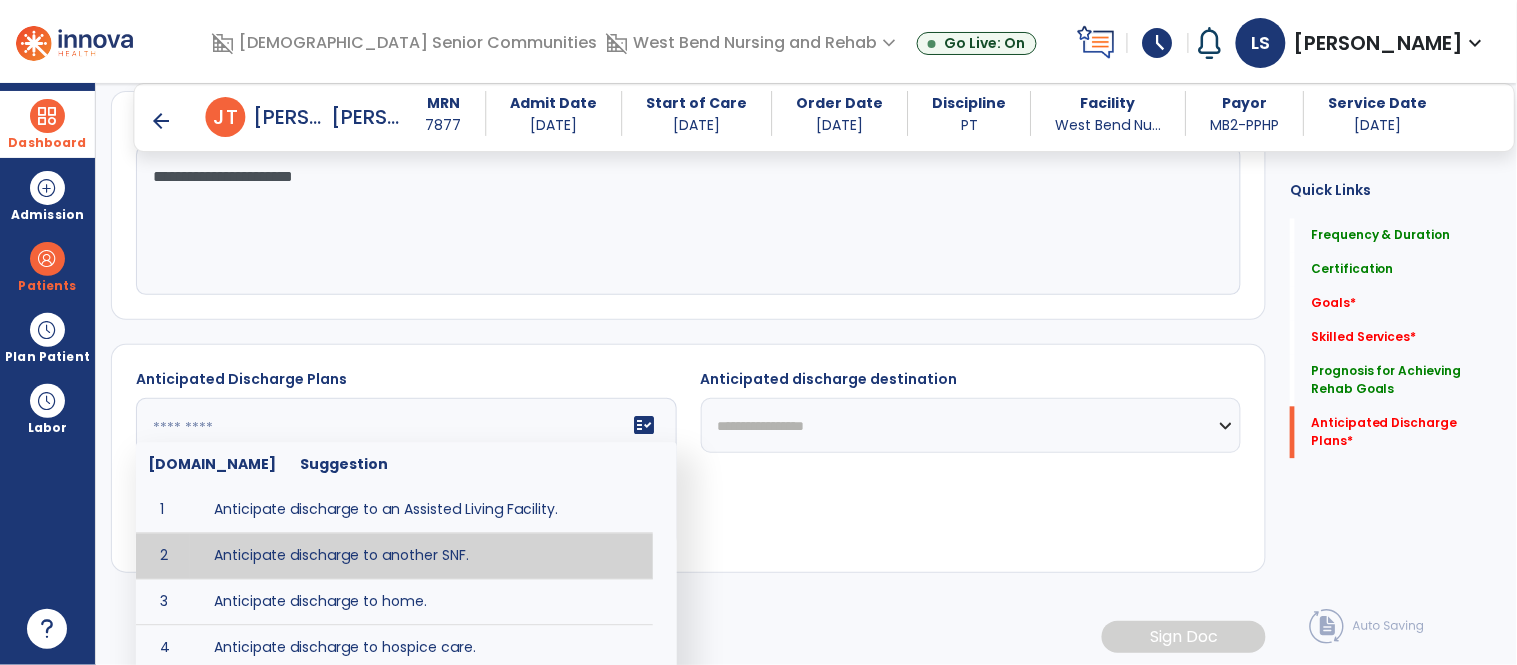 scroll, scrollTop: 988, scrollLeft: 0, axis: vertical 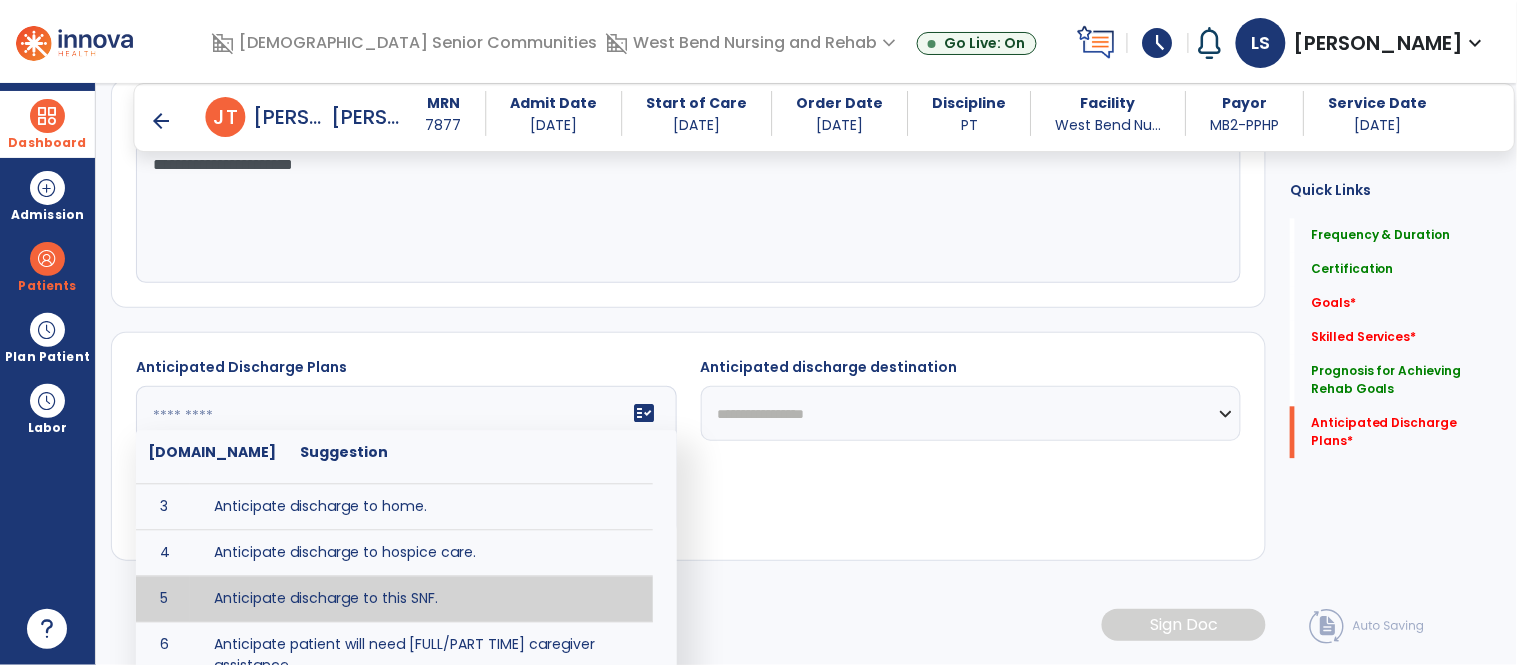 type on "**********" 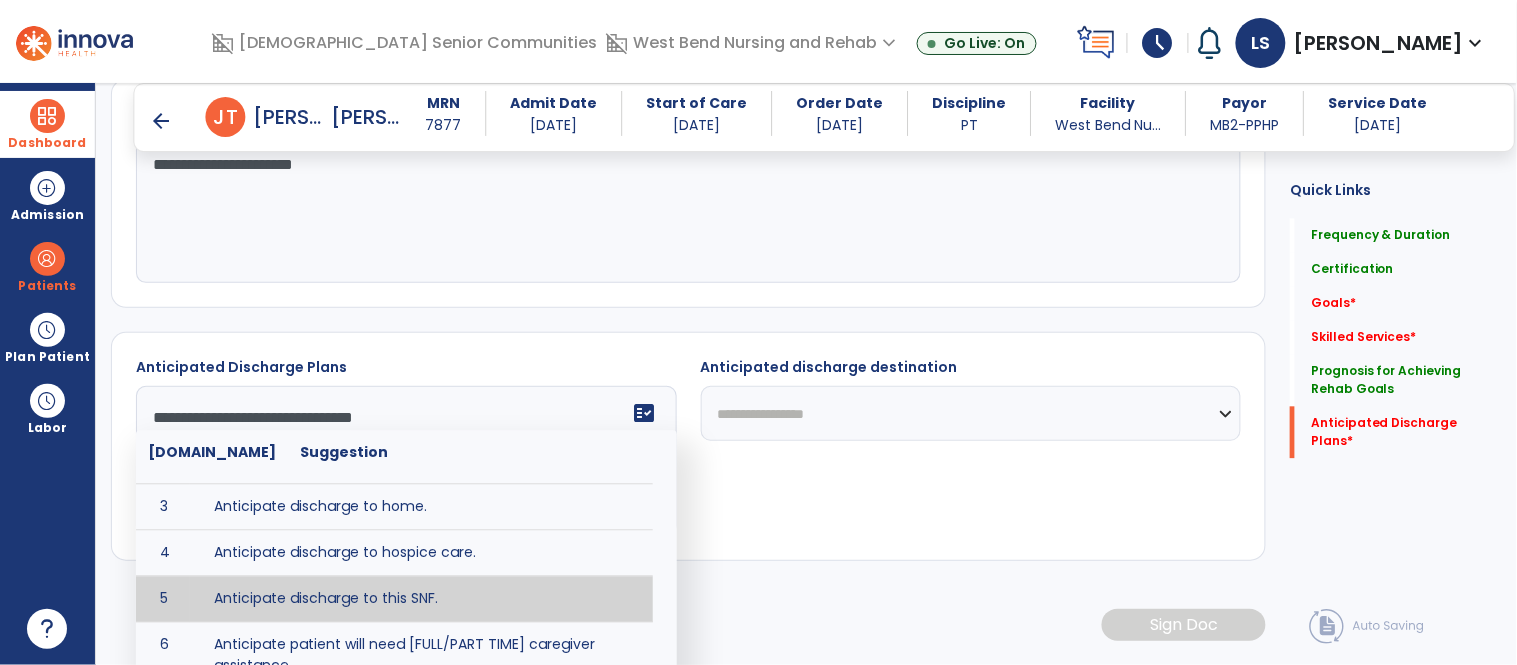 scroll, scrollTop: 982, scrollLeft: 0, axis: vertical 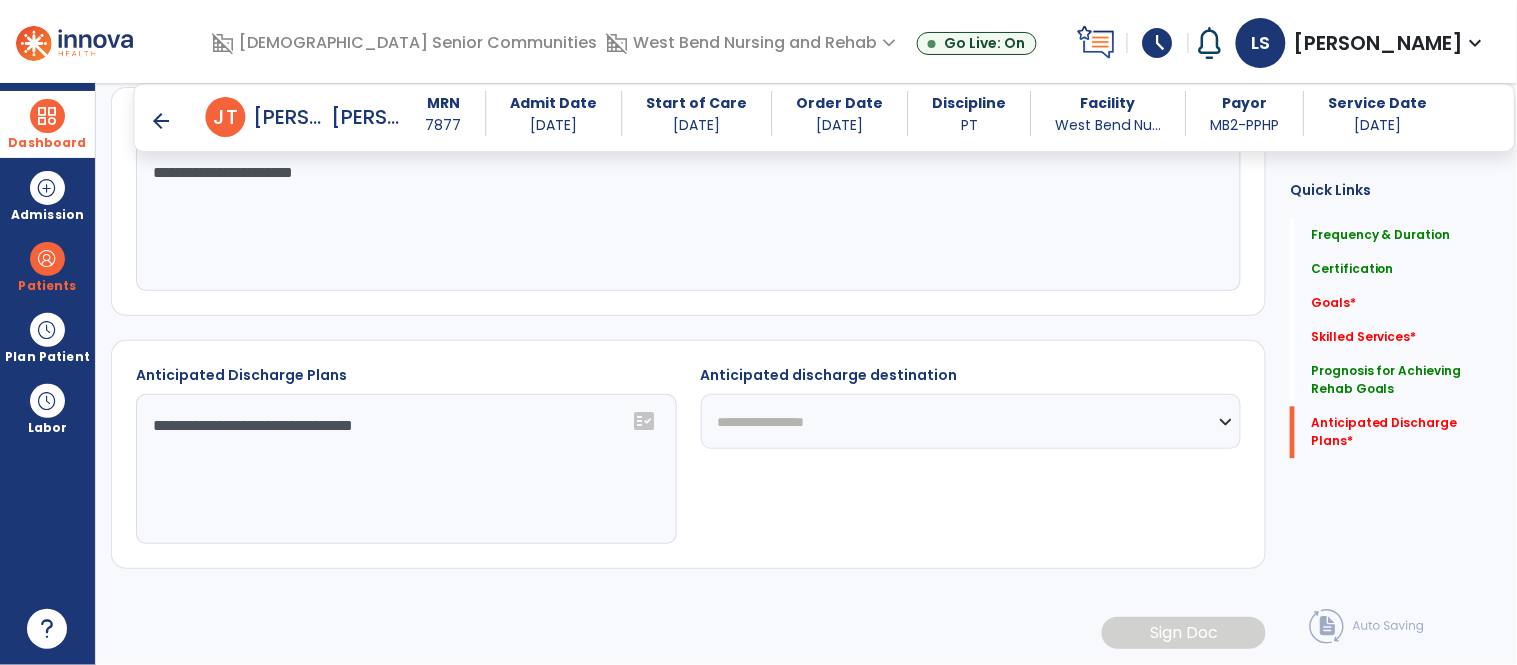 click on "**********" 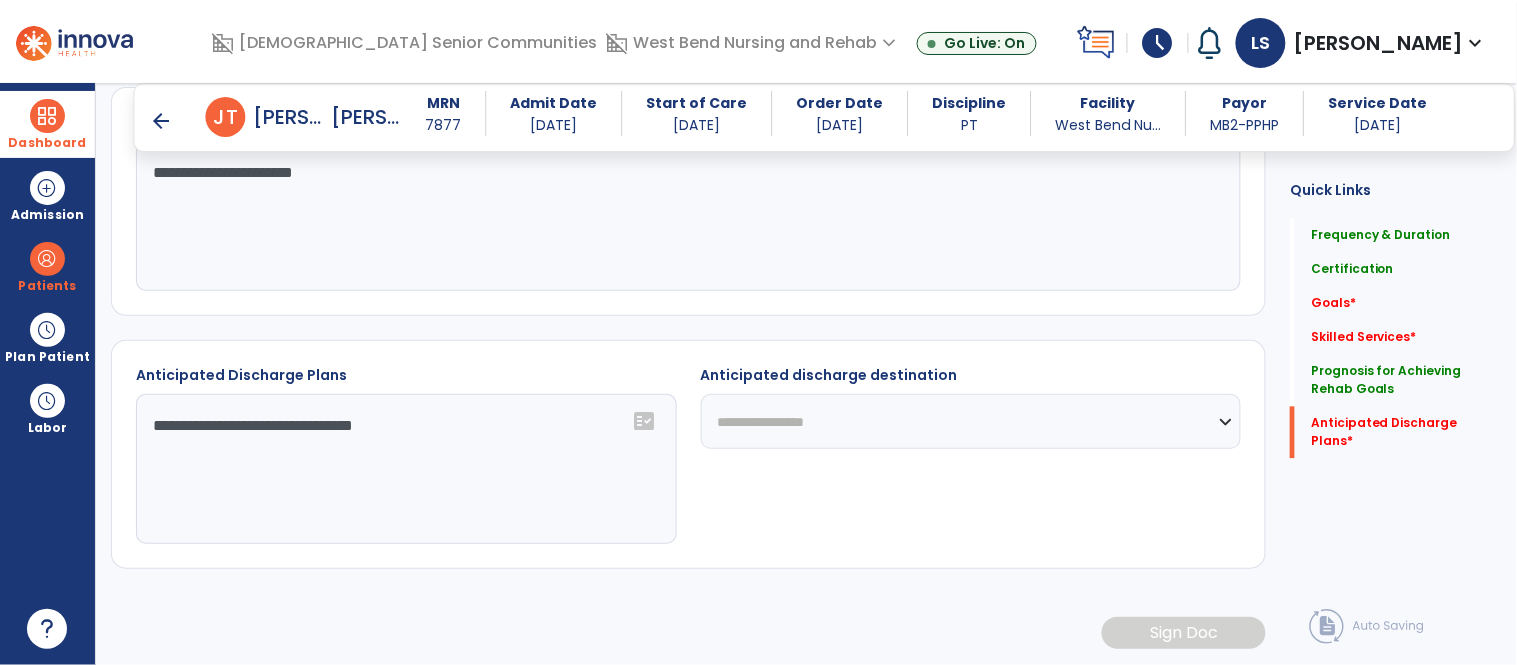 click on "**********" 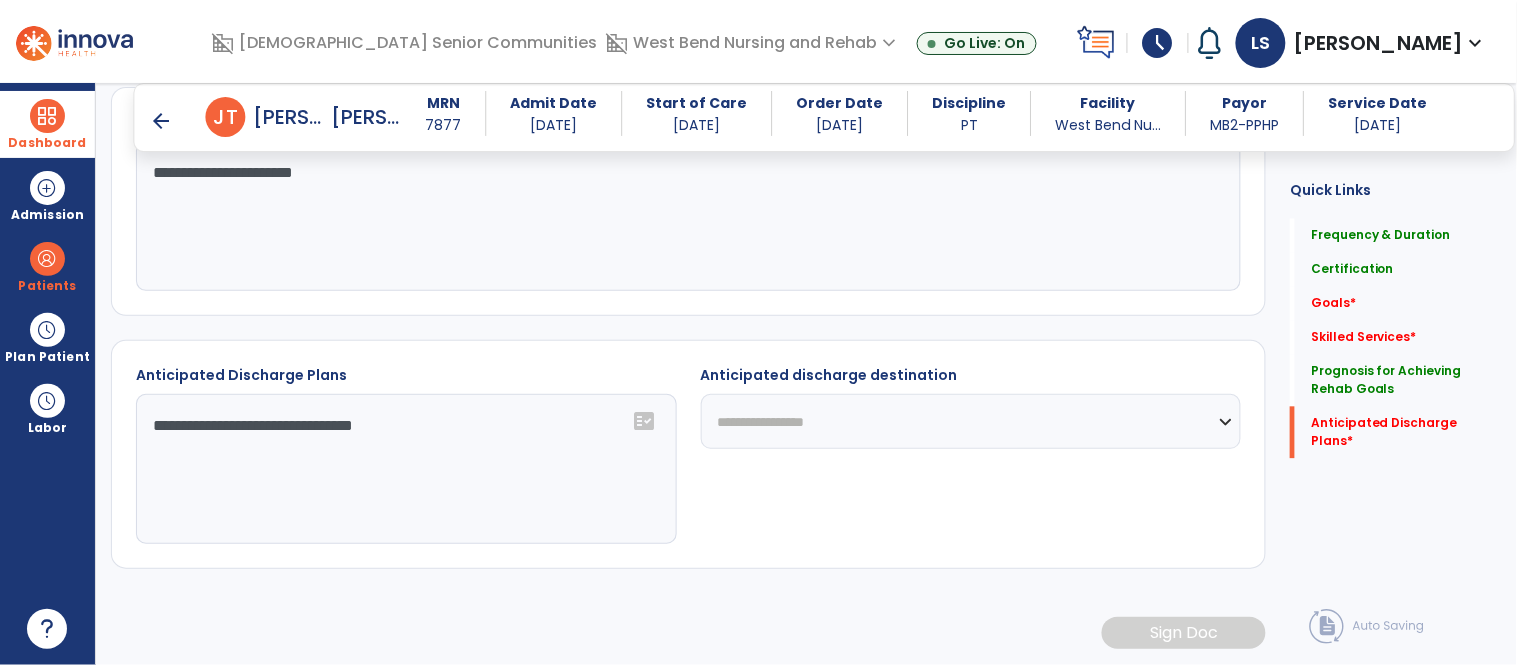 select on "***" 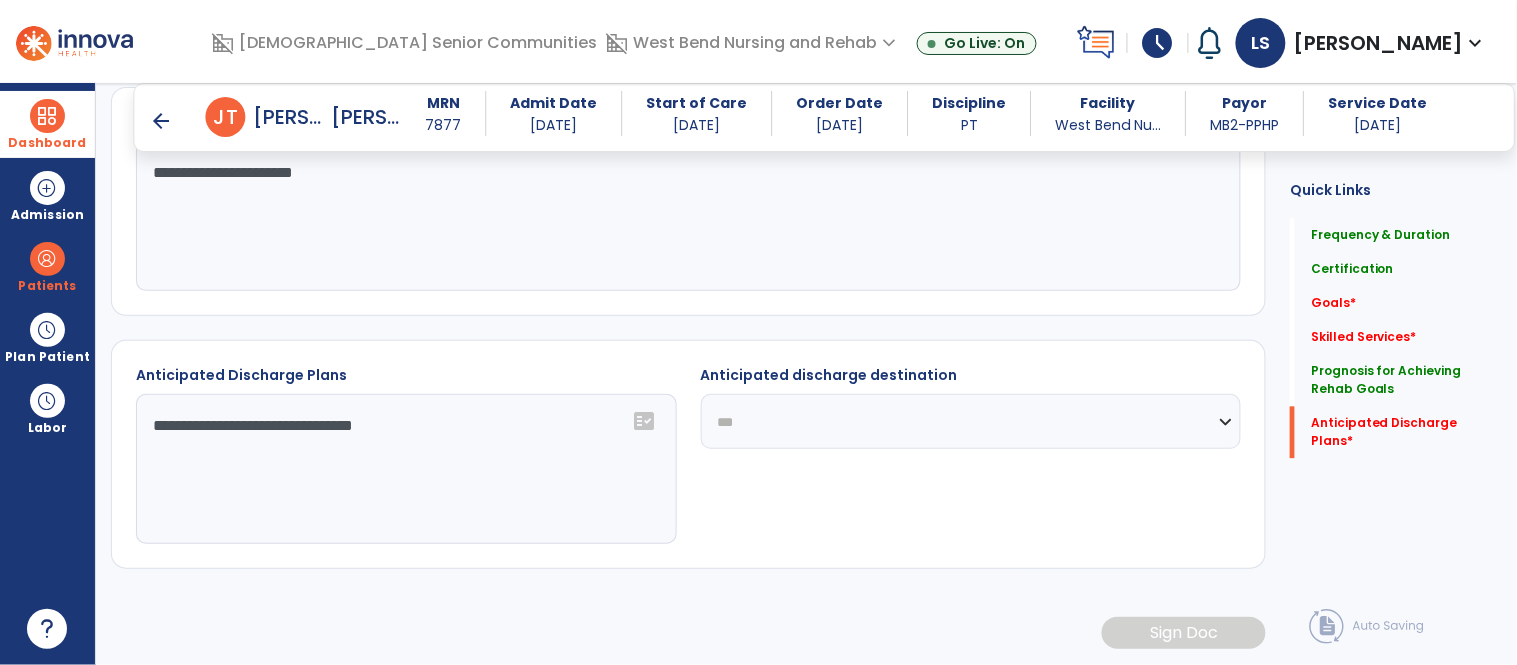 click on "**********" 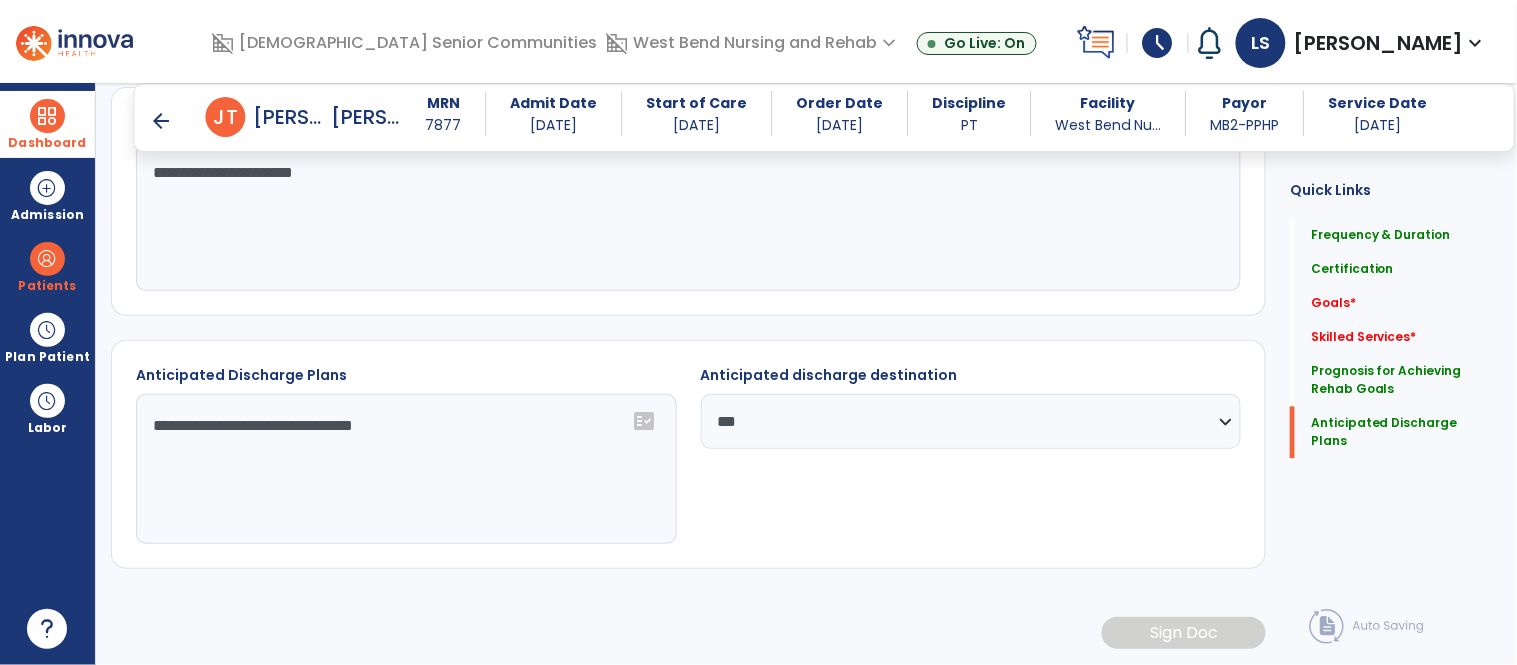 scroll, scrollTop: 417, scrollLeft: 0, axis: vertical 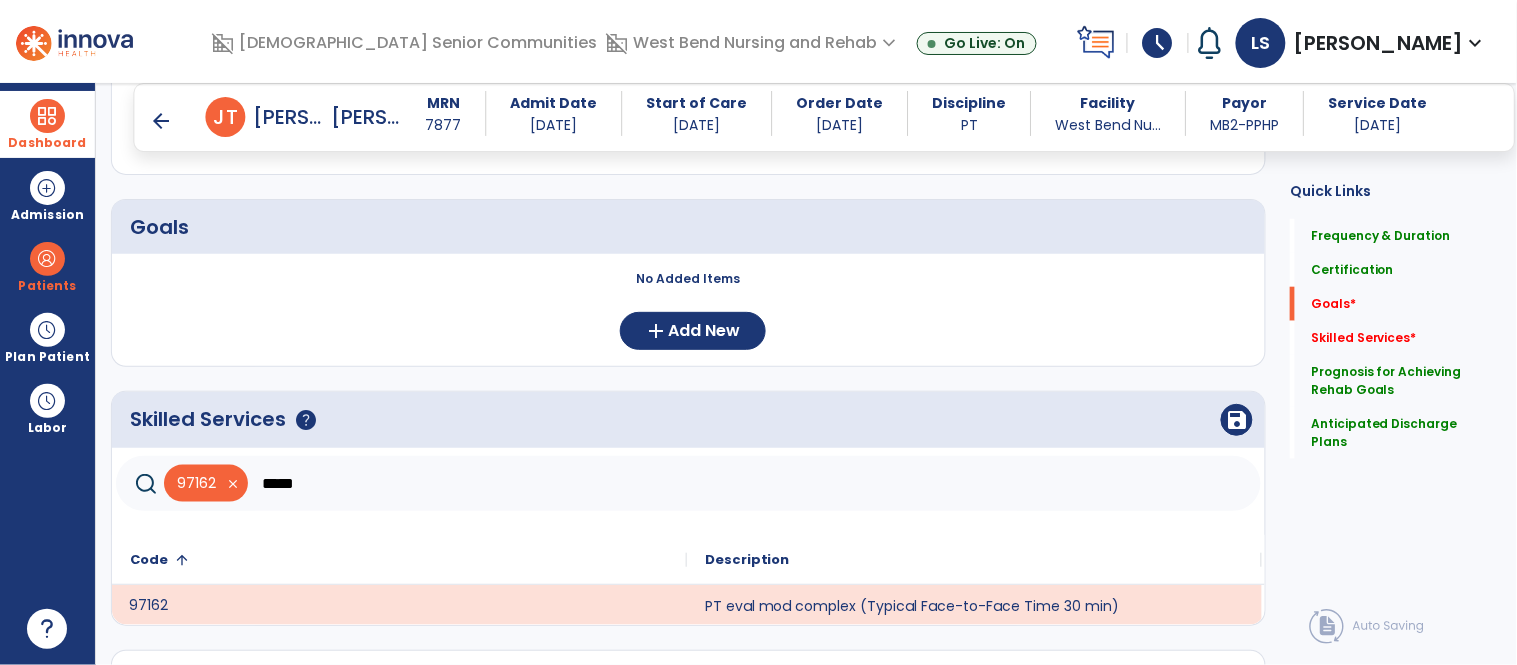 click on "*****" 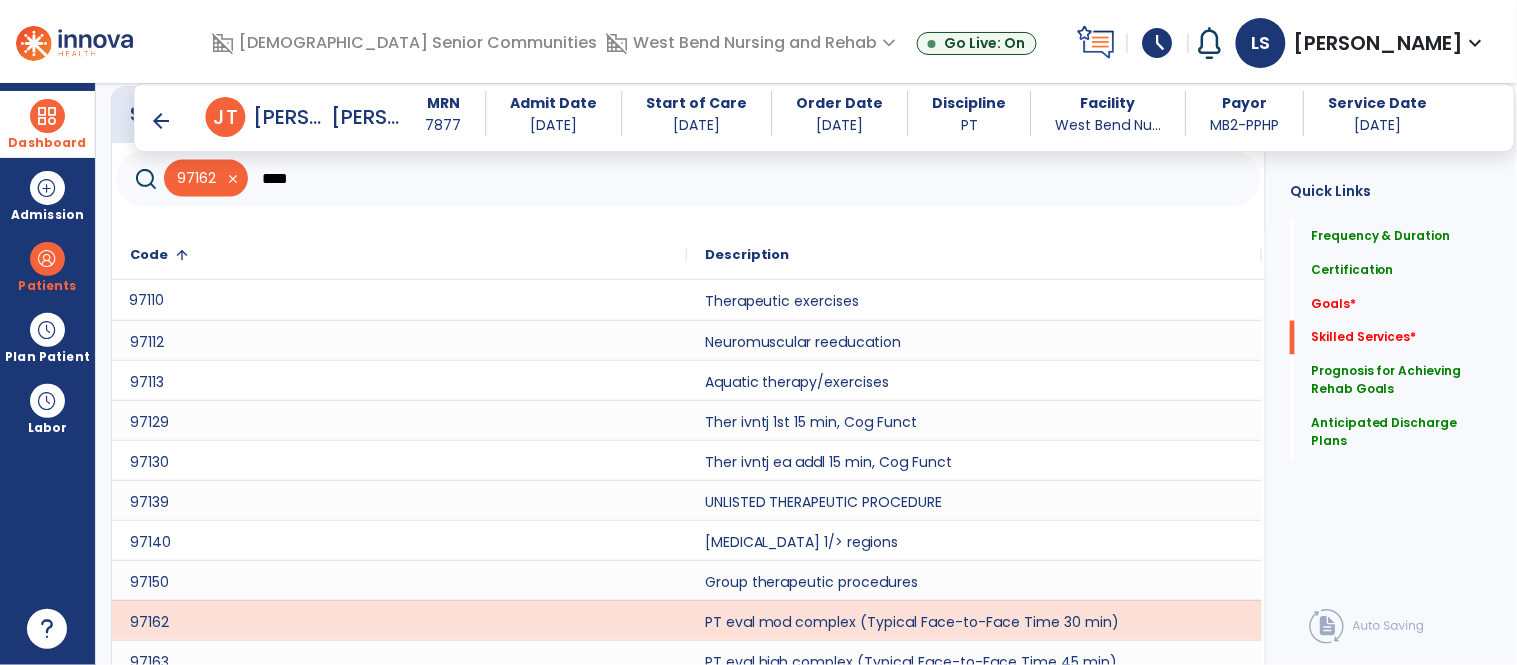 scroll, scrollTop: 783, scrollLeft: 0, axis: vertical 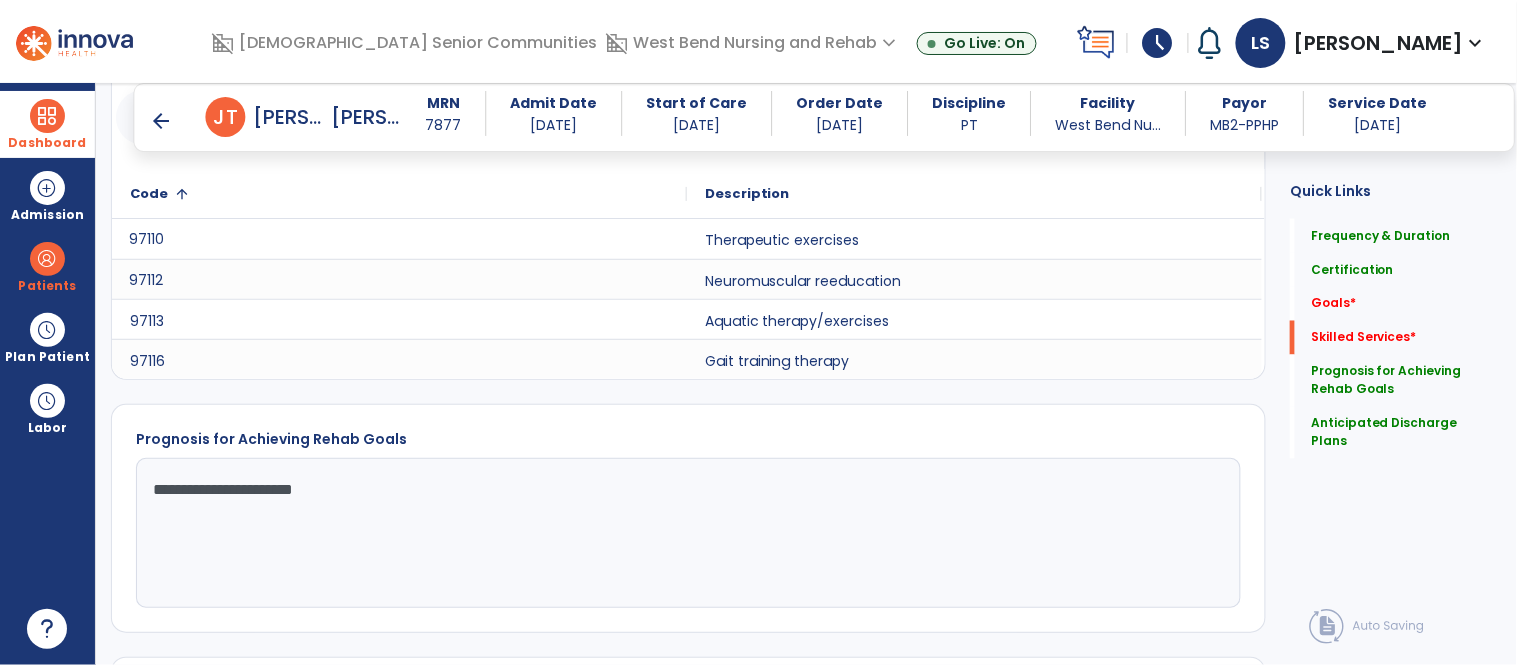 click on "97112" 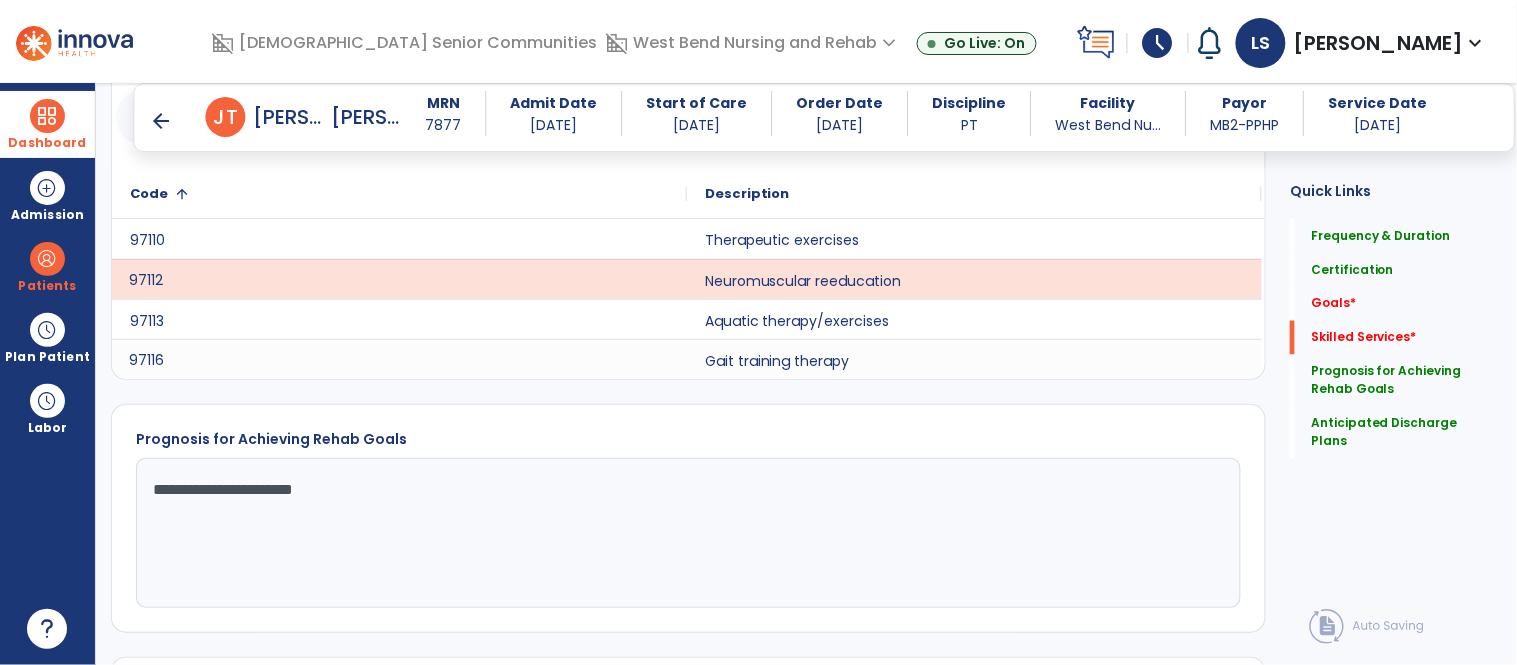 click on "97116" 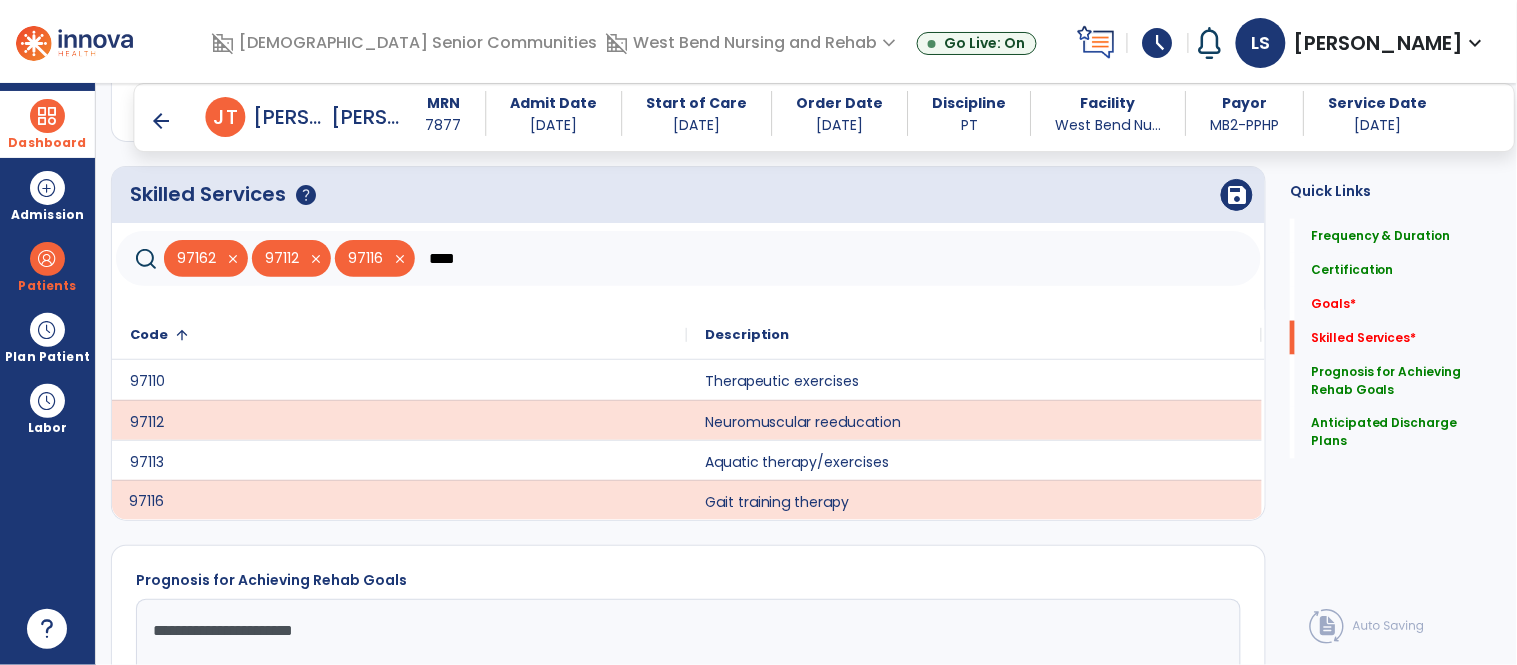 scroll, scrollTop: 650, scrollLeft: 0, axis: vertical 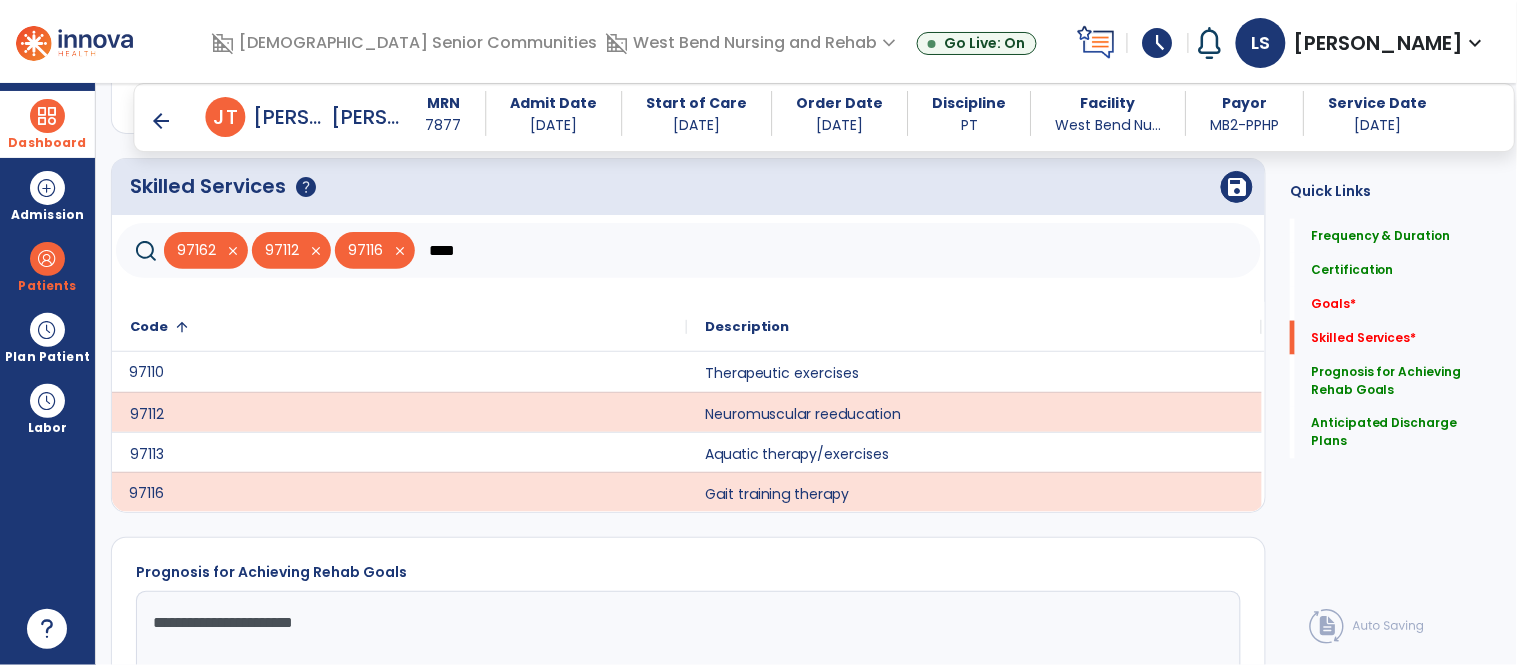 click on "97110" 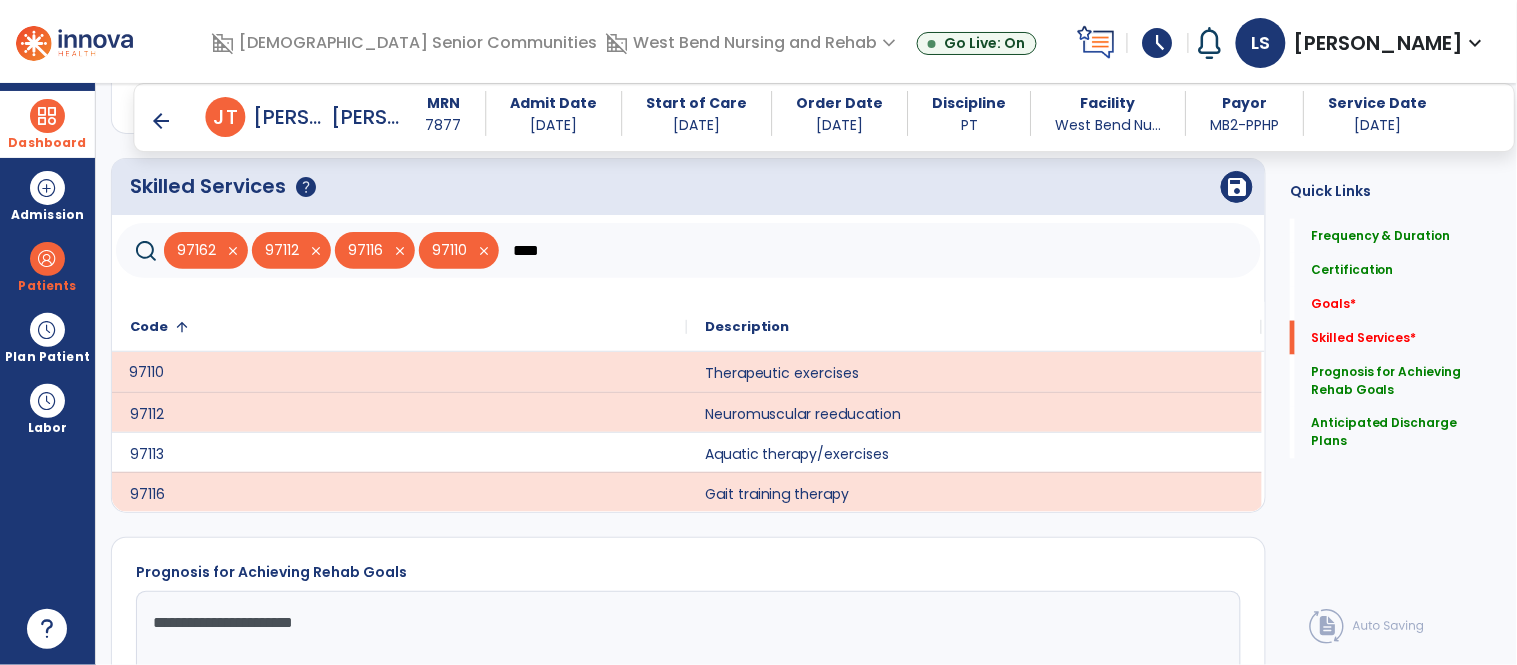 click on "****" 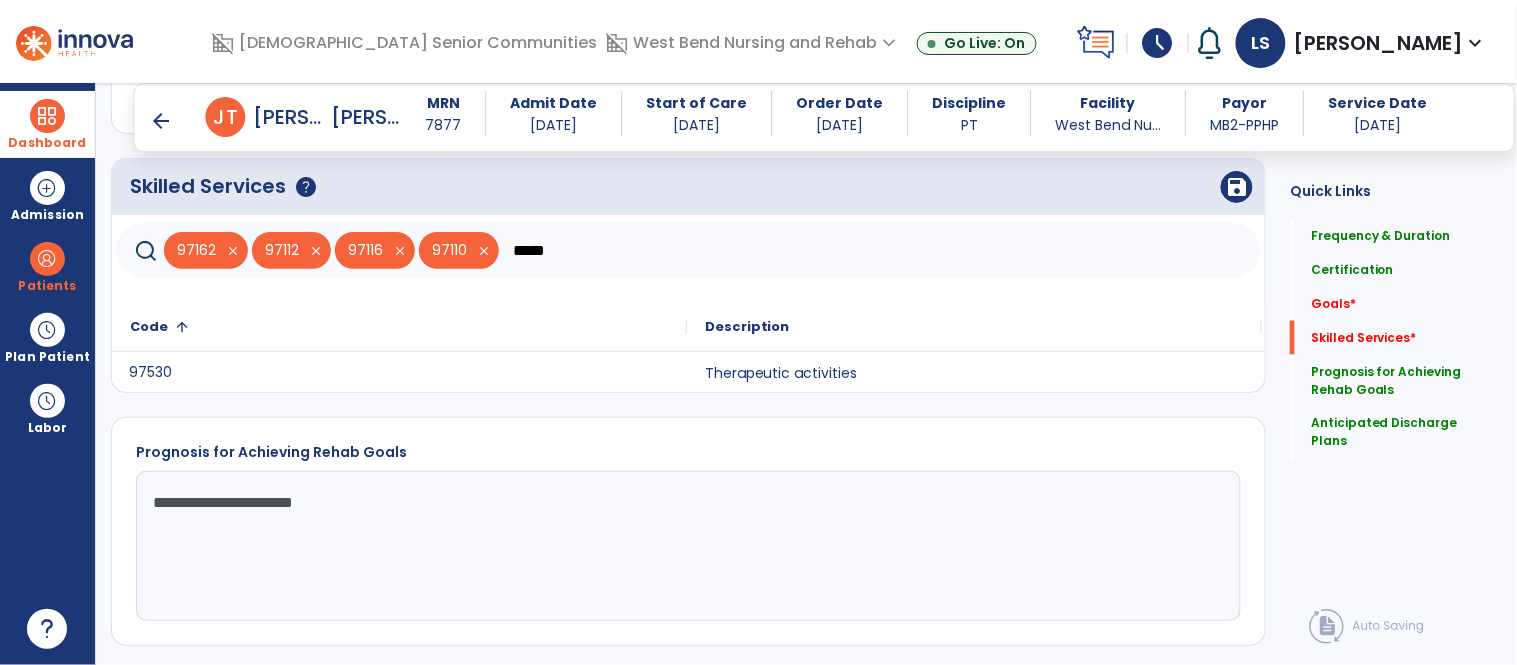 click on "97530" 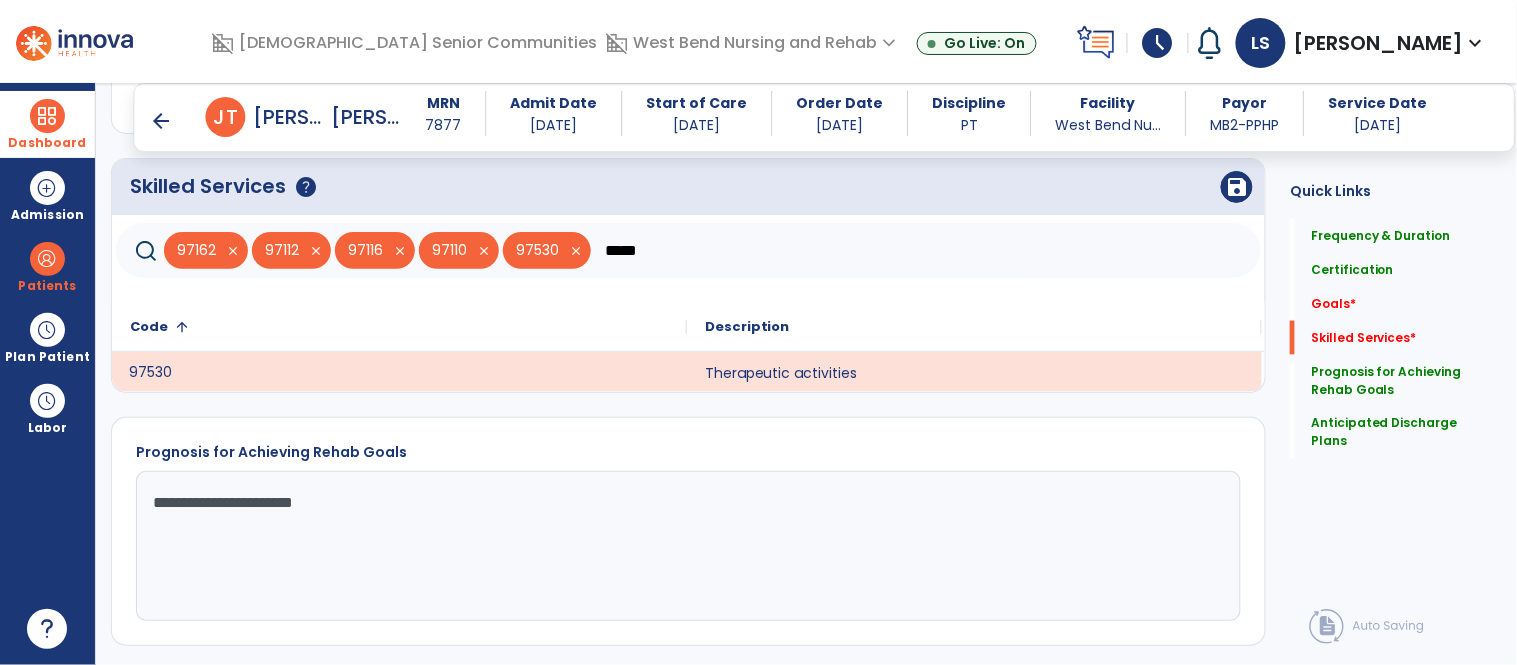 click on "*****" 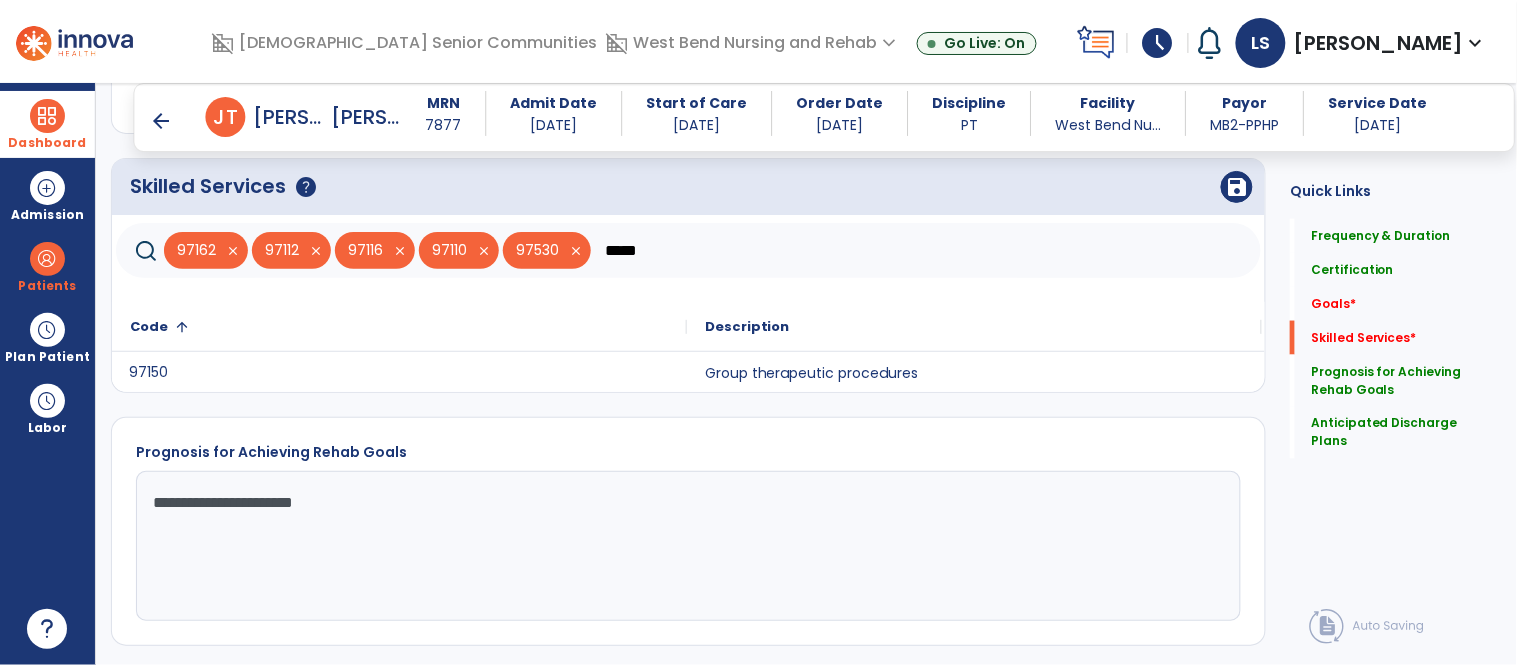 type on "*****" 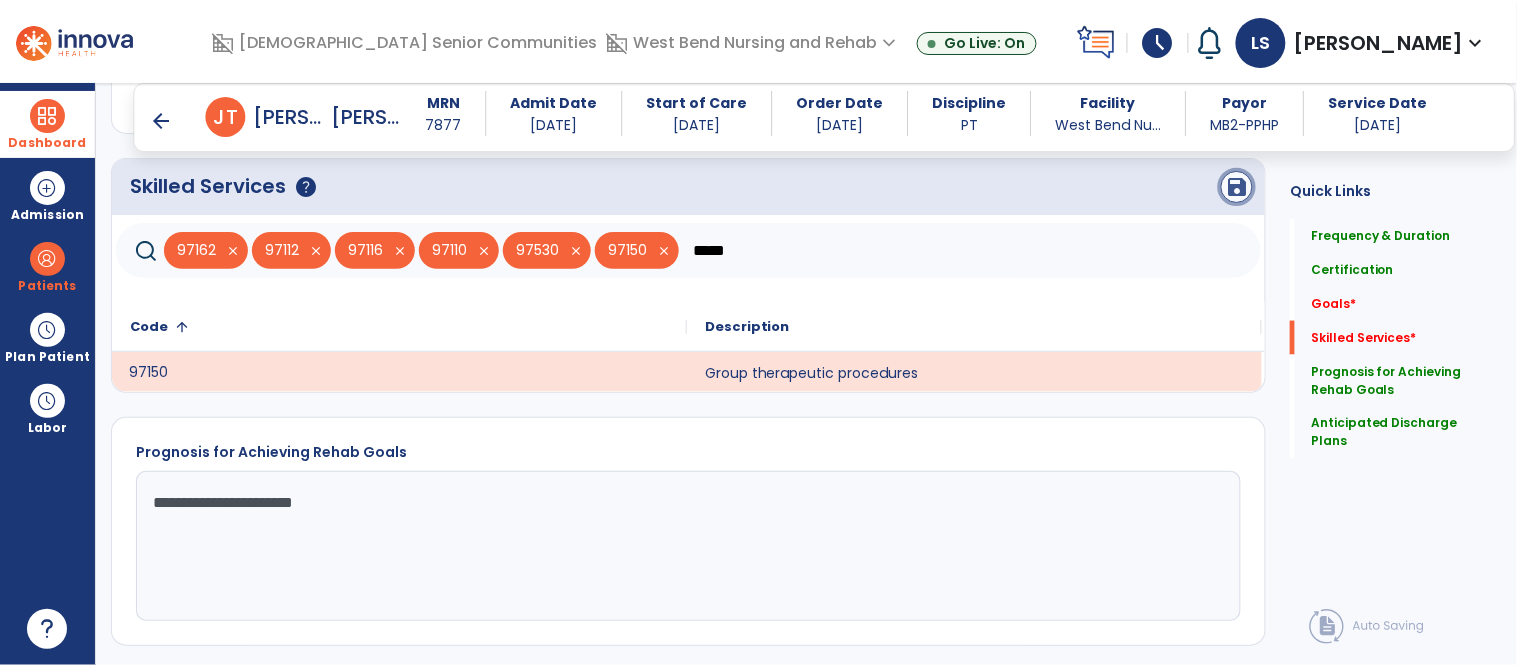click on "save" 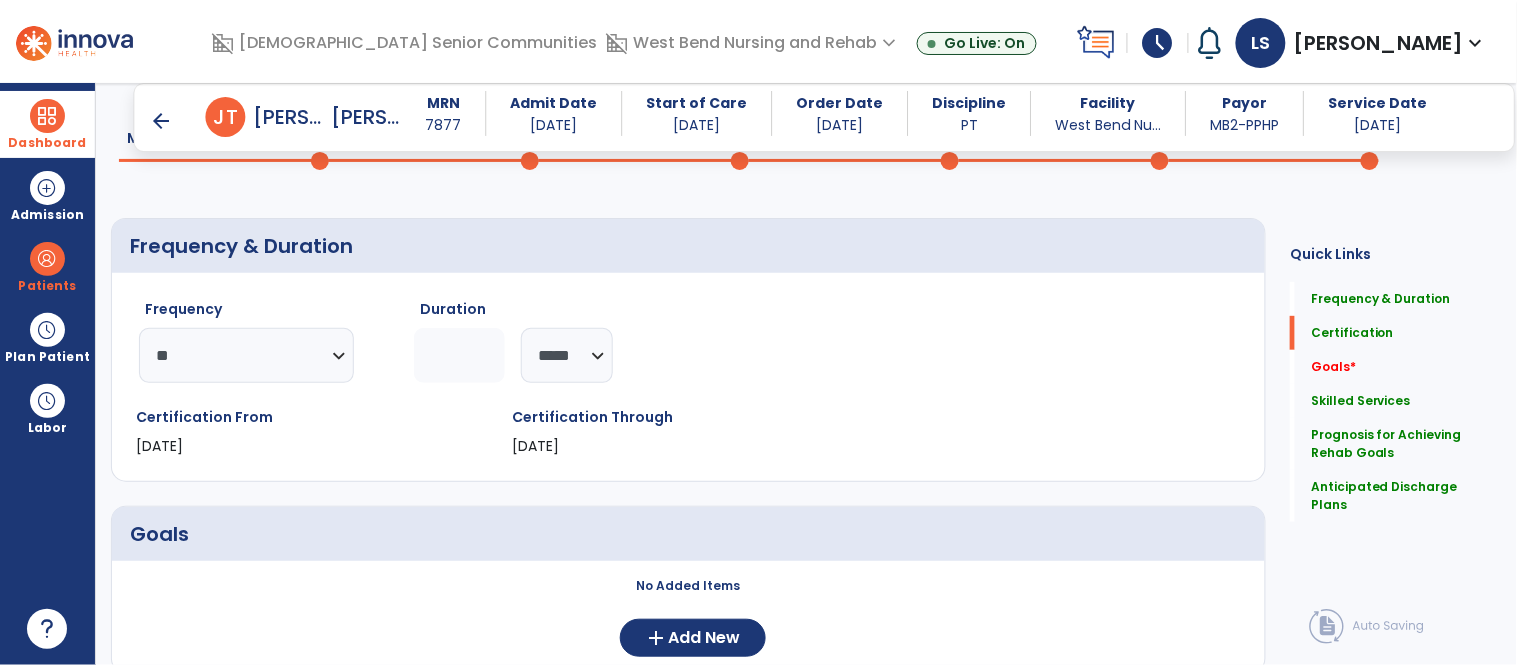 scroll, scrollTop: 0, scrollLeft: 0, axis: both 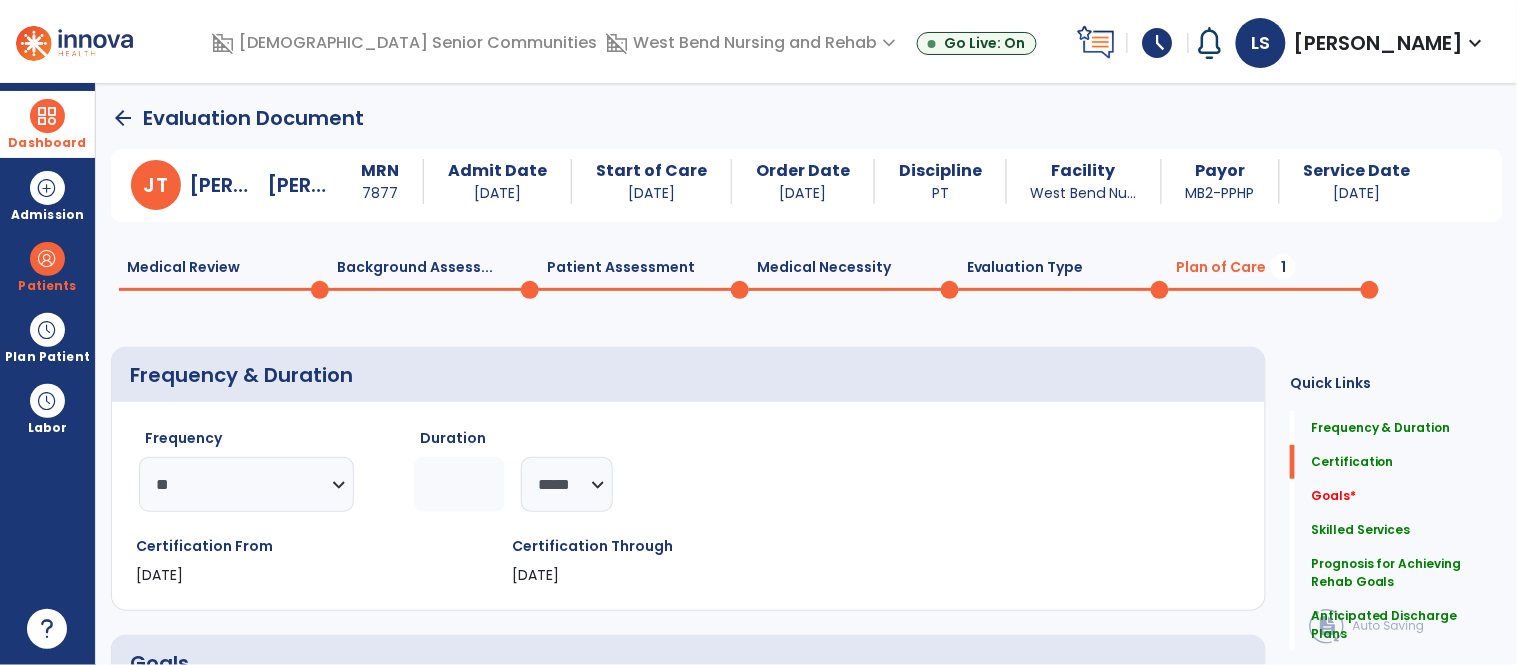 click on "Patient Assessment  0" 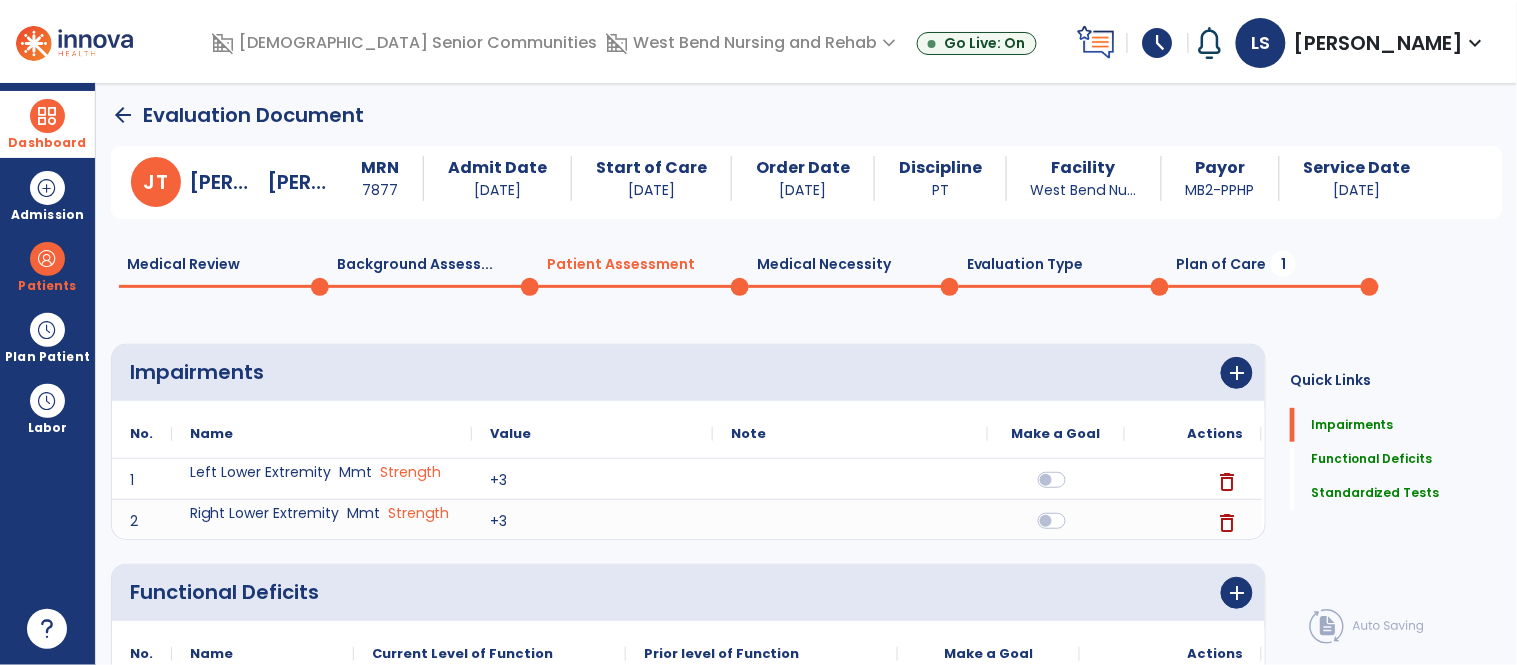 scroll, scrollTop: 5, scrollLeft: 0, axis: vertical 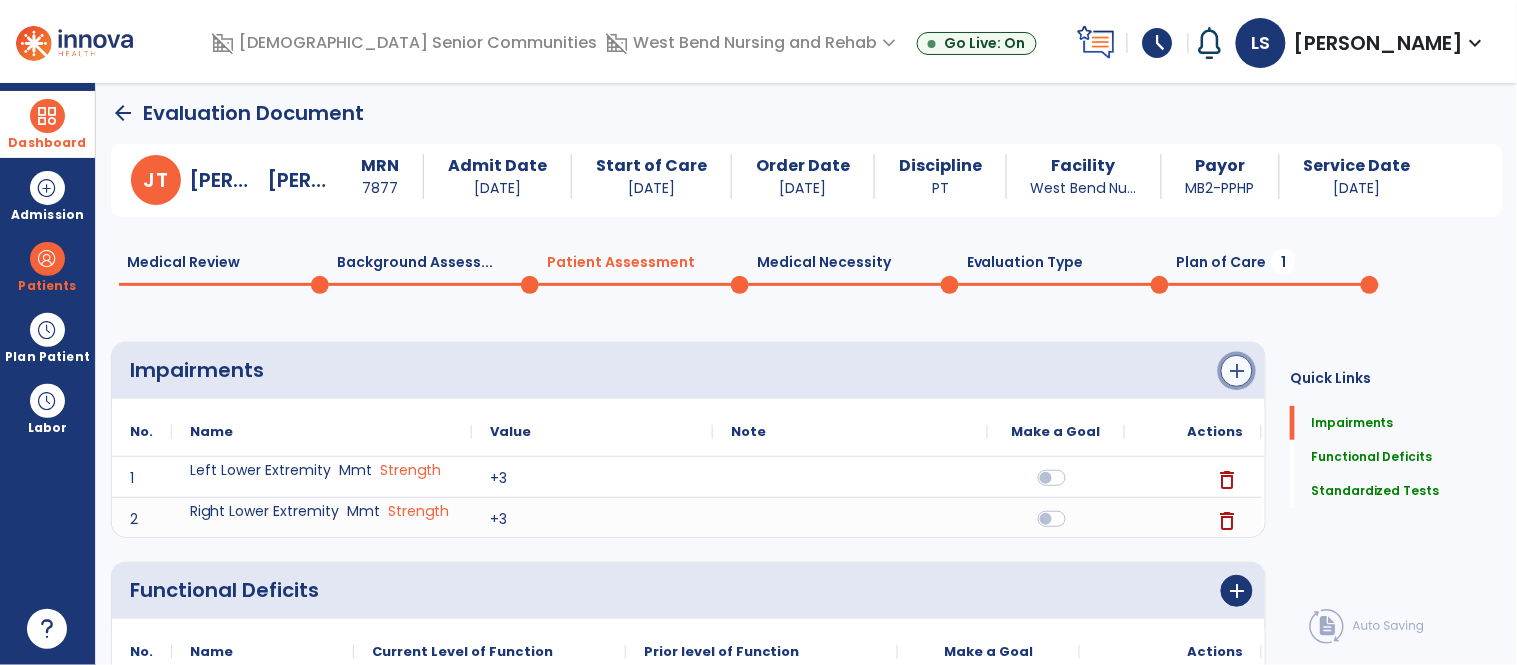 click on "add" 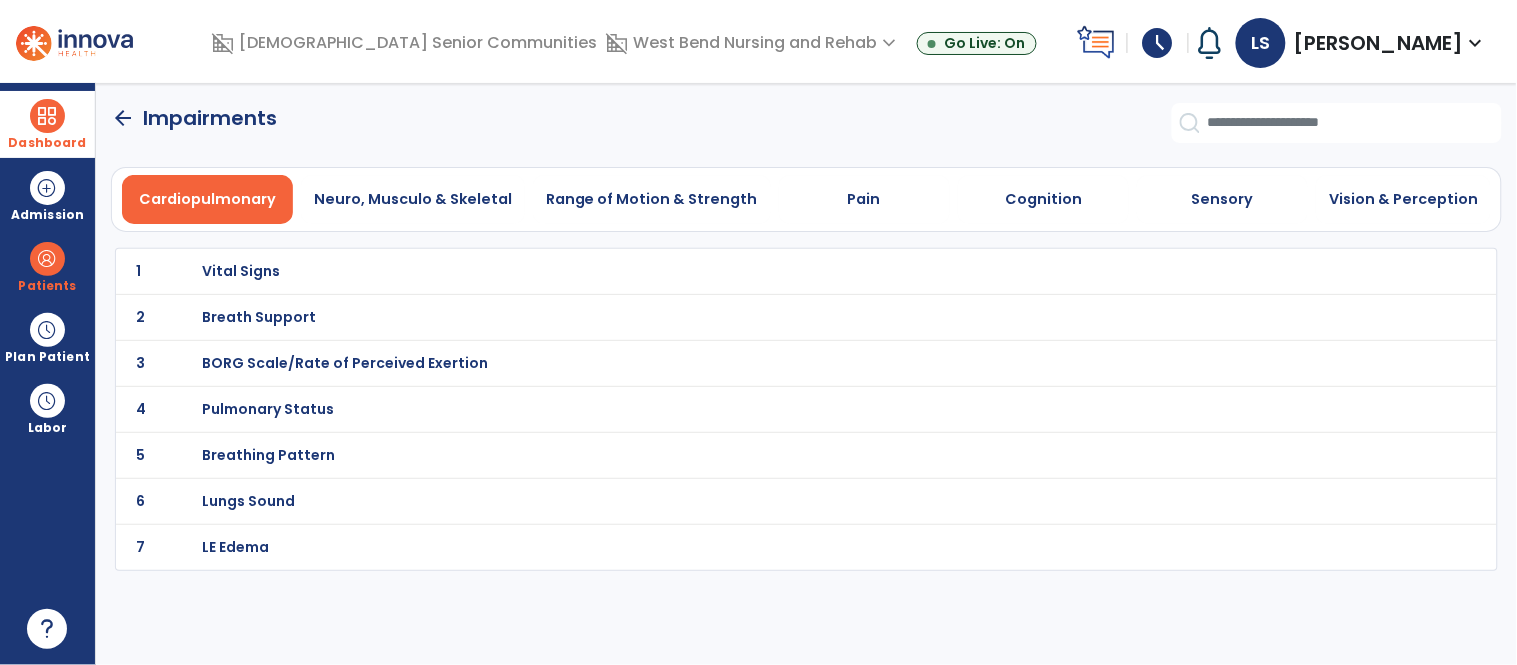 scroll, scrollTop: 0, scrollLeft: 0, axis: both 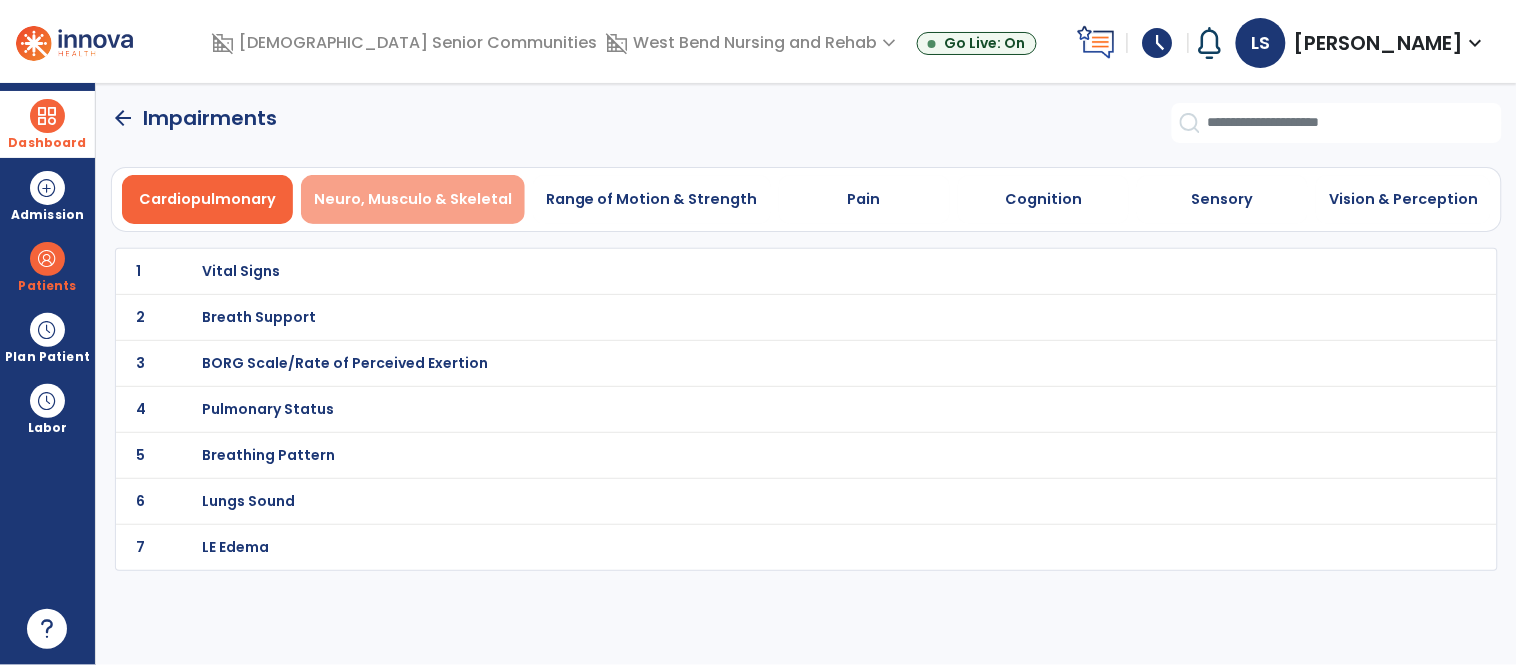 click on "Neuro, Musculo & Skeletal" at bounding box center [413, 199] 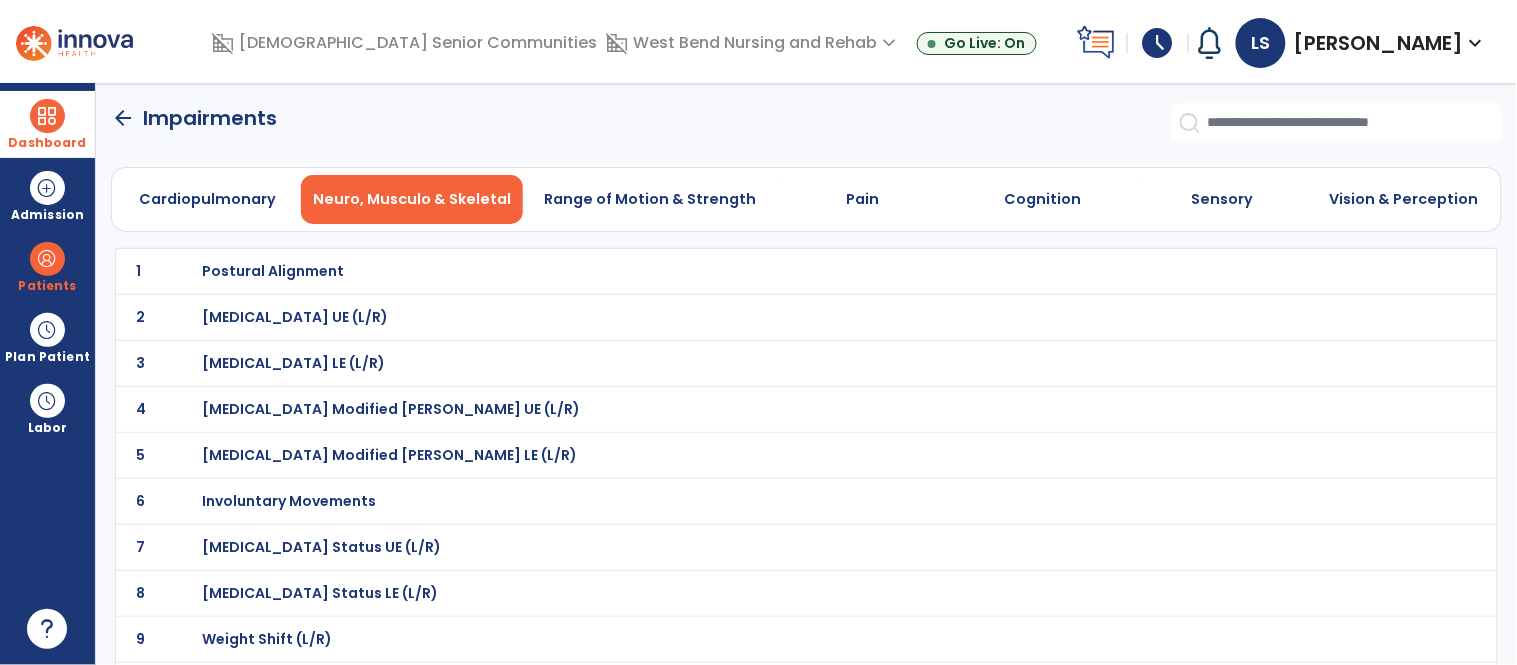 click on "Neuro, Musculo & Skeletal" at bounding box center (412, 199) 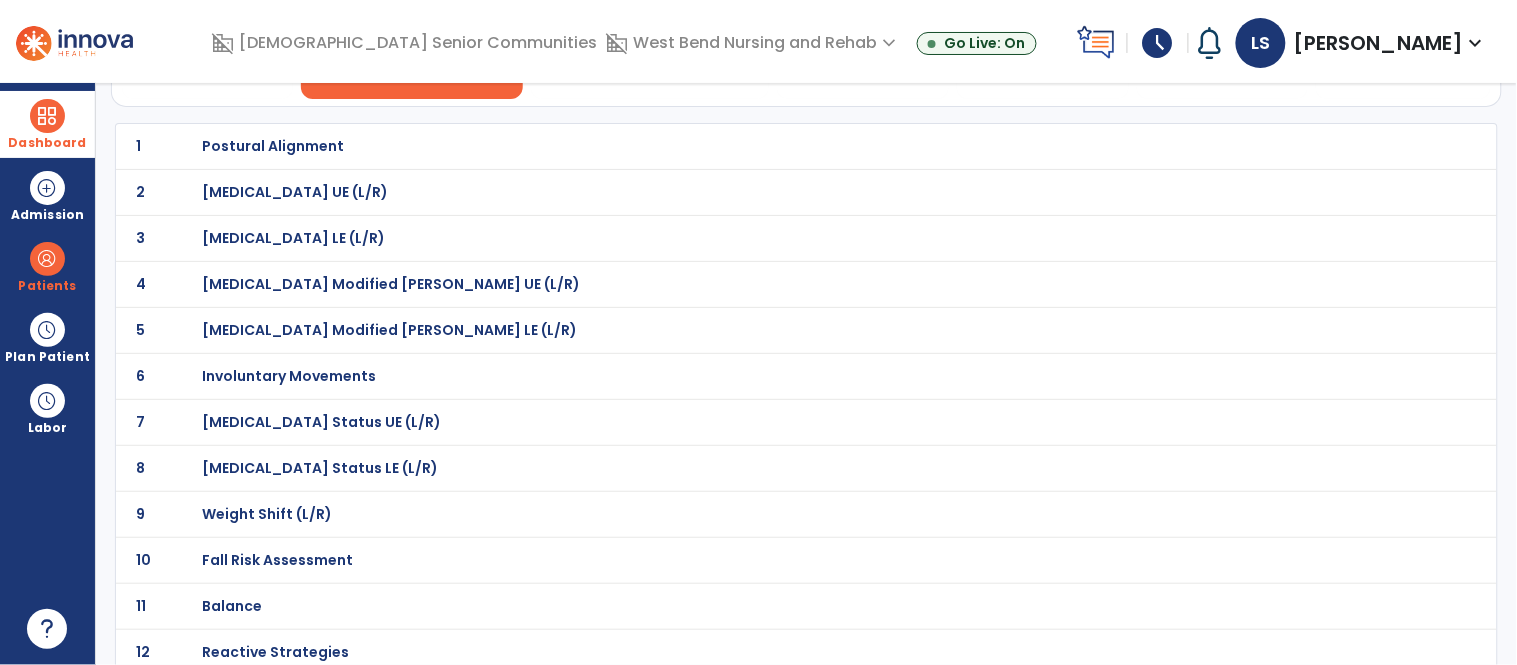 scroll, scrollTop: 254, scrollLeft: 0, axis: vertical 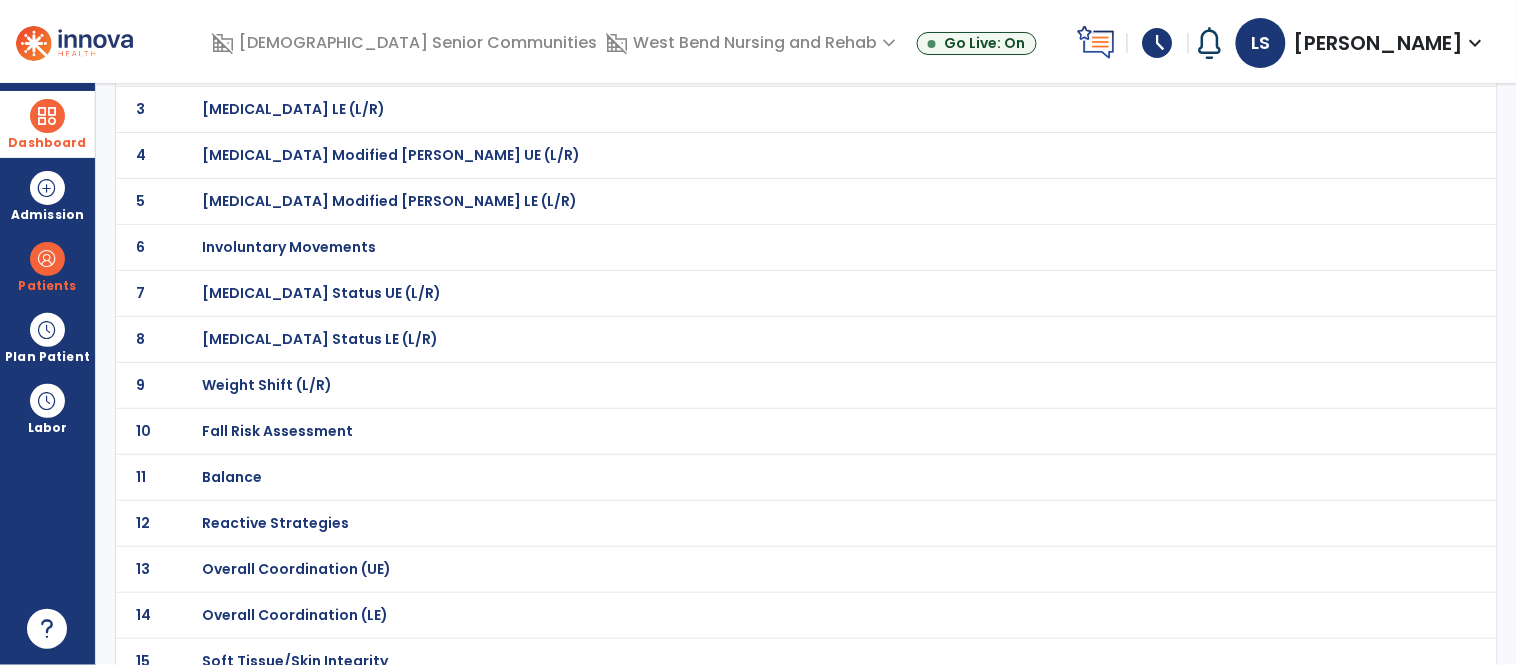 click on "Balance" at bounding box center (762, 17) 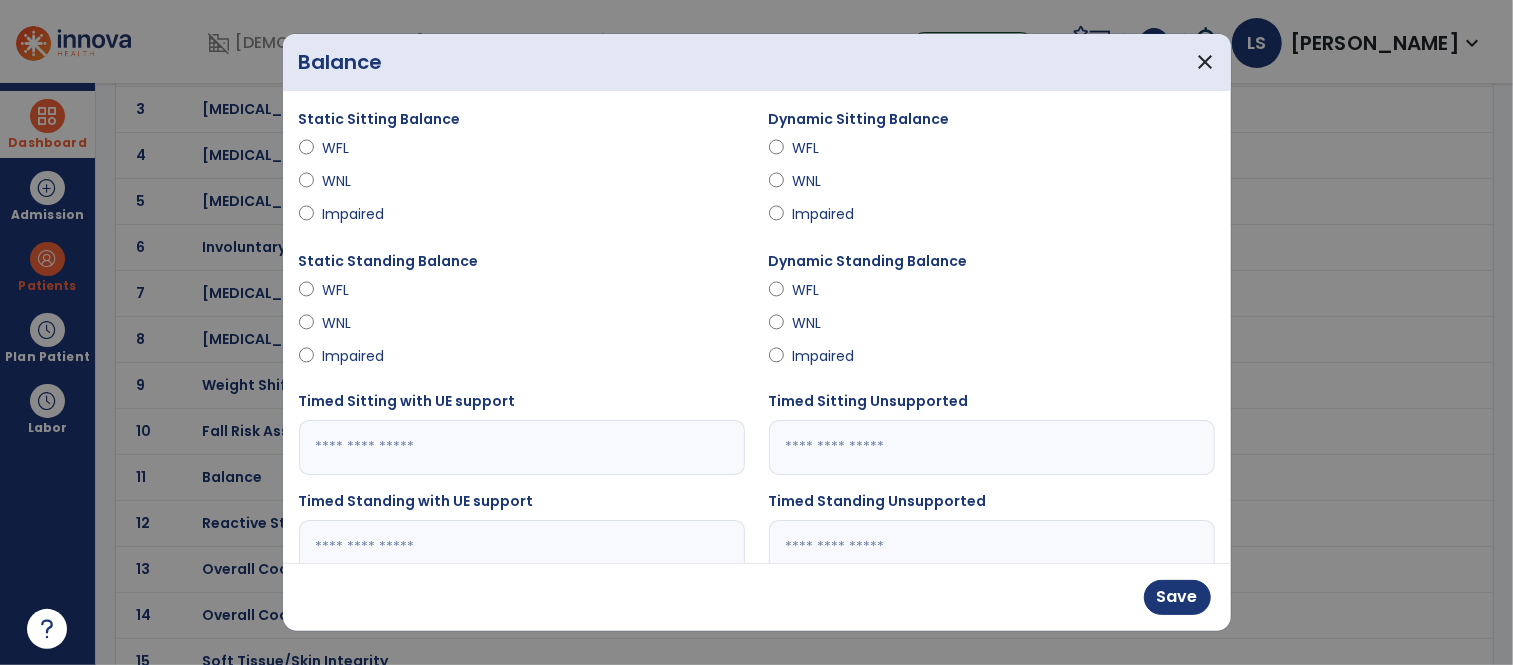 click at bounding box center [522, 447] 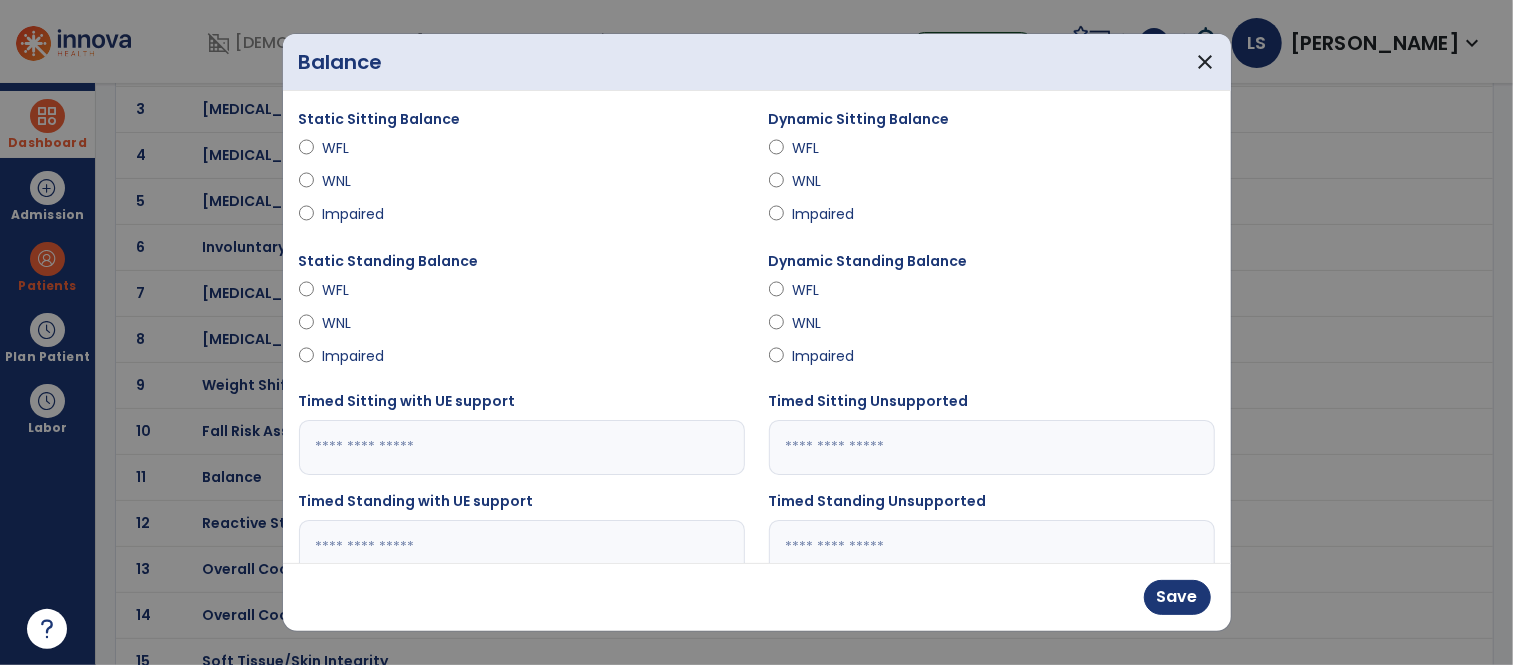 type on "*" 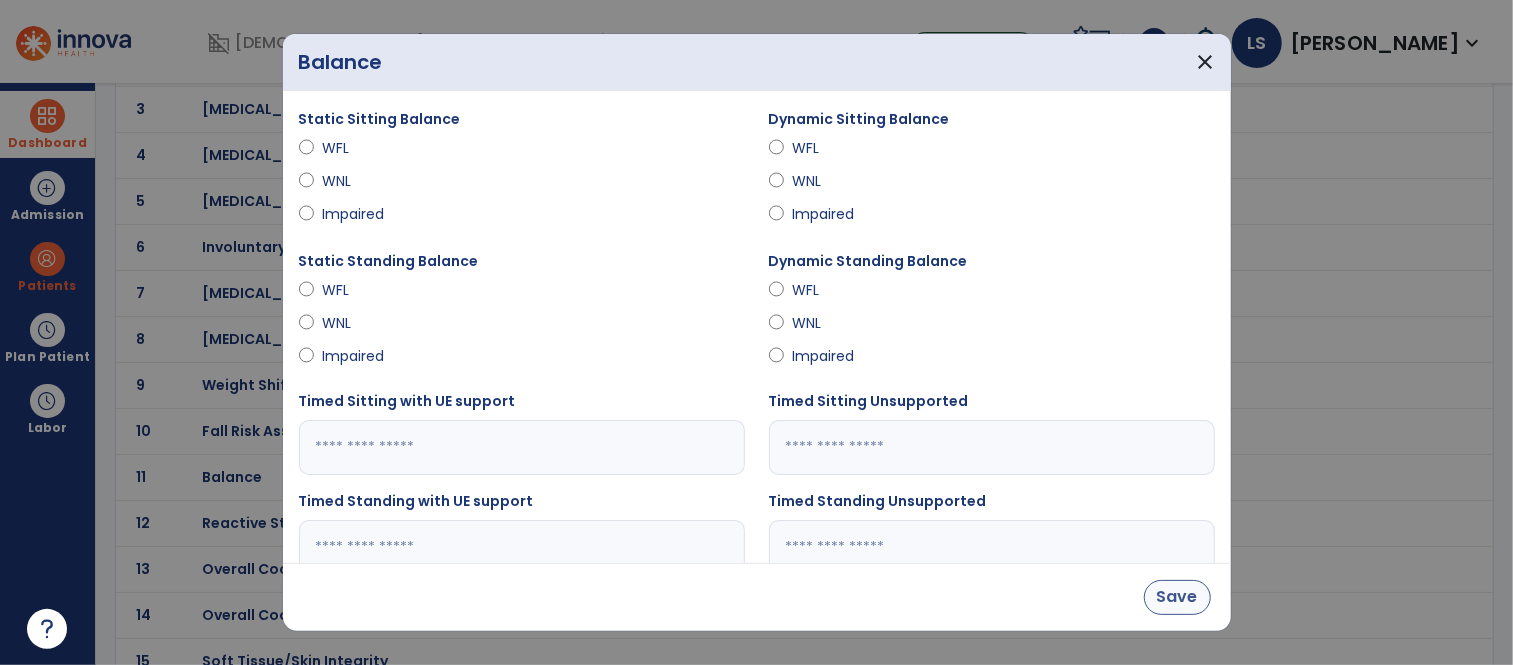 type on "**" 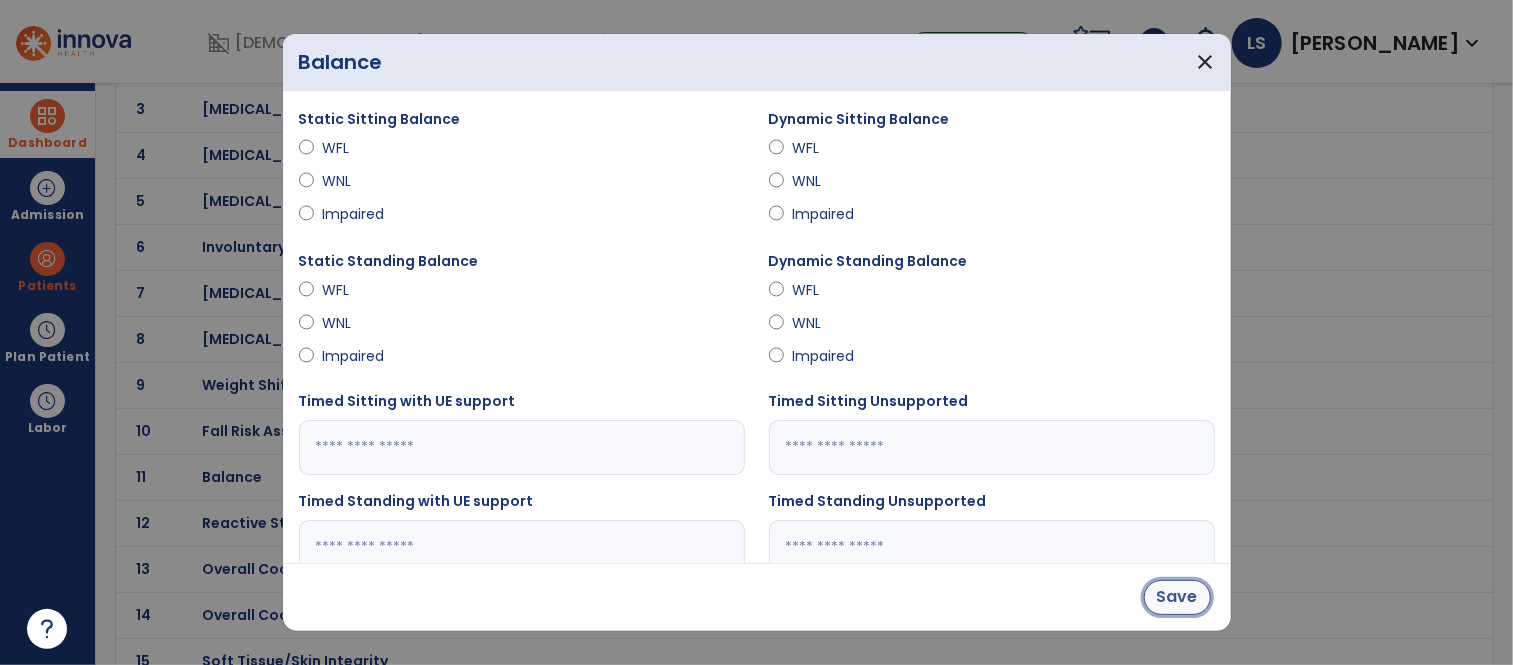click on "Save" at bounding box center (1177, 597) 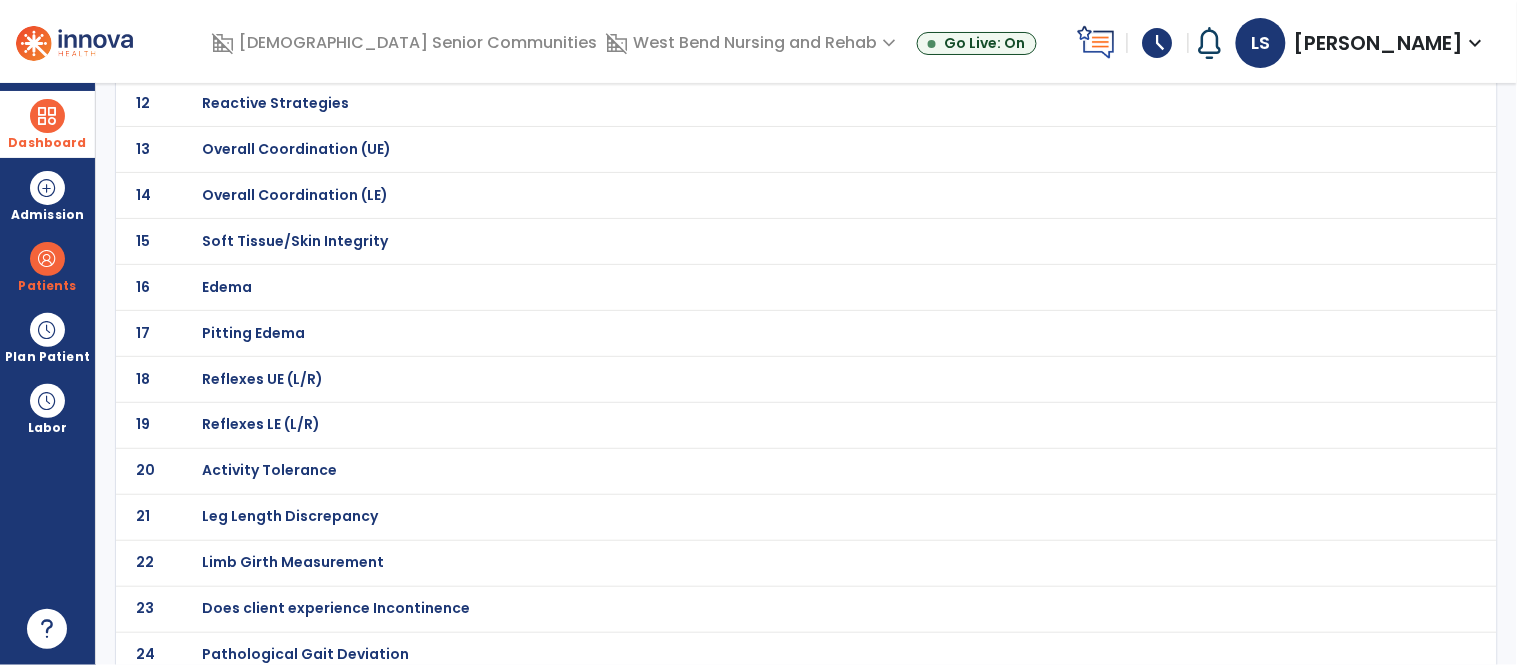 scroll, scrollTop: 736, scrollLeft: 0, axis: vertical 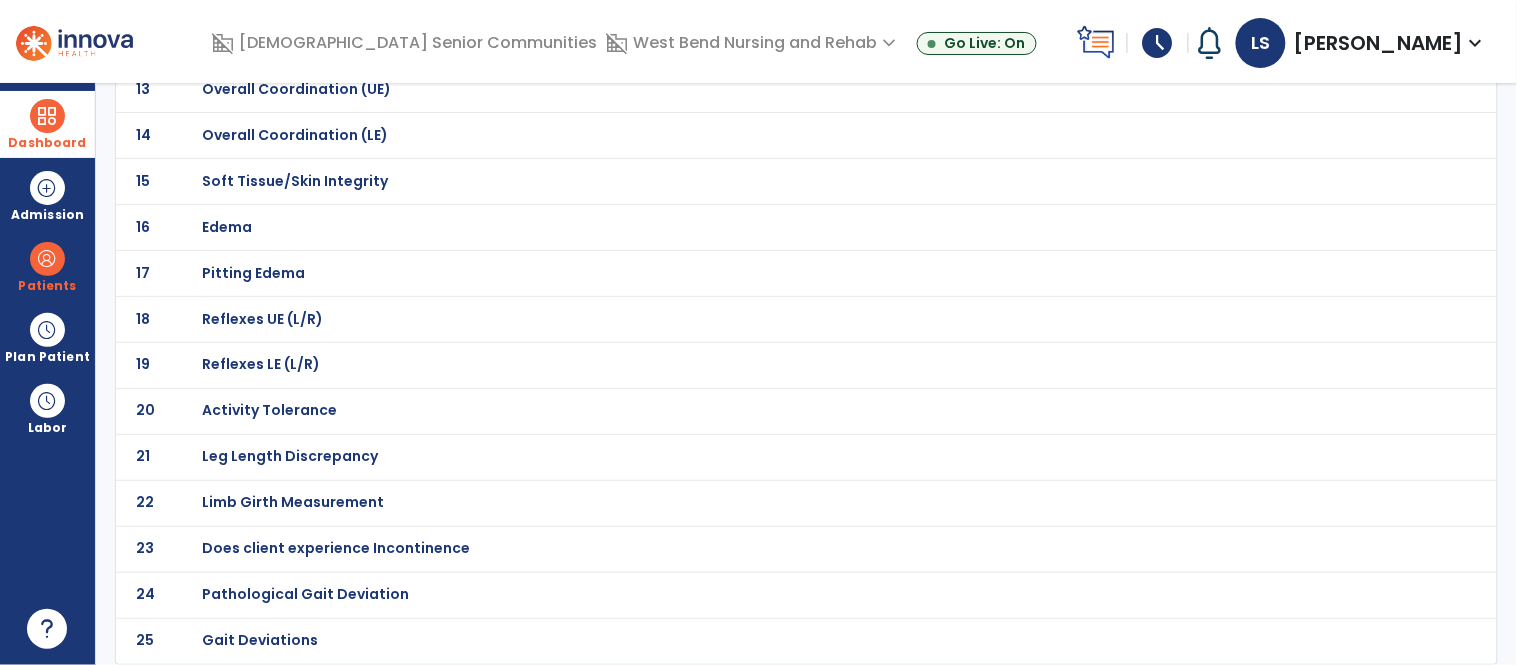 click on "Gait Deviations" at bounding box center (762, -463) 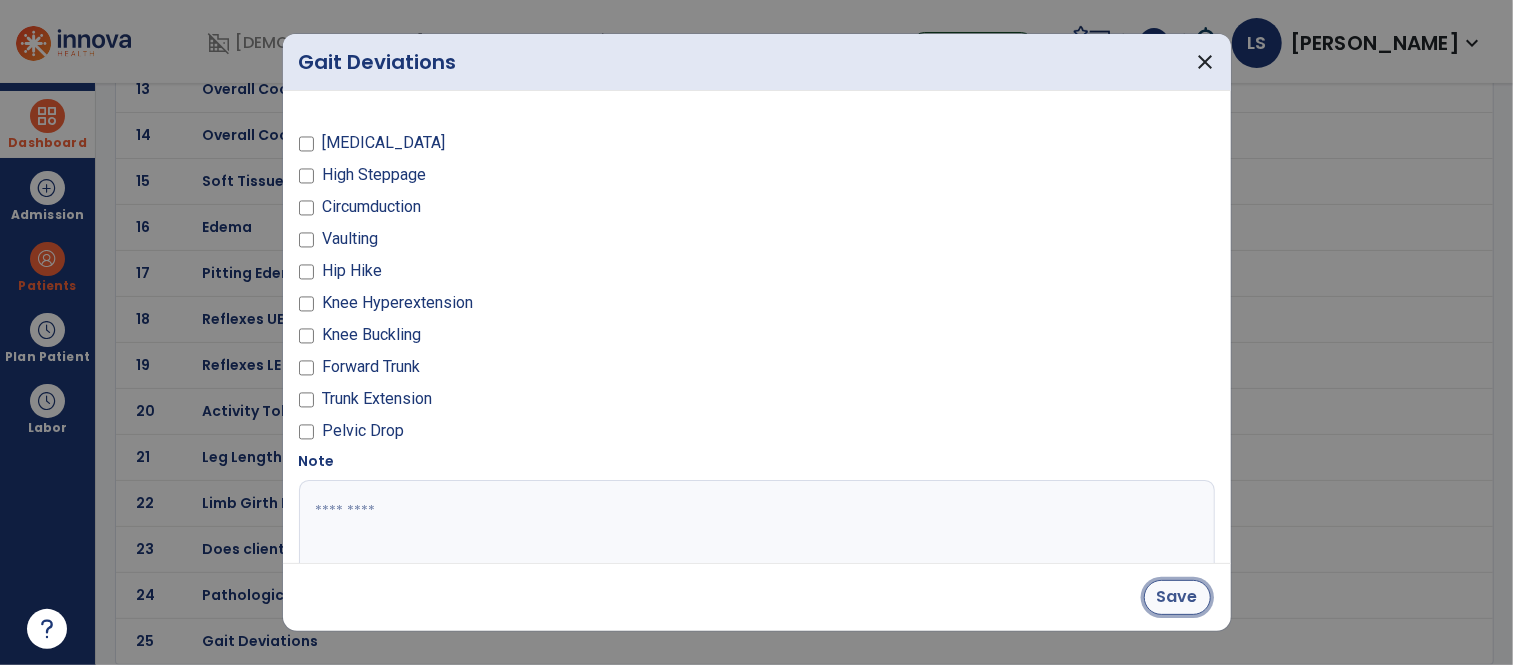 click on "Save" at bounding box center [1177, 597] 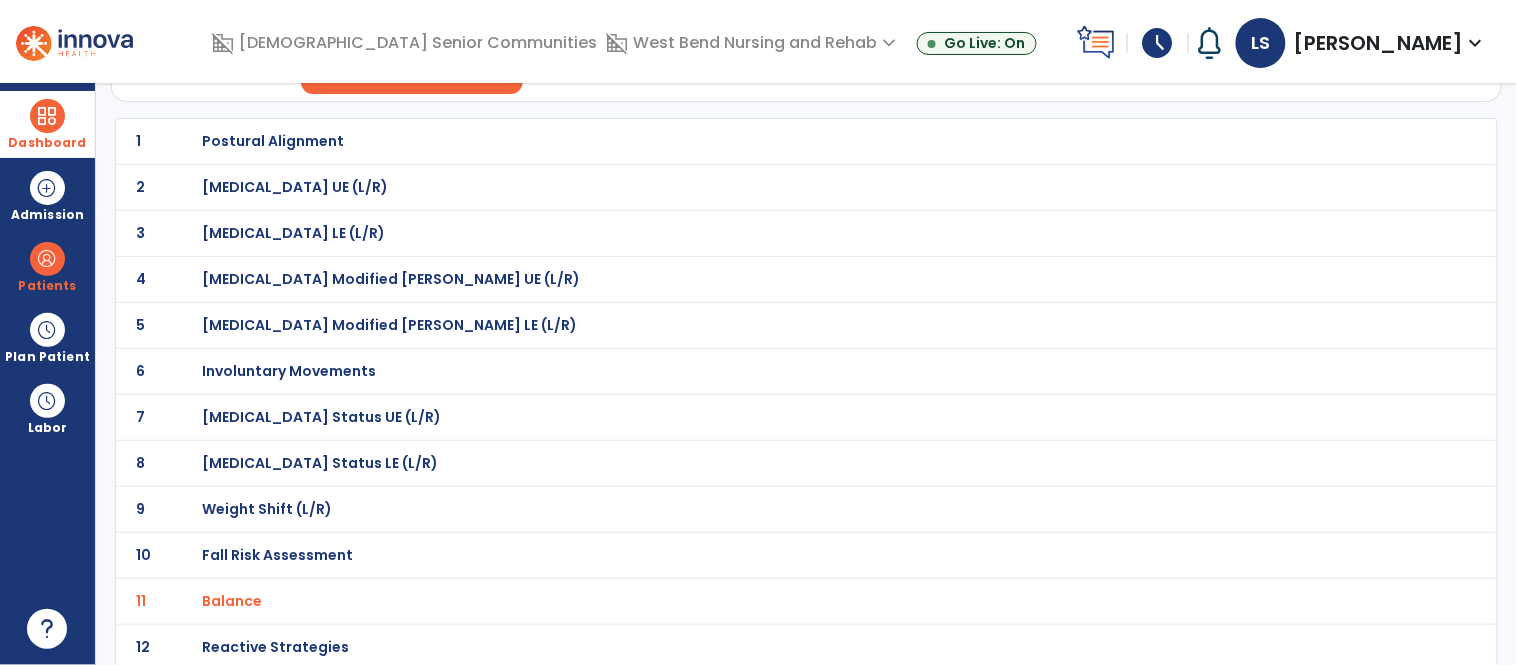 scroll, scrollTop: 0, scrollLeft: 0, axis: both 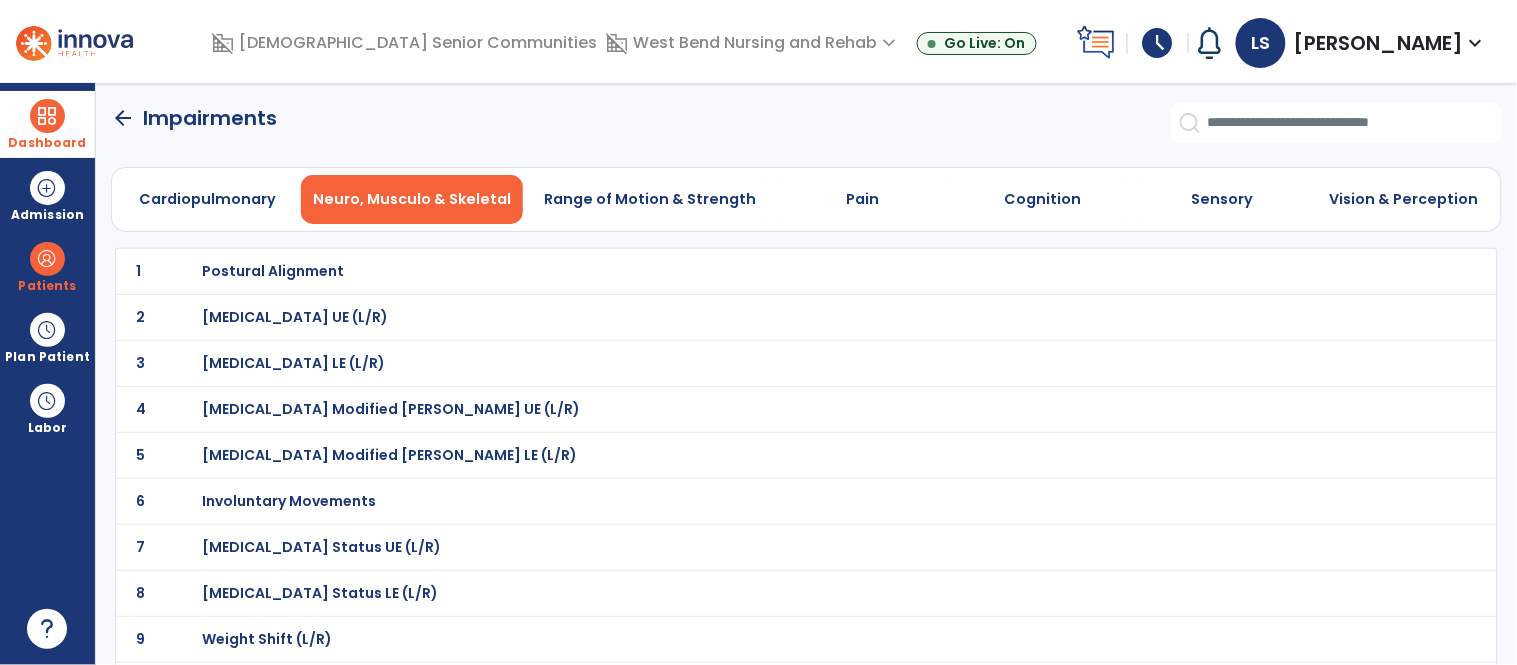 click on "arrow_back" 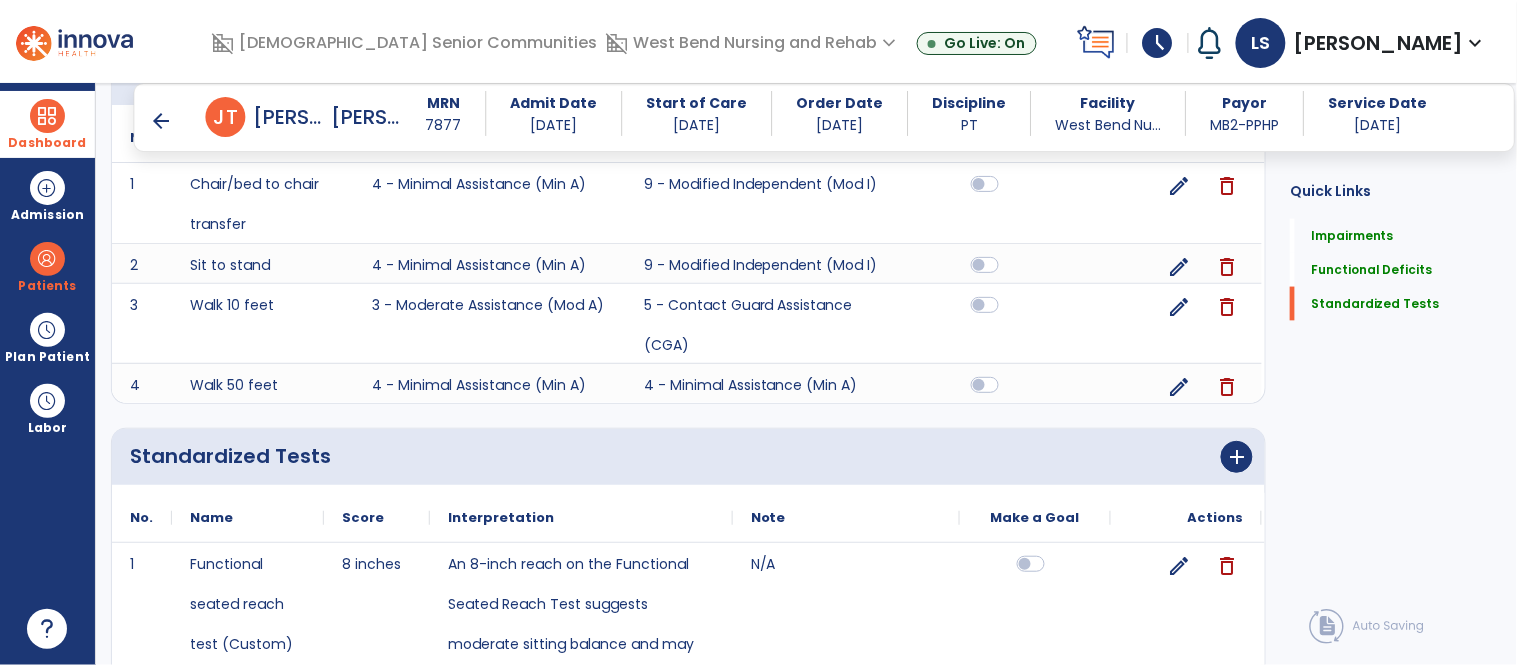 scroll, scrollTop: 655, scrollLeft: 0, axis: vertical 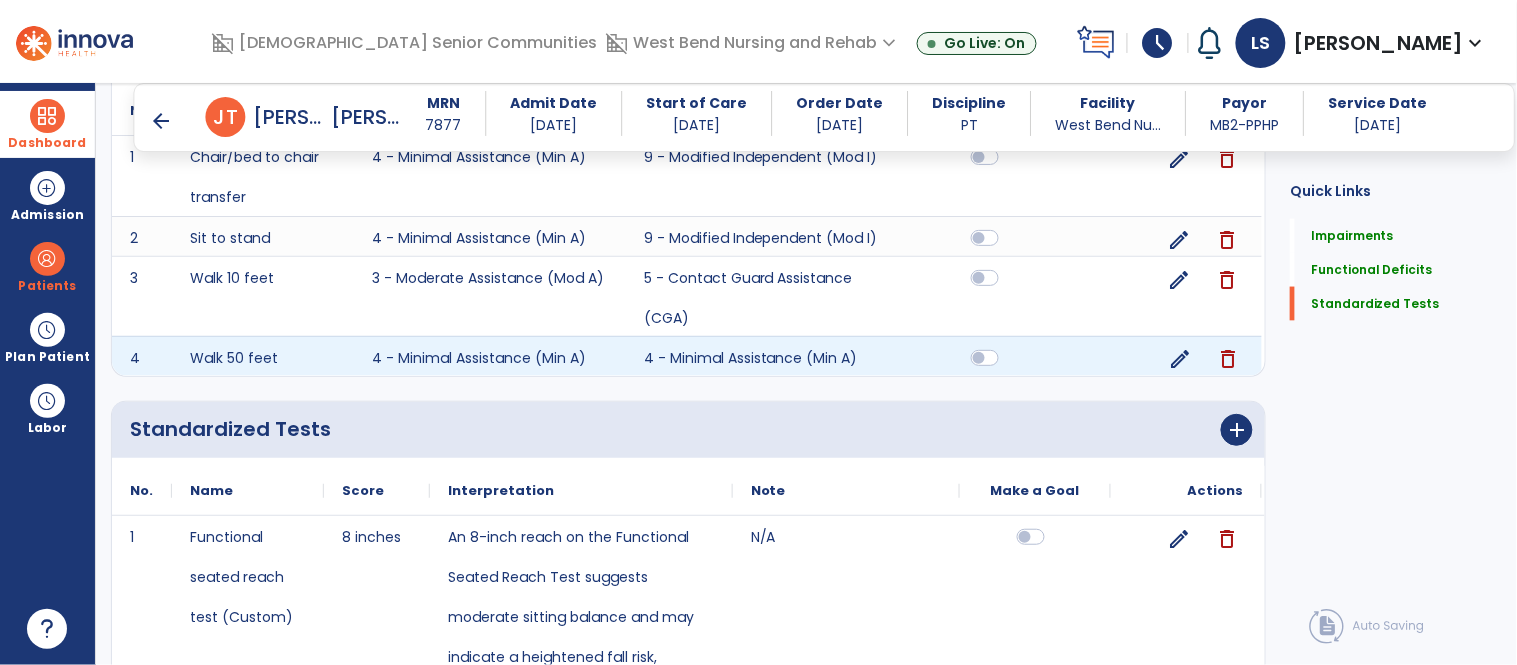 drag, startPoint x: 1188, startPoint y: 357, endPoint x: 1130, endPoint y: 385, distance: 64.40497 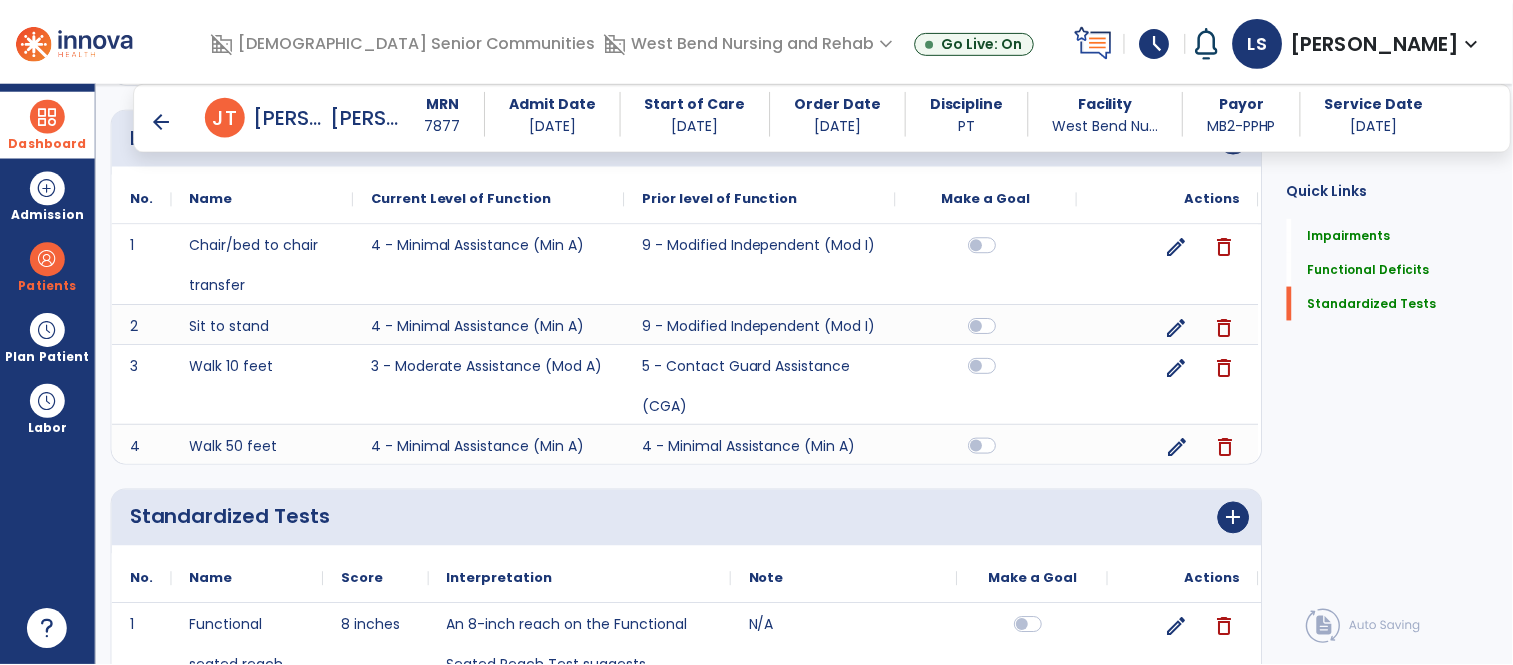 scroll, scrollTop: 548, scrollLeft: 0, axis: vertical 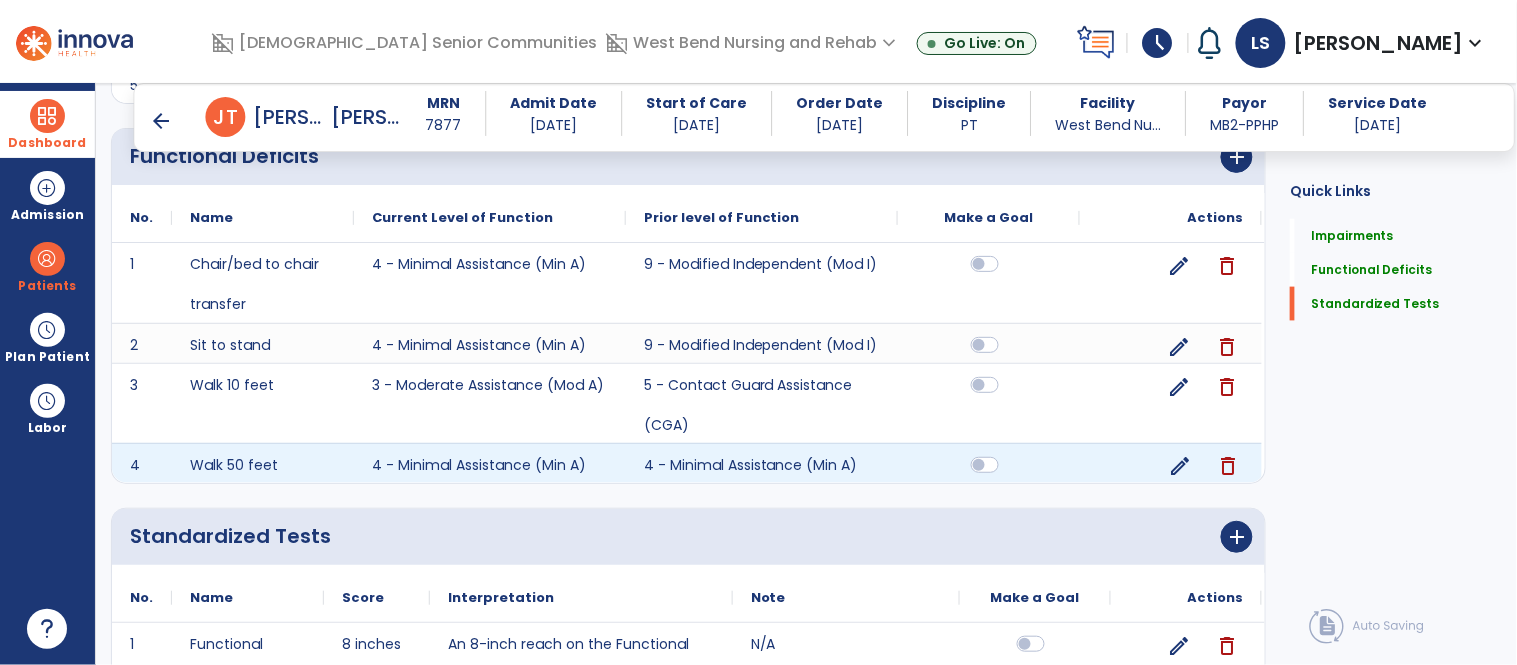 click on "edit" 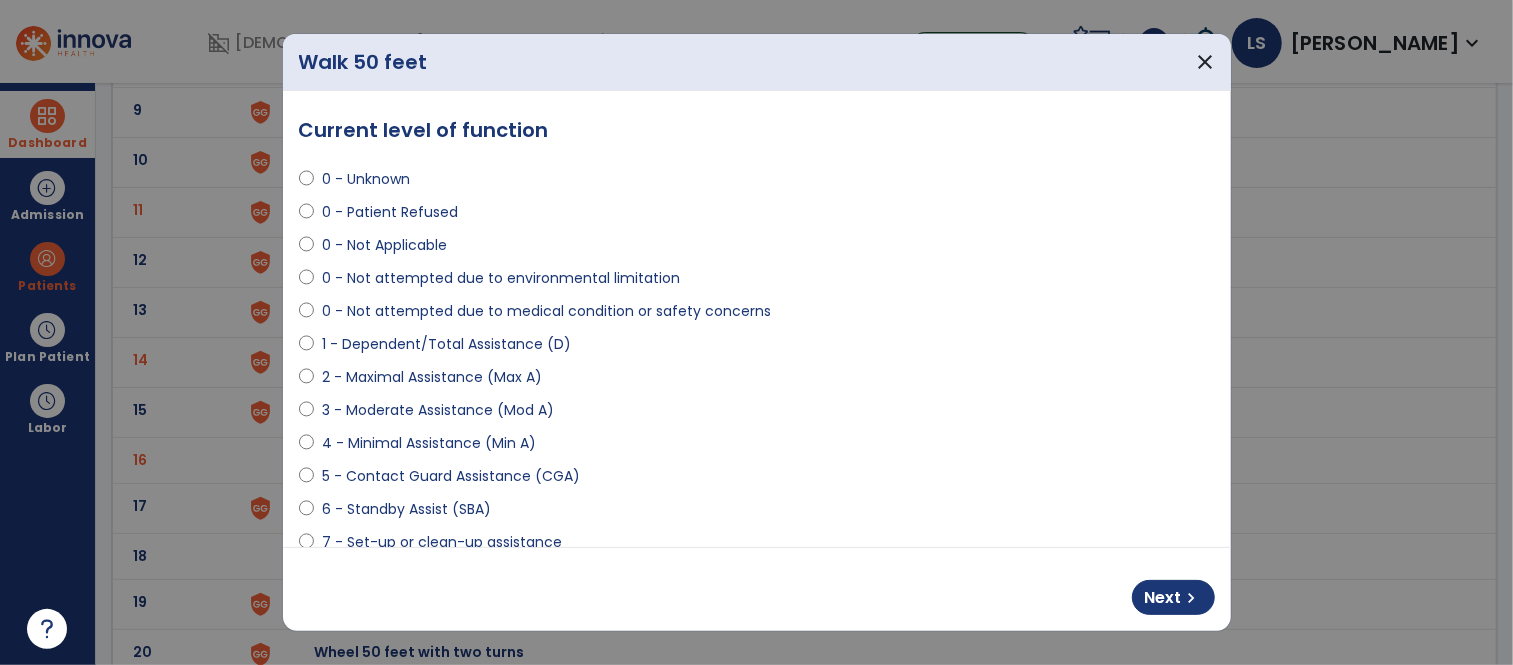 scroll, scrollTop: 0, scrollLeft: 0, axis: both 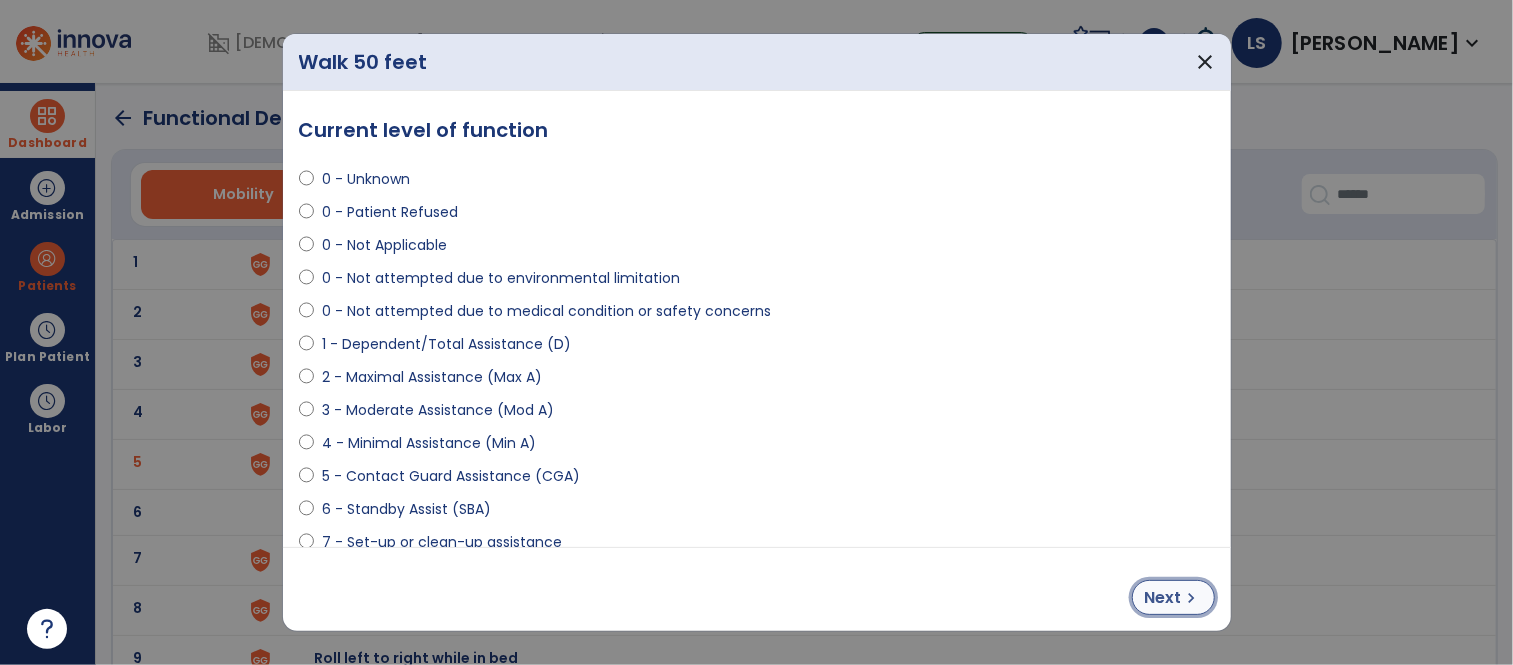 click on "Next" at bounding box center [1163, 598] 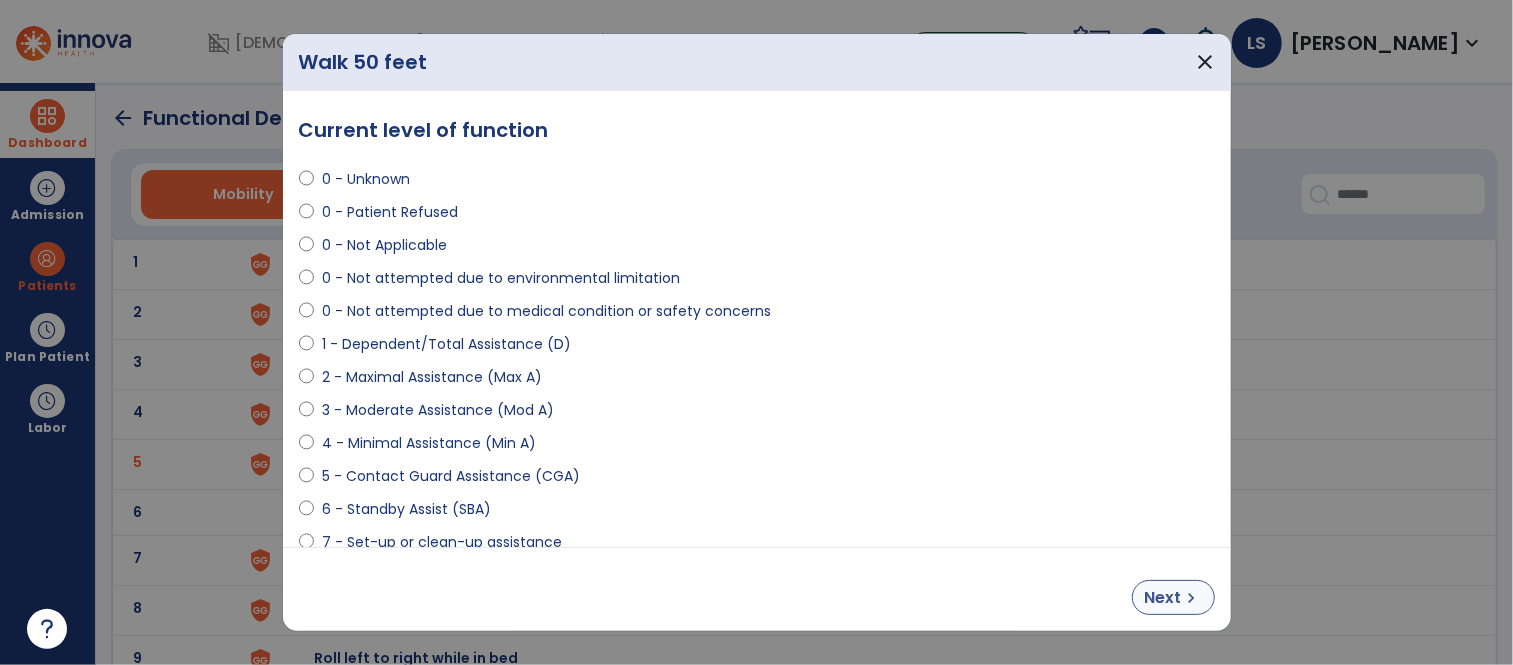 select on "**********" 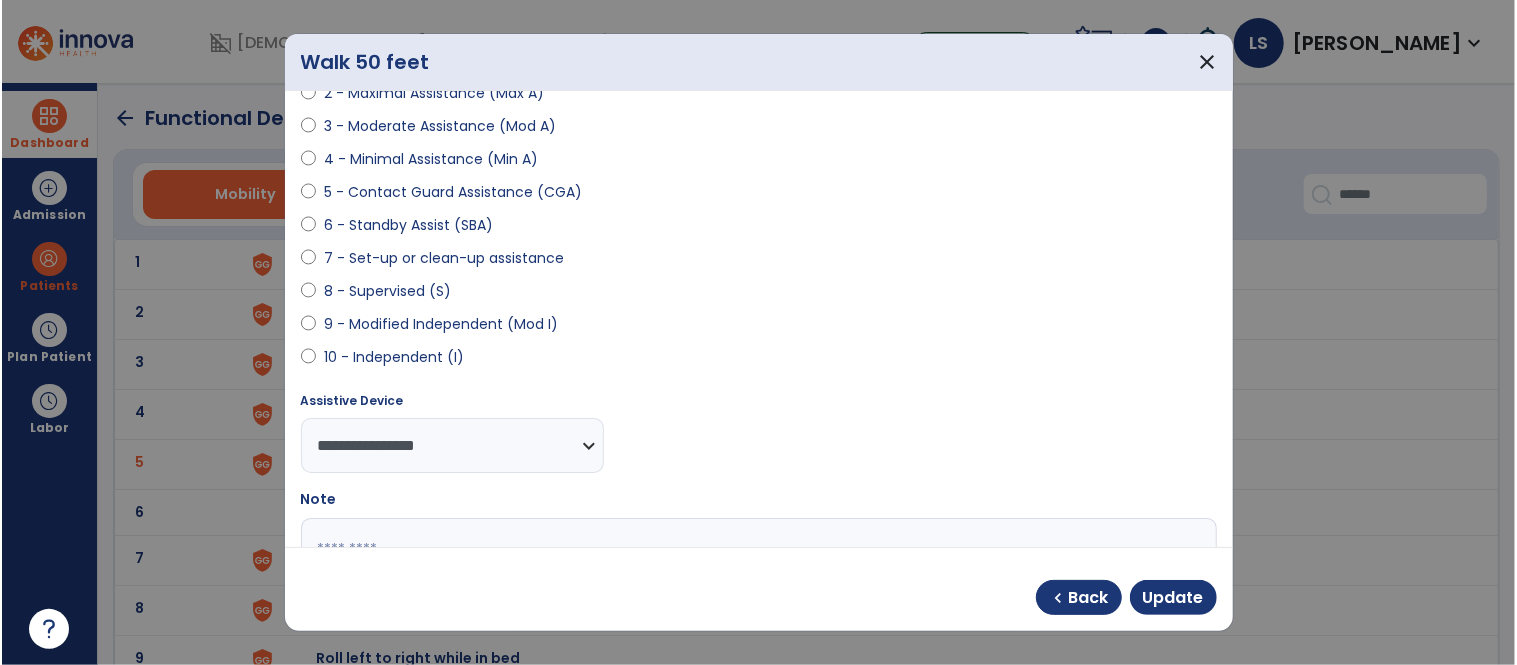 scroll, scrollTop: 371, scrollLeft: 0, axis: vertical 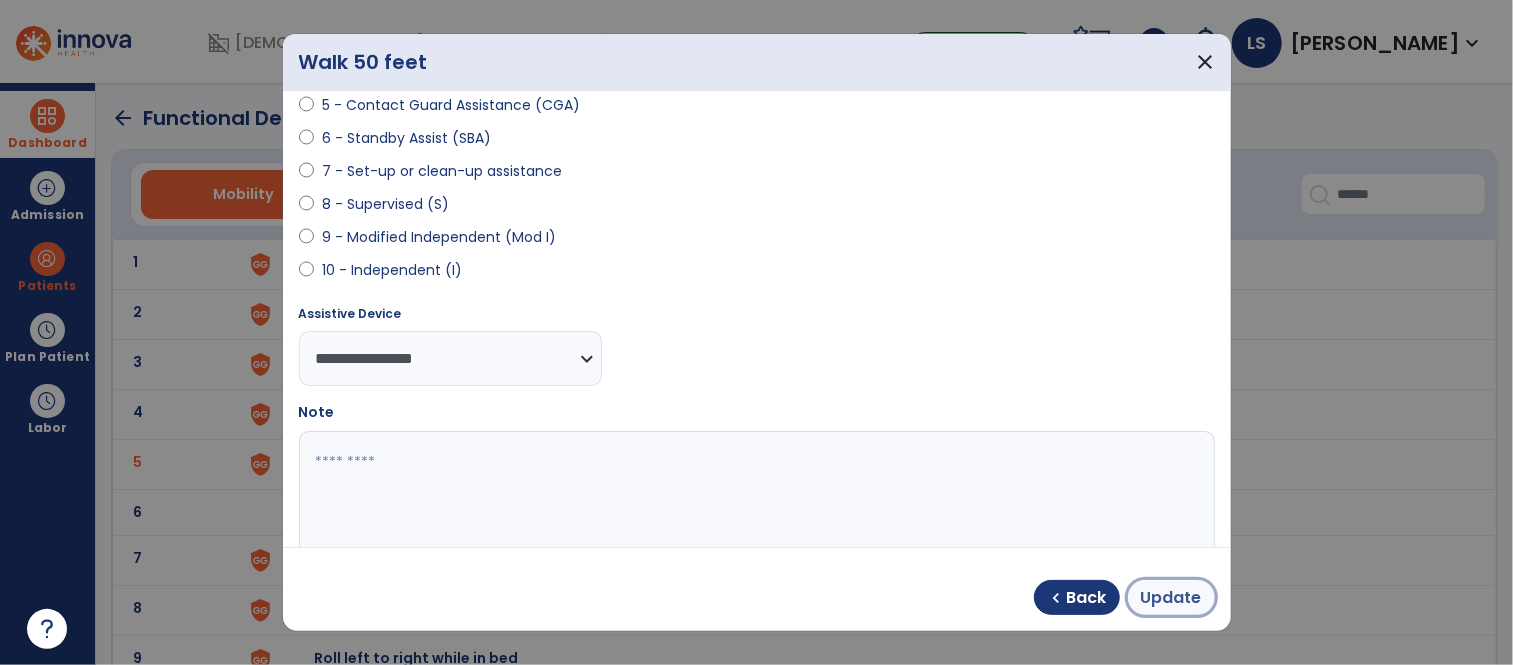 click on "Update" at bounding box center (1171, 598) 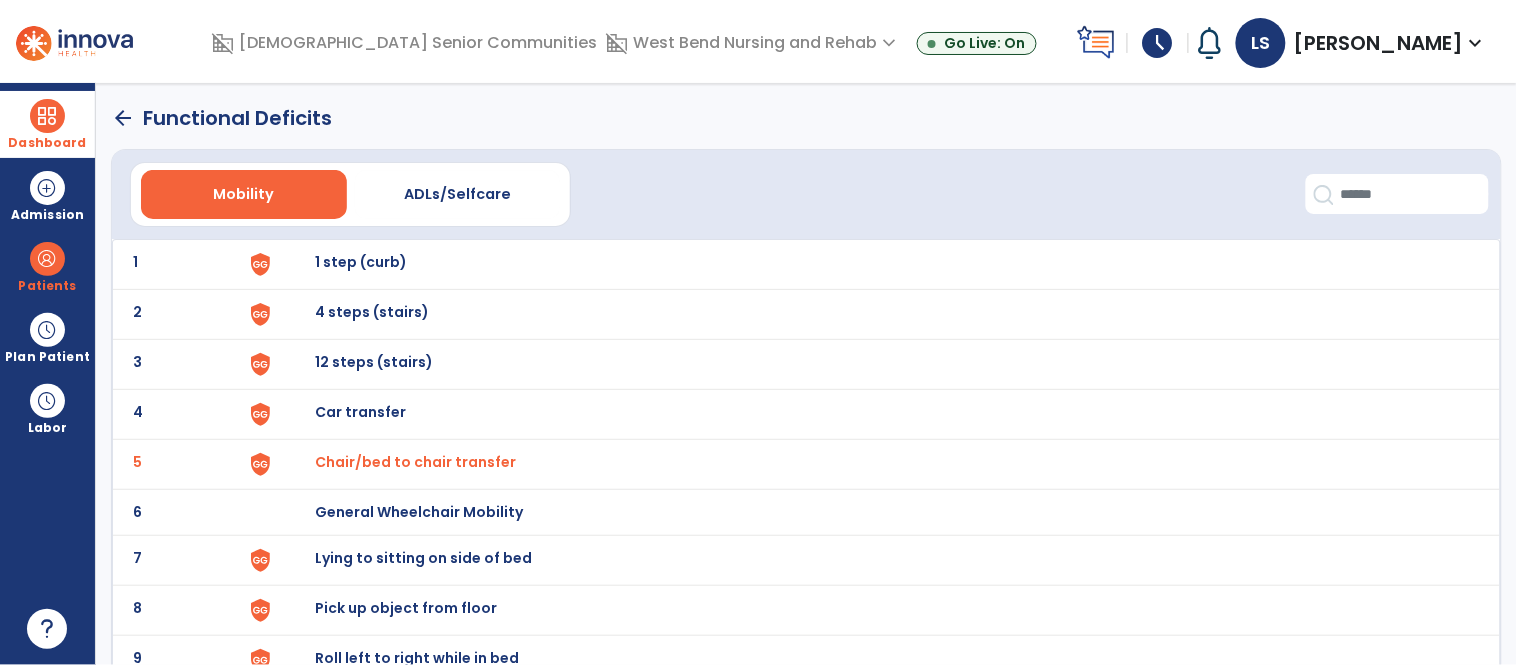 click on "arrow_back" 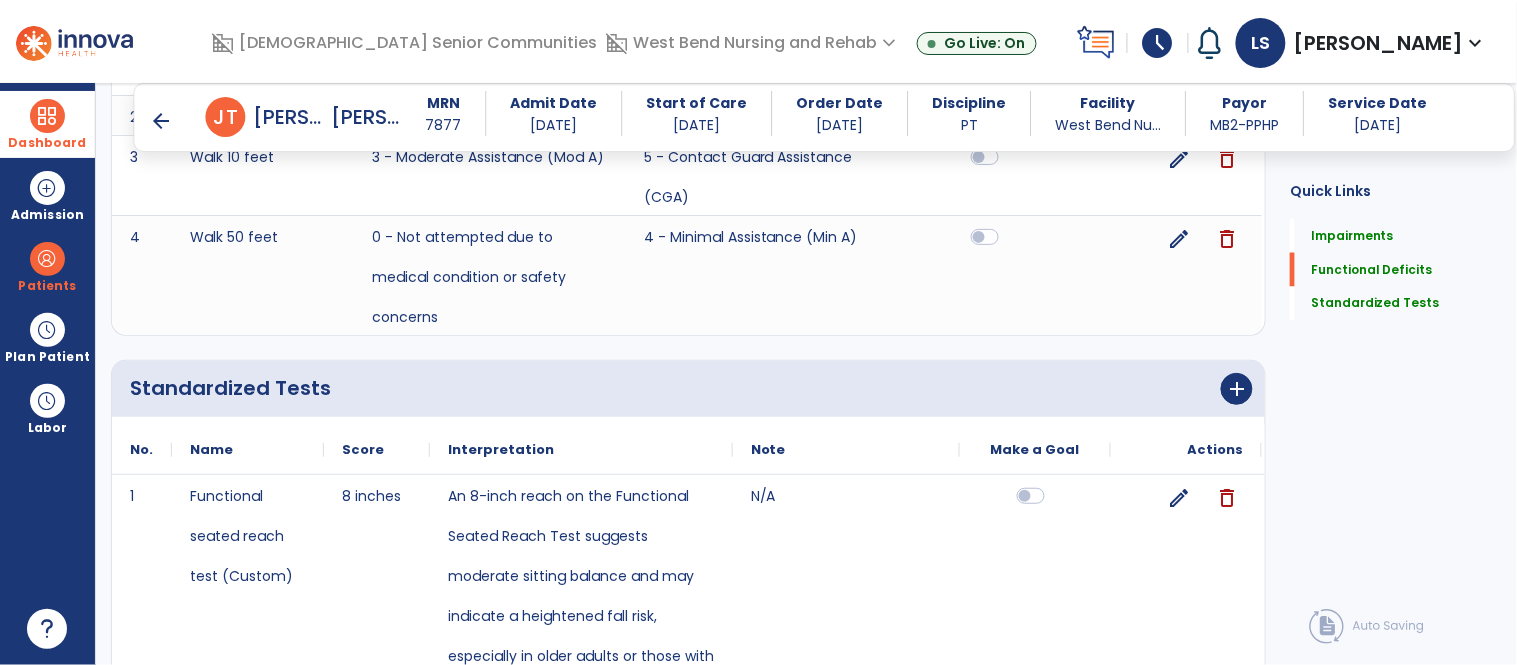 scroll, scrollTop: 1177, scrollLeft: 0, axis: vertical 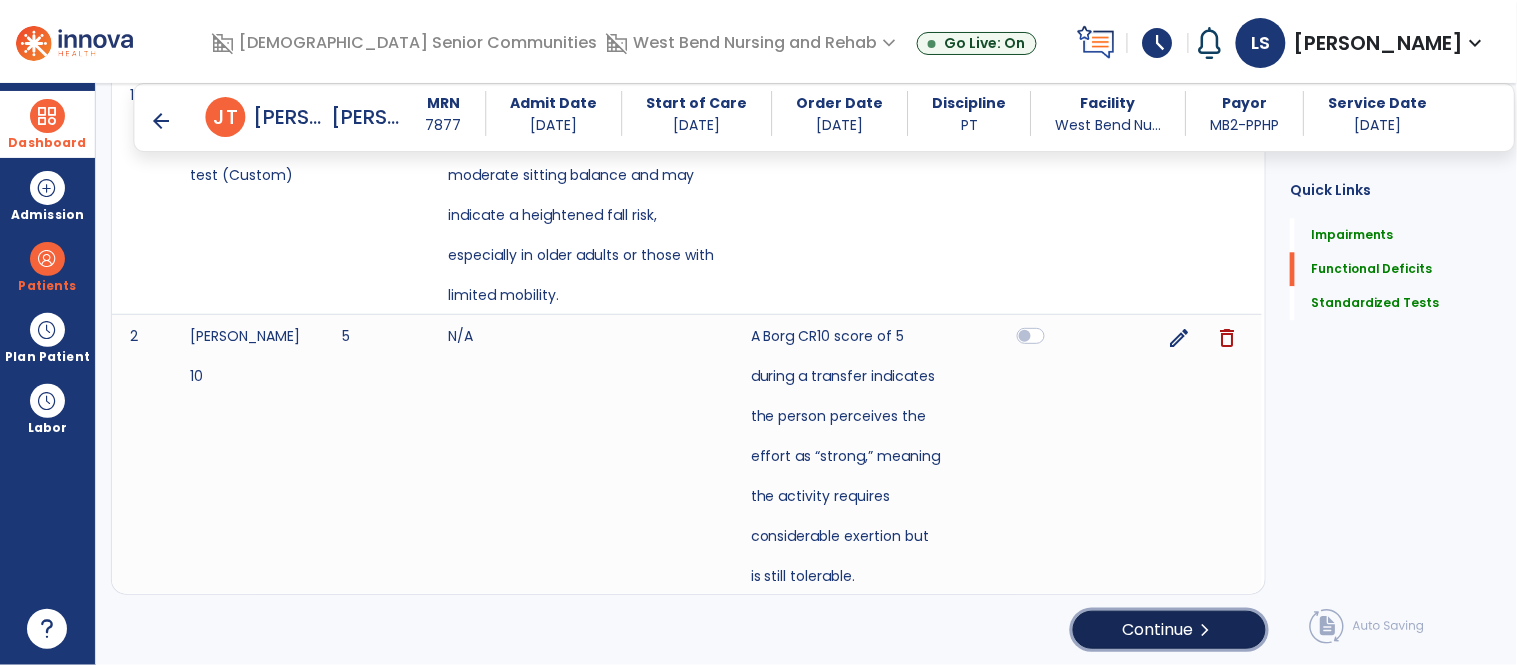 click on "Continue  chevron_right" 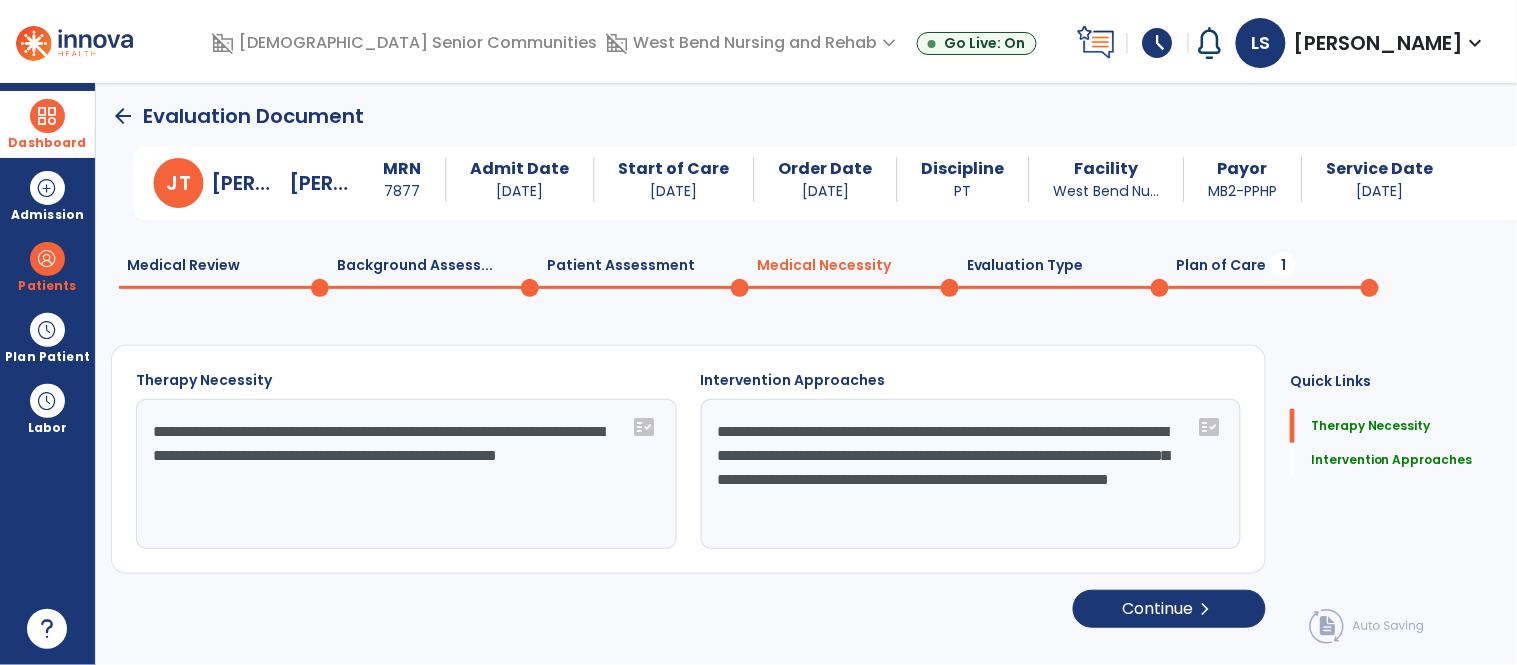 scroll, scrollTop: 0, scrollLeft: 0, axis: both 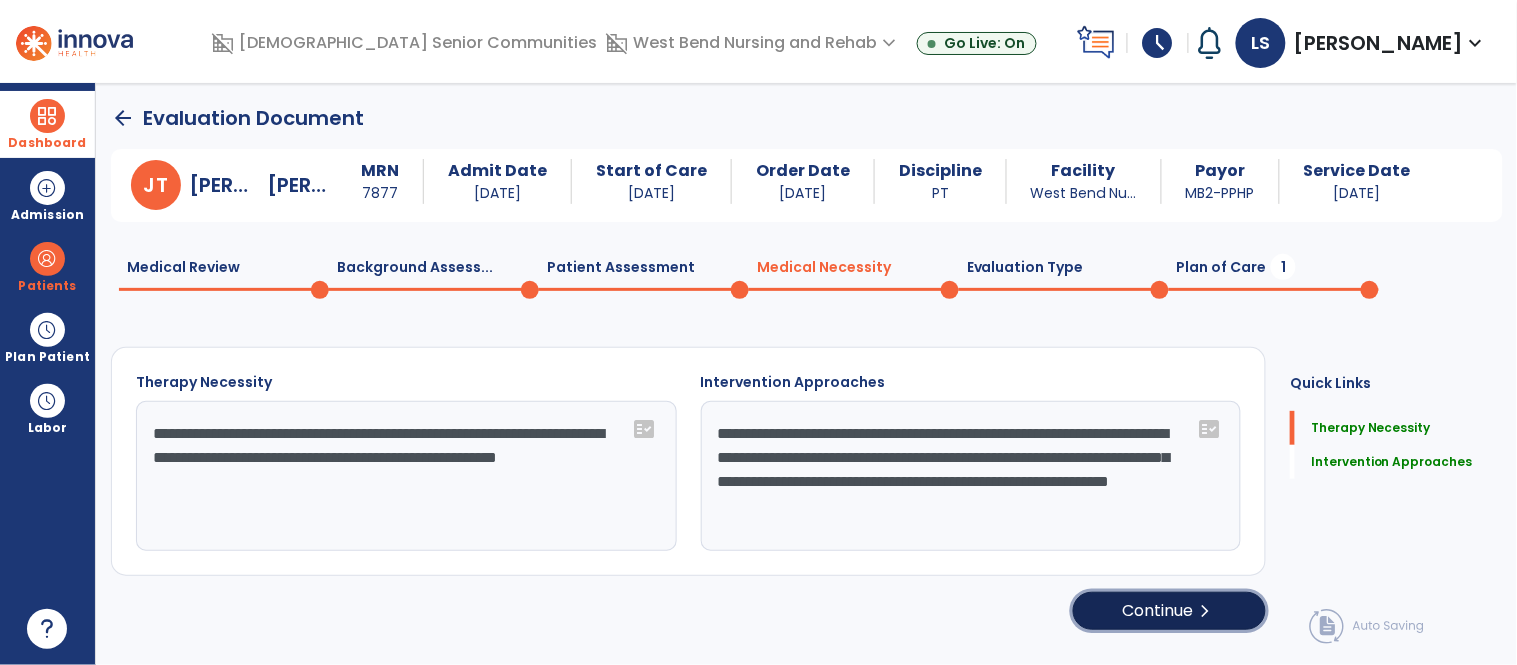 click on "Continue  chevron_right" 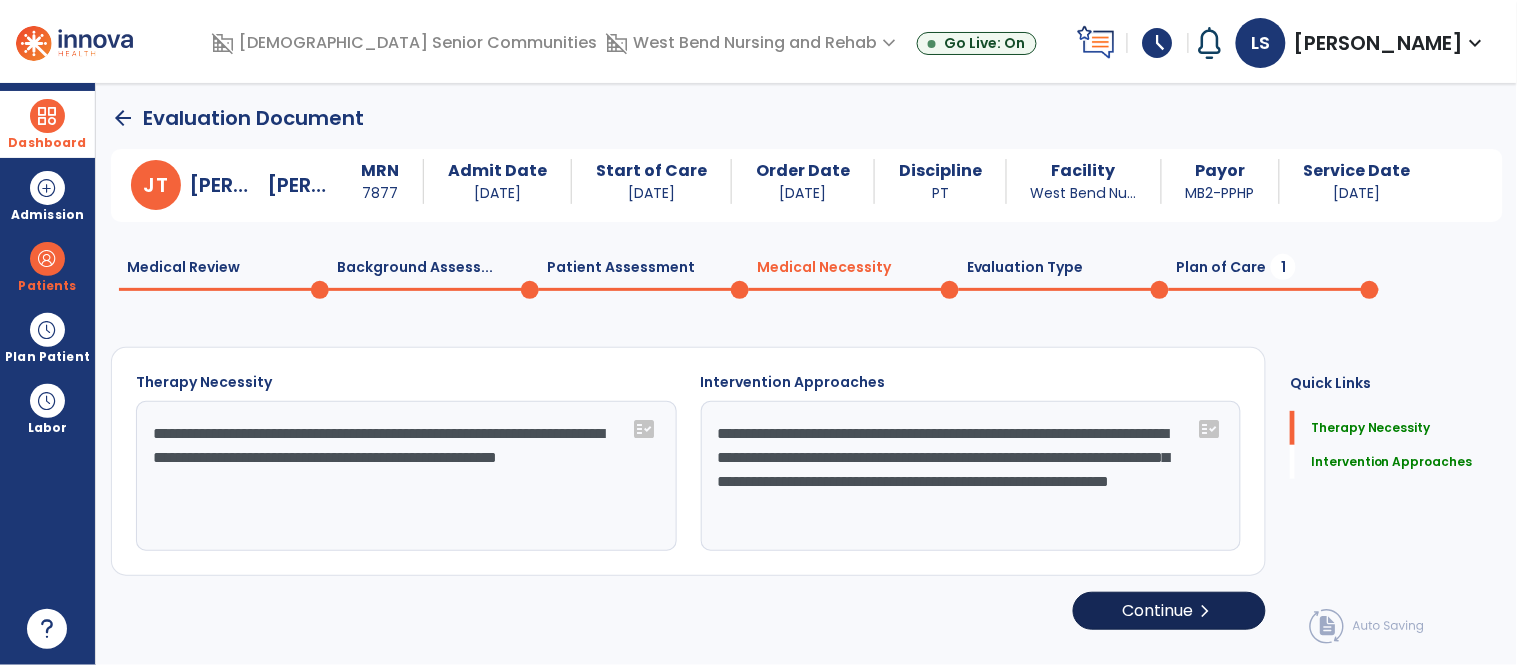 select on "**********" 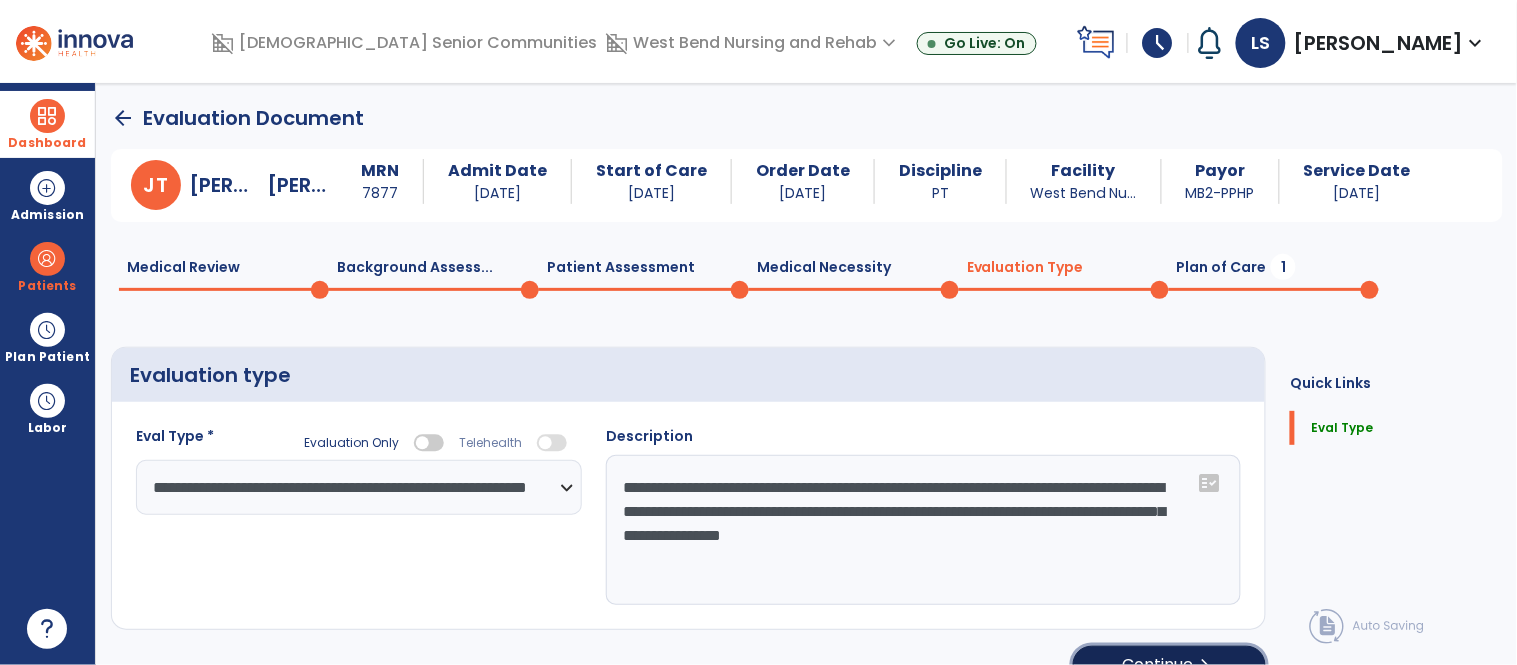 click on "Continue  chevron_right" 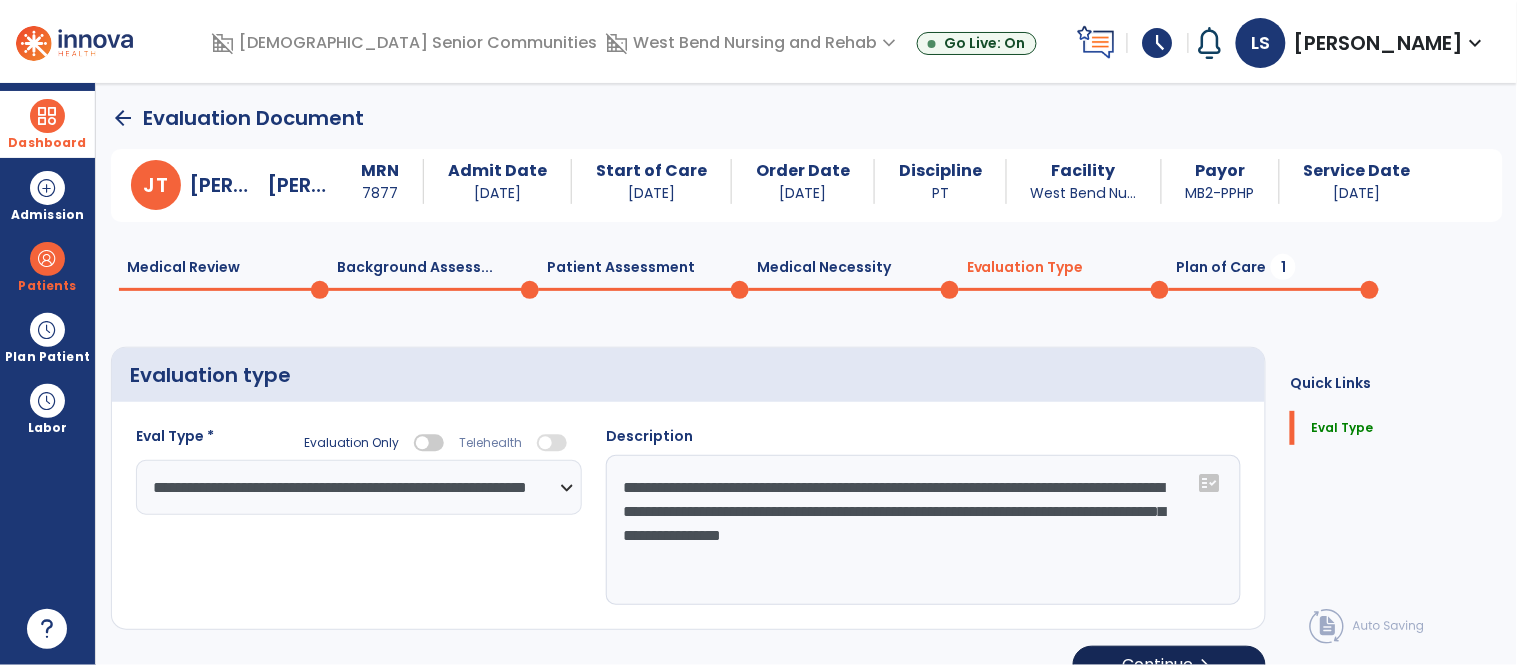 select on "**" 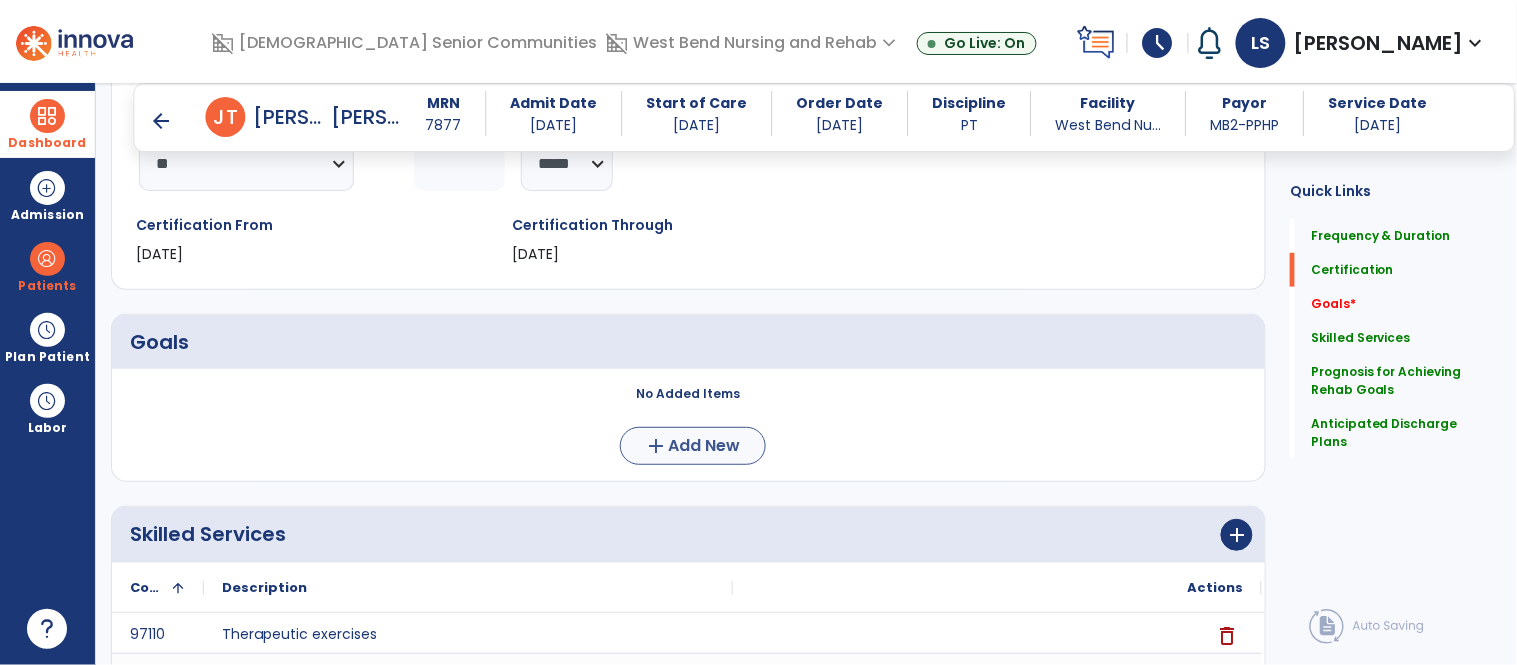scroll, scrollTop: 230, scrollLeft: 0, axis: vertical 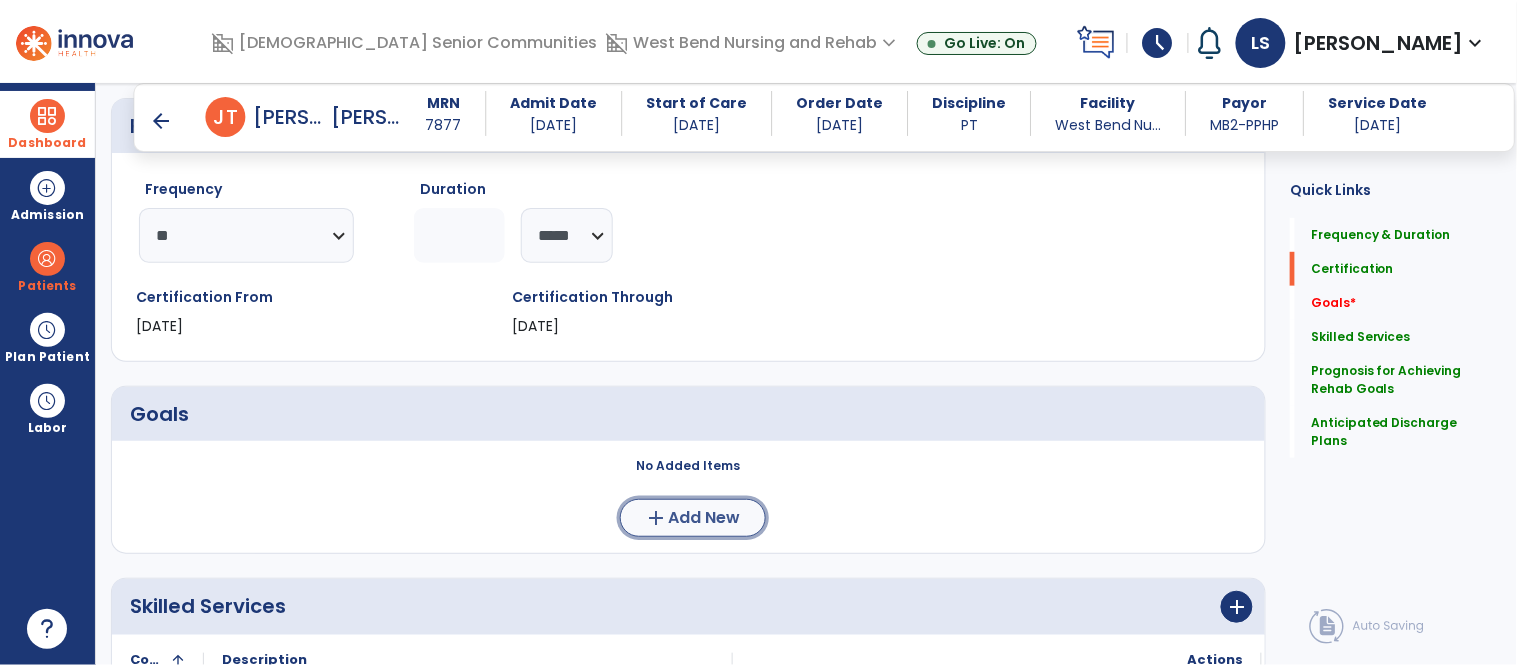 click on "Add New" at bounding box center [705, 518] 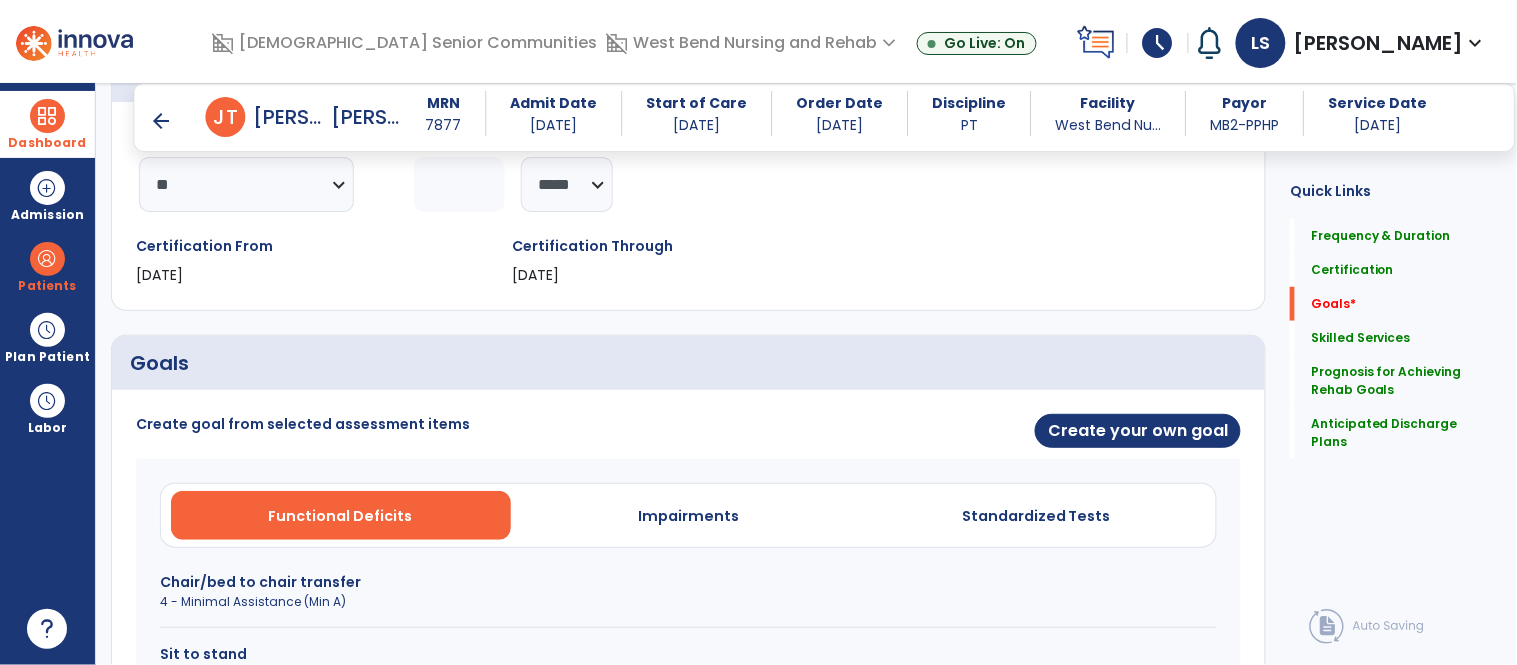 scroll, scrollTop: 351, scrollLeft: 0, axis: vertical 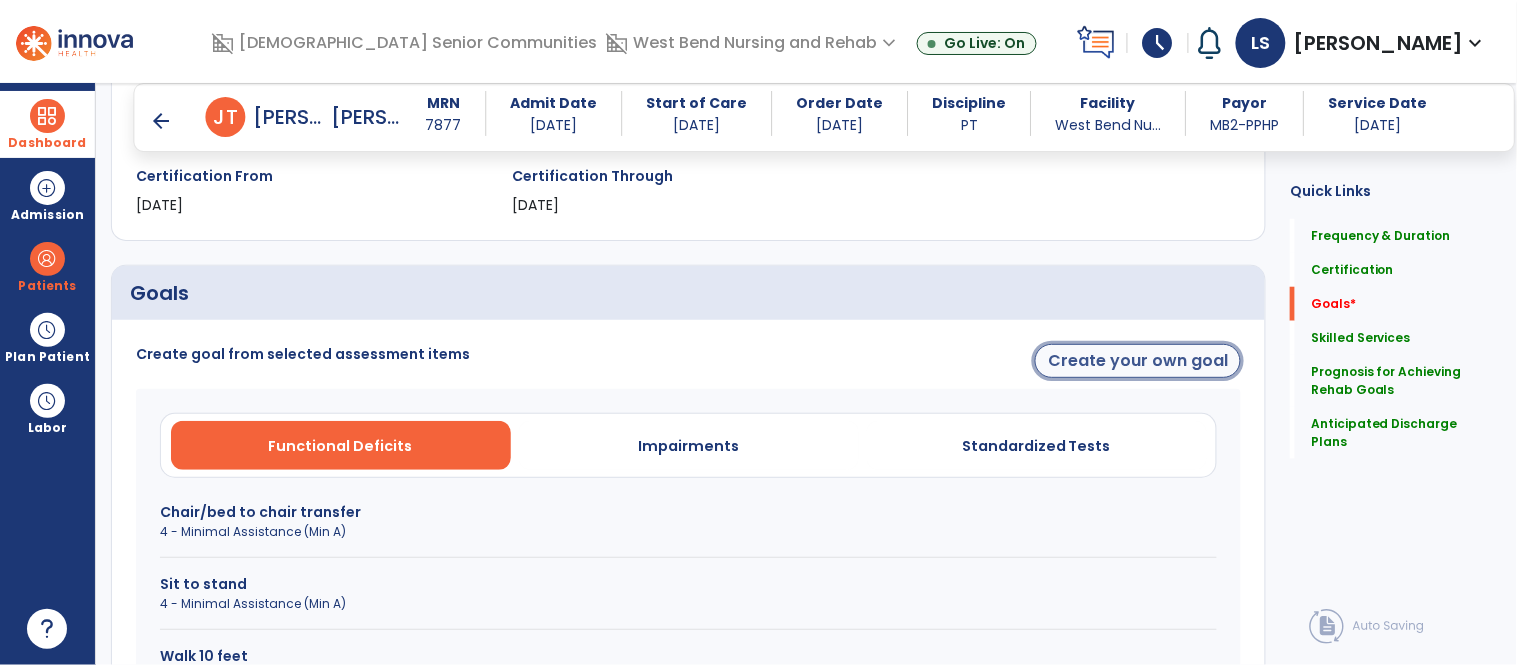 click on "Create your own goal" at bounding box center [1138, 361] 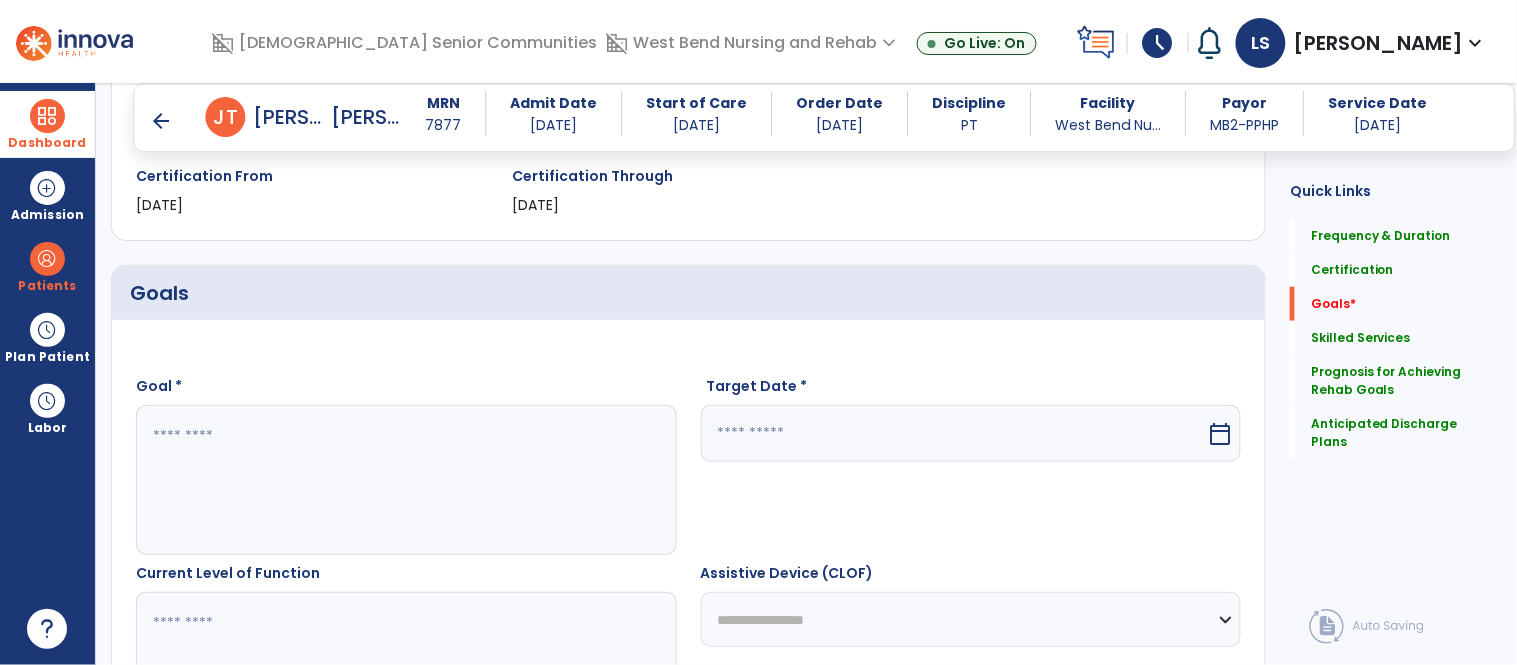 click at bounding box center [405, 480] 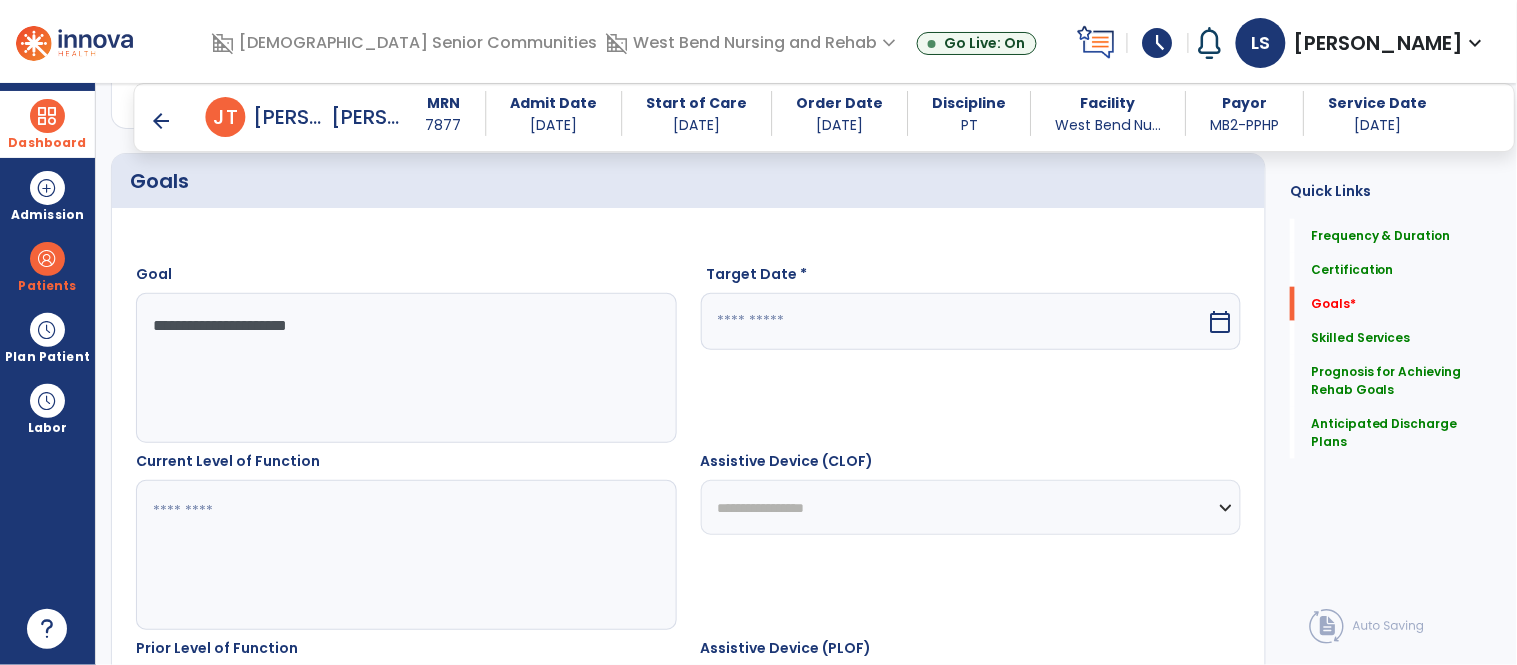 type on "**********" 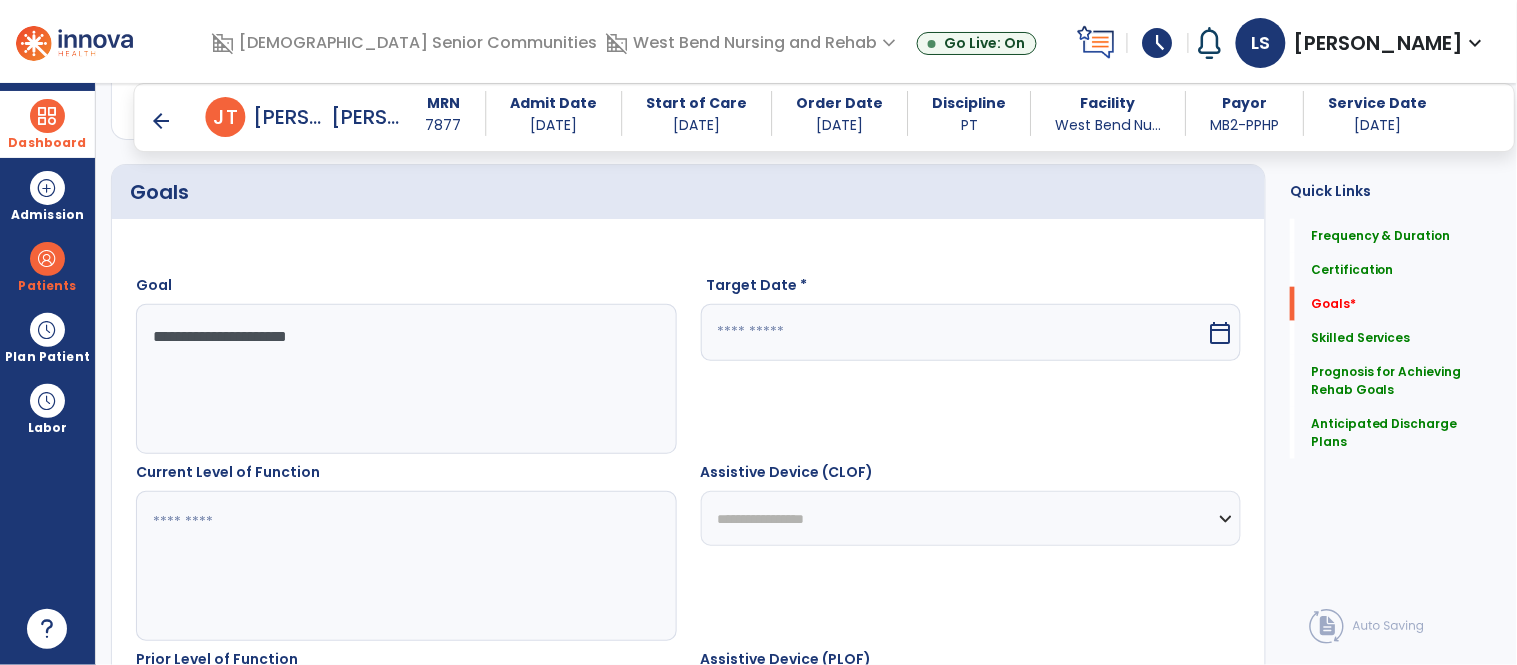 click at bounding box center [405, 566] 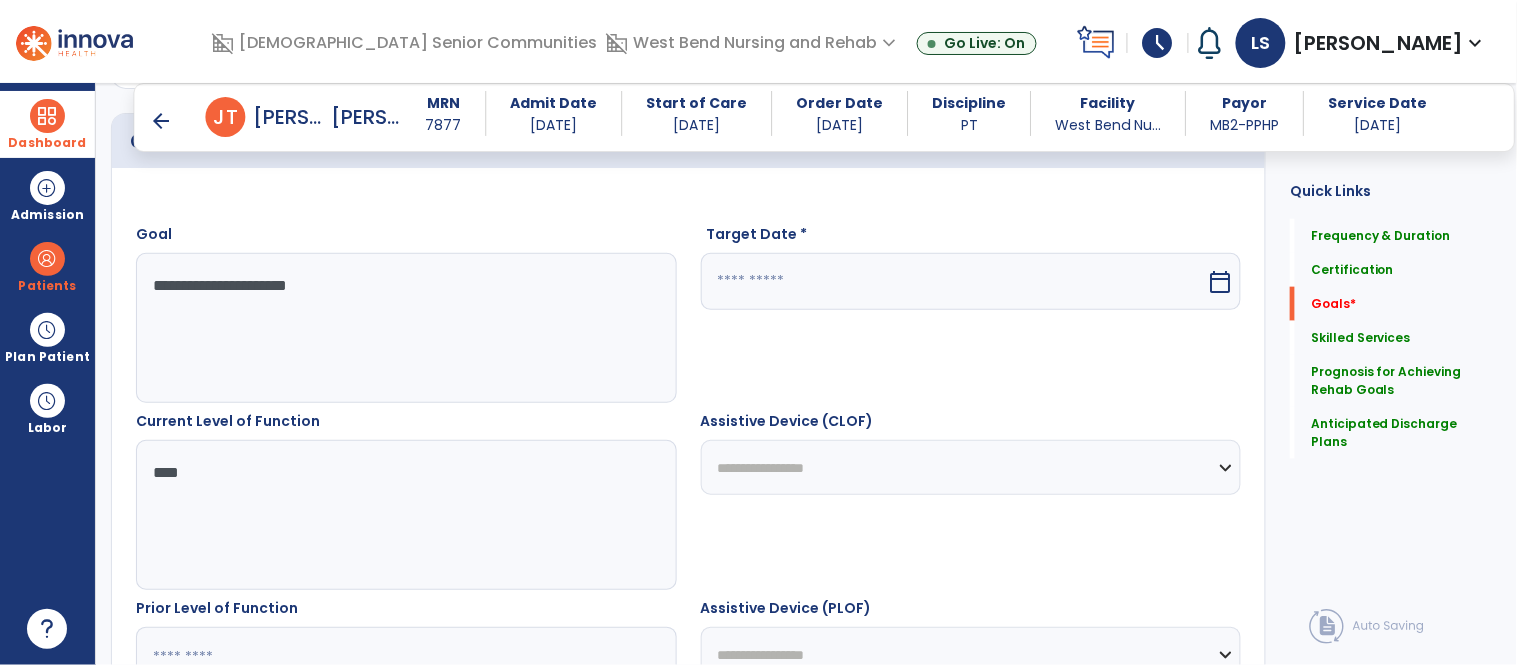scroll, scrollTop: 562, scrollLeft: 0, axis: vertical 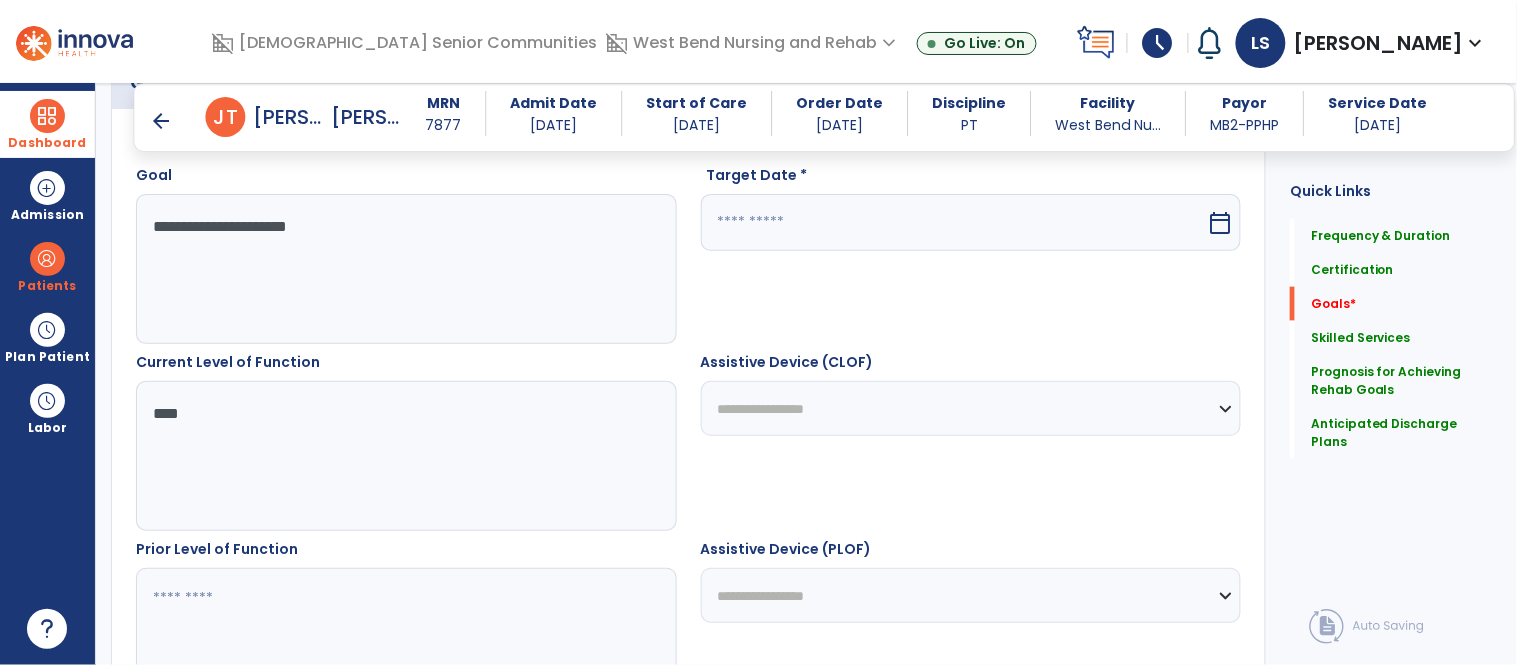 type on "****" 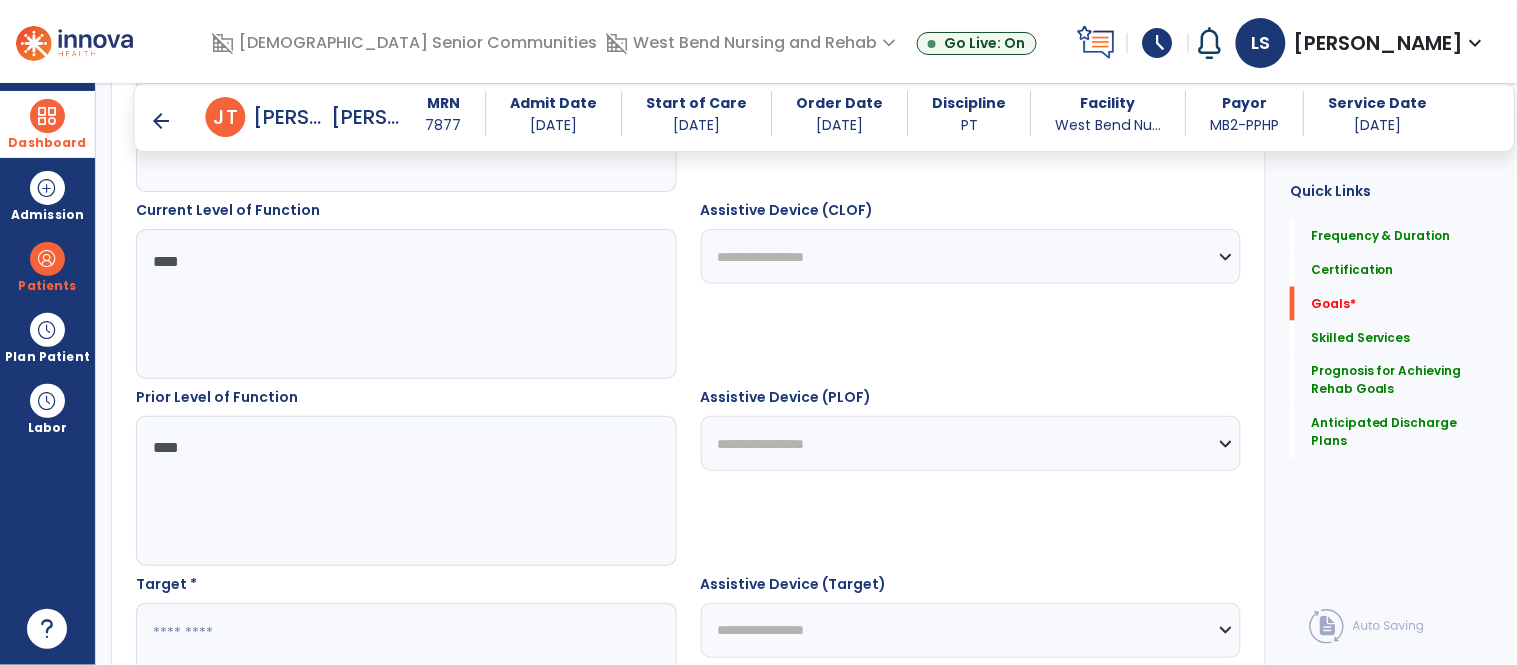 scroll, scrollTop: 716, scrollLeft: 0, axis: vertical 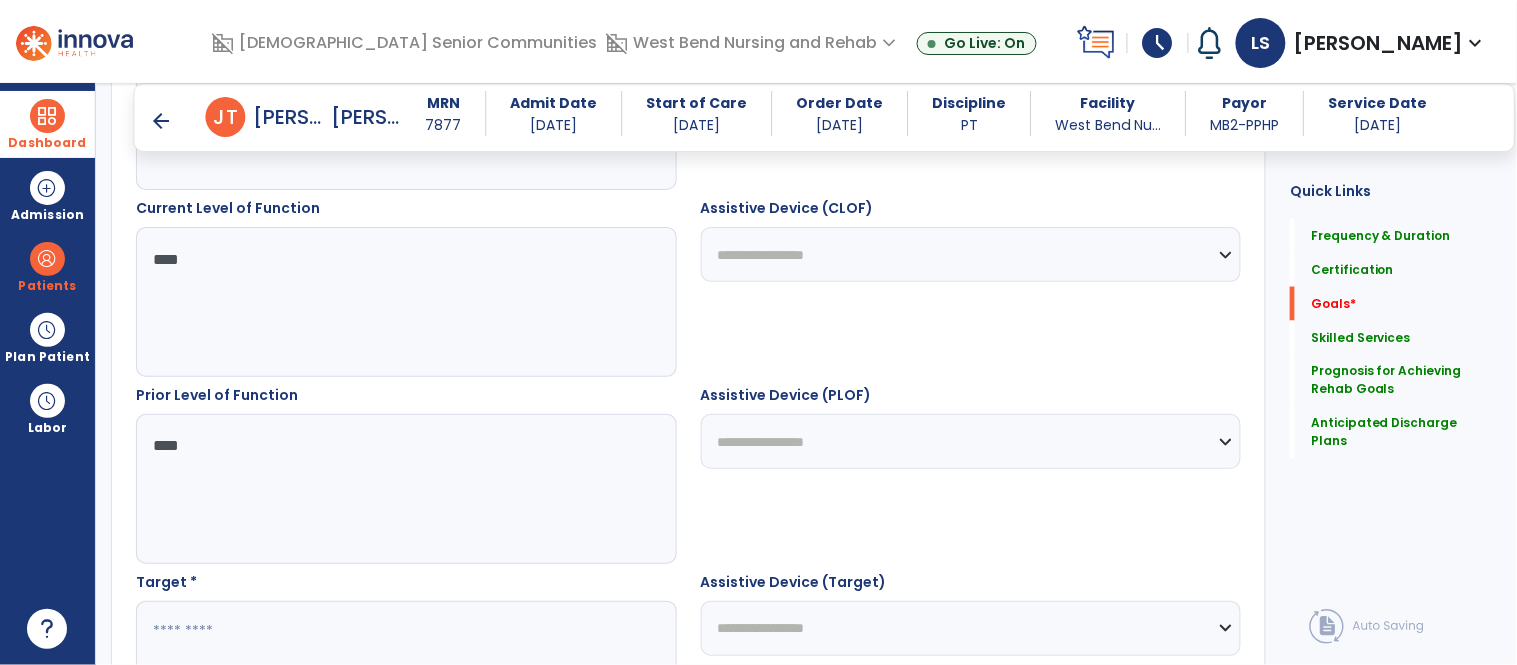 type on "***" 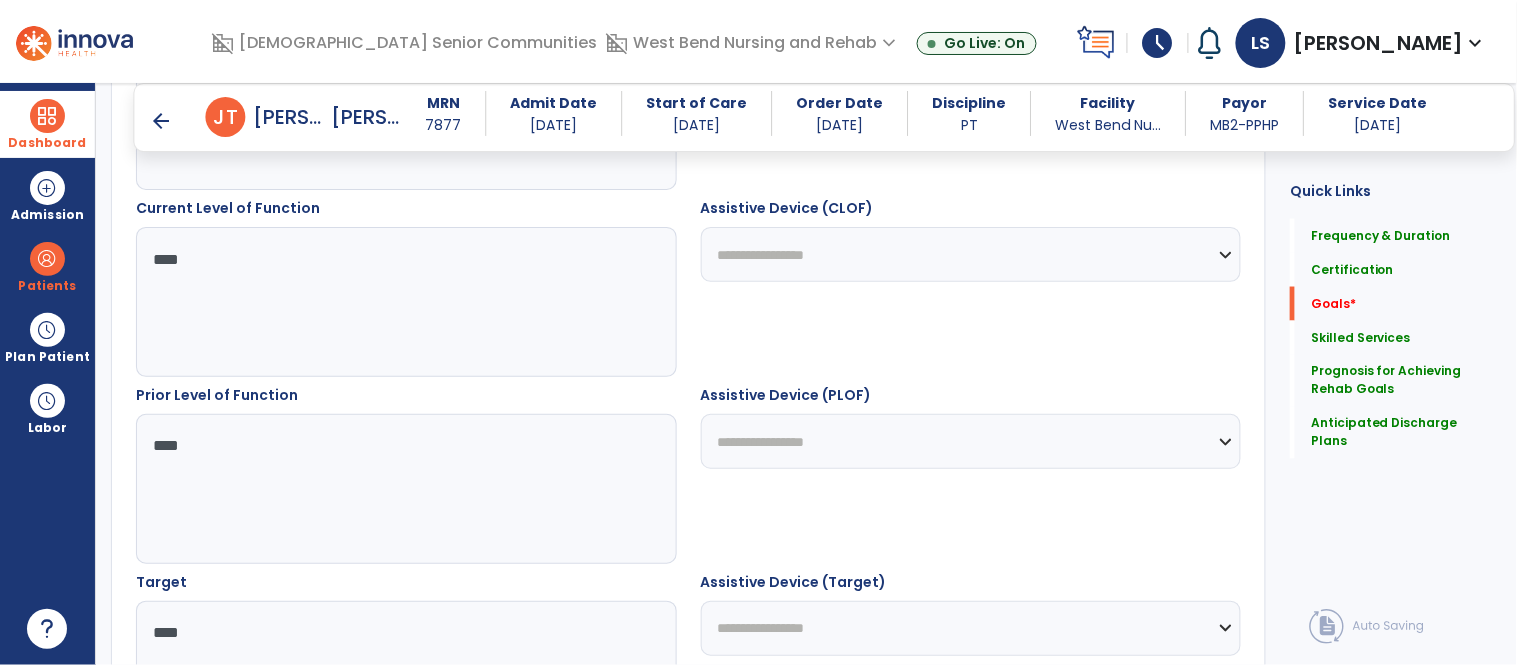type on "***" 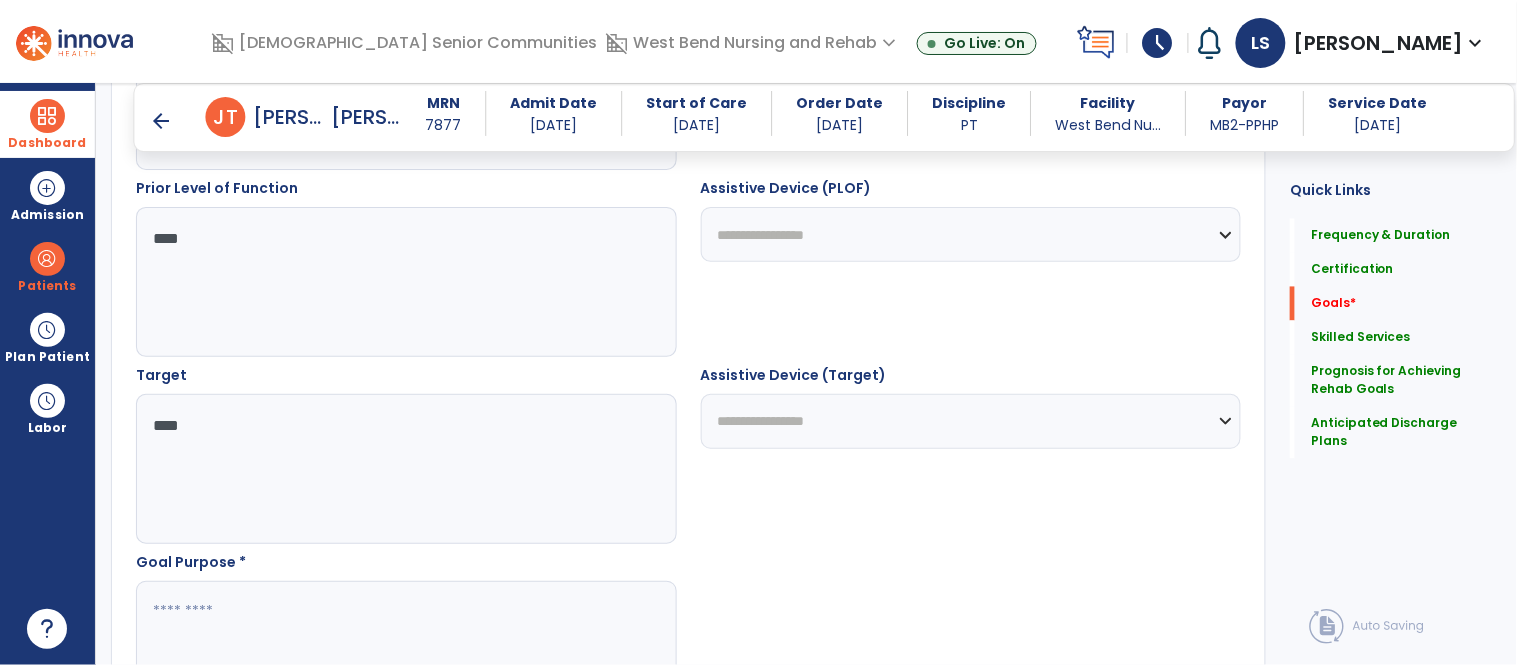 scroll, scrollTop: 966, scrollLeft: 0, axis: vertical 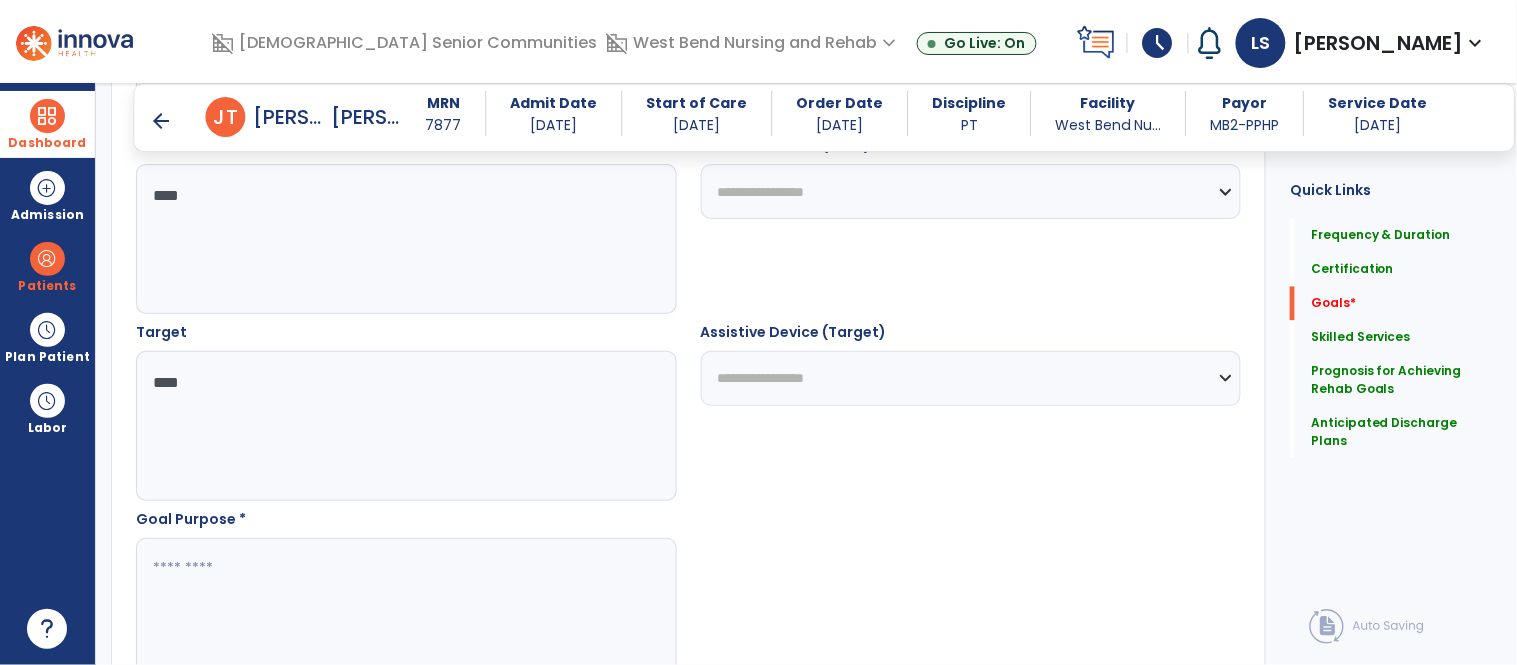 click at bounding box center [405, 613] 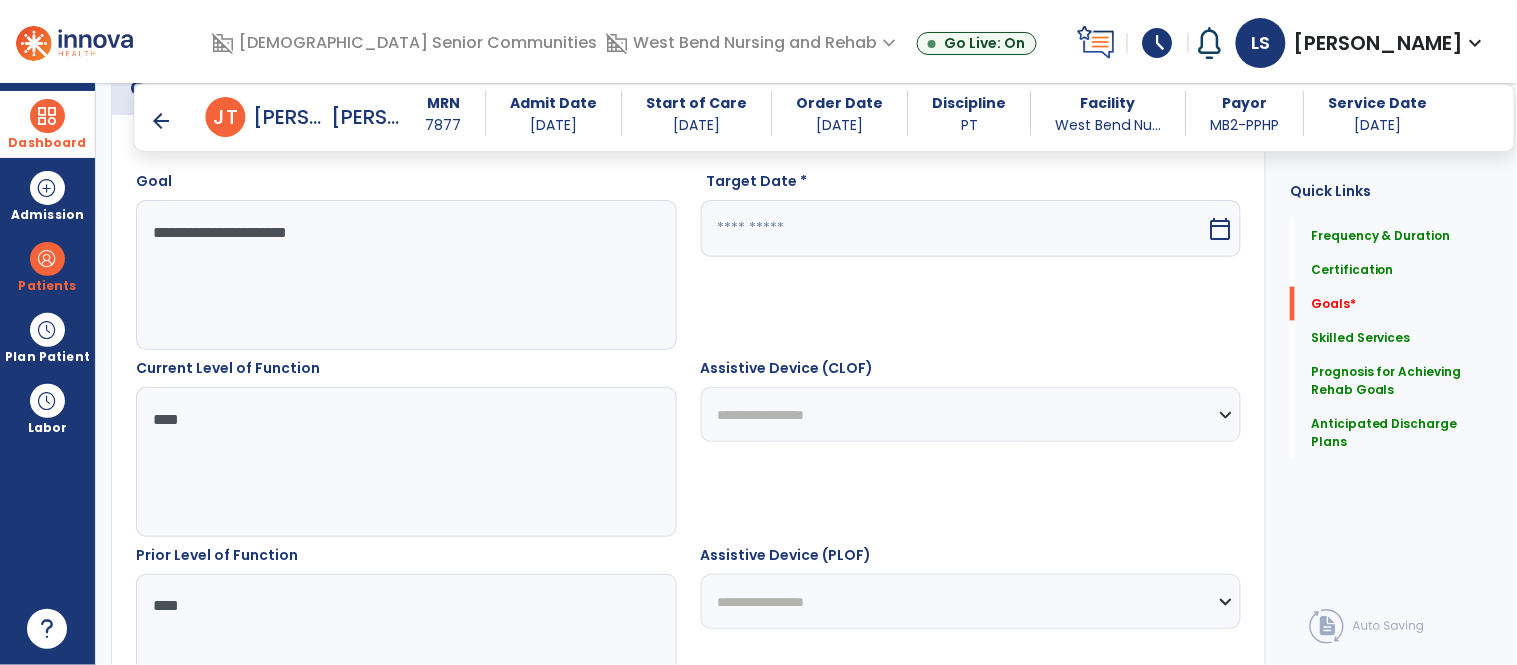 scroll, scrollTop: 555, scrollLeft: 0, axis: vertical 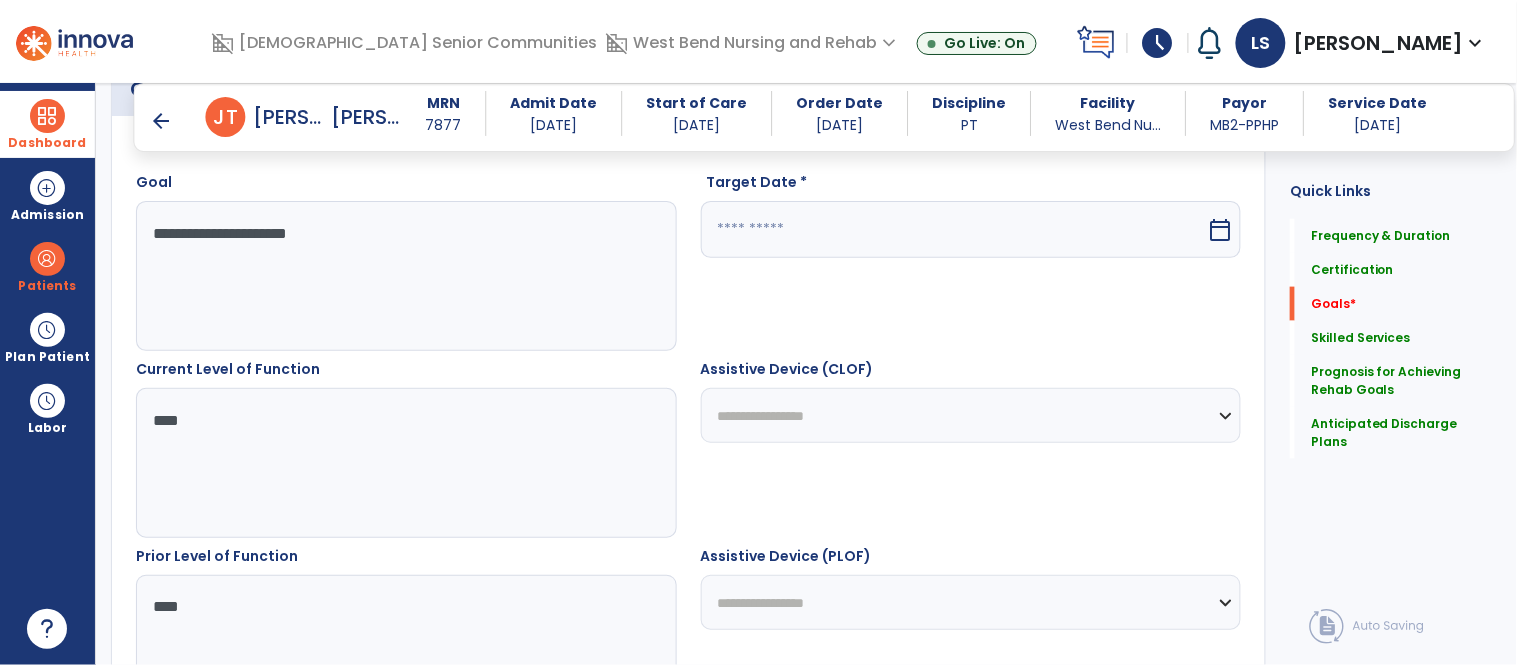 type on "**********" 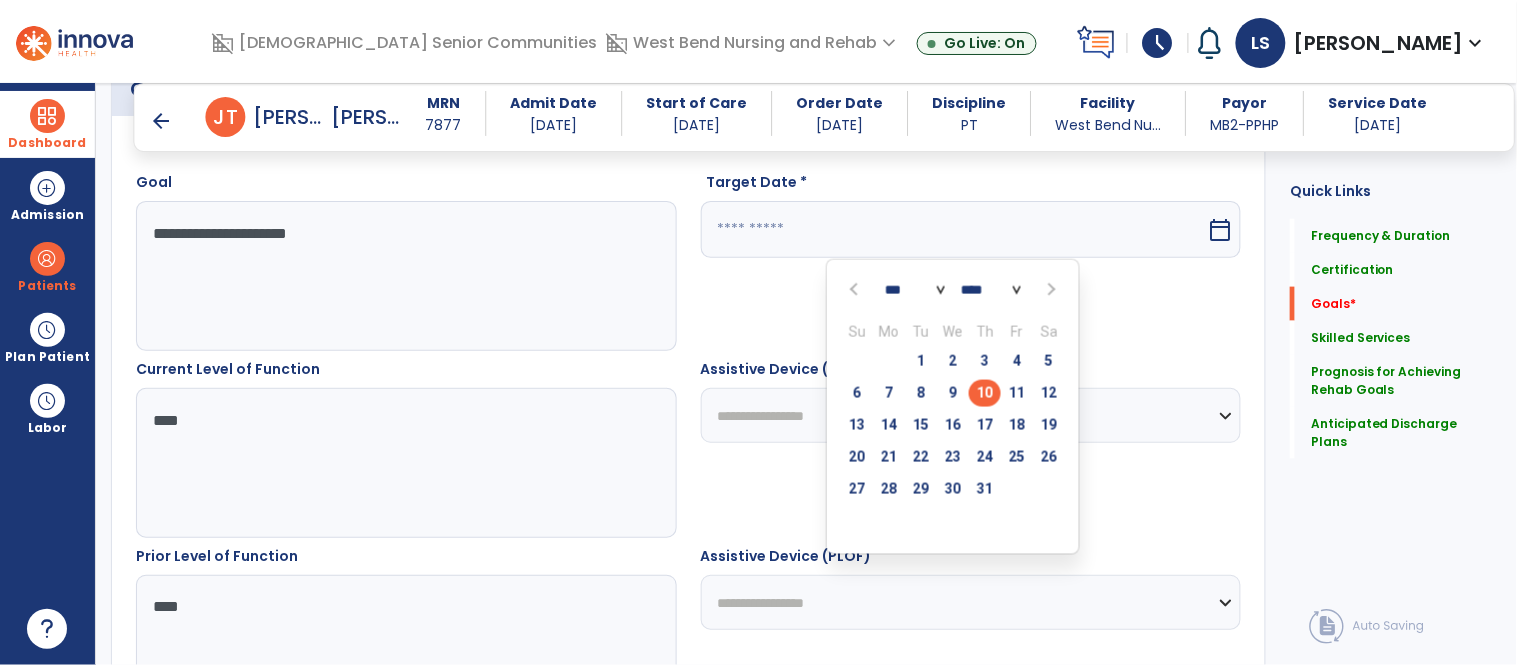 click at bounding box center [1049, 290] 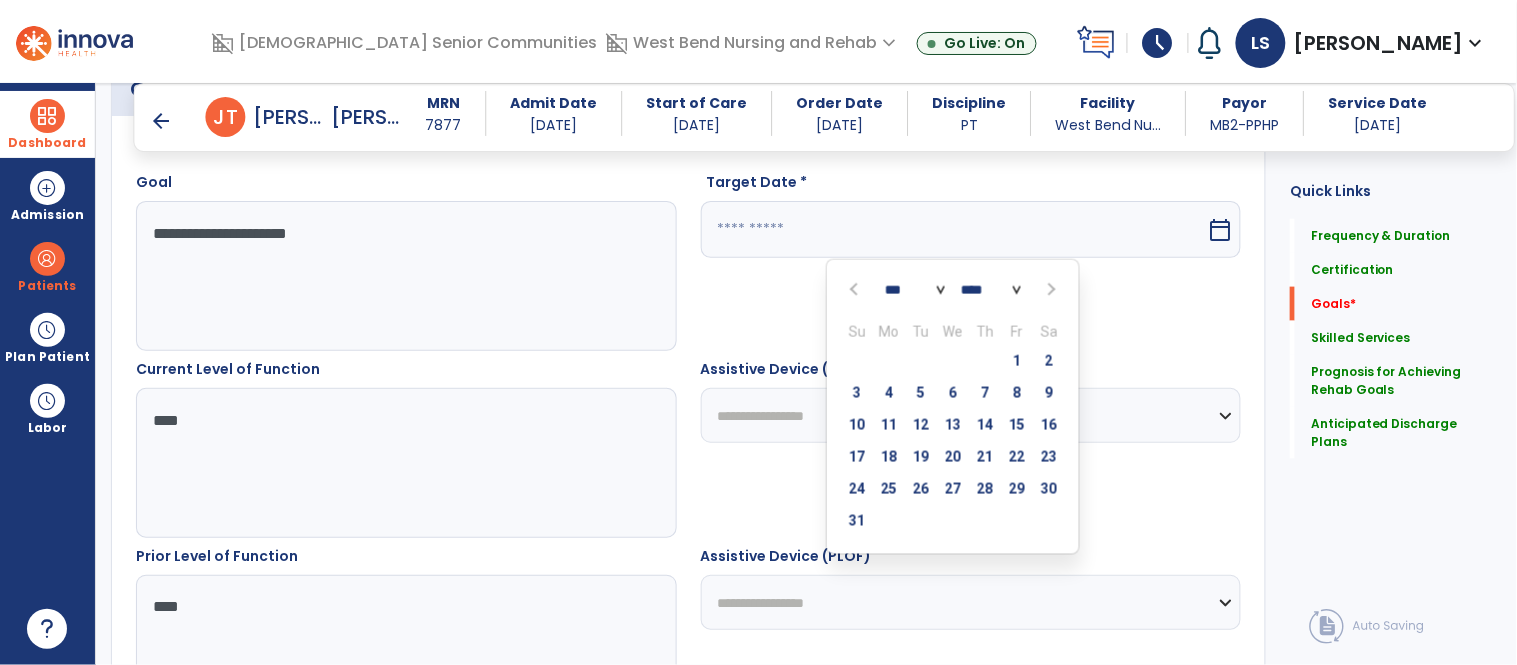 click at bounding box center (1049, 290) 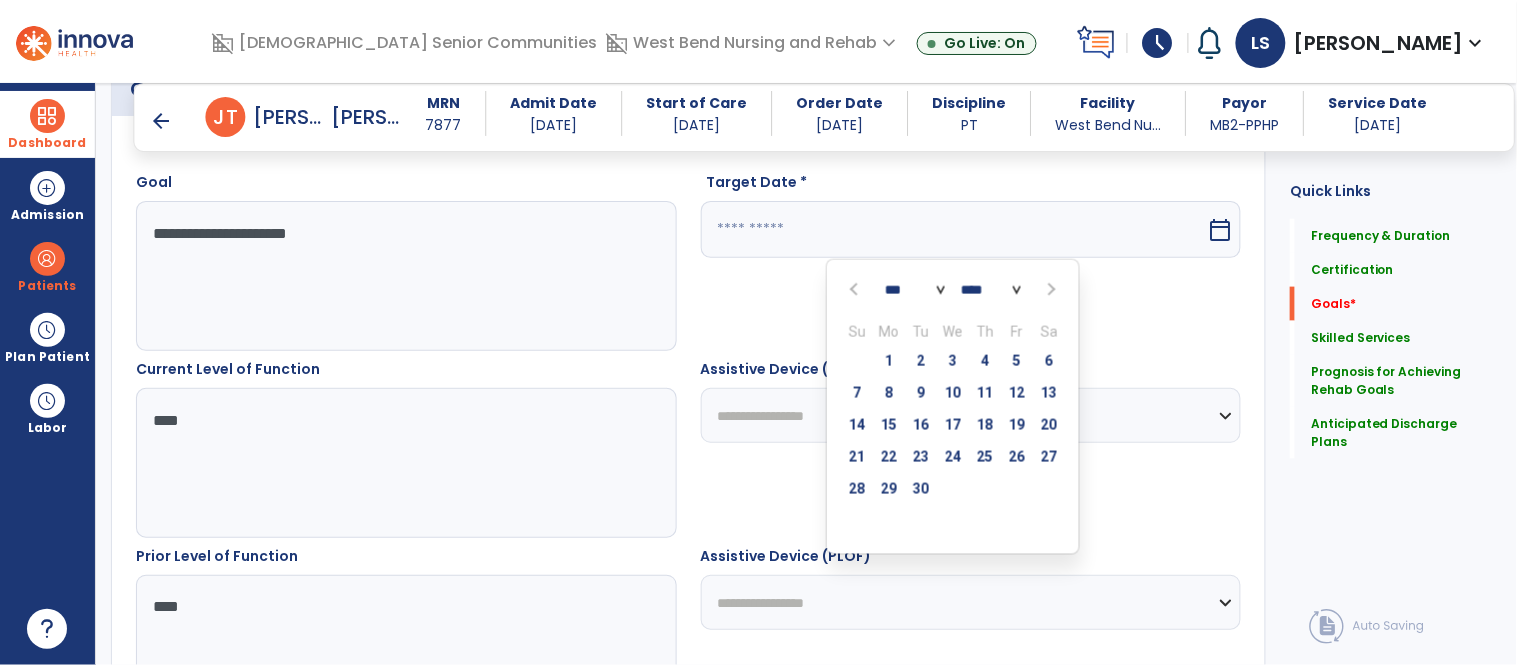 click at bounding box center [1049, 290] 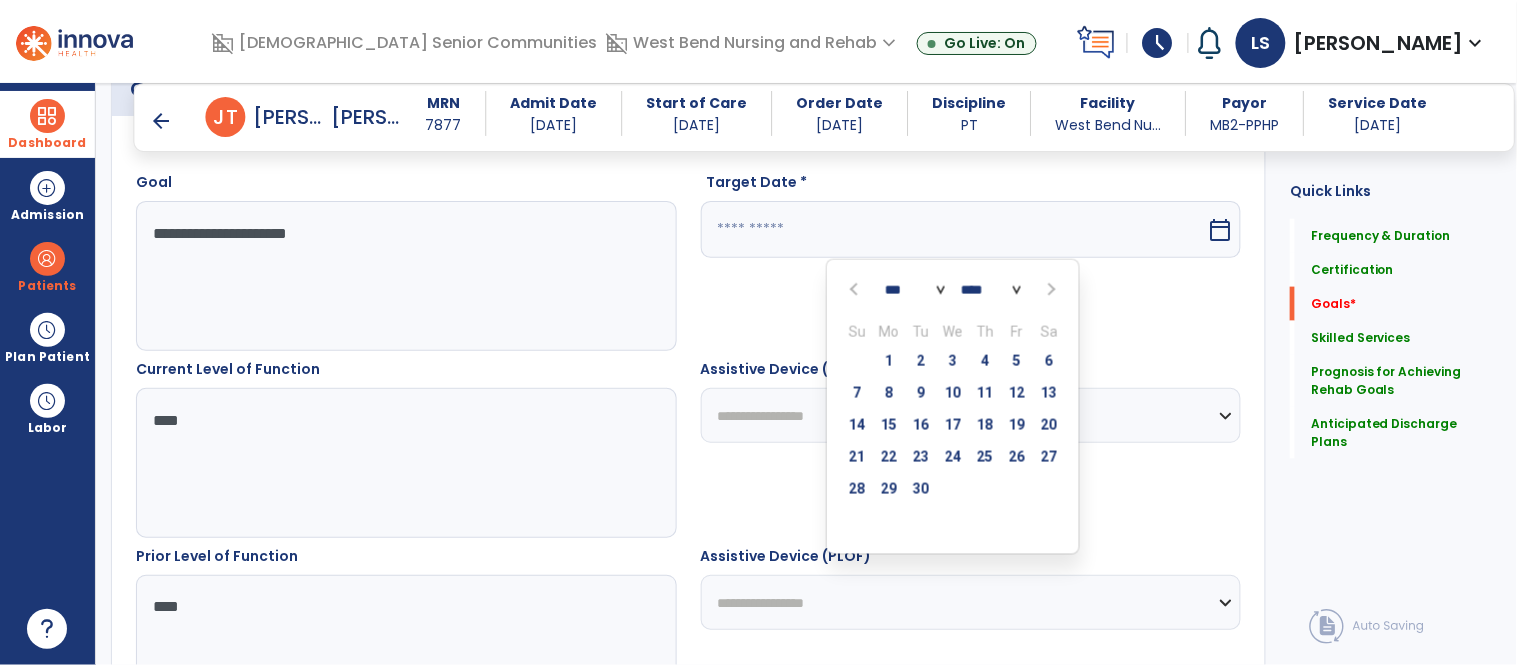 select on "**" 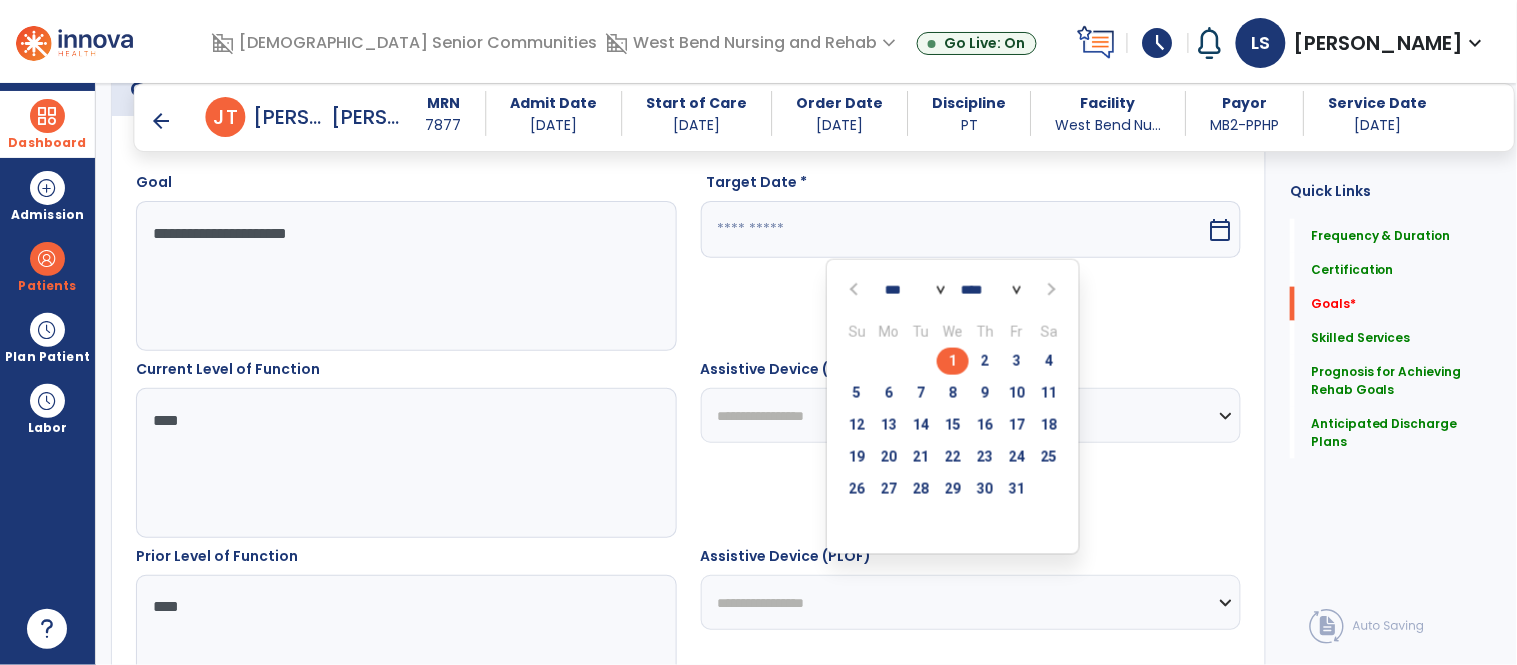 click on "1" at bounding box center [953, 361] 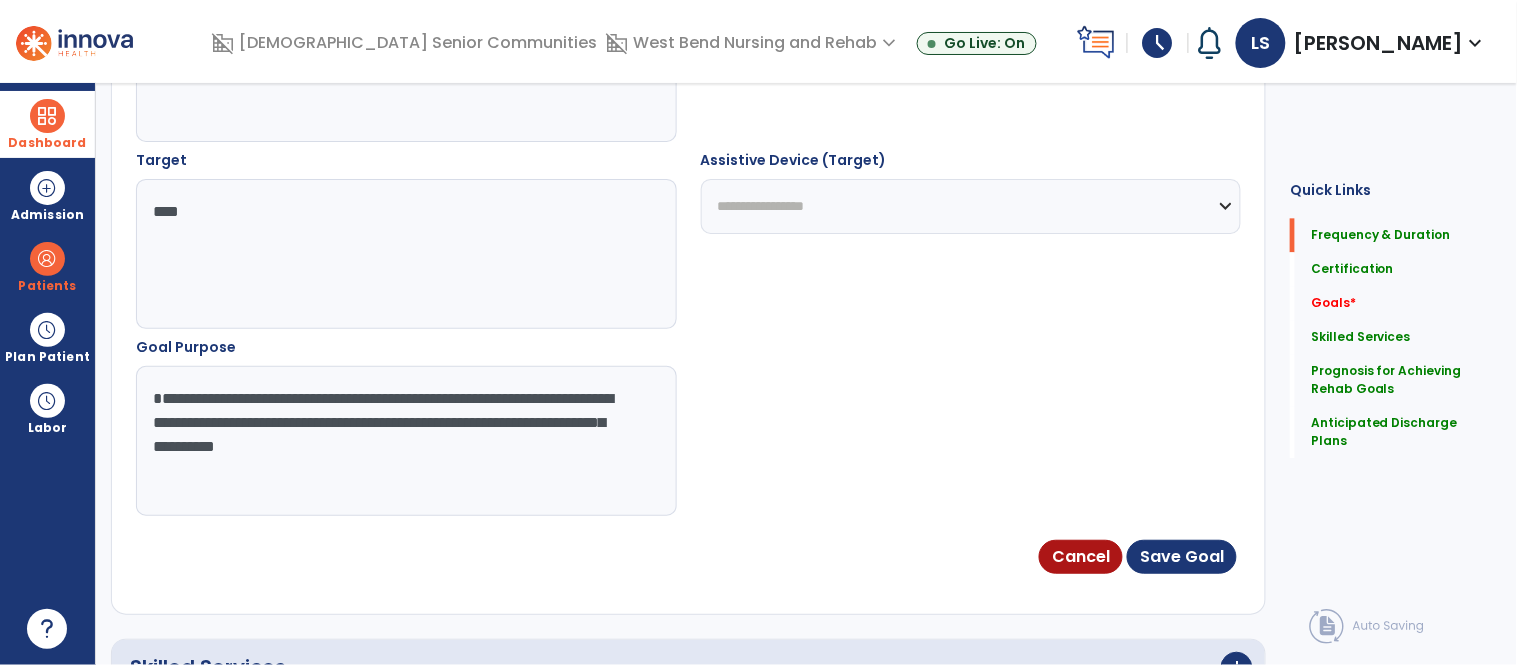 scroll, scrollTop: 0, scrollLeft: 0, axis: both 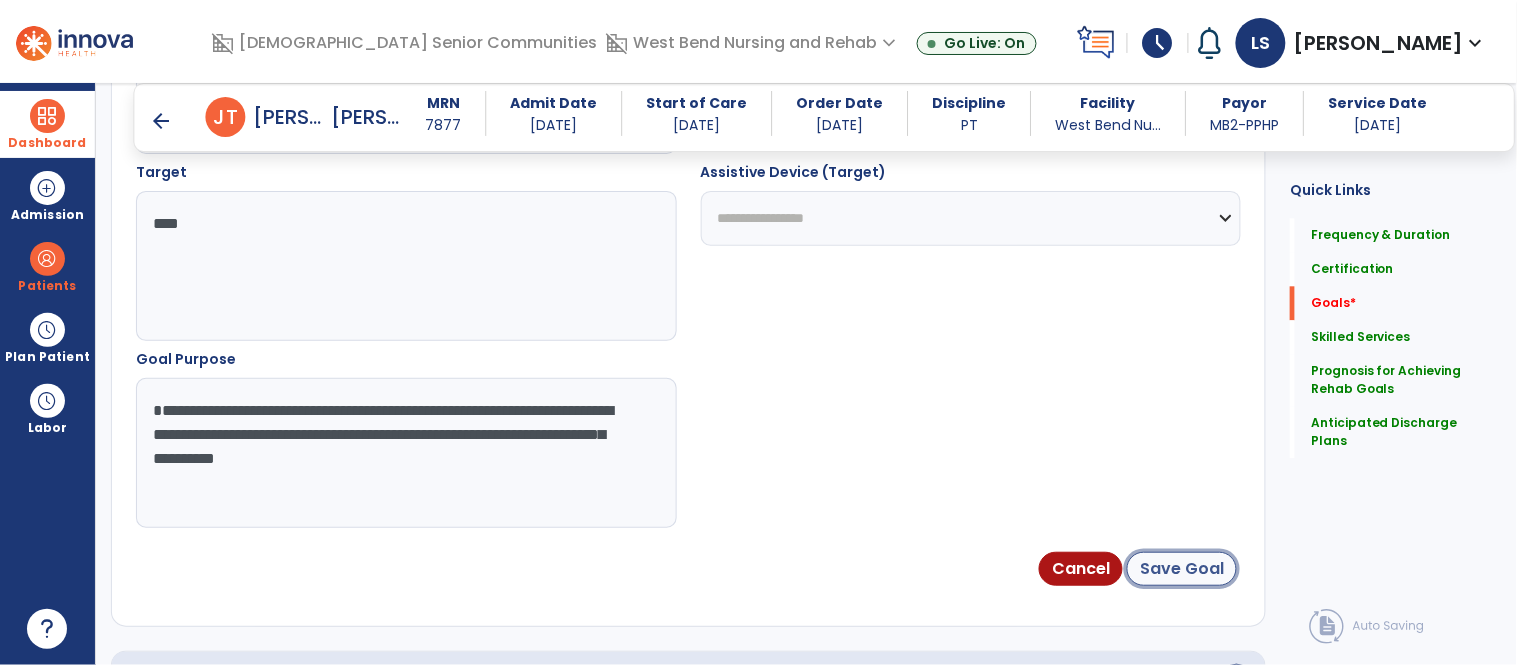 click on "Save Goal" at bounding box center (1182, 569) 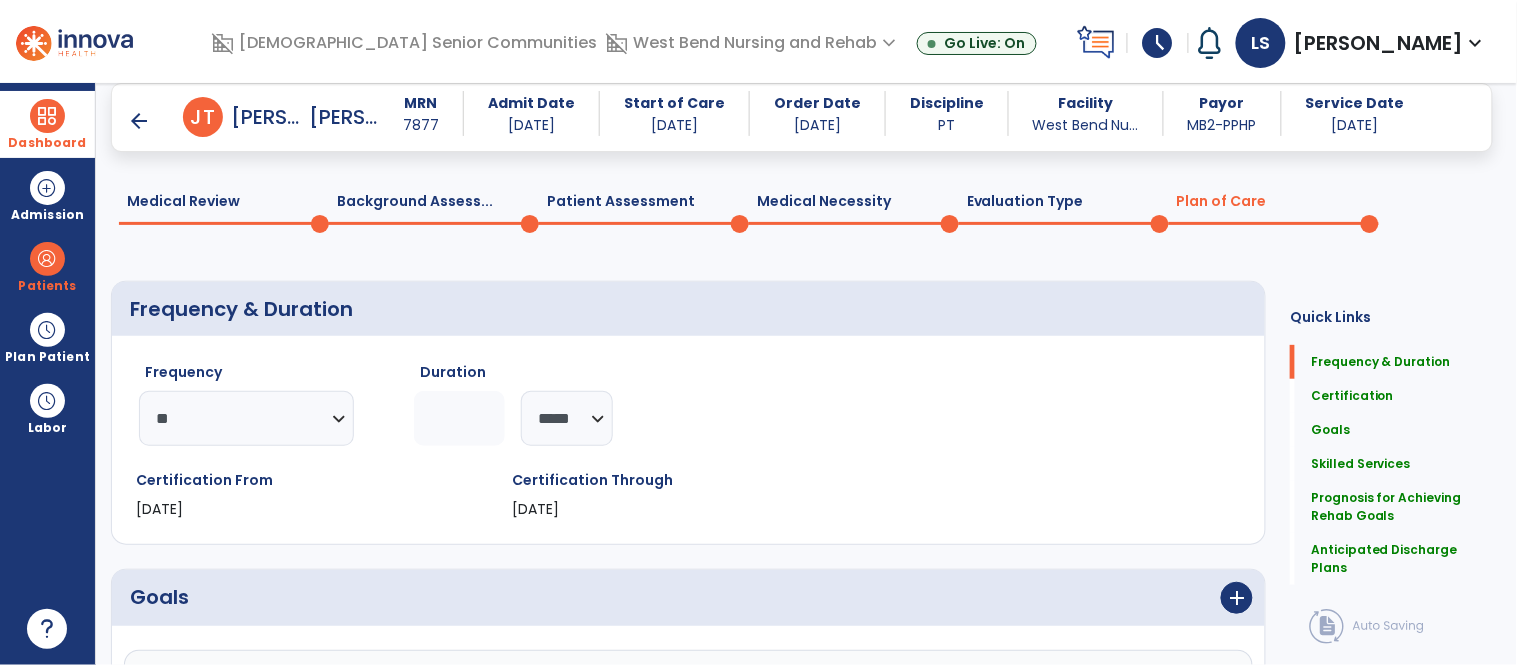 scroll, scrollTop: 235, scrollLeft: 0, axis: vertical 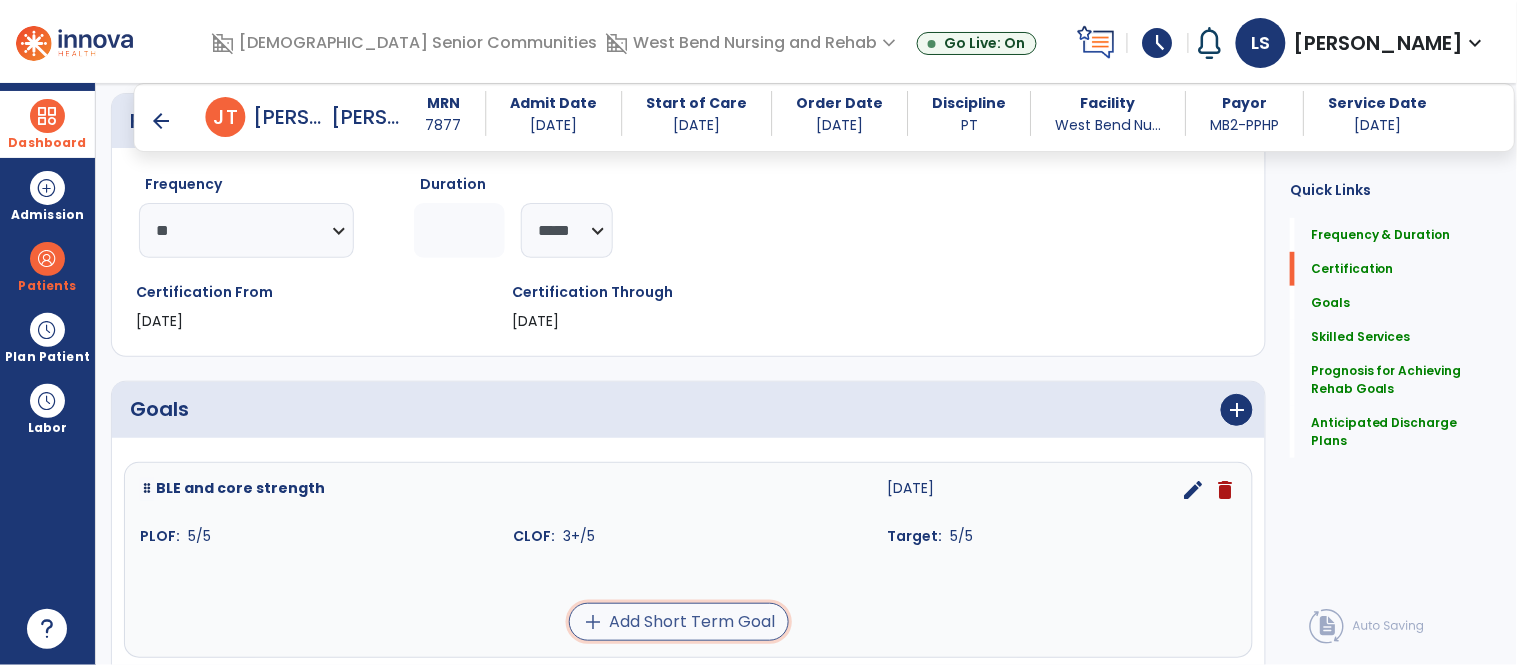 click on "add  Add Short Term Goal" at bounding box center (679, 622) 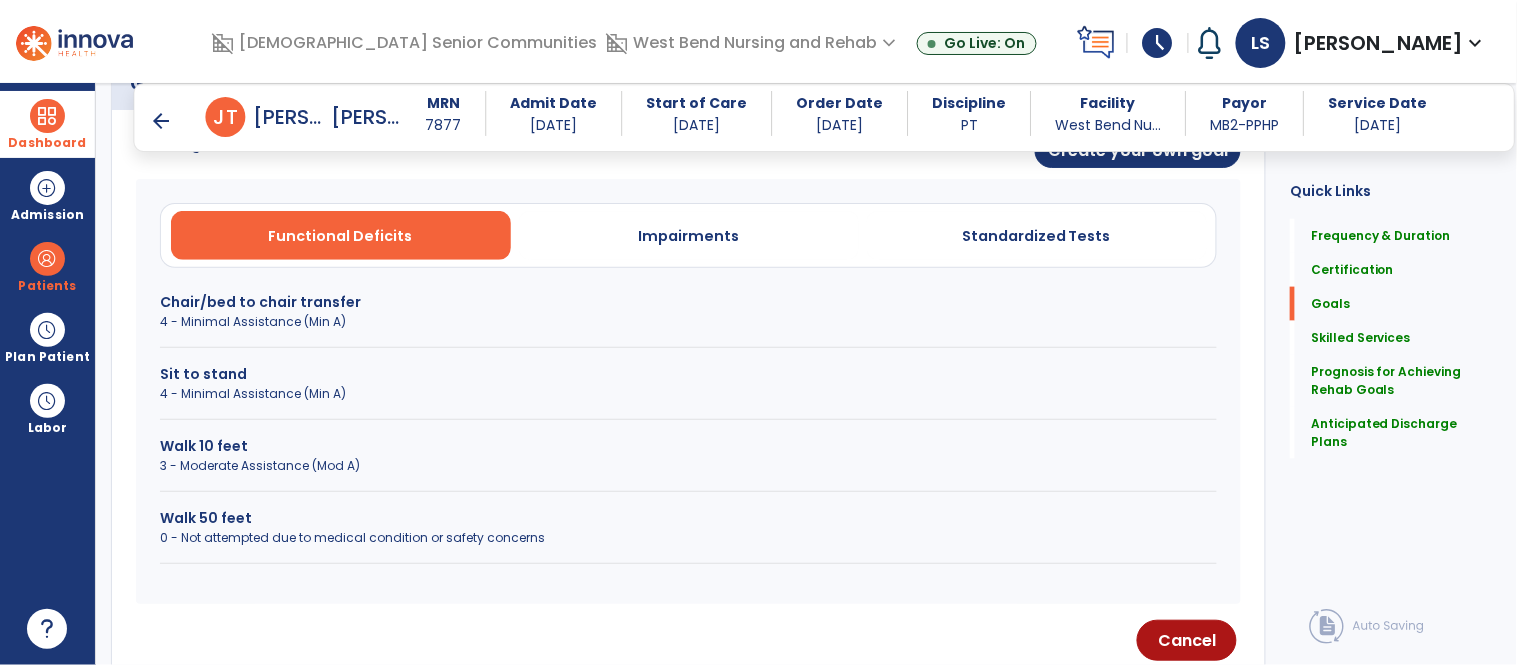 scroll, scrollTop: 538, scrollLeft: 0, axis: vertical 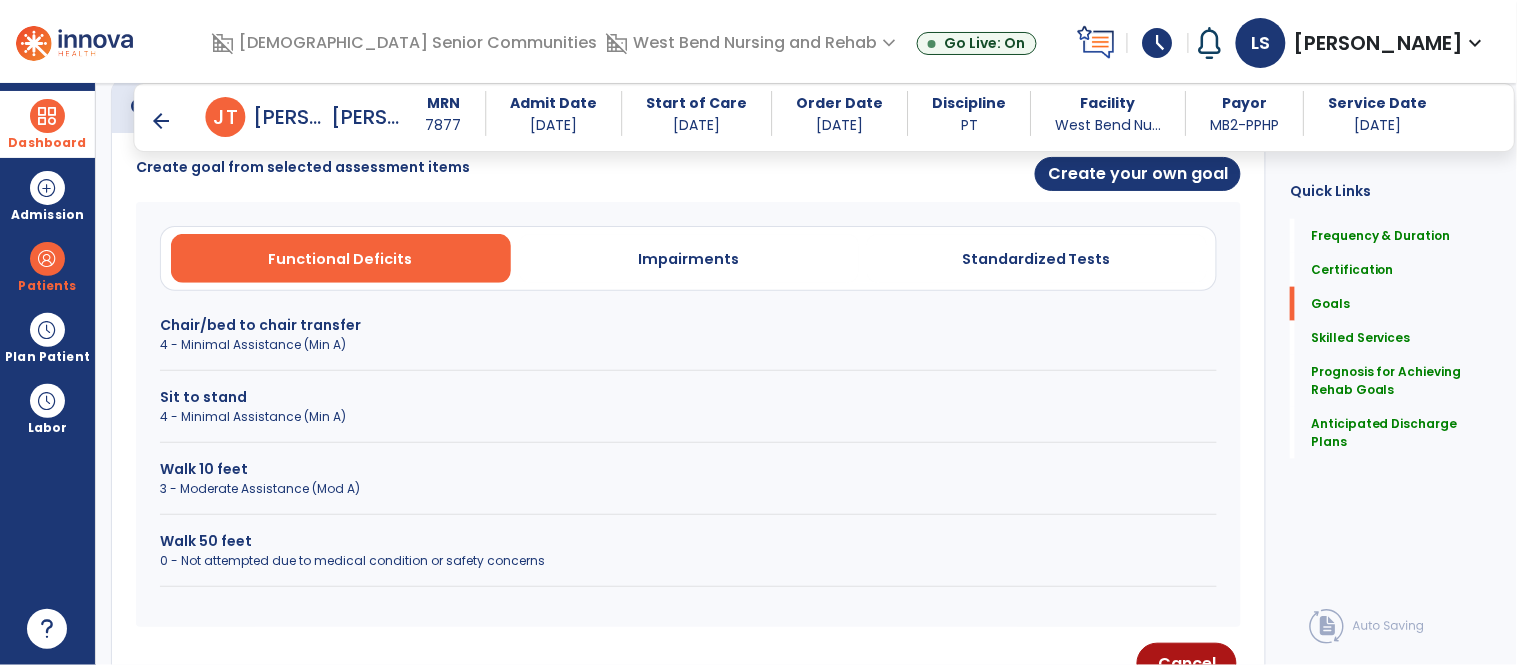 click on "4 - Minimal Assistance (Min A)" at bounding box center (688, 345) 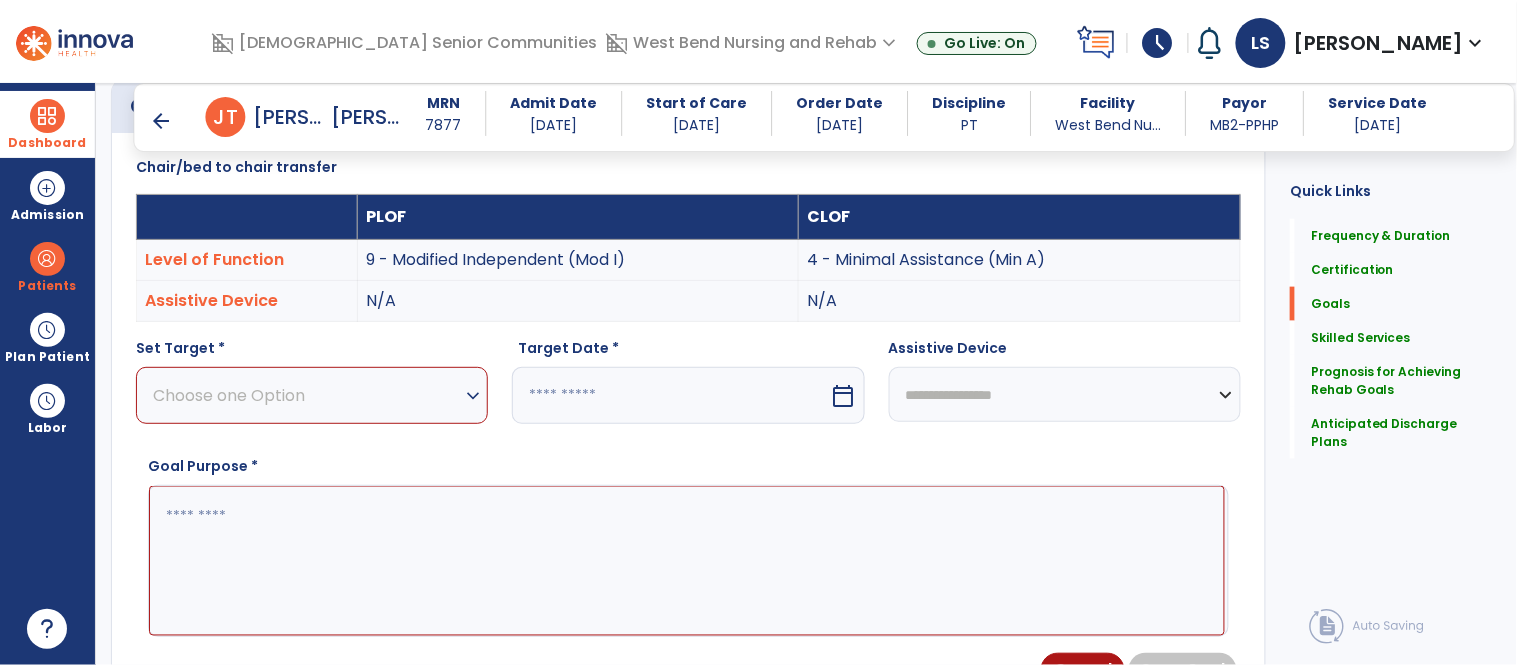 click on "Choose one Option" at bounding box center (307, 395) 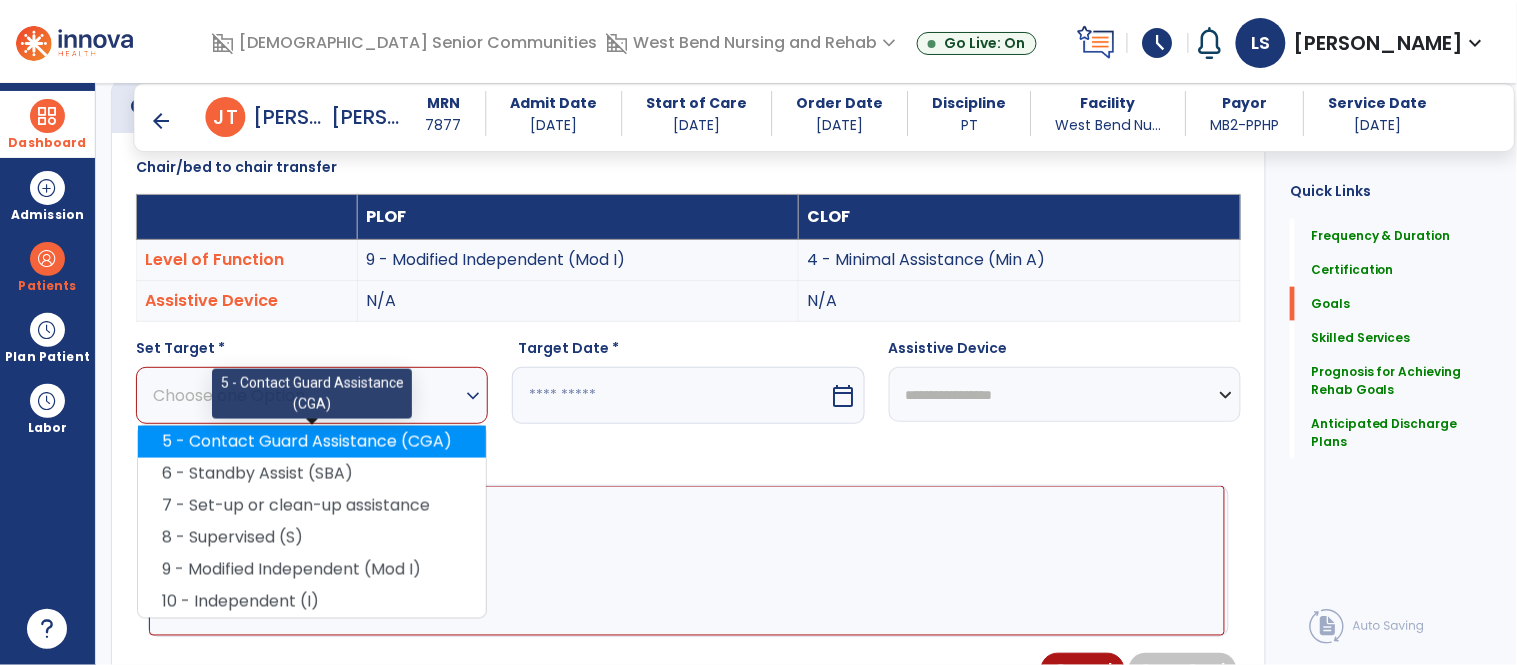 click on "5 - Contact Guard Assistance (CGA)" at bounding box center [312, 442] 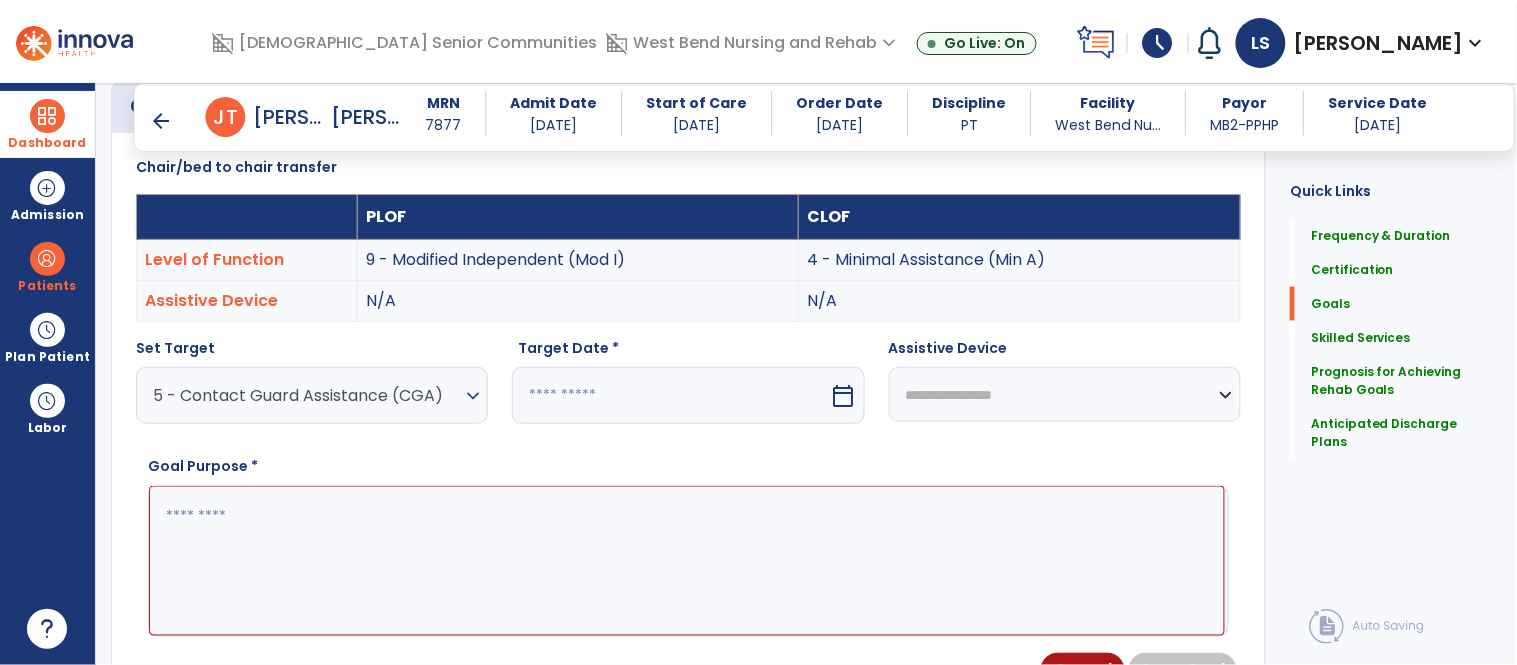 click at bounding box center (670, 395) 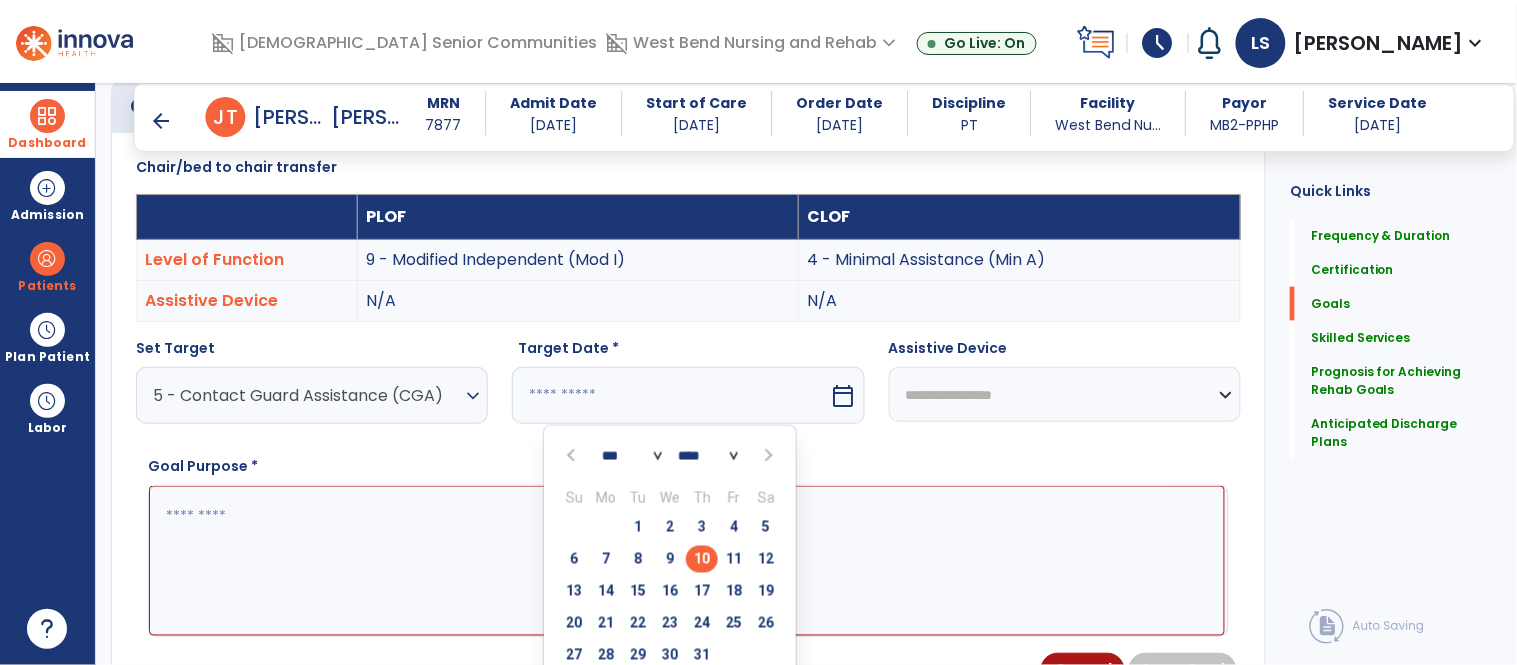 click at bounding box center (767, 456) 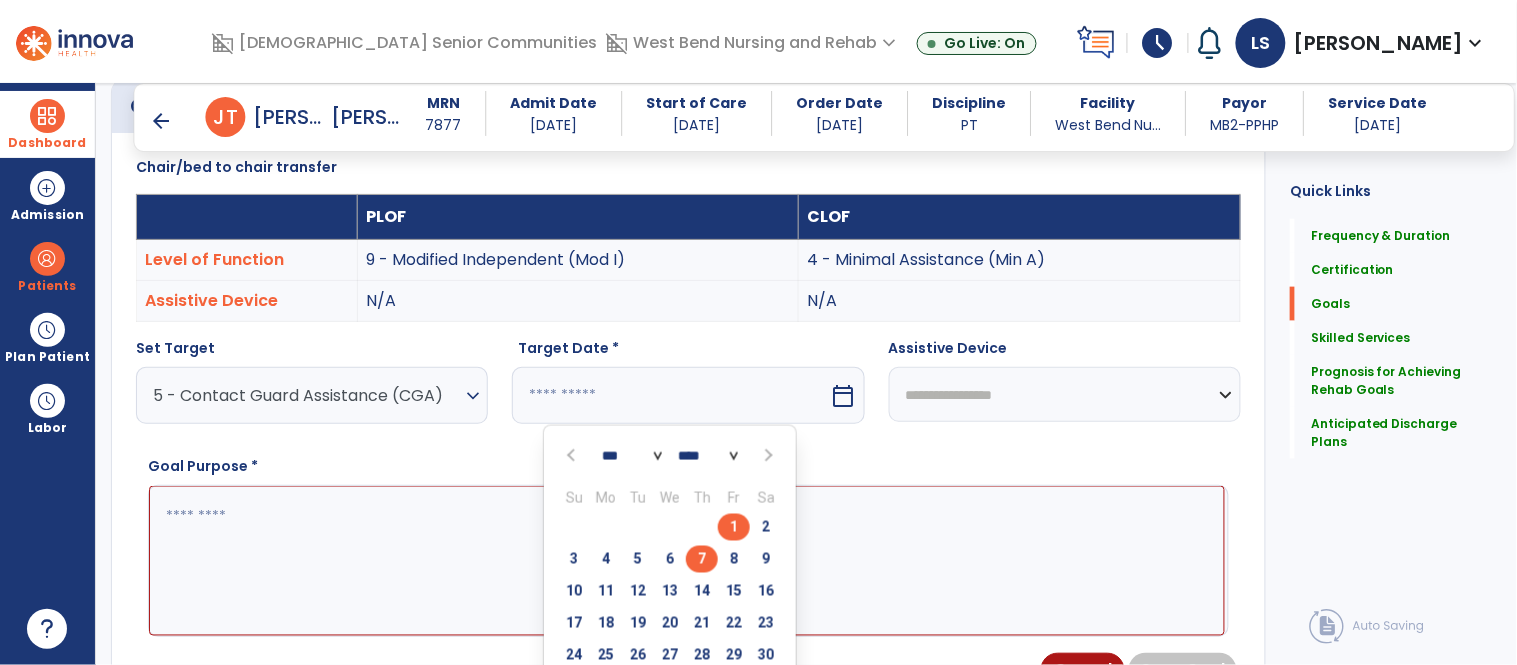 click on "7" at bounding box center (702, 559) 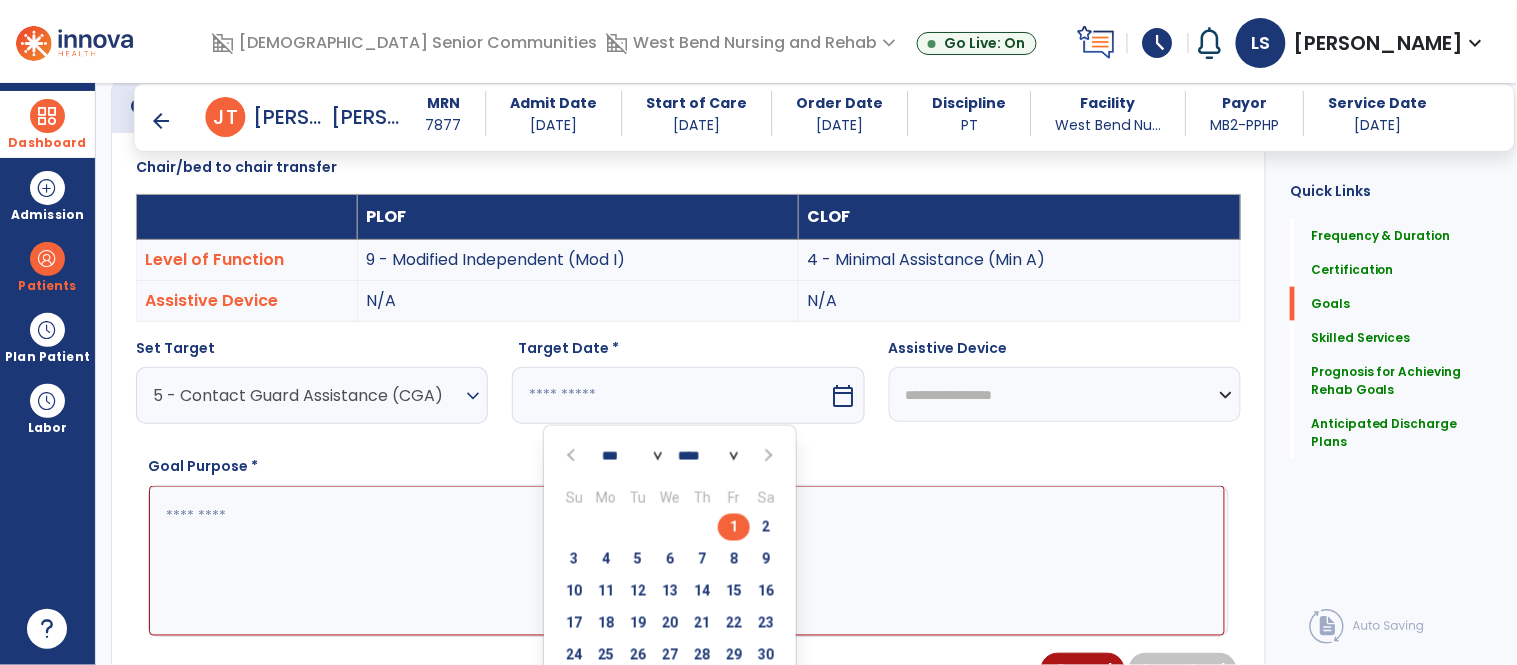 type on "********" 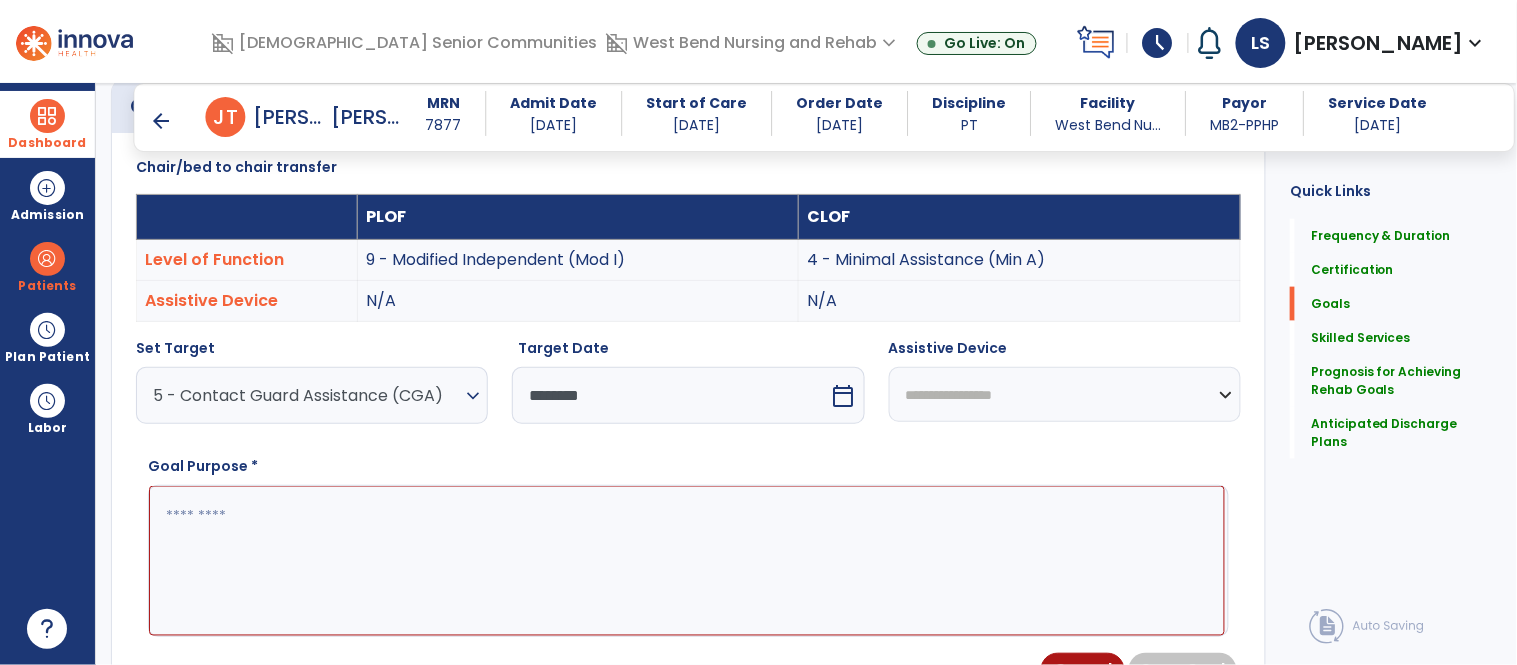 click at bounding box center (687, 561) 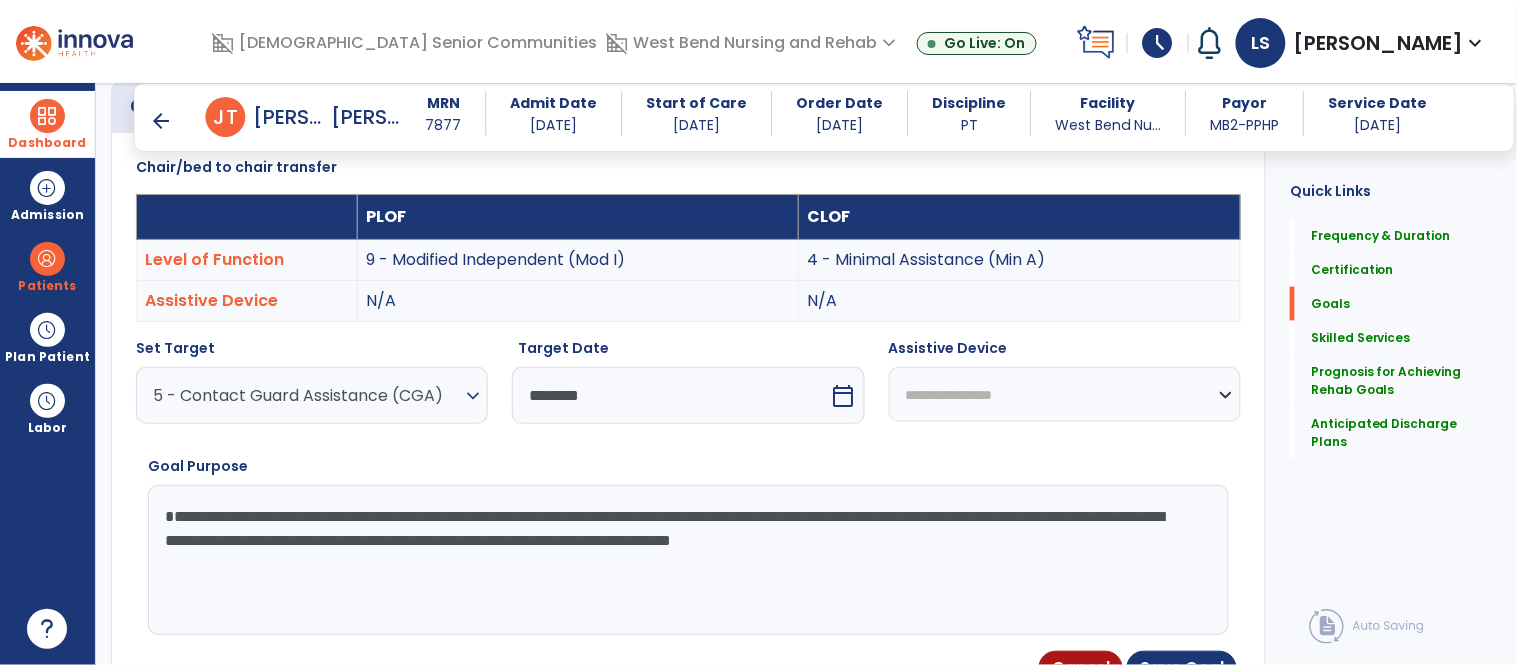 click on "**********" at bounding box center (687, 560) 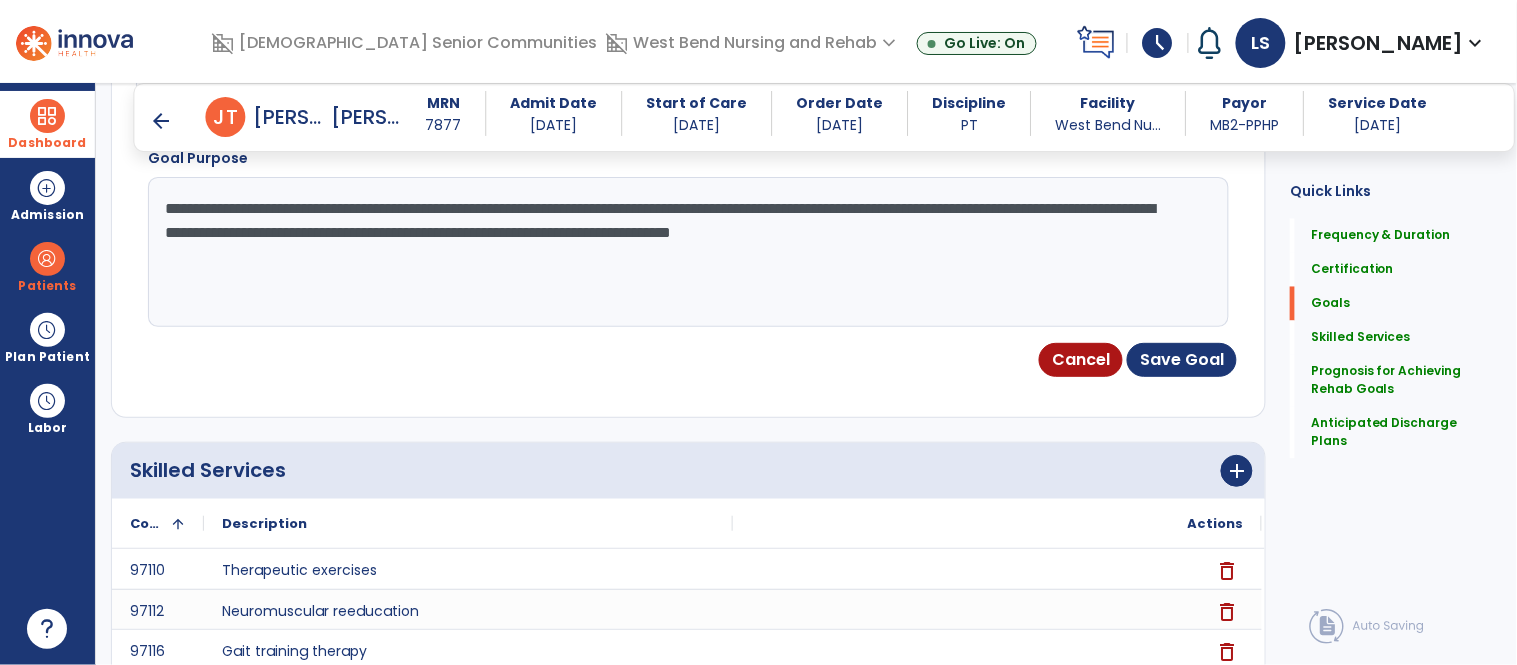 scroll, scrollTop: 955, scrollLeft: 0, axis: vertical 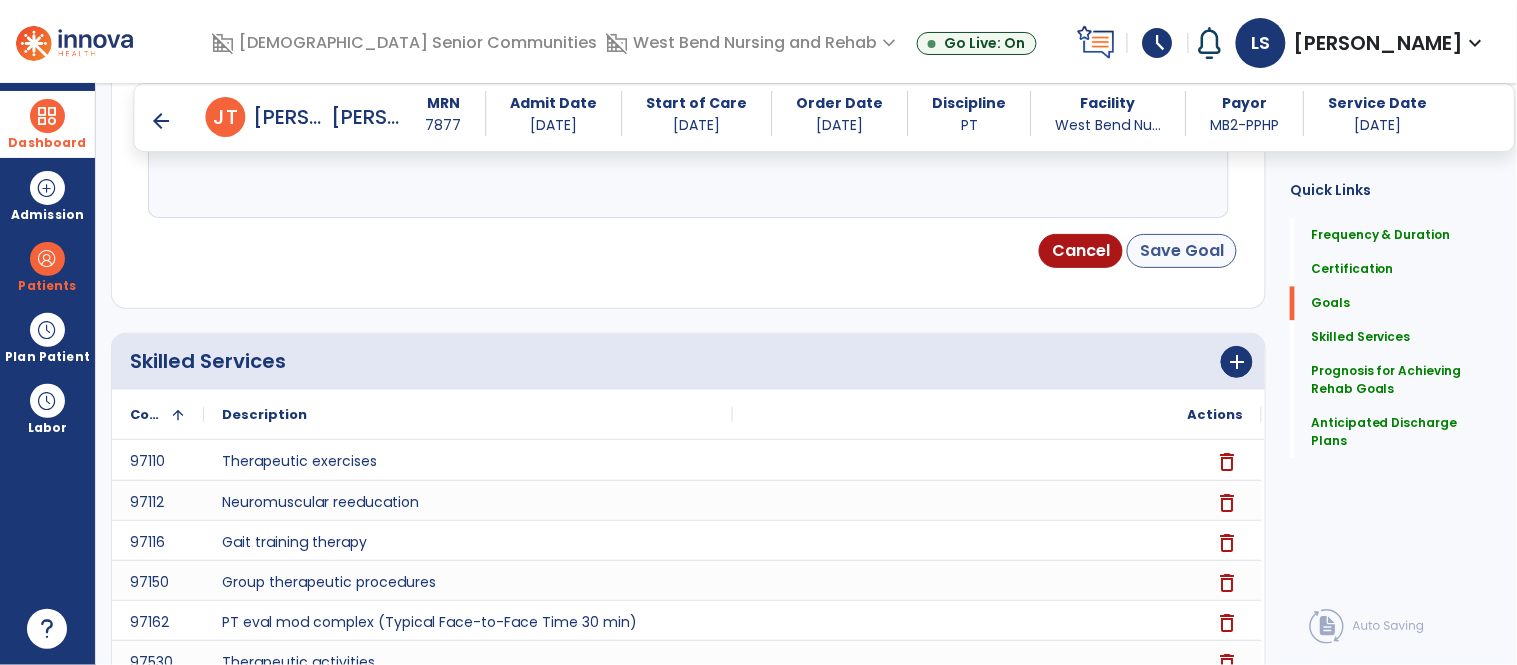 type on "**********" 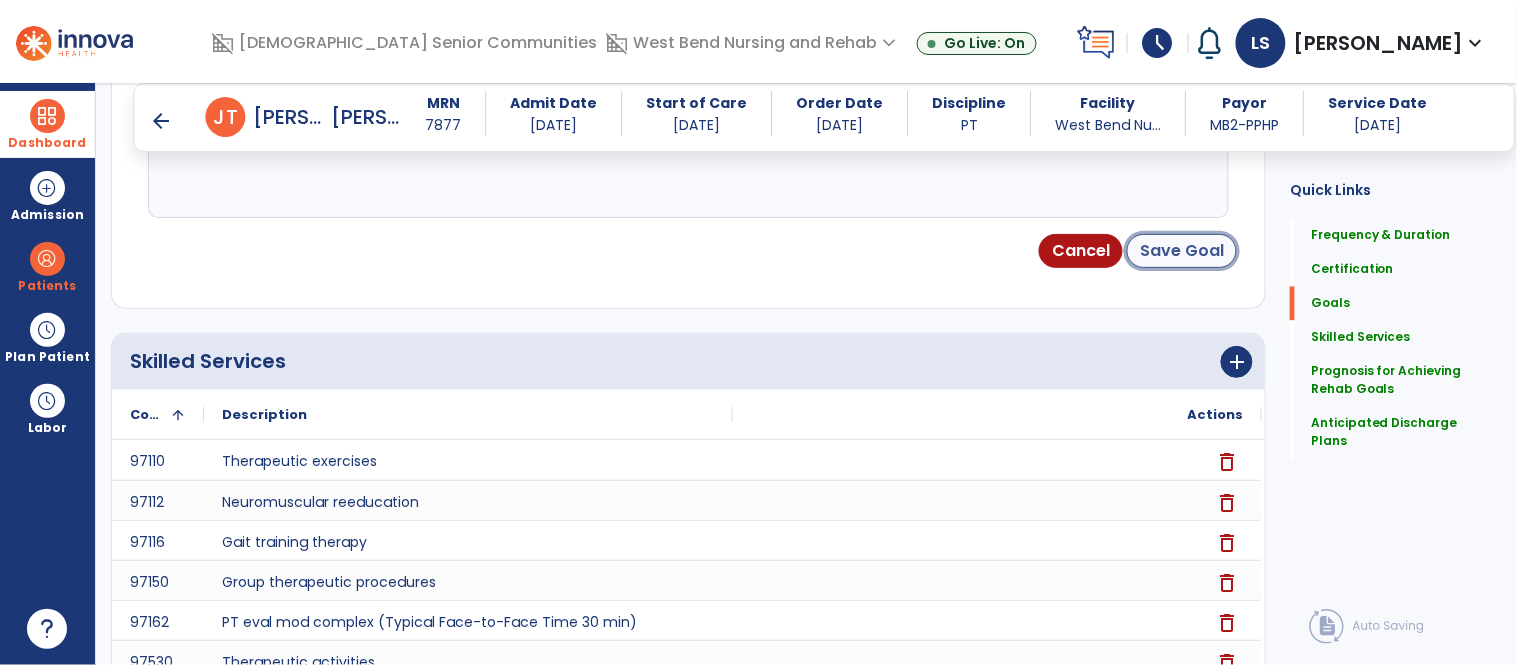 click on "Save Goal" at bounding box center (1182, 251) 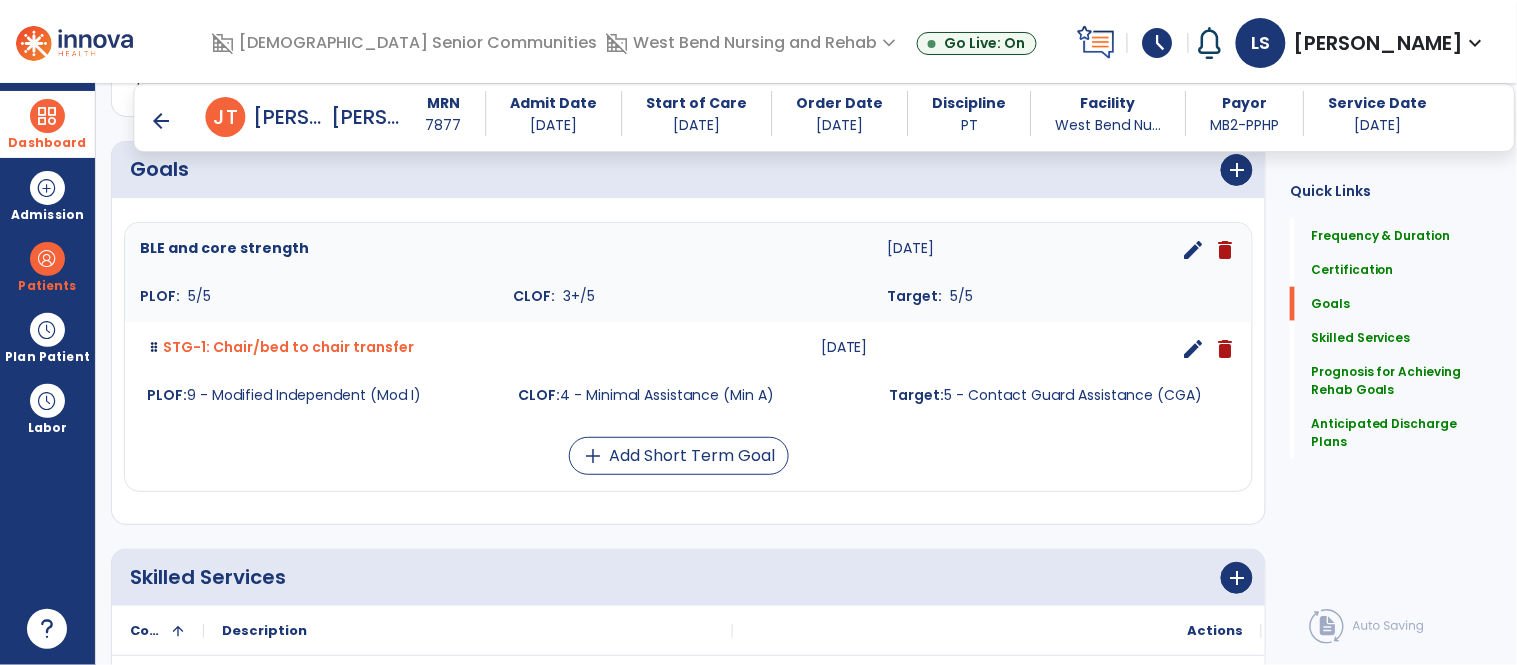 scroll, scrollTop: 431, scrollLeft: 0, axis: vertical 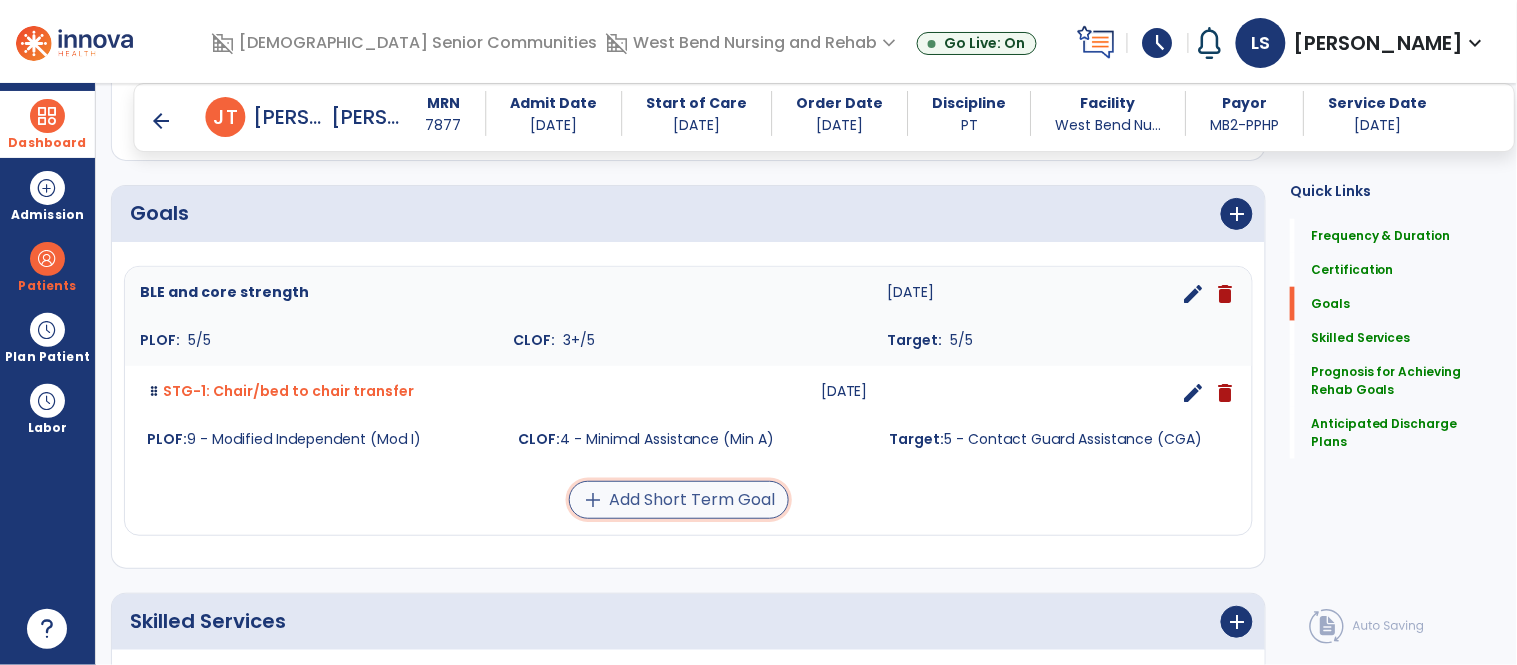 click on "add  Add Short Term Goal" at bounding box center [679, 500] 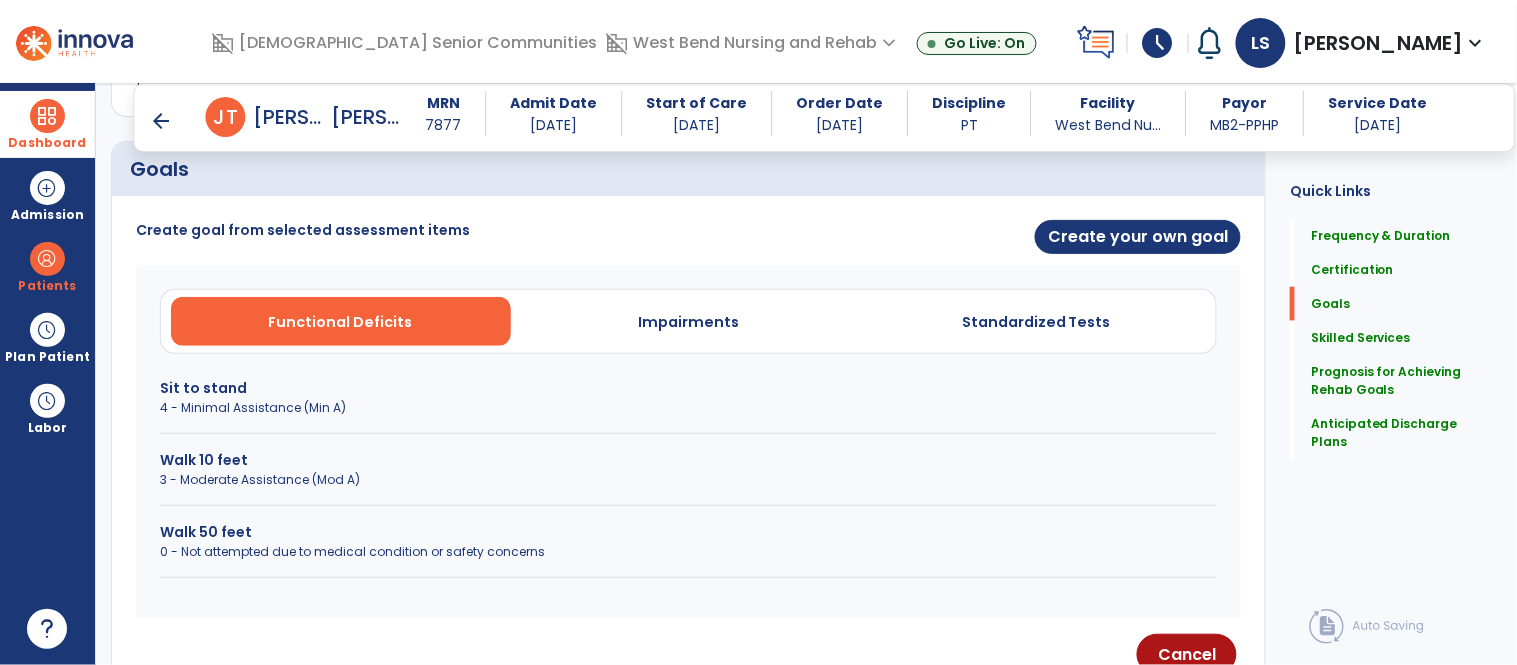 scroll, scrollTop: 445, scrollLeft: 0, axis: vertical 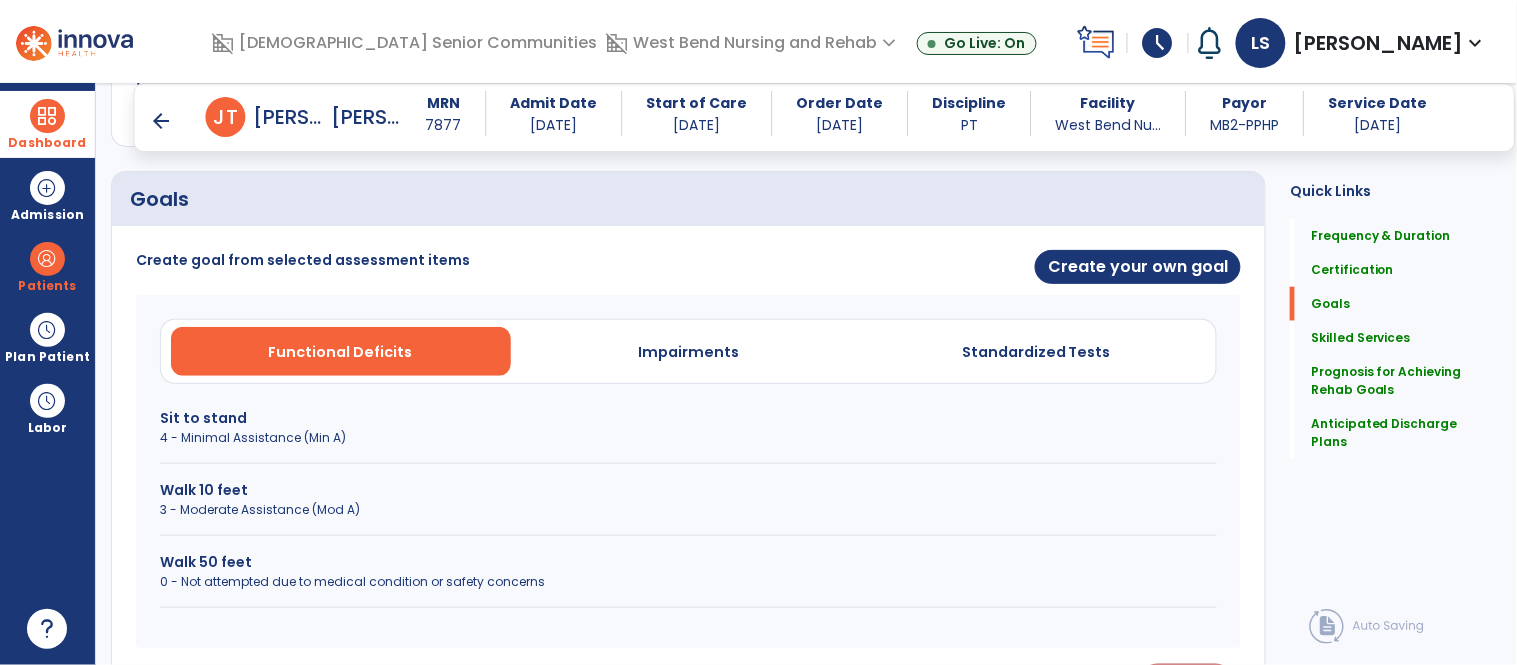 click on "4 - Minimal Assistance (Min A)" at bounding box center (688, 438) 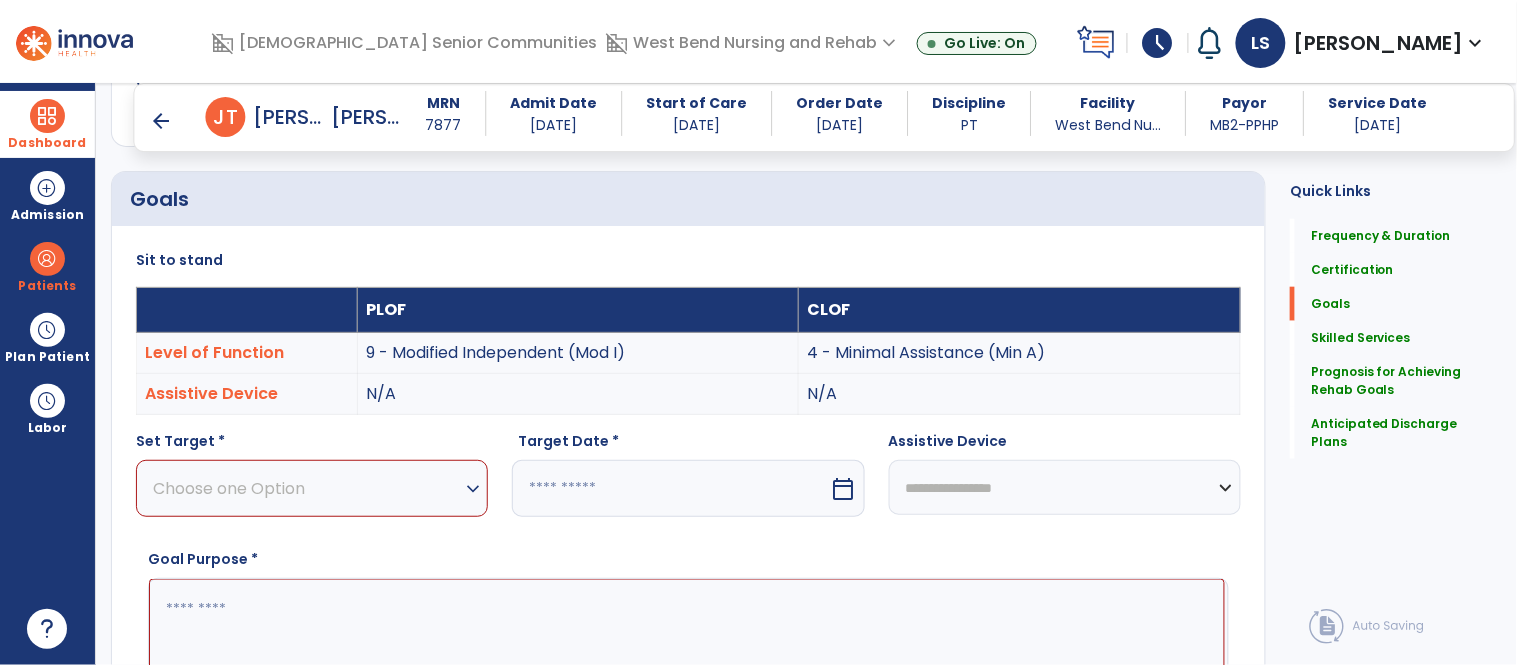 click on "Choose one Option" at bounding box center (307, 488) 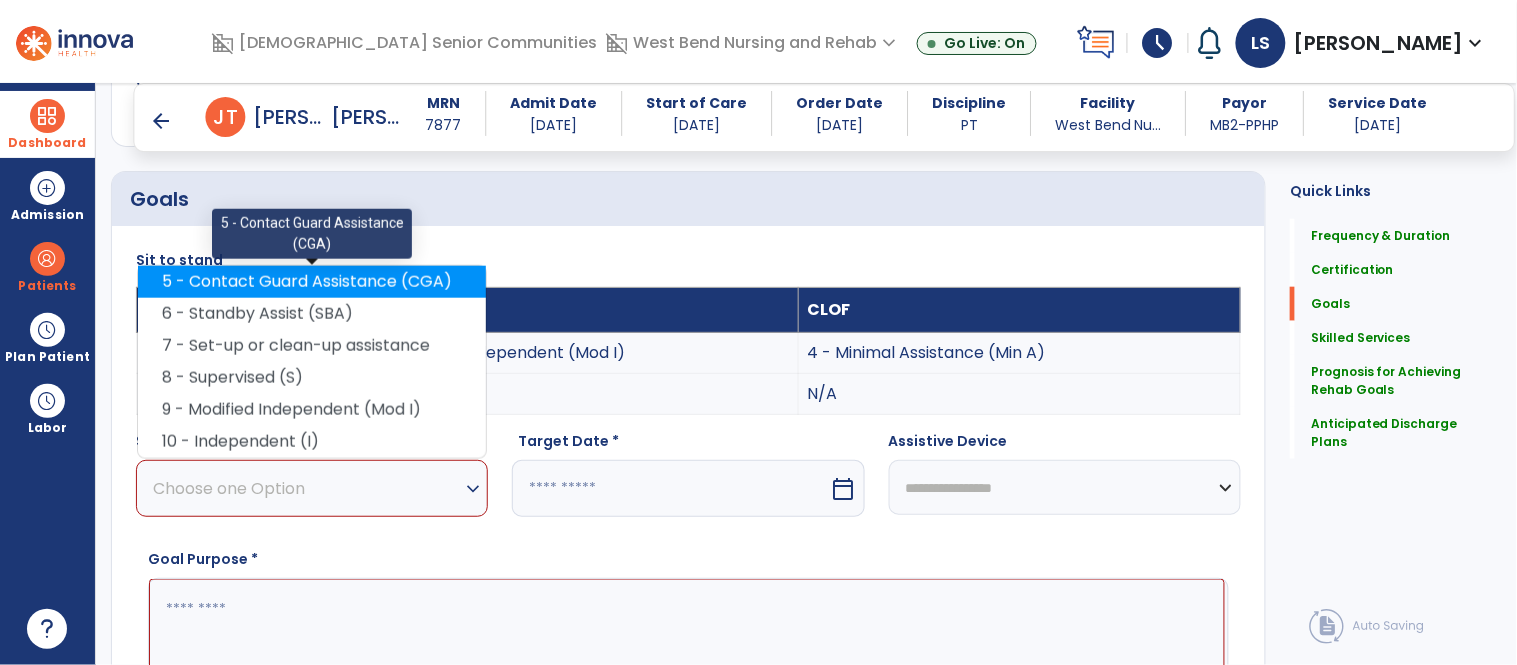 click on "5 - Contact Guard Assistance (CGA)" at bounding box center [312, 282] 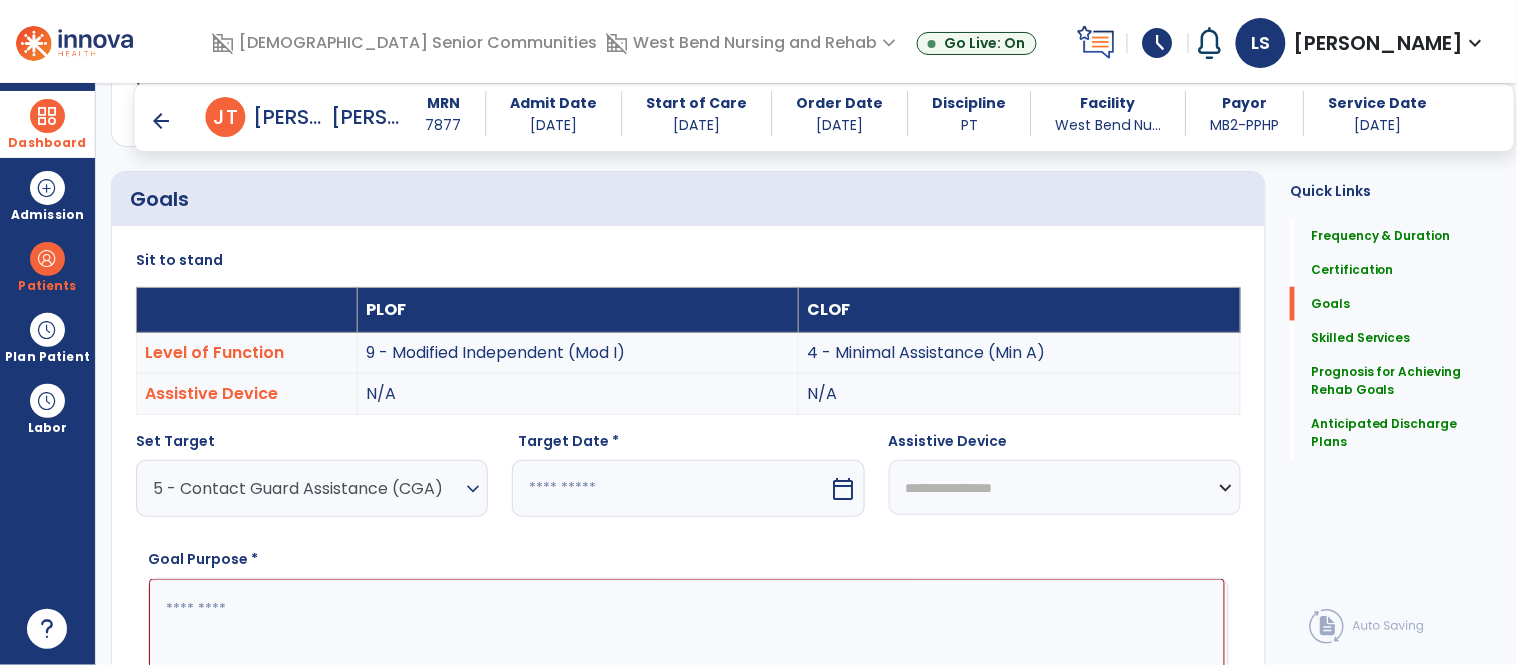 click at bounding box center (670, 488) 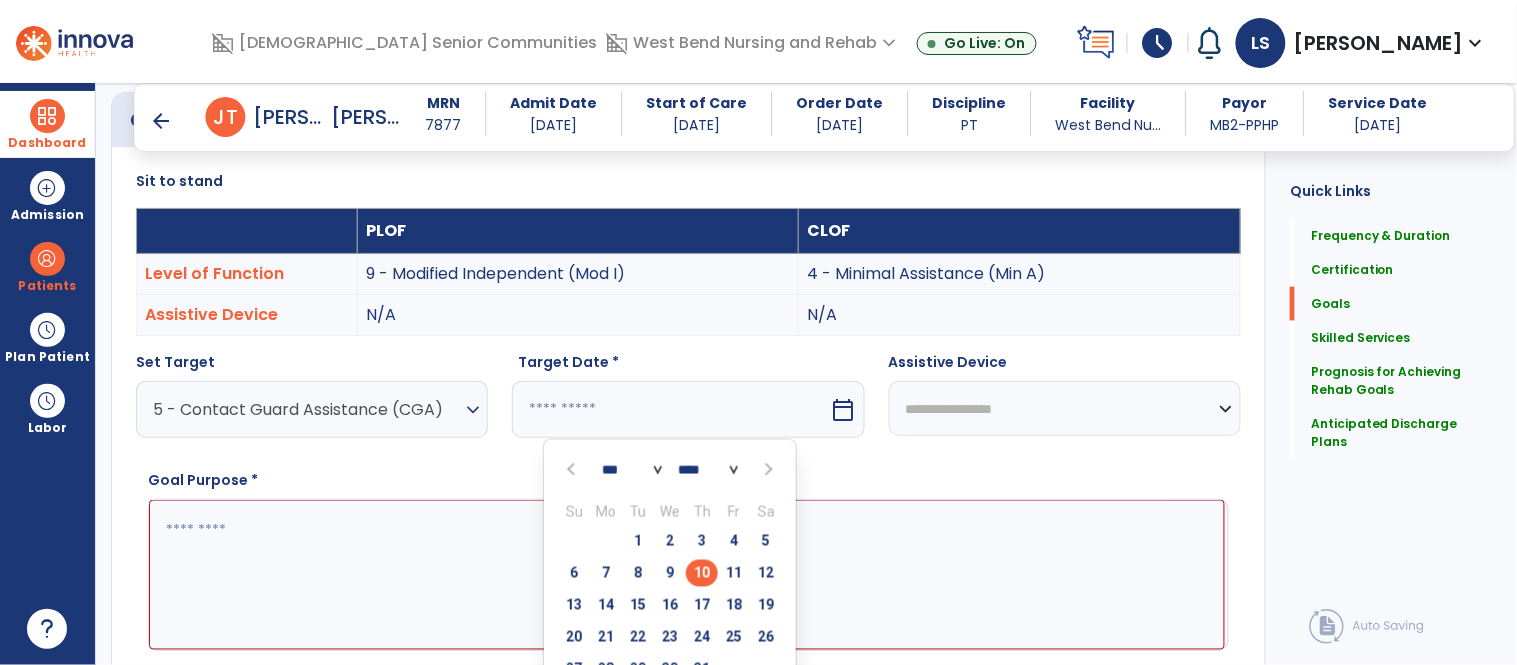 scroll, scrollTop: 540, scrollLeft: 0, axis: vertical 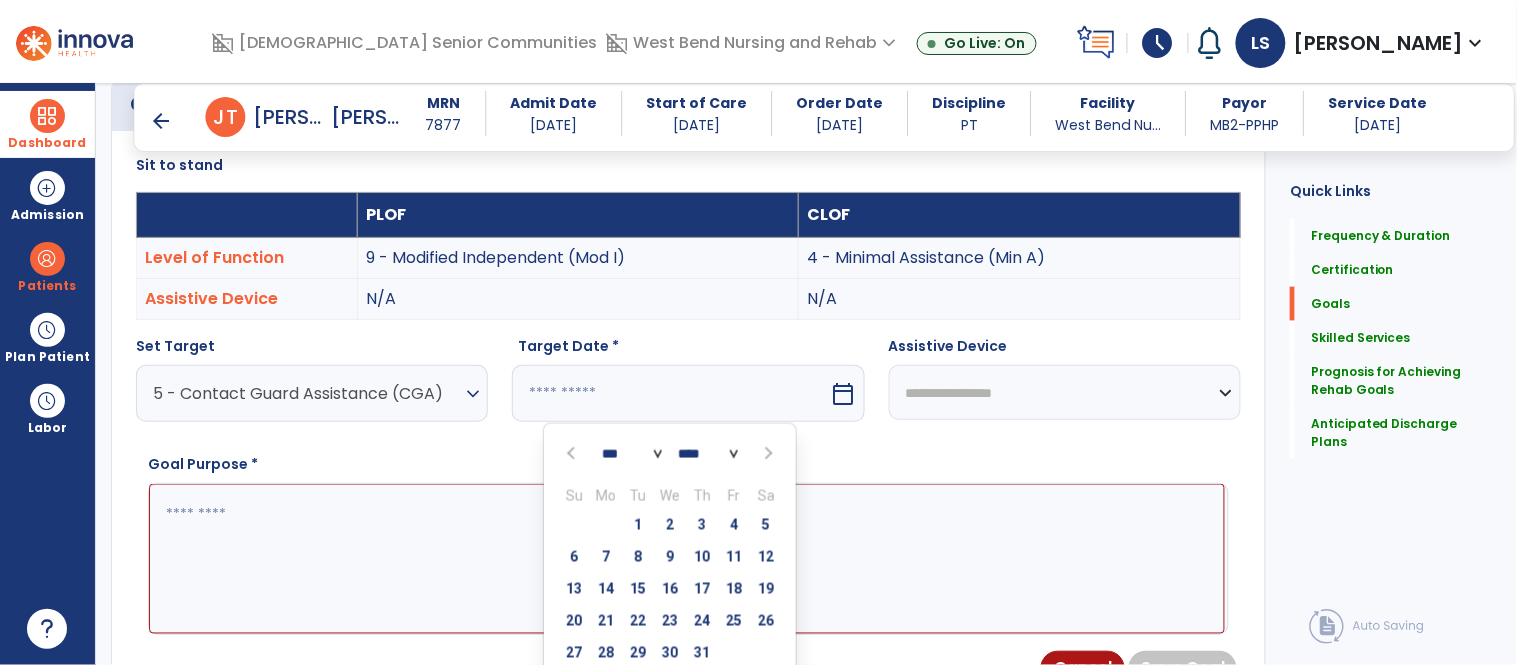 click at bounding box center [768, 454] 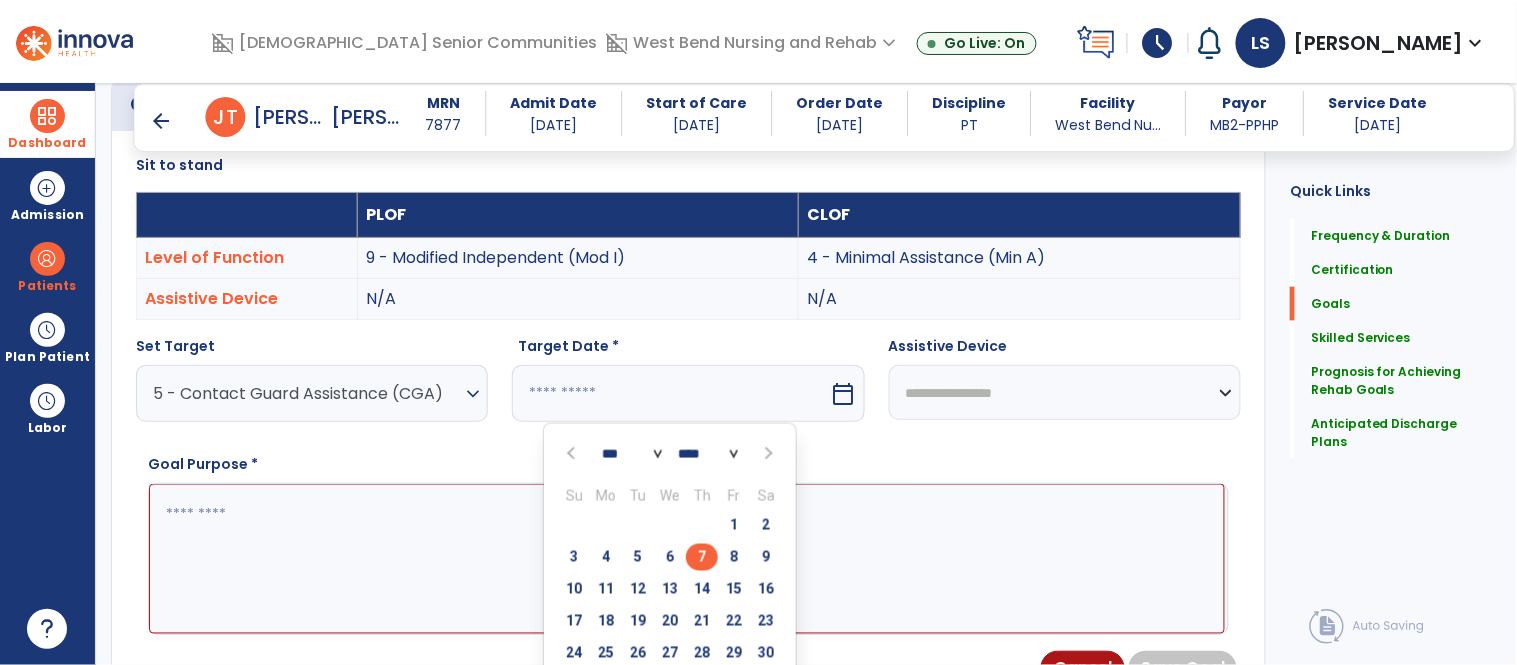 click on "7" at bounding box center (702, 557) 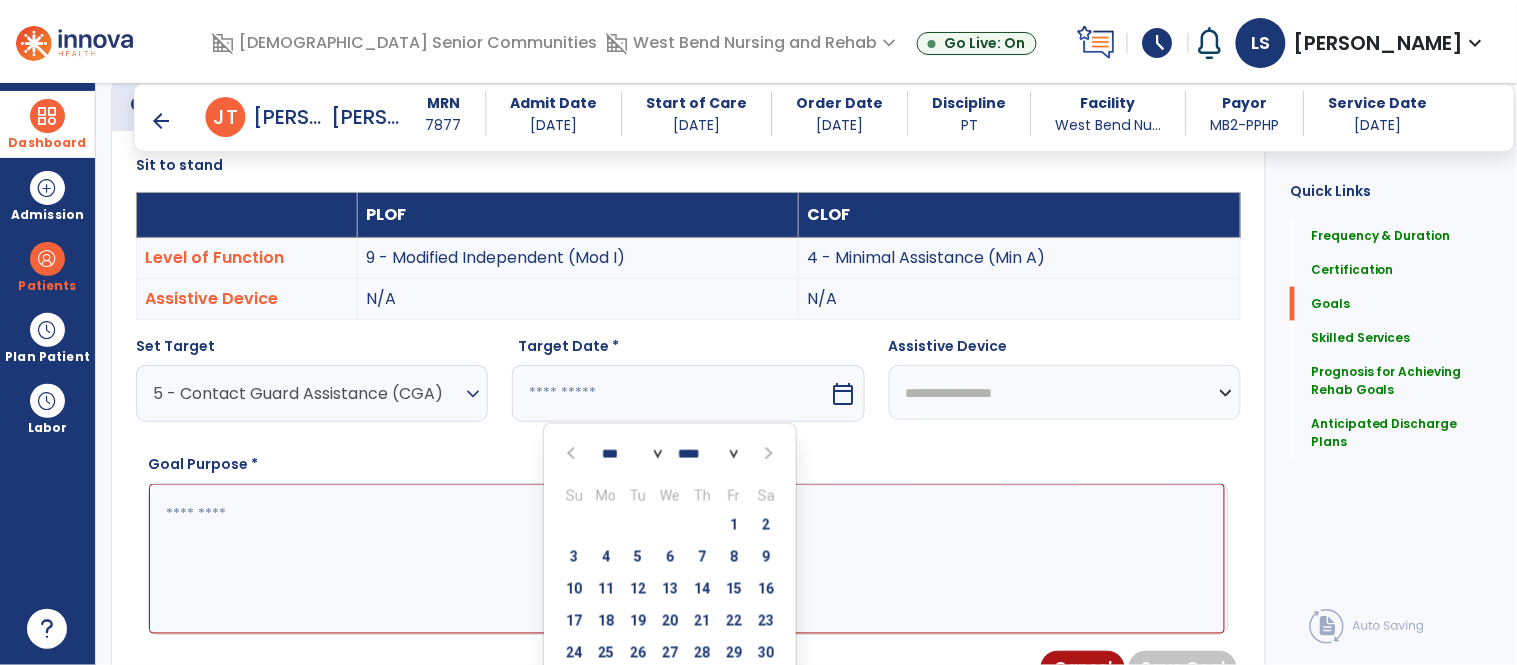 type on "********" 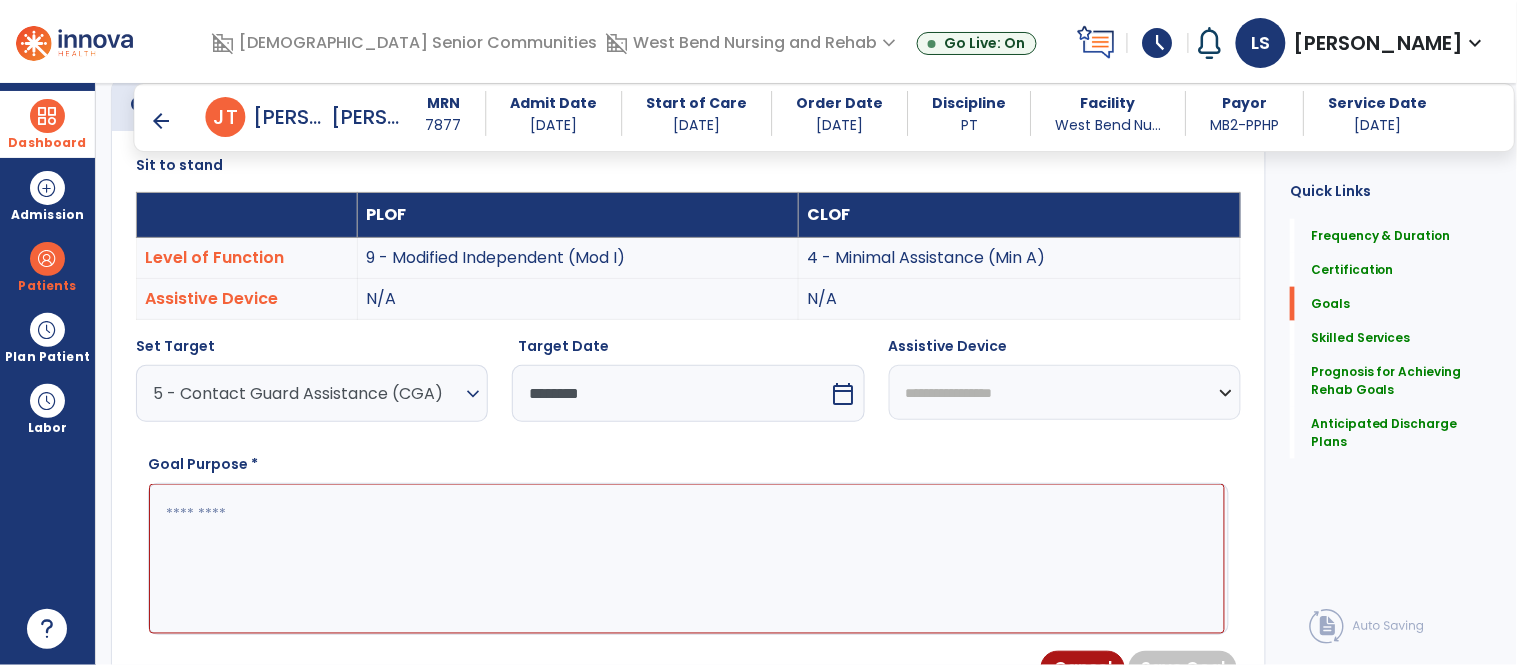 click at bounding box center [687, 559] 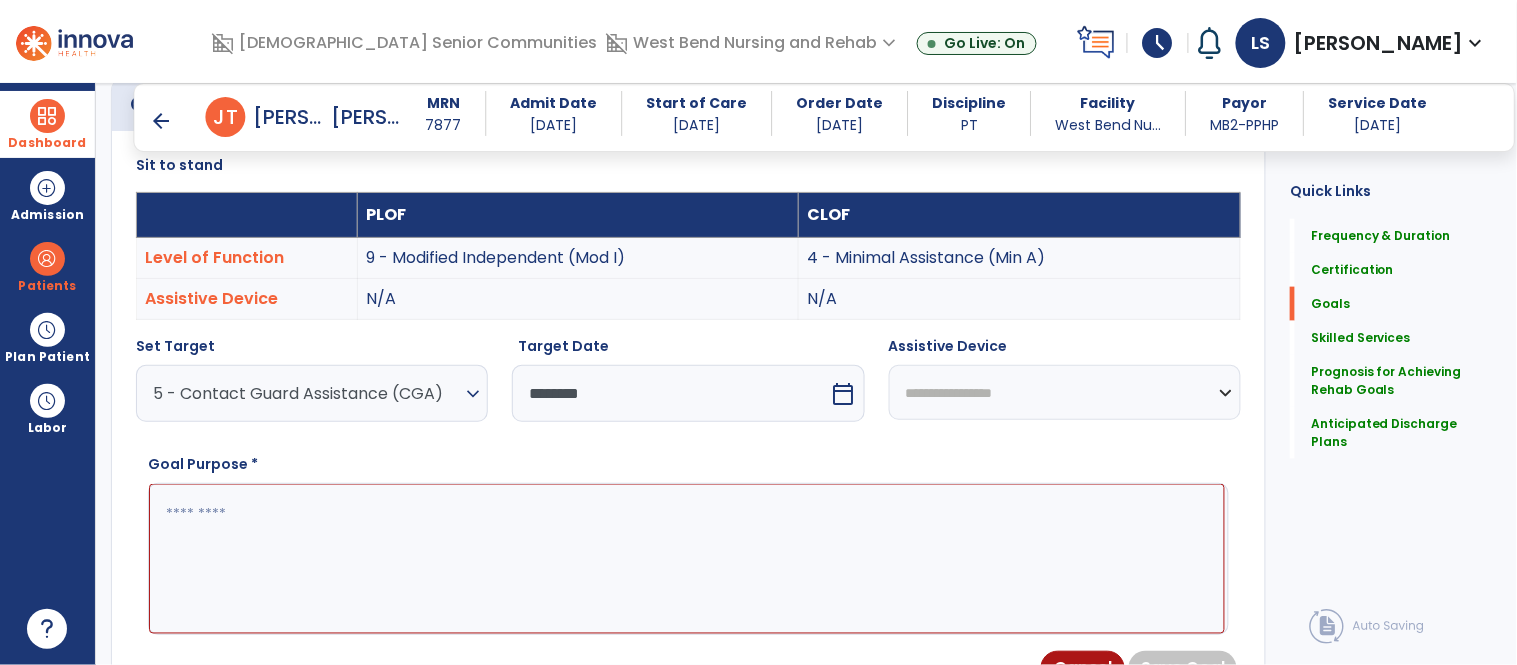 click at bounding box center [687, 559] 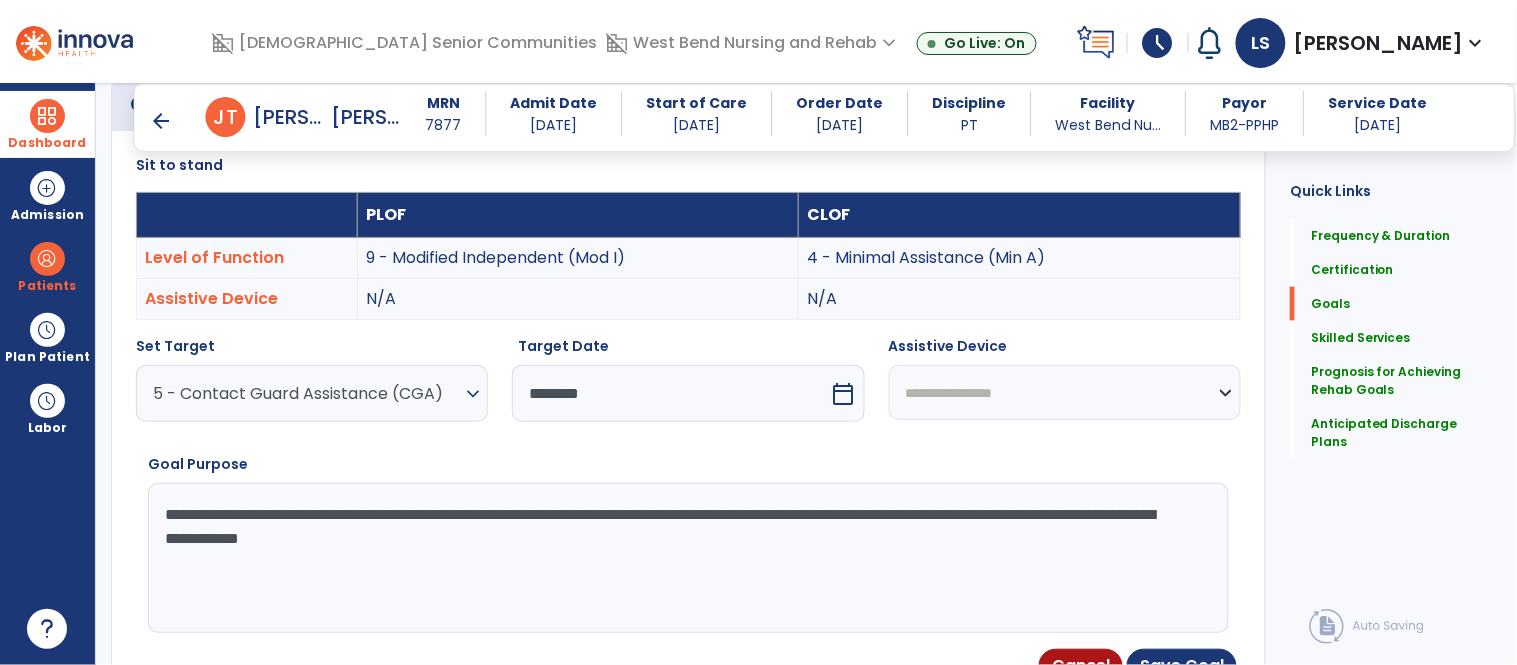 click on "**********" at bounding box center (687, 558) 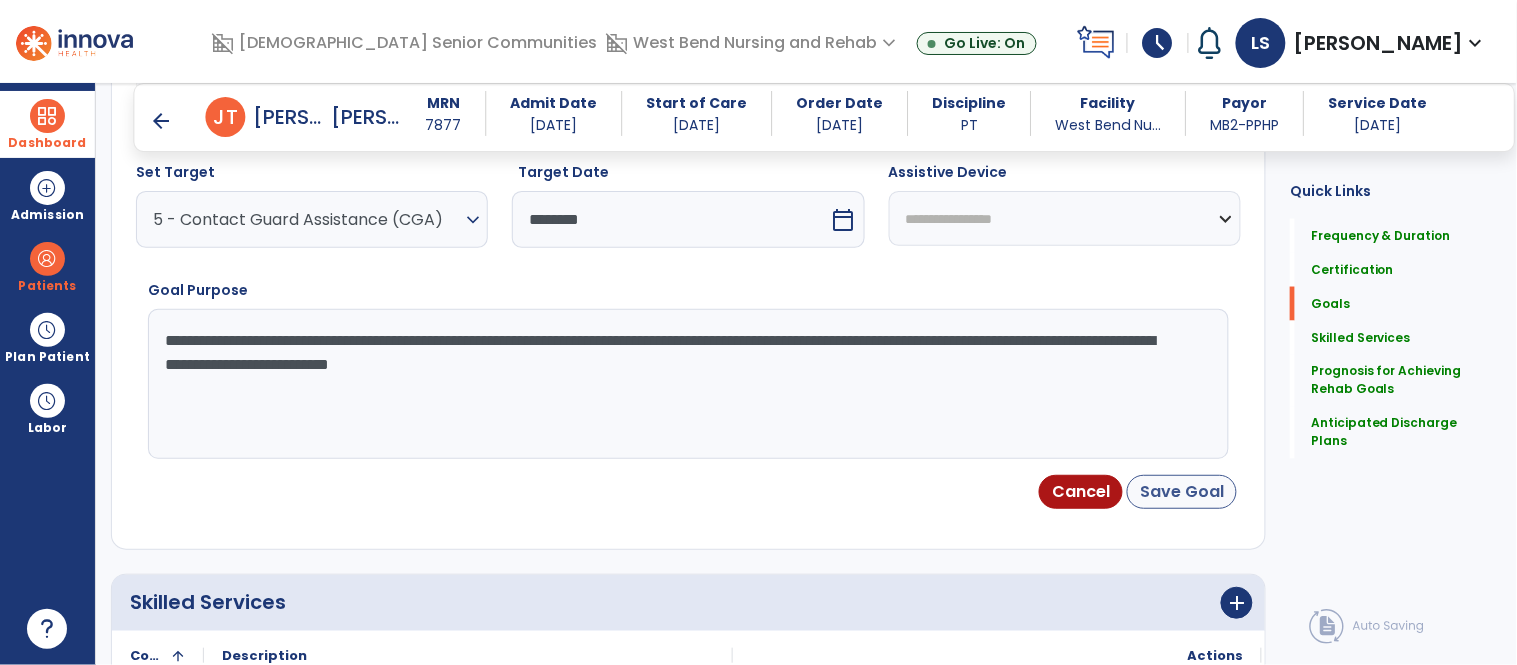 type on "**********" 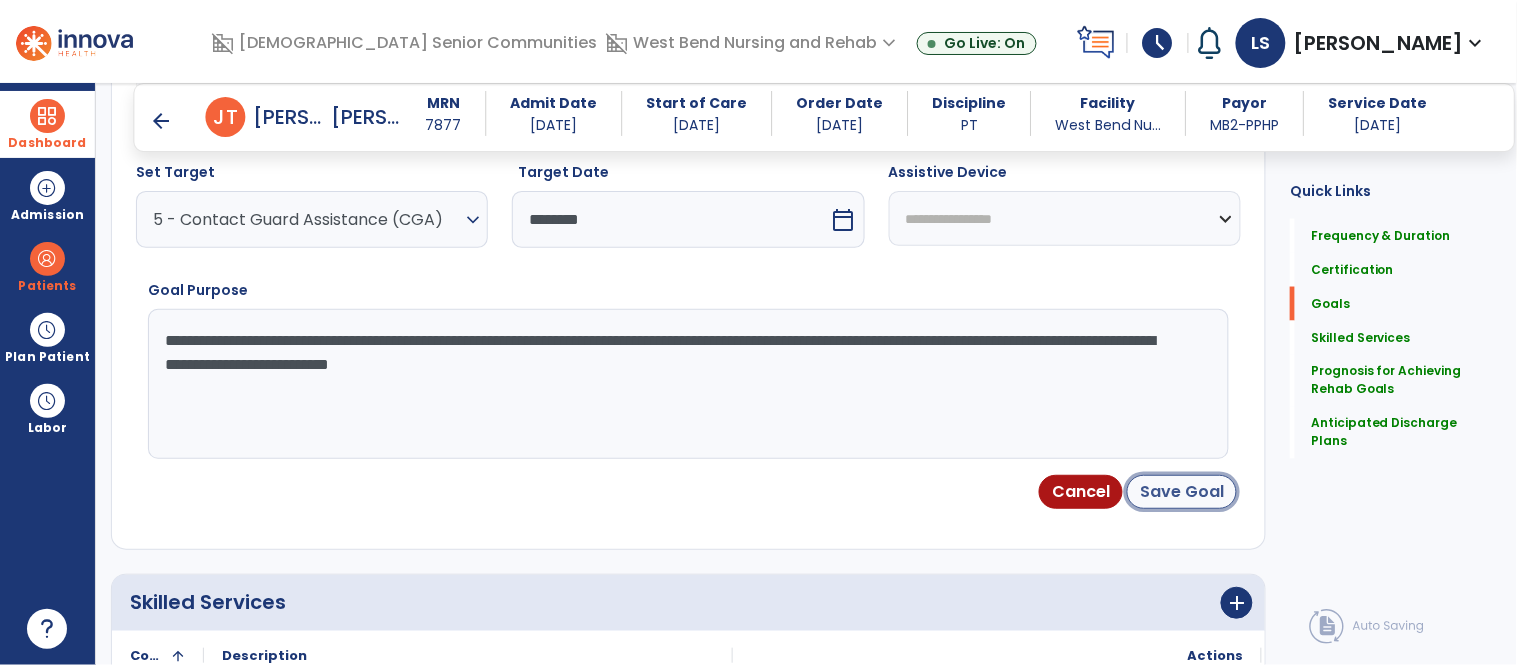 click on "Save Goal" at bounding box center (1182, 492) 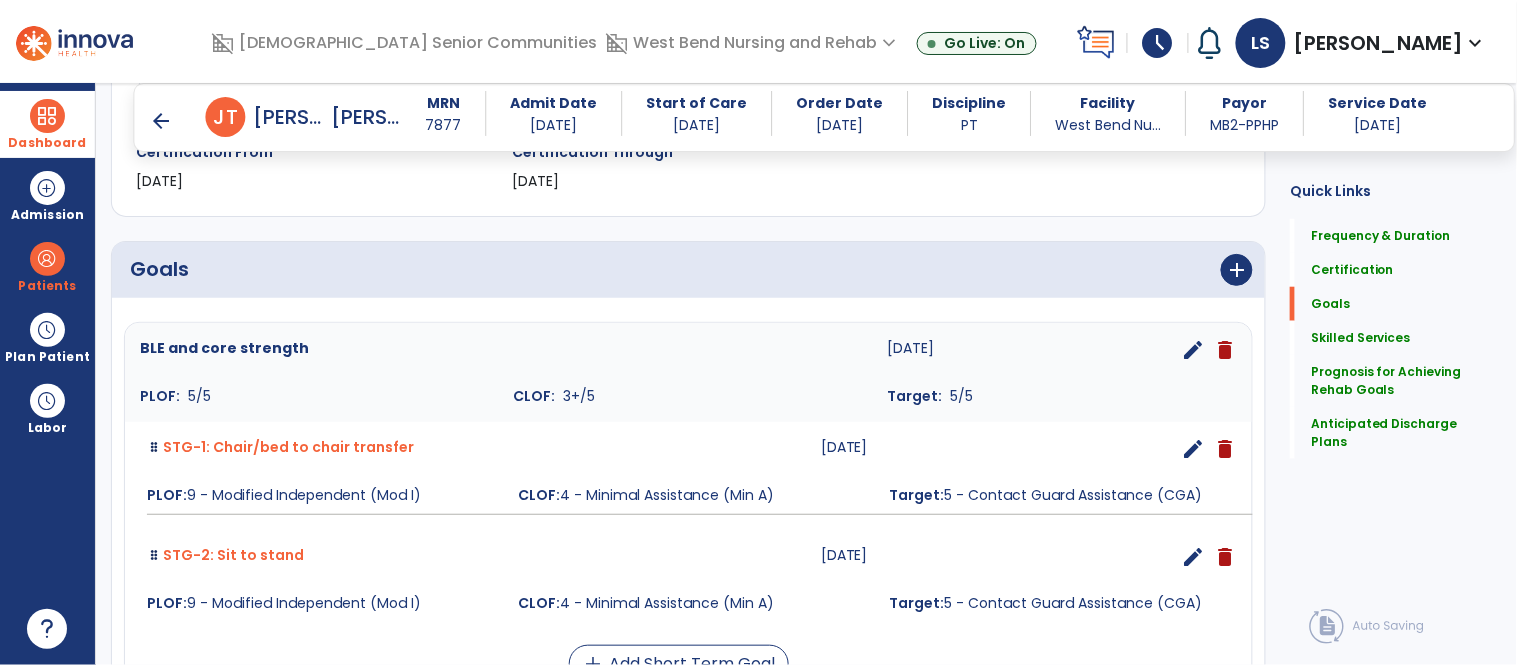 scroll, scrollTop: 374, scrollLeft: 0, axis: vertical 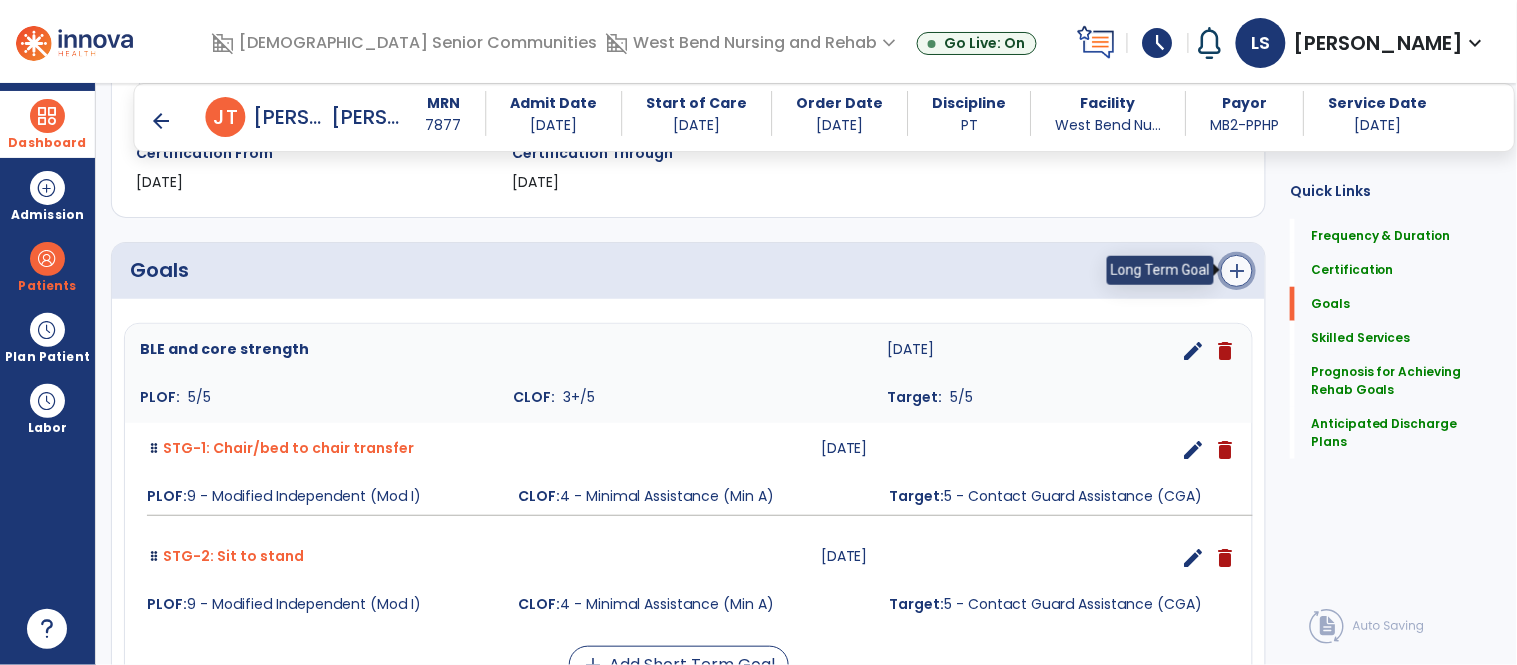 click on "add" at bounding box center (1237, 271) 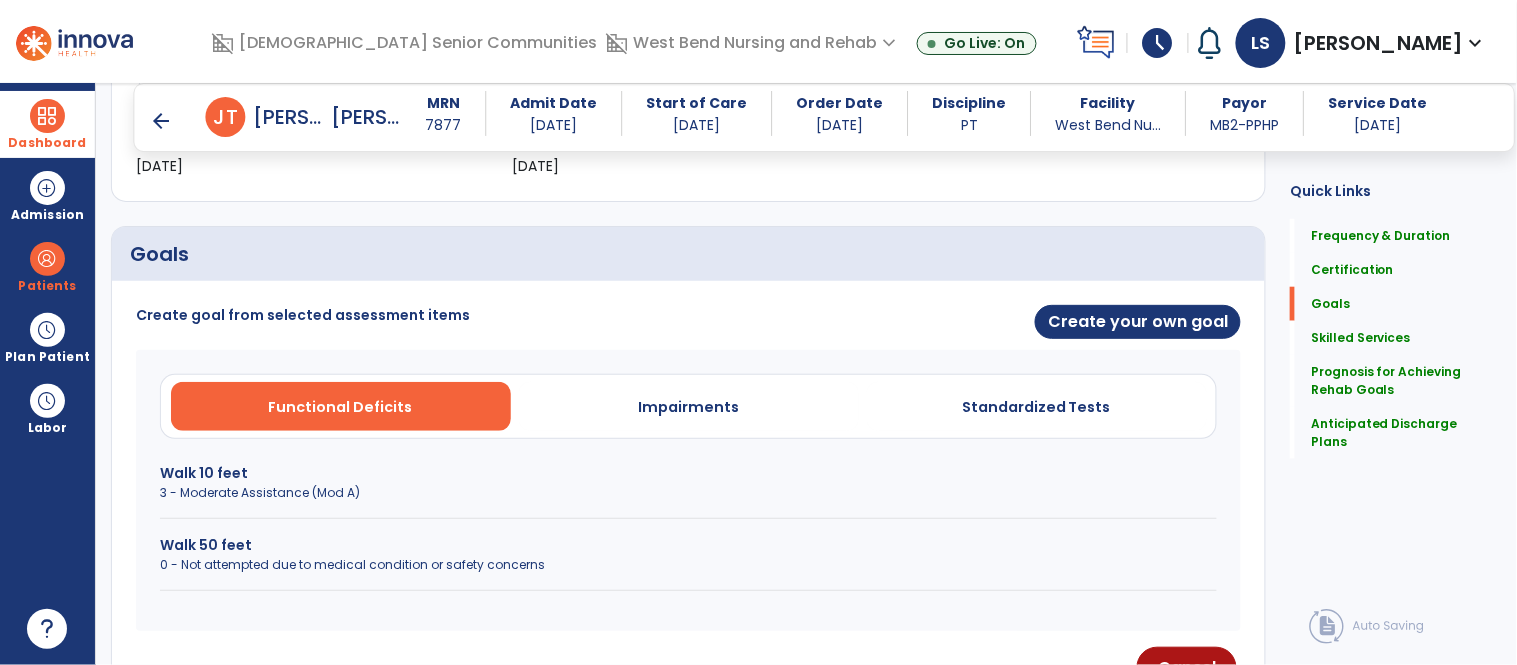 scroll, scrollTop: 408, scrollLeft: 0, axis: vertical 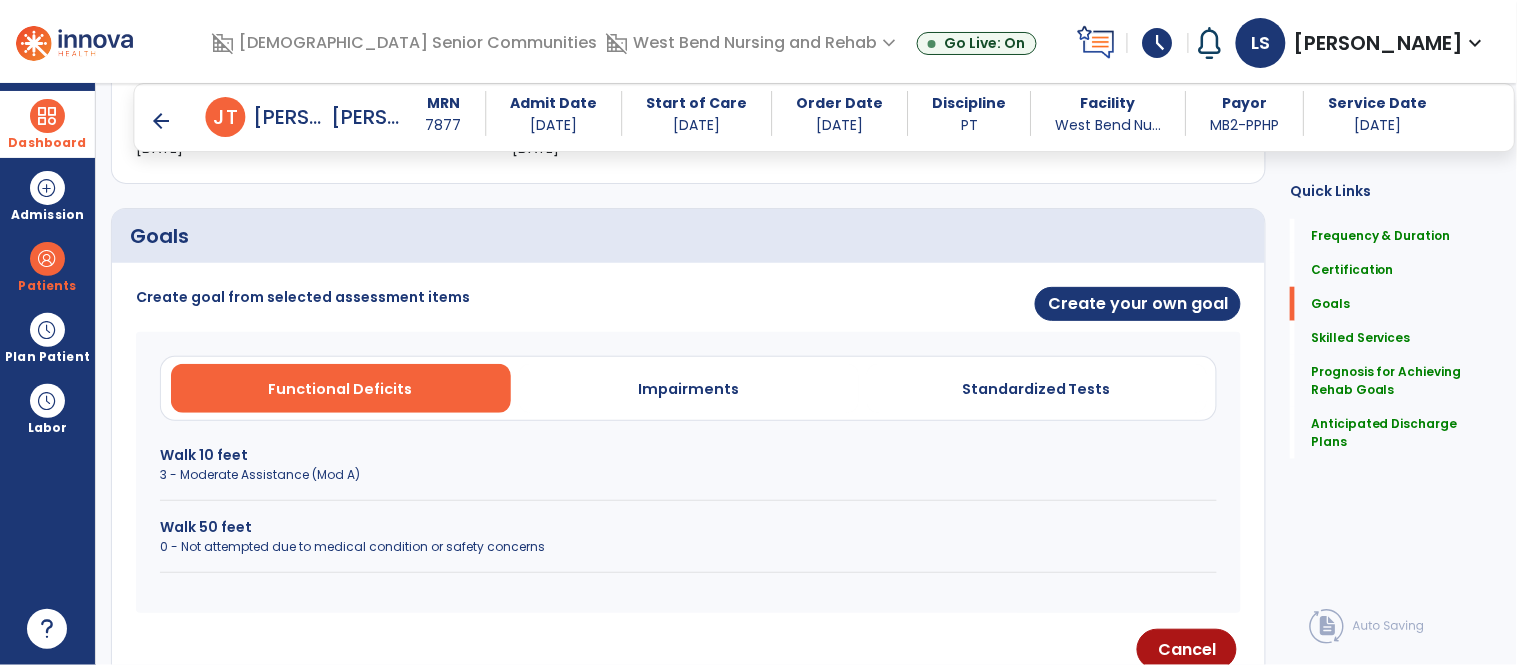 click on "Walk 50 feet" at bounding box center (688, 527) 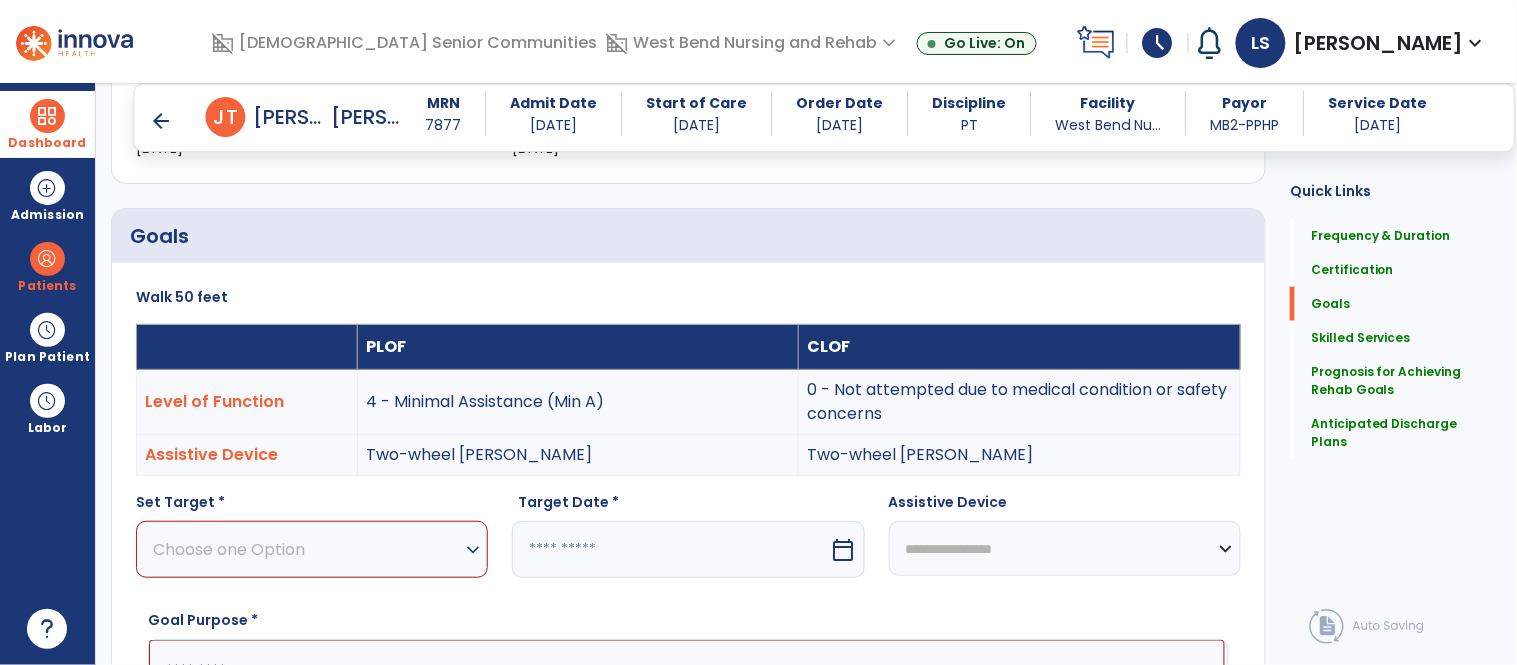 click on "Choose one Option" at bounding box center (307, 549) 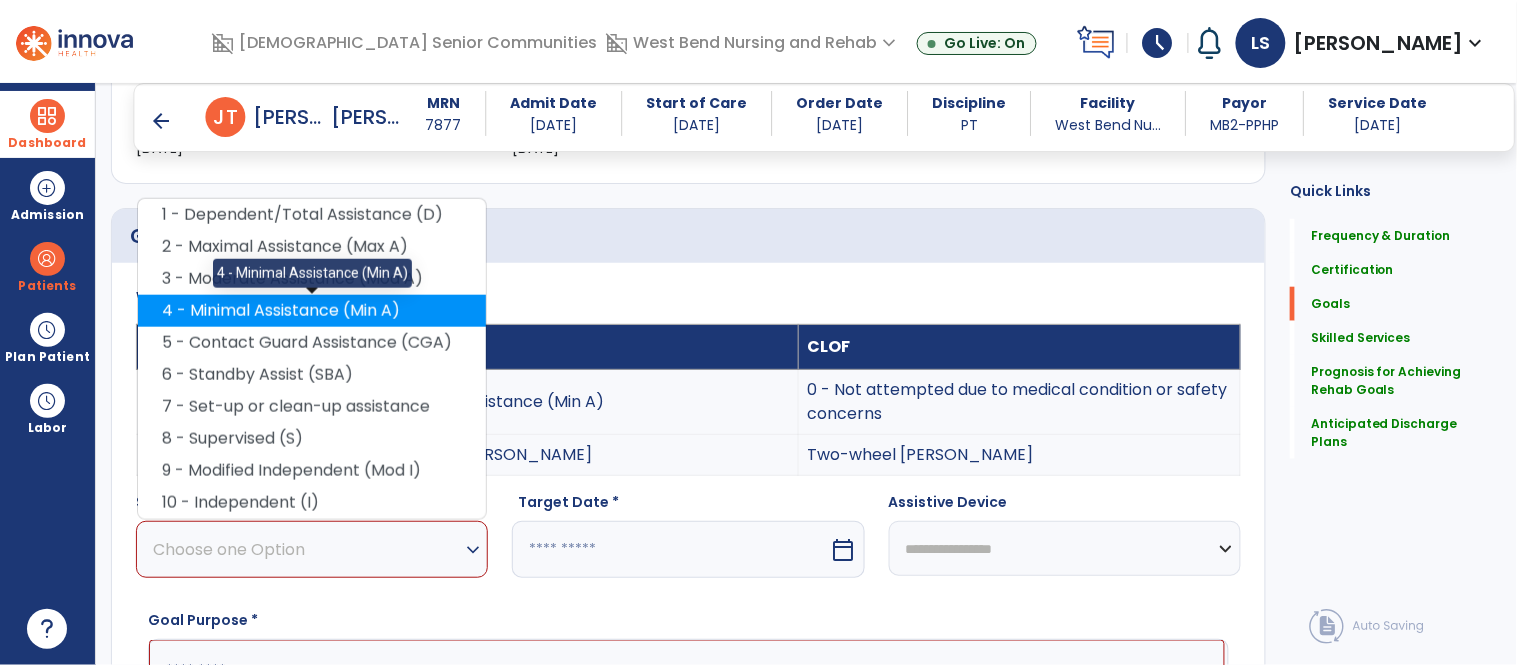 click on "4 - Minimal Assistance (Min A)" at bounding box center [312, 311] 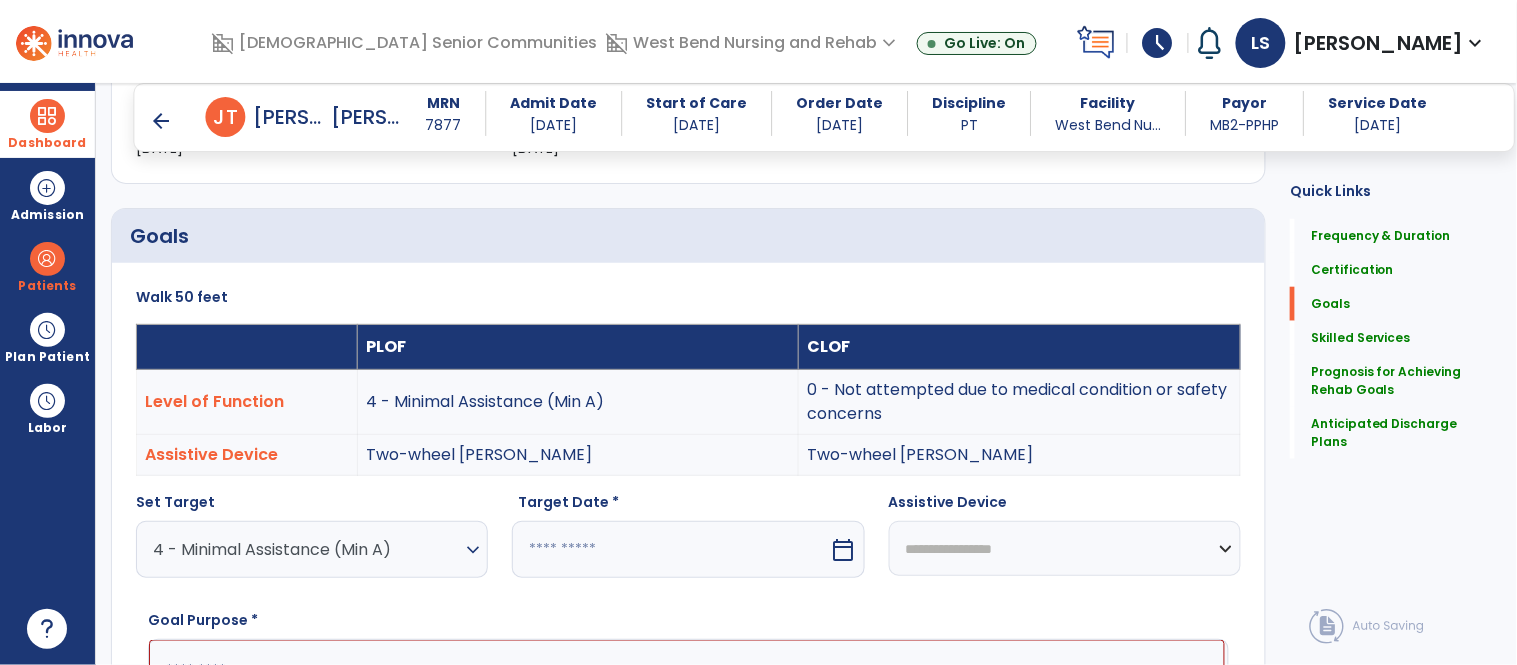 click on "**********" at bounding box center [1065, 548] 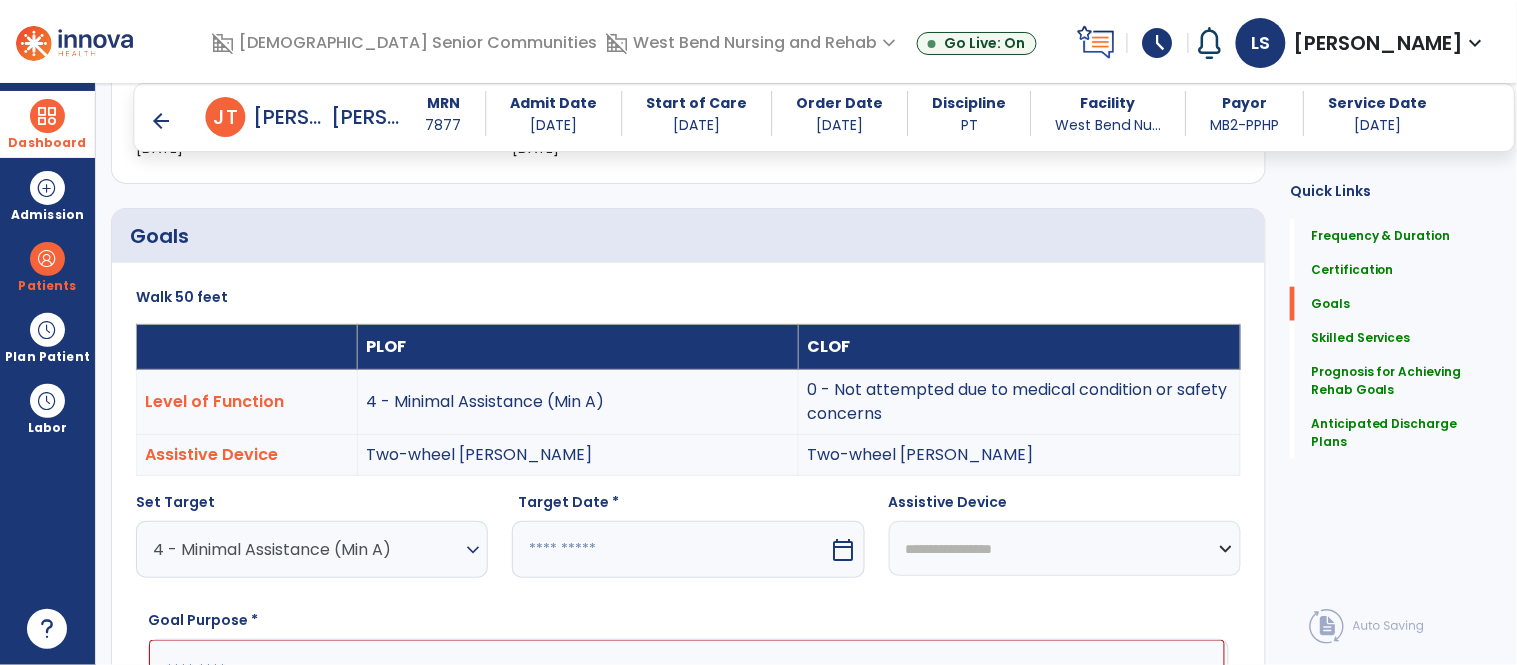 select on "**********" 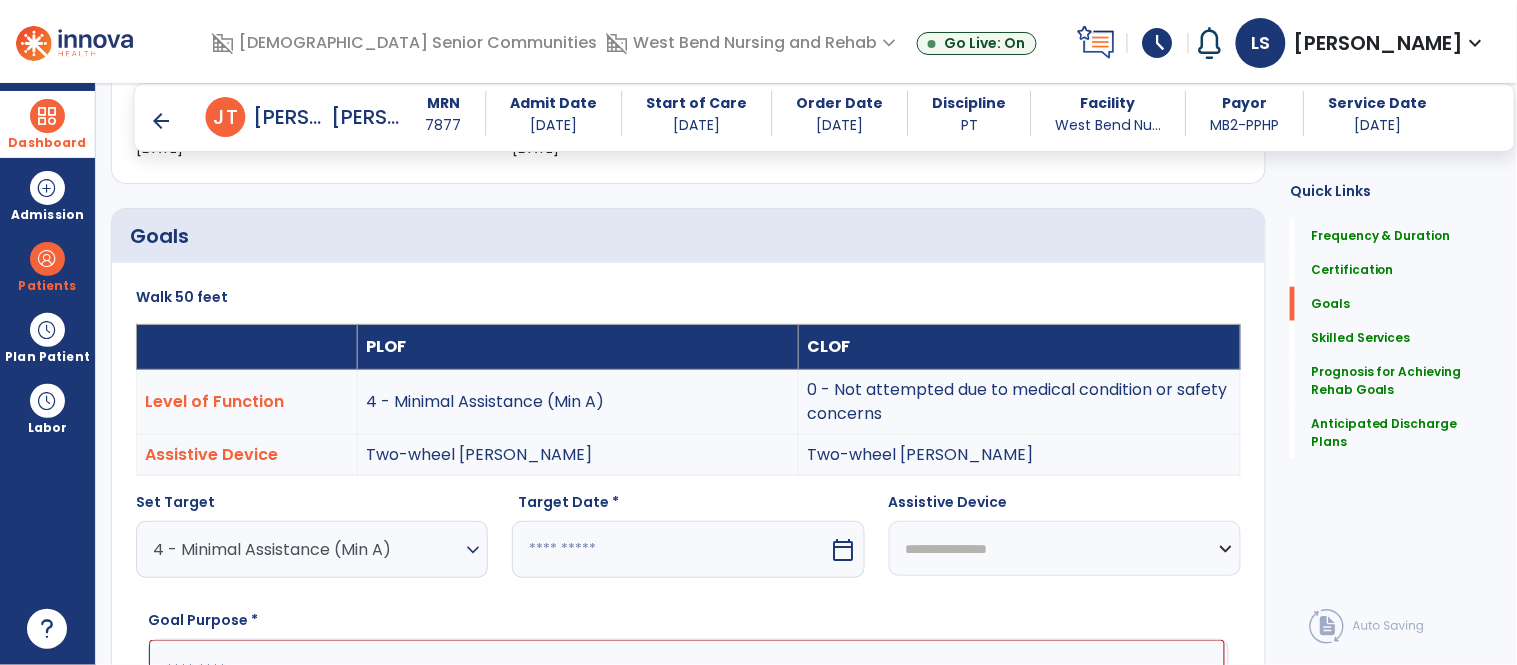 click on "**********" at bounding box center (1065, 548) 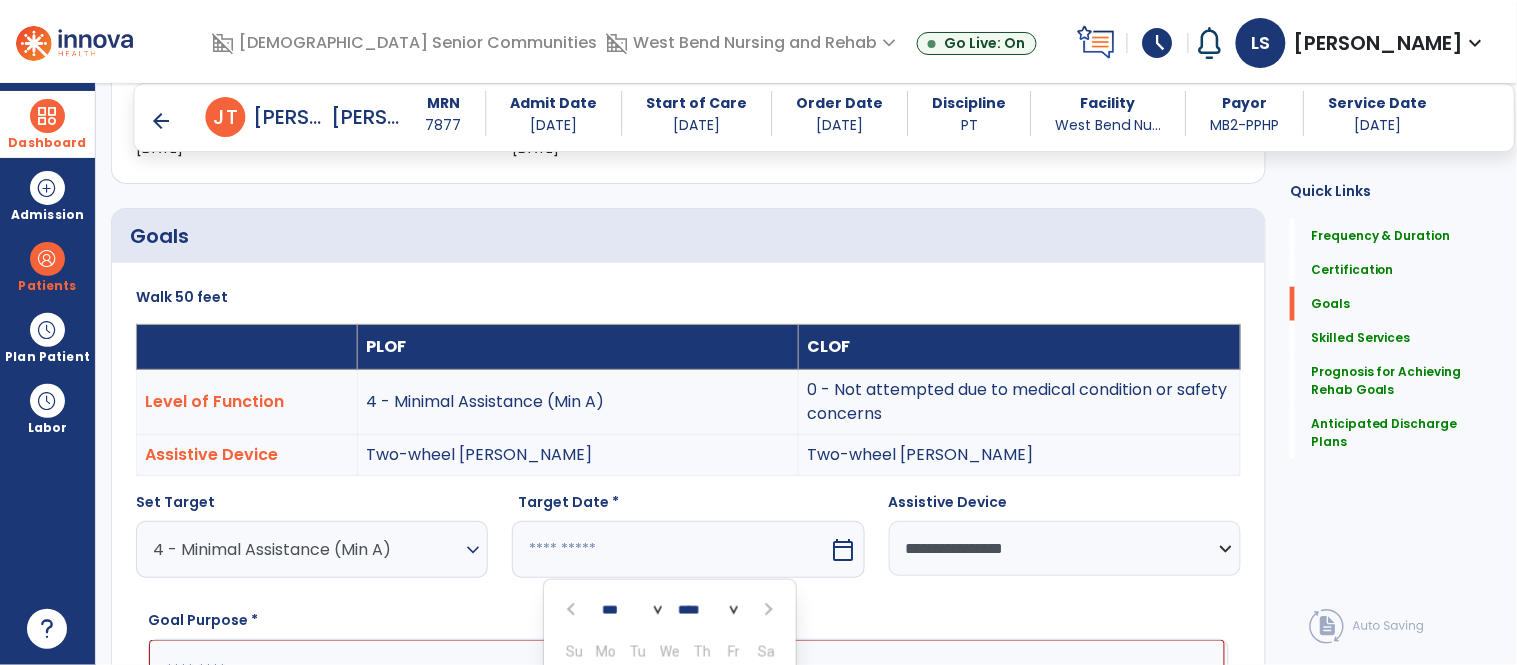 scroll, scrollTop: 751, scrollLeft: 0, axis: vertical 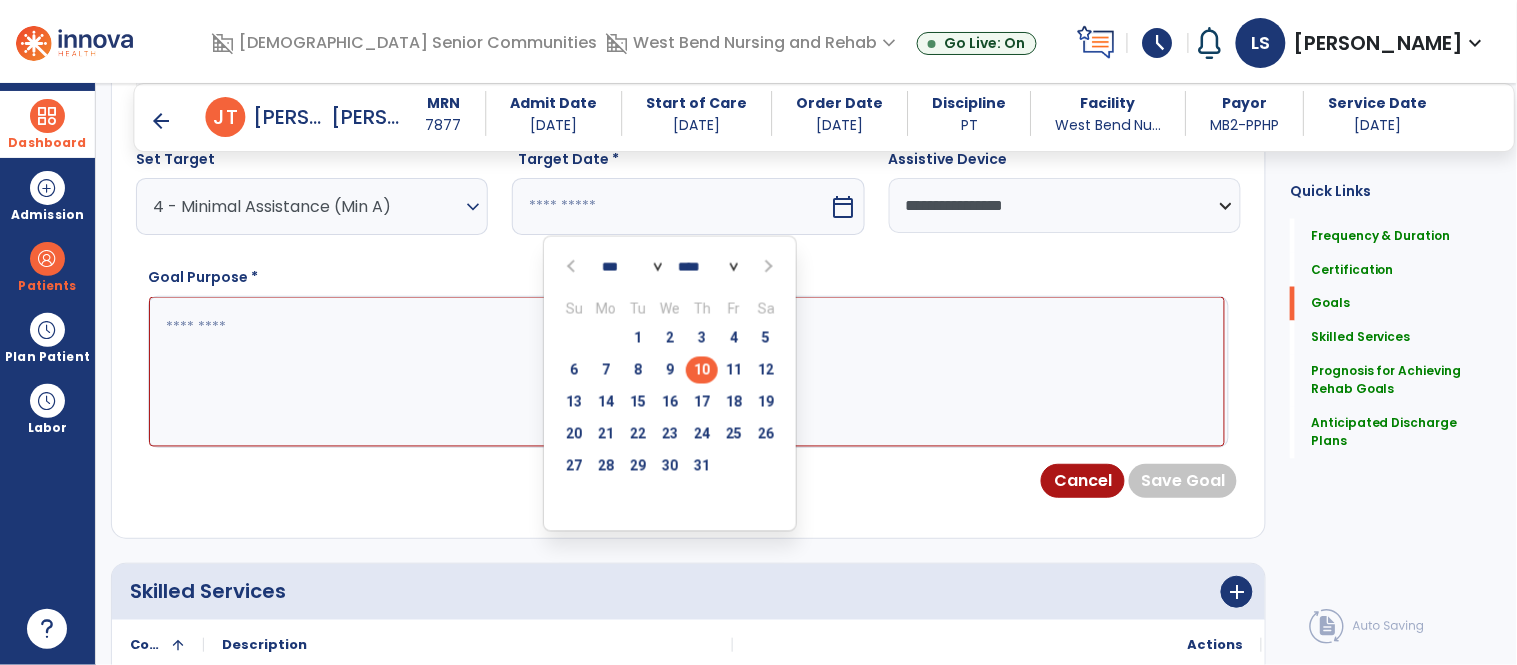 click at bounding box center (767, 267) 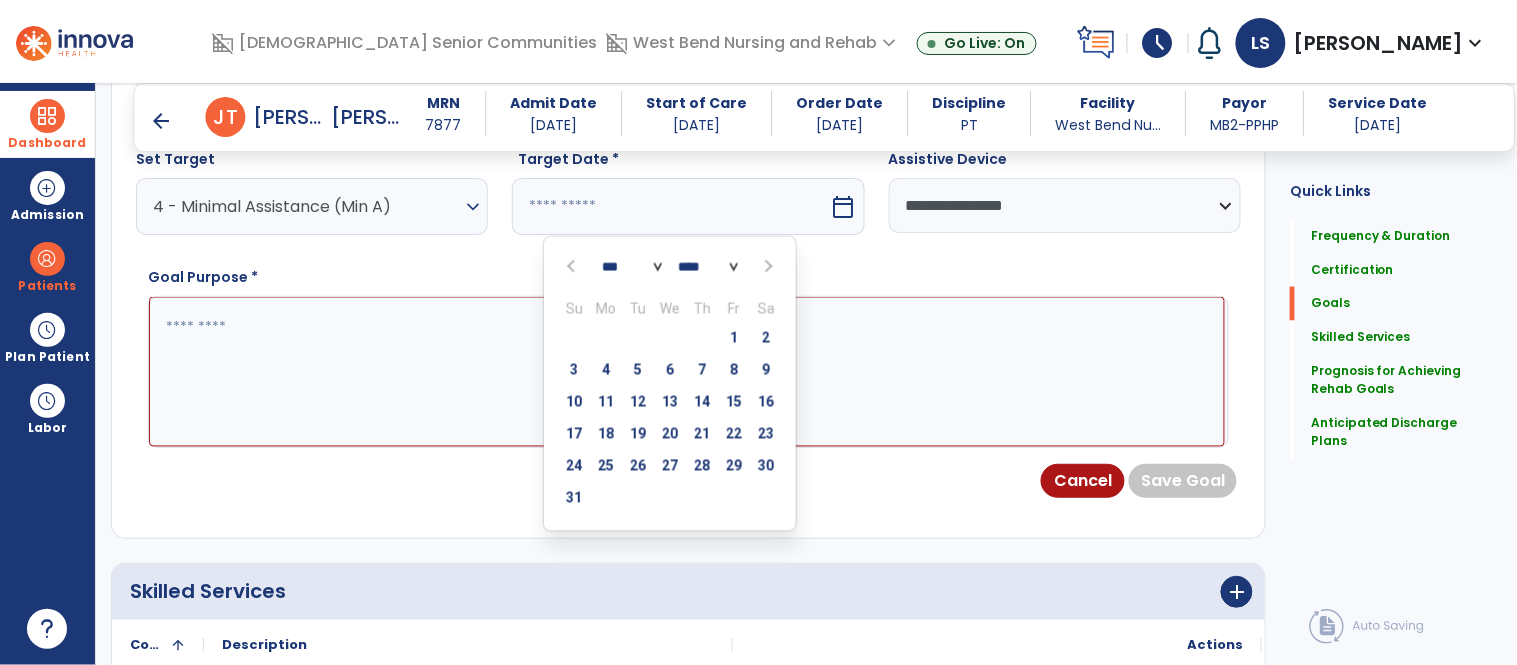 click at bounding box center (767, 267) 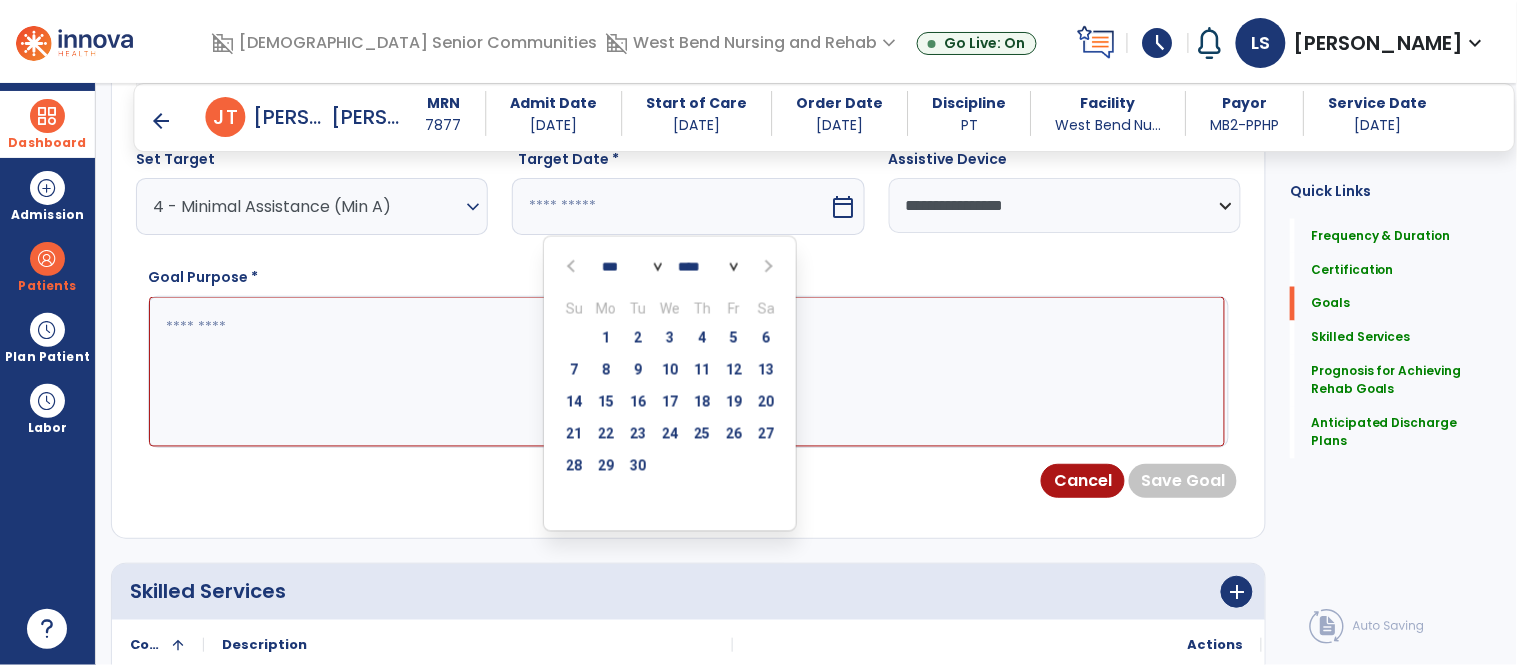 click at bounding box center [767, 267] 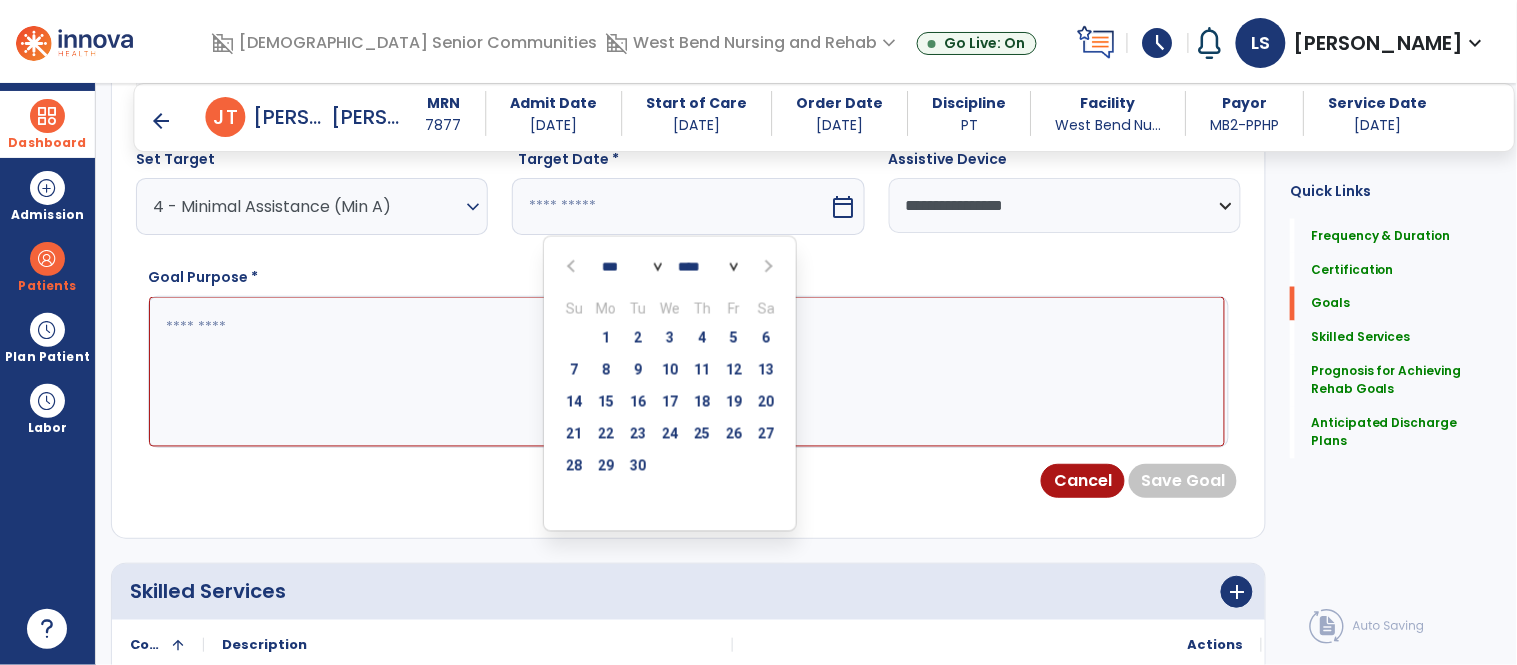 select on "**" 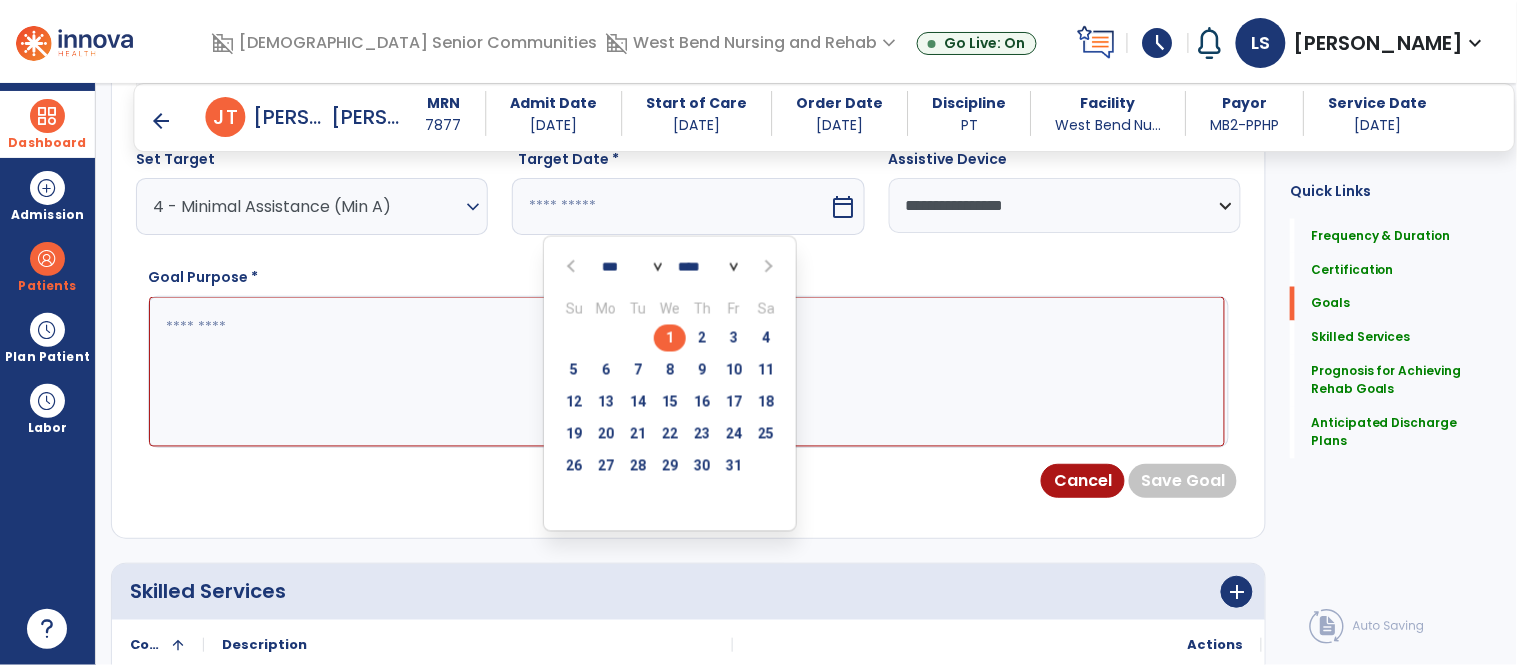 click on "1" at bounding box center (670, 338) 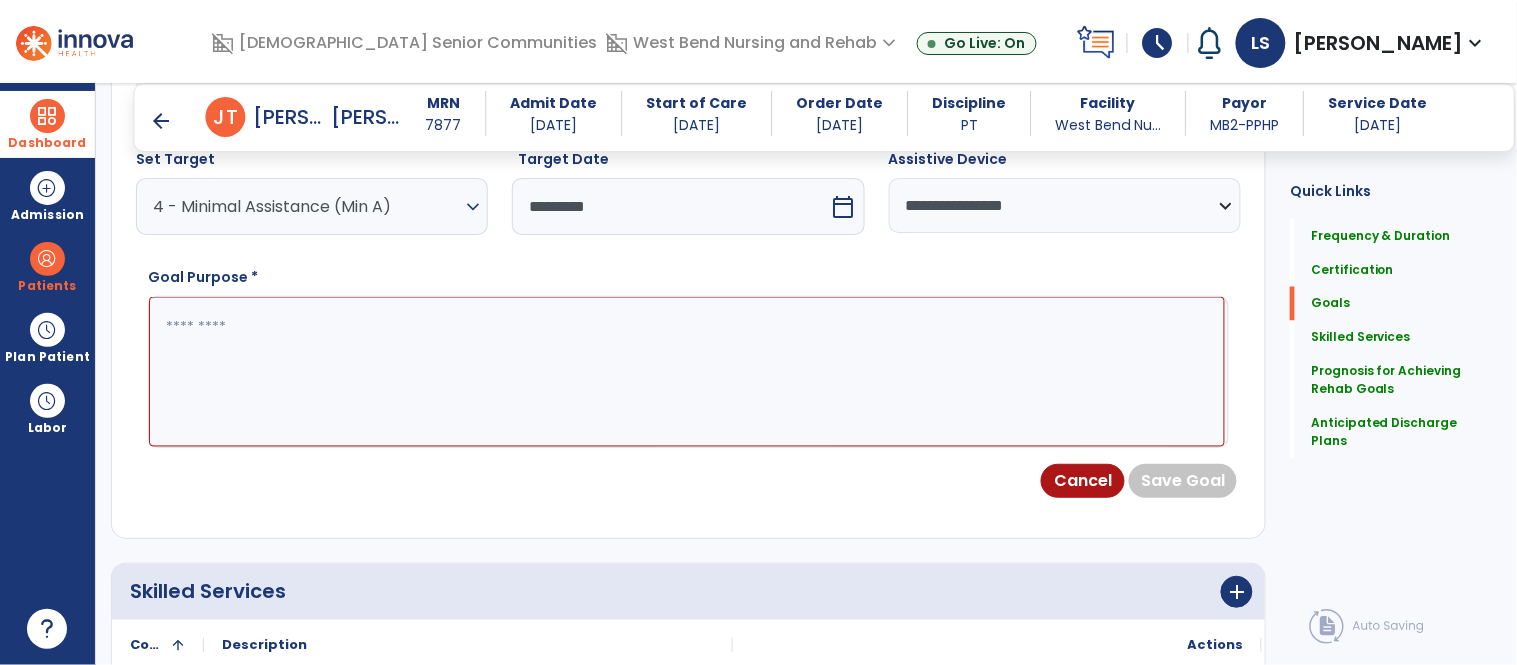 click on "expand_more" at bounding box center (473, 207) 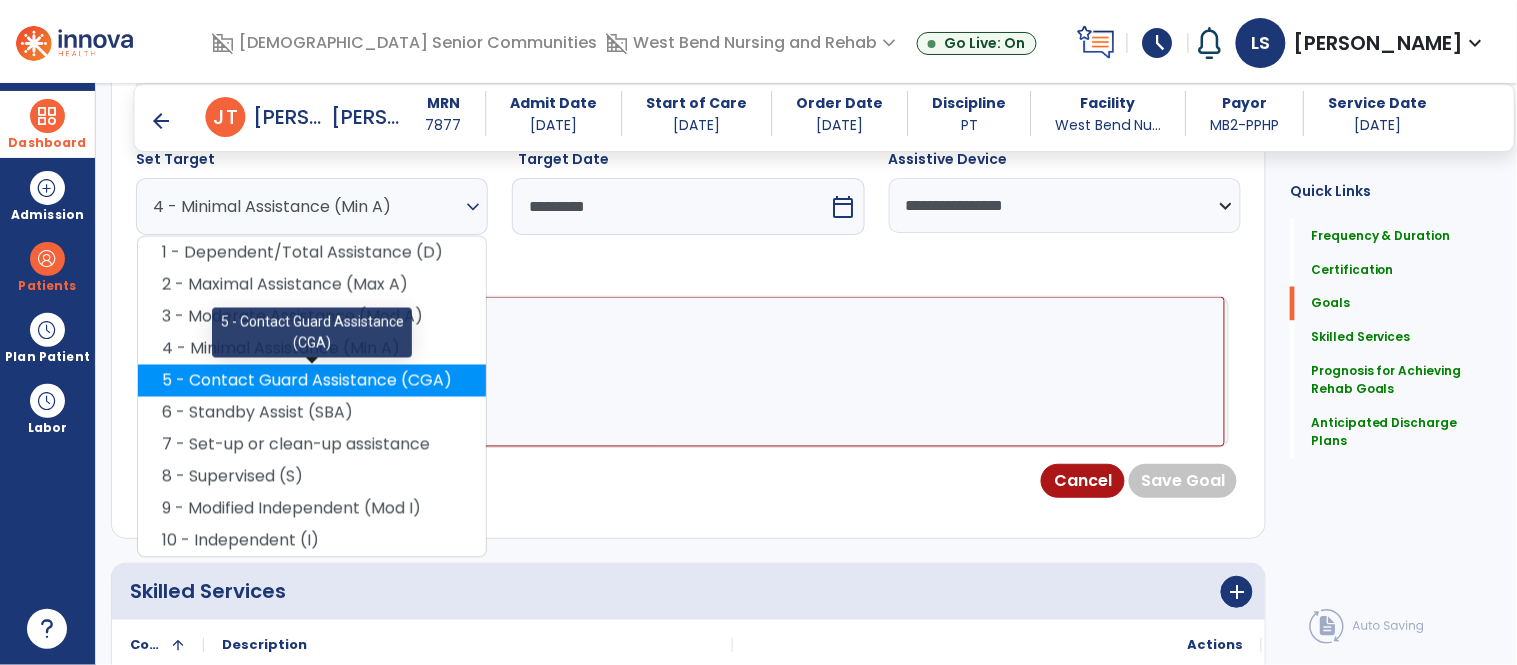 click on "5 - Contact Guard Assistance (CGA)" at bounding box center (312, 381) 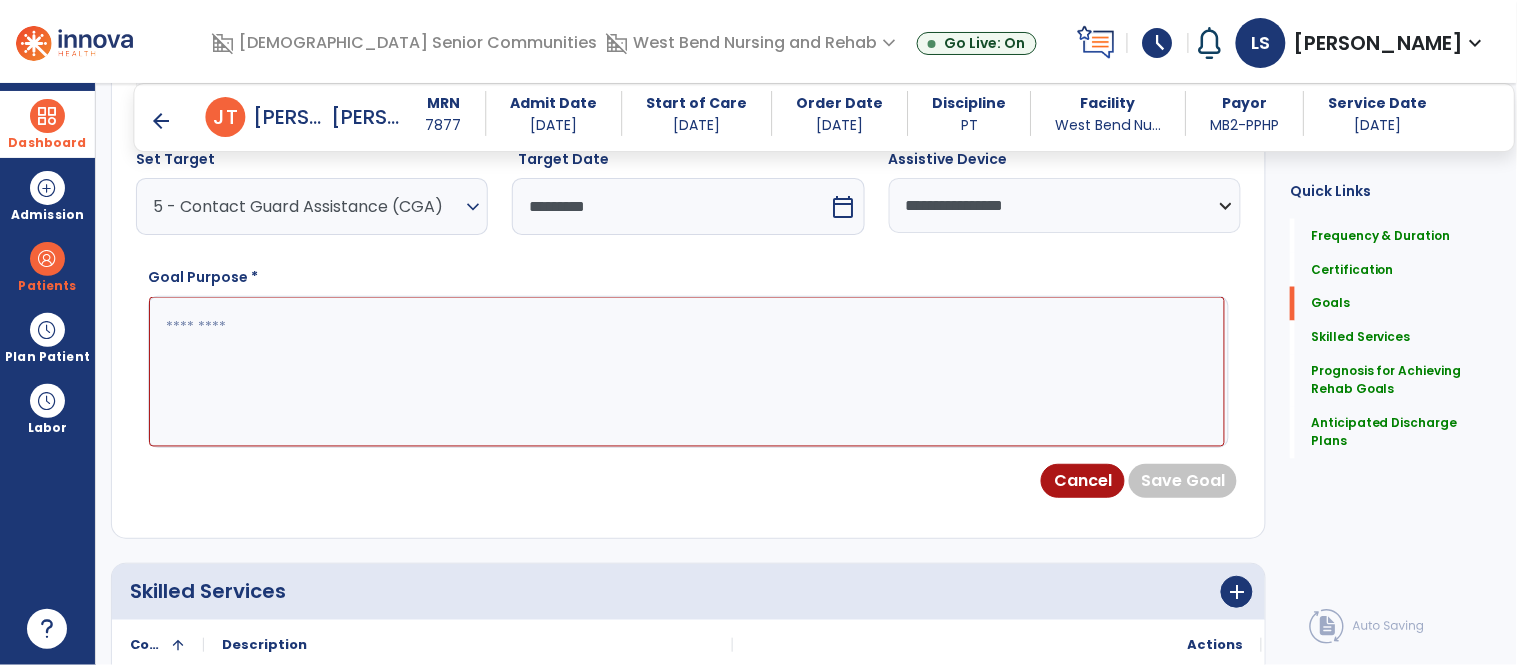 click at bounding box center [687, 372] 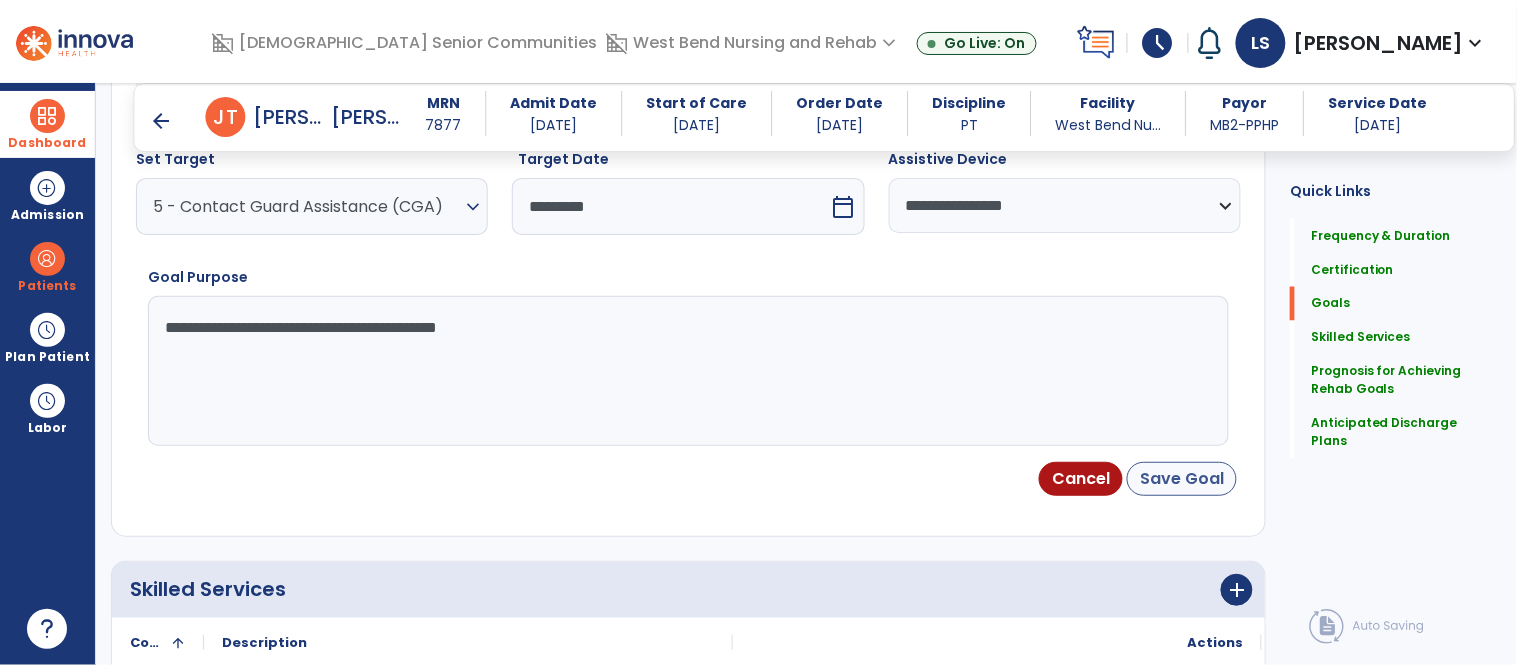 type on "**********" 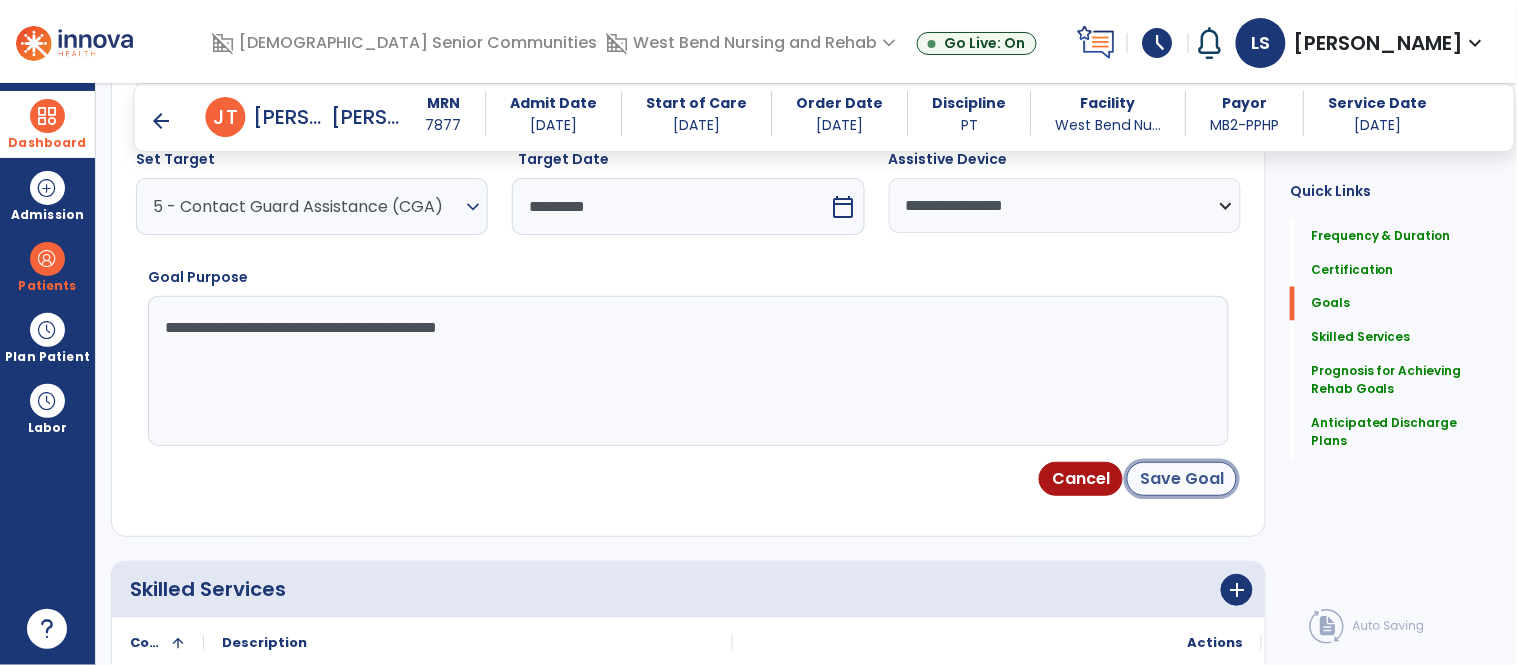 click on "Save Goal" at bounding box center (1182, 479) 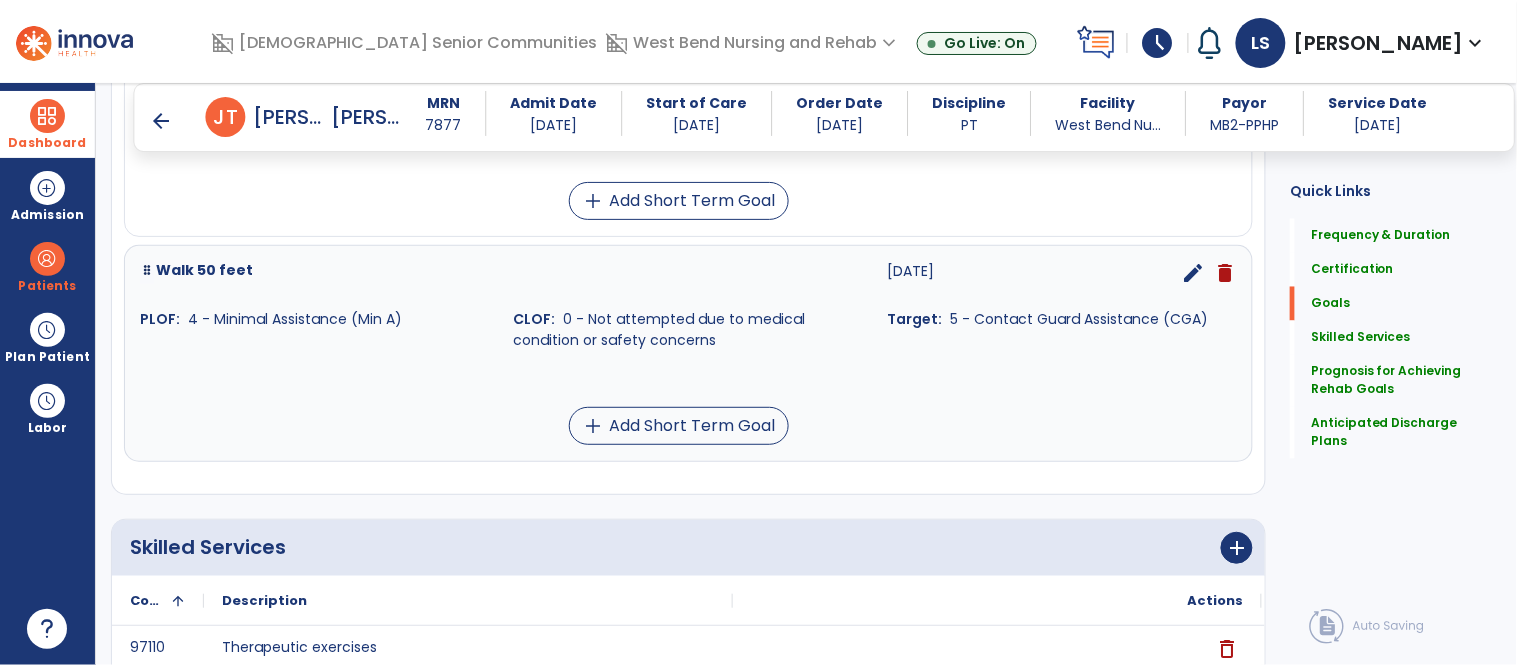 scroll, scrollTop: 840, scrollLeft: 0, axis: vertical 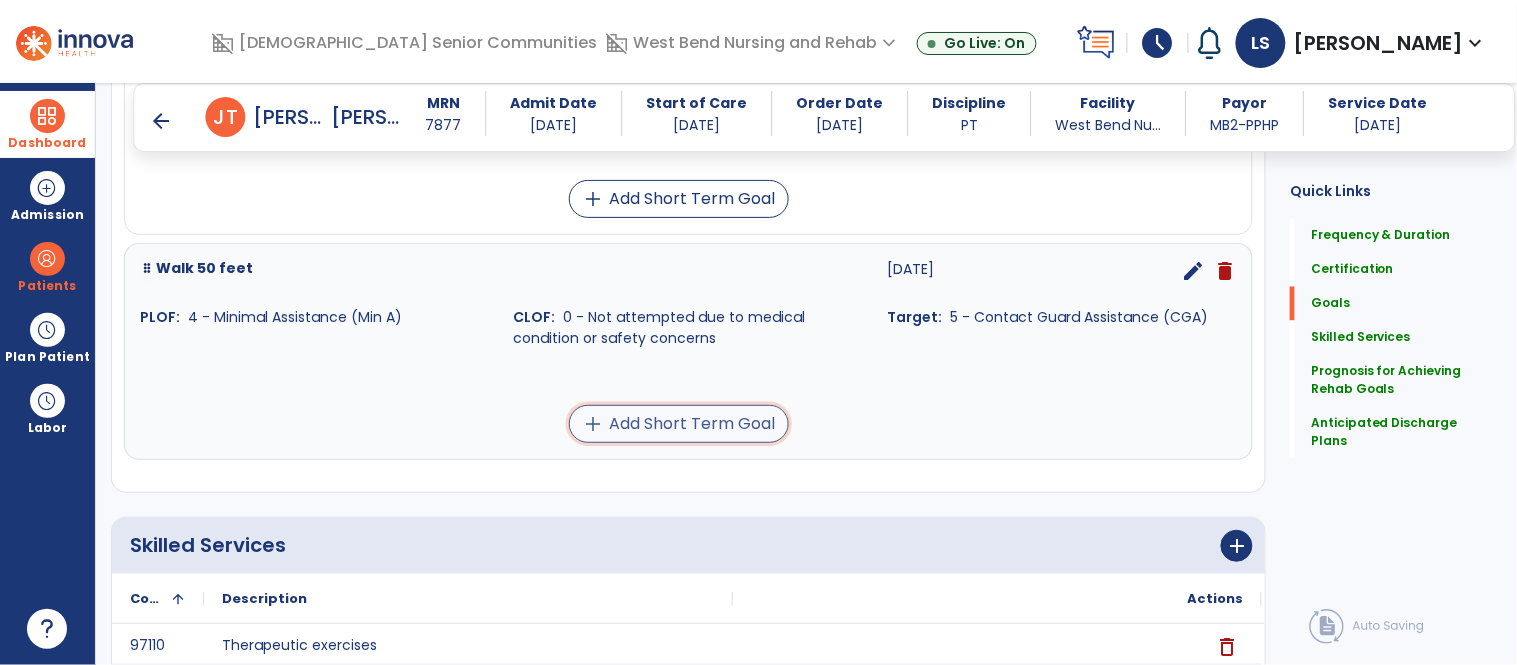 click on "add  Add Short Term Goal" at bounding box center (679, 424) 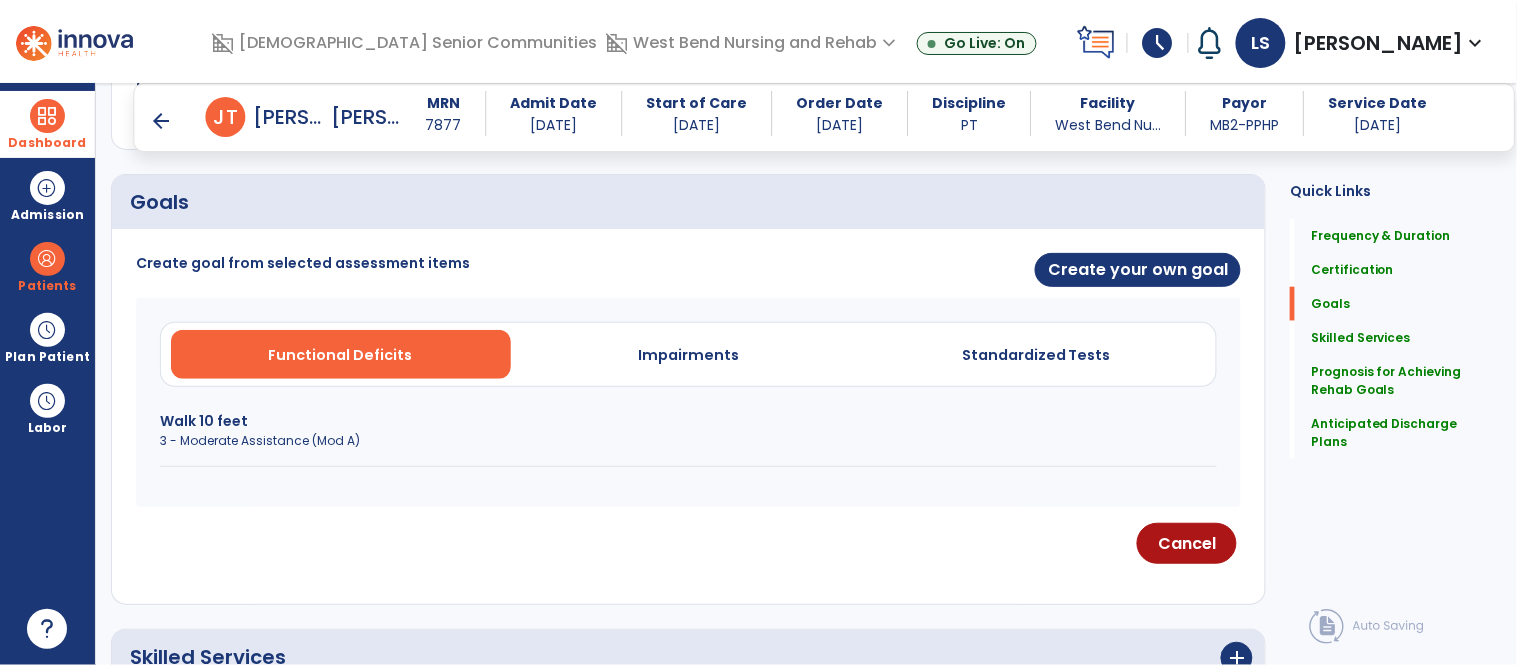 scroll, scrollTop: 452, scrollLeft: 0, axis: vertical 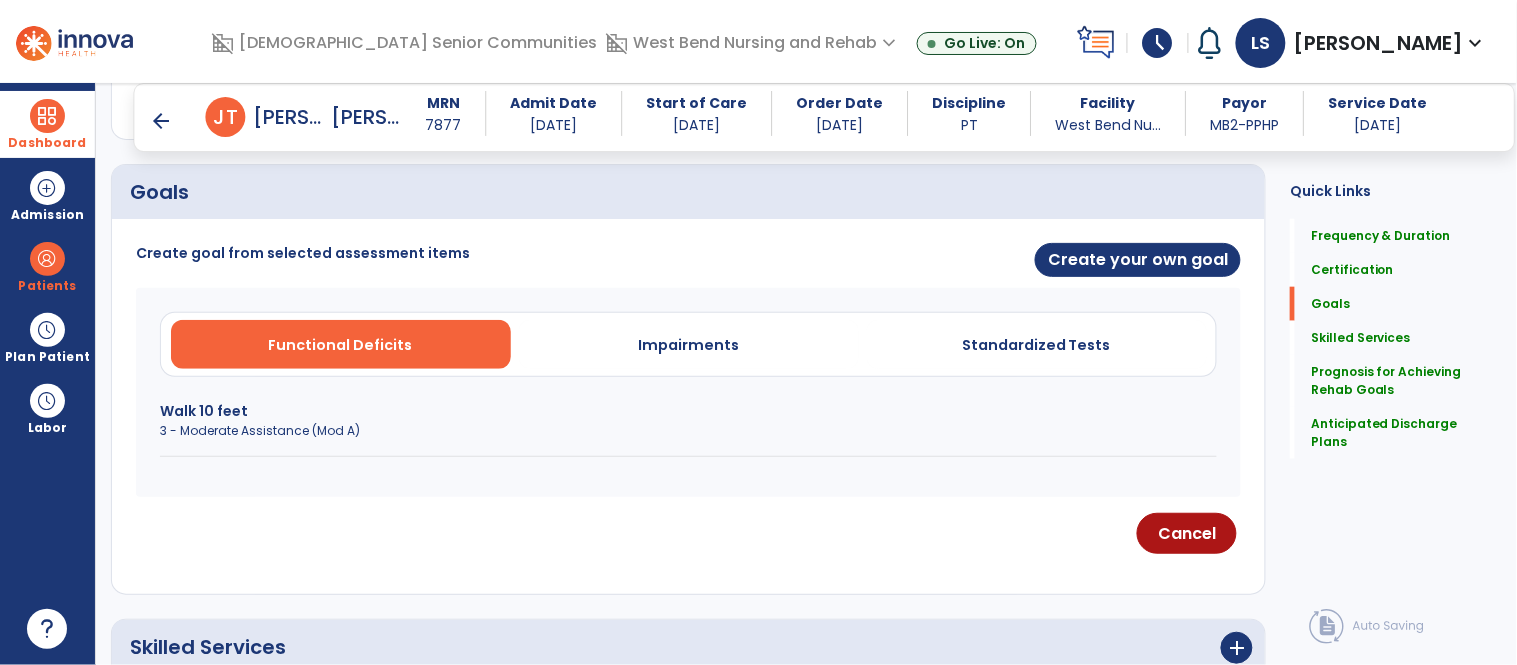 click on "Walk 10 feet" at bounding box center [688, 411] 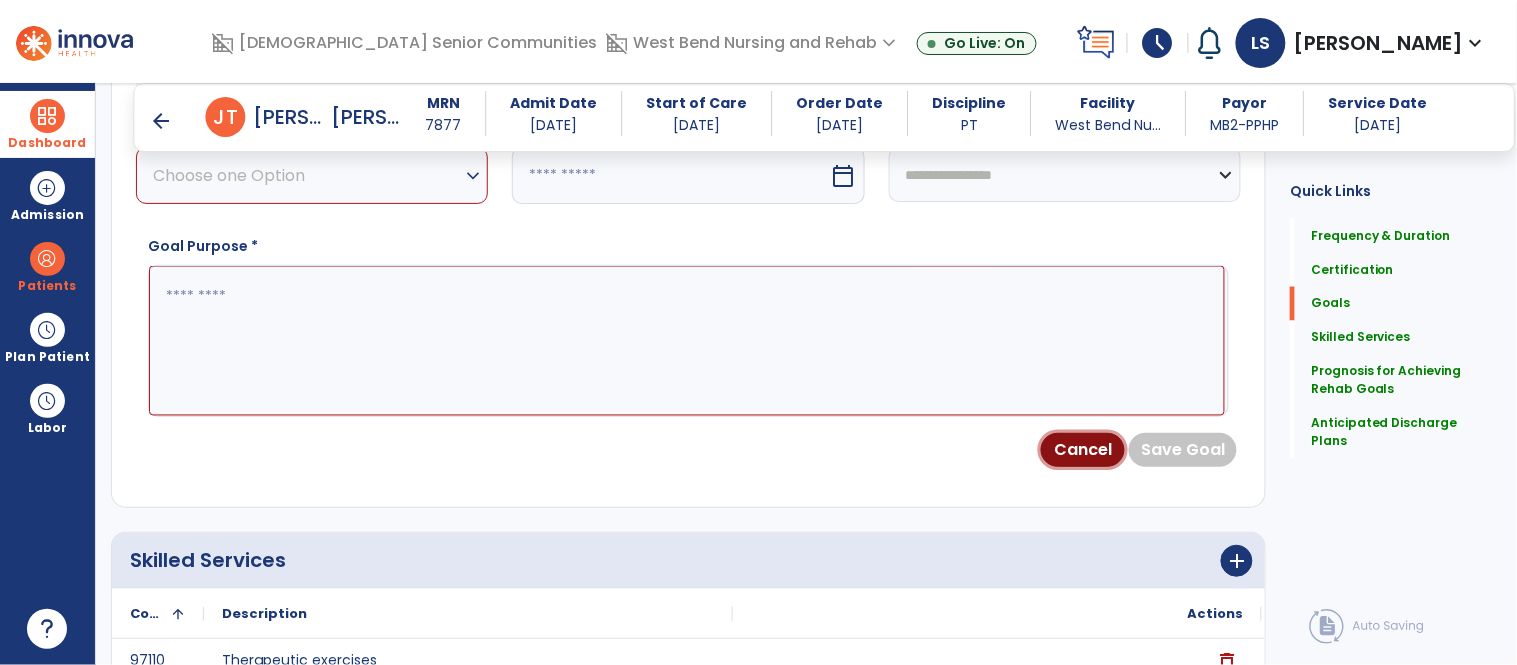 drag, startPoint x: 1087, startPoint y: 456, endPoint x: 1082, endPoint y: 447, distance: 10.29563 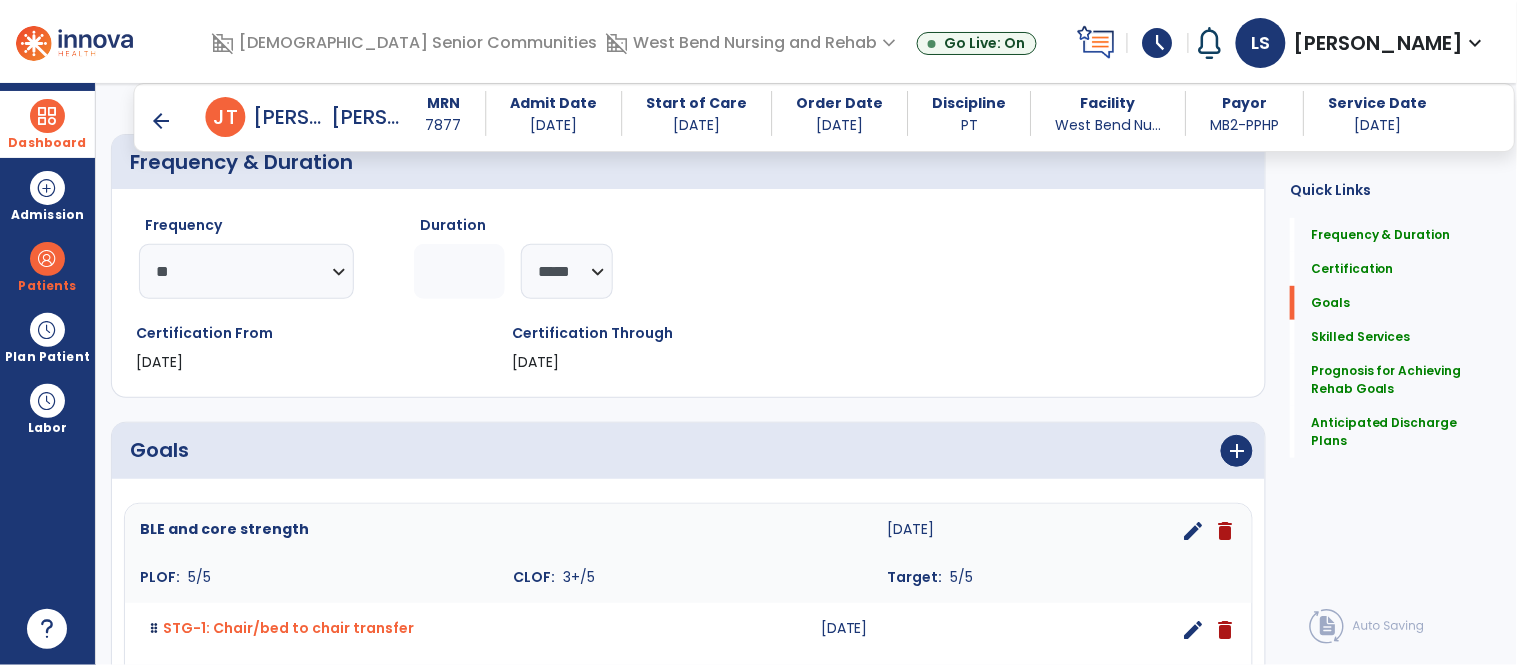 scroll, scrollTop: 712, scrollLeft: 0, axis: vertical 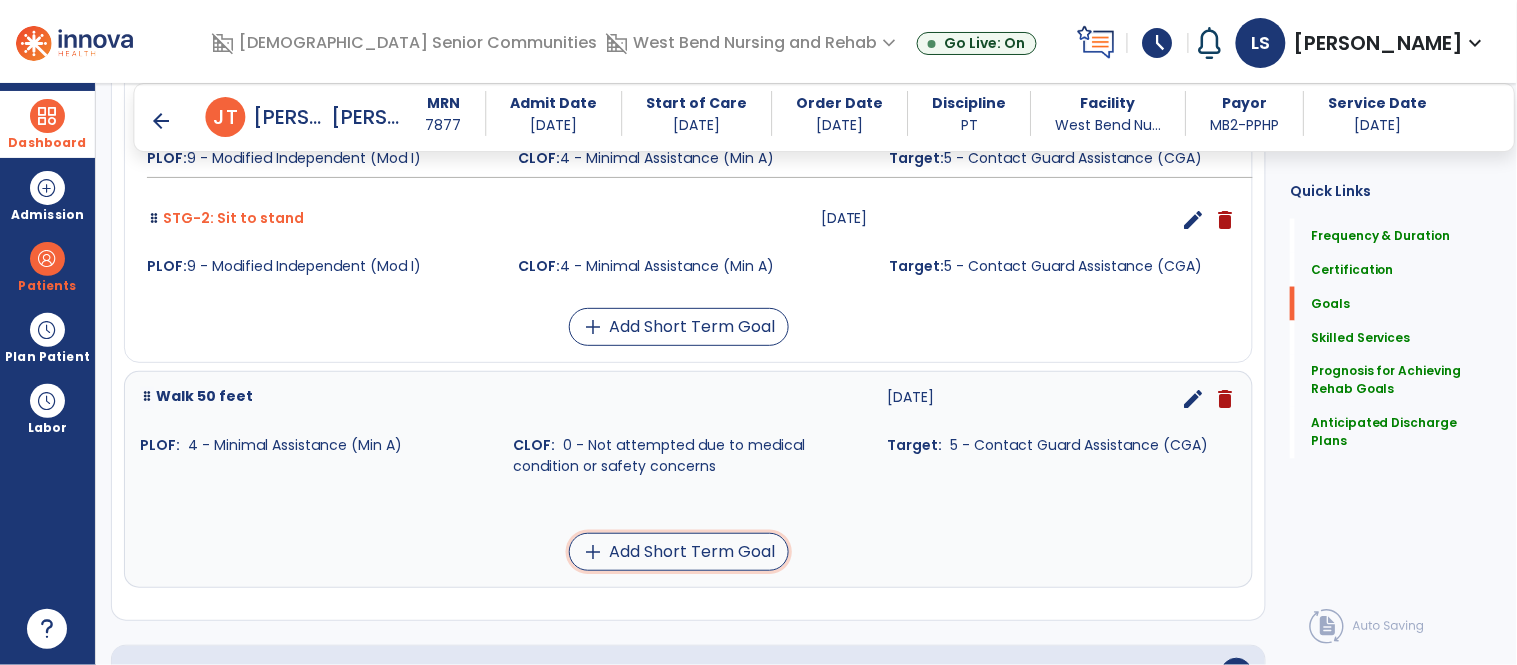 click on "Walk 50 feet  [DATE]  edit delete PLOF:    4 - Minimal Assistance (Min A) CLOF:    0 - Not attempted due to medical condition or safety concerns Target:    5 - Contact Guard Assistance (CGA) add  Add Short Term Goal" at bounding box center (688, 479) 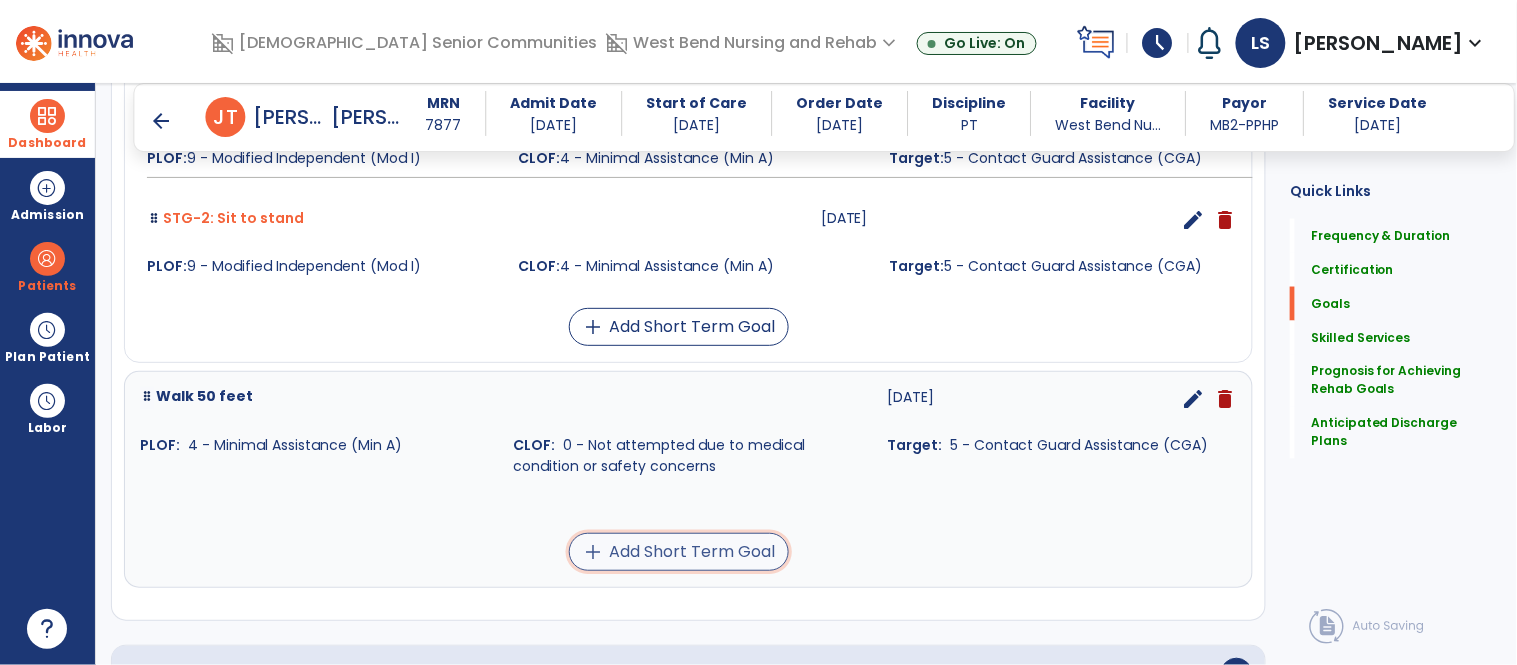 click on "add  Add Short Term Goal" at bounding box center [679, 552] 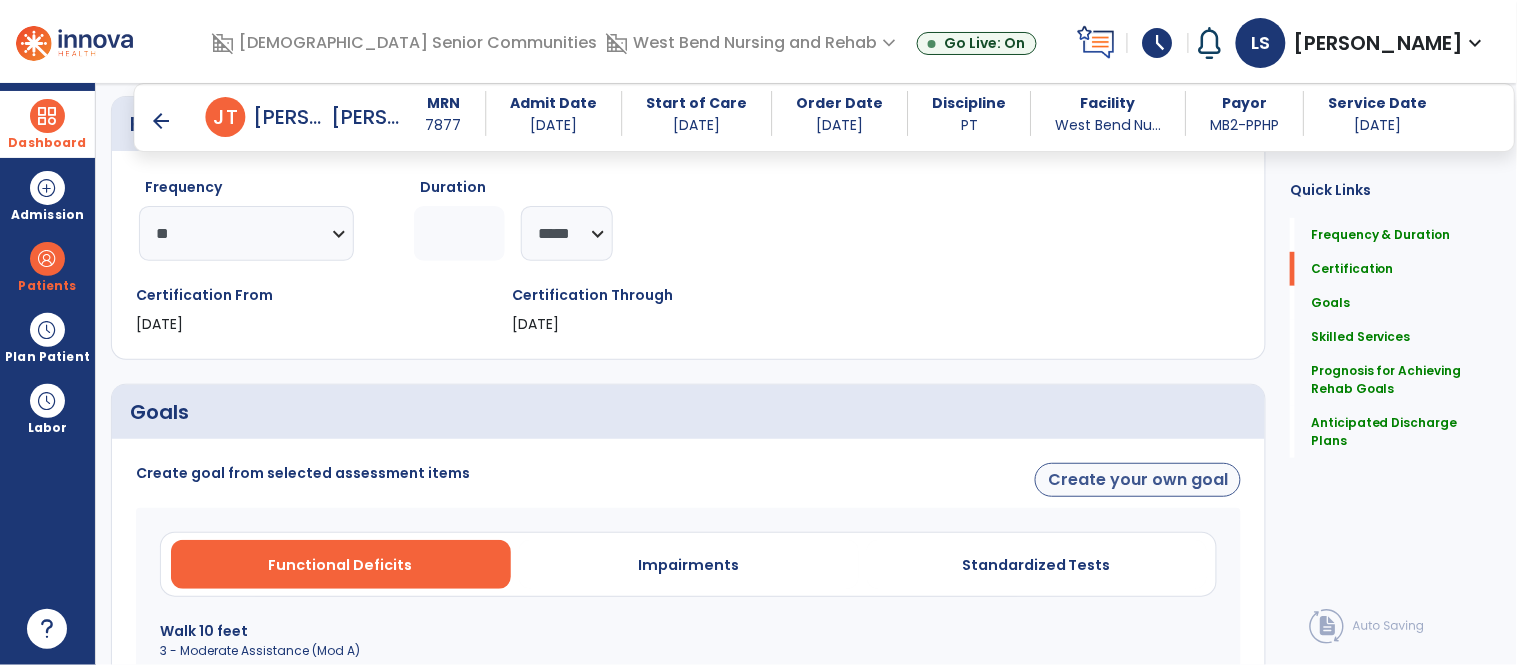 scroll, scrollTop: 264, scrollLeft: 0, axis: vertical 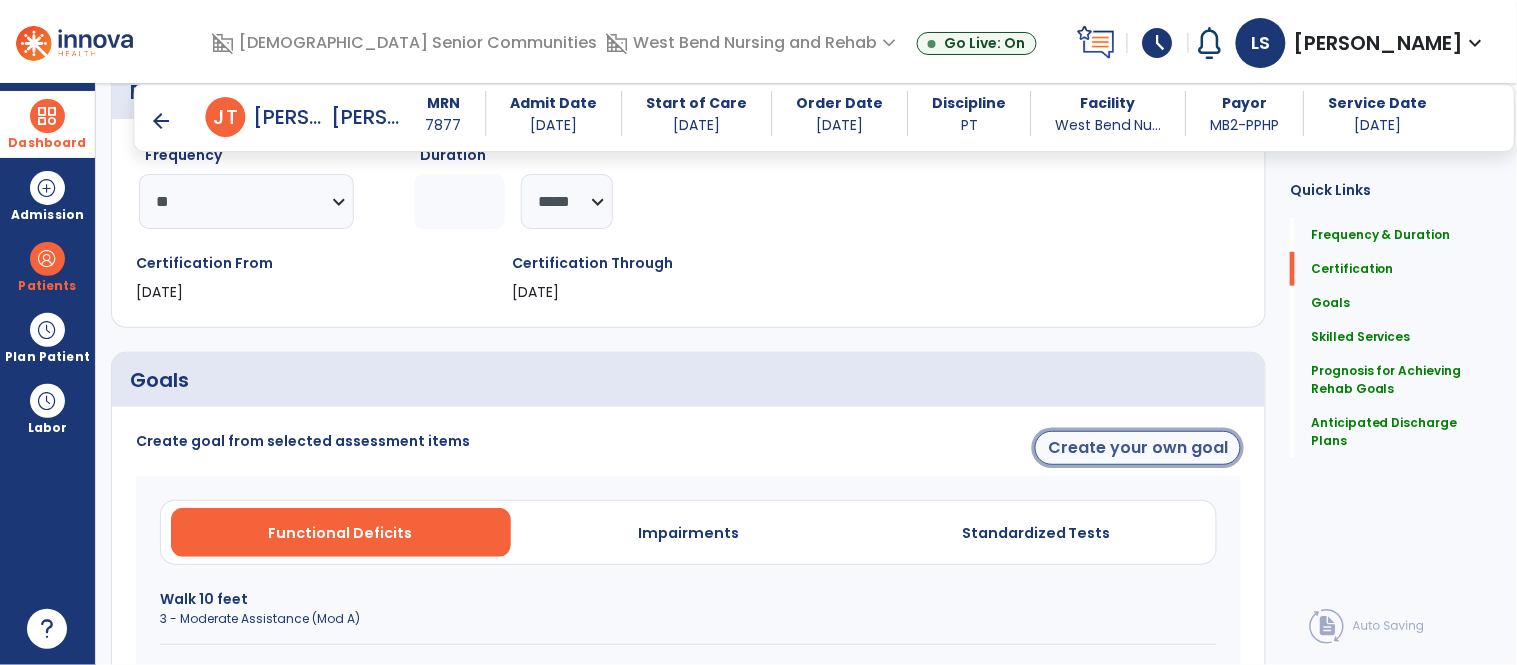 click on "Create your own goal" at bounding box center (1138, 448) 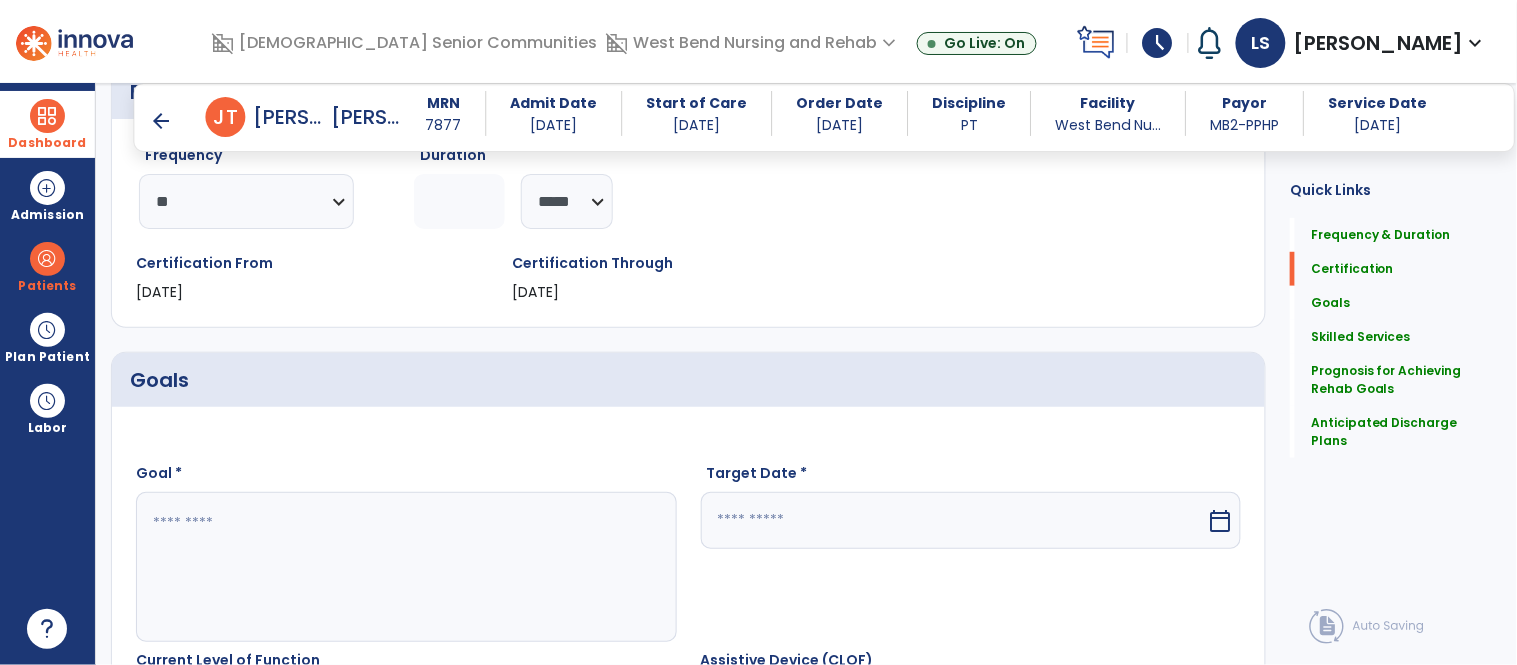 click at bounding box center [405, 567] 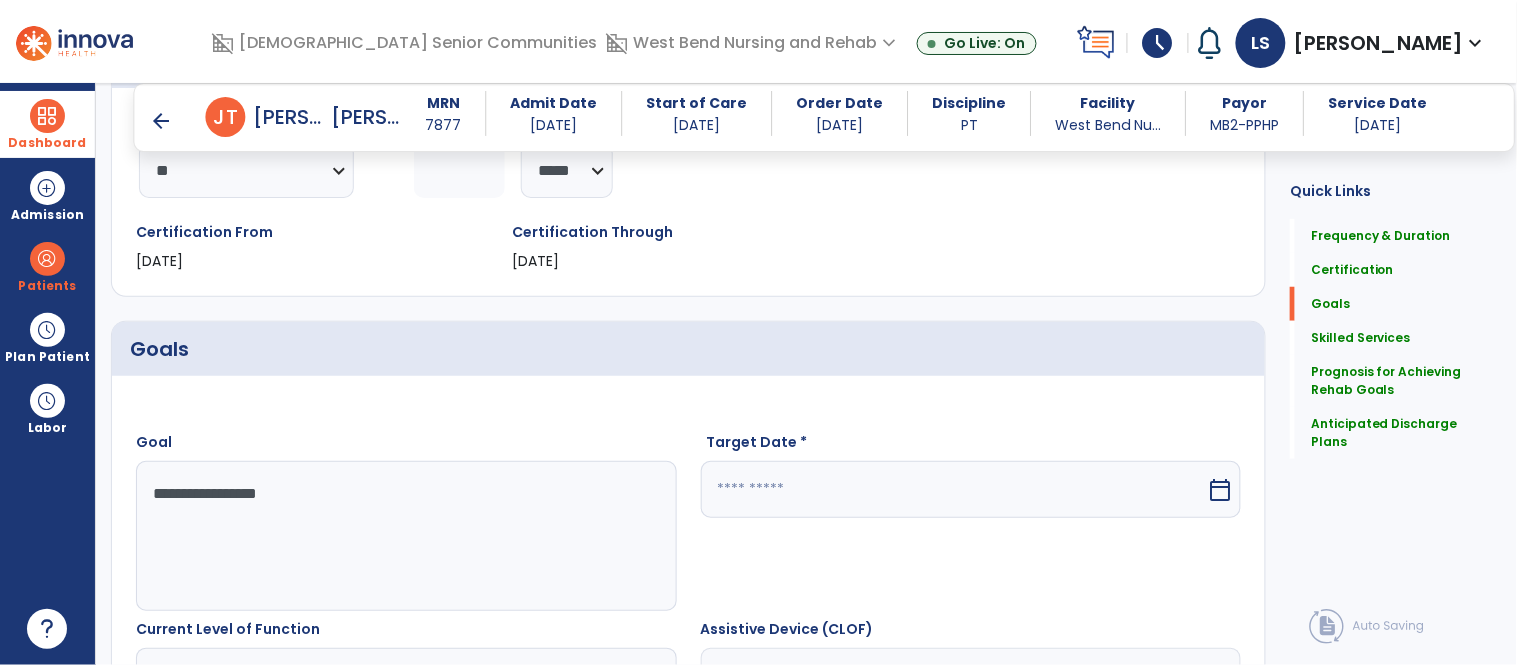 scroll, scrollTop: 404, scrollLeft: 0, axis: vertical 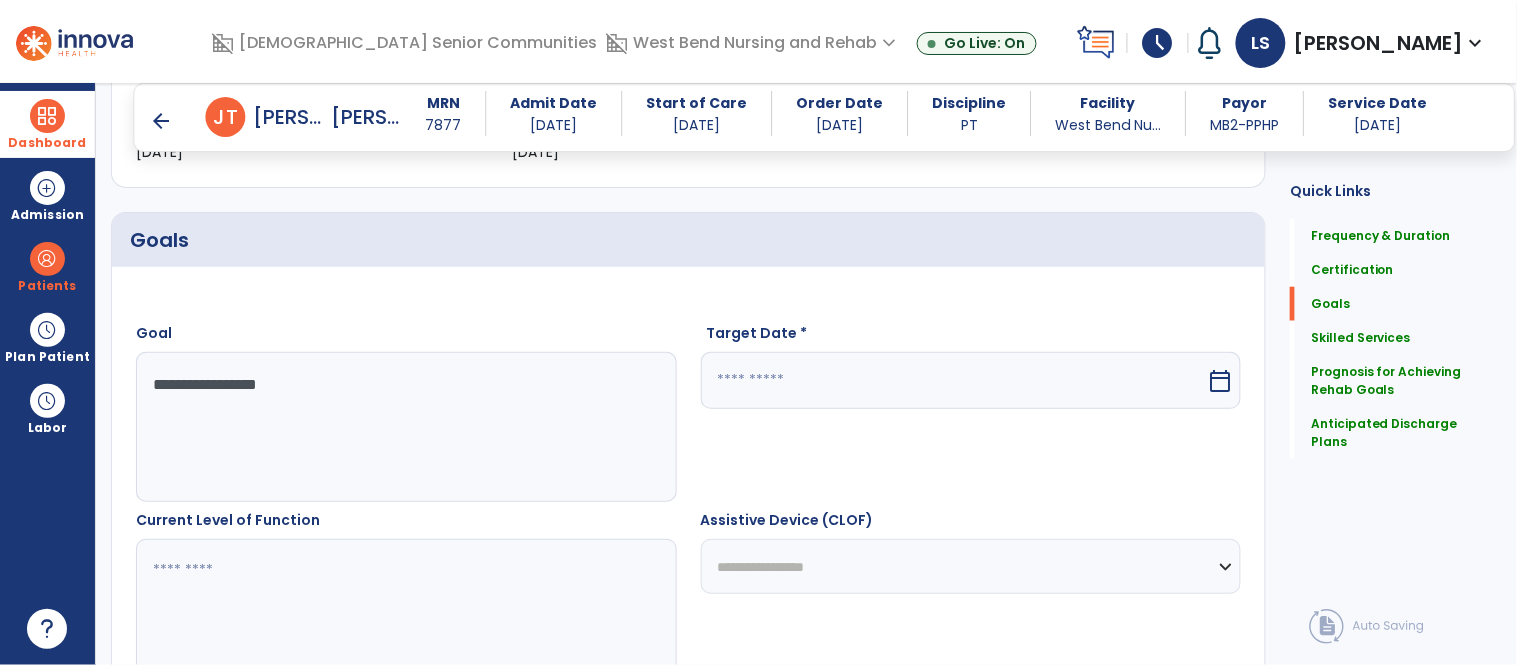 type on "**********" 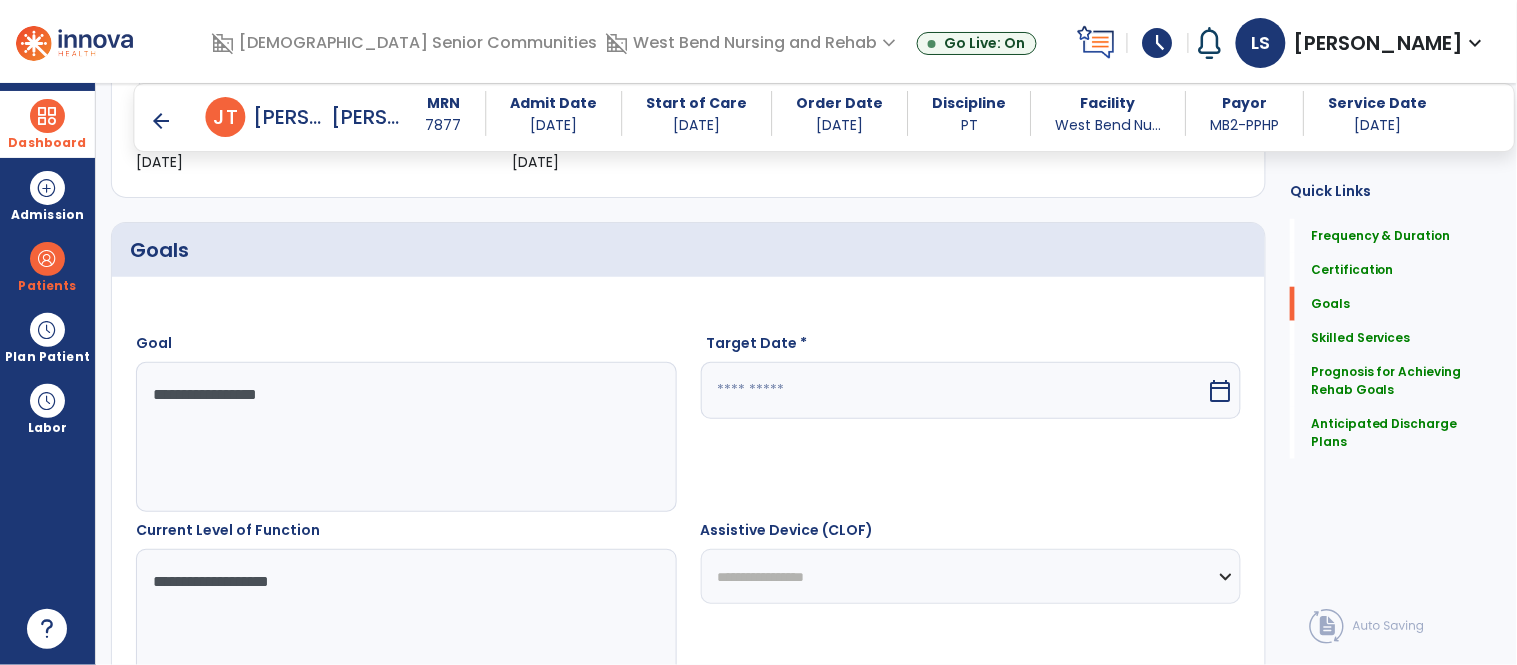type on "**********" 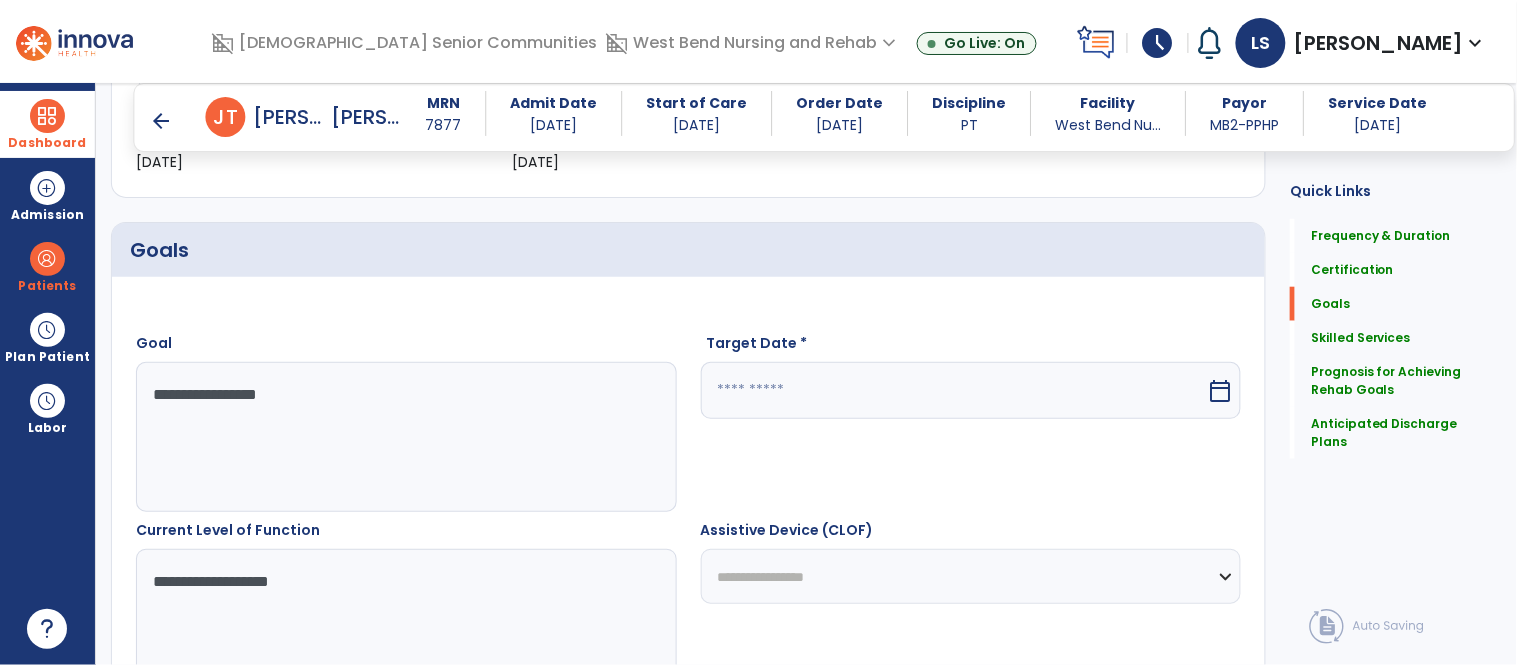 scroll, scrollTop: 393, scrollLeft: 0, axis: vertical 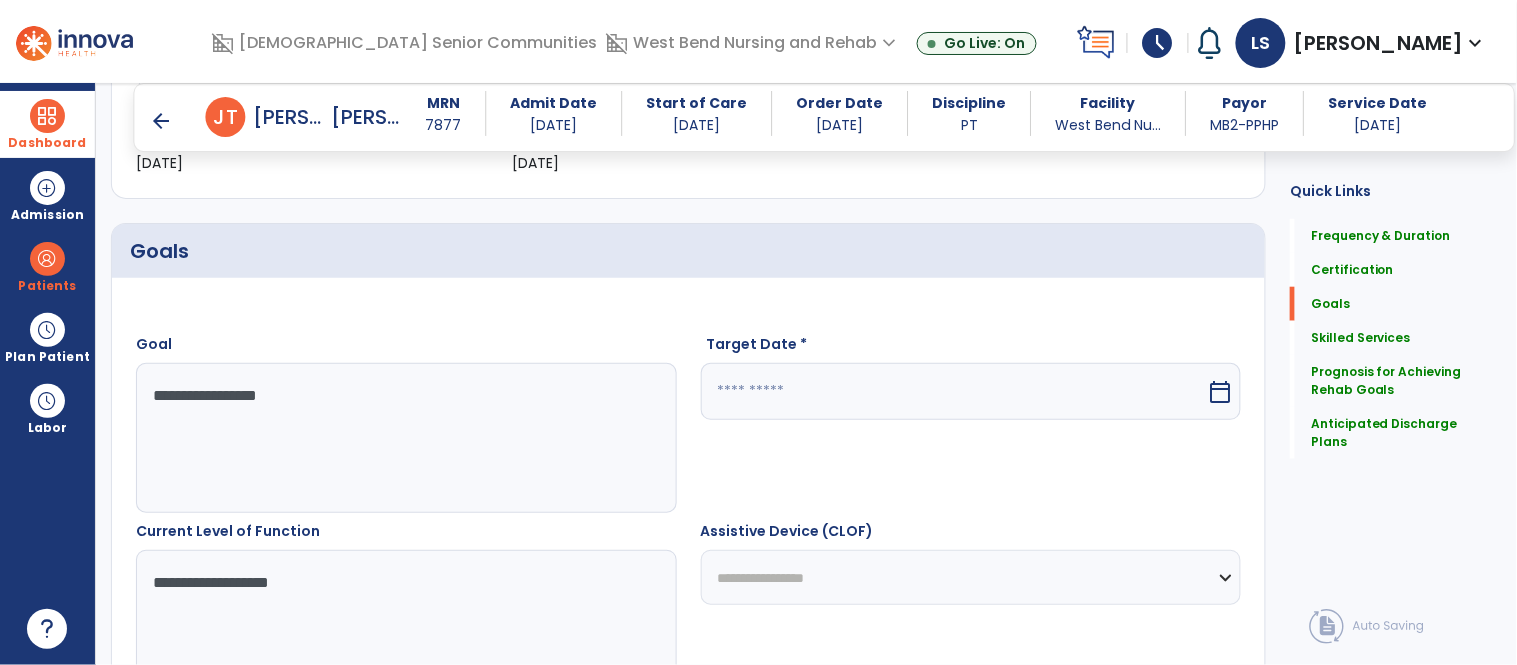 click on "**********" at bounding box center (971, 577) 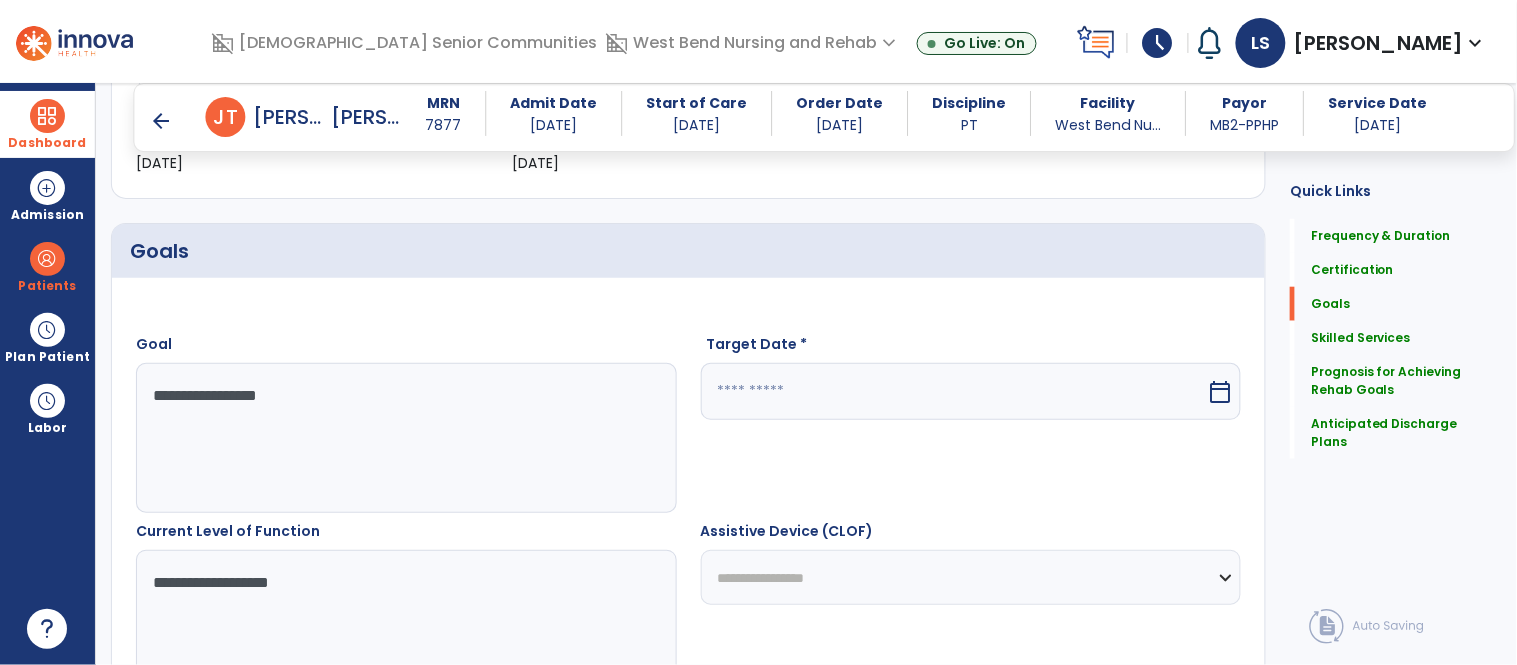 select on "**********" 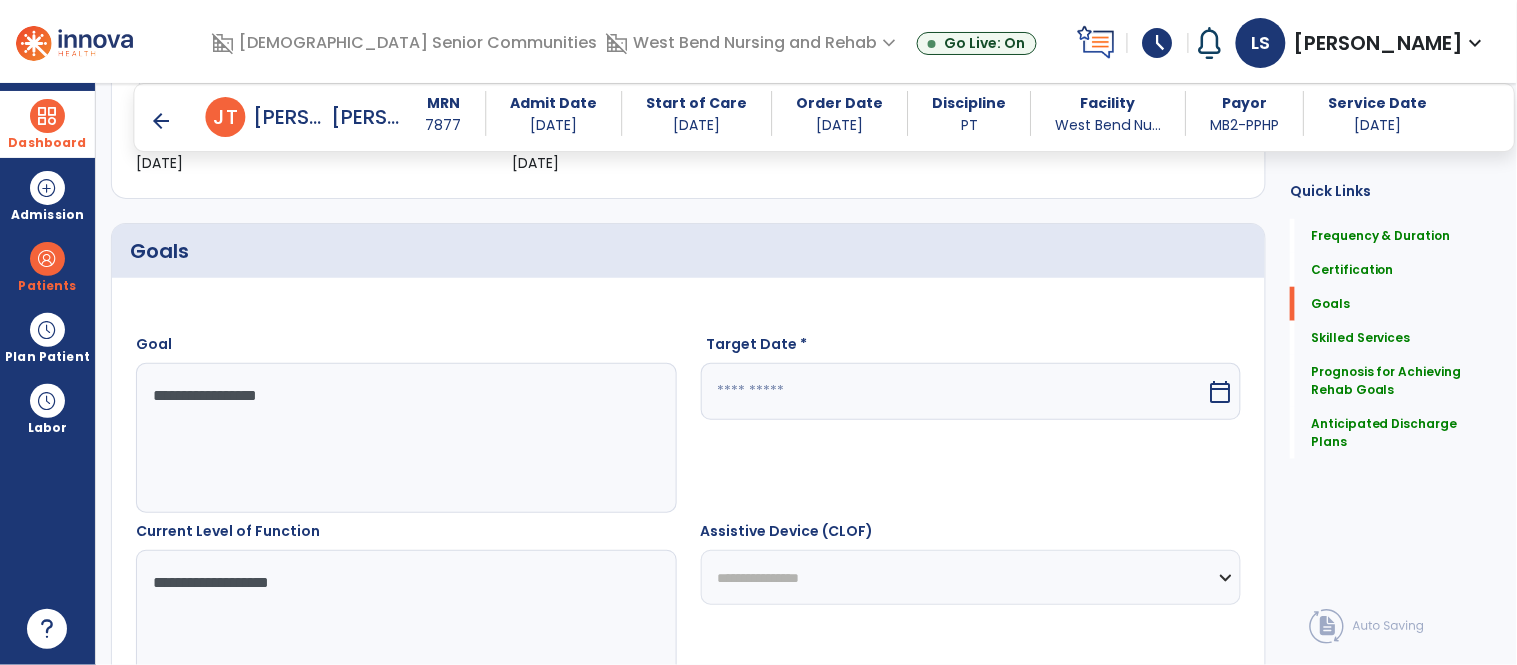 click on "**********" at bounding box center (971, 577) 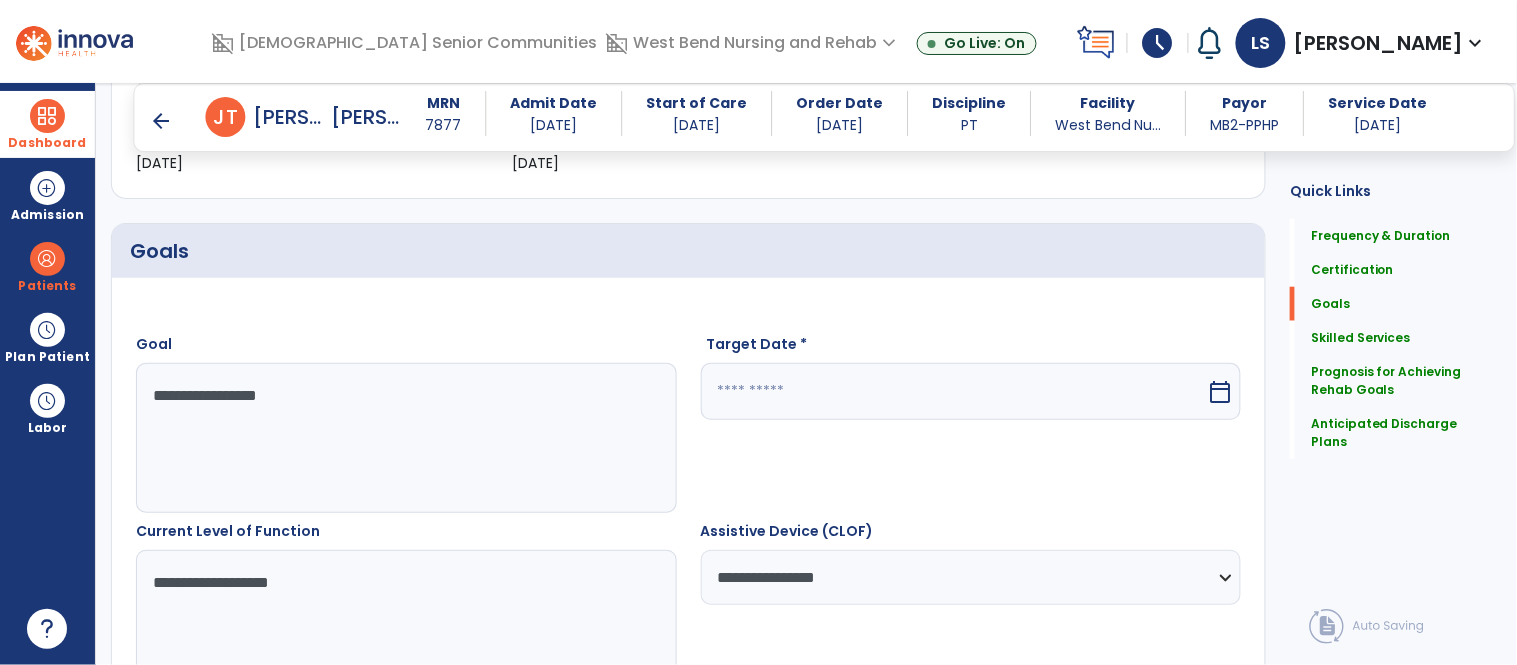click on "calendar_today" at bounding box center (1220, 392) 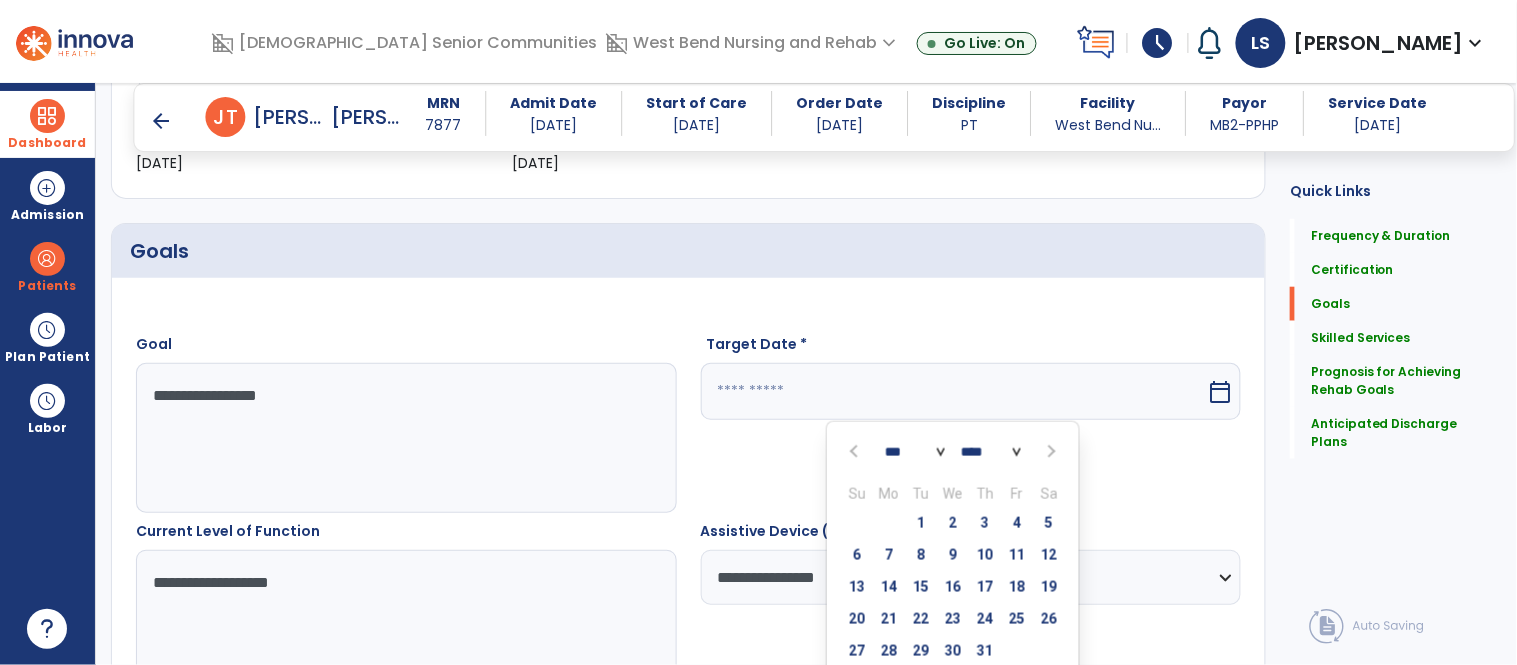 click at bounding box center [1049, 452] 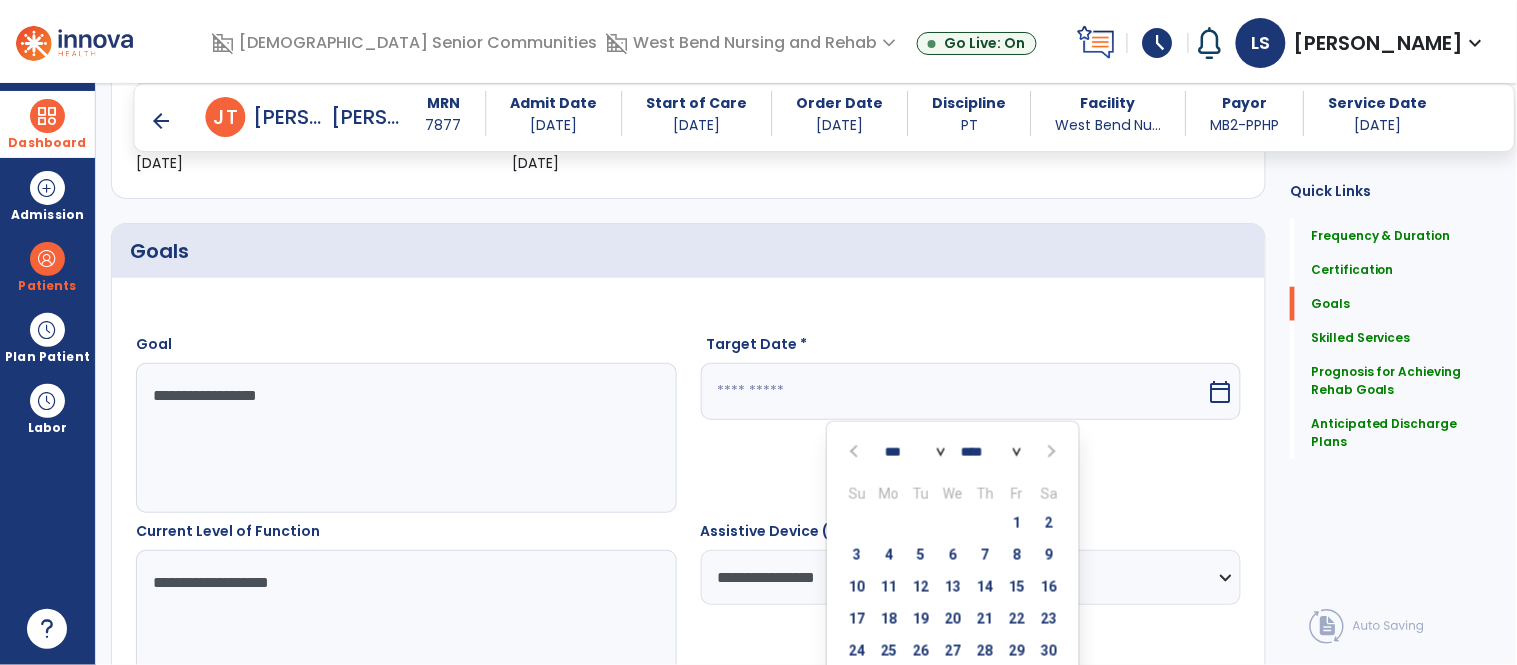 click at bounding box center [1049, 452] 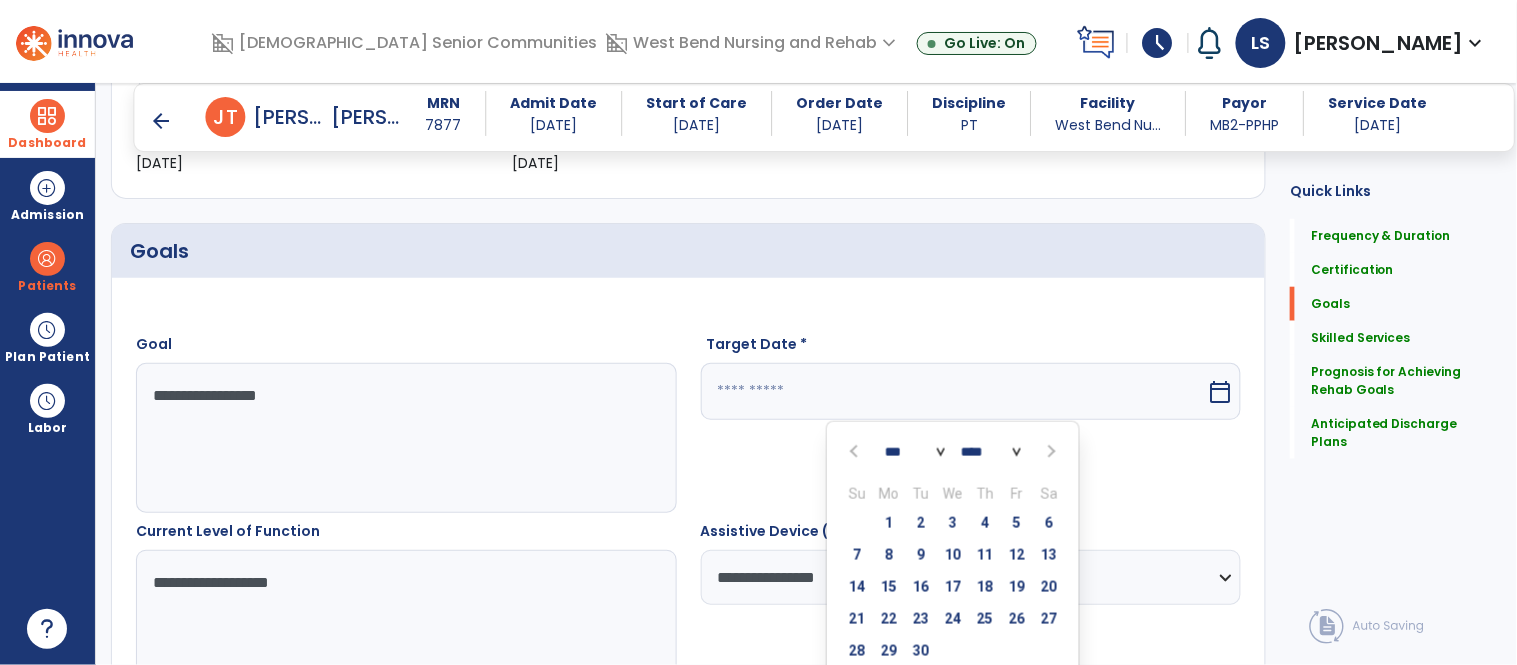 click at bounding box center (856, 452) 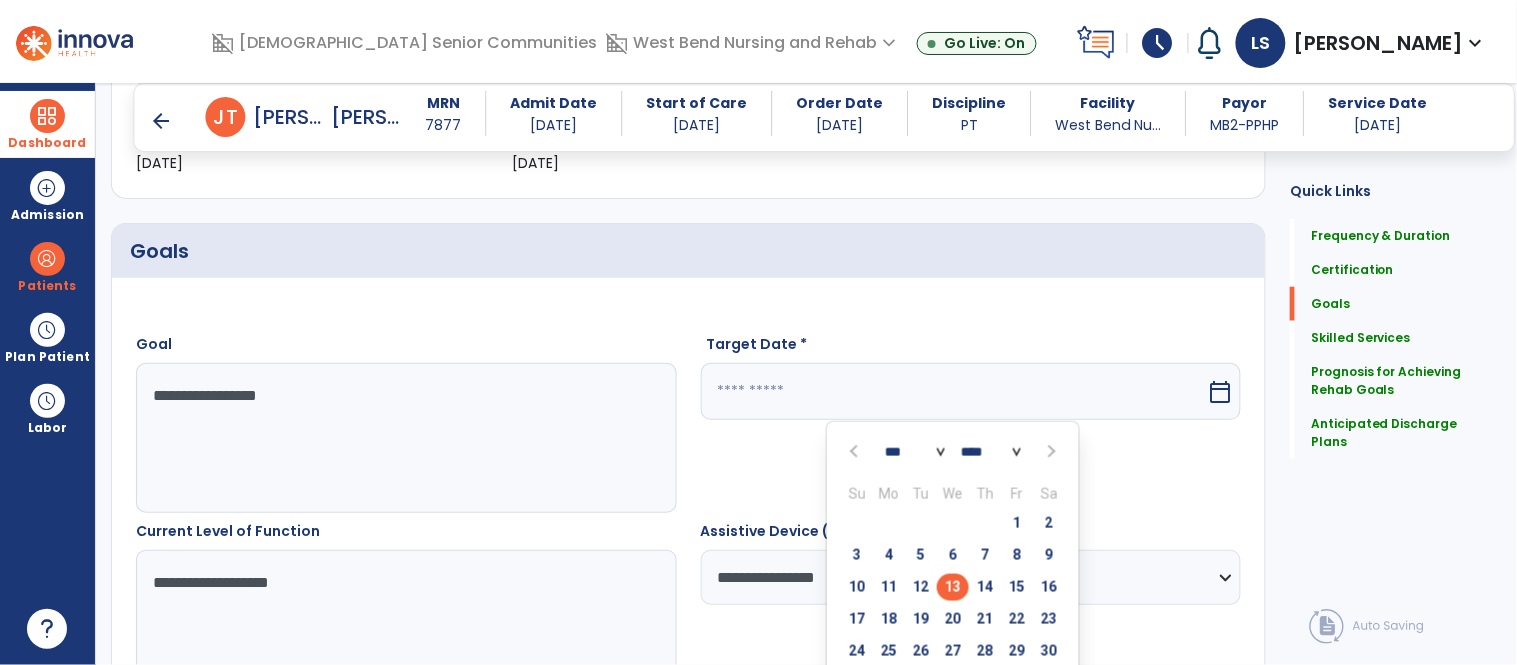 click on "13" at bounding box center (953, 587) 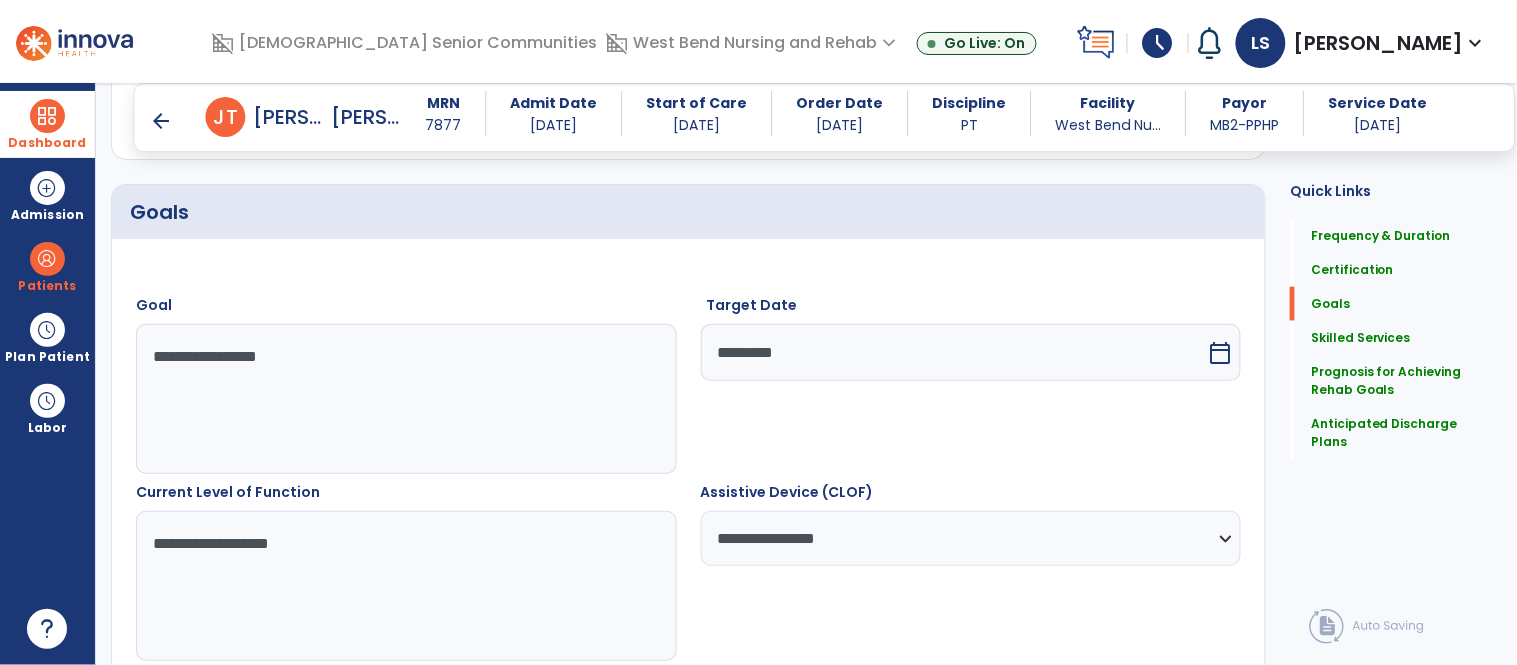 scroll, scrollTop: 308, scrollLeft: 0, axis: vertical 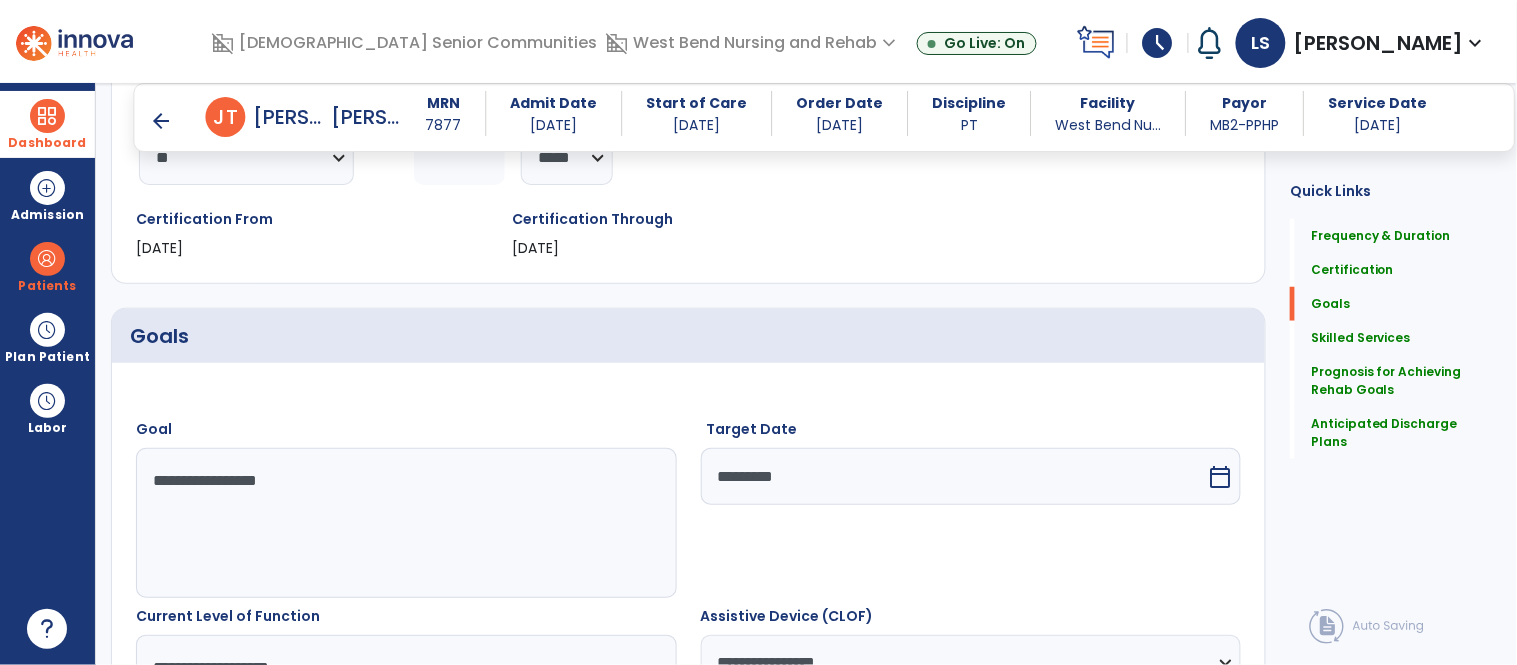 click on "calendar_today" at bounding box center [1220, 477] 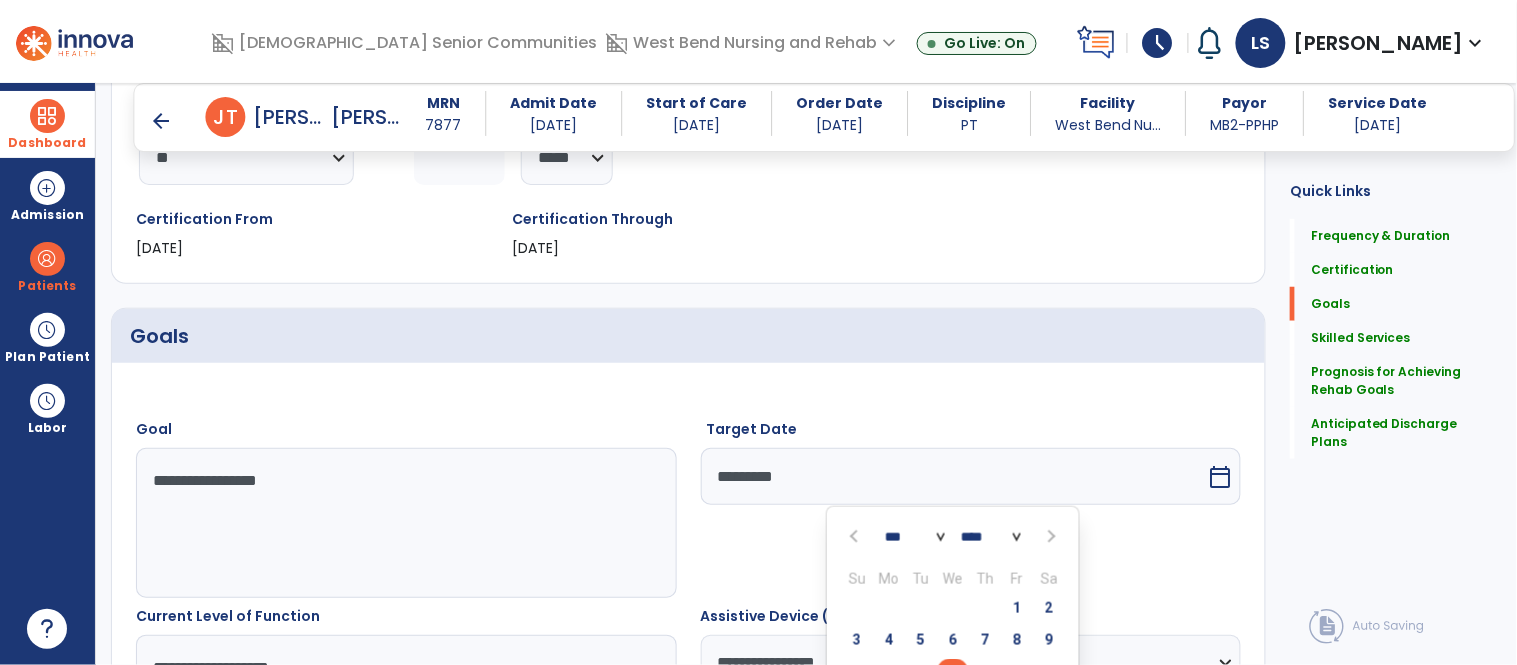 scroll, scrollTop: 334, scrollLeft: 0, axis: vertical 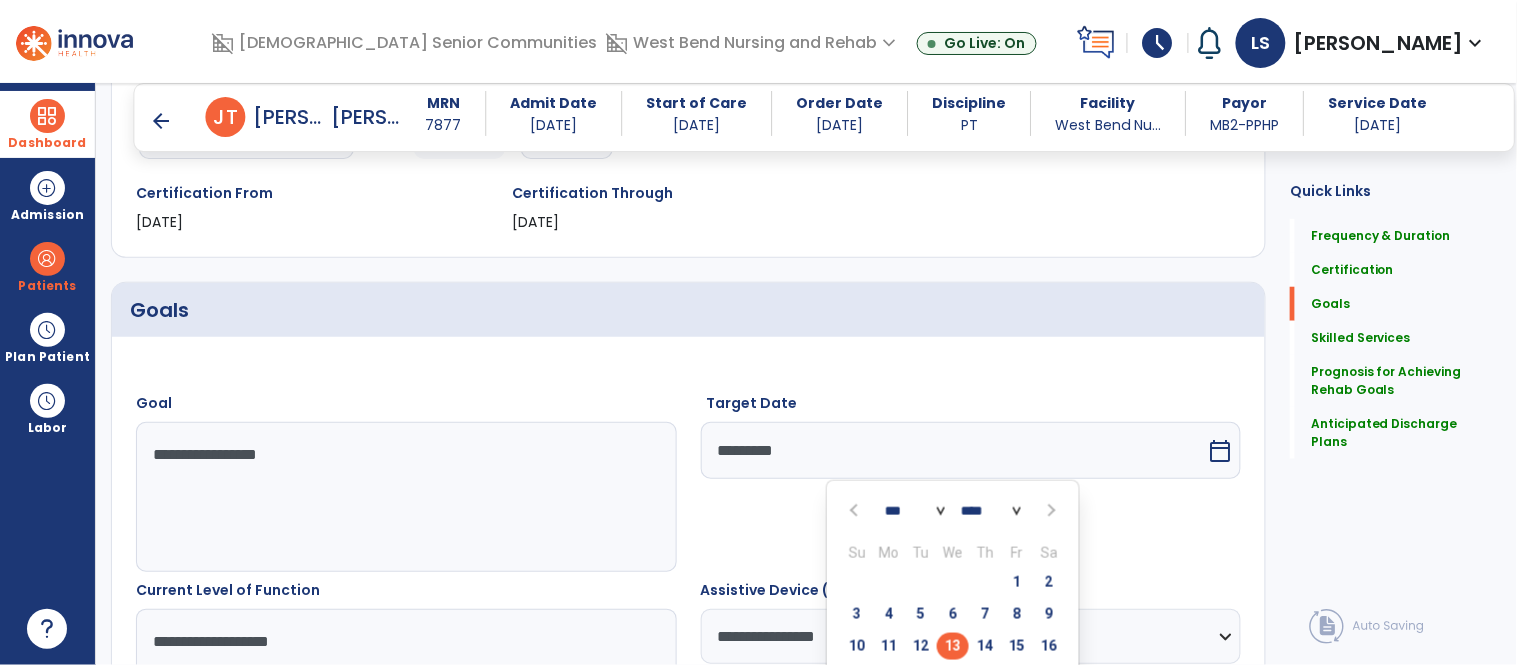click on "**********" at bounding box center [405, 497] 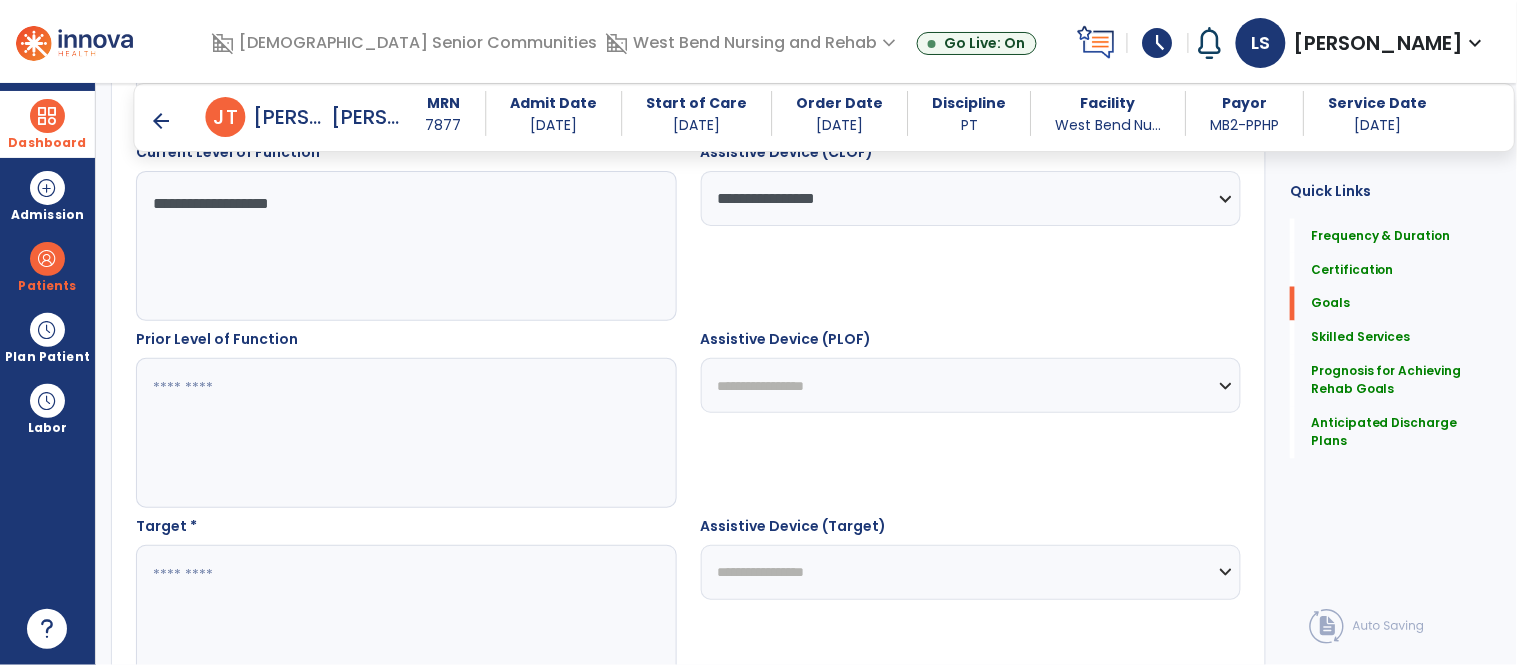 scroll, scrollTop: 803, scrollLeft: 0, axis: vertical 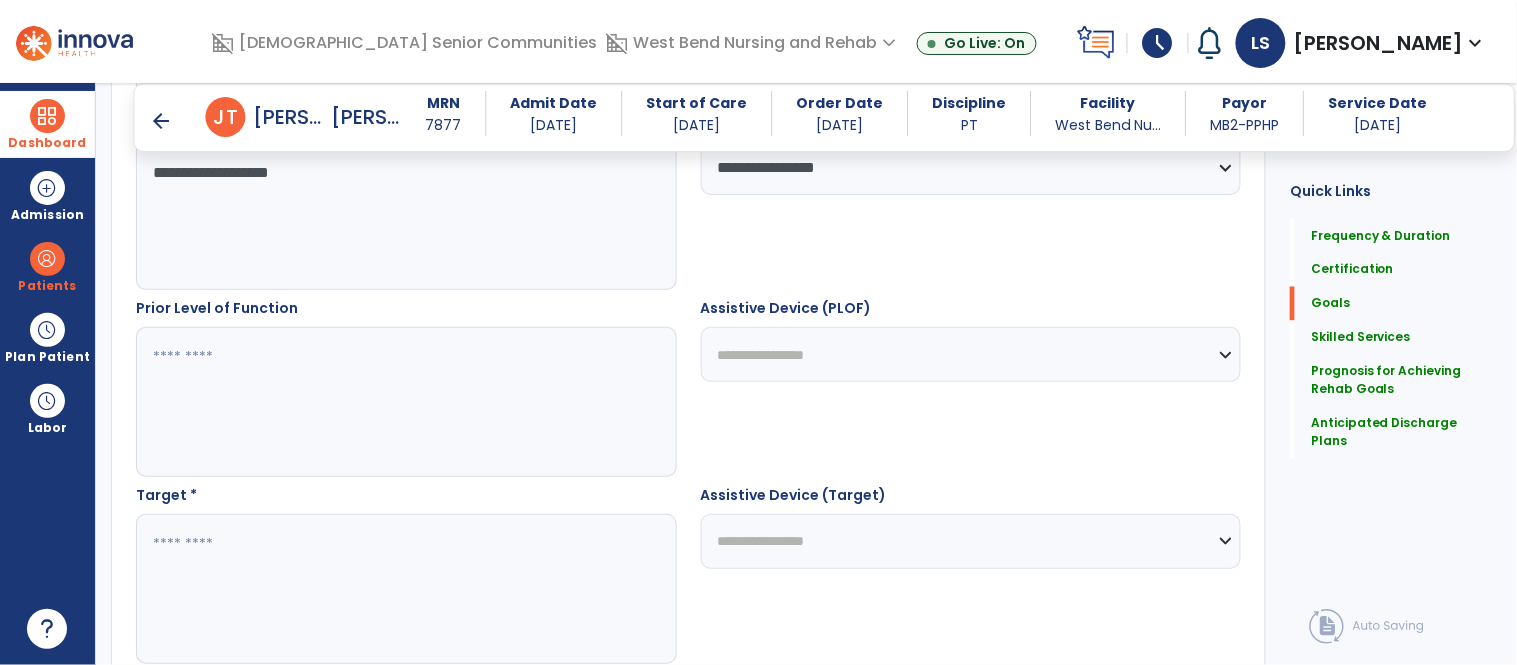 click at bounding box center (405, 402) 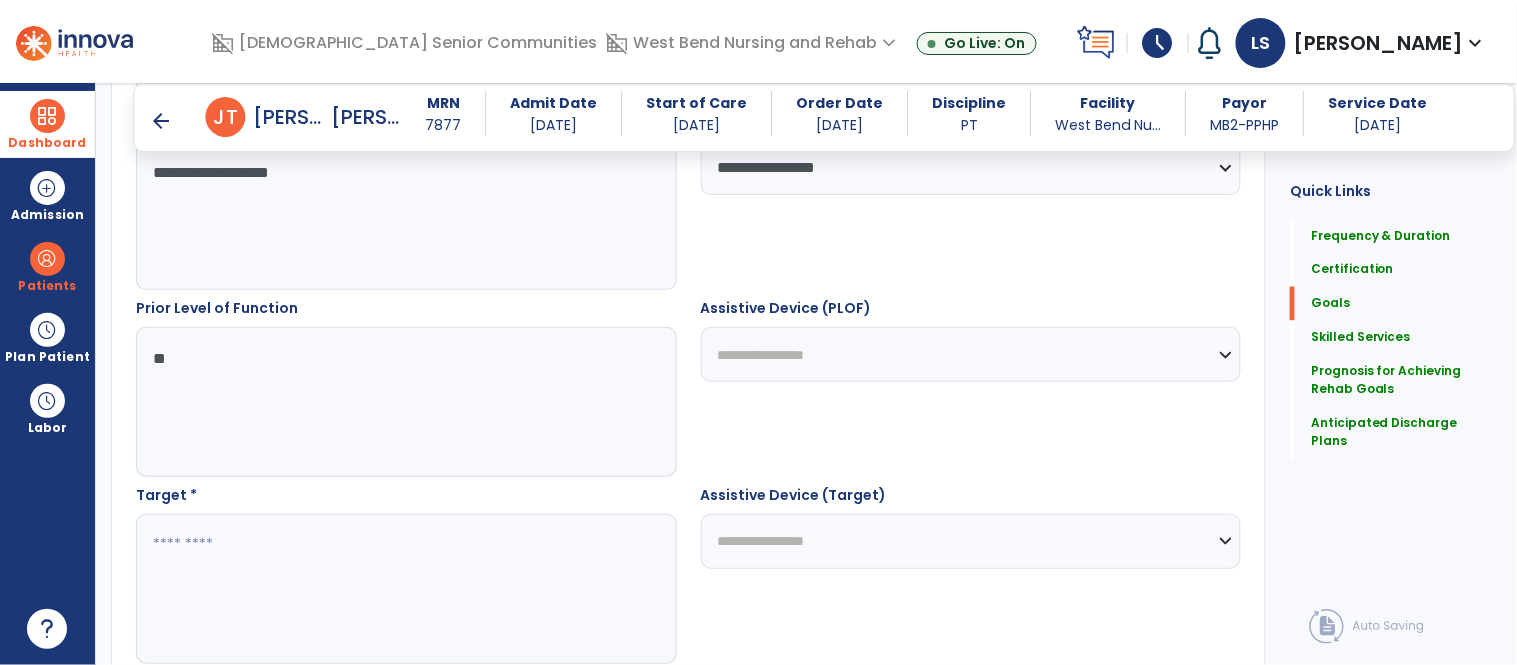 type on "*" 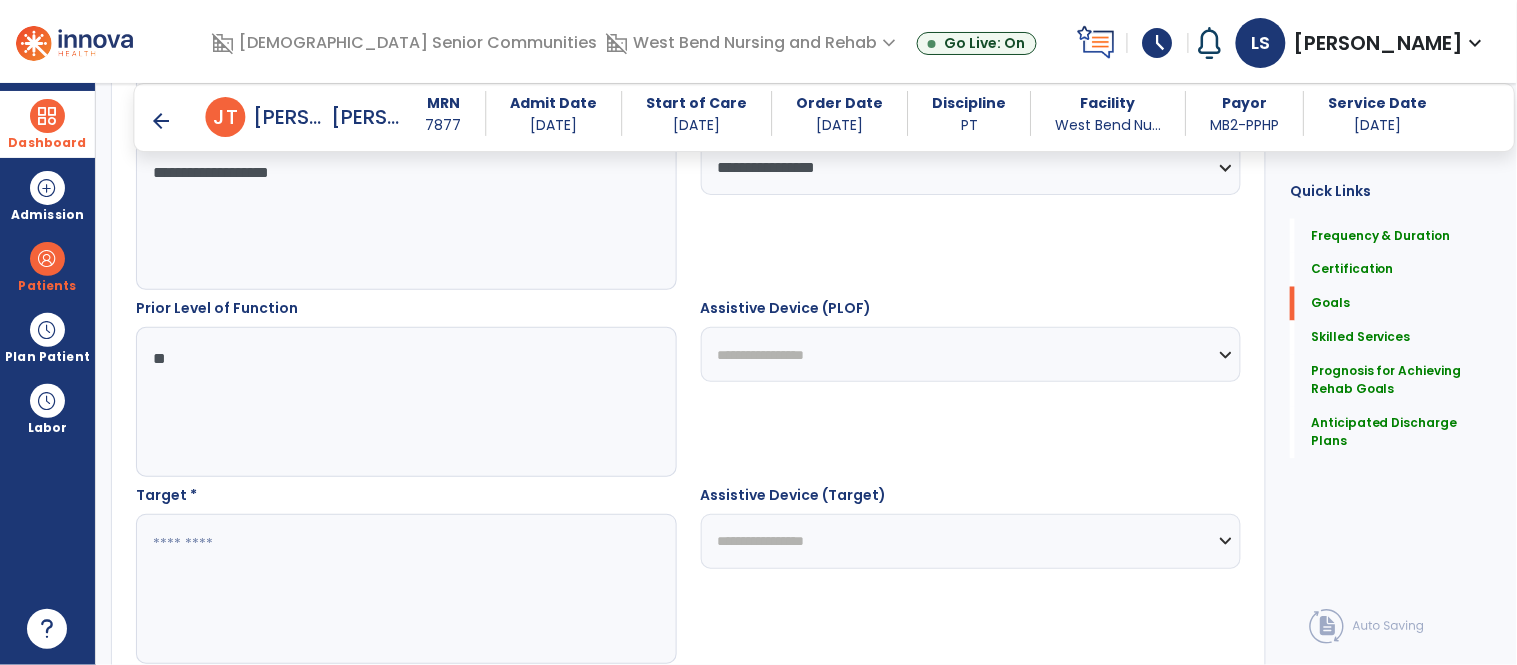 type on "*" 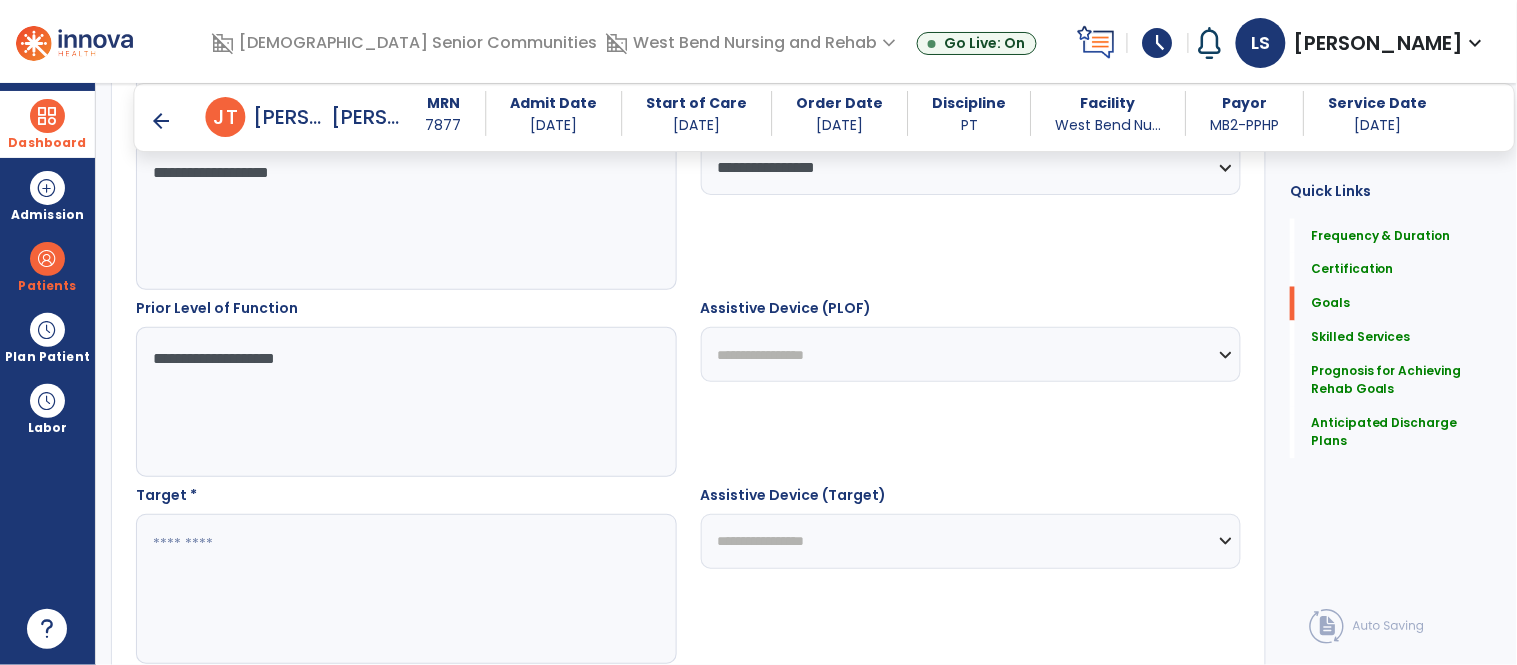 type on "**********" 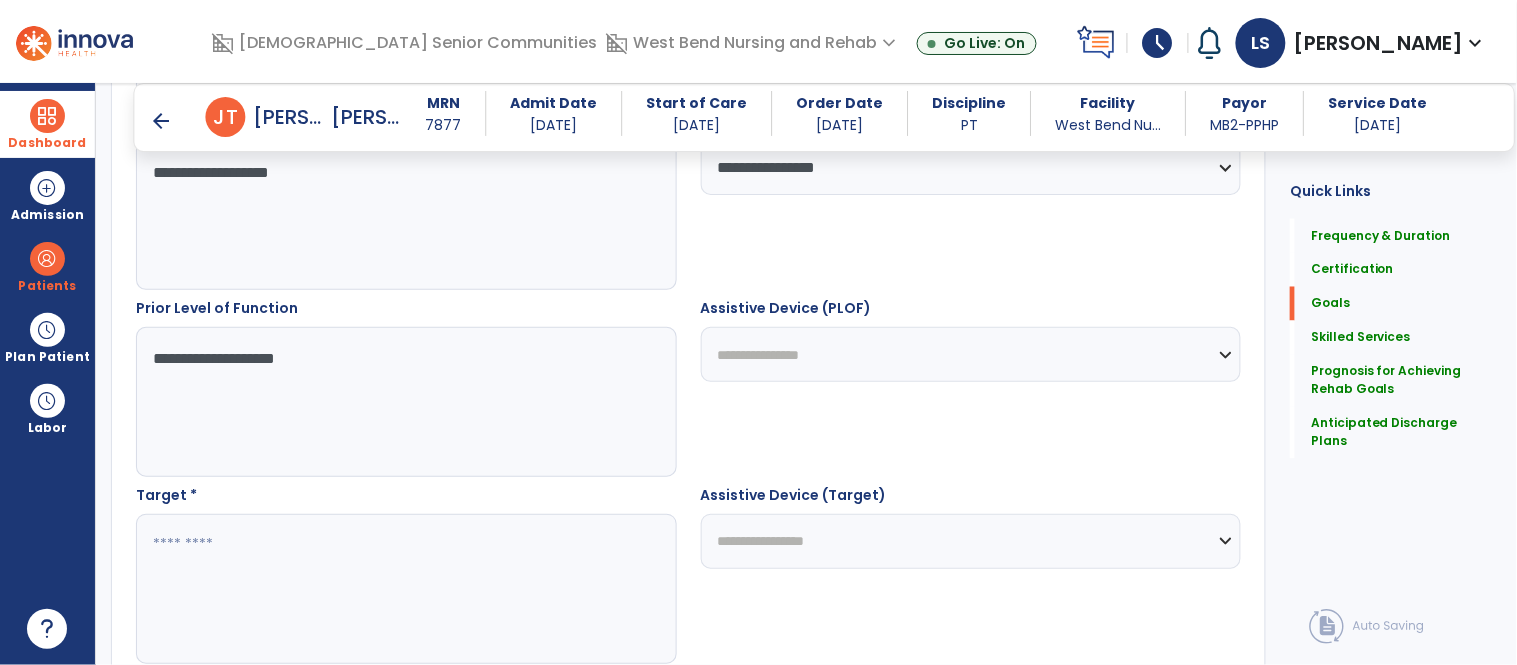 click on "**********" at bounding box center [971, 354] 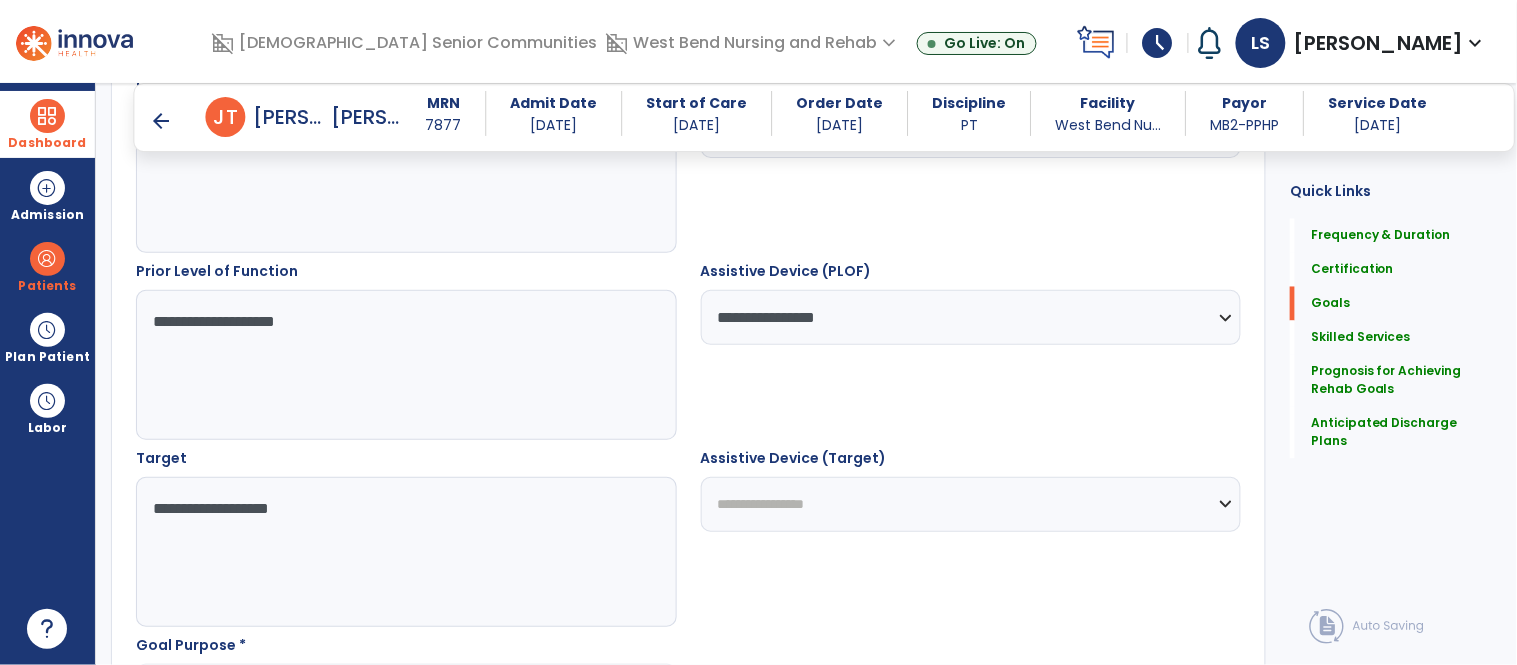 scroll, scrollTop: 866, scrollLeft: 0, axis: vertical 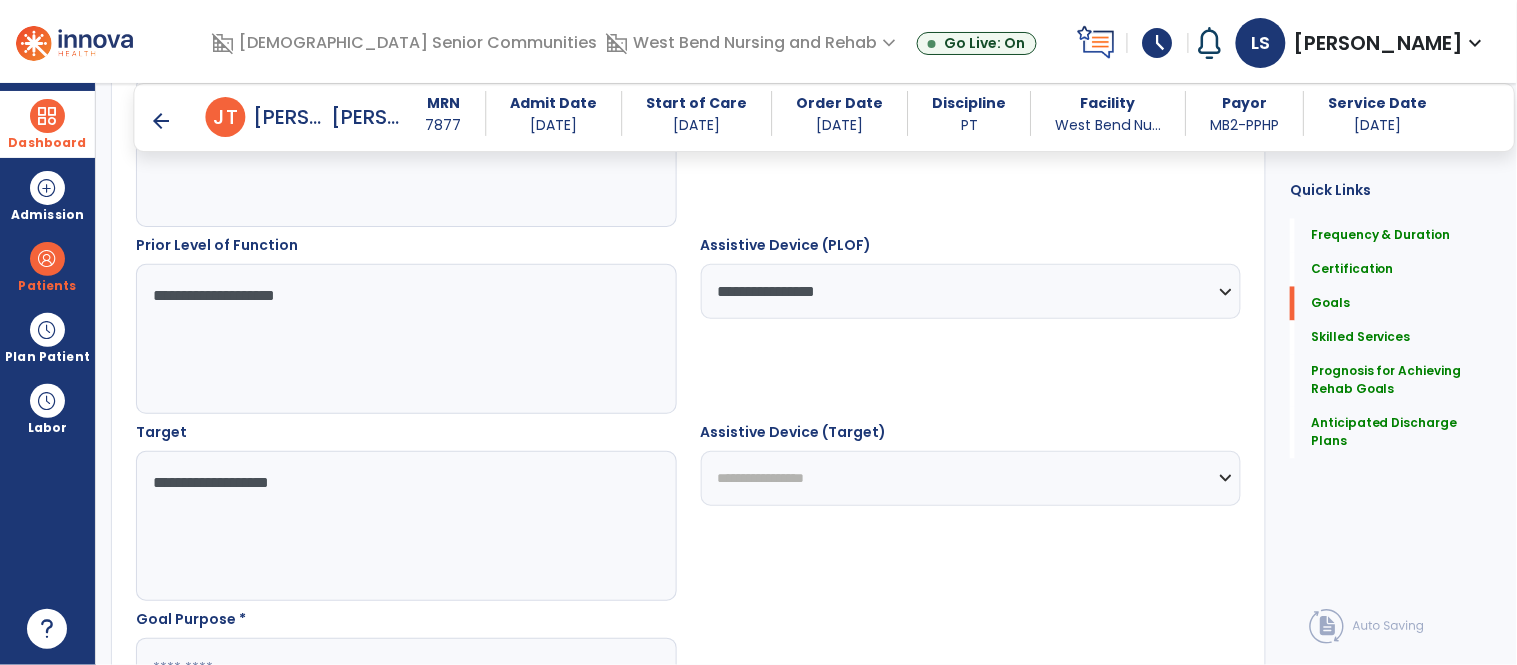 type on "**********" 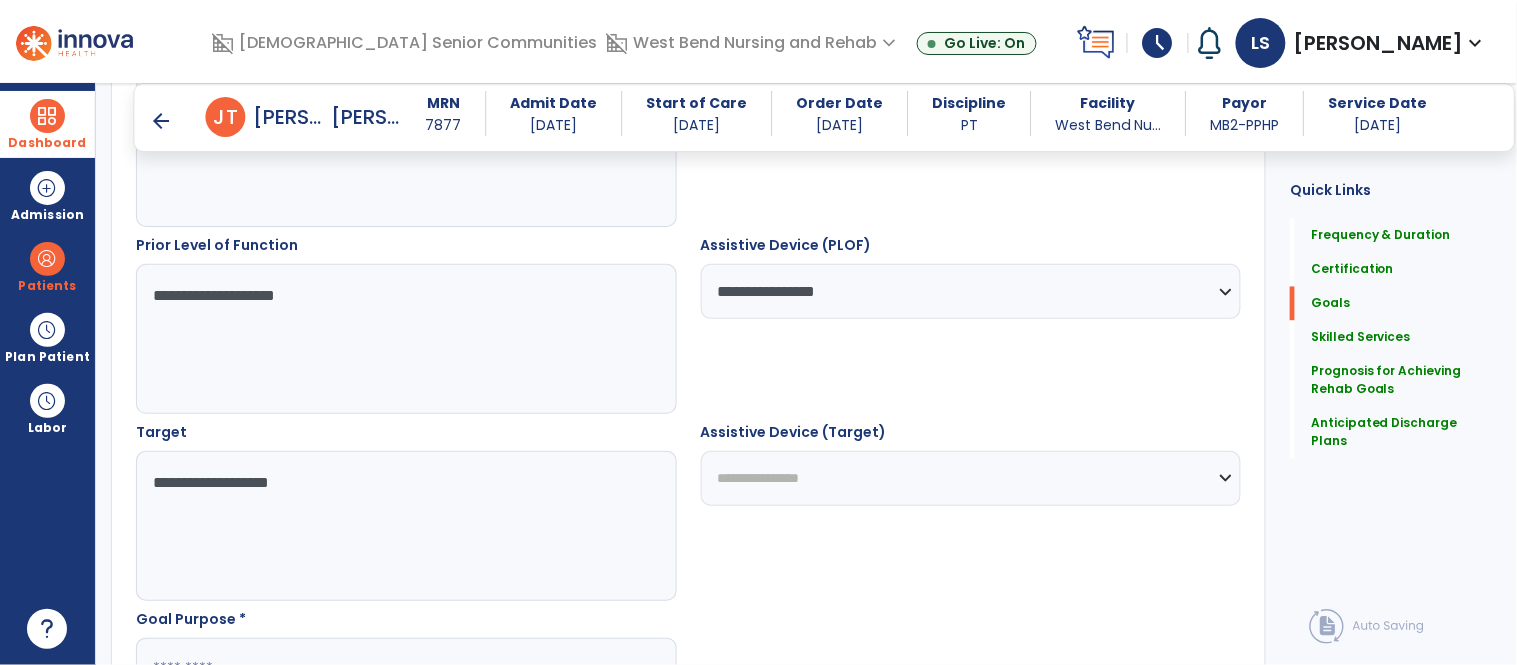 click on "**********" at bounding box center (971, 478) 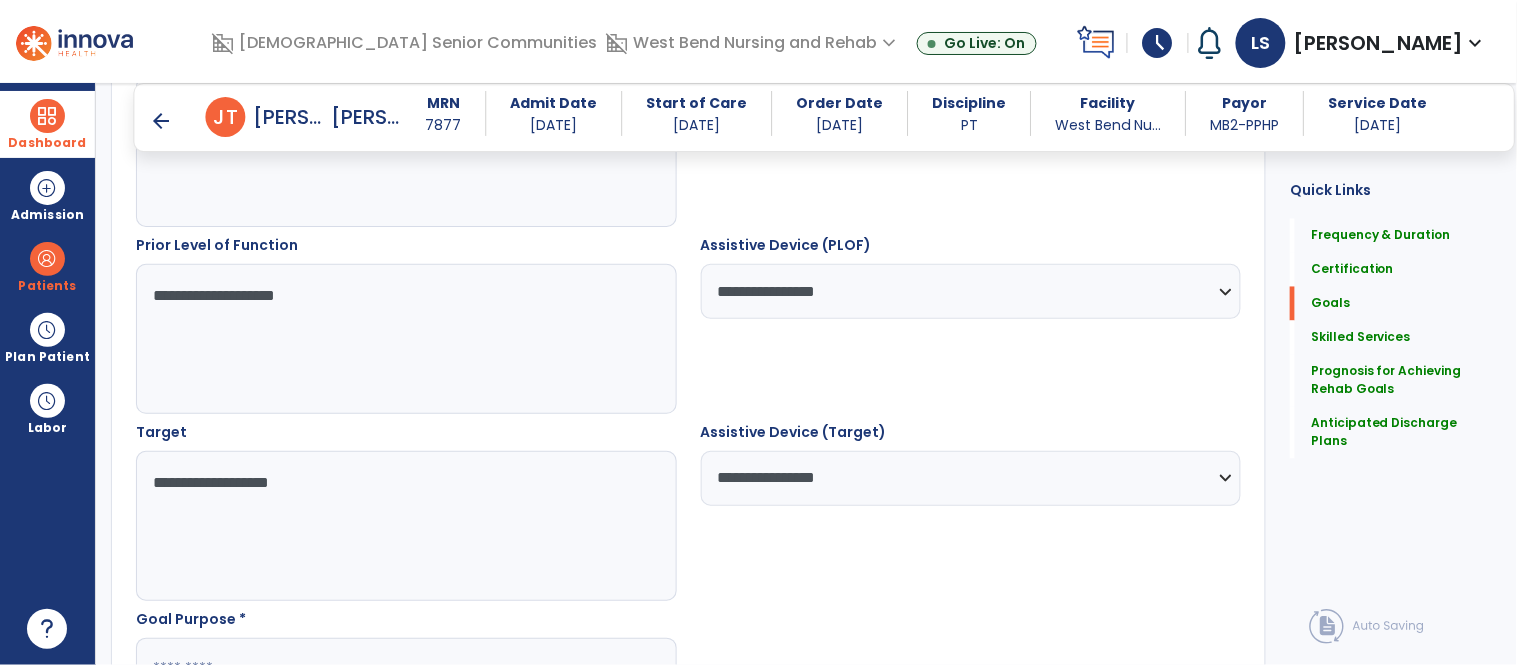 click at bounding box center (405, 713) 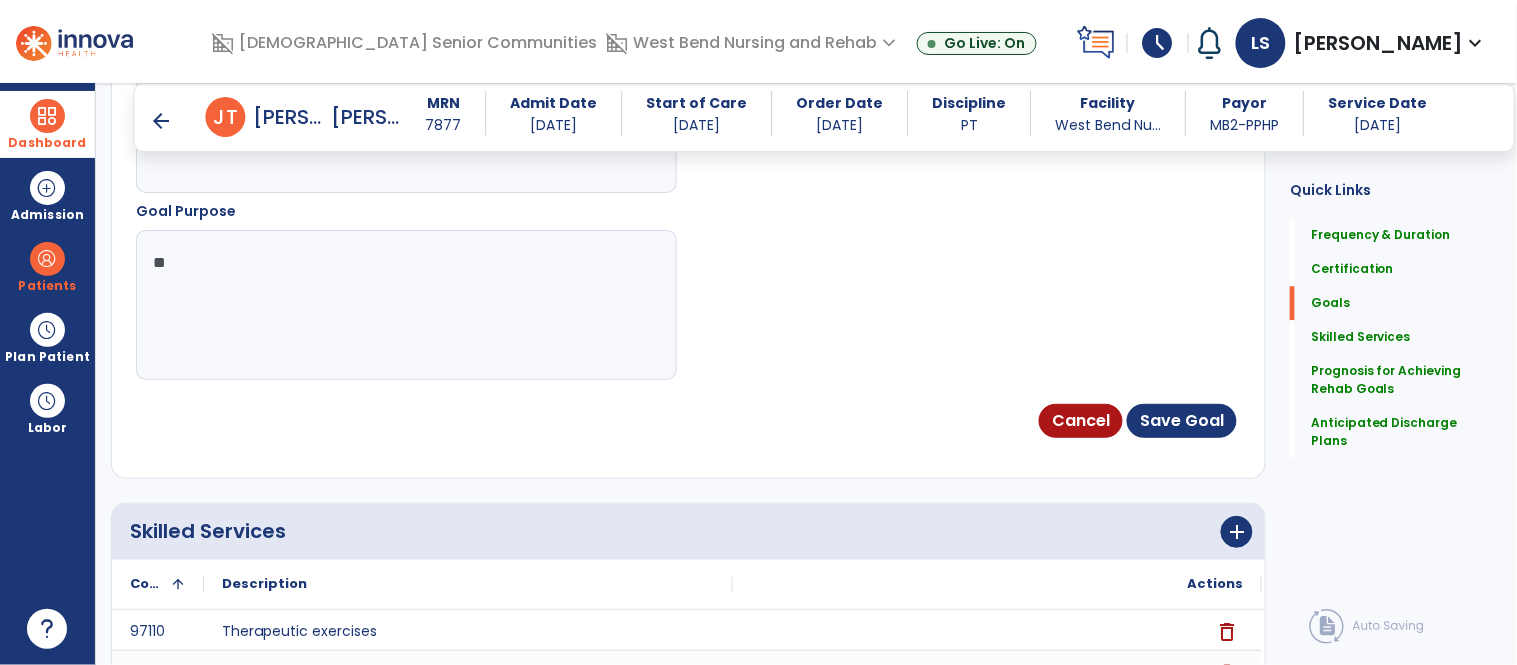 type on "*" 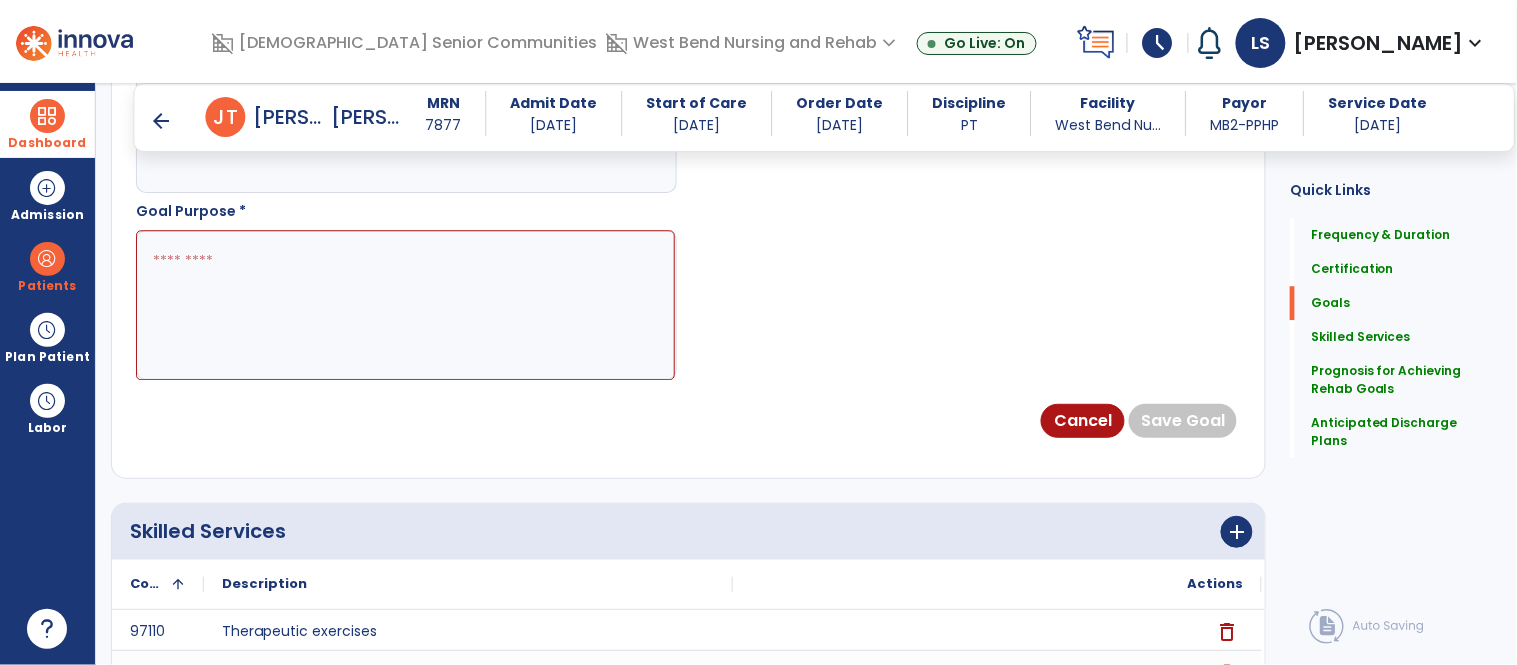 paste on "**********" 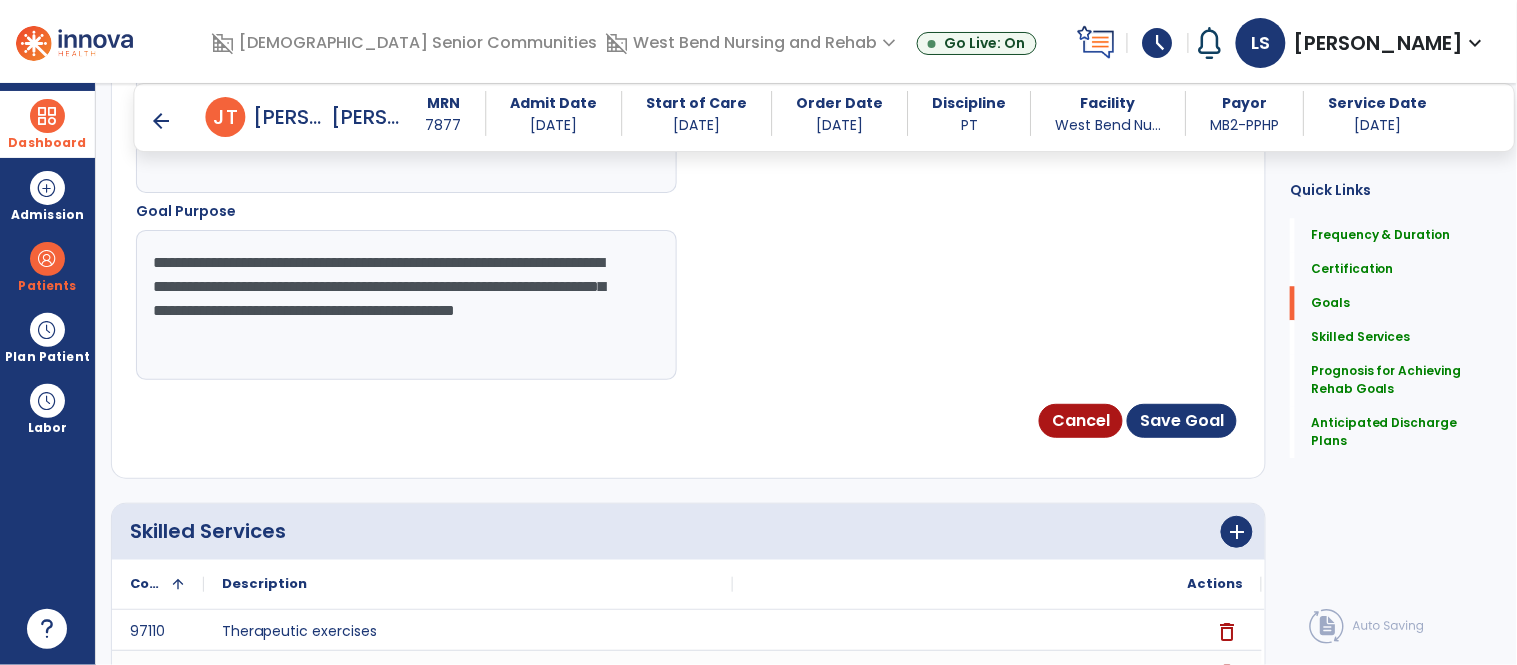 drag, startPoint x: 523, startPoint y: 284, endPoint x: 223, endPoint y: 282, distance: 300.00665 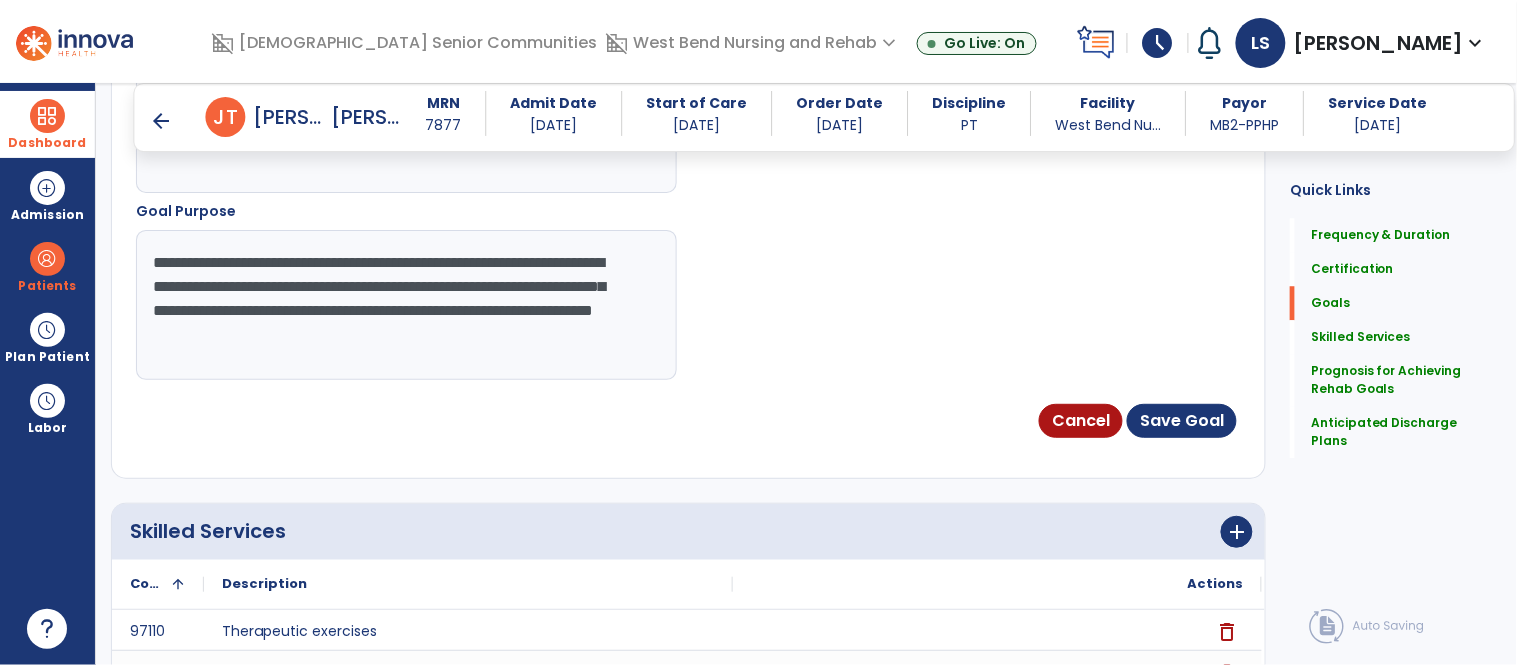 drag, startPoint x: 391, startPoint y: 313, endPoint x: 589, endPoint y: 409, distance: 220.04546 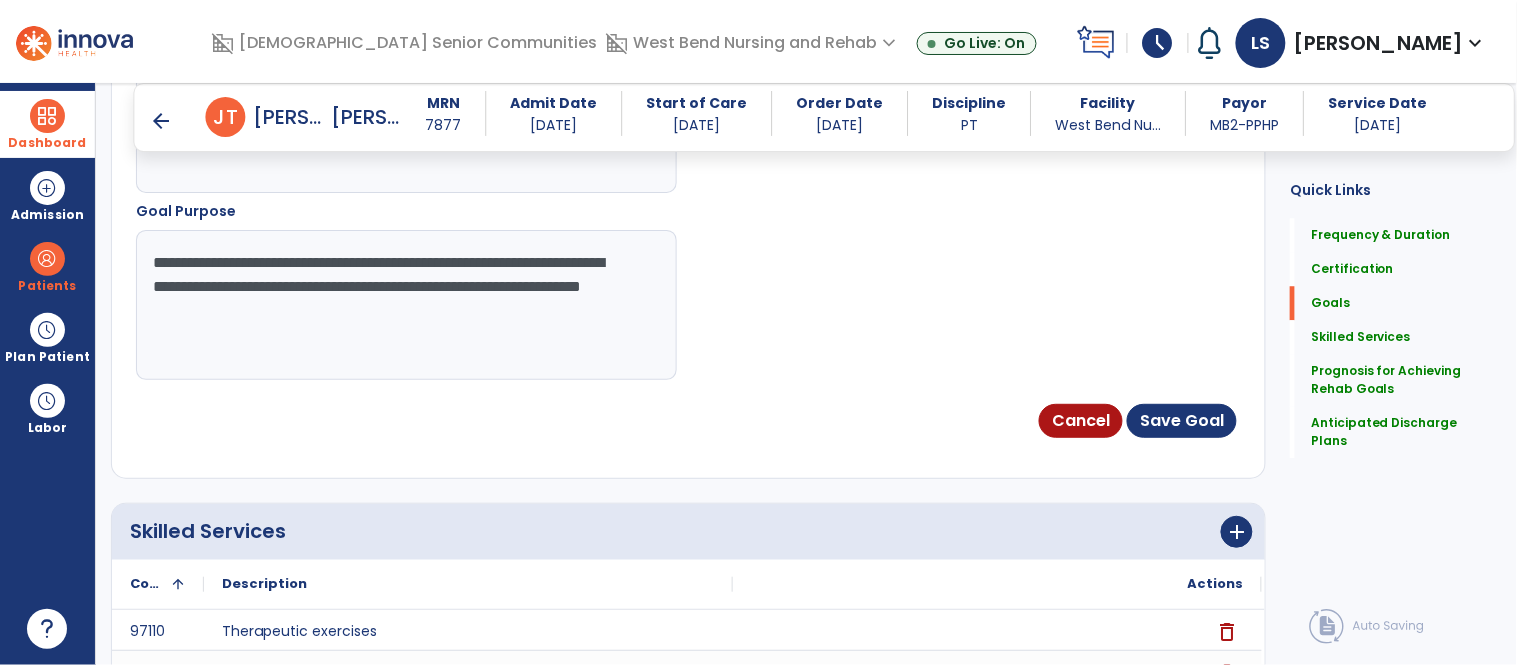scroll, scrollTop: 1263, scrollLeft: 0, axis: vertical 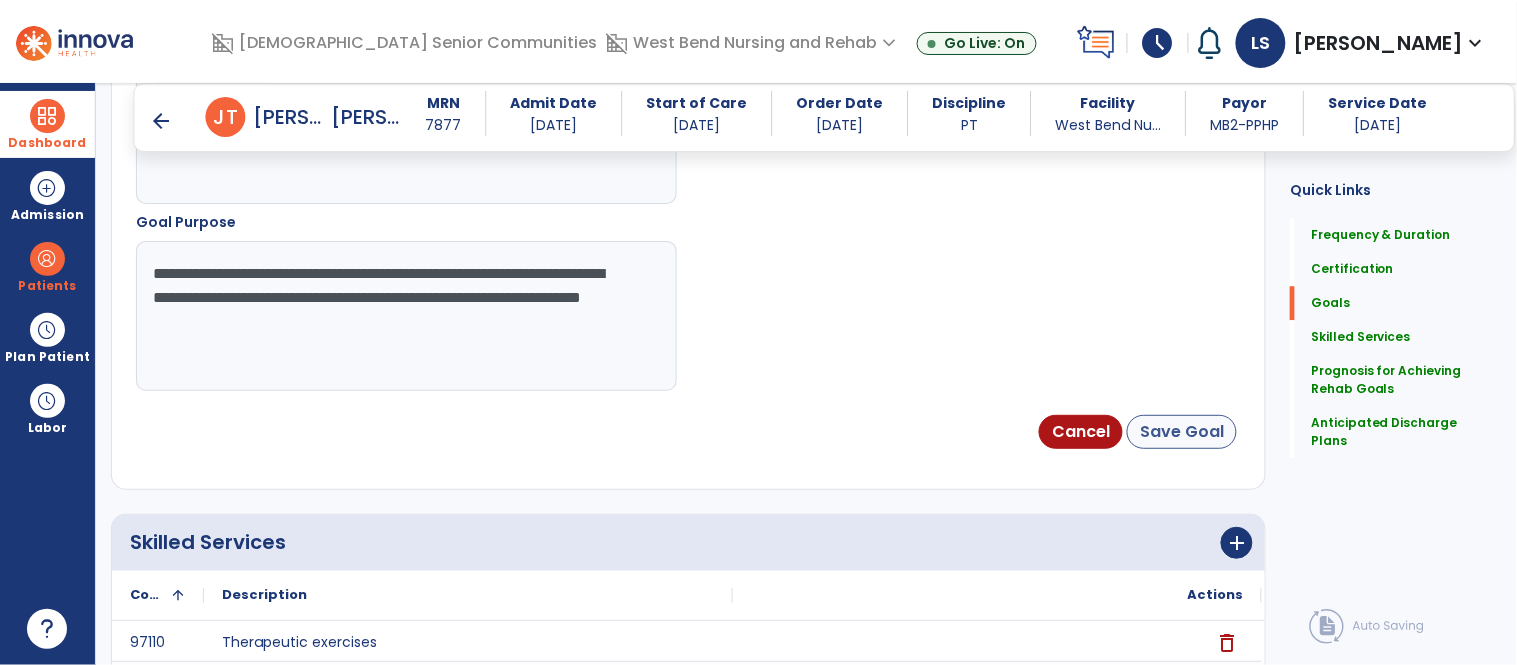 type on "**********" 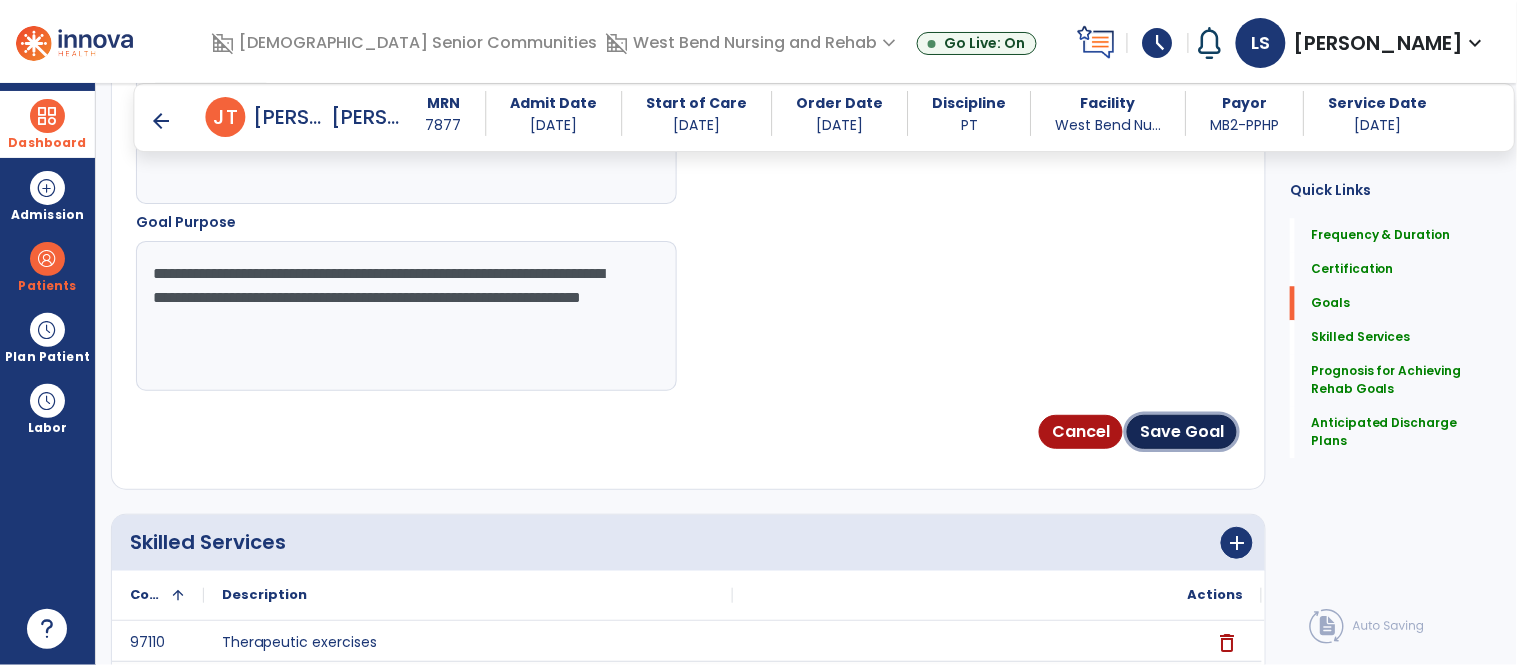 click on "Save Goal" at bounding box center (1182, 432) 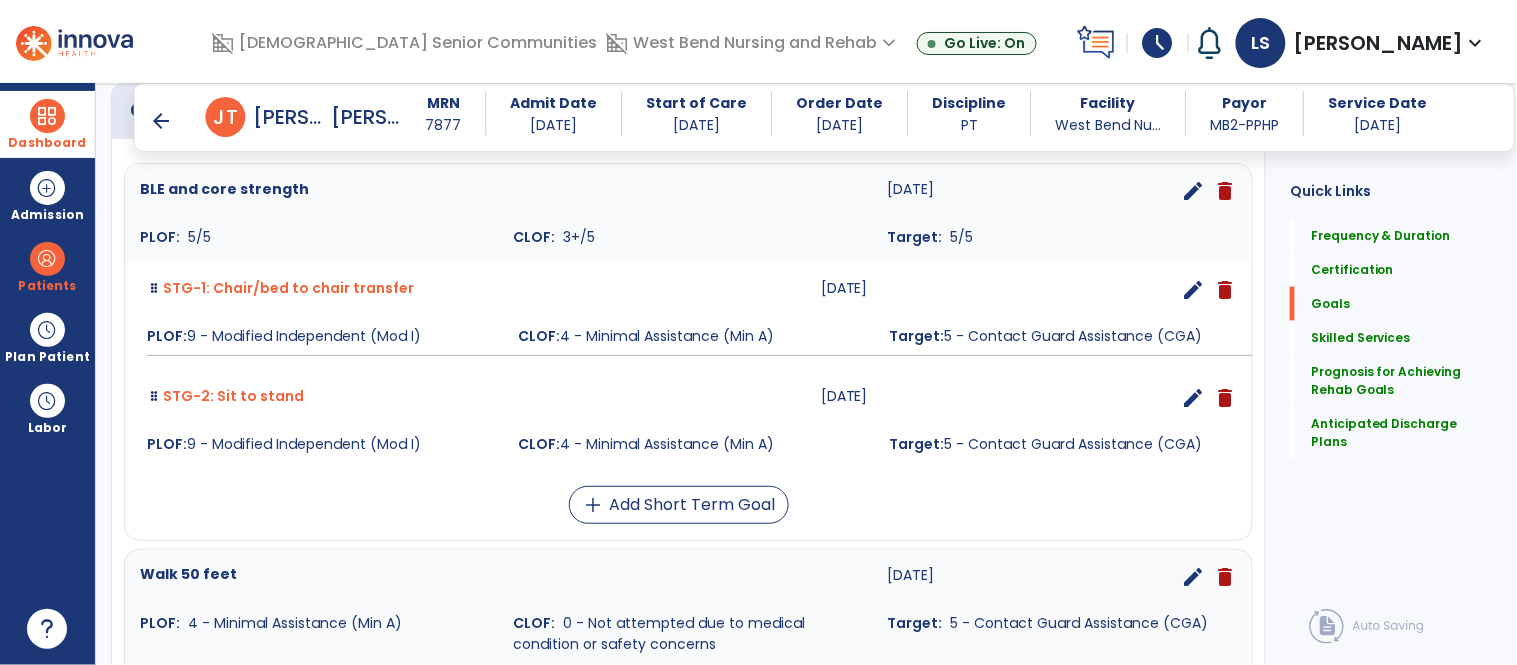 scroll, scrollTop: 814, scrollLeft: 0, axis: vertical 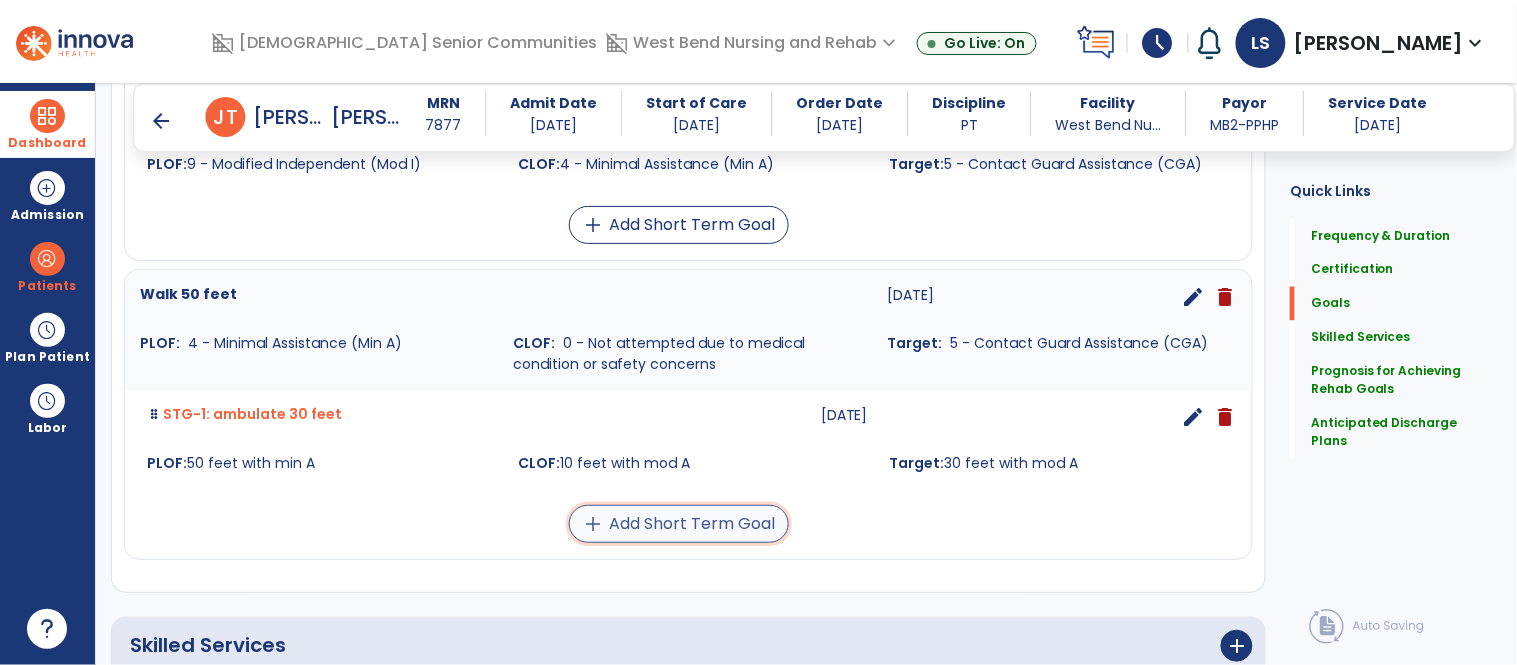 click on "add  Add Short Term Goal" at bounding box center (679, 524) 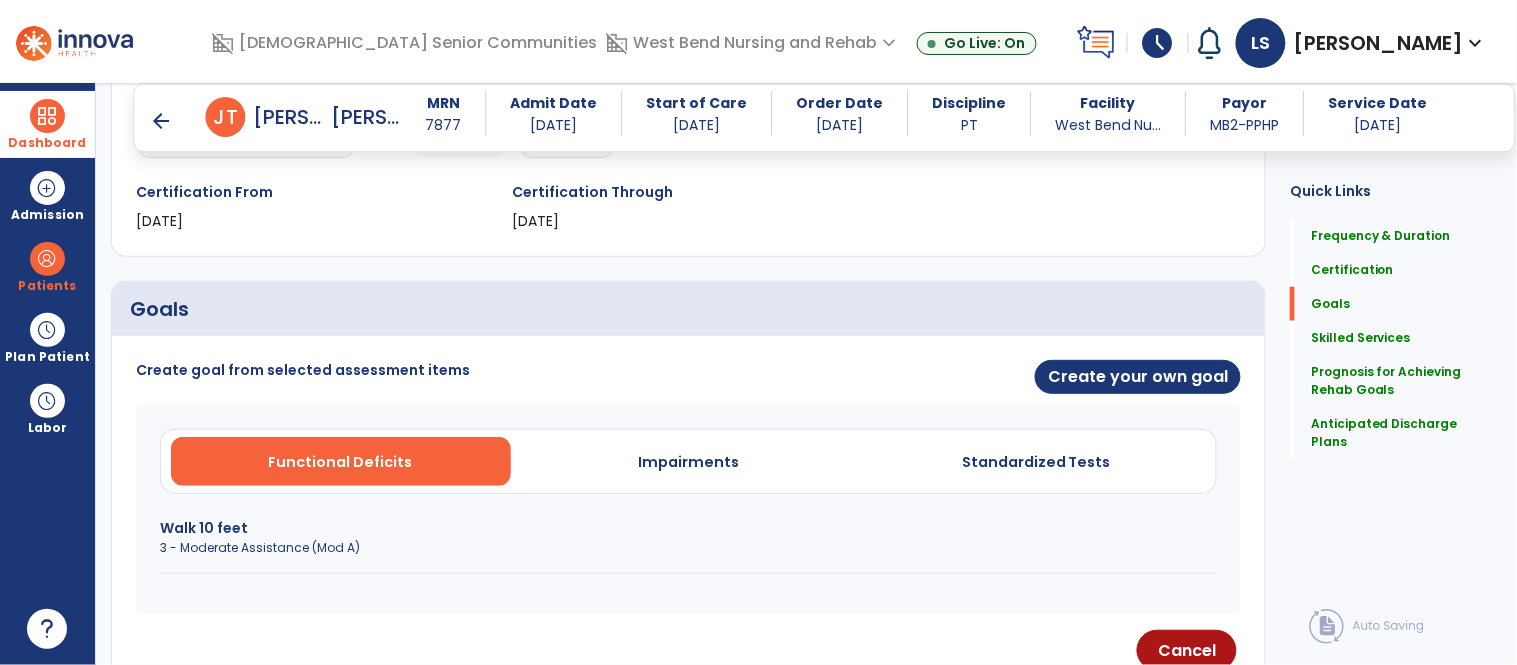 scroll, scrollTop: 491, scrollLeft: 0, axis: vertical 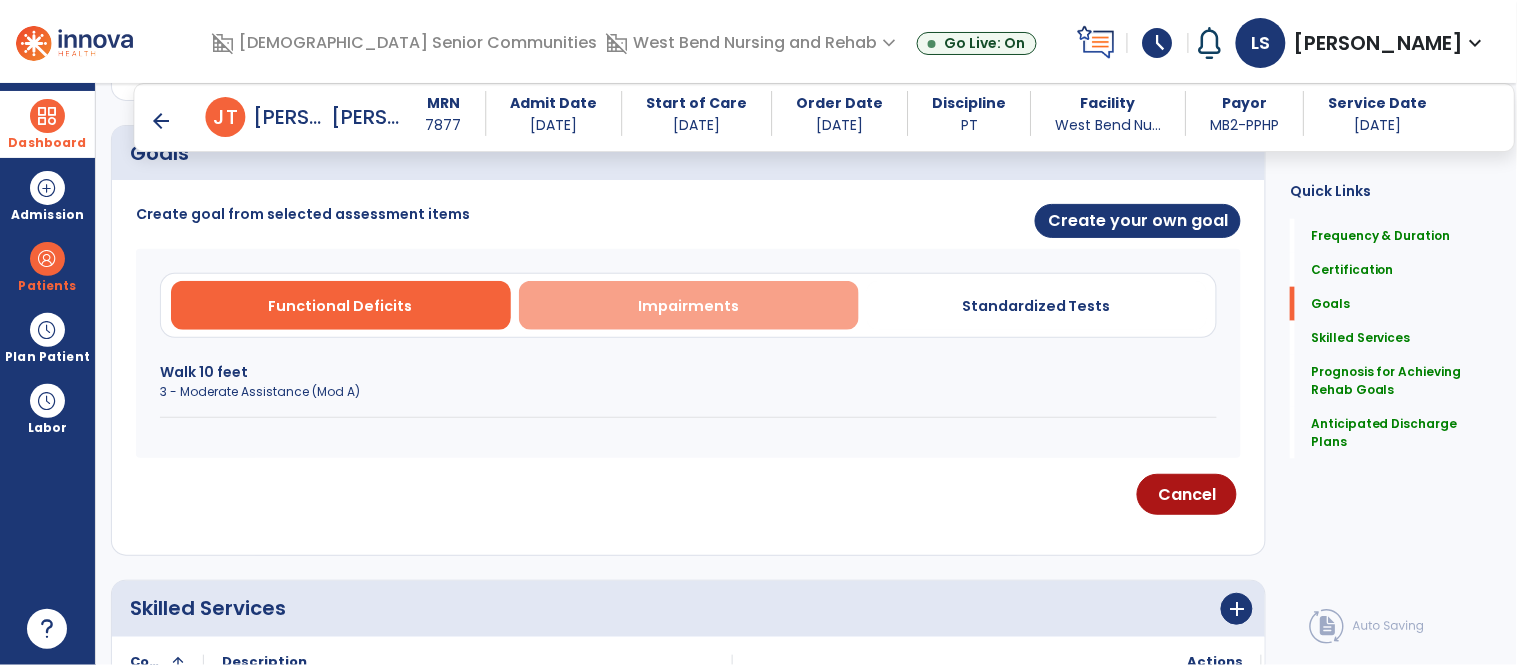 click on "Impairments" at bounding box center (688, 306) 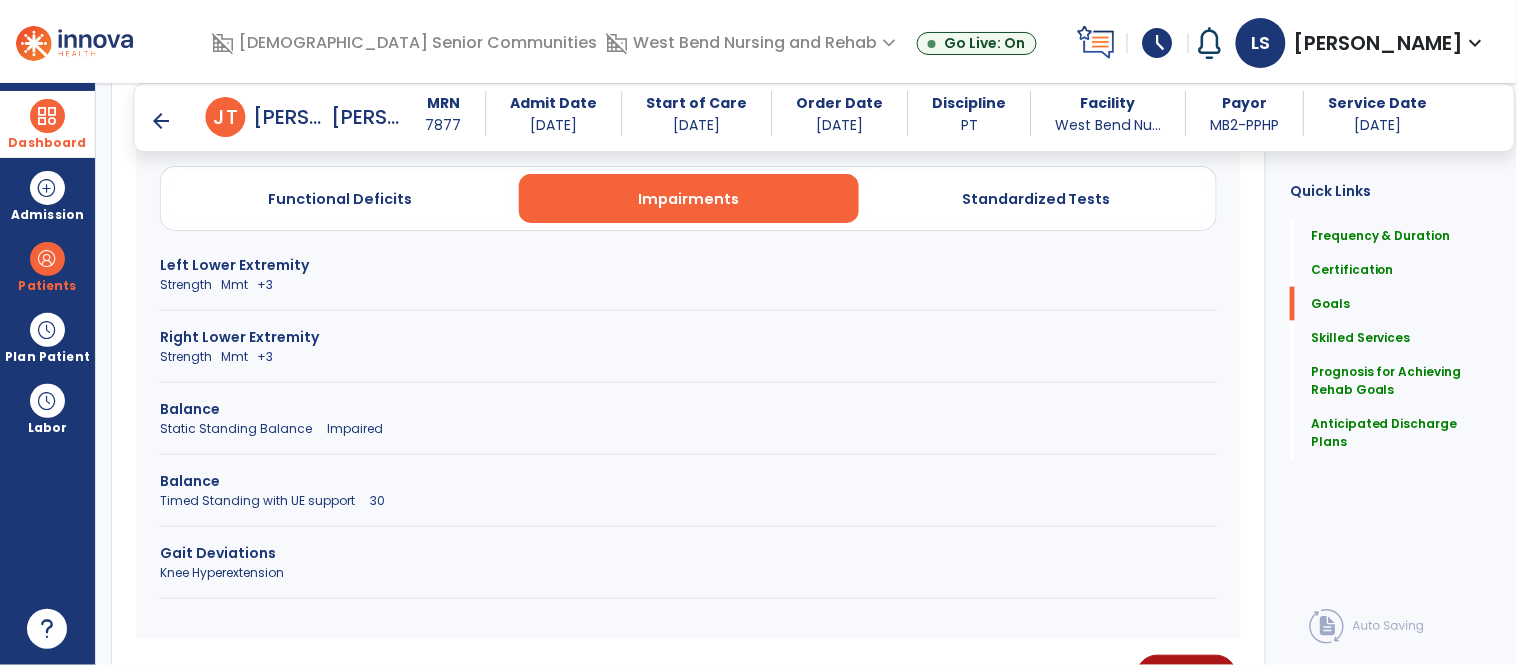 scroll, scrollTop: 604, scrollLeft: 0, axis: vertical 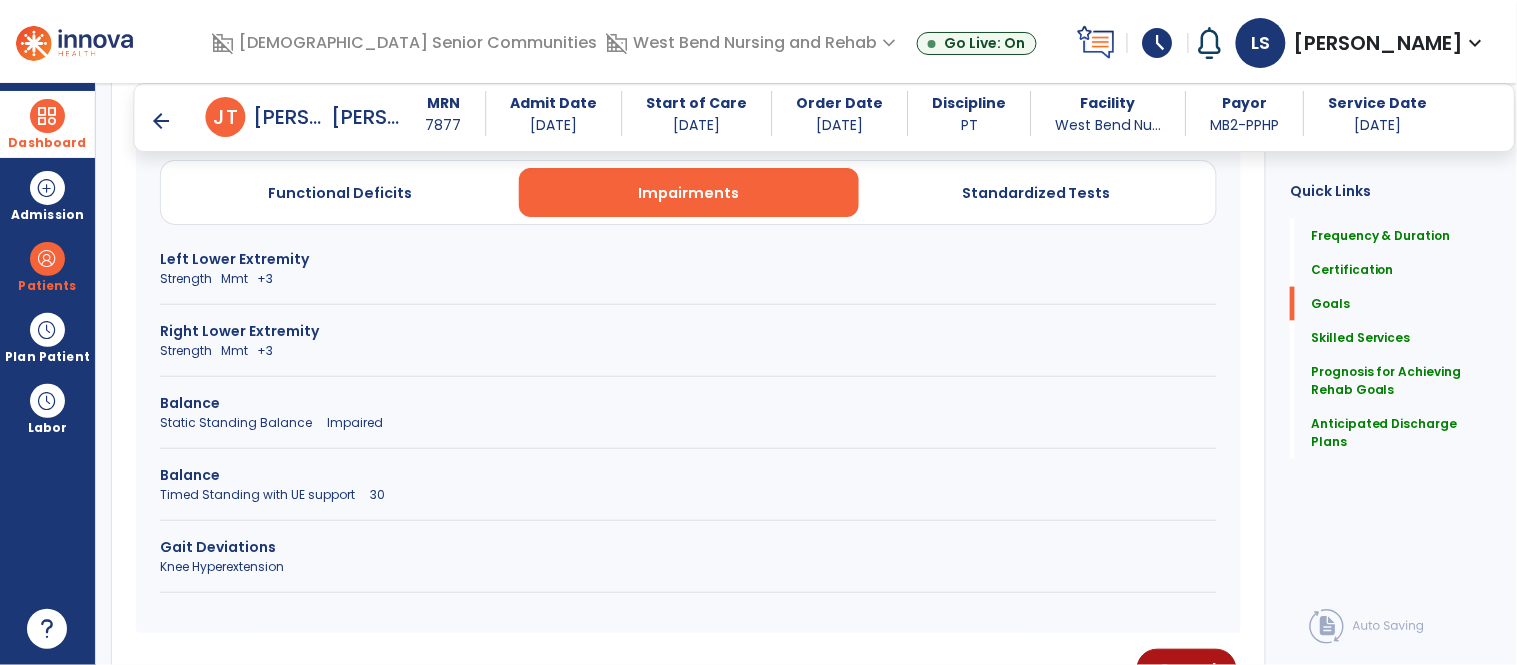 click on "Static Standing Balance      Impaired" at bounding box center (688, 423) 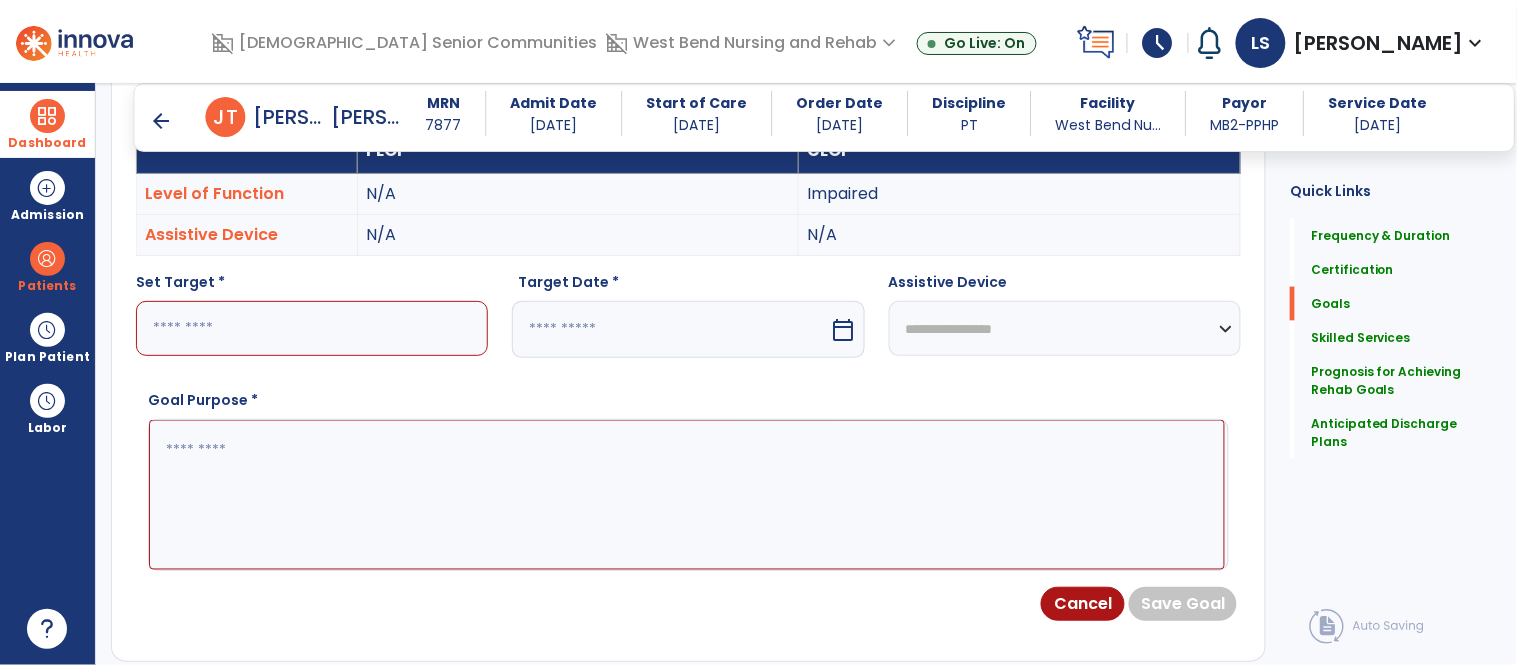 click at bounding box center [312, 328] 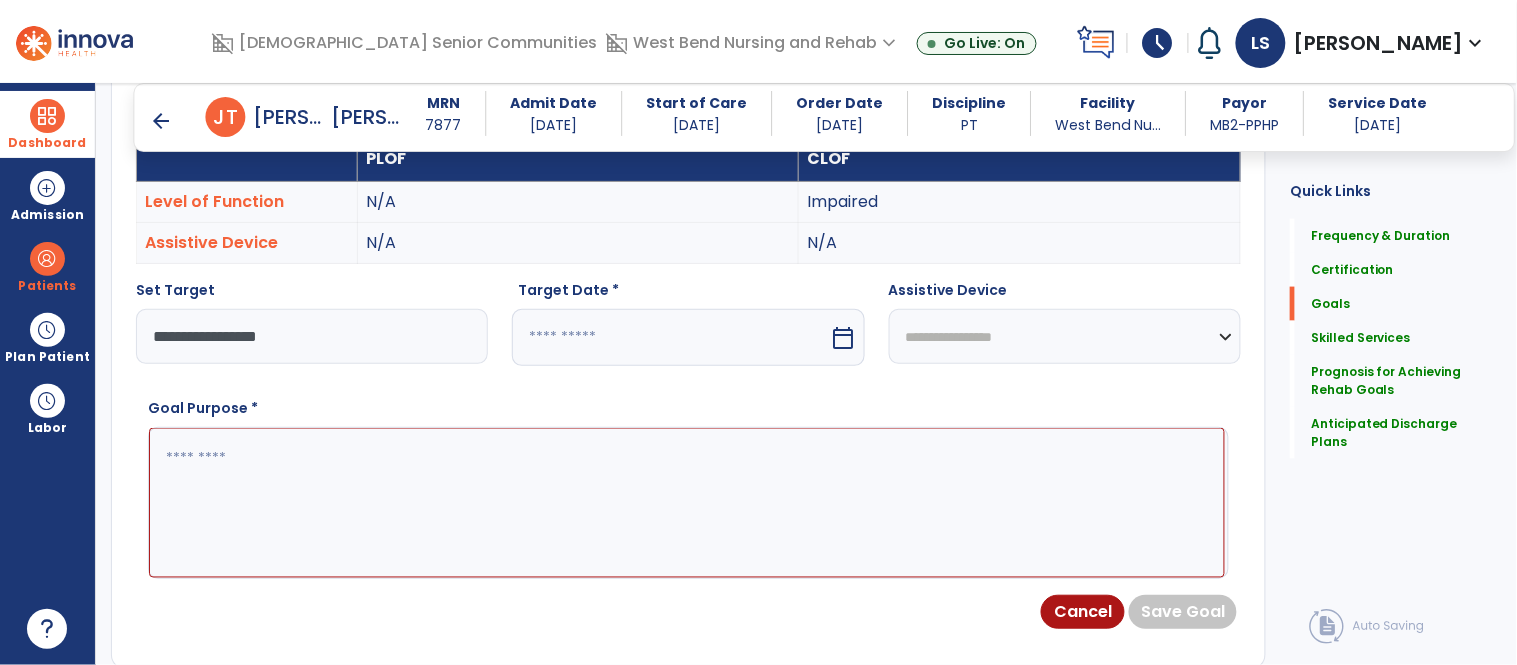 scroll, scrollTop: 582, scrollLeft: 0, axis: vertical 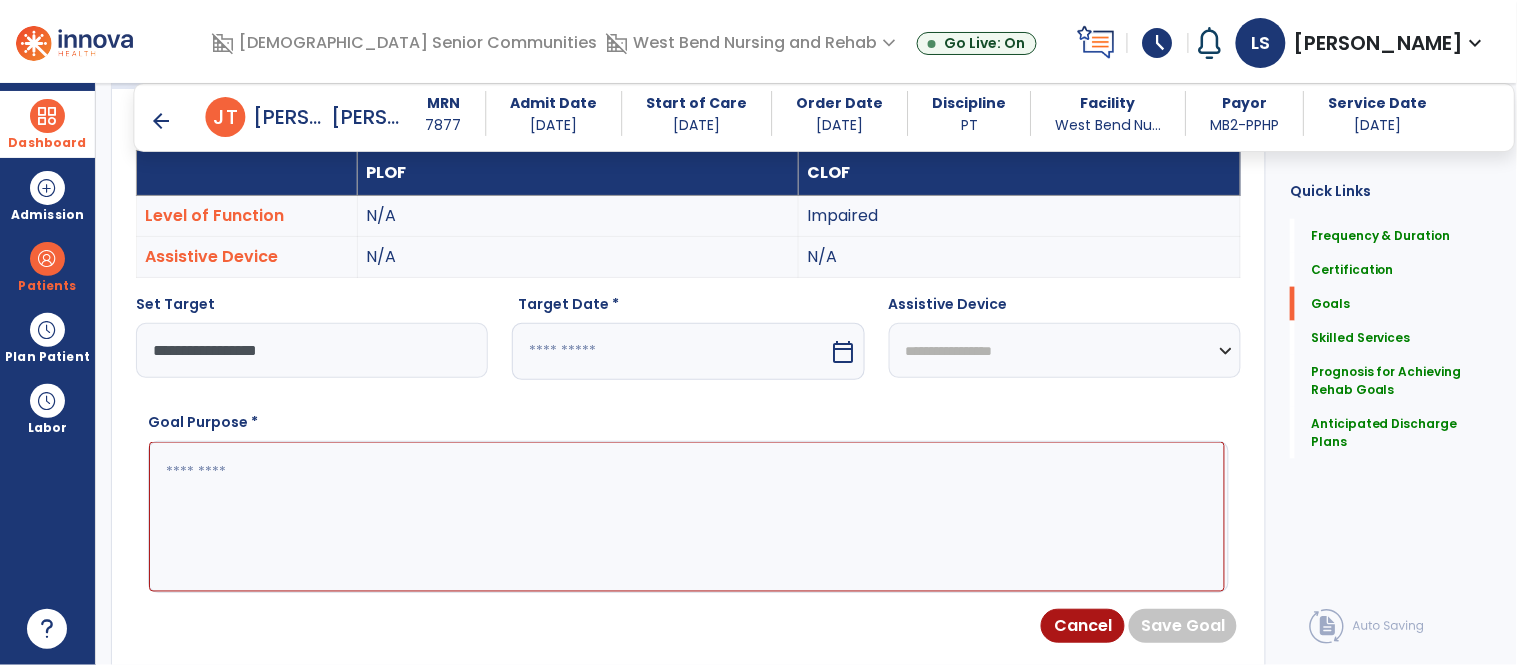 type on "**********" 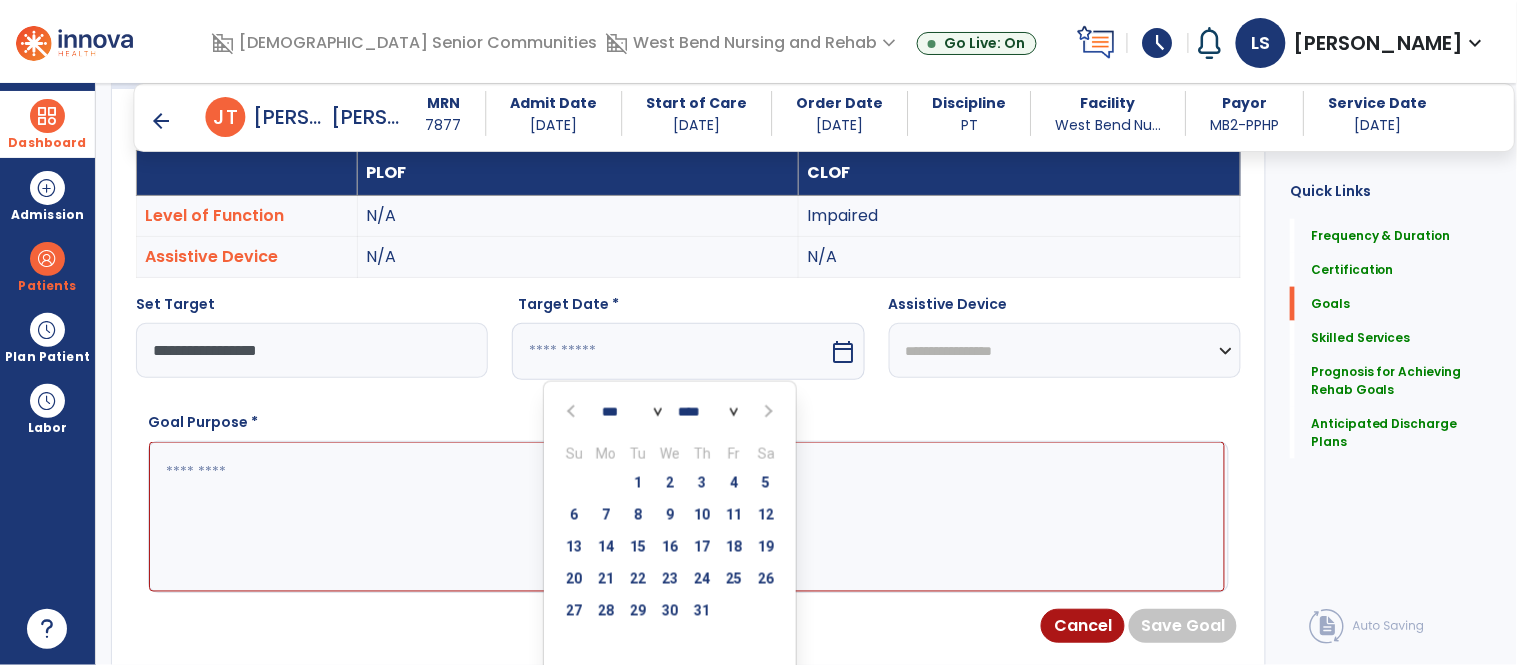 click at bounding box center [768, 412] 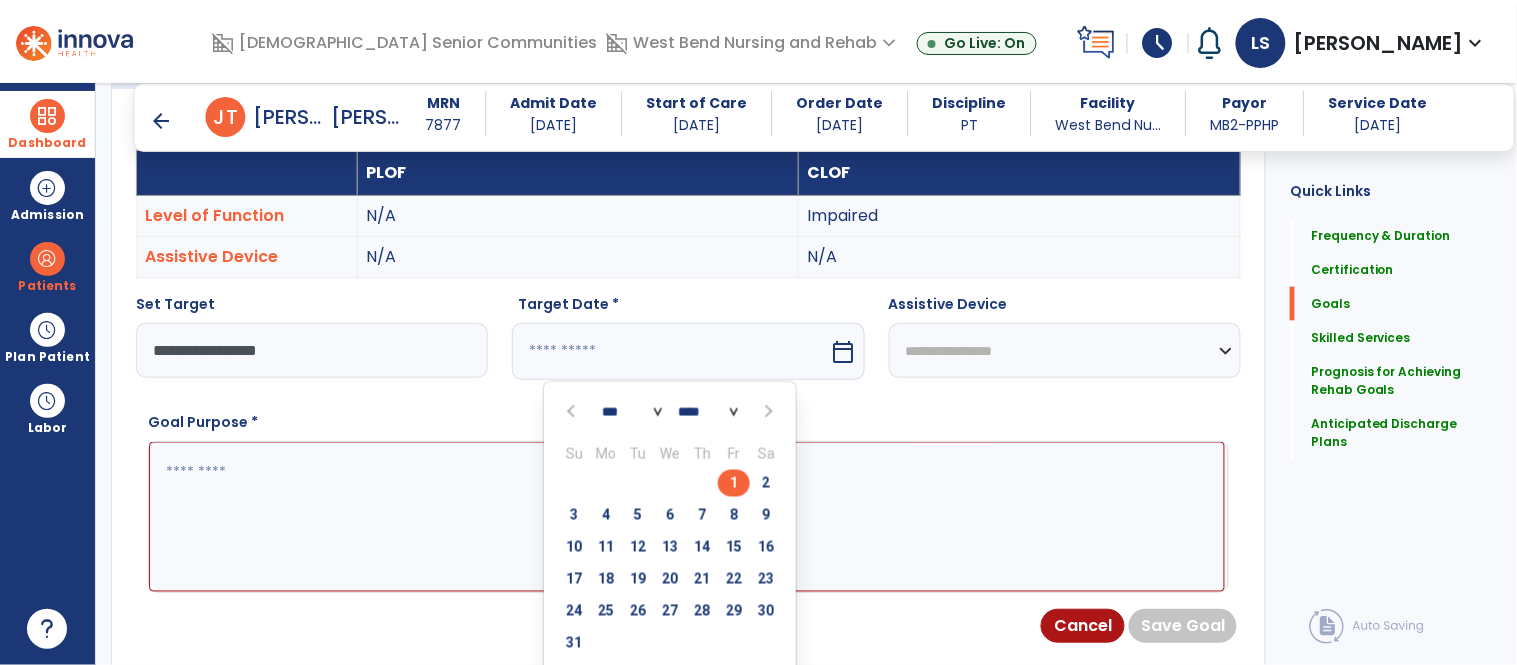 click on "13" at bounding box center (670, 547) 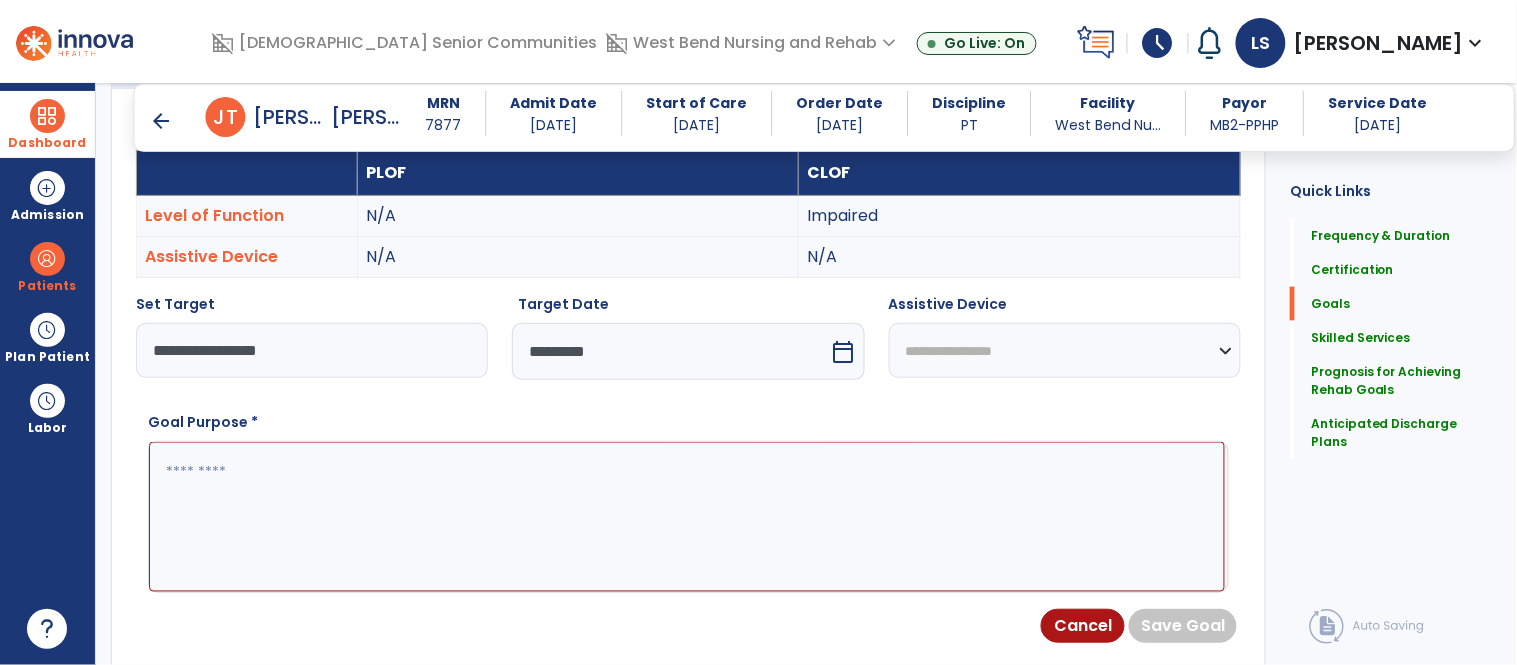 click at bounding box center [687, 517] 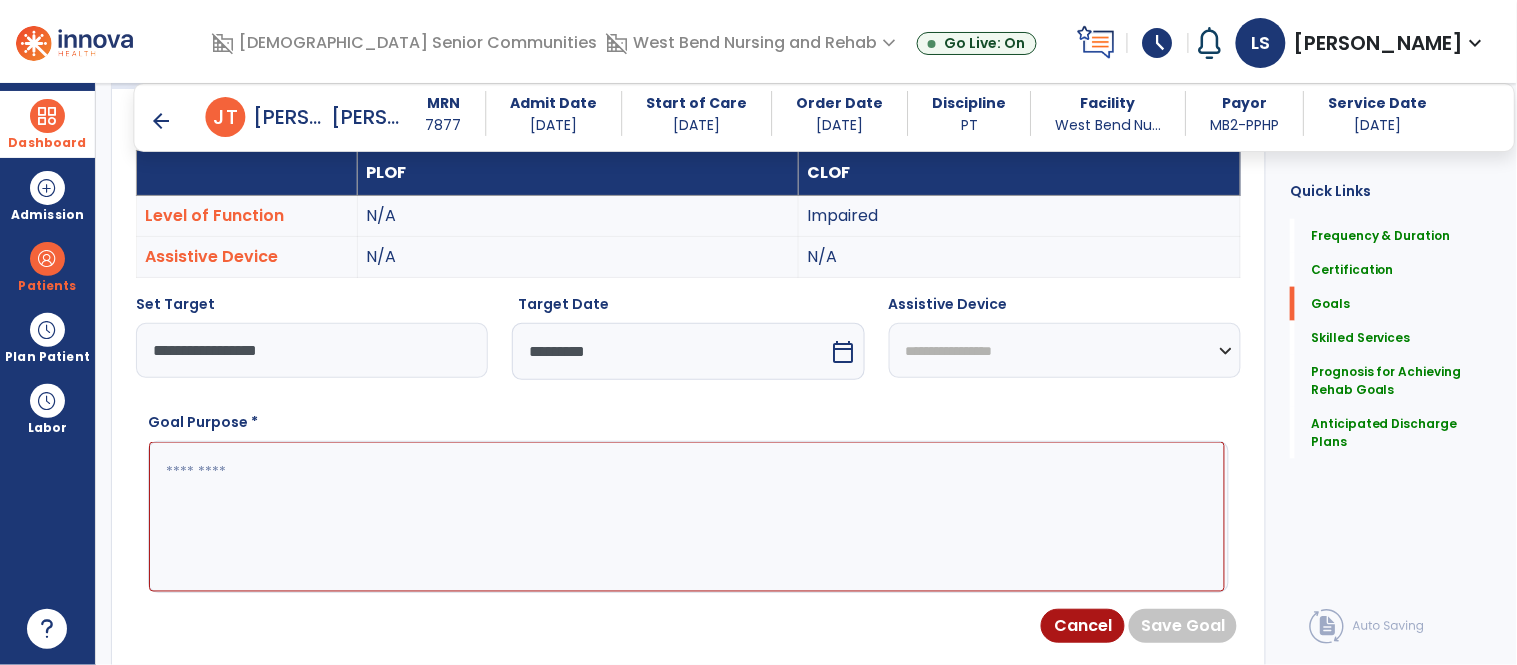 click at bounding box center [687, 517] 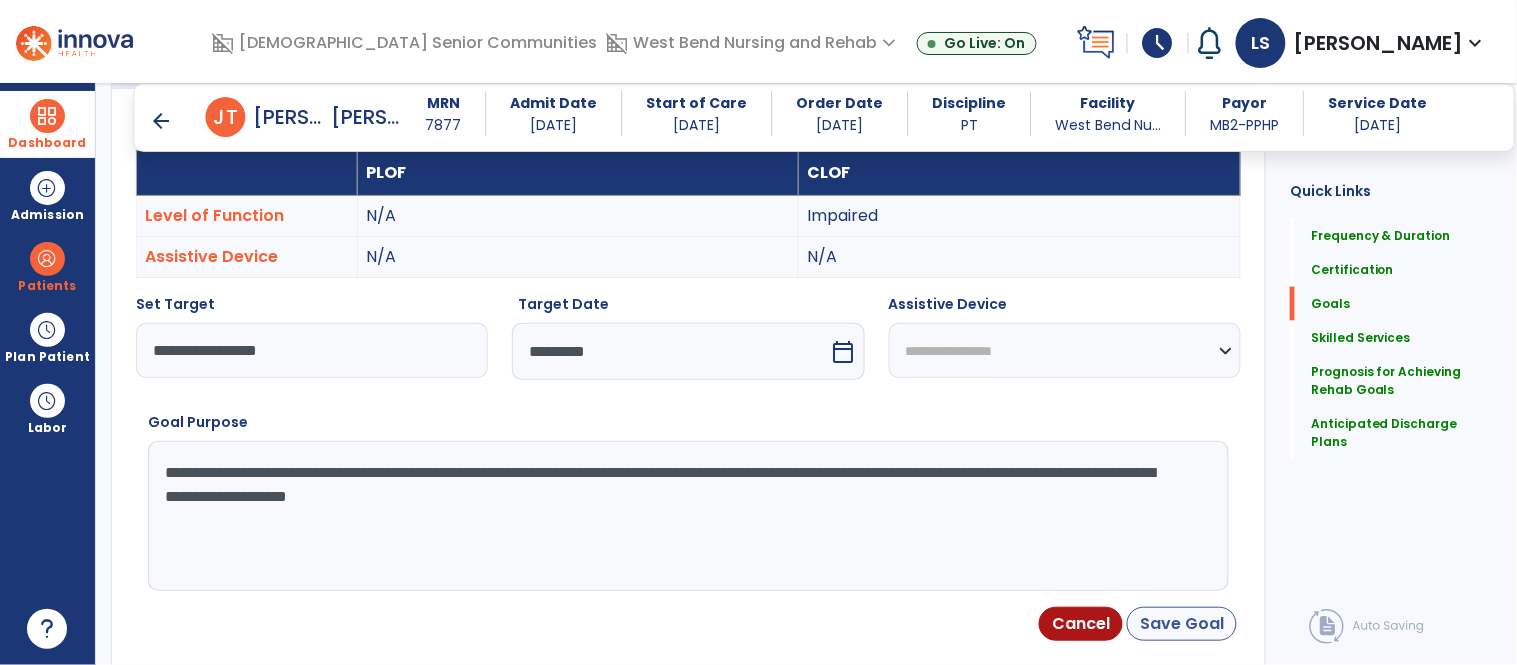 type on "**********" 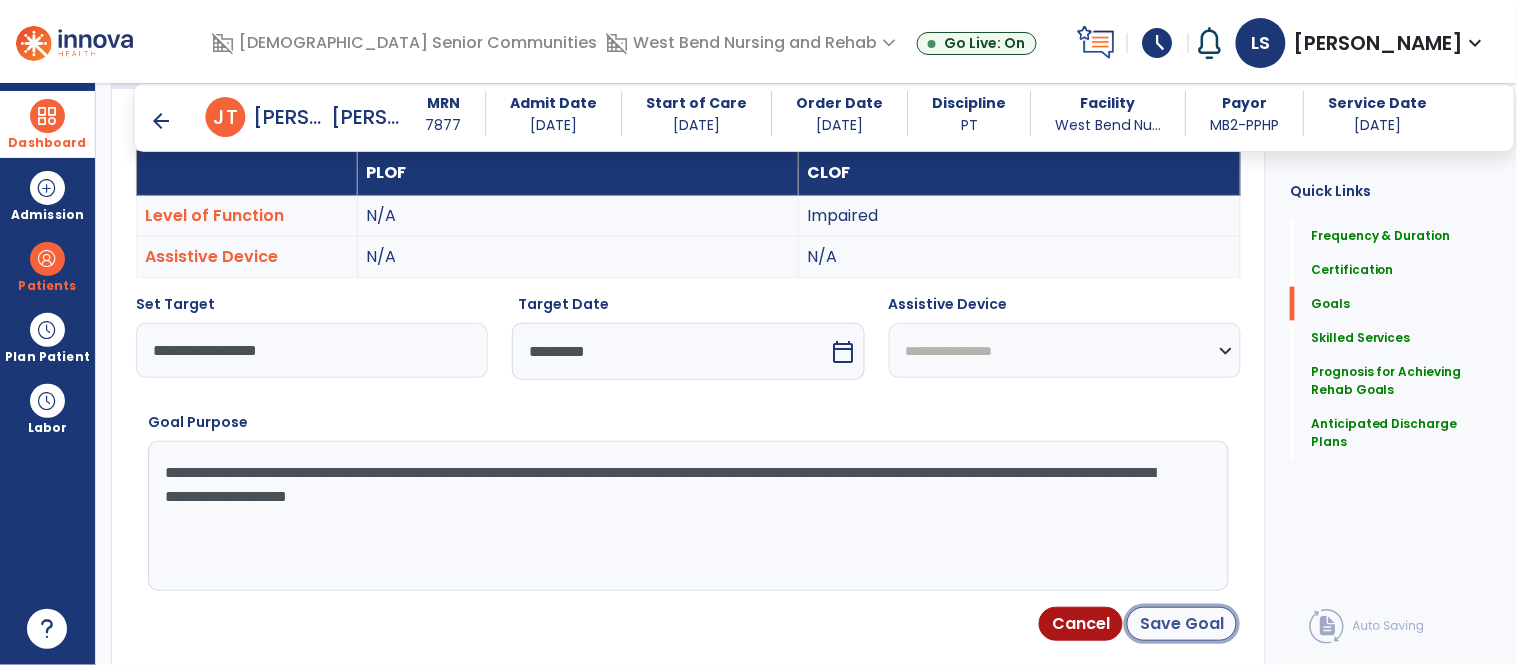 click on "Save Goal" at bounding box center [1182, 624] 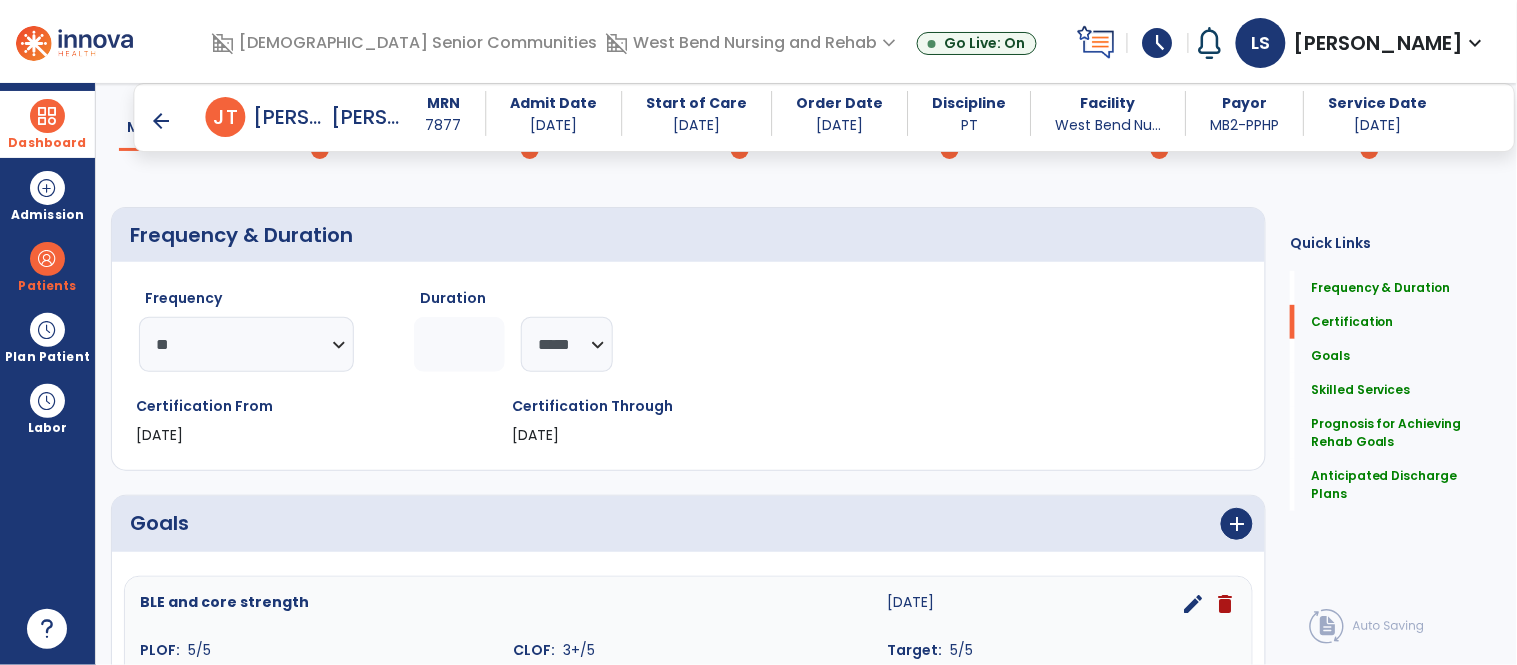 scroll, scrollTop: 185, scrollLeft: 0, axis: vertical 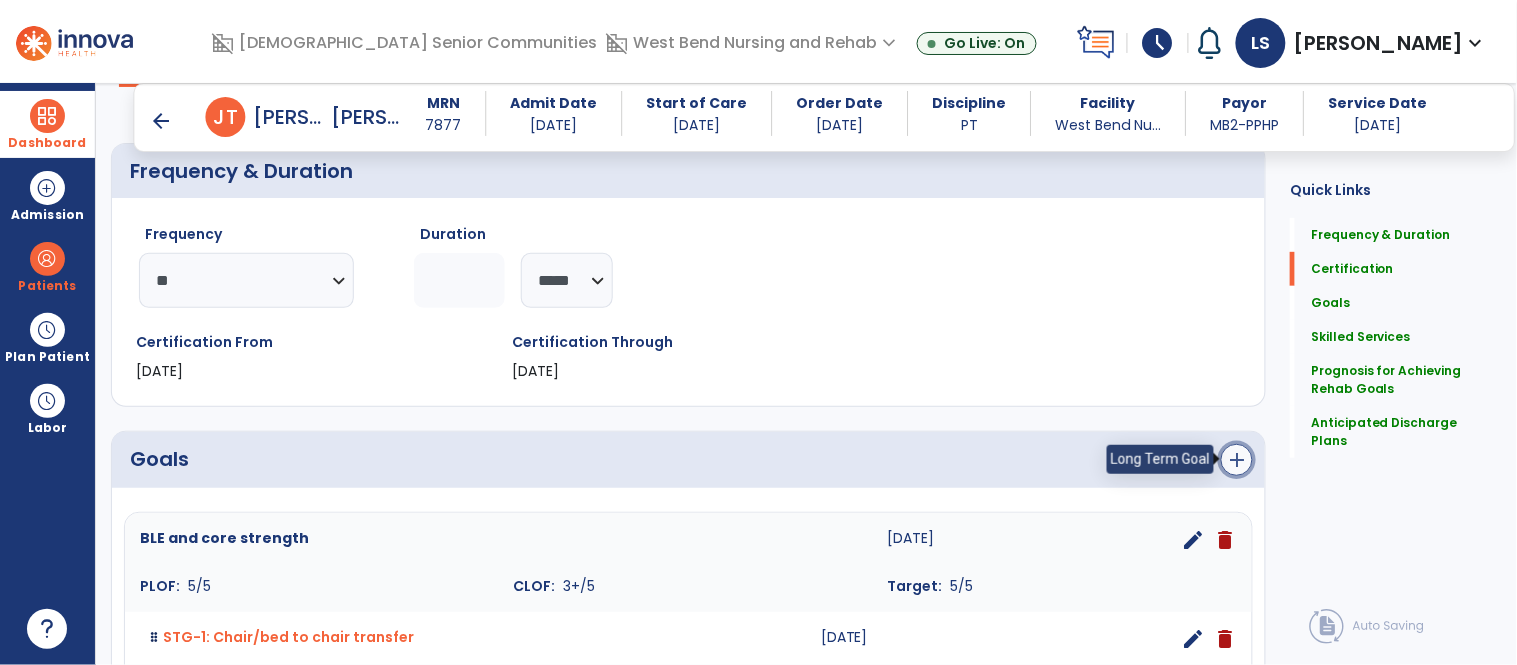 click on "add" at bounding box center (1237, 460) 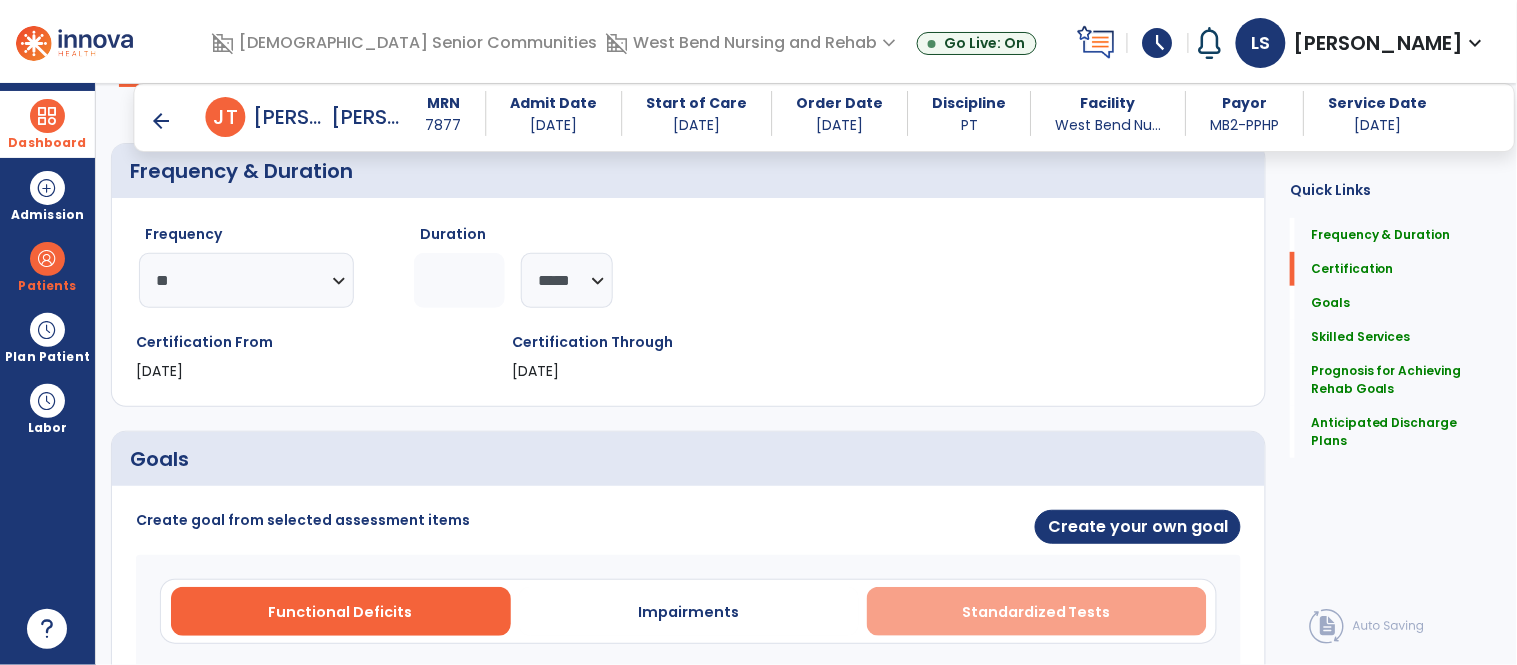 click on "Standardized Tests" at bounding box center [1036, 612] 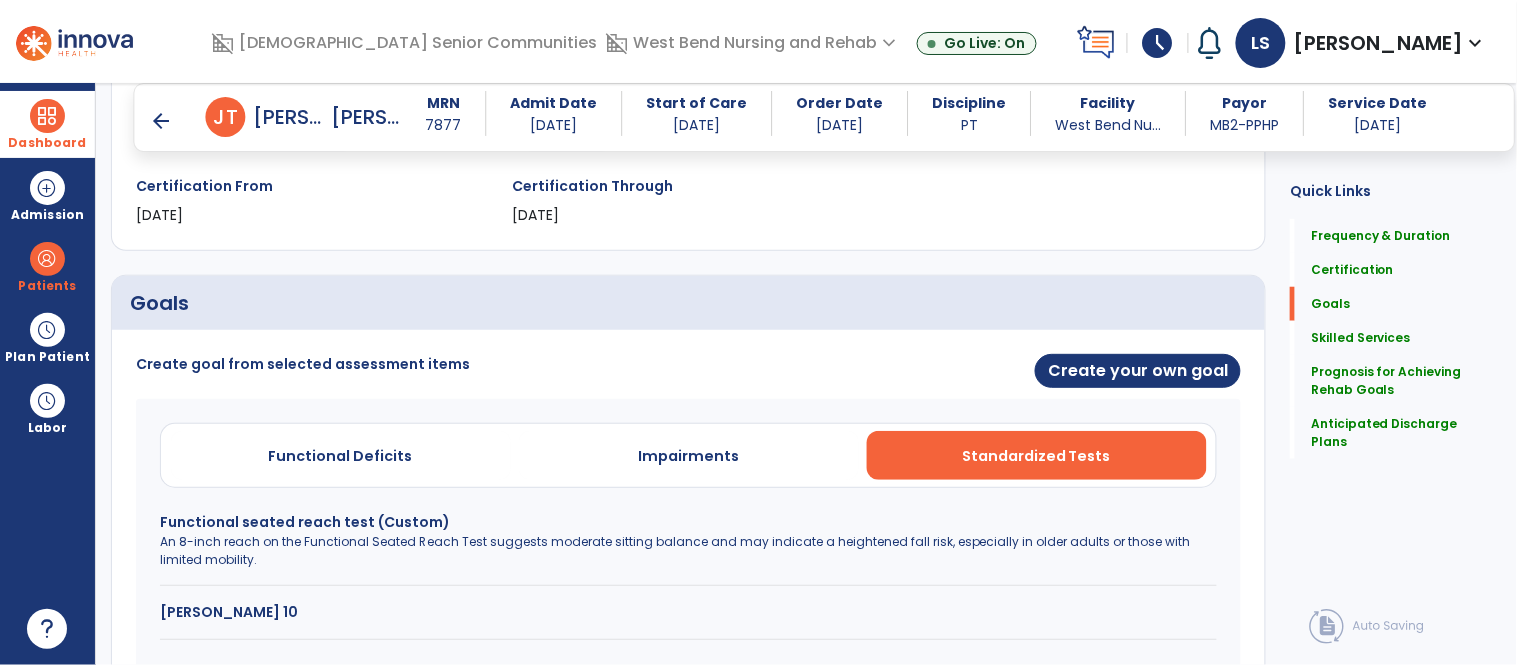 scroll, scrollTop: 344, scrollLeft: 0, axis: vertical 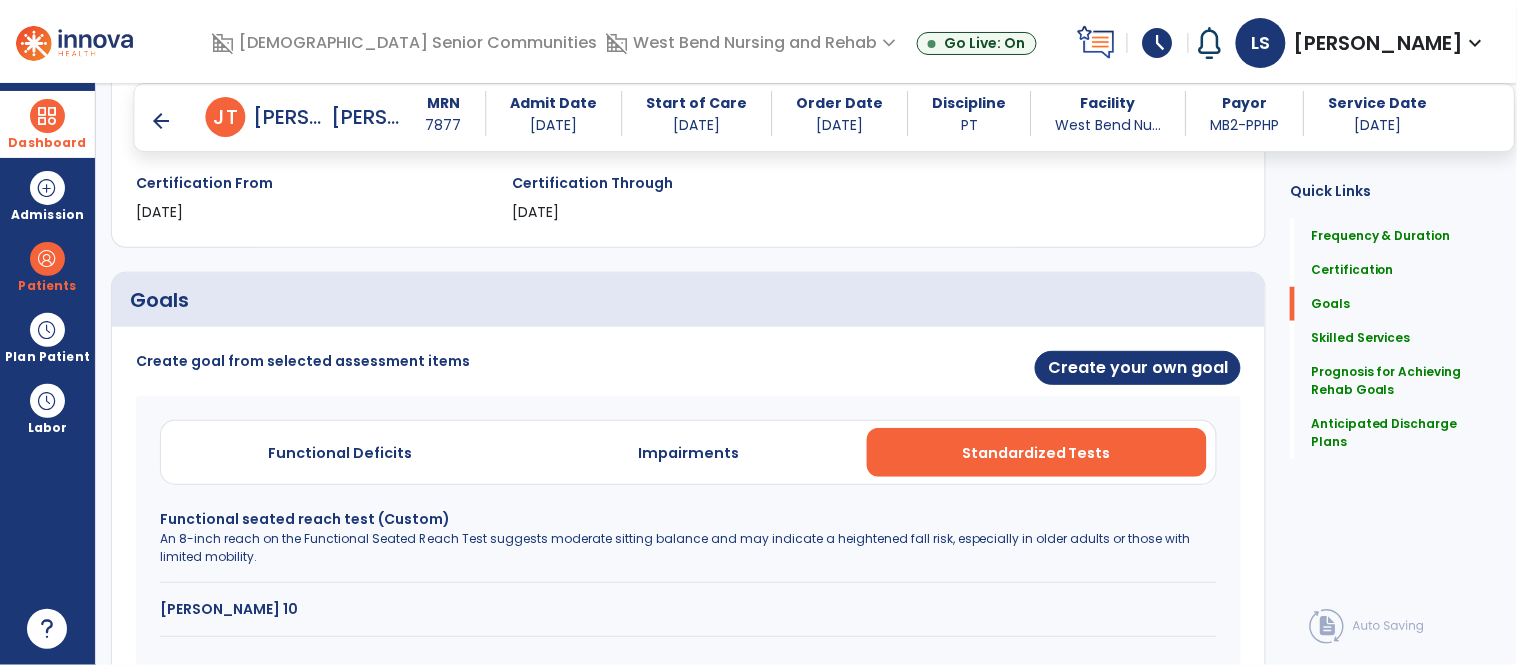 click on "An 8-inch reach on the Functional Seated Reach Test suggests moderate sitting balance and may indicate a heightened fall risk, especially in older adults or those with limited mobility." at bounding box center (688, 548) 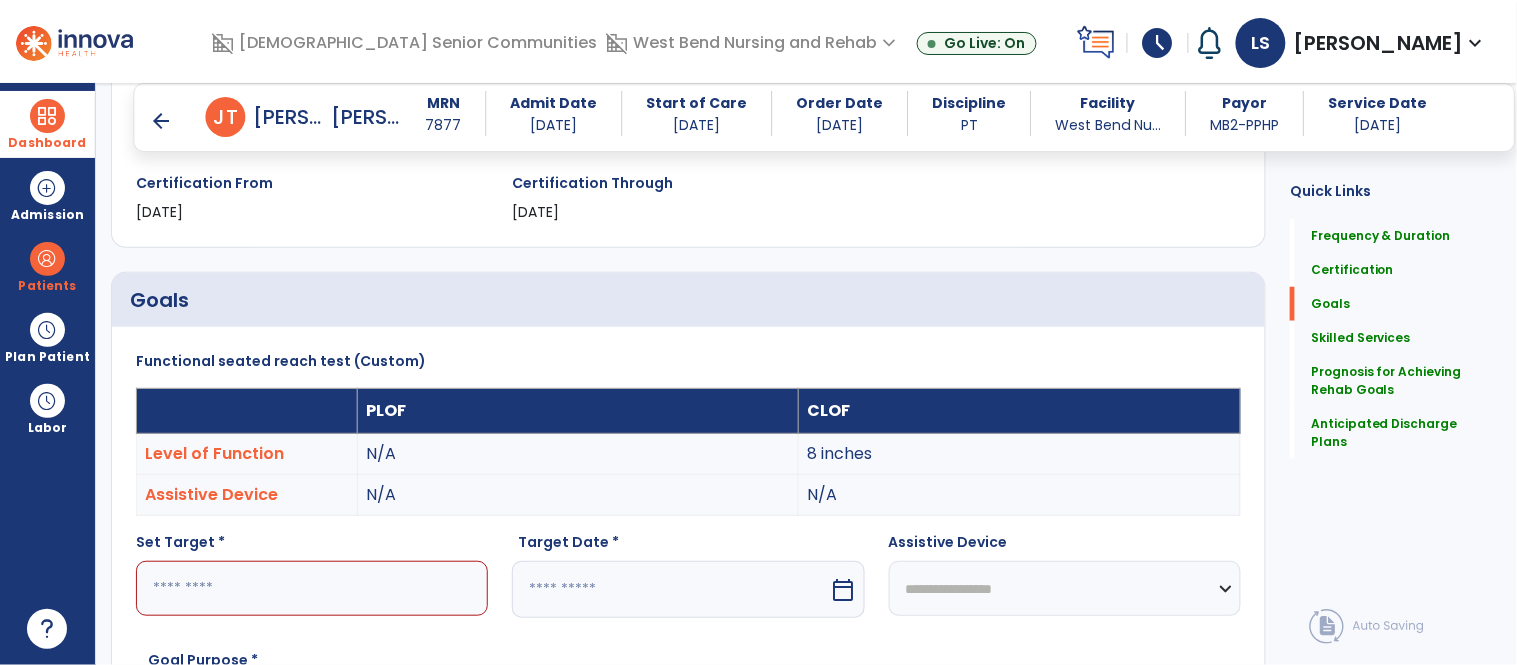 click at bounding box center [312, 588] 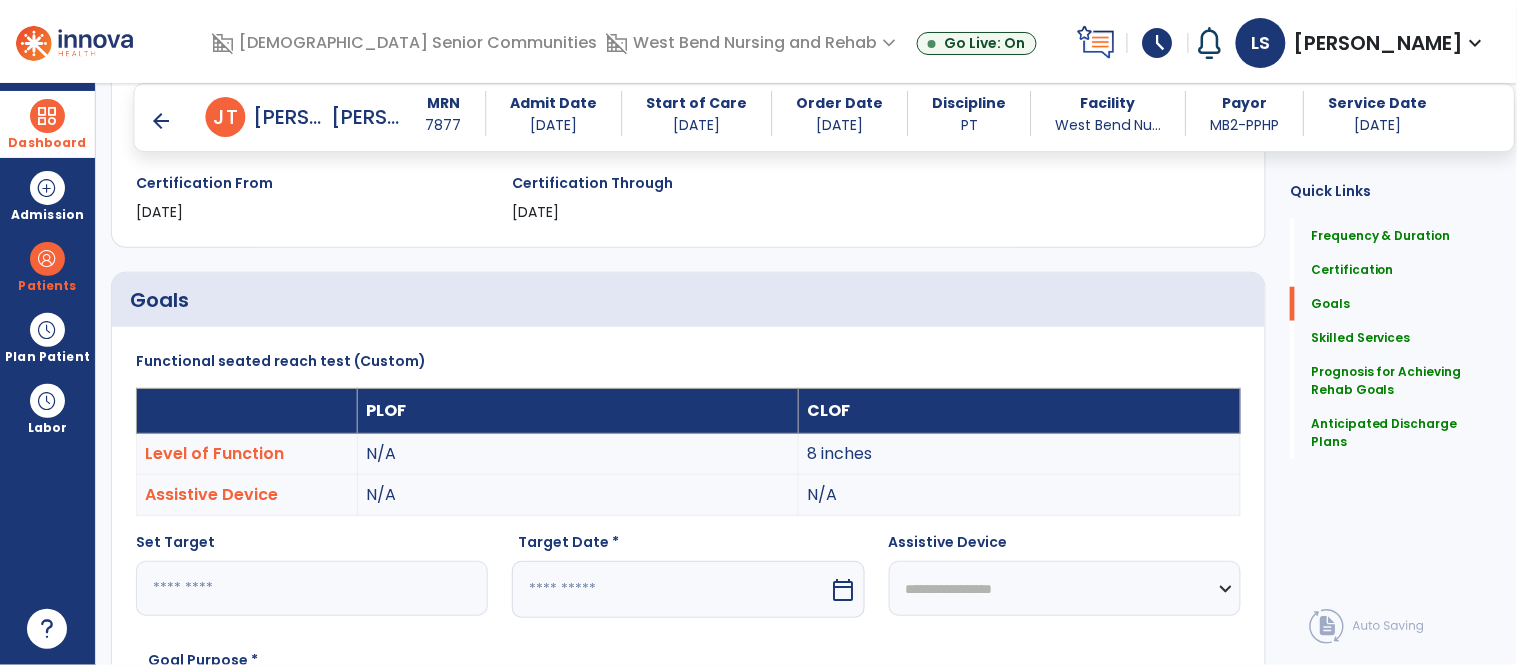 type on "**" 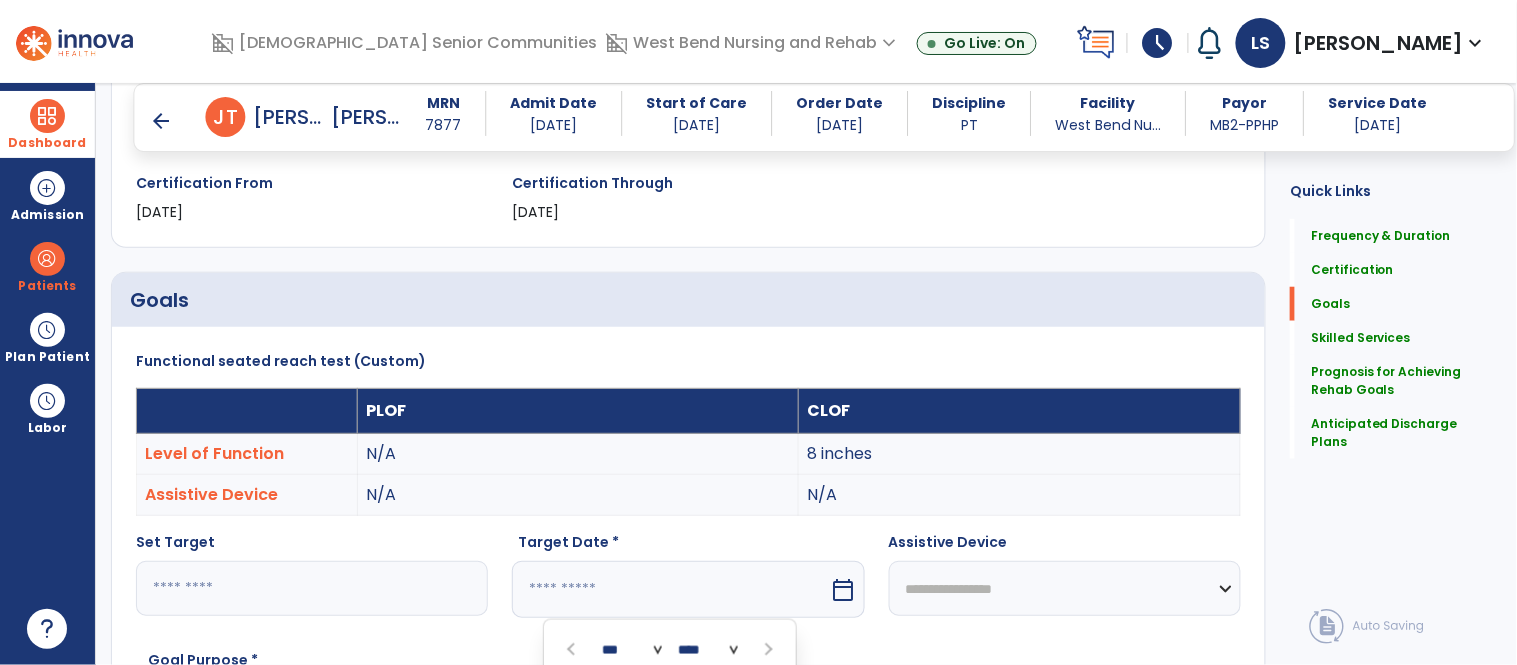 scroll, scrollTop: 727, scrollLeft: 0, axis: vertical 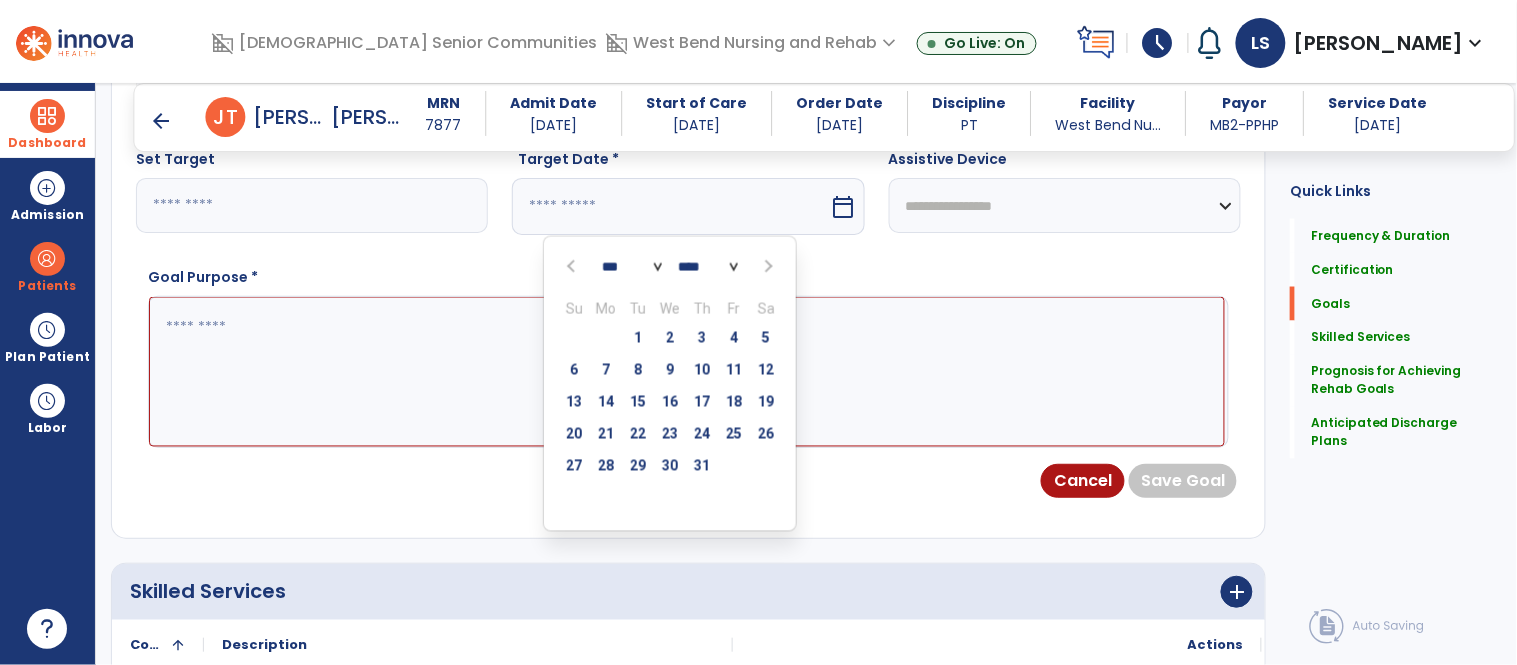 click at bounding box center [768, 267] 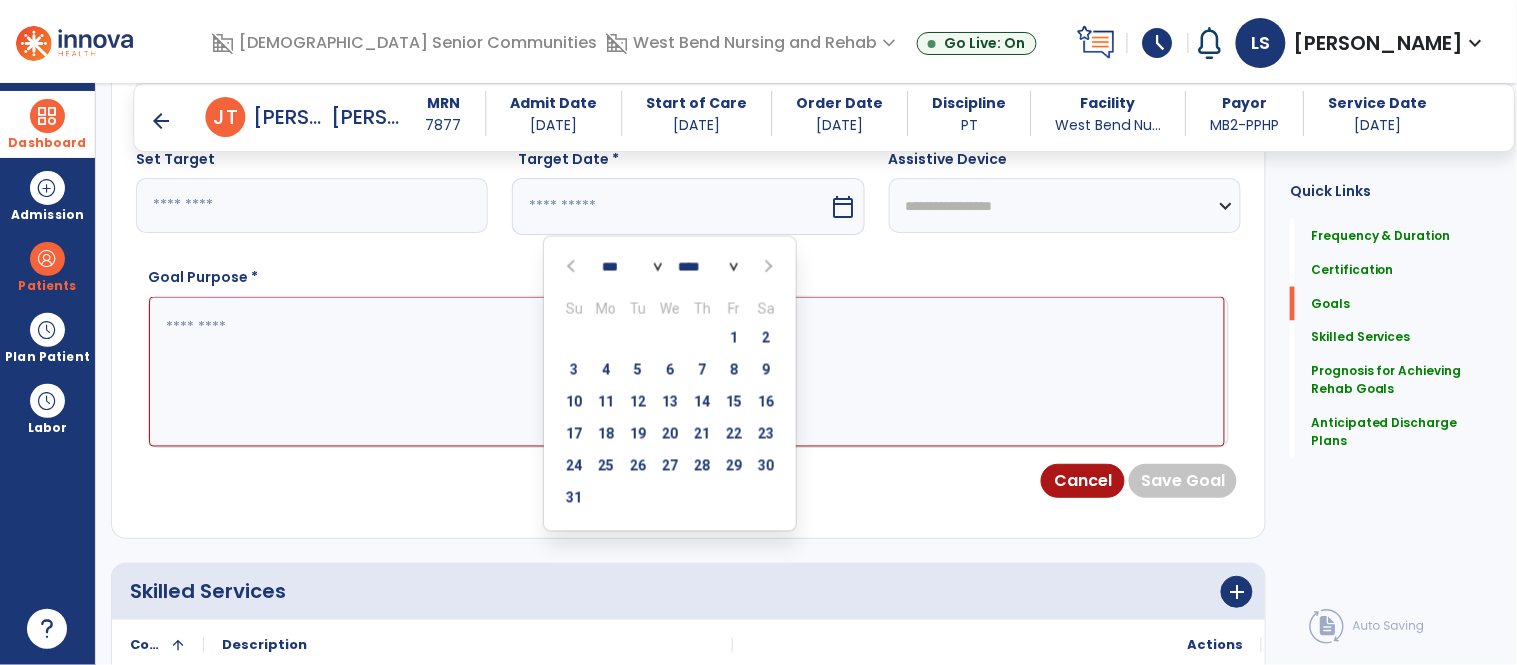 click at bounding box center (768, 267) 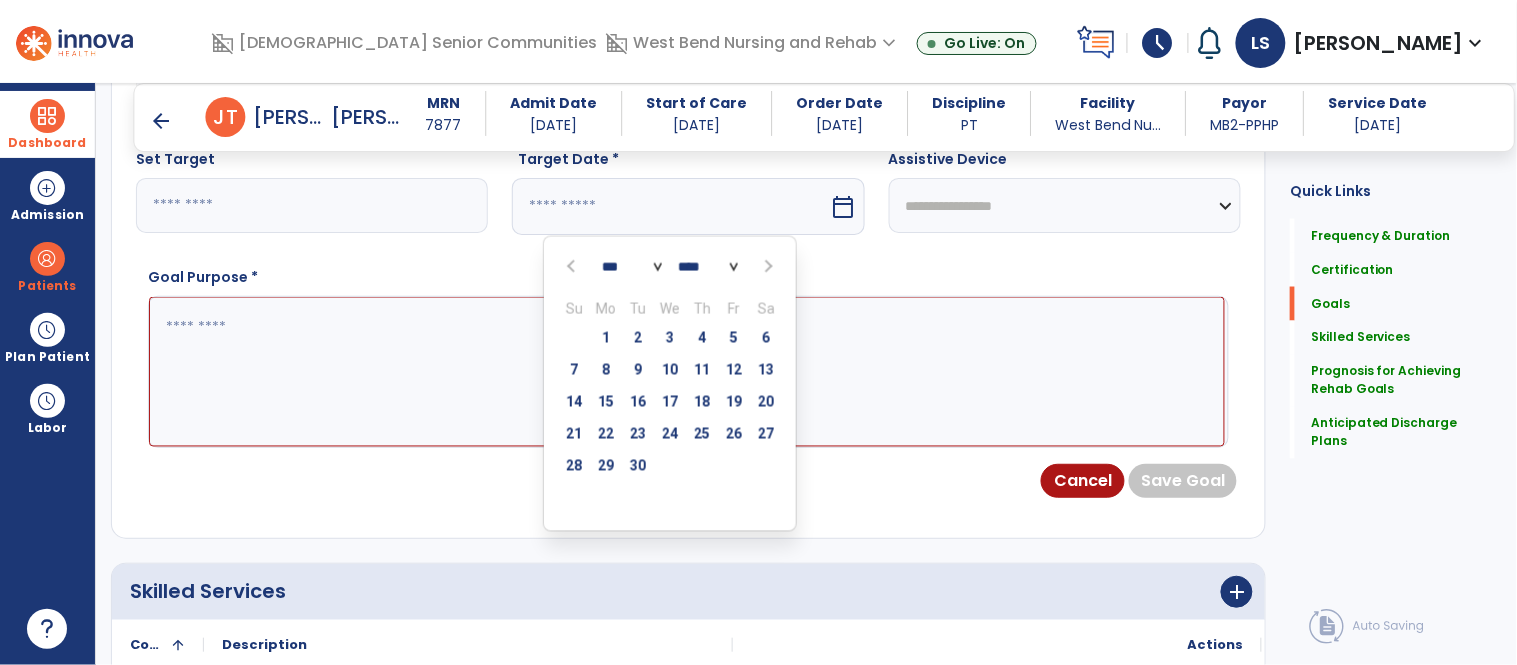 click at bounding box center [767, 267] 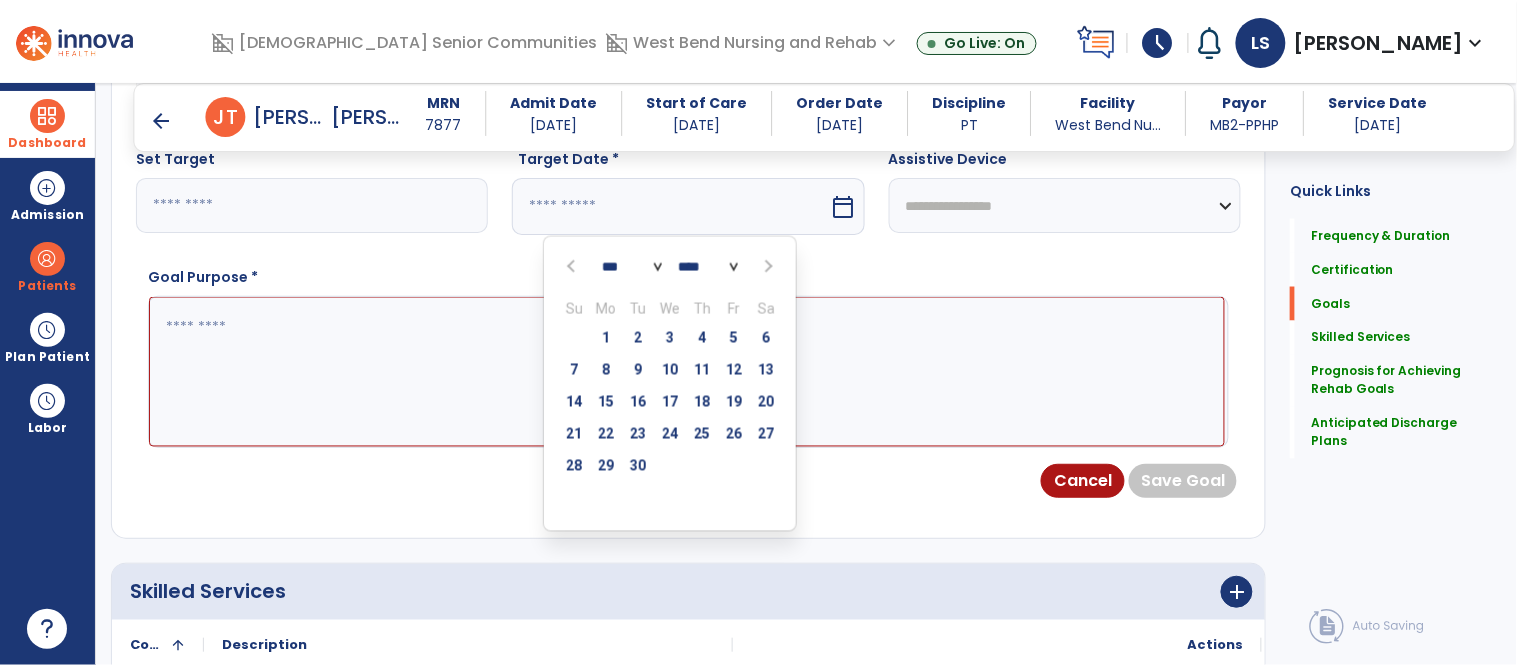 select on "**" 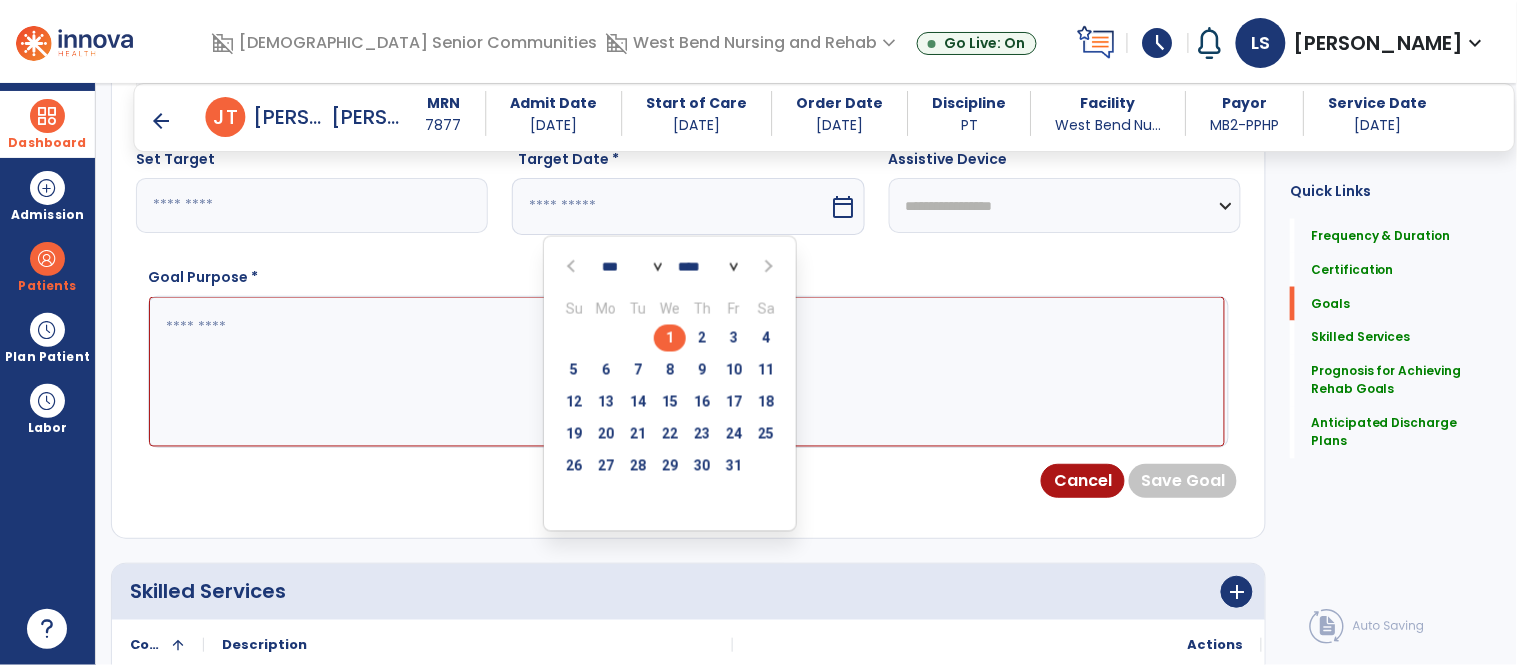 click on "1" at bounding box center [670, 338] 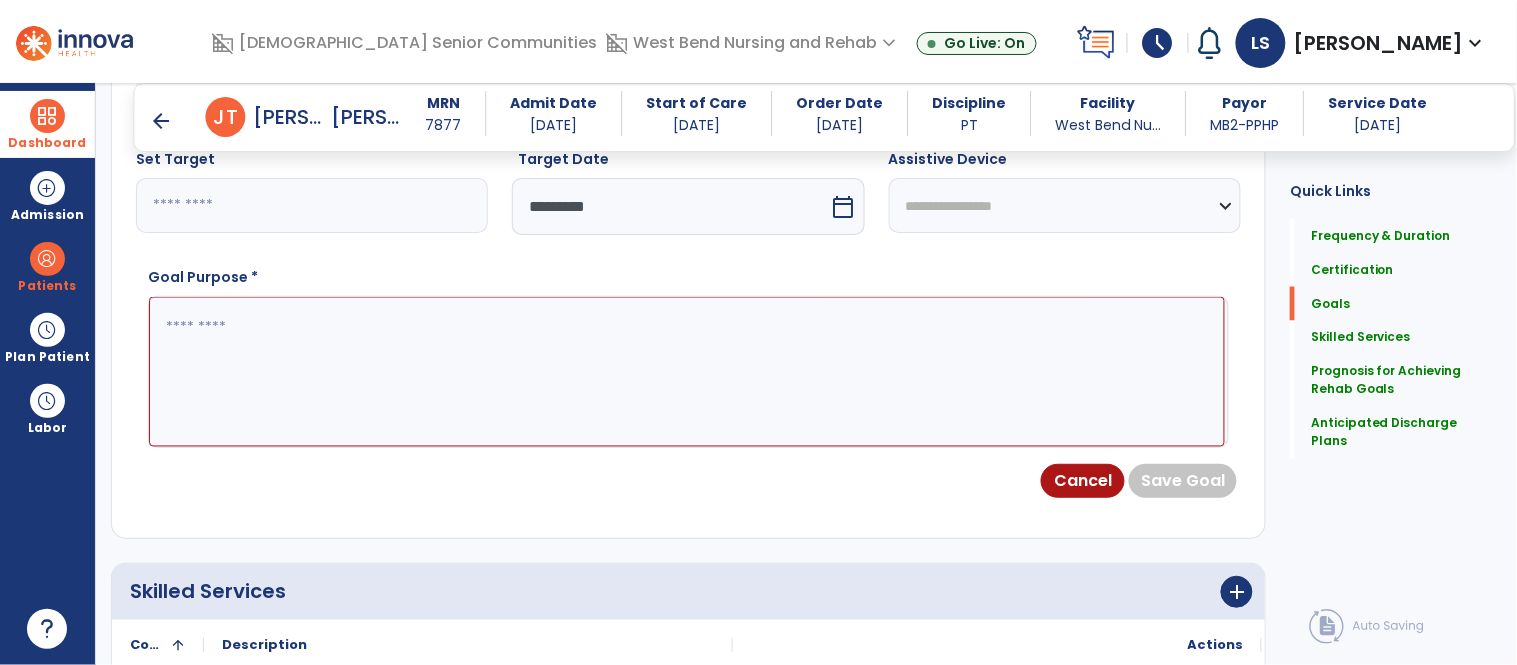 click at bounding box center [687, 372] 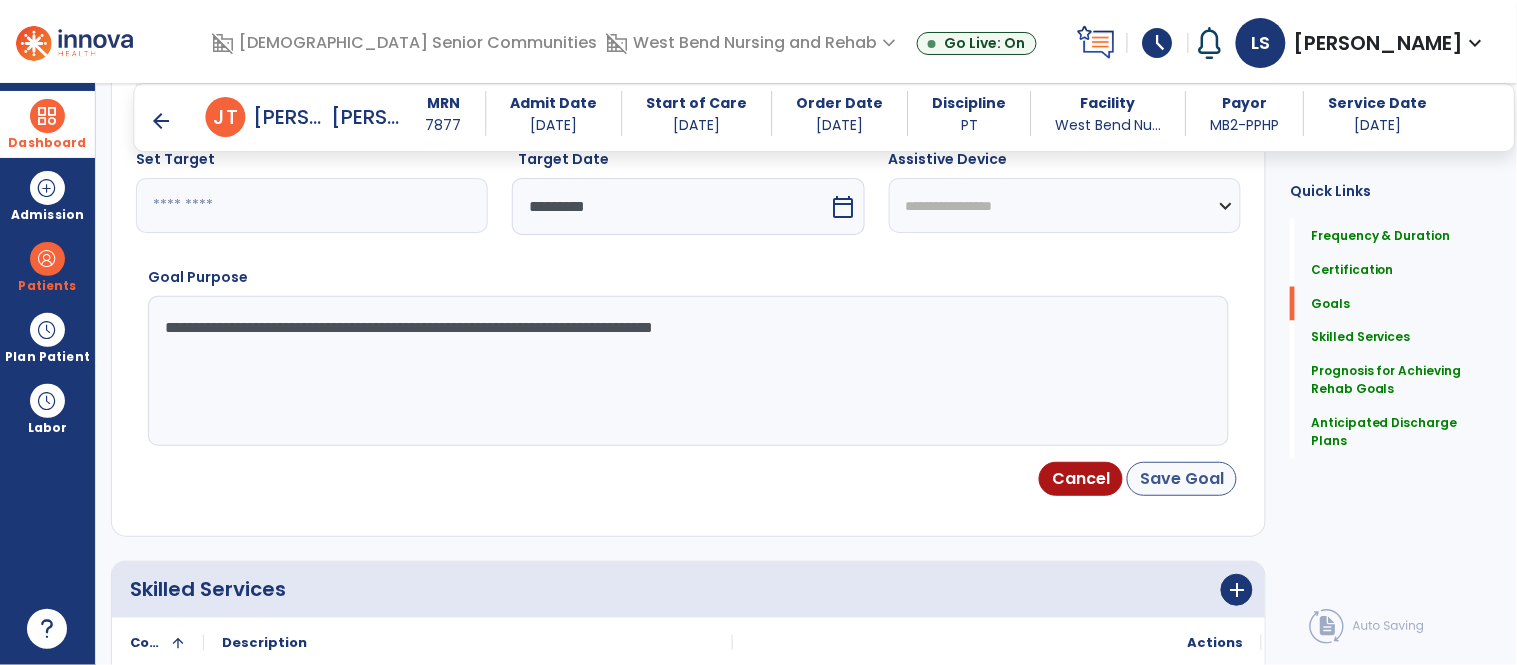 type on "**********" 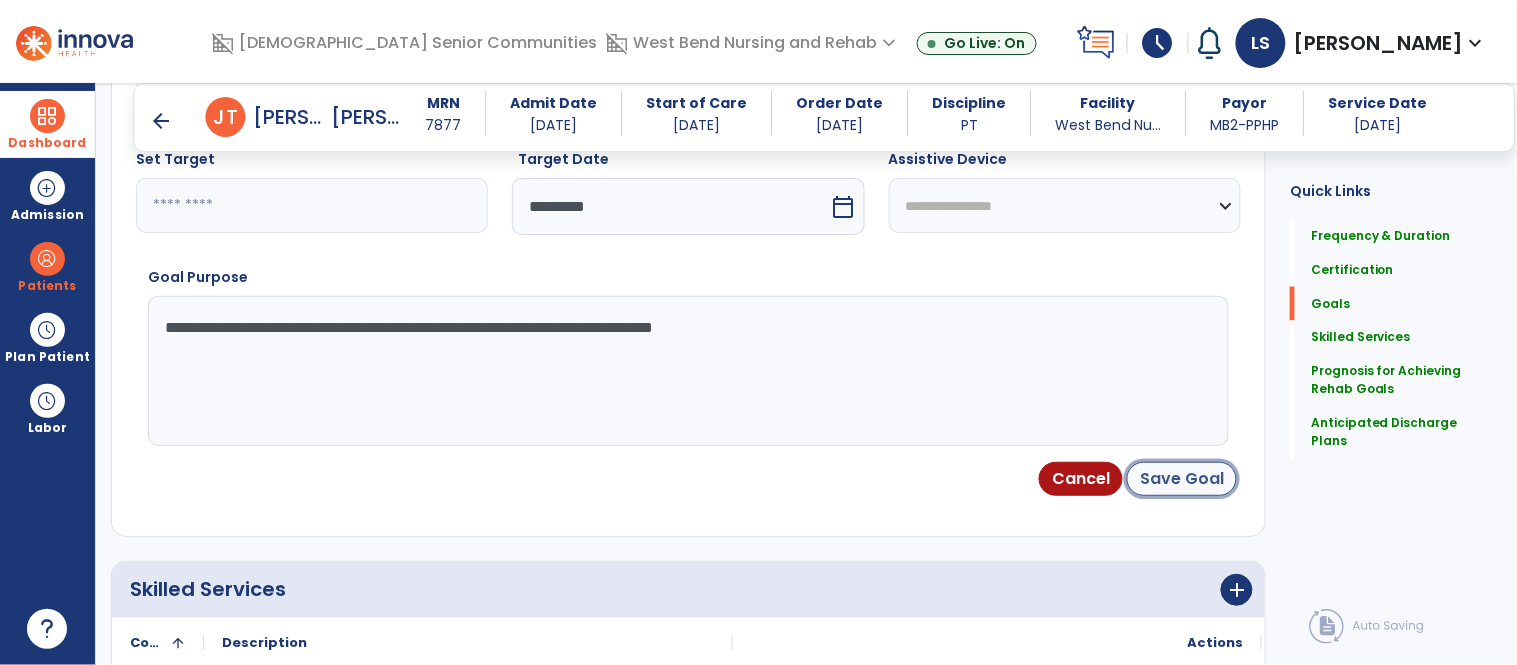 click on "Save Goal" at bounding box center [1182, 479] 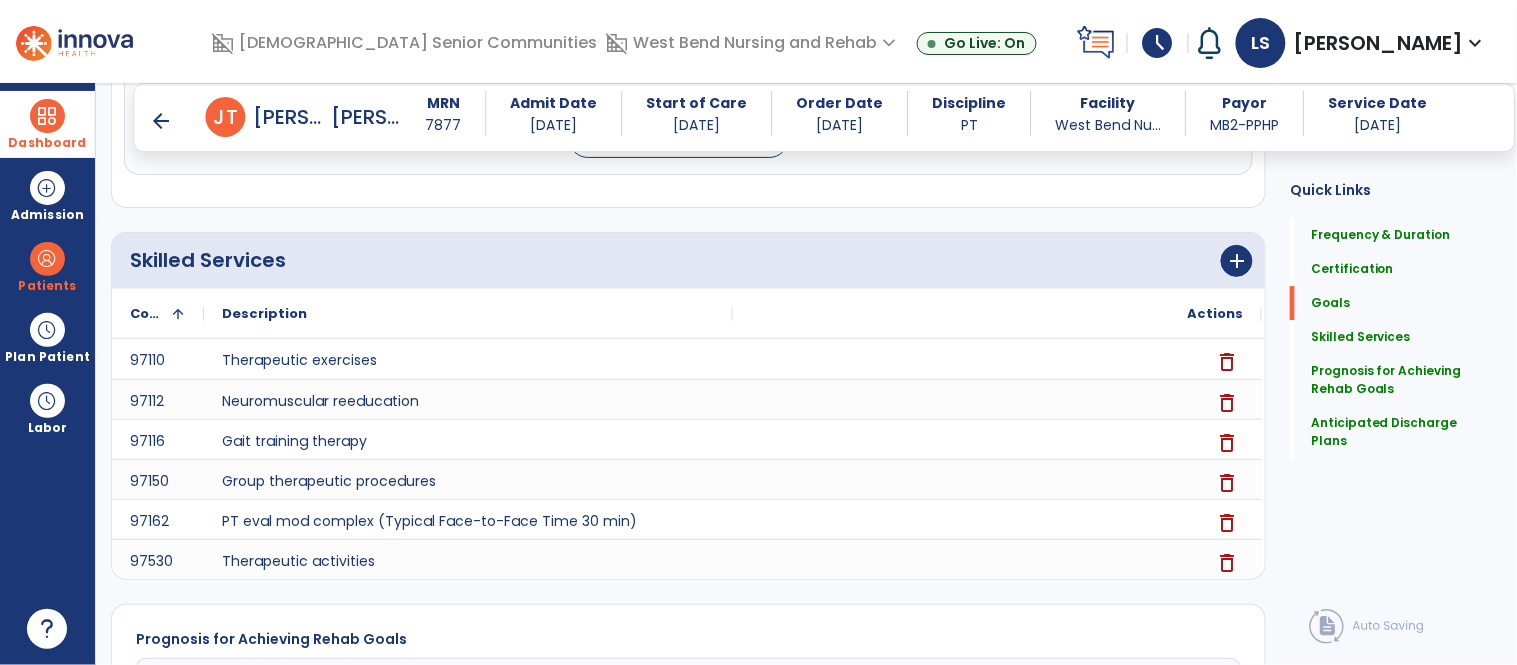 scroll, scrollTop: 1176, scrollLeft: 0, axis: vertical 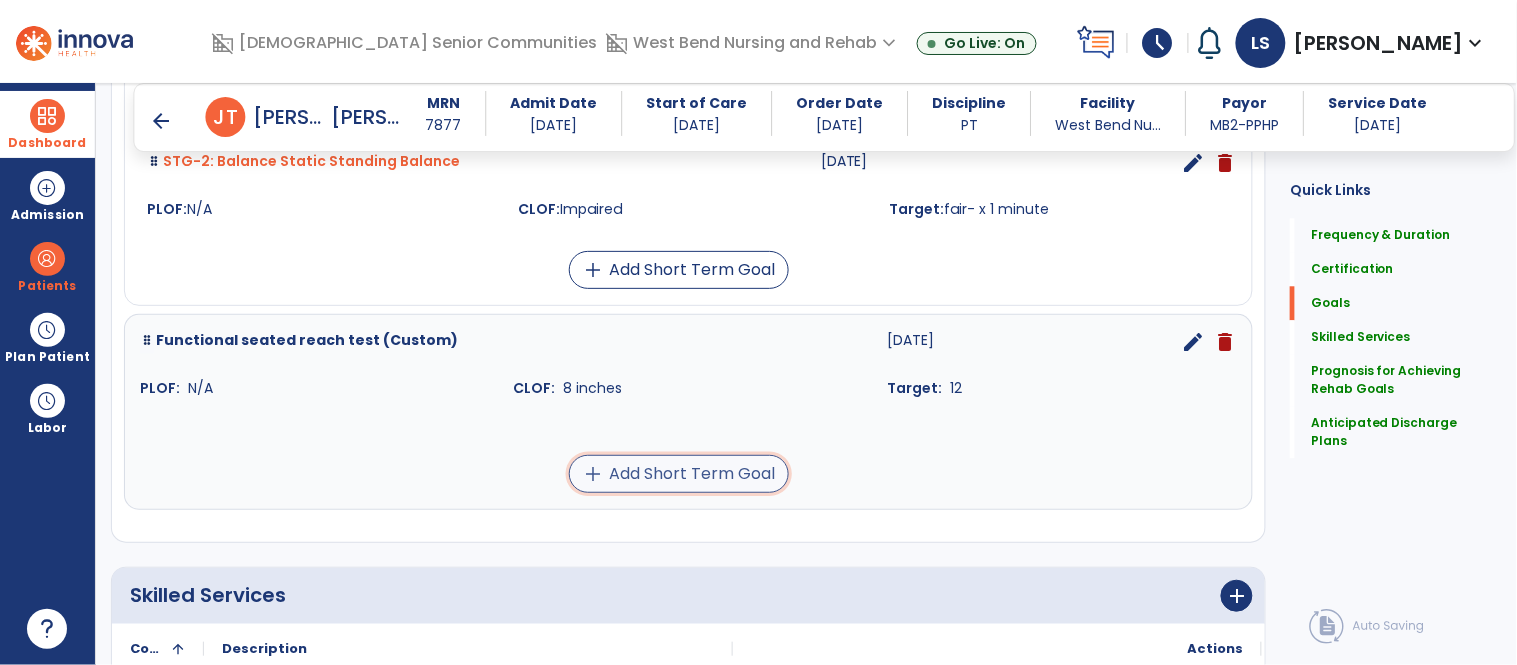 click on "add  Add Short Term Goal" at bounding box center [679, 474] 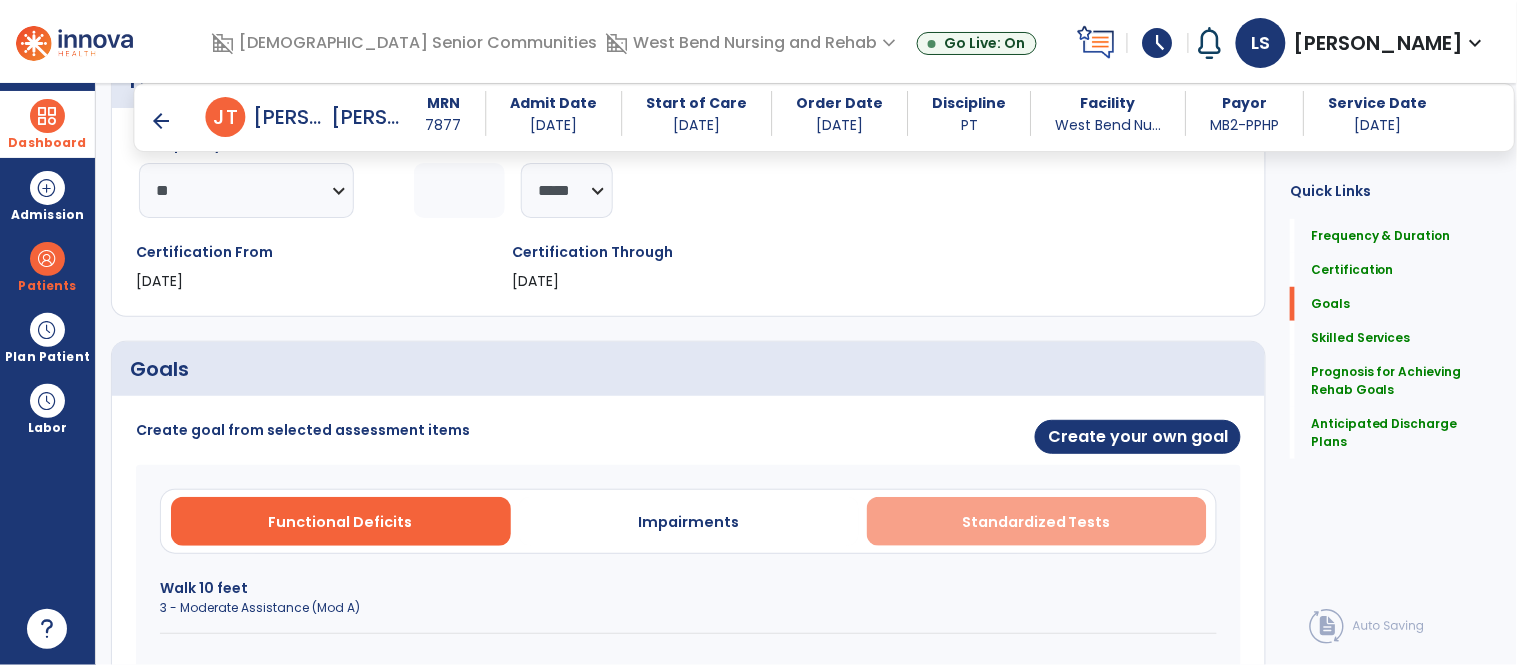 scroll, scrollTop: 273, scrollLeft: 0, axis: vertical 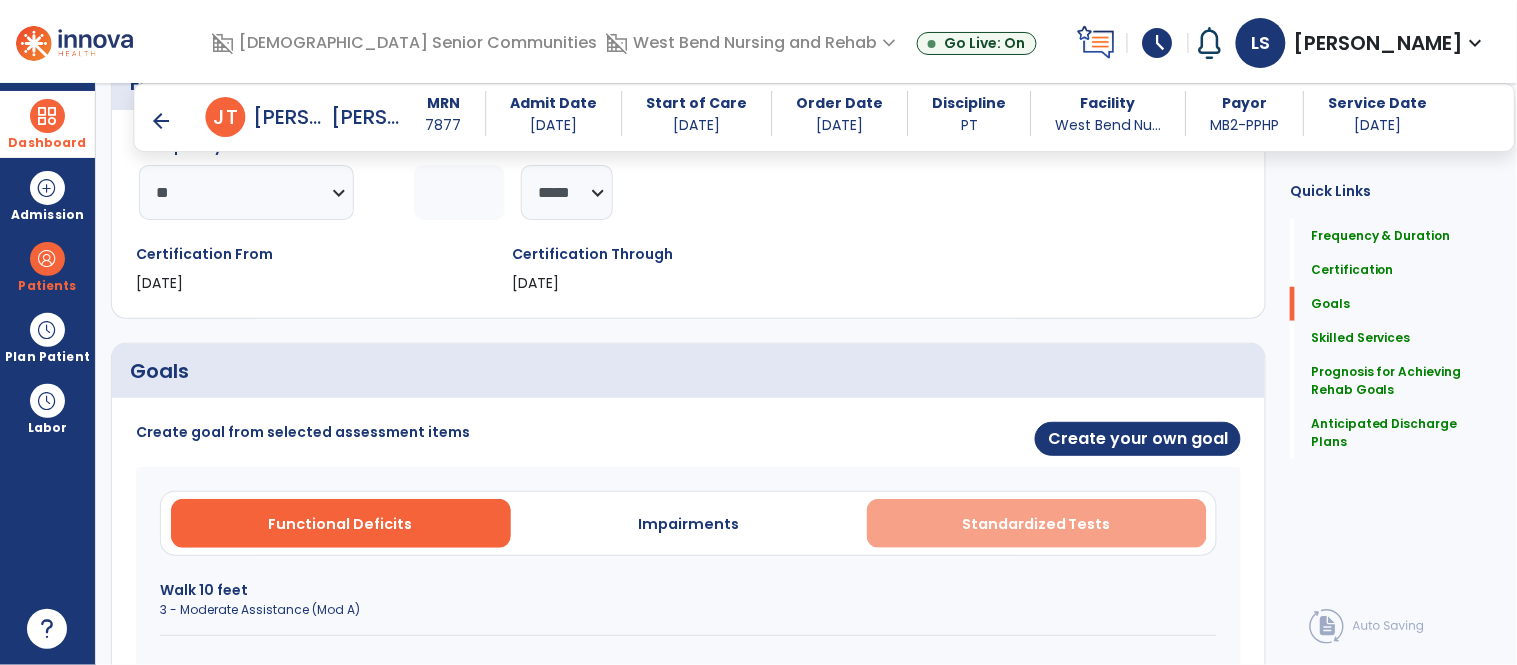 click on "Standardized Tests" at bounding box center [1036, 524] 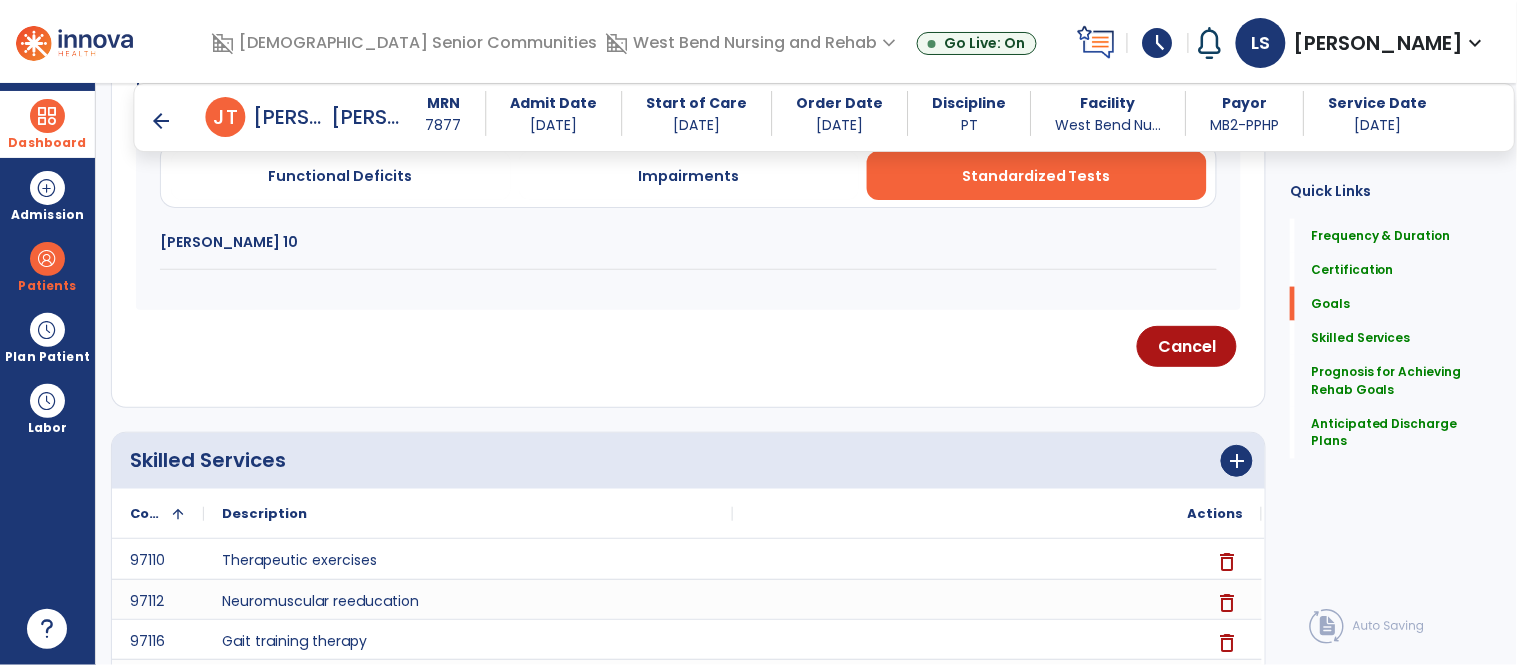scroll, scrollTop: 594, scrollLeft: 0, axis: vertical 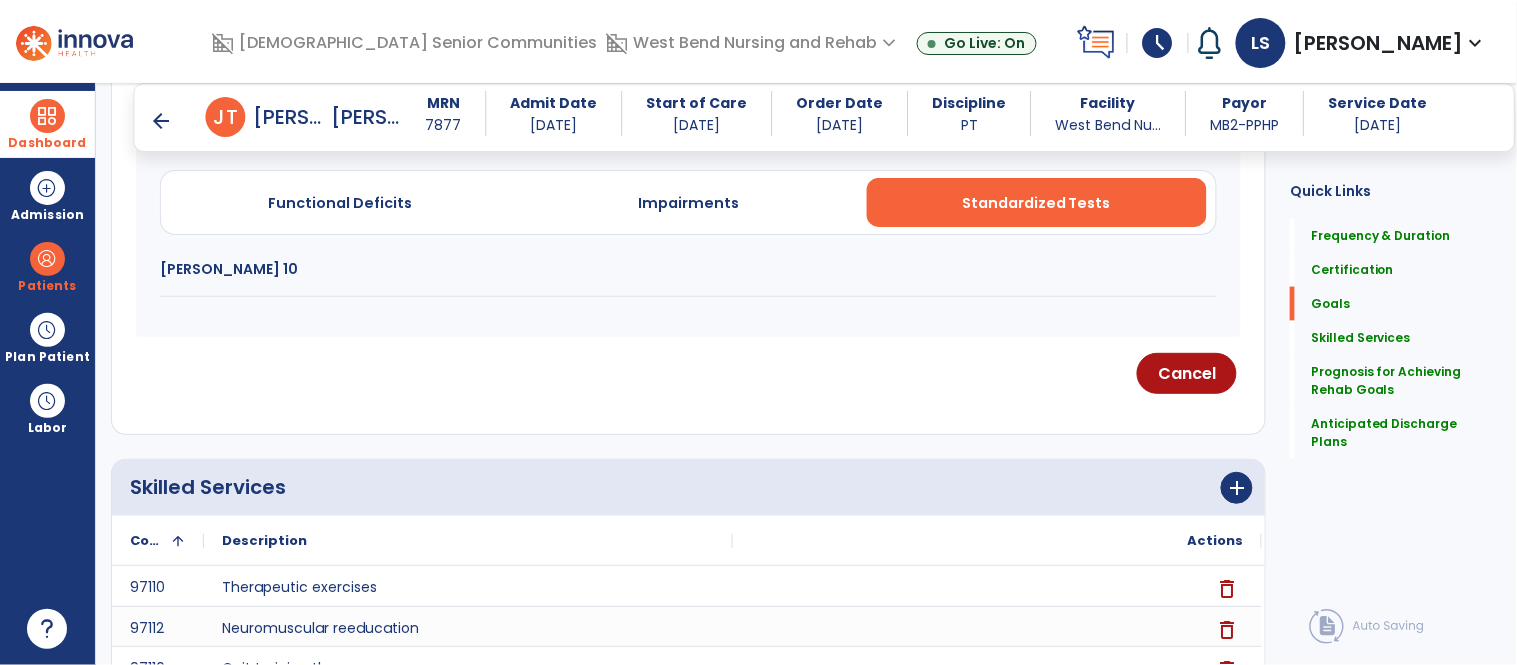 click on "[PERSON_NAME] 10" at bounding box center (688, 278) 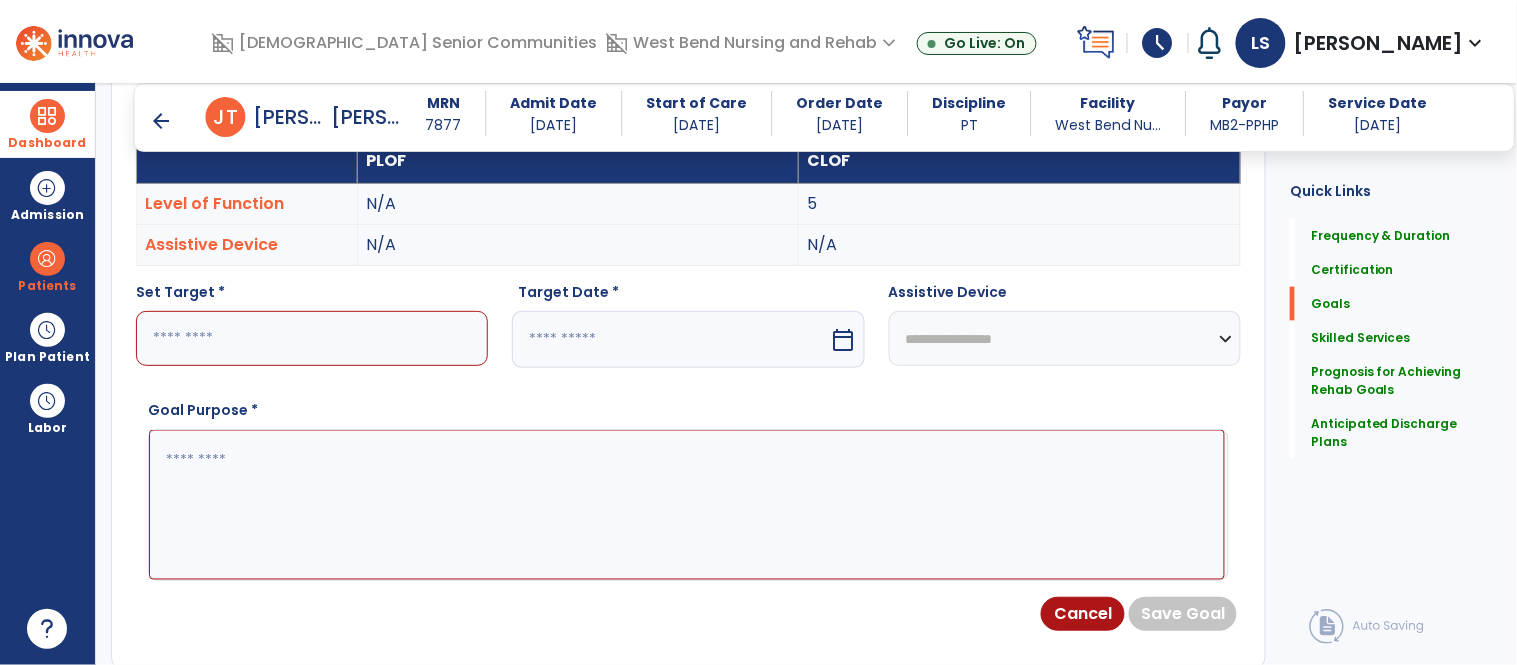 click at bounding box center [312, 338] 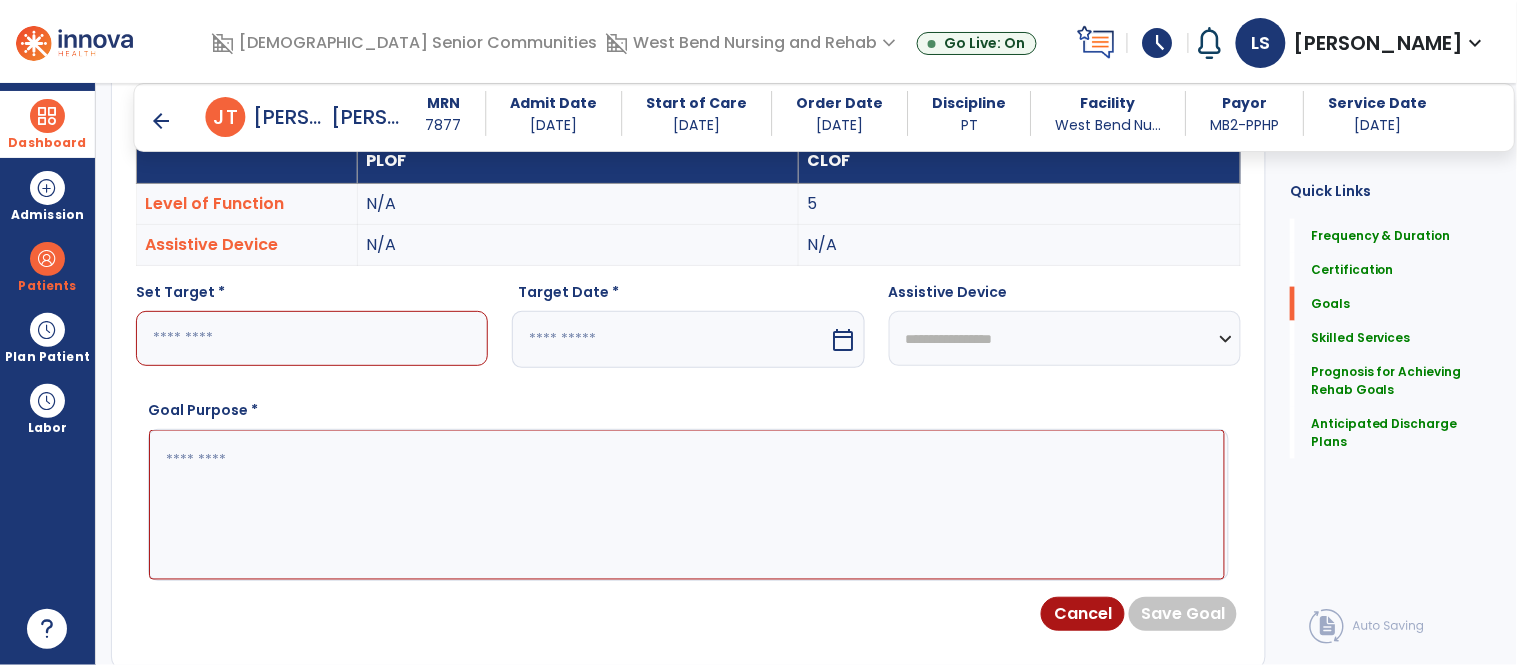 type on "*" 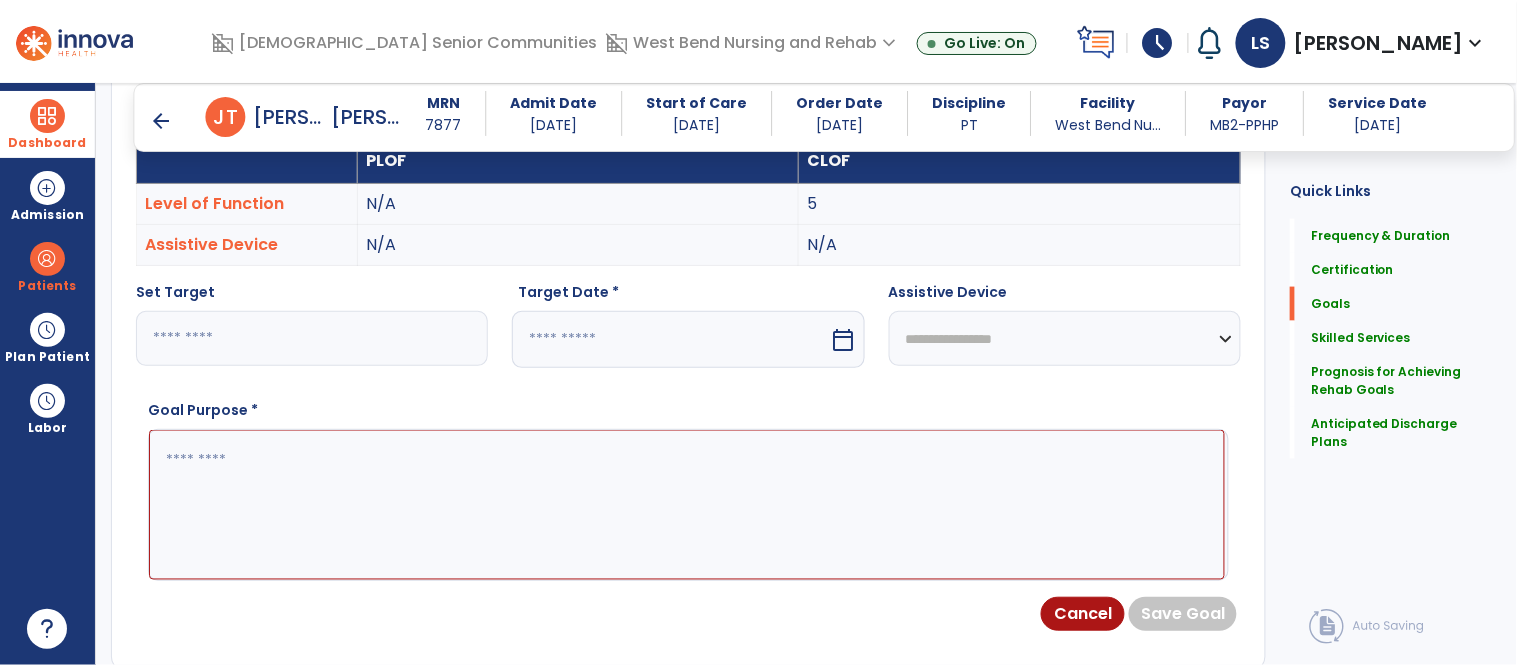 type on "*" 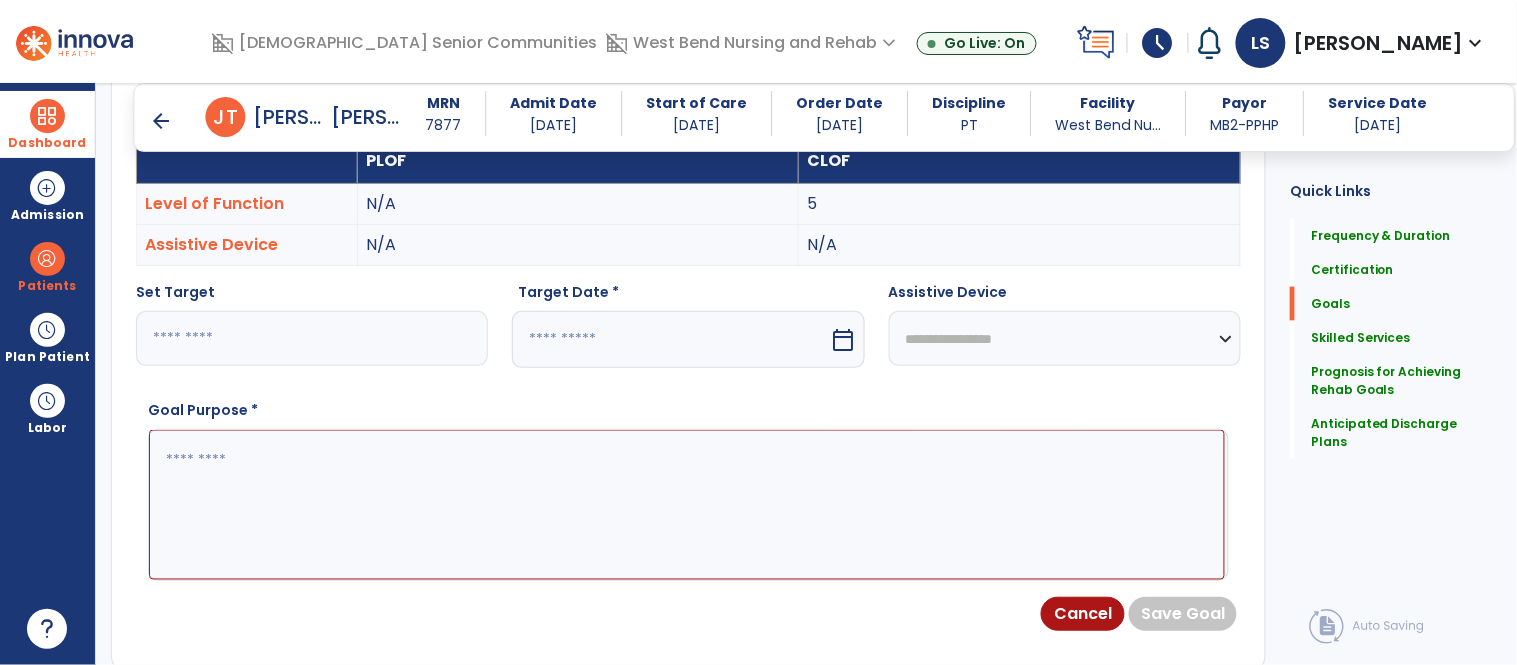 click at bounding box center (687, 505) 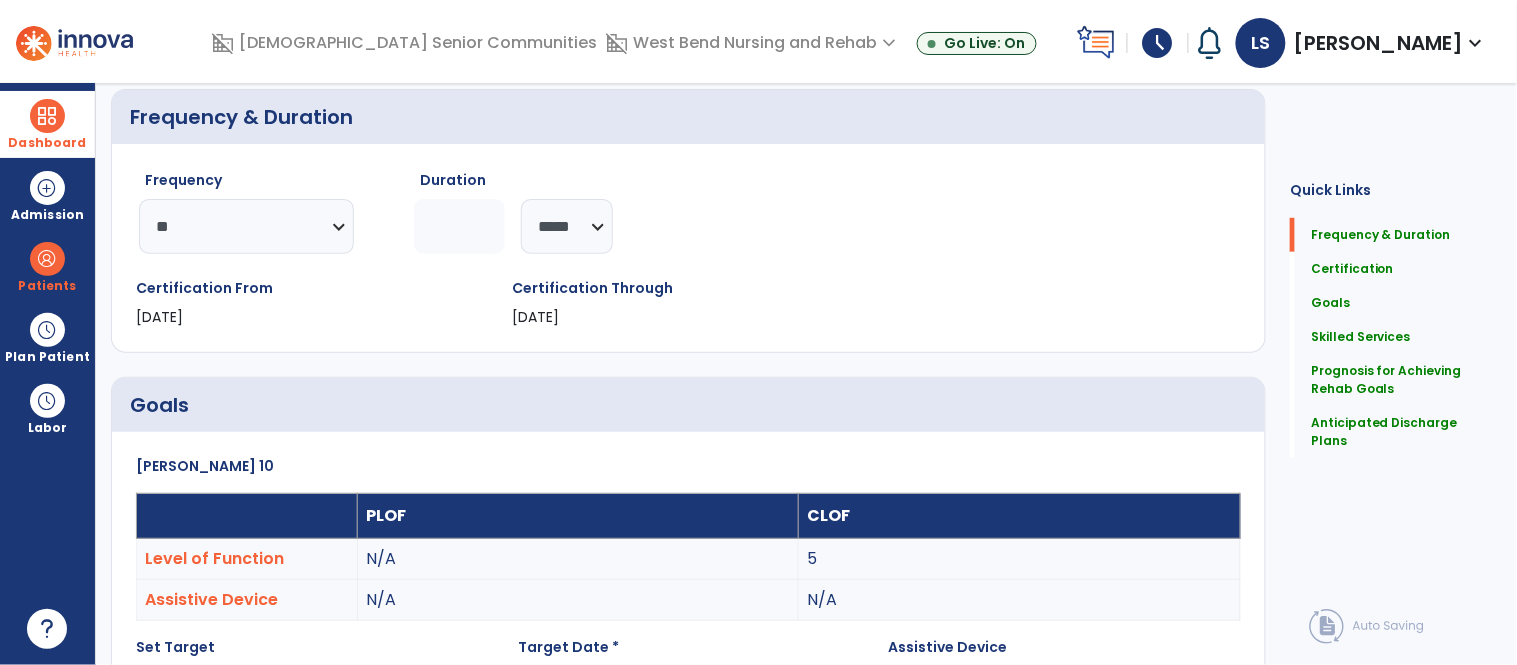 scroll, scrollTop: 0, scrollLeft: 0, axis: both 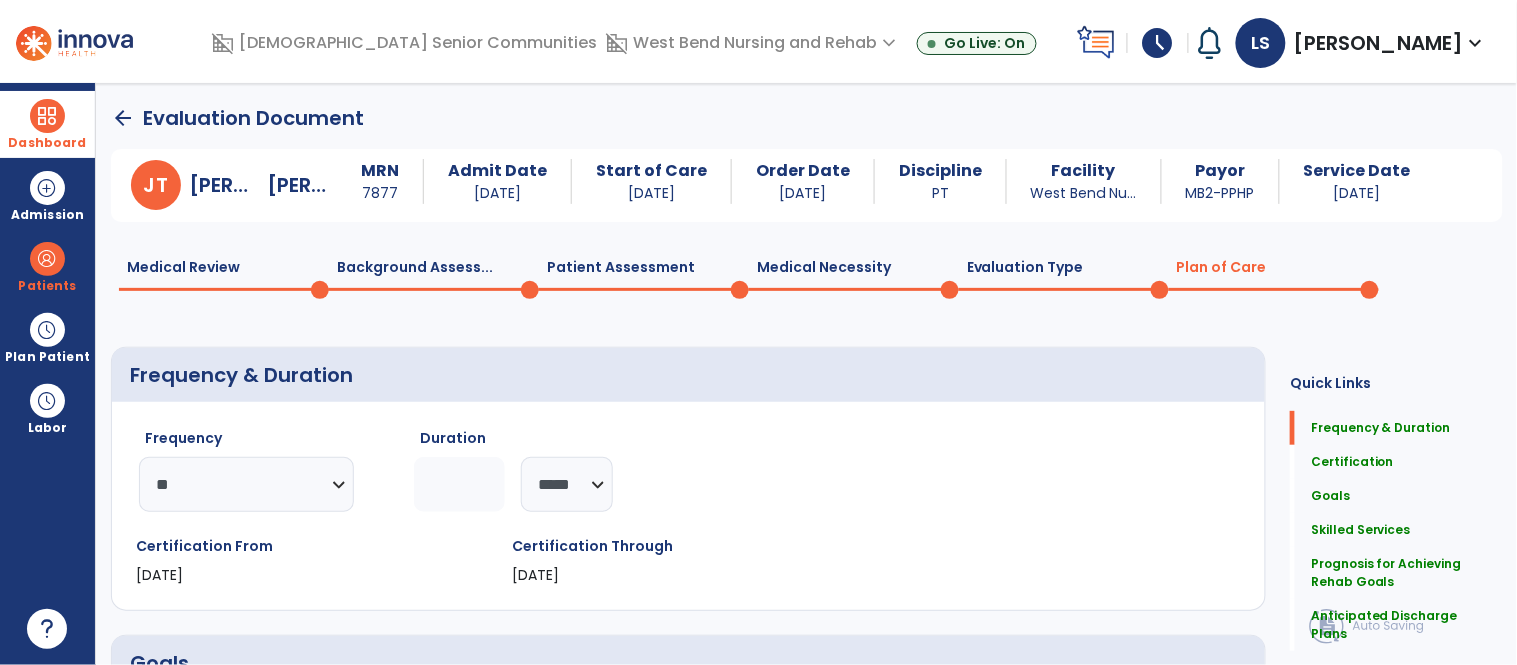 click on "Patient Assessment  0" 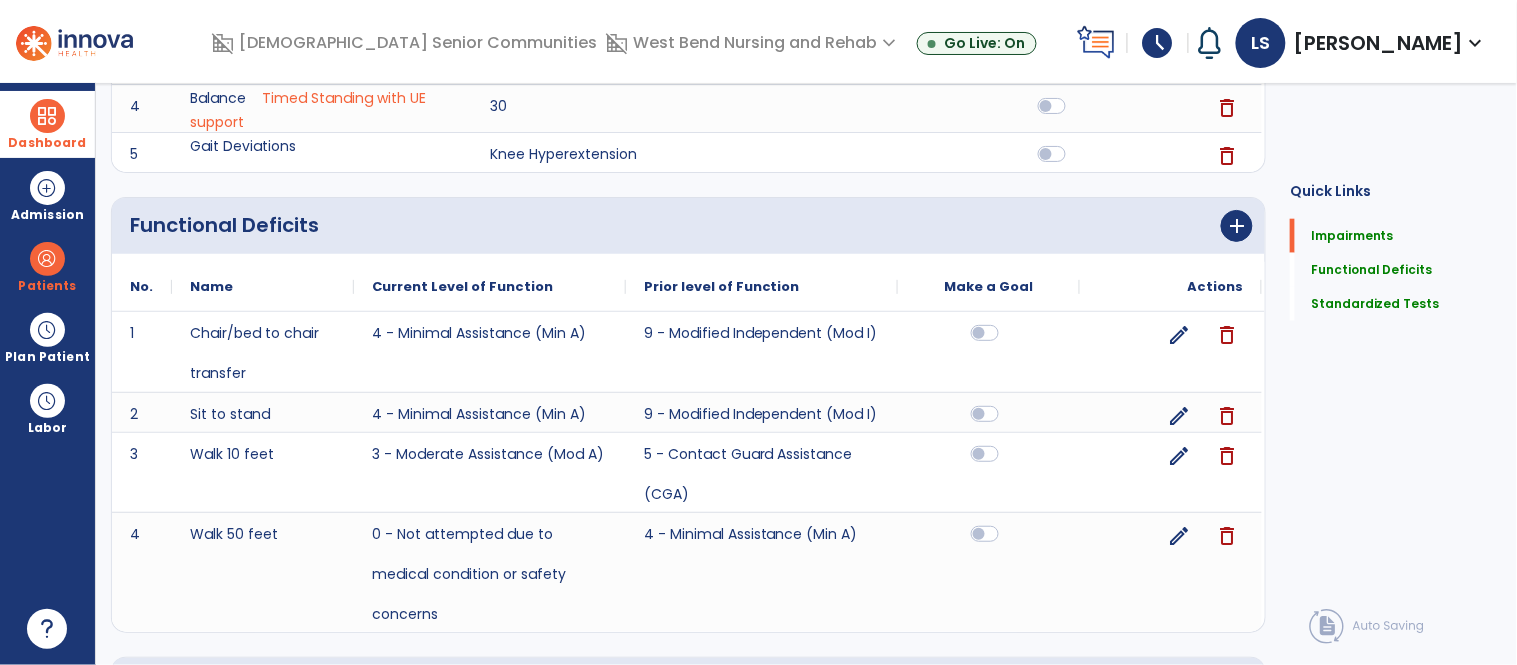 scroll, scrollTop: 0, scrollLeft: 0, axis: both 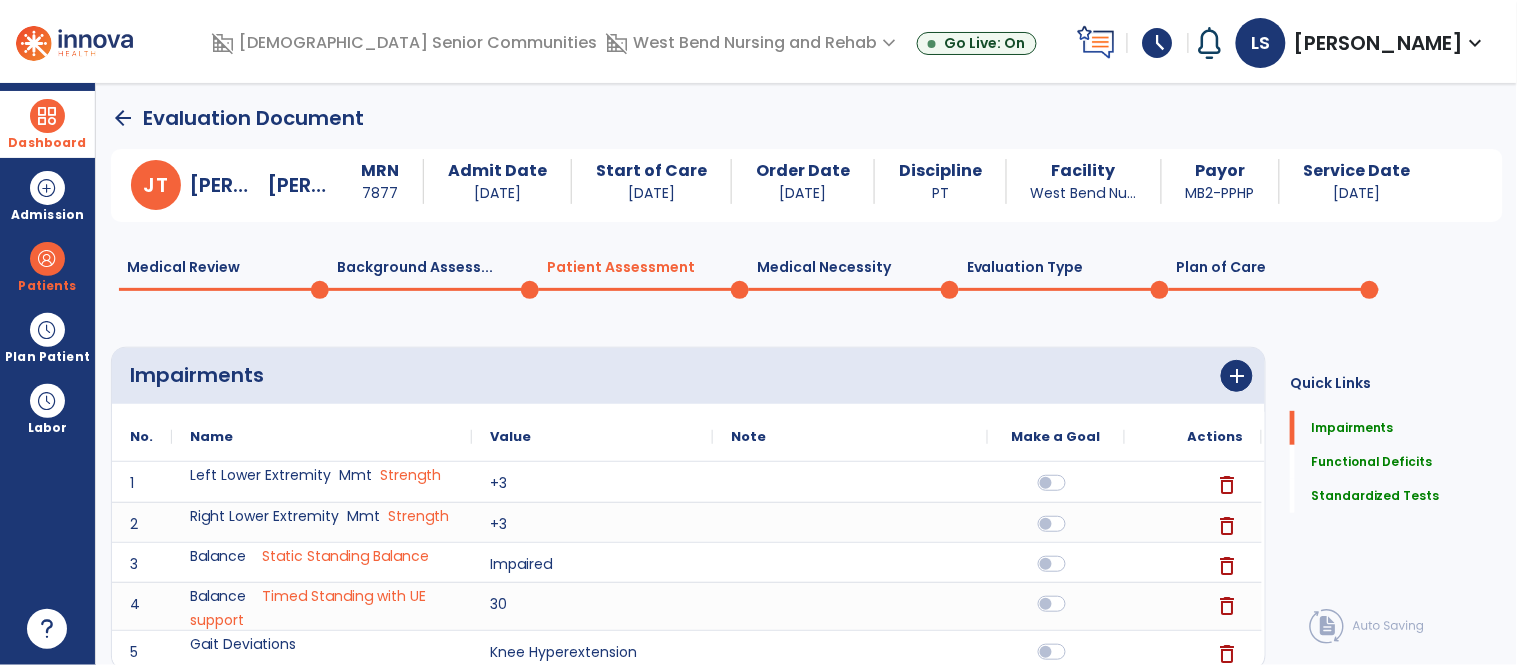 drag, startPoint x: 1241, startPoint y: 256, endPoint x: 1233, endPoint y: 292, distance: 36.878178 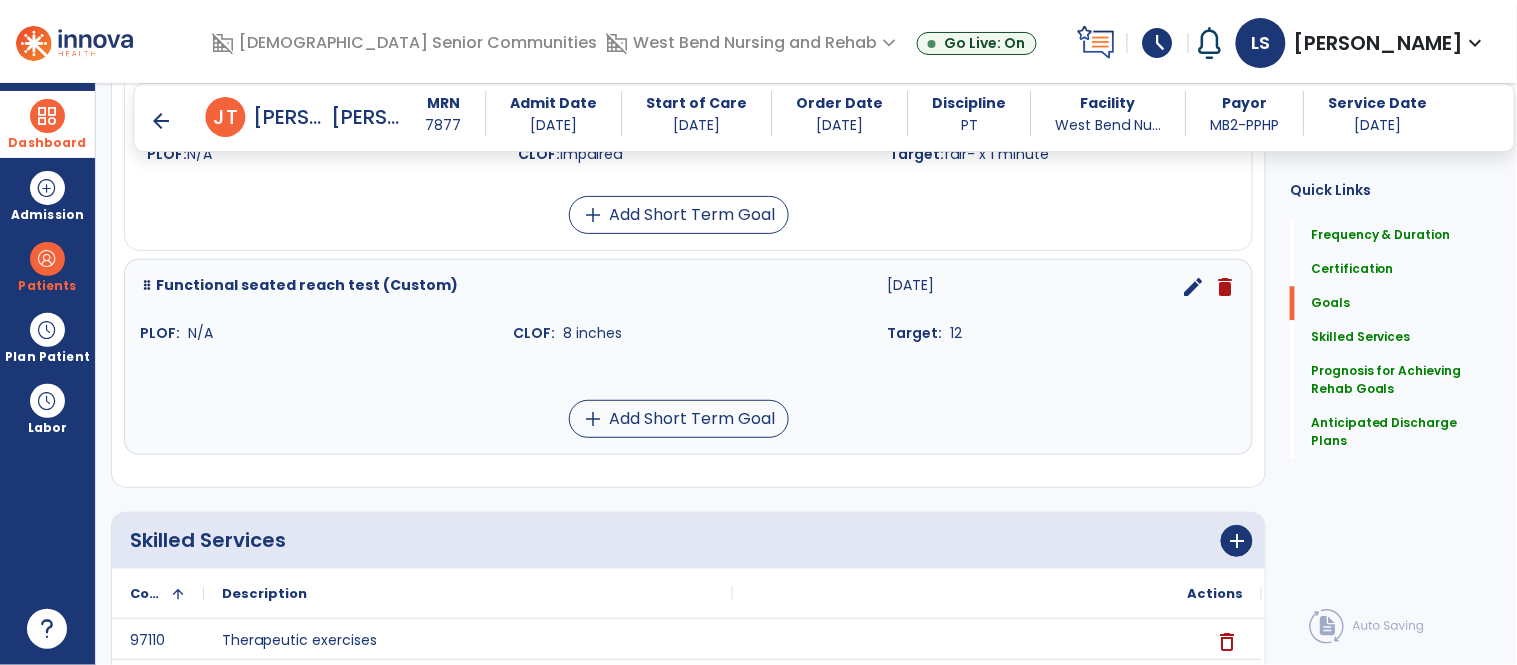 scroll, scrollTop: 1196, scrollLeft: 0, axis: vertical 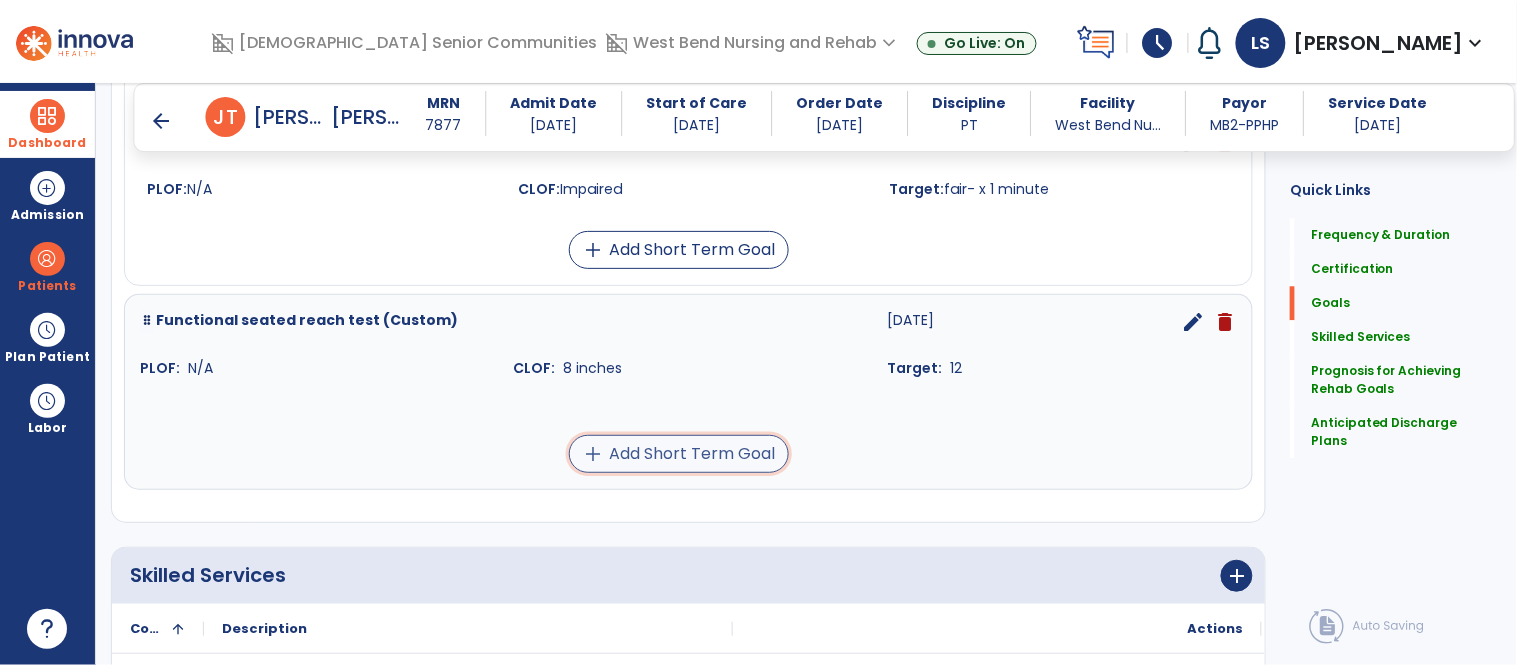 click on "add  Add Short Term Goal" at bounding box center (679, 454) 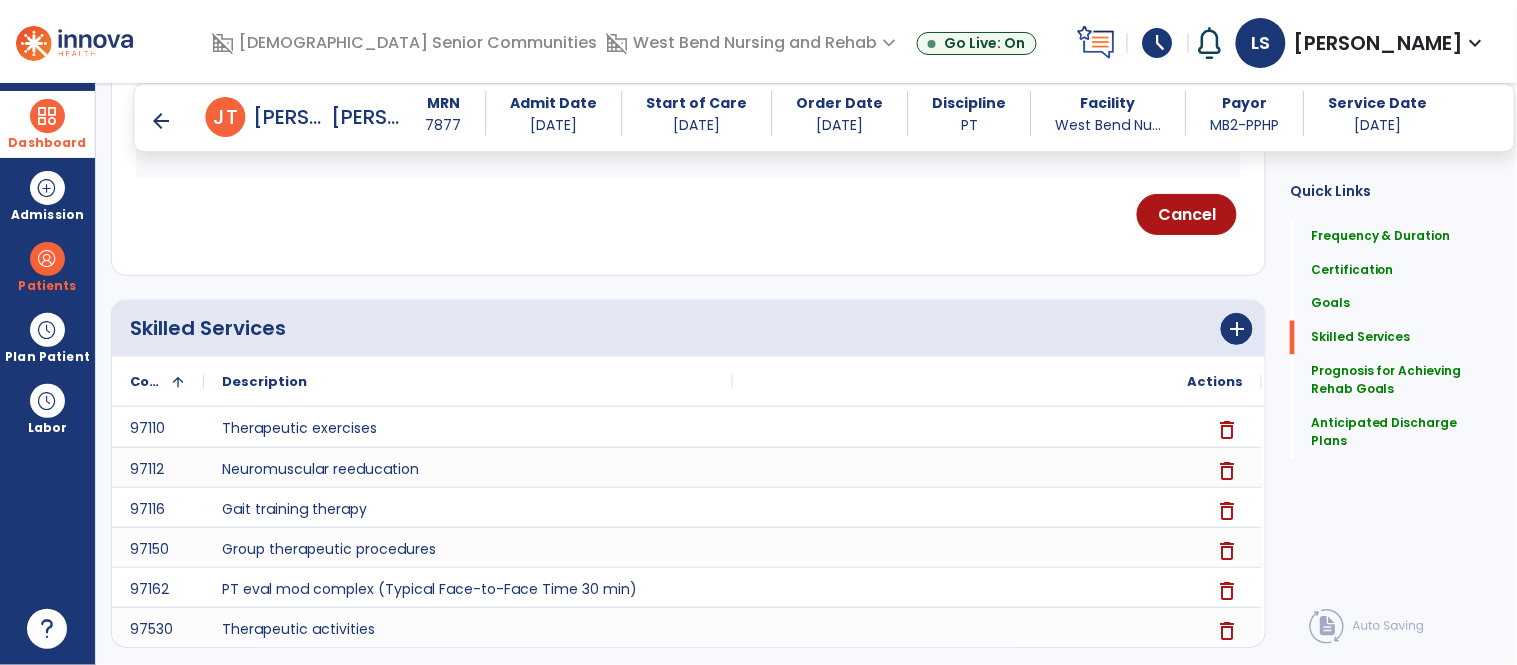 scroll, scrollTop: 253, scrollLeft: 0, axis: vertical 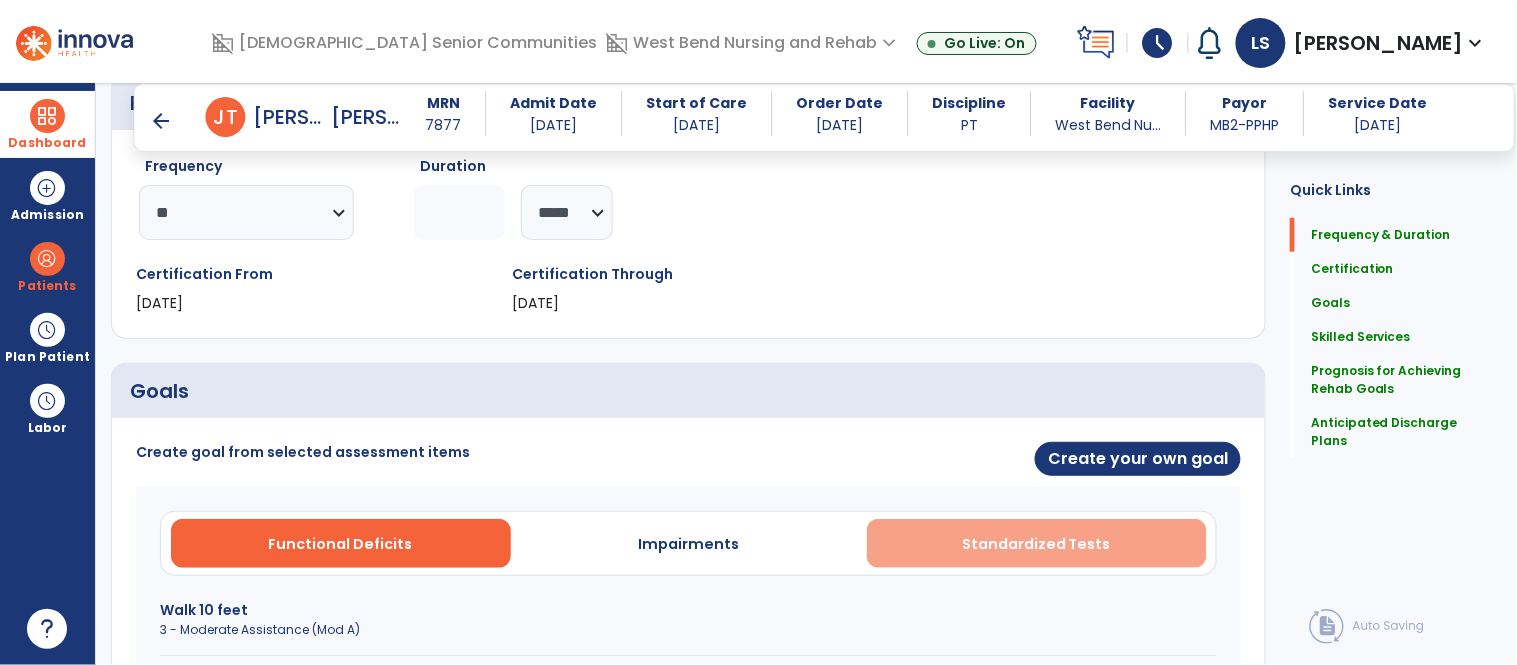 click on "Standardized Tests" at bounding box center [1037, 543] 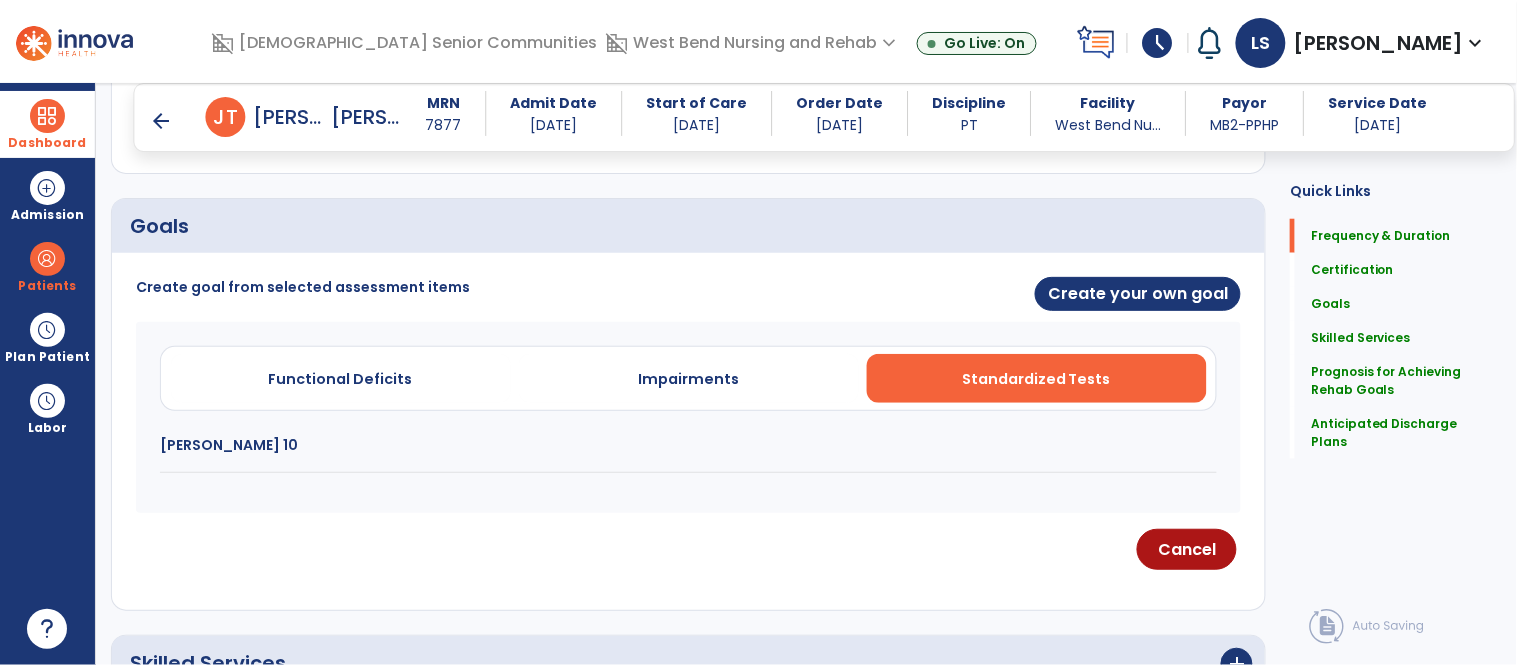 scroll, scrollTop: 456, scrollLeft: 0, axis: vertical 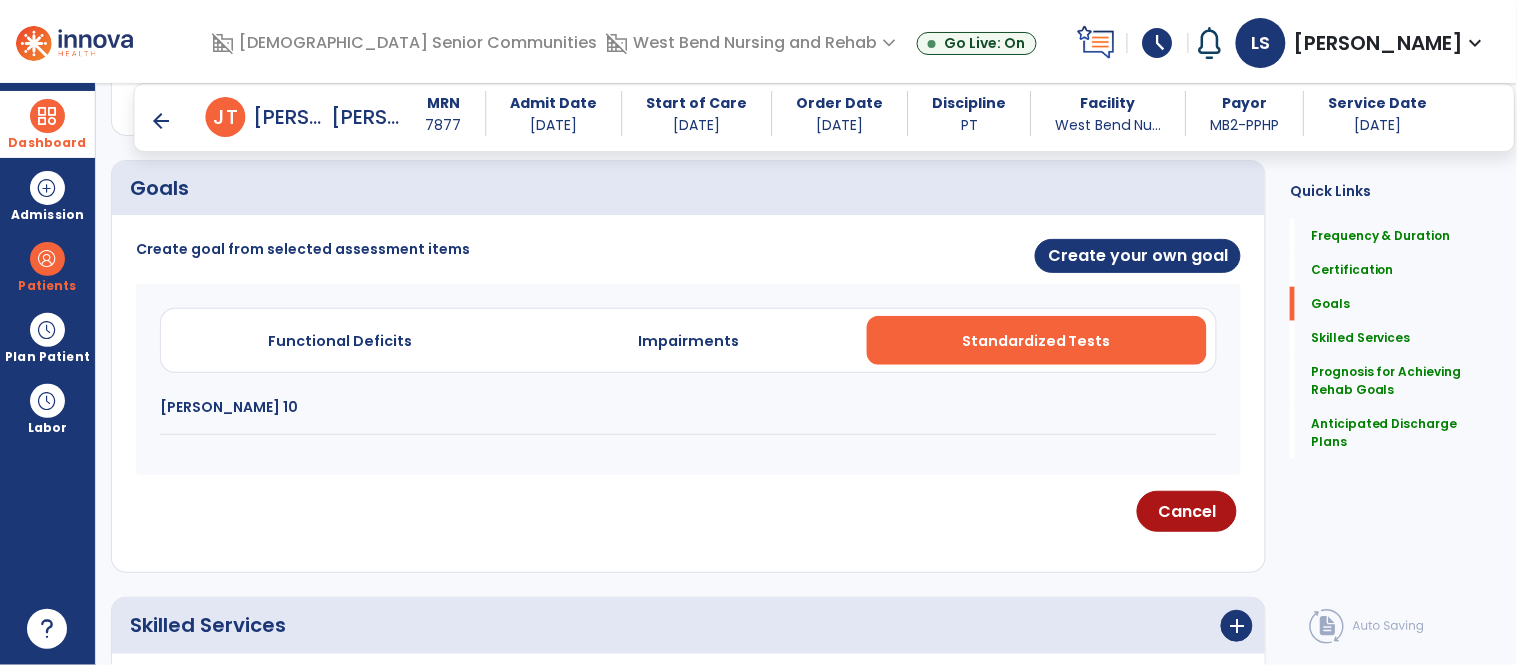 click on "[PERSON_NAME] 10" at bounding box center [688, 407] 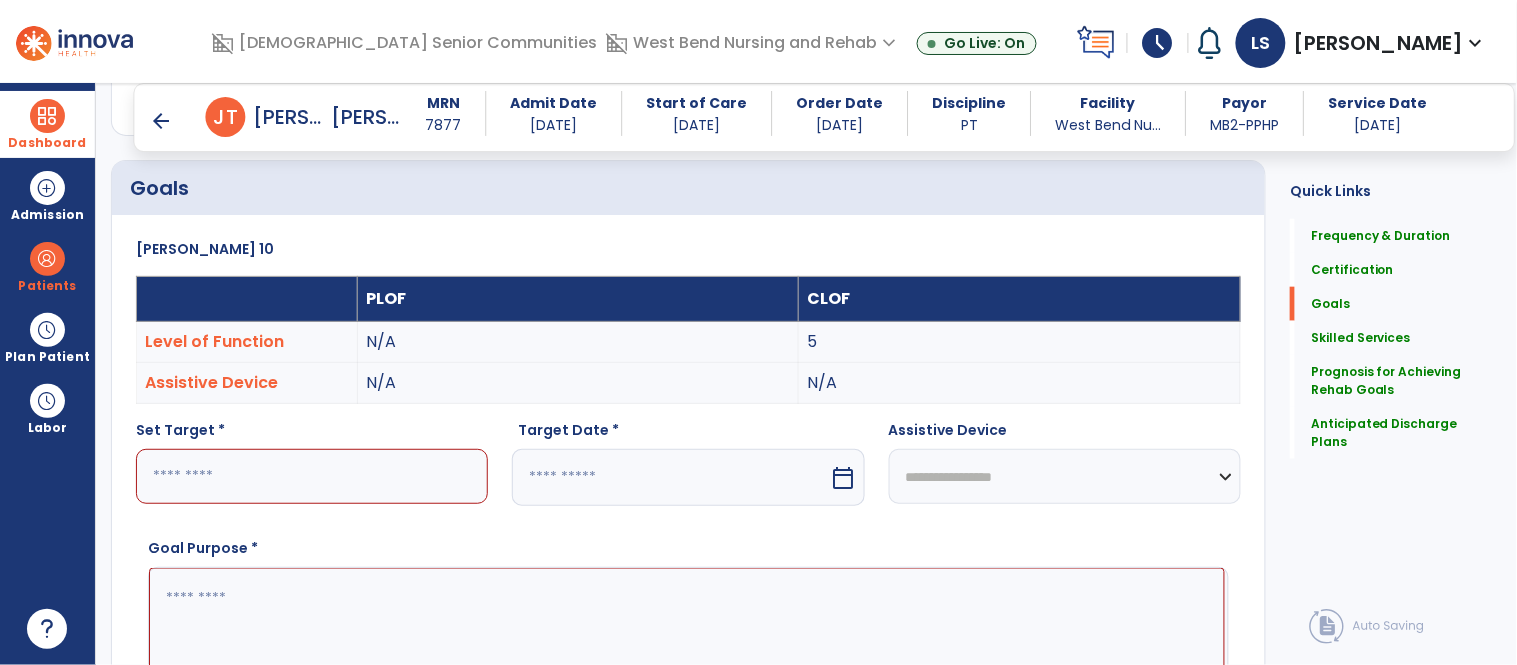 click at bounding box center (312, 476) 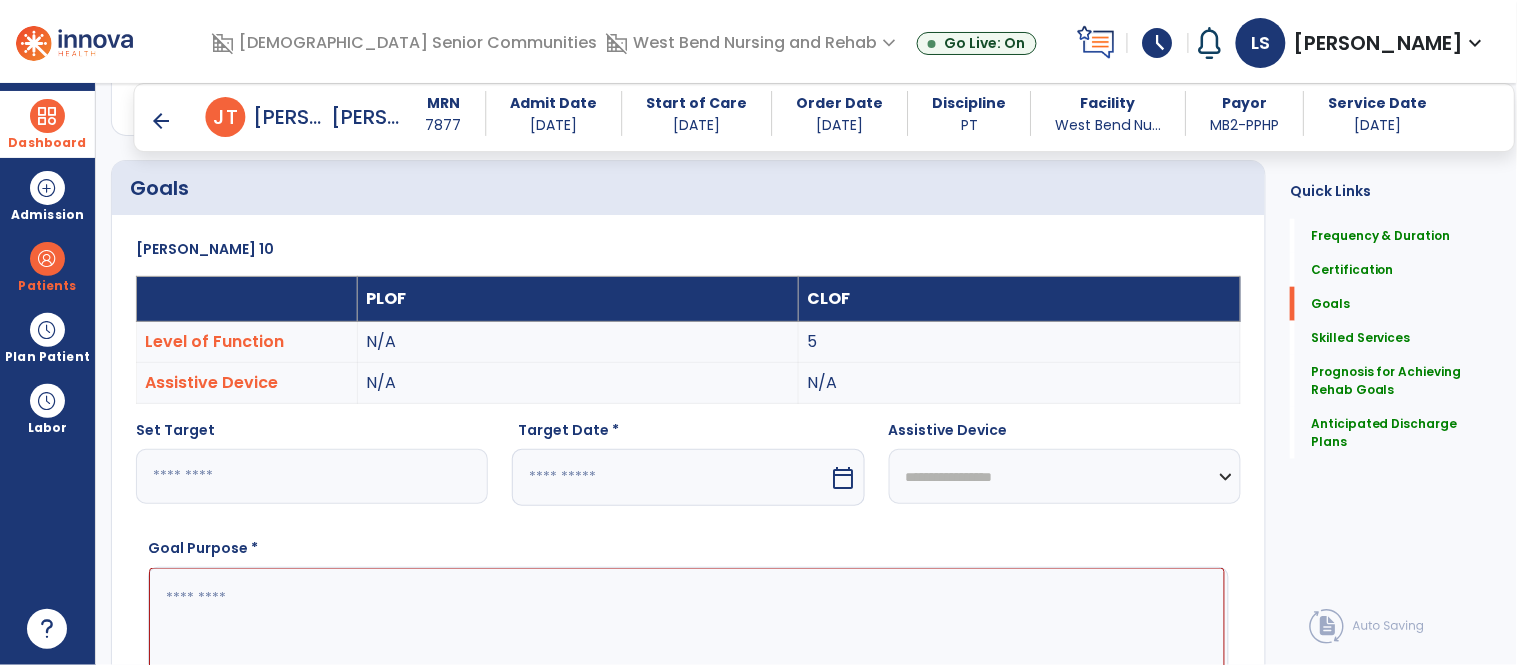 type on "*" 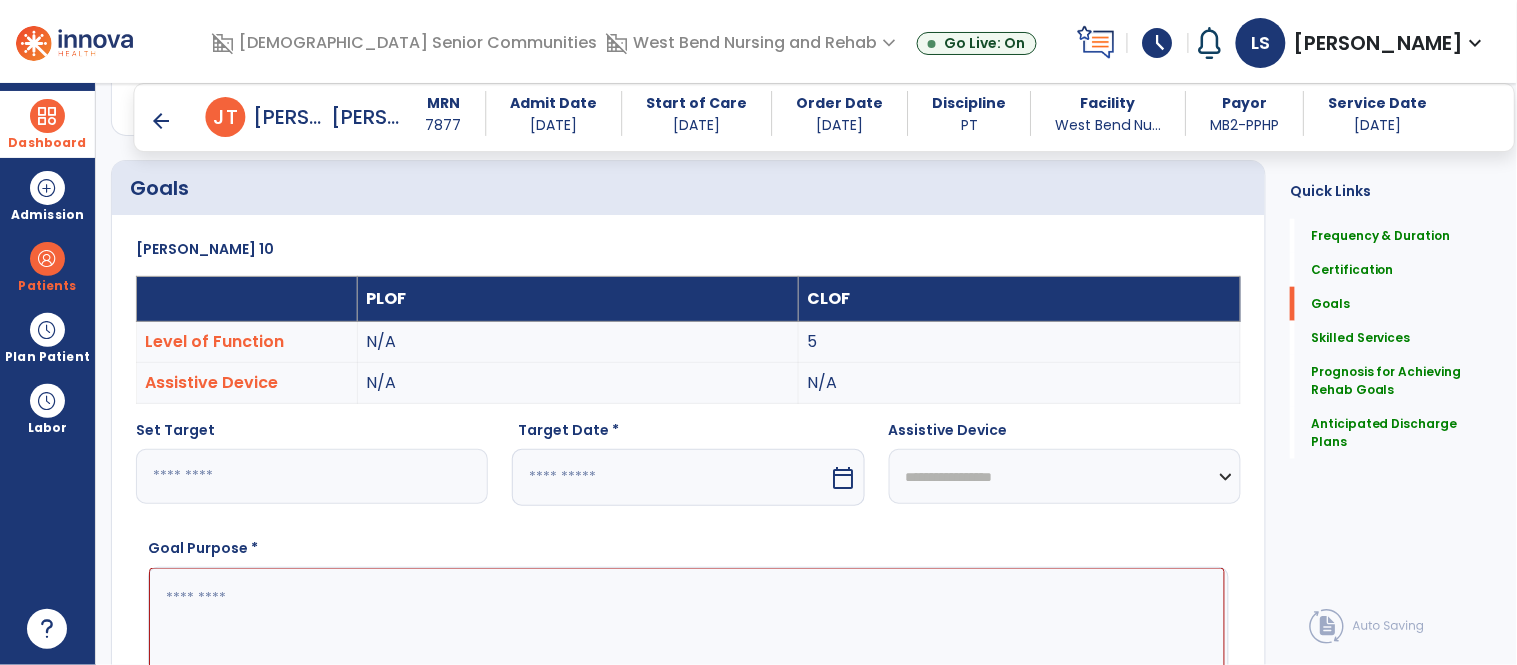 click at bounding box center [687, 643] 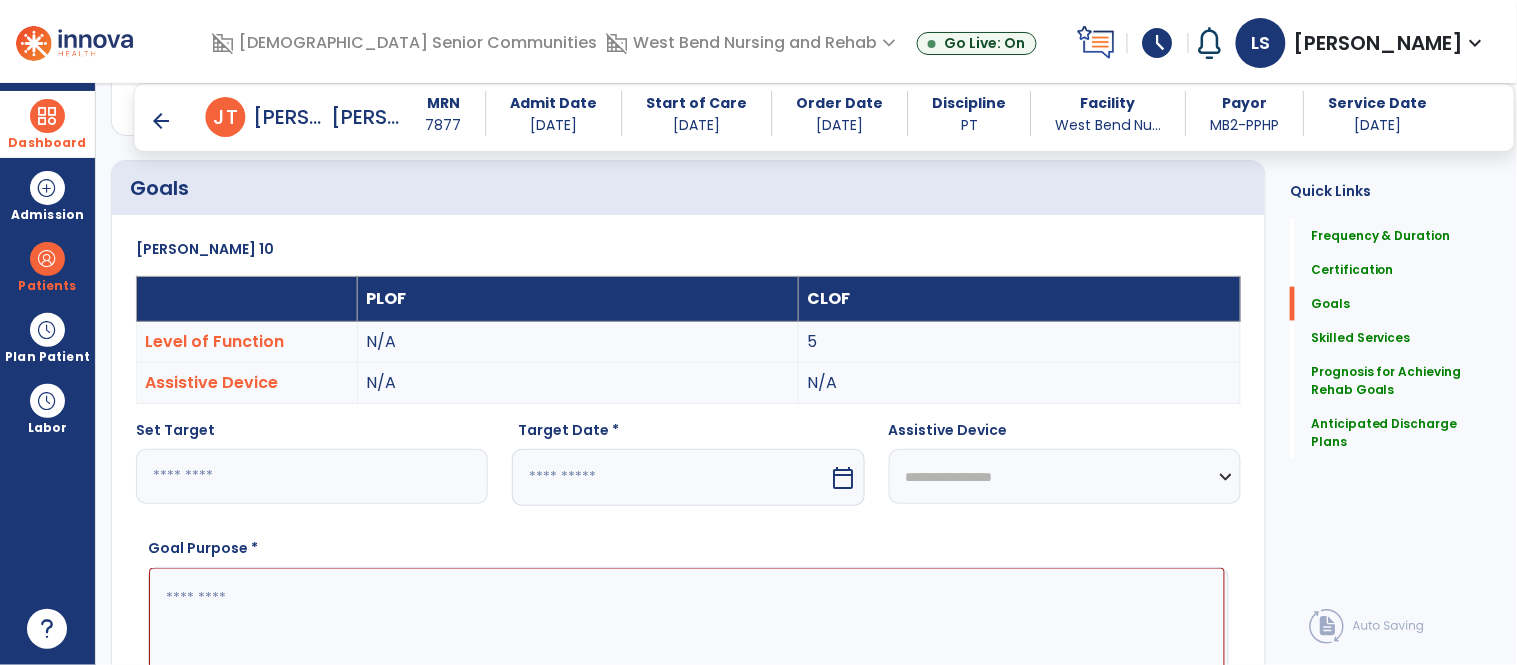 paste on "**********" 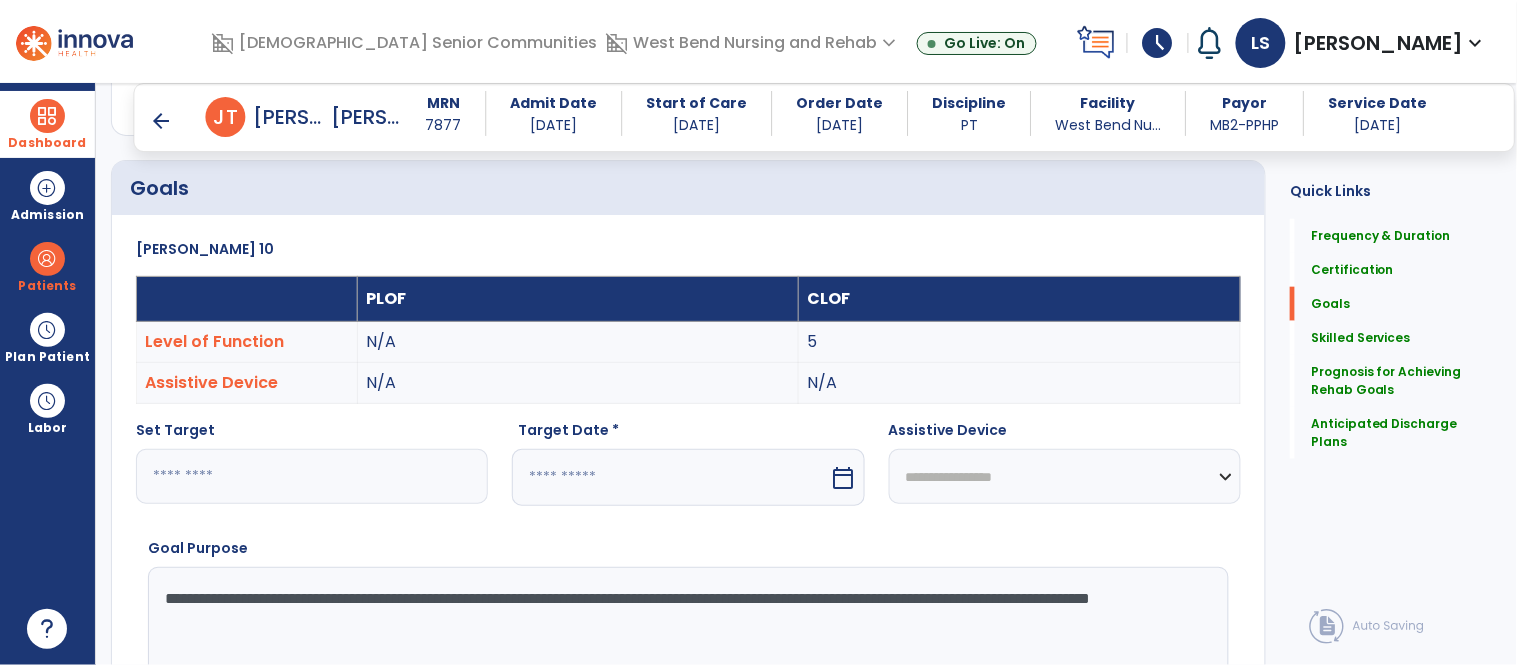 type on "**********" 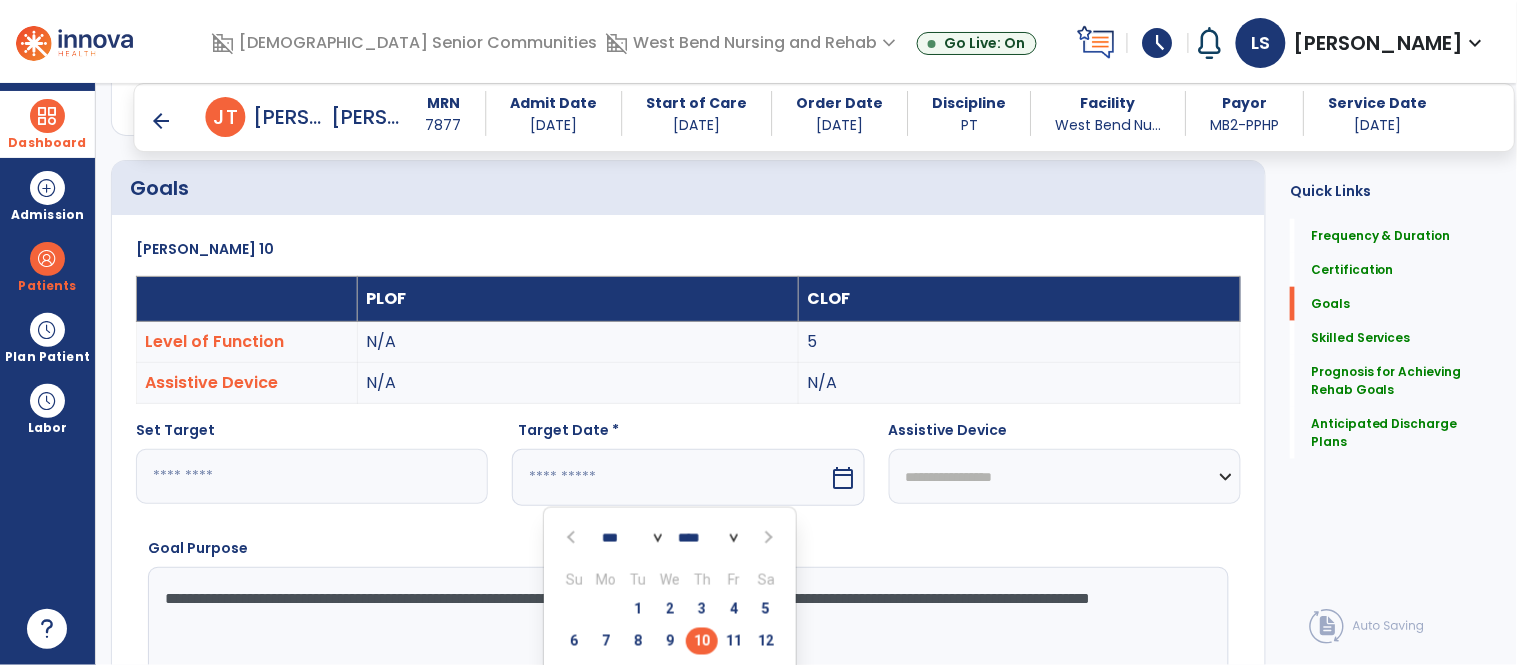 click at bounding box center (767, 538) 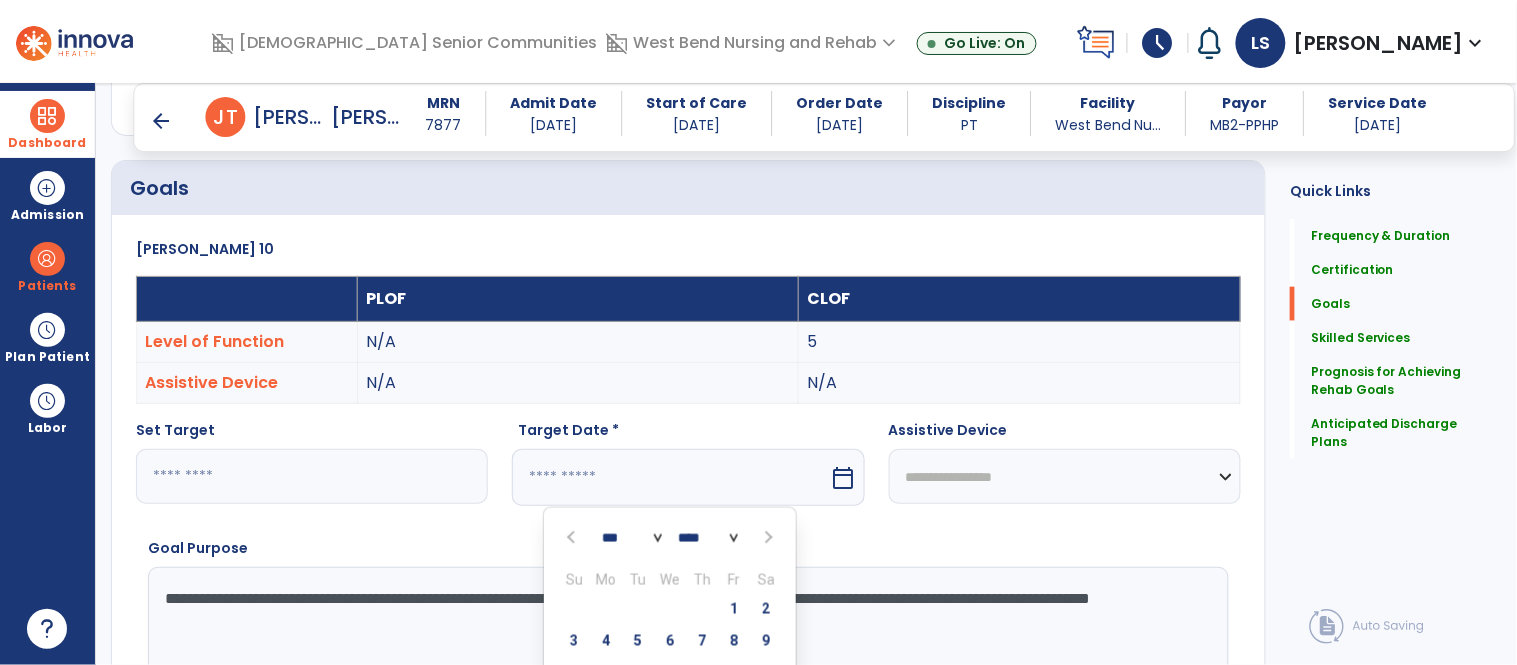click at bounding box center [767, 538] 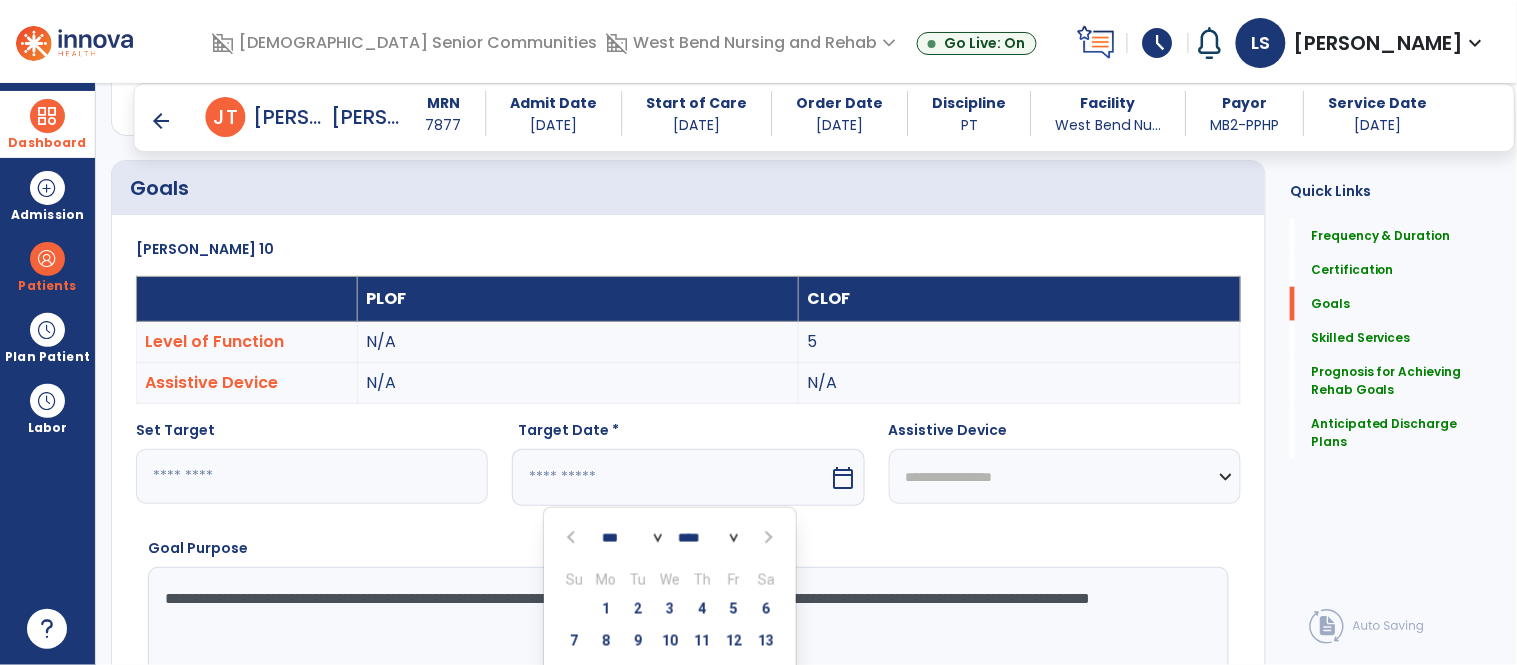click at bounding box center (767, 538) 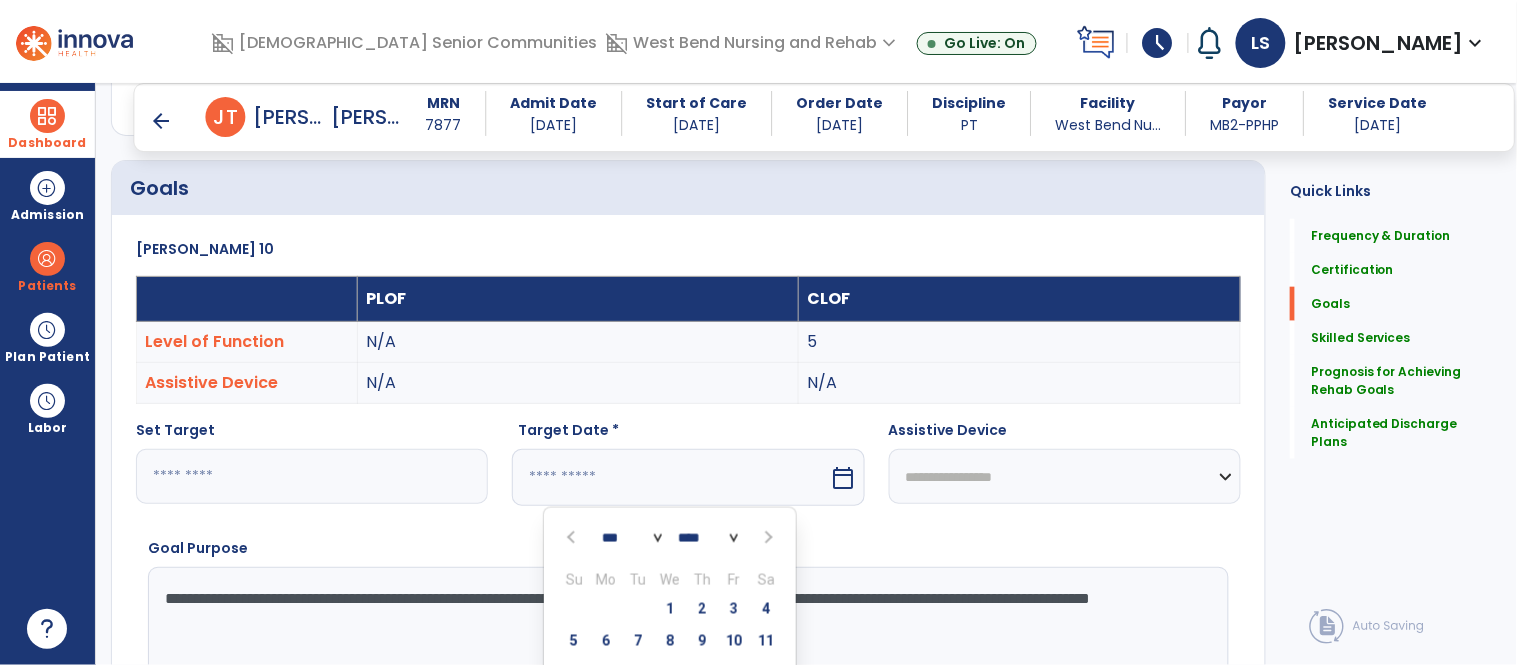 click at bounding box center (574, 538) 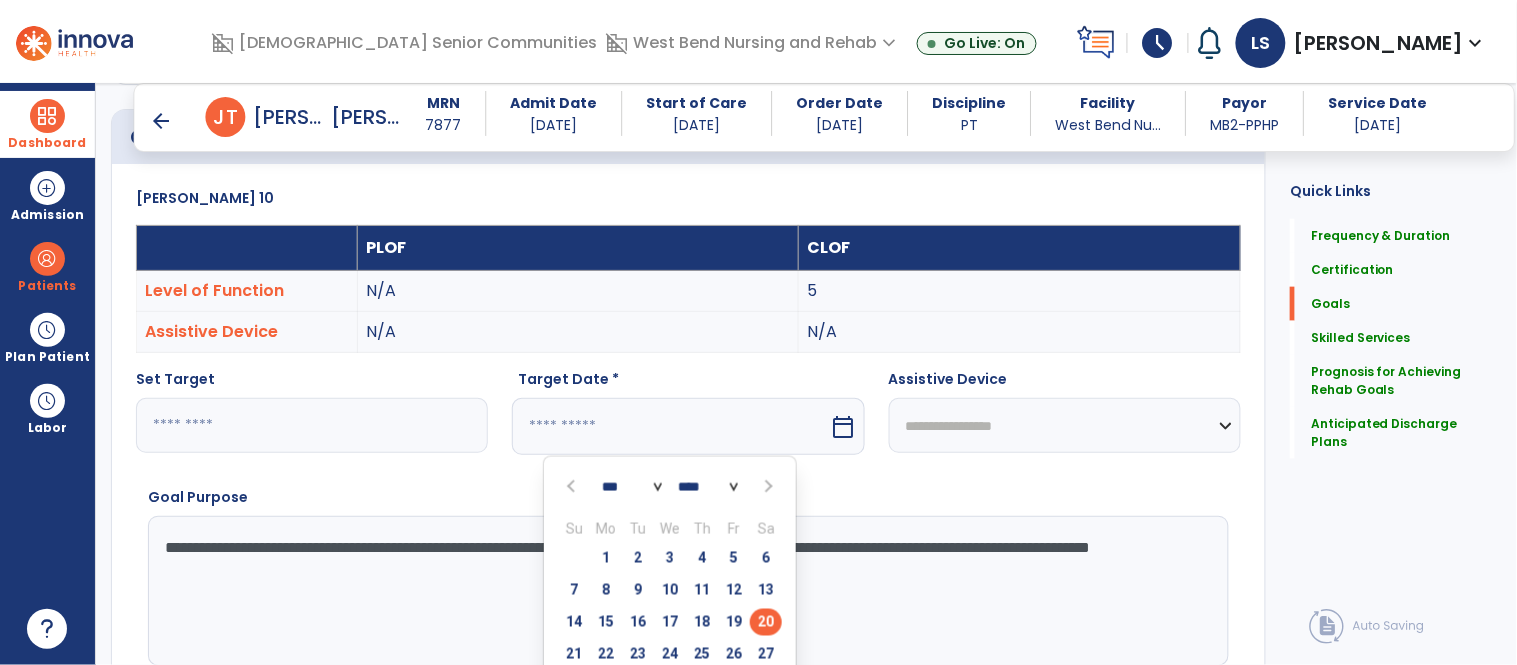 scroll, scrollTop: 550, scrollLeft: 0, axis: vertical 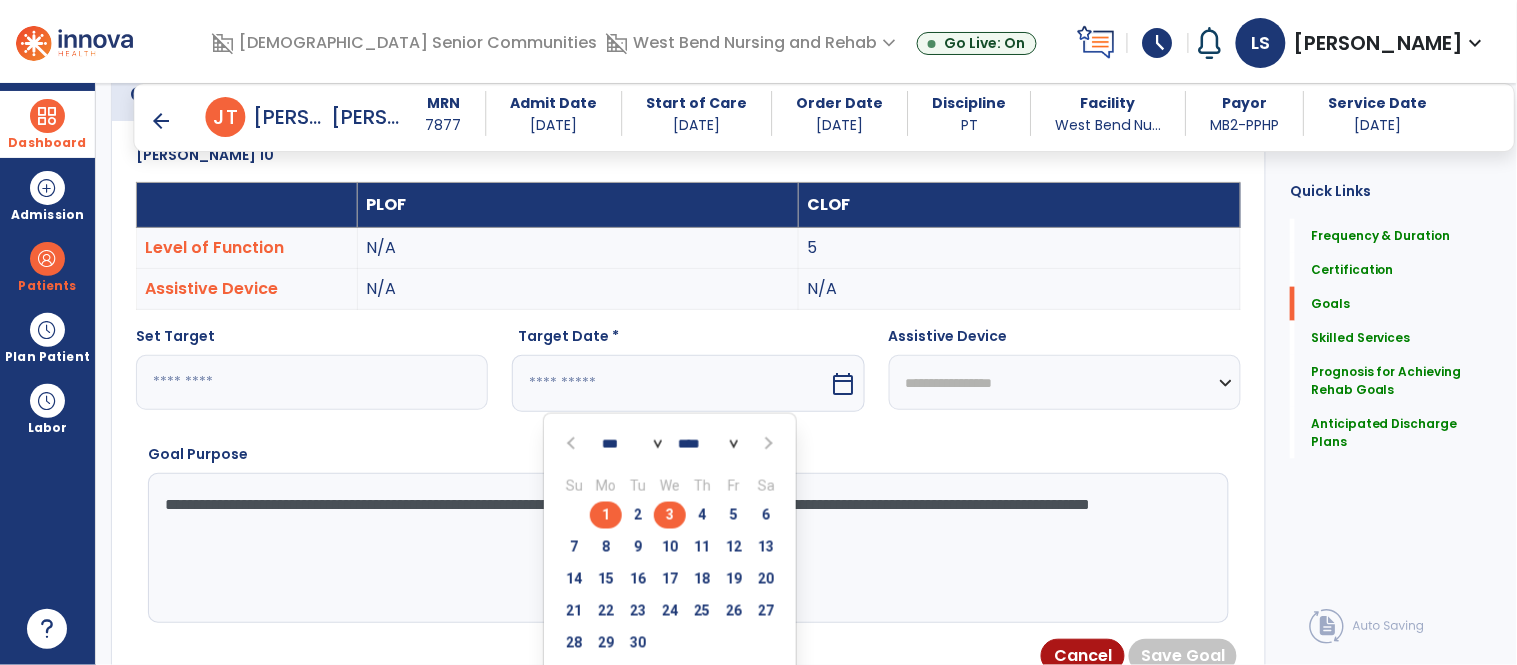 click on "3" at bounding box center [670, 515] 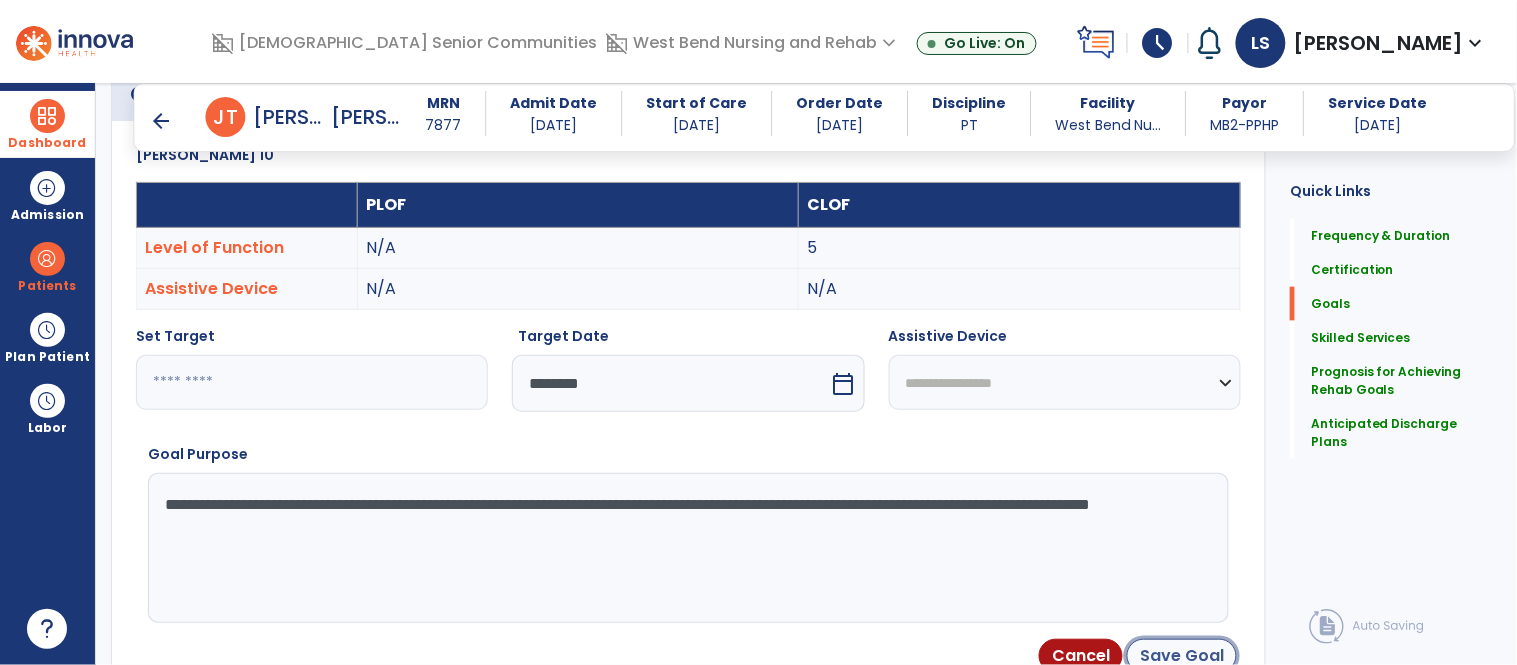 click on "Save Goal" at bounding box center (1182, 656) 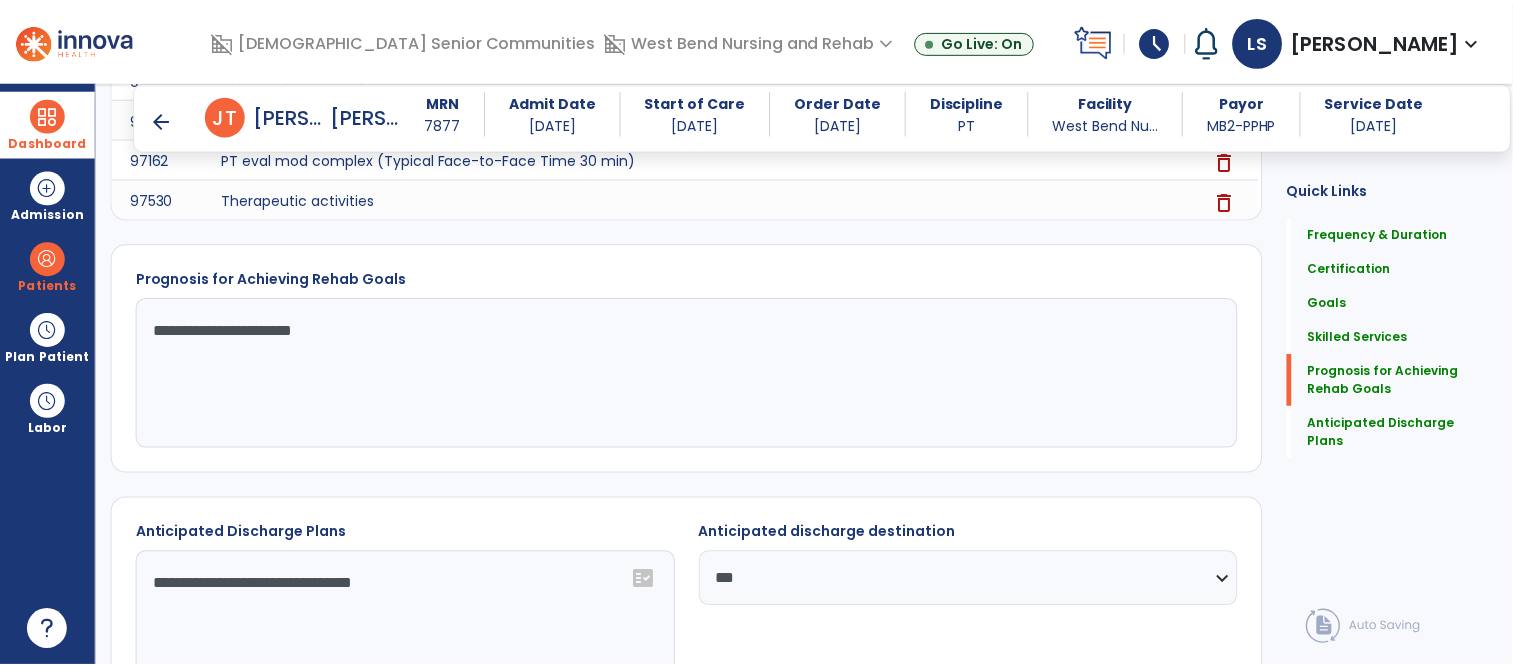 scroll, scrollTop: 2106, scrollLeft: 0, axis: vertical 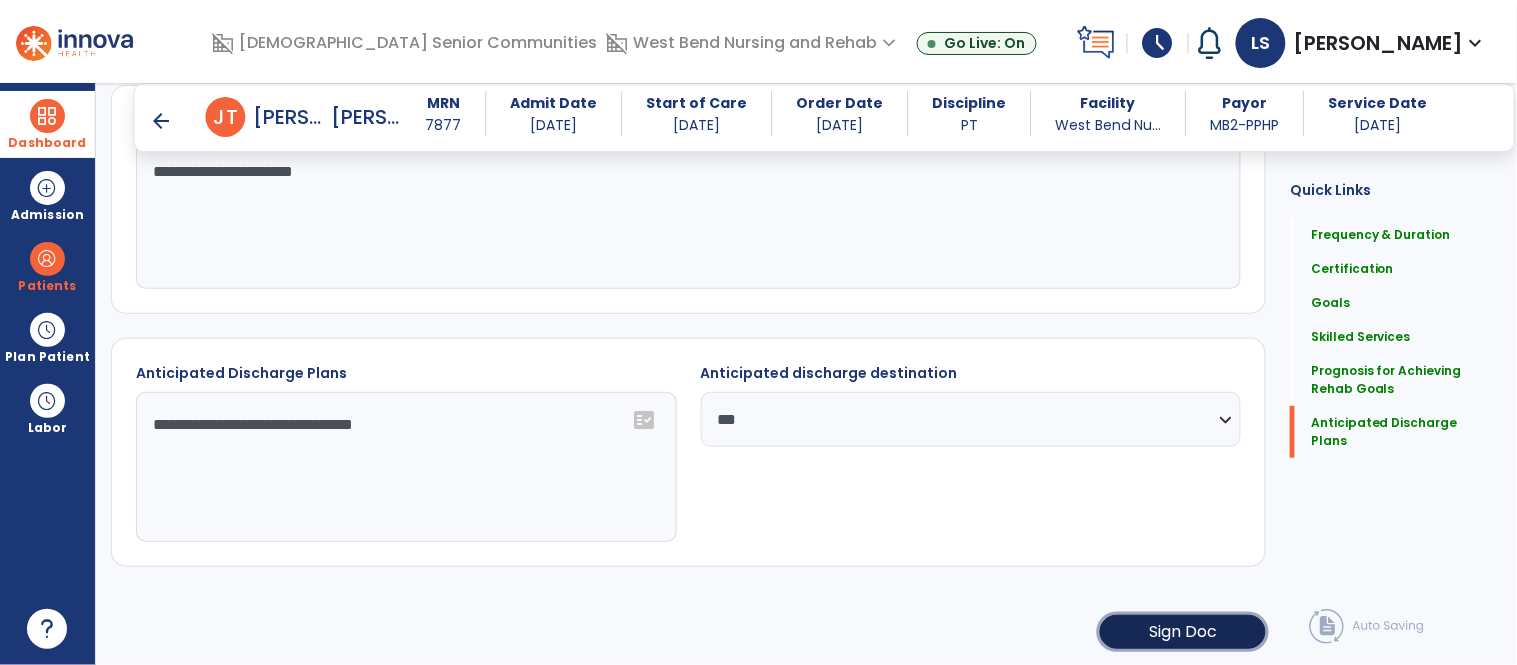click on "Sign Doc" 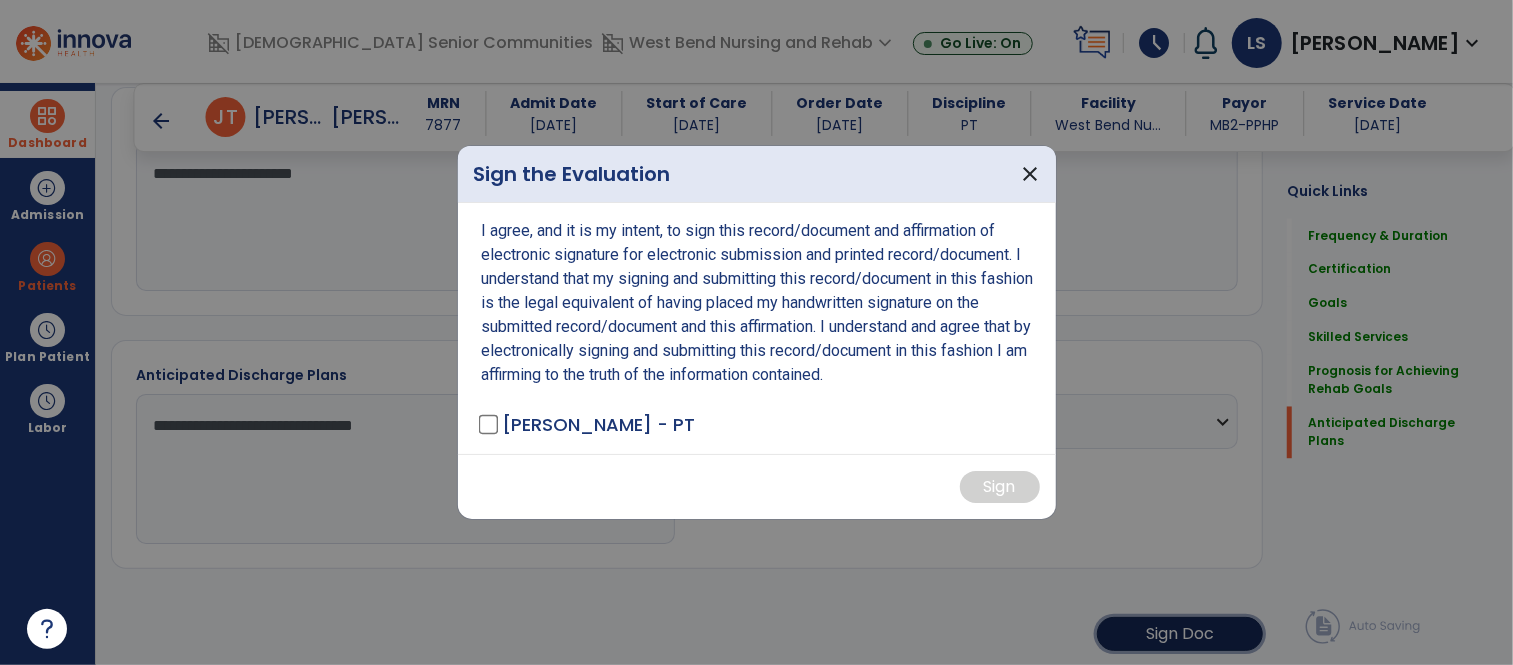 scroll, scrollTop: 2106, scrollLeft: 0, axis: vertical 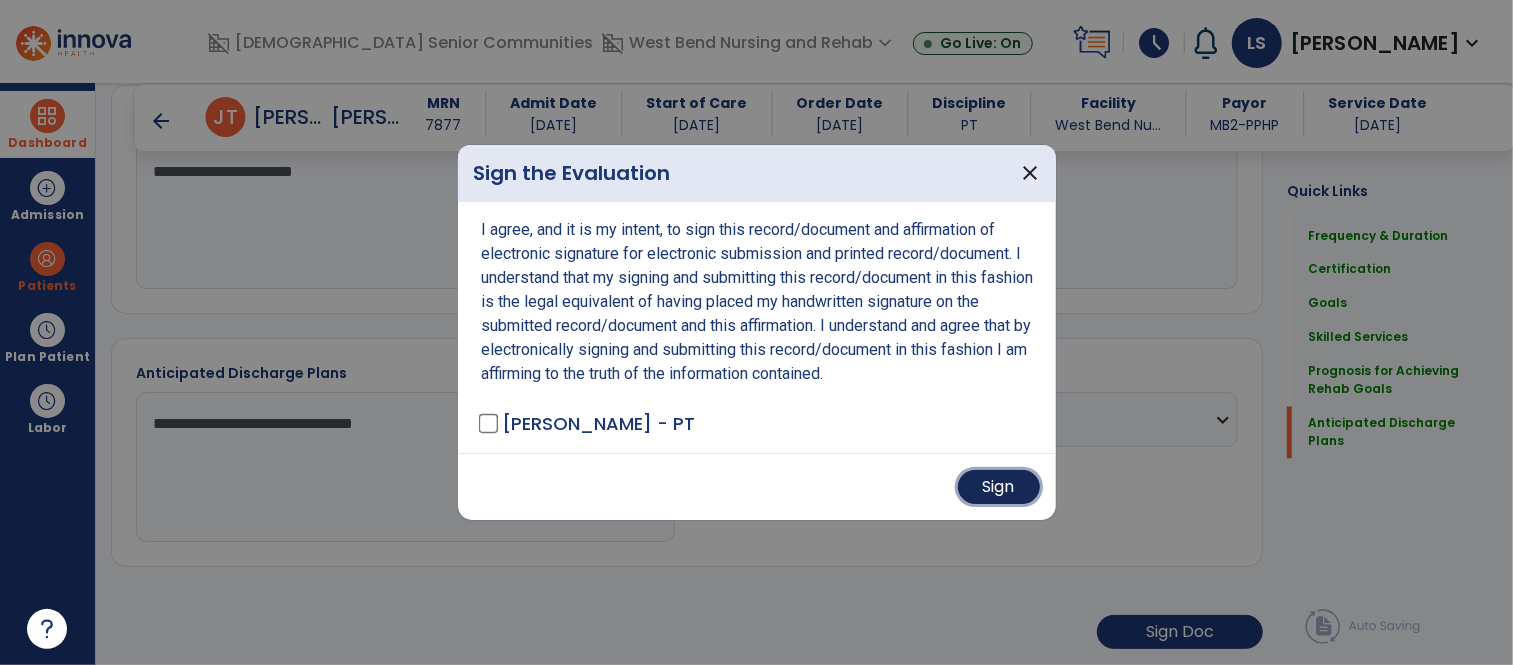click on "Sign" at bounding box center (999, 487) 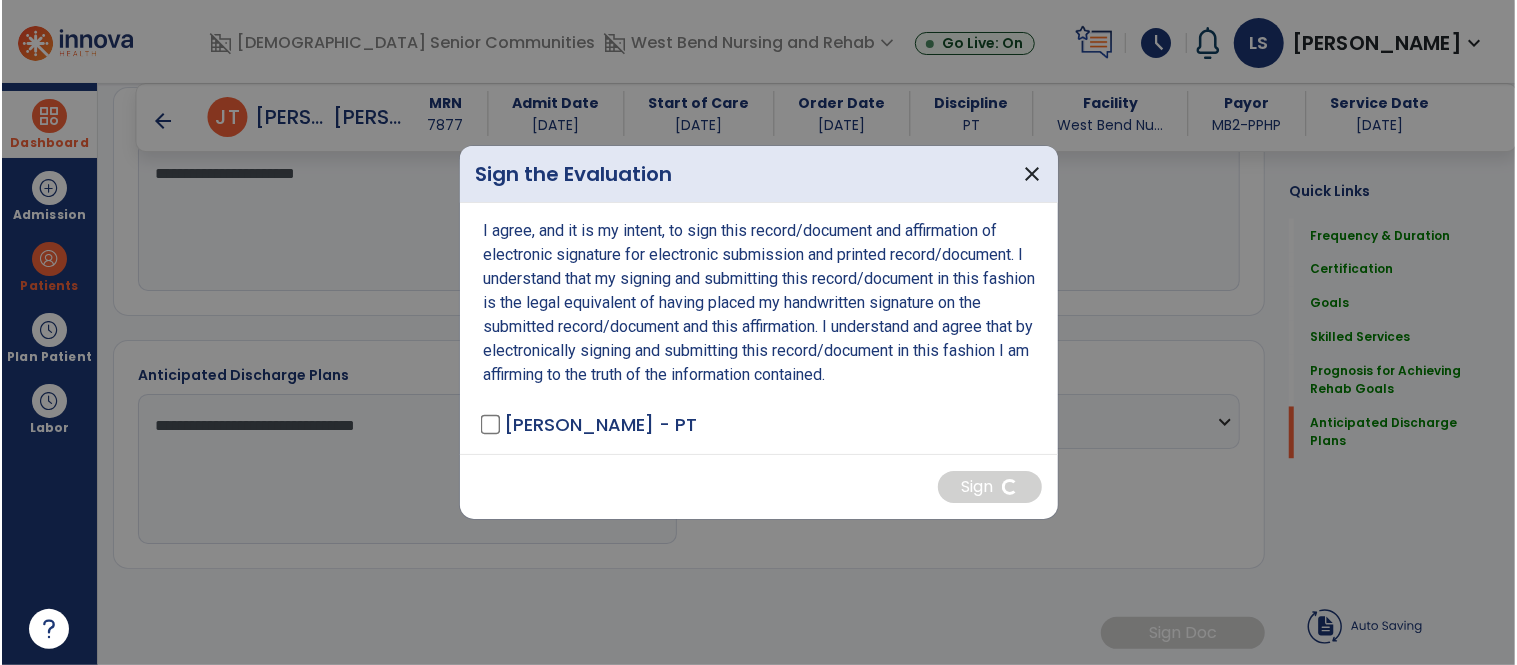 scroll, scrollTop: 2104, scrollLeft: 0, axis: vertical 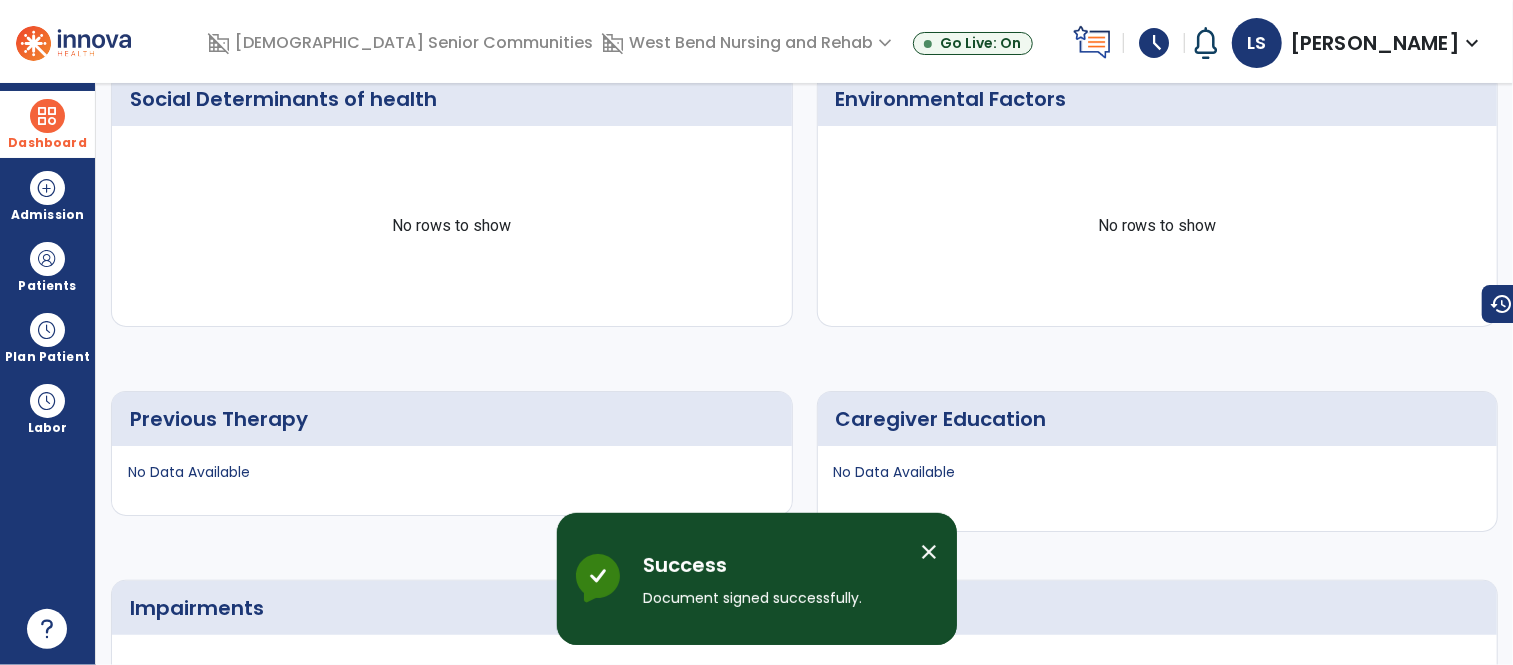 click at bounding box center (47, 116) 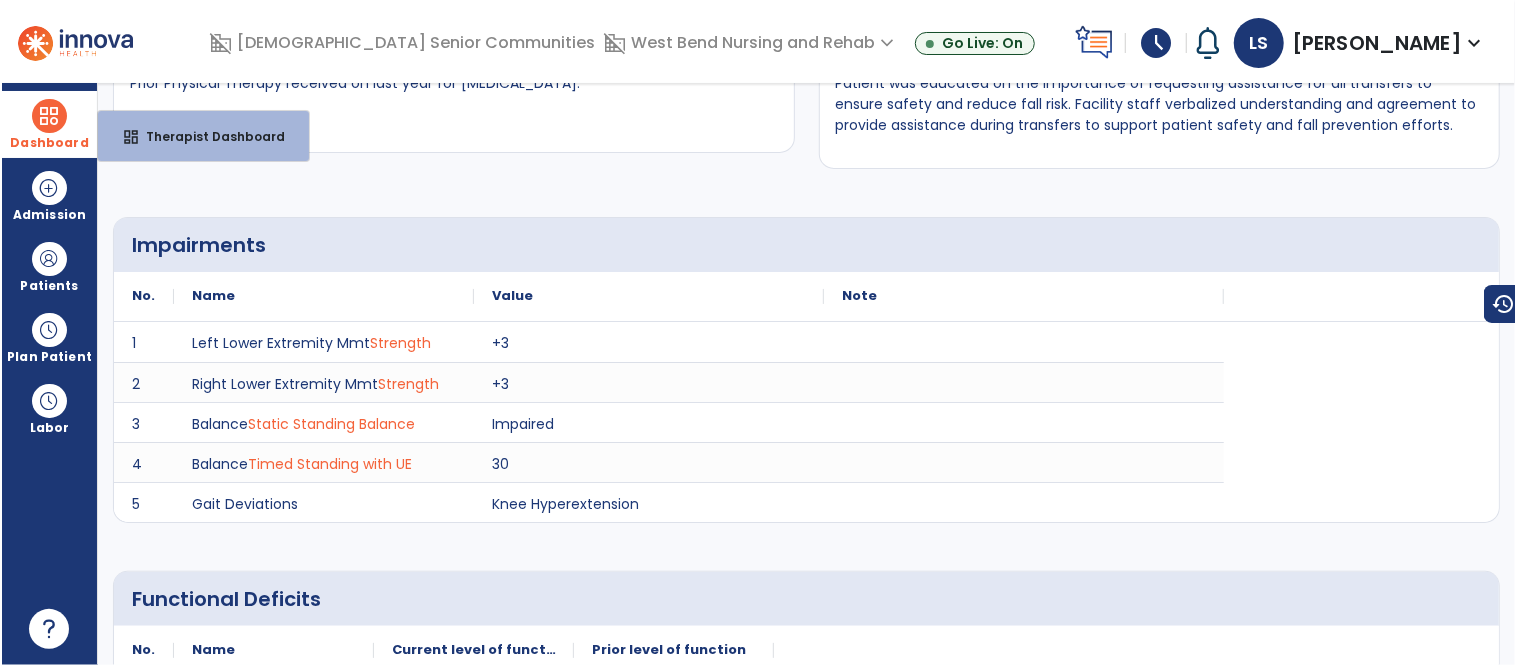 scroll, scrollTop: 0, scrollLeft: 0, axis: both 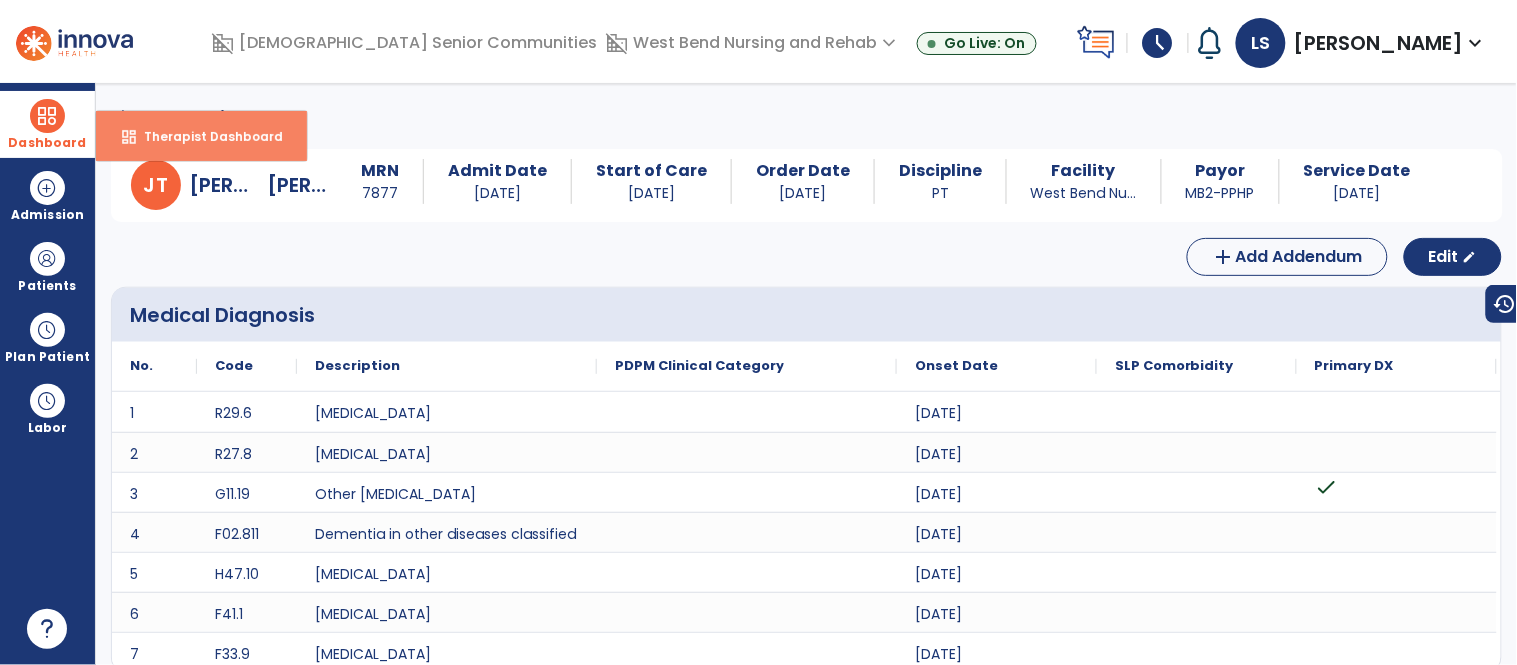 click on "dashboard  Therapist Dashboard" at bounding box center [201, 136] 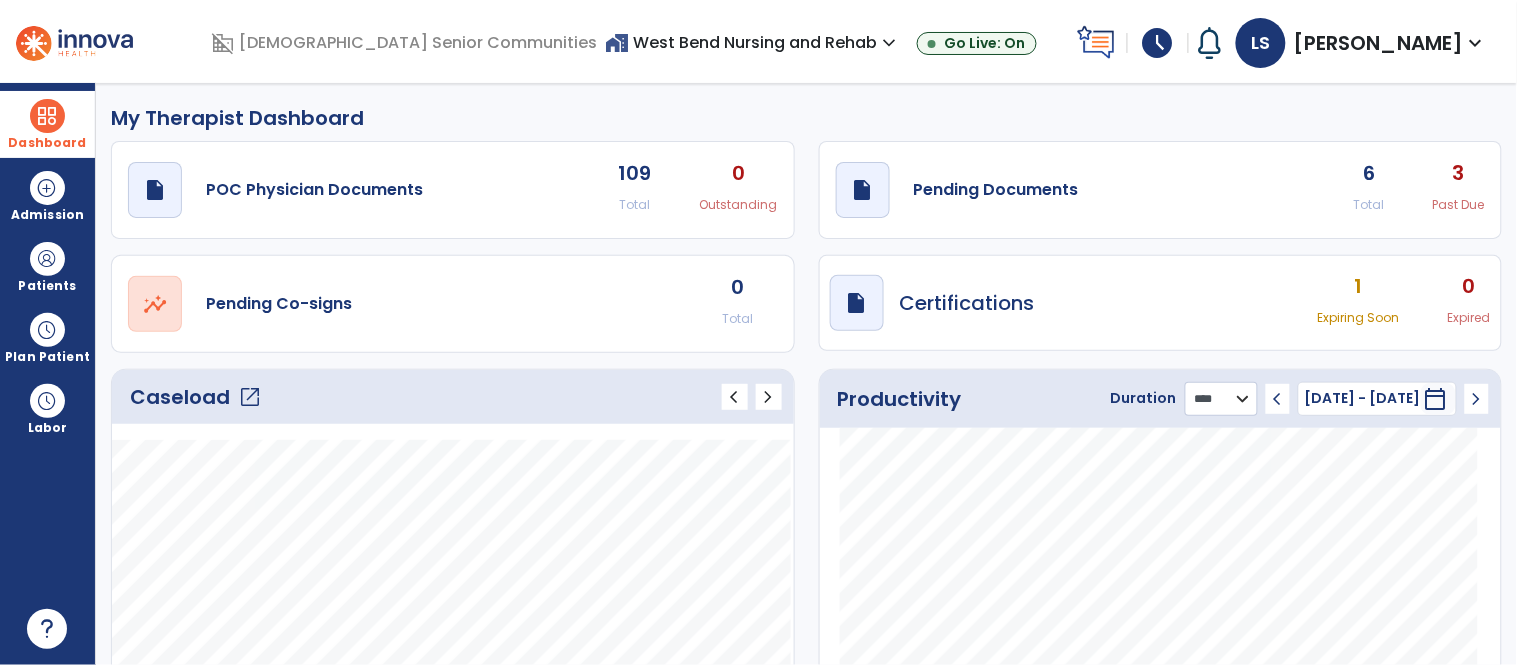 click on "******** **** ***" 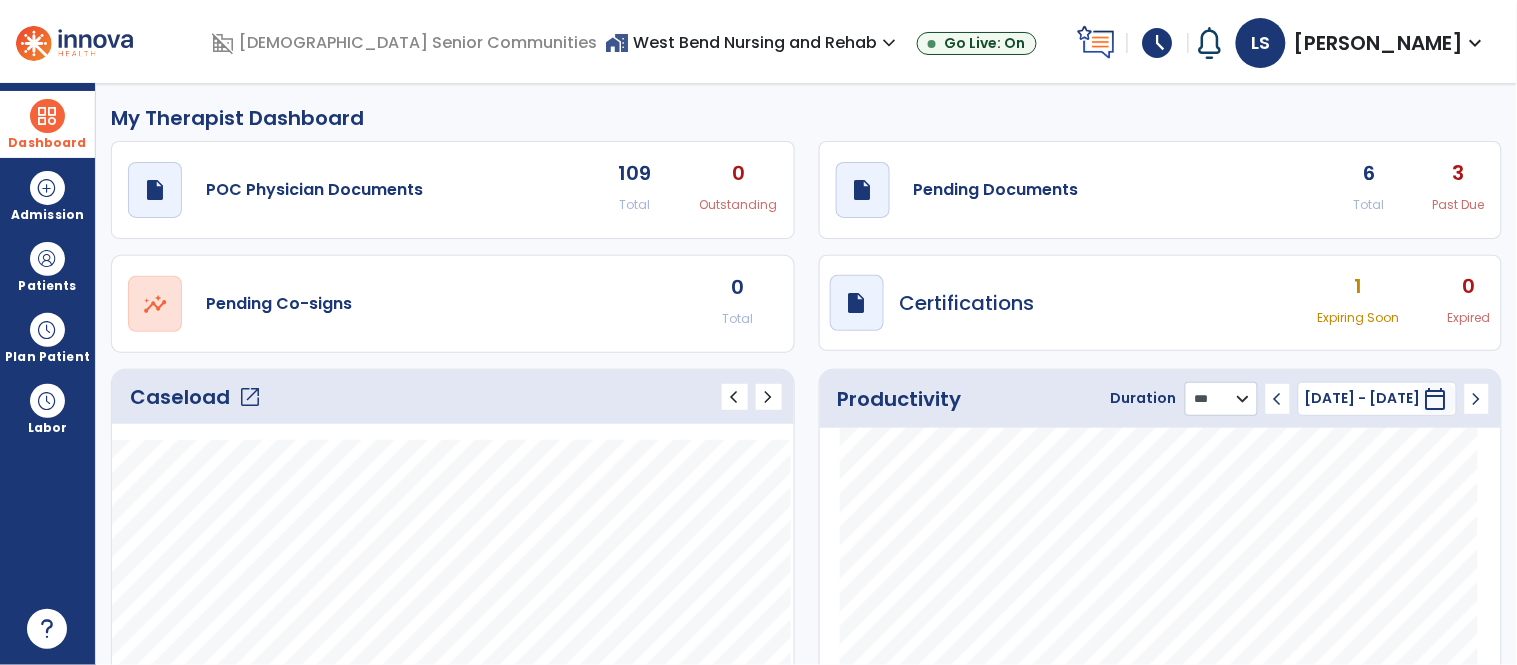 click on "******** **** ***" 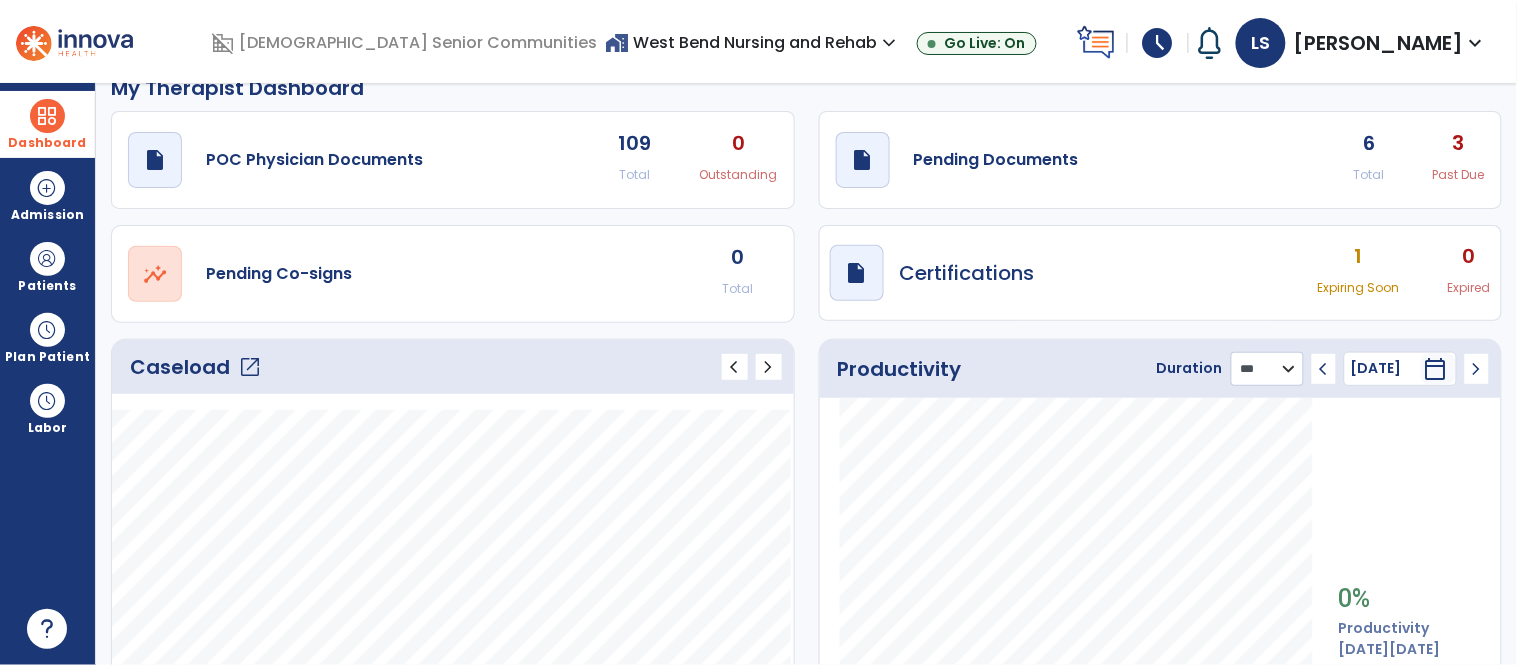 scroll, scrollTop: 0, scrollLeft: 0, axis: both 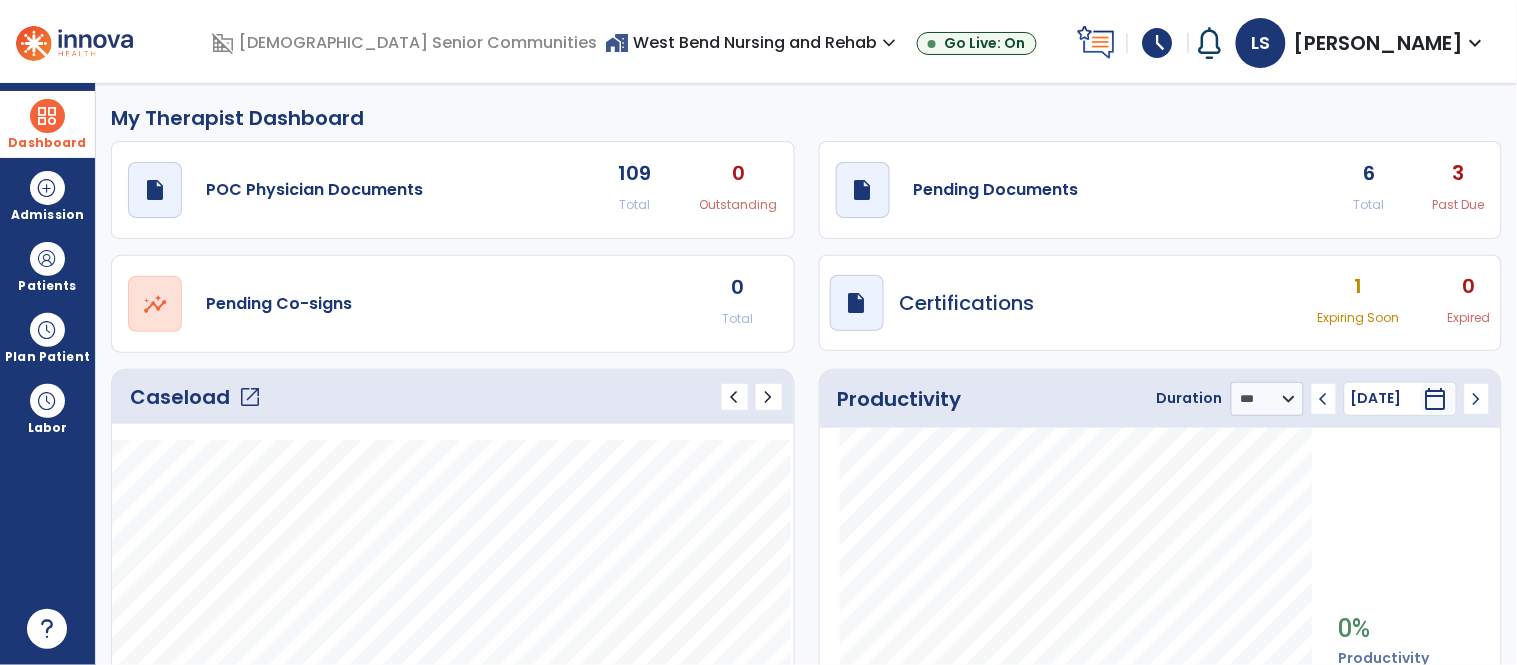 click on "open_in_new" 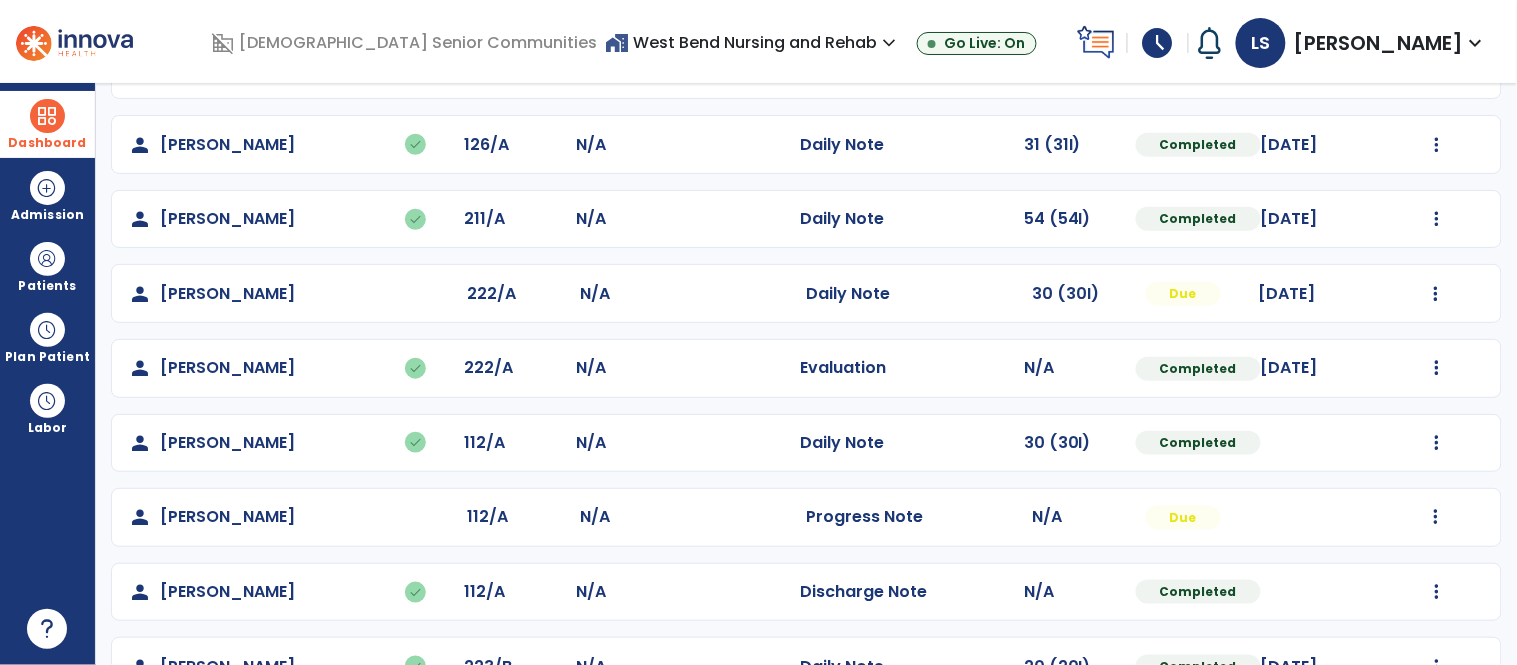 scroll, scrollTop: 377, scrollLeft: 0, axis: vertical 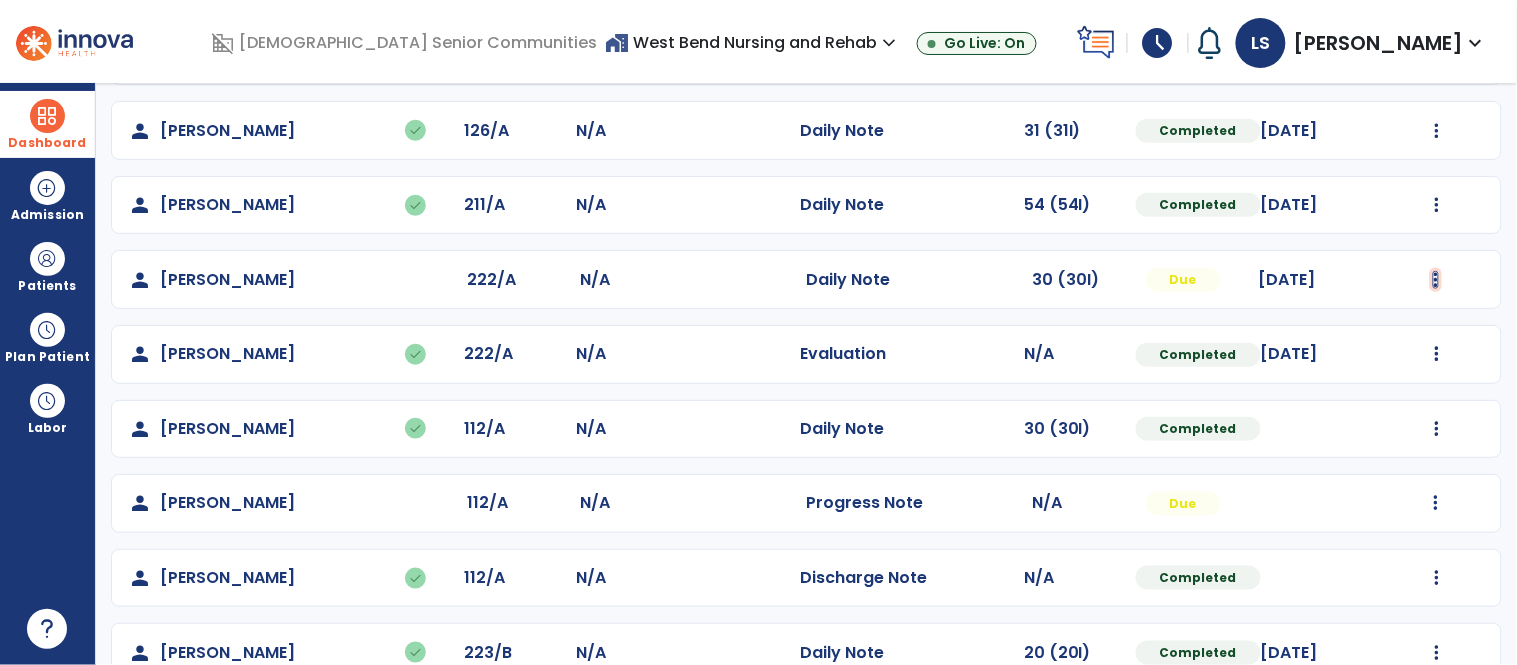 click at bounding box center (1437, -18) 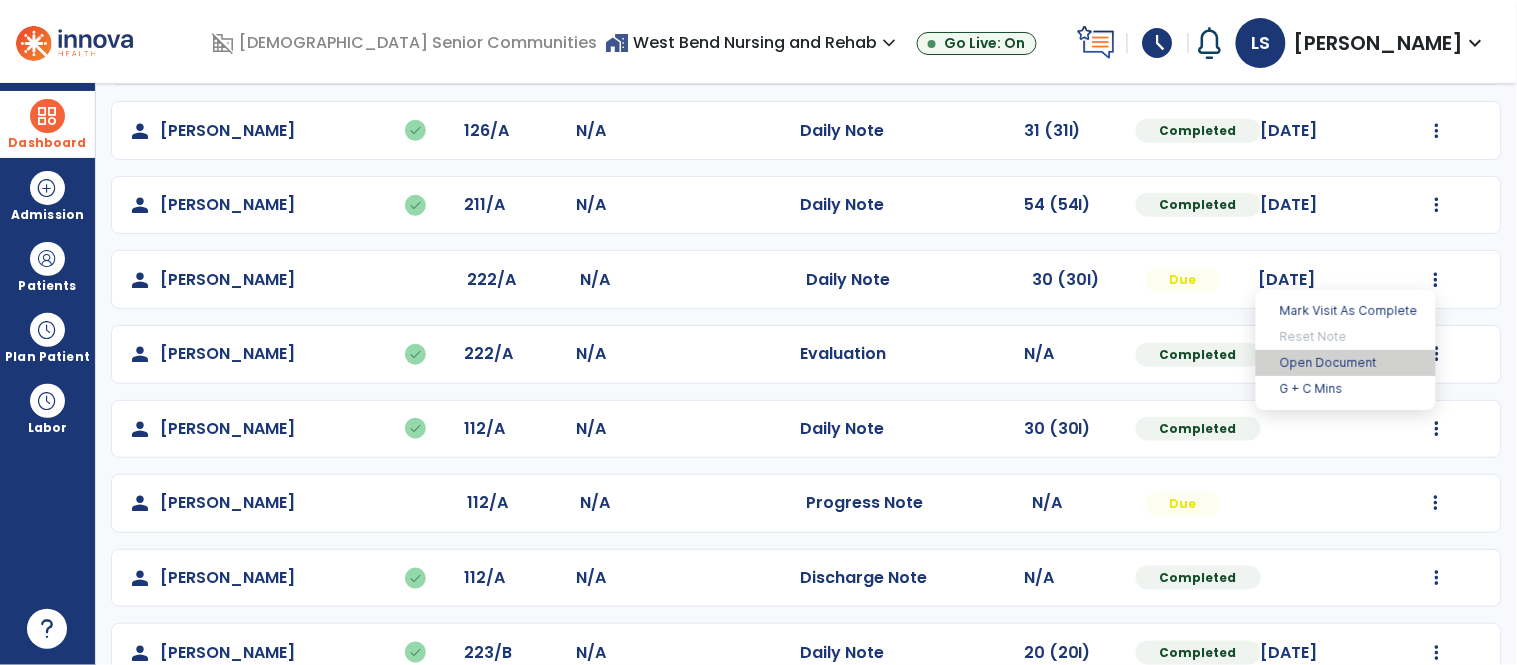 click on "Open Document" at bounding box center [1346, 363] 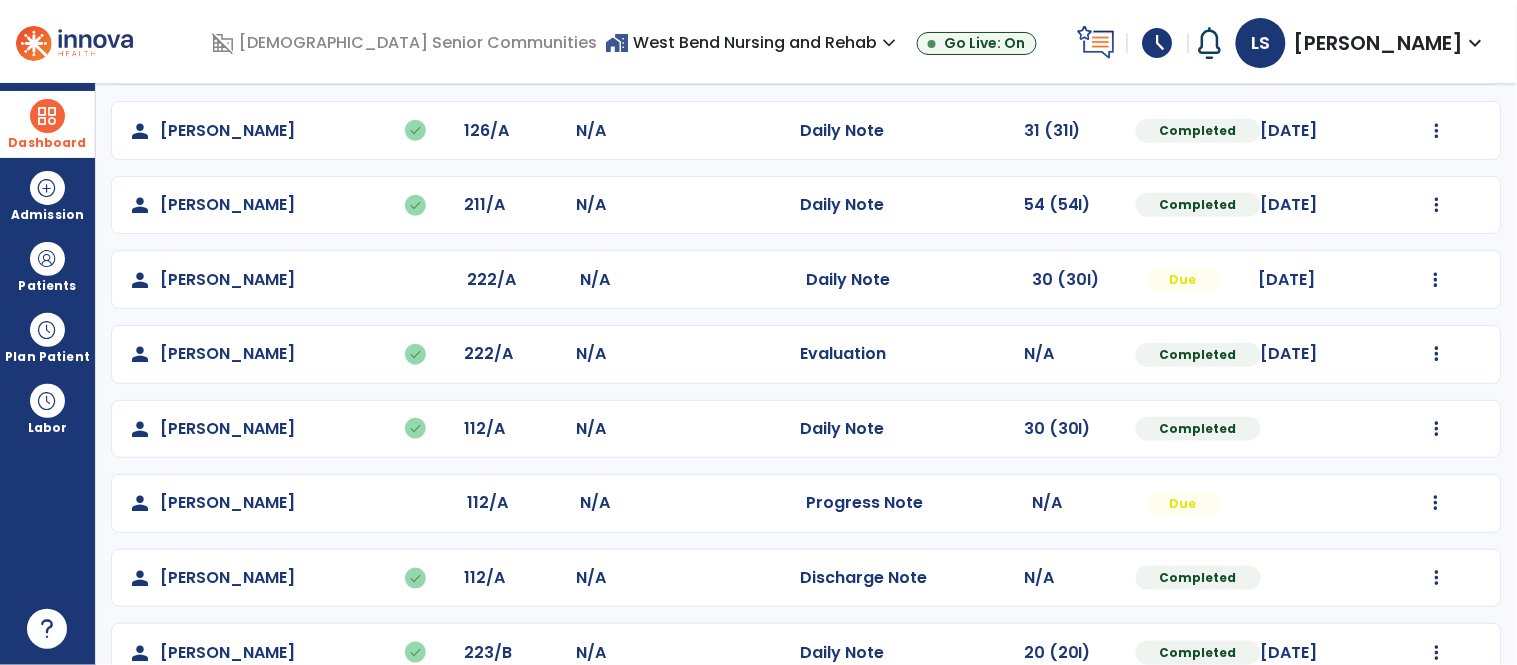 click on "[DATE]" 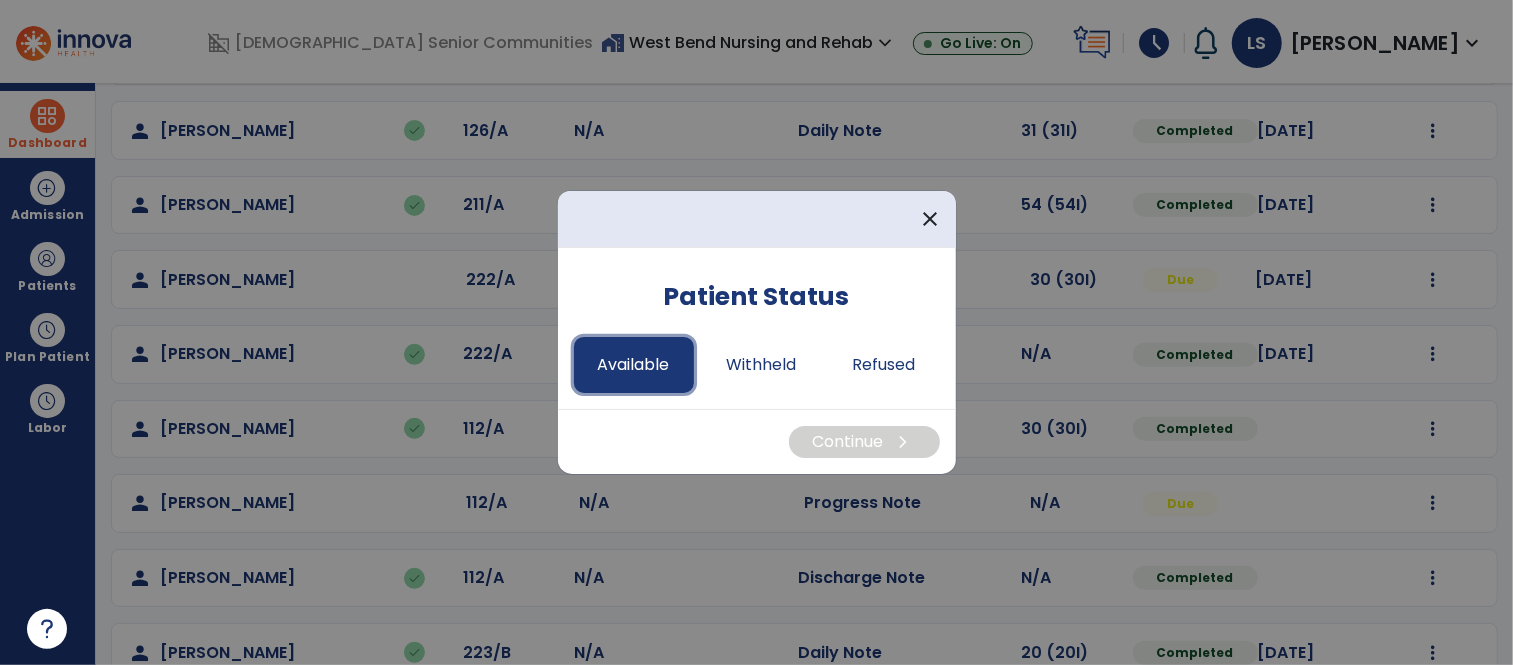 click on "Available" at bounding box center (634, 365) 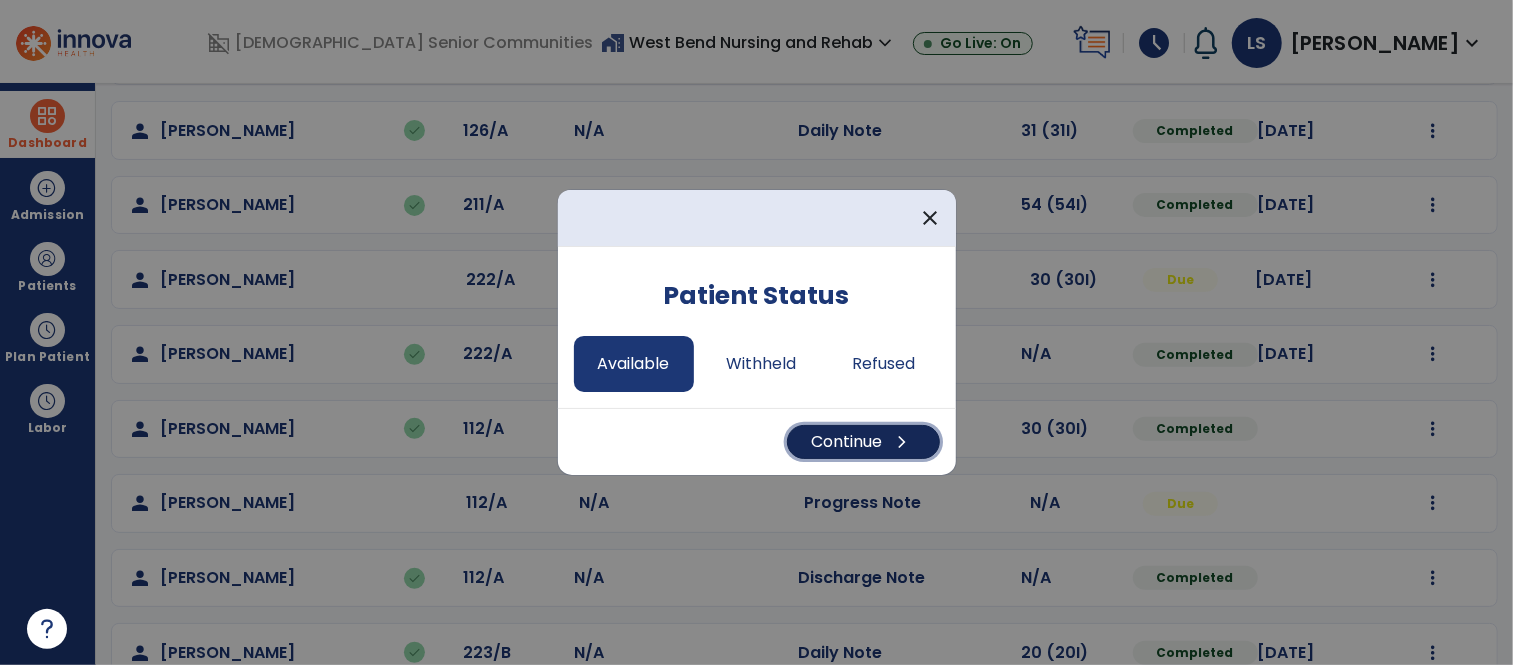 click on "Continue   chevron_right" at bounding box center (863, 442) 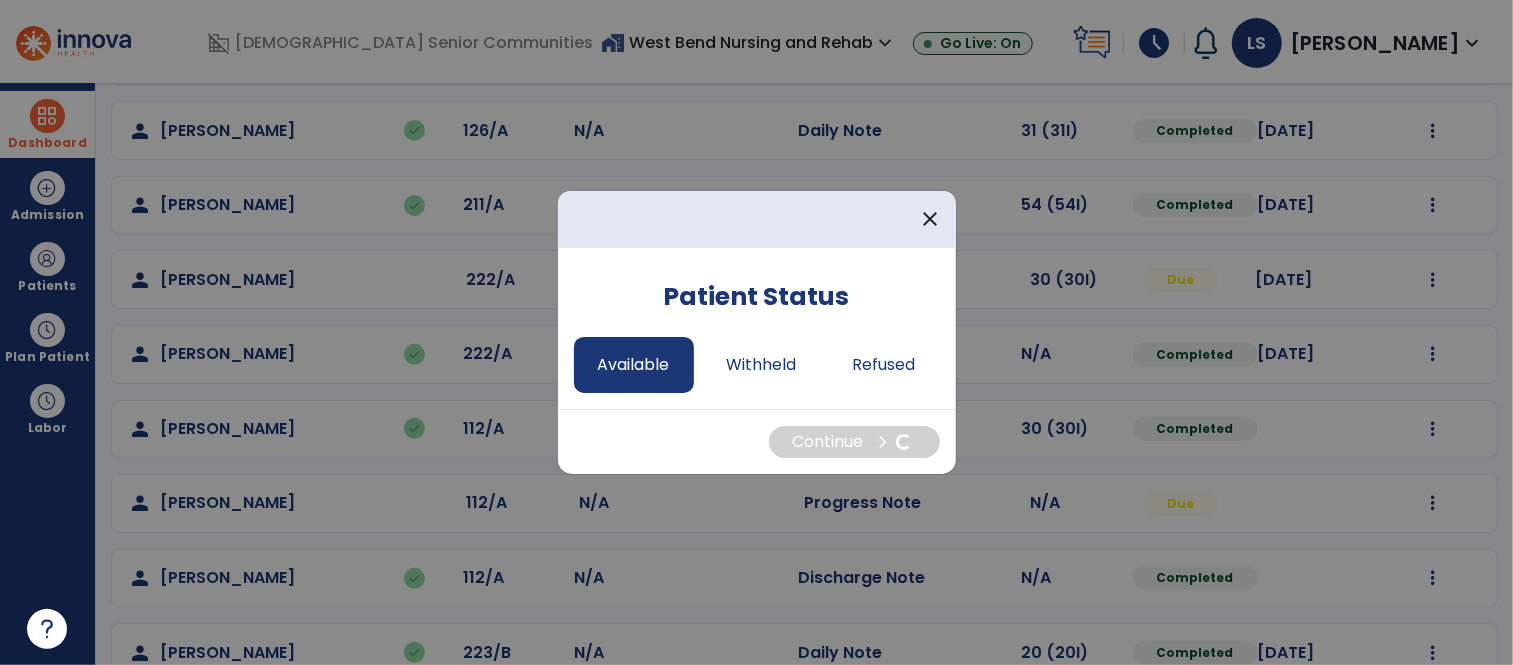 select on "*" 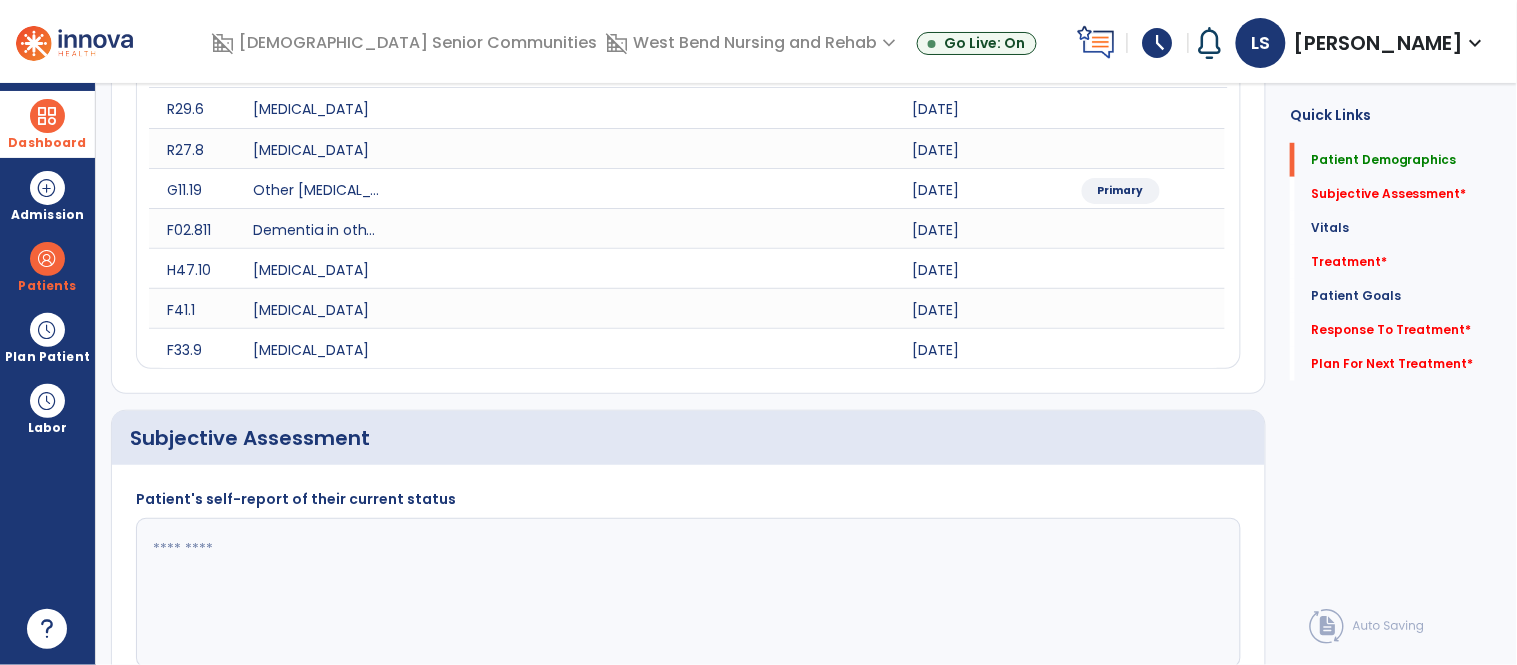 click 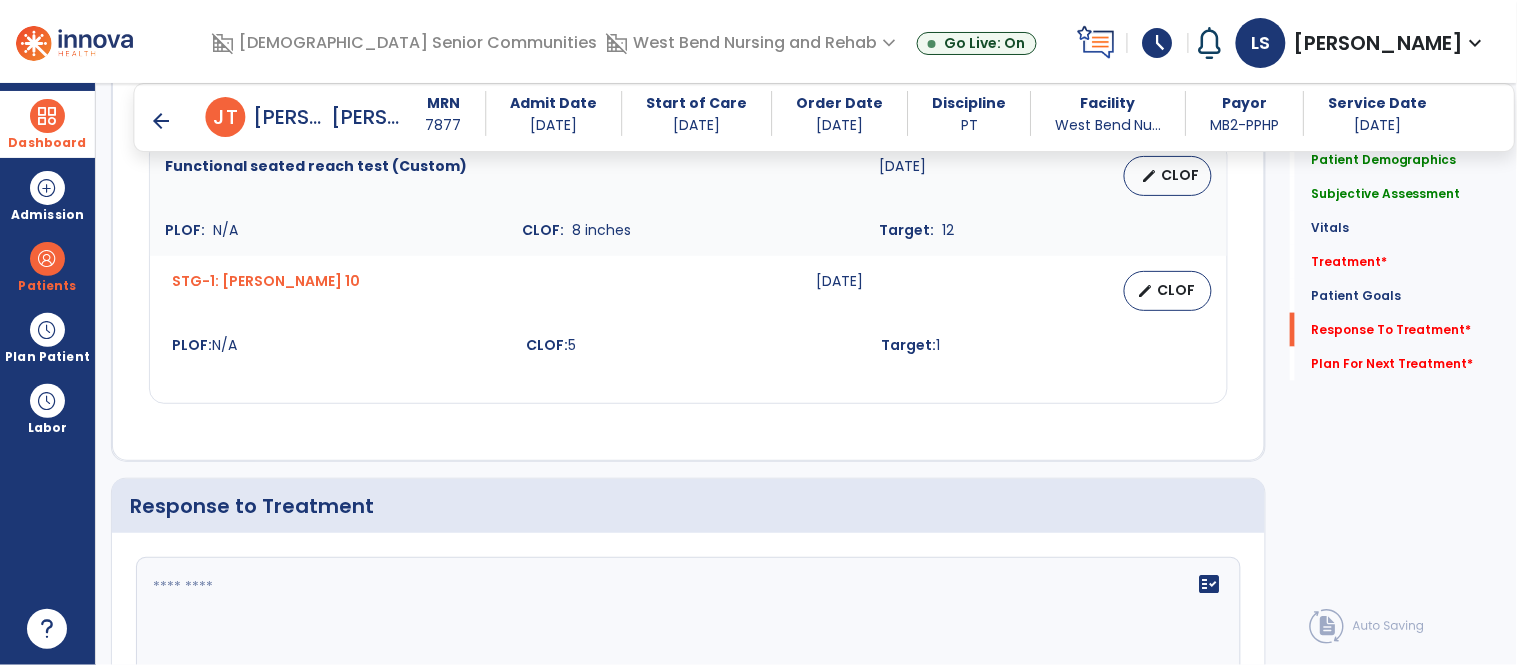 scroll, scrollTop: 2943, scrollLeft: 0, axis: vertical 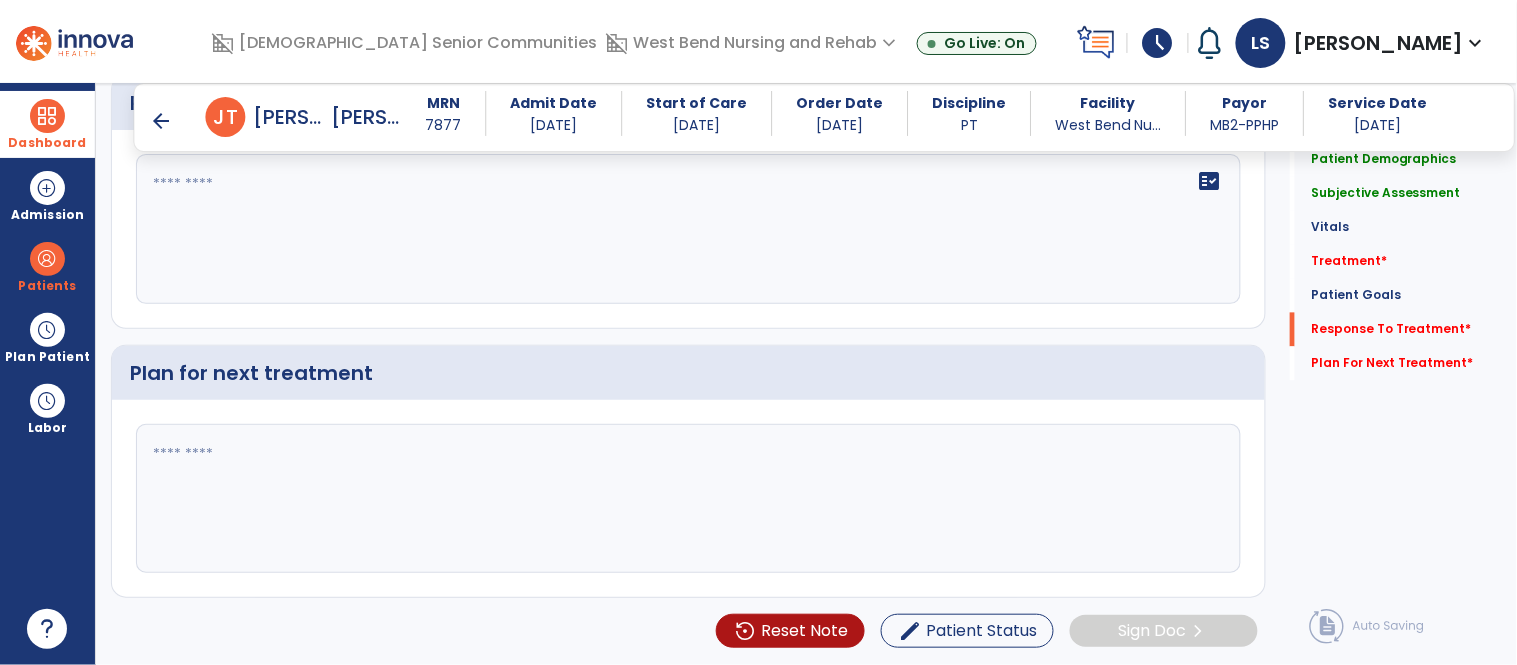type on "**********" 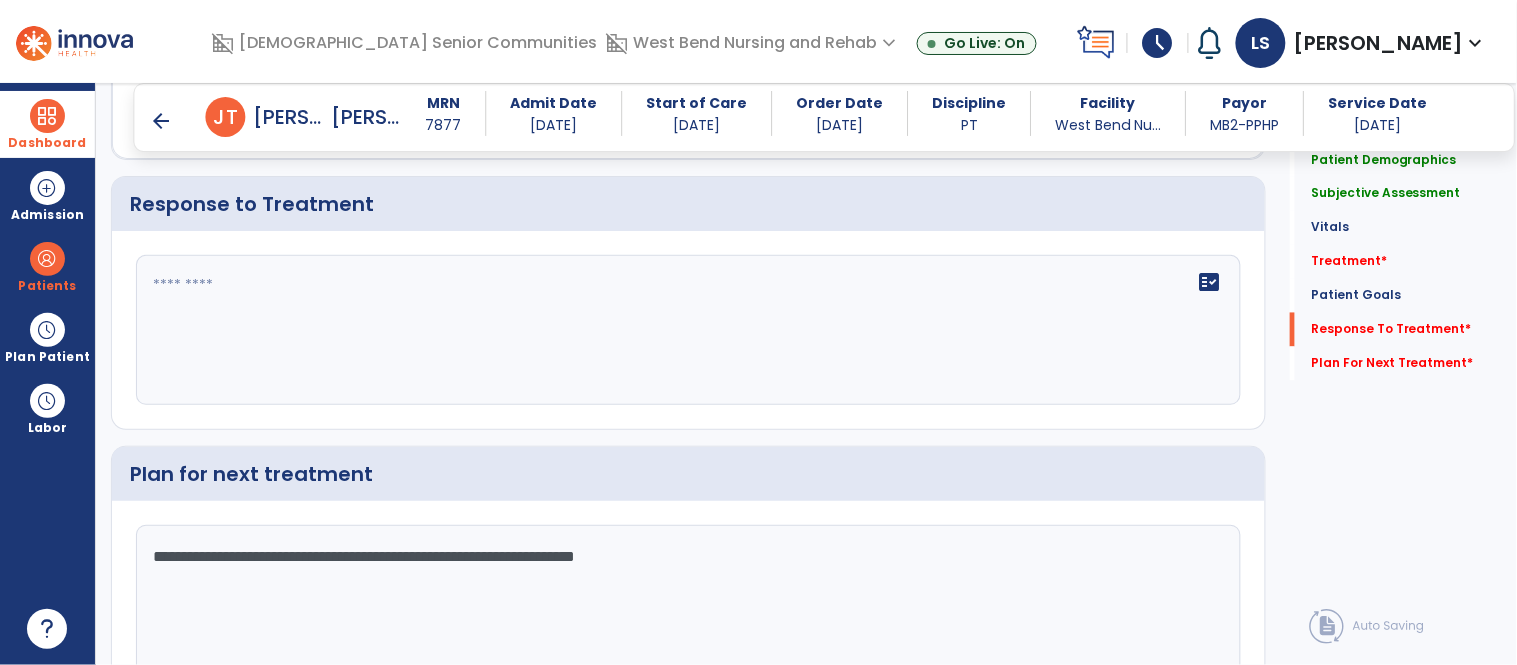 scroll, scrollTop: 2751, scrollLeft: 0, axis: vertical 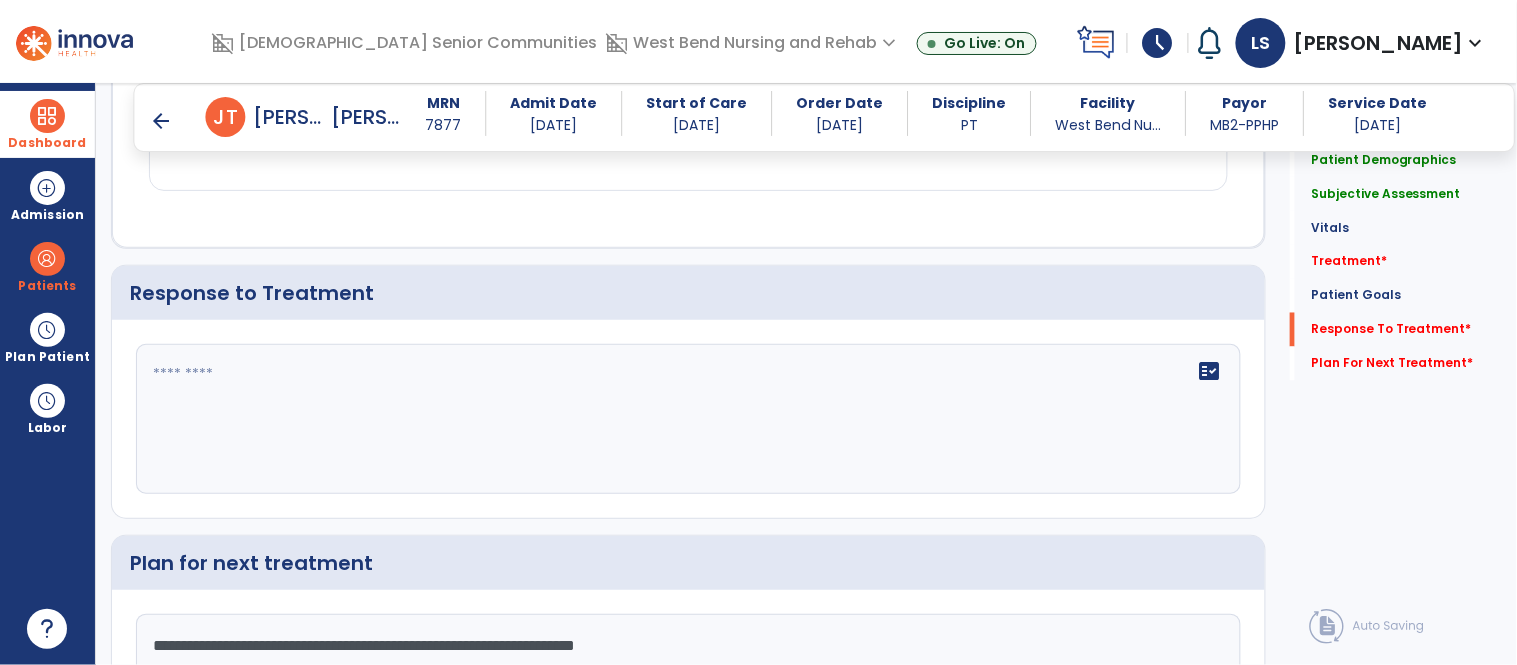type on "**********" 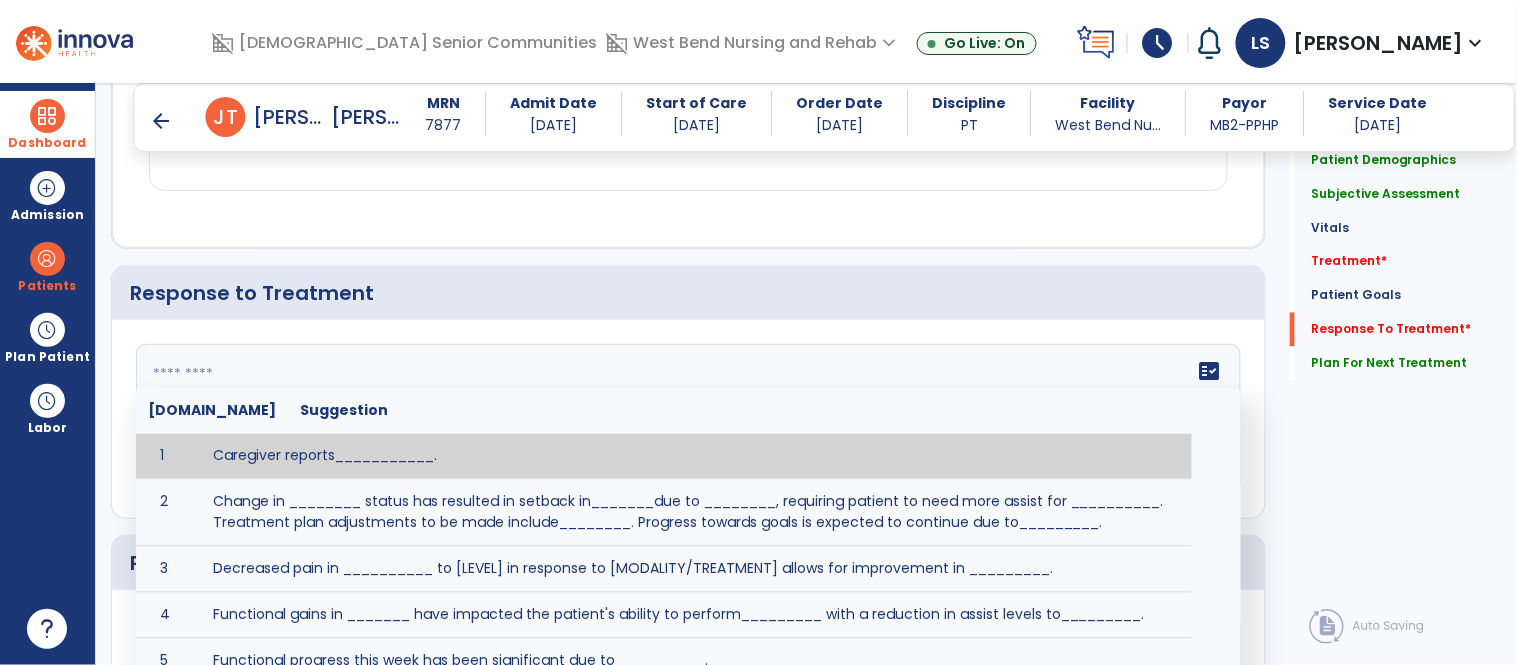 click on "fact_check  [DOMAIN_NAME] Suggestion 1 Caregiver reports___________. 2 Change in ________ status has resulted in setback in_______due to ________, requiring patient to need more assist for __________.   Treatment plan adjustments to be made include________.  Progress towards goals is expected to continue due to_________. 3 Decreased pain in __________ to [LEVEL] in response to [MODALITY/TREATMENT] allows for improvement in _________. 4 Functional gains in _______ have impacted the patient's ability to perform_________ with a reduction in assist levels to_________. 5 Functional progress this week has been significant due to__________. 6 Gains in ________ have improved the patient's ability to perform ______with decreased levels of assist to___________. 7 Improvement in ________allows patient to tolerate higher levels of challenges in_________. 8 Pain in [AREA] has decreased to [LEVEL] in response to [TREATMENT/MODALITY], allowing fore ease in completing__________. 9 10 11 12 13 14 15 16 17 18 19 20 21" 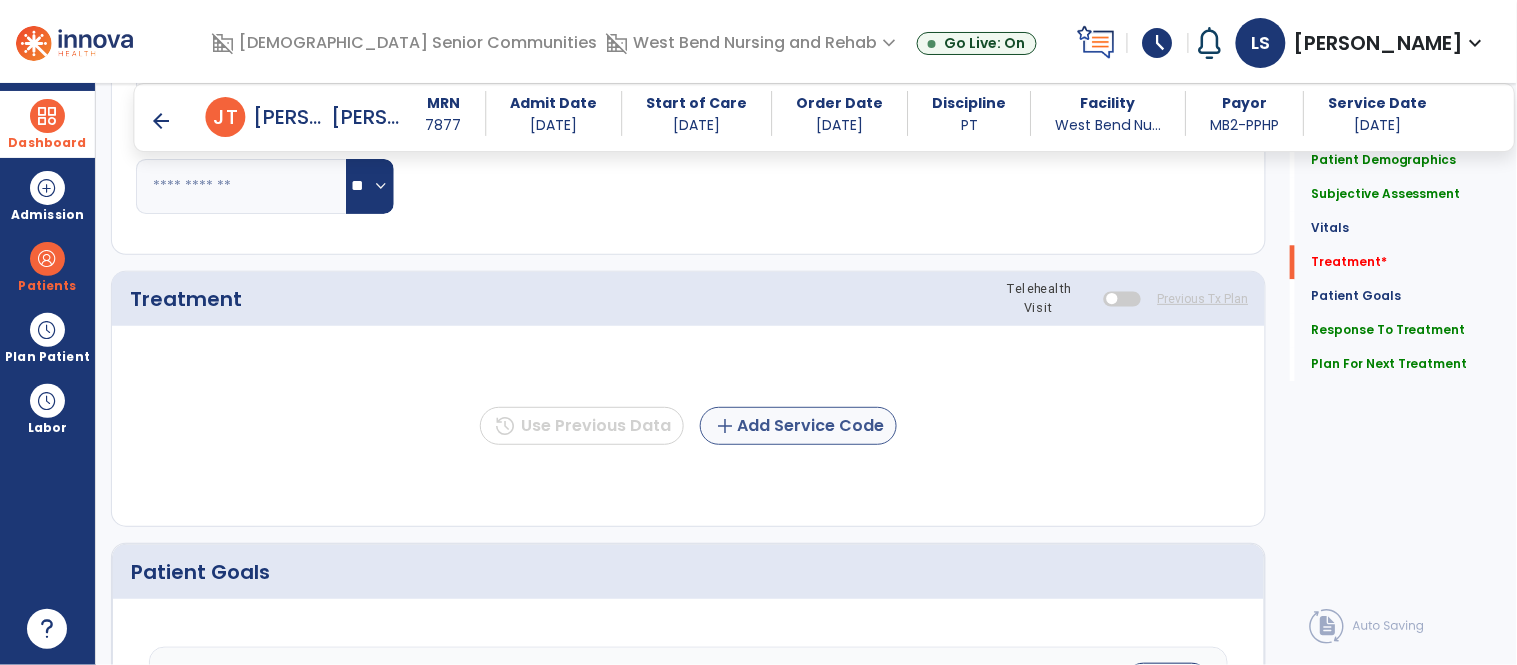 type on "**********" 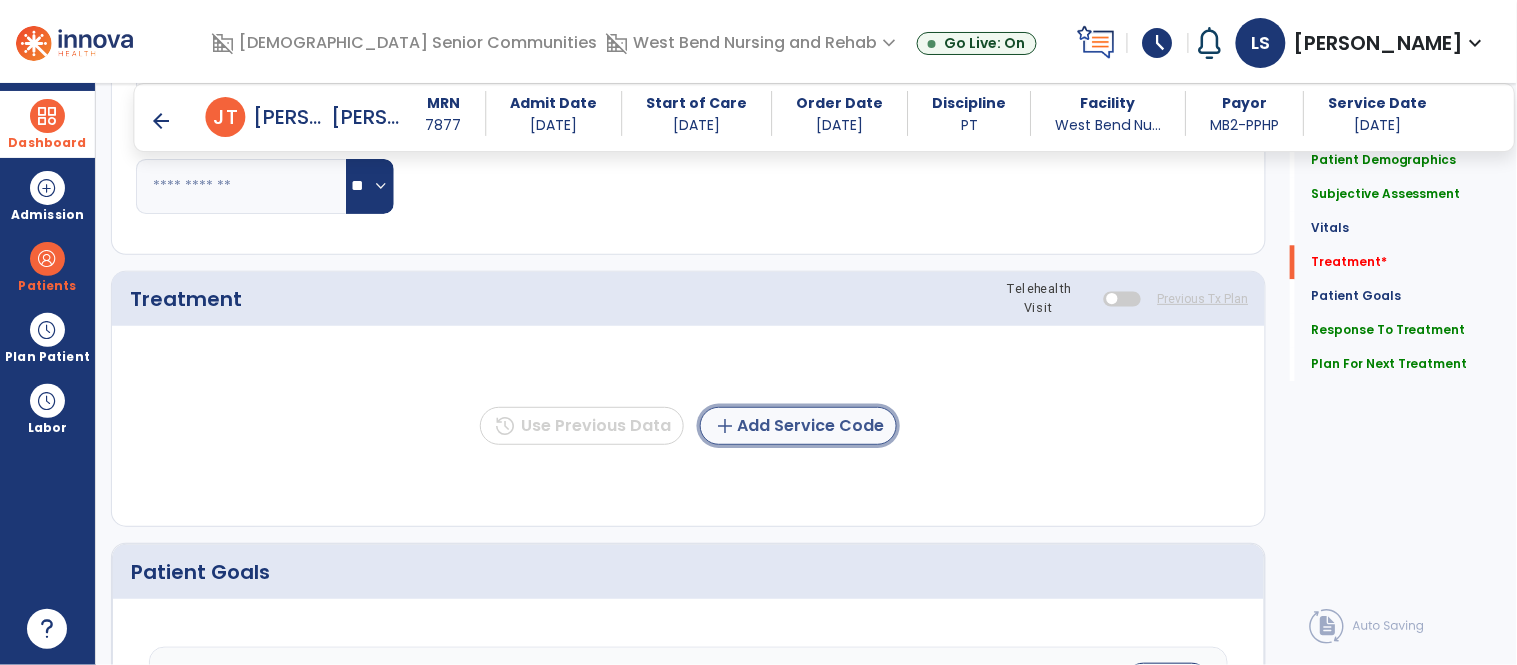 click on "add  Add Service Code" 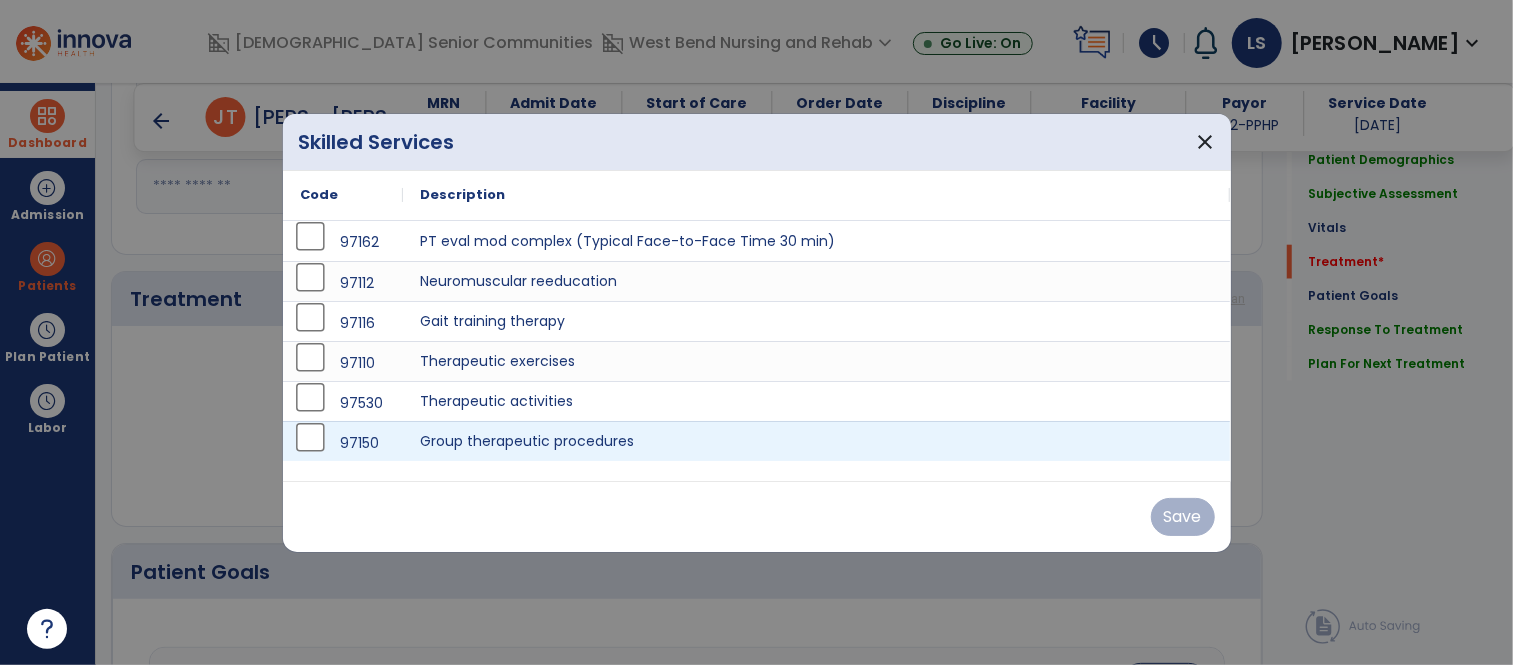 scroll, scrollTop: 1218, scrollLeft: 0, axis: vertical 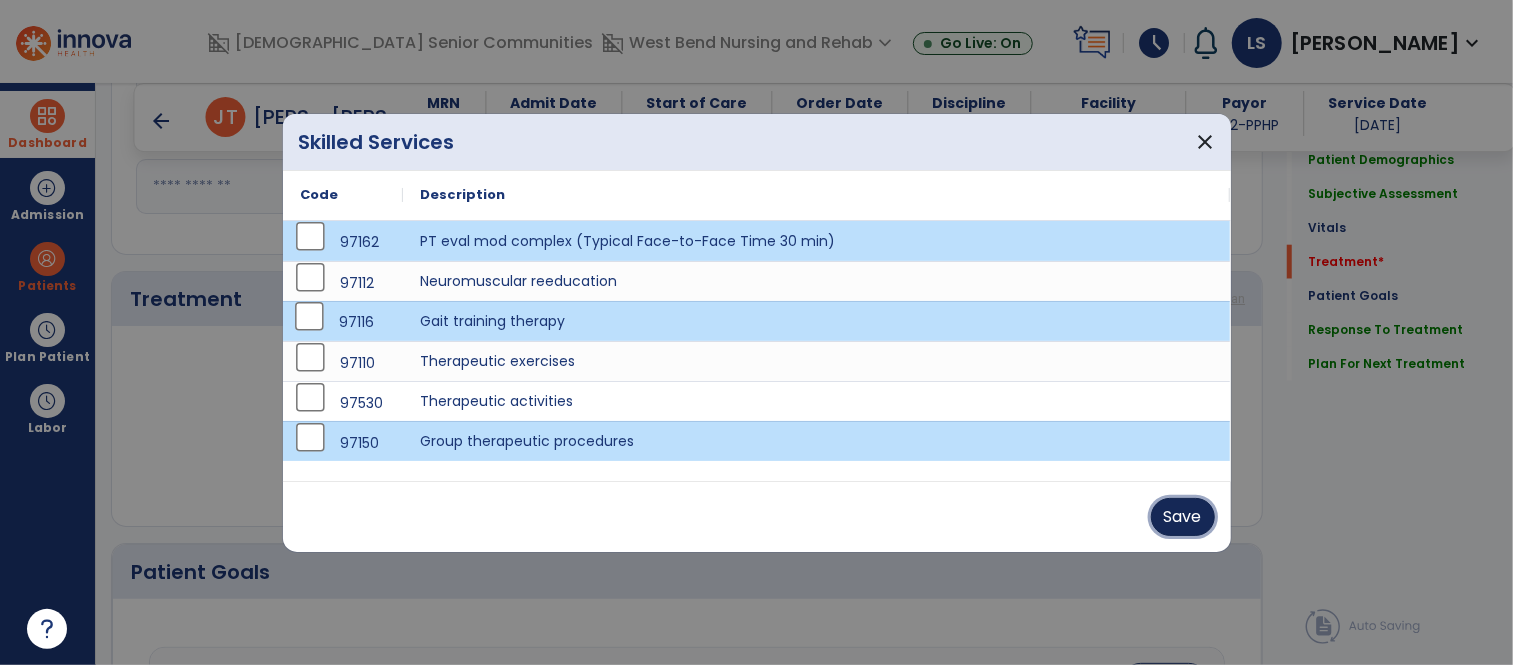 click on "Save" at bounding box center [1183, 517] 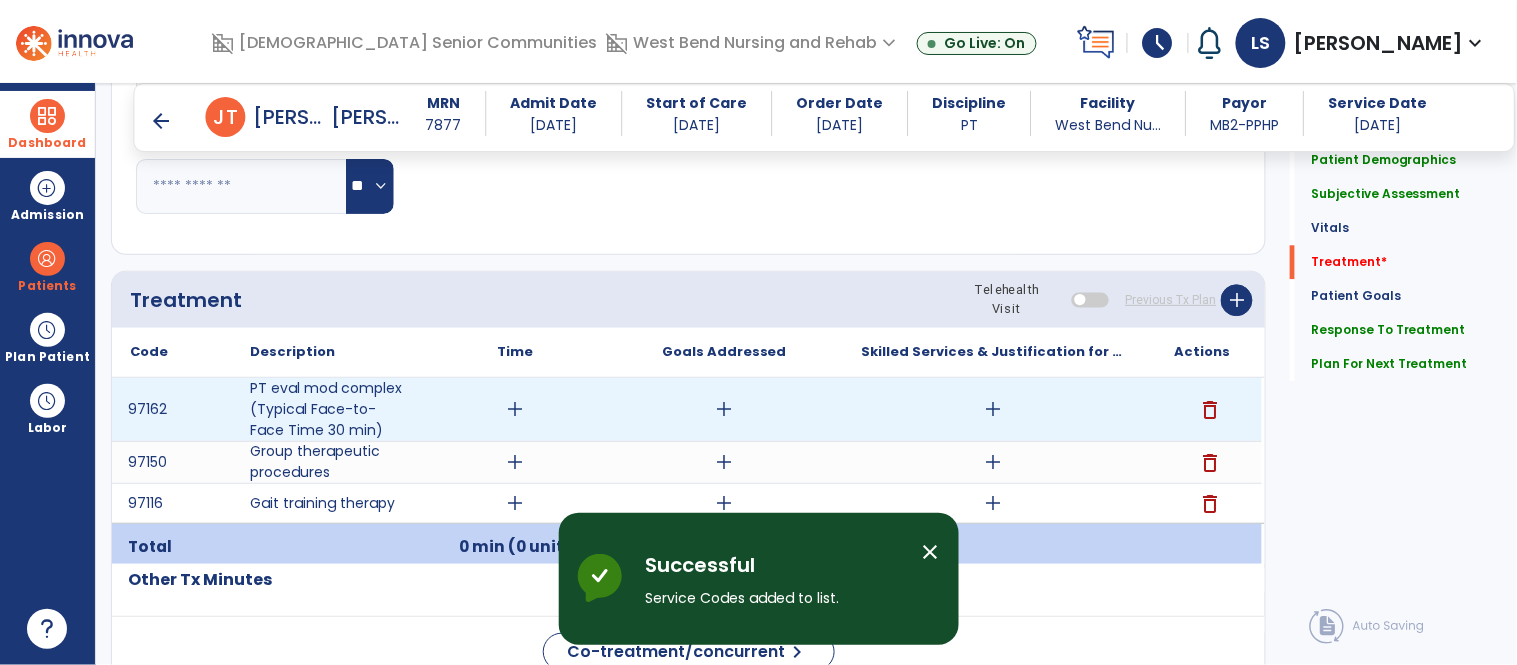 click on "add" at bounding box center (515, 409) 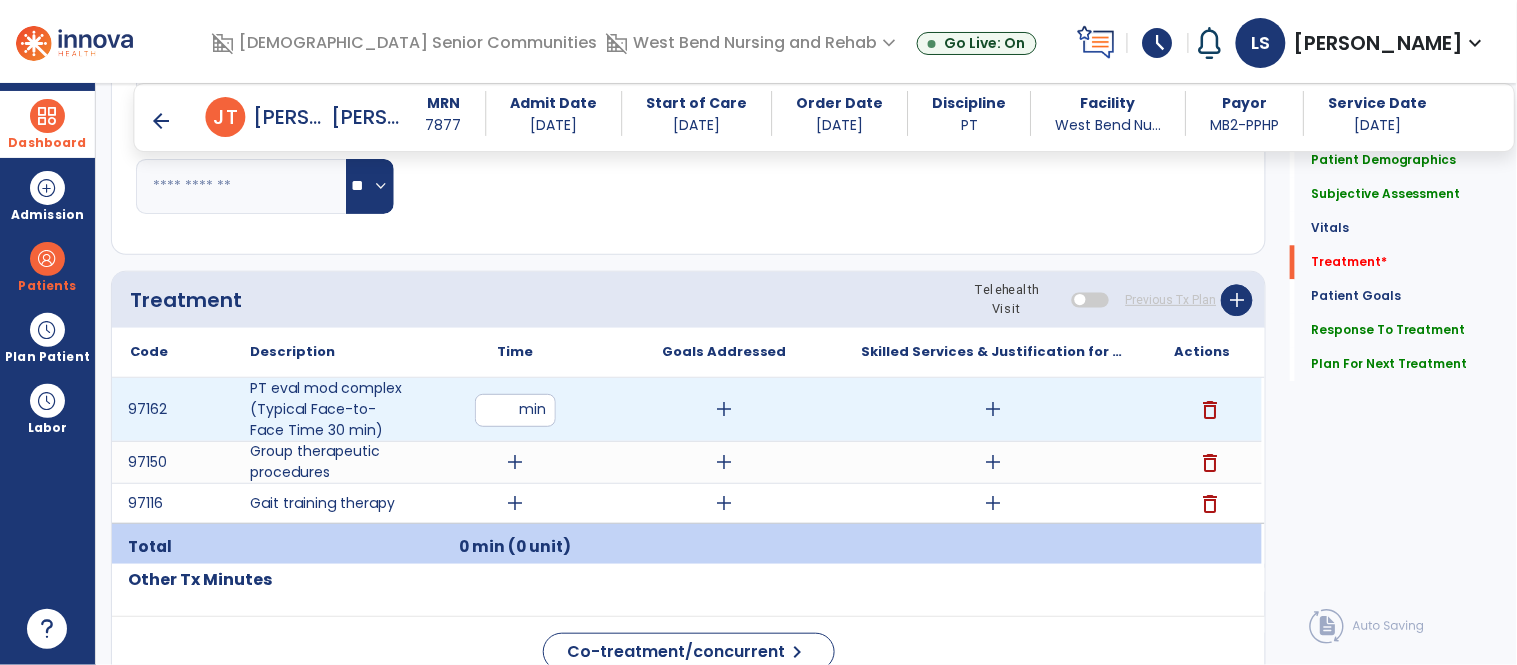 type on "**" 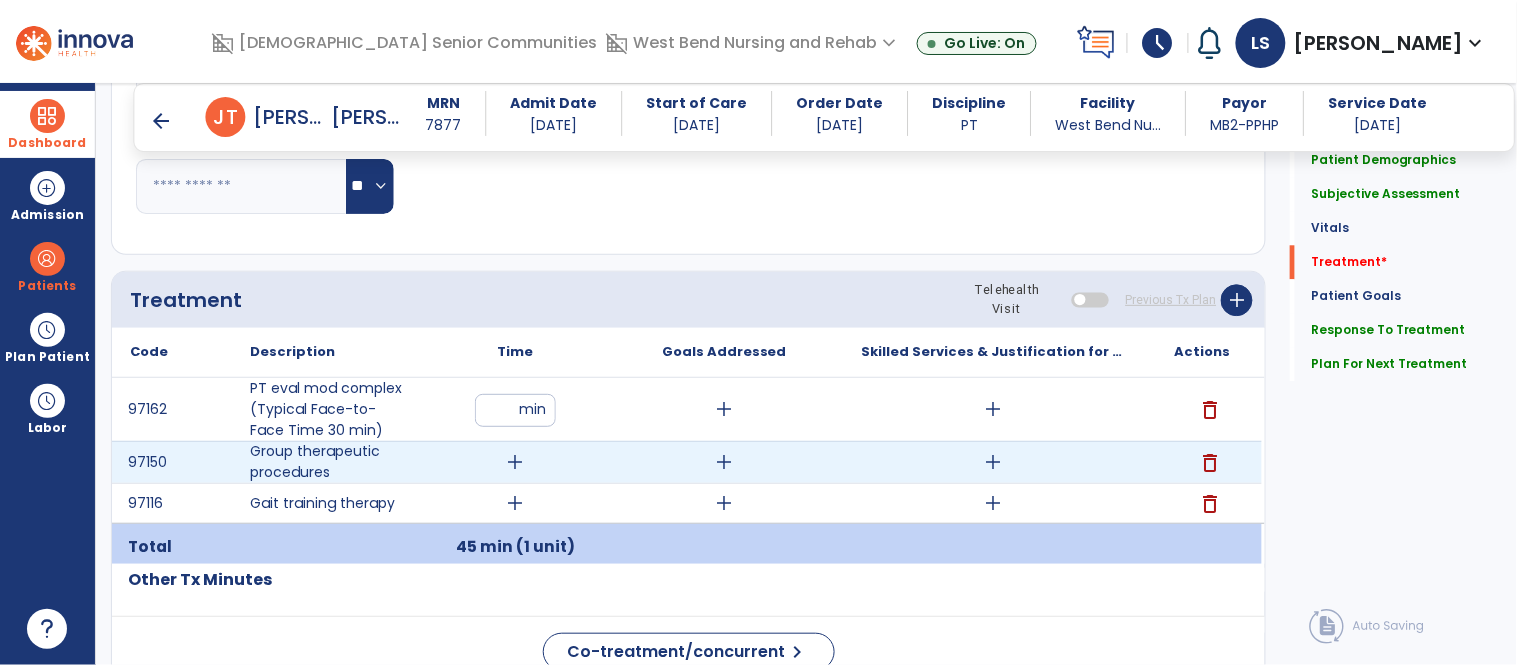 click on "add" at bounding box center [515, 462] 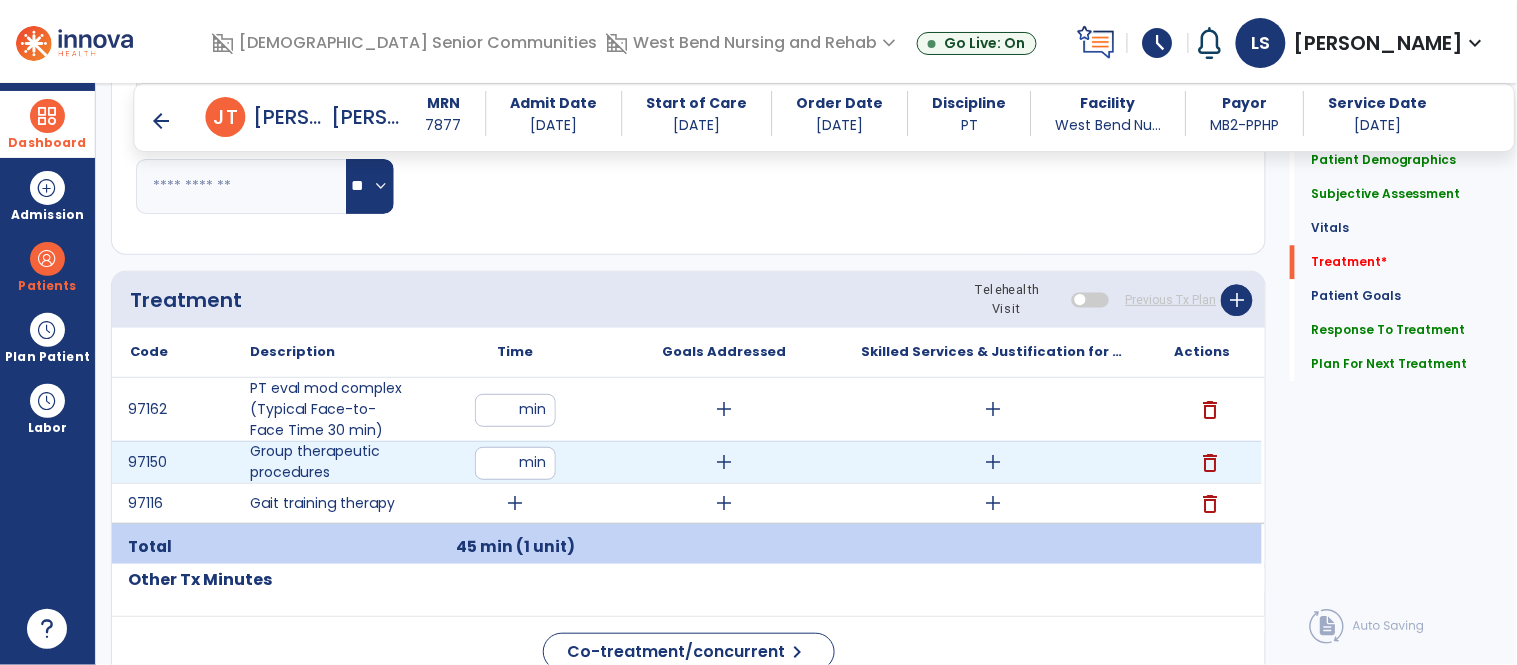 type on "**" 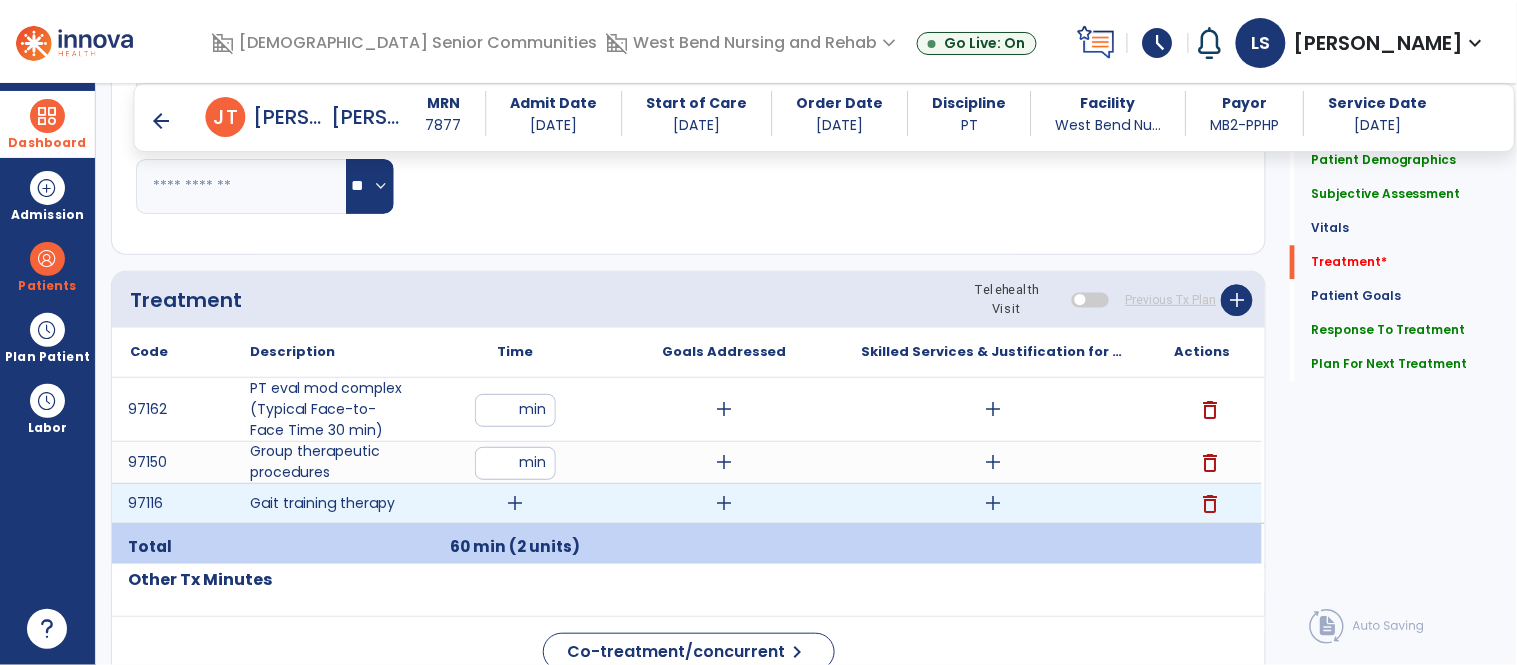click on "add" at bounding box center [515, 503] 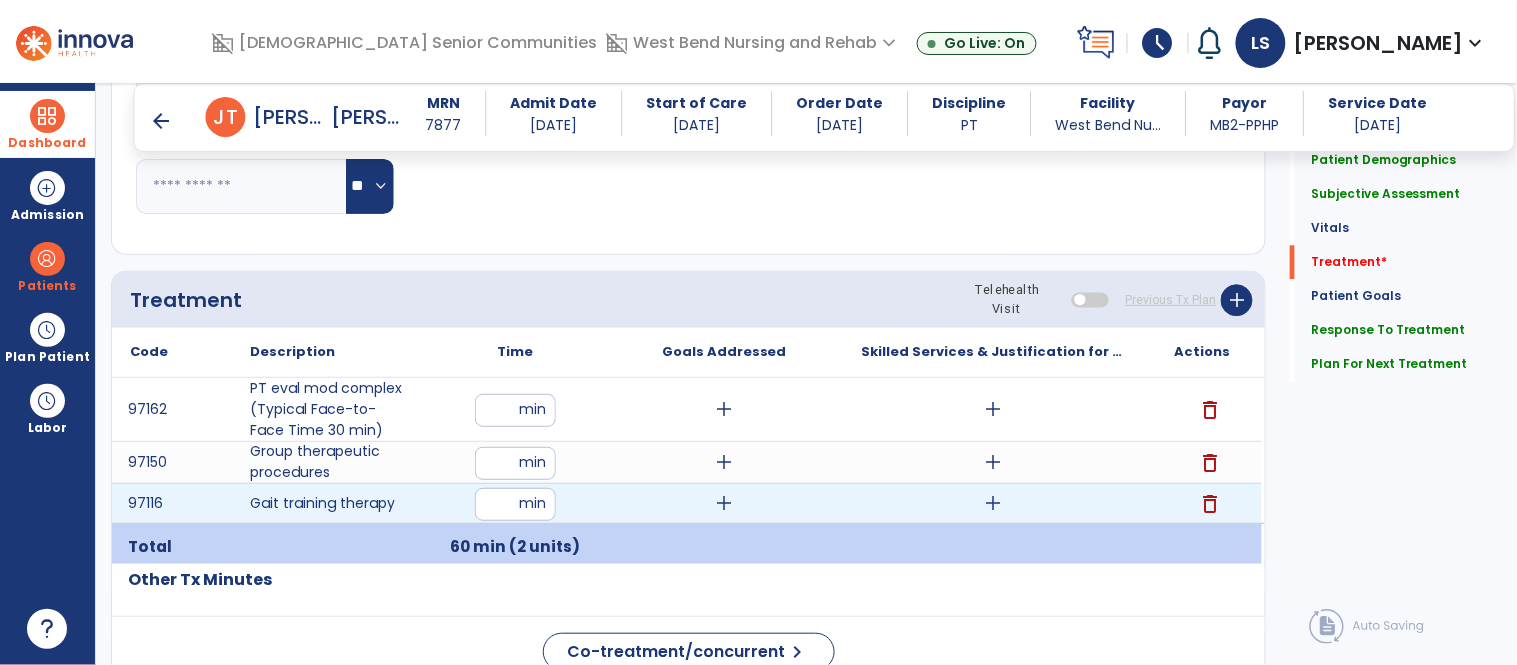 type on "*" 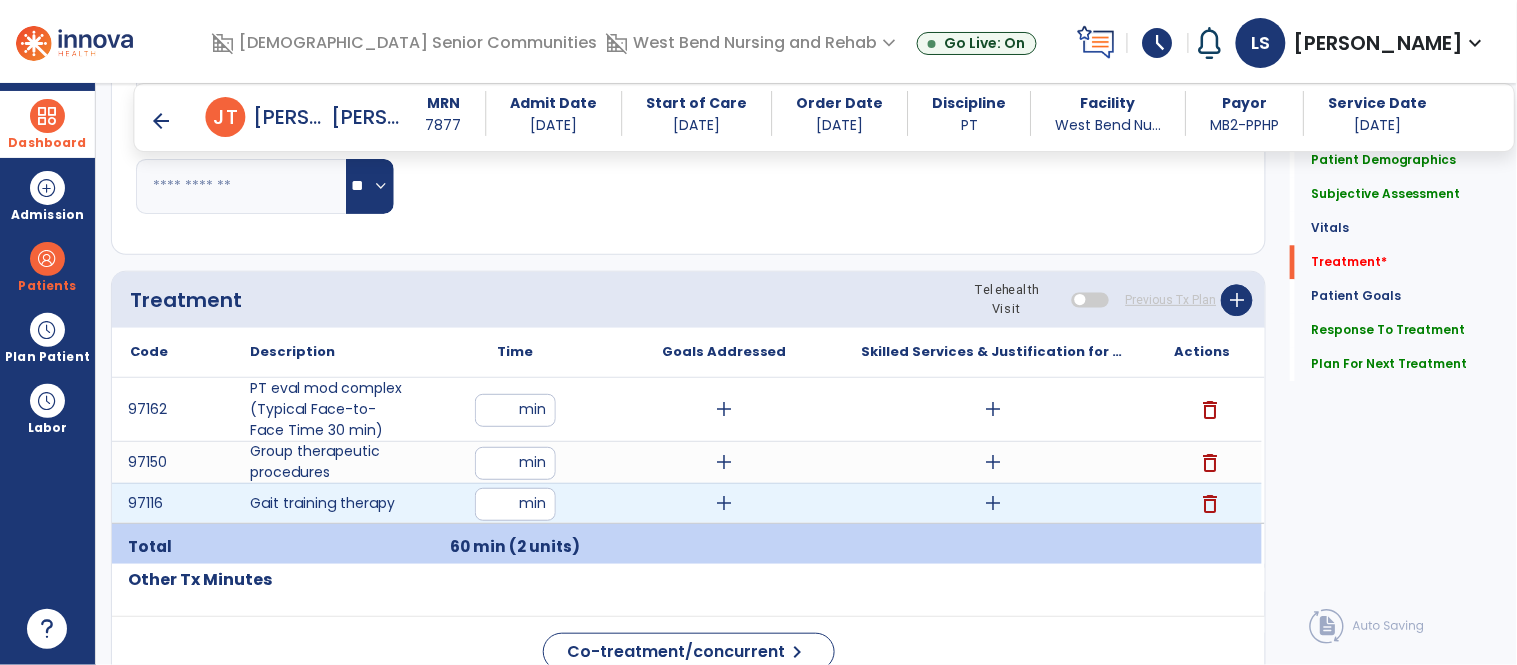 type on "*" 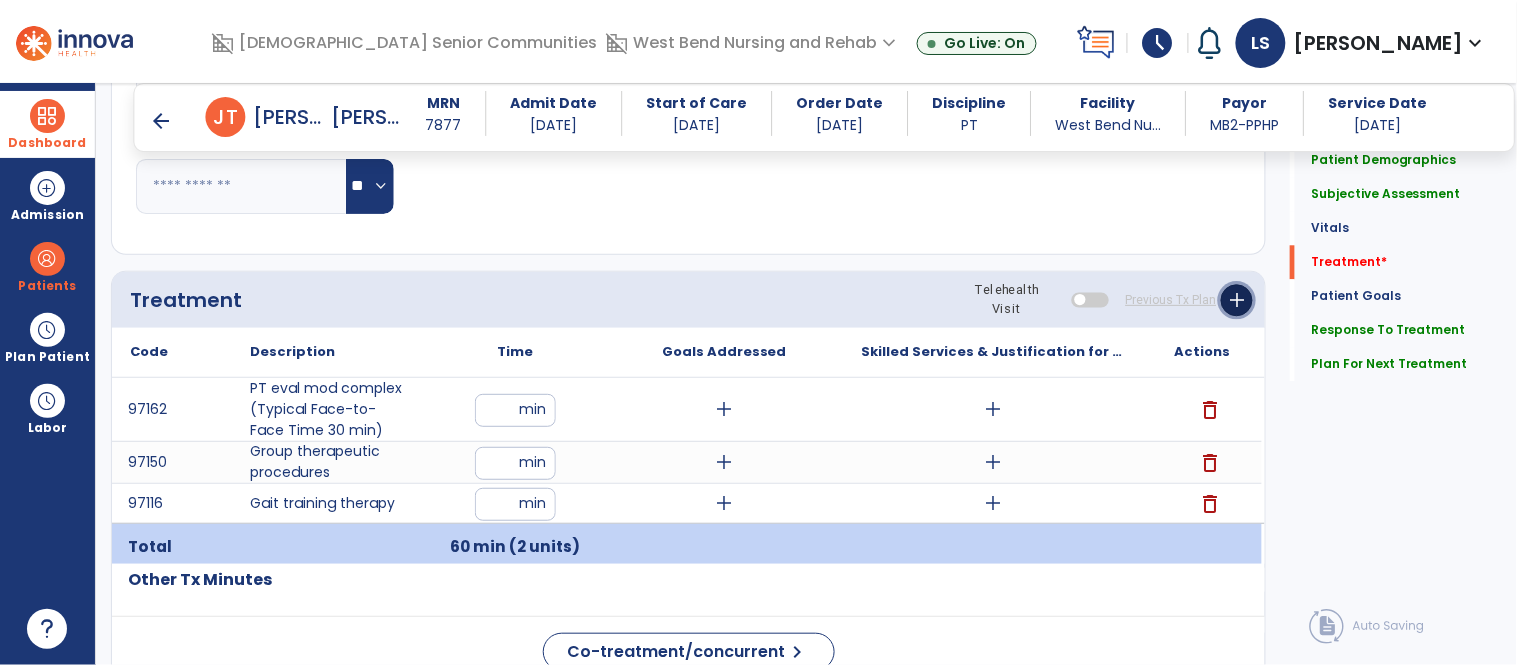 click on "add" 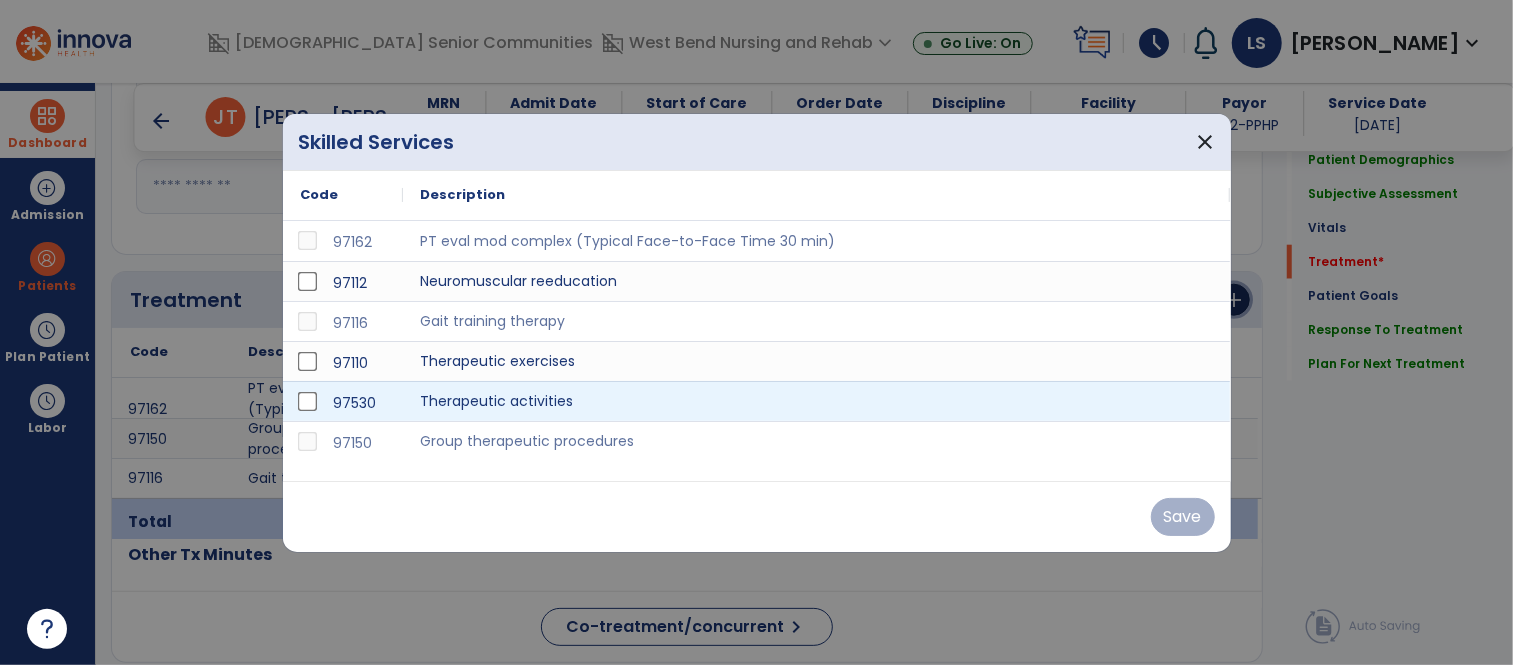scroll, scrollTop: 1218, scrollLeft: 0, axis: vertical 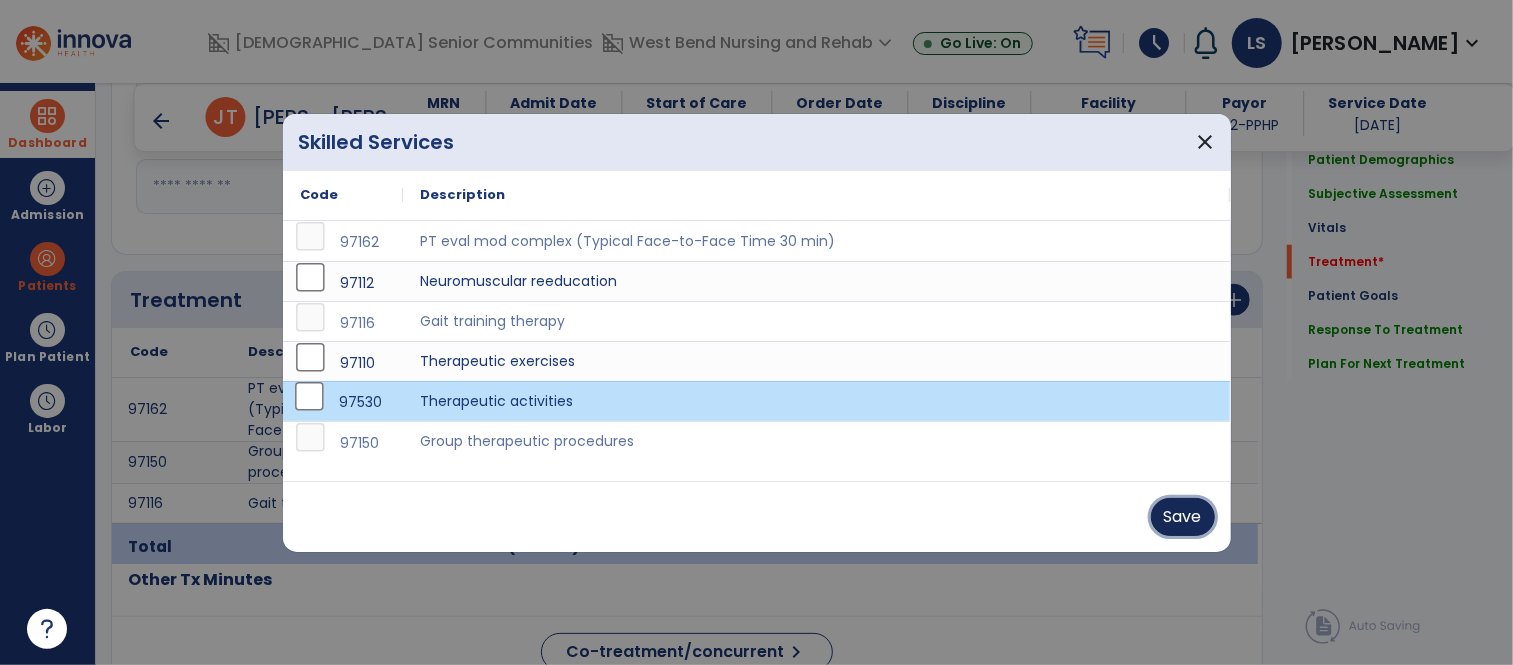 click on "Save" at bounding box center (1183, 517) 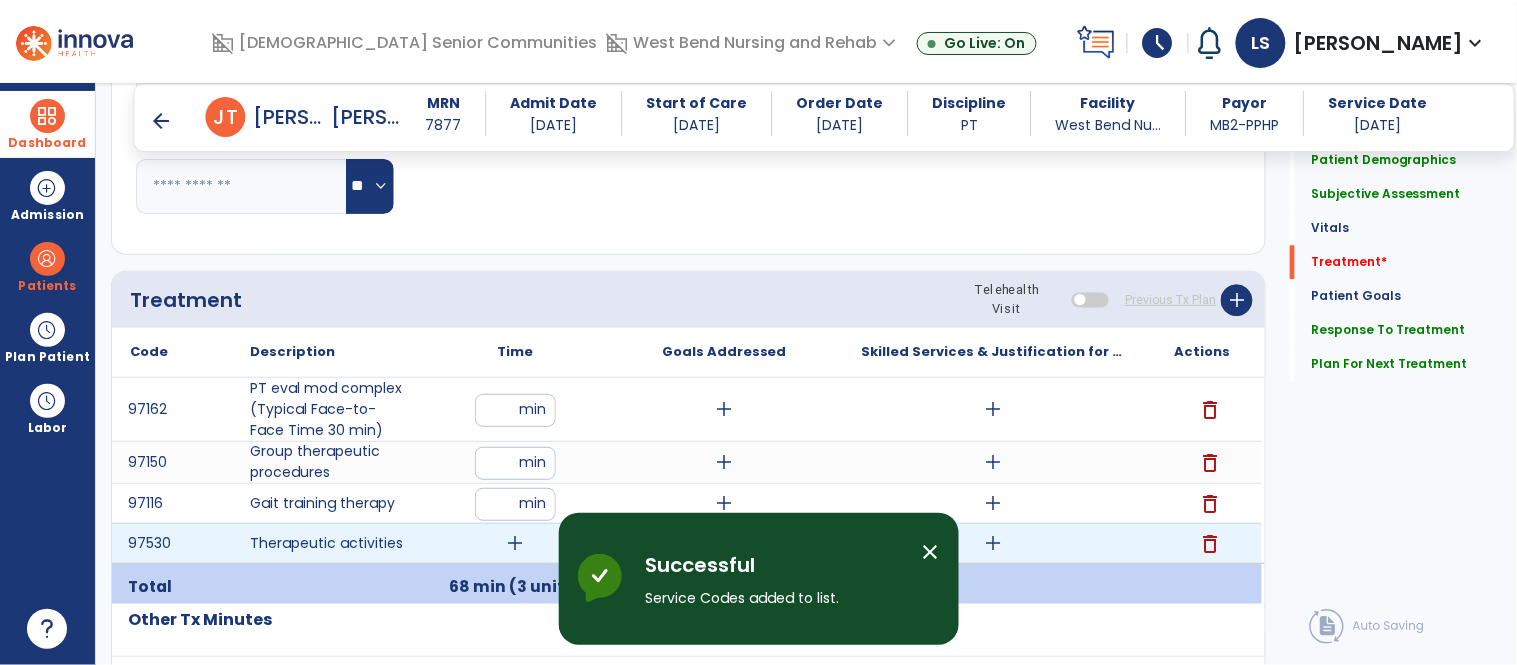 click on "add" at bounding box center [515, 543] 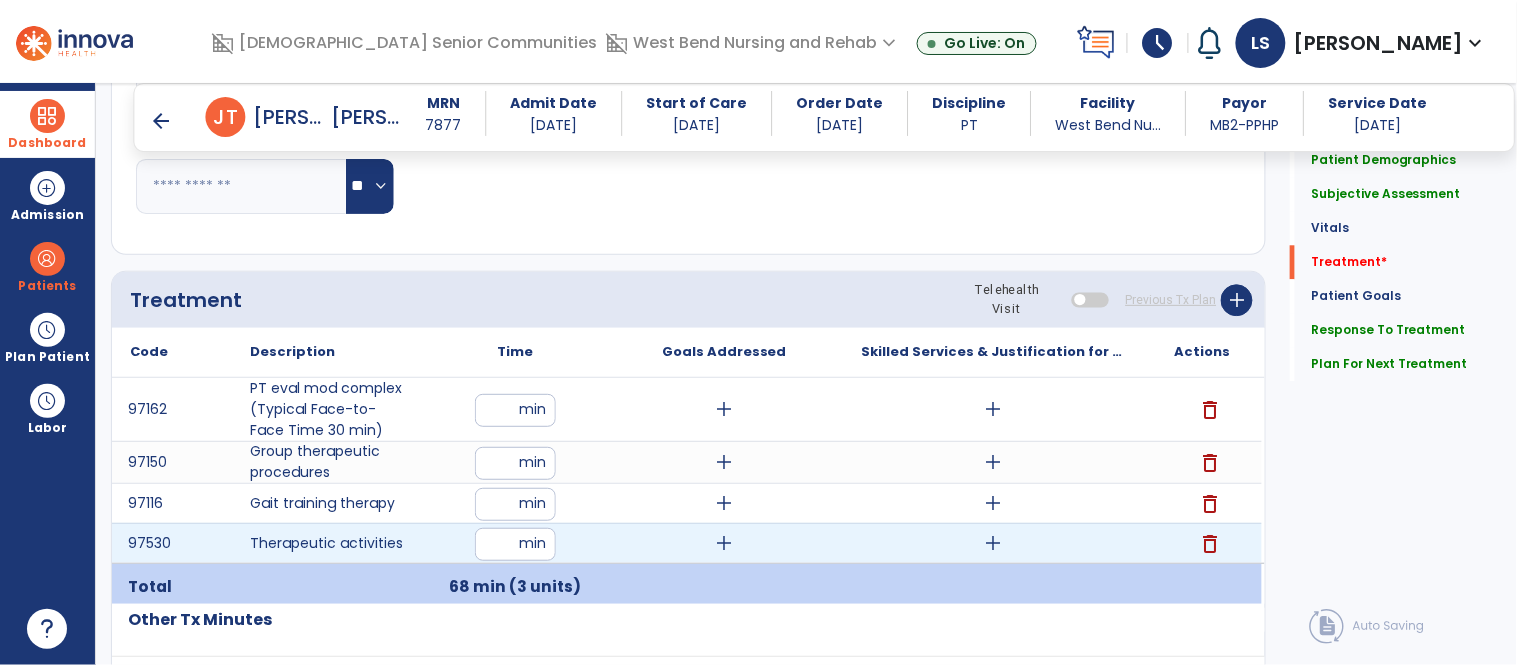 type on "**" 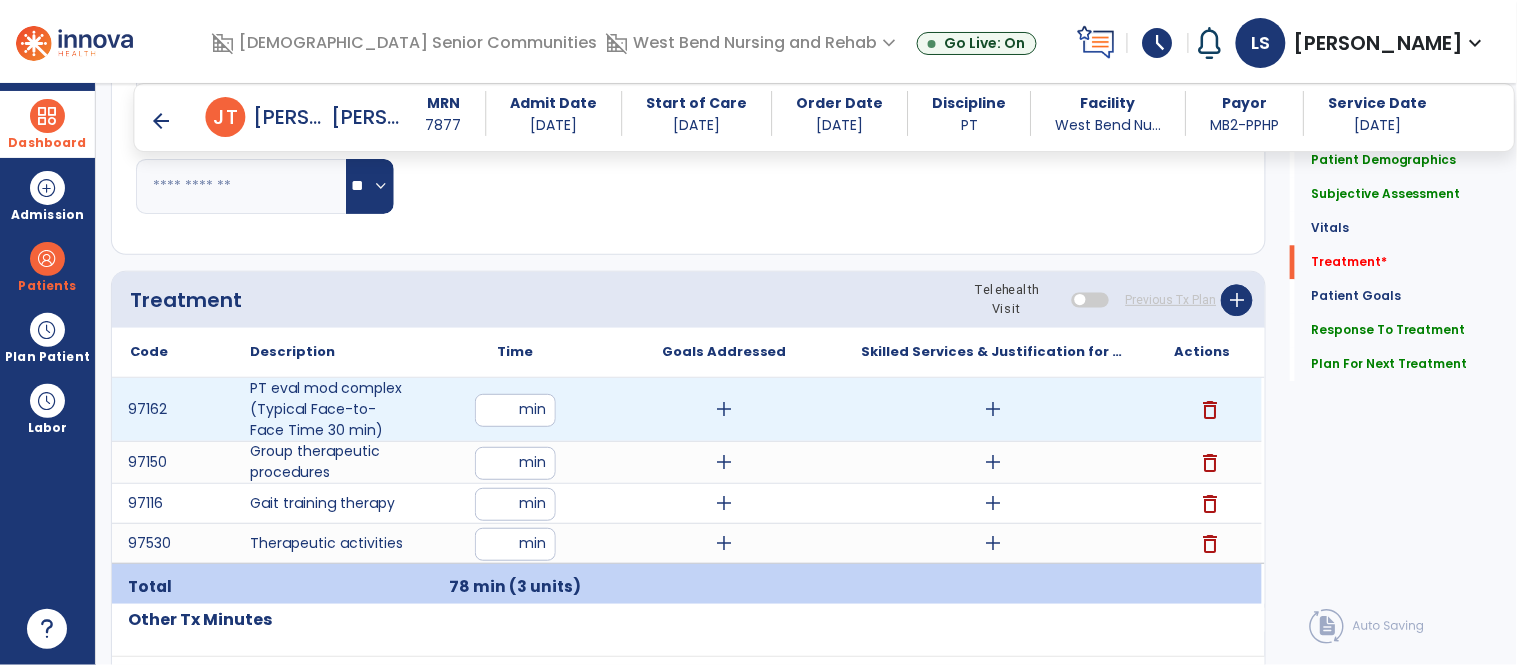 click on "add" at bounding box center [993, 409] 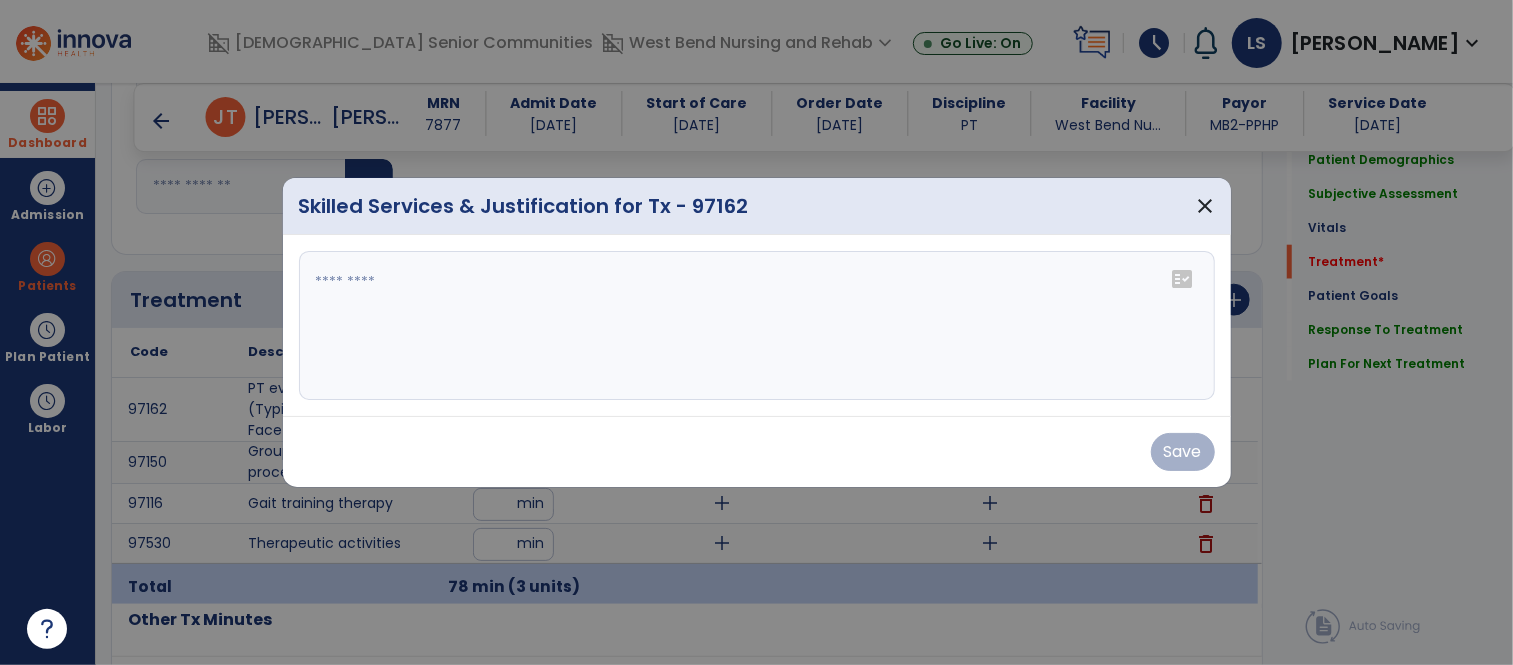 scroll, scrollTop: 1218, scrollLeft: 0, axis: vertical 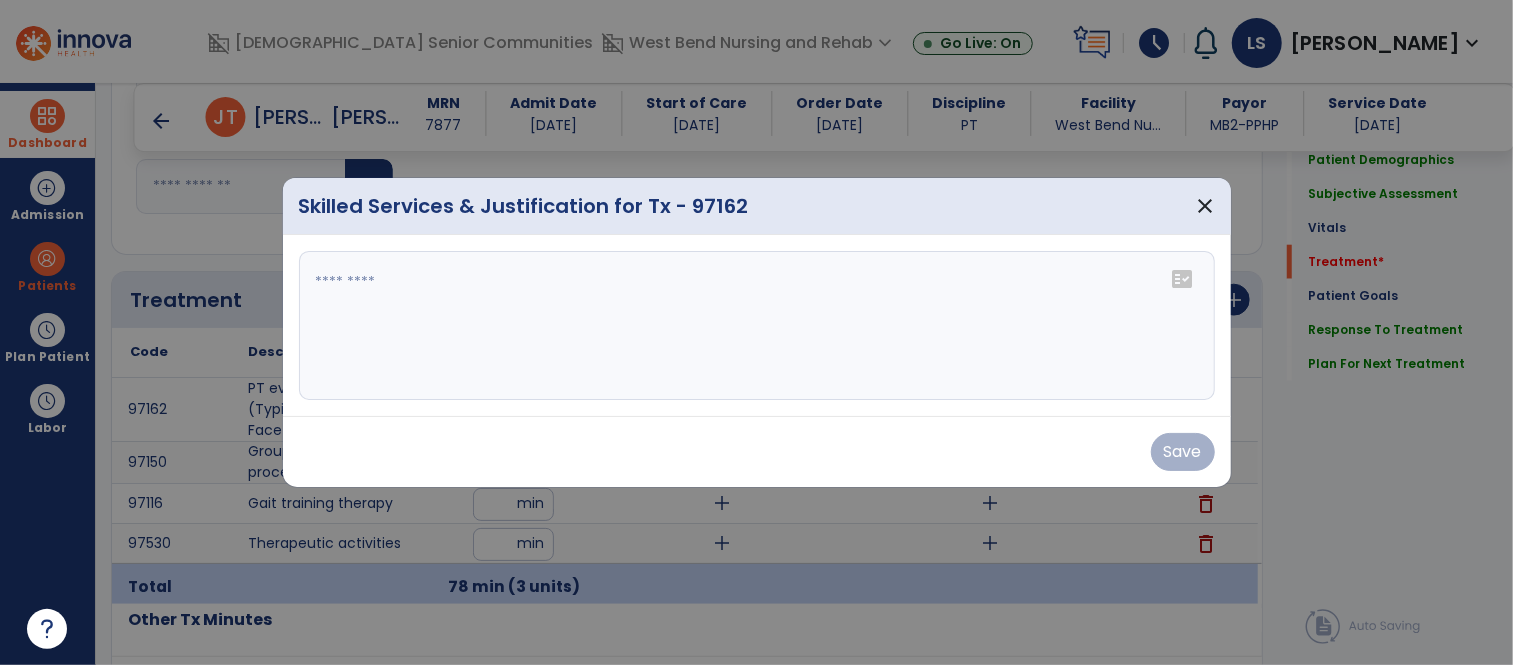 click at bounding box center [757, 326] 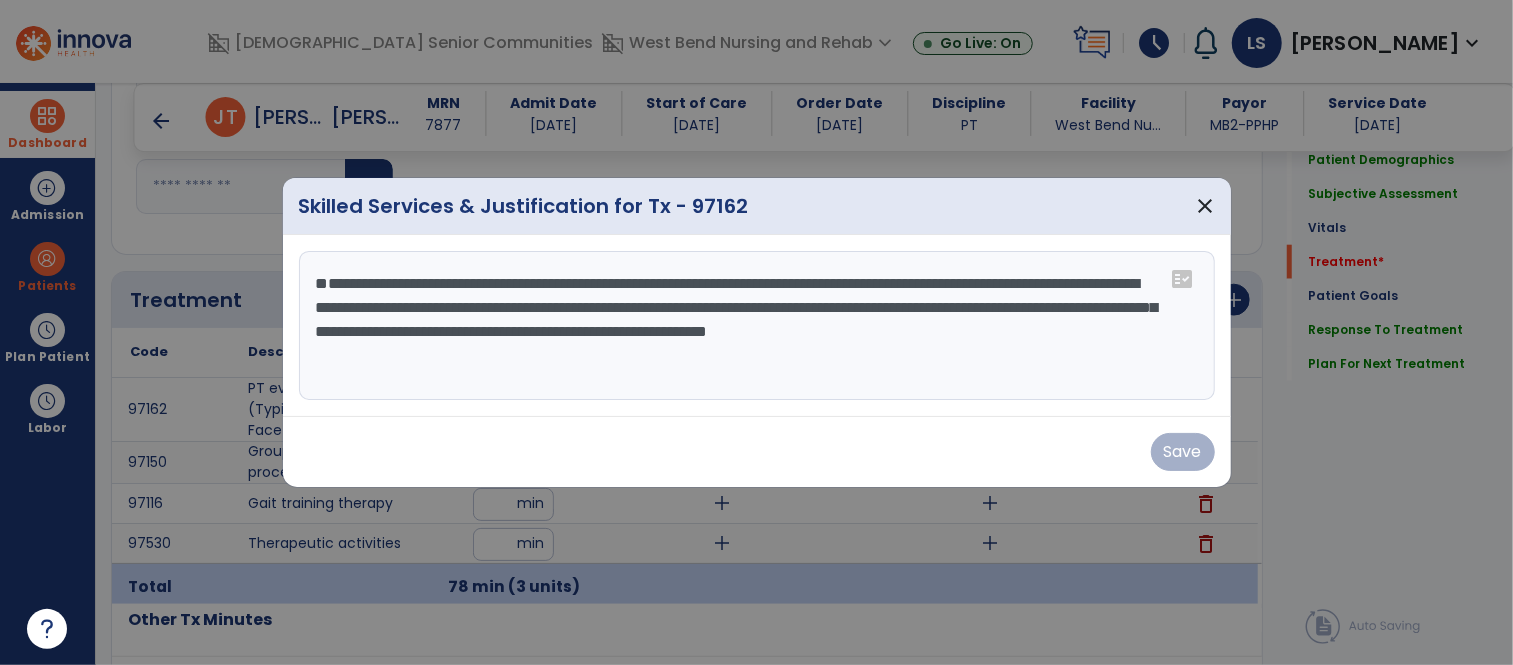 scroll, scrollTop: 14, scrollLeft: 0, axis: vertical 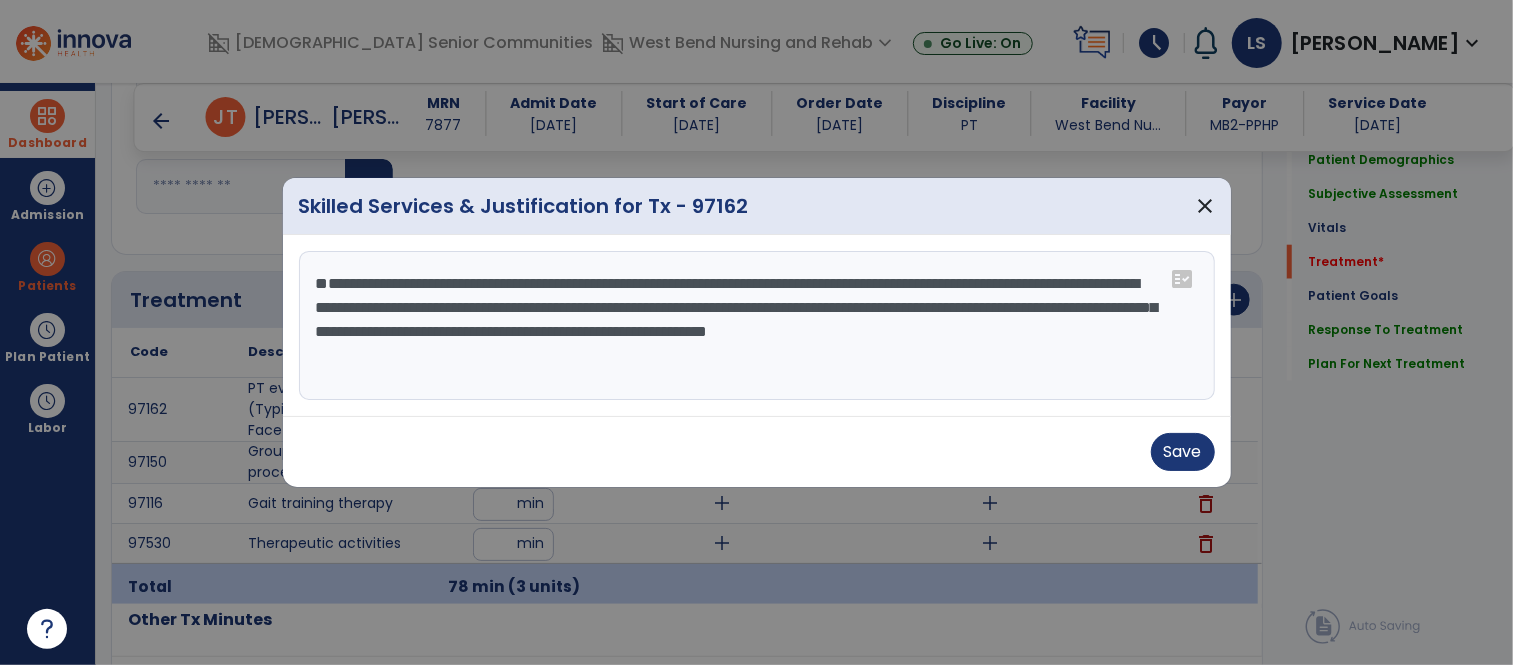 click on "**********" at bounding box center [757, 326] 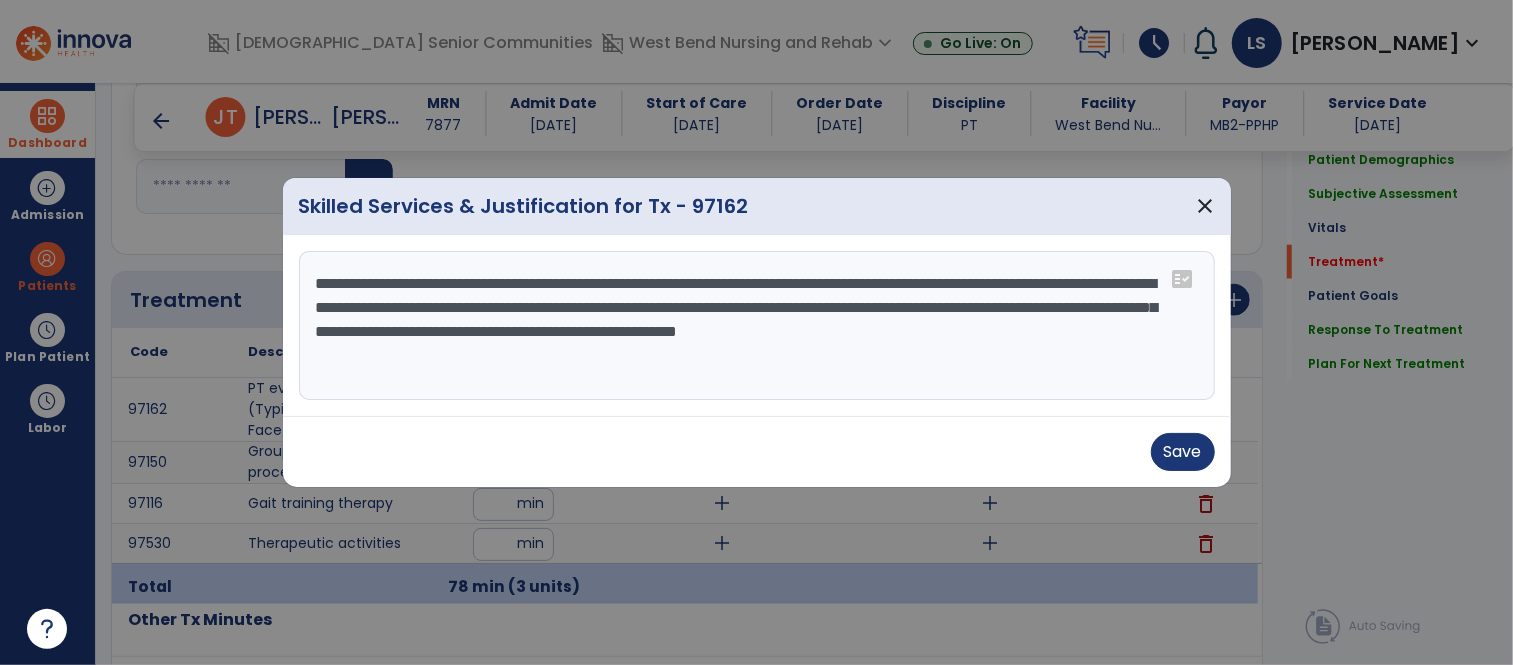 scroll, scrollTop: 0, scrollLeft: 0, axis: both 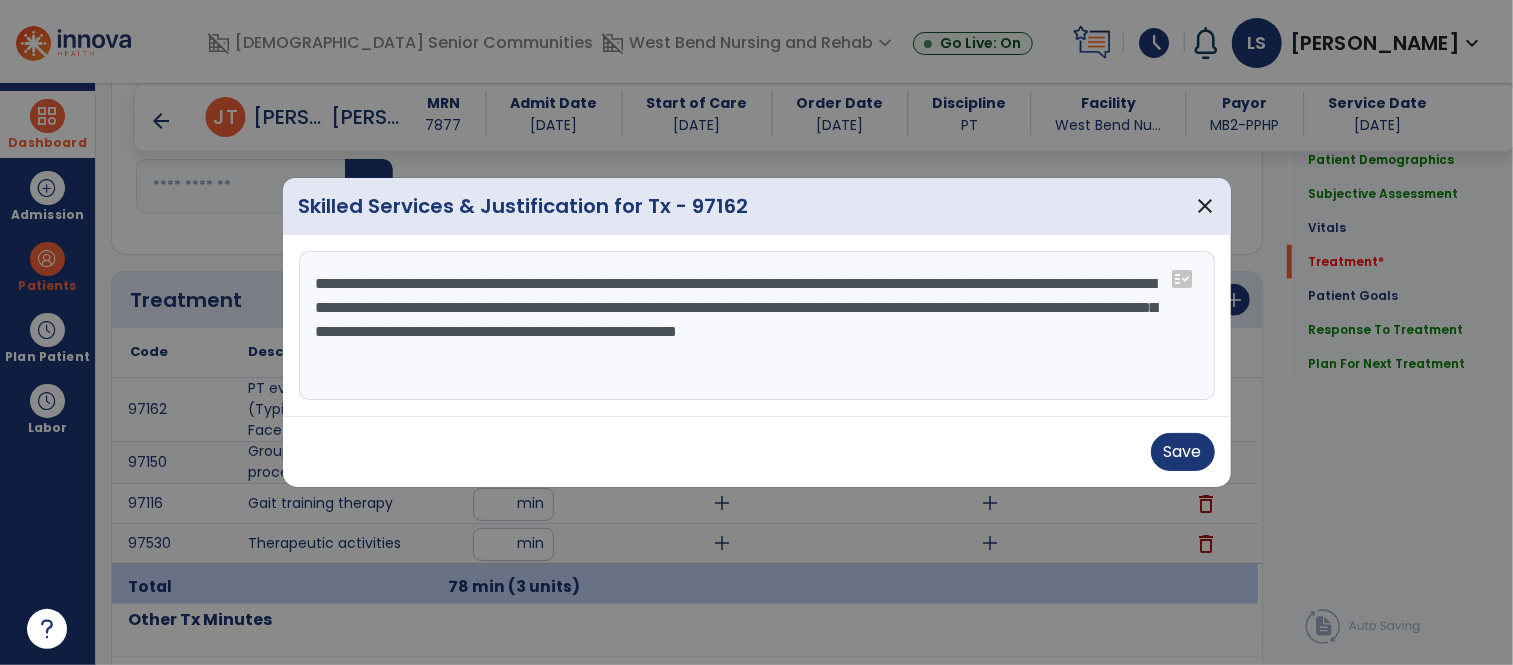 drag, startPoint x: 868, startPoint y: 333, endPoint x: 989, endPoint y: 337, distance: 121.0661 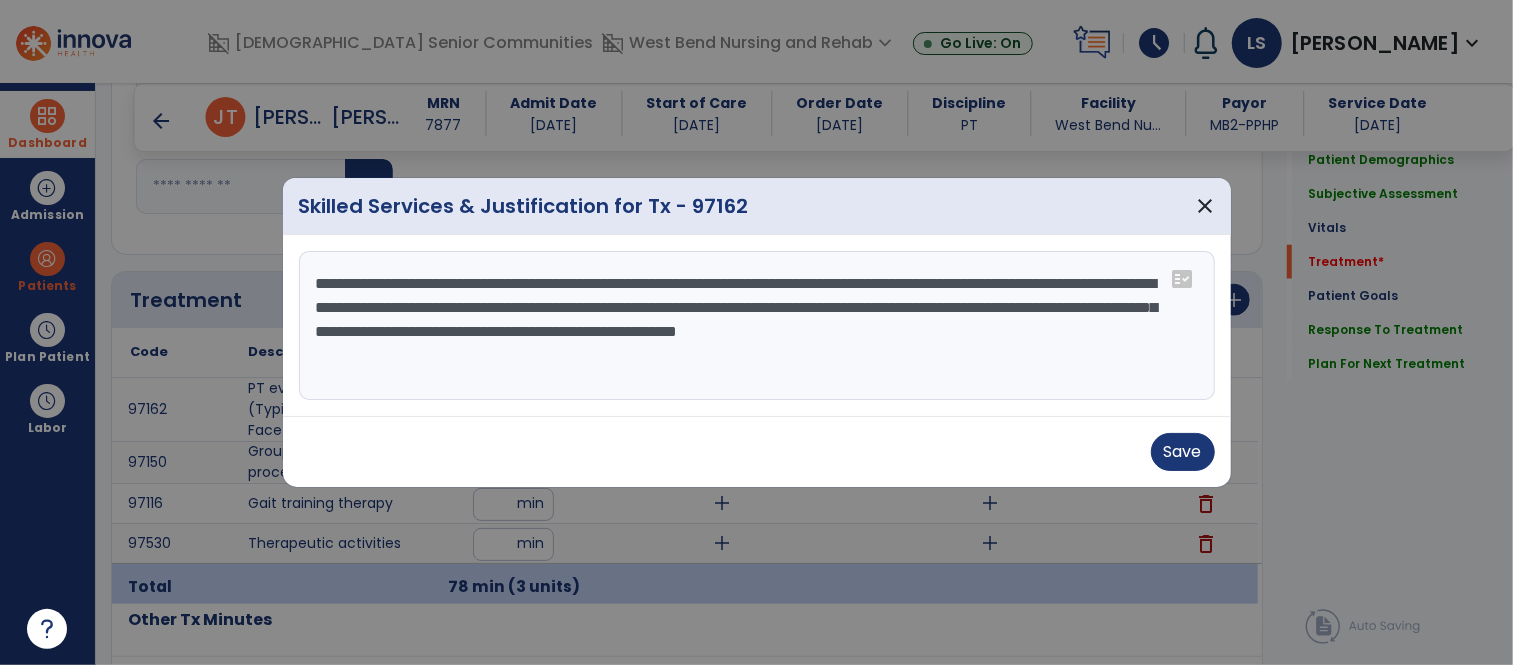 click on "**********" at bounding box center (757, 326) 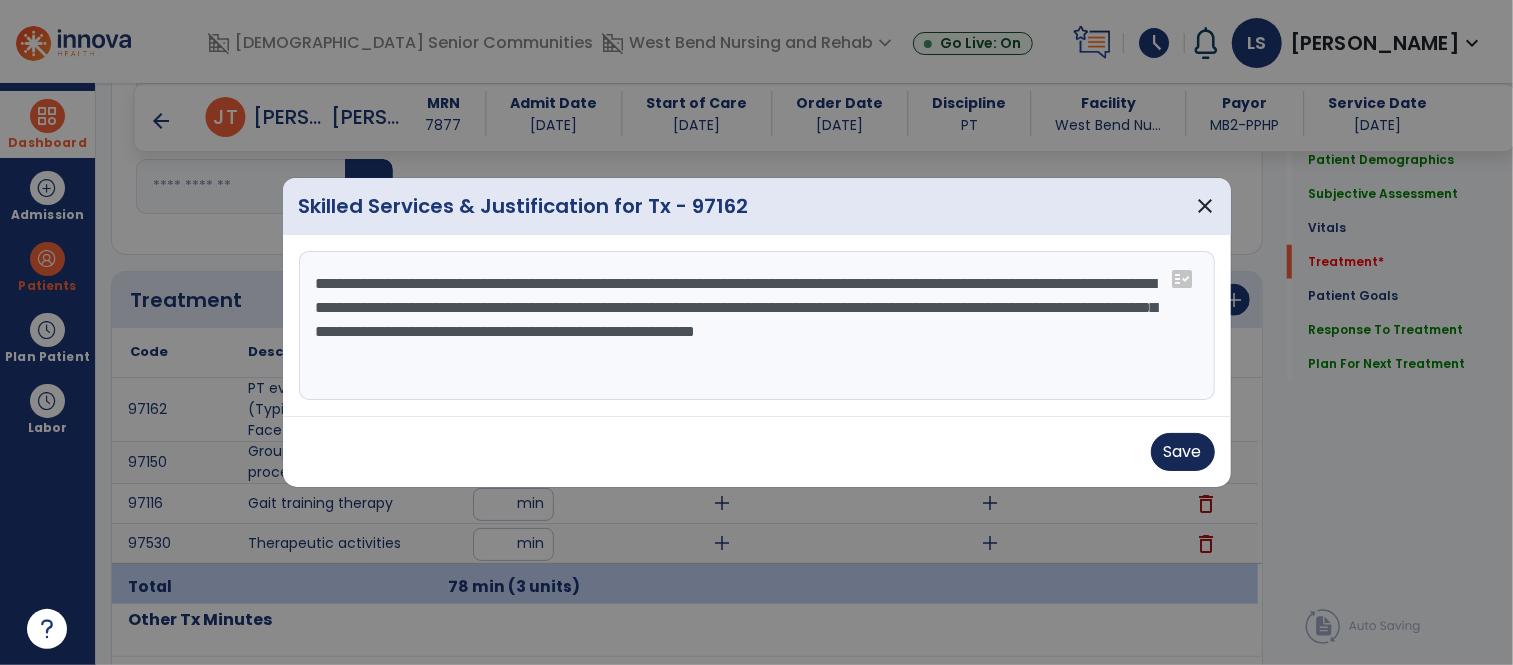 type on "**********" 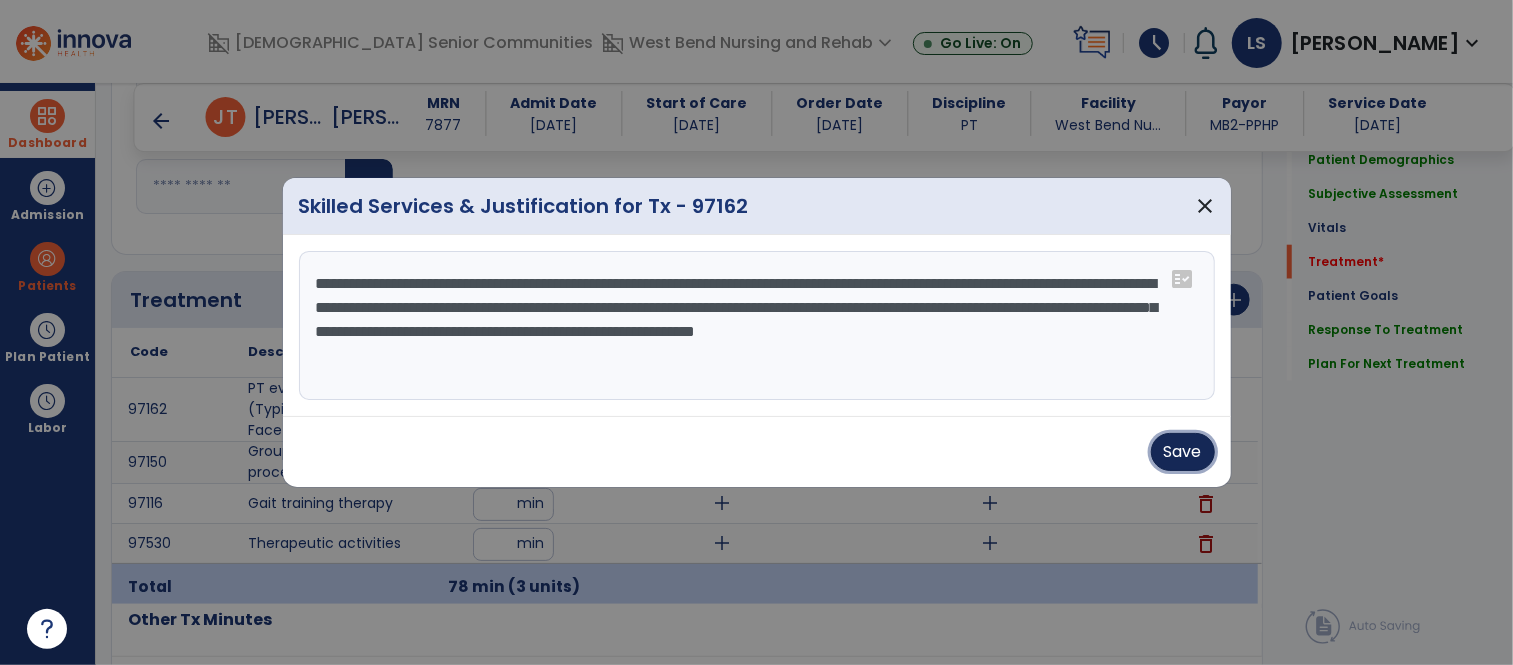 click on "Save" at bounding box center (1183, 452) 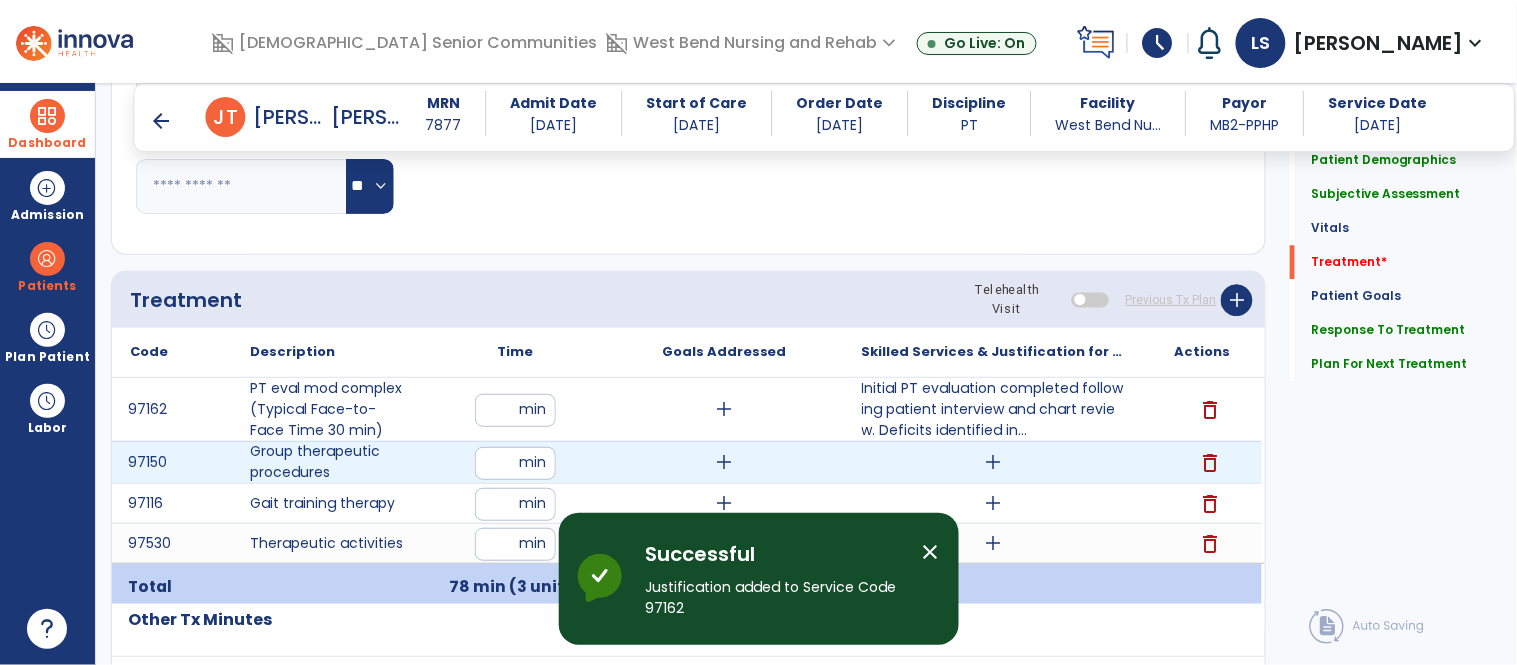 click on "add" at bounding box center [724, 462] 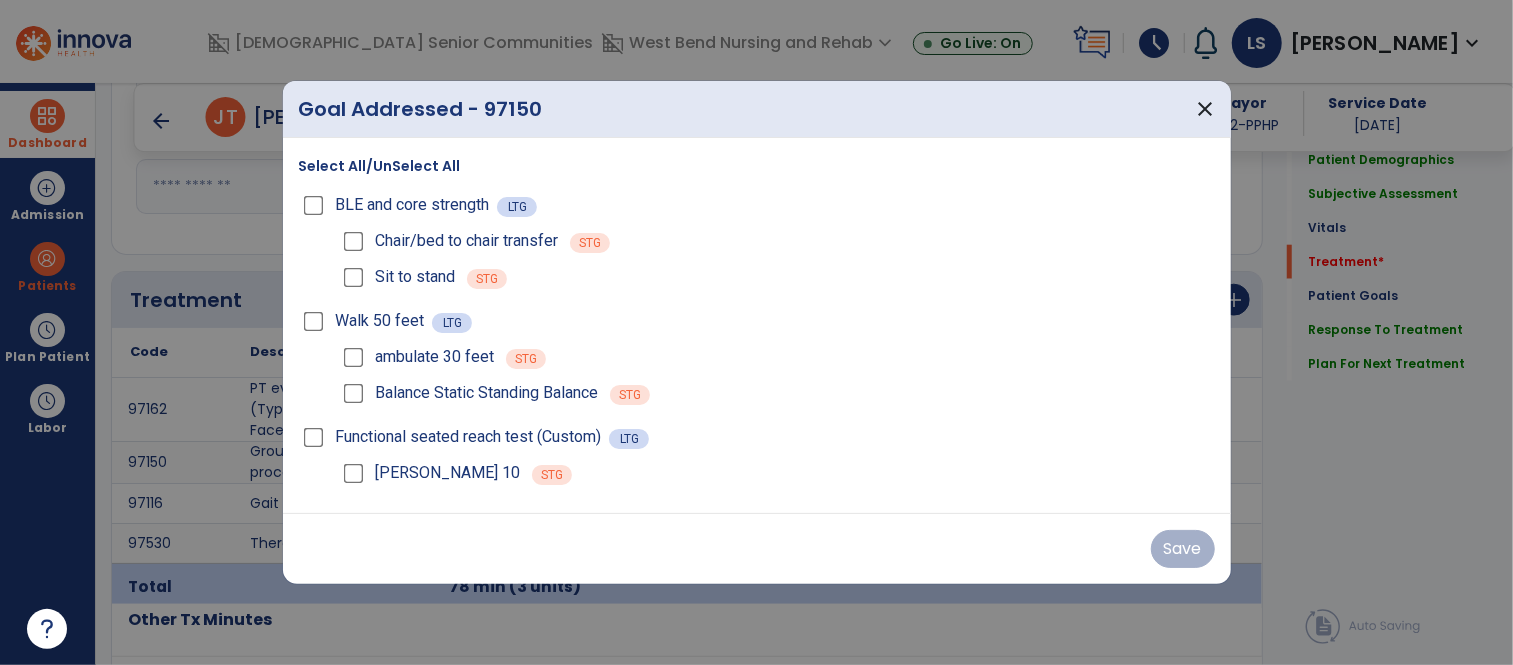 scroll, scrollTop: 1218, scrollLeft: 0, axis: vertical 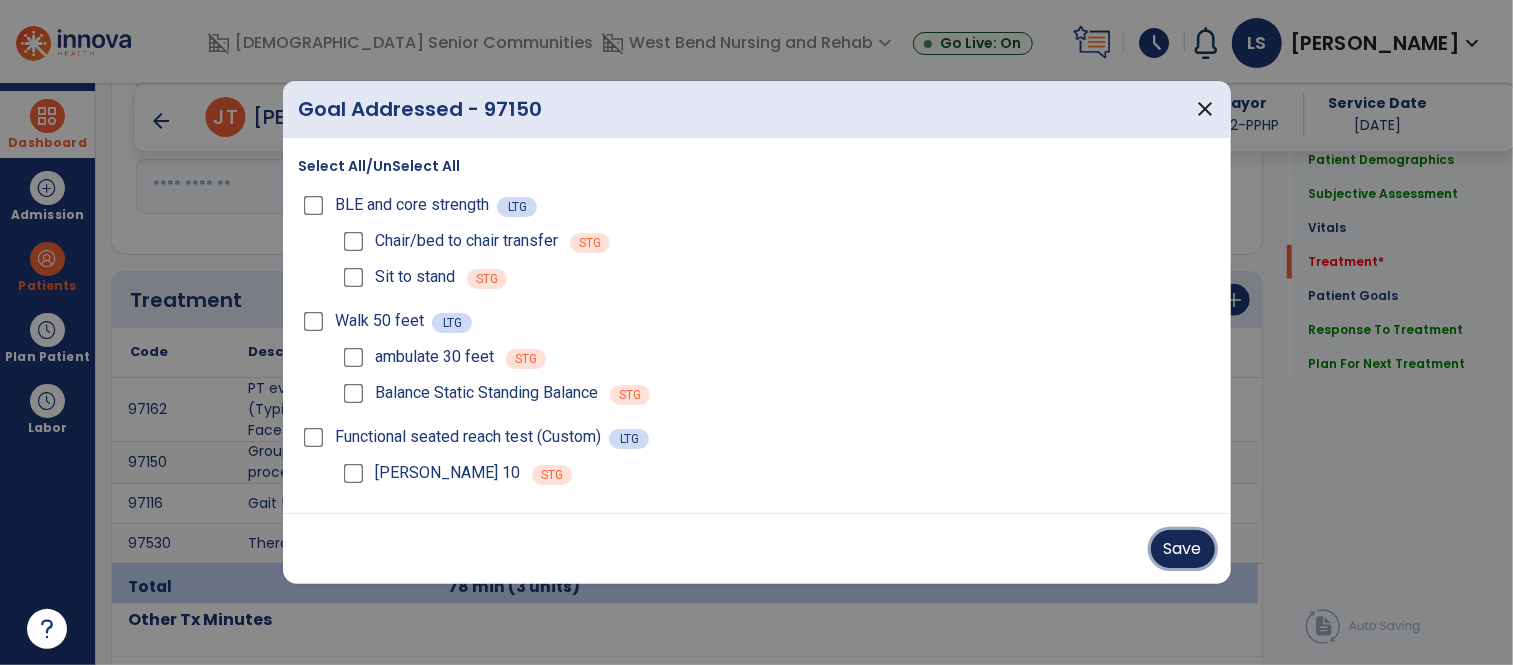 click on "Save" at bounding box center [1183, 549] 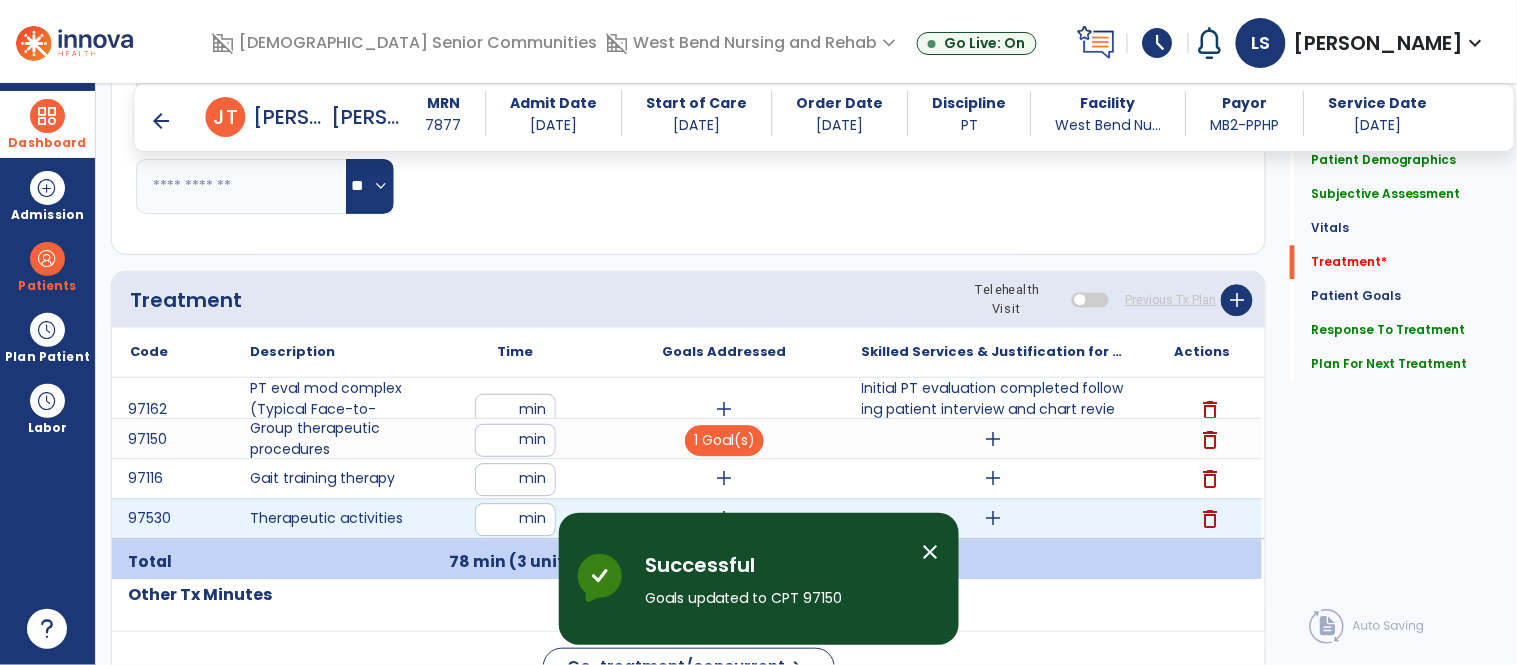 click on "add" at bounding box center [724, 478] 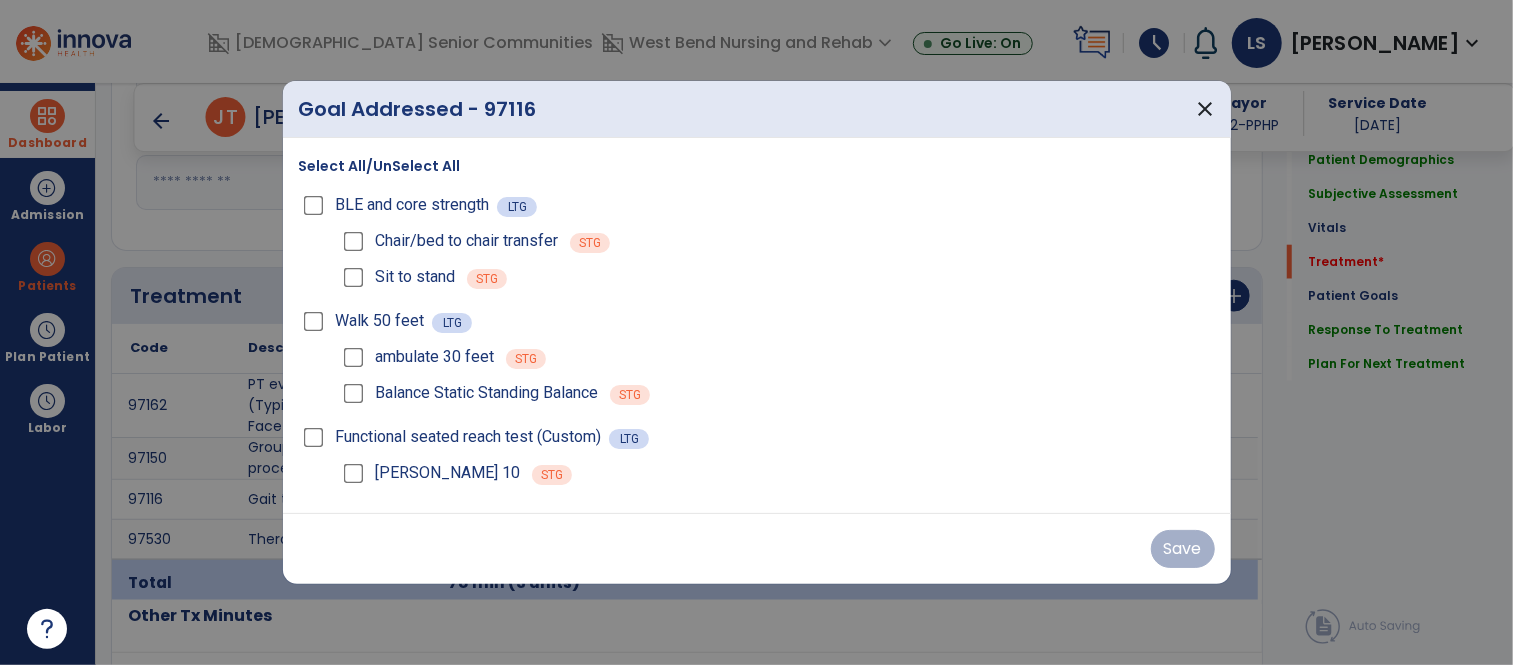 scroll, scrollTop: 1218, scrollLeft: 0, axis: vertical 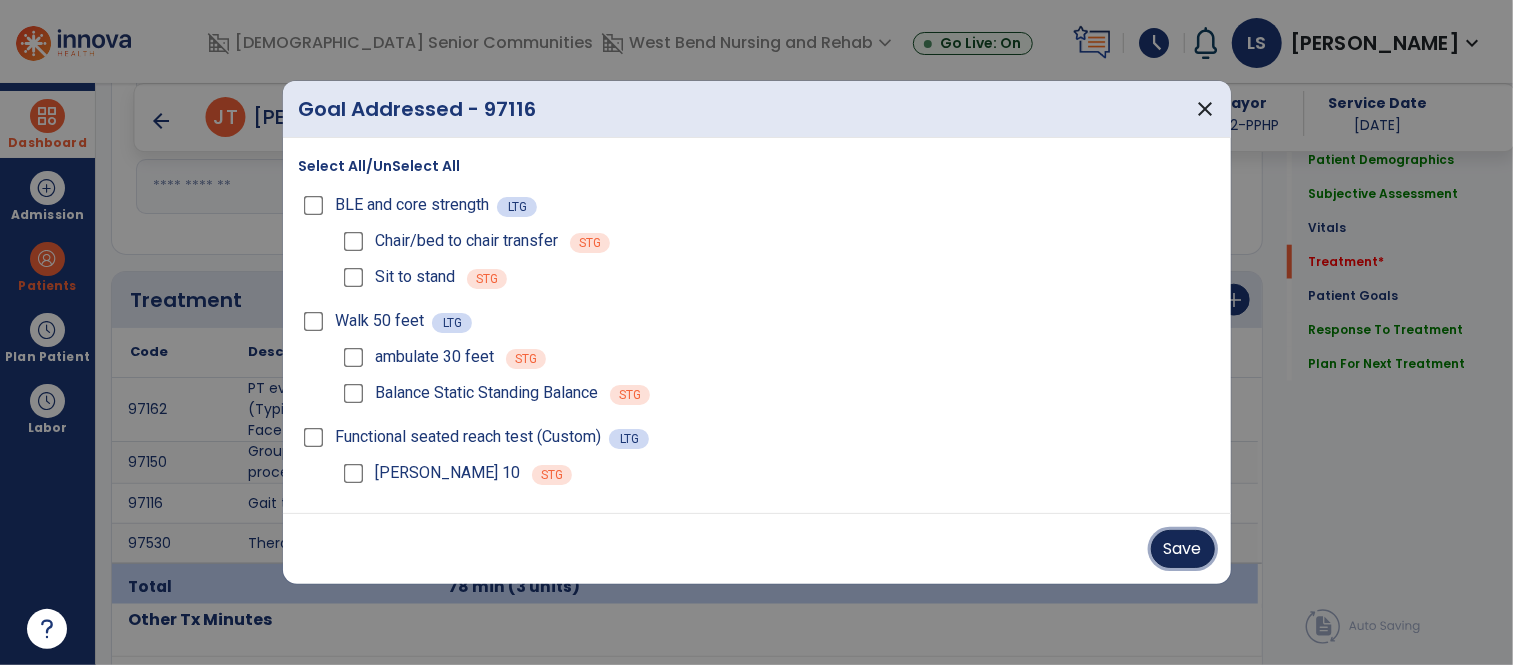 click on "Save" at bounding box center [1183, 549] 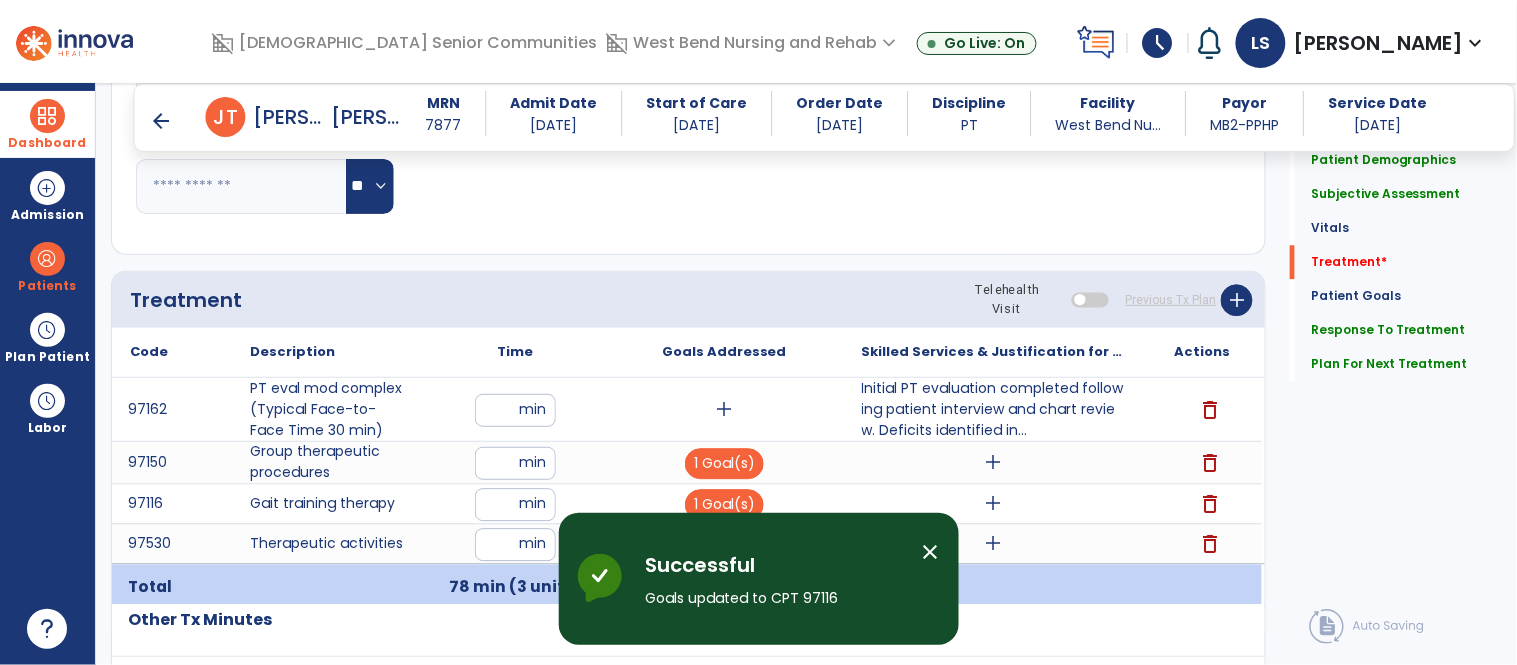 click on "close" at bounding box center [931, 552] 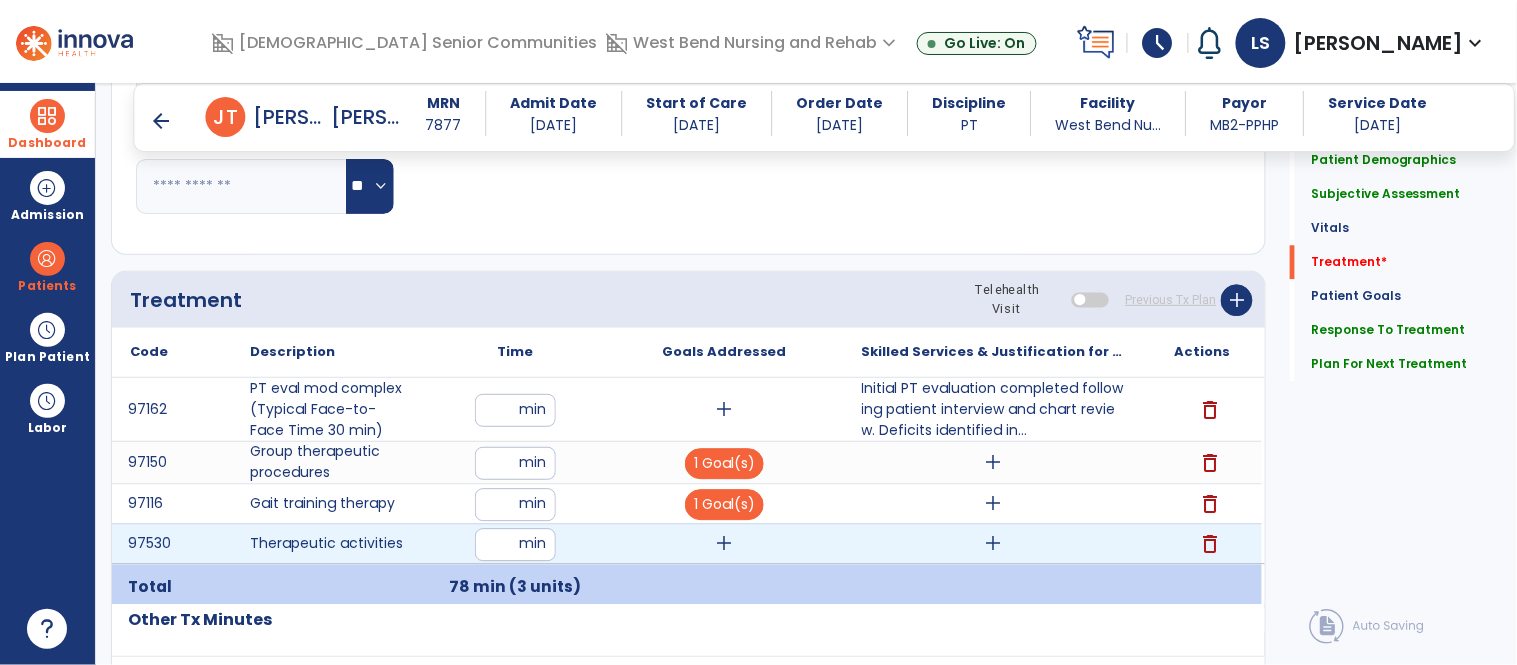 click on "add" at bounding box center (724, 543) 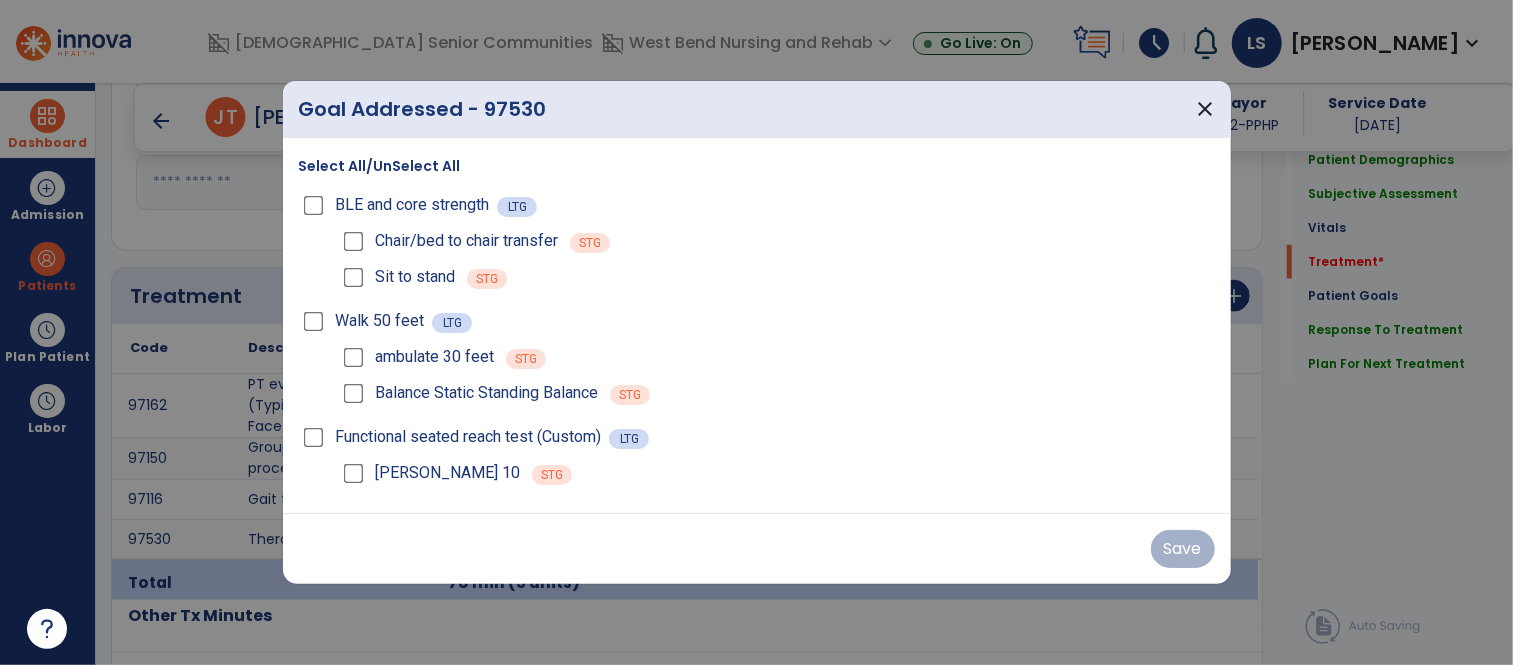 scroll, scrollTop: 1218, scrollLeft: 0, axis: vertical 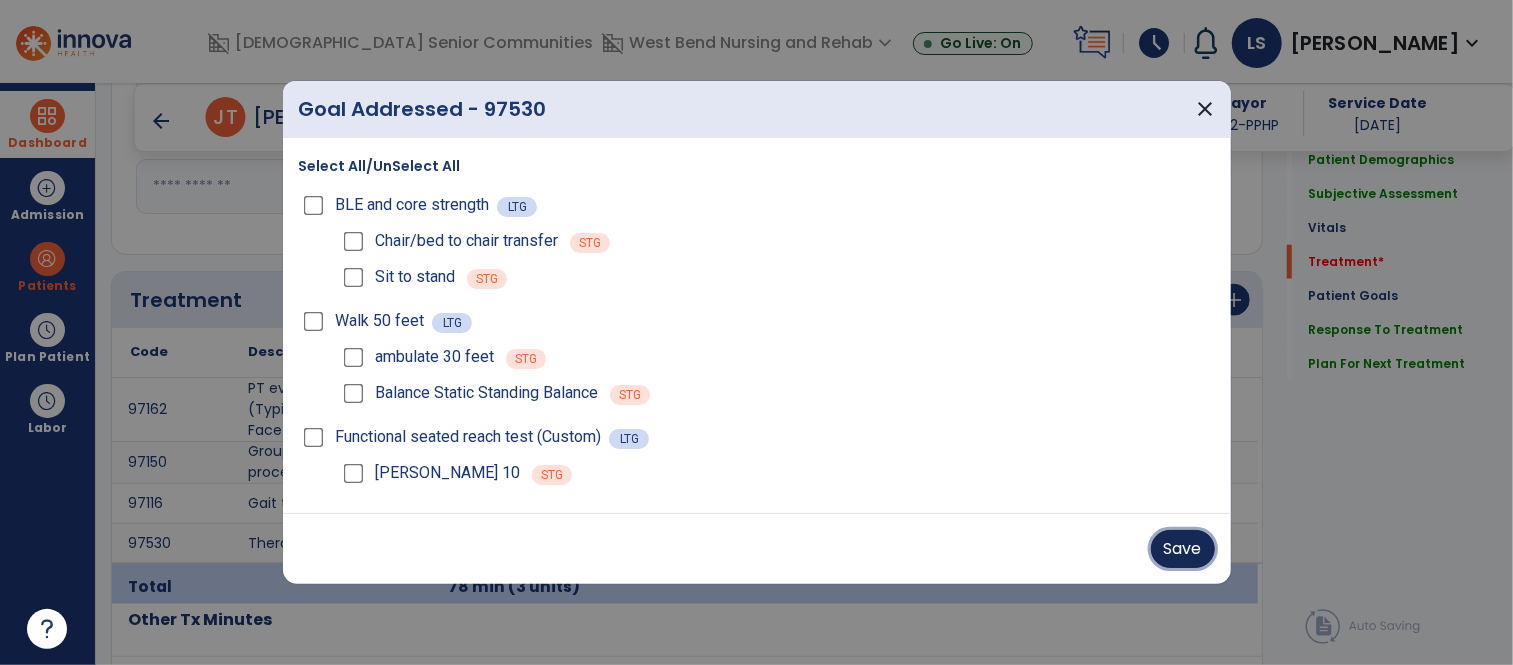 click on "Save" at bounding box center (1183, 549) 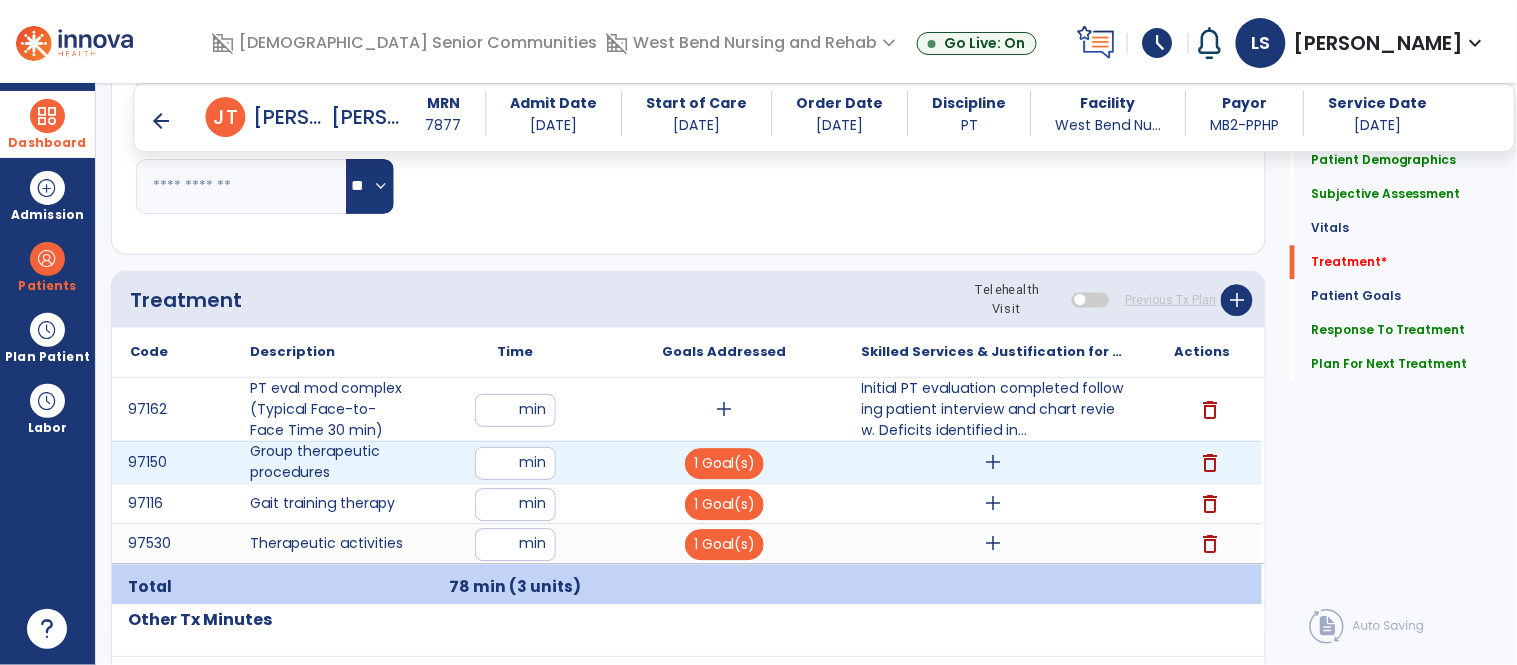 click on "add" at bounding box center (993, 462) 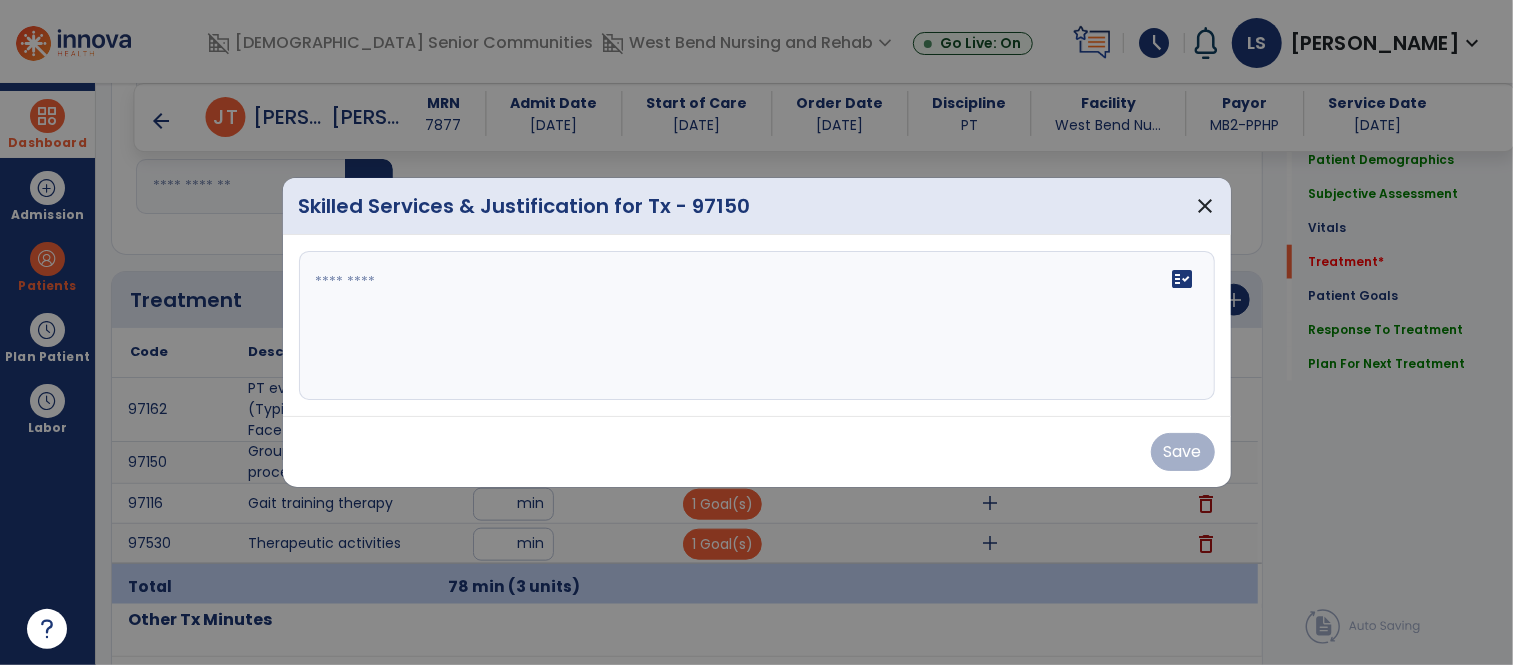scroll, scrollTop: 1218, scrollLeft: 0, axis: vertical 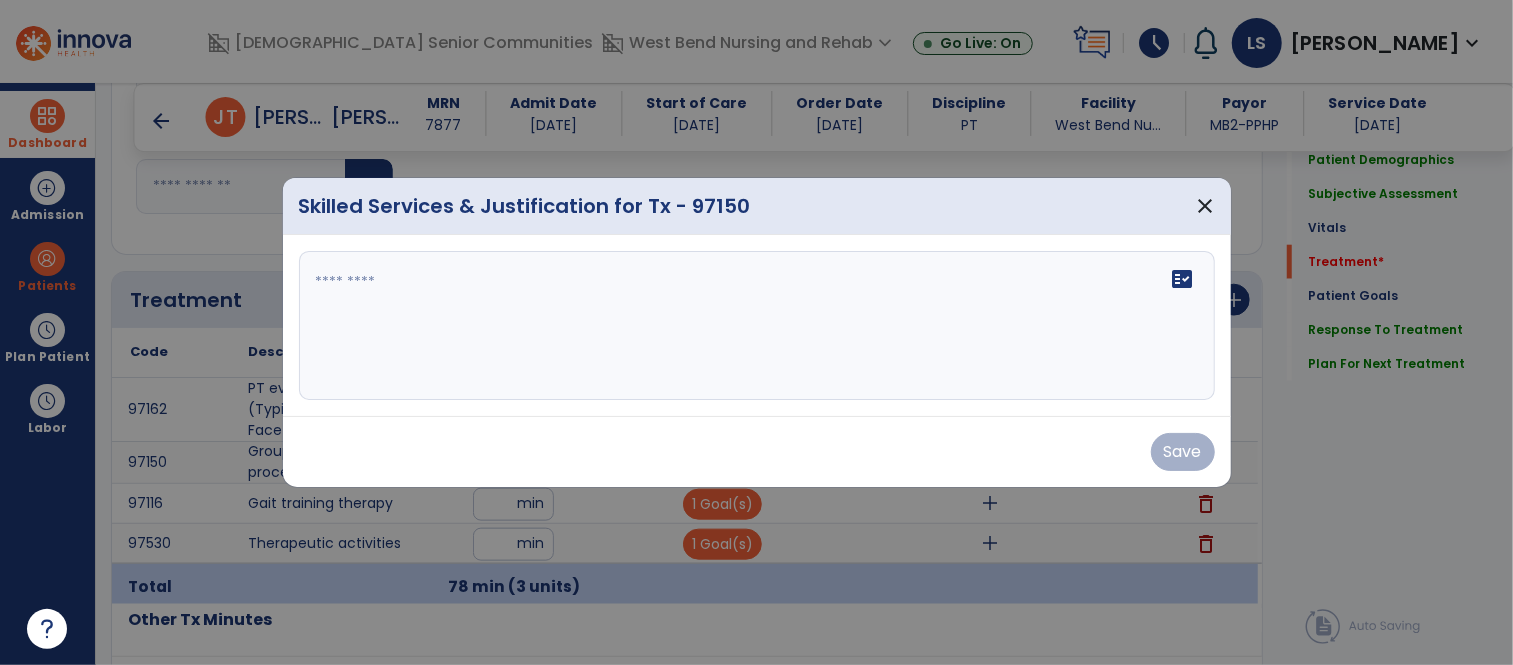 click on "fact_check" at bounding box center [757, 326] 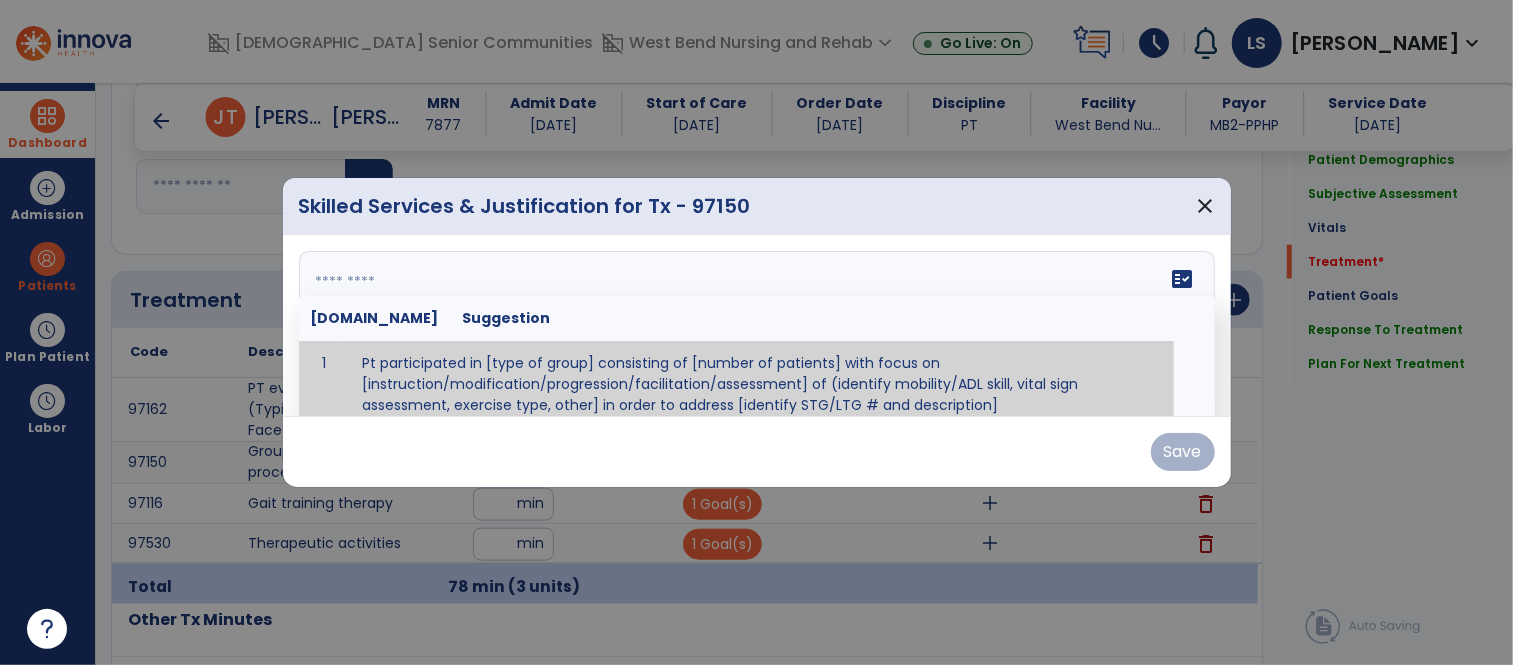 scroll, scrollTop: 11, scrollLeft: 0, axis: vertical 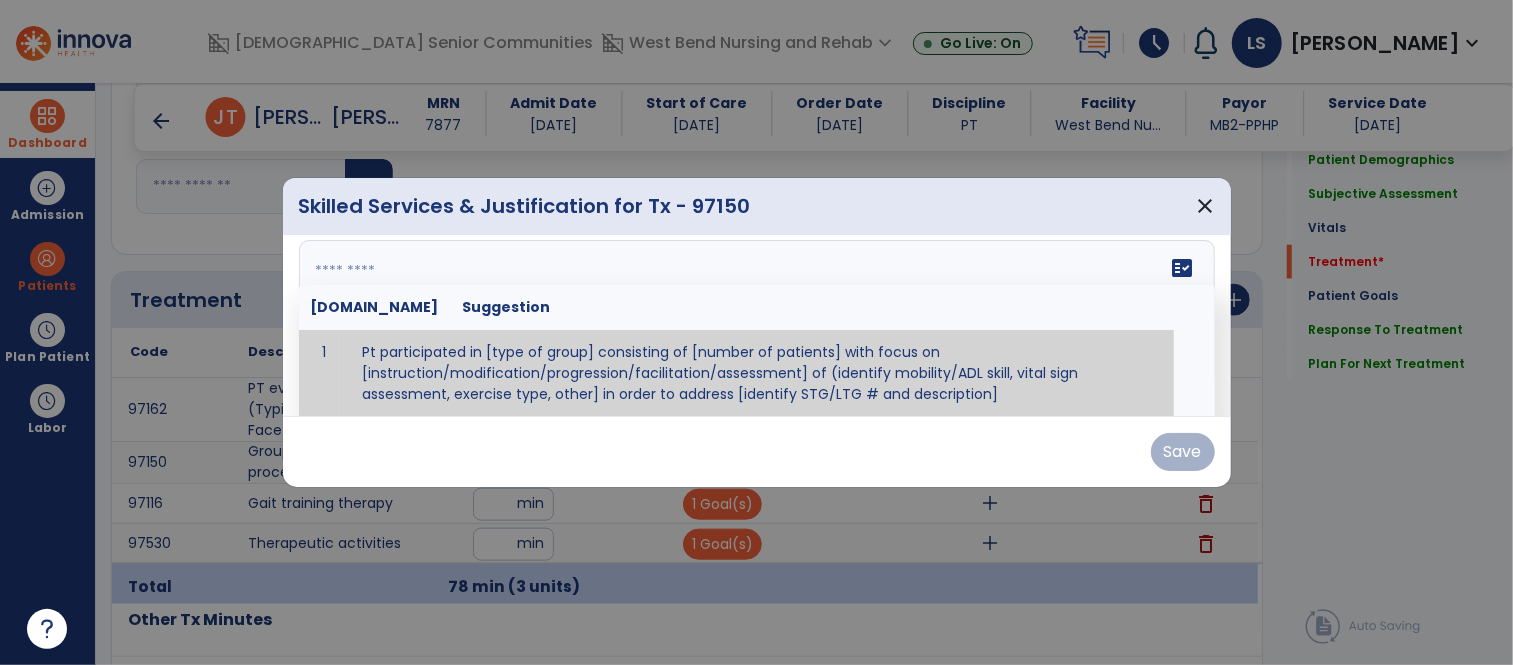 paste on "**********" 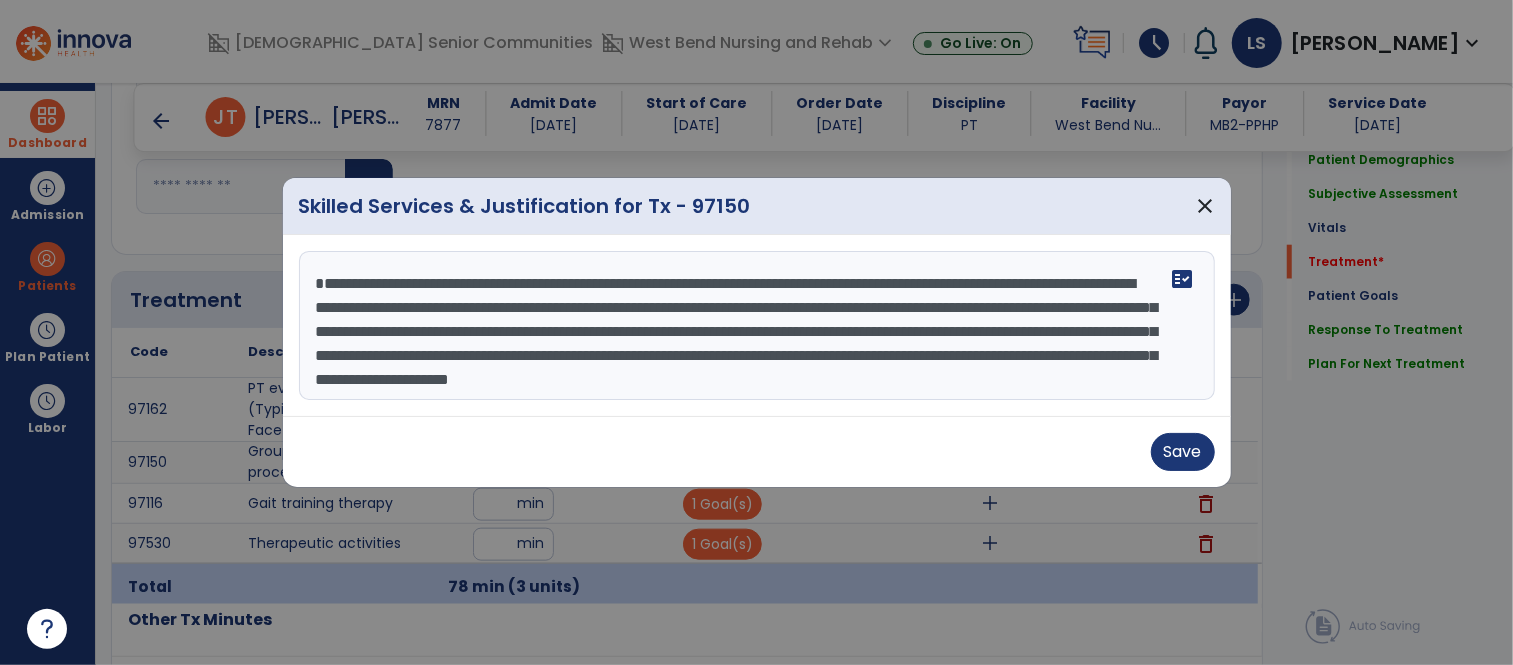 scroll, scrollTop: 38, scrollLeft: 0, axis: vertical 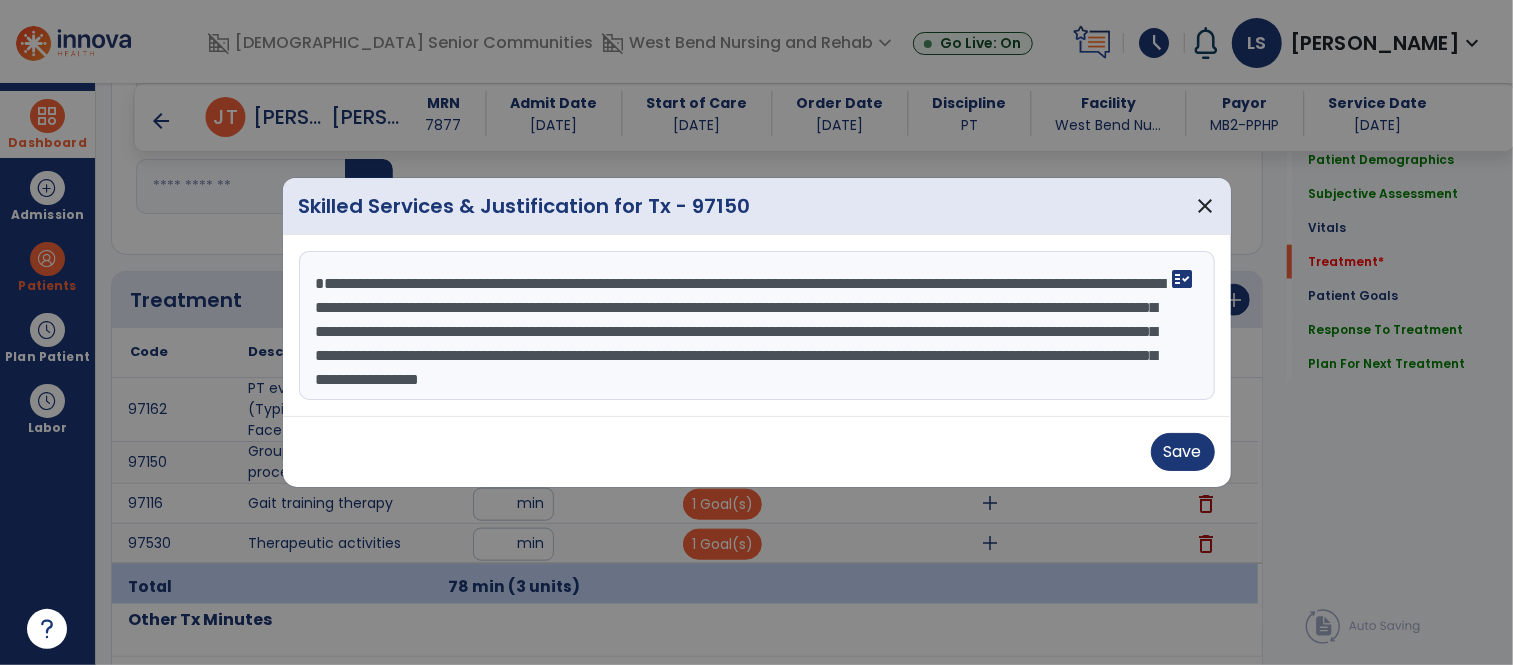 click on "**********" at bounding box center [757, 326] 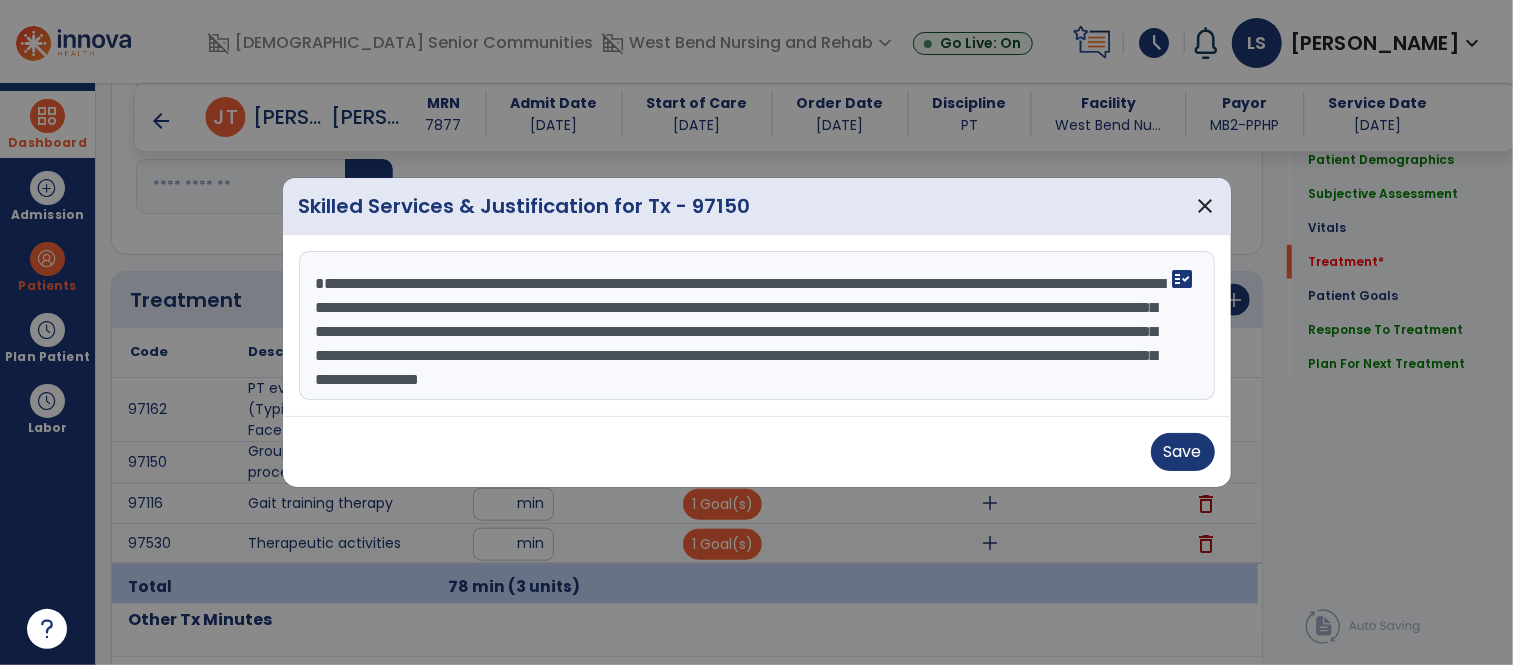 drag, startPoint x: 430, startPoint y: 340, endPoint x: 637, endPoint y: 374, distance: 209.77368 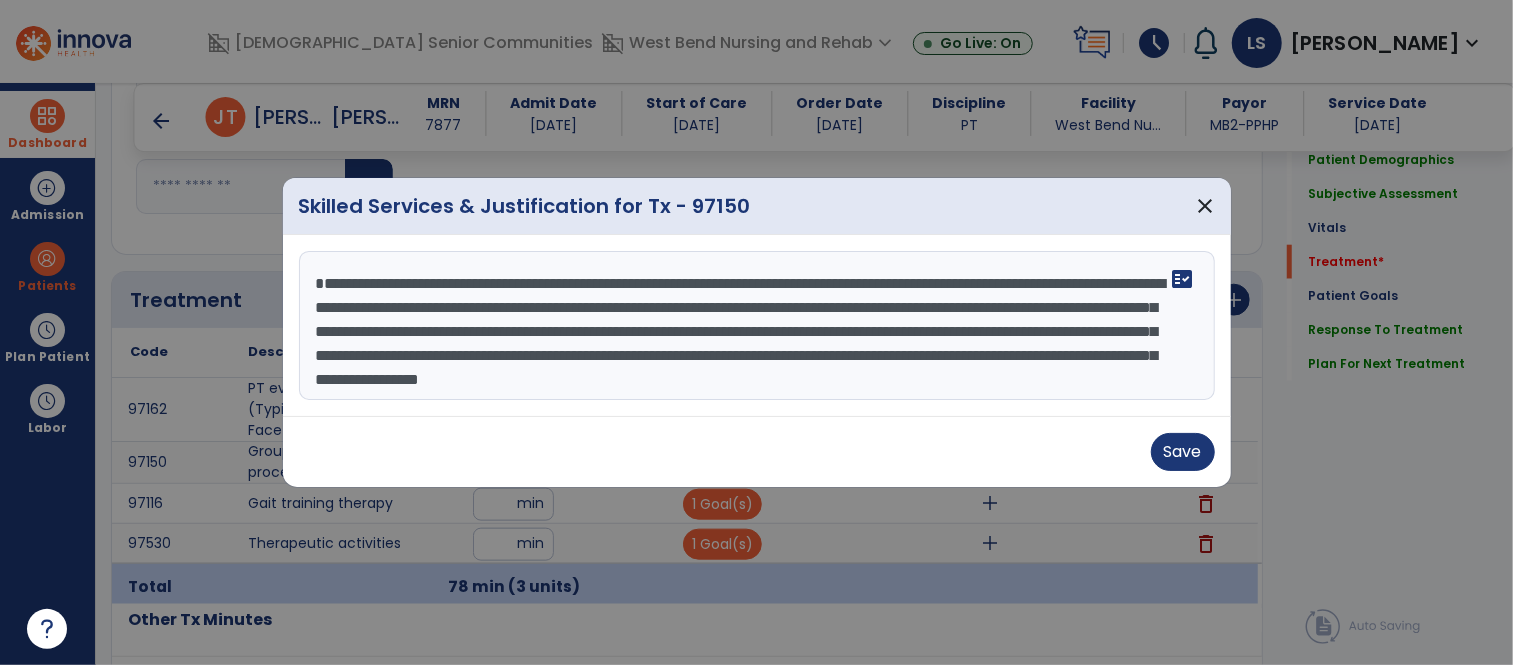 click on "**********" at bounding box center [757, 326] 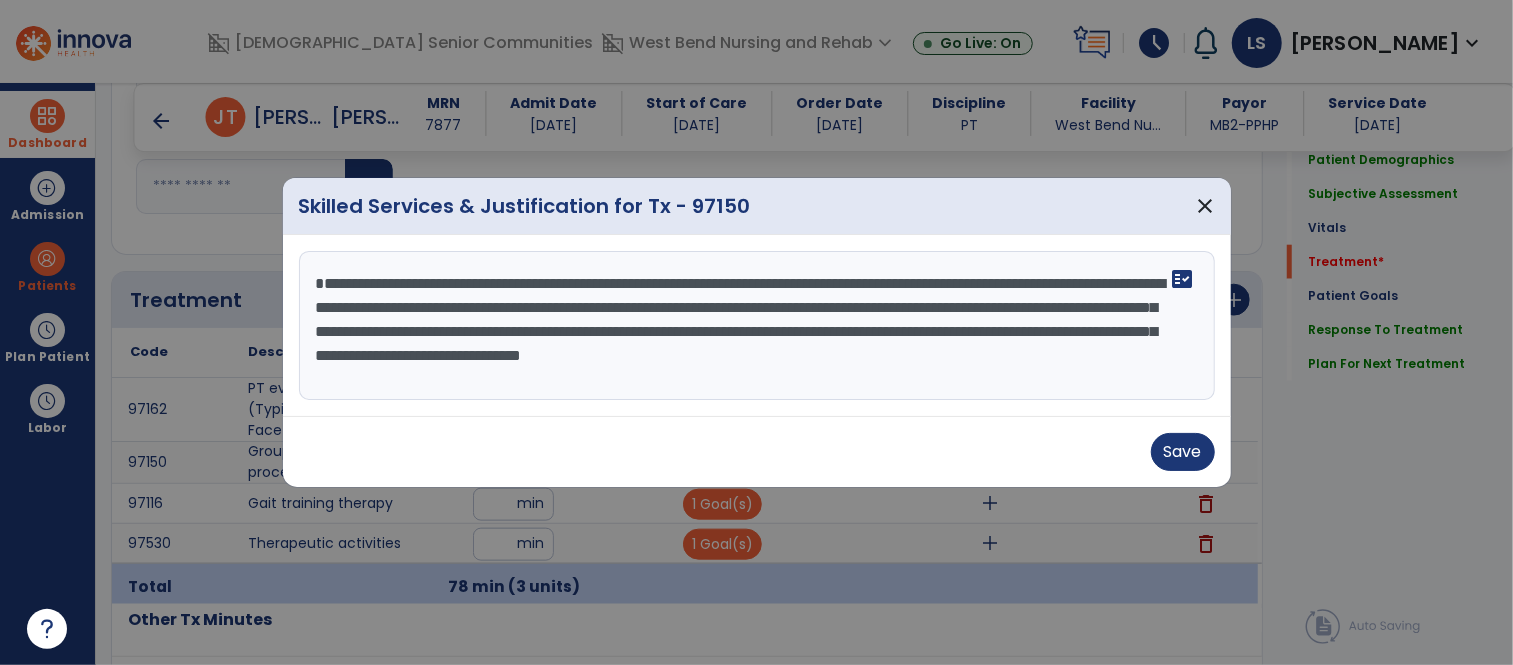 scroll, scrollTop: 24, scrollLeft: 0, axis: vertical 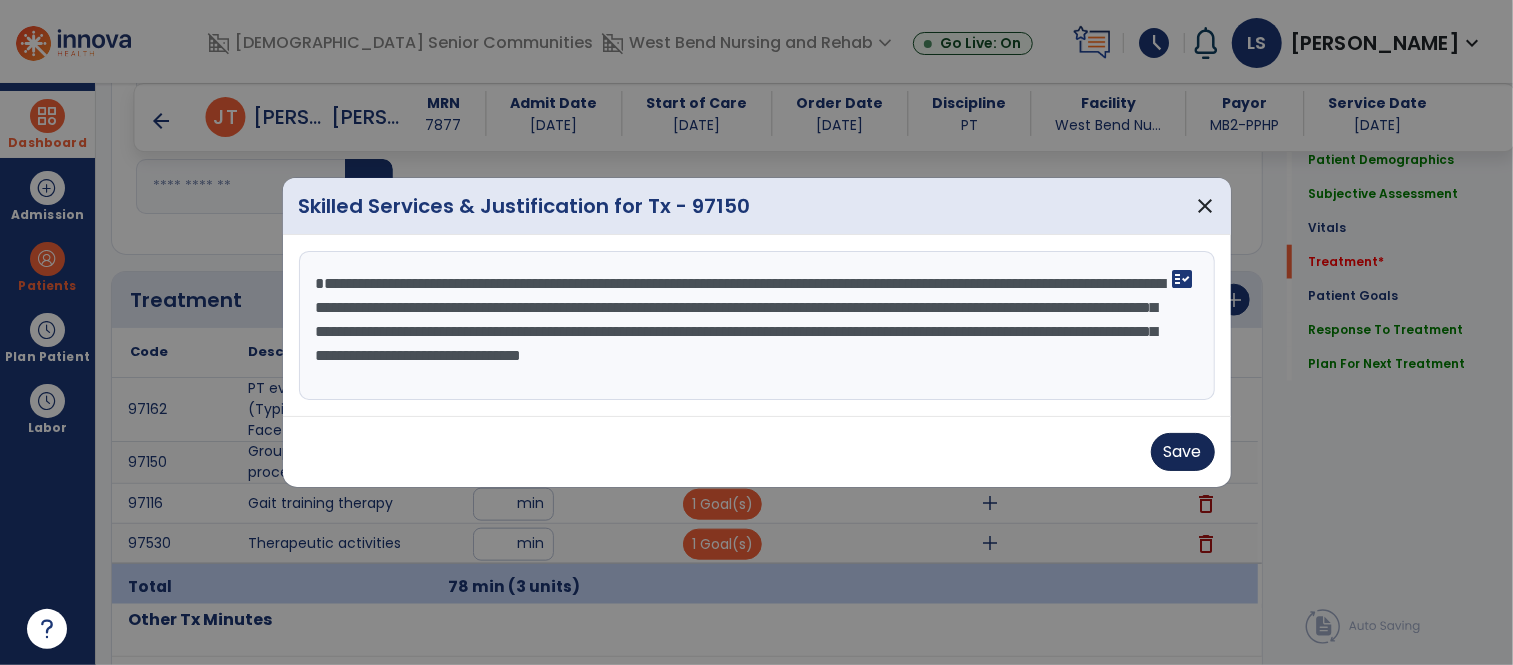 type on "**********" 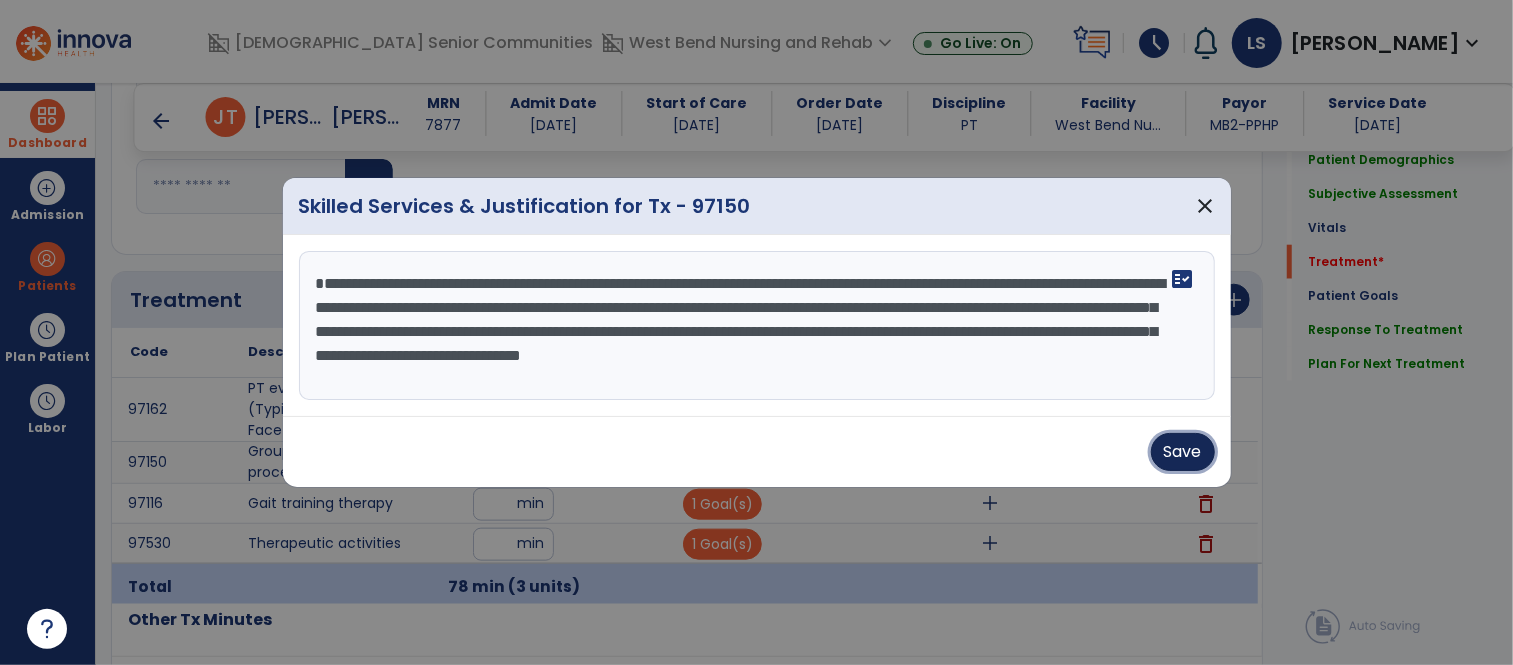 click on "Save" at bounding box center [1183, 452] 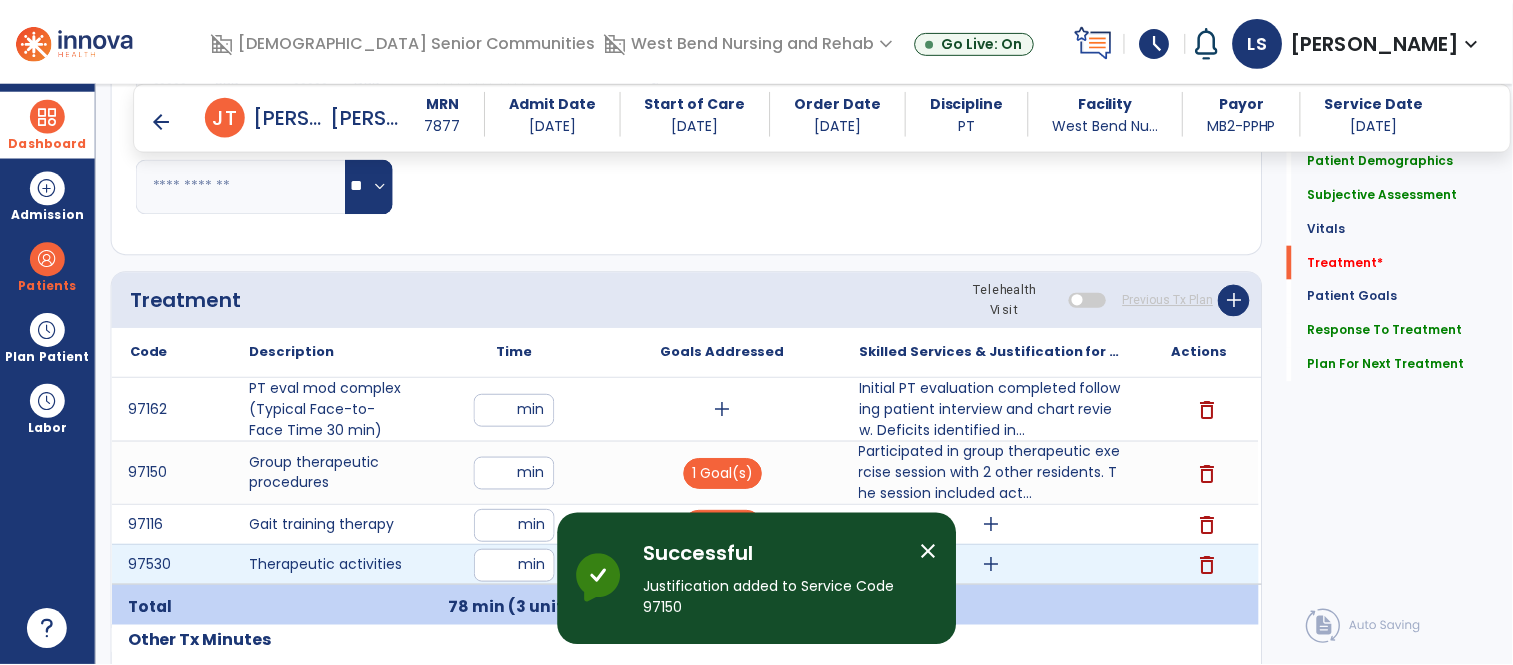 scroll, scrollTop: 1230, scrollLeft: 0, axis: vertical 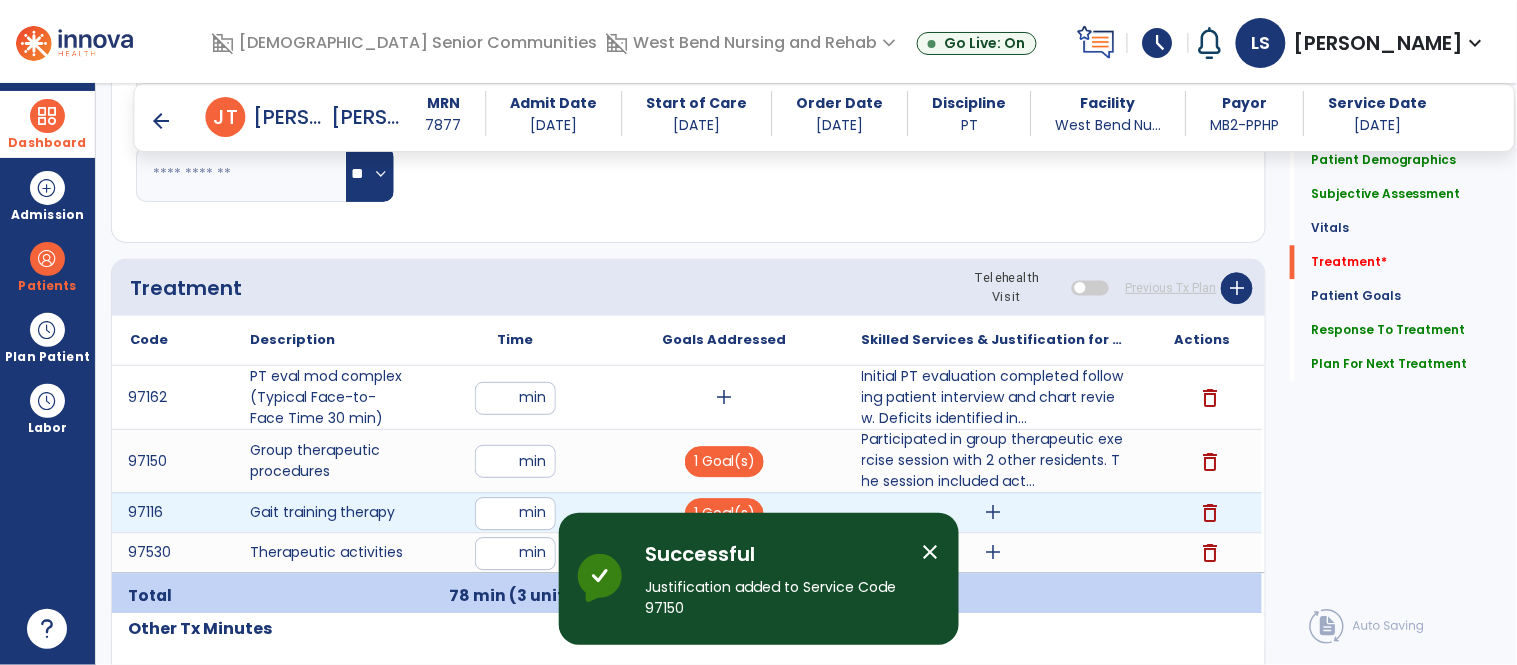 click on "add" at bounding box center [993, 512] 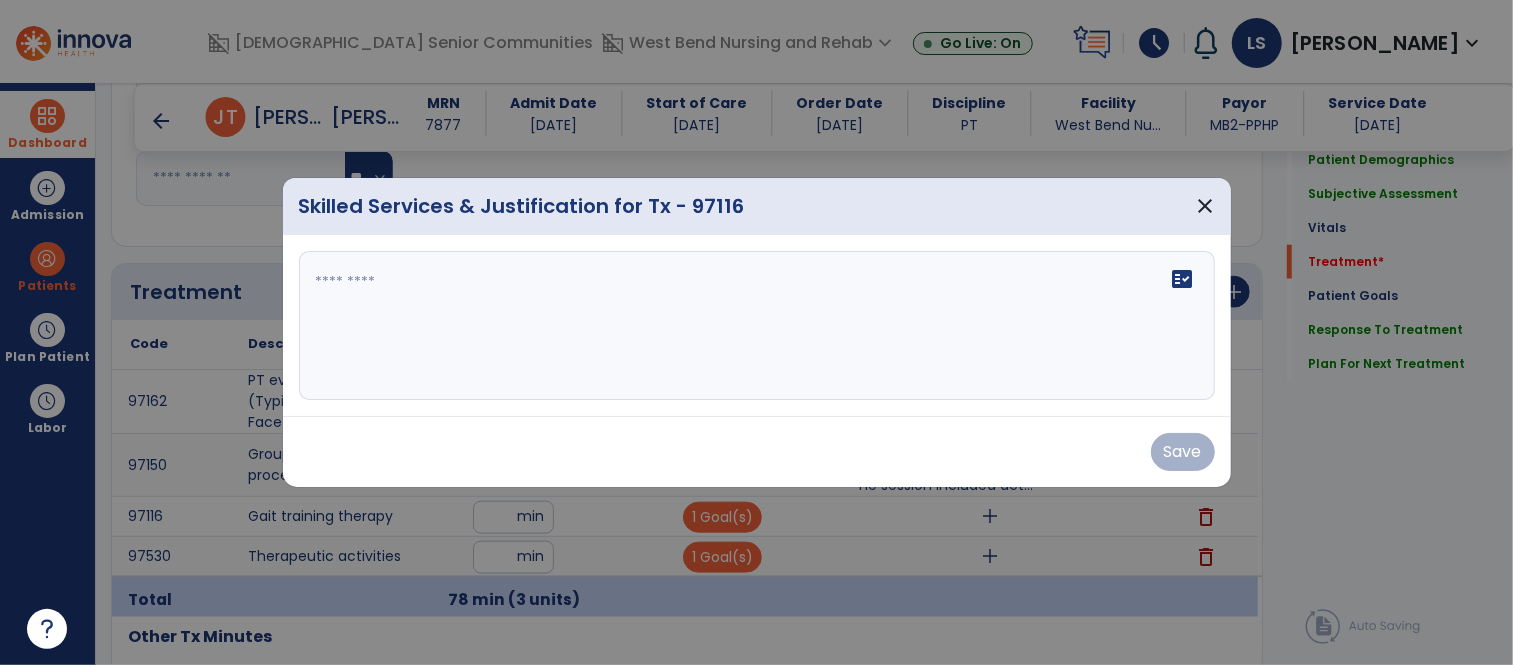 scroll, scrollTop: 1230, scrollLeft: 0, axis: vertical 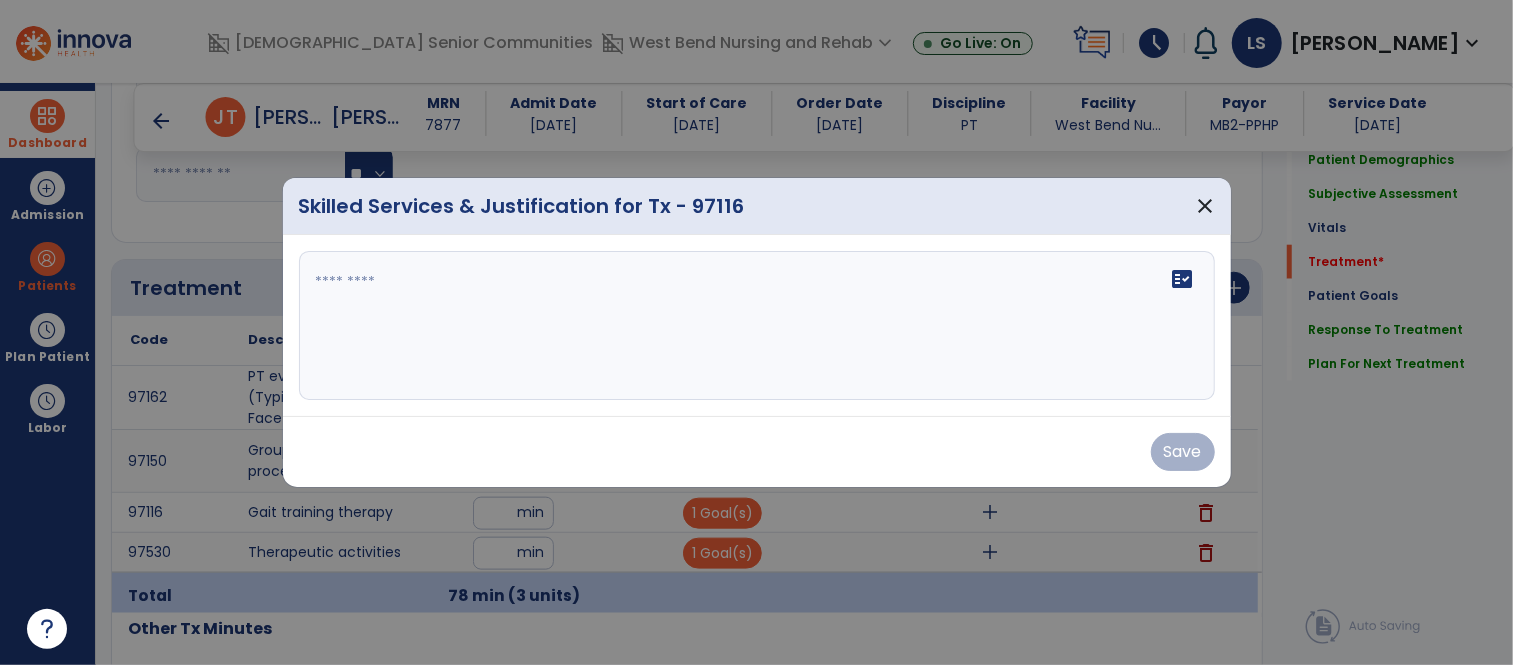 click on "fact_check" at bounding box center (757, 326) 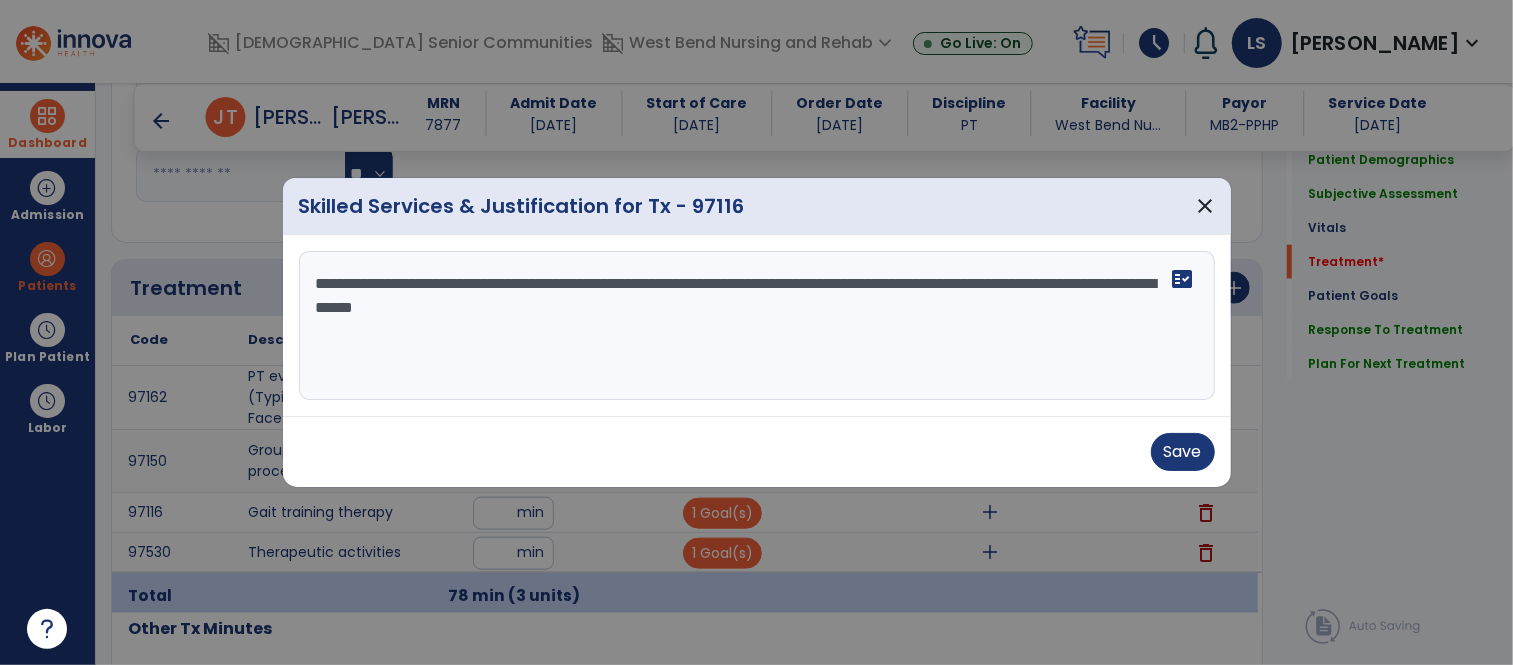click on "**********" at bounding box center [757, 326] 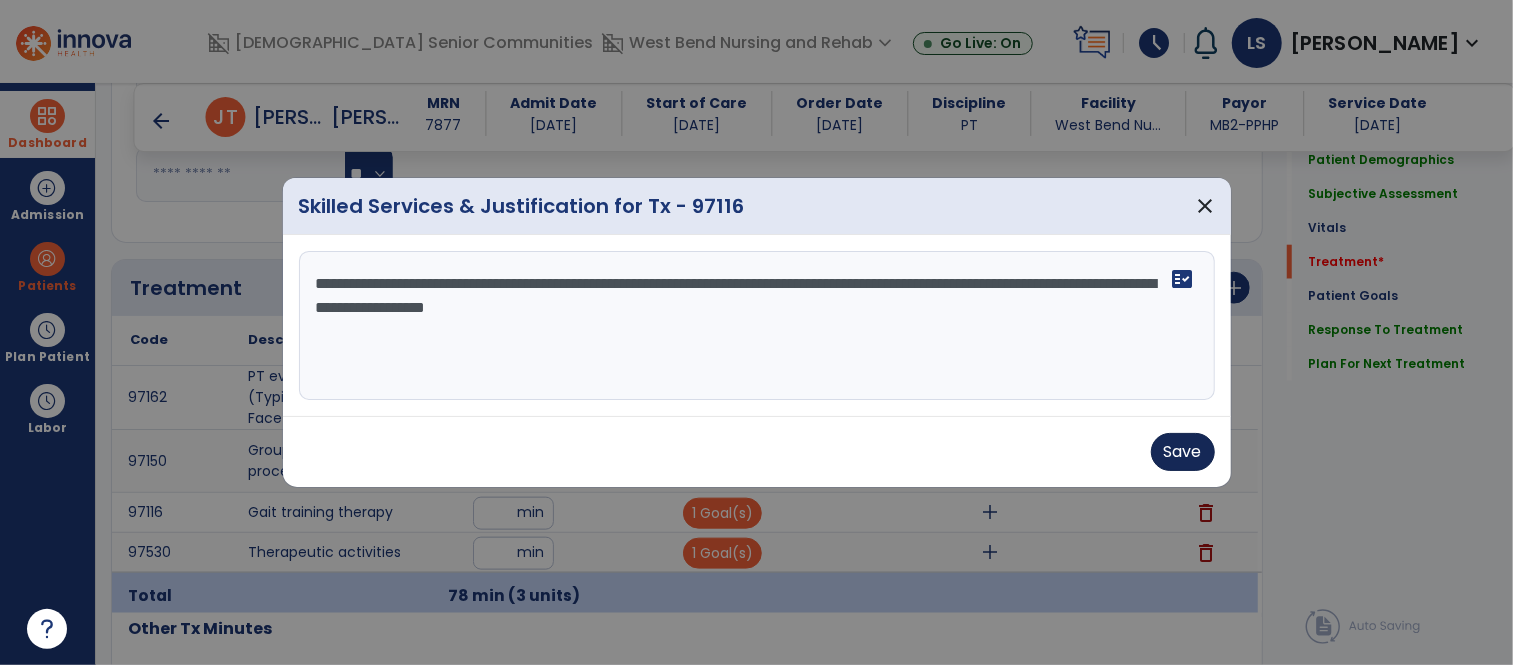 type on "**********" 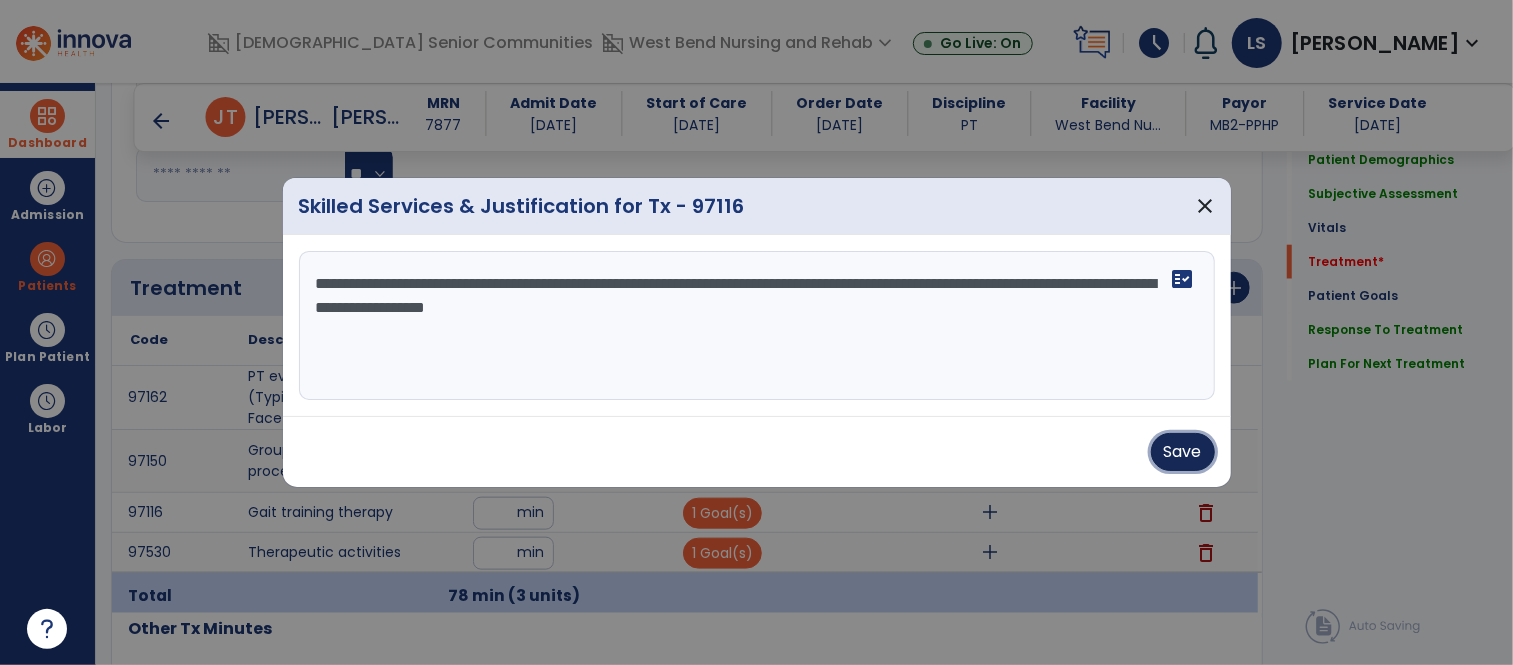 click on "Save" at bounding box center (1183, 452) 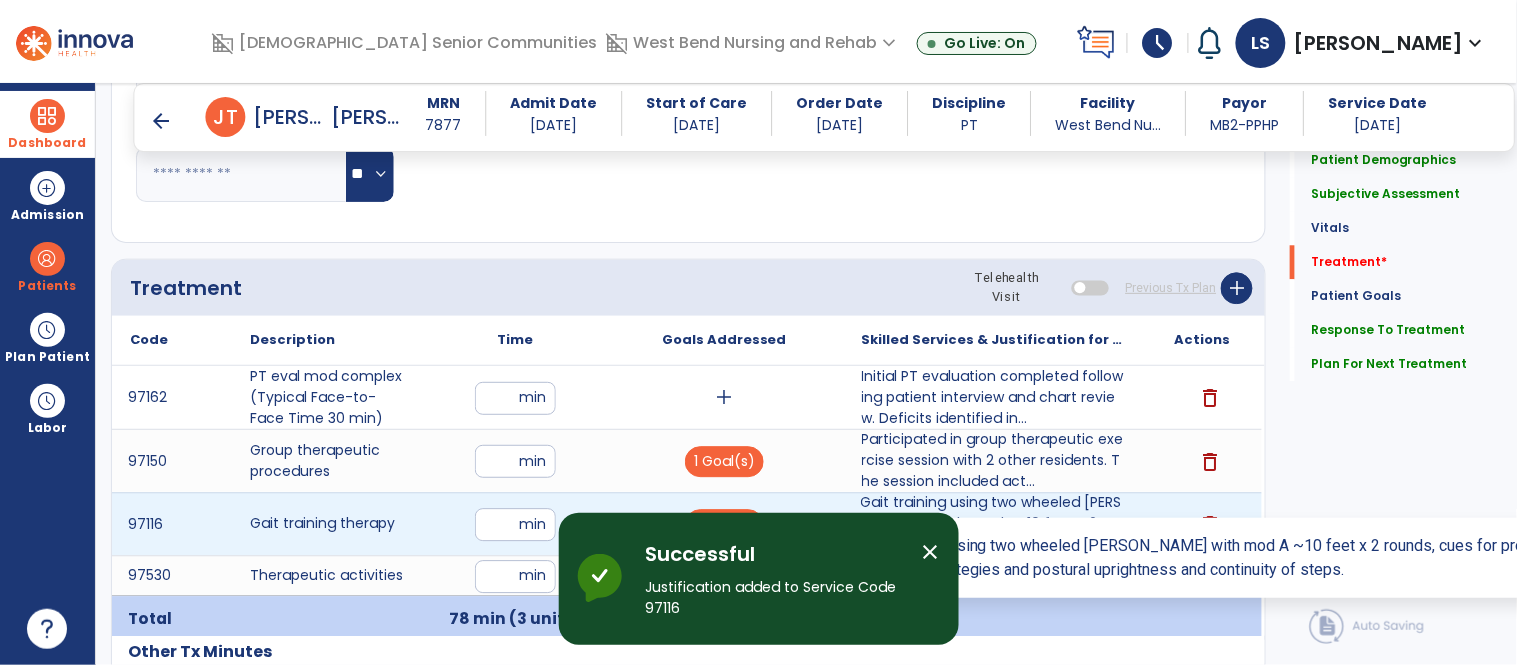 click on "Gait training using two wheeled [PERSON_NAME] with mod A  ~10 feet x 2 rounds, cues for proper stepping str..." at bounding box center (993, 523) 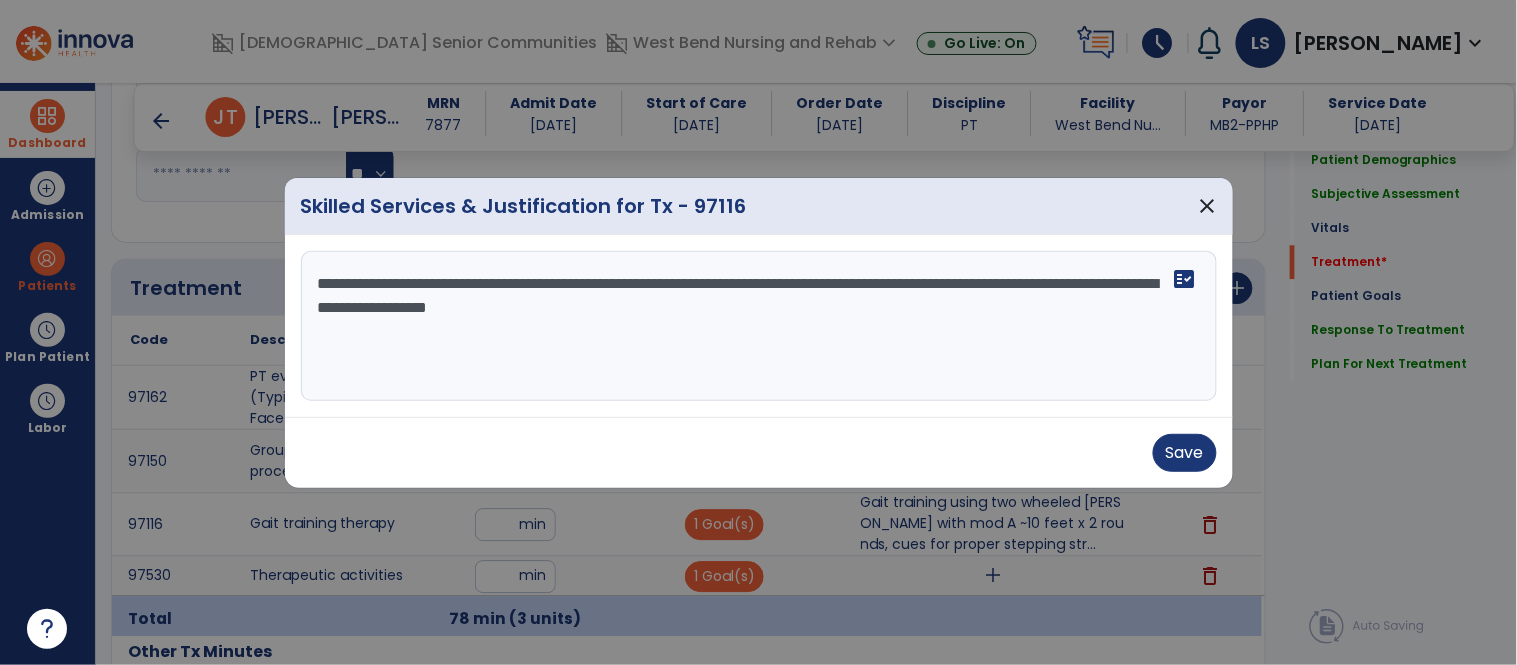 click at bounding box center (758, 332) 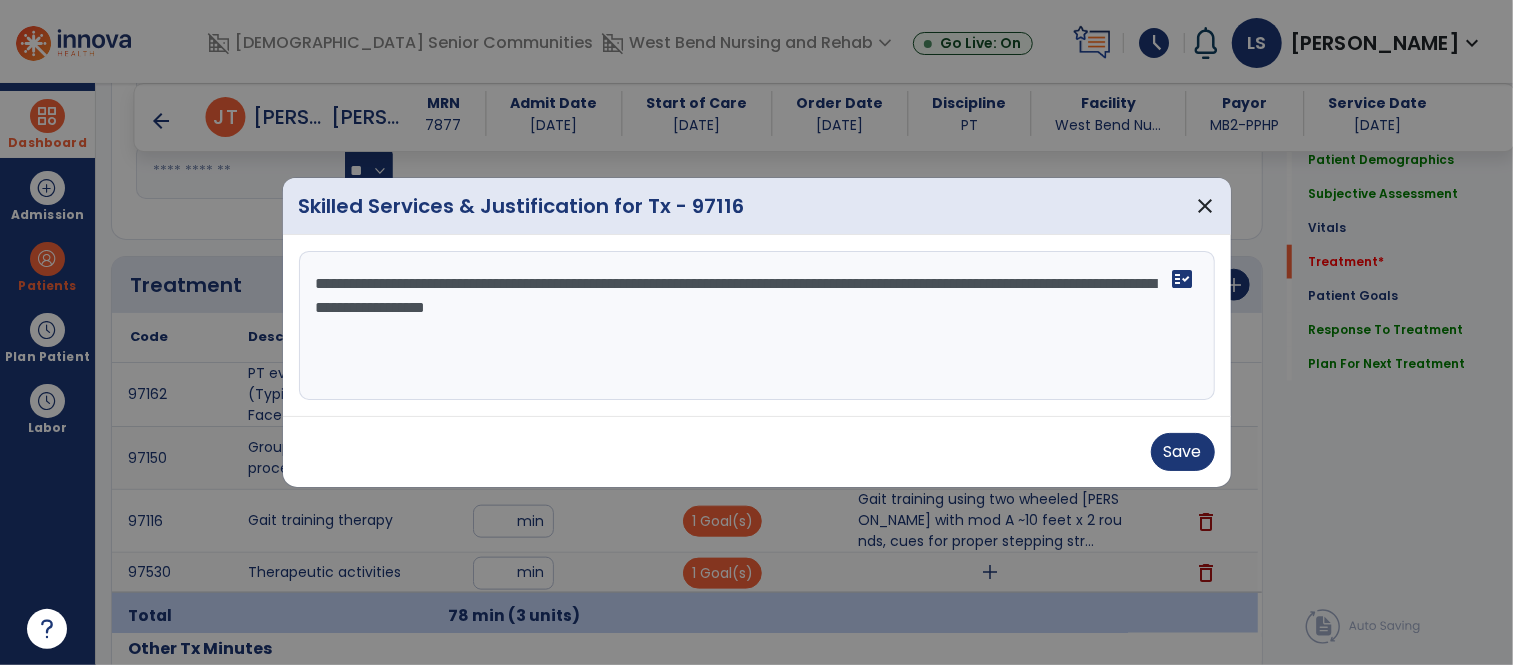 scroll, scrollTop: 1230, scrollLeft: 0, axis: vertical 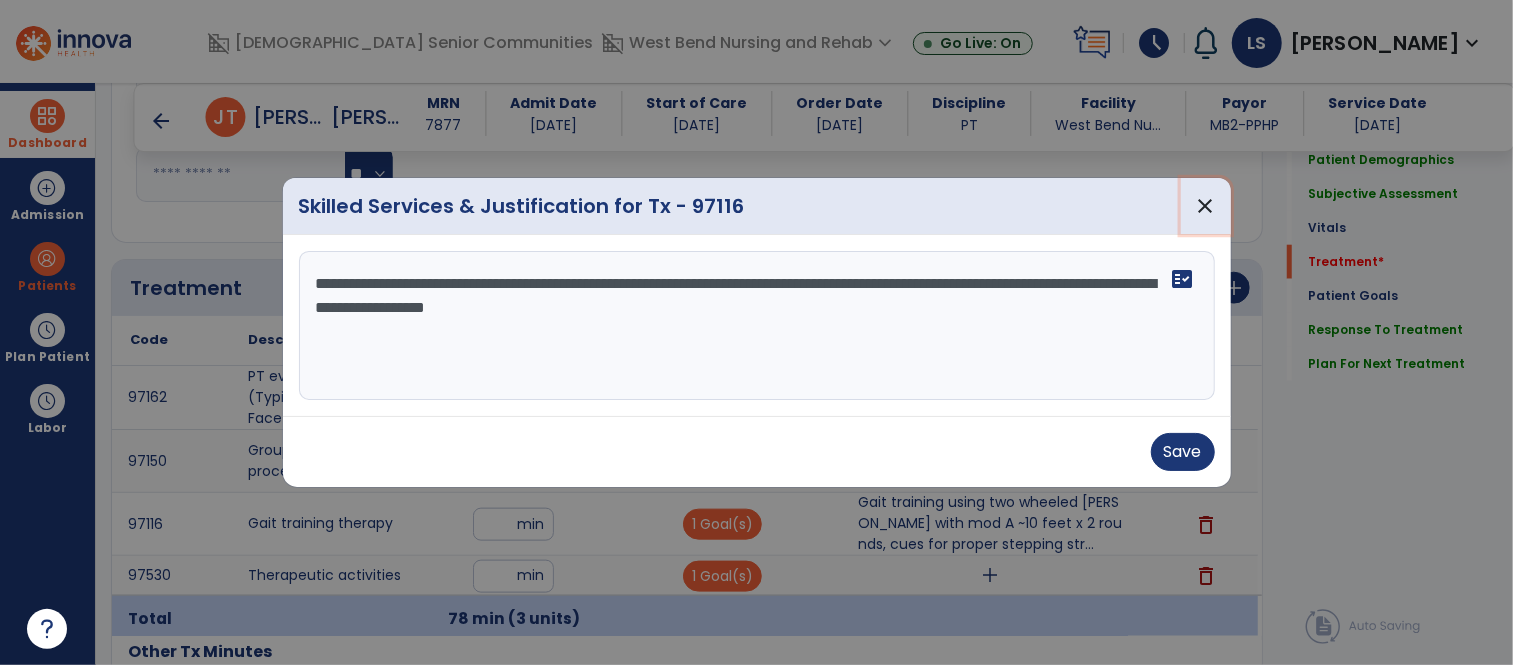 click on "close" at bounding box center [1206, 206] 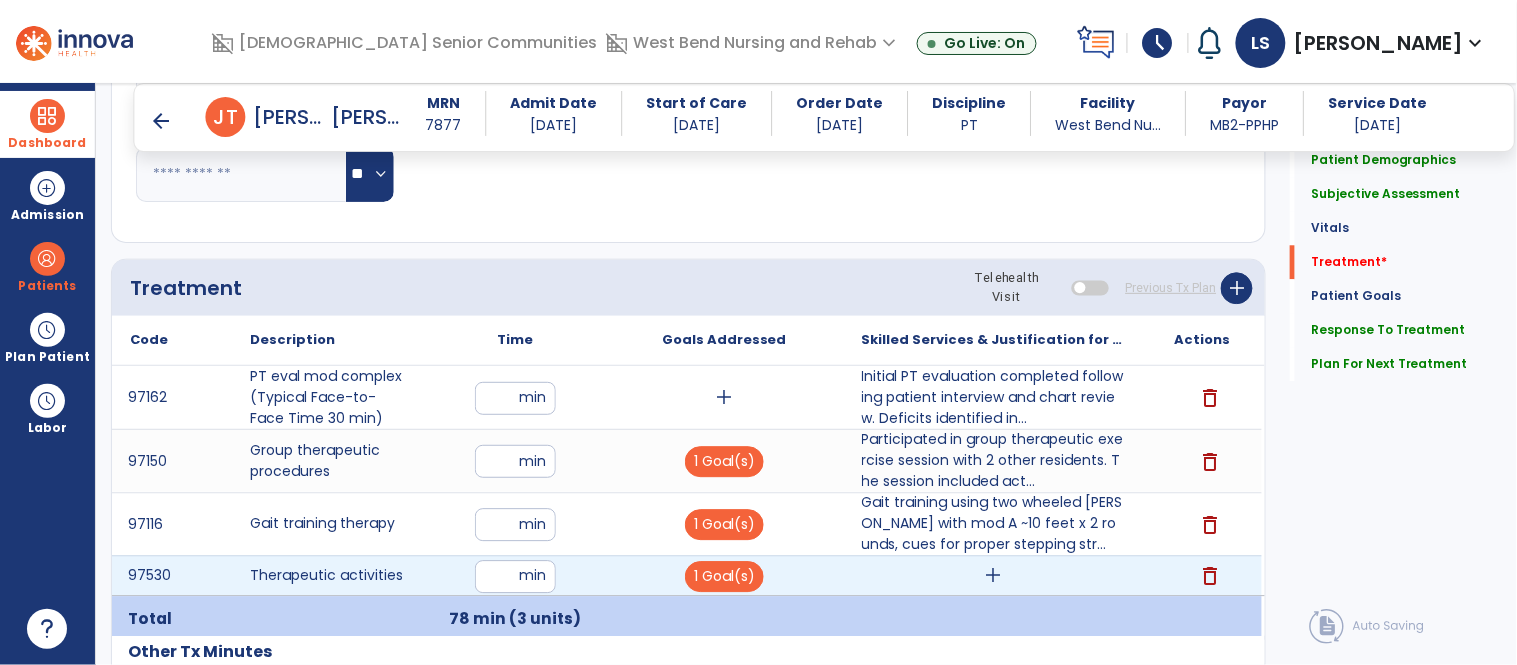 click on "add" at bounding box center [993, 575] 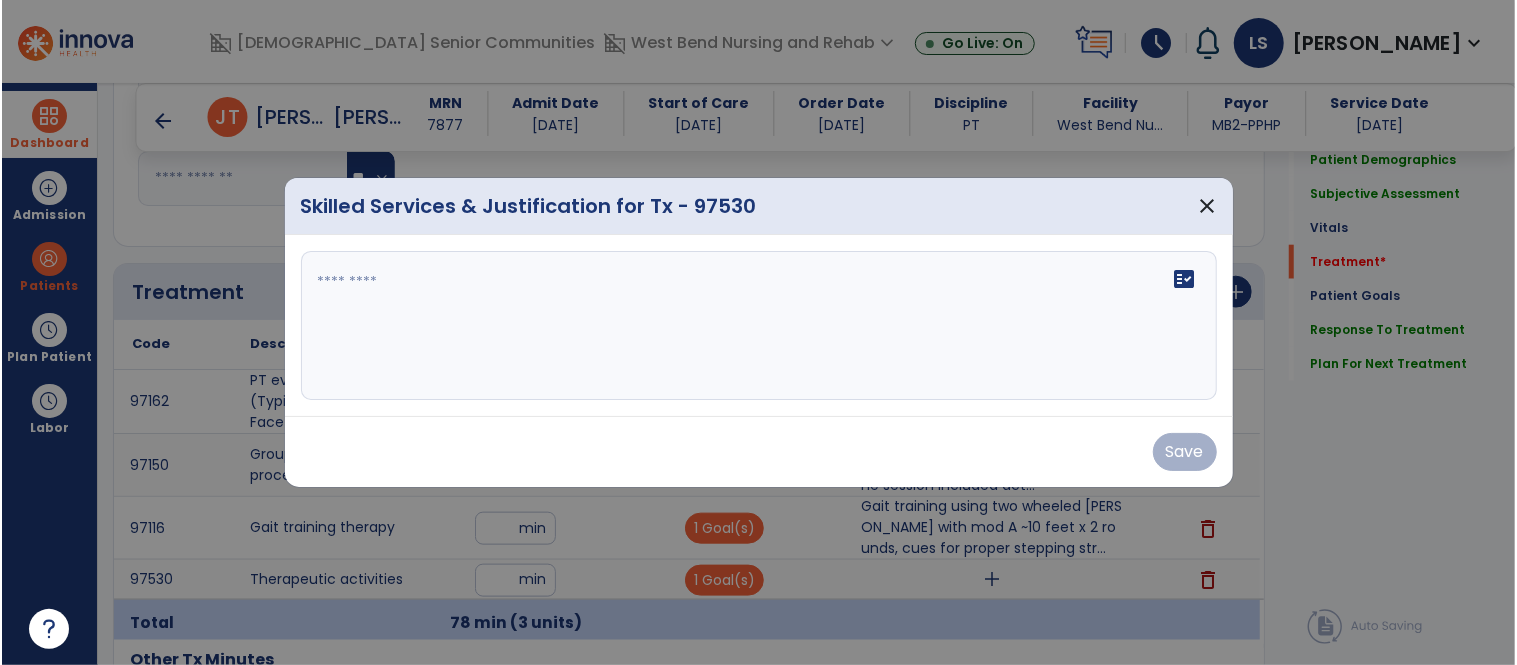 scroll, scrollTop: 1230, scrollLeft: 0, axis: vertical 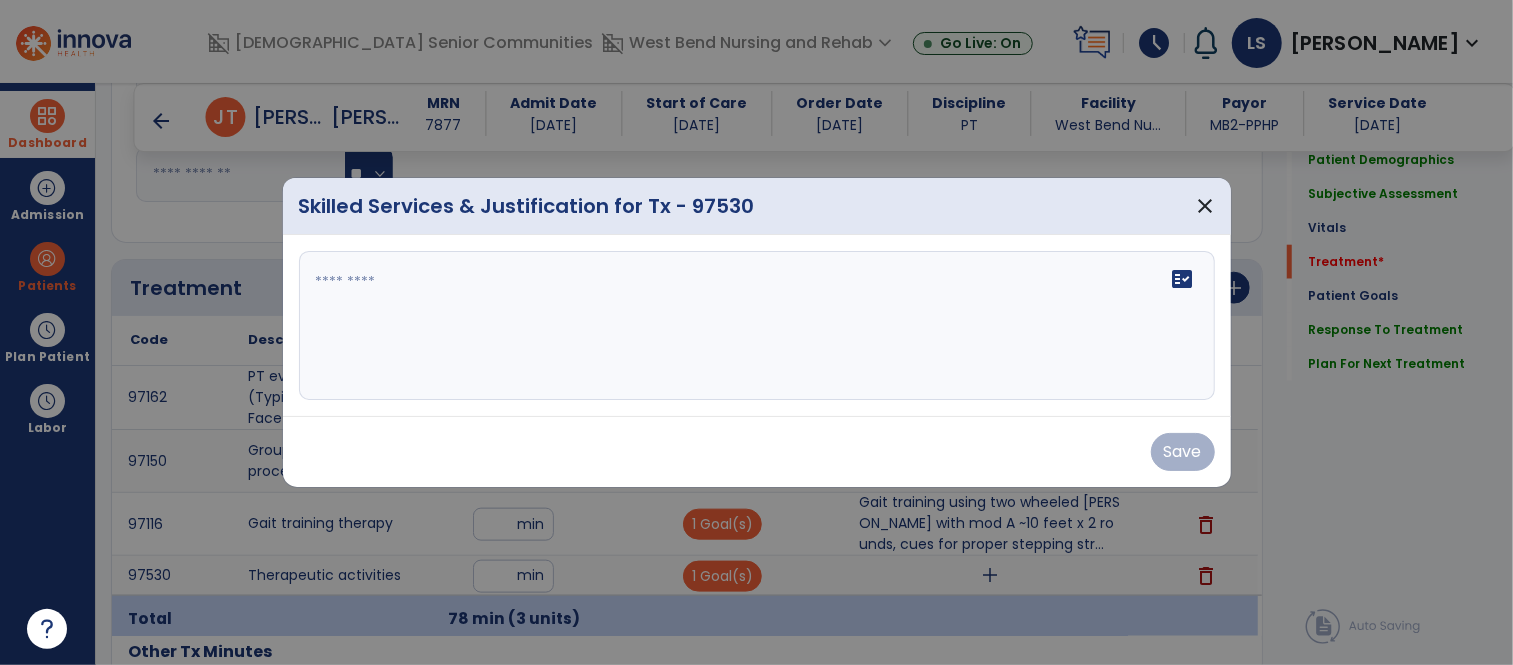 click on "fact_check" at bounding box center [757, 326] 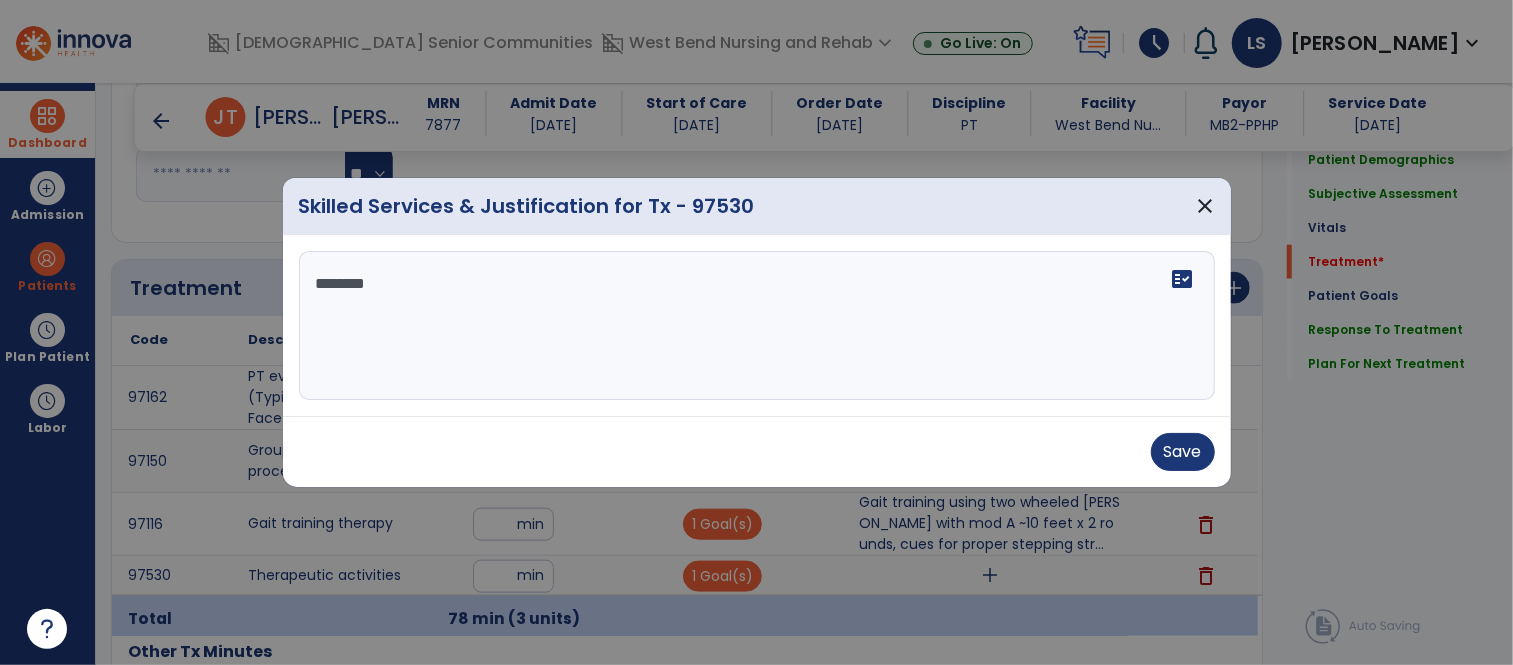 type on "*********" 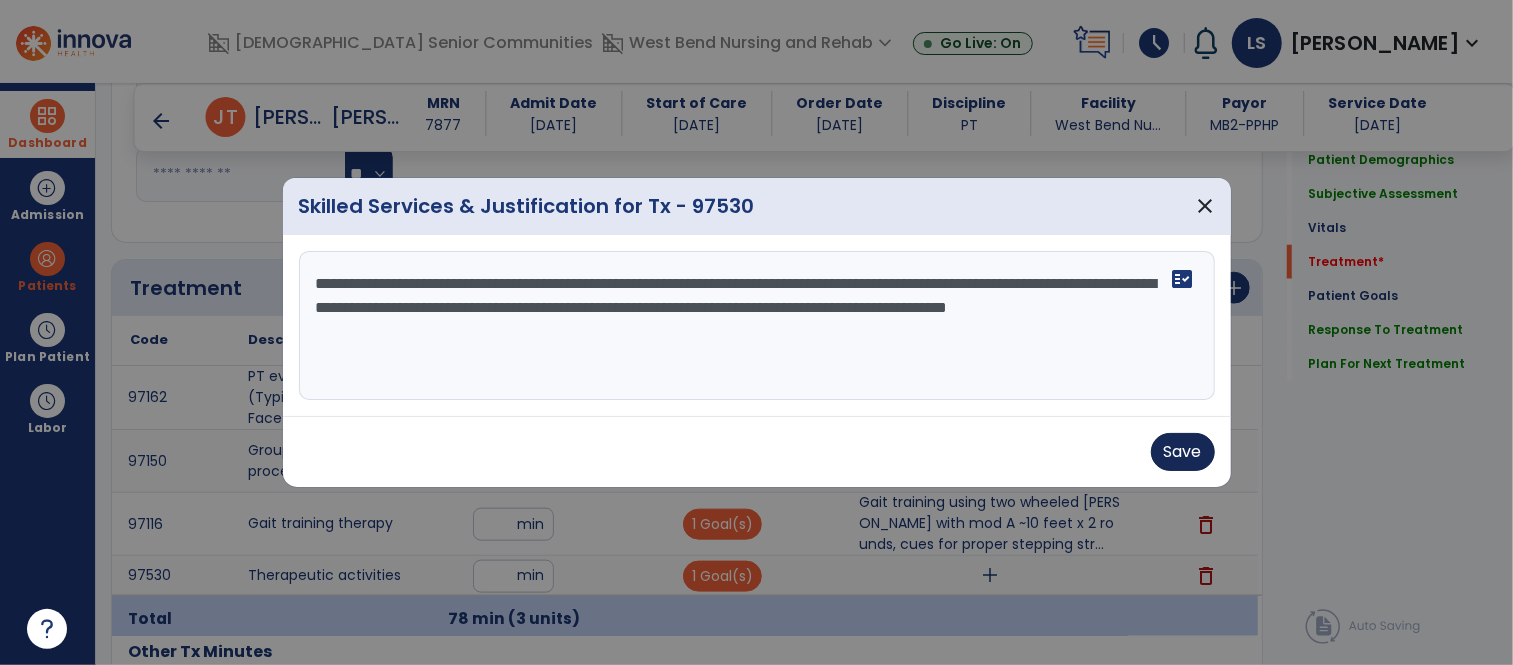 type on "**********" 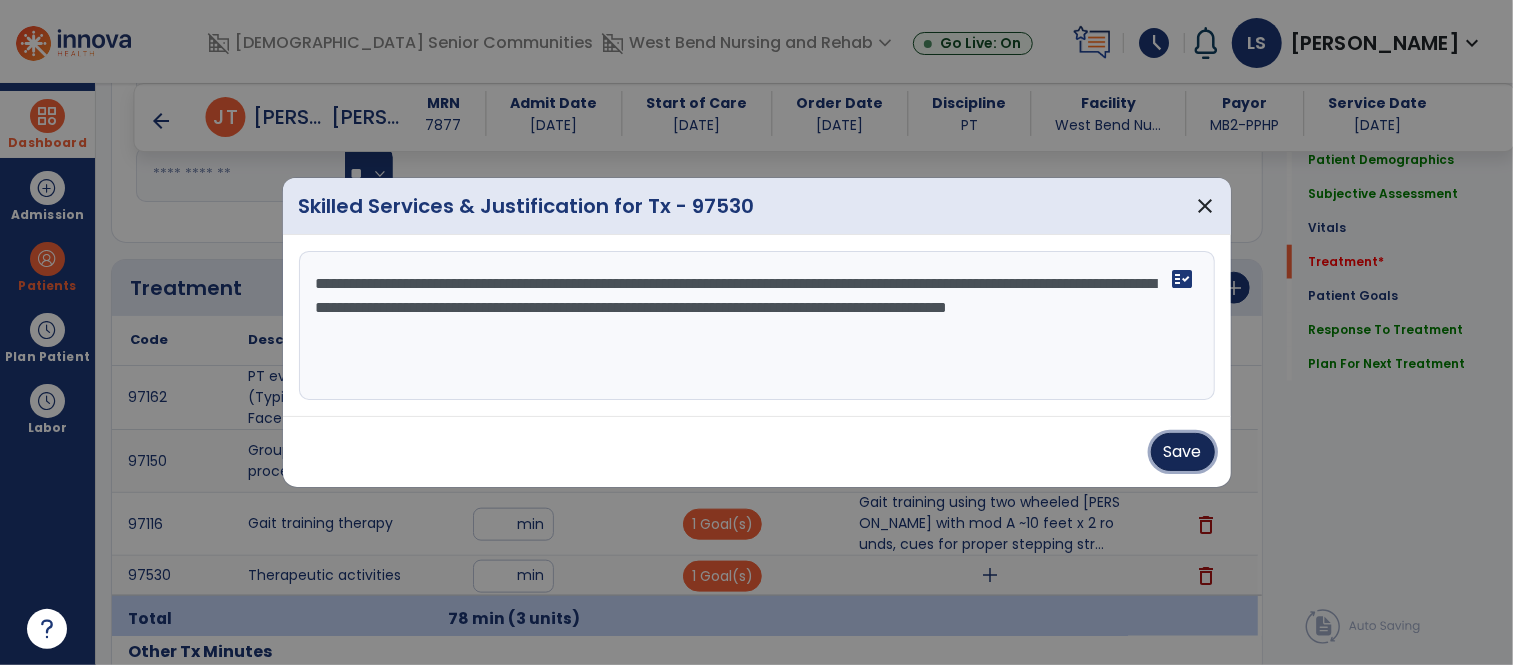 click on "Save" at bounding box center (1183, 452) 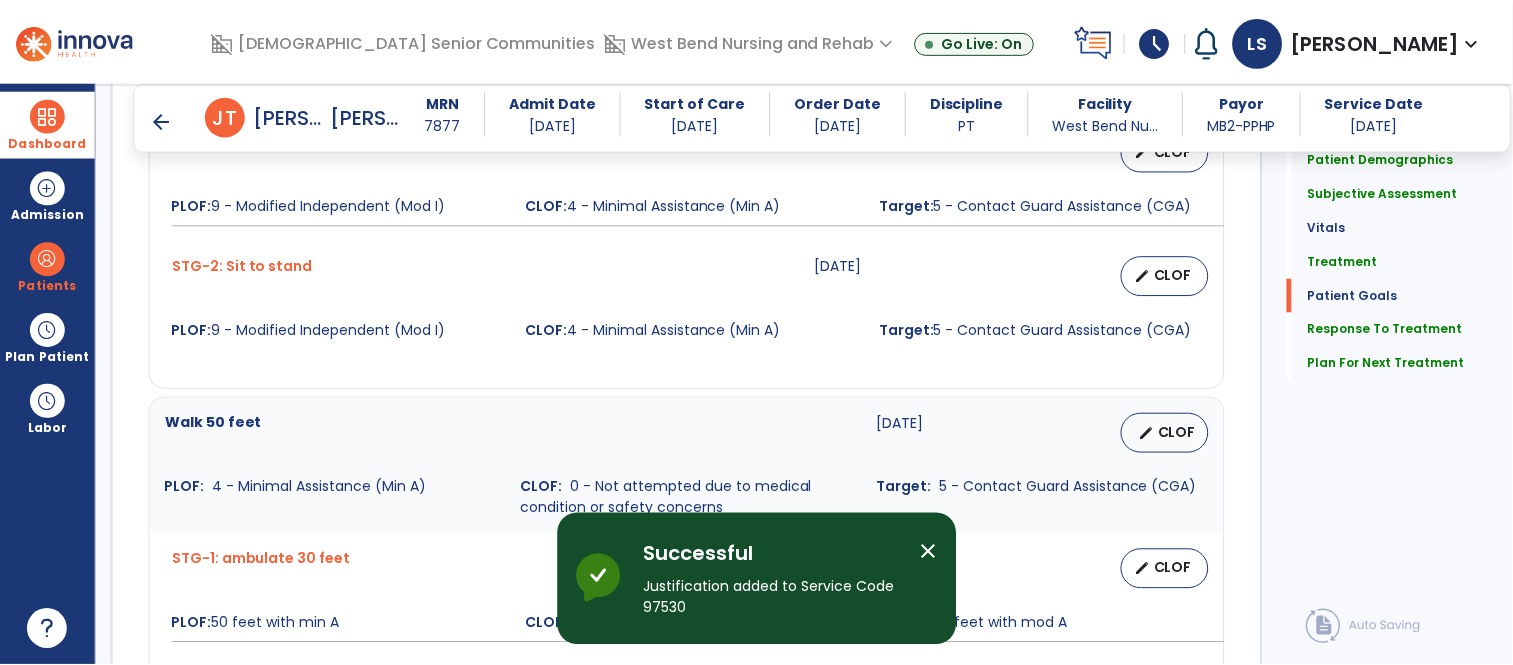 scroll, scrollTop: 3211, scrollLeft: 0, axis: vertical 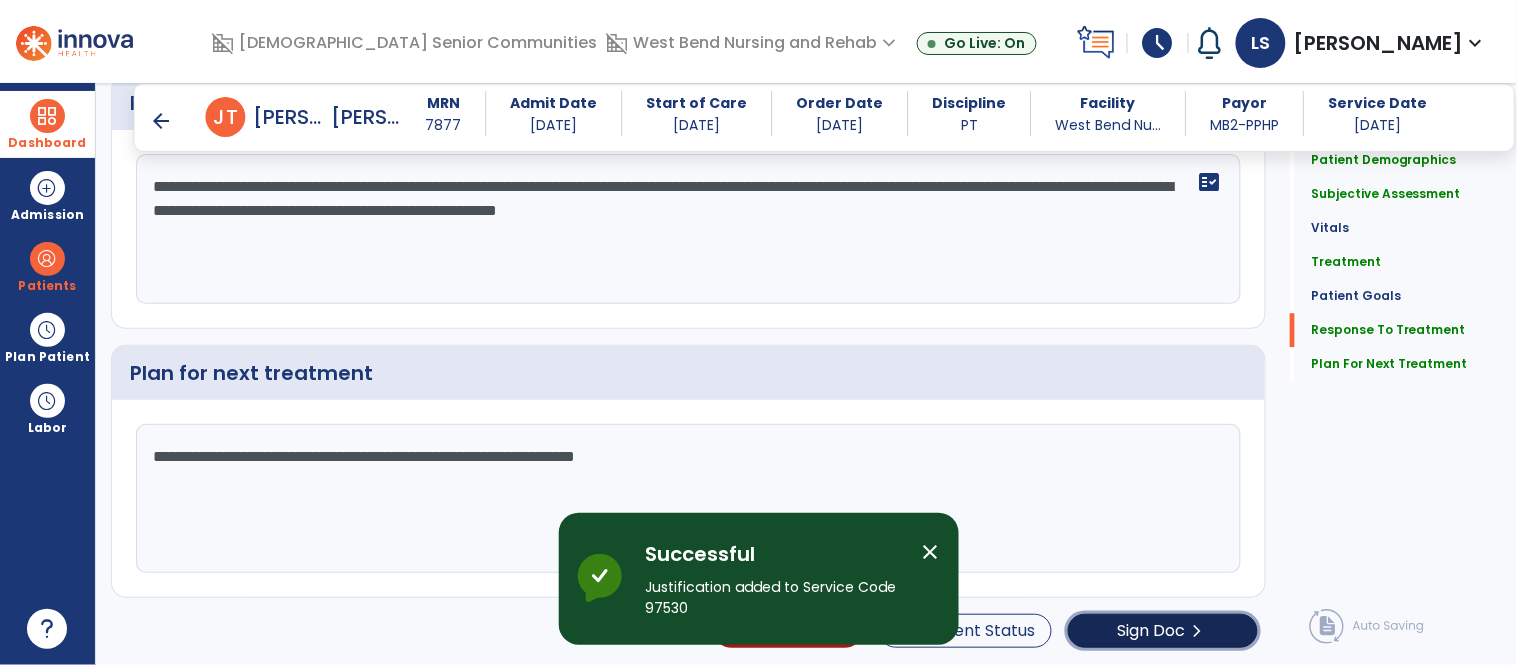 click on "Sign Doc" 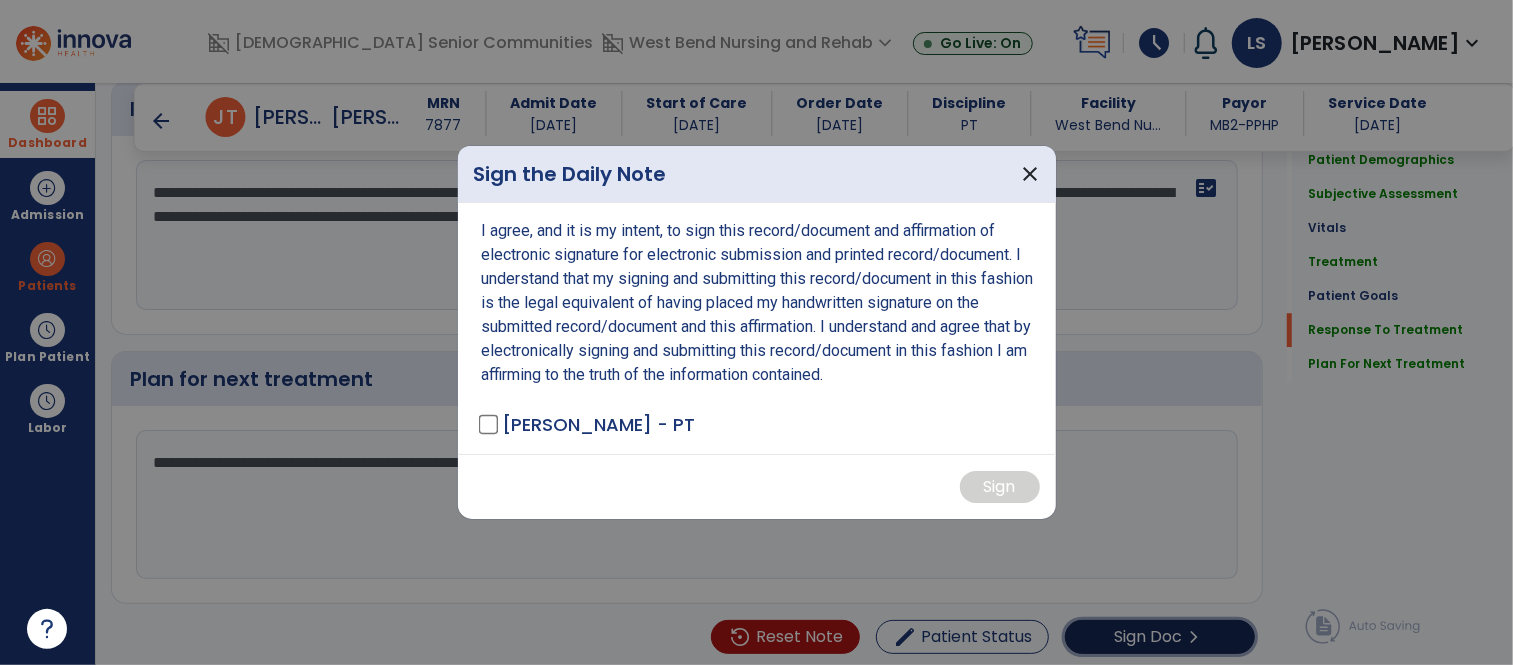 scroll, scrollTop: 3211, scrollLeft: 0, axis: vertical 